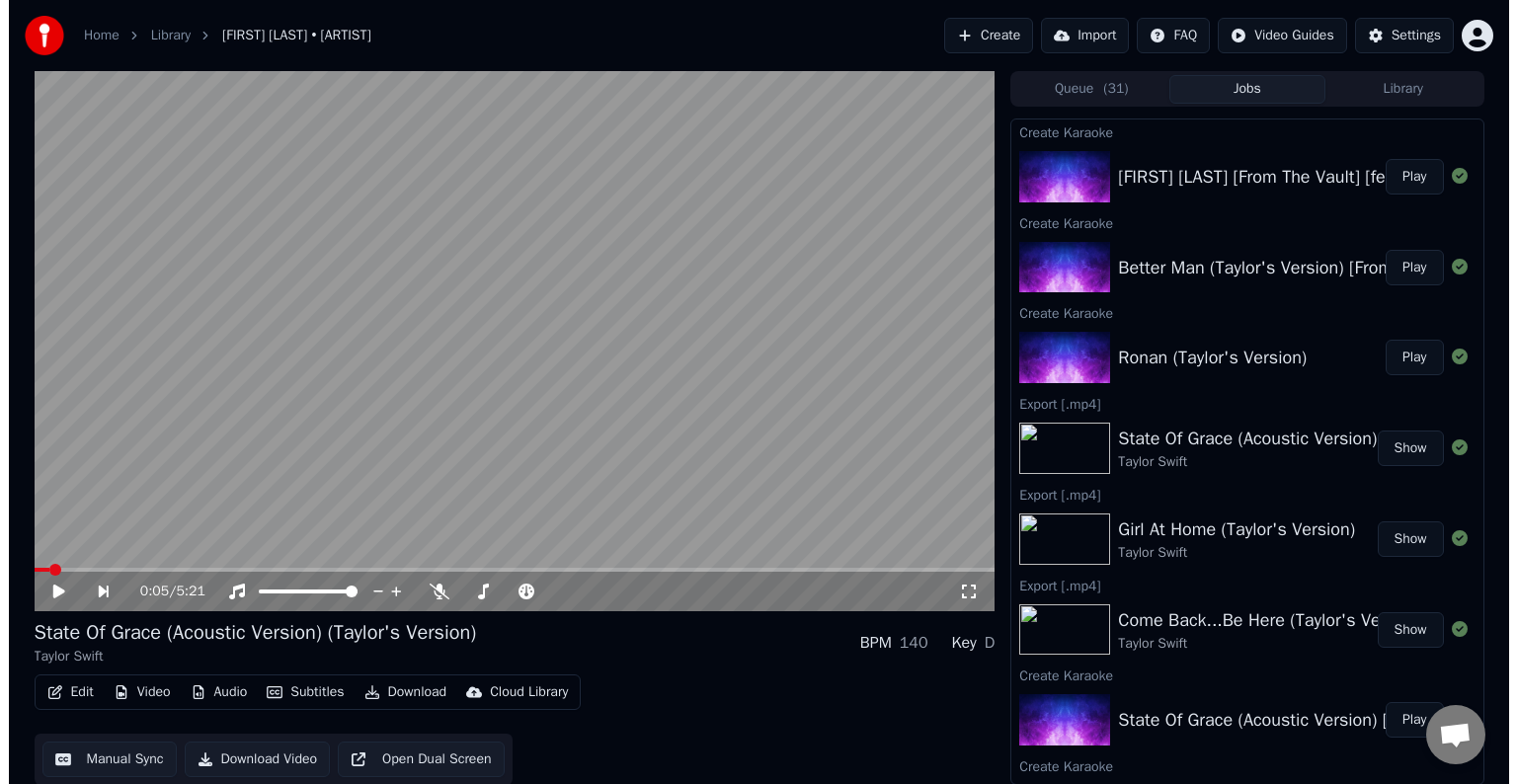 scroll, scrollTop: 0, scrollLeft: 0, axis: both 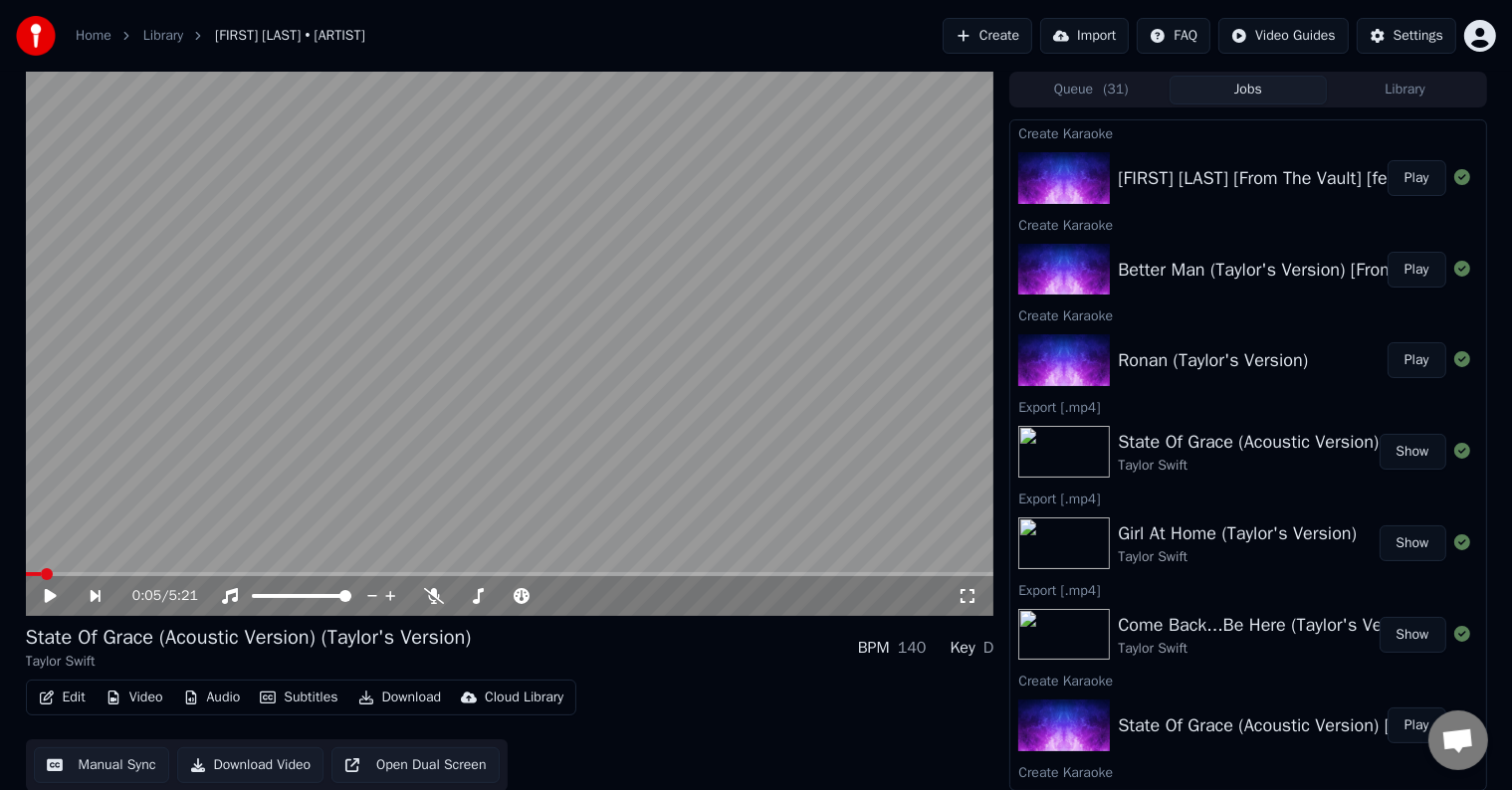 click on "Play" at bounding box center (1416, 360) 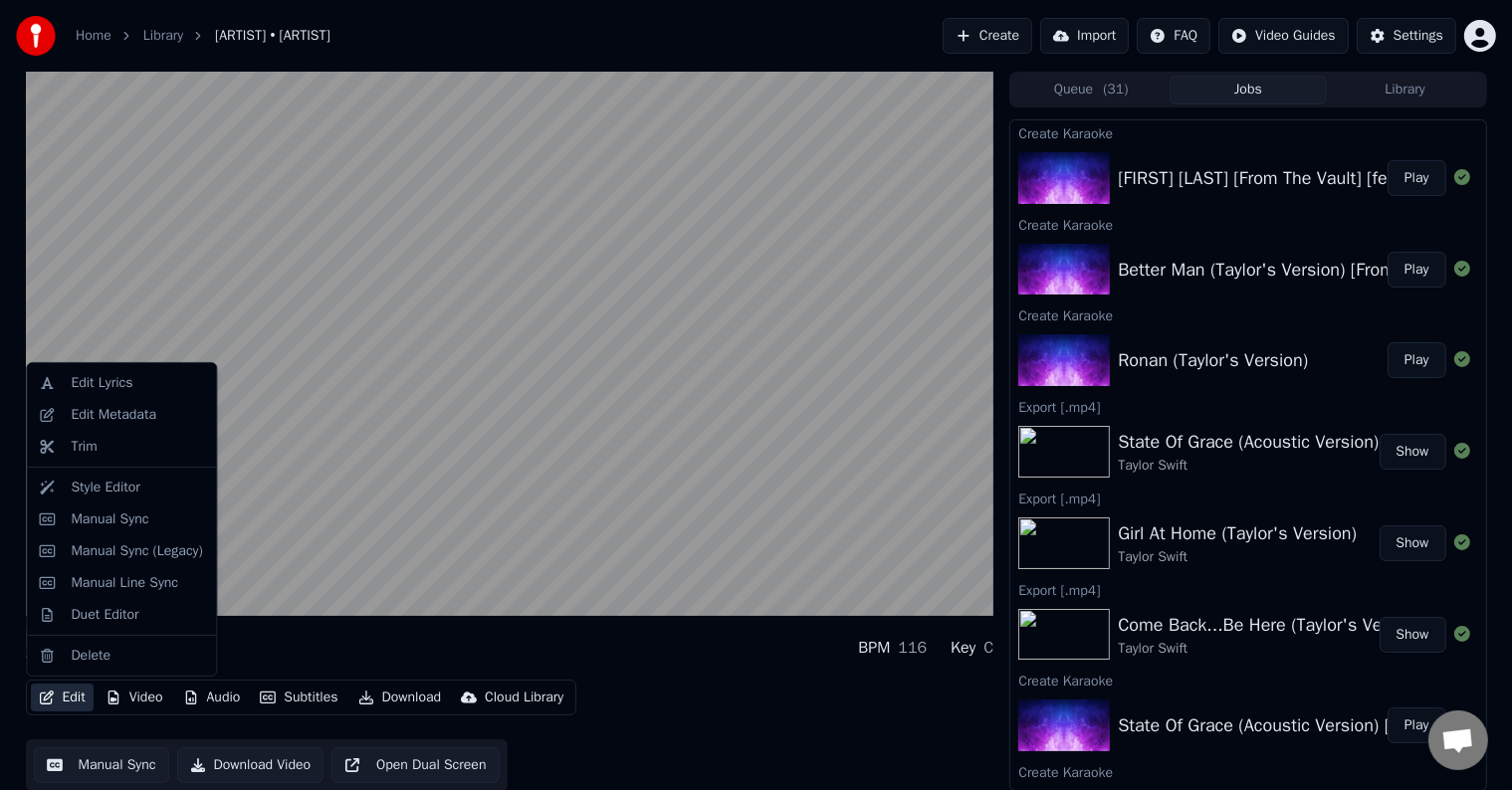 click on "Edit" at bounding box center (62, 697) 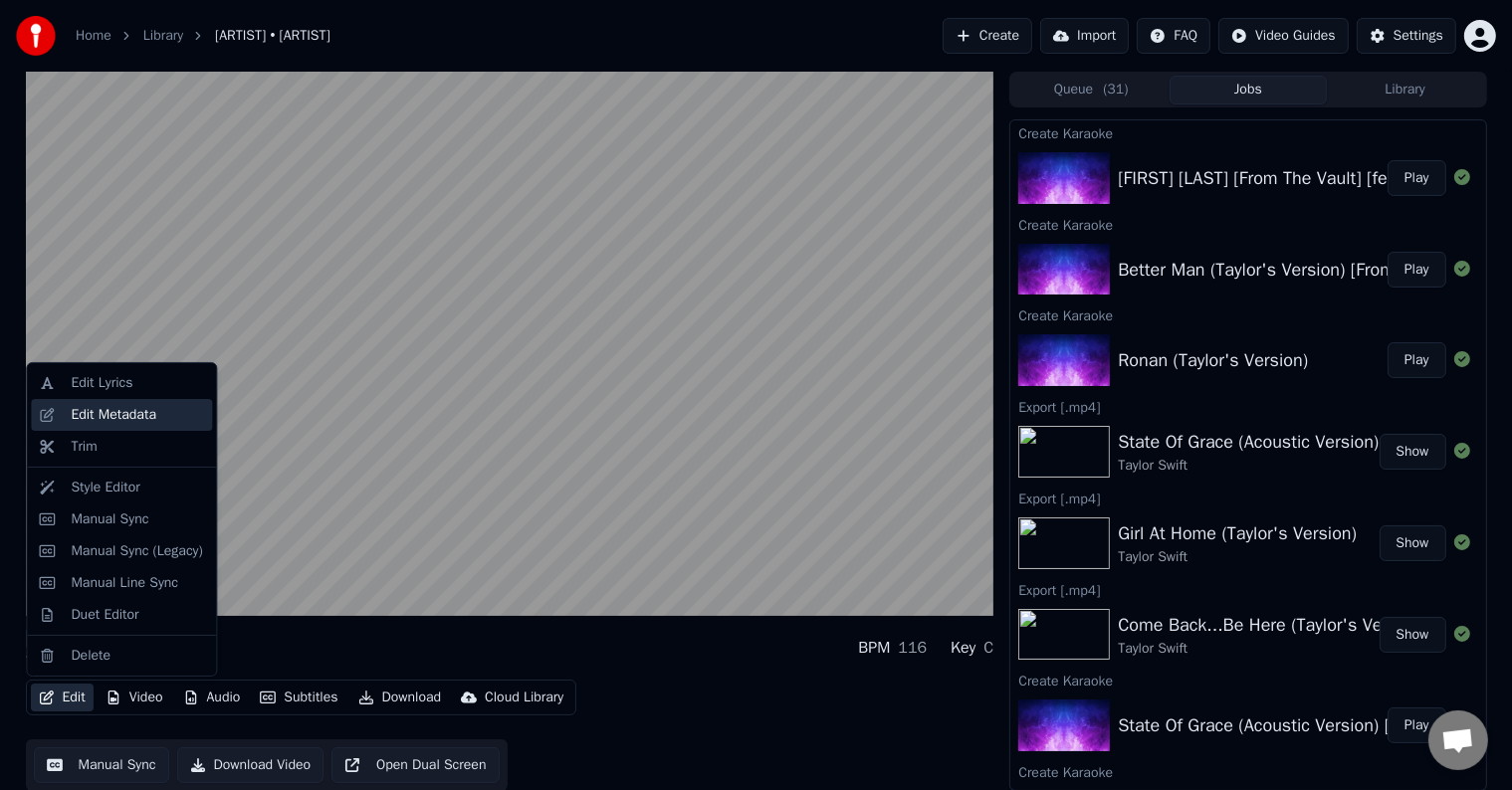 click on "Edit Metadata" at bounding box center (121, 415) 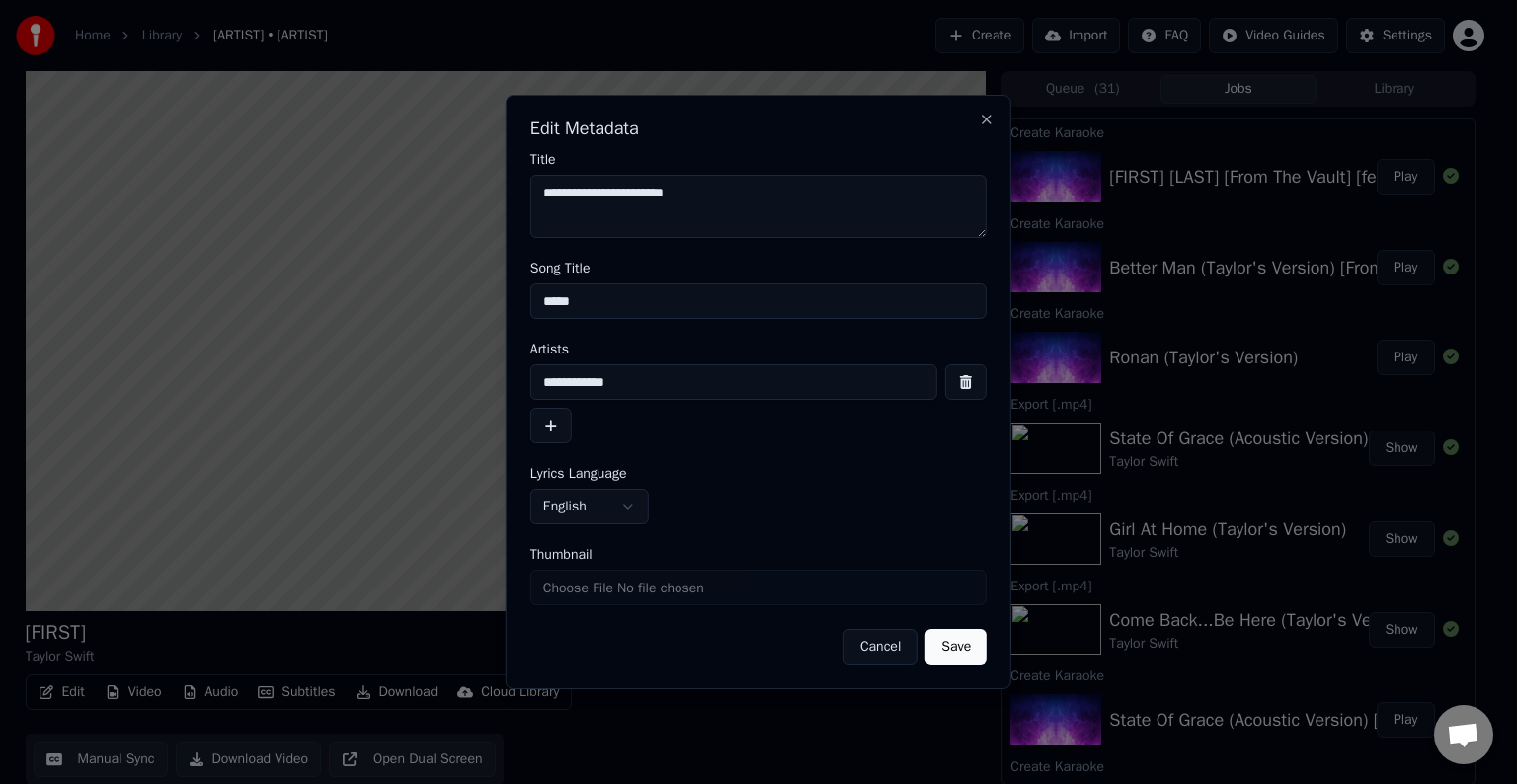 click on "*****" at bounding box center [758, 301] 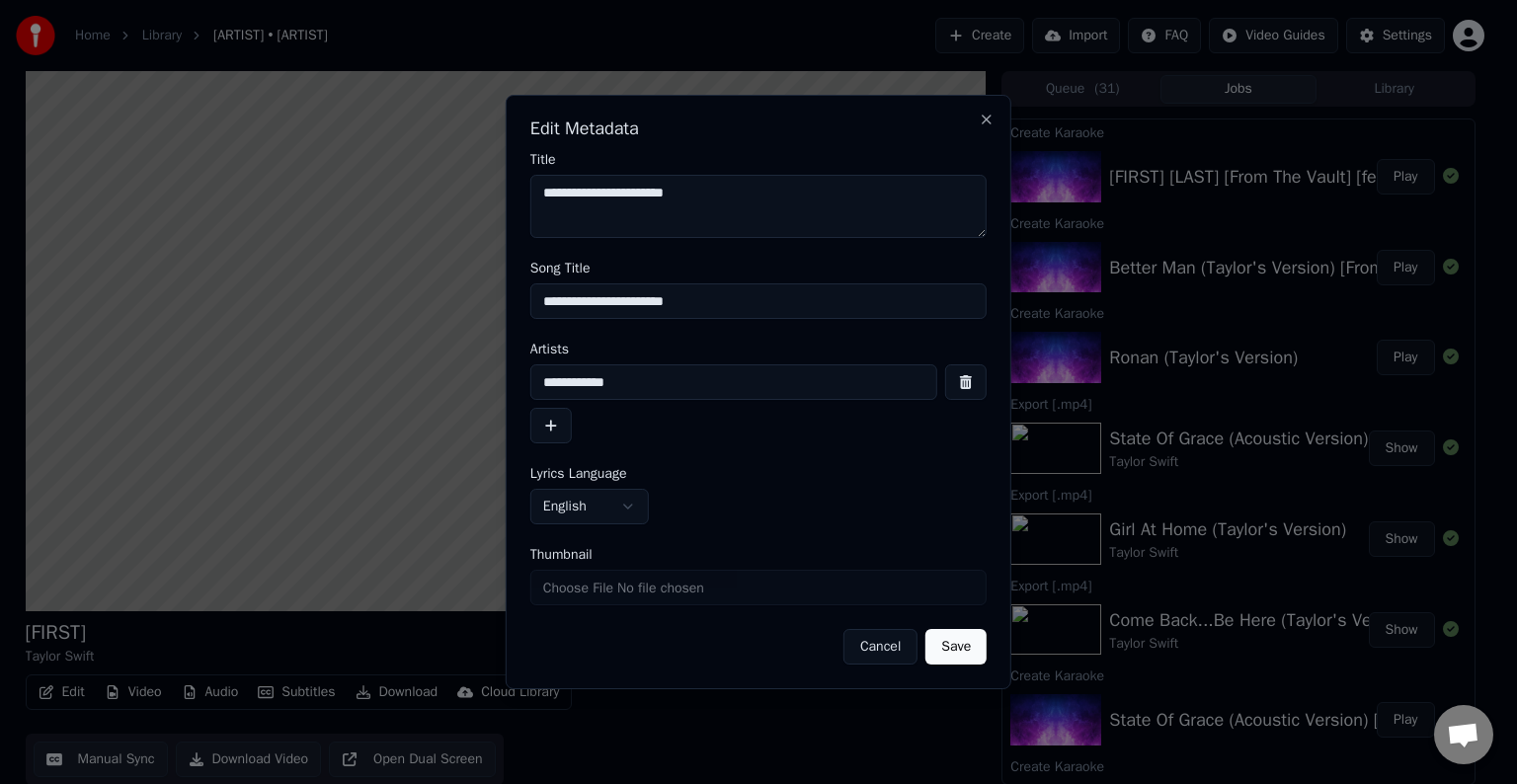 type on "**********" 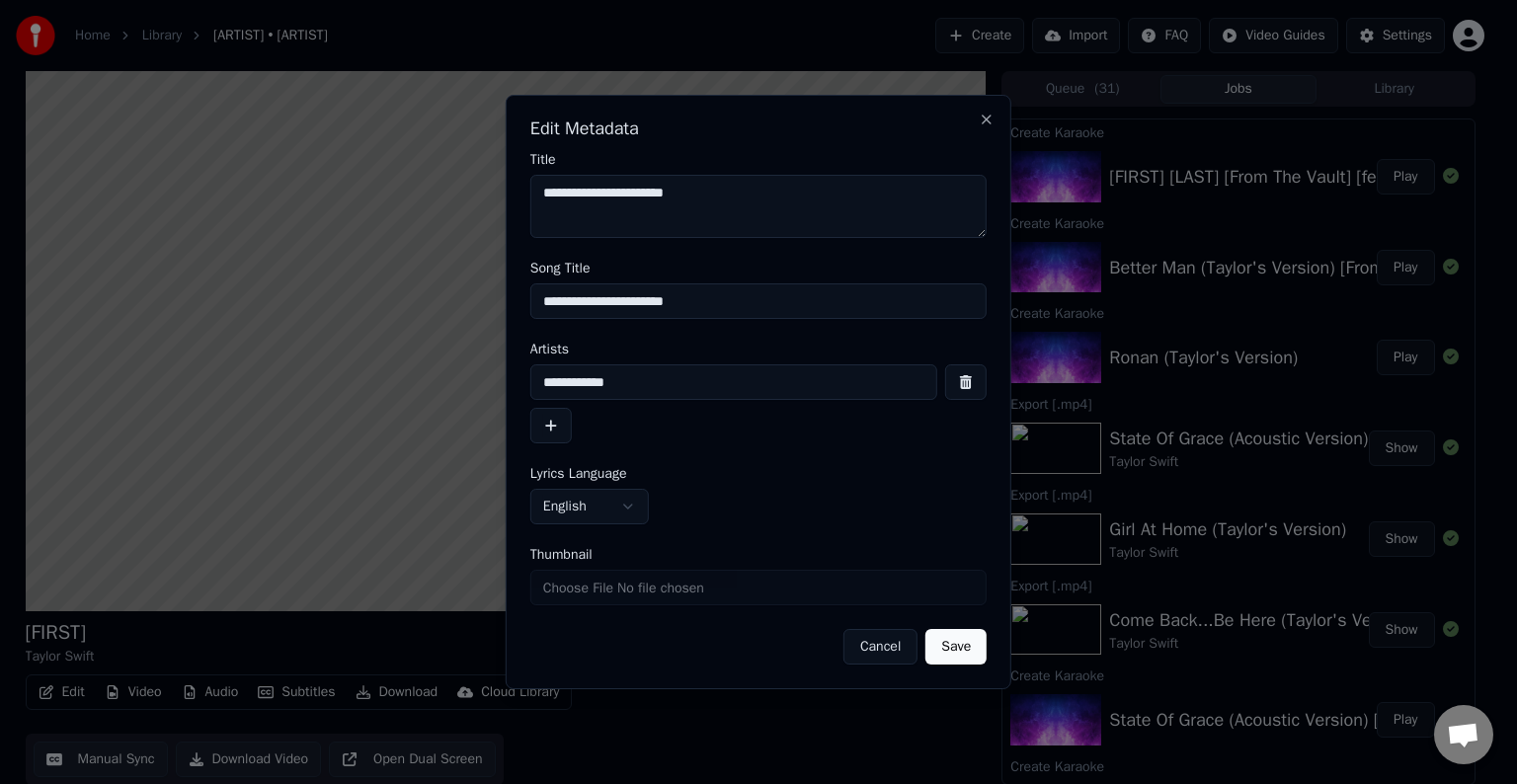 click on "Save" at bounding box center (956, 647) 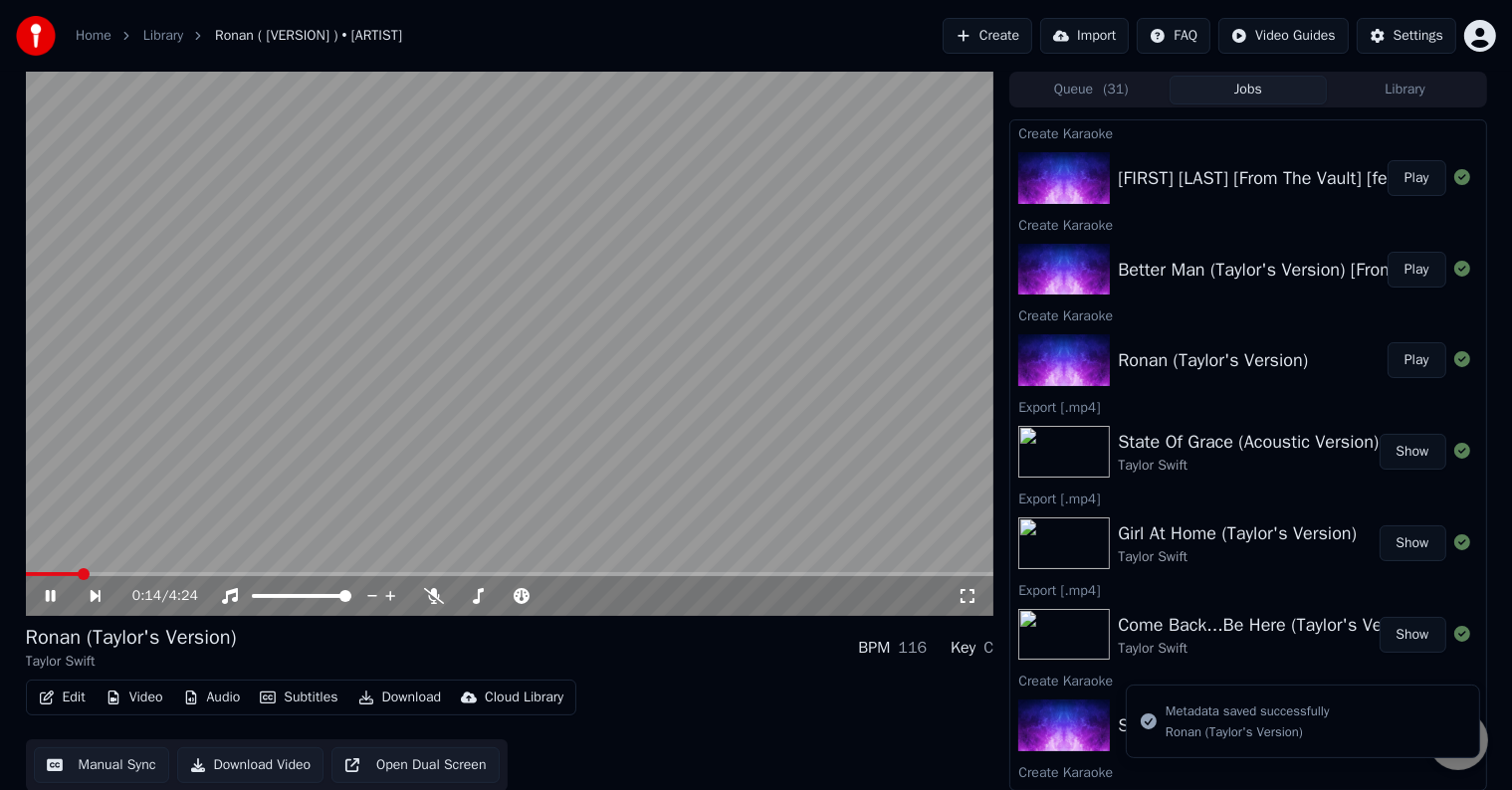 drag, startPoint x: 72, startPoint y: 713, endPoint x: 58, endPoint y: 697, distance: 21.260292 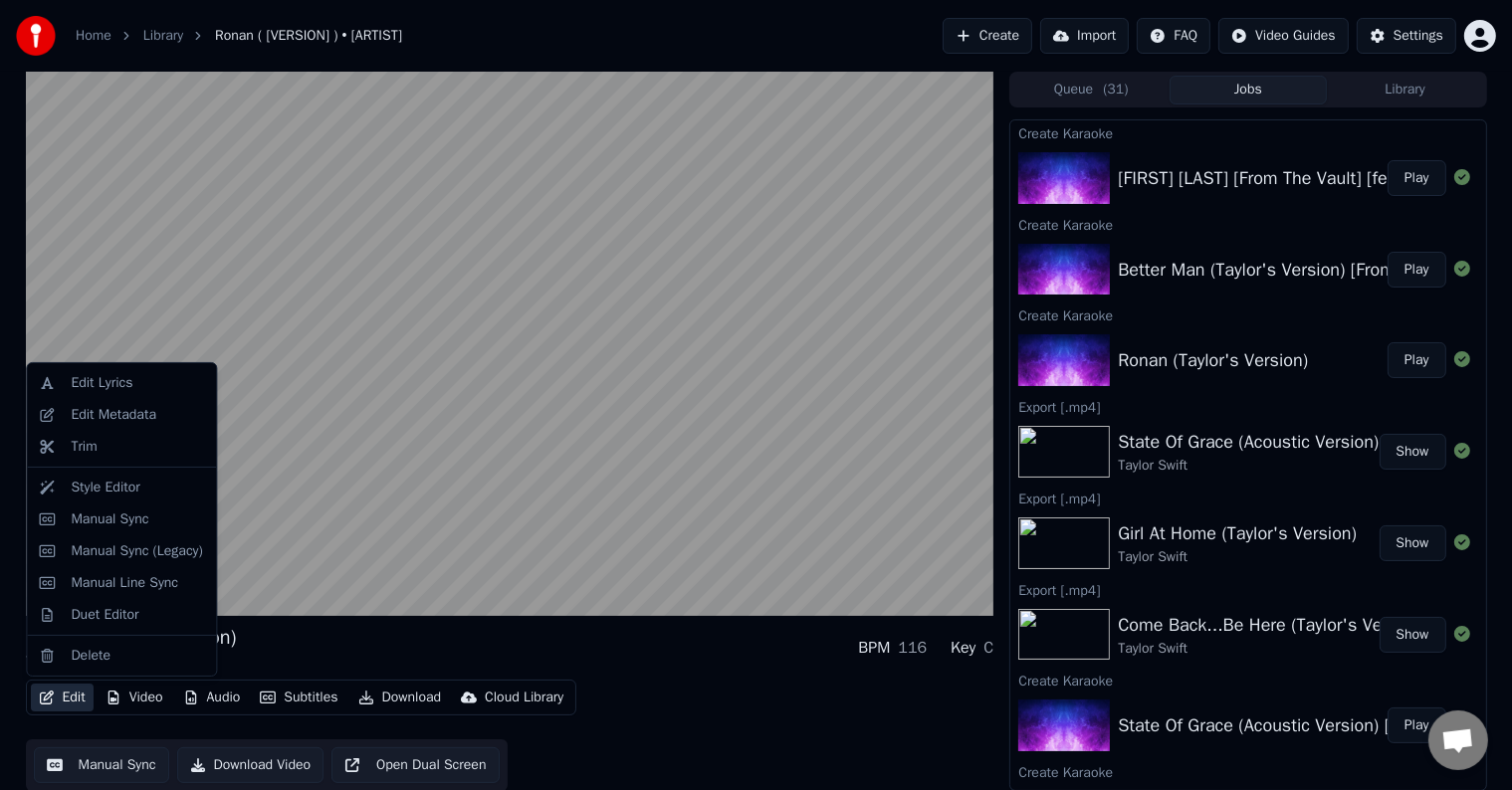 click on "Edit" at bounding box center (62, 697) 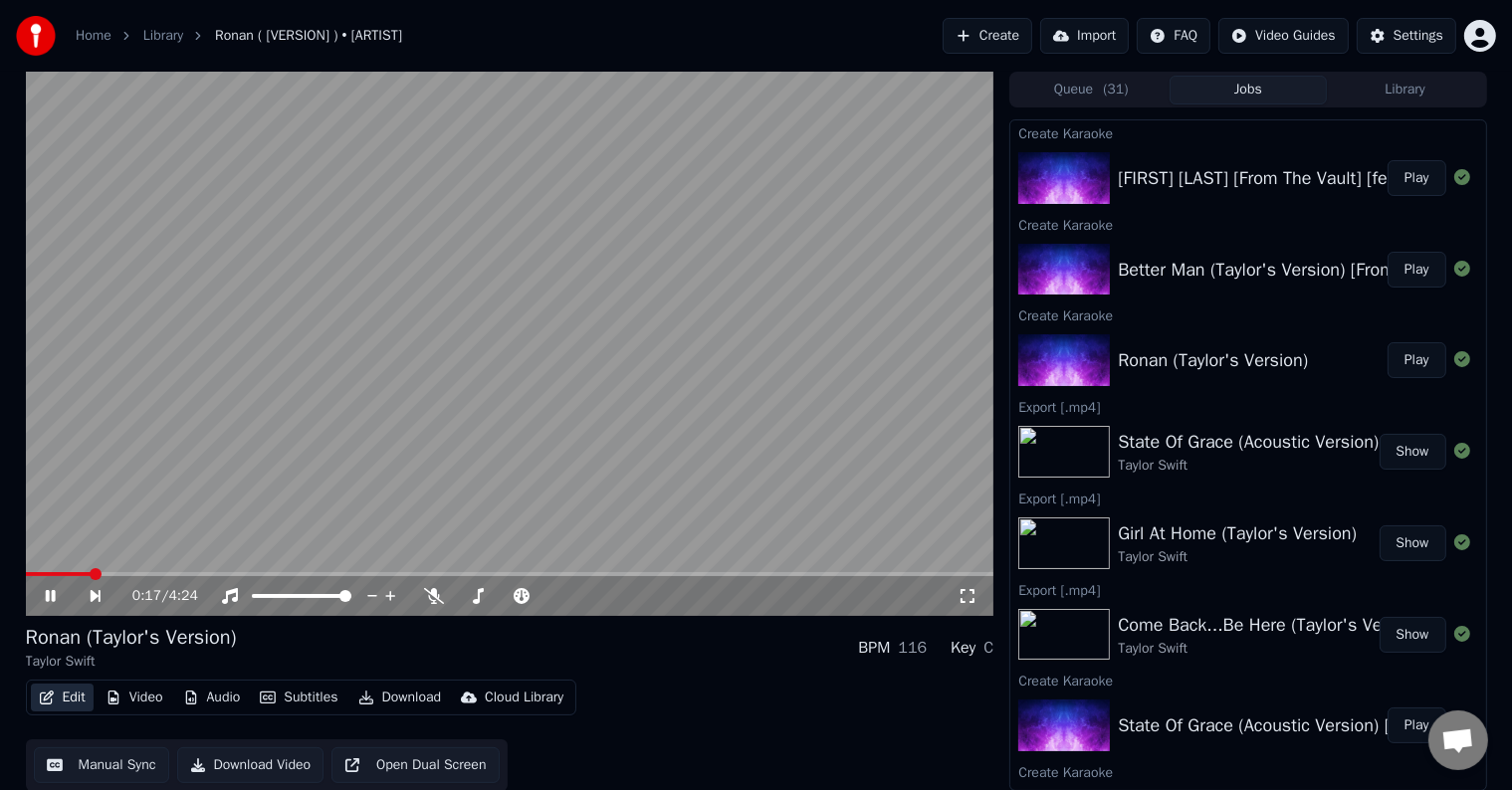 drag, startPoint x: 58, startPoint y: 697, endPoint x: 53, endPoint y: 709, distance: 13 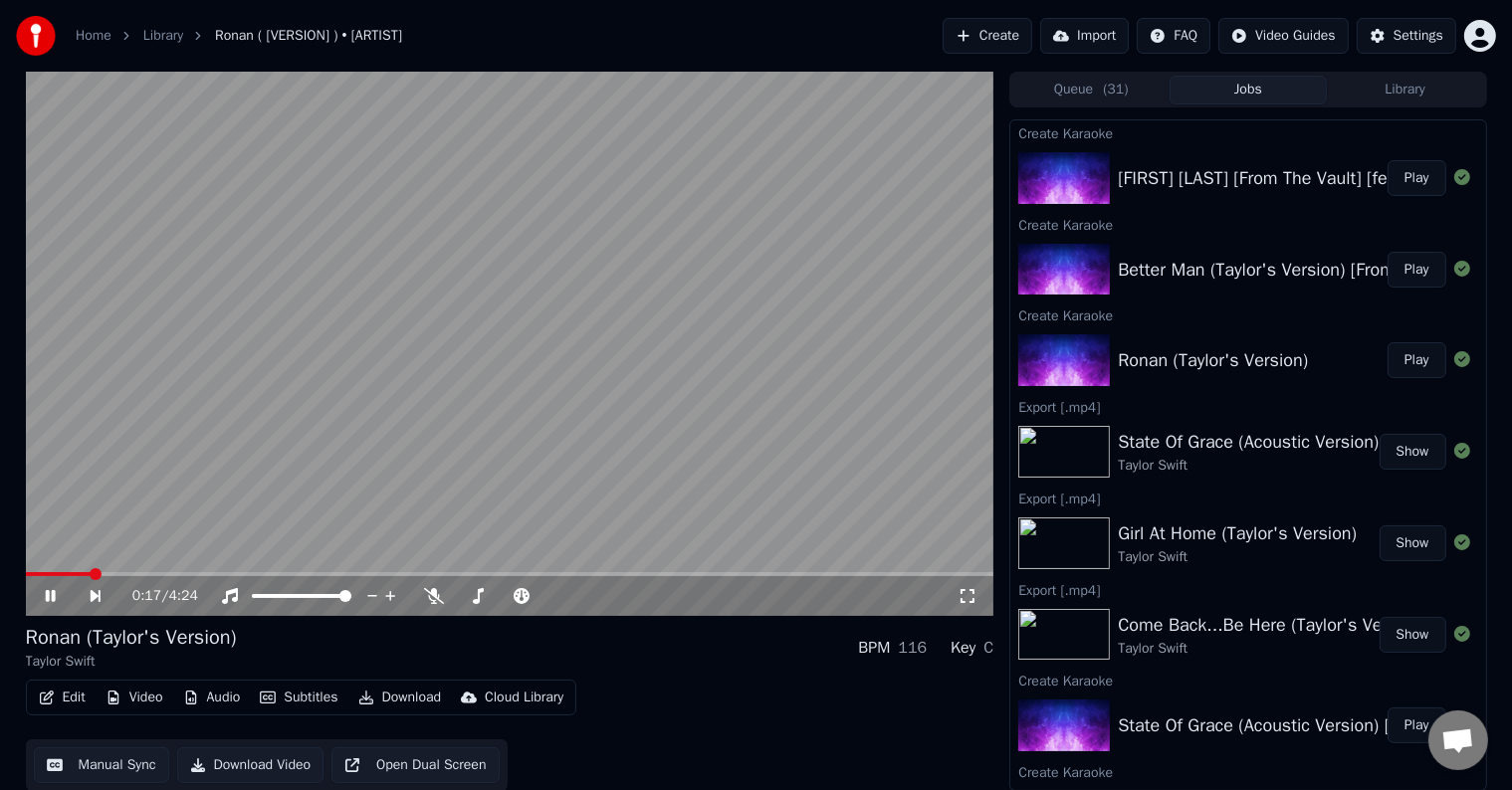 click on "Edit" at bounding box center (62, 697) 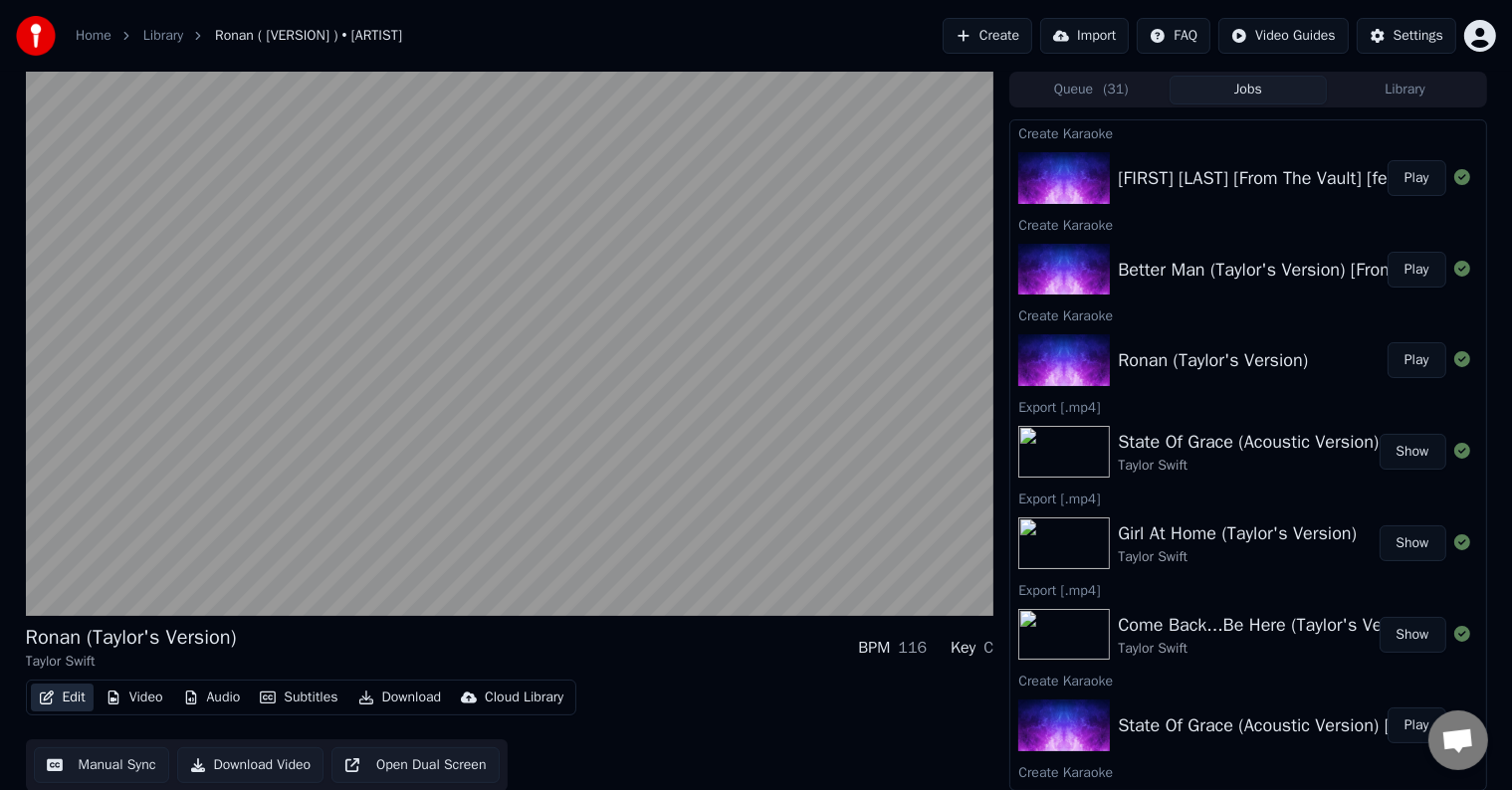 drag, startPoint x: 53, startPoint y: 709, endPoint x: 10, endPoint y: 714, distance: 43.289722 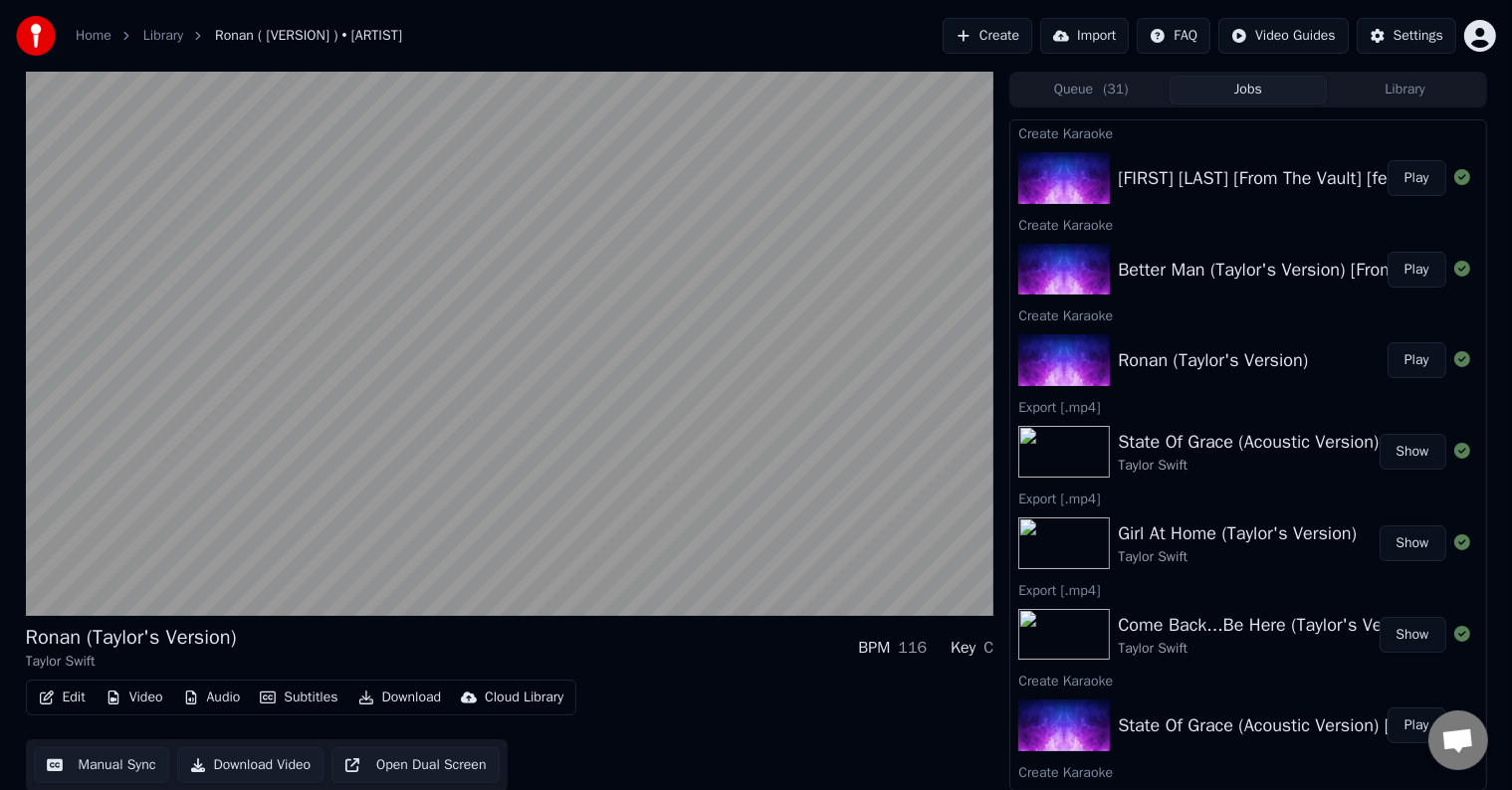 drag, startPoint x: 10, startPoint y: 714, endPoint x: 50, endPoint y: 690, distance: 46.647615 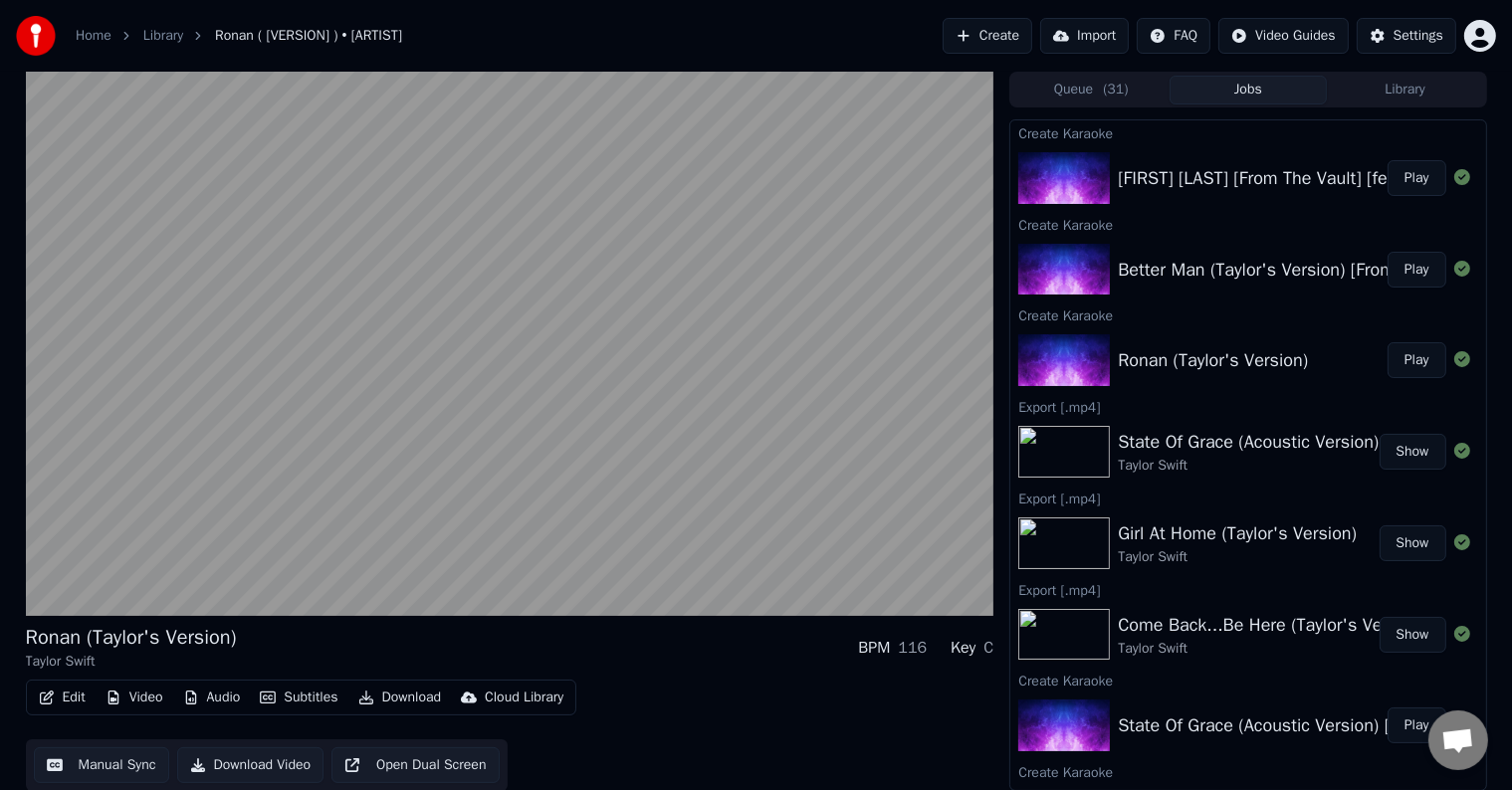 click 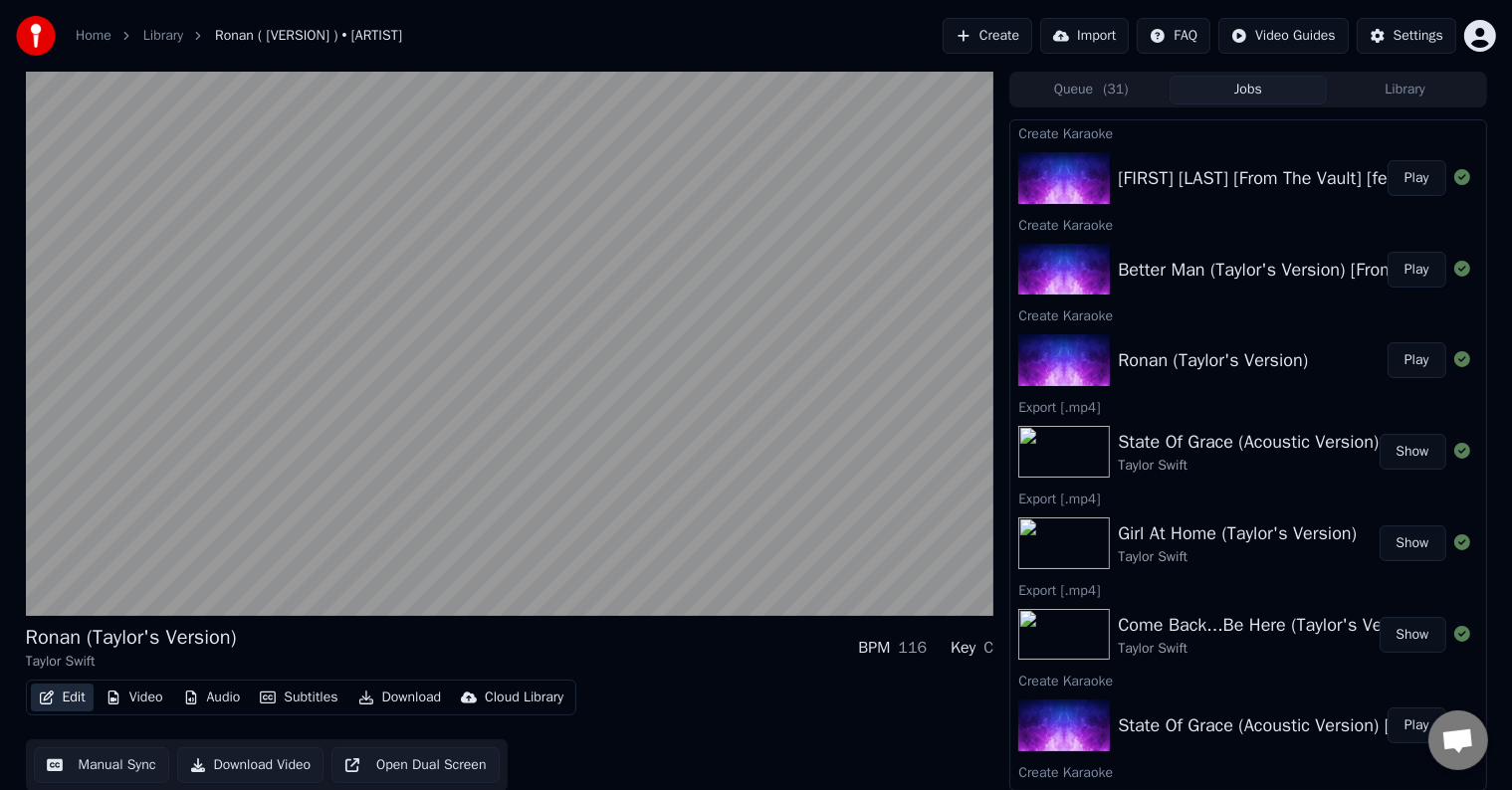 click 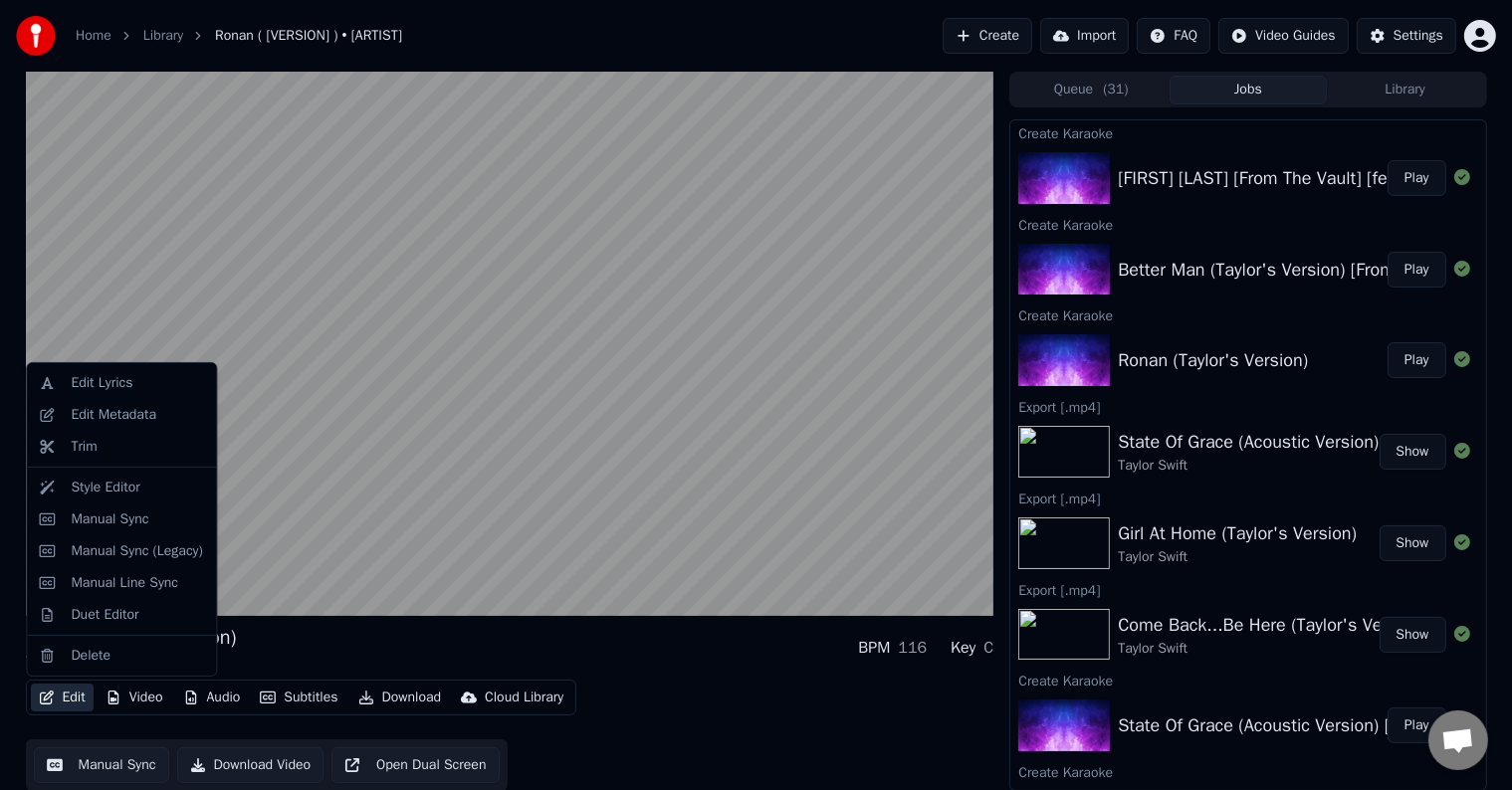 click 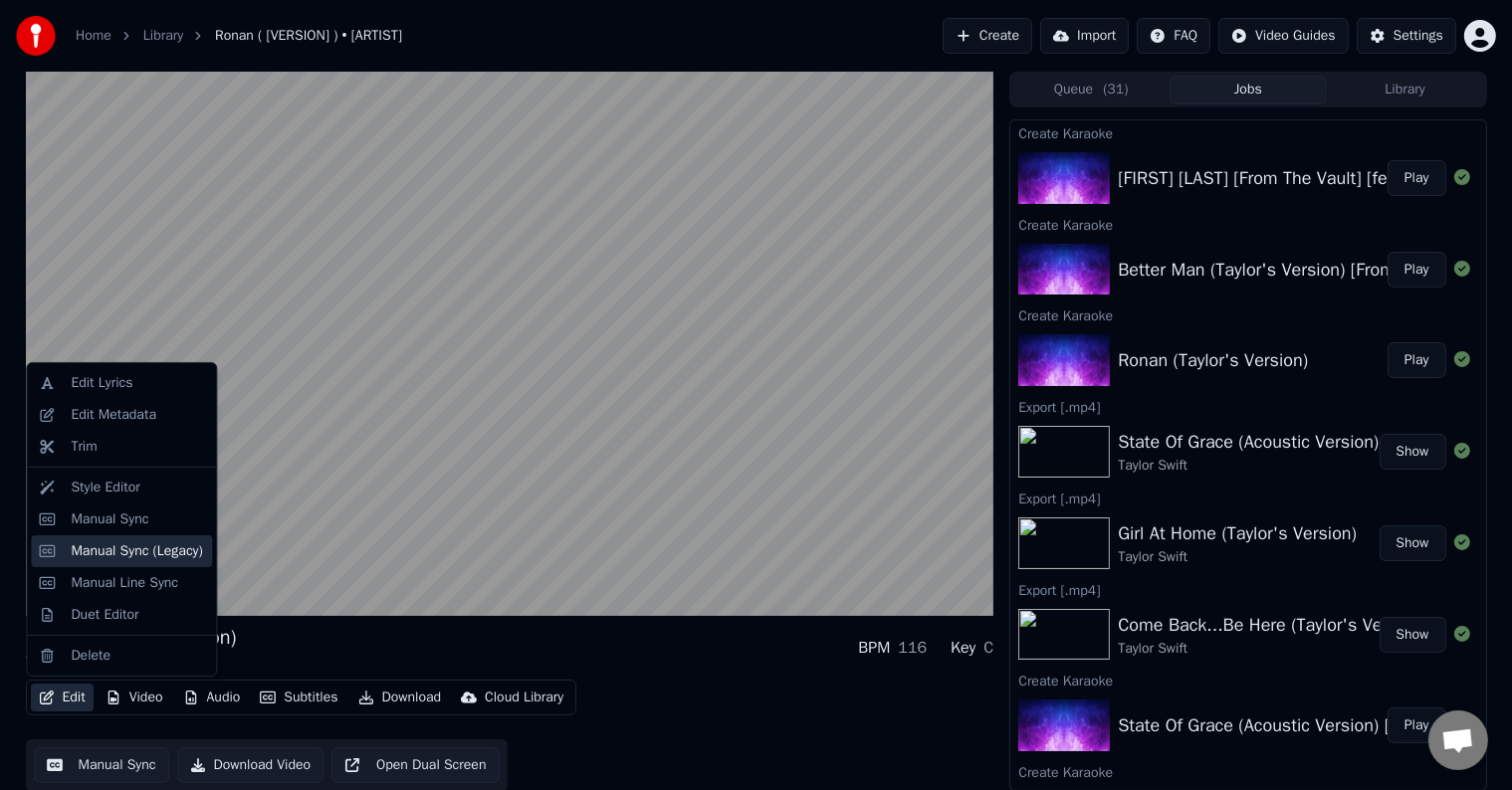 click on "Manual Sync (Legacy)" at bounding box center (136, 551) 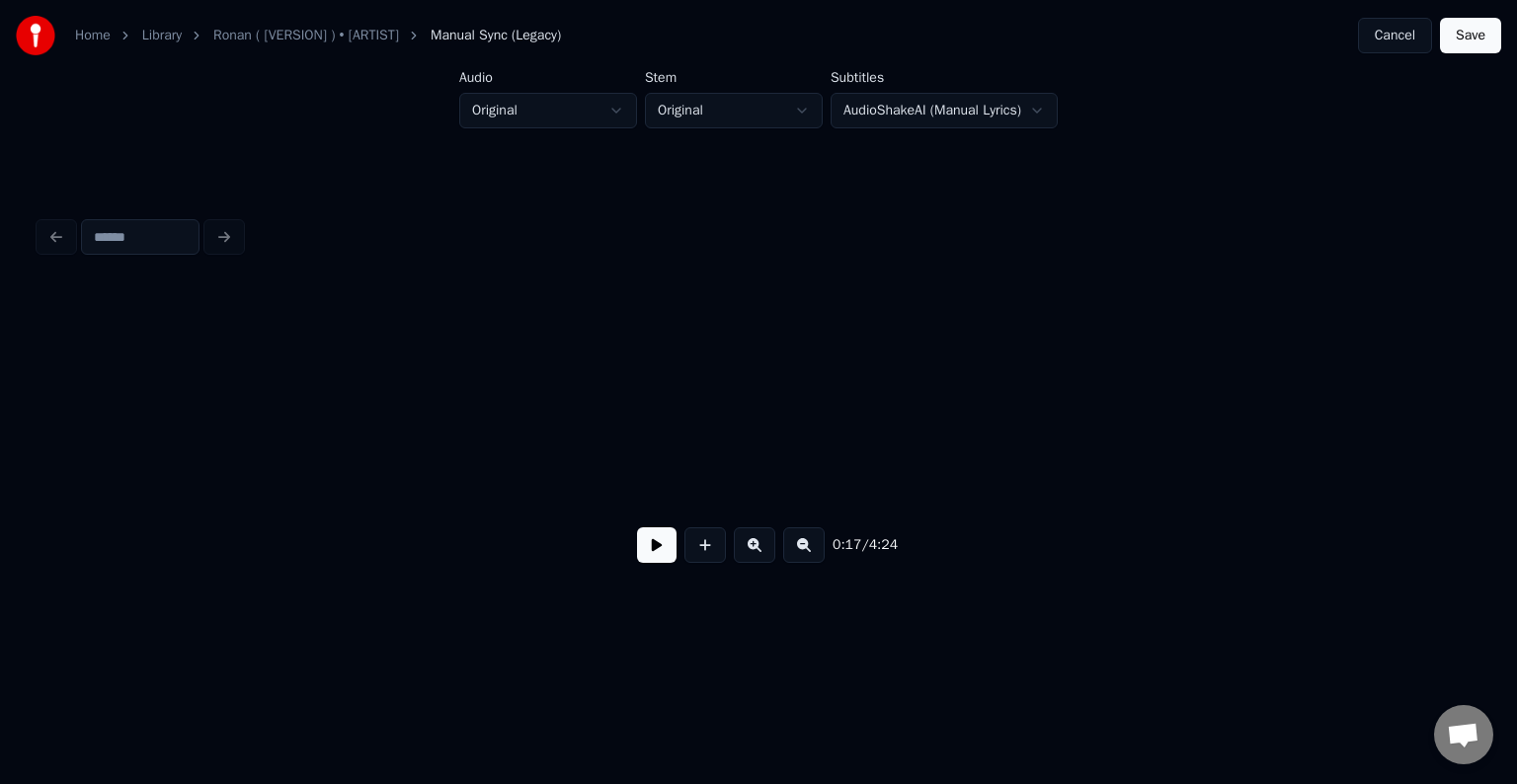scroll, scrollTop: 0, scrollLeft: 2556, axis: horizontal 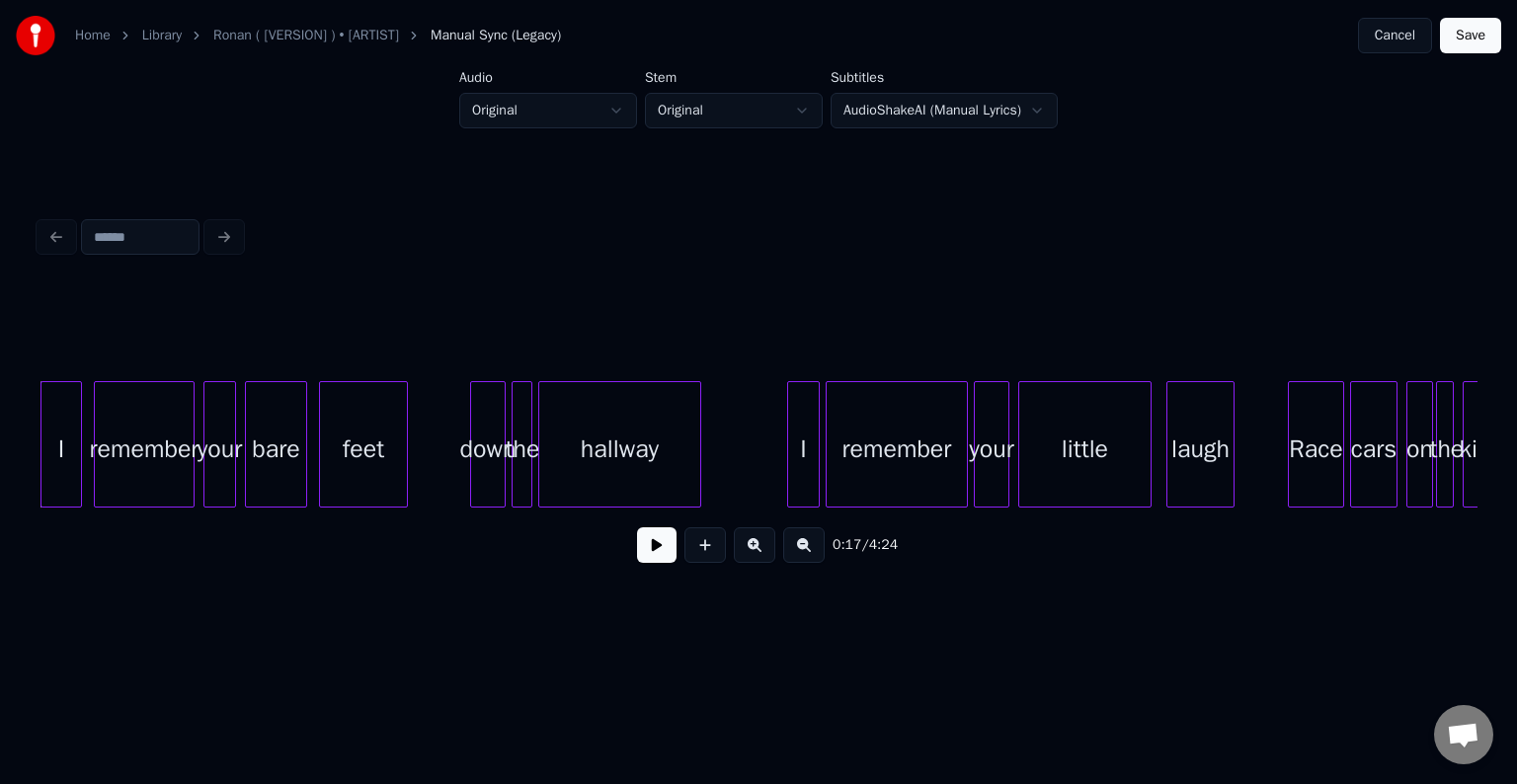 click at bounding box center (657, 545) 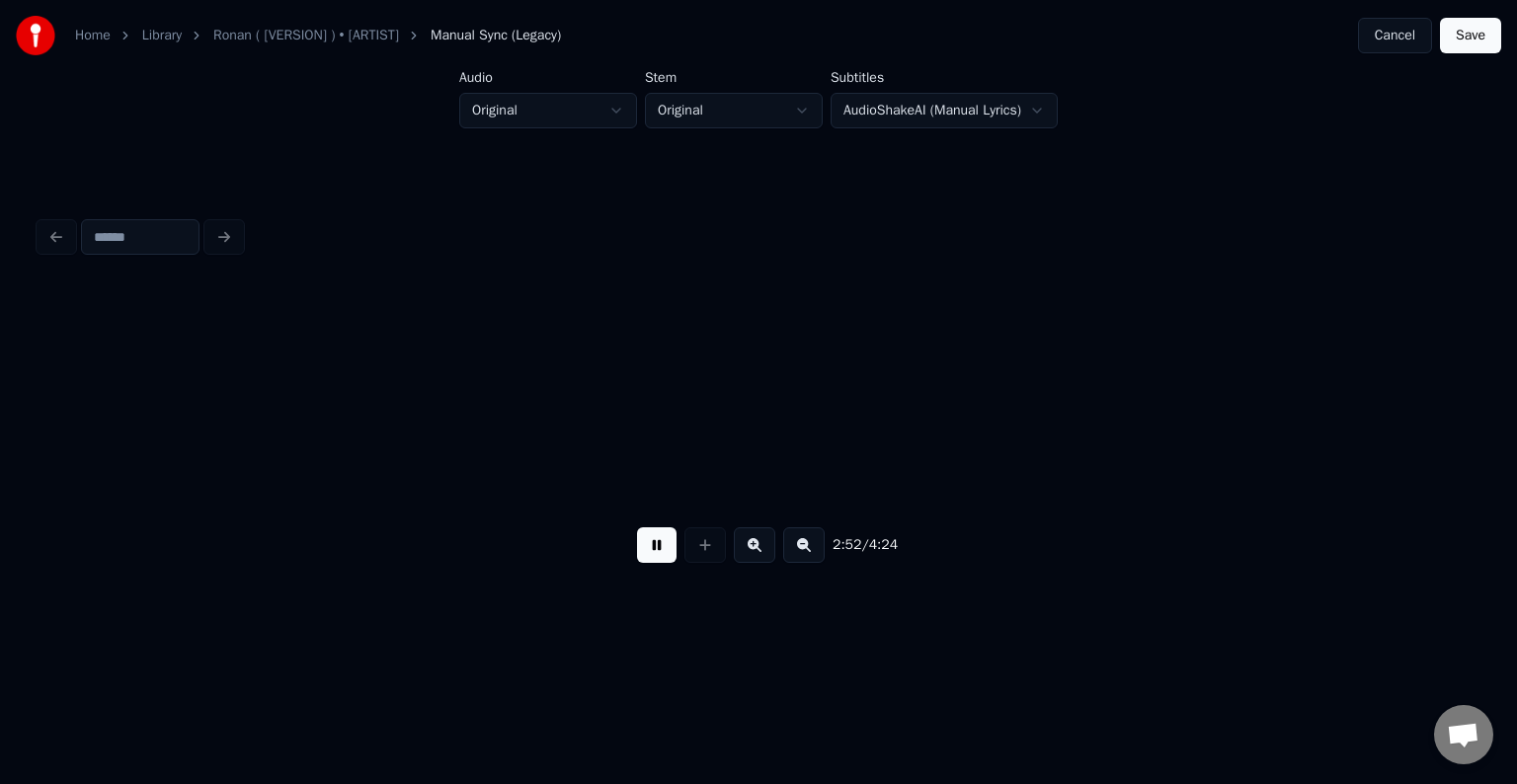 scroll, scrollTop: 0, scrollLeft: 25580, axis: horizontal 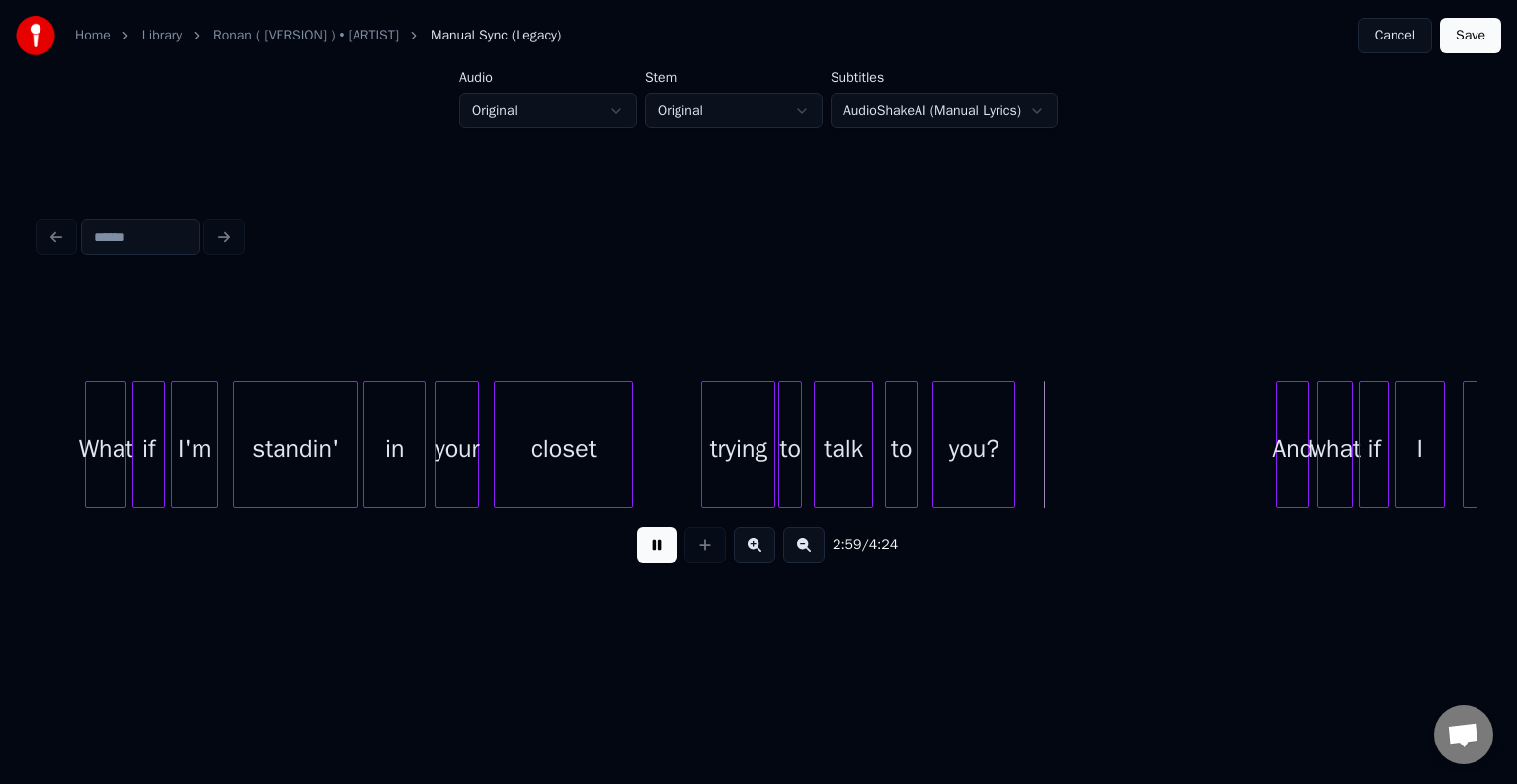 click on "What if I'm standin' in your closet trying to talk to you? And what if I kept" at bounding box center [-5962, 444] 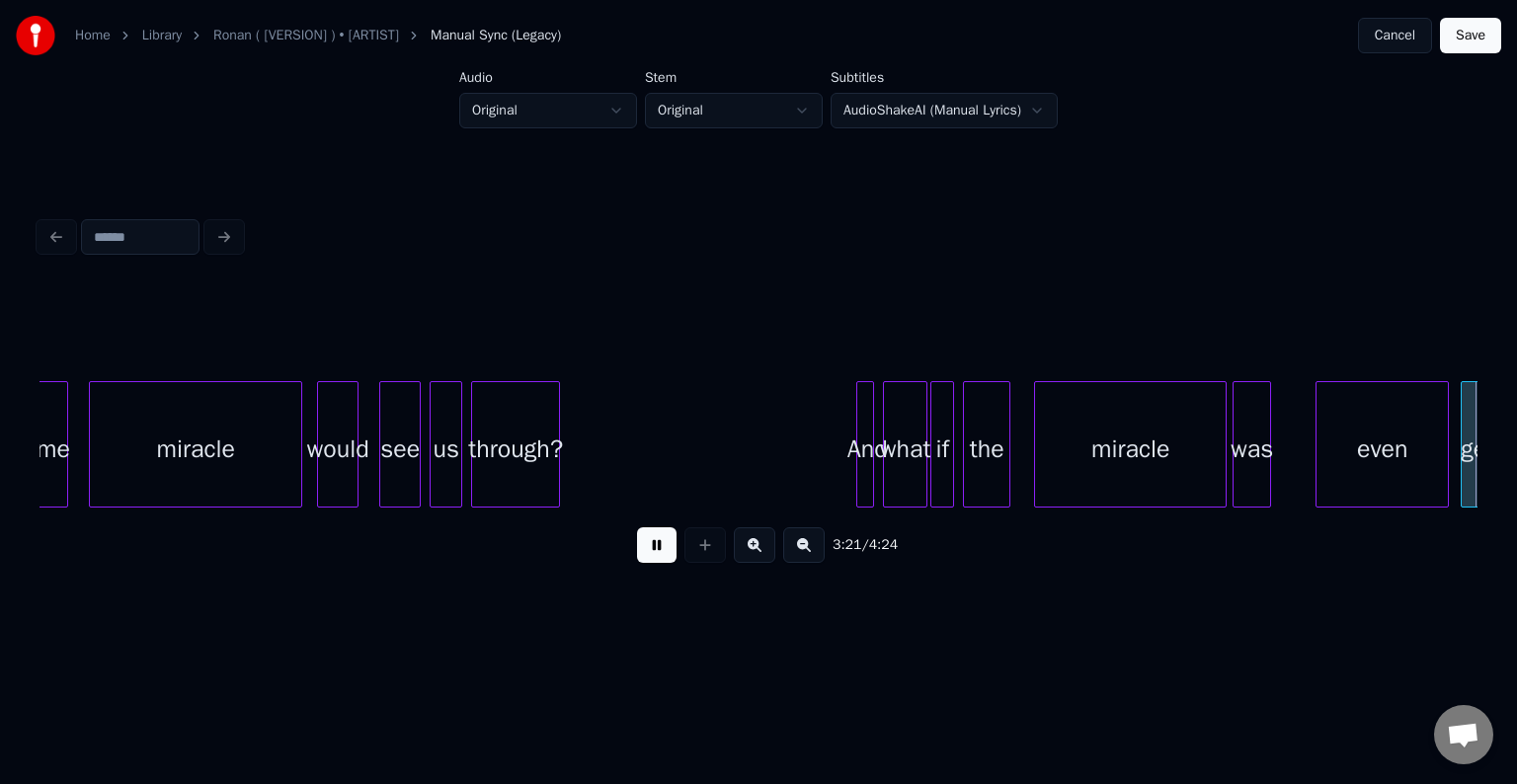 scroll, scrollTop: 0, scrollLeft: 29897, axis: horizontal 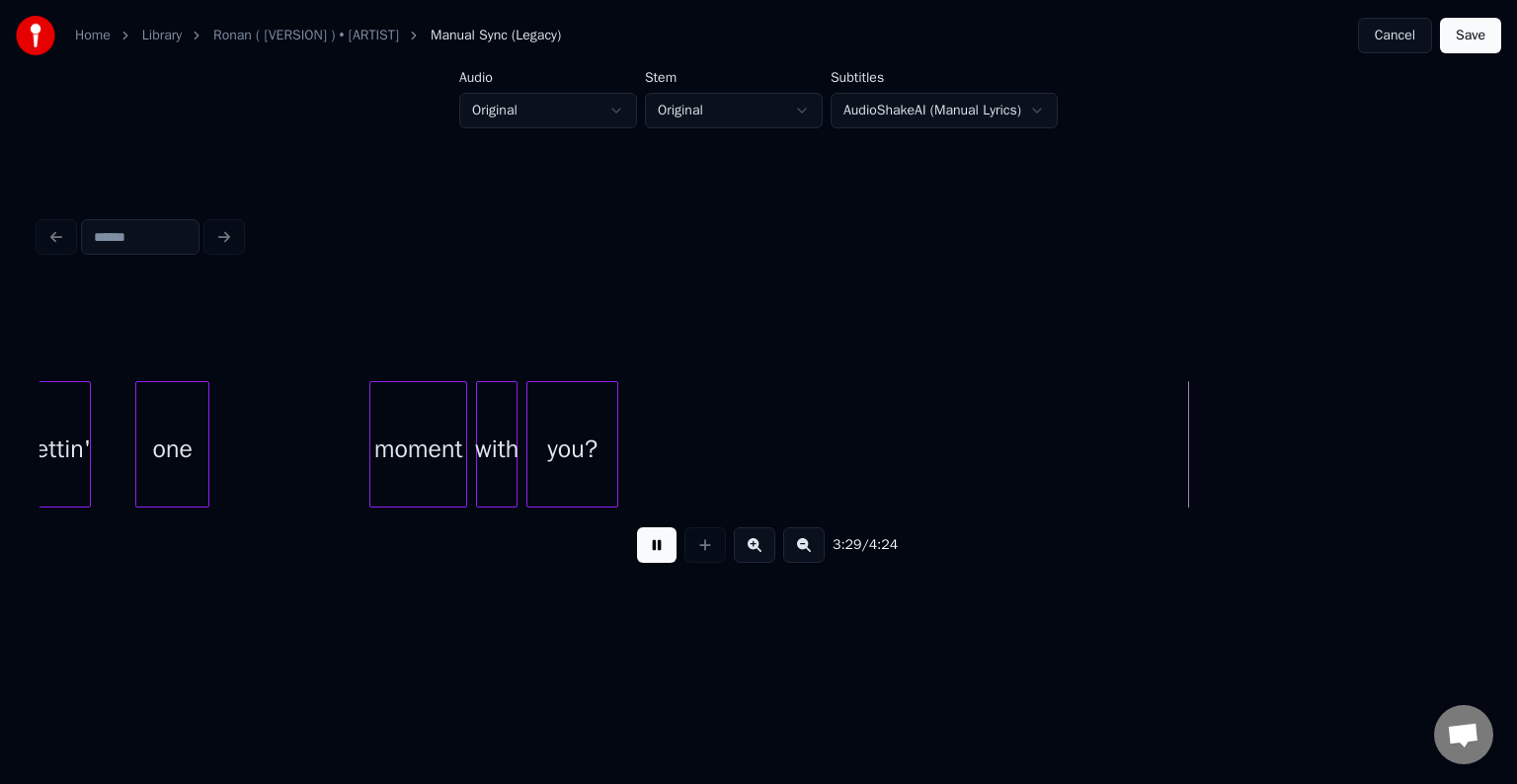 click on "gettin'" at bounding box center [56, 449] 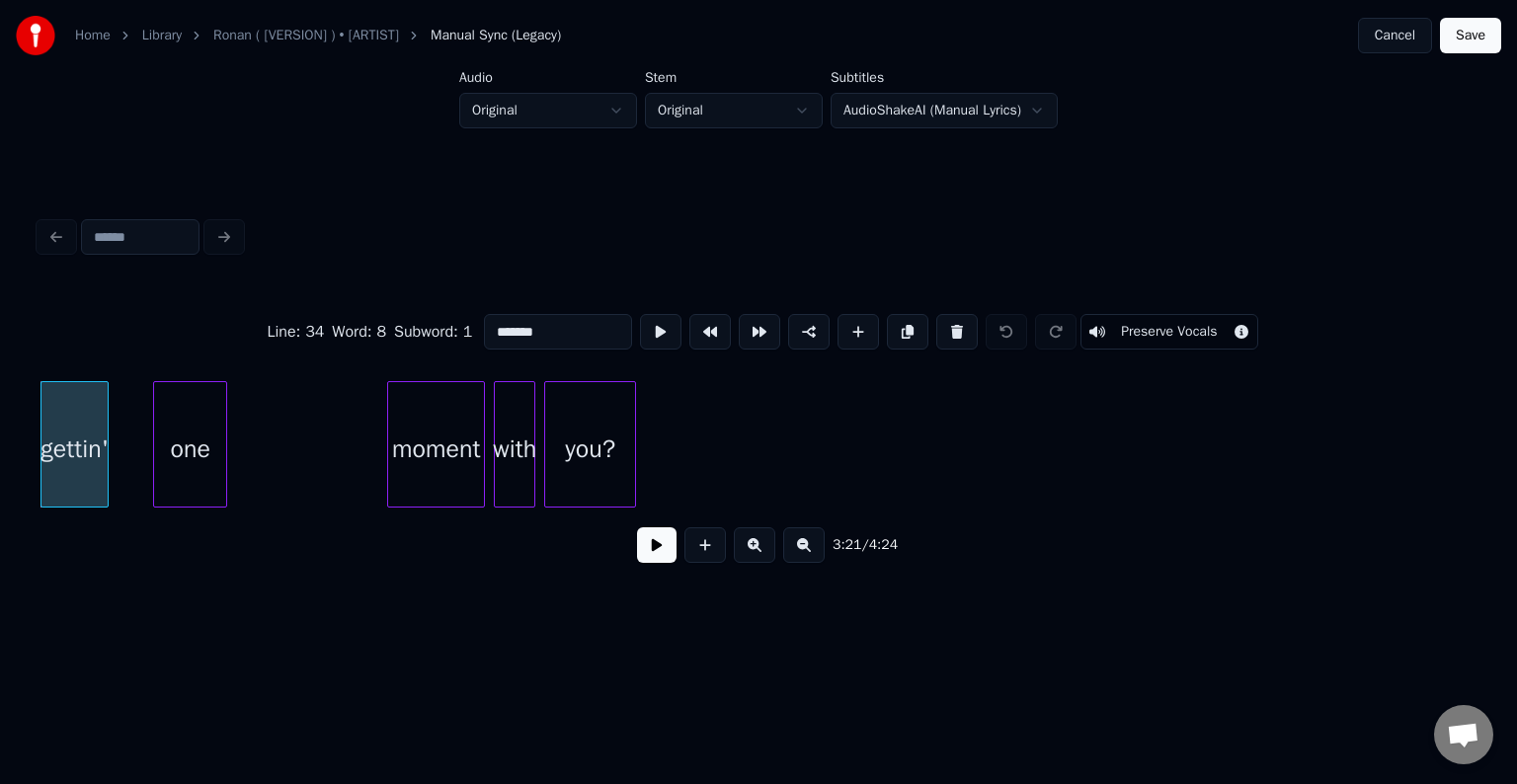 click on "3:21  /  4:24" at bounding box center (758, 545) 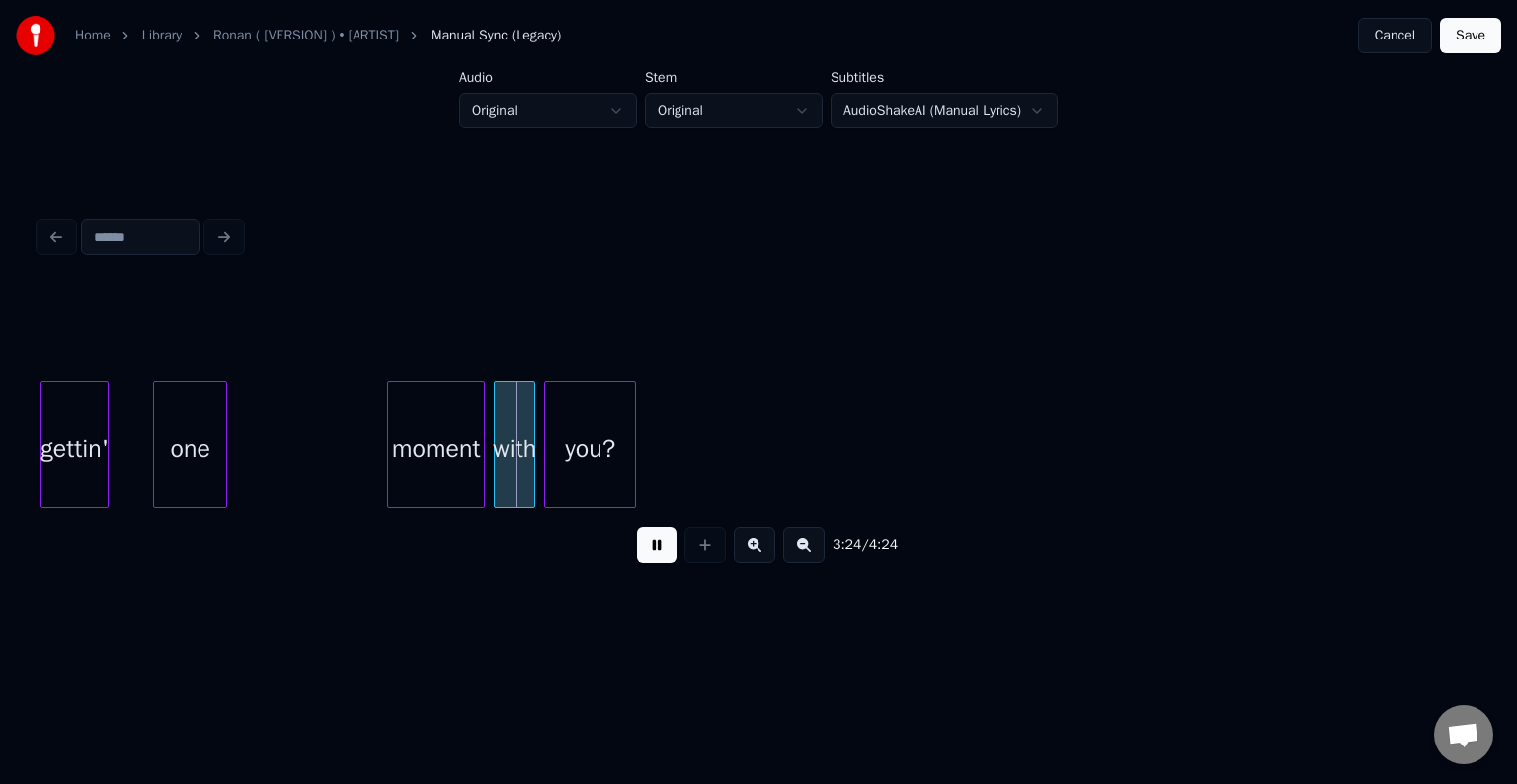 click at bounding box center (657, 545) 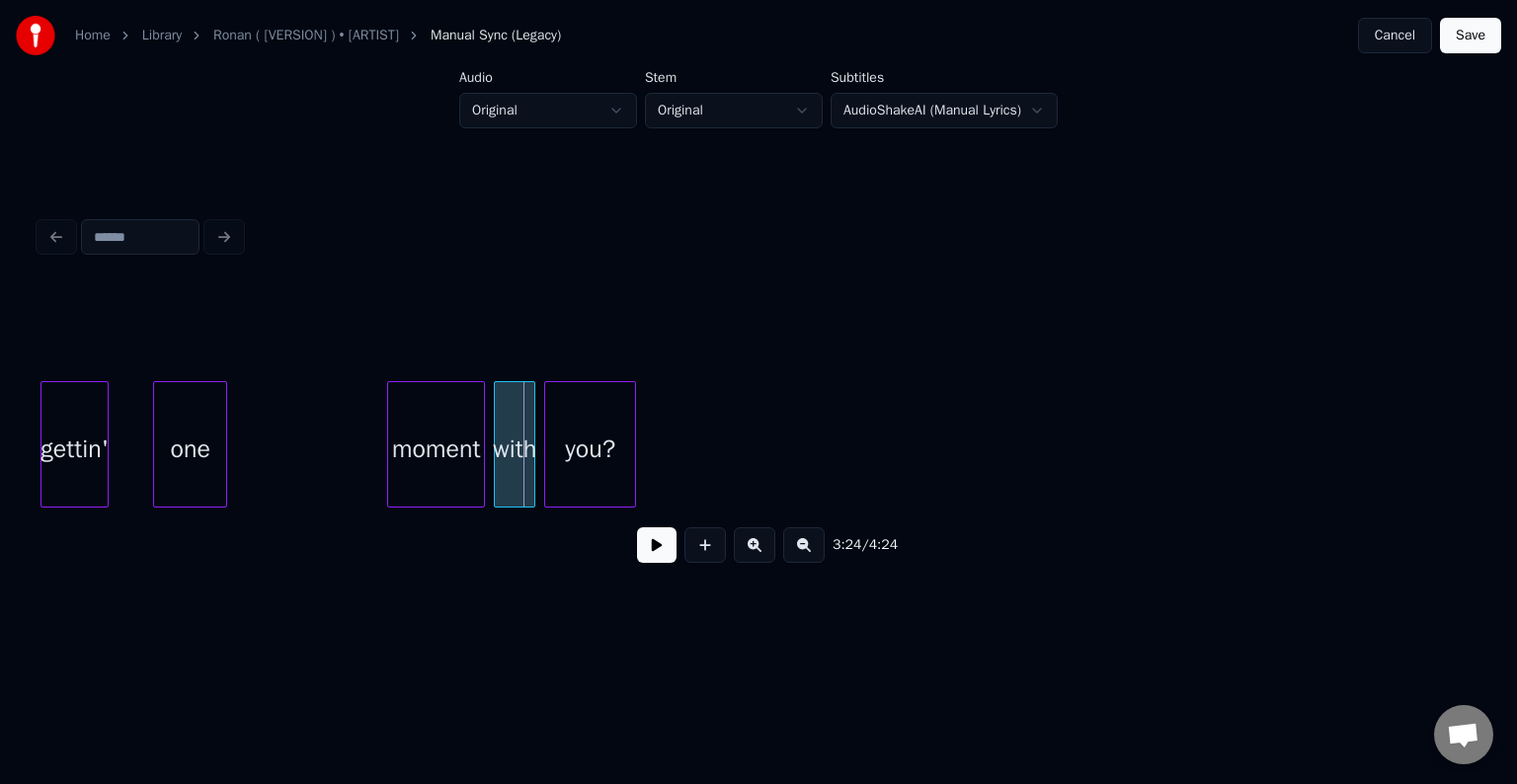 click at bounding box center (105, 444) 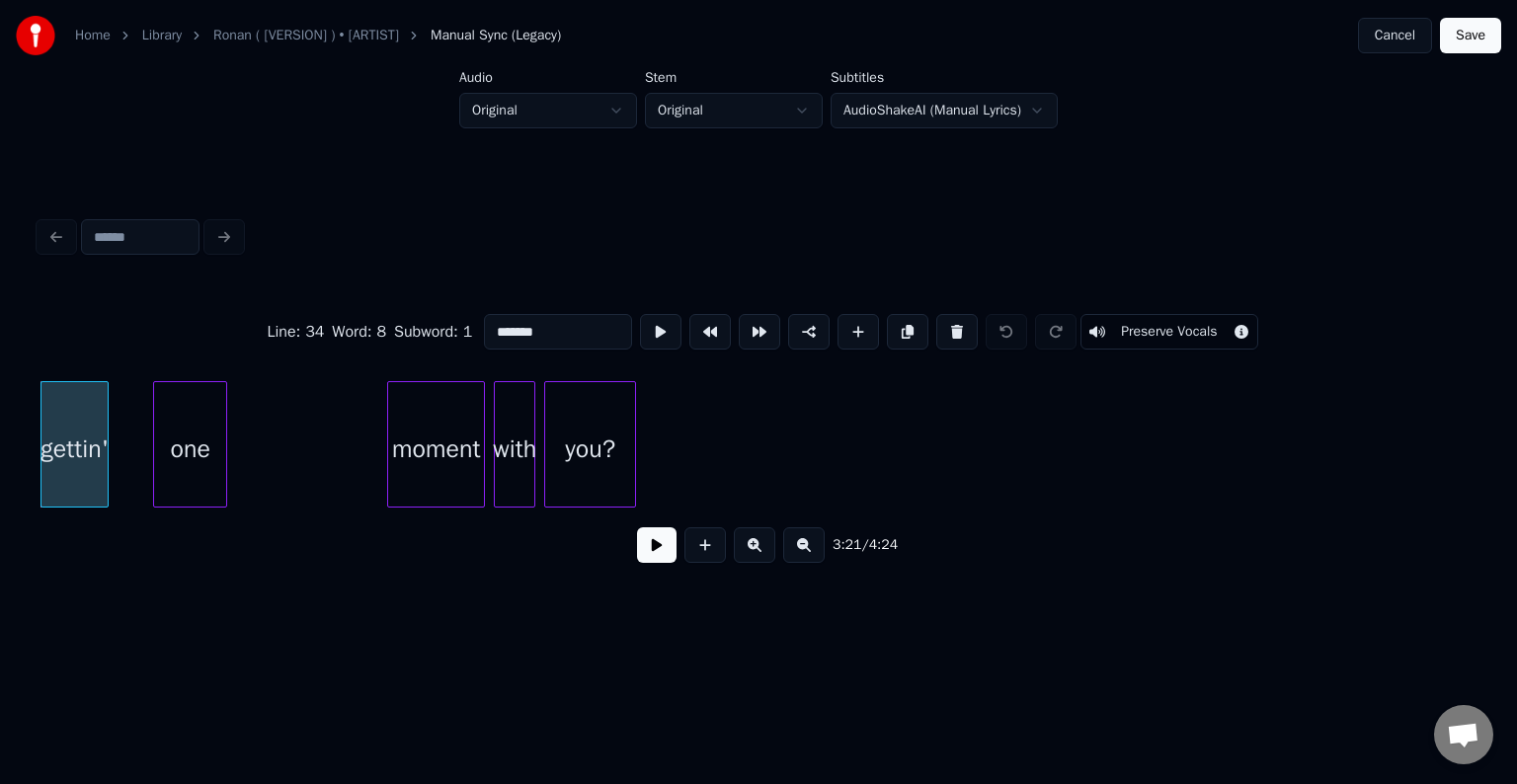 type 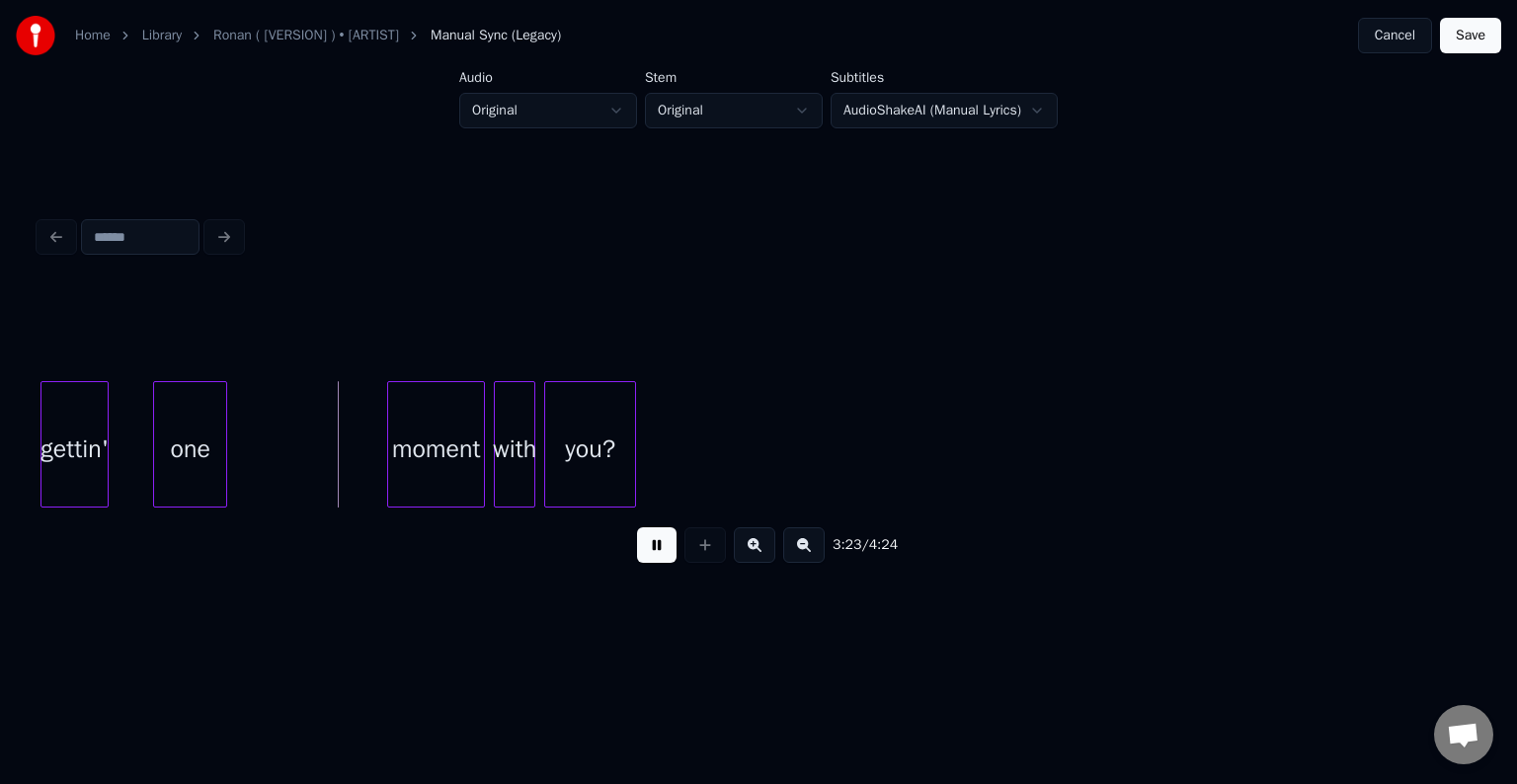 click at bounding box center (657, 545) 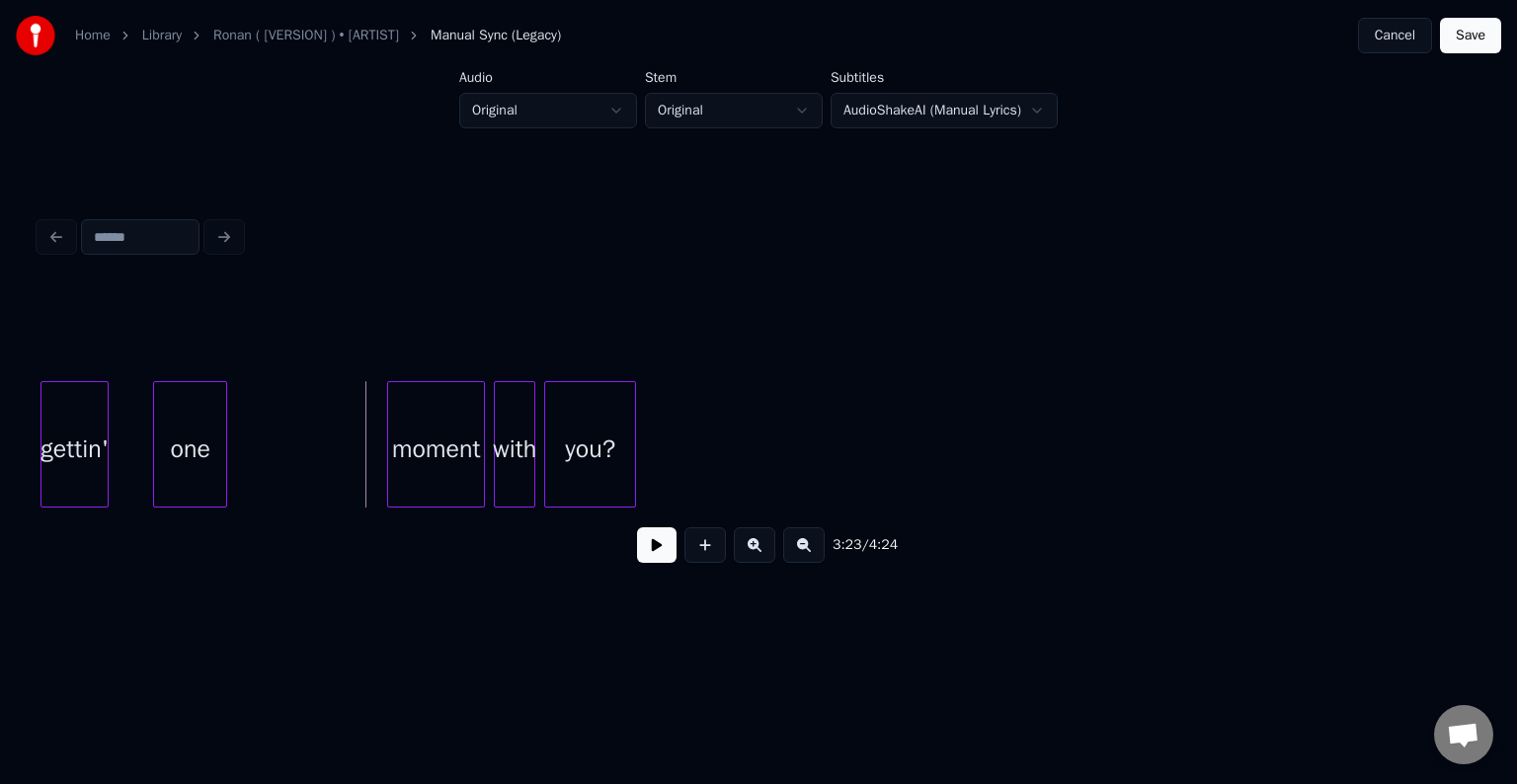 click at bounding box center [105, 444] 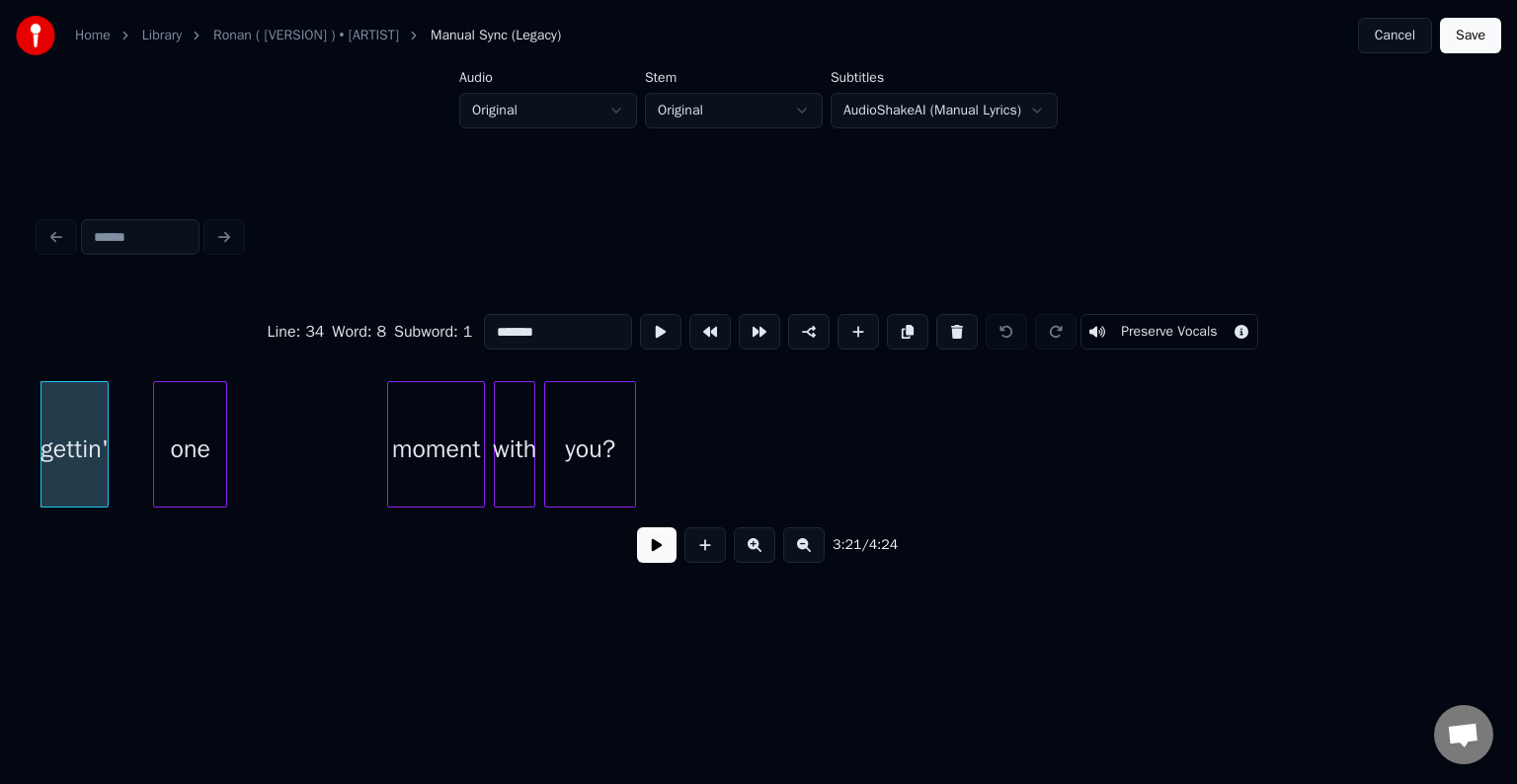 click at bounding box center [657, 545] 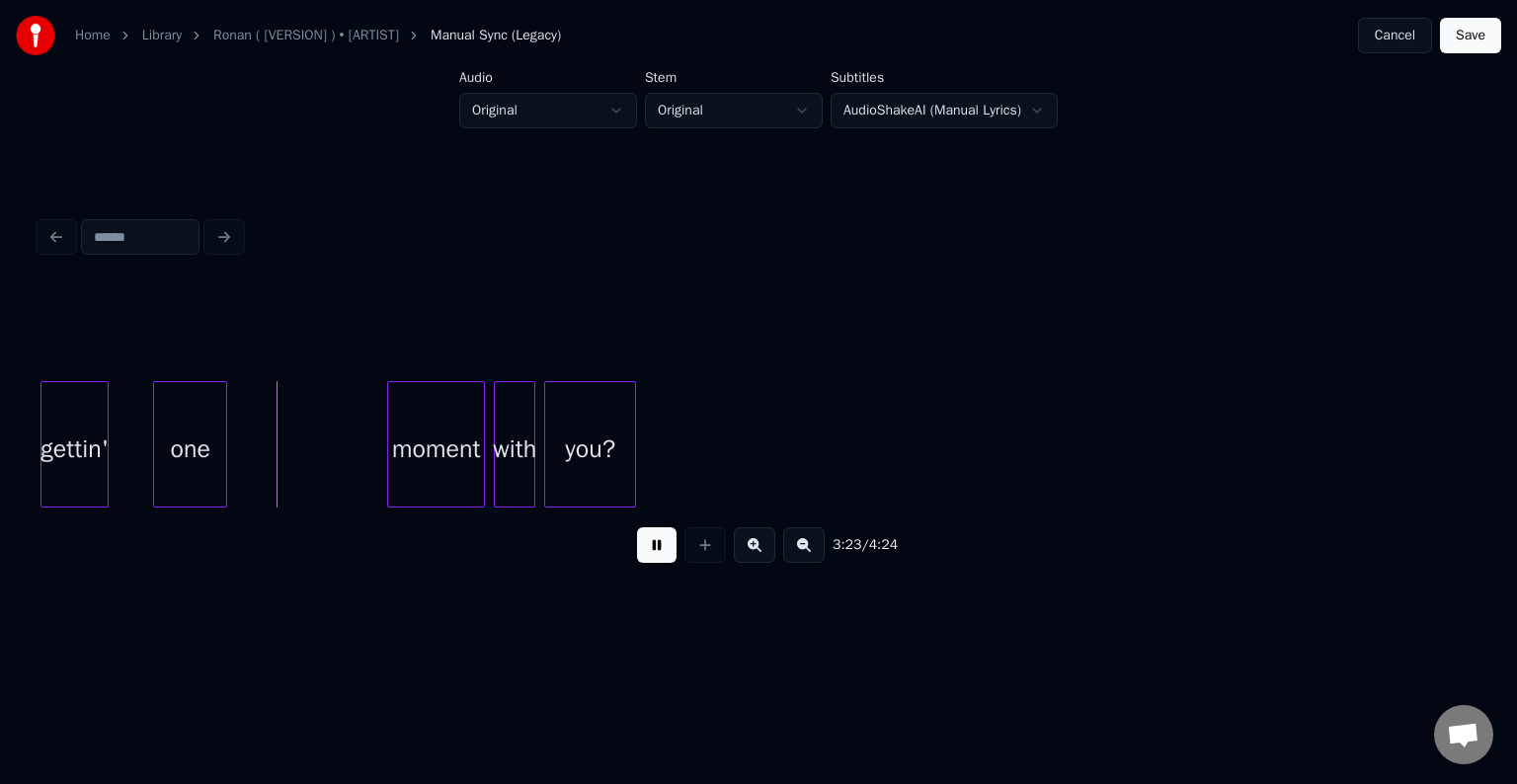 click at bounding box center (657, 545) 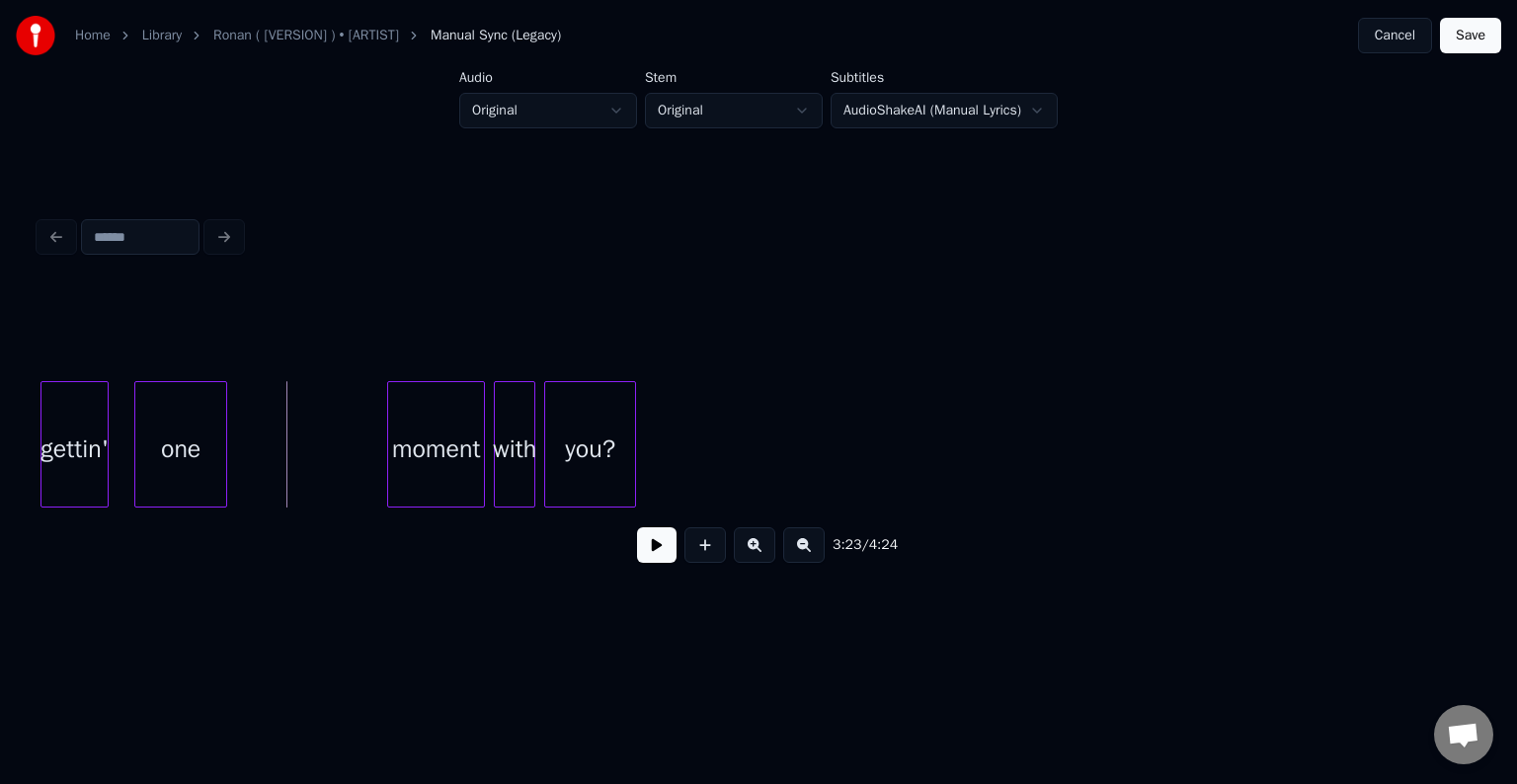 click at bounding box center [138, 444] 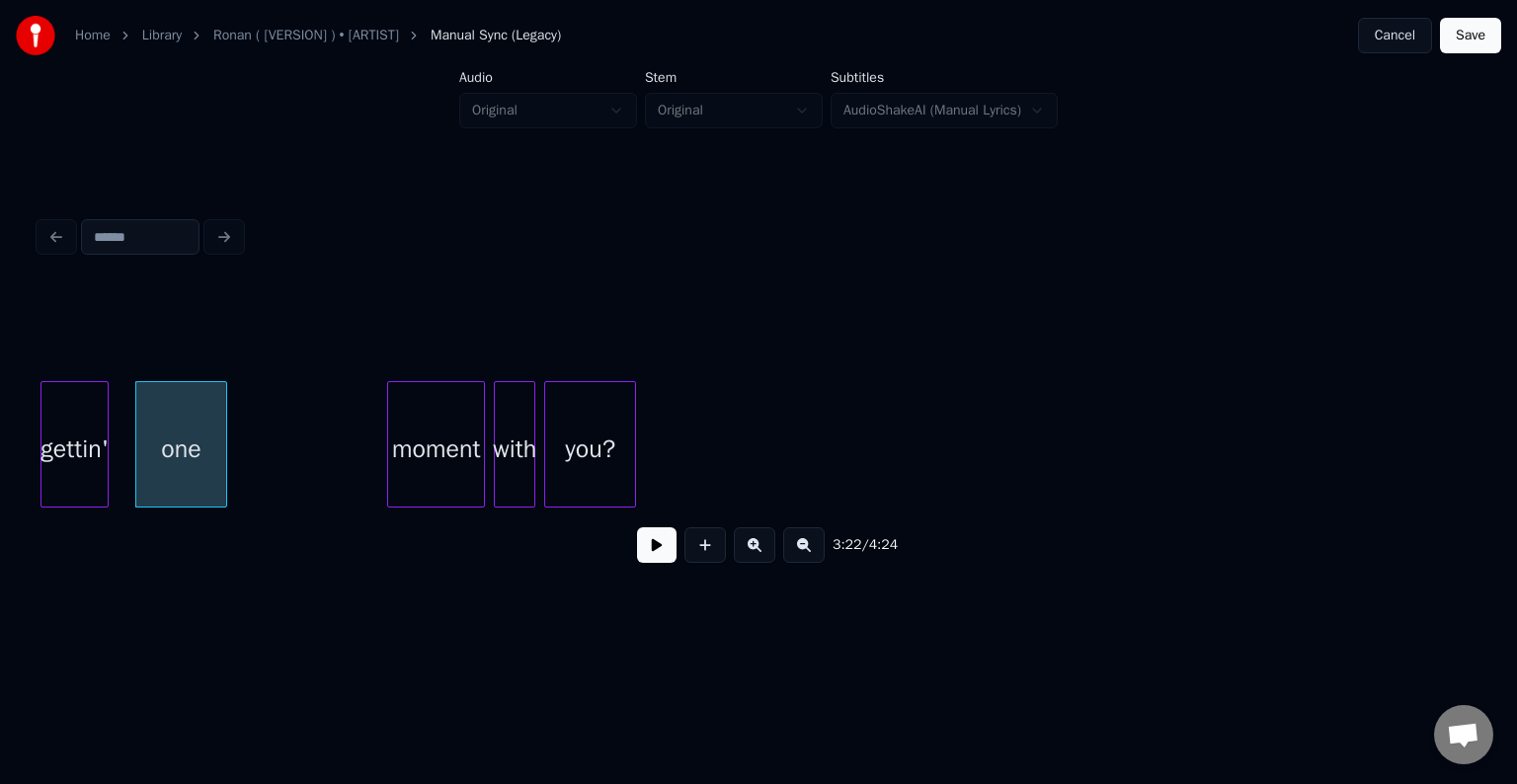 click at bounding box center [657, 545] 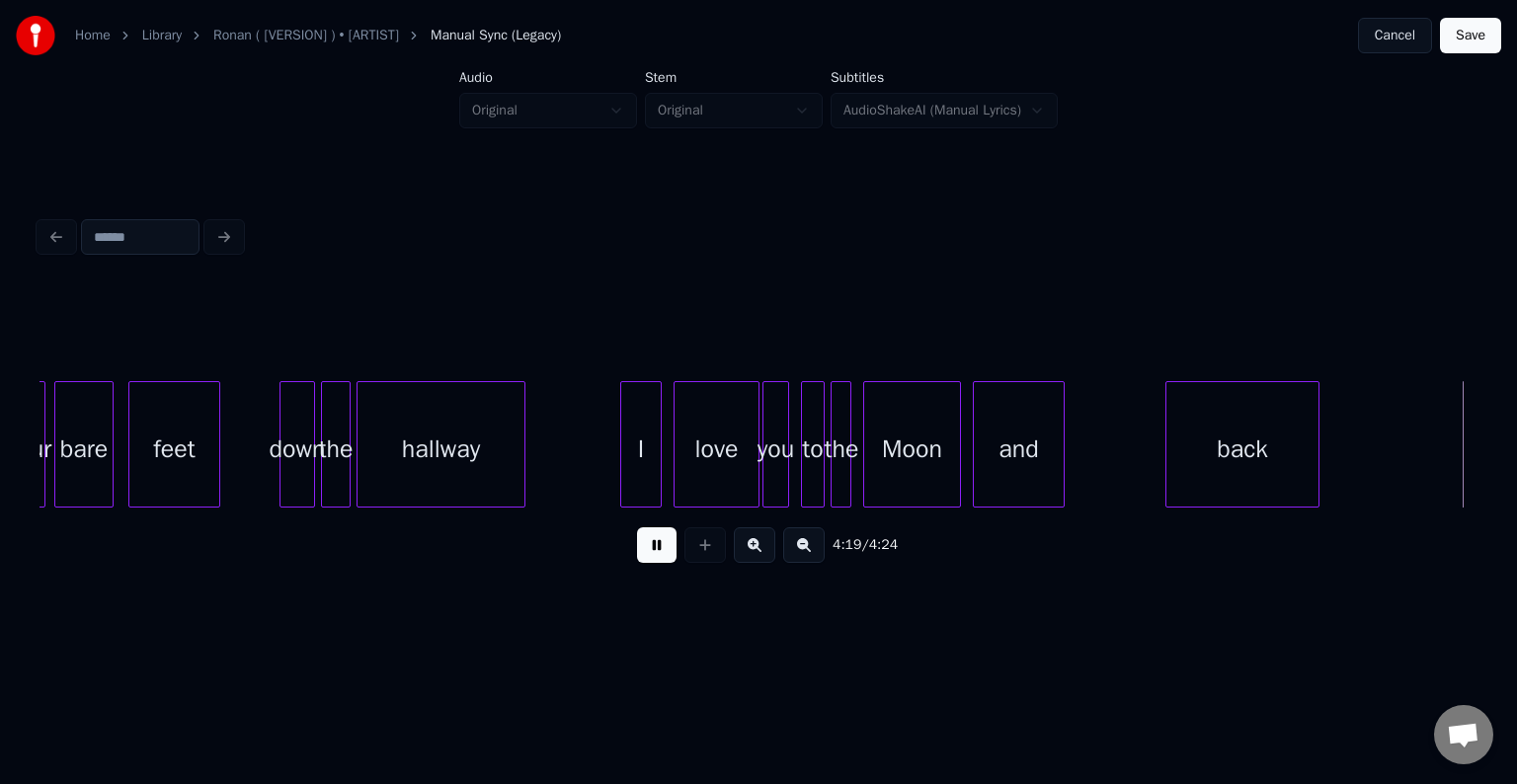 scroll, scrollTop: 0, scrollLeft: 37719, axis: horizontal 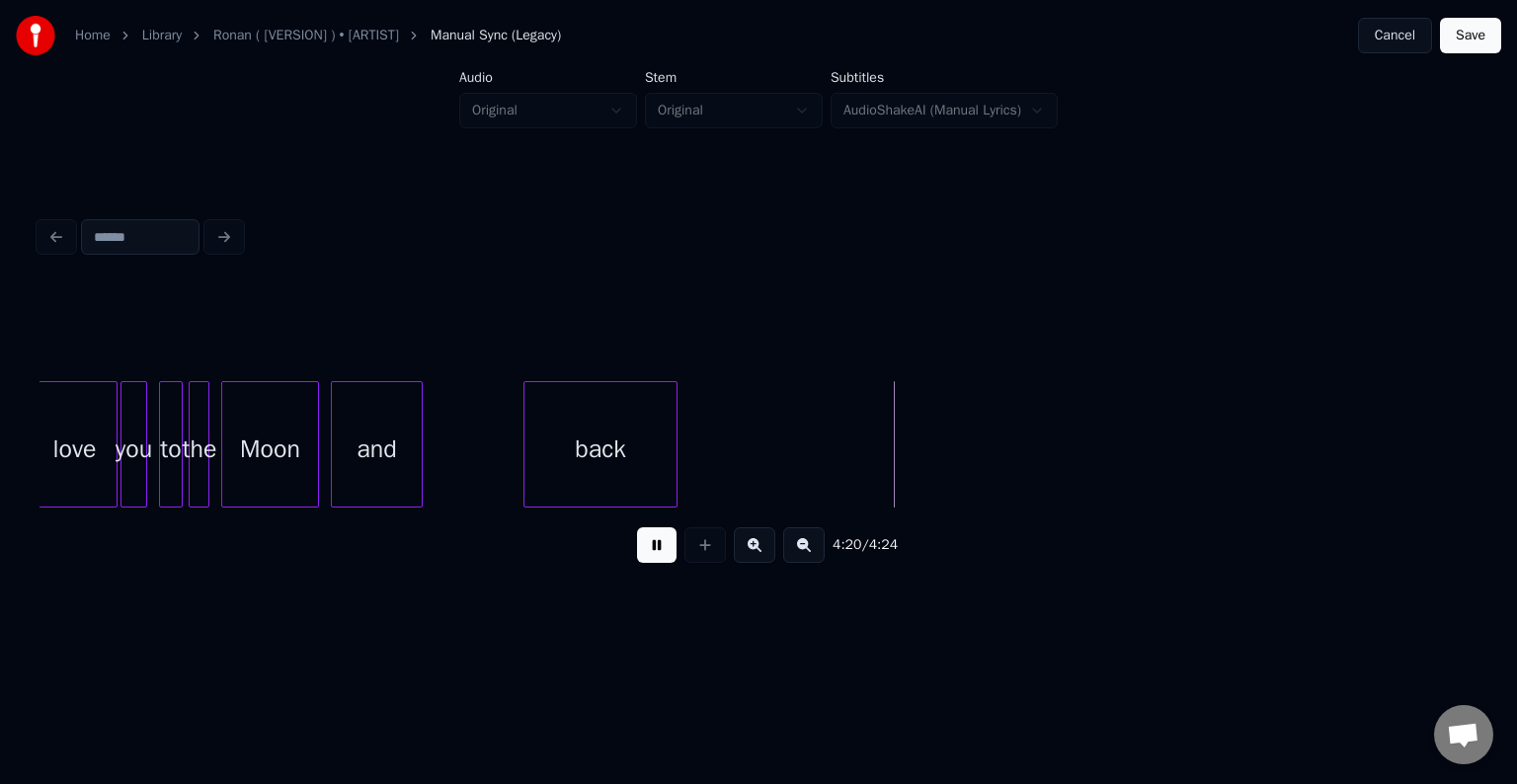 click on "Save" at bounding box center (1471, 36) 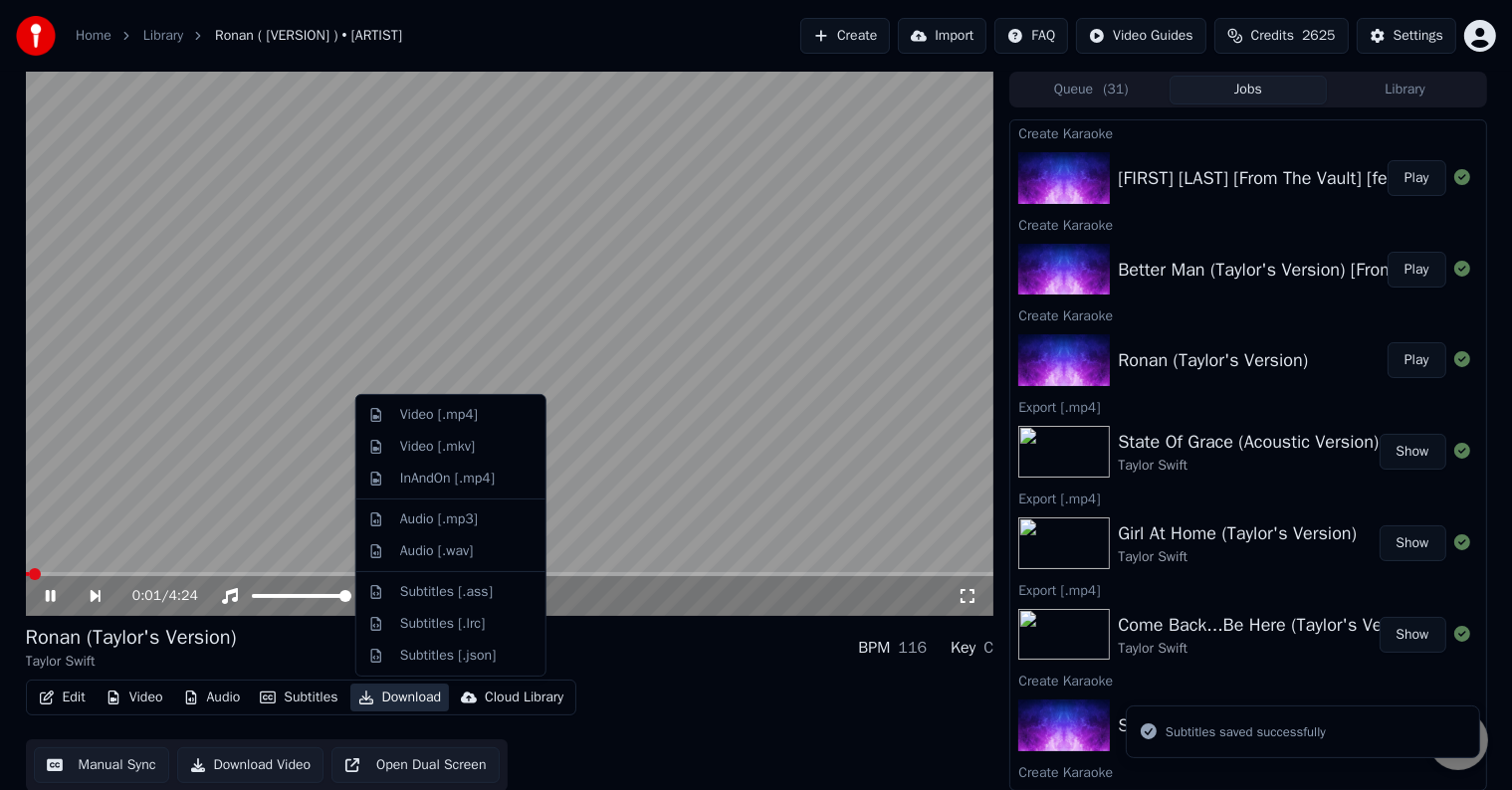 click on "Download" at bounding box center (400, 697) 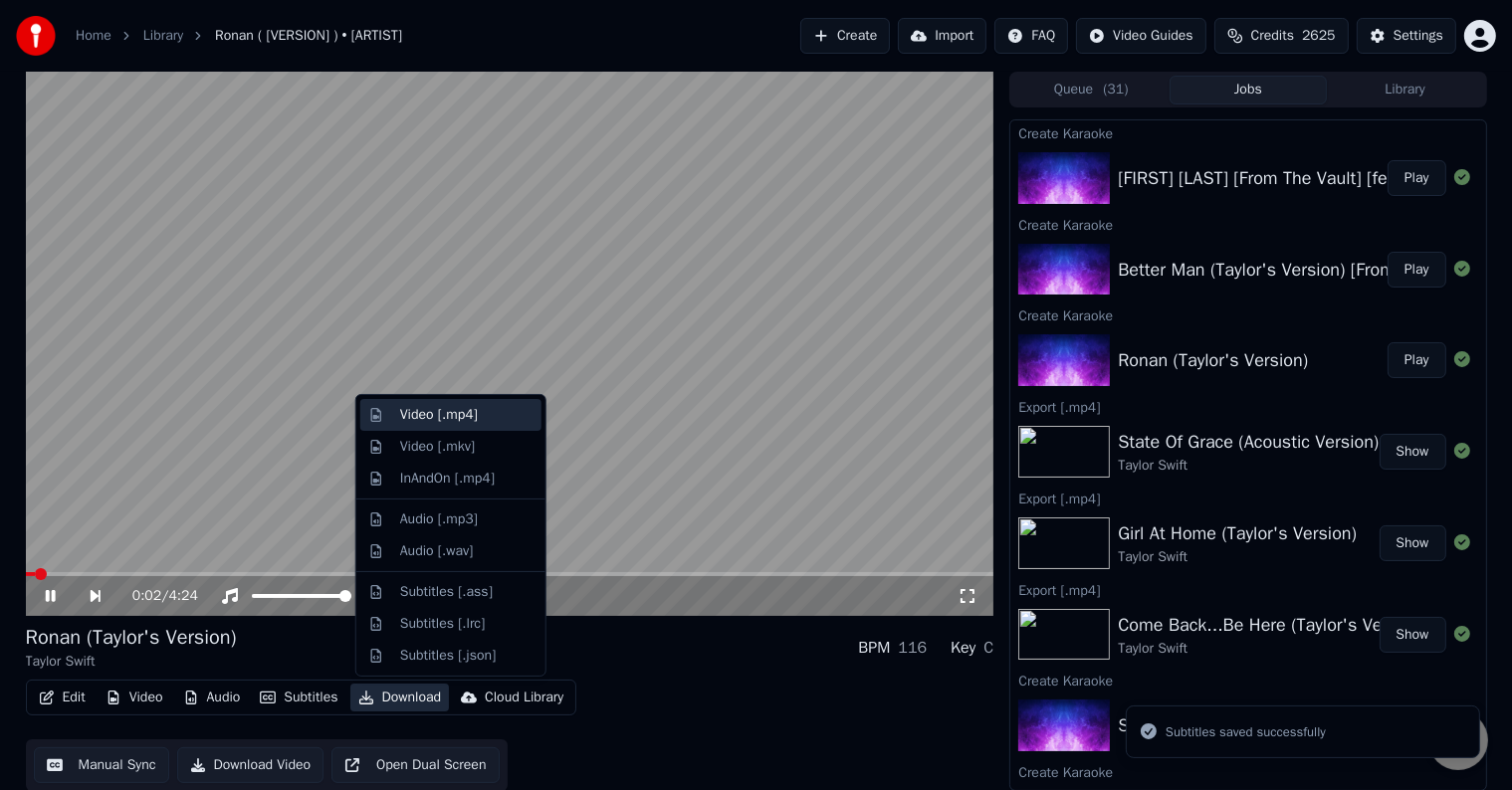 click on "Video [.mp4]" at bounding box center (439, 415) 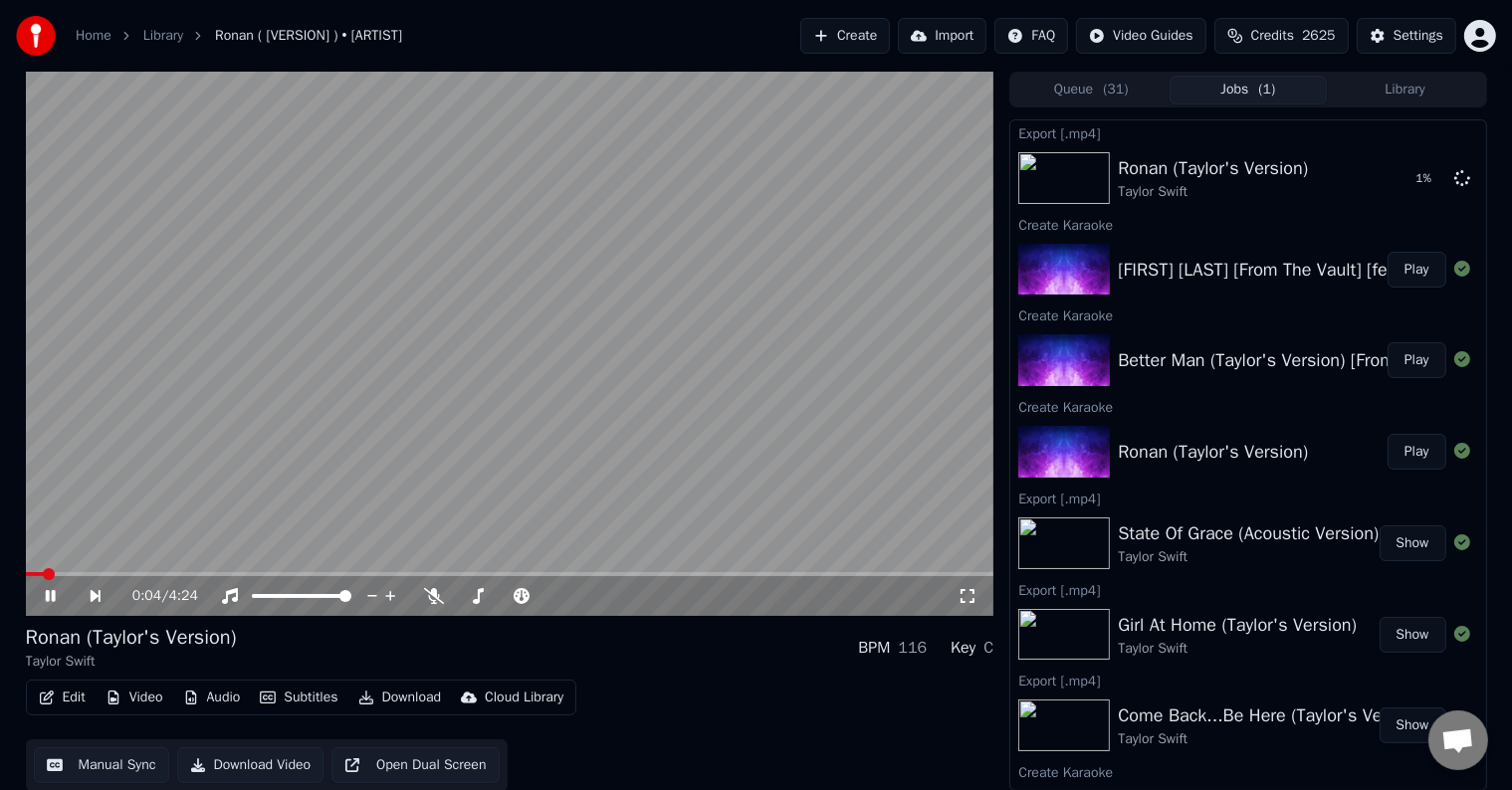 click on "Play" at bounding box center [1416, 360] 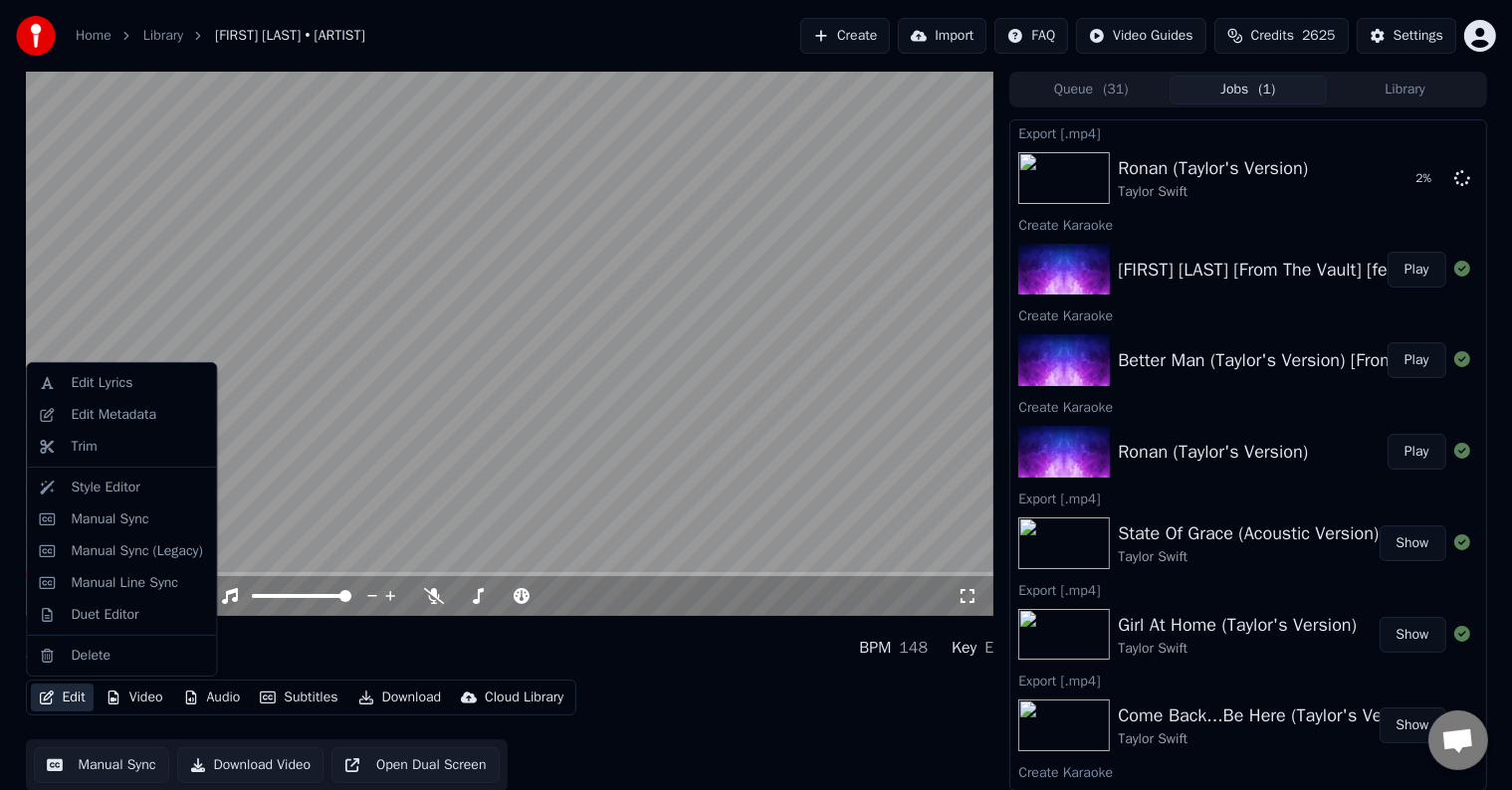 click on "Edit" at bounding box center [62, 697] 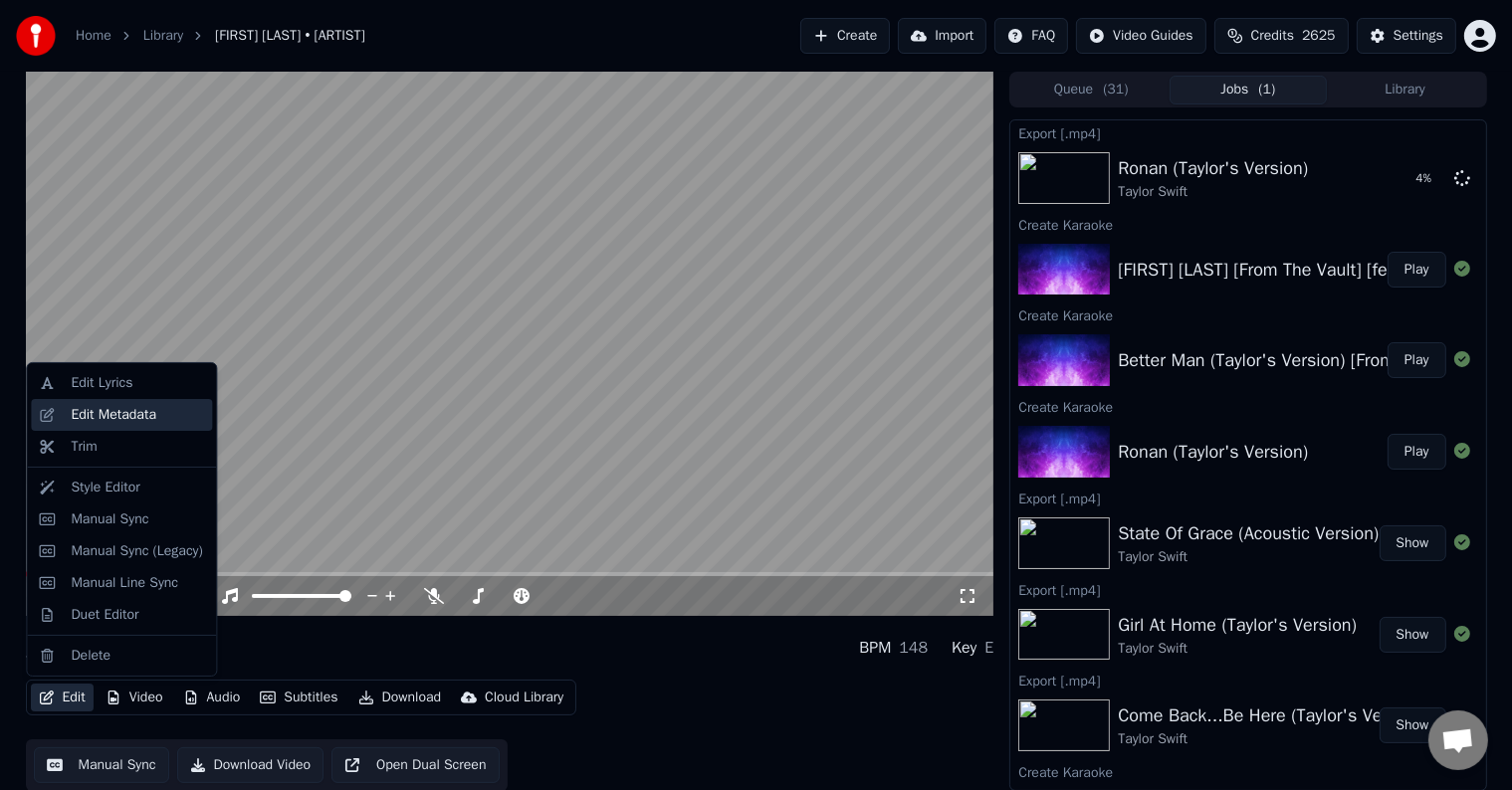 click on "Edit Metadata" at bounding box center [113, 415] 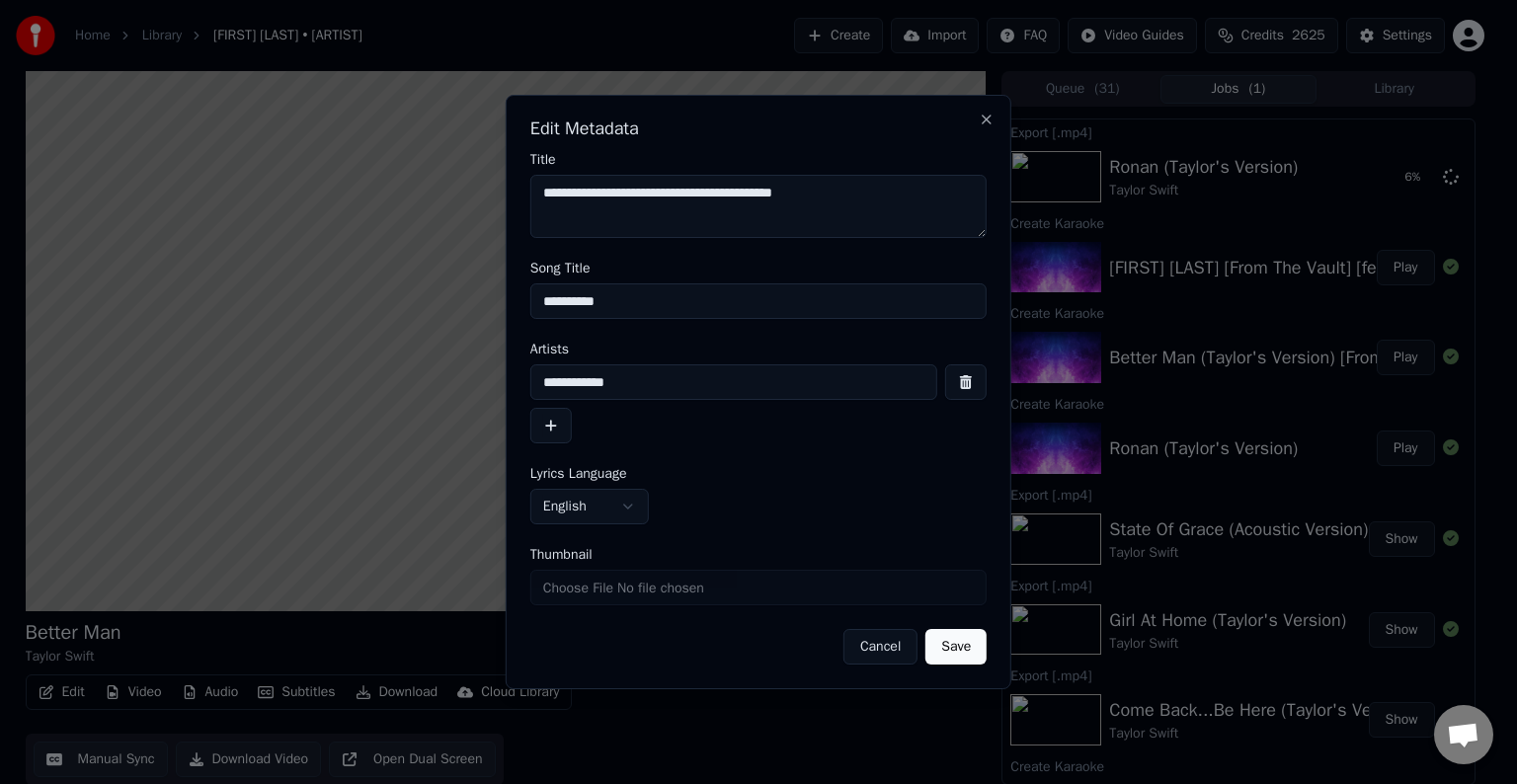 click on "**********" at bounding box center (758, 301) 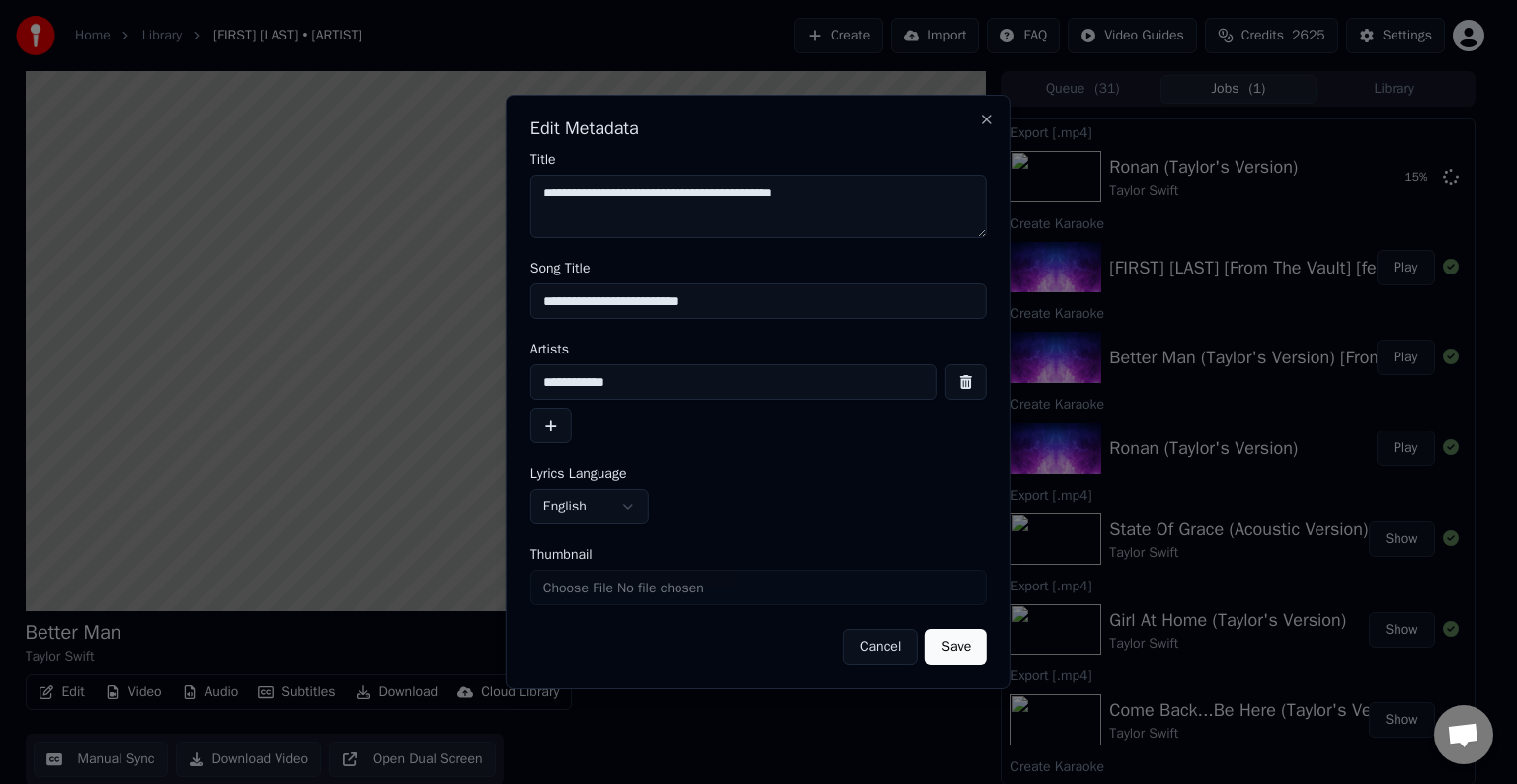 type on "**********" 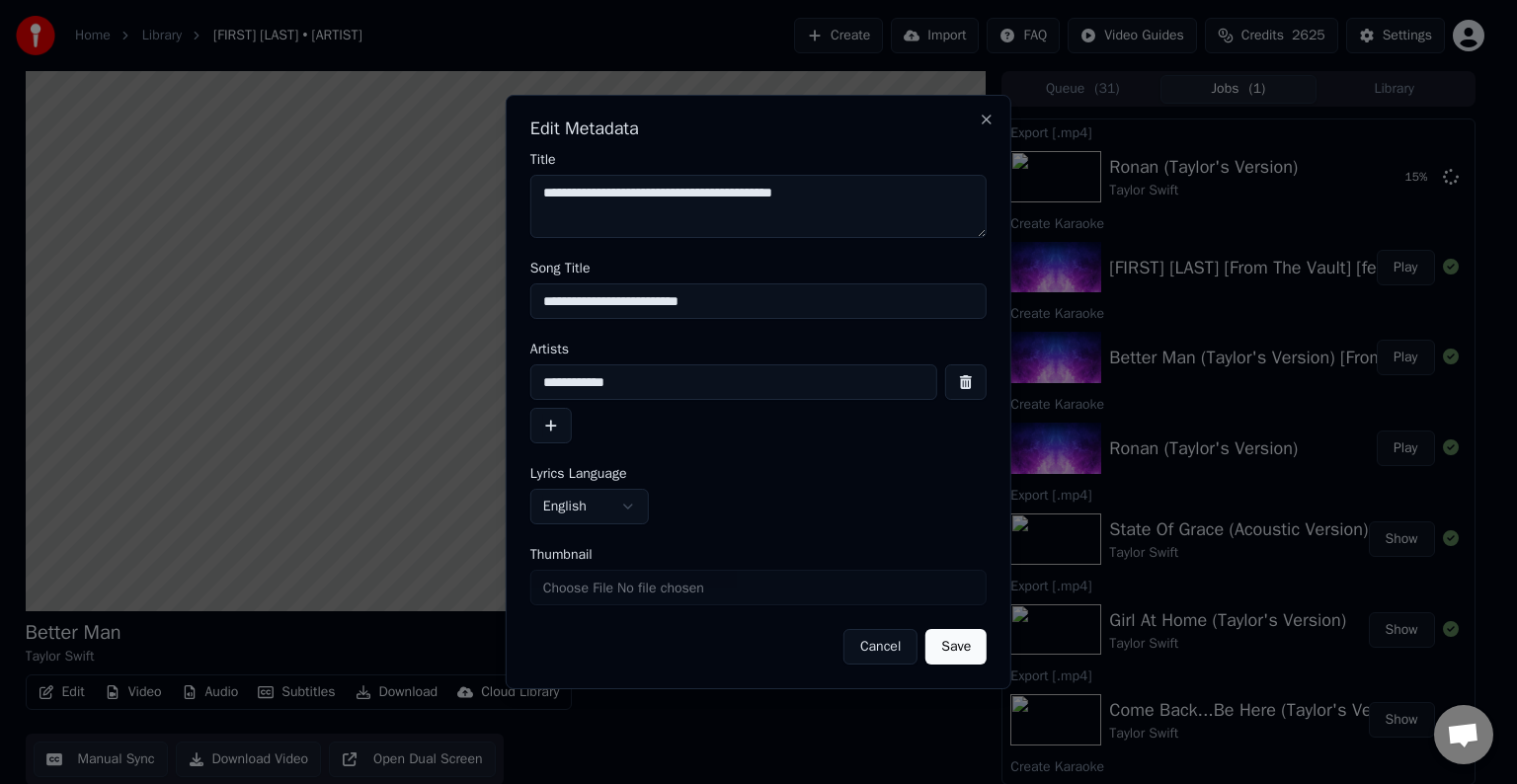 click on "Save" at bounding box center [956, 647] 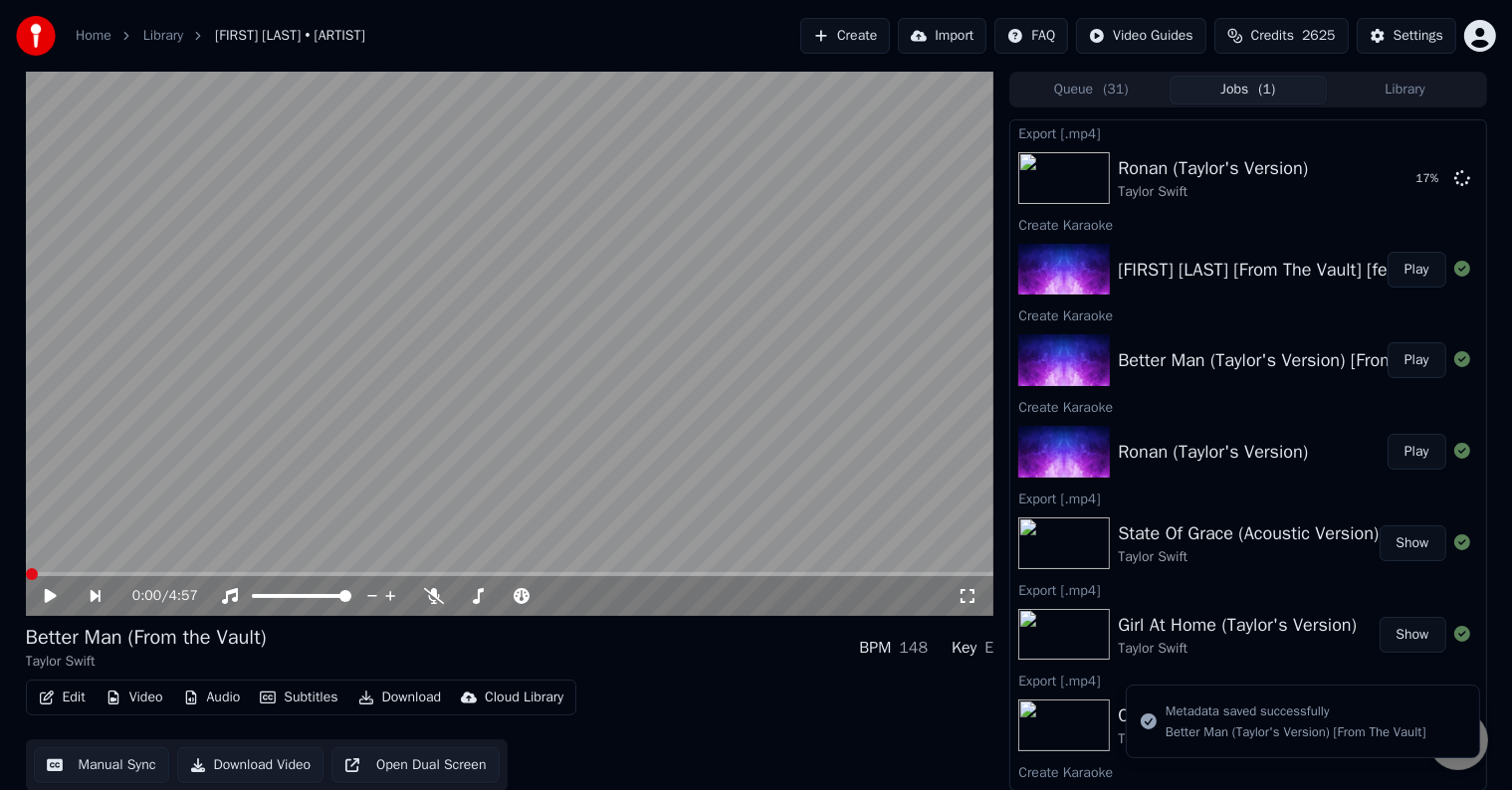 click on "Edit" at bounding box center (62, 697) 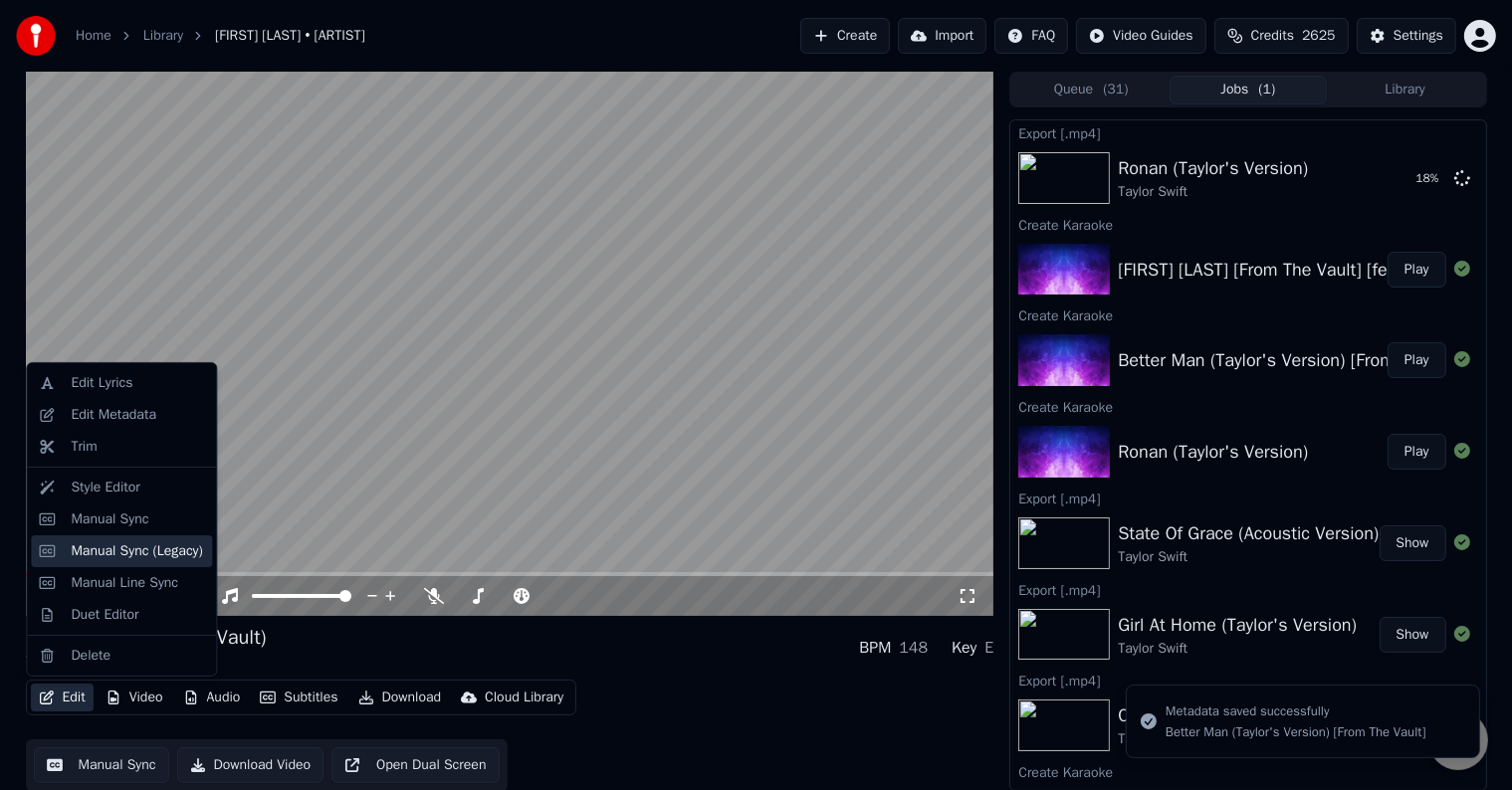 click on "Manual Sync (Legacy)" at bounding box center (136, 551) 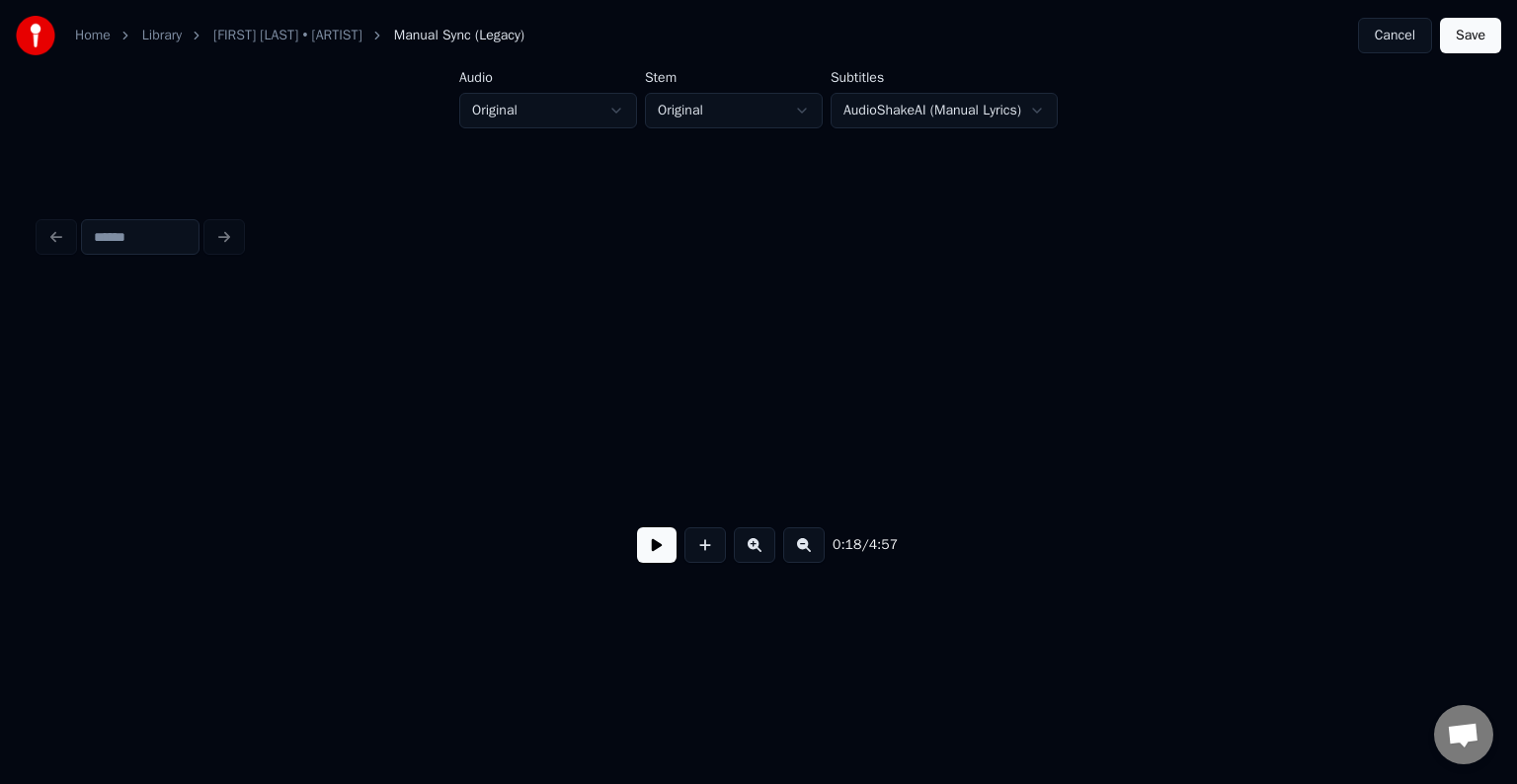 scroll, scrollTop: 0, scrollLeft: 2761, axis: horizontal 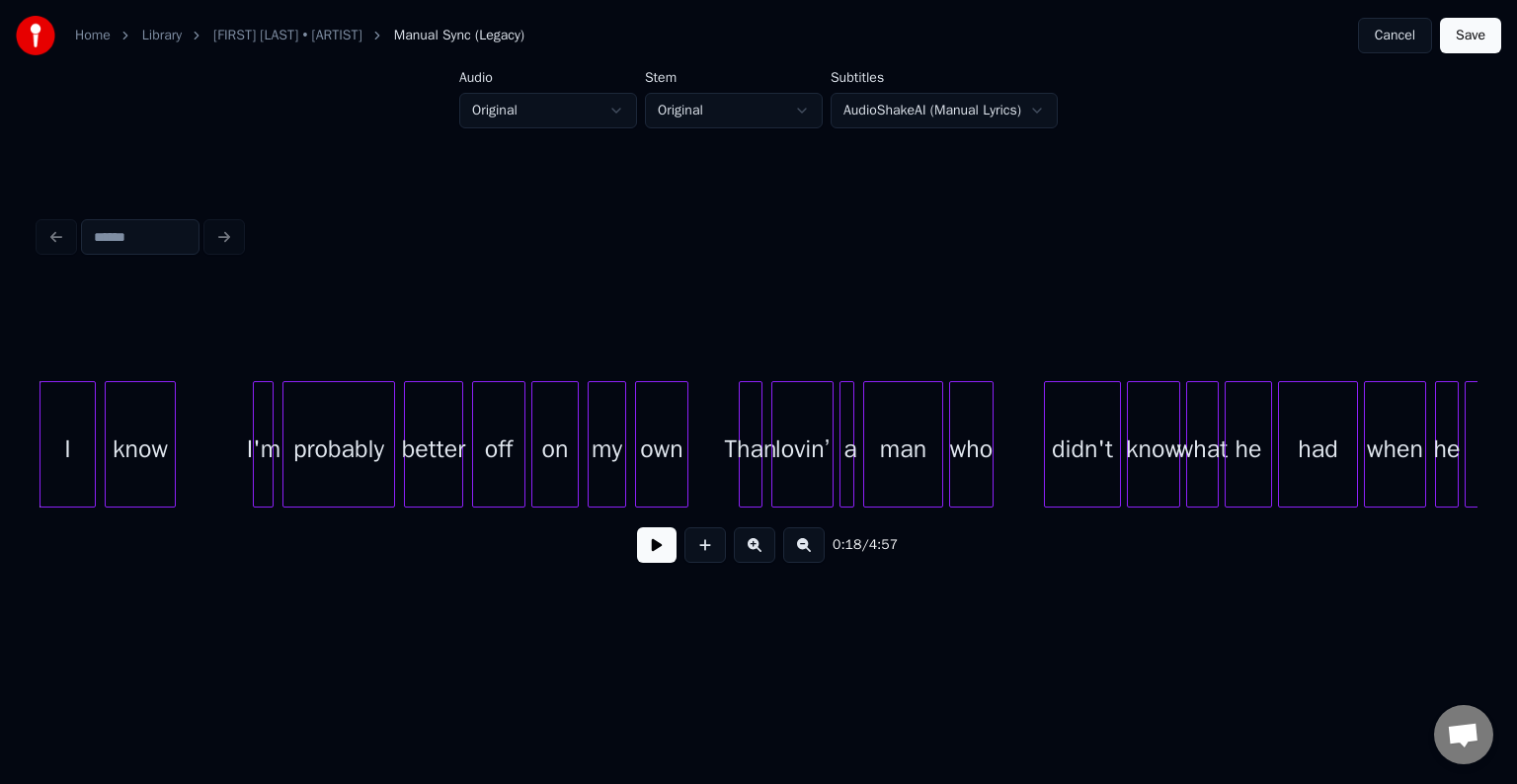 click at bounding box center [657, 545] 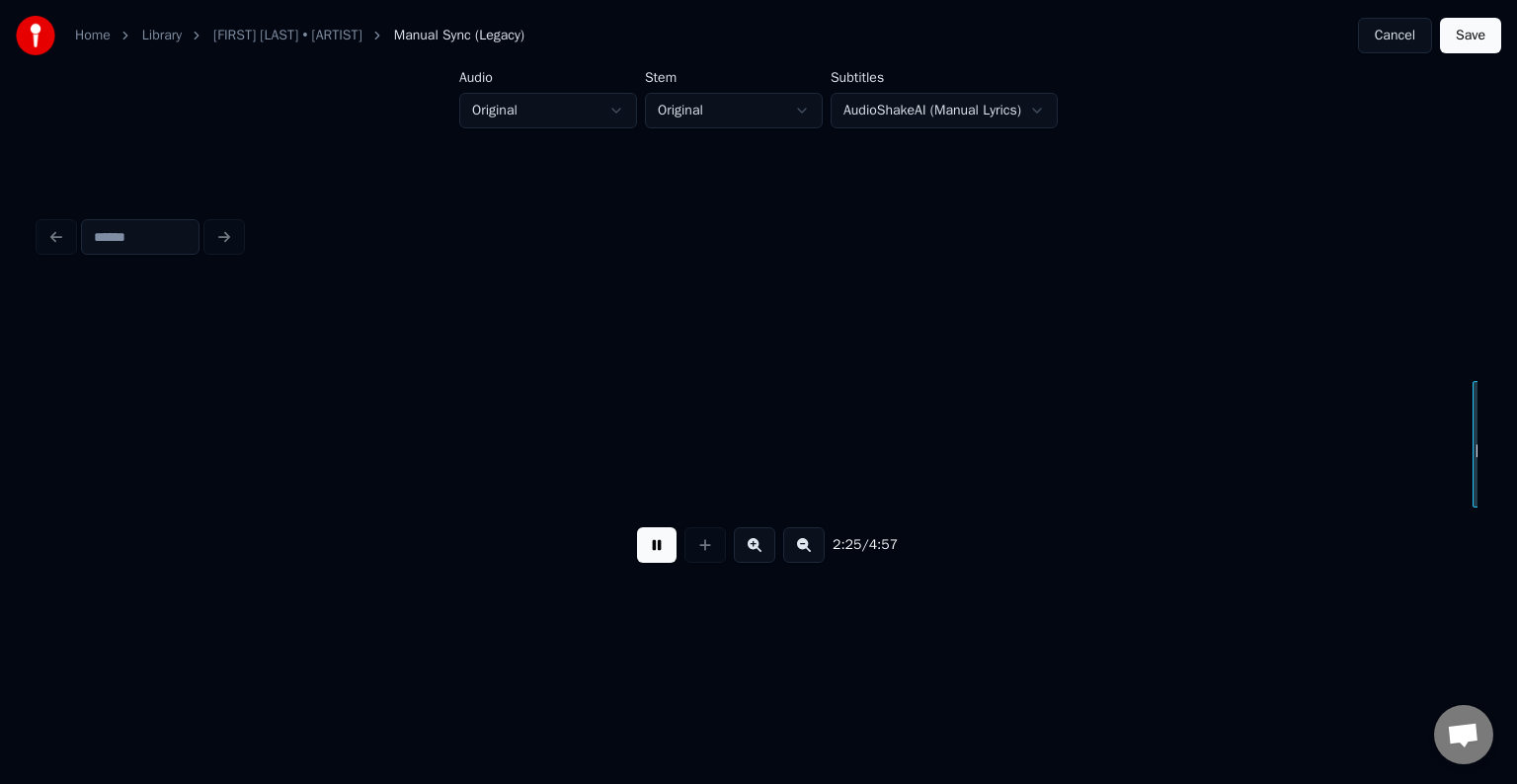 scroll, scrollTop: 0, scrollLeft: 21485, axis: horizontal 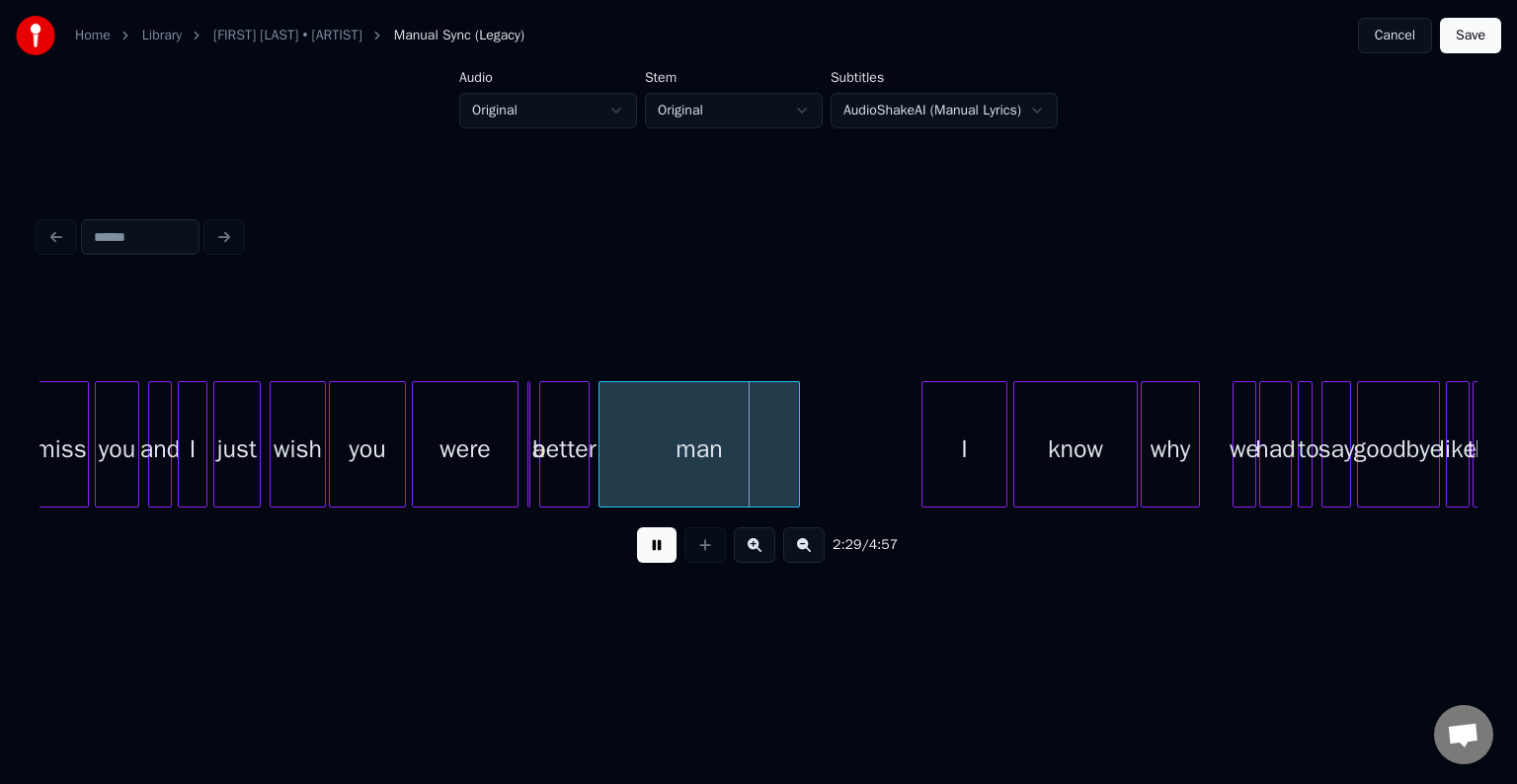 type 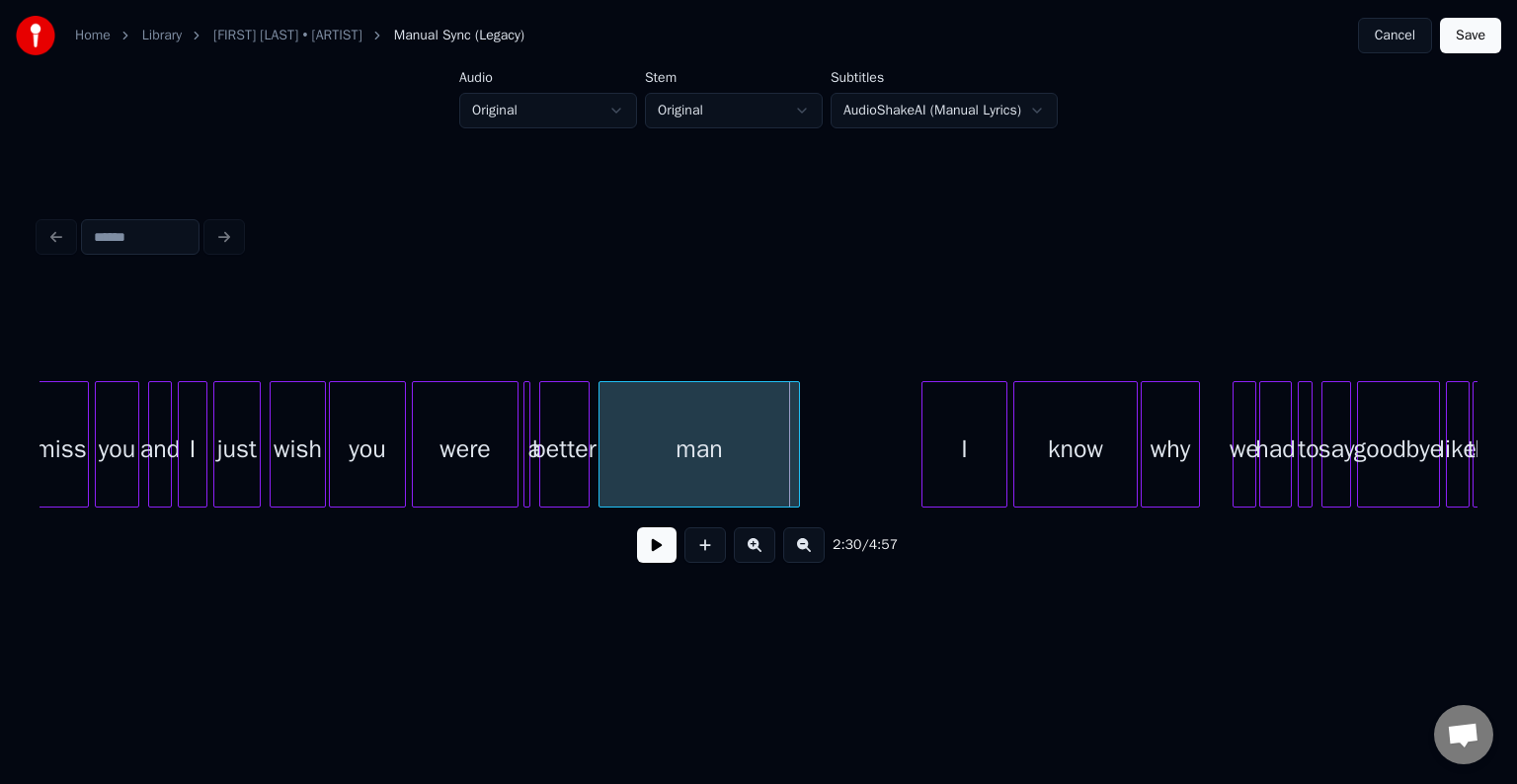 click on "a" at bounding box center [526, 444] 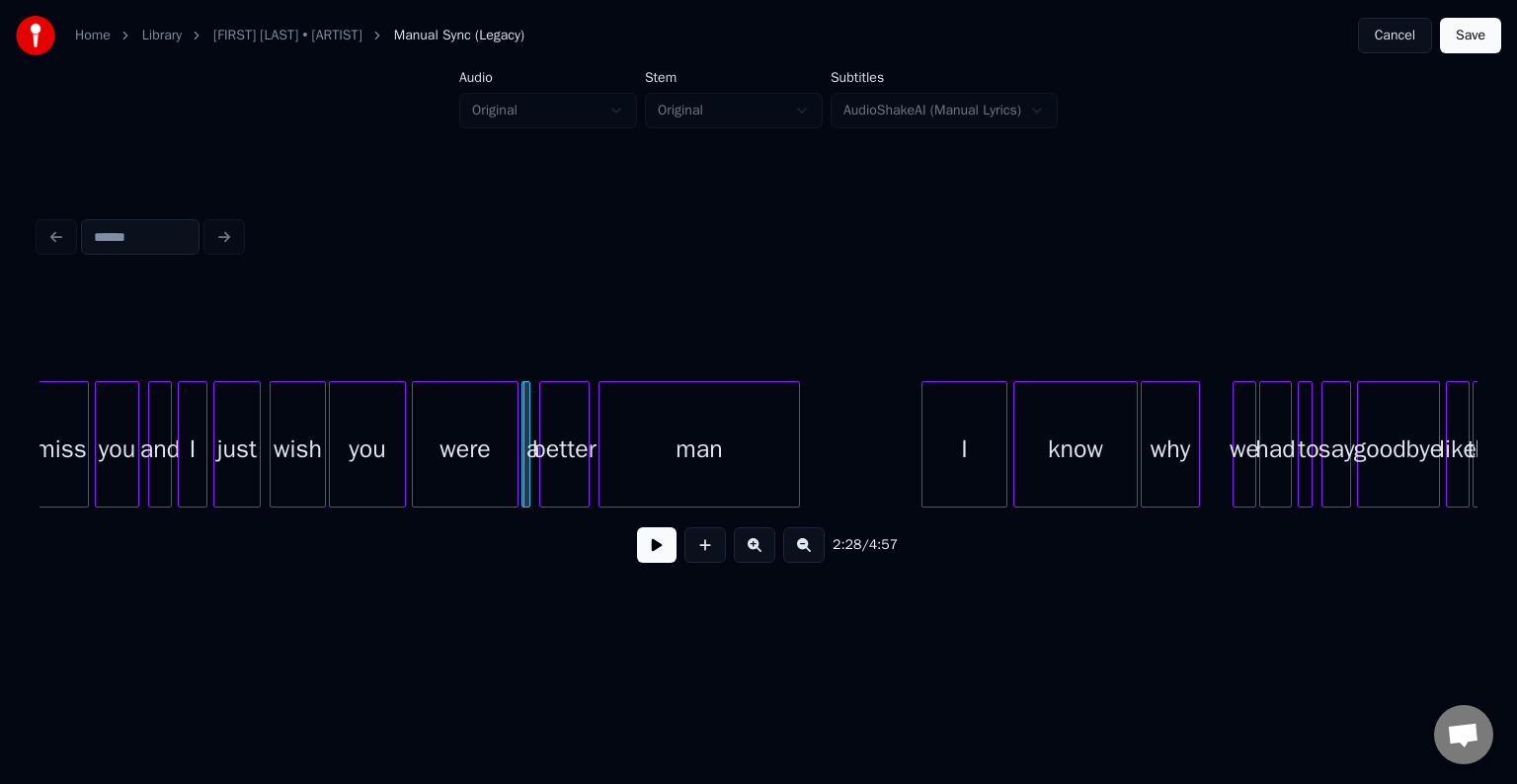 click on "a" at bounding box center [525, 444] 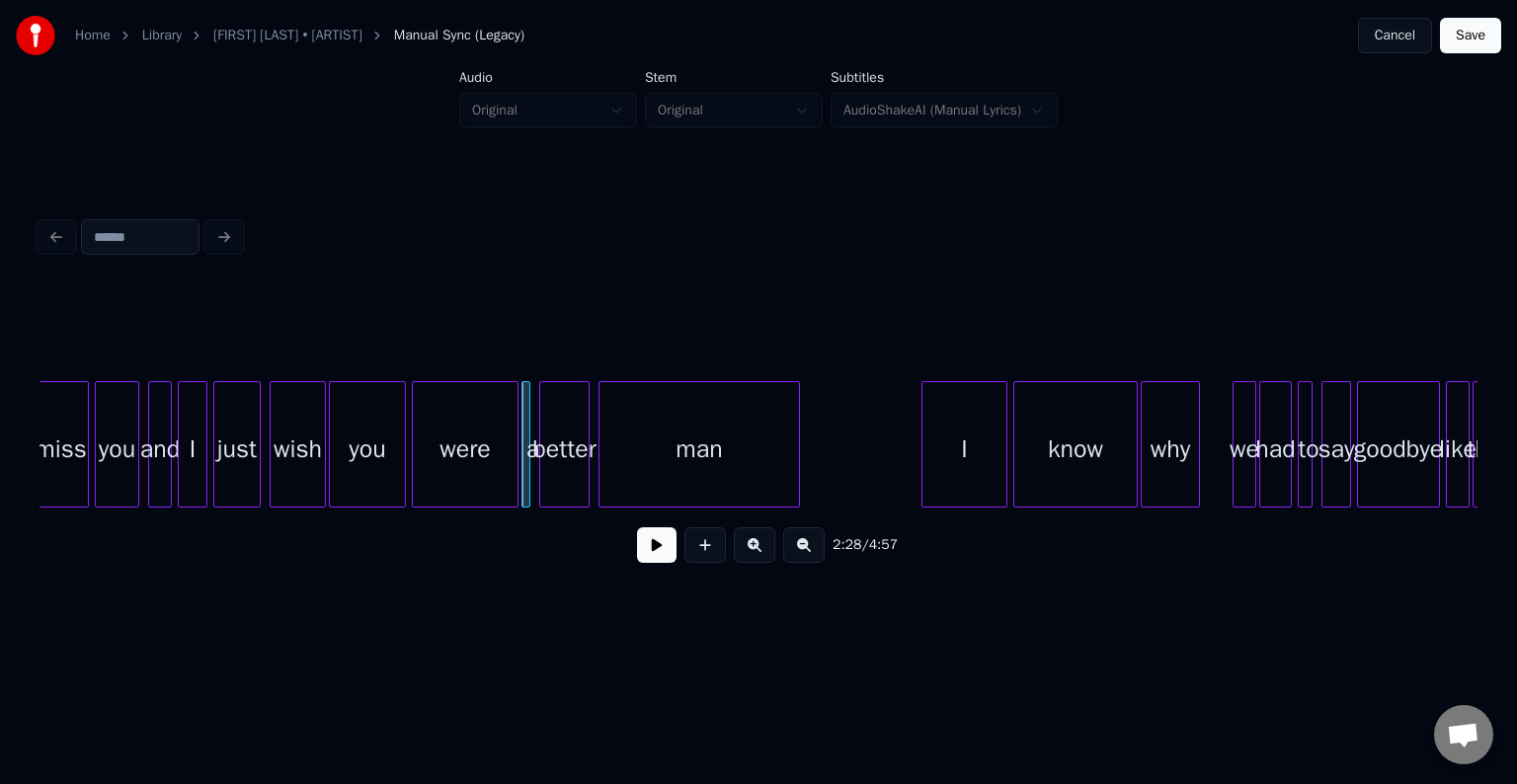 click at bounding box center (657, 545) 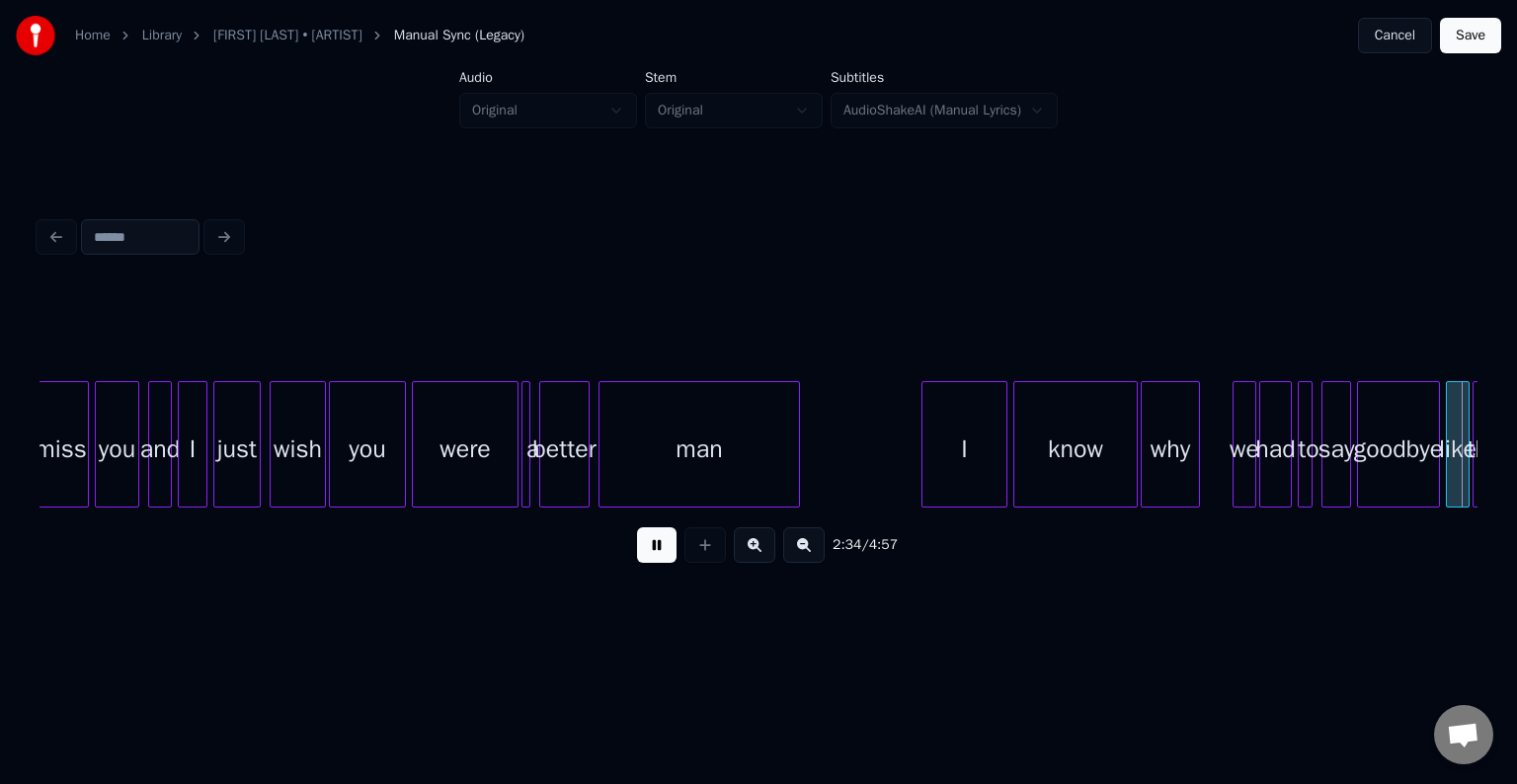 scroll, scrollTop: 0, scrollLeft: 22925, axis: horizontal 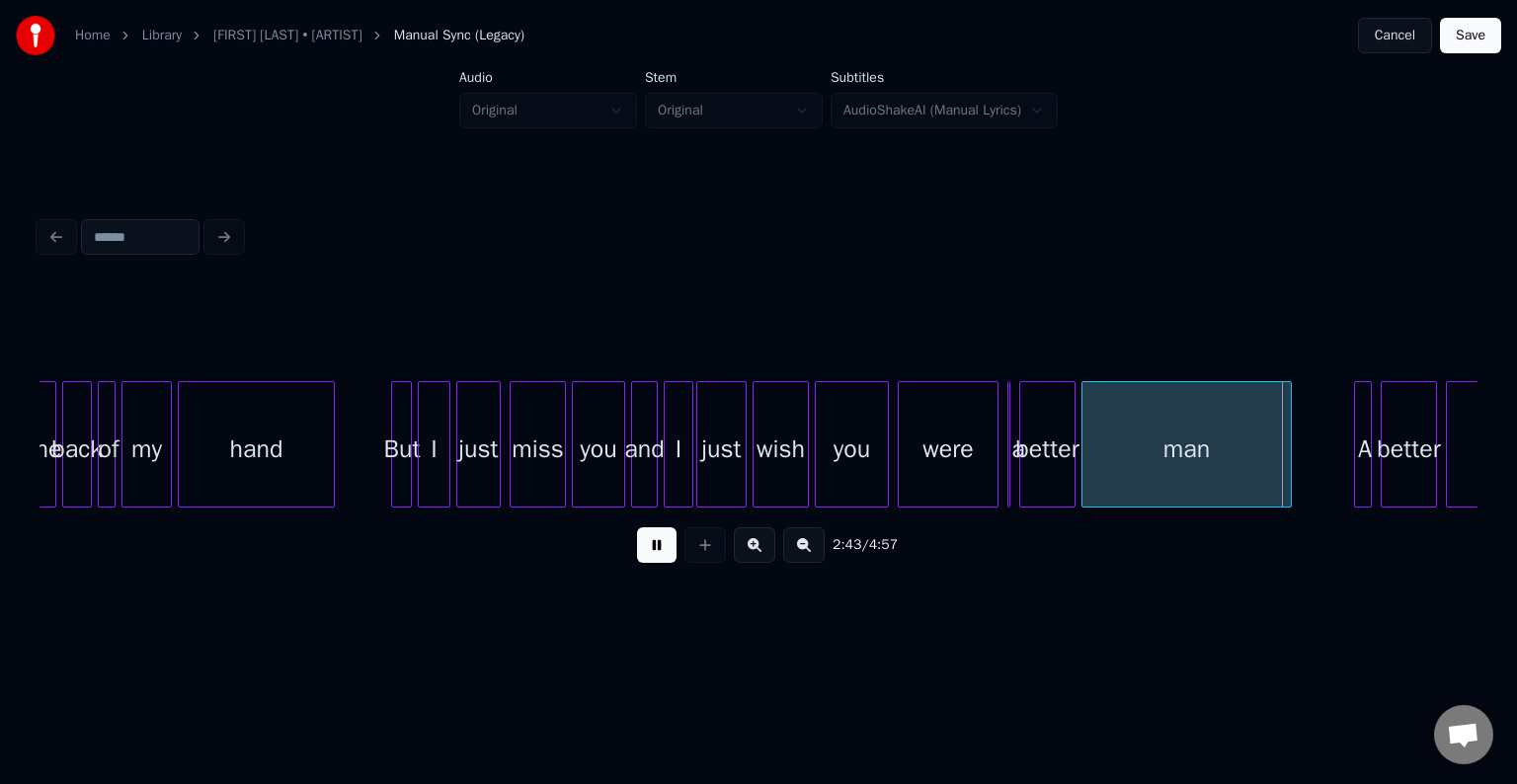 click at bounding box center [657, 545] 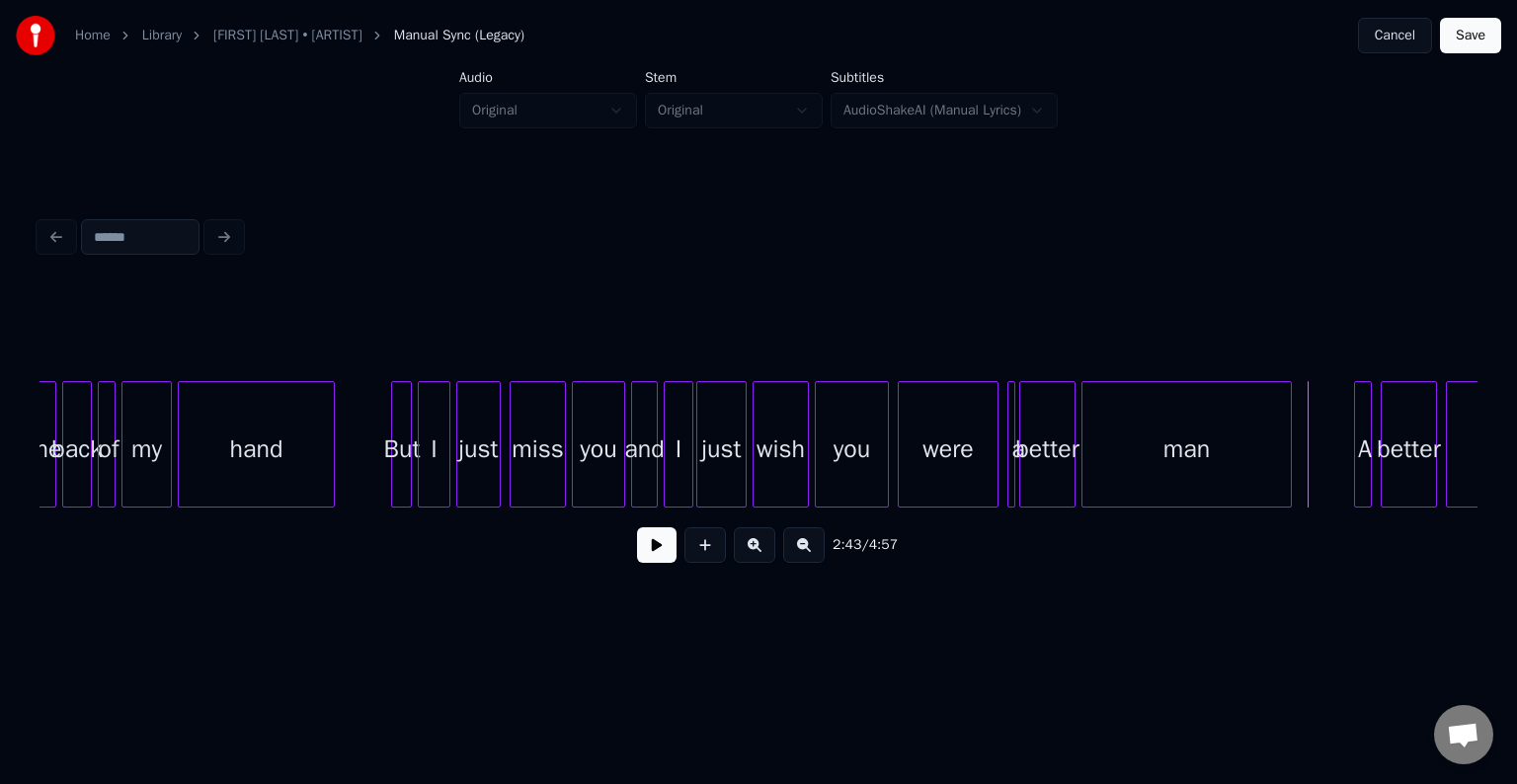 click at bounding box center [1011, 444] 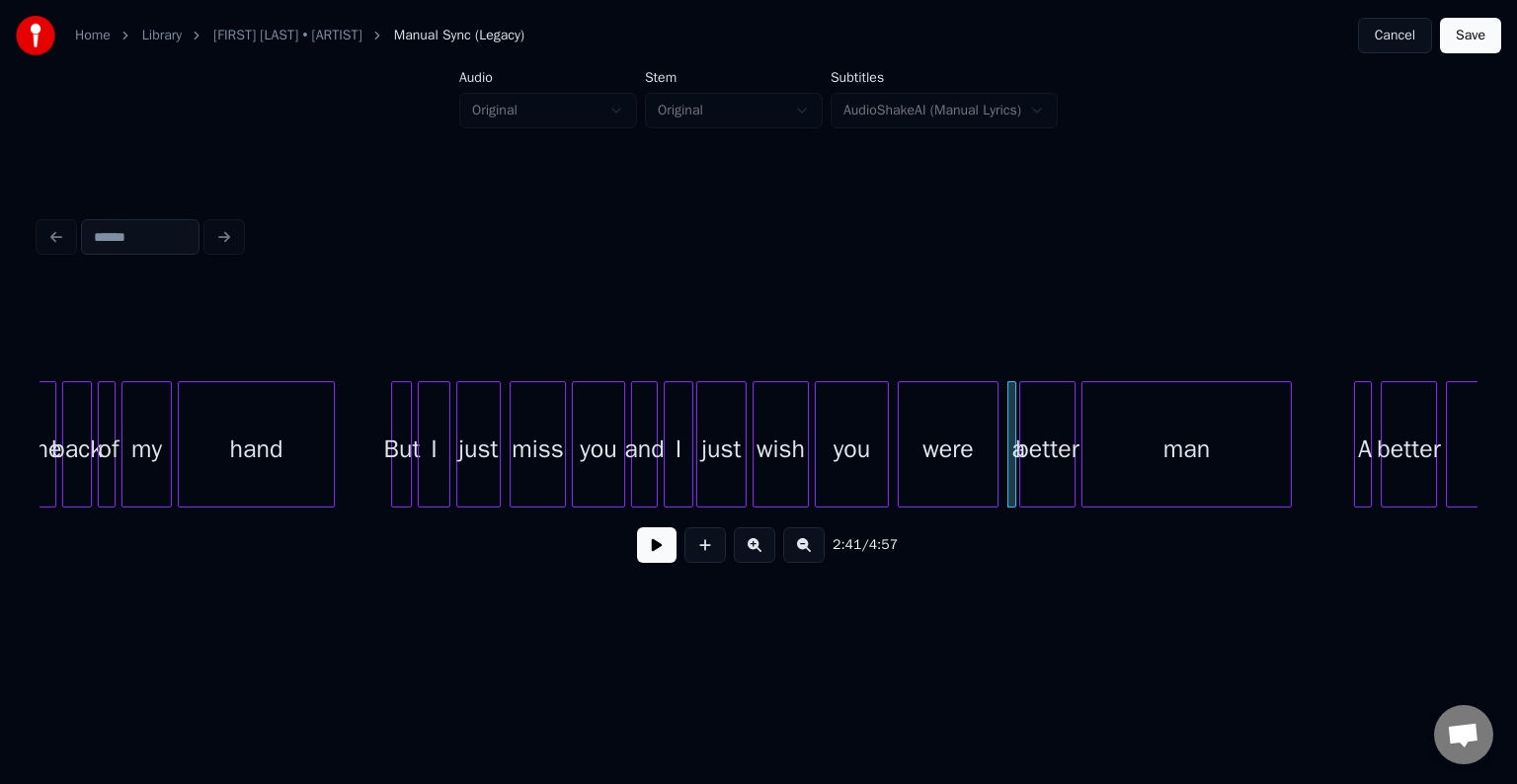 click at bounding box center [1012, 444] 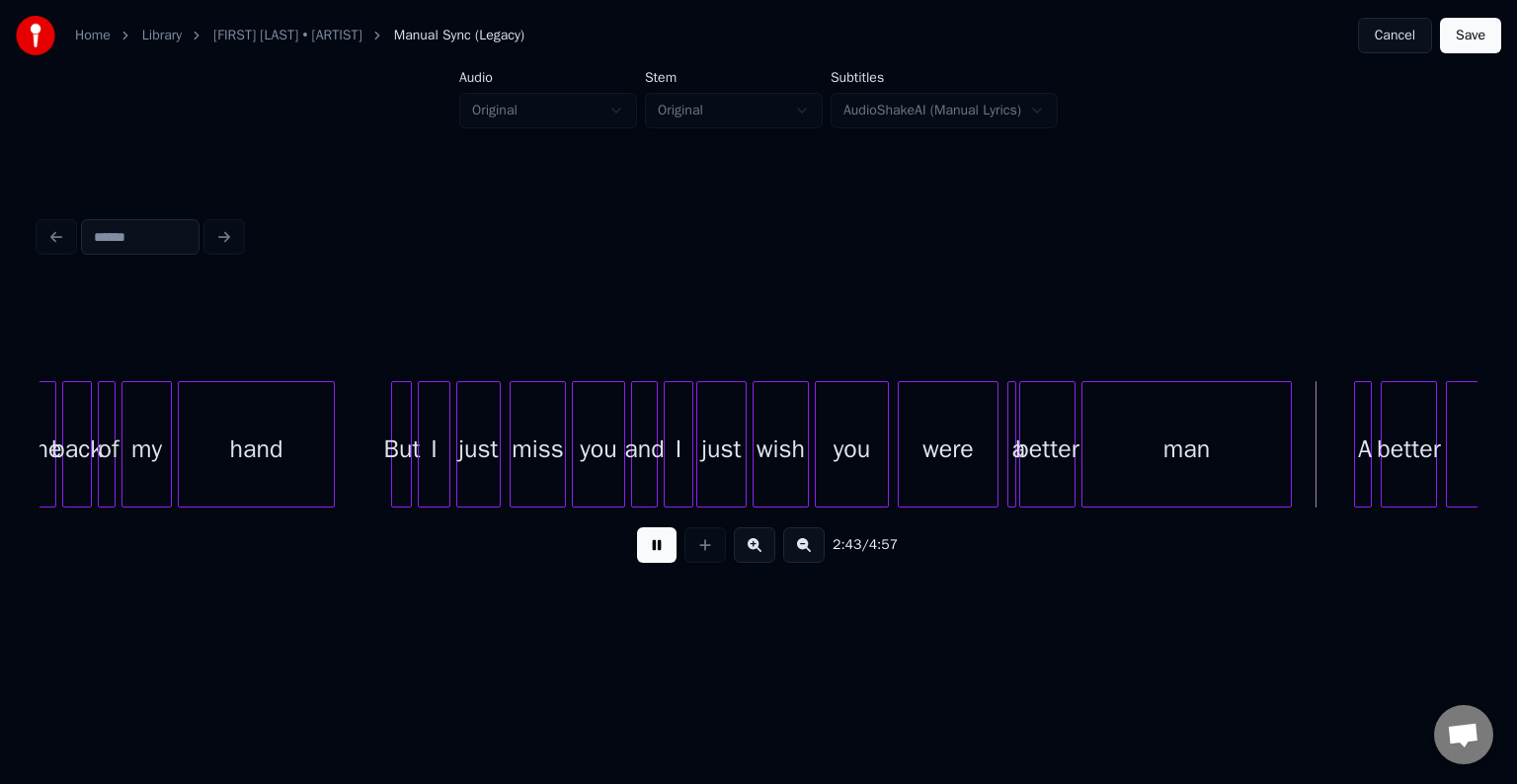 click on "were" at bounding box center (948, 449) 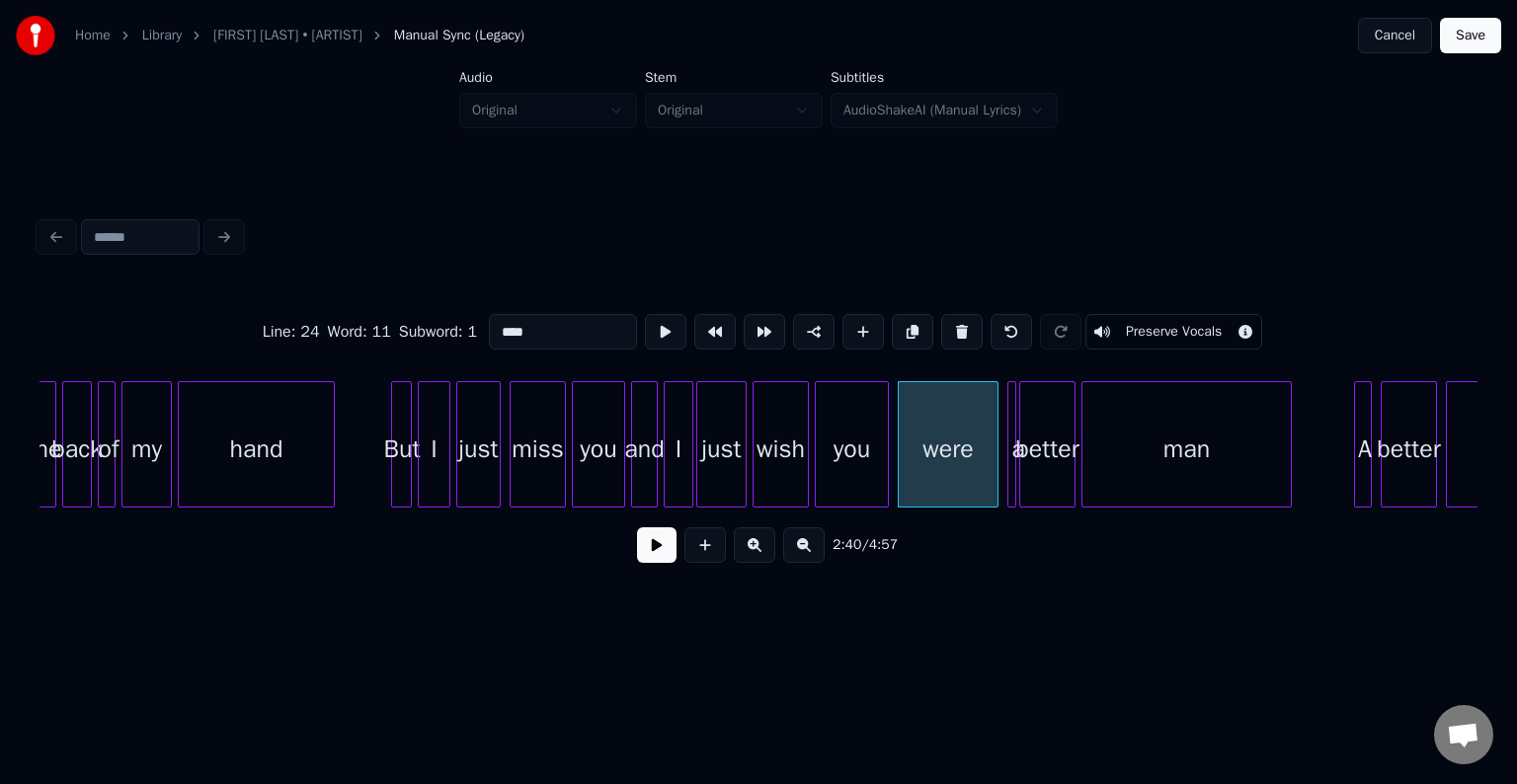 click at bounding box center [657, 545] 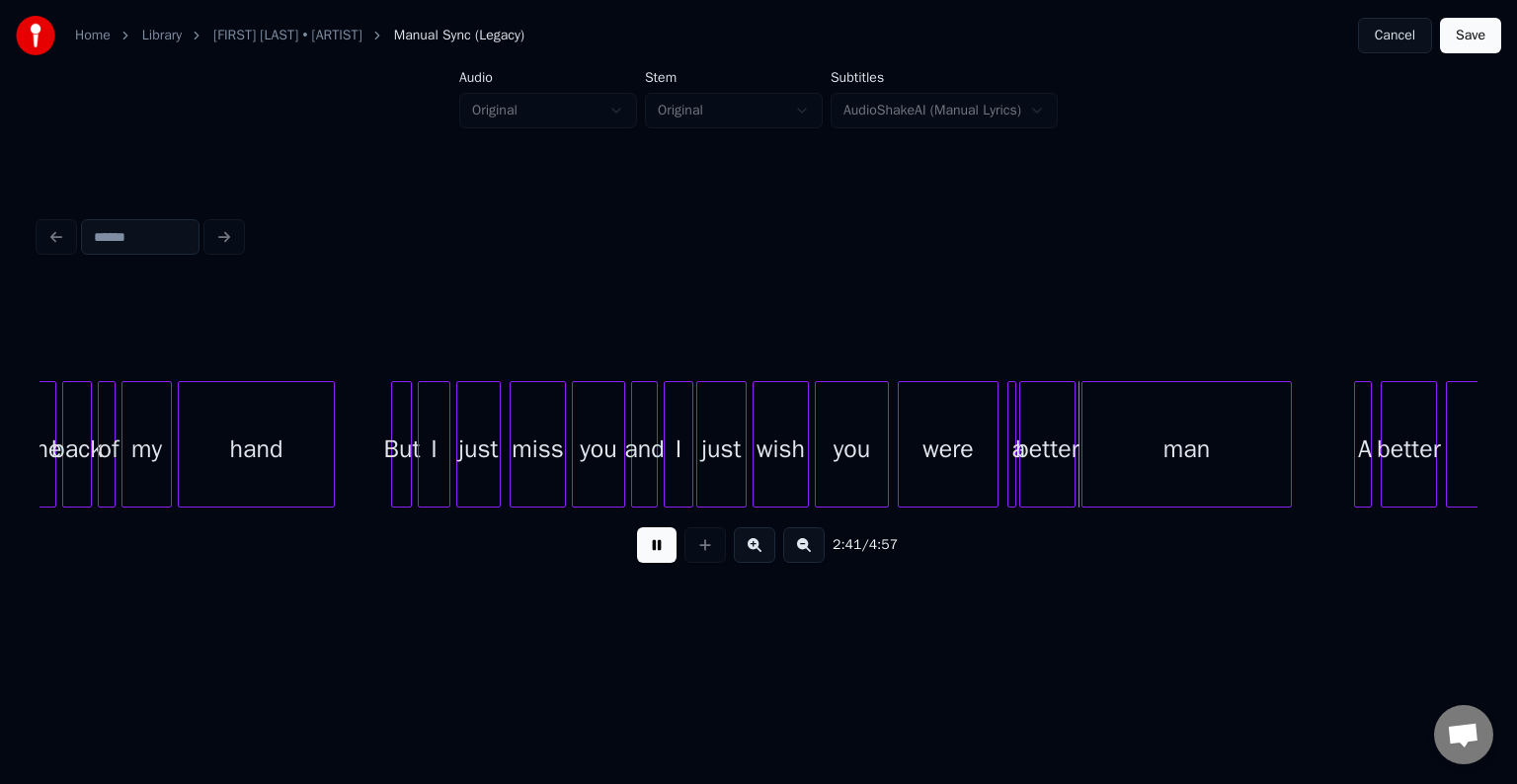 click at bounding box center [657, 545] 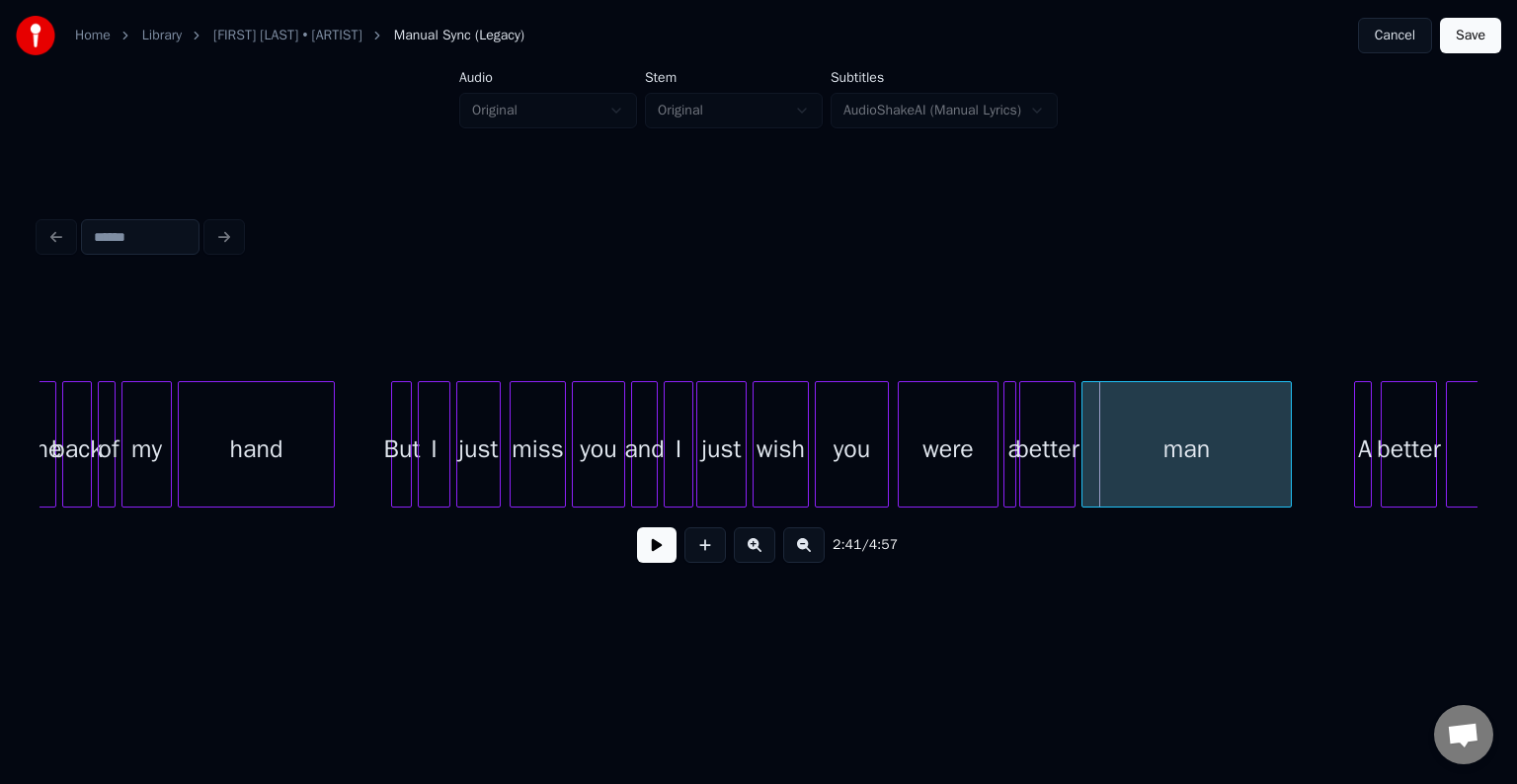 click at bounding box center (1007, 444) 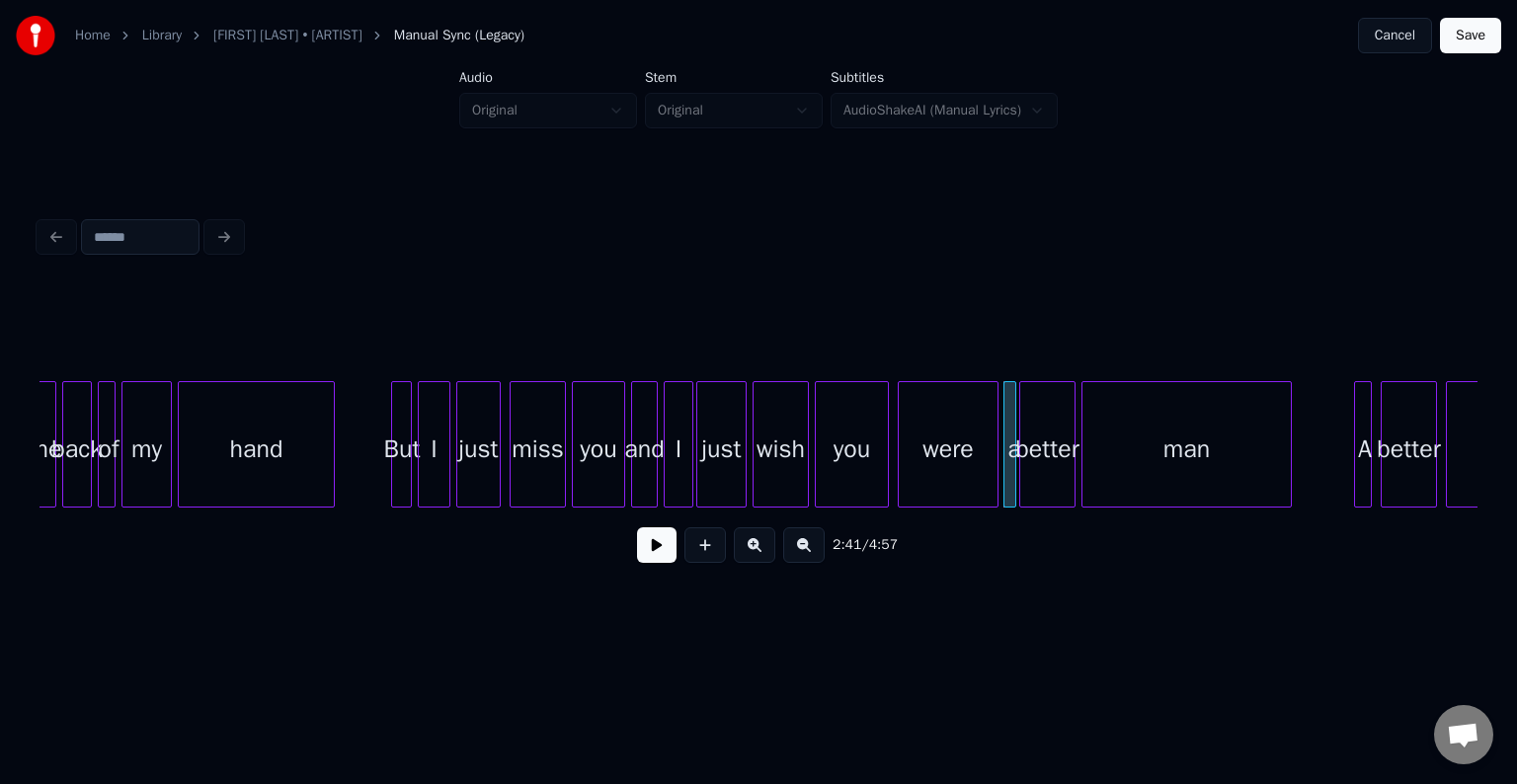 click at bounding box center (657, 545) 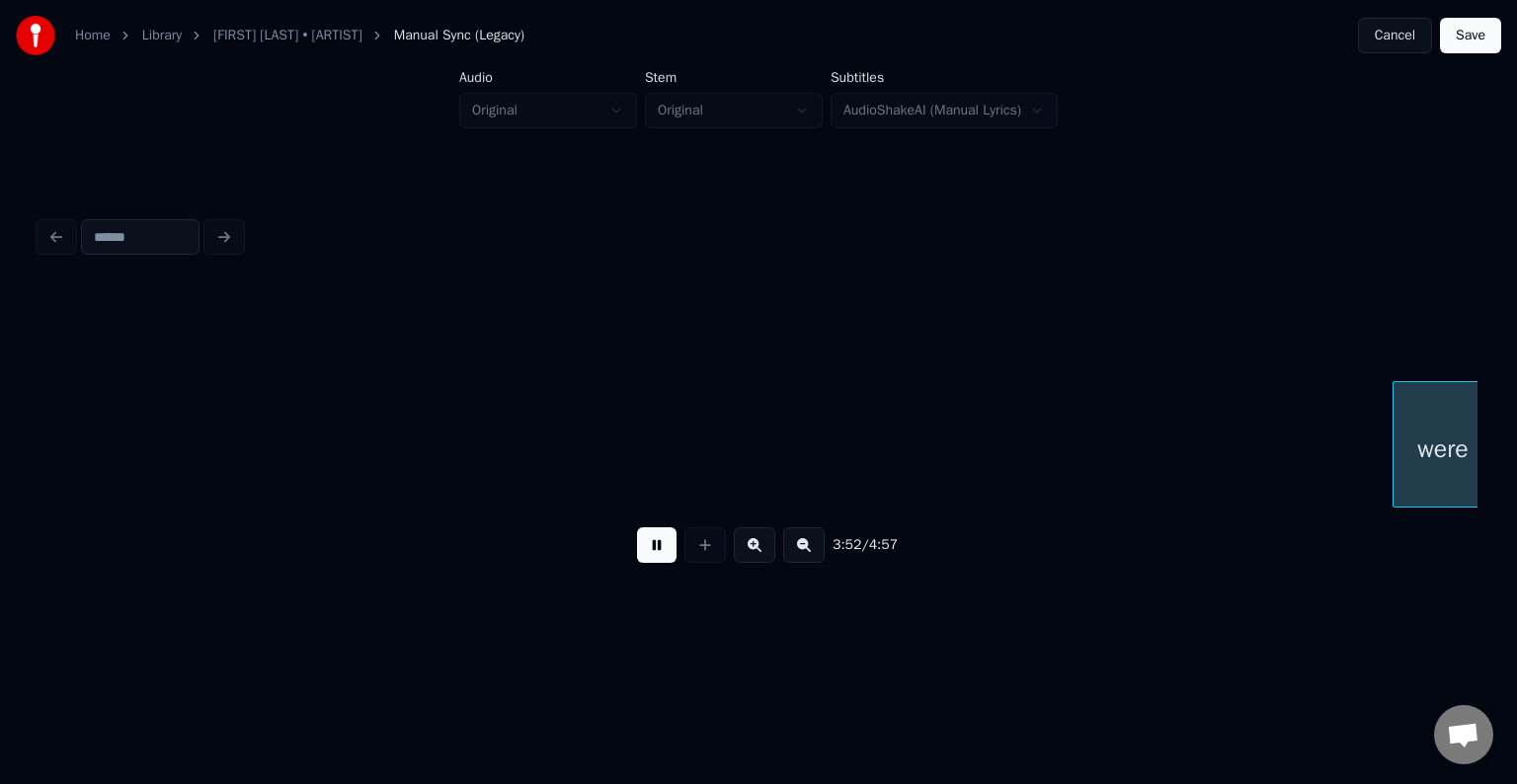 scroll, scrollTop: 0, scrollLeft: 34441, axis: horizontal 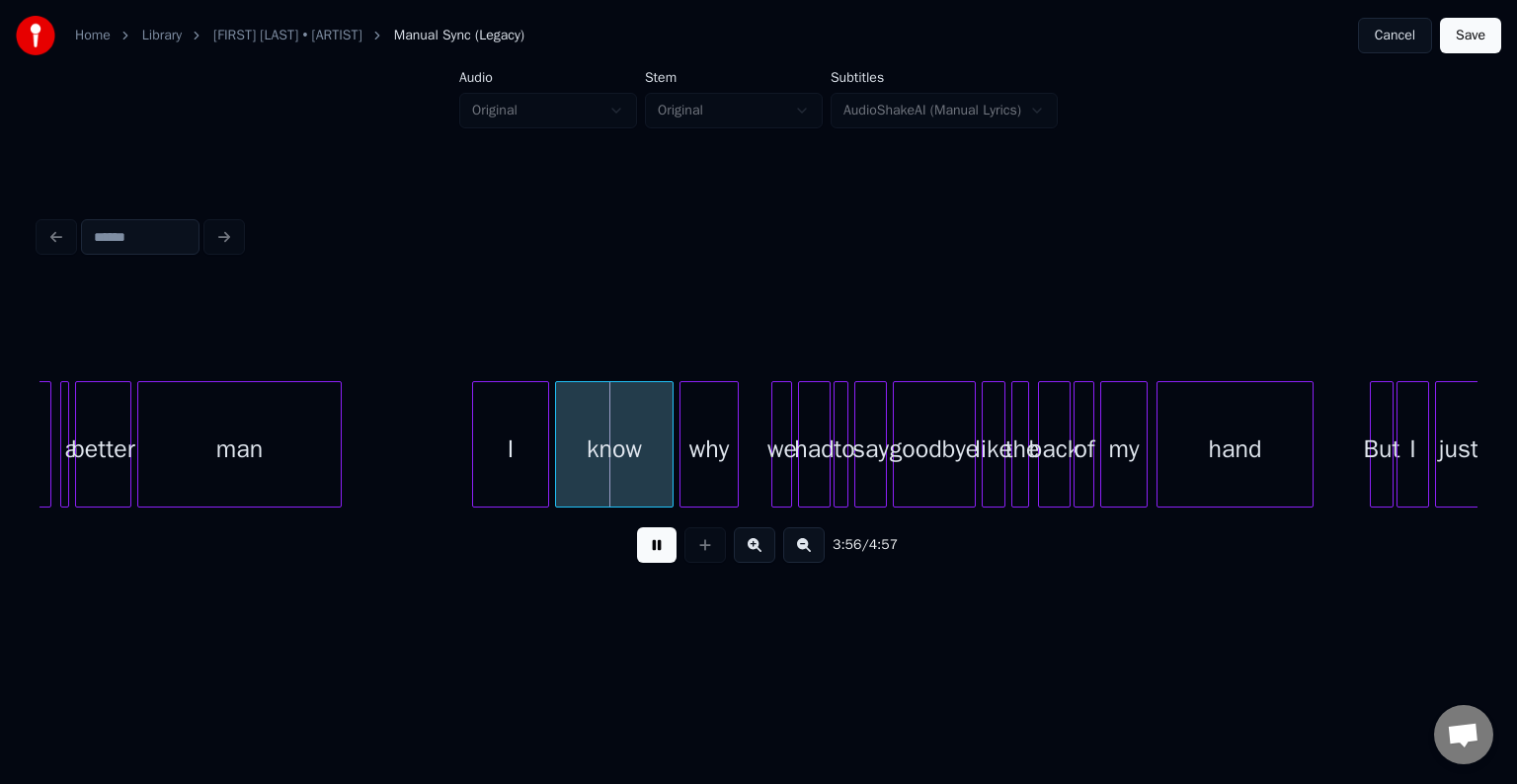 click at bounding box center (657, 545) 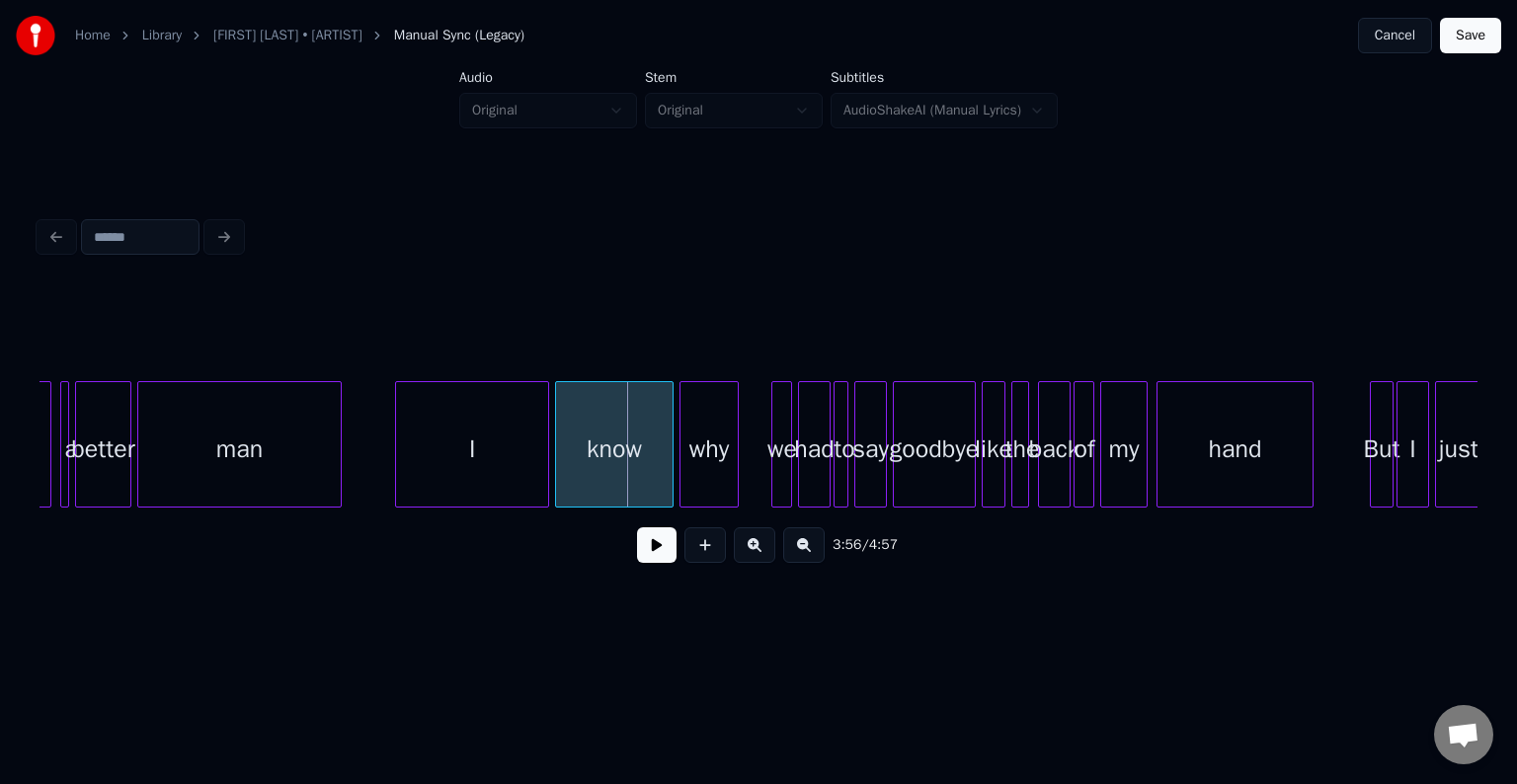 click at bounding box center [399, 444] 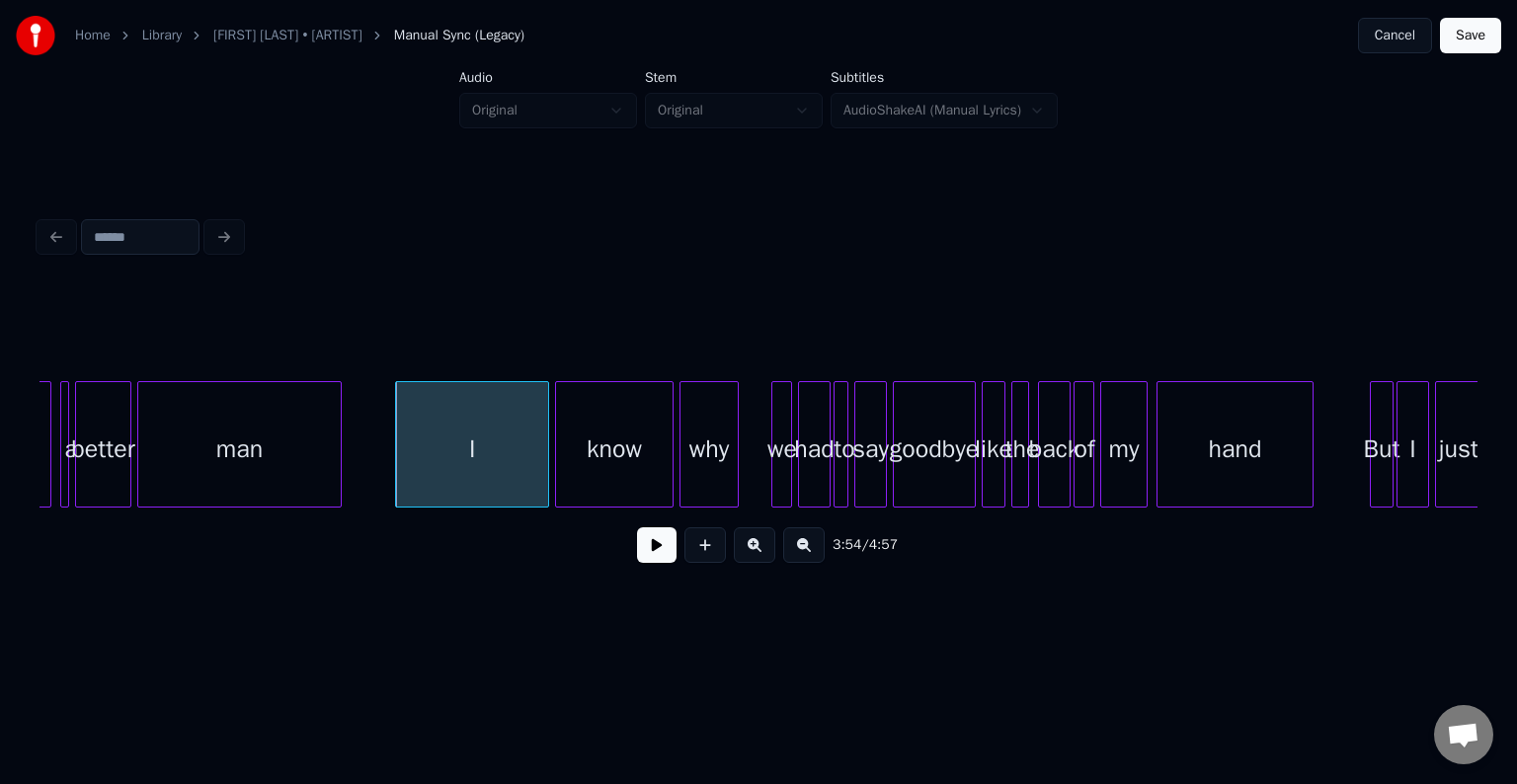 click at bounding box center [657, 545] 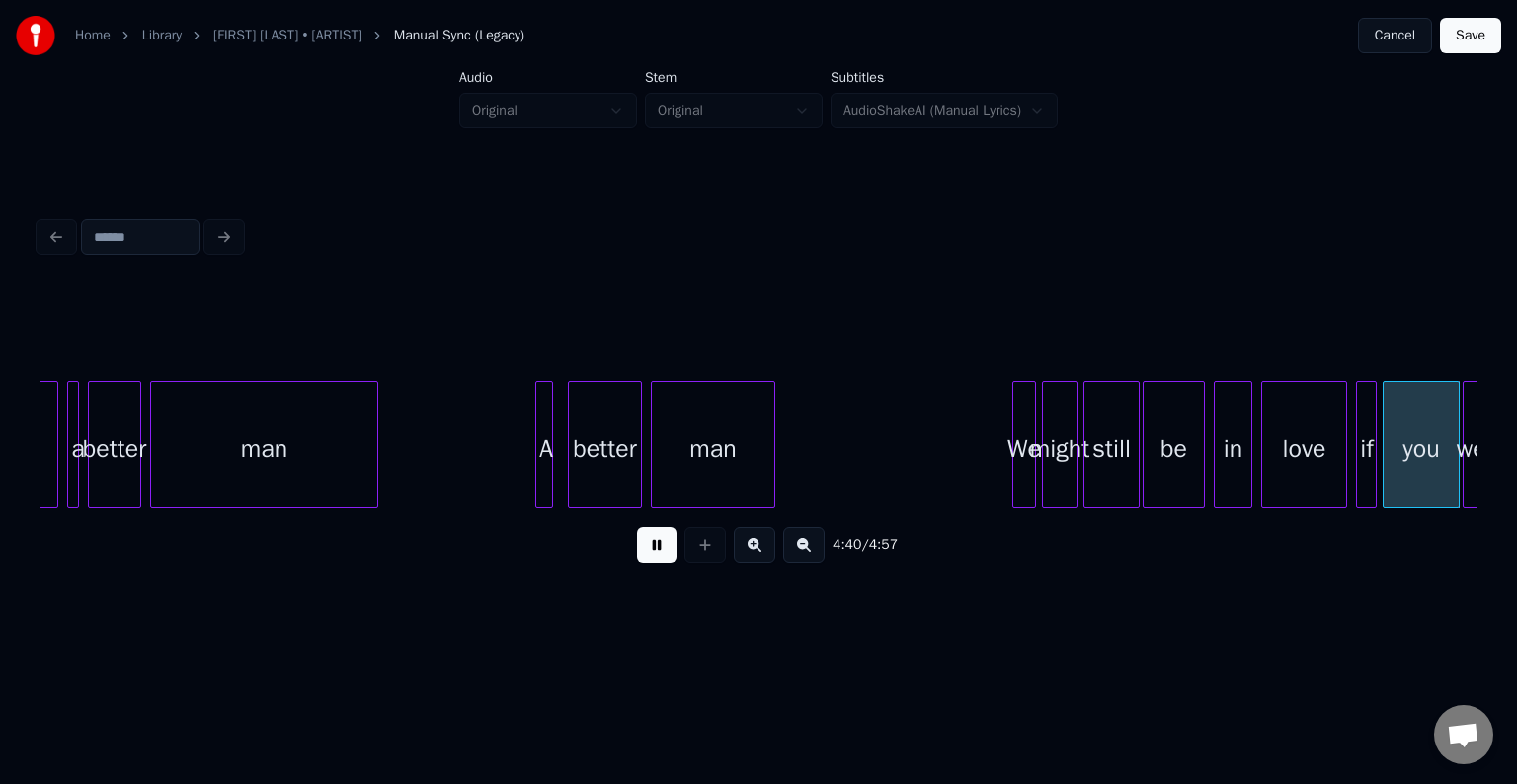 scroll, scrollTop: 0, scrollLeft: 41635, axis: horizontal 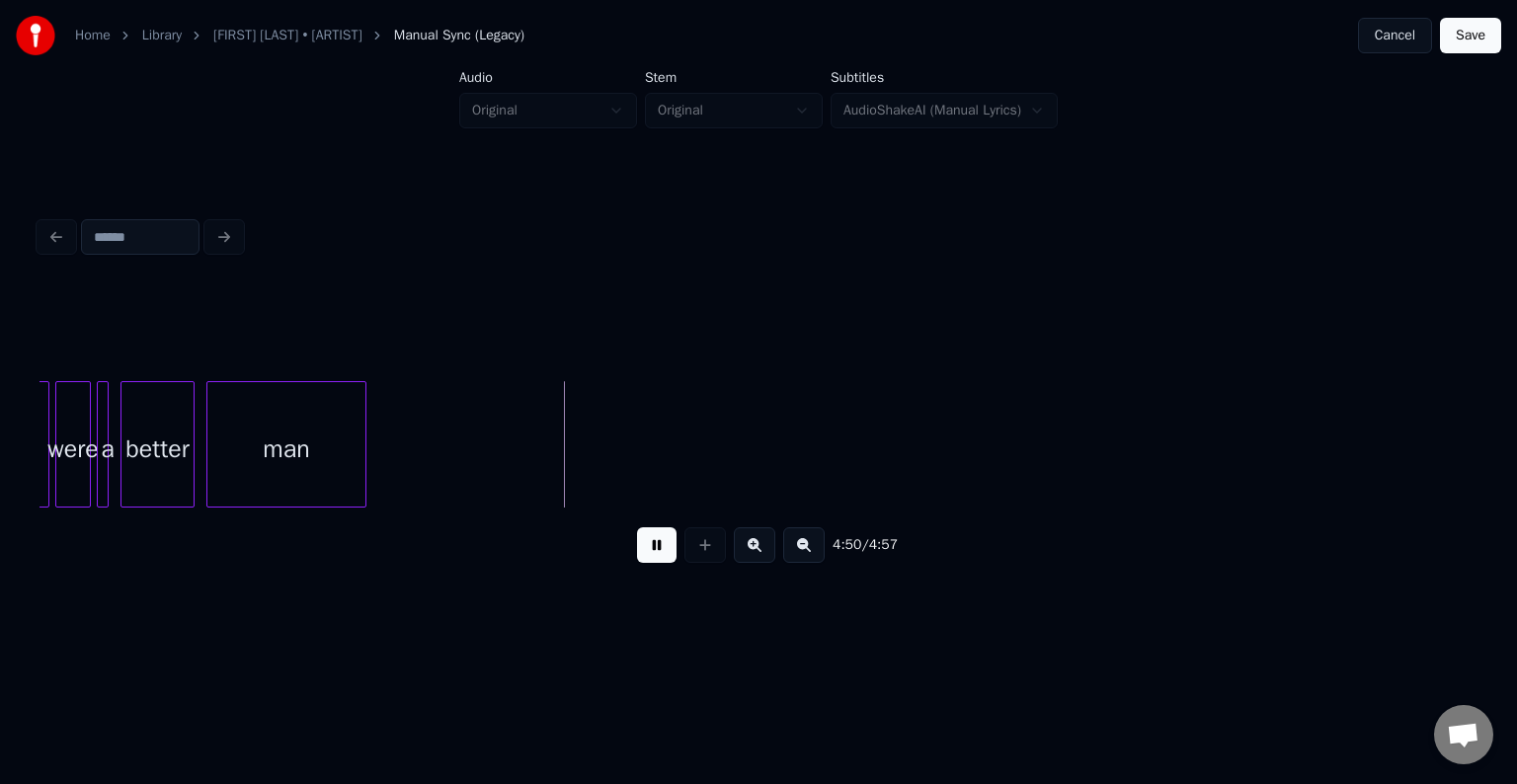 click on "Save" at bounding box center [1471, 36] 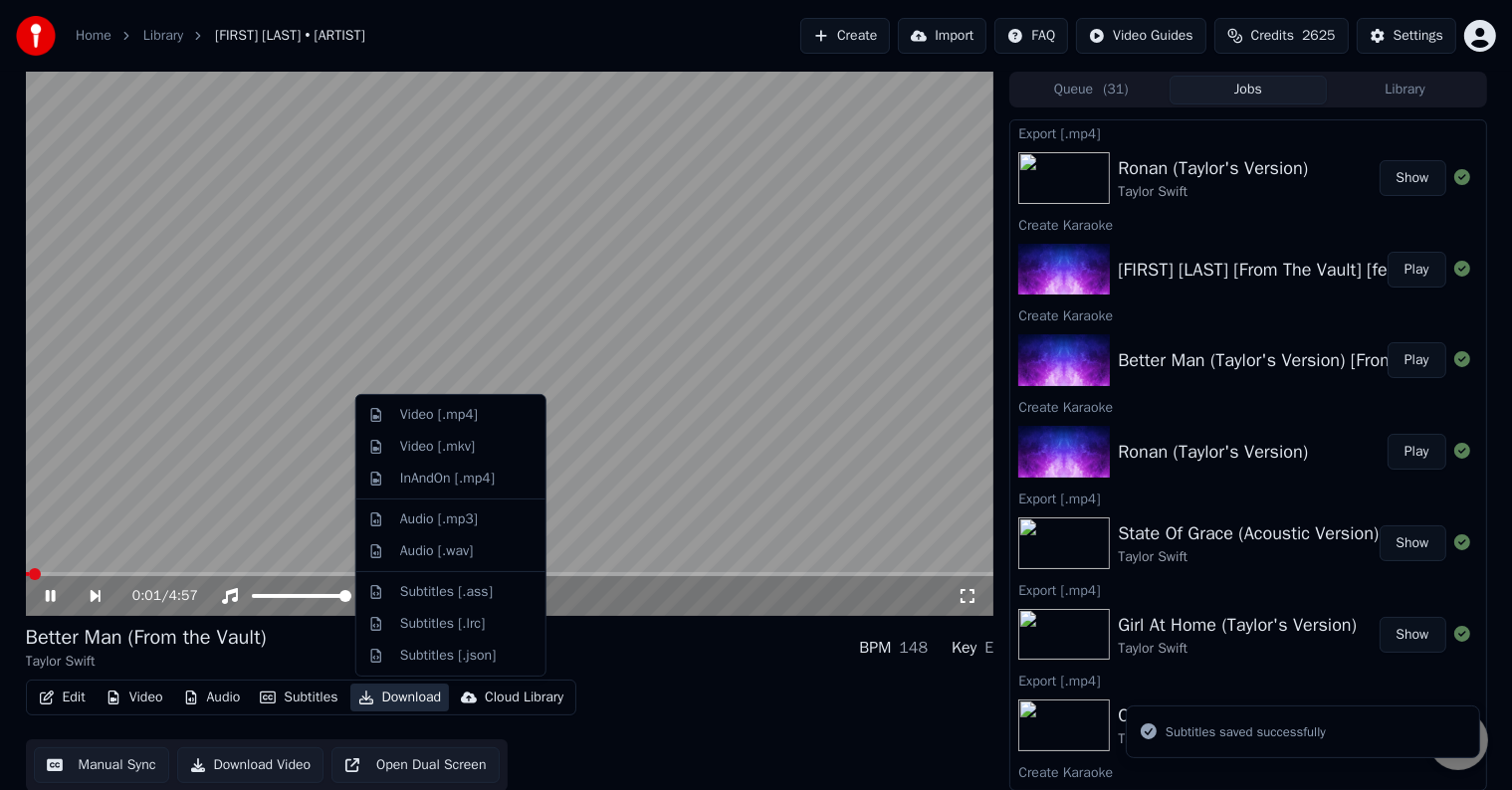 click on "Download" at bounding box center [400, 697] 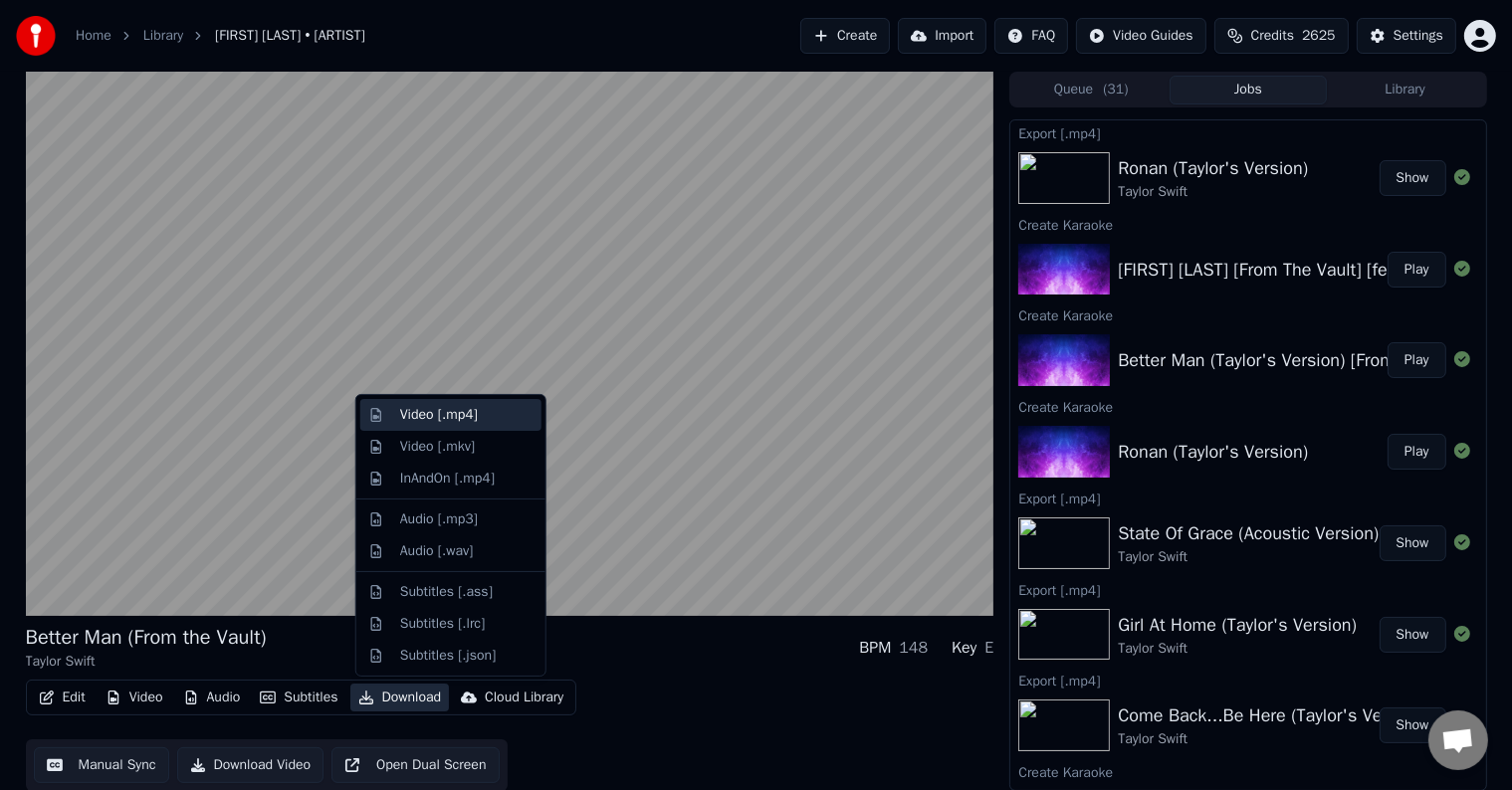 click on "Video [.mp4]" at bounding box center (439, 415) 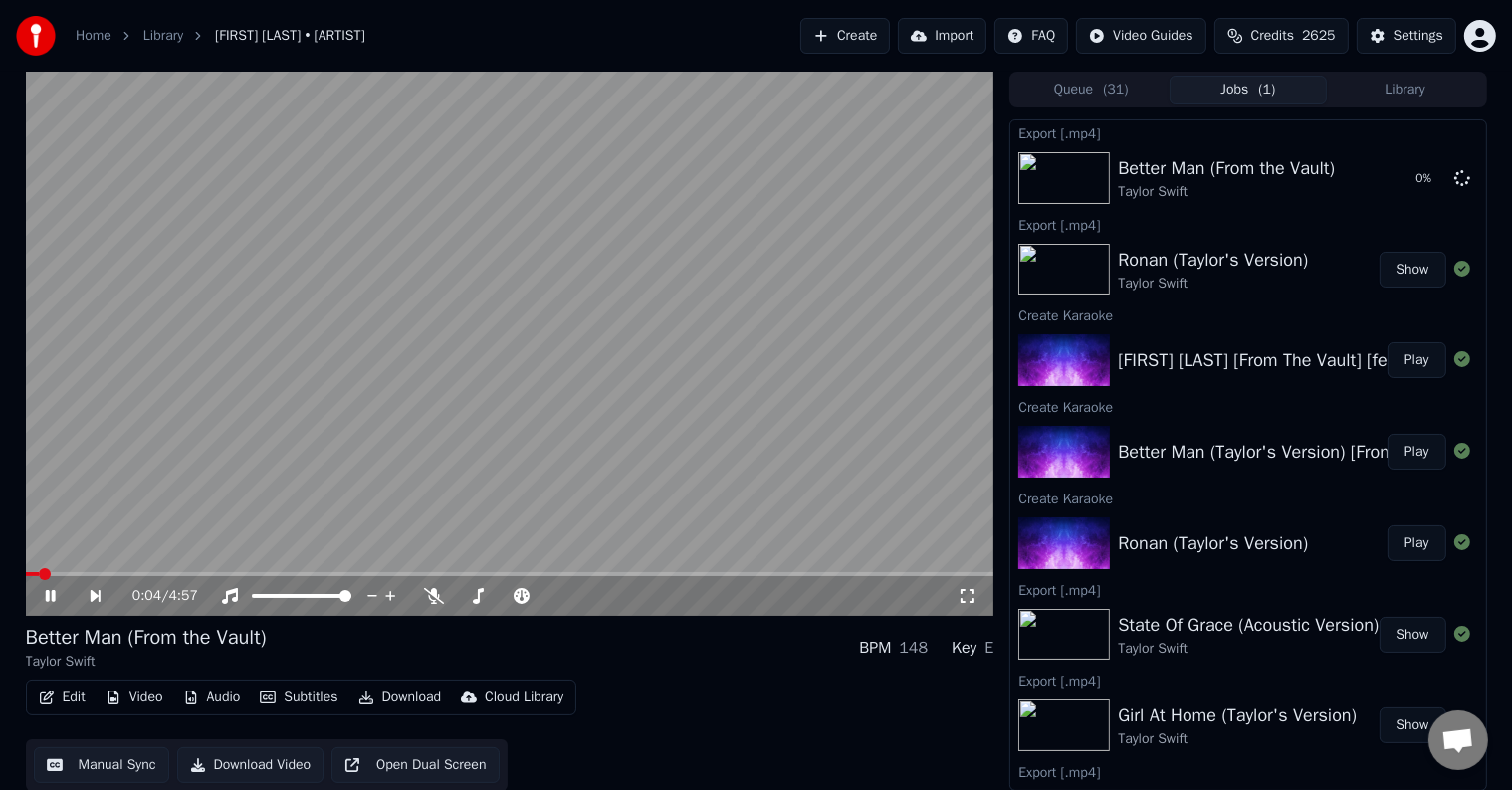 click 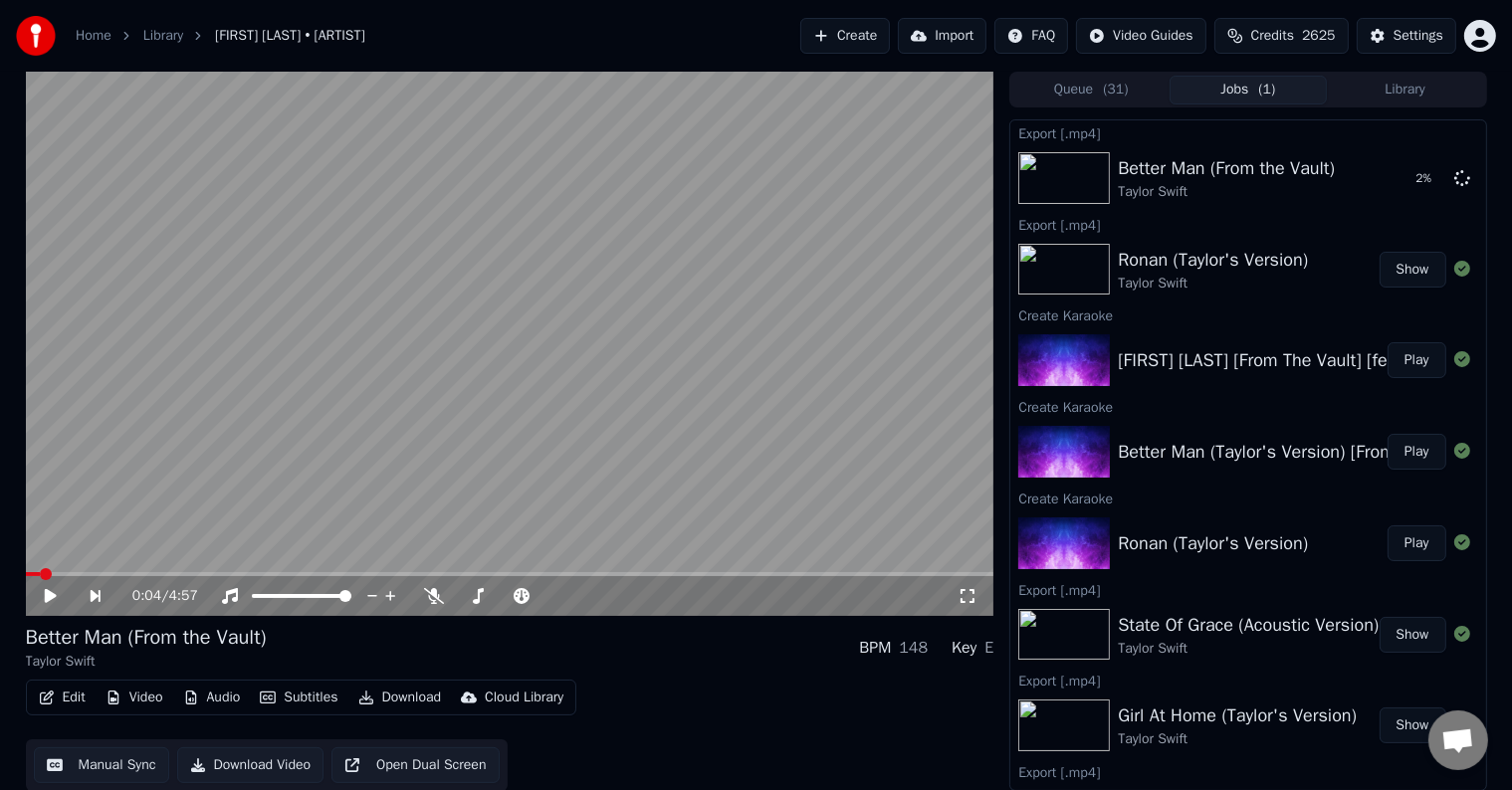 click on "Play" at bounding box center (1416, 360) 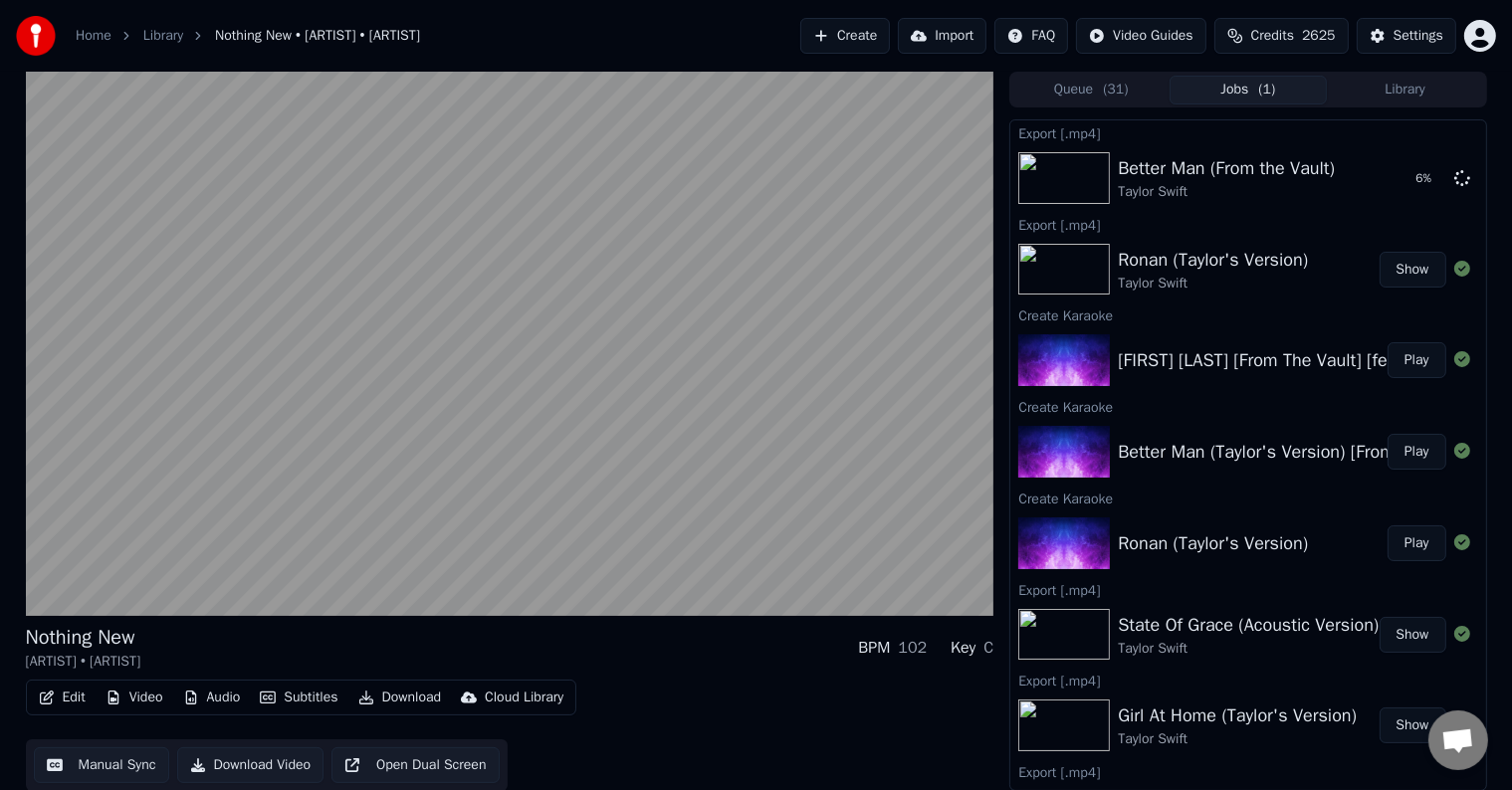 click on "Edit" at bounding box center [62, 697] 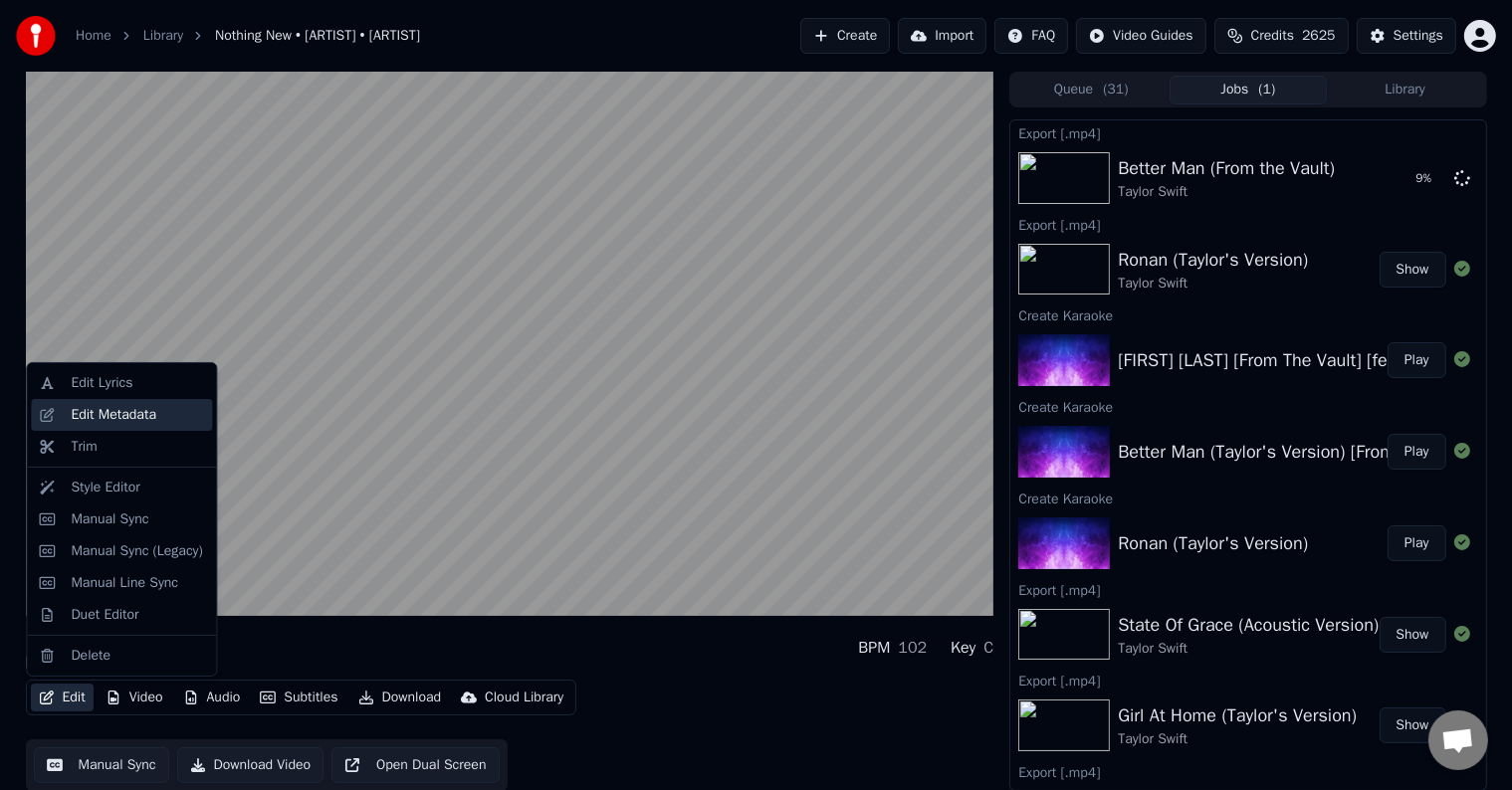 click on "Edit Metadata" at bounding box center [113, 415] 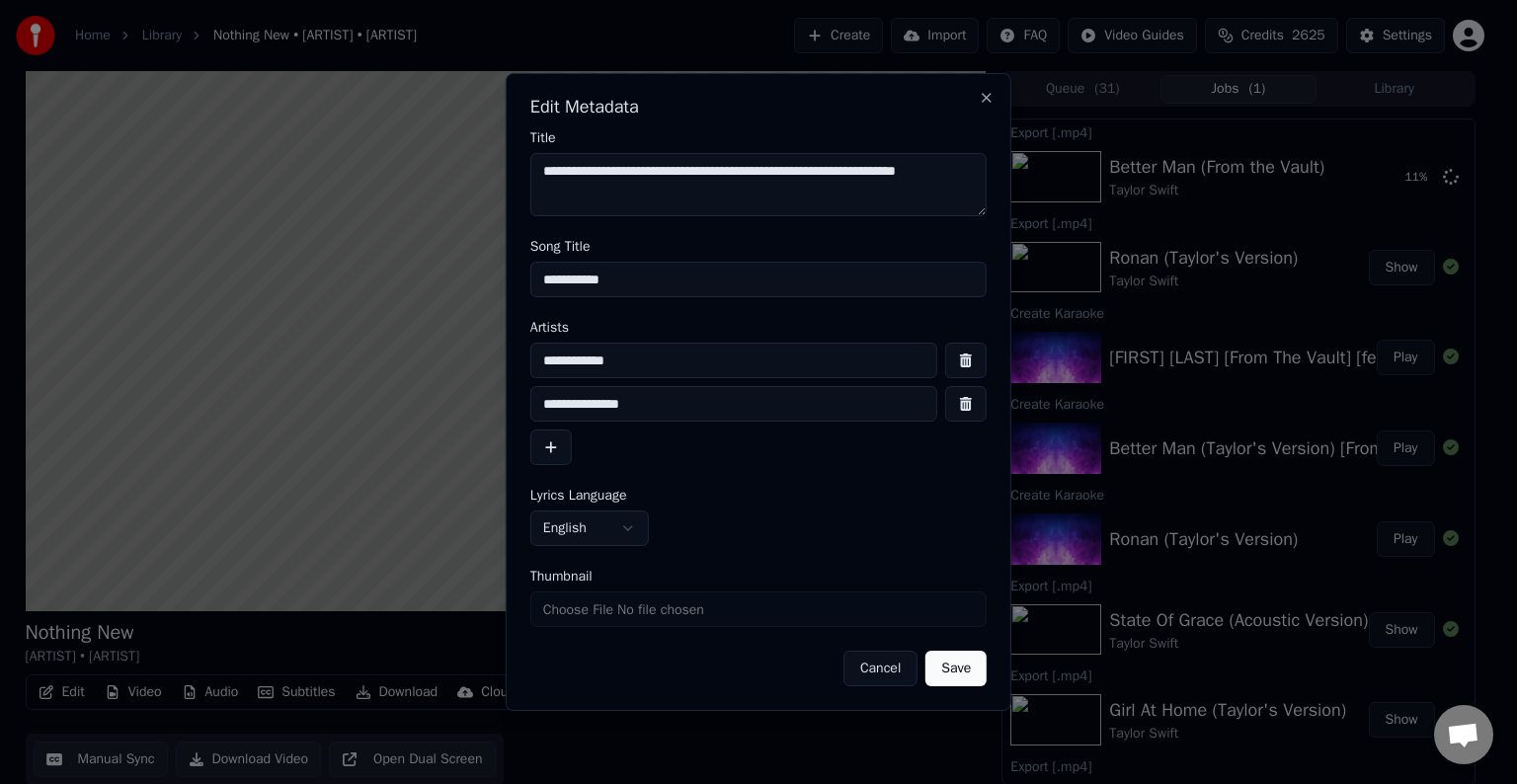 click on "**********" at bounding box center [758, 279] 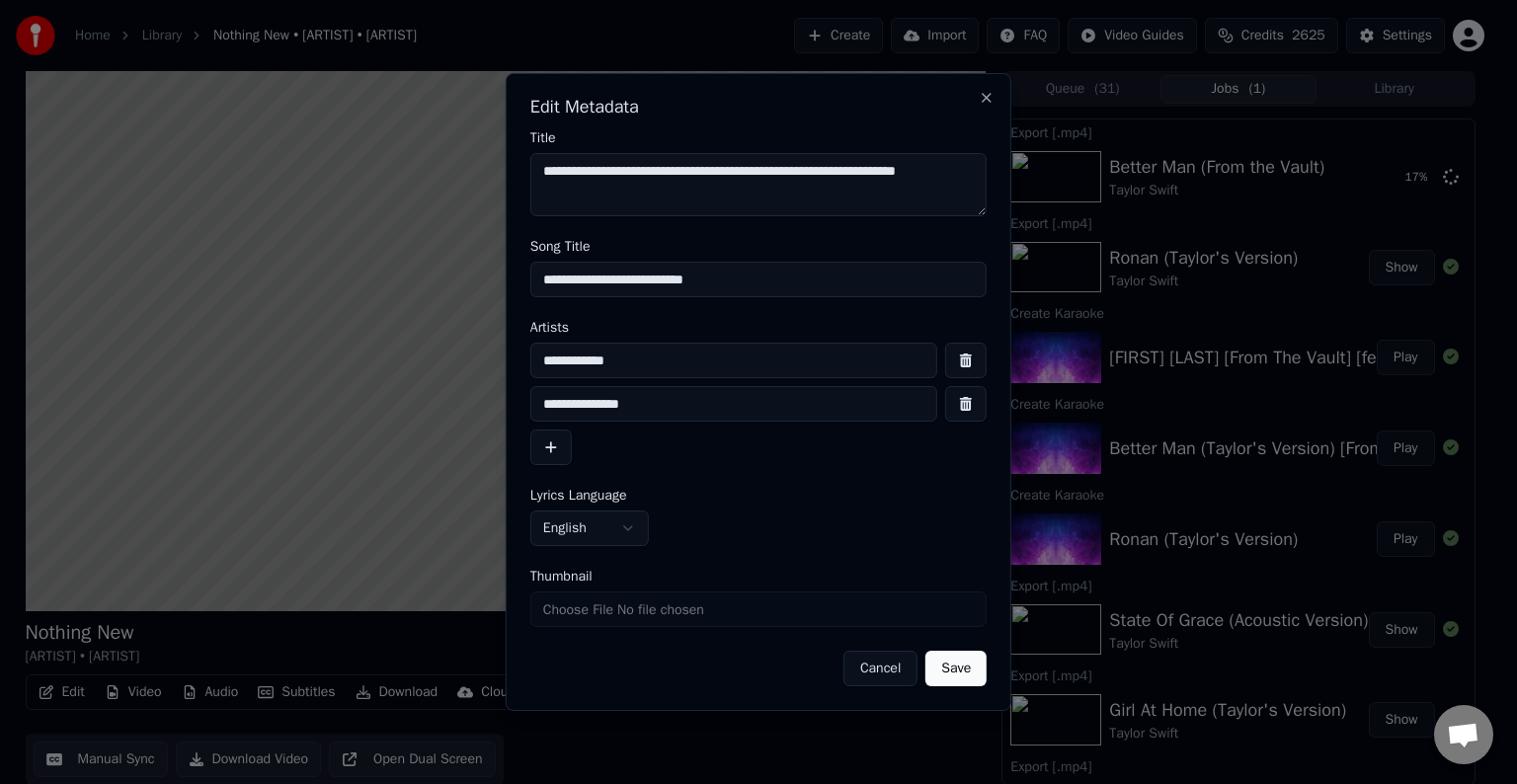 type on "**********" 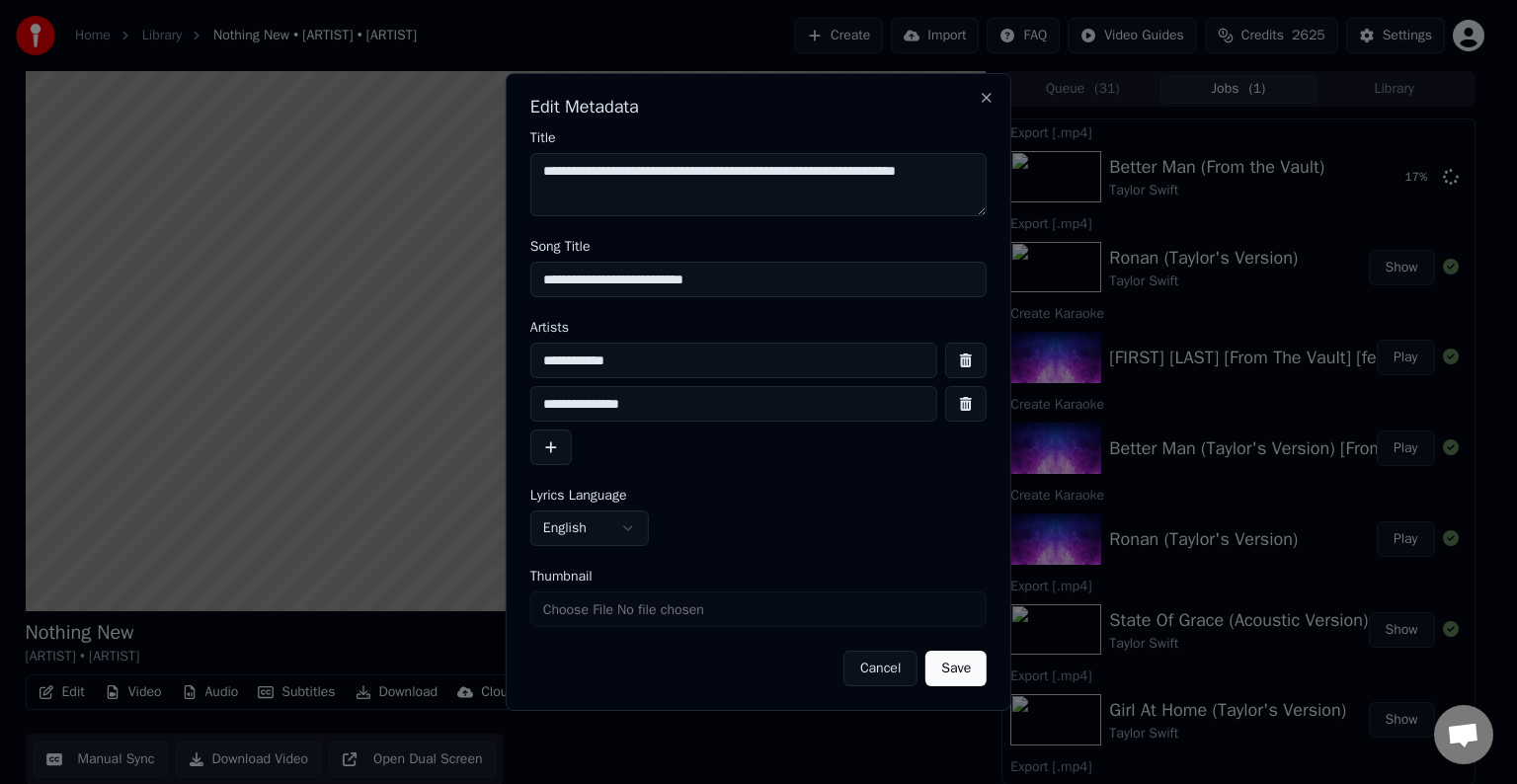 click on "Save" at bounding box center [956, 668] 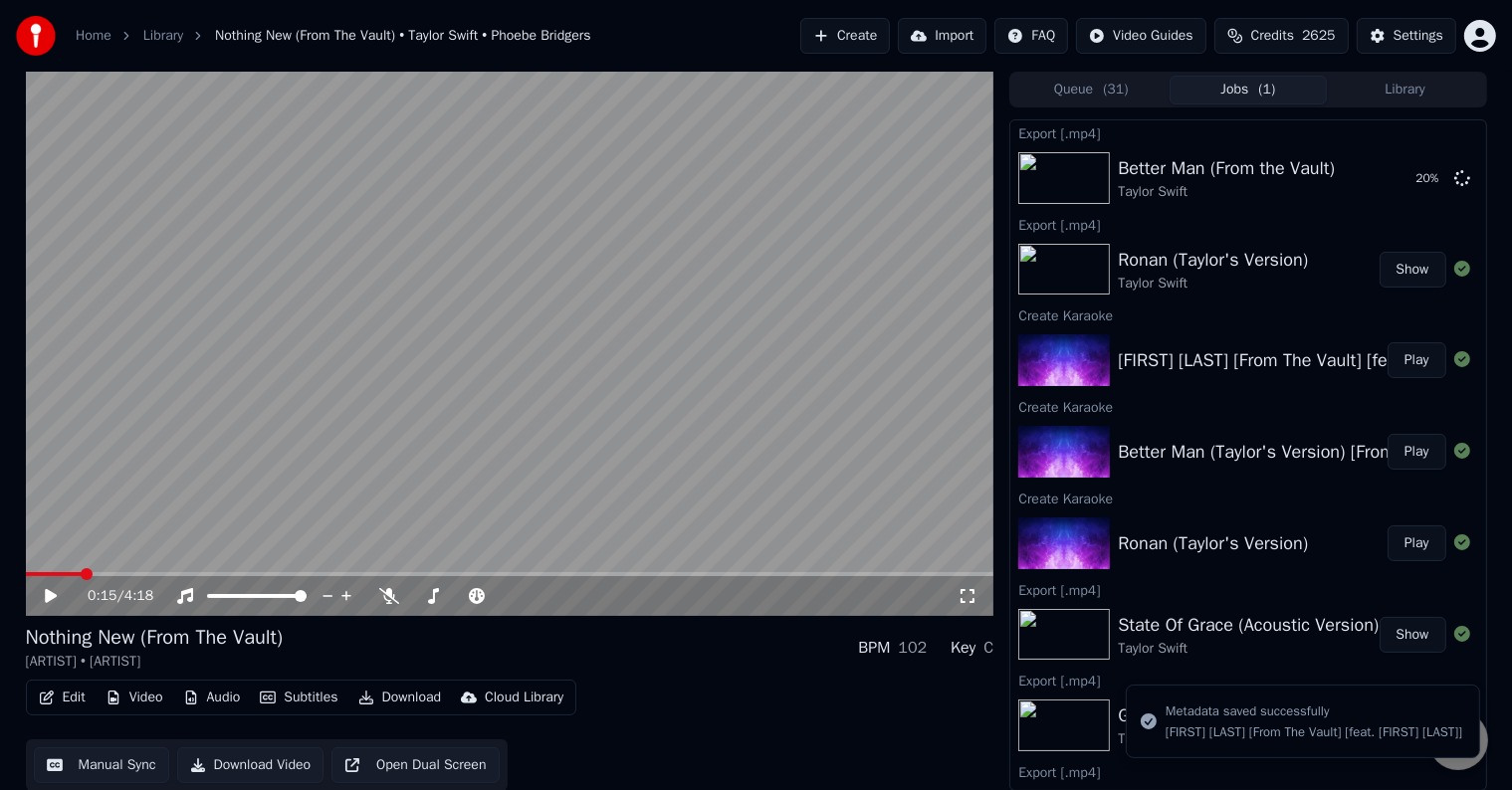 click 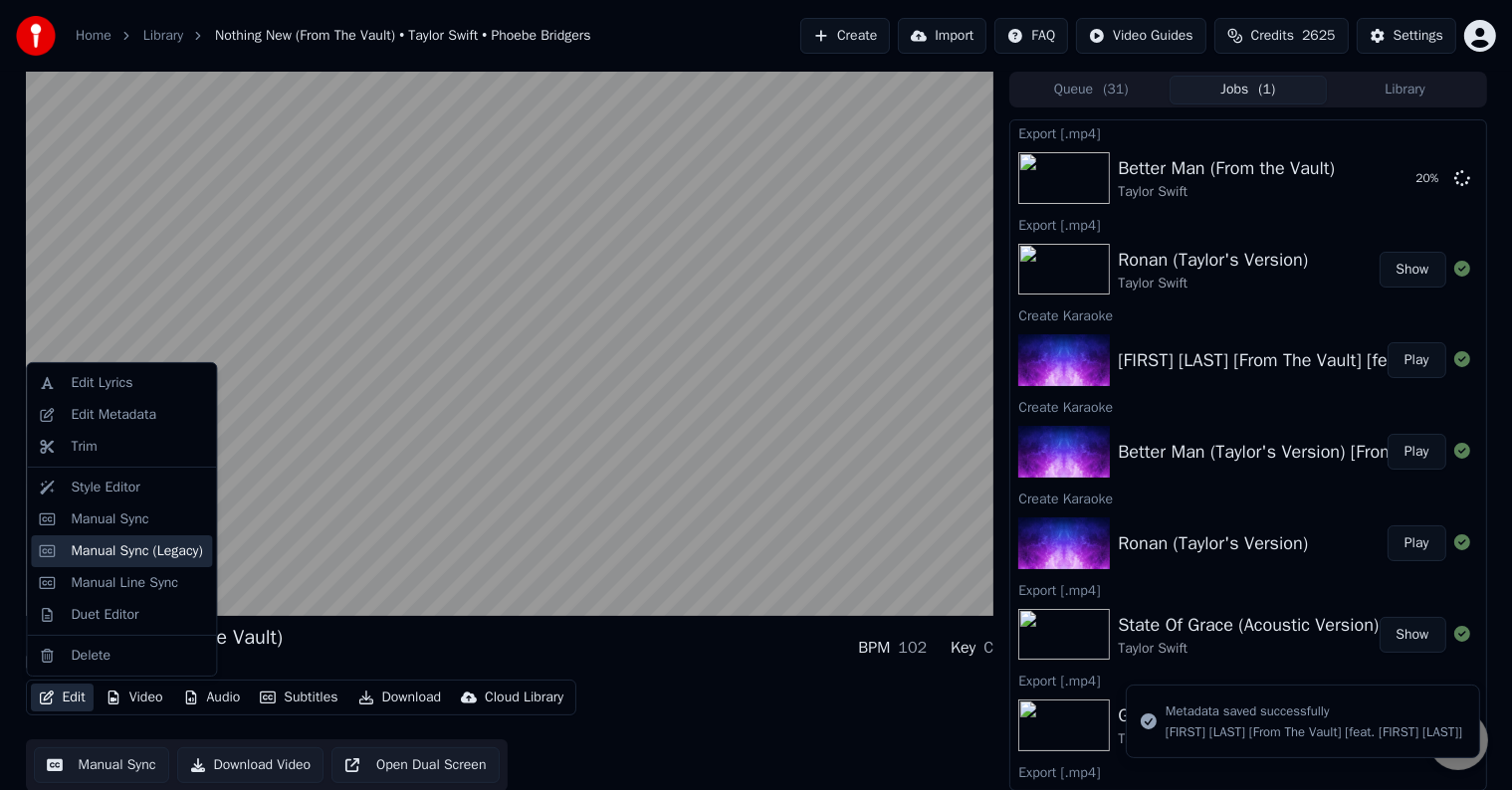 click on "Manual Sync (Legacy)" at bounding box center [136, 551] 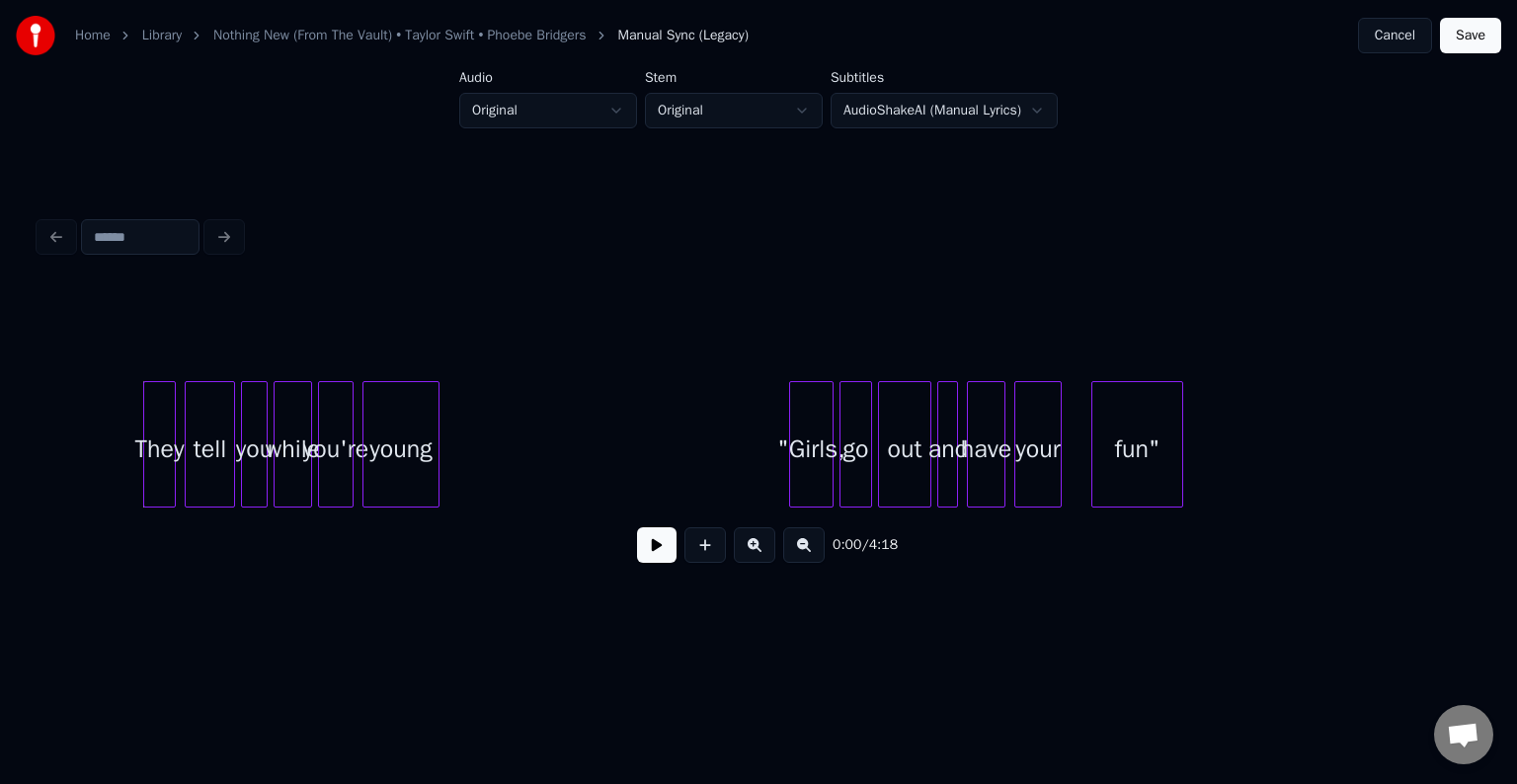 click at bounding box center [657, 545] 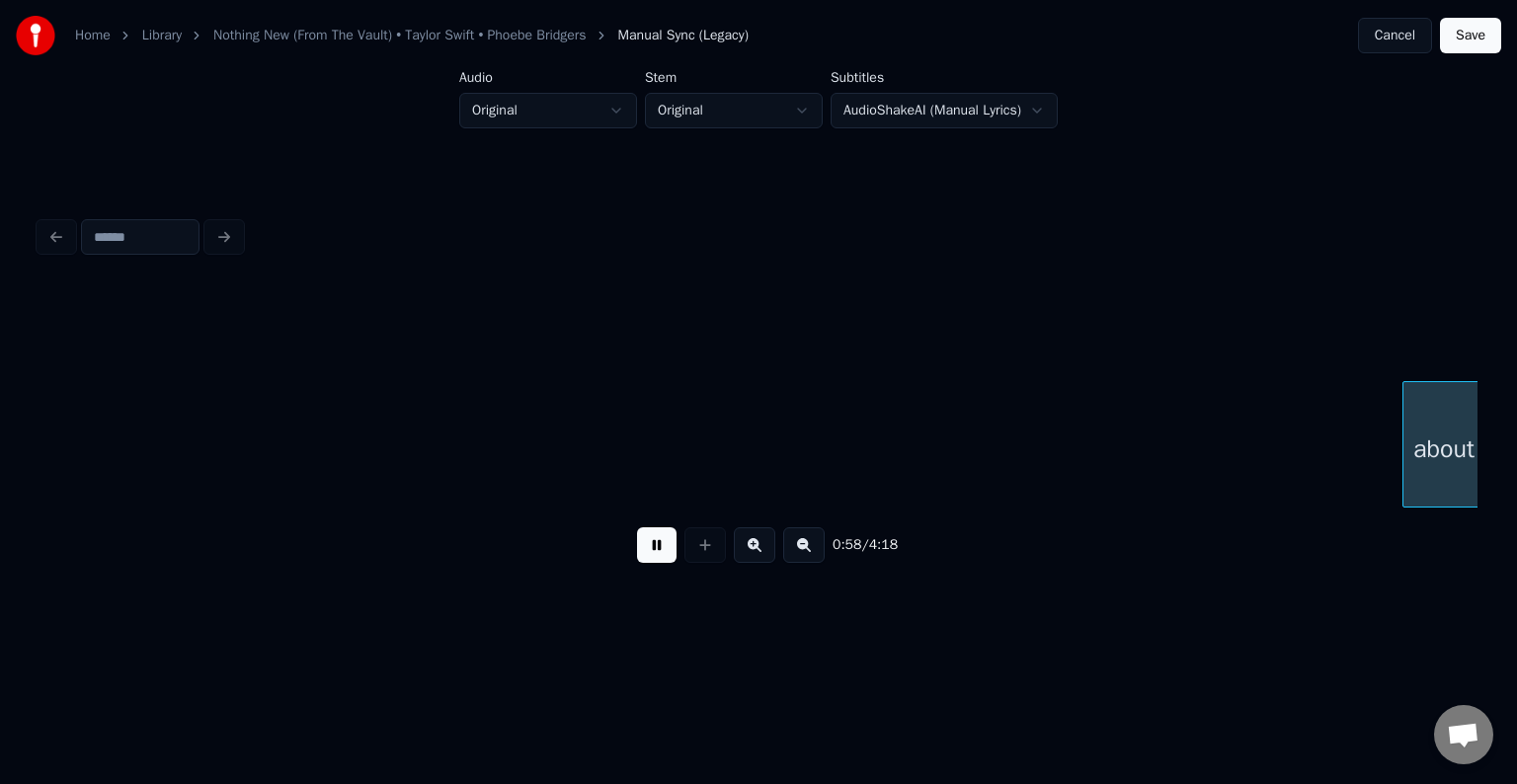 scroll, scrollTop: 0, scrollLeft: 8637, axis: horizontal 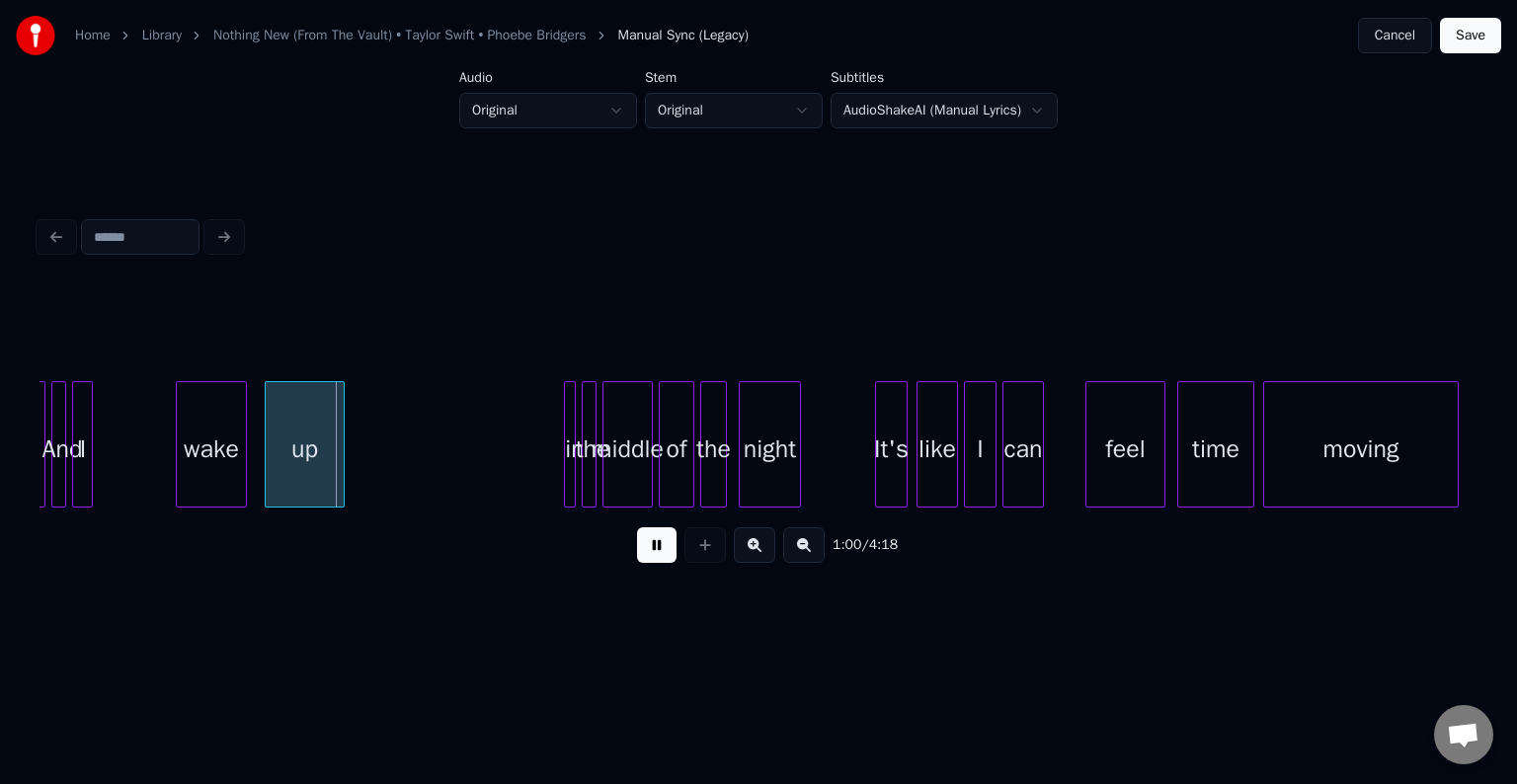 click at bounding box center (657, 545) 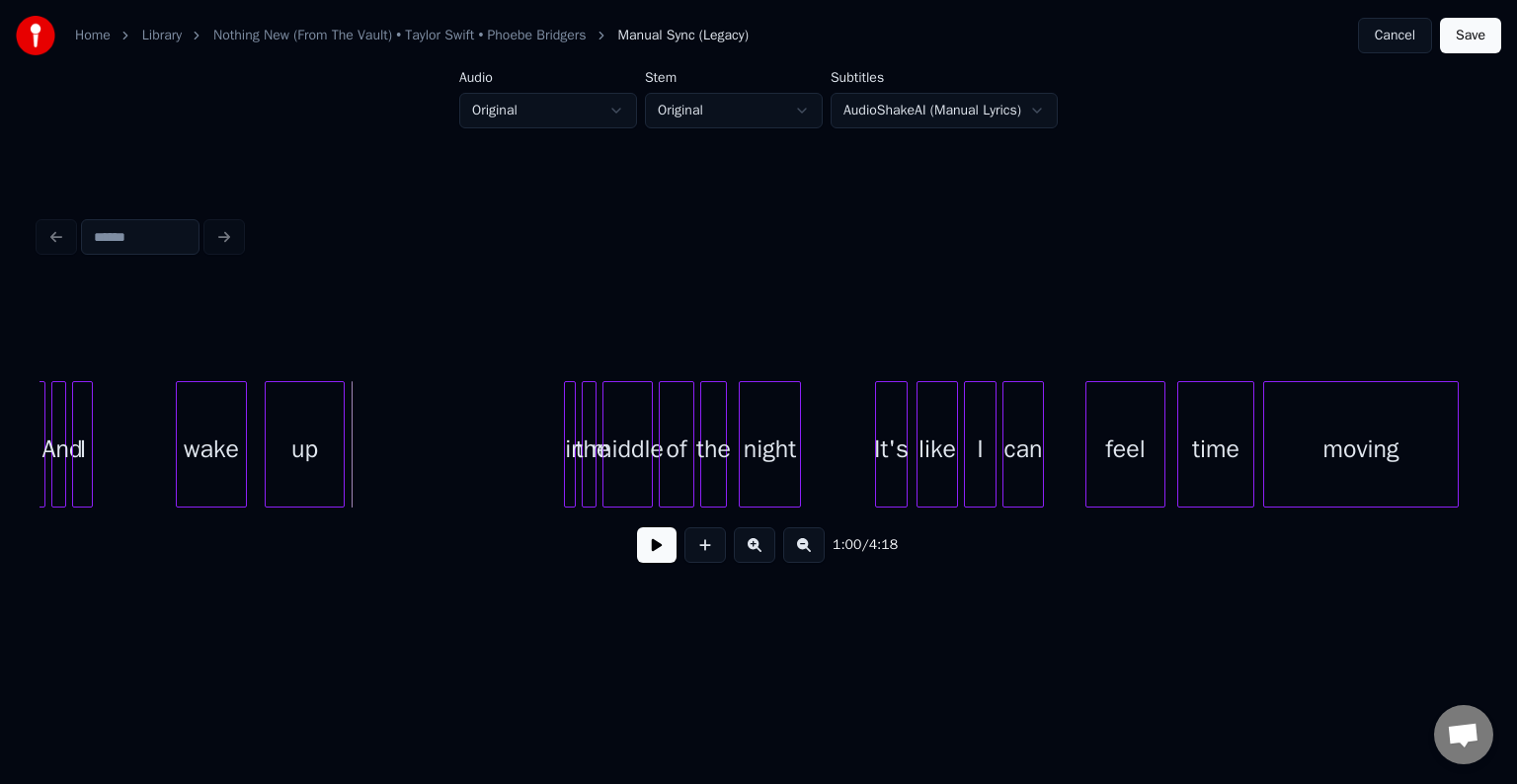 click at bounding box center (55, 444) 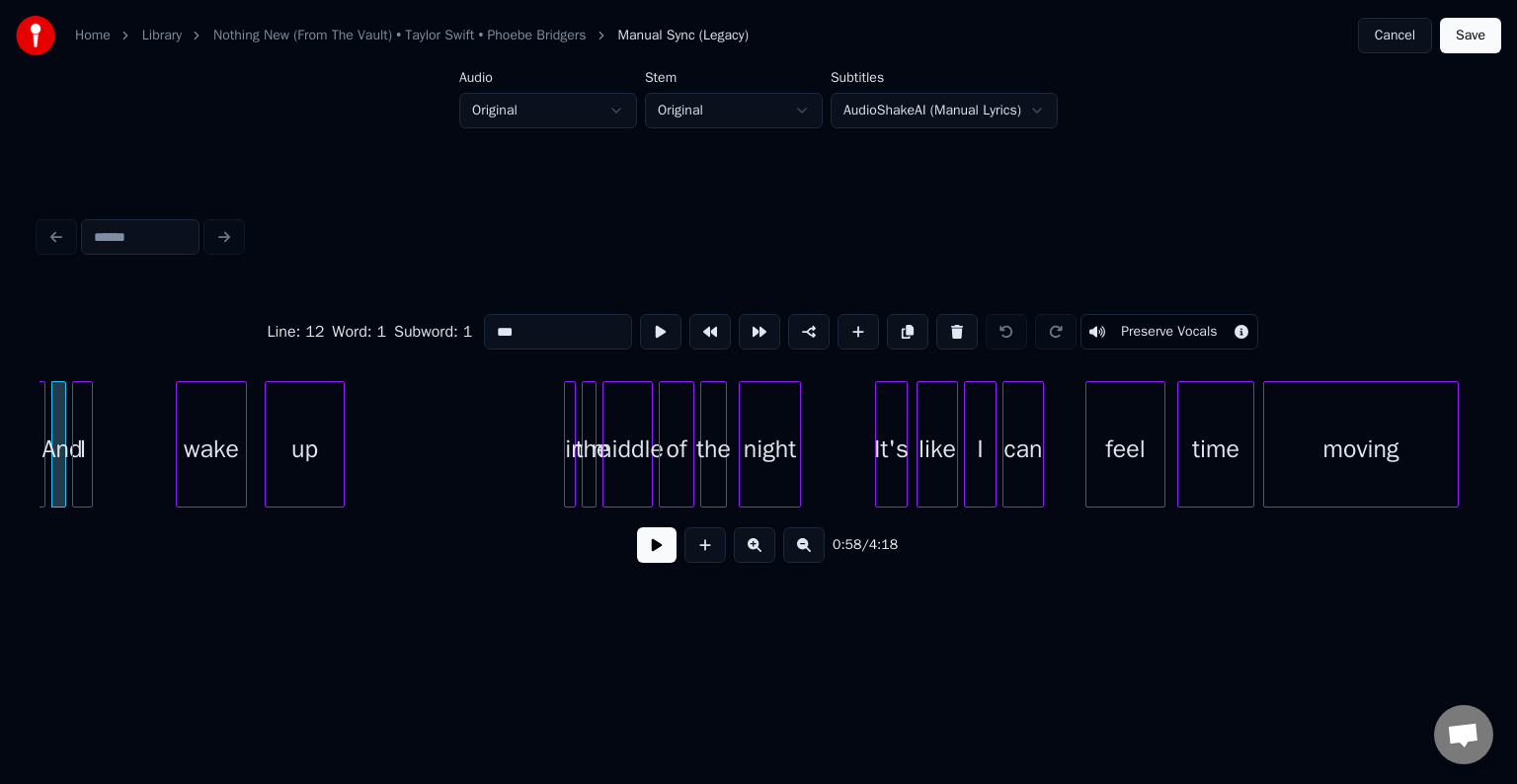 click on "I" at bounding box center (83, 449) 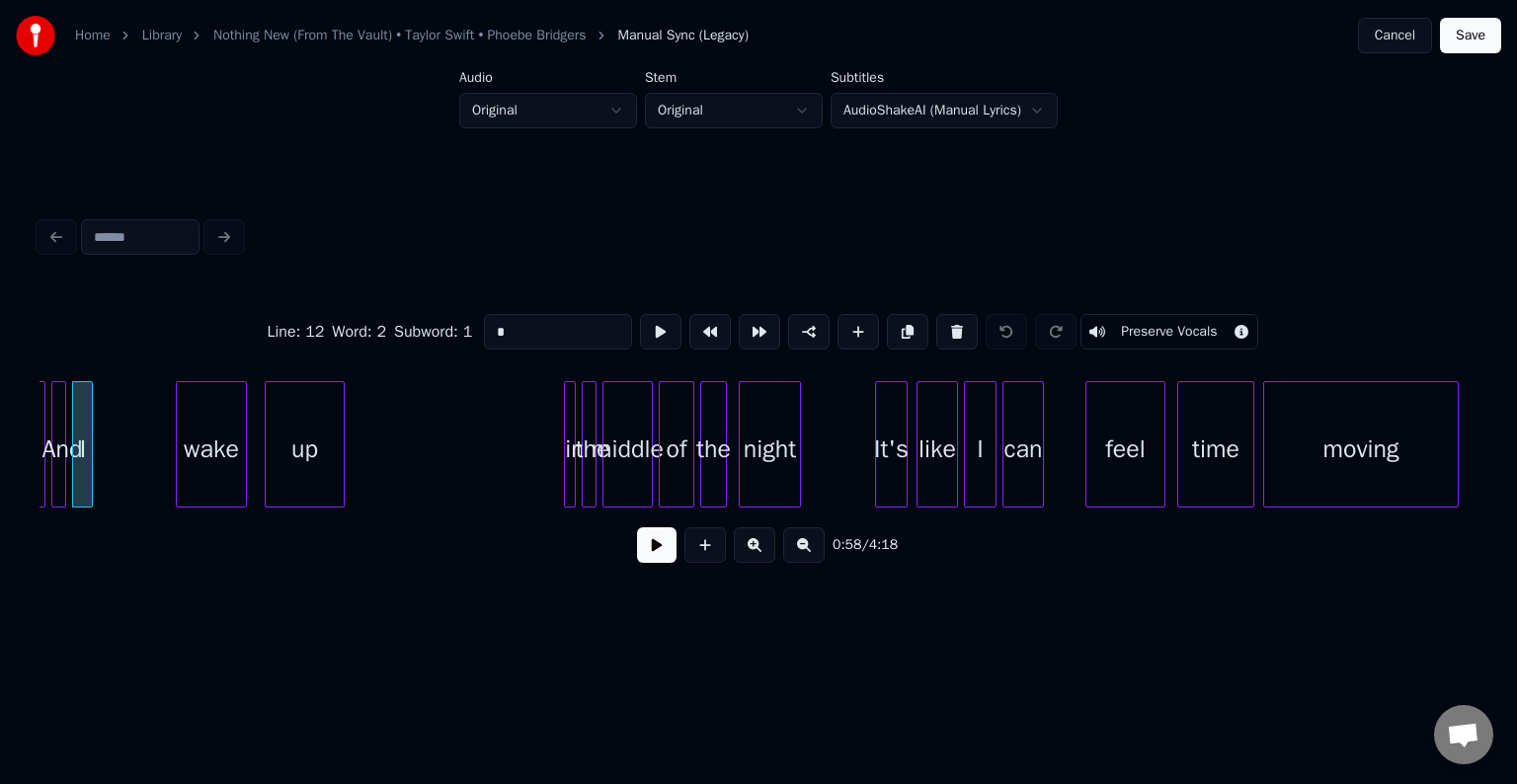 click at bounding box center [55, 444] 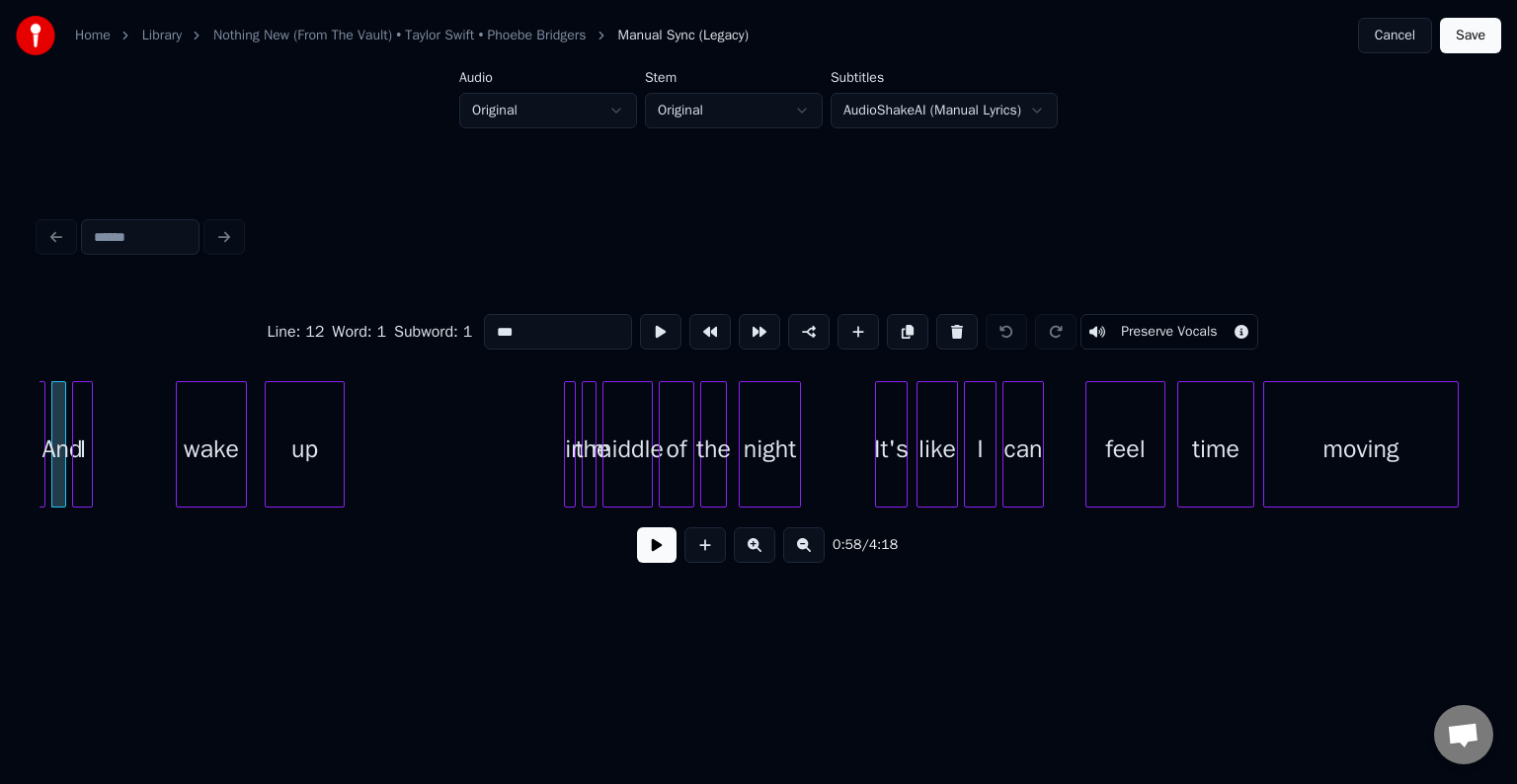click at bounding box center [657, 545] 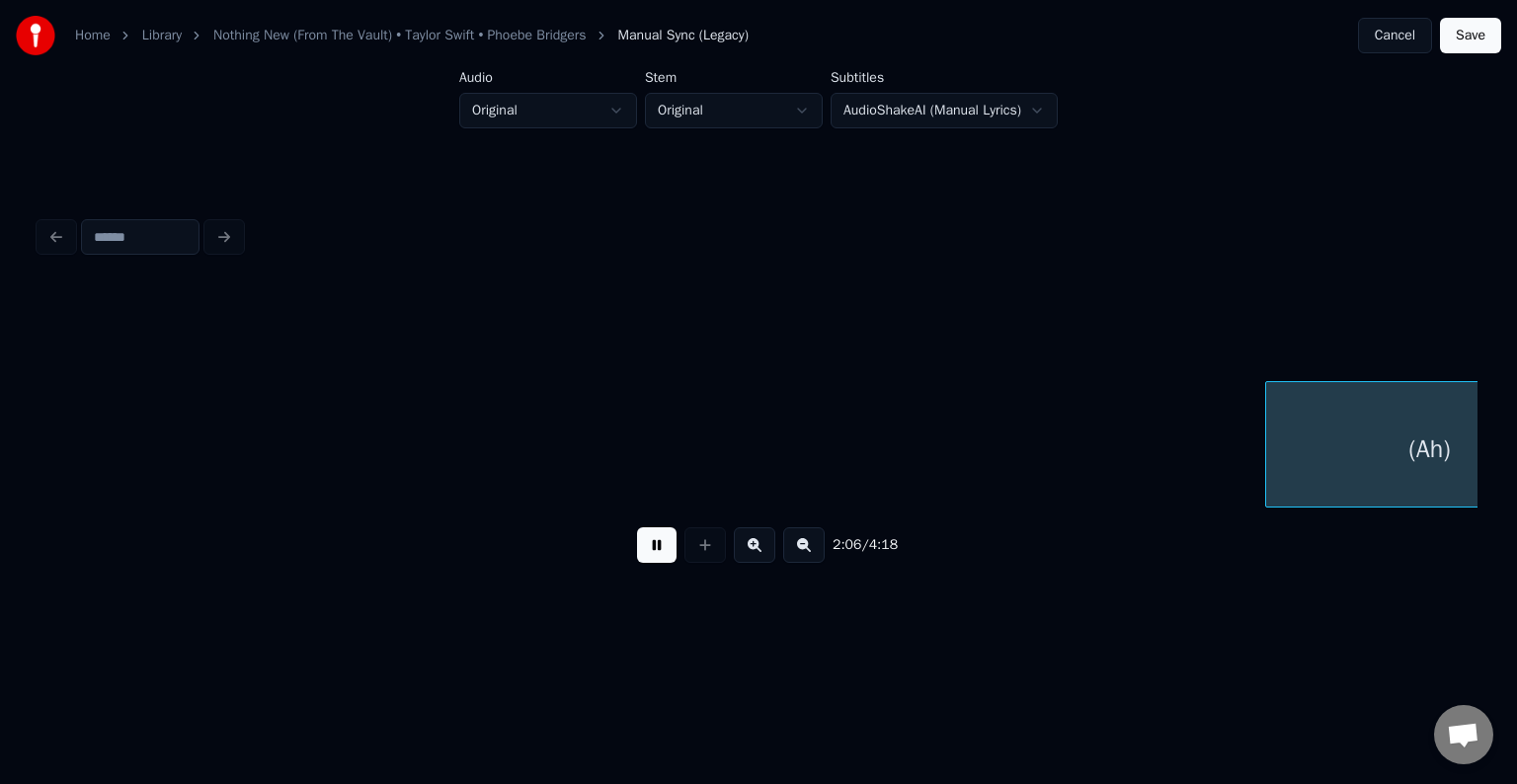 scroll, scrollTop: 0, scrollLeft: 18718, axis: horizontal 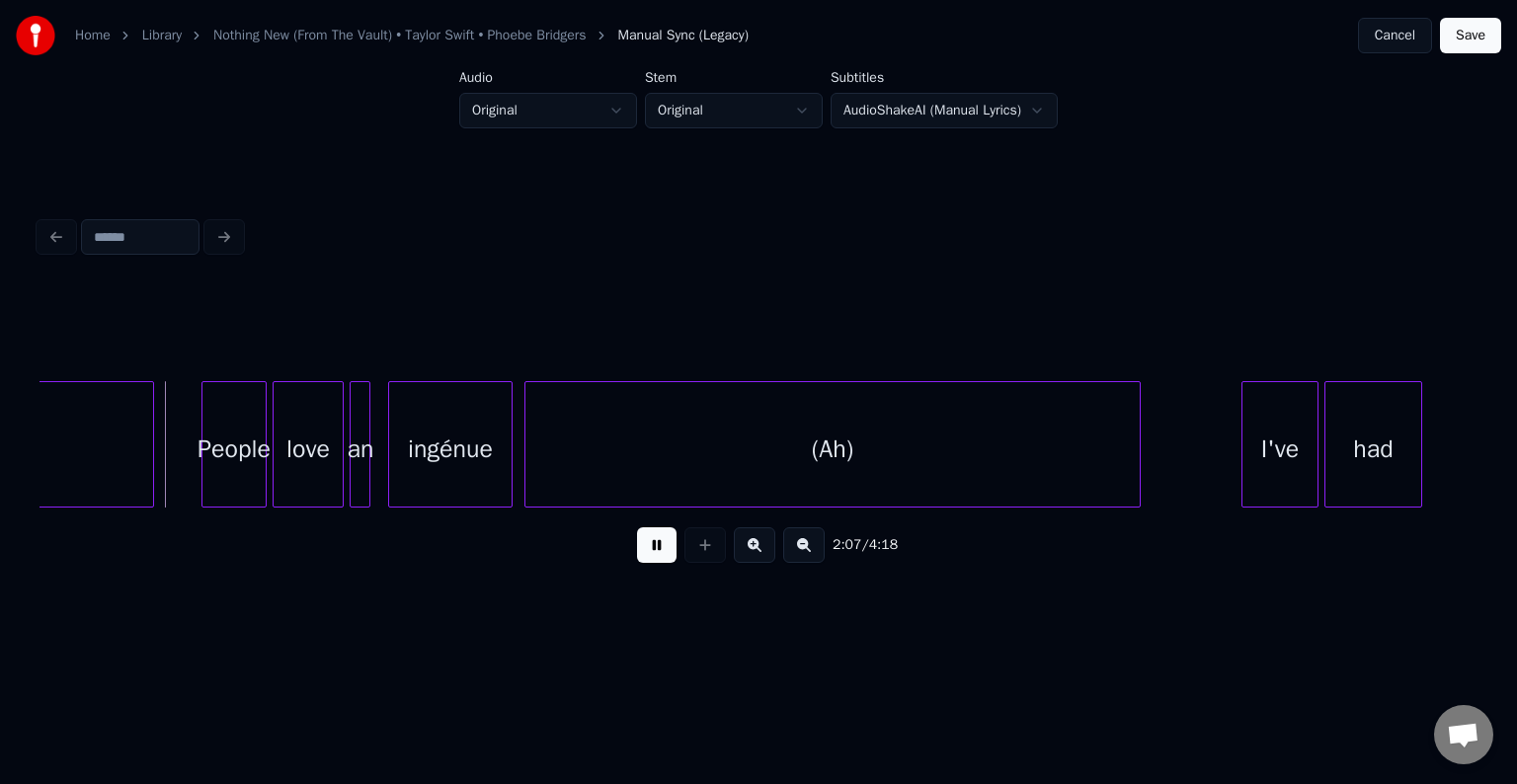 click at bounding box center (657, 545) 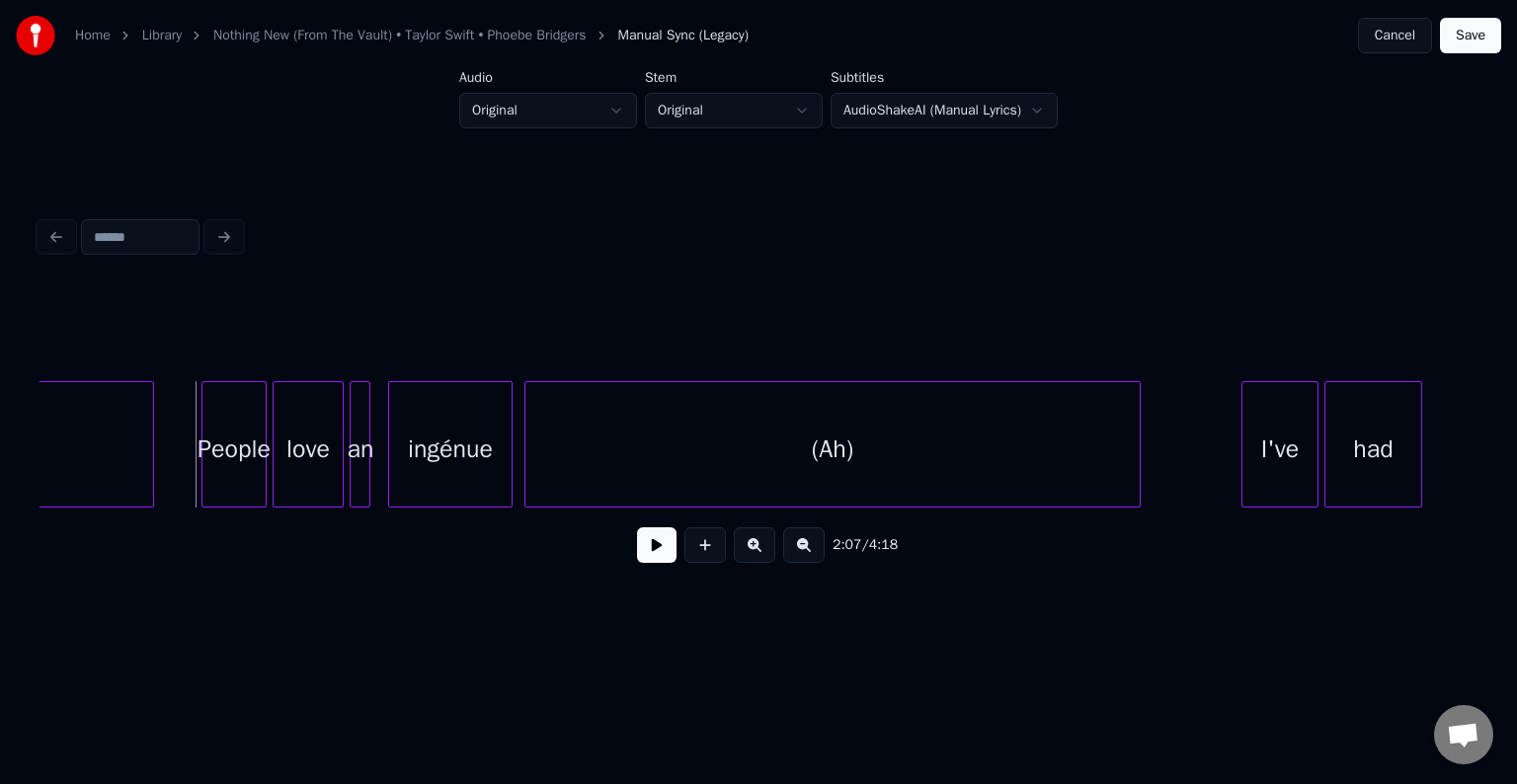 click on "(Ah)" at bounding box center (-11, 449) 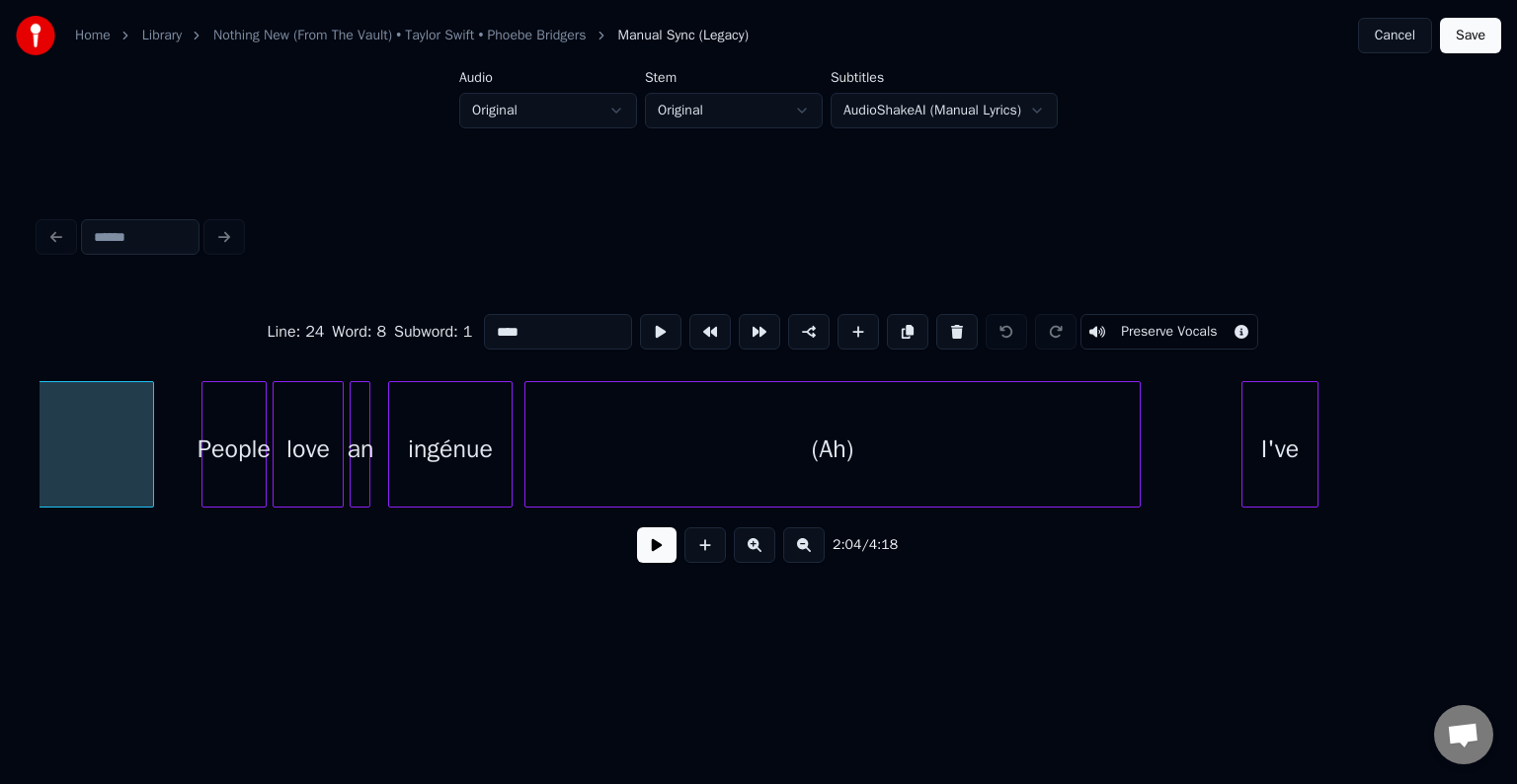 scroll, scrollTop: 0, scrollLeft: 18502, axis: horizontal 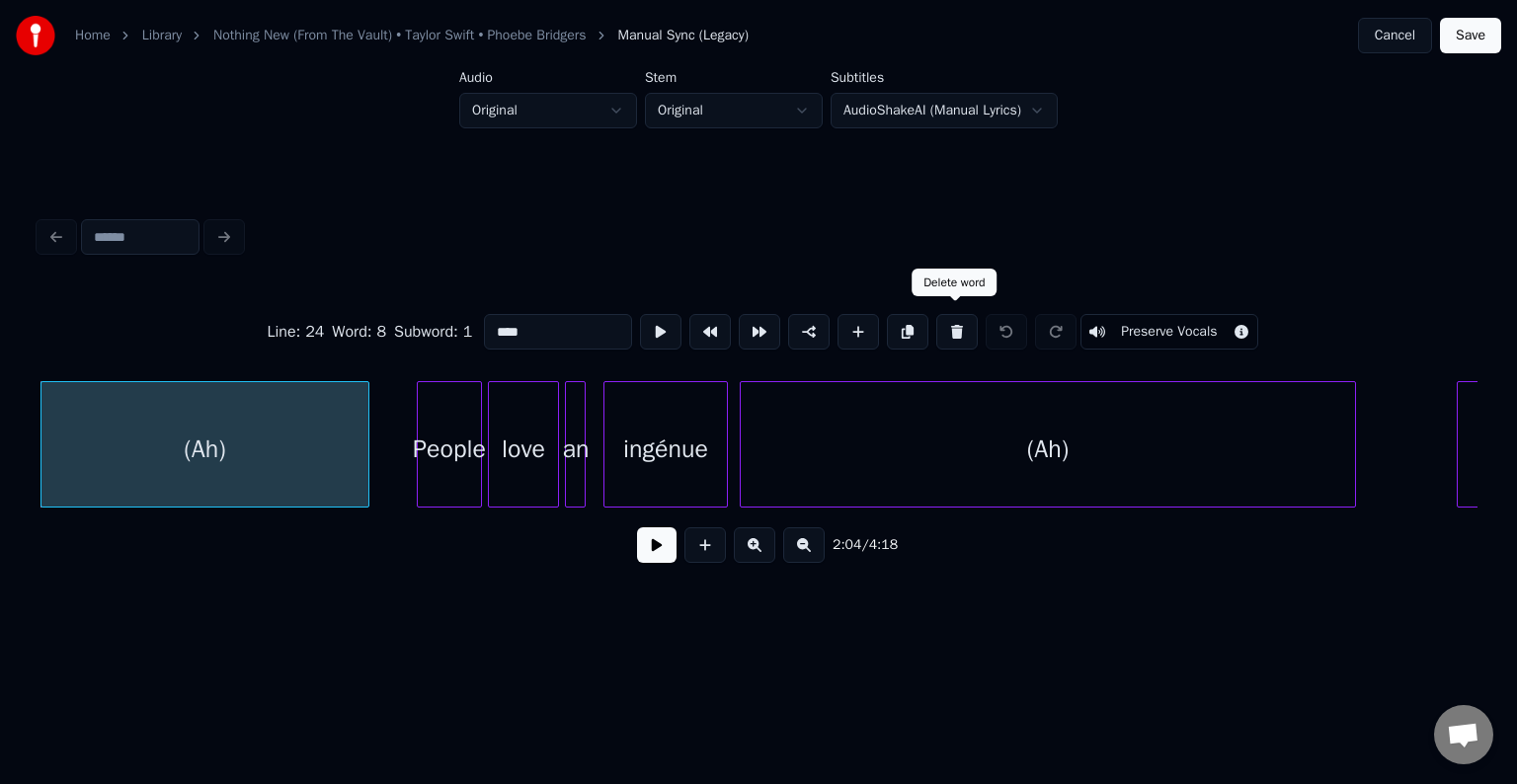 click at bounding box center [957, 332] 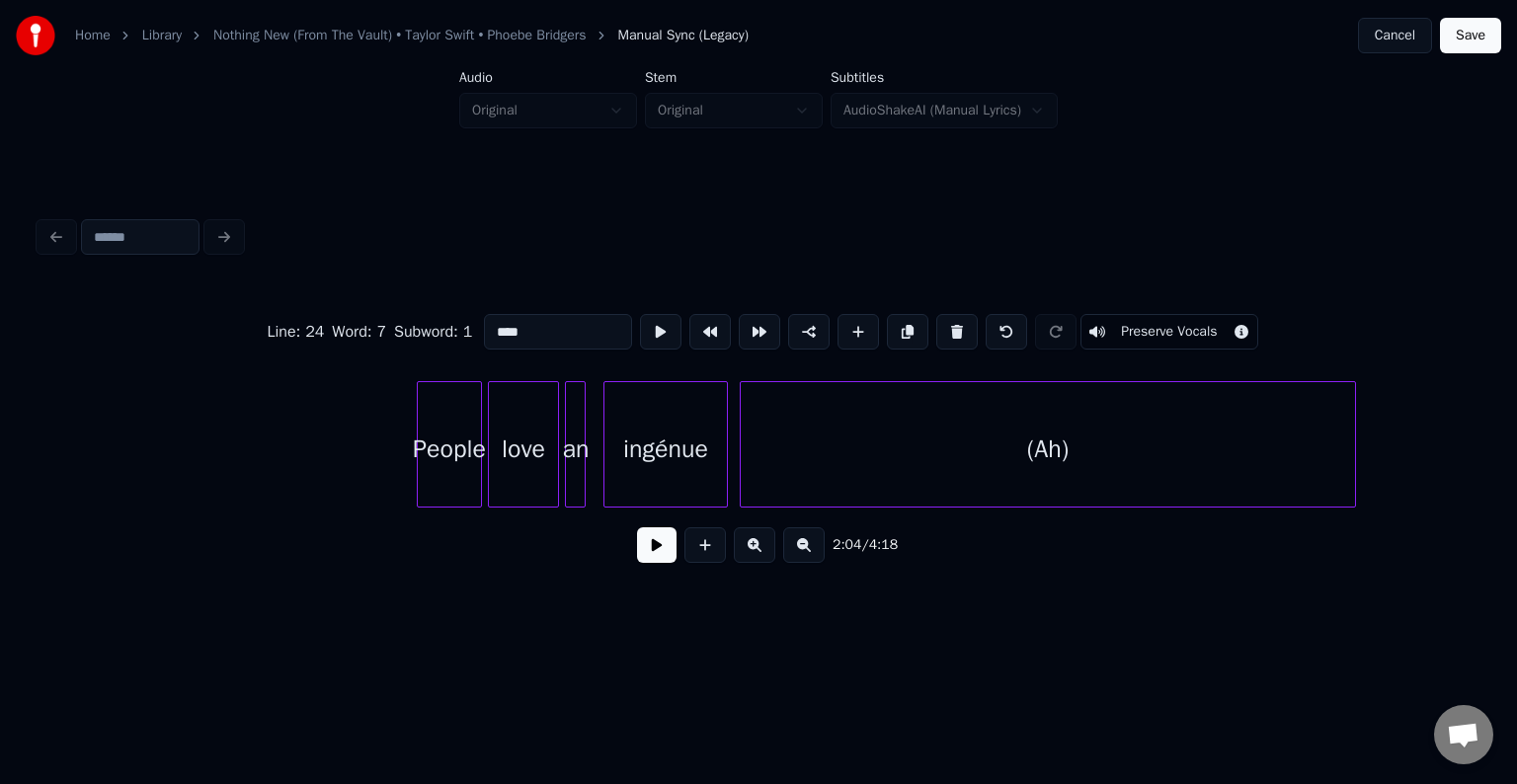 scroll, scrollTop: 0, scrollLeft: 18441, axis: horizontal 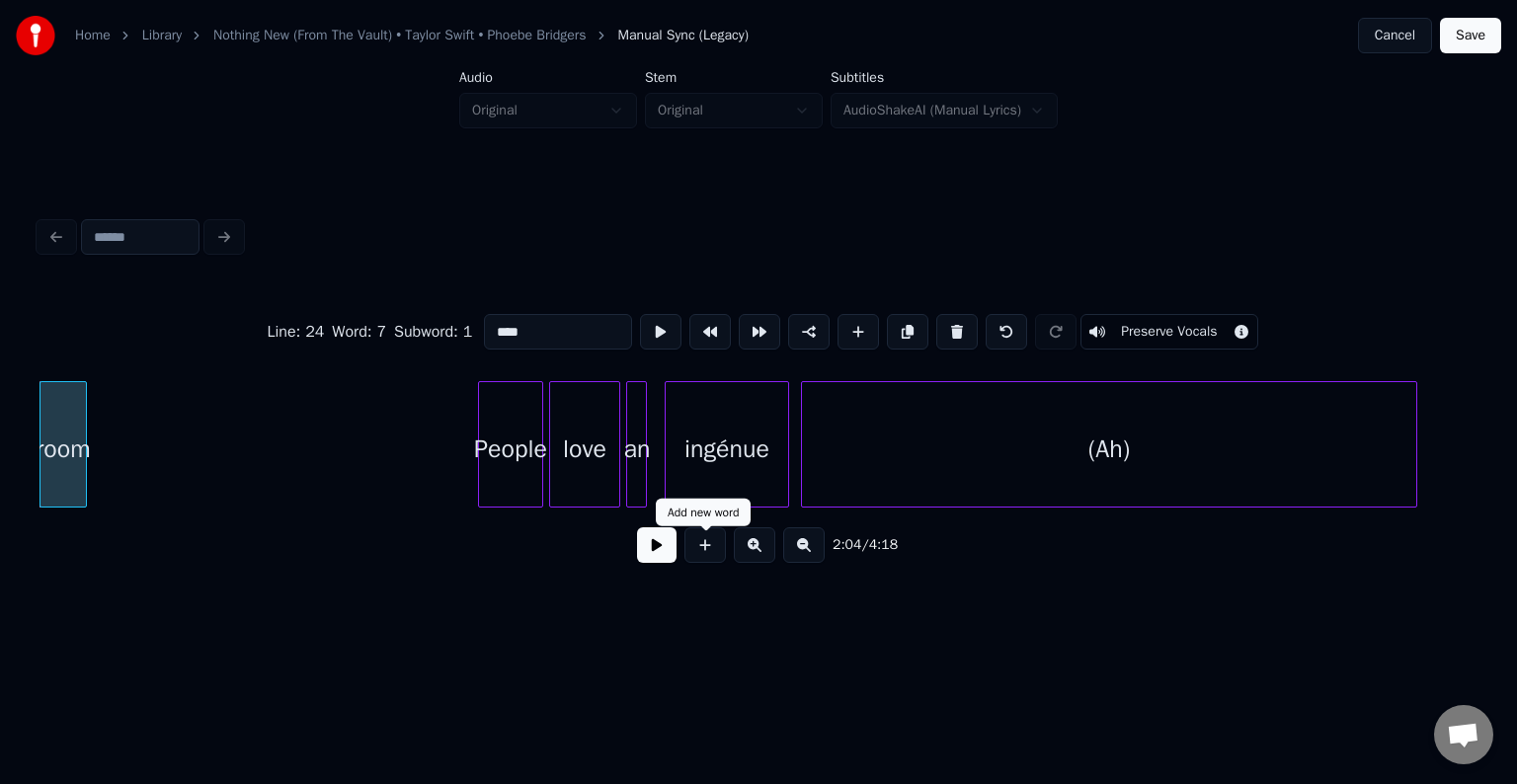 click at bounding box center (657, 545) 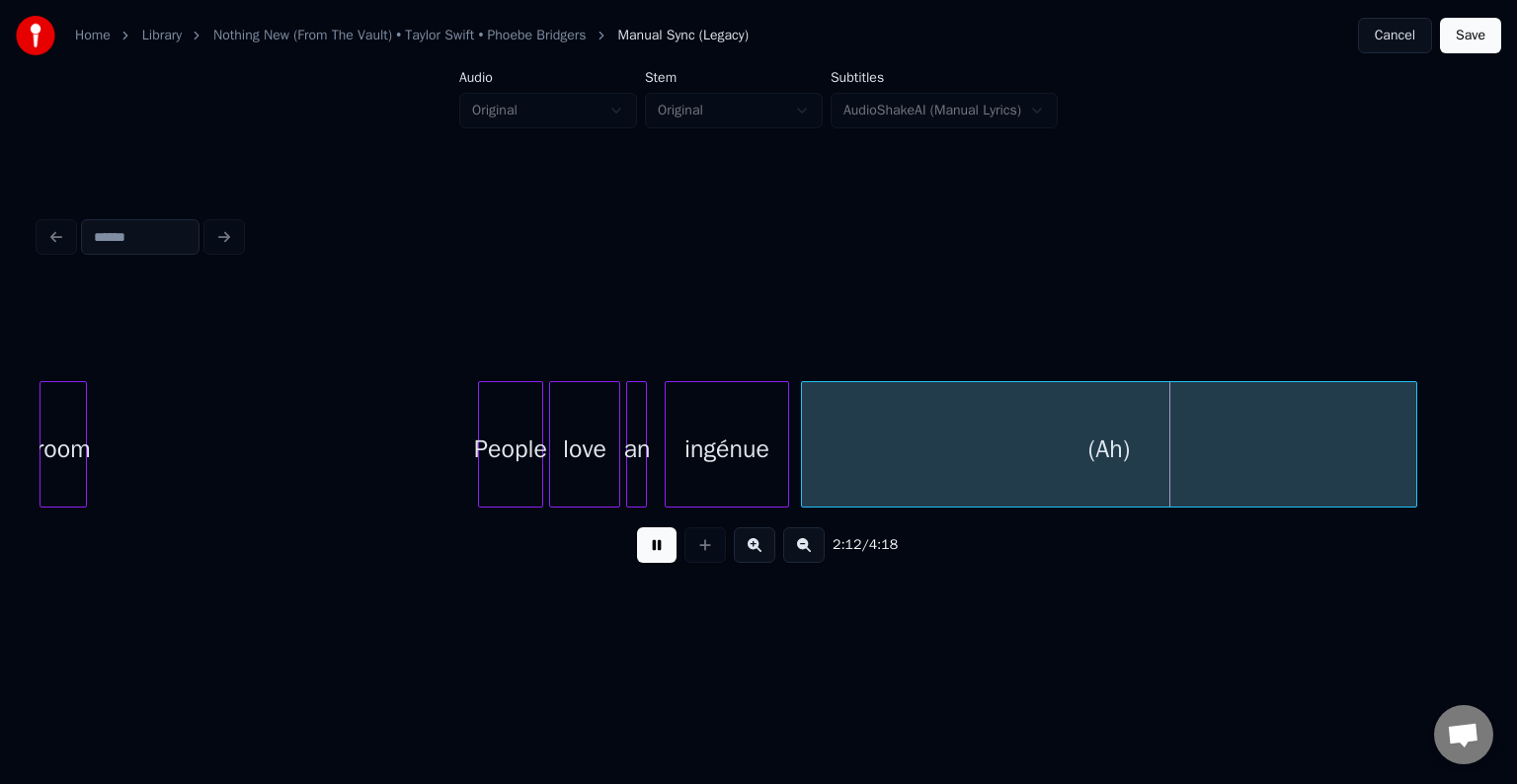 click on "(Ah)" at bounding box center [1109, 449] 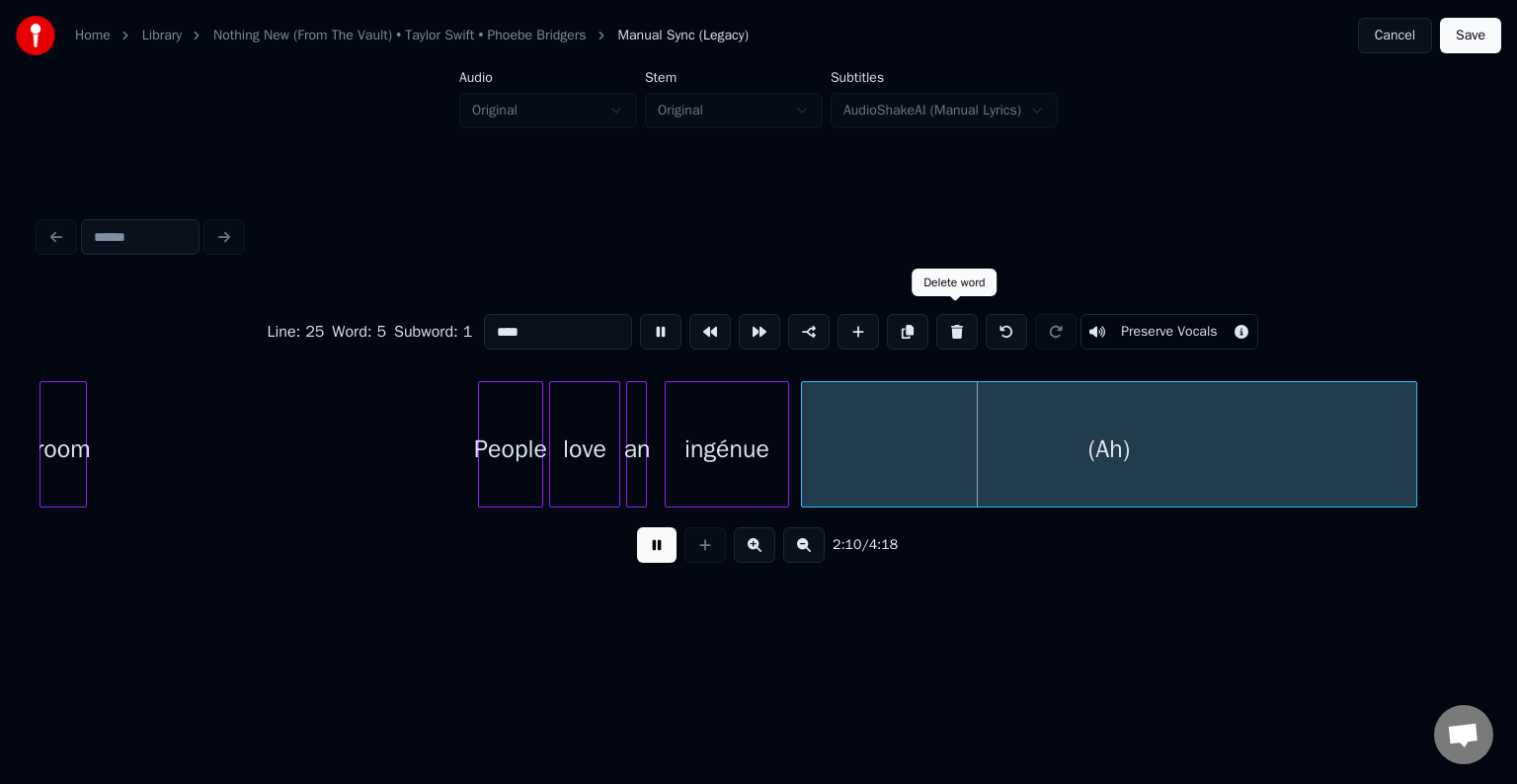 click at bounding box center [957, 332] 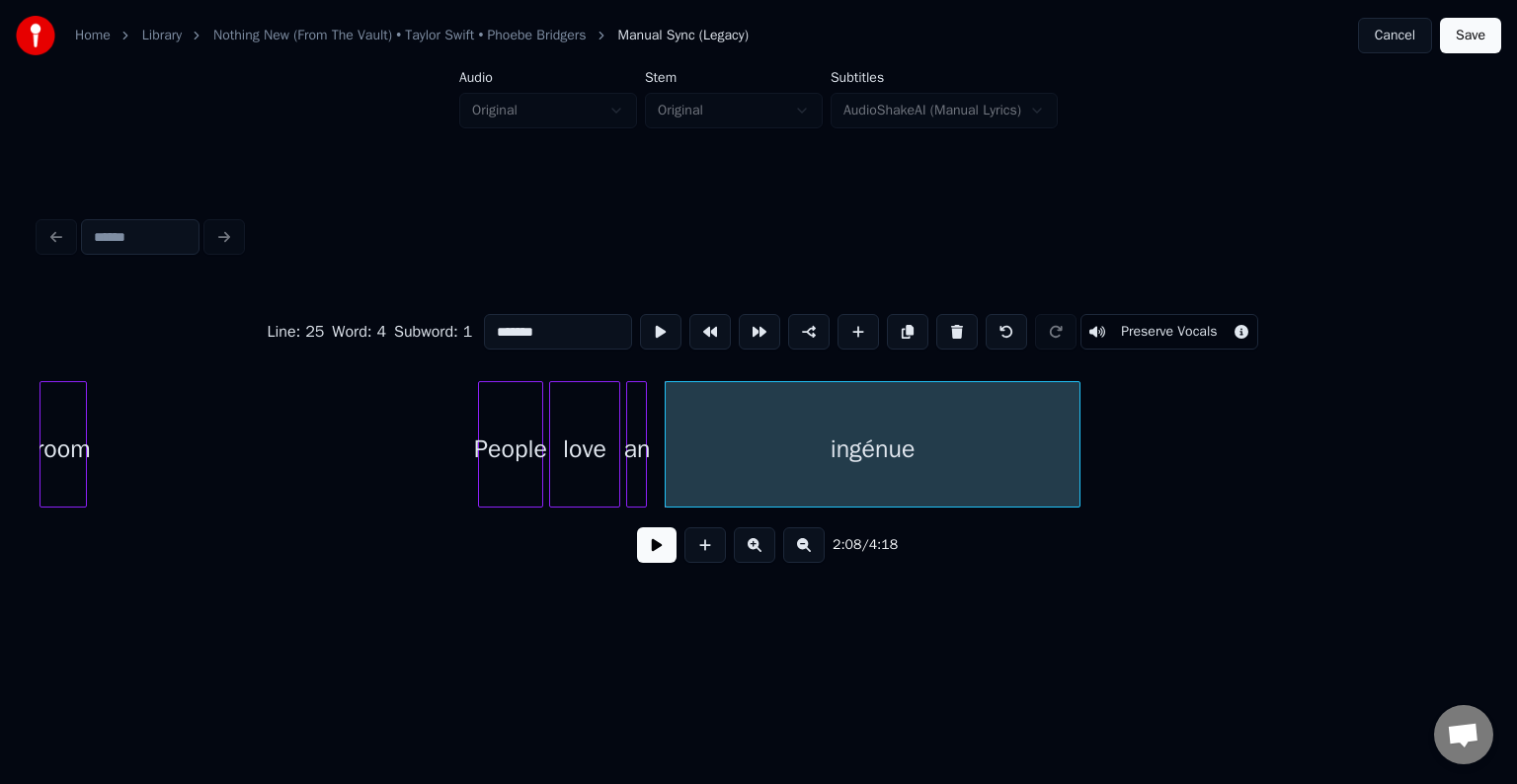 click at bounding box center [1077, 444] 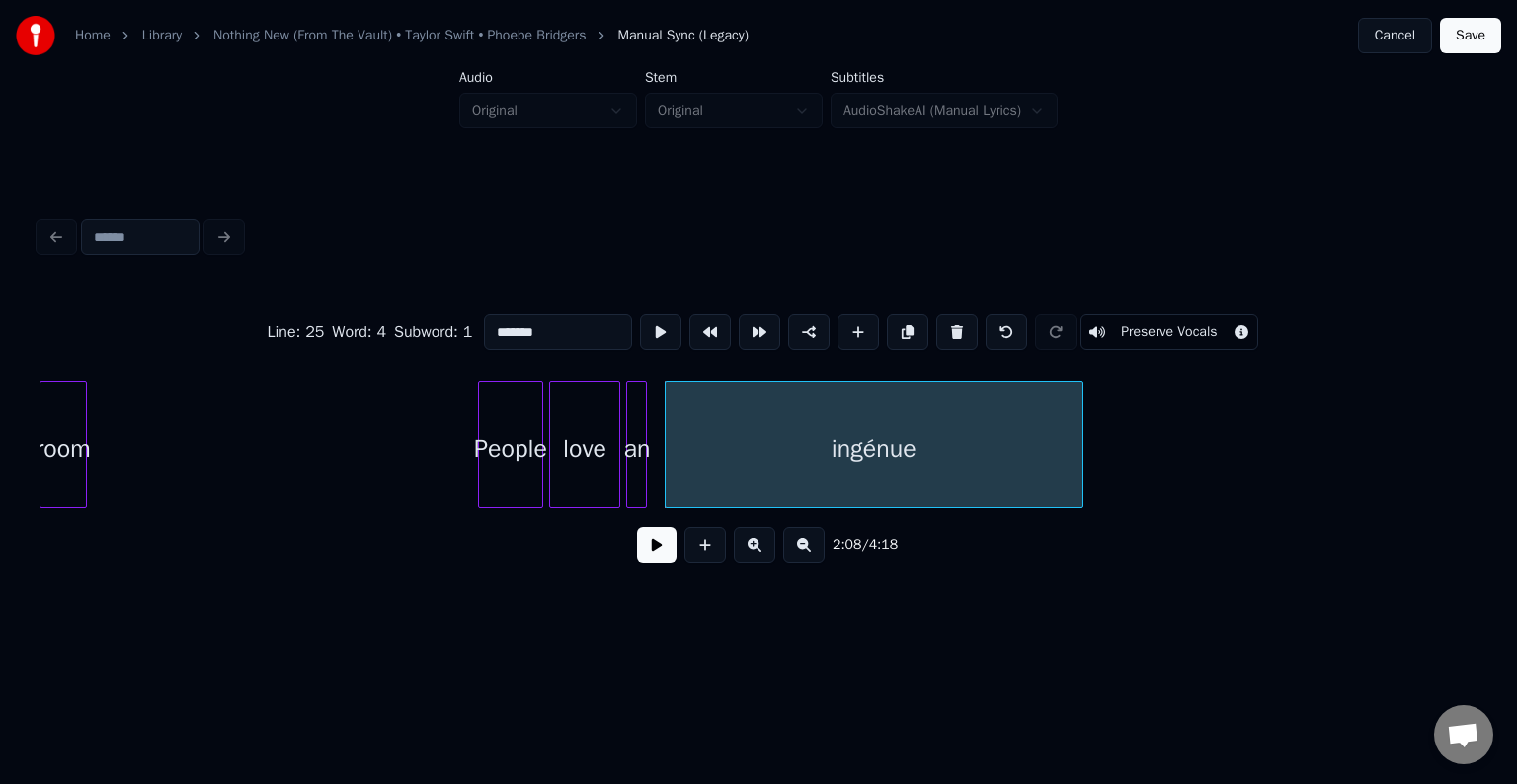 click at bounding box center (657, 545) 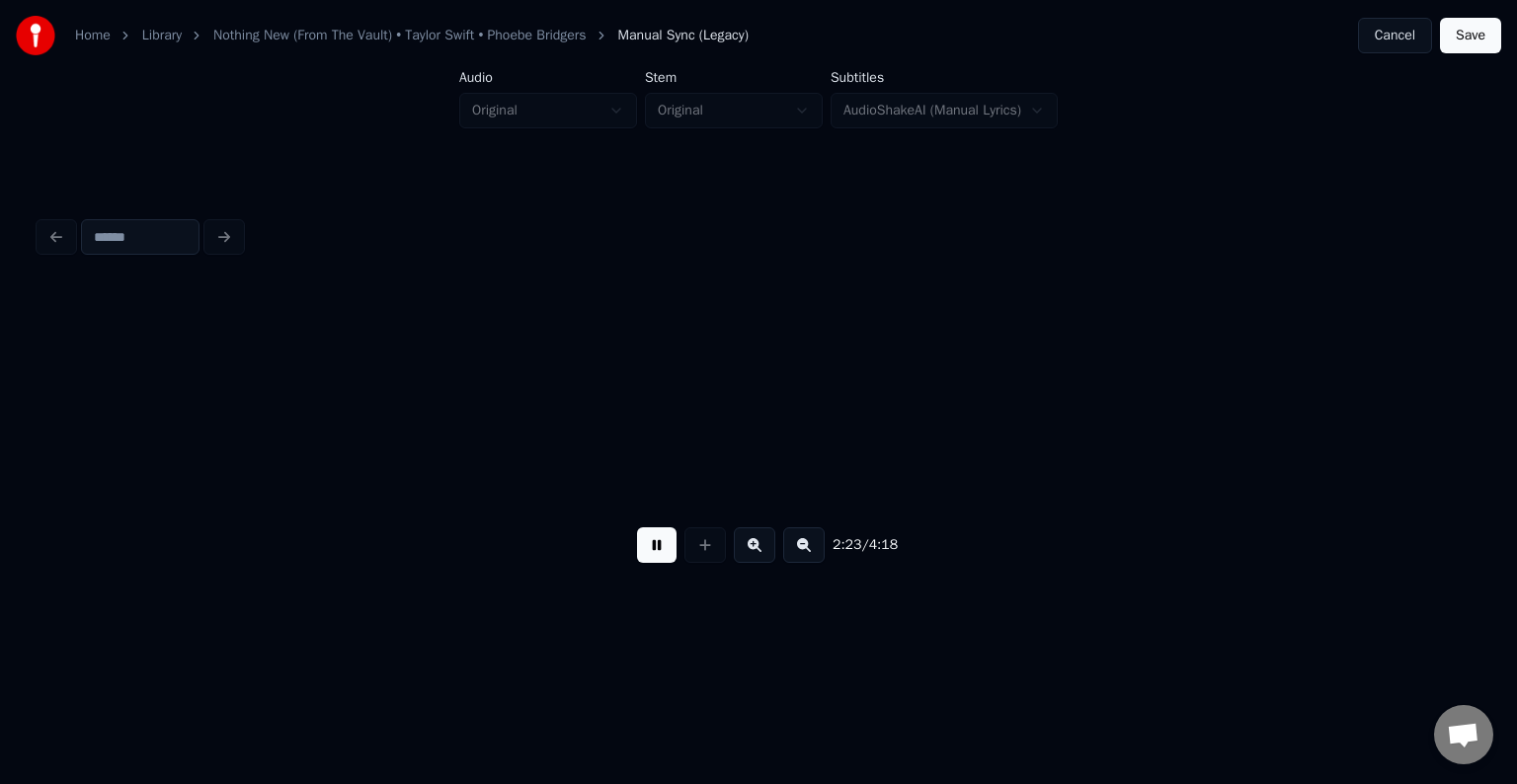 scroll, scrollTop: 0, scrollLeft: 21318, axis: horizontal 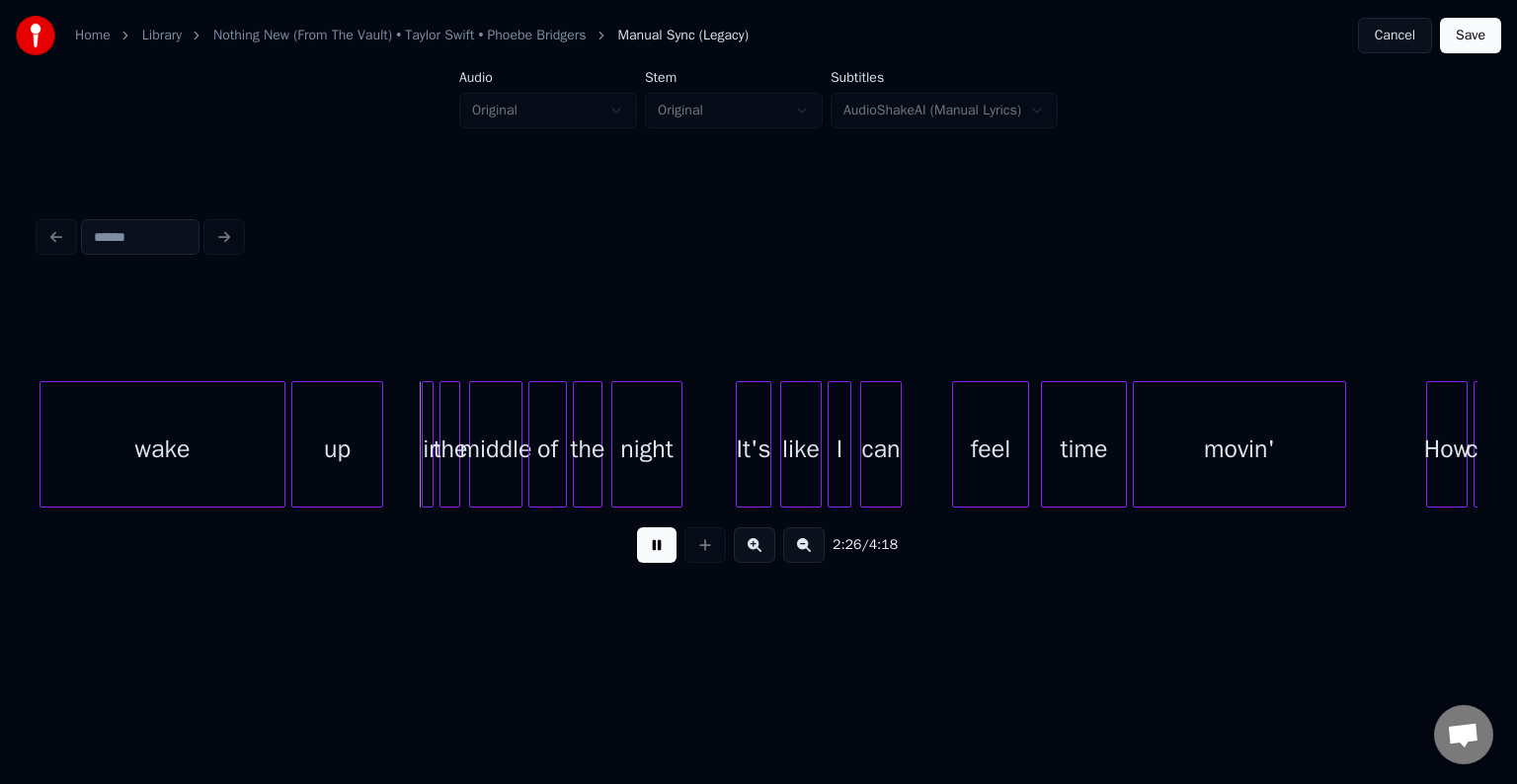 click at bounding box center (657, 545) 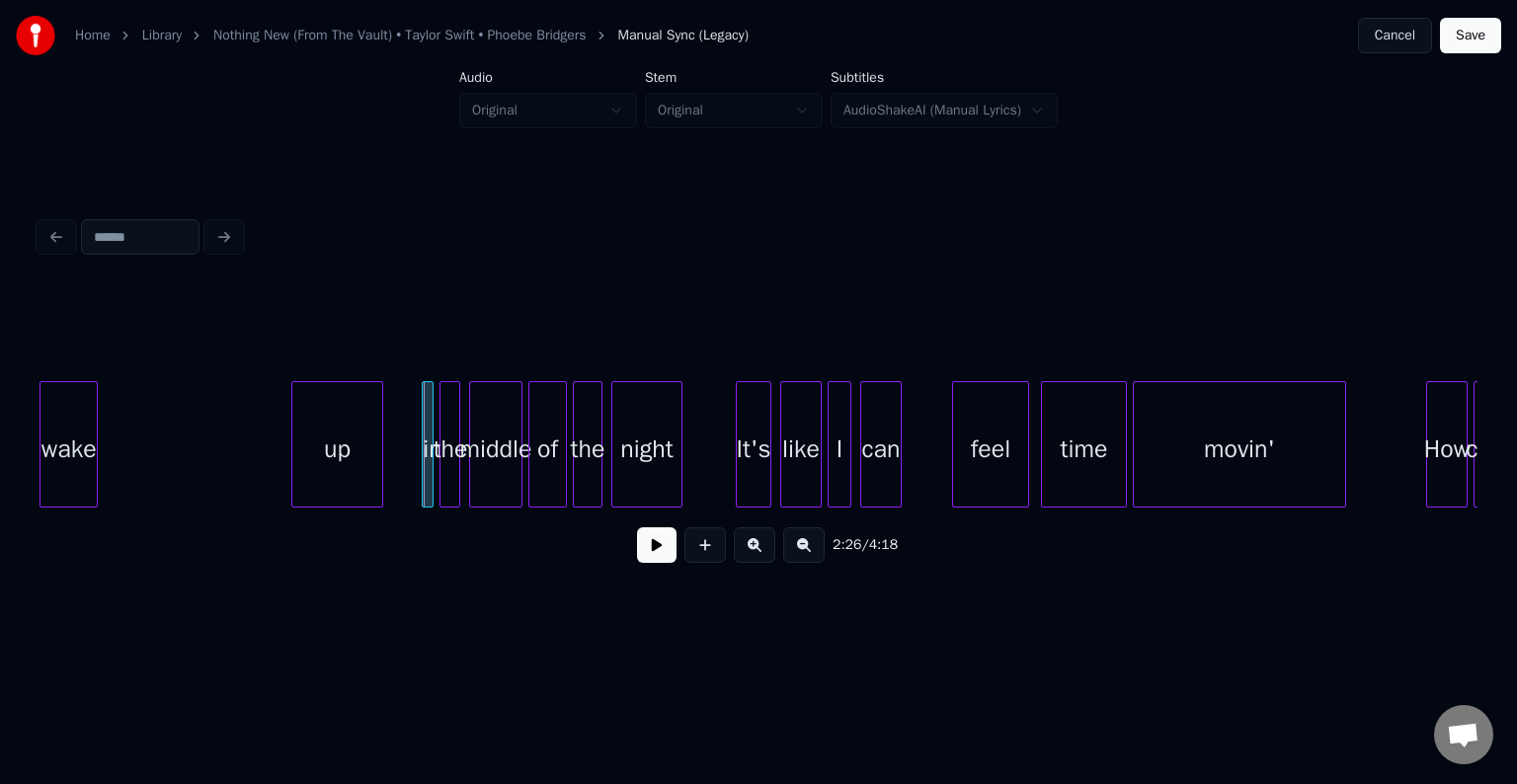 click at bounding box center [94, 444] 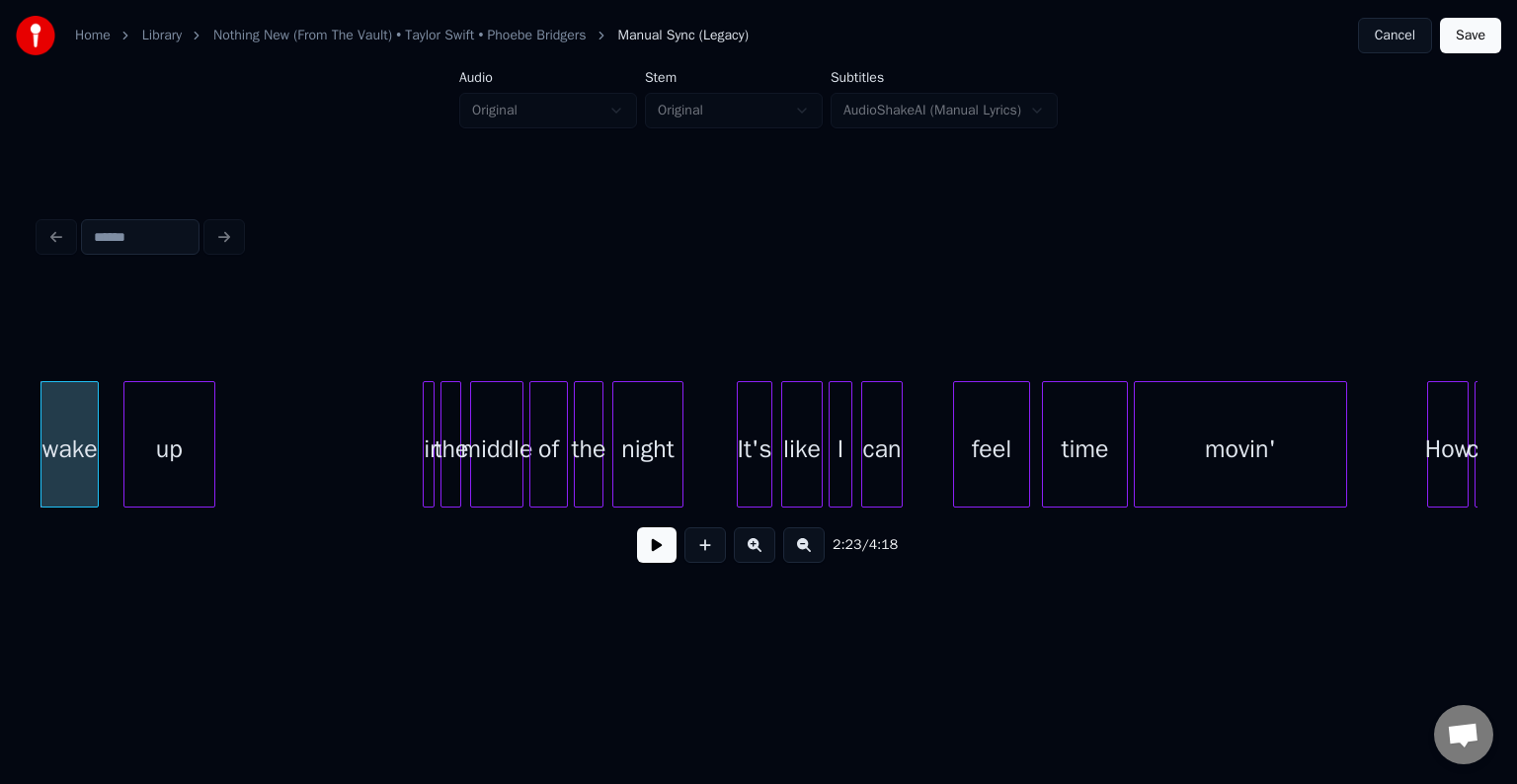 click on "up" at bounding box center (169, 449) 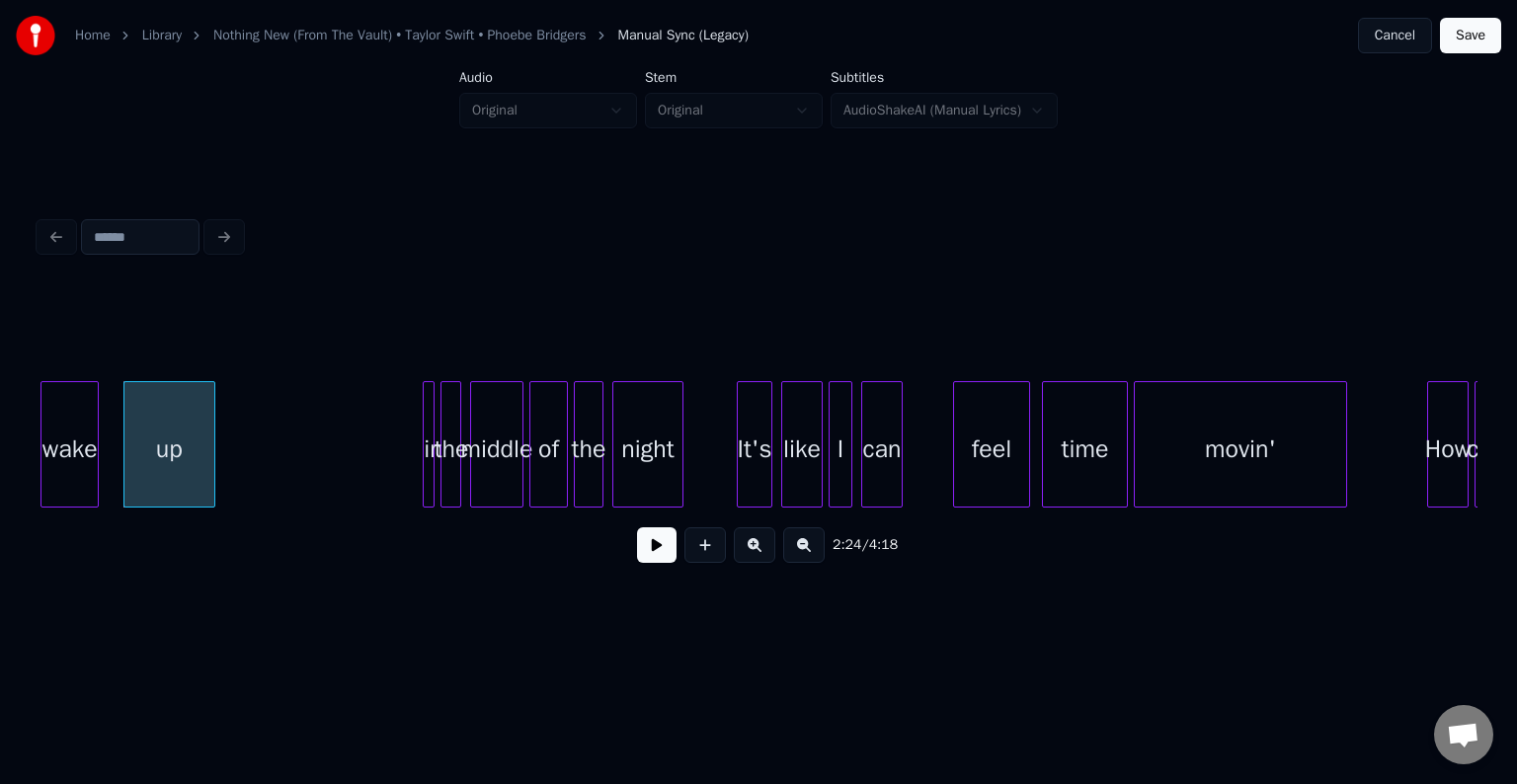 click on "wake" at bounding box center [69, 449] 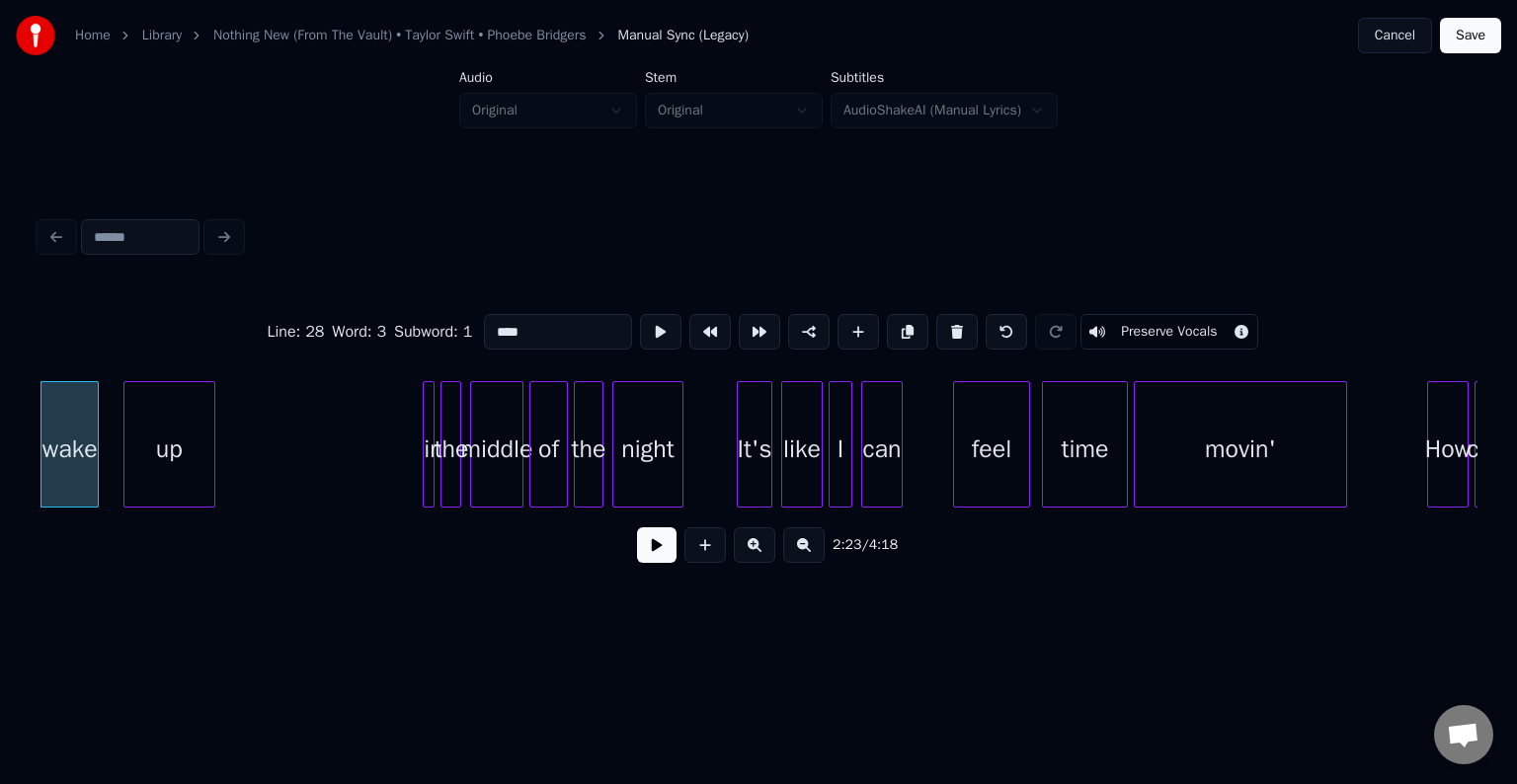 click at bounding box center [657, 545] 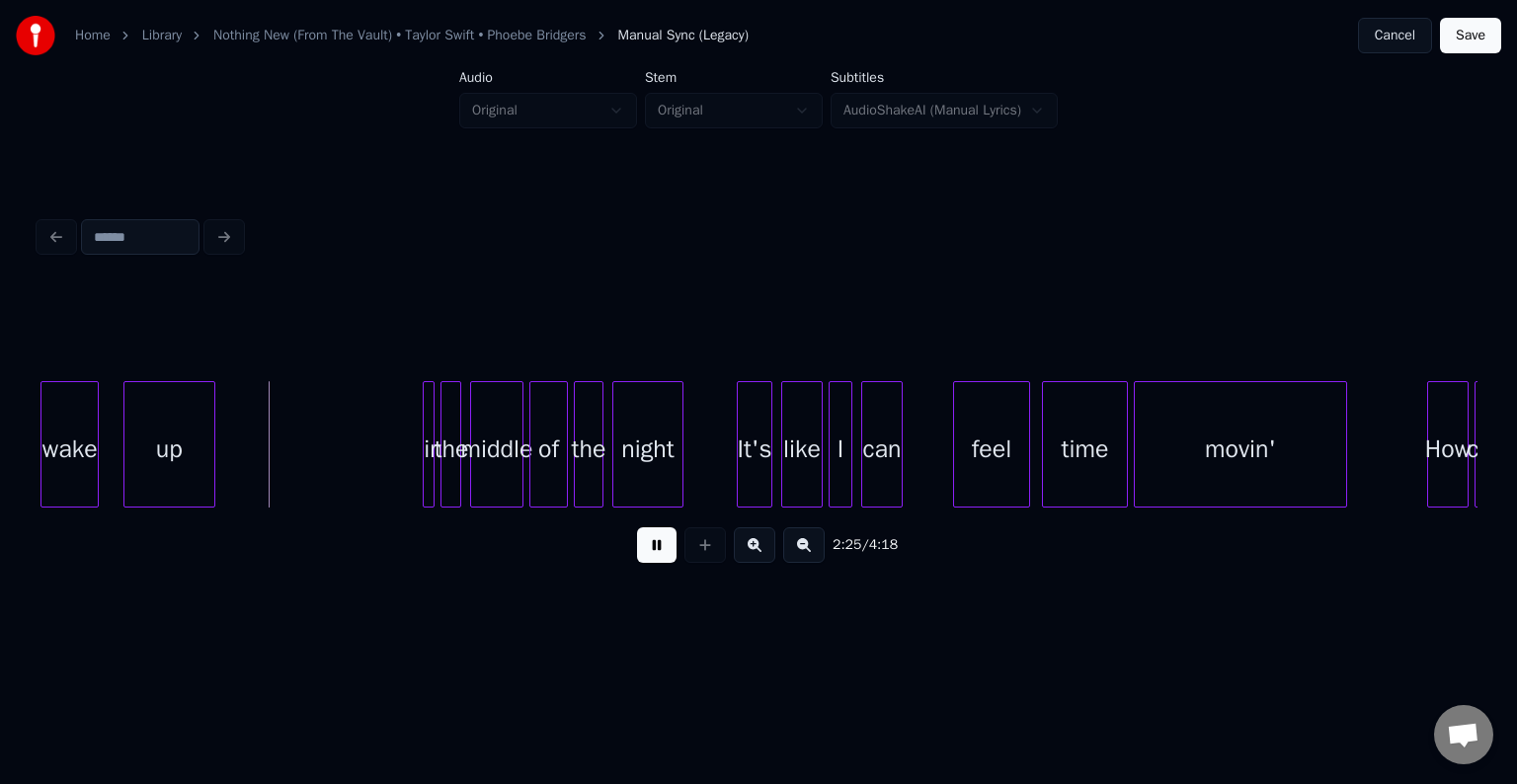 click at bounding box center [657, 545] 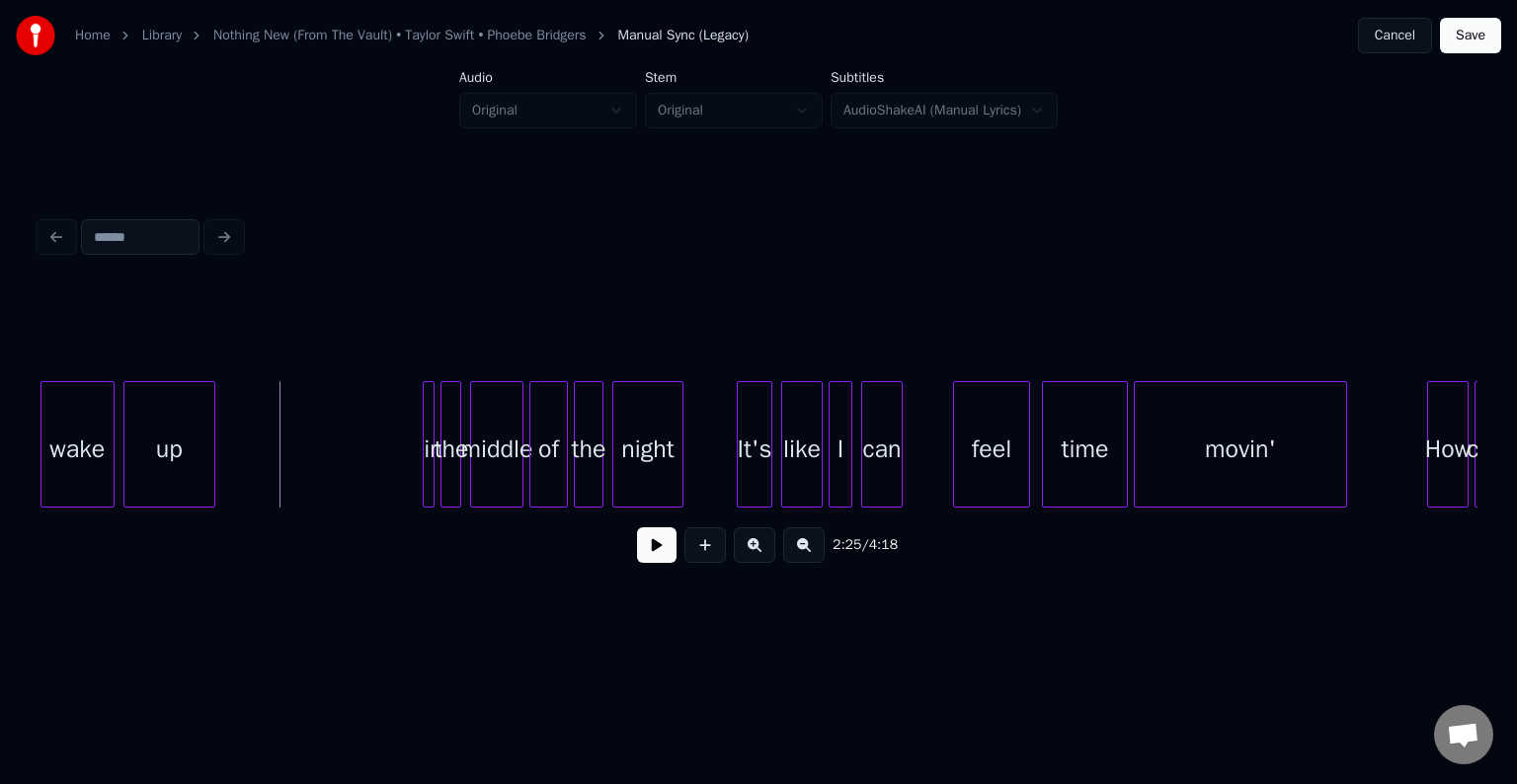 click at bounding box center (111, 444) 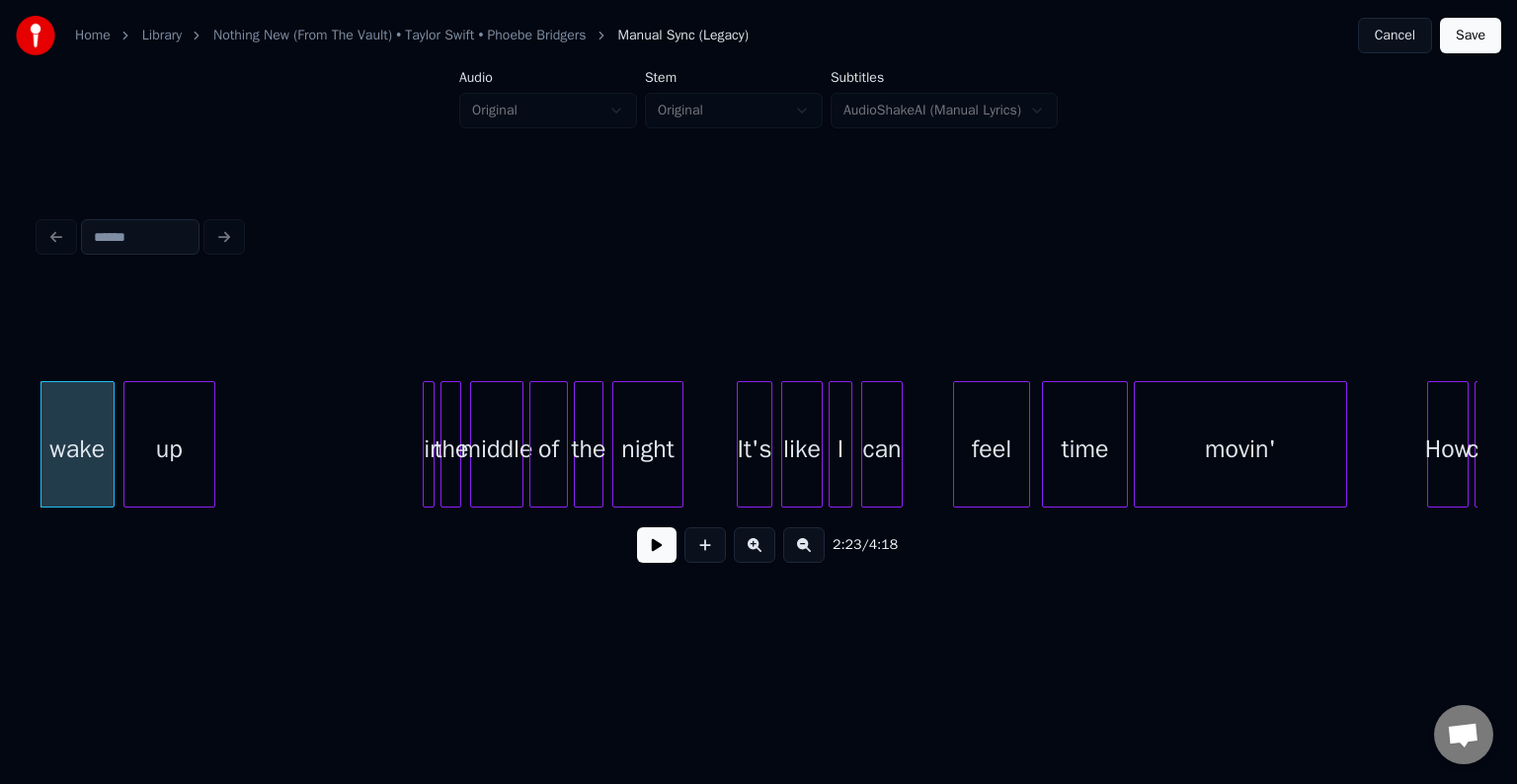 click at bounding box center (657, 545) 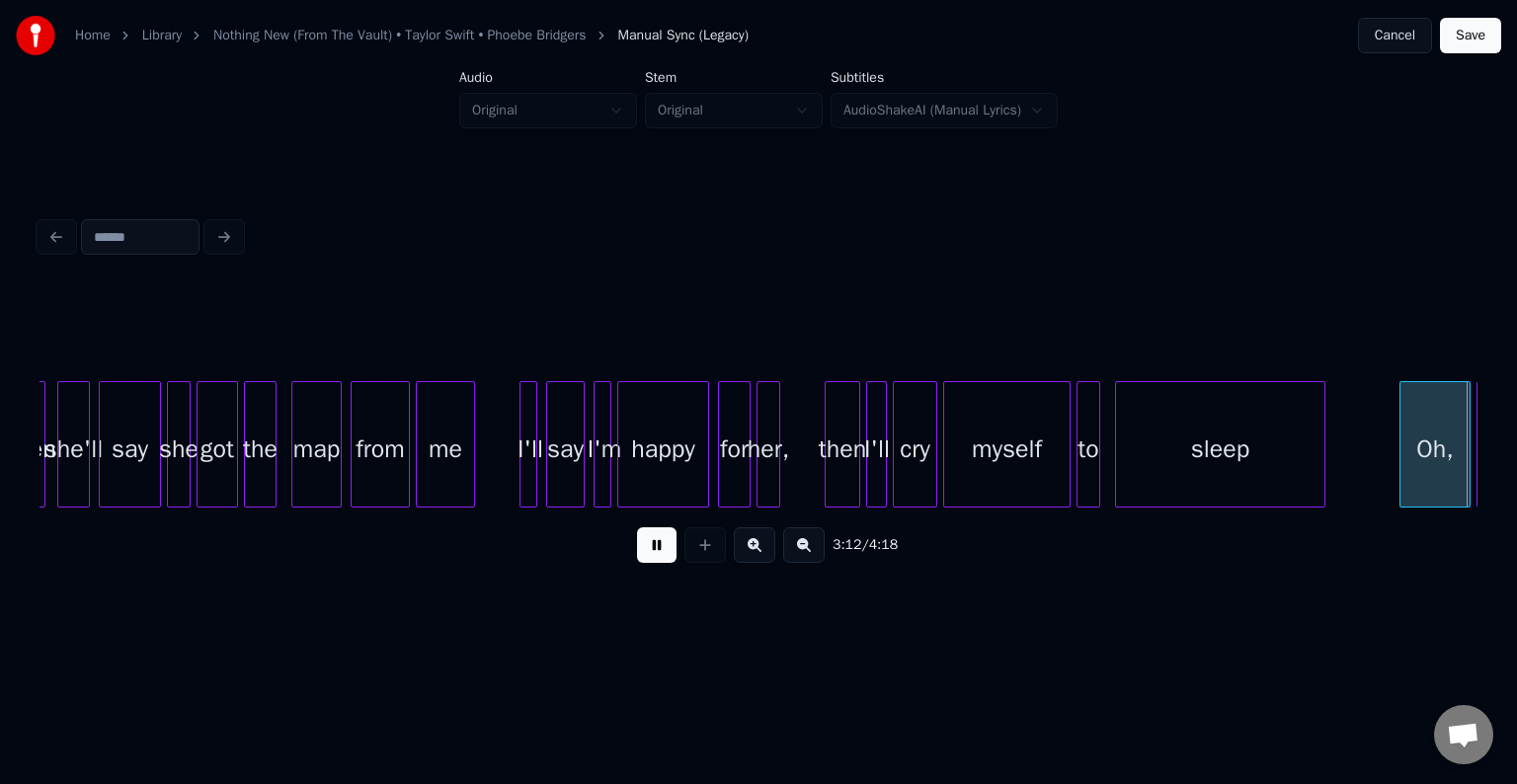 scroll, scrollTop: 0, scrollLeft: 28515, axis: horizontal 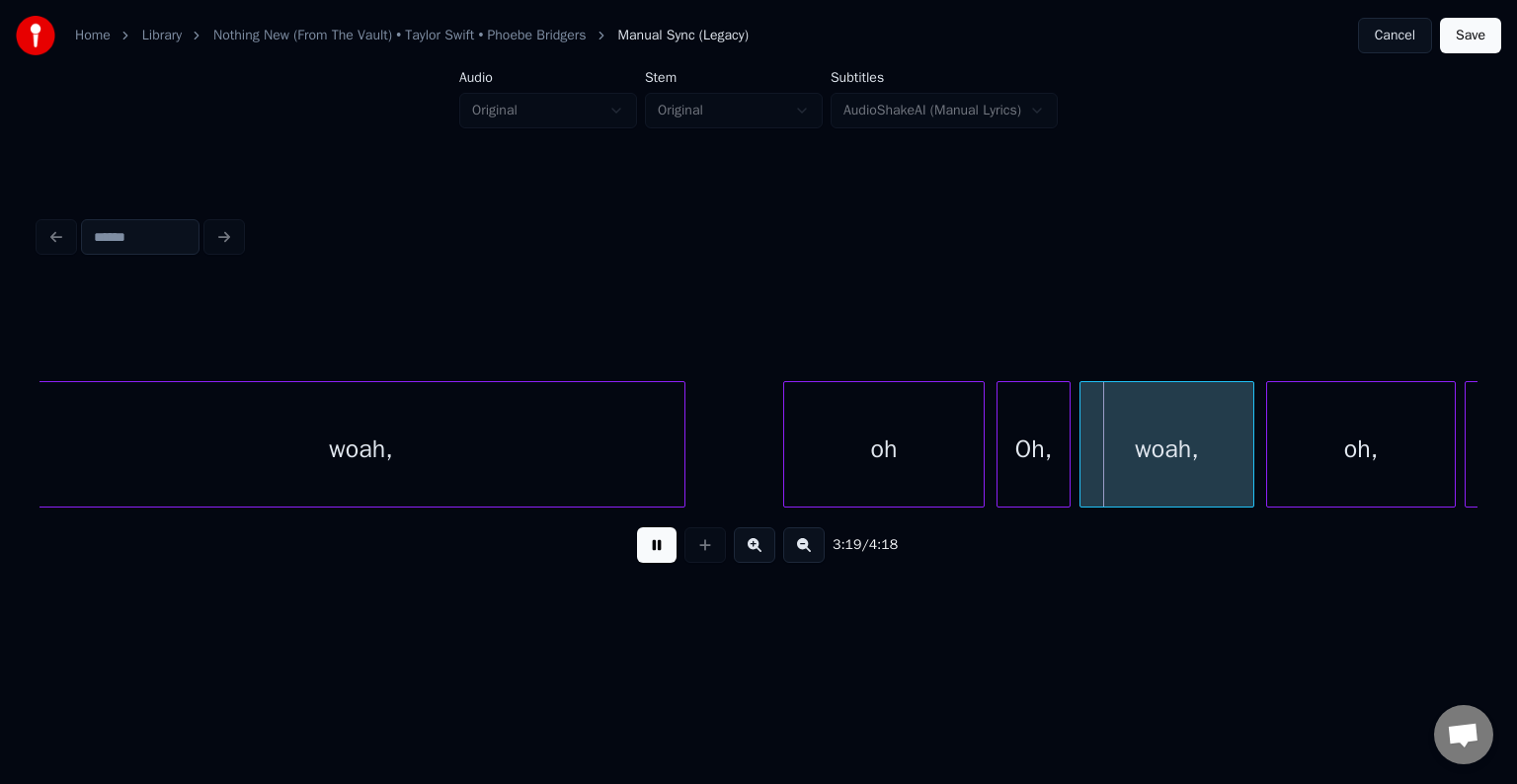 click at bounding box center [657, 545] 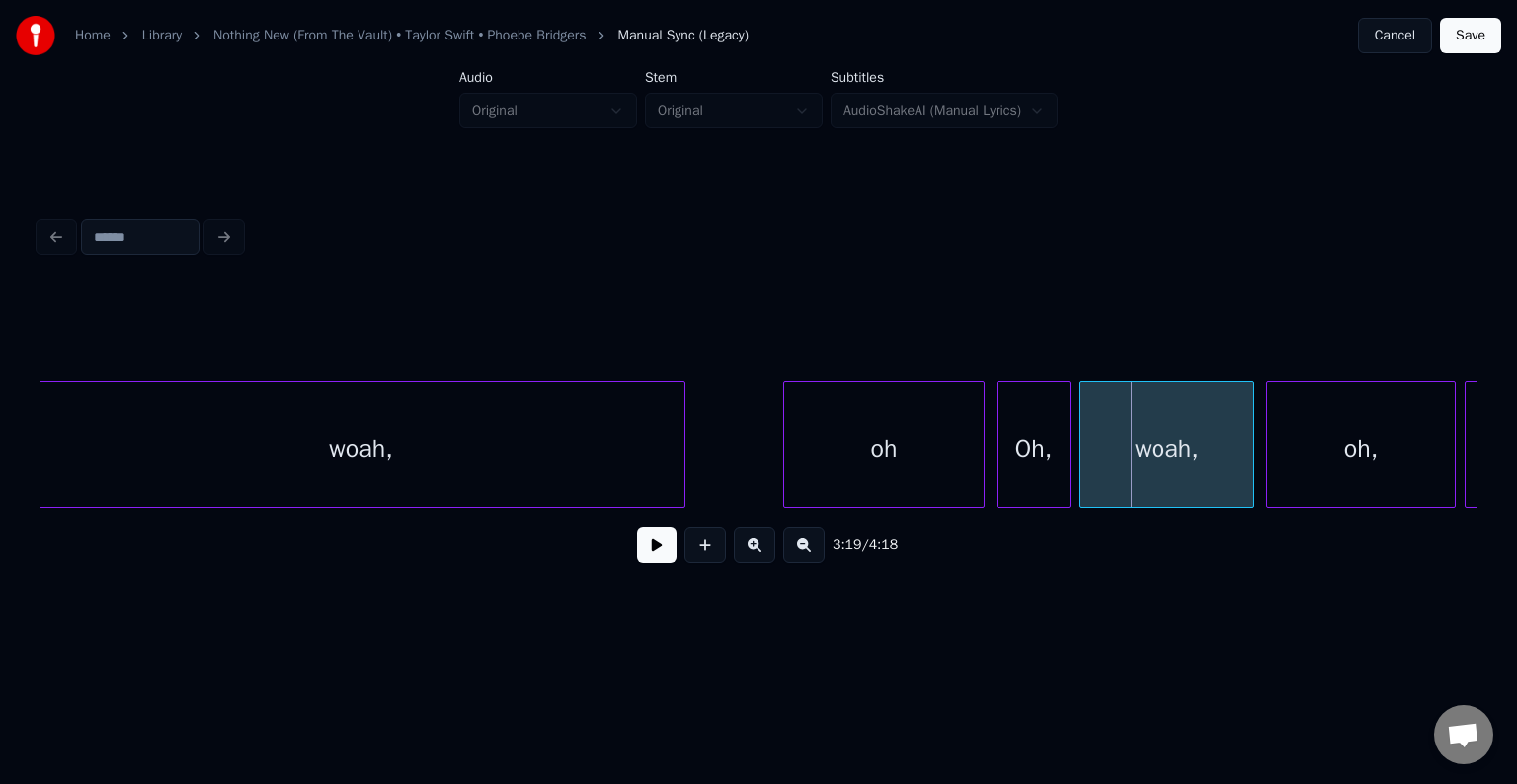 click on "oh" at bounding box center [884, 449] 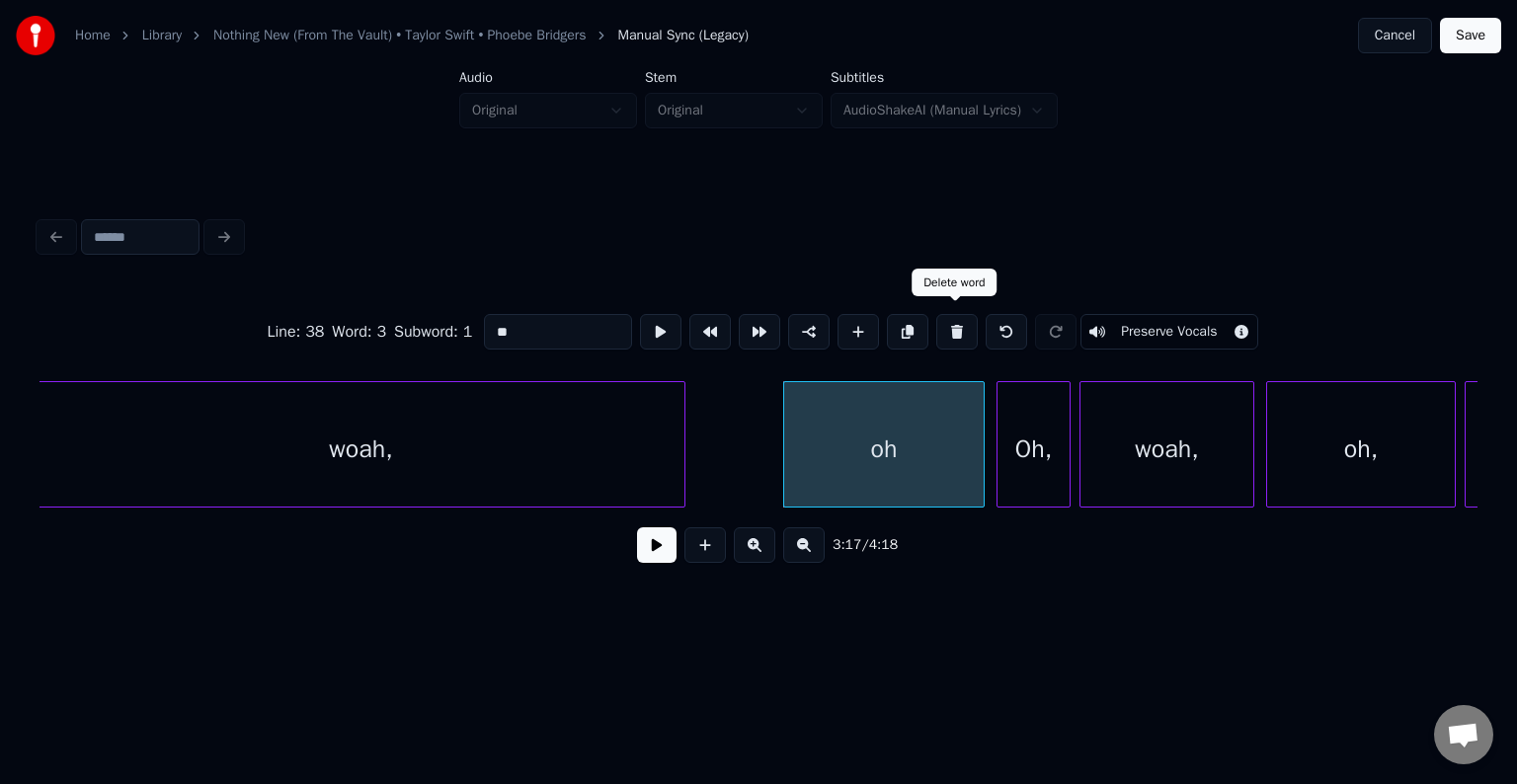 click at bounding box center (957, 332) 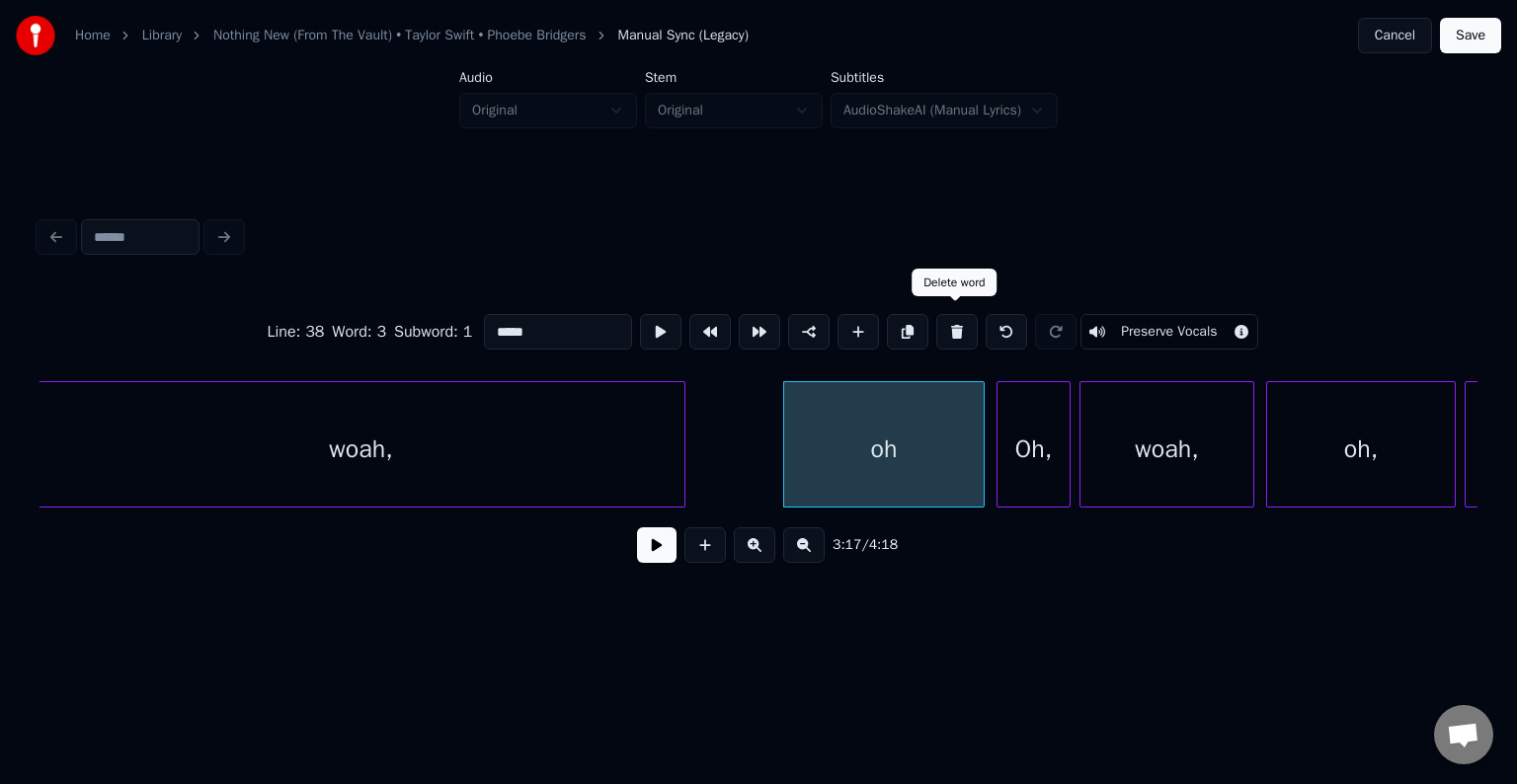 scroll, scrollTop: 0, scrollLeft: 28511, axis: horizontal 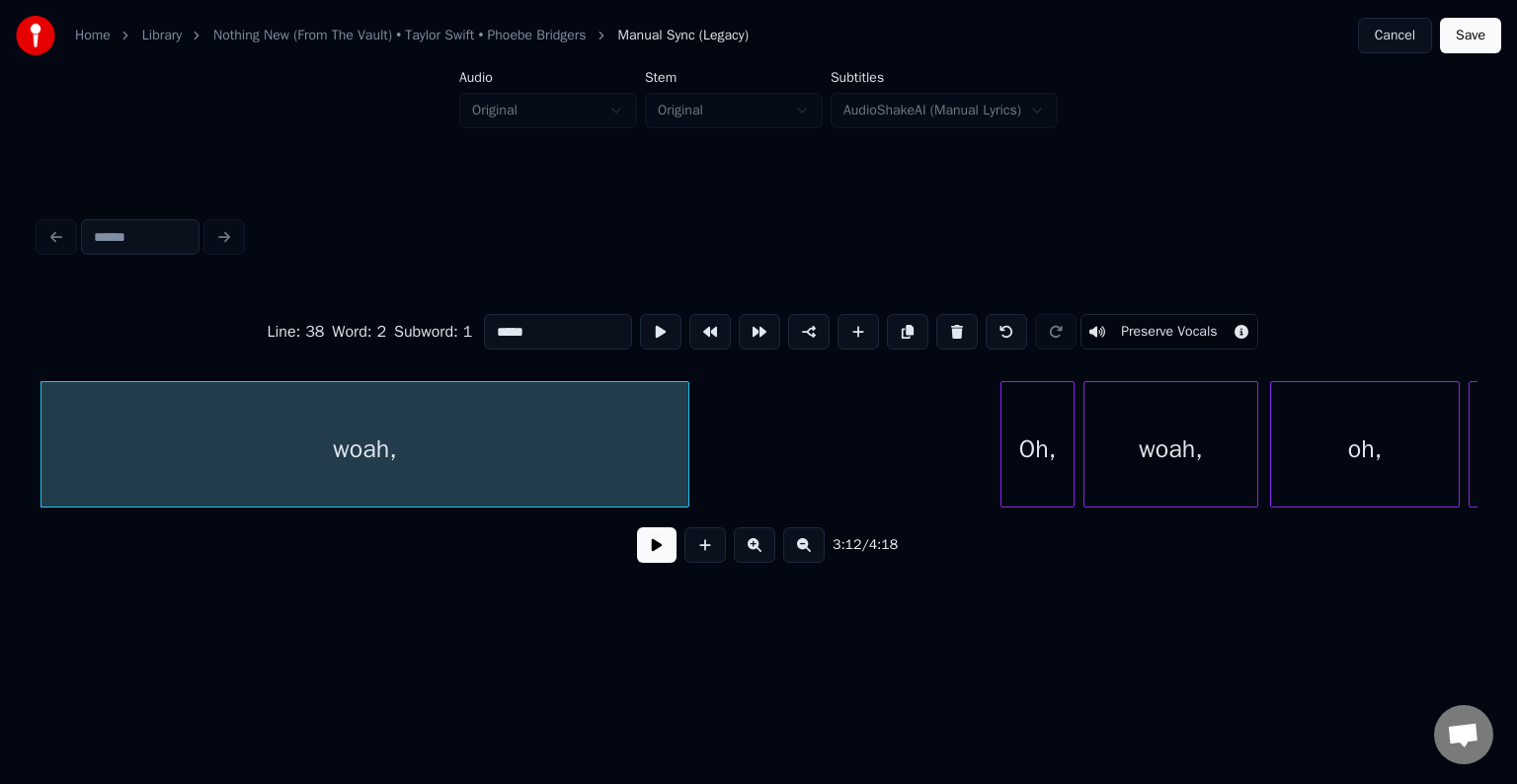 click on "Oh," at bounding box center [1037, 449] 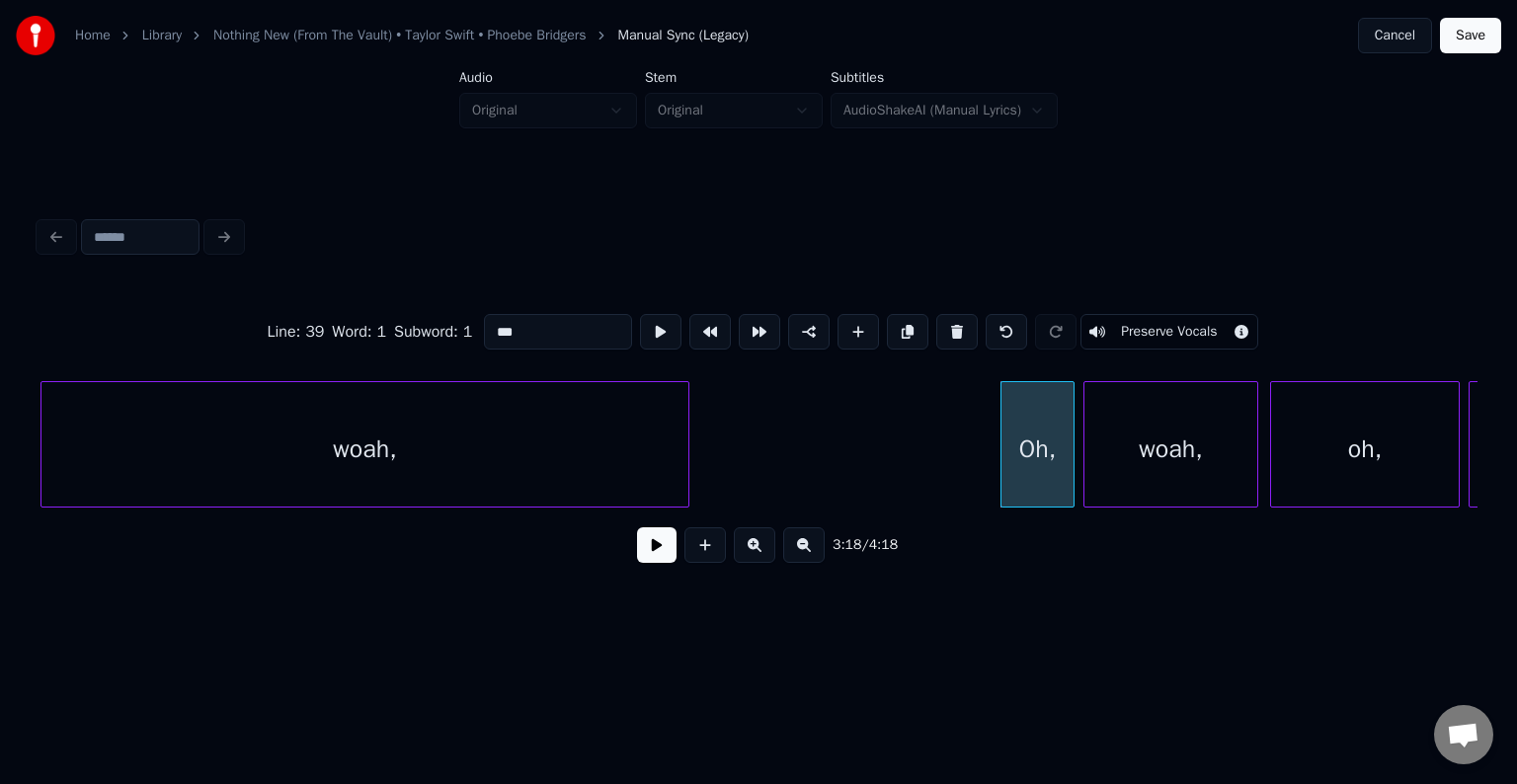 click at bounding box center [657, 545] 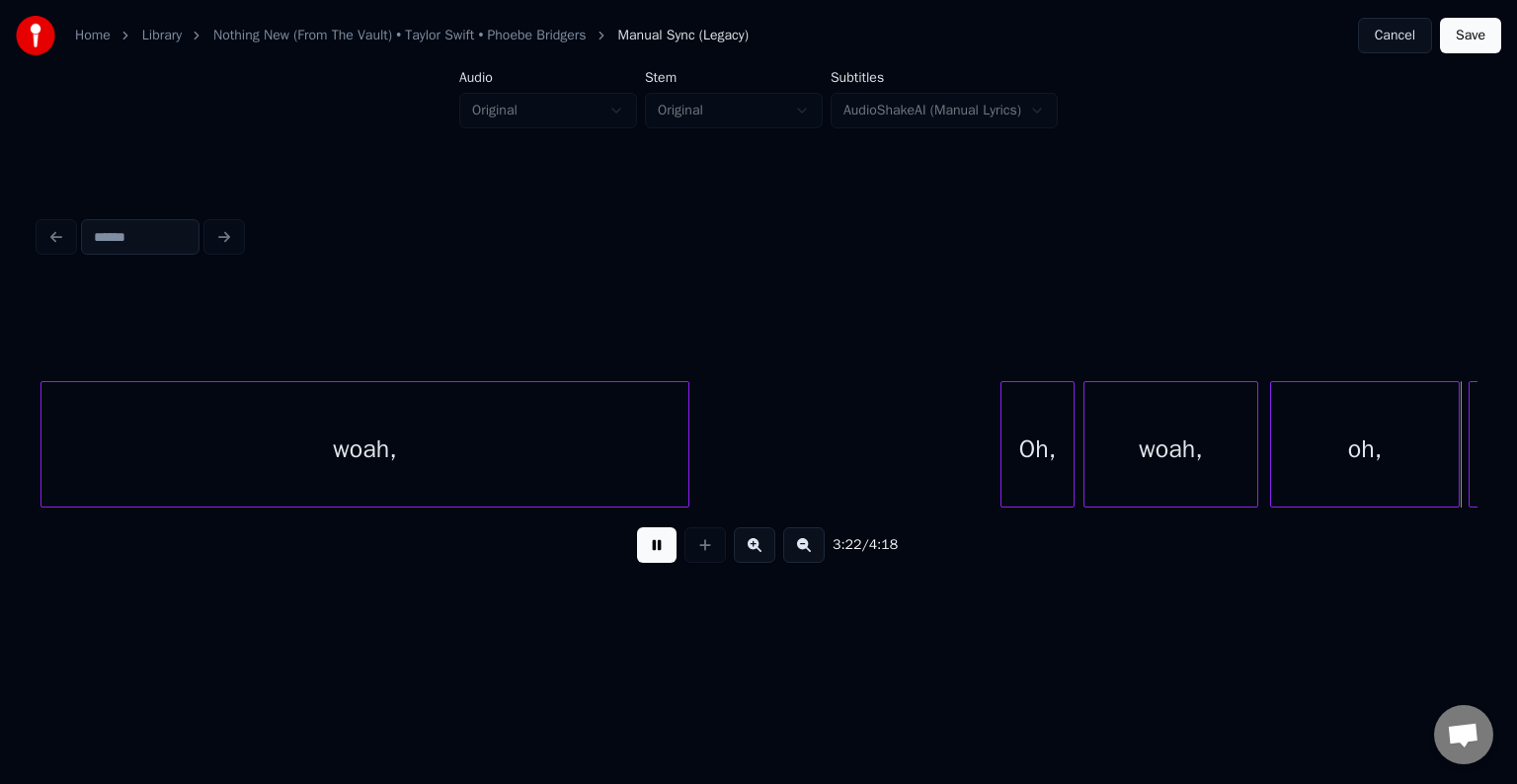 scroll, scrollTop: 0, scrollLeft: 29949, axis: horizontal 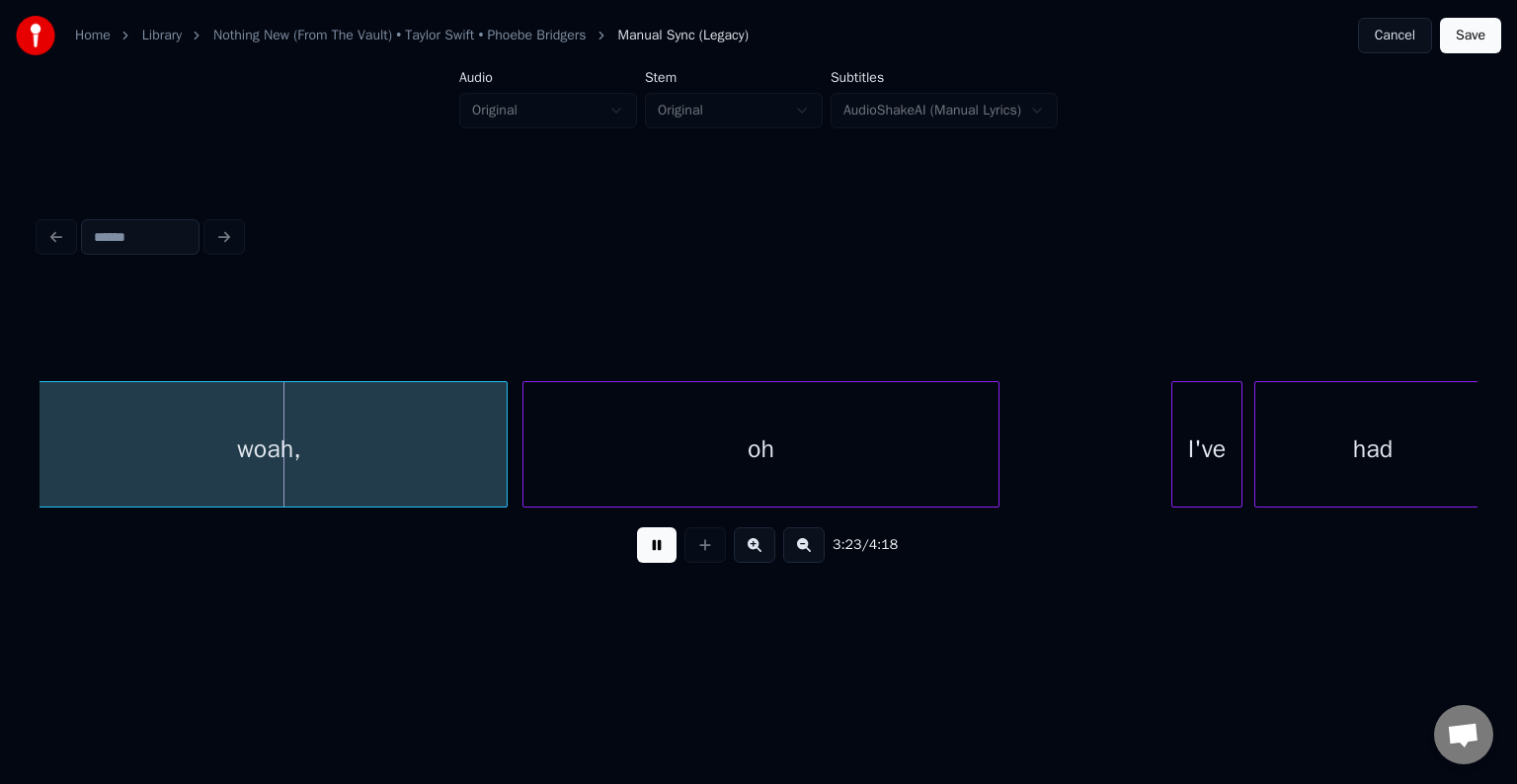 click at bounding box center (657, 545) 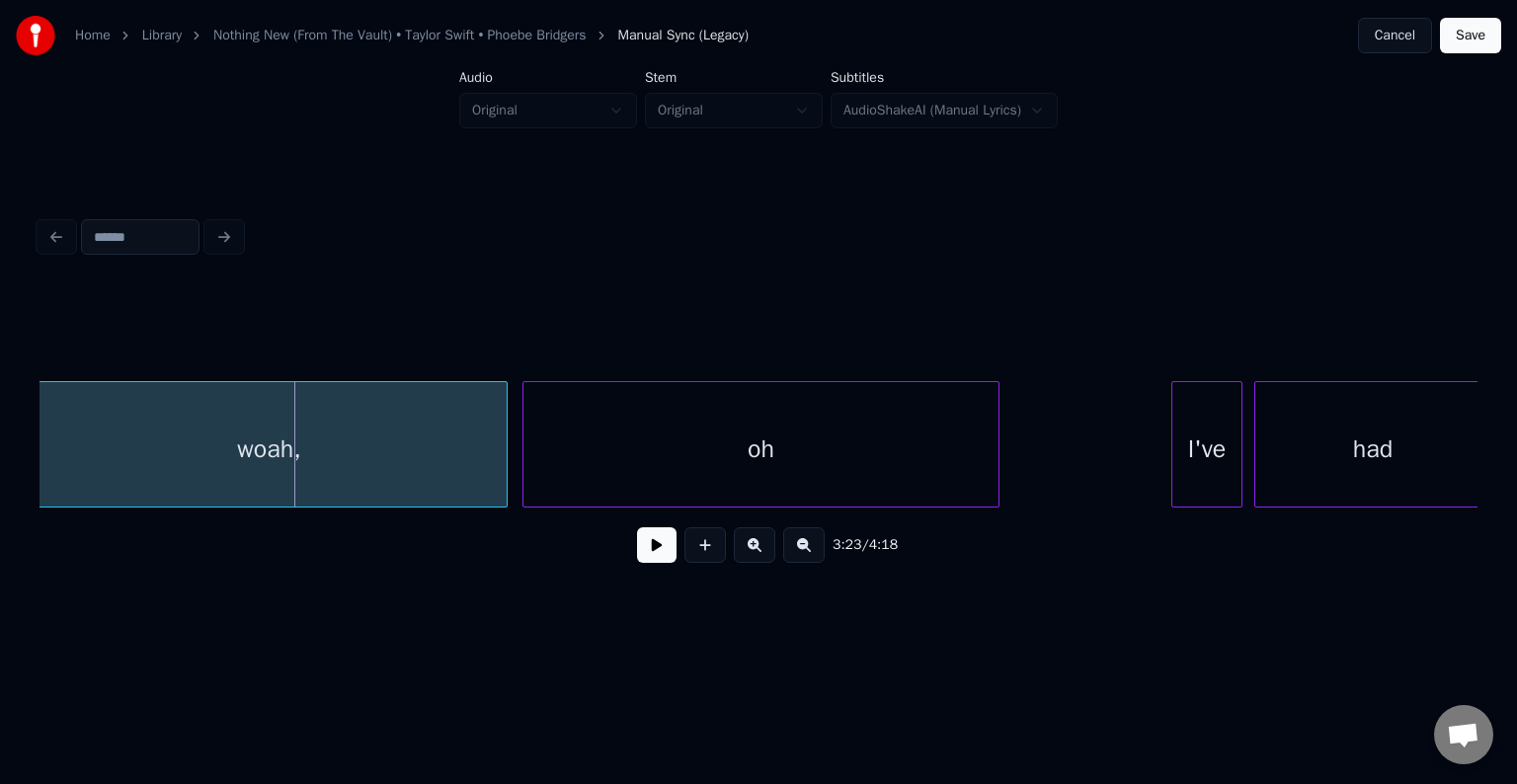 click at bounding box center [657, 545] 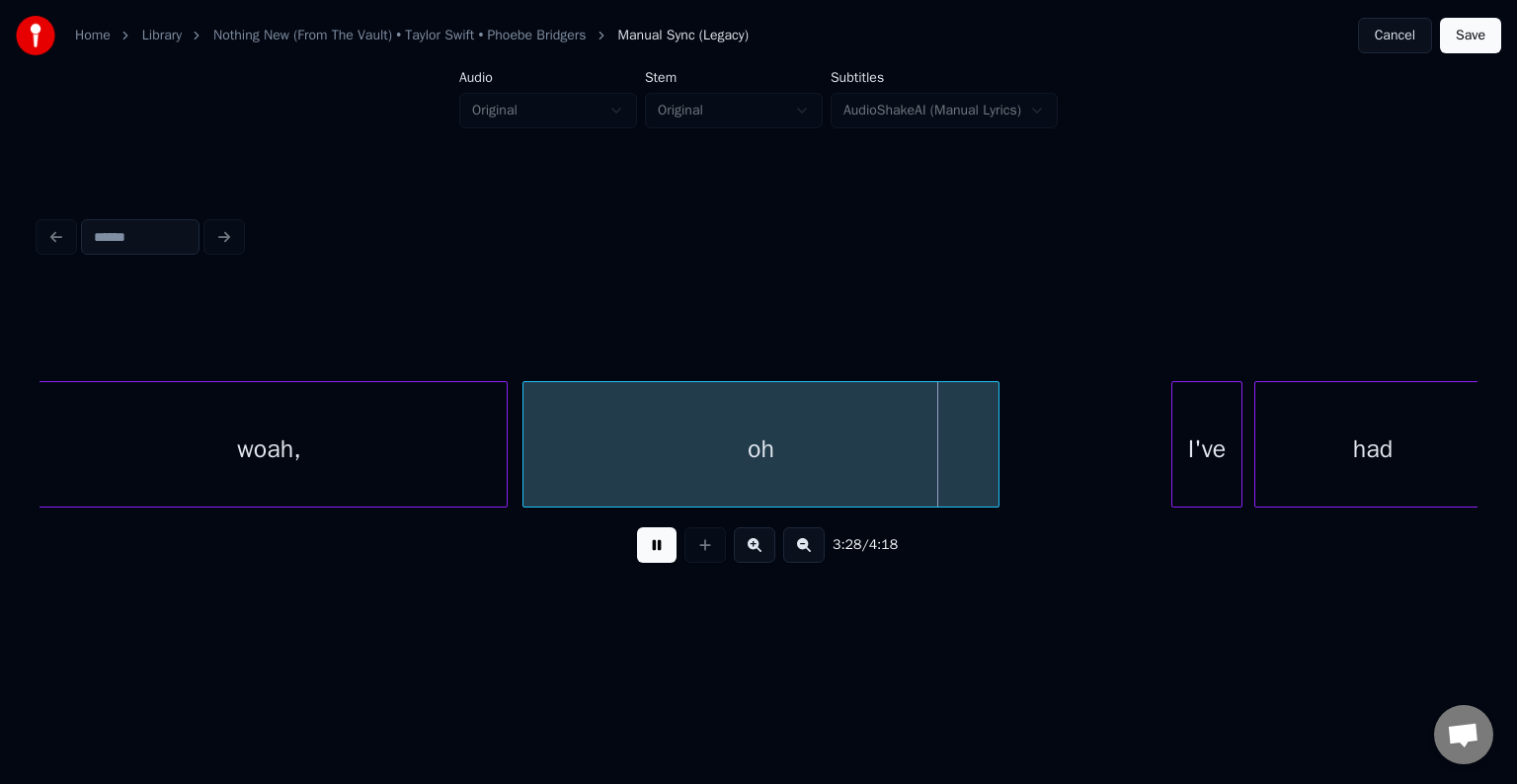 click at bounding box center [657, 545] 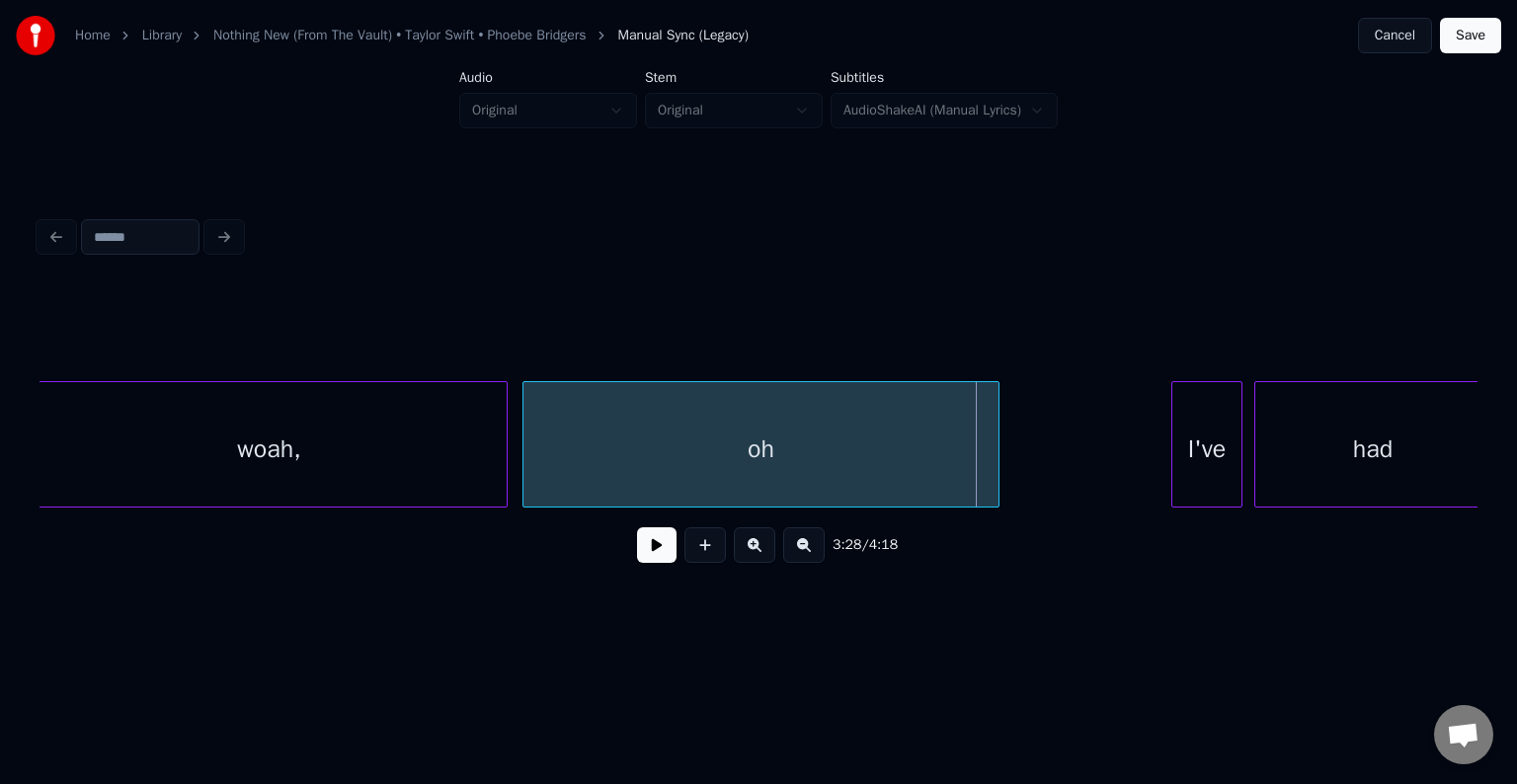 click on "oh" at bounding box center [760, 449] 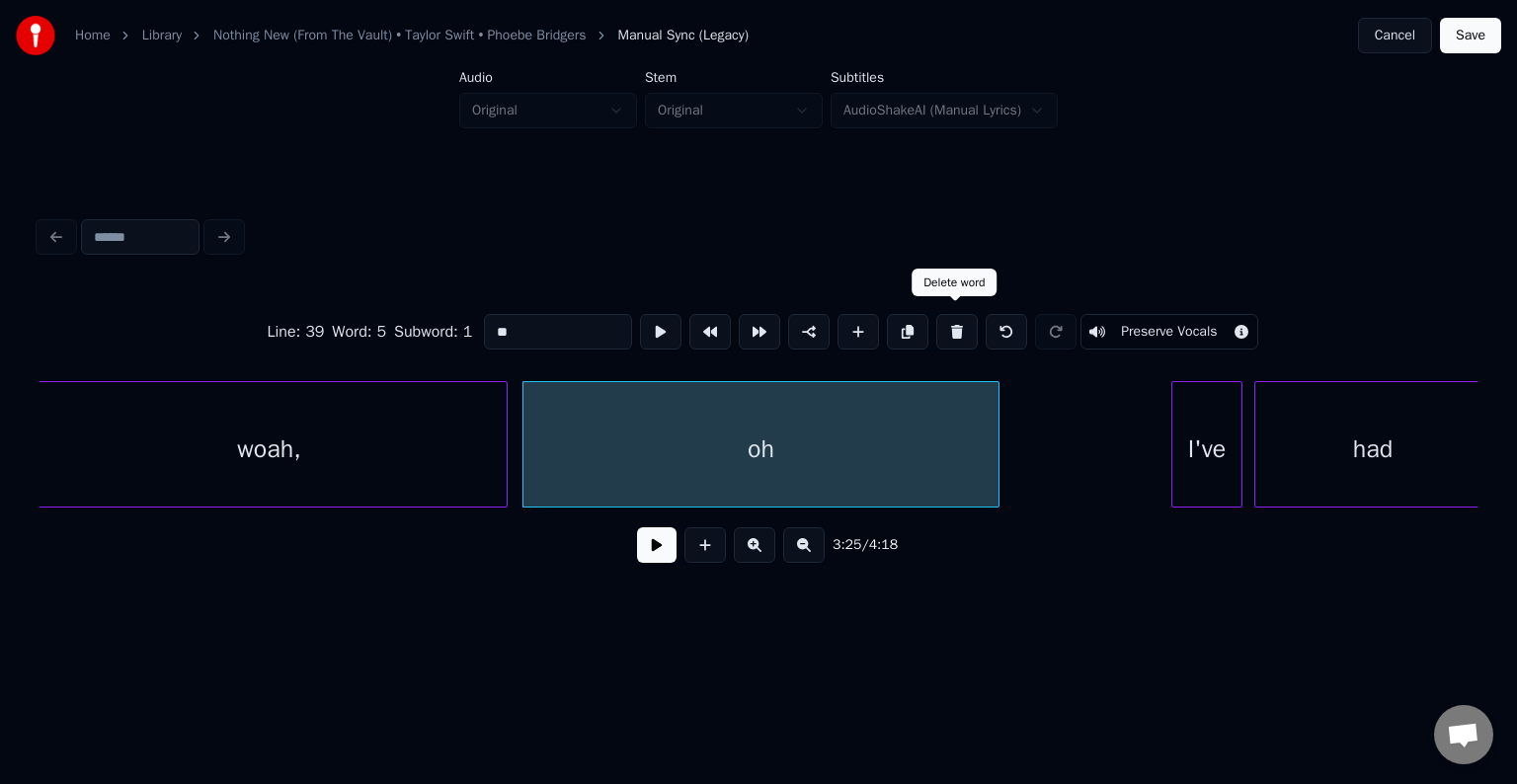 click at bounding box center (957, 332) 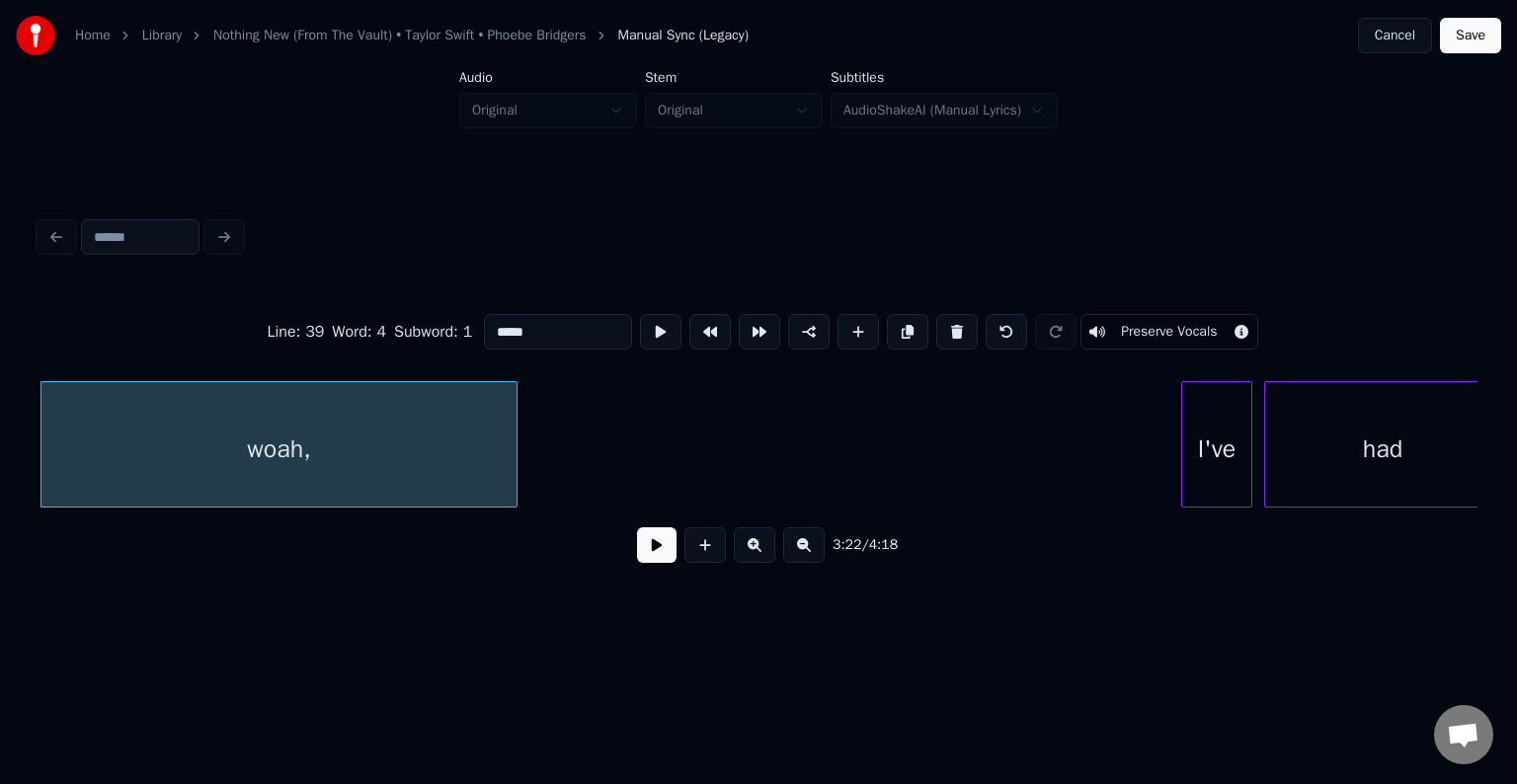 click at bounding box center (957, 332) 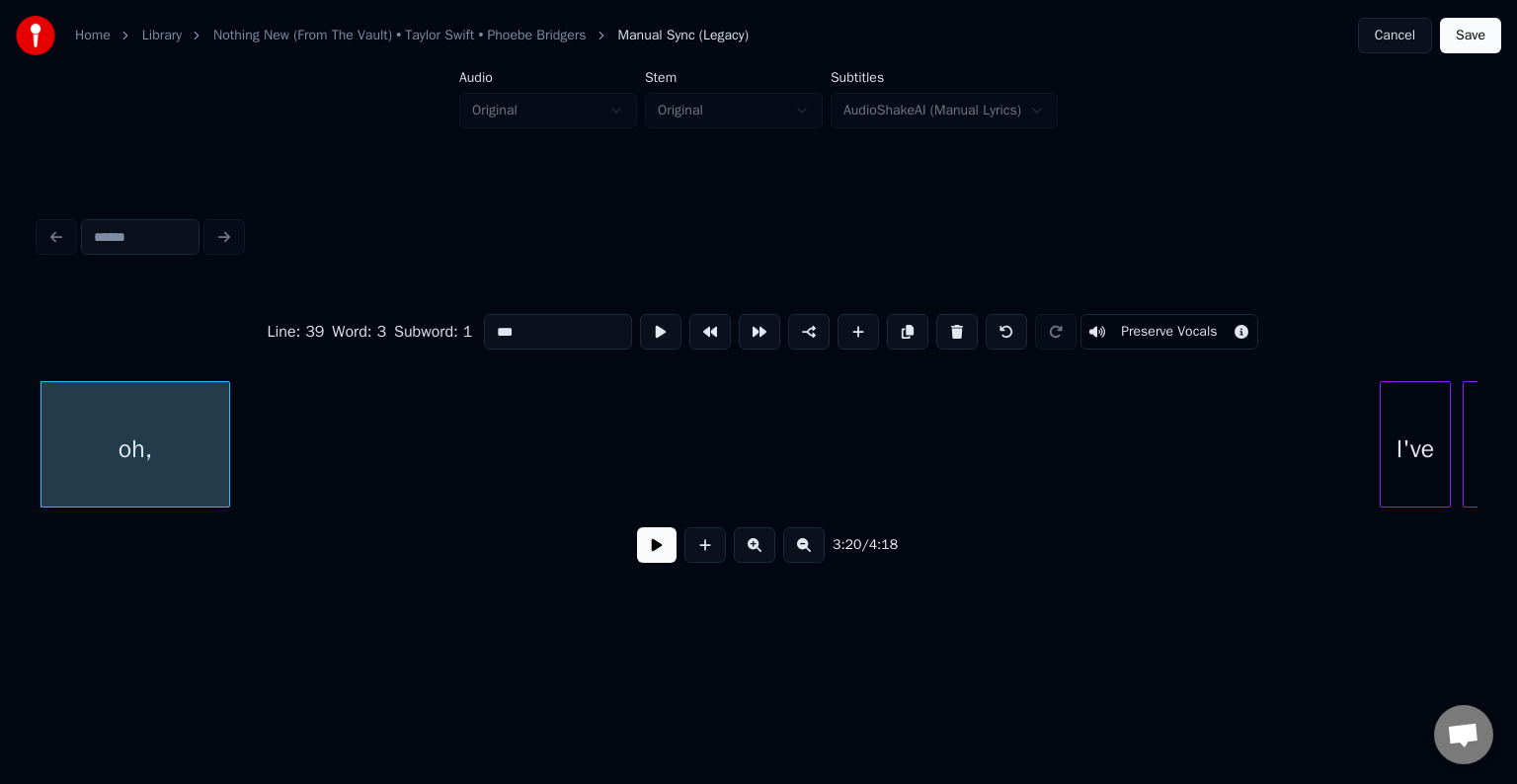 click at bounding box center (957, 332) 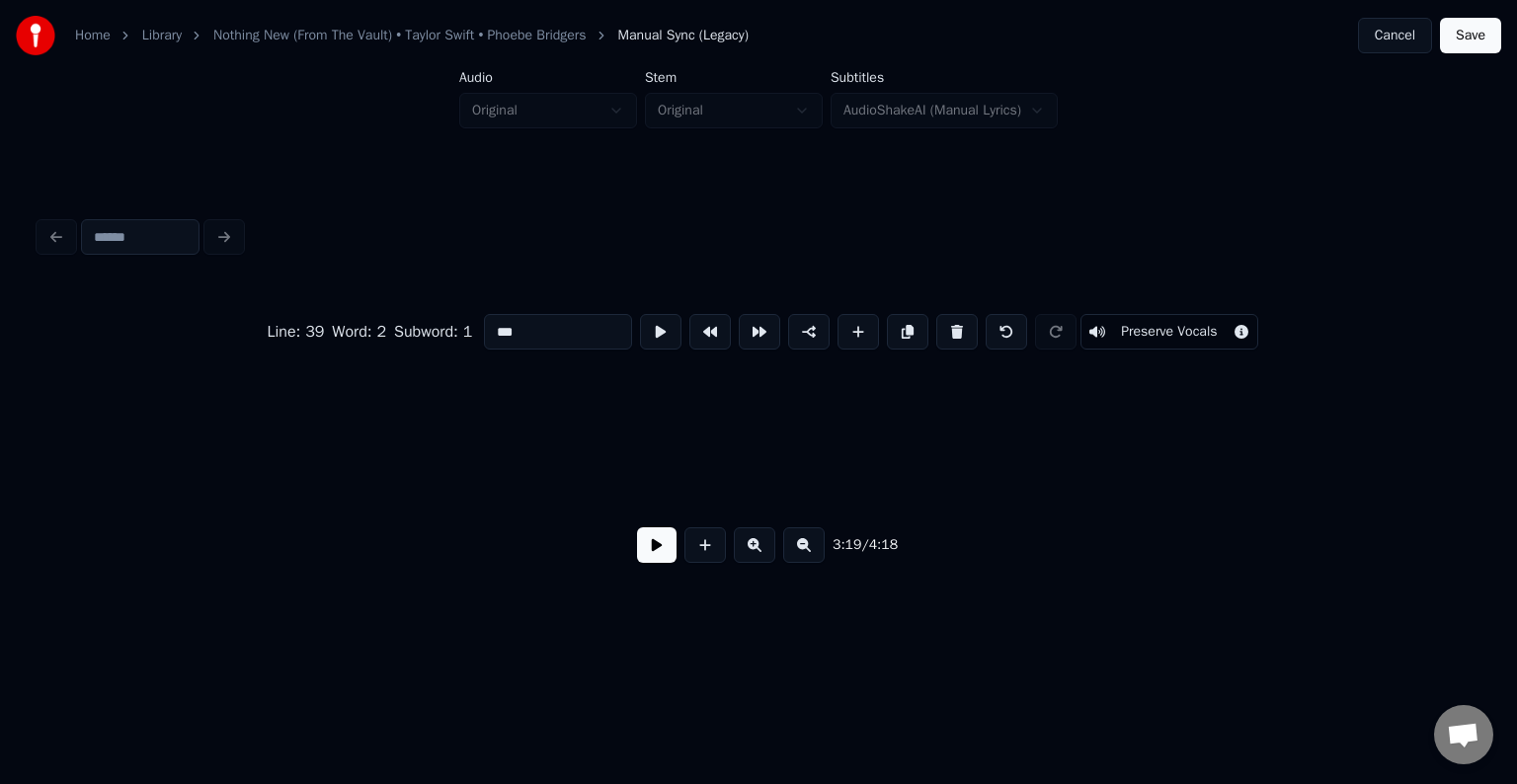 type on "*****" 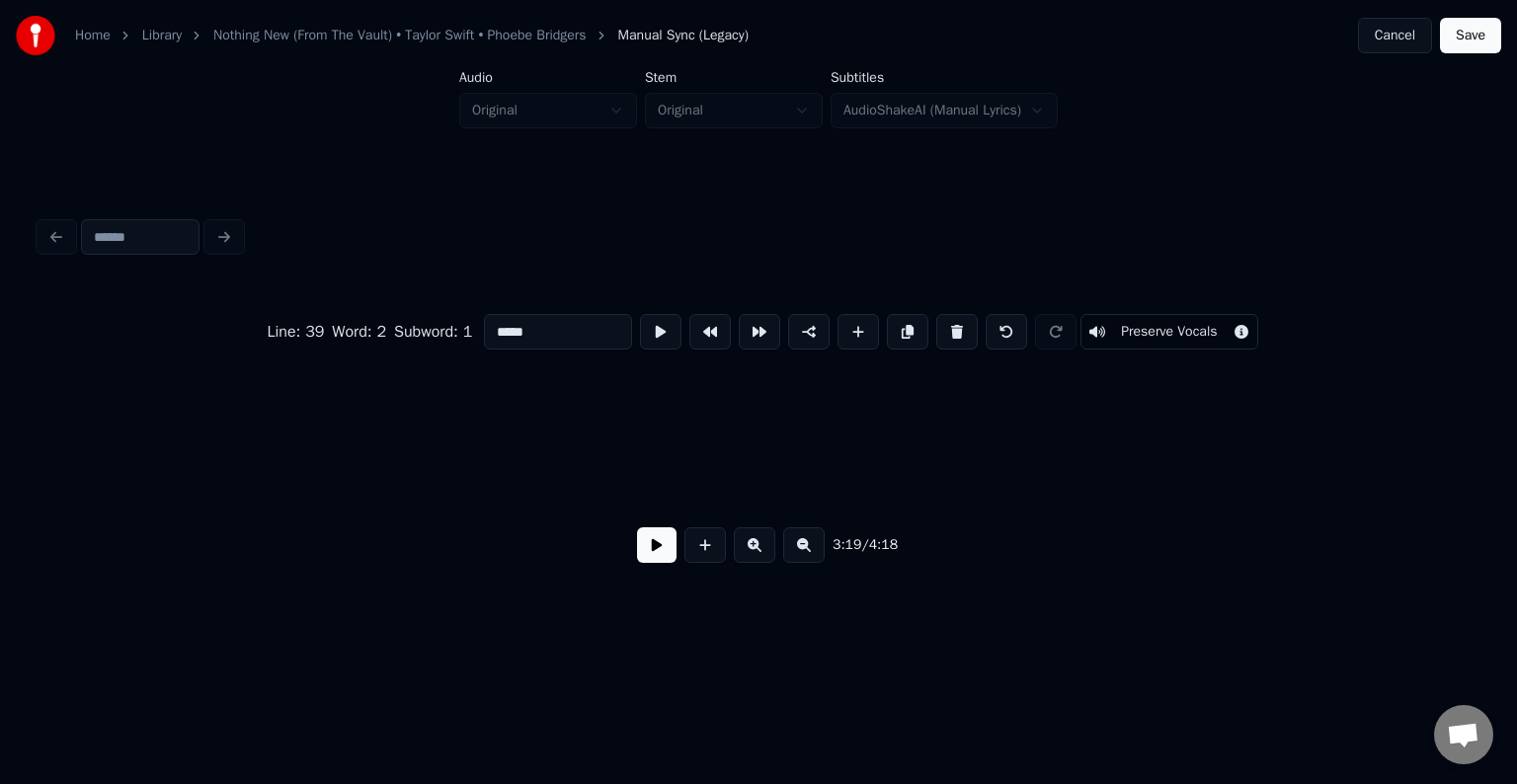scroll, scrollTop: 0, scrollLeft: 29554, axis: horizontal 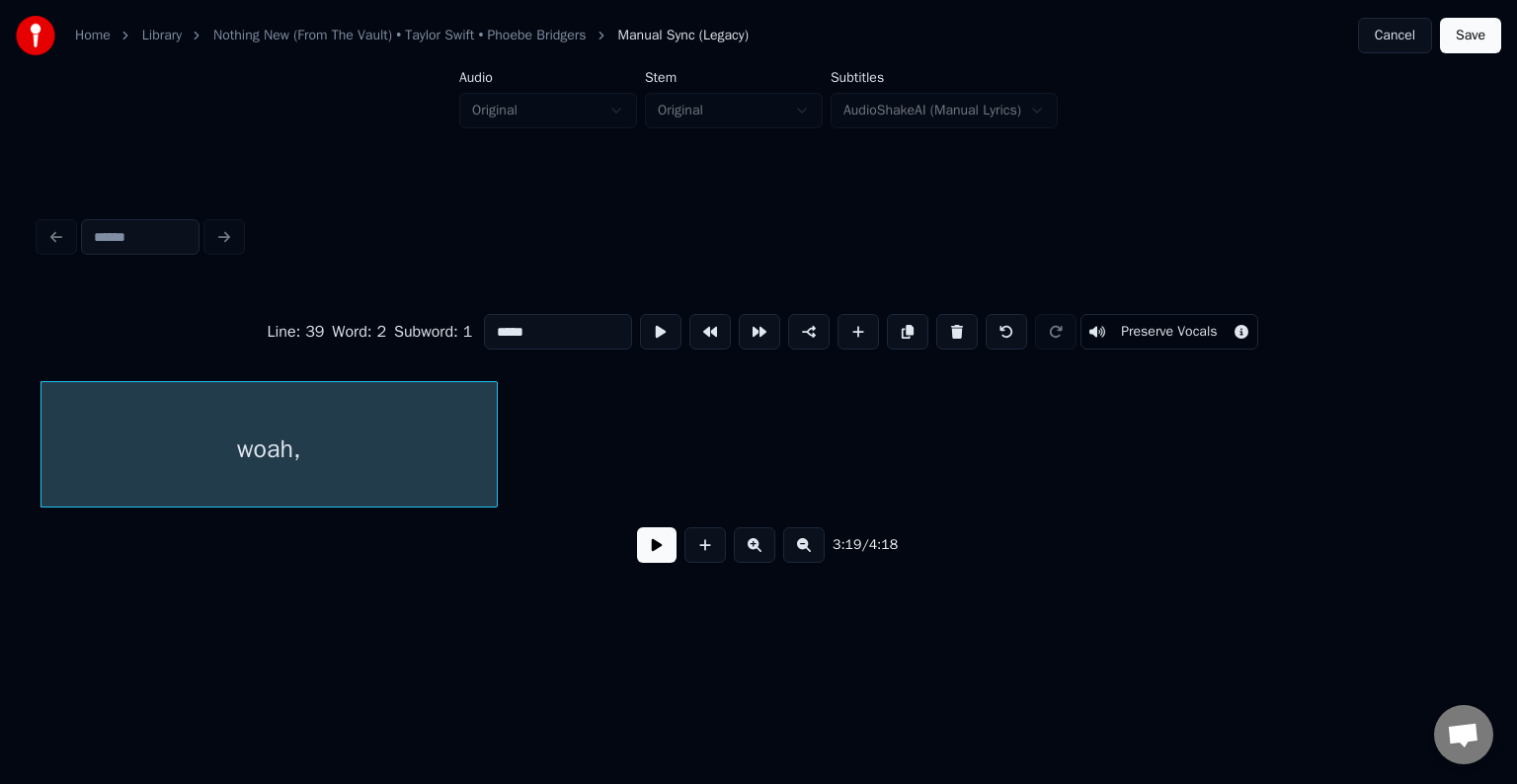 click at bounding box center (494, 444) 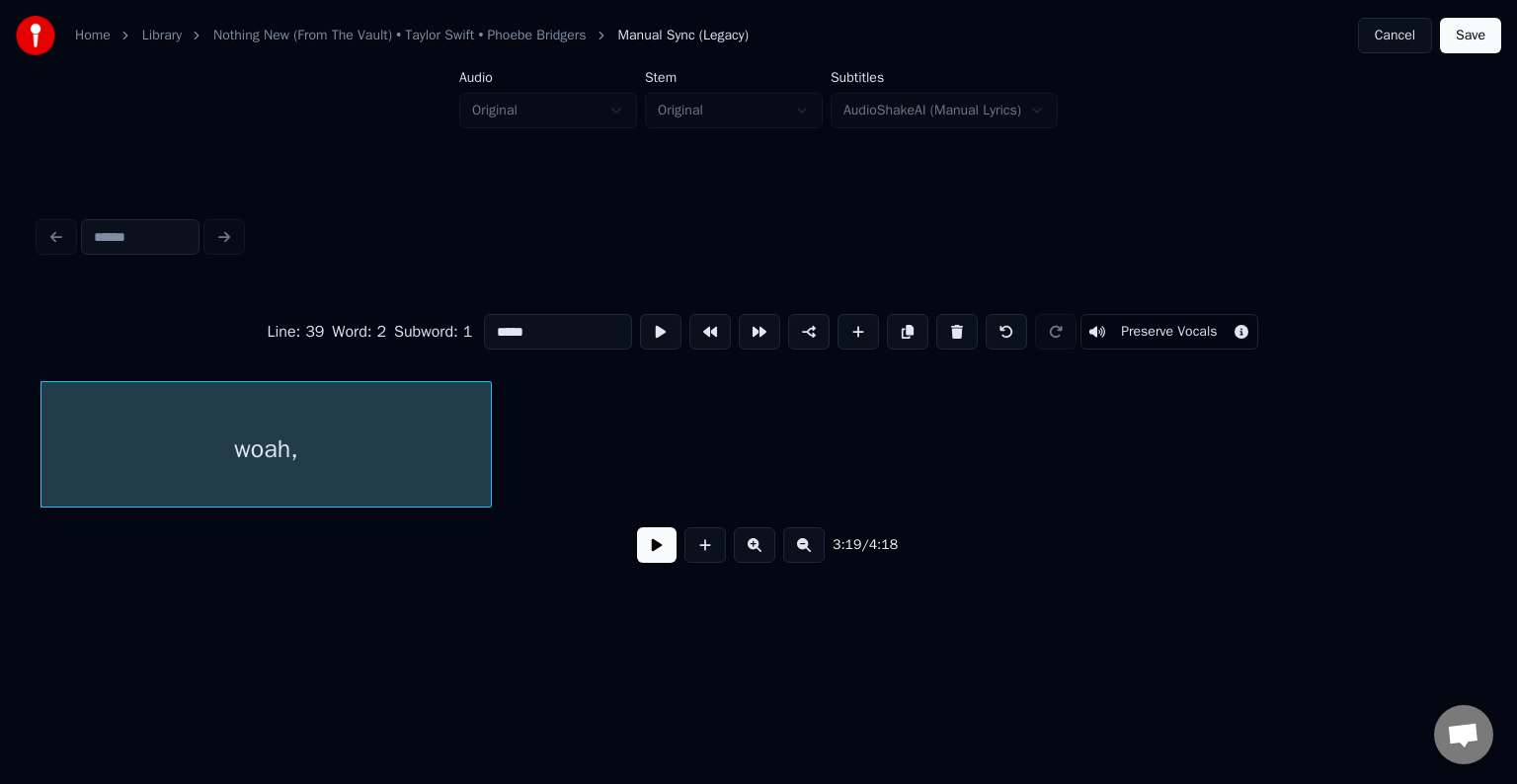 click at bounding box center [657, 545] 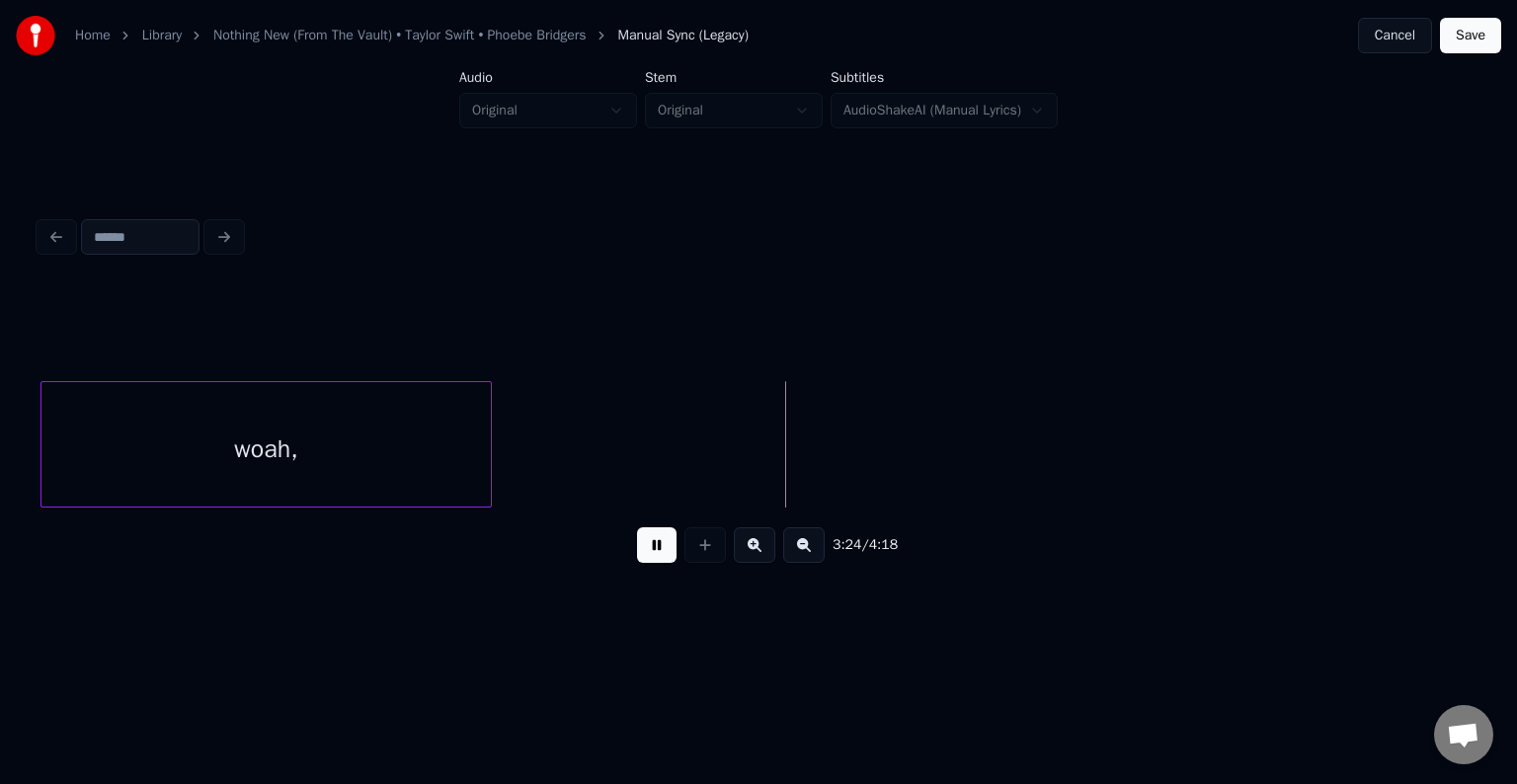 click at bounding box center (657, 545) 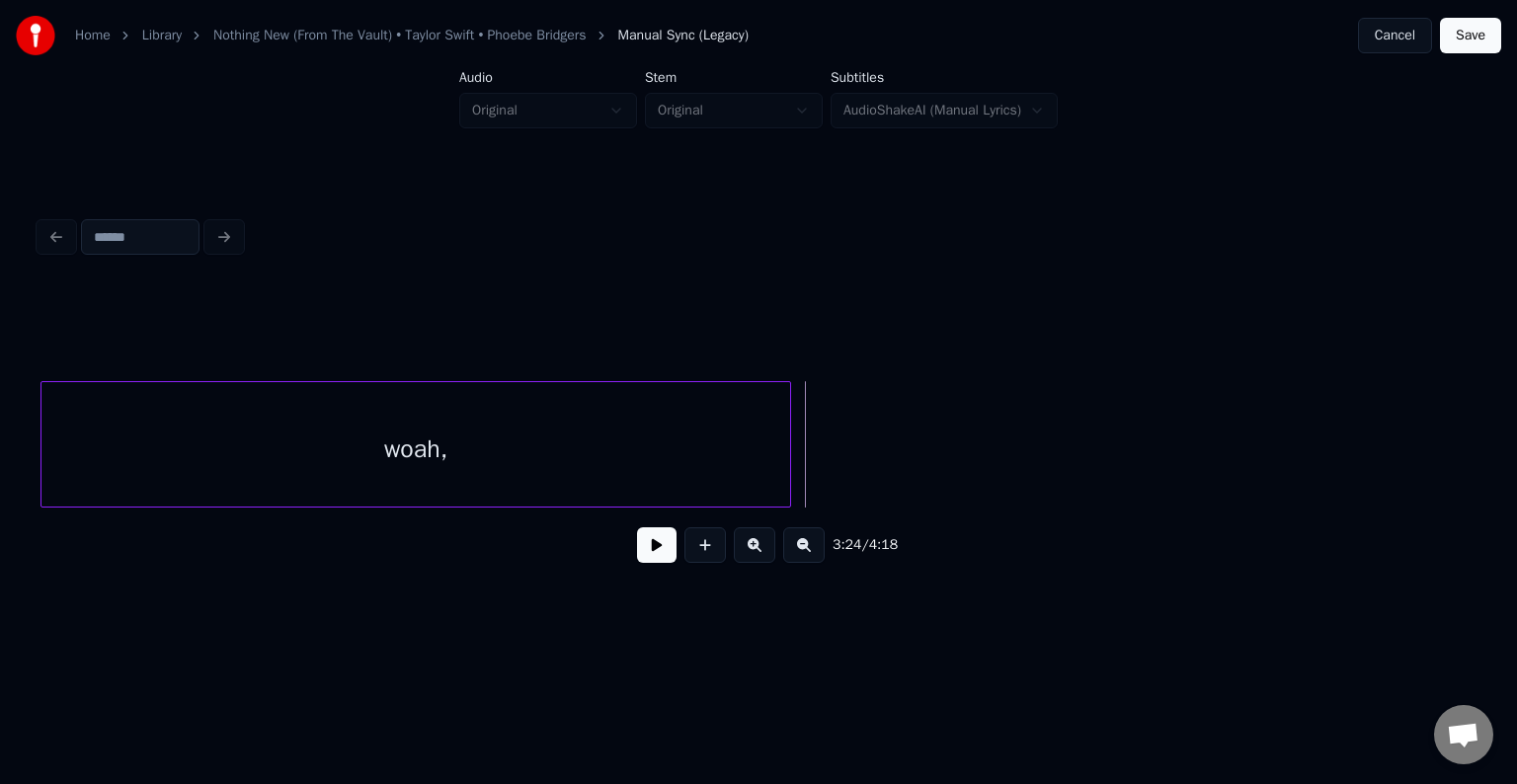 click at bounding box center (787, 444) 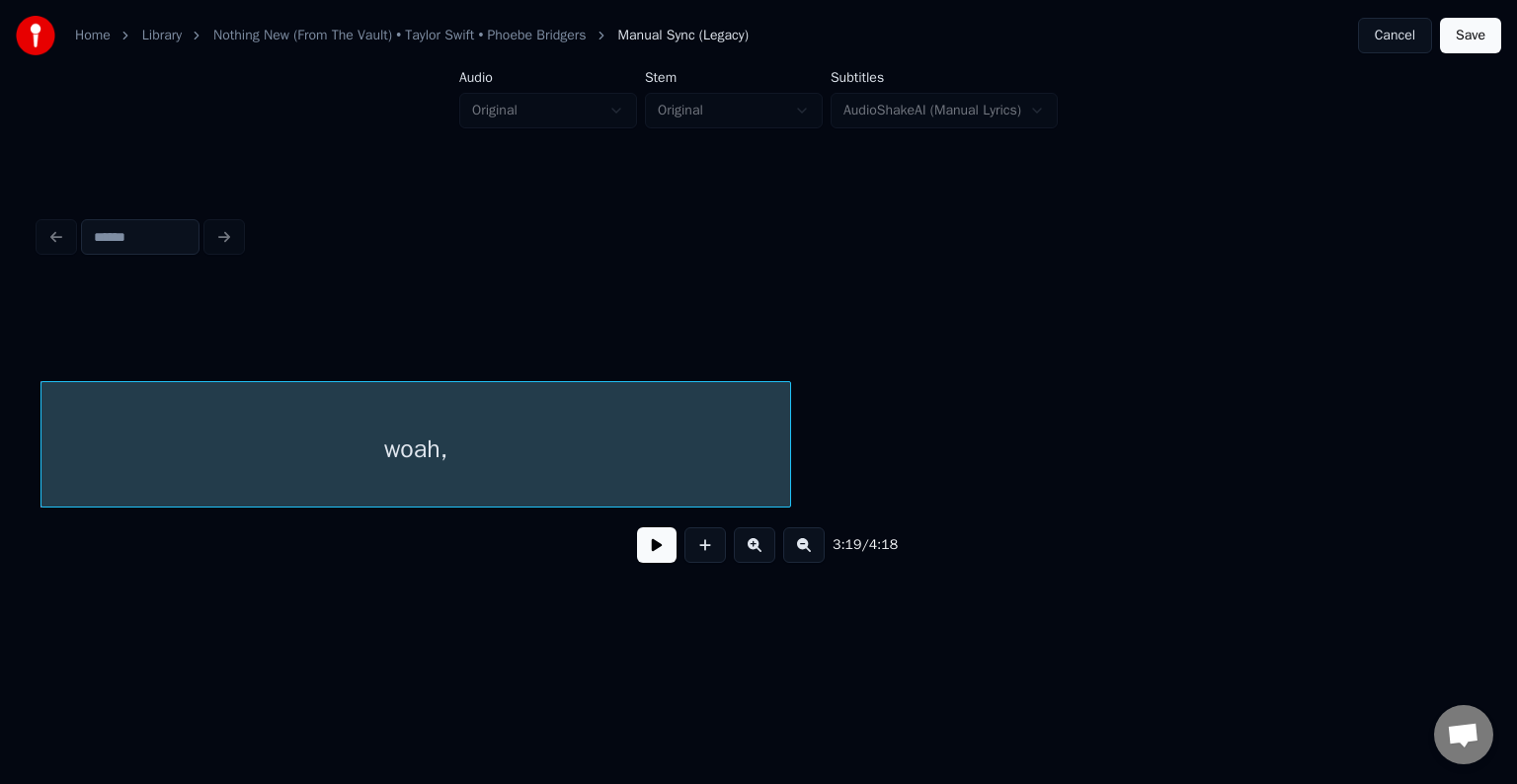 click at bounding box center [657, 545] 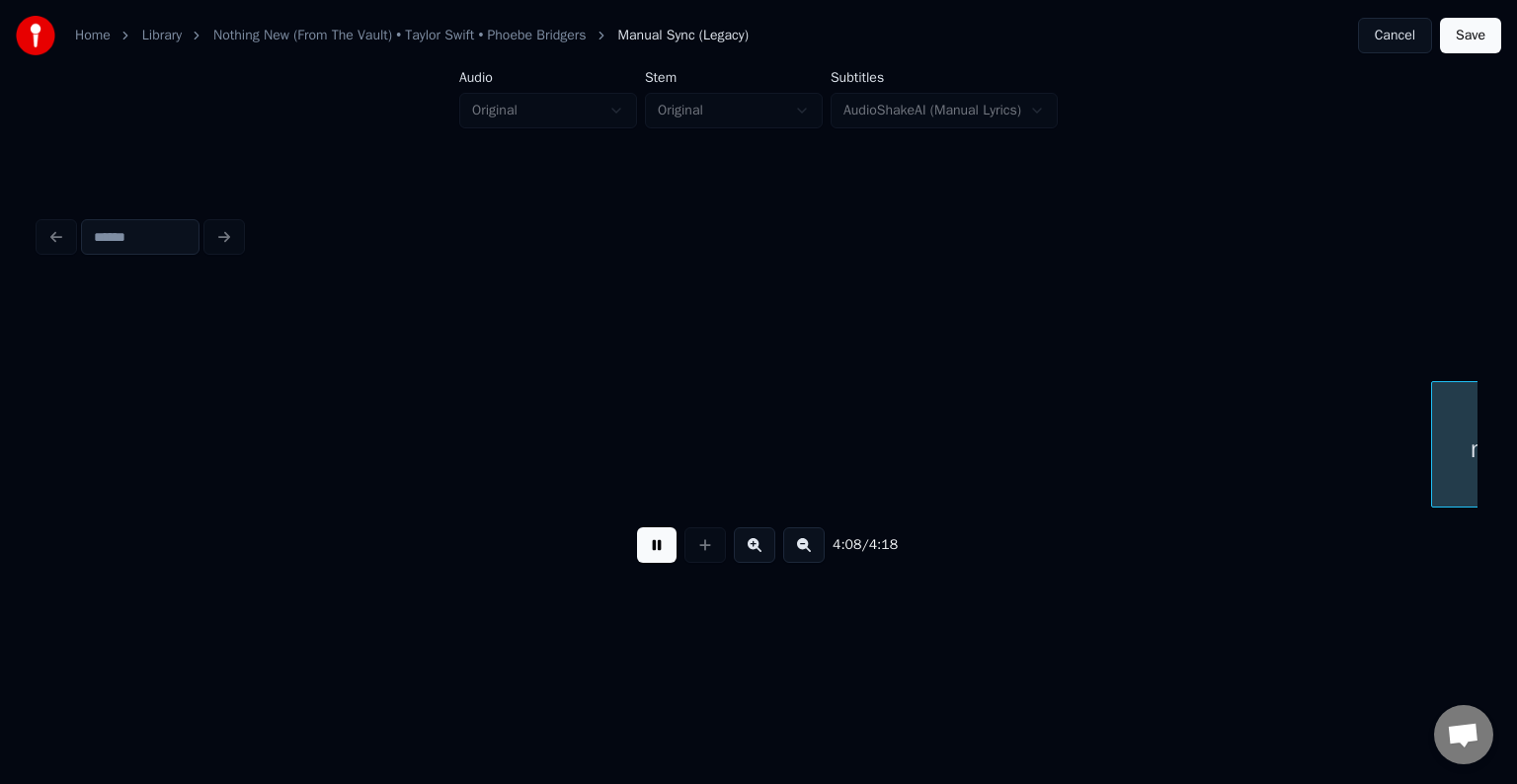 scroll, scrollTop: 0, scrollLeft: 36757, axis: horizontal 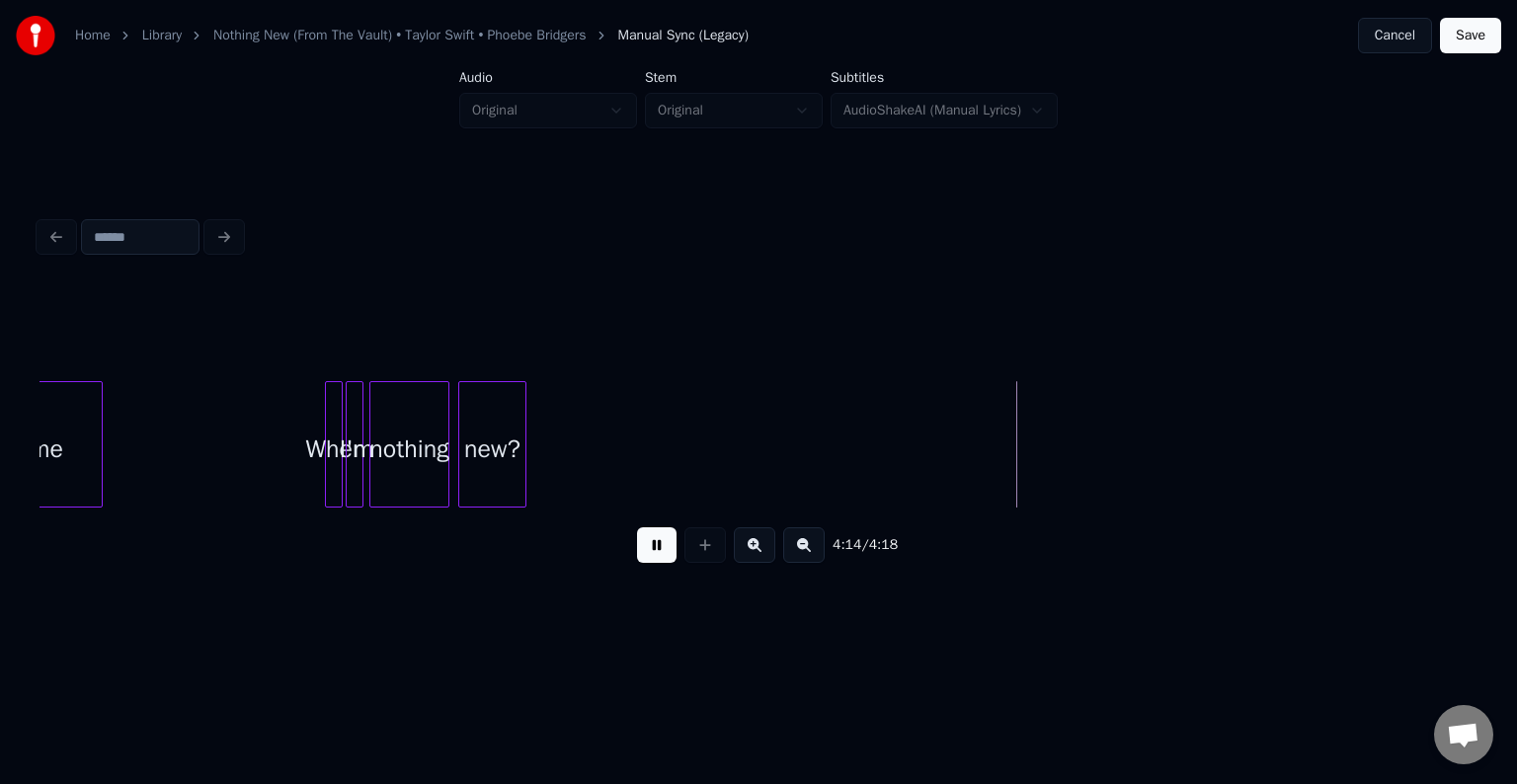 click on "Save" at bounding box center (1471, 36) 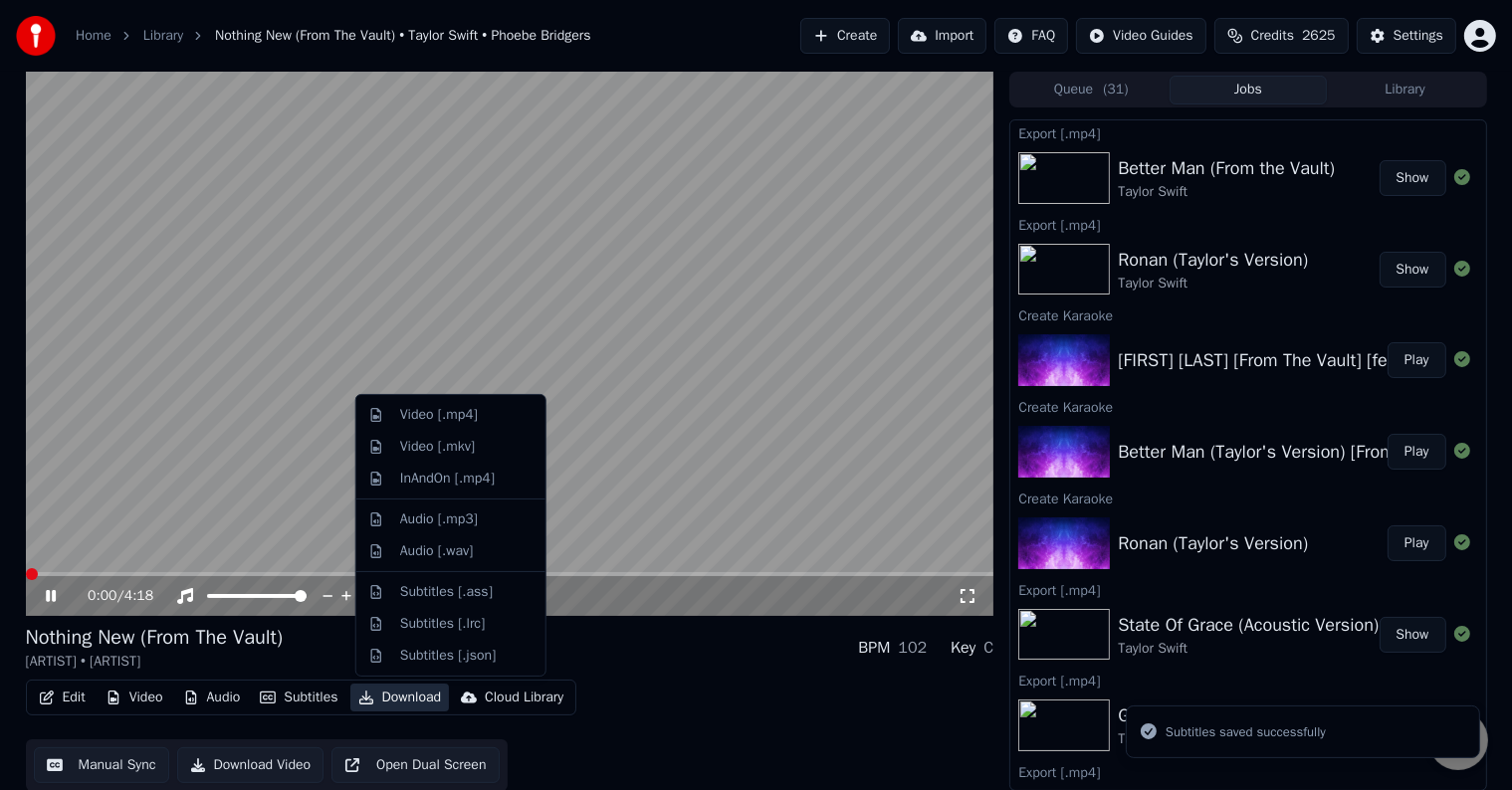 click on "Download" at bounding box center (400, 697) 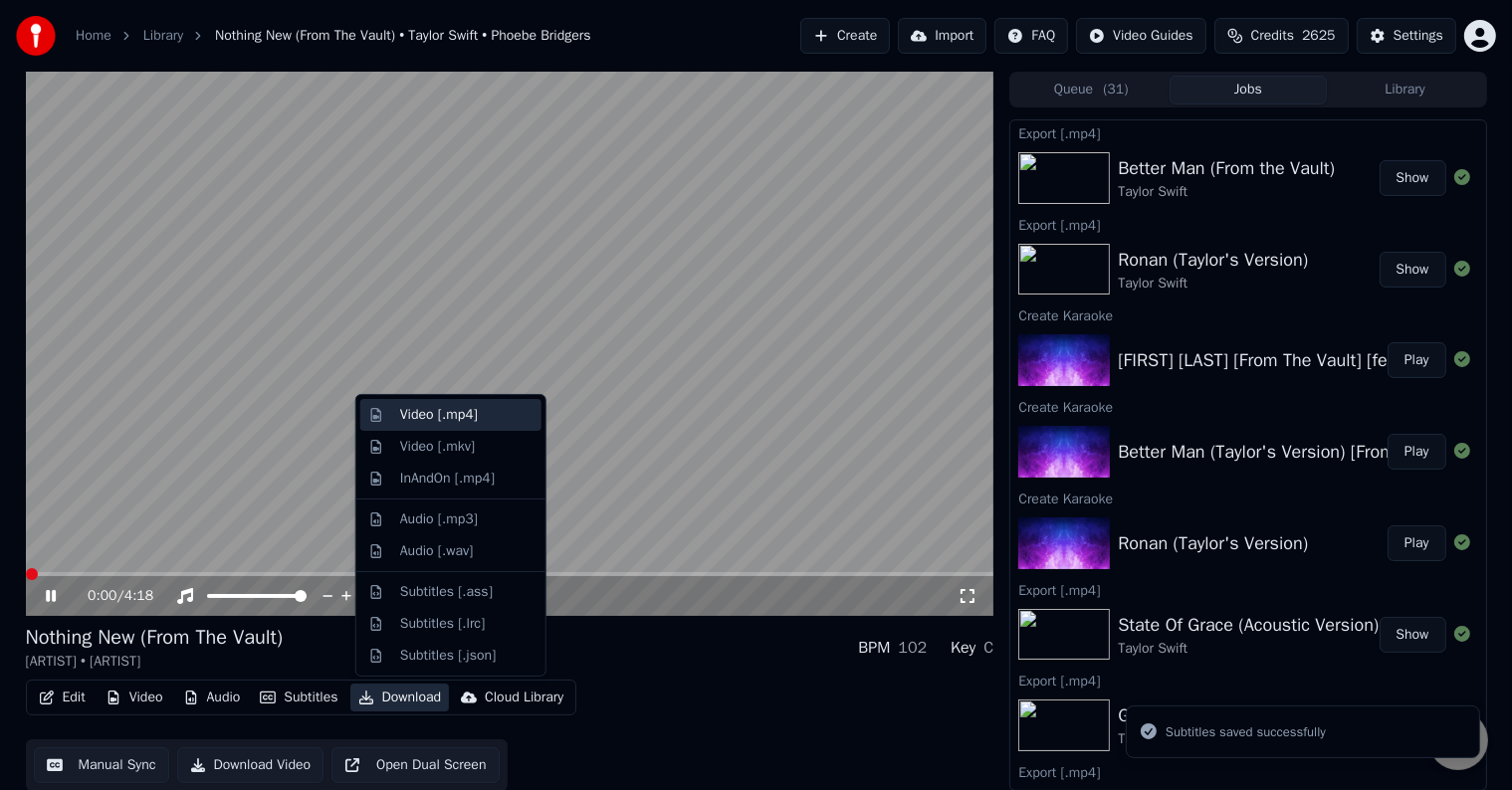 click on "Video [.mp4]" at bounding box center [439, 415] 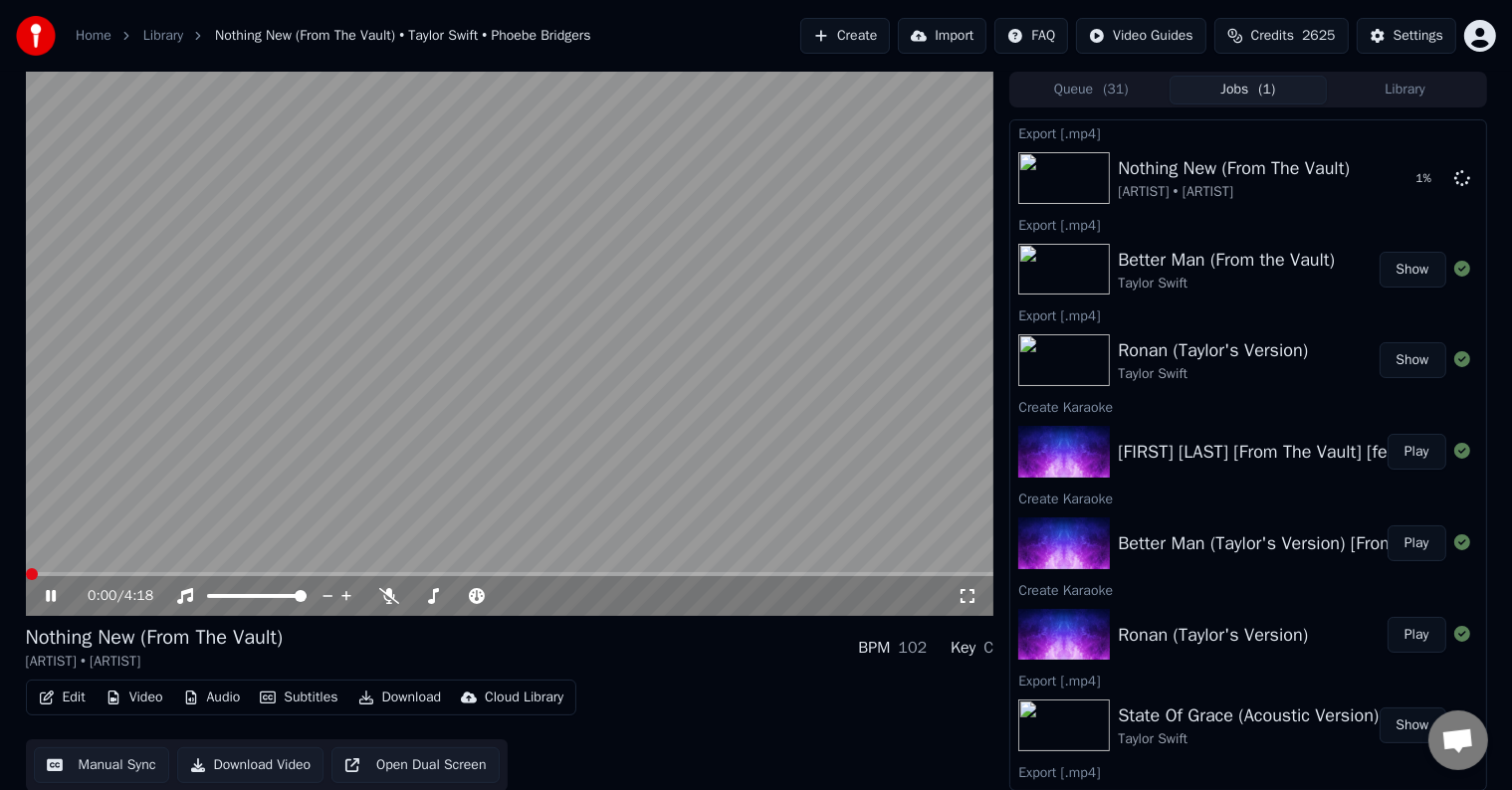 click on "0:00  /  4:18" at bounding box center (510, 596) 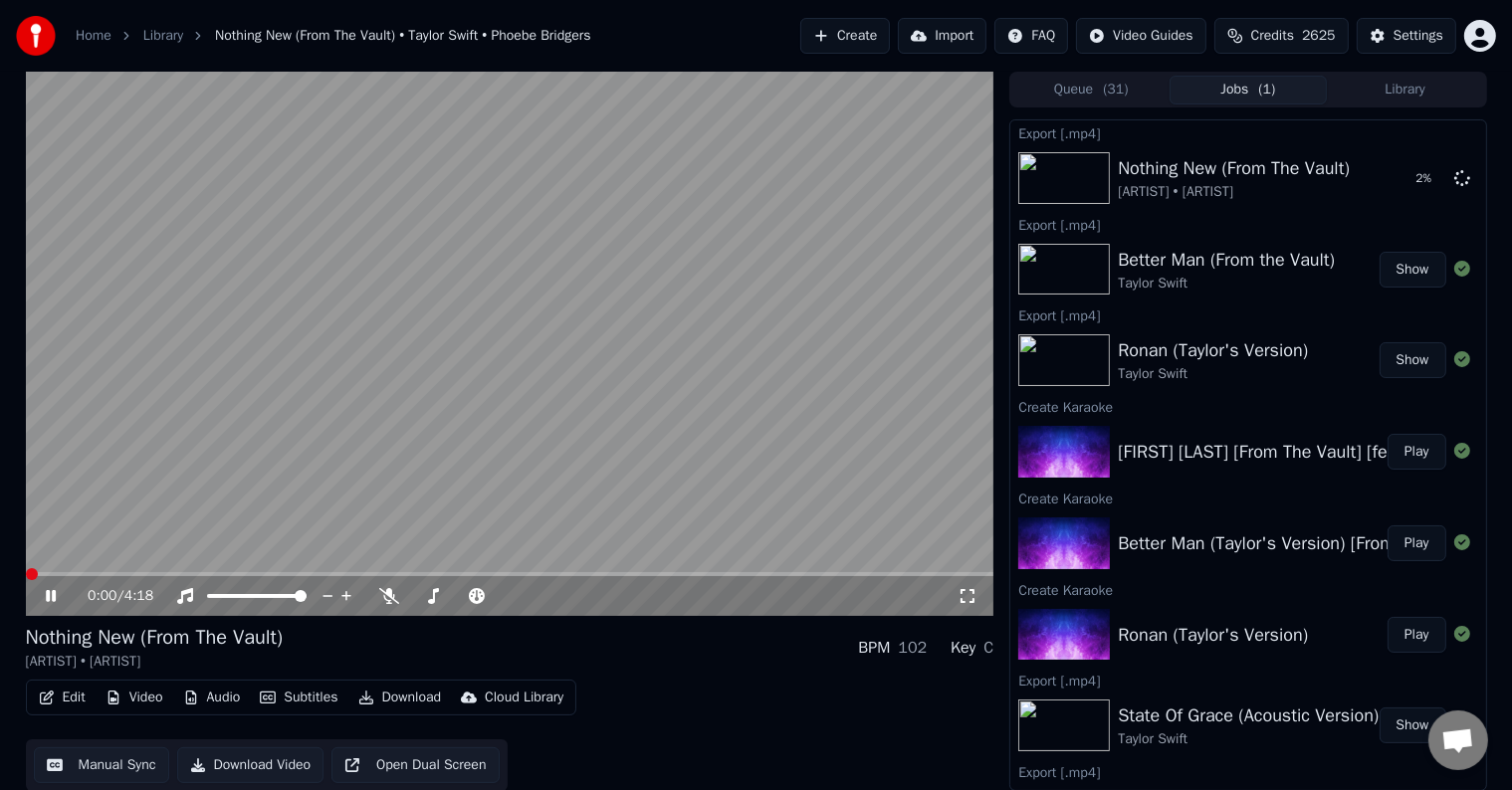 click 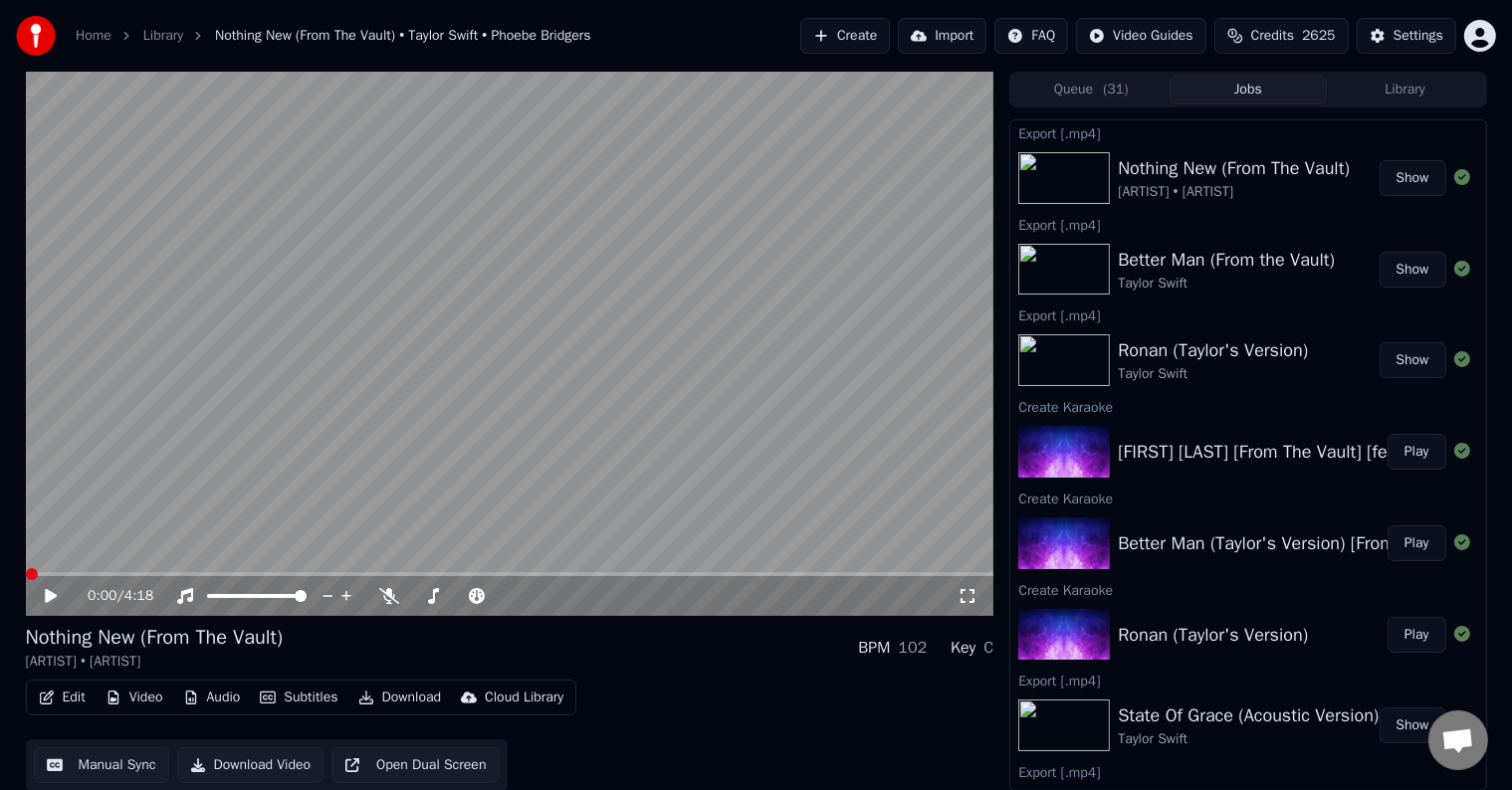 click on "Create" at bounding box center (845, 36) 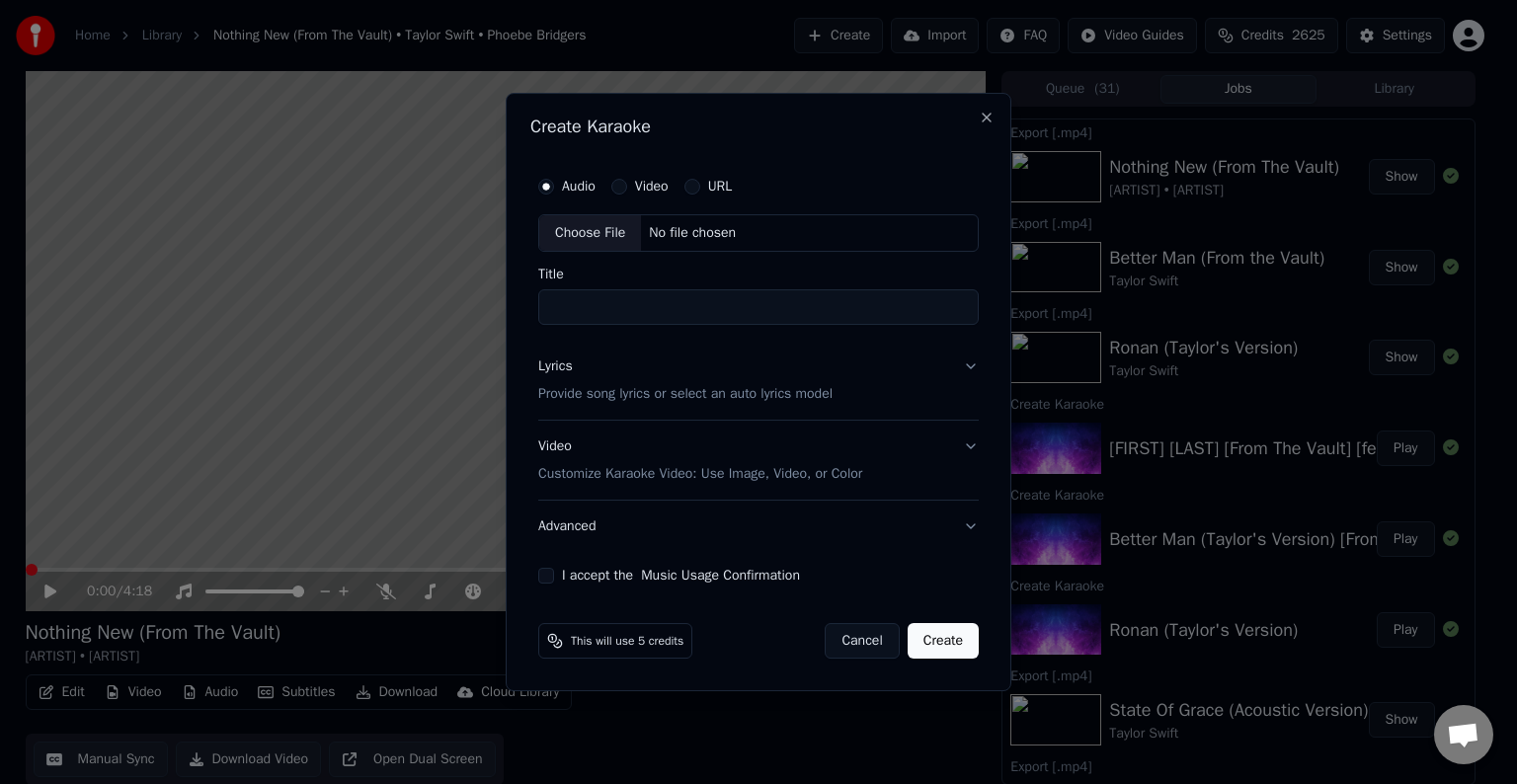 click on "Choose File" at bounding box center [590, 233] 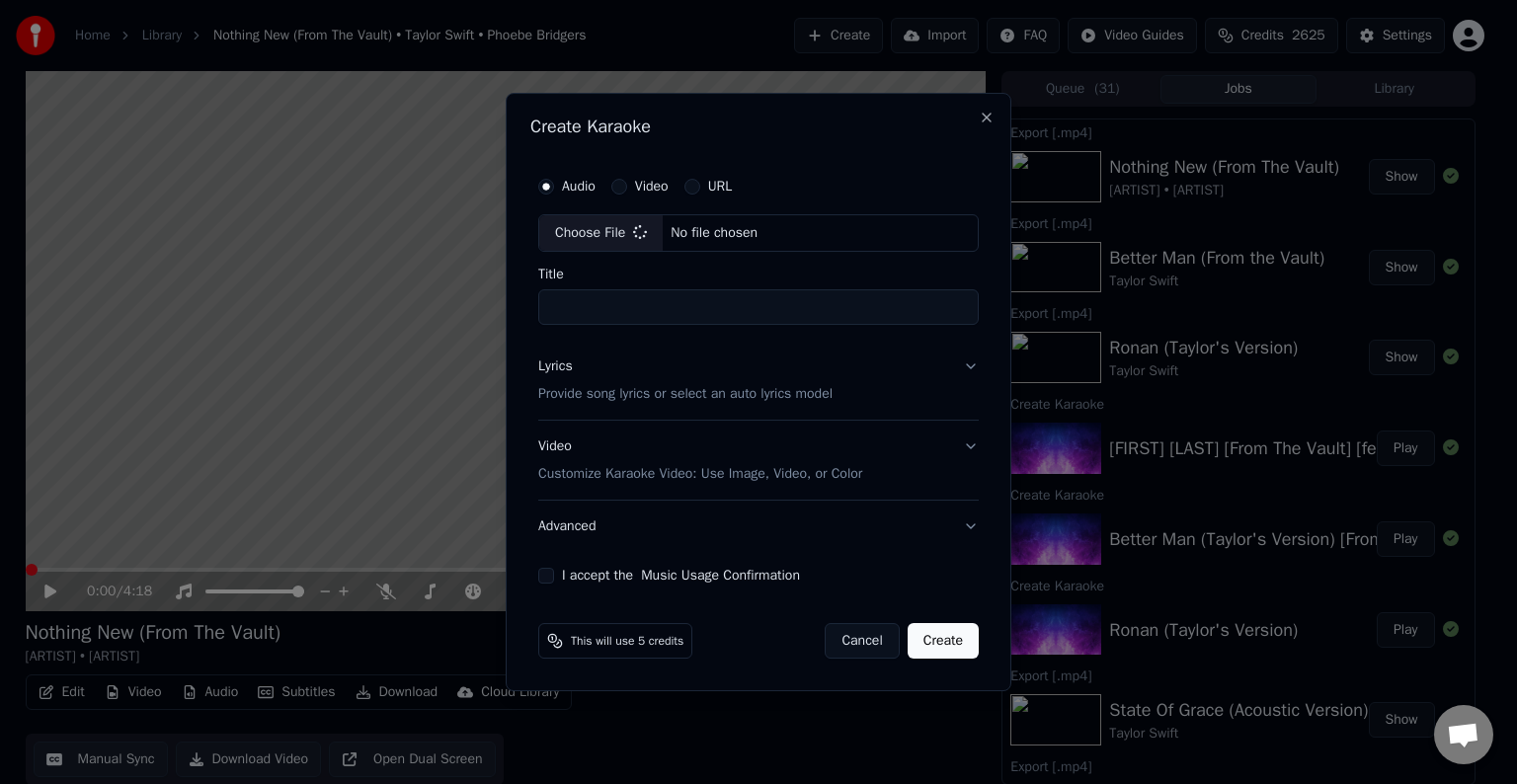 type on "**********" 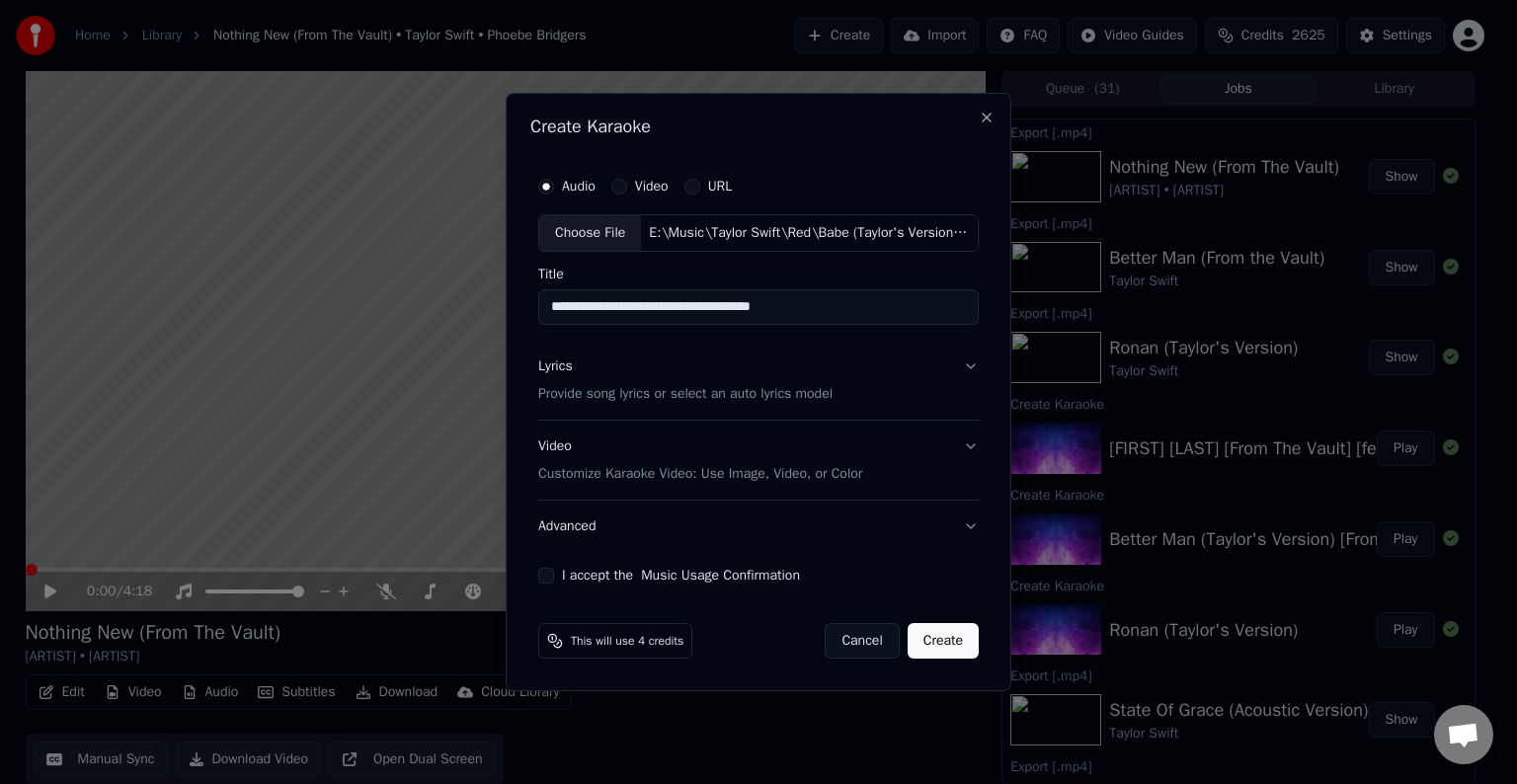 click on "Lyrics Provide song lyrics or select an auto lyrics model" at bounding box center [758, 380] 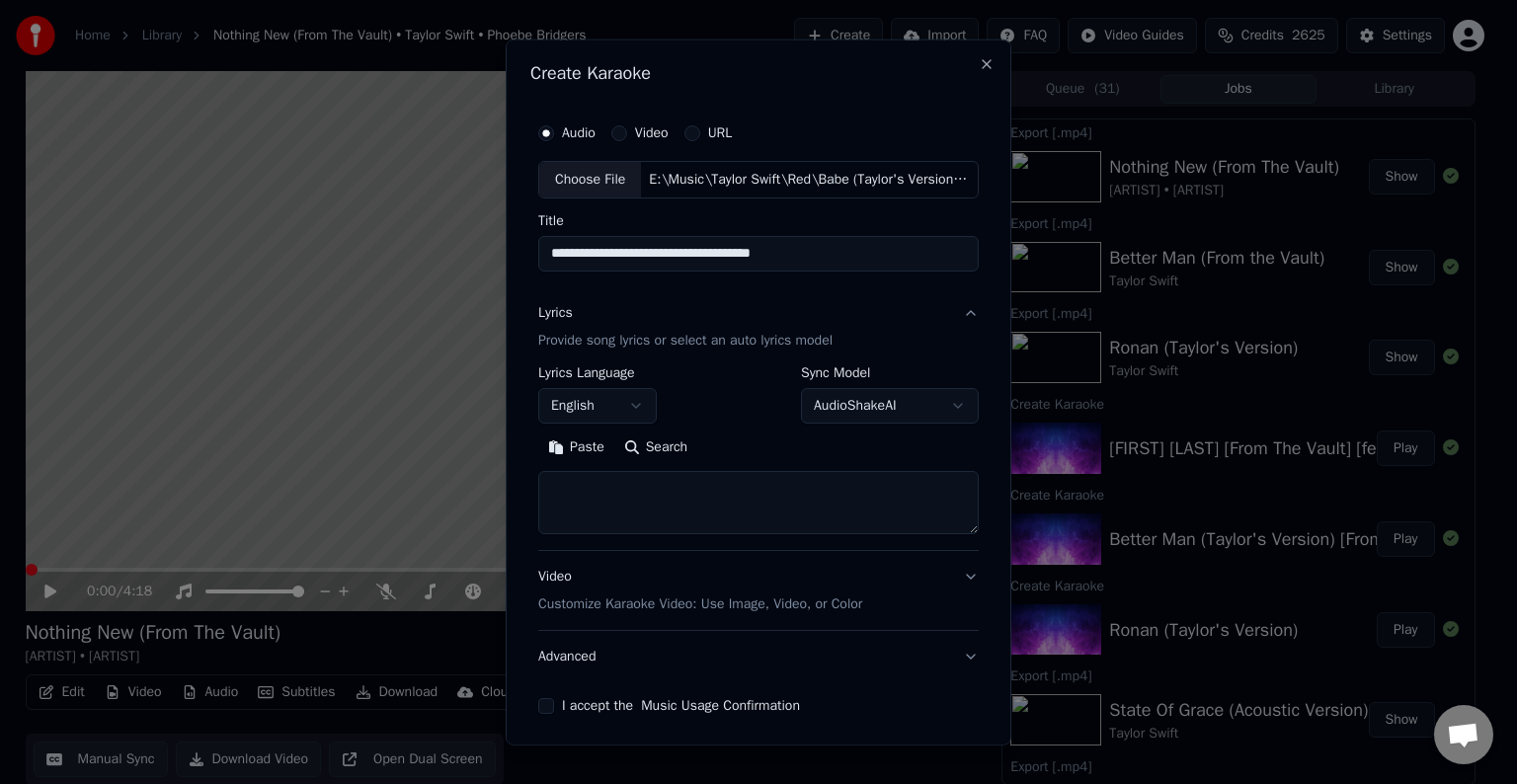 click at bounding box center [758, 503] 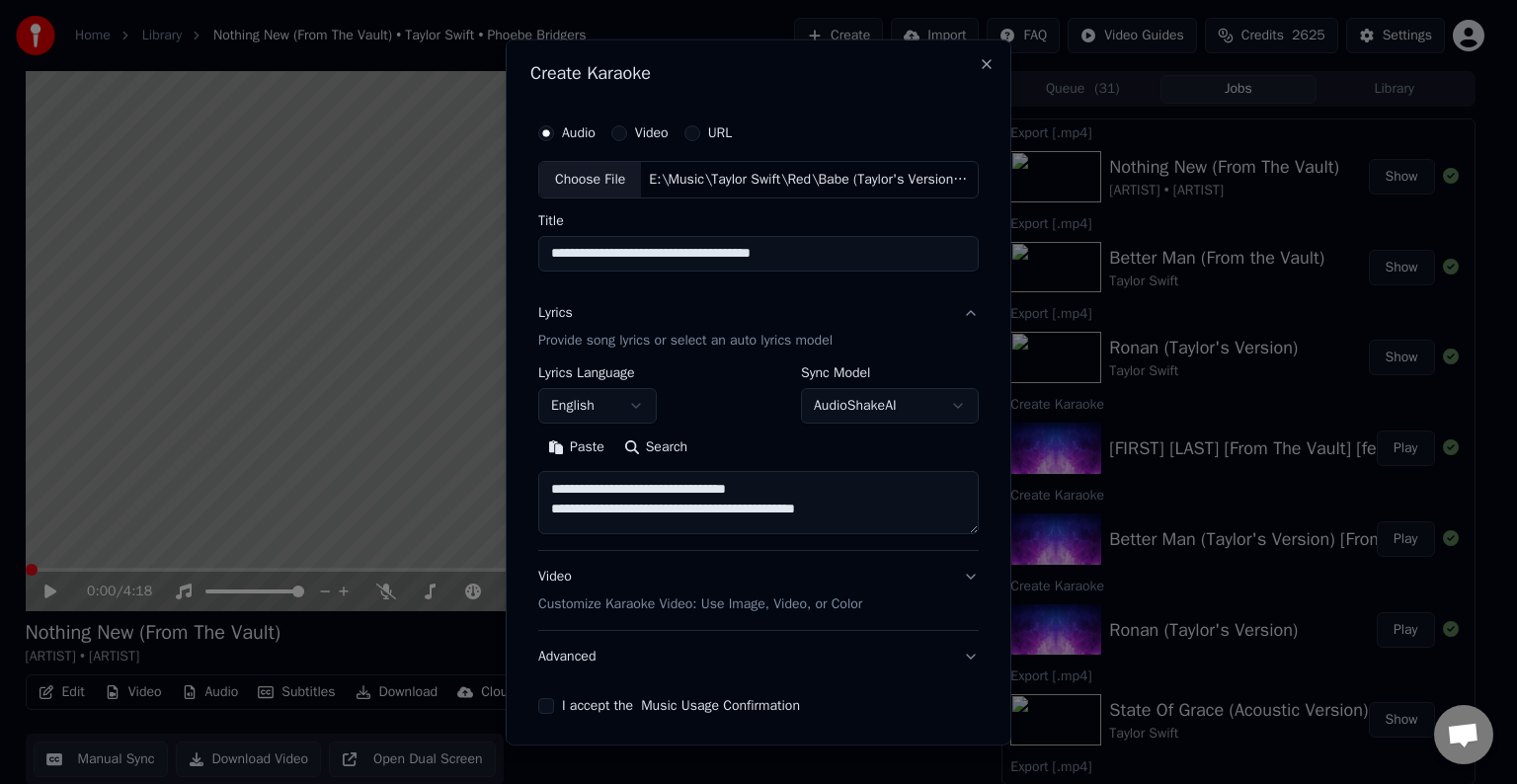 scroll, scrollTop: 4, scrollLeft: 0, axis: vertical 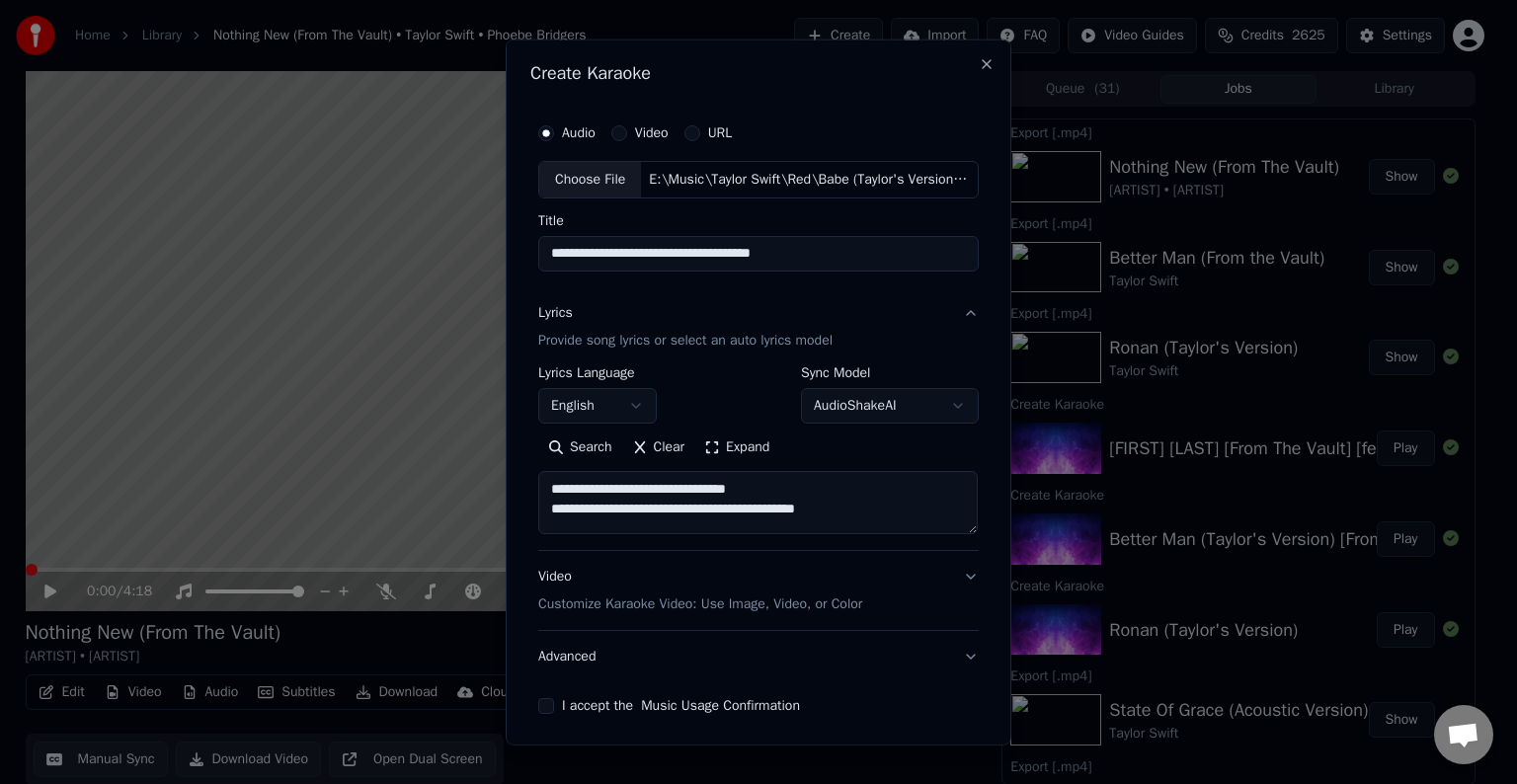paste on "**********" 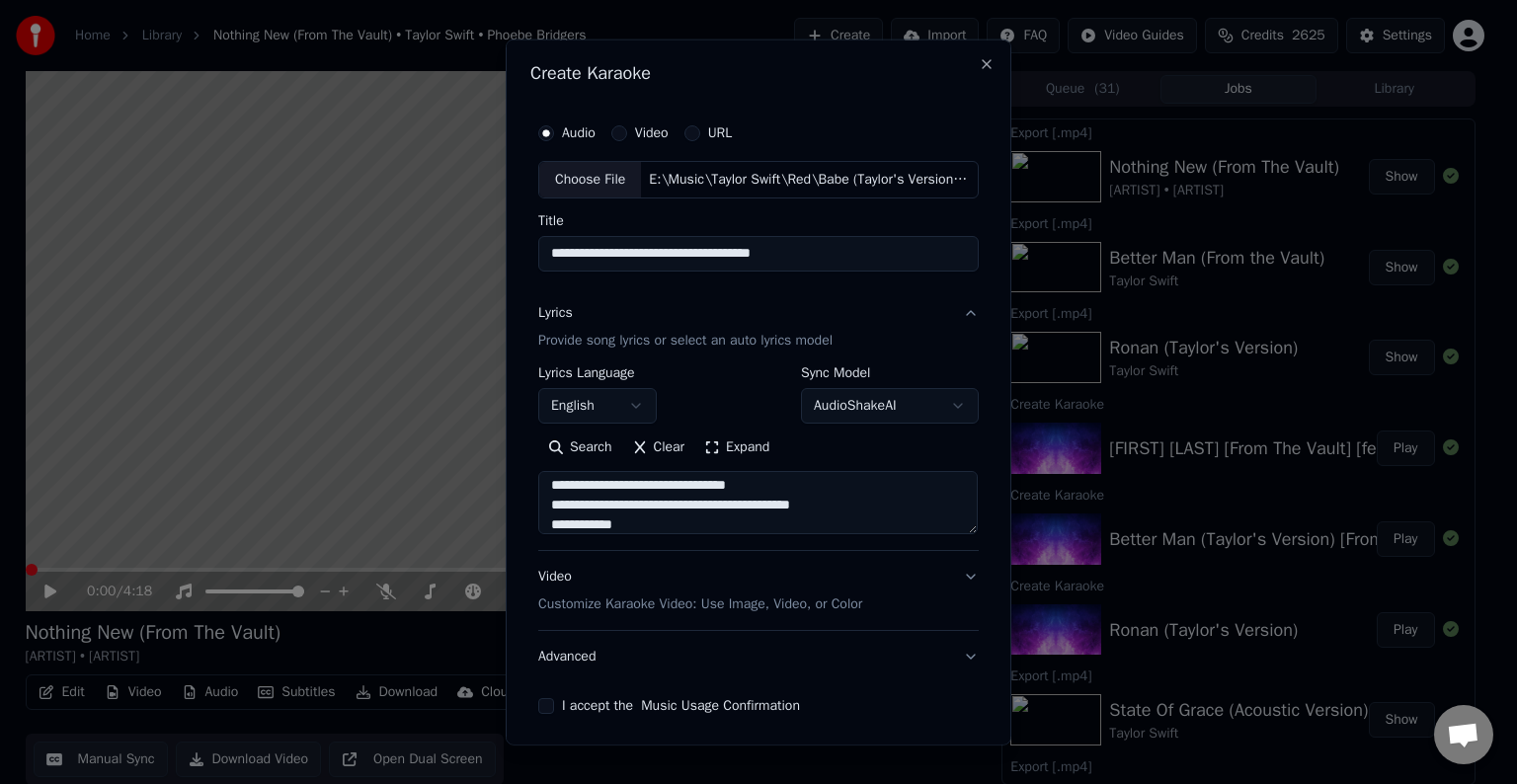 scroll, scrollTop: 83, scrollLeft: 0, axis: vertical 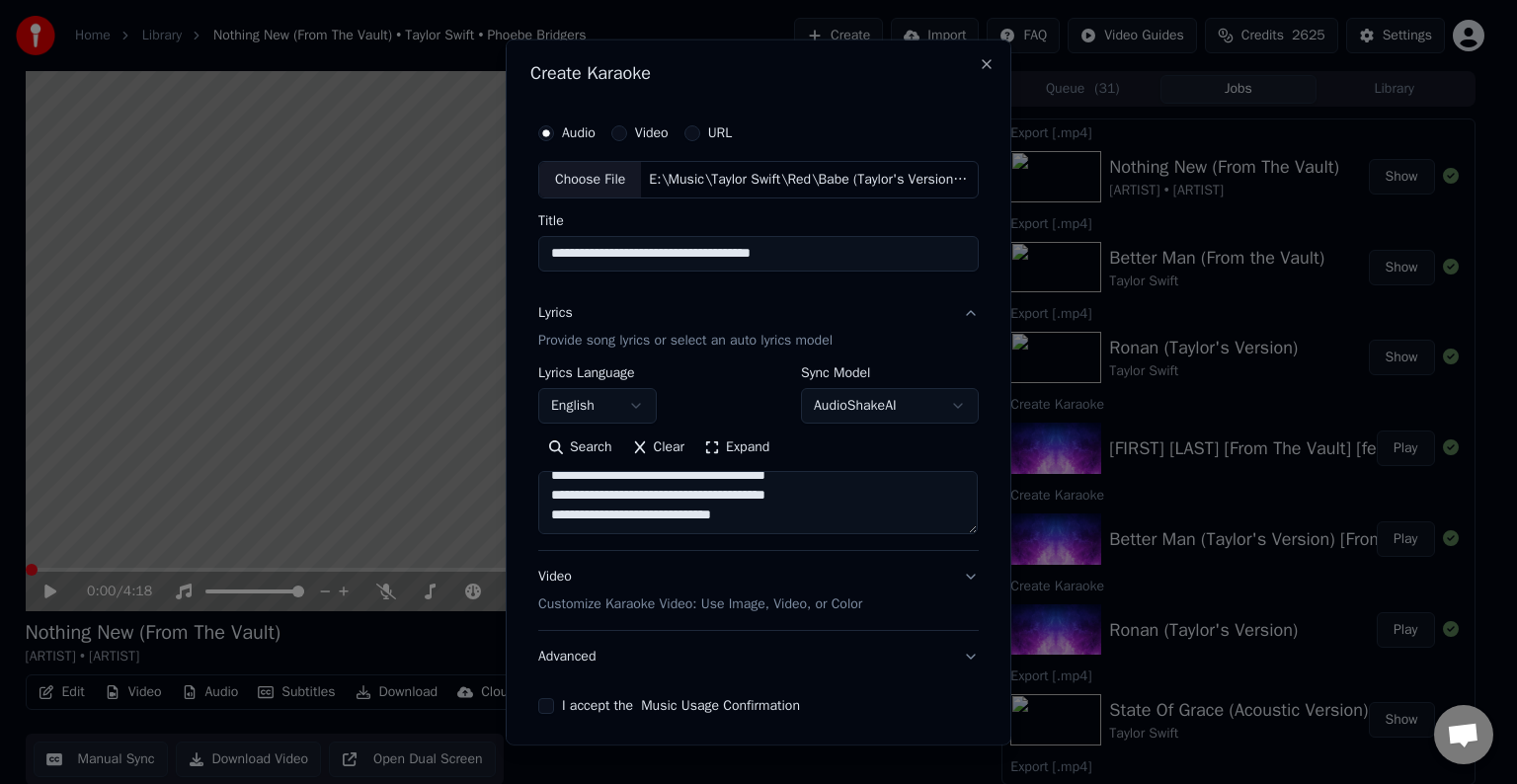 paste on "**********" 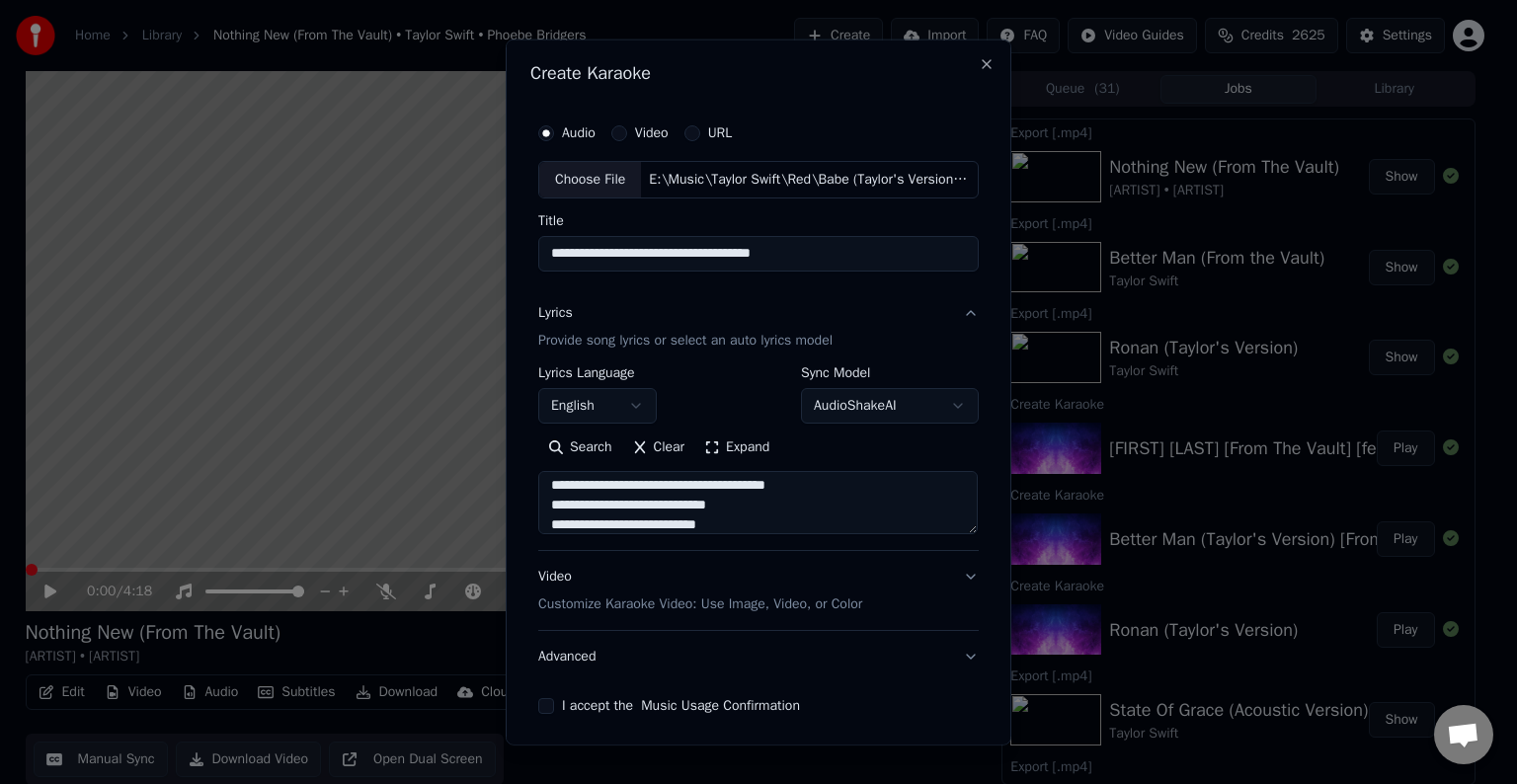 scroll, scrollTop: 162, scrollLeft: 0, axis: vertical 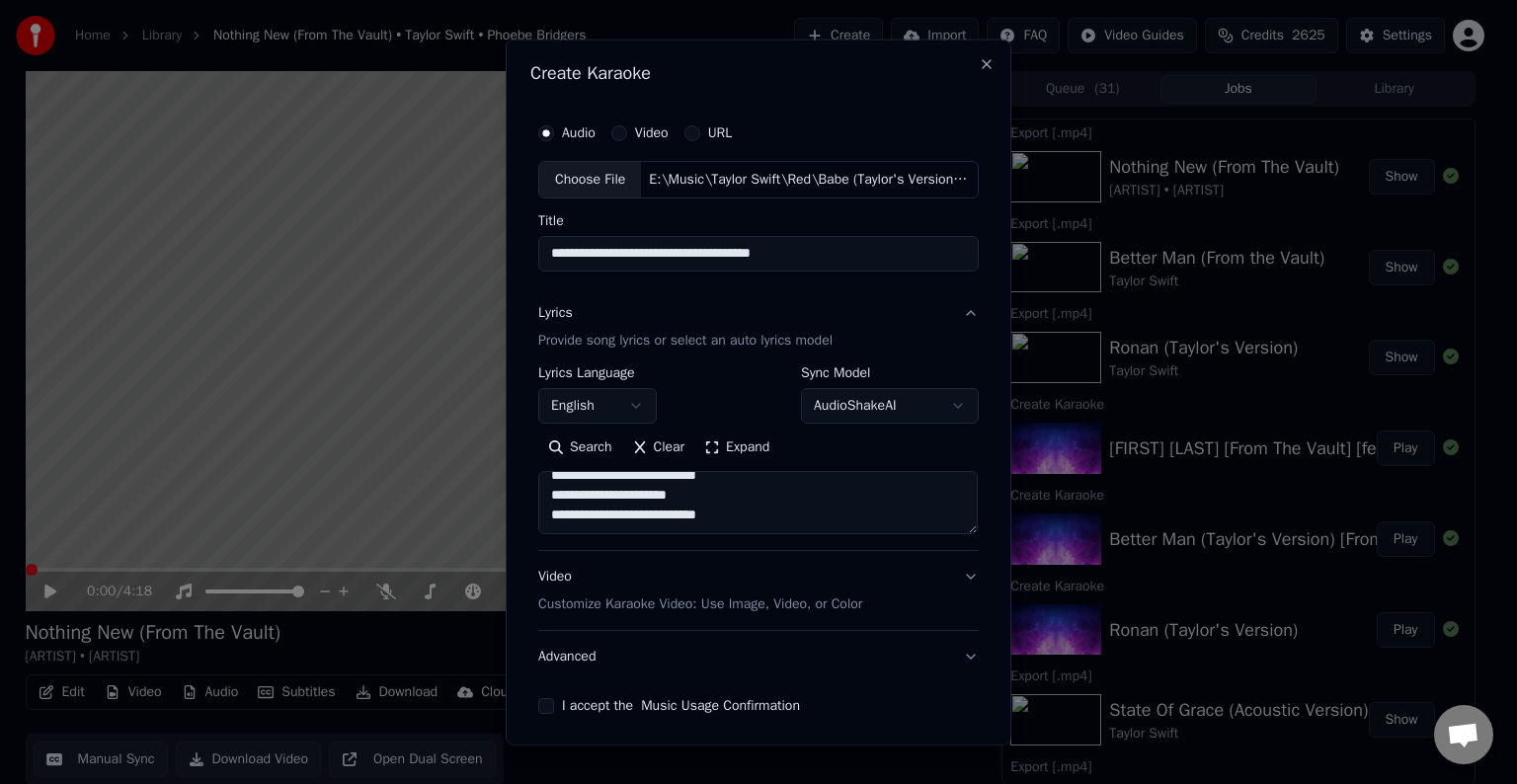 paste on "**********" 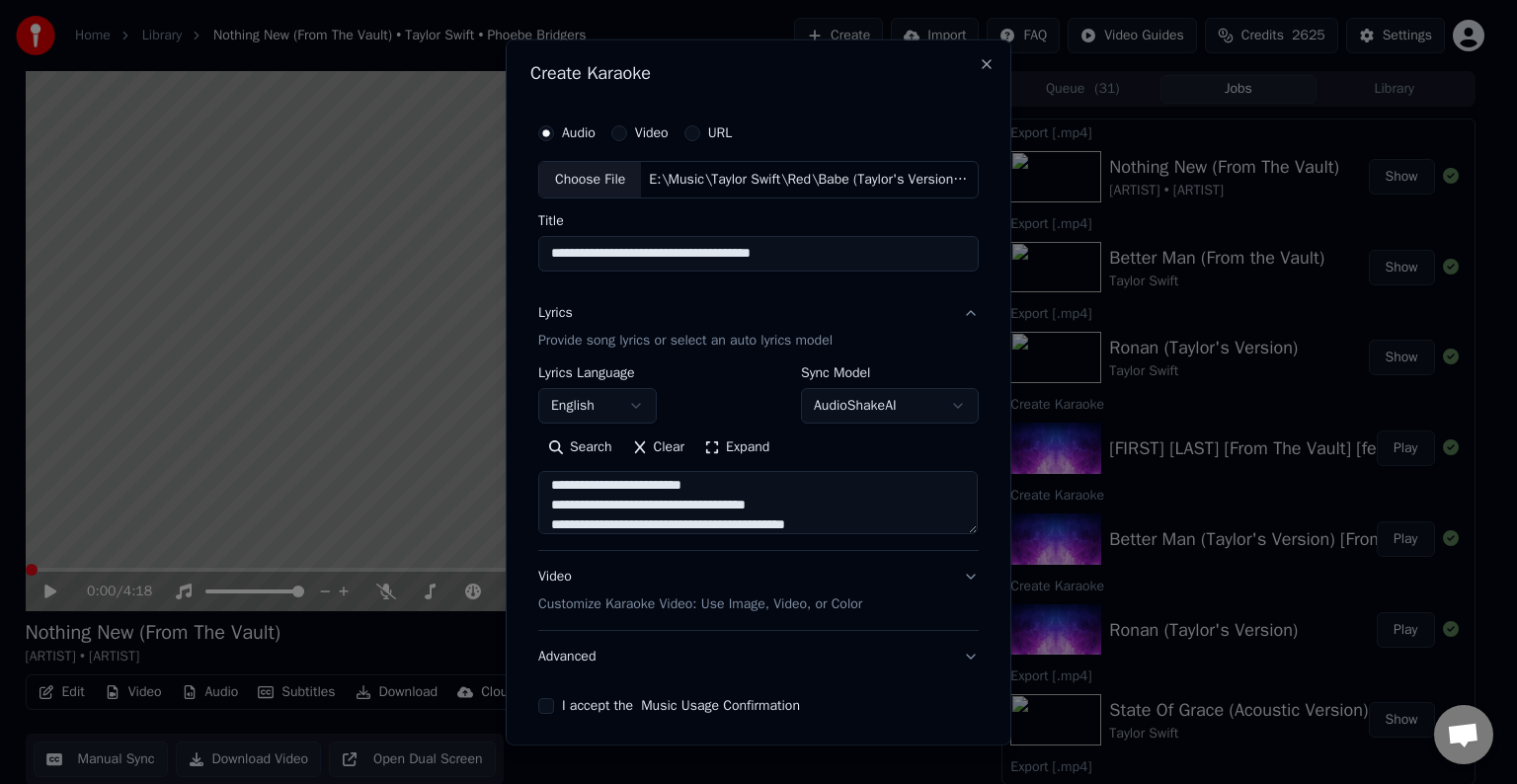 scroll, scrollTop: 221, scrollLeft: 0, axis: vertical 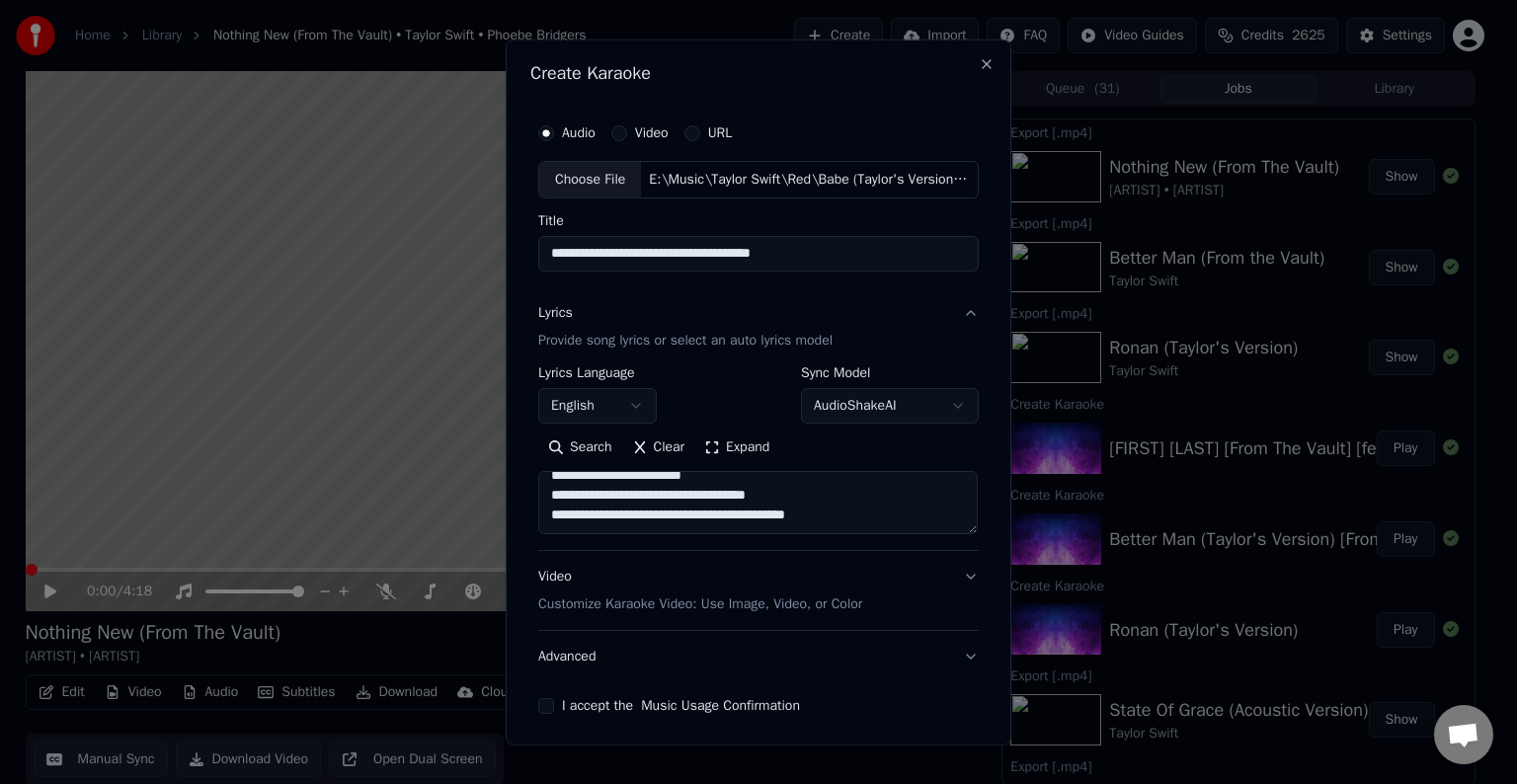 paste on "**********" 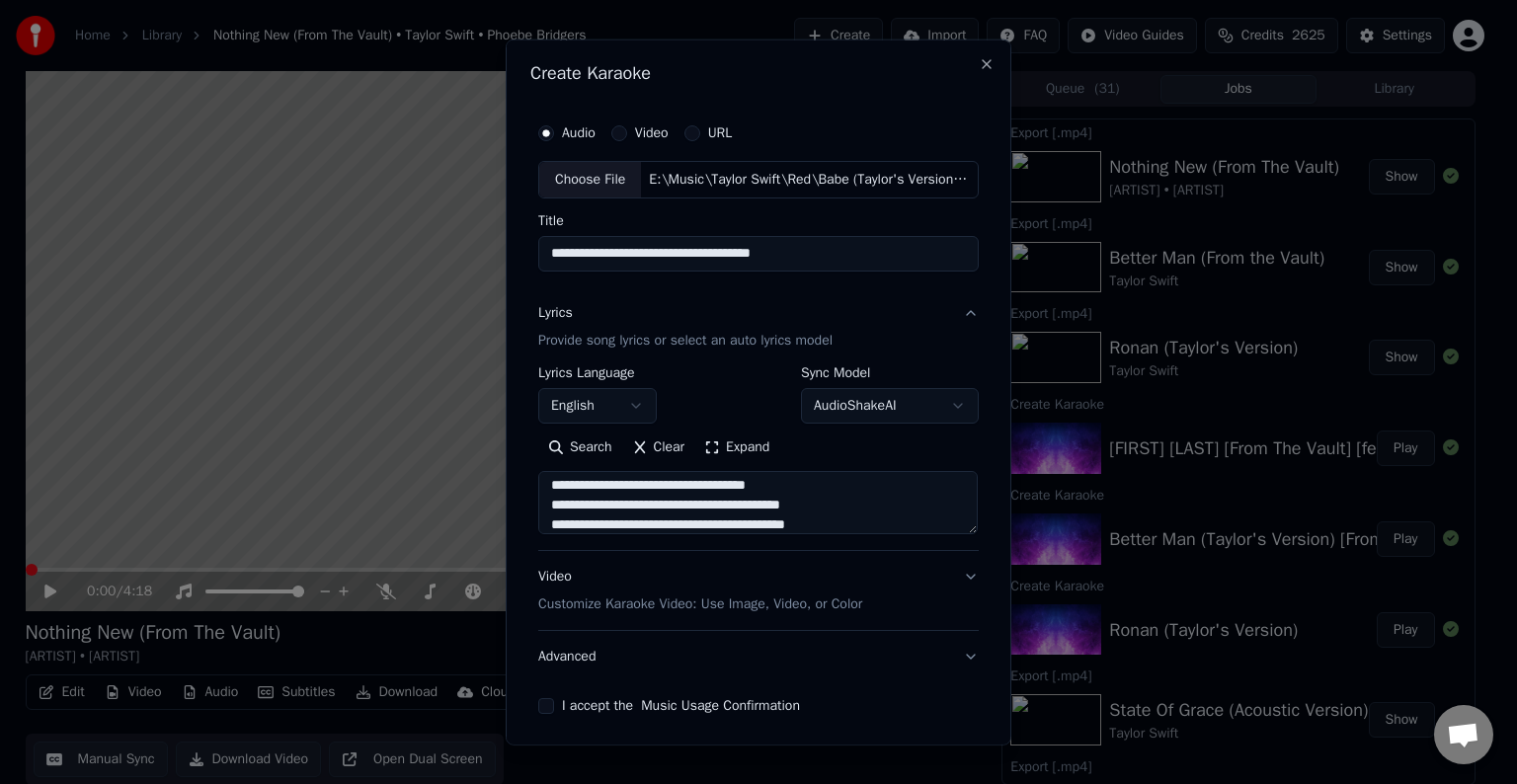 scroll, scrollTop: 241, scrollLeft: 0, axis: vertical 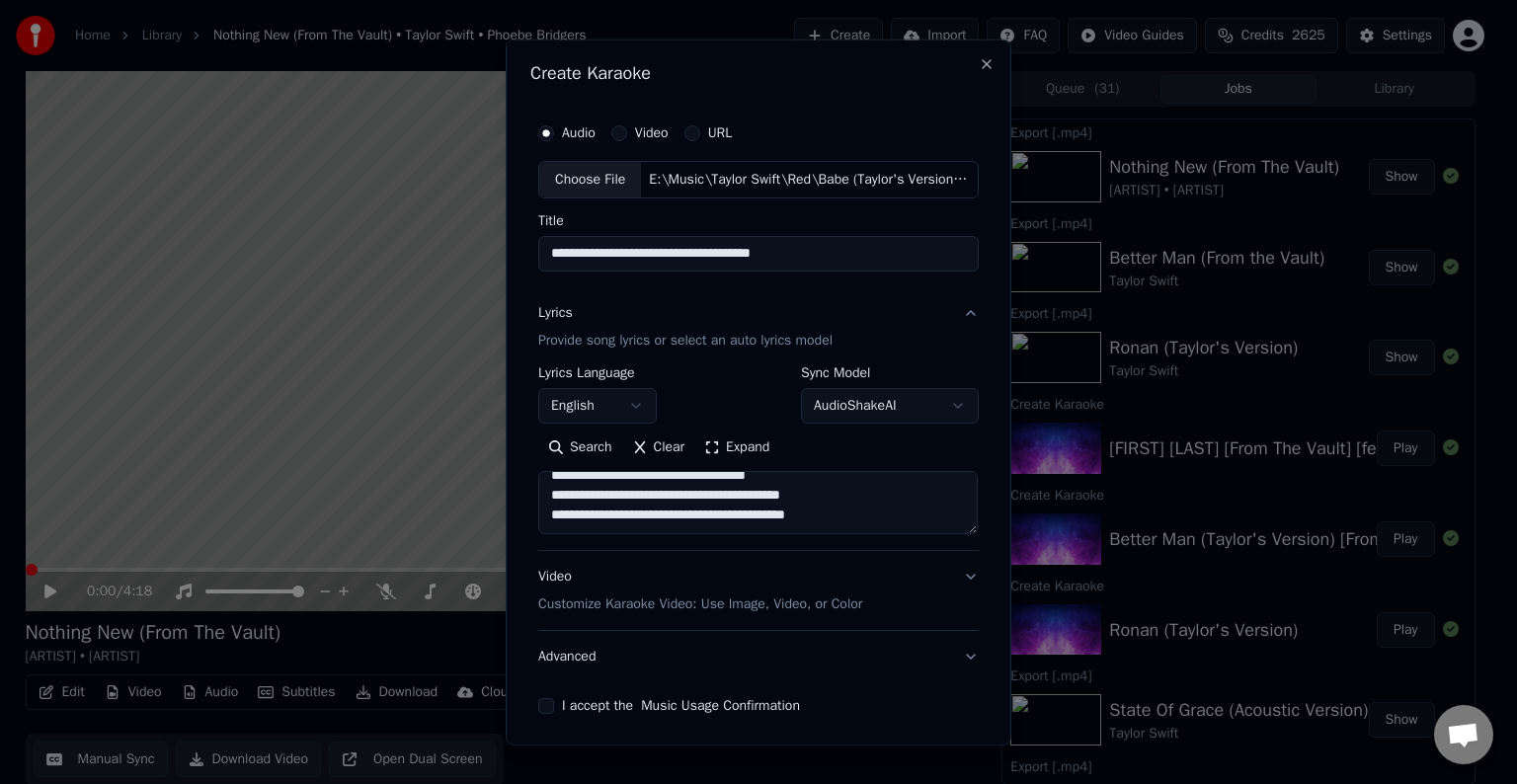paste on "**********" 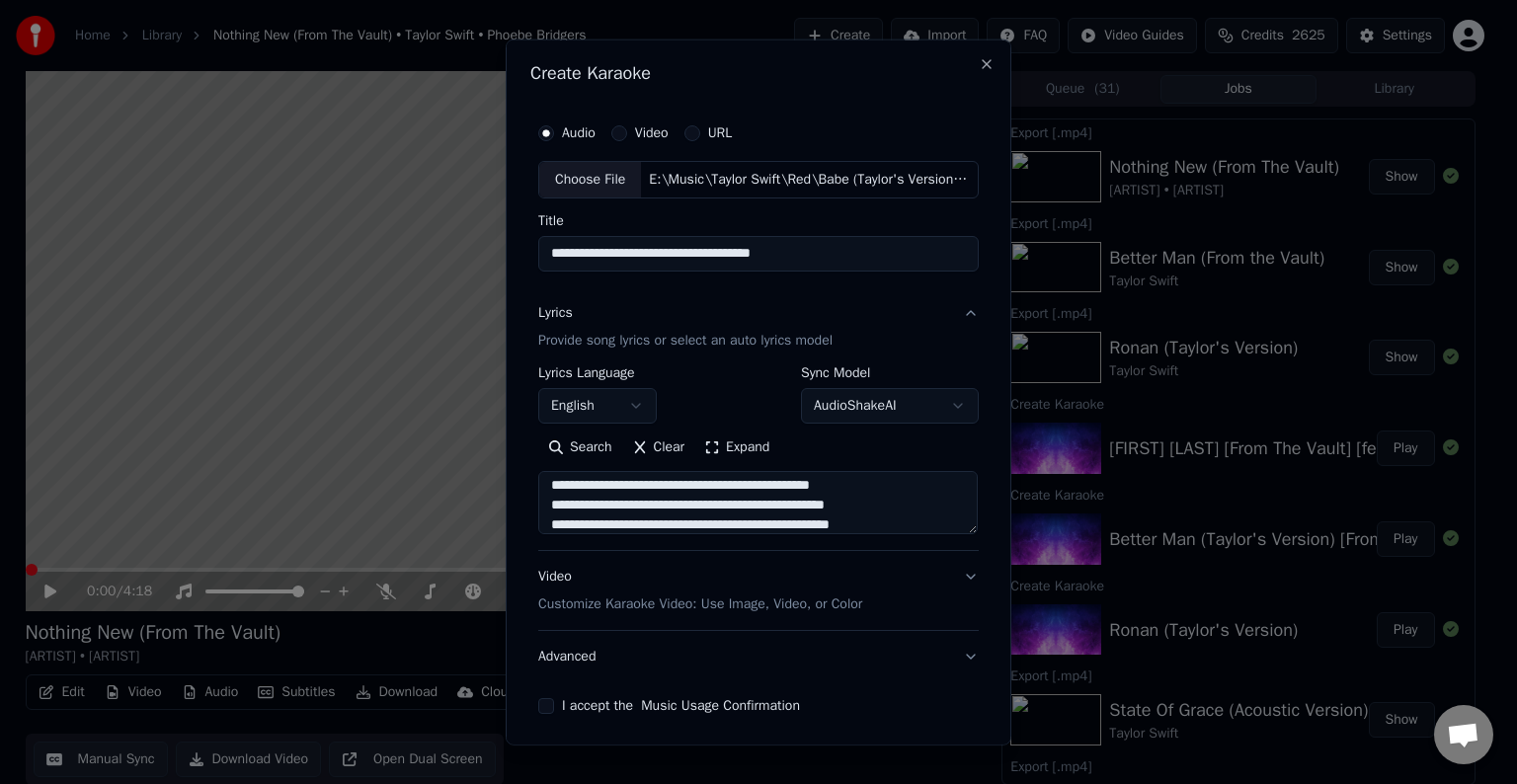 scroll, scrollTop: 320, scrollLeft: 0, axis: vertical 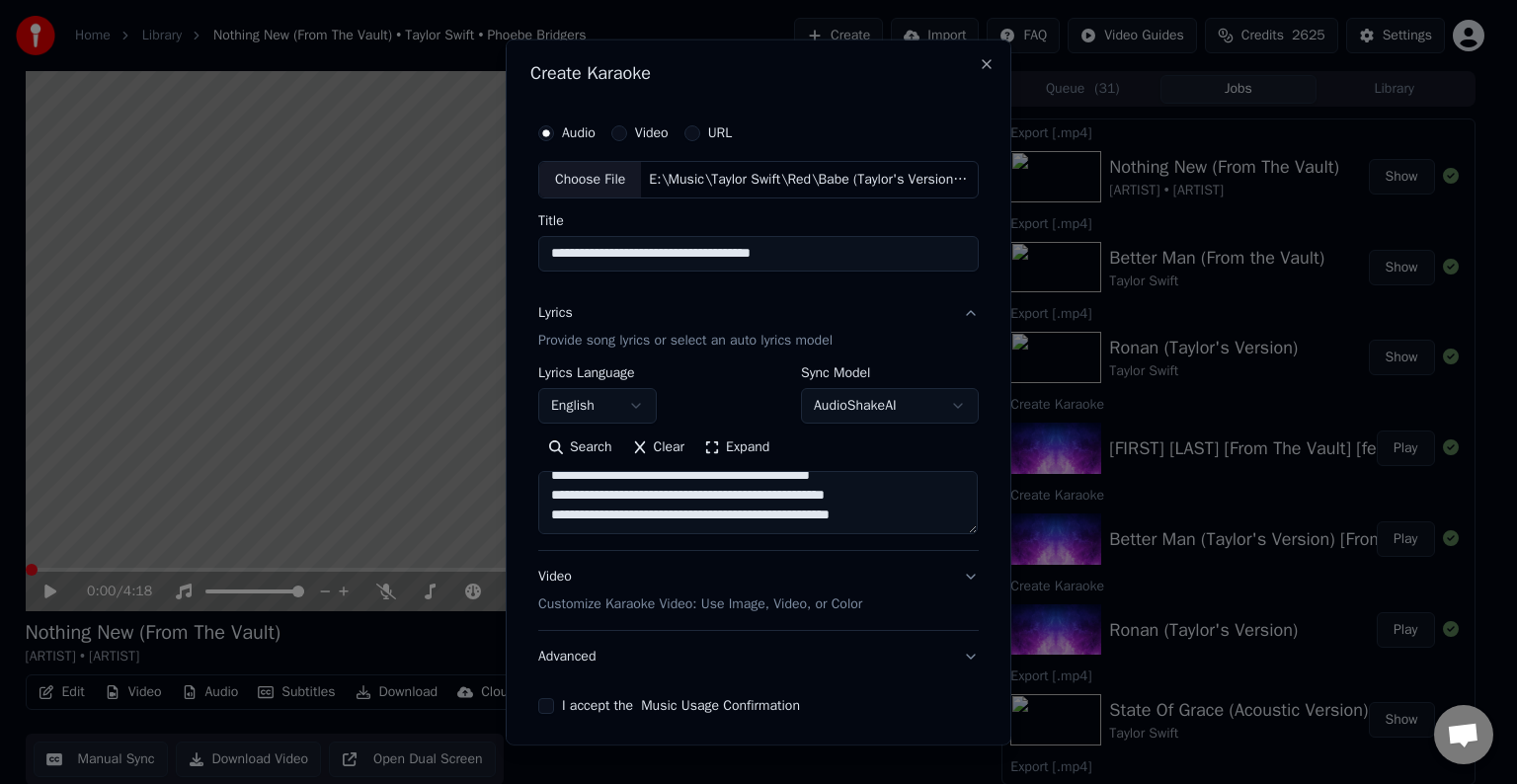paste on "**********" 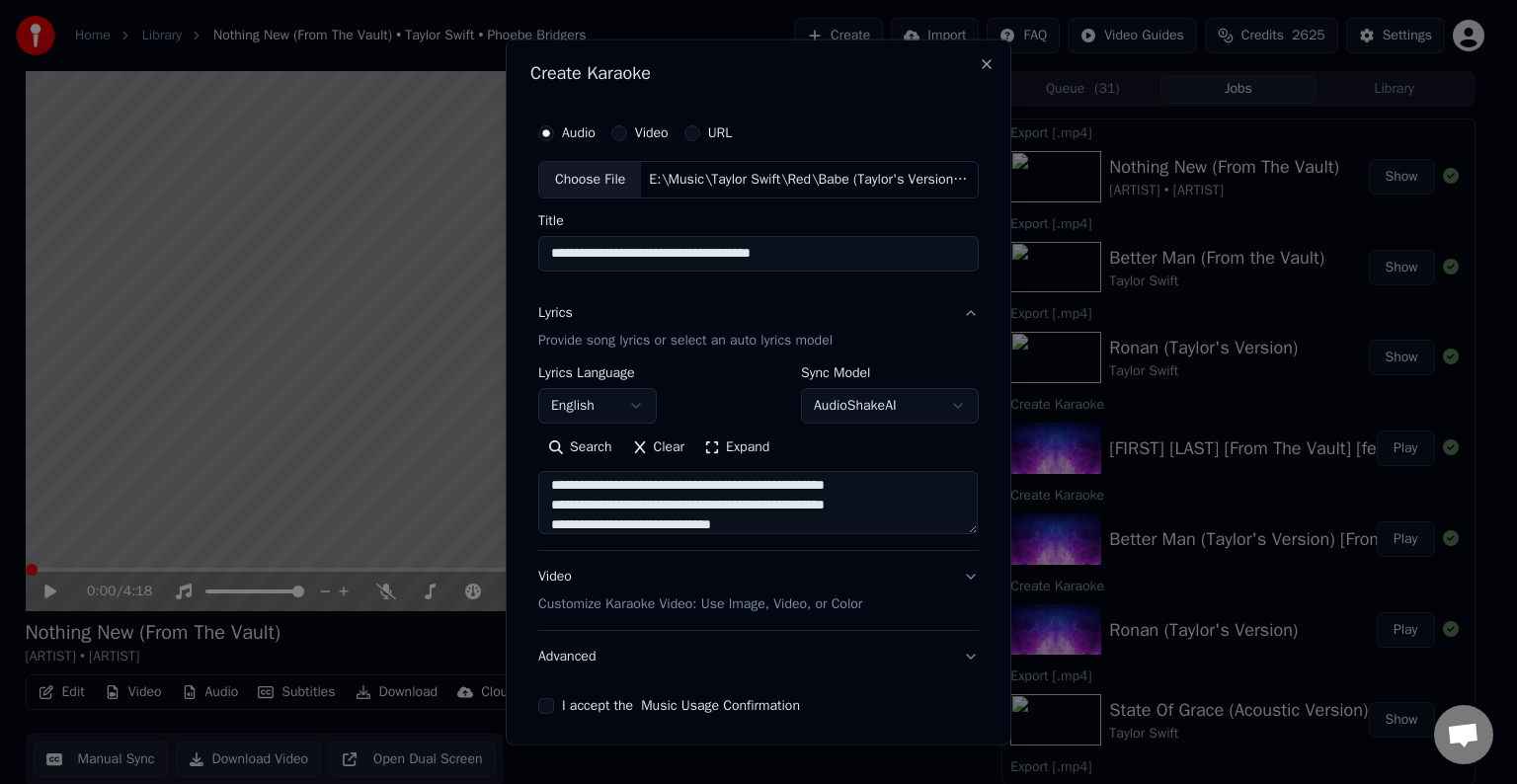 scroll, scrollTop: 399, scrollLeft: 0, axis: vertical 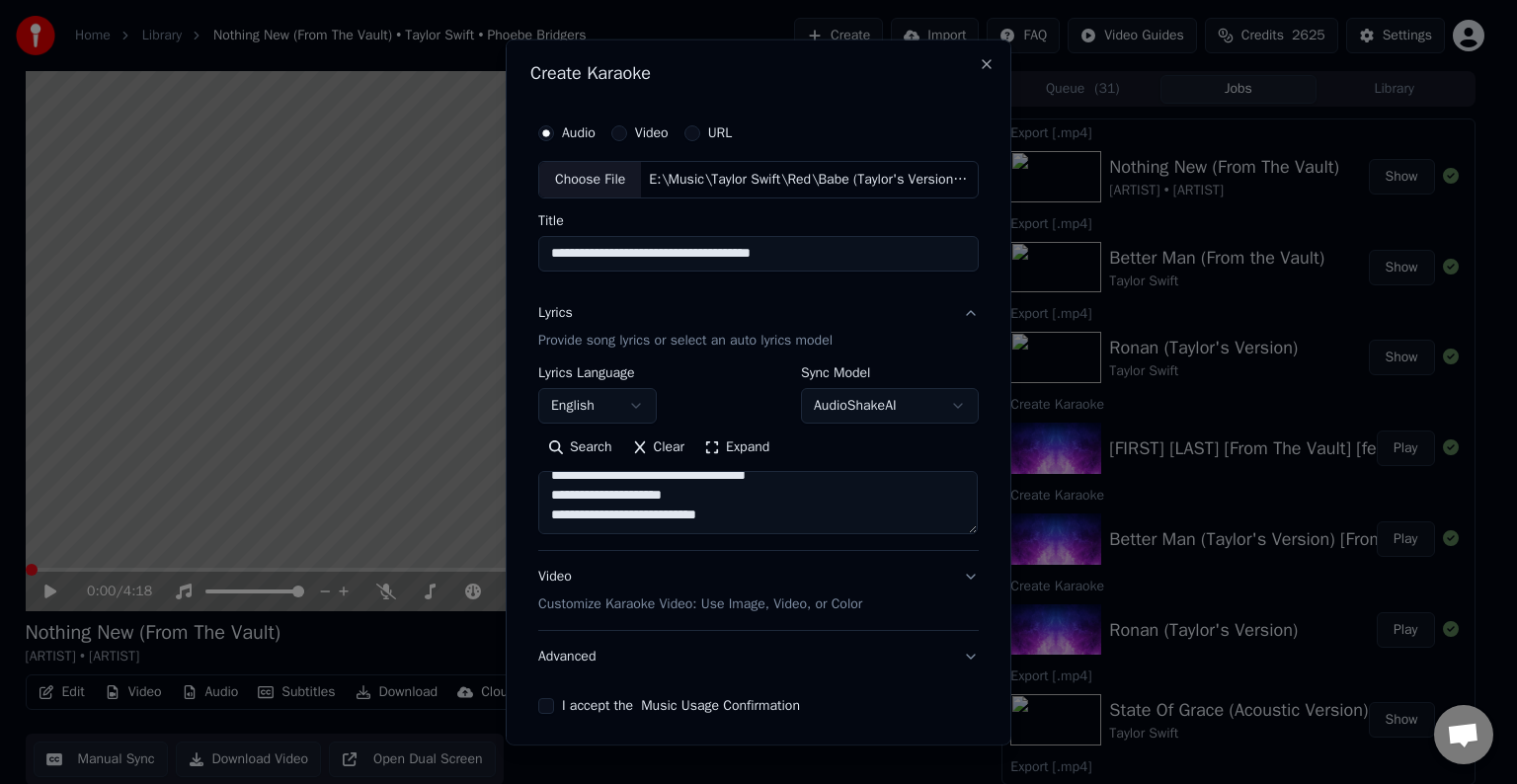 paste on "**********" 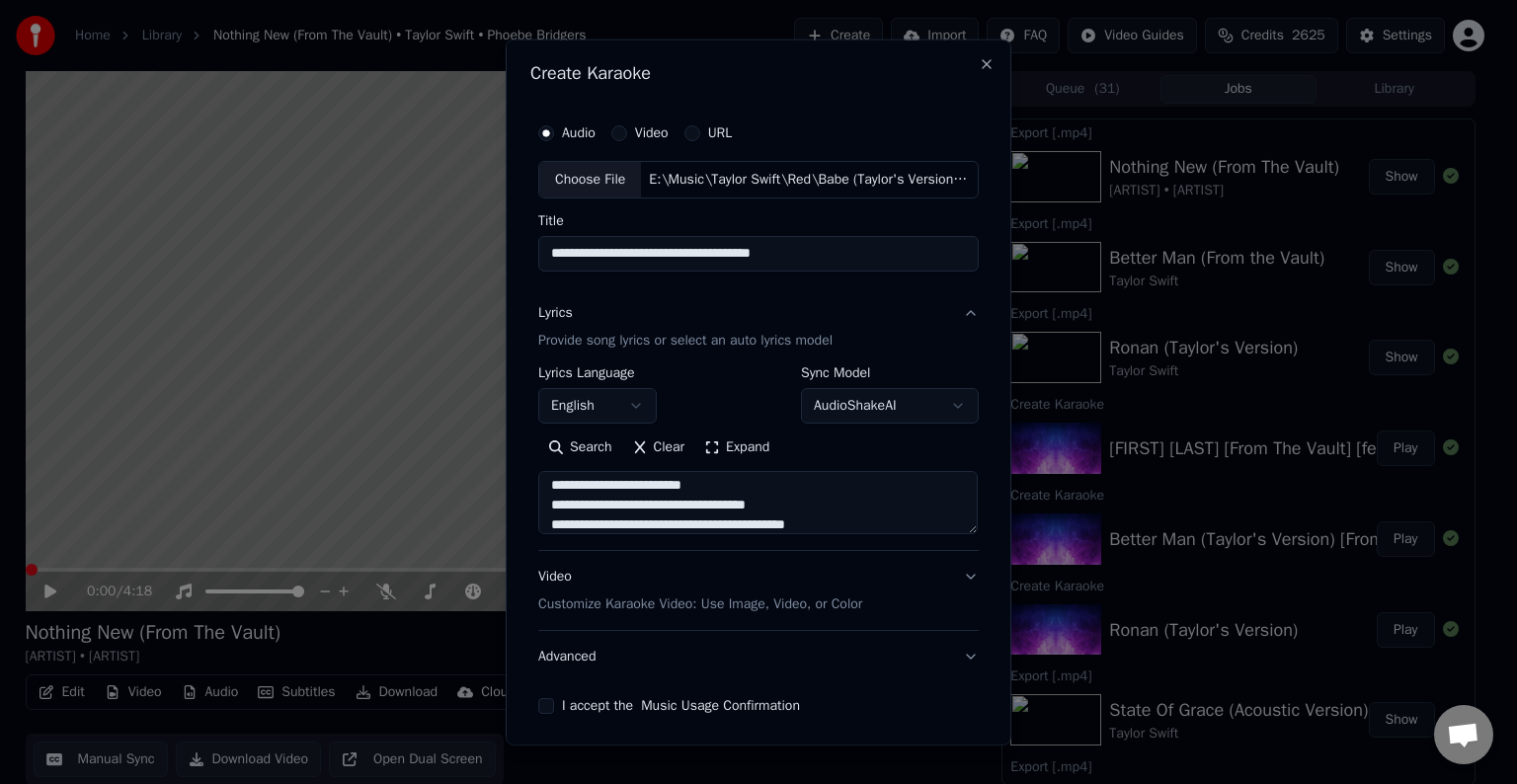 scroll, scrollTop: 458, scrollLeft: 0, axis: vertical 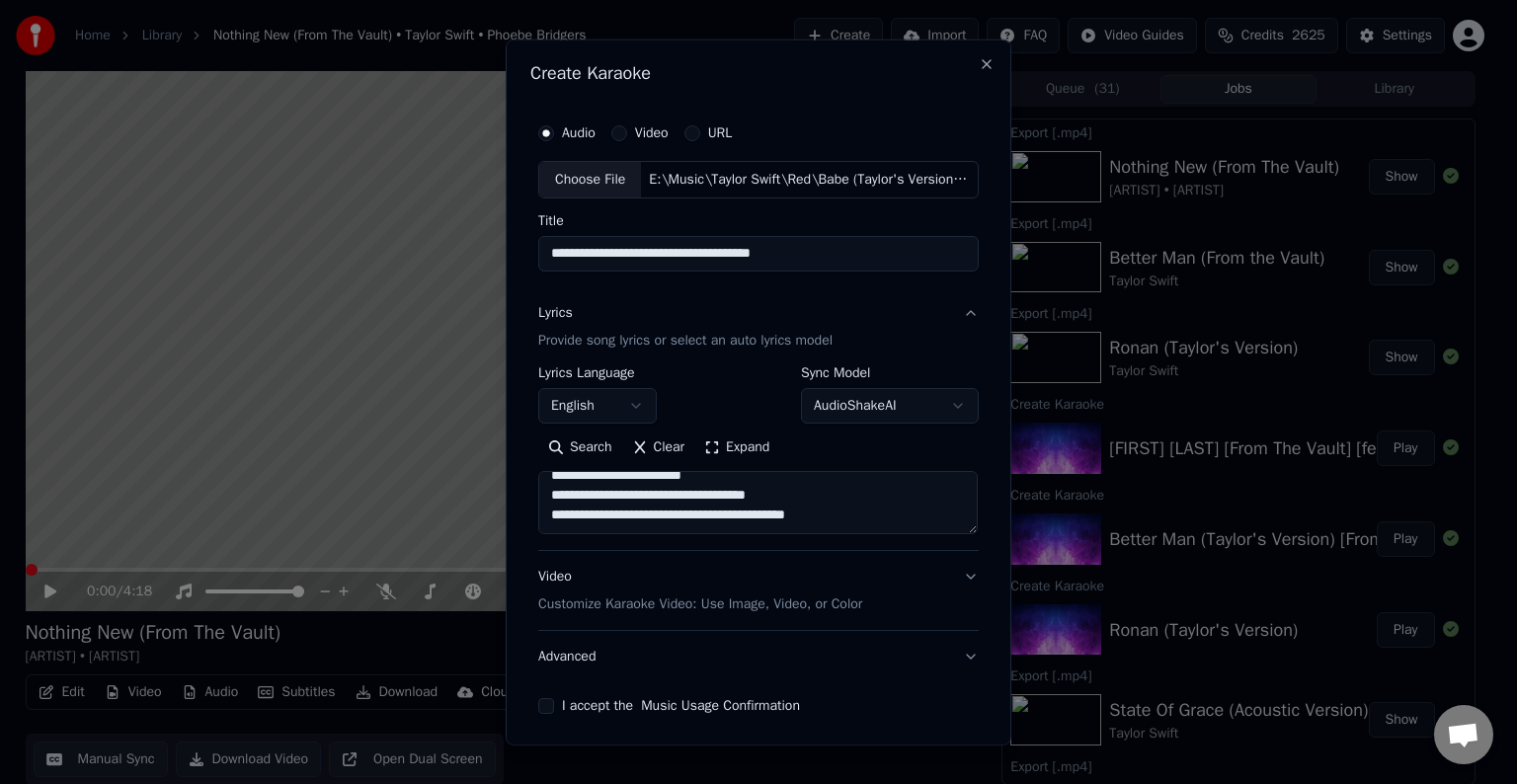 paste on "**********" 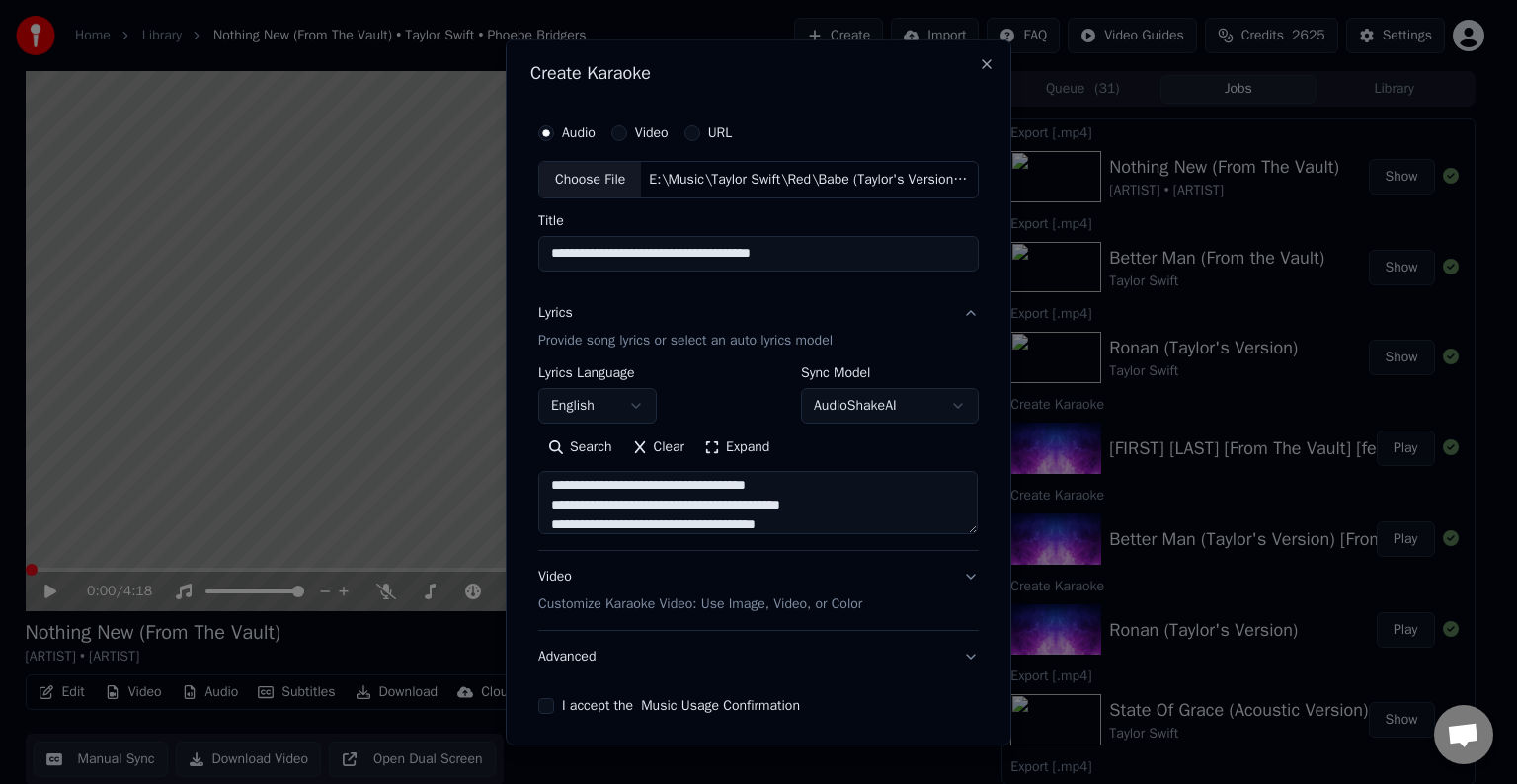 scroll, scrollTop: 478, scrollLeft: 0, axis: vertical 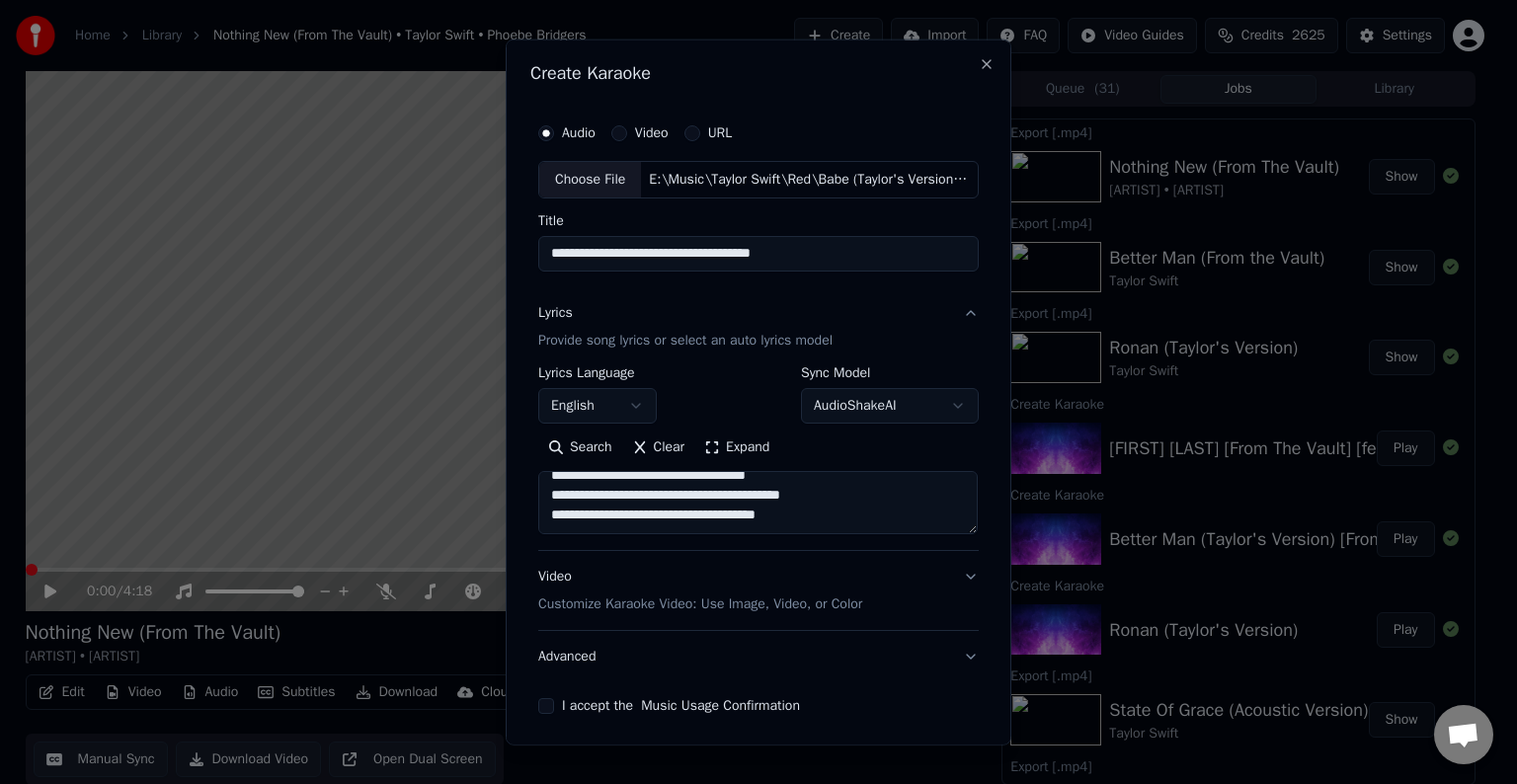 paste on "**********" 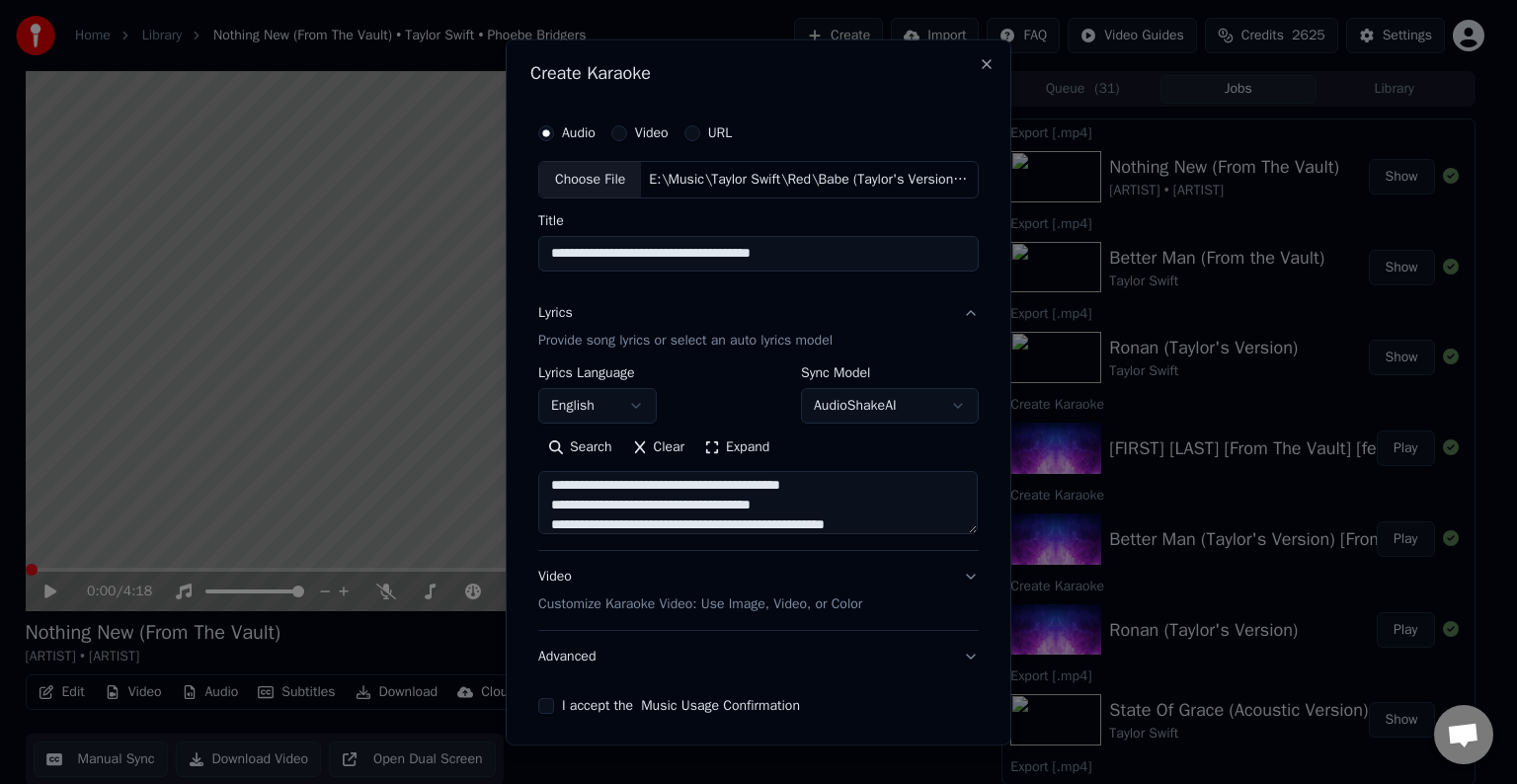 scroll, scrollTop: 577, scrollLeft: 0, axis: vertical 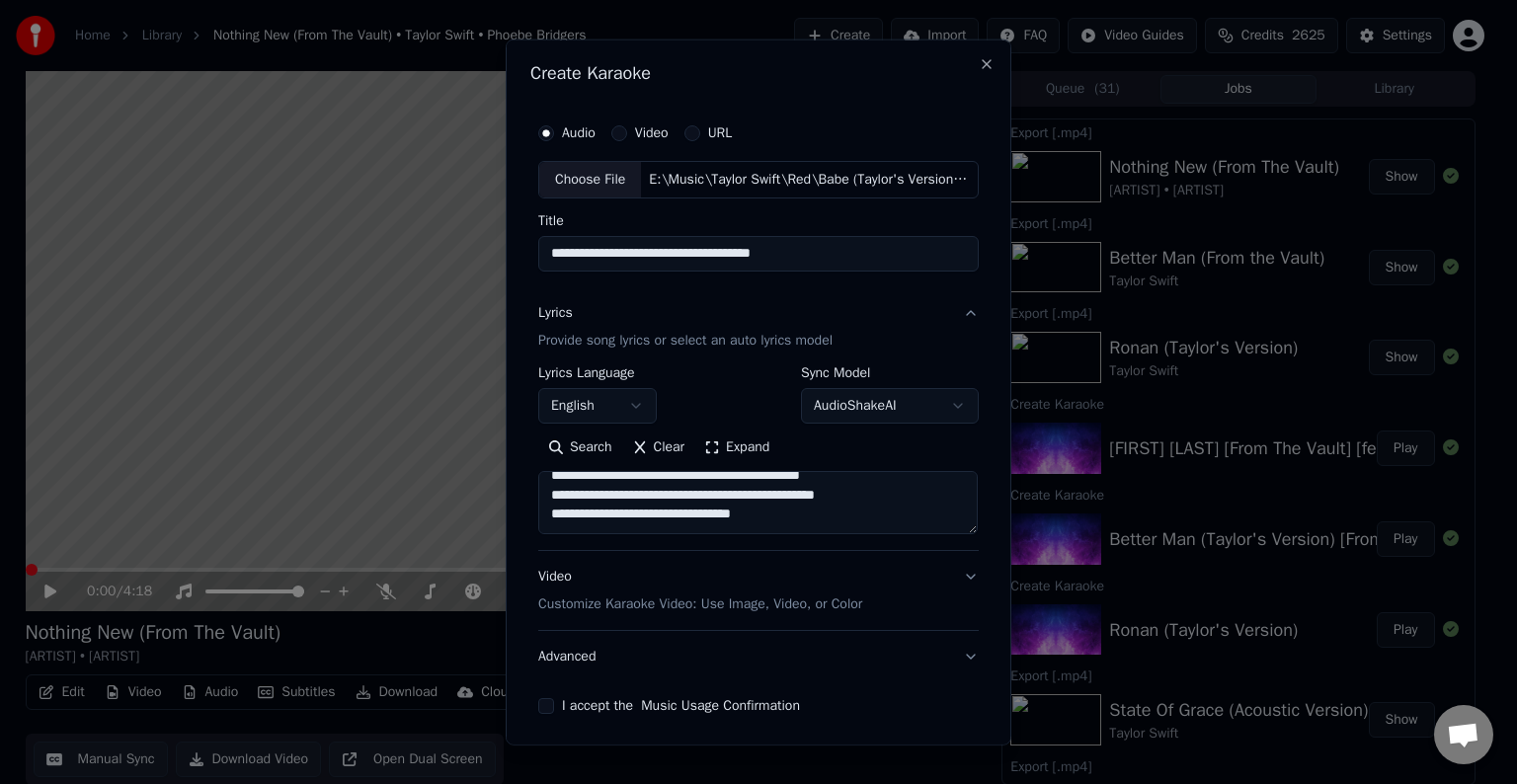 click at bounding box center (758, 503) 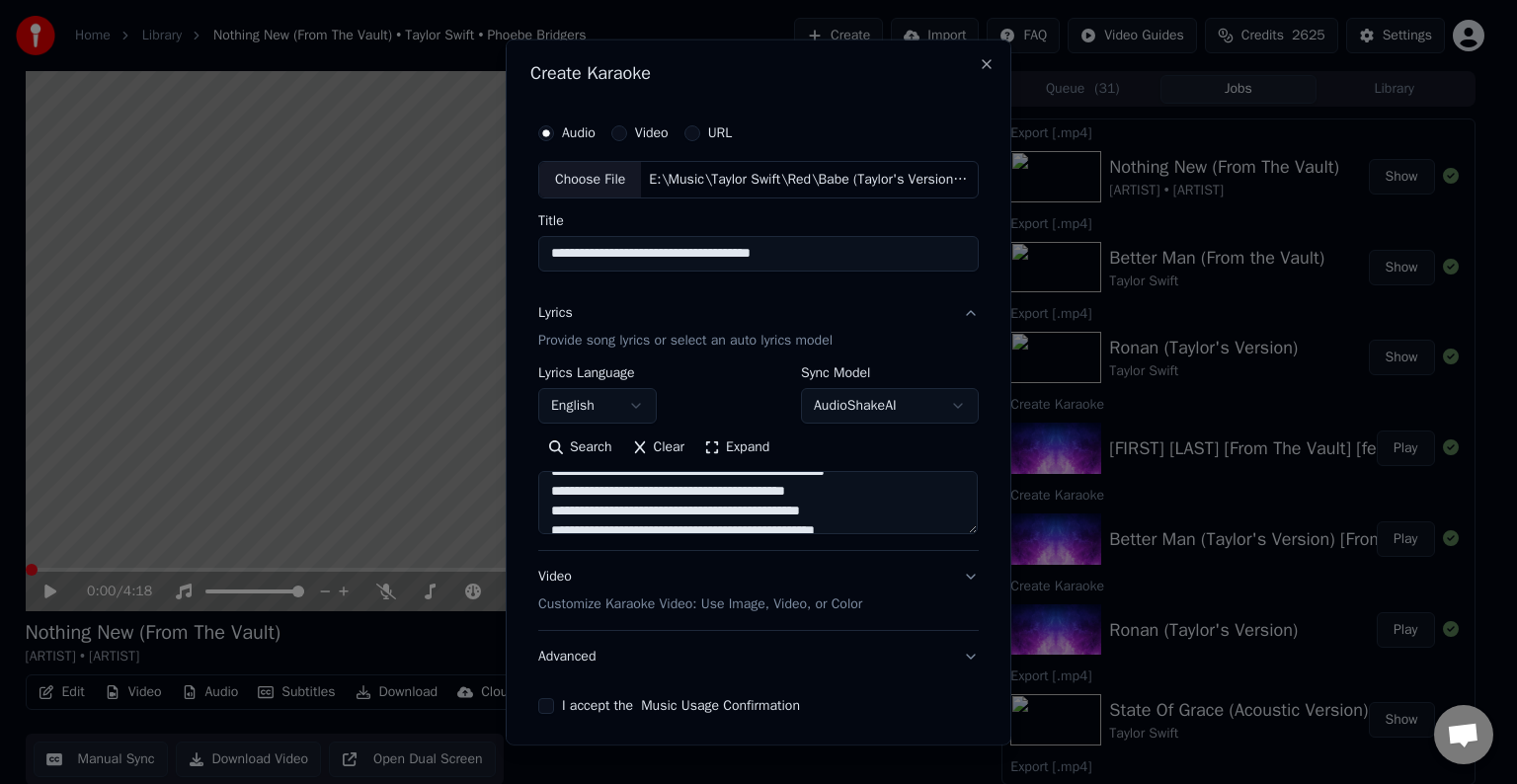 scroll, scrollTop: 529, scrollLeft: 0, axis: vertical 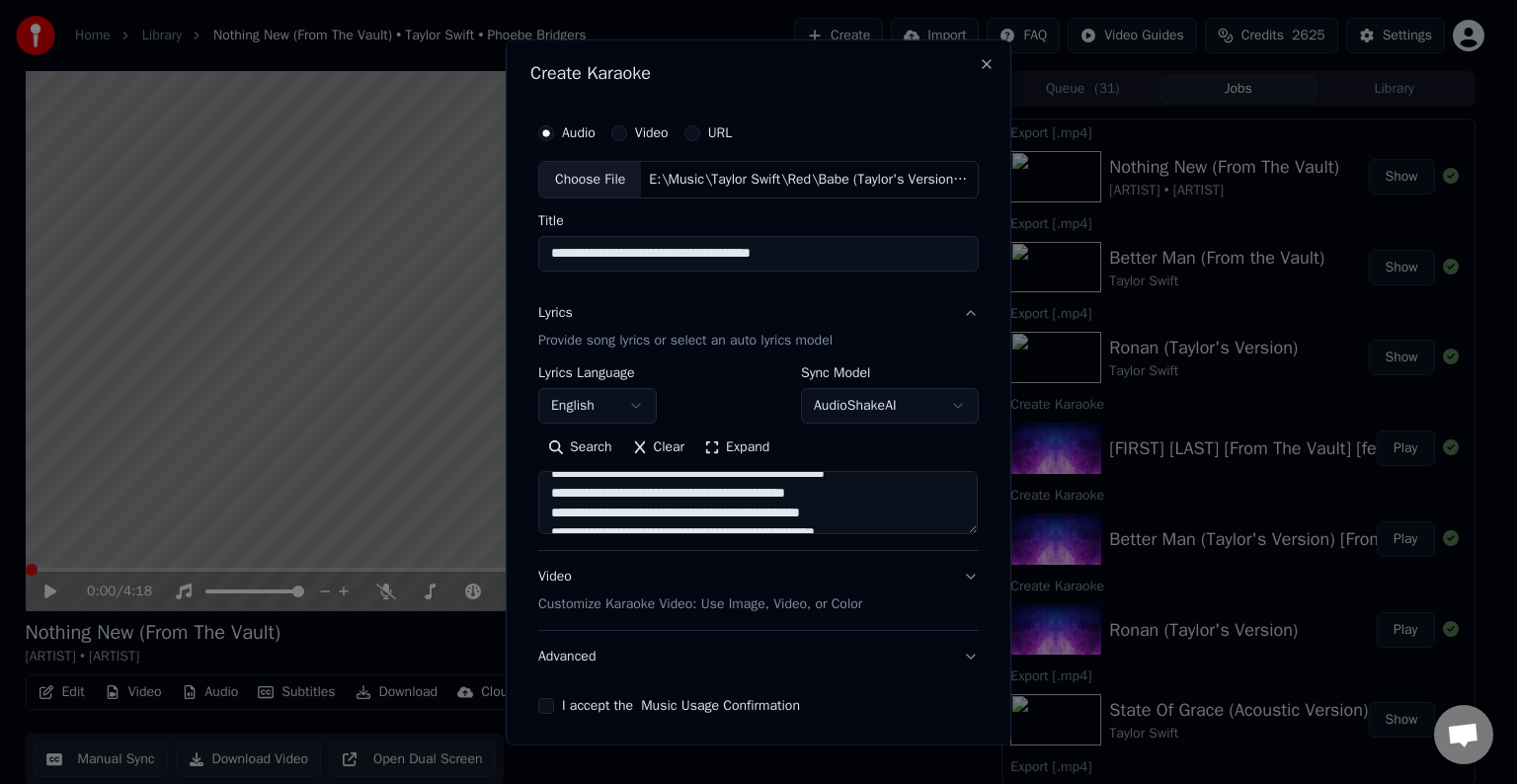 drag, startPoint x: 724, startPoint y: 491, endPoint x: 681, endPoint y: 496, distance: 43.289722 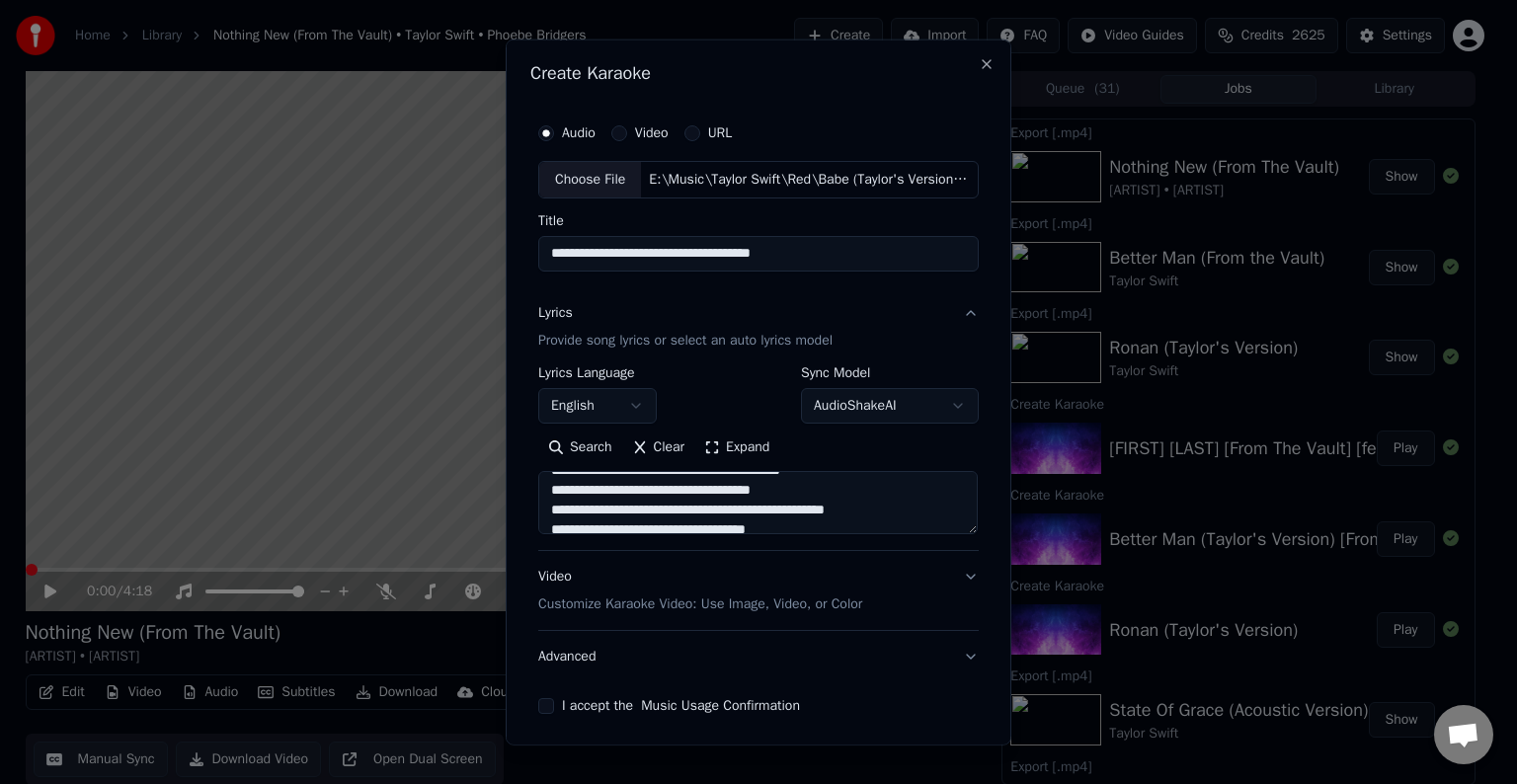 scroll, scrollTop: 485, scrollLeft: 0, axis: vertical 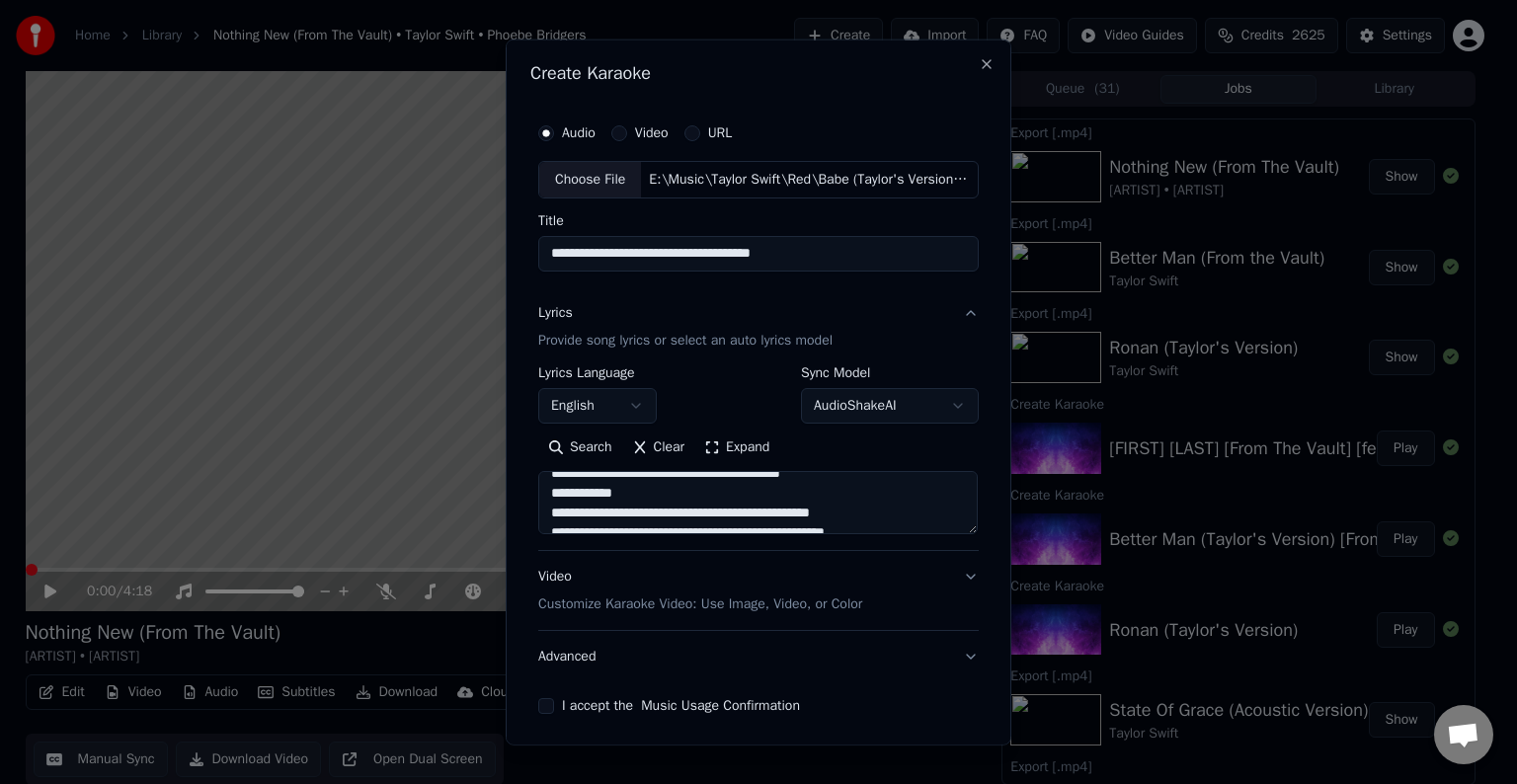 drag, startPoint x: 724, startPoint y: 517, endPoint x: 704, endPoint y: 454, distance: 66.098411 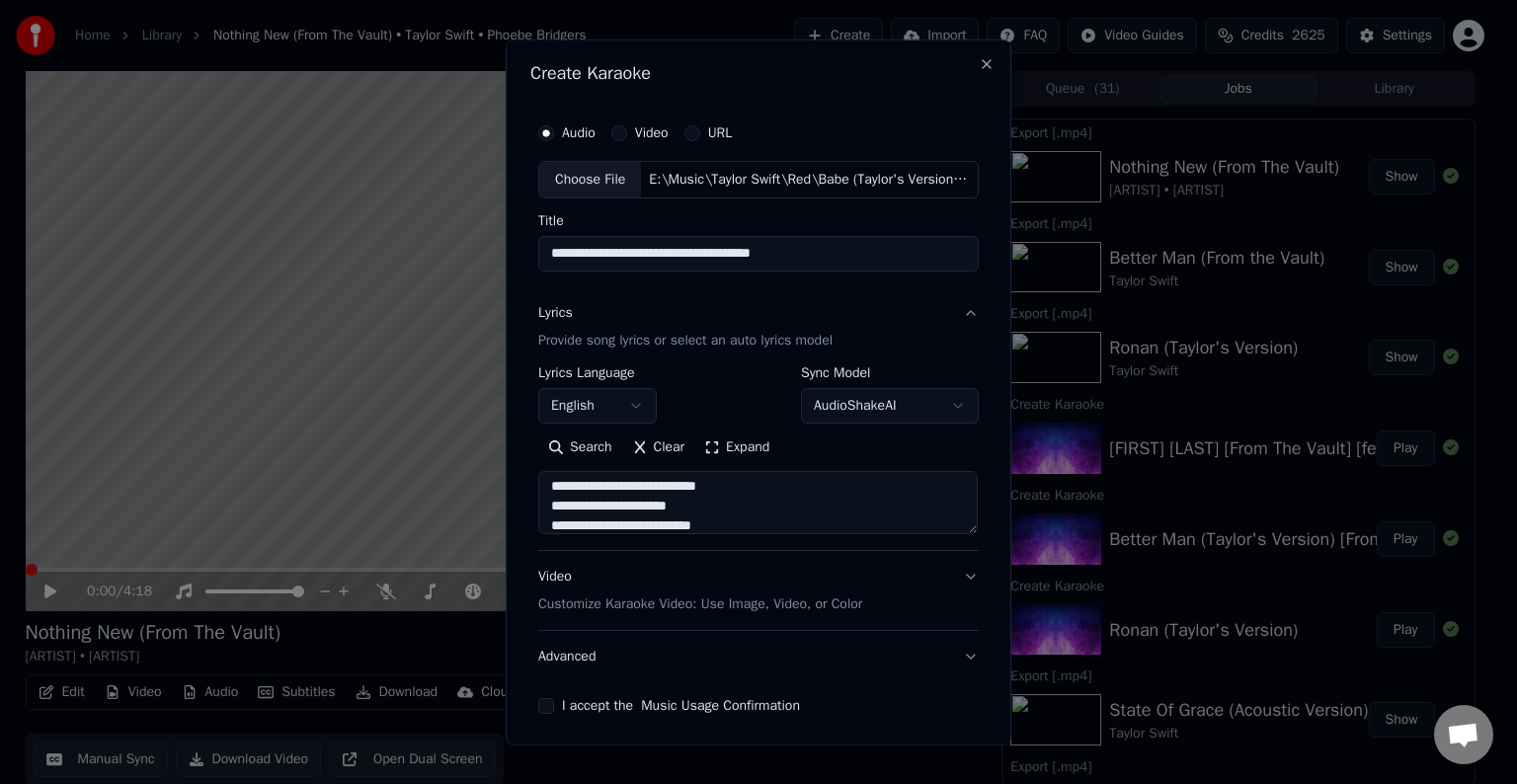 click at bounding box center (758, 503) 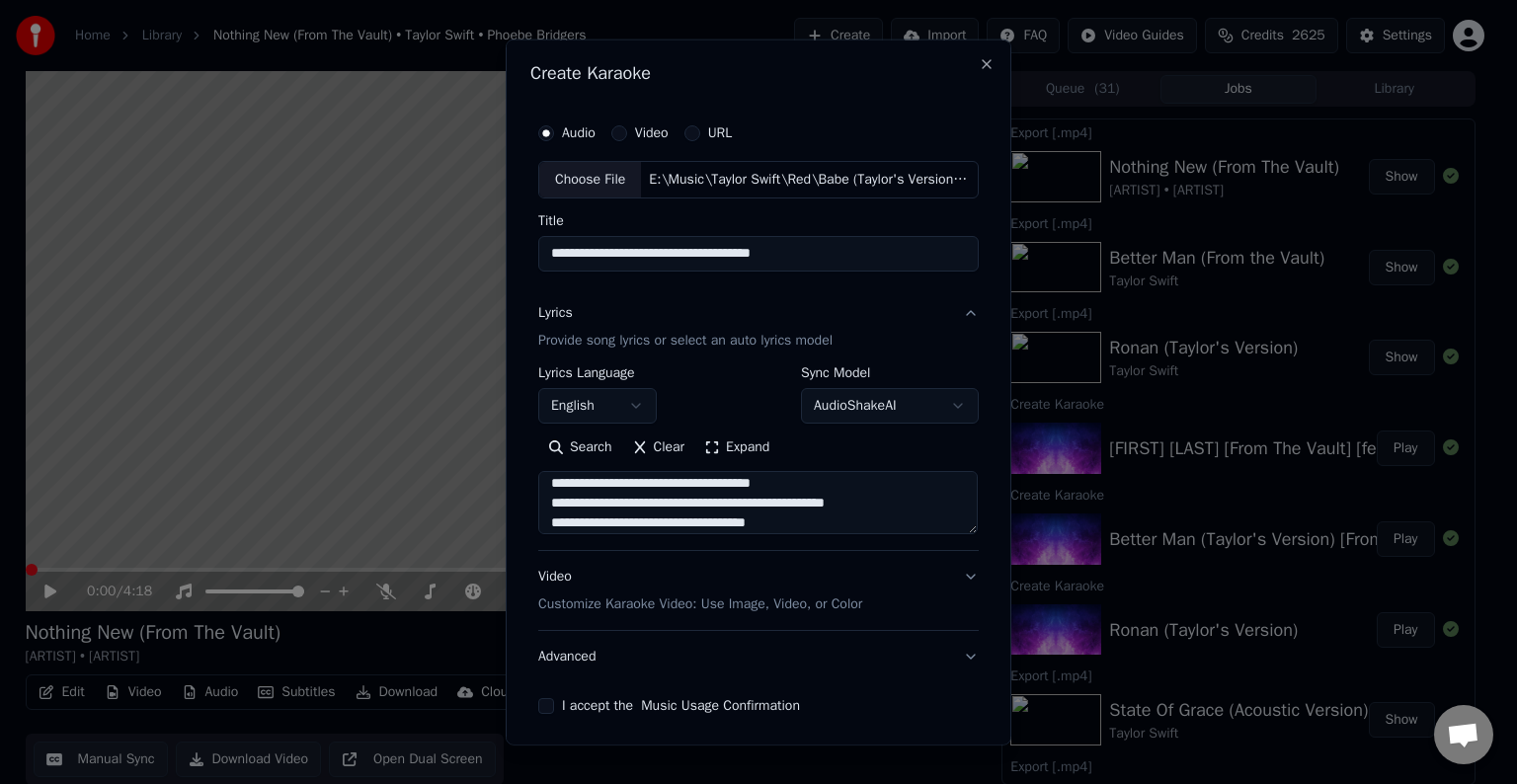 scroll, scrollTop: 498, scrollLeft: 0, axis: vertical 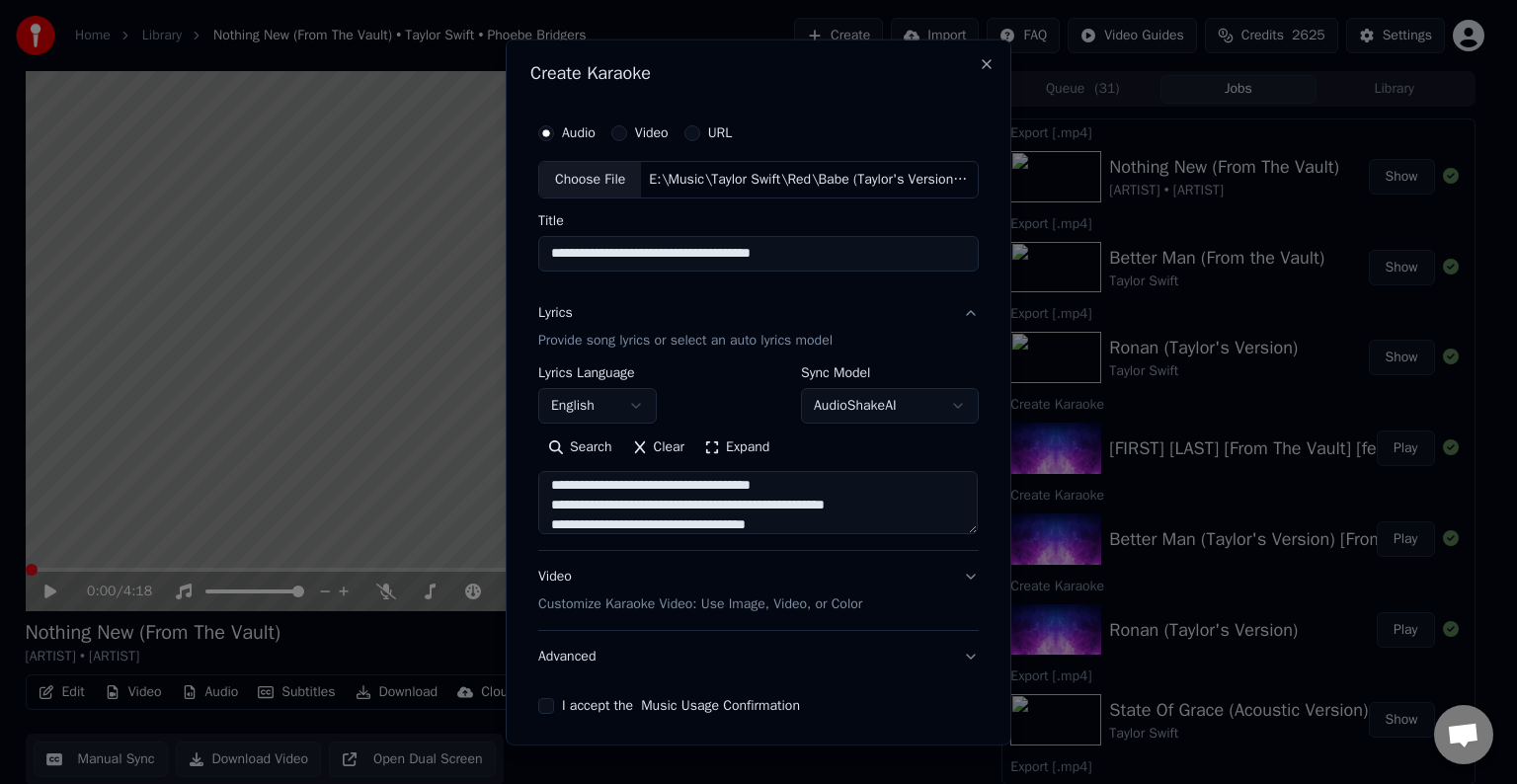 drag, startPoint x: 885, startPoint y: 506, endPoint x: 820, endPoint y: 503, distance: 65.069194 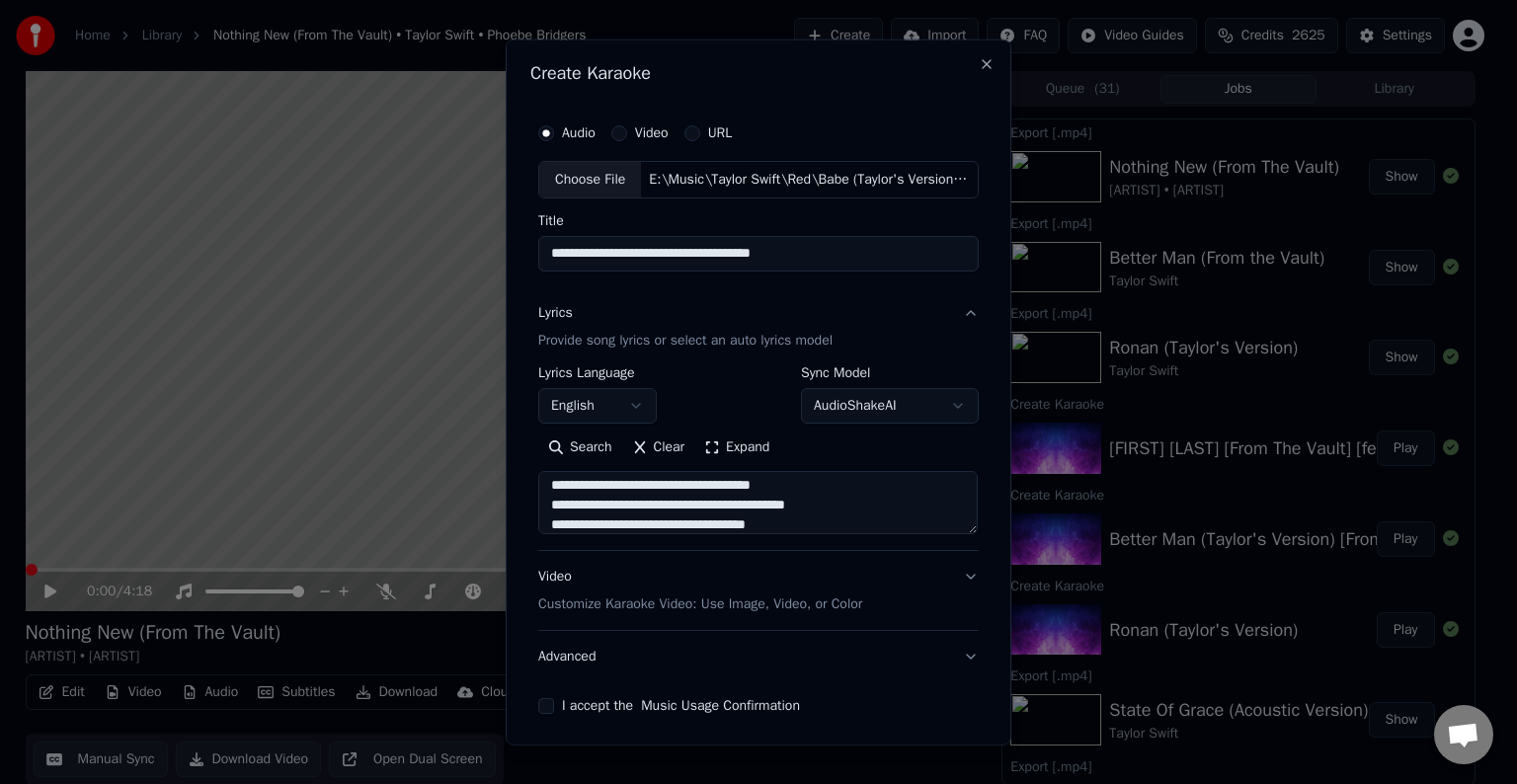 drag, startPoint x: 726, startPoint y: 503, endPoint x: 678, endPoint y: 506, distance: 48.09366 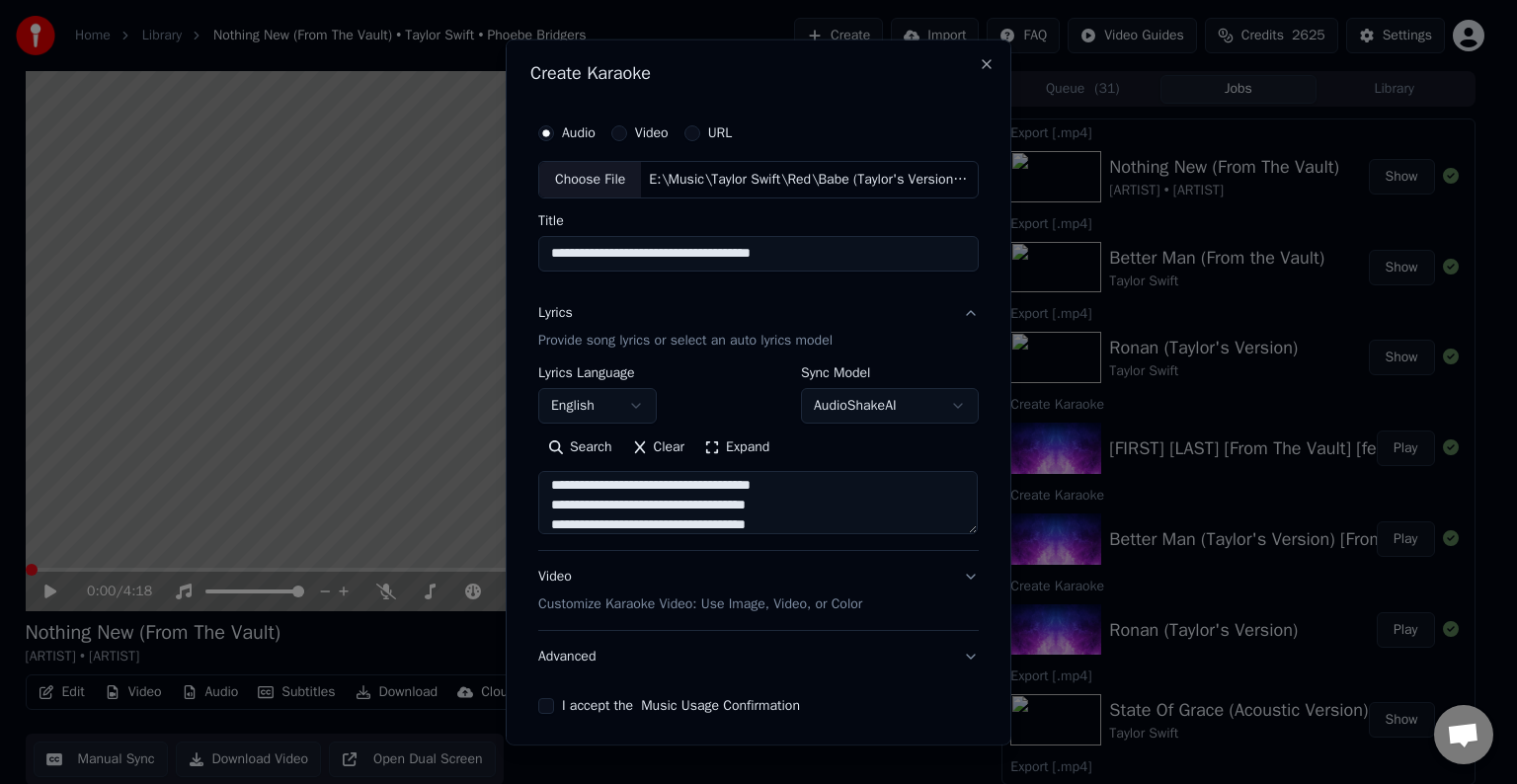scroll, scrollTop: 586, scrollLeft: 0, axis: vertical 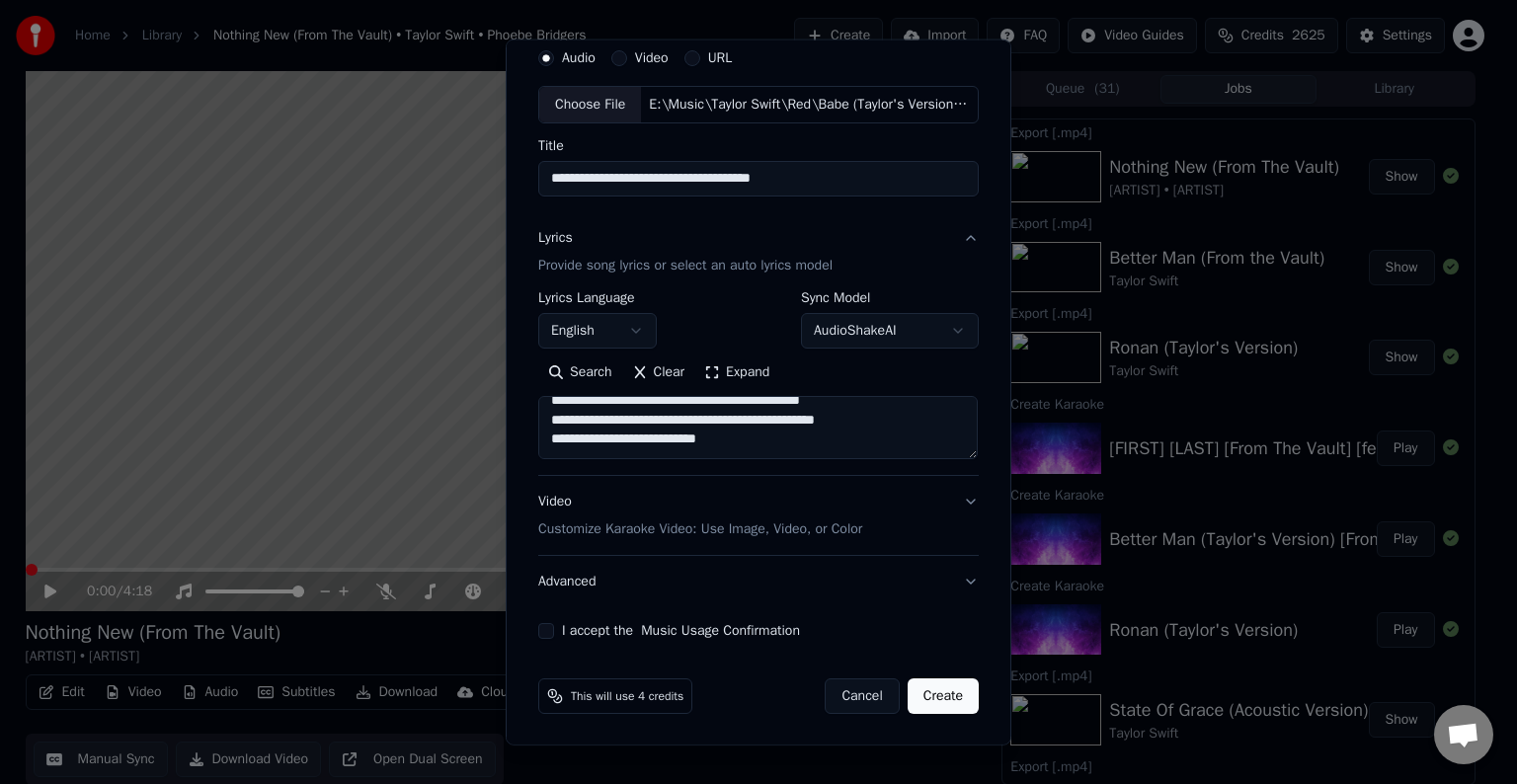 click at bounding box center (758, 428) 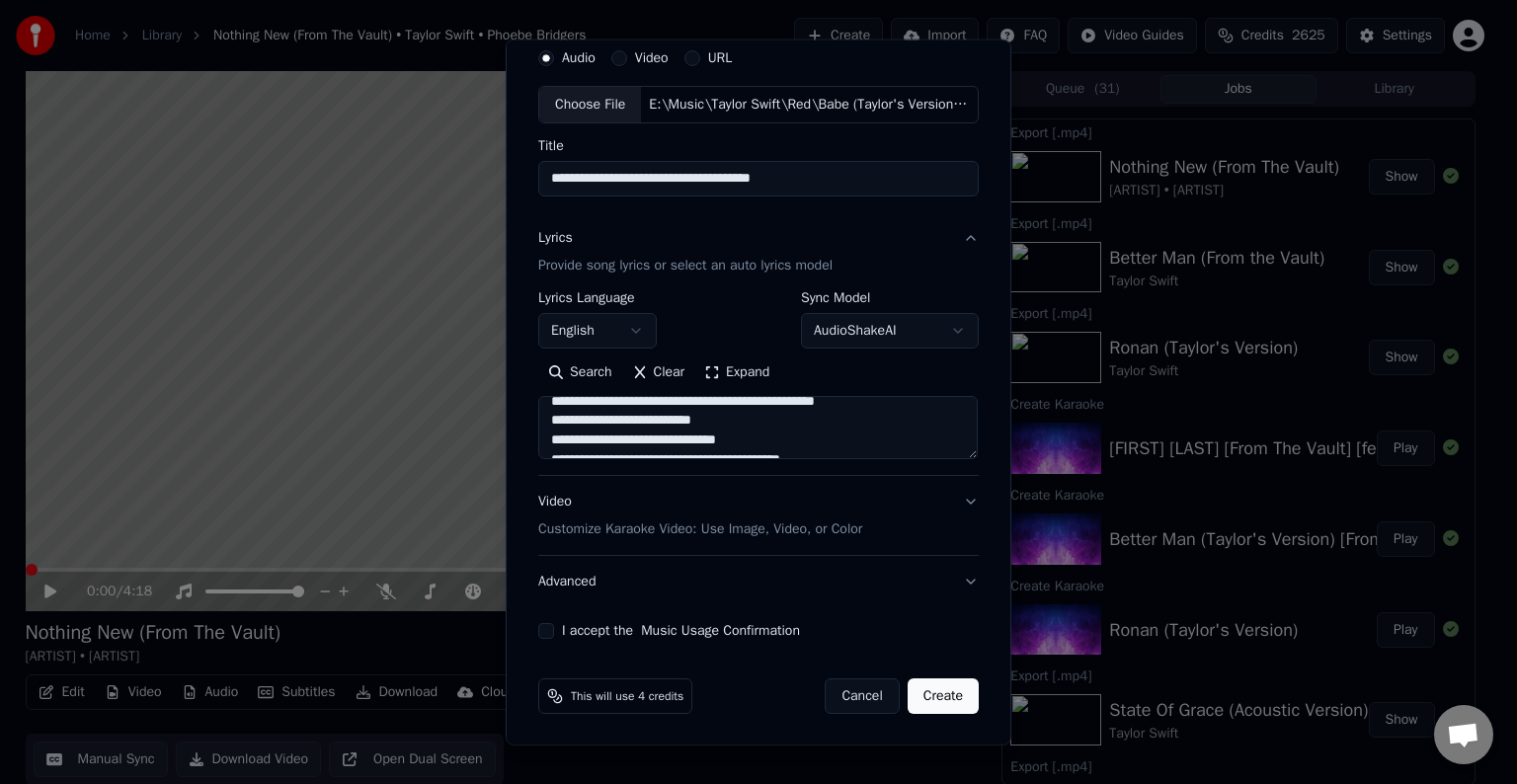 scroll, scrollTop: 656, scrollLeft: 0, axis: vertical 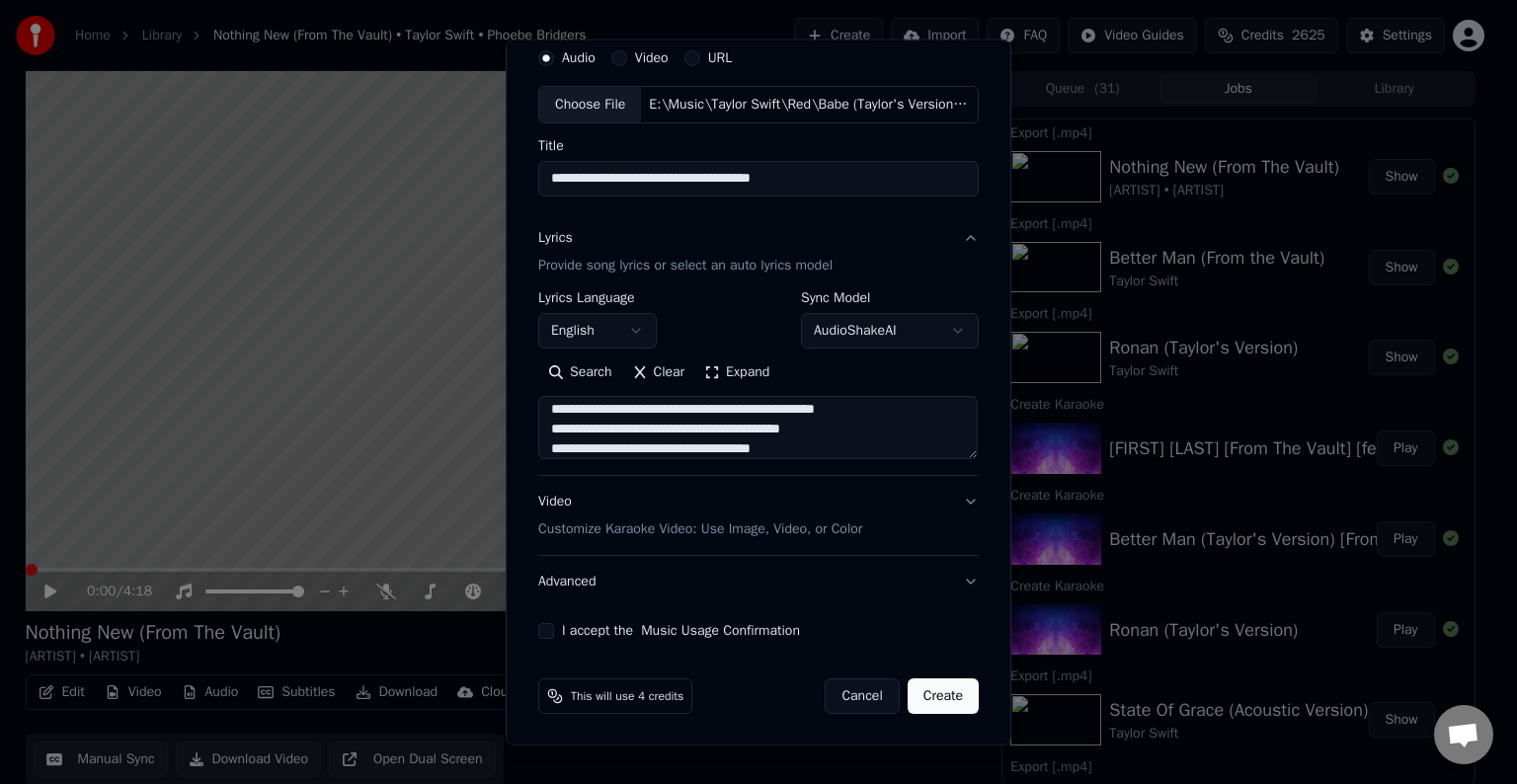 drag, startPoint x: 796, startPoint y: 411, endPoint x: 798, endPoint y: 429, distance: 18.11077 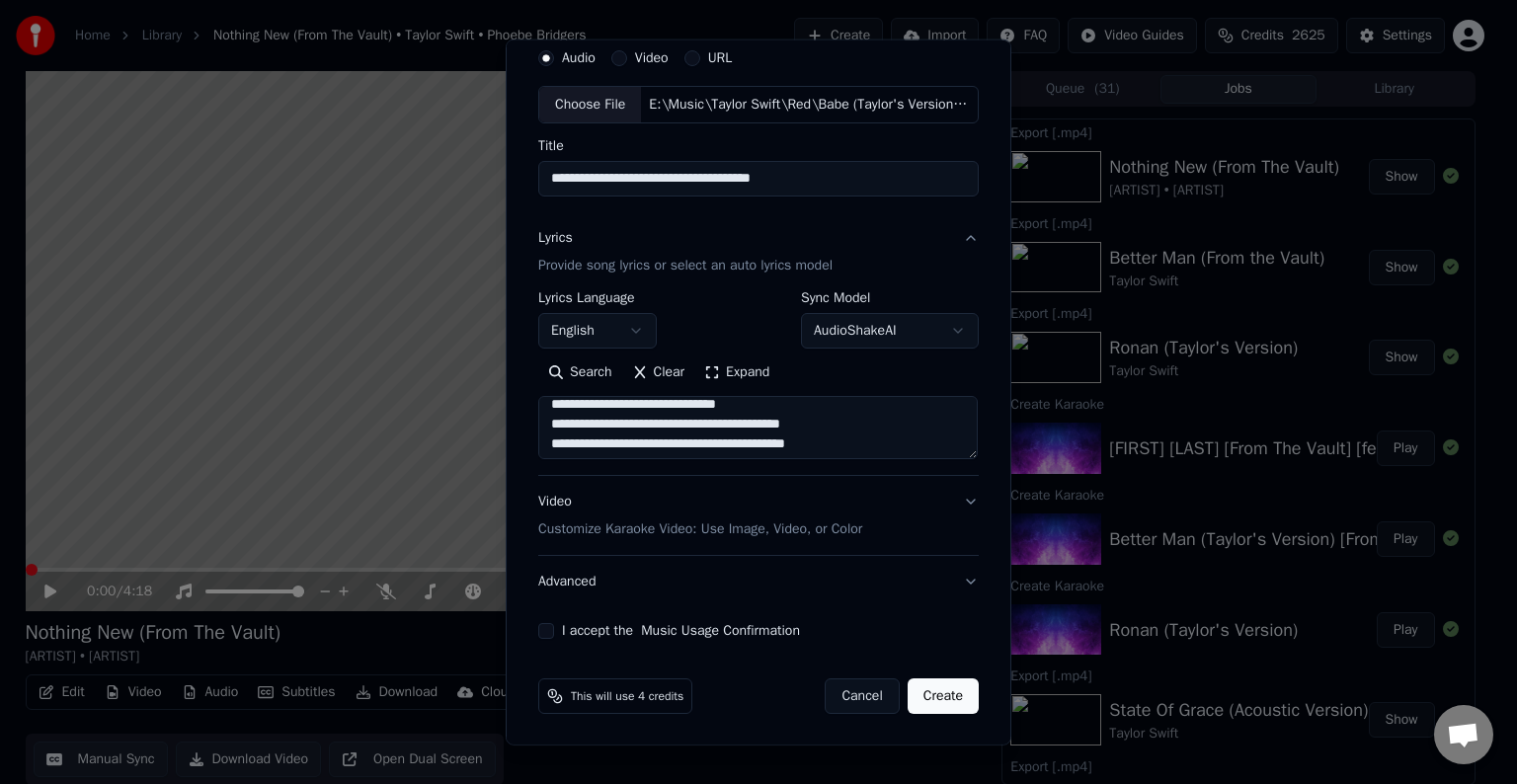 scroll, scrollTop: 620, scrollLeft: 0, axis: vertical 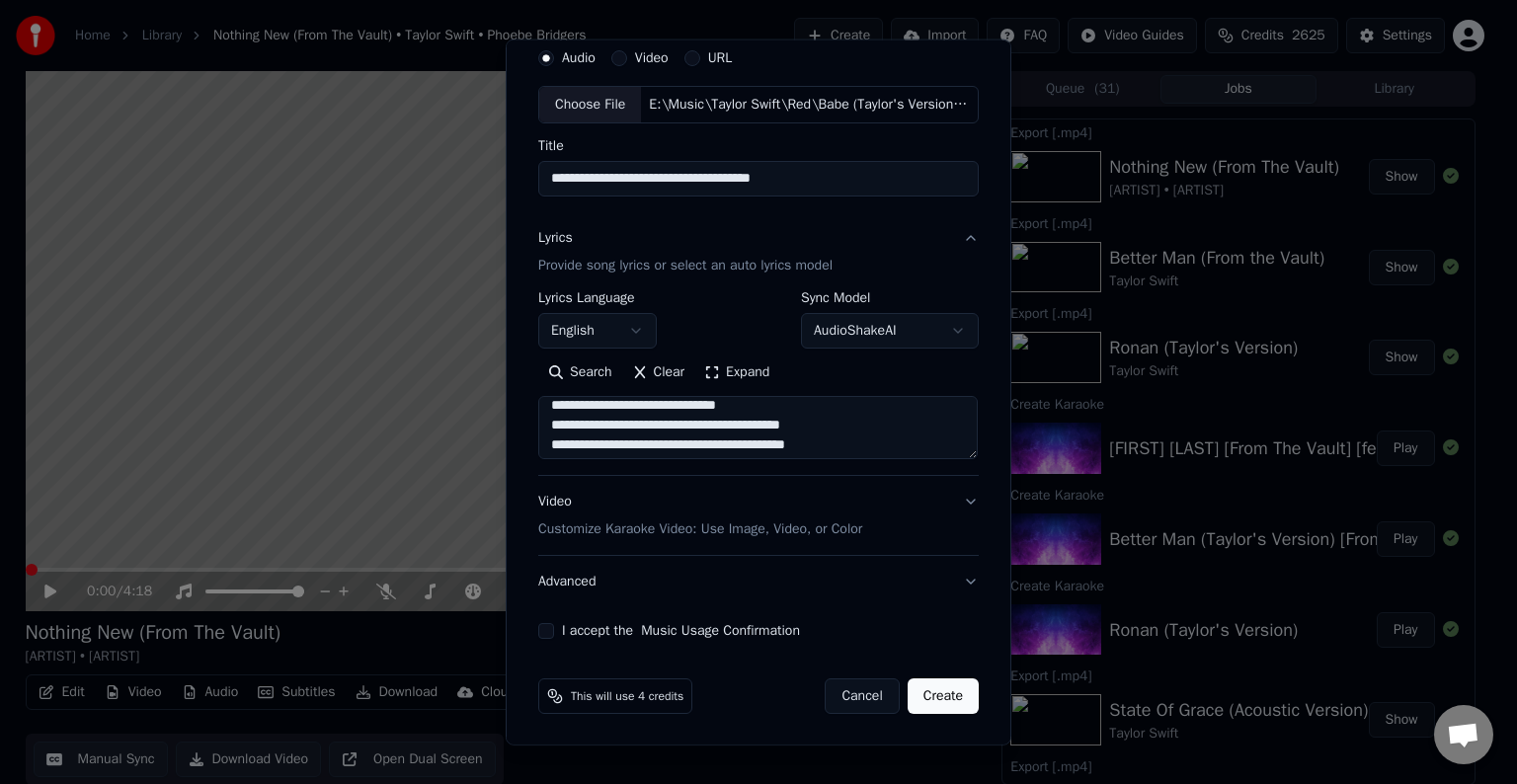 drag, startPoint x: 838, startPoint y: 427, endPoint x: 788, endPoint y: 431, distance: 50.159745 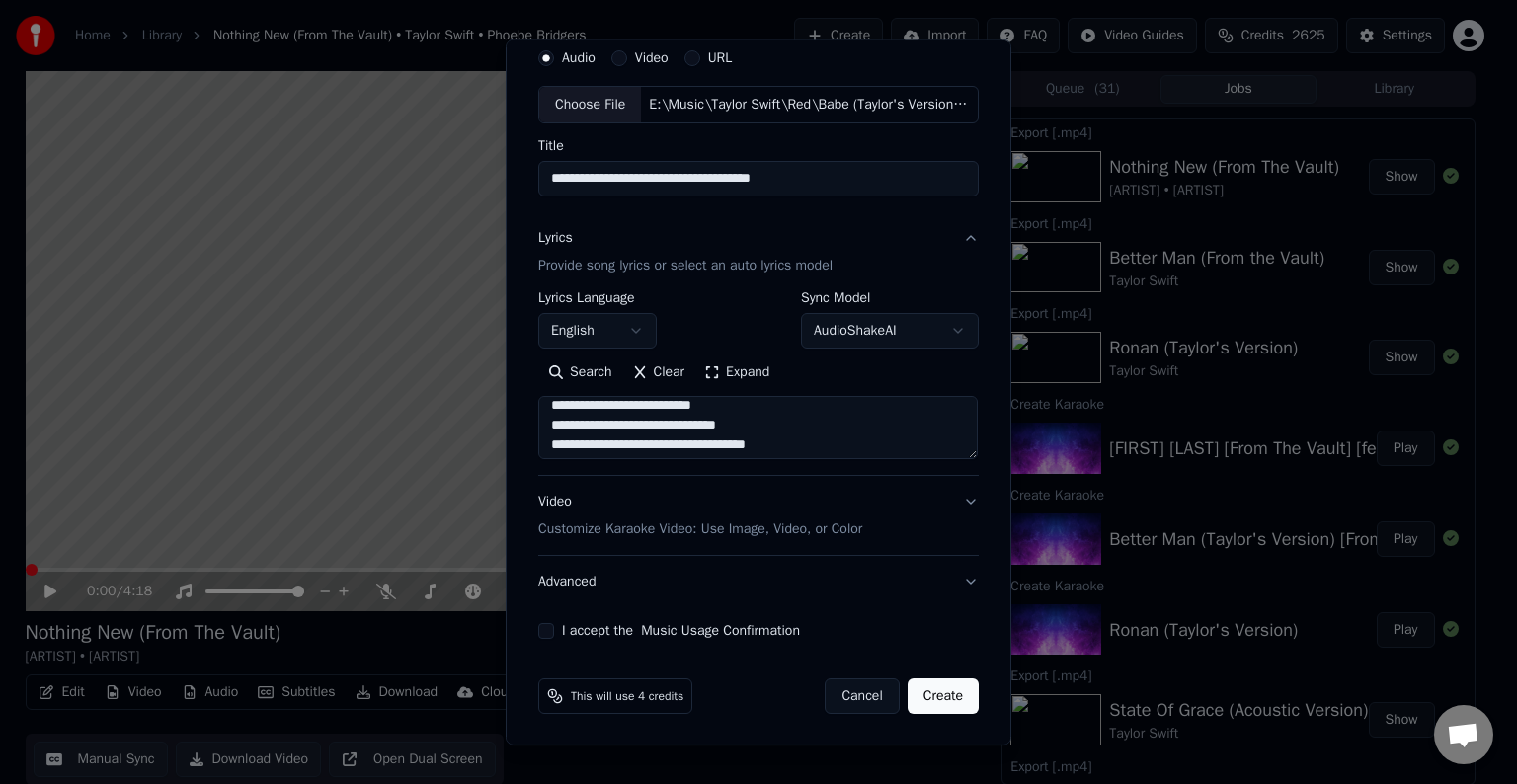 scroll, scrollTop: 599, scrollLeft: 0, axis: vertical 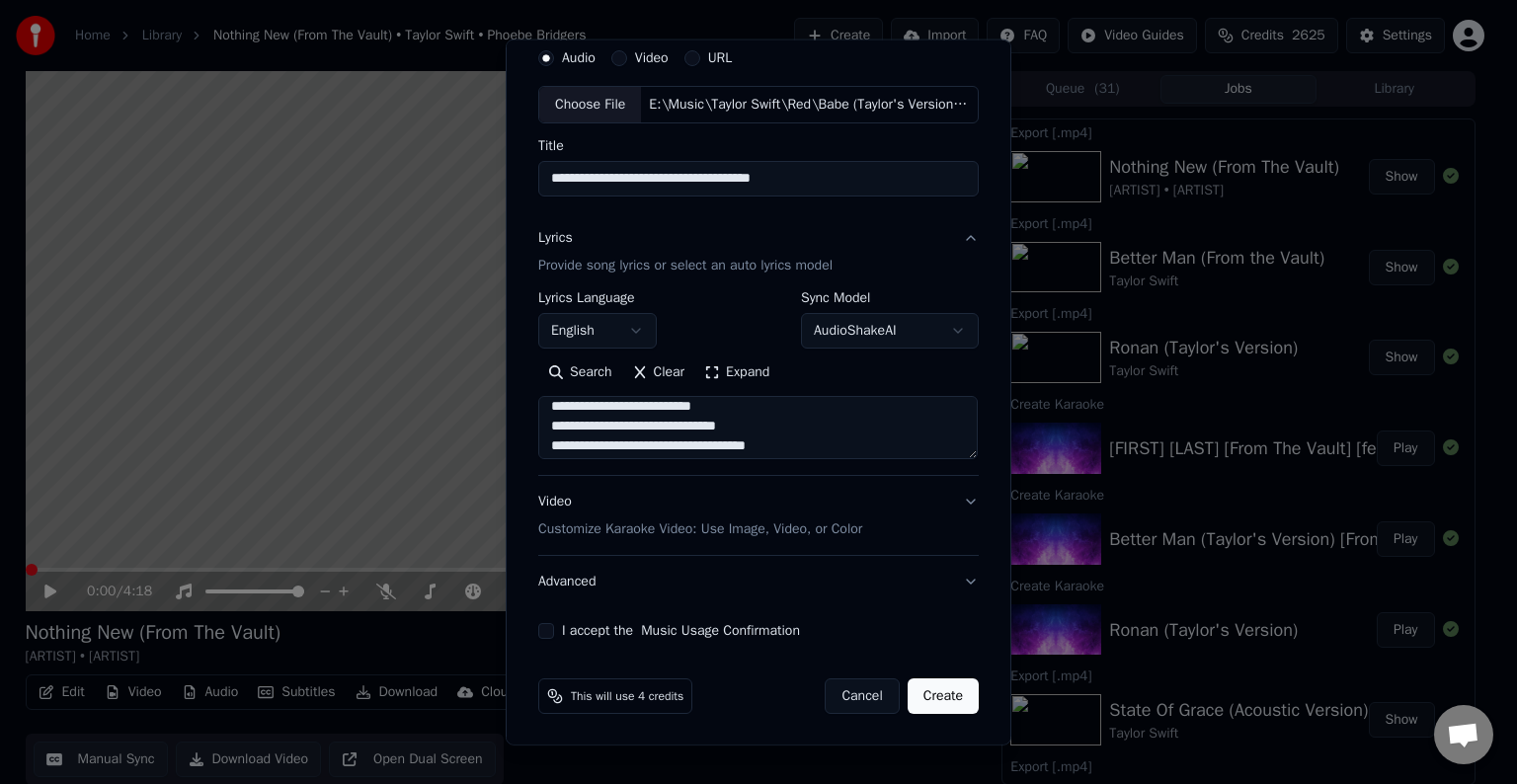 drag, startPoint x: 741, startPoint y: 427, endPoint x: 698, endPoint y: 430, distance: 43.104524 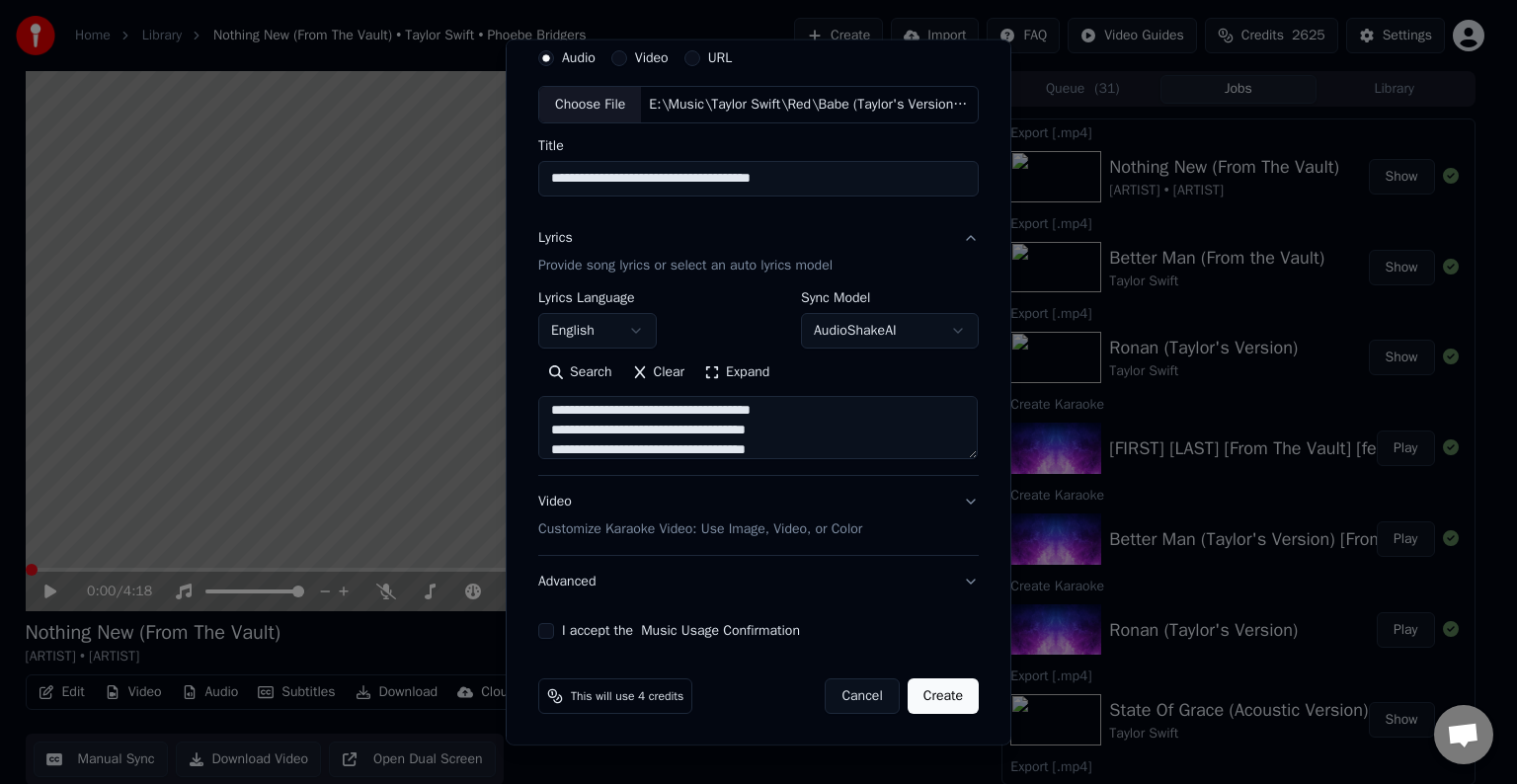 scroll, scrollTop: 644, scrollLeft: 0, axis: vertical 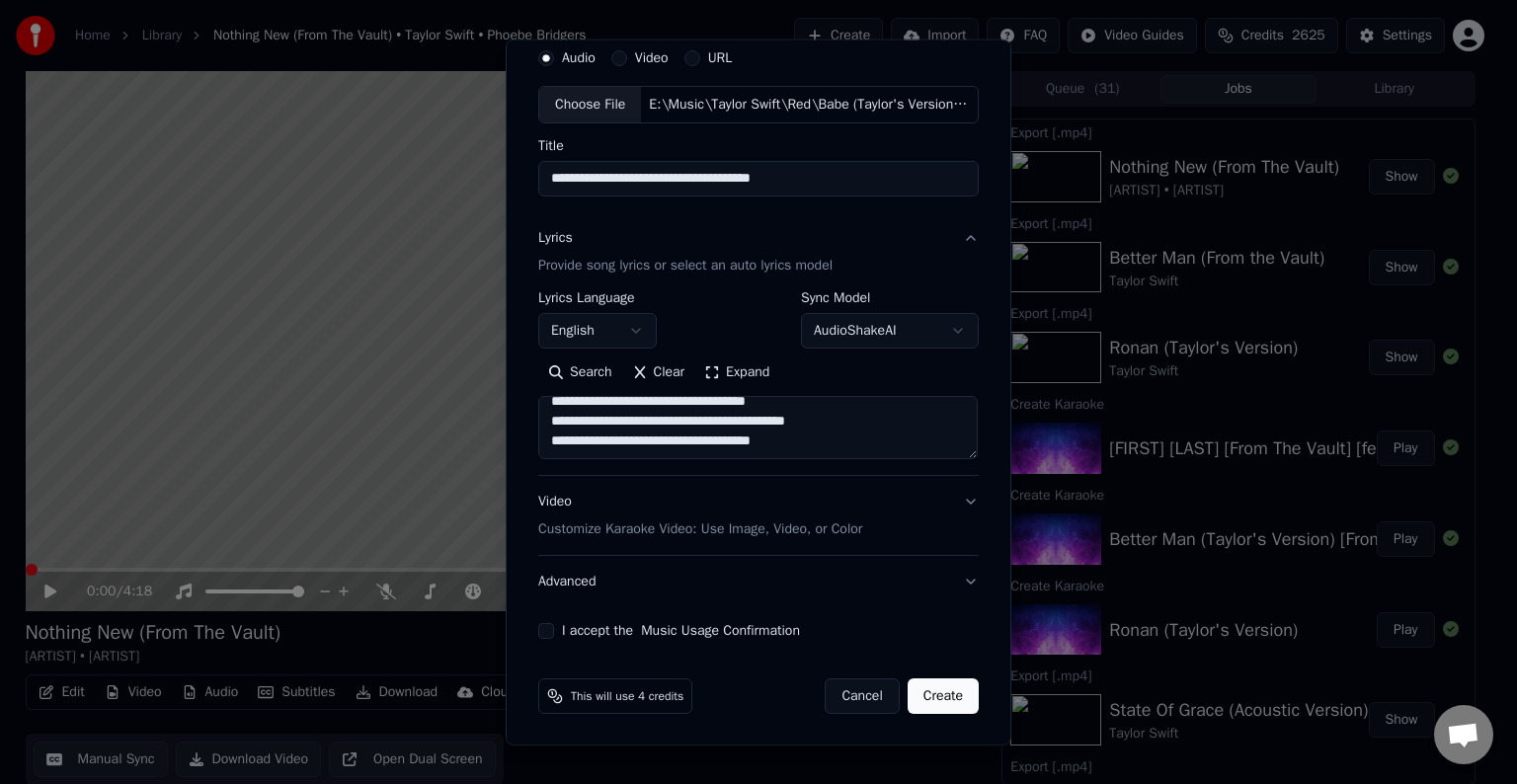 click at bounding box center (758, 428) 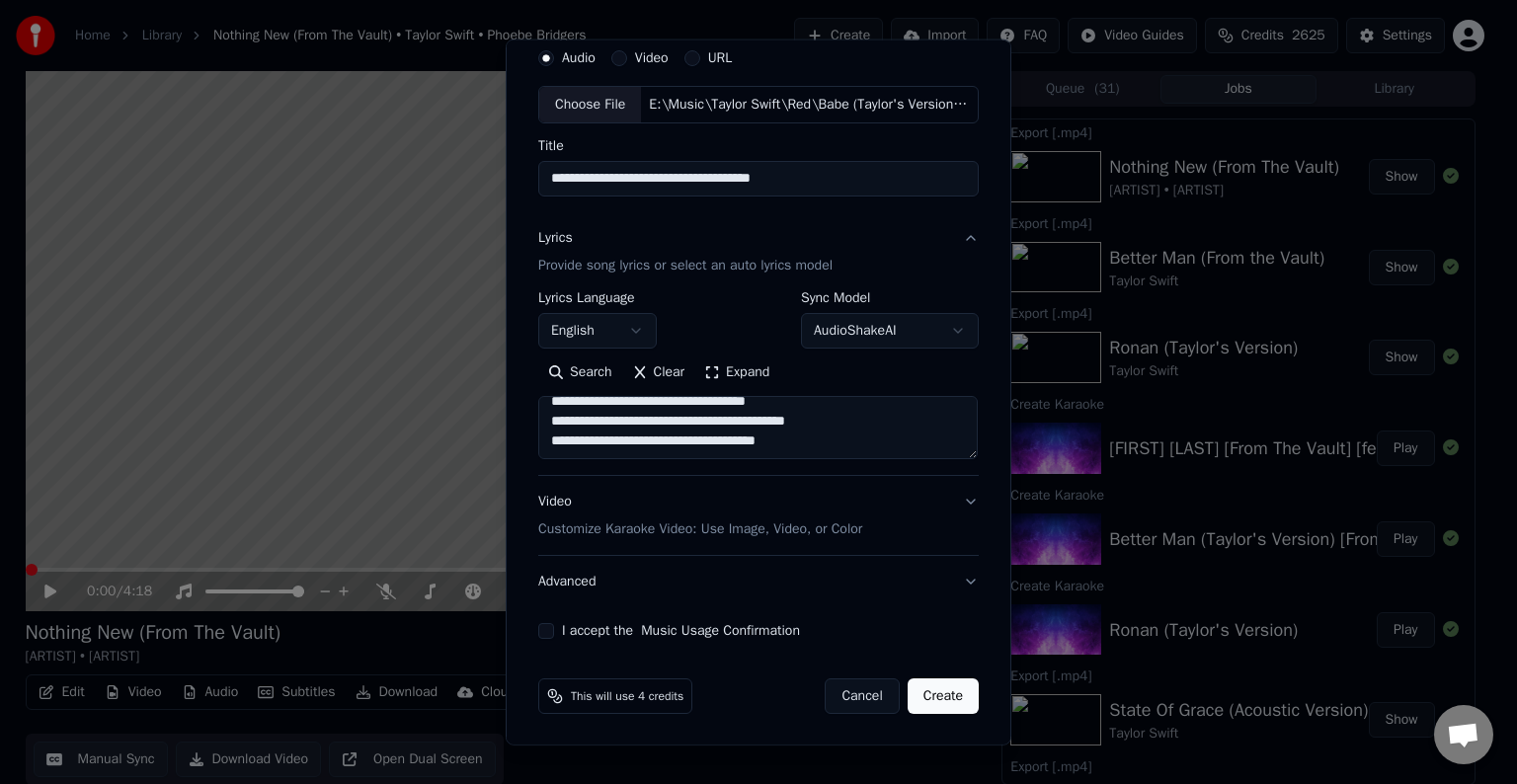 scroll, scrollTop: 656, scrollLeft: 0, axis: vertical 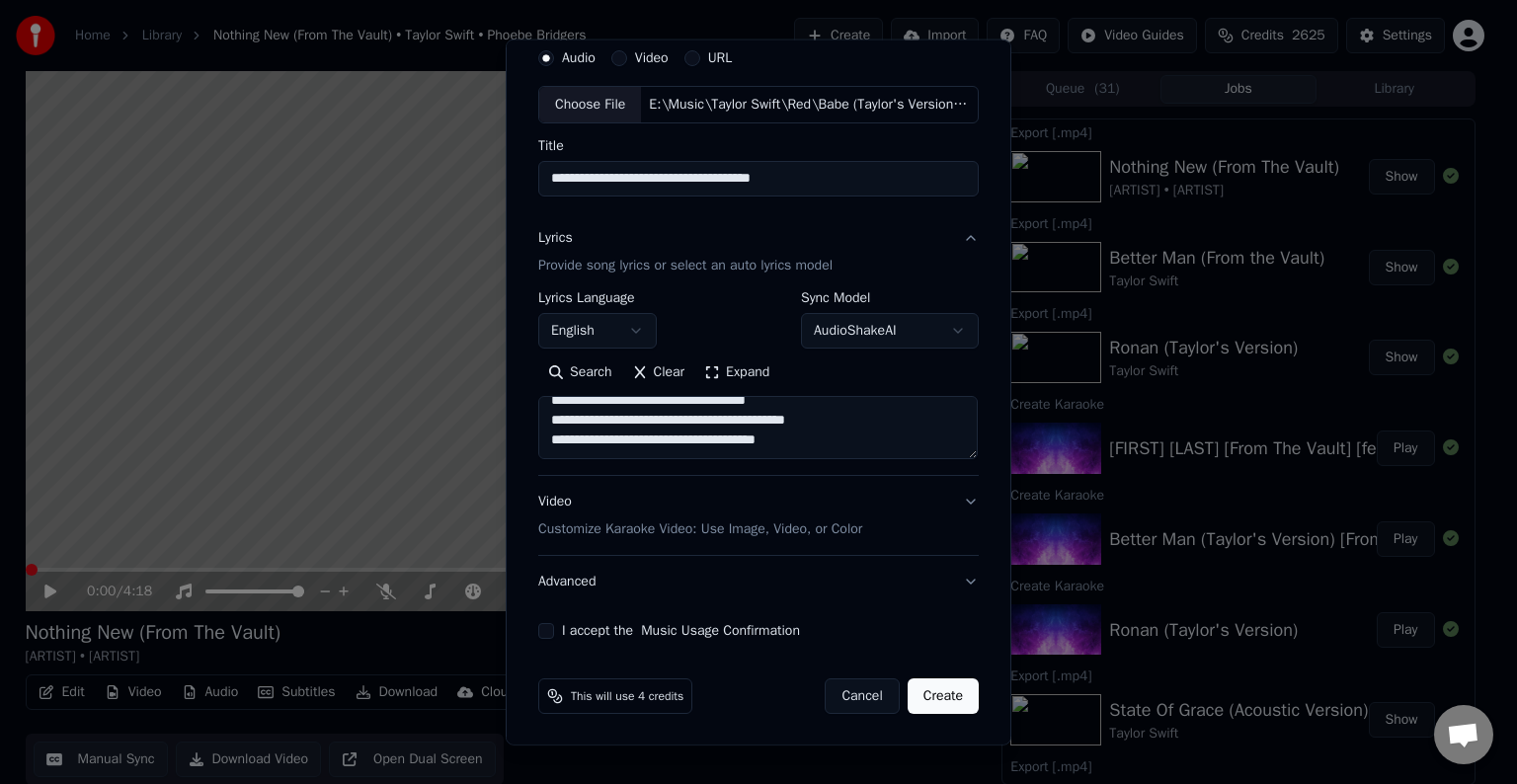 paste on "**********" 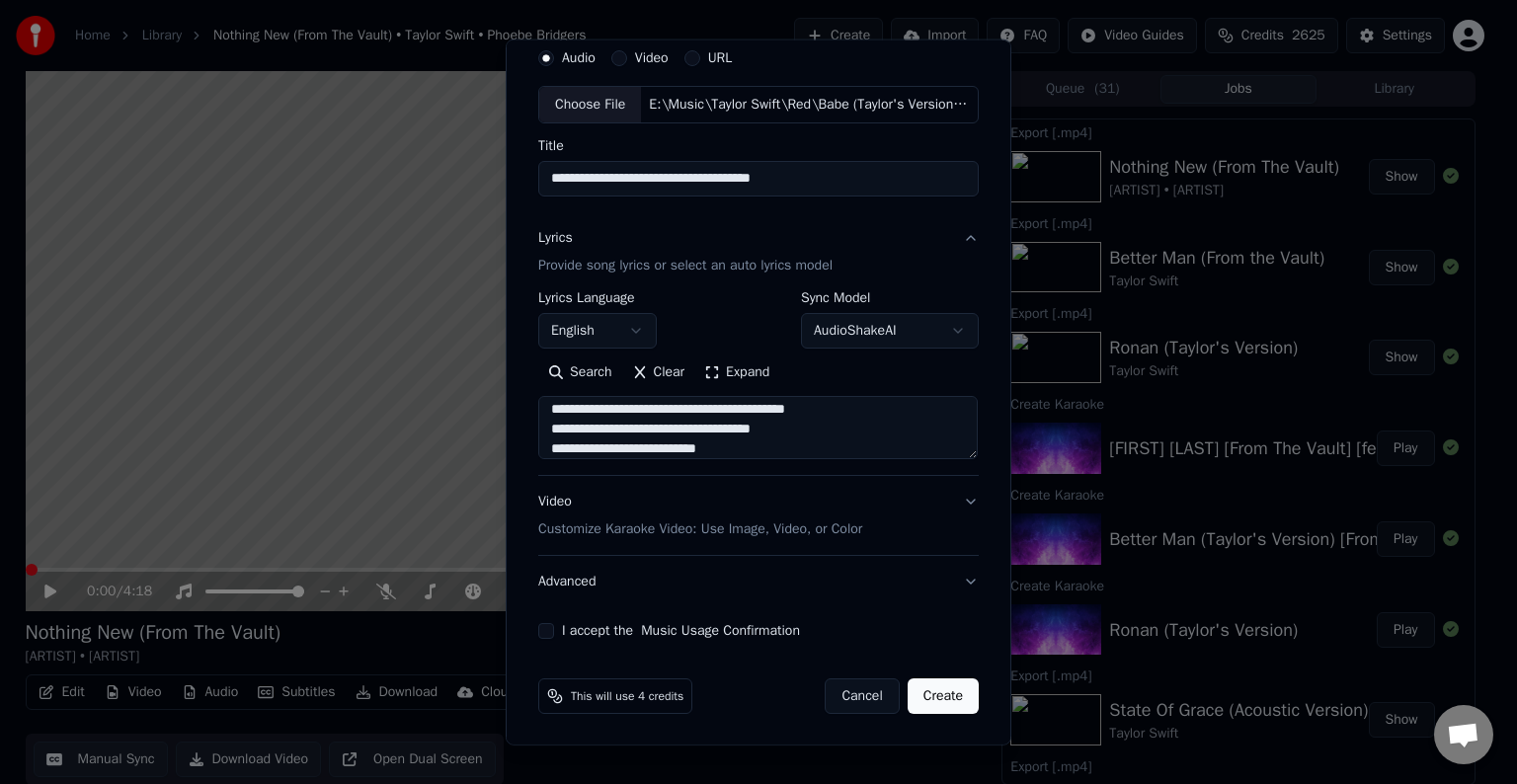 scroll, scrollTop: 814, scrollLeft: 0, axis: vertical 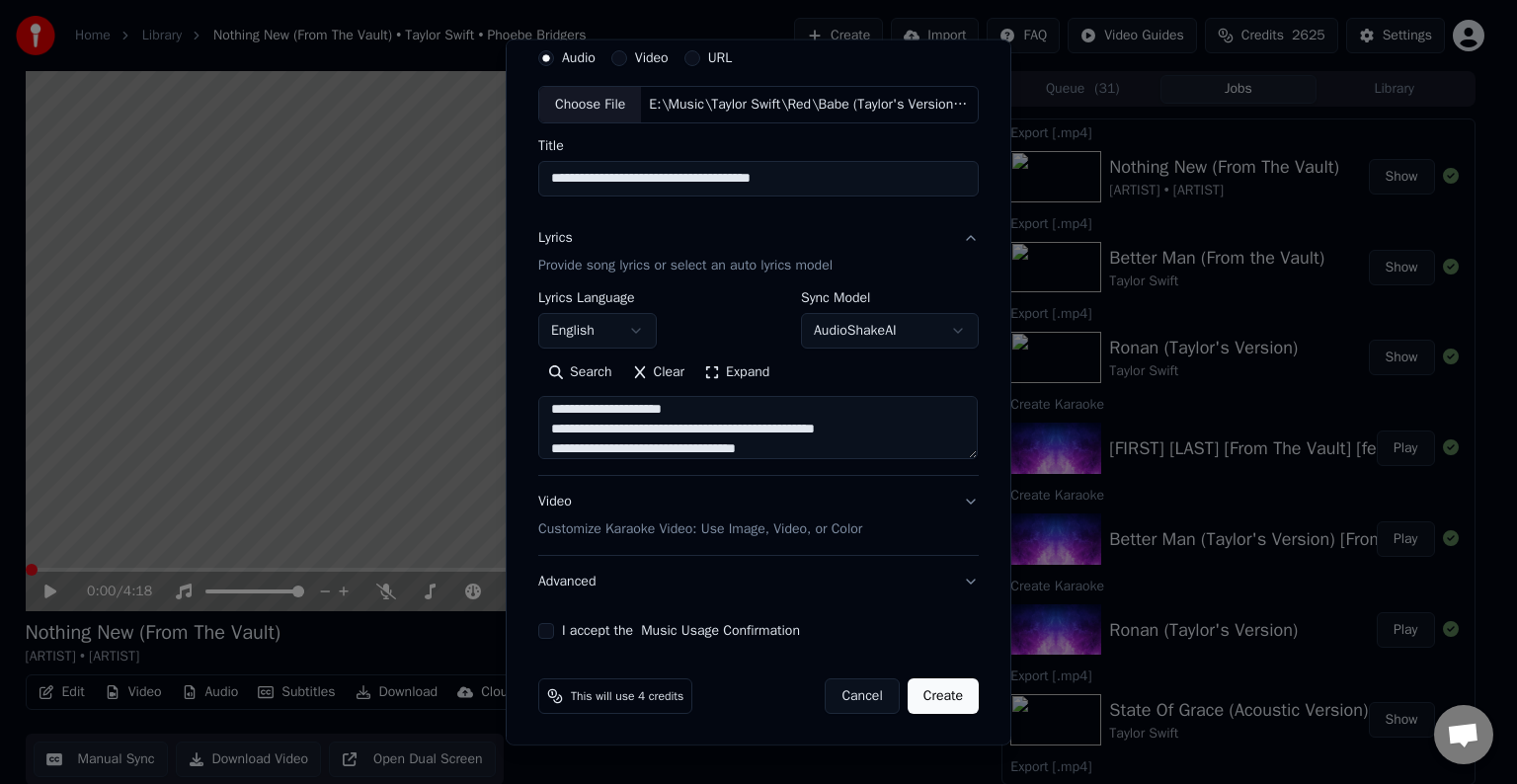click at bounding box center (758, 428) 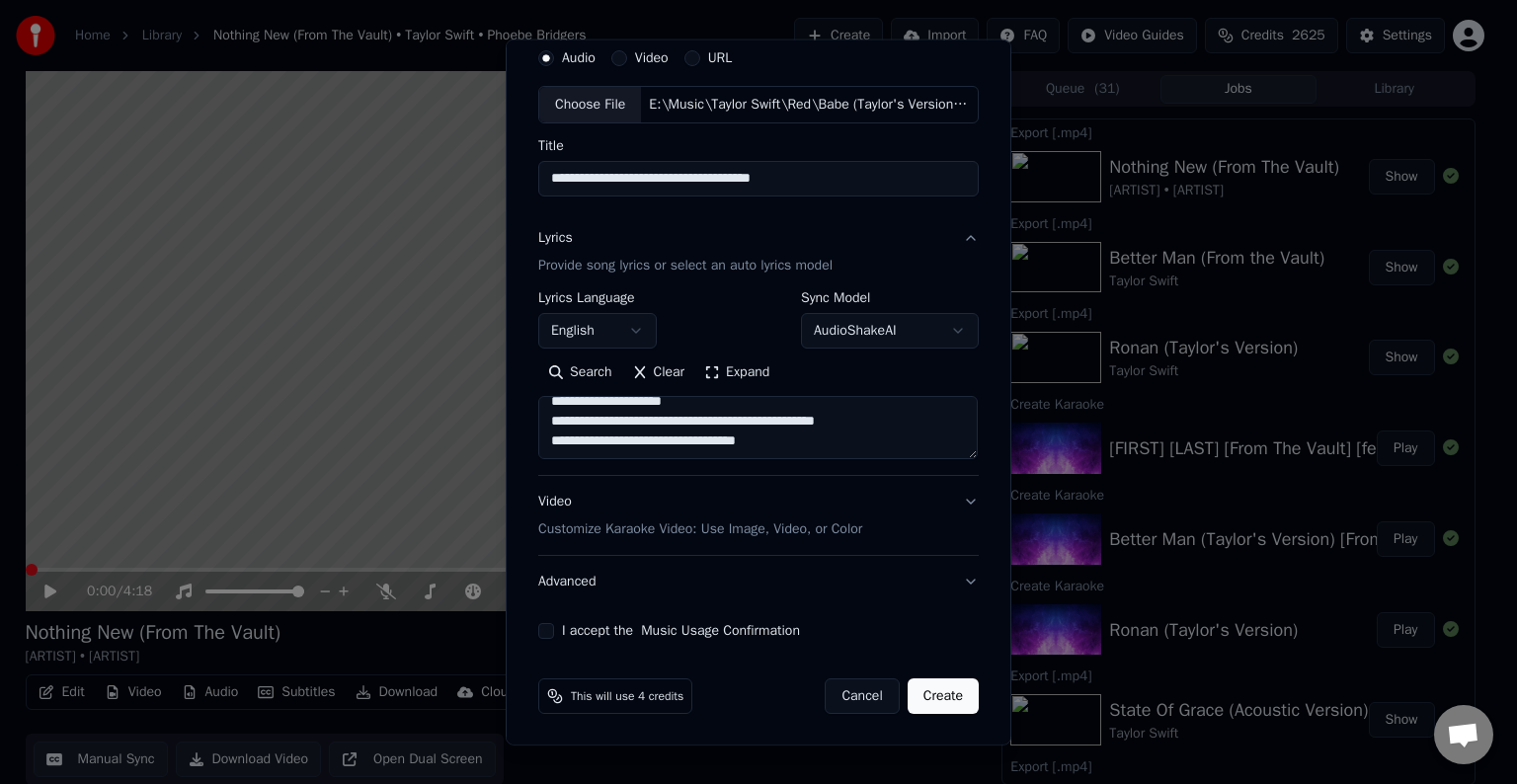 drag, startPoint x: 798, startPoint y: 430, endPoint x: 811, endPoint y: 457, distance: 29.966648 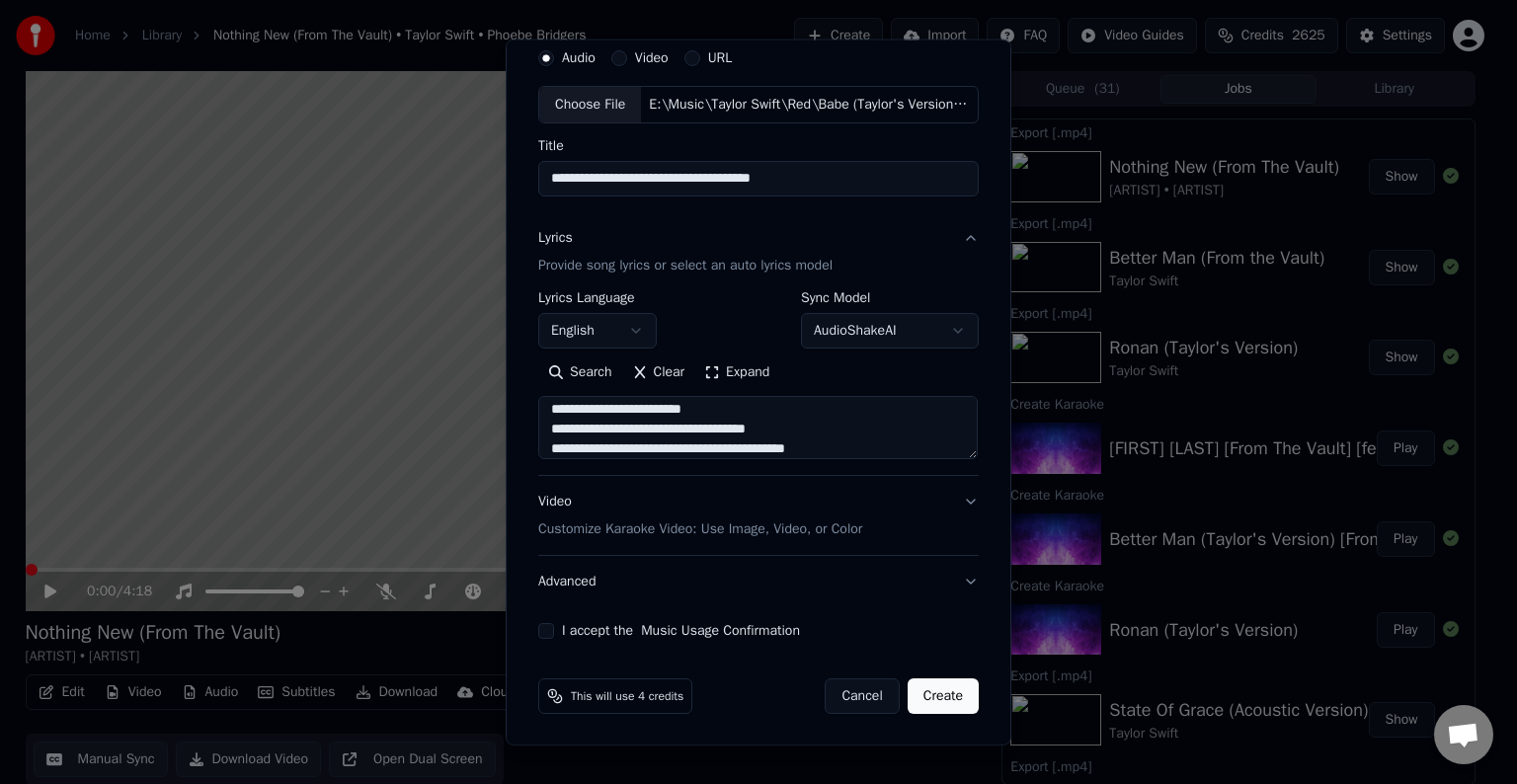 scroll, scrollTop: 802, scrollLeft: 0, axis: vertical 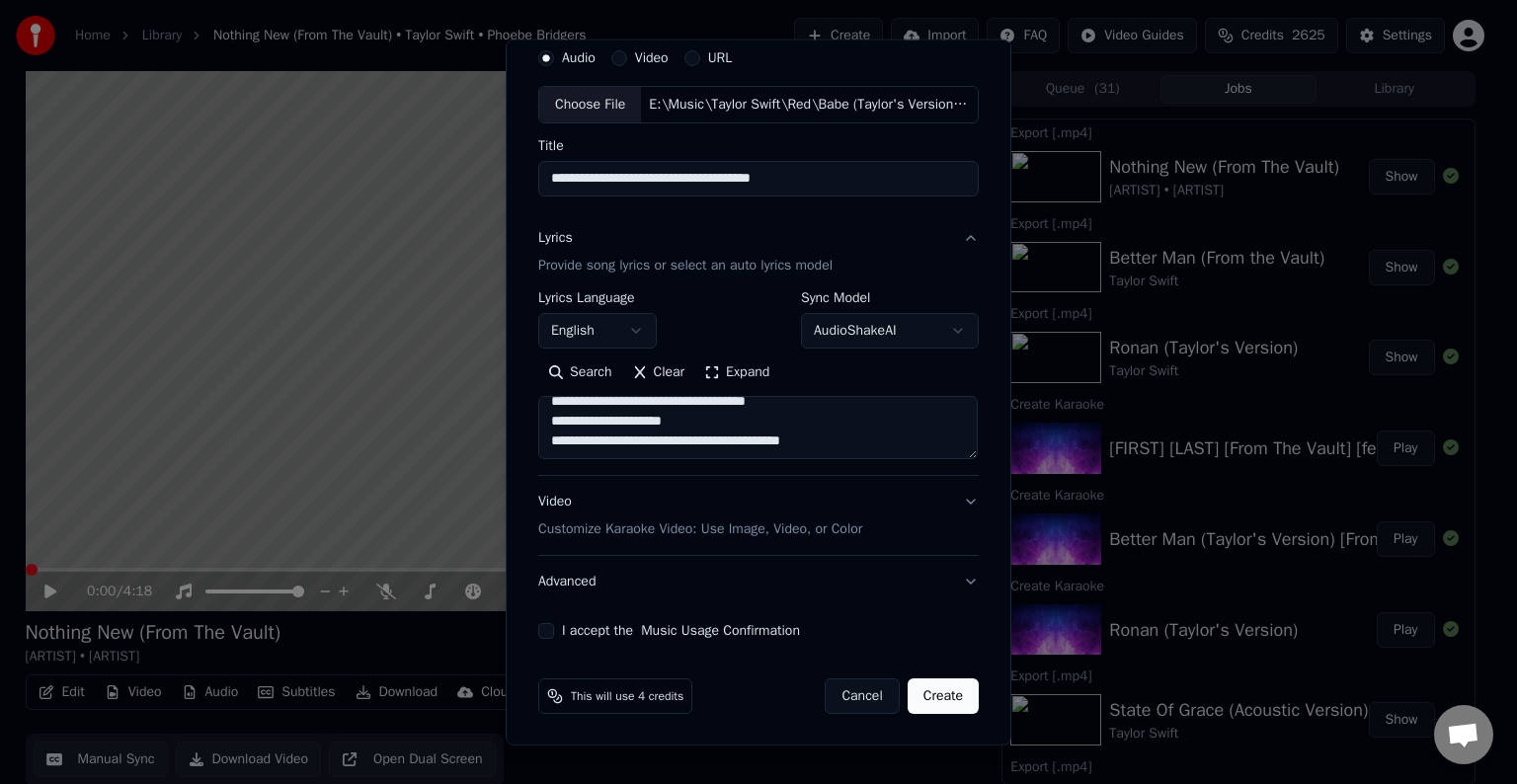 type on "**********" 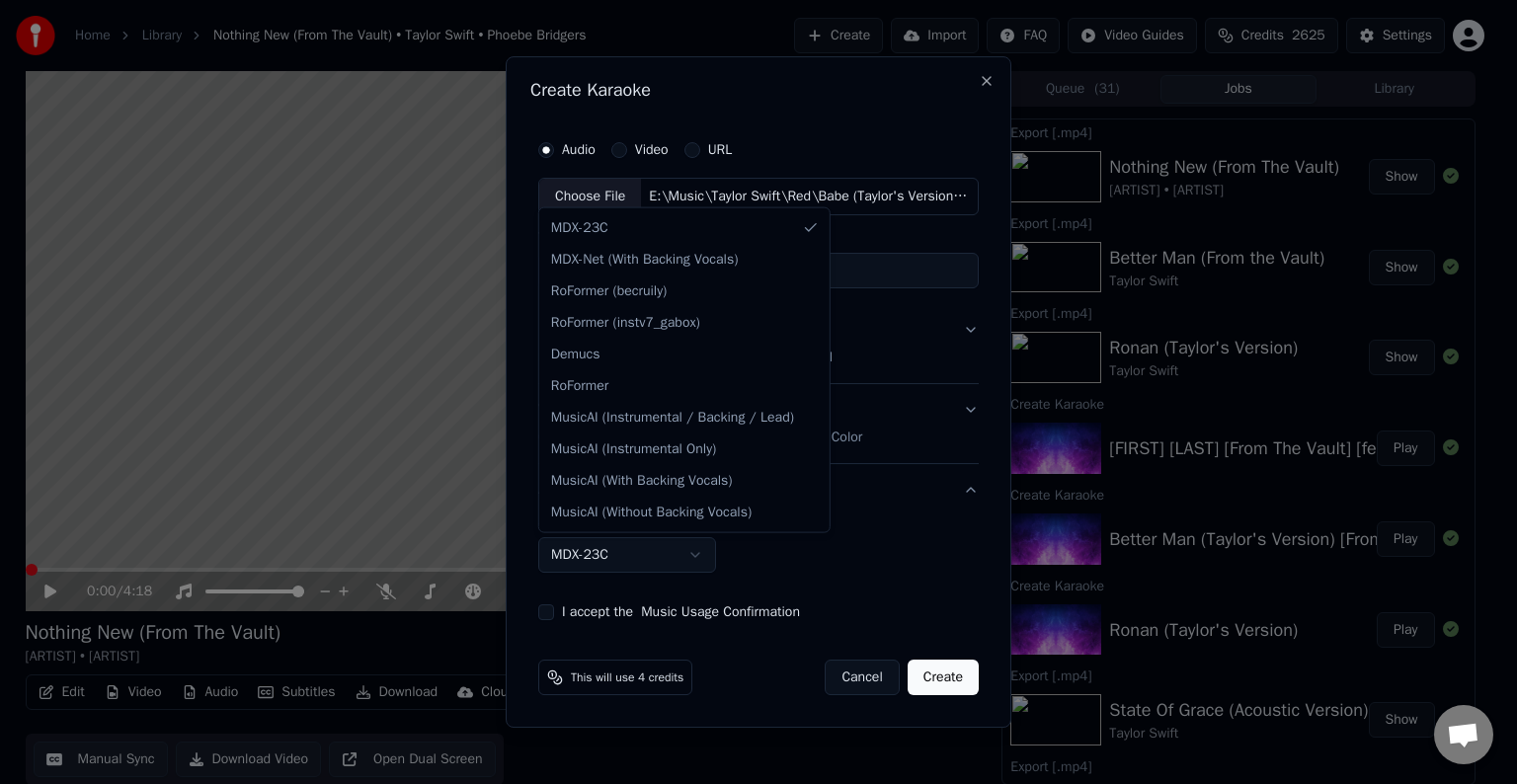 click on "Home Library Nothing New (From The Vault) • [ARTIST] • [ARTIST] Create Import FAQ Video Guides Credits 2625 Settings [TIME]  /  [TIME] Nothing New (From The Vault) [ARTIST] • [ARTIST] BPM 102 Key C Edit Video Audio Subtitles Download Cloud Library Manual Sync Download Video Open Dual Screen Queue ( 31 ) Jobs Library Export [.mp4] Nothing New (From The Vault) [ARTIST] • [ARTIST] Show Export [.mp4] Better Man (From the Vault) [ARTIST] Show Export [.mp4] Ronan (Taylor's Version) [ARTIST] Show Create Karaoke Nothing New (Taylor's Version) [From The Vault] [feat. [ARTIST]] Play Create Karaoke Better Man (Taylor's Version) [From The Vault] Play Create Karaoke Ronan (Taylor's Version) Play Export [.mp4] State Of Grace (Acoustic Version) (Taylor's Version) [ARTIST] Show Export [.mp4] Girl At Home (Taylor's Version) [ARTIST] Show Export [.mp4] Come Back...Be Here (Taylor's Version) [ARTIST] Show Create Karaoke Play Create Karaoke Play Create Karaoke Play" at bounding box center [750, 392] 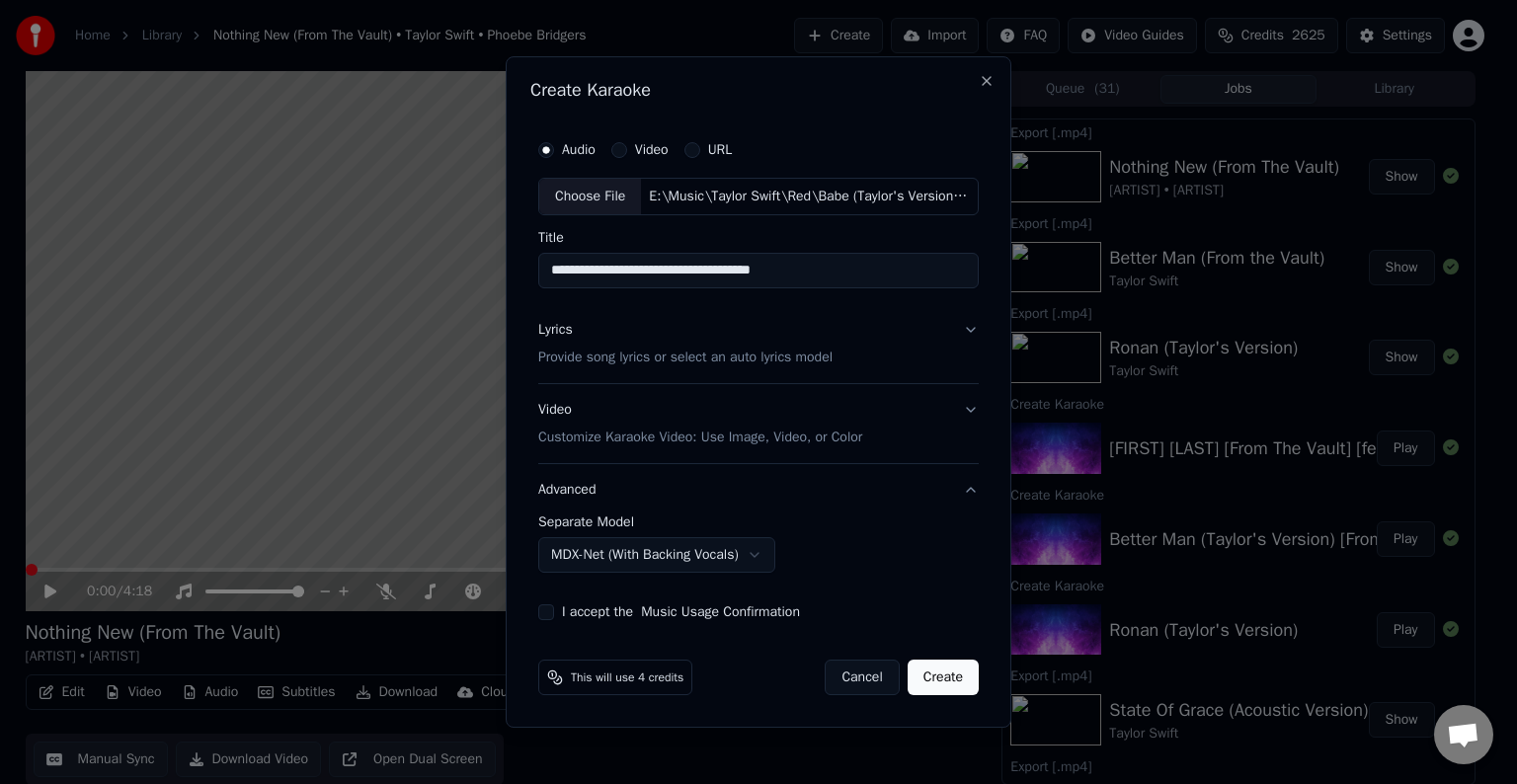 click on "I accept the   Music Usage Confirmation" at bounding box center (546, 612) 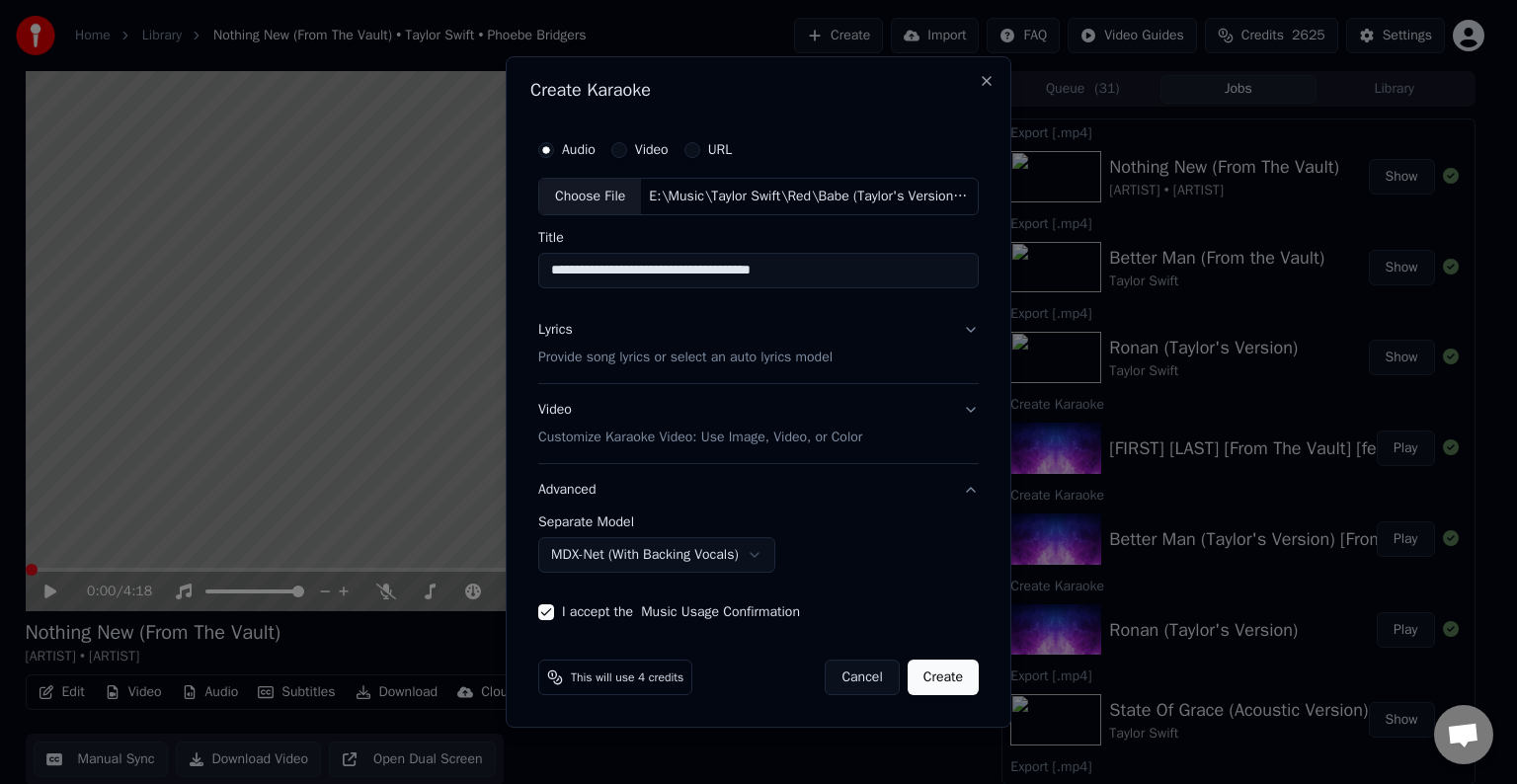 click on "Create" at bounding box center [943, 677] 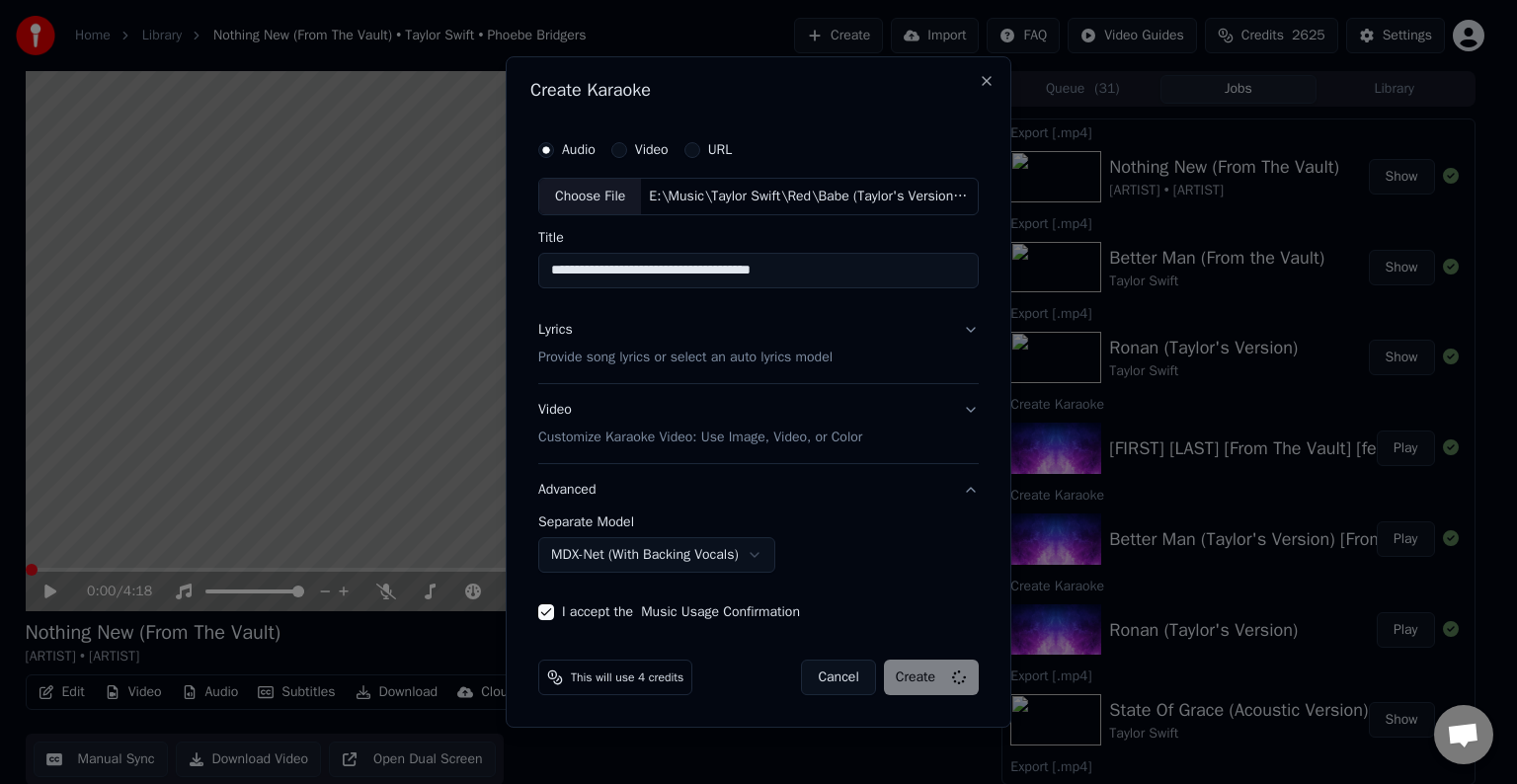 select on "******" 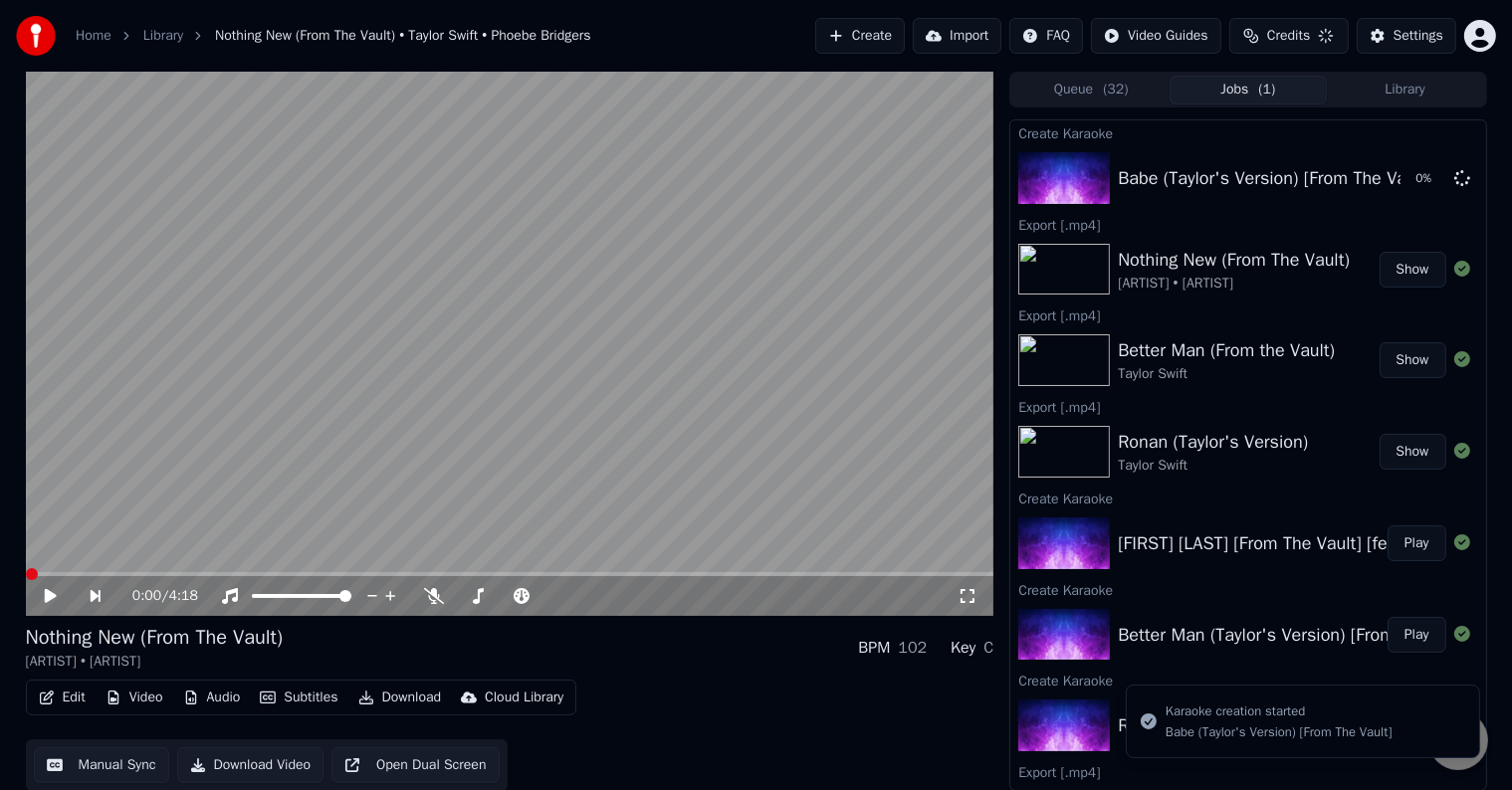 click on "Create" at bounding box center [860, 36] 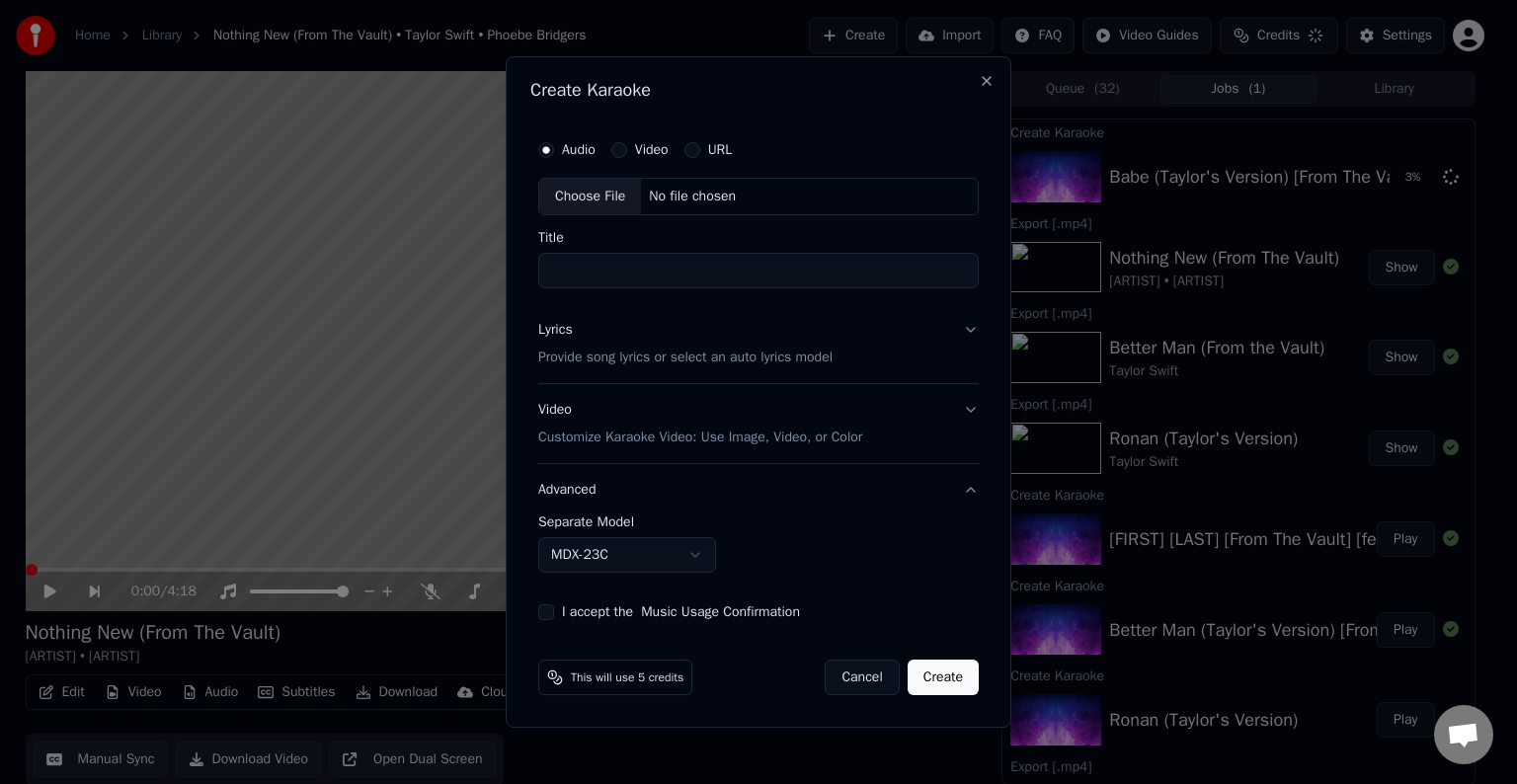 click on "Choose File" at bounding box center (590, 196) 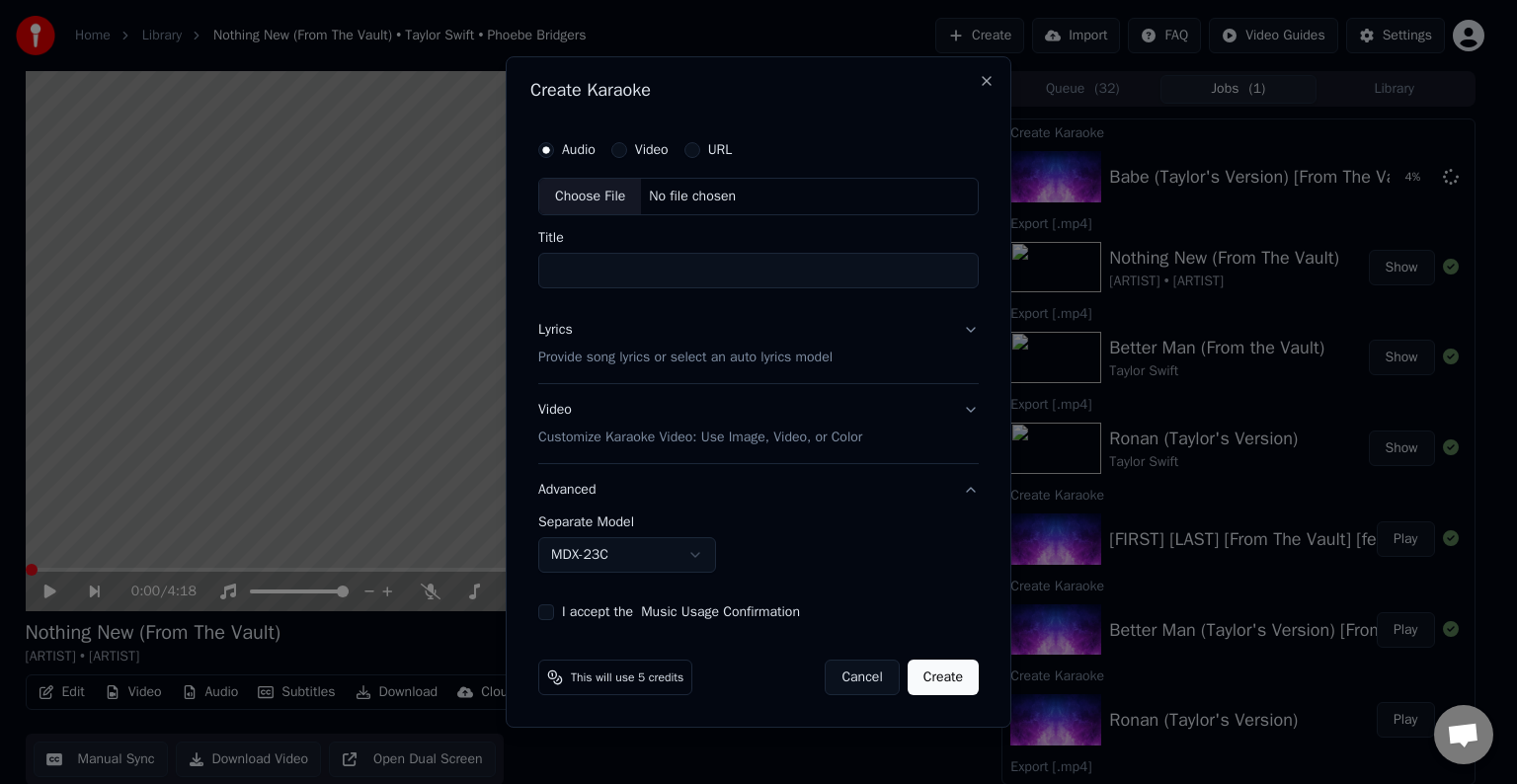 click on "Lyrics Provide song lyrics or select an auto lyrics model" at bounding box center [758, 344] 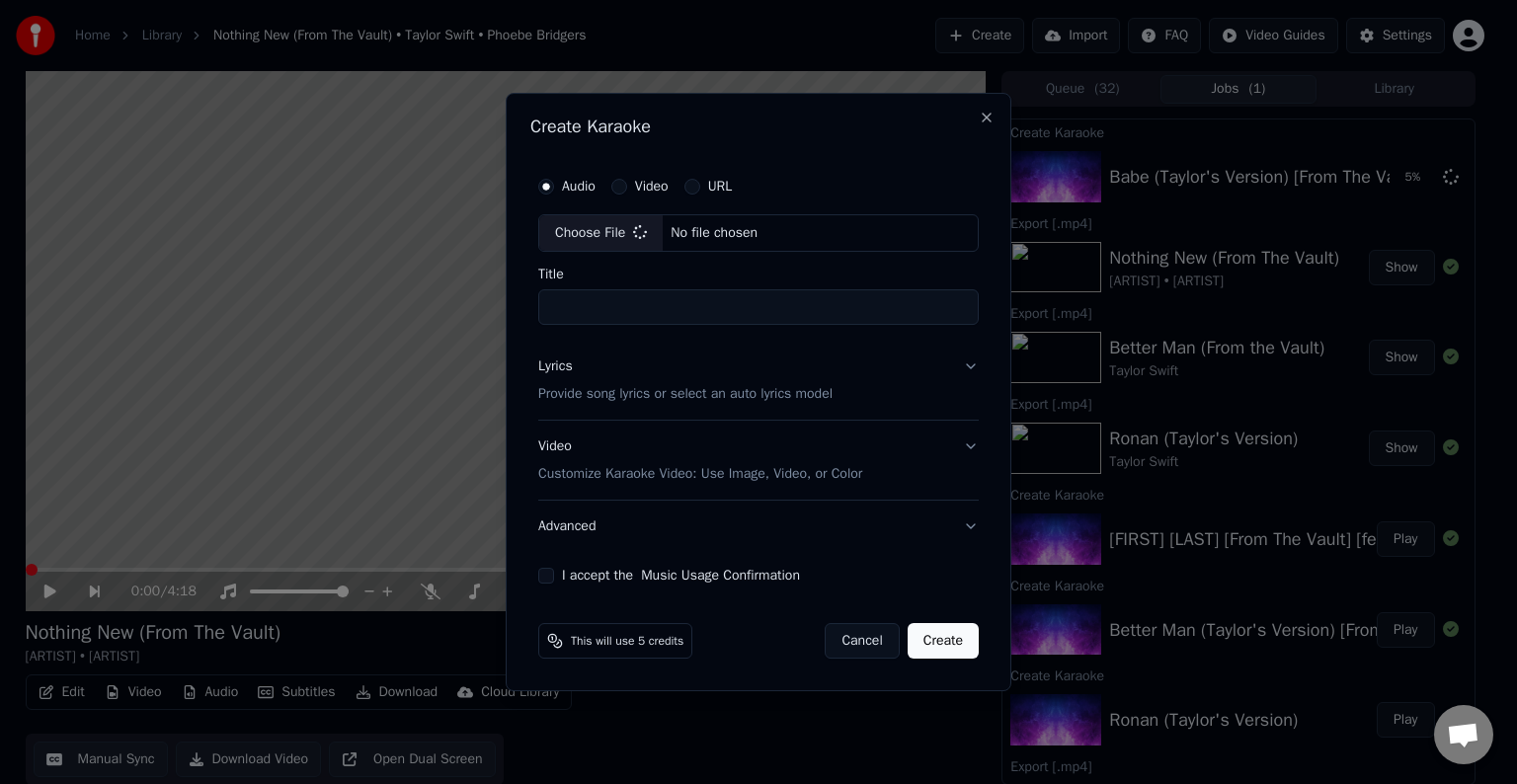 click on "Lyrics Provide song lyrics or select an auto lyrics model" at bounding box center [758, 380] 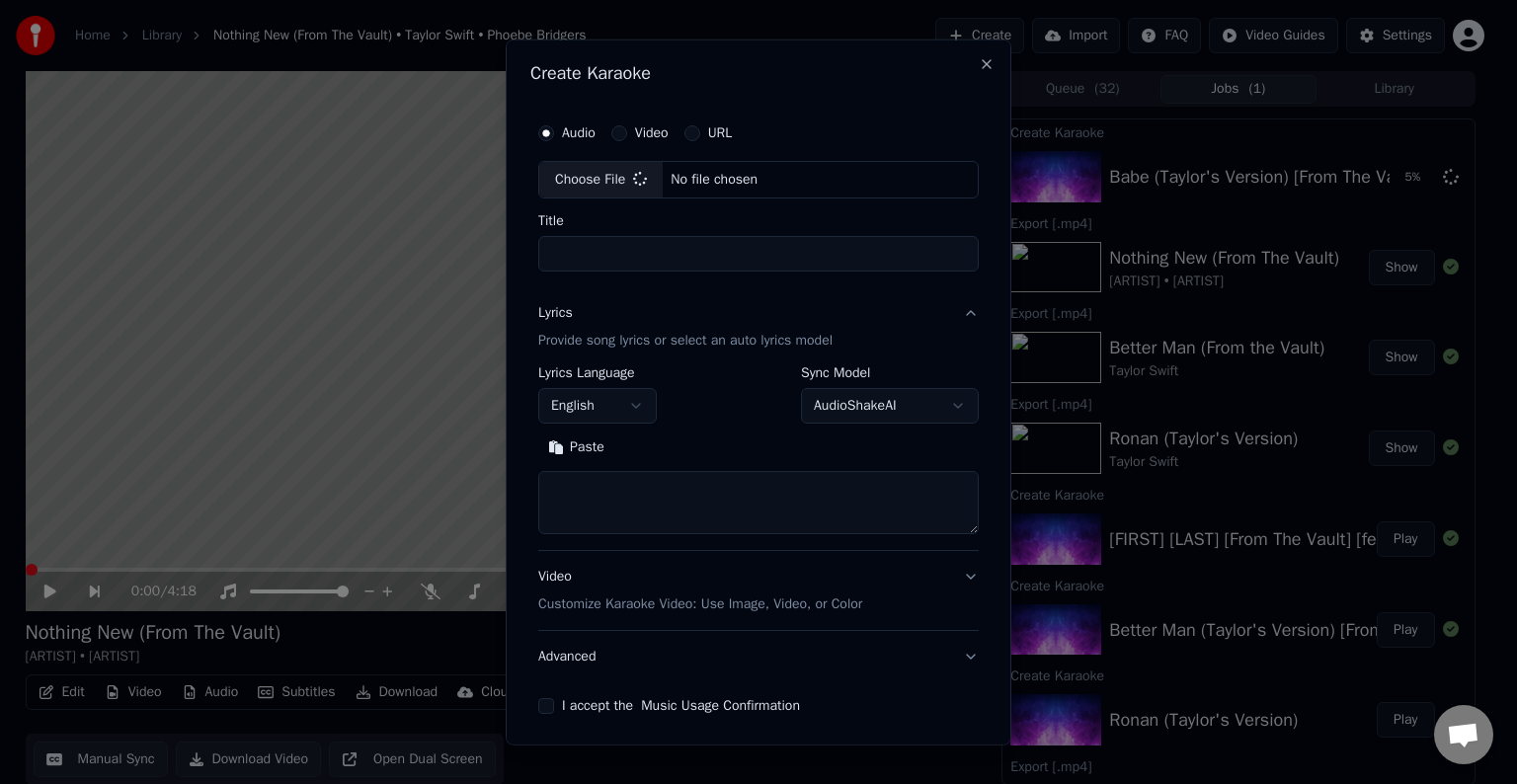 click at bounding box center [758, 503] 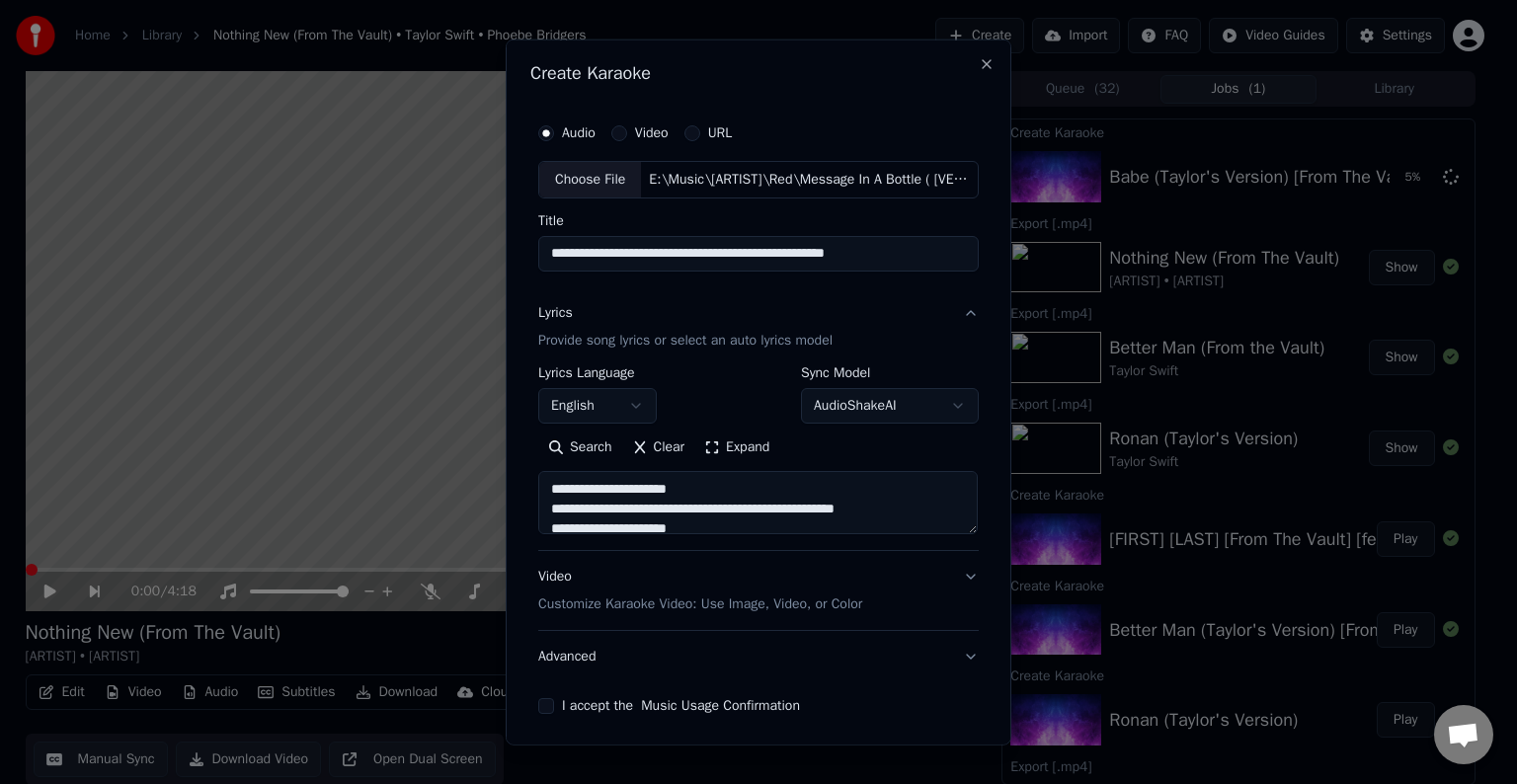 scroll, scrollTop: 43, scrollLeft: 0, axis: vertical 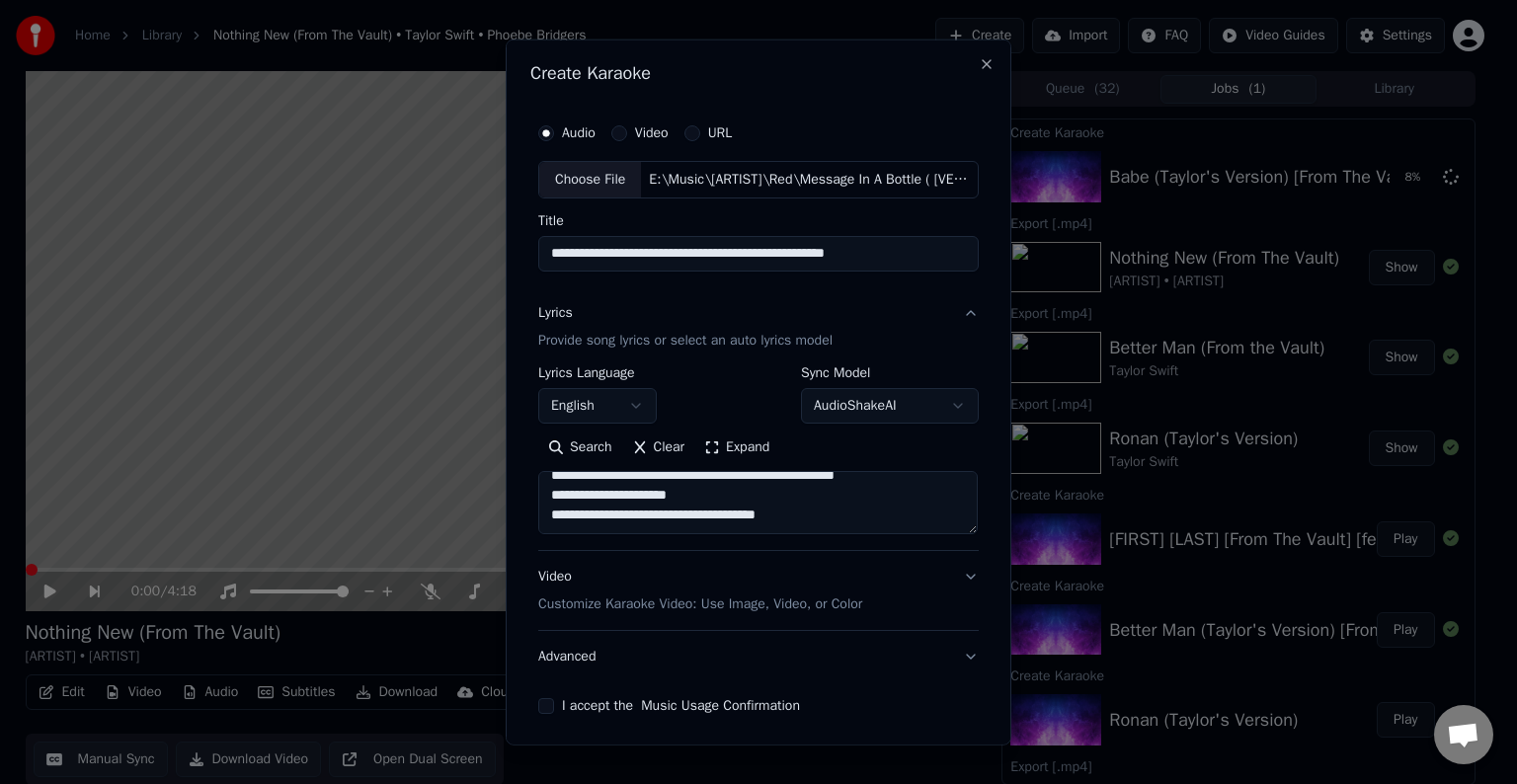paste on "**********" 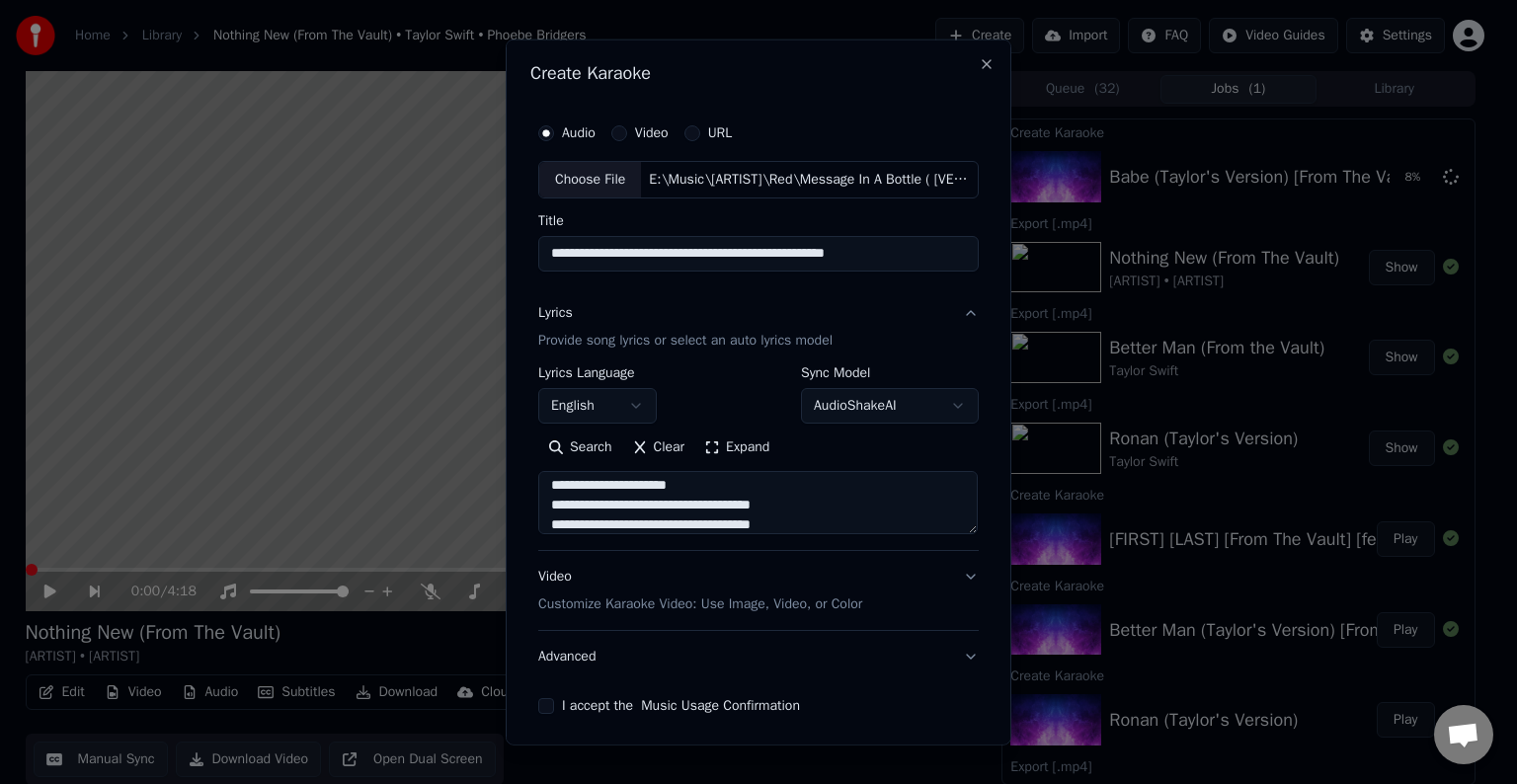 paste on "**********" 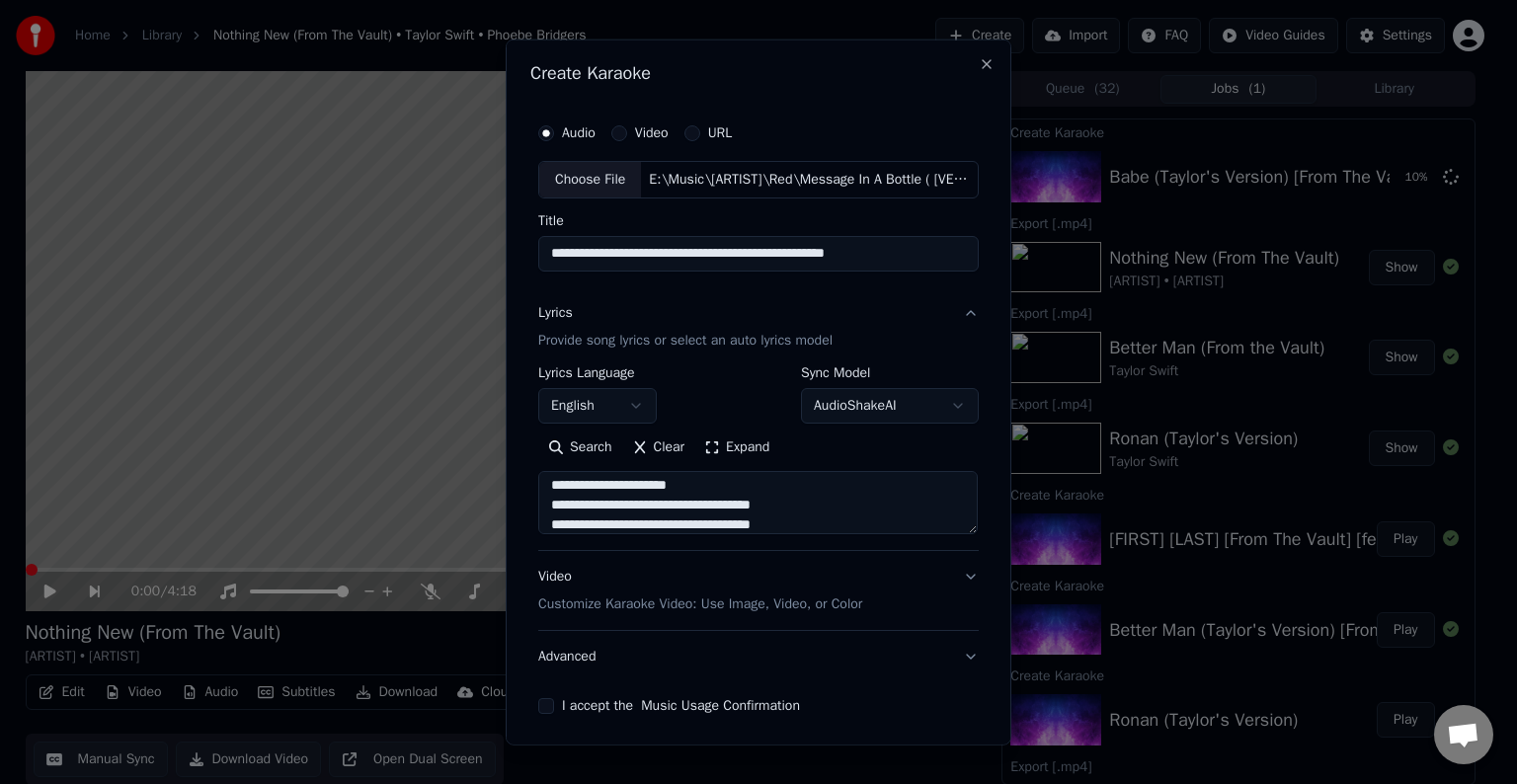 scroll, scrollTop: 261, scrollLeft: 0, axis: vertical 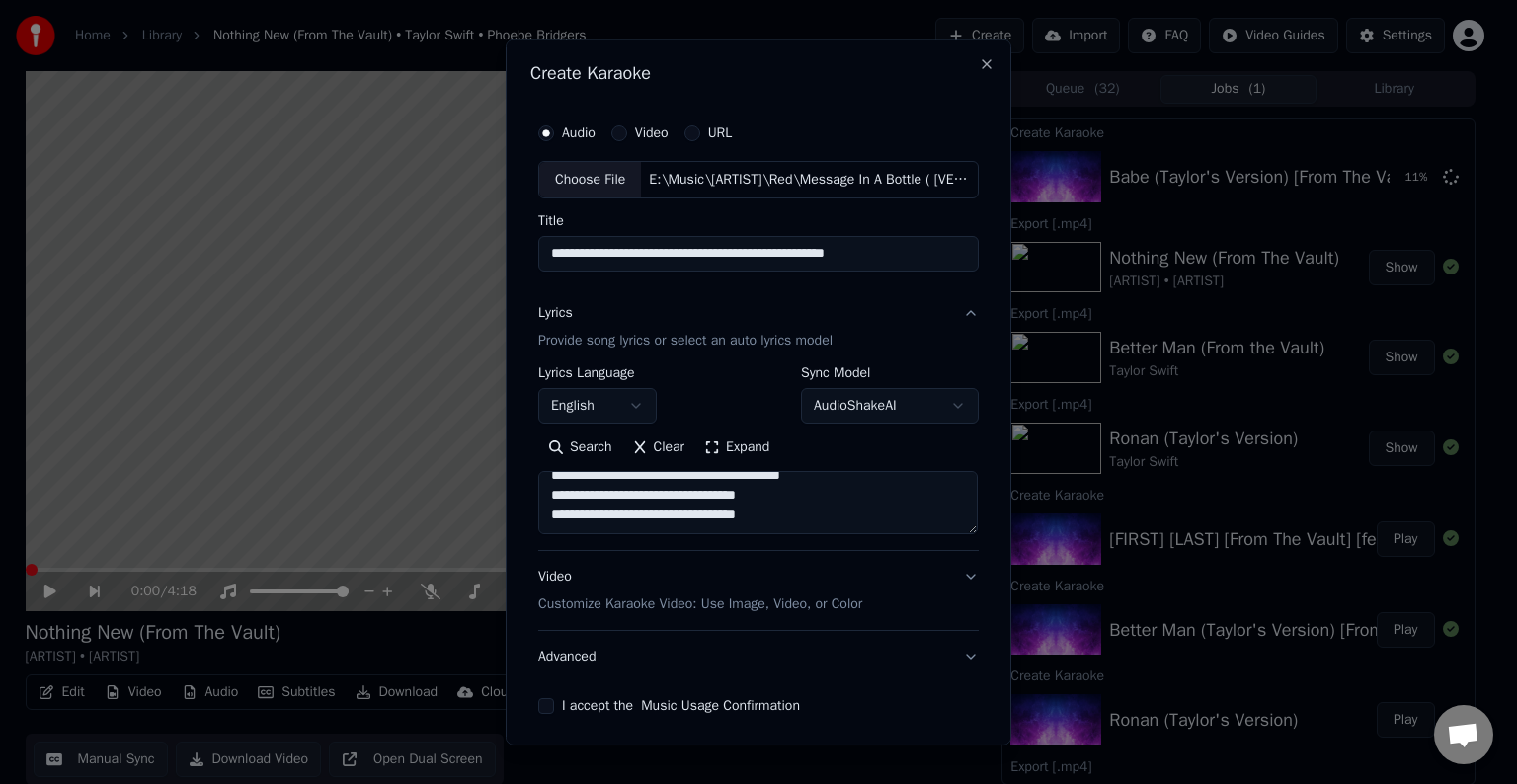 paste on "**********" 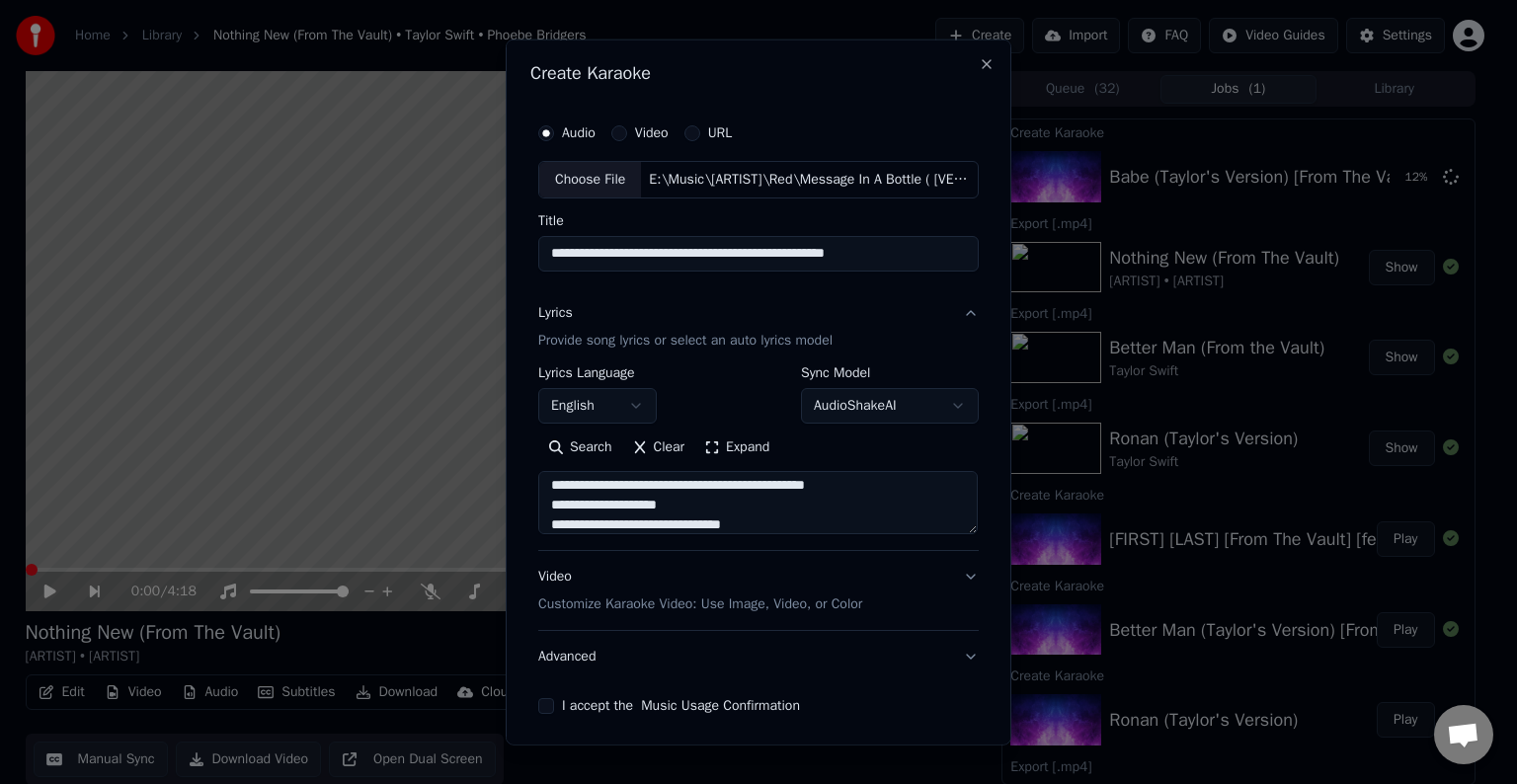 scroll, scrollTop: 340, scrollLeft: 0, axis: vertical 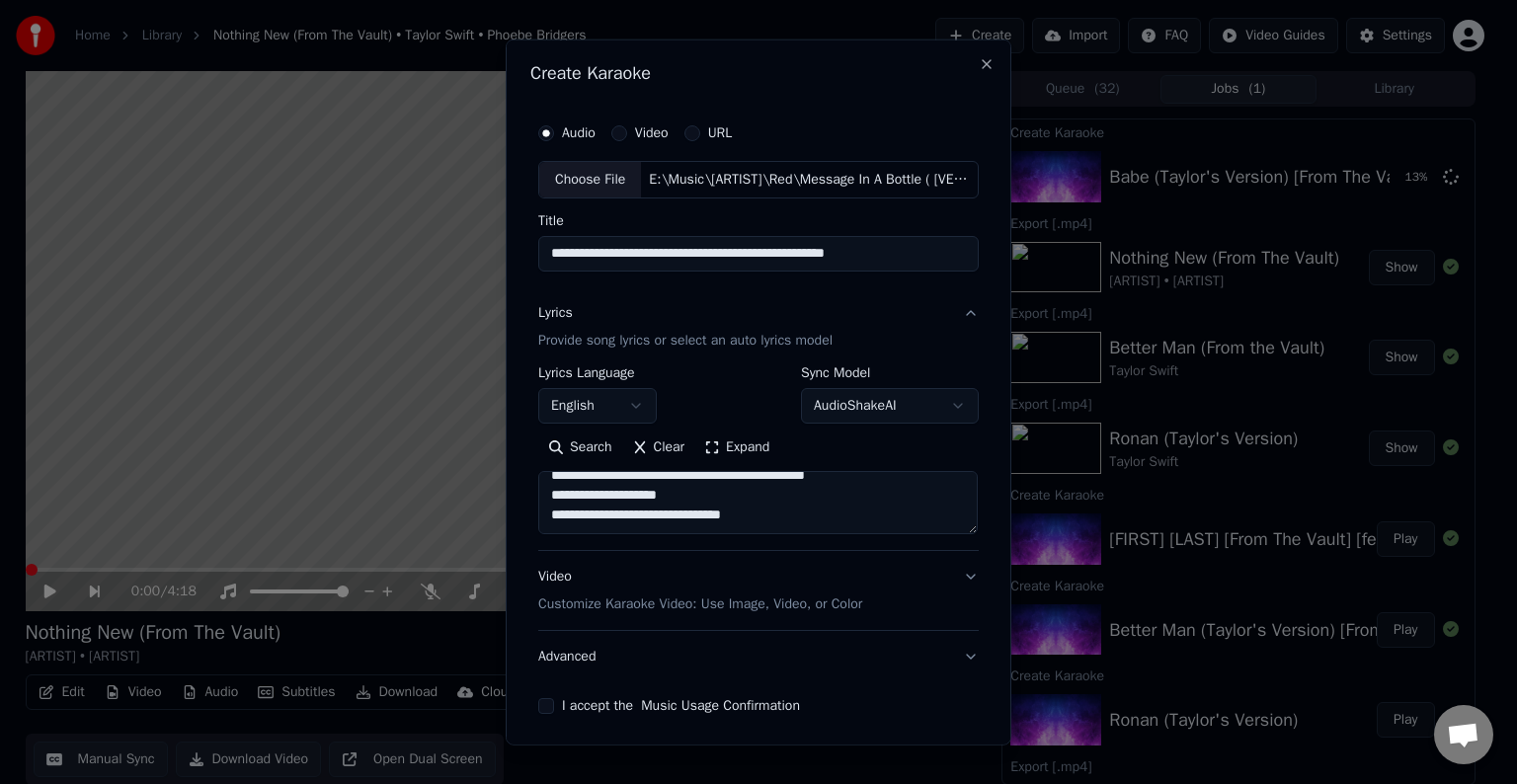 paste on "**********" 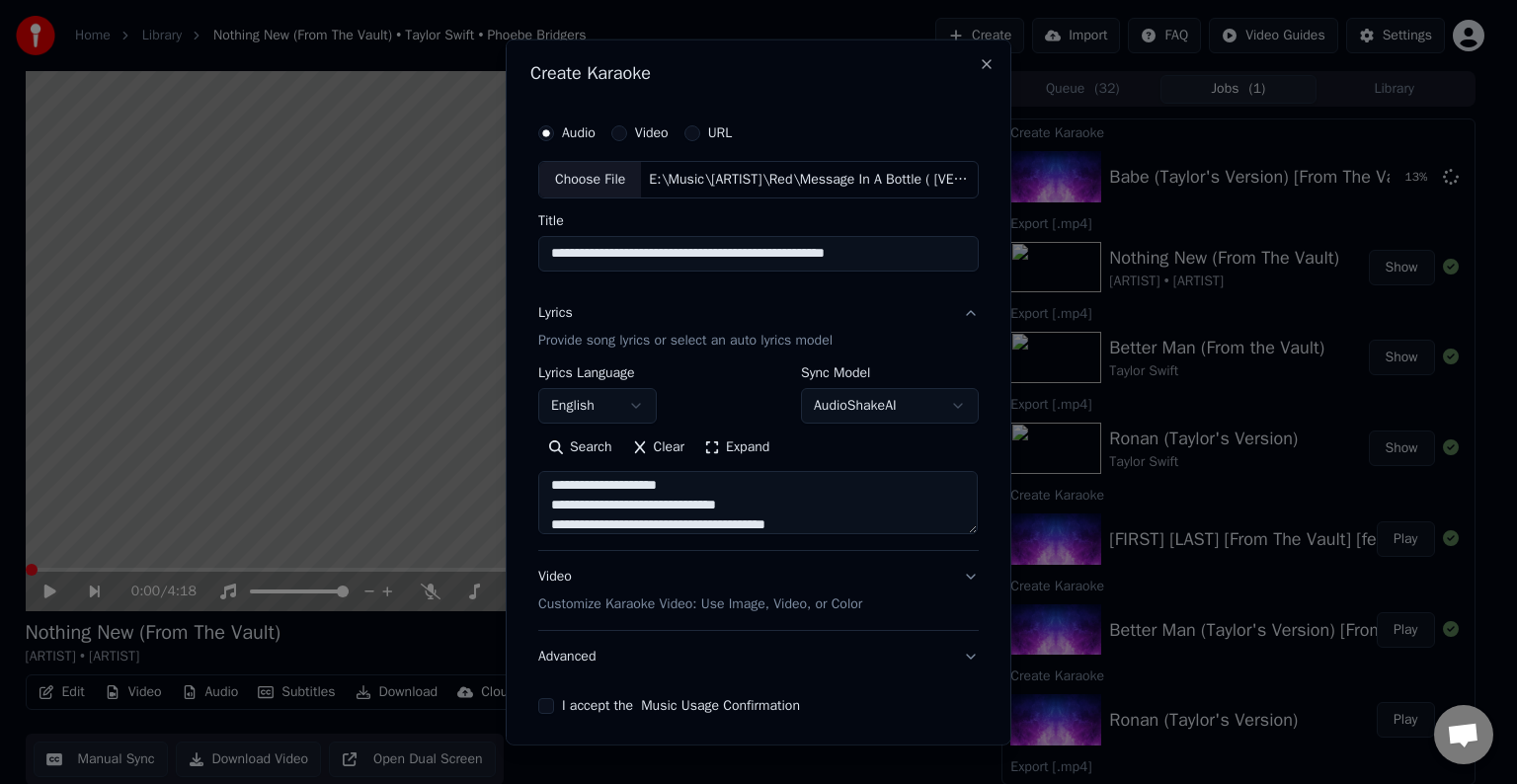 scroll, scrollTop: 399, scrollLeft: 0, axis: vertical 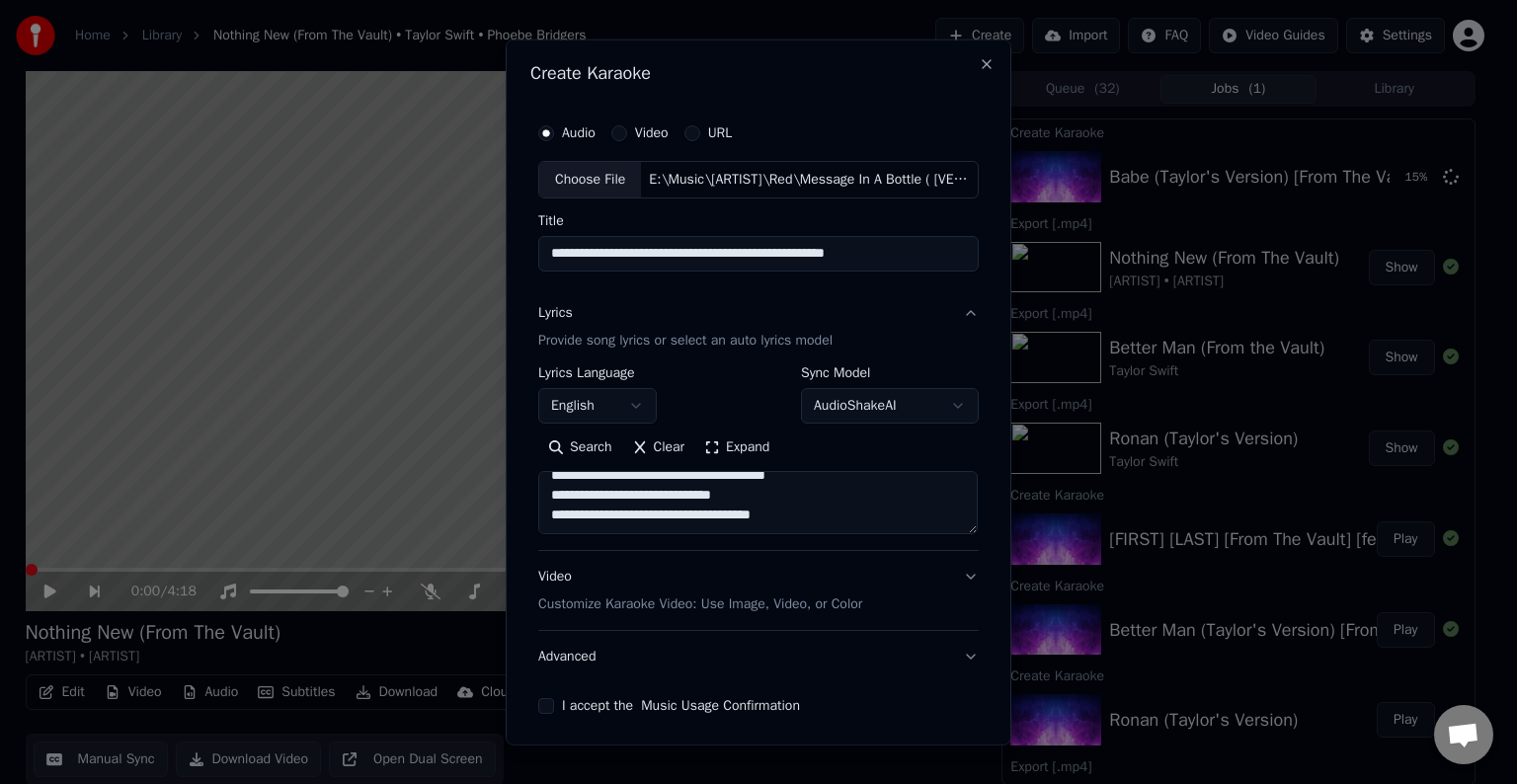 paste on "**********" 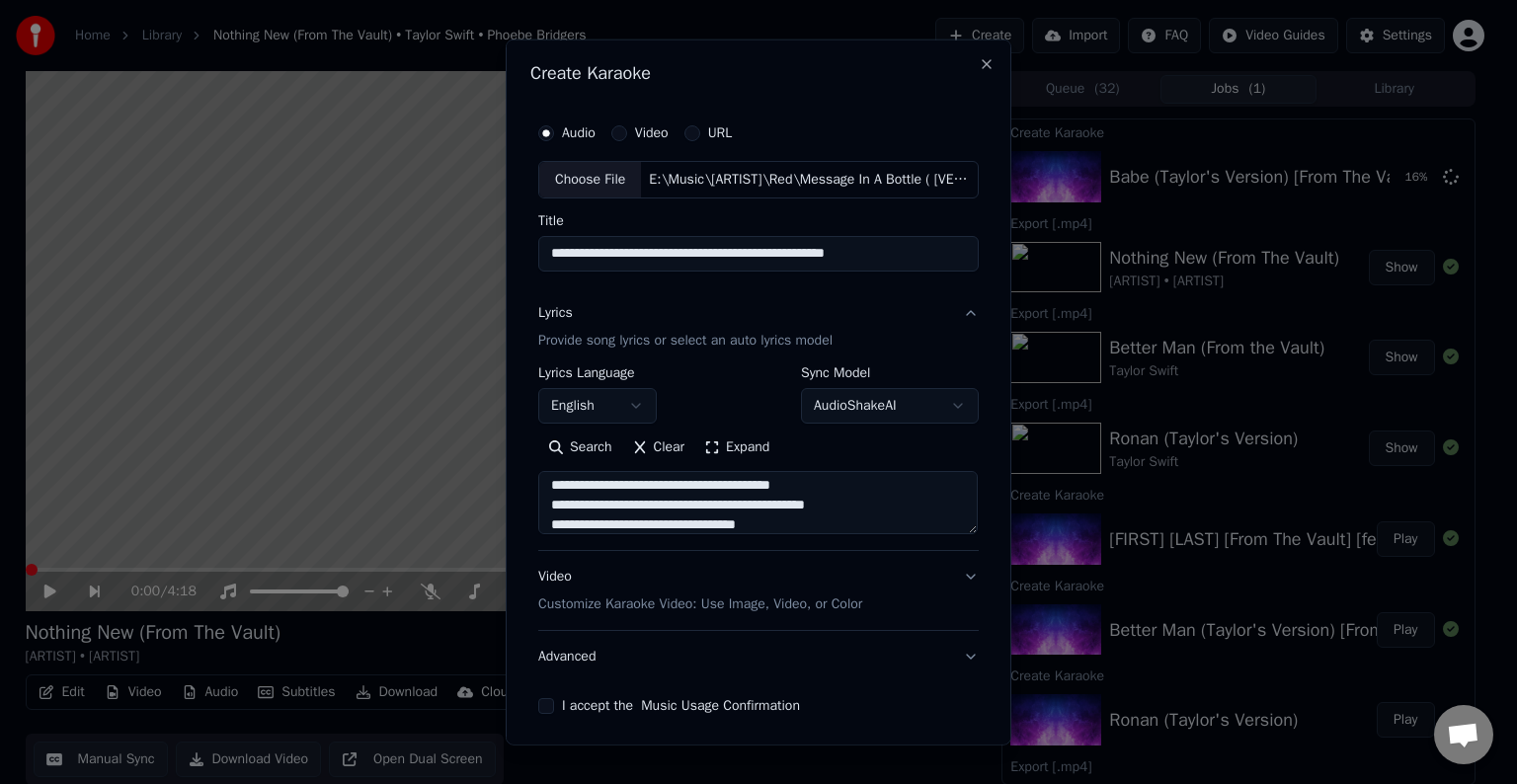 scroll, scrollTop: 525, scrollLeft: 0, axis: vertical 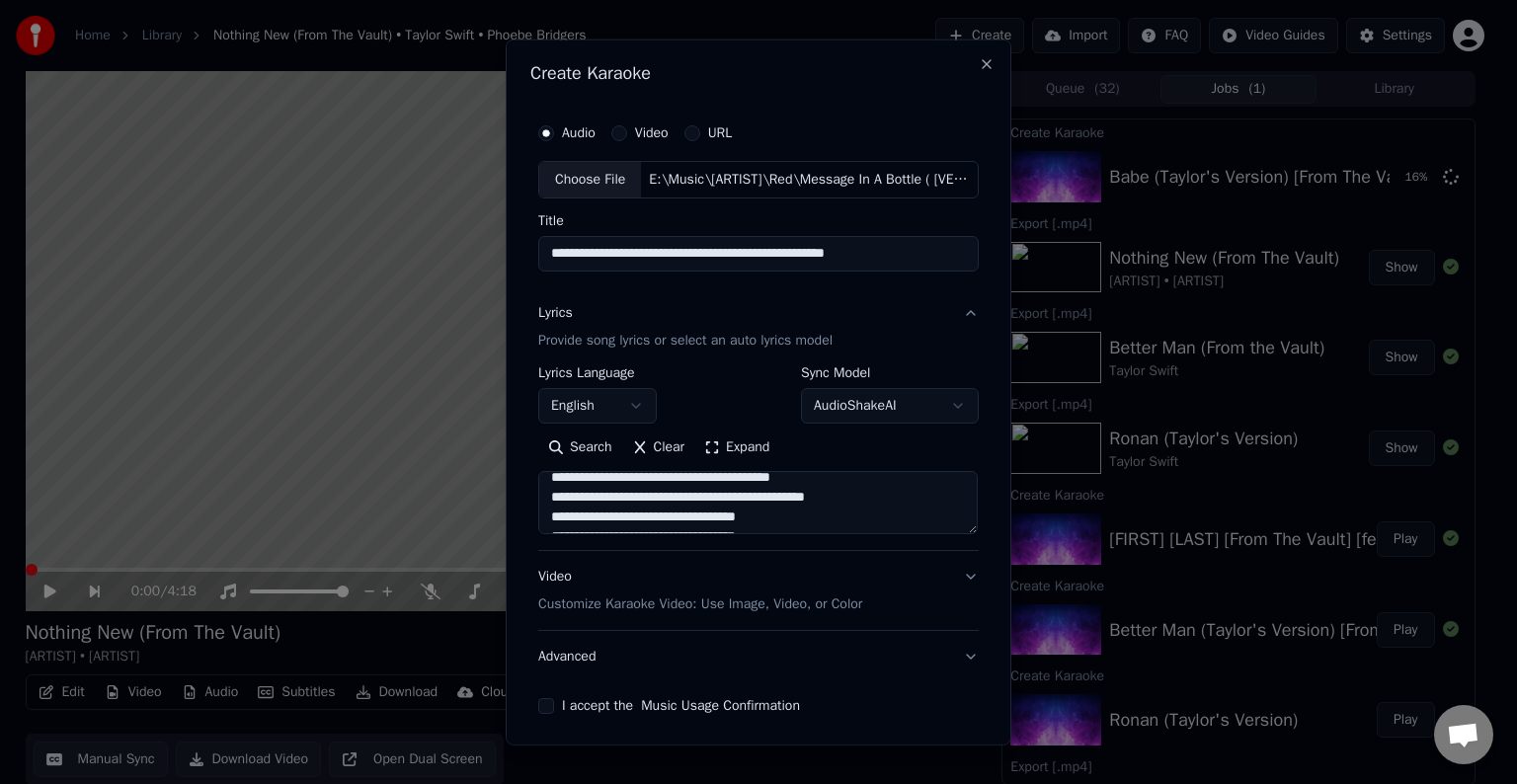 click at bounding box center (758, 503) 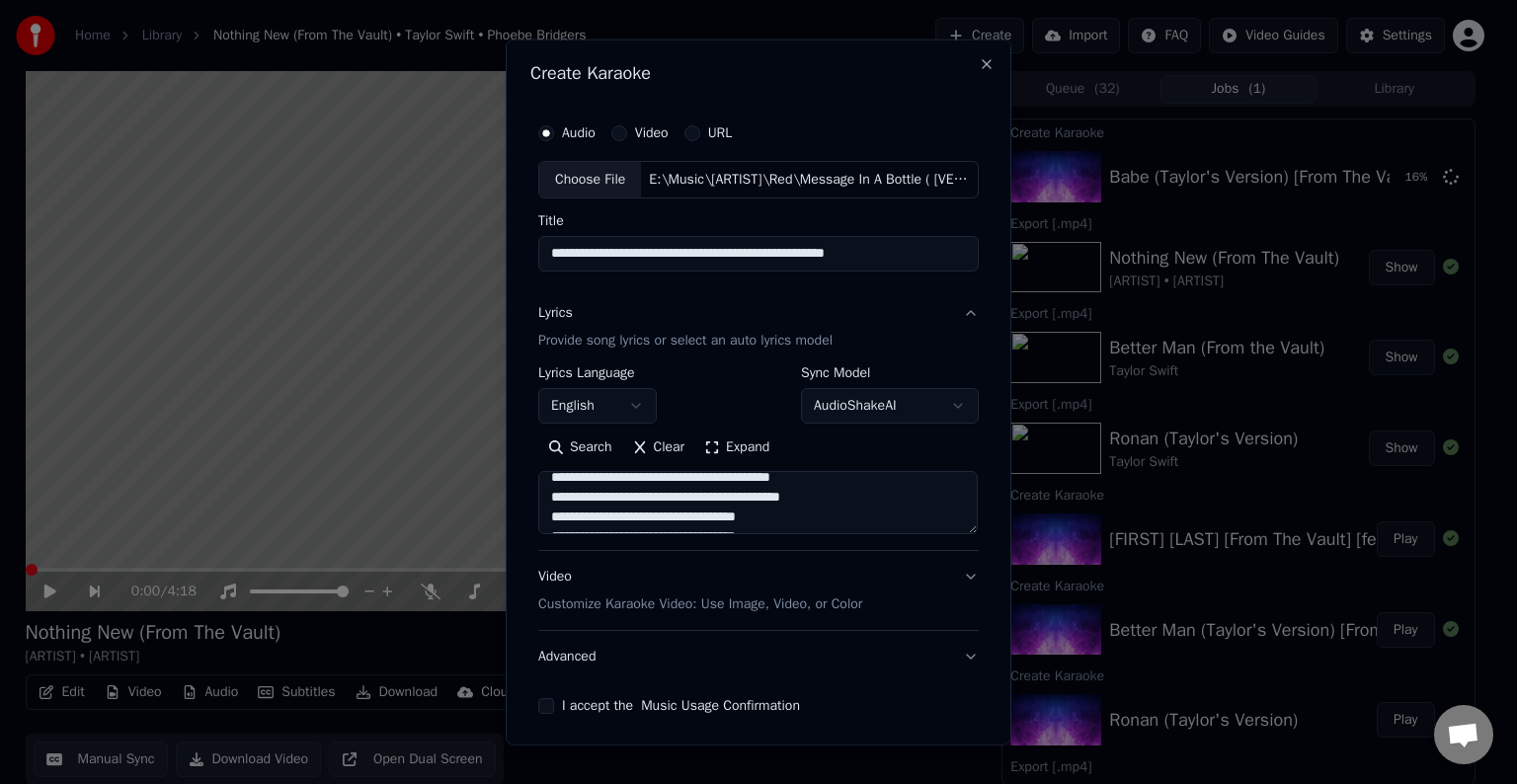 click at bounding box center [758, 503] 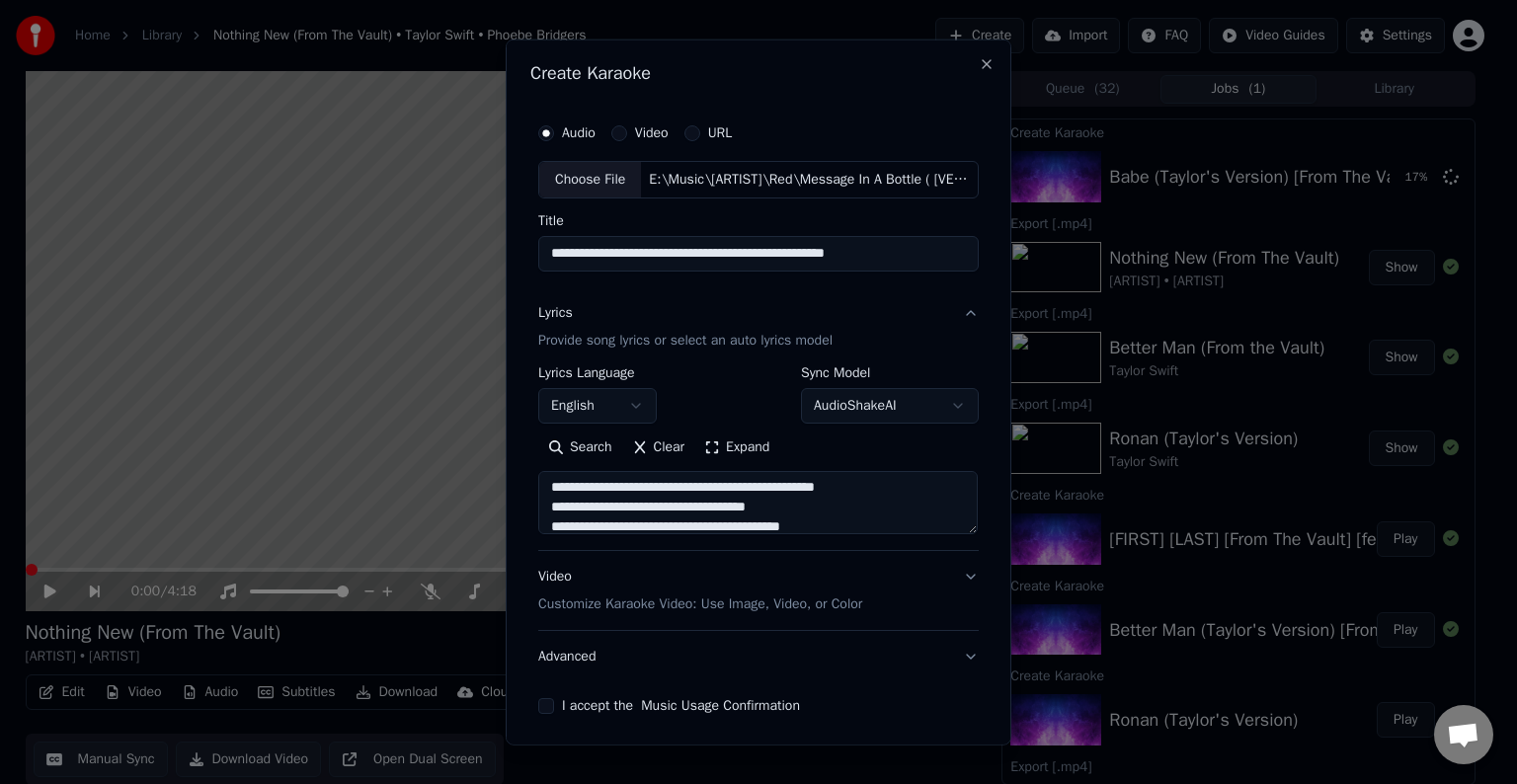 scroll, scrollTop: 490, scrollLeft: 0, axis: vertical 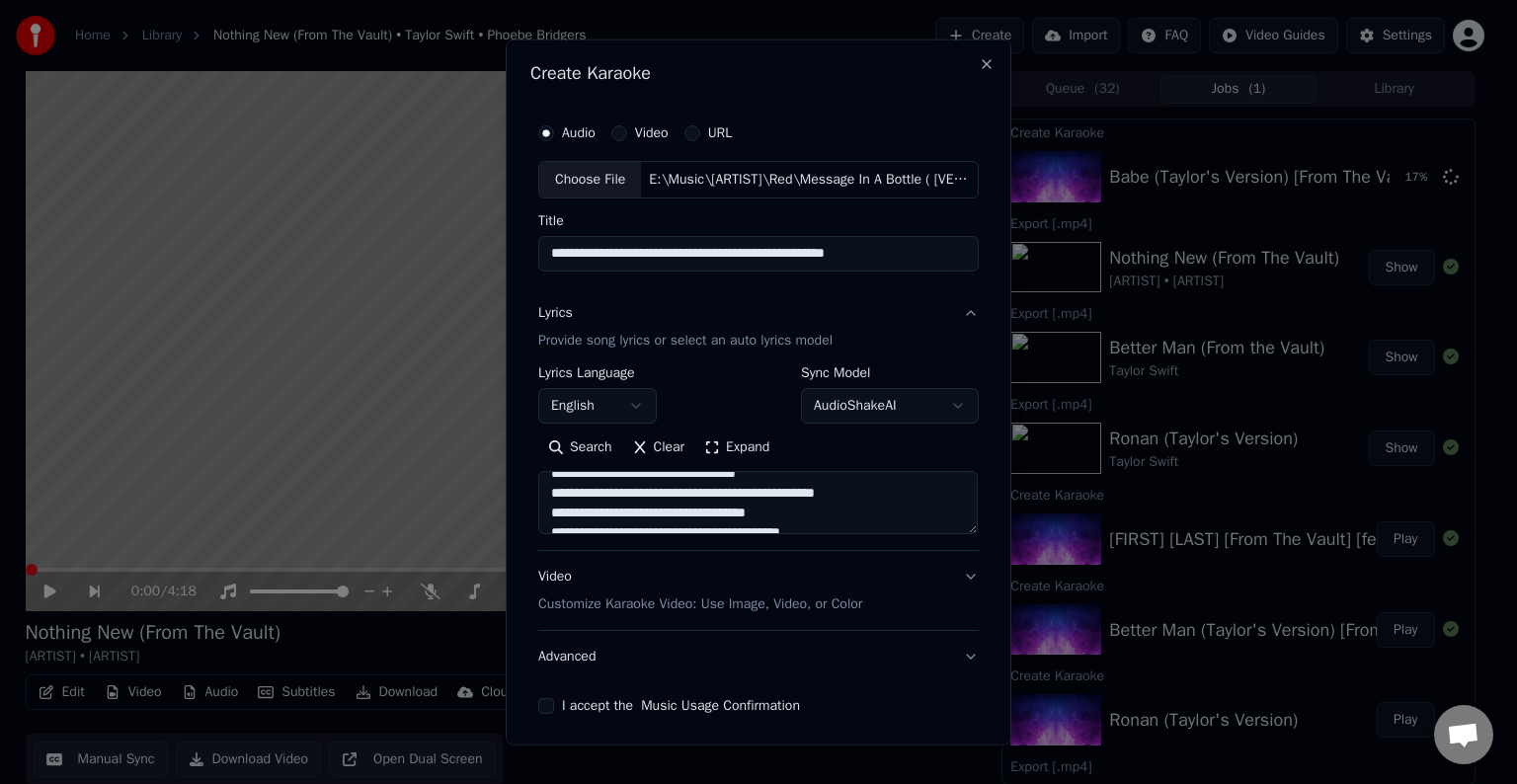 drag, startPoint x: 848, startPoint y: 500, endPoint x: 762, endPoint y: 498, distance: 86.02325 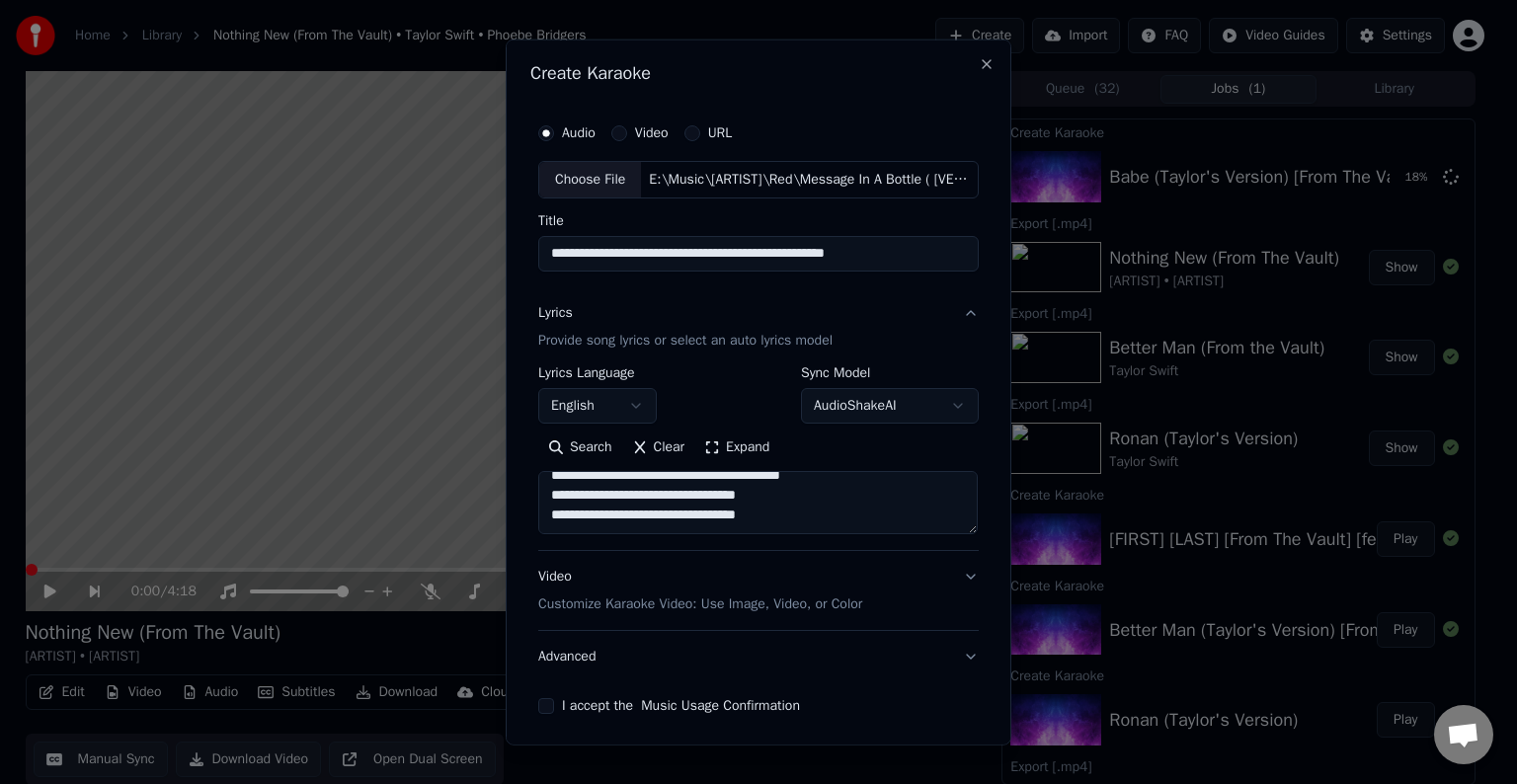 scroll, scrollTop: 566, scrollLeft: 0, axis: vertical 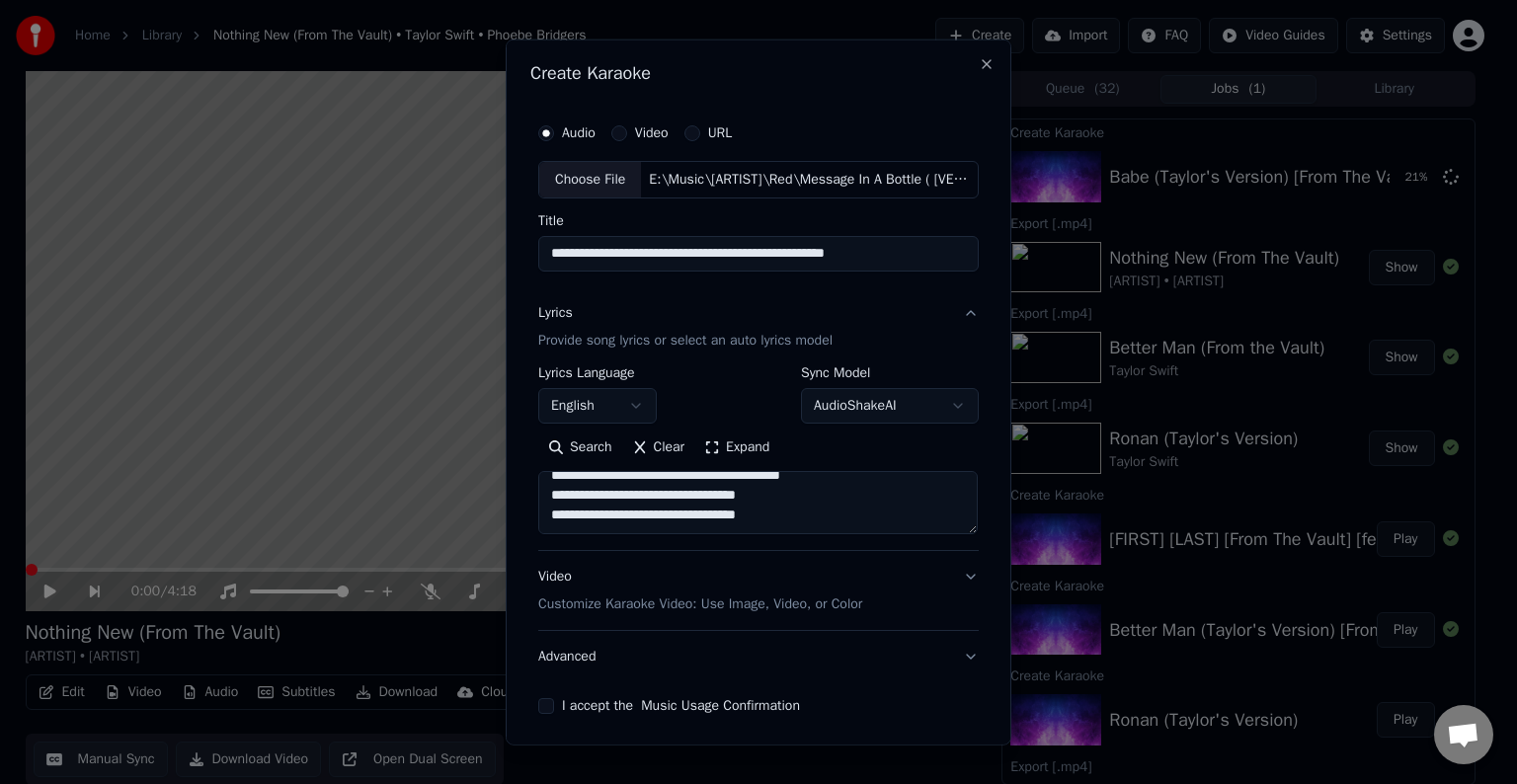 click at bounding box center [758, 503] 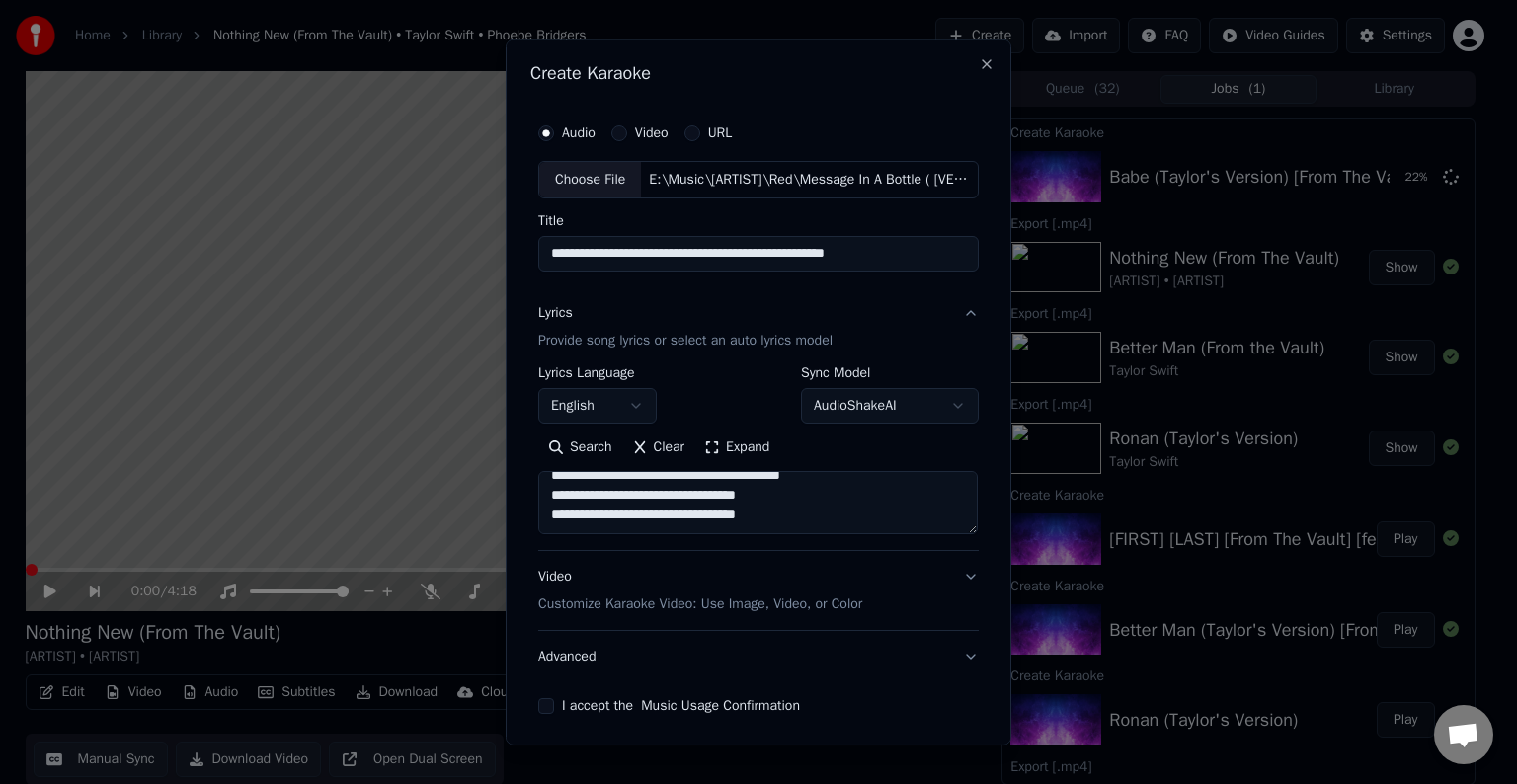 paste on "**********" 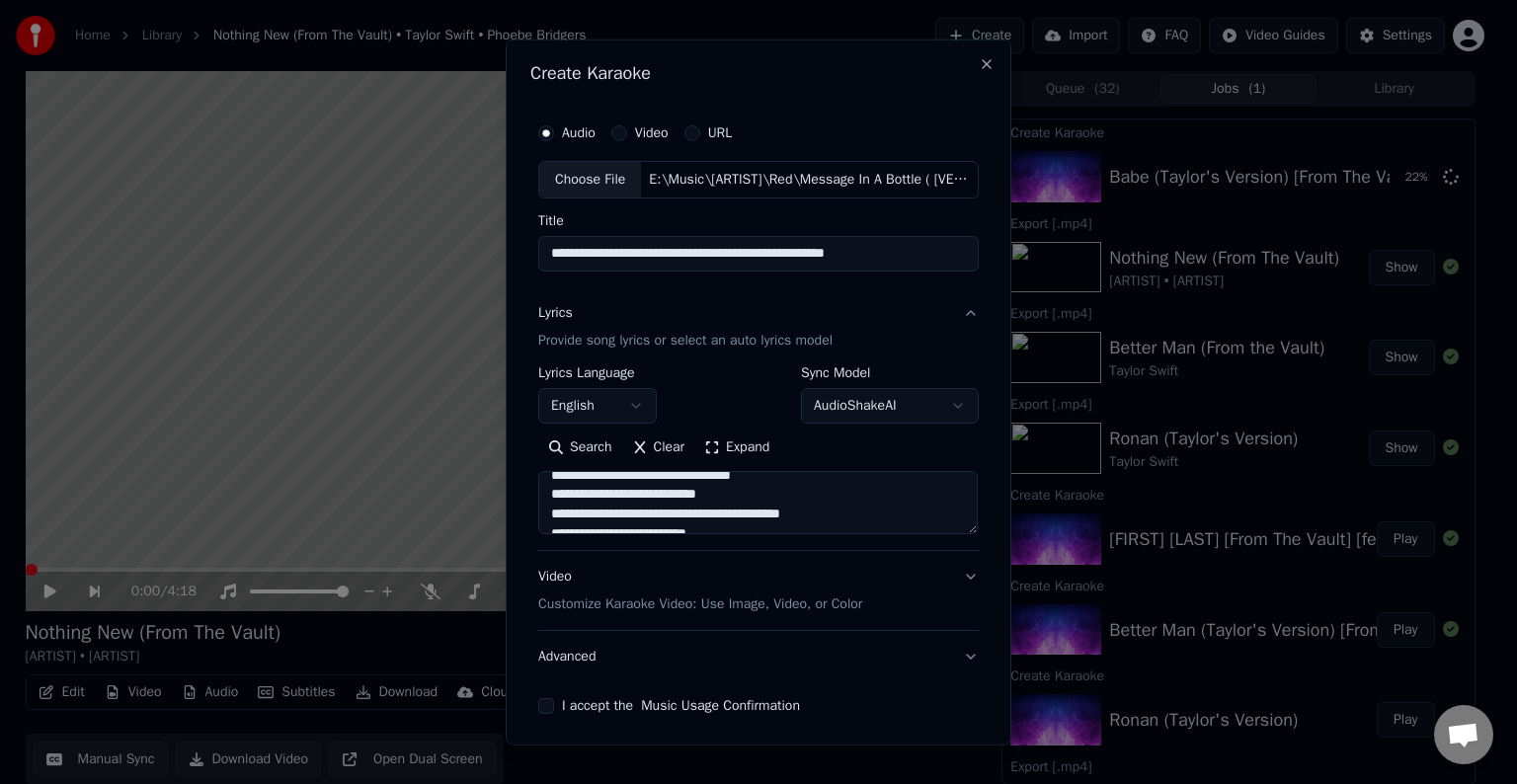 scroll, scrollTop: 598, scrollLeft: 0, axis: vertical 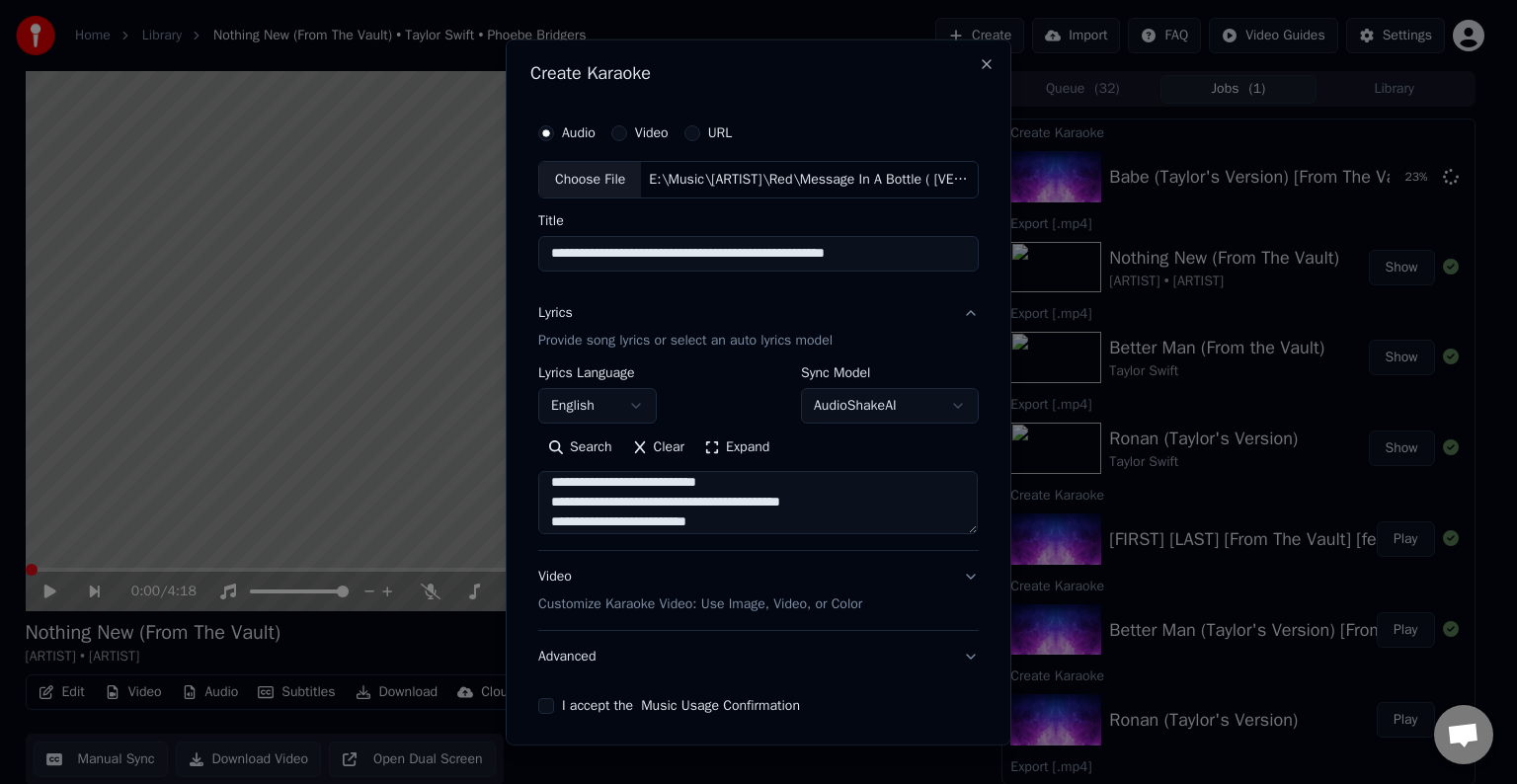 drag, startPoint x: 861, startPoint y: 502, endPoint x: 773, endPoint y: 502, distance: 88 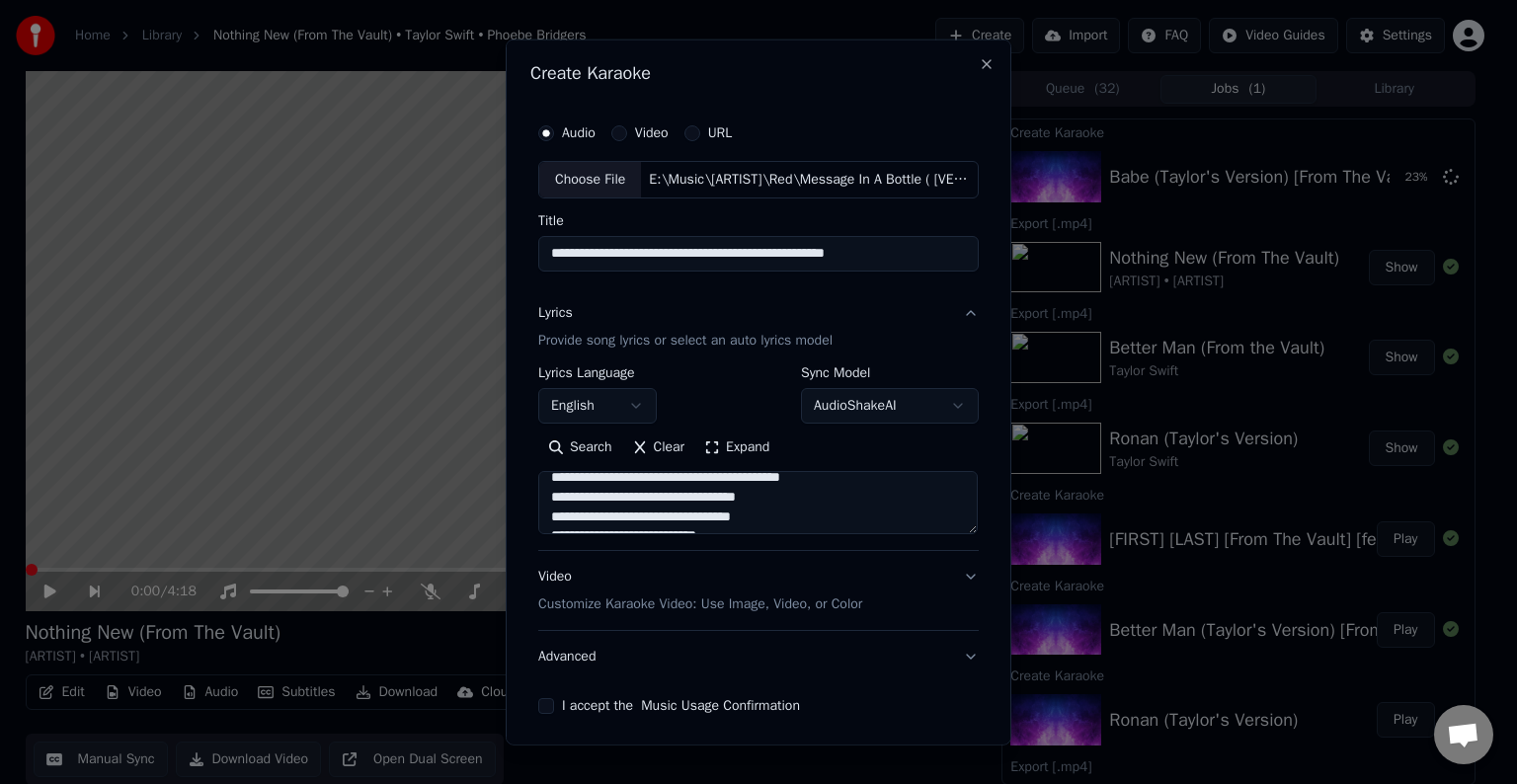 scroll, scrollTop: 544, scrollLeft: 0, axis: vertical 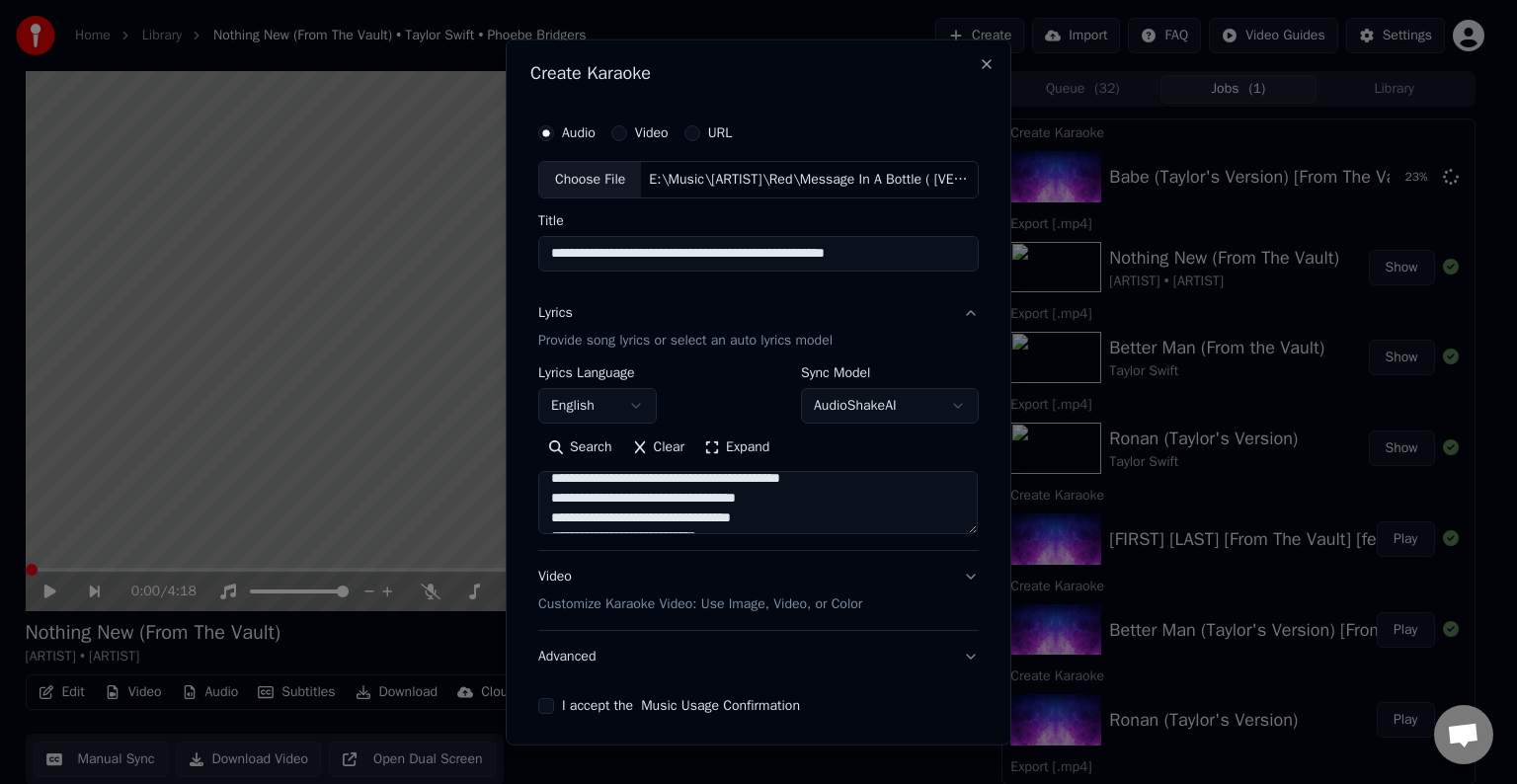 drag, startPoint x: 725, startPoint y: 483, endPoint x: 679, endPoint y: 510, distance: 53.338541 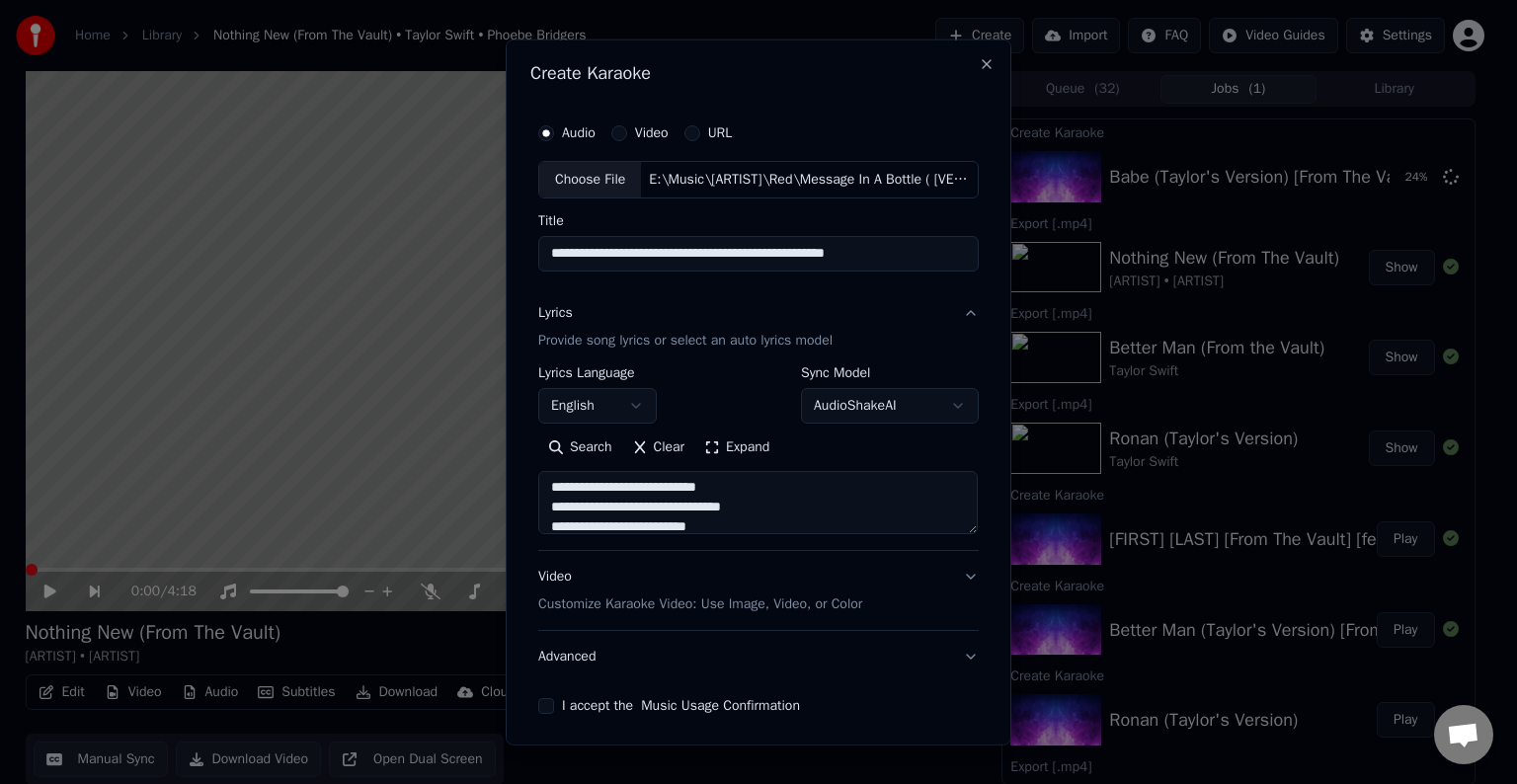 scroll, scrollTop: 595, scrollLeft: 0, axis: vertical 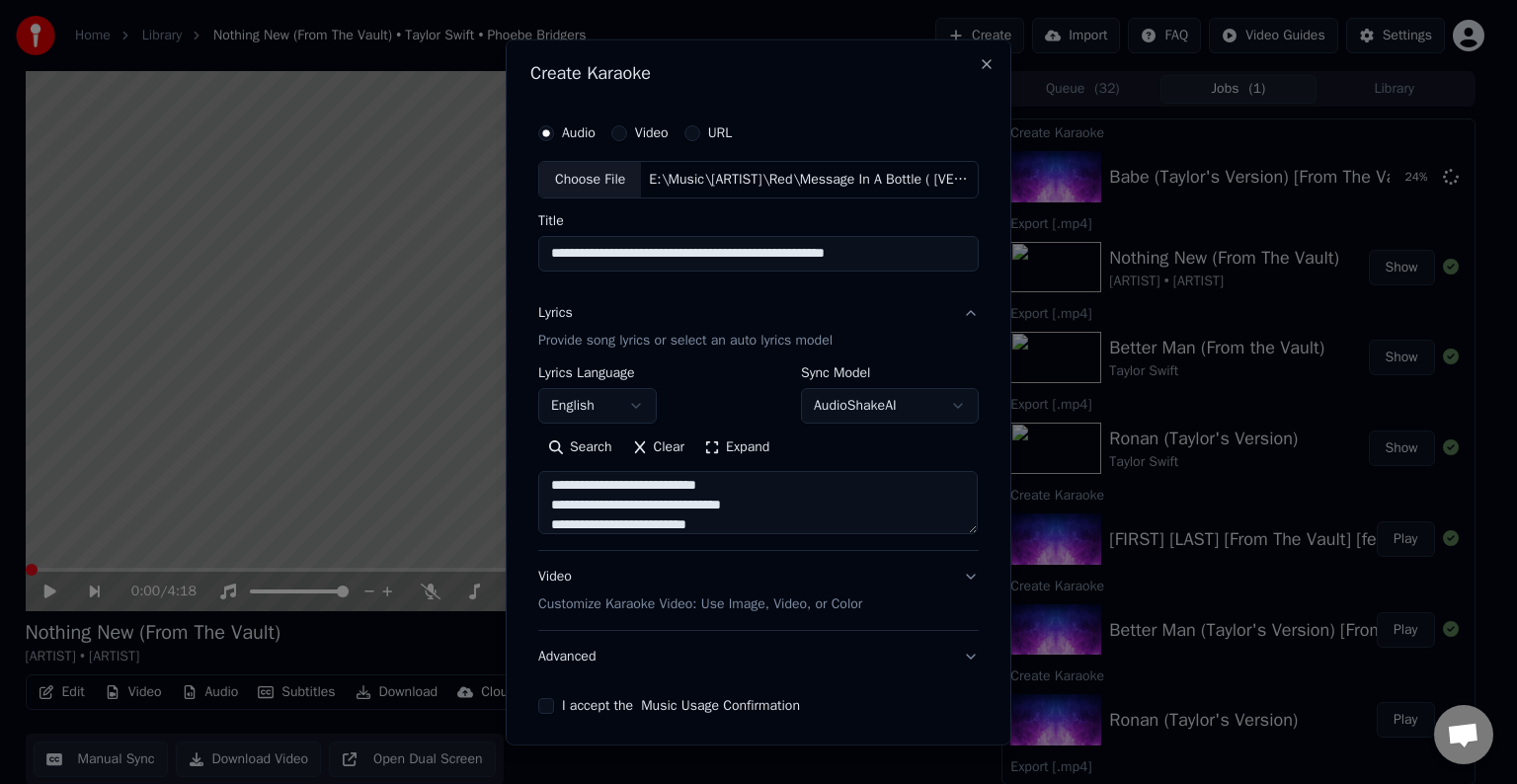 click at bounding box center [758, 503] 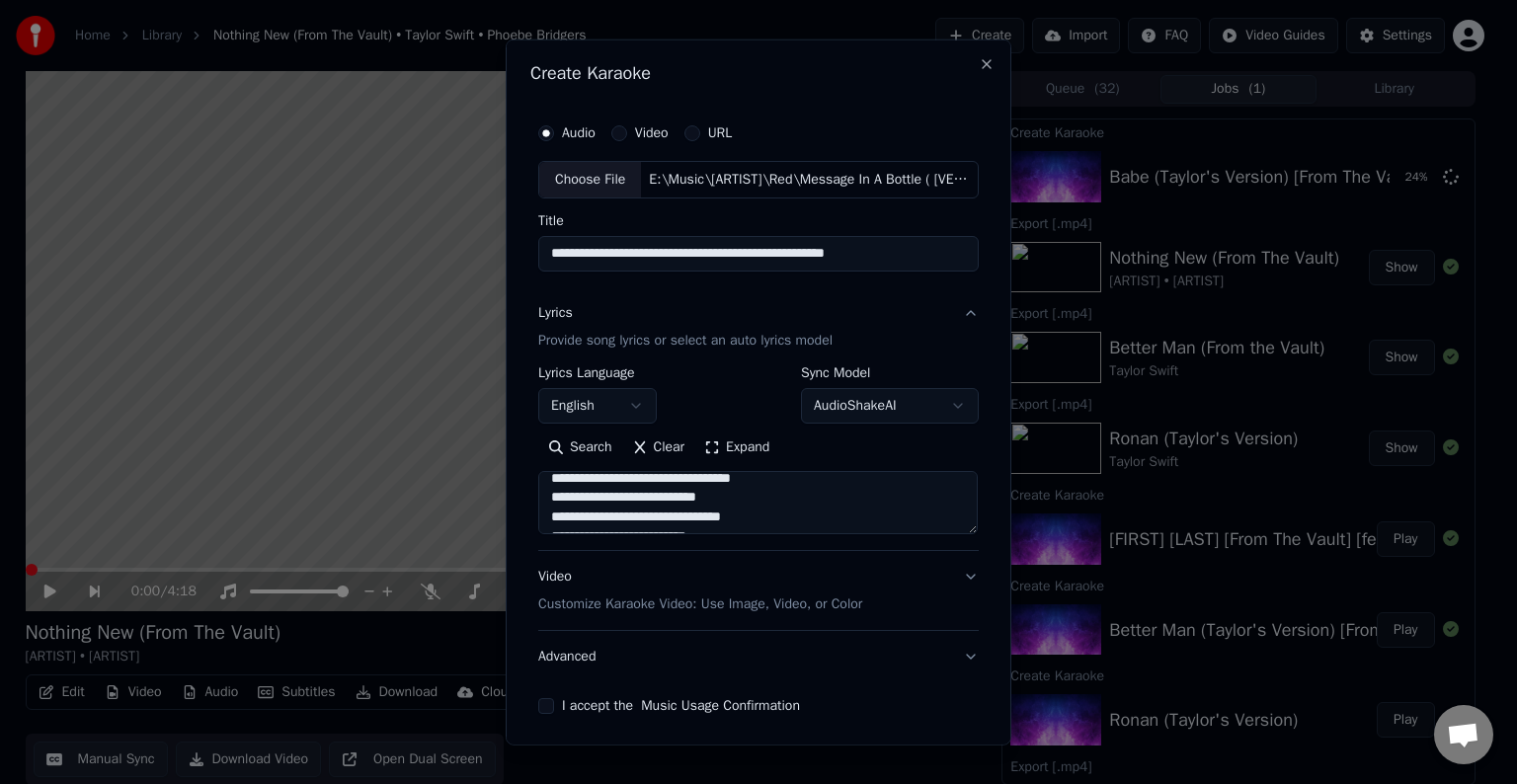 drag, startPoint x: 668, startPoint y: 484, endPoint x: 723, endPoint y: 497, distance: 56.51548 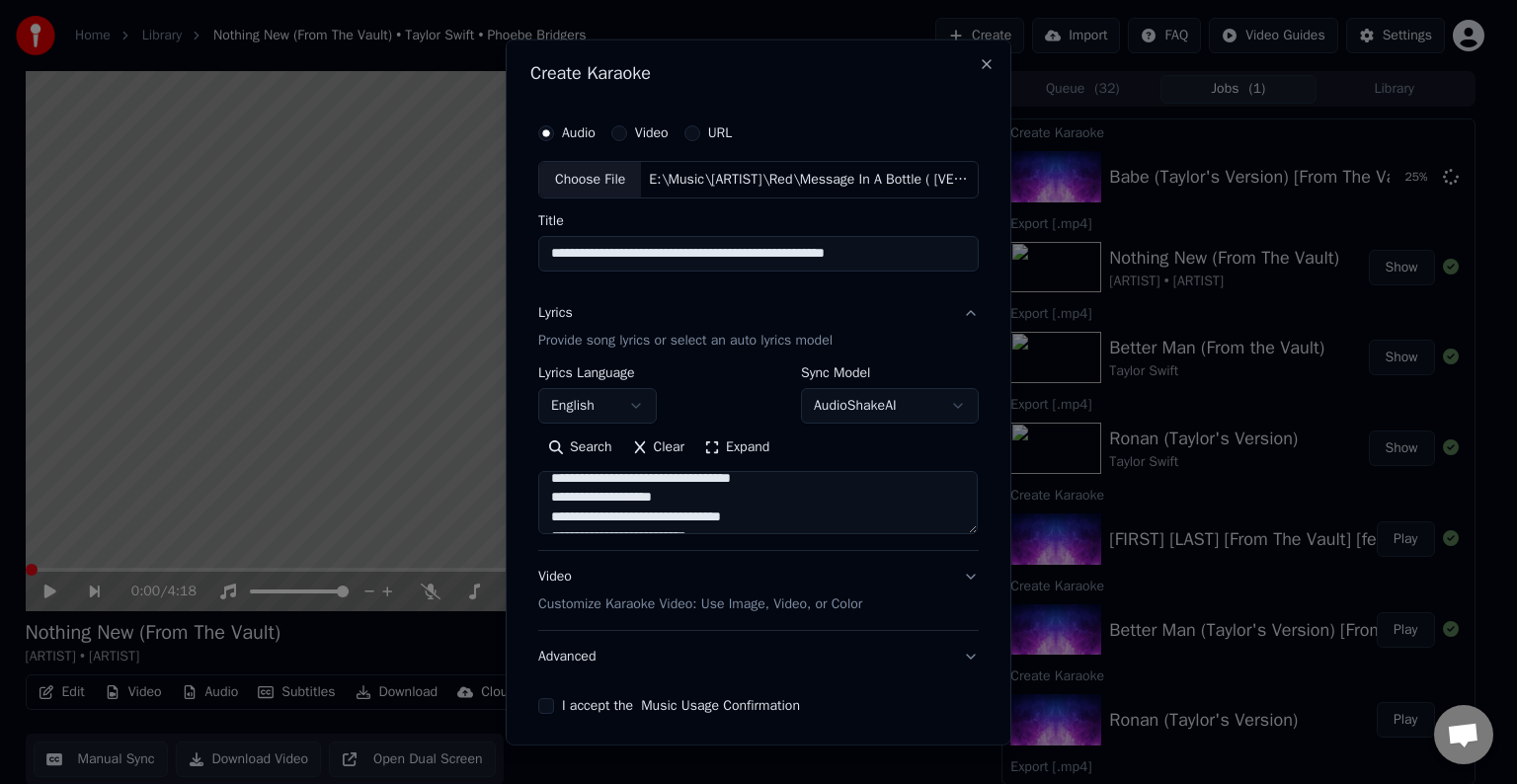 scroll, scrollTop: 664, scrollLeft: 0, axis: vertical 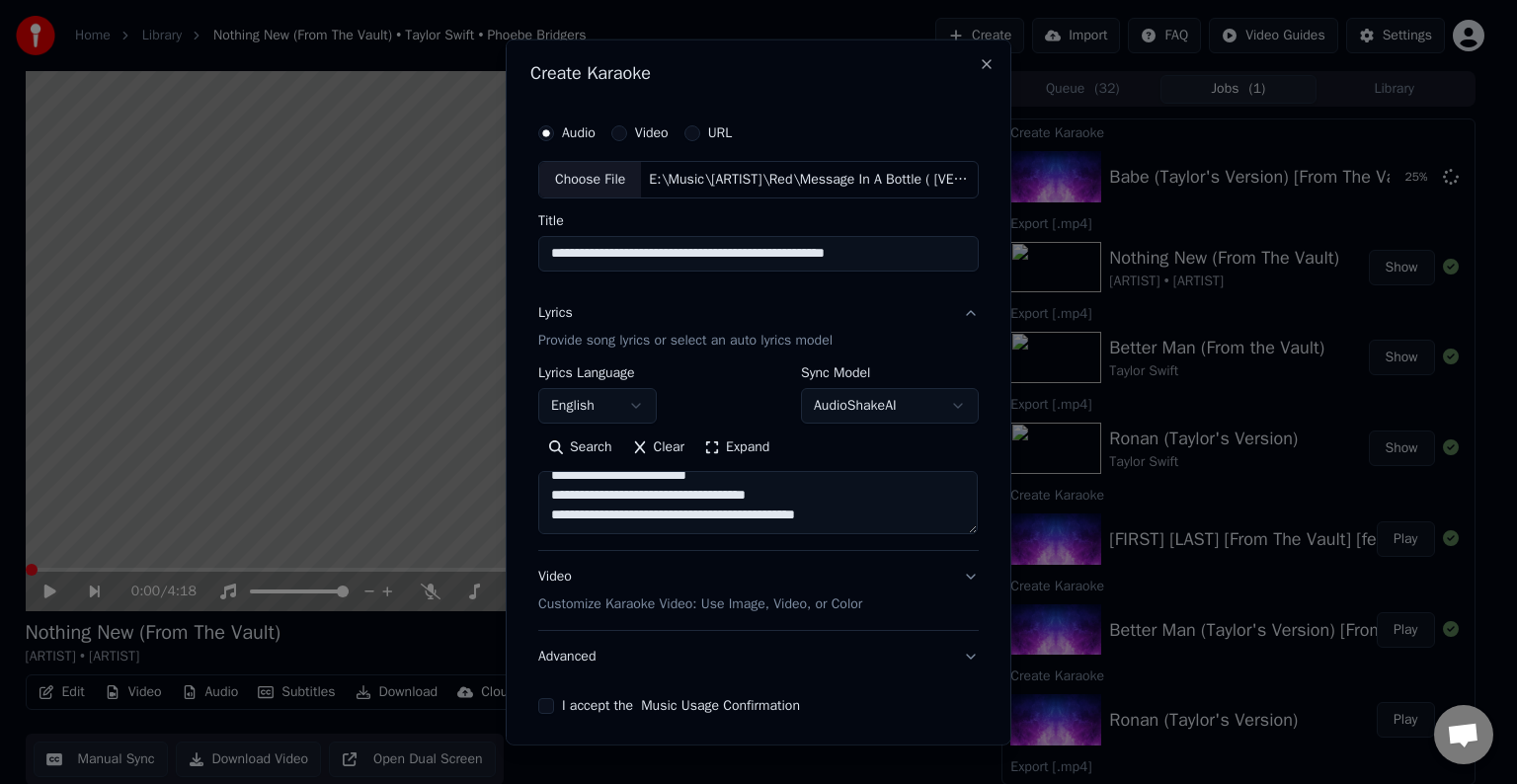 click at bounding box center [758, 503] 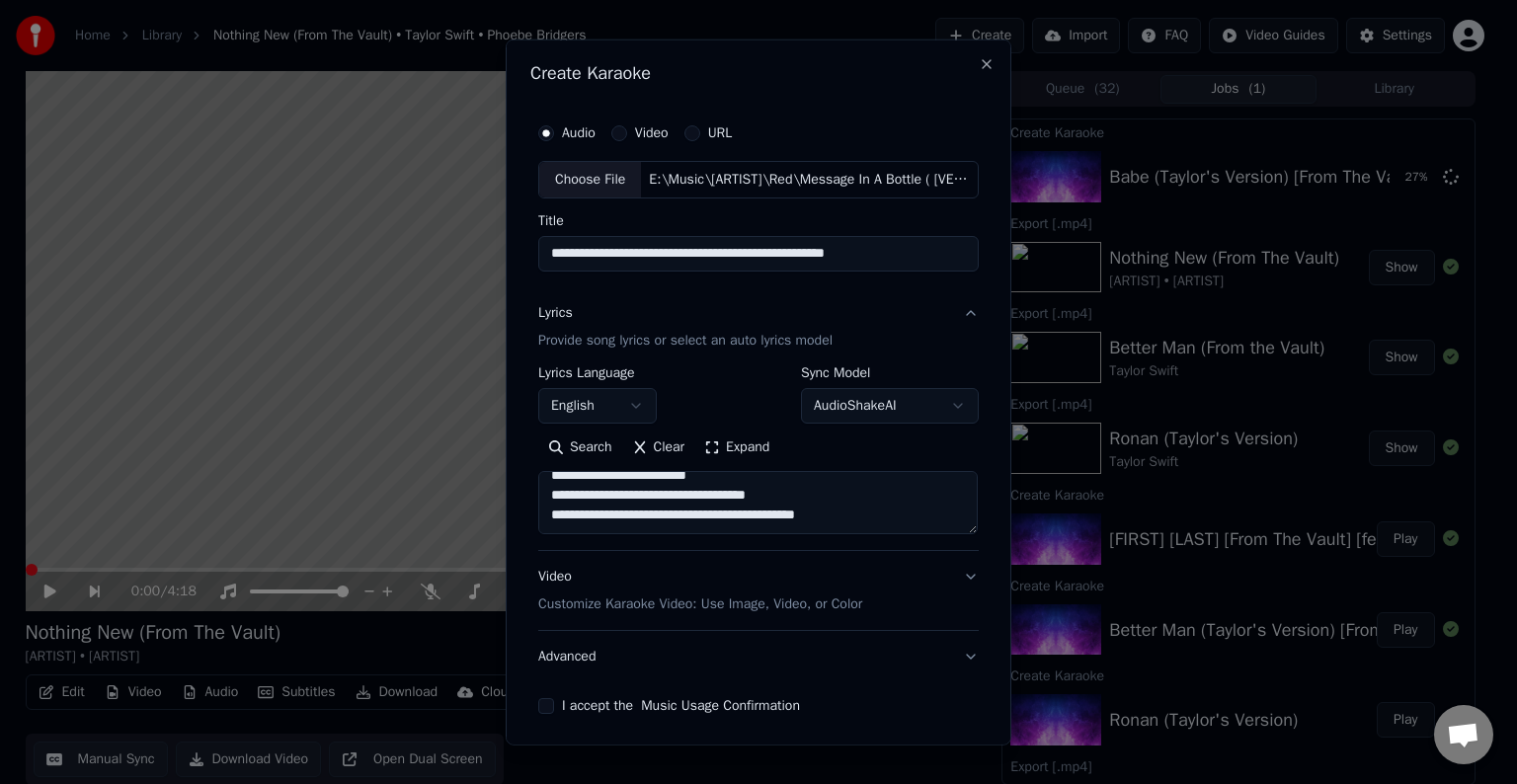 paste on "**********" 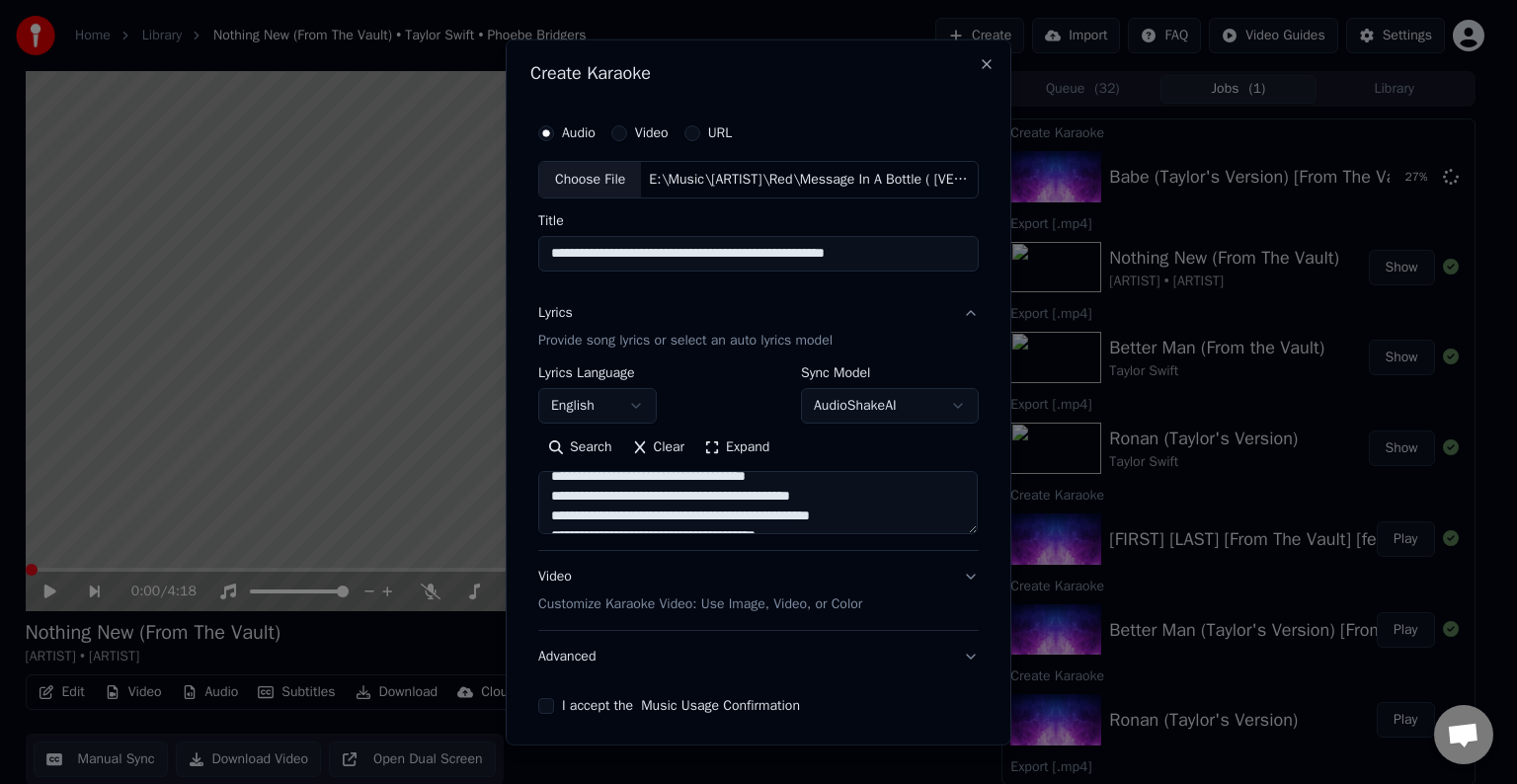 scroll, scrollTop: 814, scrollLeft: 0, axis: vertical 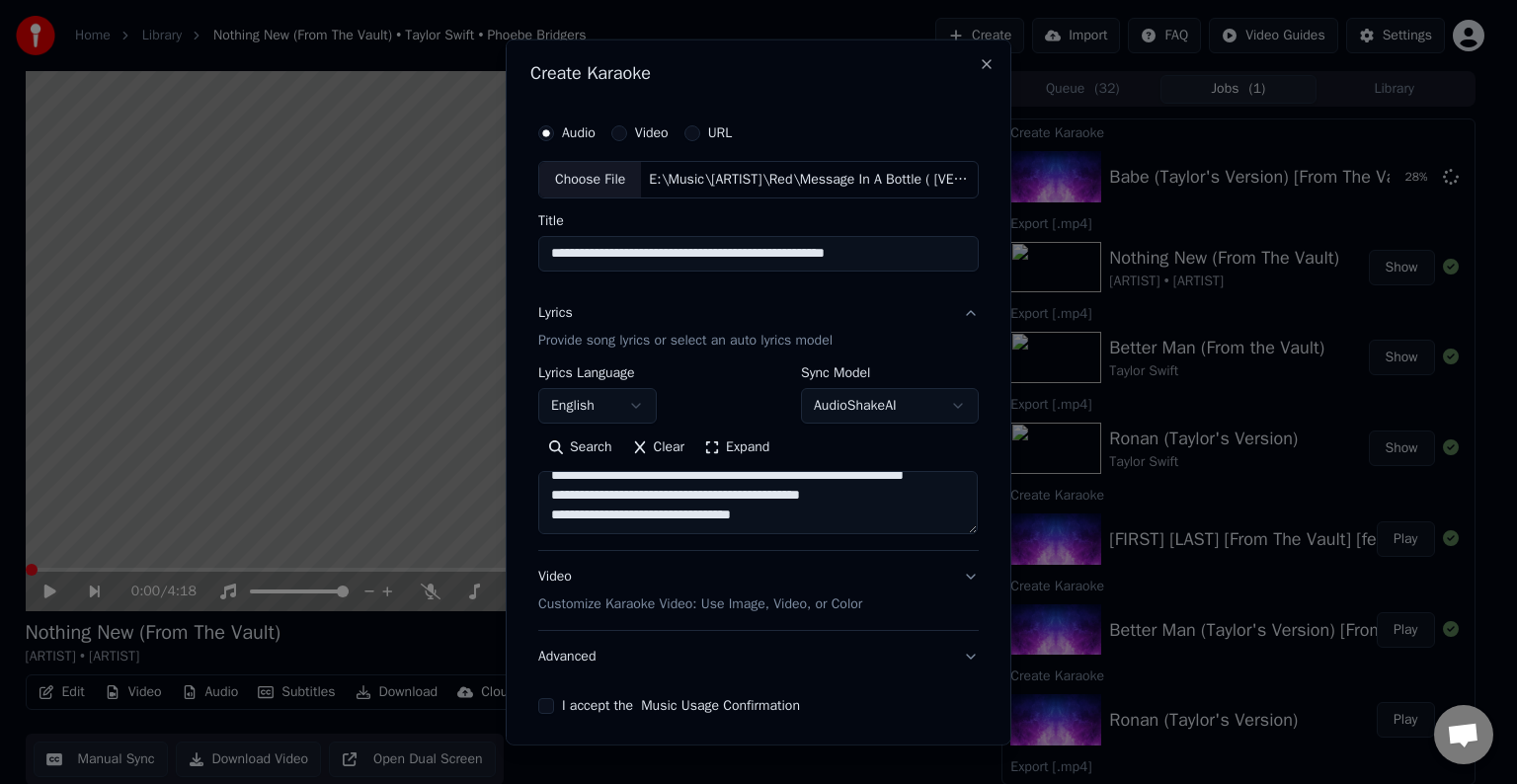 drag, startPoint x: 848, startPoint y: 499, endPoint x: 759, endPoint y: 507, distance: 89.35883 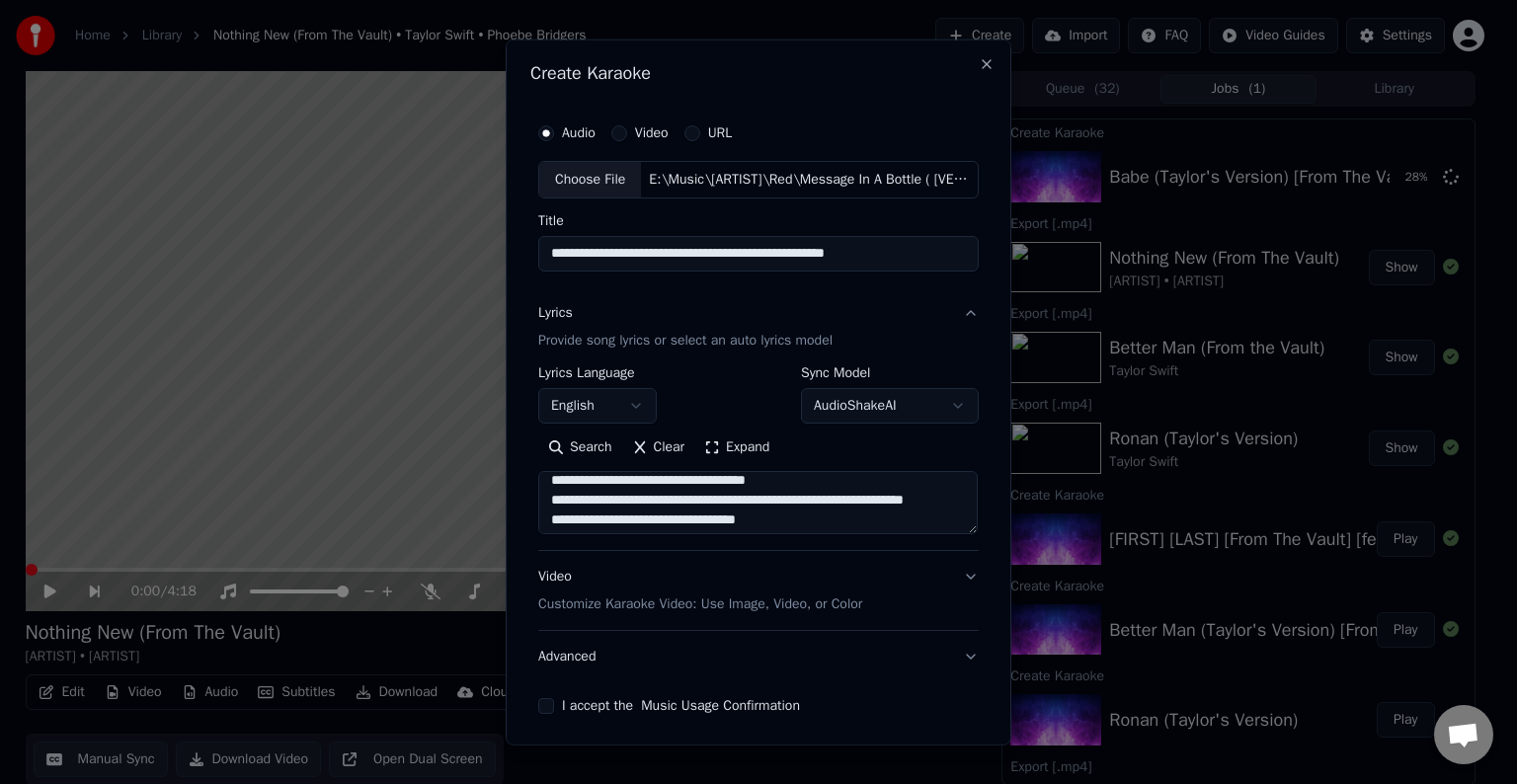 scroll, scrollTop: 788, scrollLeft: 0, axis: vertical 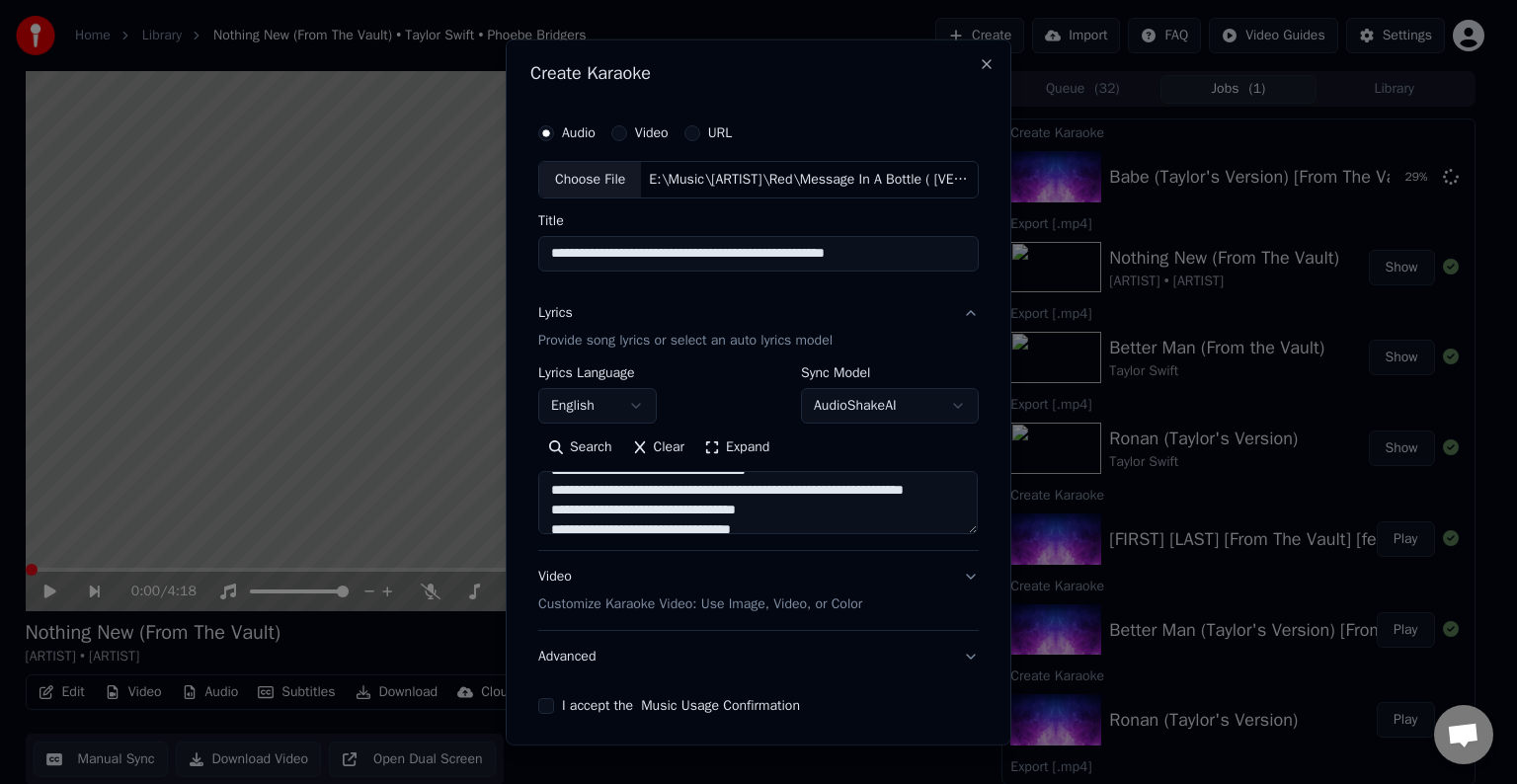 drag, startPoint x: 820, startPoint y: 490, endPoint x: 821, endPoint y: 501, distance: 11.045361 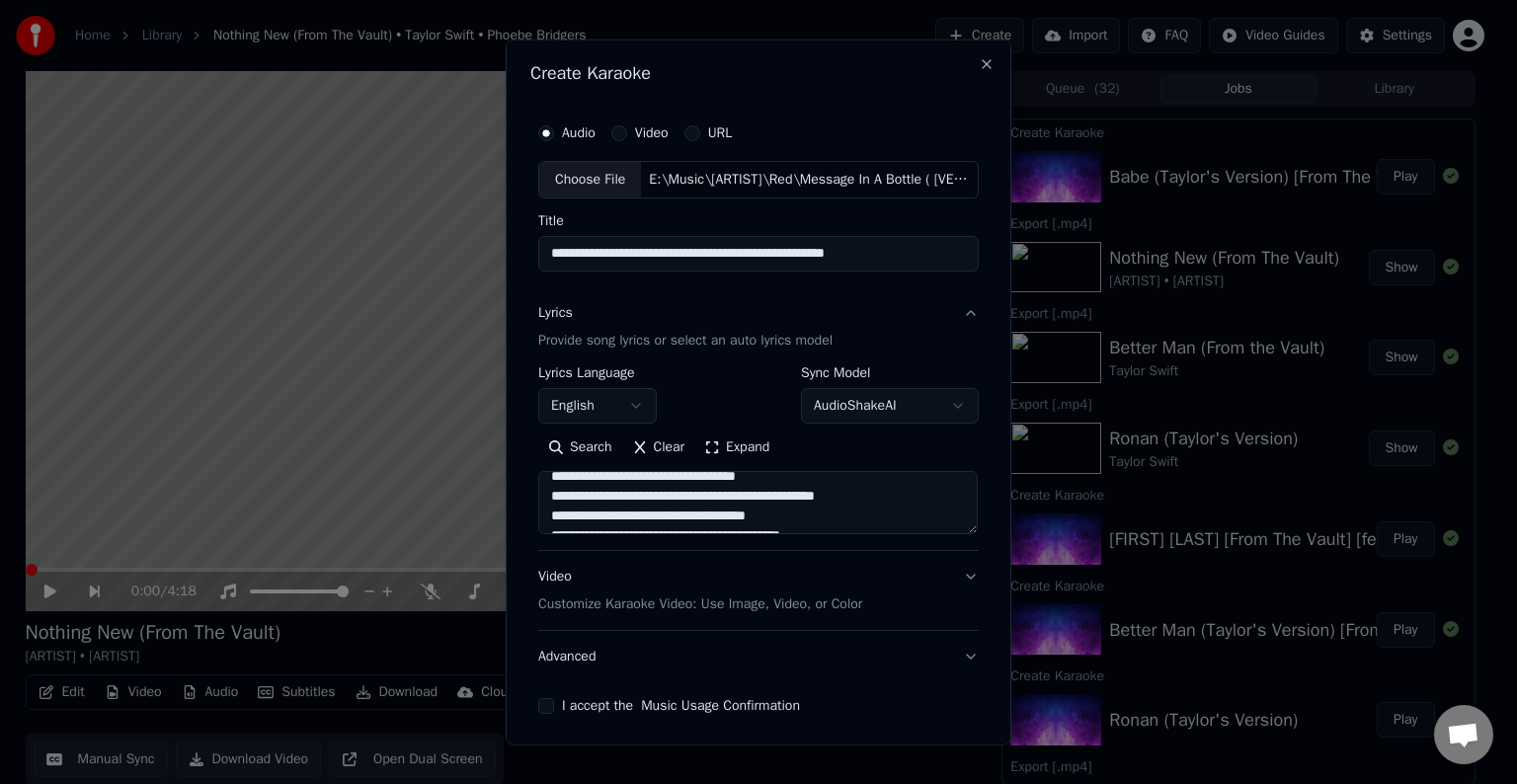 scroll, scrollTop: 743, scrollLeft: 0, axis: vertical 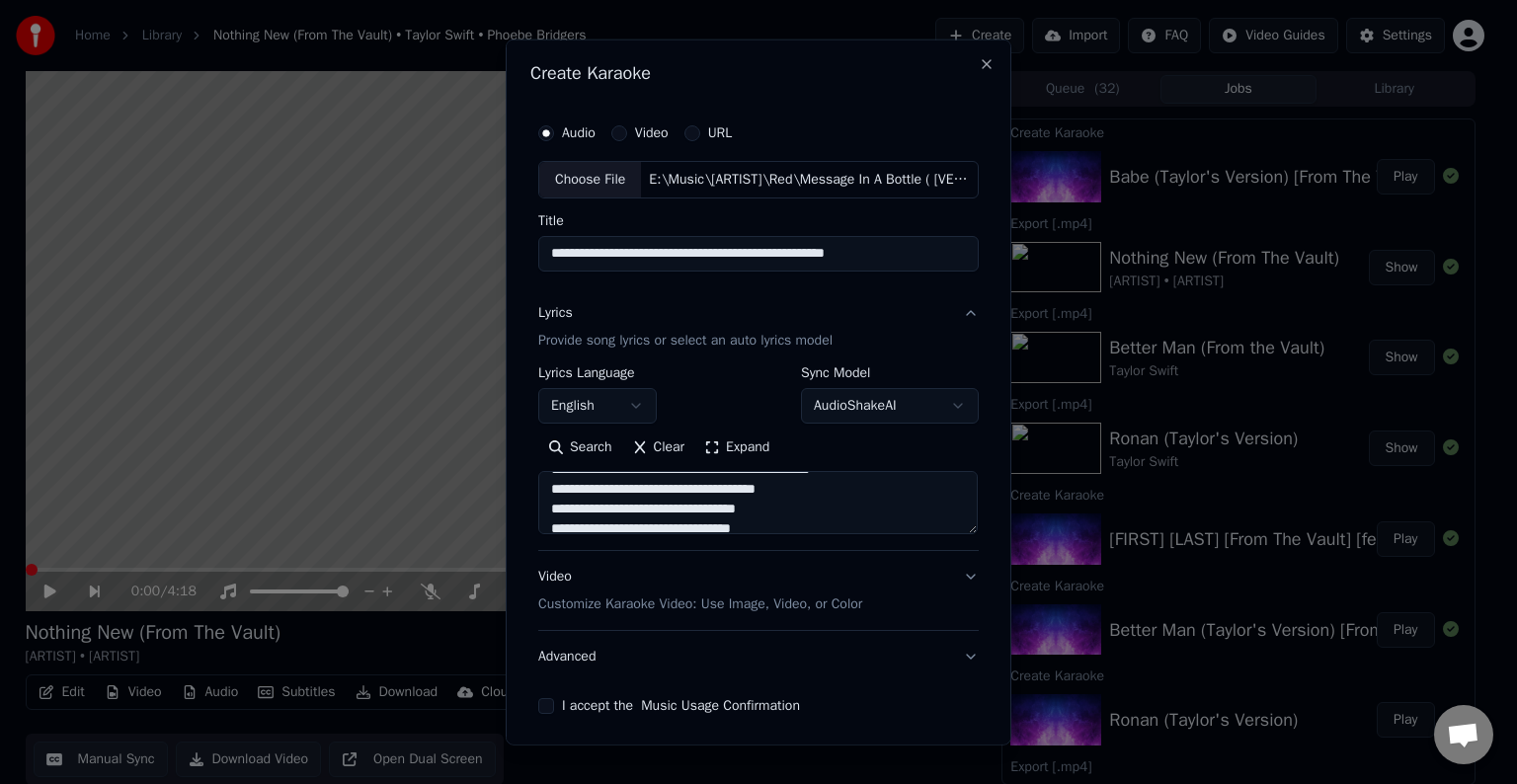 click at bounding box center (758, 503) 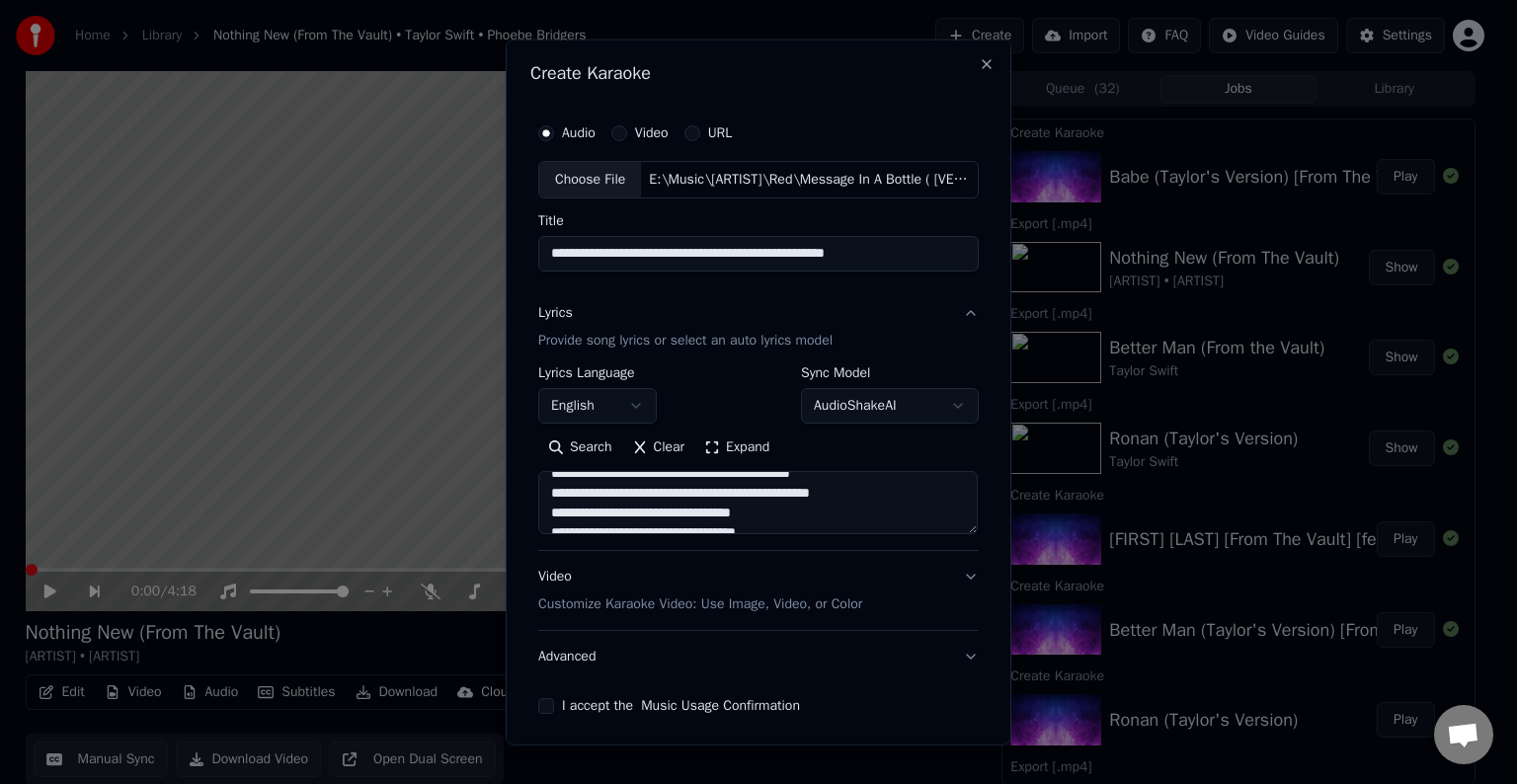 scroll, scrollTop: 685, scrollLeft: 0, axis: vertical 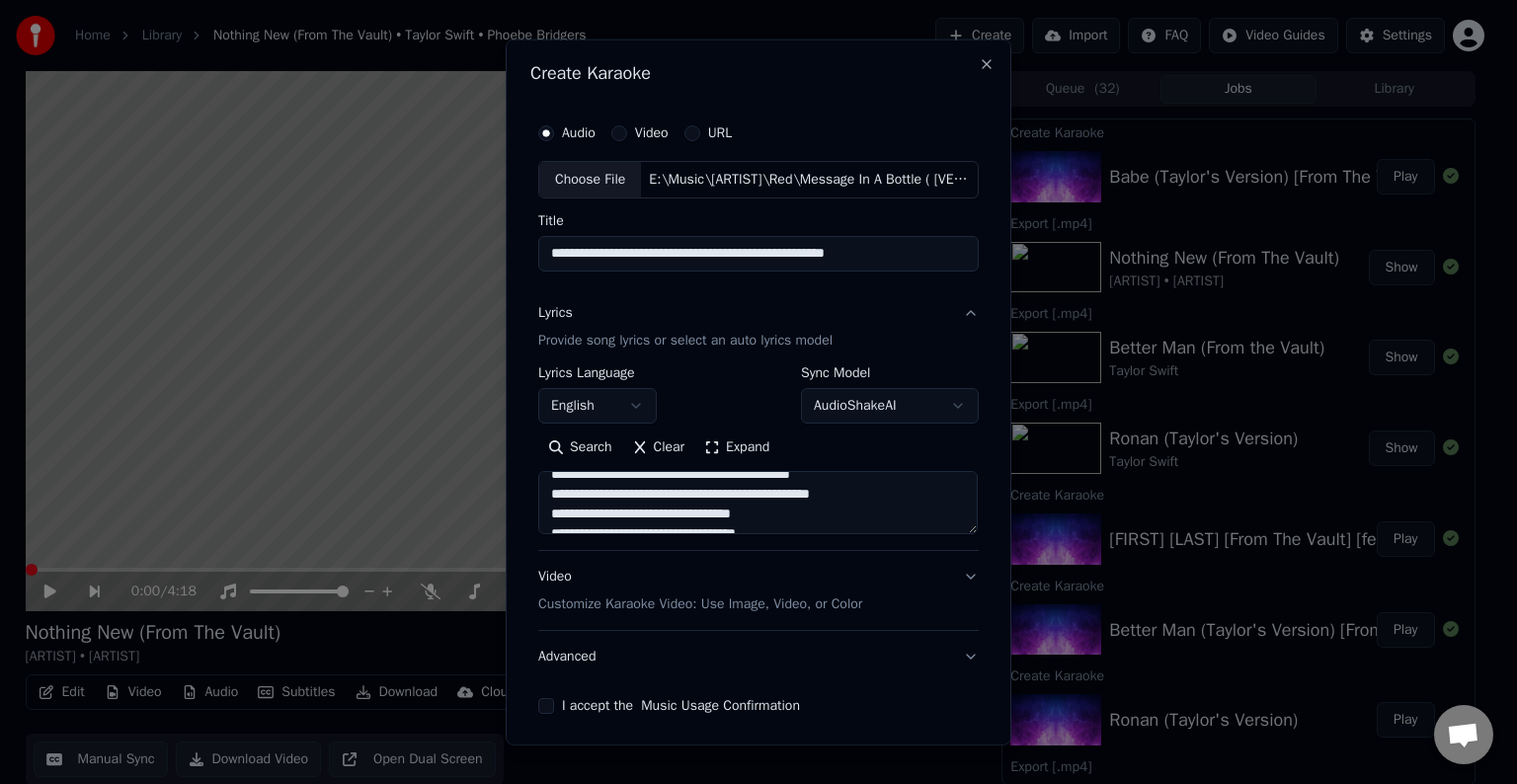 drag, startPoint x: 860, startPoint y: 498, endPoint x: 783, endPoint y: 492, distance: 77.23341 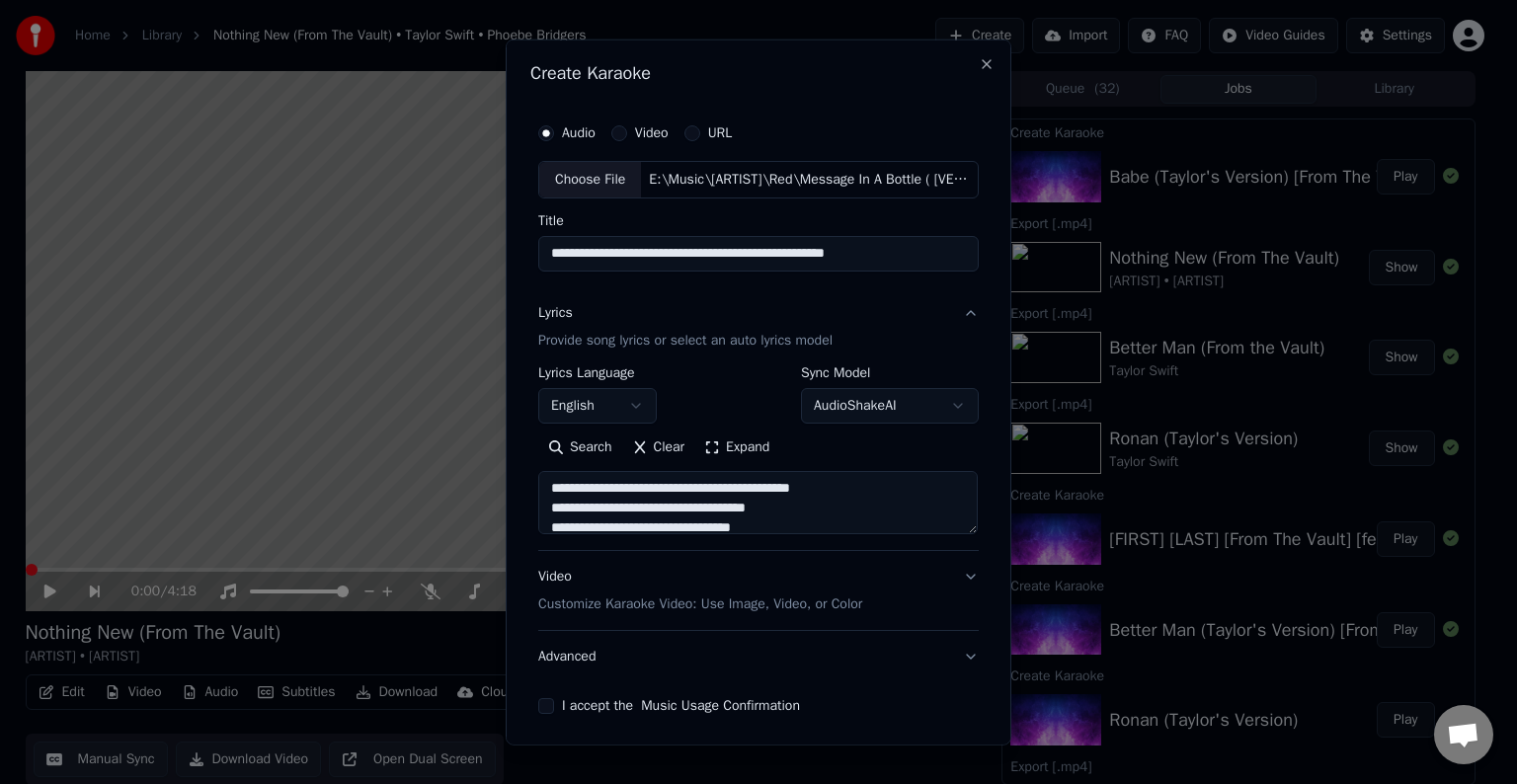 scroll, scrollTop: 802, scrollLeft: 0, axis: vertical 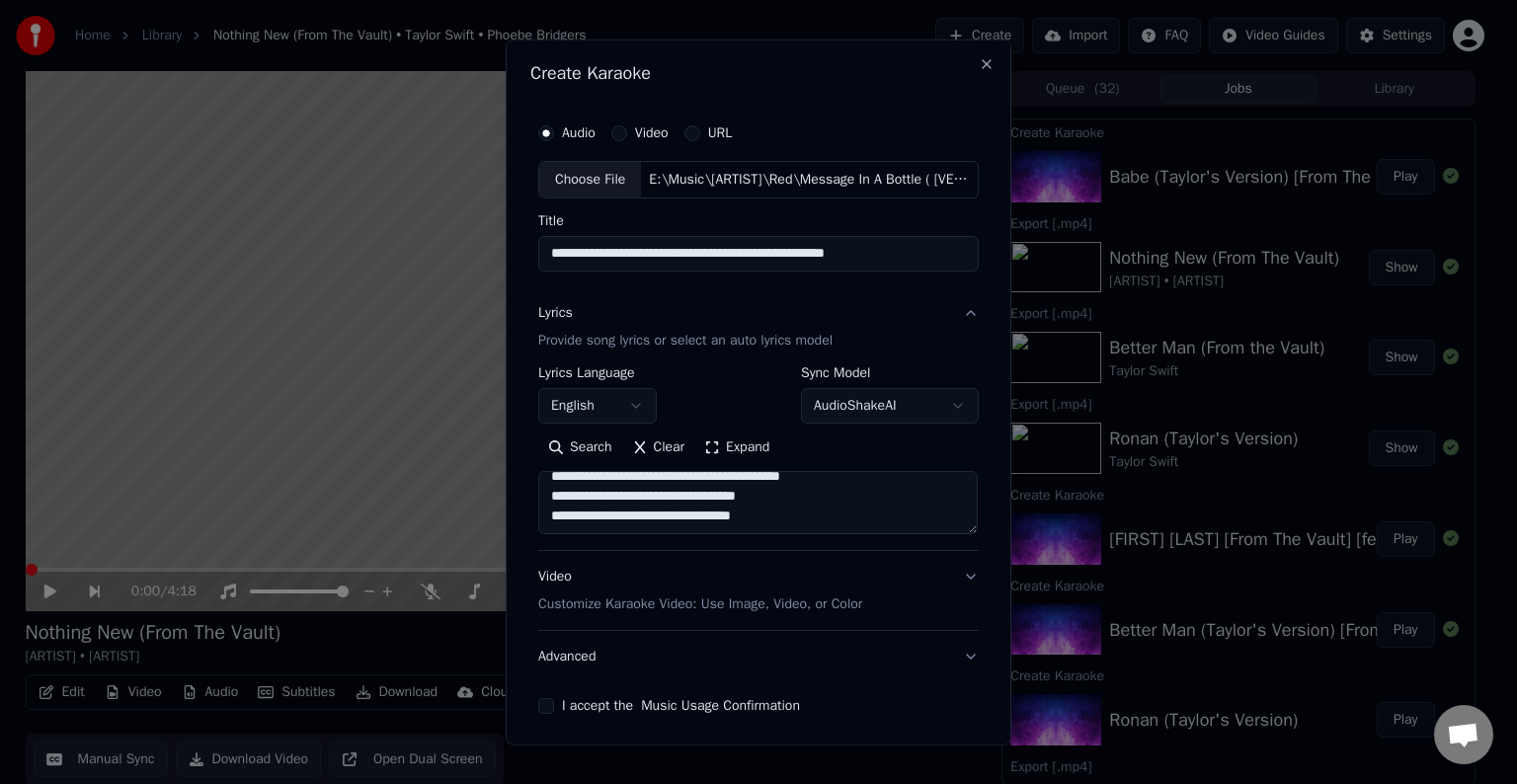 click at bounding box center [758, 503] 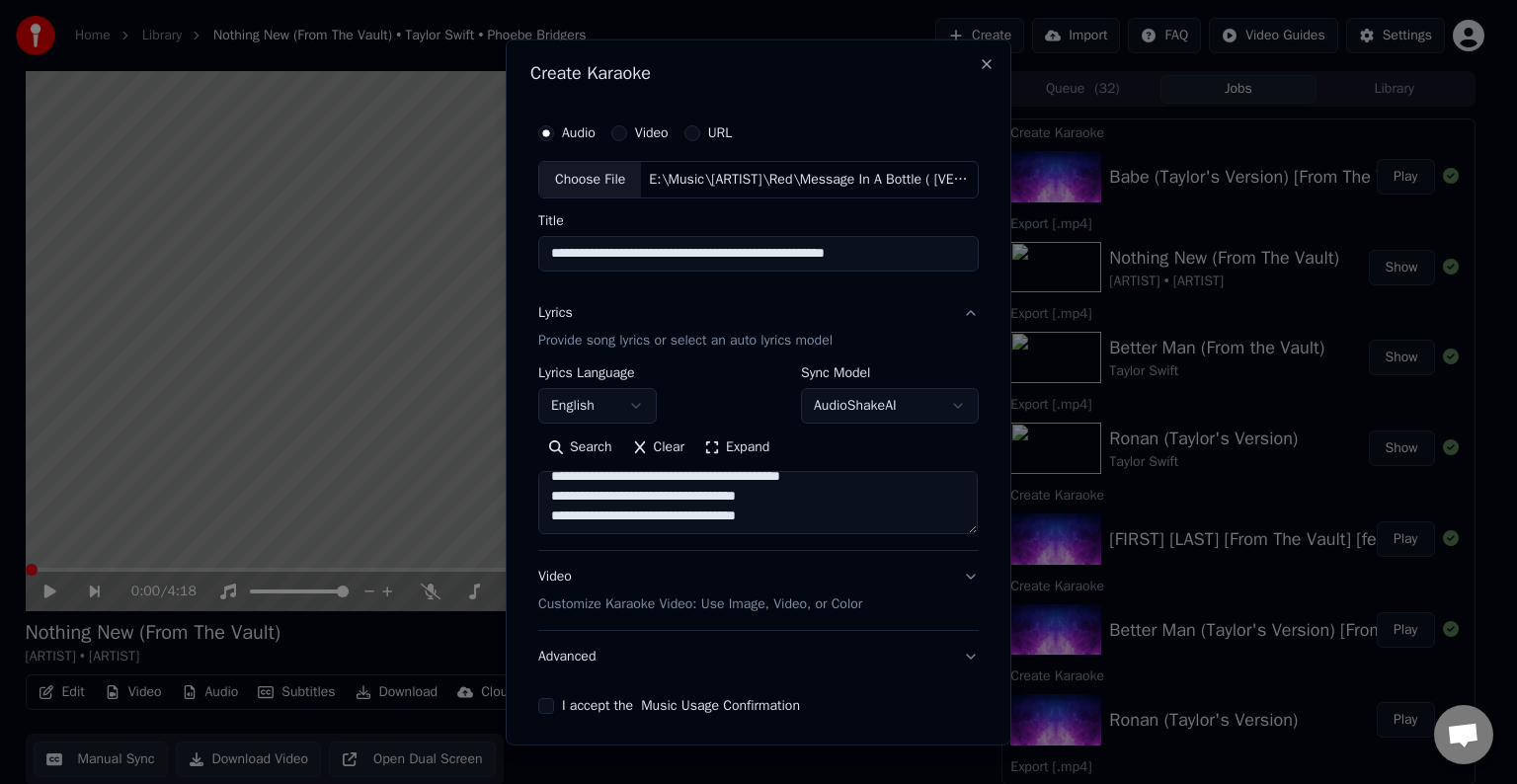 scroll, scrollTop: 814, scrollLeft: 0, axis: vertical 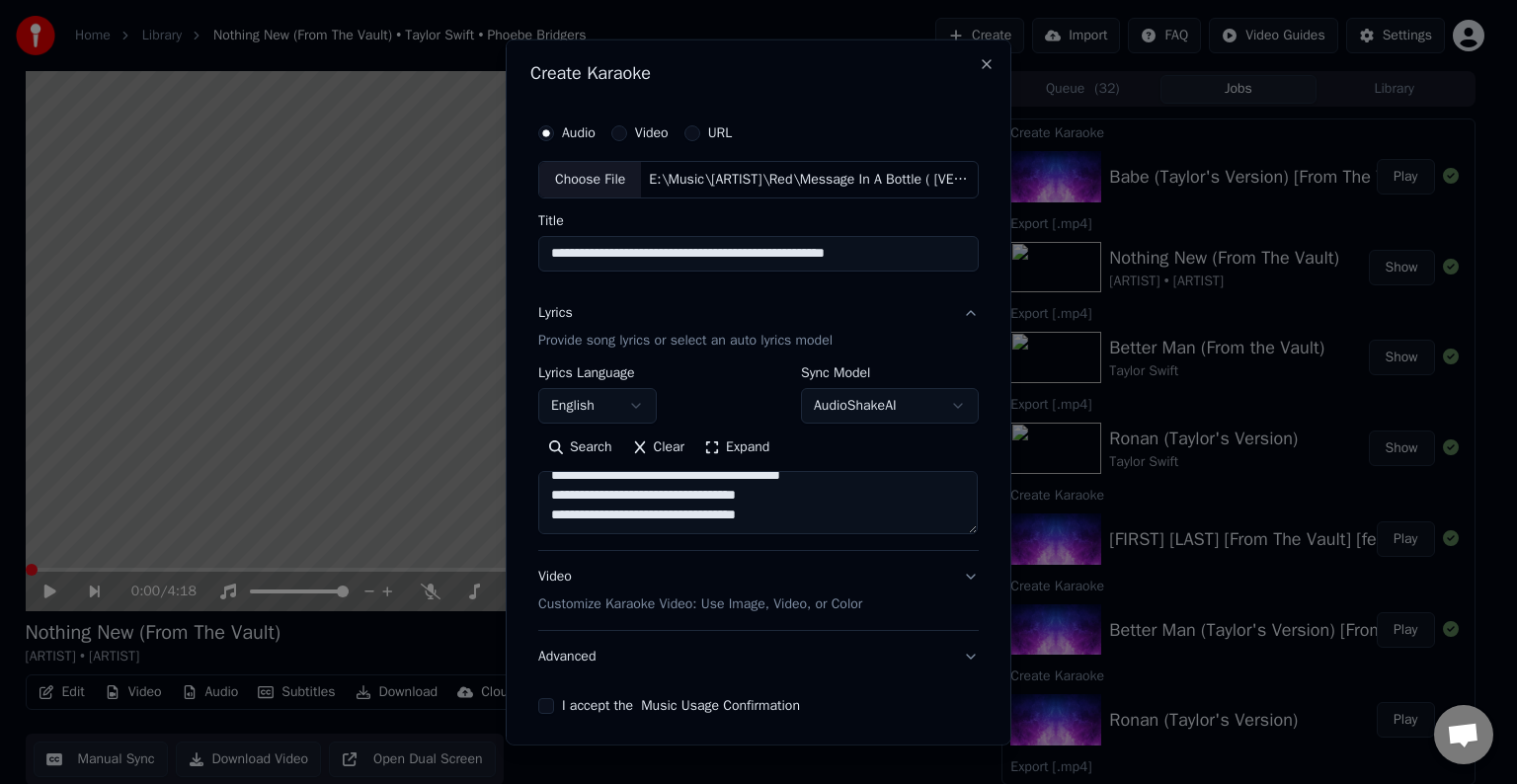 paste on "**********" 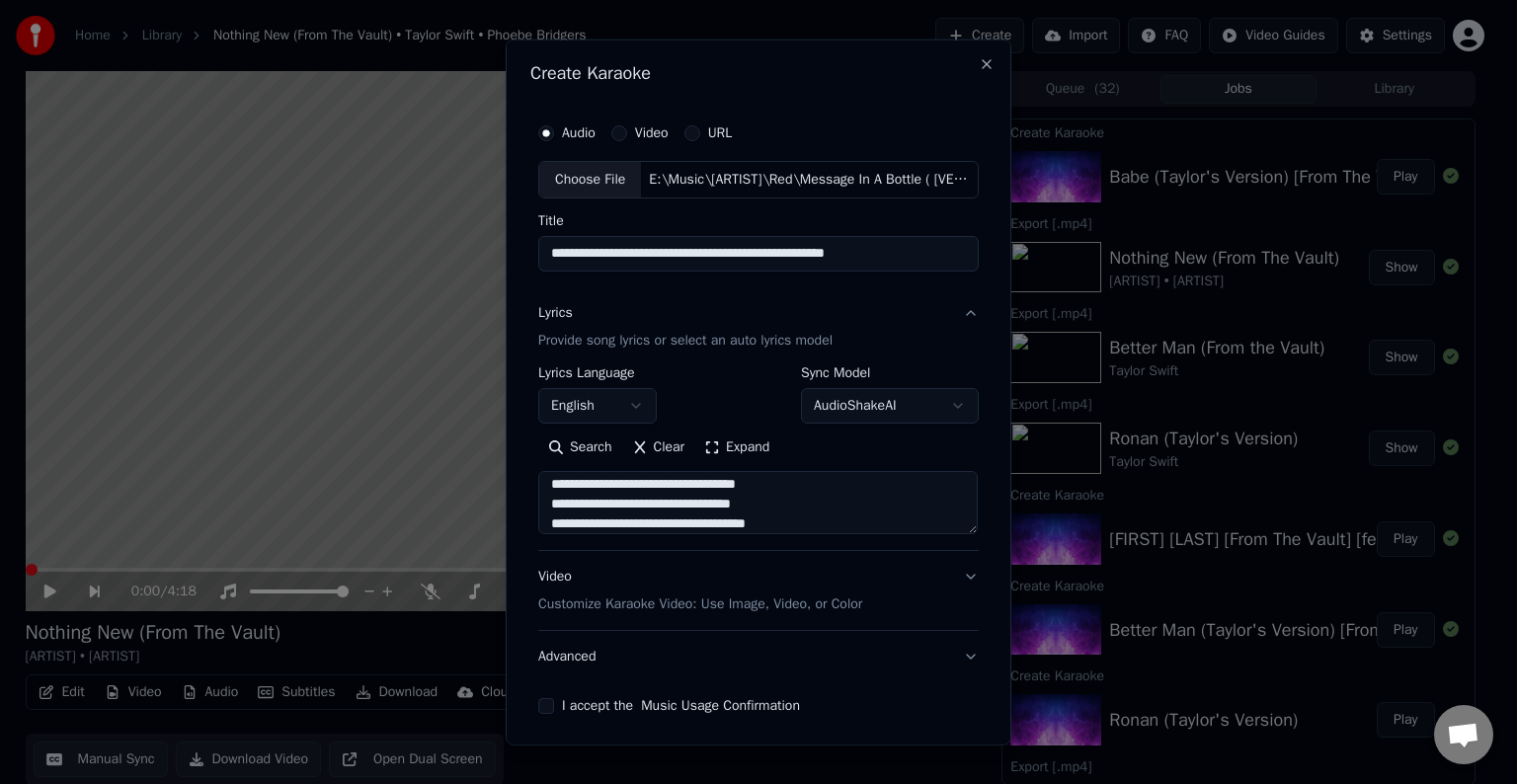 scroll, scrollTop: 873, scrollLeft: 0, axis: vertical 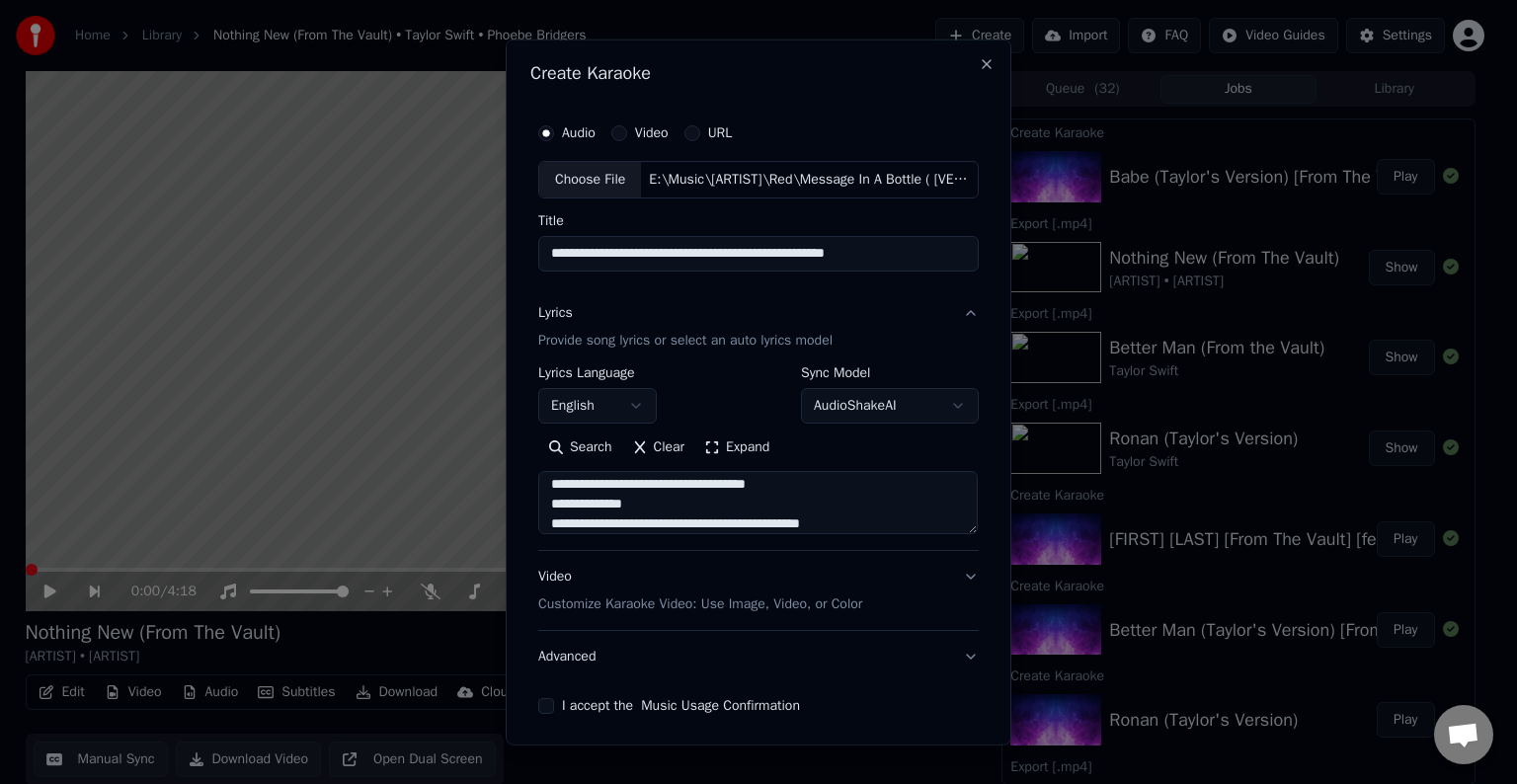 drag, startPoint x: 584, startPoint y: 500, endPoint x: 509, endPoint y: 507, distance: 75.325958 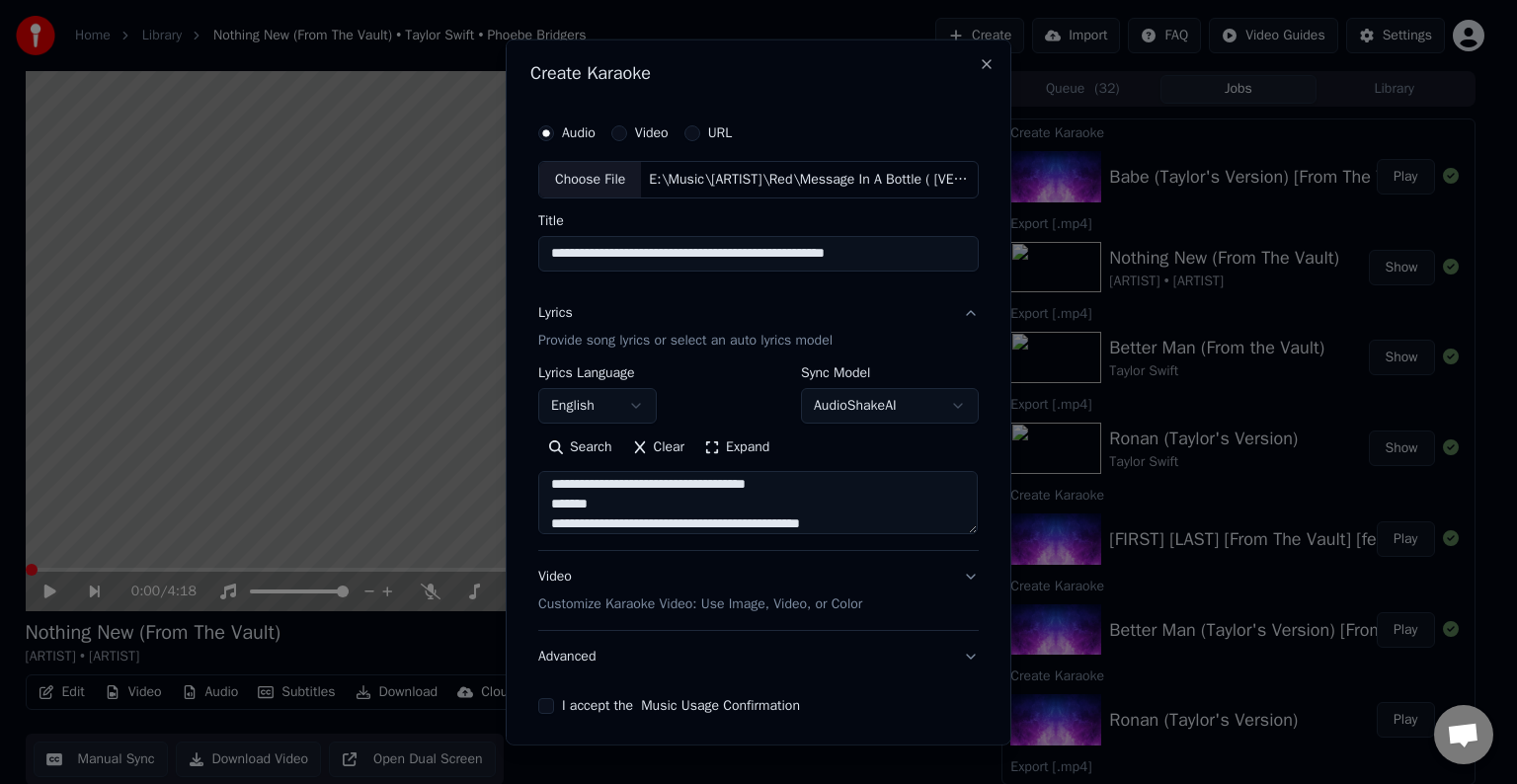 scroll, scrollTop: 870, scrollLeft: 0, axis: vertical 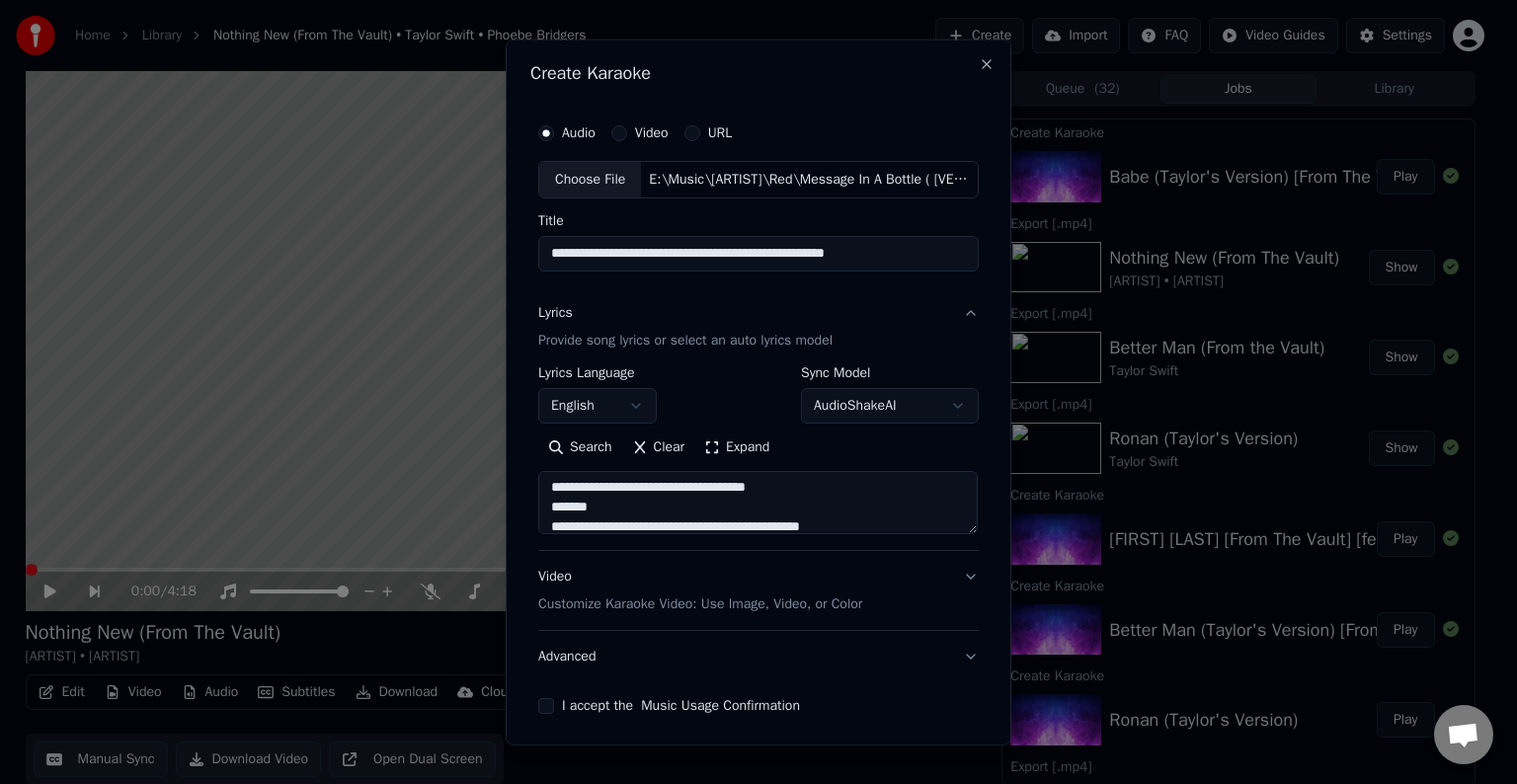 drag, startPoint x: 587, startPoint y: 482, endPoint x: 512, endPoint y: 498, distance: 76.687678 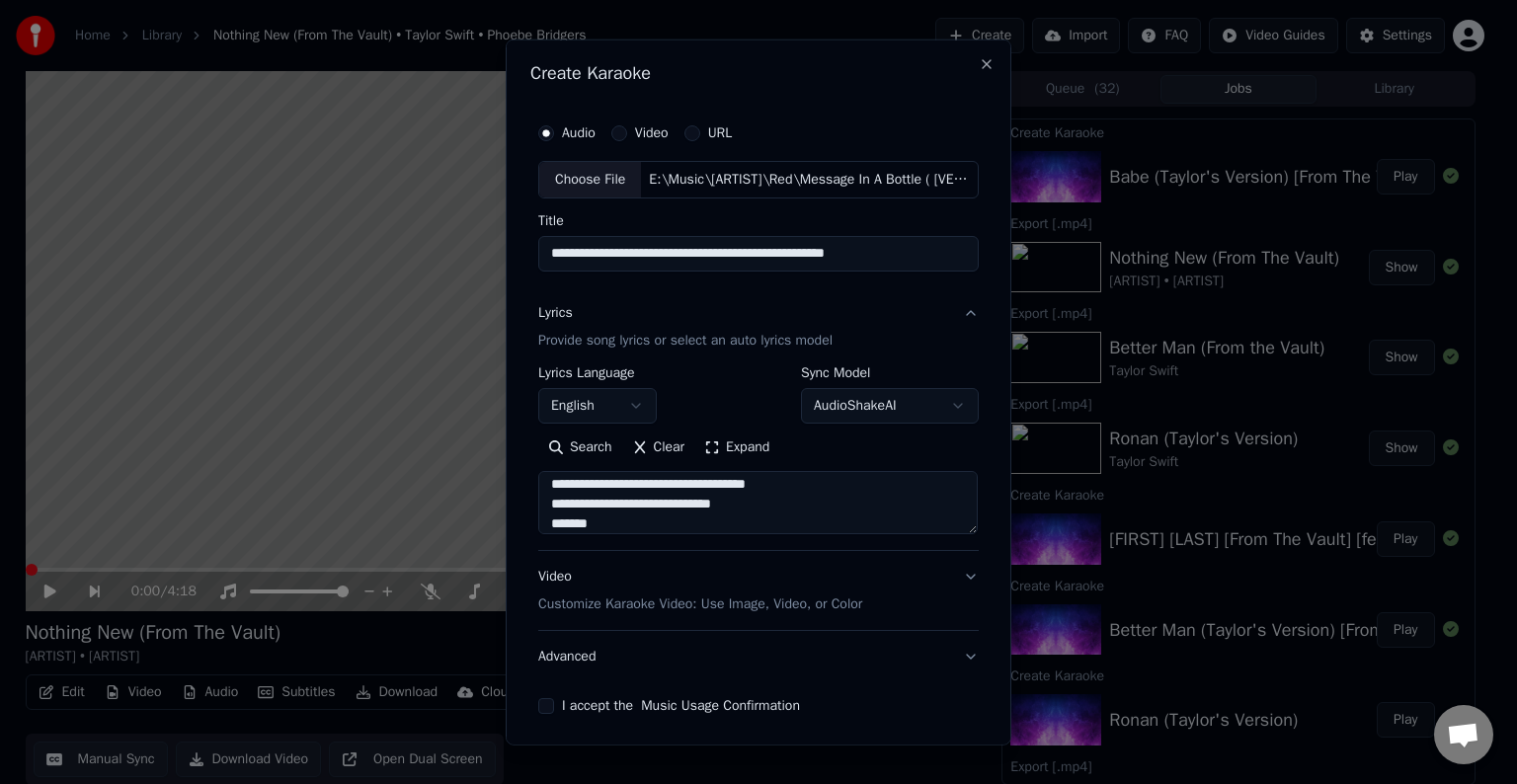 scroll, scrollTop: 849, scrollLeft: 0, axis: vertical 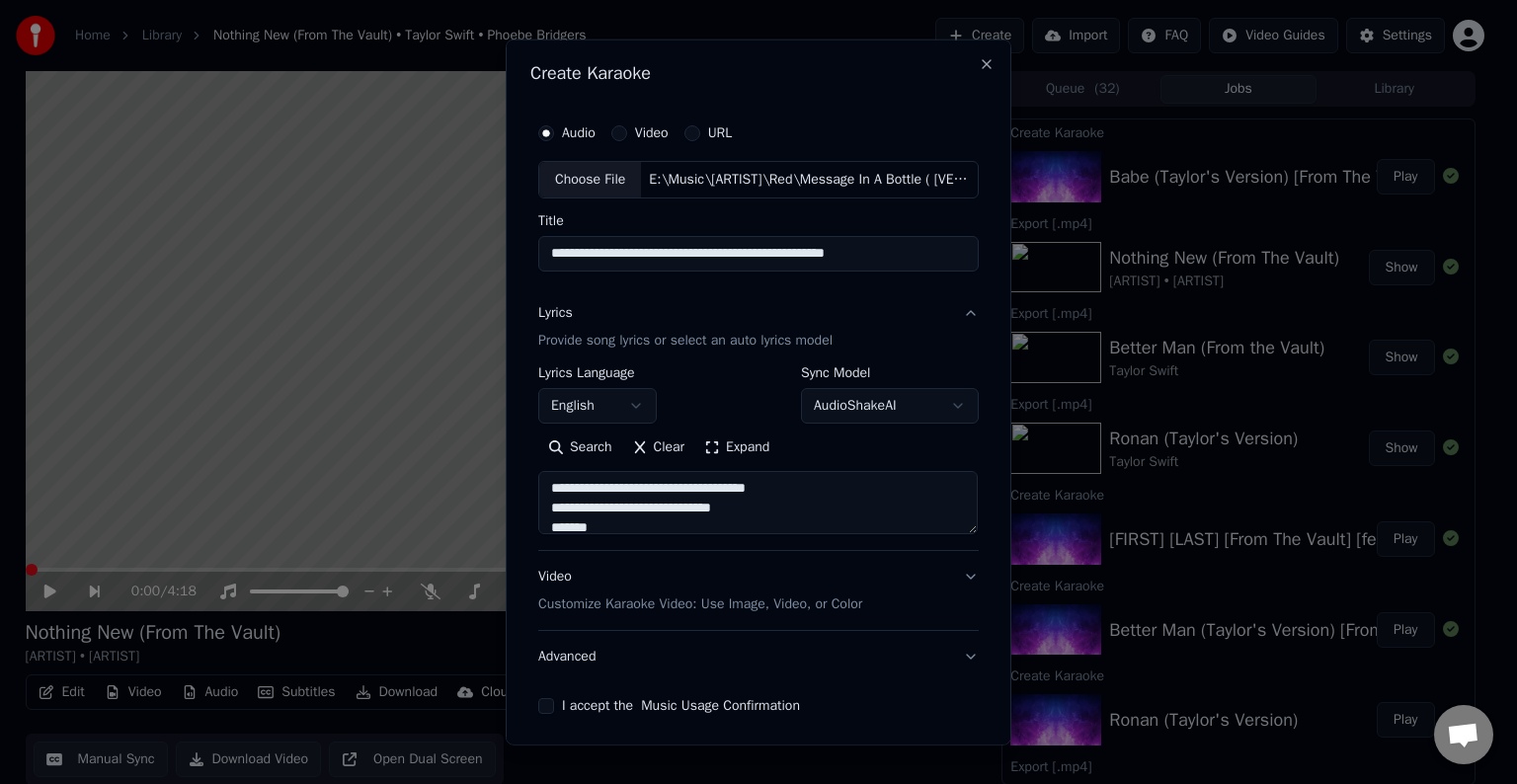 click at bounding box center [758, 503] 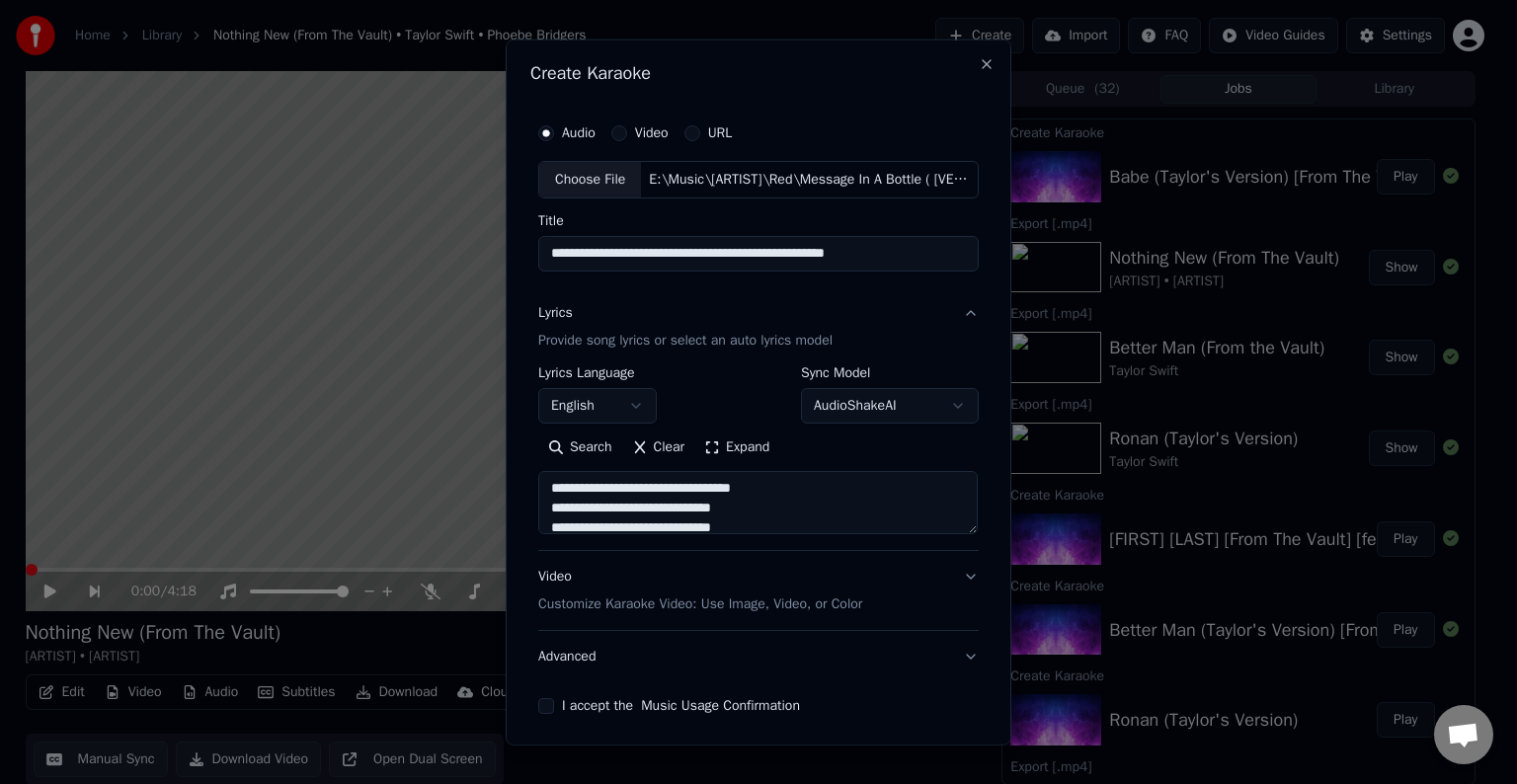 scroll, scrollTop: 881, scrollLeft: 0, axis: vertical 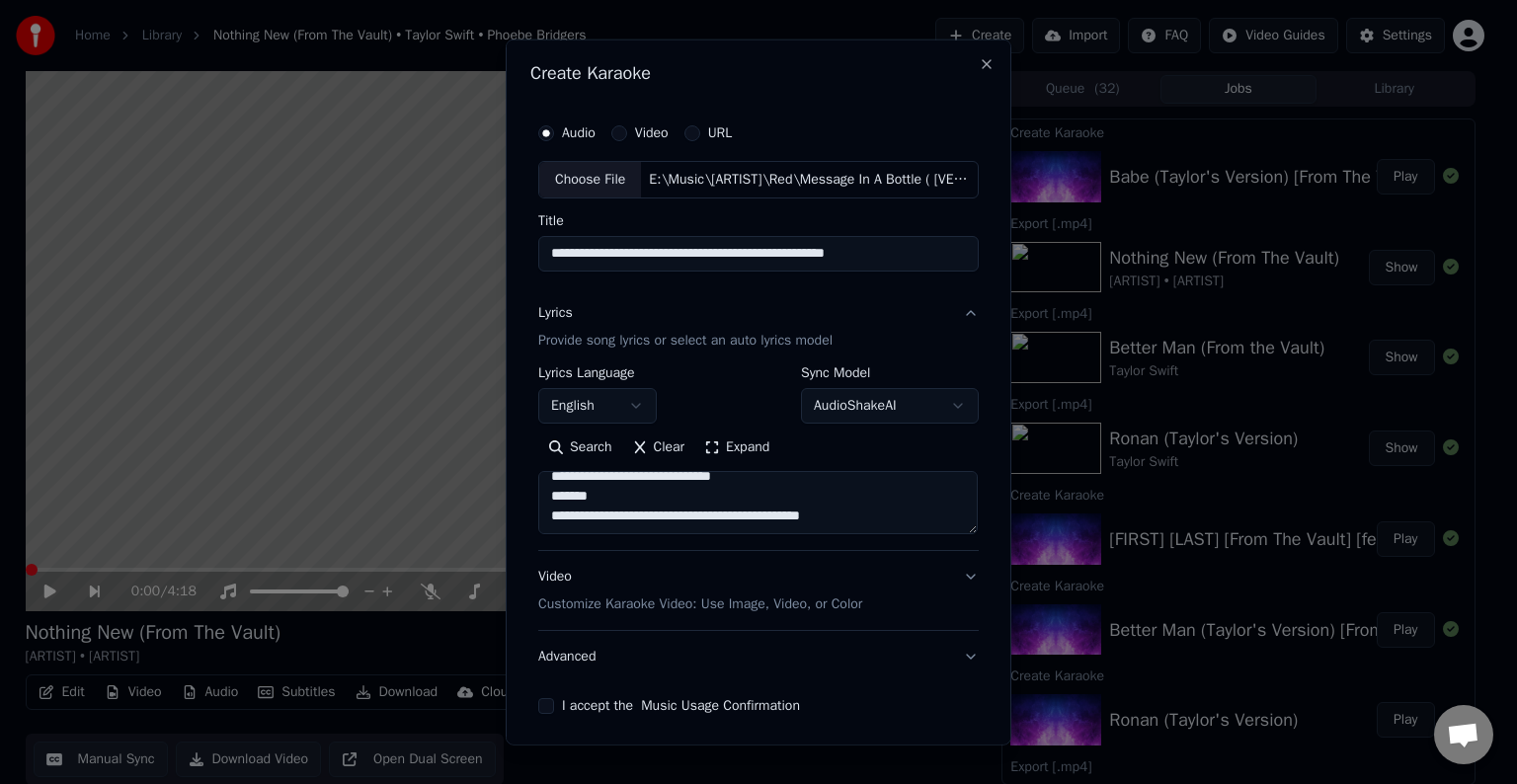 type on "**********" 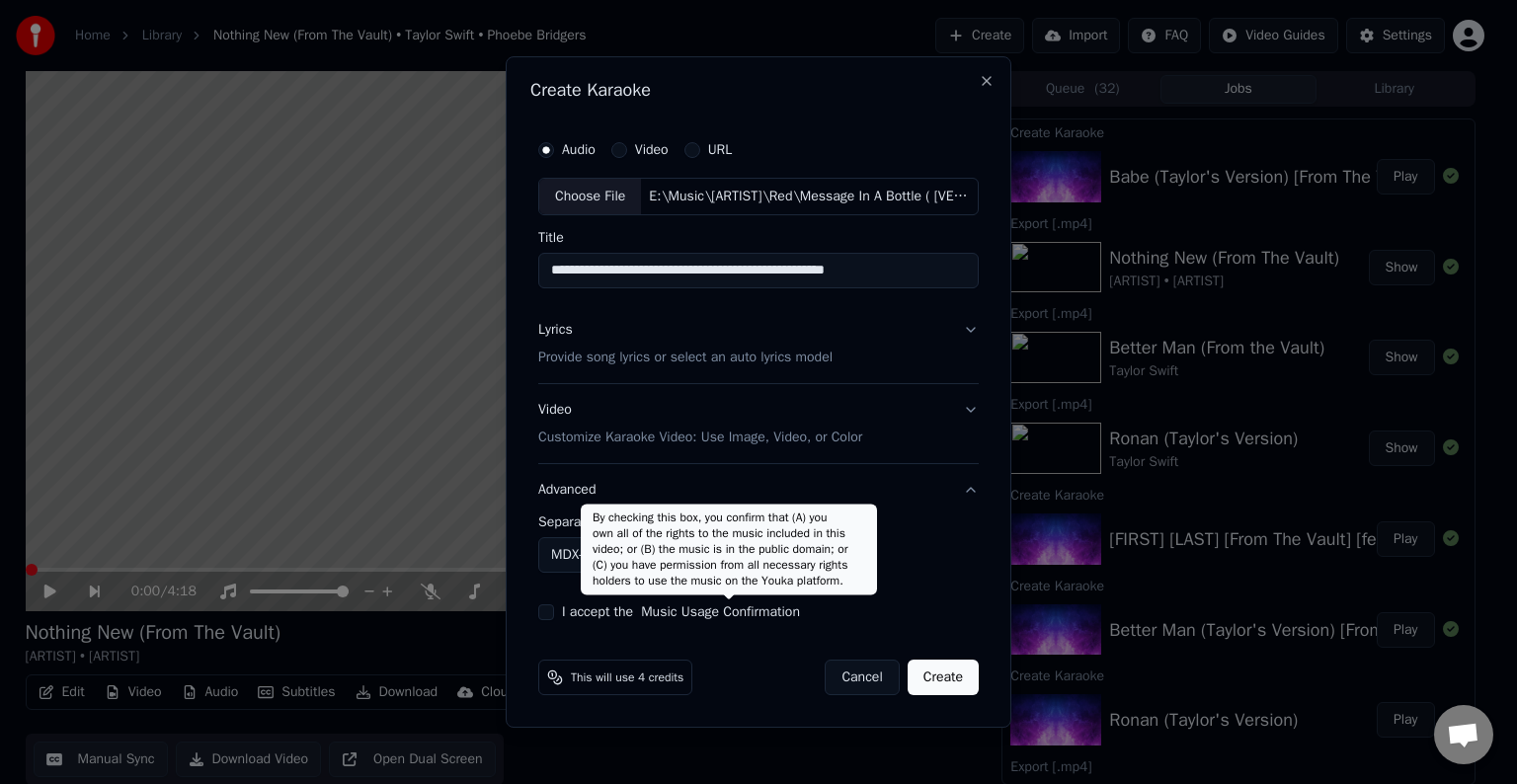 click on "By checking this box, you confirm that (A) you own all of the rights to the music included in this video; or (B) the music is in the public domain; or (C) you have permission from all necessary rights holders to use the music on the Youka platform. By checking this box, you confirm that (A) you own all of the rights to the music included in this video; or (B) the music is in the public domain; or (C) you have permission from all necessary rights holders to use the music on the Youka platform." at bounding box center [729, 549] 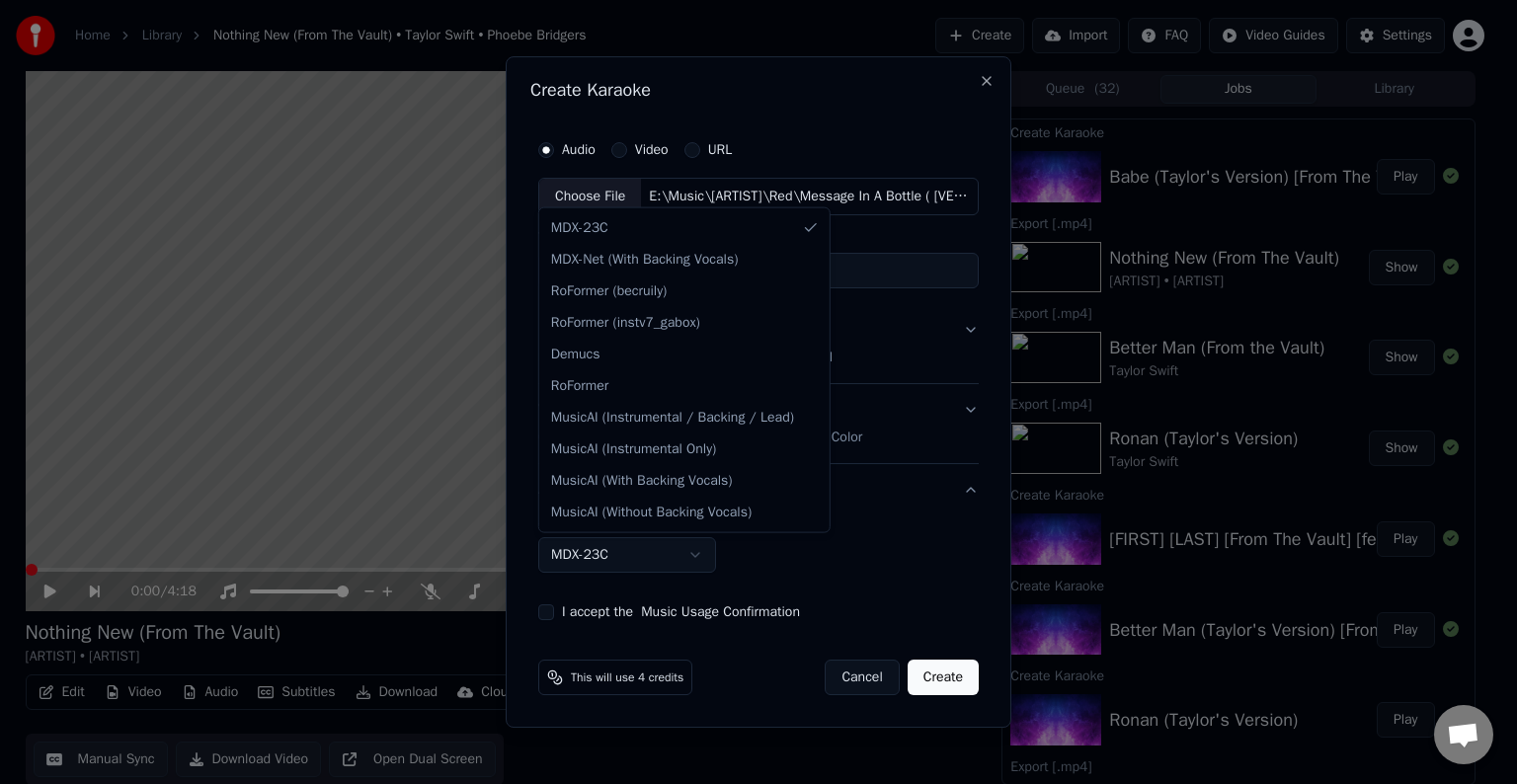 click on "Home Library Nothing New (From The Vault) • Taylor Swift • Phoebe Bridgers Create Import FAQ Video Guides Settings 0:00 / 4:18 Nothing New (From The Vault) Taylor Swift • Phoebe Bridgers BPM 102 Key C Edit Video Audio Subtitles Download Cloud Library Manual Sync Download Video Open Dual Screen Queue ( 32 ) Jobs Library Create Karaoke Babe (Taylor's Version) [From The Vault] Play Export [.mp4] Nothing New (From The Vault) Taylor Swift • Phoebe Bridgers Show Export [.mp4] Better Man (From the Vault) Taylor Swift Show Export [.mp4] Ronan (Taylor's Version) Taylor Swift Show Create Karaoke Nothing New (Taylor's Version) [From The Vault] [feat. Phoebe Bridgers] Play Create Karaoke Better Man (Taylor's Version) [From The Vault] Play Create Karaoke Ronan (Taylor's Version) Play Export [.mp4] State Of Grace (Acoustic Version) (Taylor's Version) Taylor Swift Show Export [.mp4] Girl At Home (Taylor's Version) Taylor Swift Show Export [.mp4] Come Back...Be Here (Taylor's Version) Taylor Swift Show Play Play" at bounding box center (750, 392) 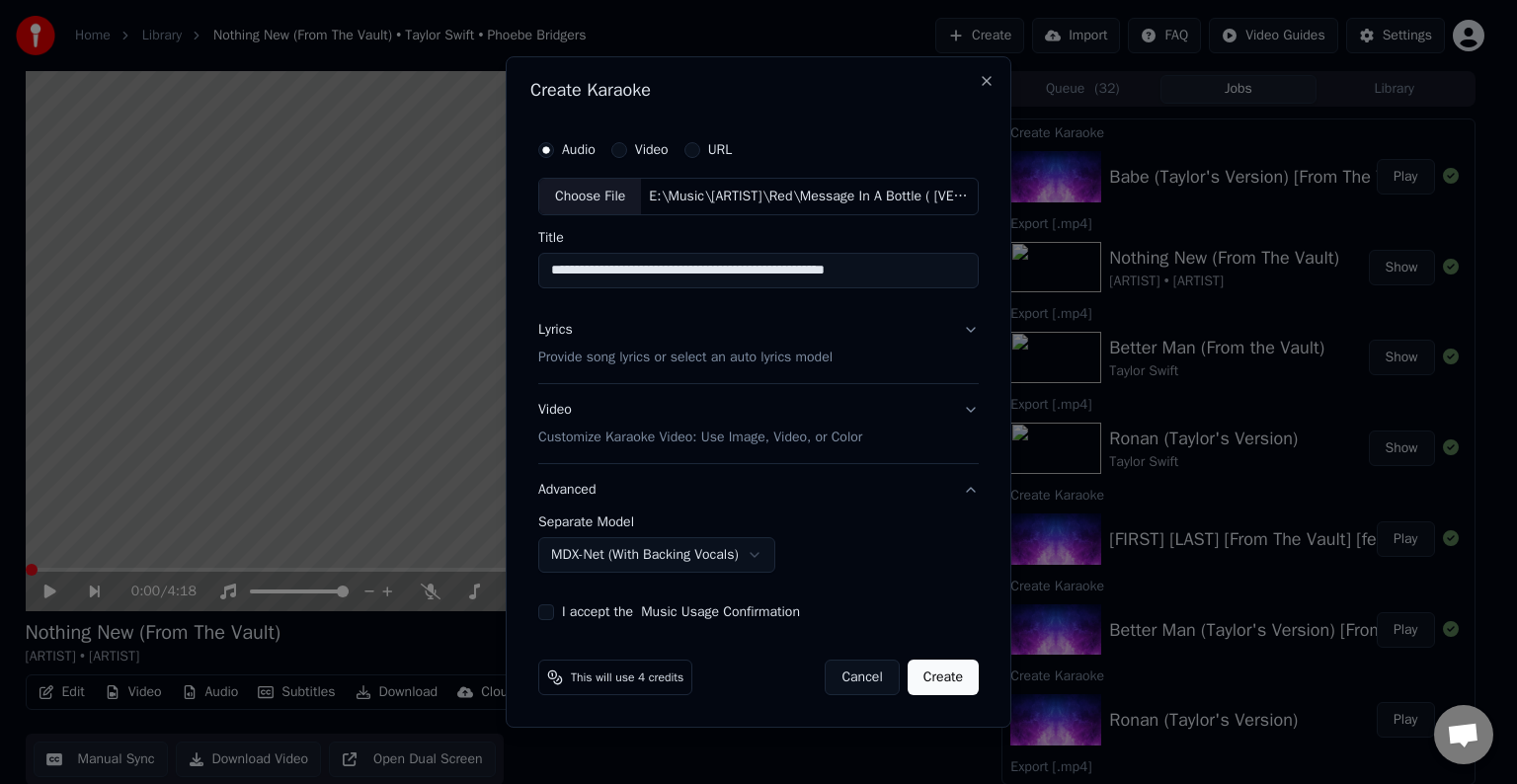 click on "I accept the   Music Usage Confirmation" at bounding box center [758, 612] 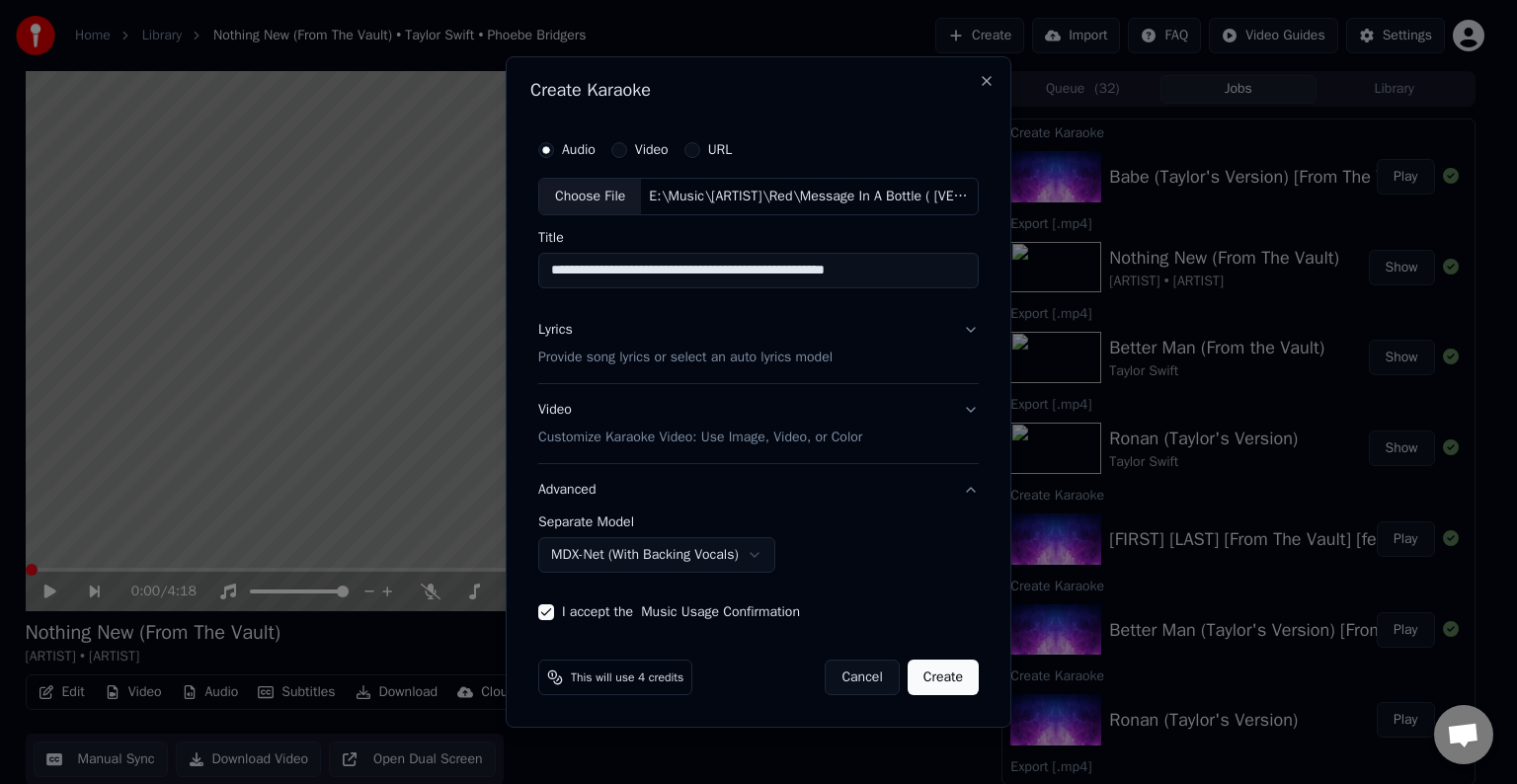 click on "Create" at bounding box center (943, 677) 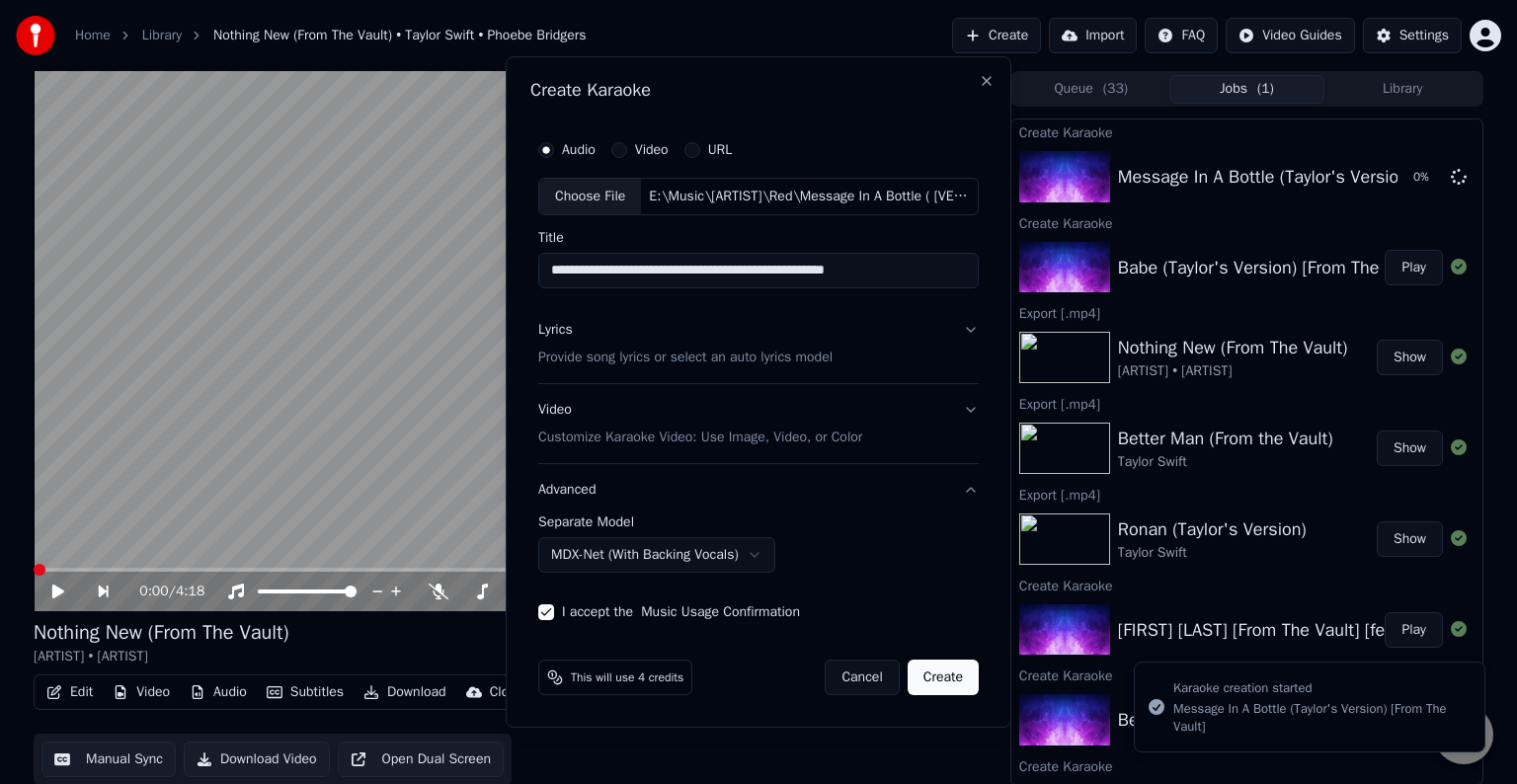 select on "******" 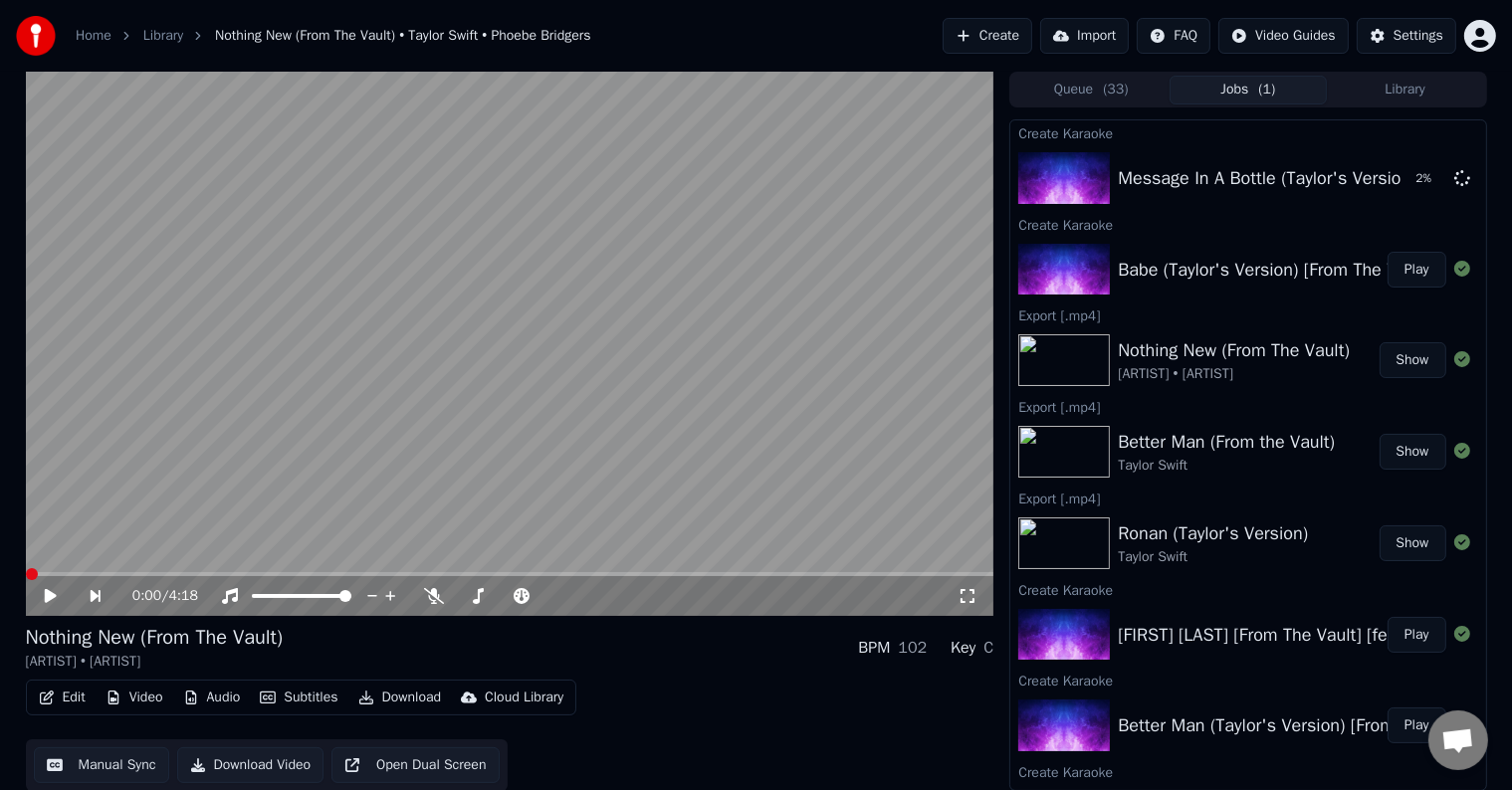 click on "Create" at bounding box center [987, 36] 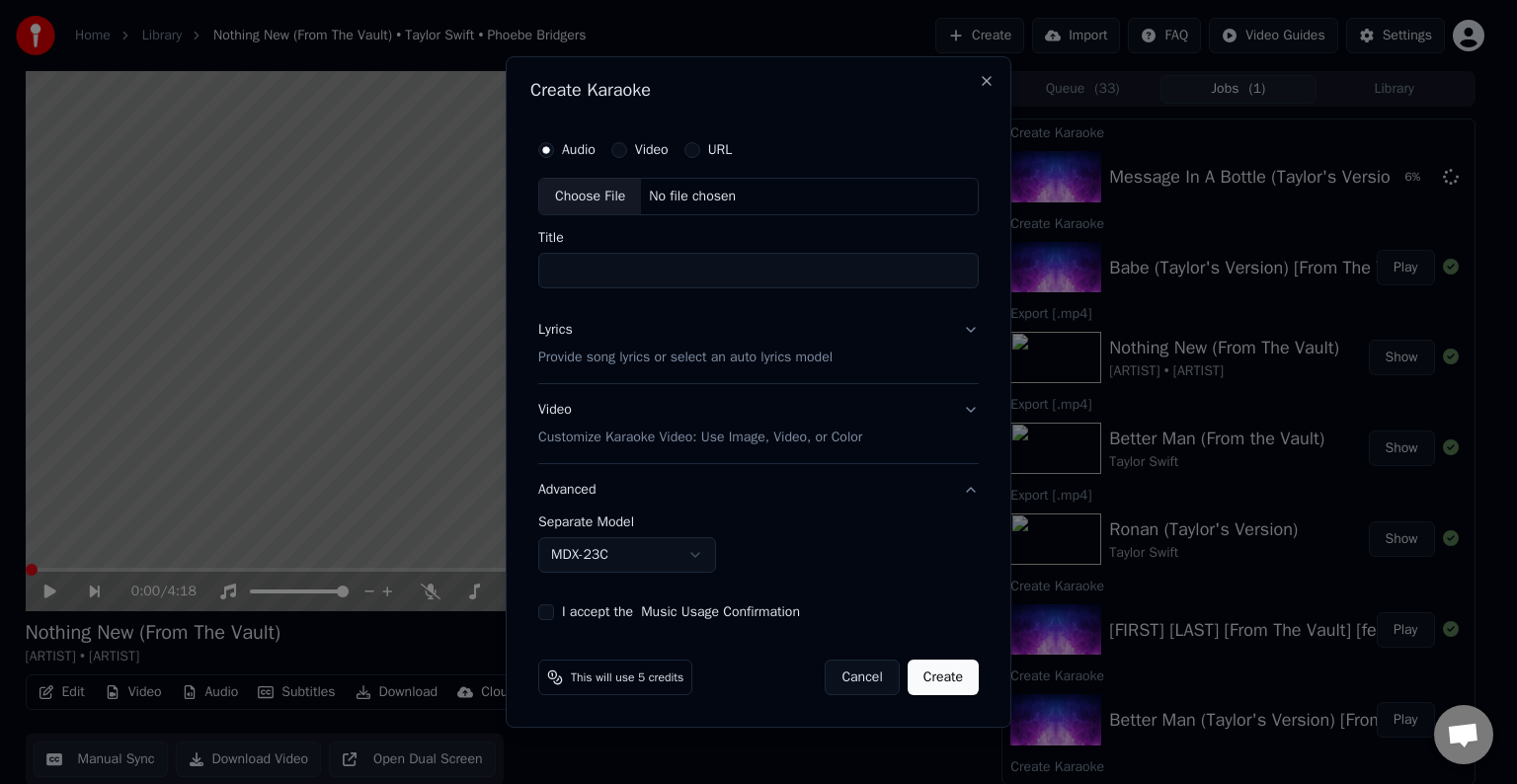 click on "Choose File" at bounding box center [590, 196] 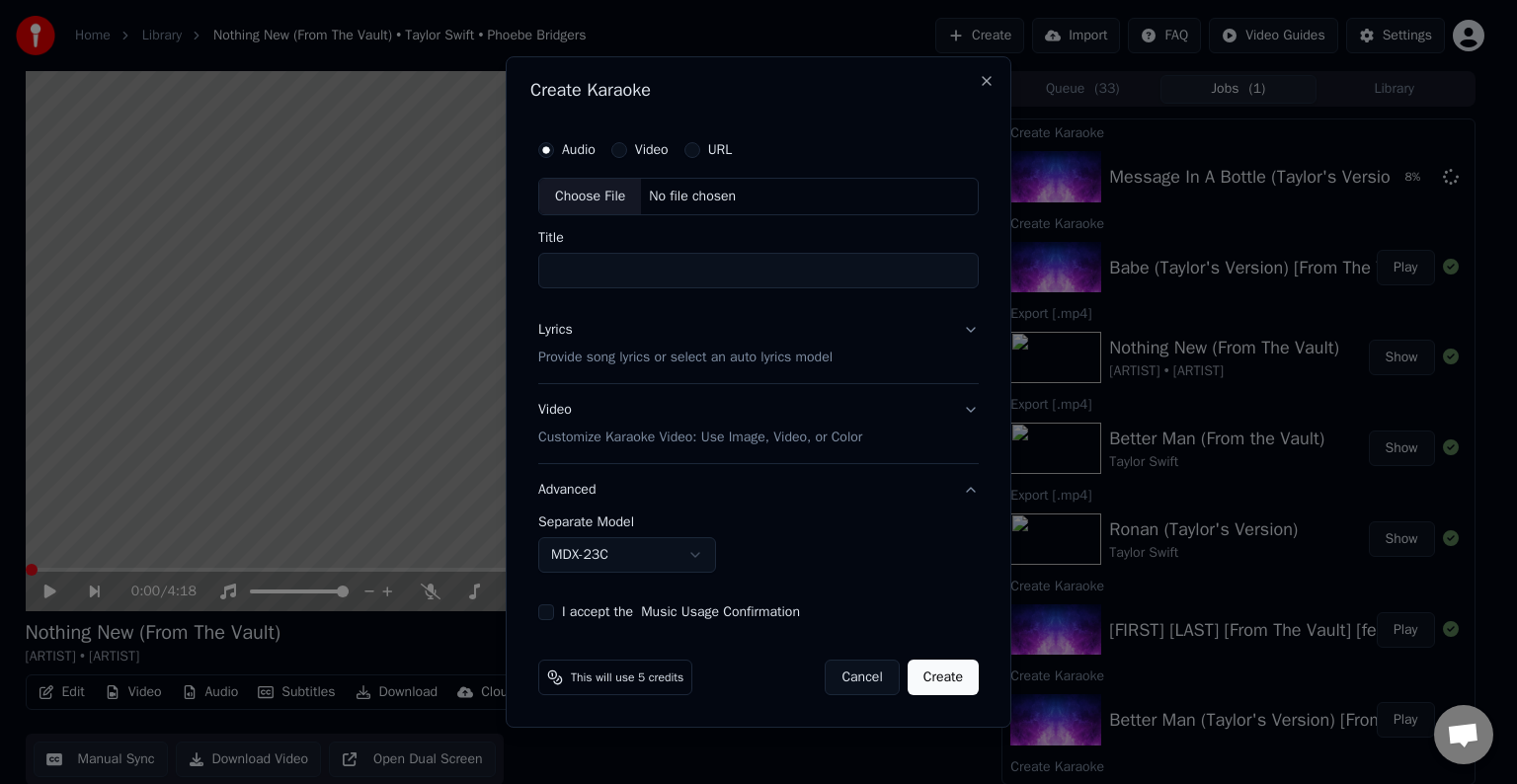 click on "Lyrics Provide song lyrics or select an auto lyrics model" at bounding box center [758, 344] 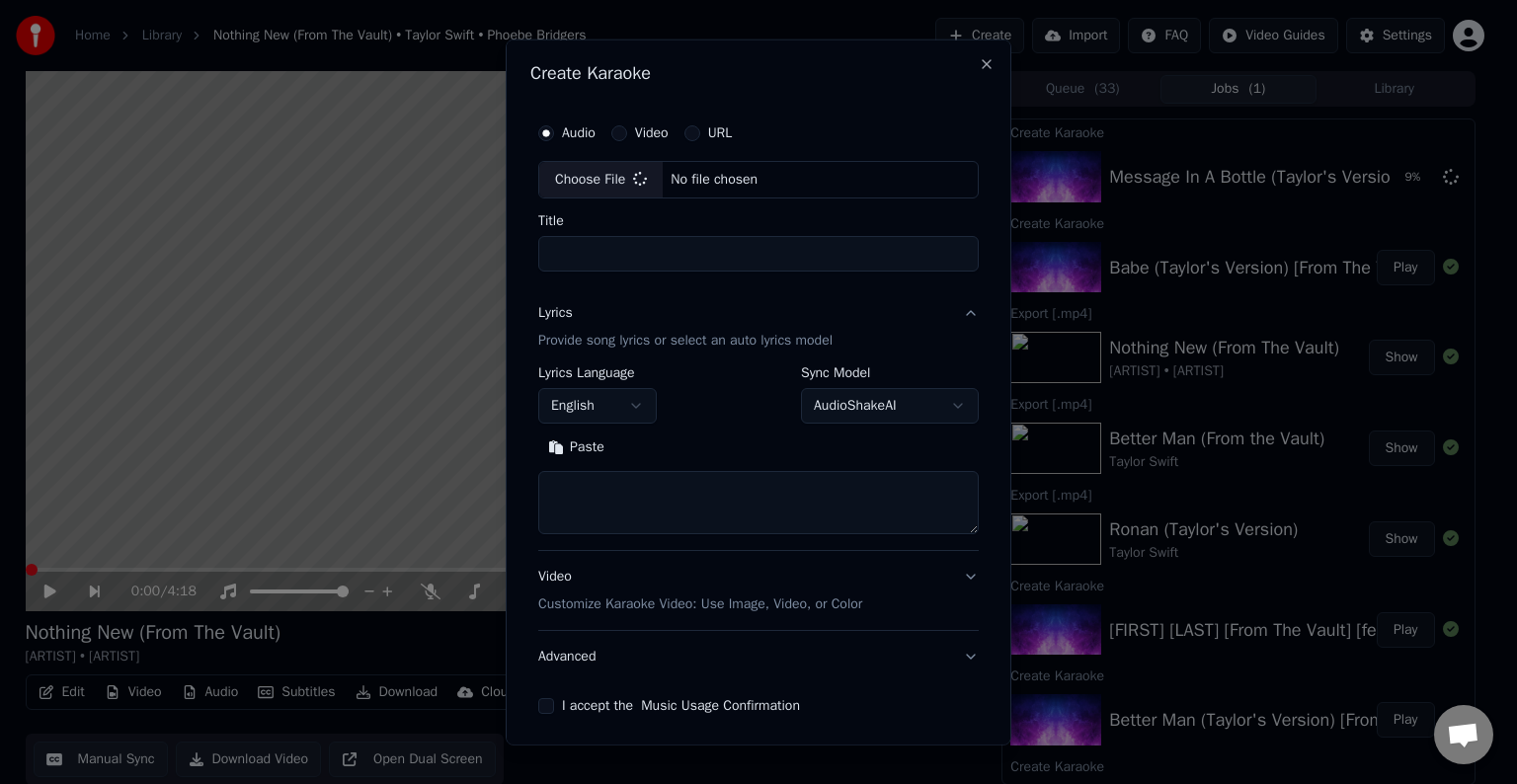 click at bounding box center [758, 503] 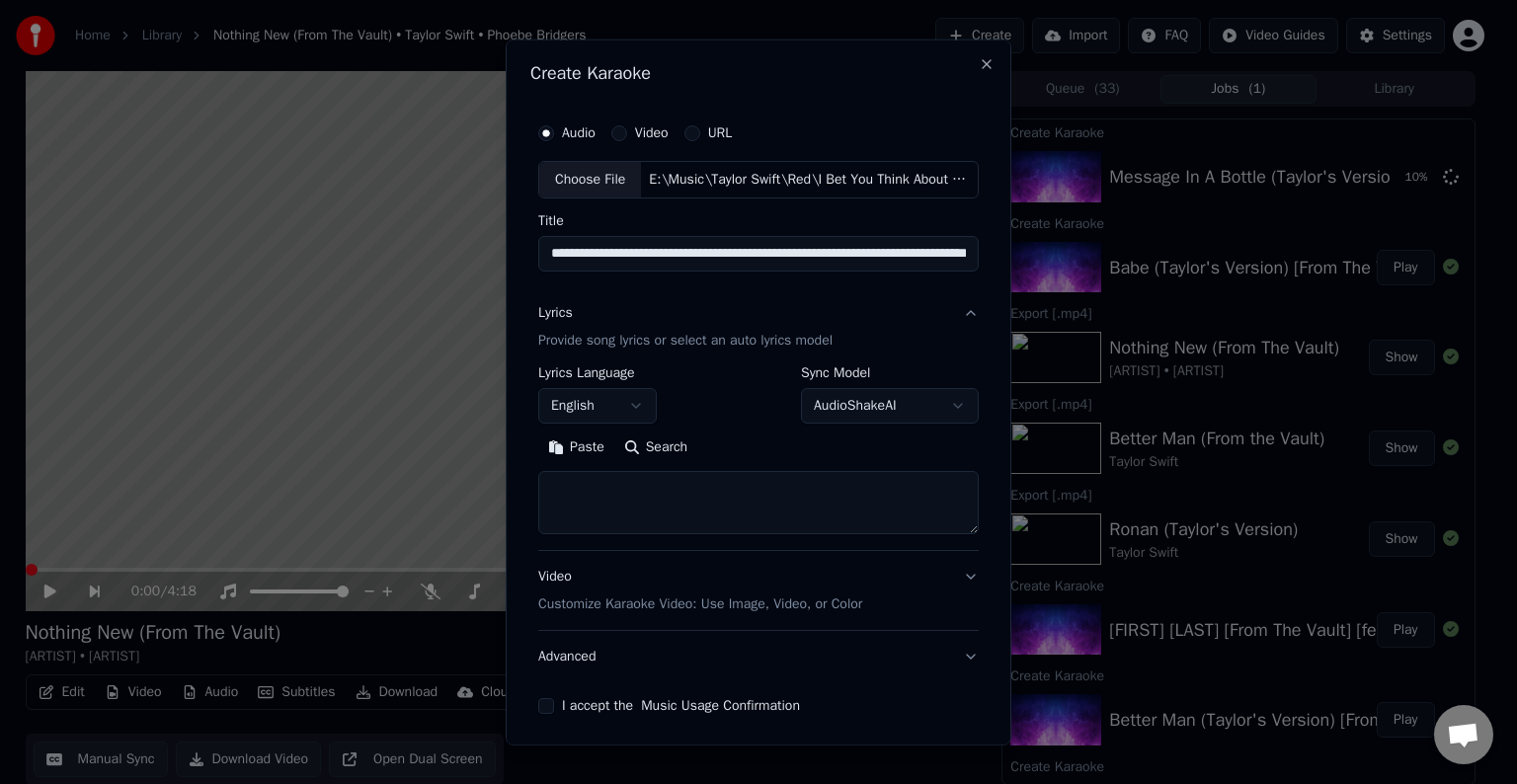 paste on "**********" 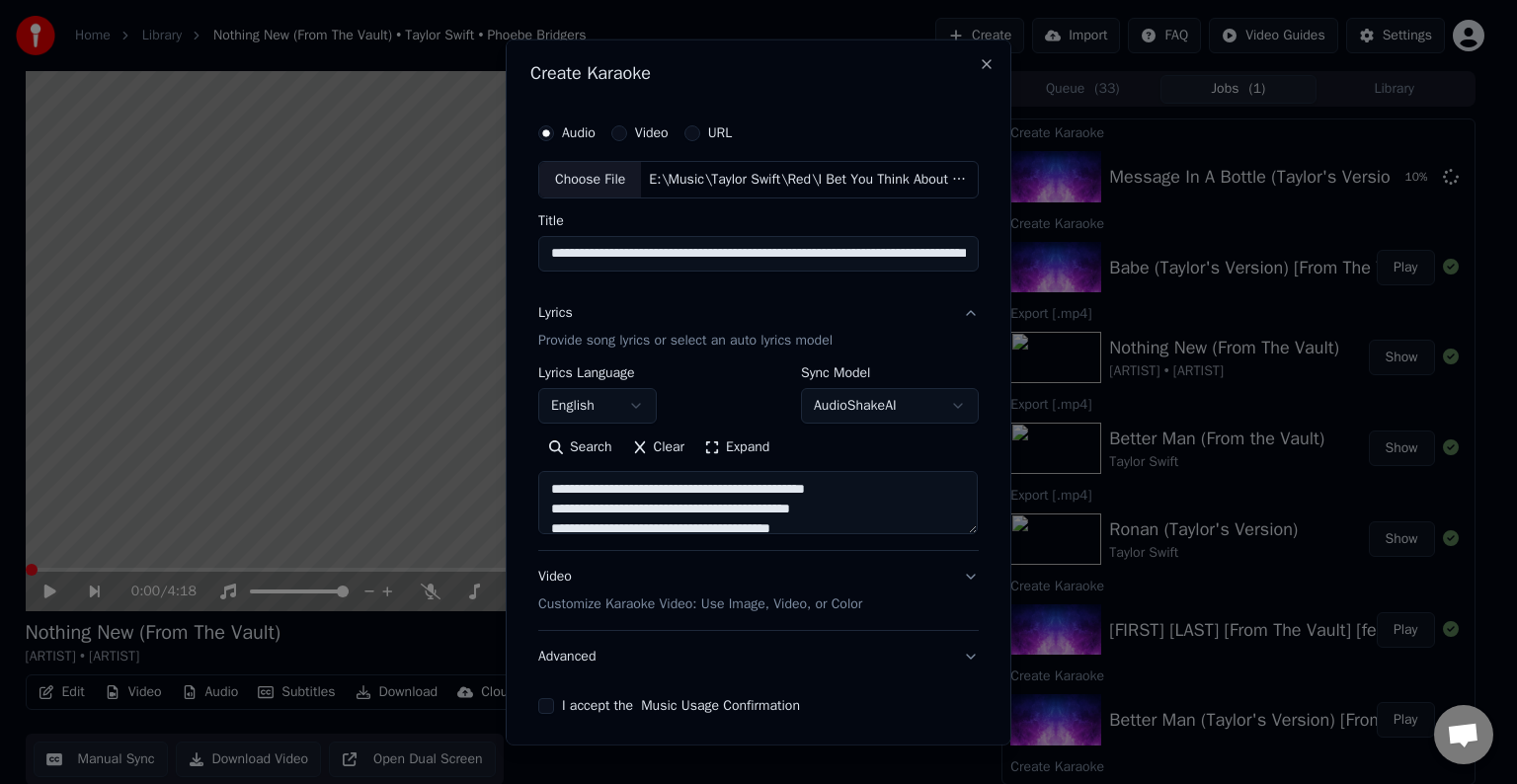 scroll, scrollTop: 43, scrollLeft: 0, axis: vertical 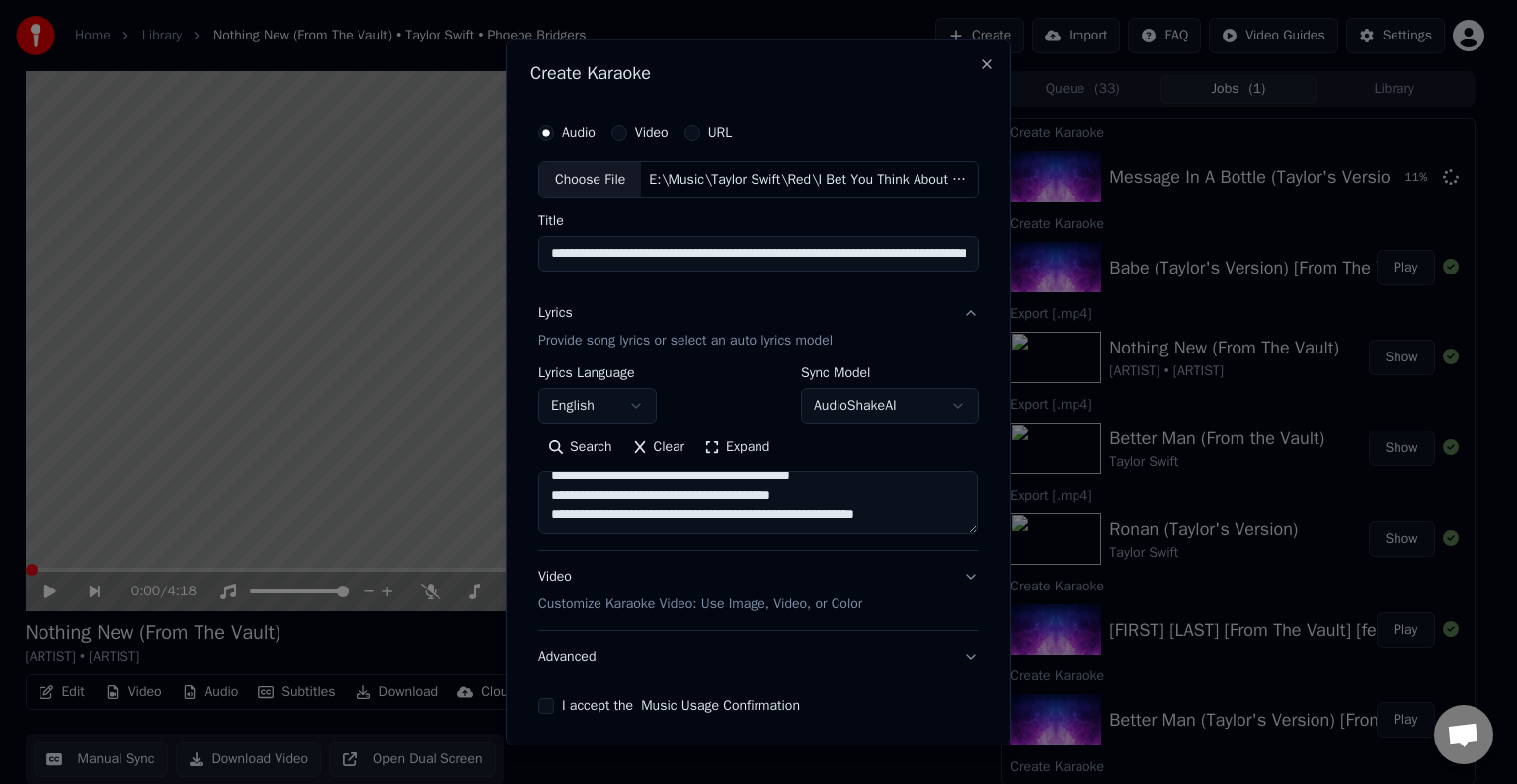 paste on "**********" 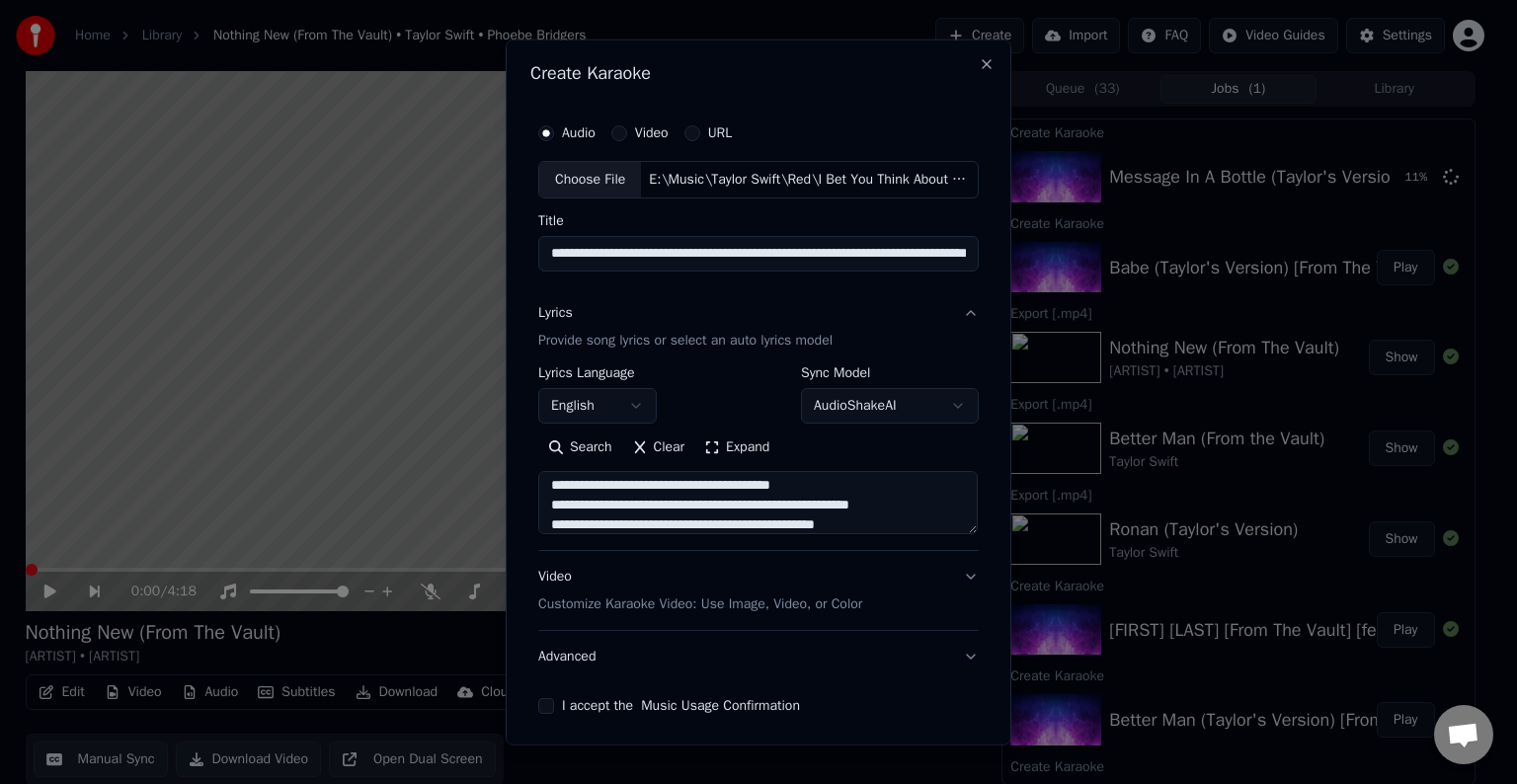 scroll, scrollTop: 122, scrollLeft: 0, axis: vertical 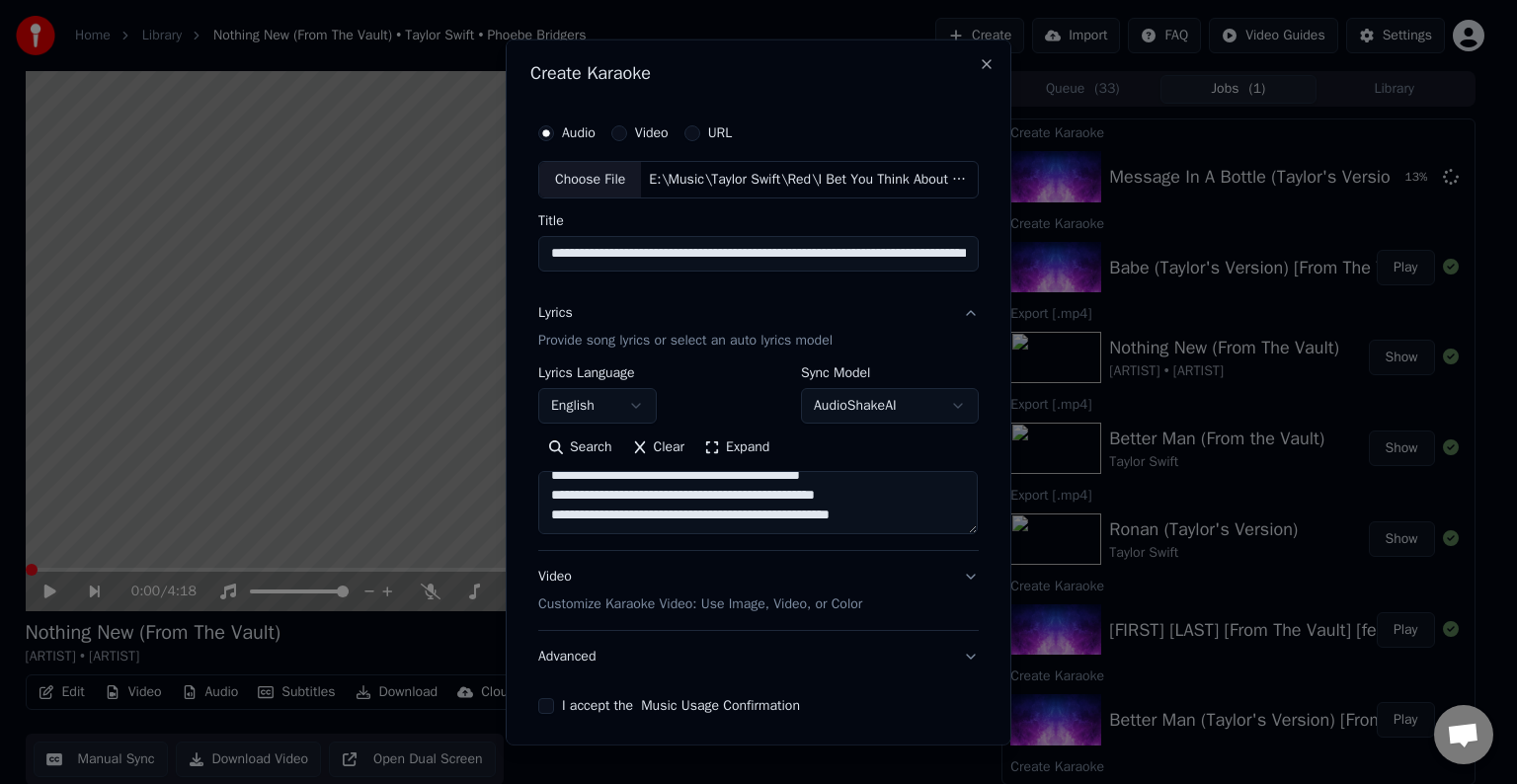paste on "**********" 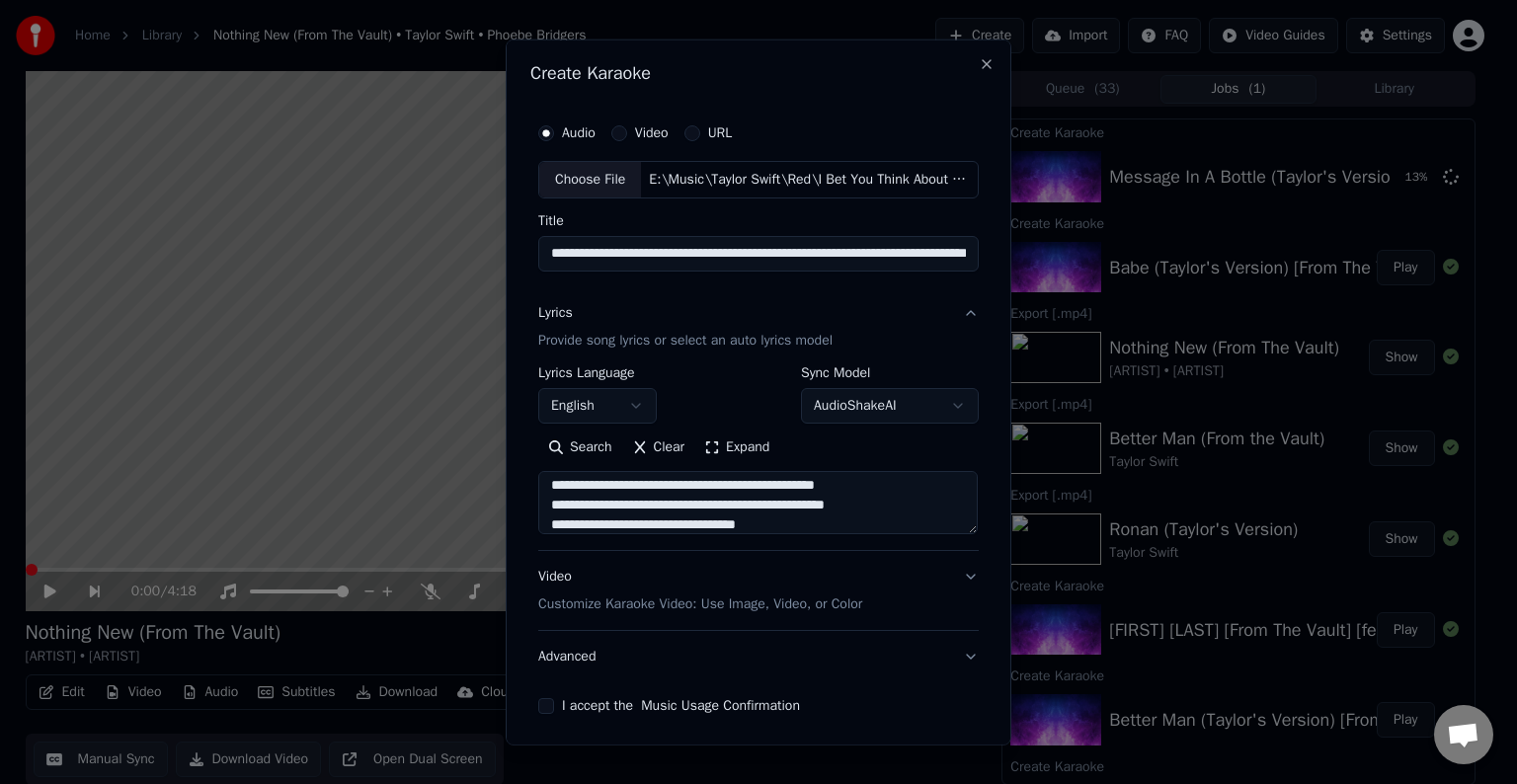 scroll, scrollTop: 201, scrollLeft: 0, axis: vertical 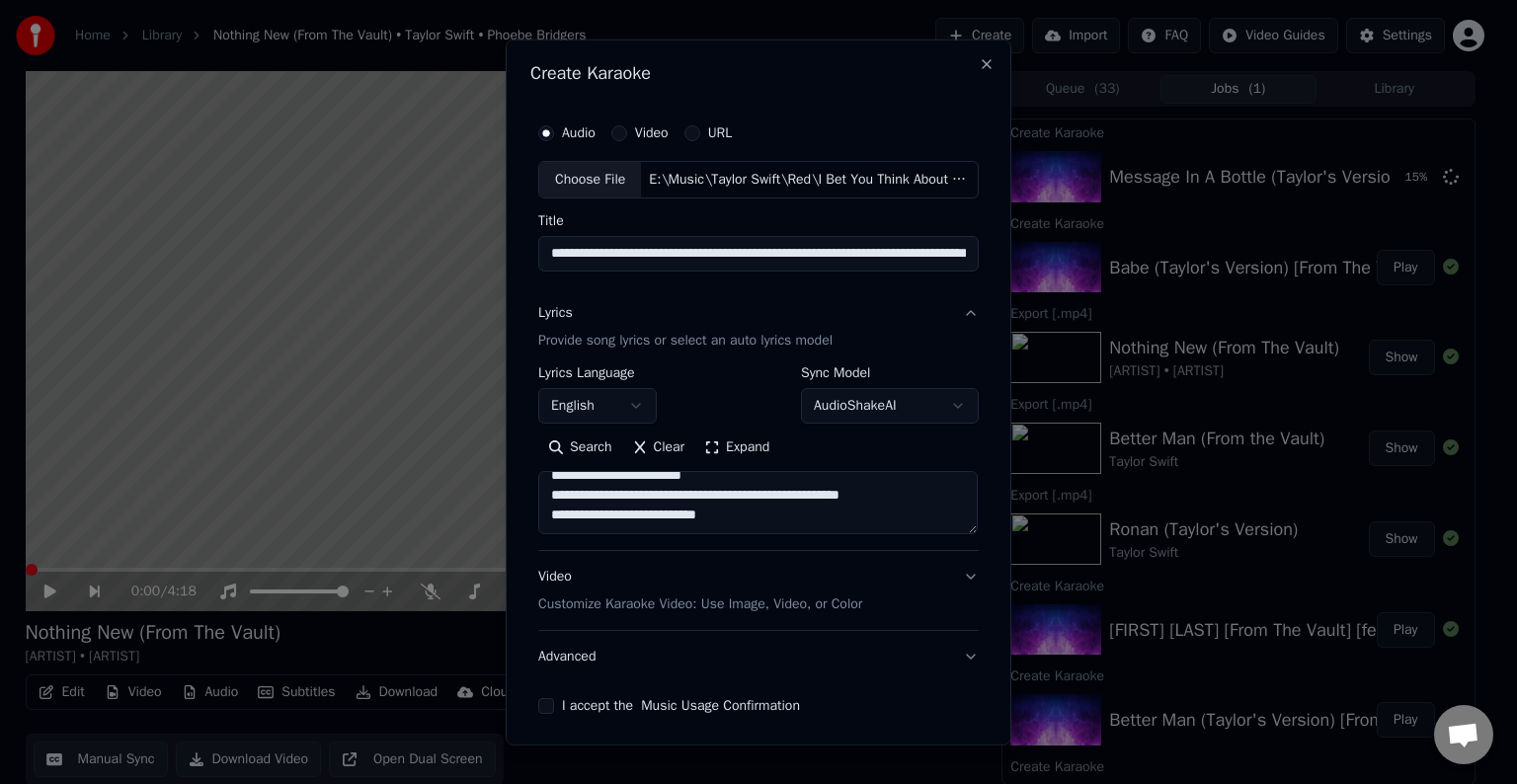 paste on "**********" 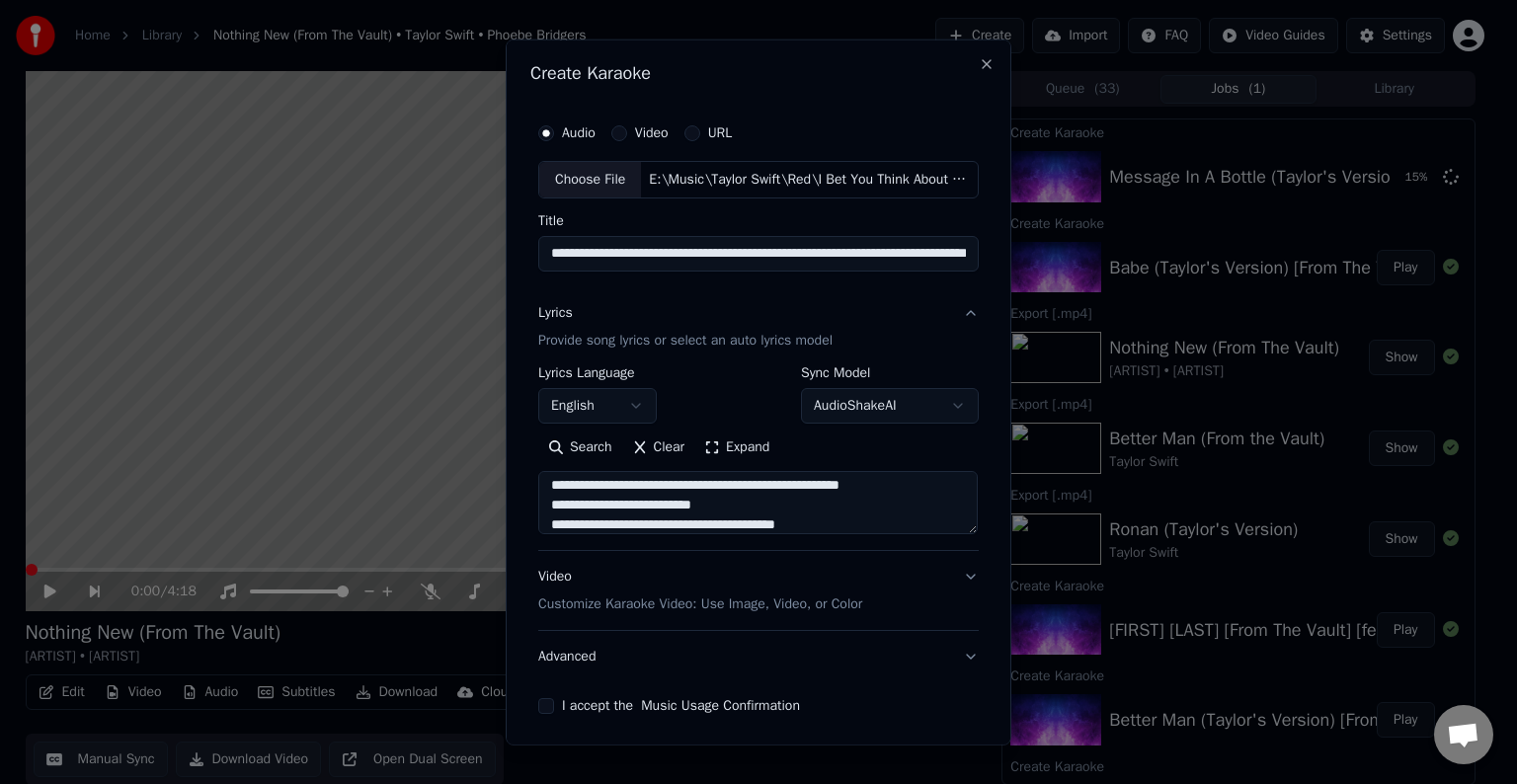 scroll, scrollTop: 280, scrollLeft: 0, axis: vertical 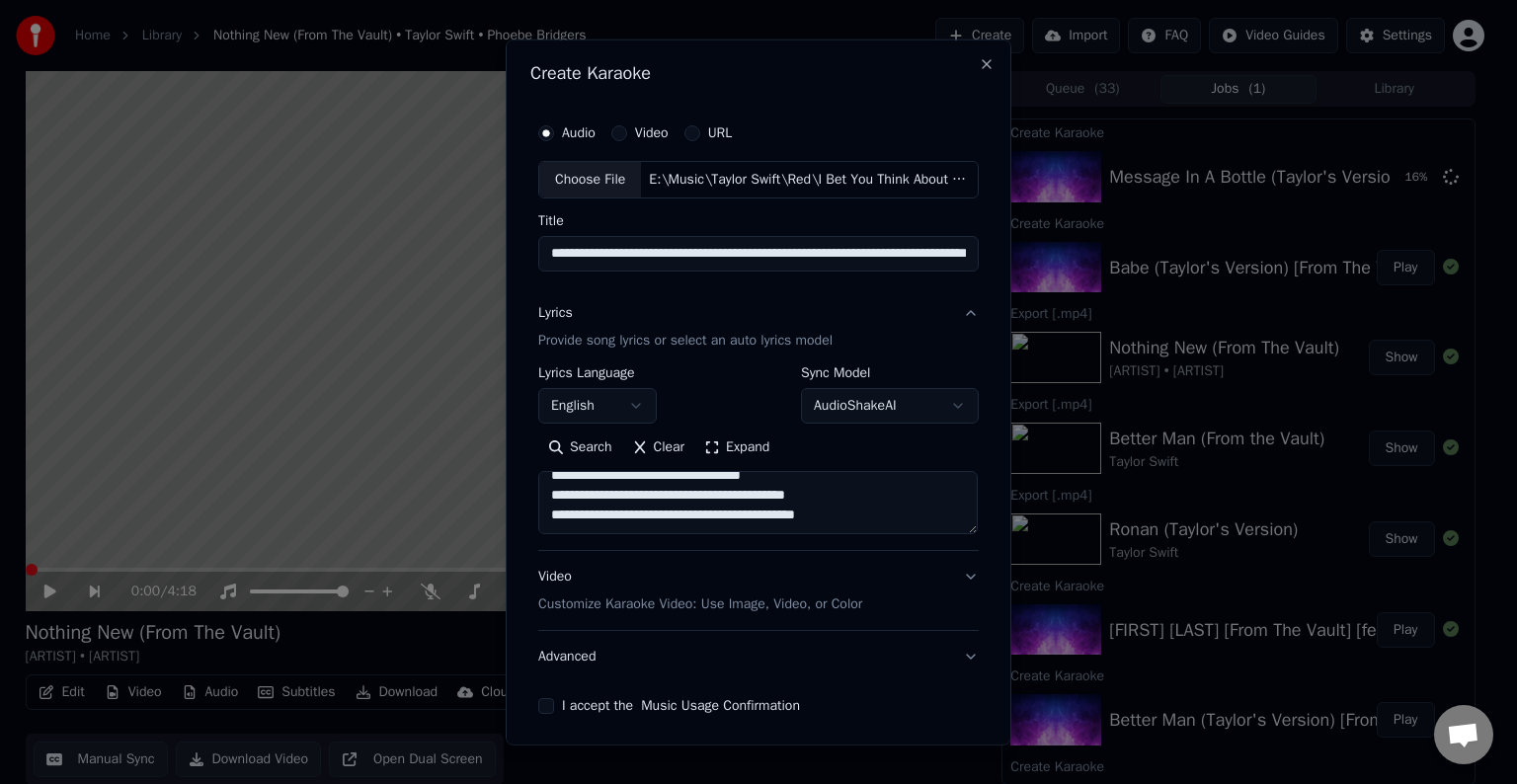 paste on "**********" 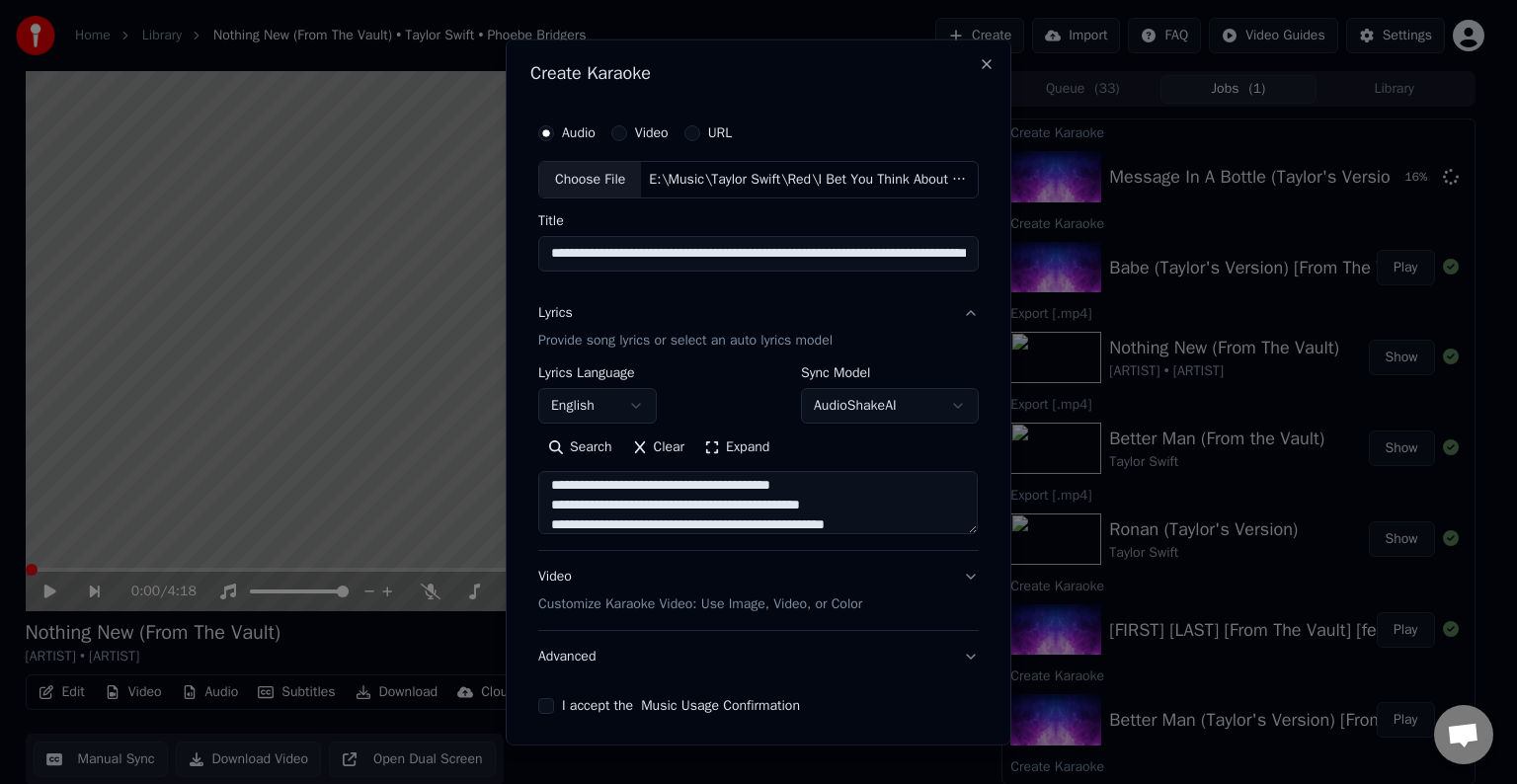 scroll, scrollTop: 359, scrollLeft: 0, axis: vertical 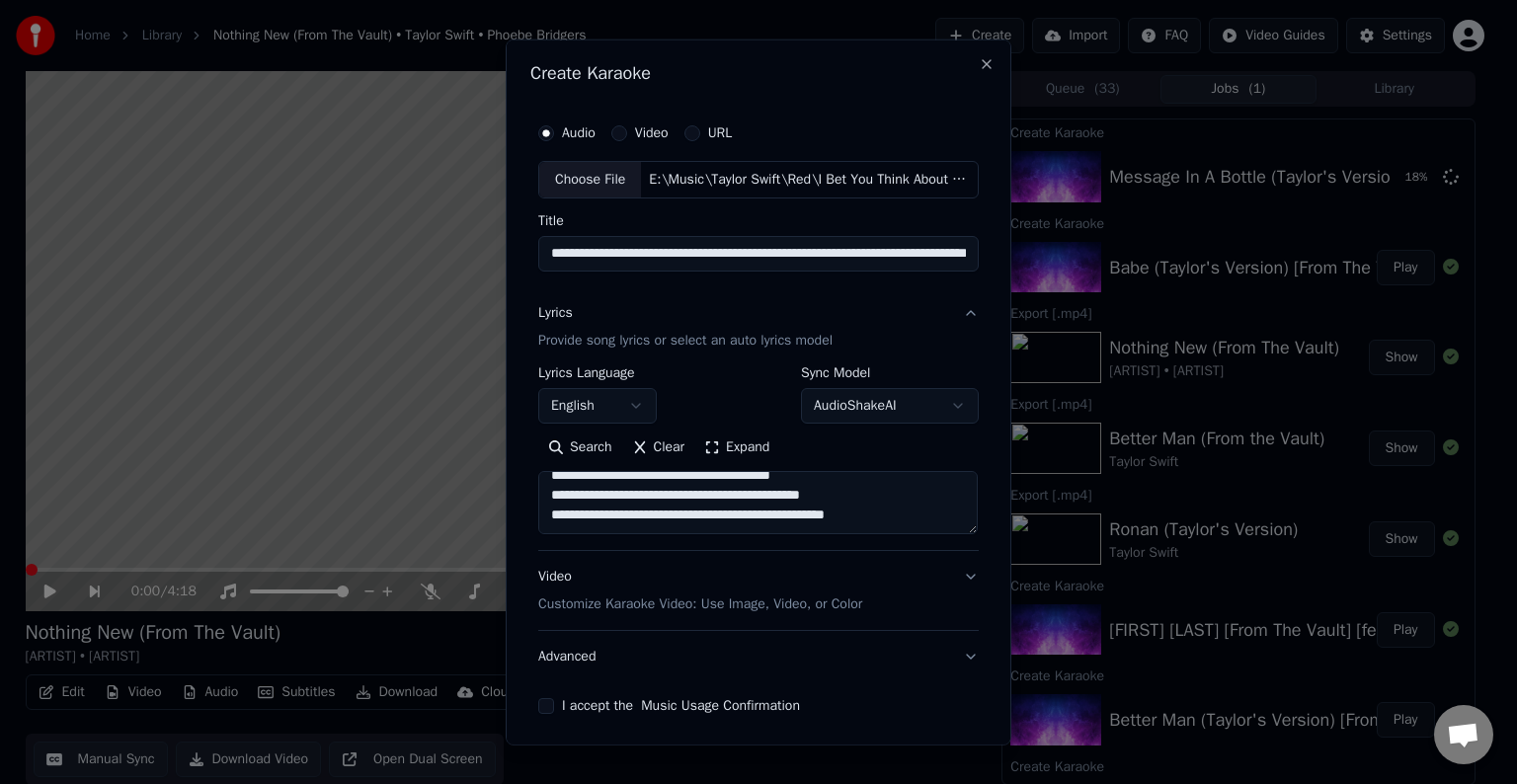 paste on "**********" 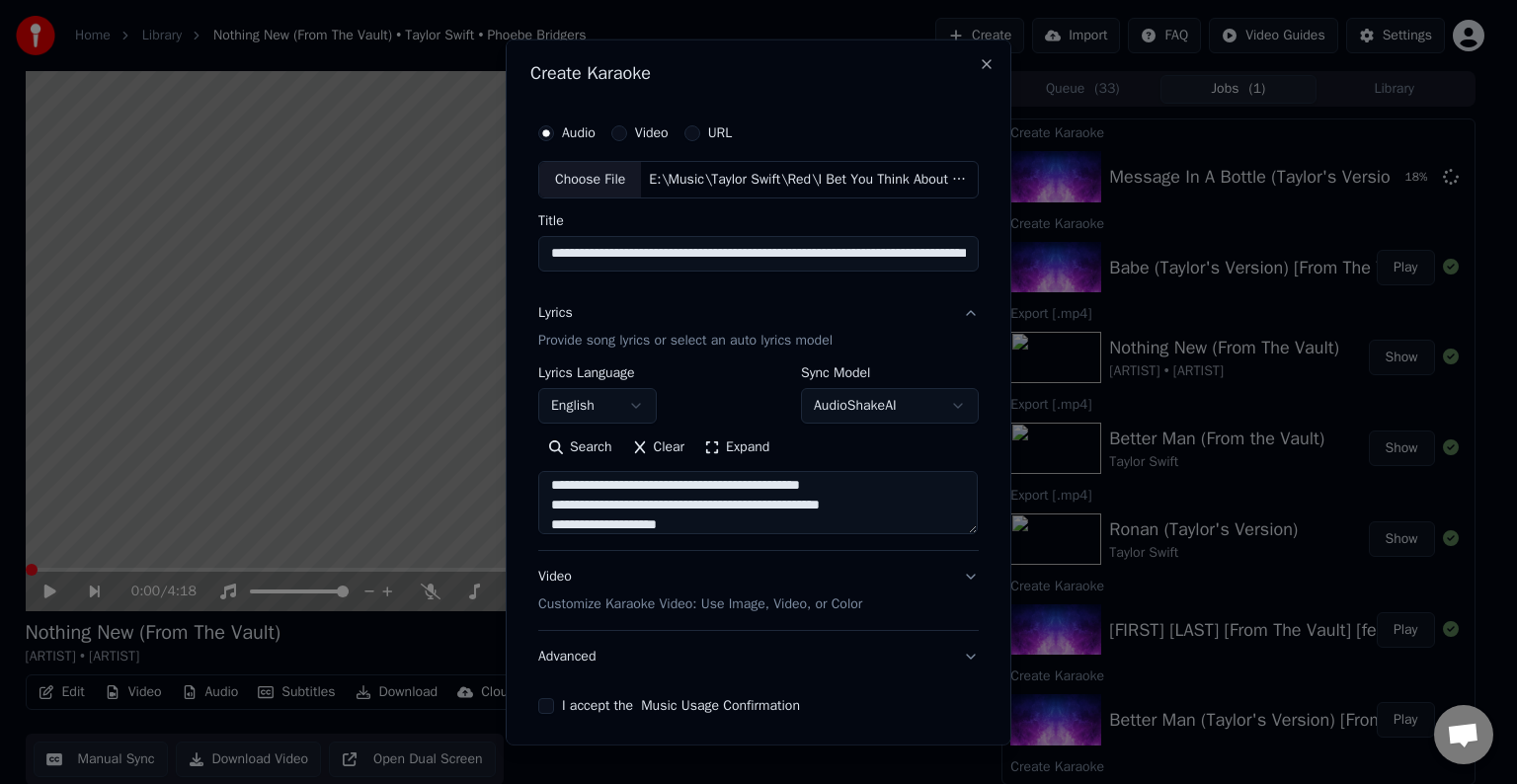 scroll, scrollTop: 438, scrollLeft: 0, axis: vertical 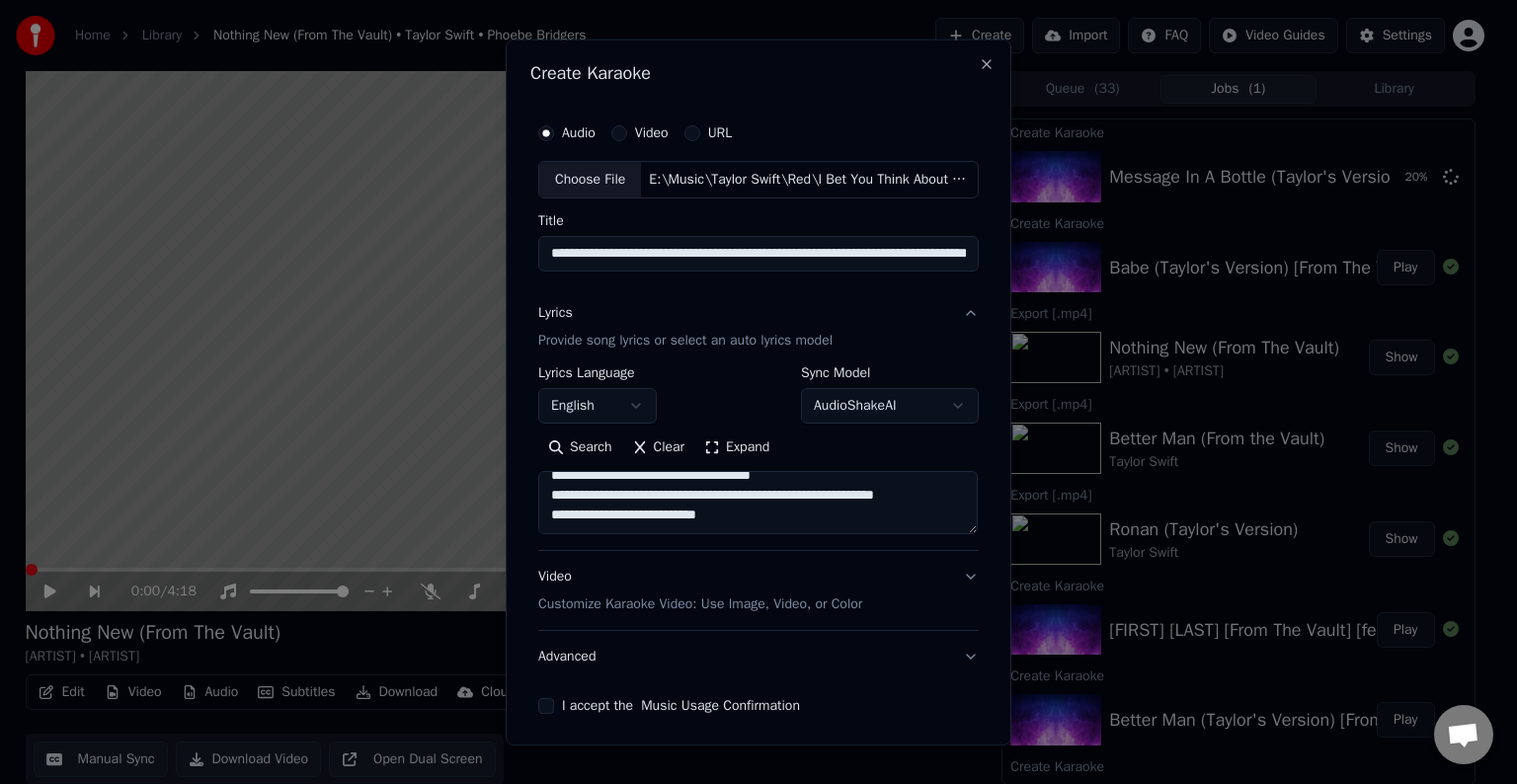 paste on "**********" 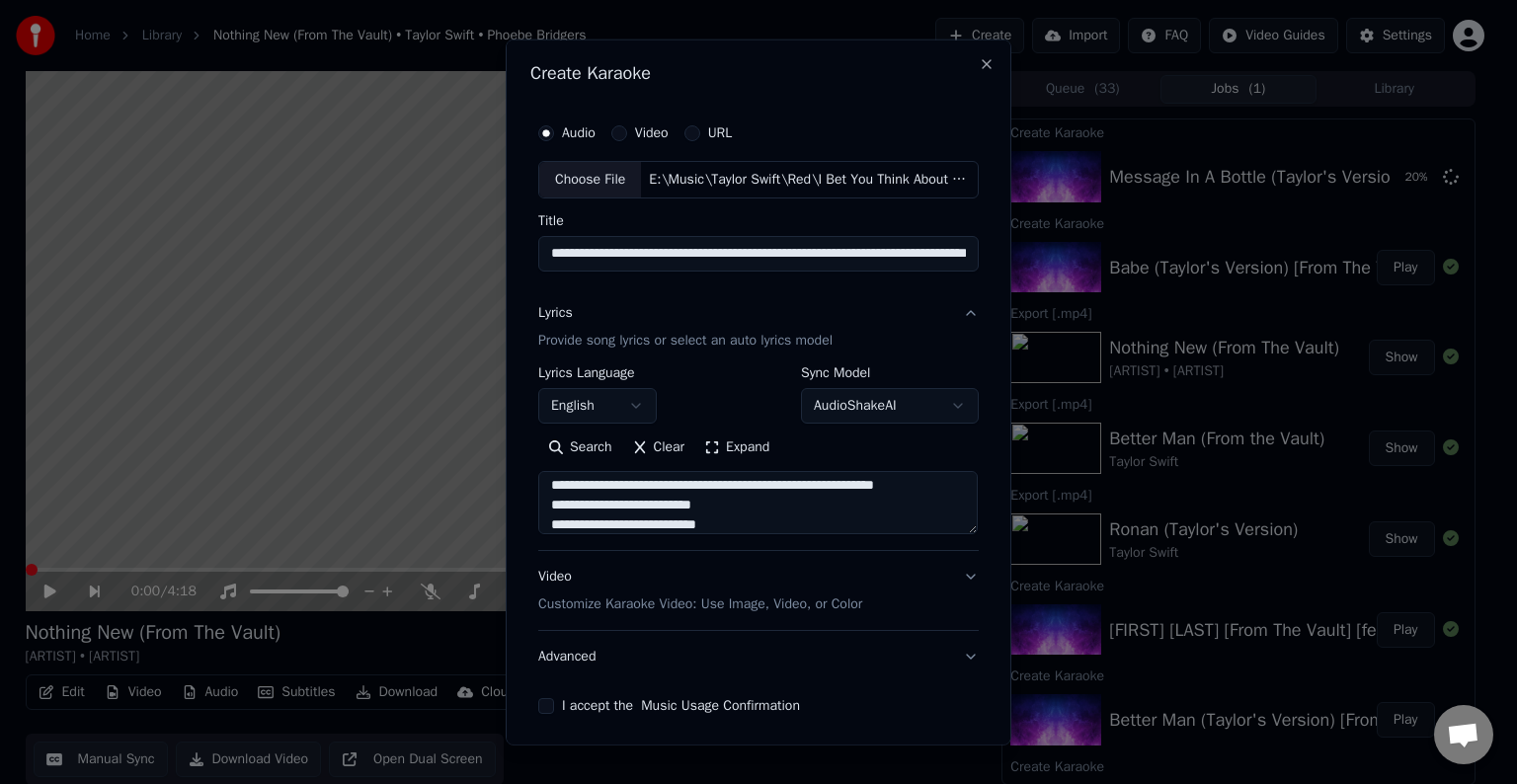 scroll, scrollTop: 478, scrollLeft: 0, axis: vertical 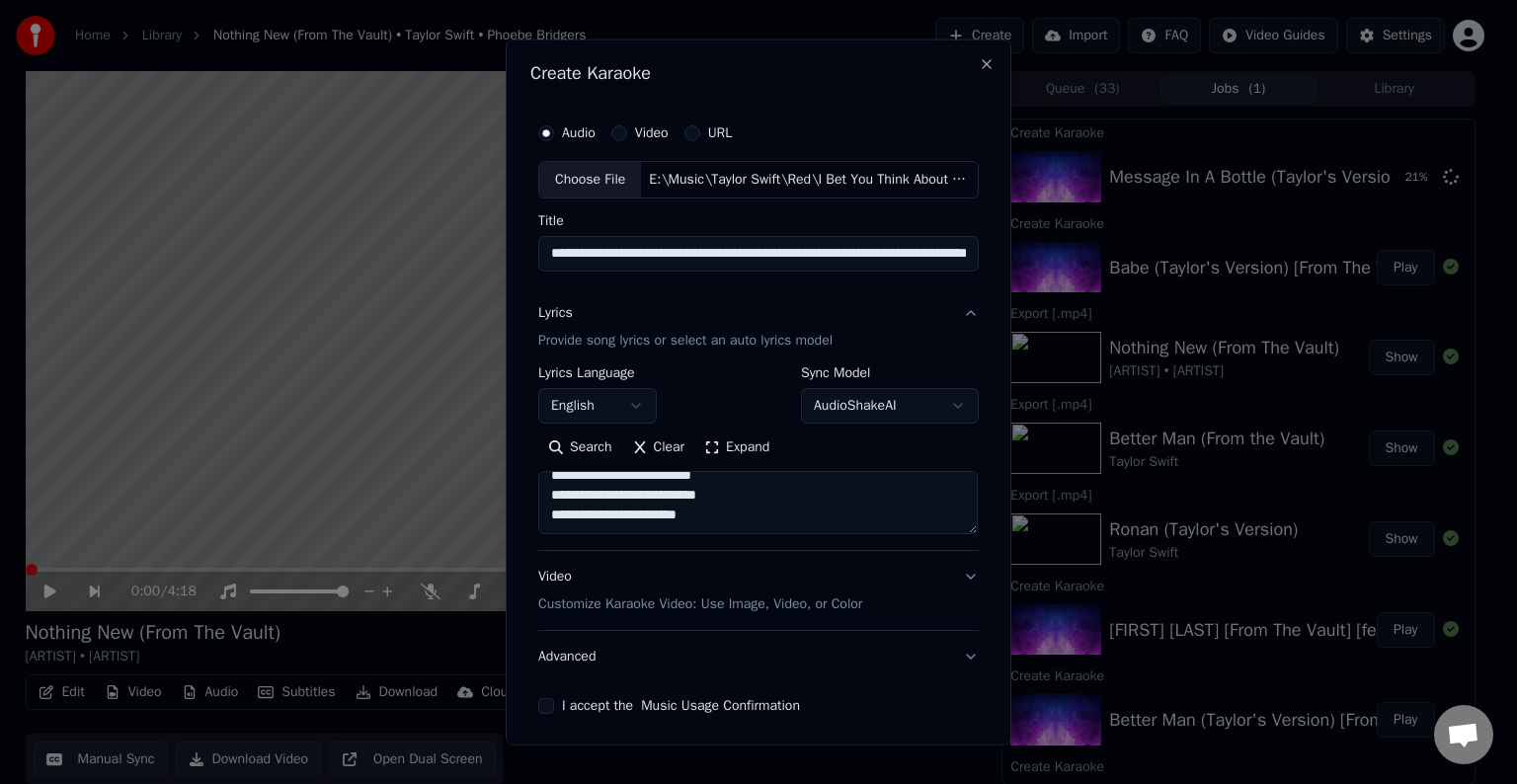 paste on "**********" 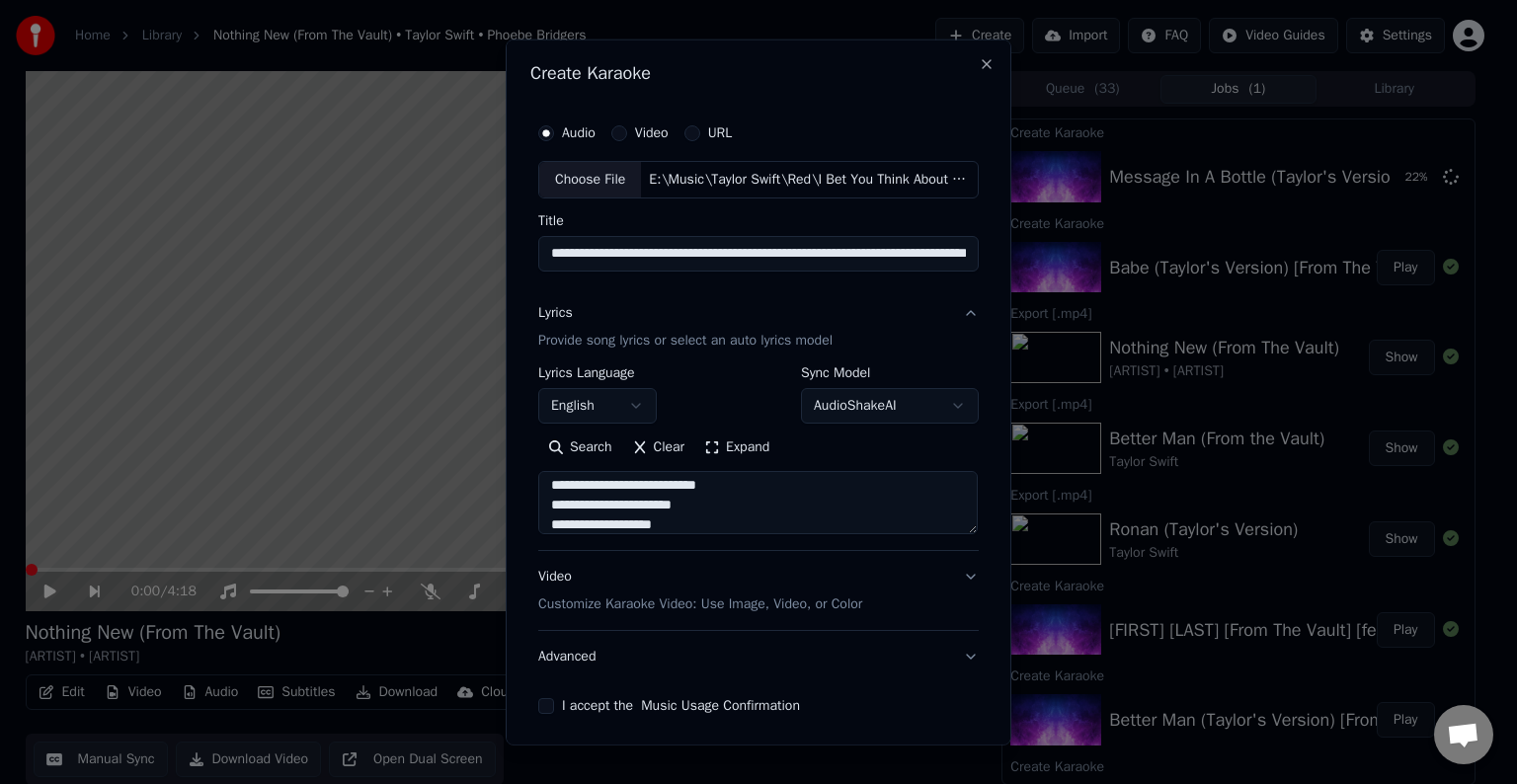 scroll, scrollTop: 596, scrollLeft: 0, axis: vertical 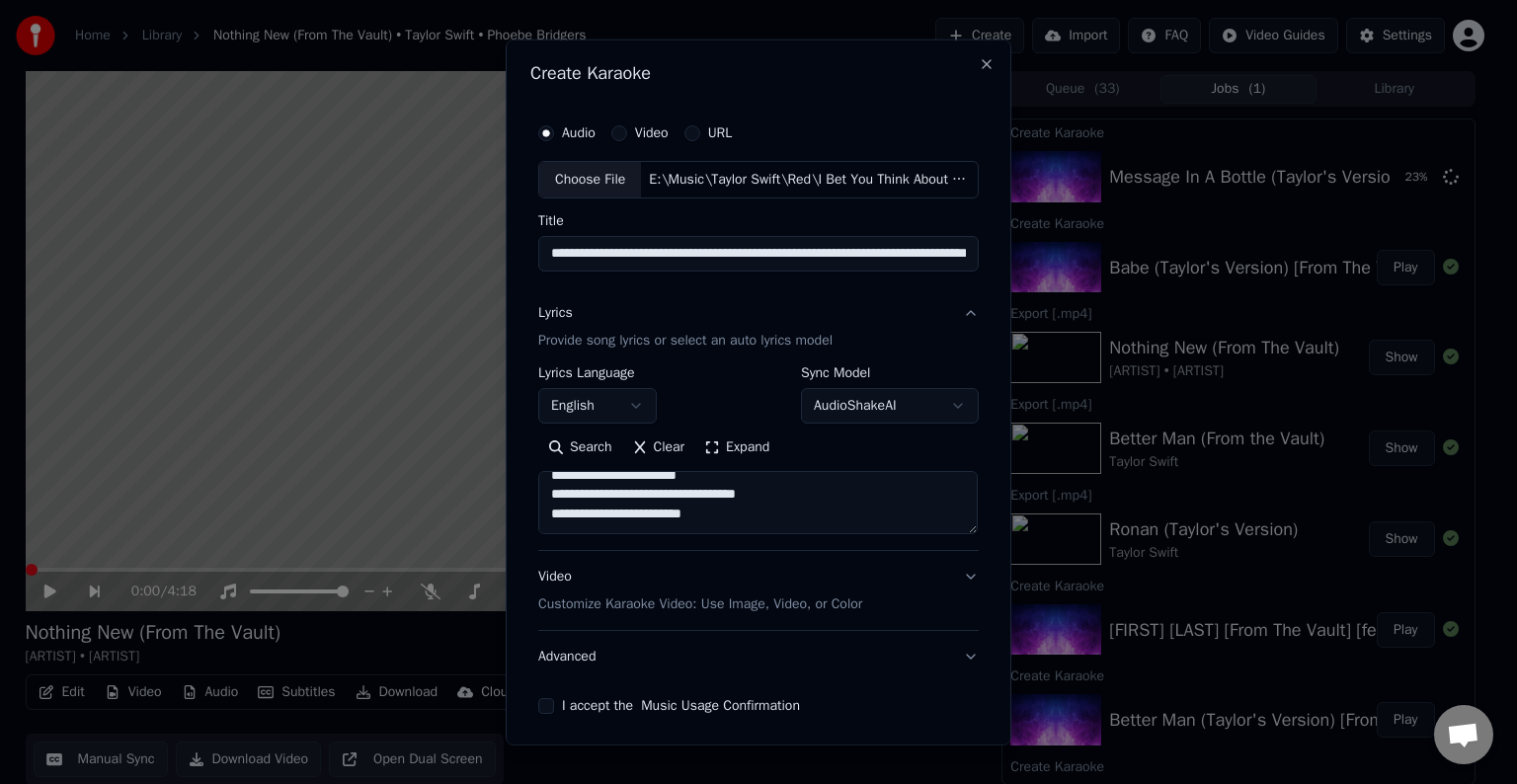 paste on "**********" 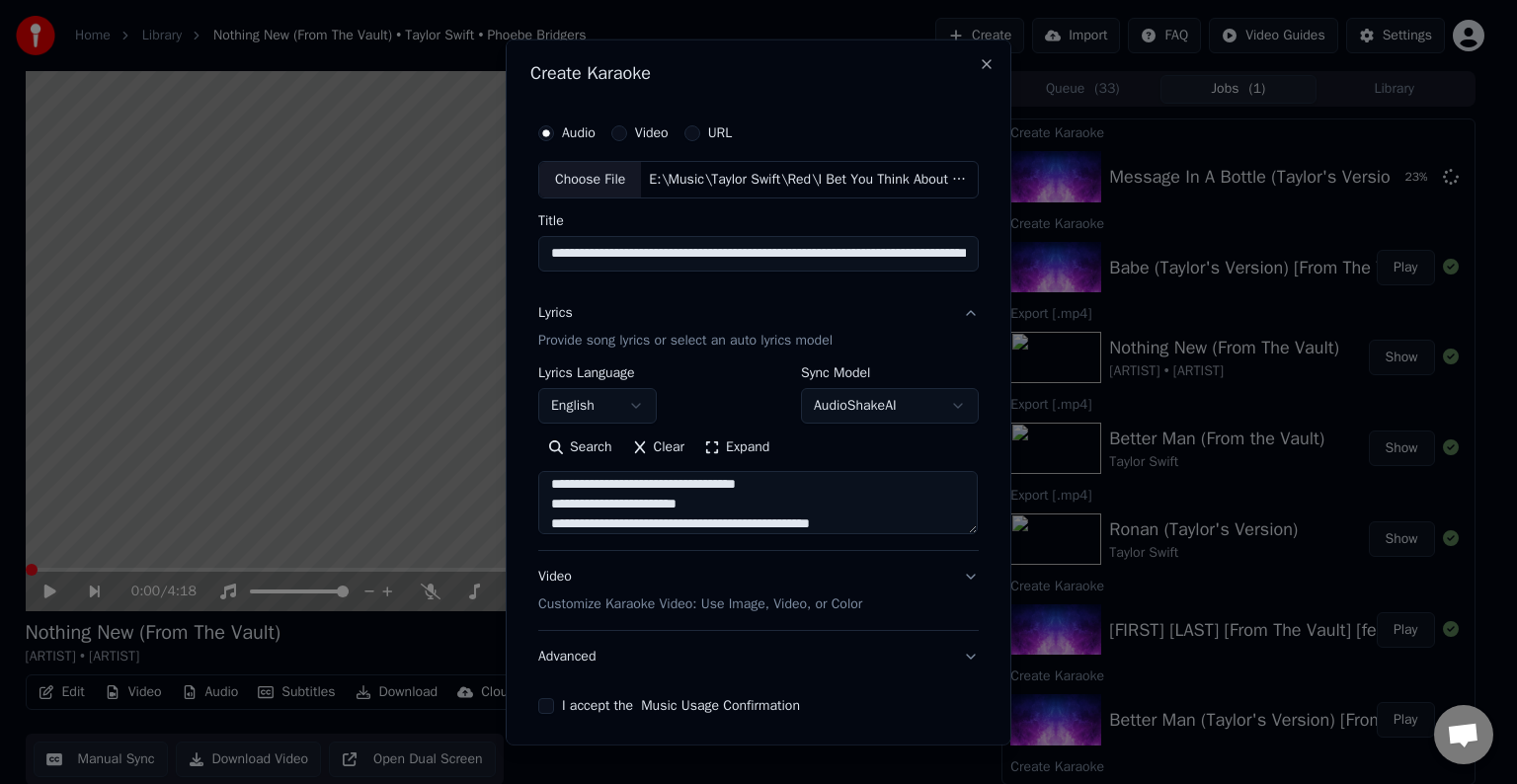 scroll, scrollTop: 675, scrollLeft: 0, axis: vertical 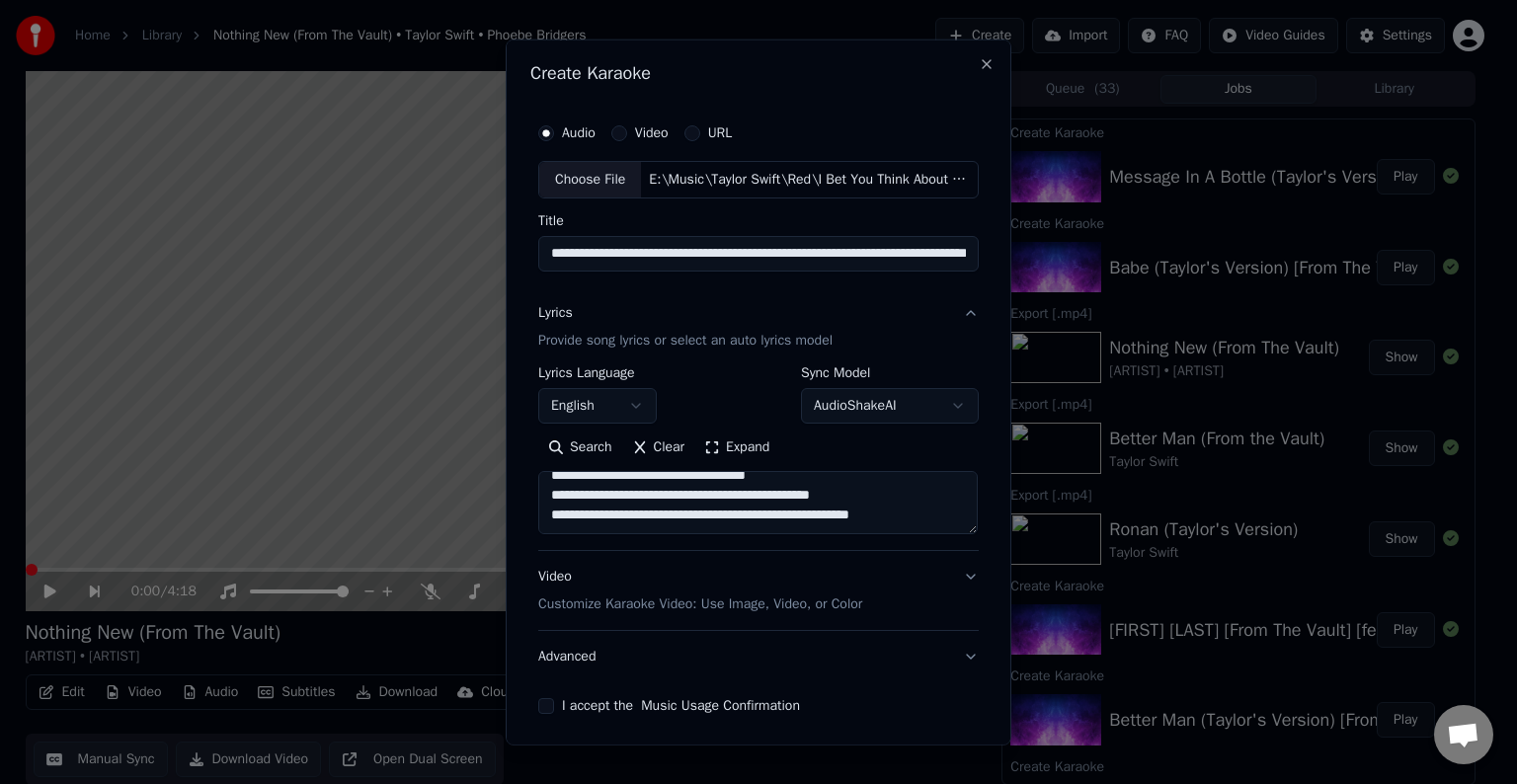 paste on "**********" 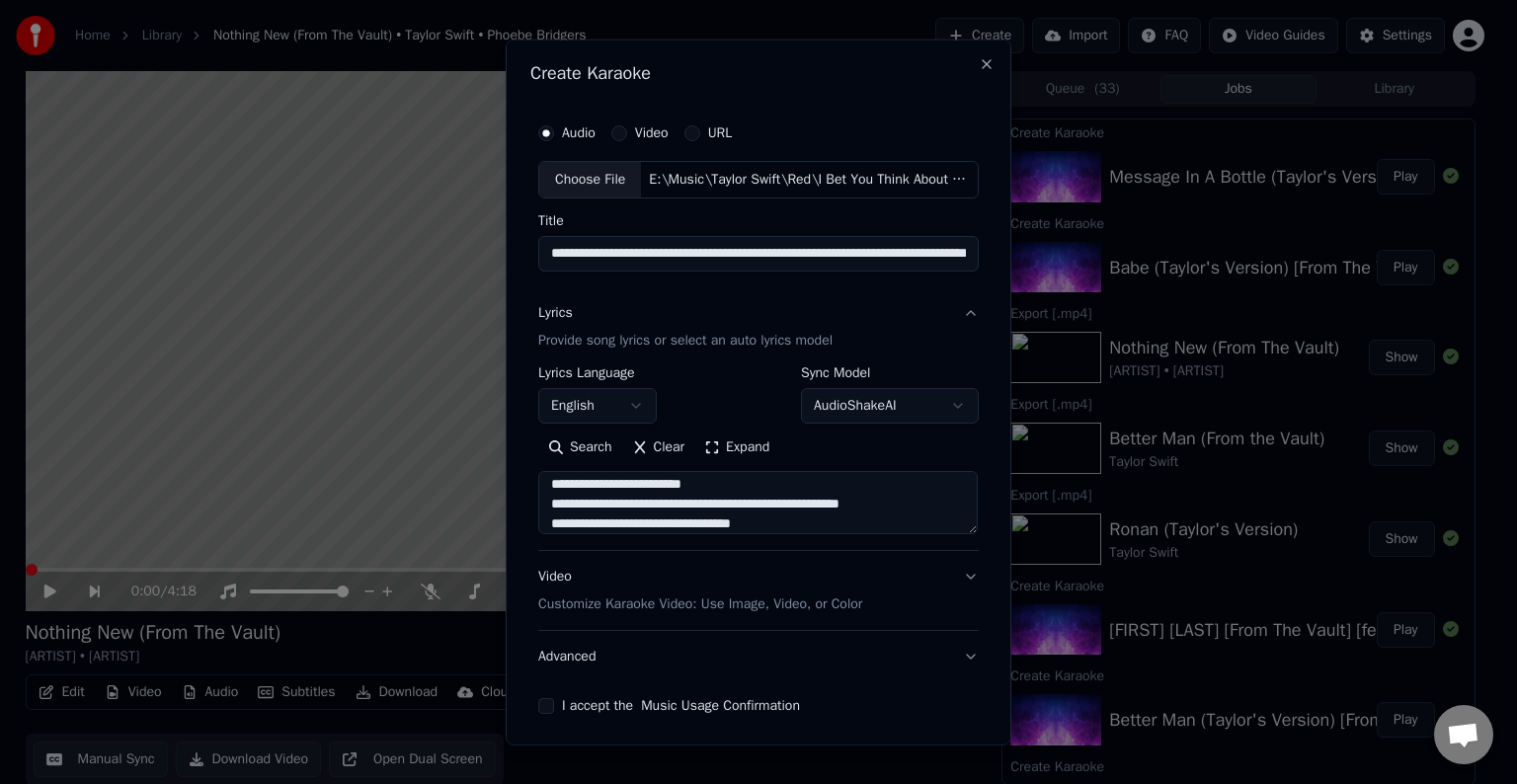scroll, scrollTop: 754, scrollLeft: 0, axis: vertical 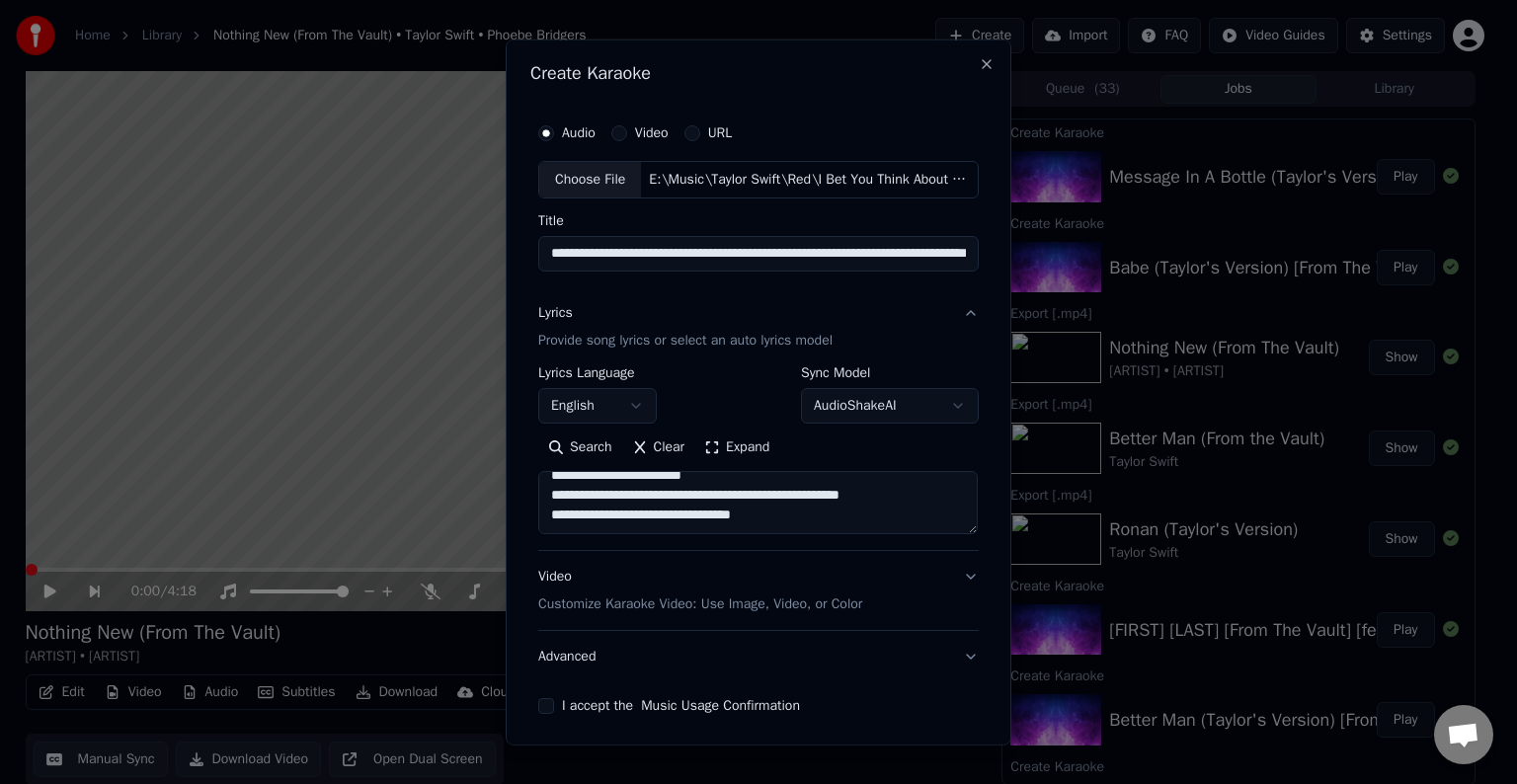 paste on "**********" 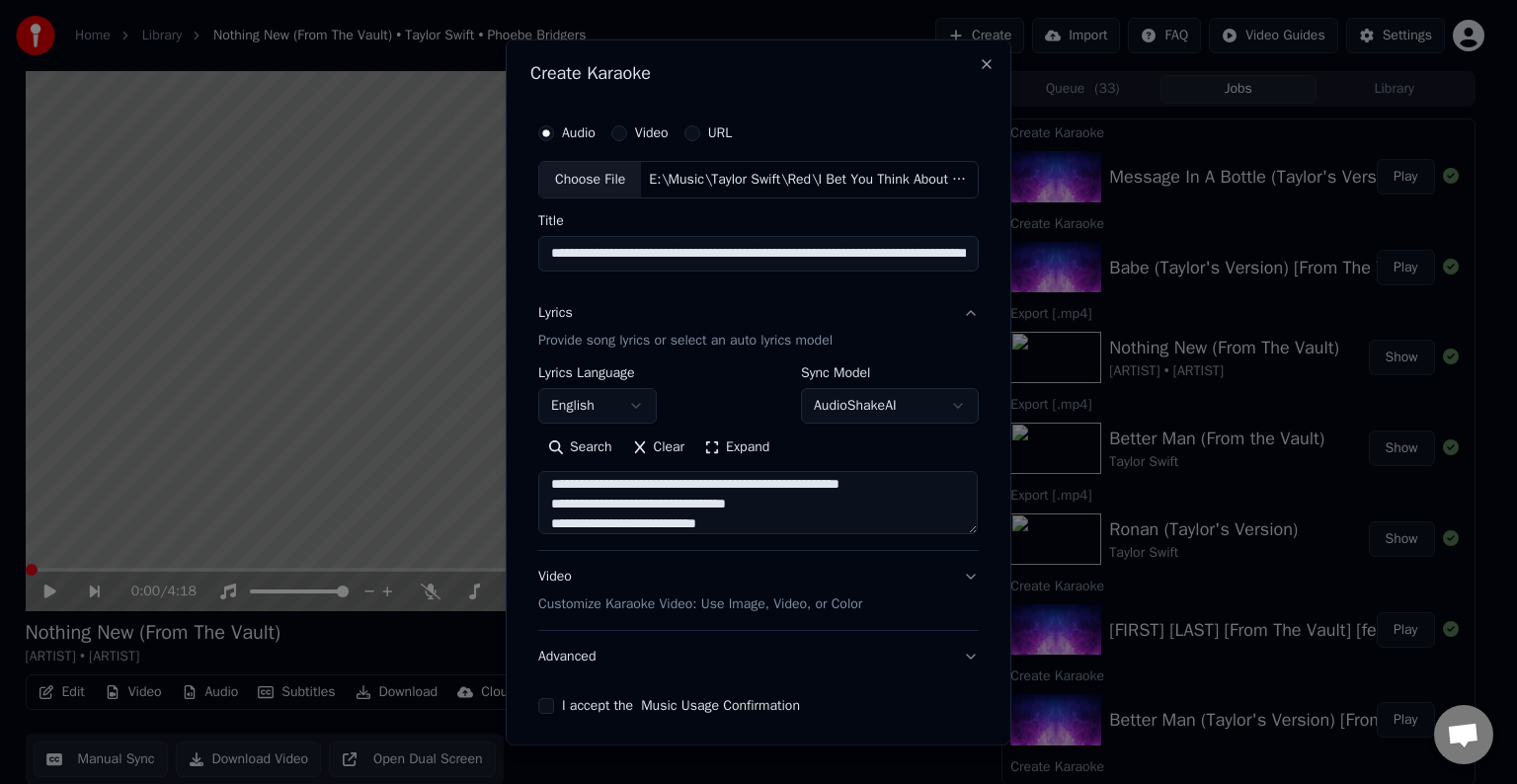scroll, scrollTop: 794, scrollLeft: 0, axis: vertical 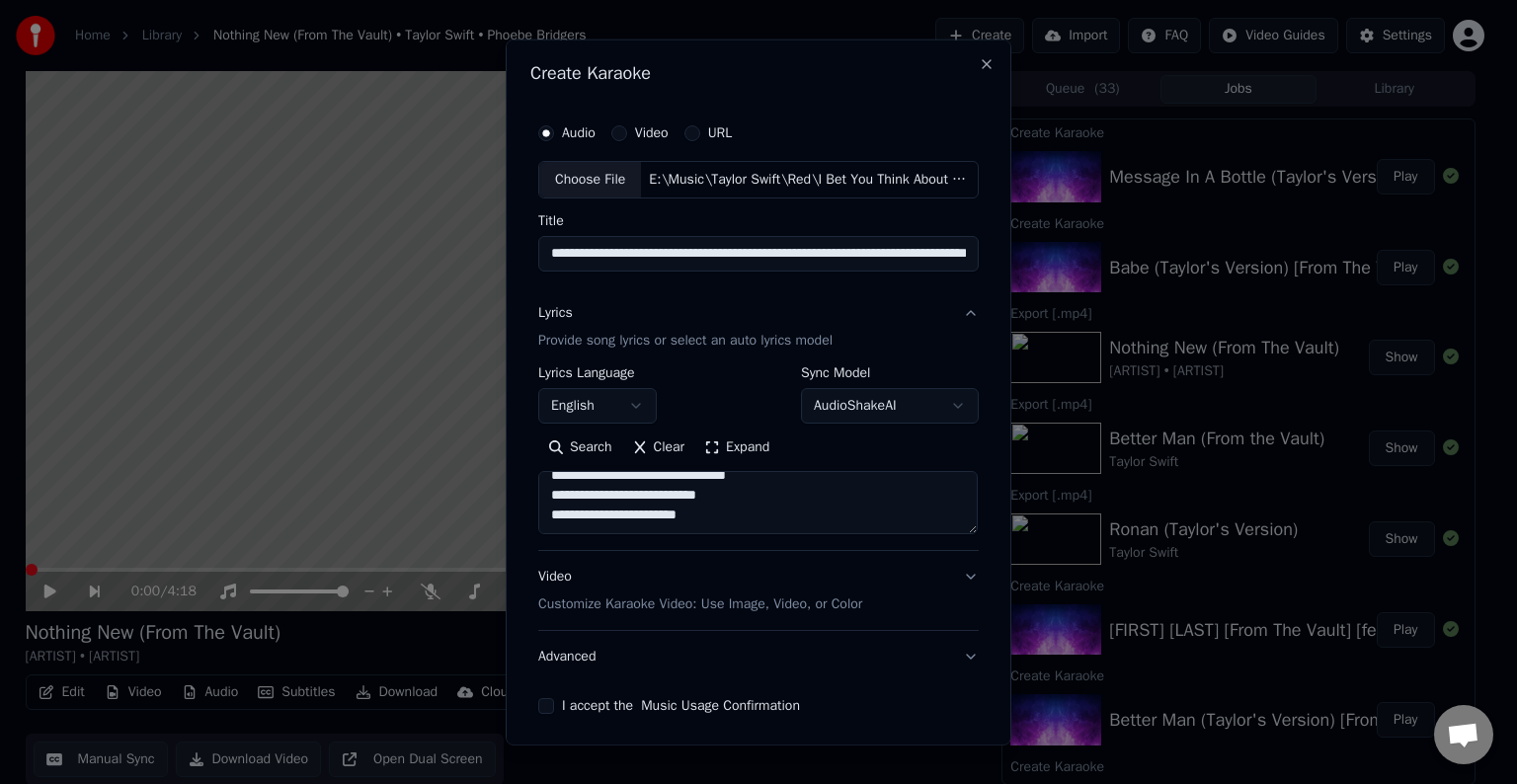 paste on "**********" 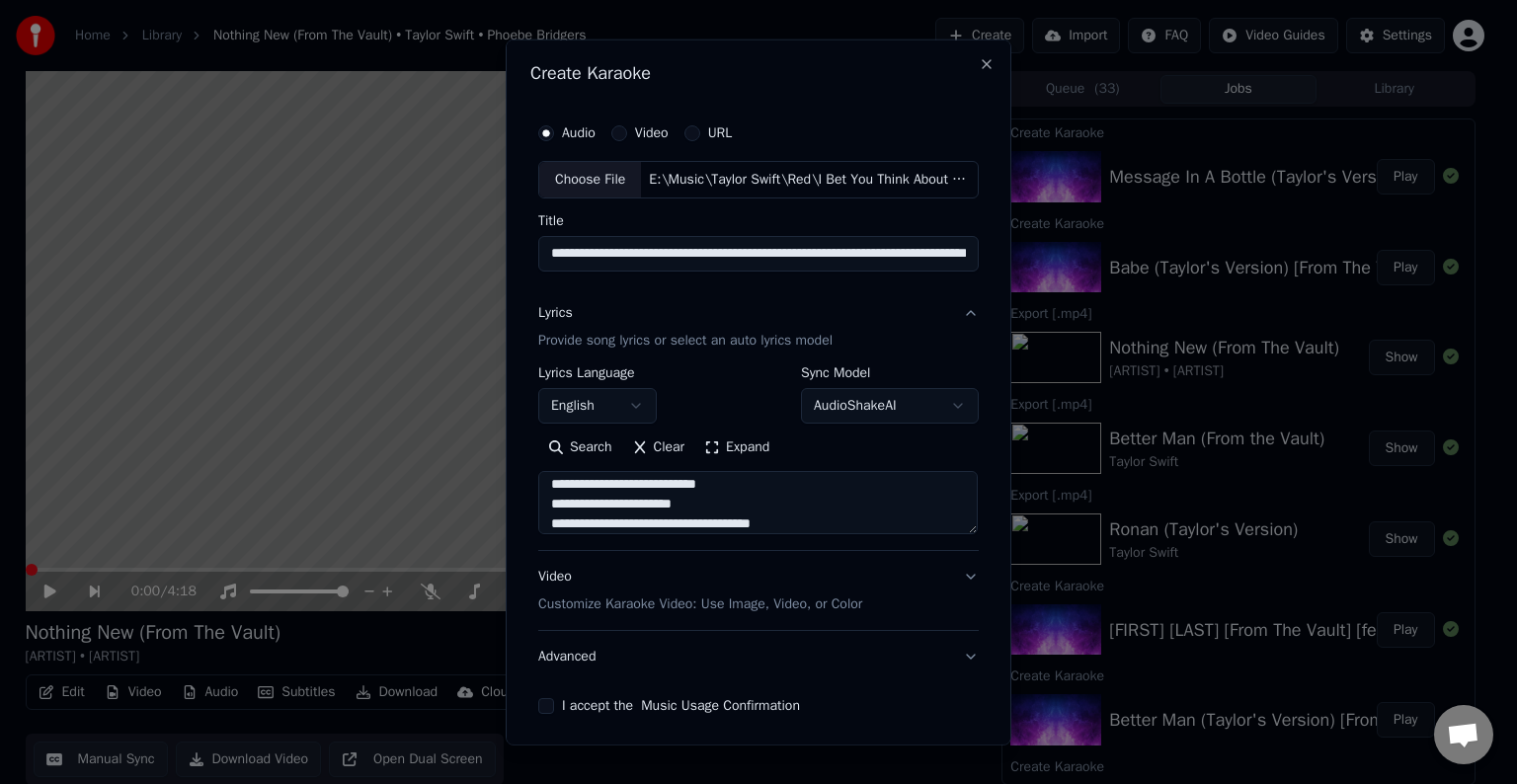 scroll, scrollTop: 912, scrollLeft: 0, axis: vertical 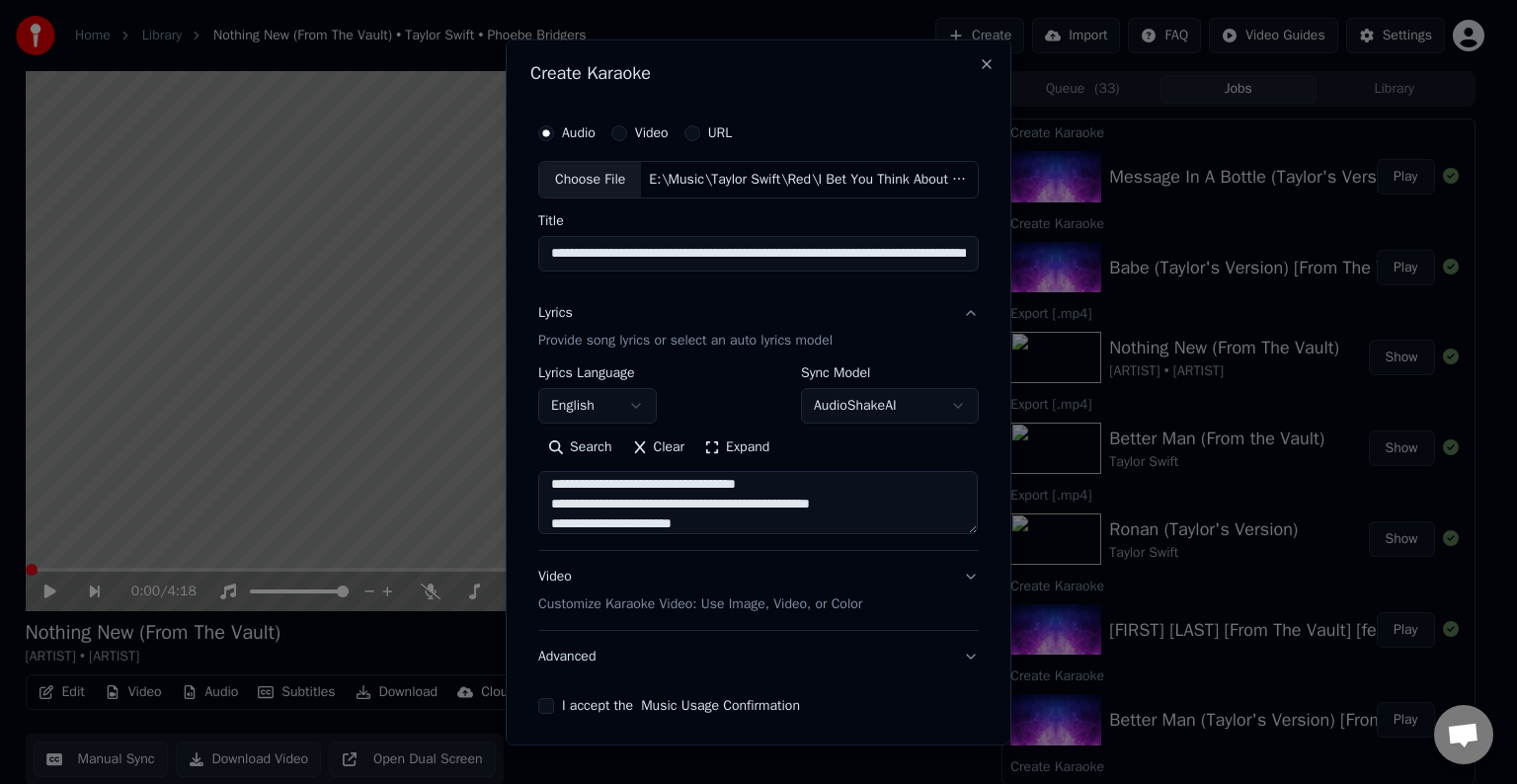 type on "**********" 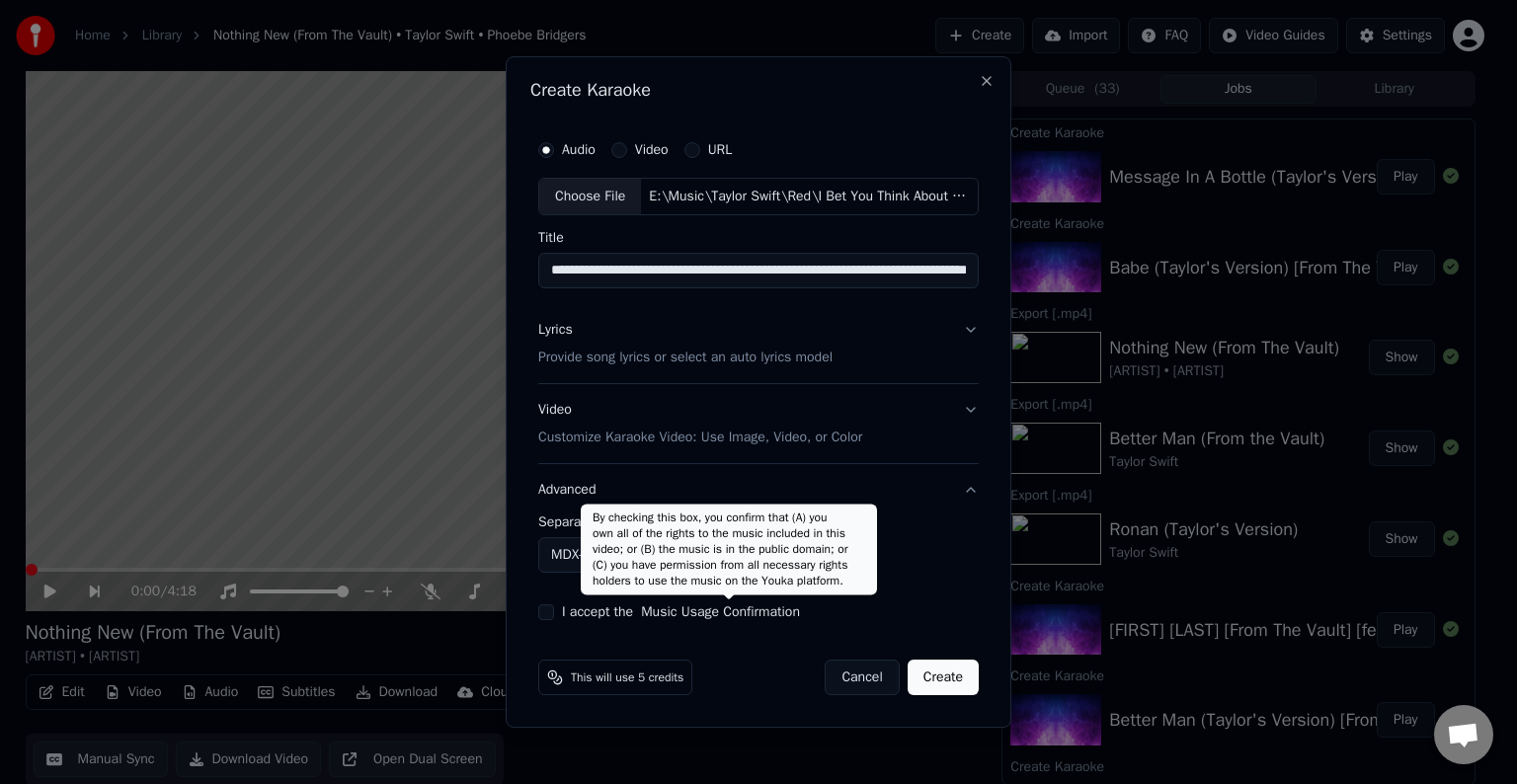 click on "Home Library Nothing New (From The Vault) • [ARTIST] • [ARTIST] Create Import FAQ Video Guides Settings [TIME]  /  [TIME] Nothing New (From The Vault) [ARTIST] • [ARTIST] BPM 102 Key C Edit Video Audio Subtitles Download Cloud Library Manual Sync Download Video Open Dual Screen Queue ( 33 ) Jobs Library Create Karaoke Message In A Bottle (Taylor's Version) [From The Vault] Play Create Karaoke Babe (Taylor's Version) [From The Vault] Play Create Karaoke Ronan (Taylor's Version) [ARTIST] Show Create Karaoke Nothing New (Taylor's Version) [From The Vault] [feat. [ARTIST]] Play Create Karaoke Better Man (Taylor's Version) [From The Vault] Play Create Karaoke Ronan (Taylor's Version) Play Export [.mp4] State Of Grace (Acoustic Version) (Taylor's Version) [ARTIST] Show Export [.mp4] Girl At Home (Taylor's Version) [ARTIST] Show Show" at bounding box center (750, 392) 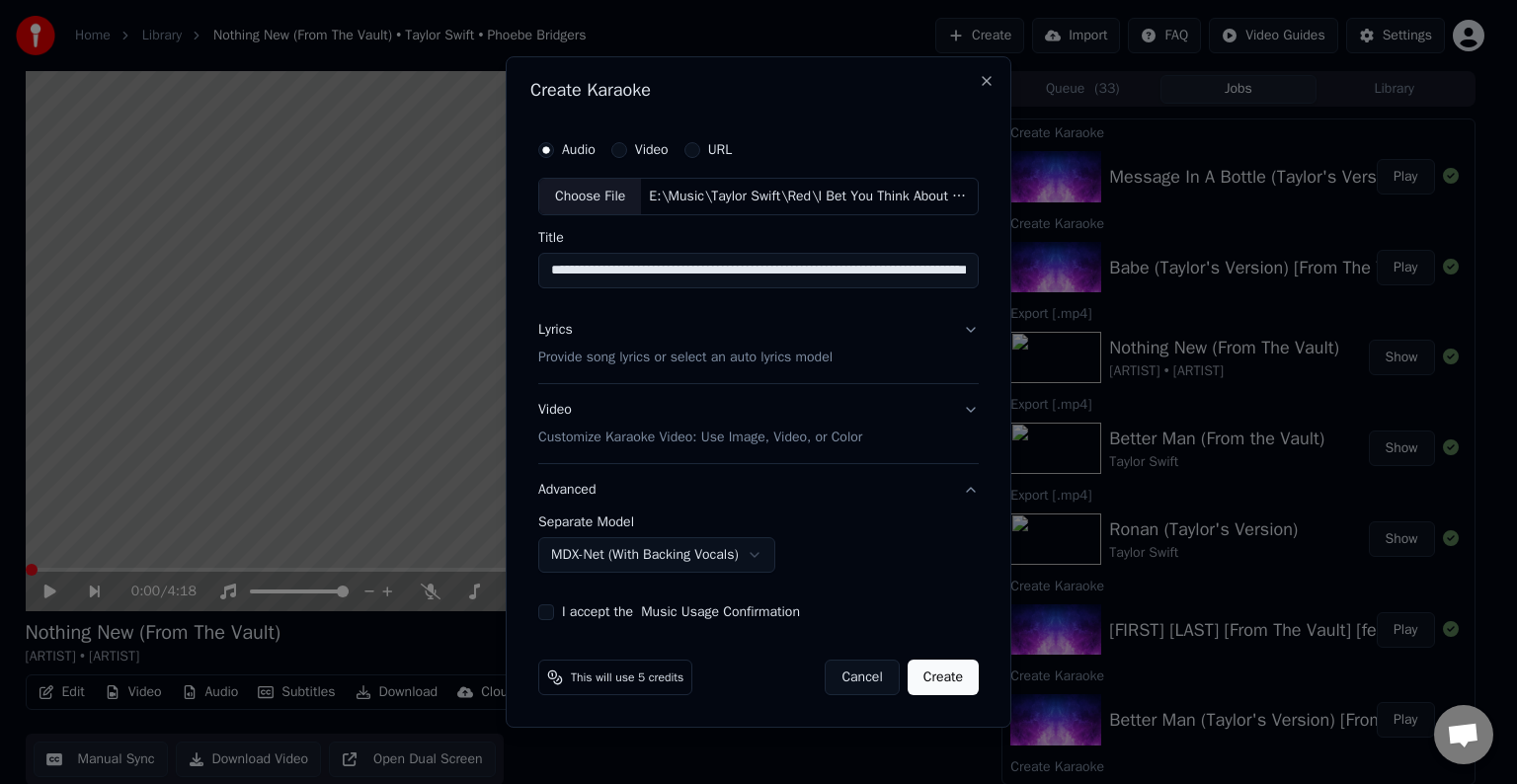 click on "I accept the   Music Usage Confirmation" at bounding box center (546, 612) 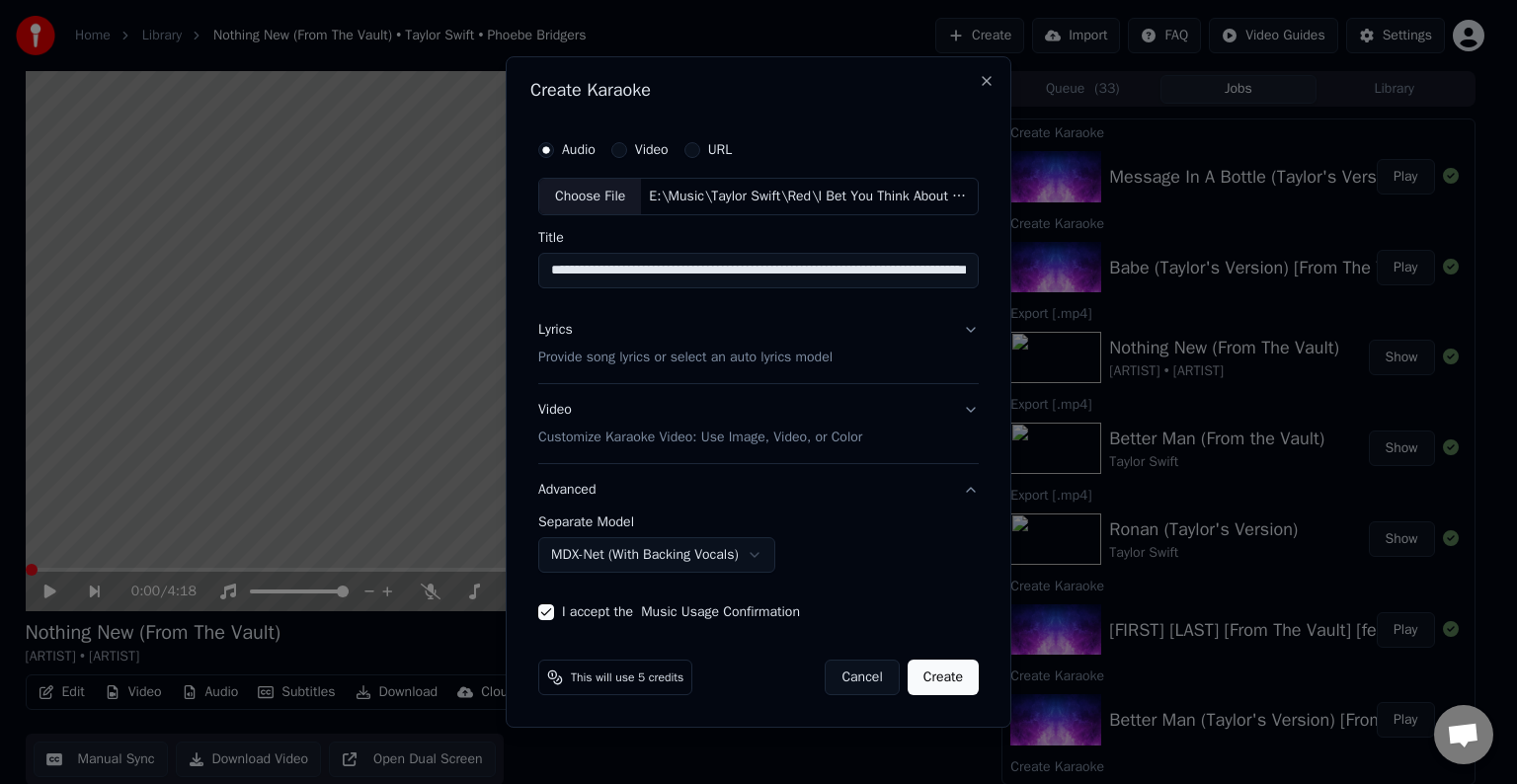 click on "Create" at bounding box center [943, 677] 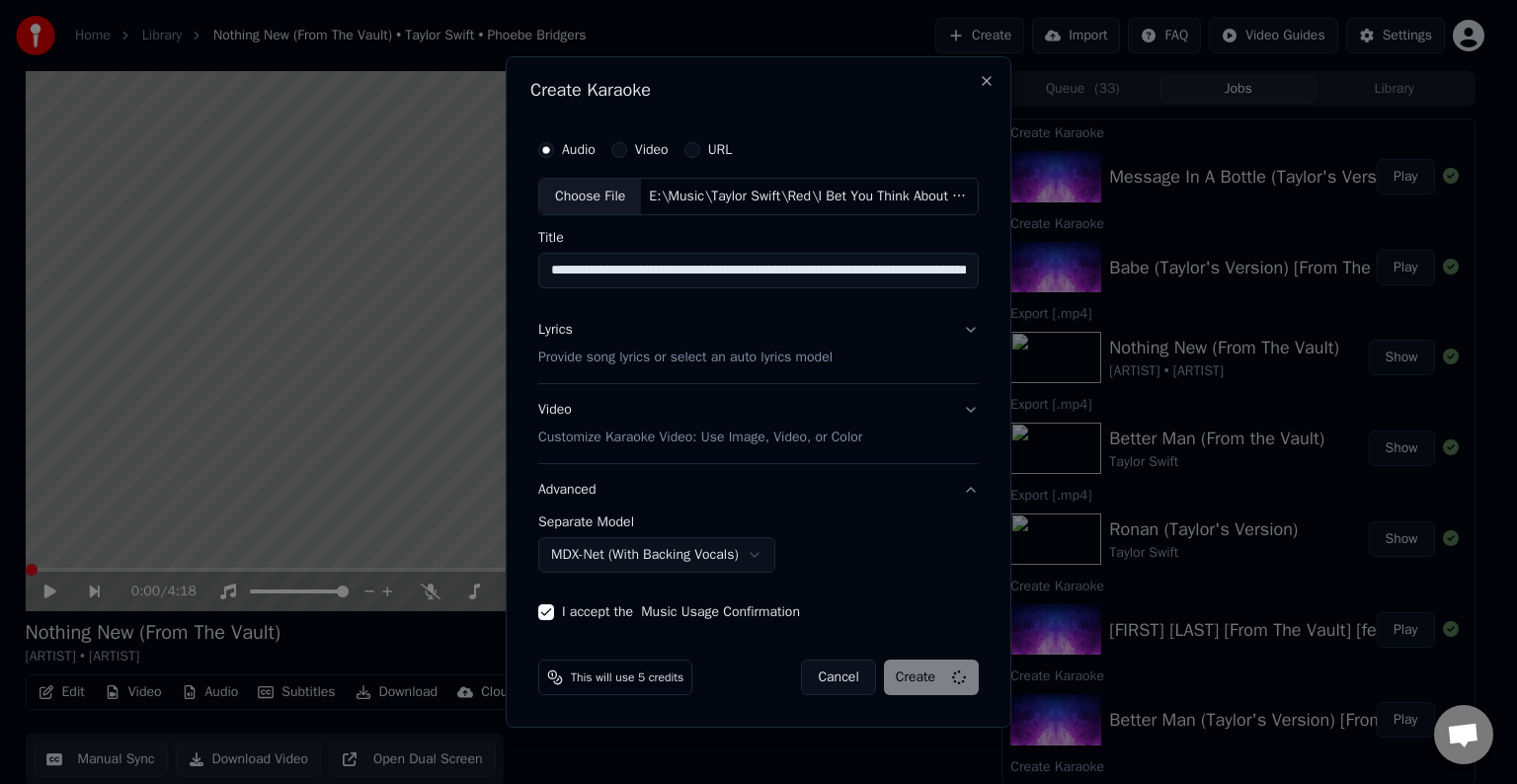 select on "******" 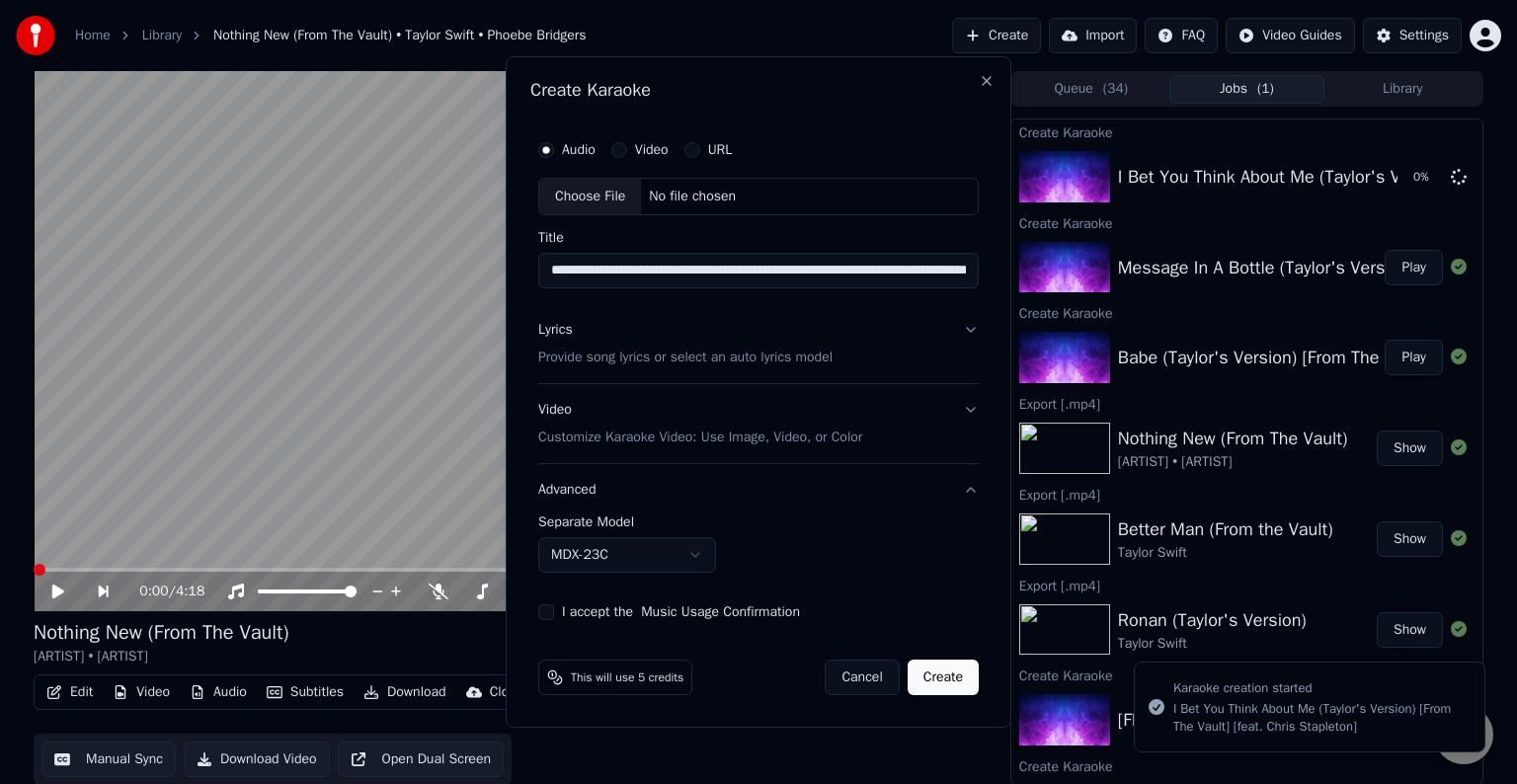 type 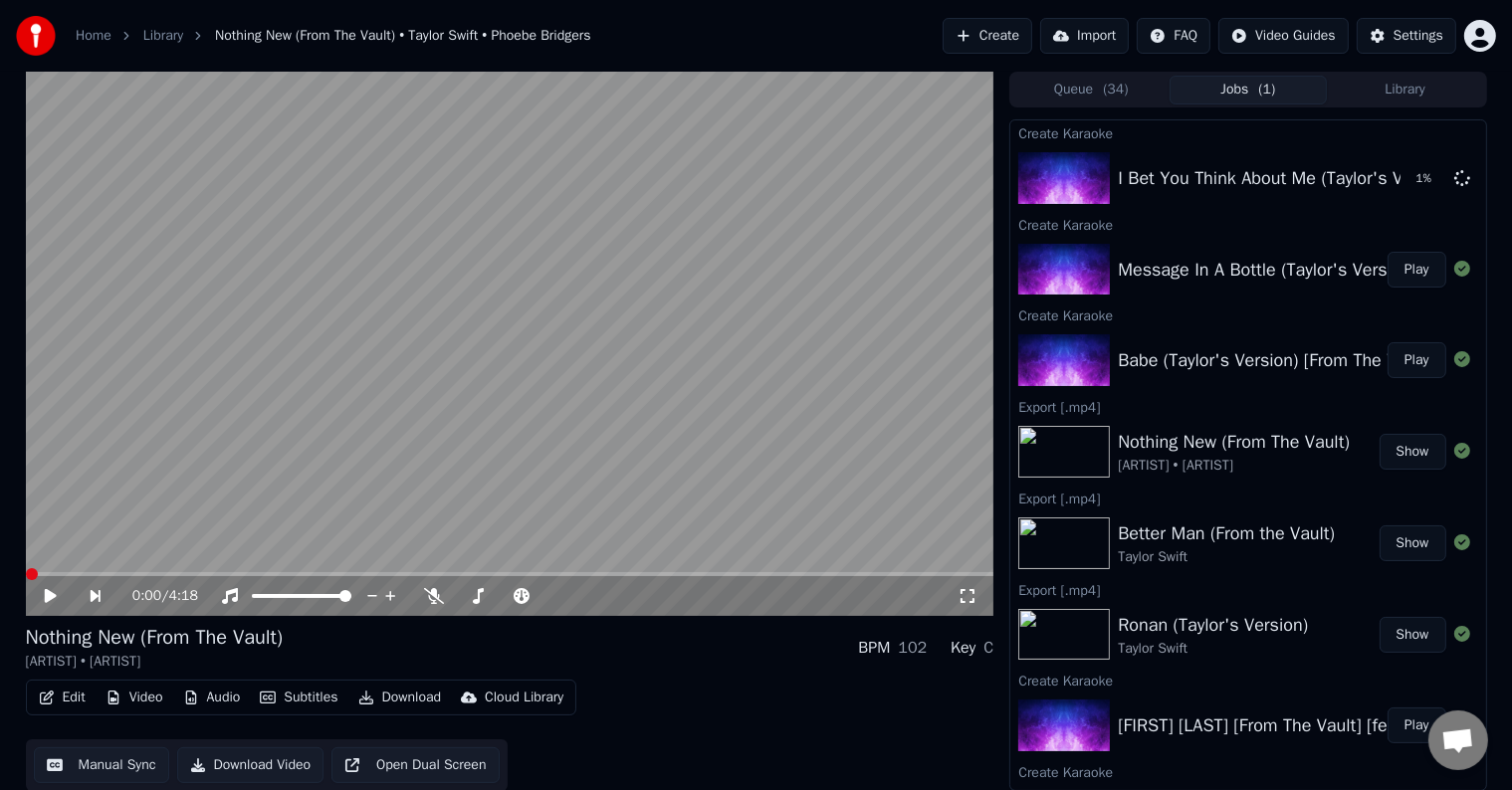 click on "Play" at bounding box center (1416, 360) 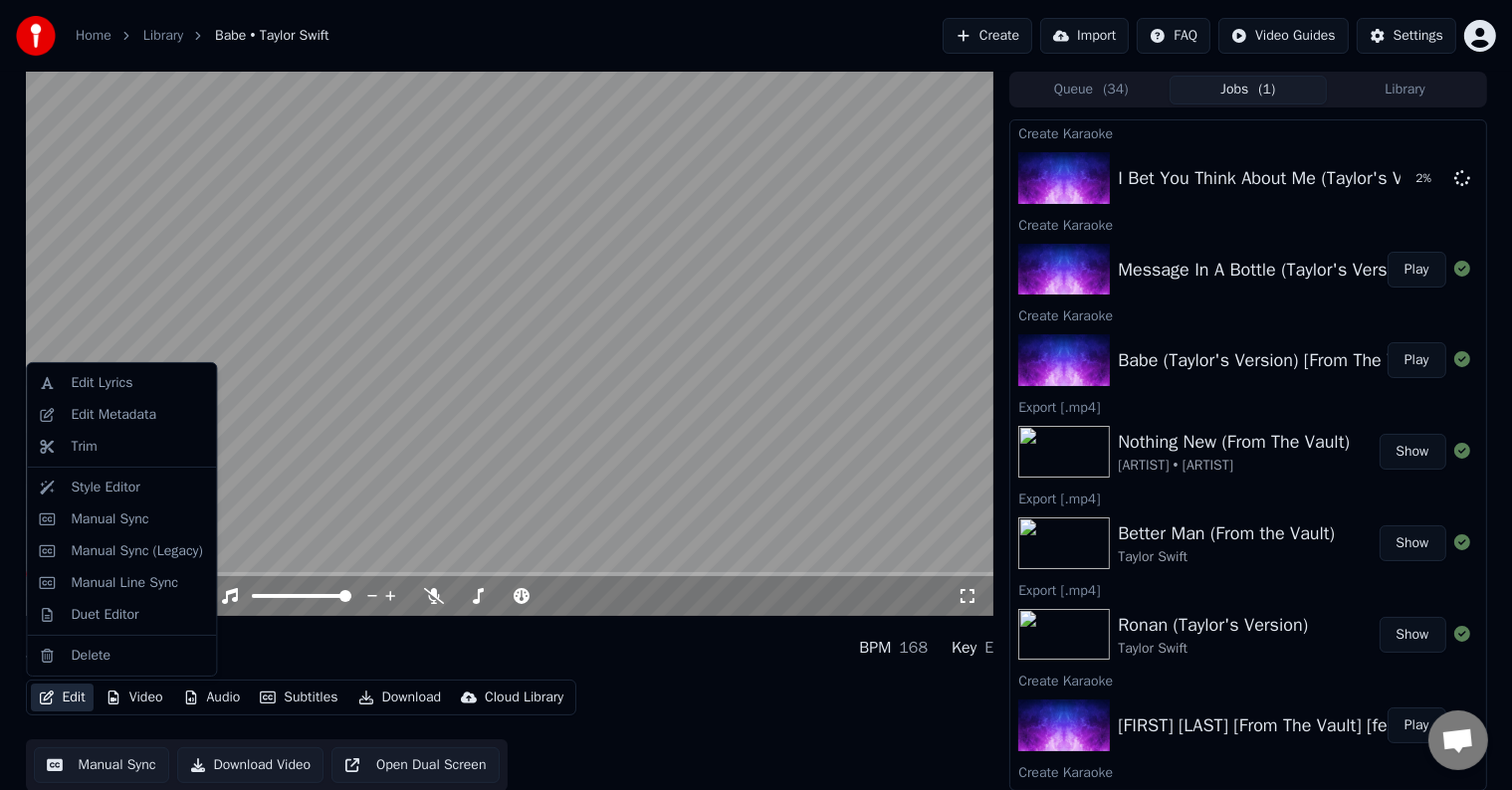 click on "Edit" at bounding box center (62, 697) 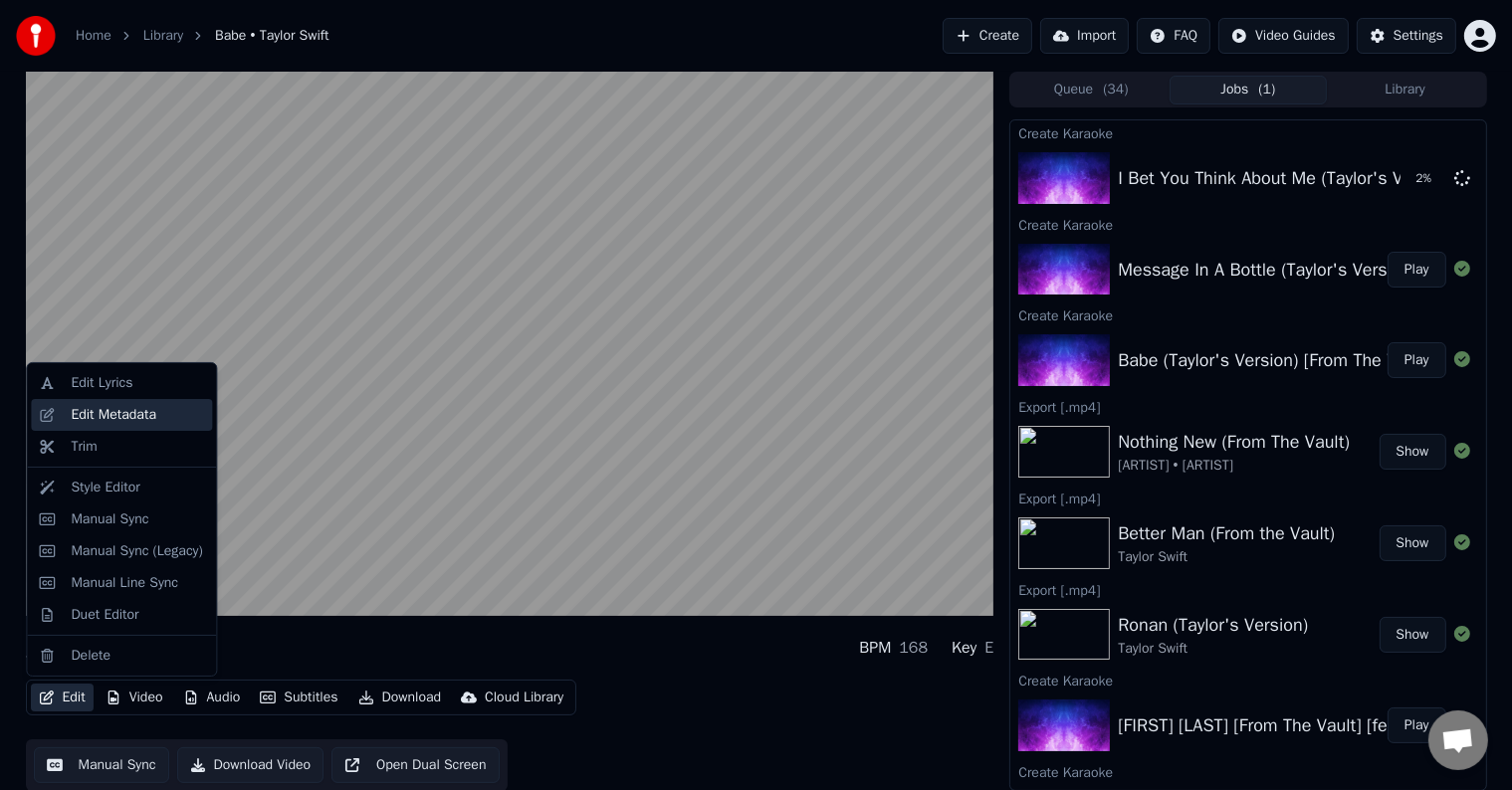 click on "Edit Metadata" at bounding box center [113, 415] 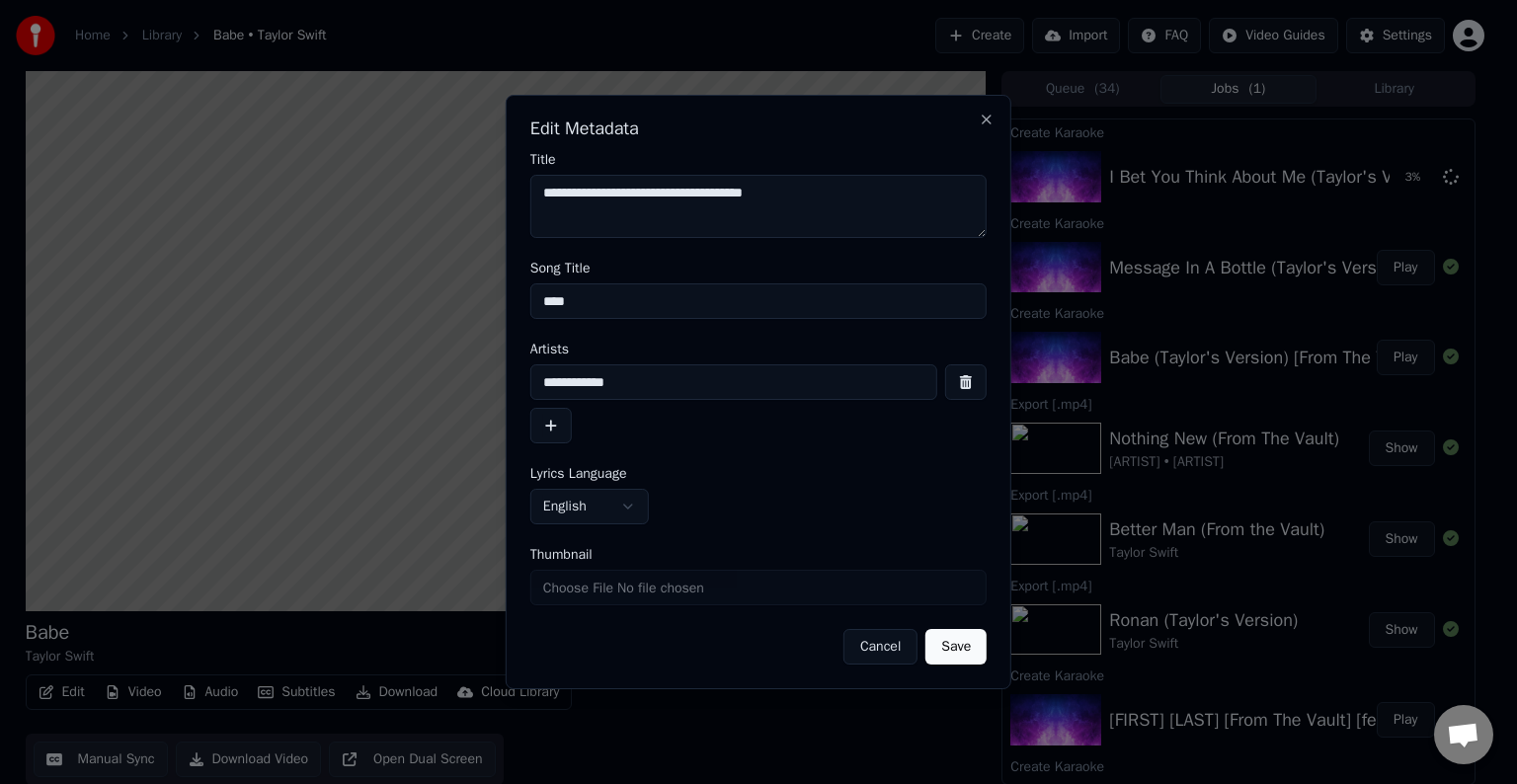 click on "****" at bounding box center (758, 301) 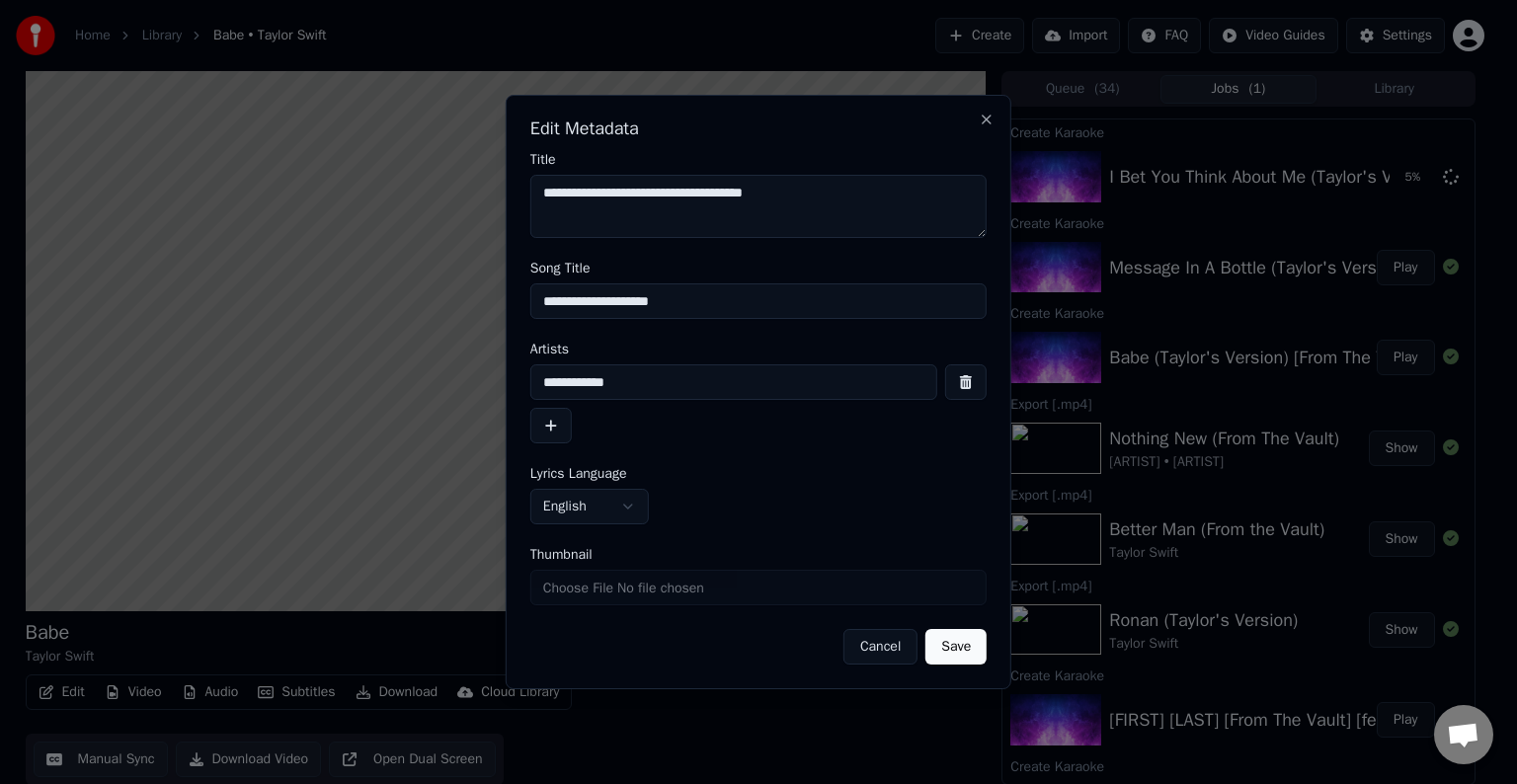 type on "**********" 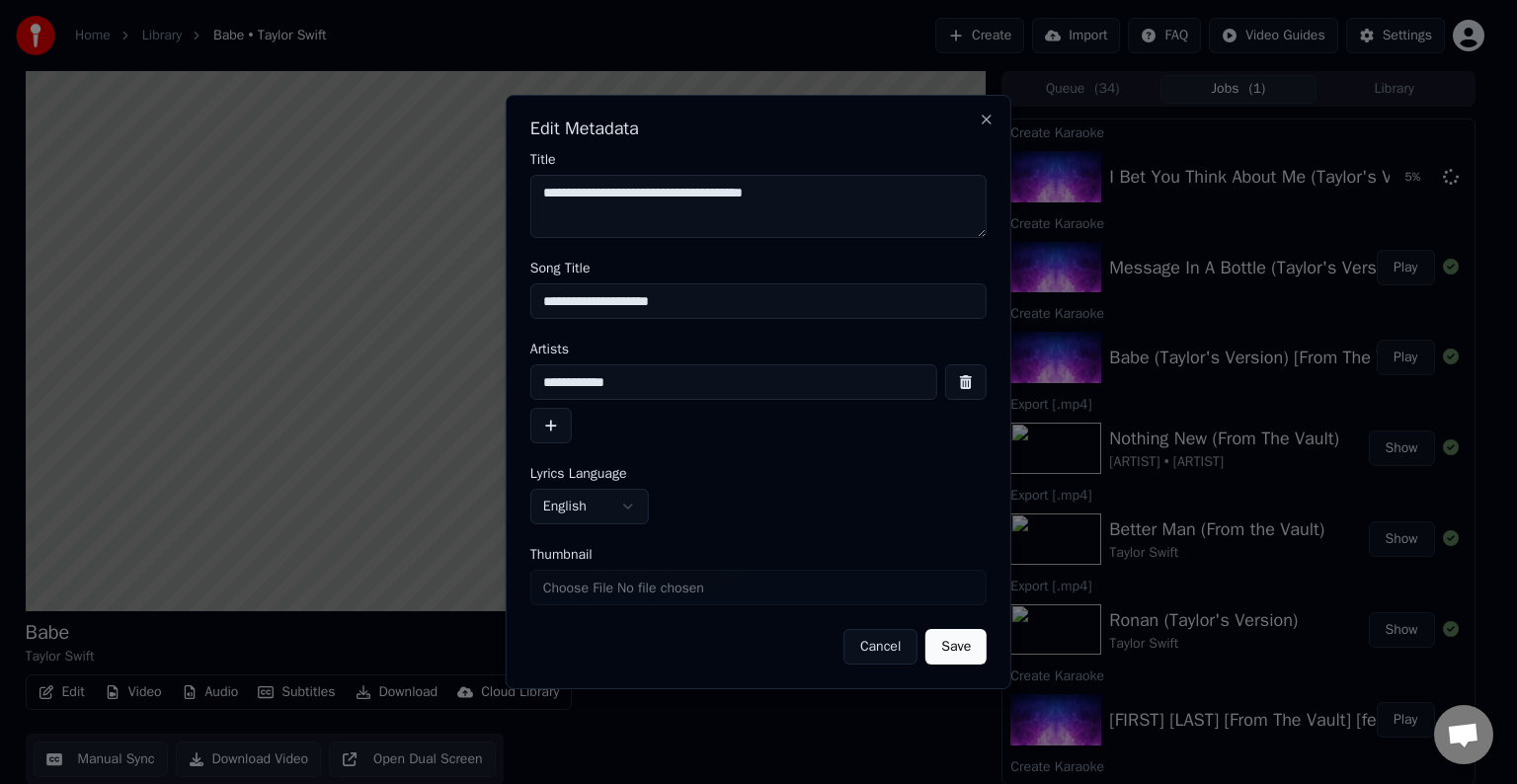 click on "Save" at bounding box center [956, 647] 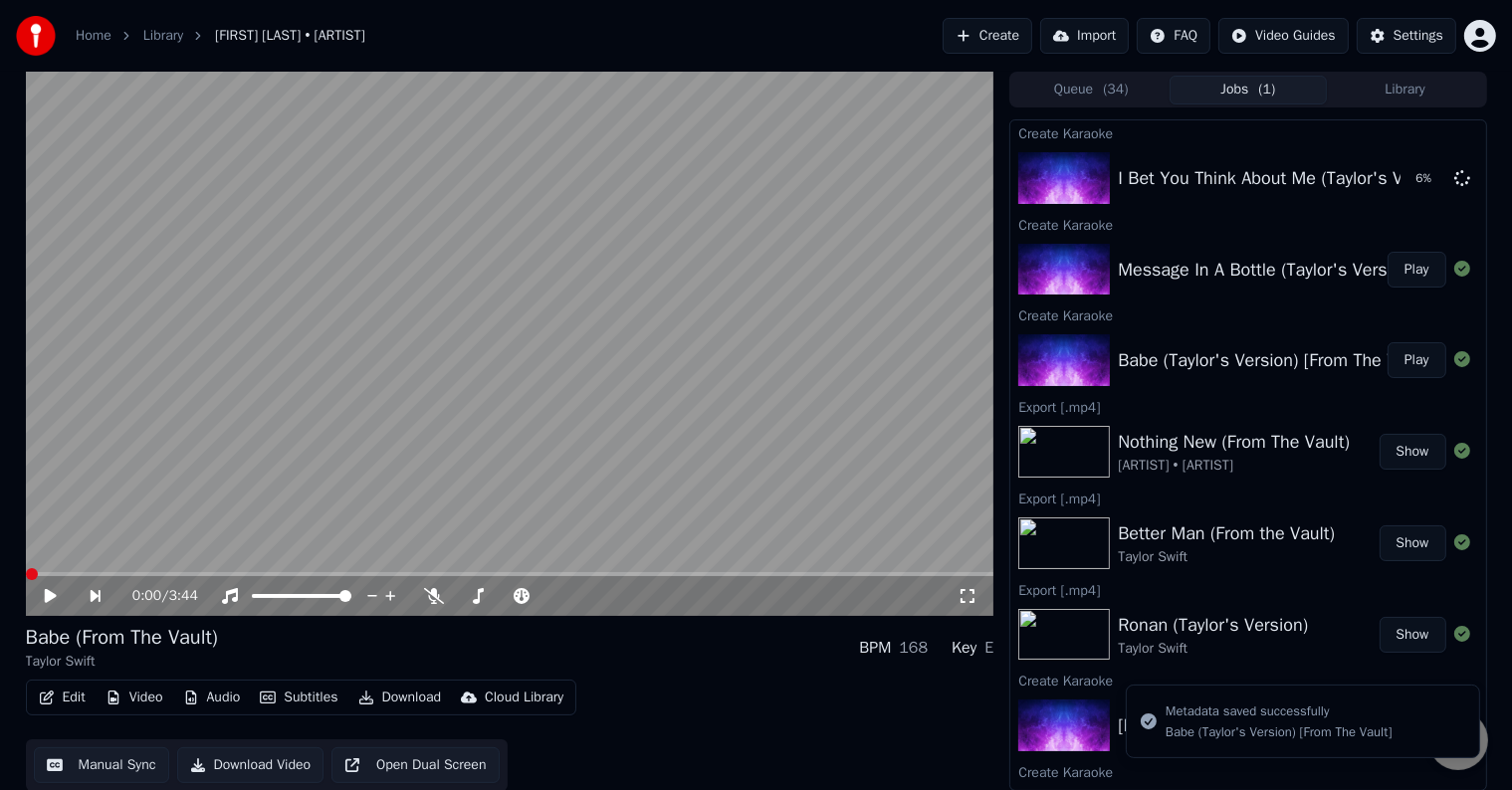 click on "Edit" at bounding box center [62, 697] 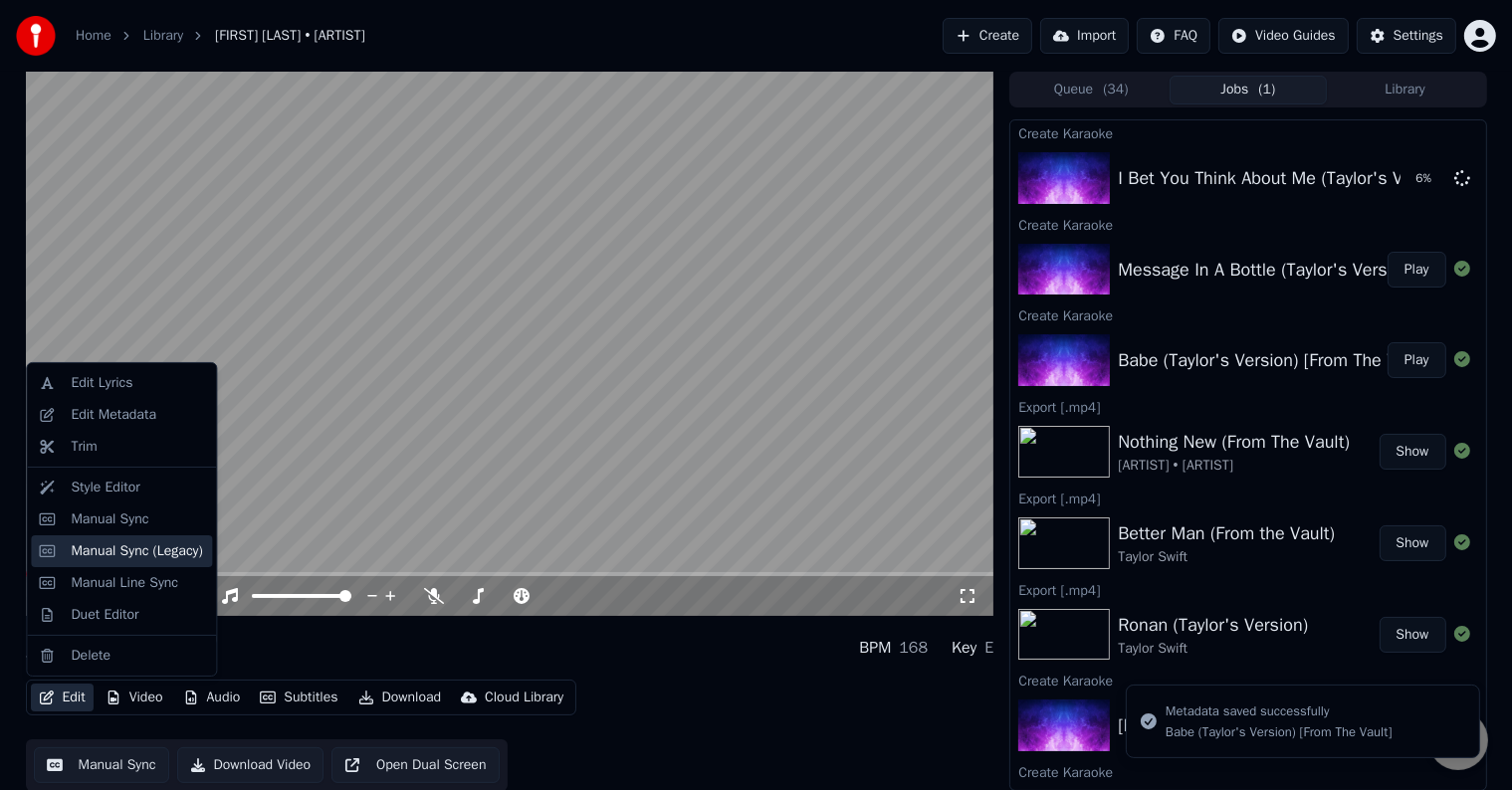 click on "Manual Sync (Legacy)" at bounding box center [136, 551] 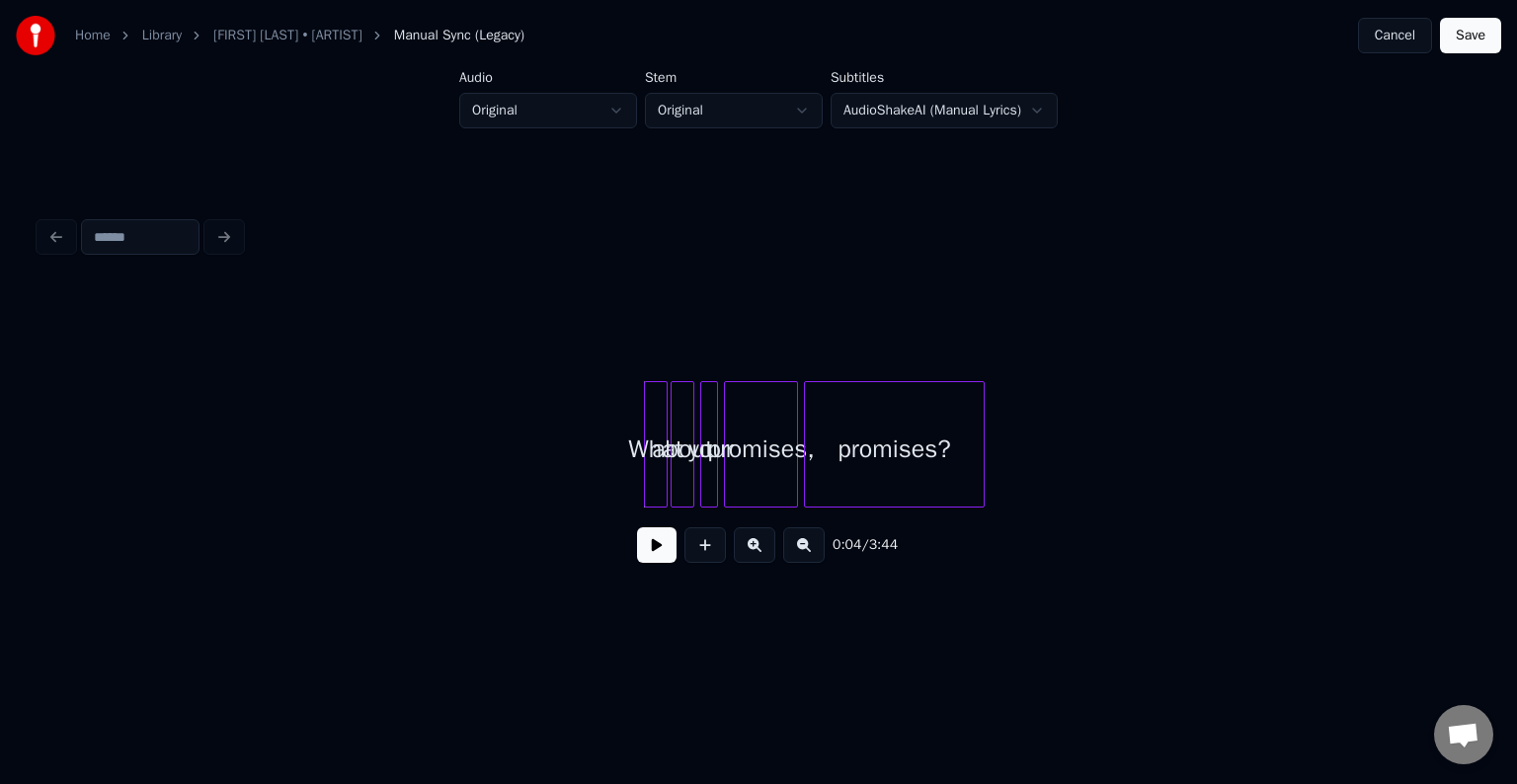click at bounding box center [657, 545] 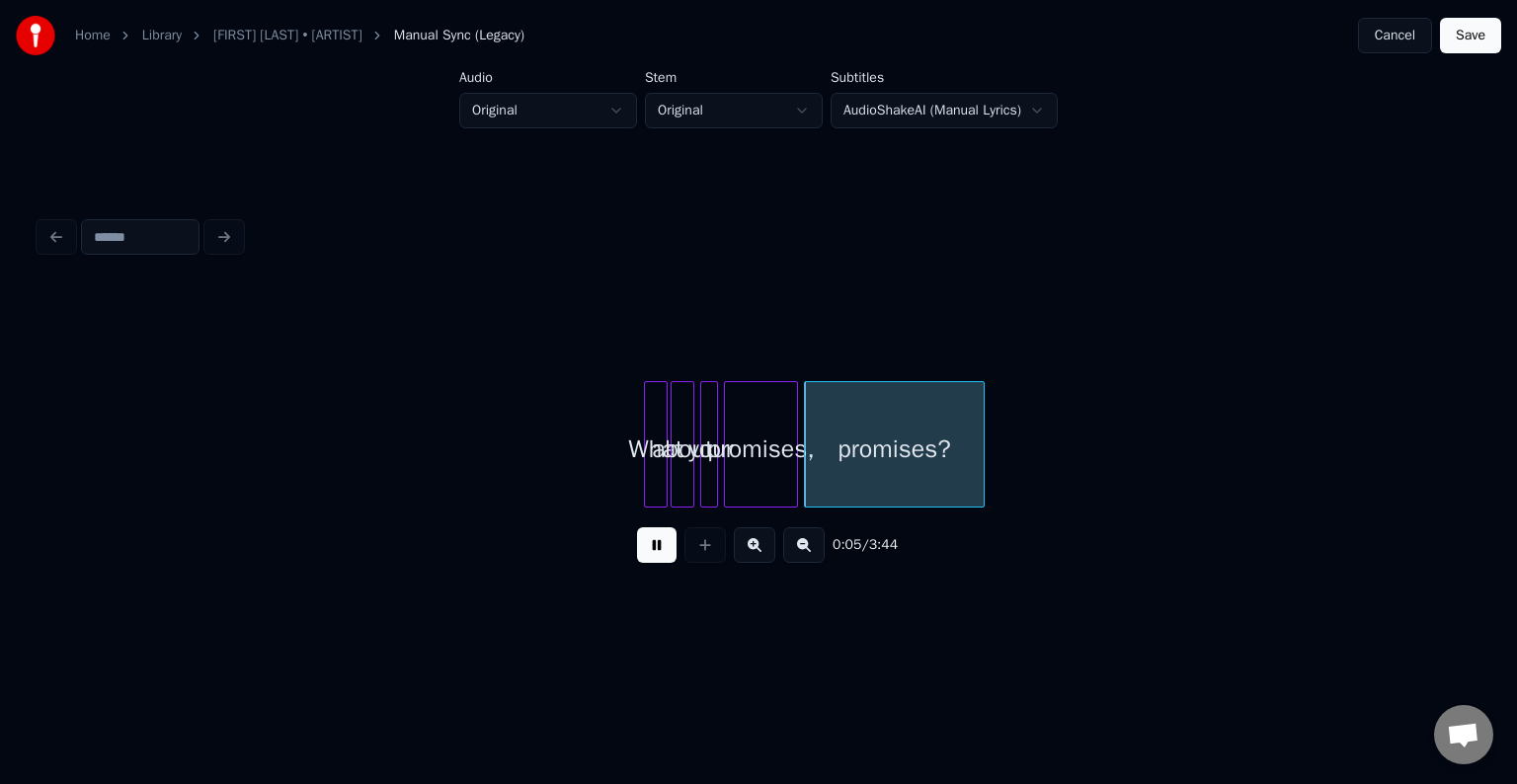 click at bounding box center (657, 545) 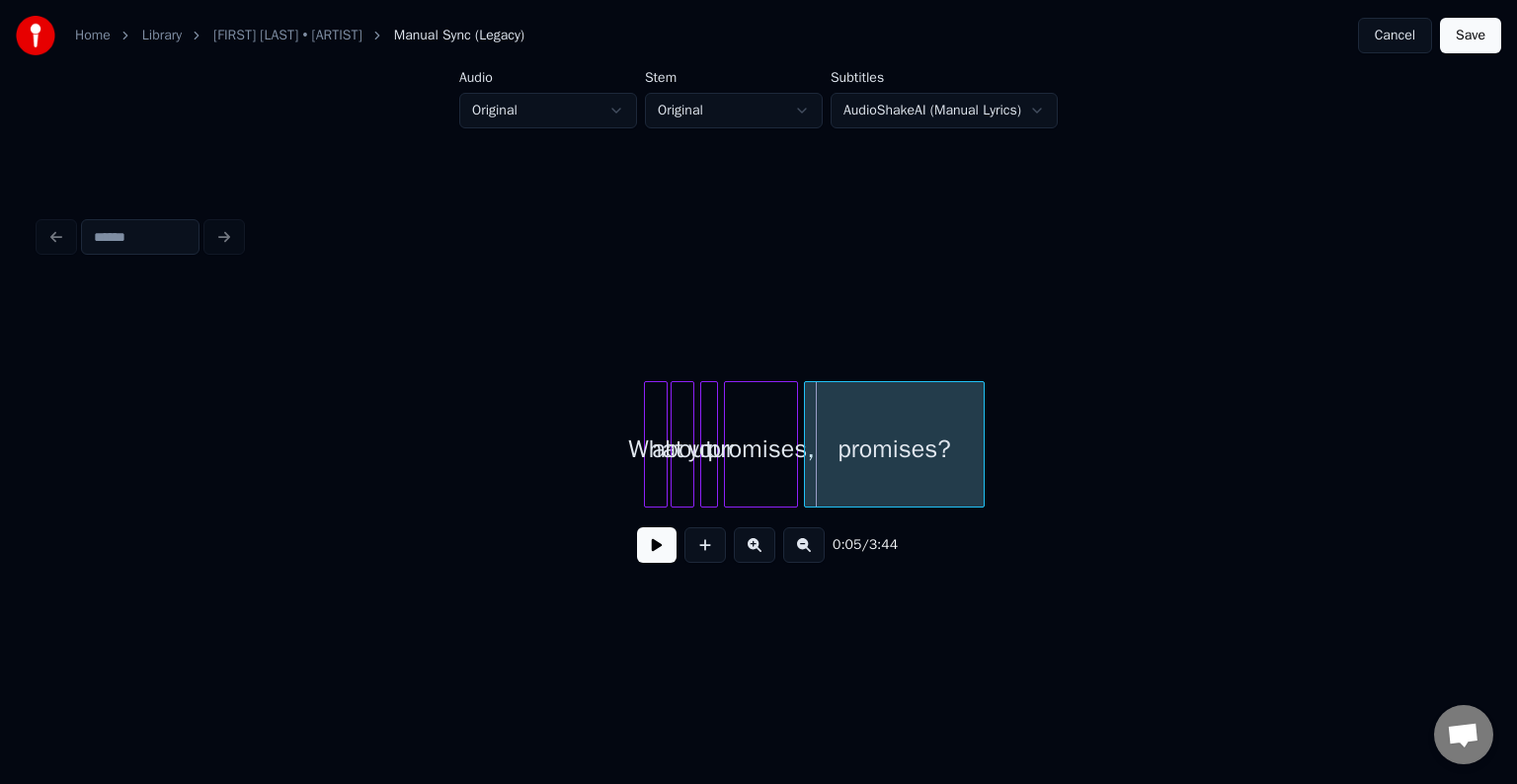 click on "promises?" at bounding box center (894, 449) 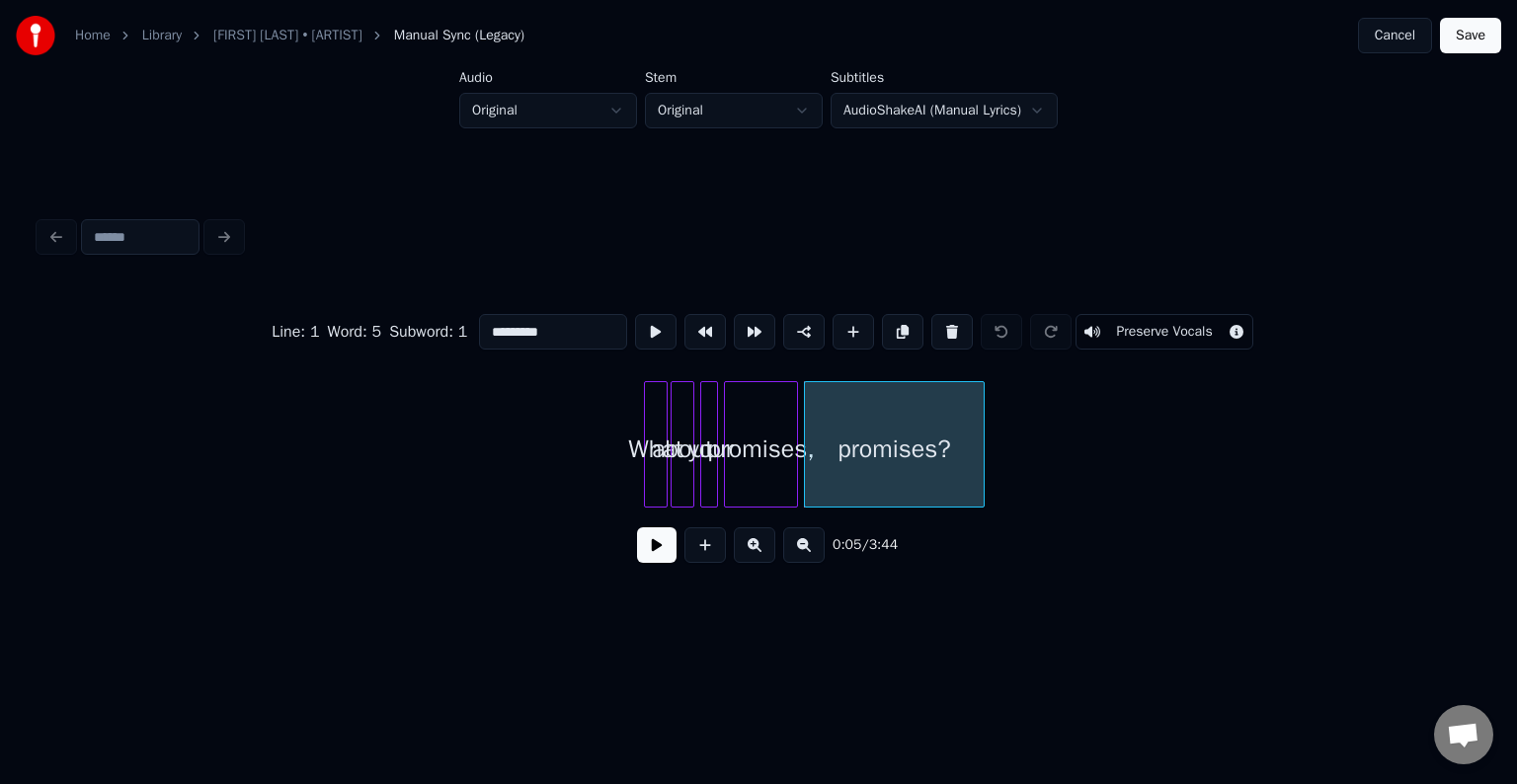 click on "Preserve Vocals" at bounding box center [1163, 332] 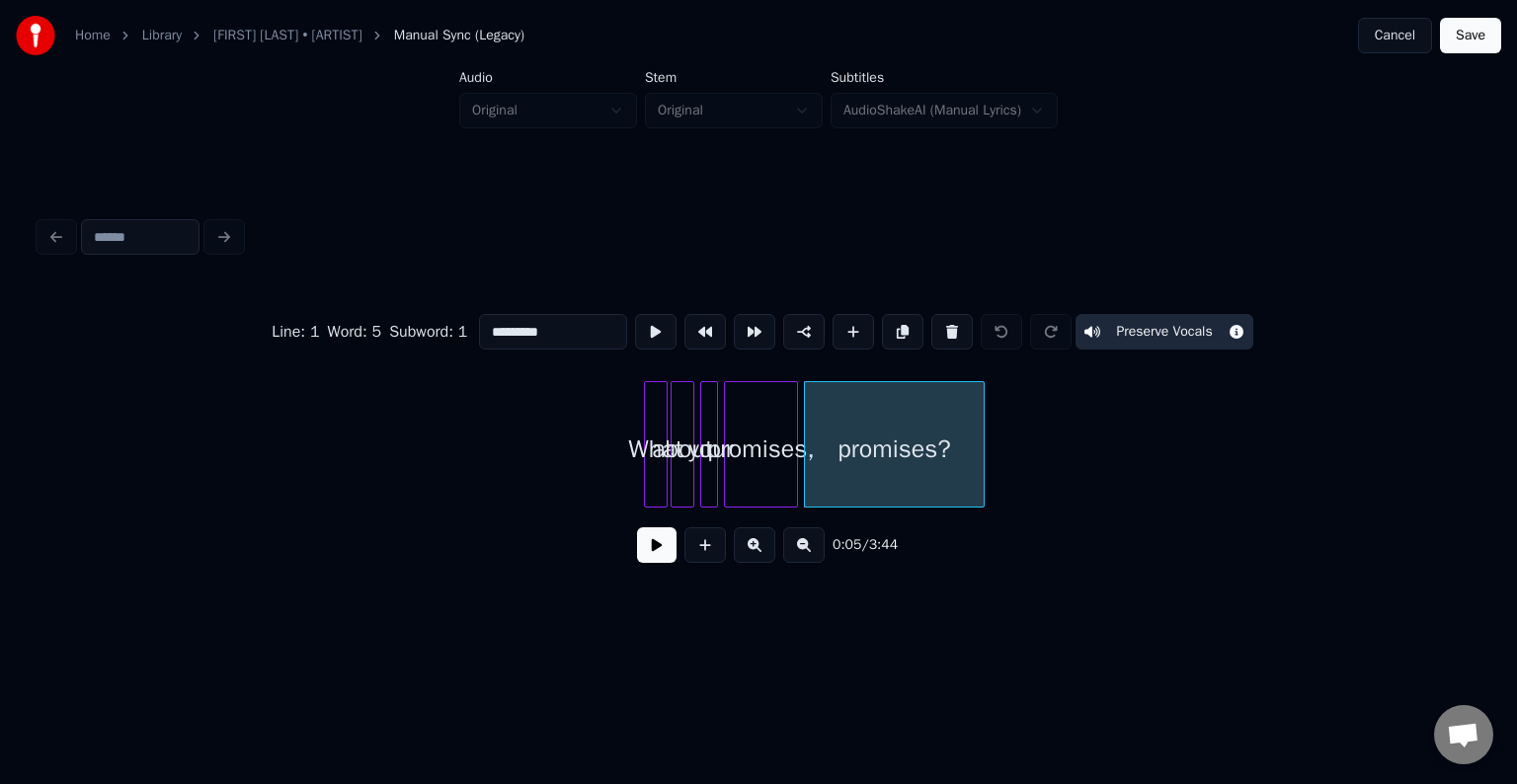 click on "promises," at bounding box center (760, 449) 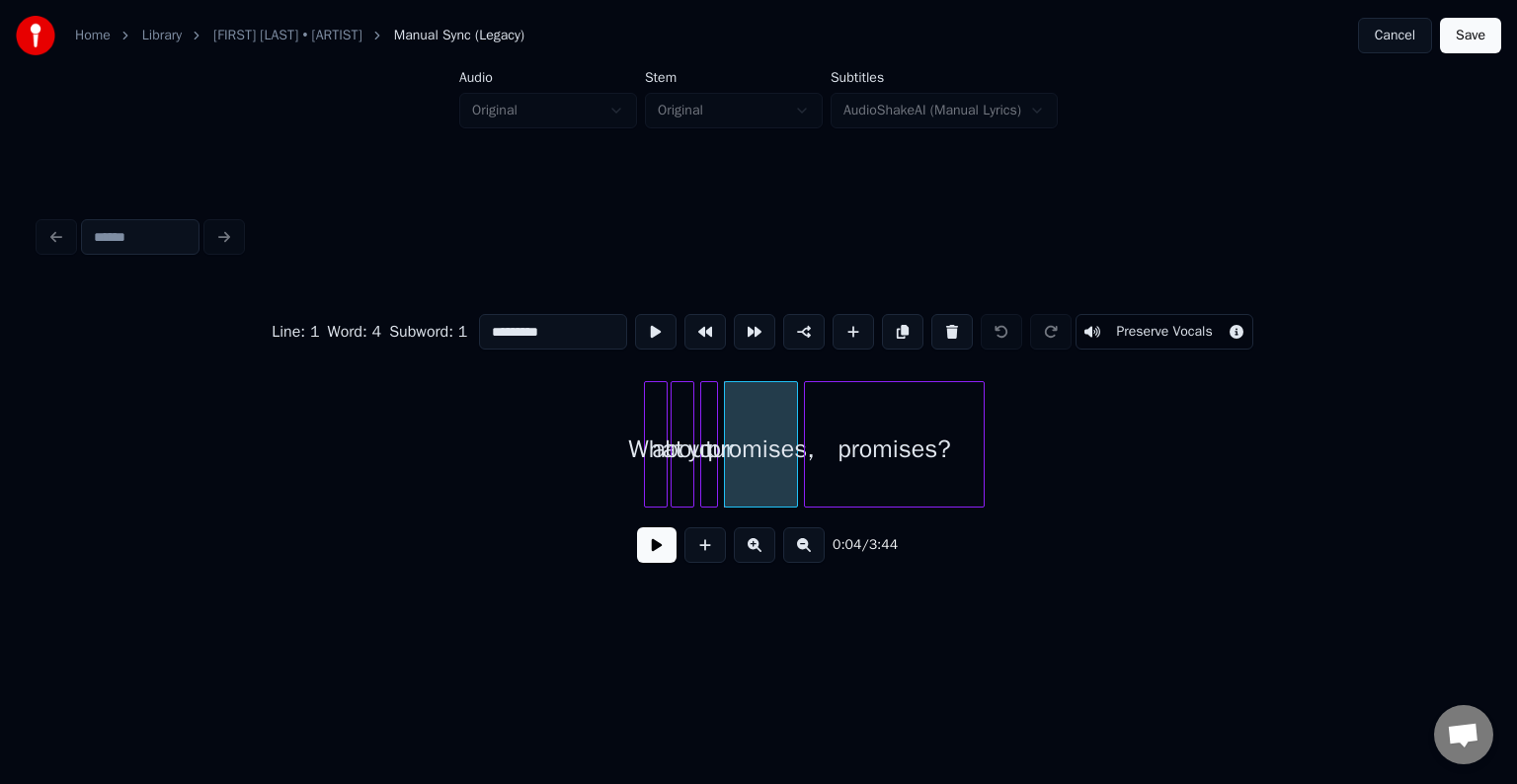 click on "Preserve Vocals" at bounding box center (1163, 332) 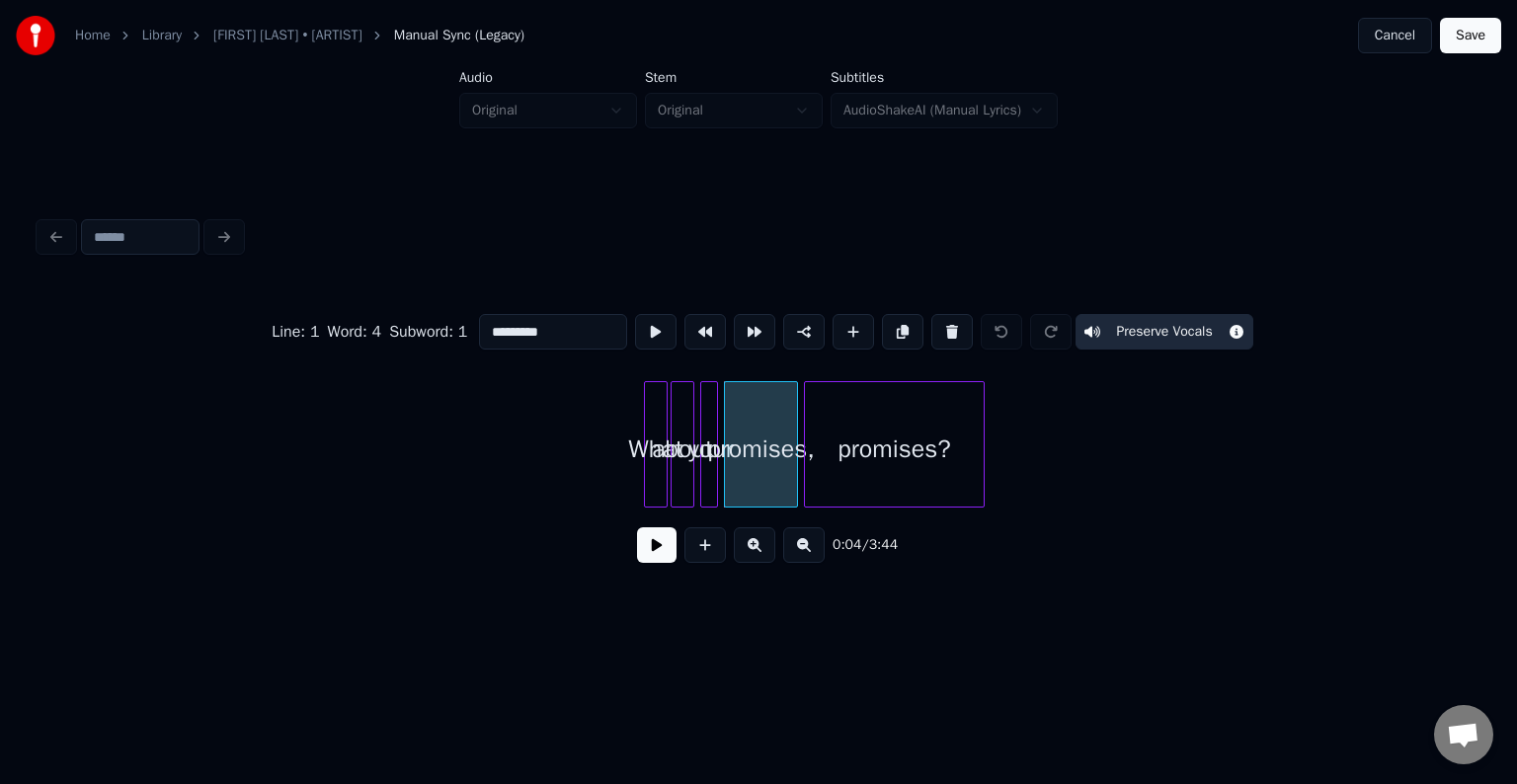 click on "your" at bounding box center (711, 449) 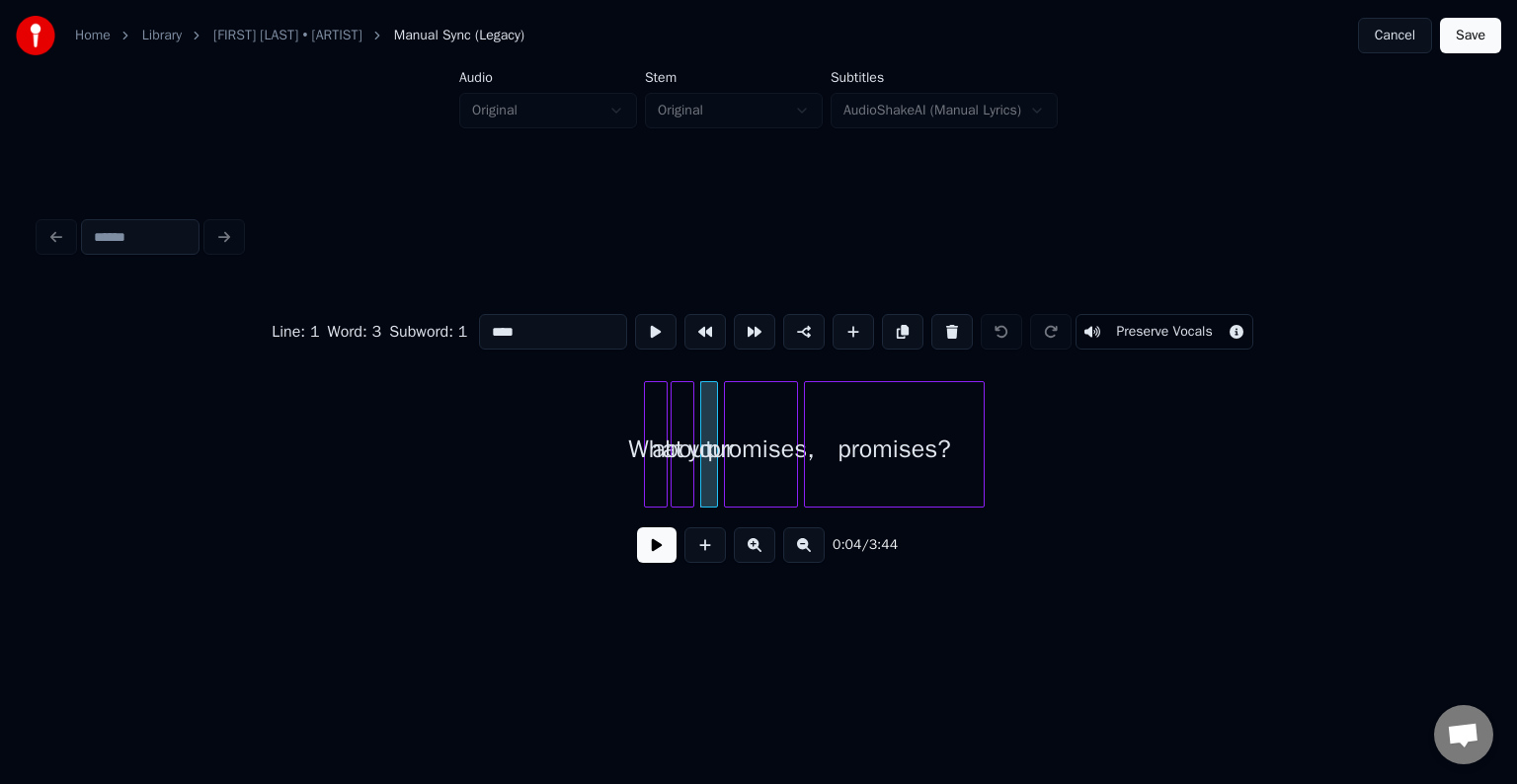 click on "Preserve Vocals" at bounding box center [1163, 332] 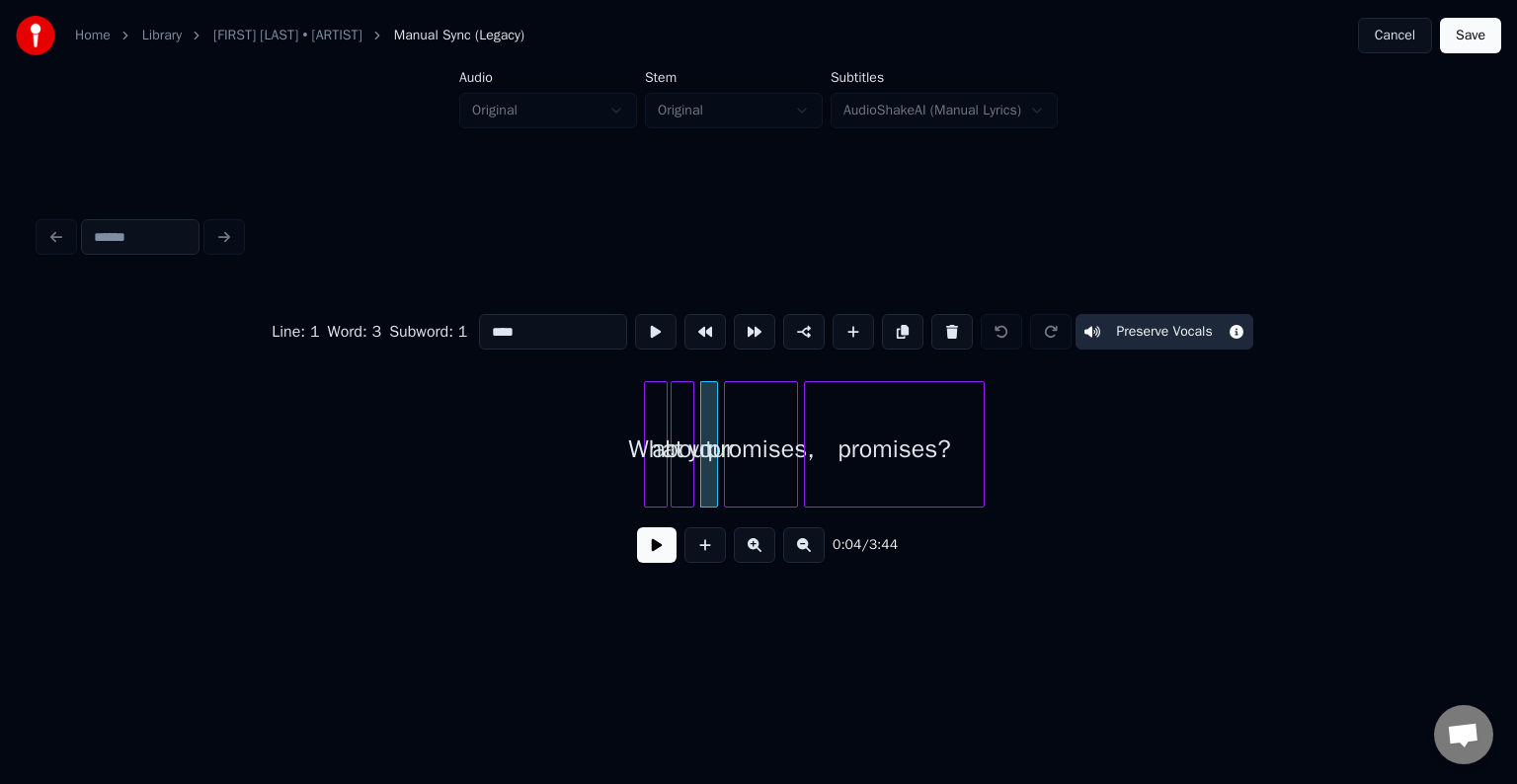 click on "about" at bounding box center [682, 449] 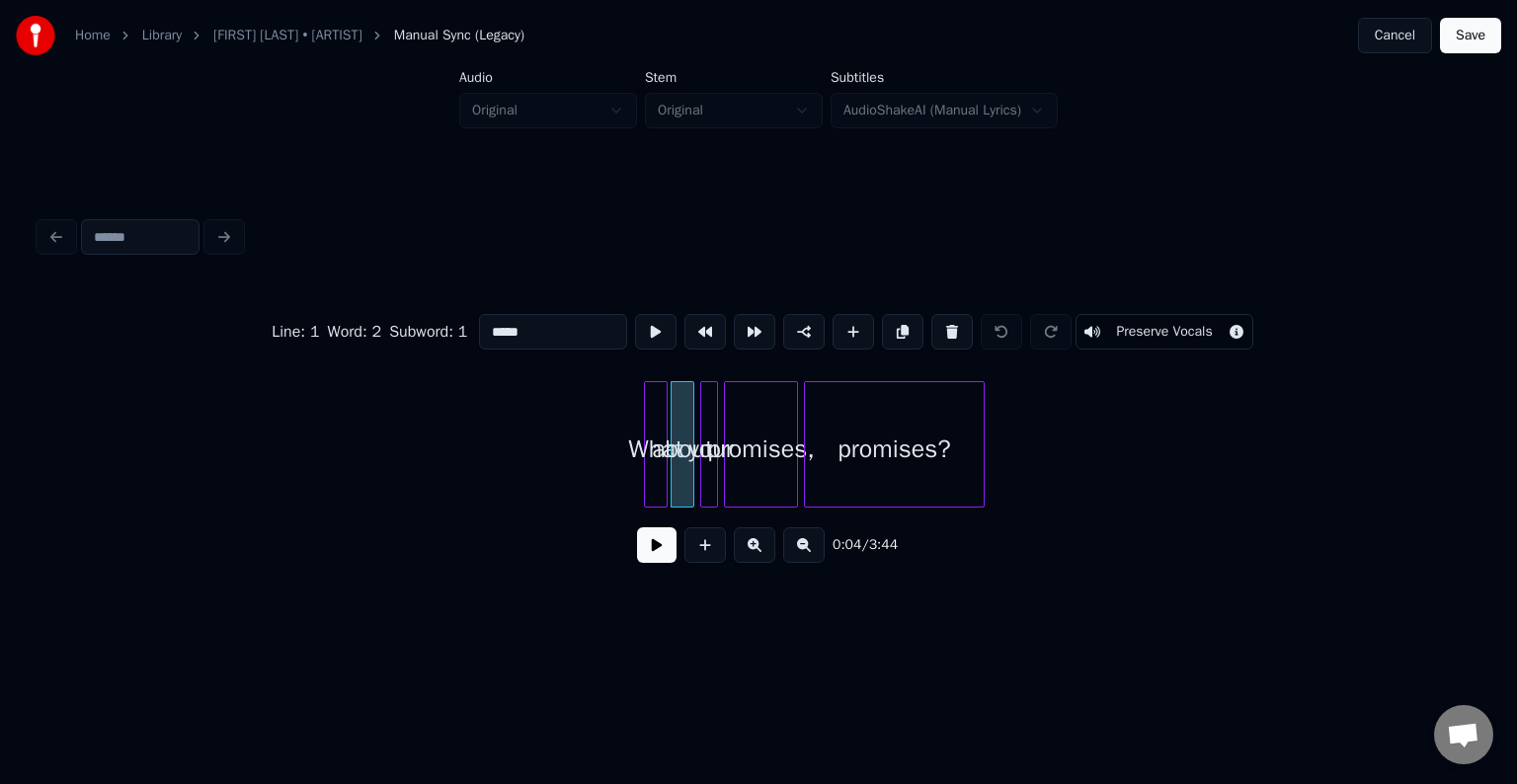 click on "Preserve Vocals" at bounding box center [1163, 332] 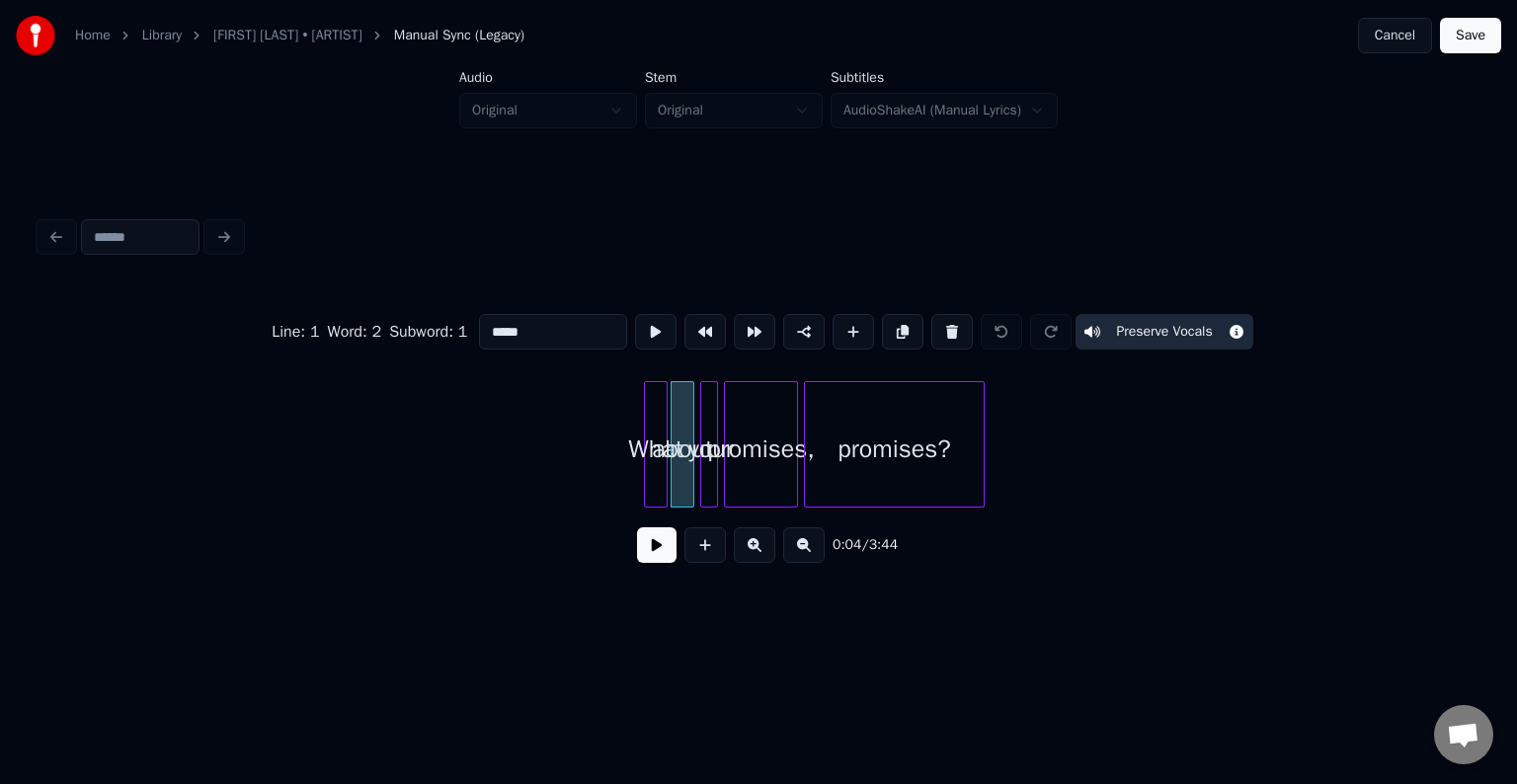 click at bounding box center (648, 444) 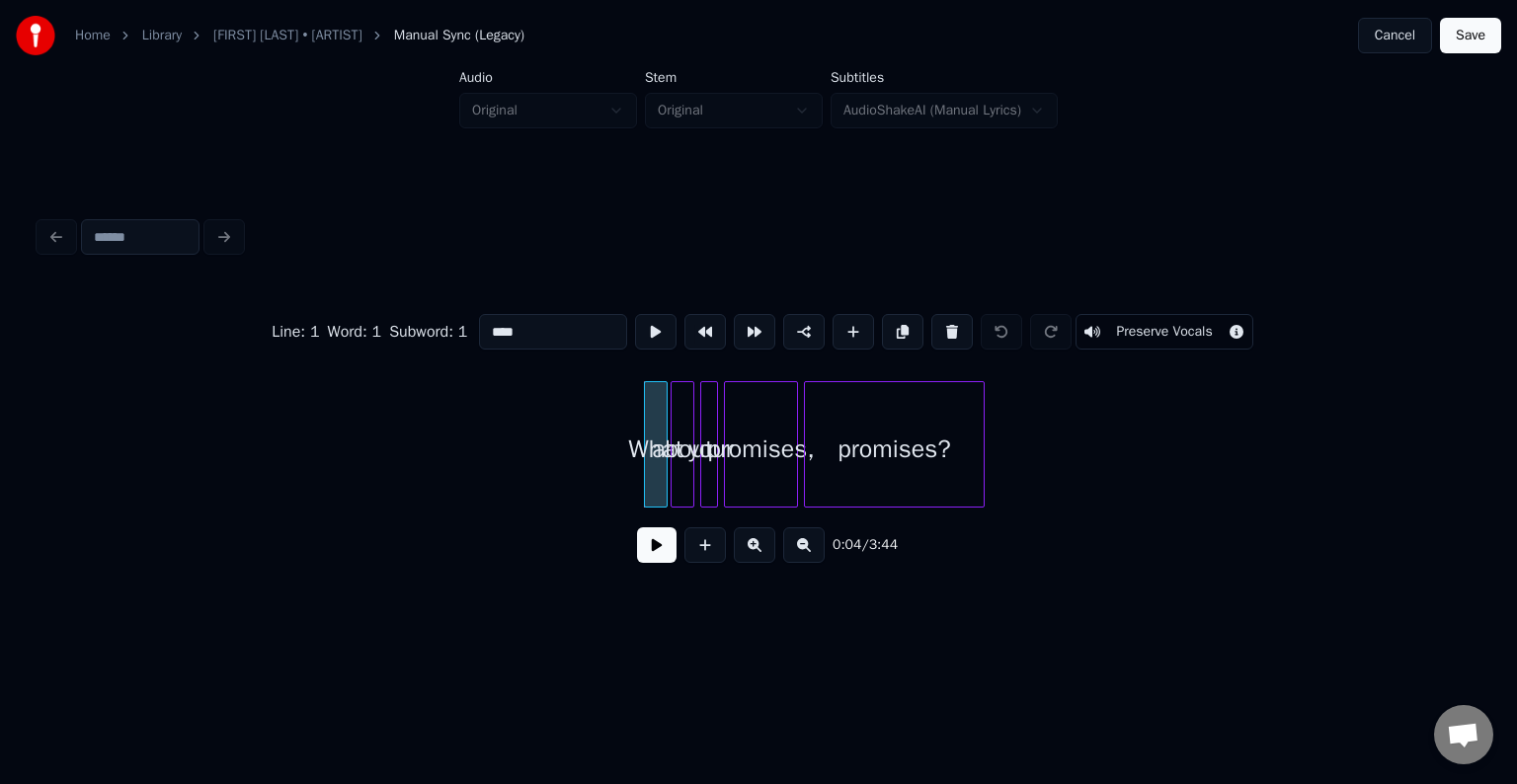 click on "Preserve Vocals" at bounding box center [1163, 332] 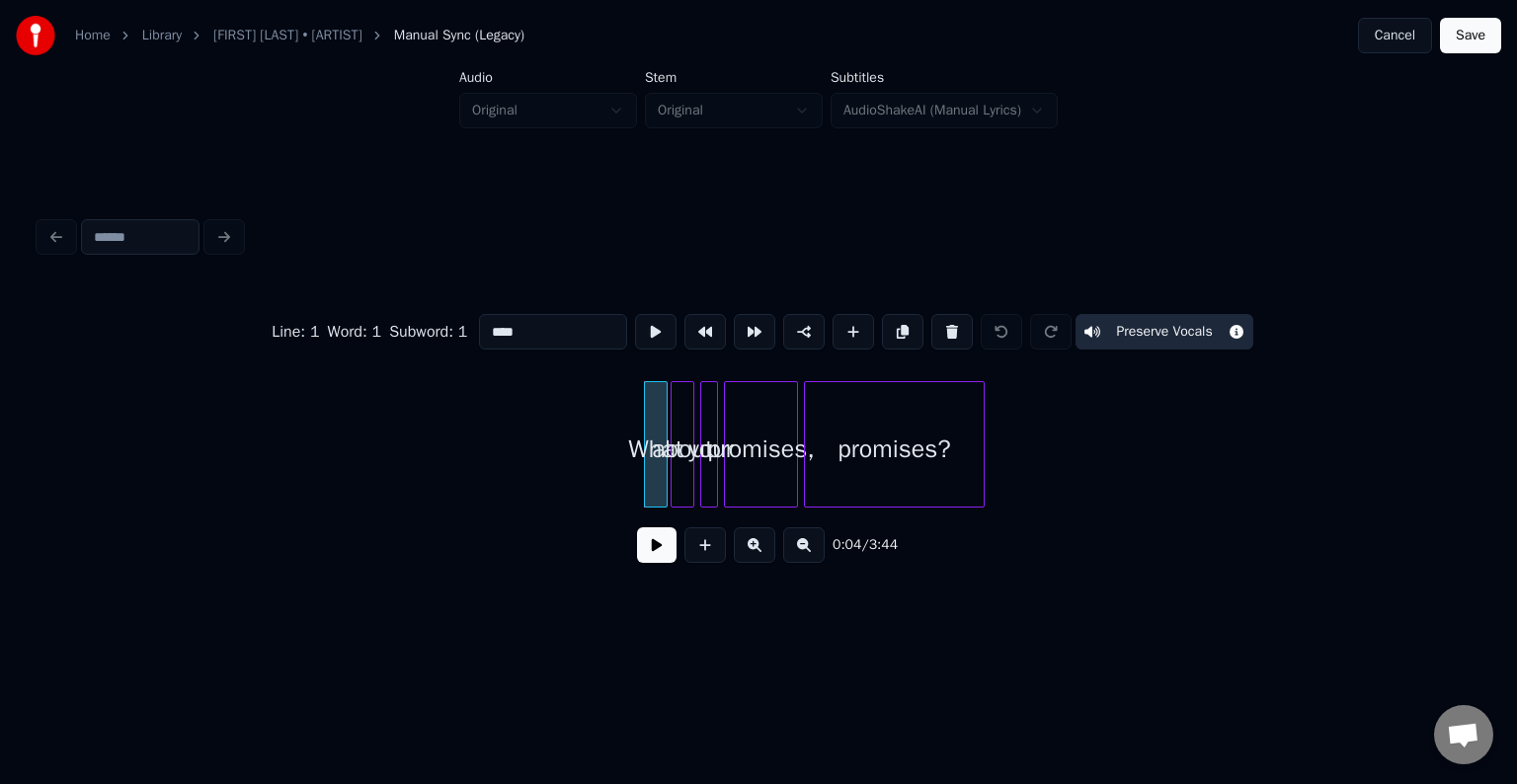 click at bounding box center (657, 545) 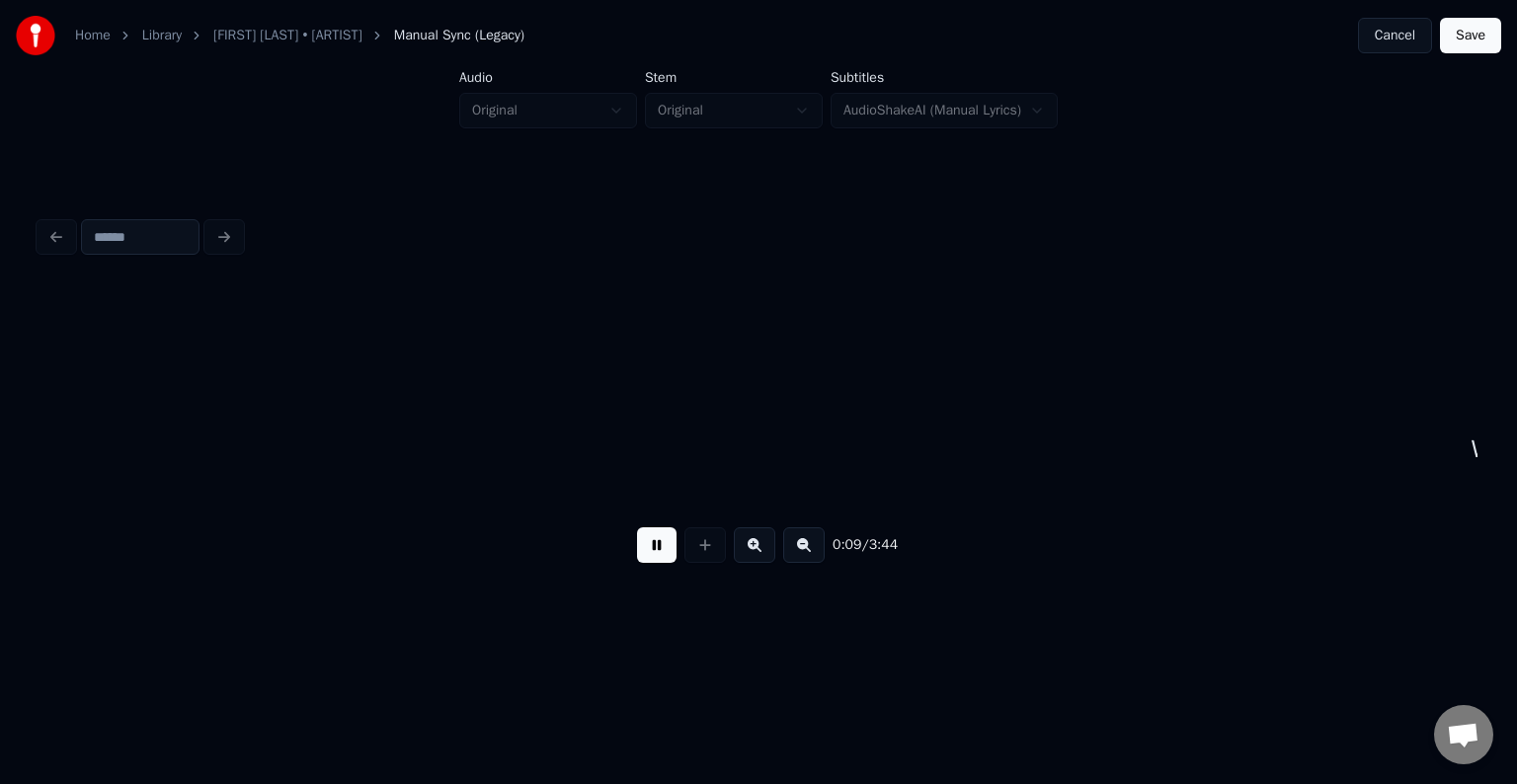 scroll, scrollTop: 0, scrollLeft: 1442, axis: horizontal 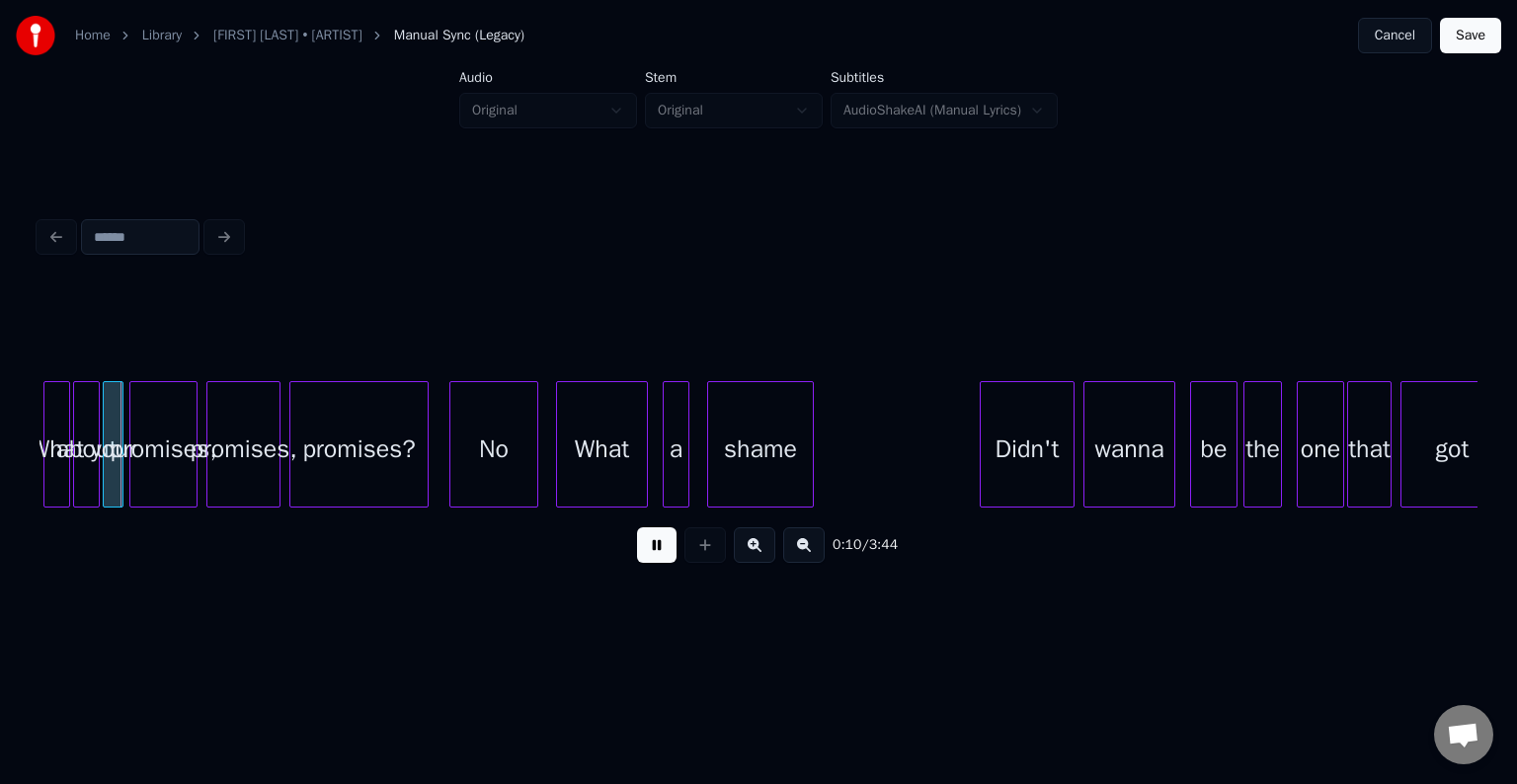 click at bounding box center [657, 545] 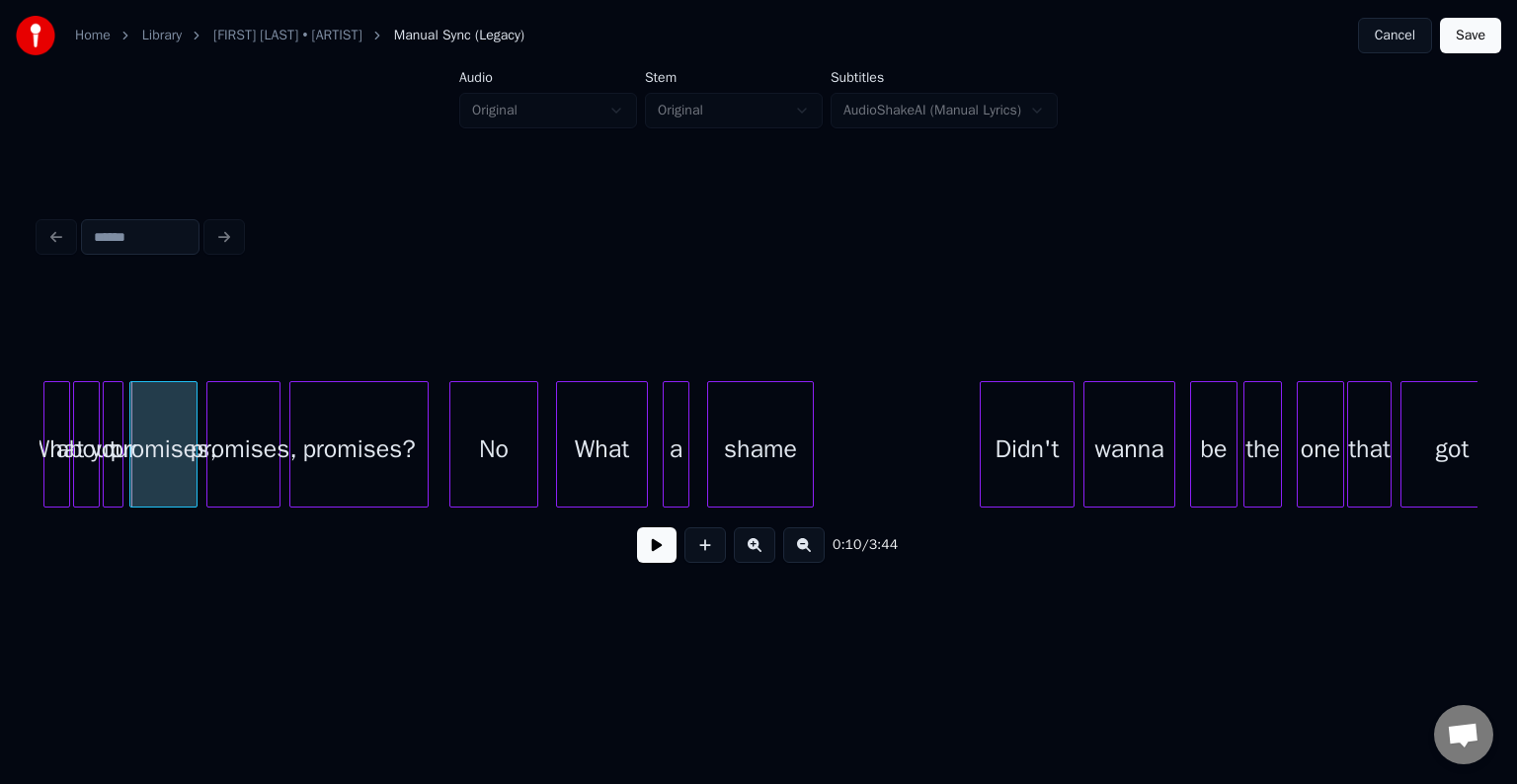 click on "promises?" at bounding box center [359, 449] 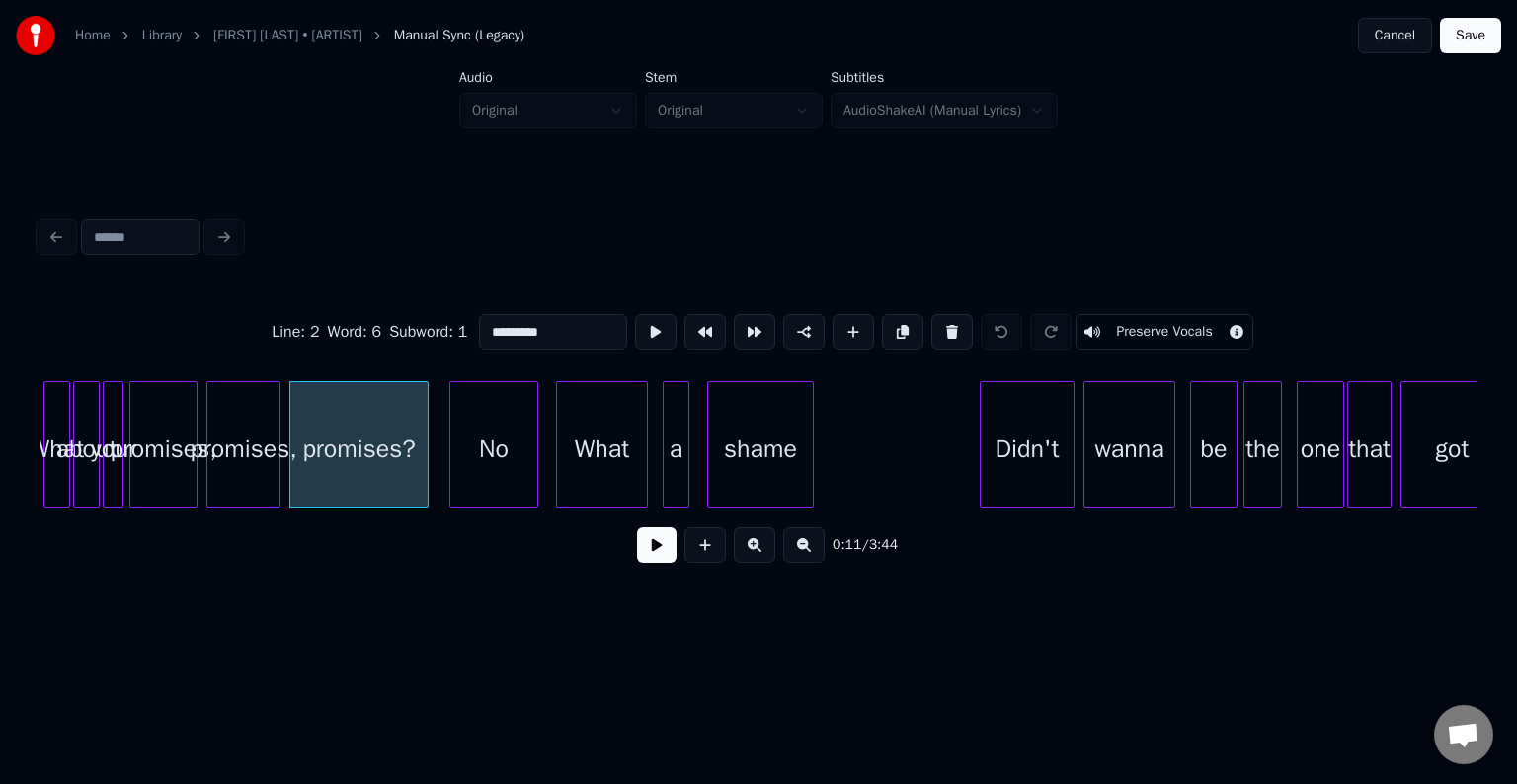click on "Preserve Vocals" at bounding box center [1163, 332] 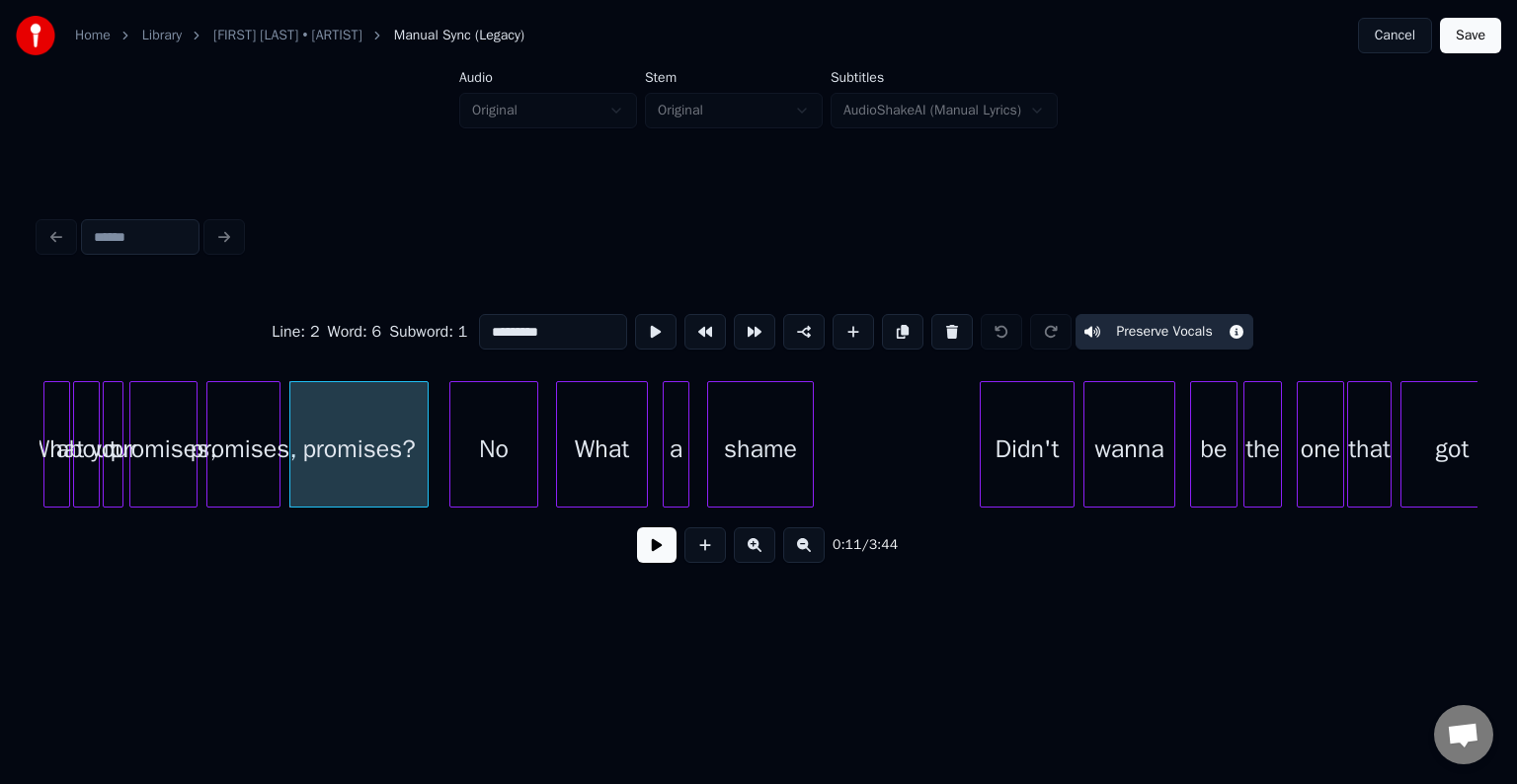click on "promises," at bounding box center [243, 449] 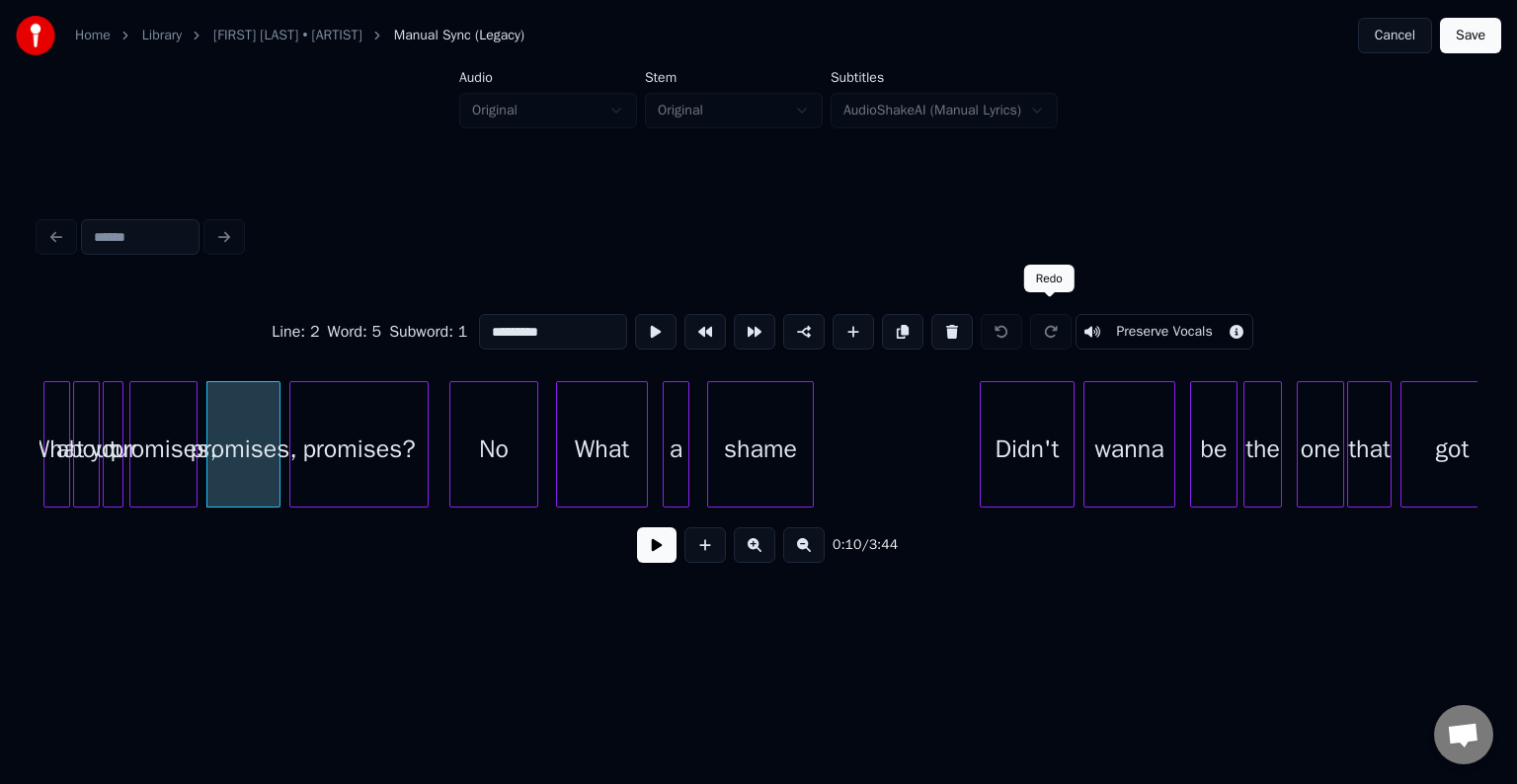 click on "Preserve Vocals" at bounding box center (1163, 332) 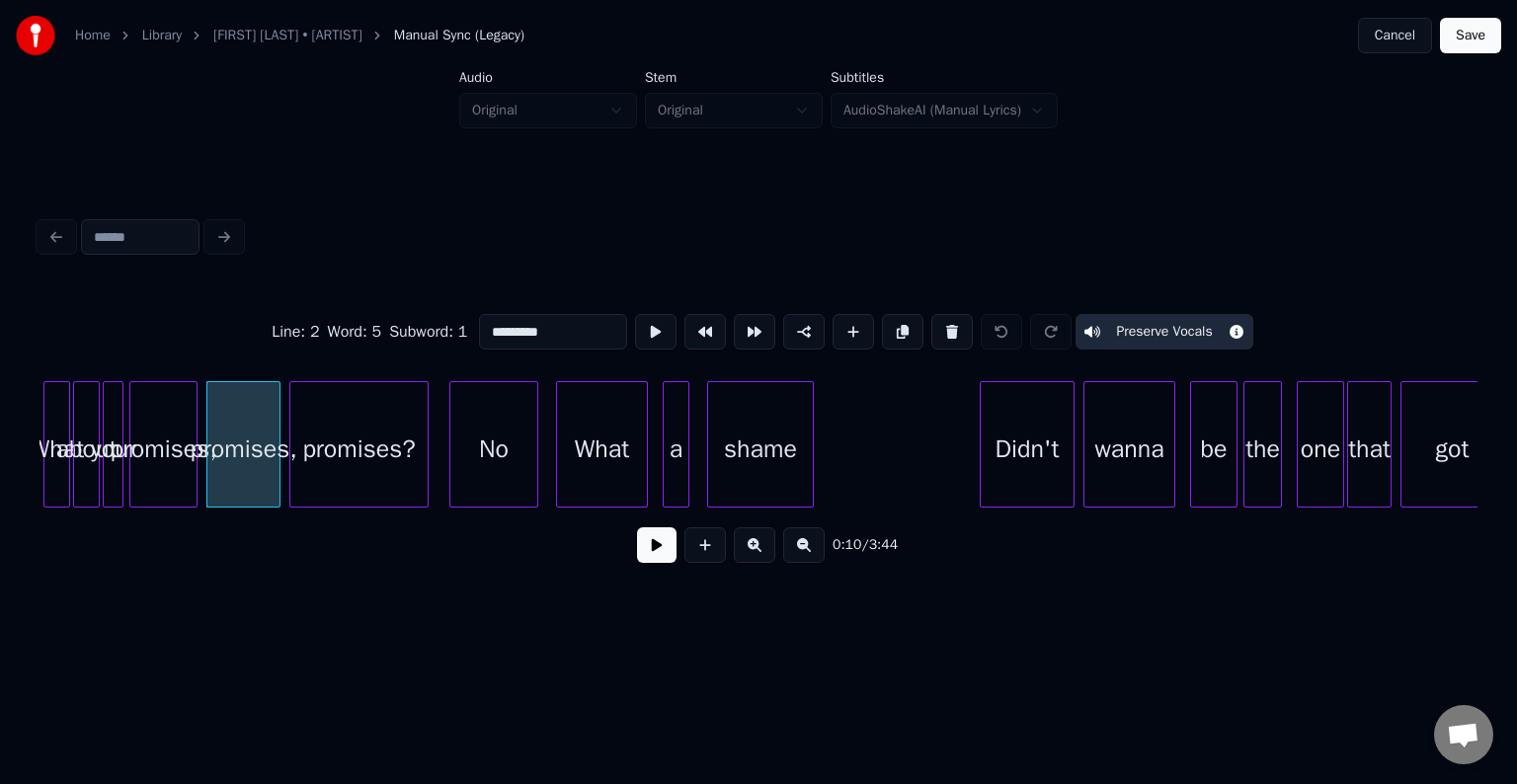 click on "your" at bounding box center (114, 449) 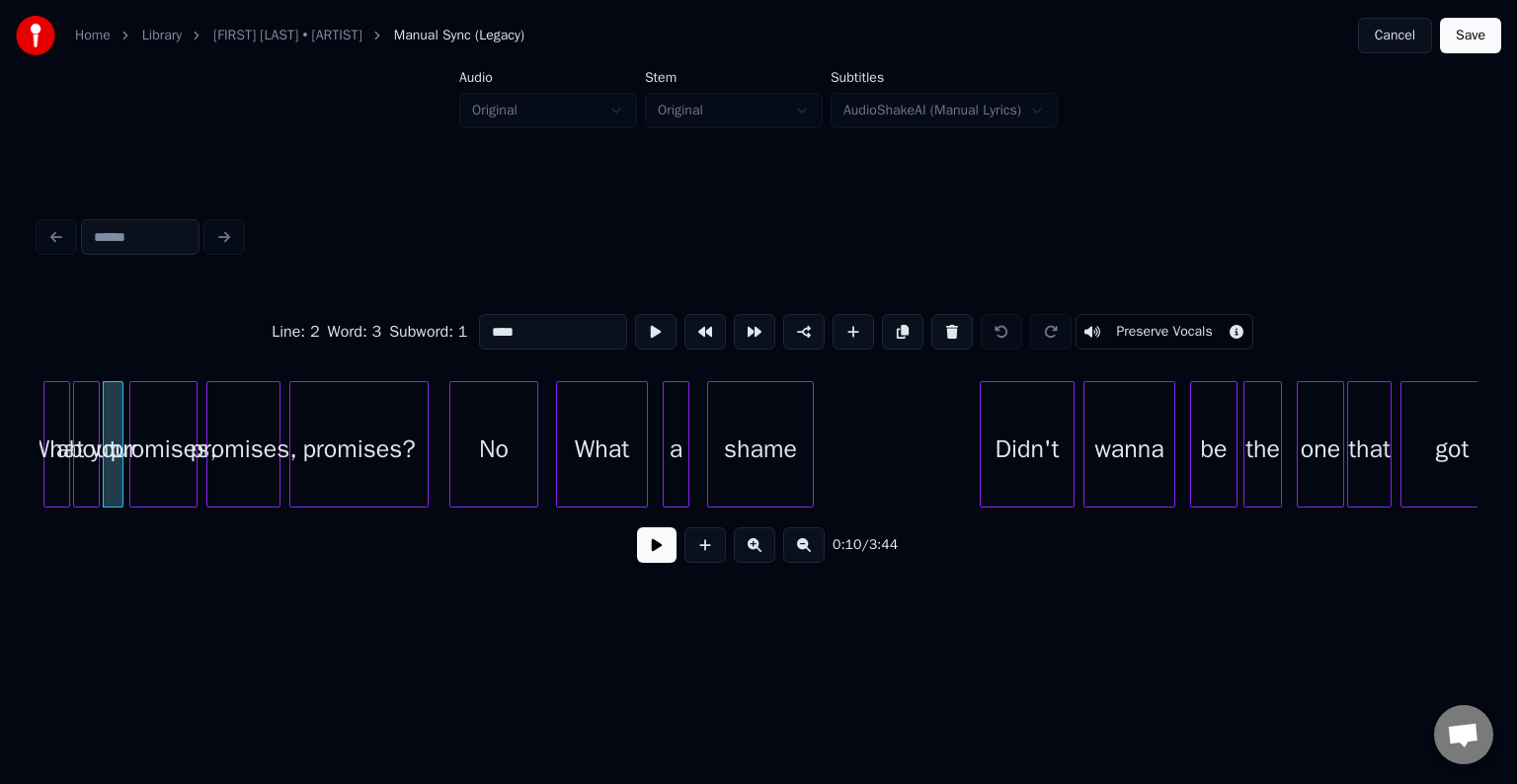 click on "promises," at bounding box center (163, 449) 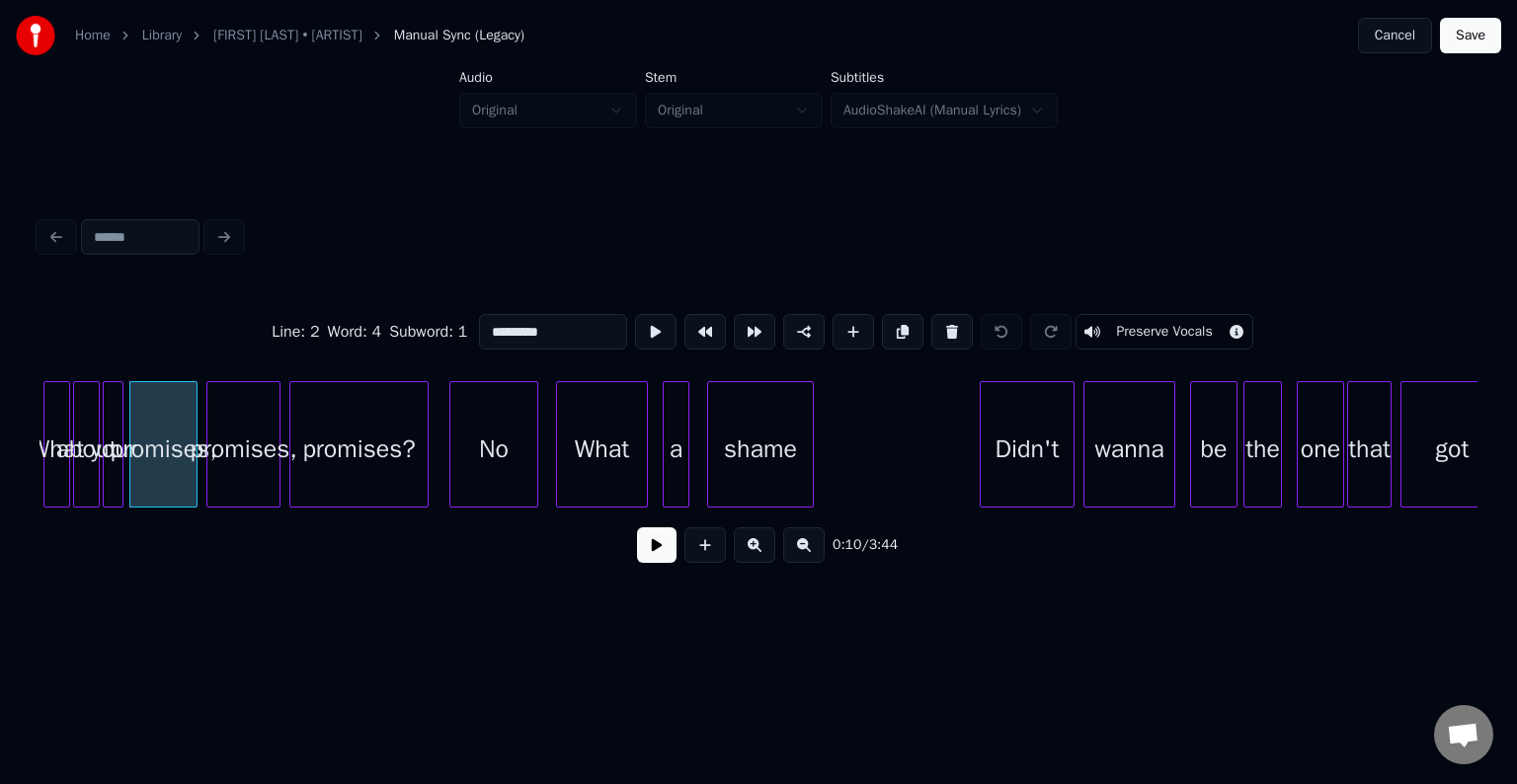 click on "Preserve Vocals" at bounding box center [1163, 332] 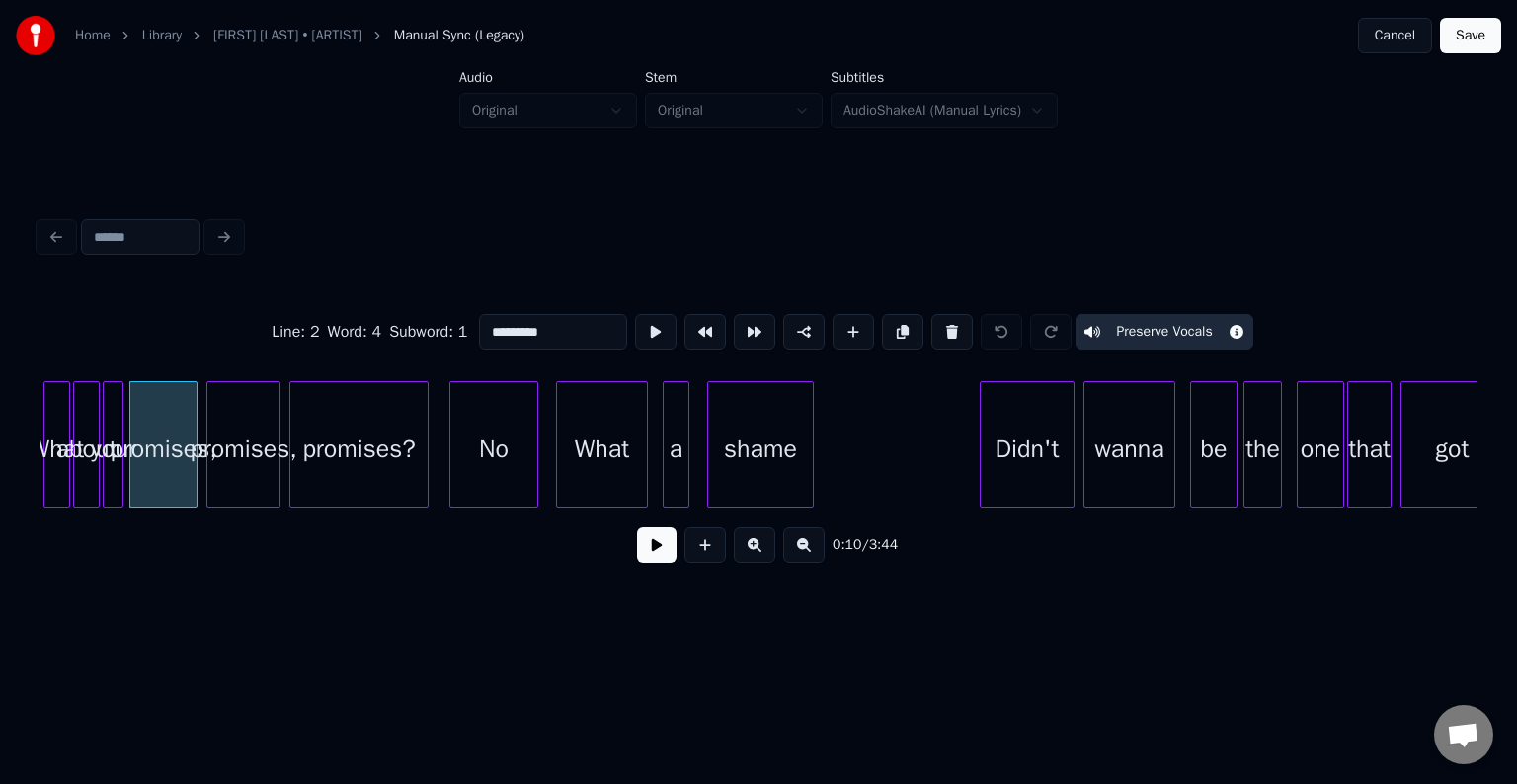 click on "promises," at bounding box center [163, 449] 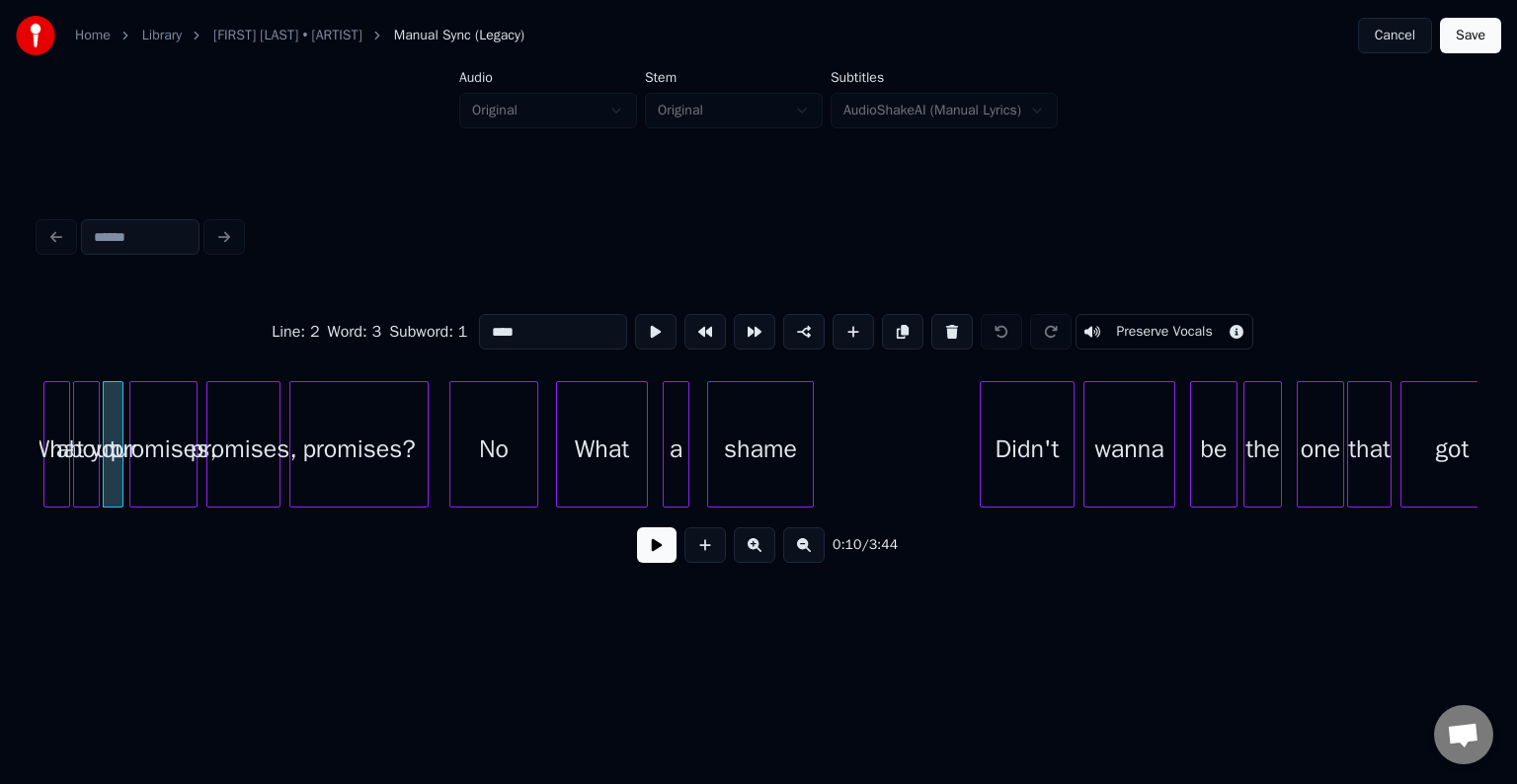 click on "Preserve Vocals" at bounding box center [1163, 332] 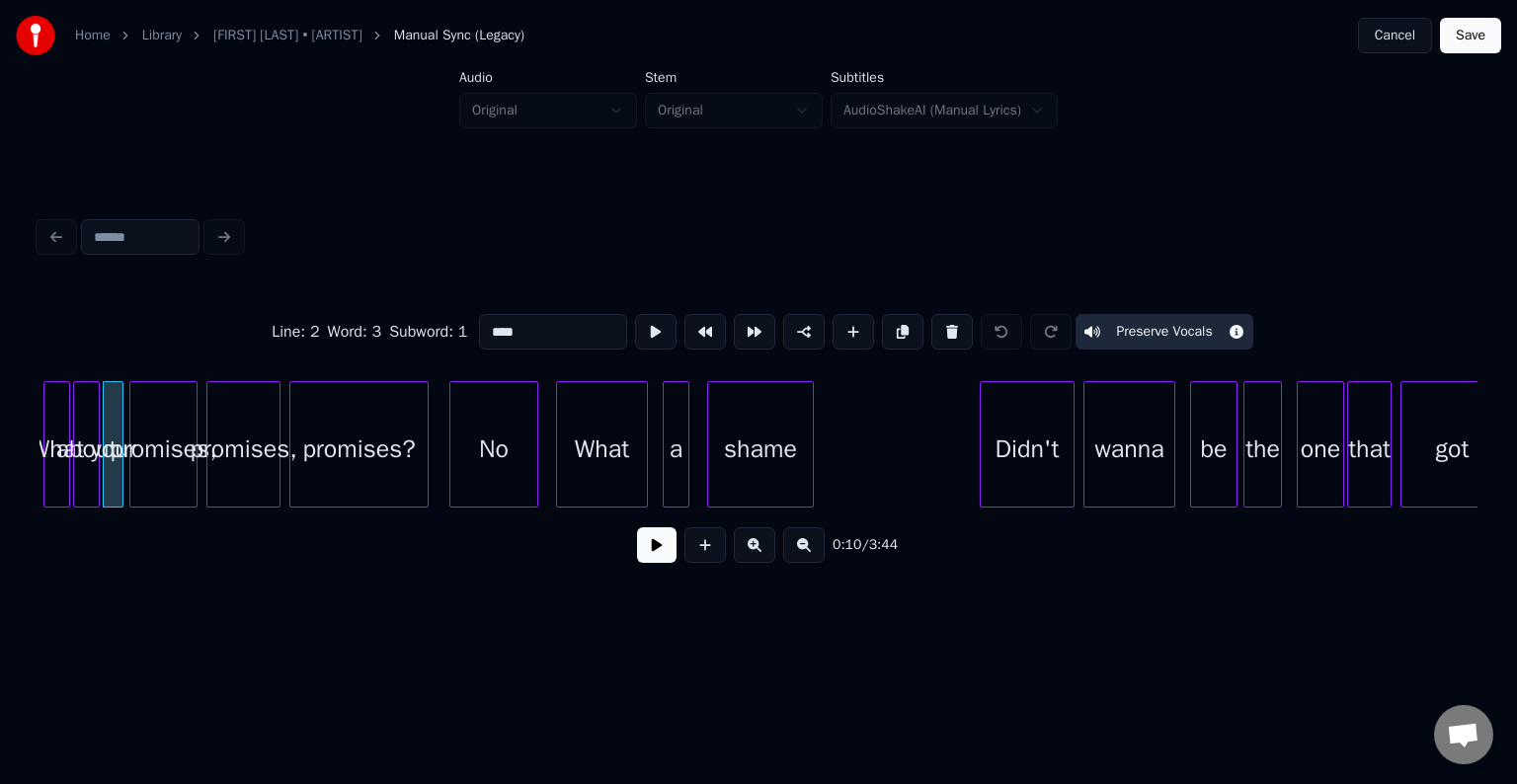 click on "your" at bounding box center (114, 449) 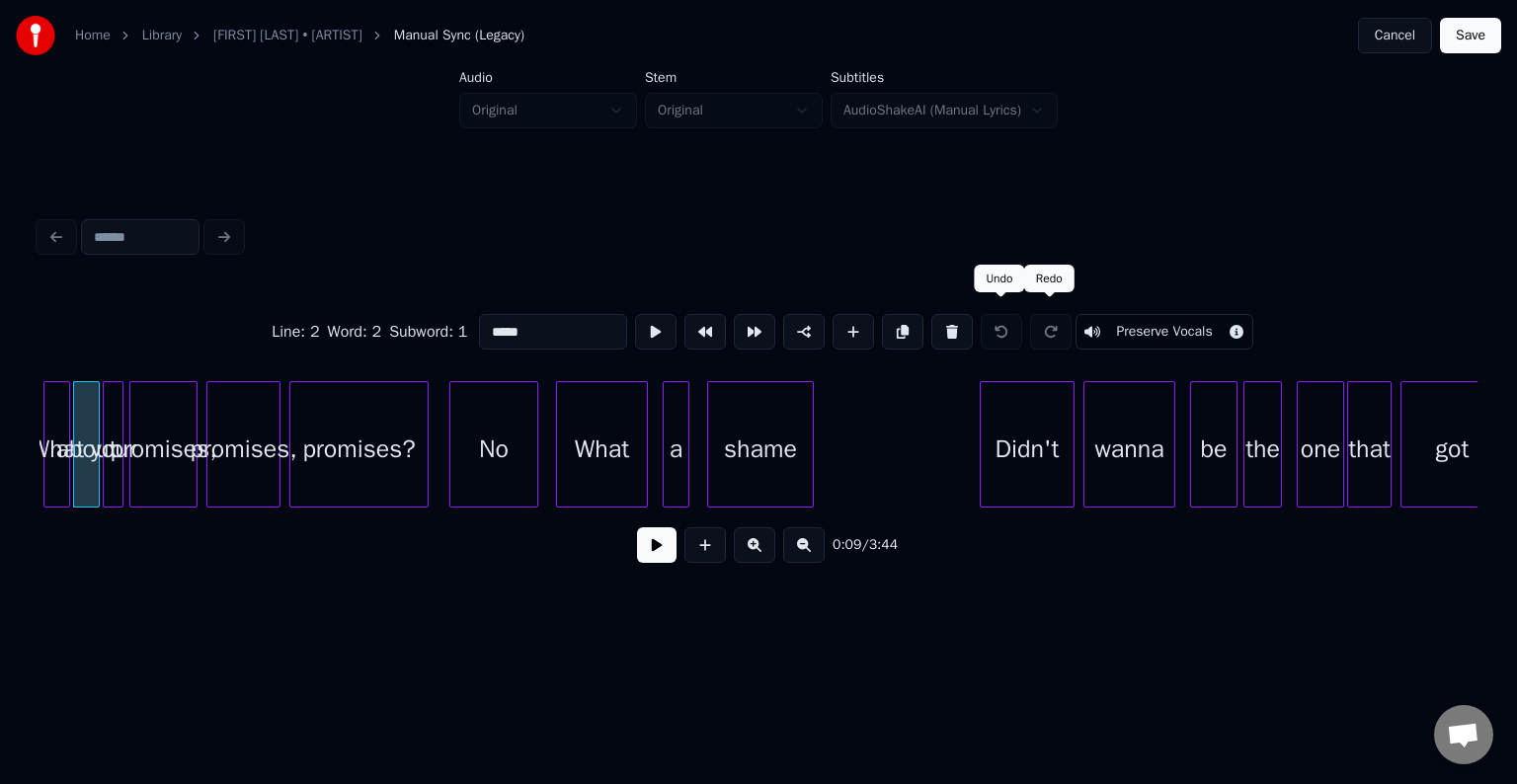 click on "Preserve Vocals" at bounding box center (1163, 332) 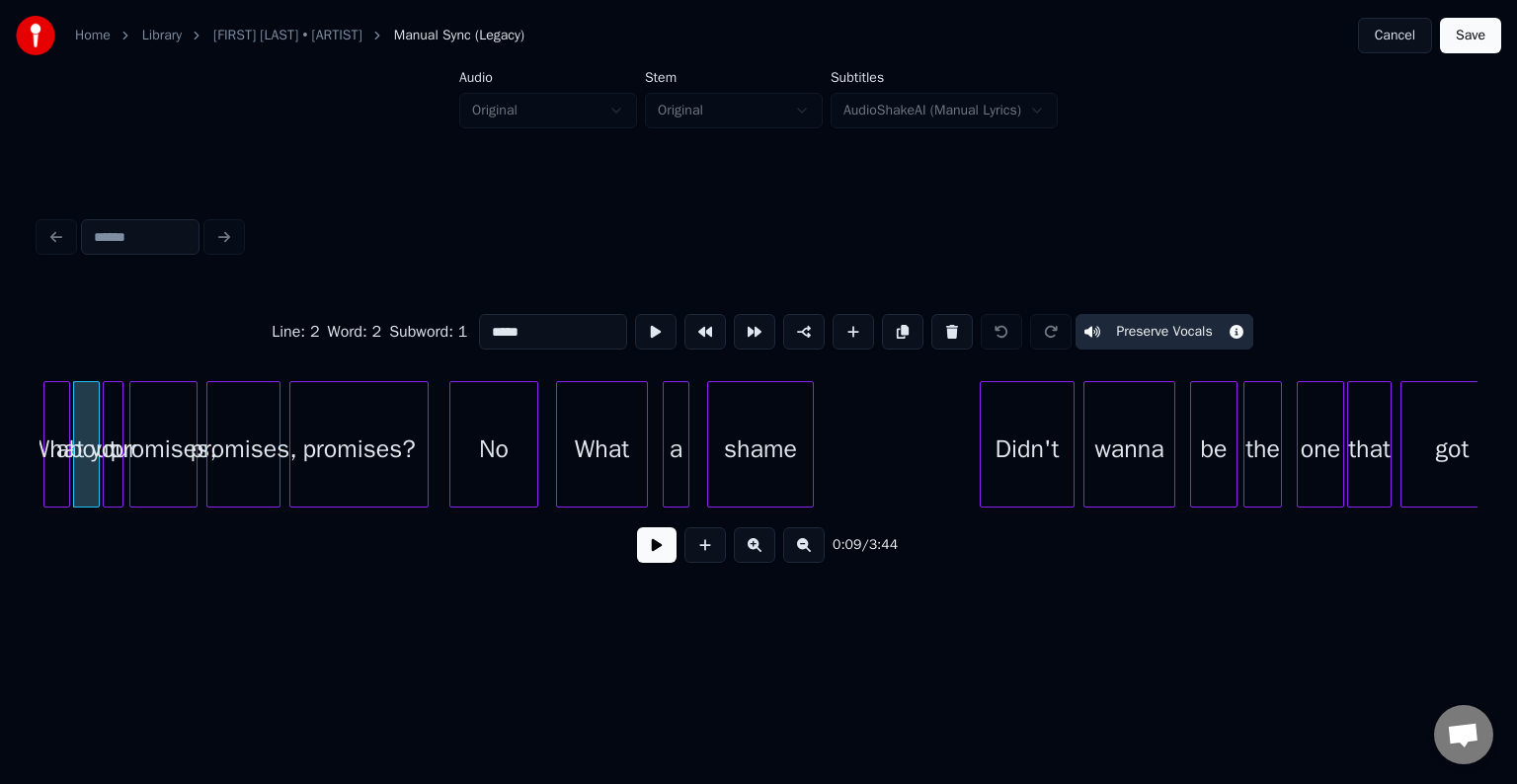 click on "What" at bounding box center [56, 449] 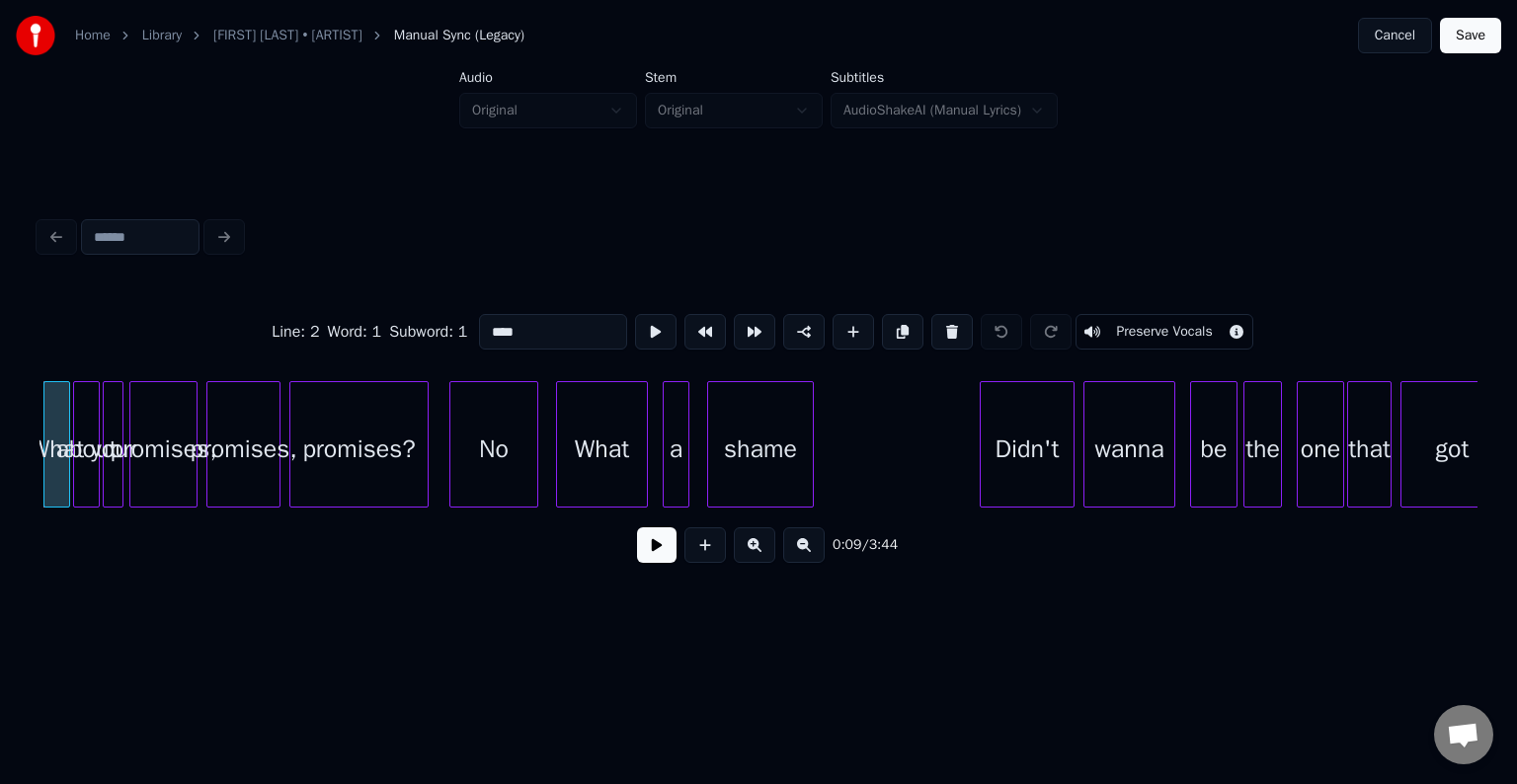 click on "Preserve Vocals" at bounding box center (1163, 332) 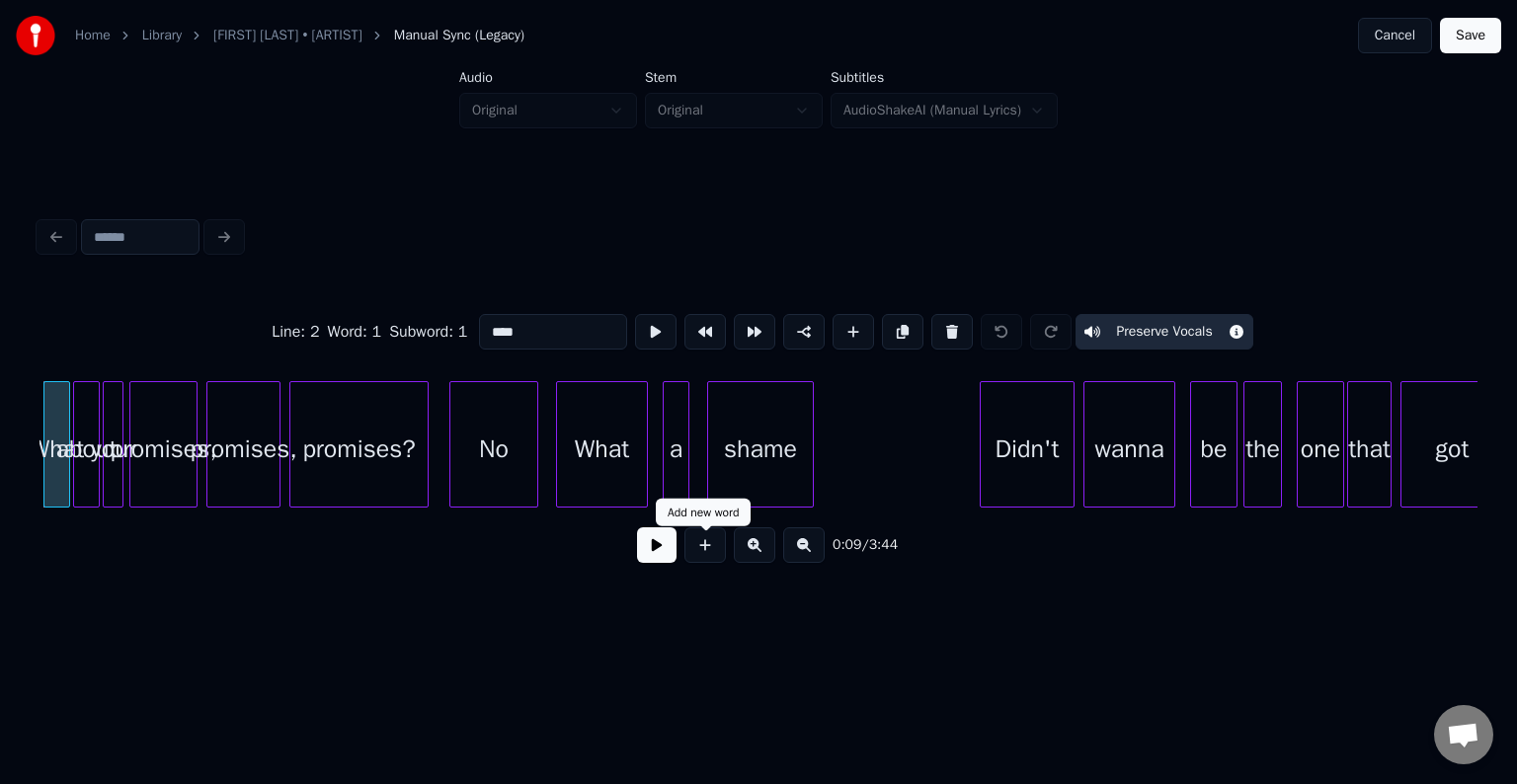 click at bounding box center (657, 545) 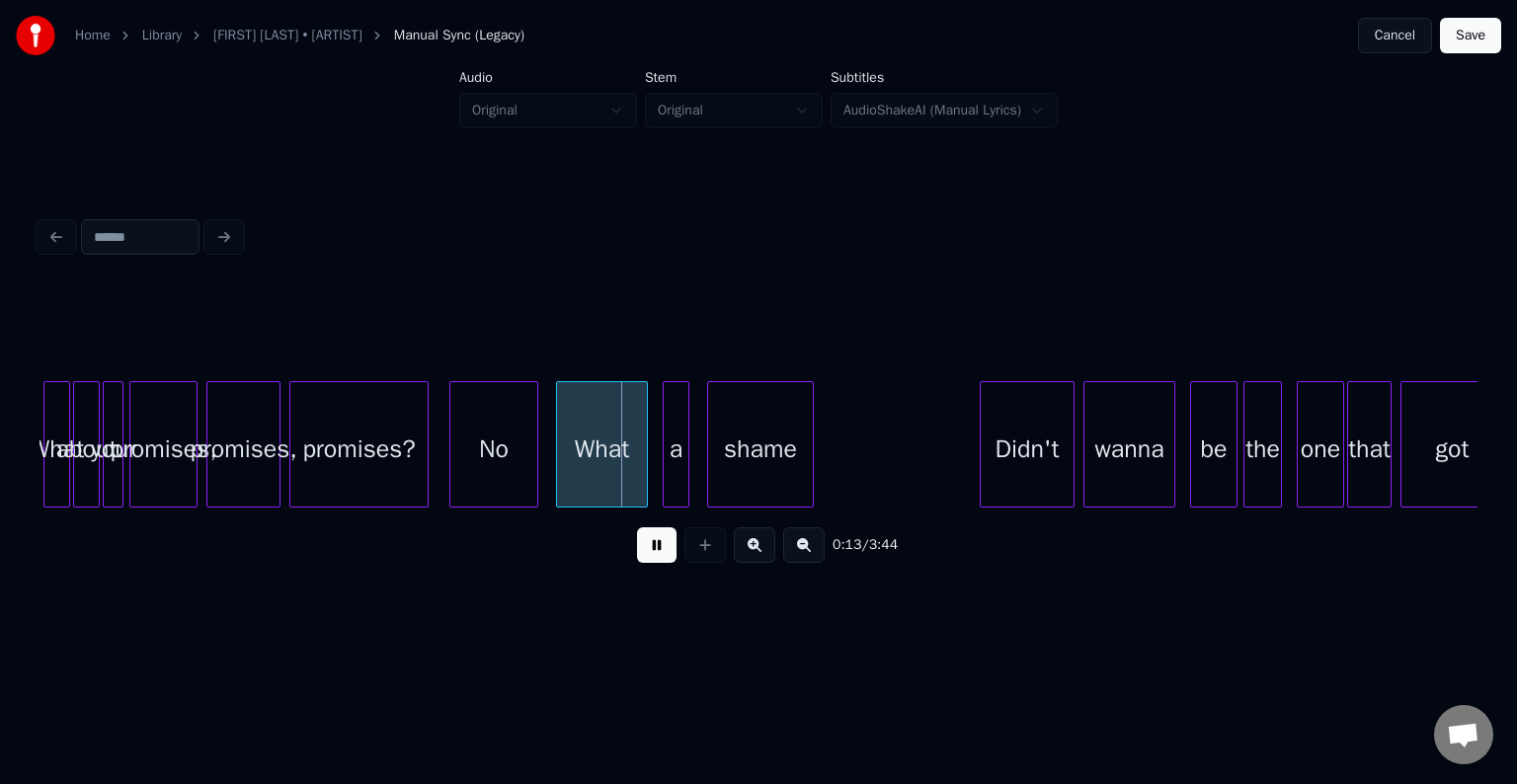 click at bounding box center [657, 545] 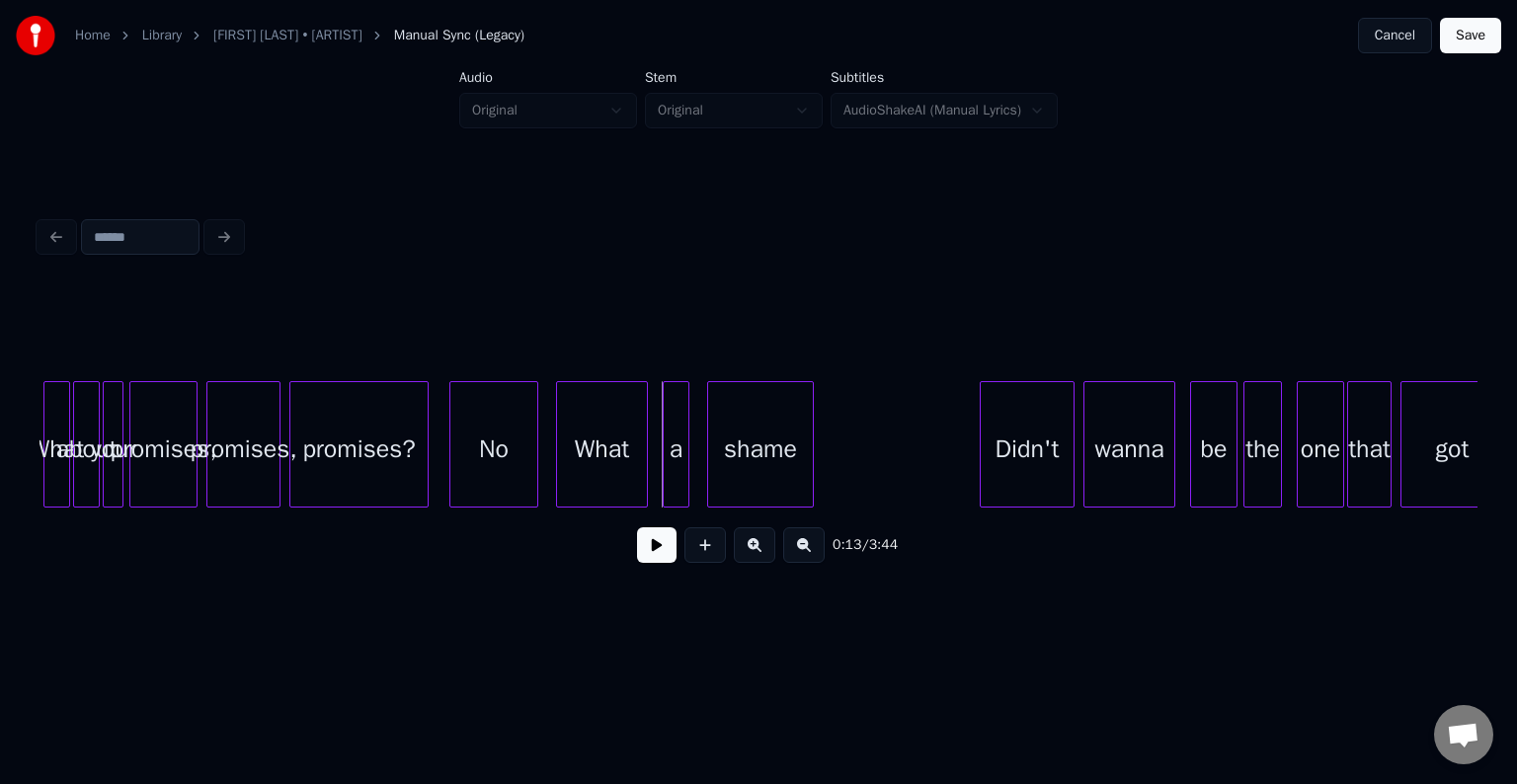 click on "No" at bounding box center [494, 449] 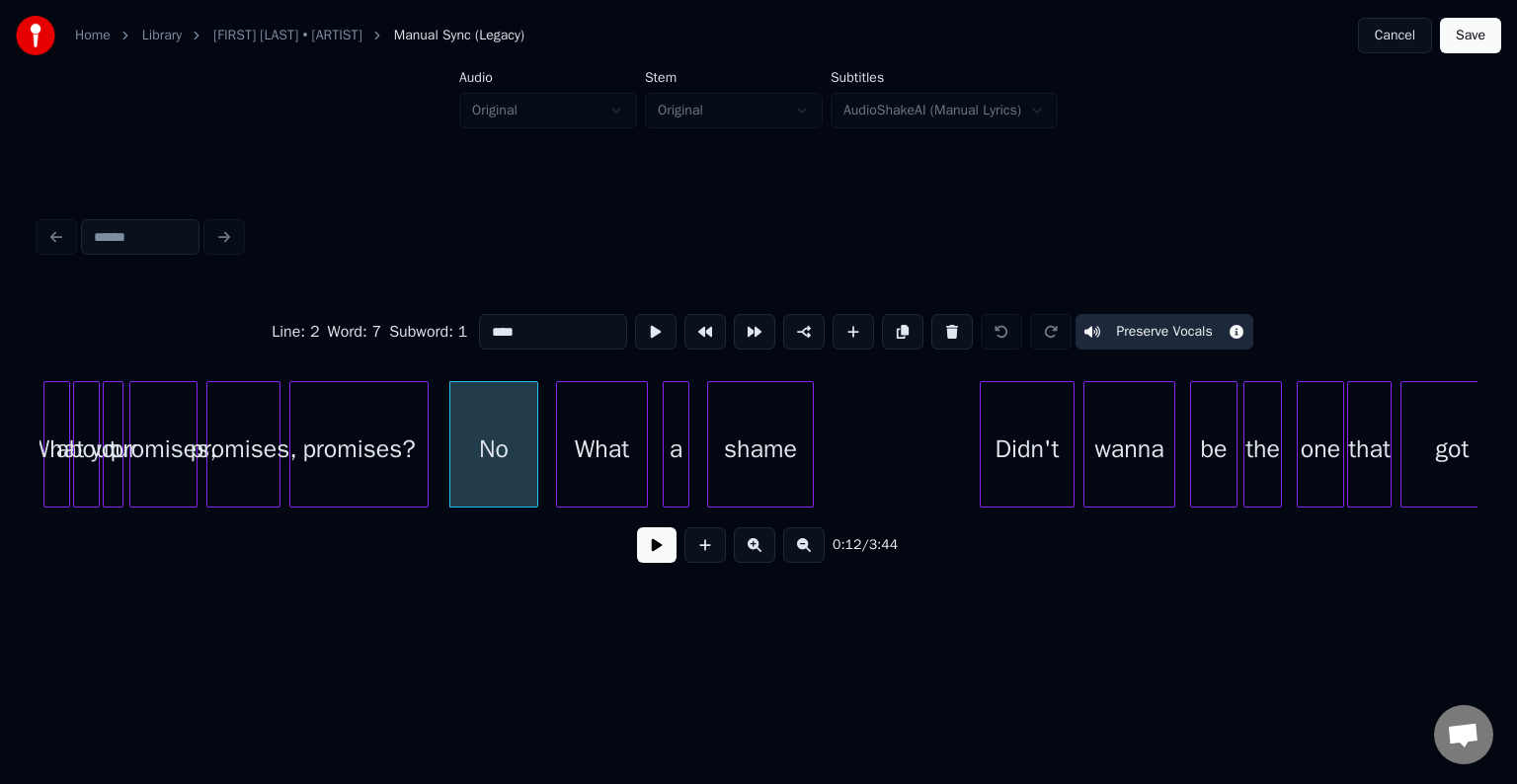 type on "**" 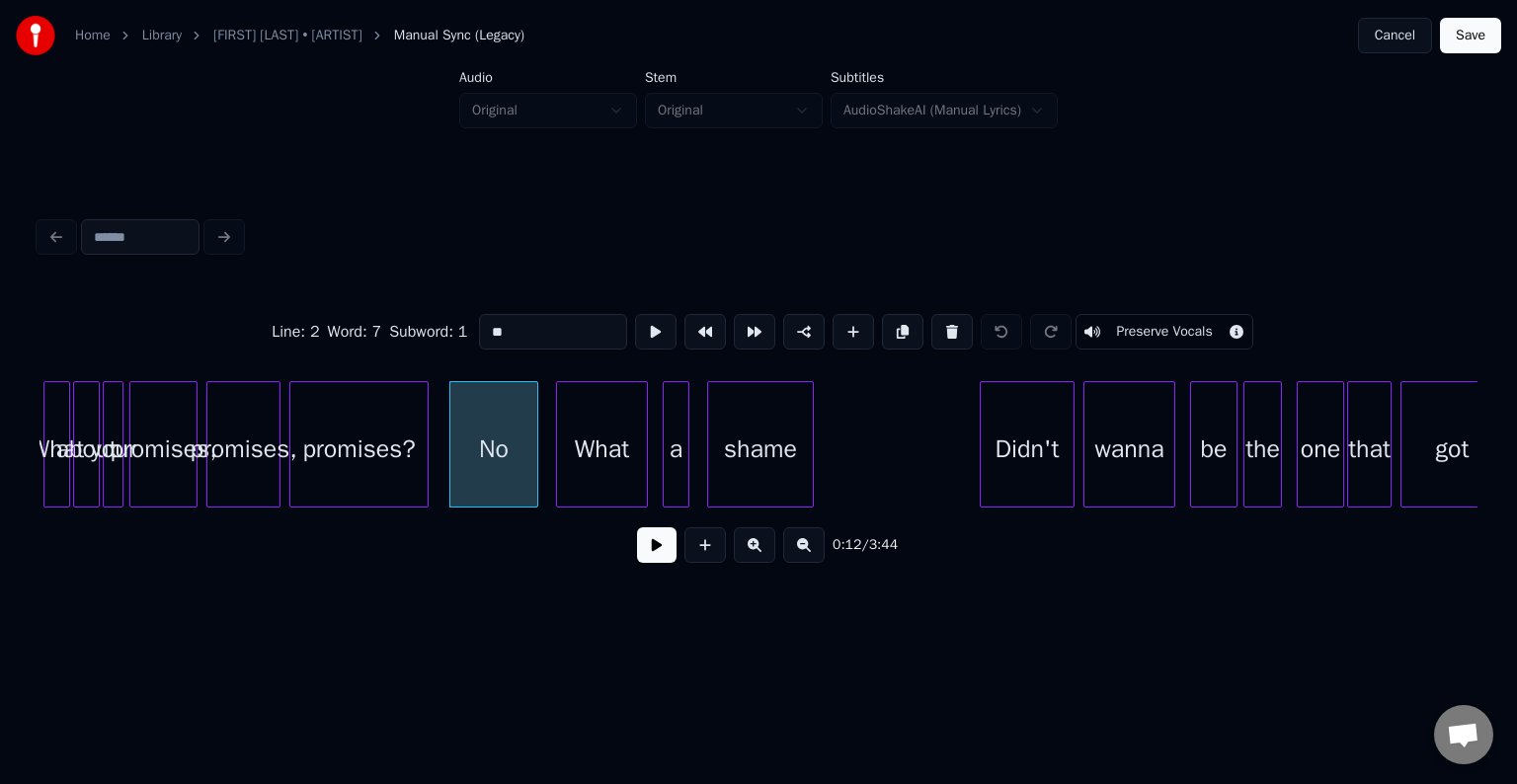 click on "Preserve Vocals" at bounding box center [1163, 332] 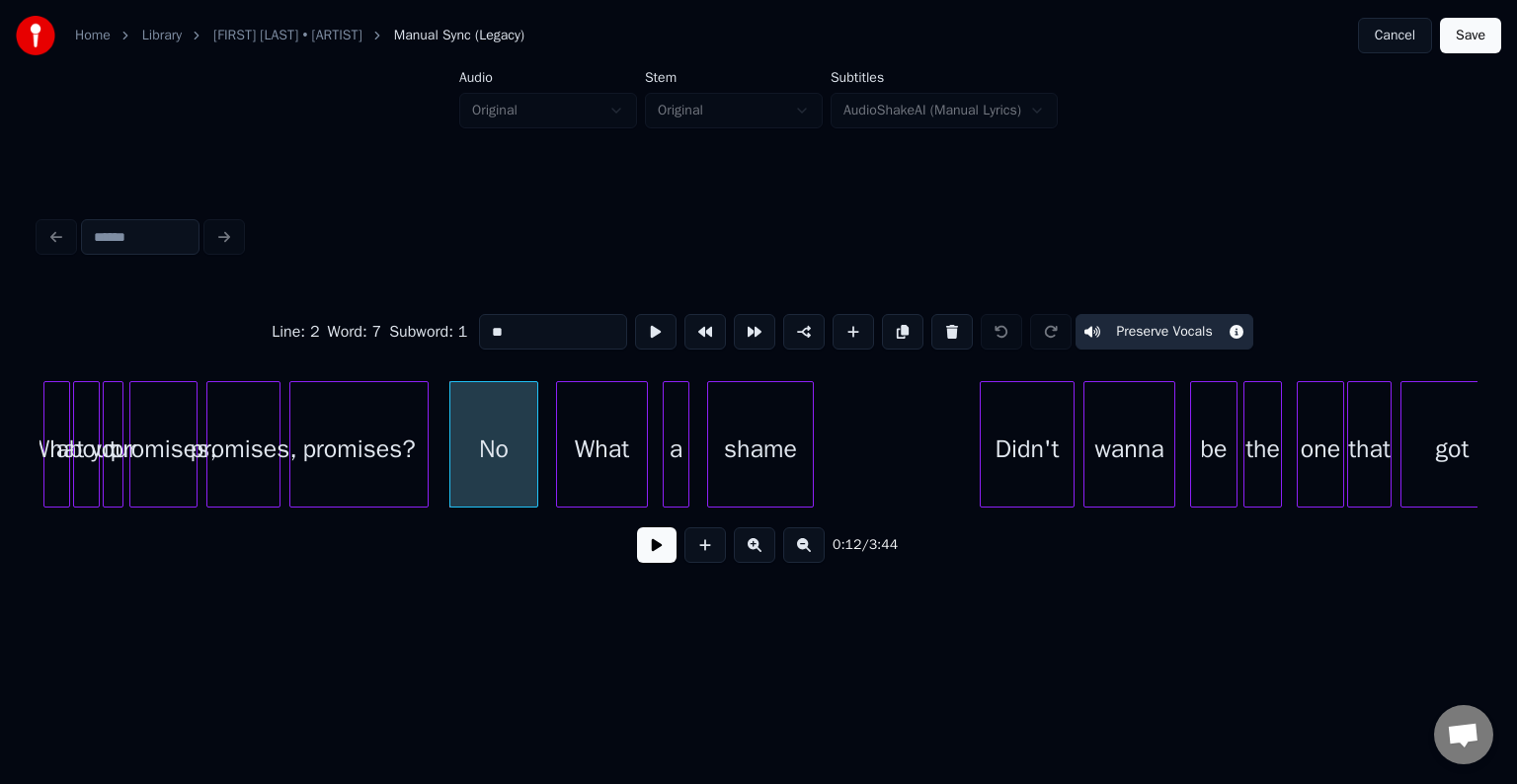 click at bounding box center [657, 545] 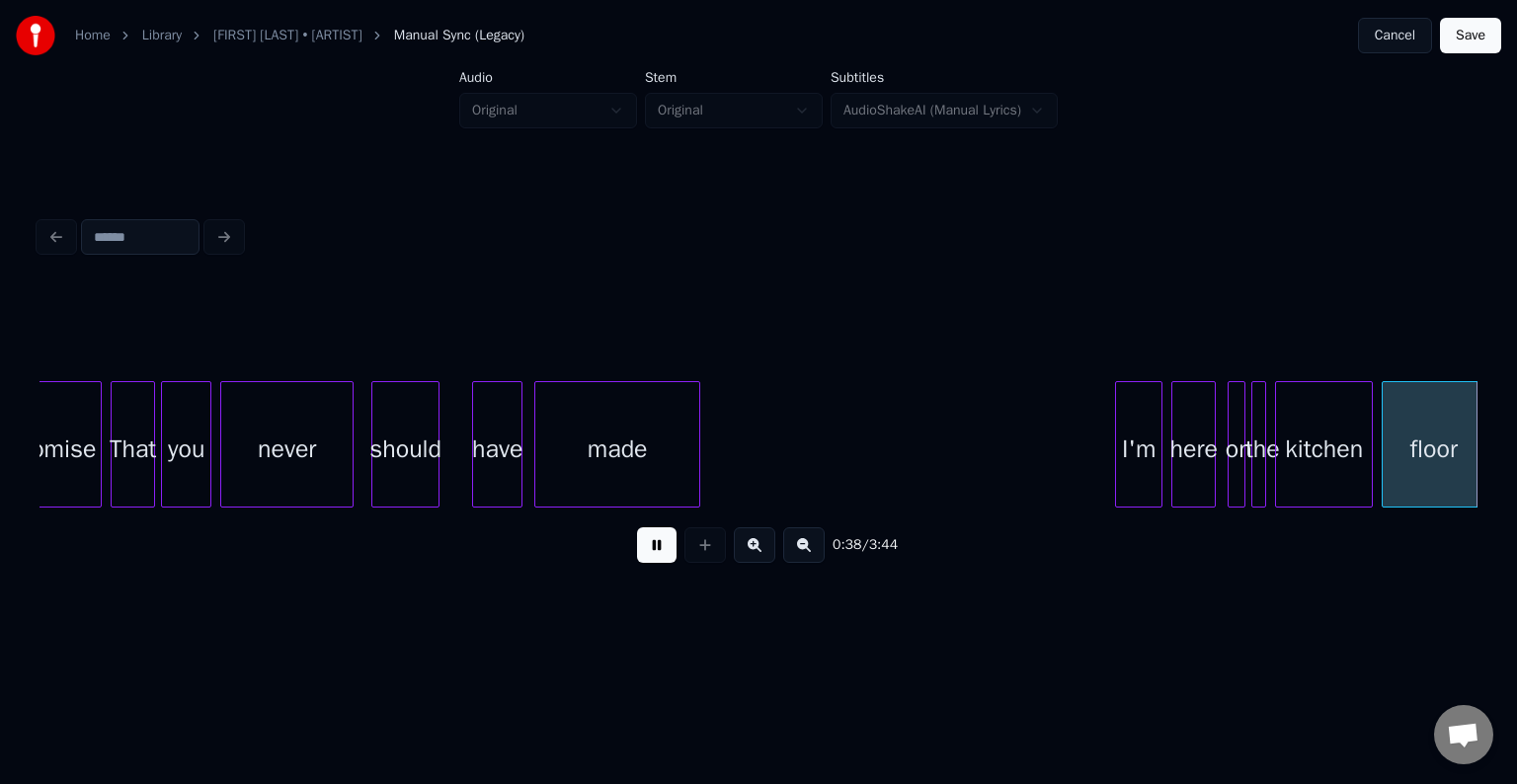 scroll, scrollTop: 0, scrollLeft: 5760, axis: horizontal 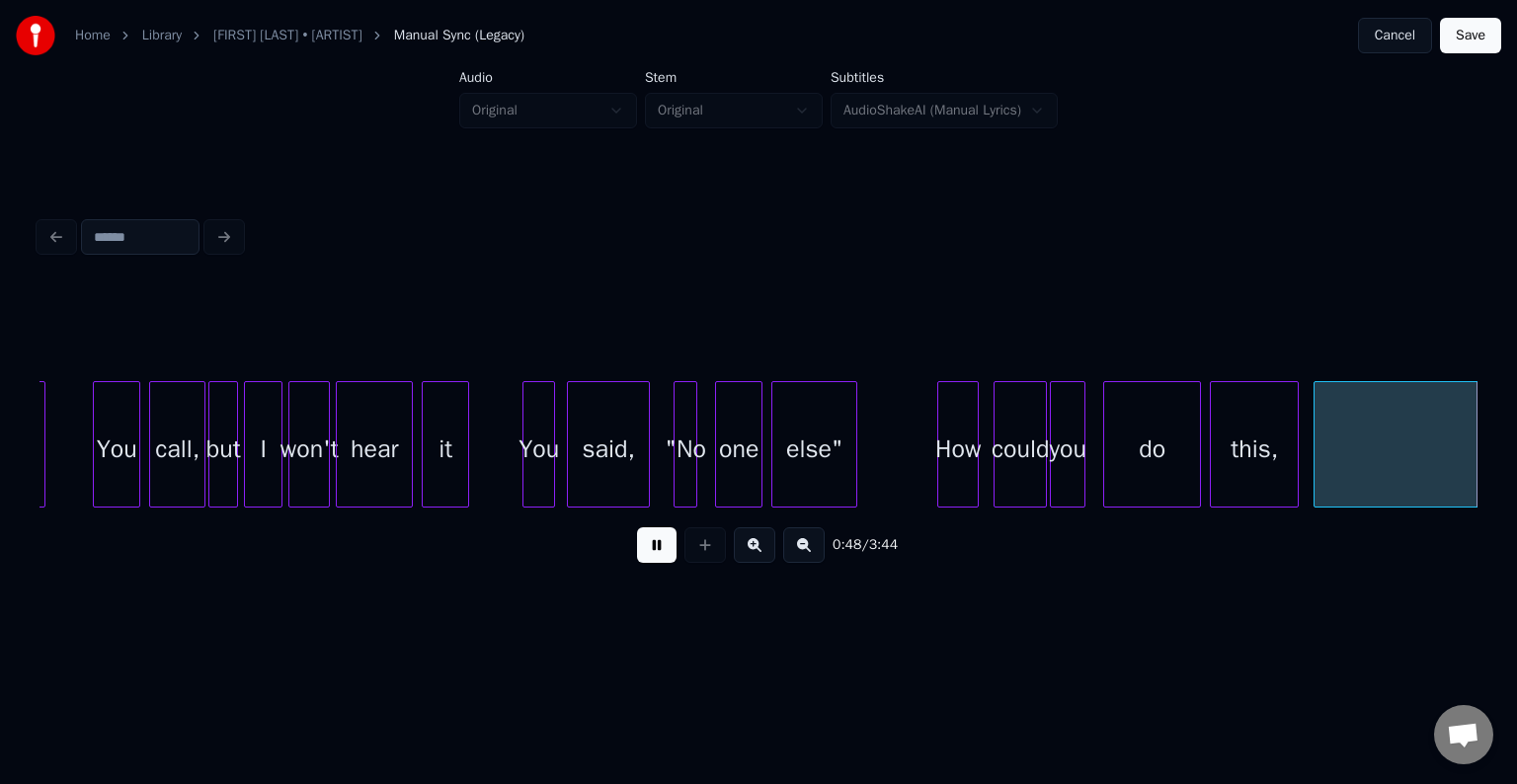 click at bounding box center (657, 545) 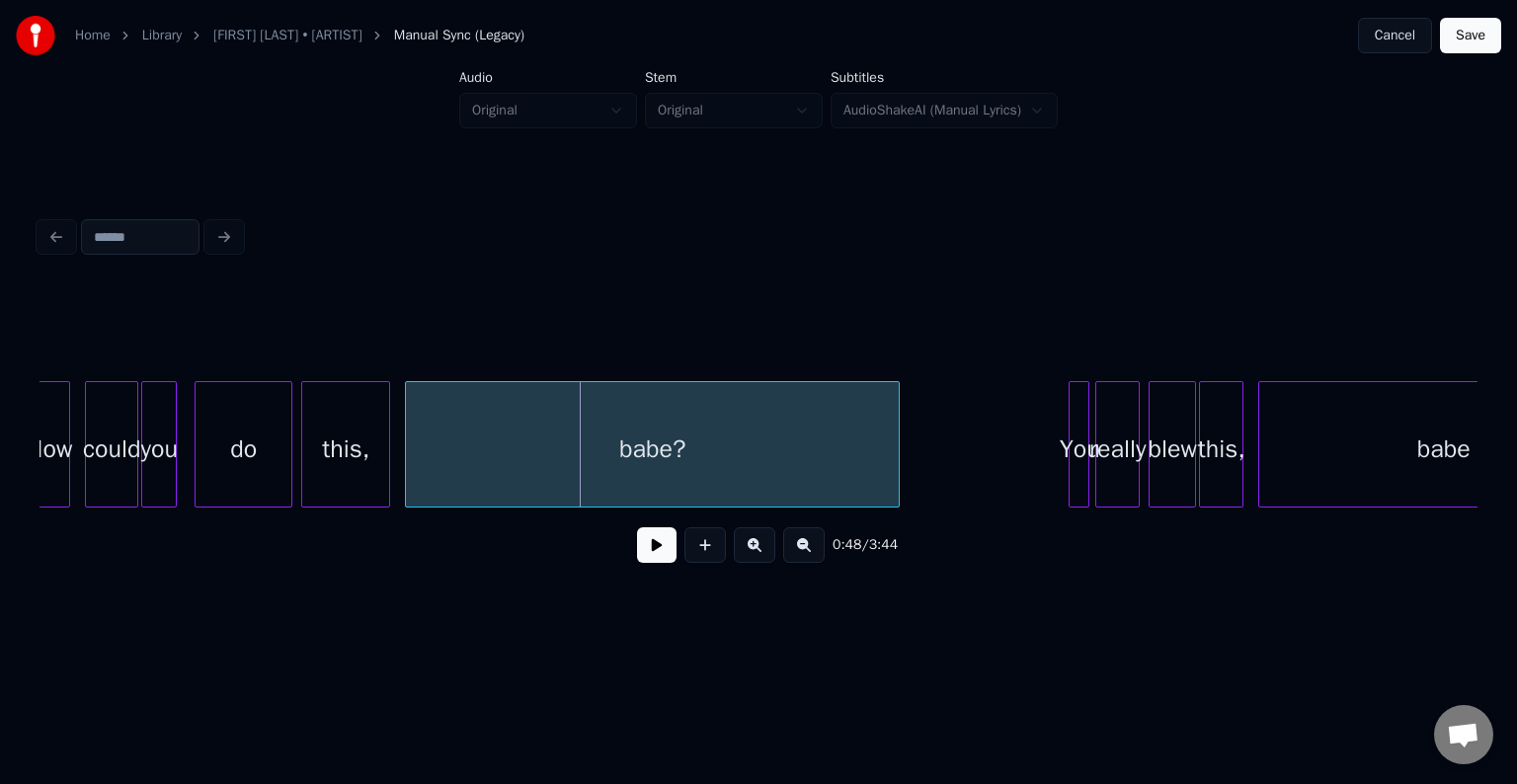 scroll, scrollTop: 0, scrollLeft: 6645, axis: horizontal 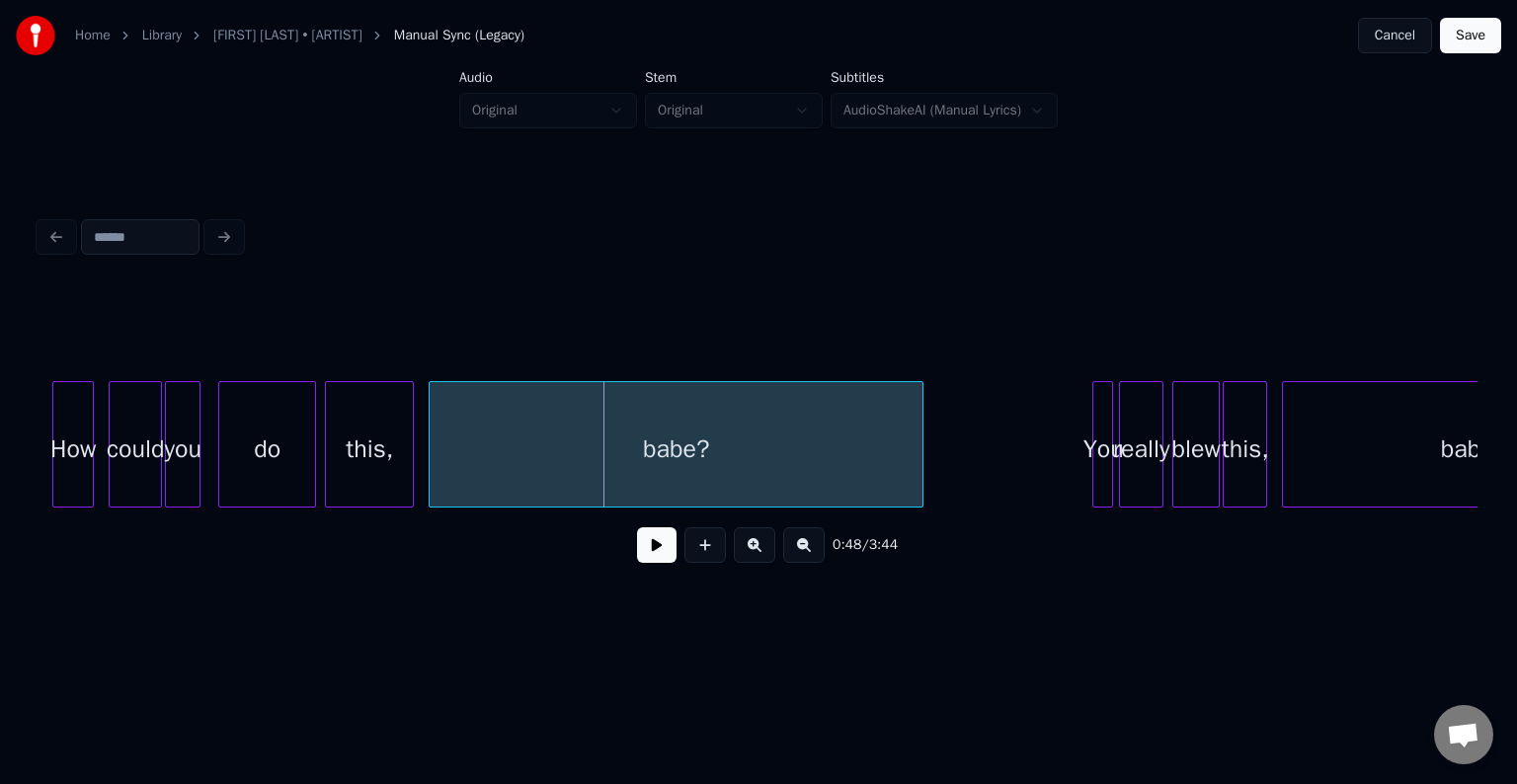 click at bounding box center [657, 545] 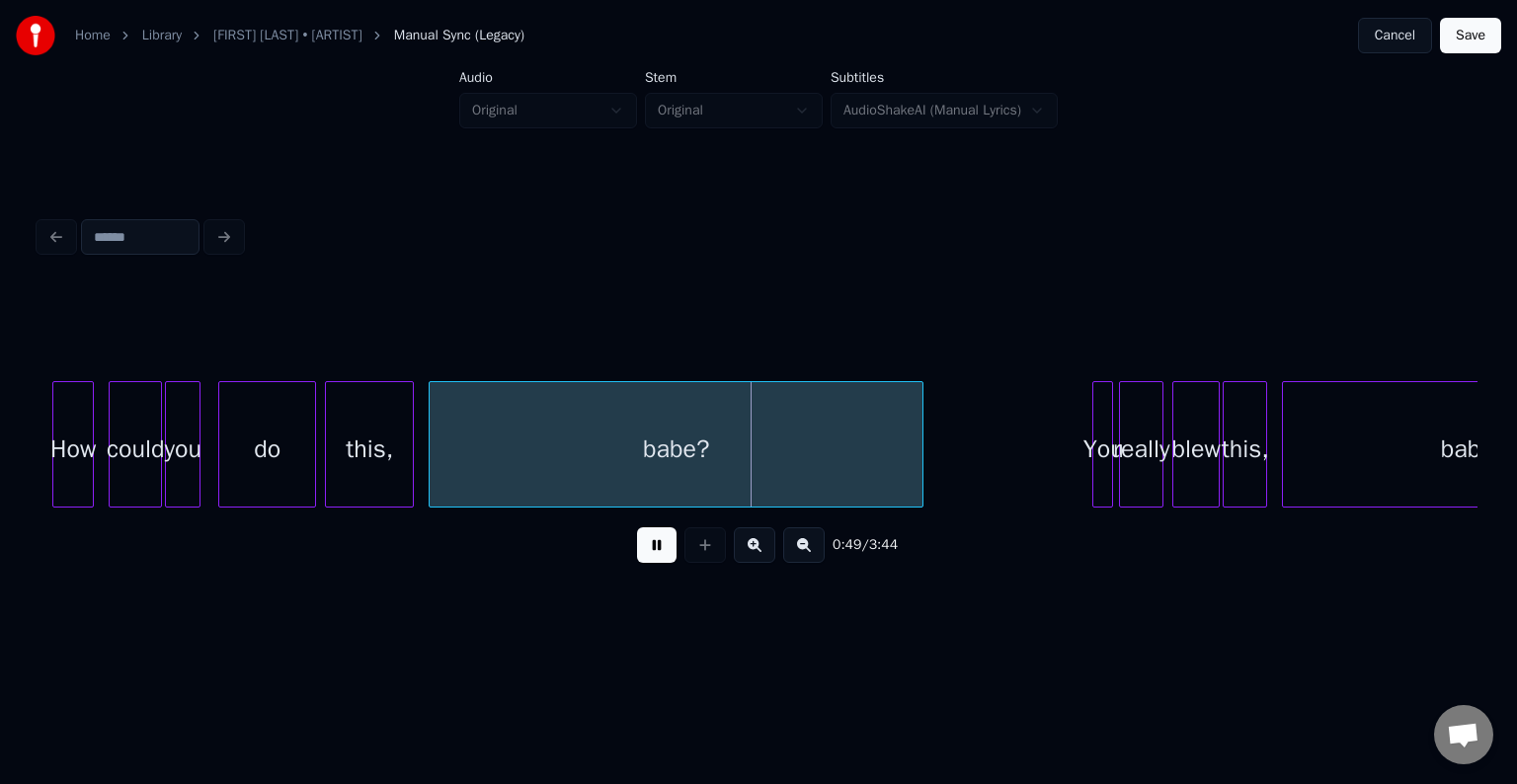 click at bounding box center [657, 545] 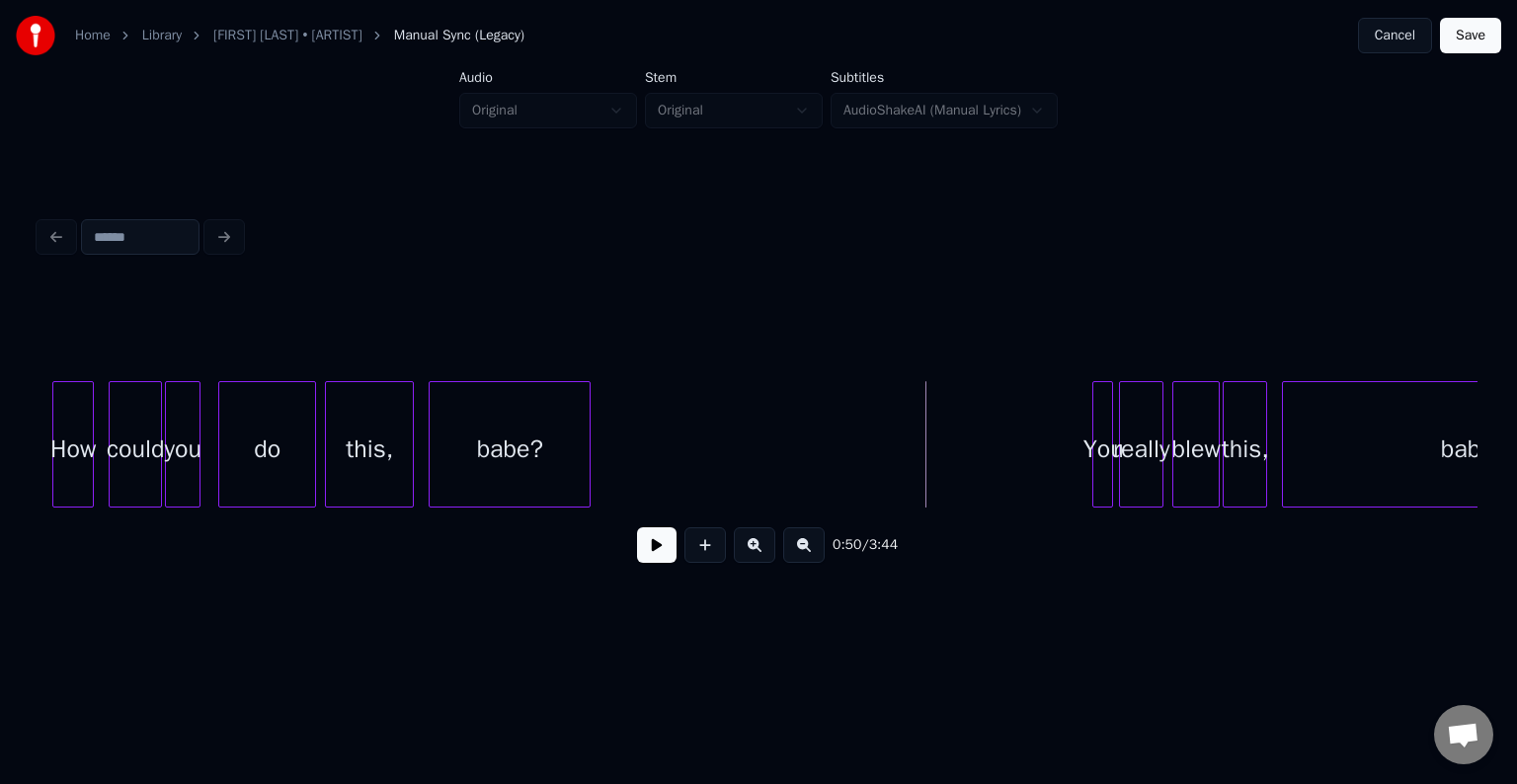 click on "babe? You really blew this, babe this, do you could How" at bounding box center (758, 444) 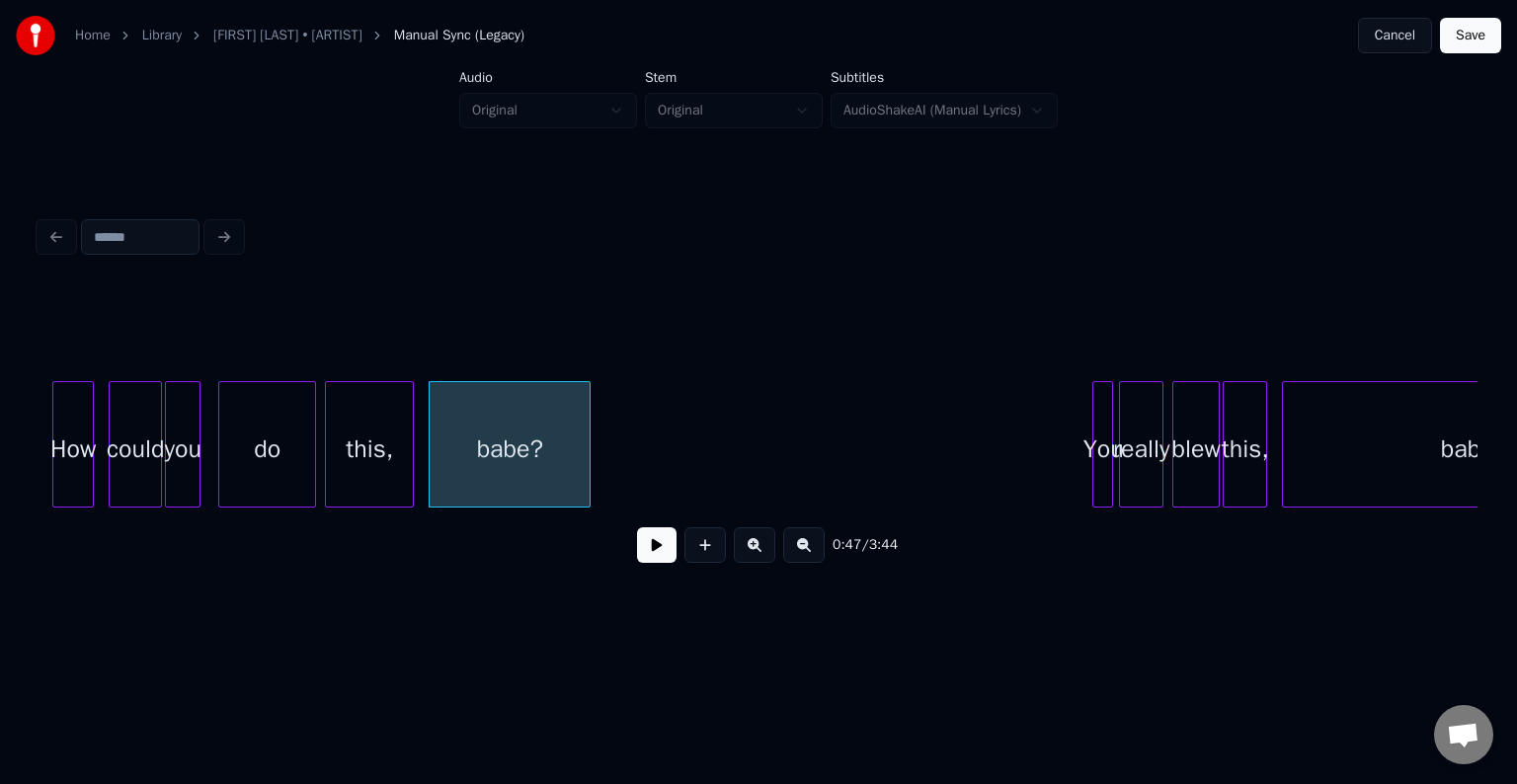 click at bounding box center [657, 545] 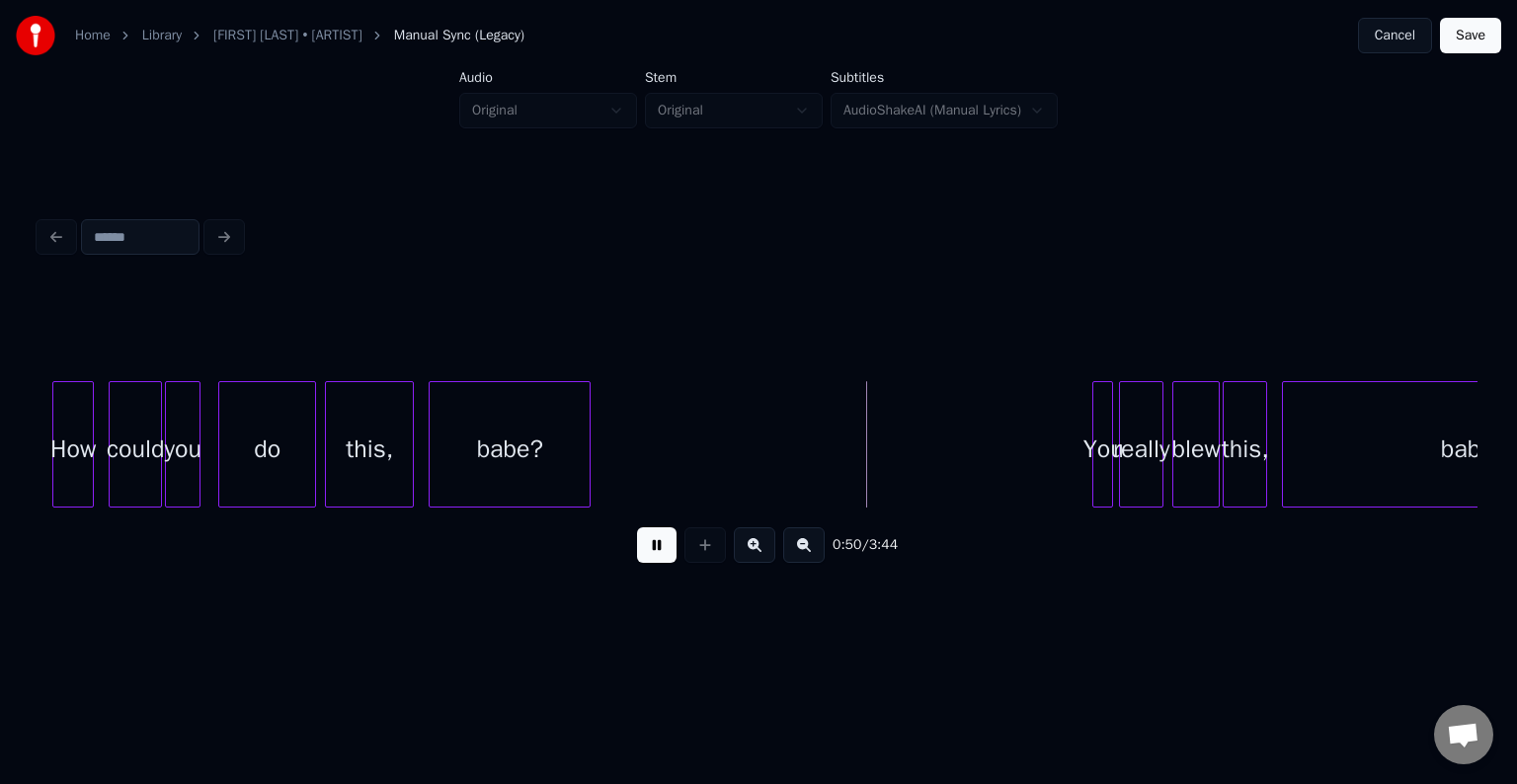 click at bounding box center (657, 545) 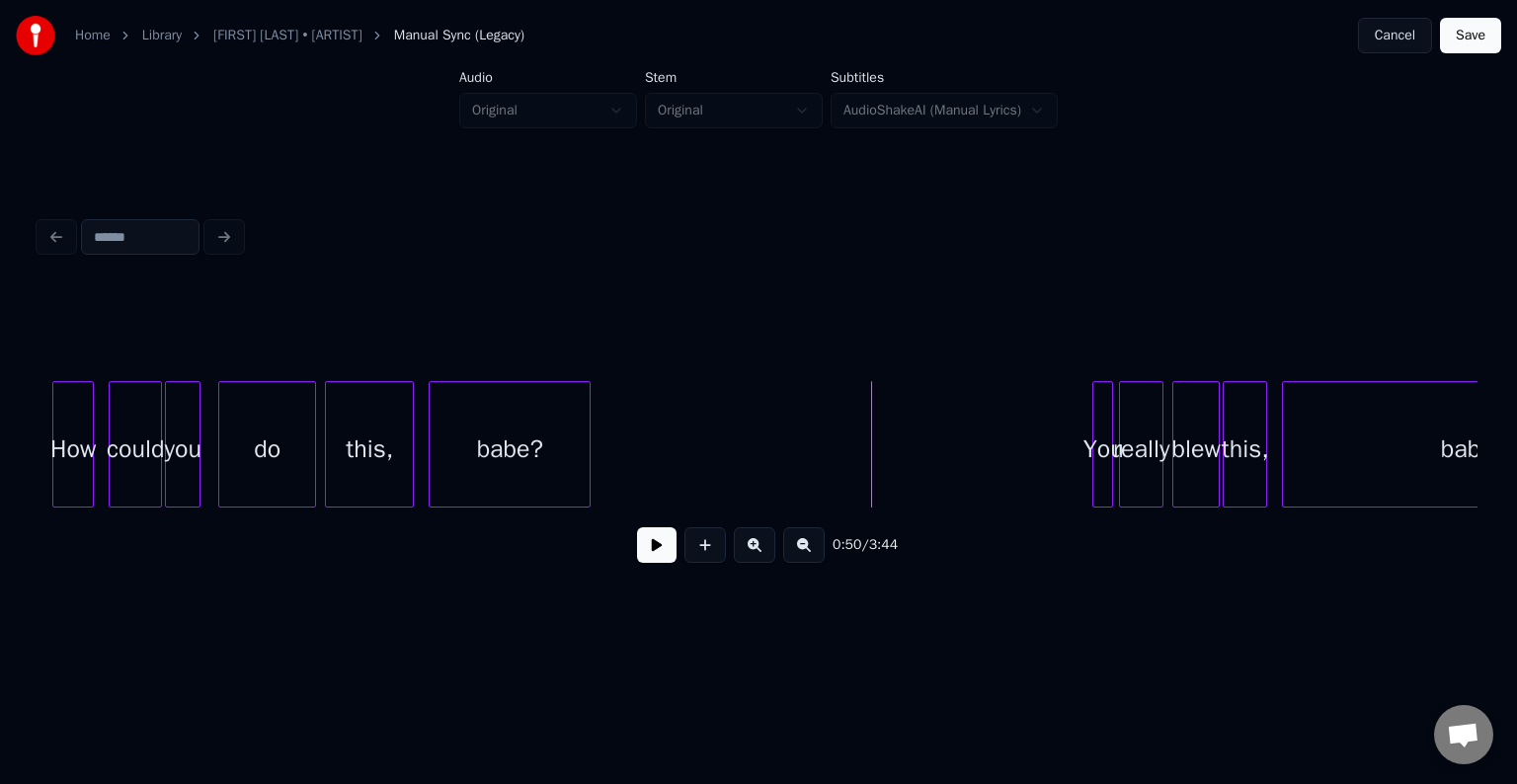 click on "this," at bounding box center [369, 449] 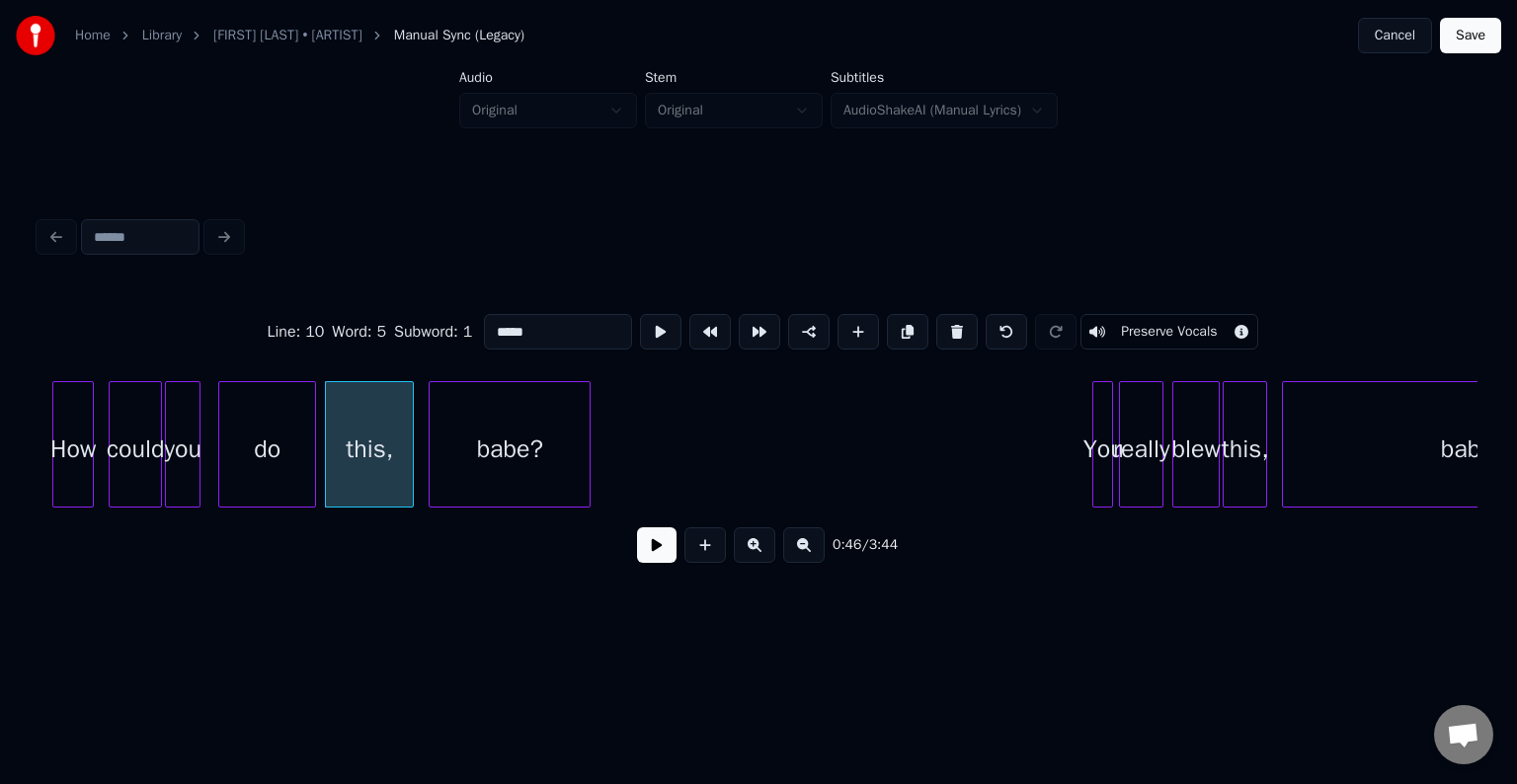 click at bounding box center (657, 545) 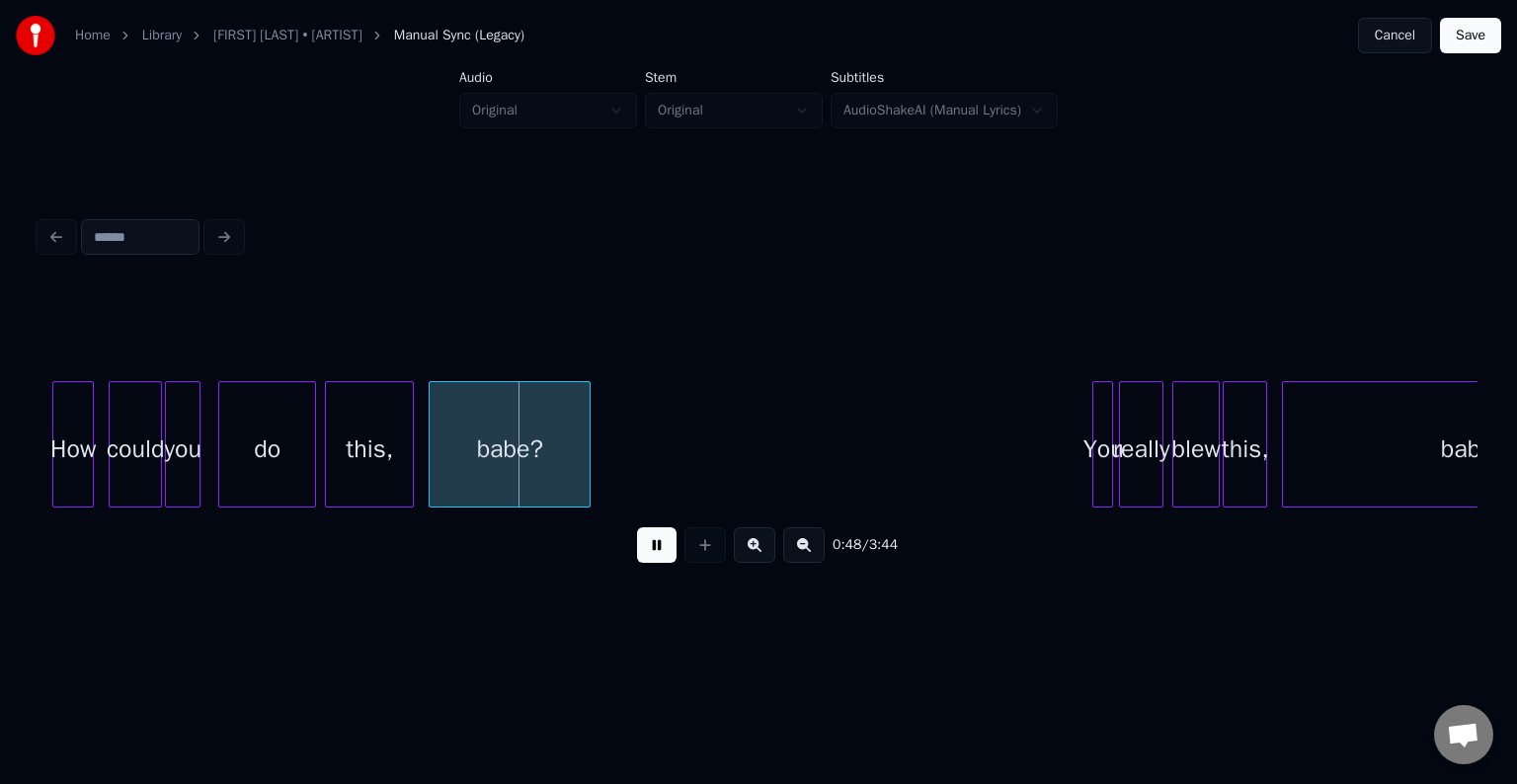click at bounding box center (657, 545) 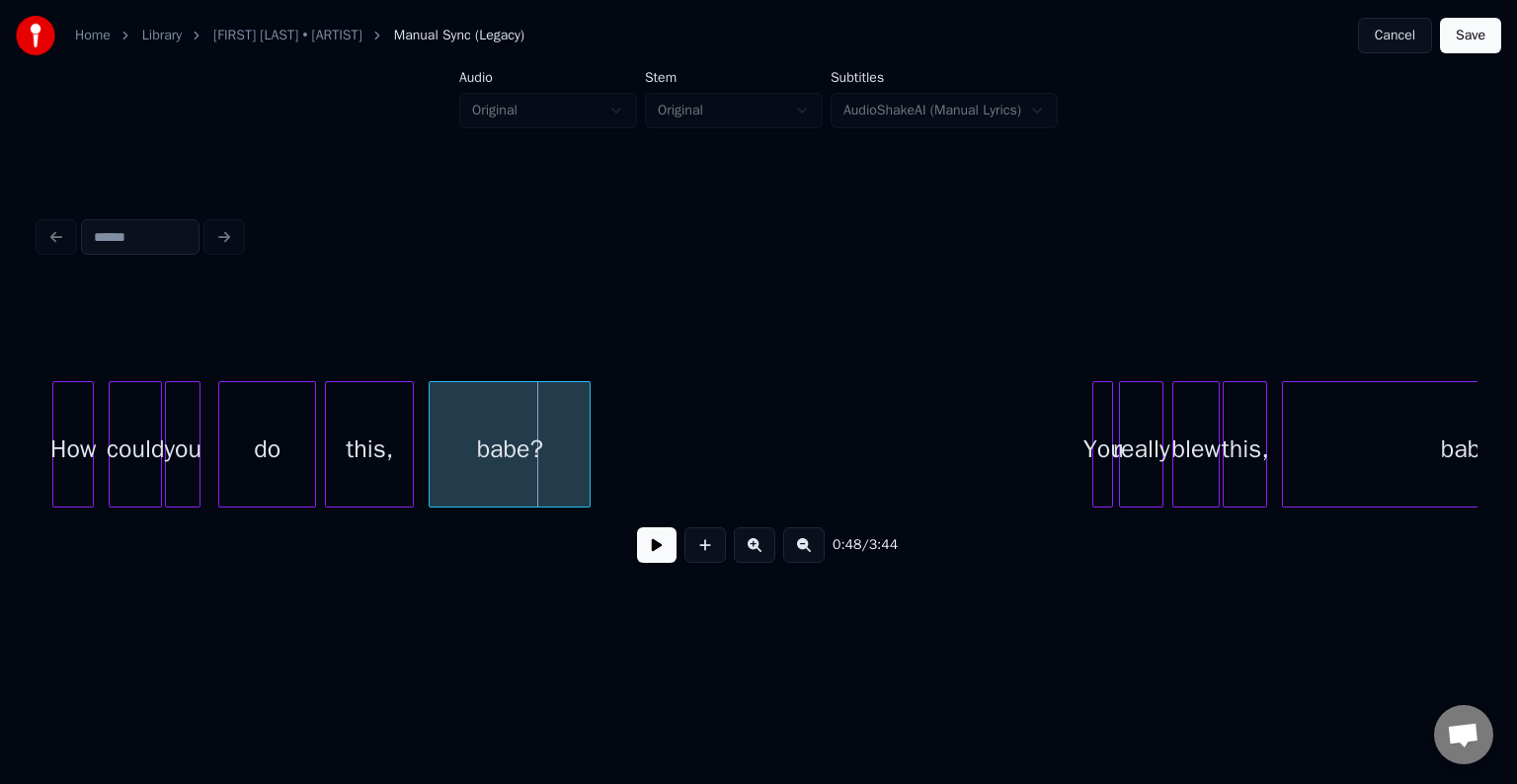 click on "babe?" at bounding box center (510, 444) 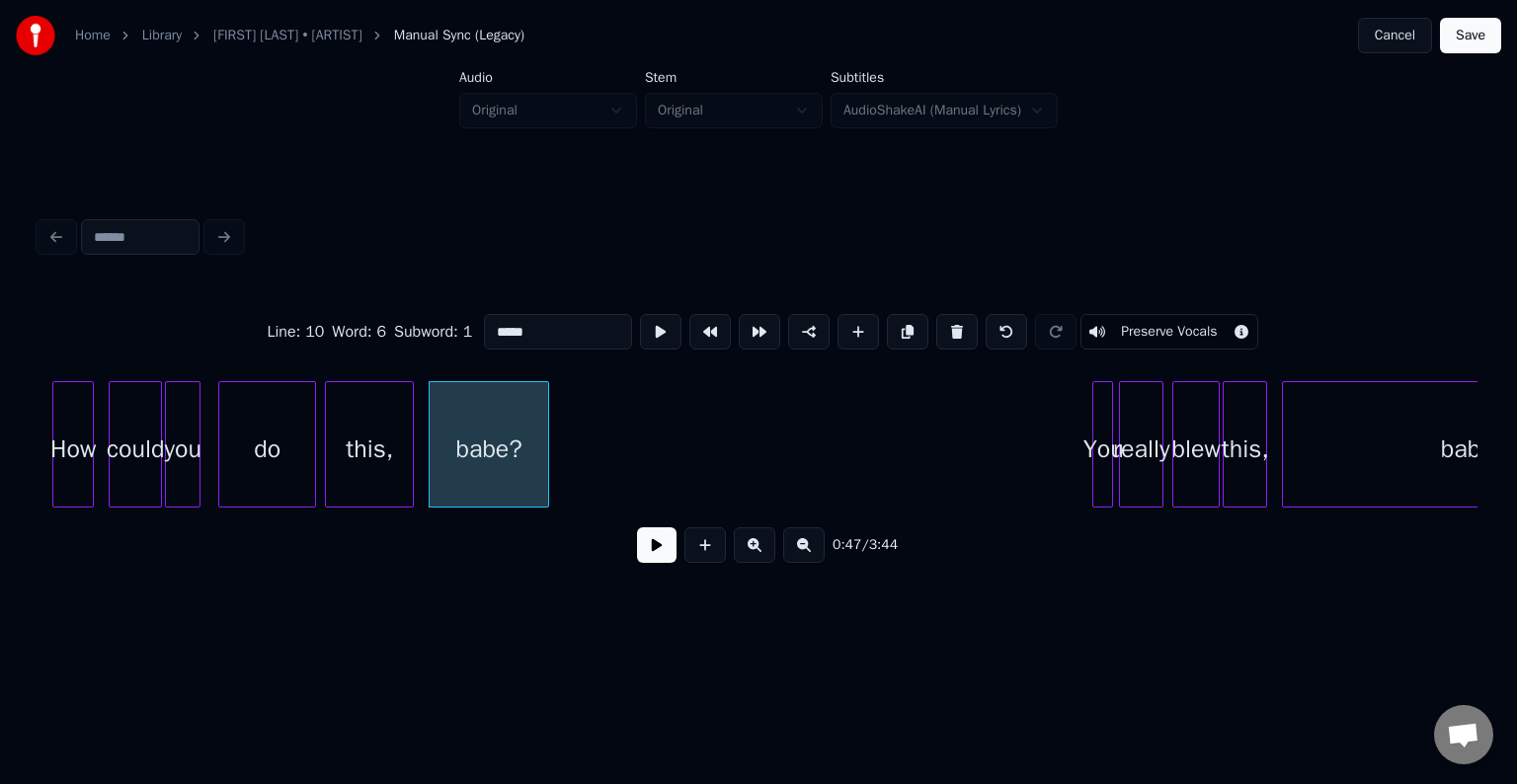 click at bounding box center (545, 444) 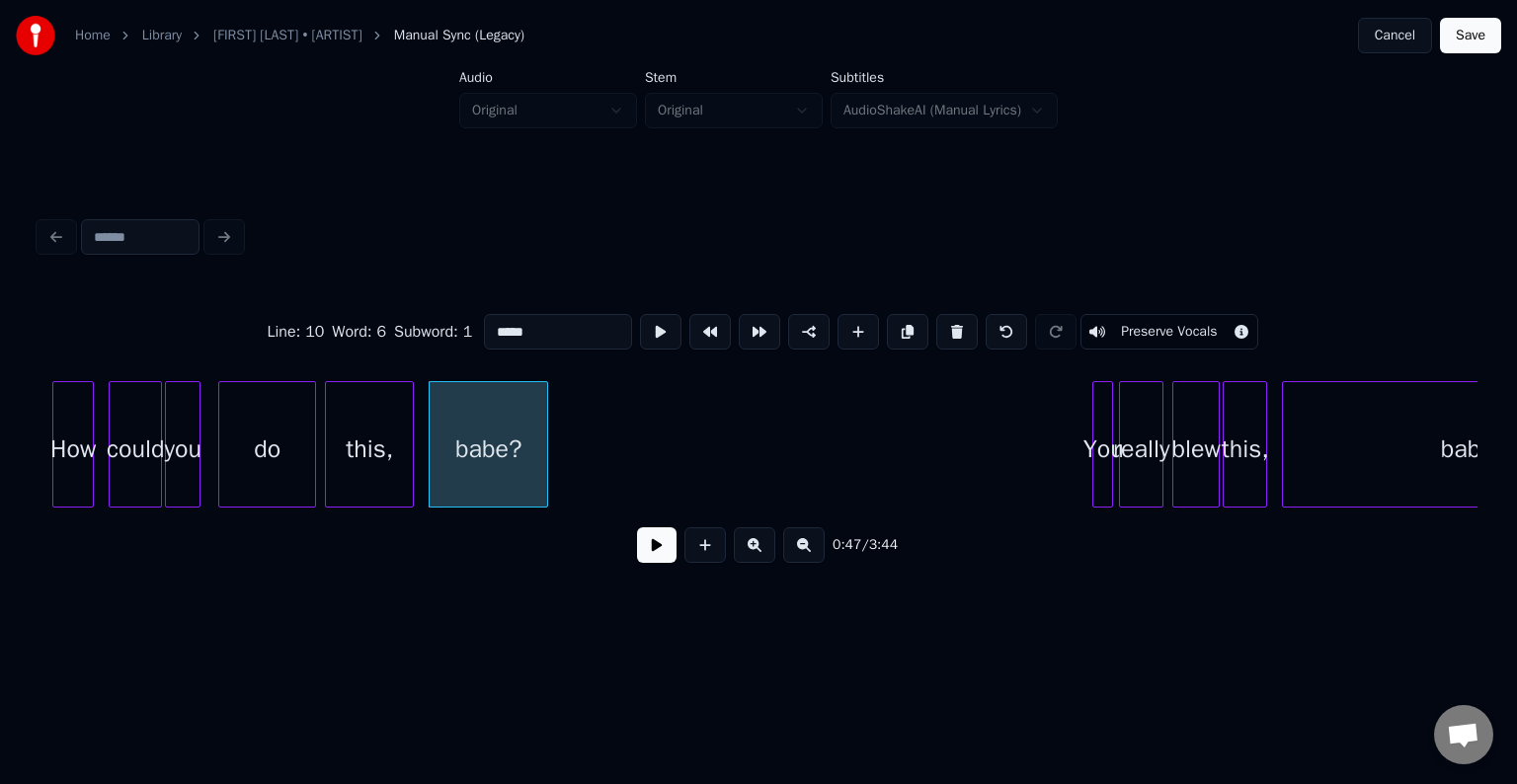 click at bounding box center (657, 545) 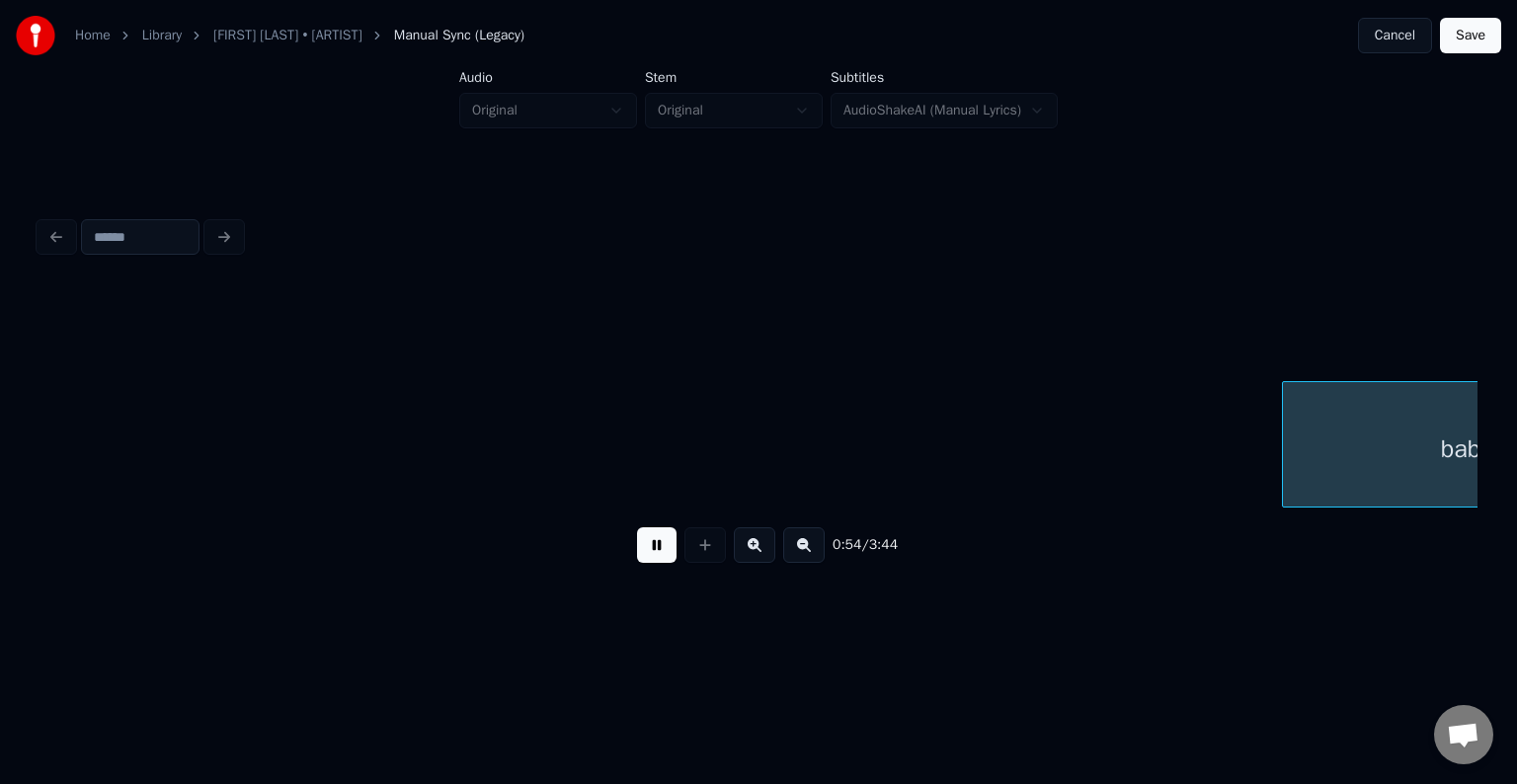 scroll, scrollTop: 0, scrollLeft: 8083, axis: horizontal 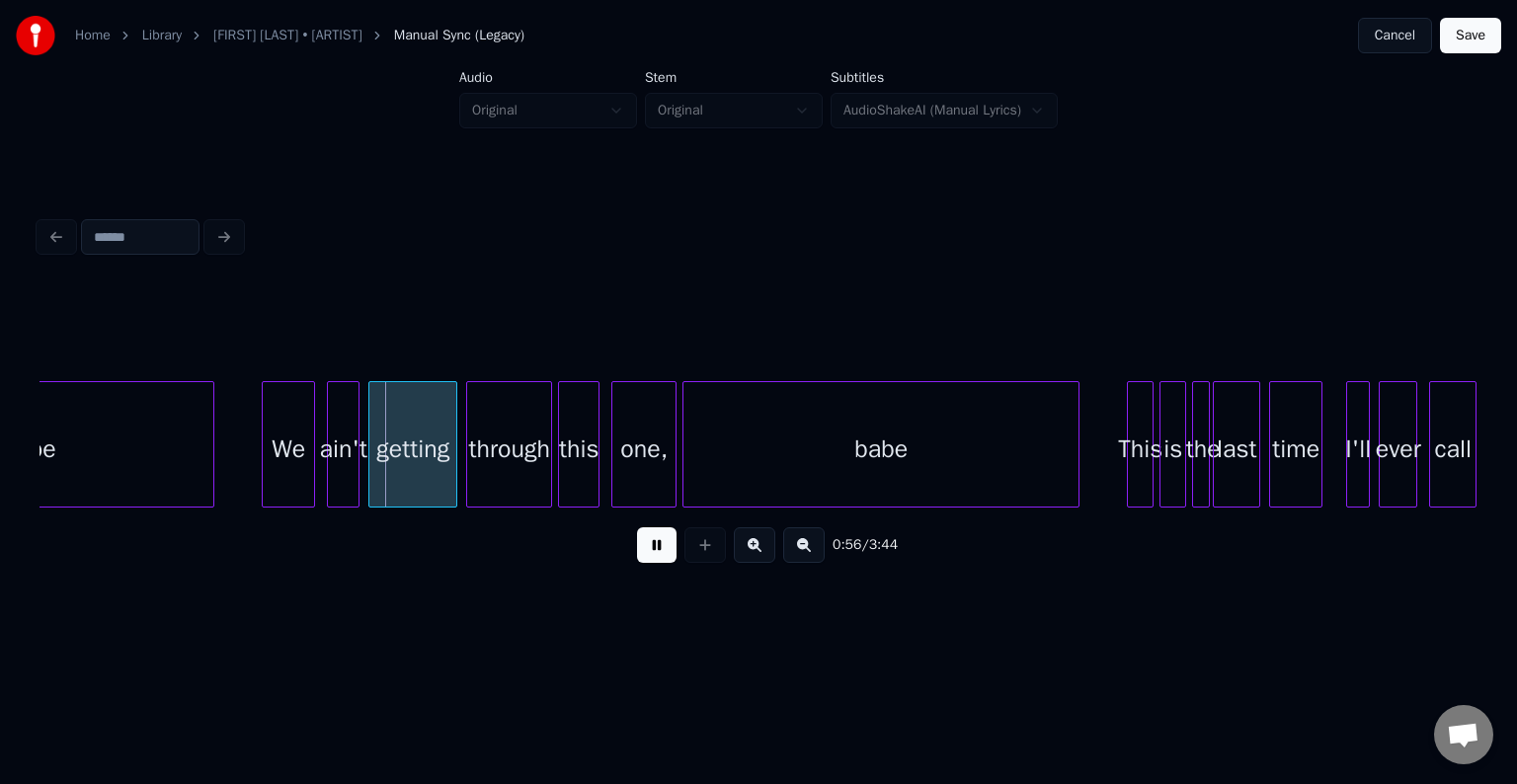 click at bounding box center [657, 545] 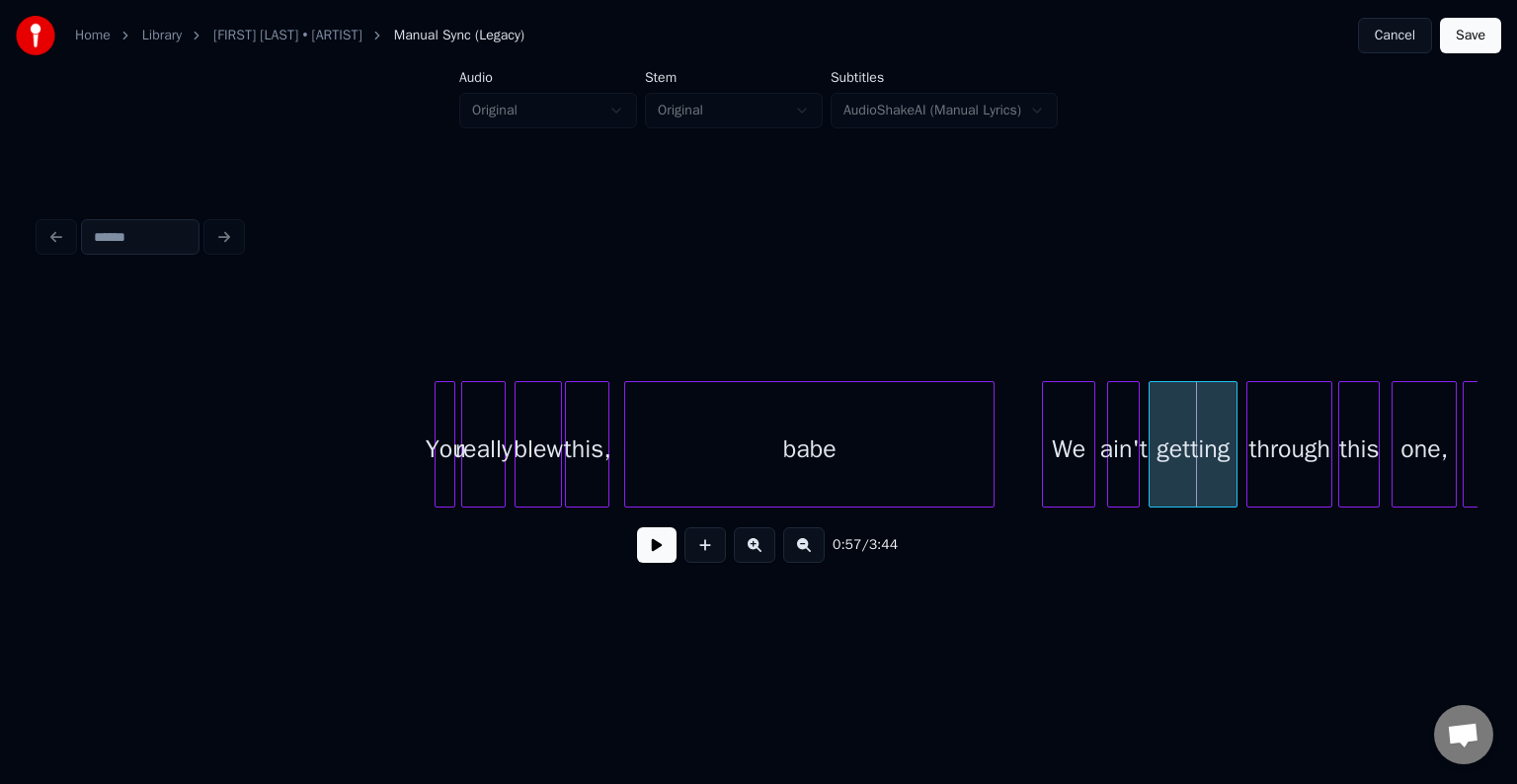 scroll, scrollTop: 0, scrollLeft: 7293, axis: horizontal 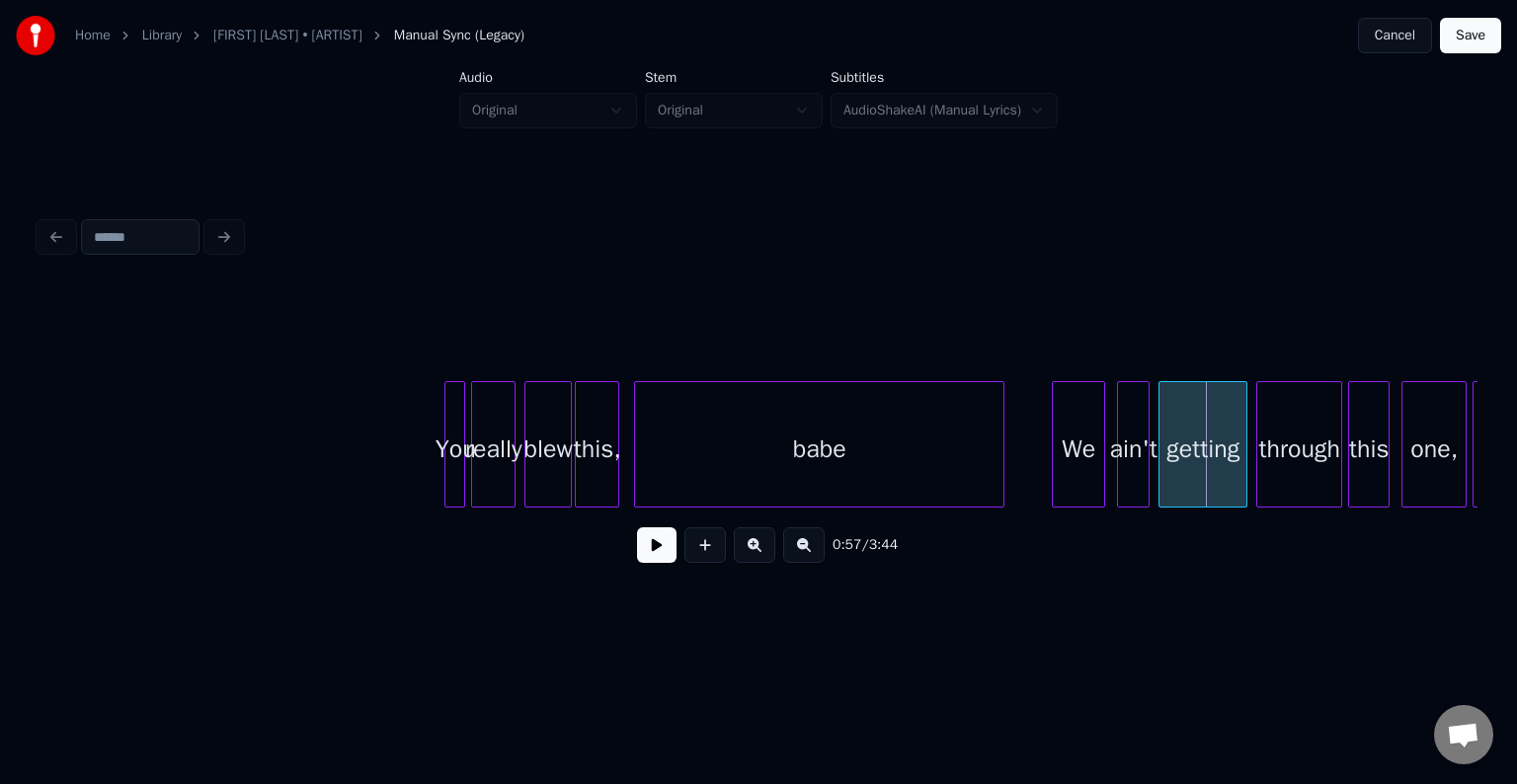 click on "babe We ain't getting through this one, babe this, blew really You" at bounding box center (9362, 444) 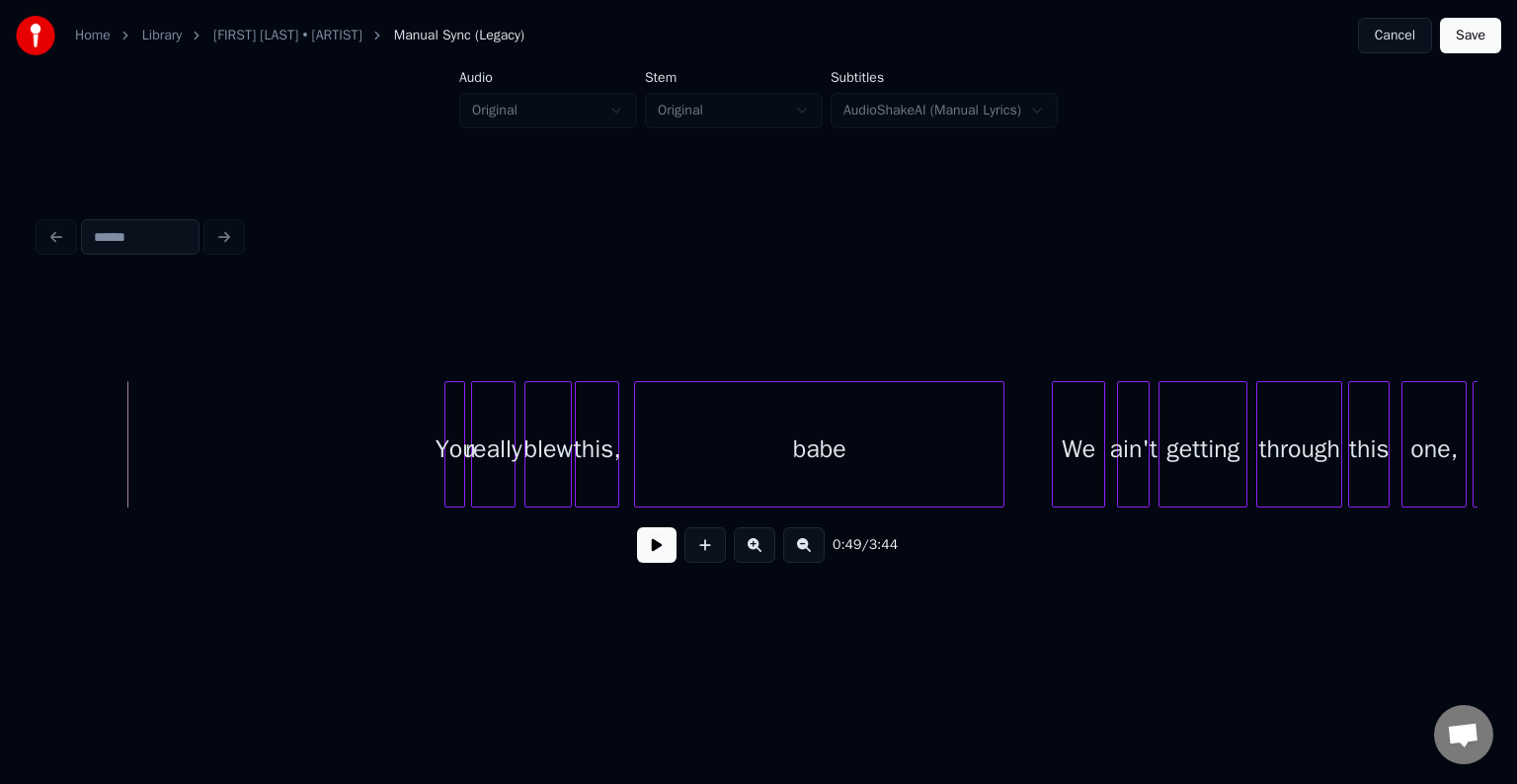 click at bounding box center [657, 545] 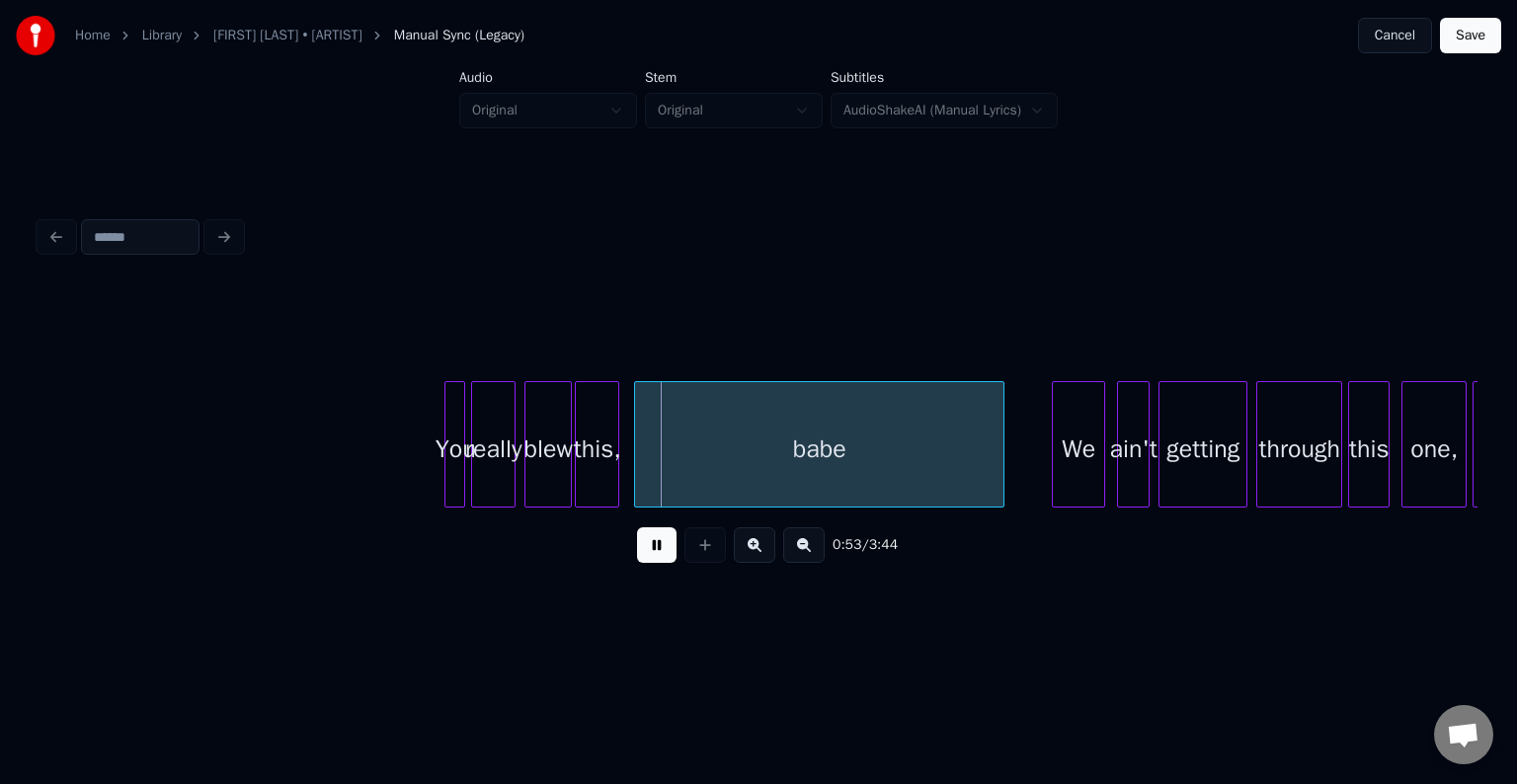 click at bounding box center (657, 545) 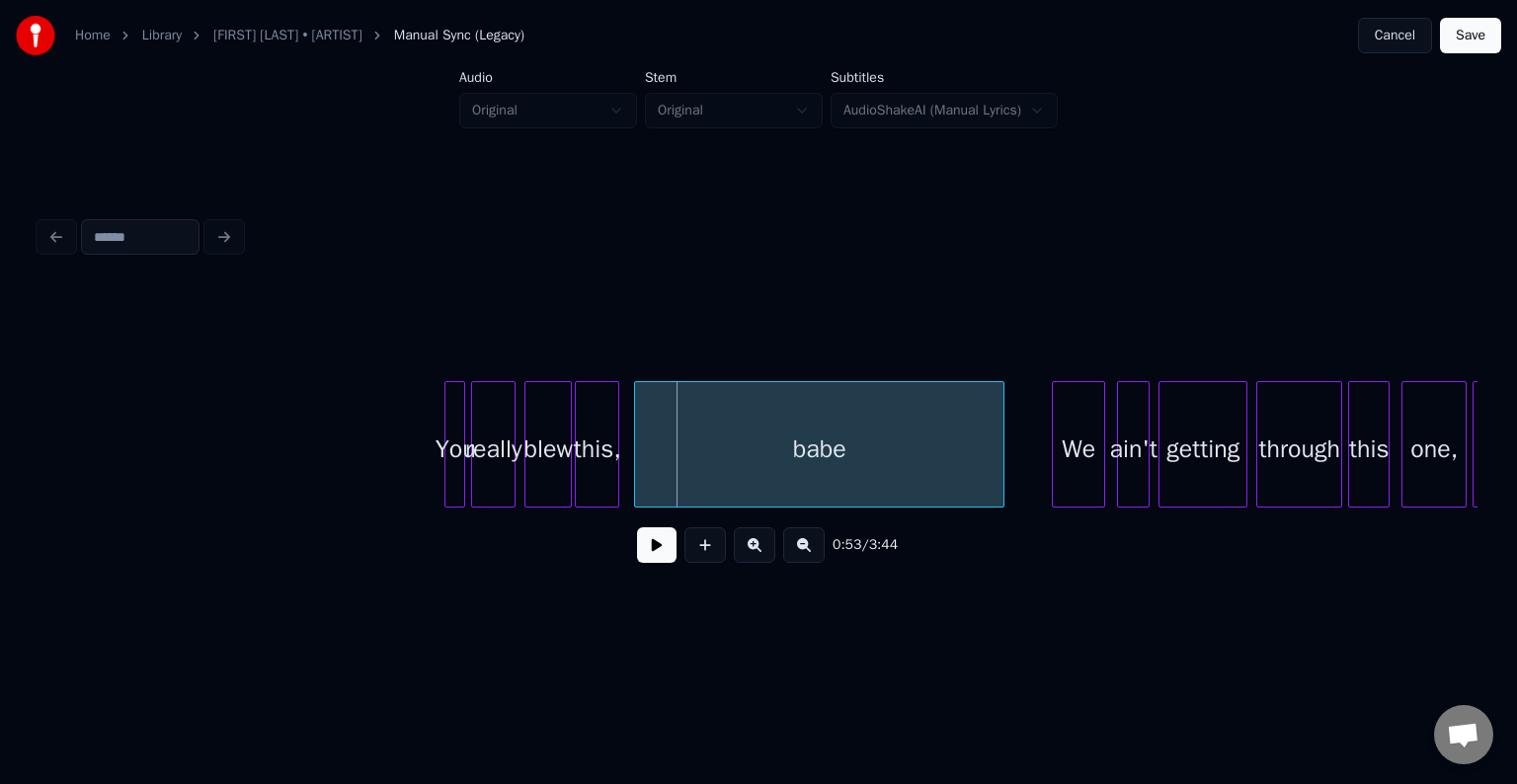 click on "You" at bounding box center (455, 449) 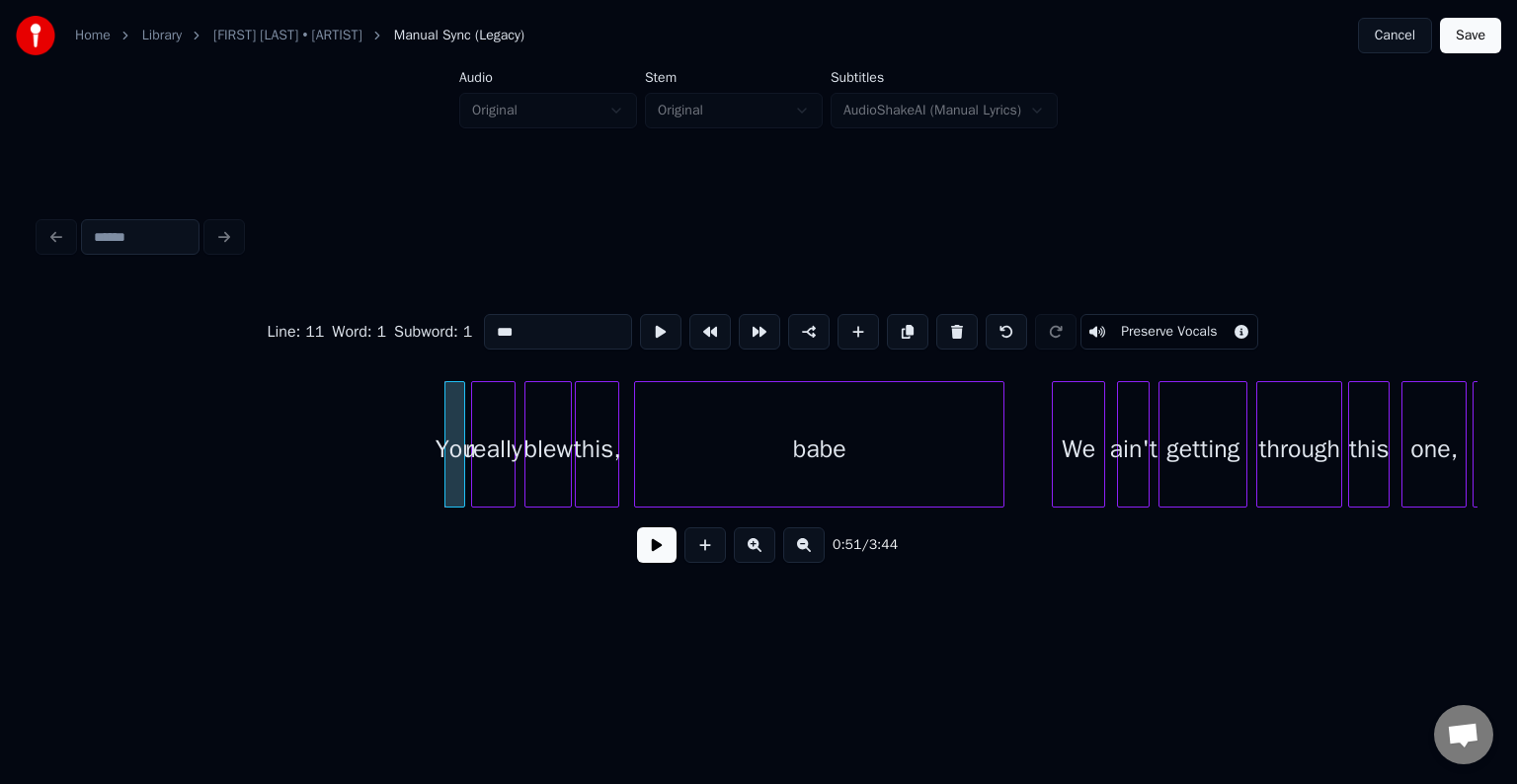click at bounding box center [657, 545] 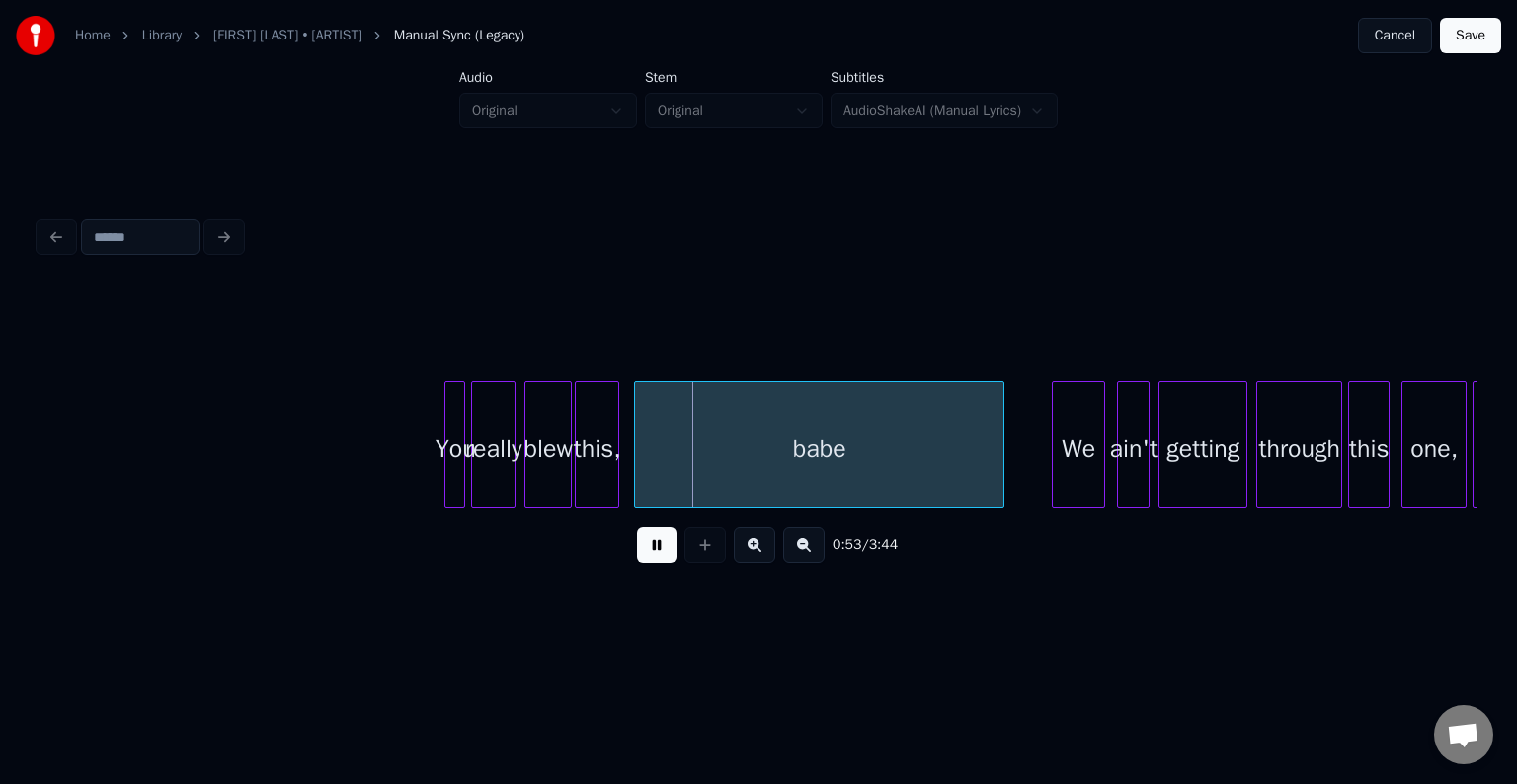 click at bounding box center [657, 545] 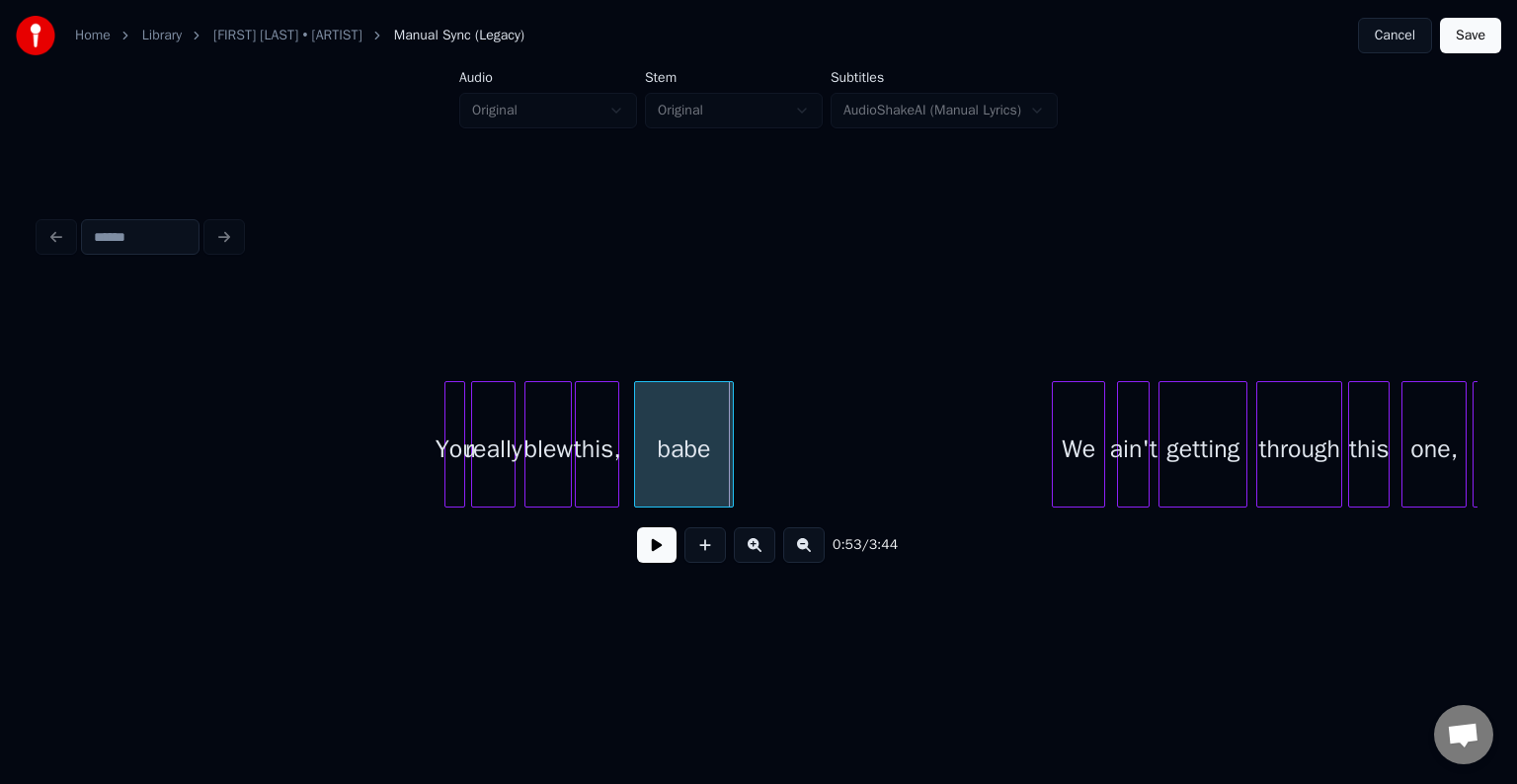 click at bounding box center [730, 444] 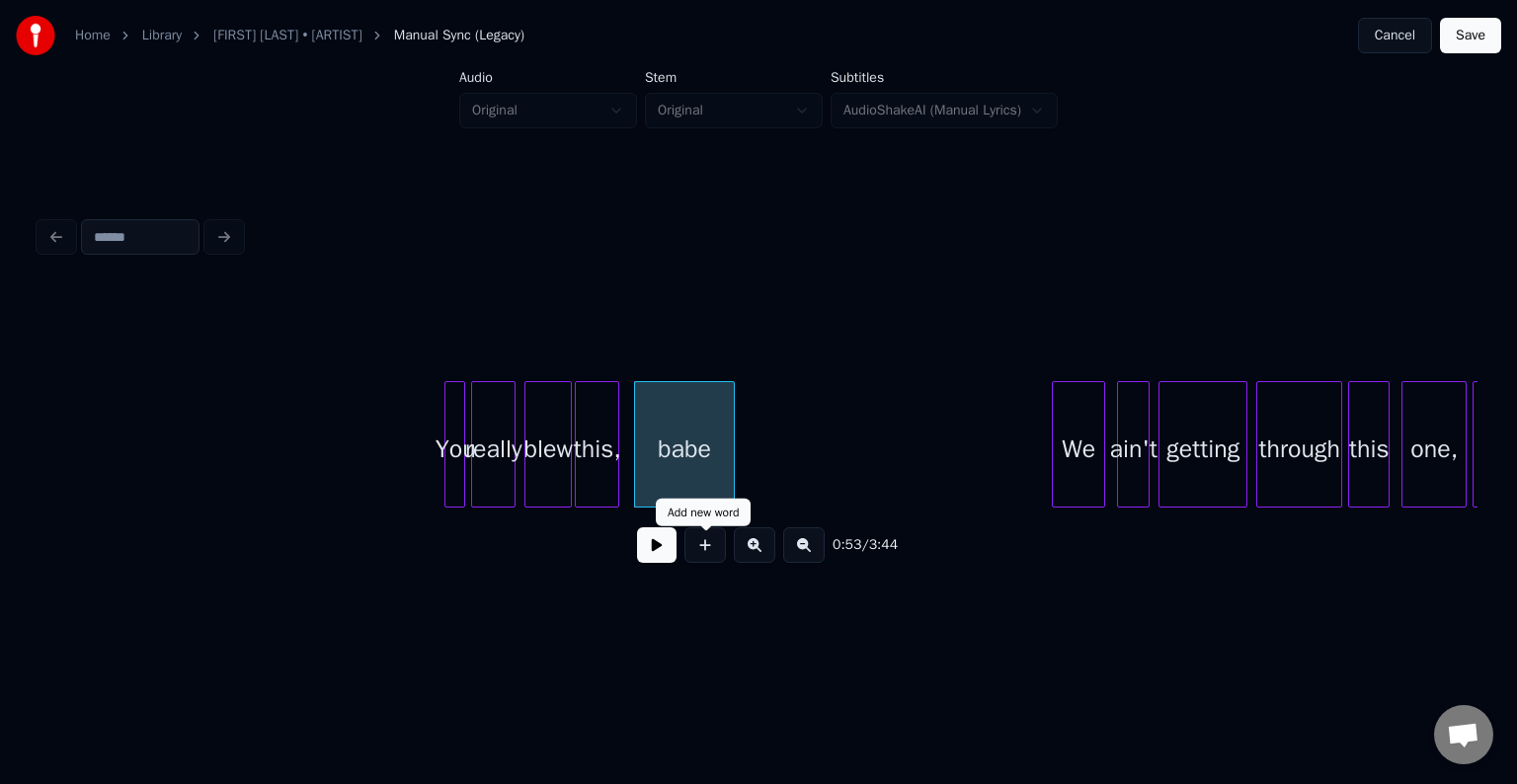 click on "[TIME]  /  [TIME]" at bounding box center (758, 545) 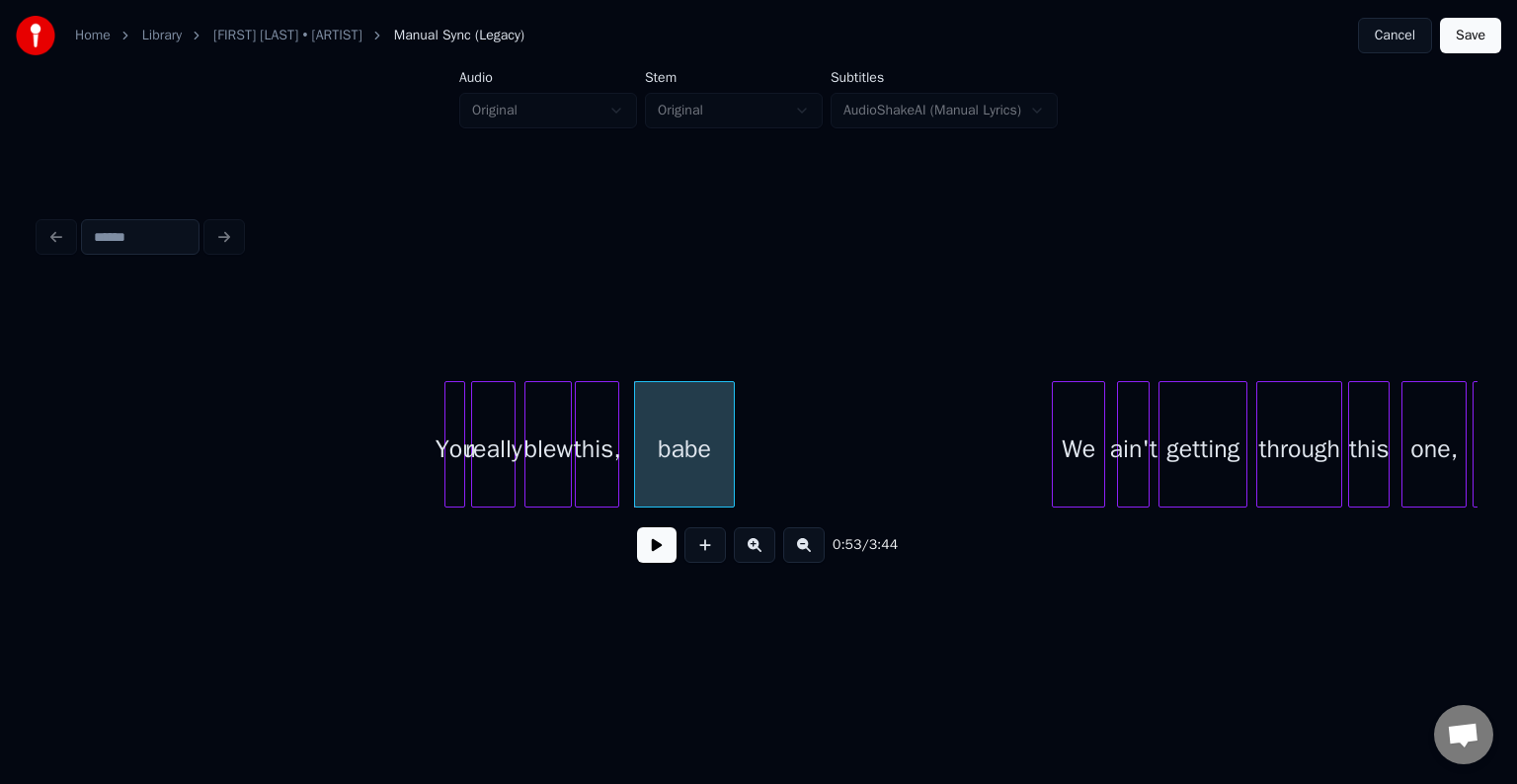 click at bounding box center [657, 545] 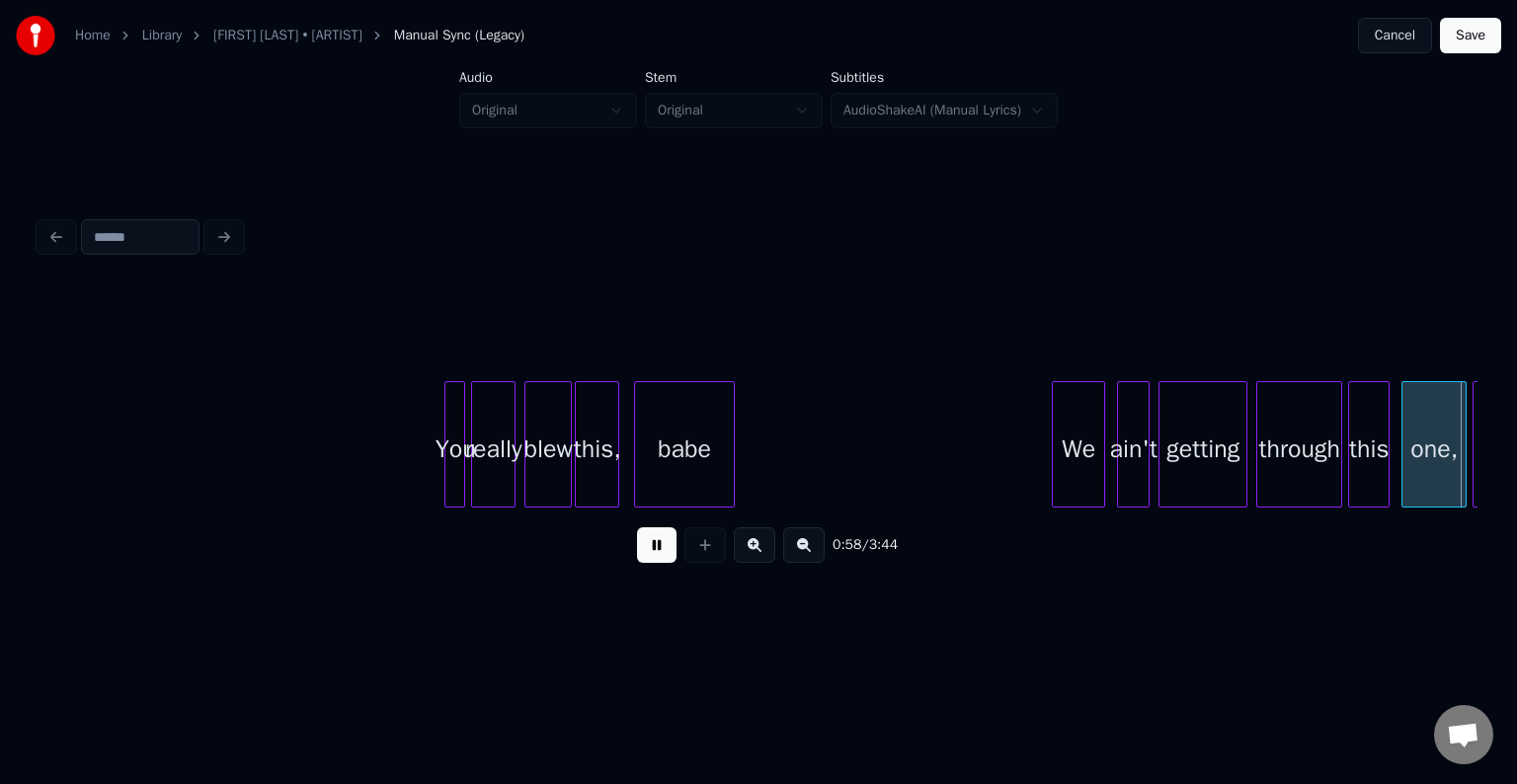 scroll, scrollTop: 0, scrollLeft: 8732, axis: horizontal 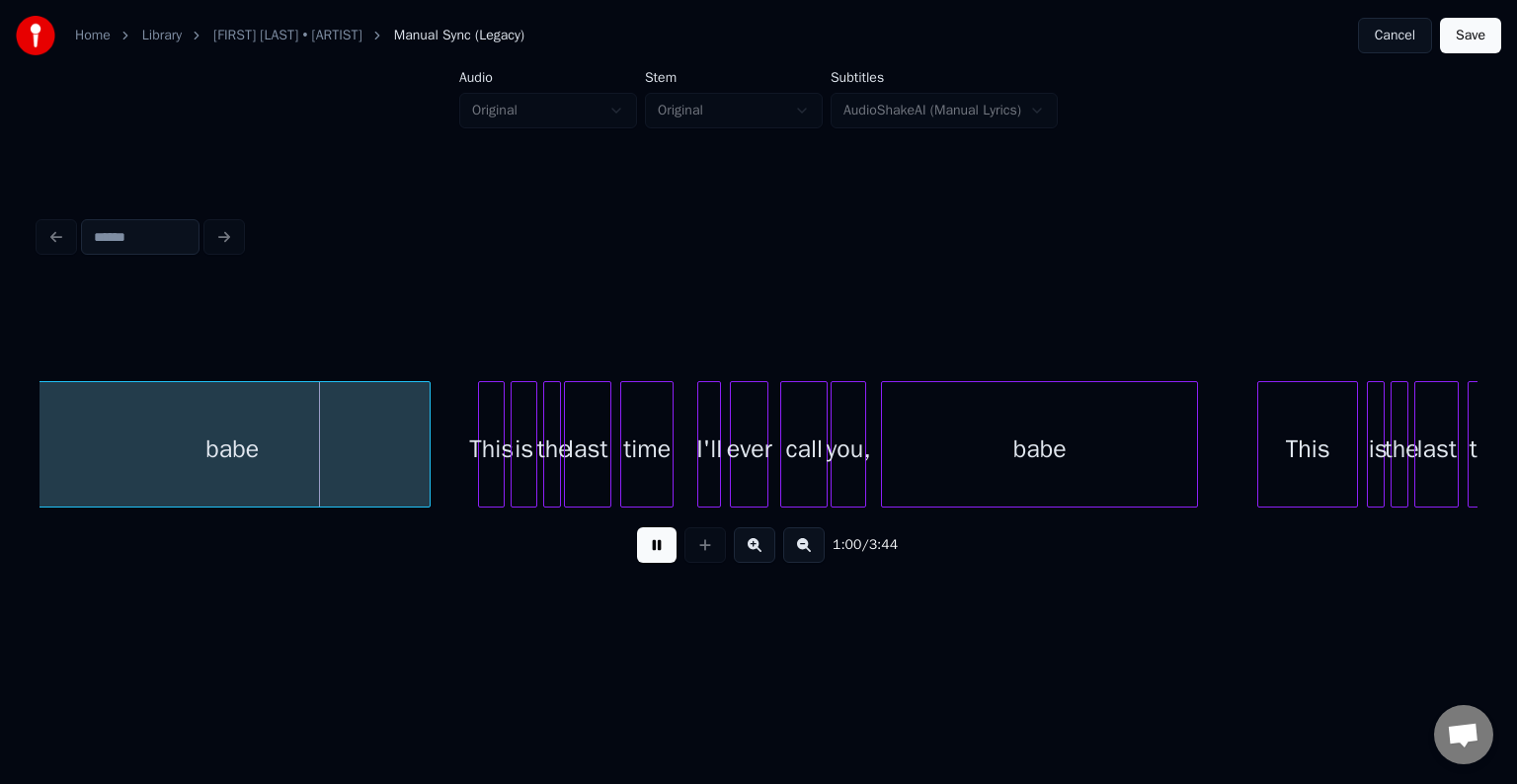 click at bounding box center (657, 545) 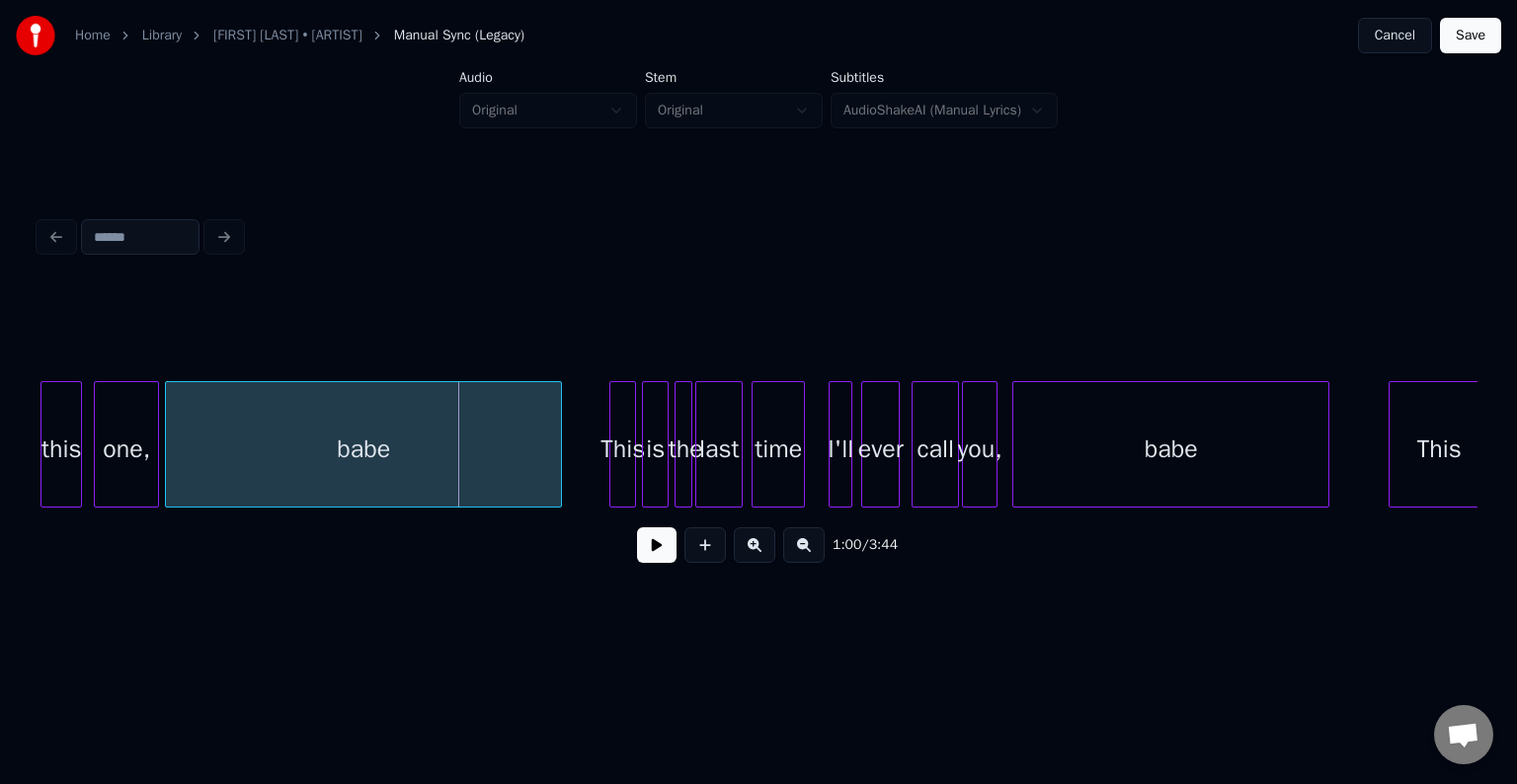 scroll, scrollTop: 0, scrollLeft: 8495, axis: horizontal 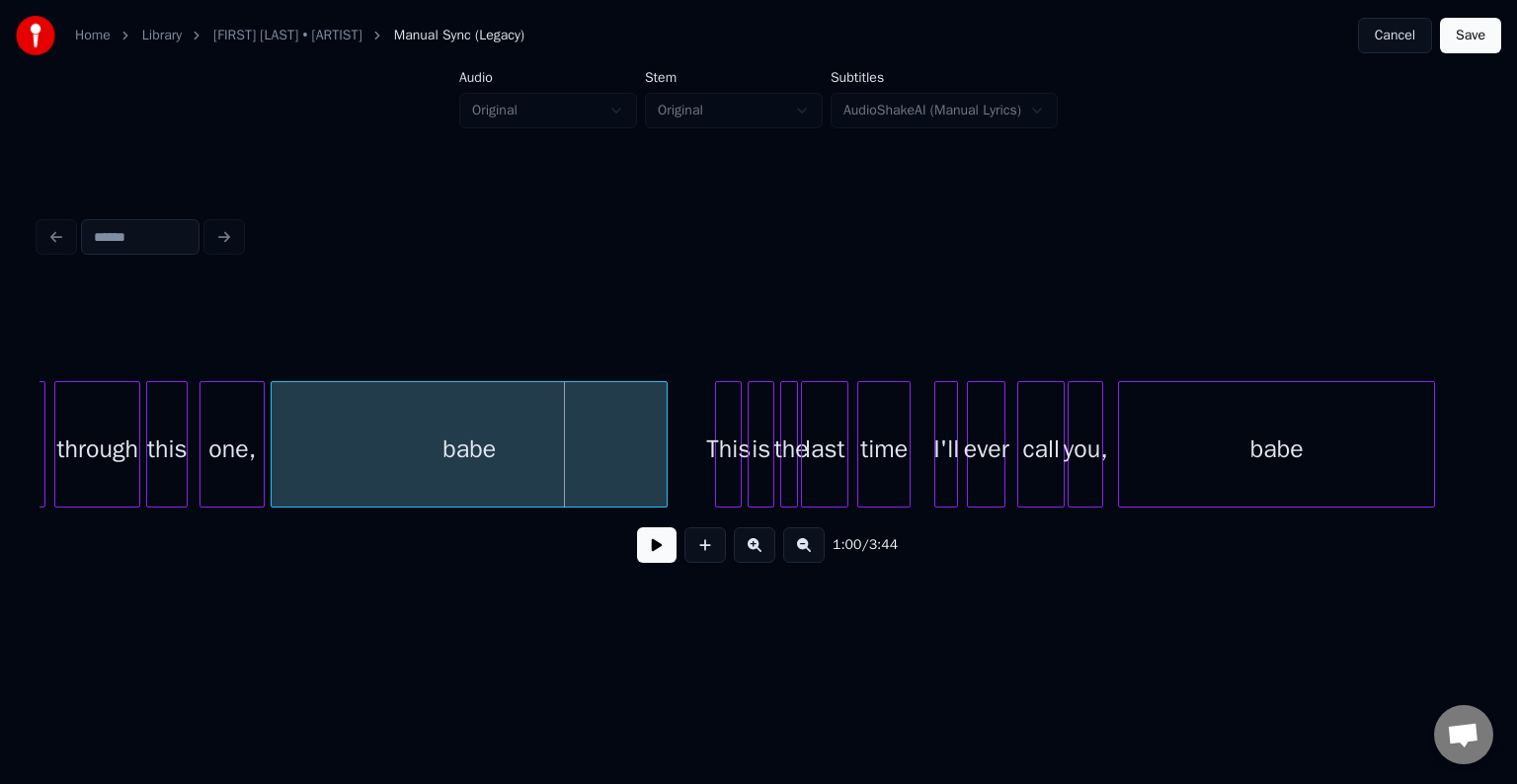 click on "babe" at bounding box center (469, 449) 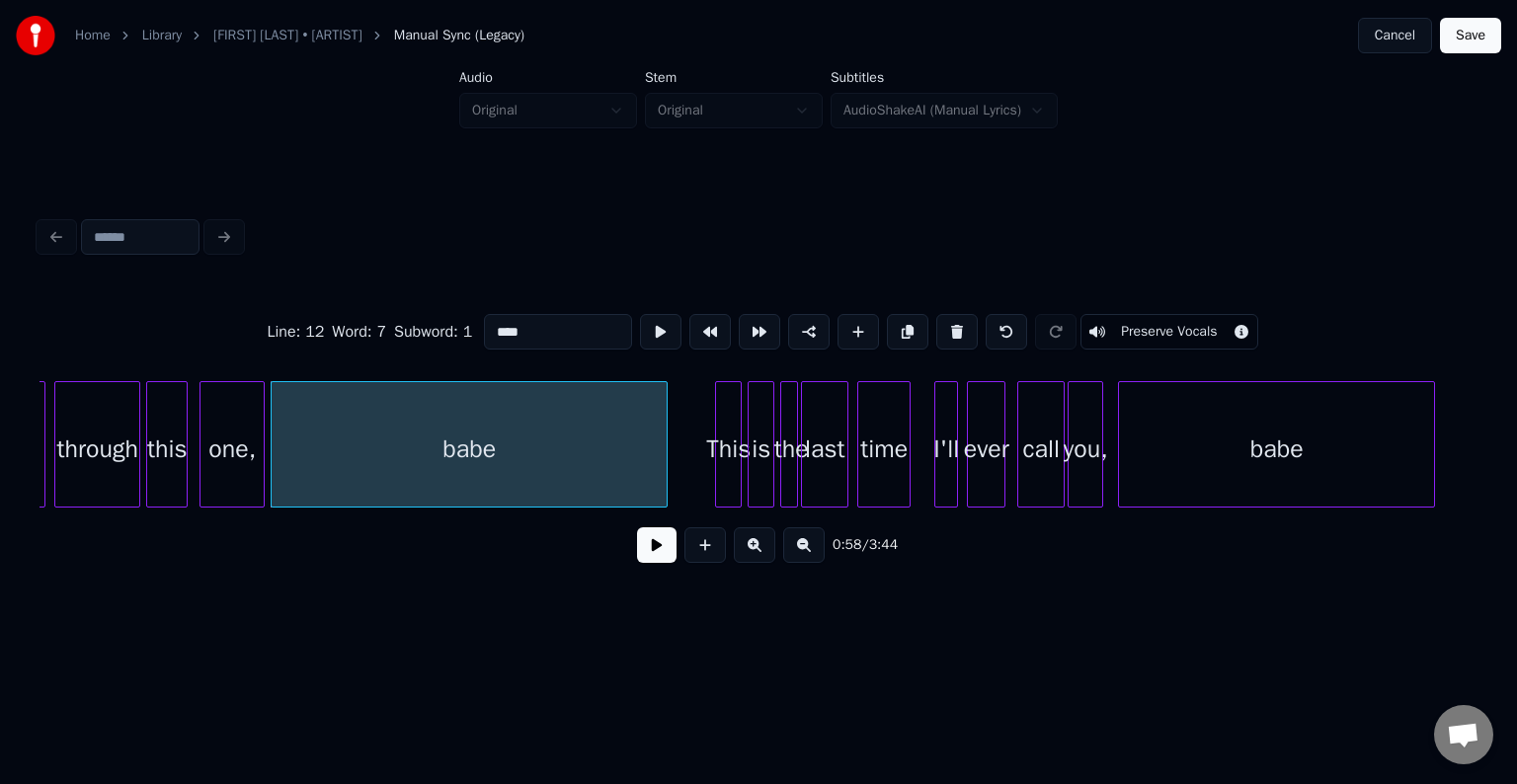 click at bounding box center [657, 545] 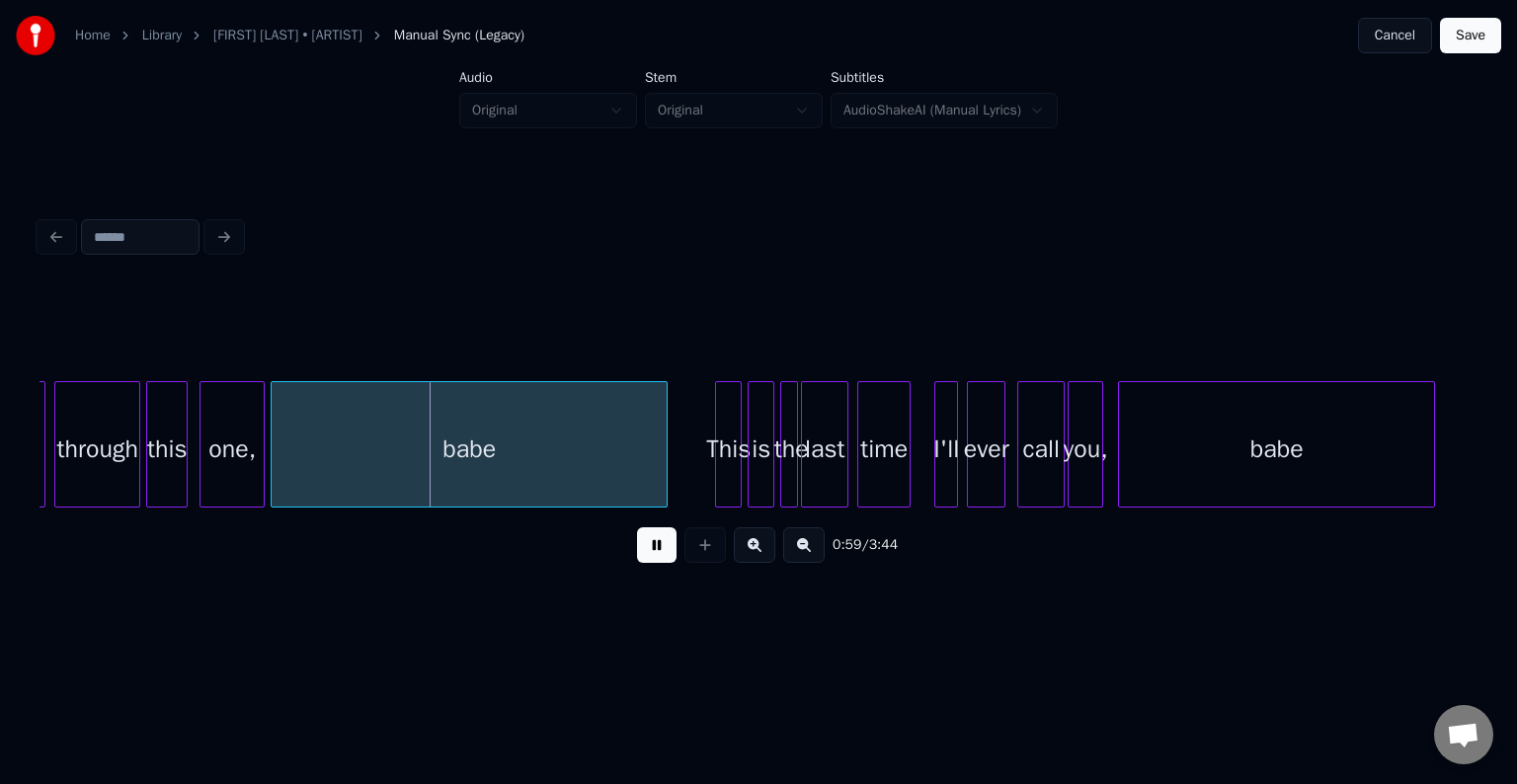 click at bounding box center (657, 545) 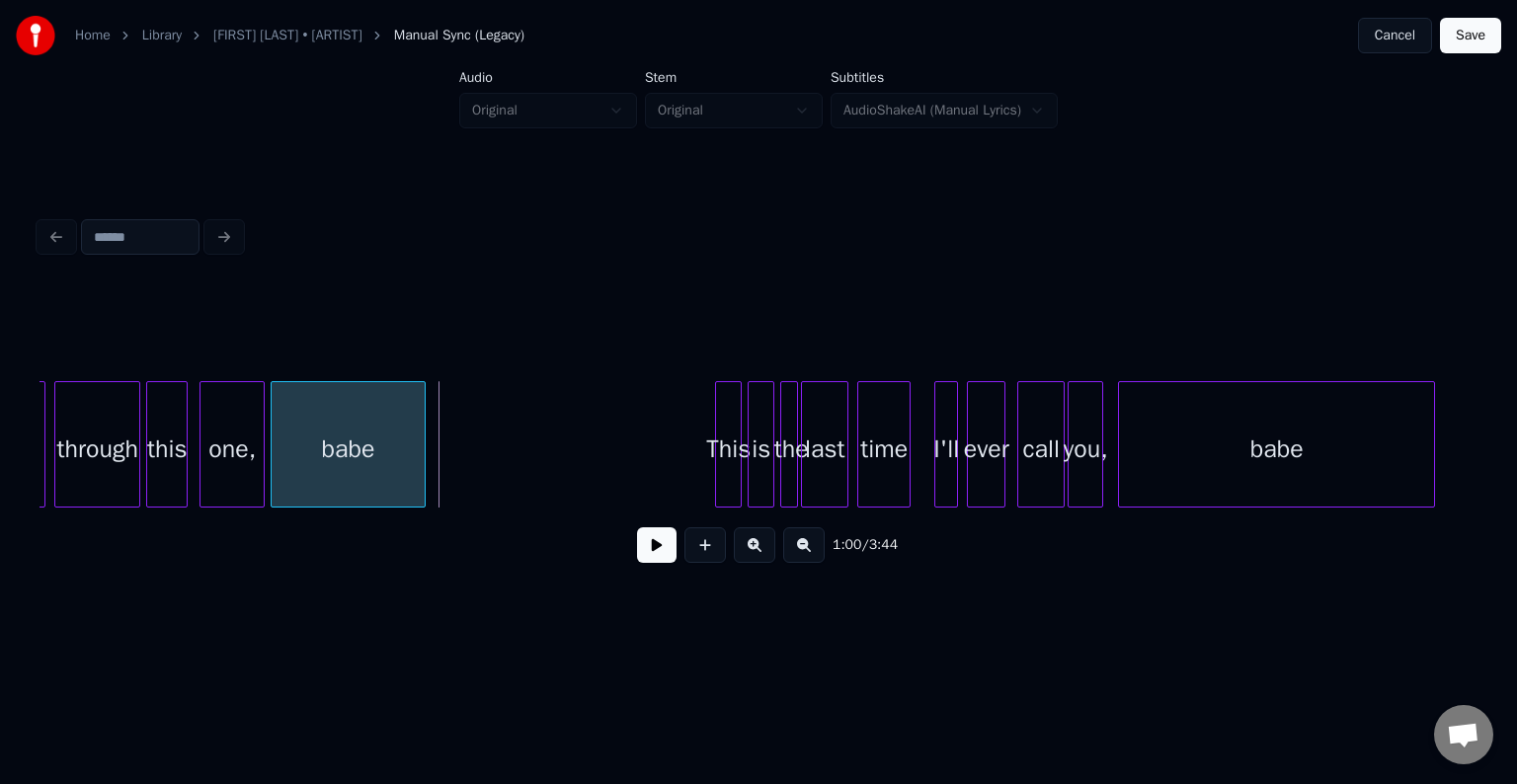 click at bounding box center [422, 444] 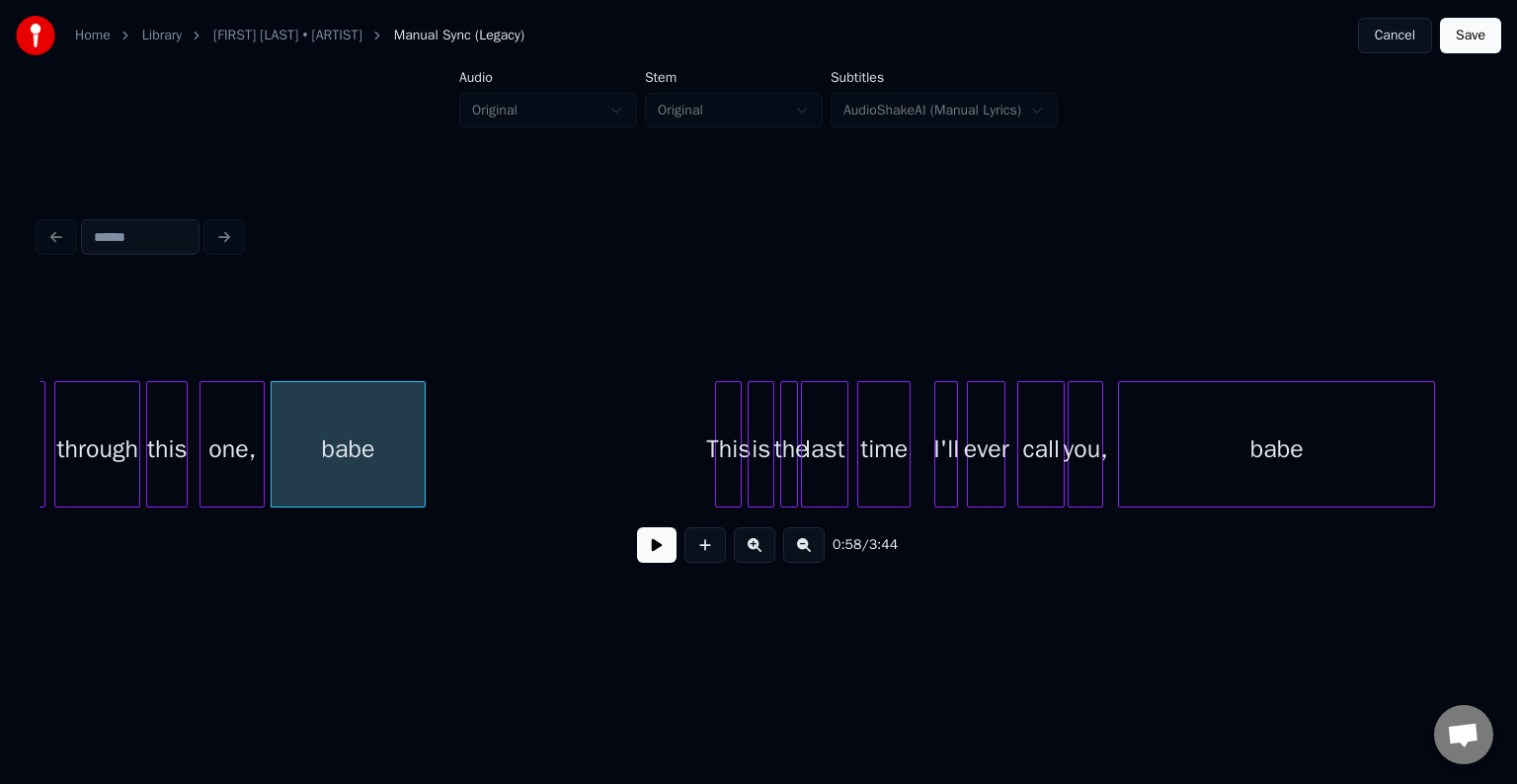 click at bounding box center (657, 545) 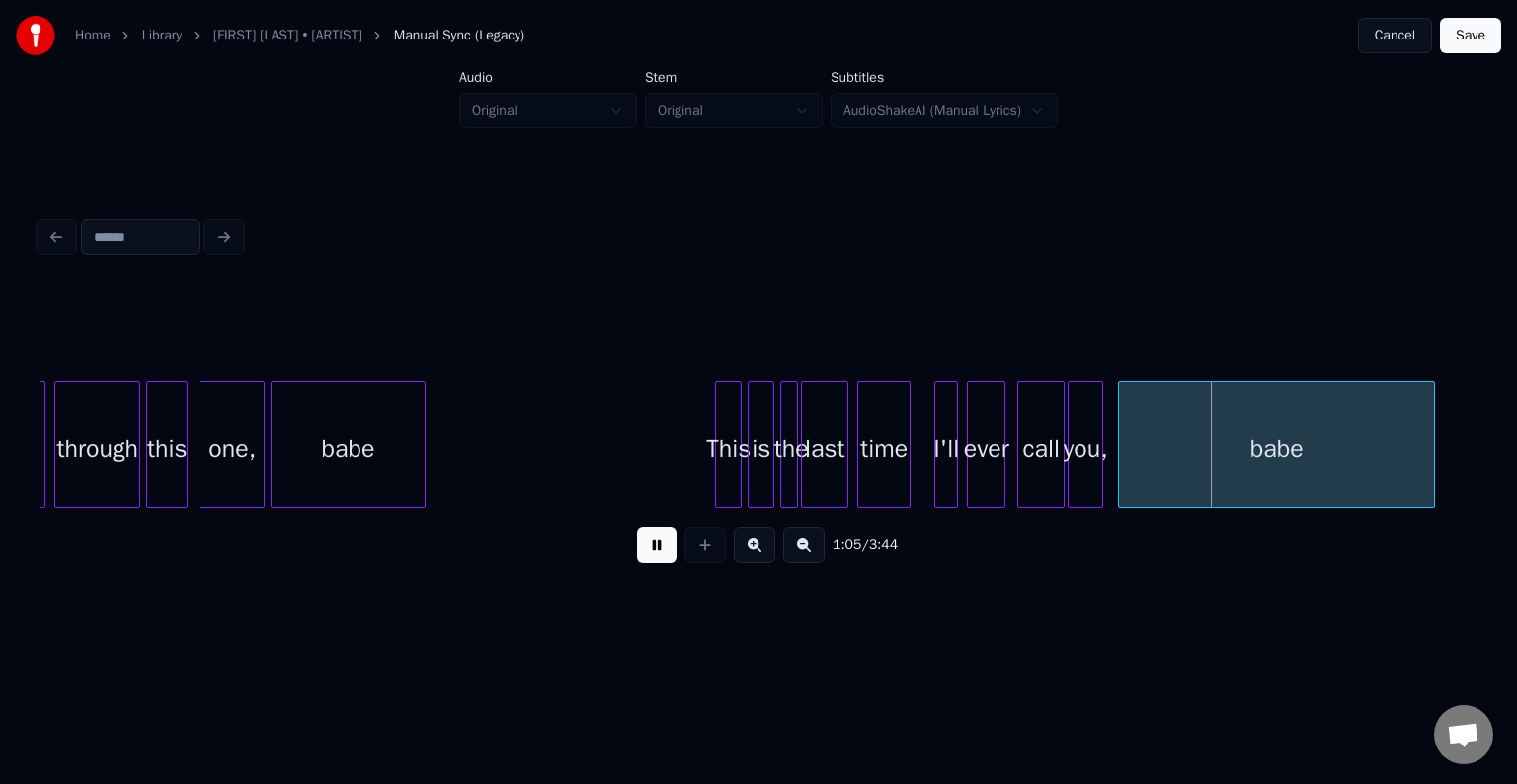 click at bounding box center [657, 545] 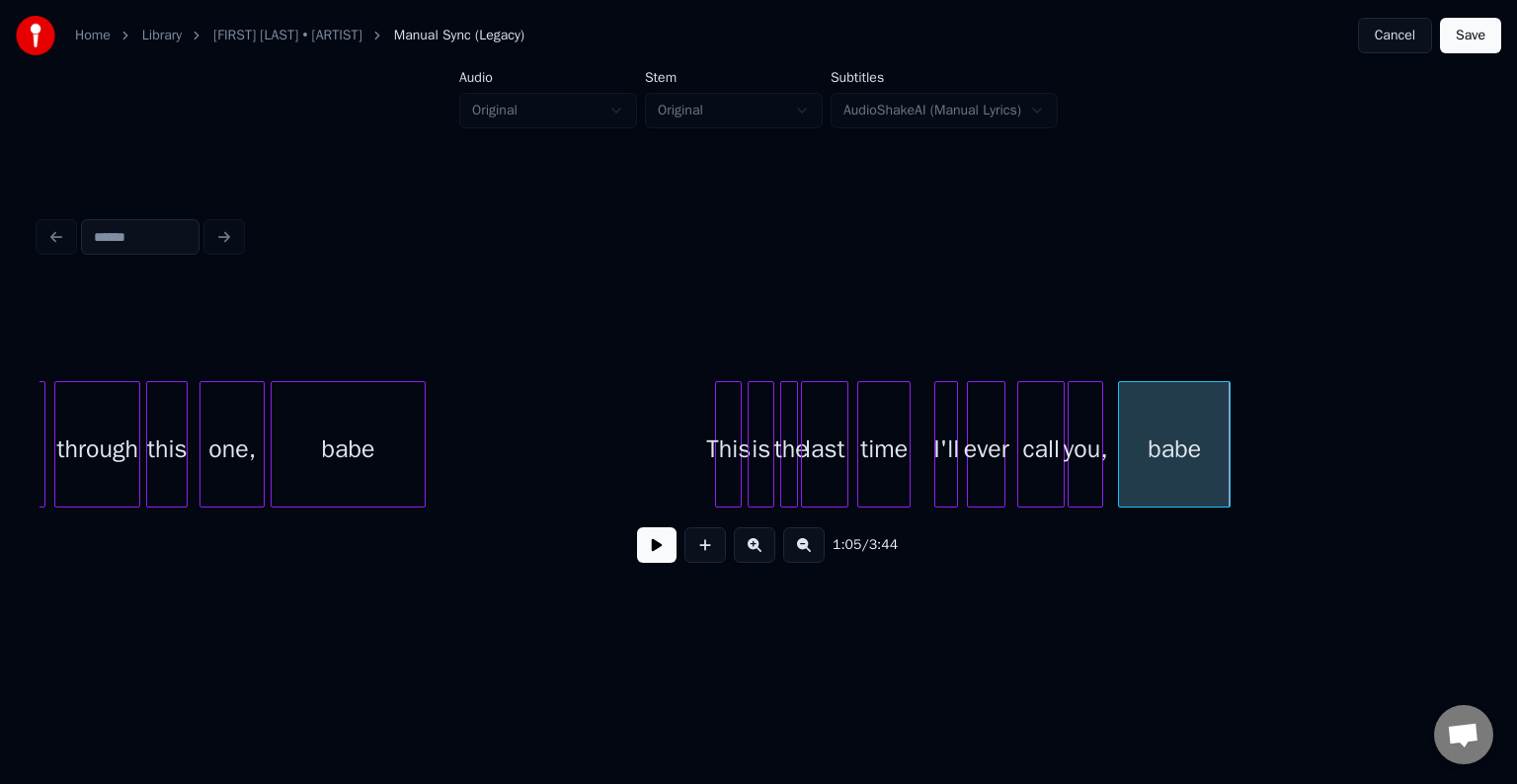 click at bounding box center (1227, 444) 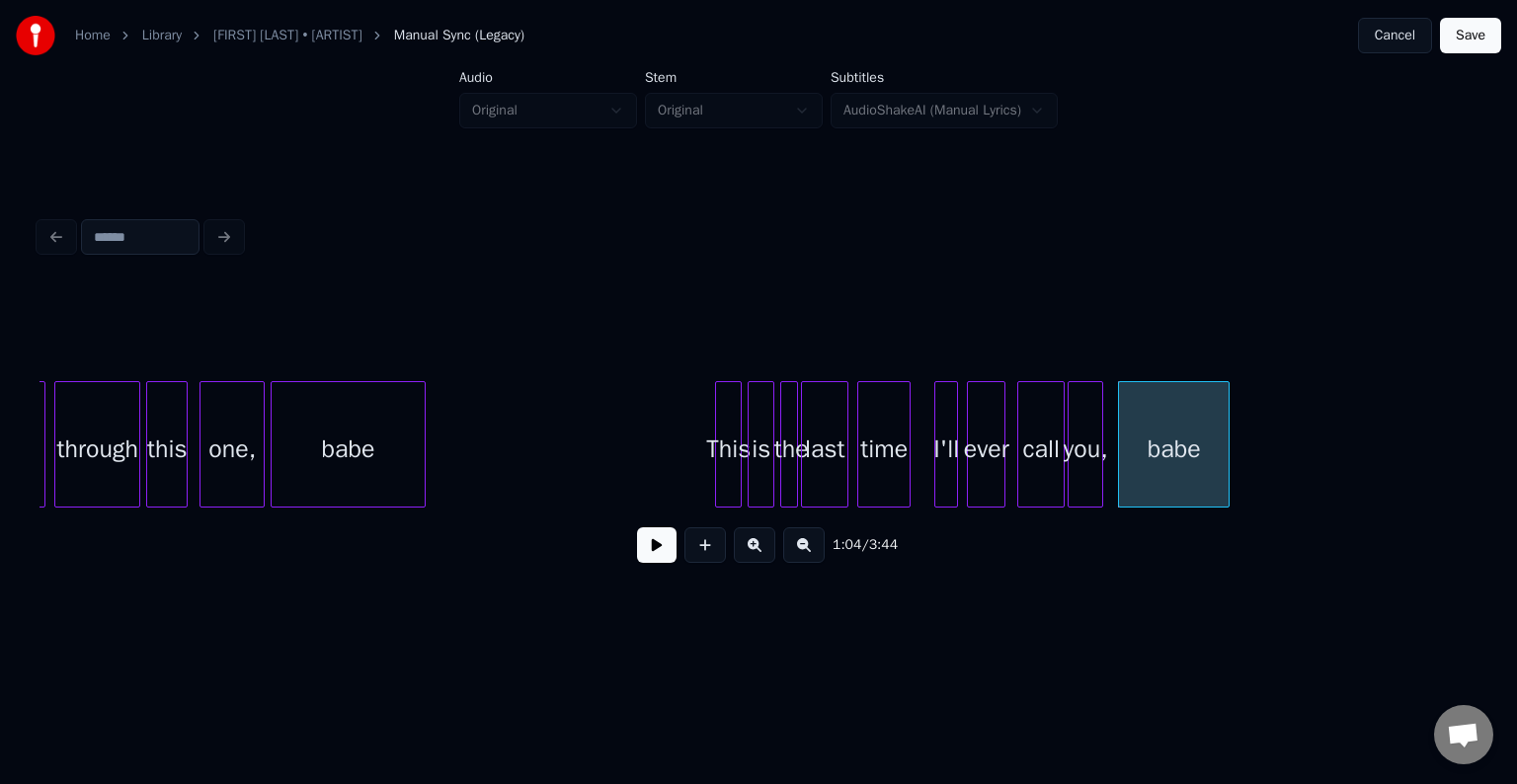 click at bounding box center [657, 545] 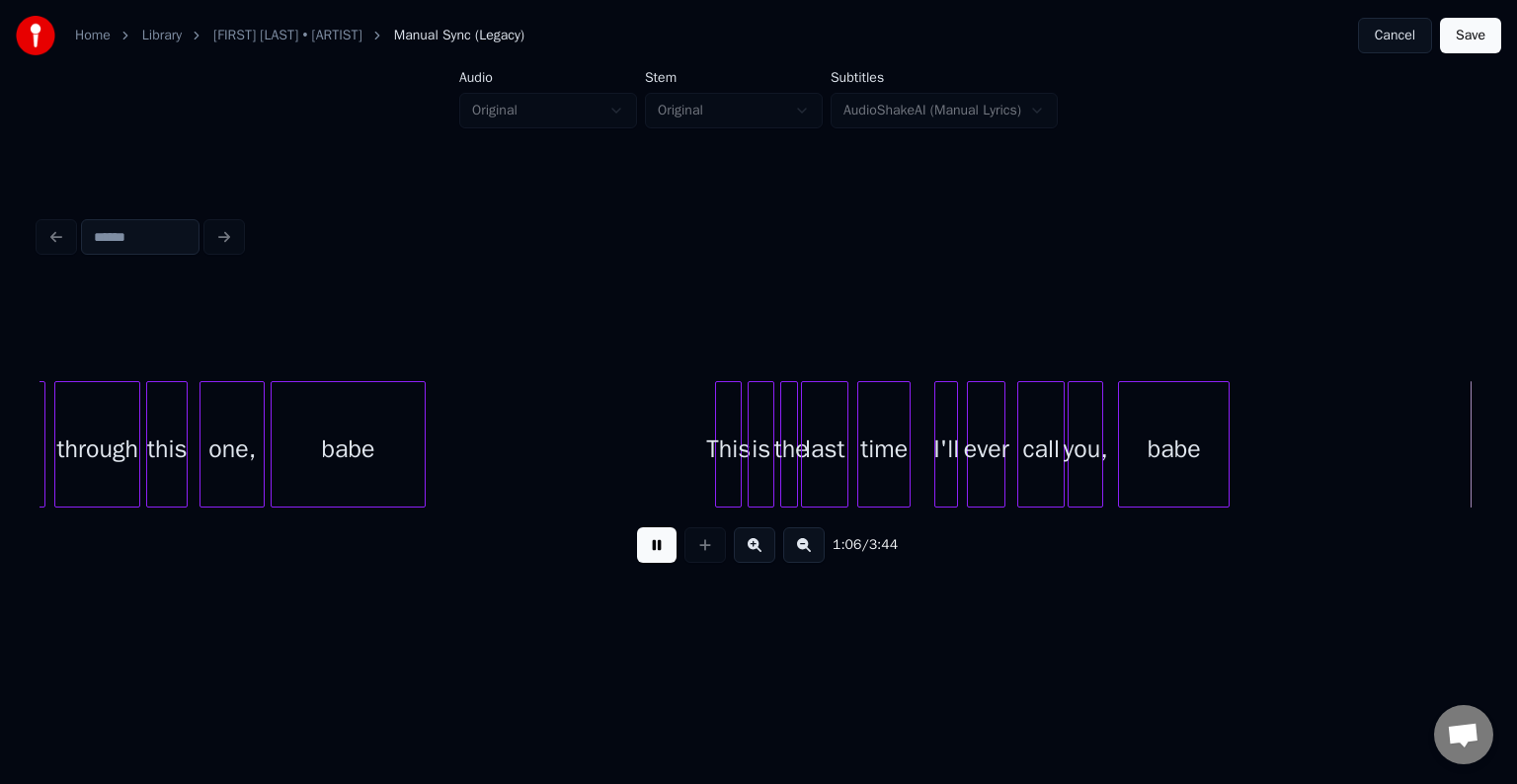scroll, scrollTop: 0, scrollLeft: 9933, axis: horizontal 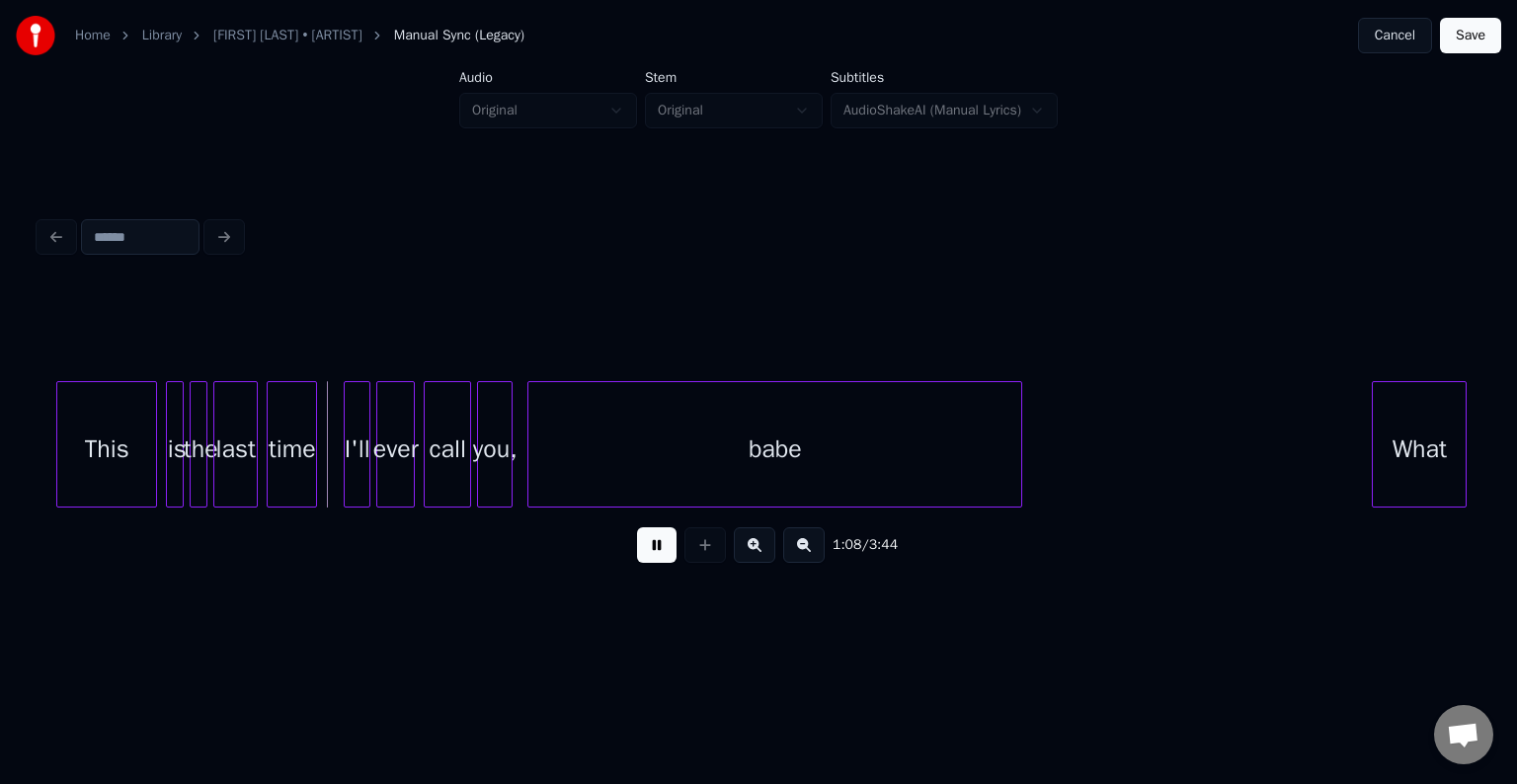click at bounding box center (657, 545) 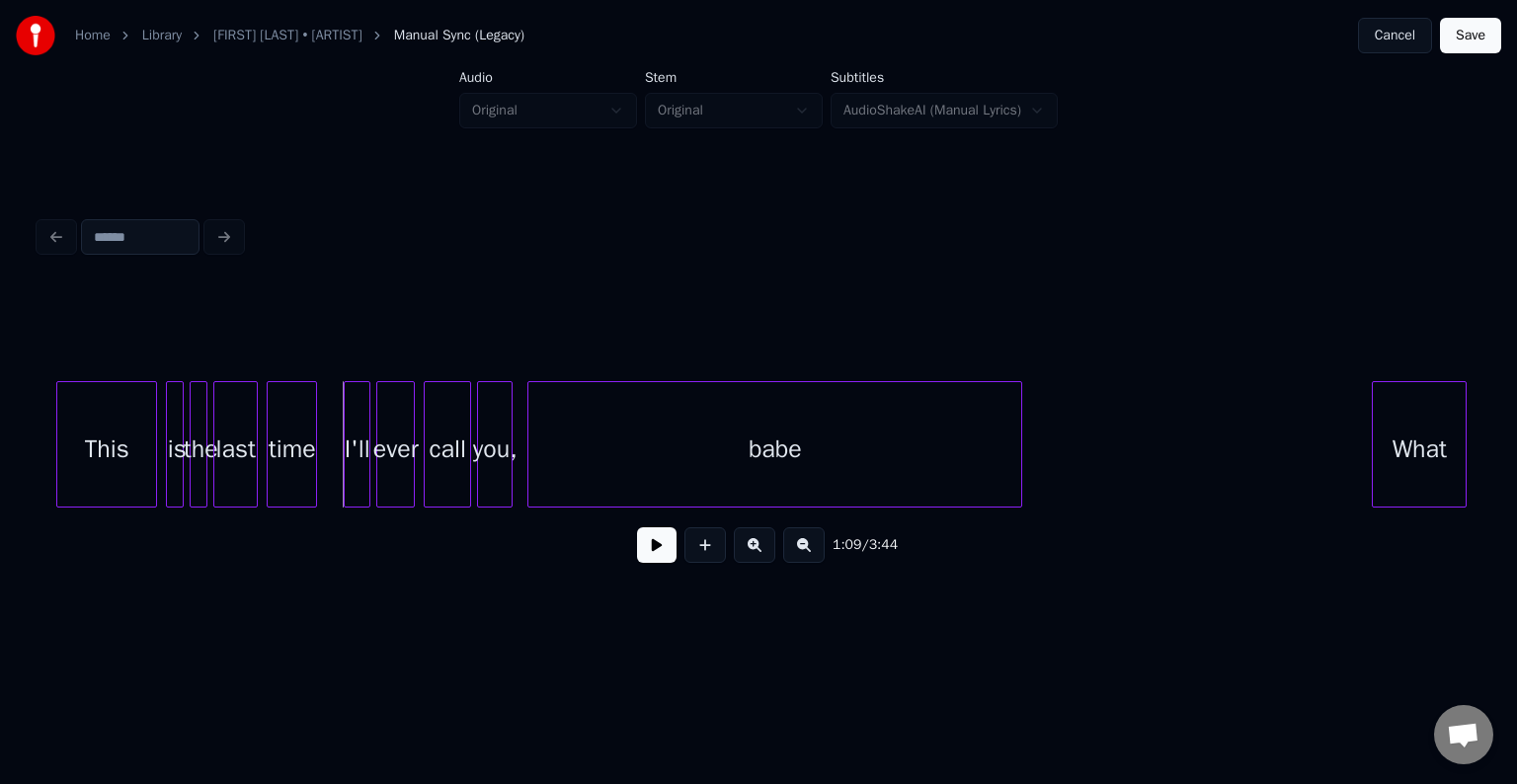 click on "This" at bounding box center [107, 449] 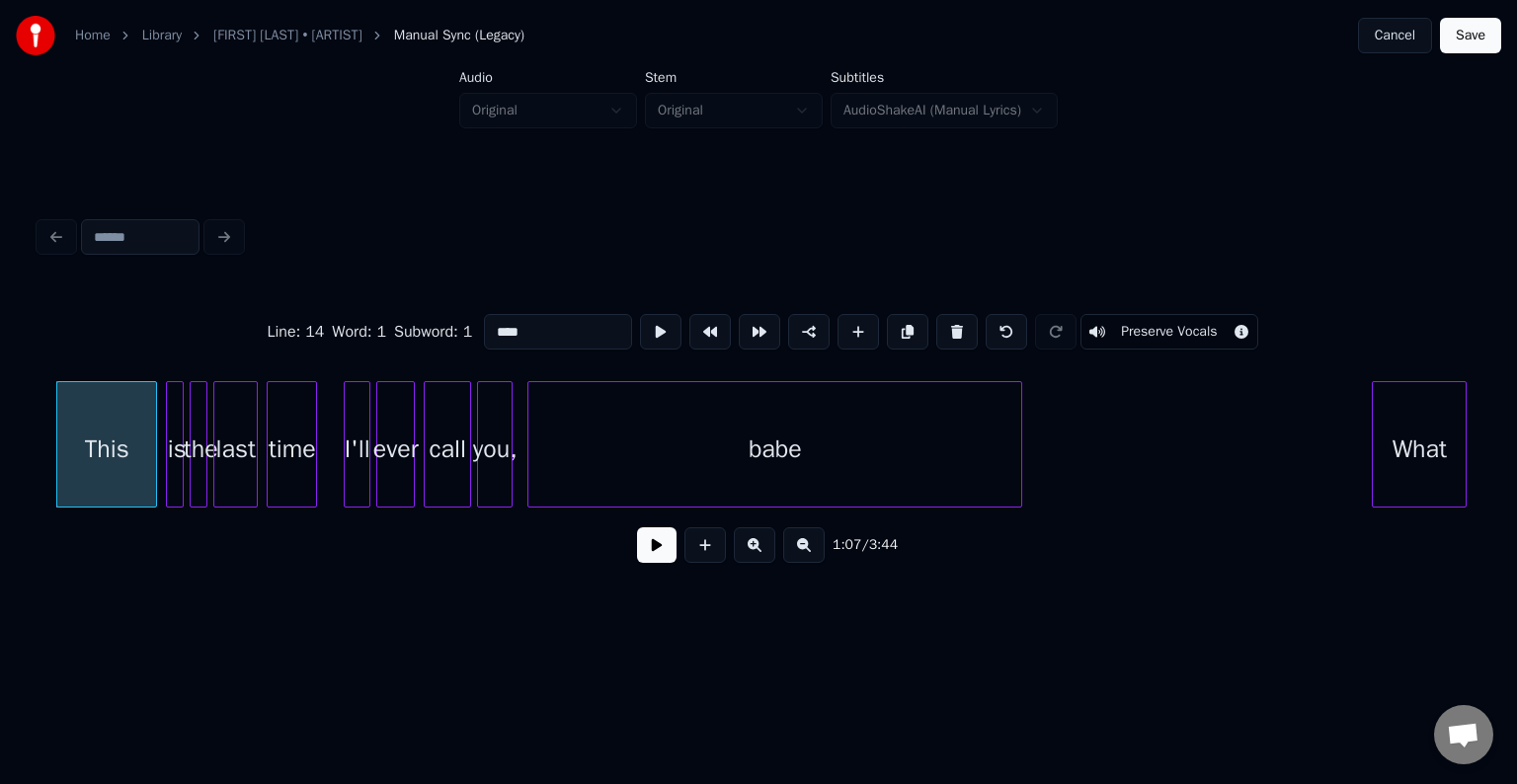 click at bounding box center [657, 545] 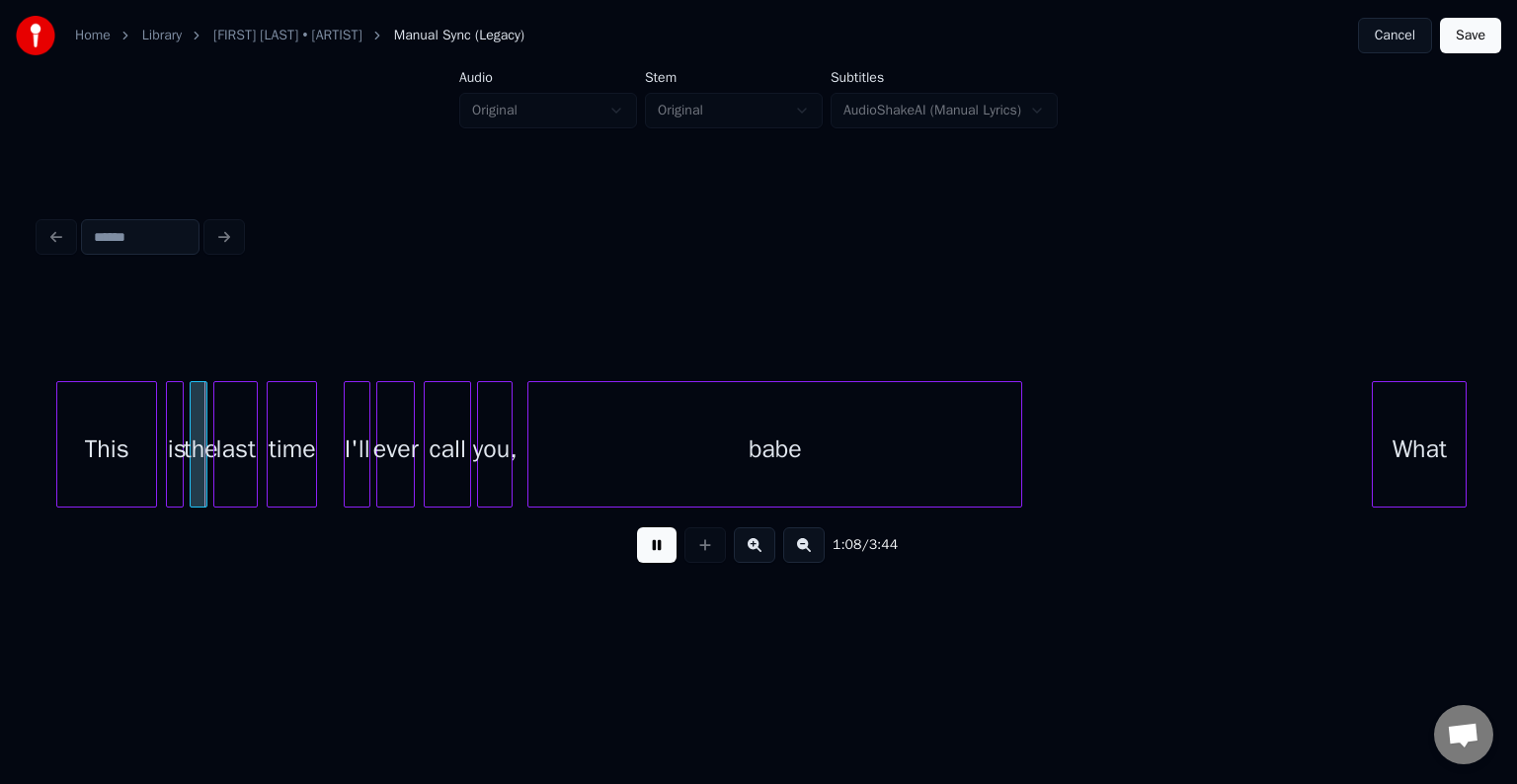 click at bounding box center [657, 545] 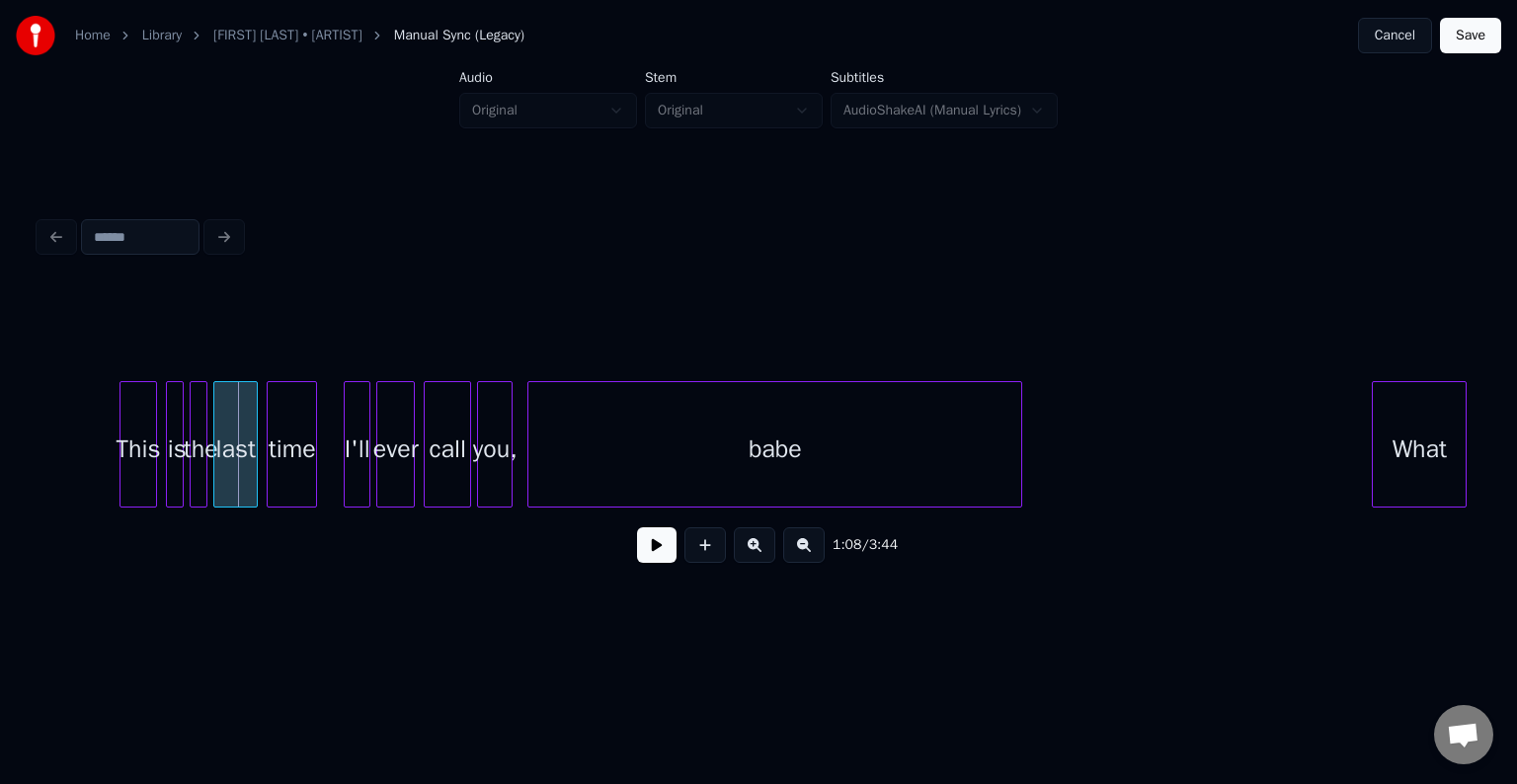 click at bounding box center (123, 444) 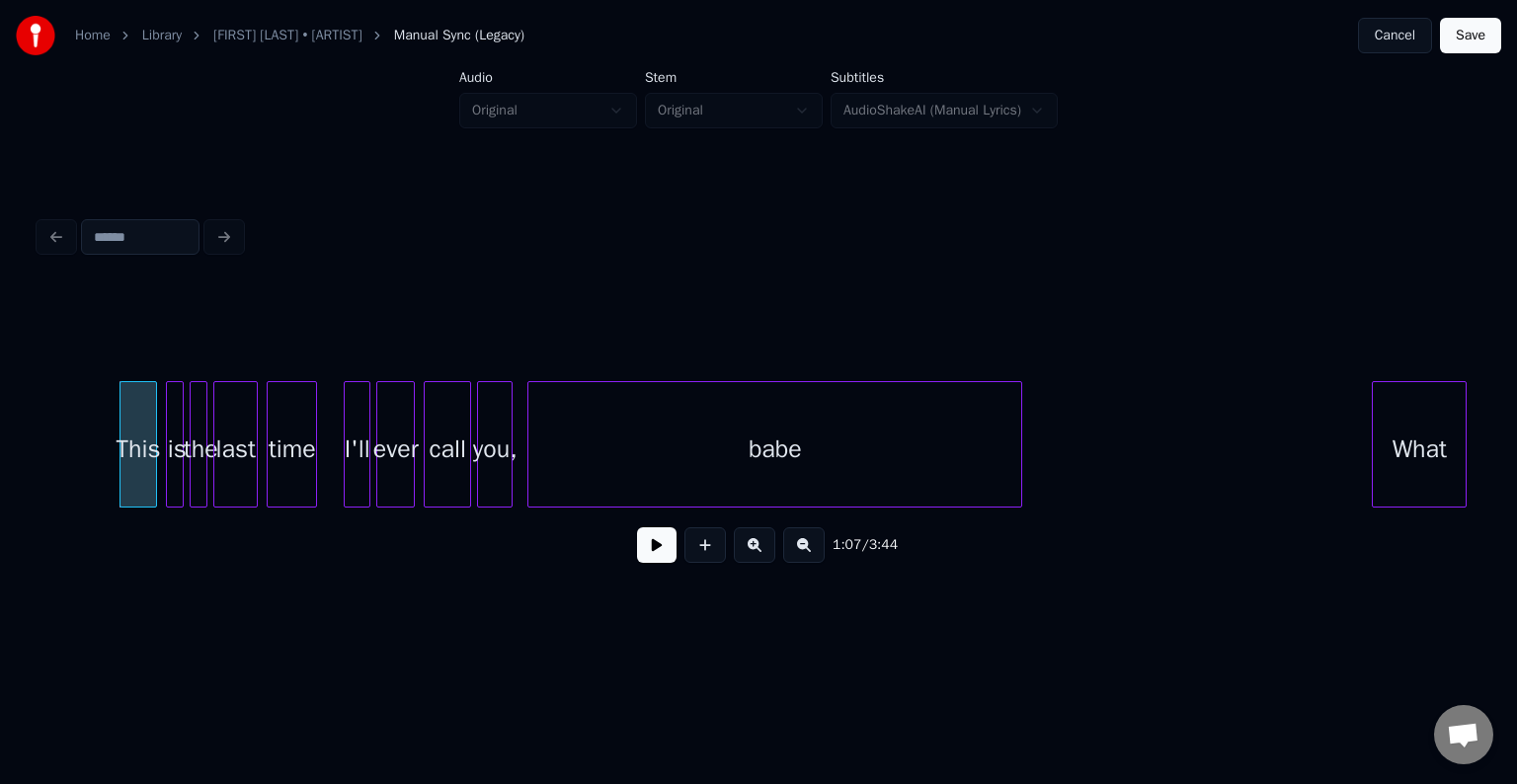 click at bounding box center [657, 545] 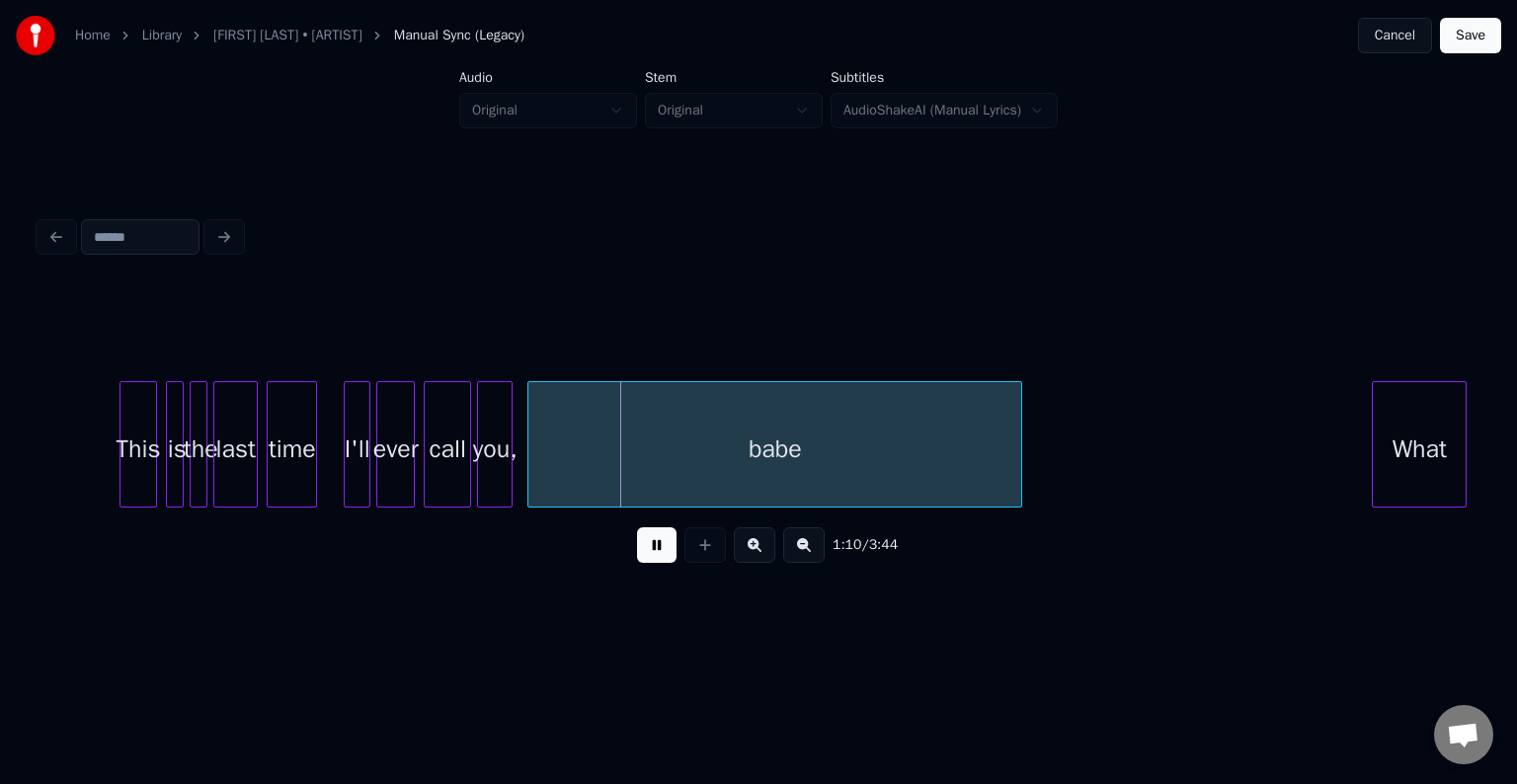 click at bounding box center [657, 545] 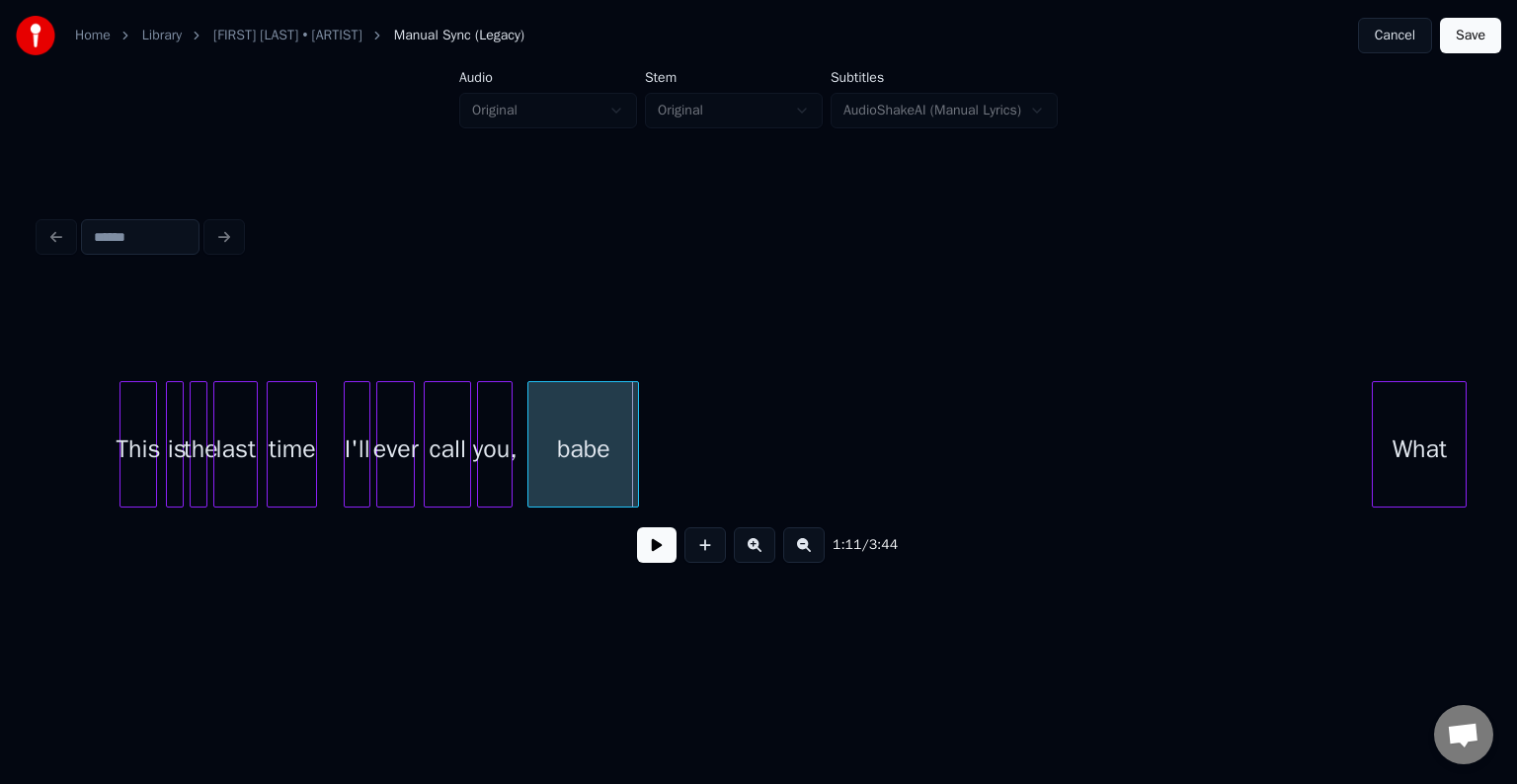 click at bounding box center (635, 444) 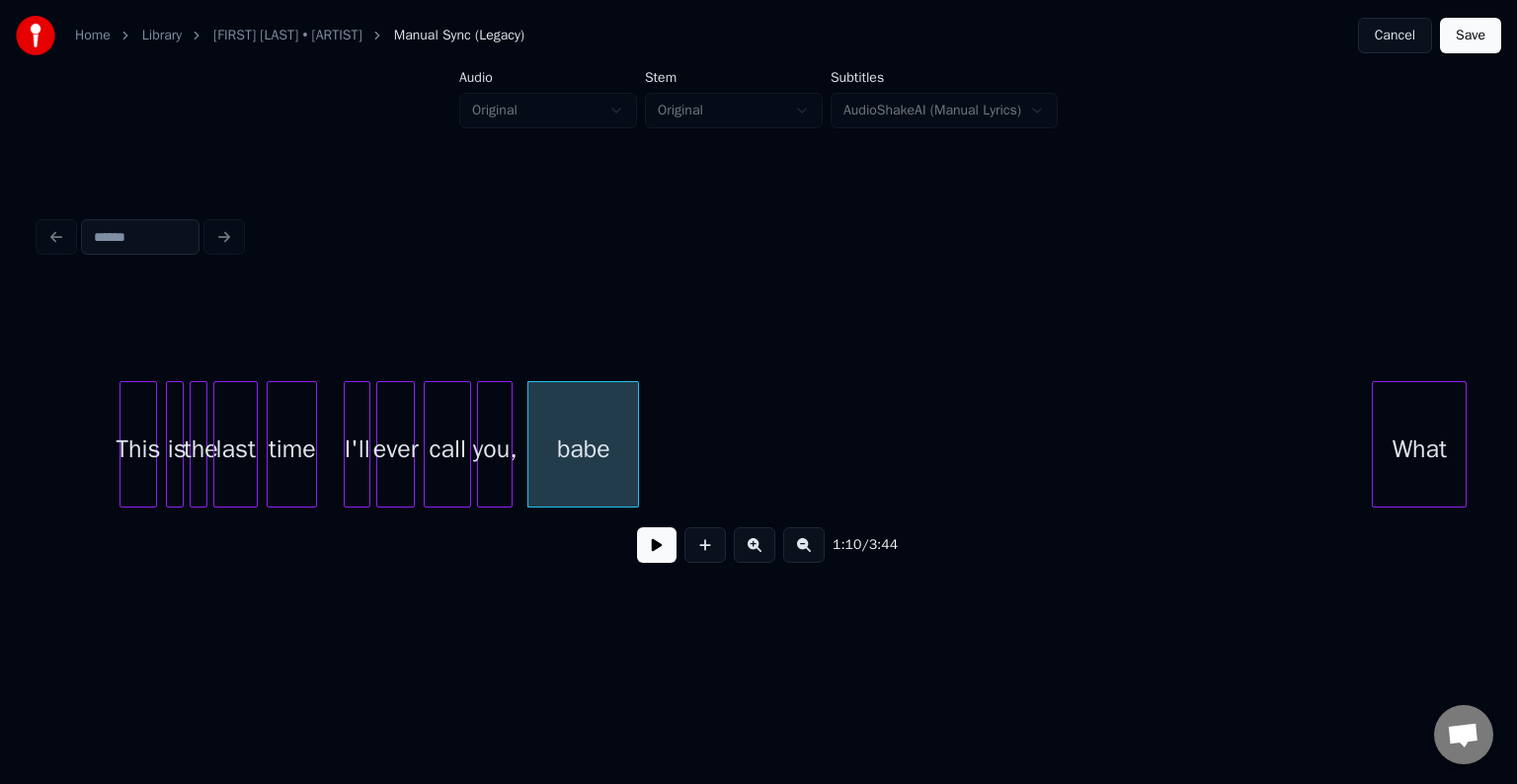 click at bounding box center [657, 545] 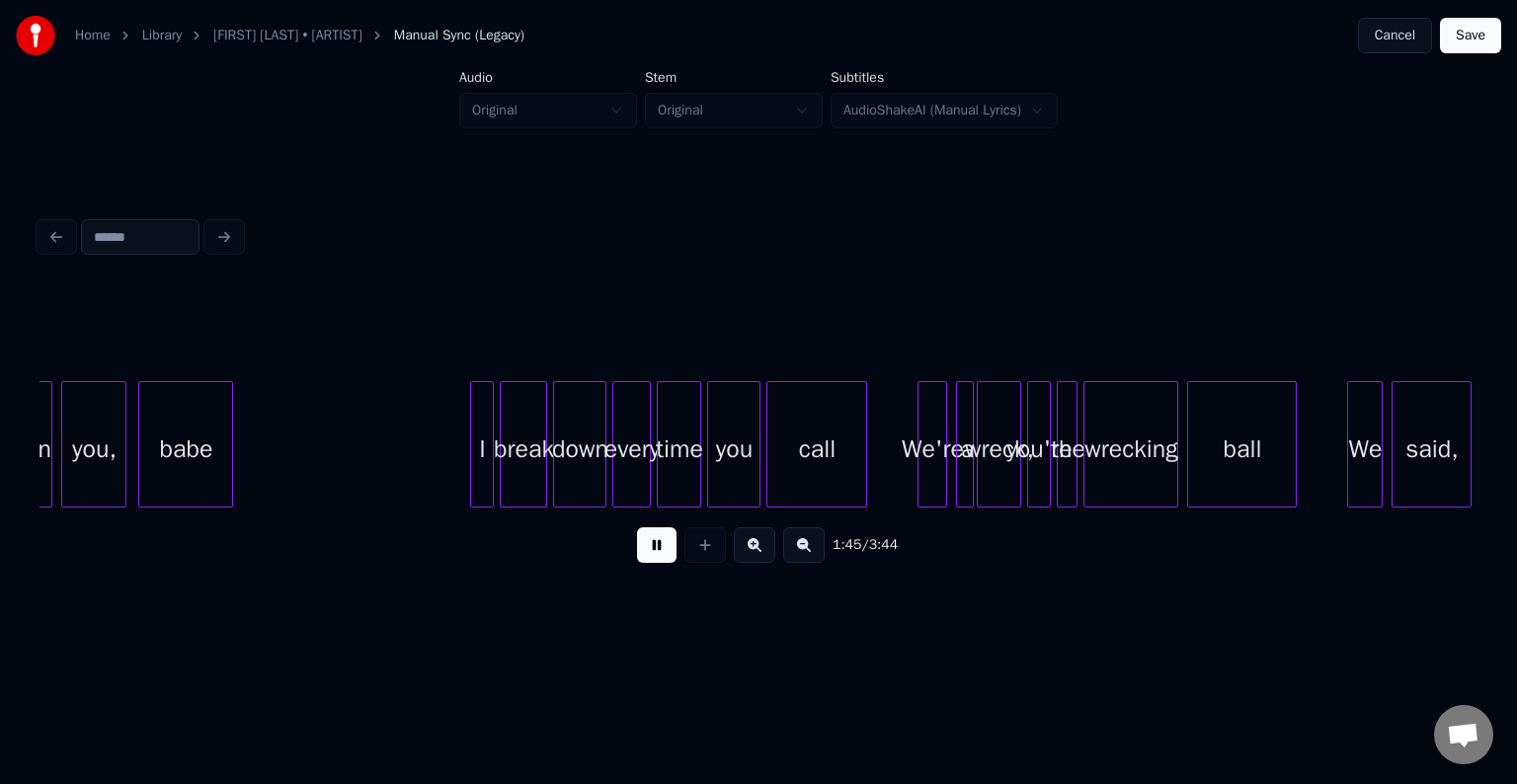 scroll, scrollTop: 0, scrollLeft: 15688, axis: horizontal 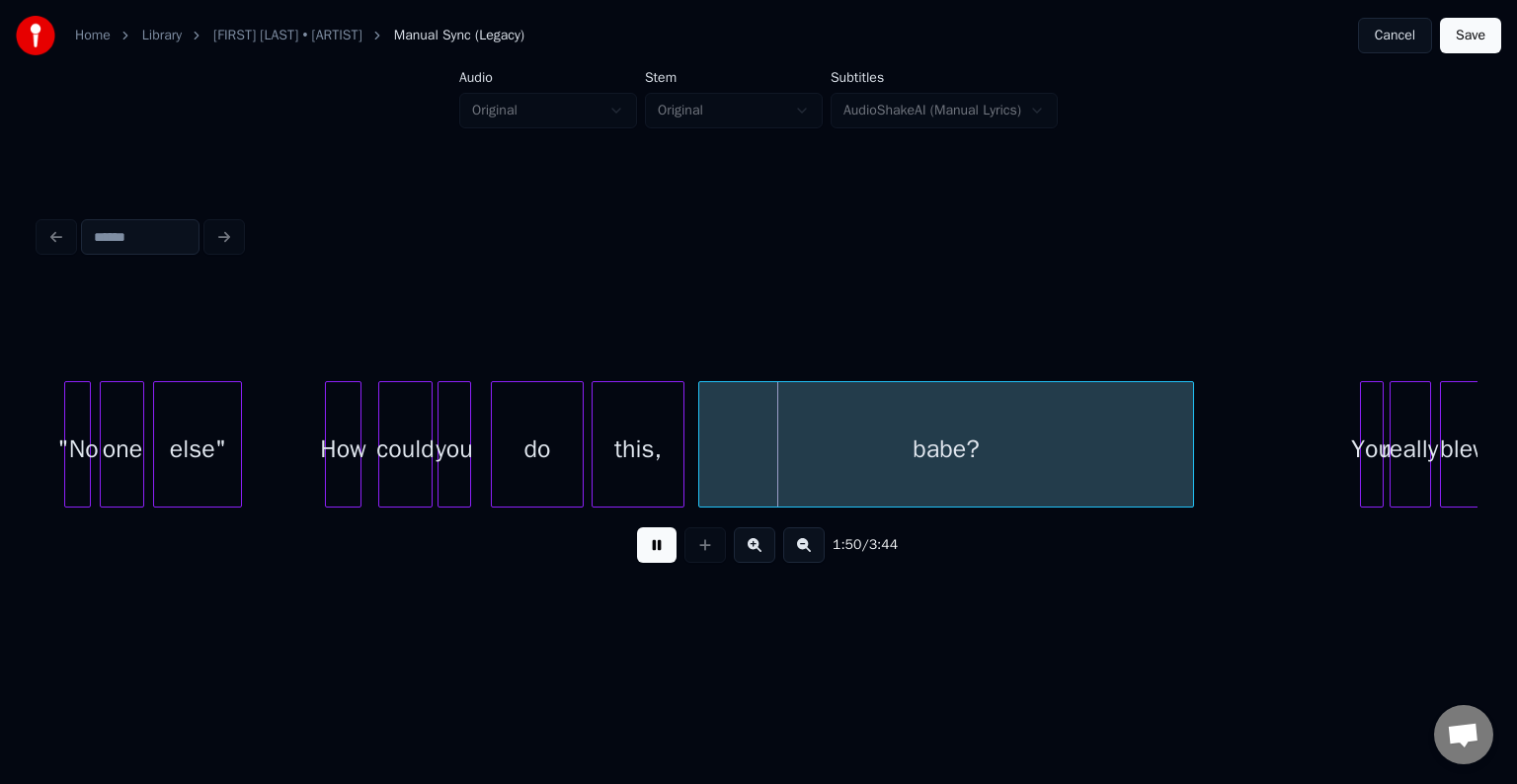 click at bounding box center (657, 545) 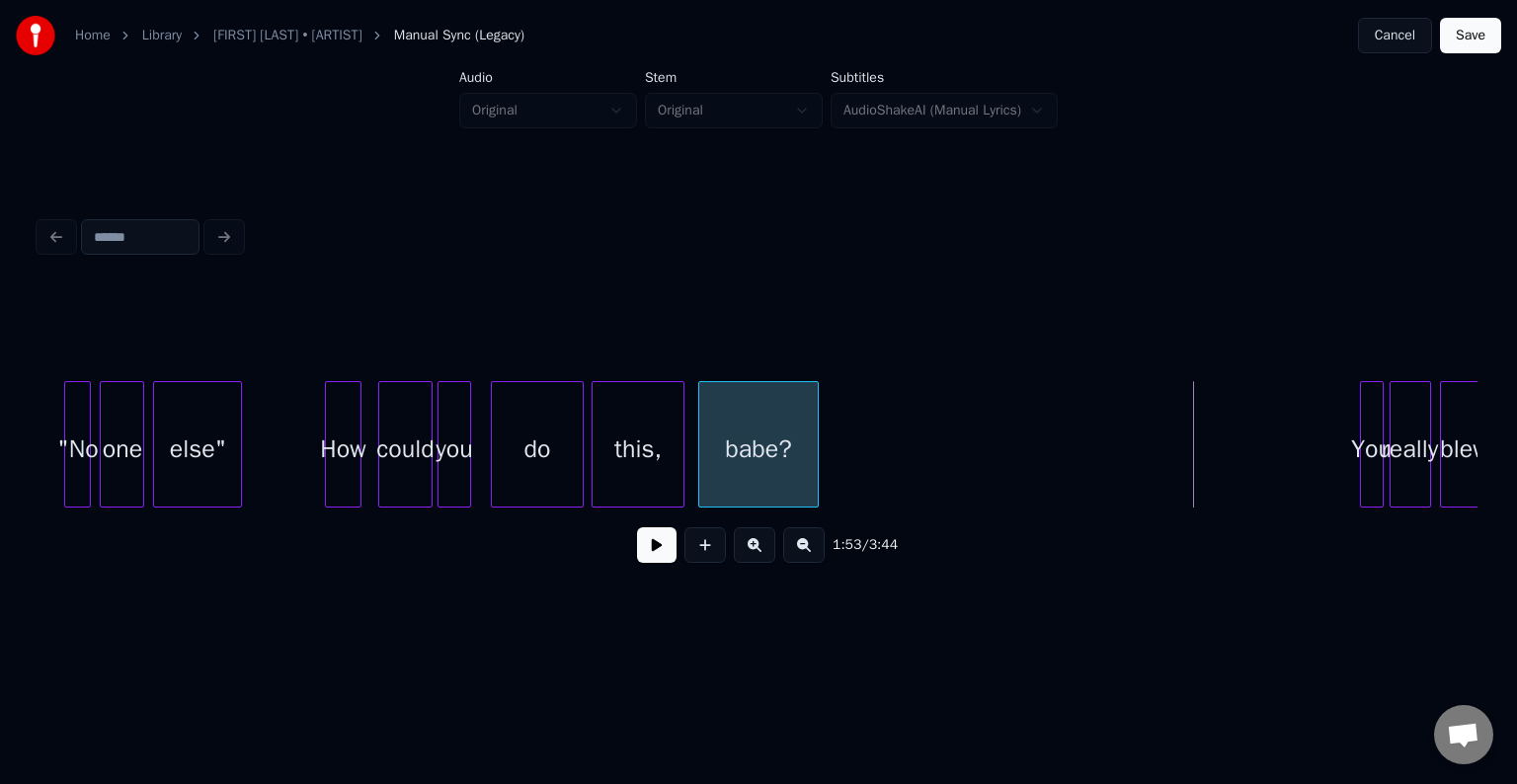 click at bounding box center (815, 444) 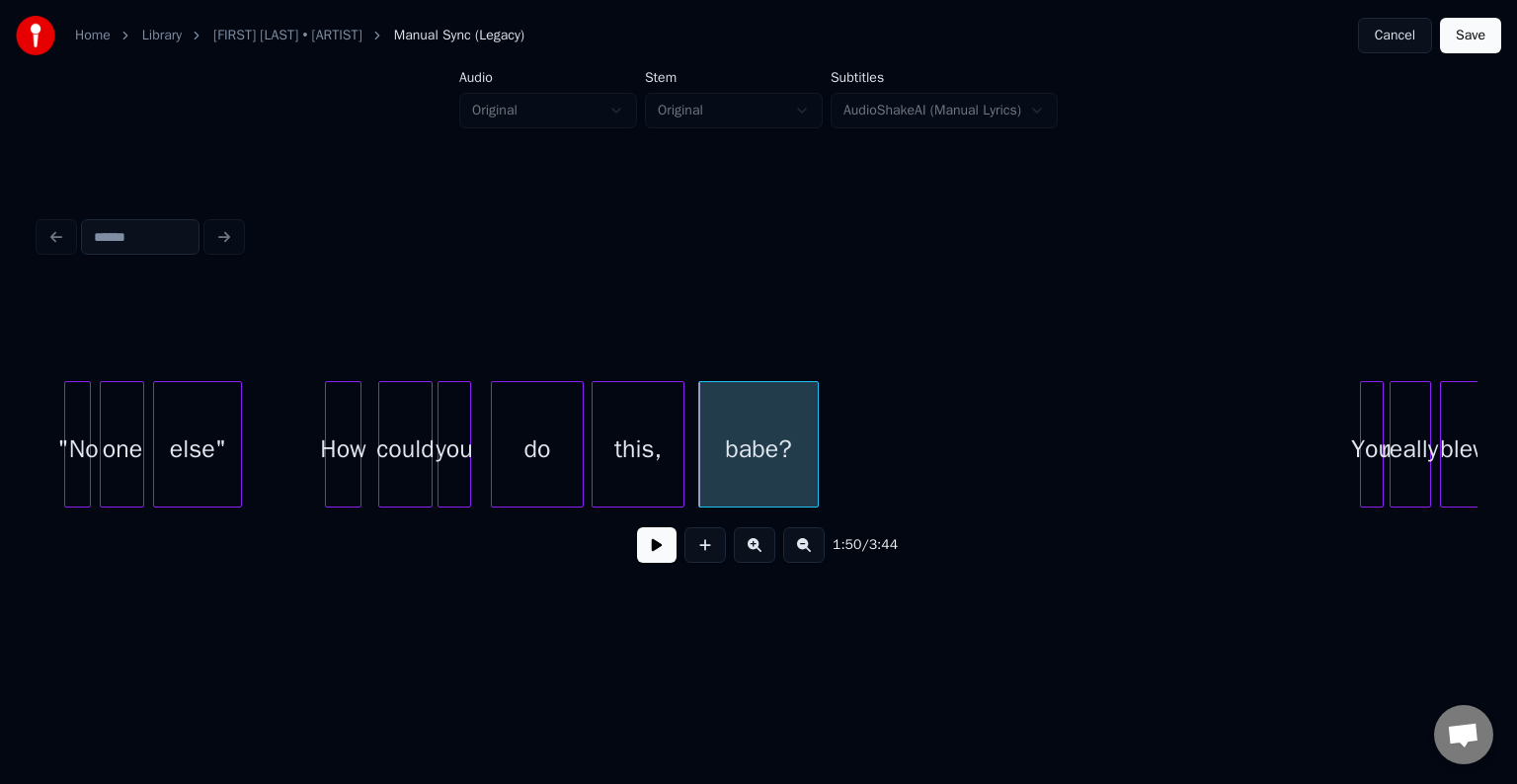 click at bounding box center (657, 545) 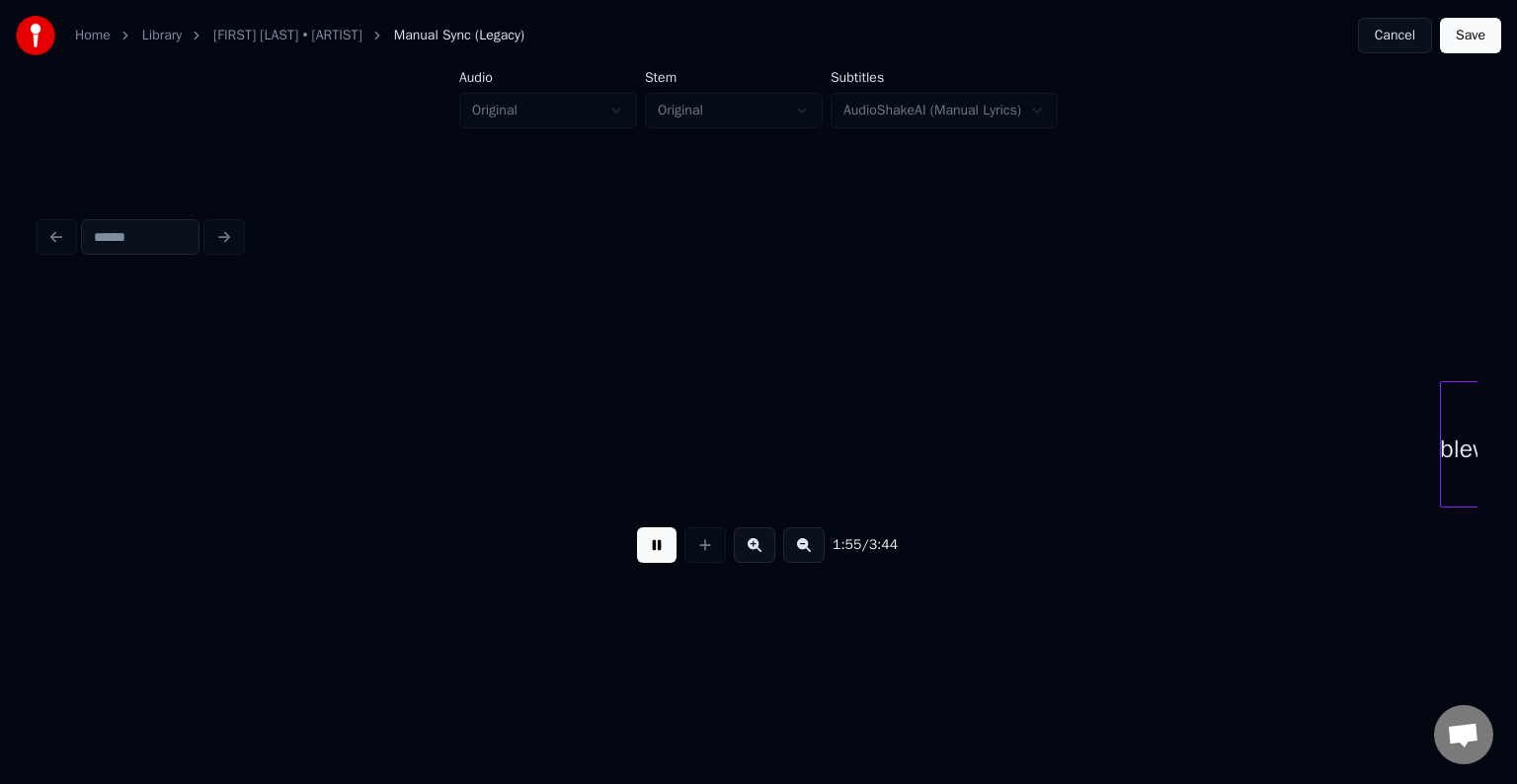 scroll, scrollTop: 0, scrollLeft: 17126, axis: horizontal 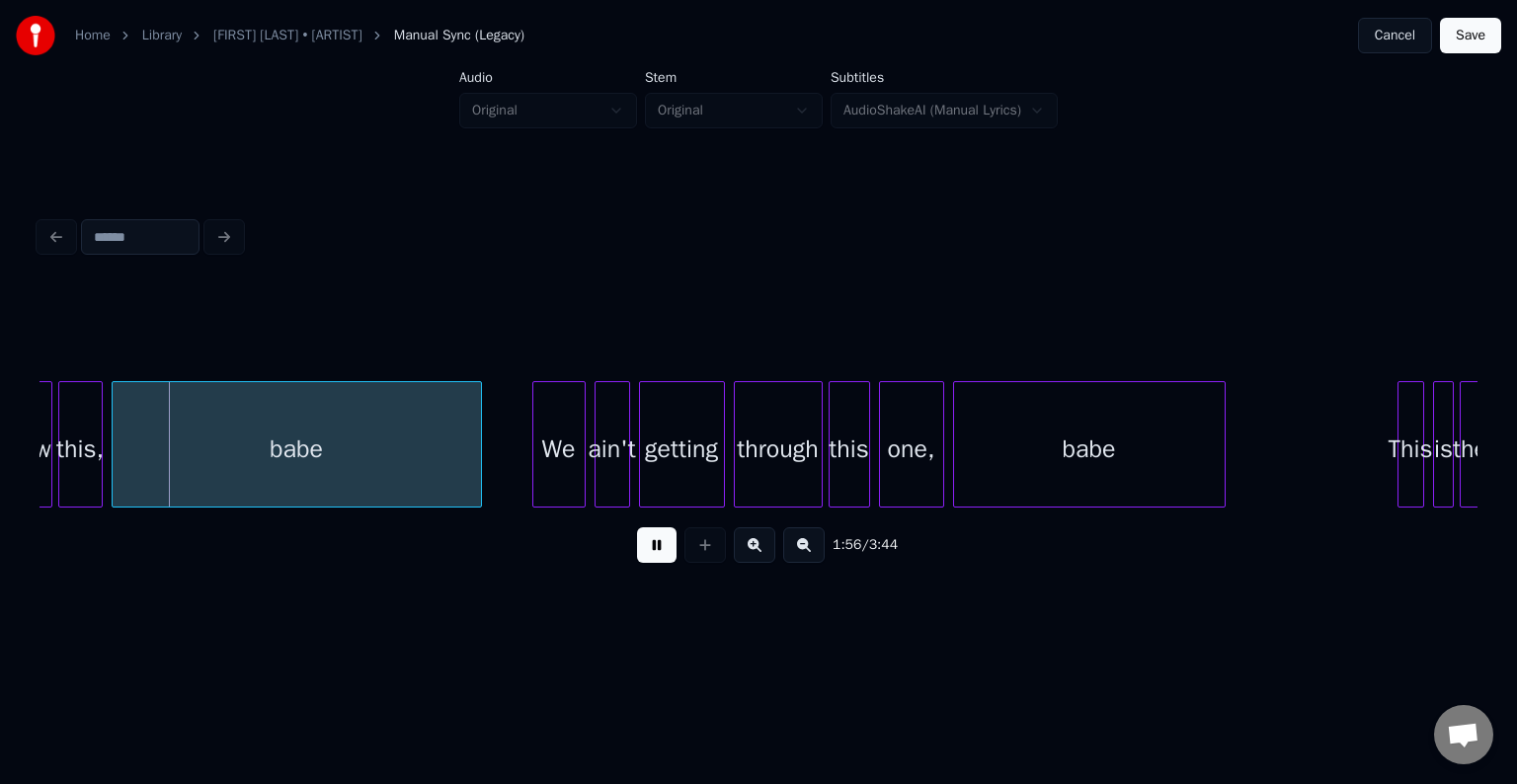 click at bounding box center (657, 545) 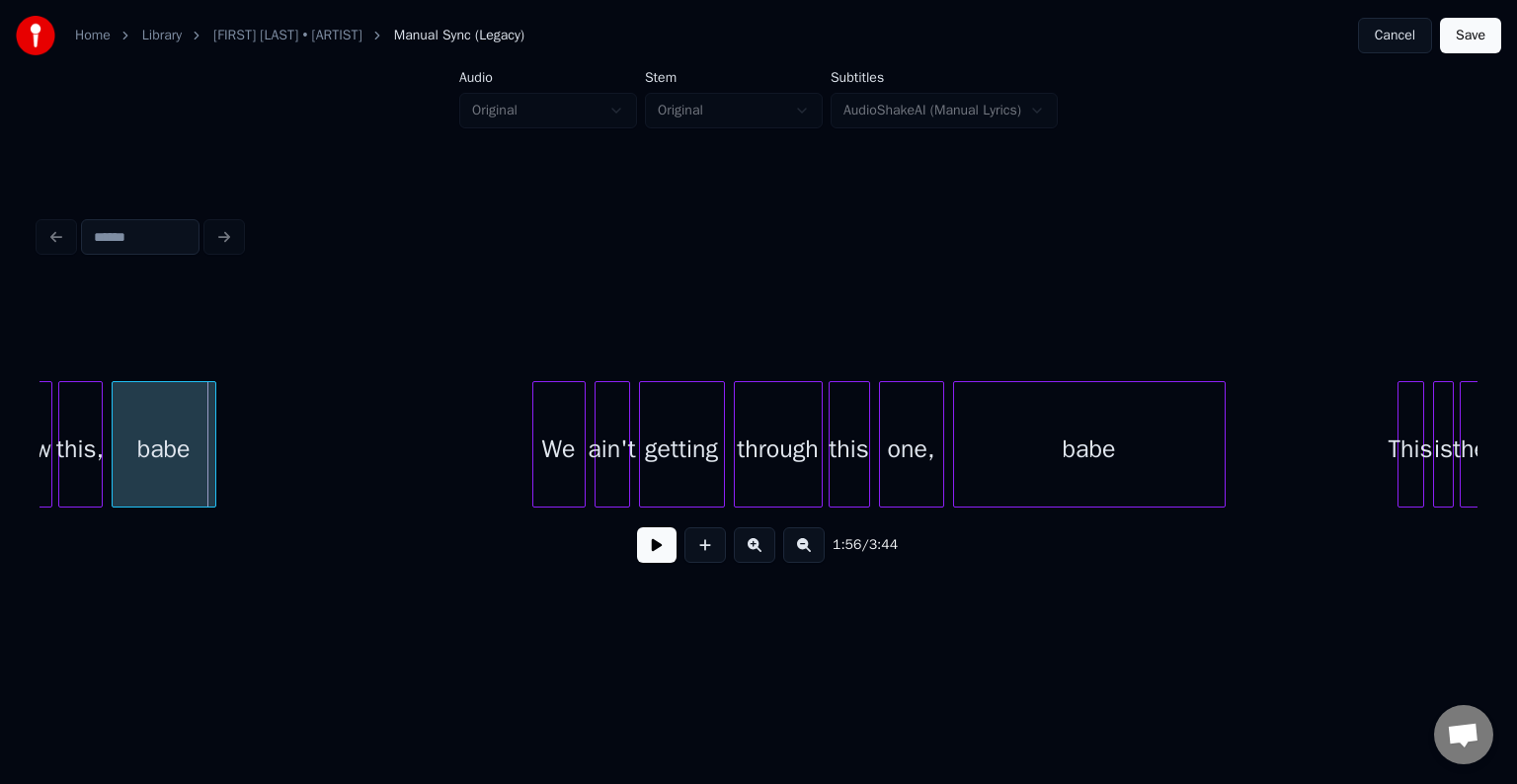 click at bounding box center [212, 444] 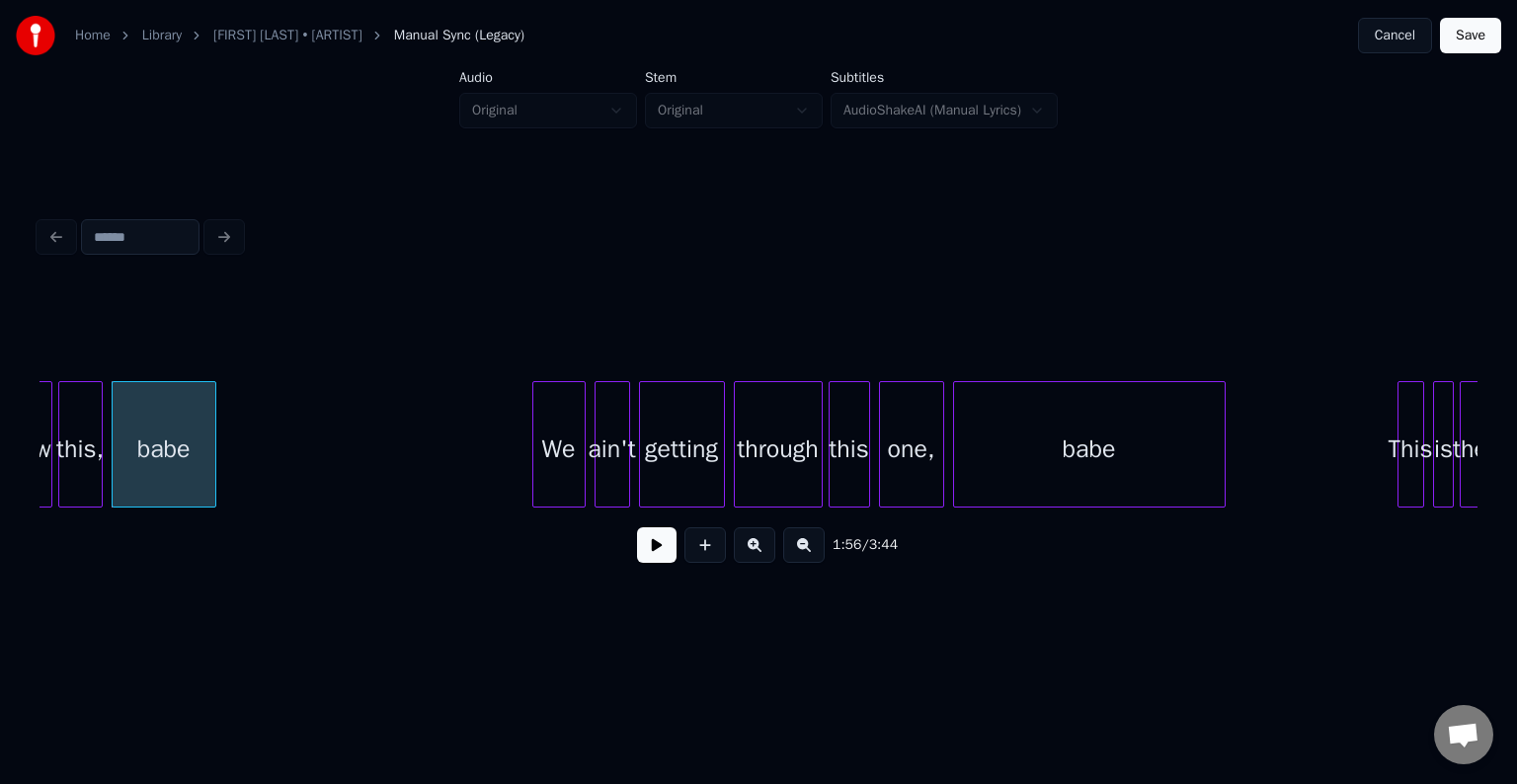 click at bounding box center [657, 545] 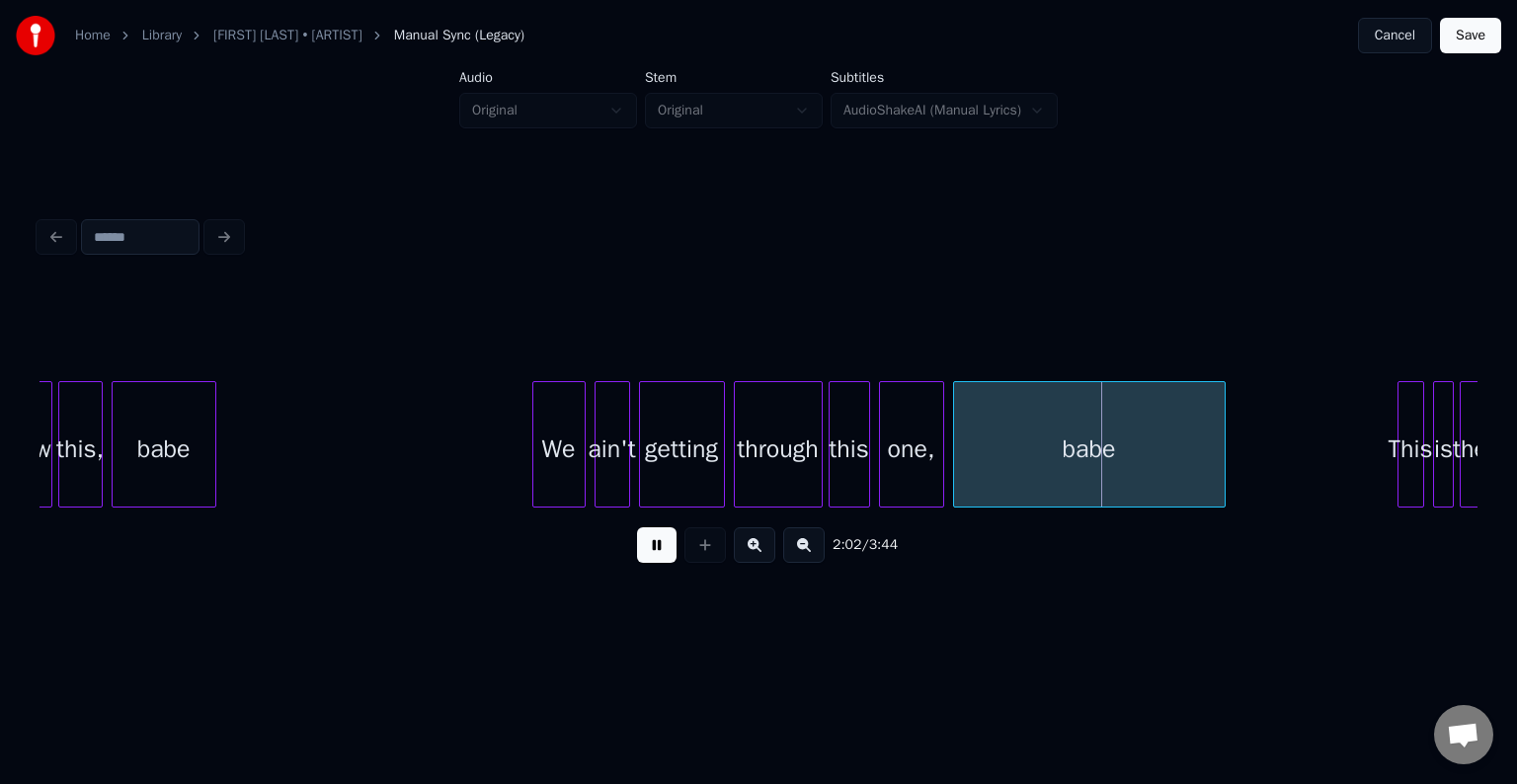 click at bounding box center [657, 545] 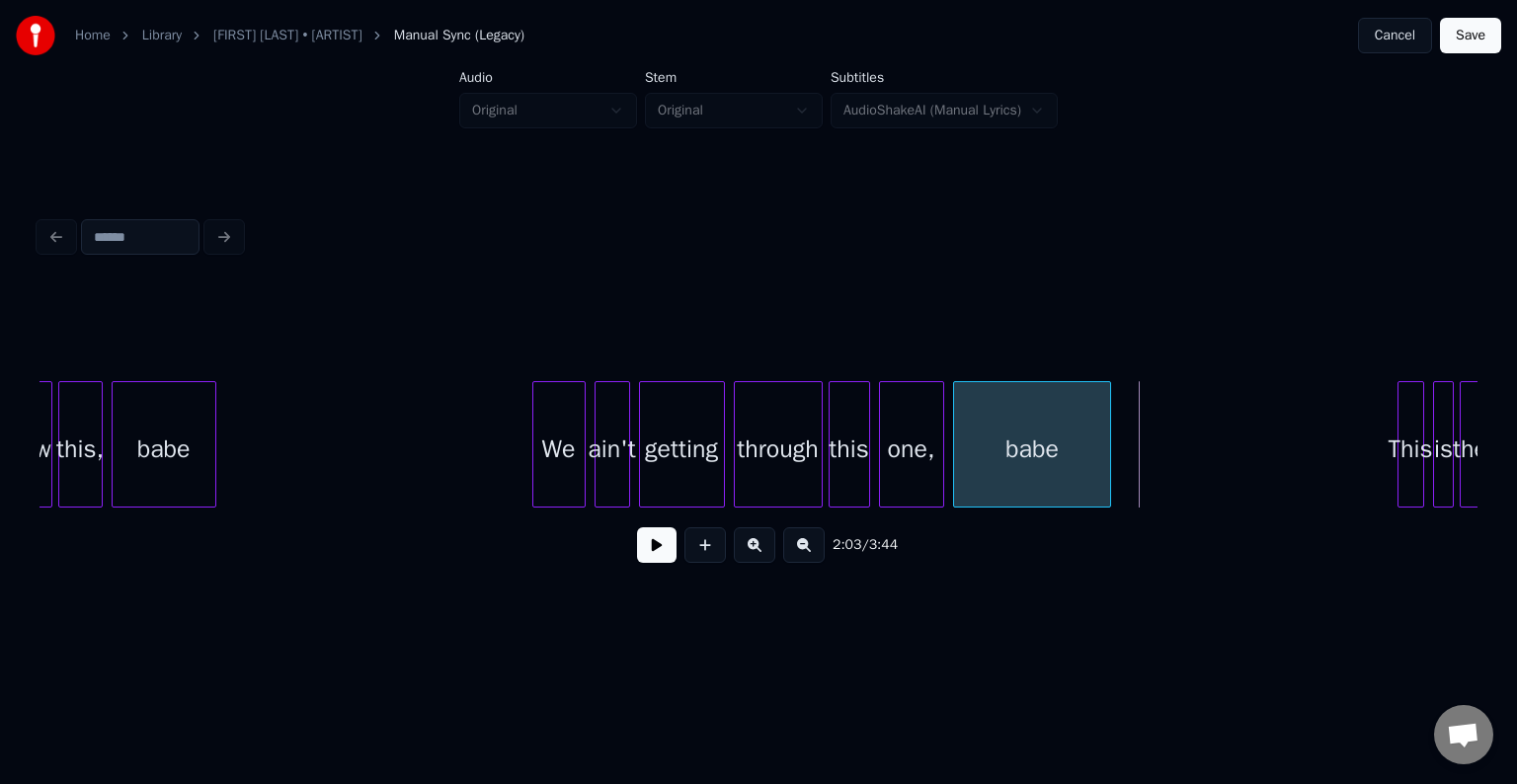 click at bounding box center (1107, 444) 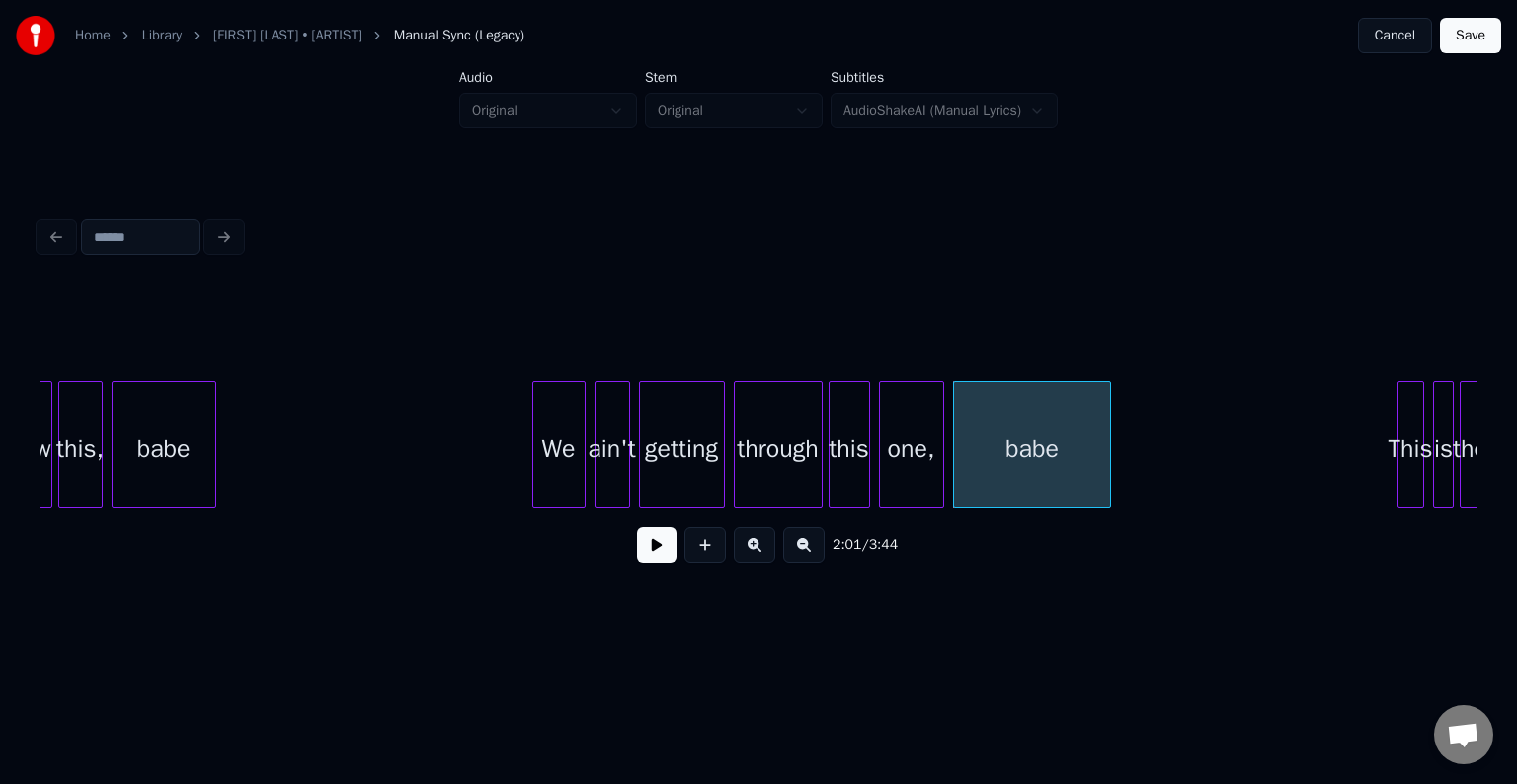 click at bounding box center (657, 545) 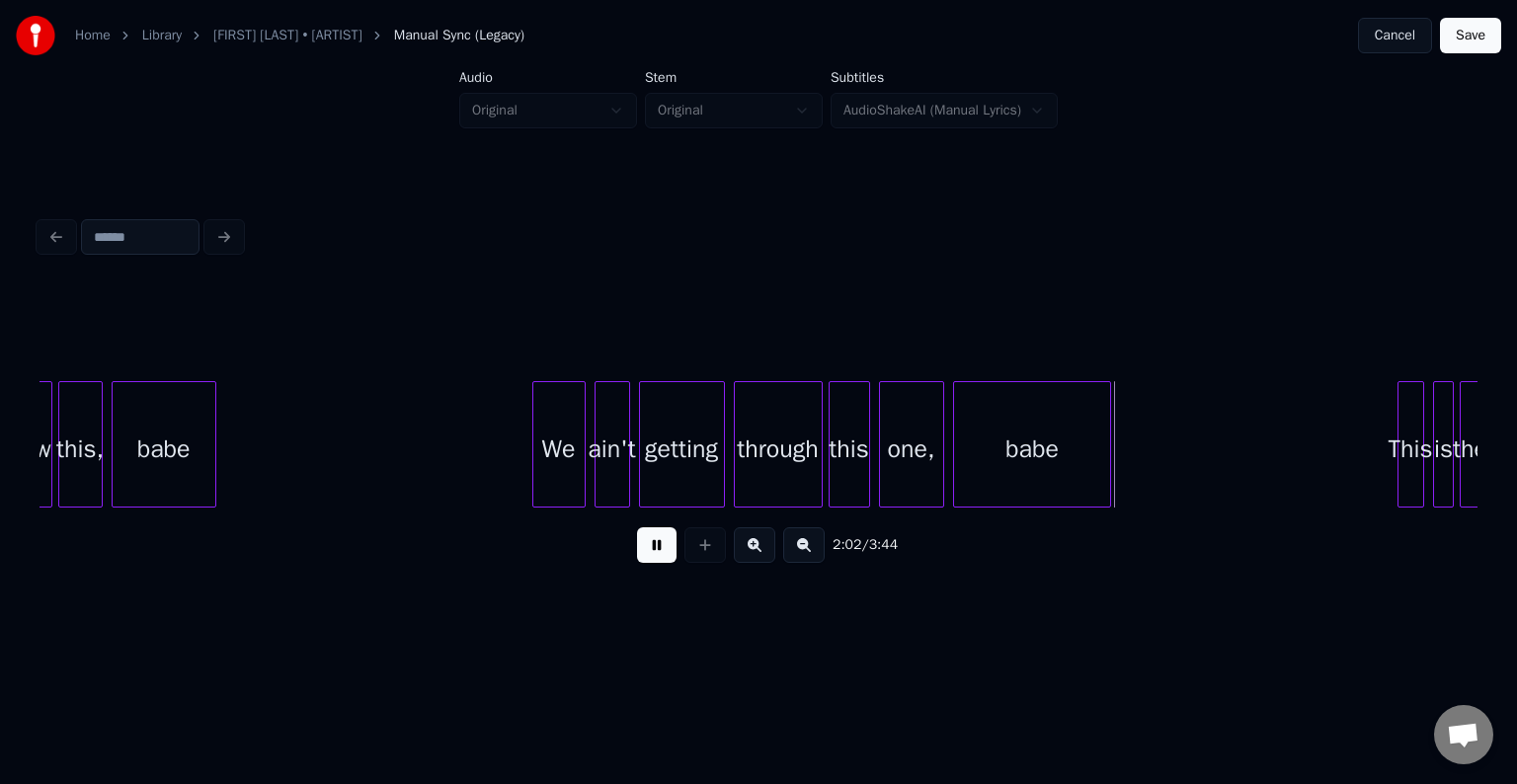 click at bounding box center (657, 545) 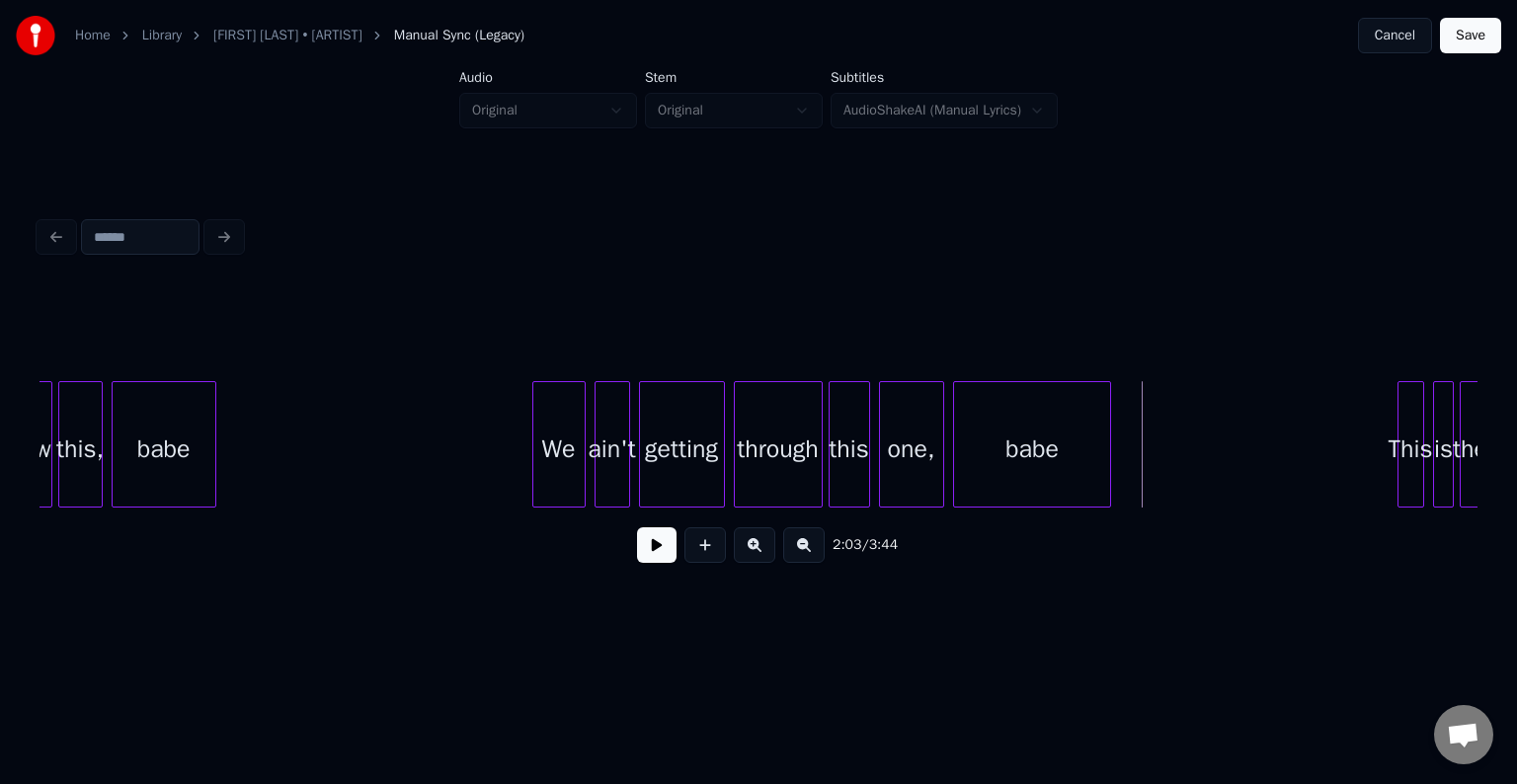click on "babe" at bounding box center [1032, 449] 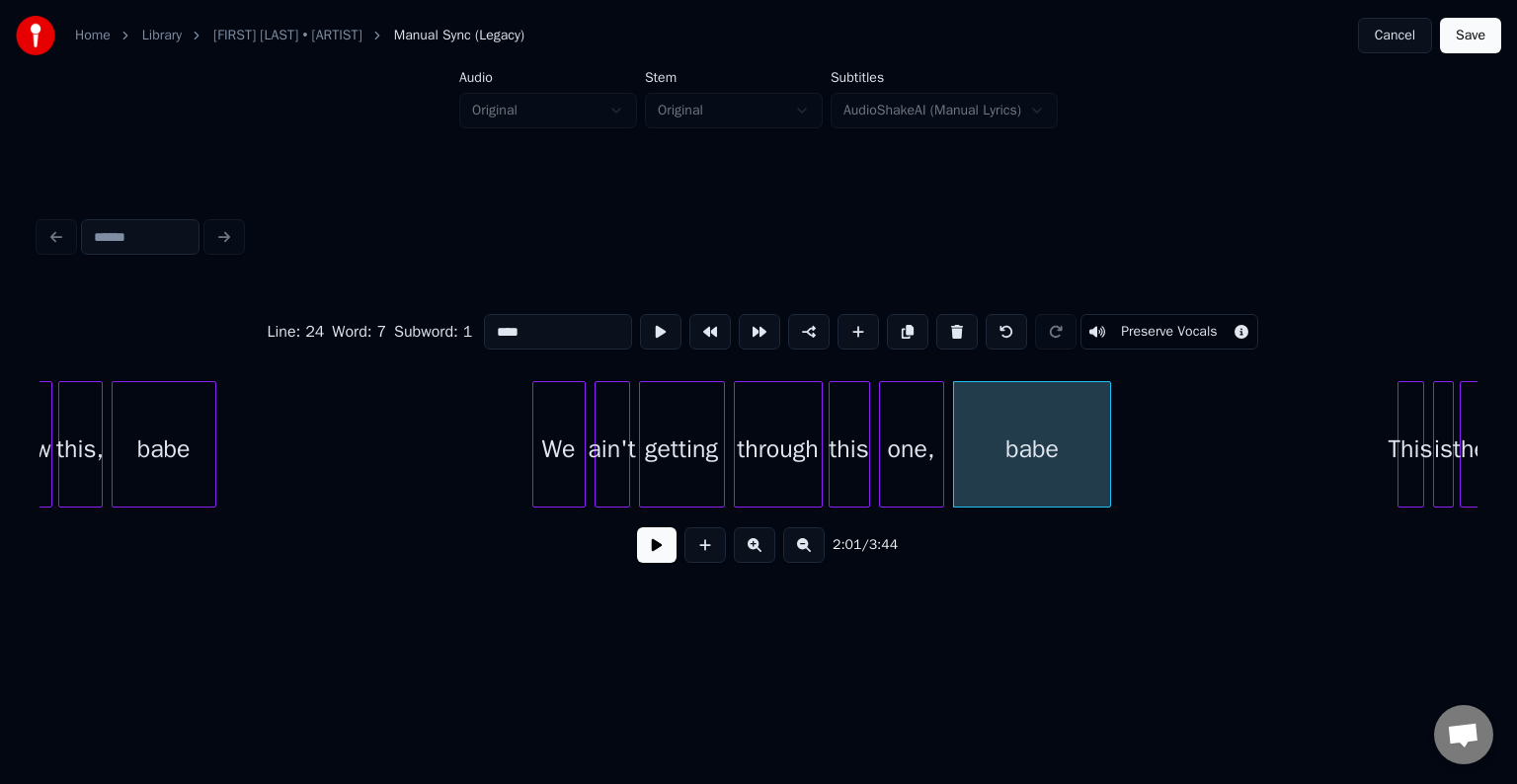 click at bounding box center (657, 545) 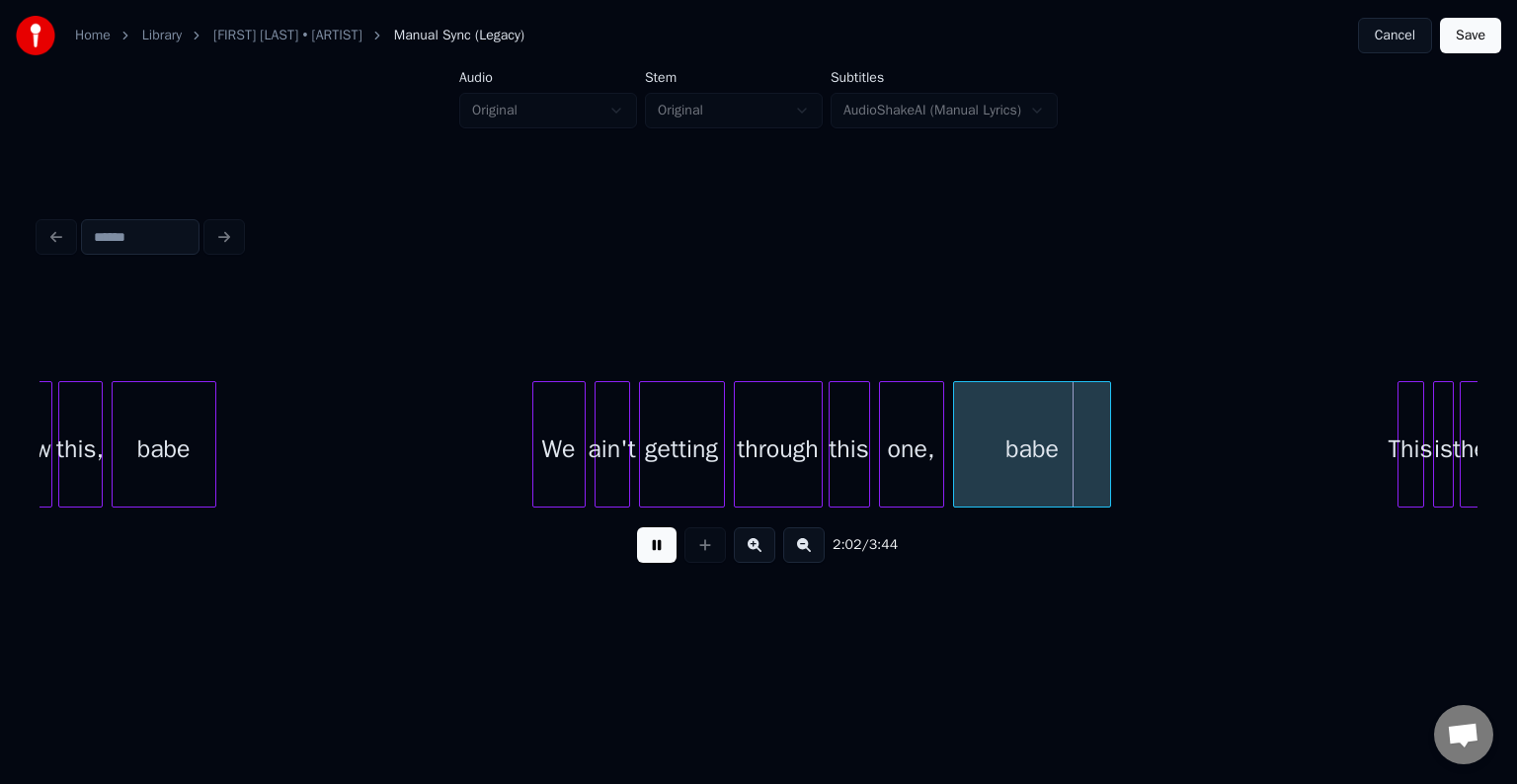 click at bounding box center (657, 545) 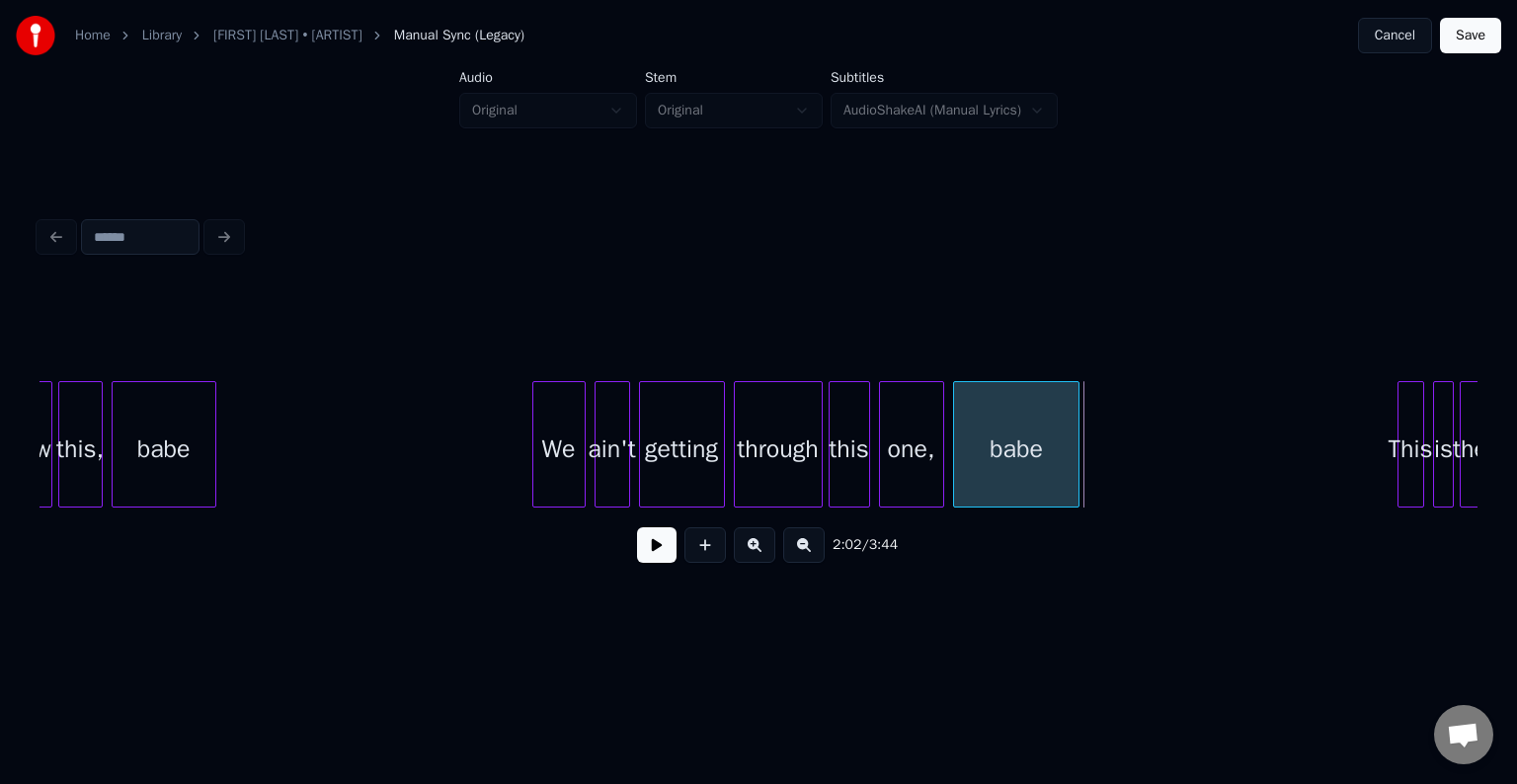 click at bounding box center (1076, 444) 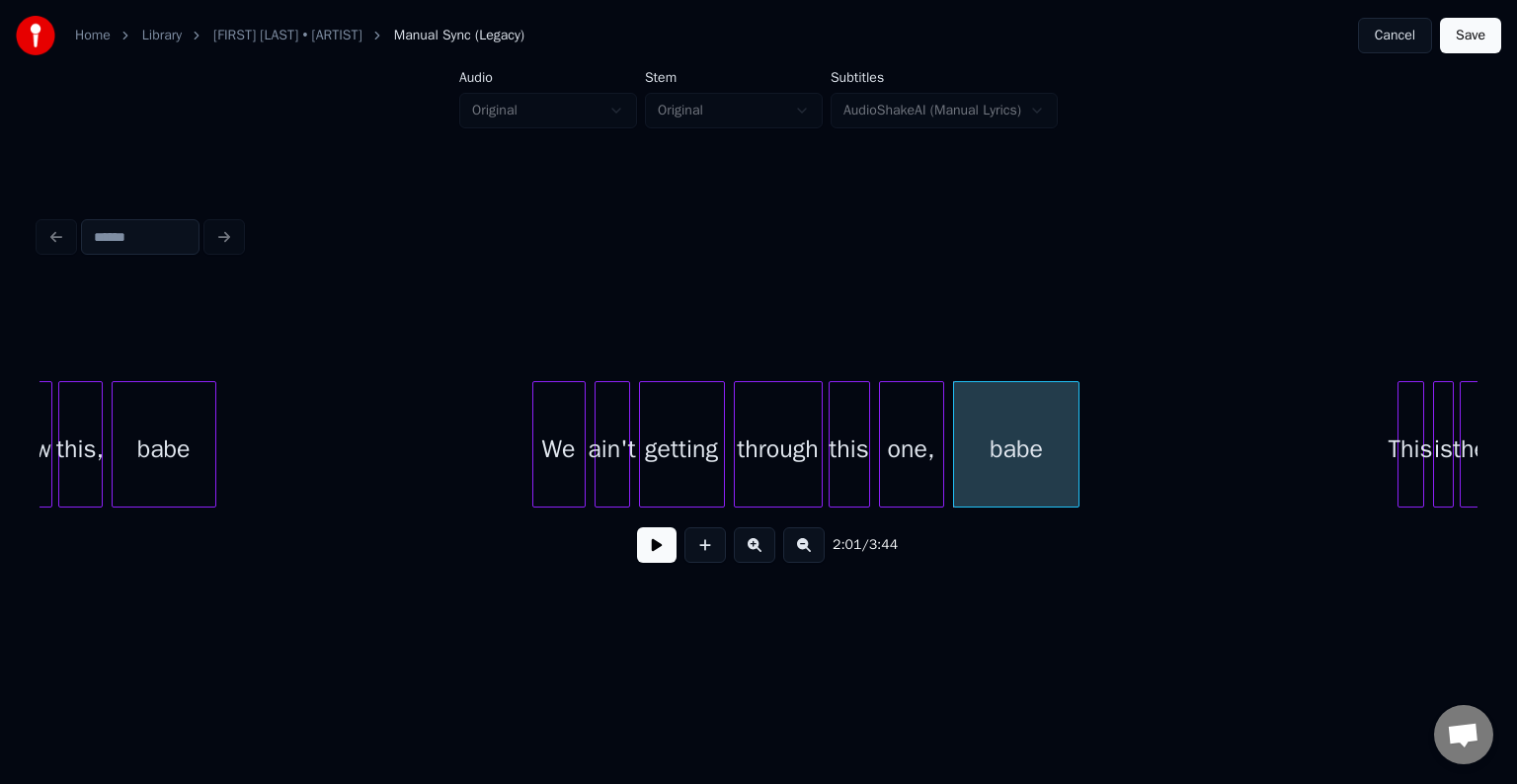click at bounding box center [657, 545] 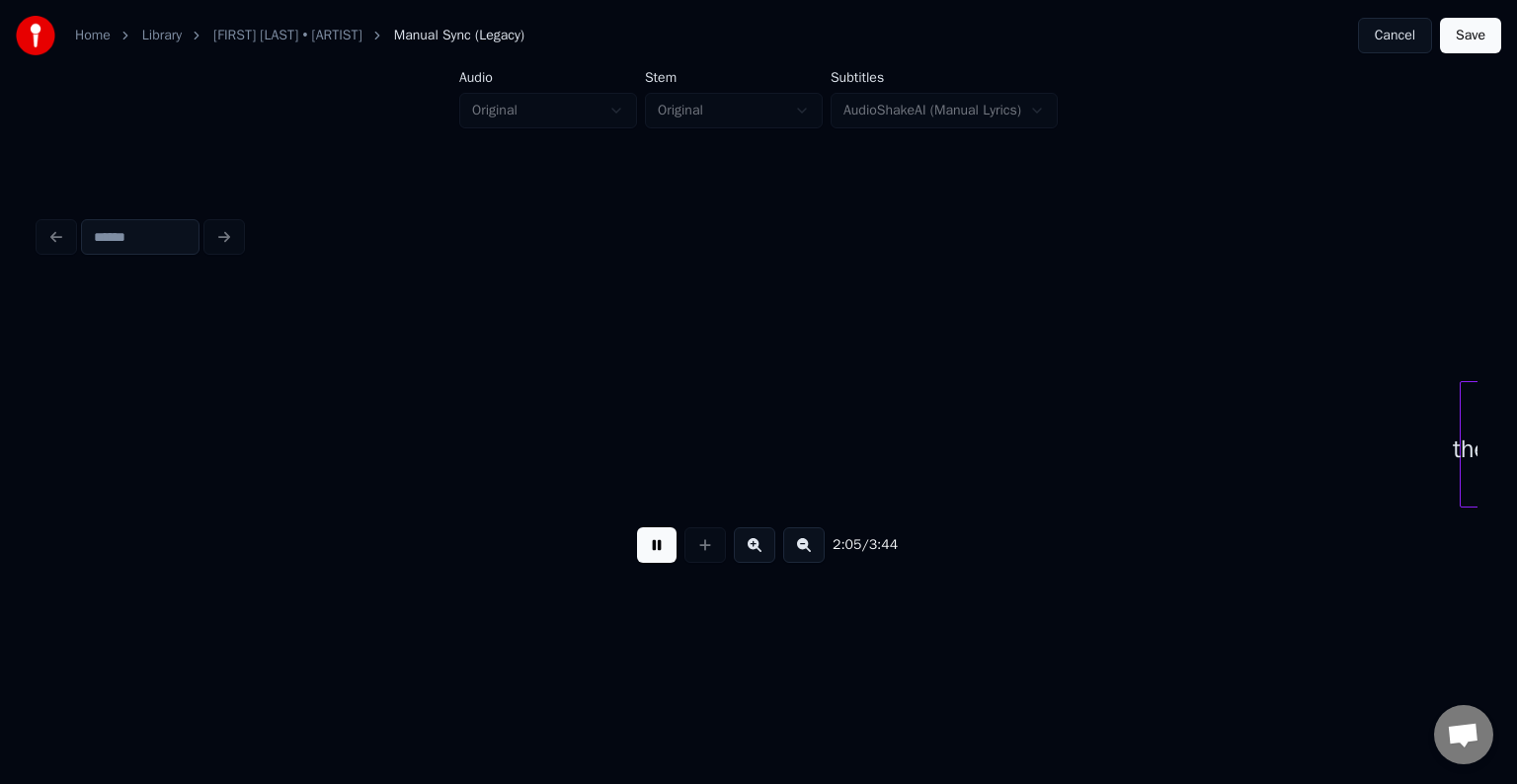 scroll, scrollTop: 0, scrollLeft: 18564, axis: horizontal 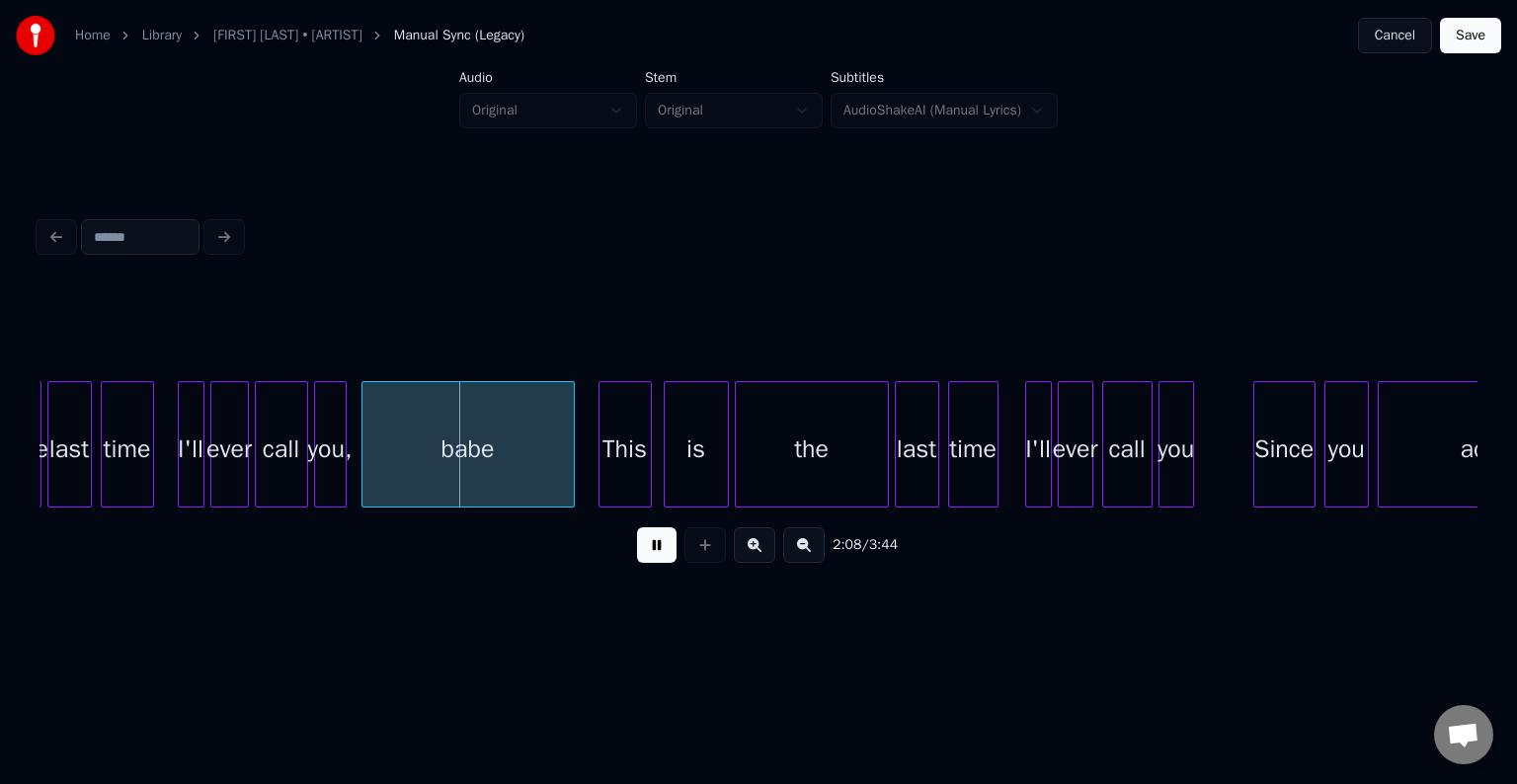 click at bounding box center (657, 545) 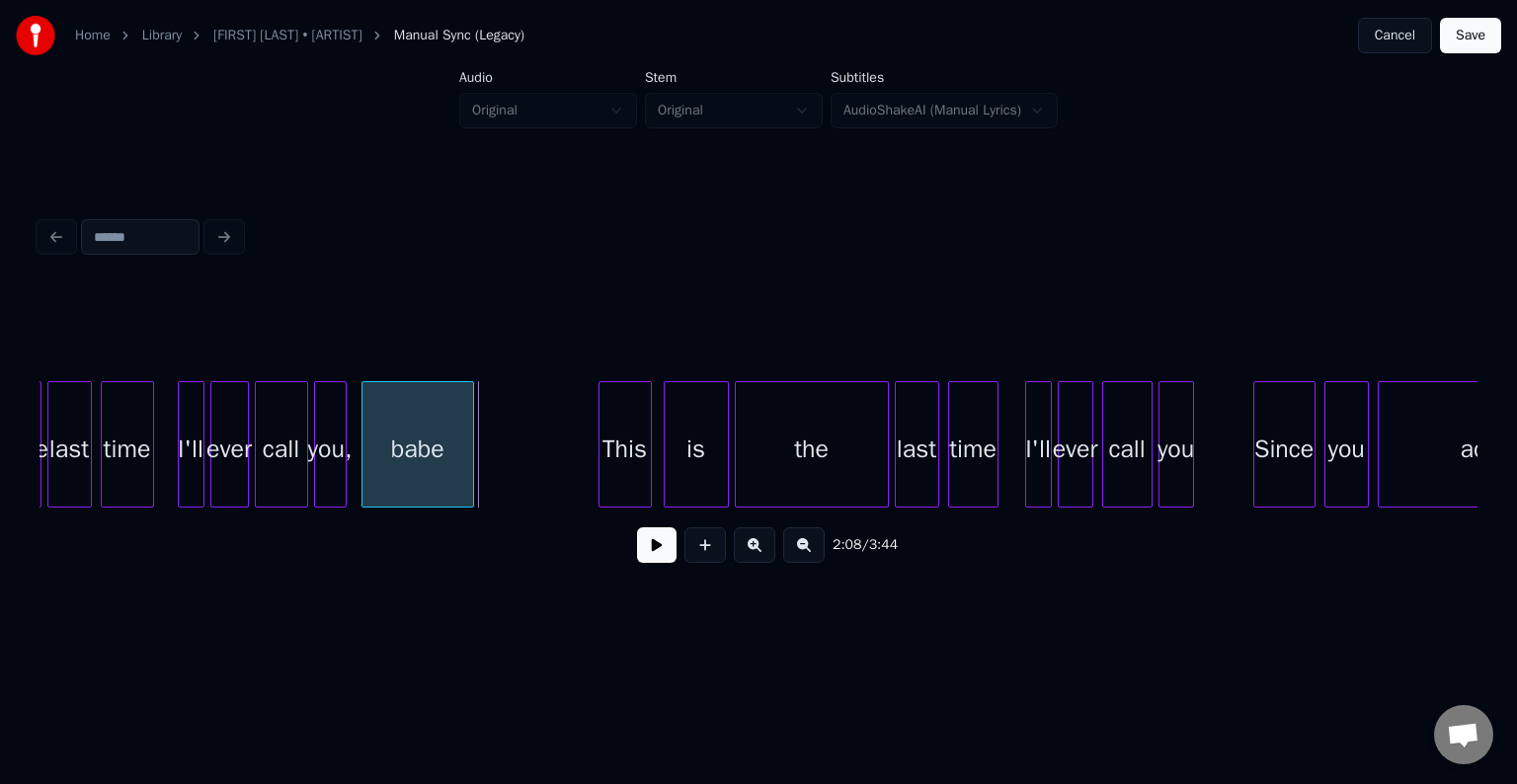 click at bounding box center [470, 444] 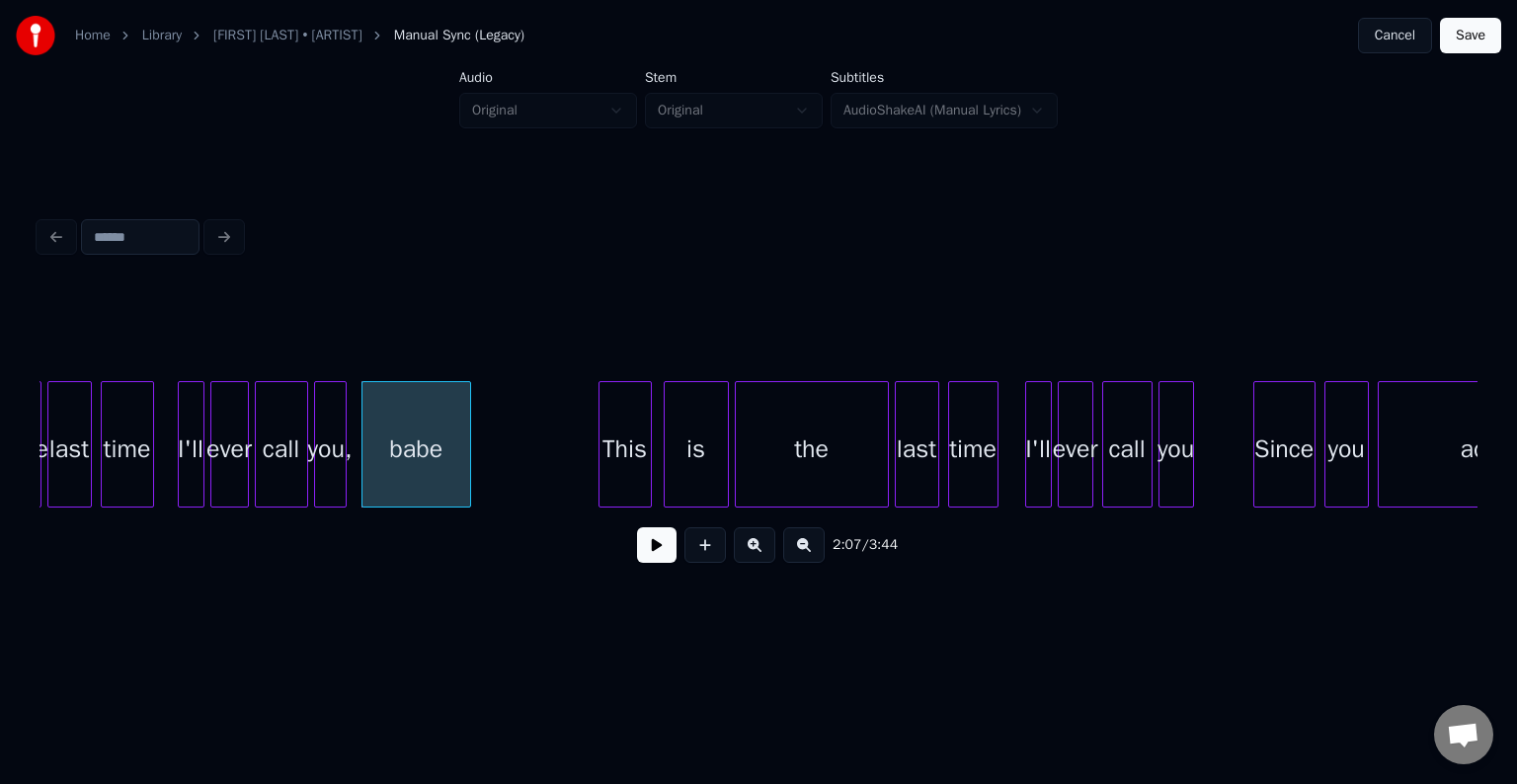 click at bounding box center (467, 444) 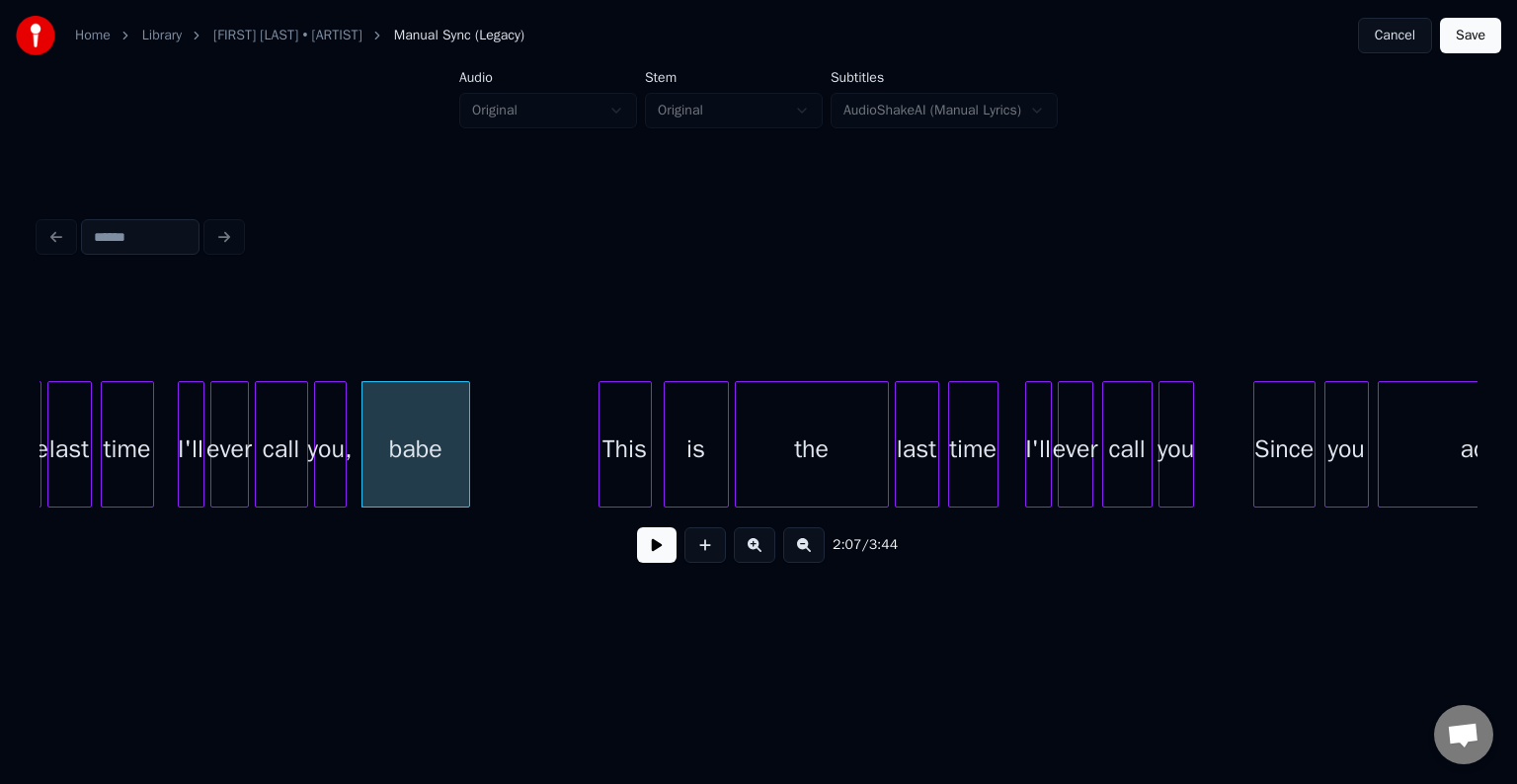 click on "2:07  /  3:44" at bounding box center (758, 545) 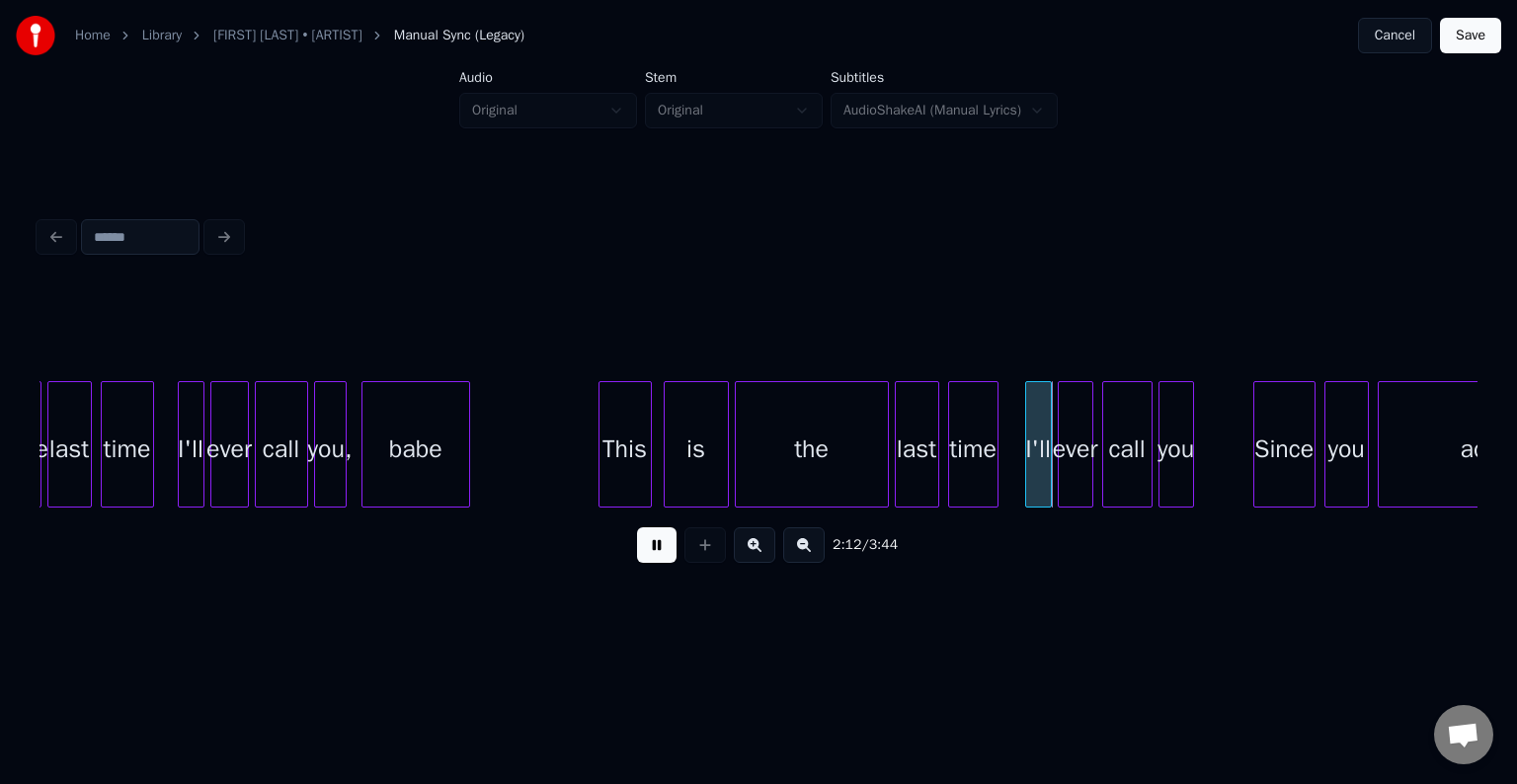 click at bounding box center (657, 545) 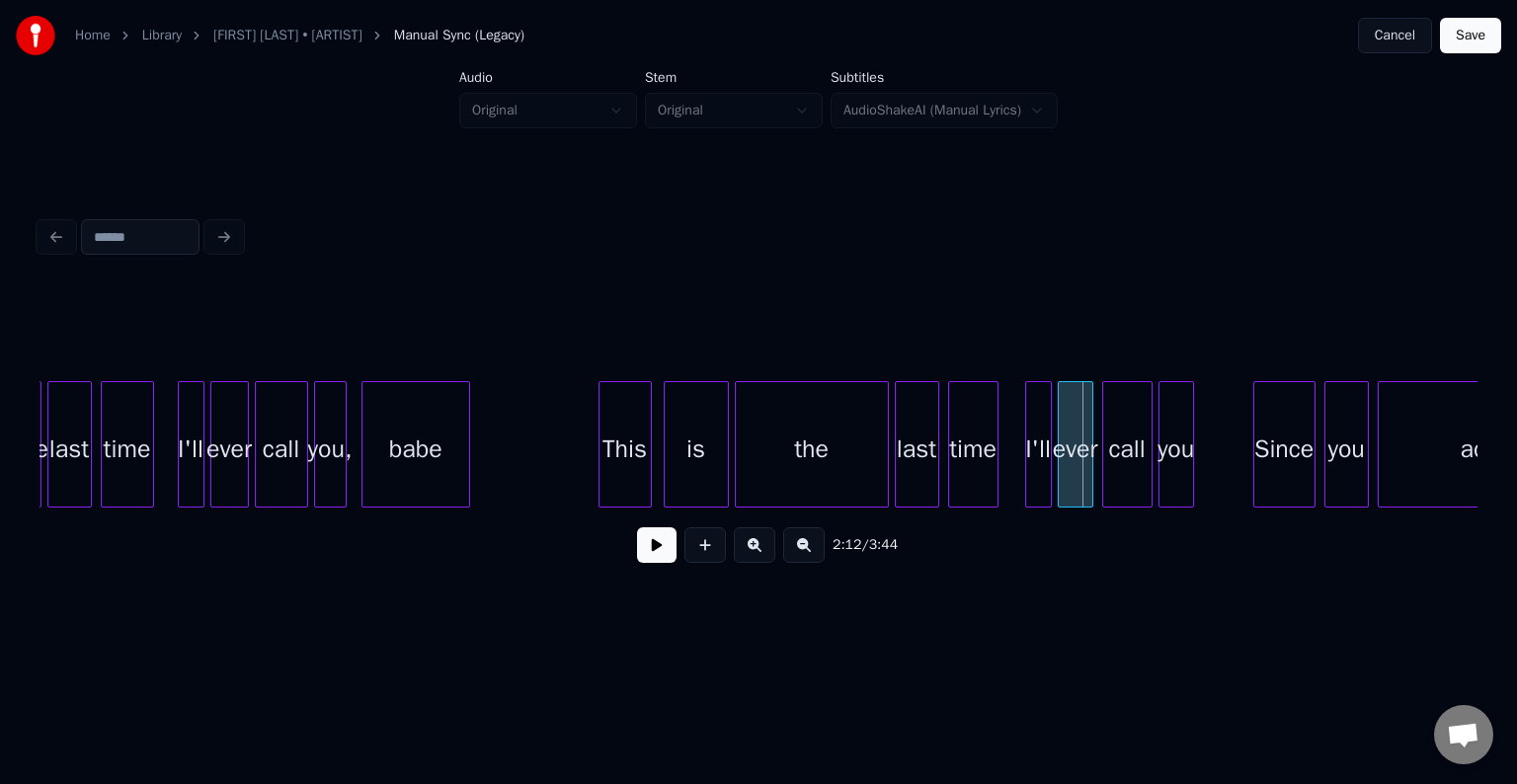 click on "the" at bounding box center [812, 449] 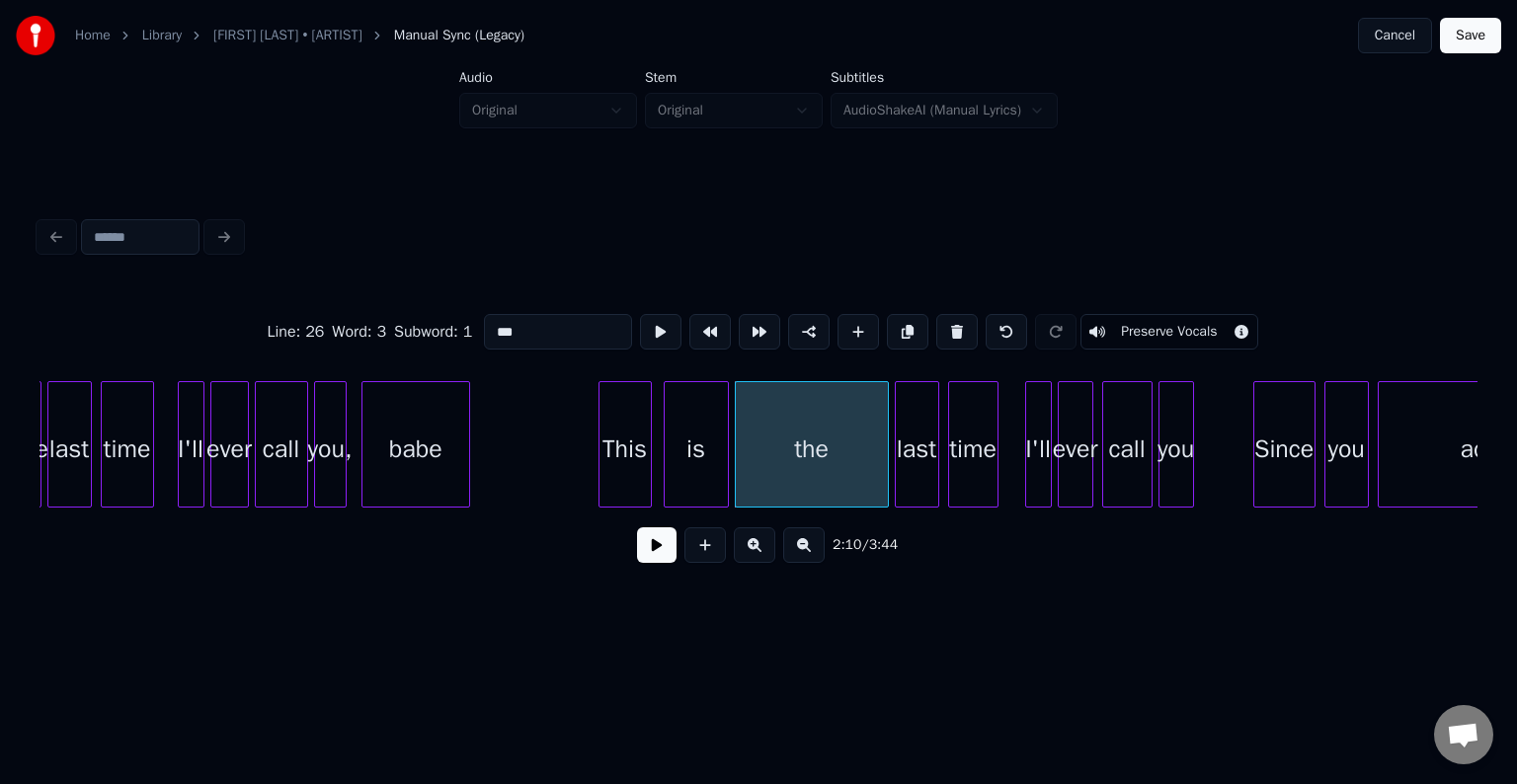 click at bounding box center [657, 545] 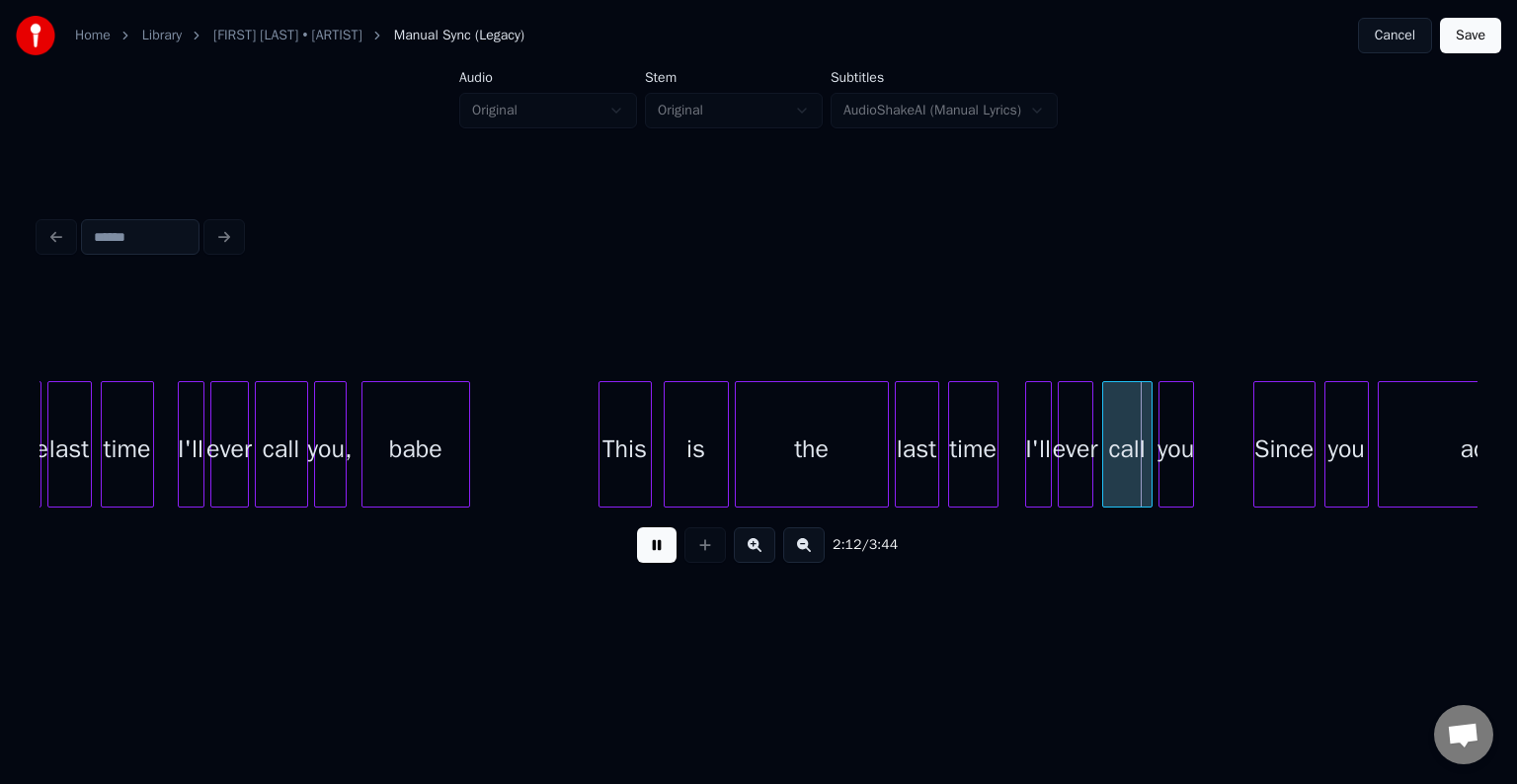 click at bounding box center [657, 545] 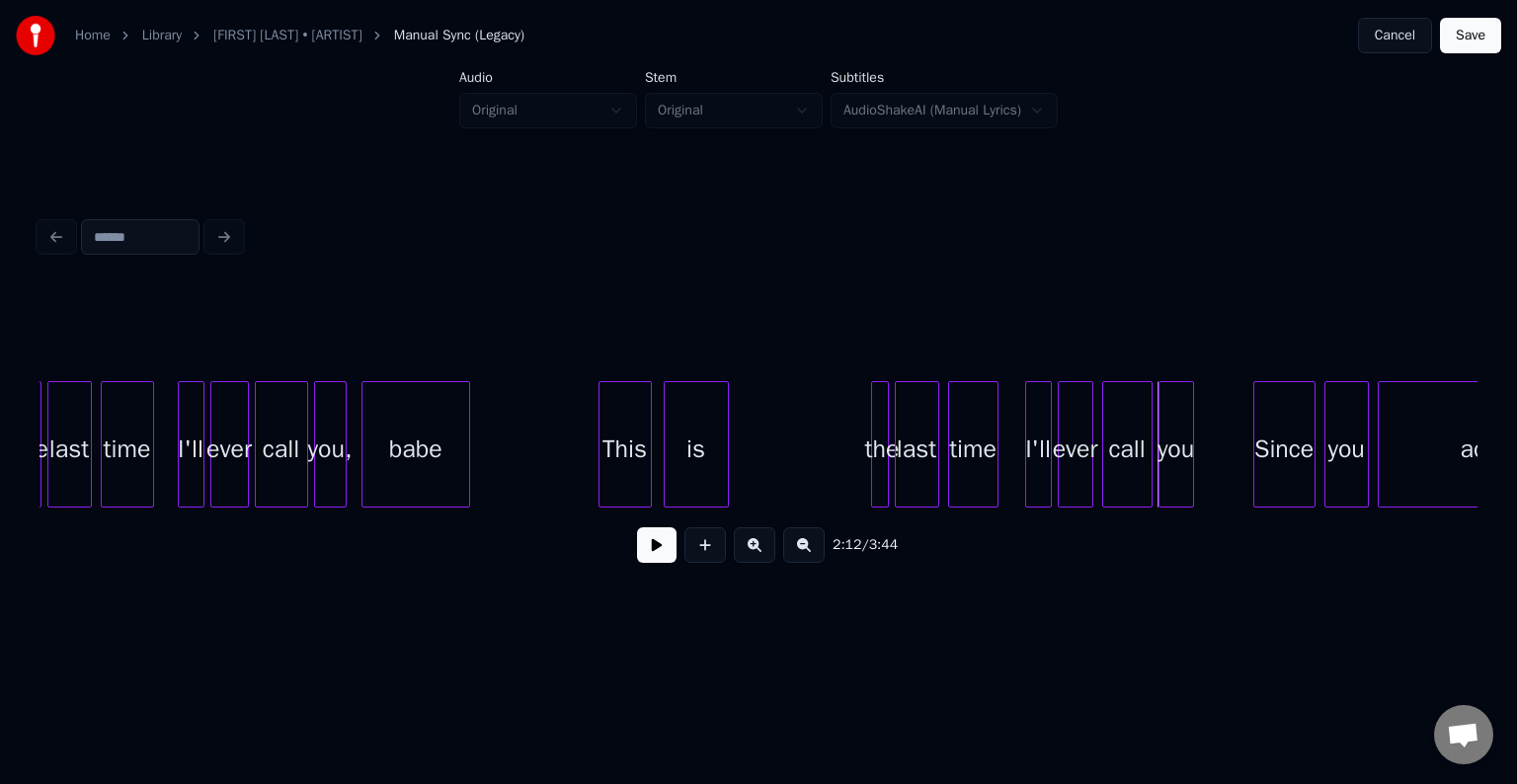 click at bounding box center (875, 444) 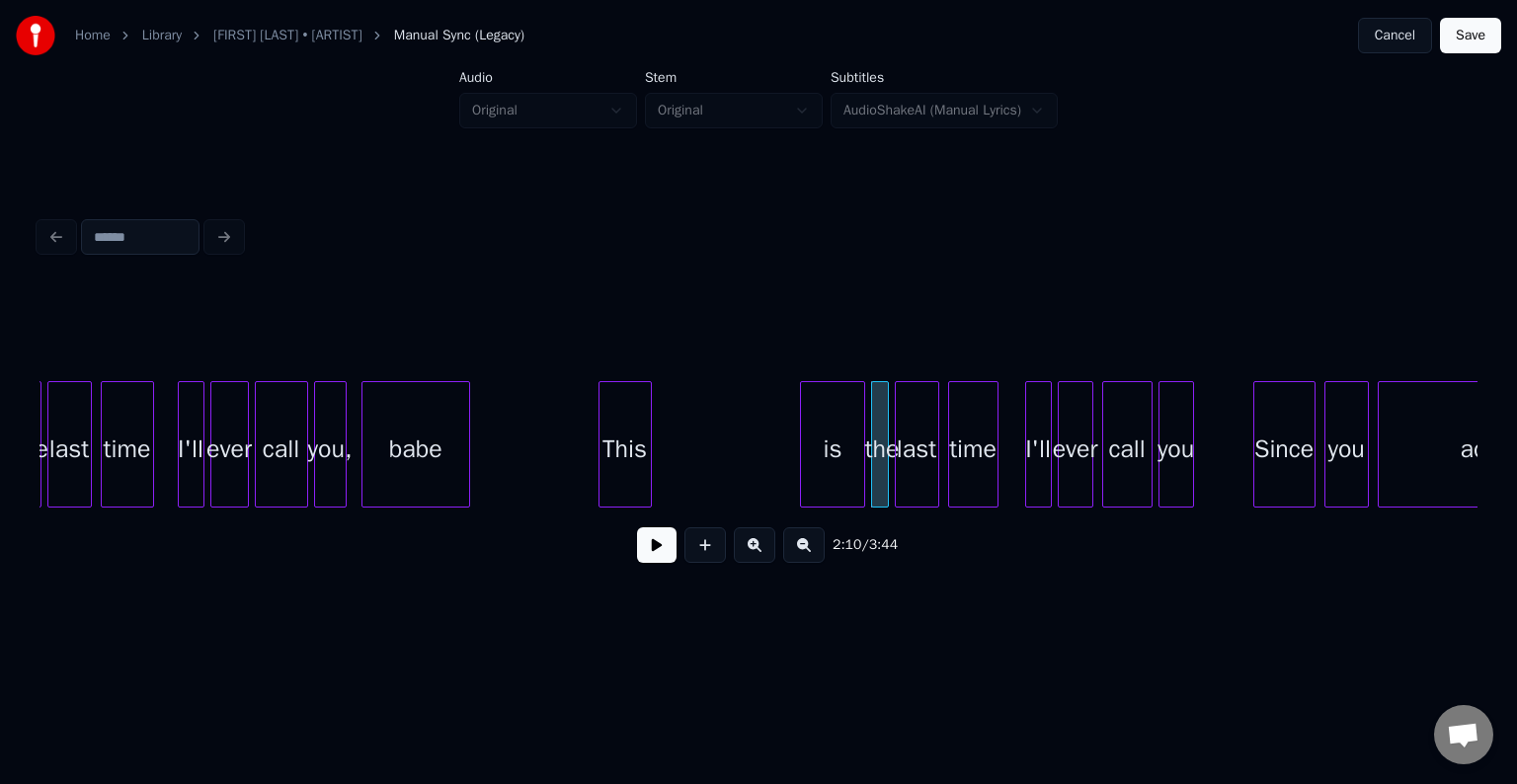click on "is" at bounding box center (833, 449) 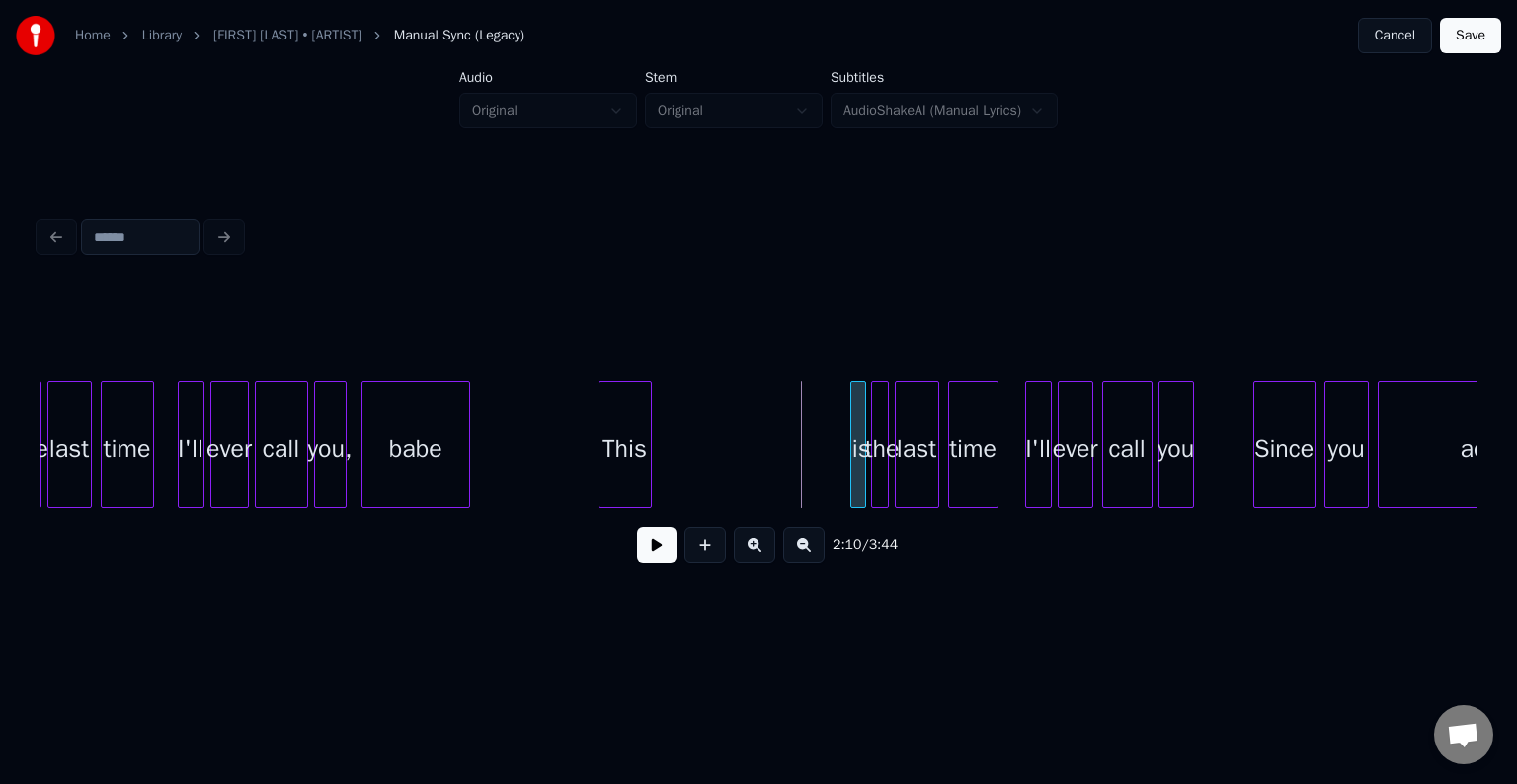 click at bounding box center (854, 444) 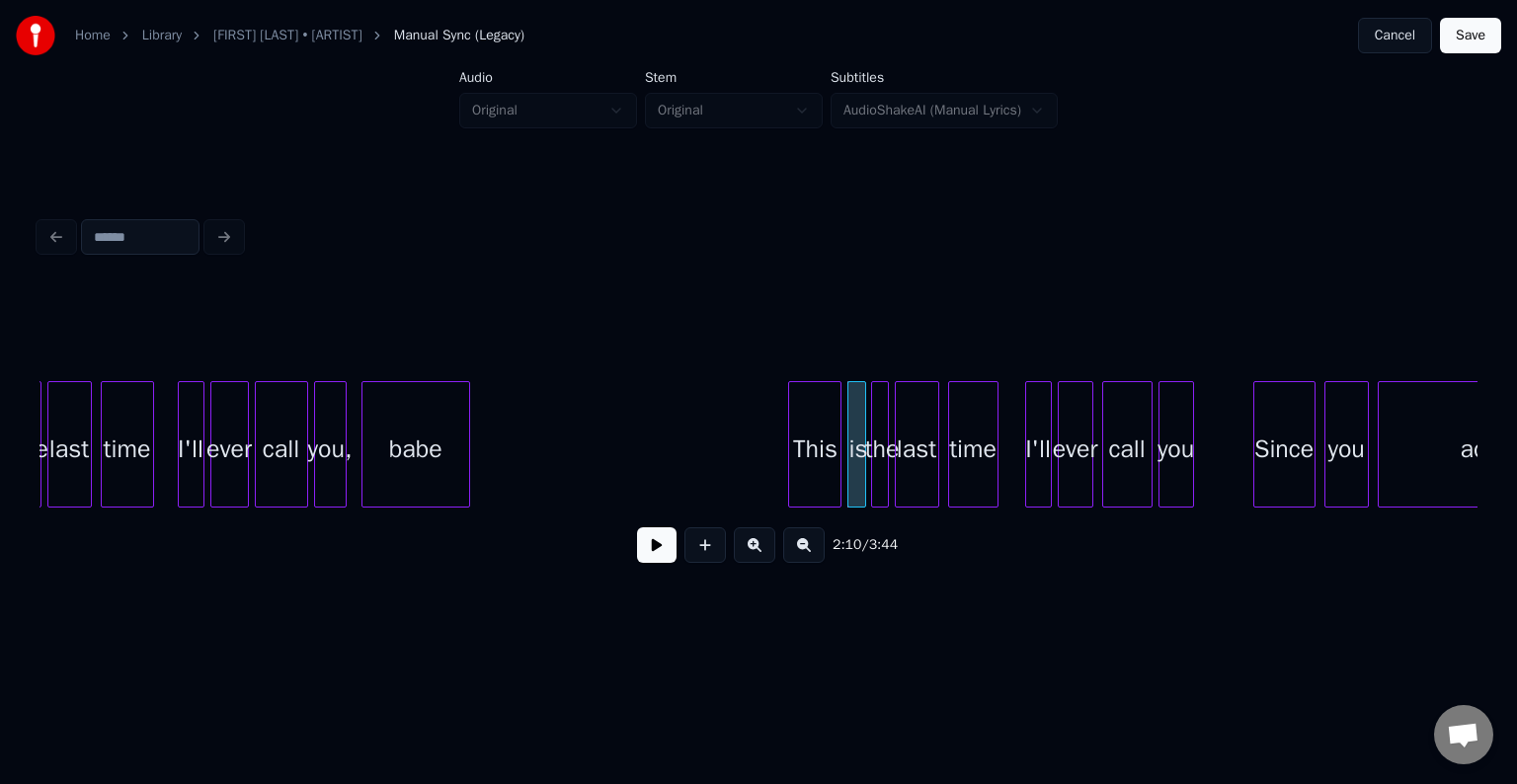 click on "This" at bounding box center (815, 449) 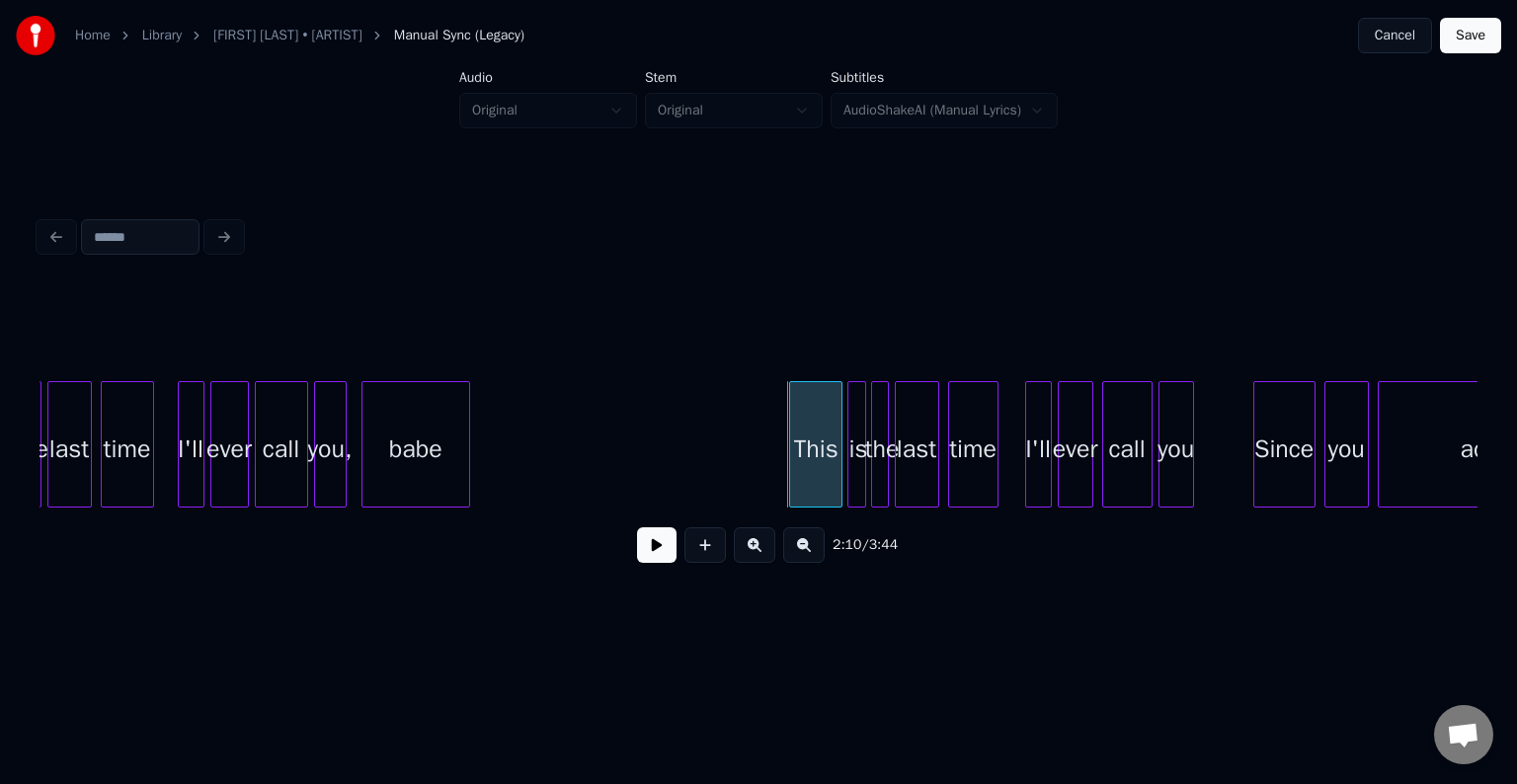 click on "This" at bounding box center [816, 444] 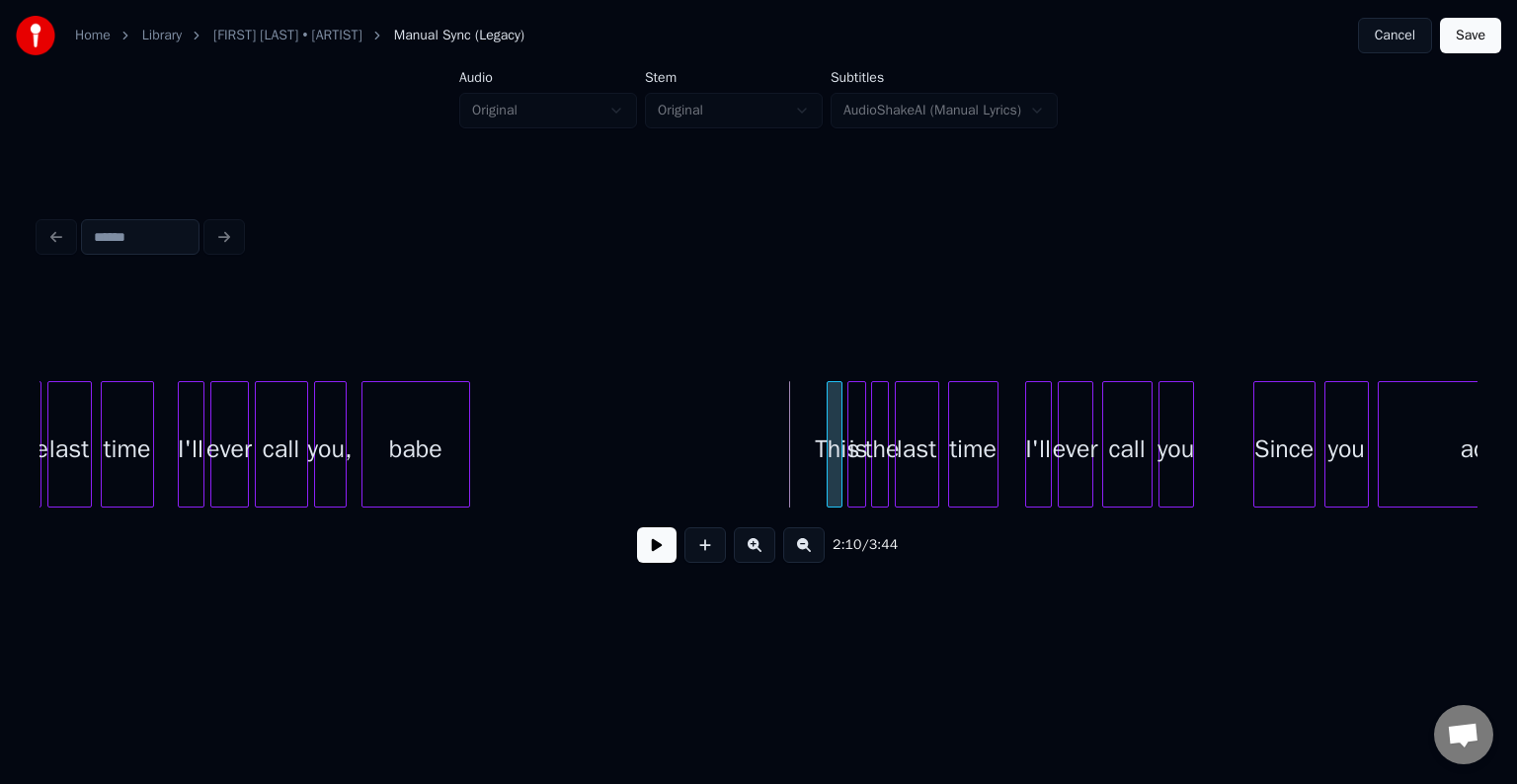 click at bounding box center (831, 444) 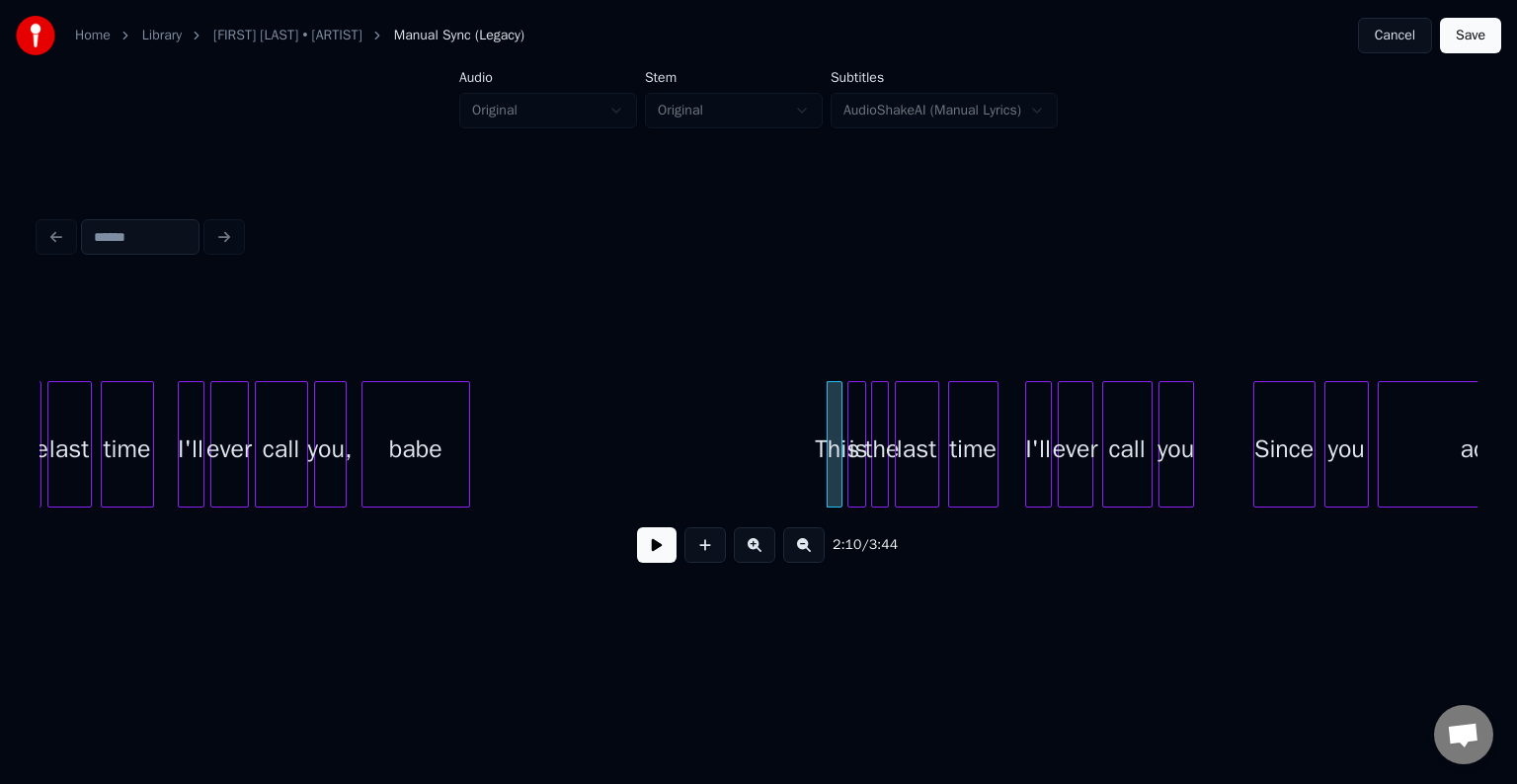 click at bounding box center [657, 545] 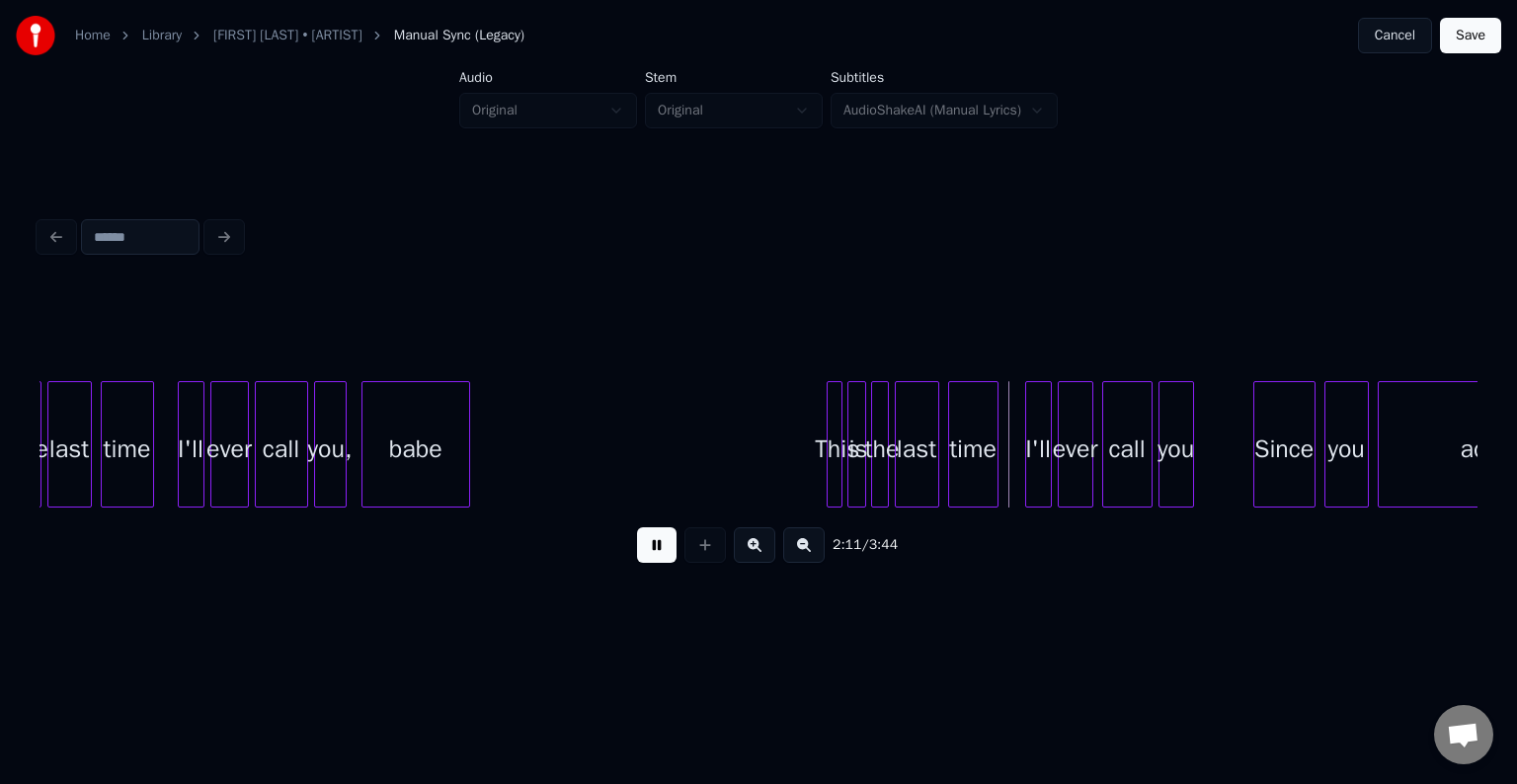 drag, startPoint x: 644, startPoint y: 554, endPoint x: 717, endPoint y: 490, distance: 97.08244 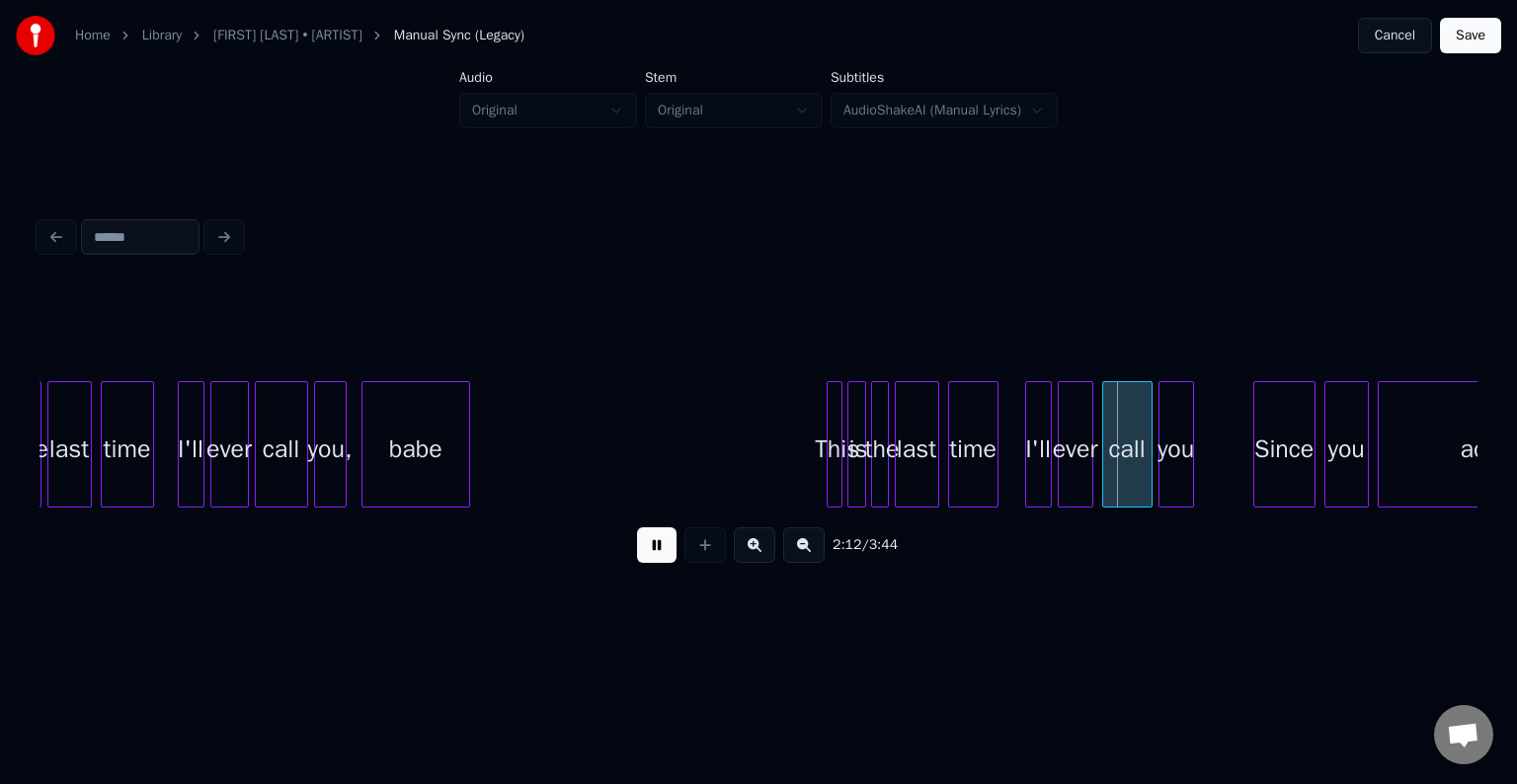 click on "the last time I'll ever call you, babe This is the last time I'll ever call you Since you admitted" at bounding box center (-1910, 444) 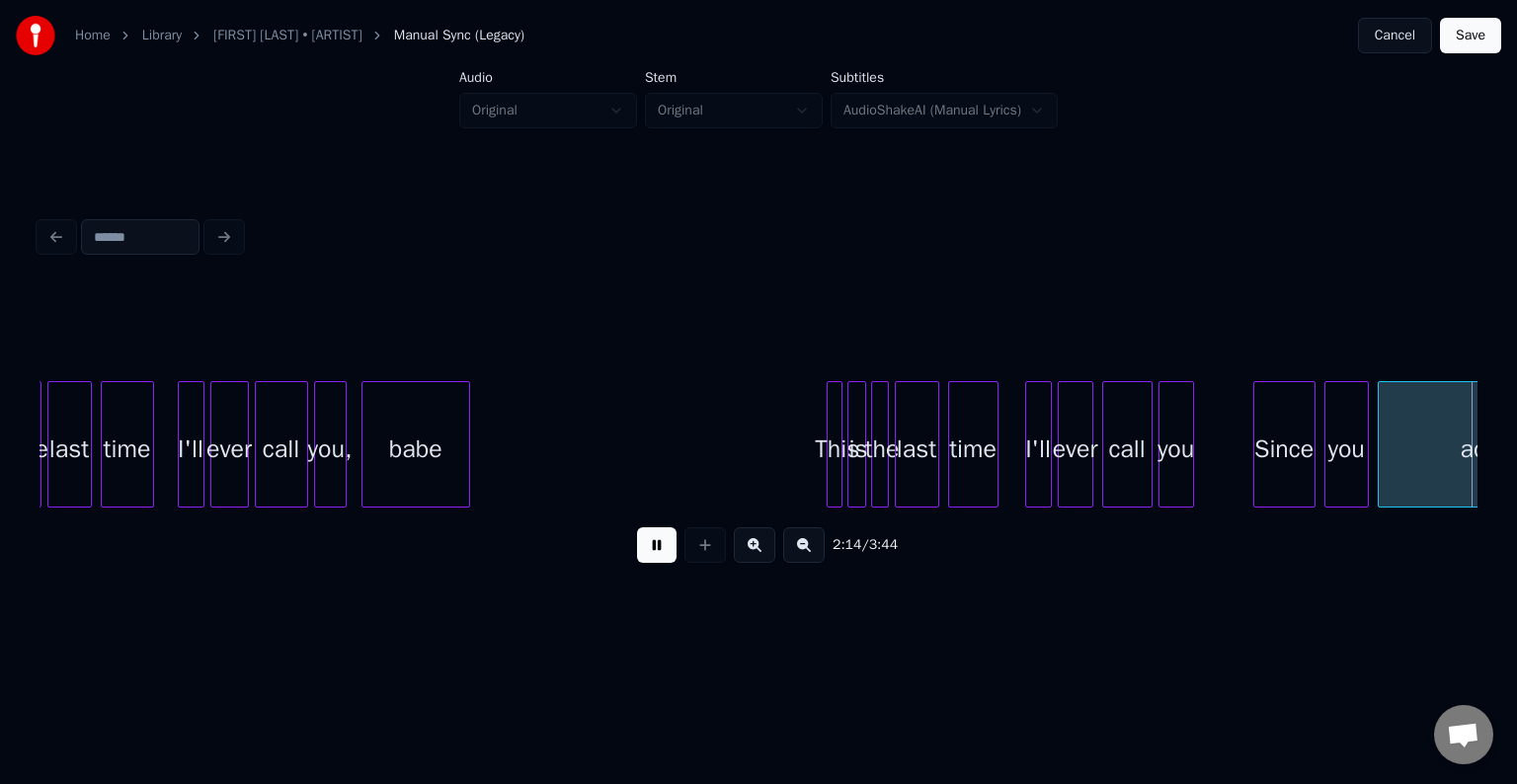 scroll, scrollTop: 0, scrollLeft: 20003, axis: horizontal 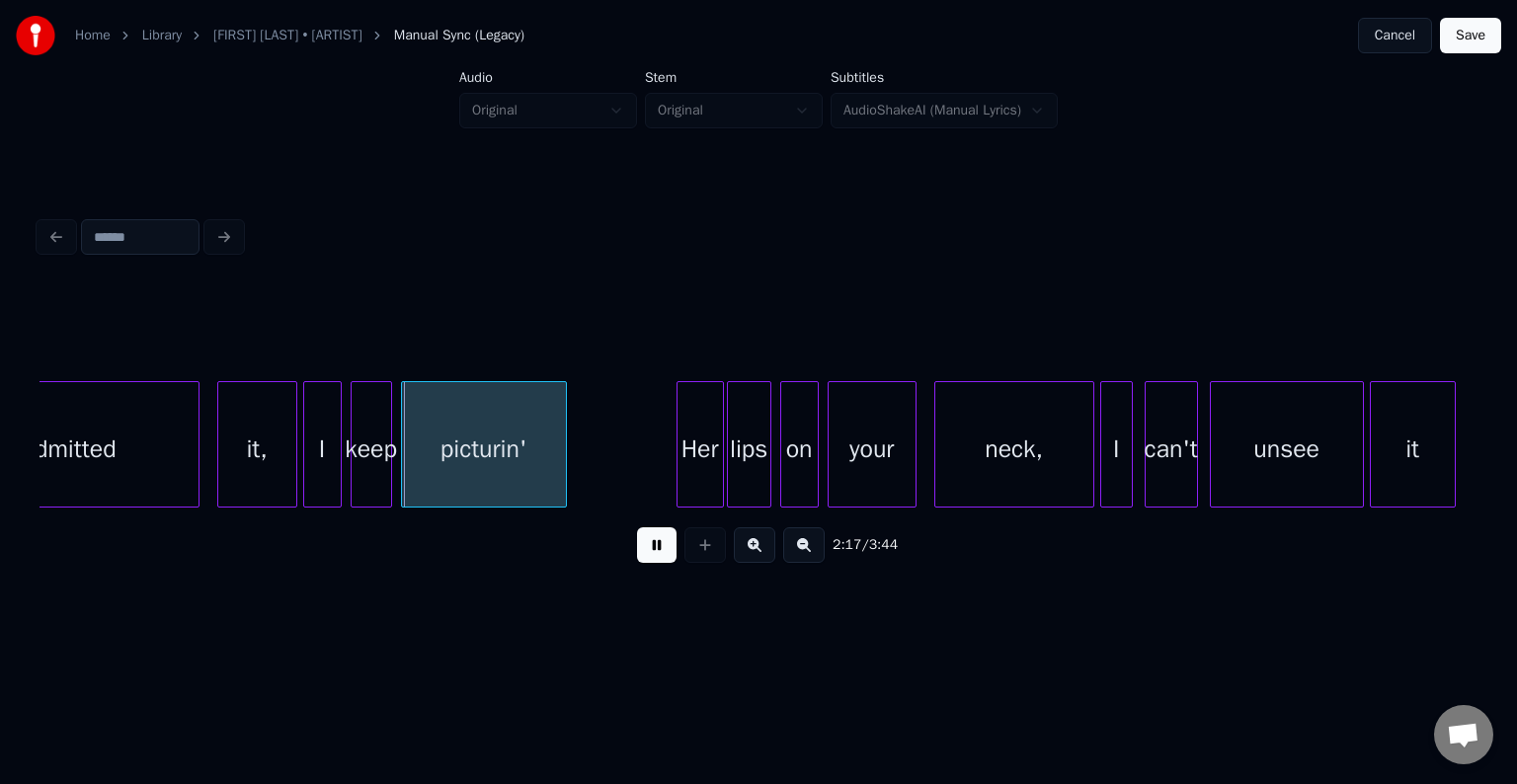 click at bounding box center [657, 545] 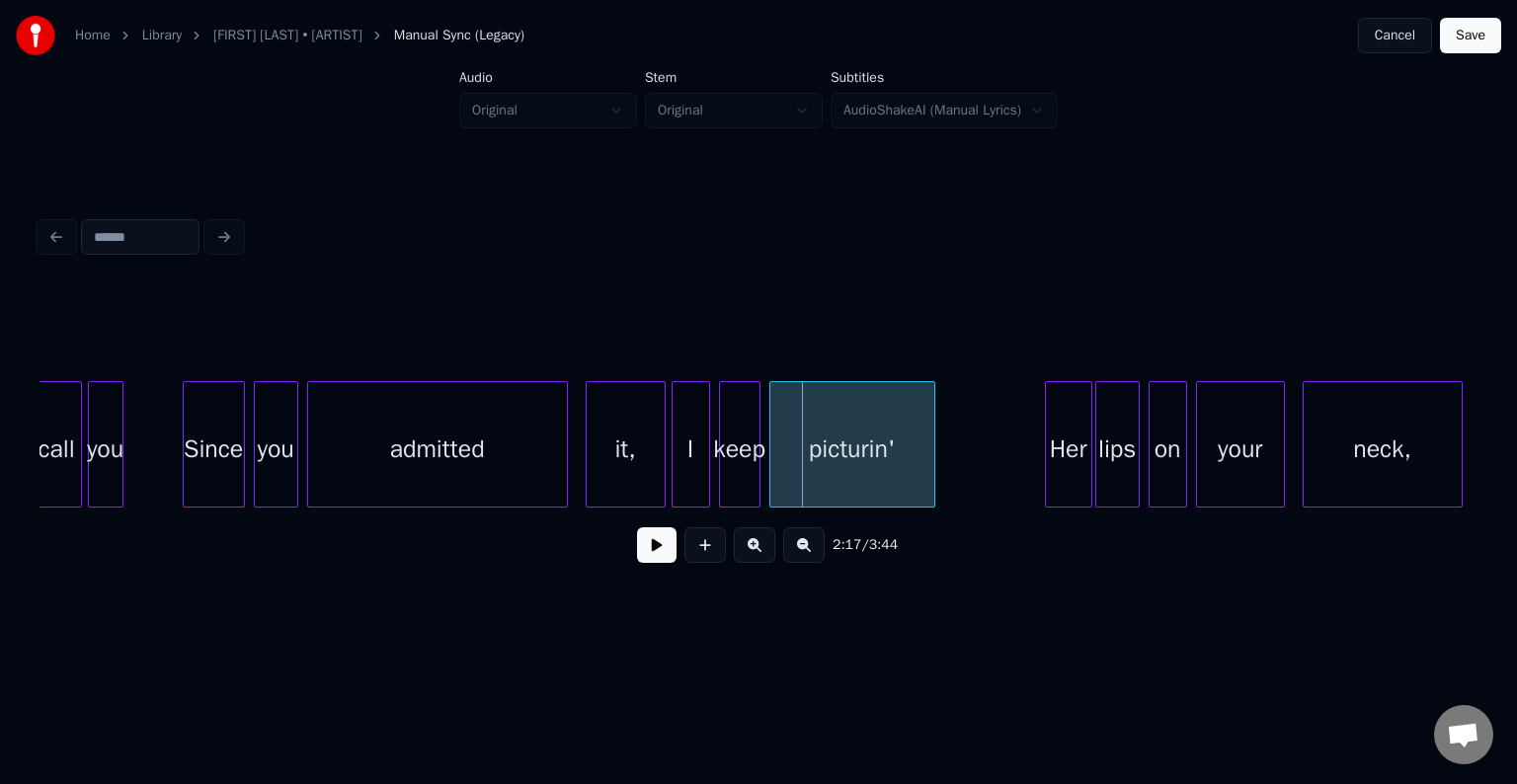 scroll, scrollTop: 0, scrollLeft: 19608, axis: horizontal 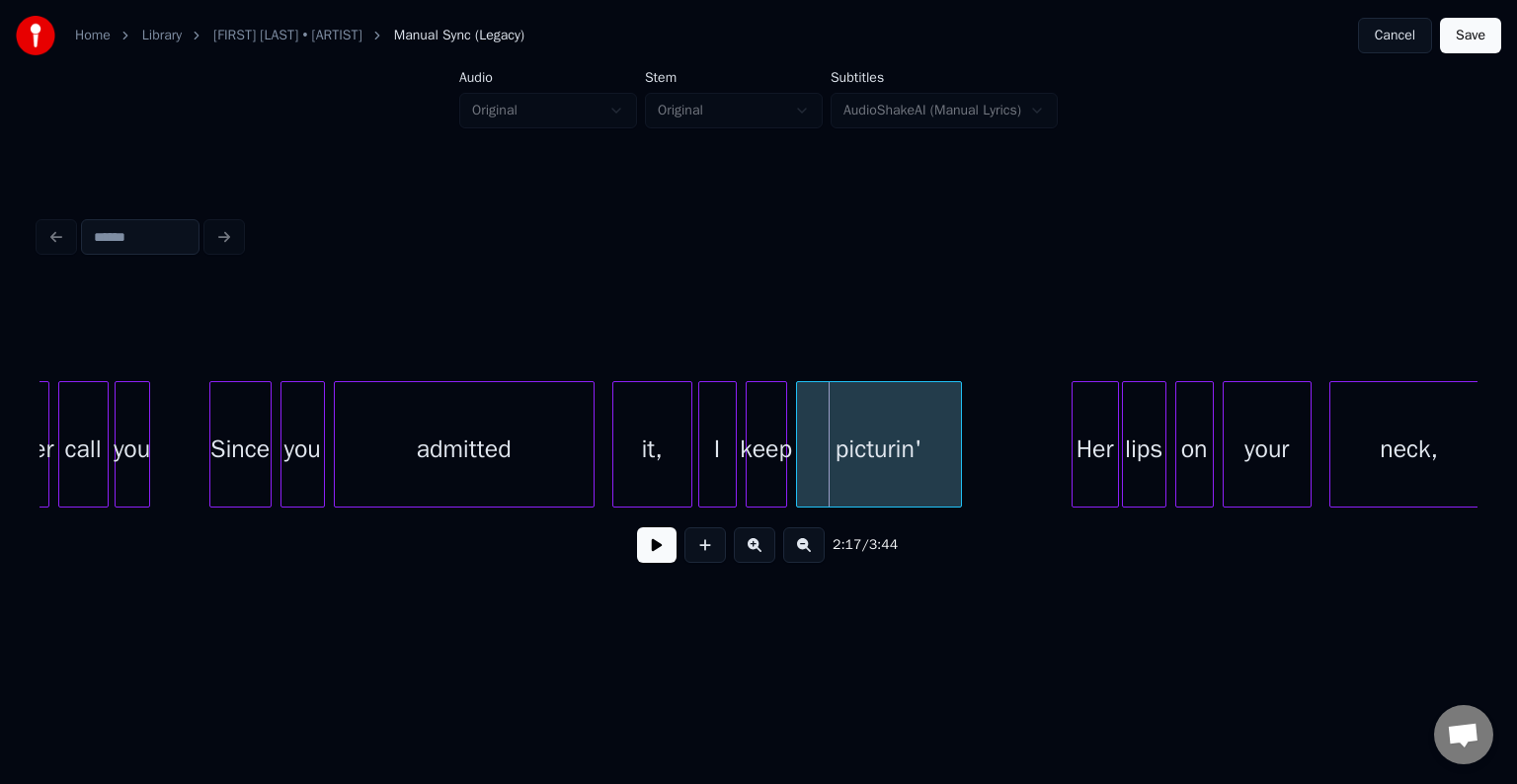 click on "admitted" at bounding box center (464, 449) 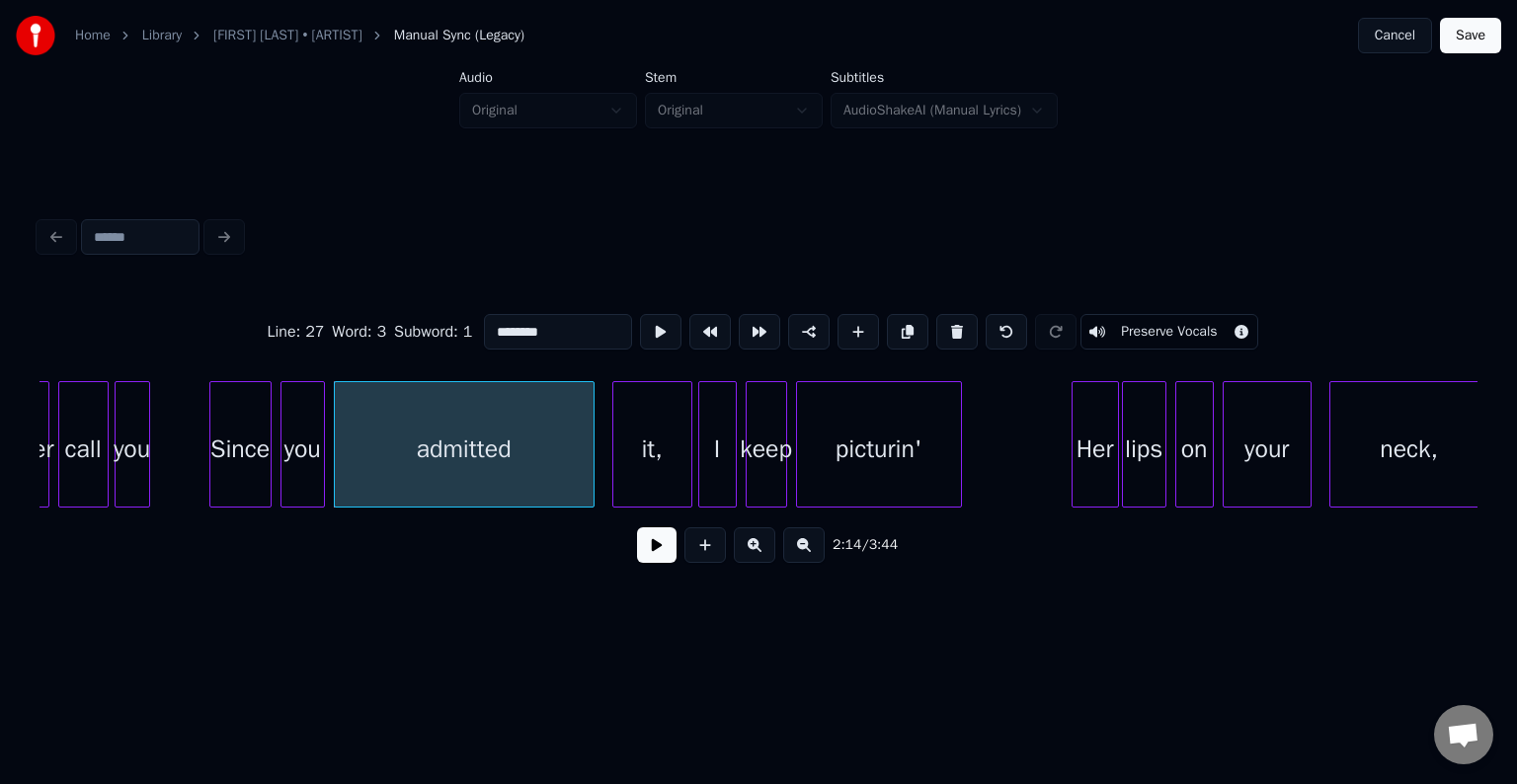 click at bounding box center (657, 545) 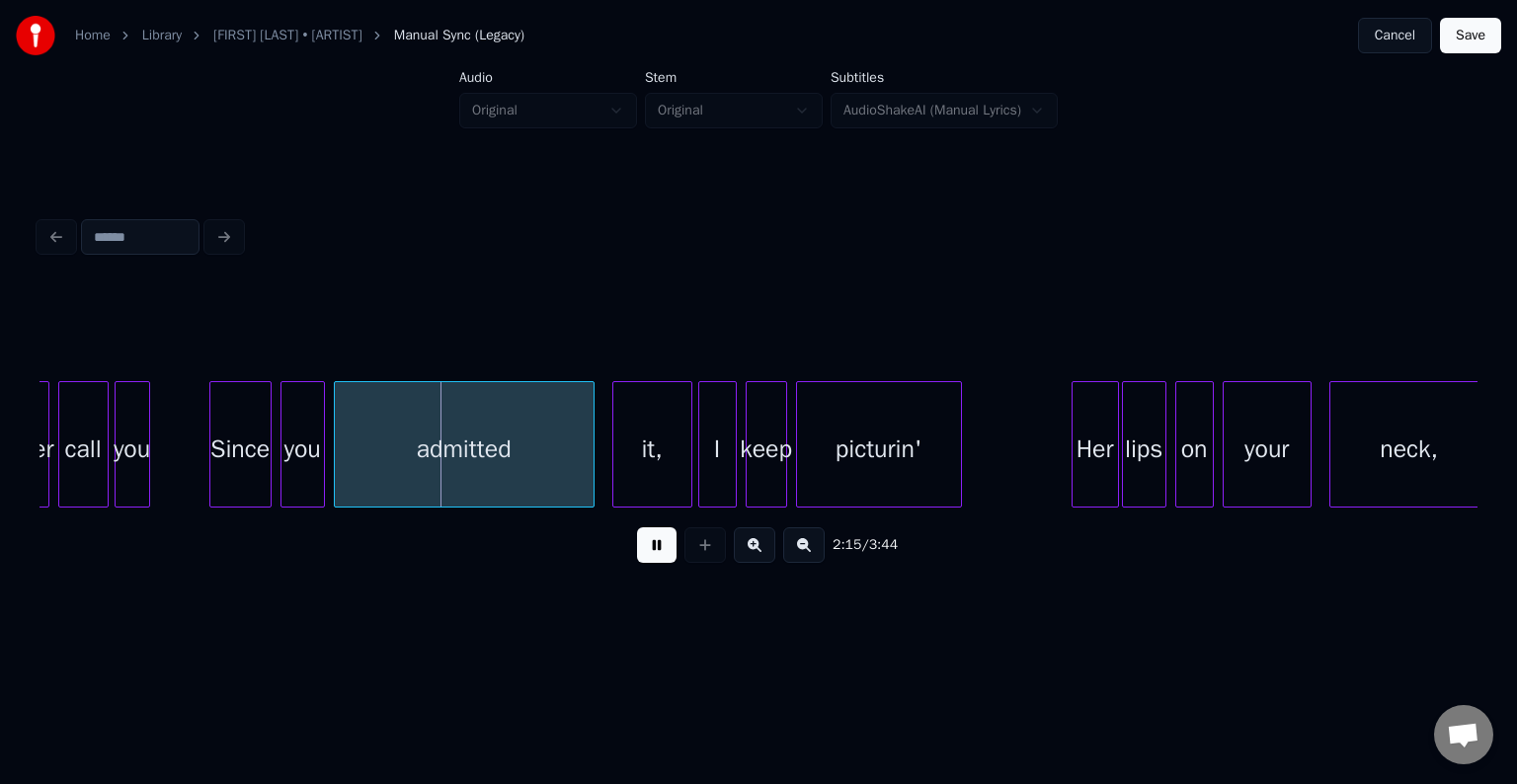 click at bounding box center (657, 545) 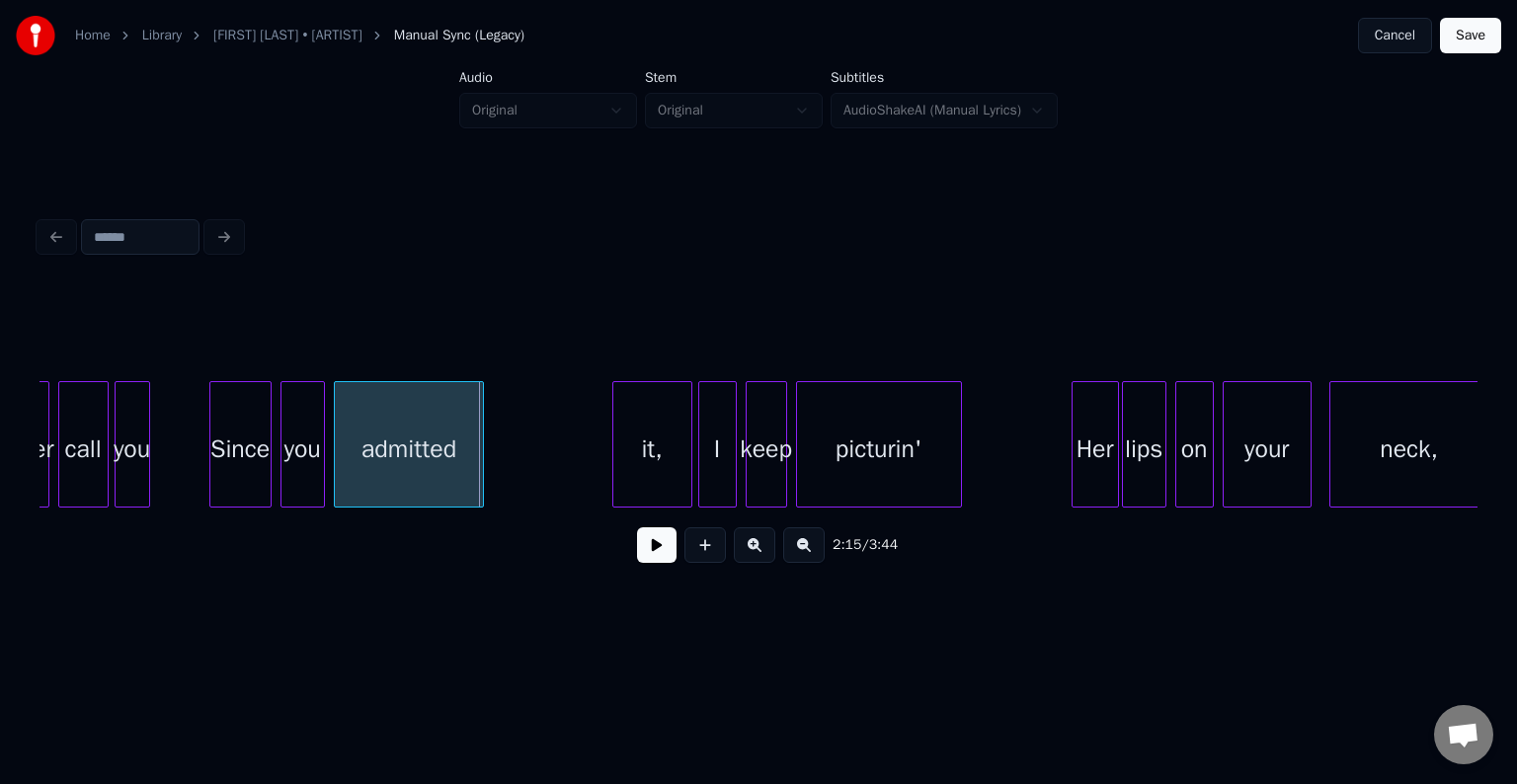 click at bounding box center [480, 444] 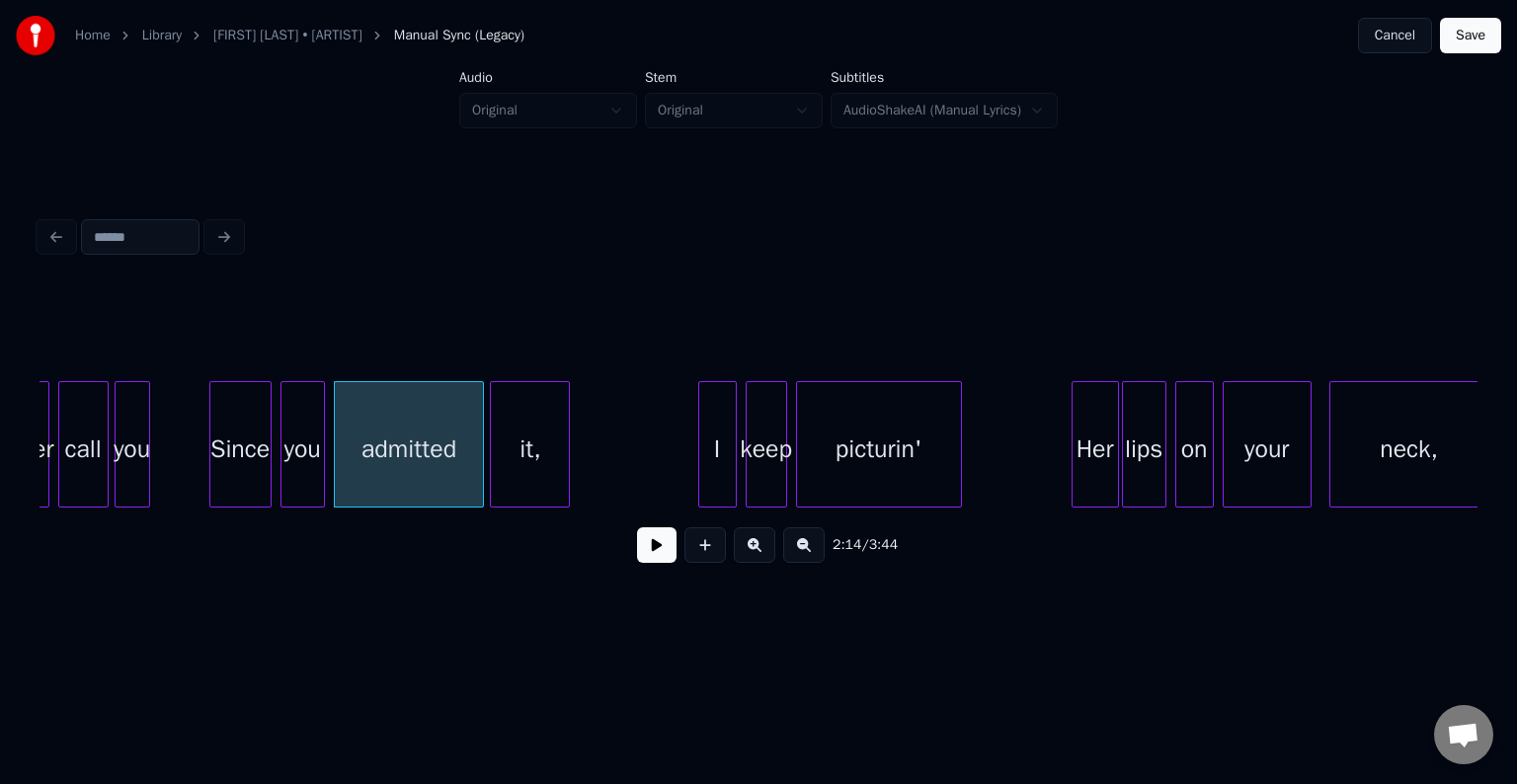 click on "it," at bounding box center [529, 449] 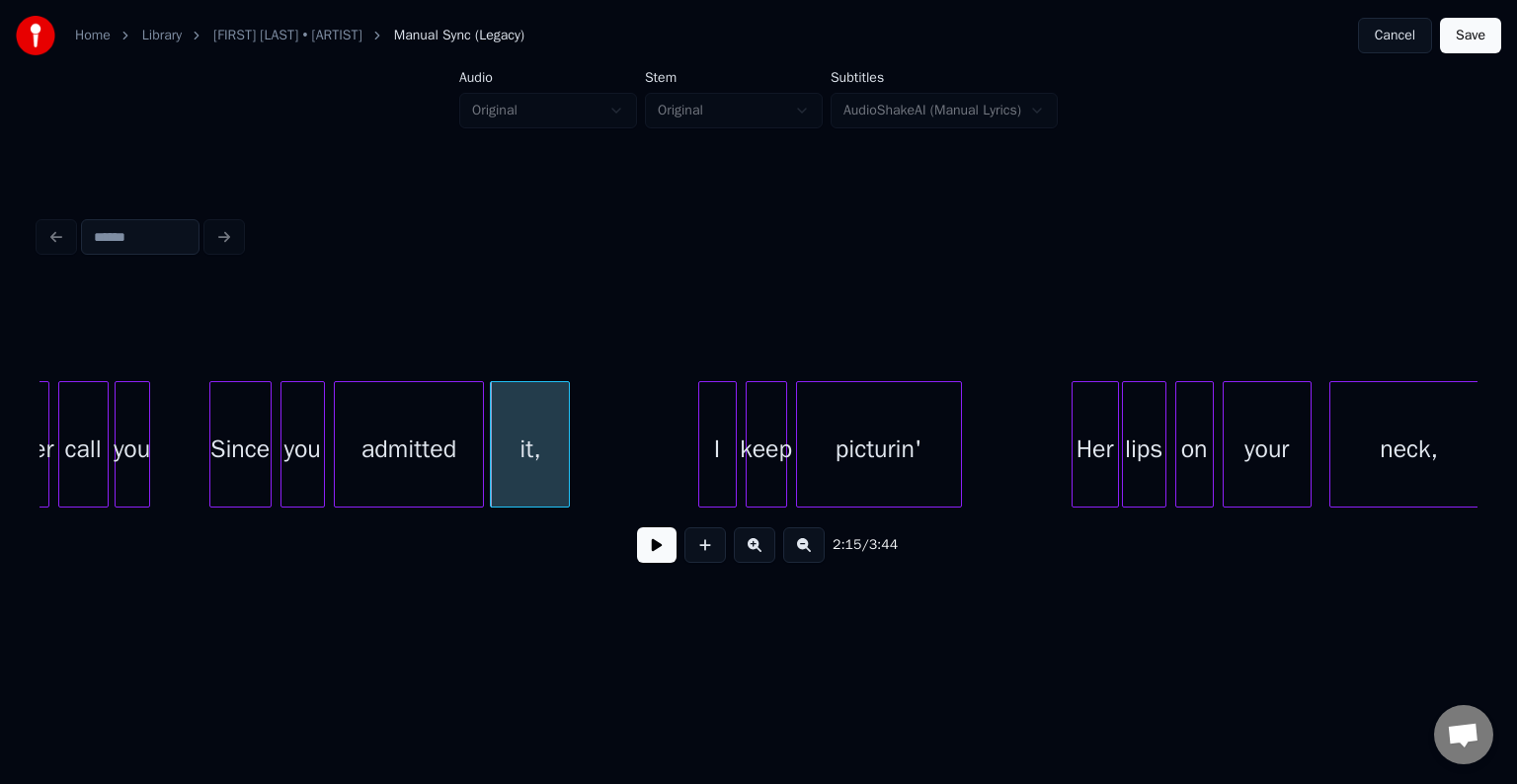 click on "admitted" at bounding box center (409, 449) 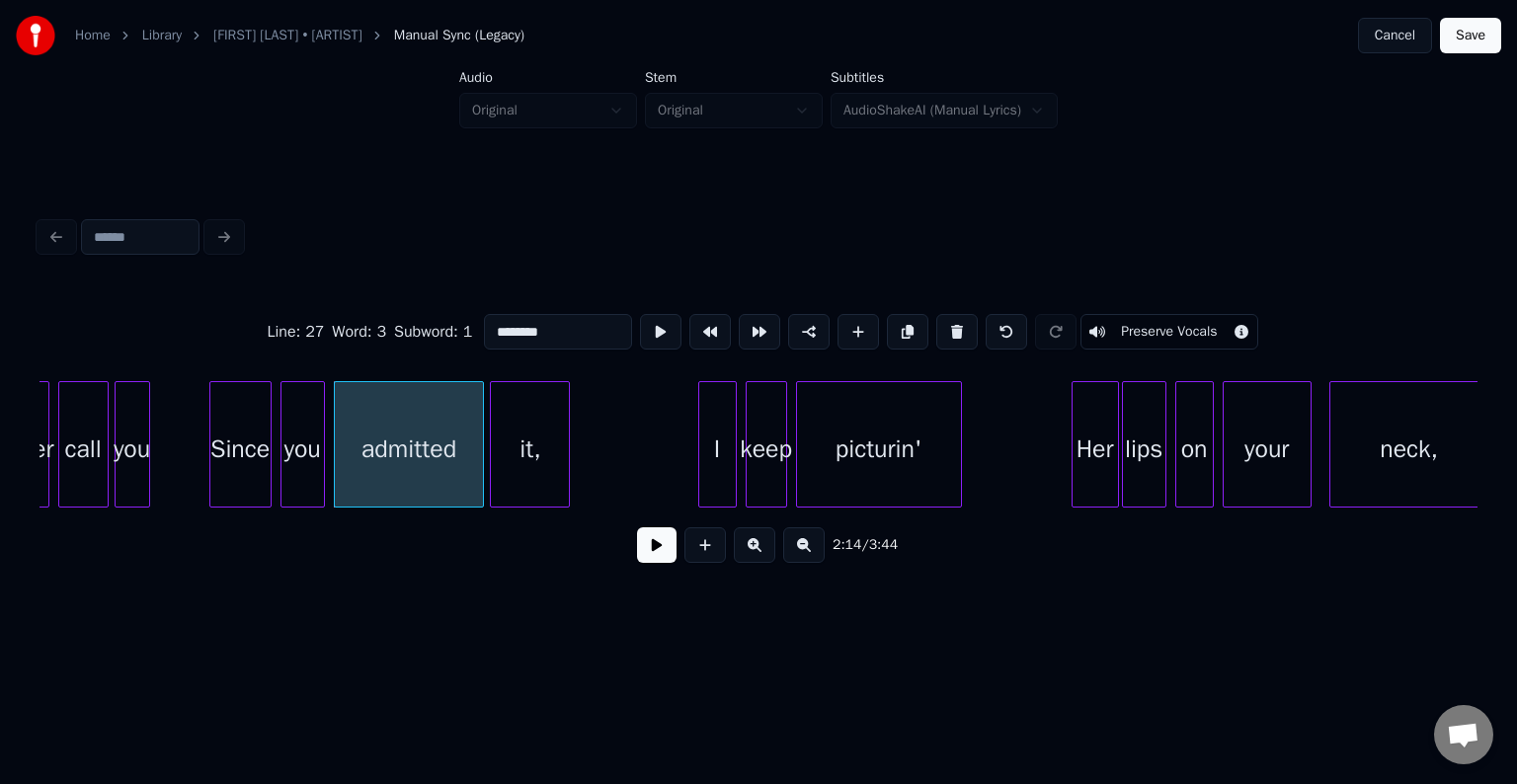 click at bounding box center [657, 545] 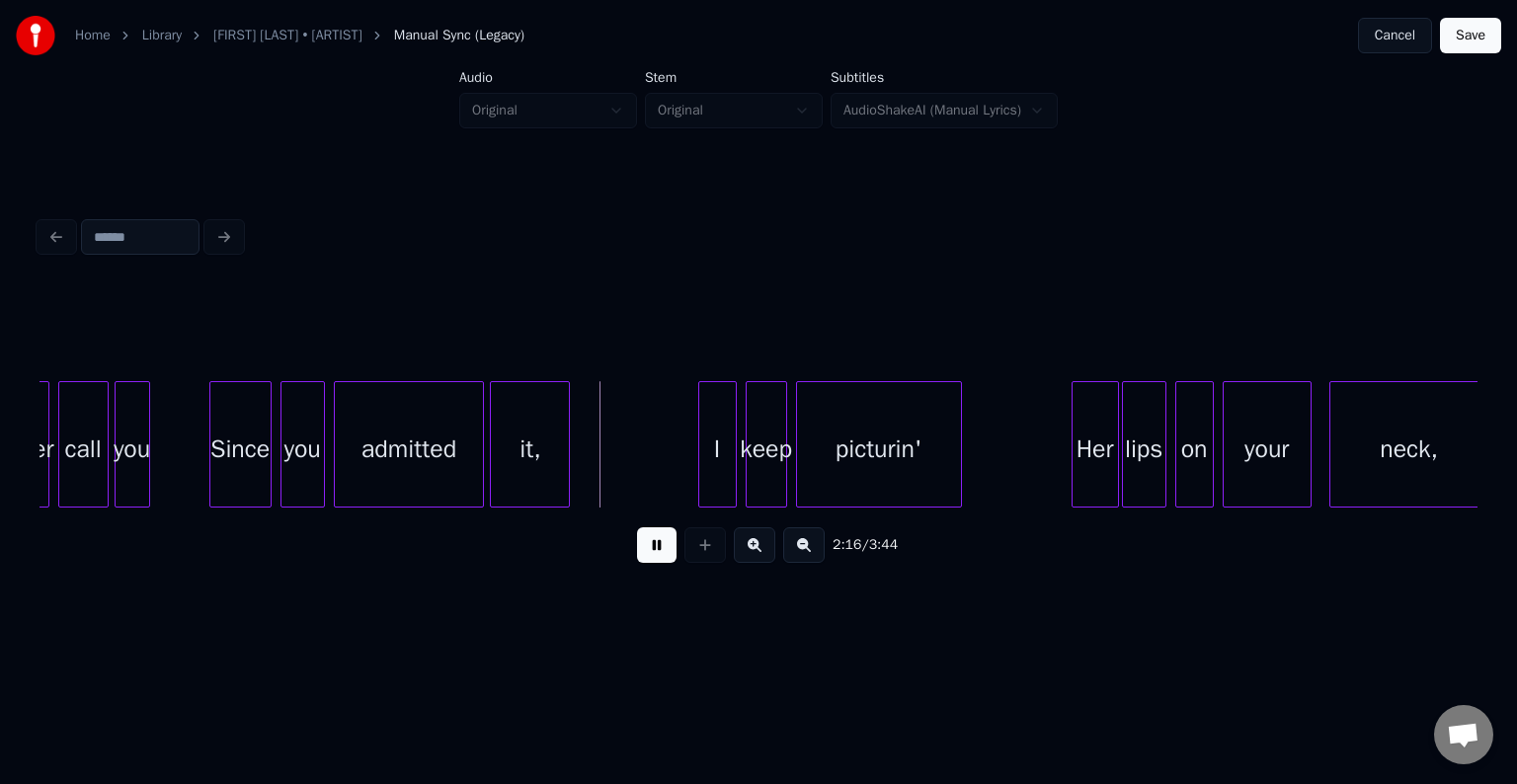 click at bounding box center (657, 545) 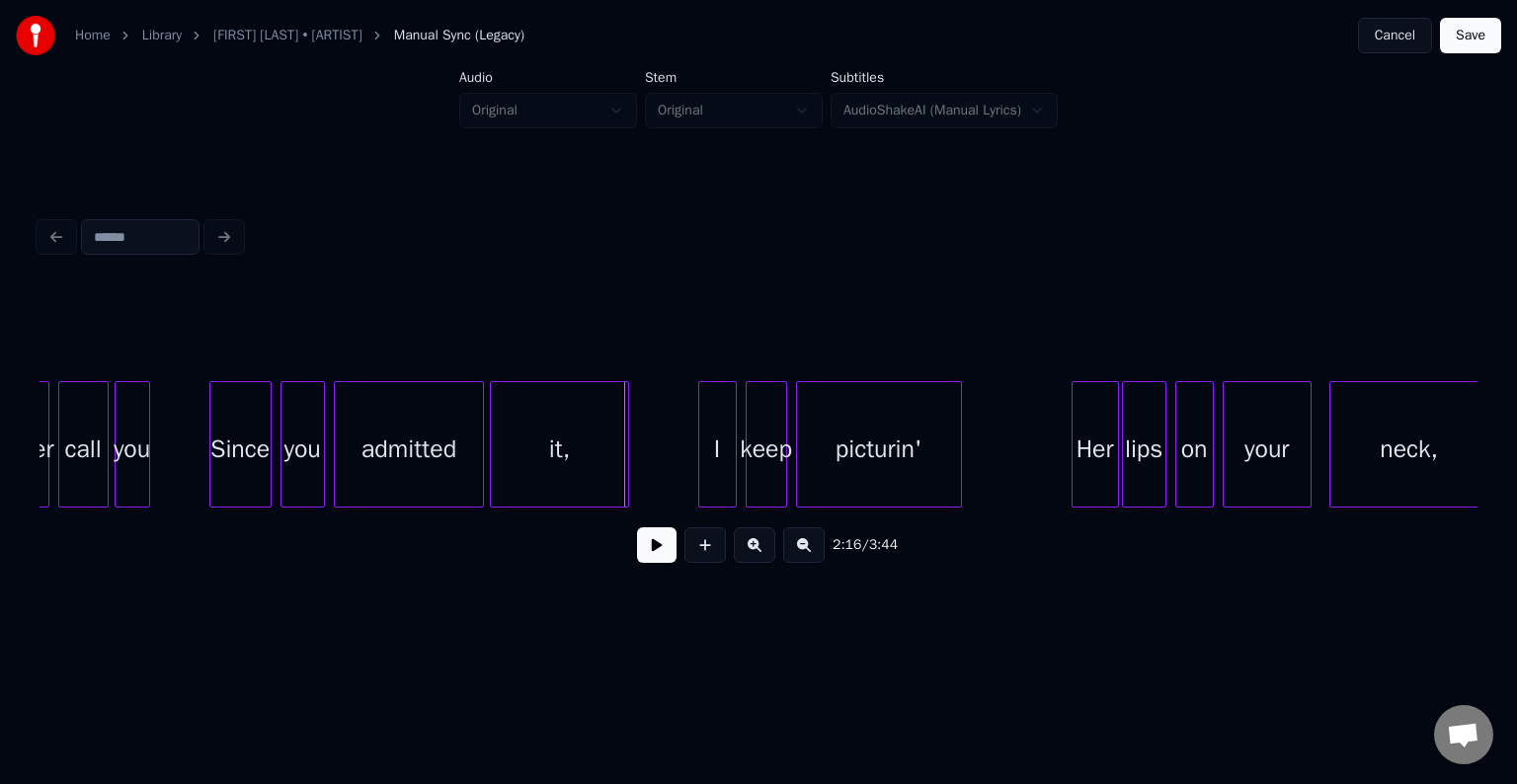 click at bounding box center [625, 444] 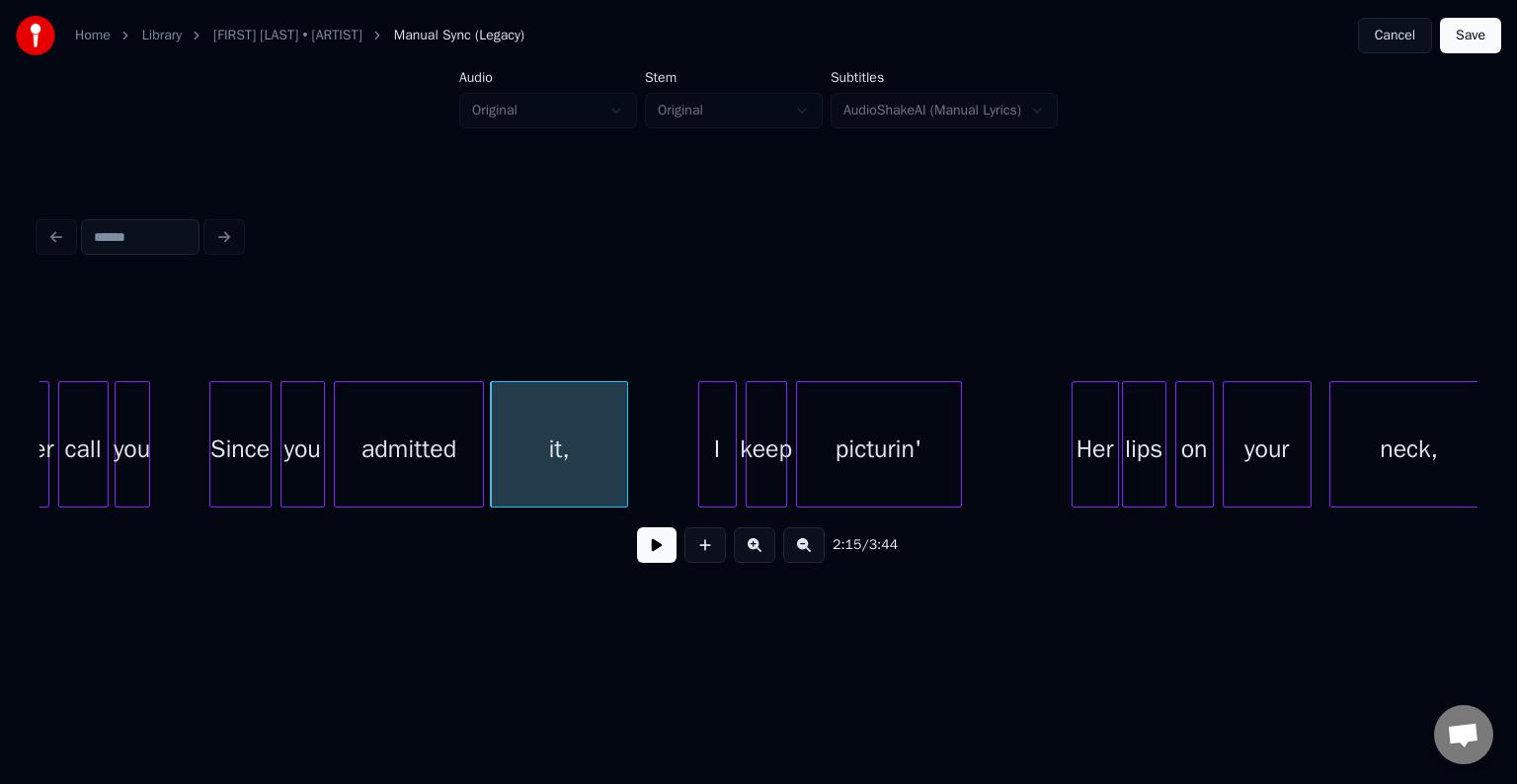 click at bounding box center (657, 545) 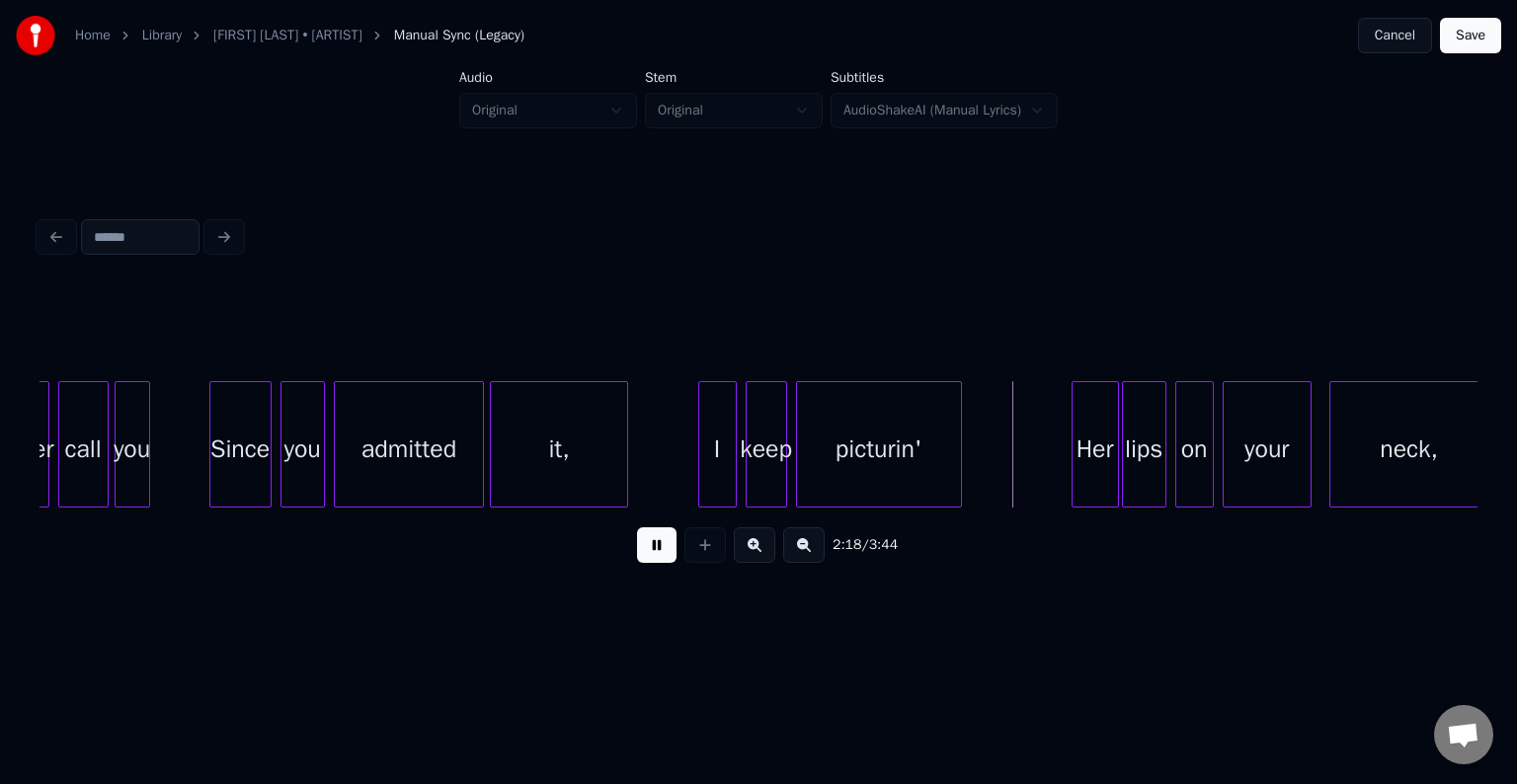 click at bounding box center (657, 545) 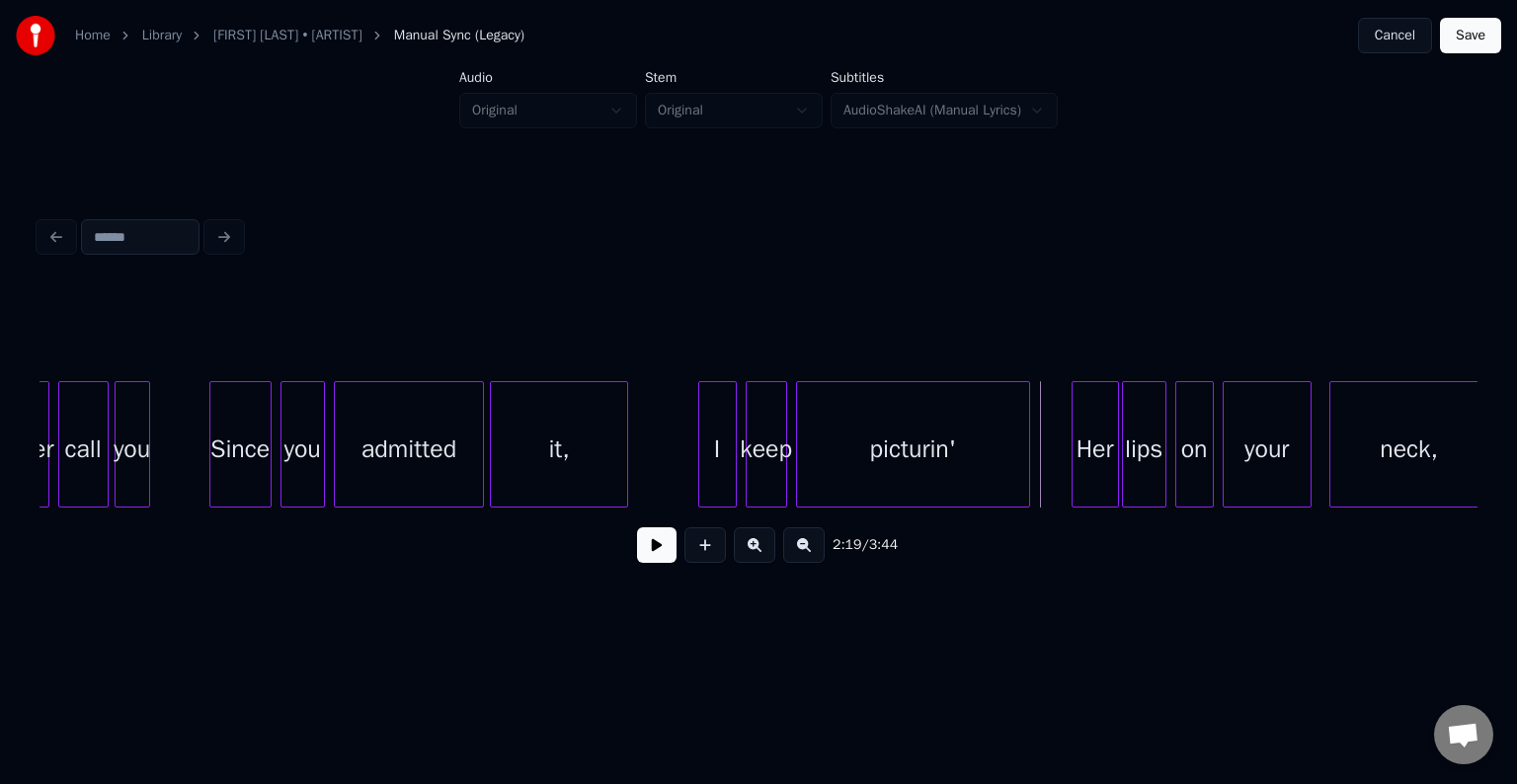 click at bounding box center (1026, 444) 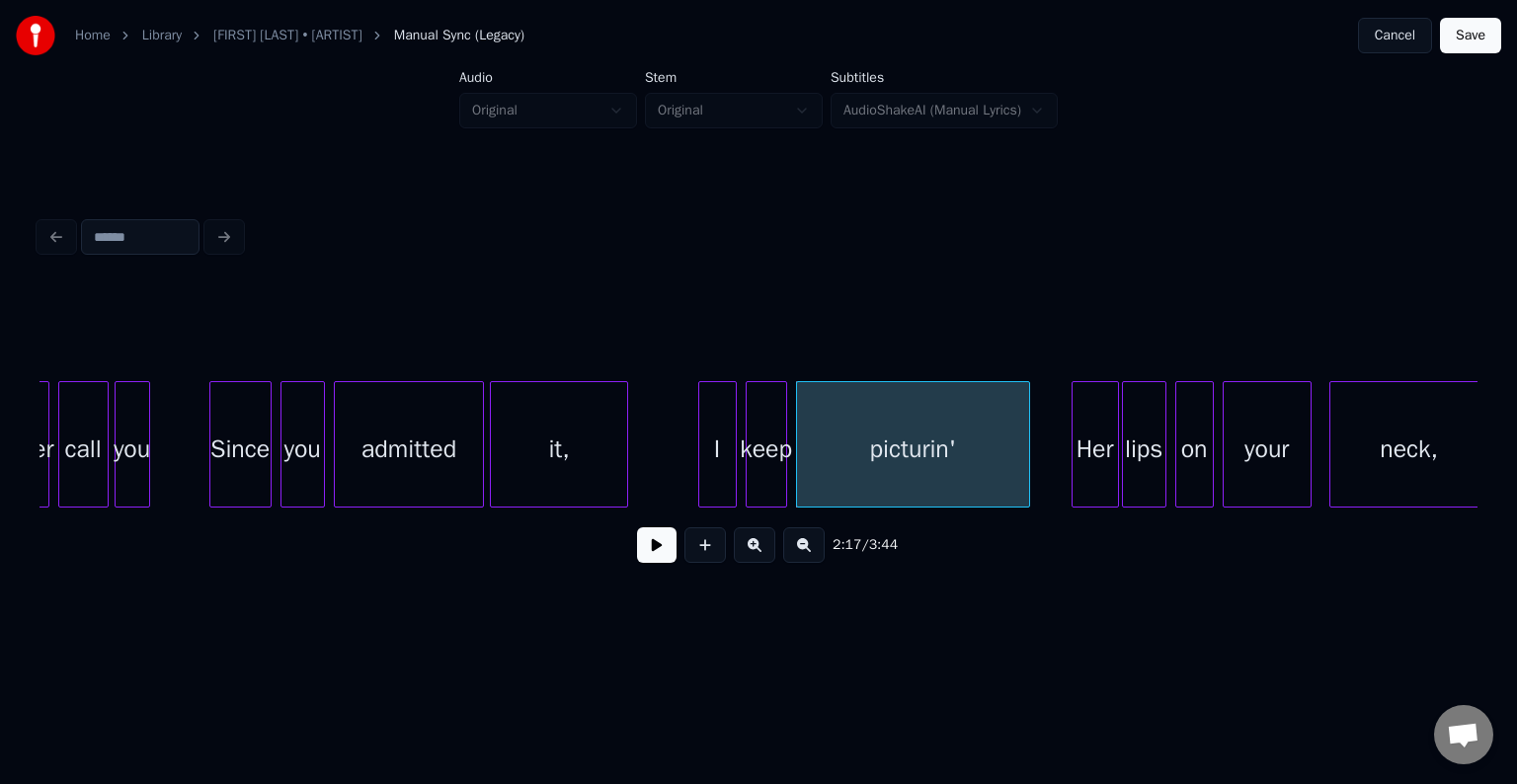 click at bounding box center [657, 545] 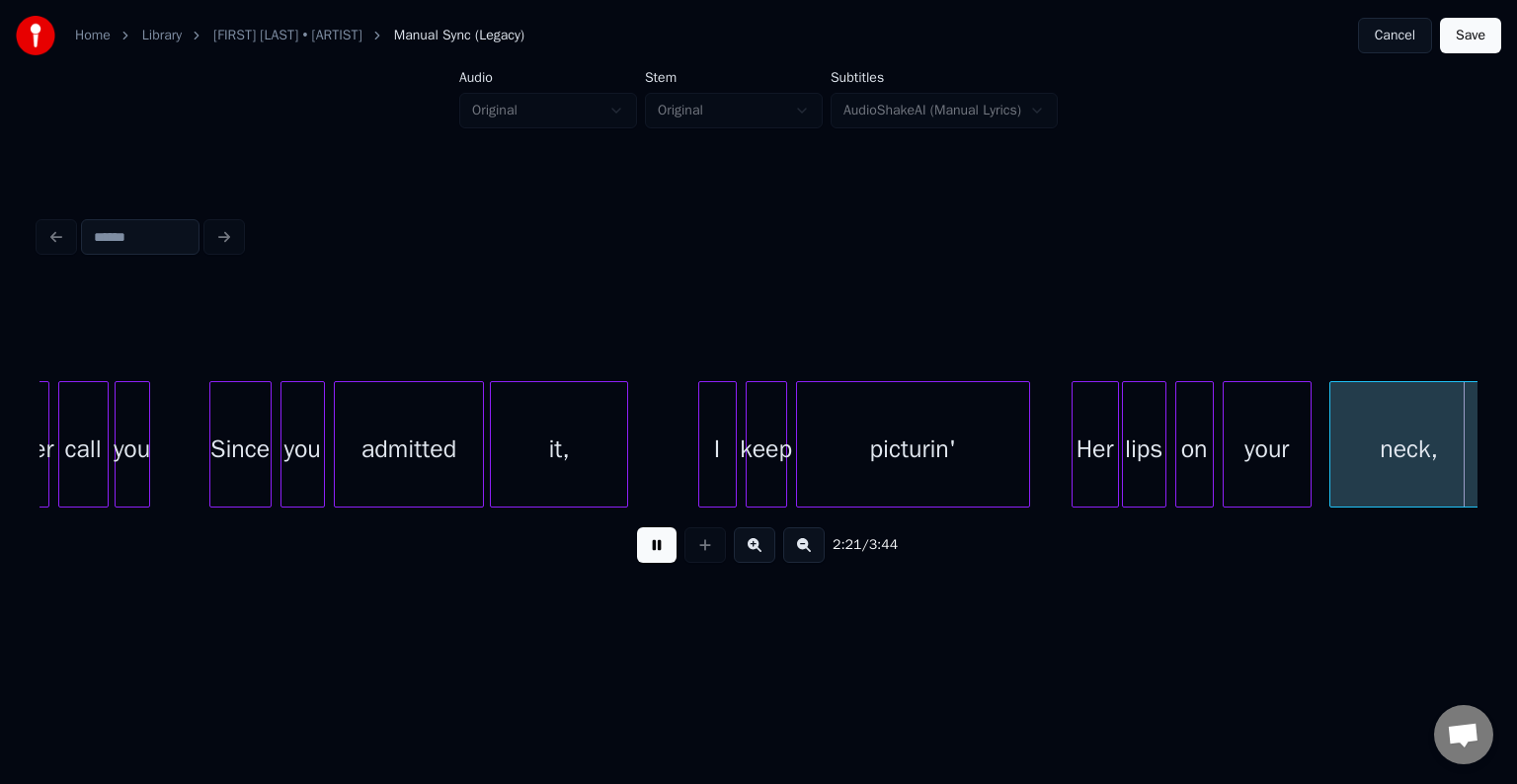 scroll, scrollTop: 0, scrollLeft: 21047, axis: horizontal 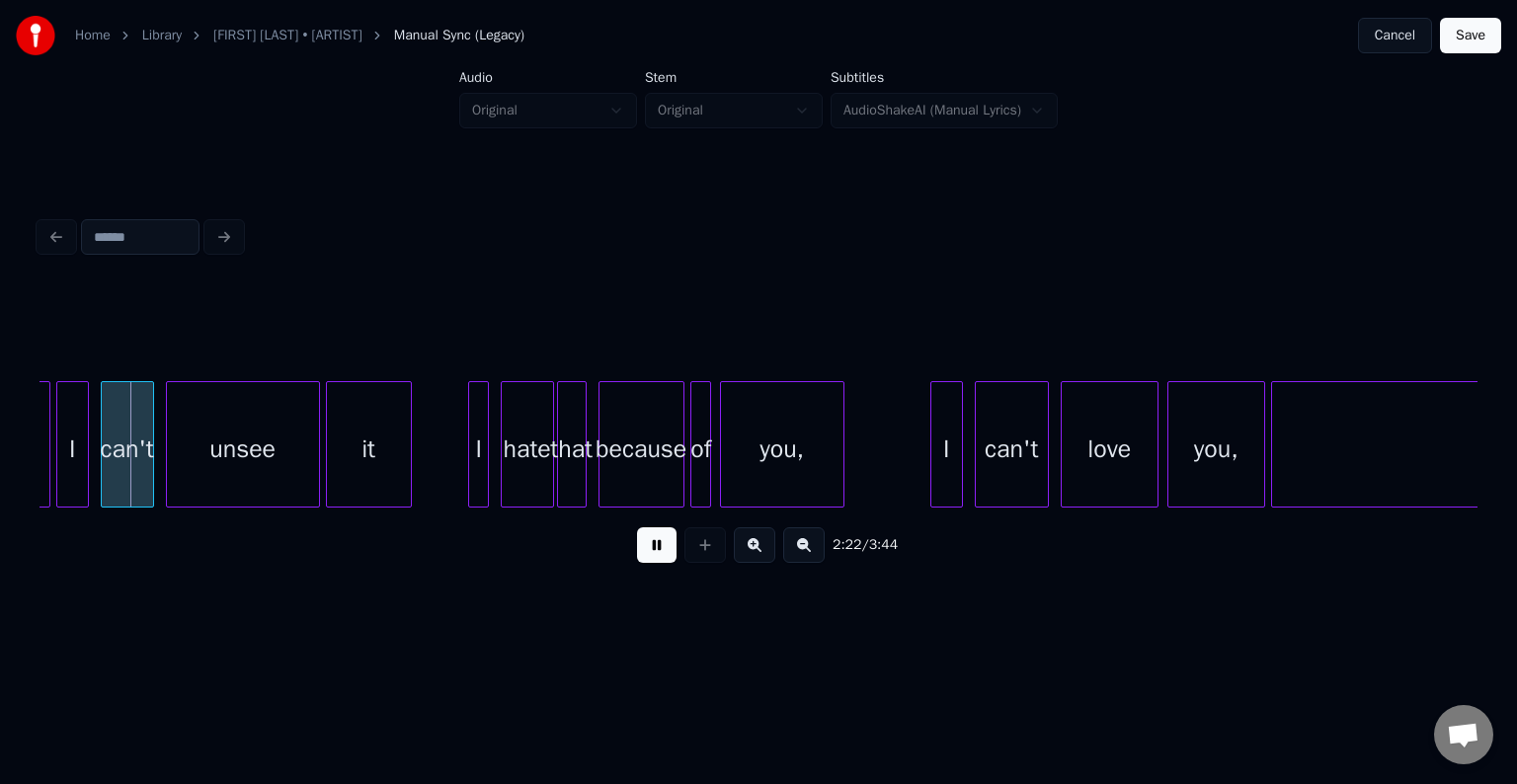 click at bounding box center [657, 545] 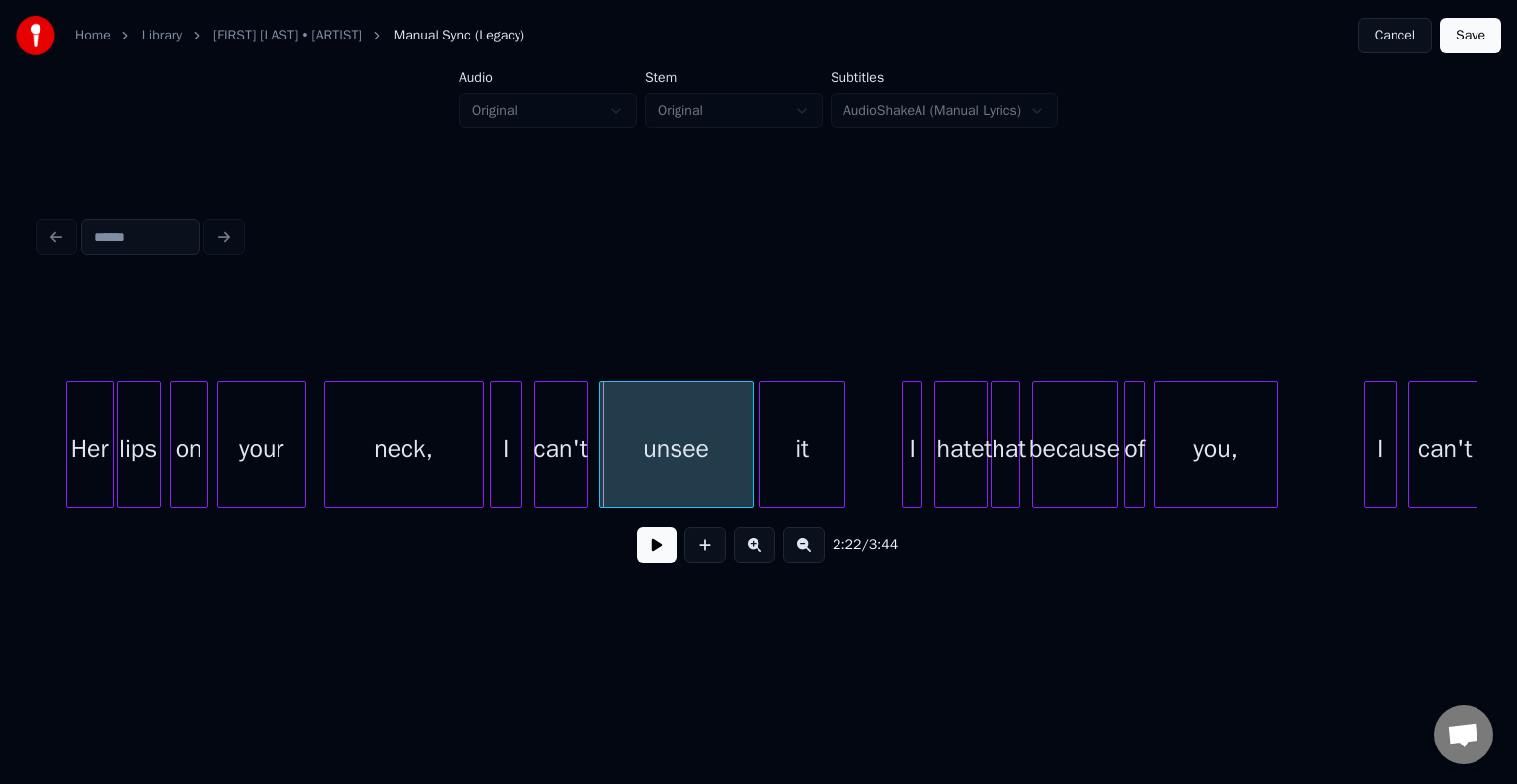 scroll, scrollTop: 0, scrollLeft: 20613, axis: horizontal 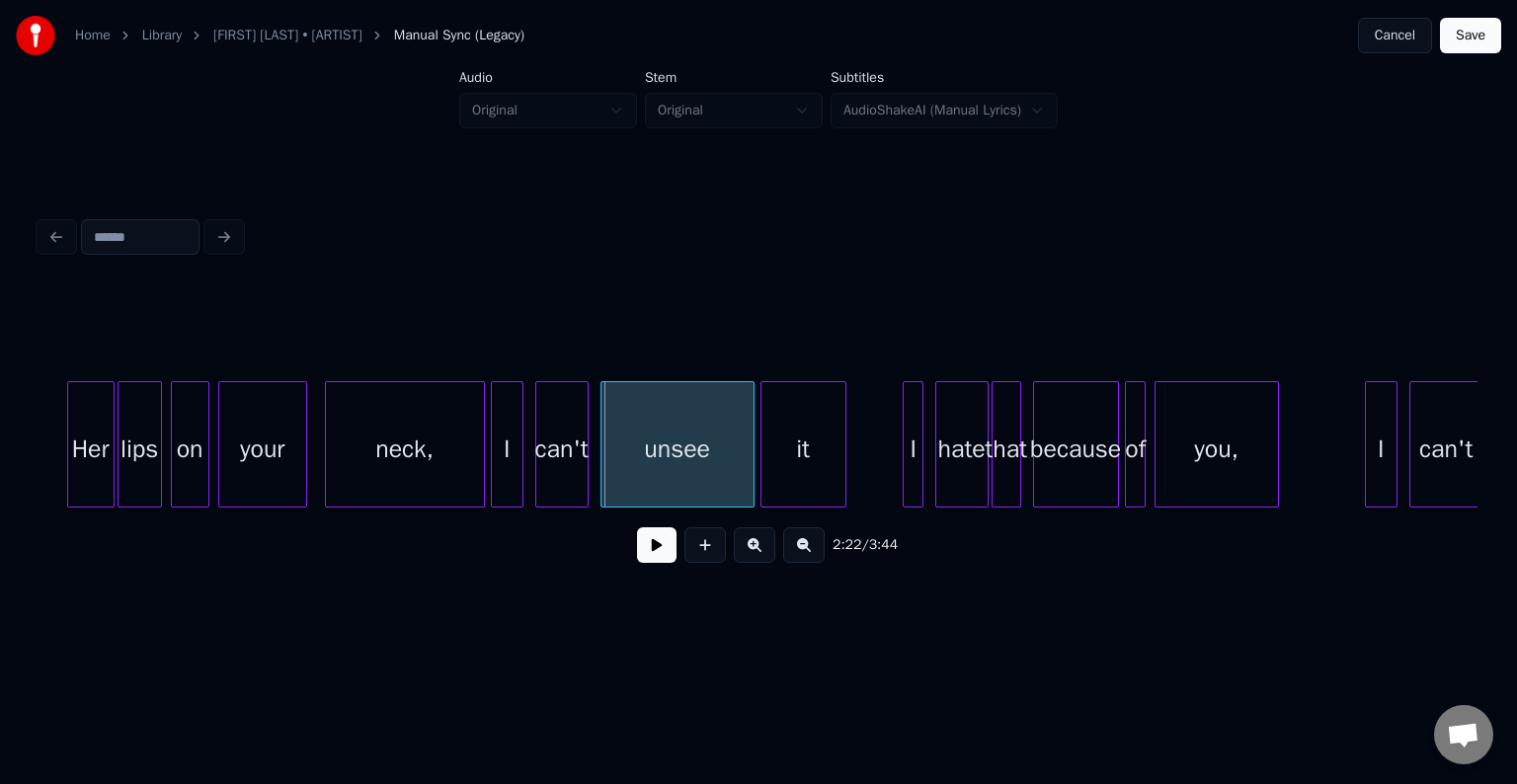 click on "neck," at bounding box center [405, 449] 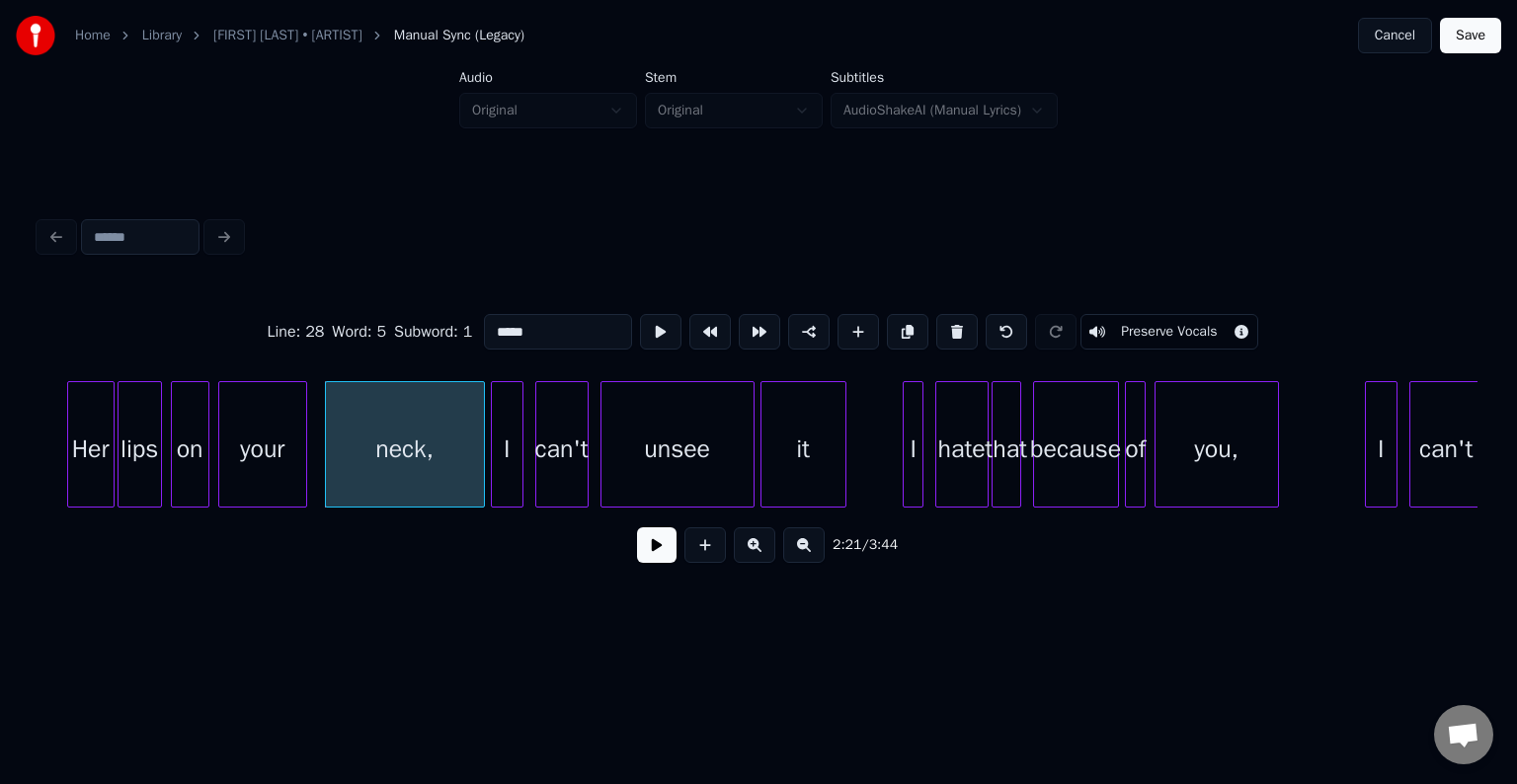 click at bounding box center [657, 545] 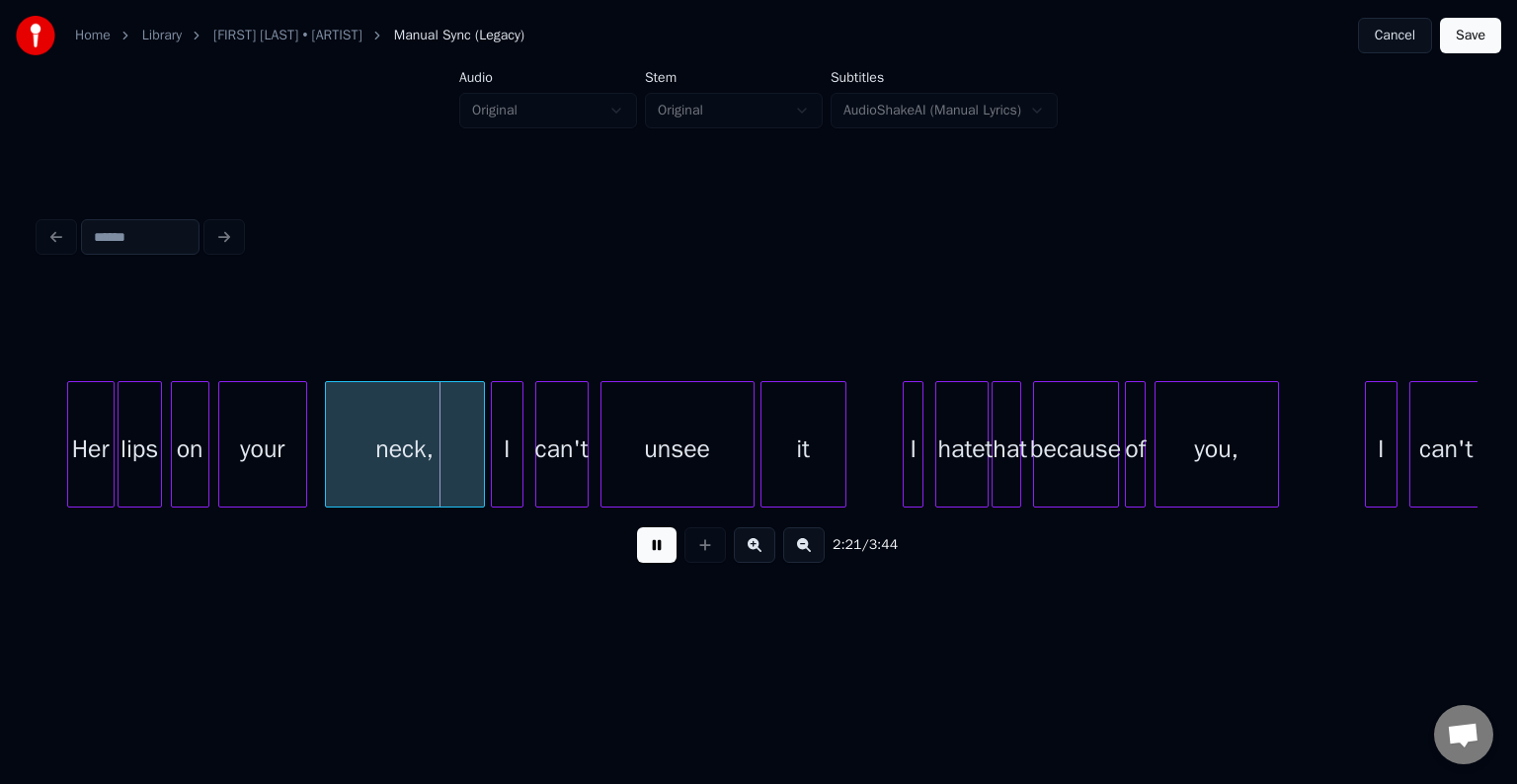 click at bounding box center [657, 545] 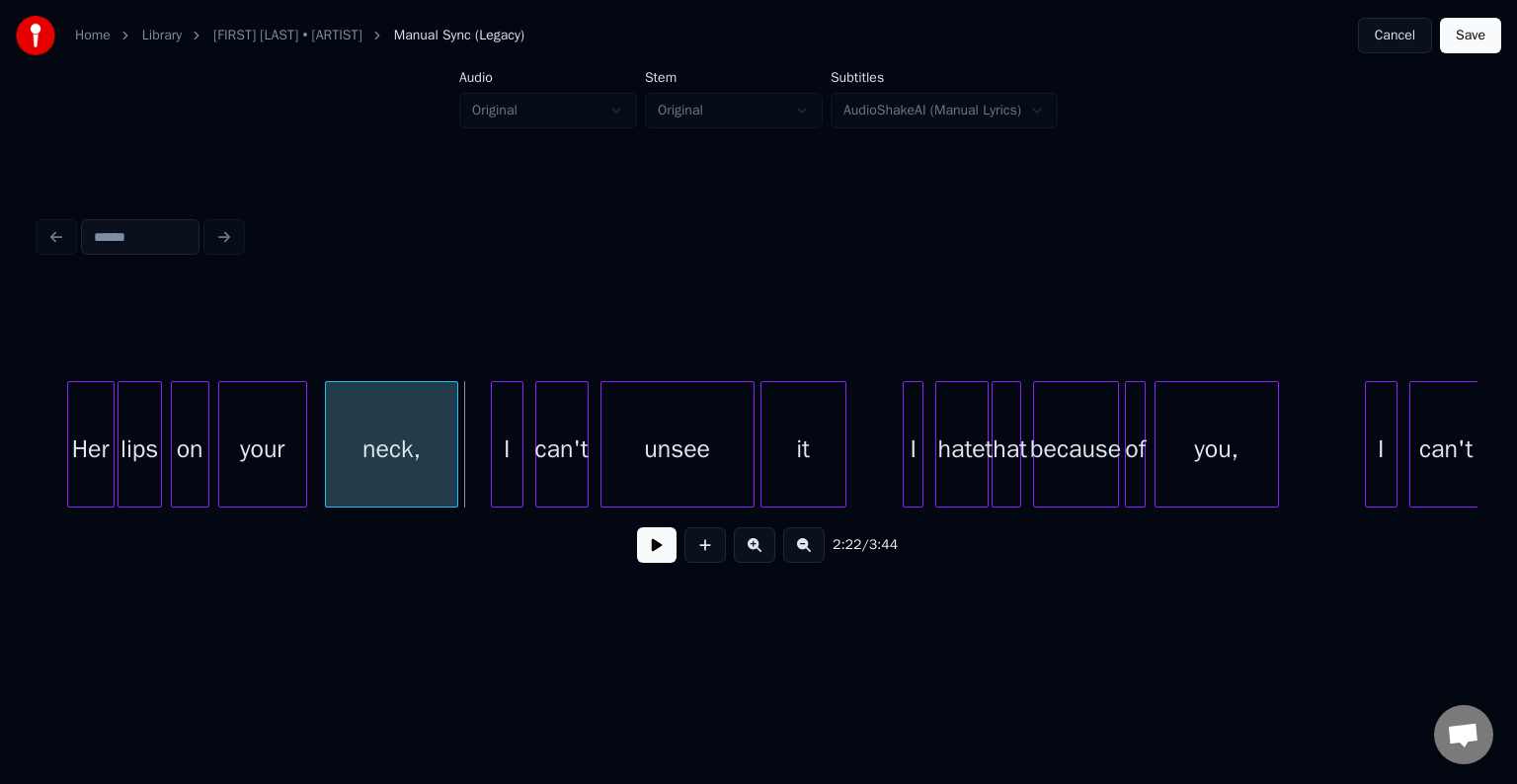 click at bounding box center [454, 444] 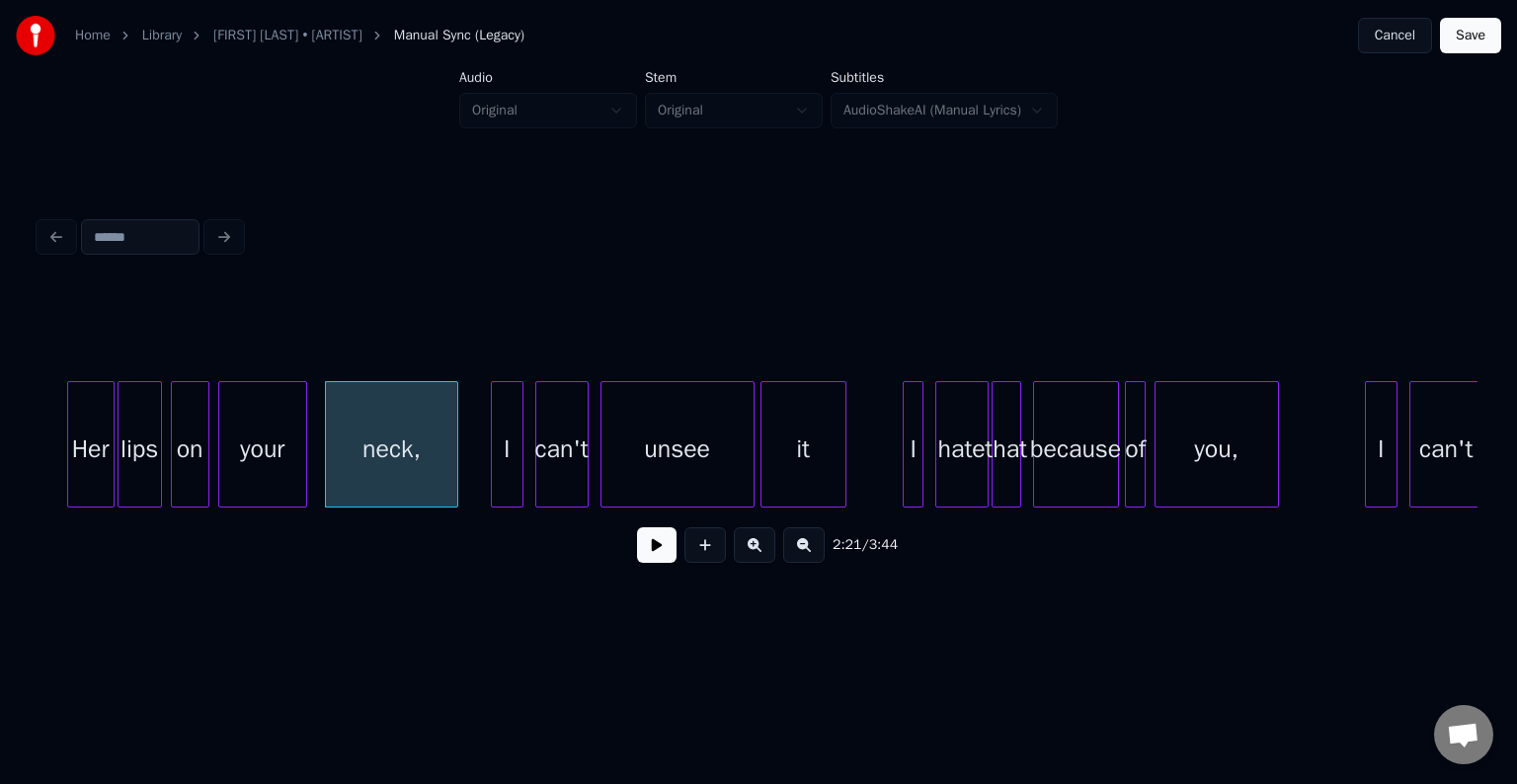 click at bounding box center (657, 545) 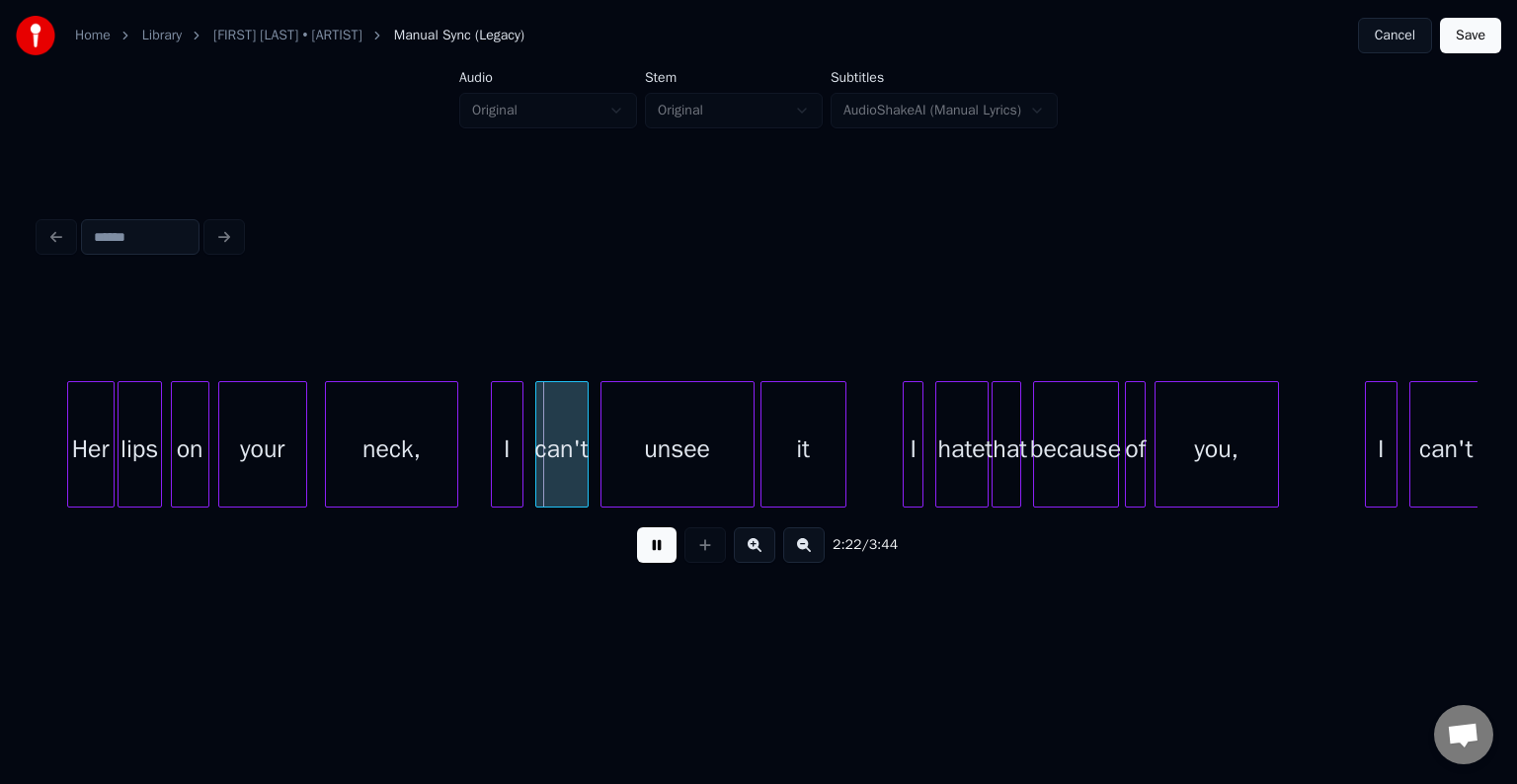 click at bounding box center (657, 545) 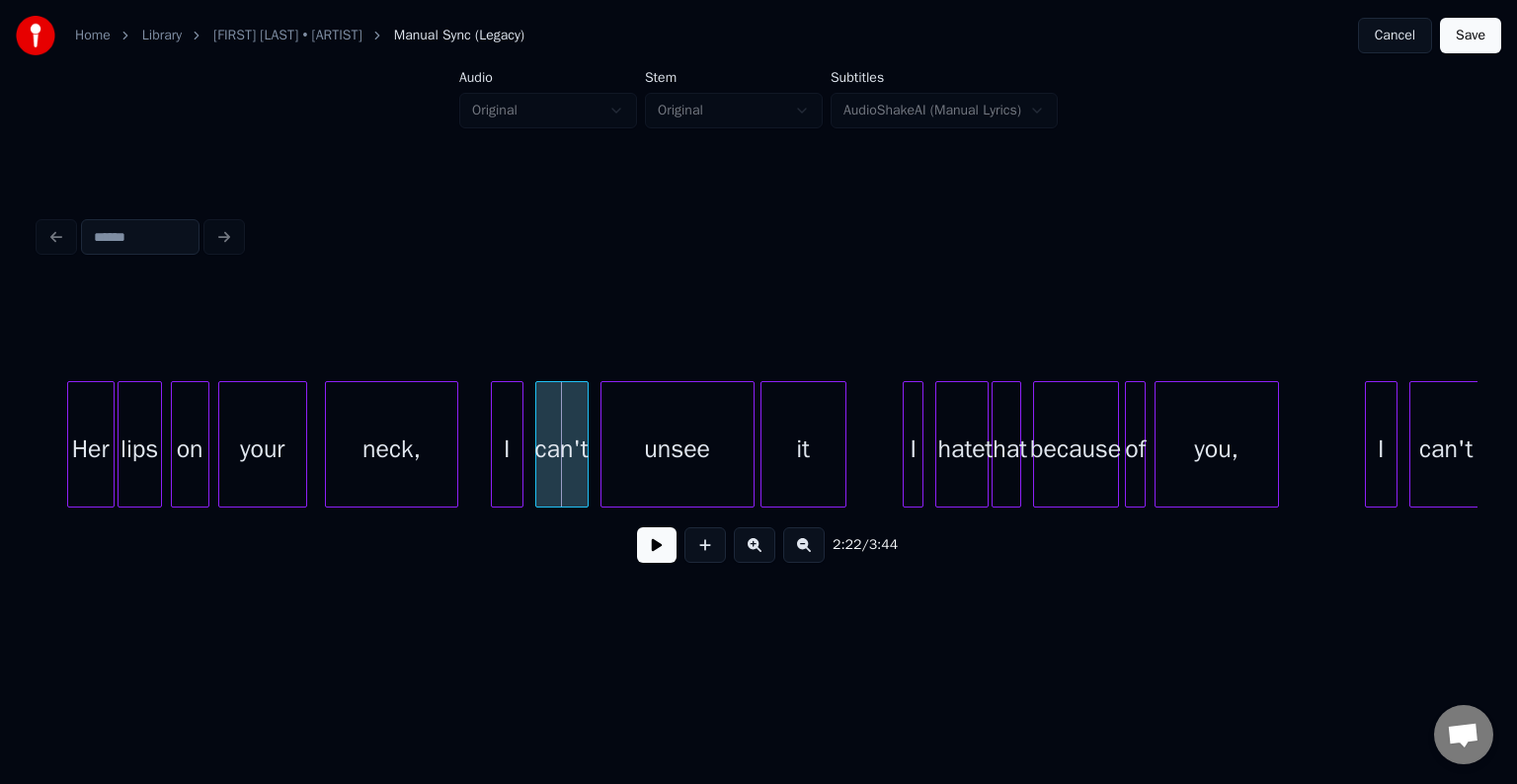 click on "neck," at bounding box center (392, 449) 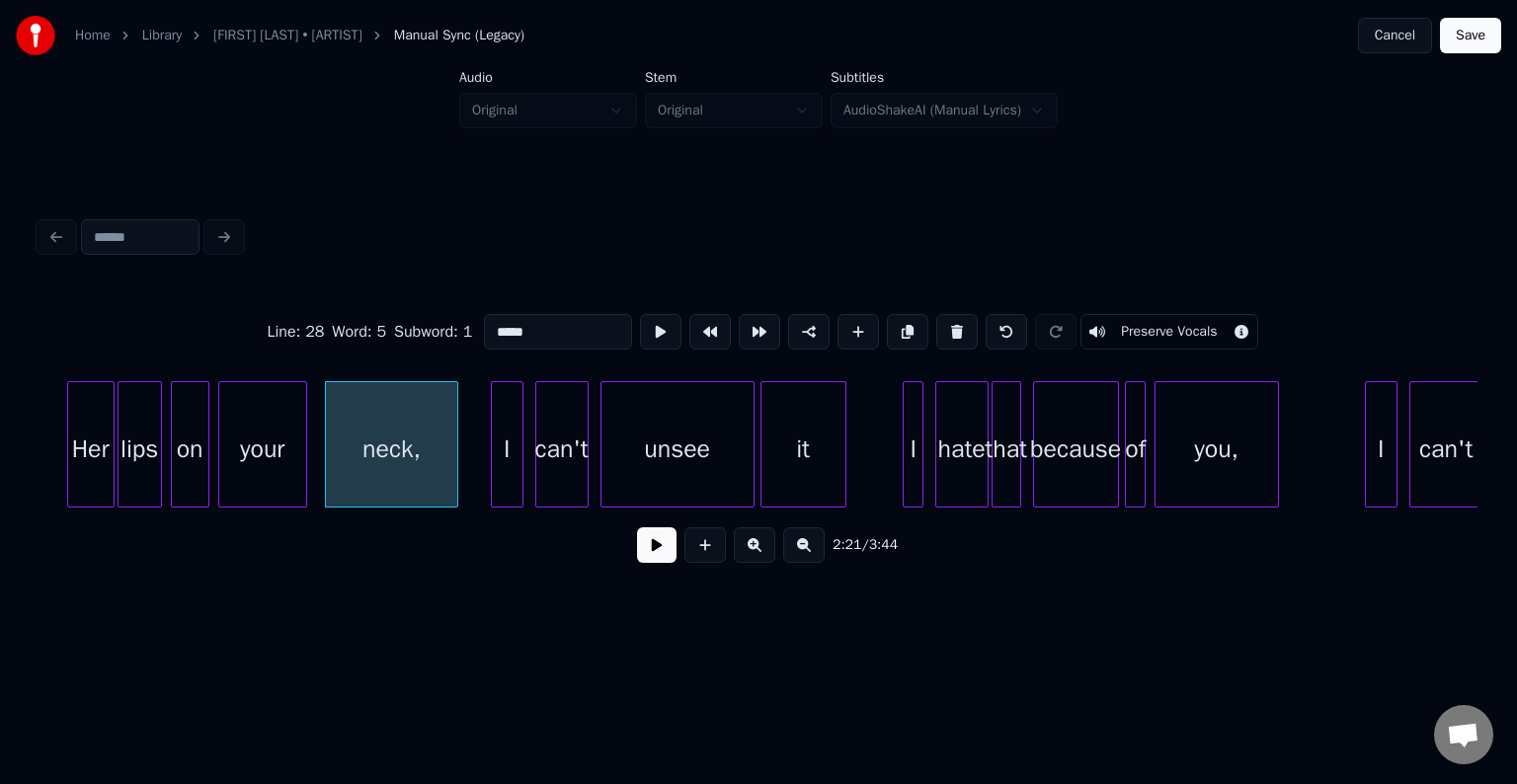 click at bounding box center [657, 545] 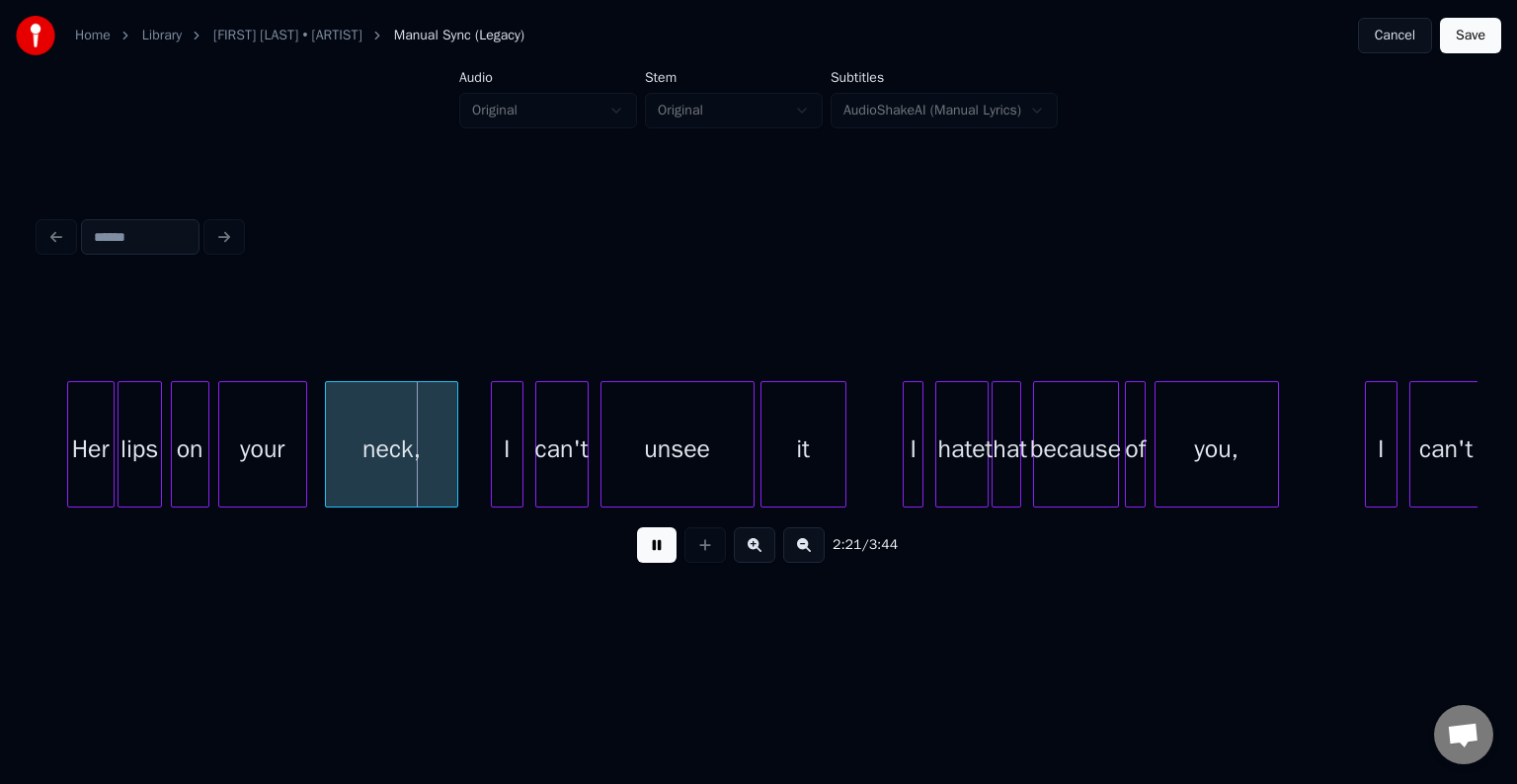 click at bounding box center (657, 545) 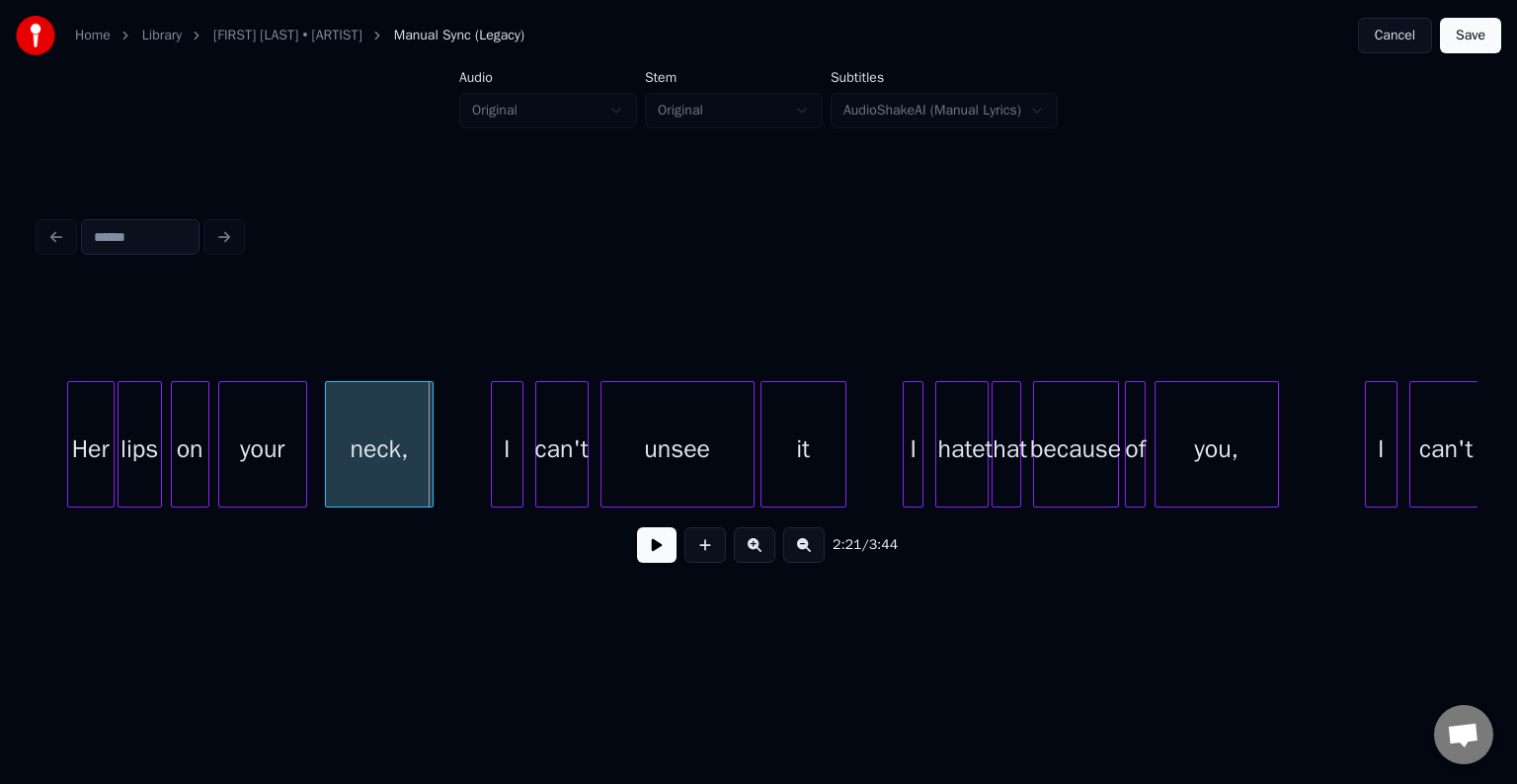 click at bounding box center [430, 444] 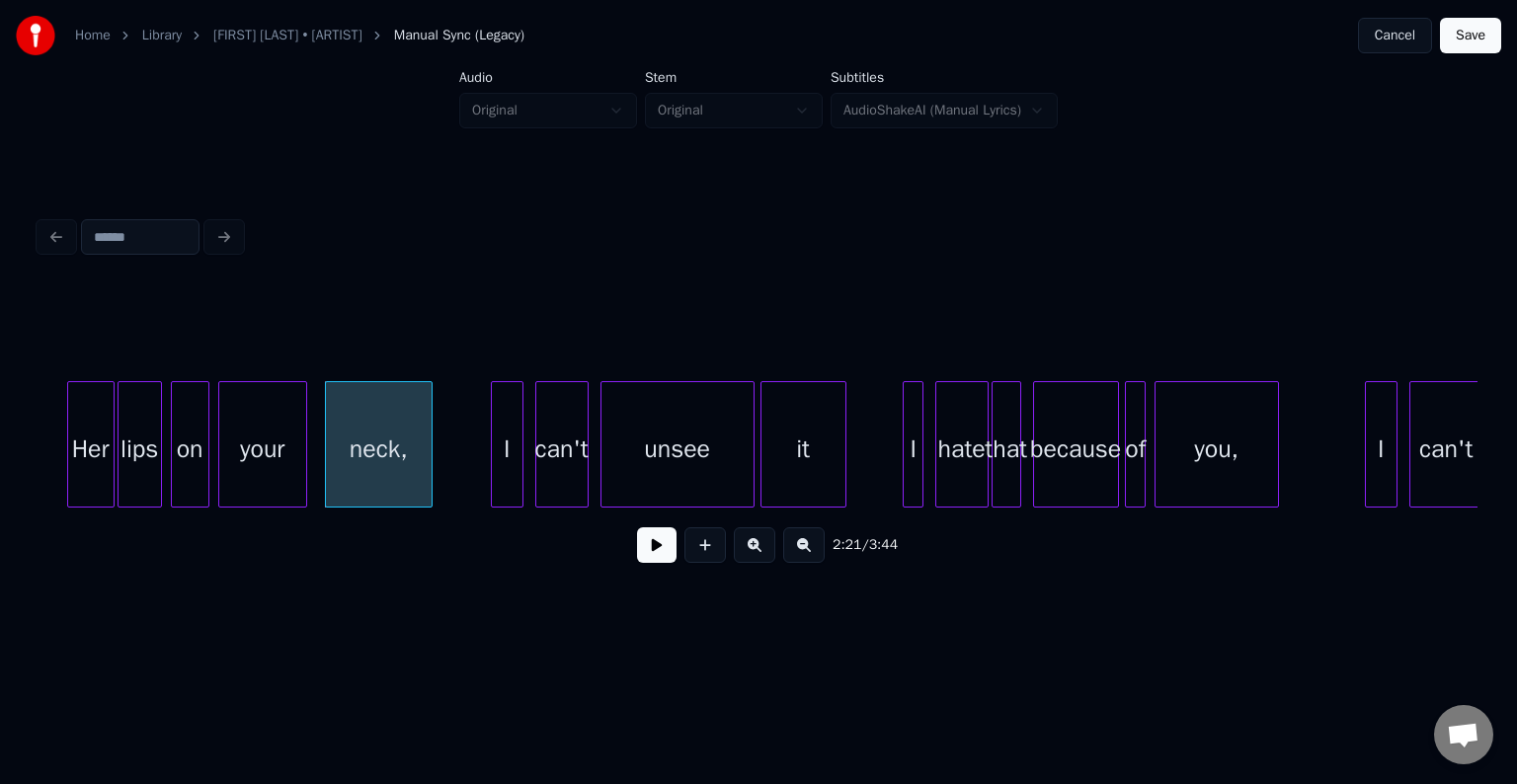 click at bounding box center (657, 545) 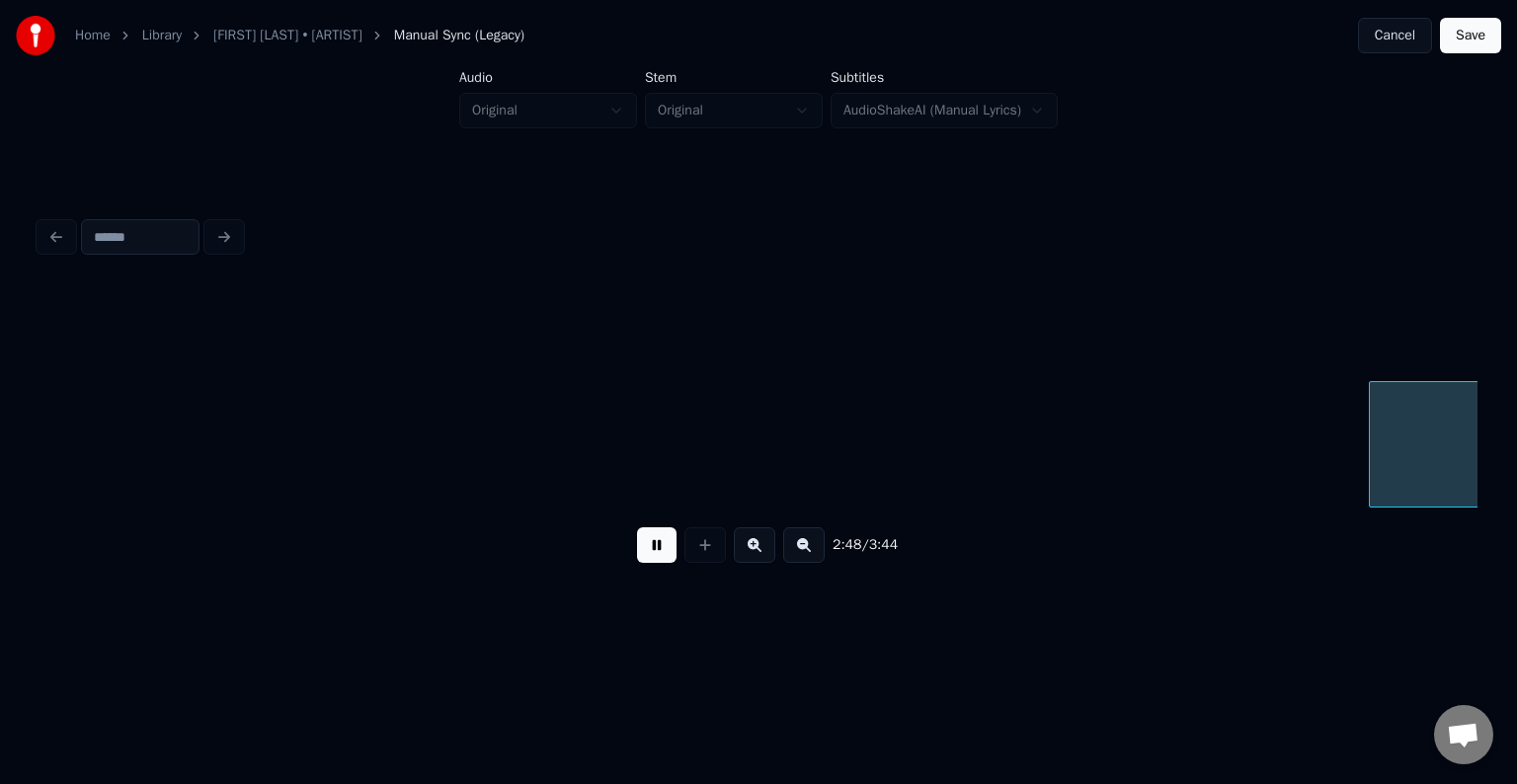 scroll, scrollTop: 0, scrollLeft: 24928, axis: horizontal 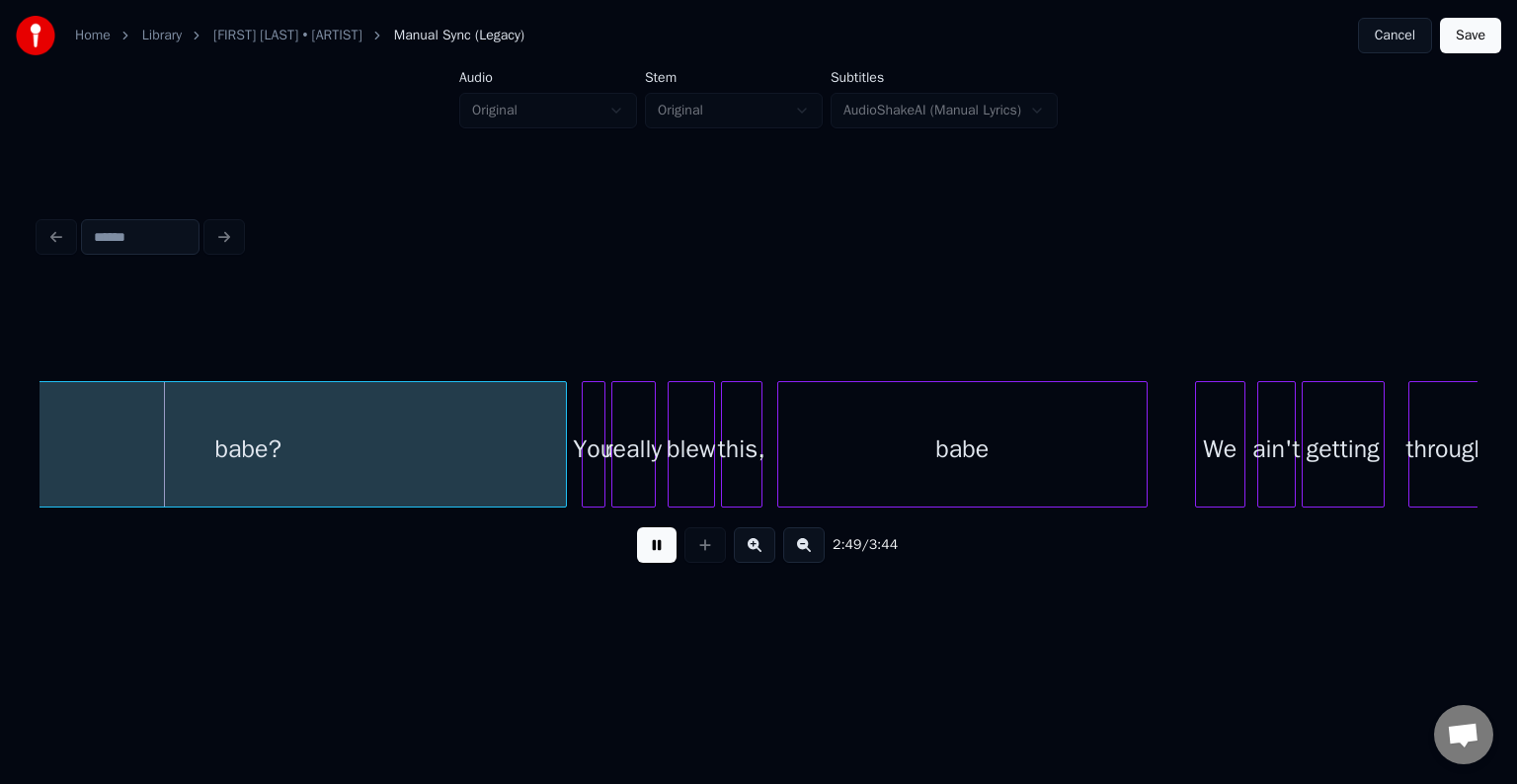 click at bounding box center [657, 545] 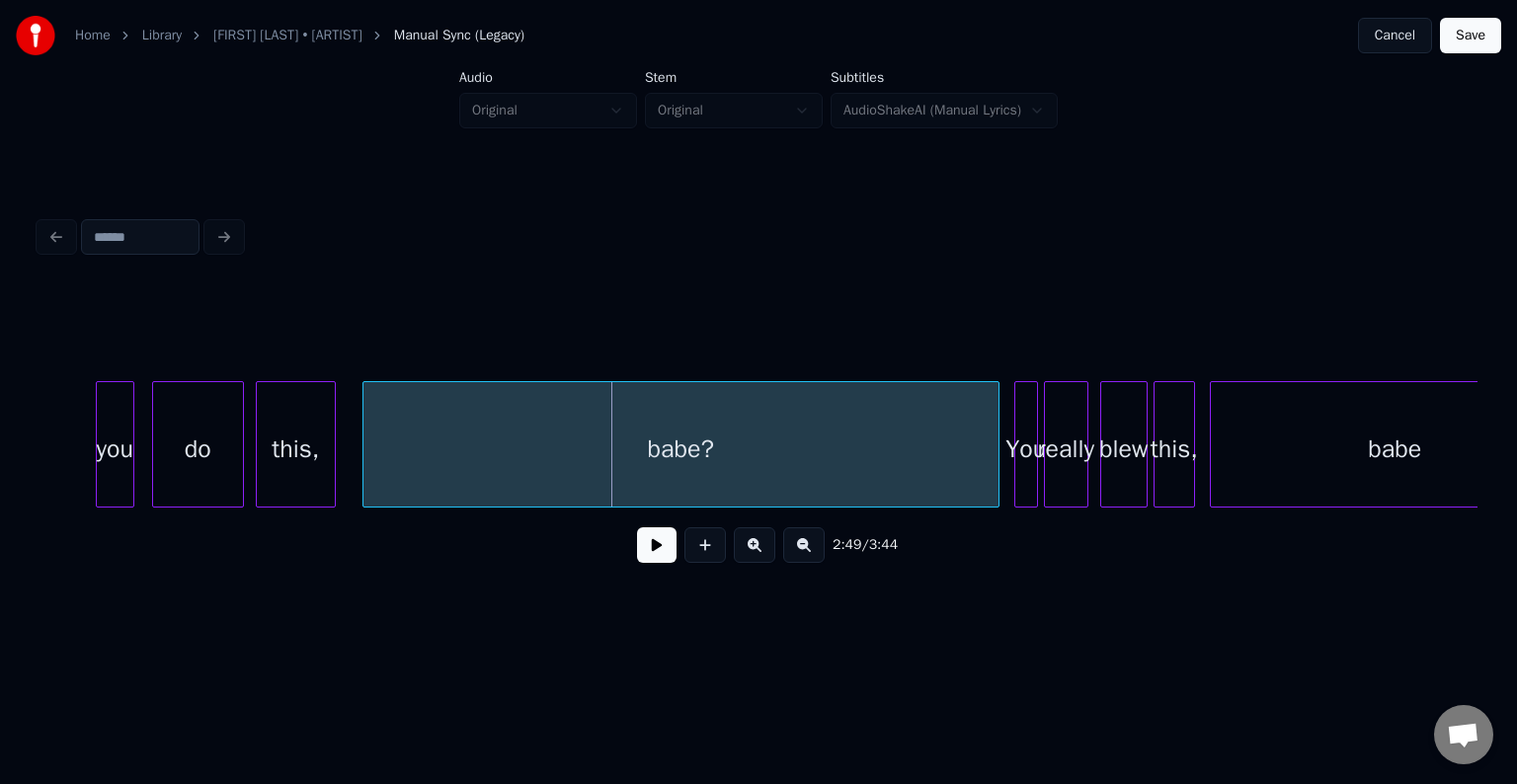 scroll, scrollTop: 0, scrollLeft: 24493, axis: horizontal 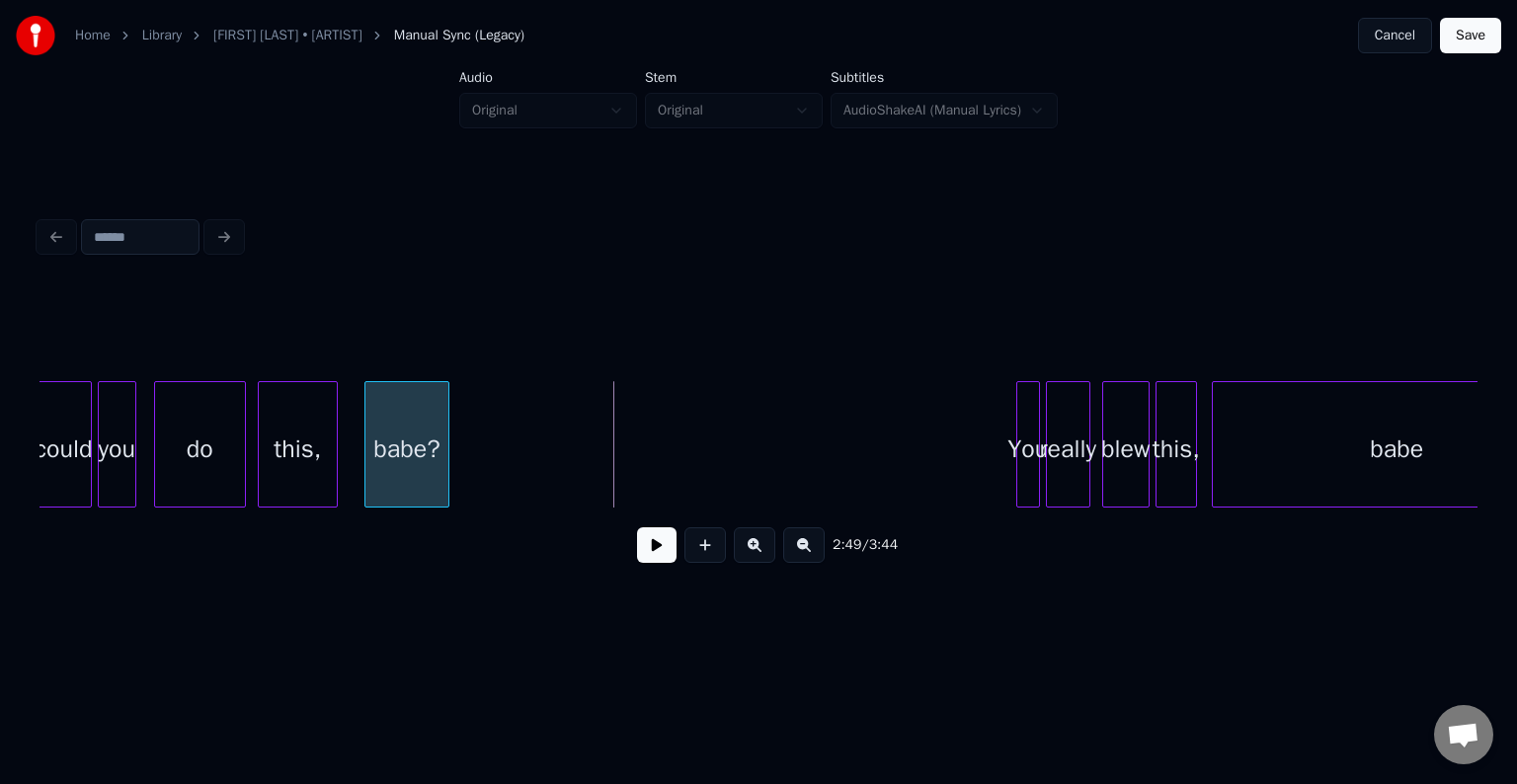 click at bounding box center (445, 444) 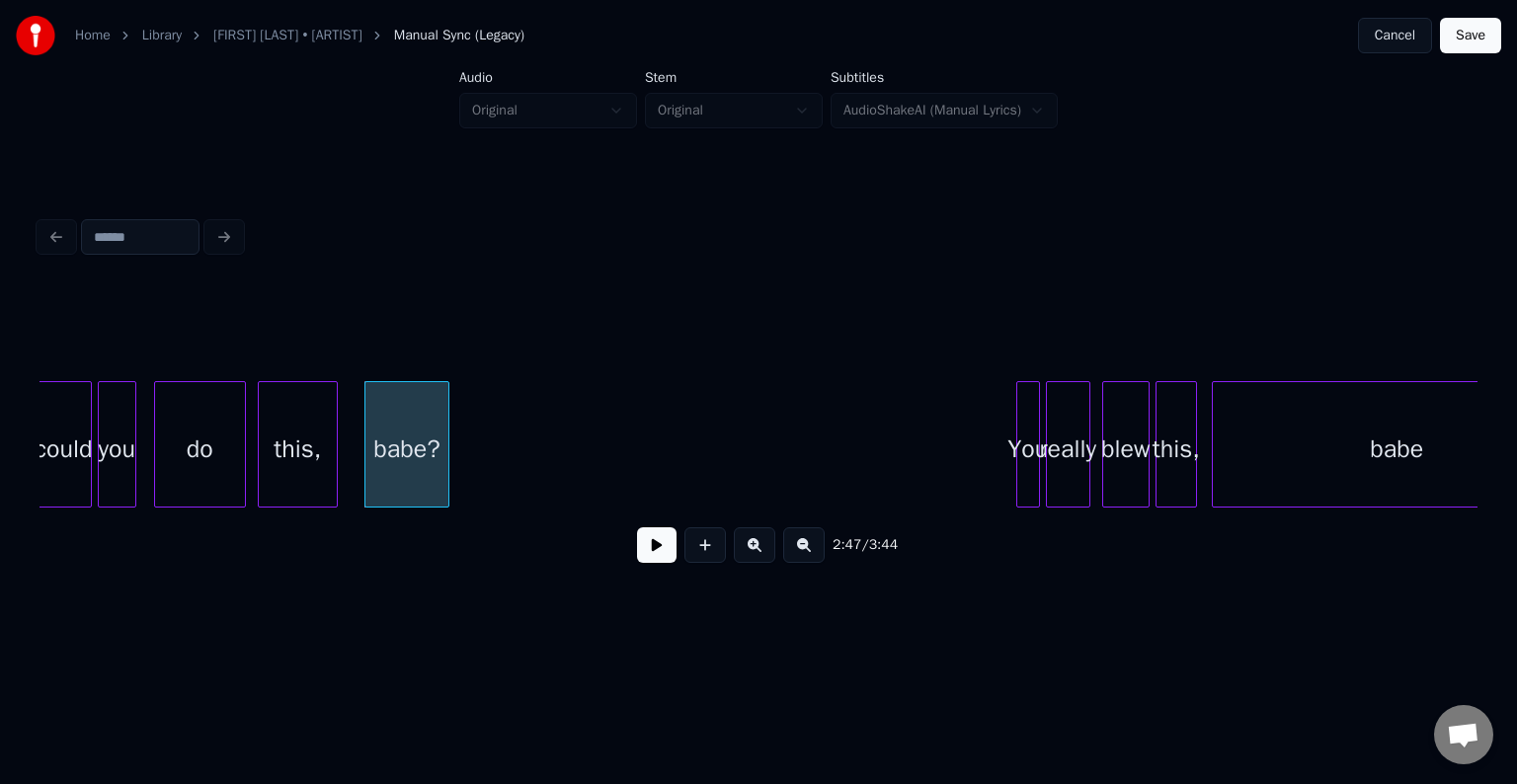 click at bounding box center [657, 545] 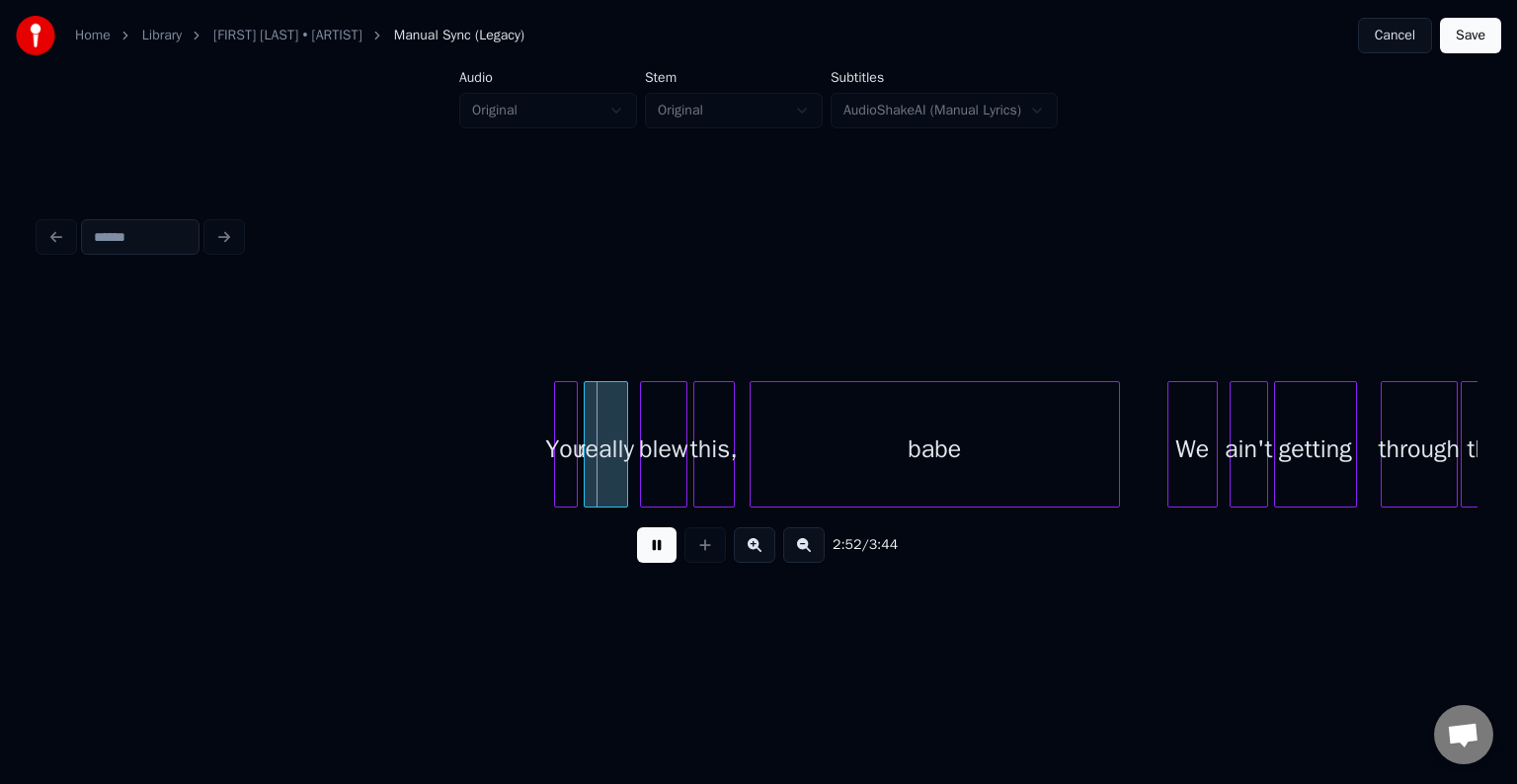 scroll, scrollTop: 0, scrollLeft: 24967, axis: horizontal 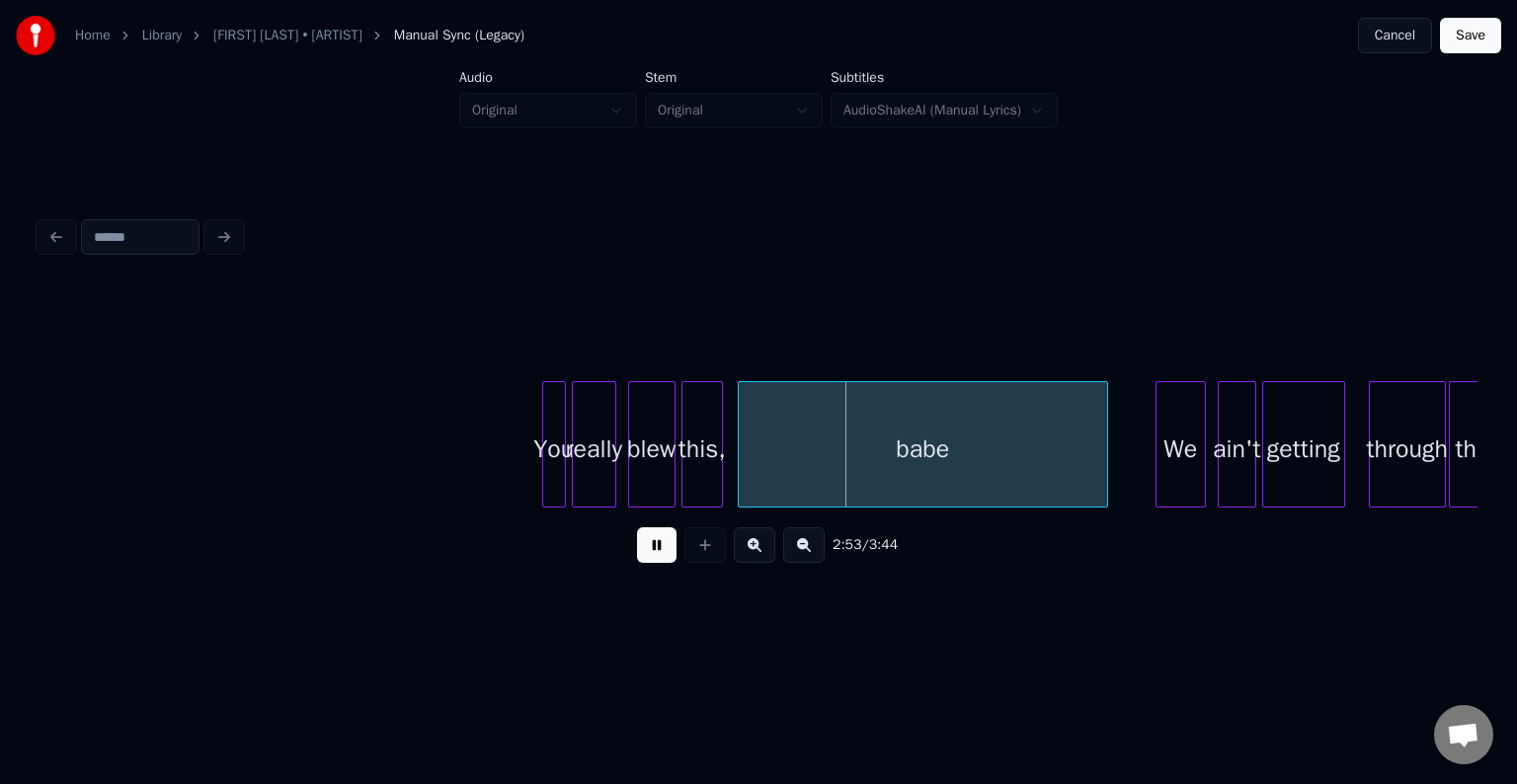 click at bounding box center [657, 545] 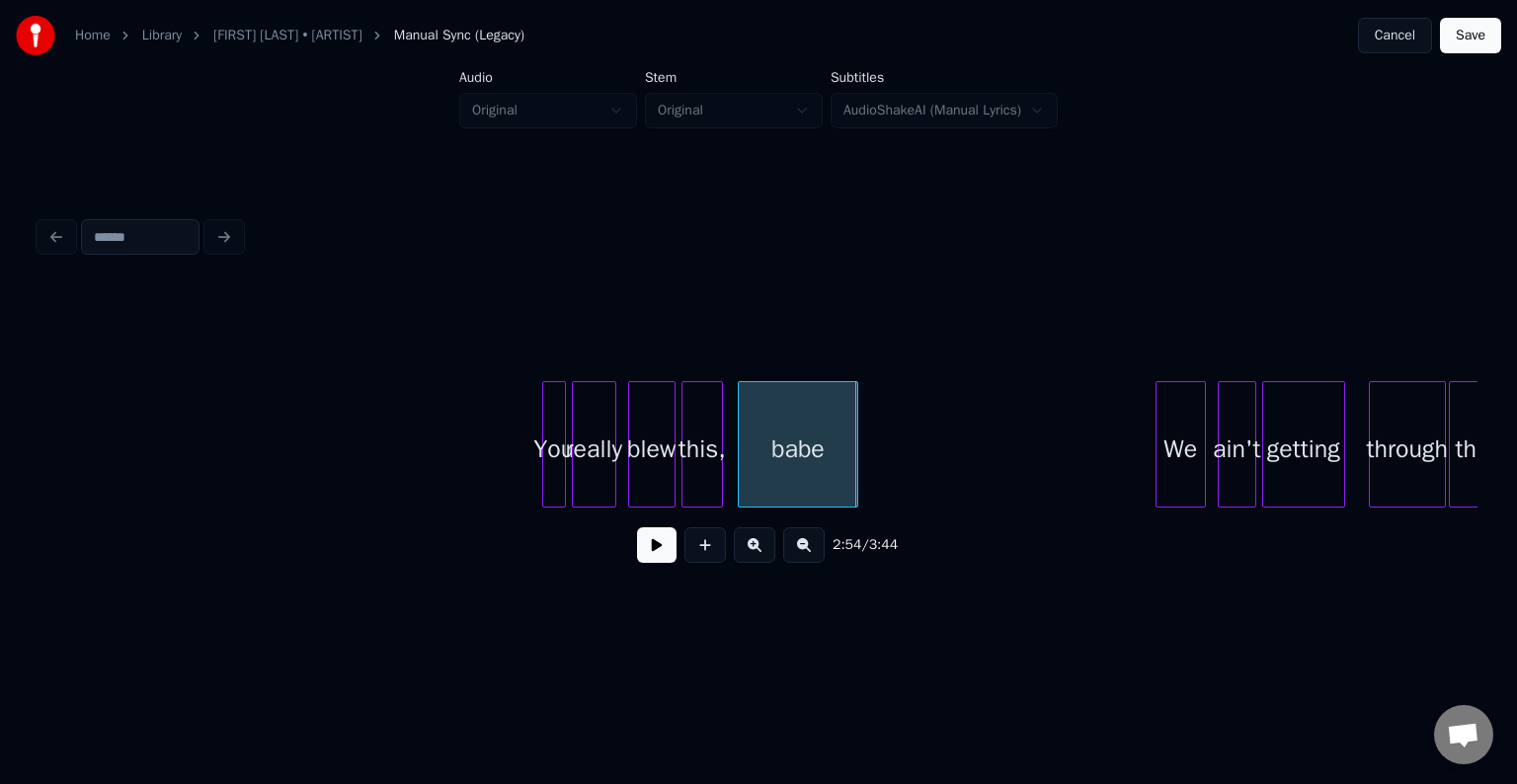 click at bounding box center [854, 444] 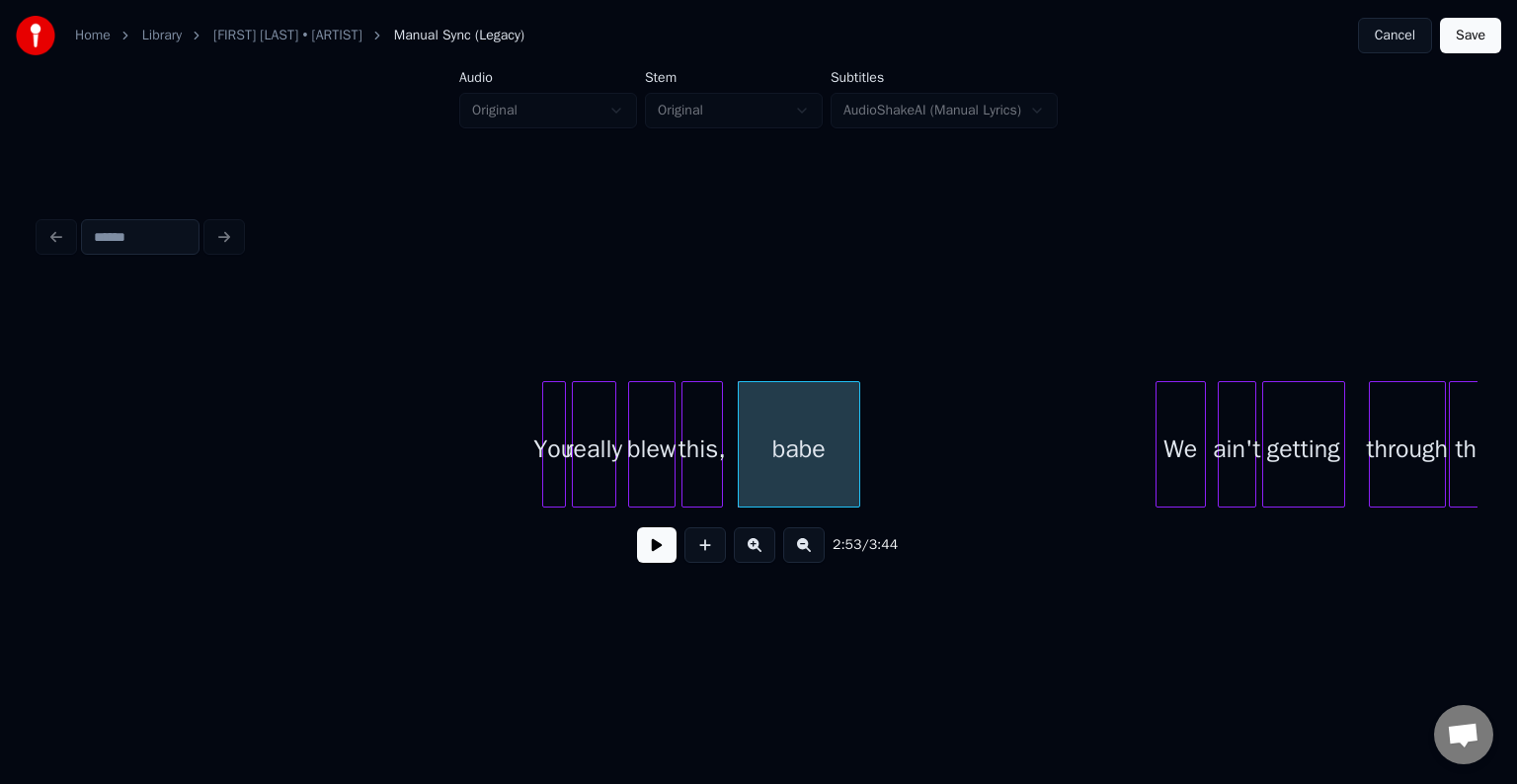 click at bounding box center [657, 545] 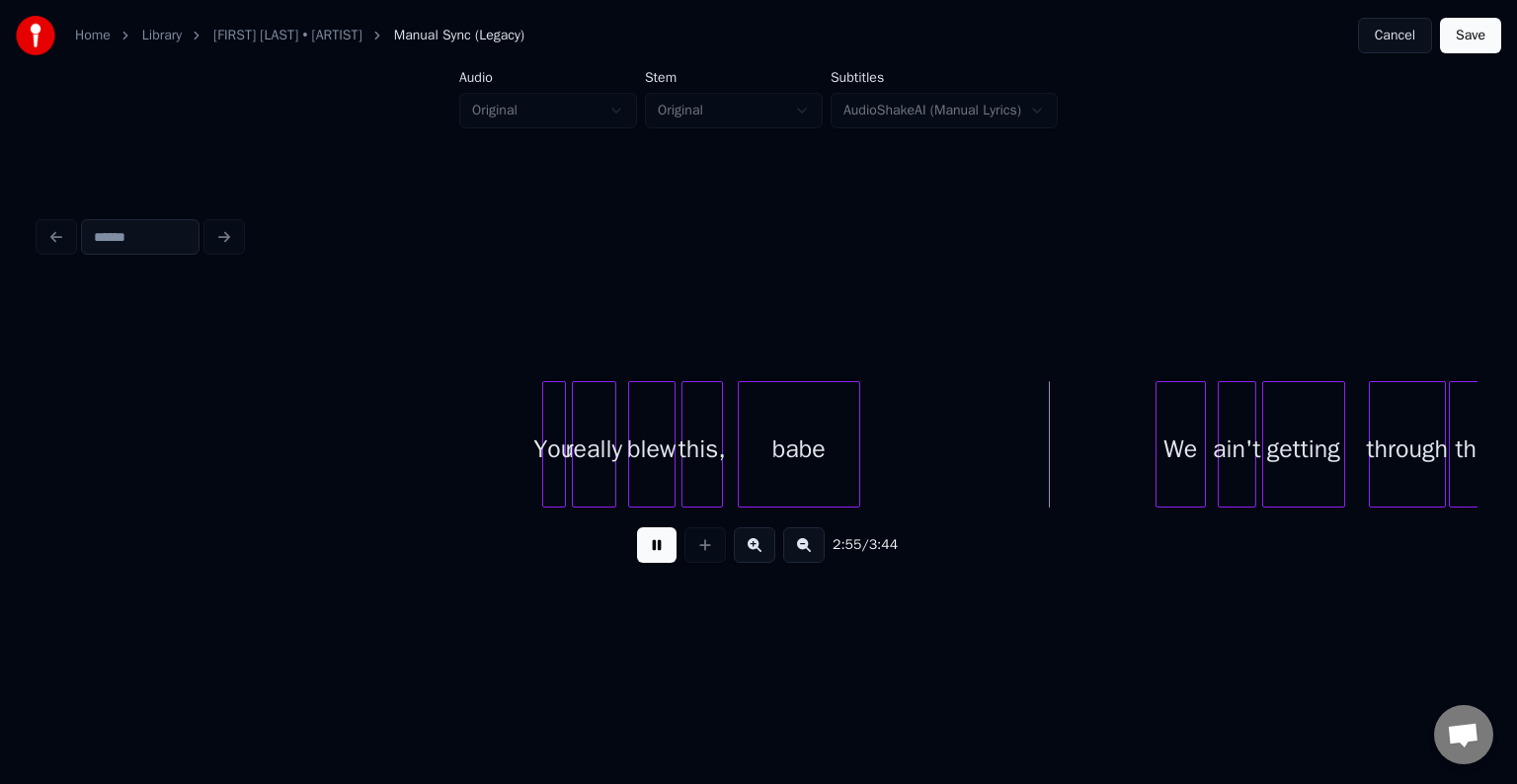 click at bounding box center (657, 545) 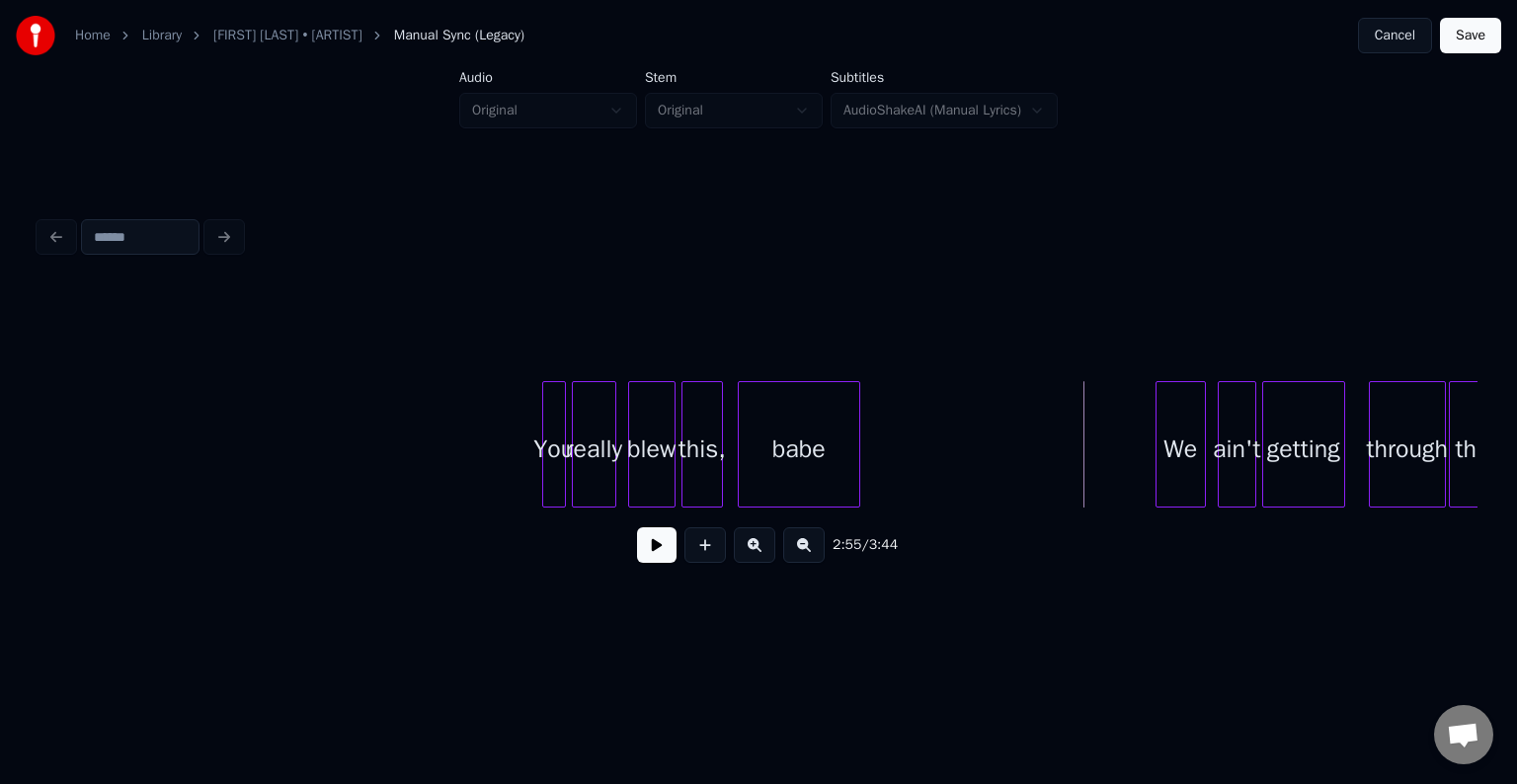 click at bounding box center [657, 545] 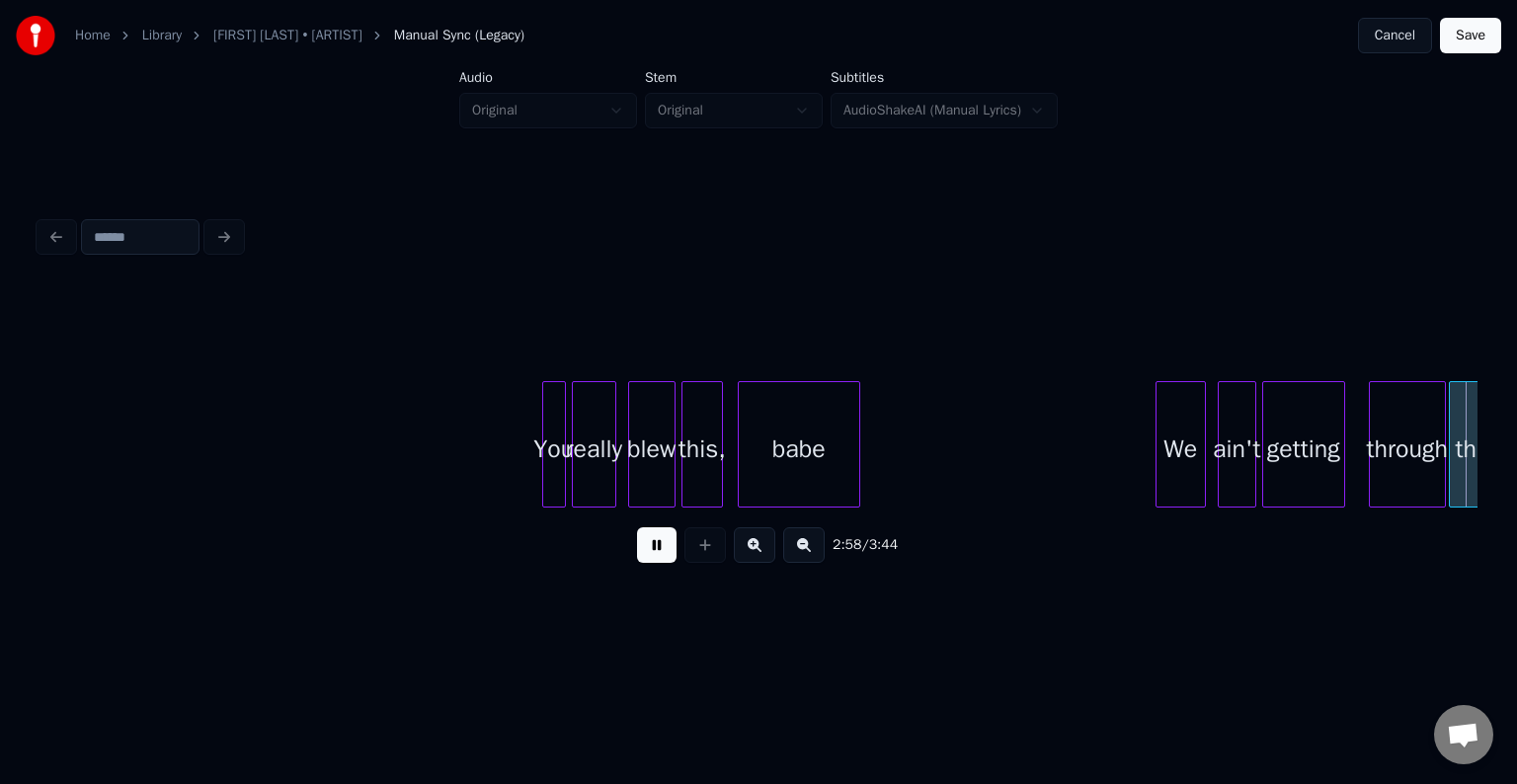 scroll, scrollTop: 0, scrollLeft: 26407, axis: horizontal 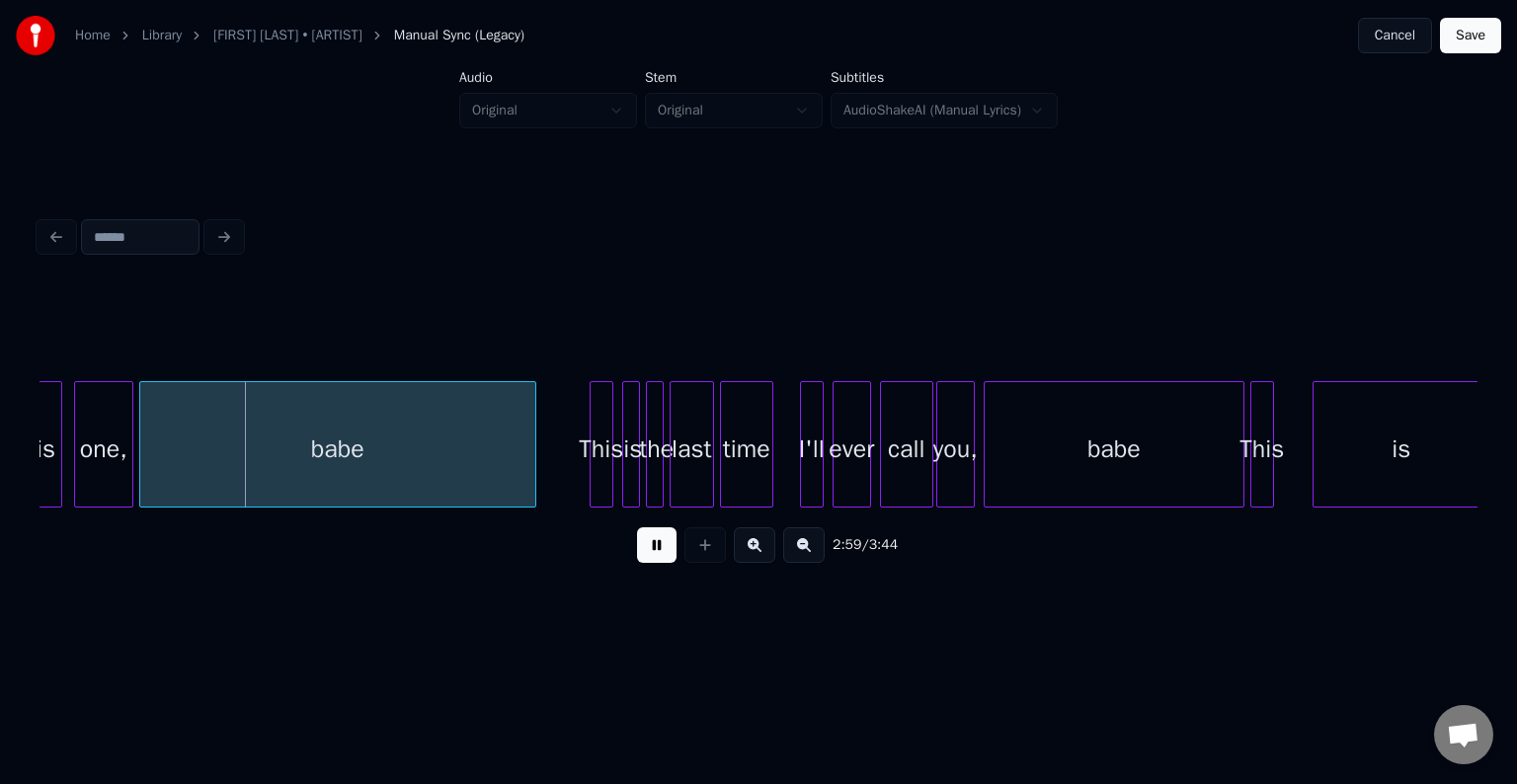 click at bounding box center [657, 545] 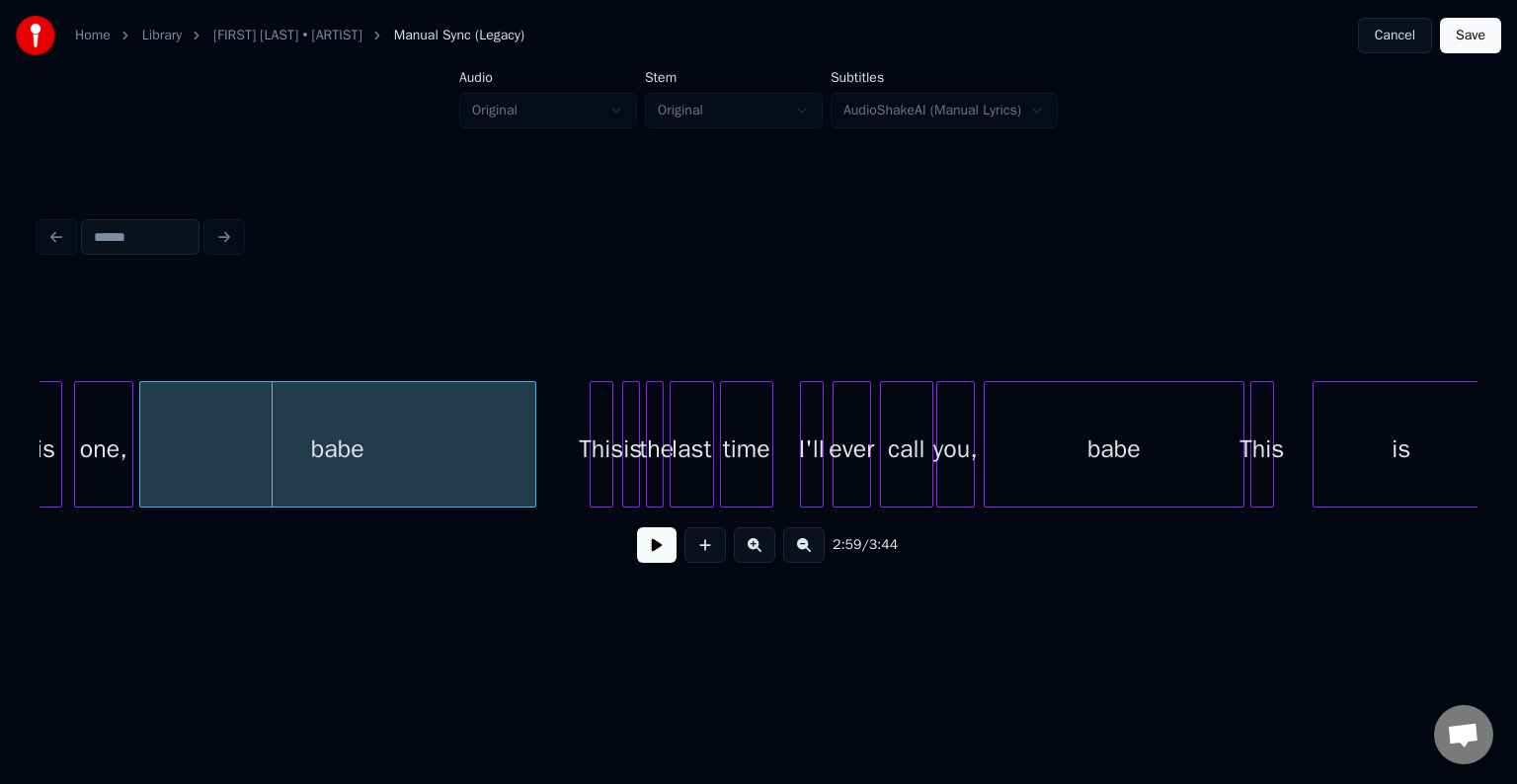 click on "babe" at bounding box center [338, 444] 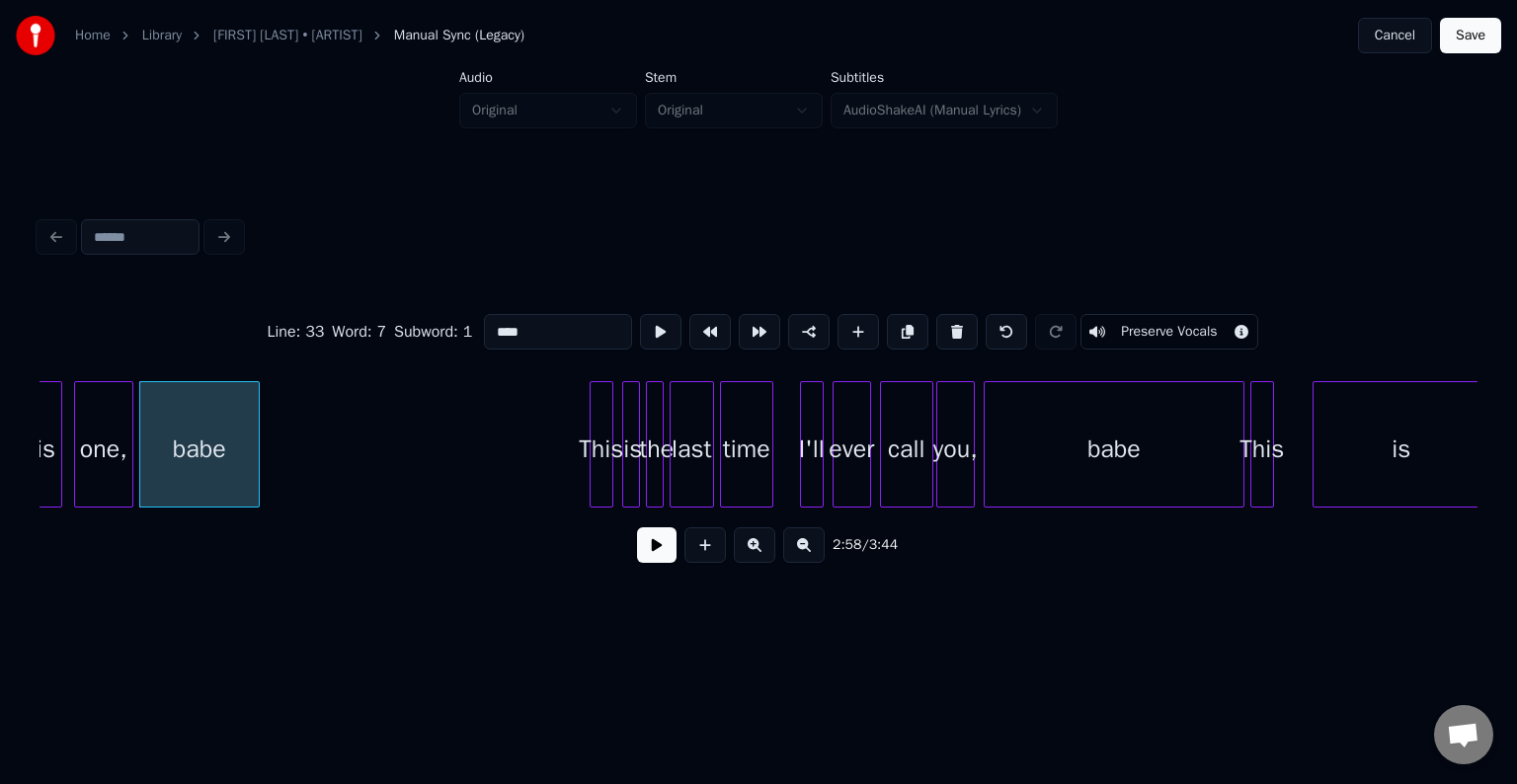 click at bounding box center (256, 444) 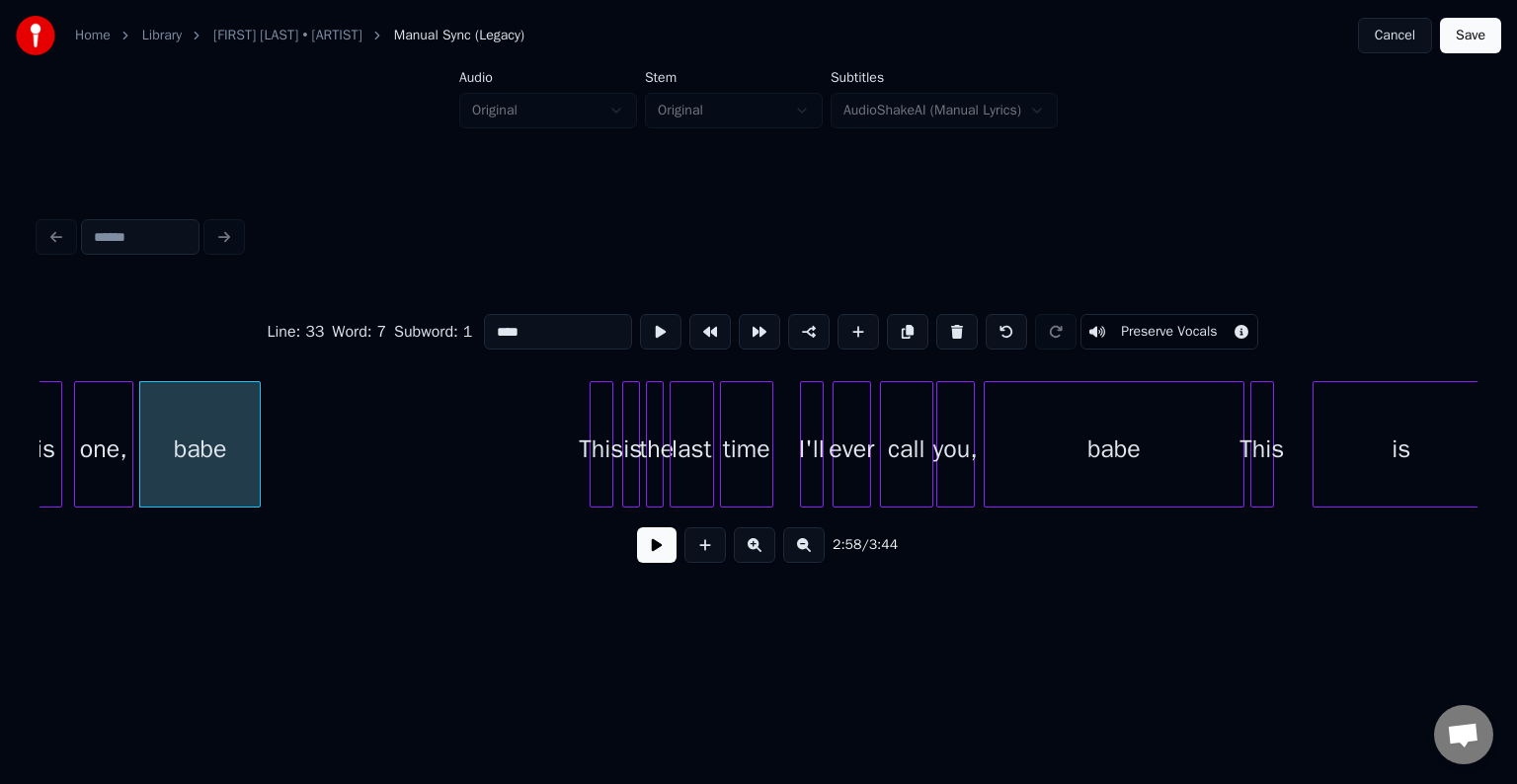 click at bounding box center [657, 545] 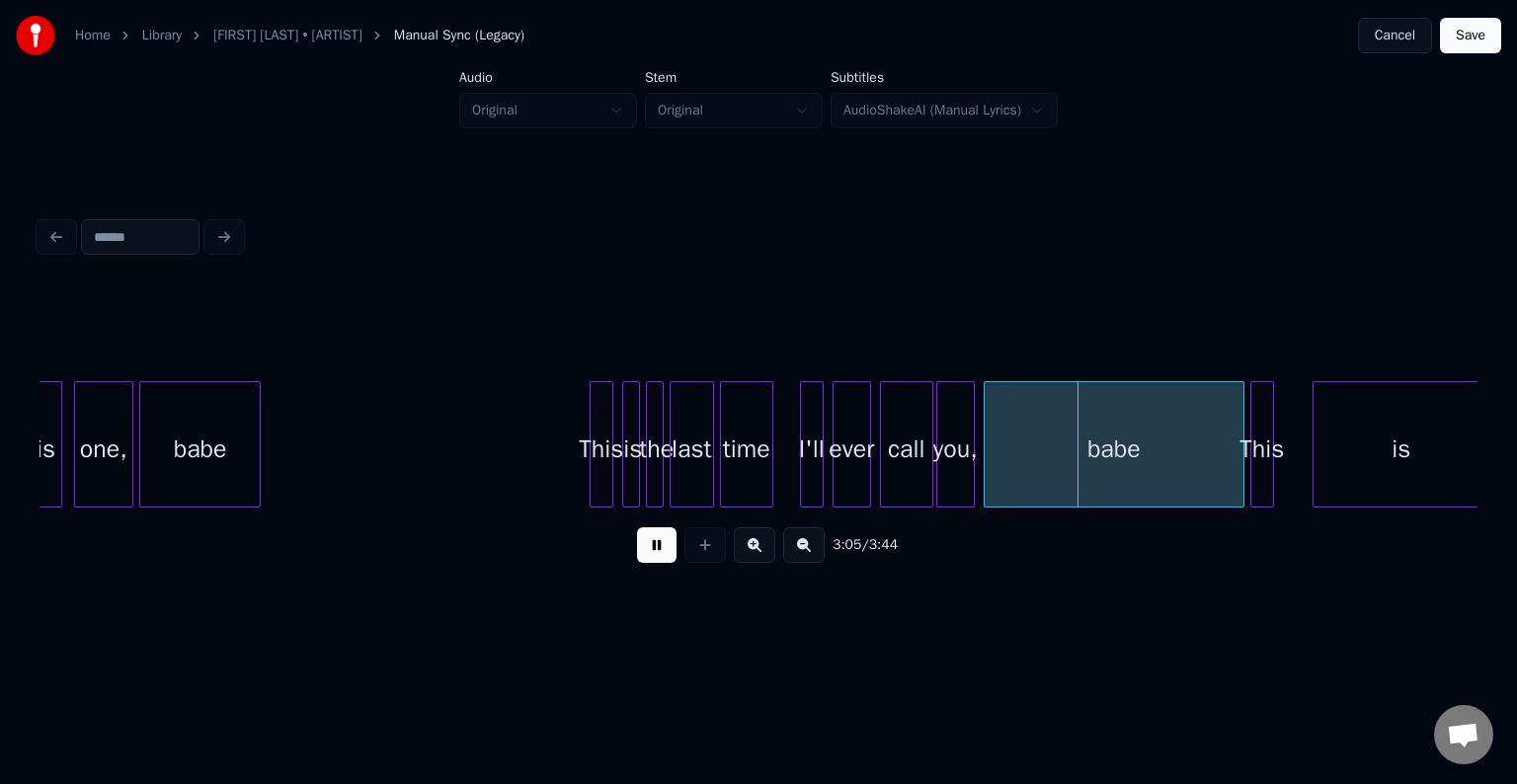 click at bounding box center (657, 545) 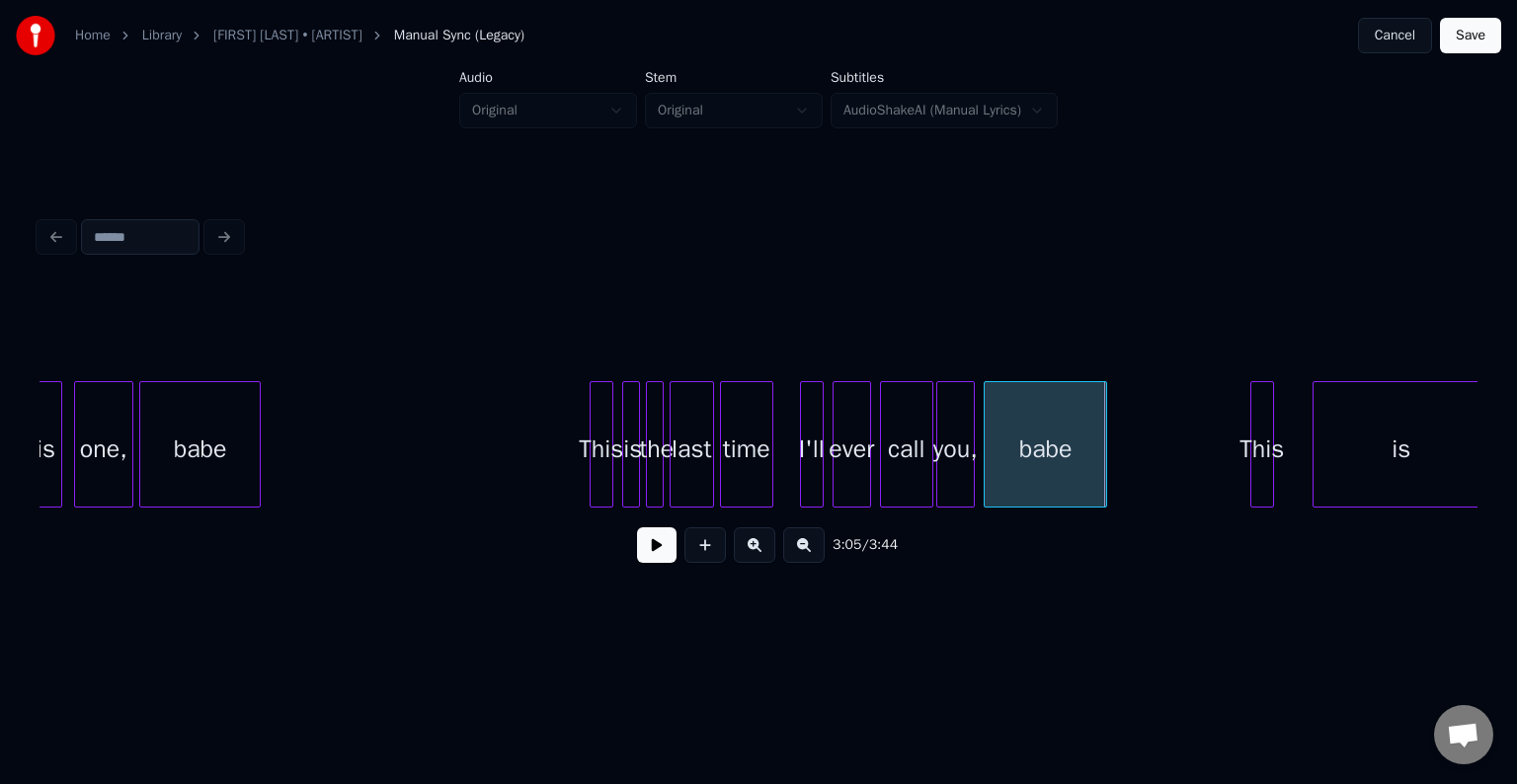 click at bounding box center (1103, 444) 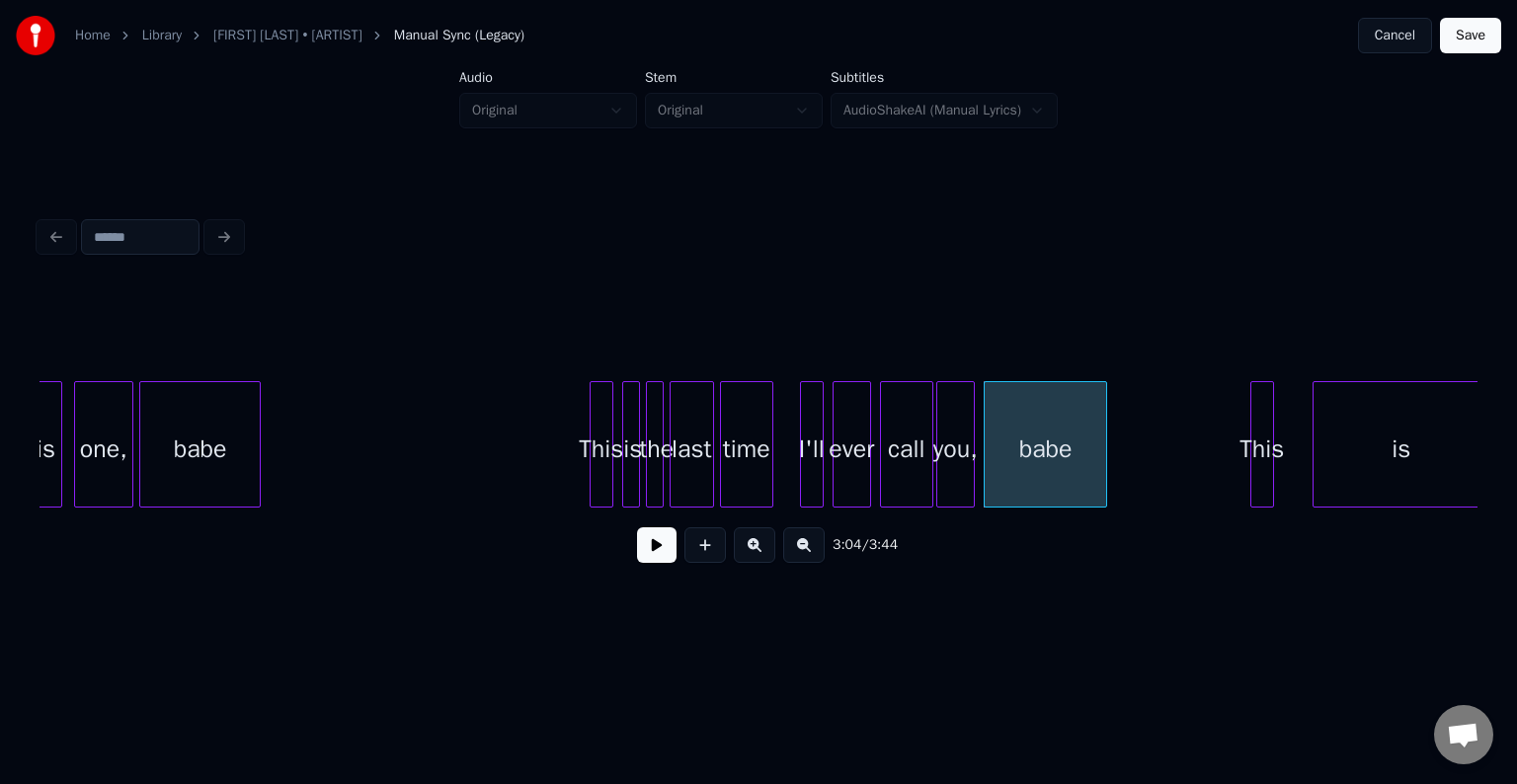 click at bounding box center [657, 545] 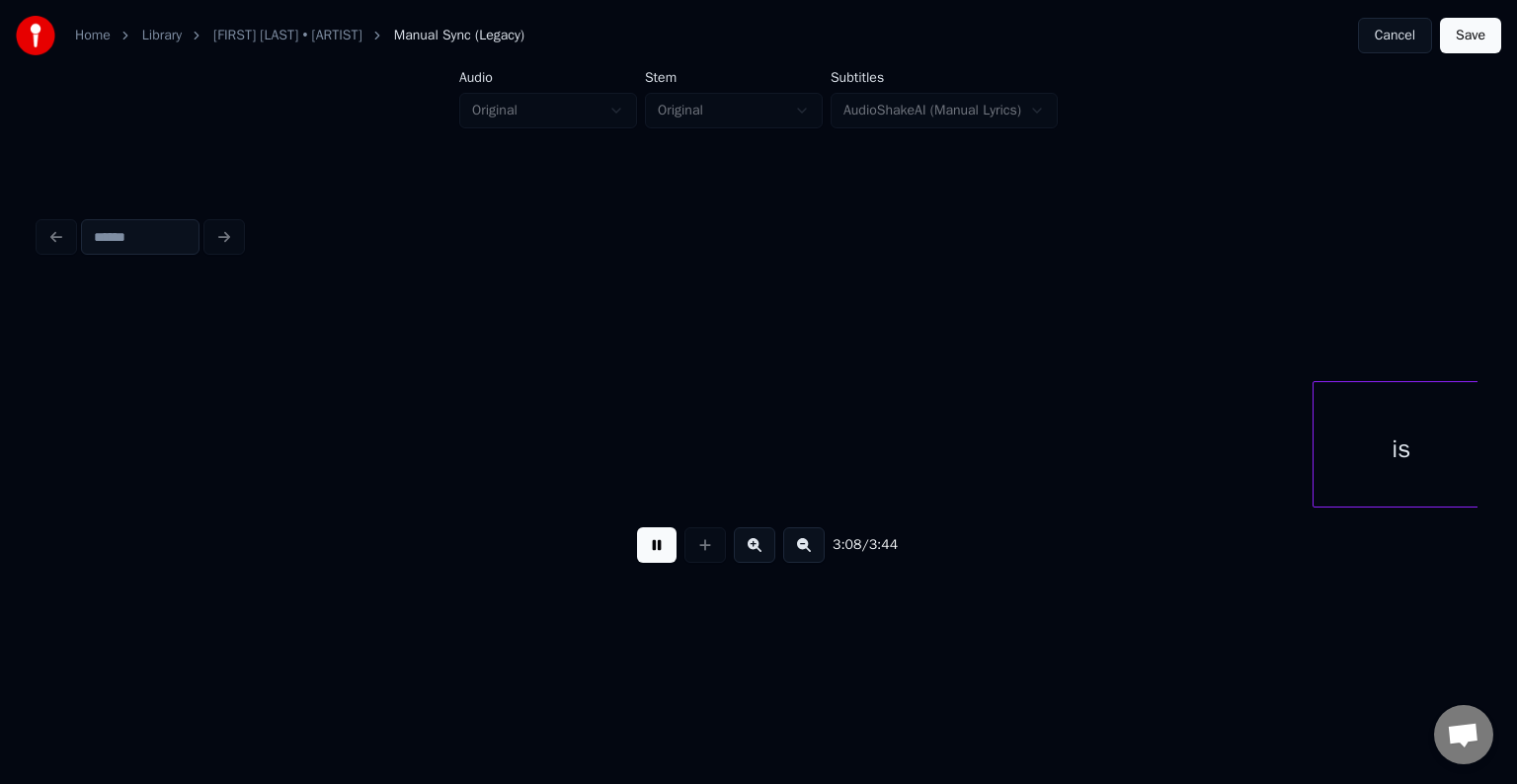 scroll, scrollTop: 0, scrollLeft: 27849, axis: horizontal 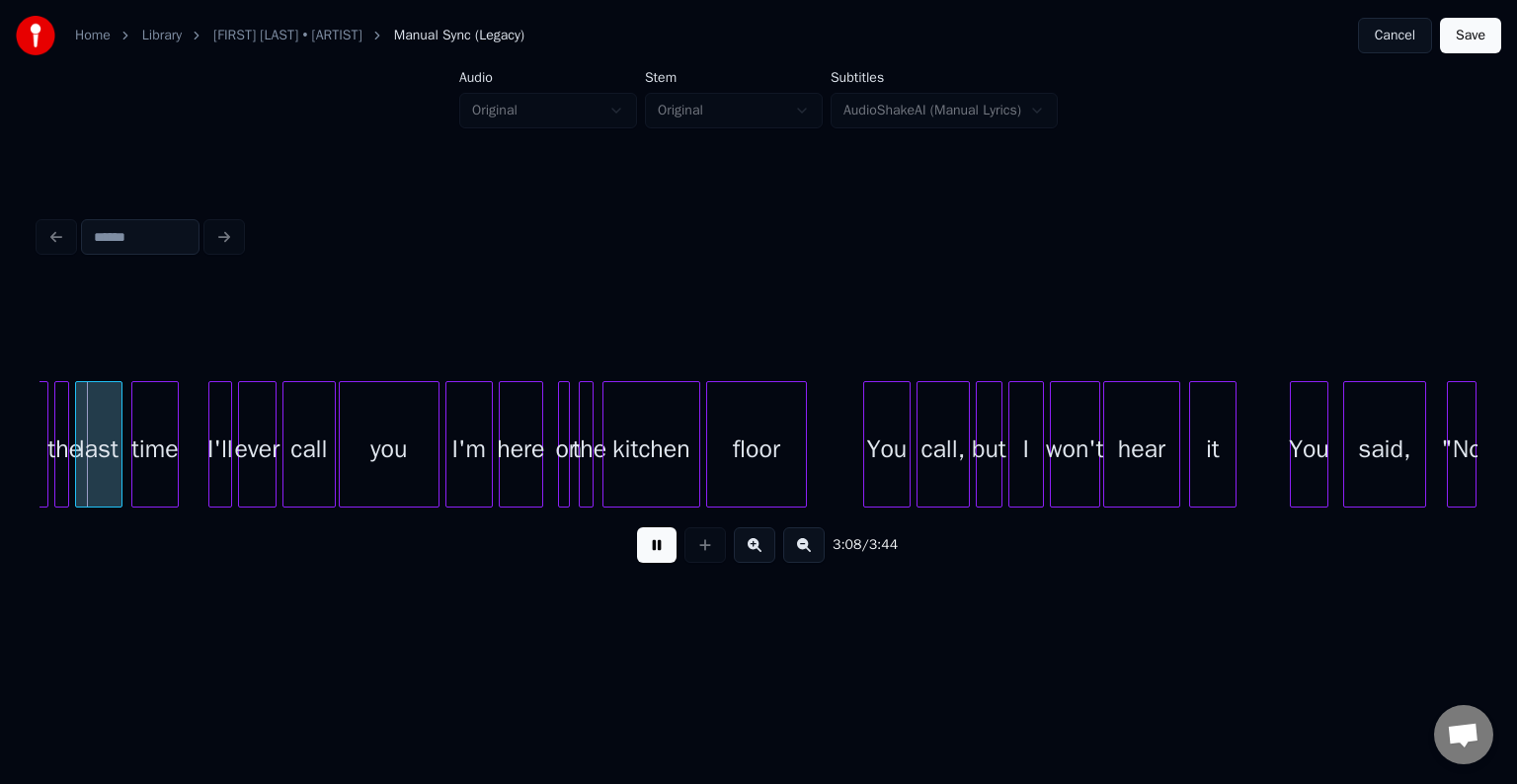 click on "[TIME]  /  [TIME]" at bounding box center [758, 545] 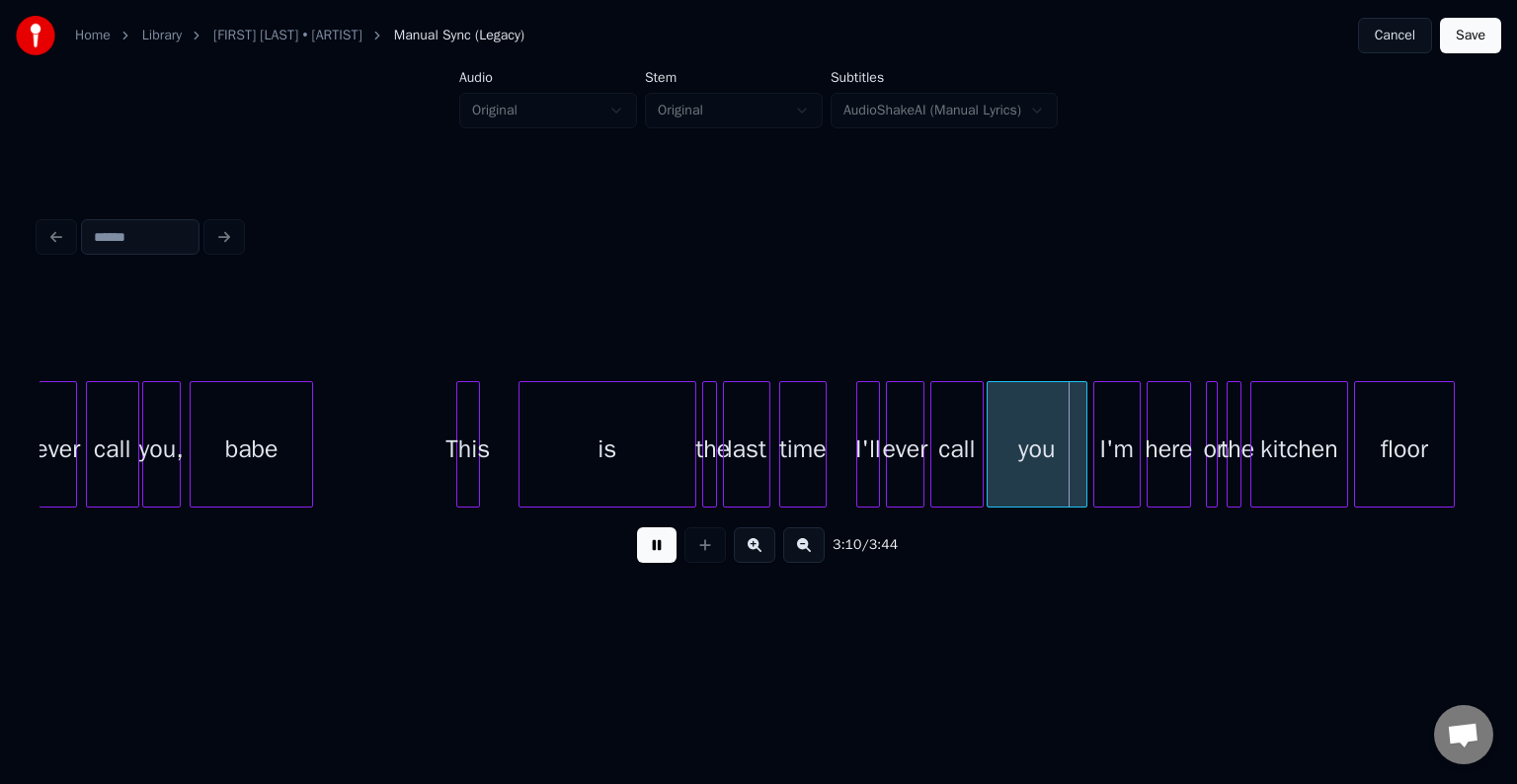 scroll, scrollTop: 0, scrollLeft: 27178, axis: horizontal 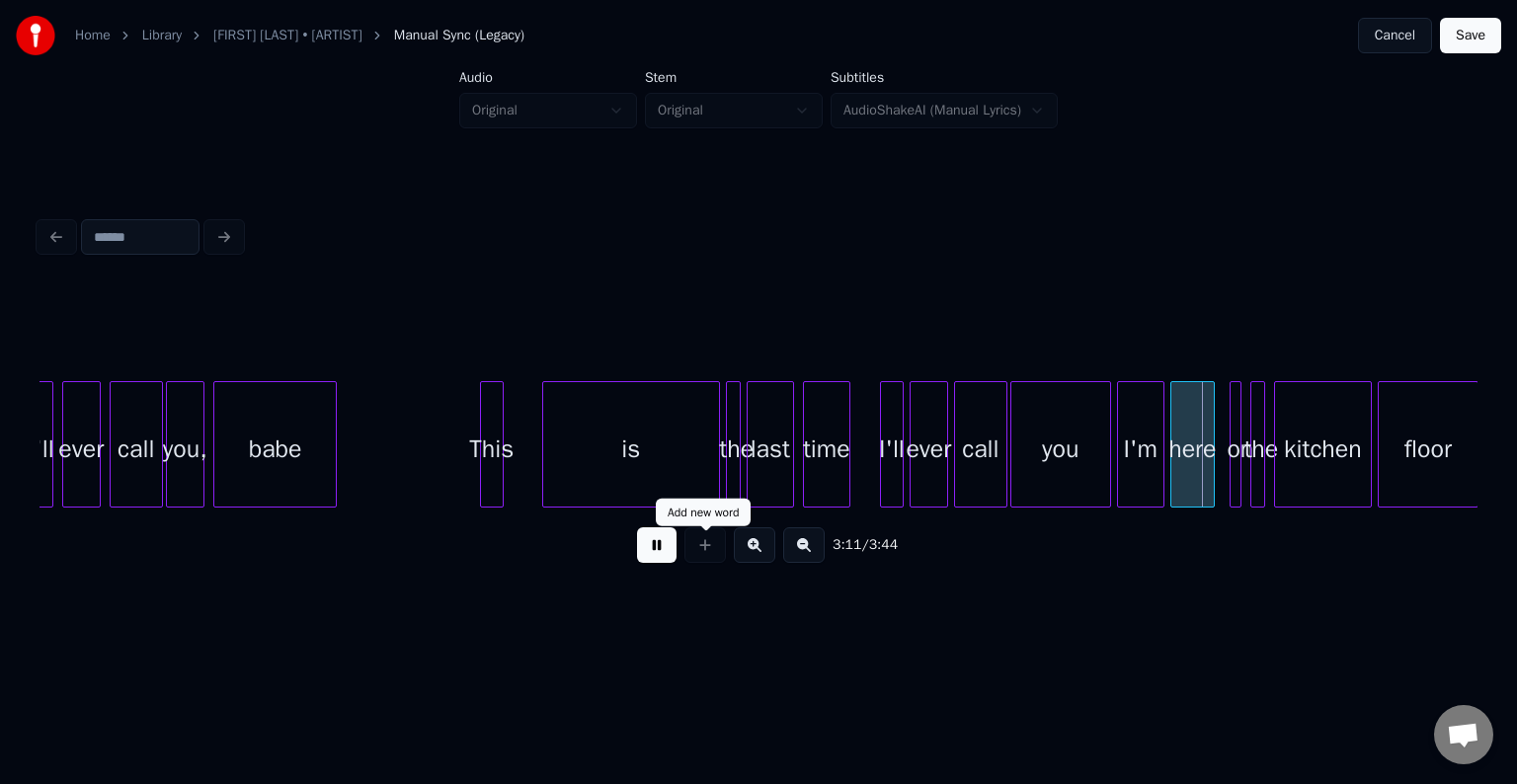 click at bounding box center [657, 545] 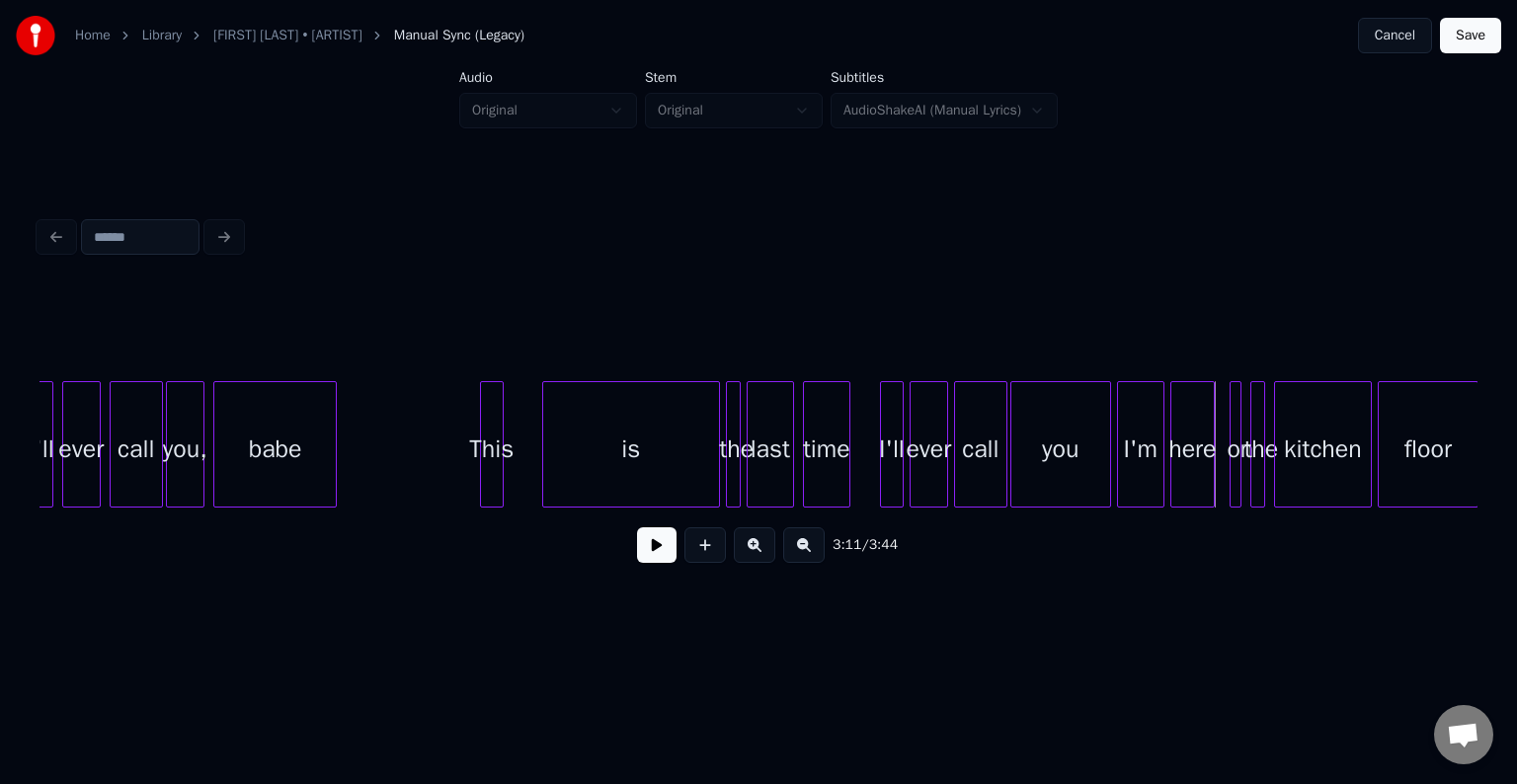 click on "is" at bounding box center [631, 449] 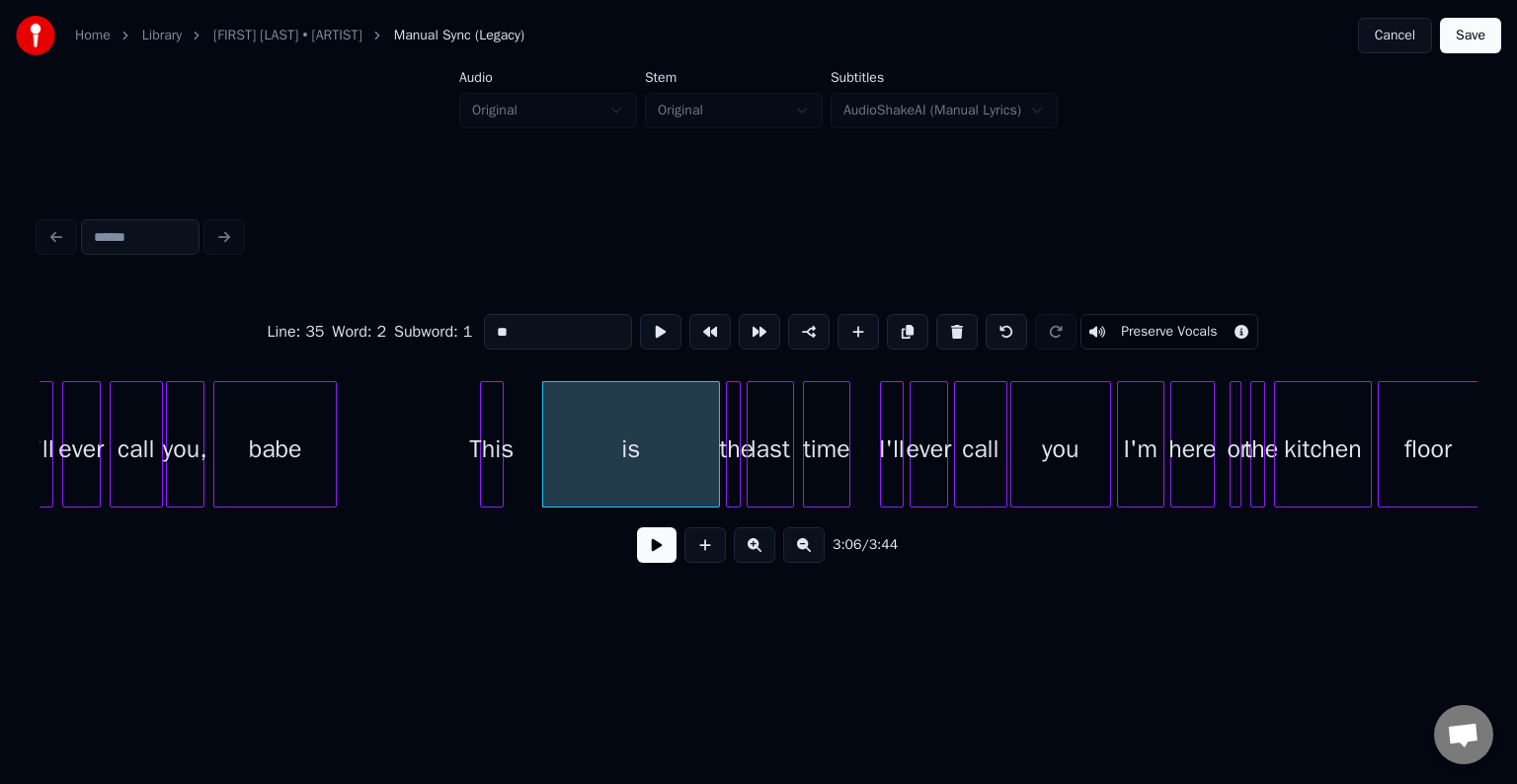 click at bounding box center (657, 545) 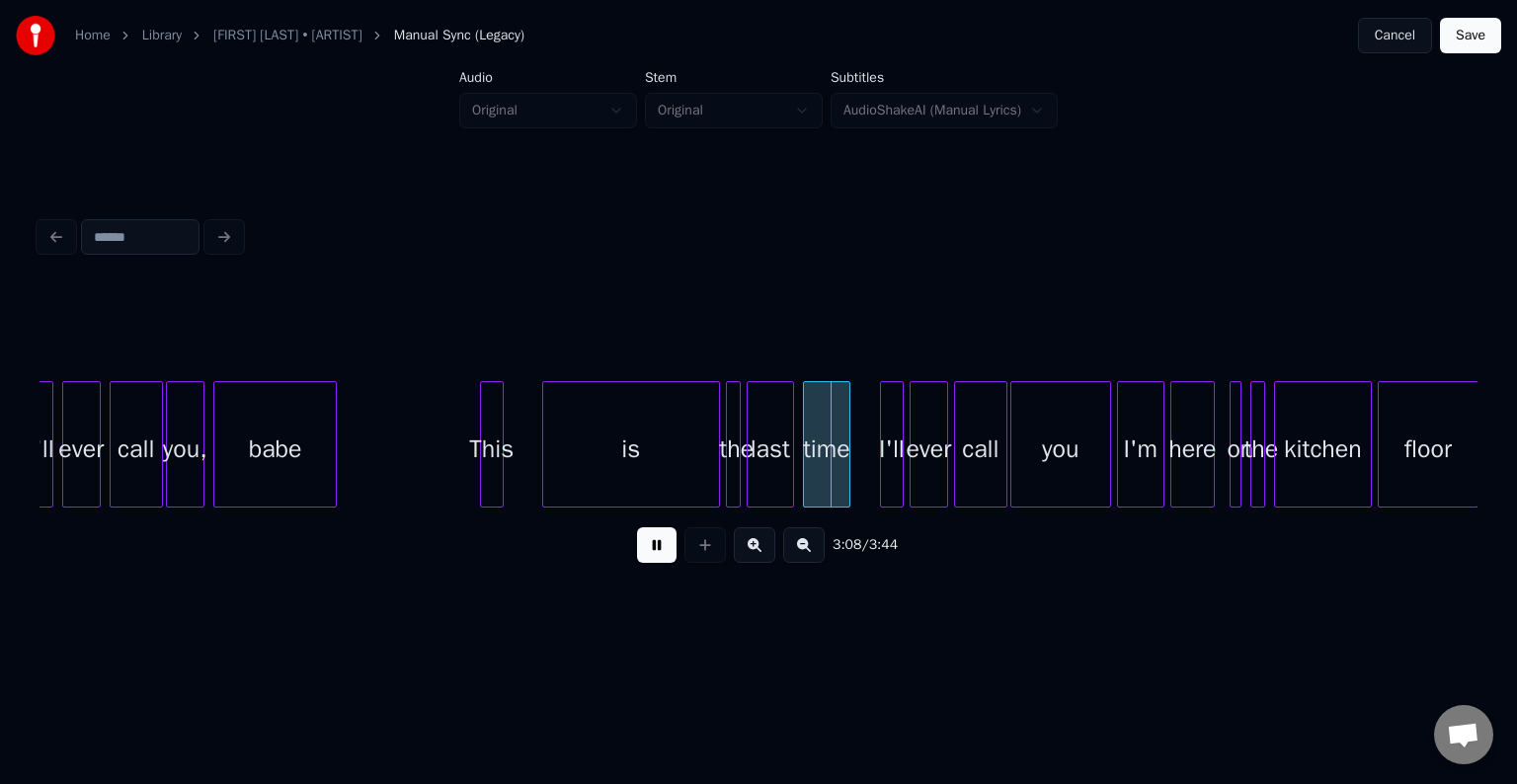 click at bounding box center (657, 545) 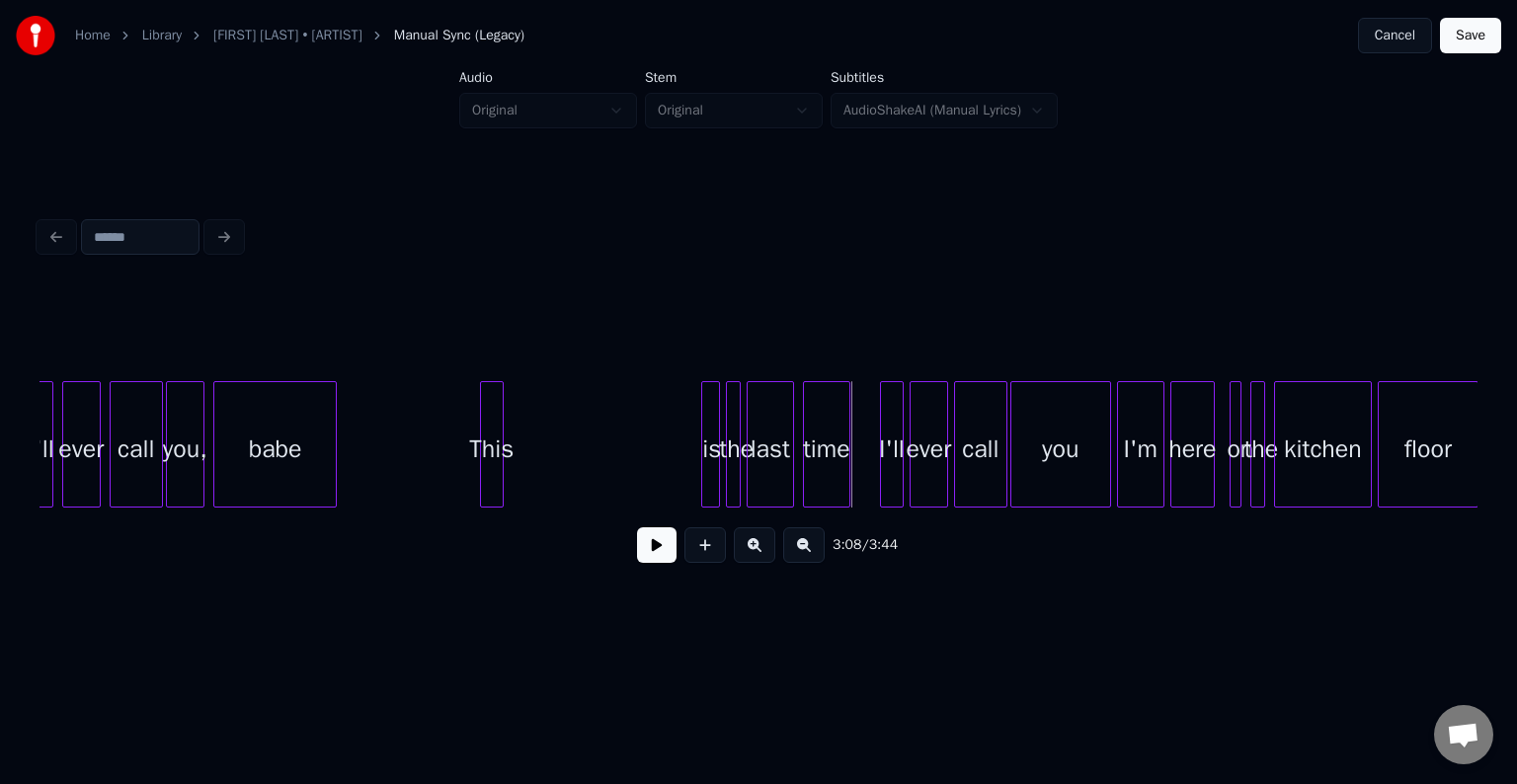 click at bounding box center [705, 444] 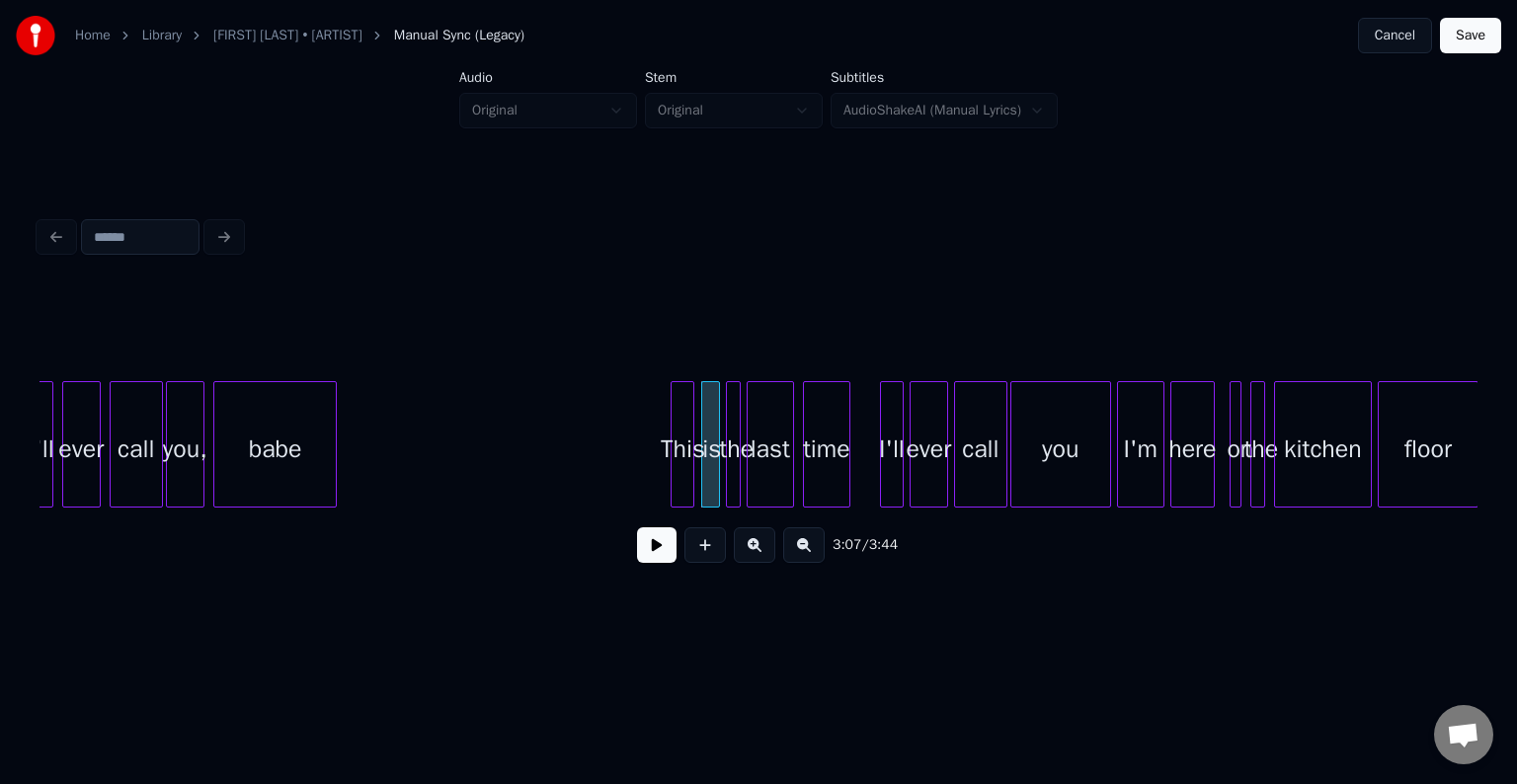 click on "This" at bounding box center (682, 449) 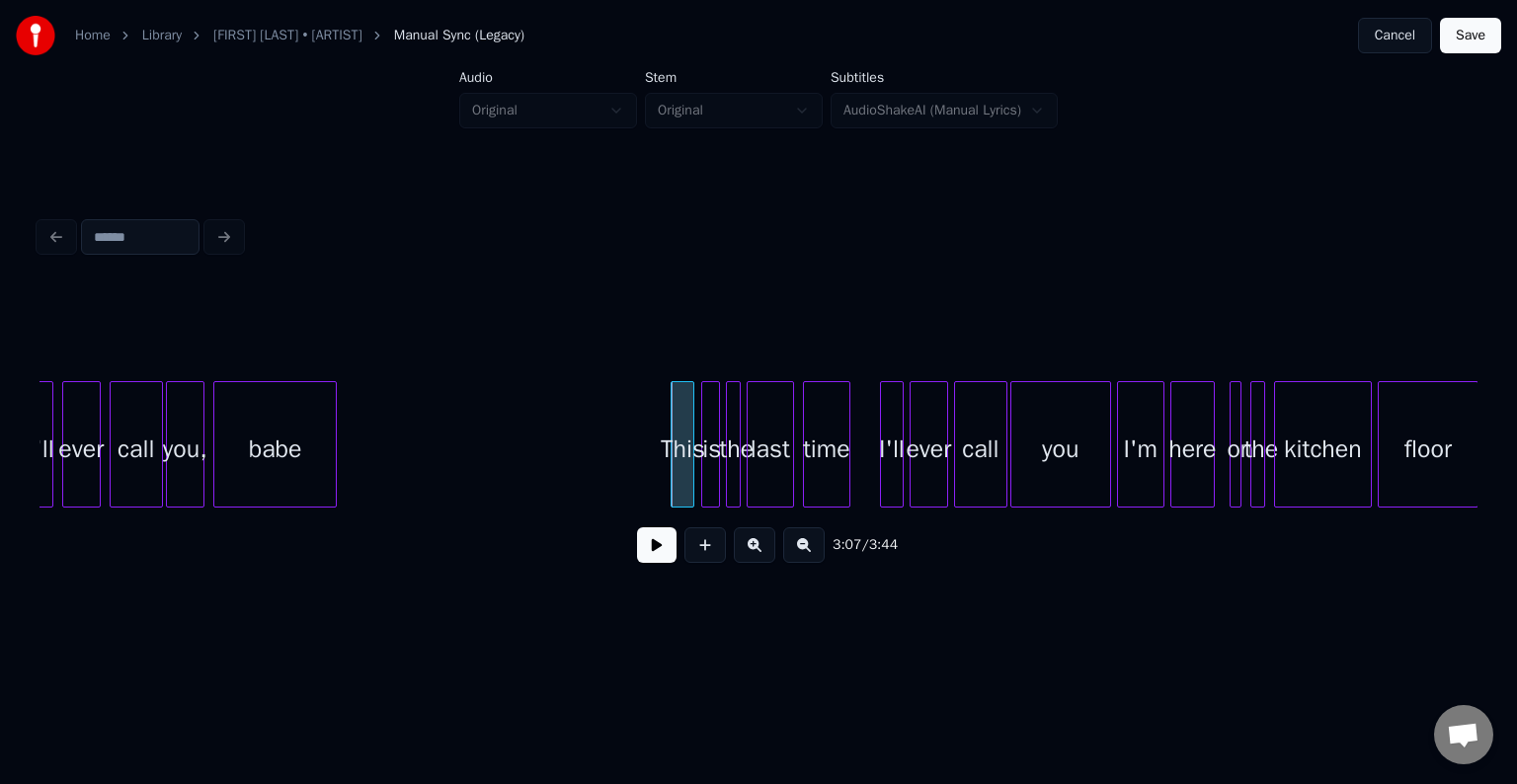 click at bounding box center [657, 545] 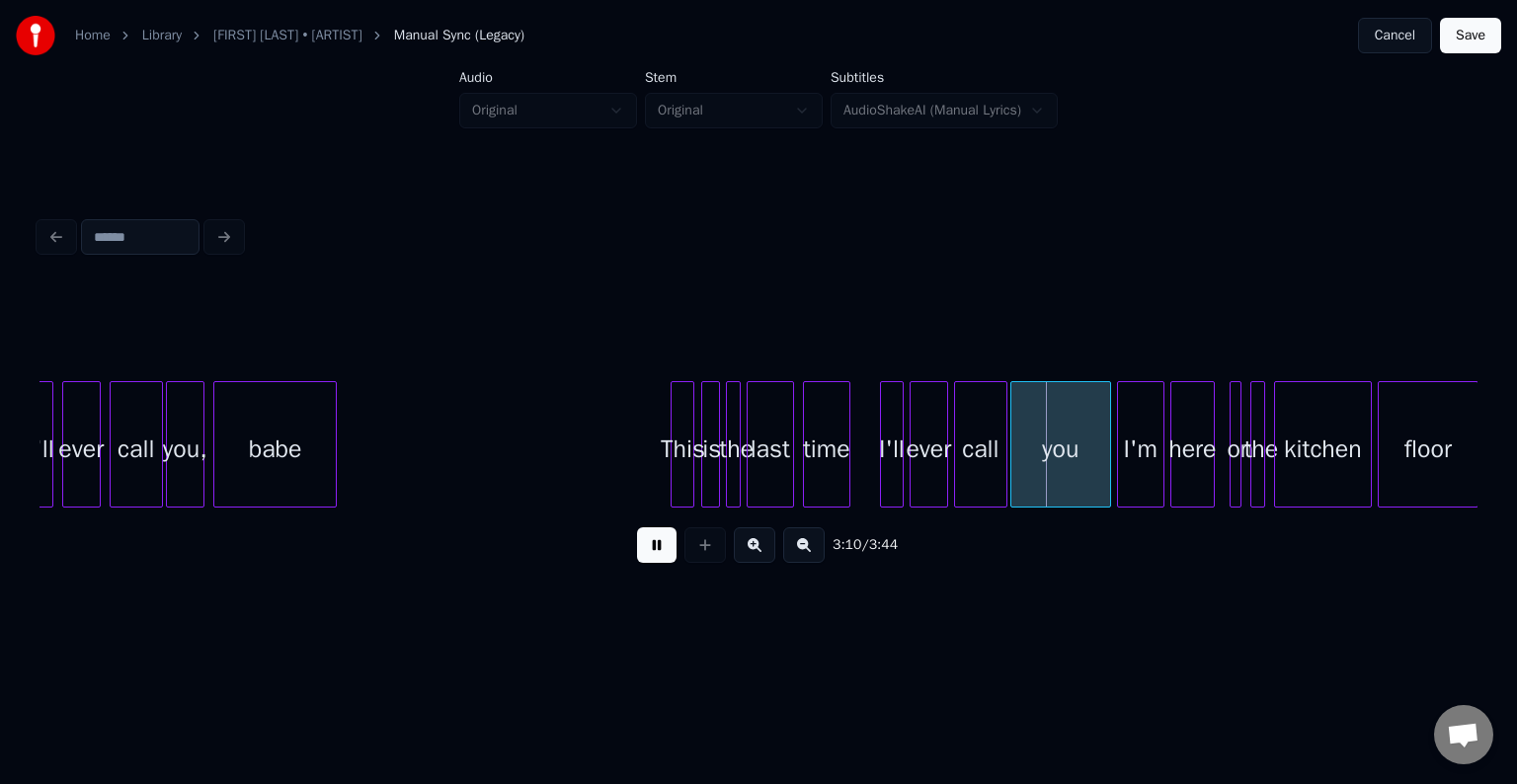 click at bounding box center [657, 545] 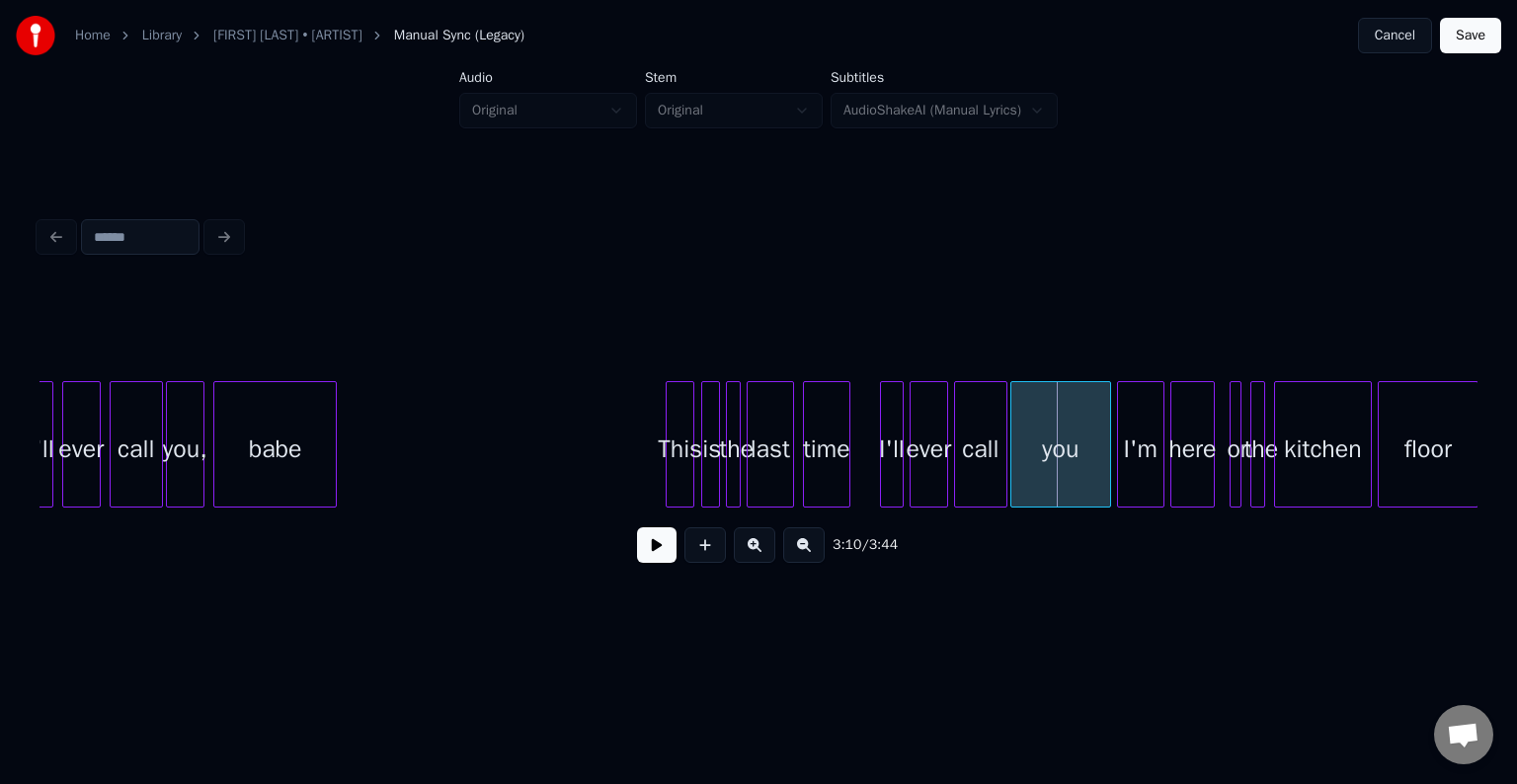 click at bounding box center [670, 444] 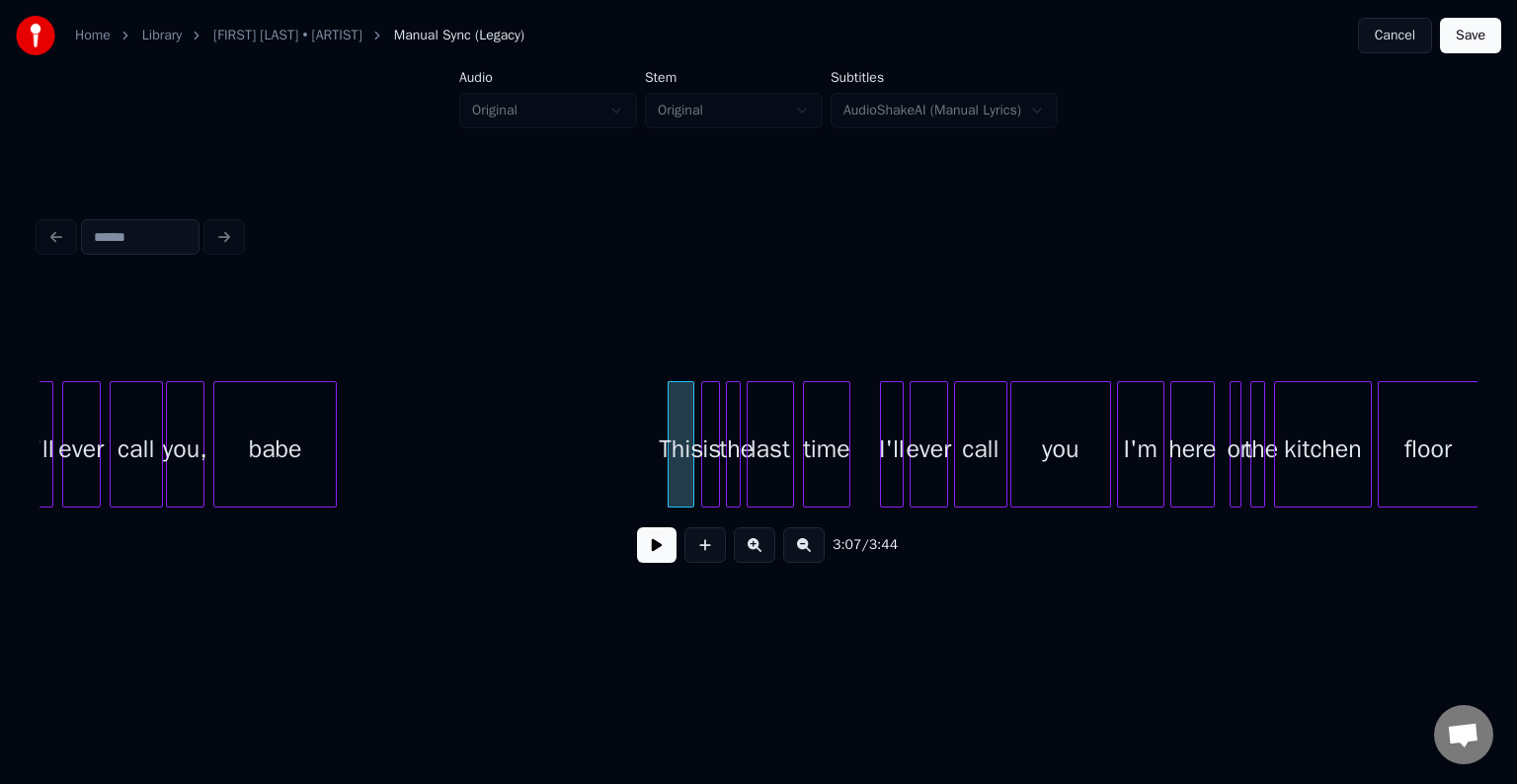 click at bounding box center (657, 545) 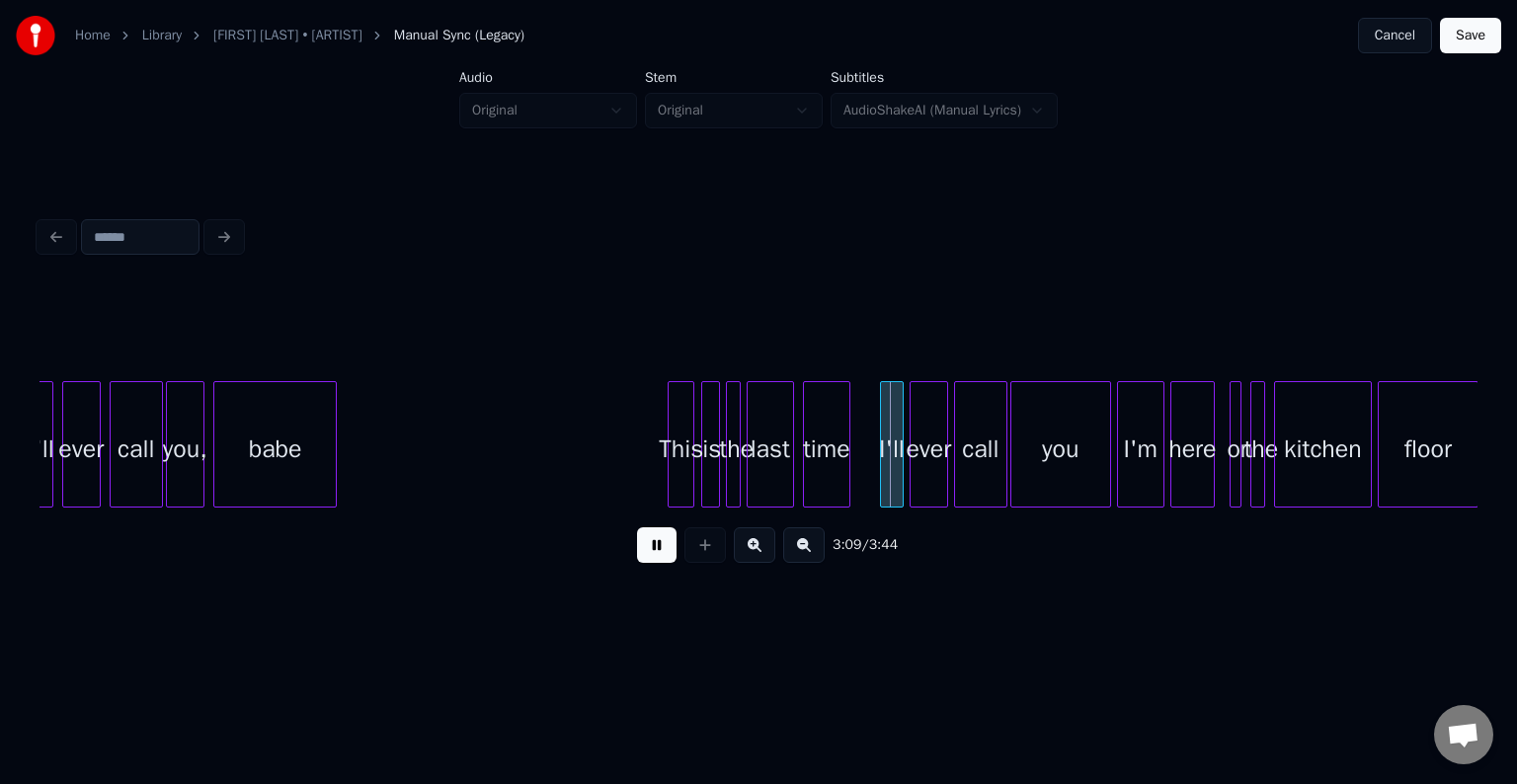 click on "is the last time I'll ever call you I'm here on the kitchen floor This babe you, call ever I'll" at bounding box center (-10523, 444) 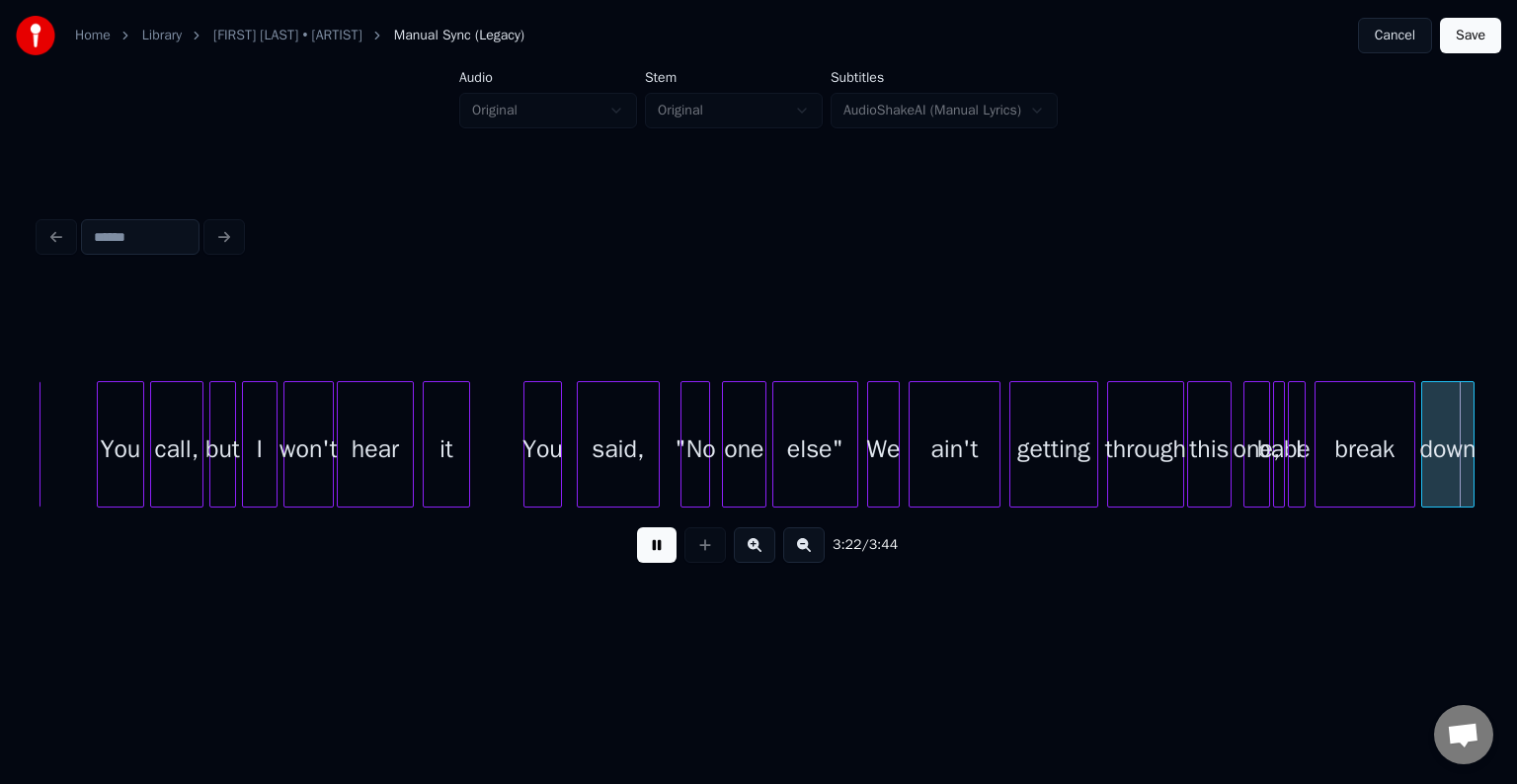 scroll, scrollTop: 0, scrollLeft: 30055, axis: horizontal 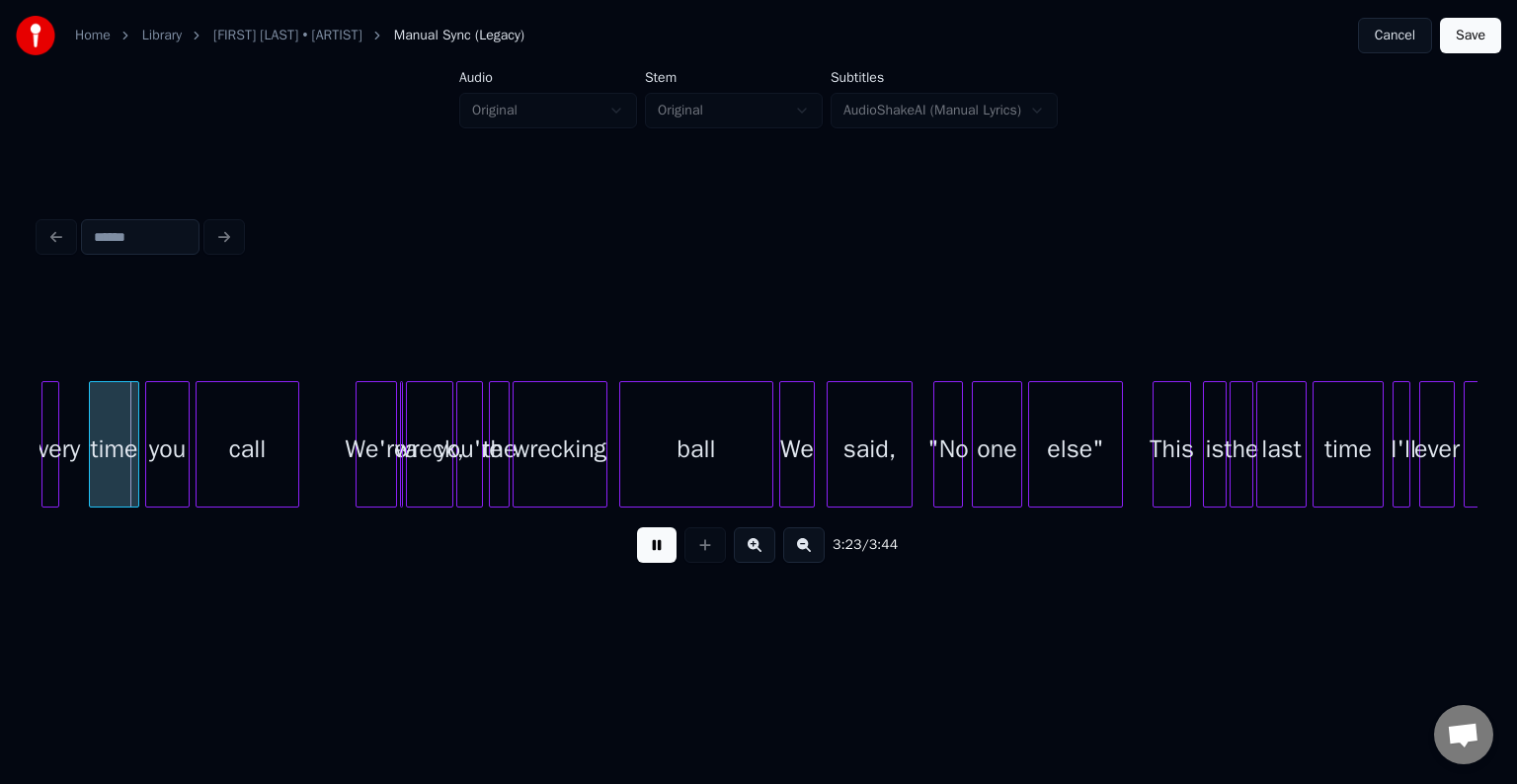 click at bounding box center (657, 545) 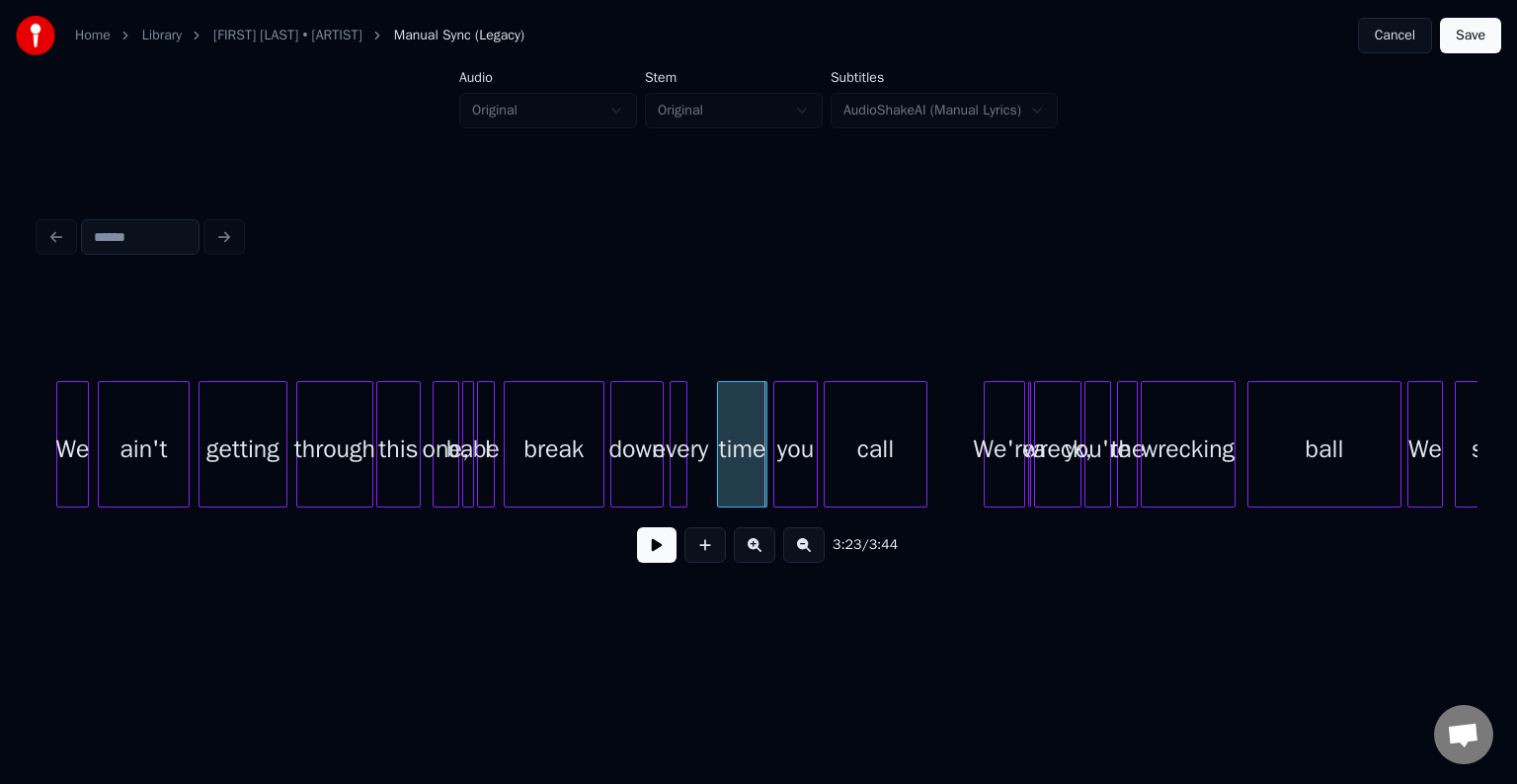 scroll, scrollTop: 0, scrollLeft: 29422, axis: horizontal 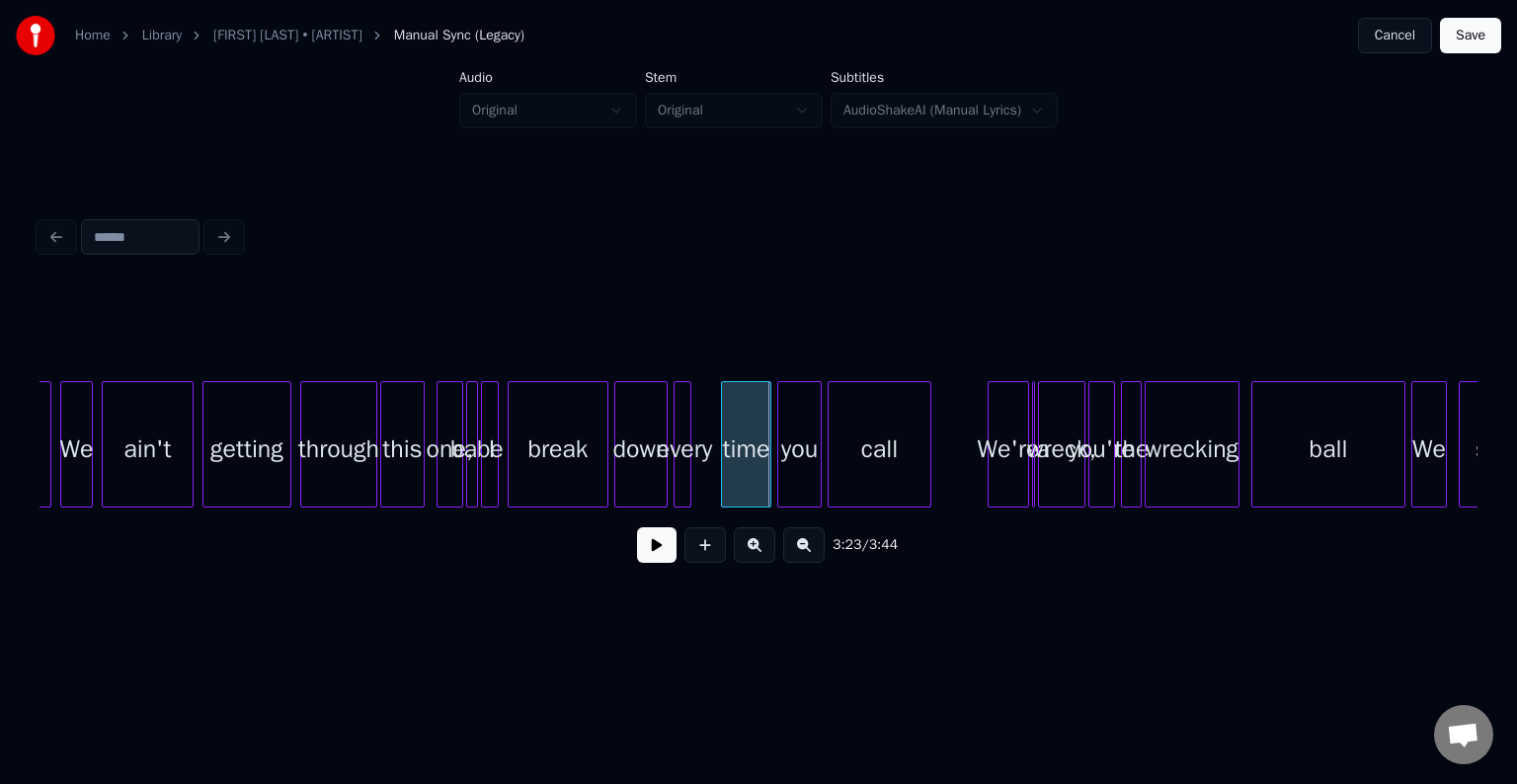 click at bounding box center (495, 444) 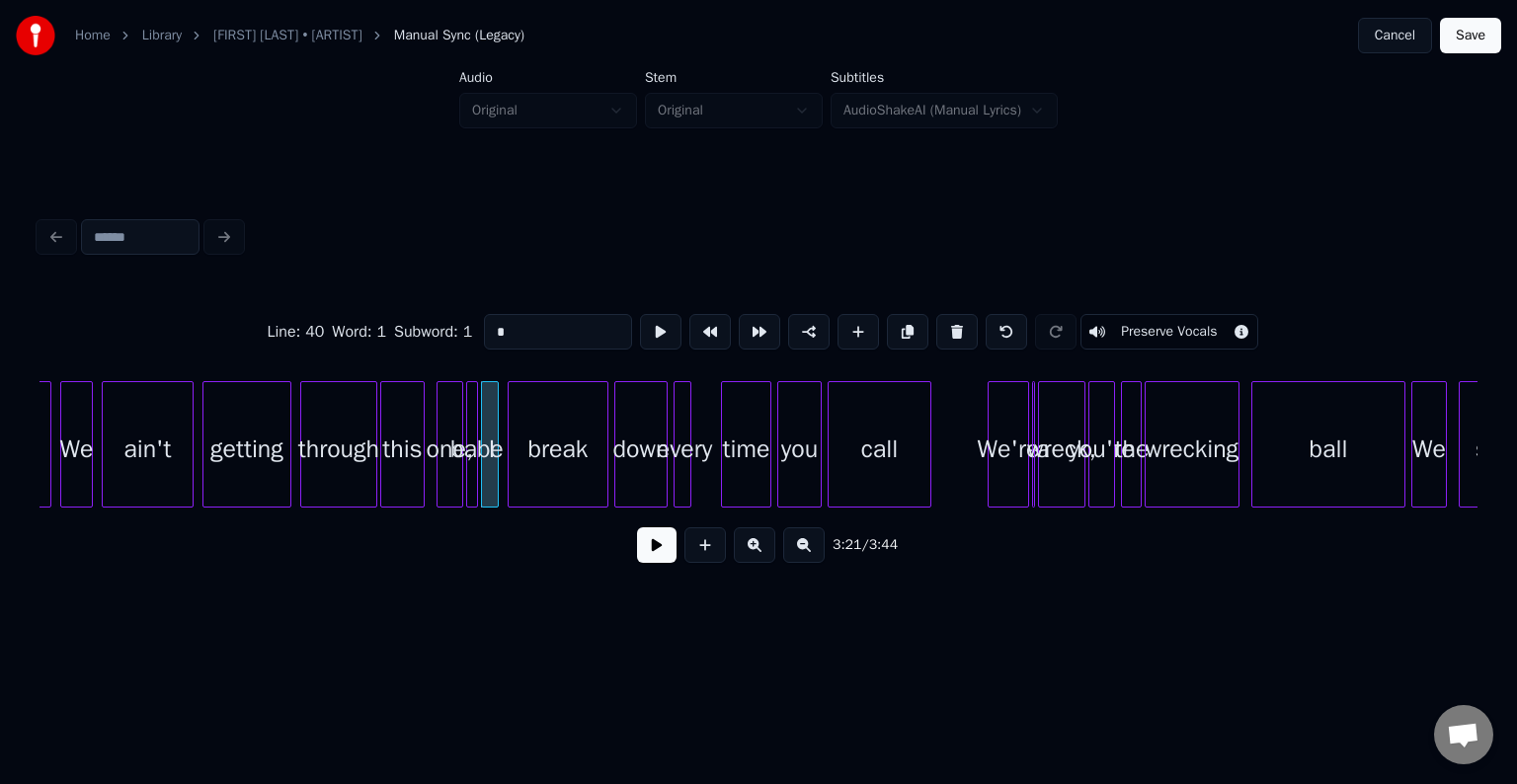 click on "babe" at bounding box center (477, 449) 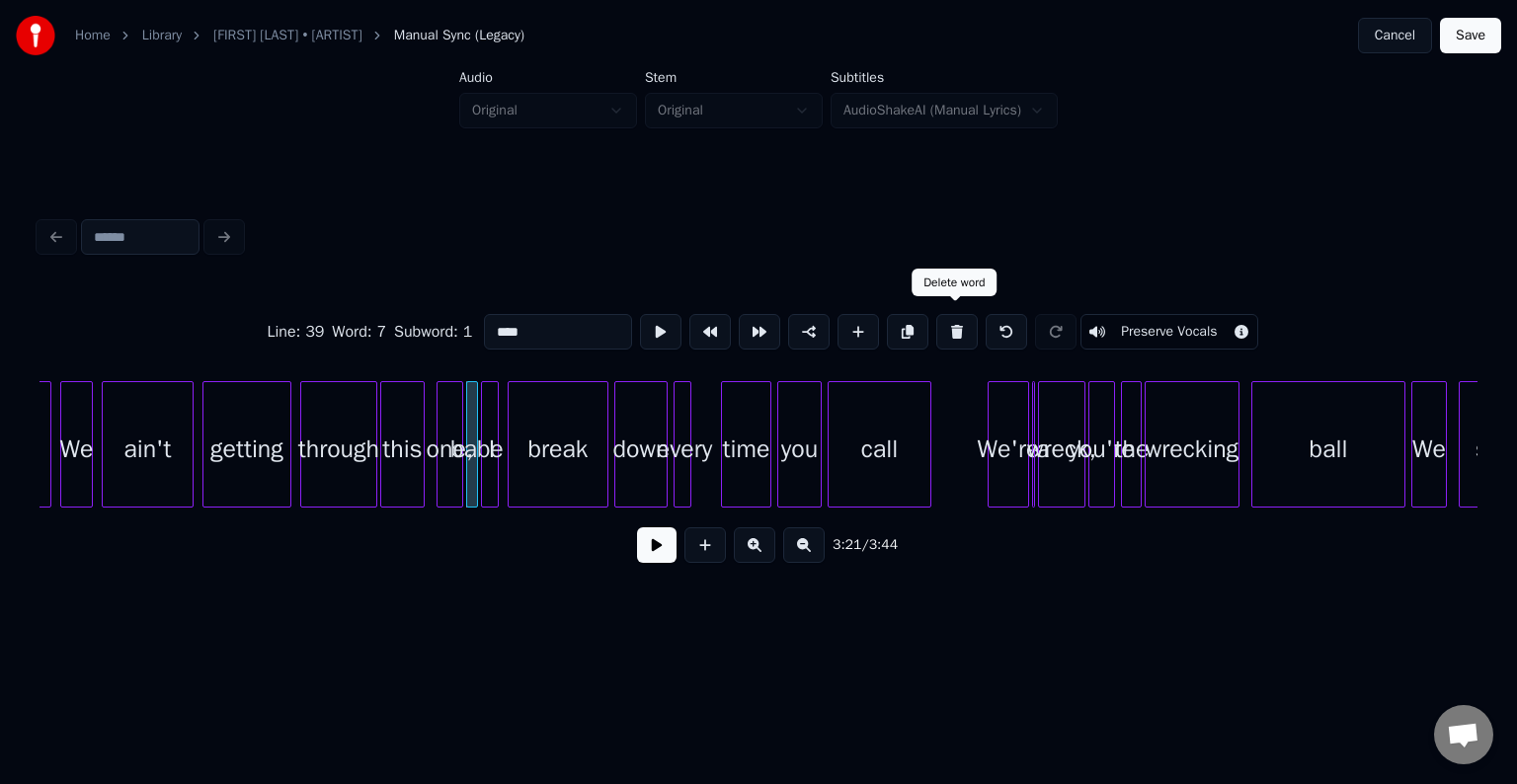 click at bounding box center [957, 332] 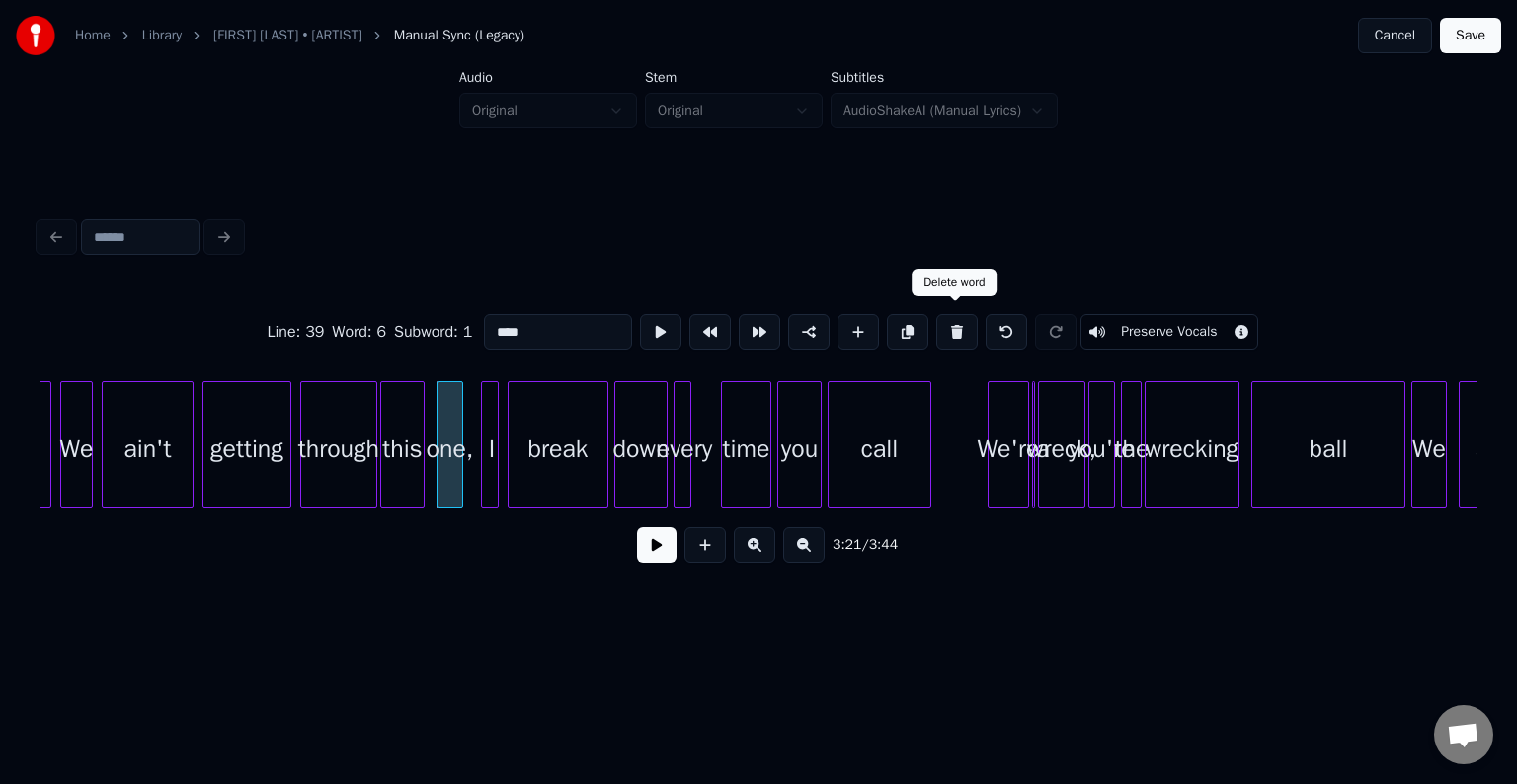 type on "****" 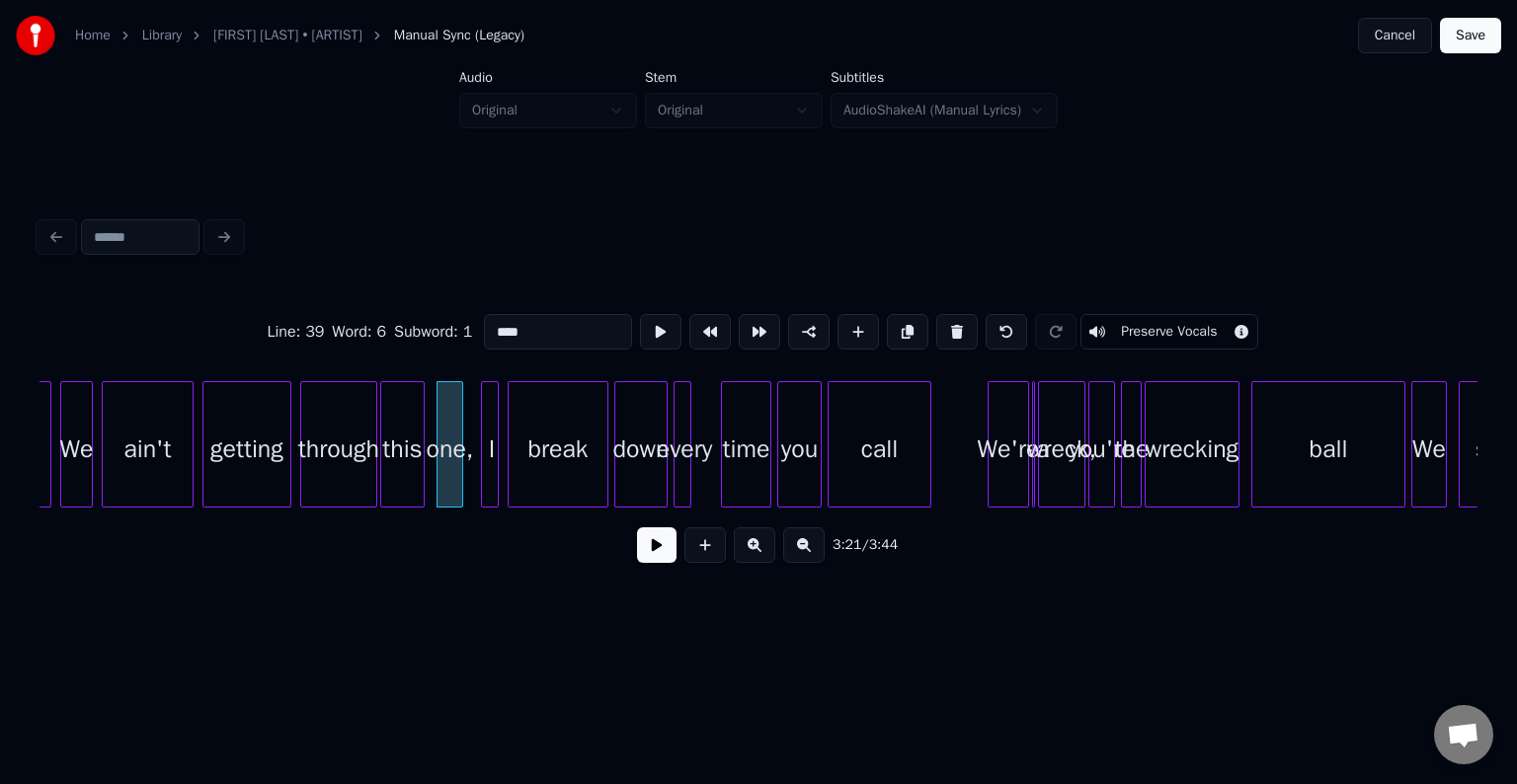 click at bounding box center (657, 545) 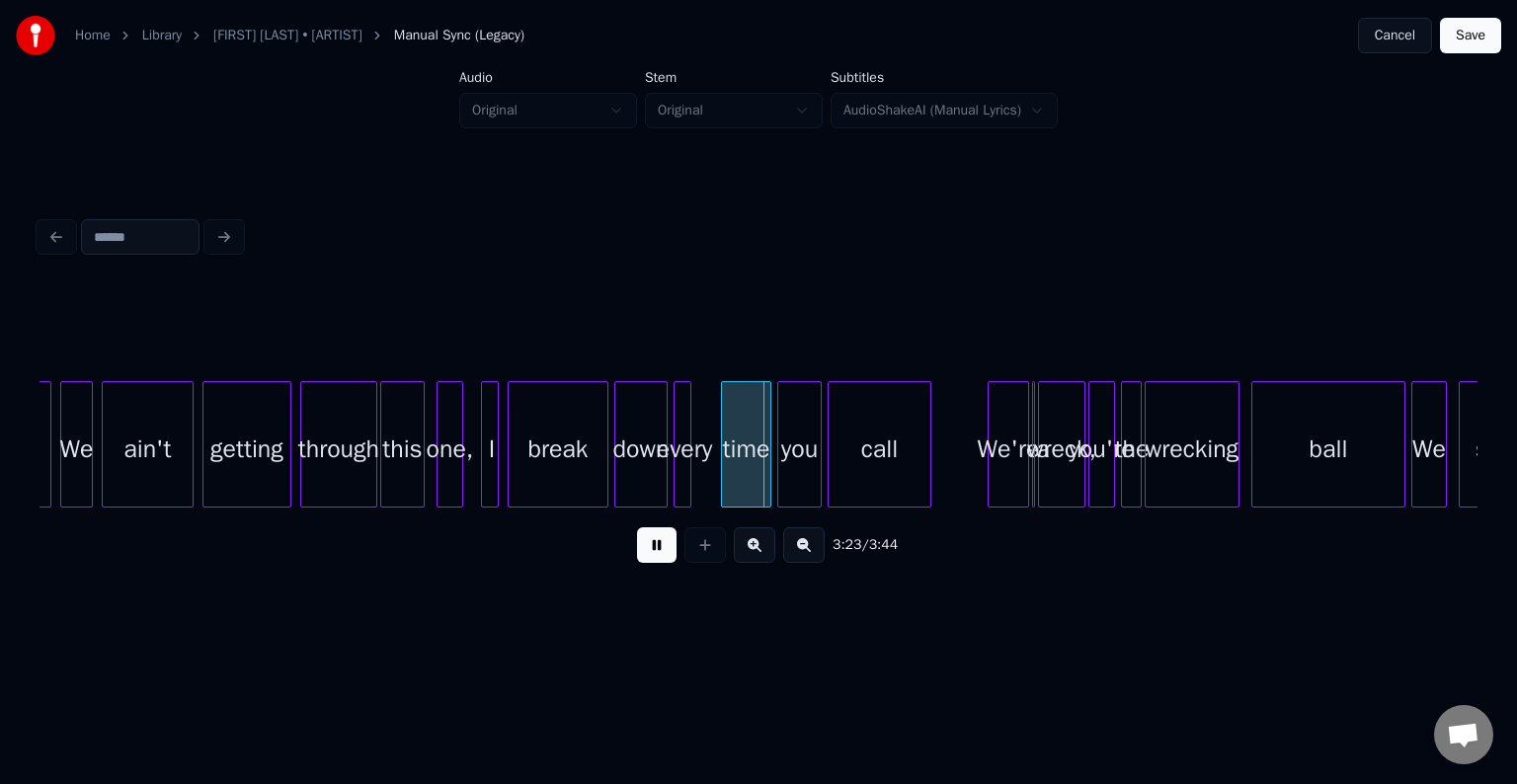 click at bounding box center (657, 545) 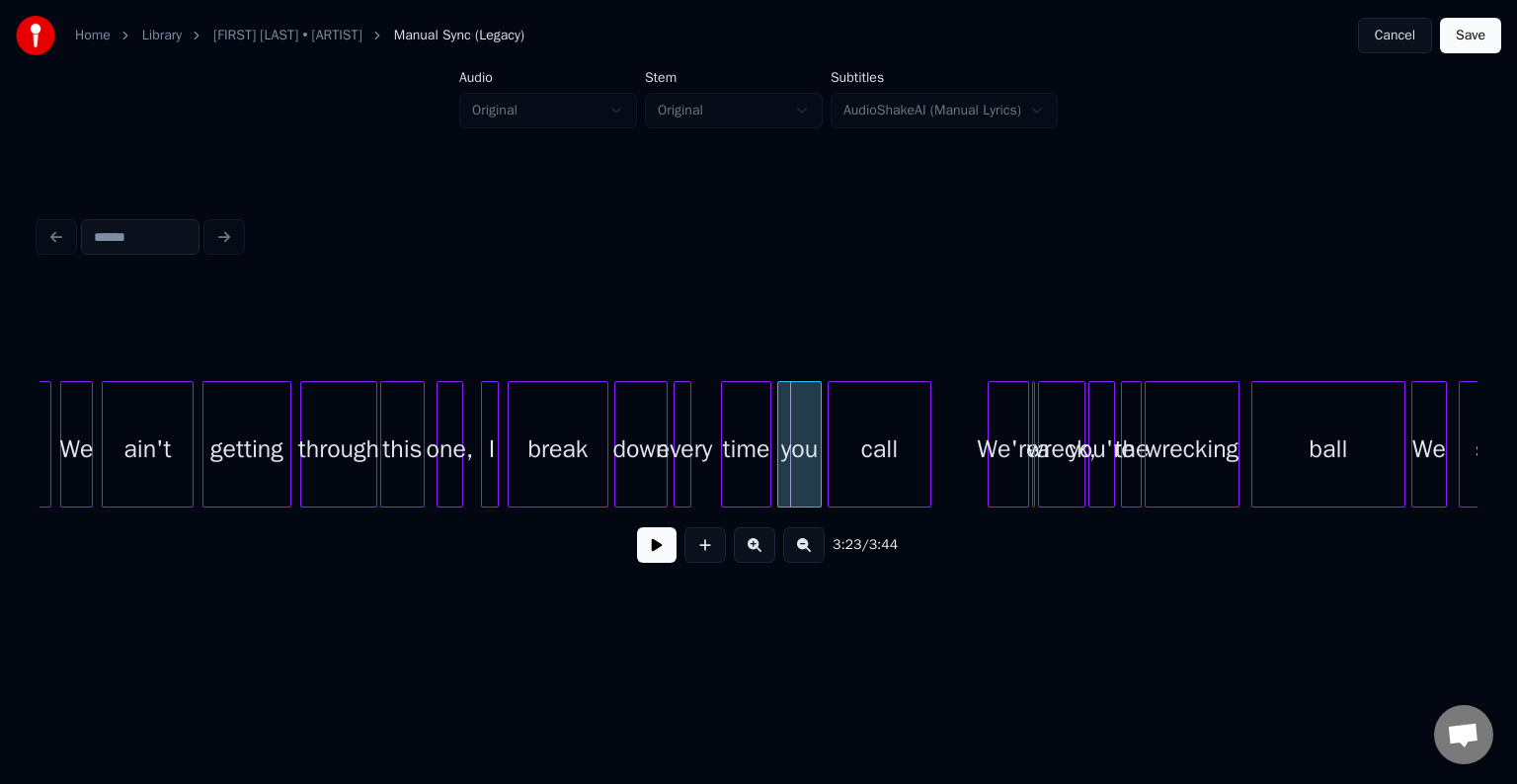 click at bounding box center [421, 444] 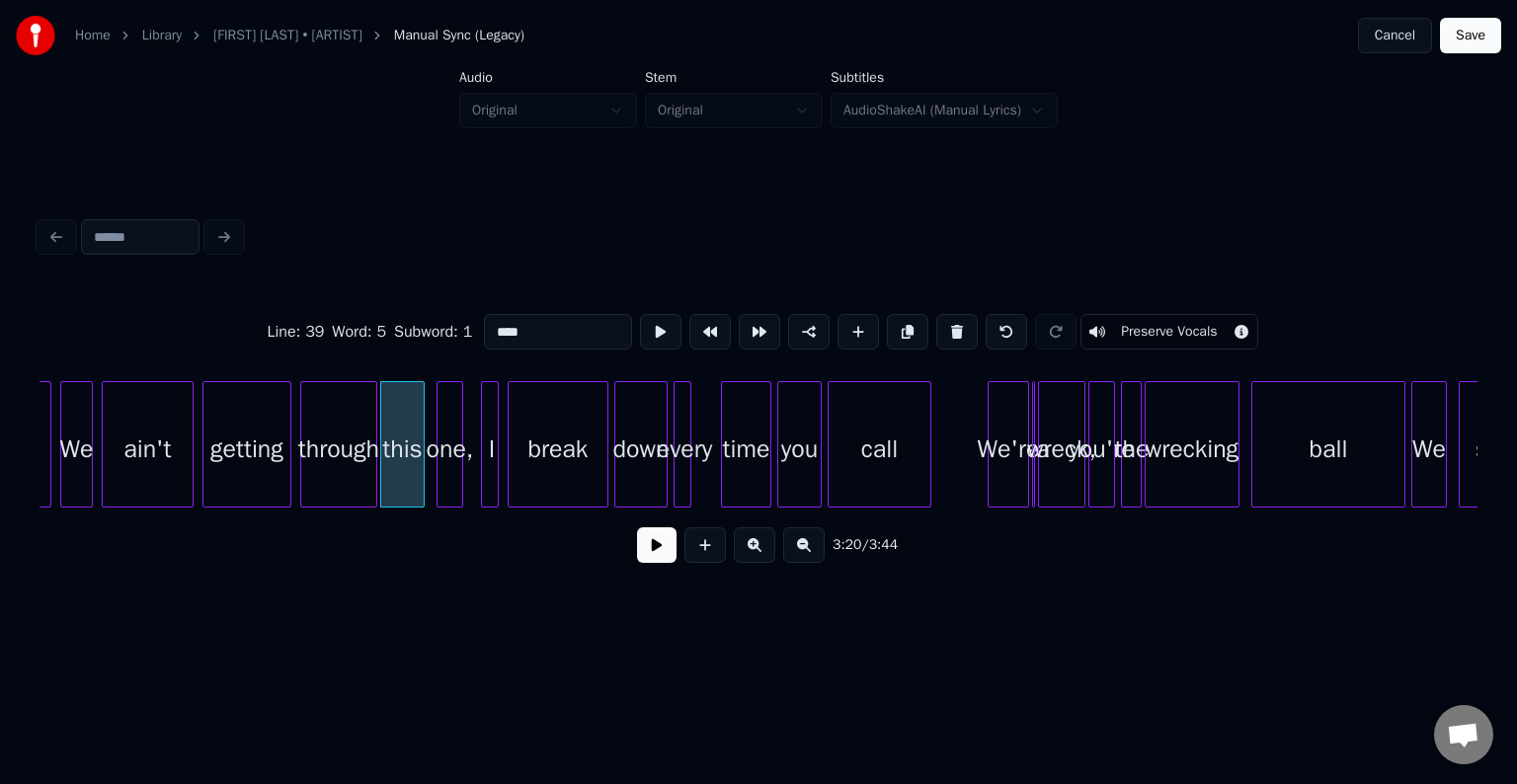 click at bounding box center (657, 545) 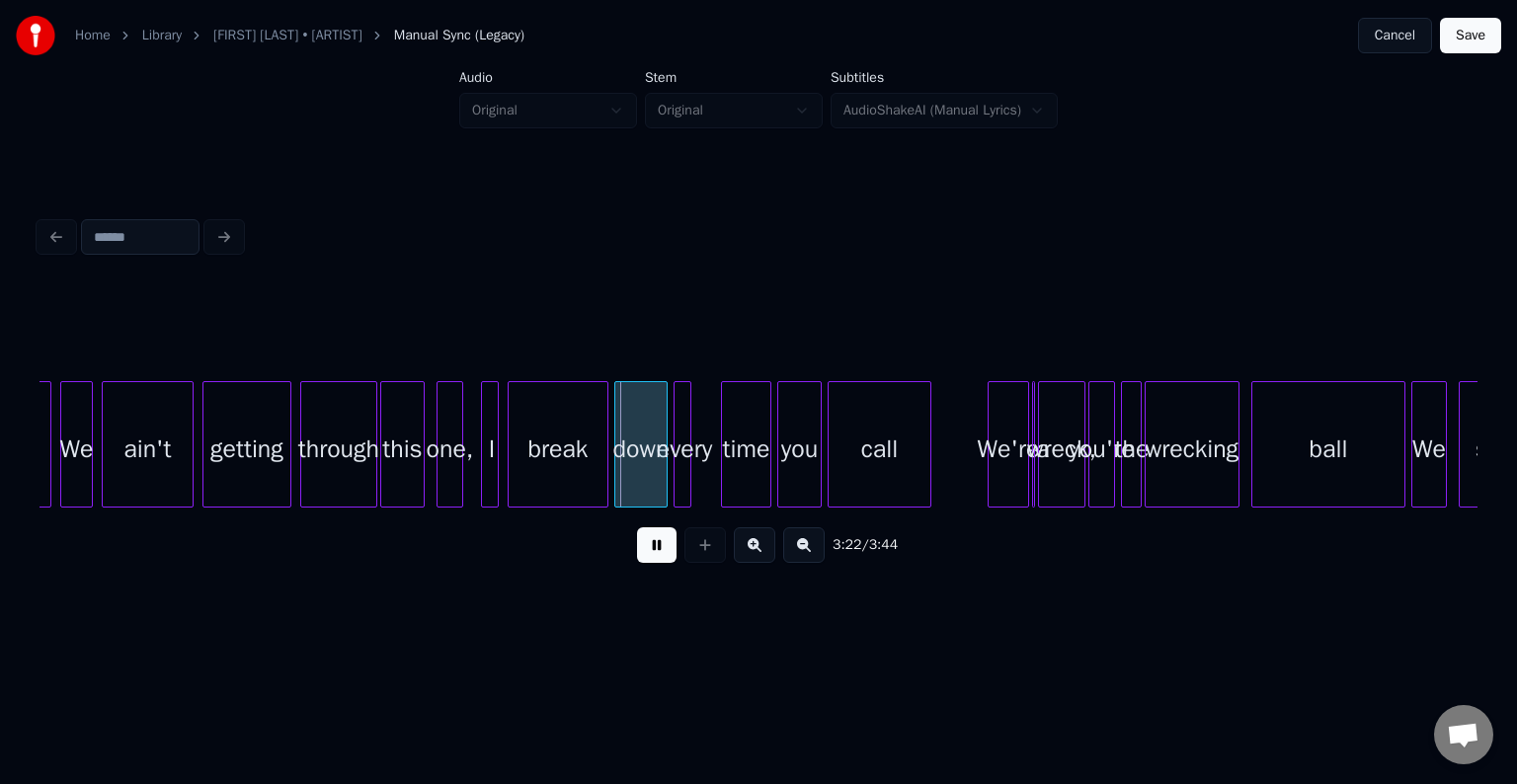 click at bounding box center [657, 545] 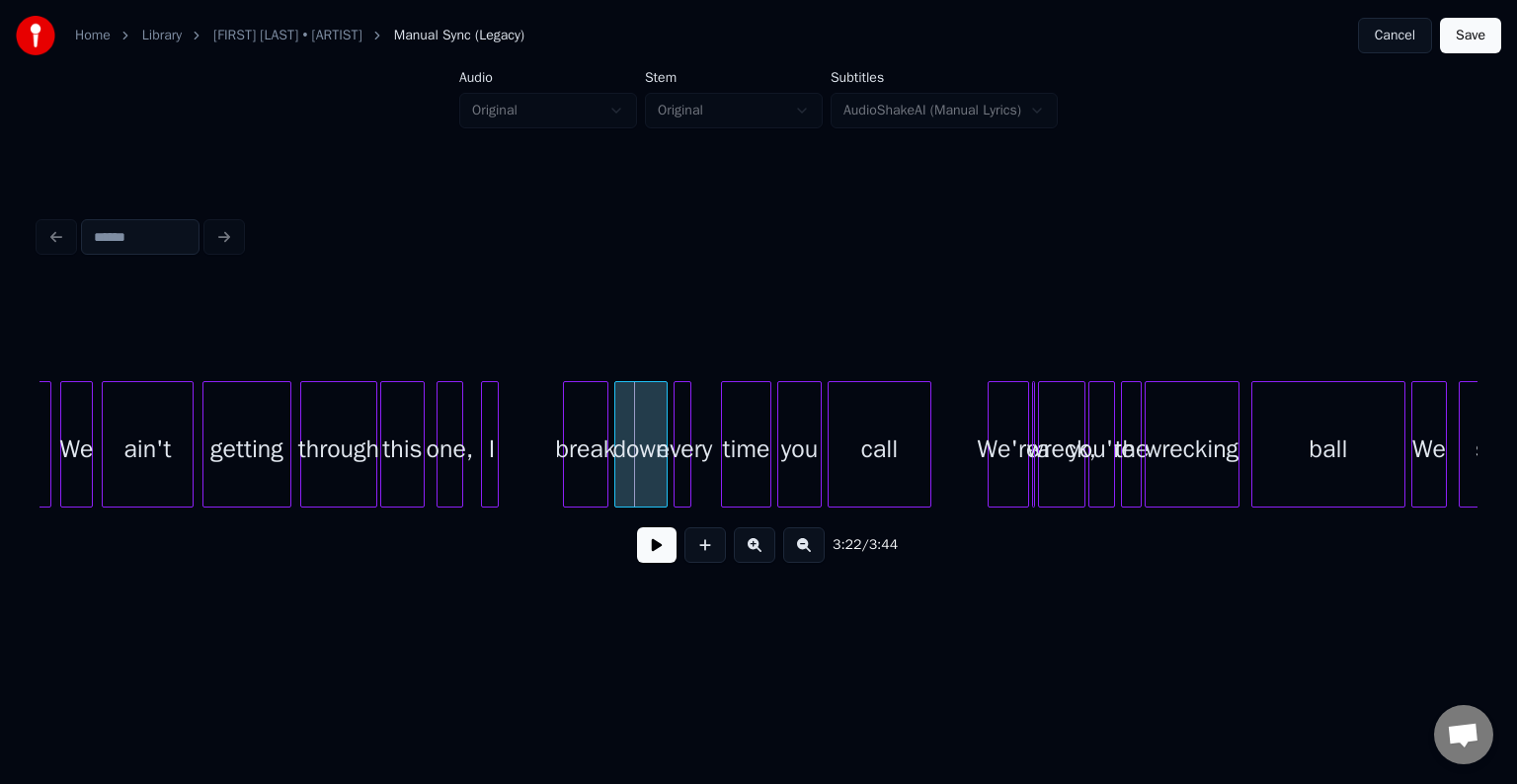 click at bounding box center [567, 444] 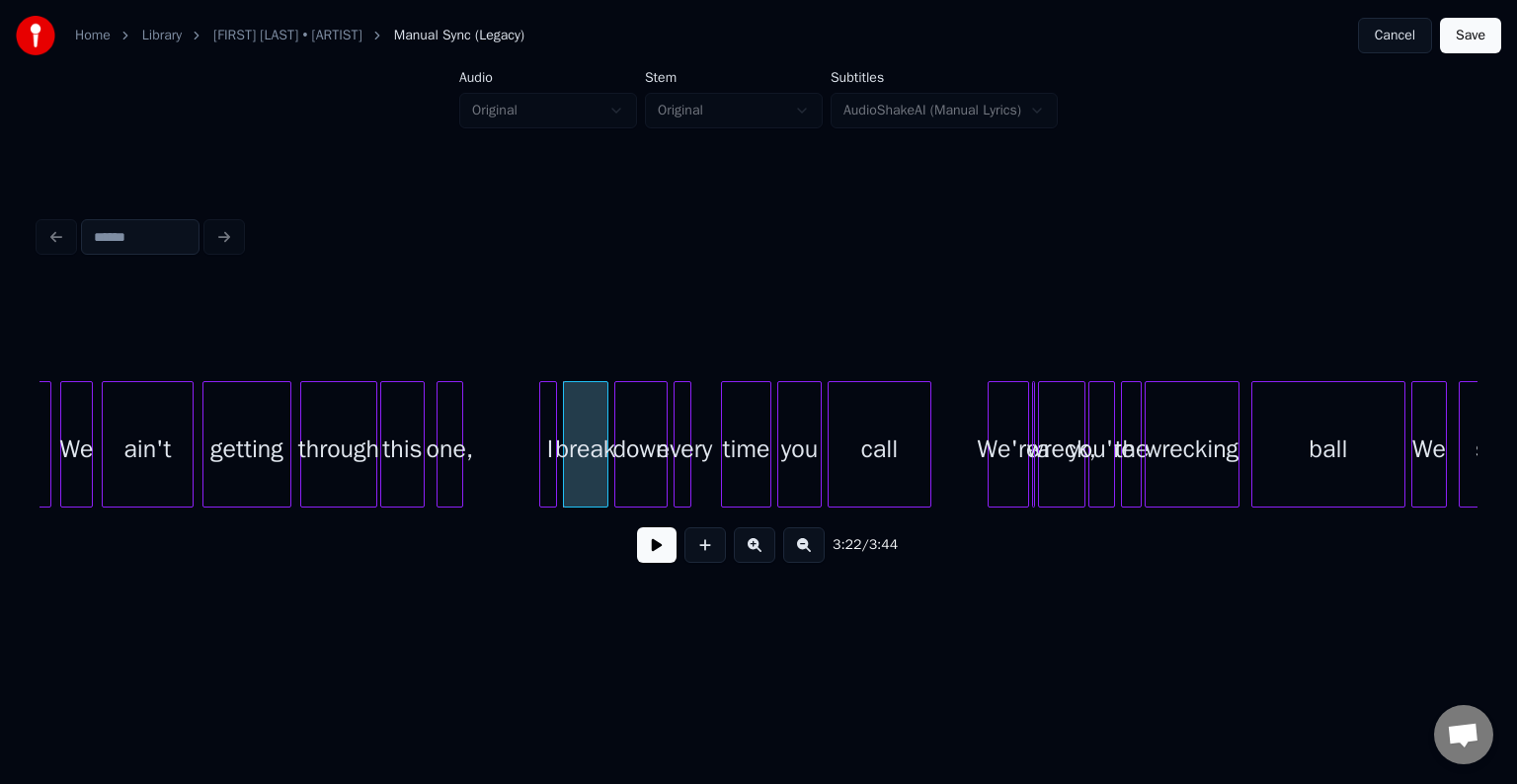 click on "I" at bounding box center [550, 449] 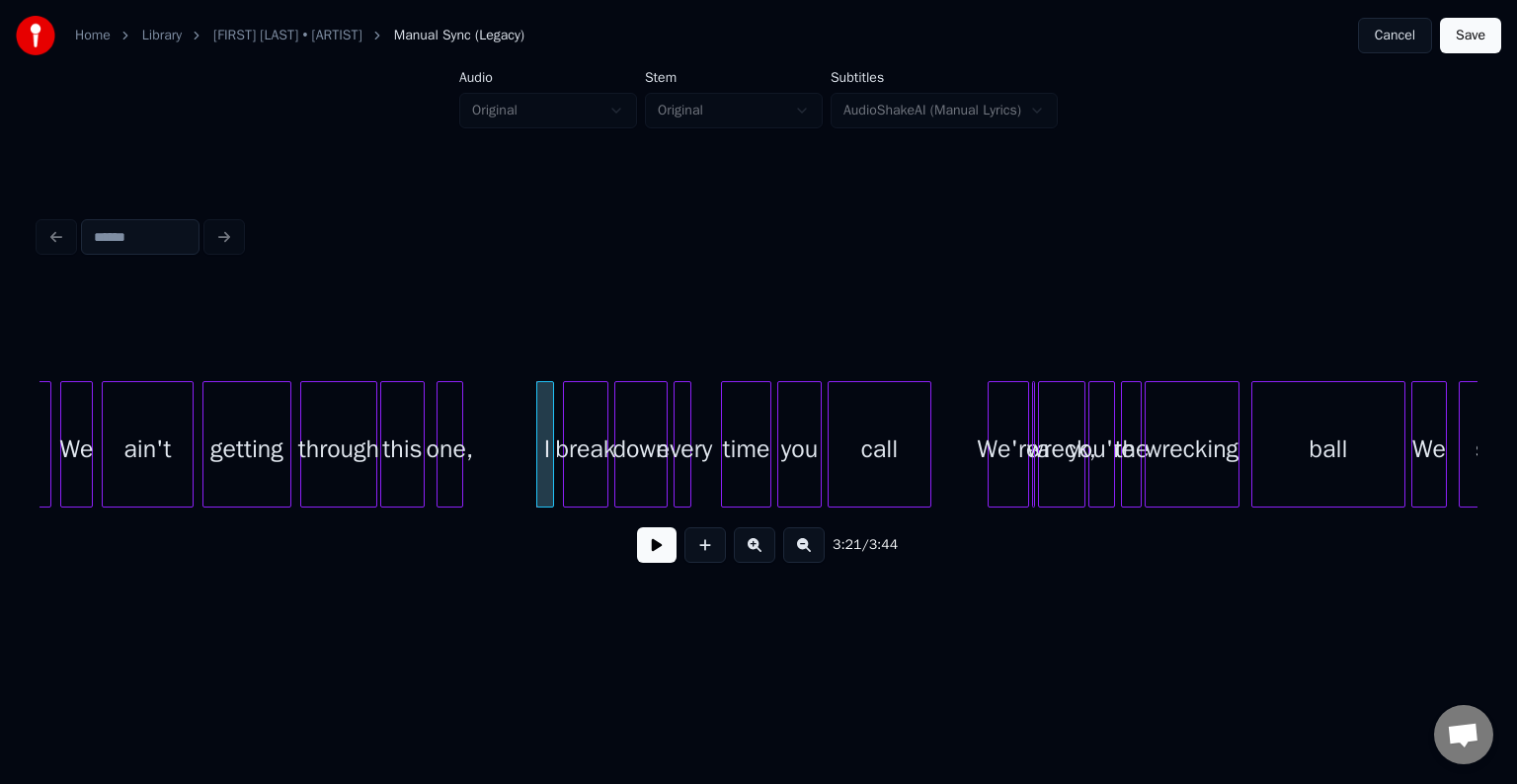 click at bounding box center [657, 545] 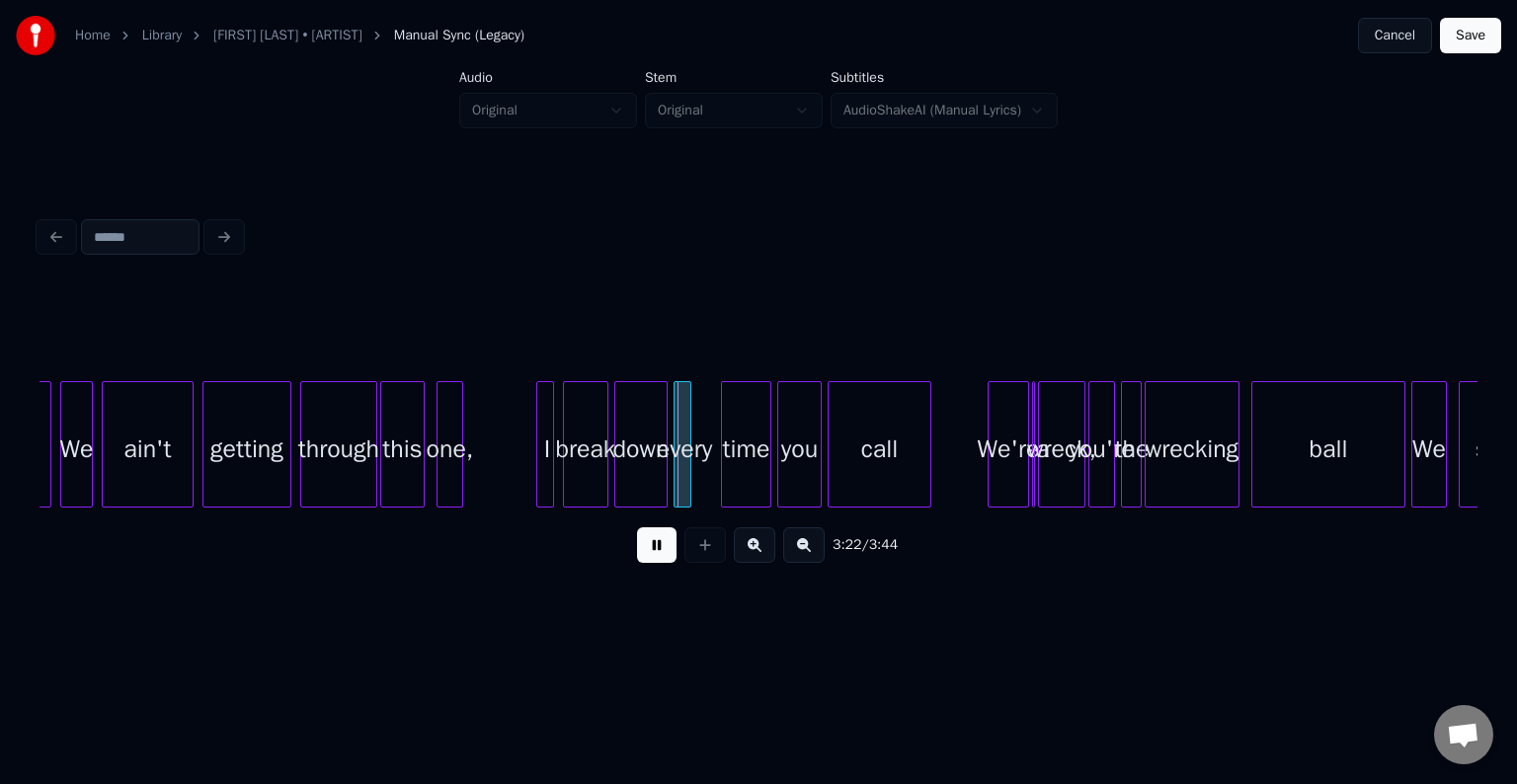 click at bounding box center [657, 545] 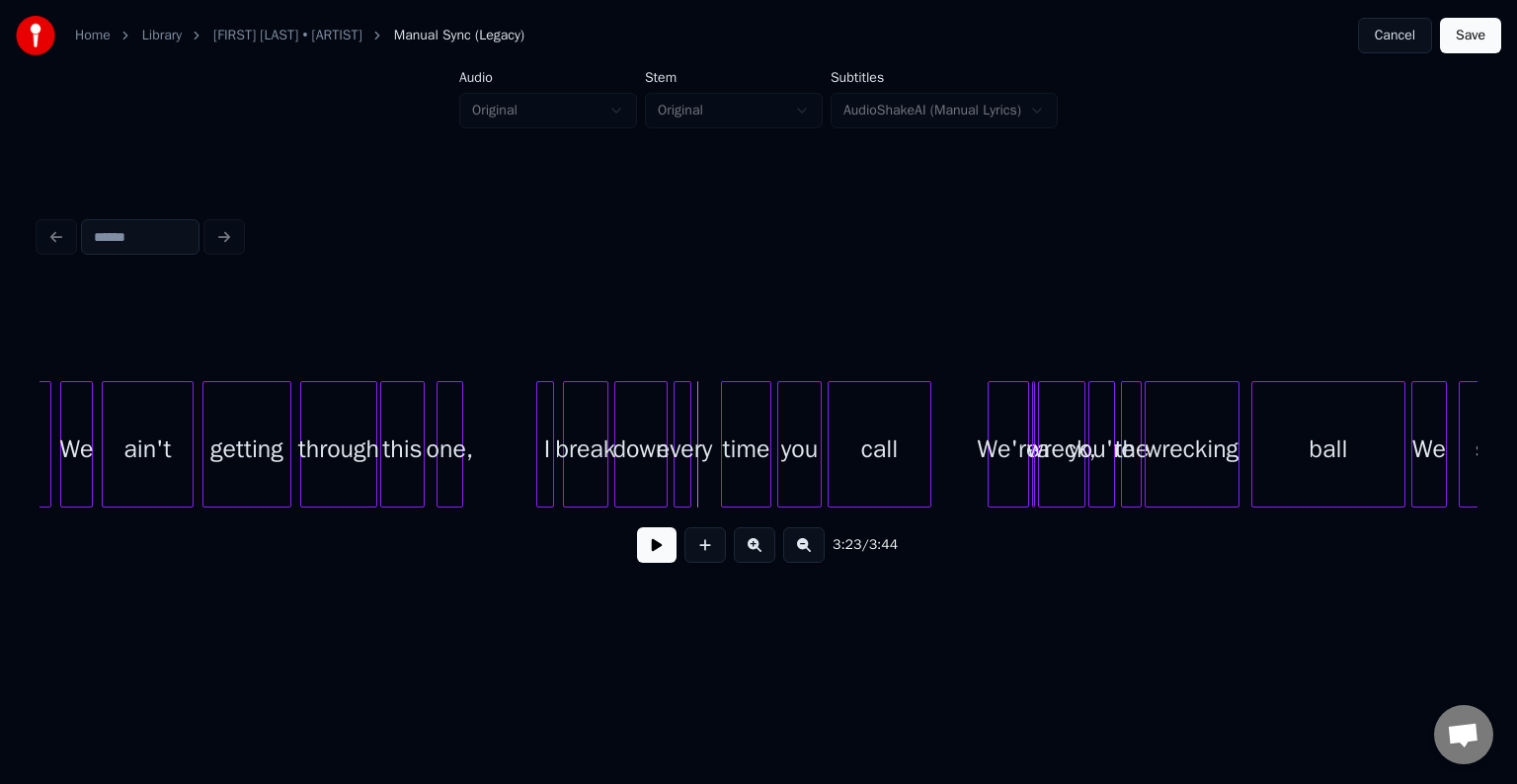 click at bounding box center (384, 444) 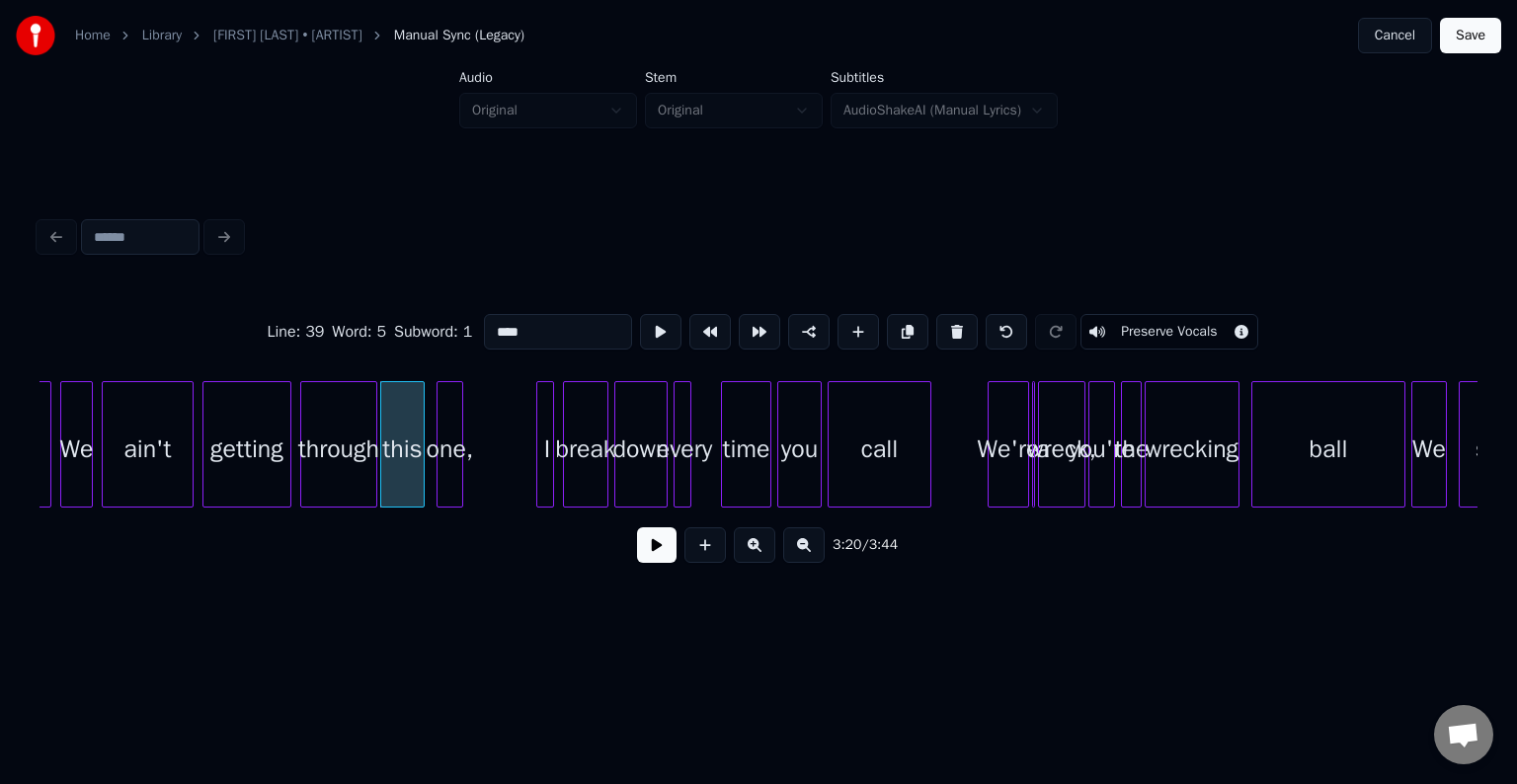 click at bounding box center [657, 545] 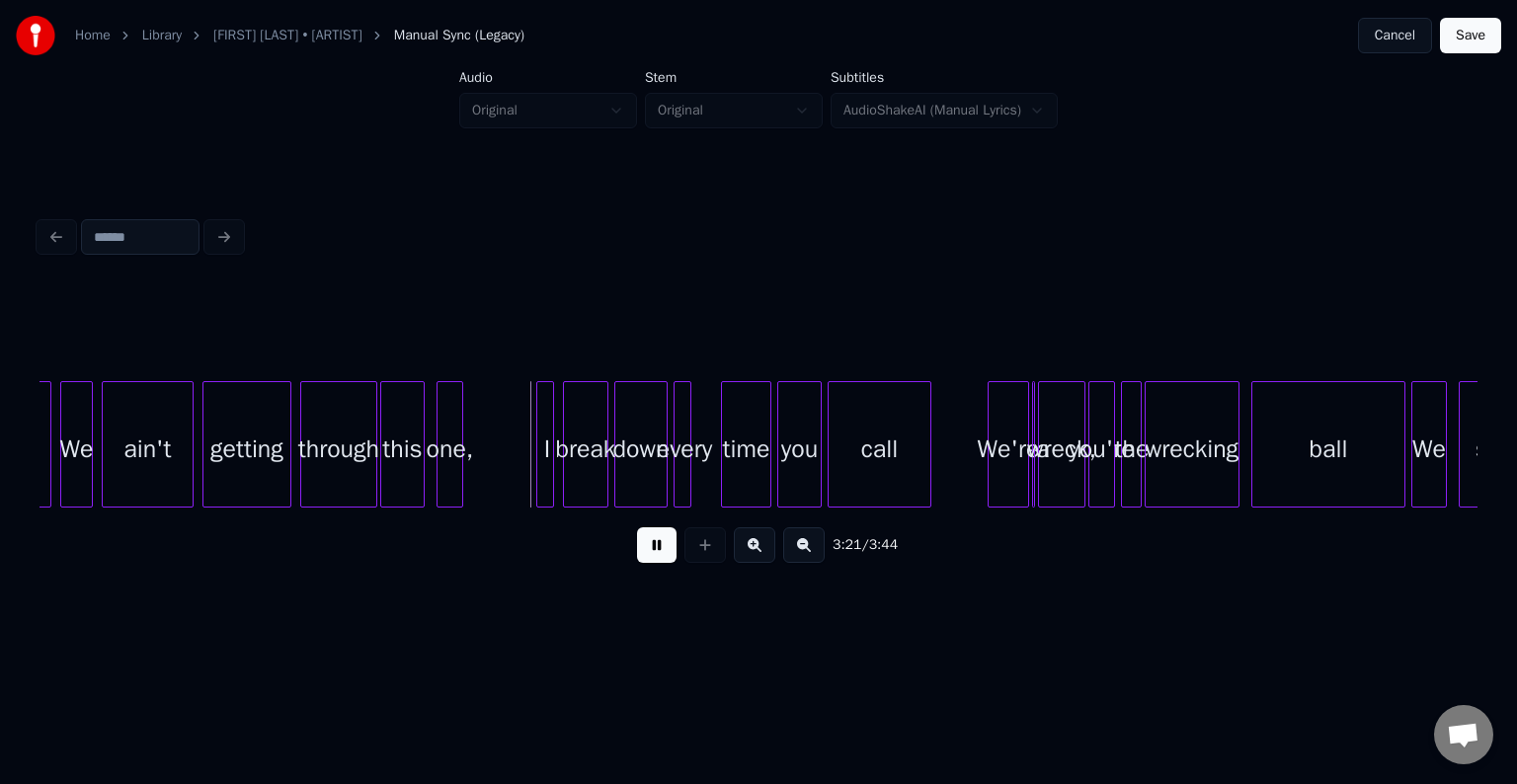 click at bounding box center (657, 545) 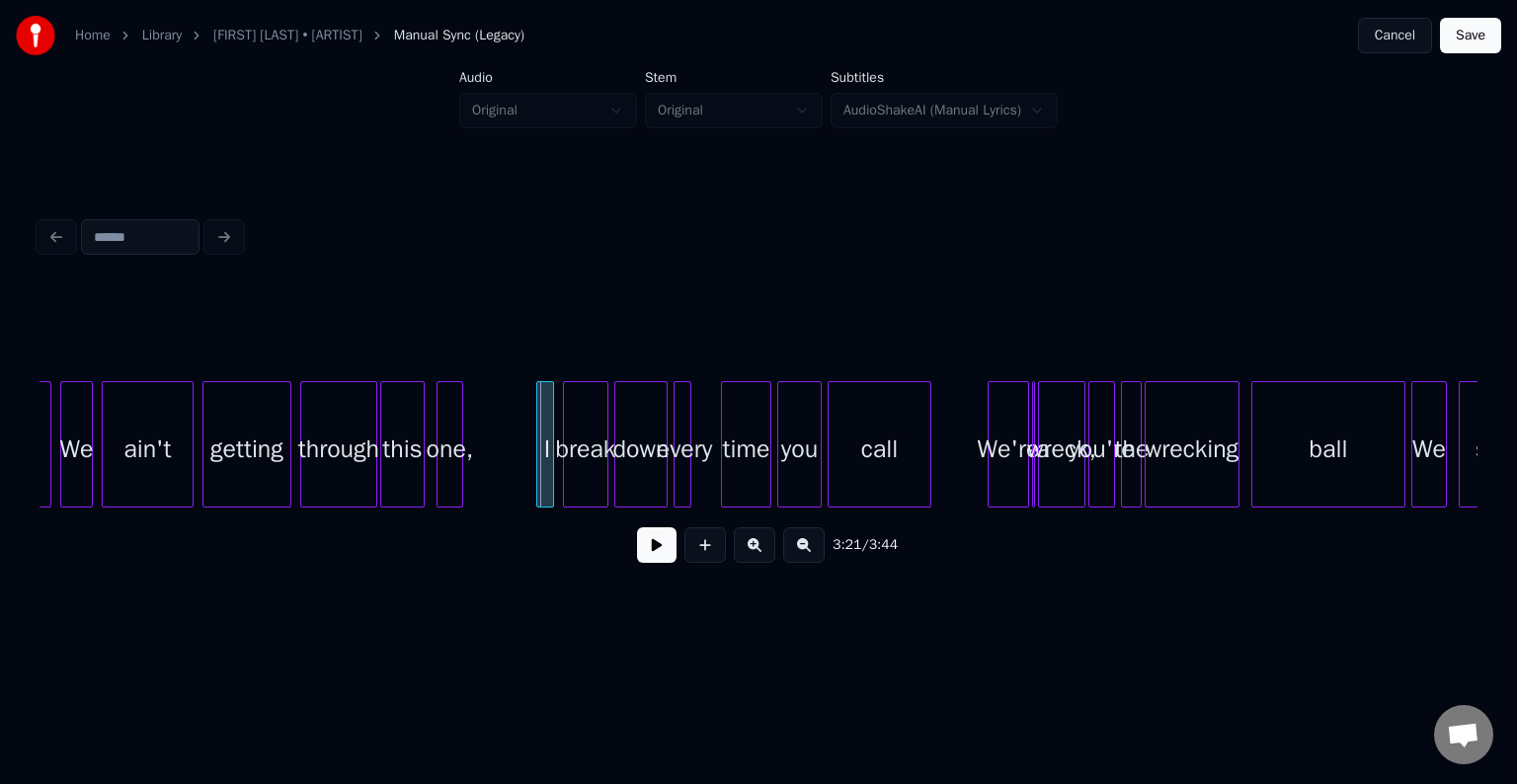 type 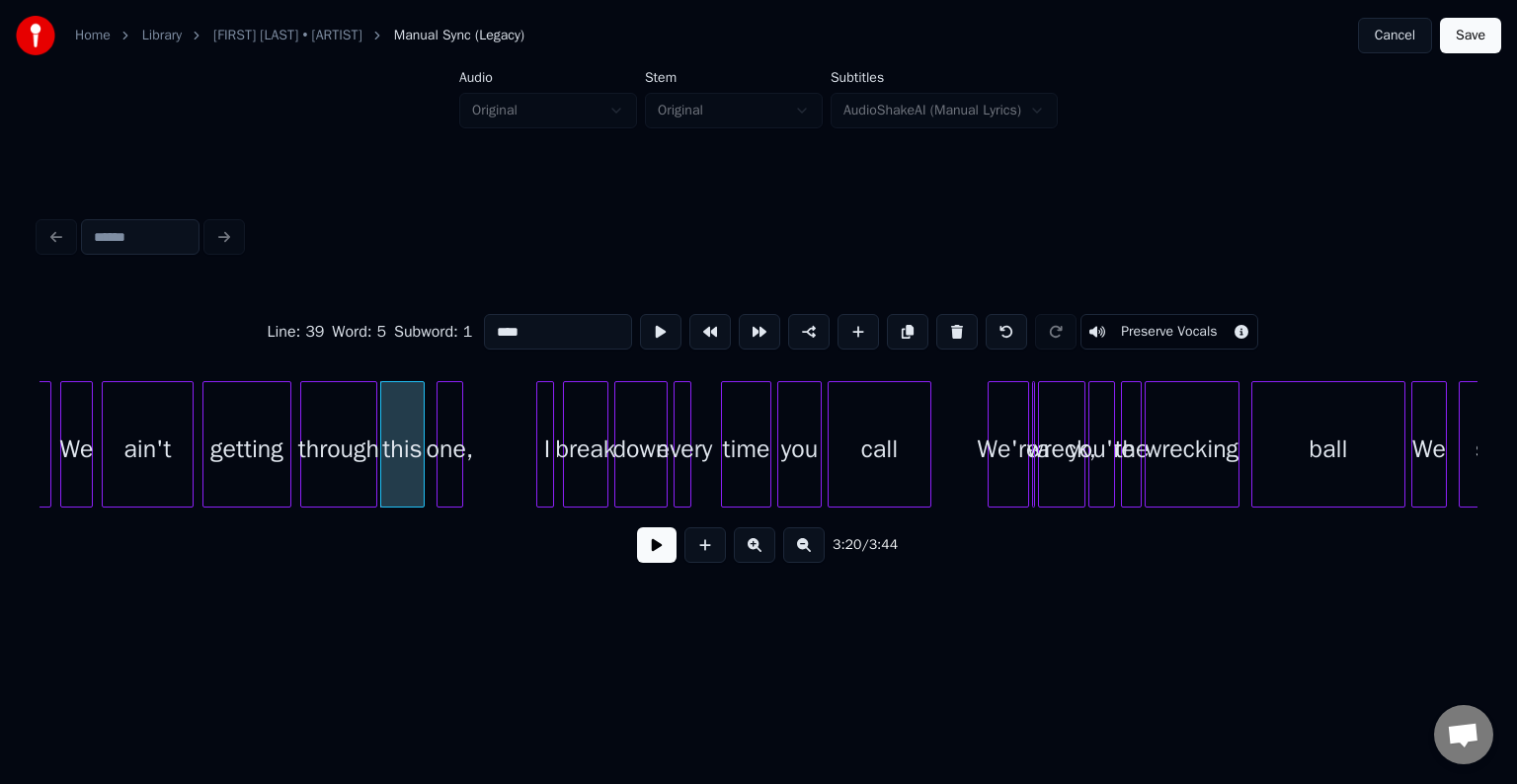 click at bounding box center (657, 545) 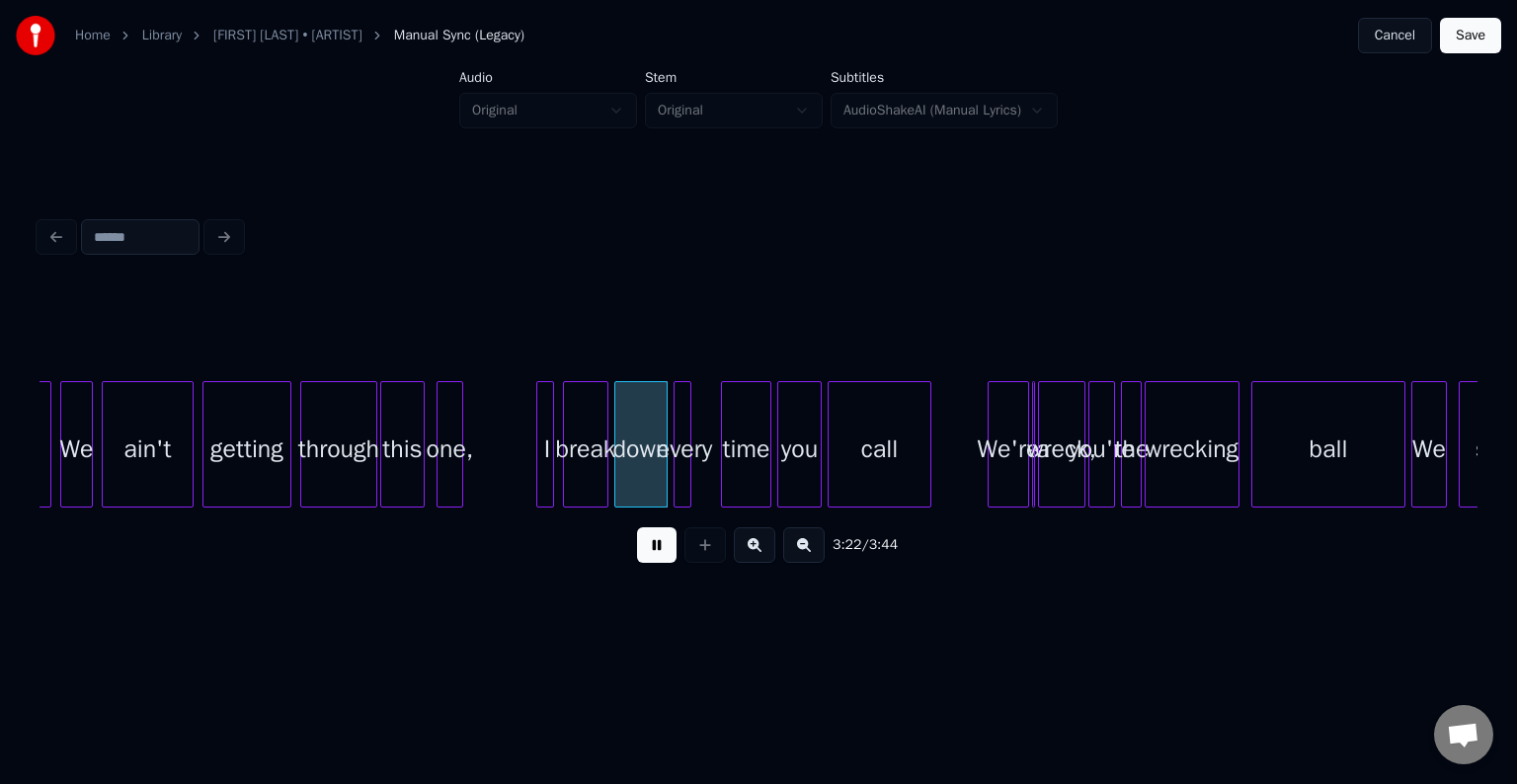 click at bounding box center [657, 545] 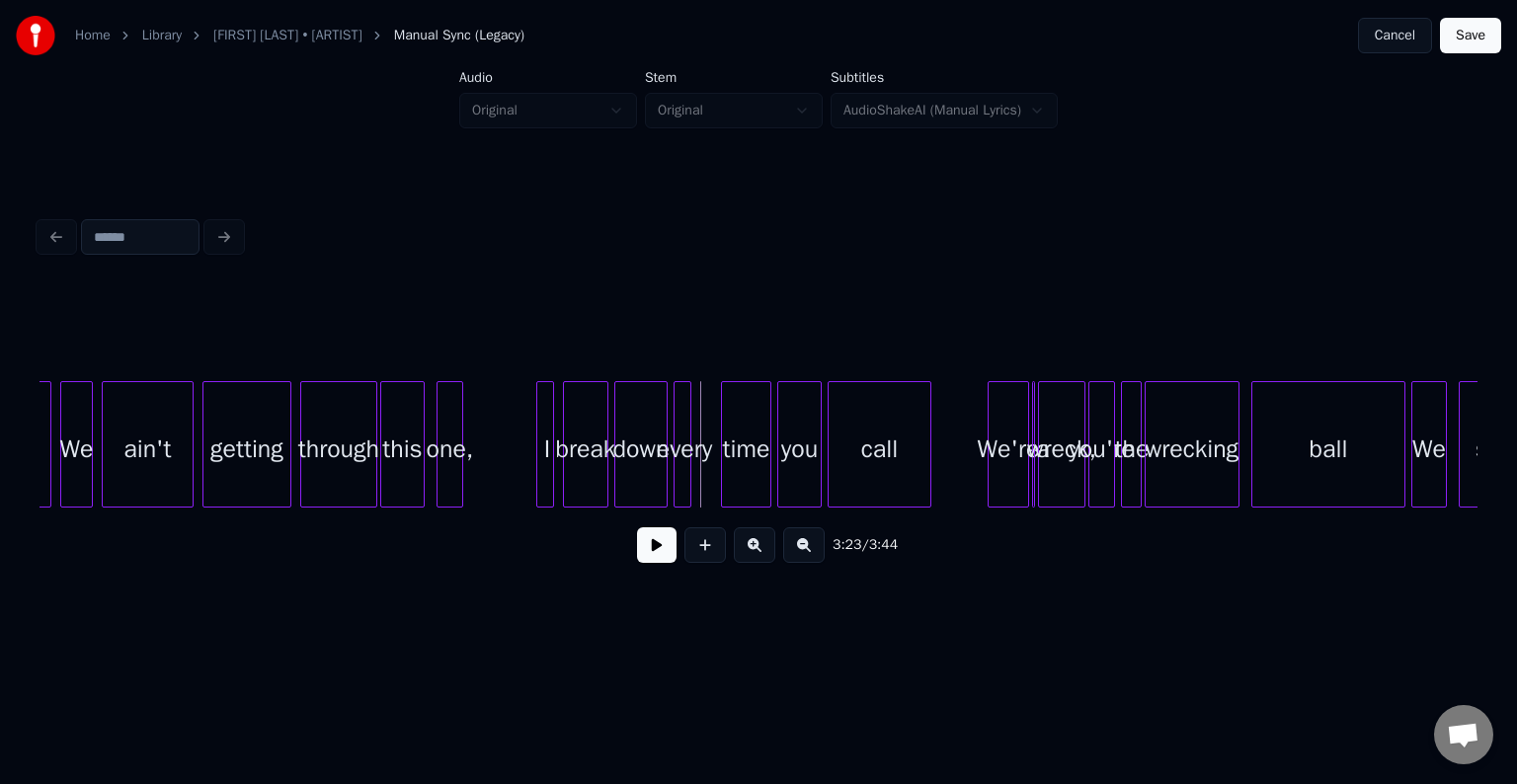 click on "every time you call We're a wreck, you're the wrecking ball We said, down break I one, this through getting ain't We else"" at bounding box center (-12768, 444) 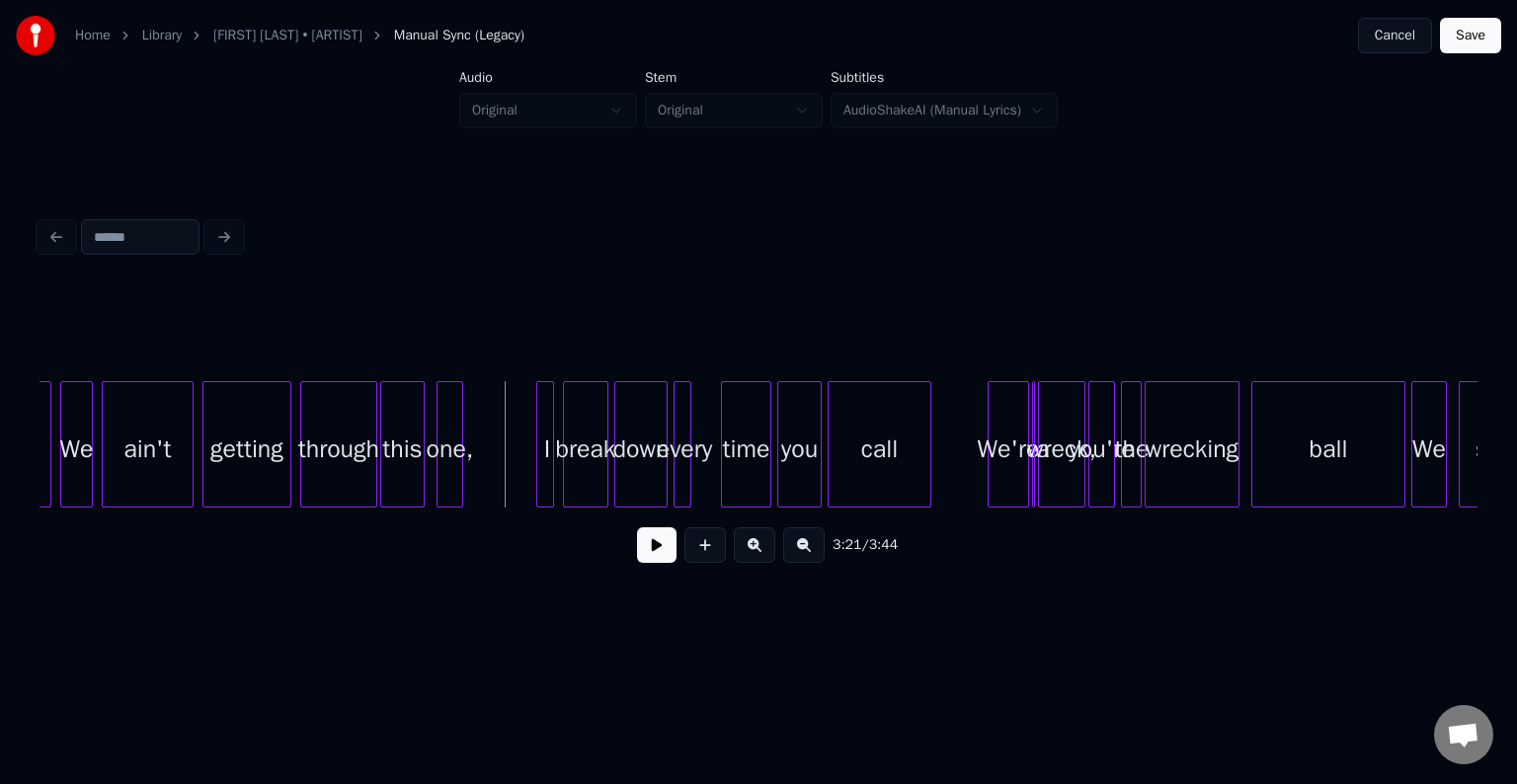 click at bounding box center (657, 545) 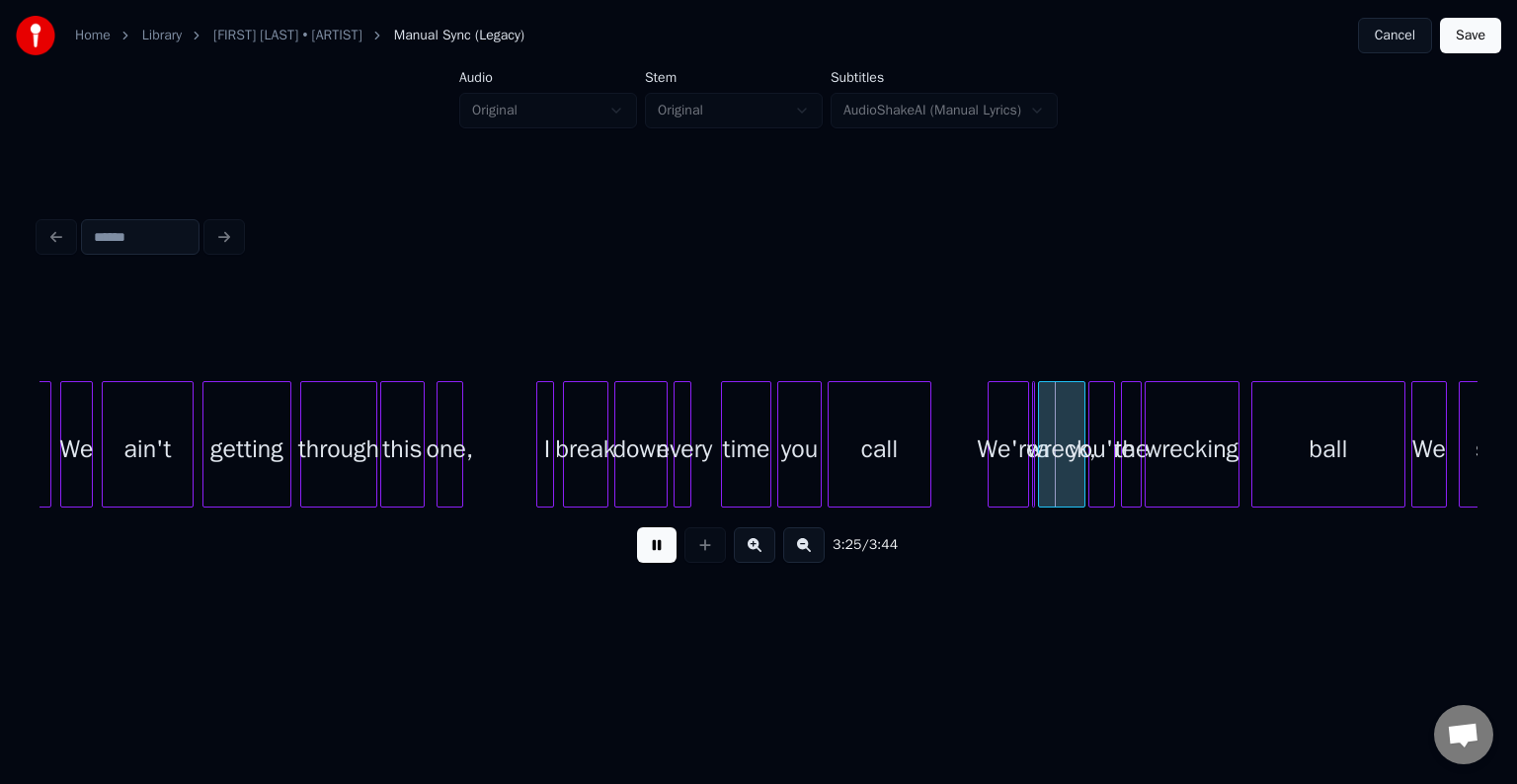 click at bounding box center [657, 545] 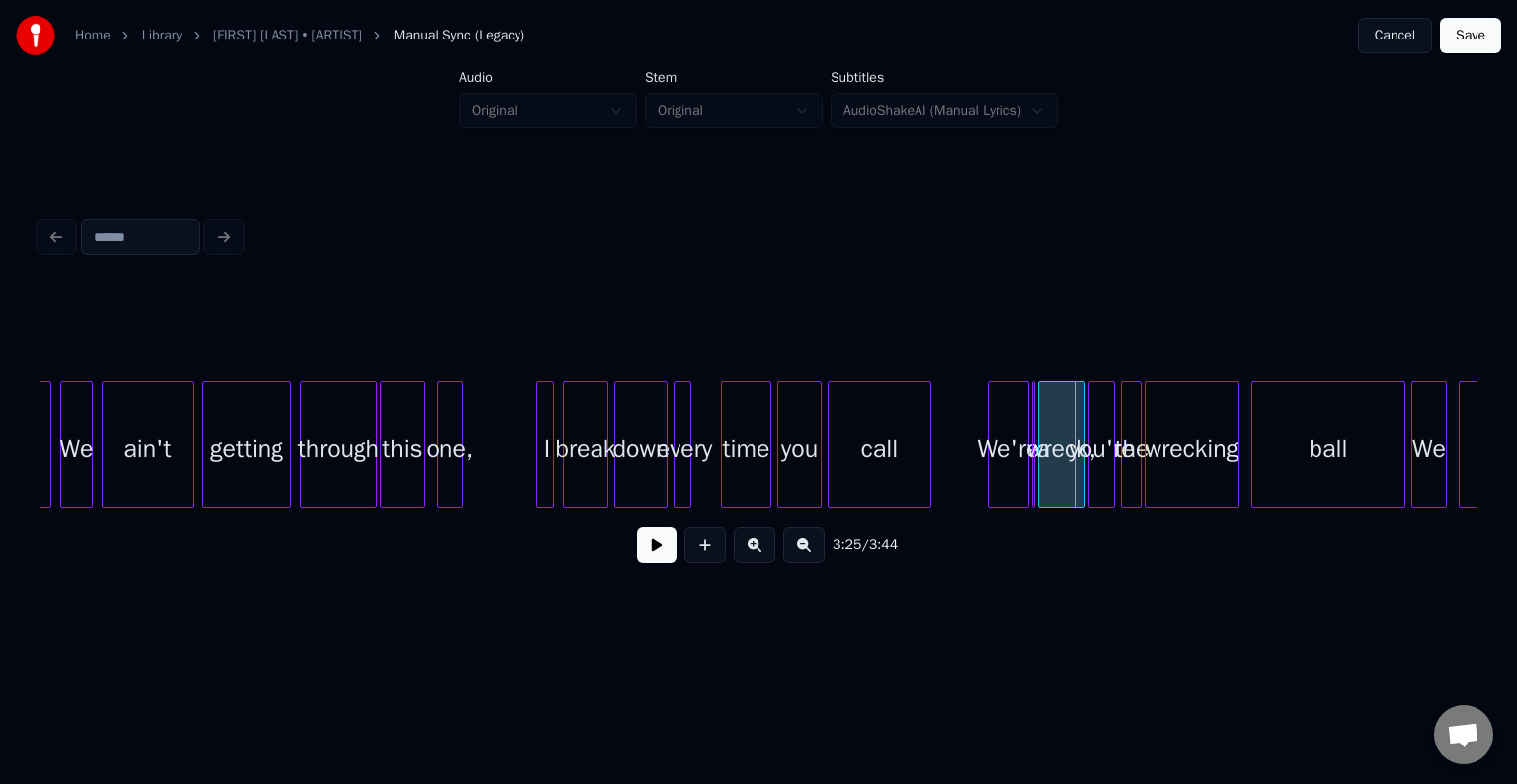 click at bounding box center [1036, 444] 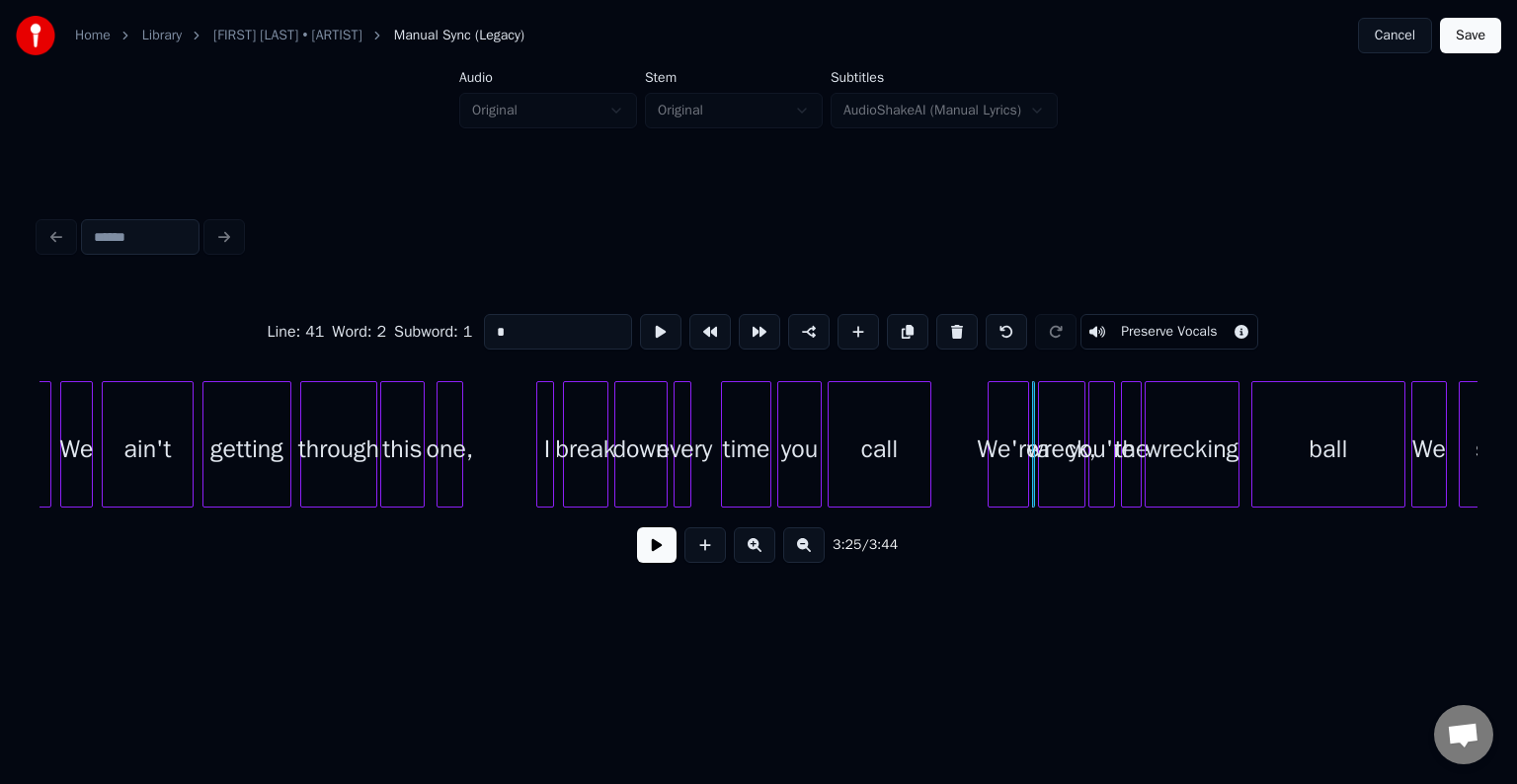 click on "wreck," at bounding box center (1062, 449) 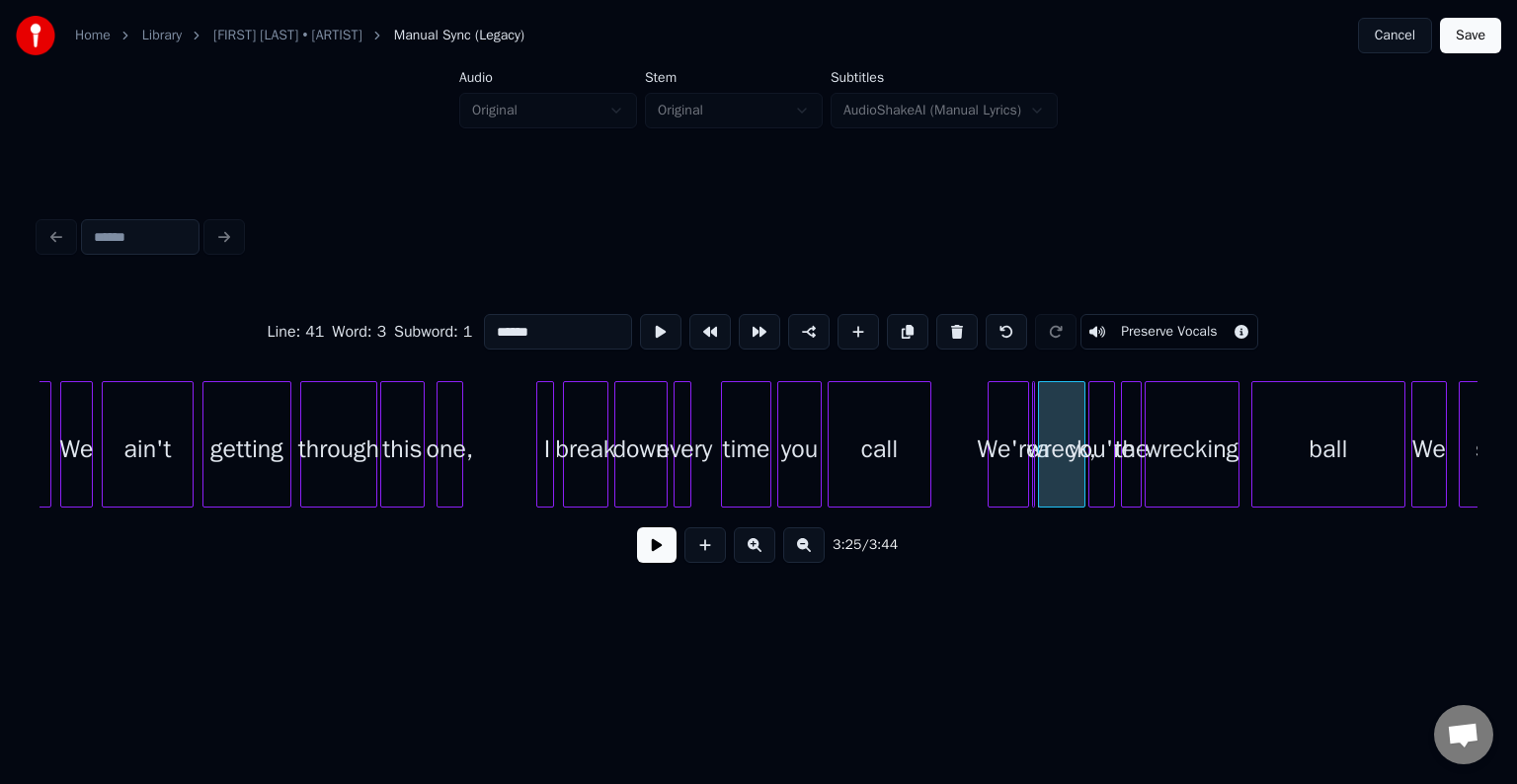 click on "every time you call We're a wreck, you're the wrecking ball We said, down break I one, this through getting ain't We else"" at bounding box center (-12768, 444) 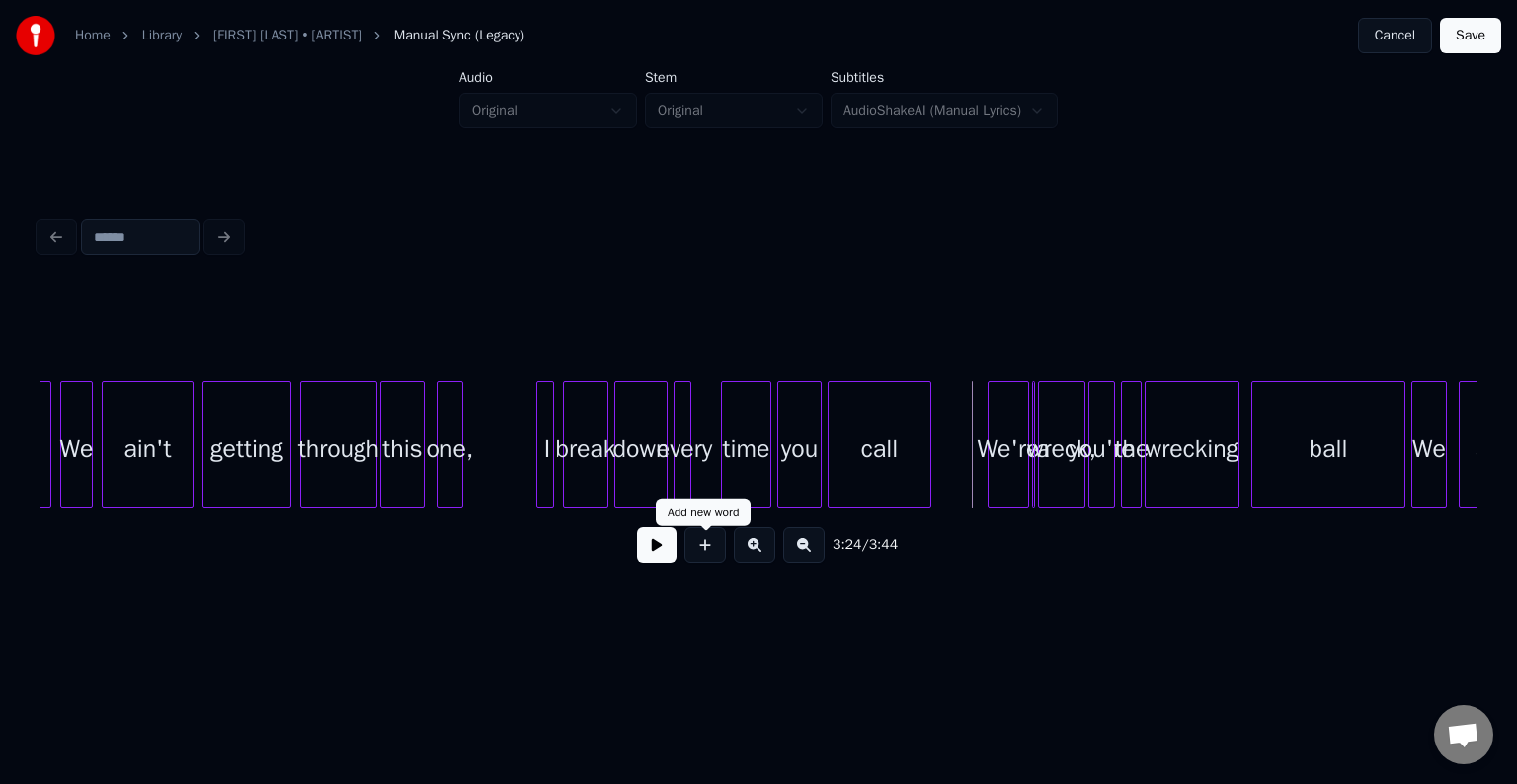click on "3:24  /  3:44" at bounding box center (758, 545) 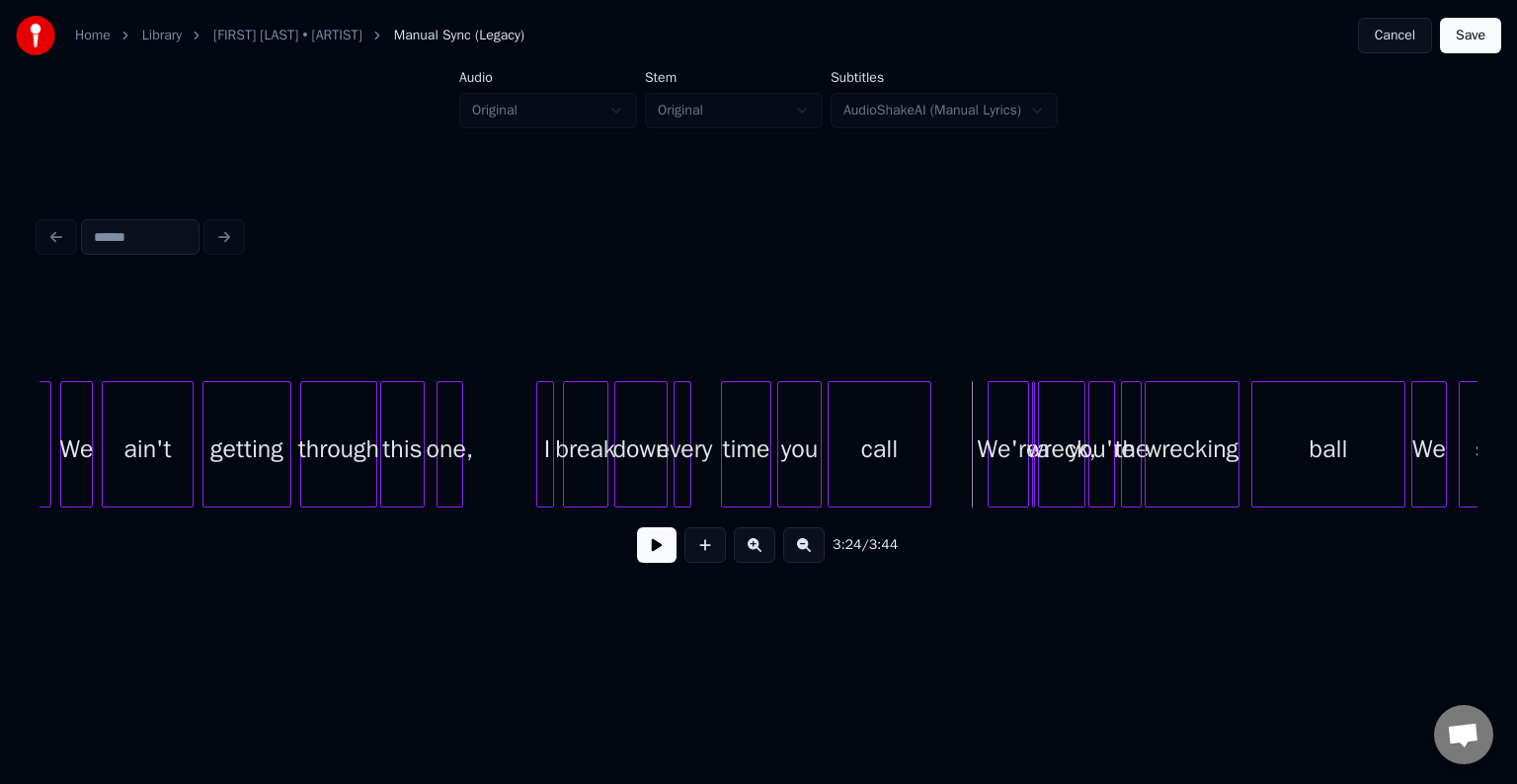 click at bounding box center [657, 545] 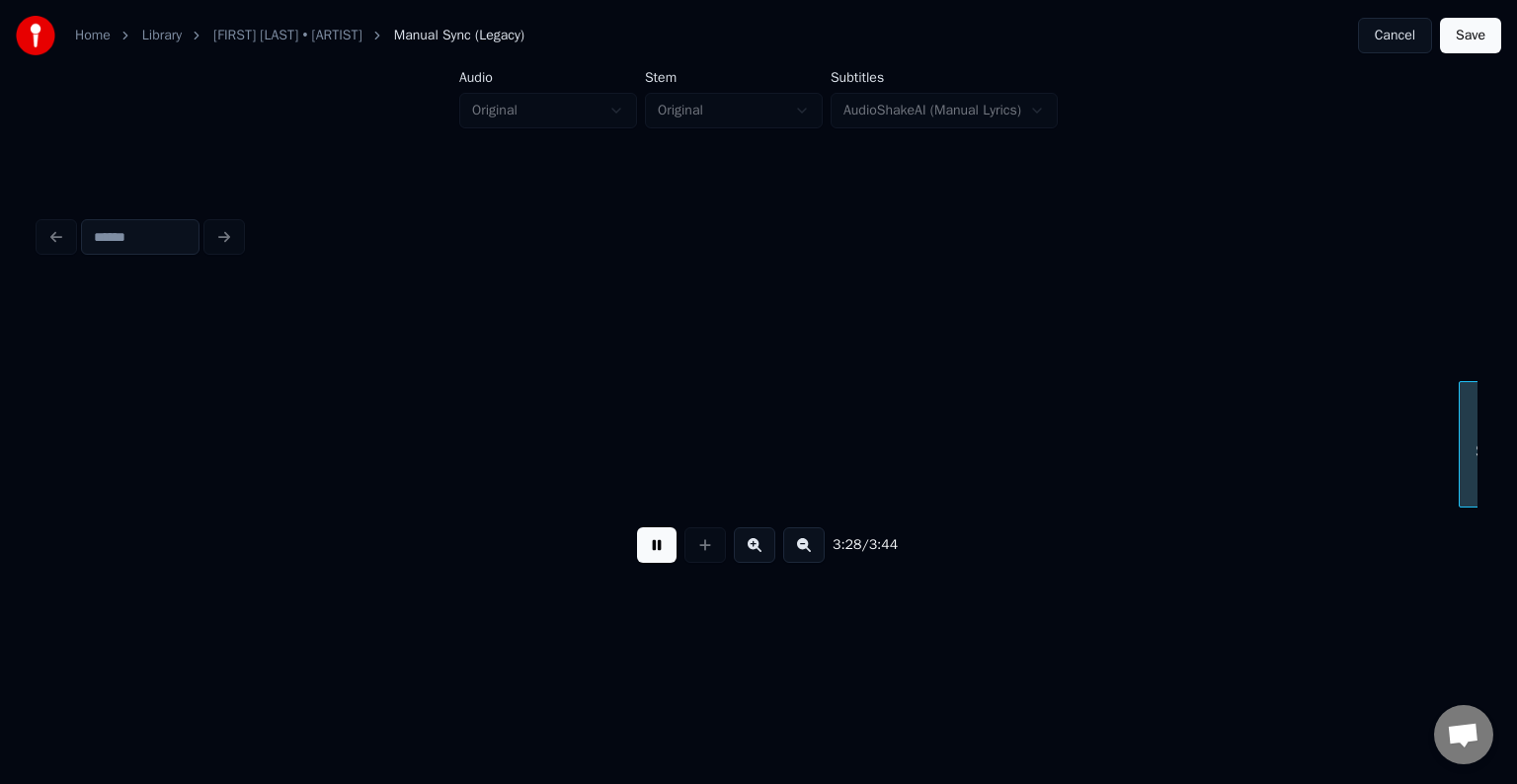 scroll, scrollTop: 0, scrollLeft: 30861, axis: horizontal 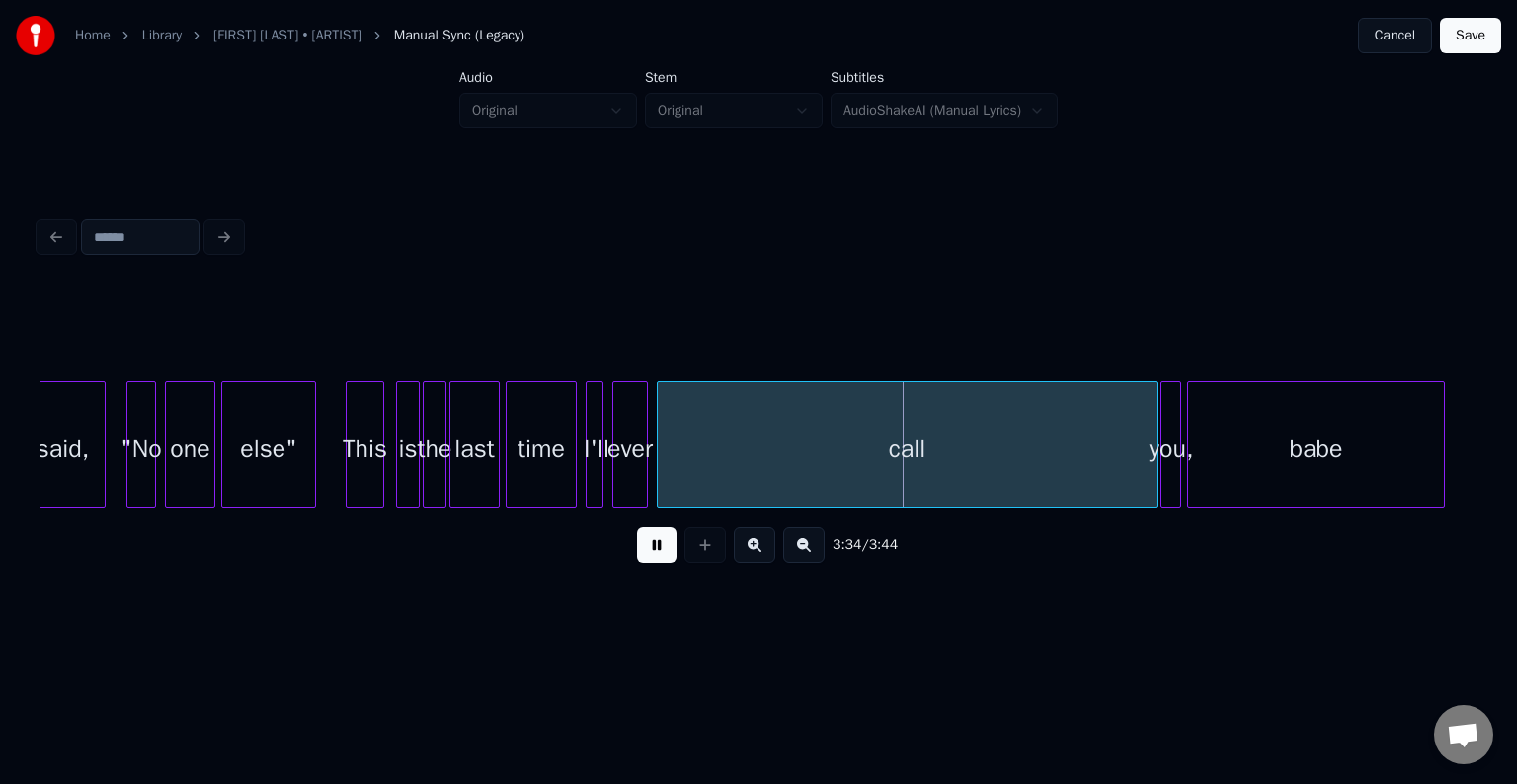click at bounding box center [657, 545] 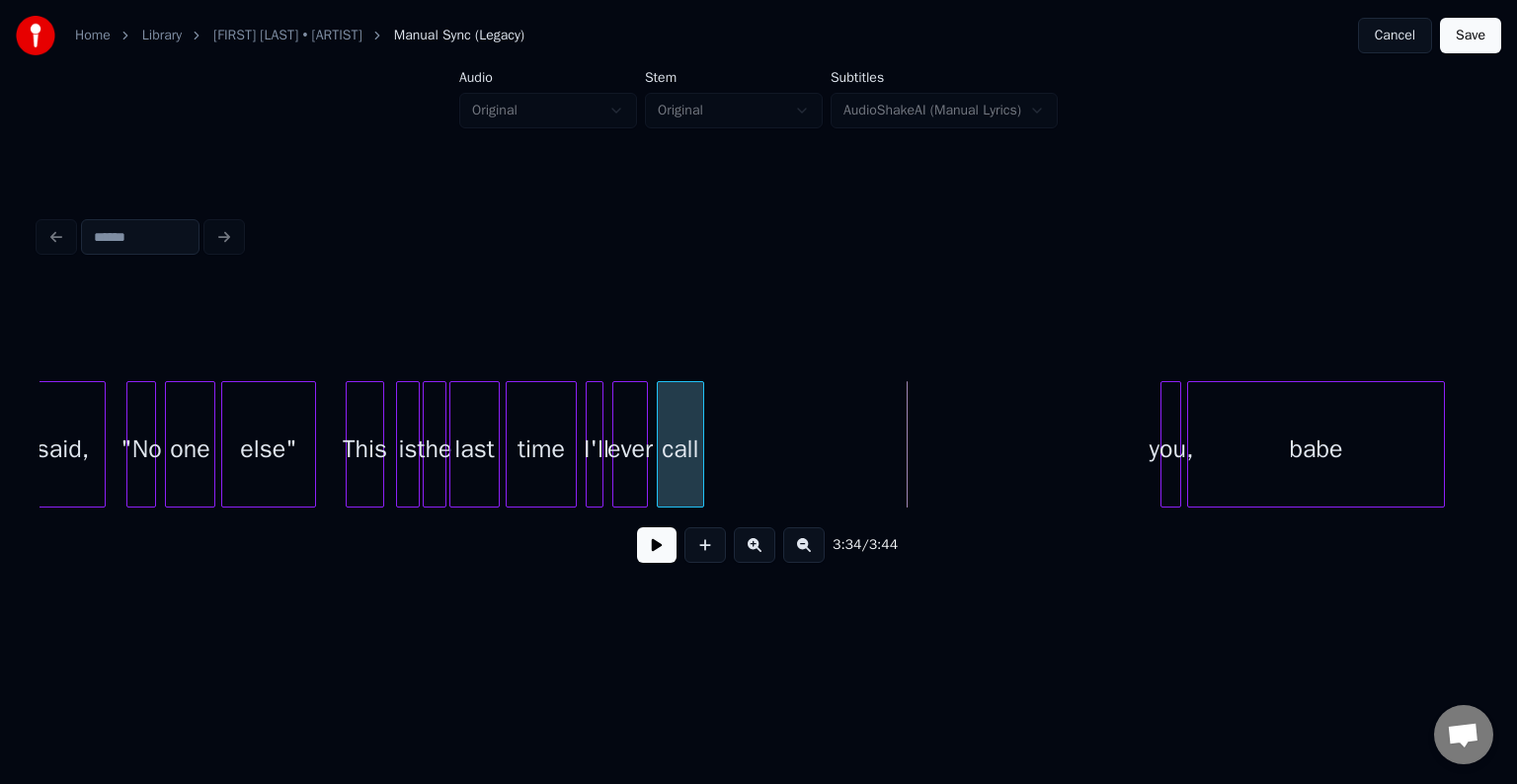 click at bounding box center (700, 444) 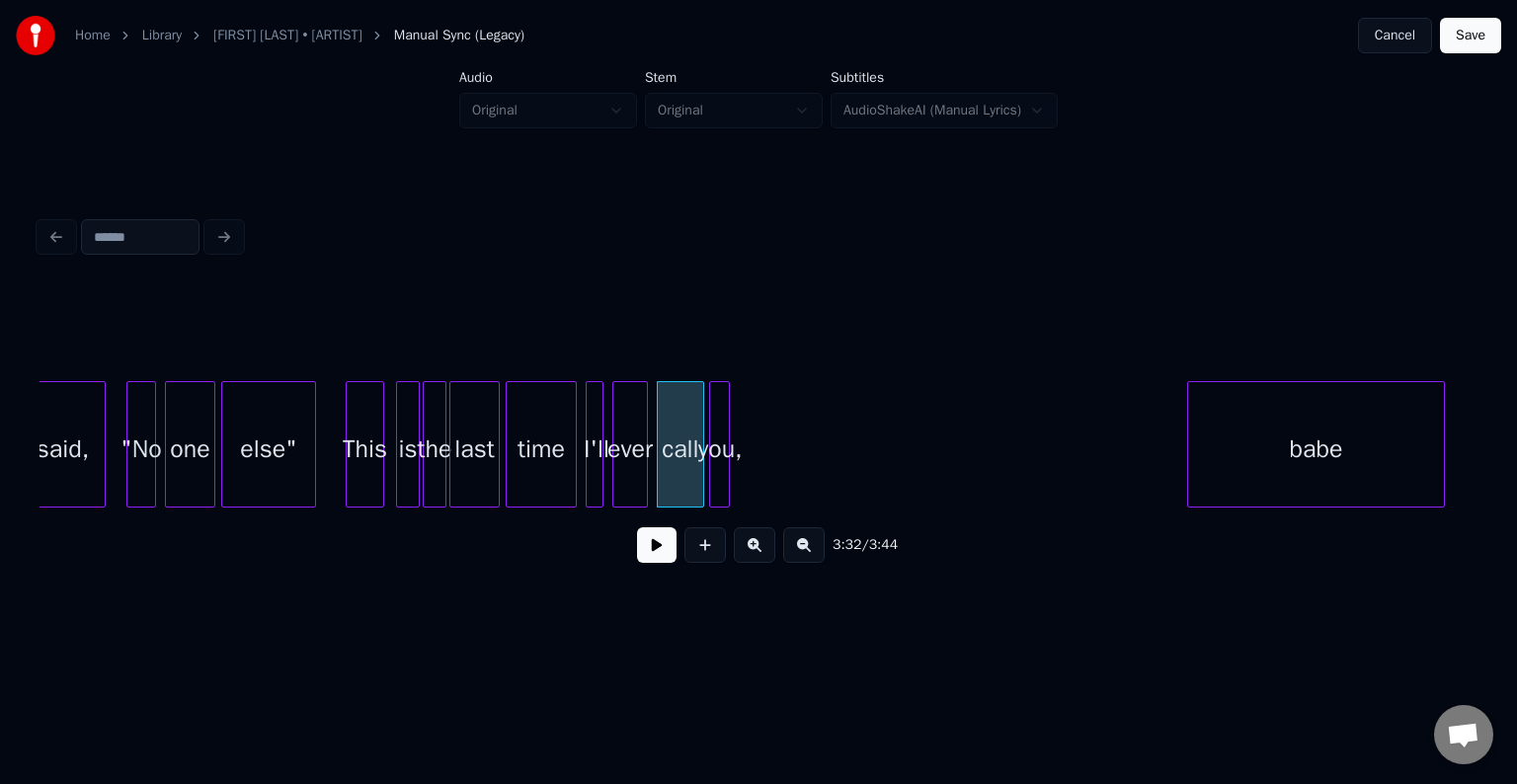 click on "you," at bounding box center [720, 449] 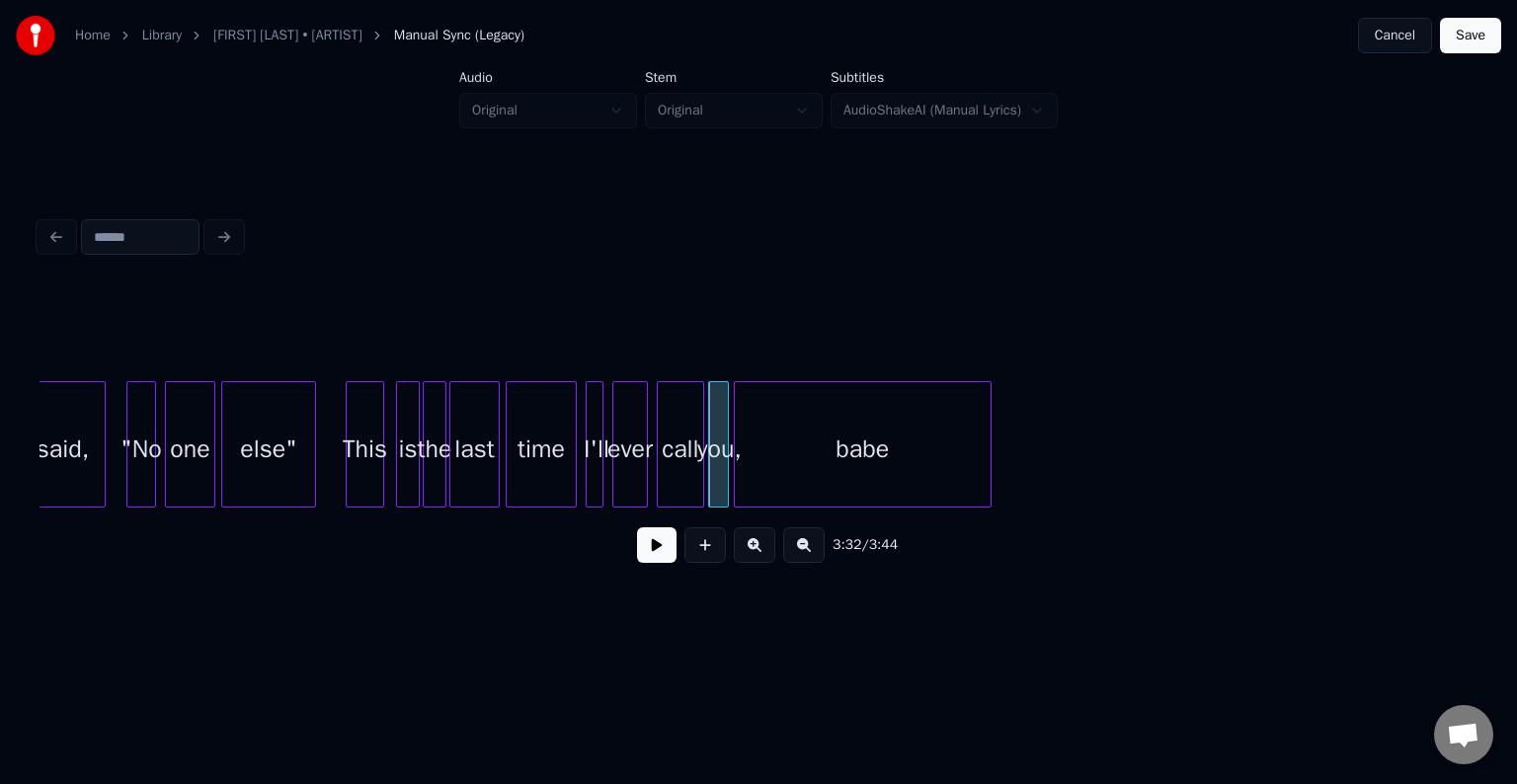 click on "babe" at bounding box center (862, 449) 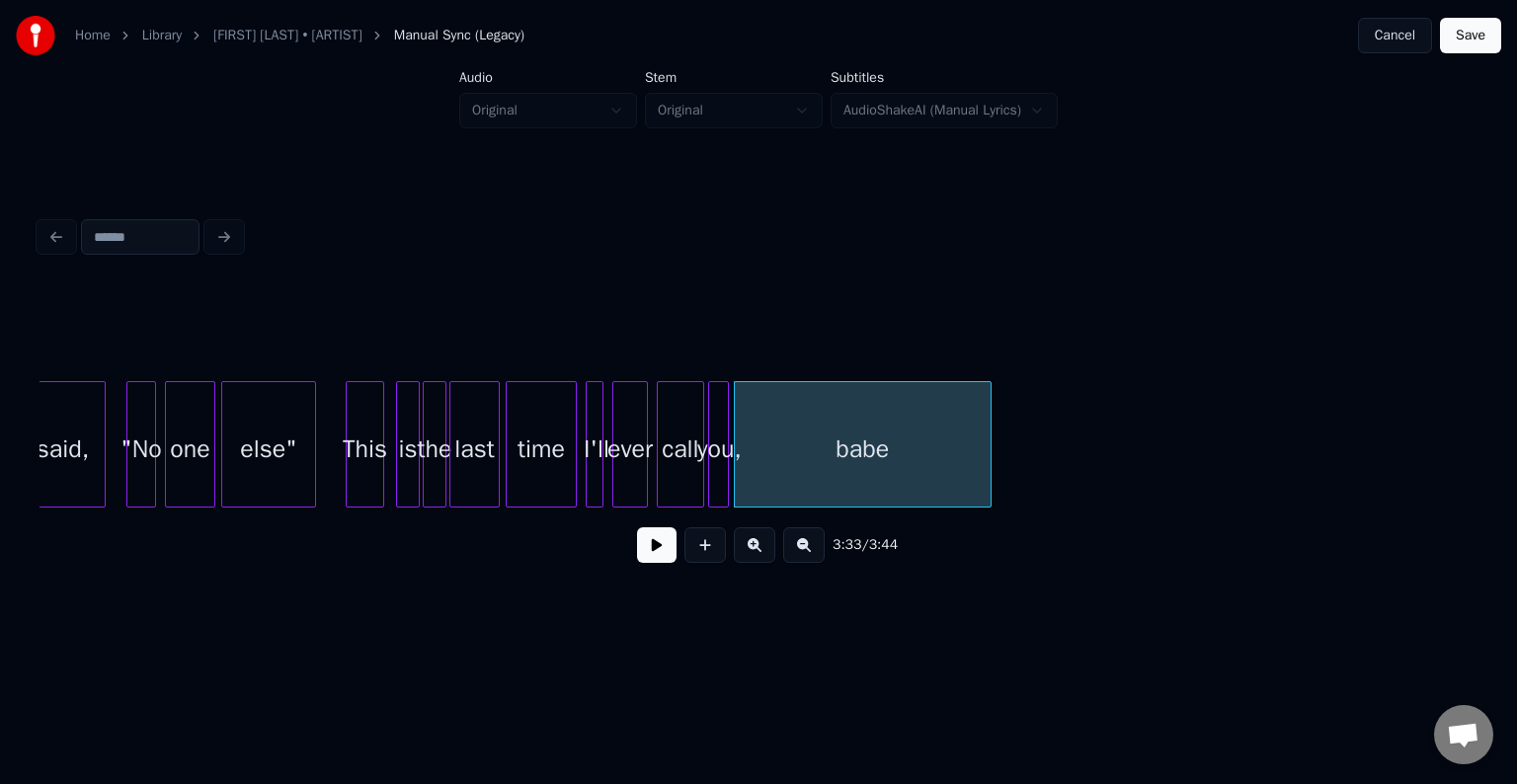 click at bounding box center [590, 444] 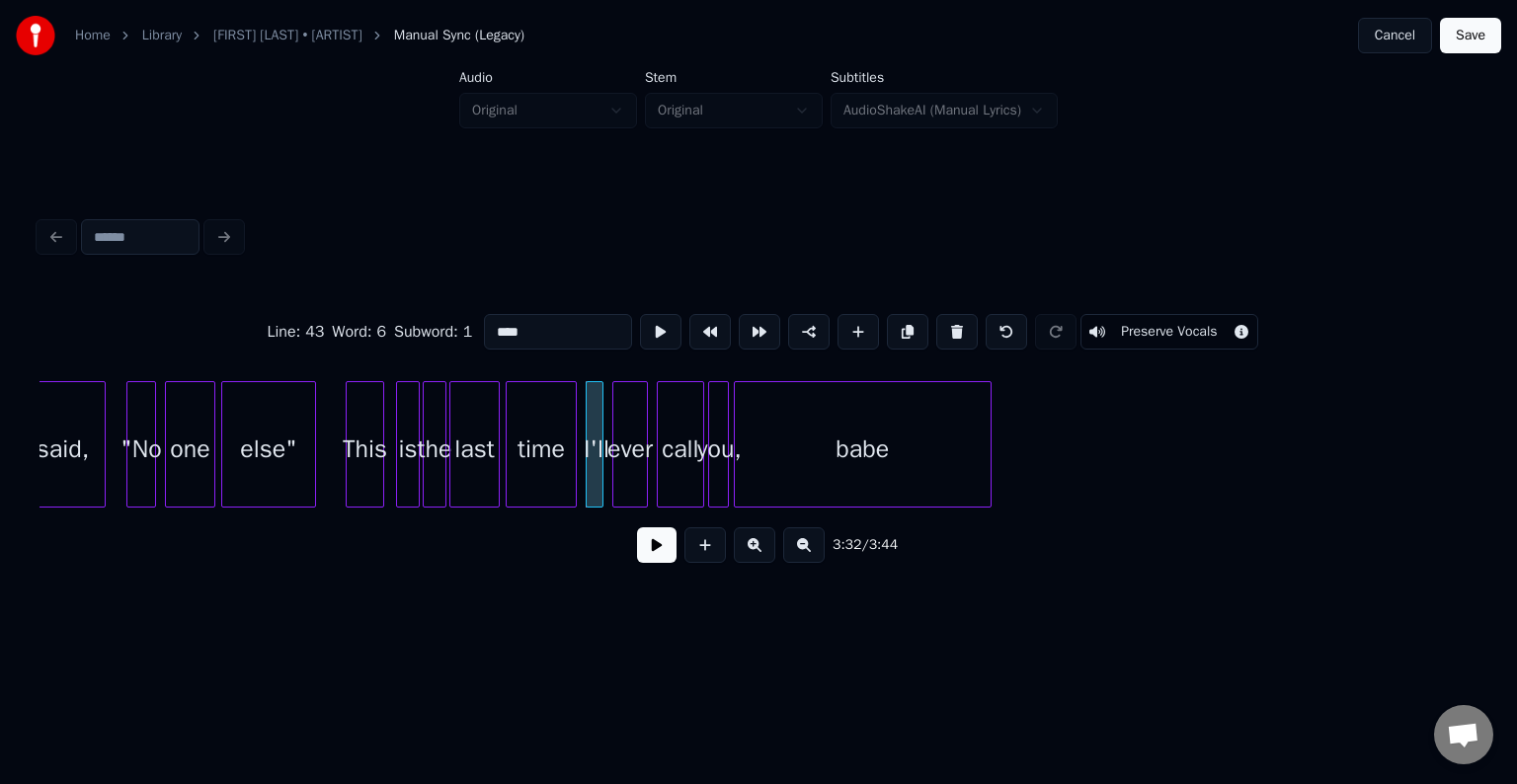 click at bounding box center [657, 545] 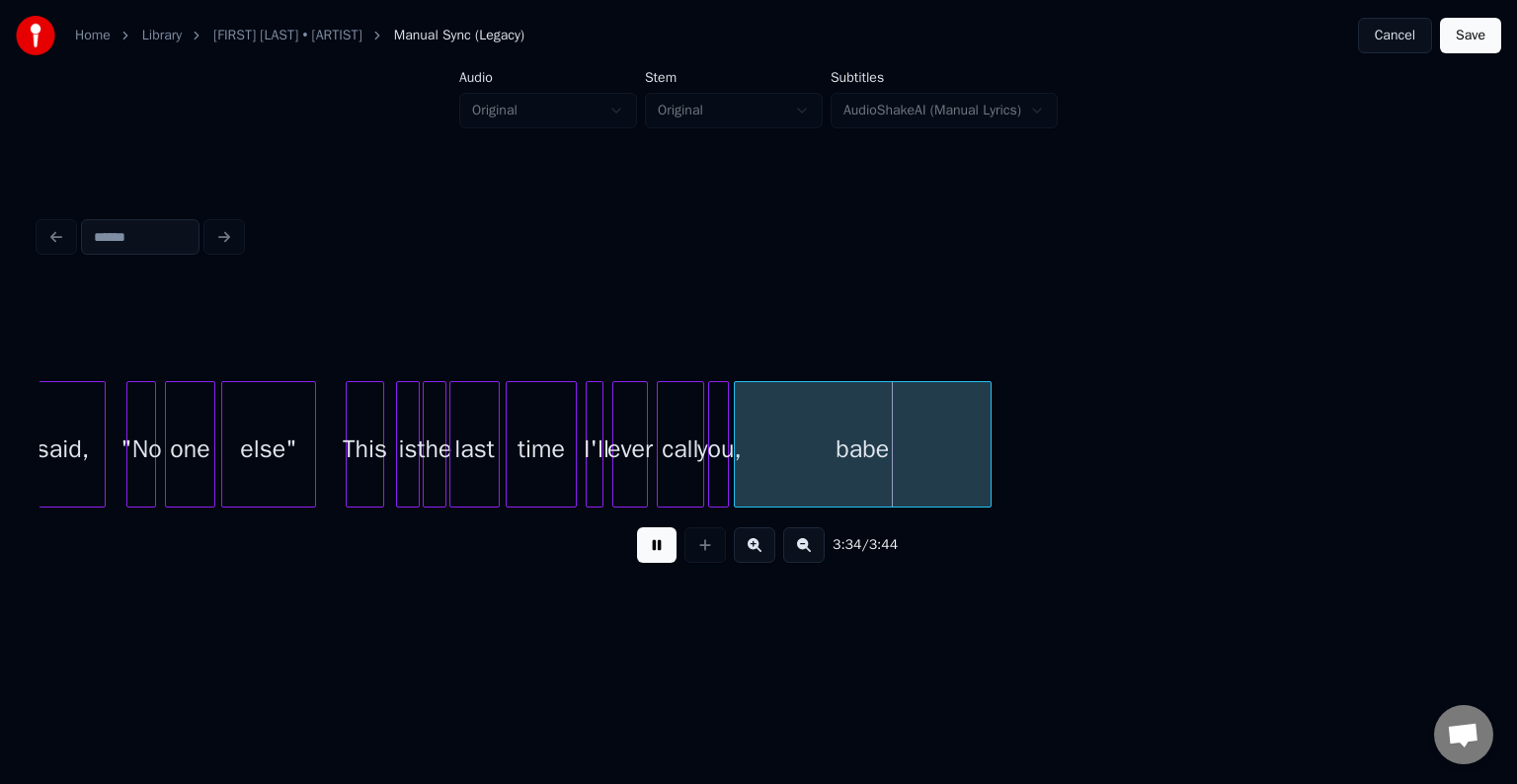 click at bounding box center (657, 545) 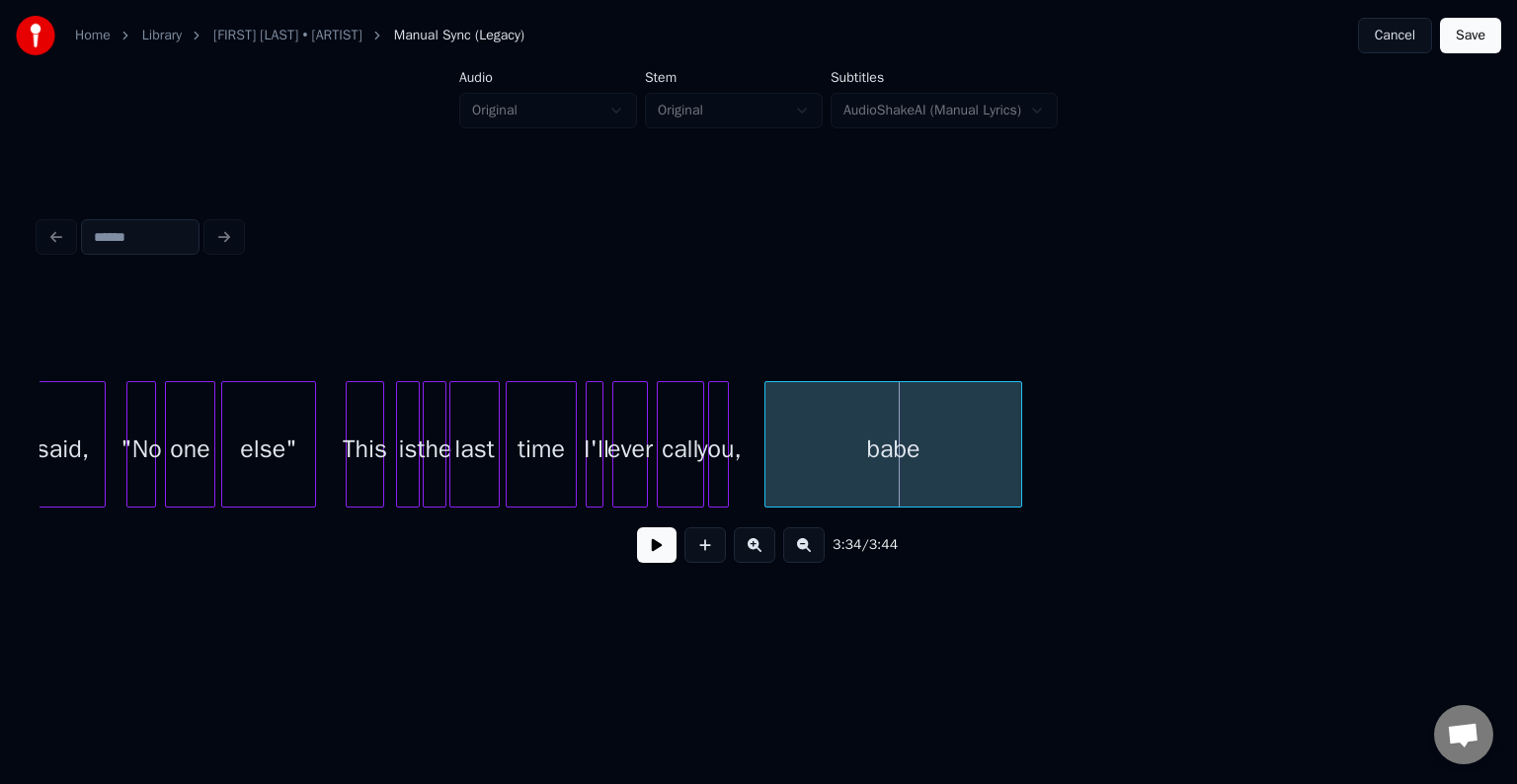 click on "babe" at bounding box center [893, 449] 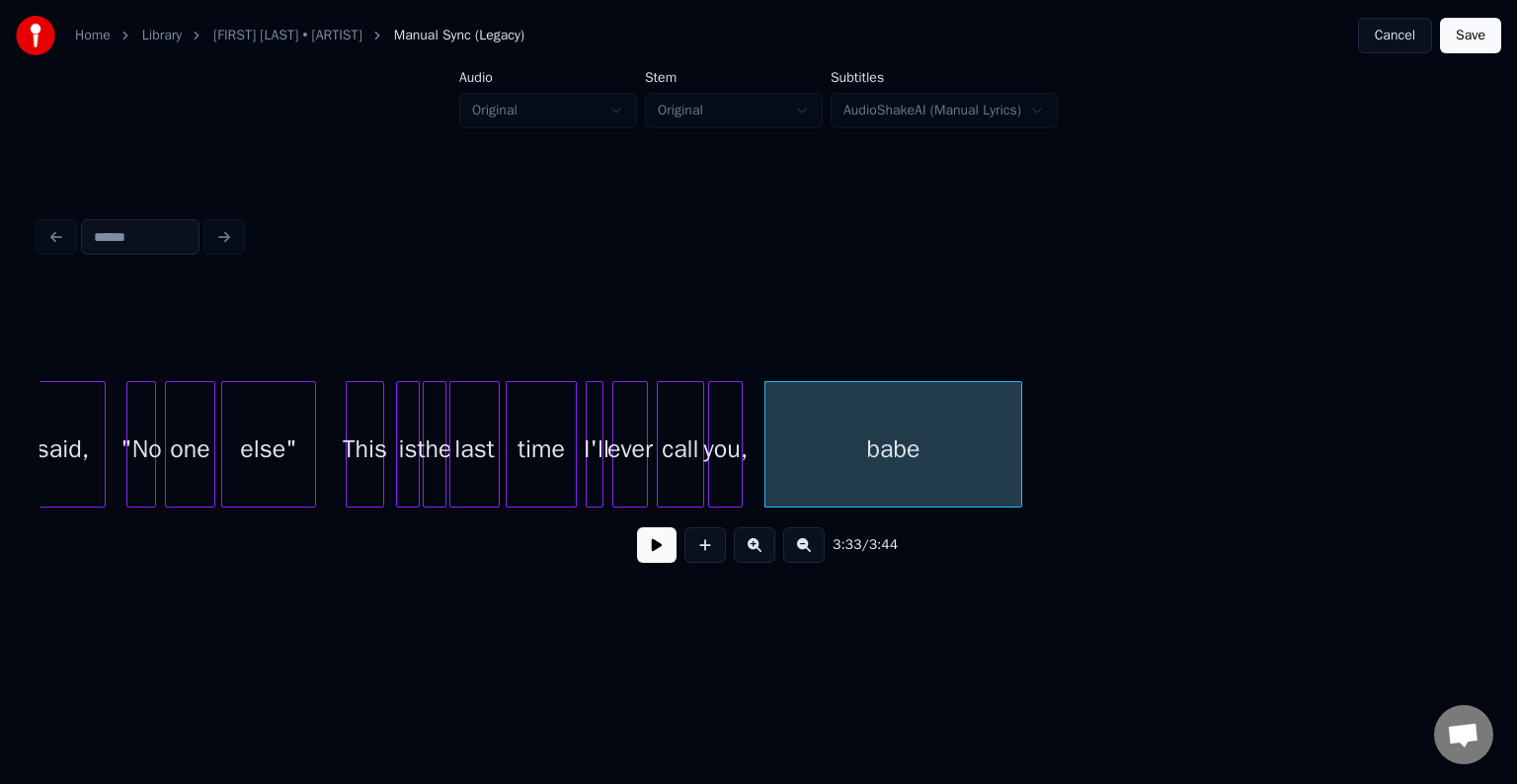 click at bounding box center (739, 444) 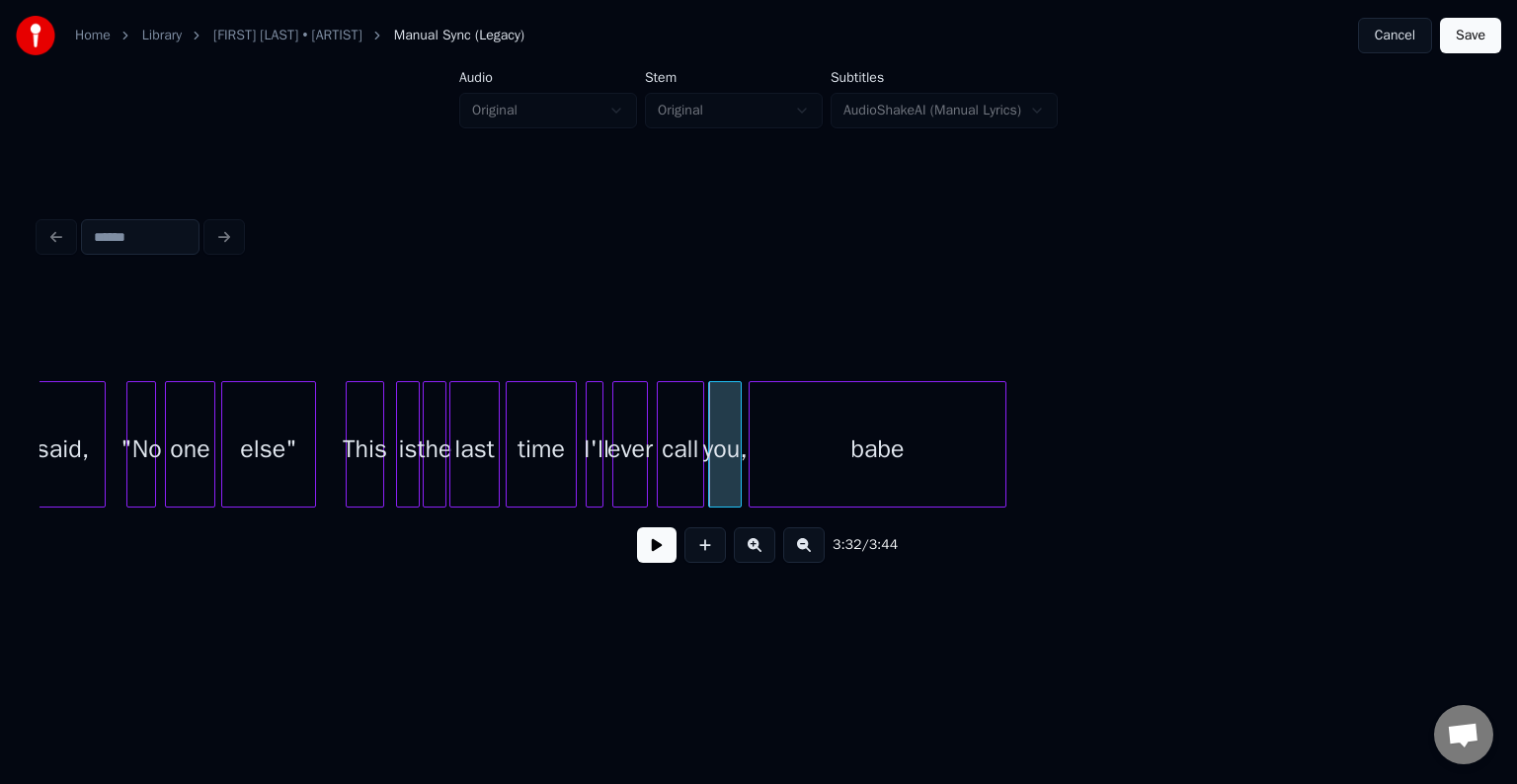 click on "babe" at bounding box center (877, 449) 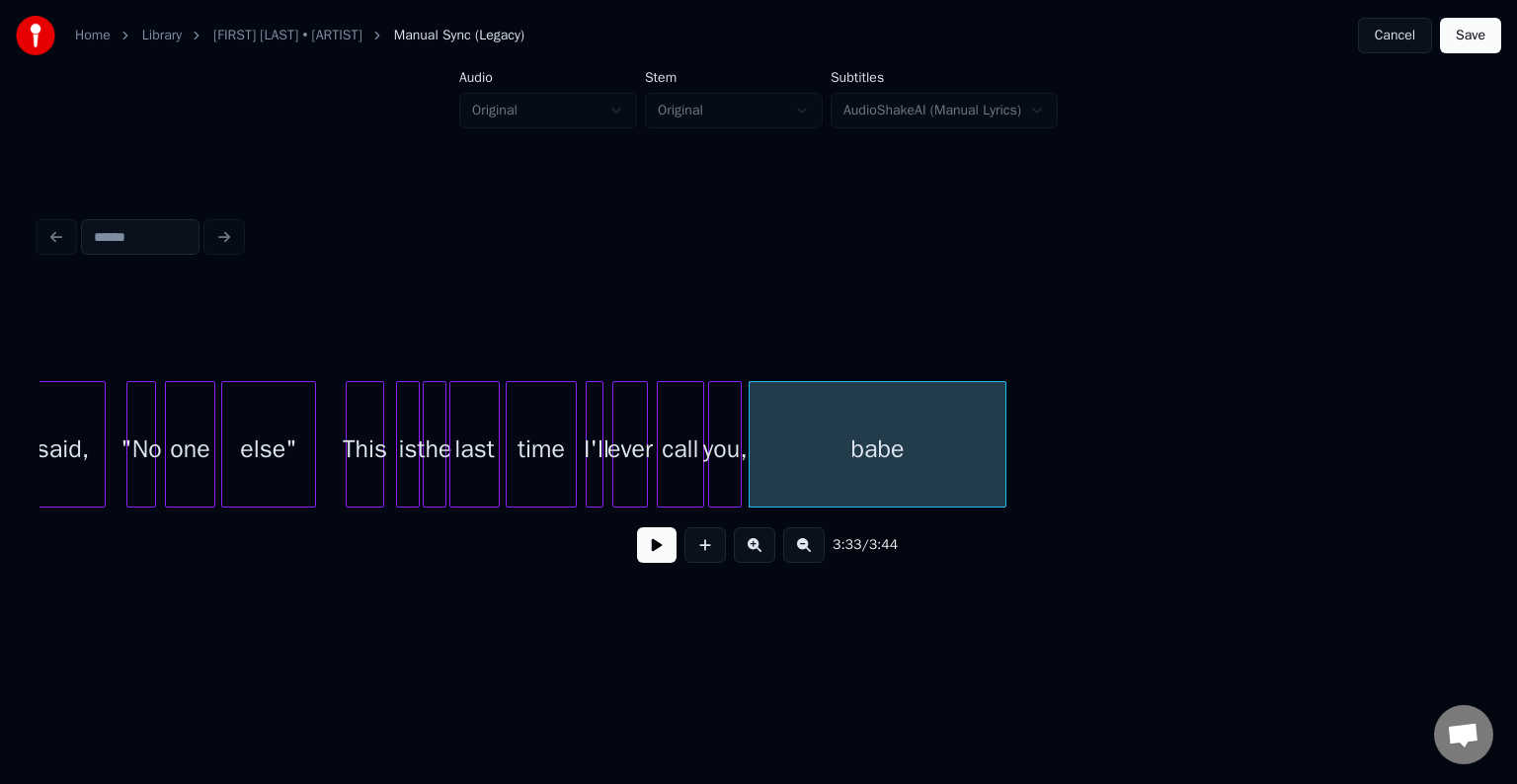 click on "said, "No one else" This is the last time I'll ever call you, babe" at bounding box center (-14207, 444) 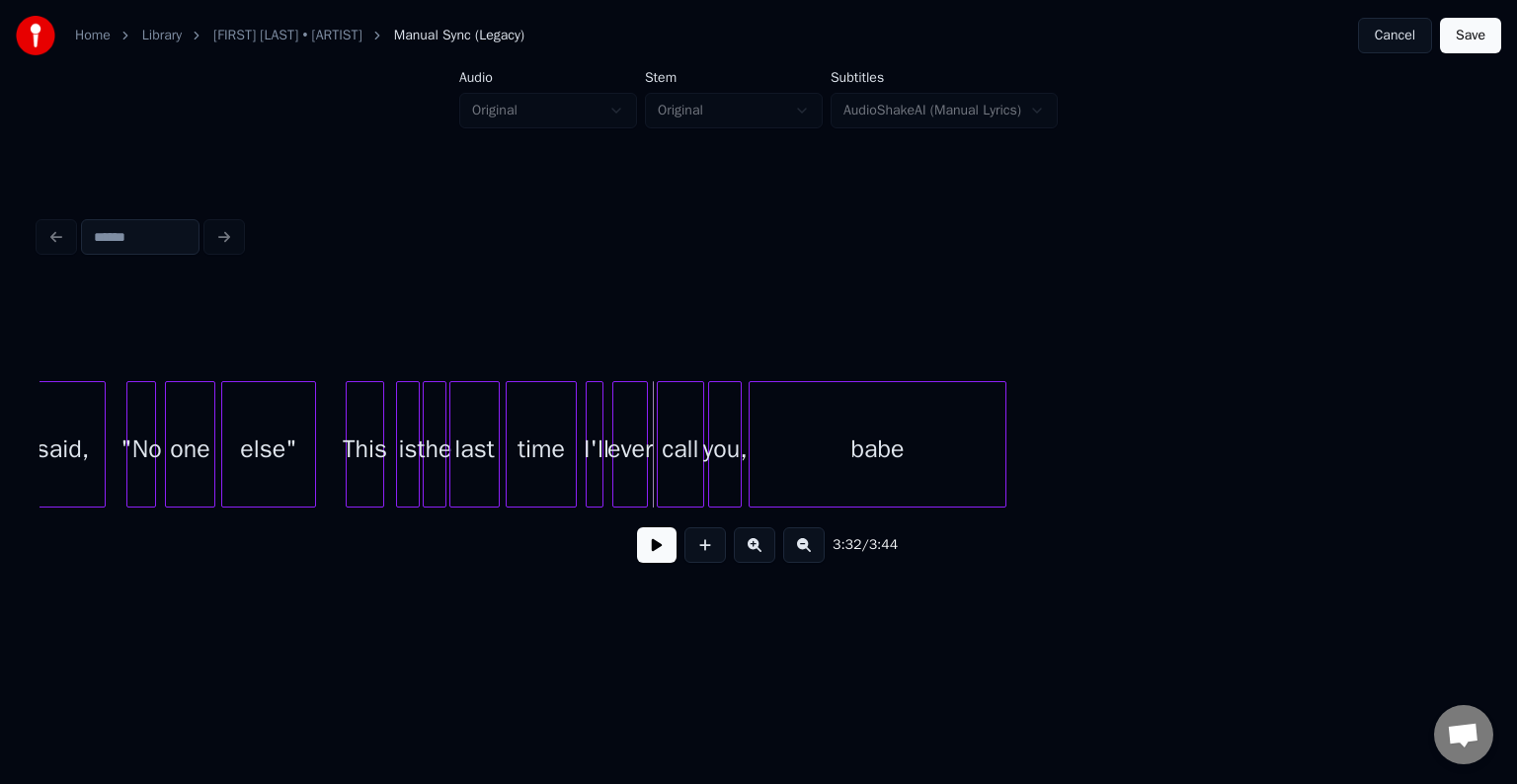 click at bounding box center [661, 444] 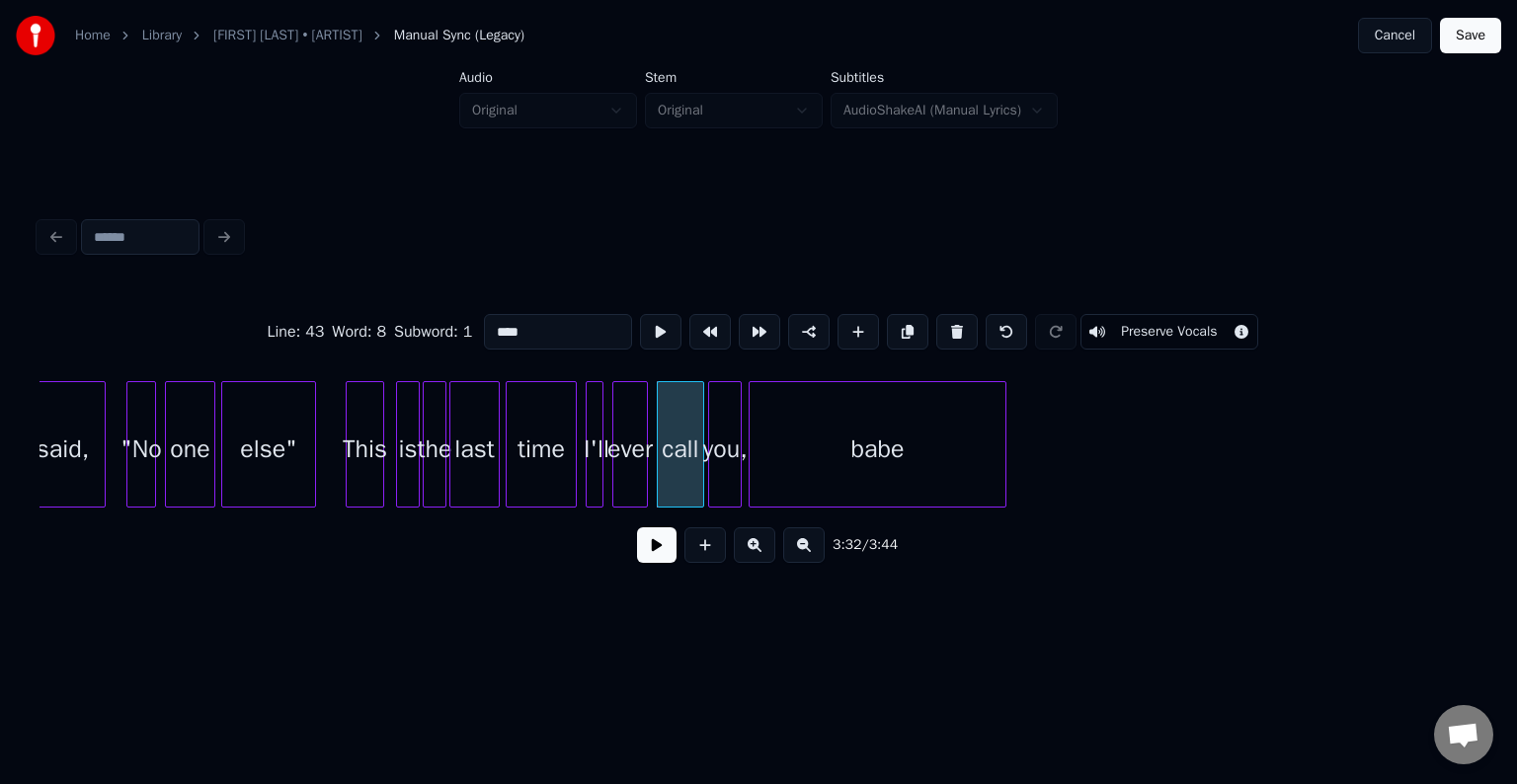 click at bounding box center (657, 545) 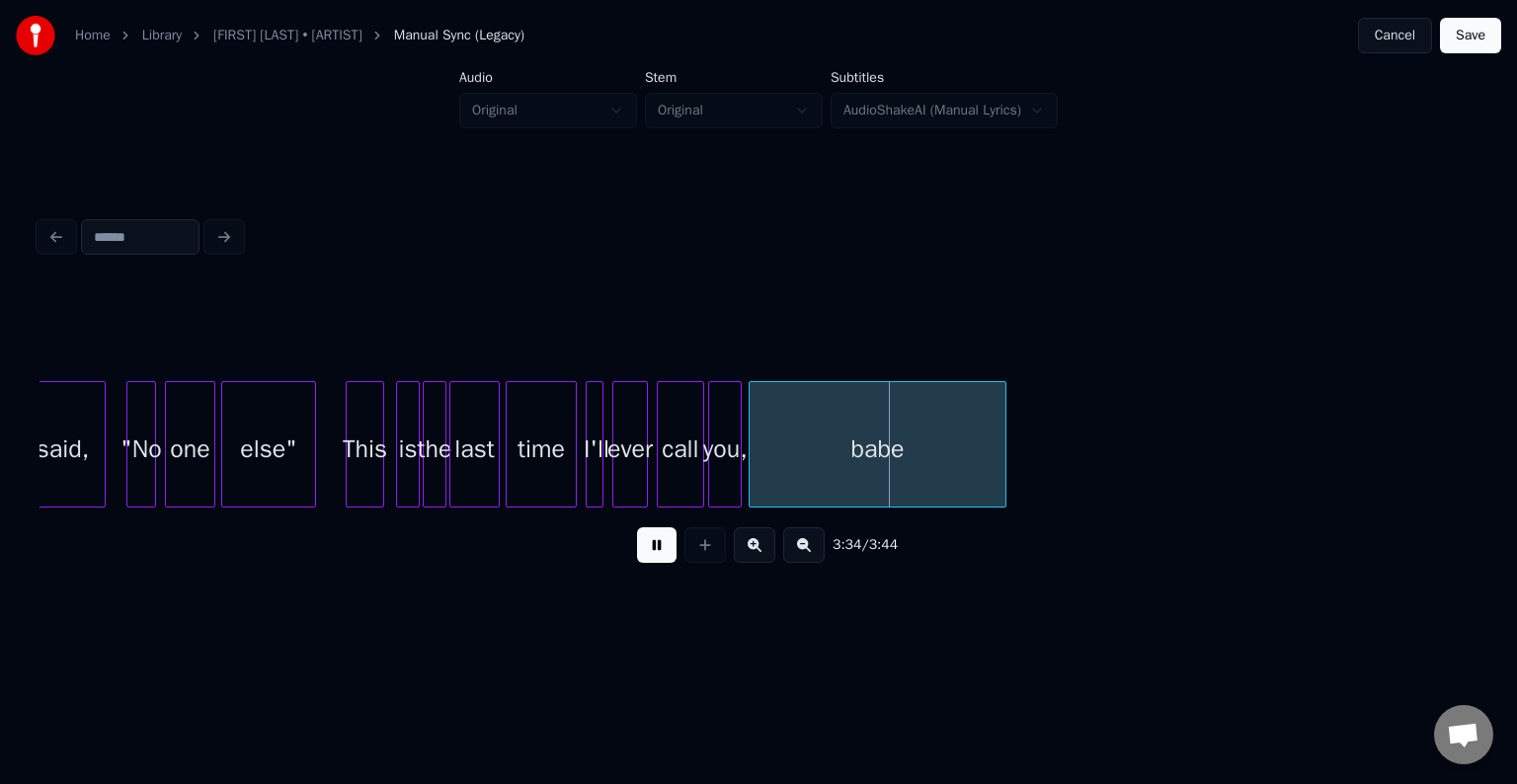 click at bounding box center (657, 545) 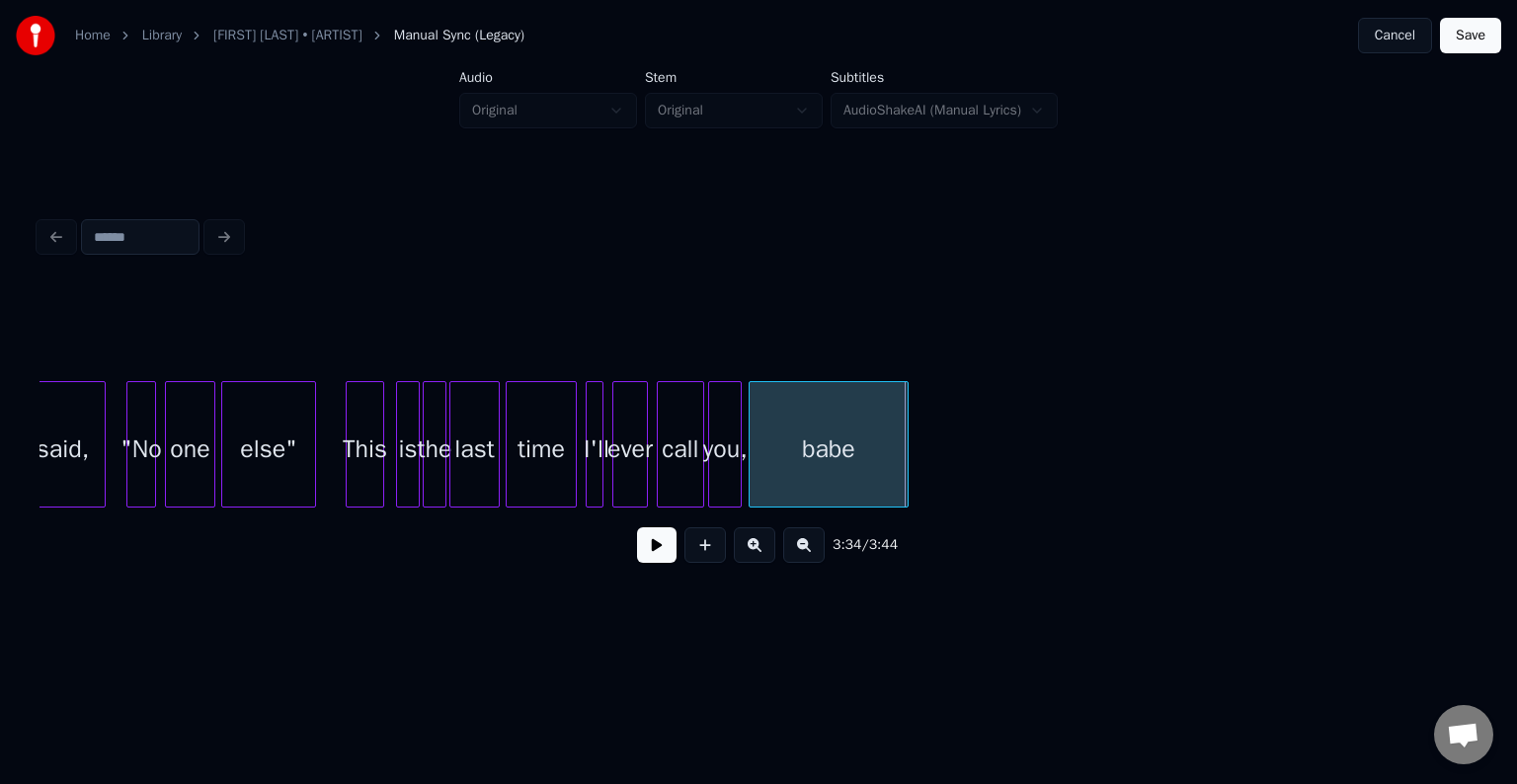 click at bounding box center (905, 444) 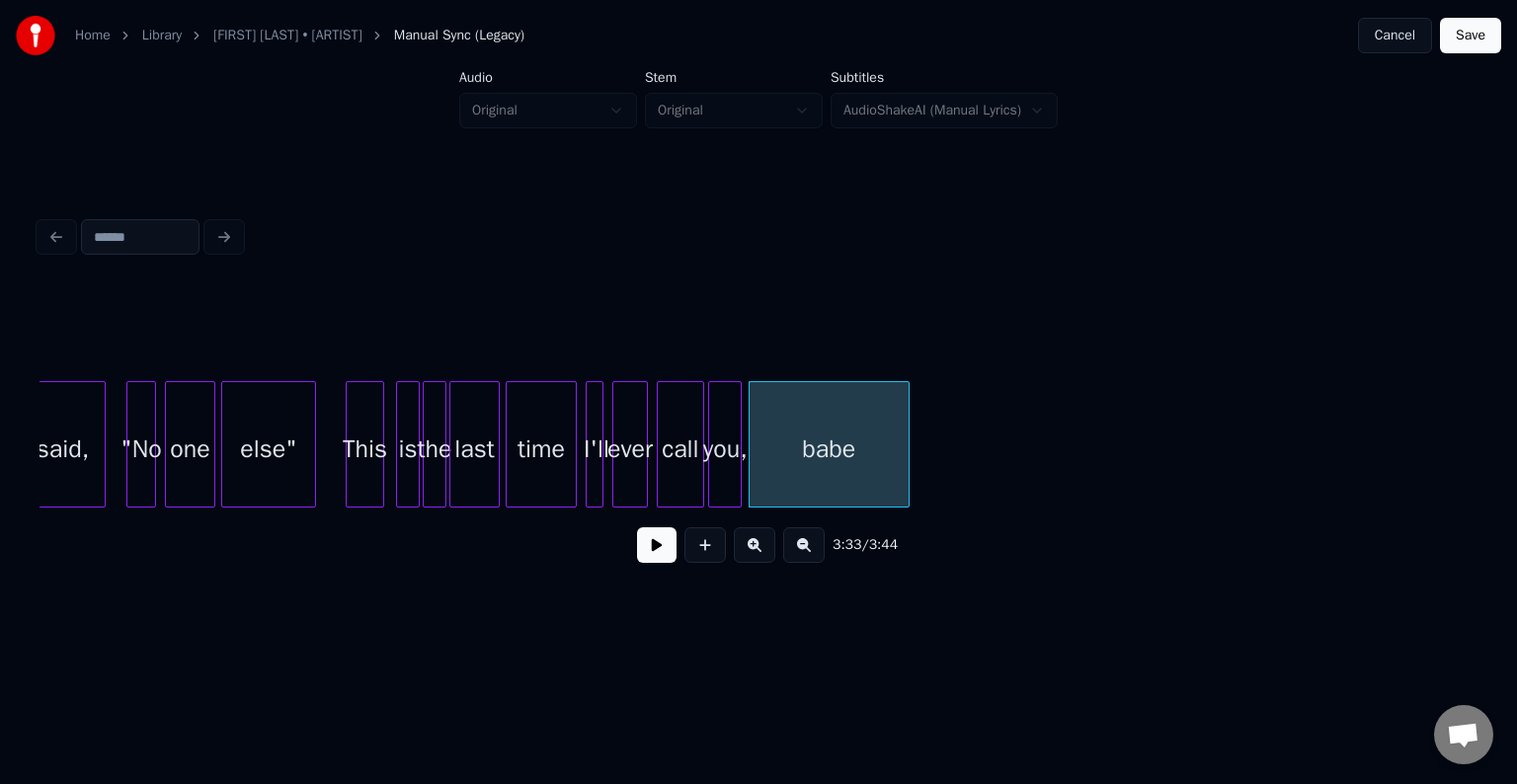 click at bounding box center (657, 545) 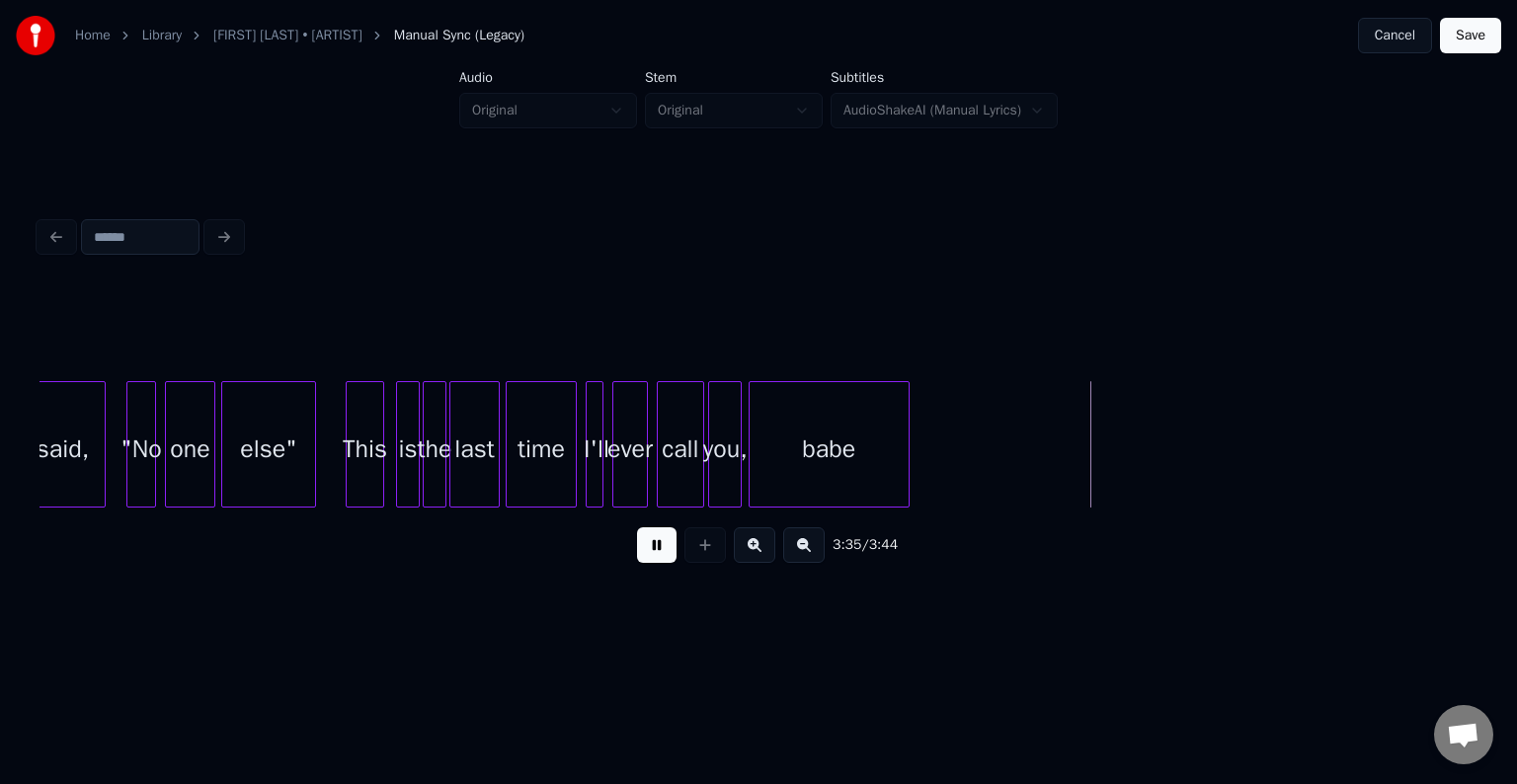 click on "Save" at bounding box center [1471, 36] 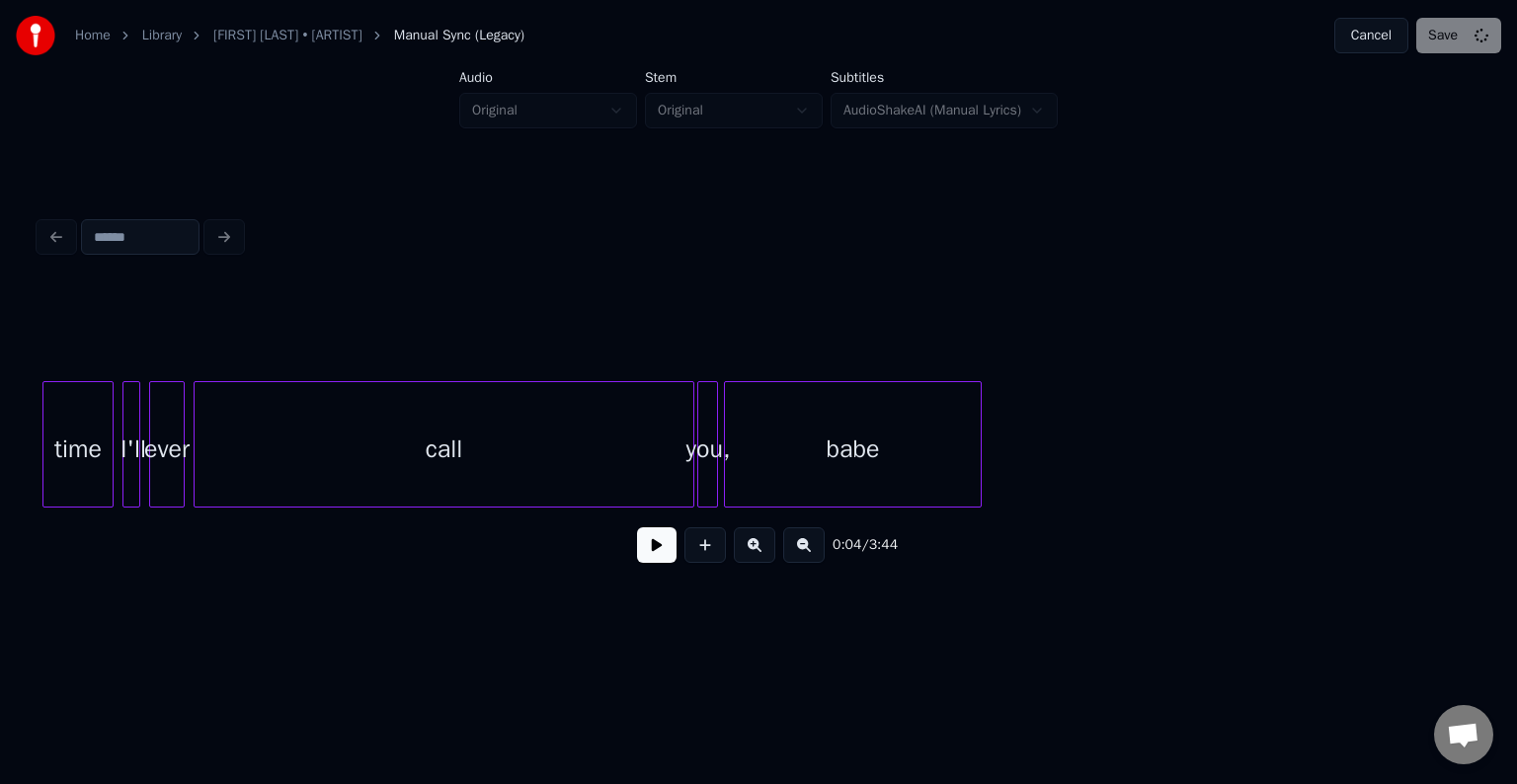 scroll, scrollTop: 0, scrollLeft: 31399, axis: horizontal 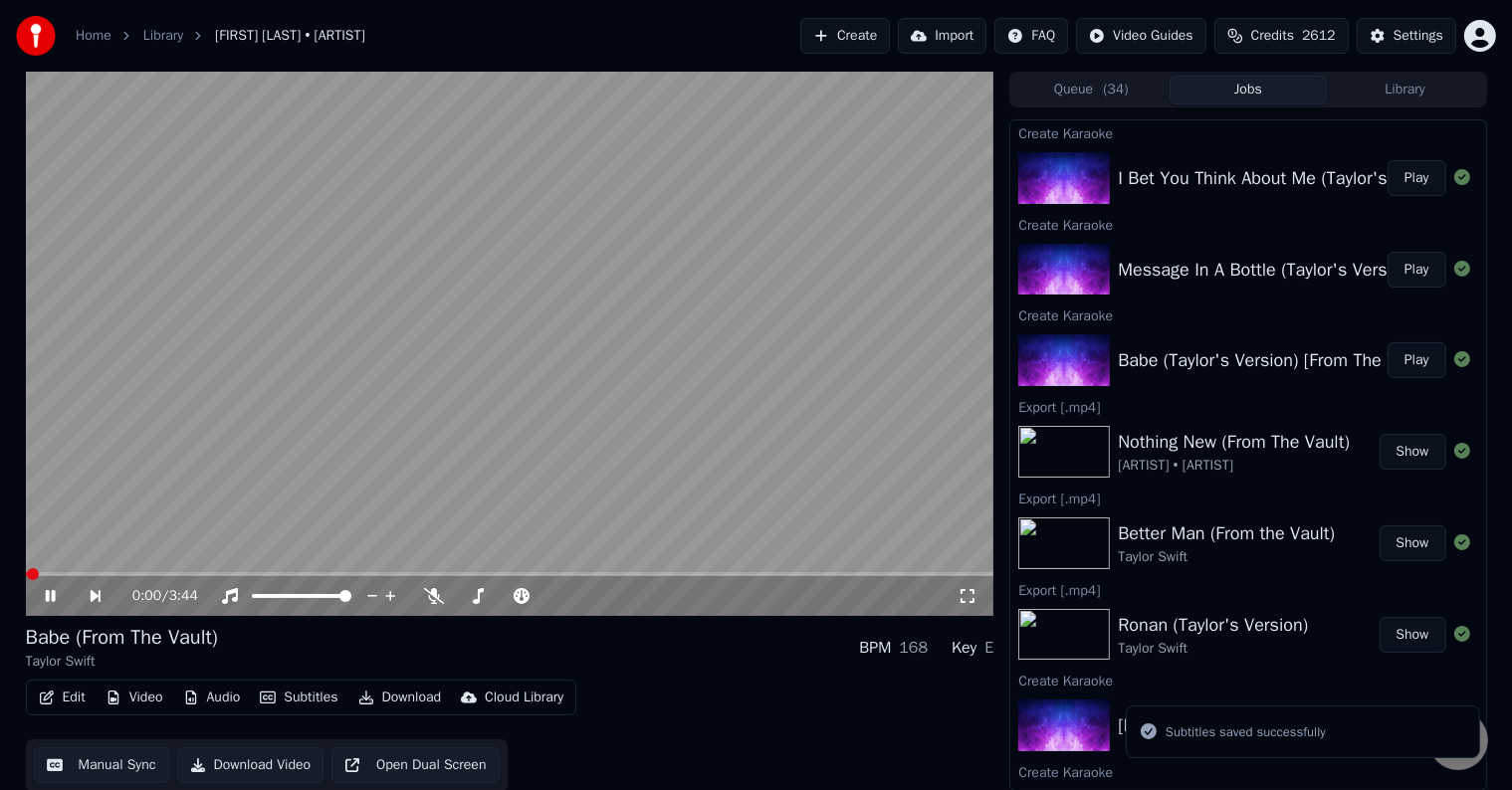 click on "Download" at bounding box center [400, 697] 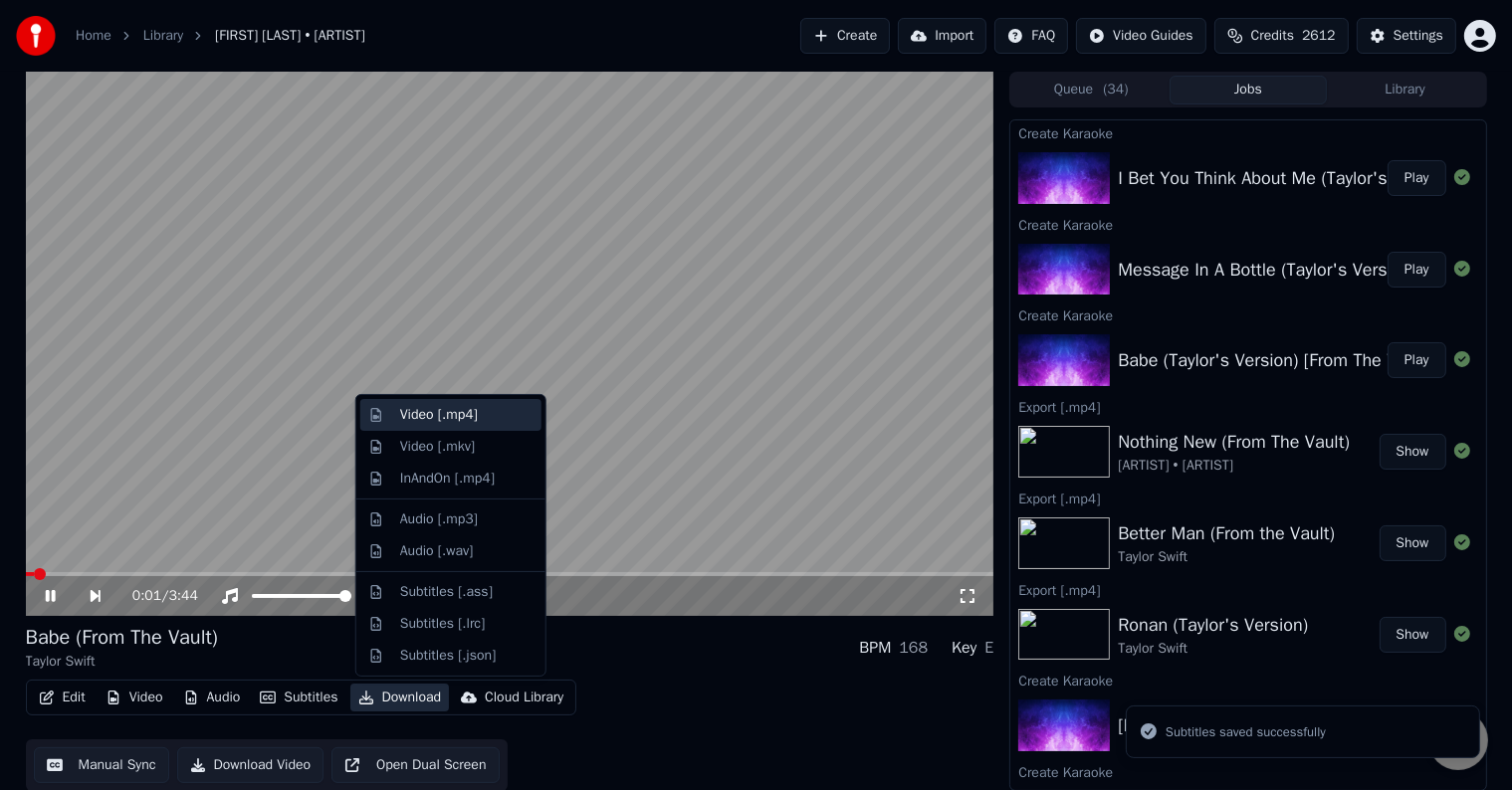 click on "Video [.mp4]" at bounding box center [439, 415] 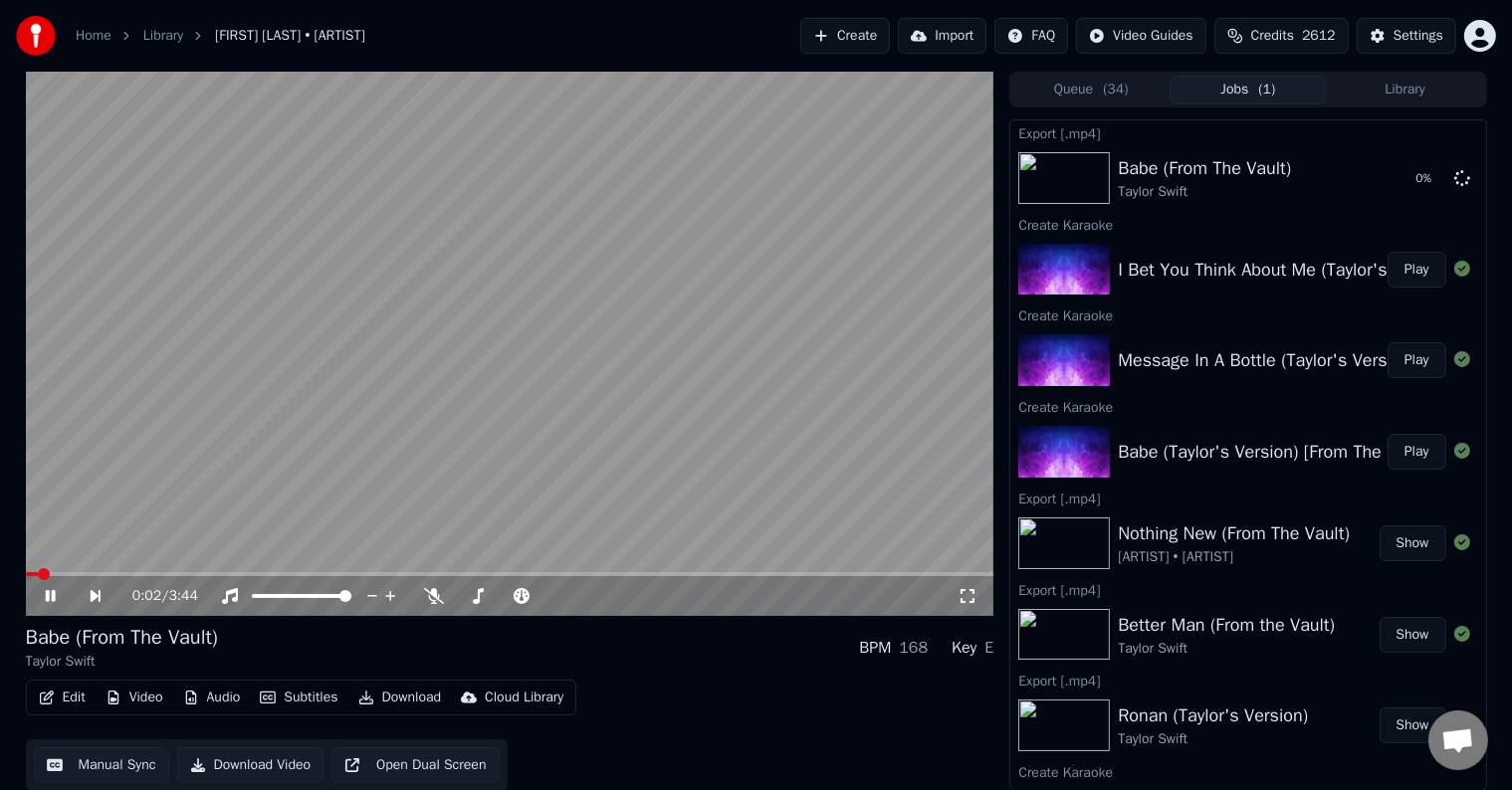 click 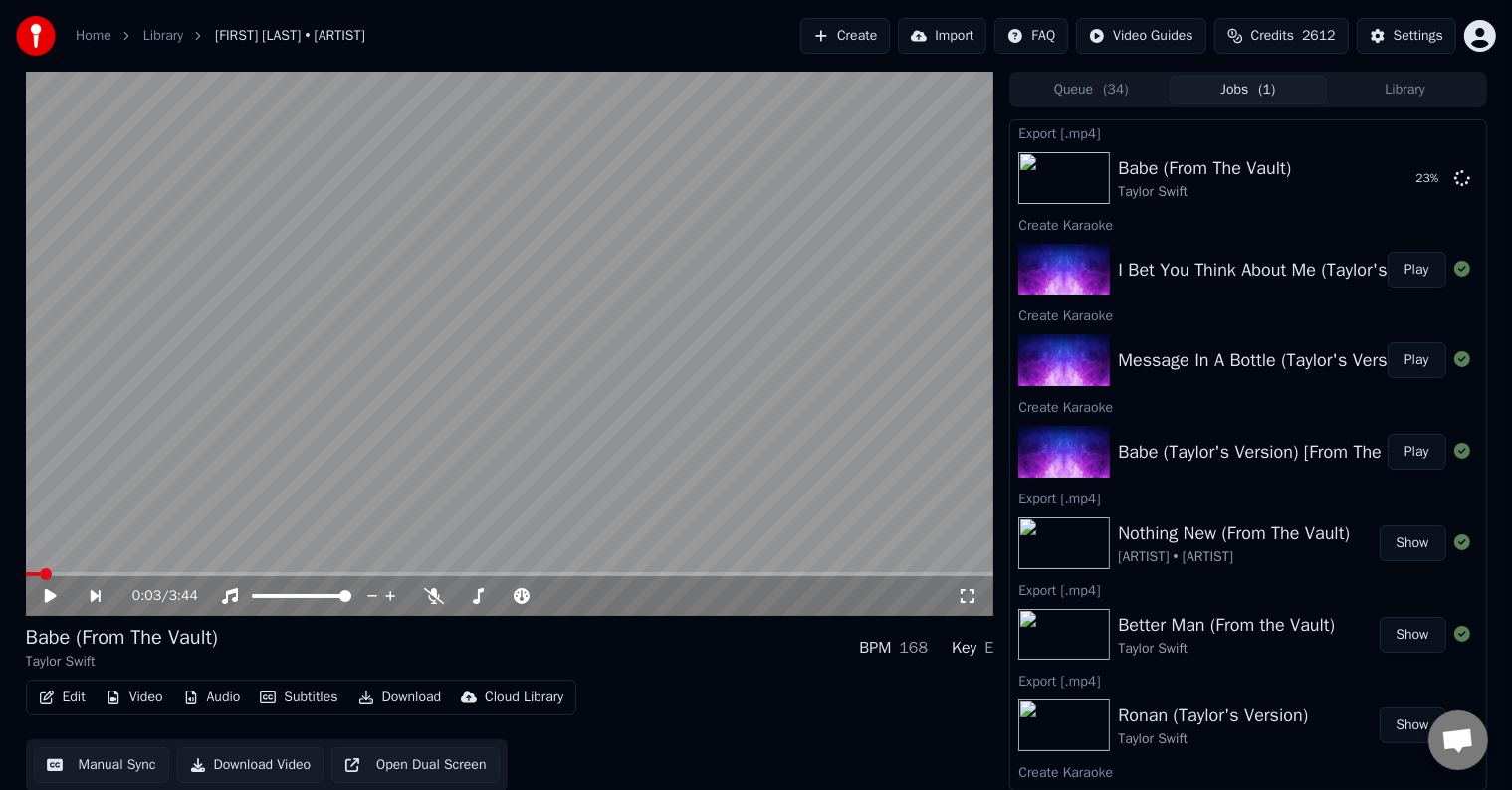 click on "Play" at bounding box center (1416, 360) 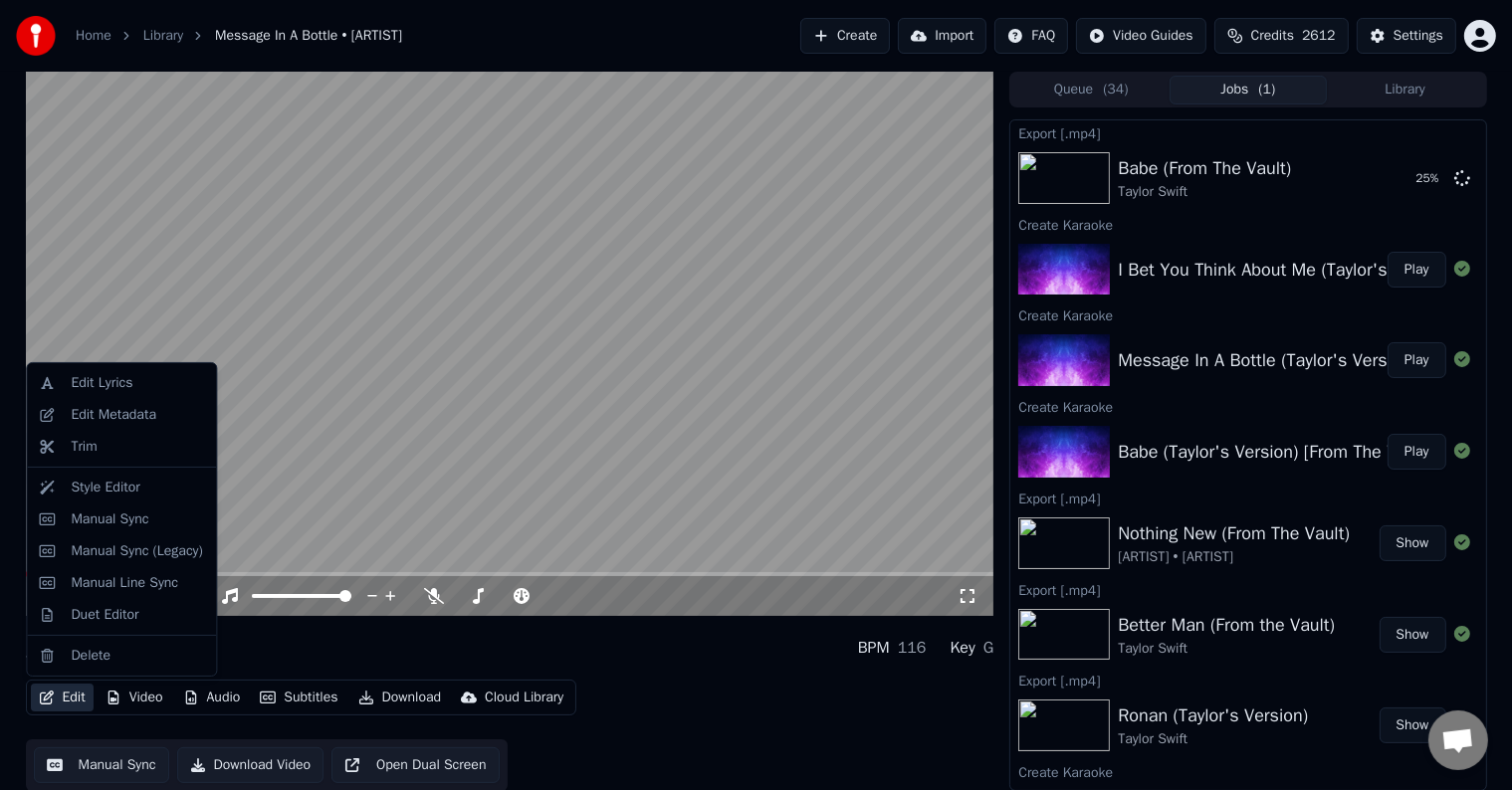 click on "Edit" at bounding box center (62, 697) 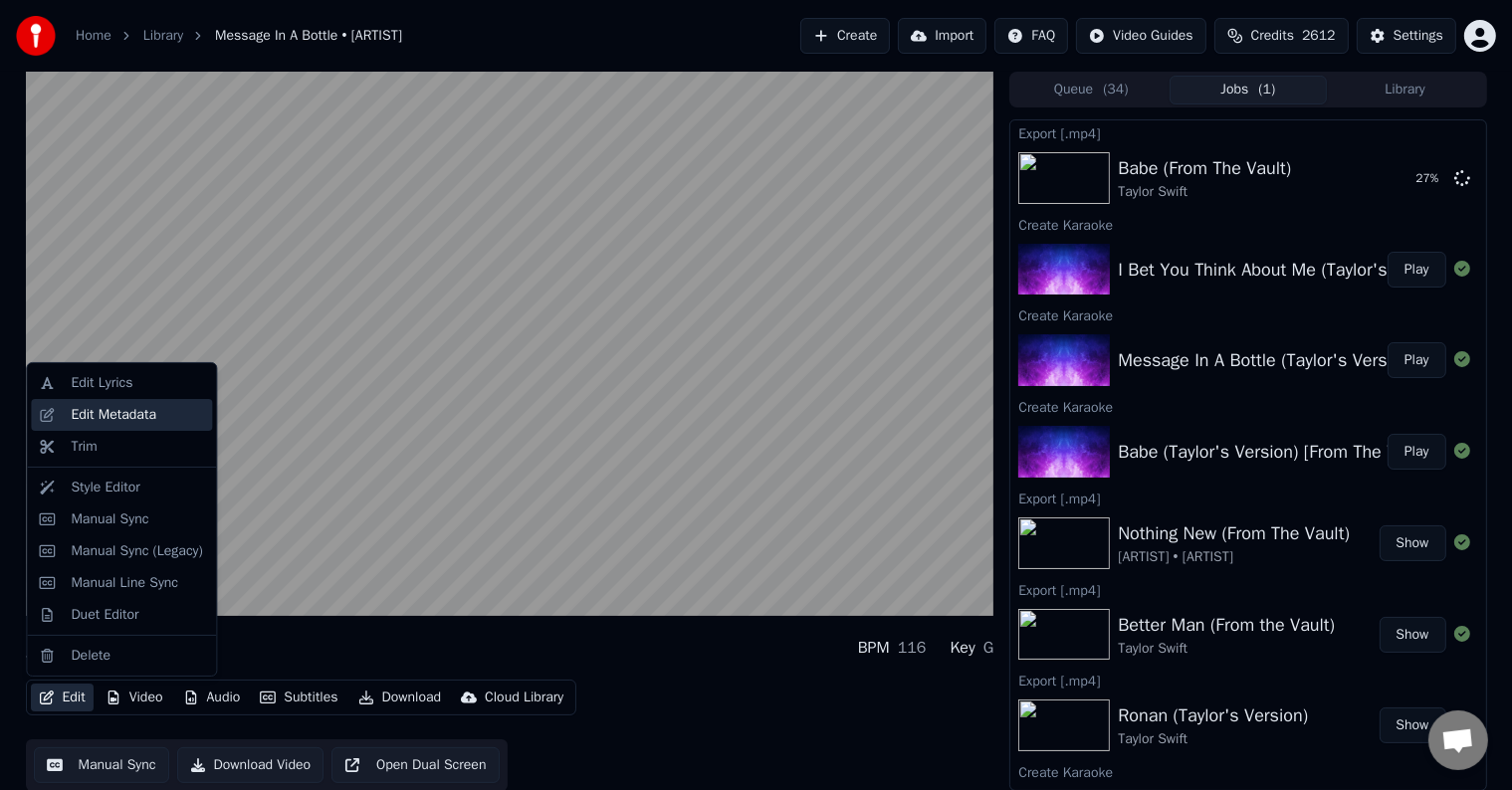 click on "Edit Metadata" at bounding box center [121, 415] 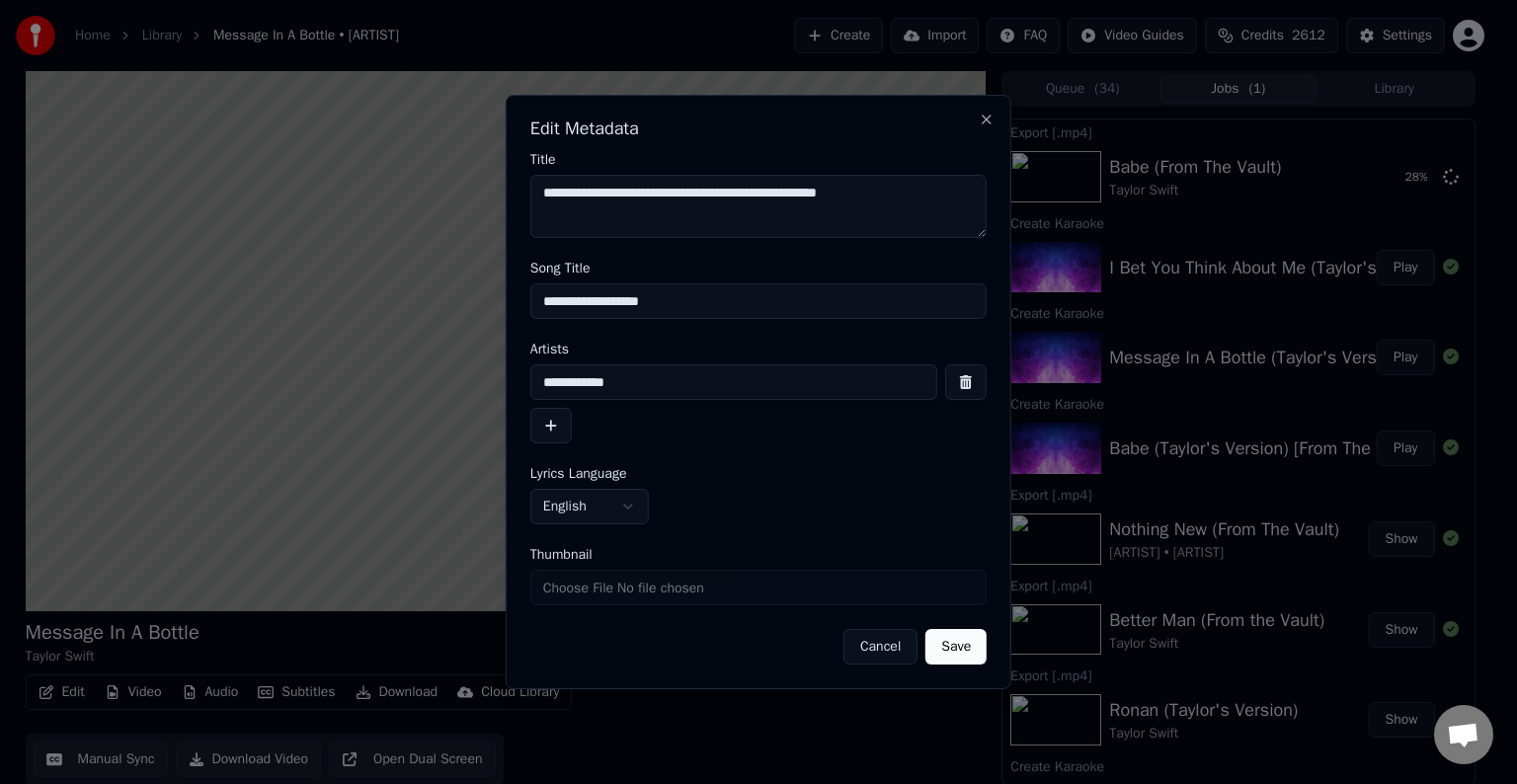click on "**********" at bounding box center [758, 301] 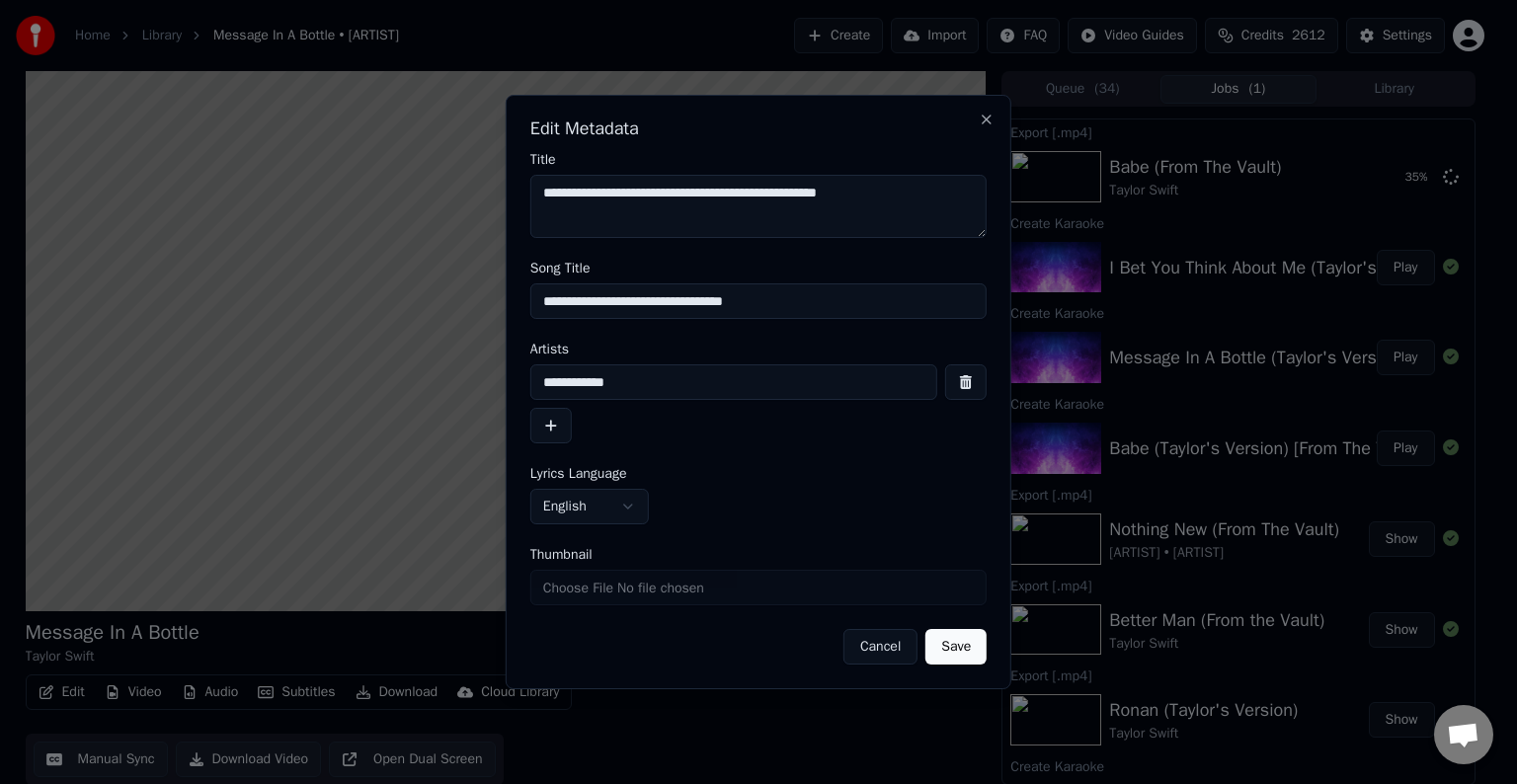 type on "**********" 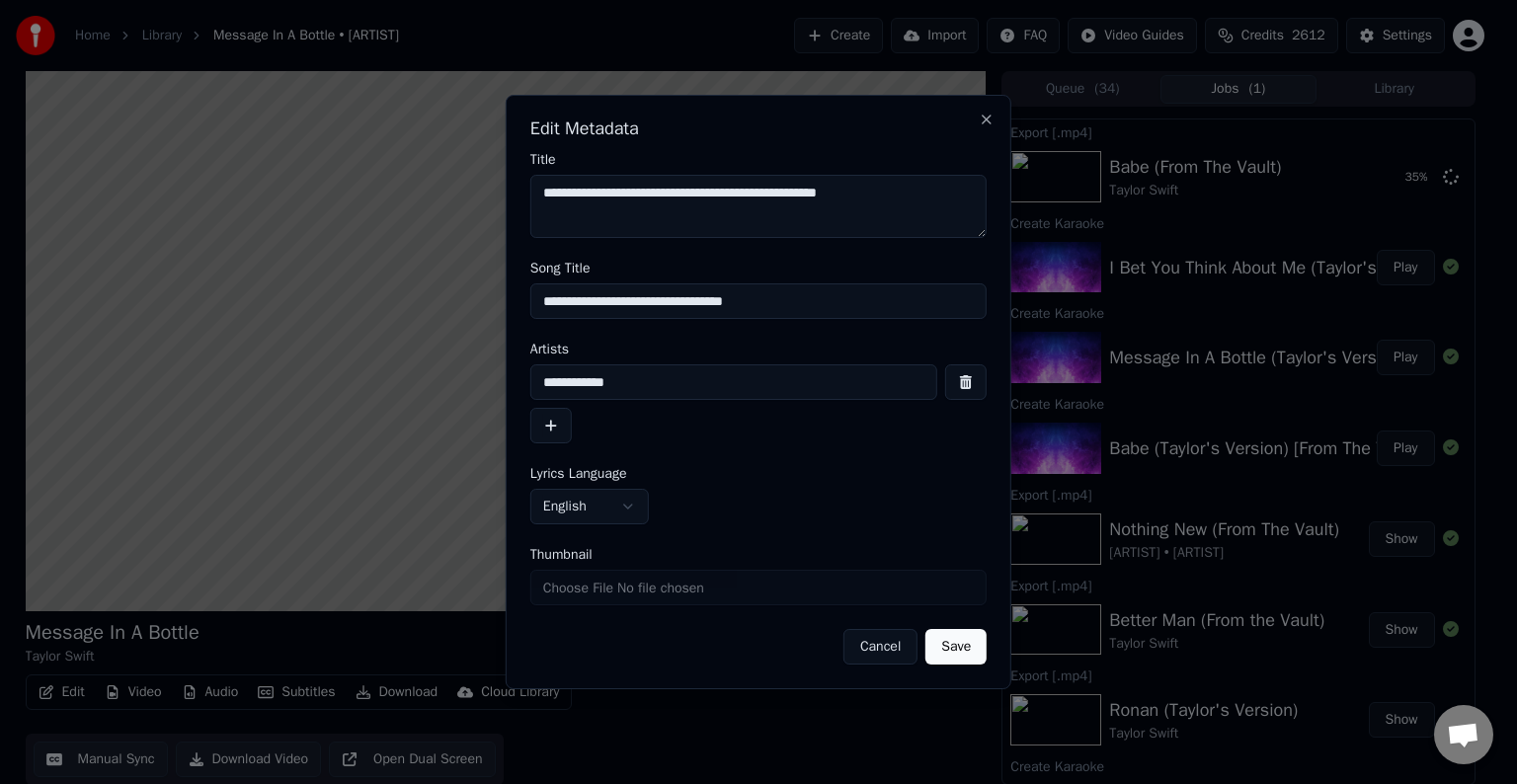 click on "Save" at bounding box center [956, 647] 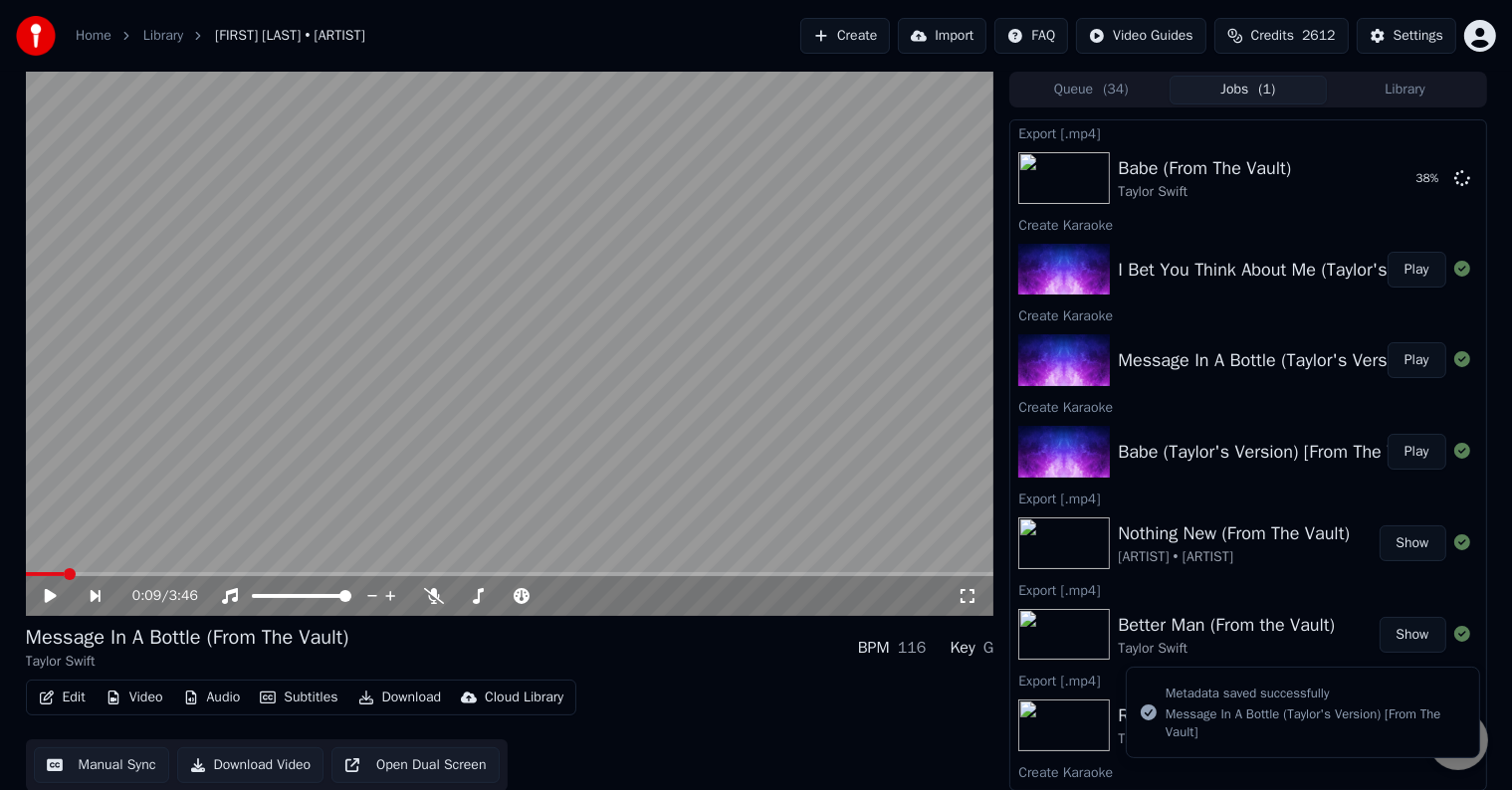 click on "Edit" at bounding box center [62, 697] 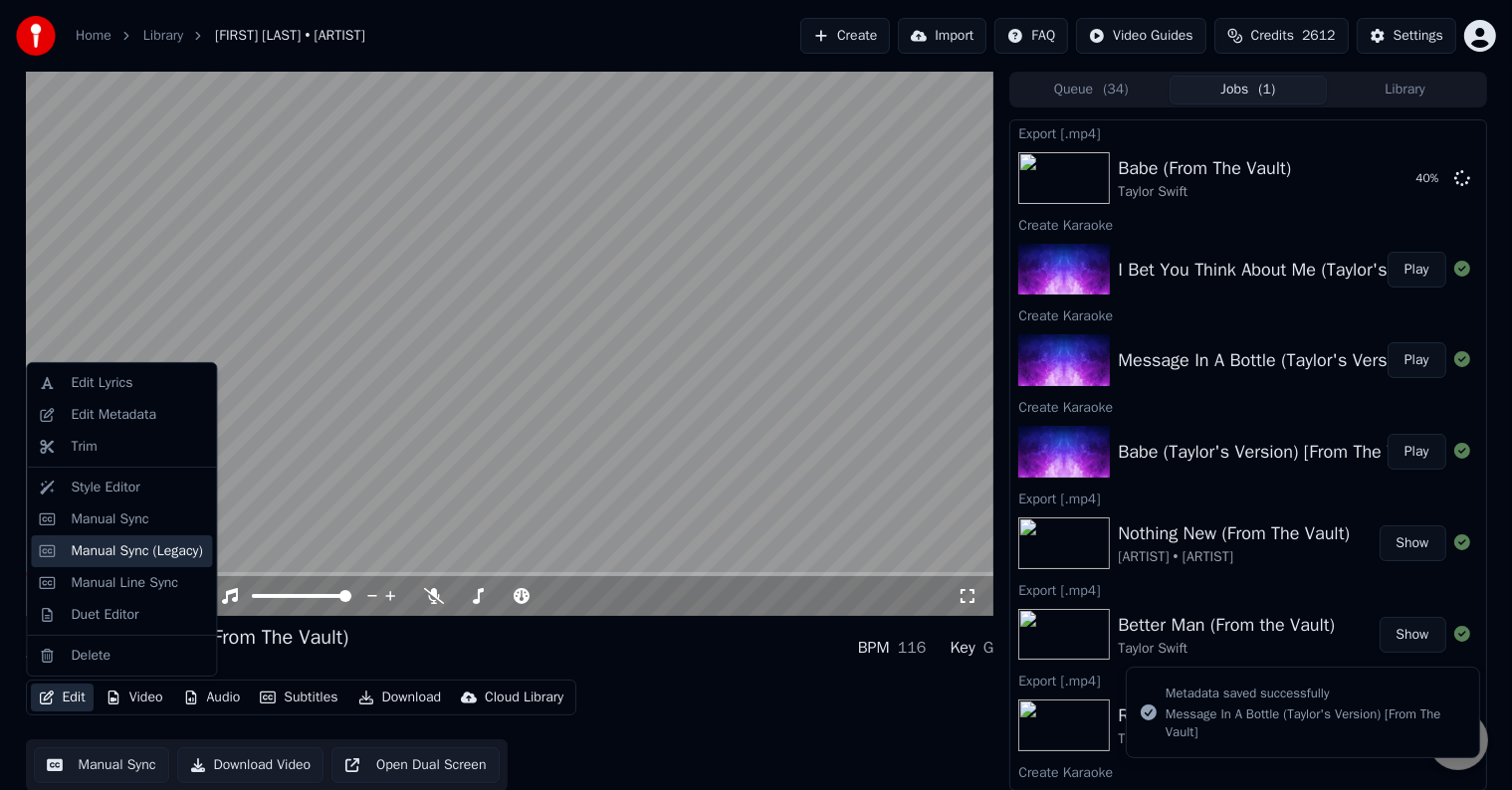 click on "Manual Sync (Legacy)" at bounding box center [136, 551] 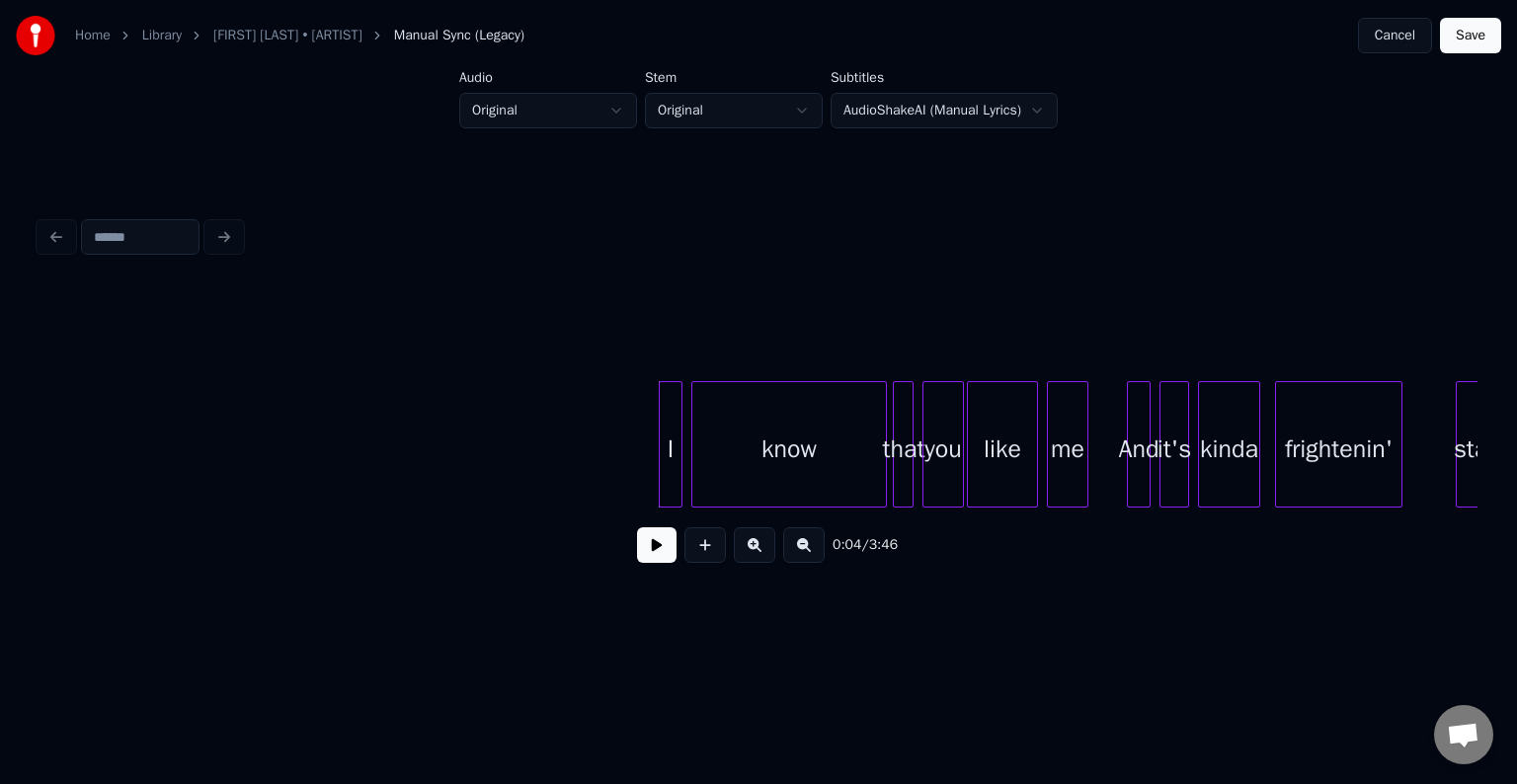 click at bounding box center [657, 545] 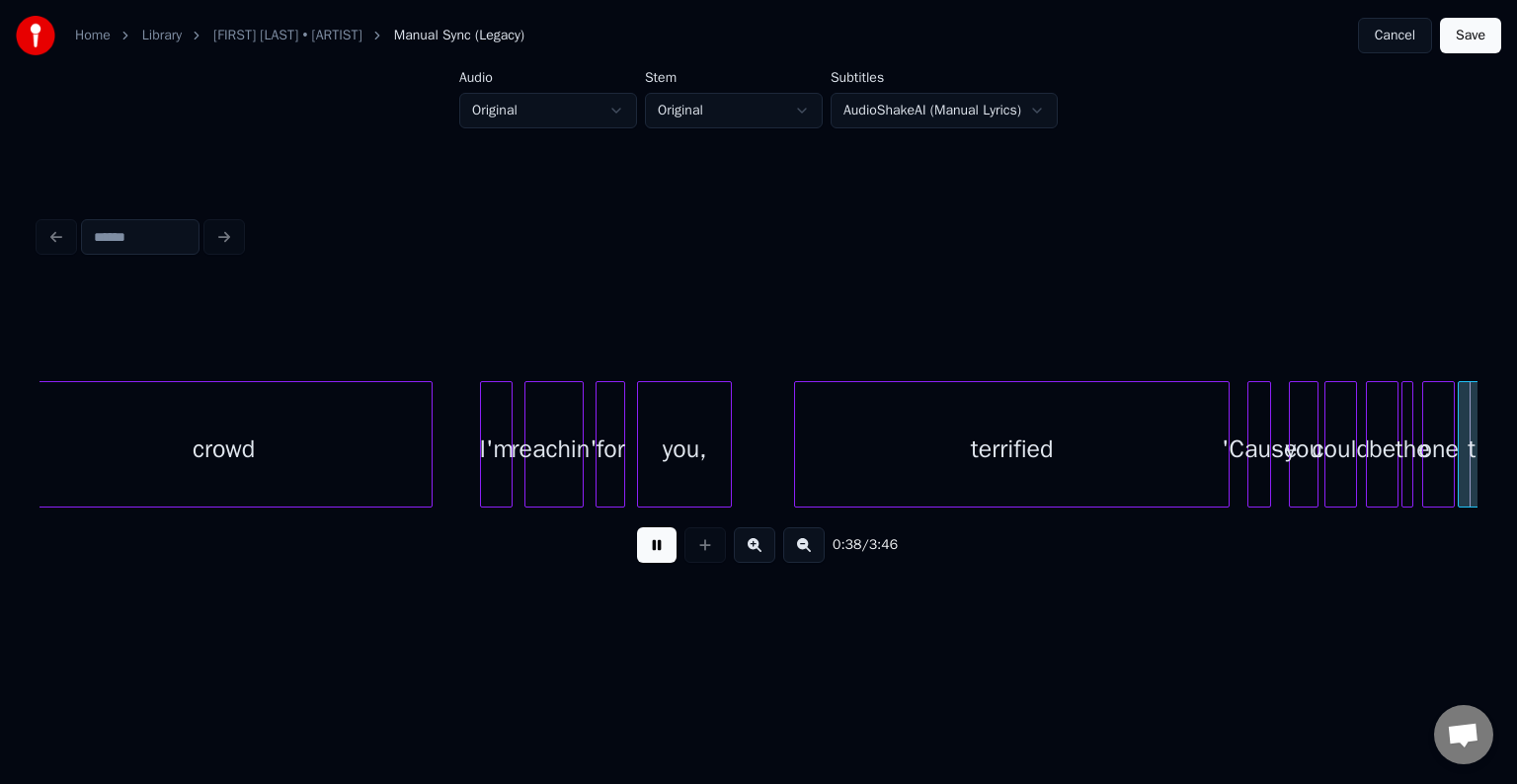 scroll, scrollTop: 0, scrollLeft: 5753, axis: horizontal 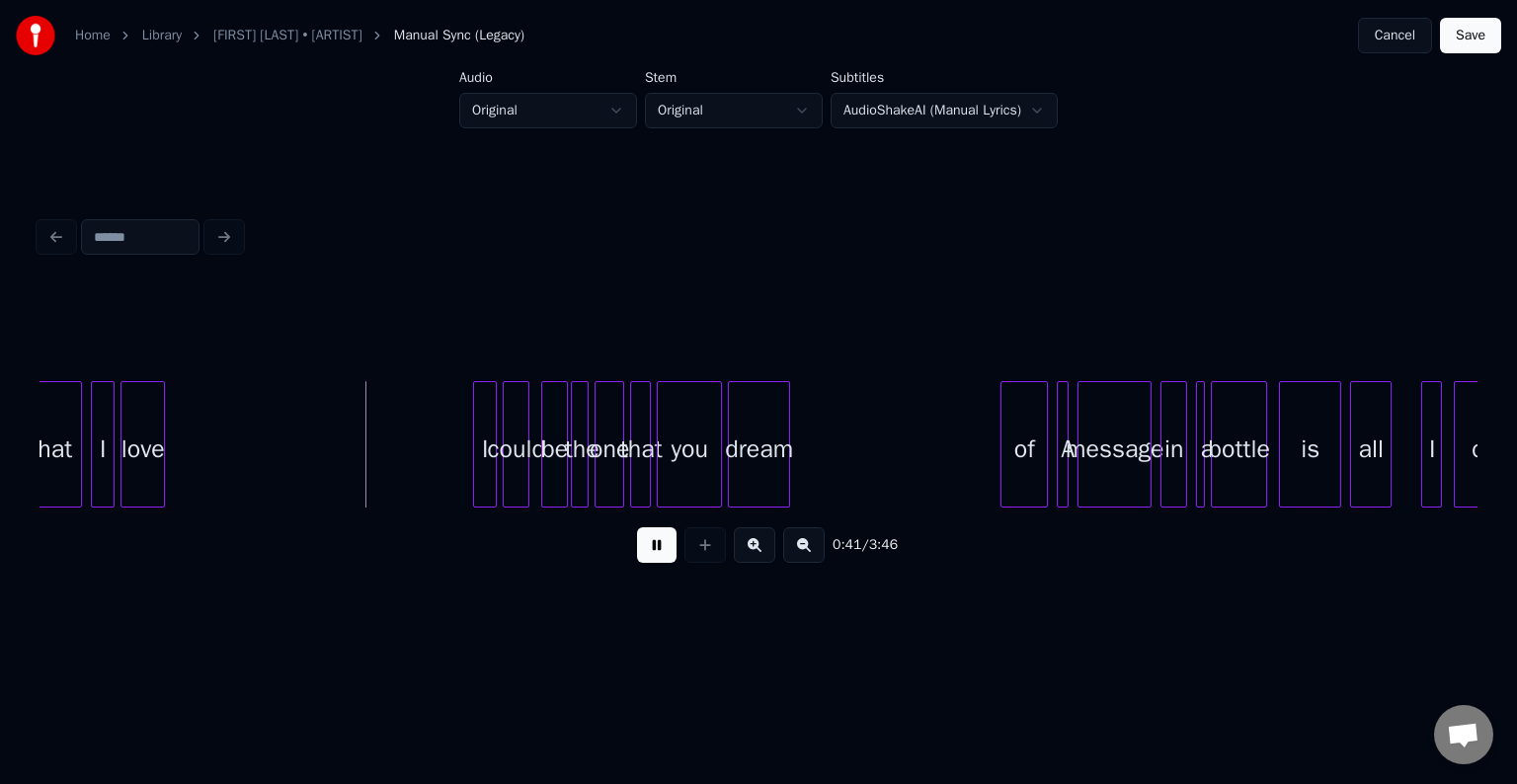 click at bounding box center (657, 545) 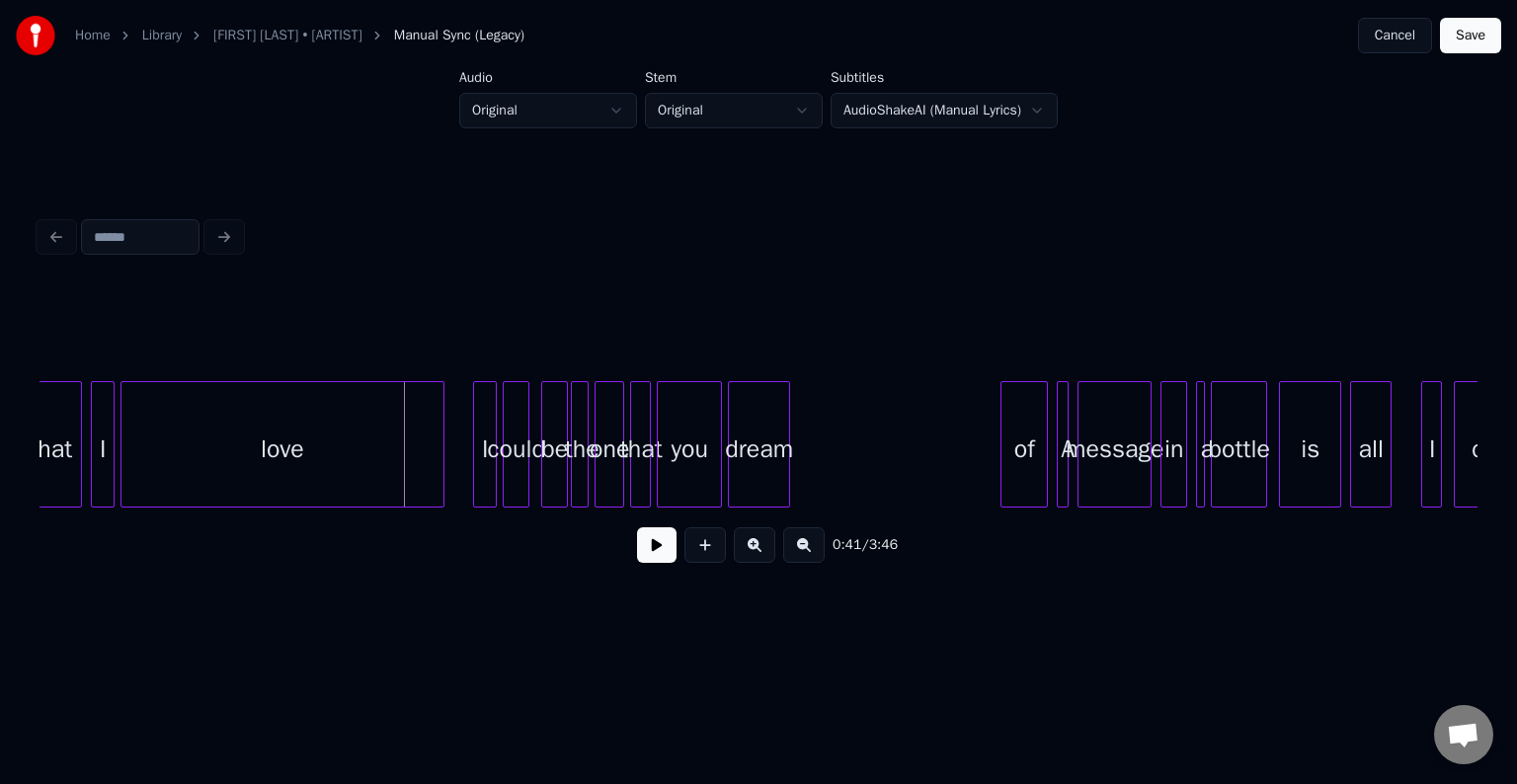 click at bounding box center (440, 444) 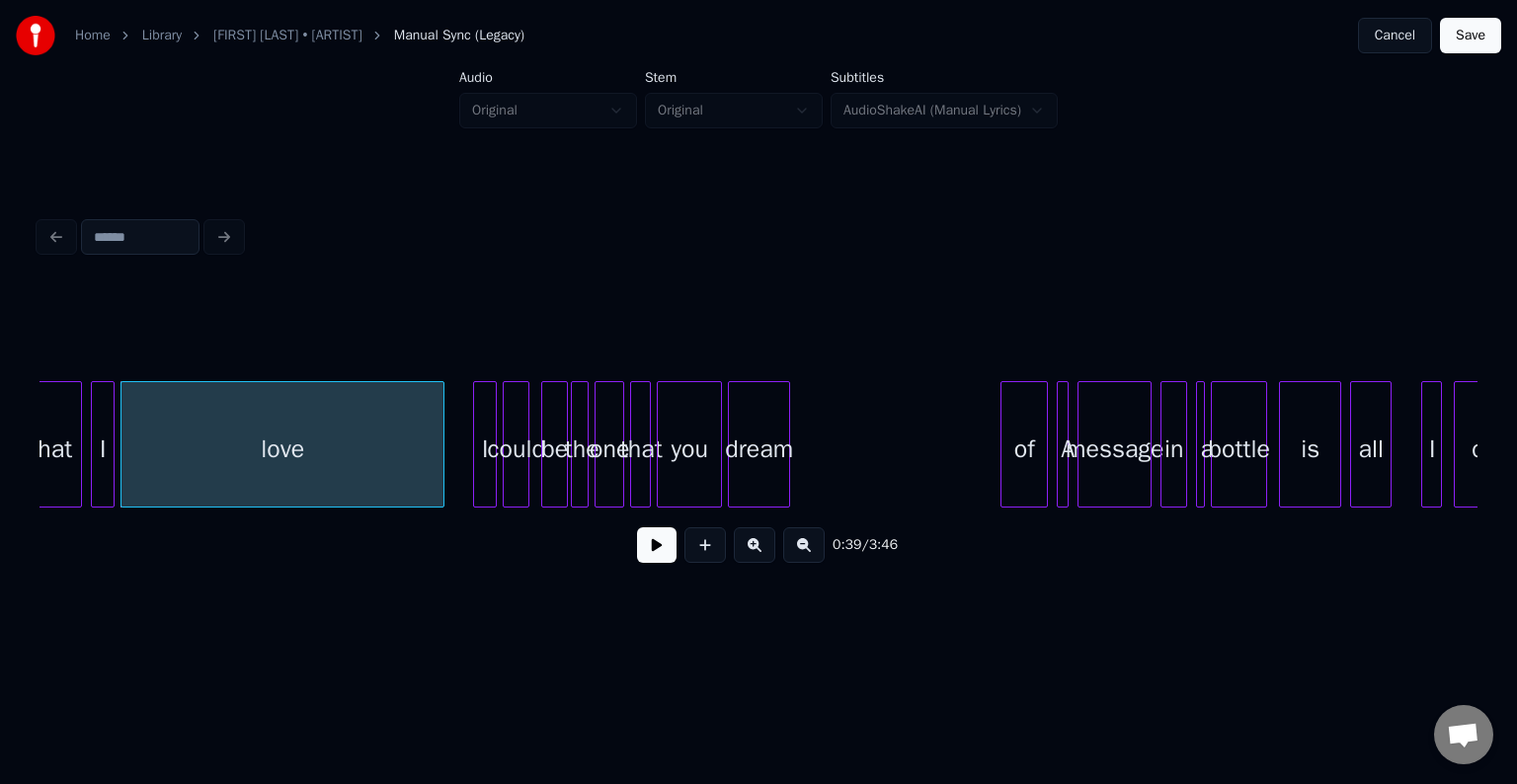 click at bounding box center (657, 545) 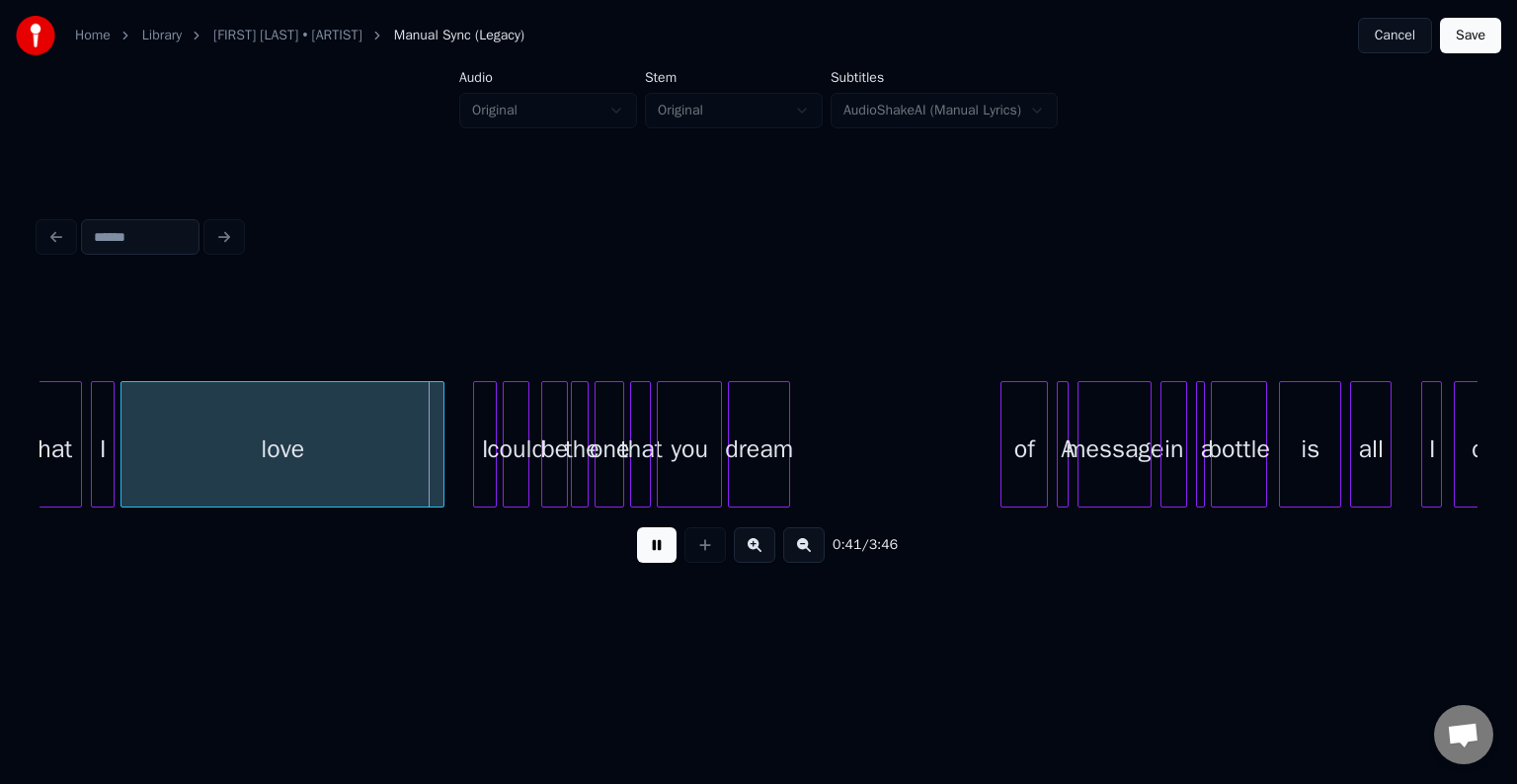 click at bounding box center [657, 545] 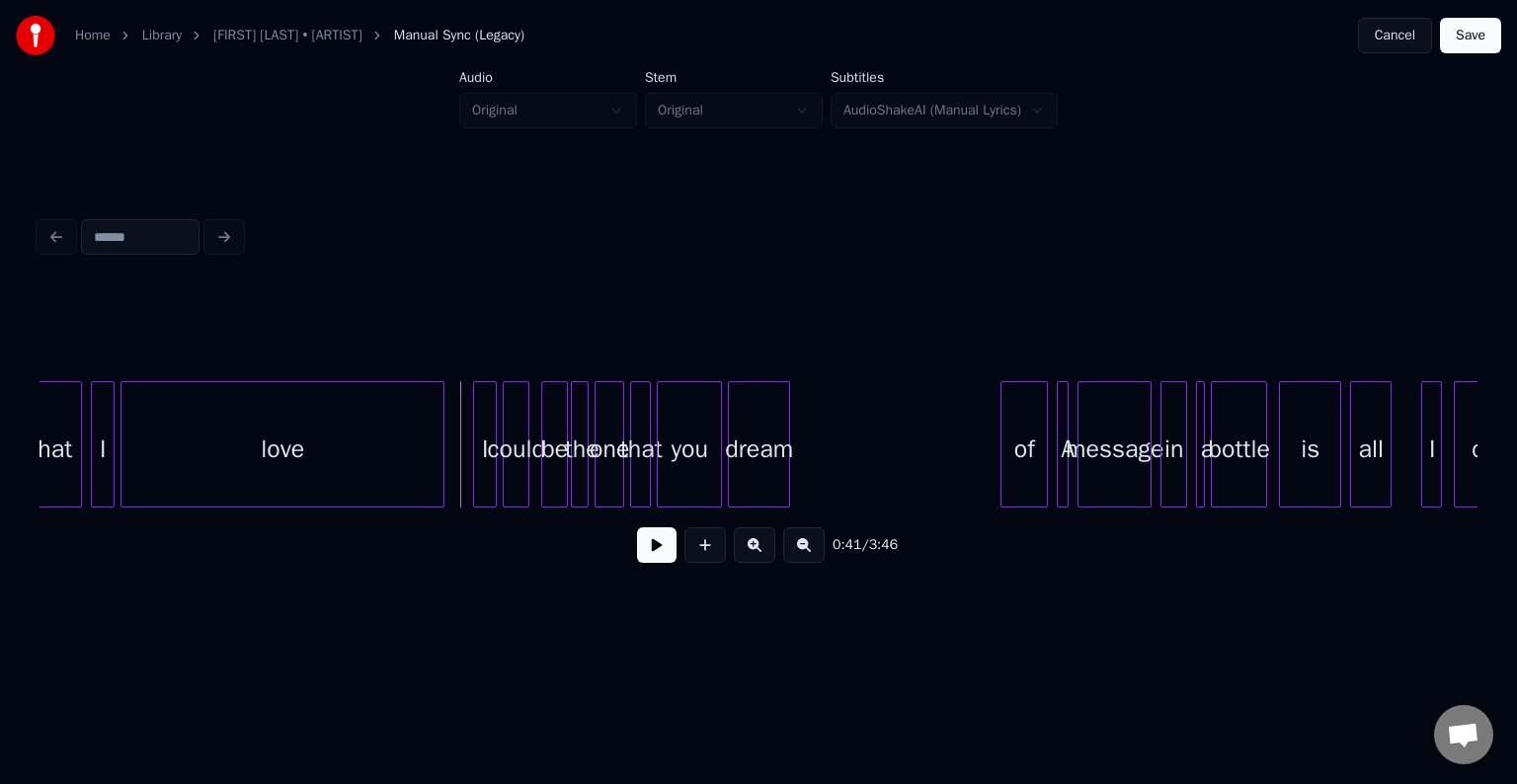 click at bounding box center [78, 444] 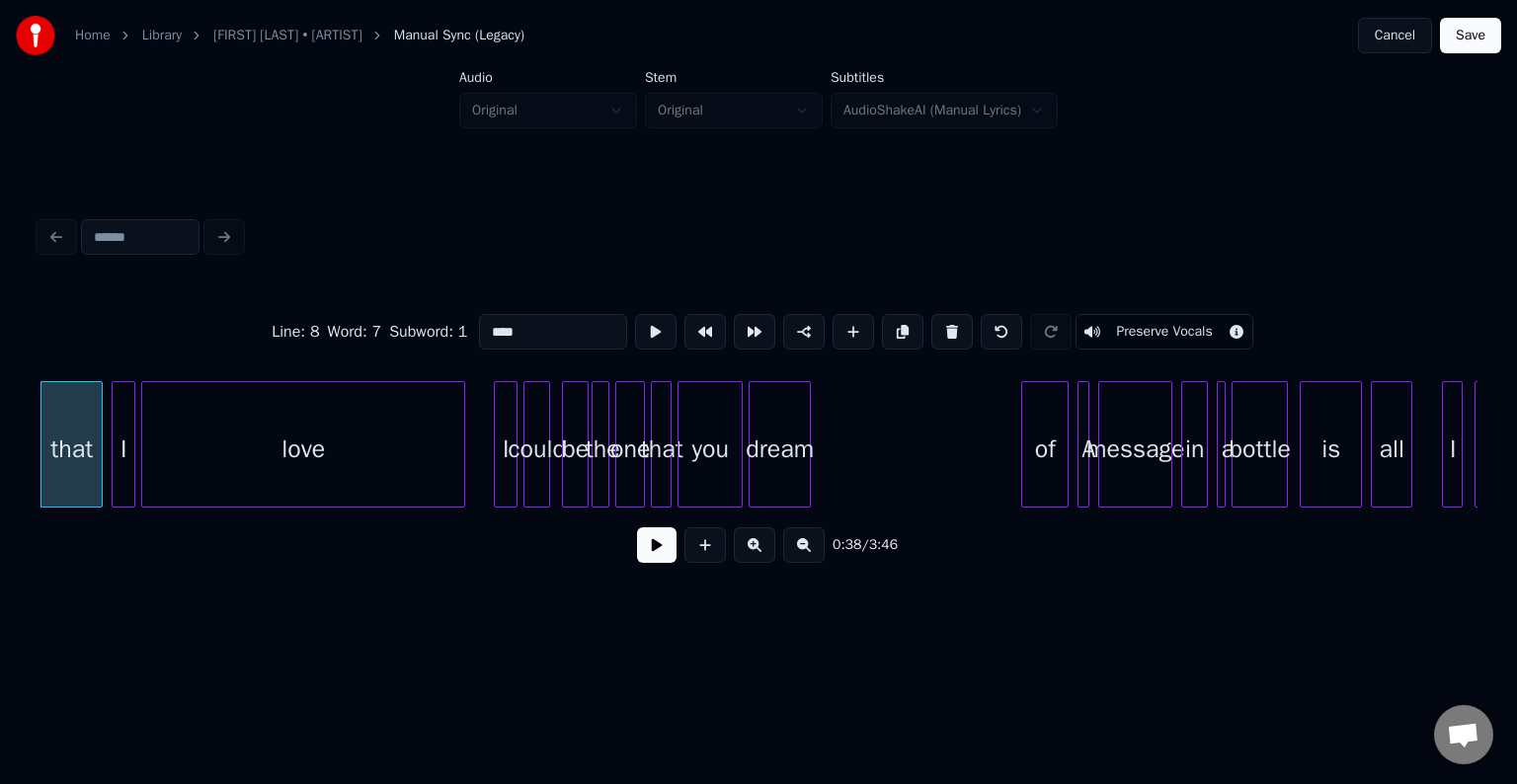 click at bounding box center [657, 545] 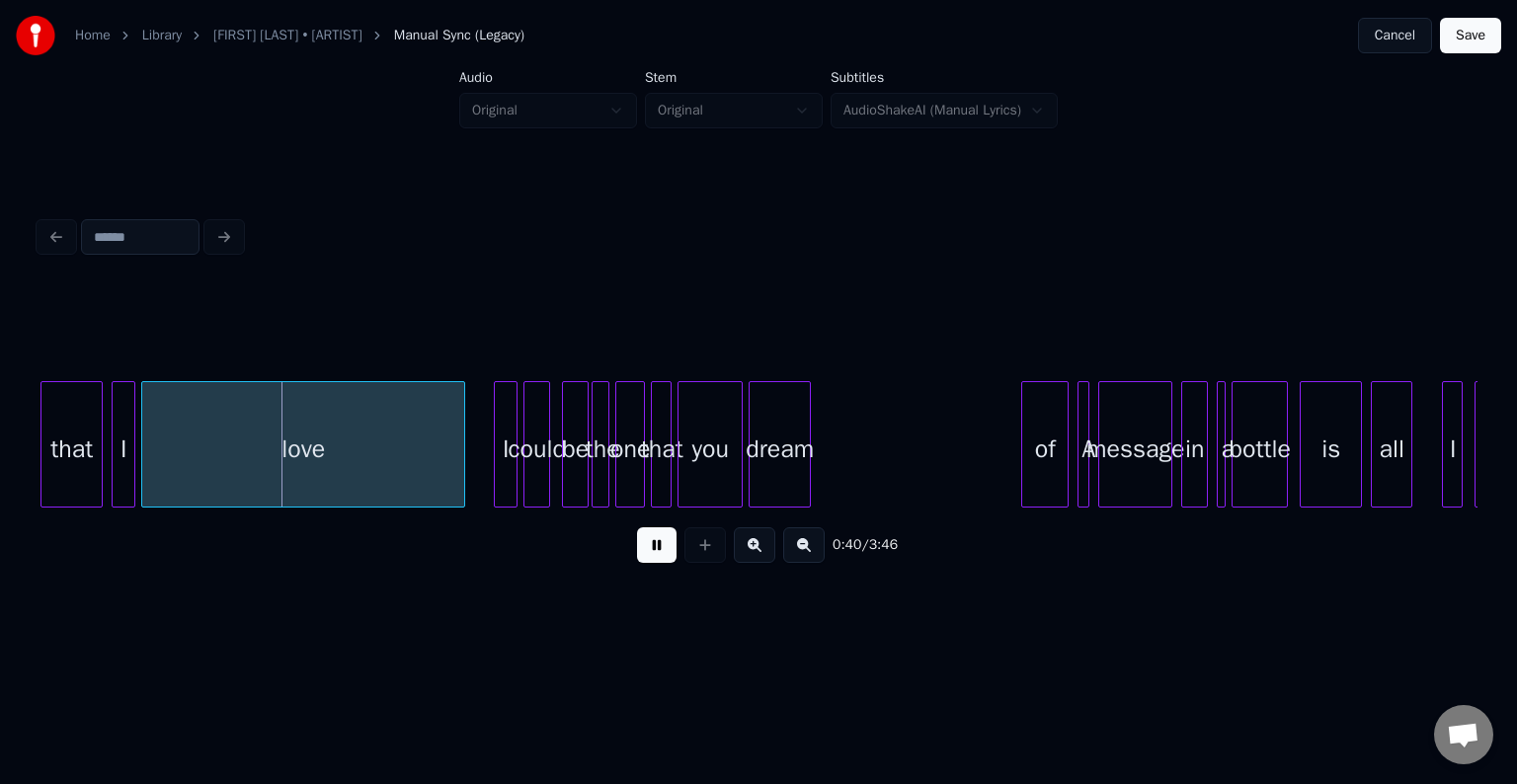 click at bounding box center [657, 545] 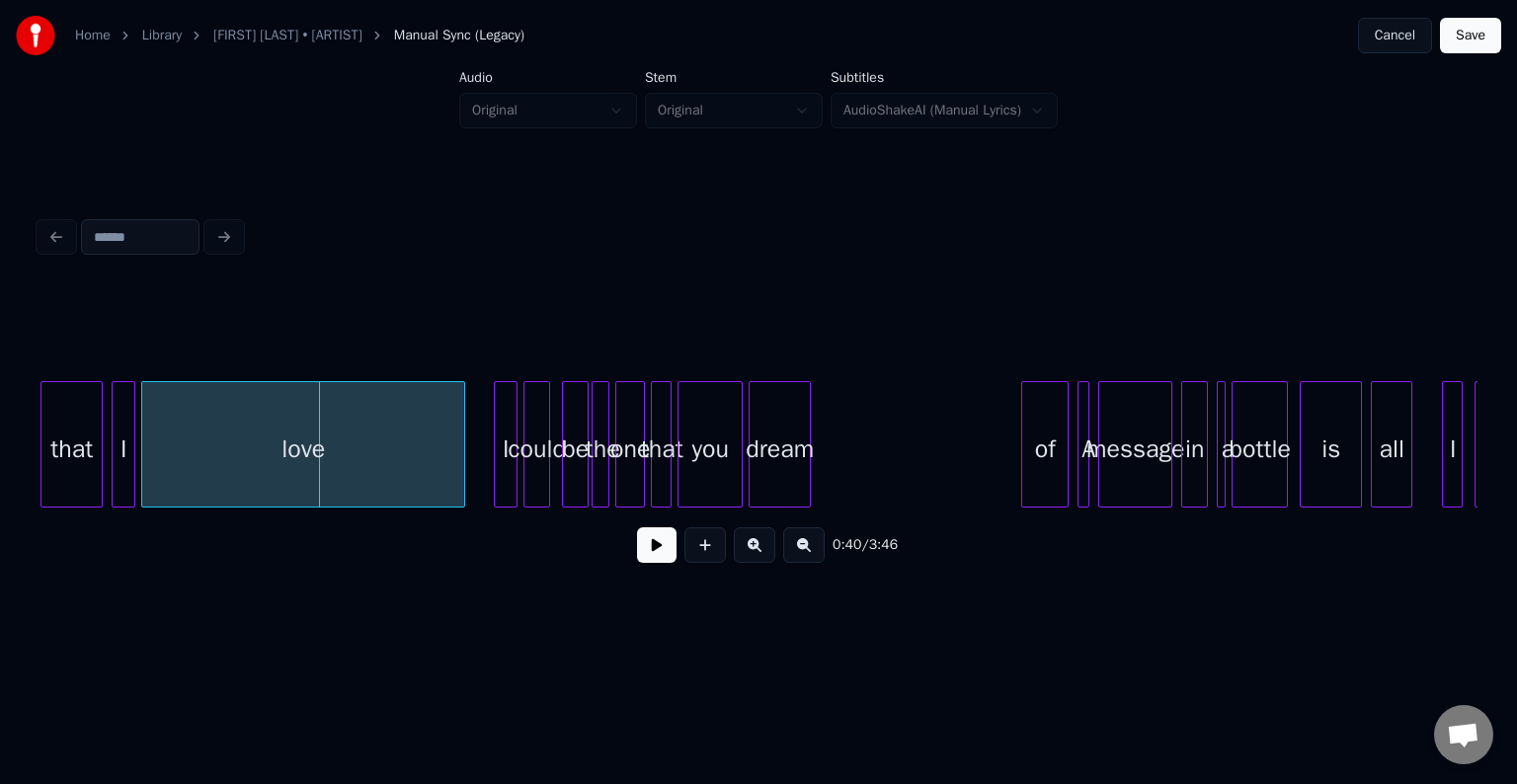 click on "love" at bounding box center [303, 449] 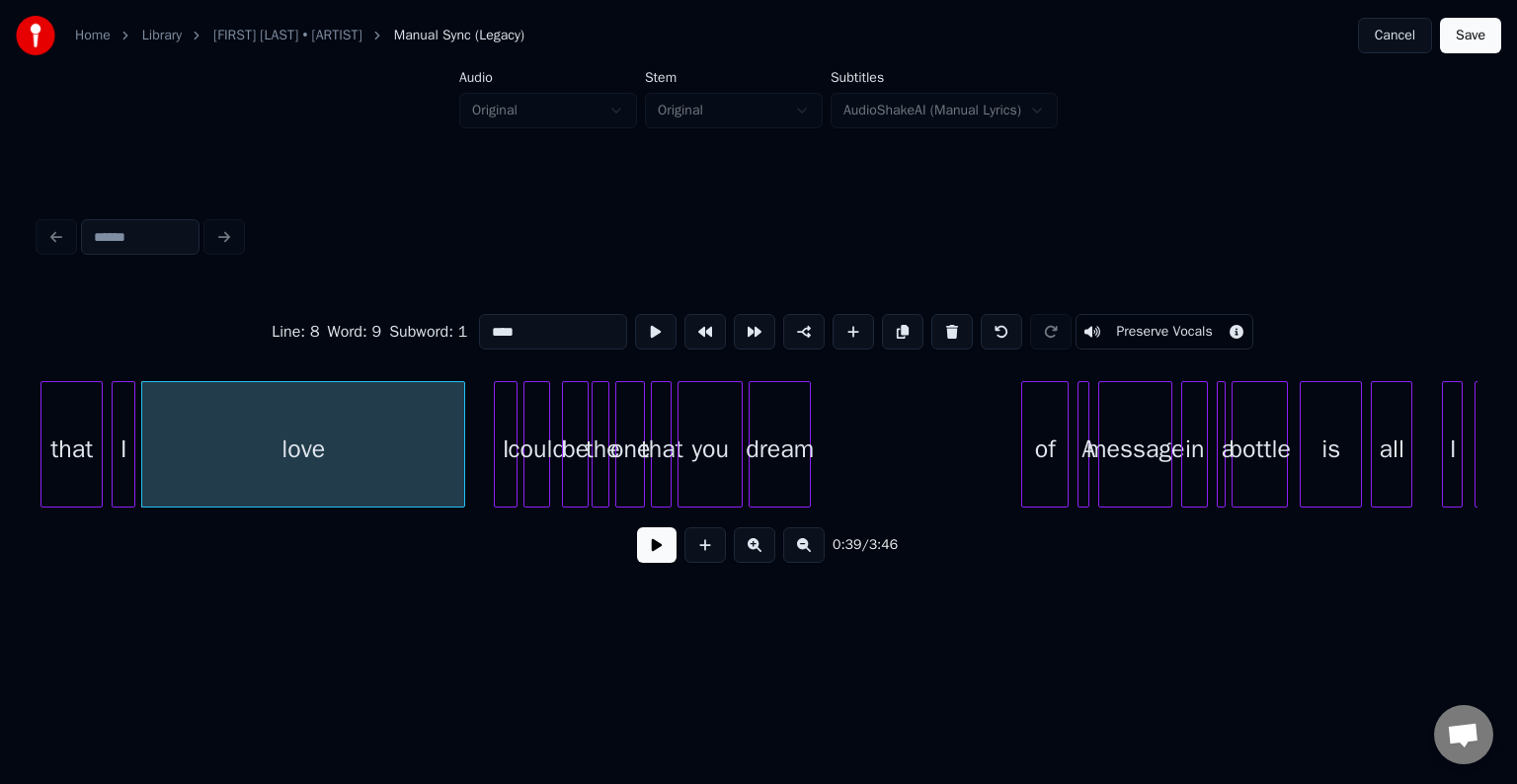 click at bounding box center (657, 545) 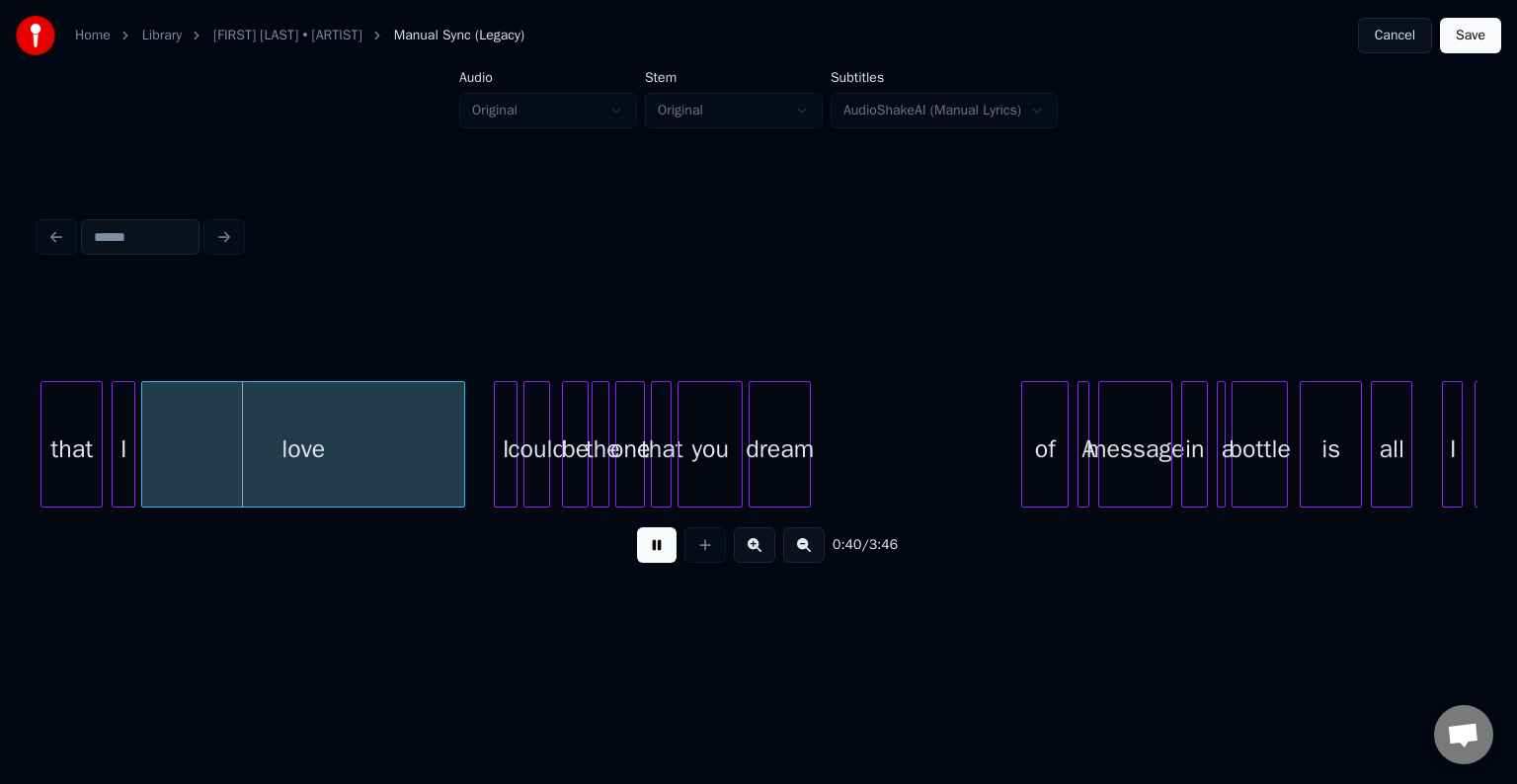 click at bounding box center [657, 545] 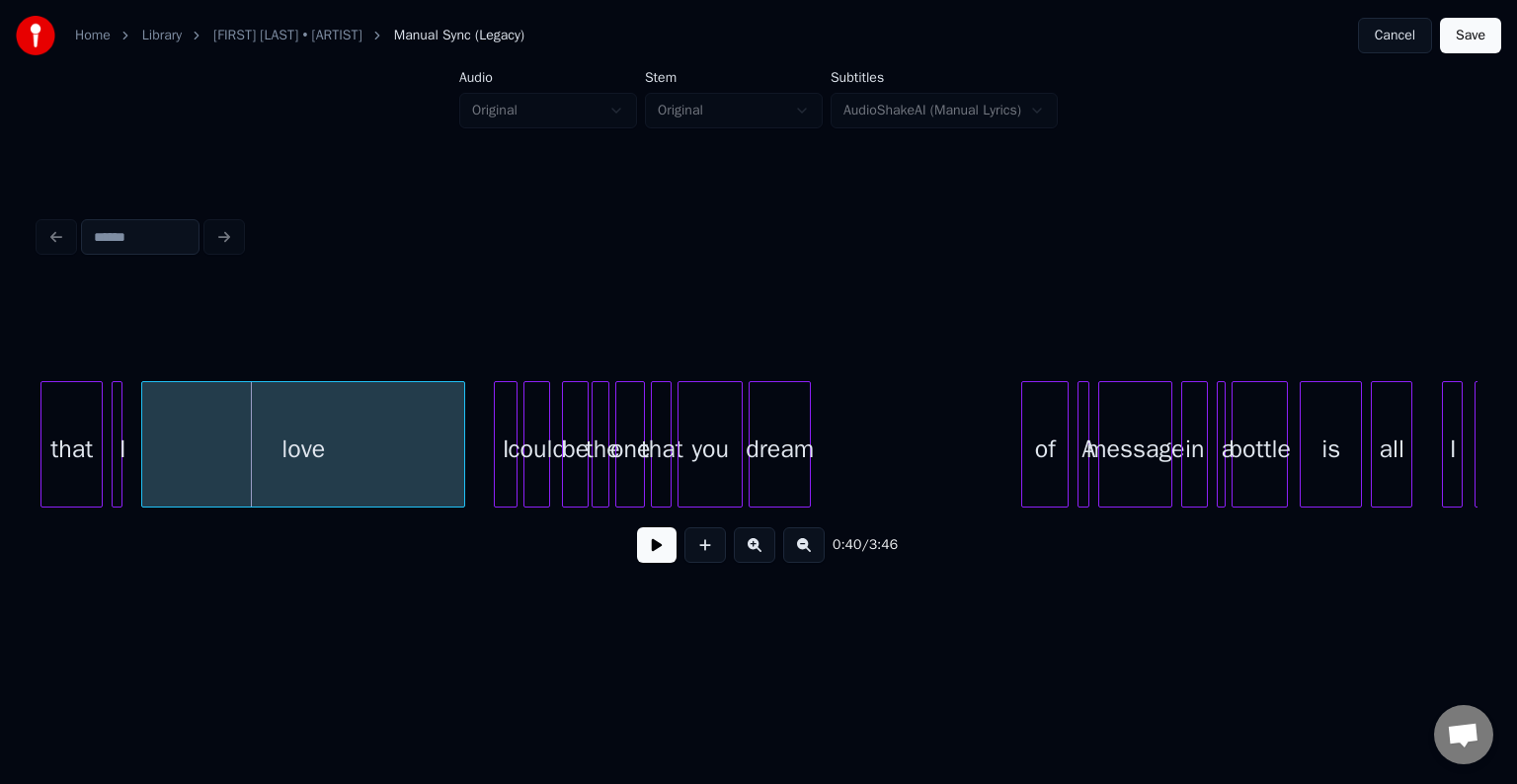 click at bounding box center [119, 444] 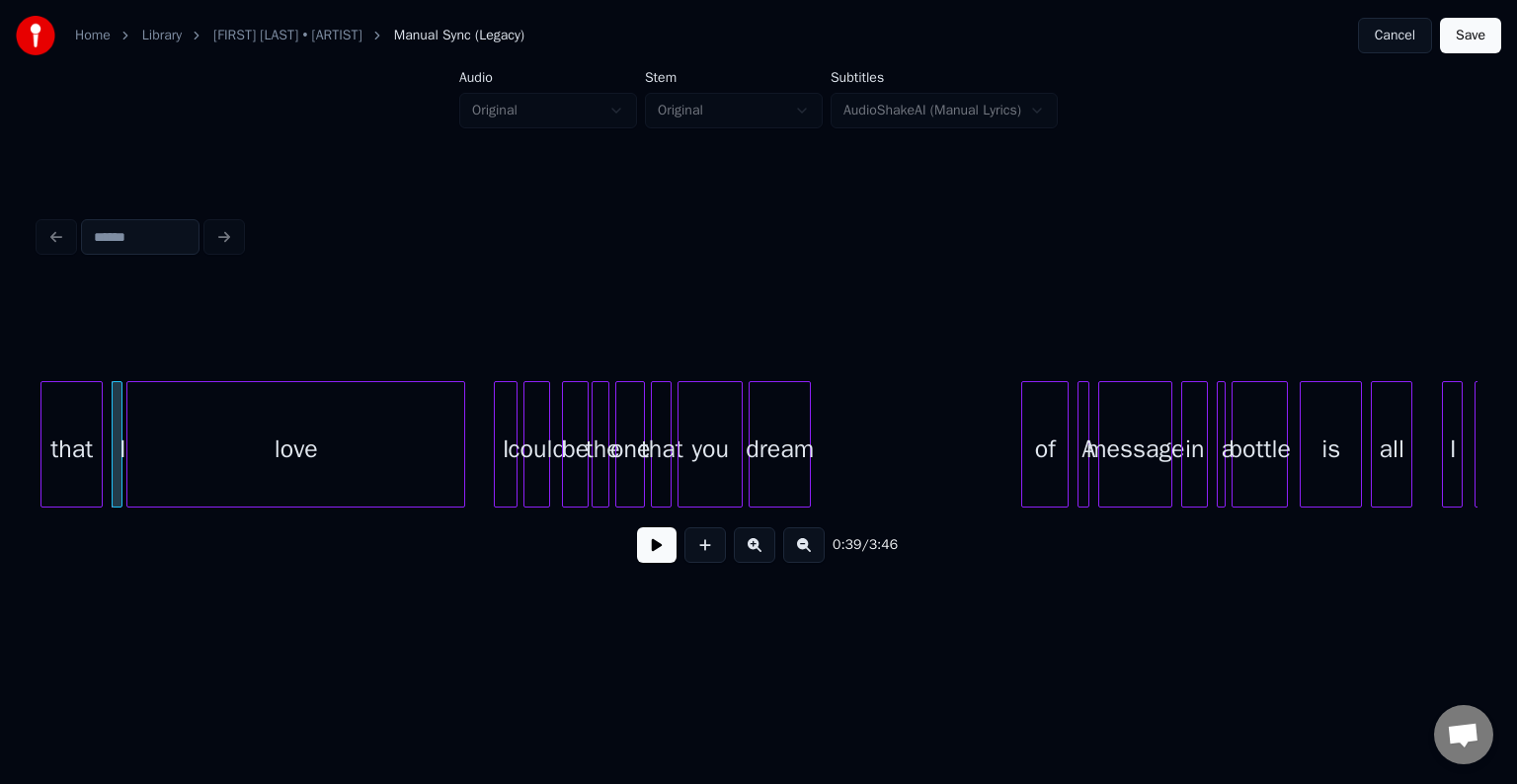 click at bounding box center [130, 444] 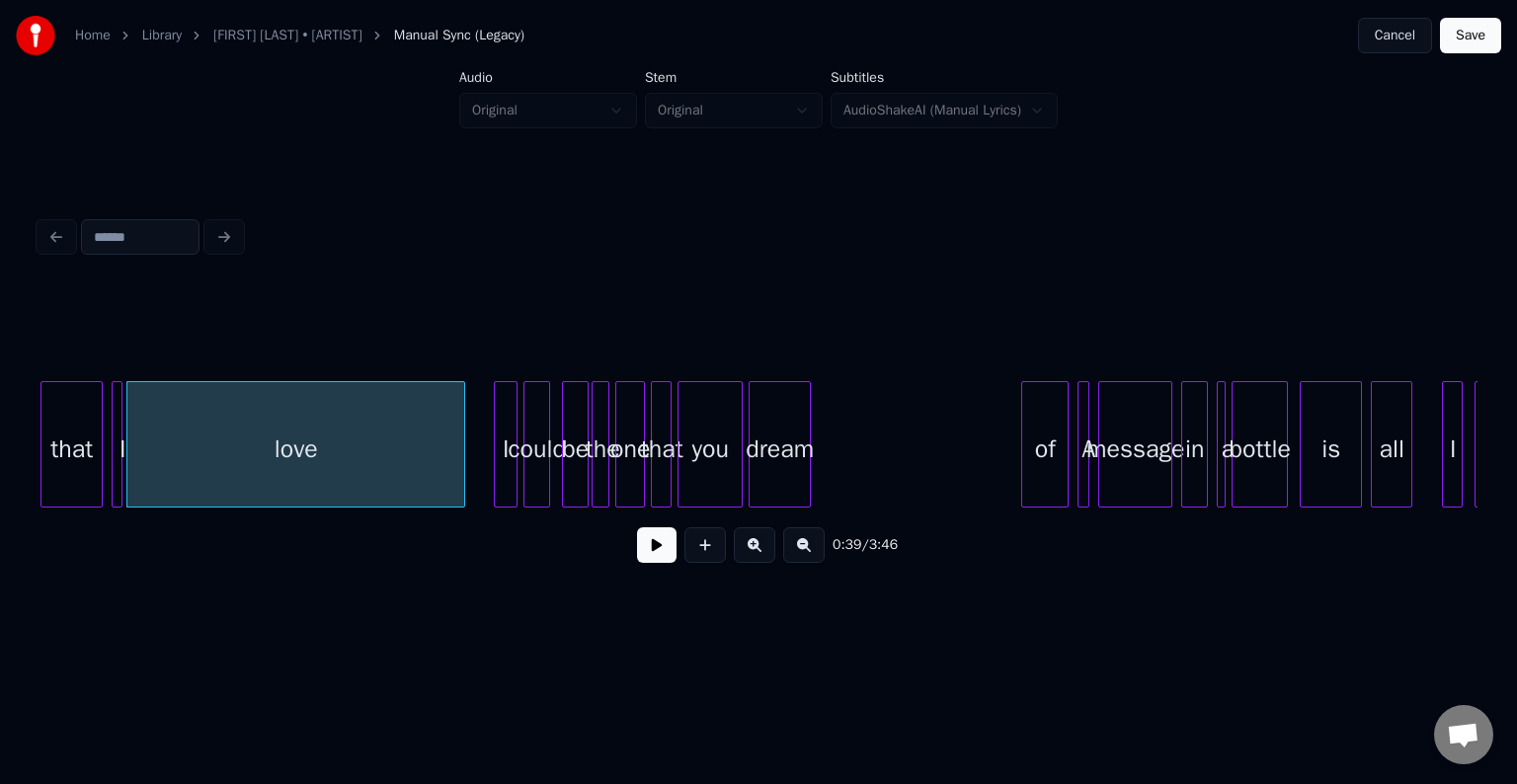 click at bounding box center [657, 545] 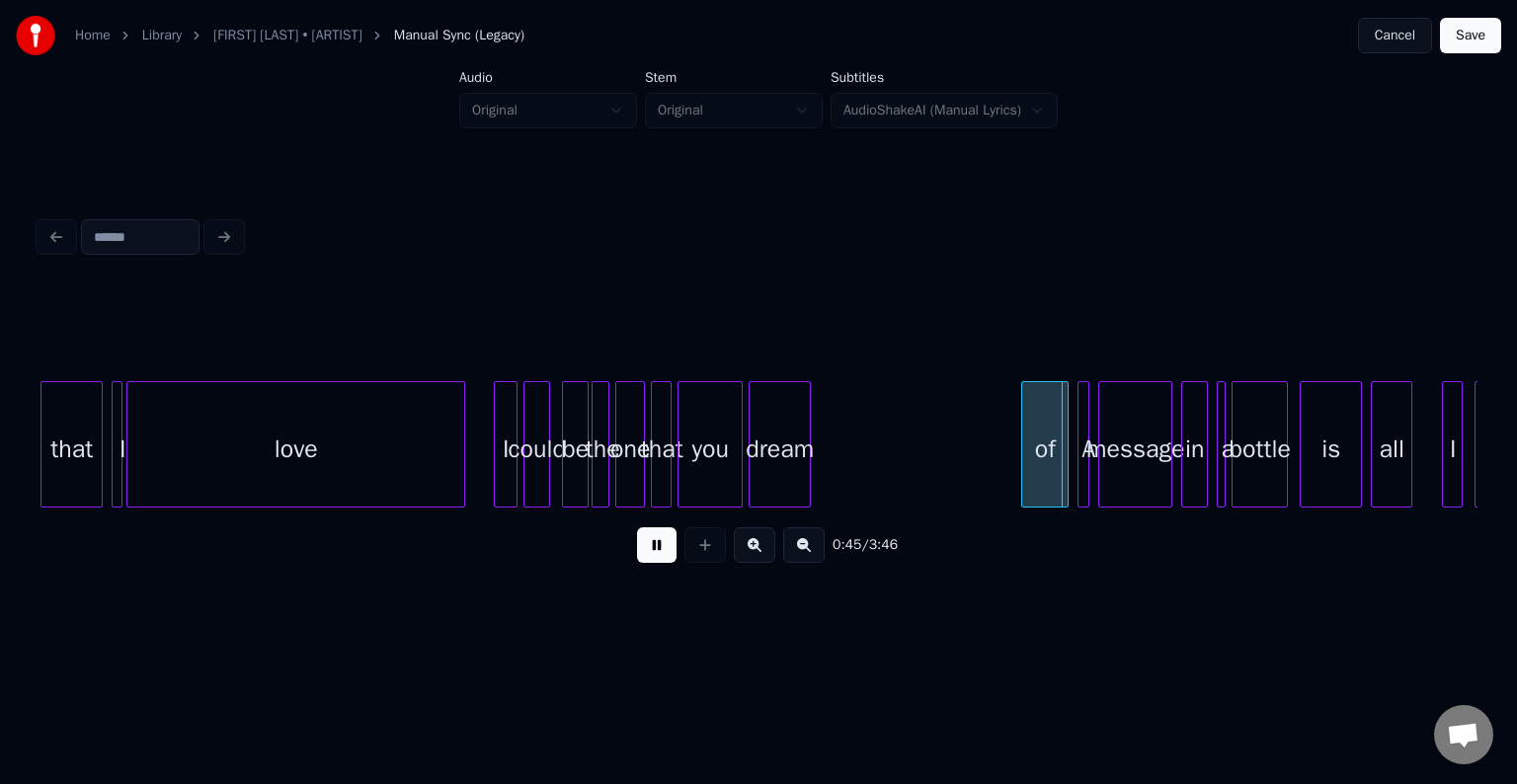 click at bounding box center (657, 545) 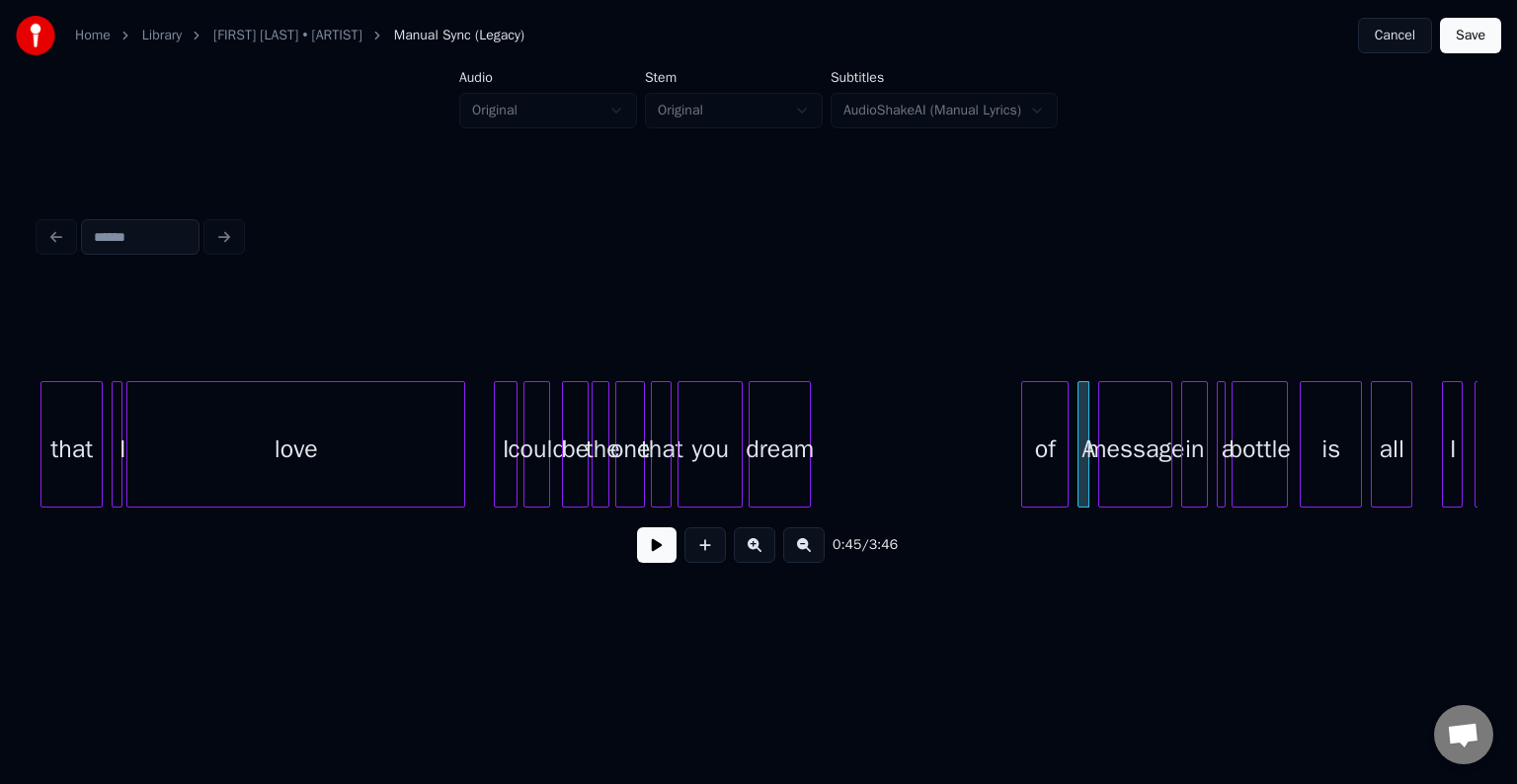 drag, startPoint x: 1018, startPoint y: 436, endPoint x: 838, endPoint y: 443, distance: 180.13606 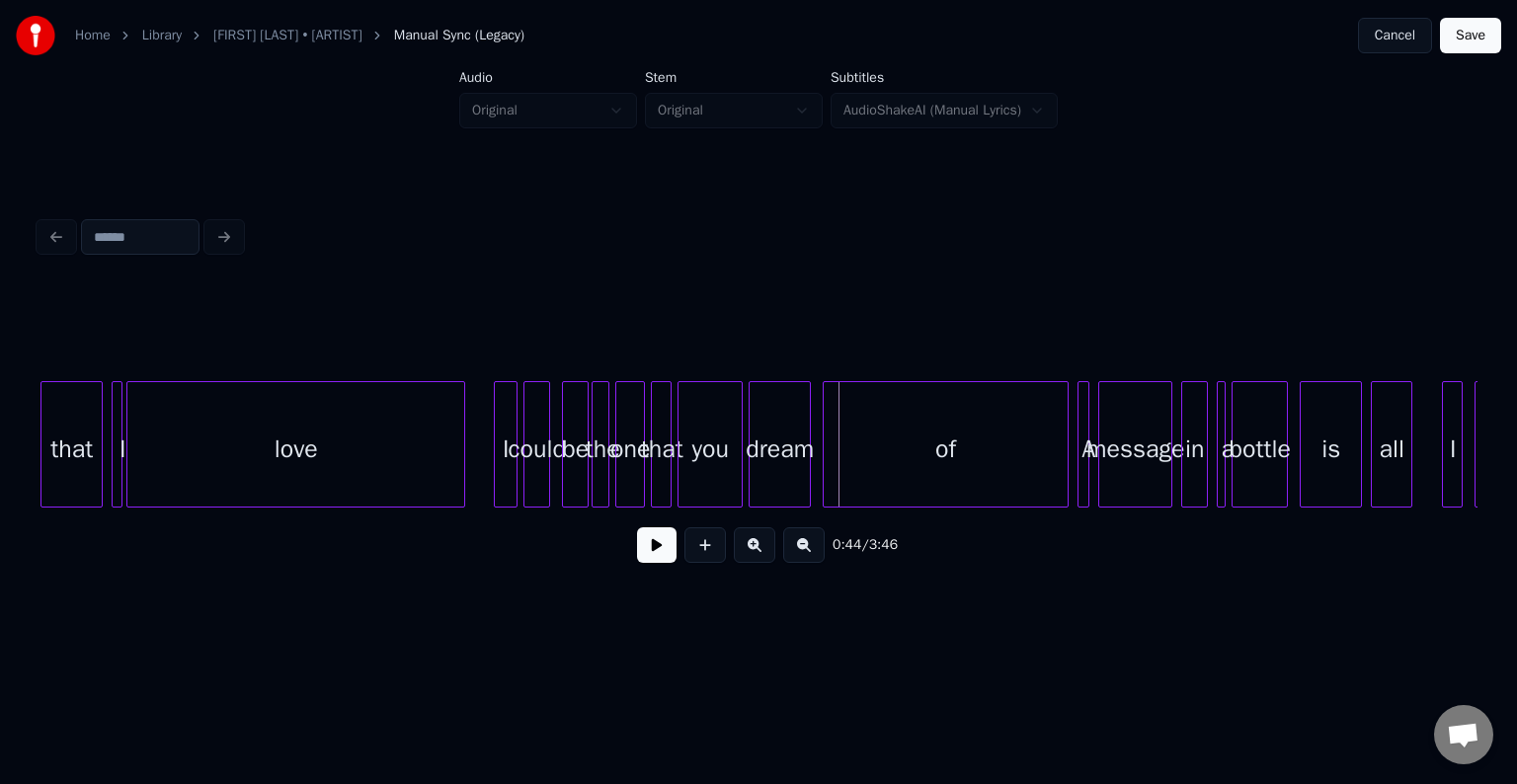 click at bounding box center (827, 444) 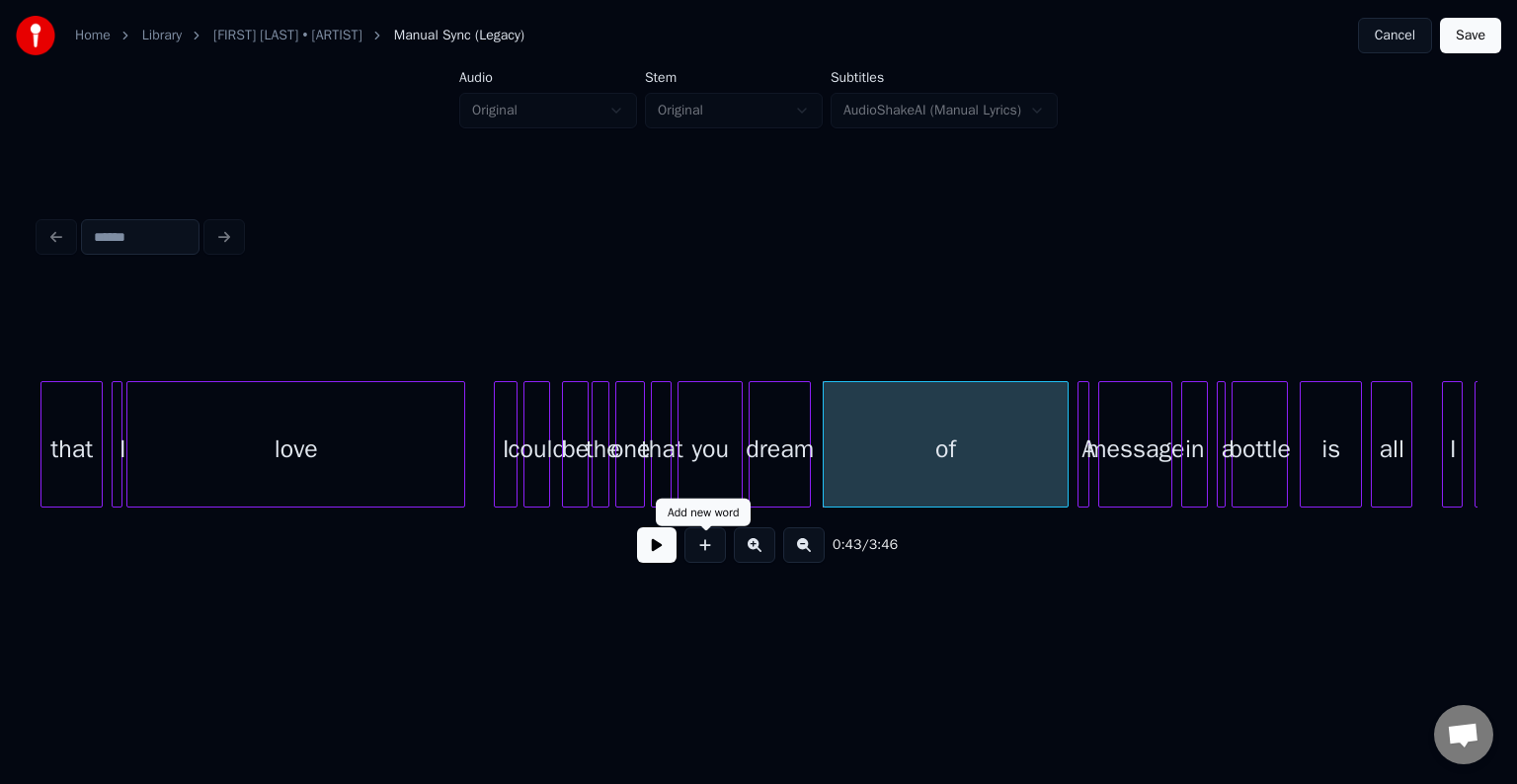 click at bounding box center [657, 545] 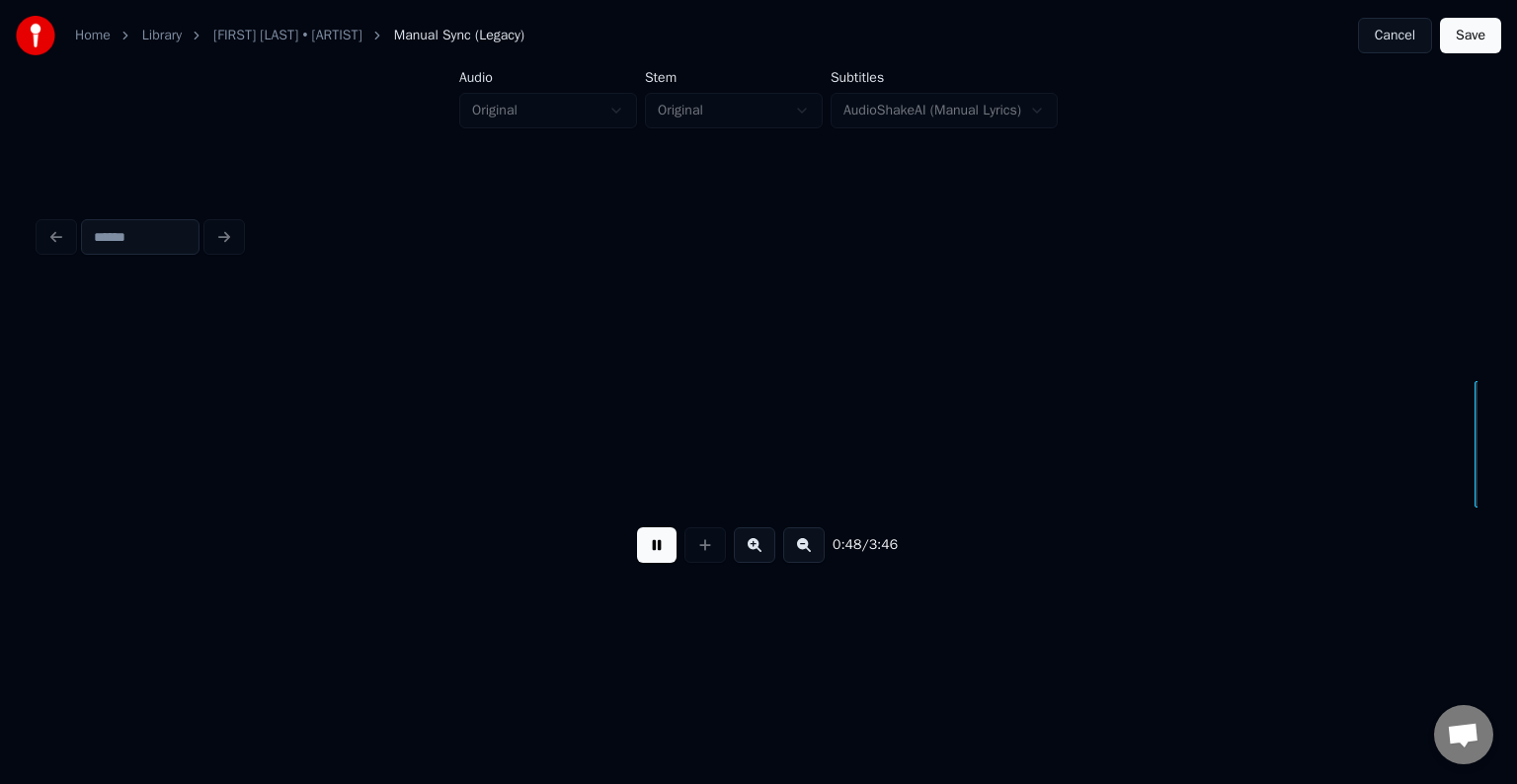 scroll, scrollTop: 0, scrollLeft: 7172, axis: horizontal 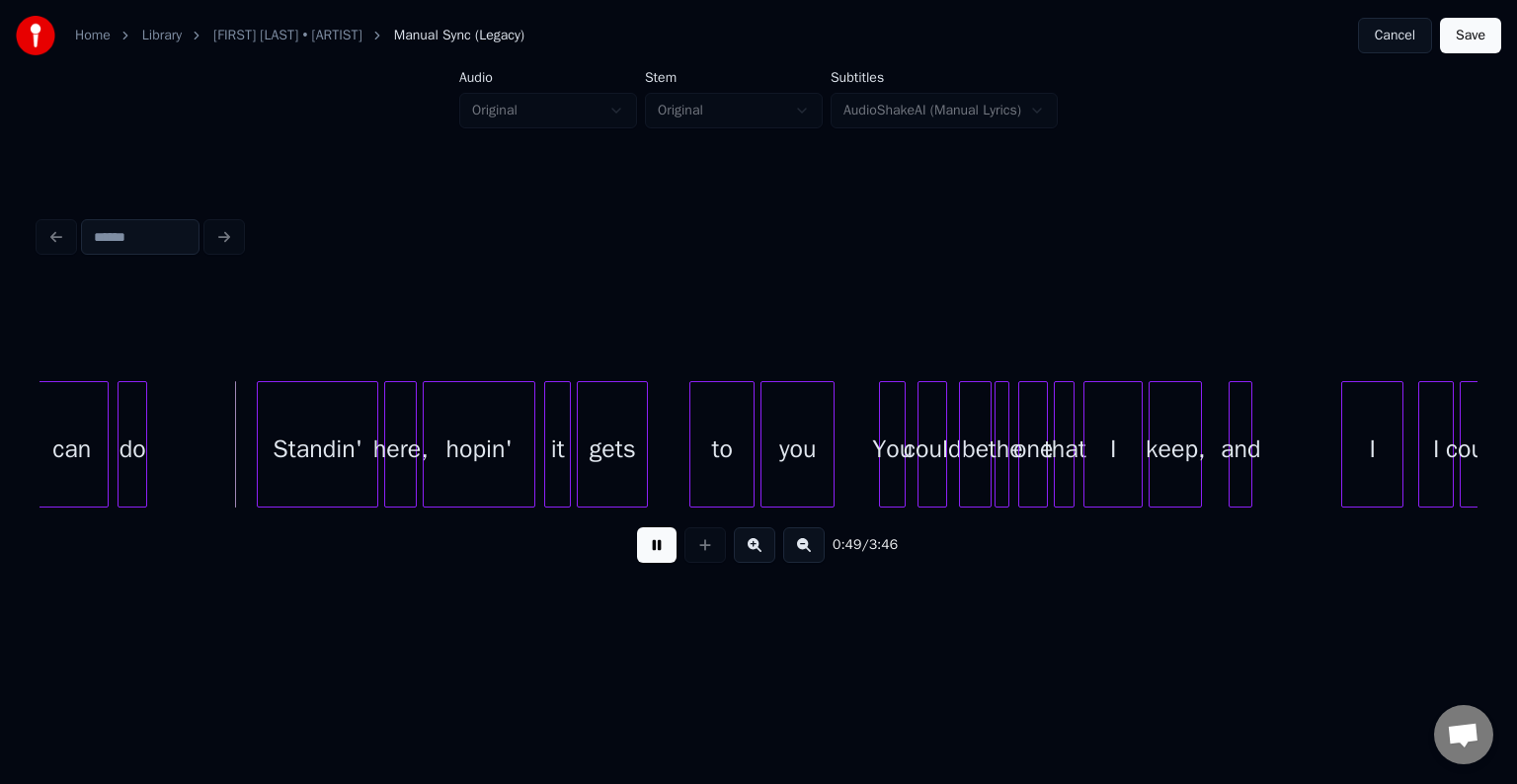click at bounding box center (657, 545) 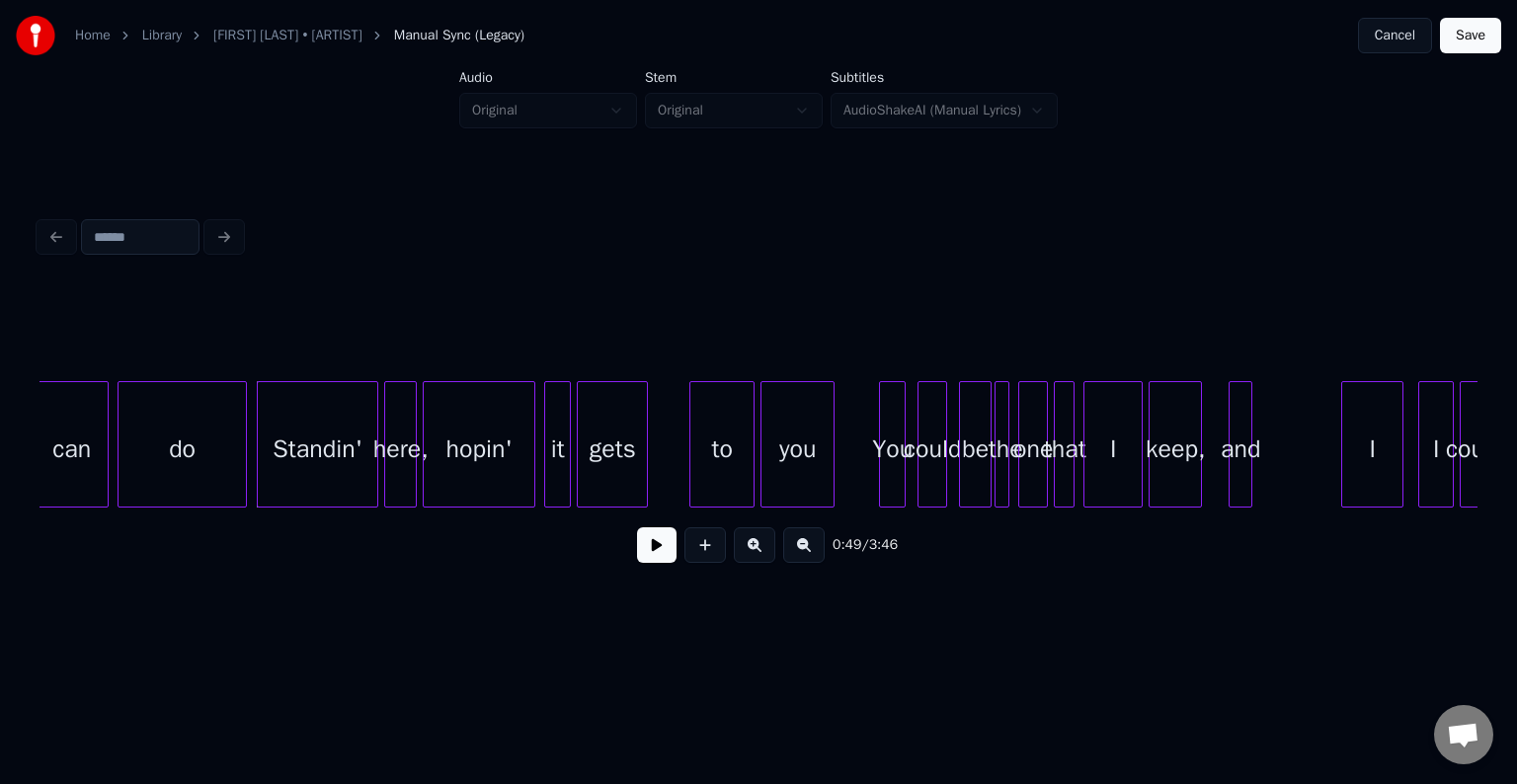 click at bounding box center (243, 444) 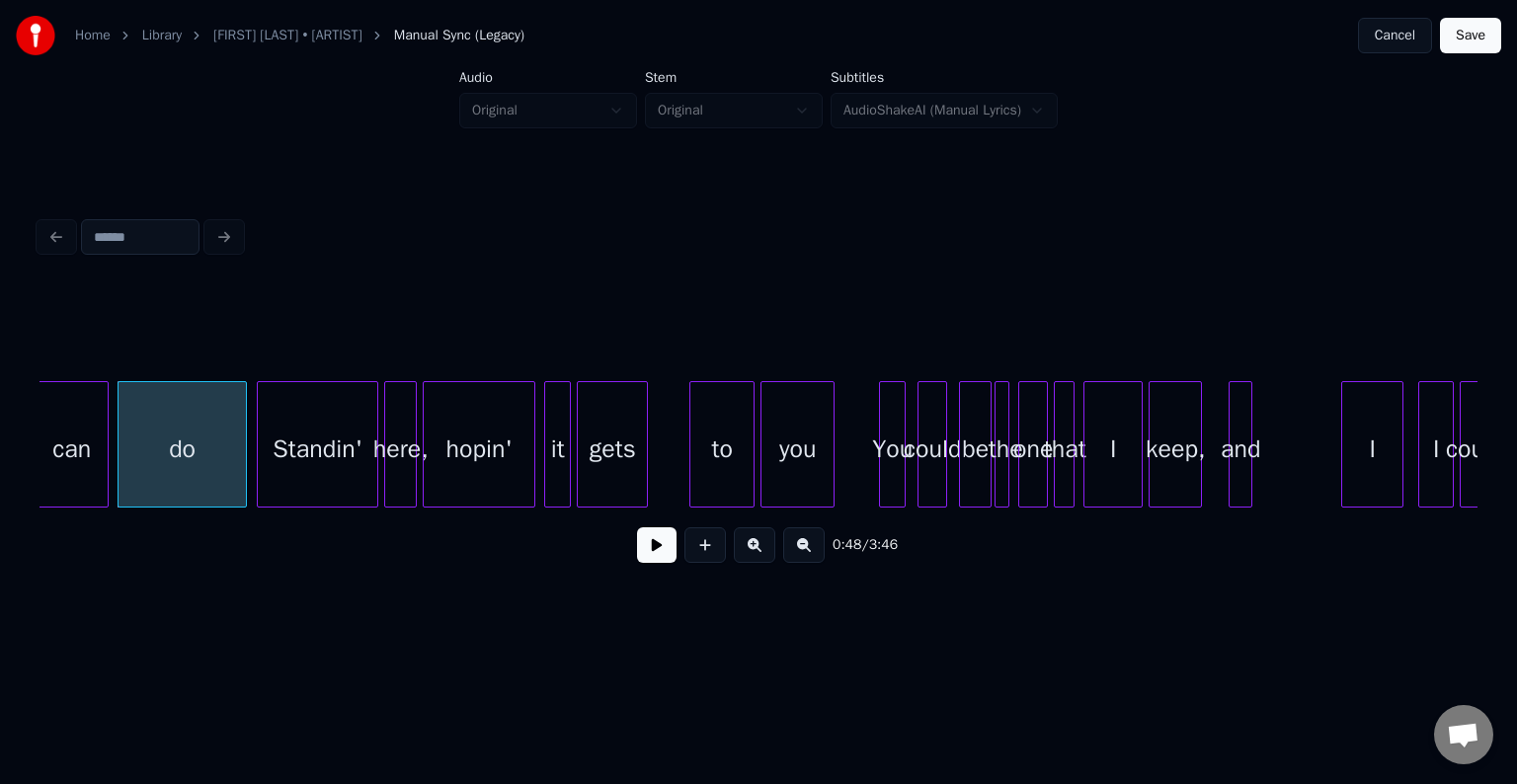 click at bounding box center [657, 545] 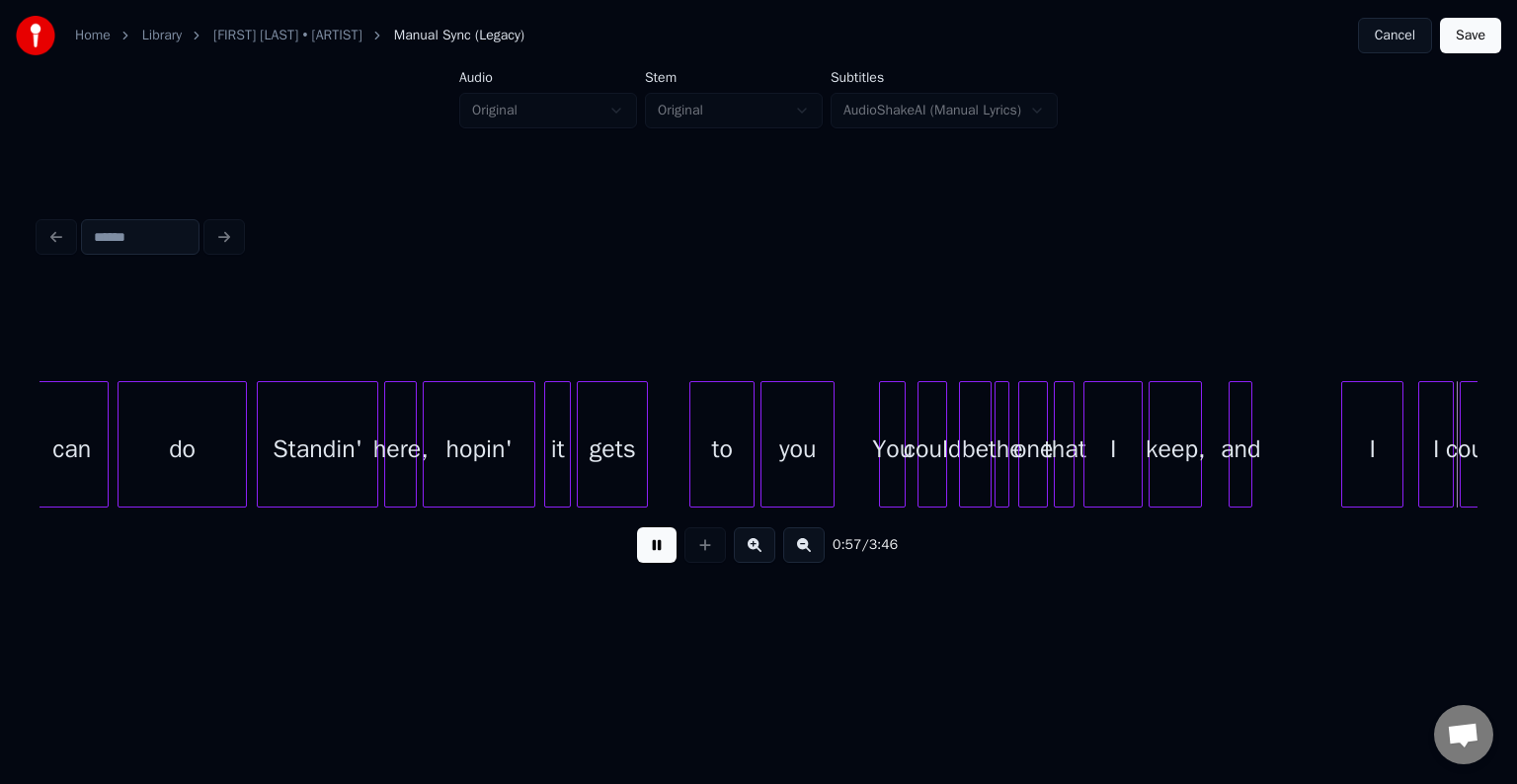 click at bounding box center [657, 545] 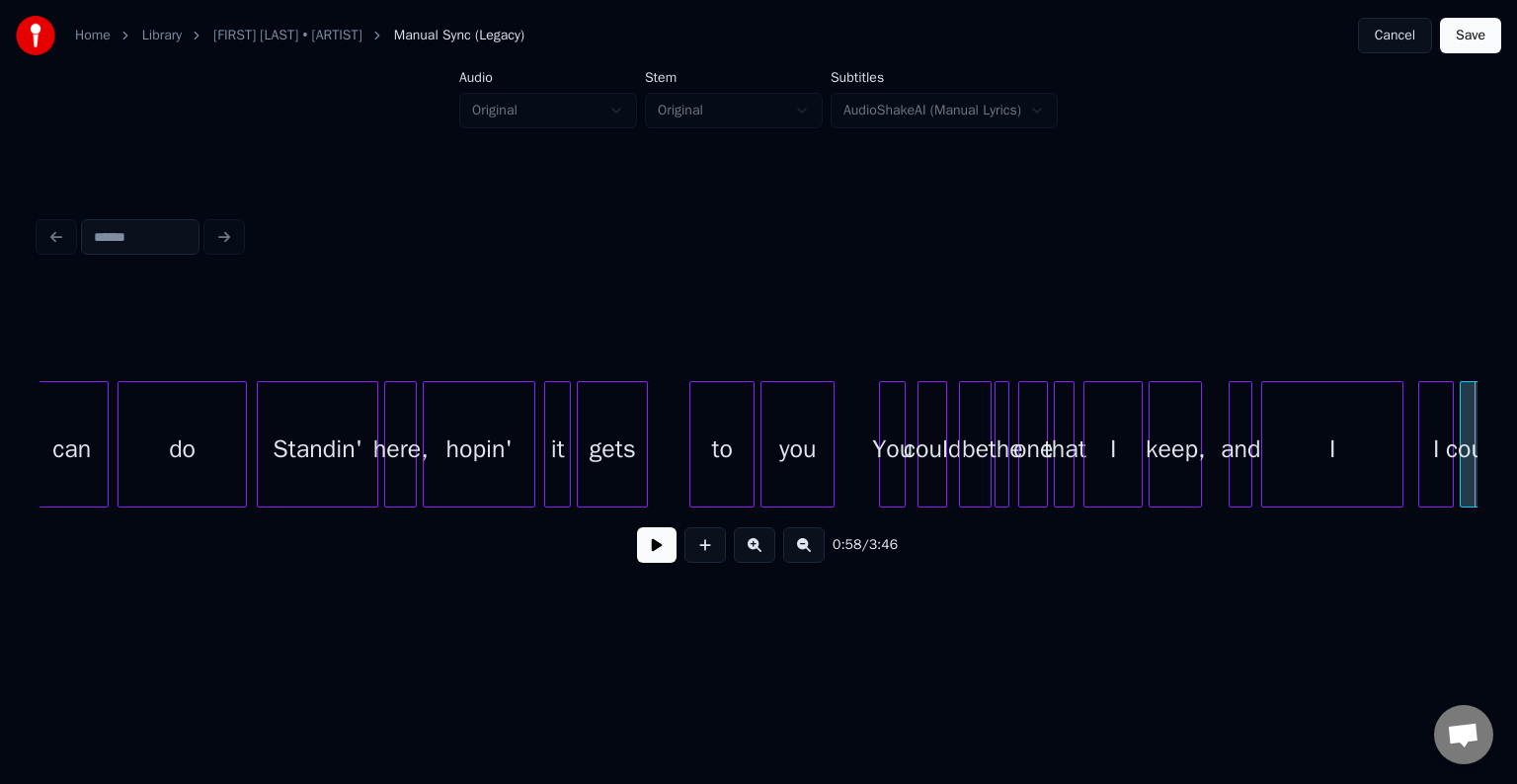 click at bounding box center (1265, 444) 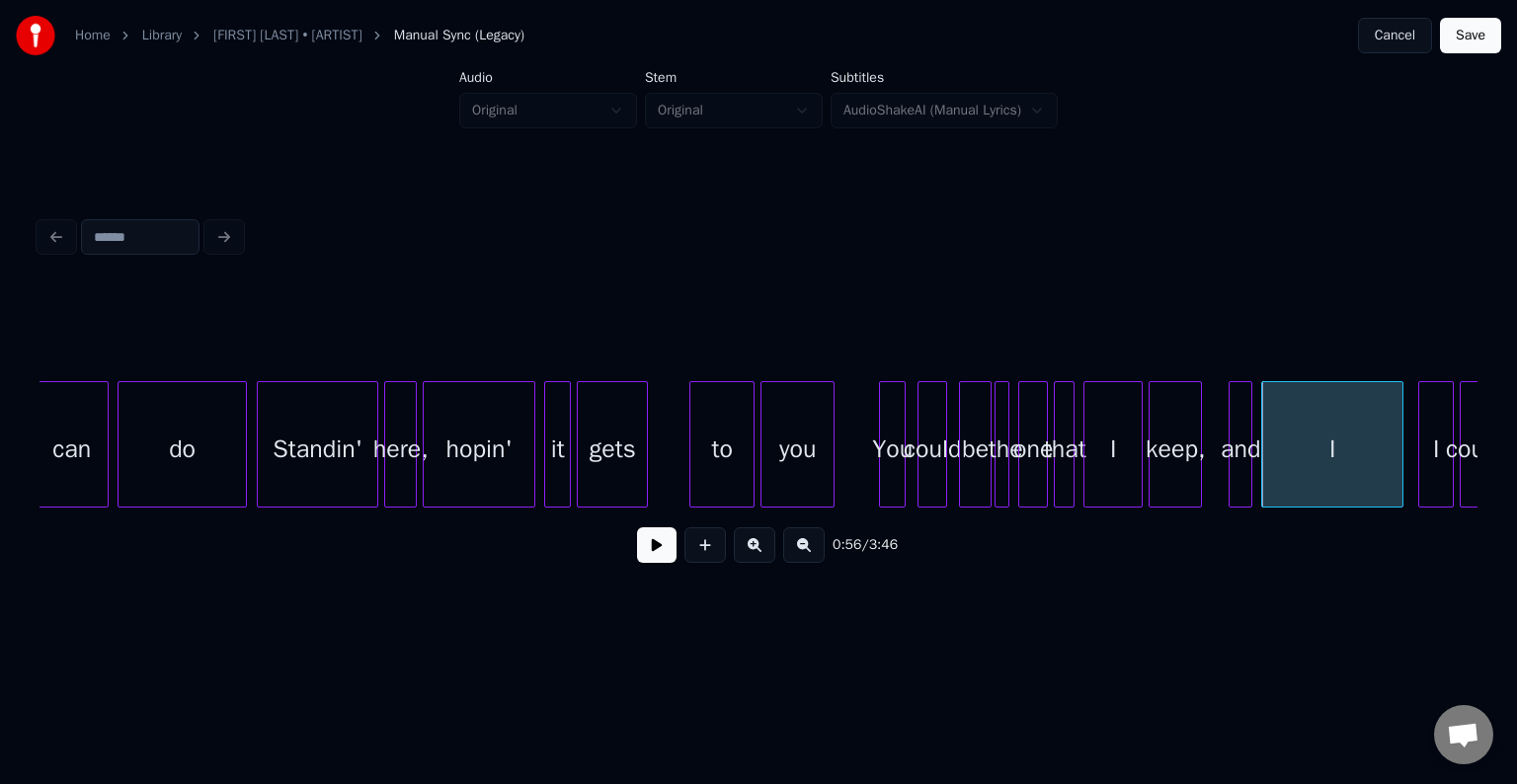 click at bounding box center (657, 545) 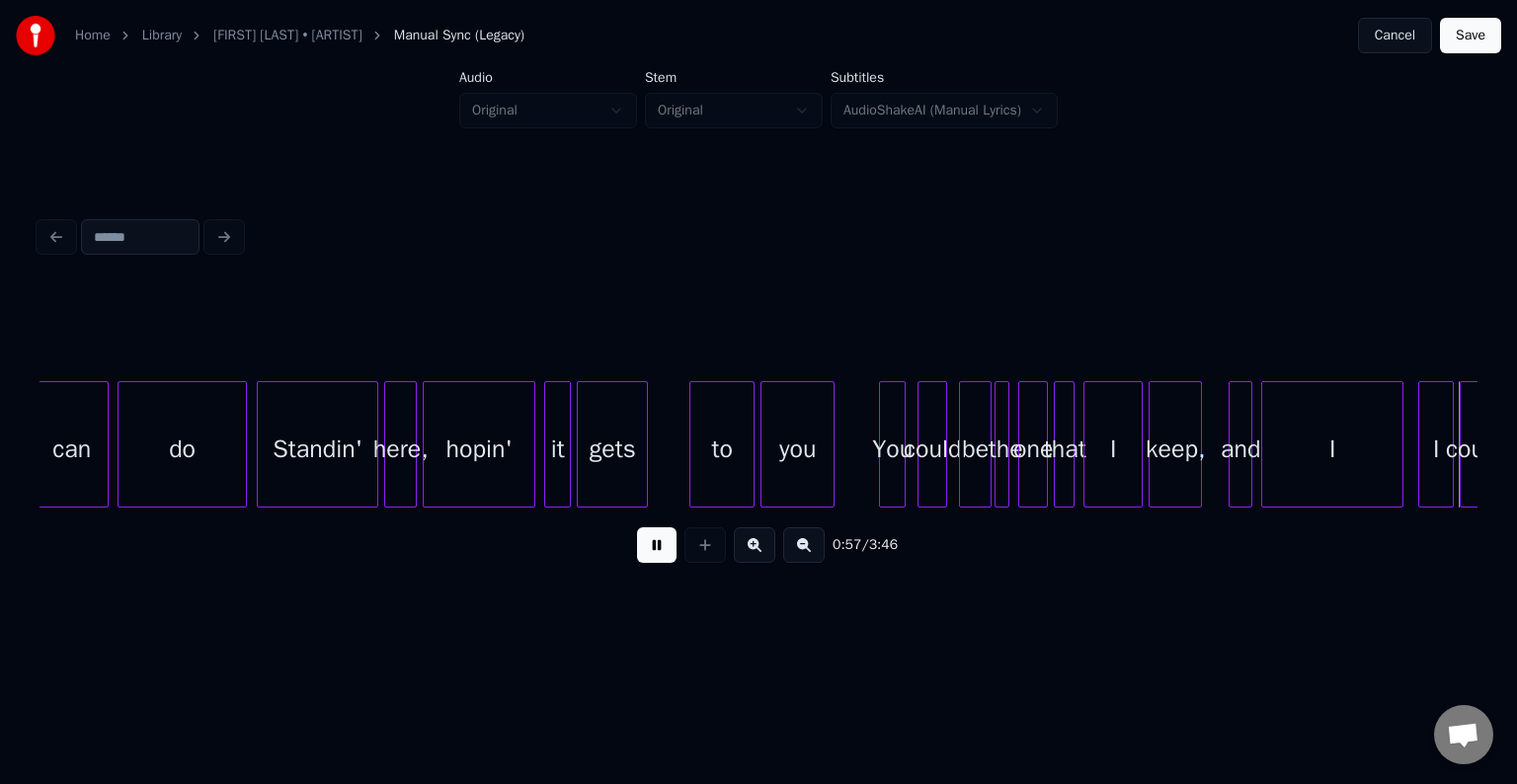 scroll, scrollTop: 0, scrollLeft: 8611, axis: horizontal 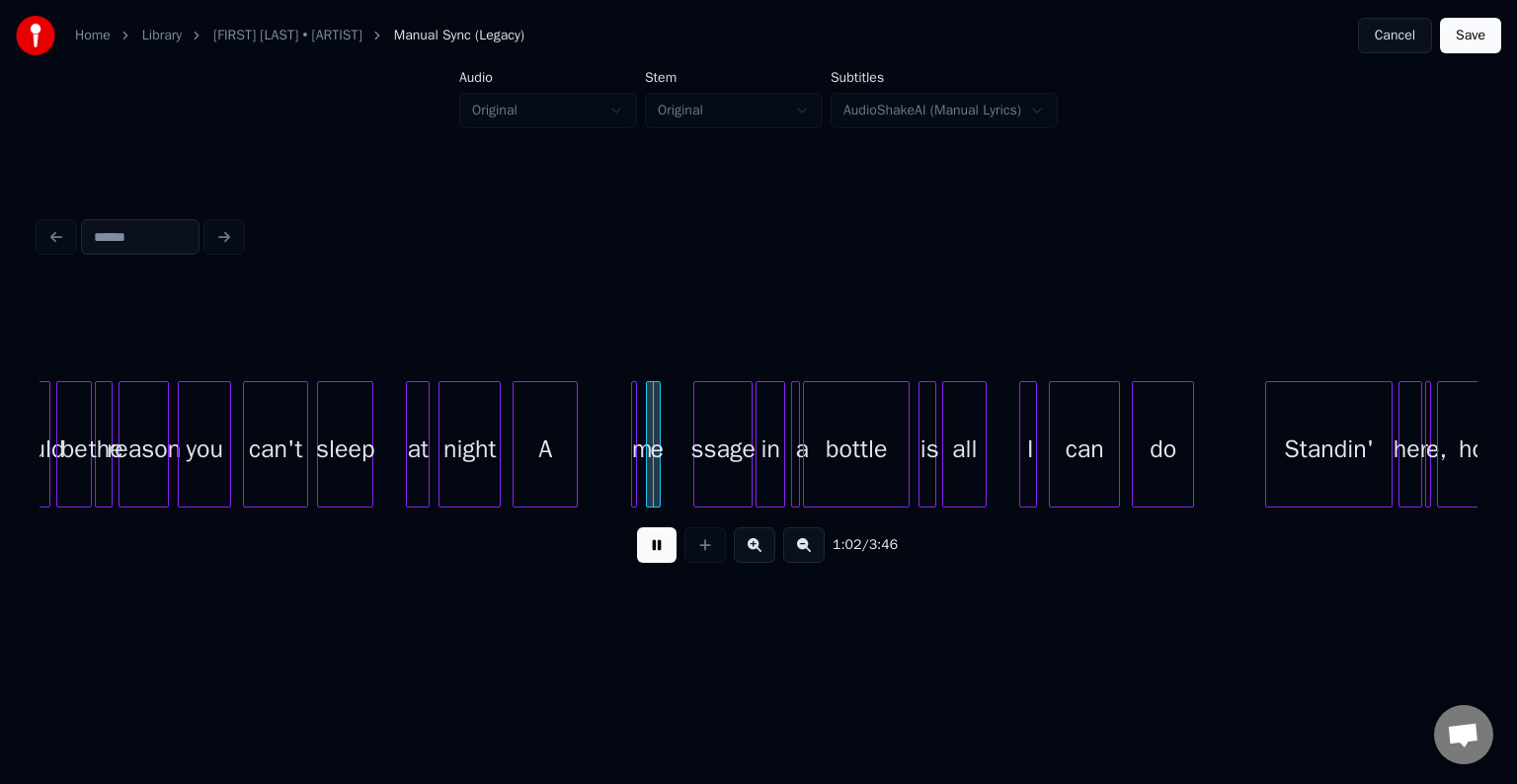 click at bounding box center [657, 545] 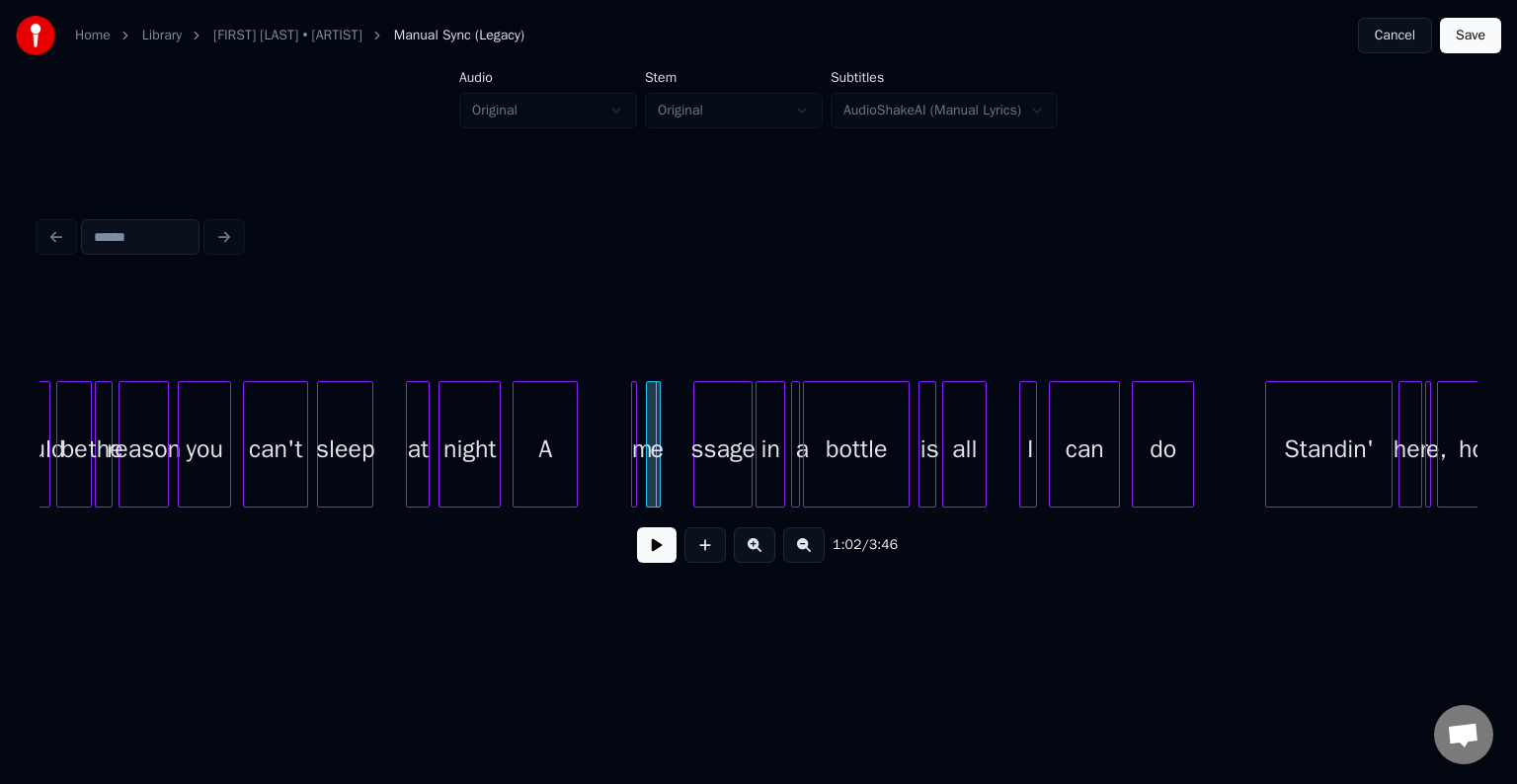 click at bounding box center [657, 444] 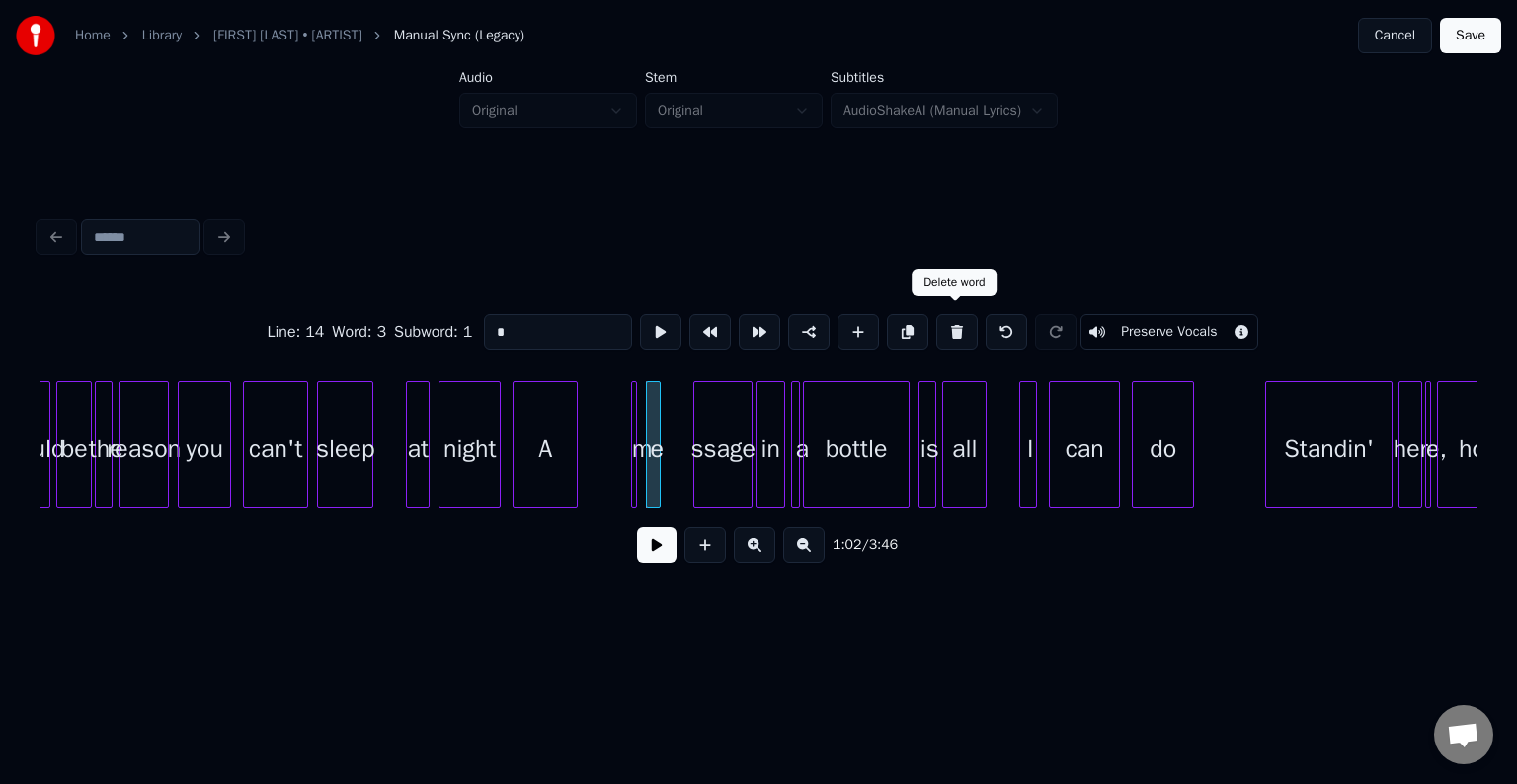 click at bounding box center [957, 332] 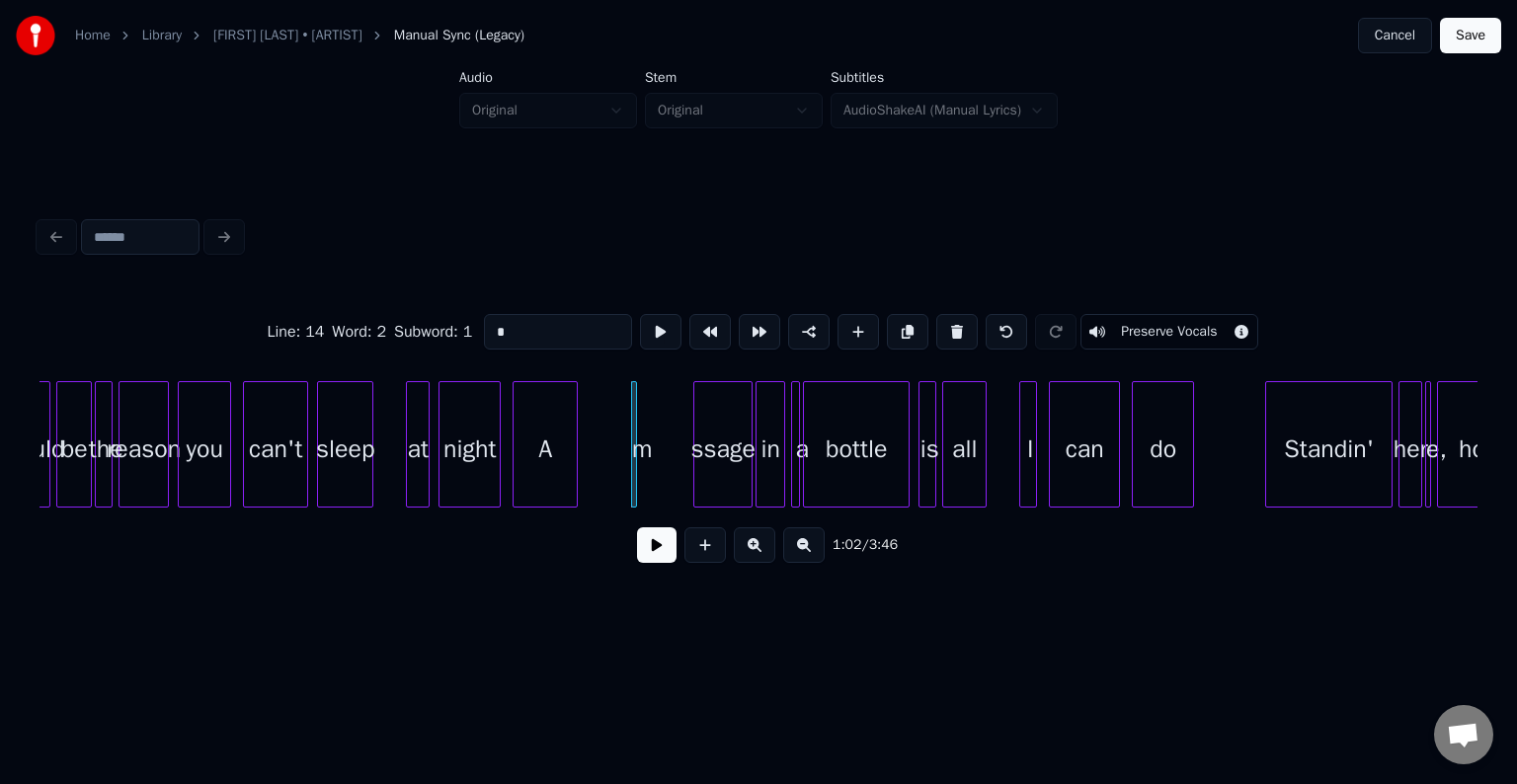 click at bounding box center [957, 332] 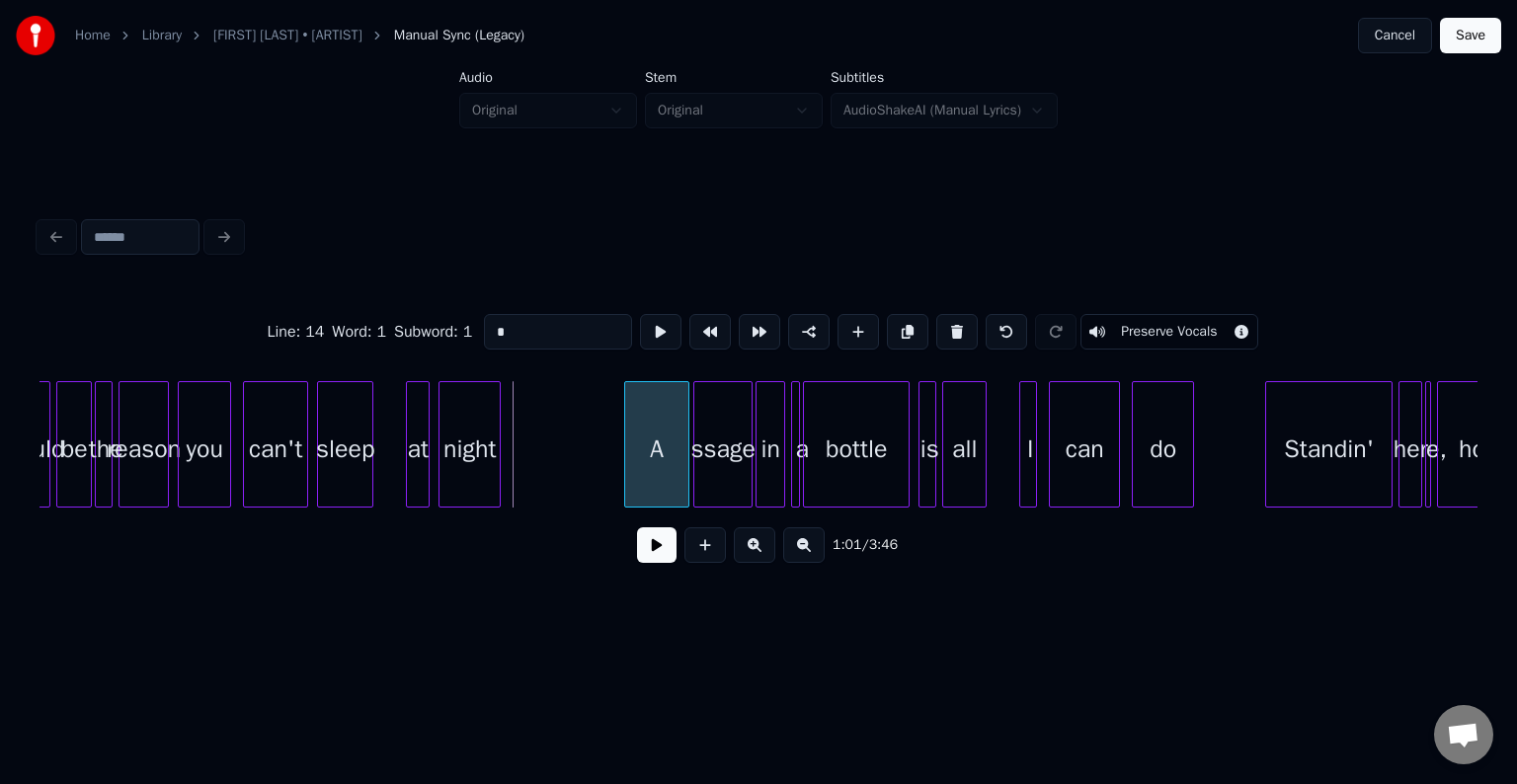 click on "A" at bounding box center (657, 449) 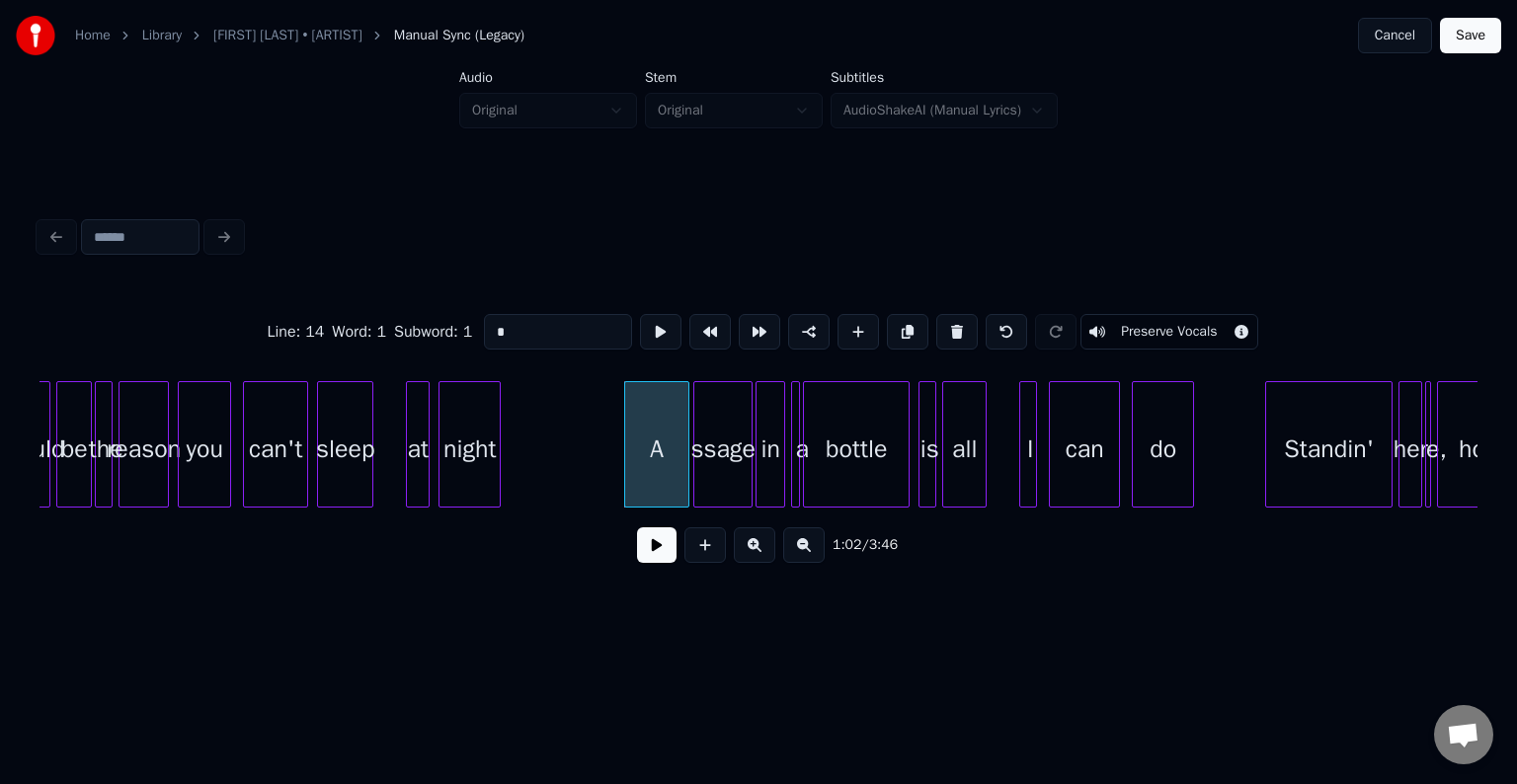 click on "ssage" at bounding box center [723, 449] 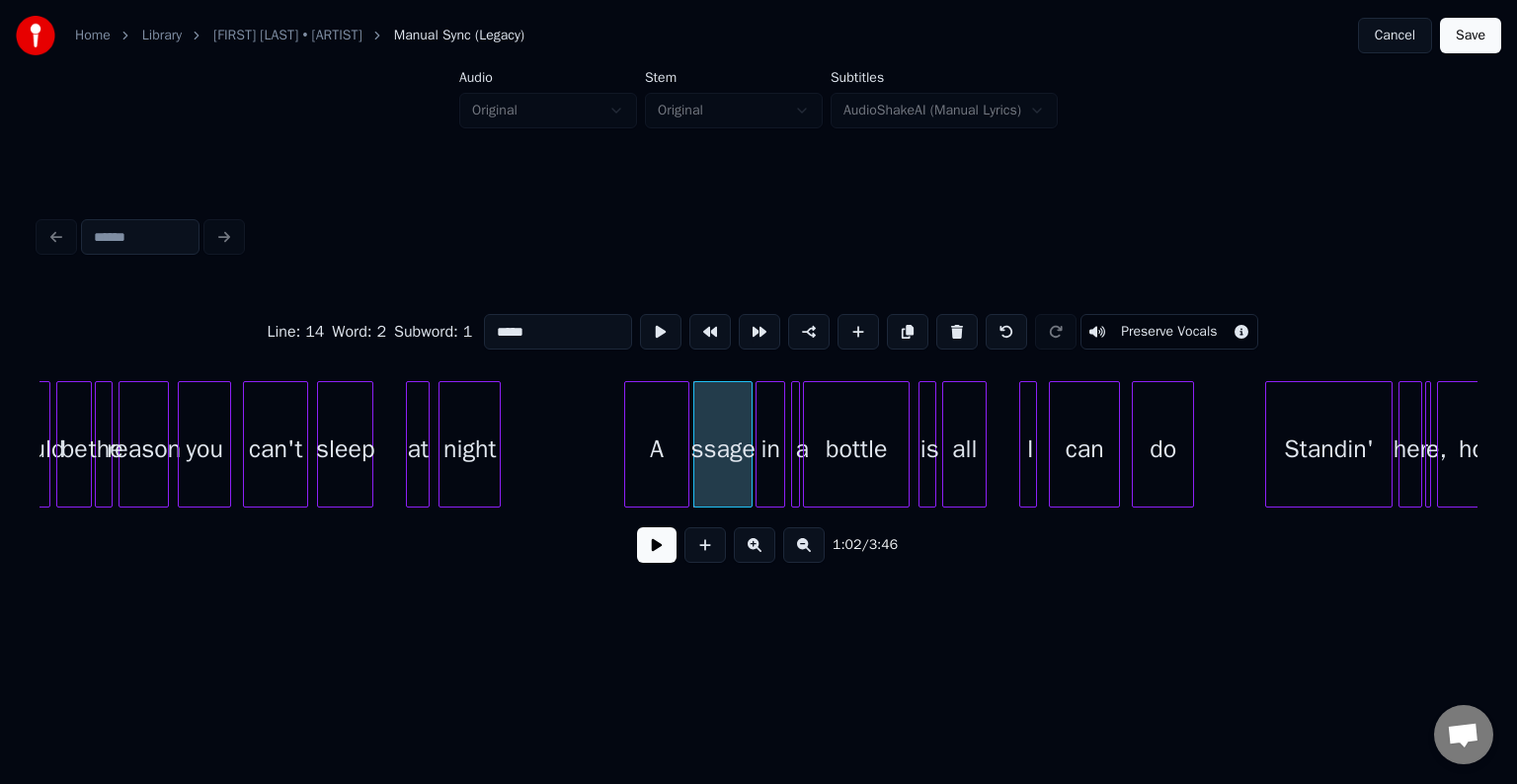 click on "*****" at bounding box center [558, 332] 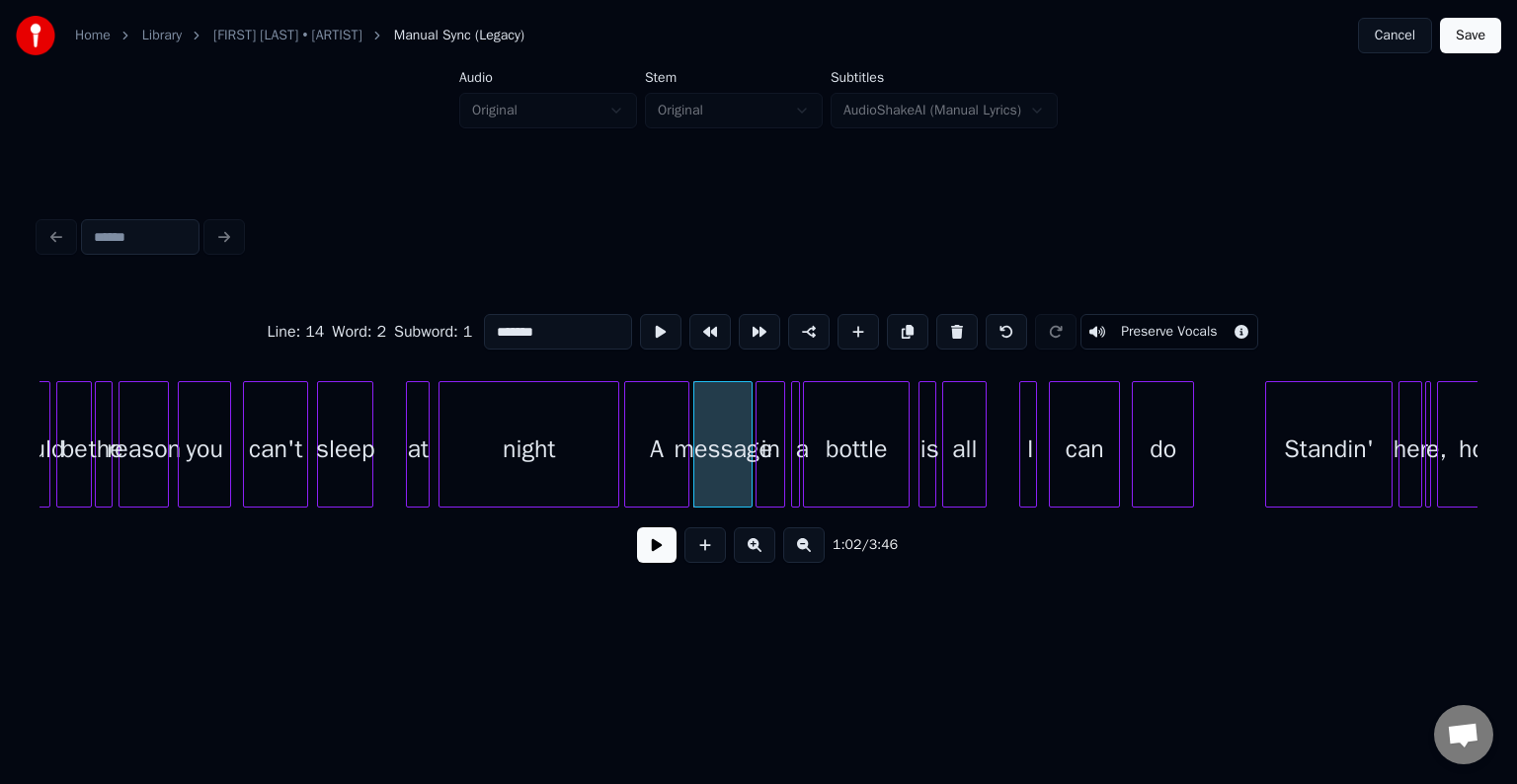 click at bounding box center (615, 444) 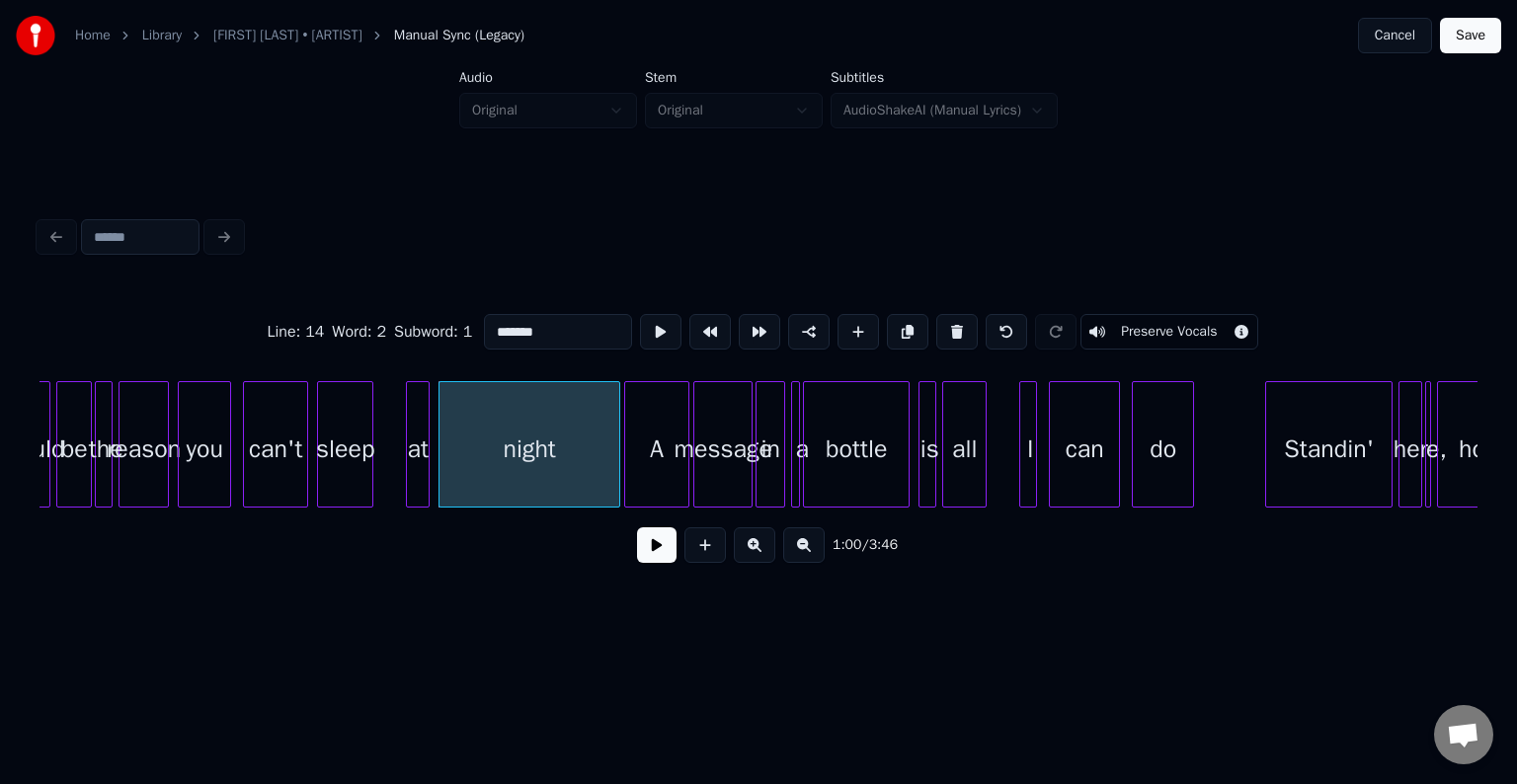 type on "*******" 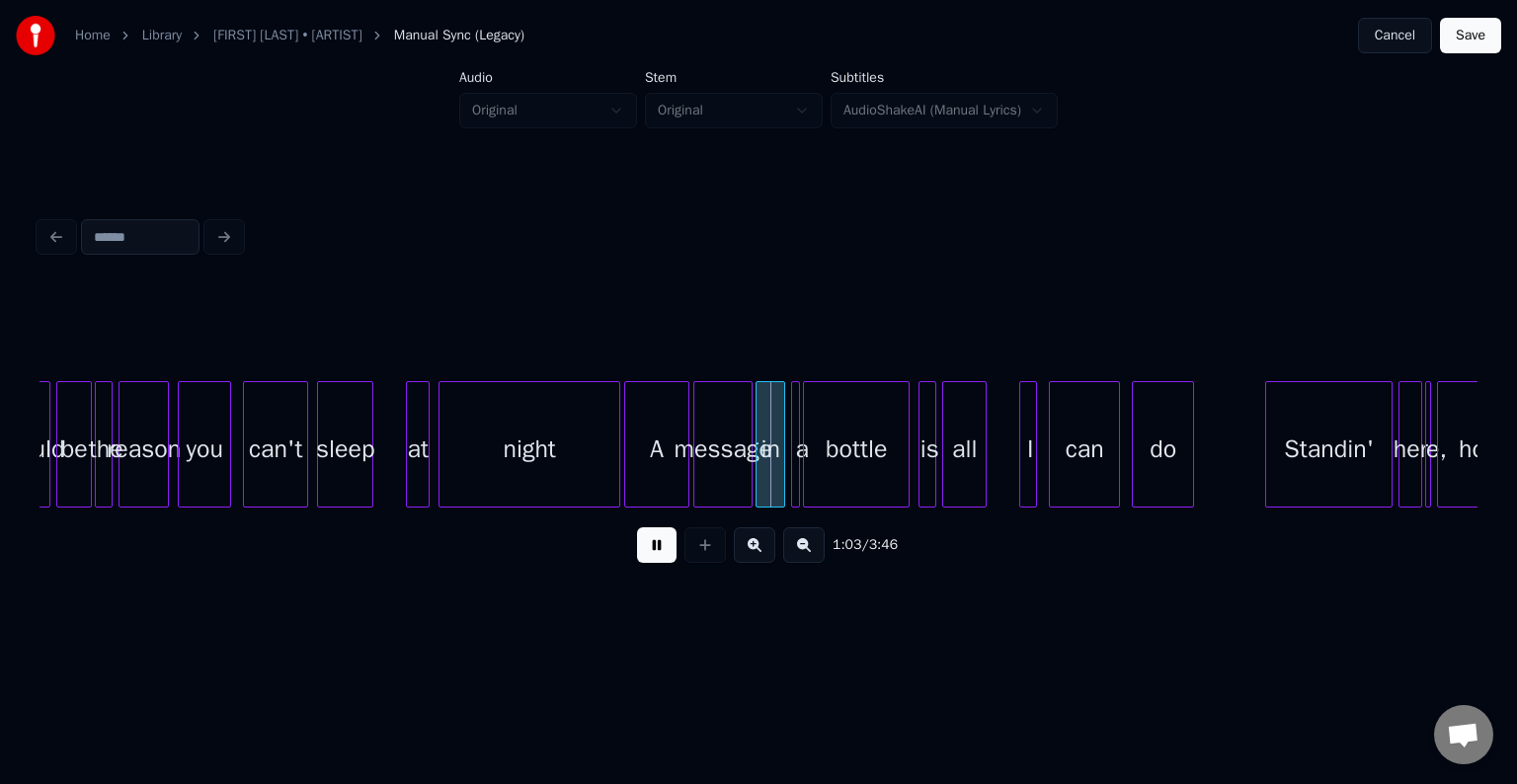 click at bounding box center [657, 545] 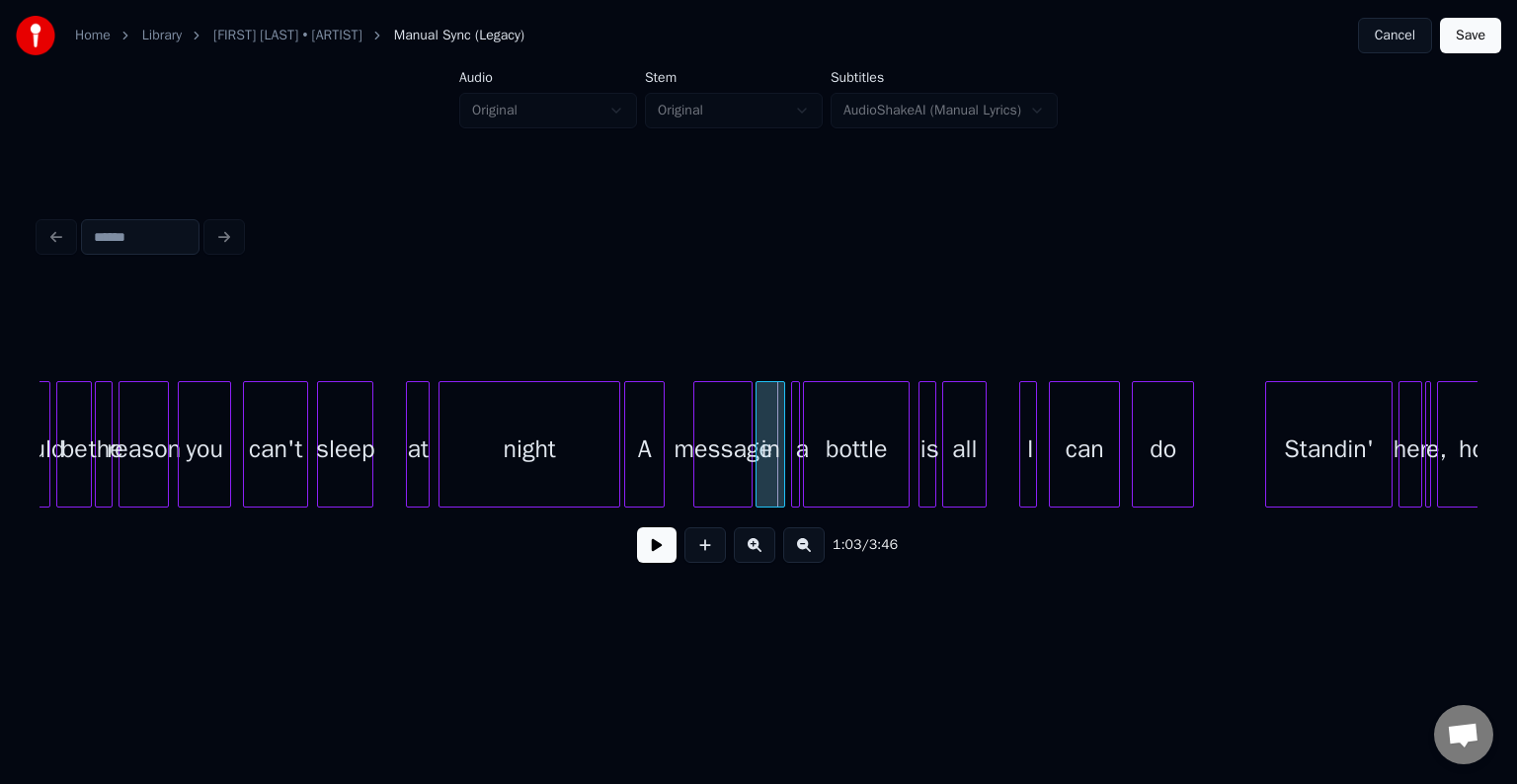 click at bounding box center [661, 444] 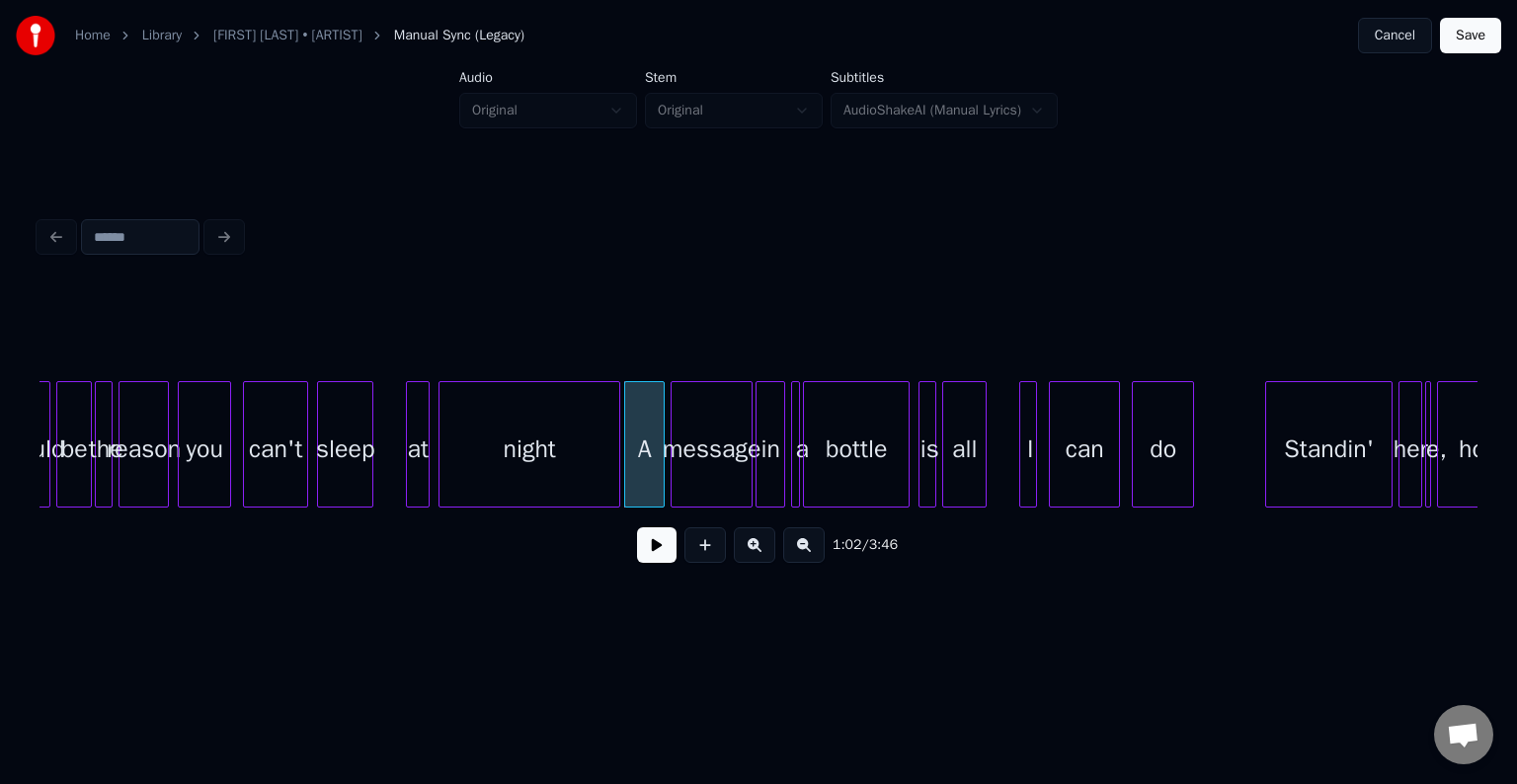 click at bounding box center [675, 444] 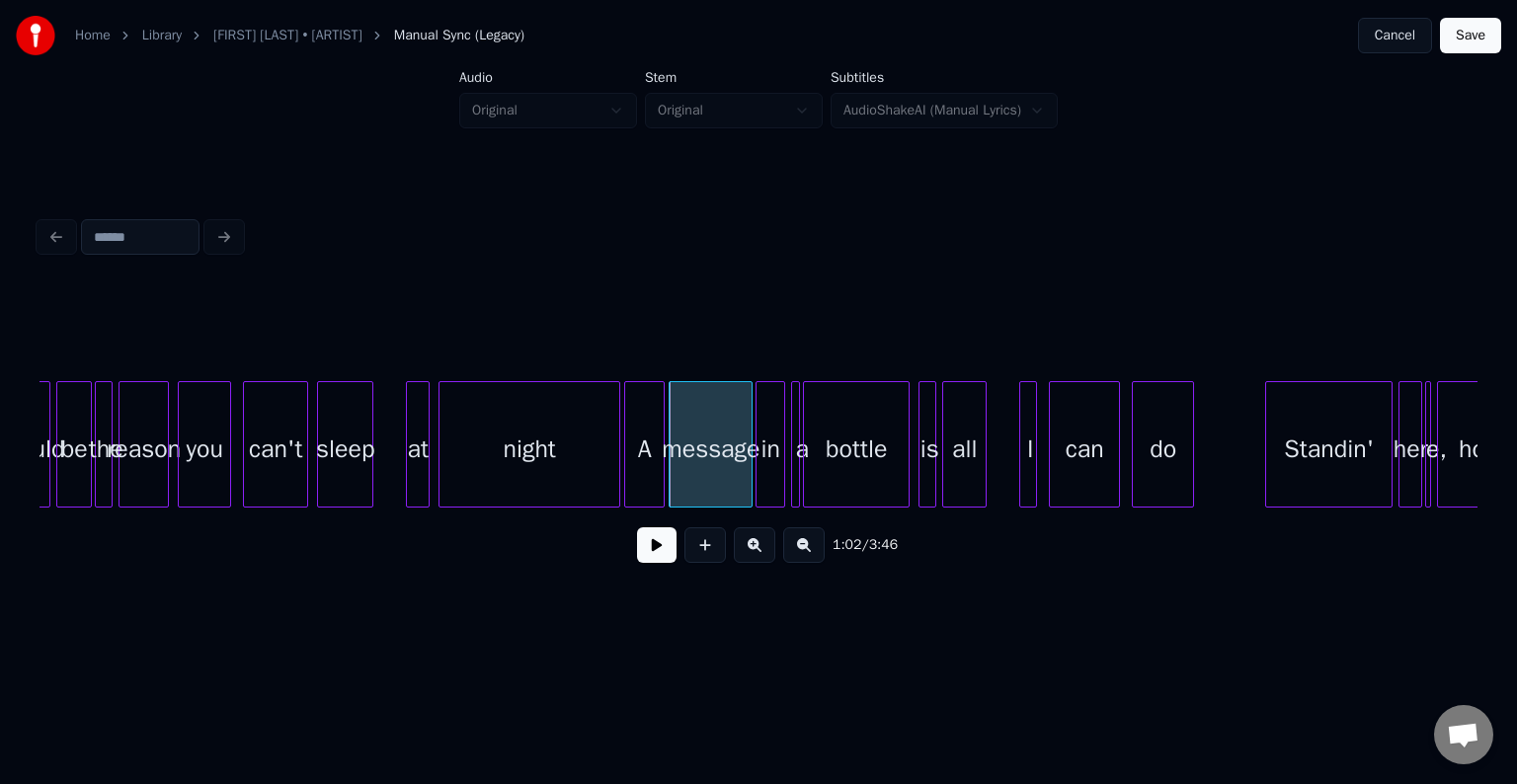click on "A" at bounding box center (644, 449) 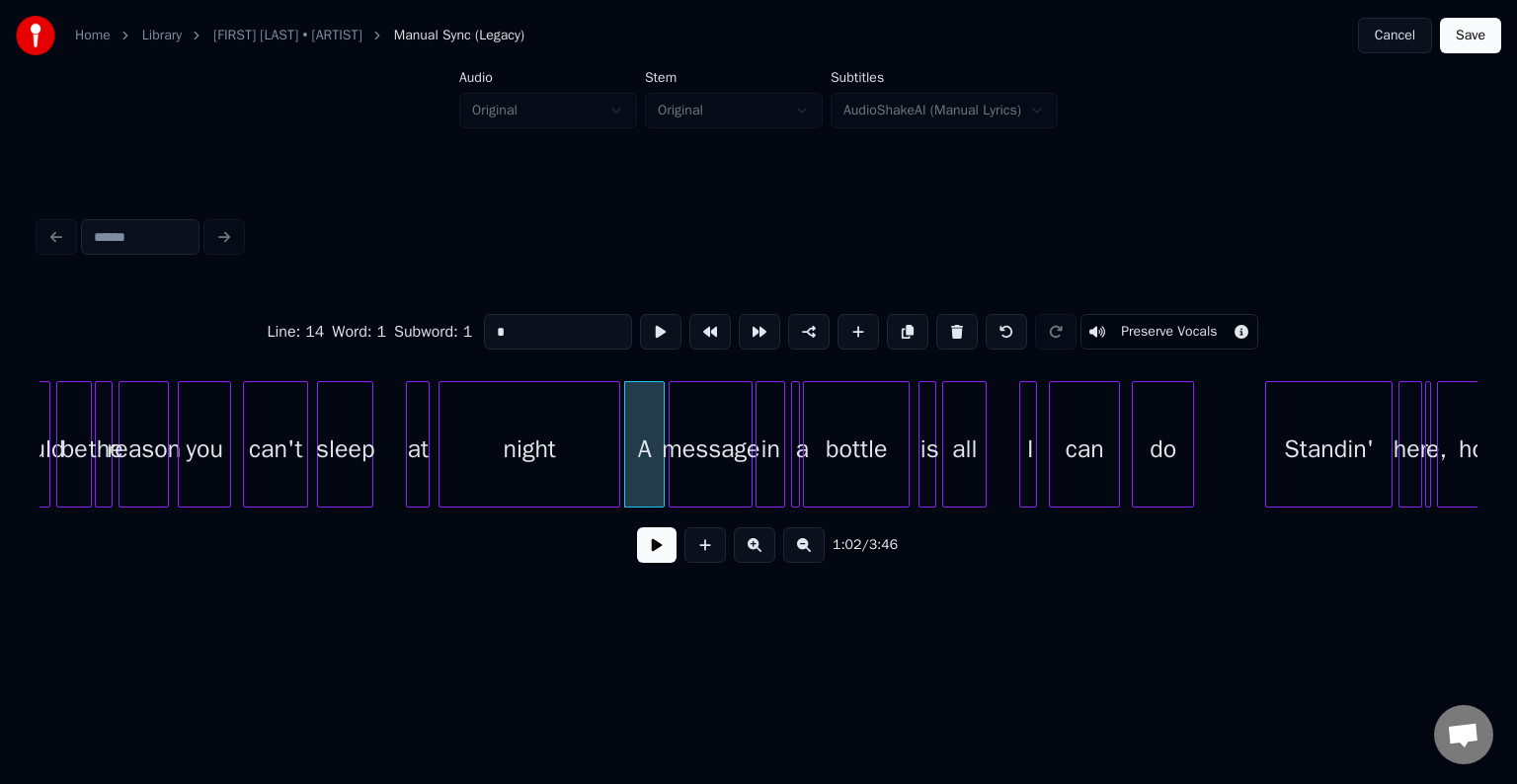 click at bounding box center [657, 545] 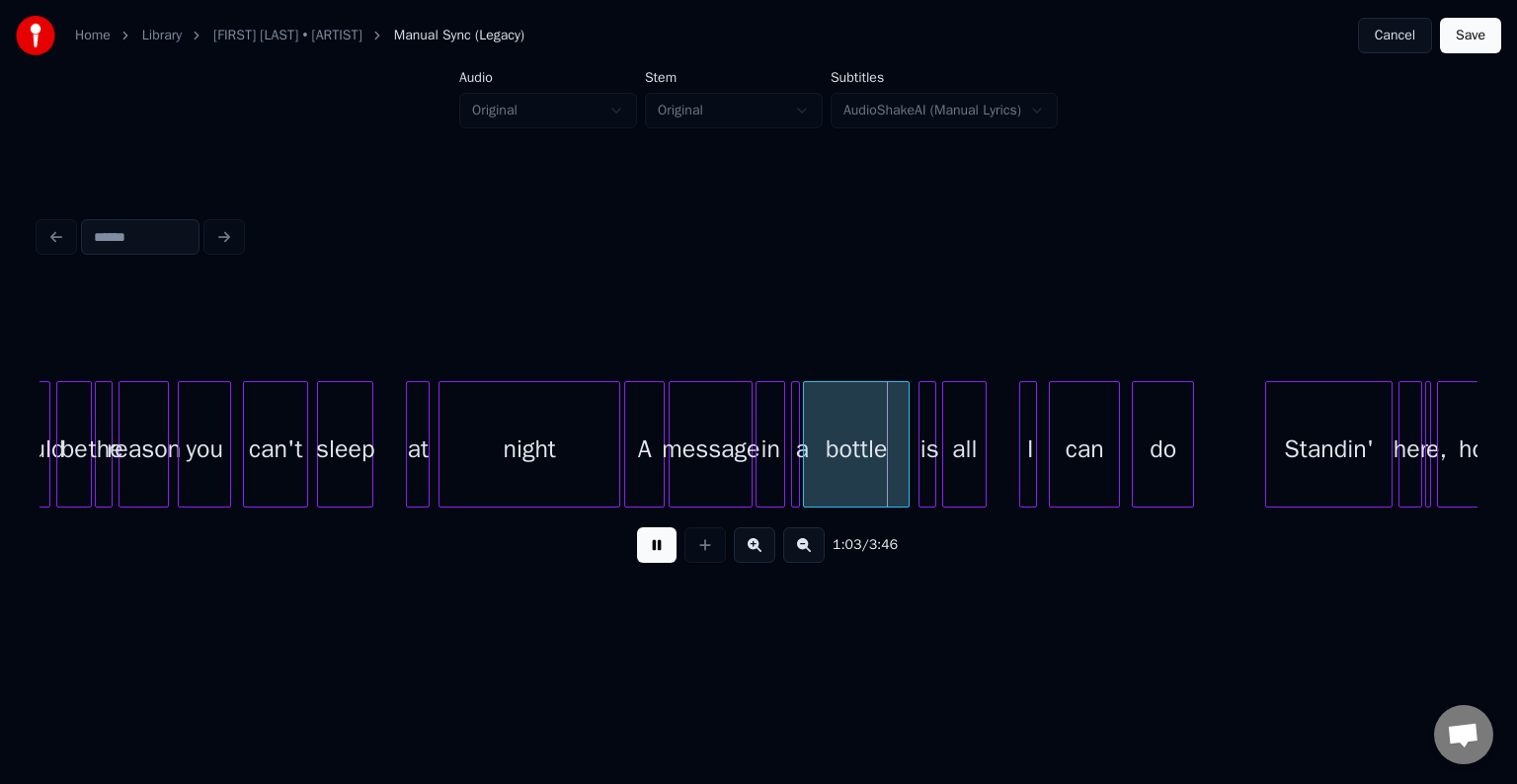 click at bounding box center [657, 545] 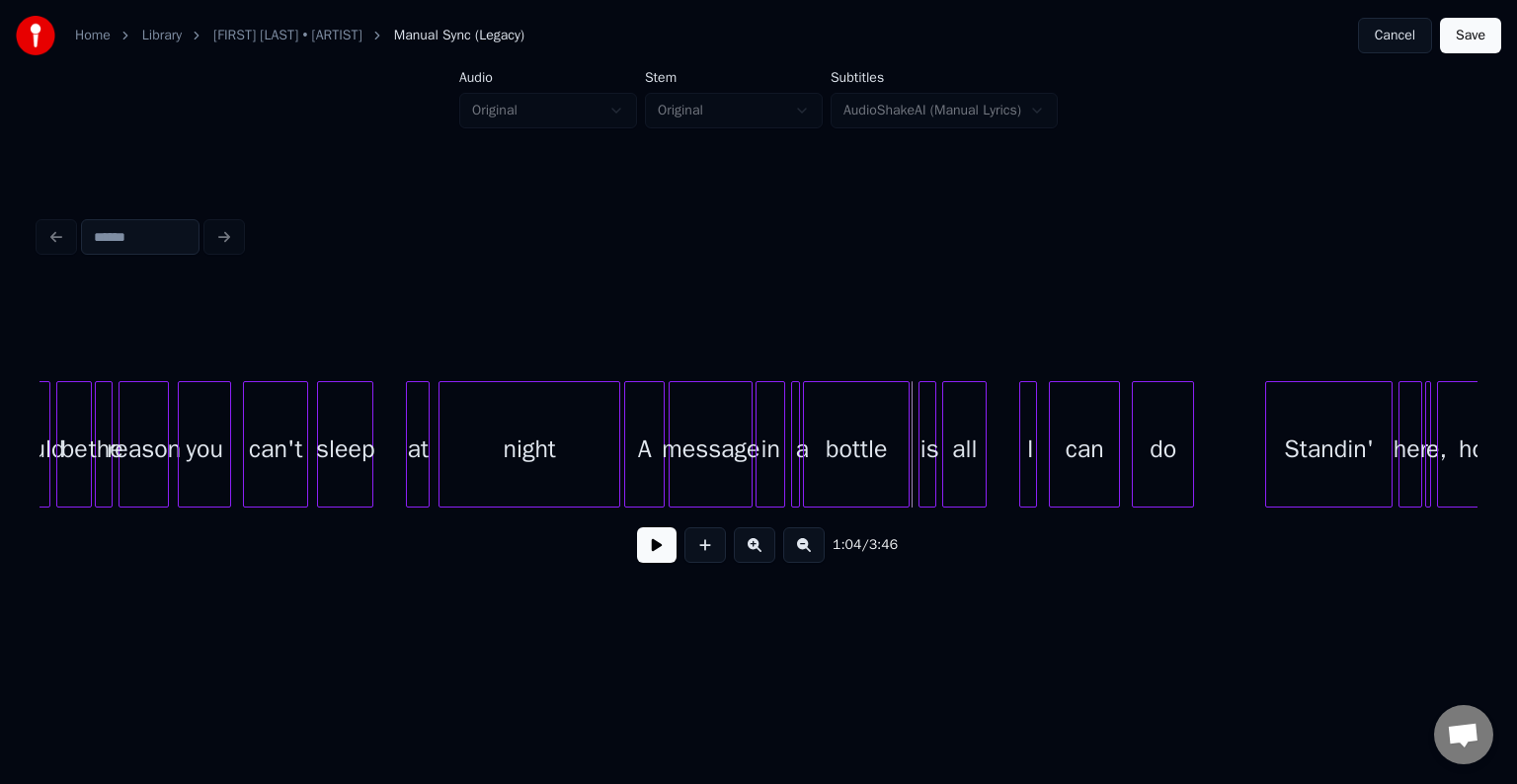 click on "night" at bounding box center [529, 449] 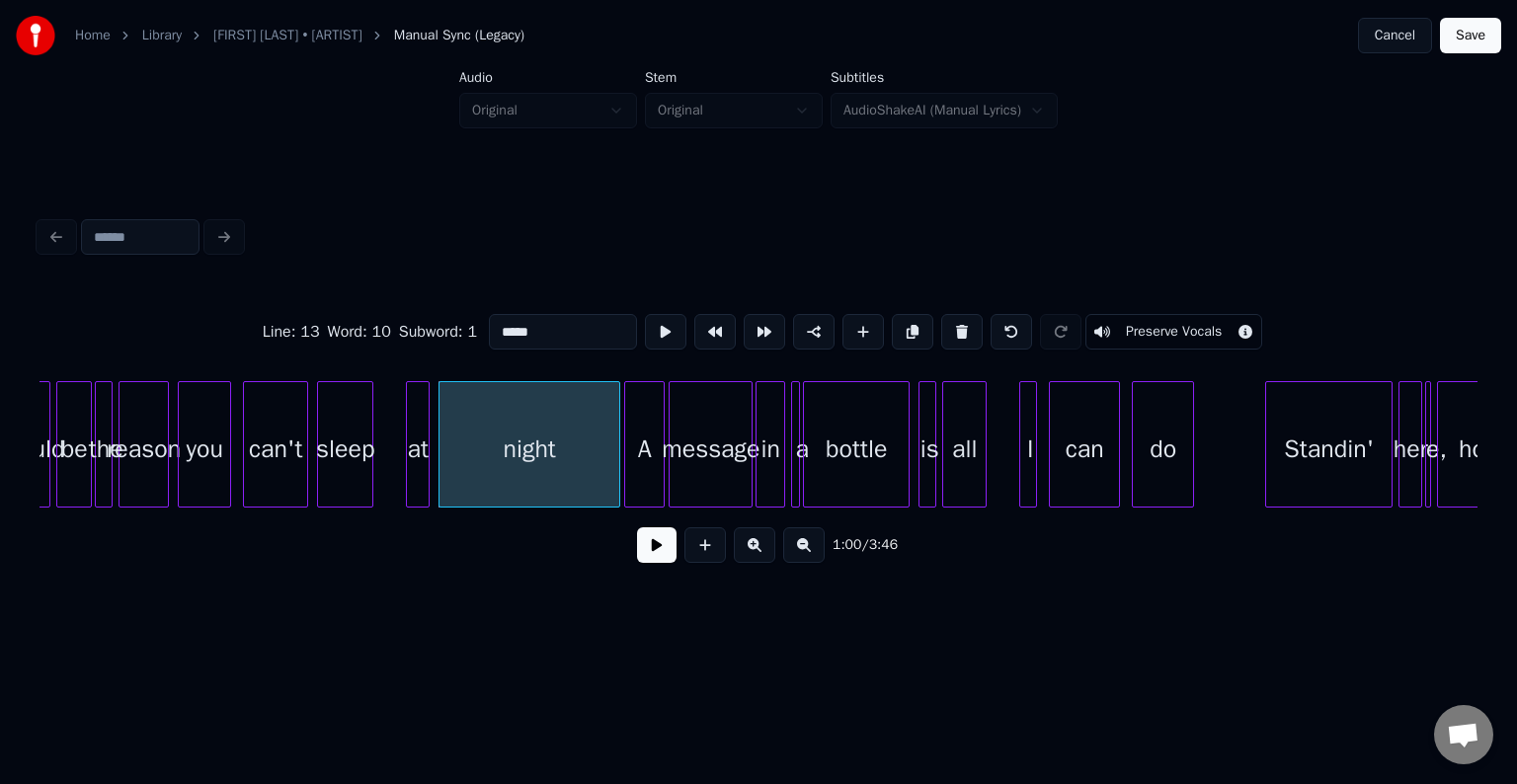 click at bounding box center [657, 545] 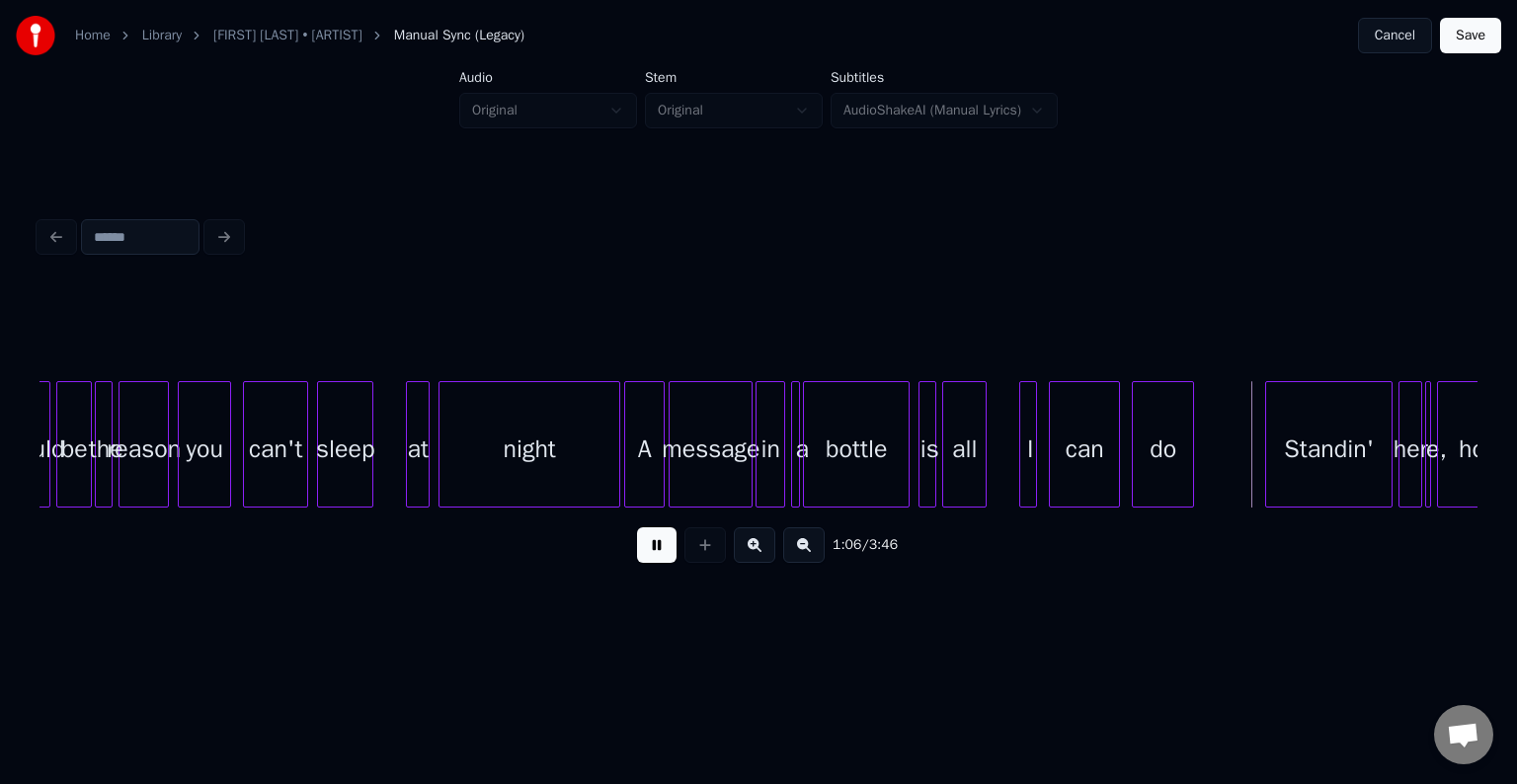 click at bounding box center (657, 545) 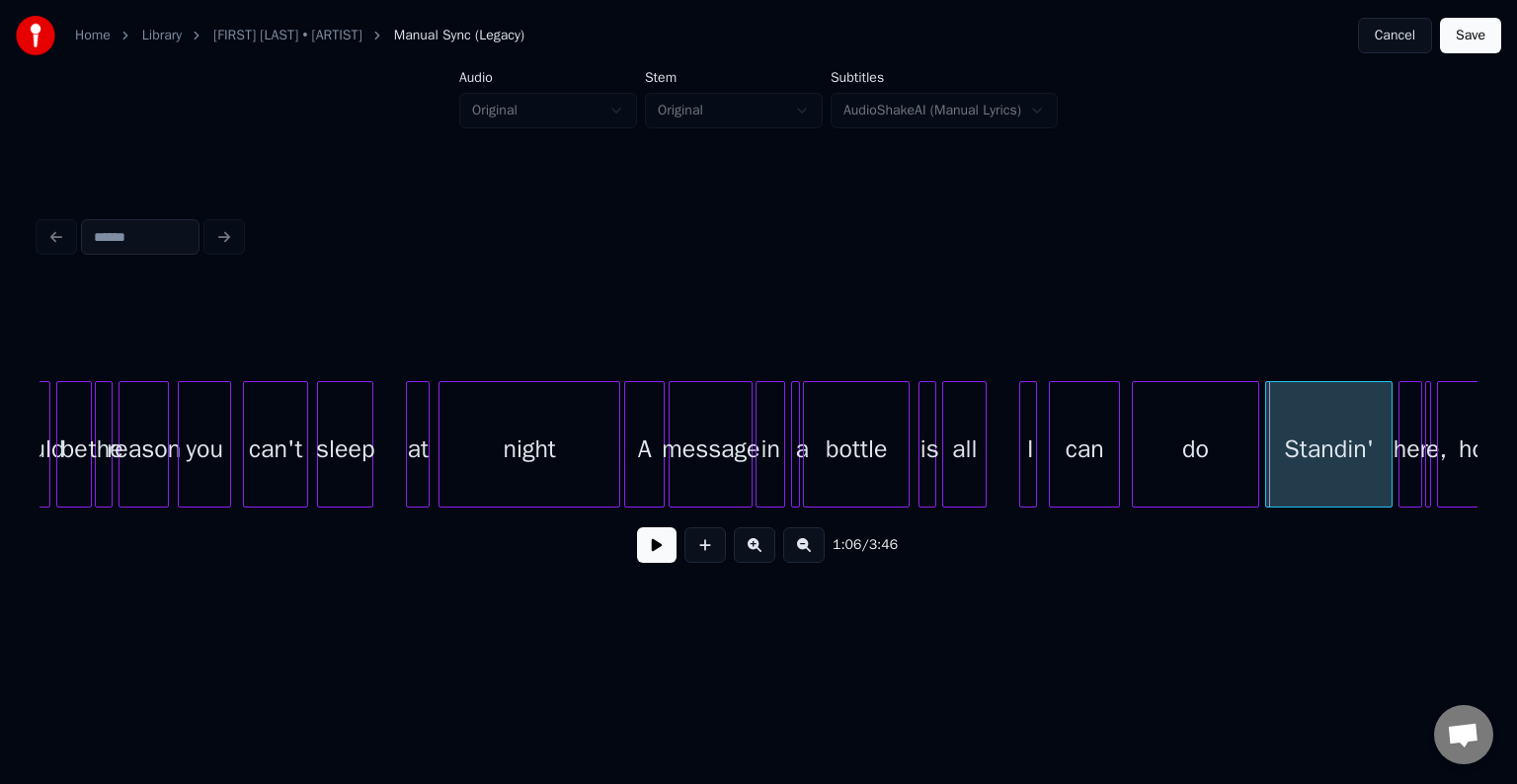 click at bounding box center (1255, 444) 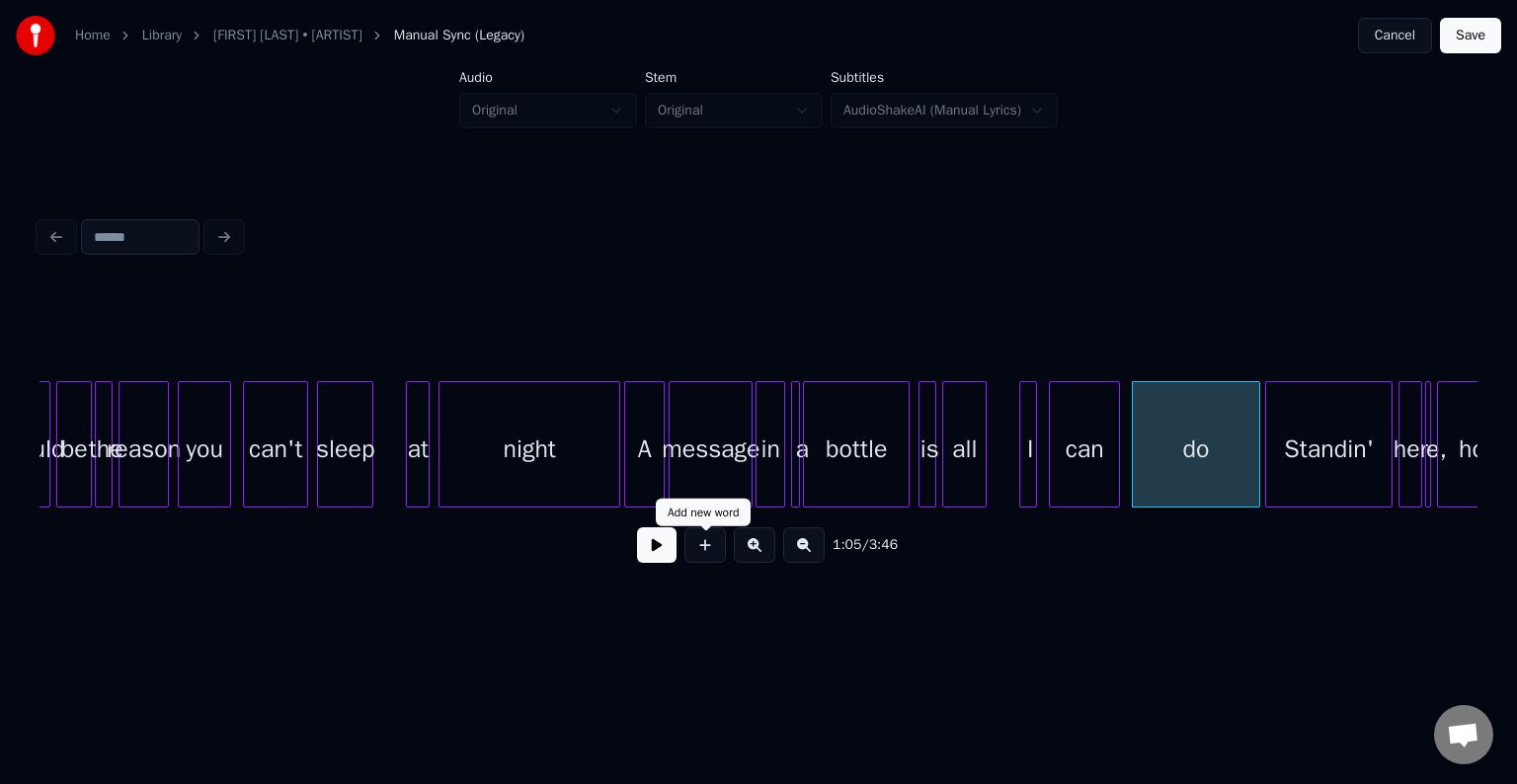 click at bounding box center (657, 545) 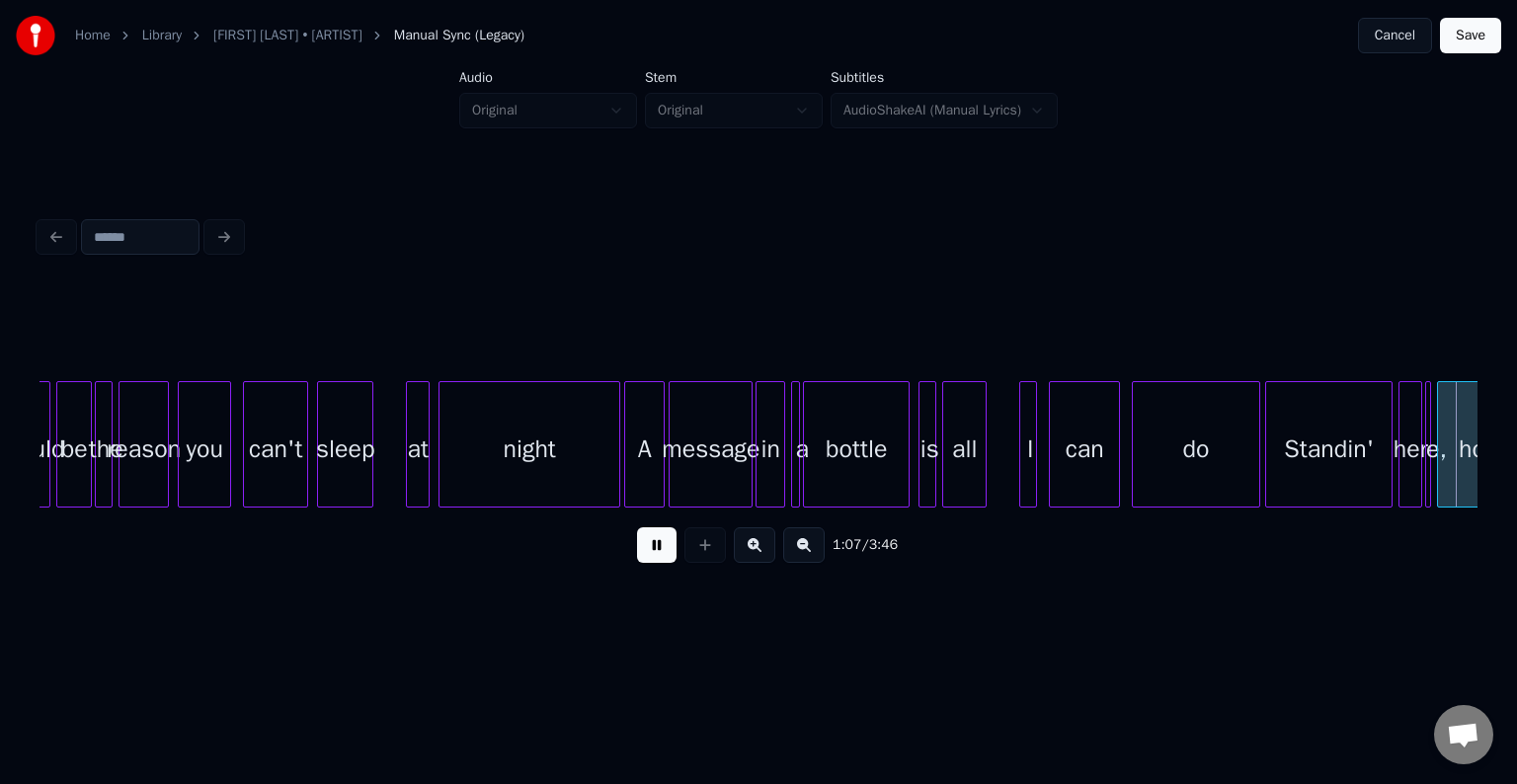 click at bounding box center [657, 545] 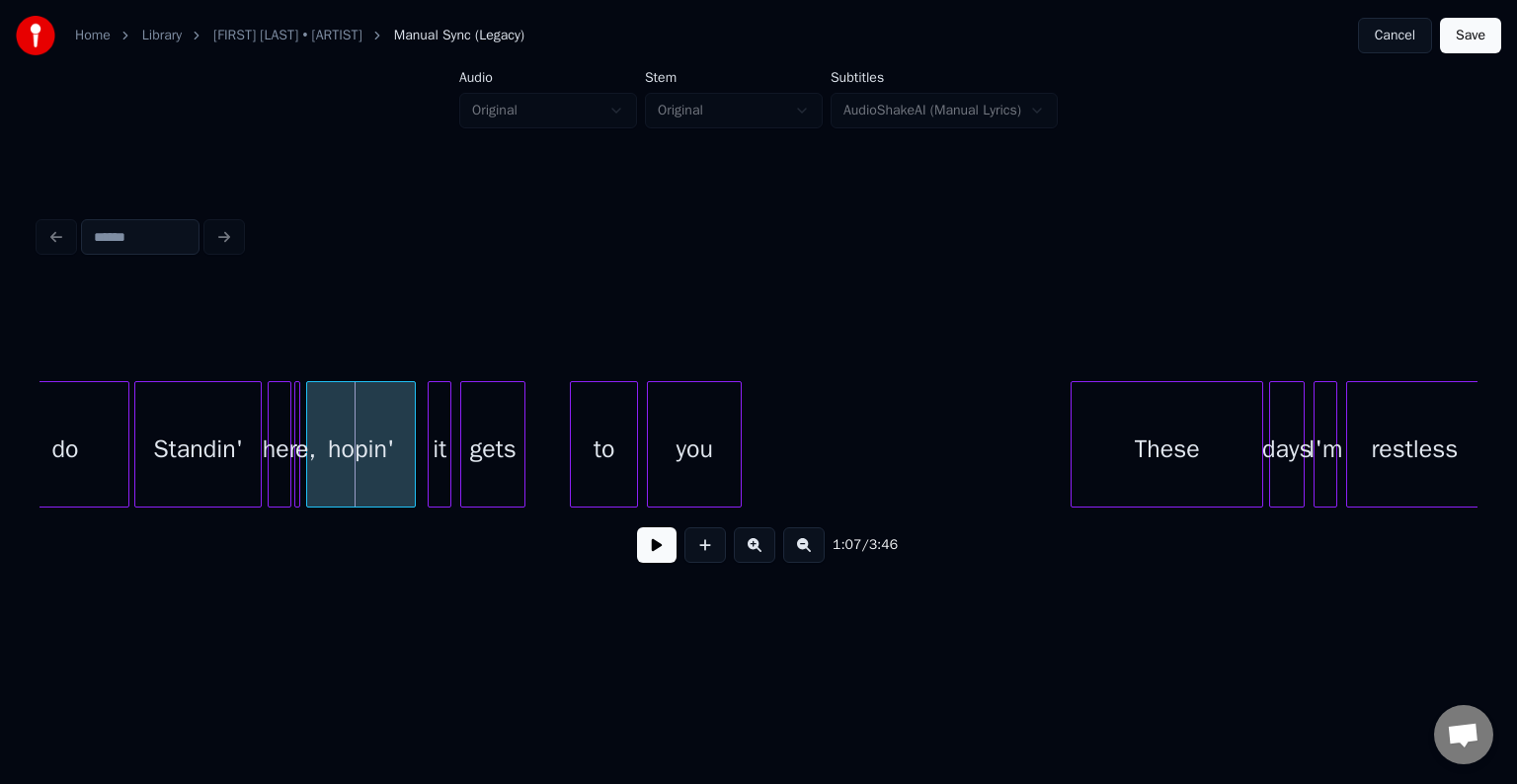 scroll, scrollTop: 0, scrollLeft: 9734, axis: horizontal 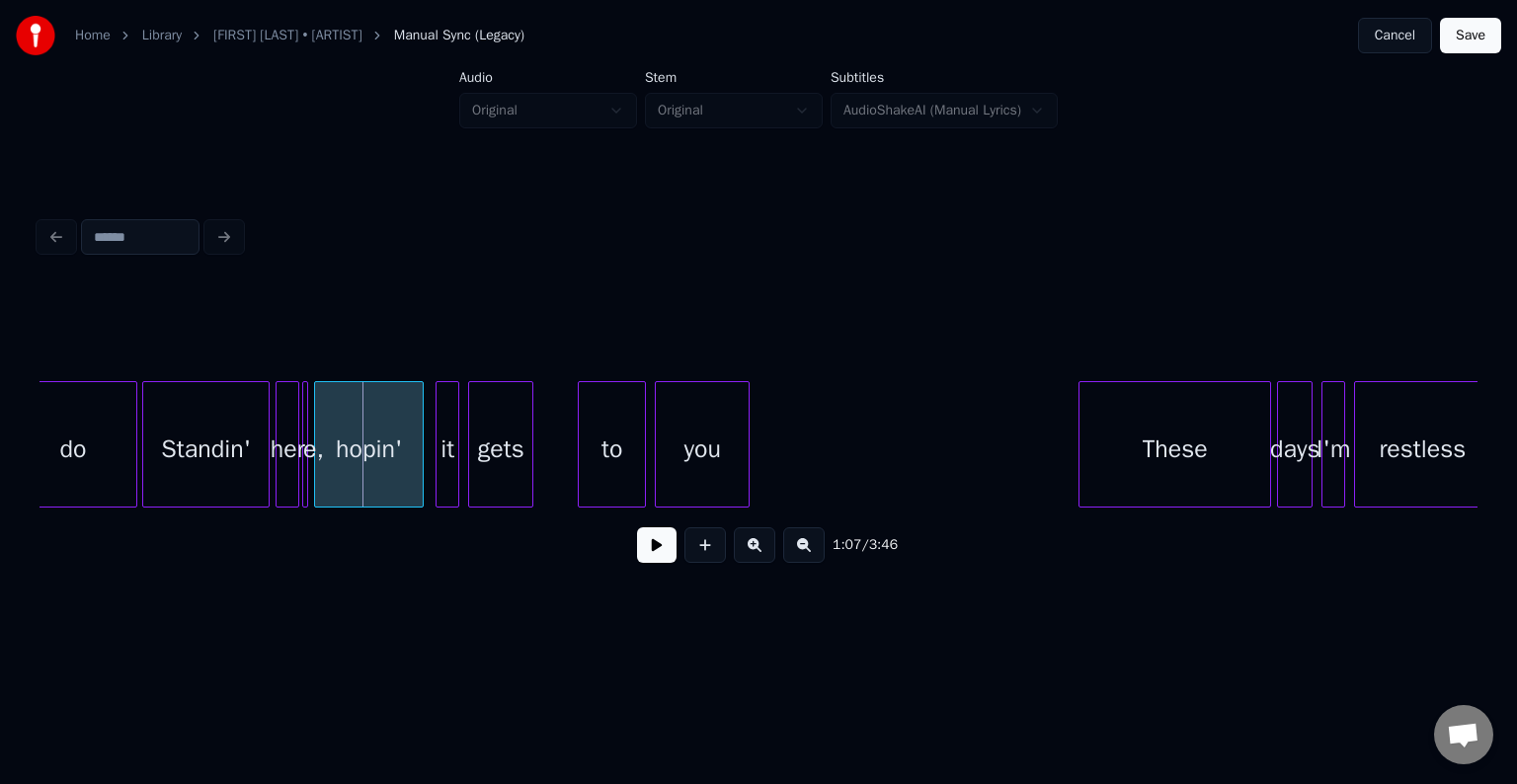 click at bounding box center (306, 444) 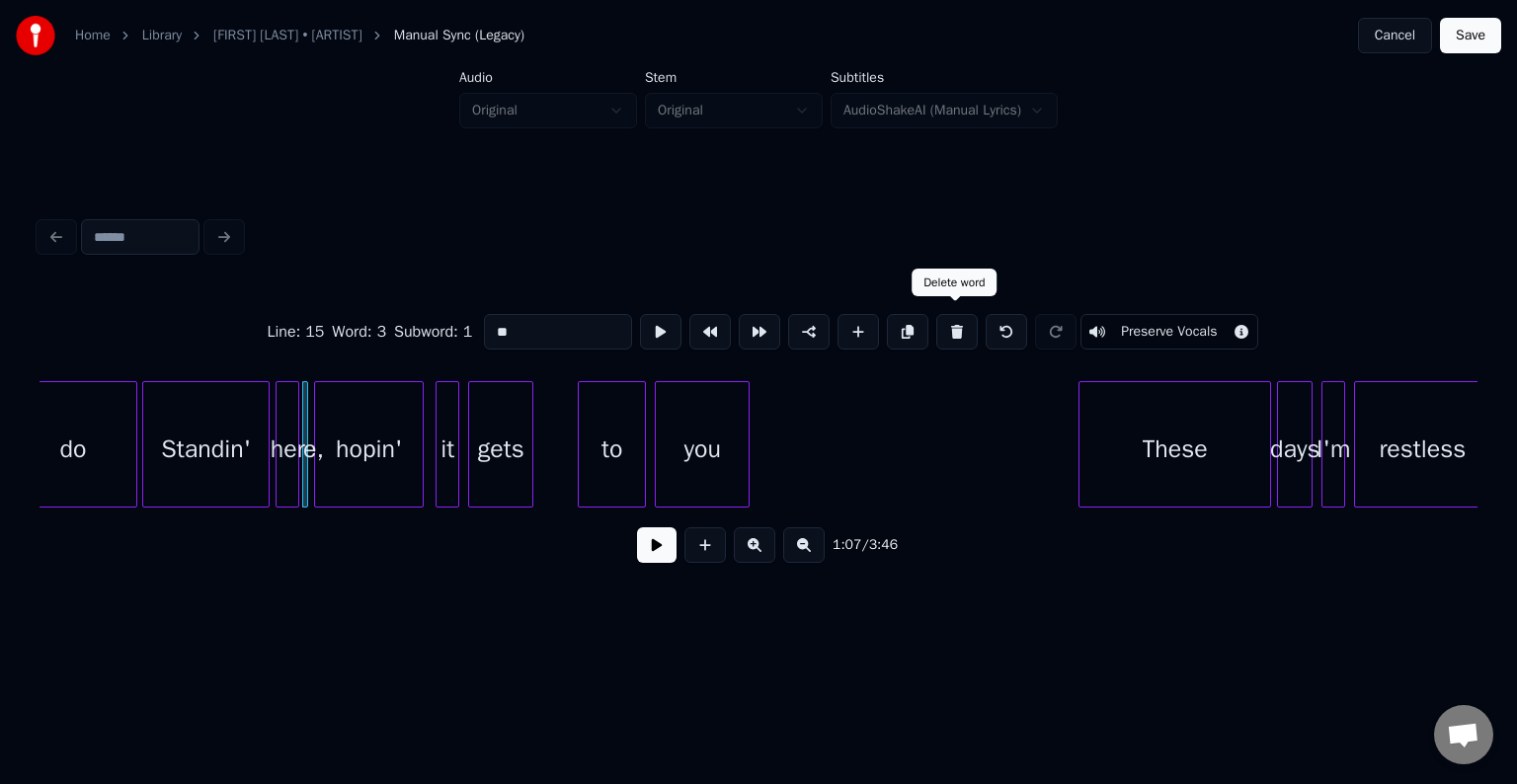 click at bounding box center [957, 332] 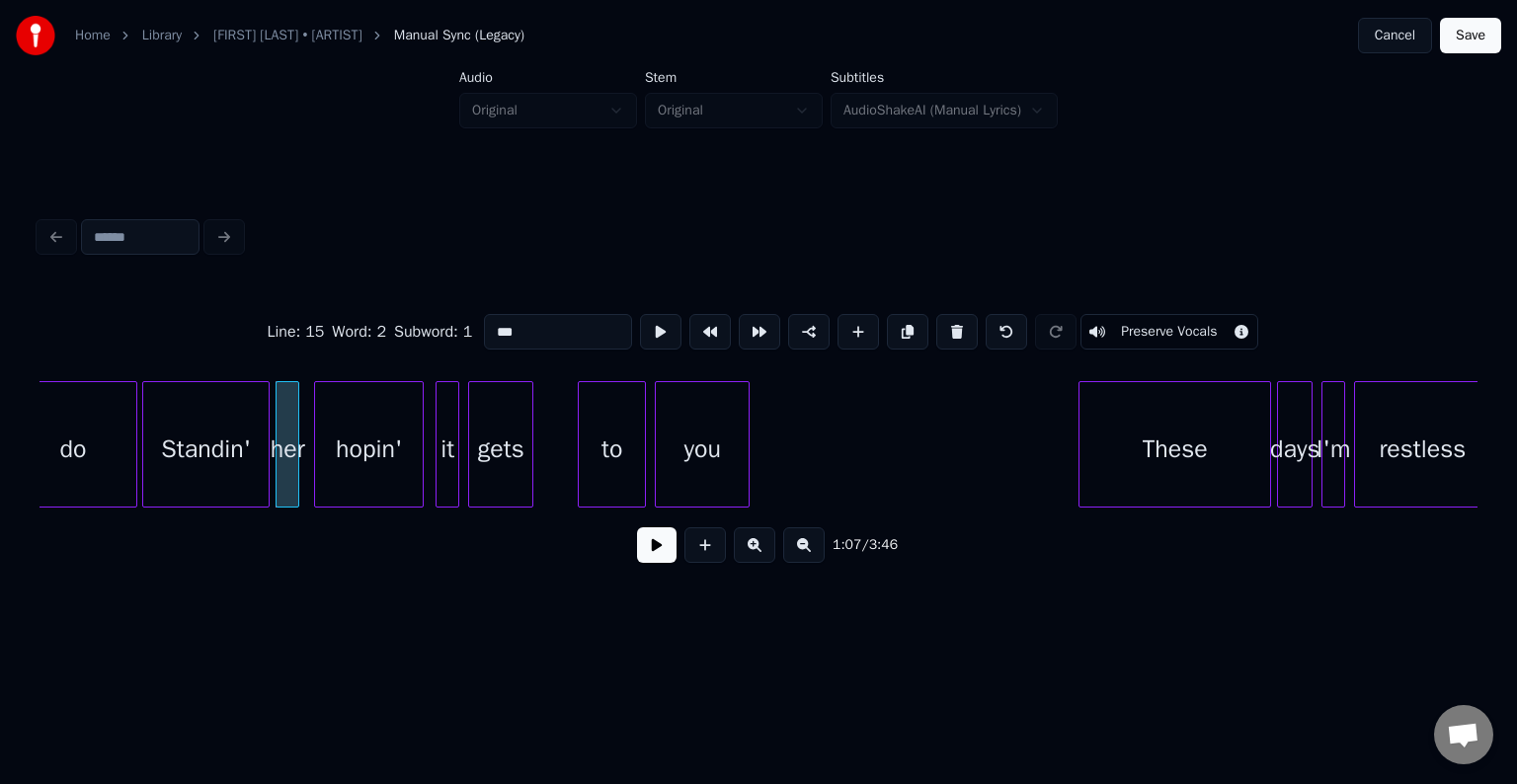 click on "***" at bounding box center [558, 332] 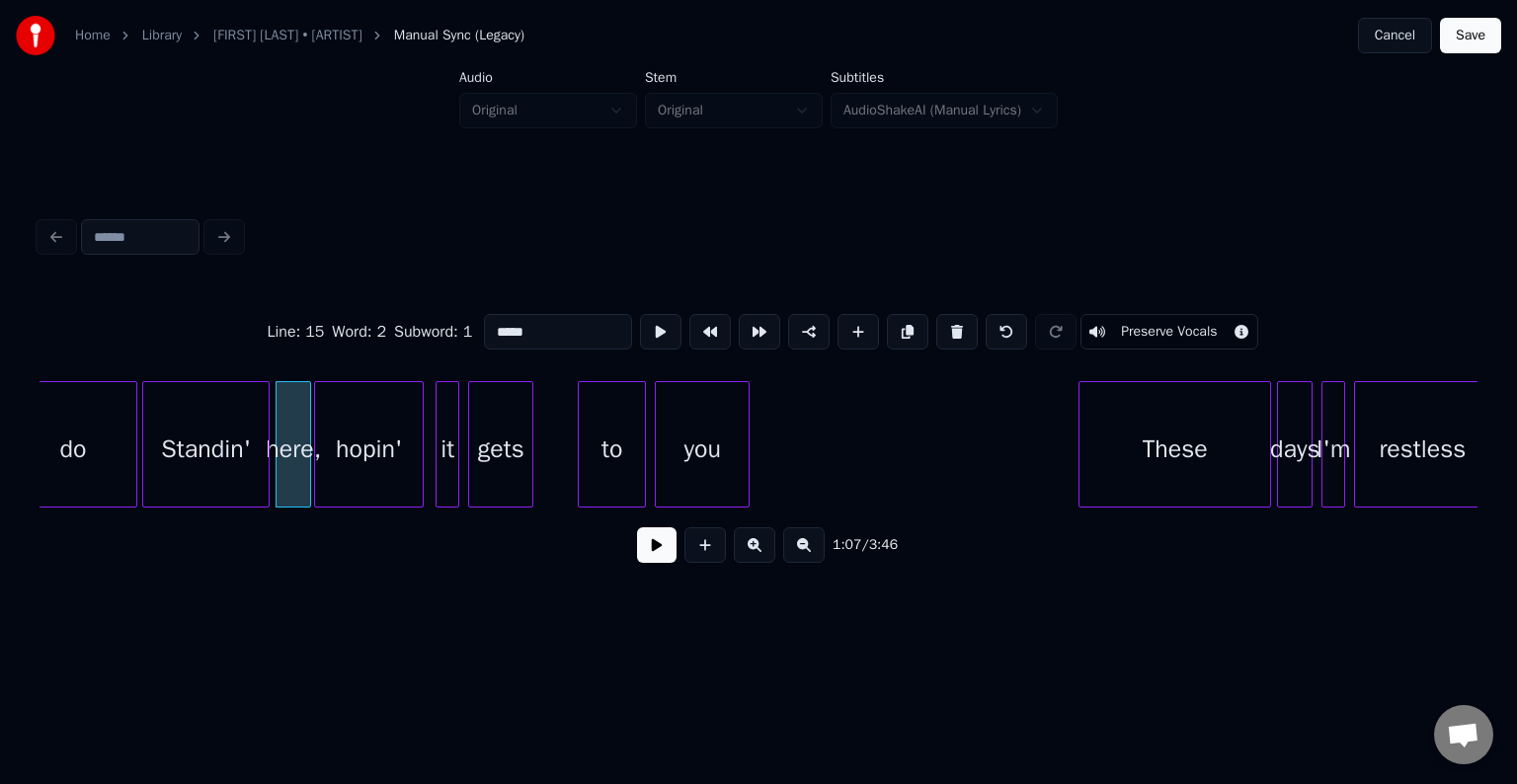 click at bounding box center (307, 444) 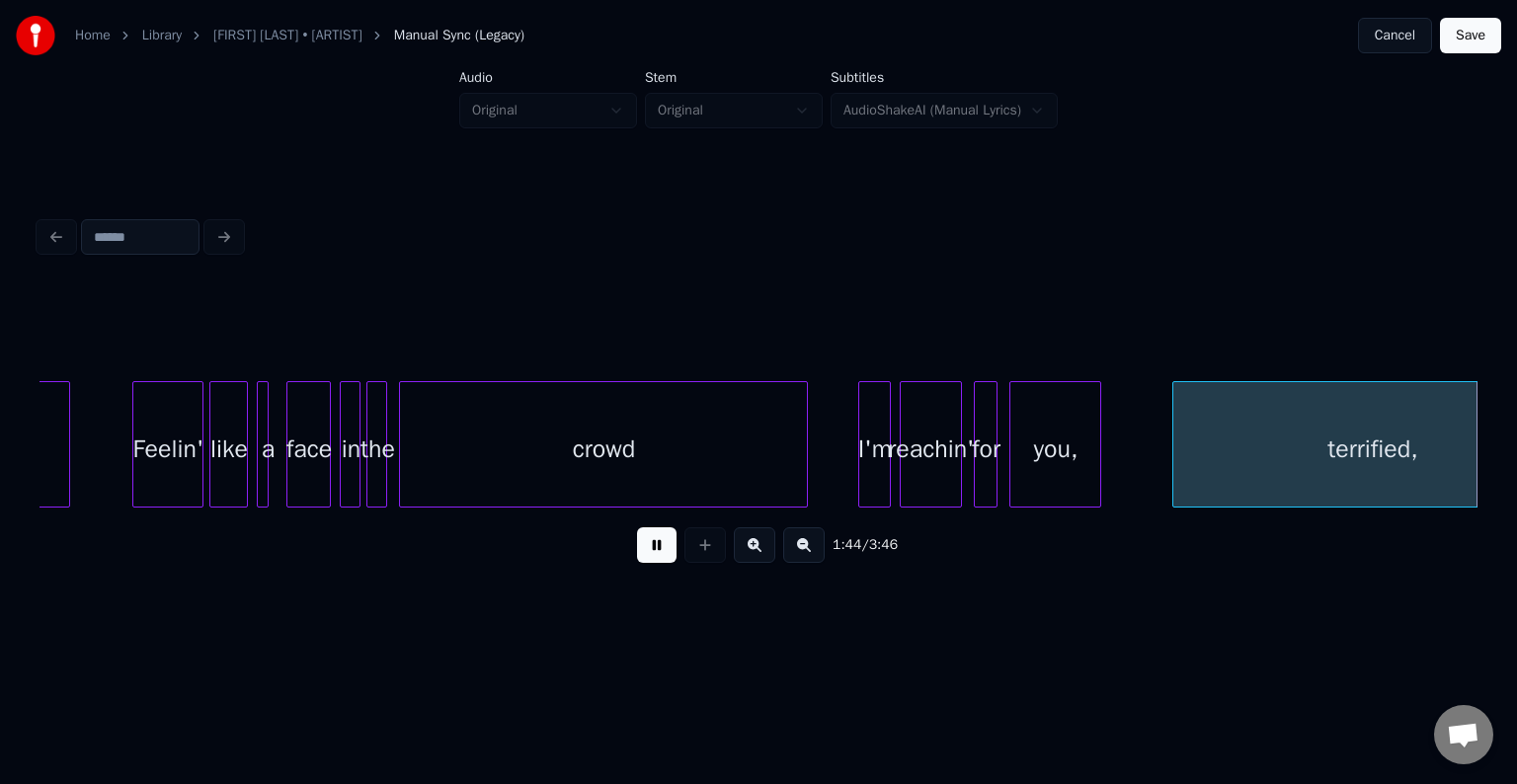 scroll, scrollTop: 0, scrollLeft: 15490, axis: horizontal 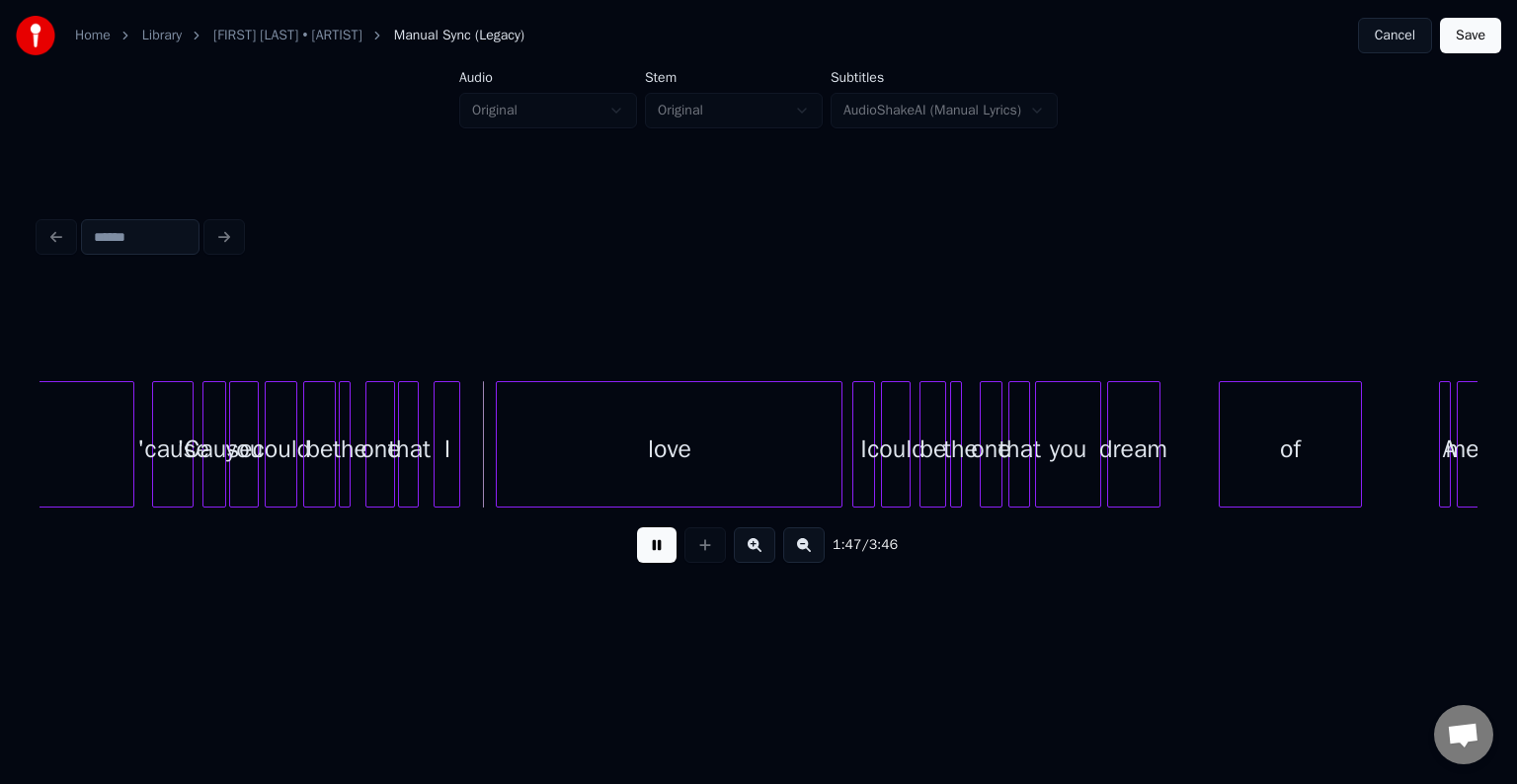 click at bounding box center [657, 545] 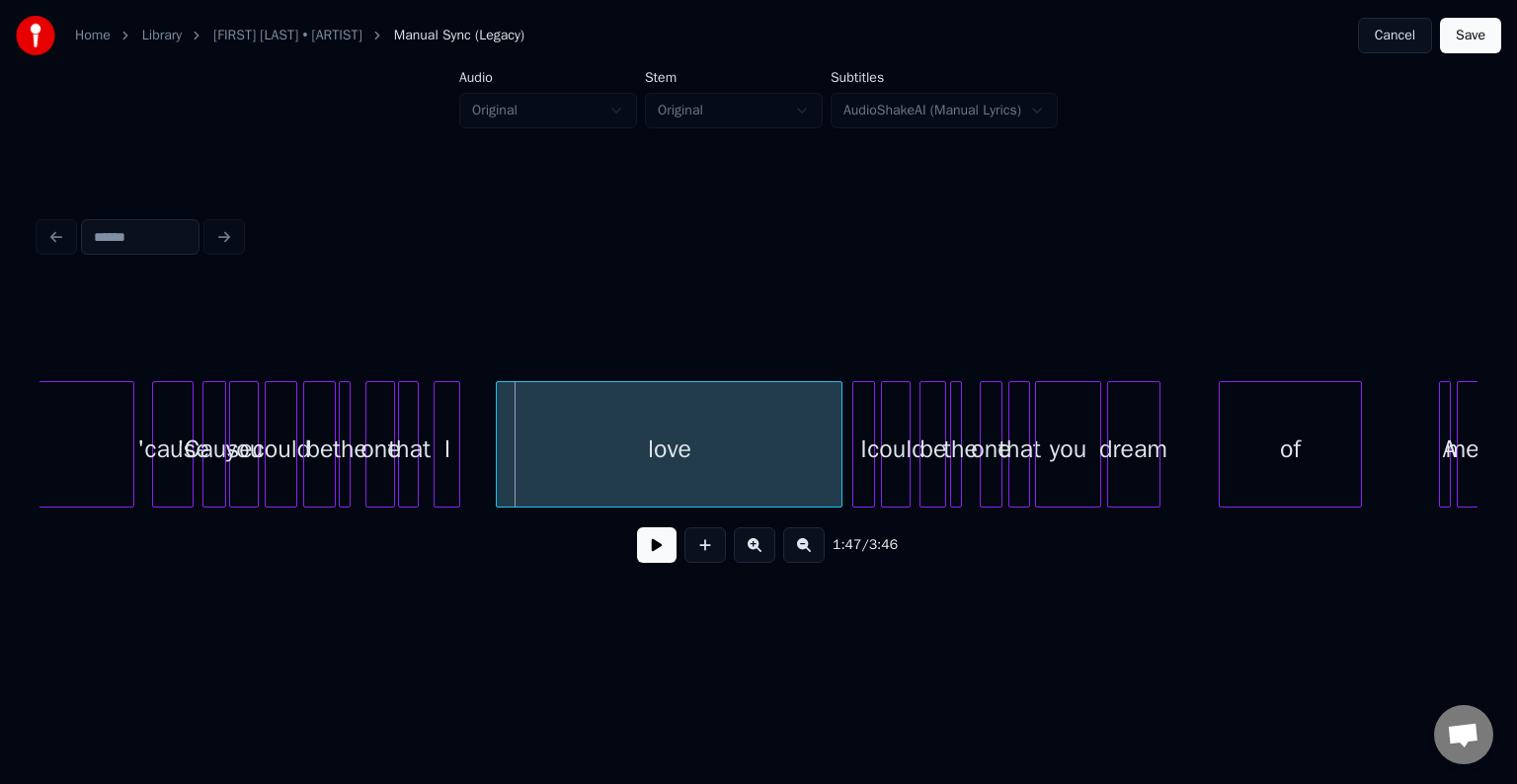 click on "'cause" at bounding box center [173, 449] 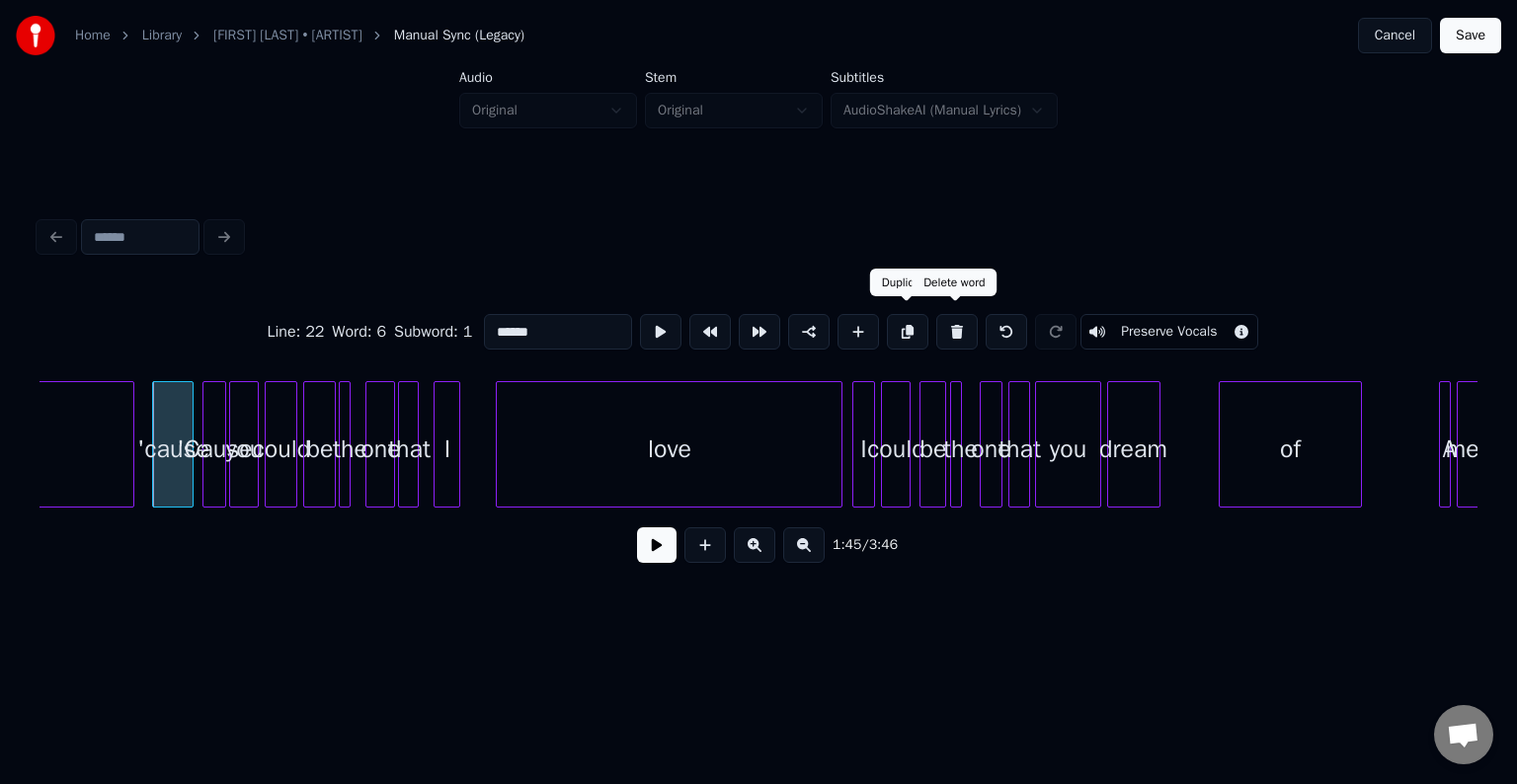 click at bounding box center [957, 332] 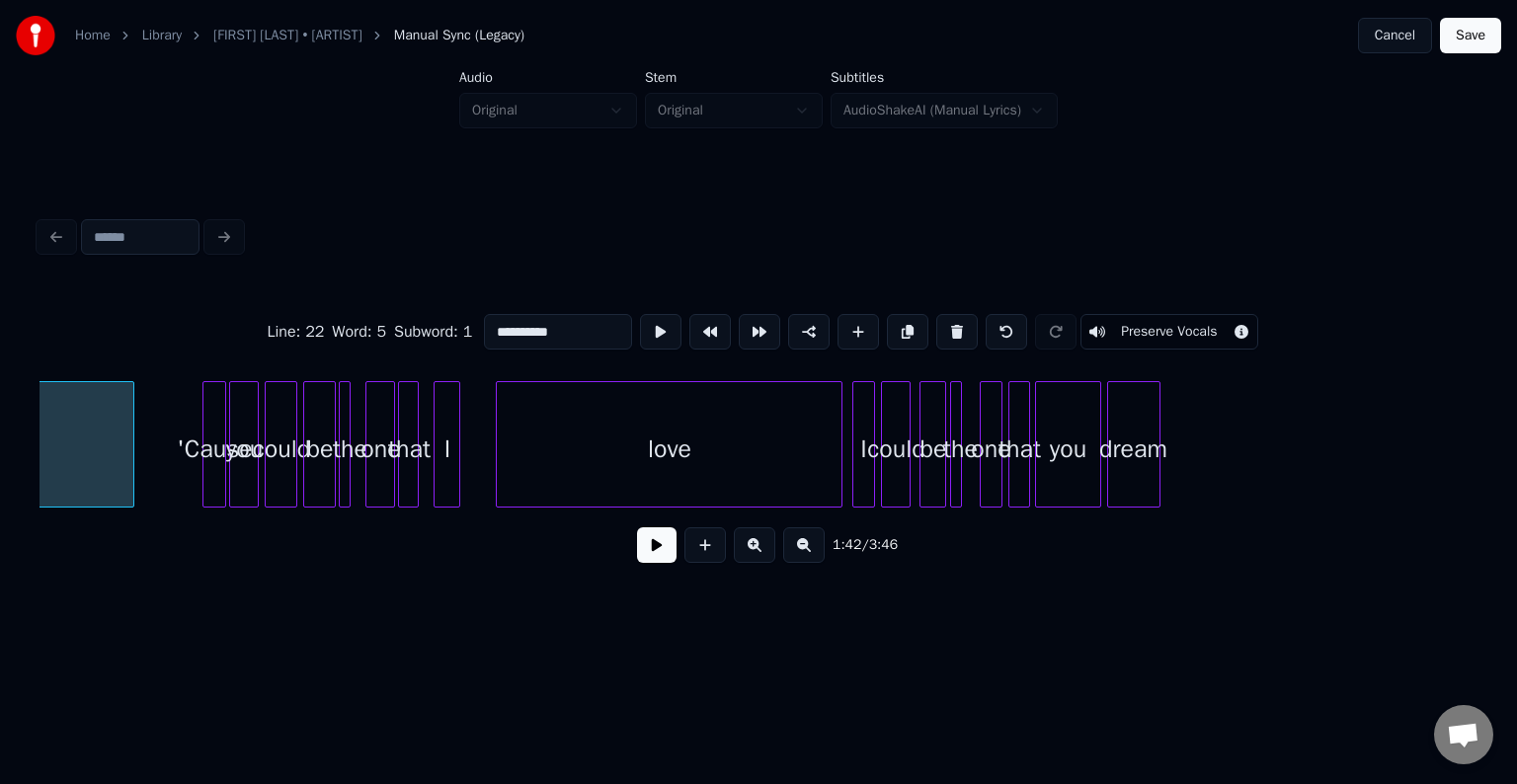 scroll, scrollTop: 0, scrollLeft: 15185, axis: horizontal 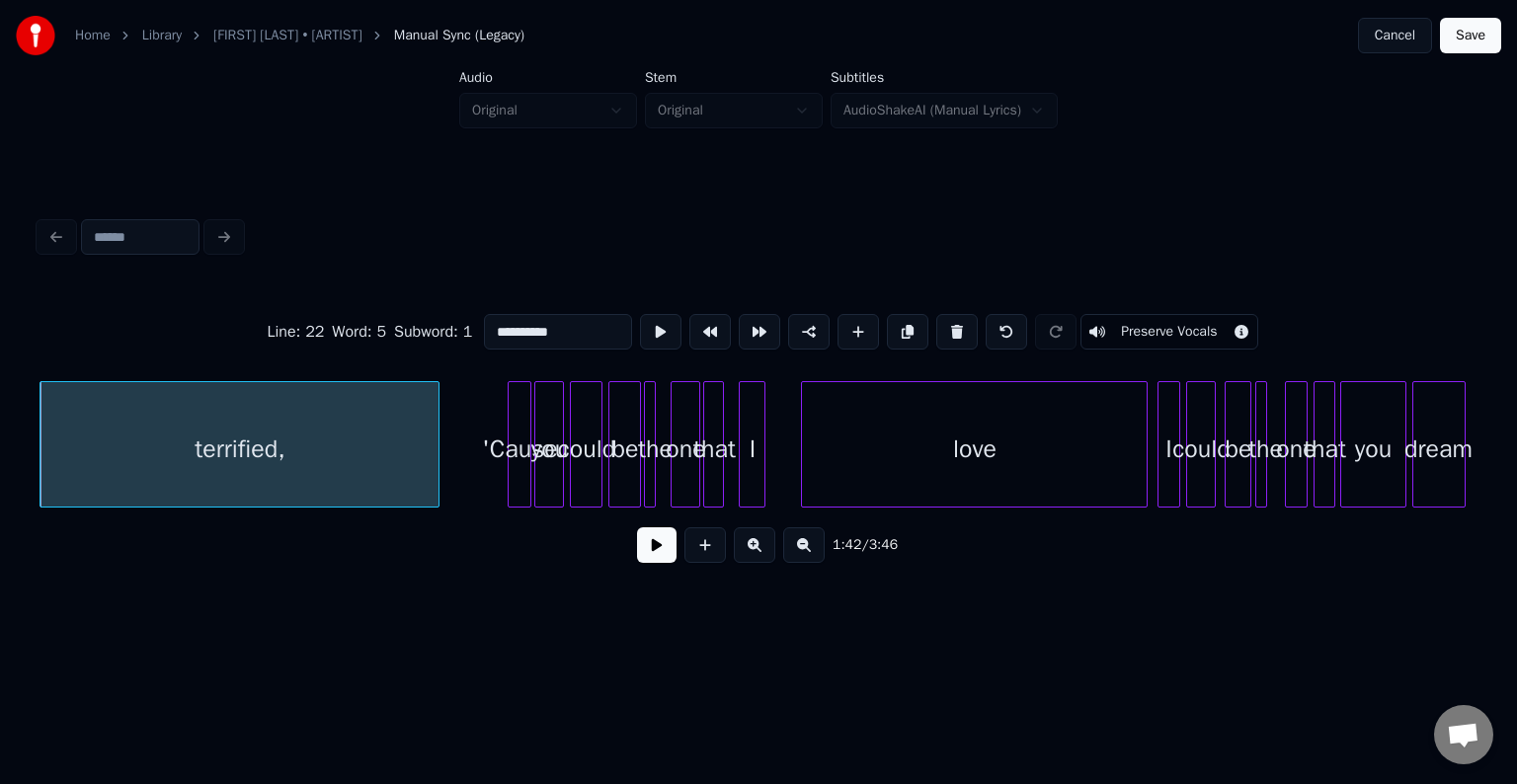 click at bounding box center (657, 545) 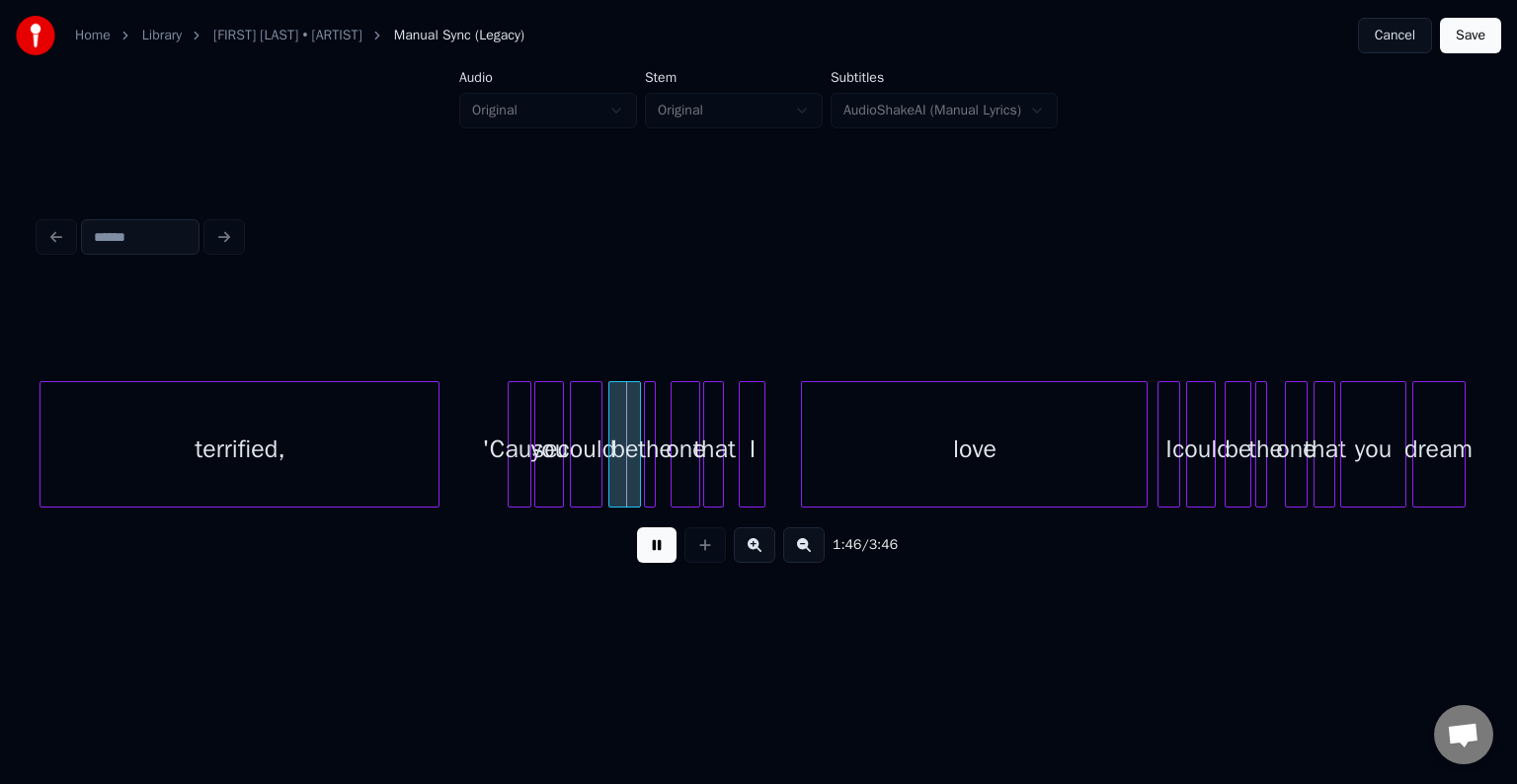 click at bounding box center [657, 545] 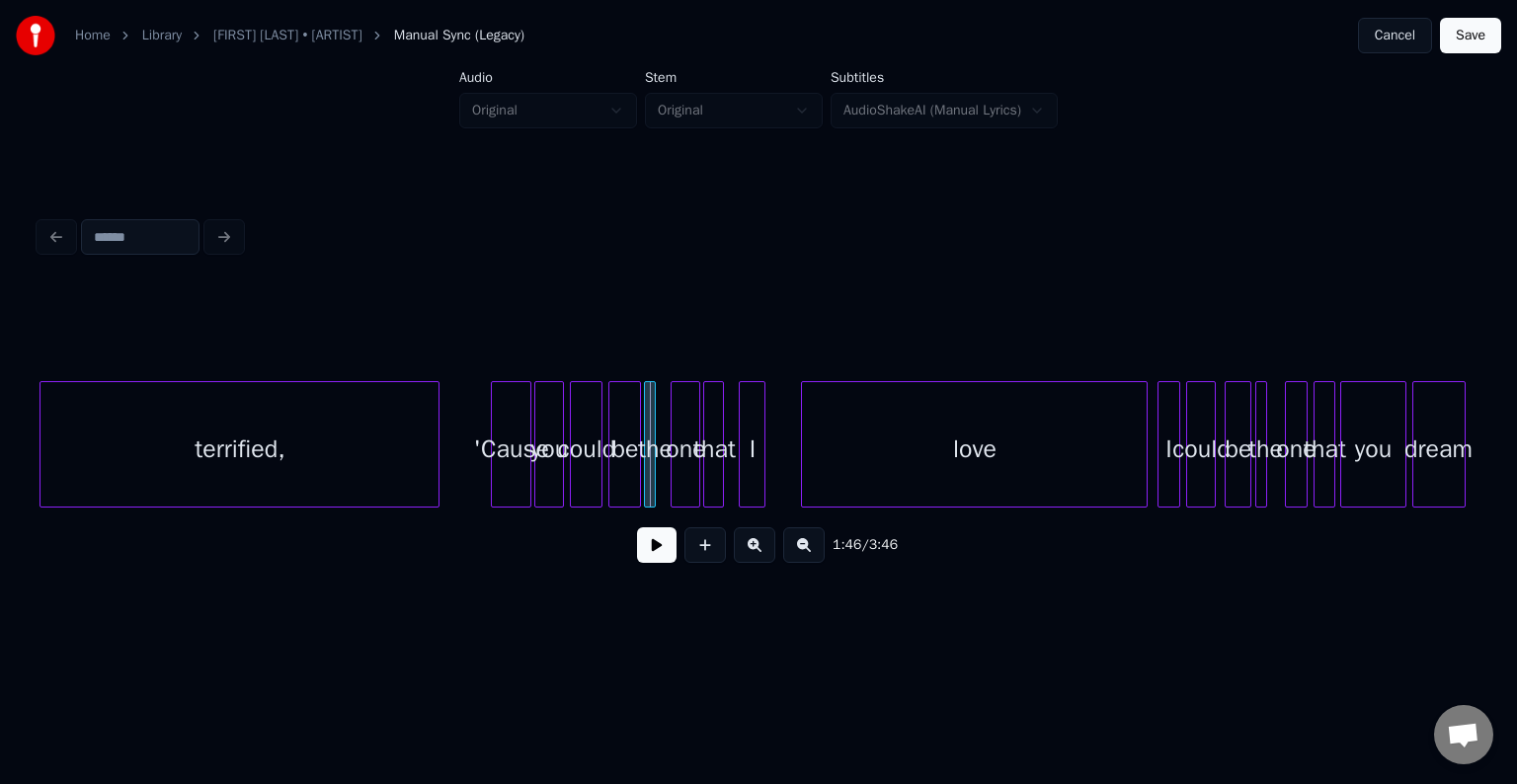 click at bounding box center (495, 444) 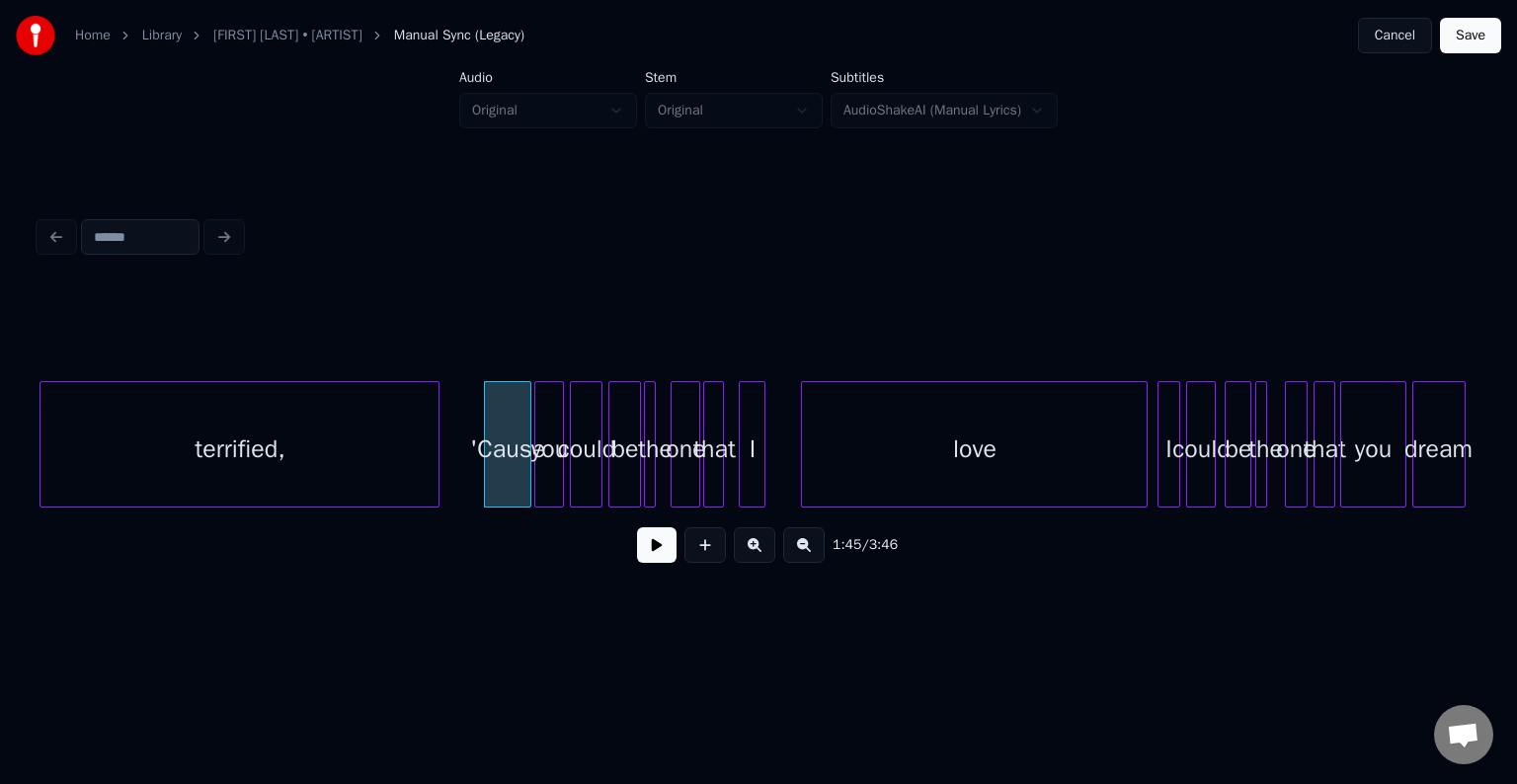 click at bounding box center [657, 545] 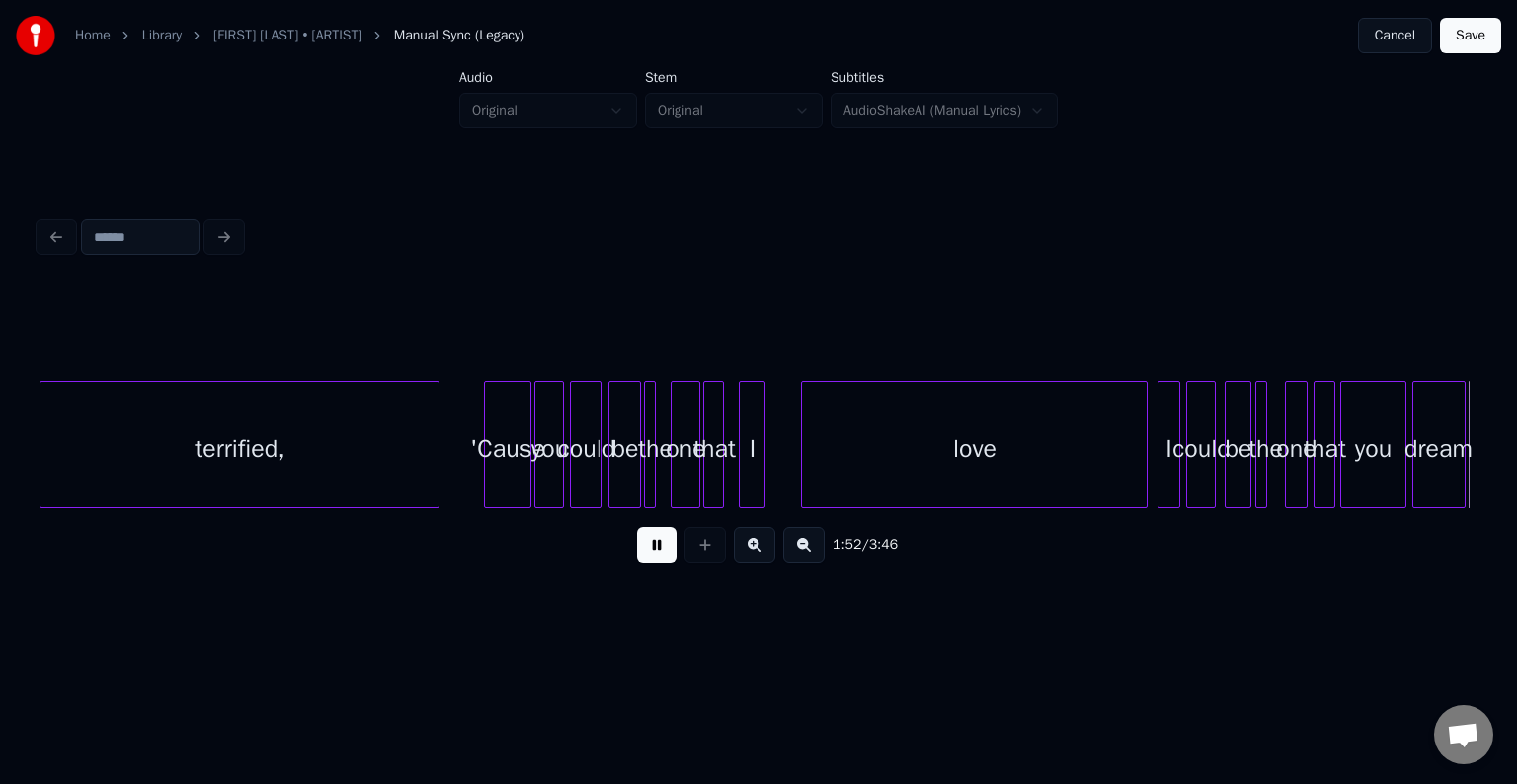 scroll, scrollTop: 0, scrollLeft: 16628, axis: horizontal 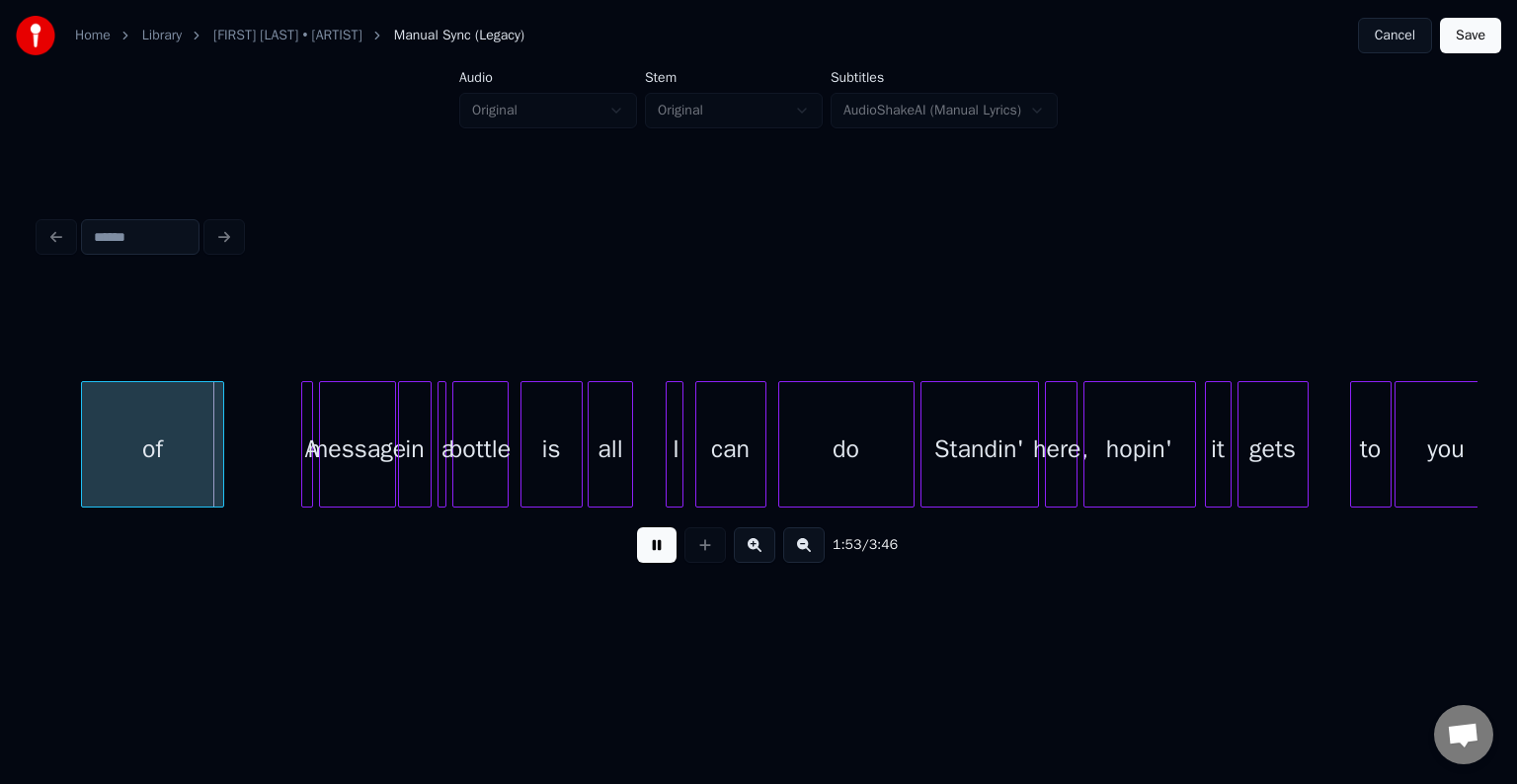 click at bounding box center (657, 545) 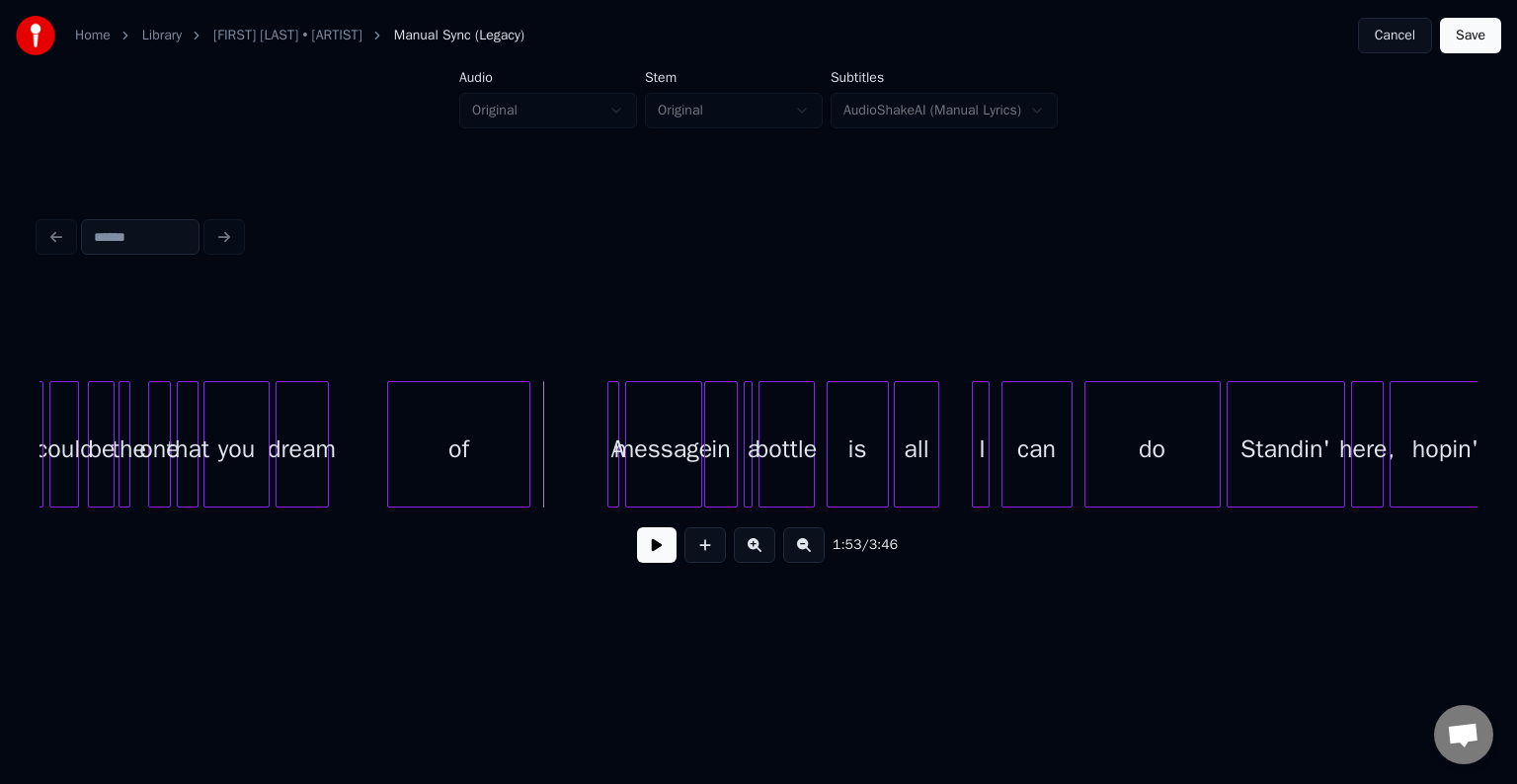 scroll, scrollTop: 0, scrollLeft: 16272, axis: horizontal 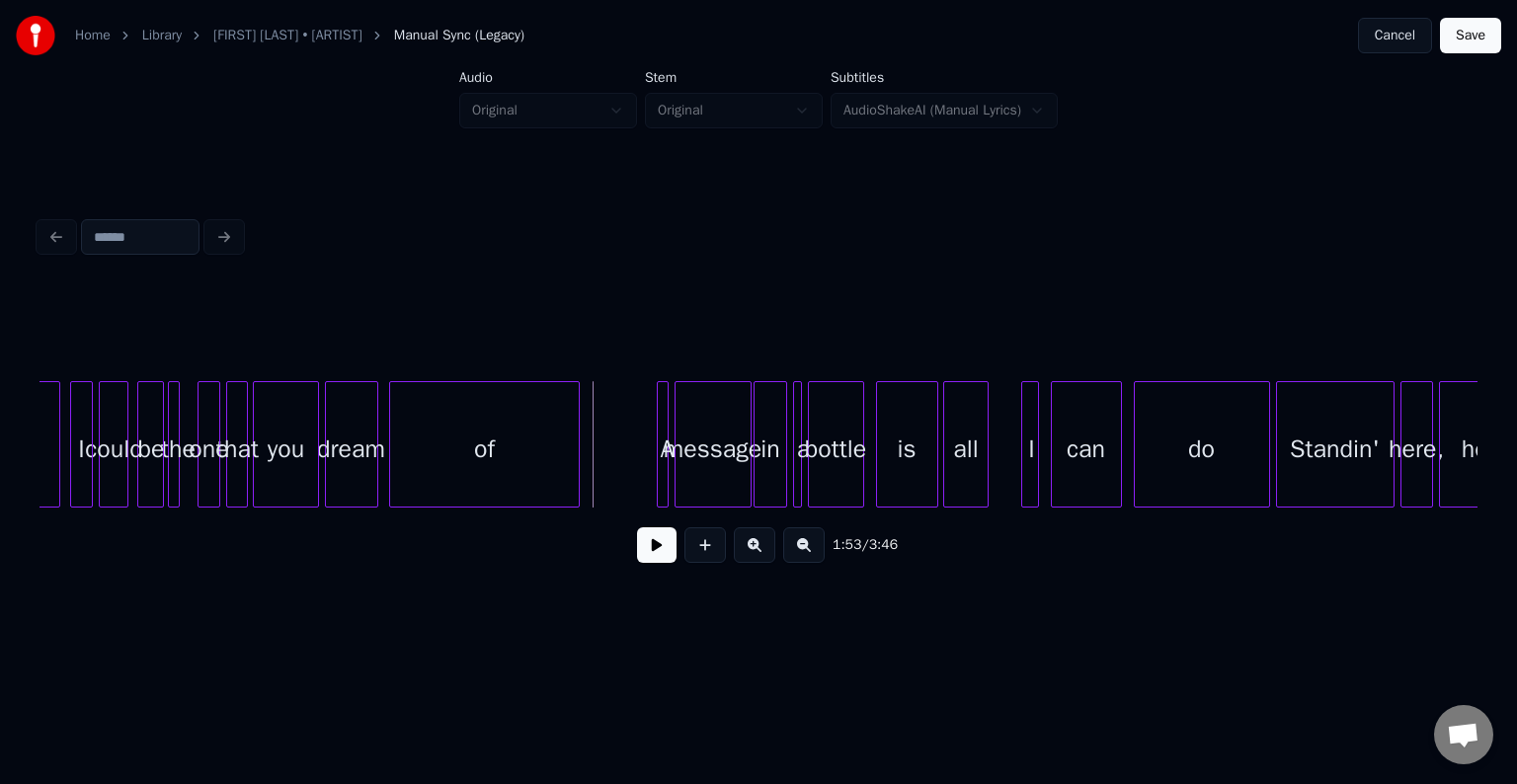 click at bounding box center [393, 444] 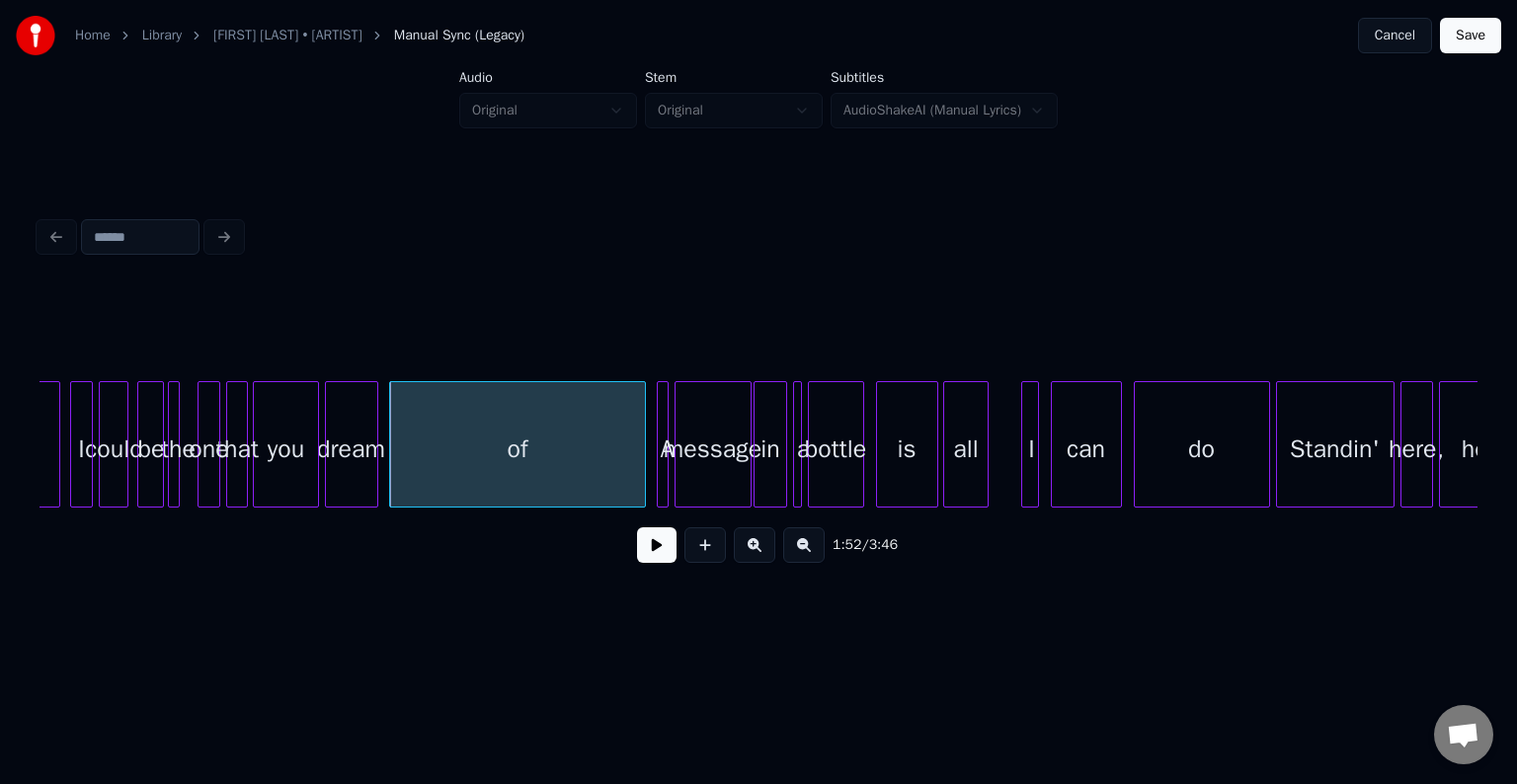 click at bounding box center [642, 444] 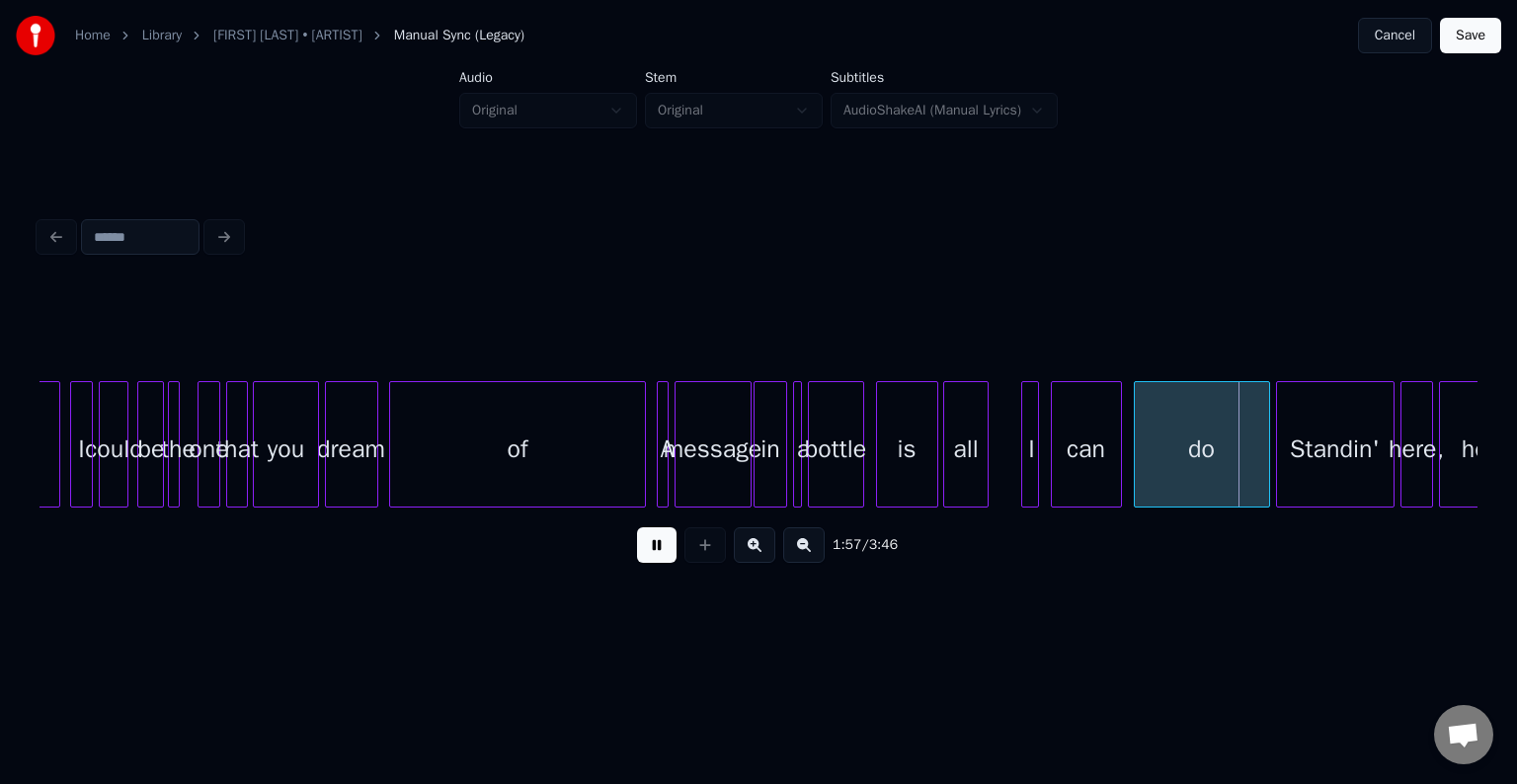 click at bounding box center [657, 545] 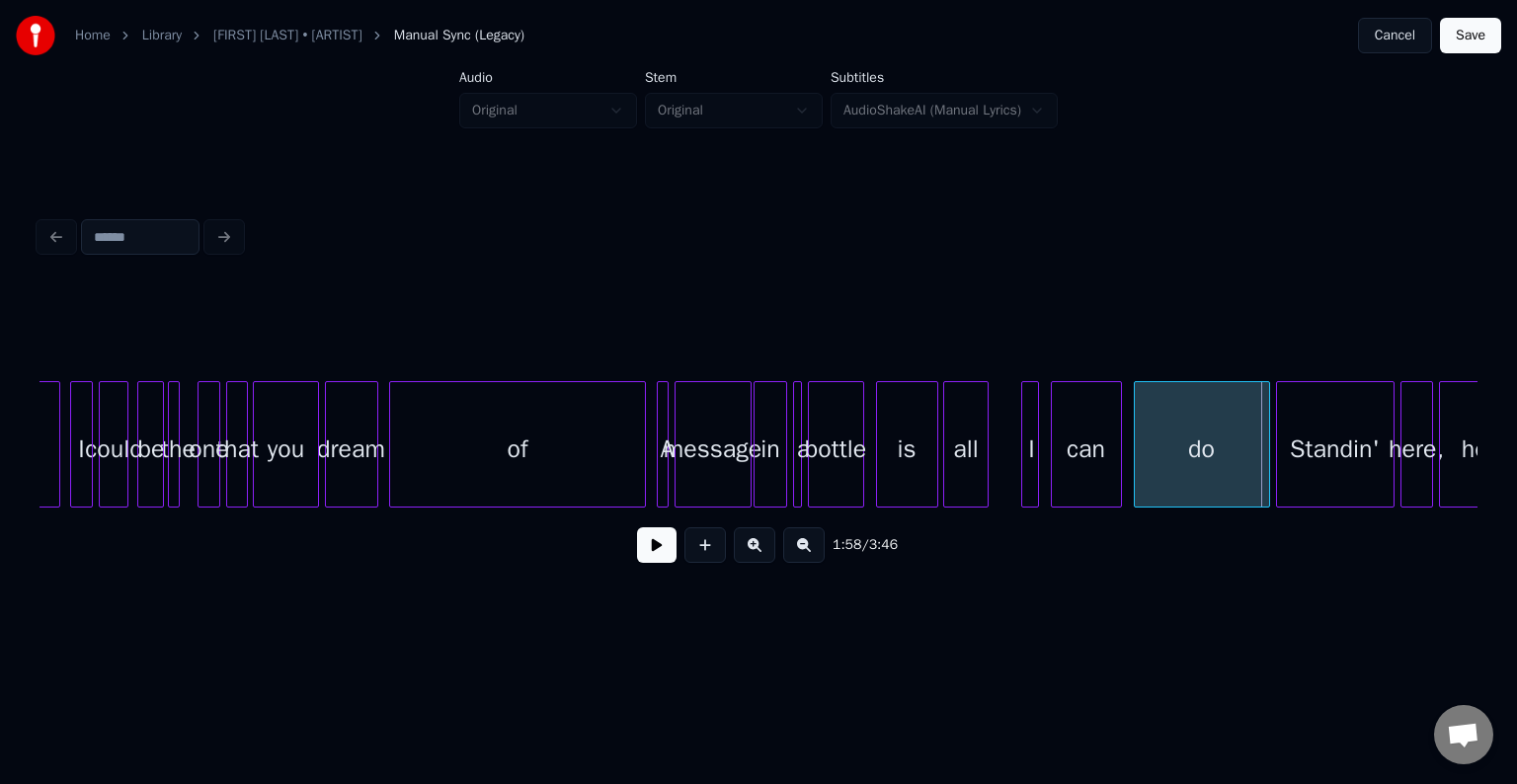 click at bounding box center [657, 545] 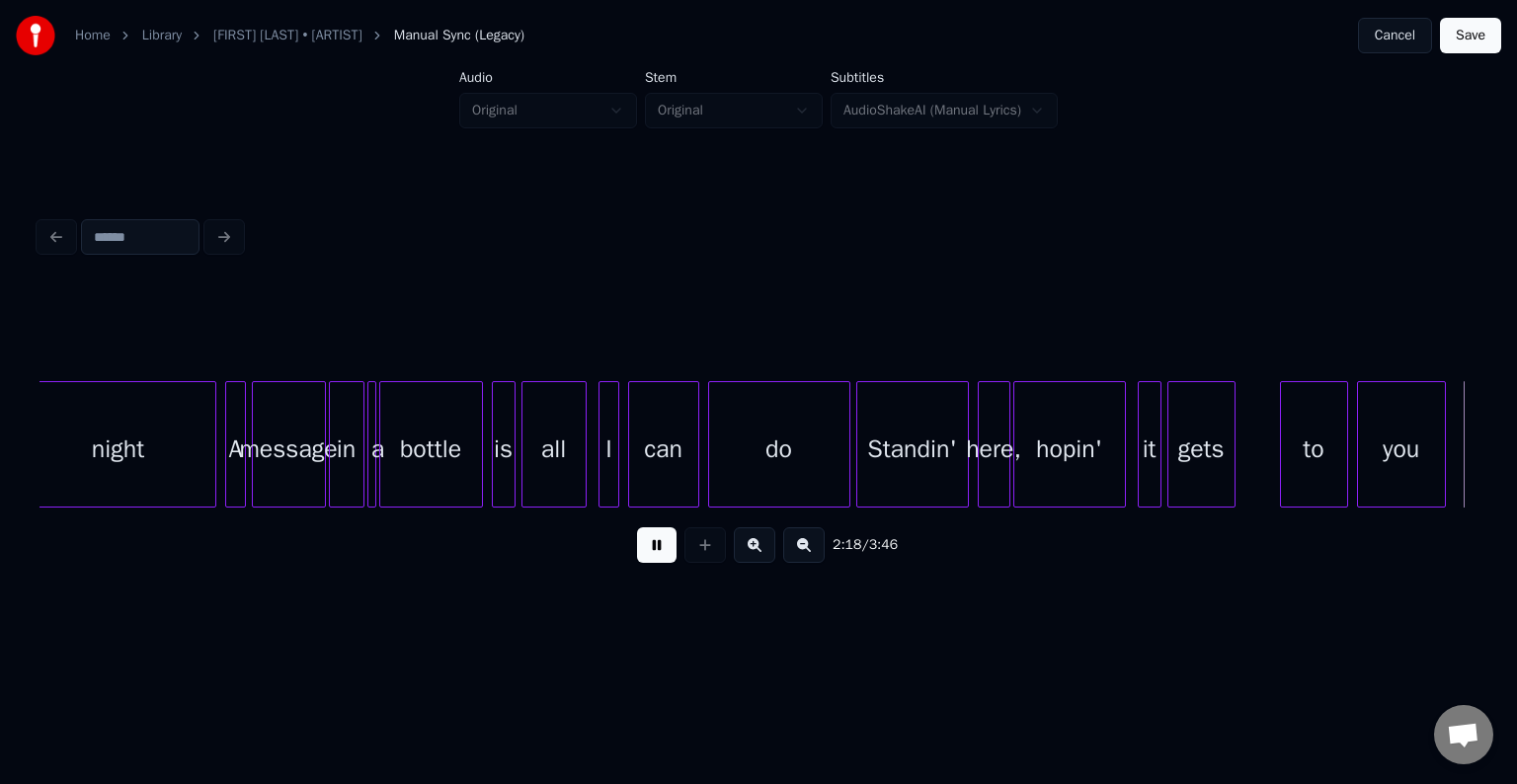 scroll, scrollTop: 0, scrollLeft: 20588, axis: horizontal 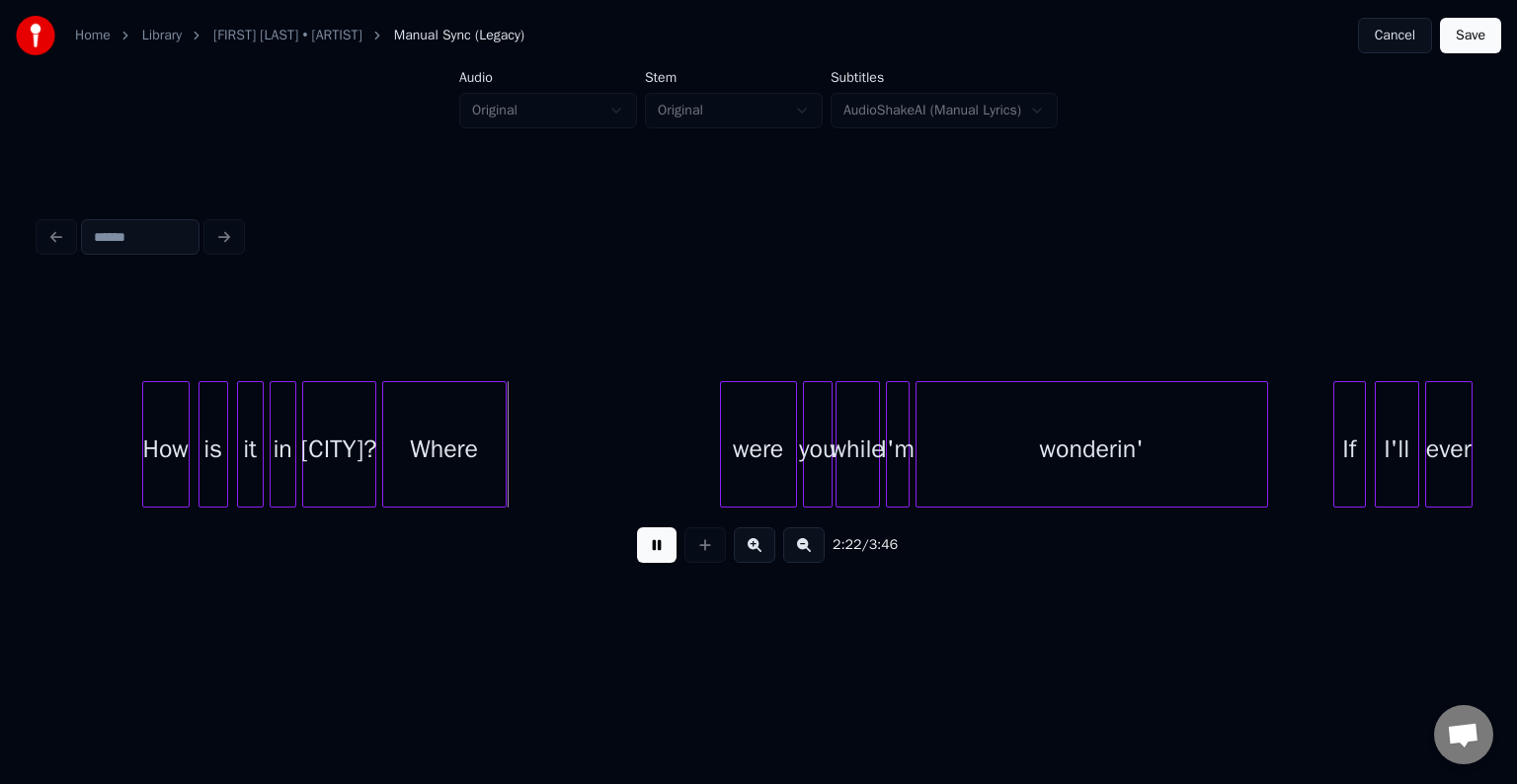 click at bounding box center [657, 545] 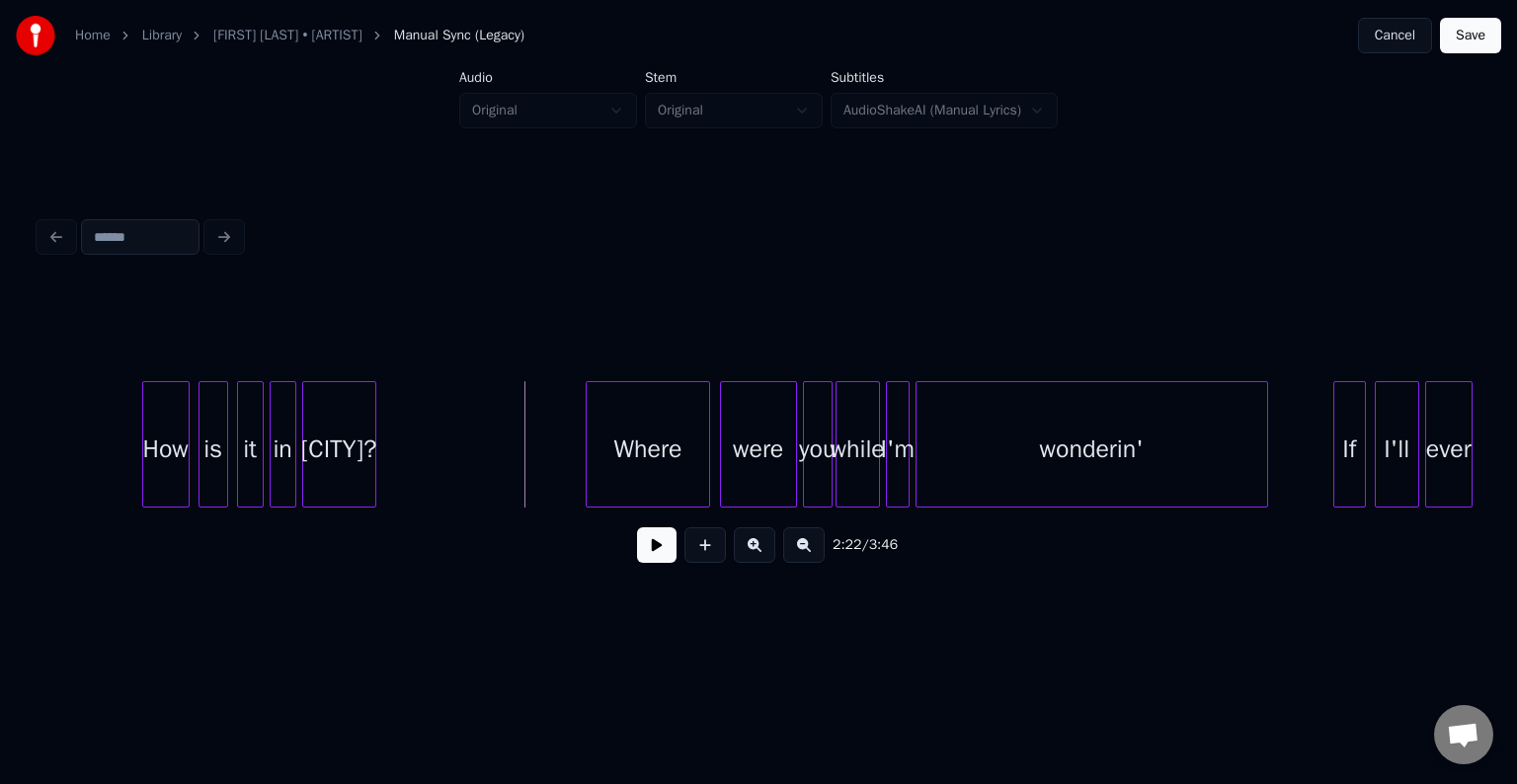 click on "Where" at bounding box center (648, 449) 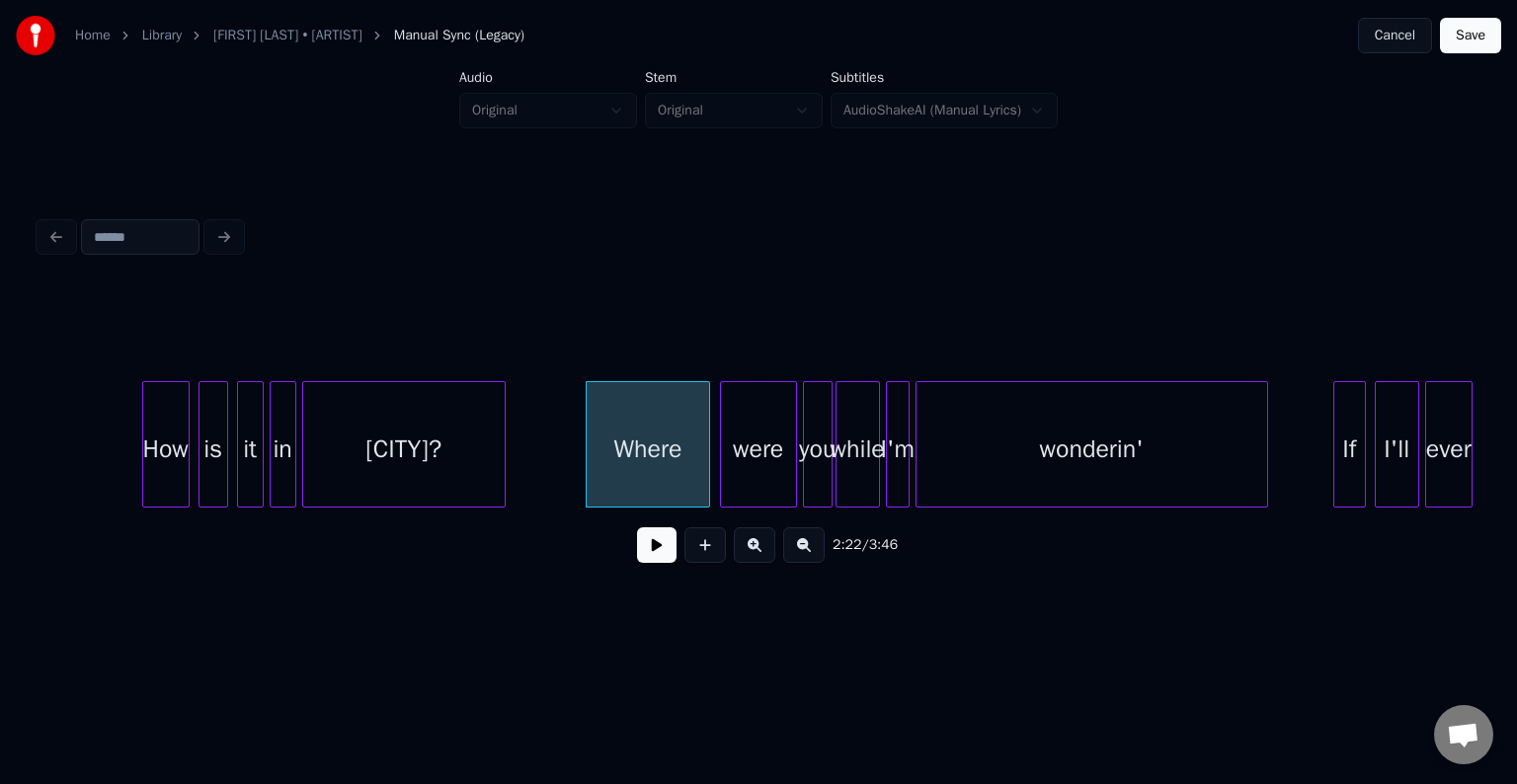 click at bounding box center (502, 444) 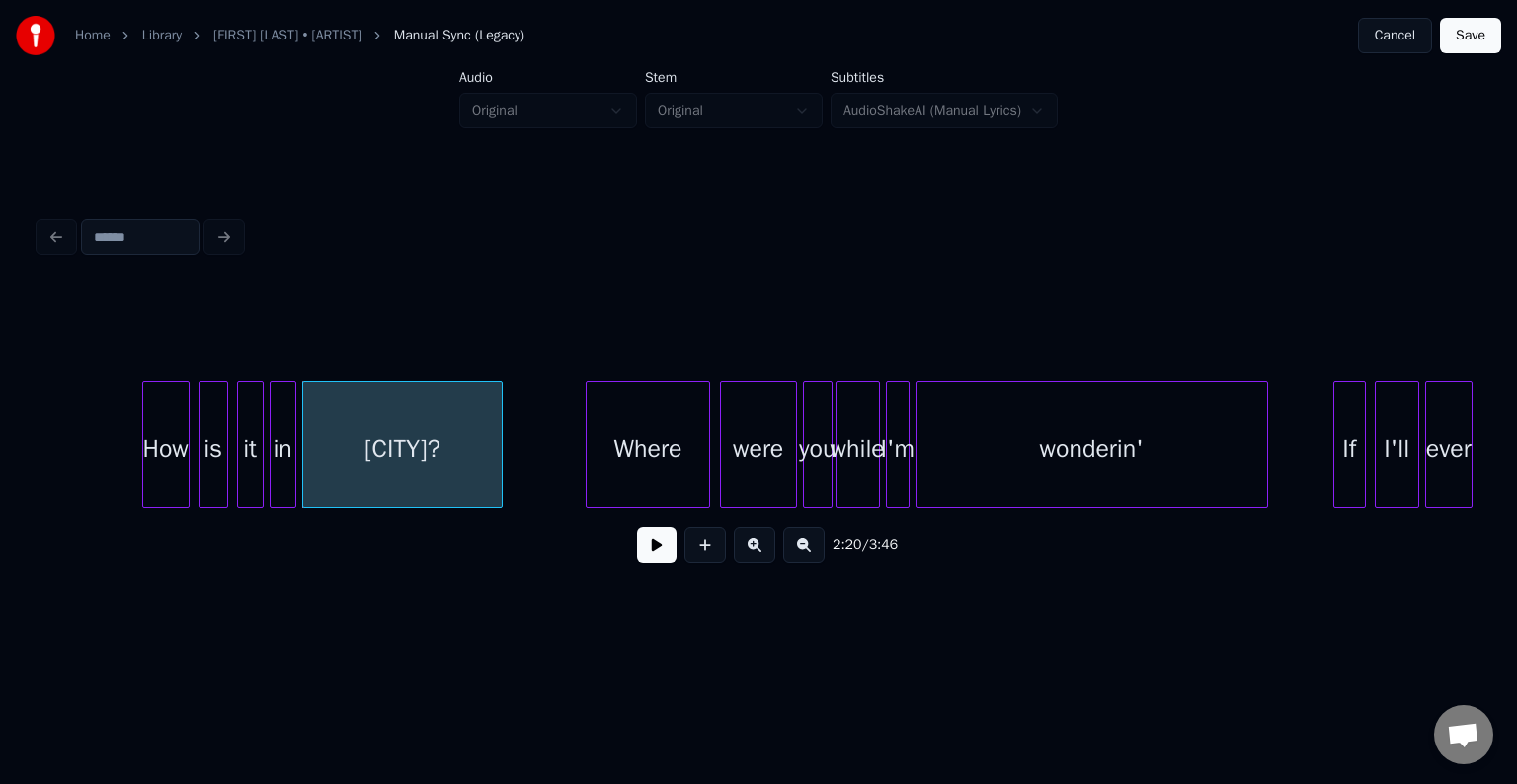 click at bounding box center [657, 545] 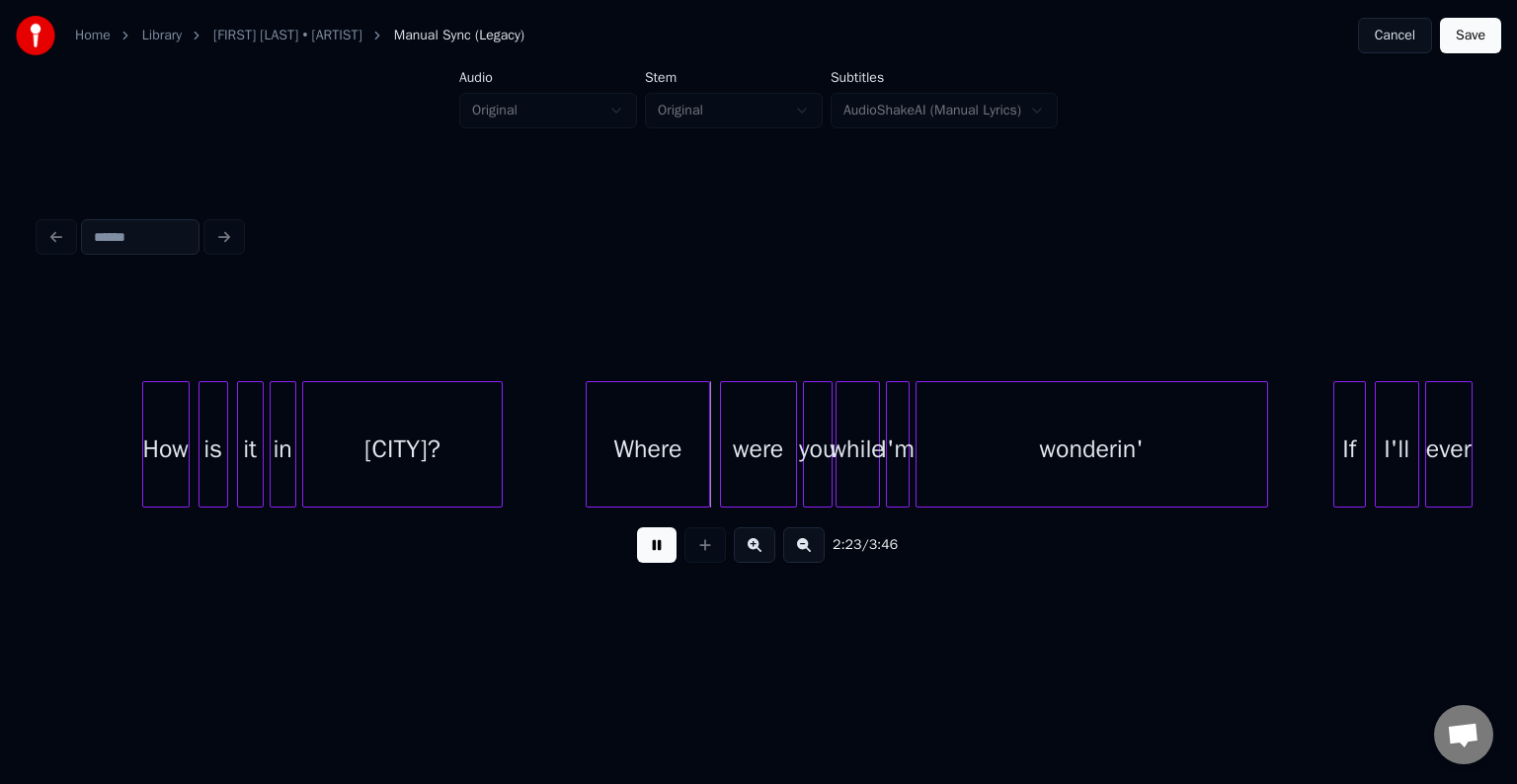 click at bounding box center [657, 545] 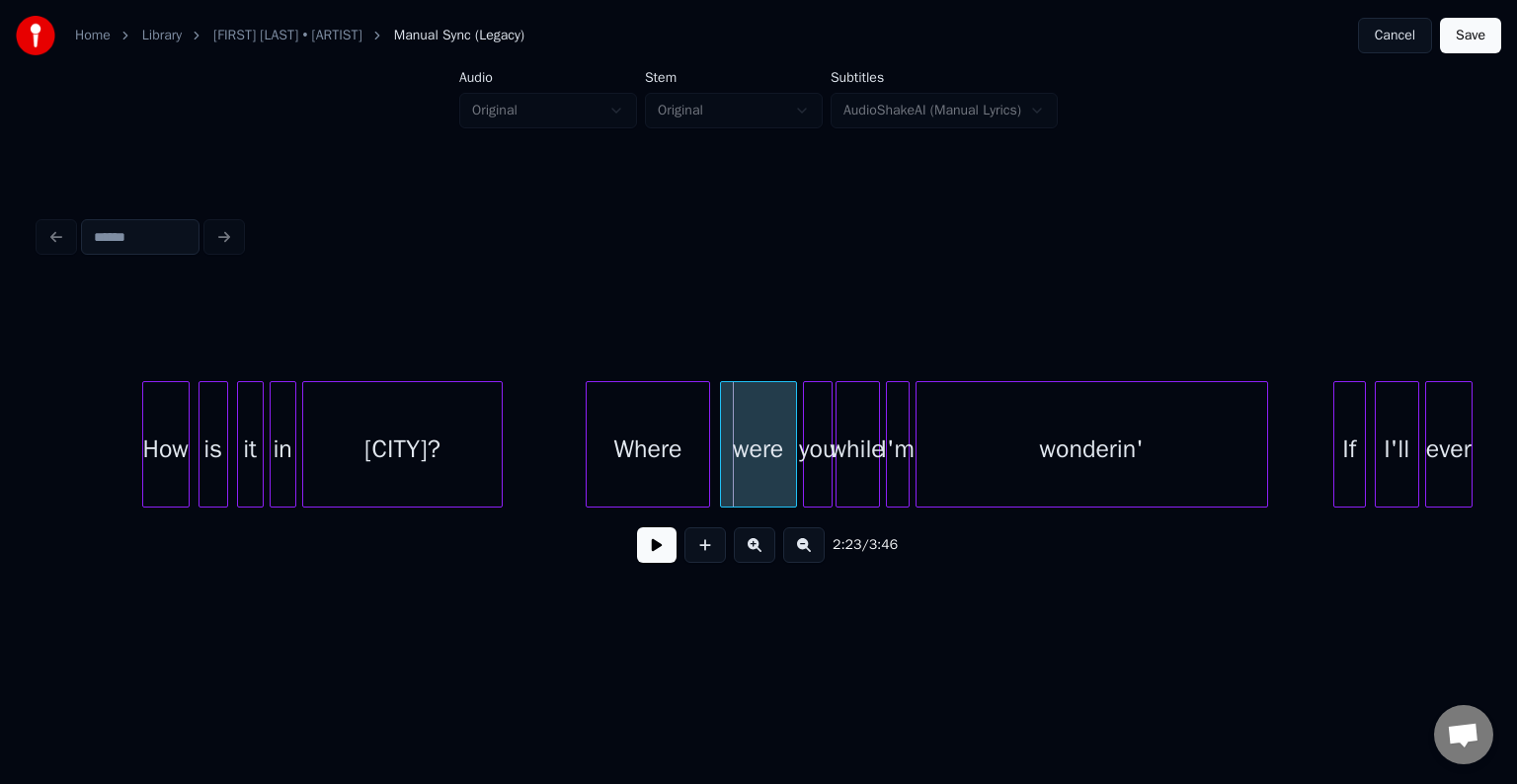 click on "2:23  /  3:46" at bounding box center (758, 545) 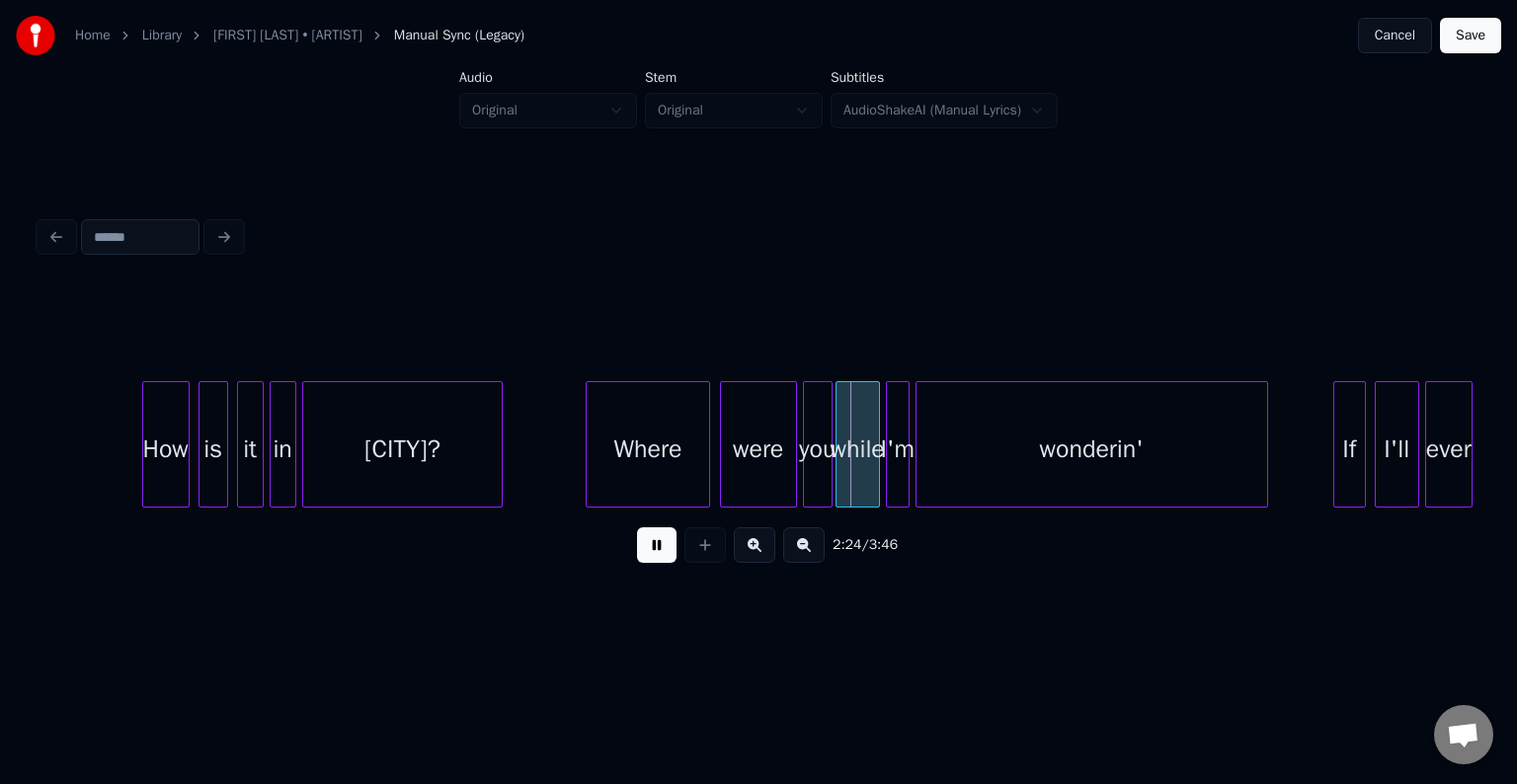 click at bounding box center (657, 545) 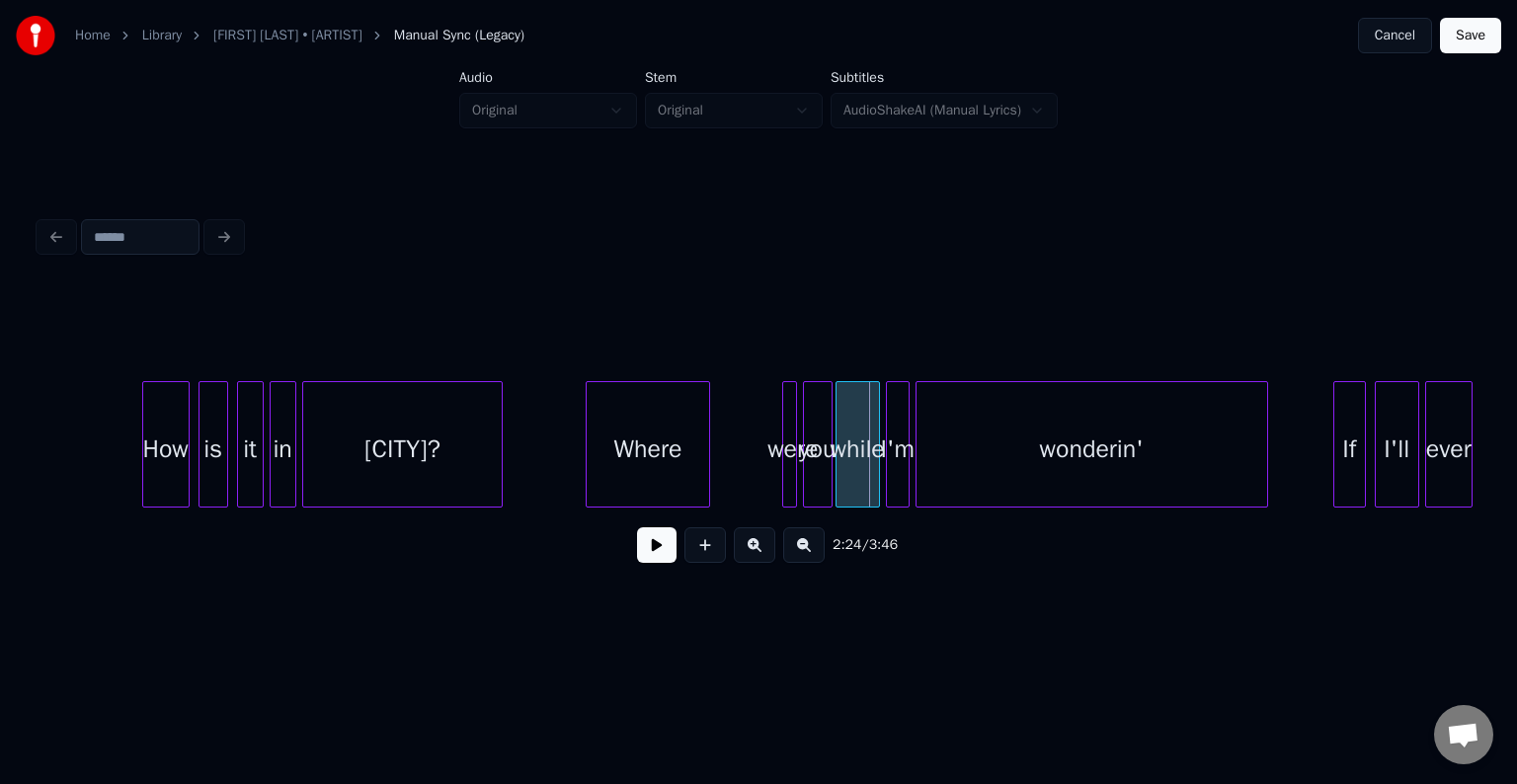click at bounding box center (786, 444) 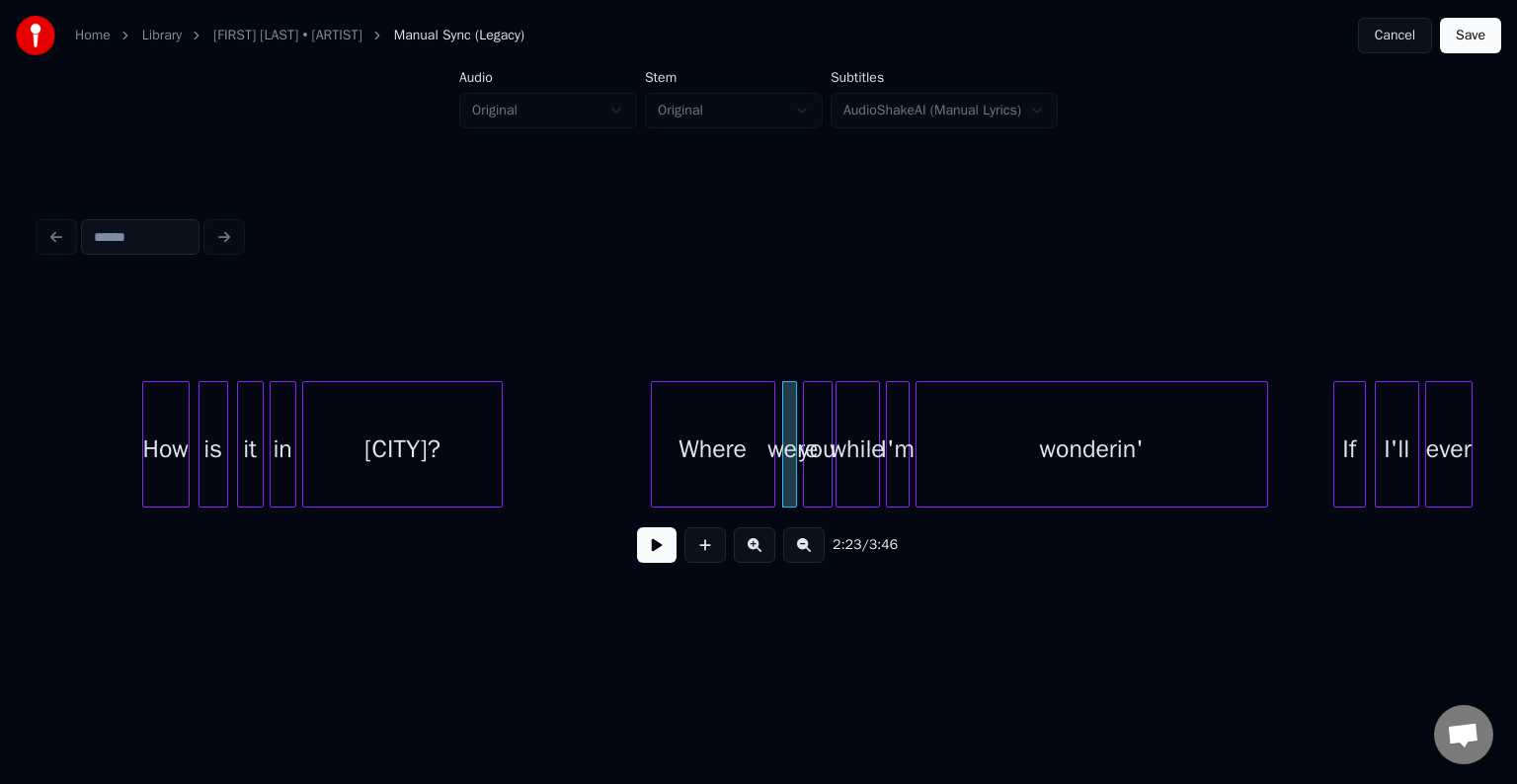 click on "Where" at bounding box center [713, 449] 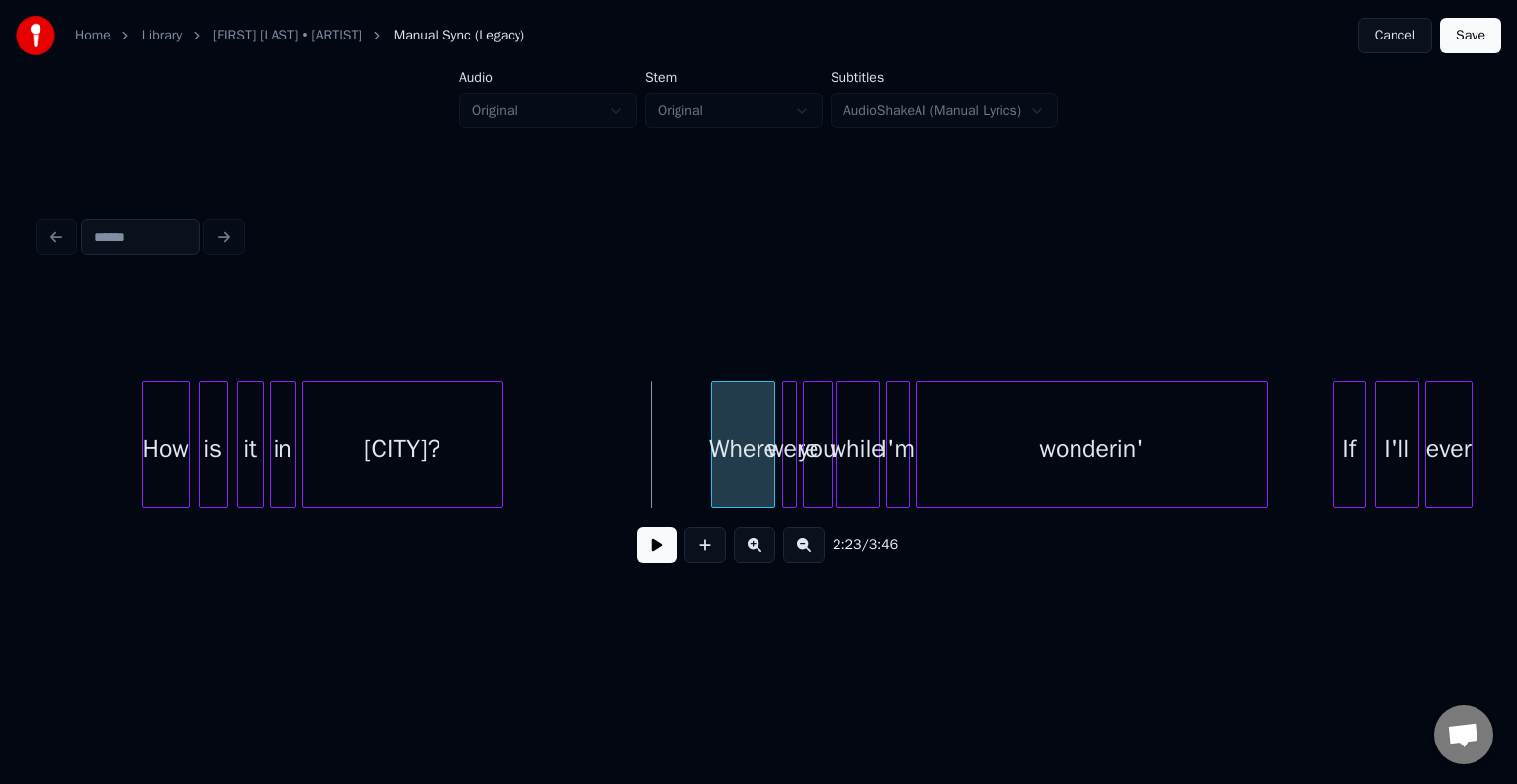 click at bounding box center (715, 444) 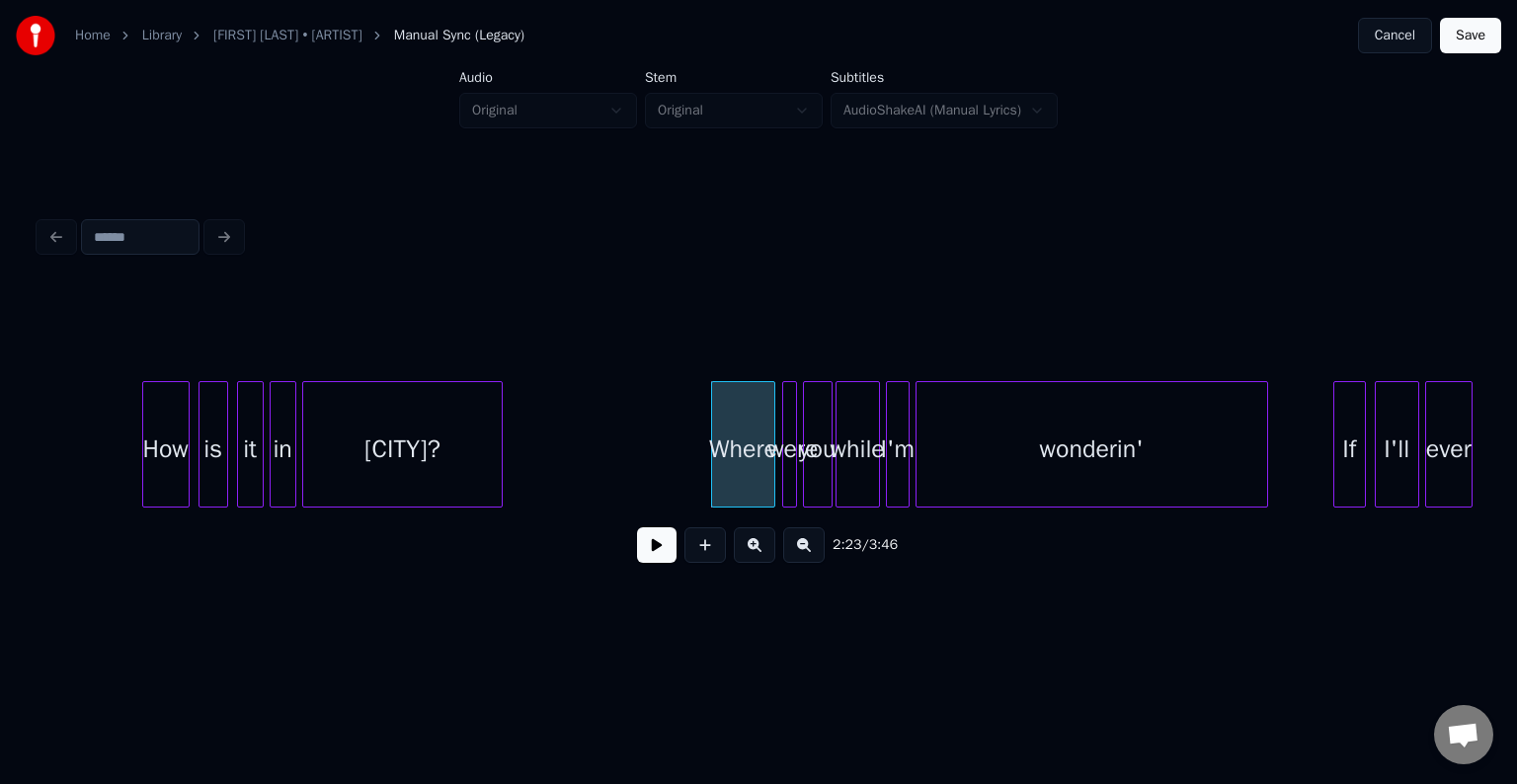 click at bounding box center (657, 545) 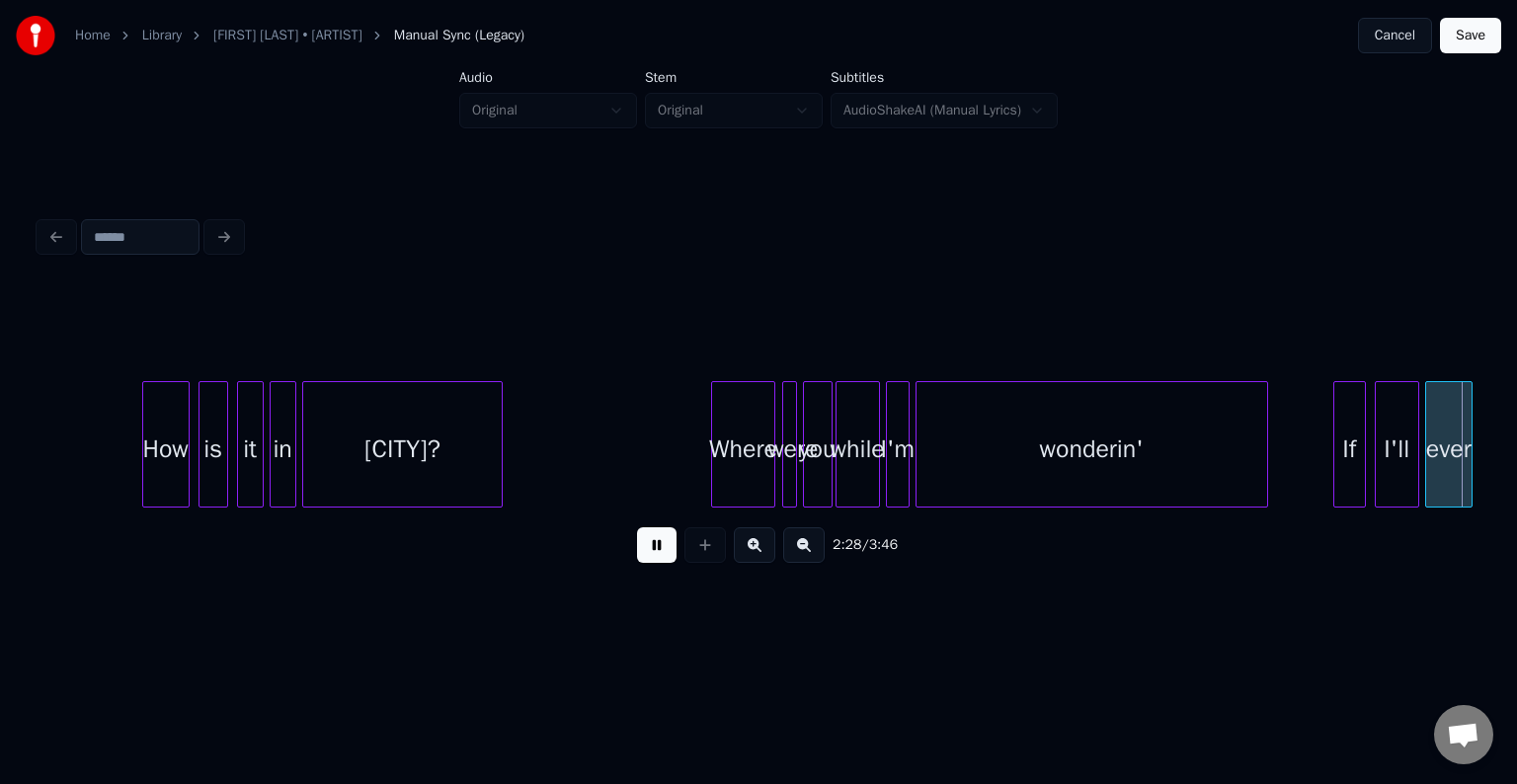 scroll, scrollTop: 0, scrollLeft: 22028, axis: horizontal 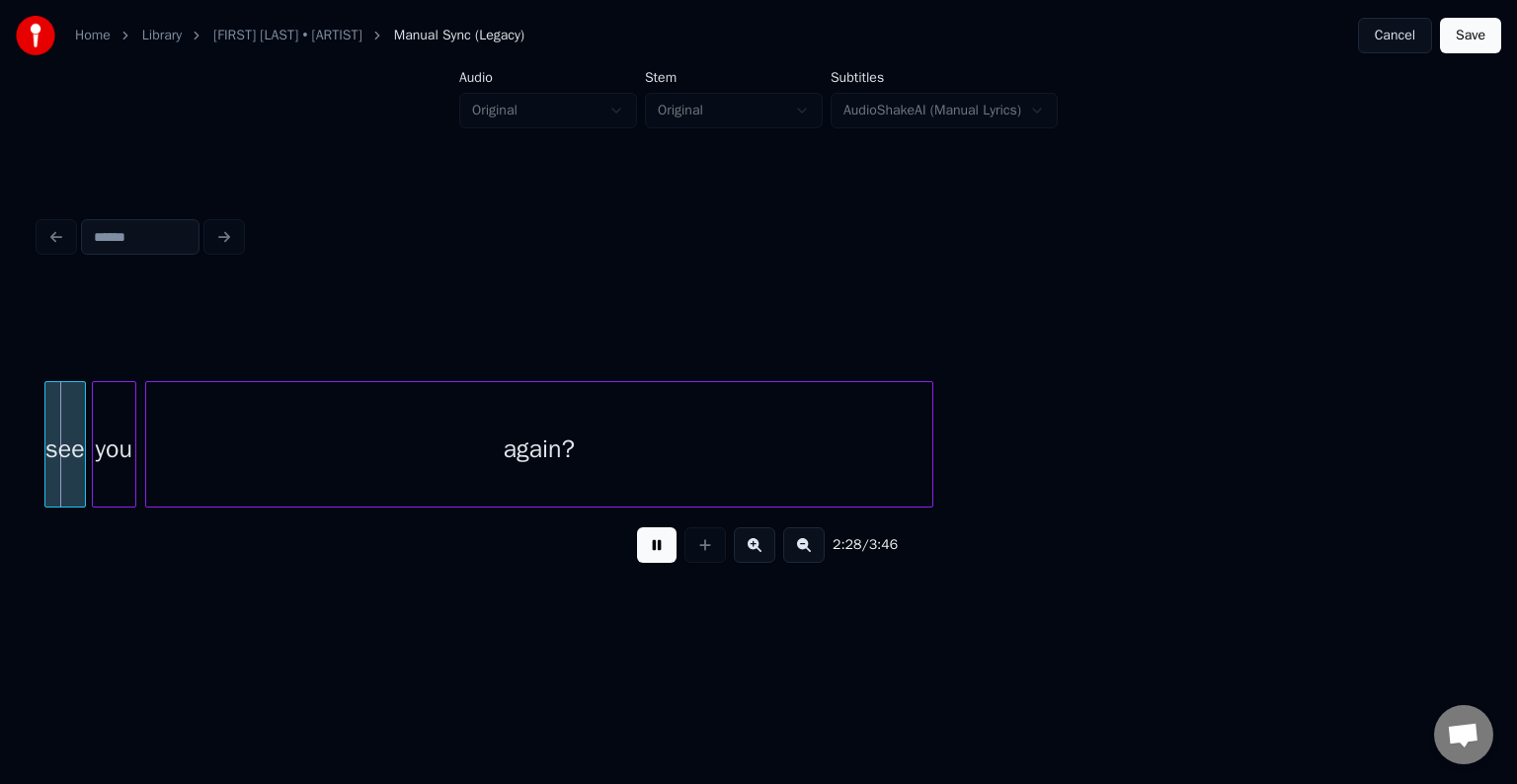 click at bounding box center (657, 545) 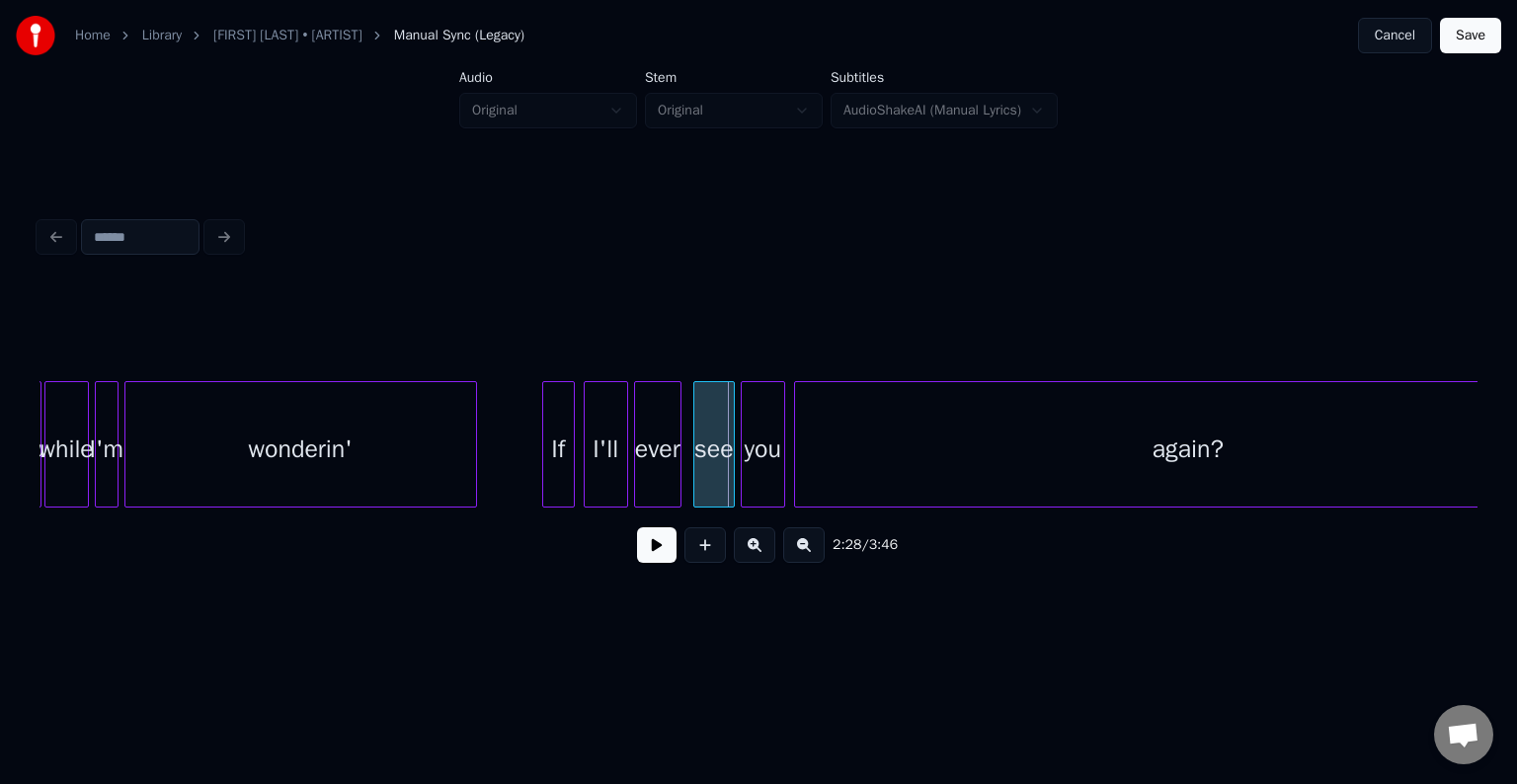 scroll, scrollTop: 0, scrollLeft: 21278, axis: horizontal 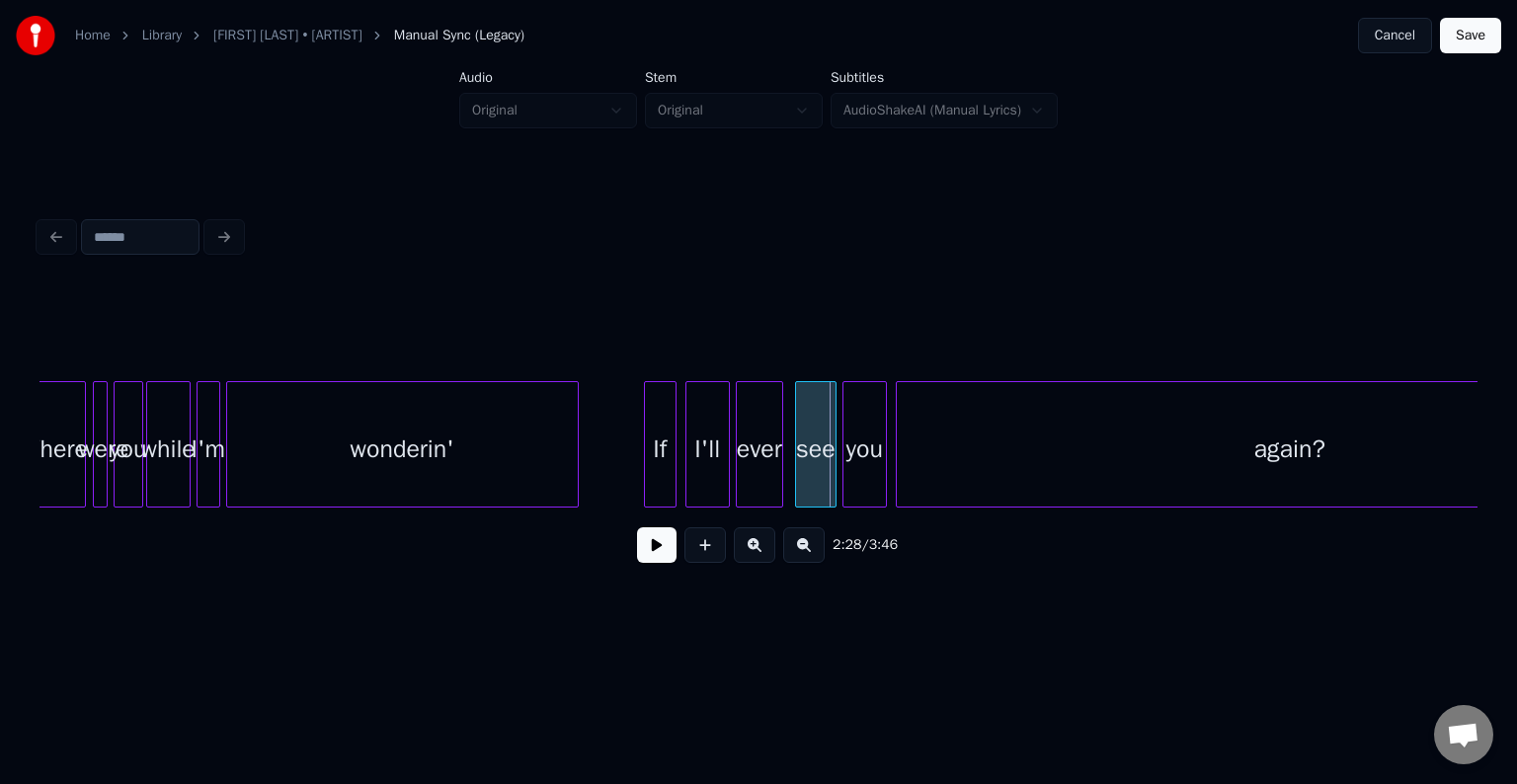 click on "wonderin'" at bounding box center (402, 449) 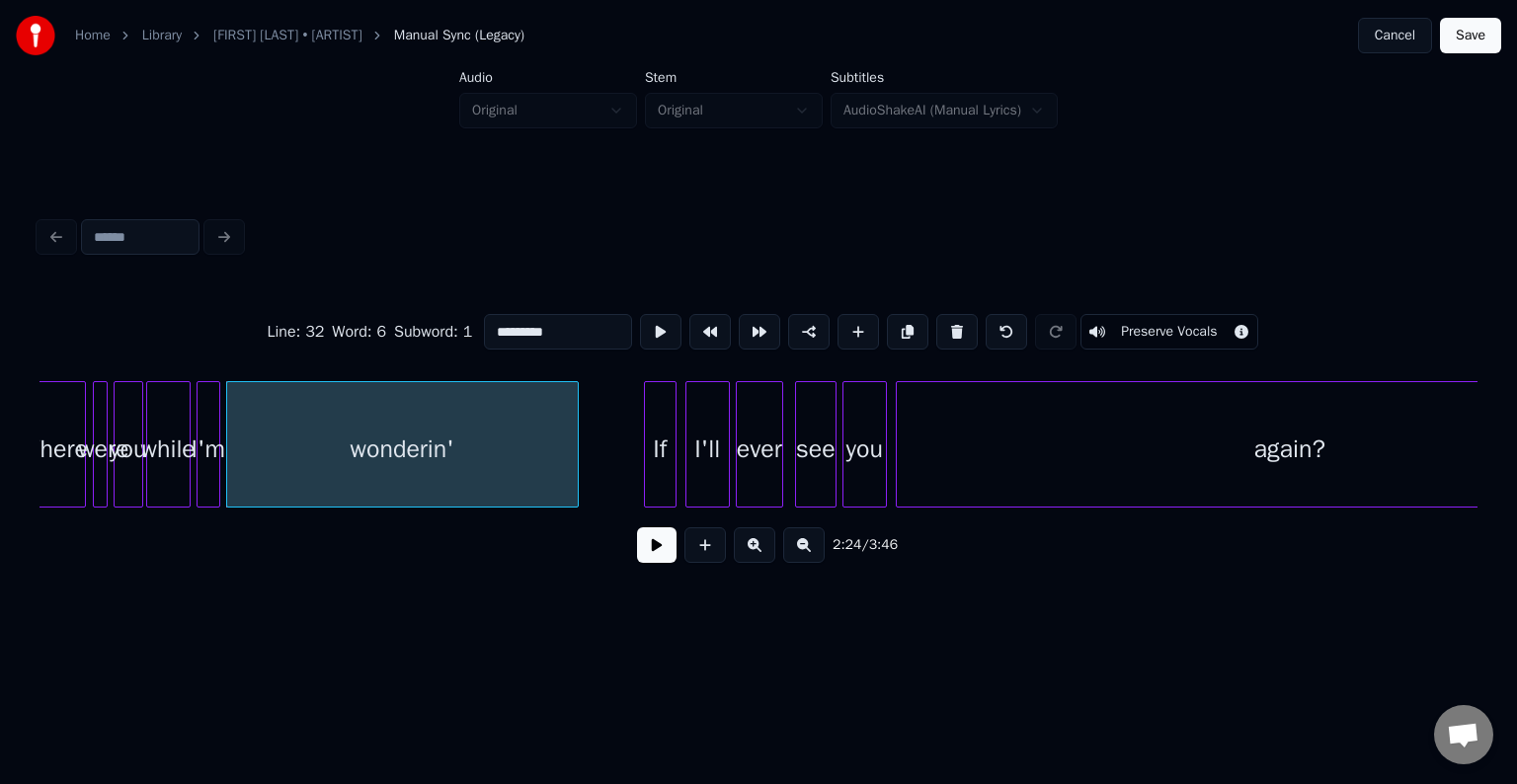 click at bounding box center [657, 545] 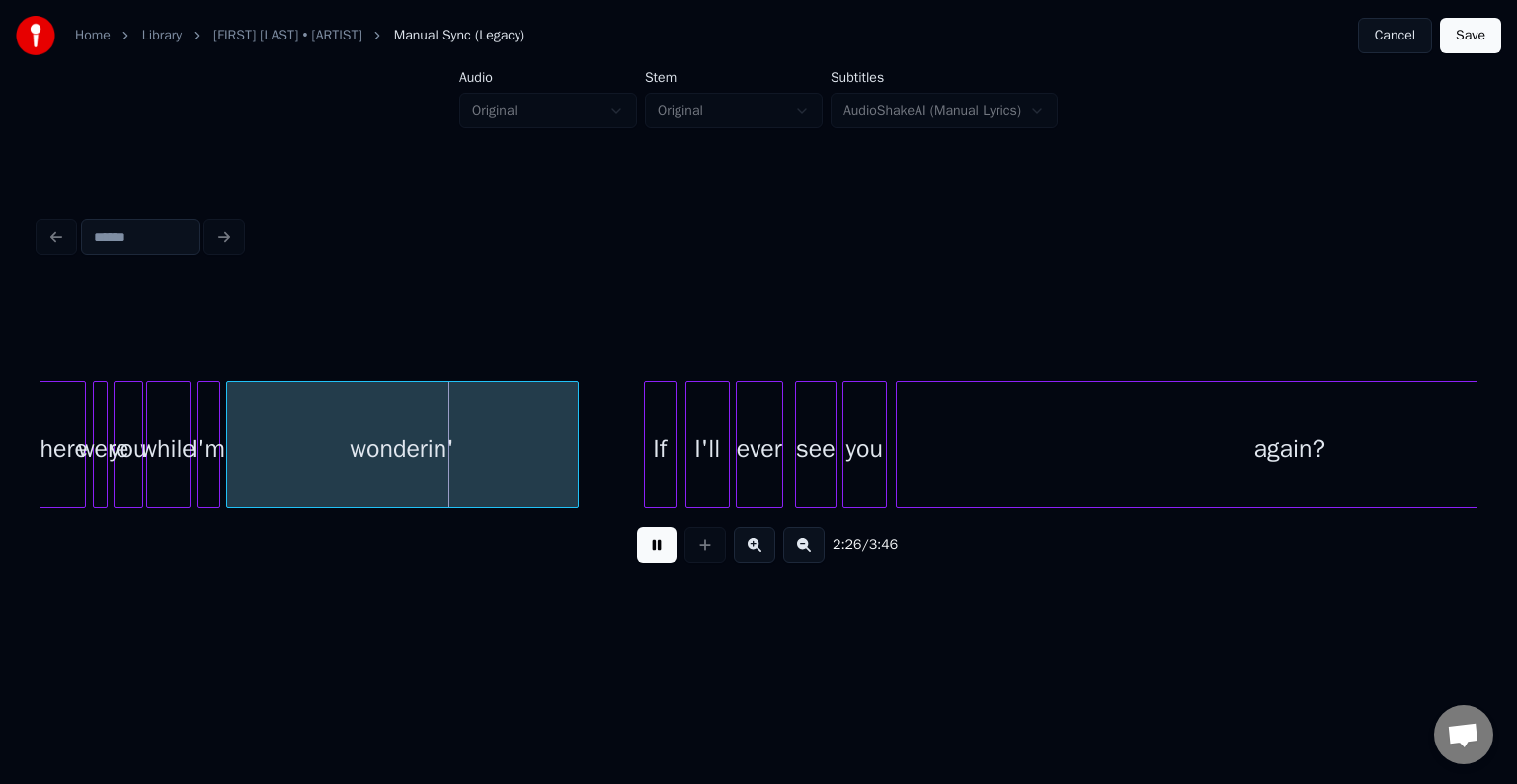 click at bounding box center [657, 545] 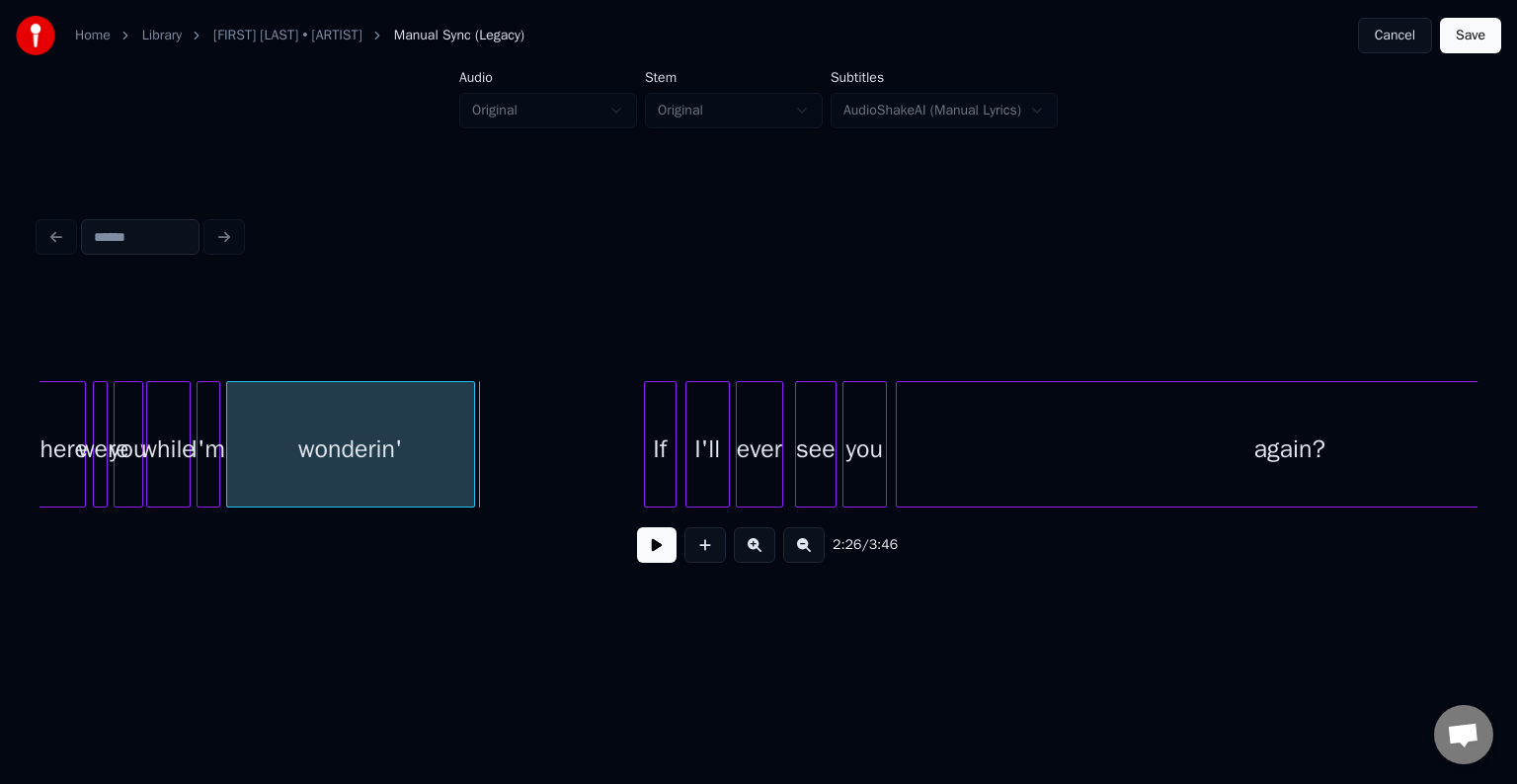 click at bounding box center (471, 444) 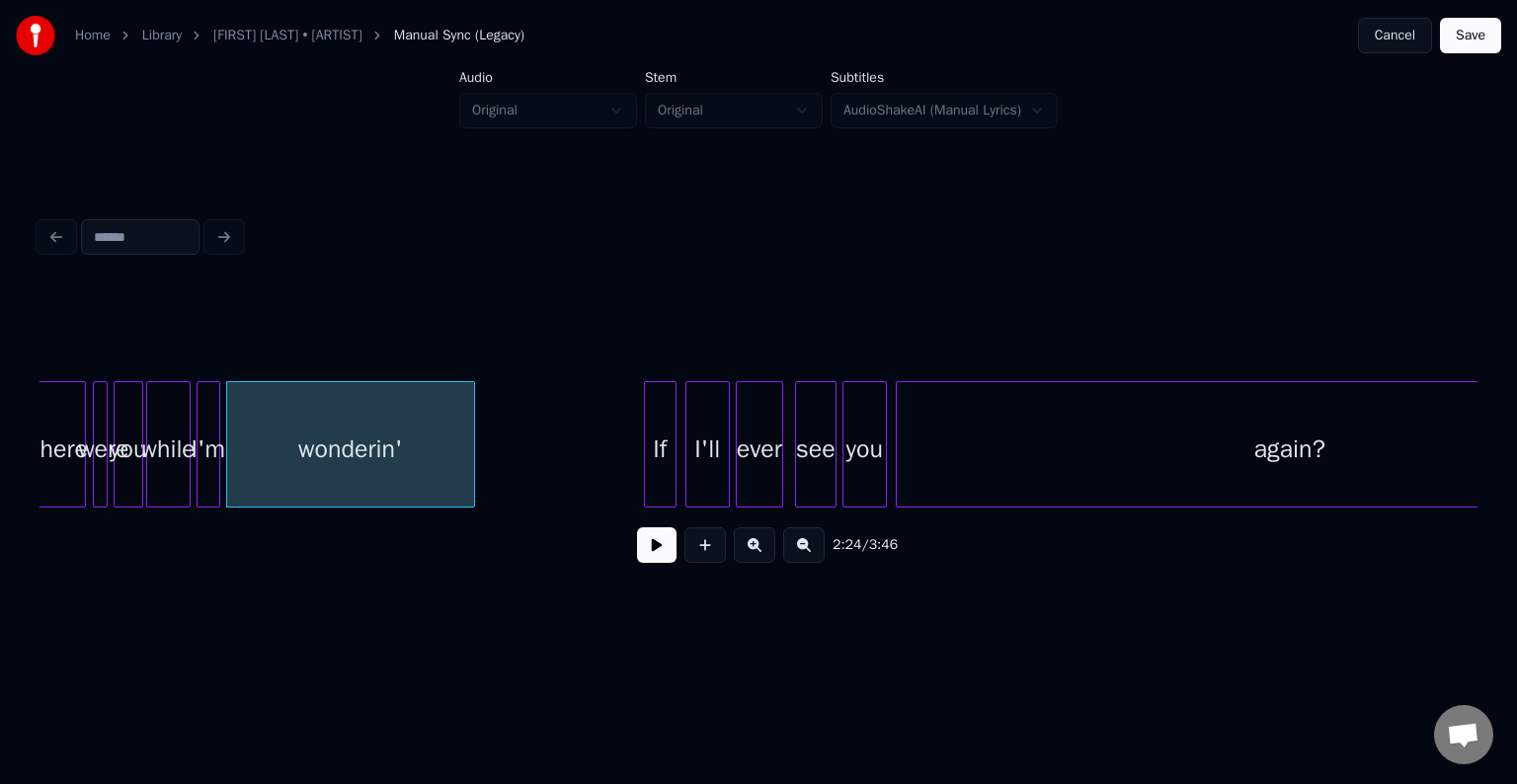 click at bounding box center (657, 545) 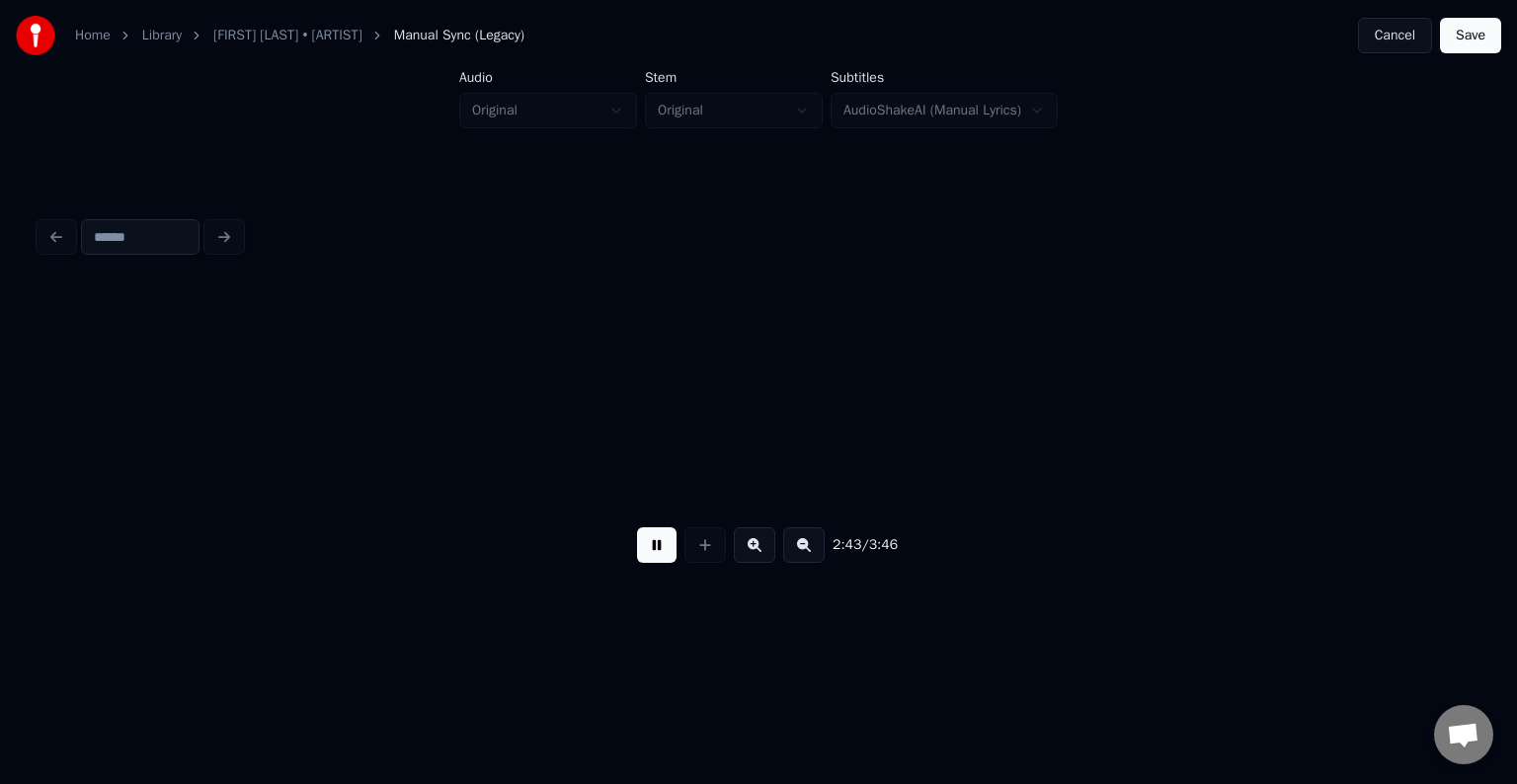 scroll, scrollTop: 0, scrollLeft: 24157, axis: horizontal 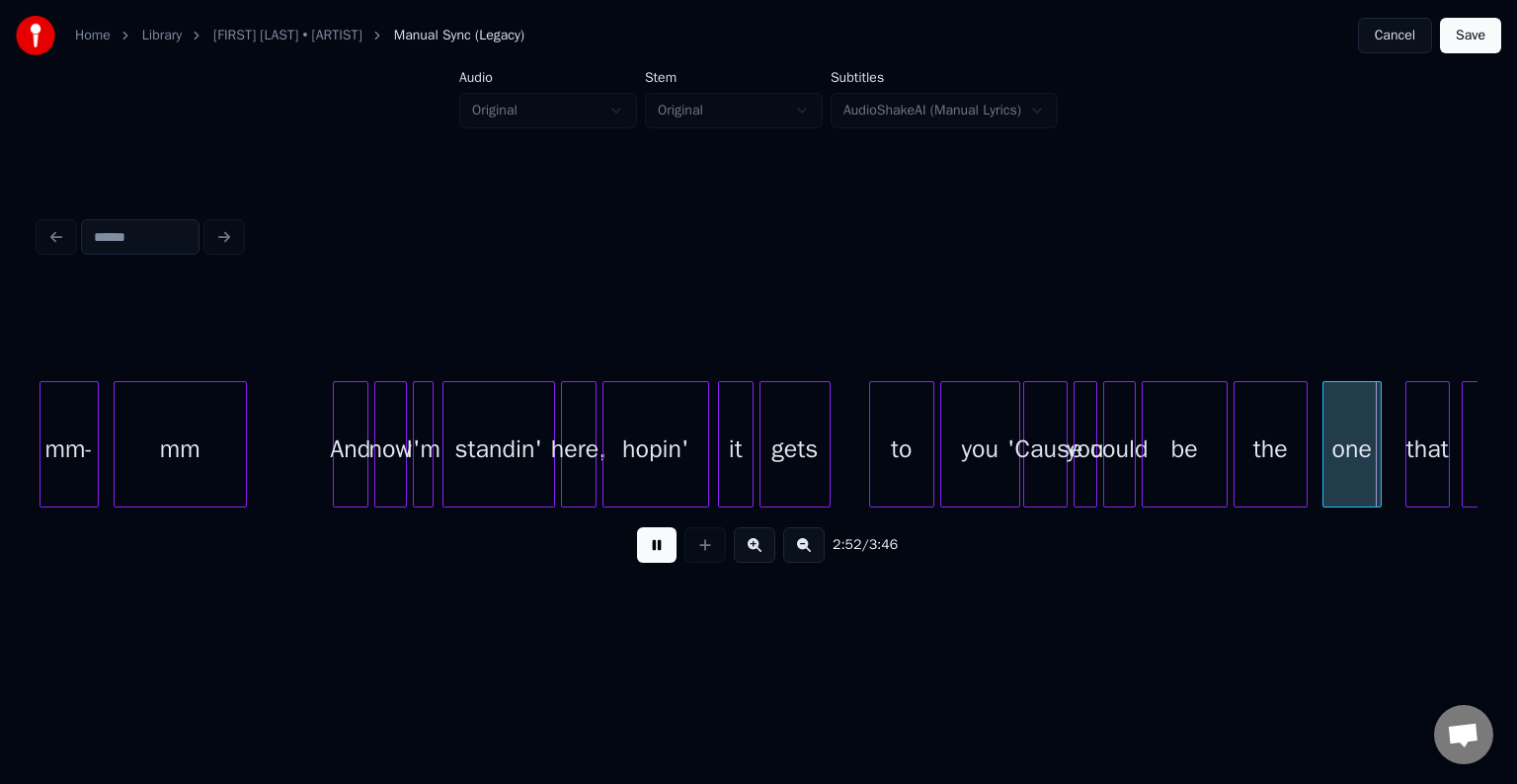 click at bounding box center [657, 545] 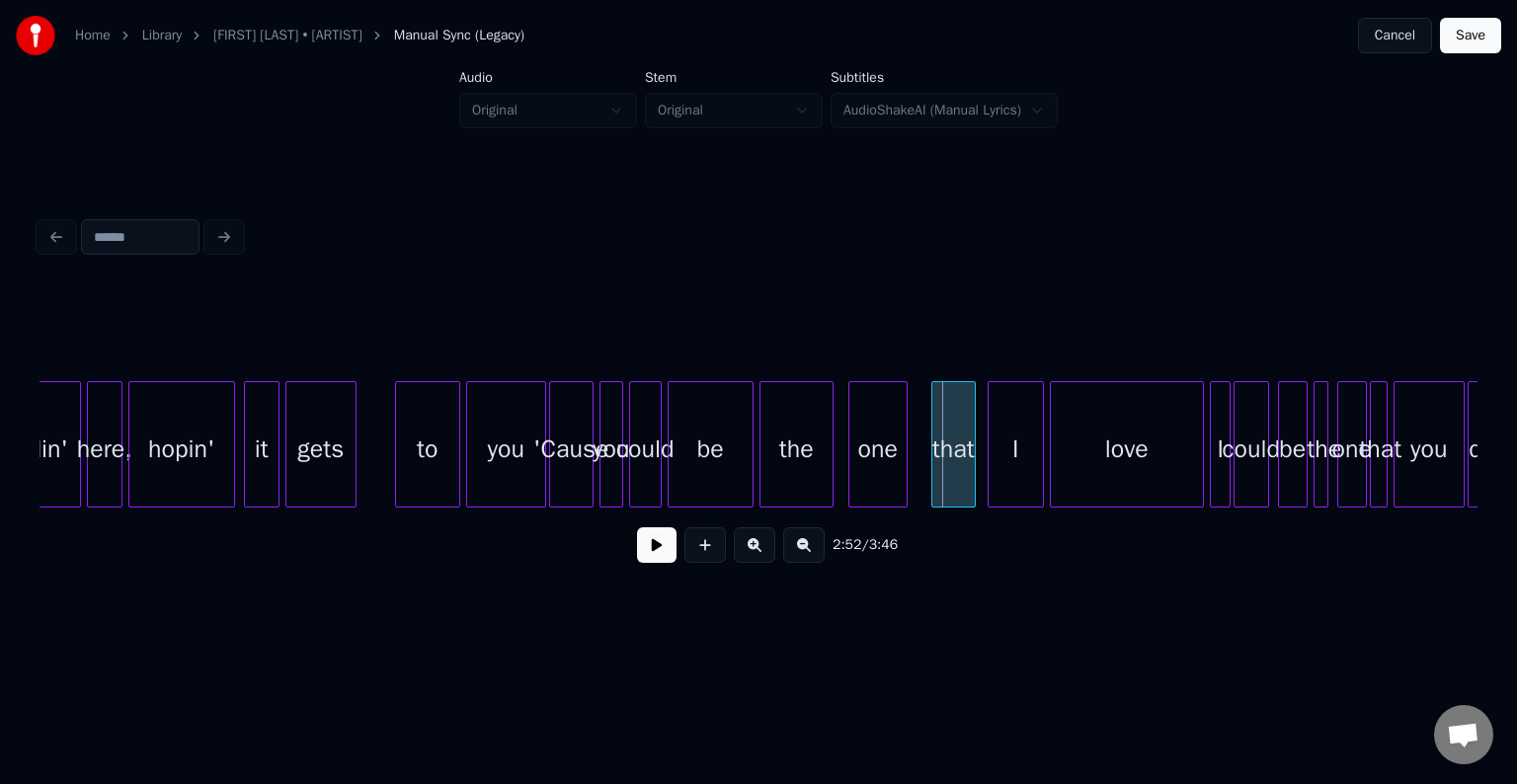 scroll, scrollTop: 0, scrollLeft: 24671, axis: horizontal 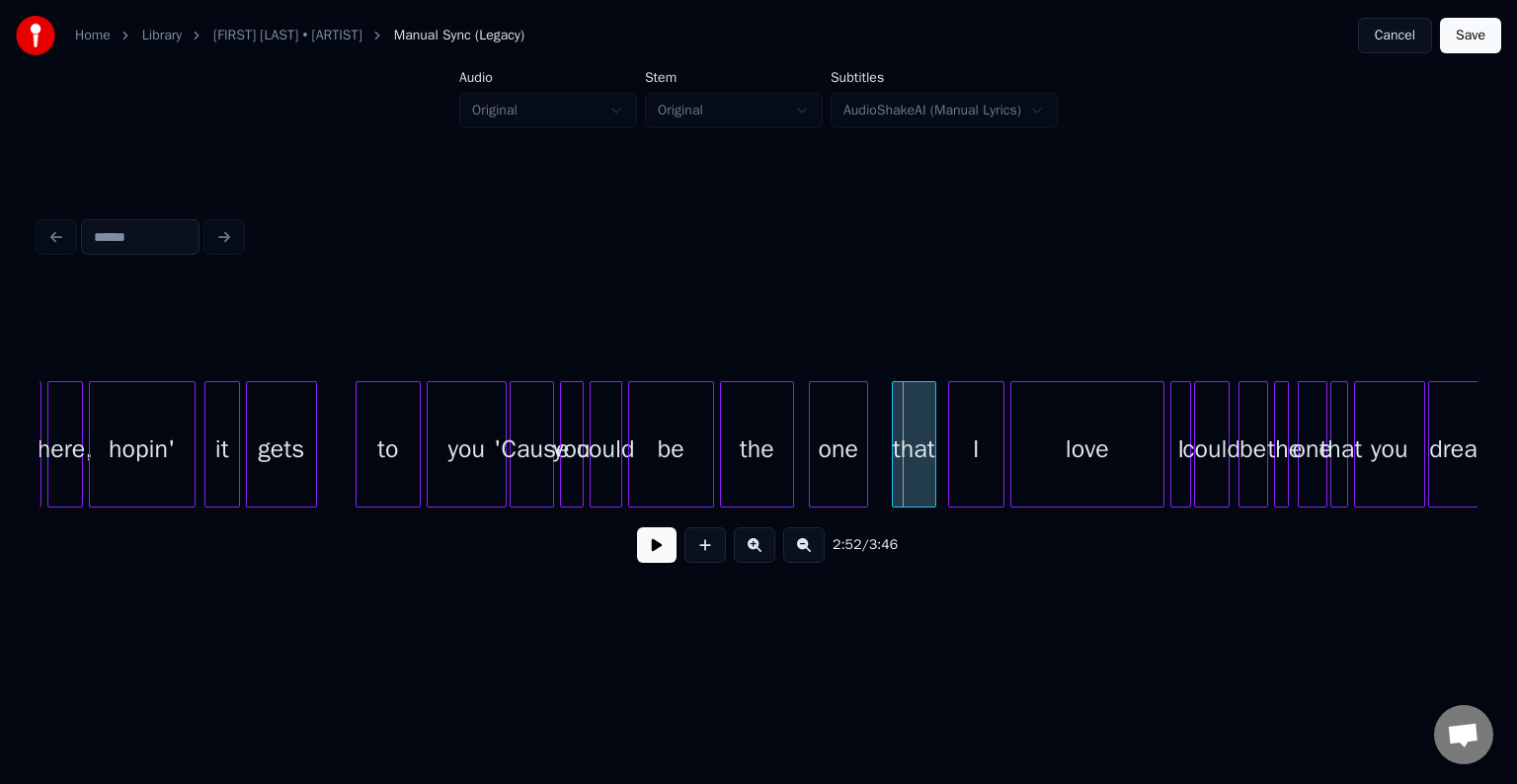 click at bounding box center (594, 444) 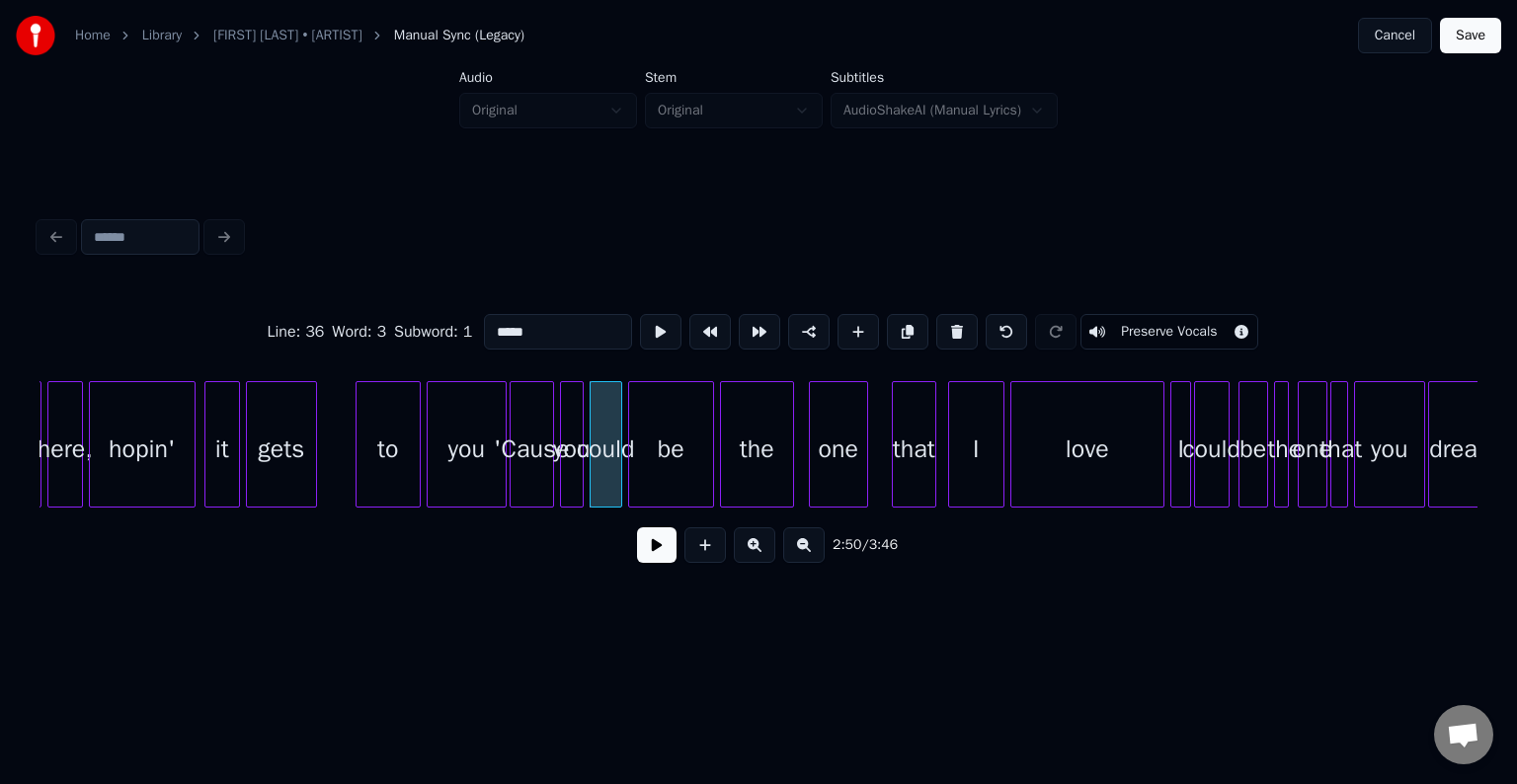 click at bounding box center [657, 545] 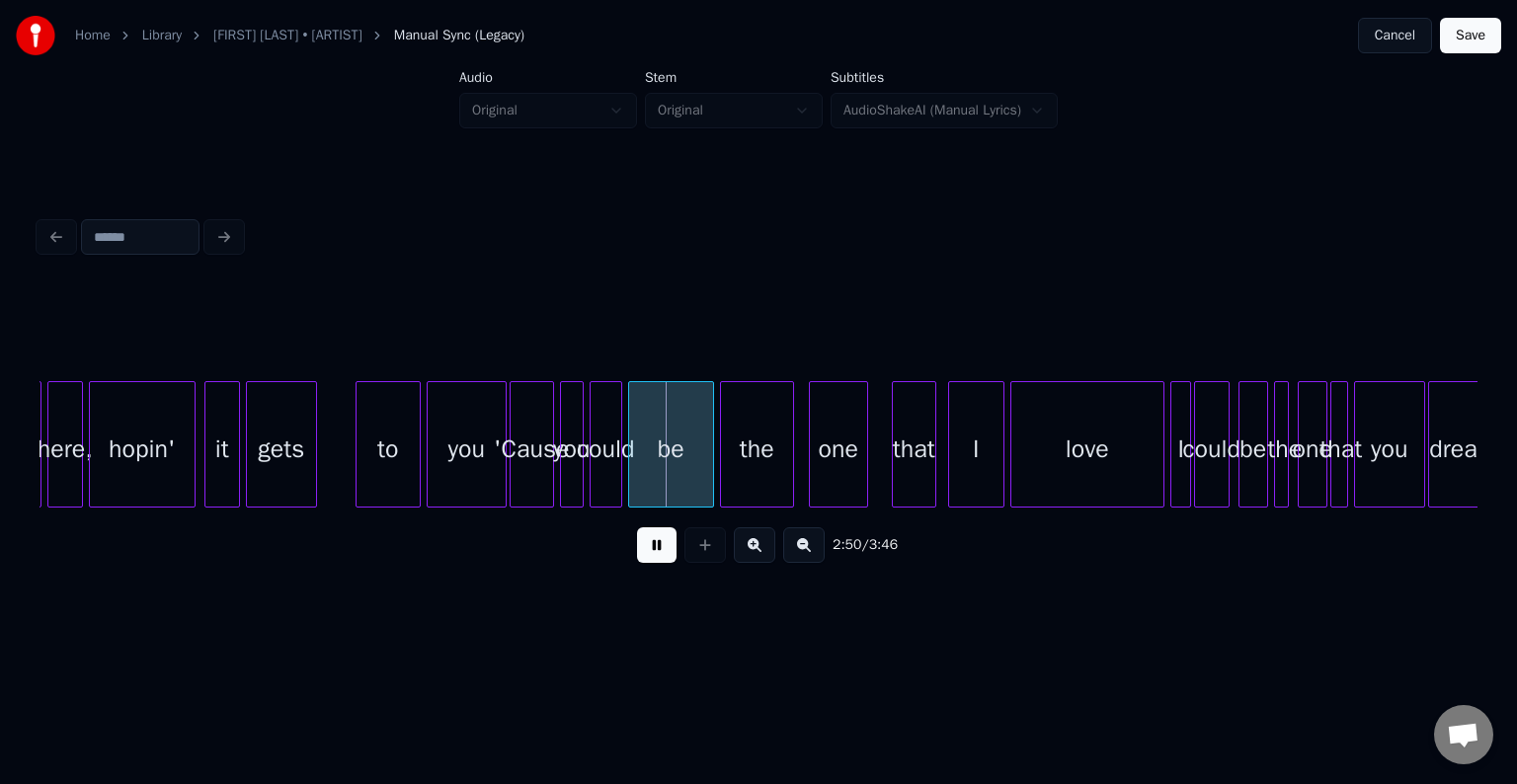 click at bounding box center [657, 545] 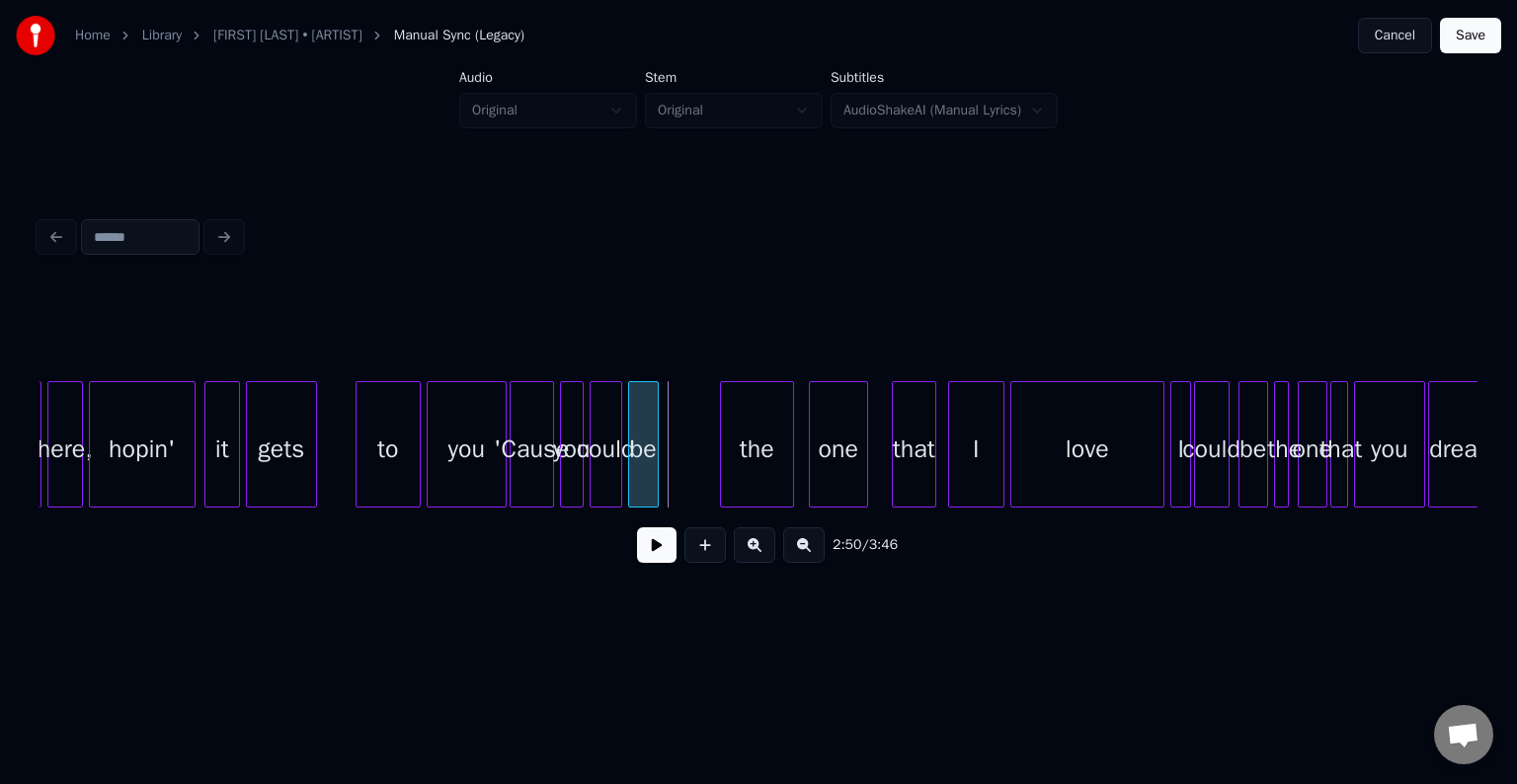 click at bounding box center [655, 444] 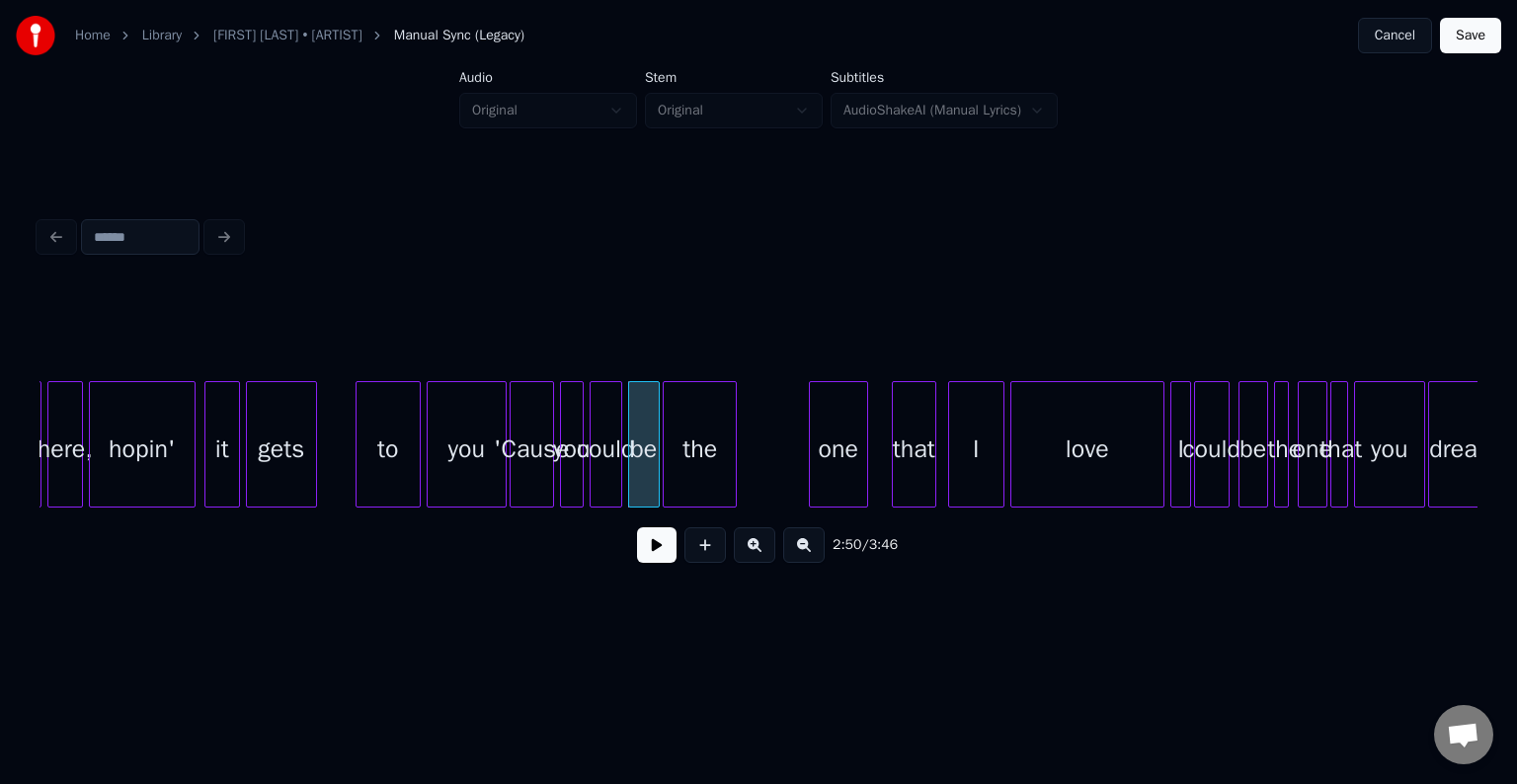 click on "the" at bounding box center (699, 449) 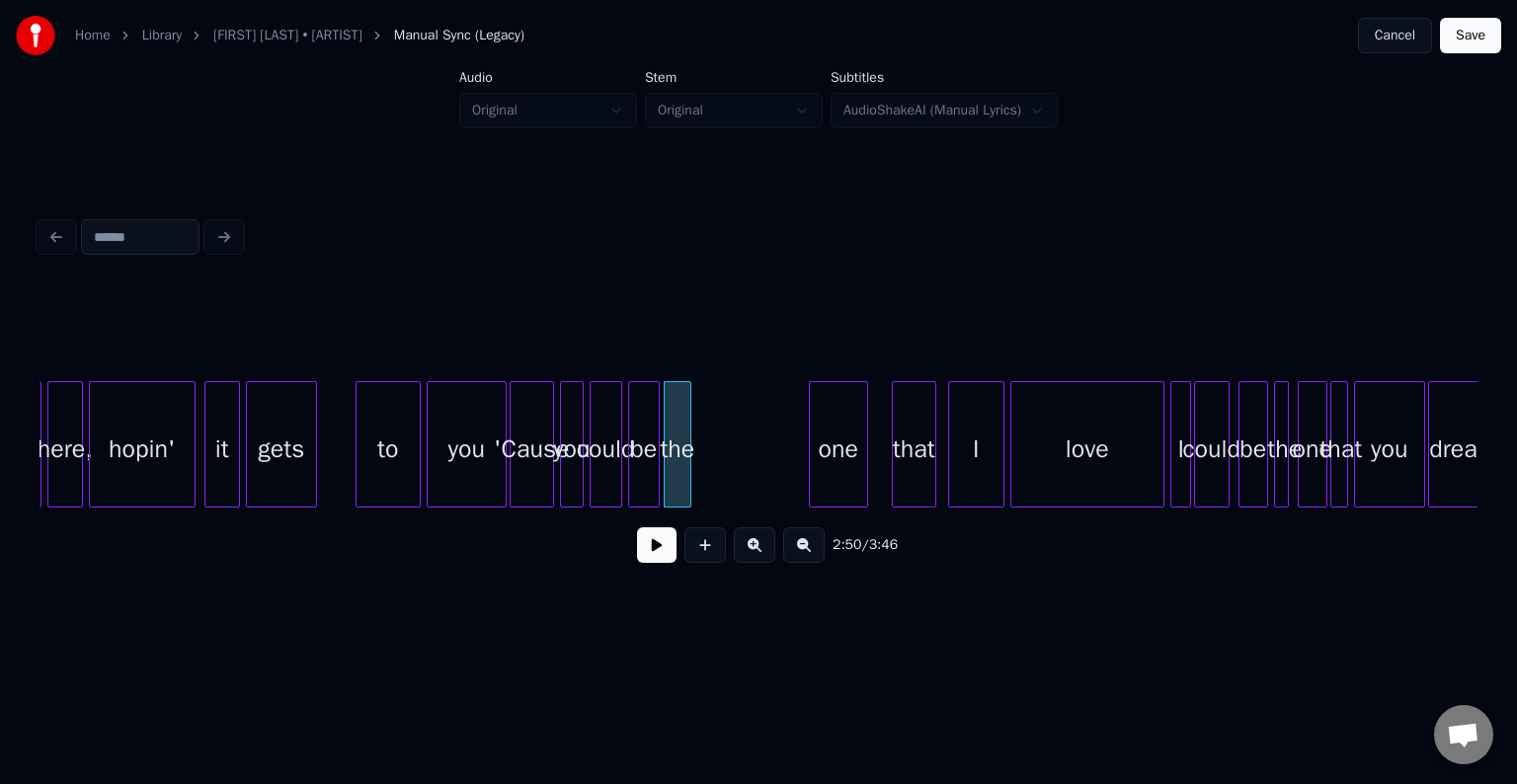click at bounding box center [687, 444] 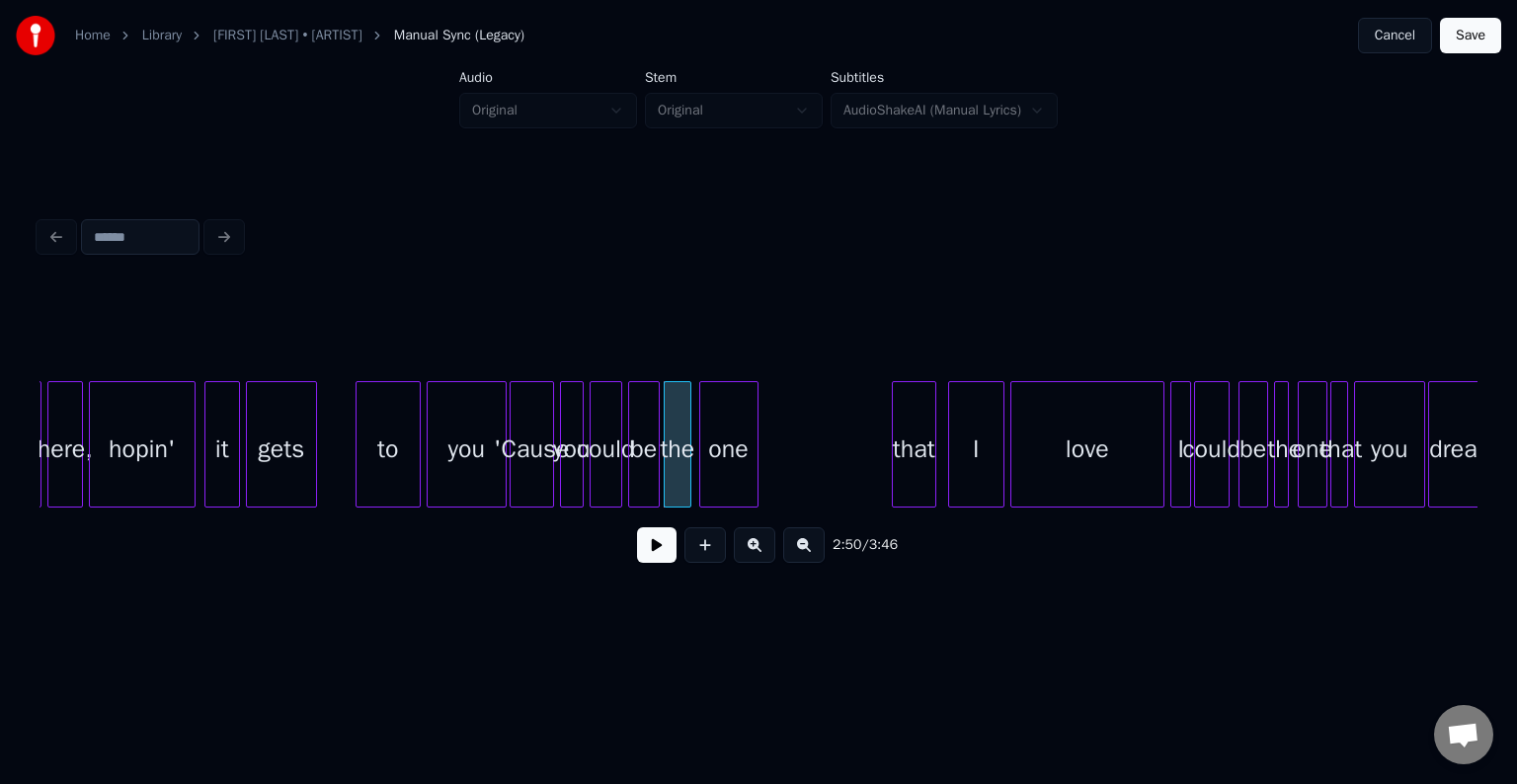 click on "one" at bounding box center (729, 449) 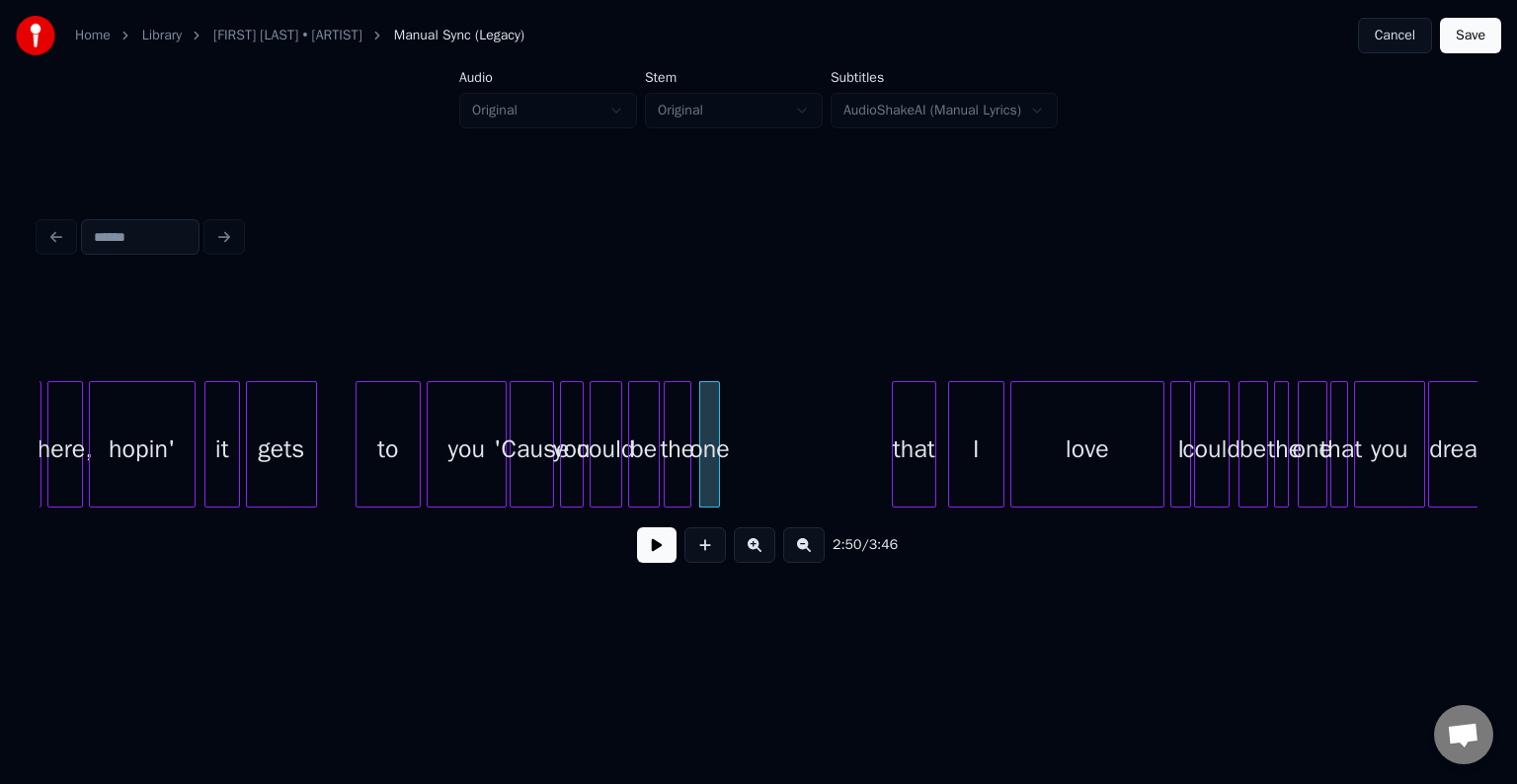 click at bounding box center [716, 444] 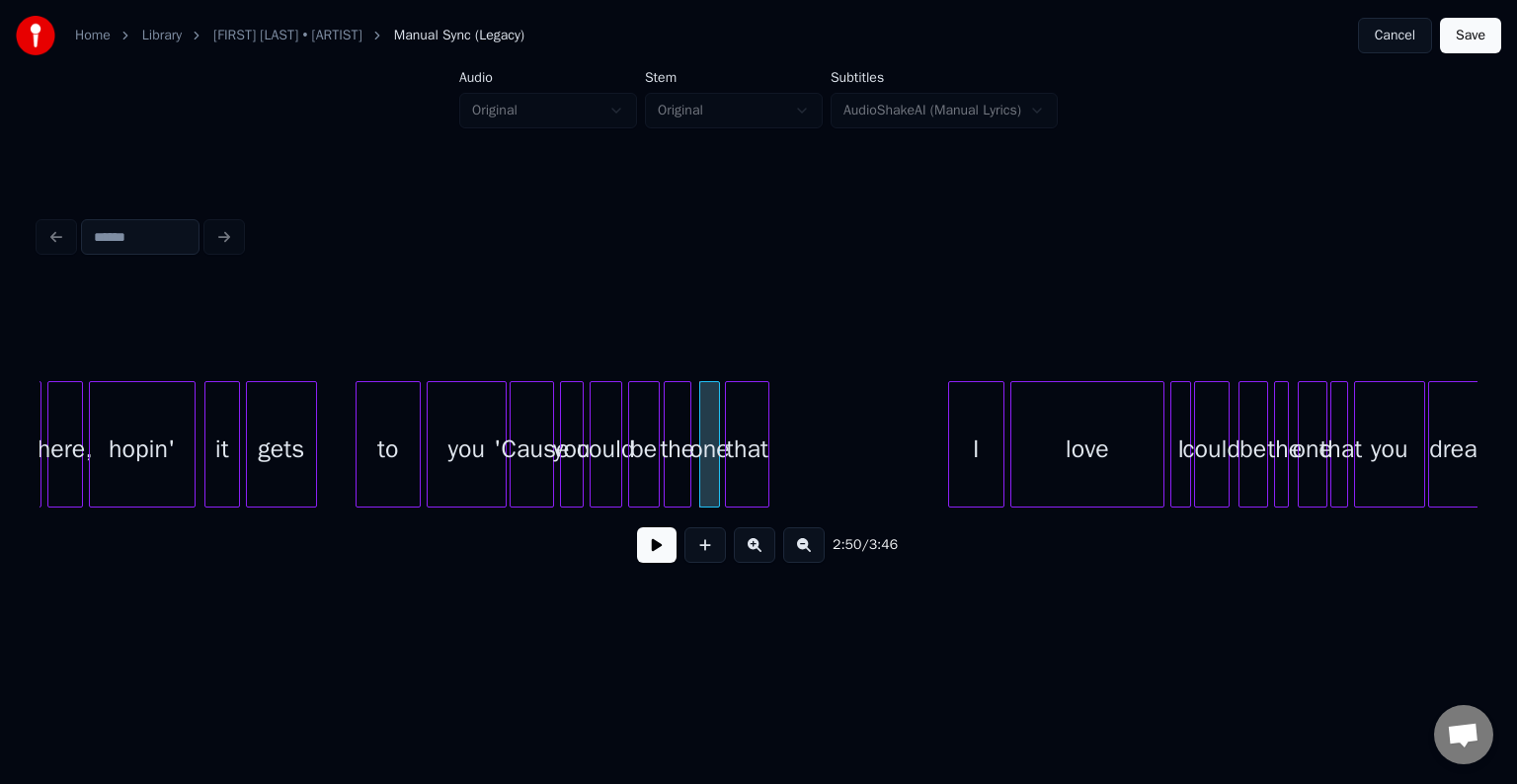 click on "that" at bounding box center (747, 449) 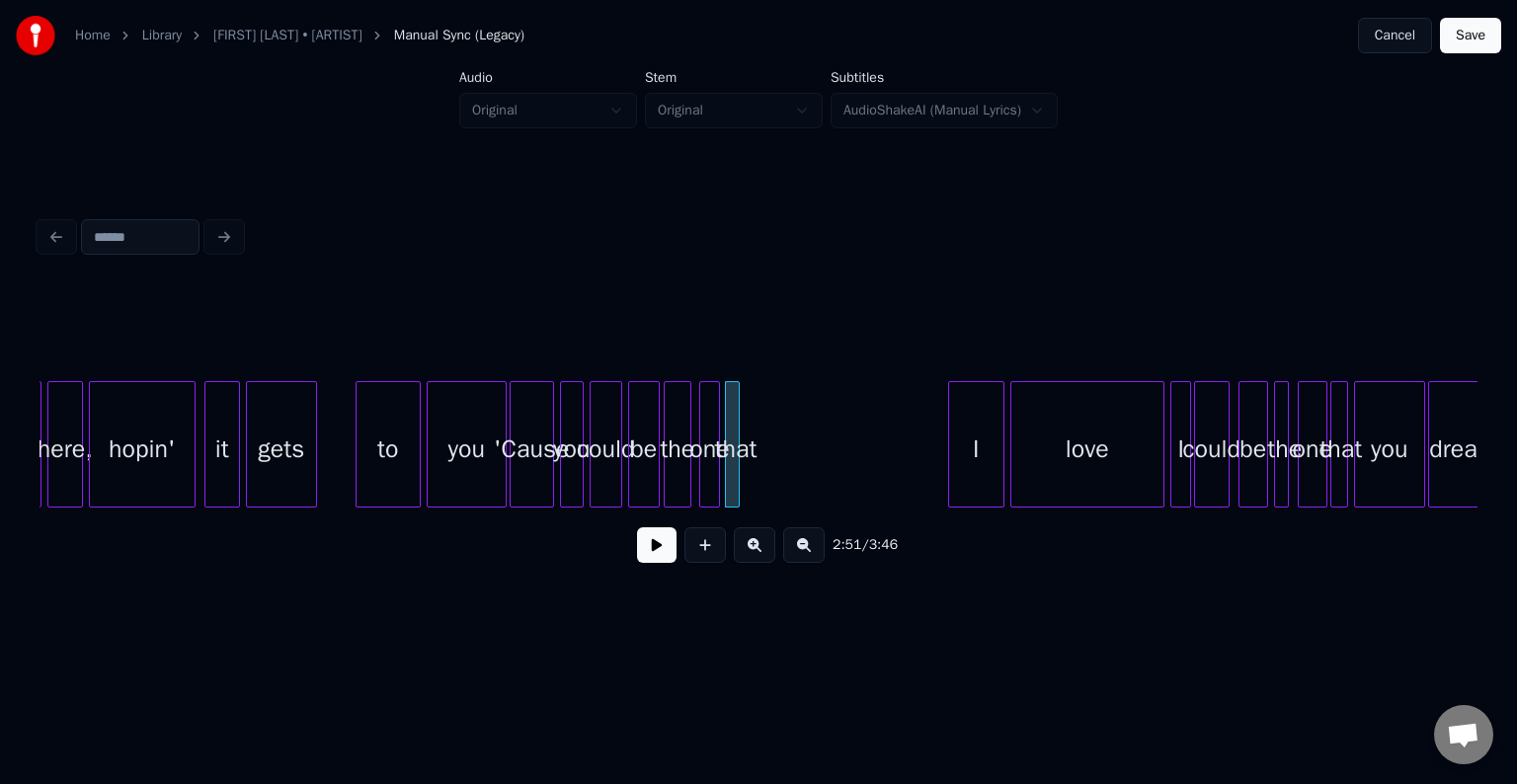 click at bounding box center (736, 444) 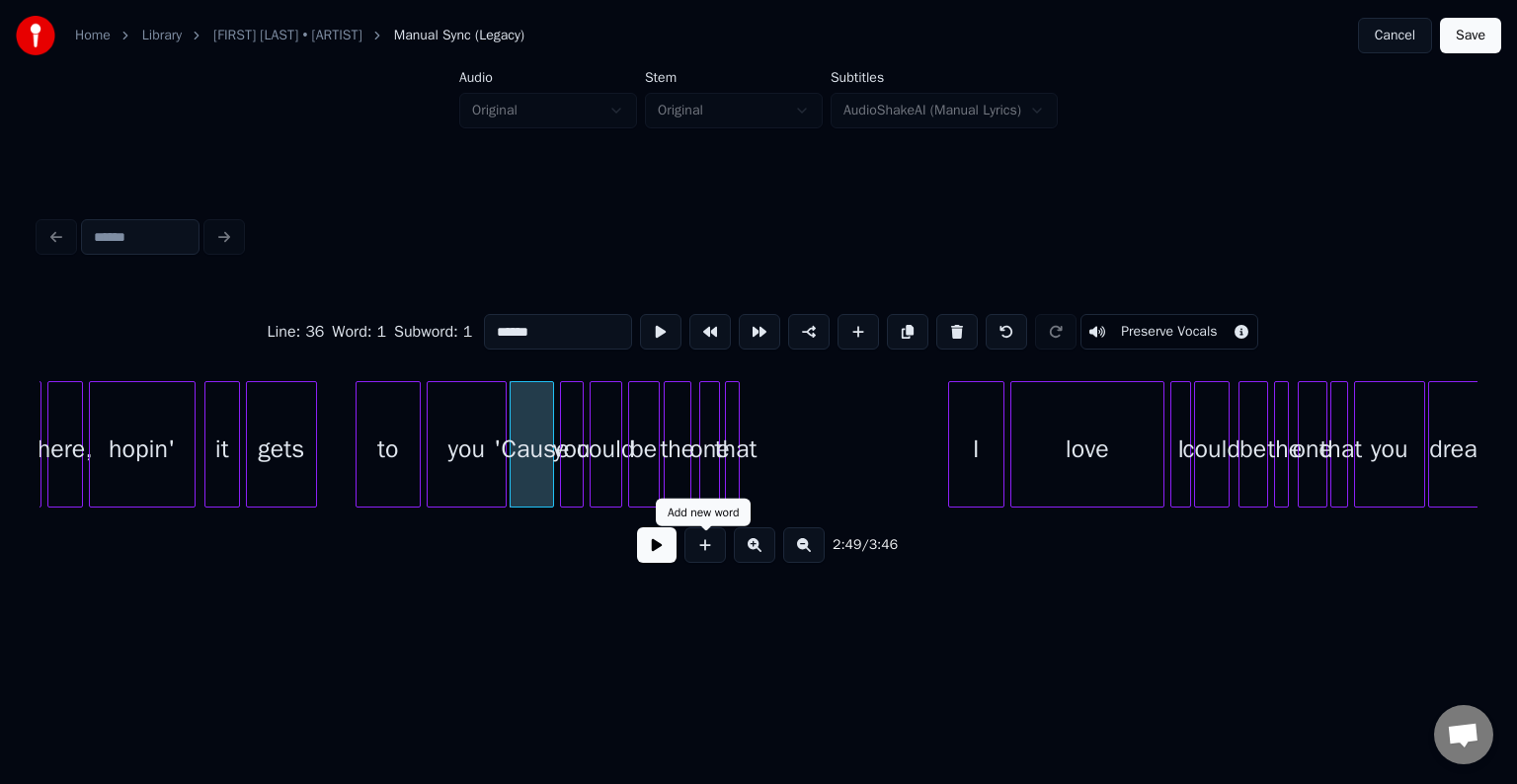 click at bounding box center (657, 545) 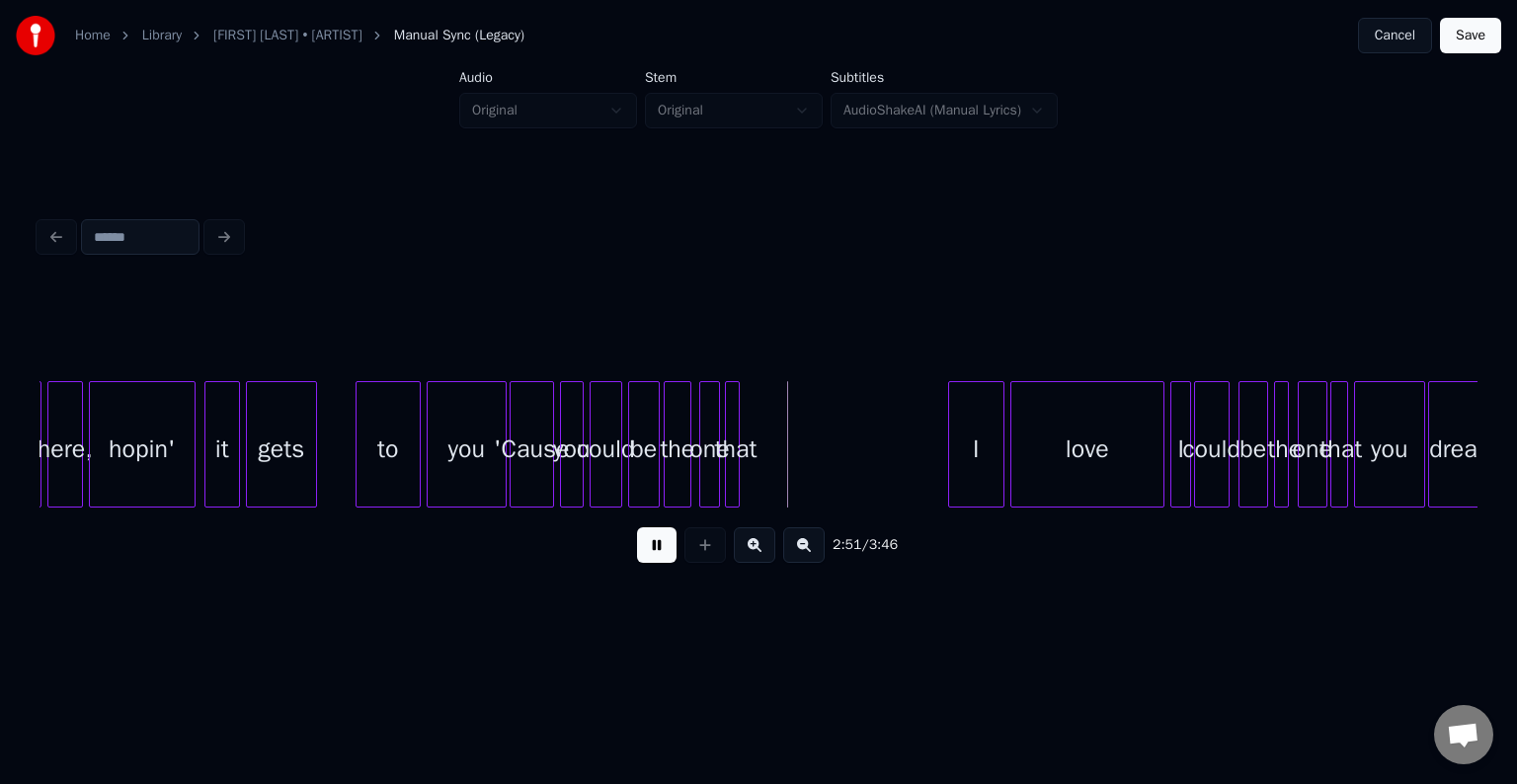 click at bounding box center (657, 545) 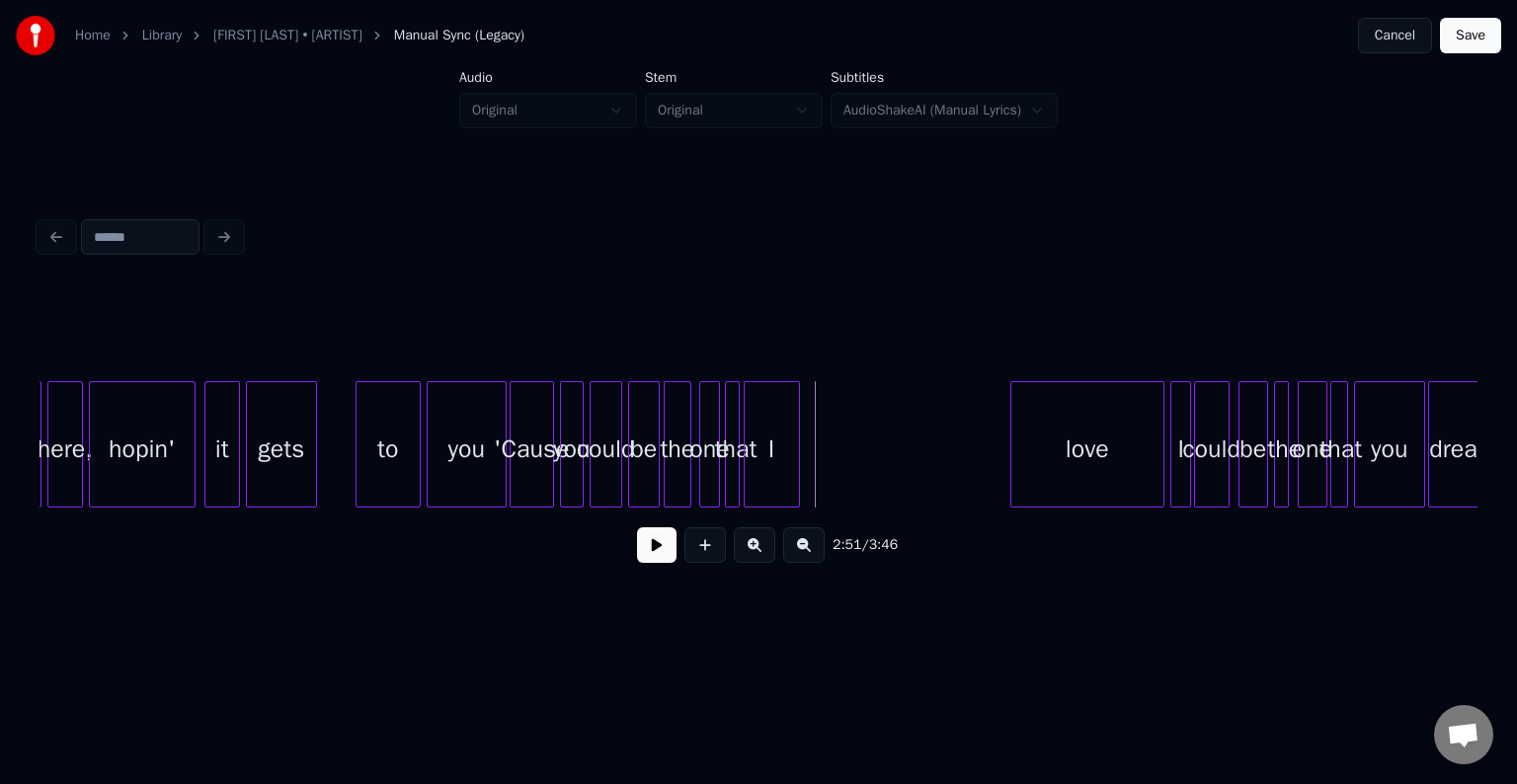 click on "I" at bounding box center (771, 449) 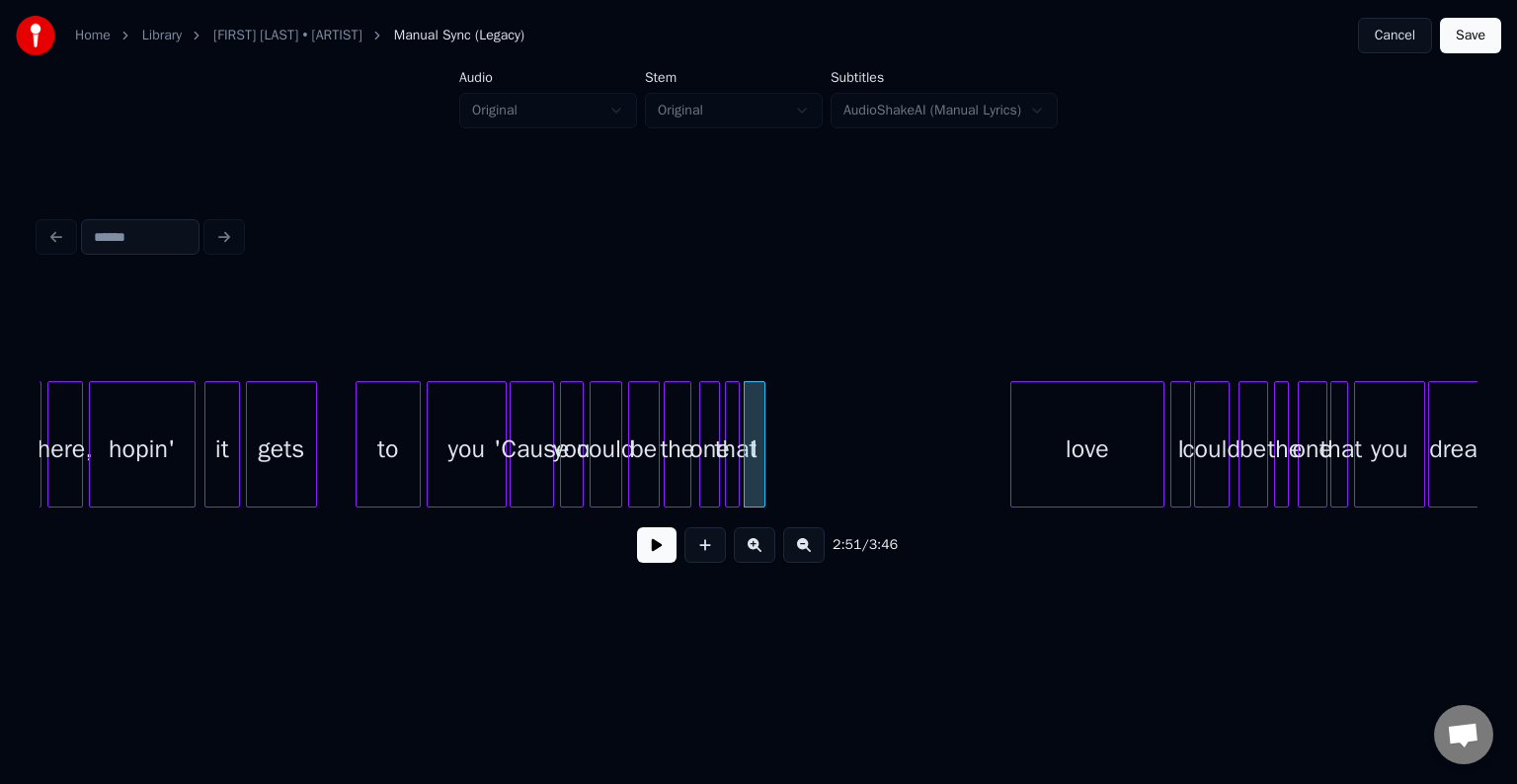 click at bounding box center (761, 444) 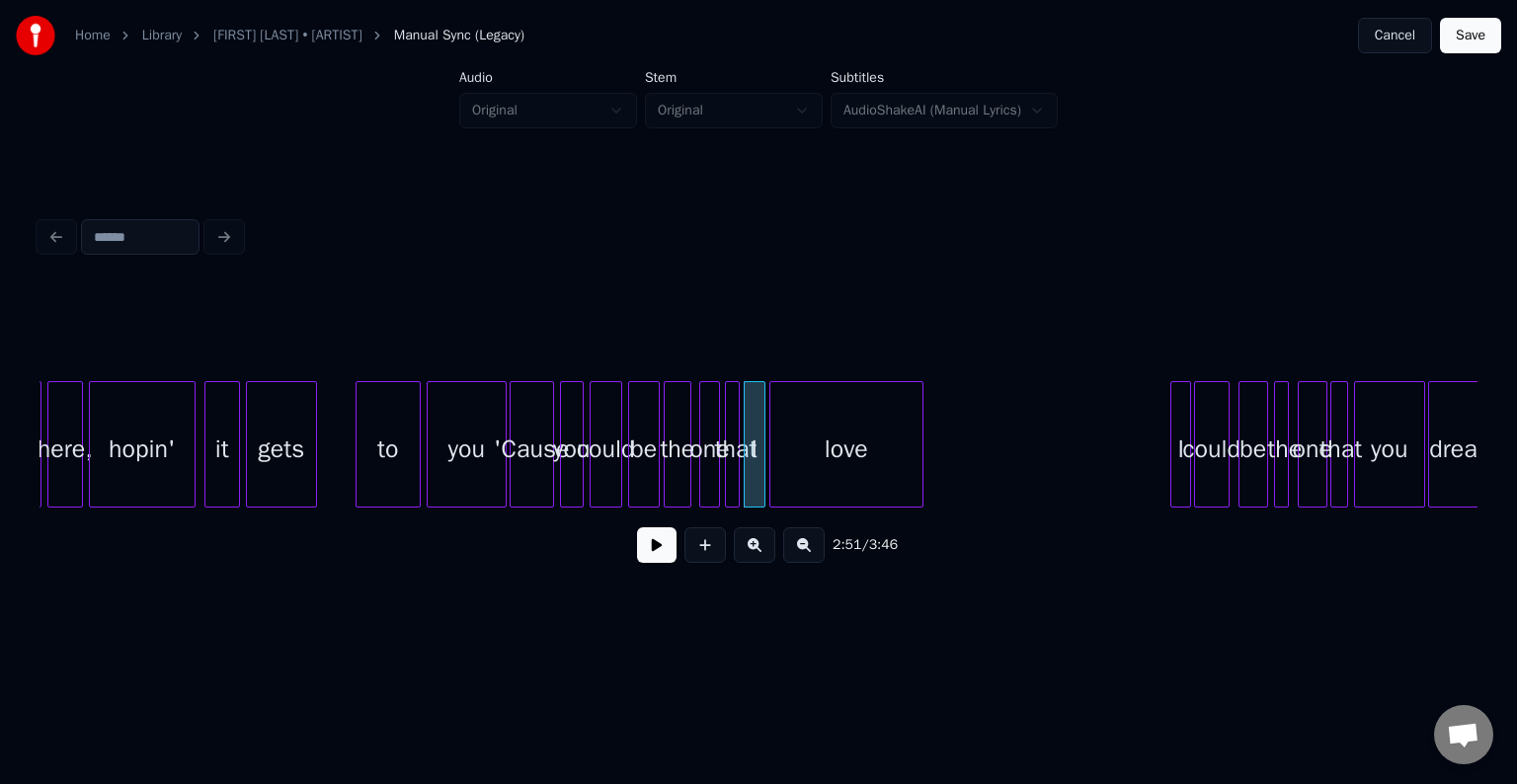 click on "love" at bounding box center [846, 449] 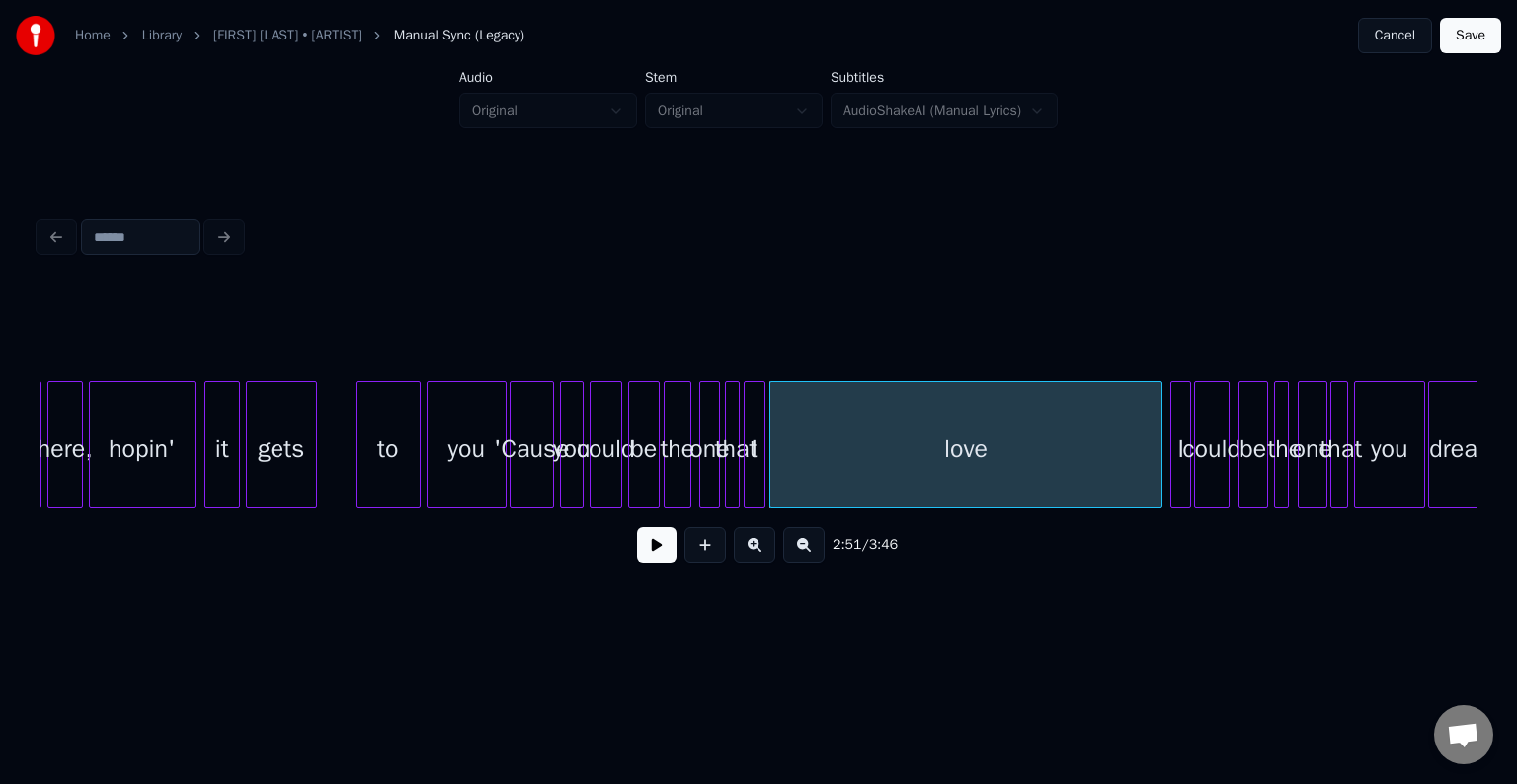 click at bounding box center (1158, 444) 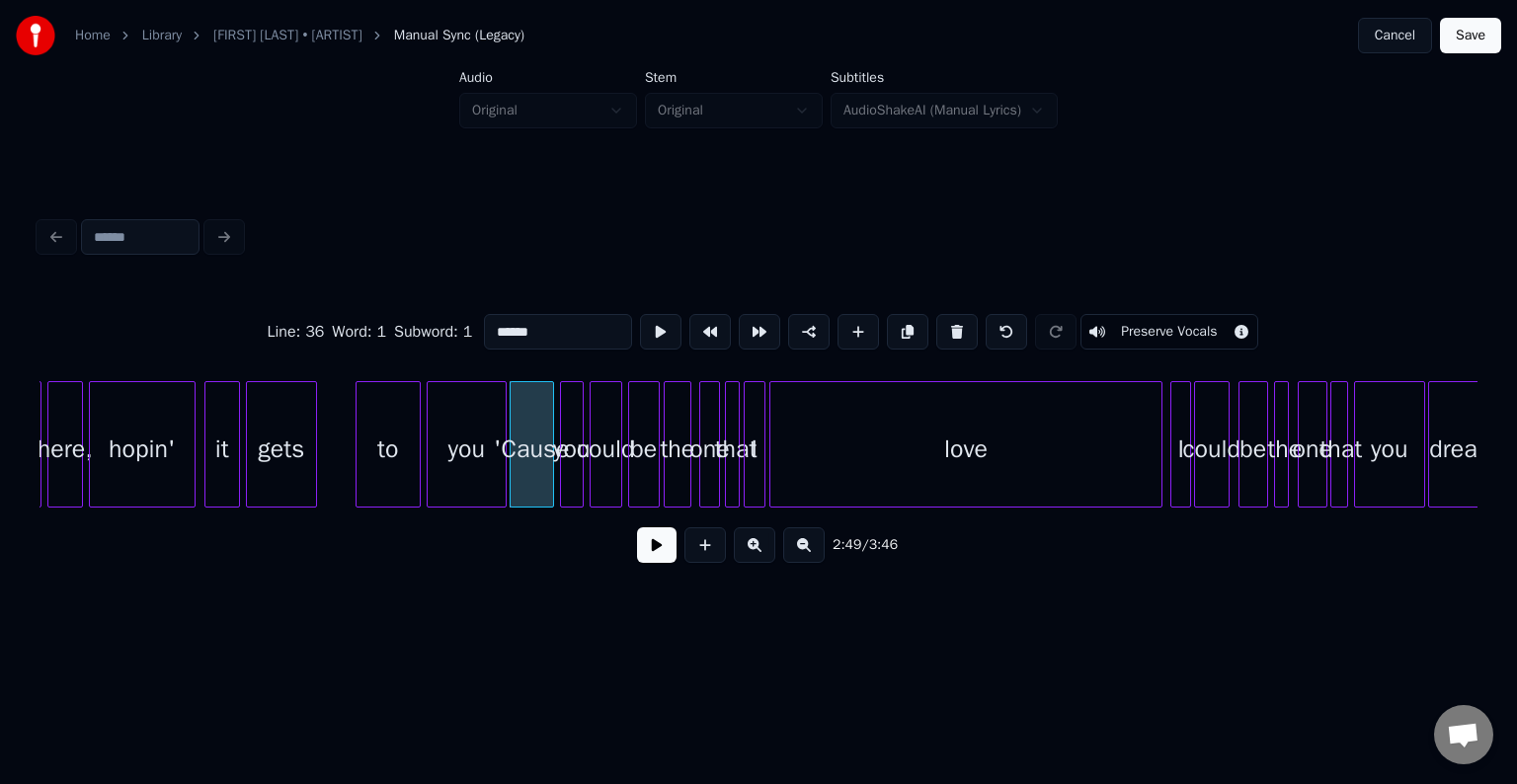 click at bounding box center [657, 545] 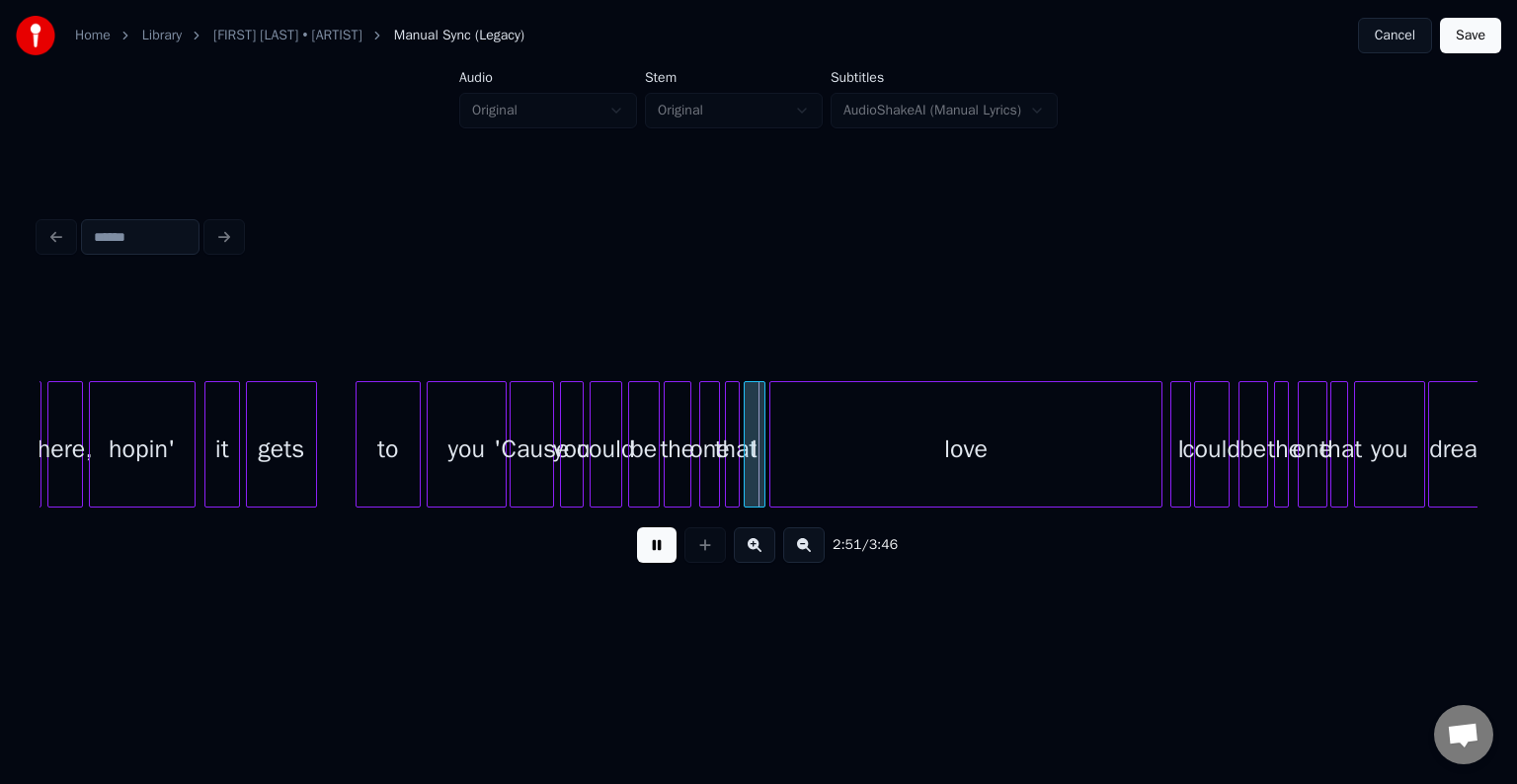 click at bounding box center [657, 545] 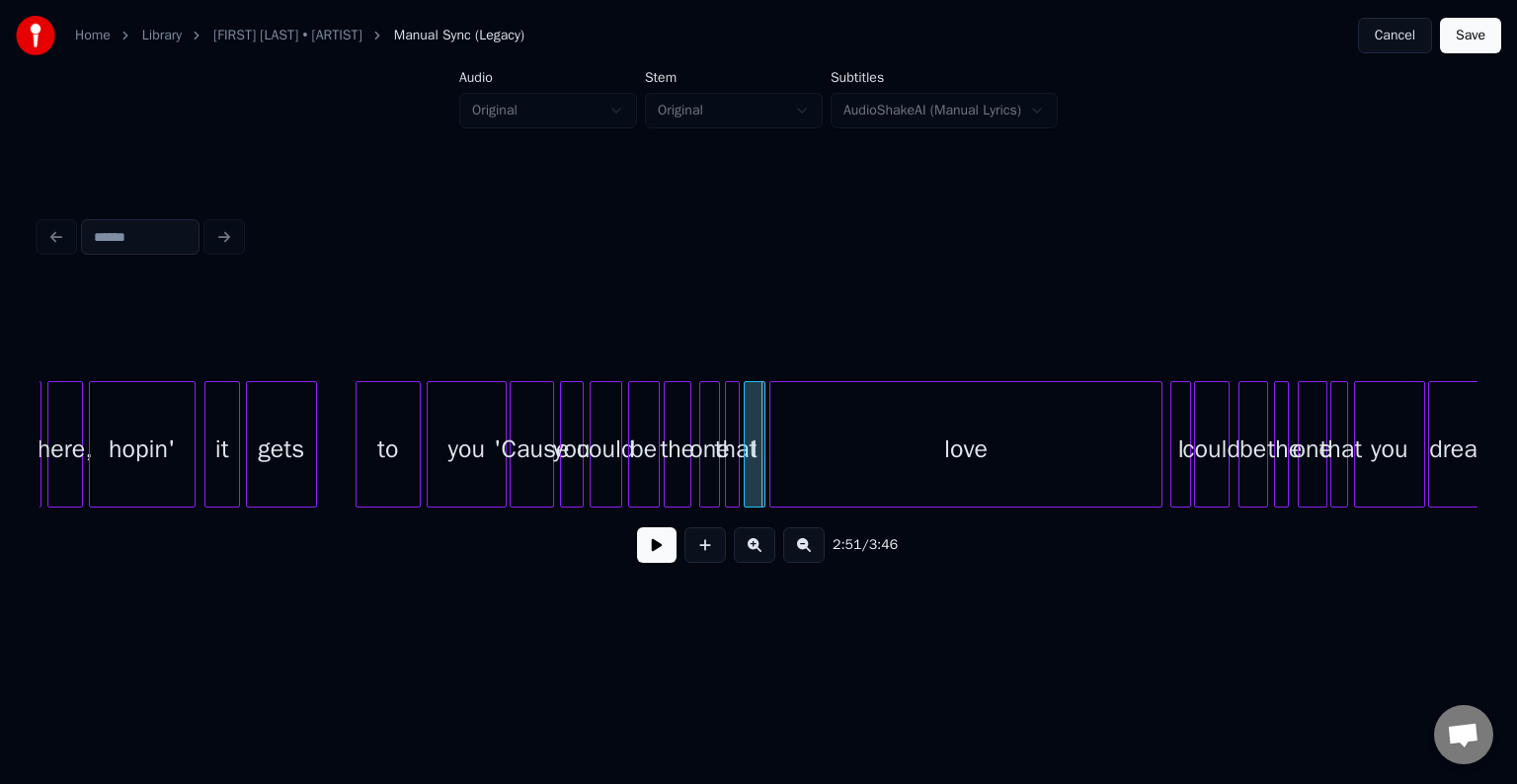 click on "'Cause" at bounding box center (531, 449) 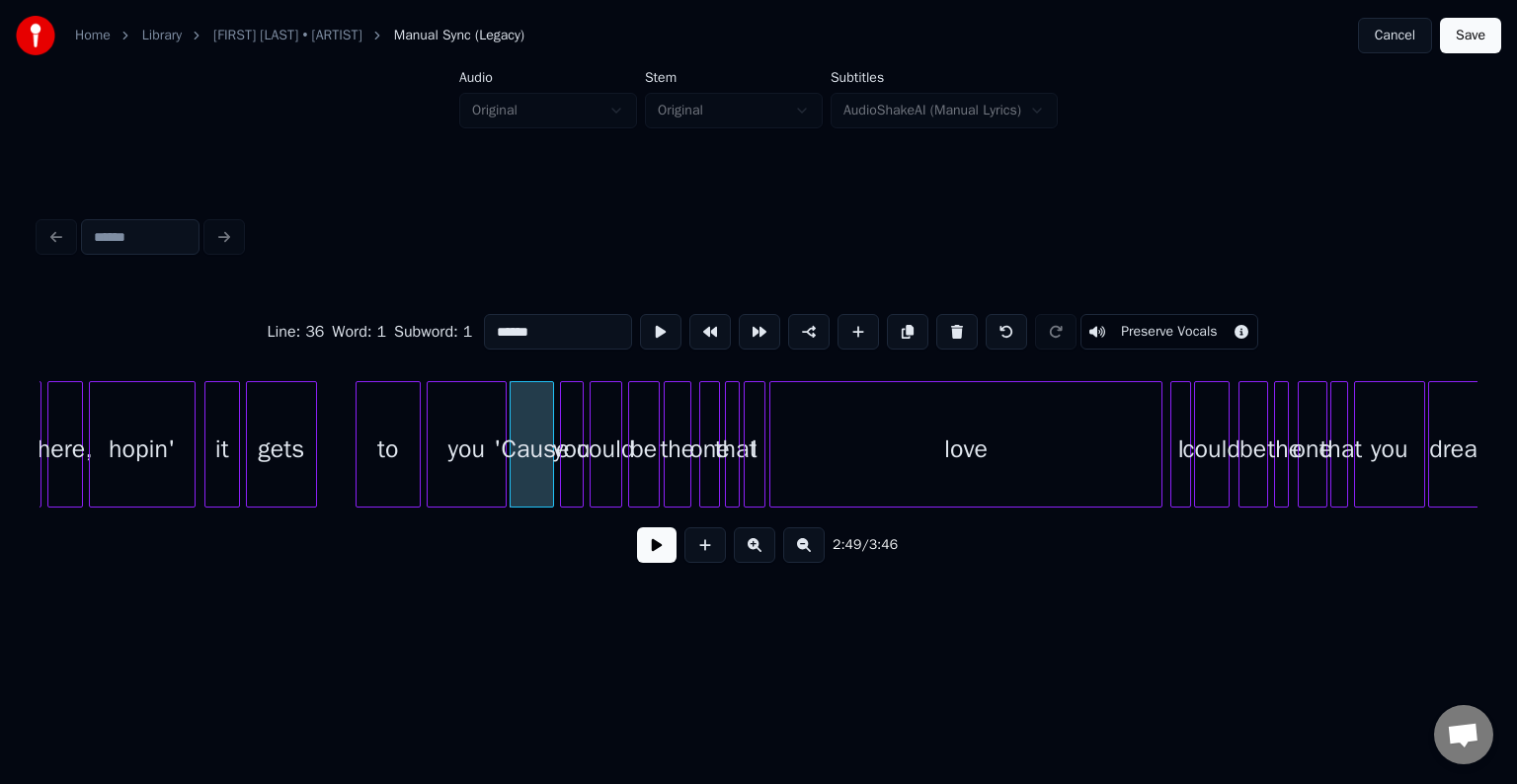click at bounding box center [657, 545] 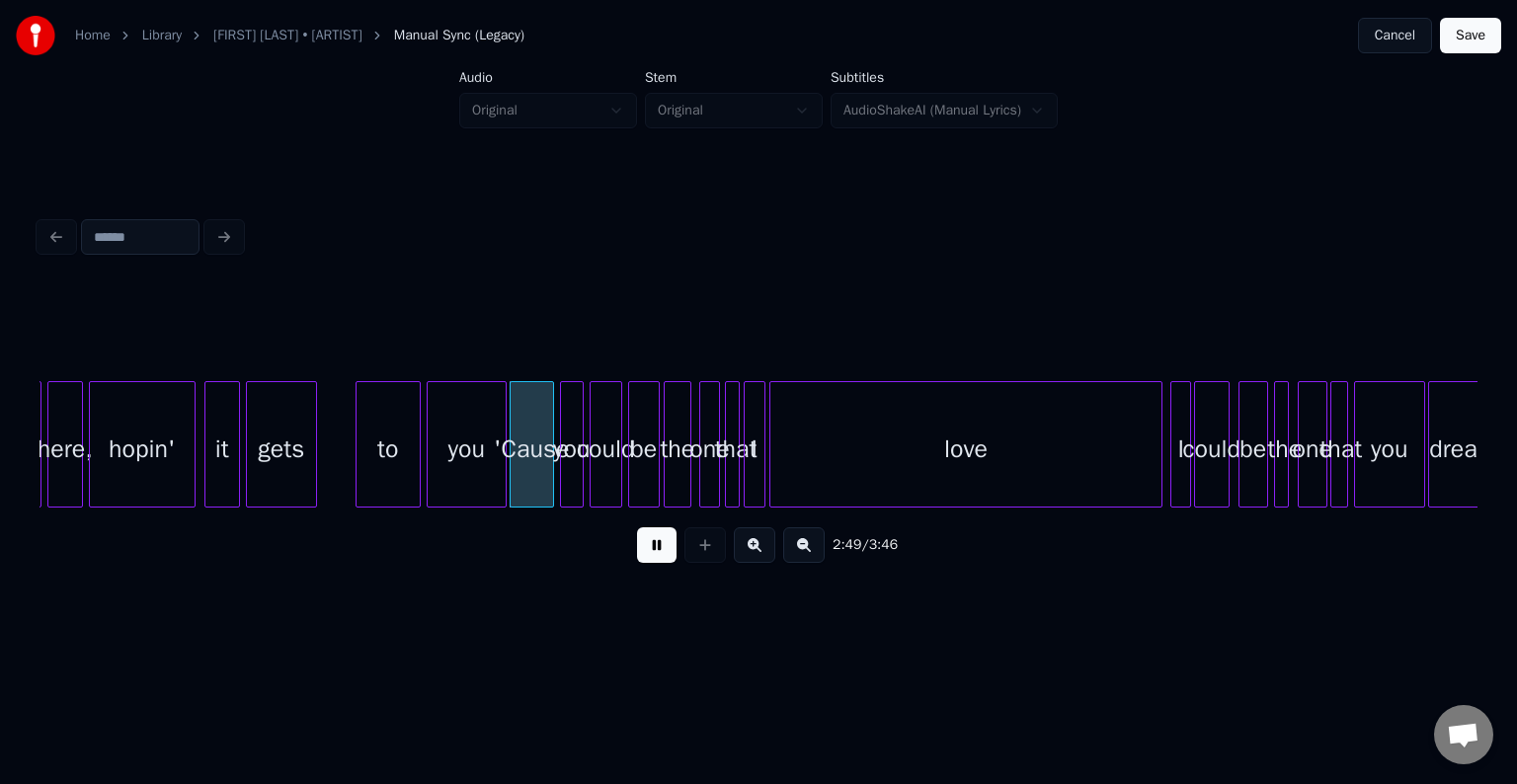 click at bounding box center [657, 545] 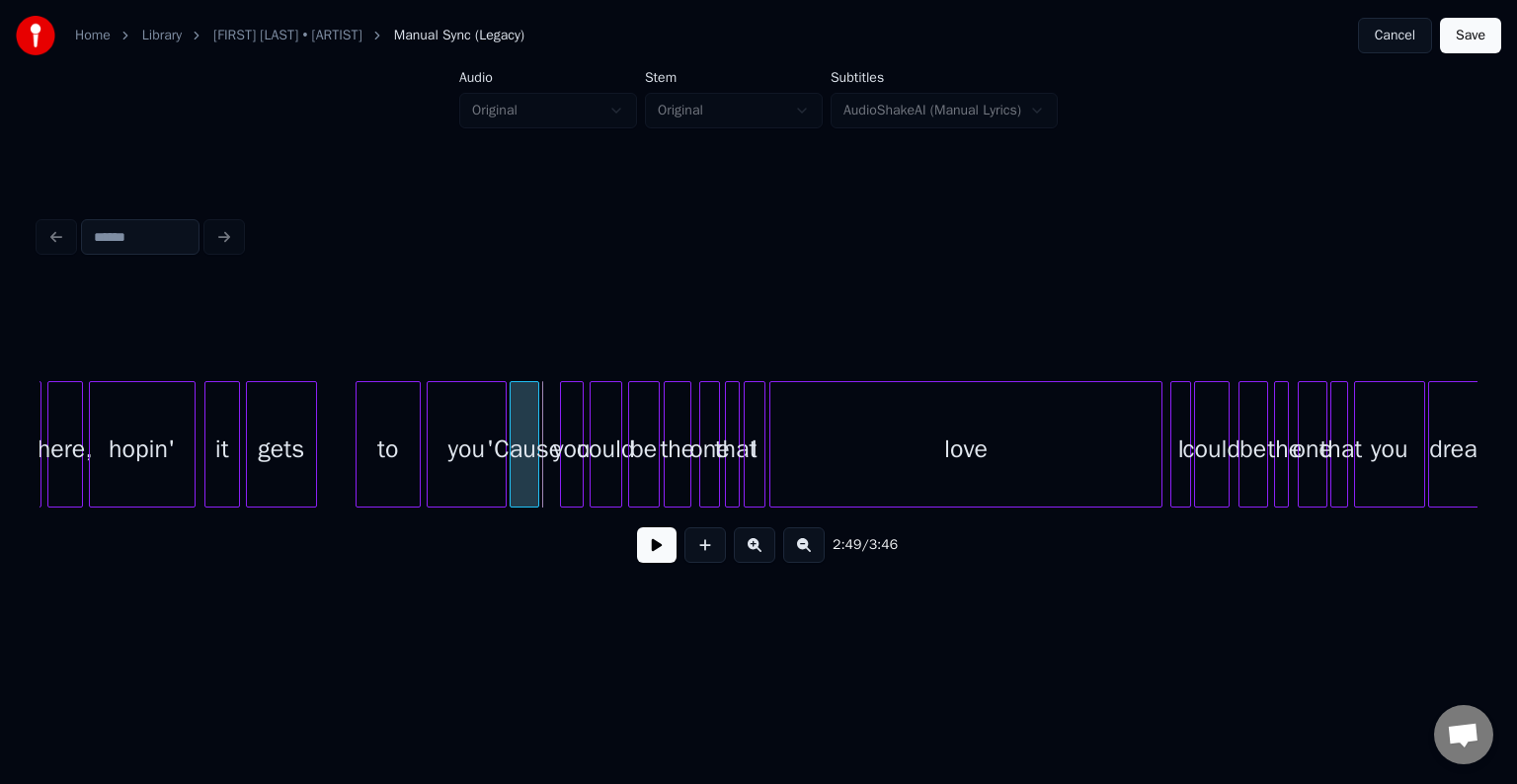 click at bounding box center [535, 444] 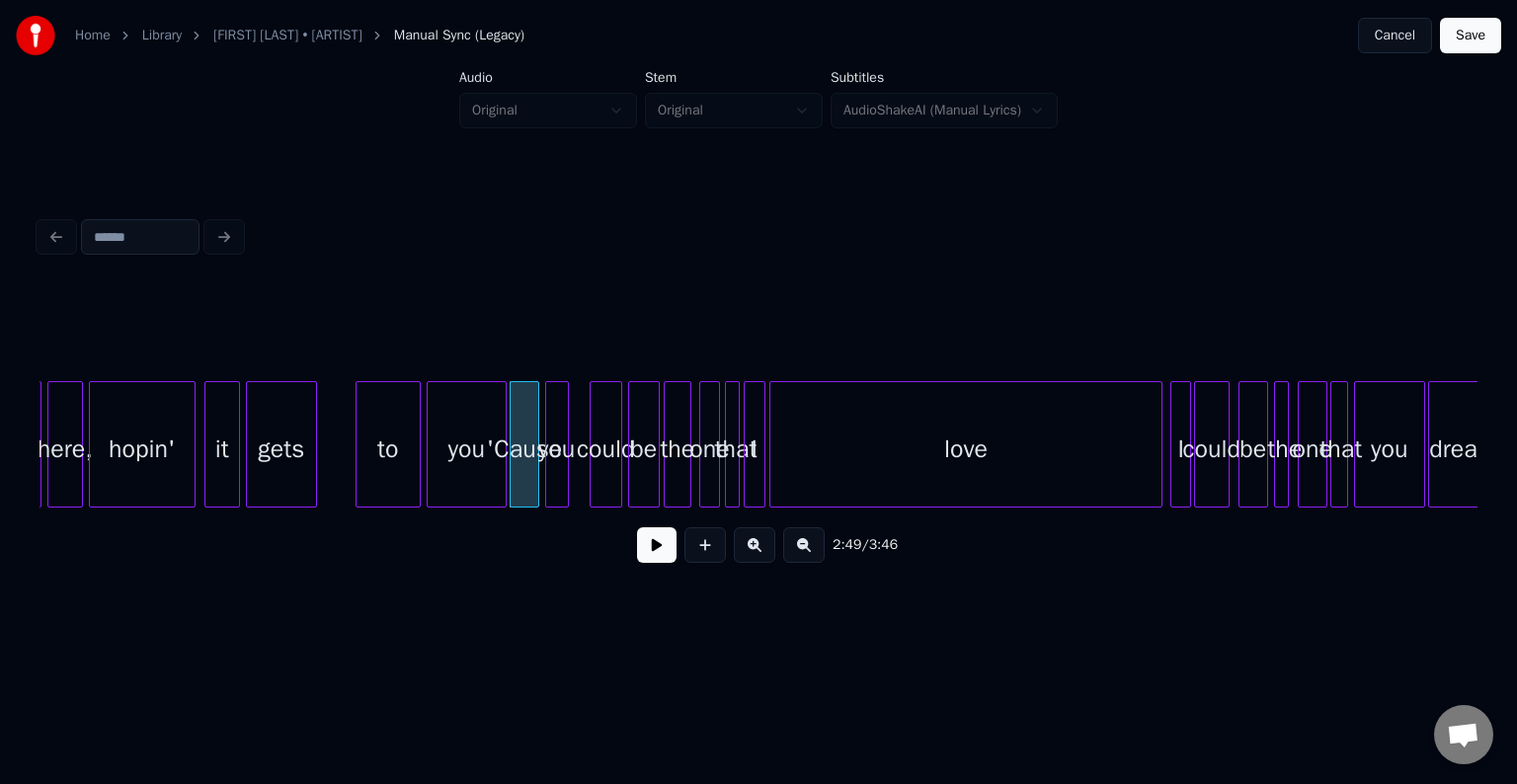 click on "you" at bounding box center [557, 449] 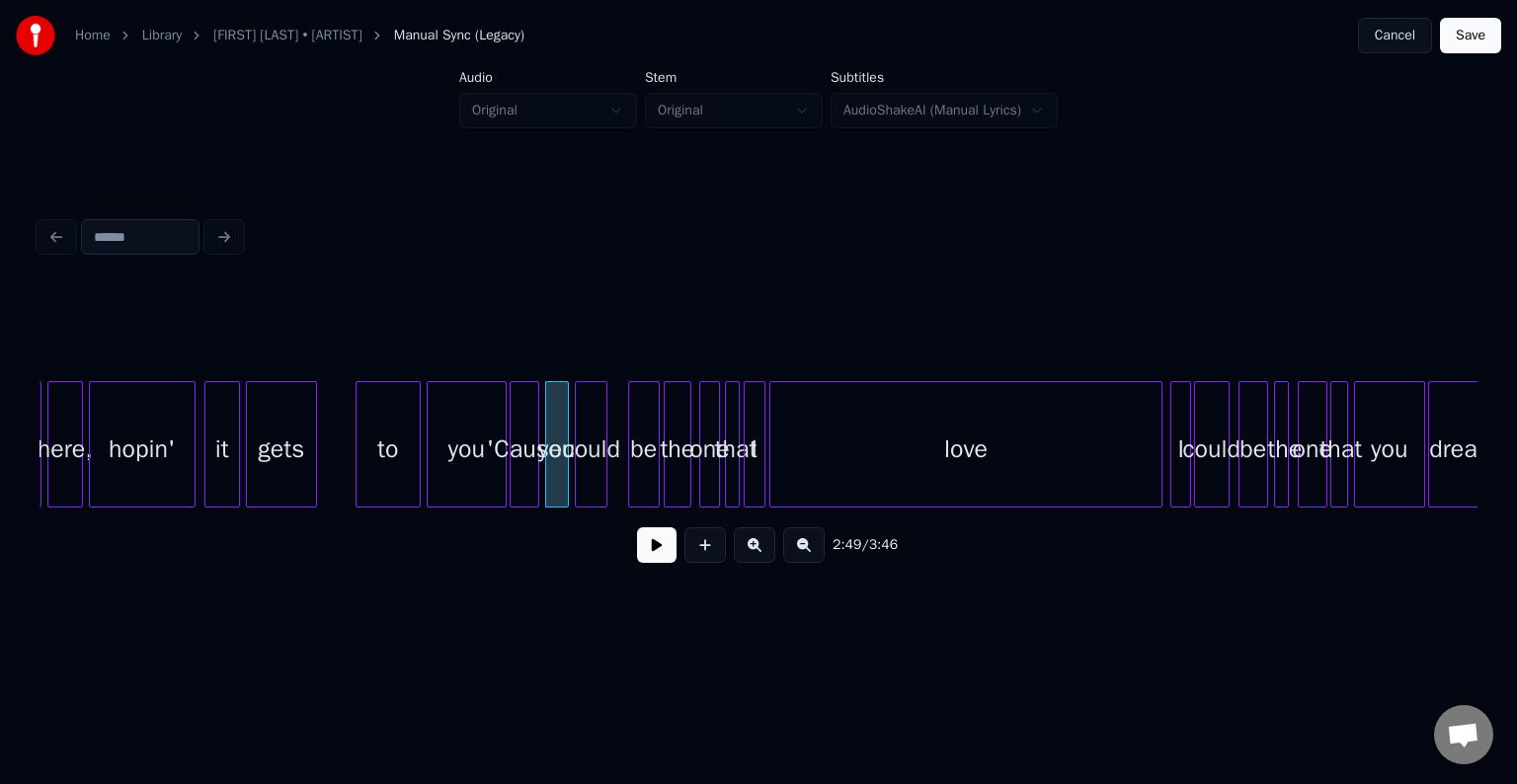 click on "could" at bounding box center (591, 449) 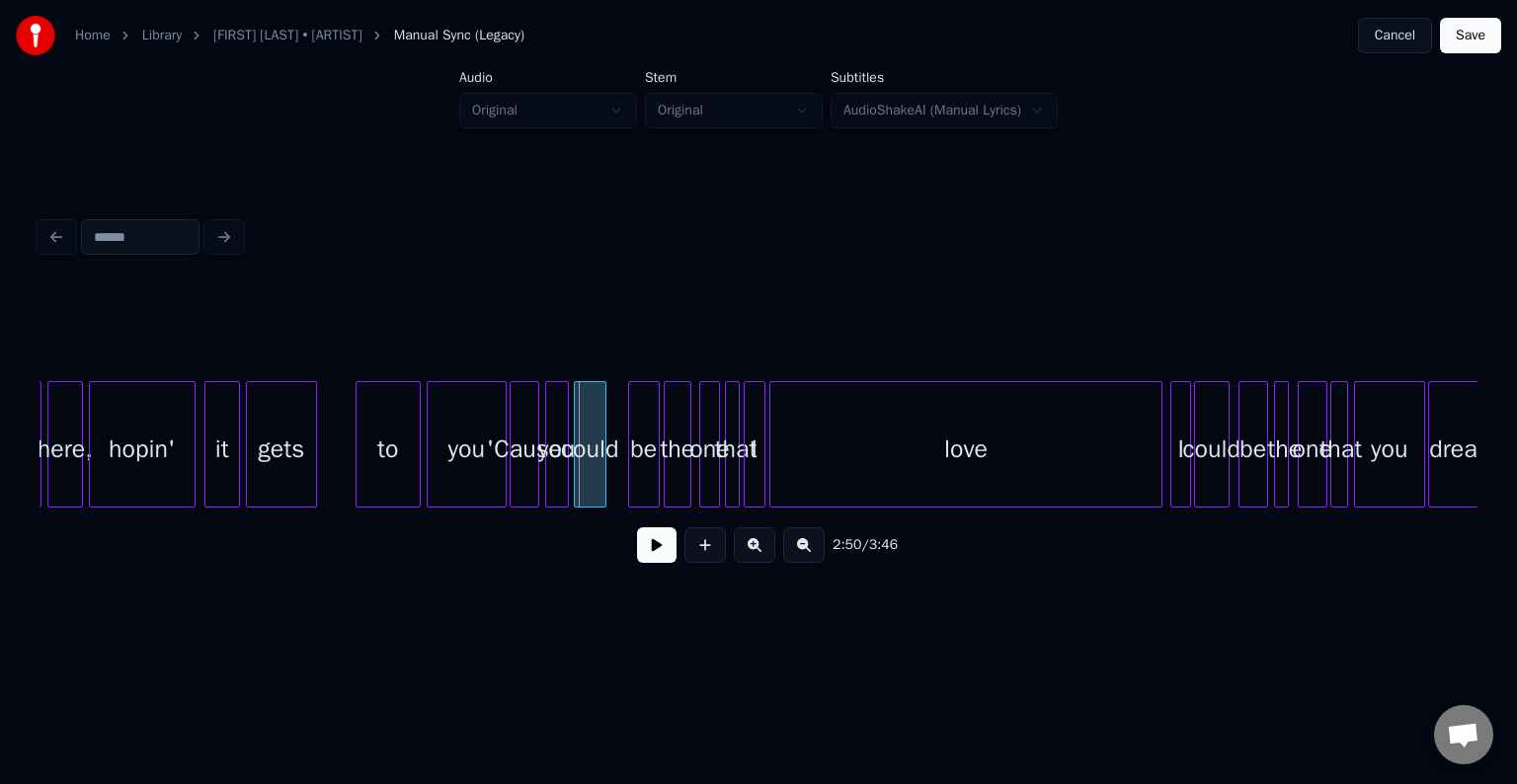 click on "could" at bounding box center (590, 449) 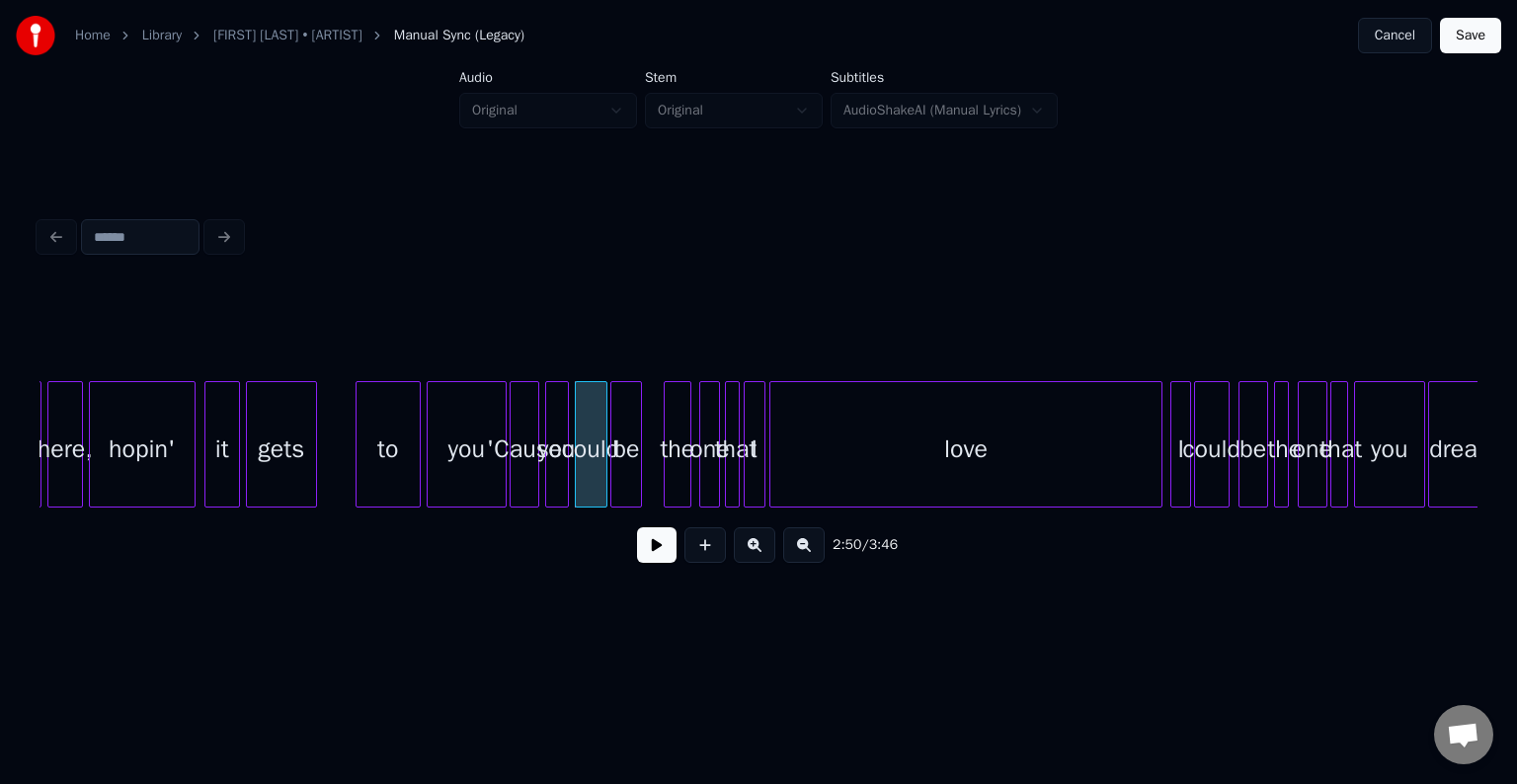 click on "be" at bounding box center (626, 449) 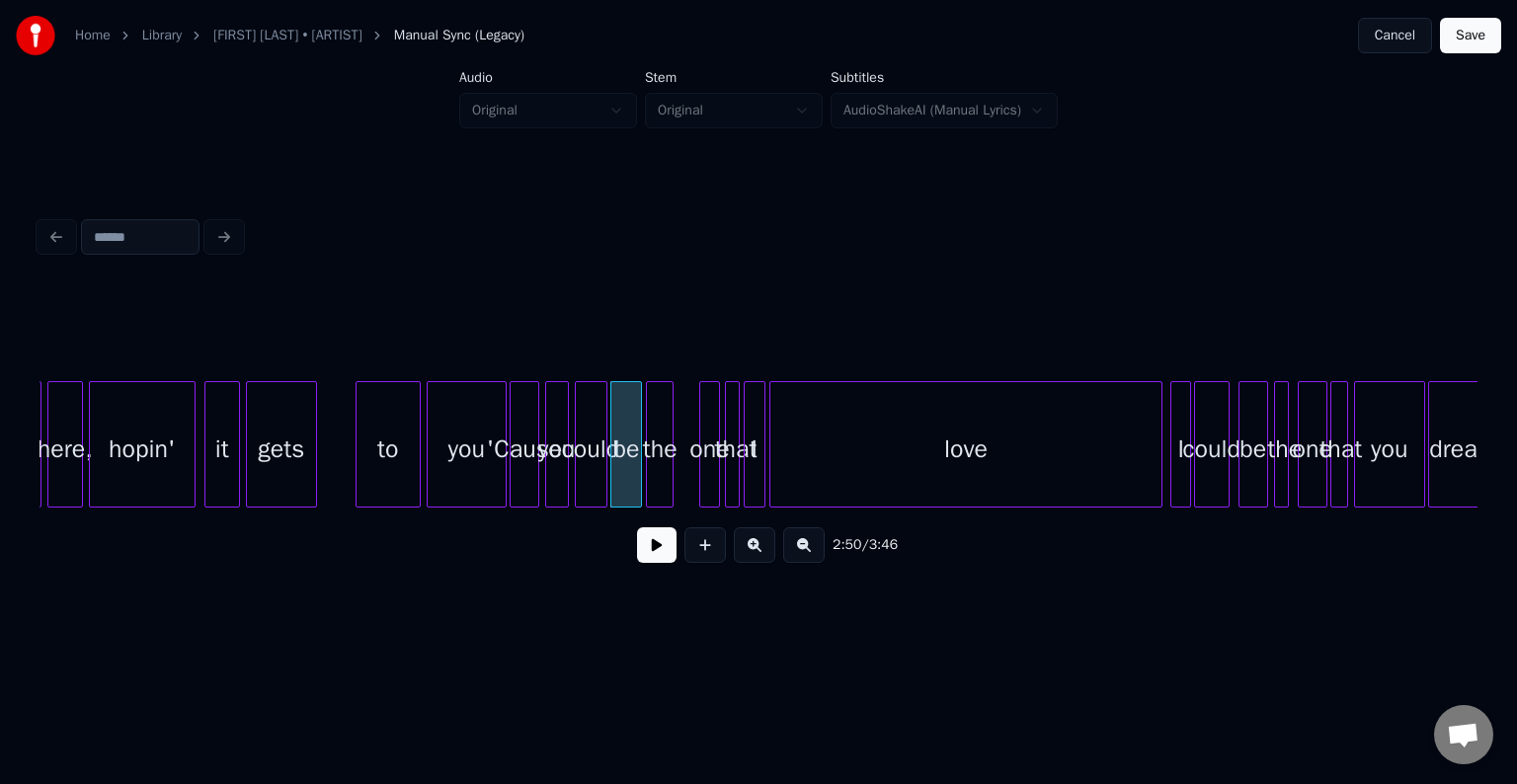click on "the" at bounding box center [660, 449] 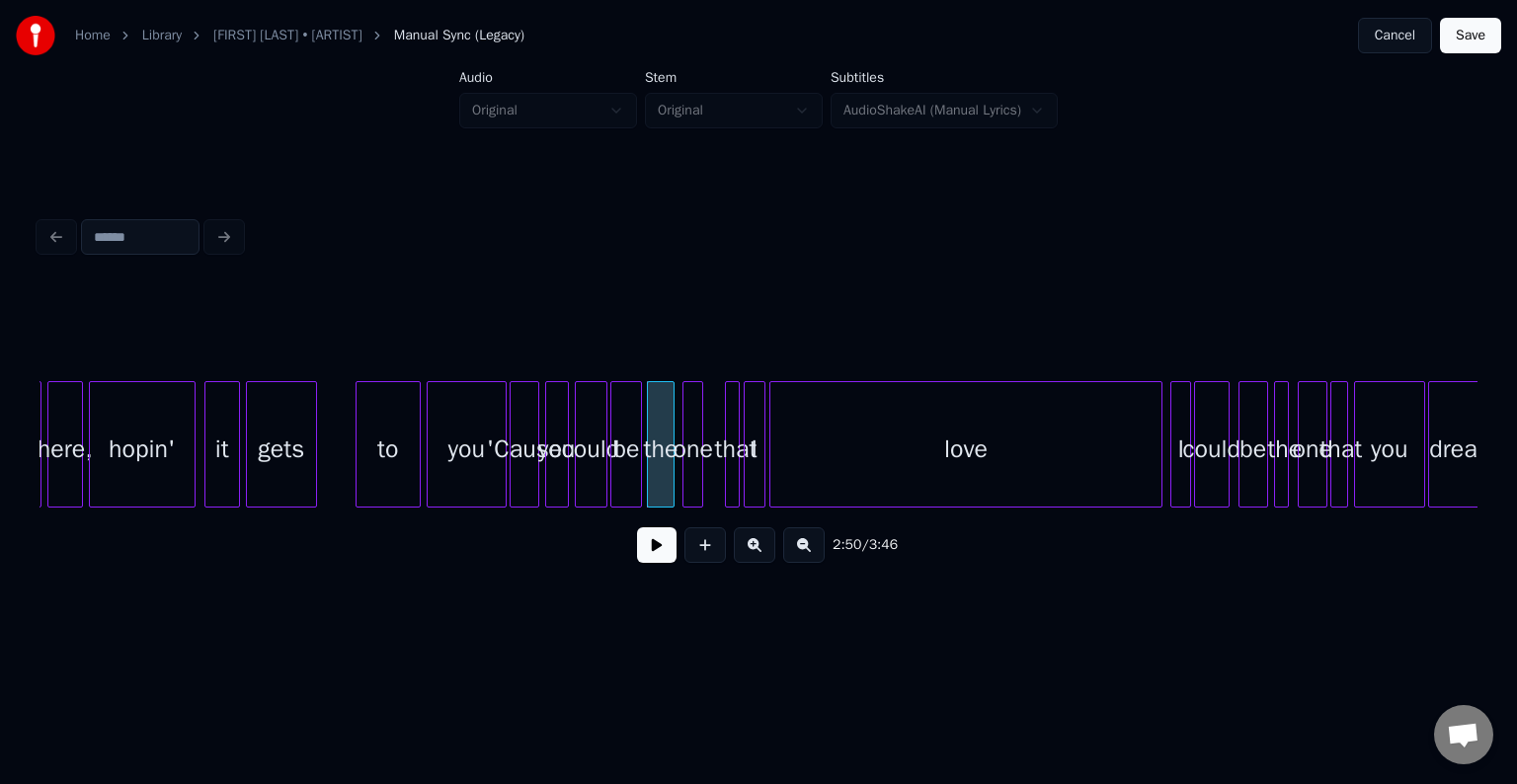 click on "one" at bounding box center [693, 449] 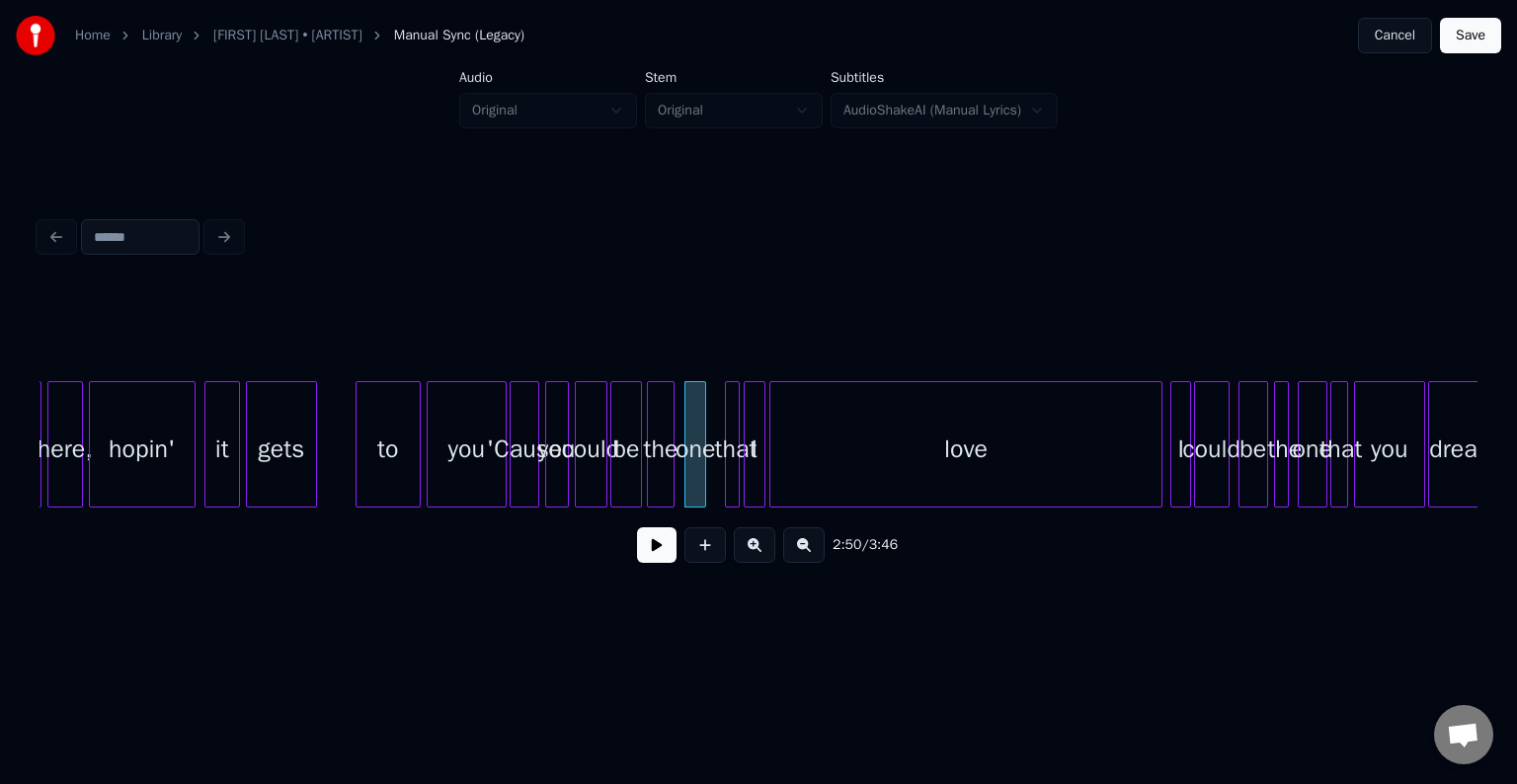 click on "'Cause" at bounding box center [524, 449] 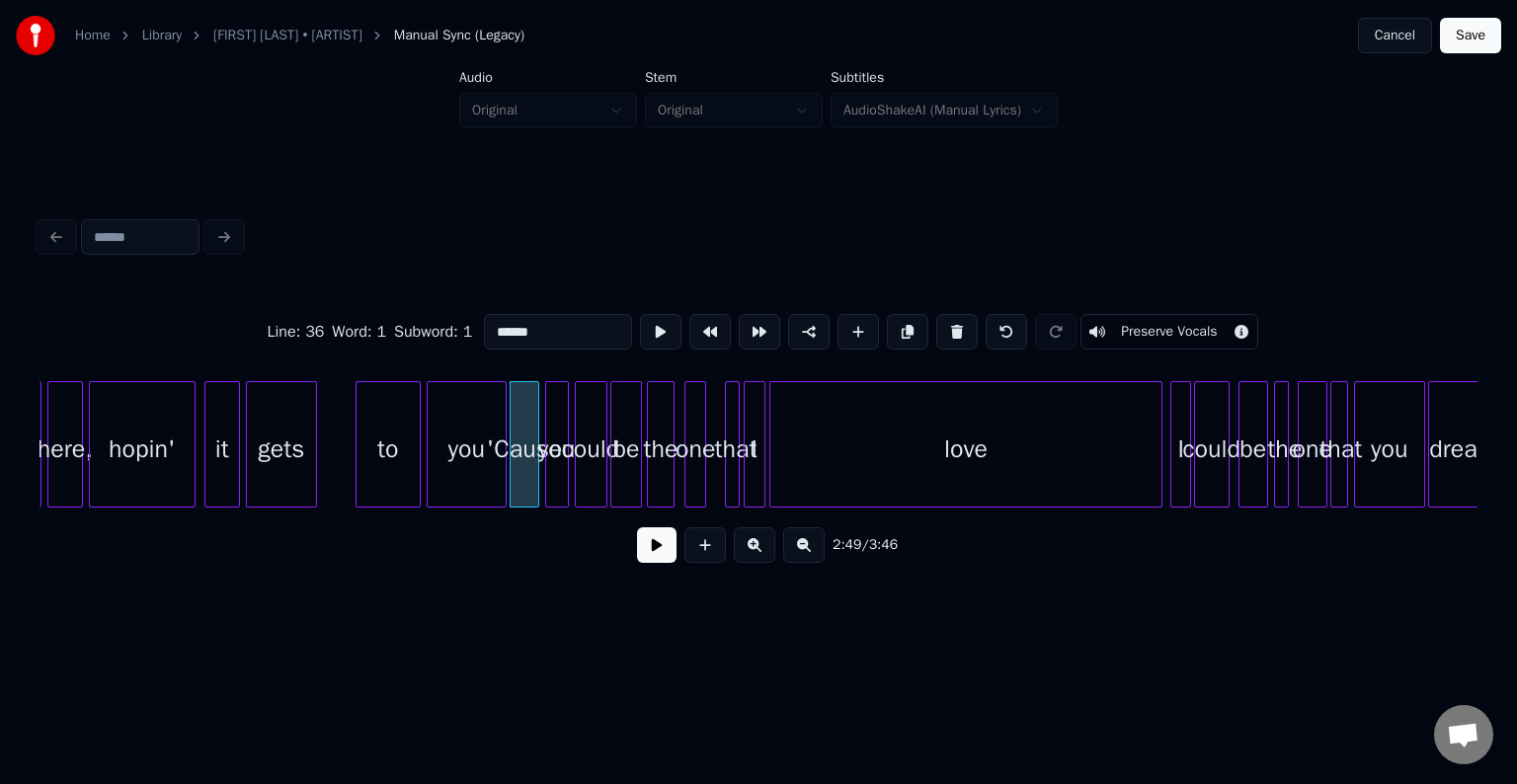 click at bounding box center (657, 545) 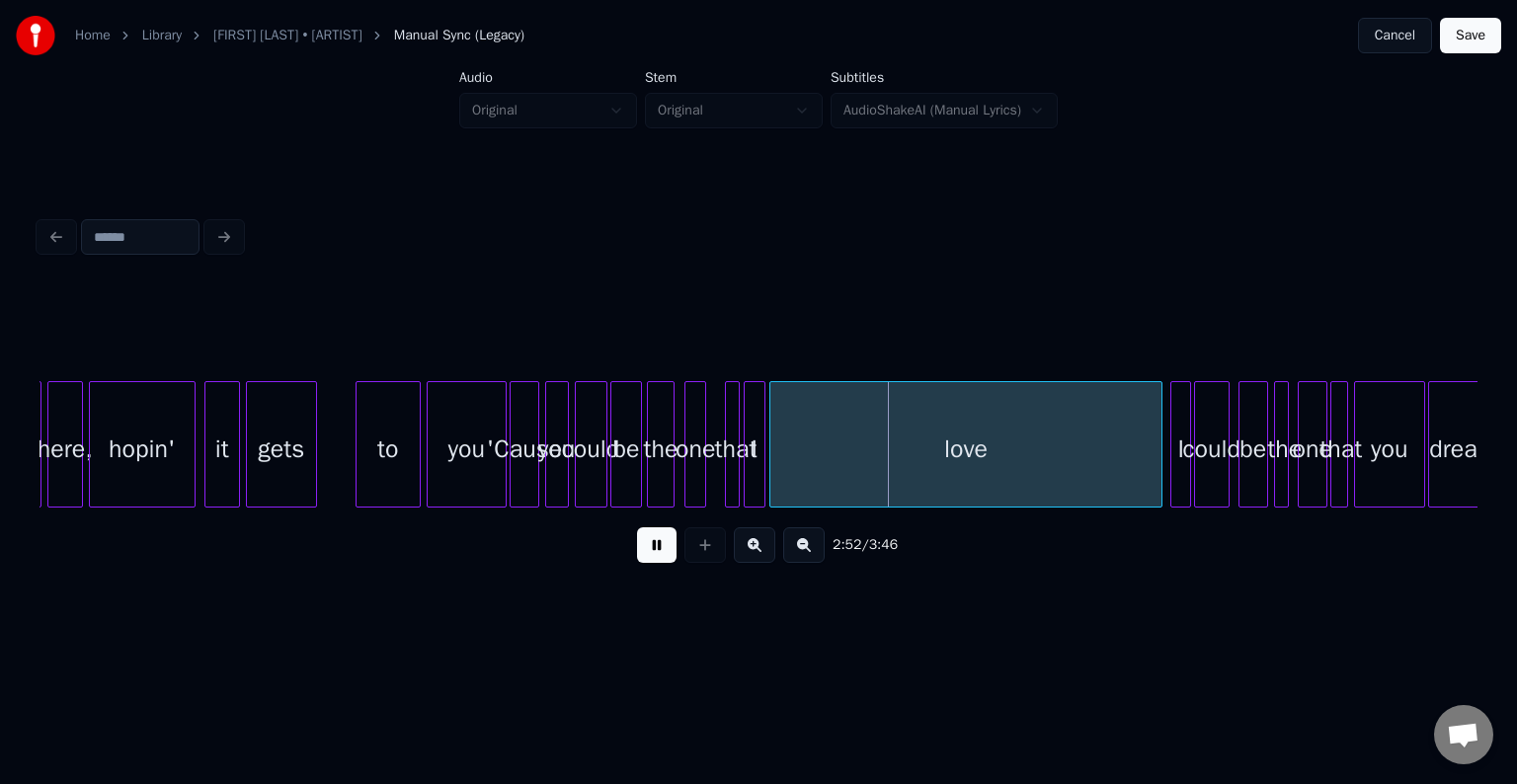 click at bounding box center (657, 545) 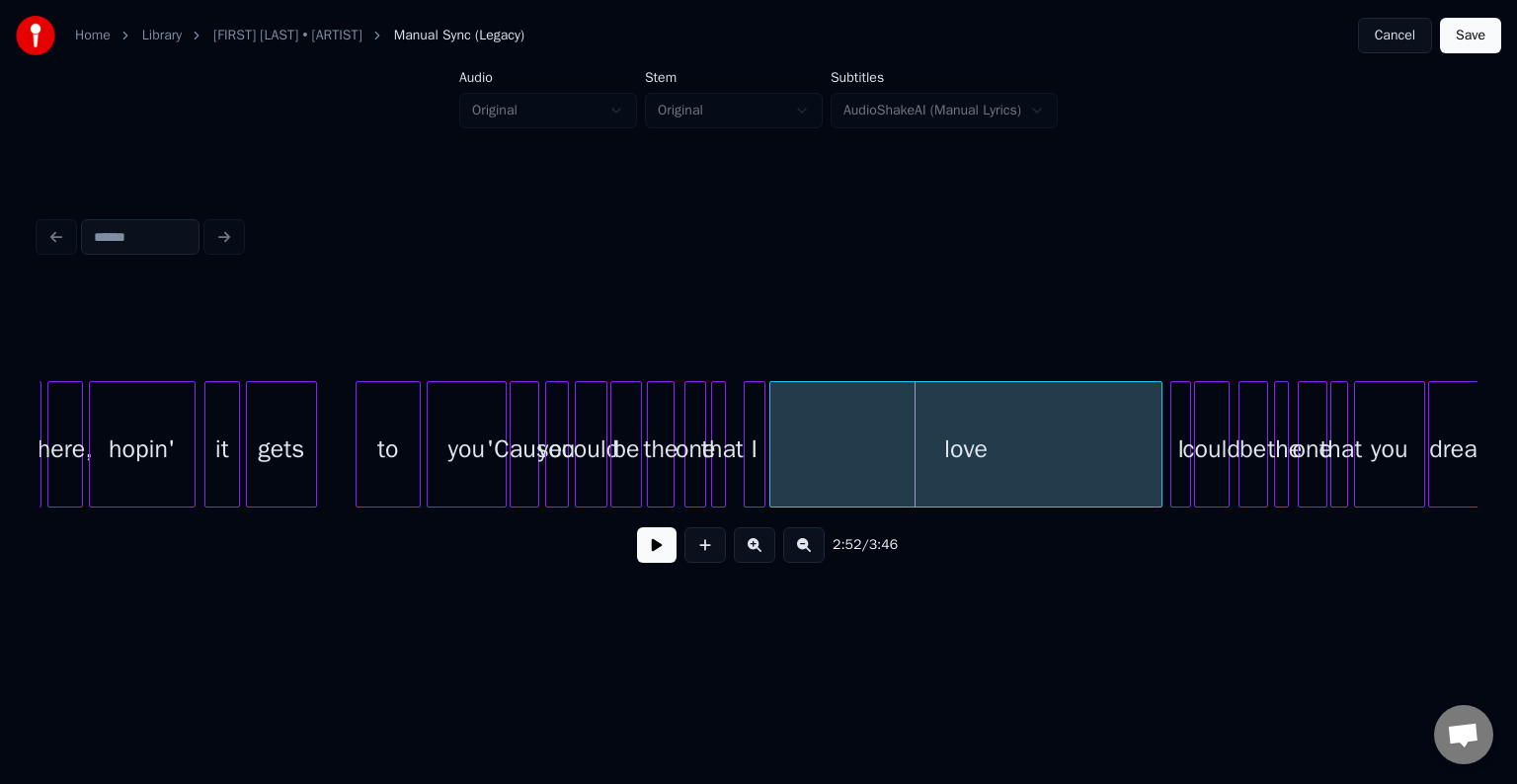 click on "that" at bounding box center (722, 449) 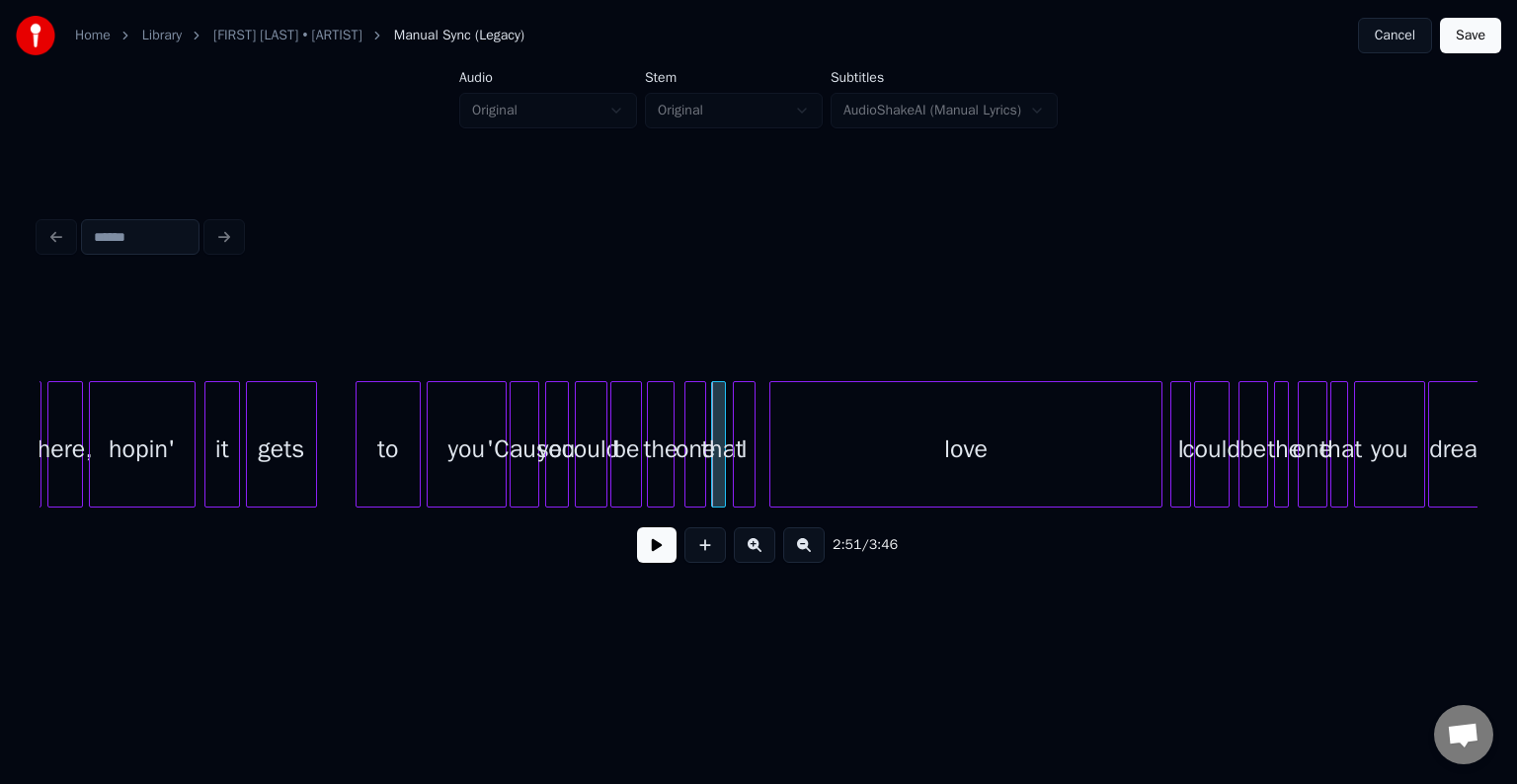 click on "I" at bounding box center (744, 449) 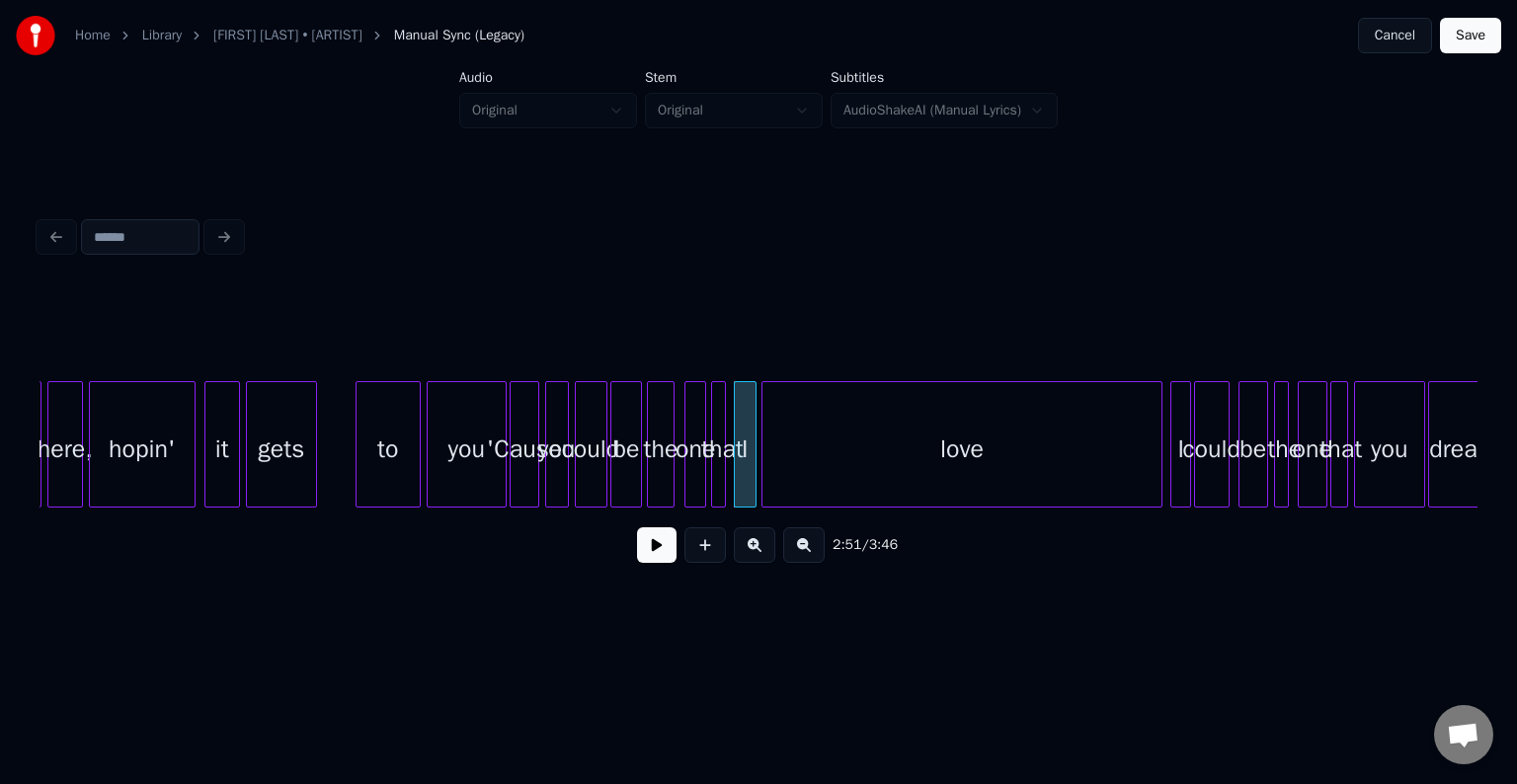 click at bounding box center [765, 444] 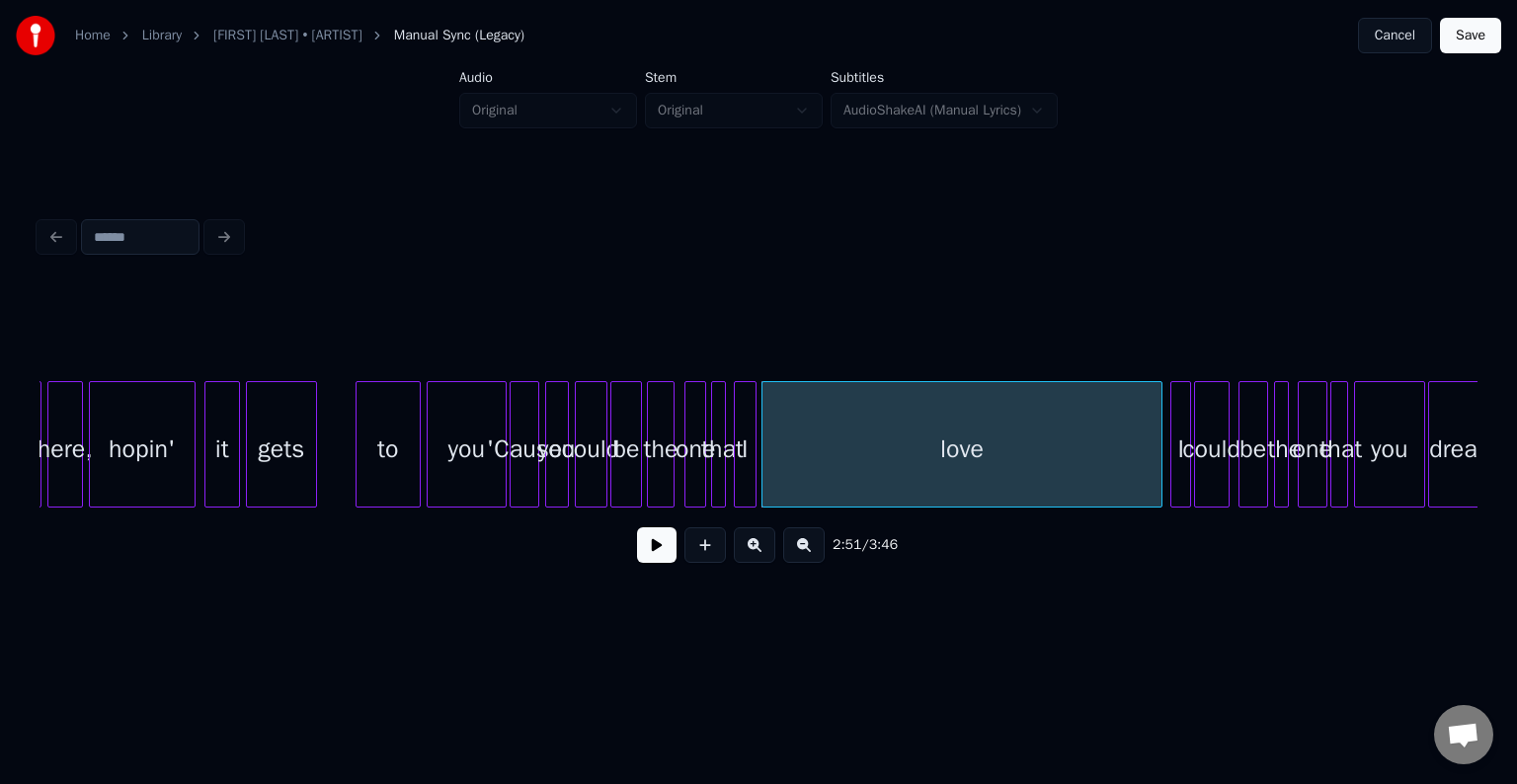 click on "'Cause" at bounding box center (524, 449) 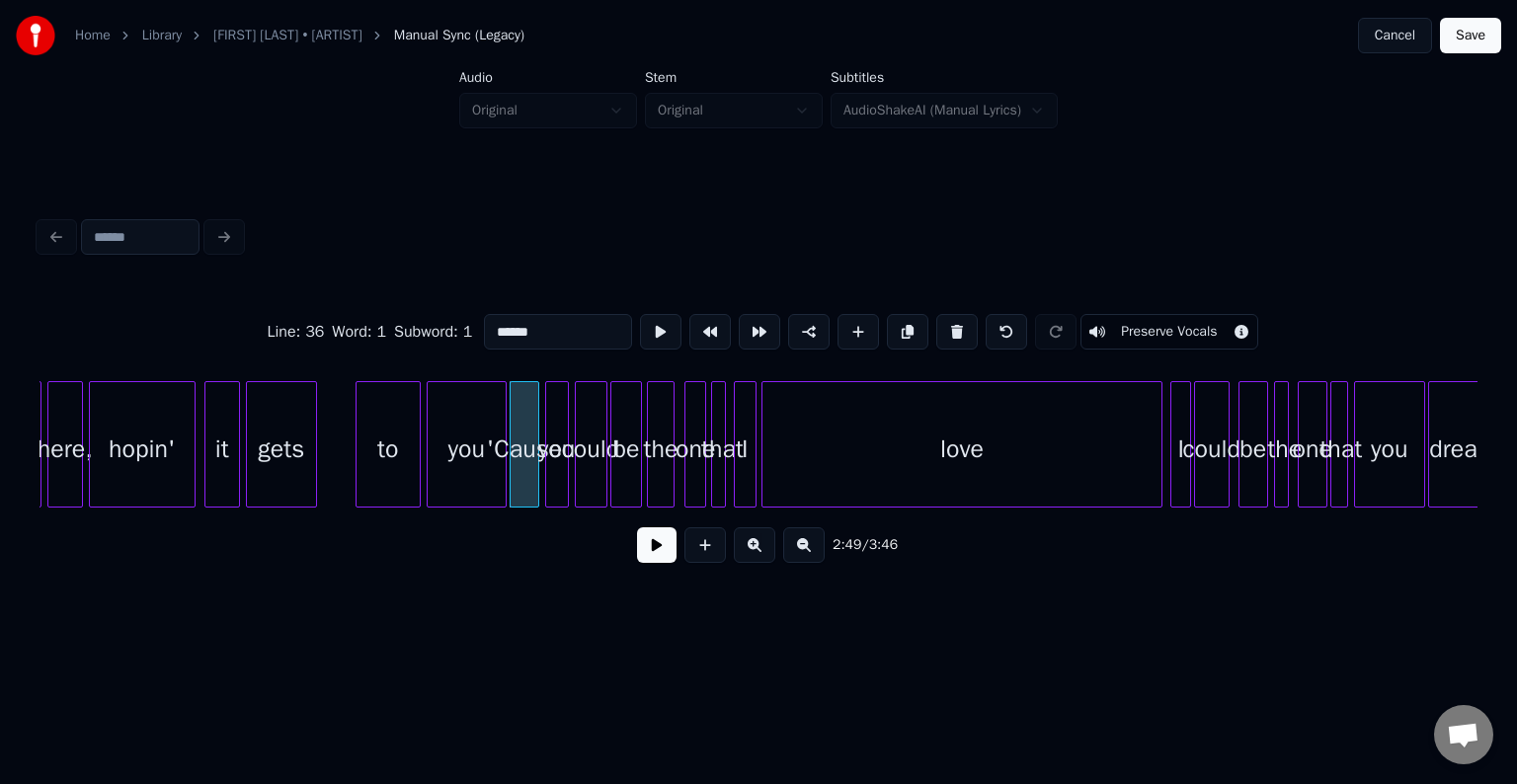 click at bounding box center (657, 545) 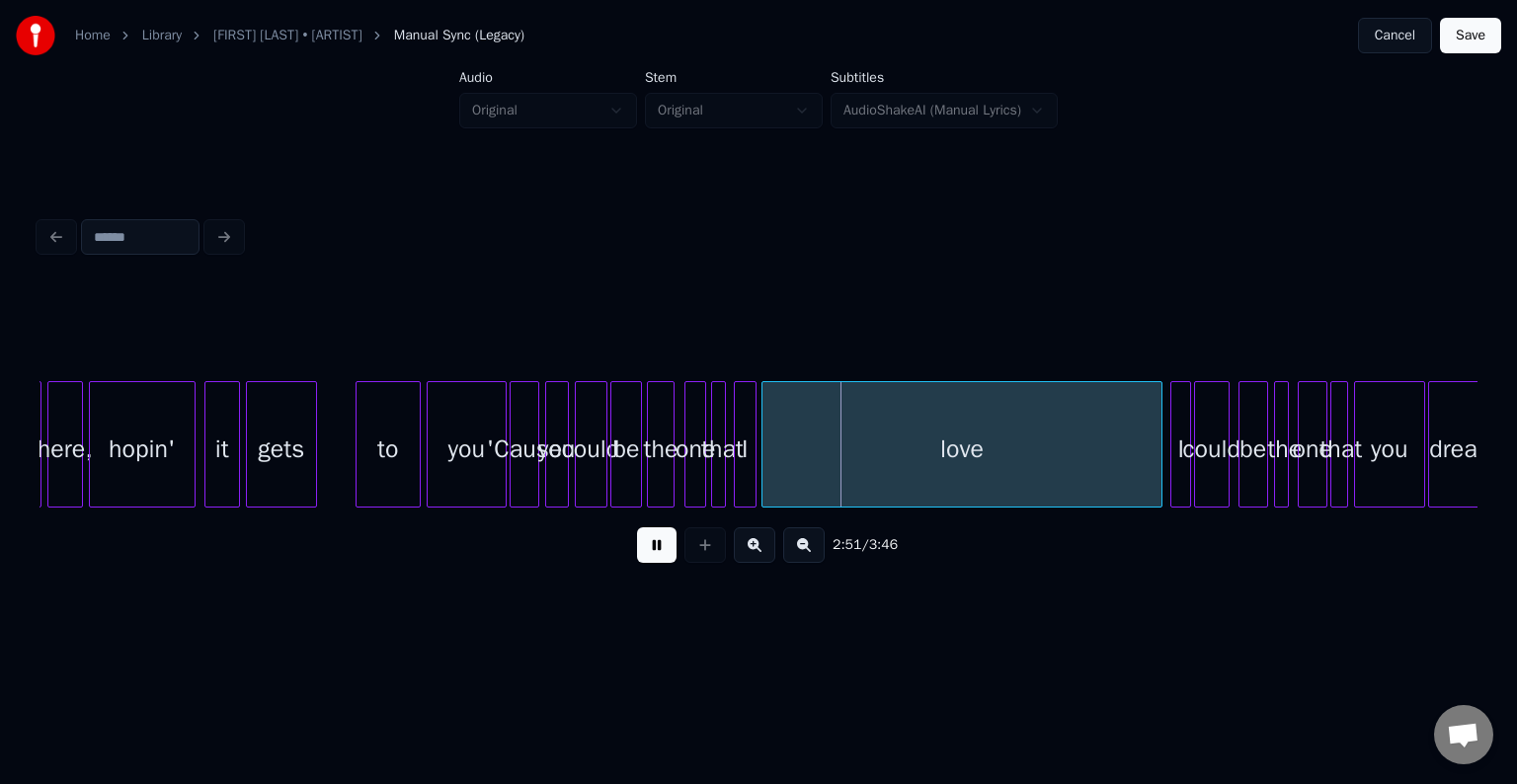 click at bounding box center [657, 545] 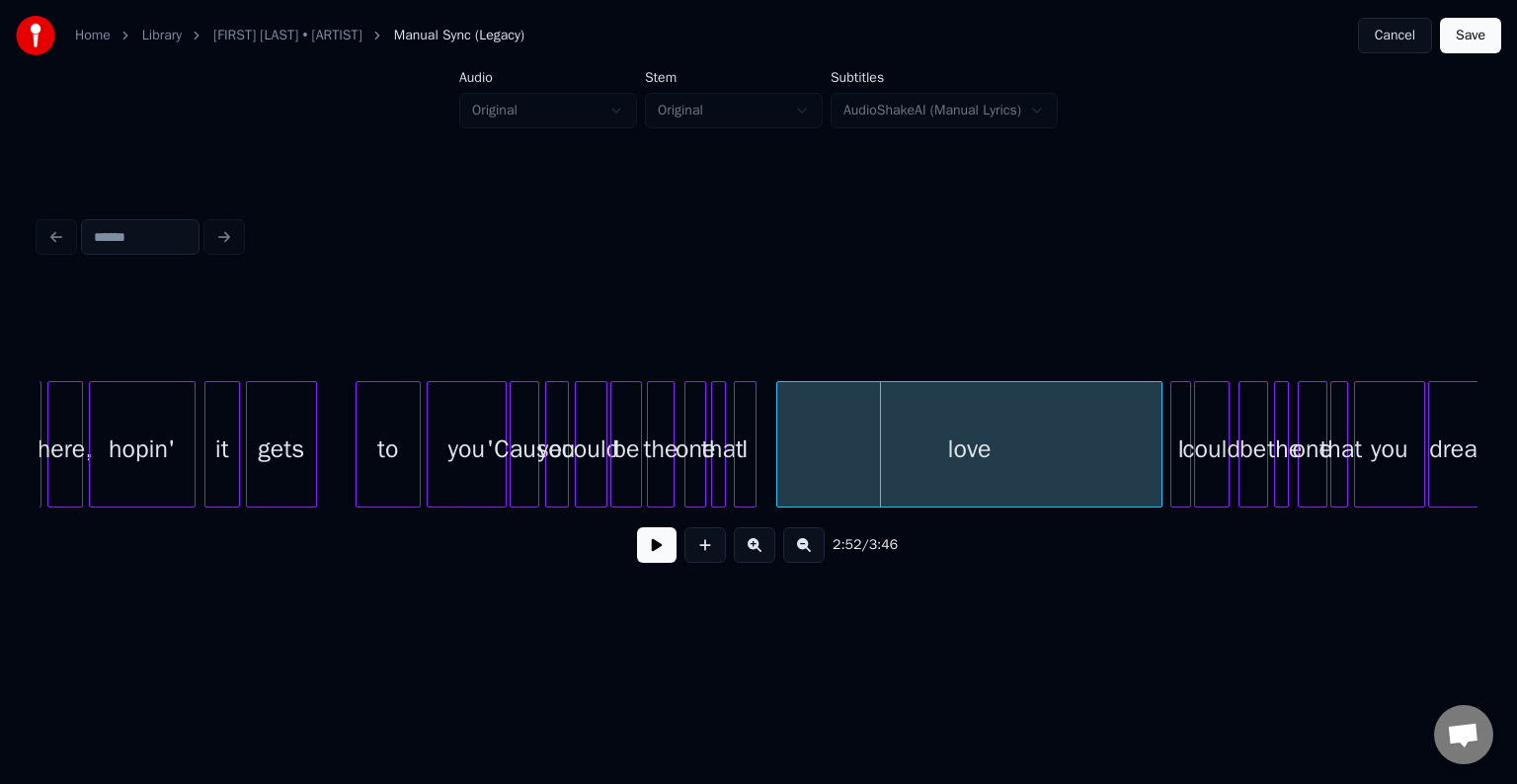 click at bounding box center [780, 444] 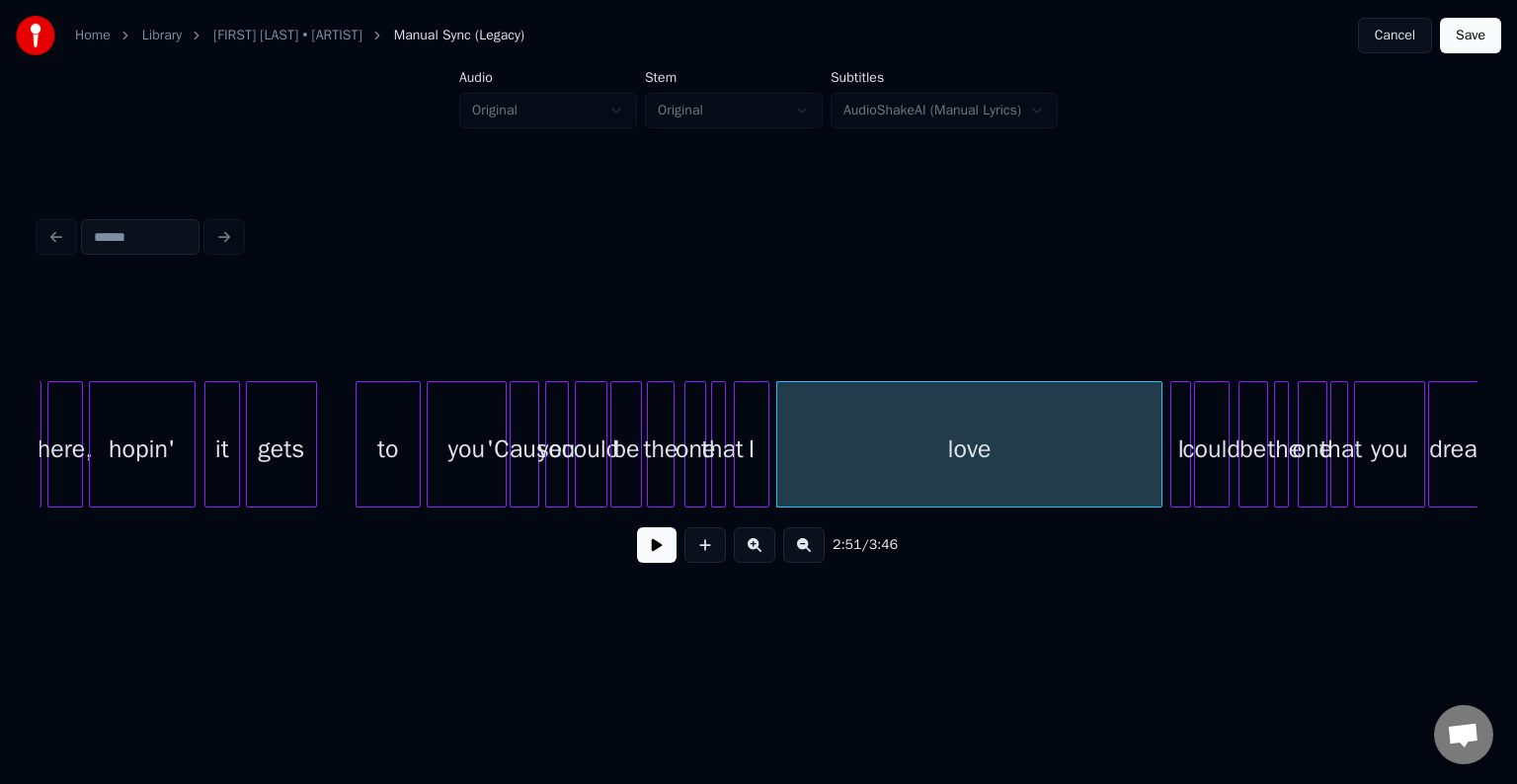 click at bounding box center (765, 444) 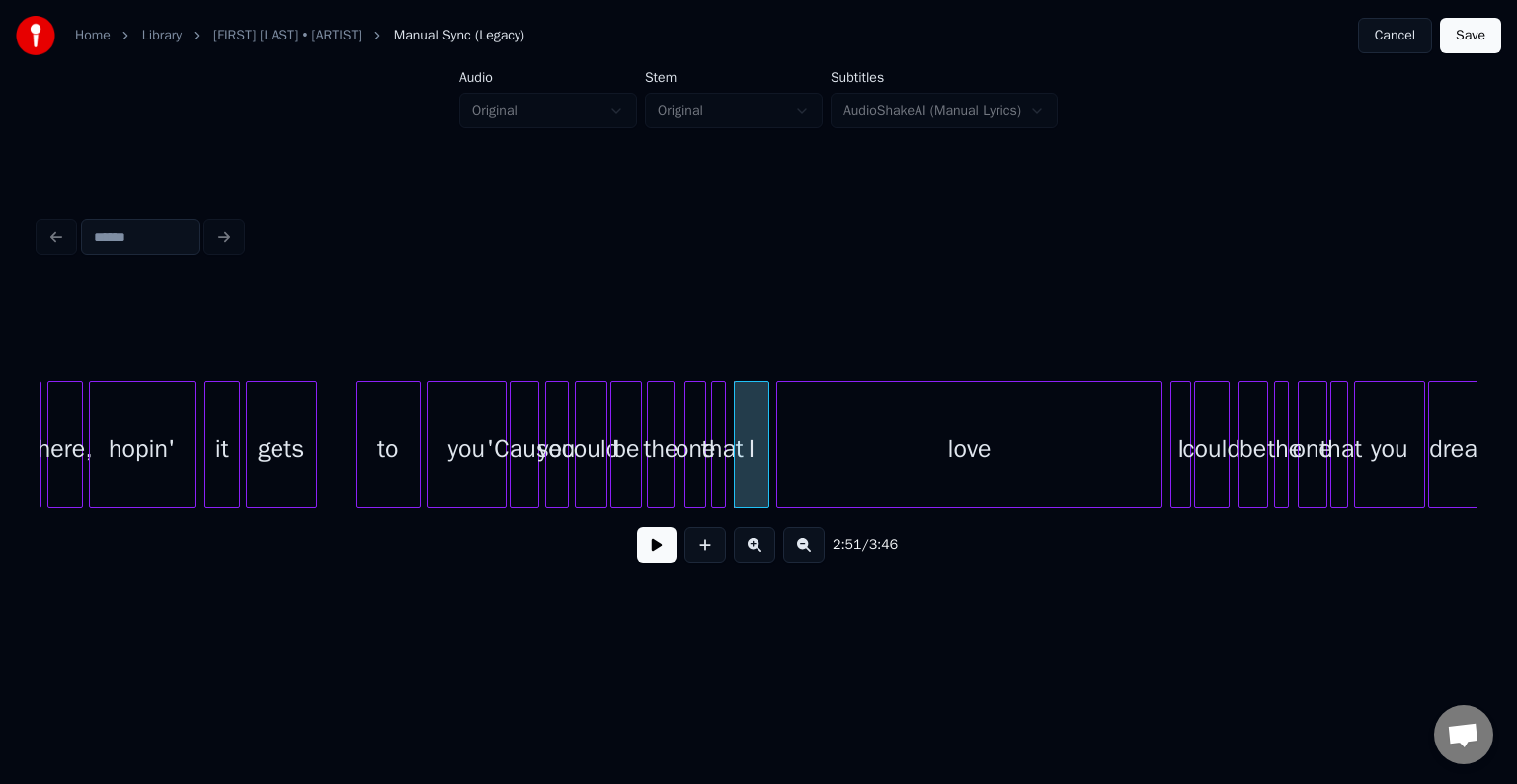click at bounding box center [657, 545] 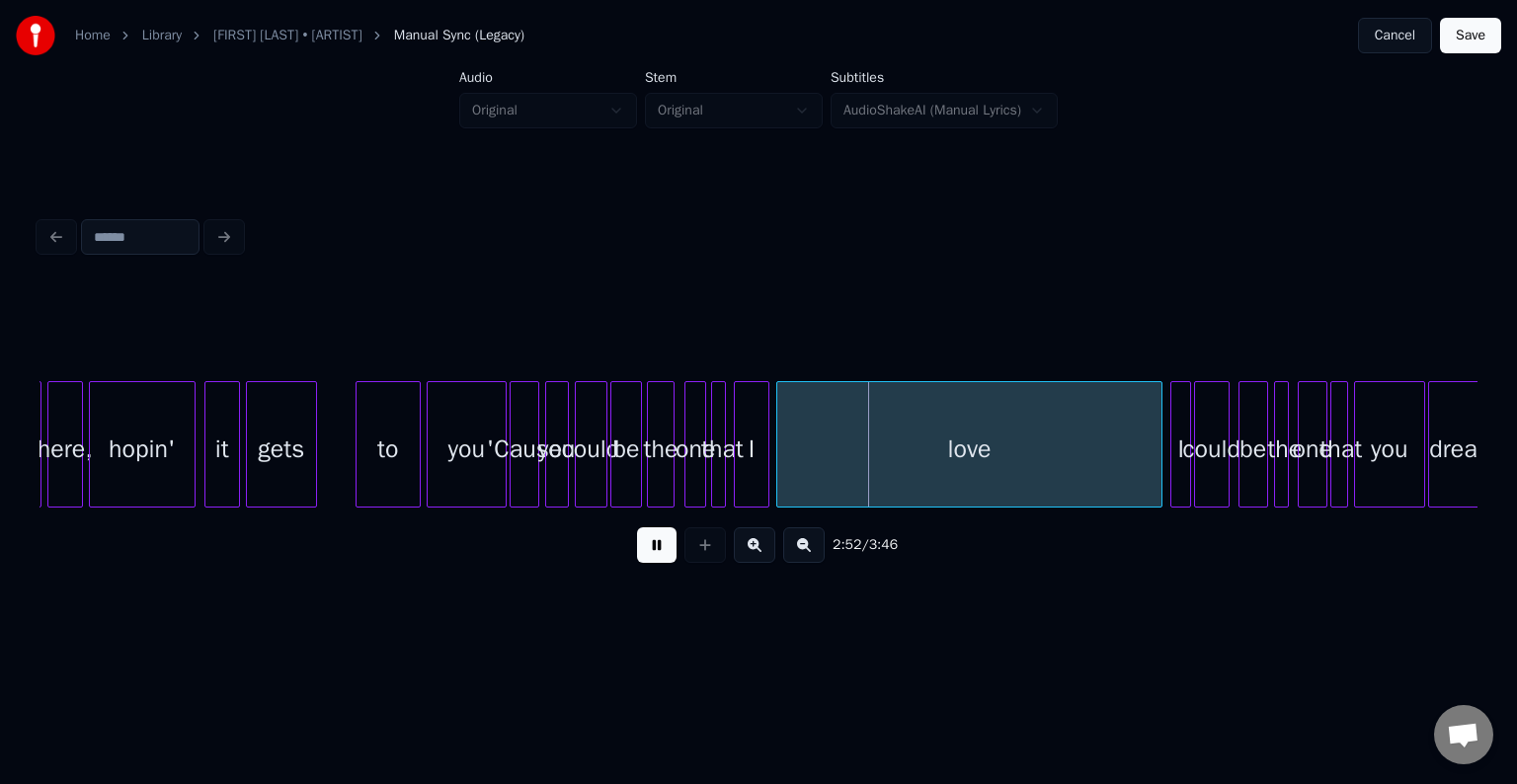 click at bounding box center (657, 545) 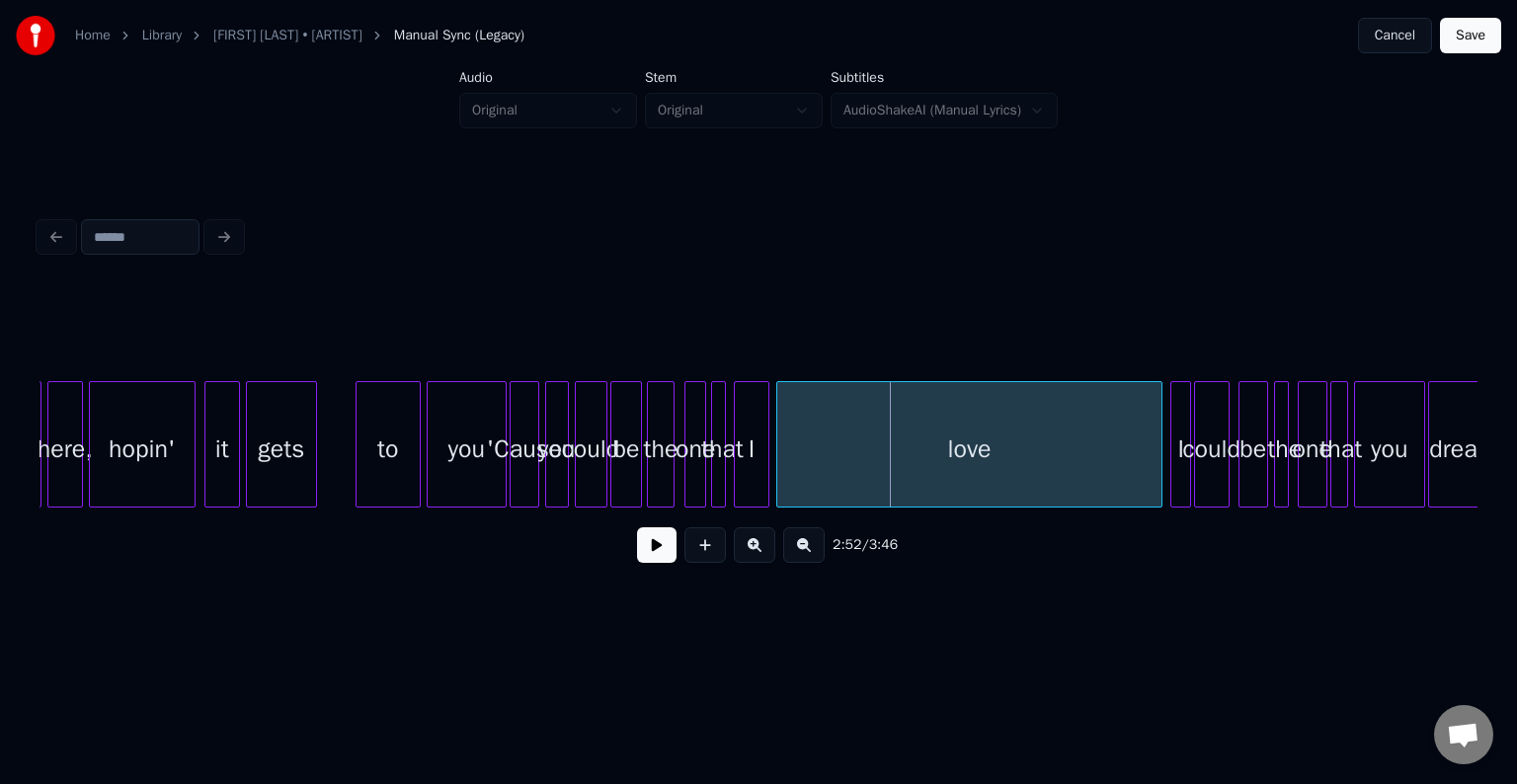 click on "you" at bounding box center (466, 449) 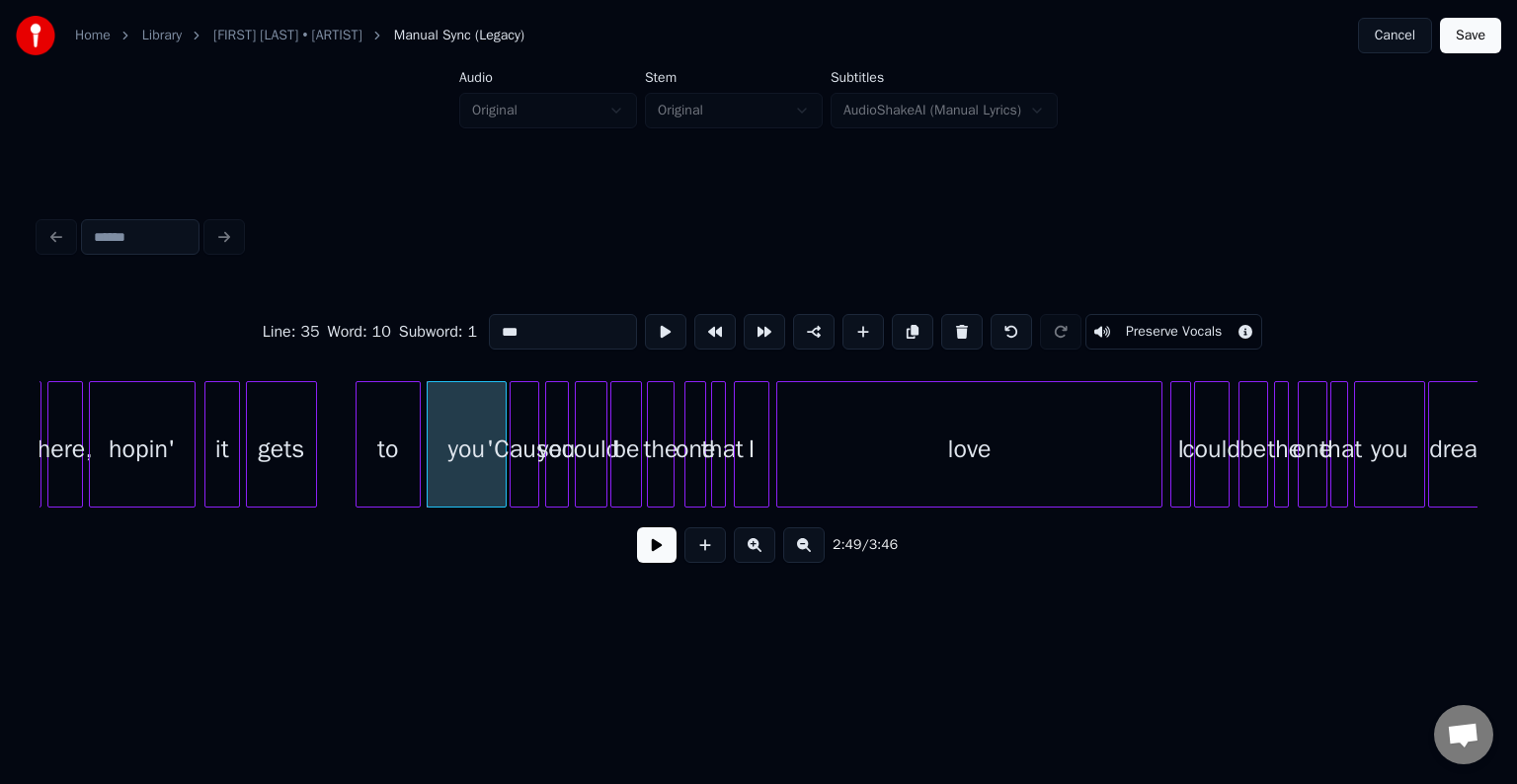 click at bounding box center [657, 545] 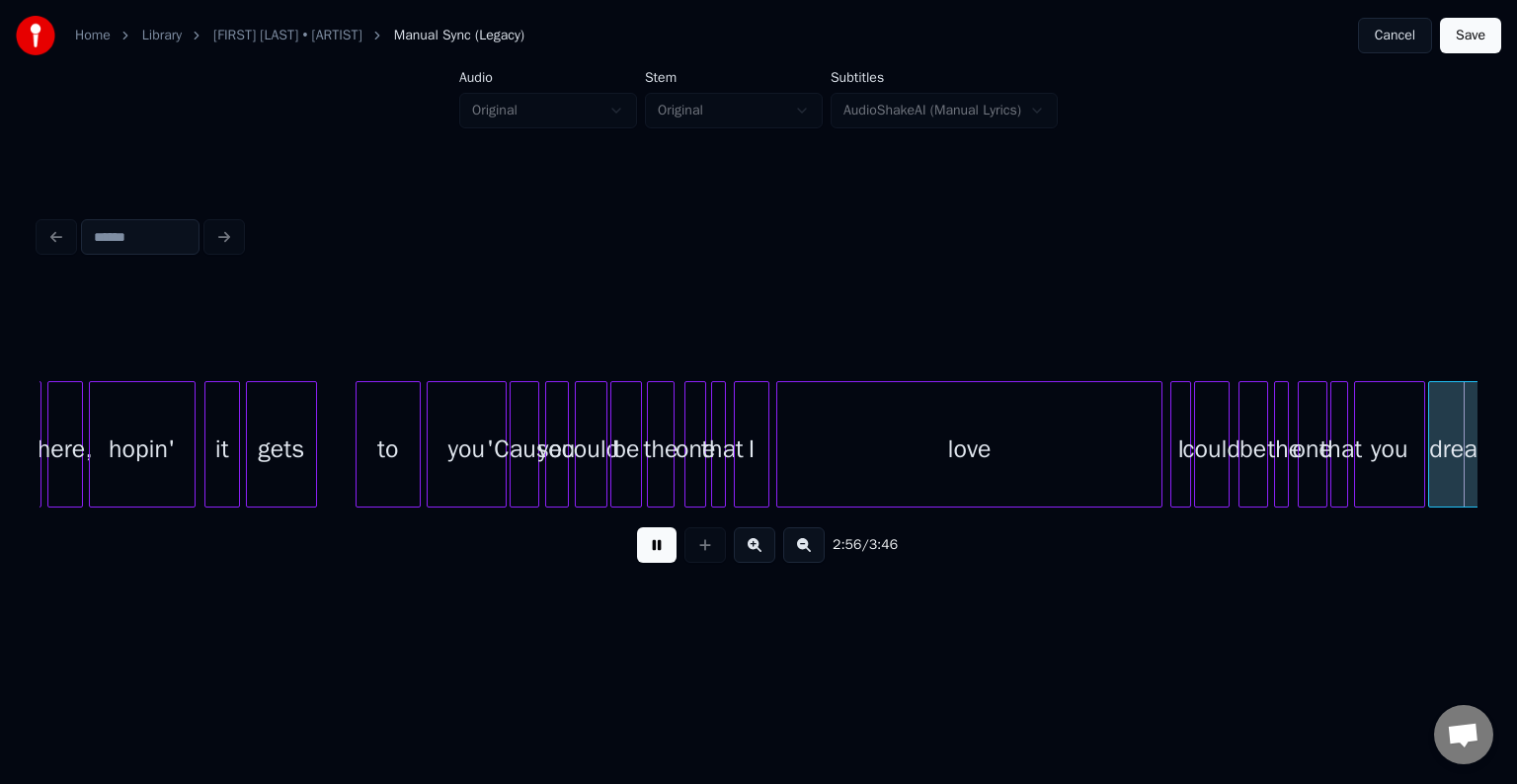 scroll, scrollTop: 0, scrollLeft: 26109, axis: horizontal 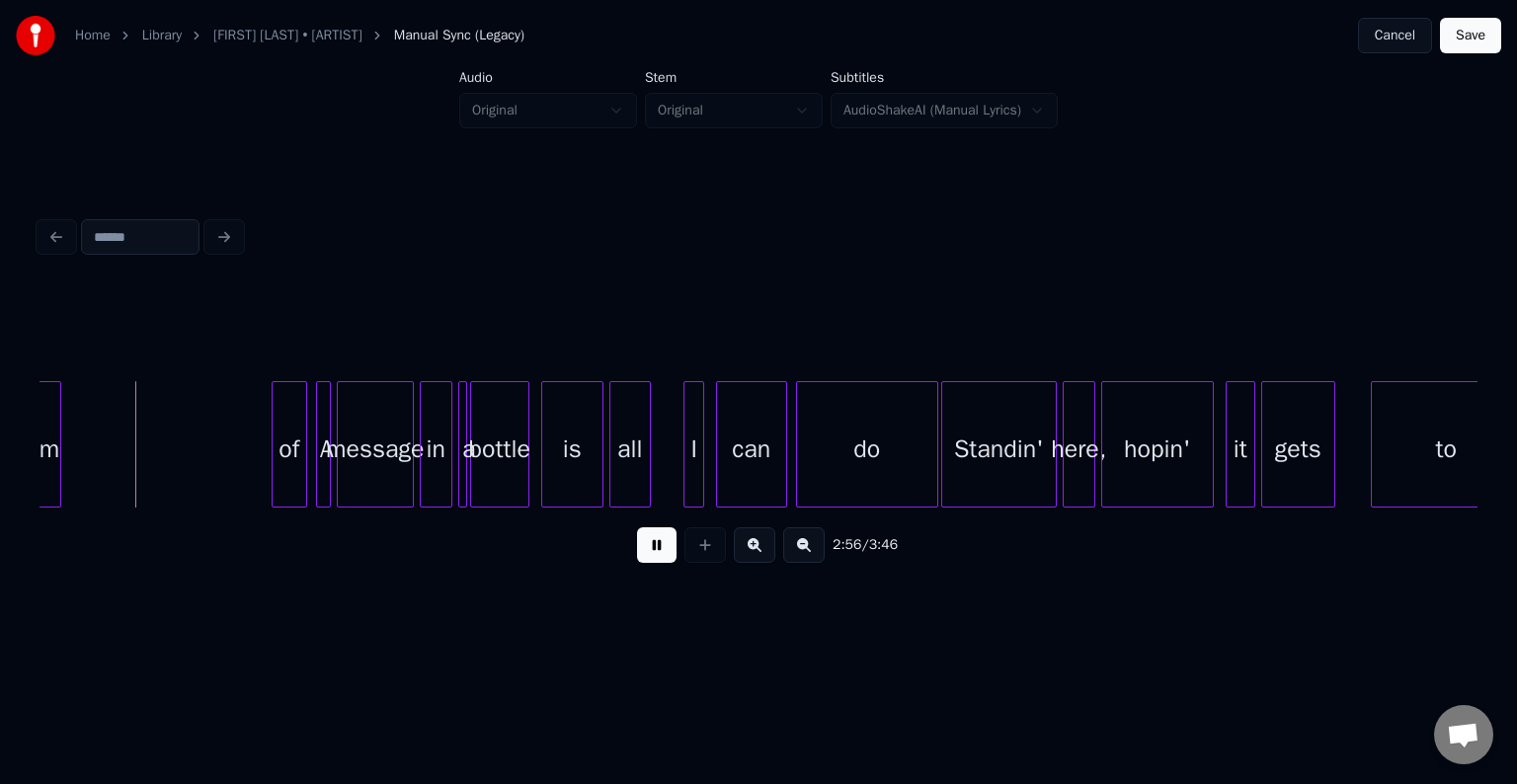 click at bounding box center [657, 545] 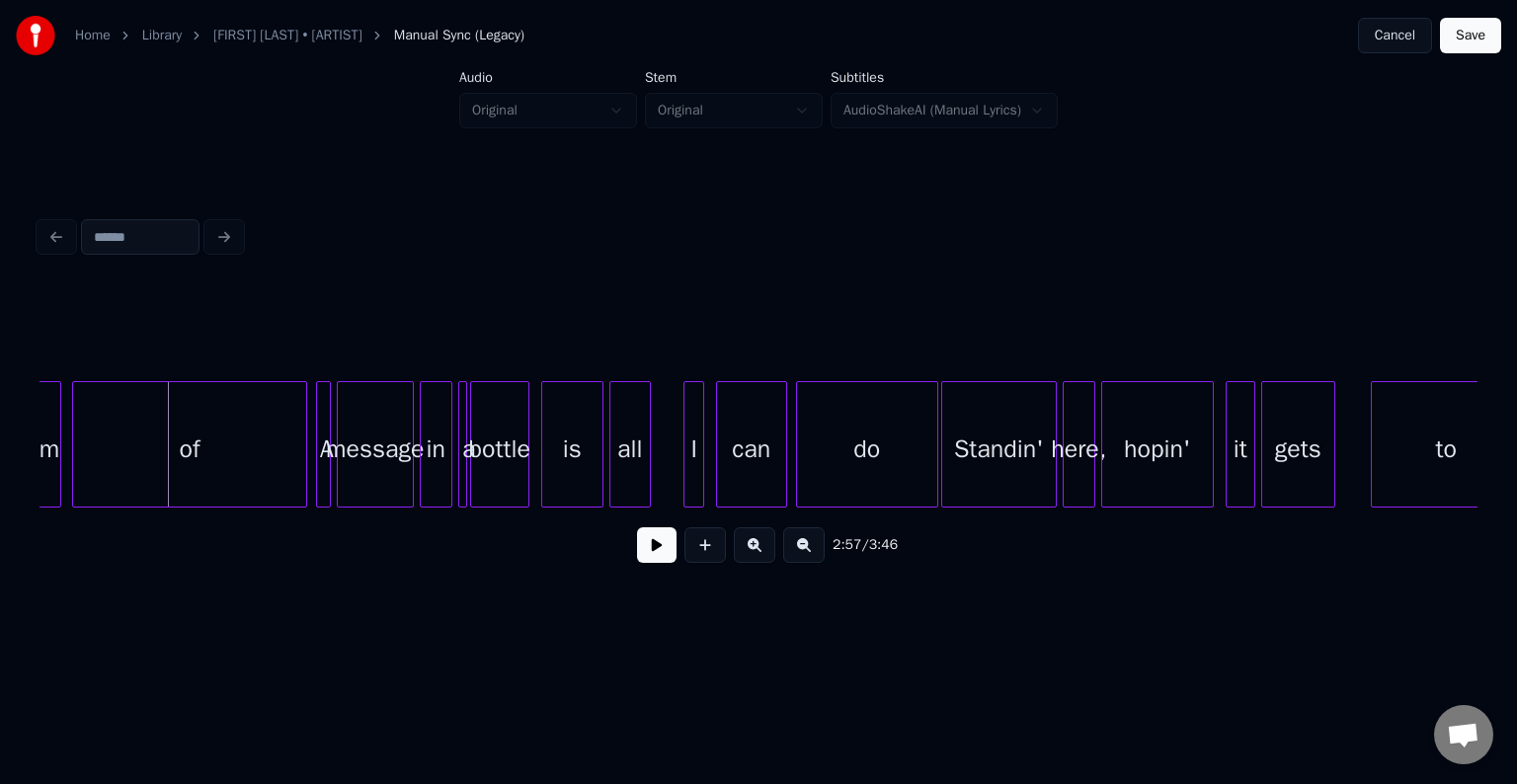 click at bounding box center (76, 444) 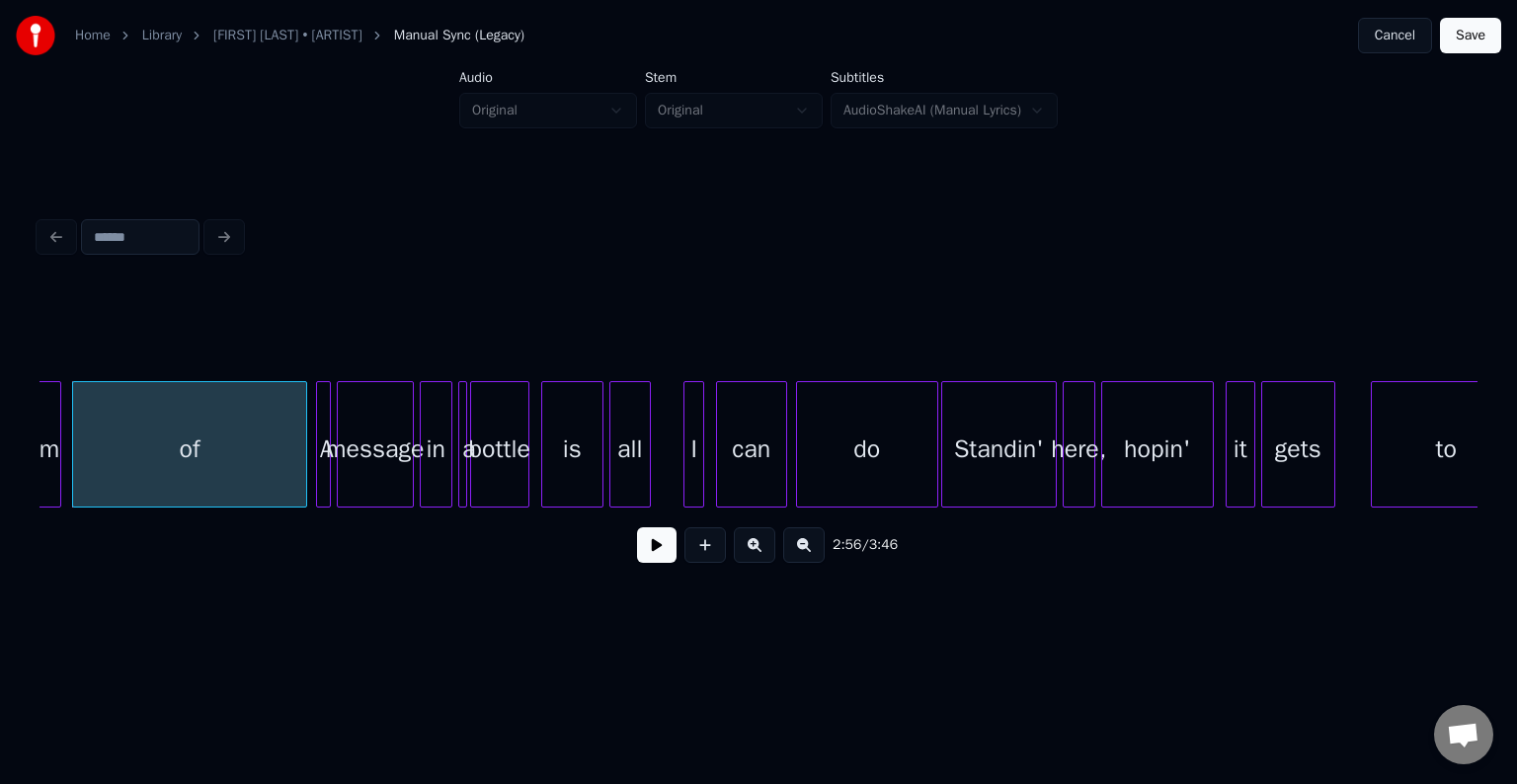 click at bounding box center [657, 545] 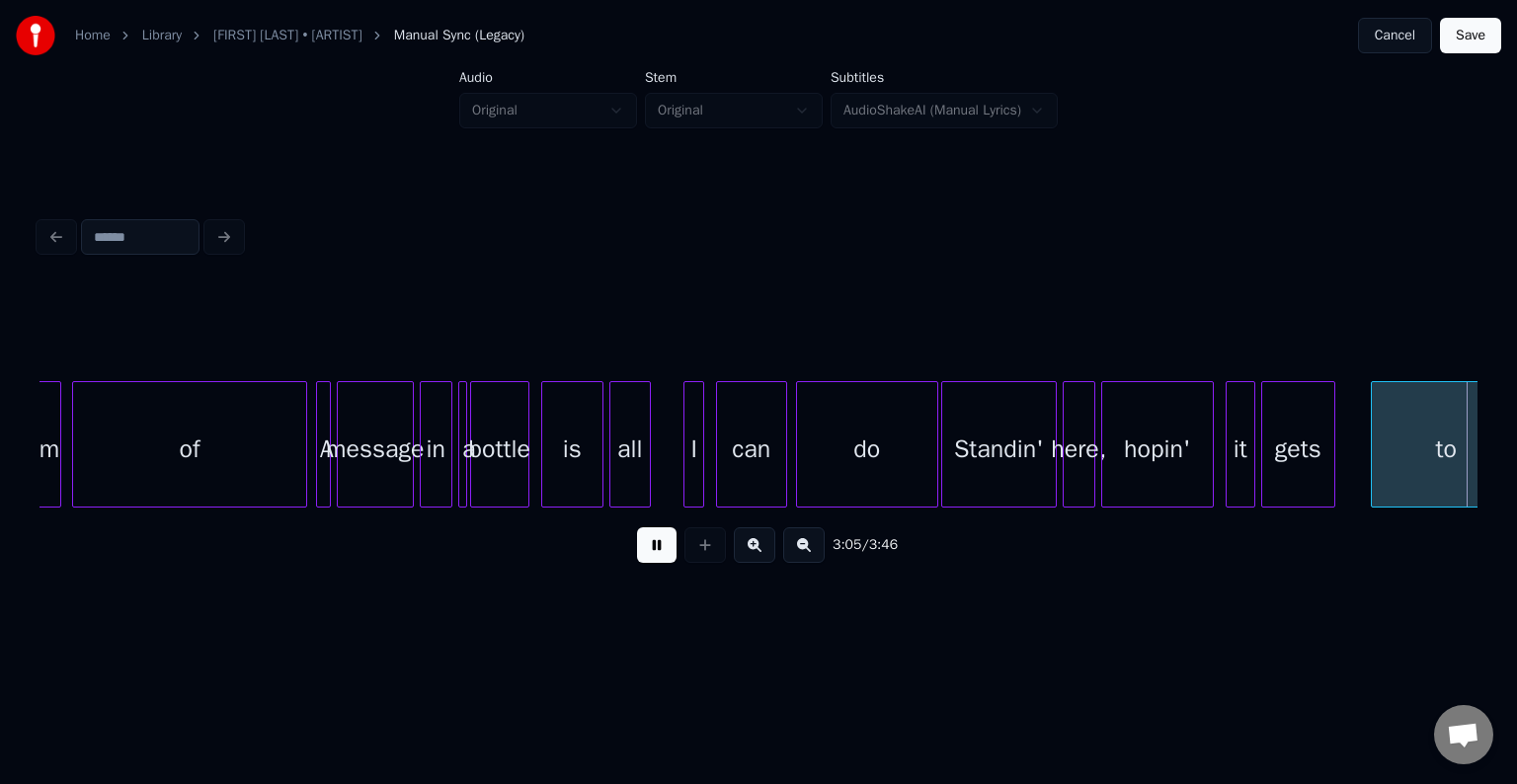 scroll, scrollTop: 0, scrollLeft: 27549, axis: horizontal 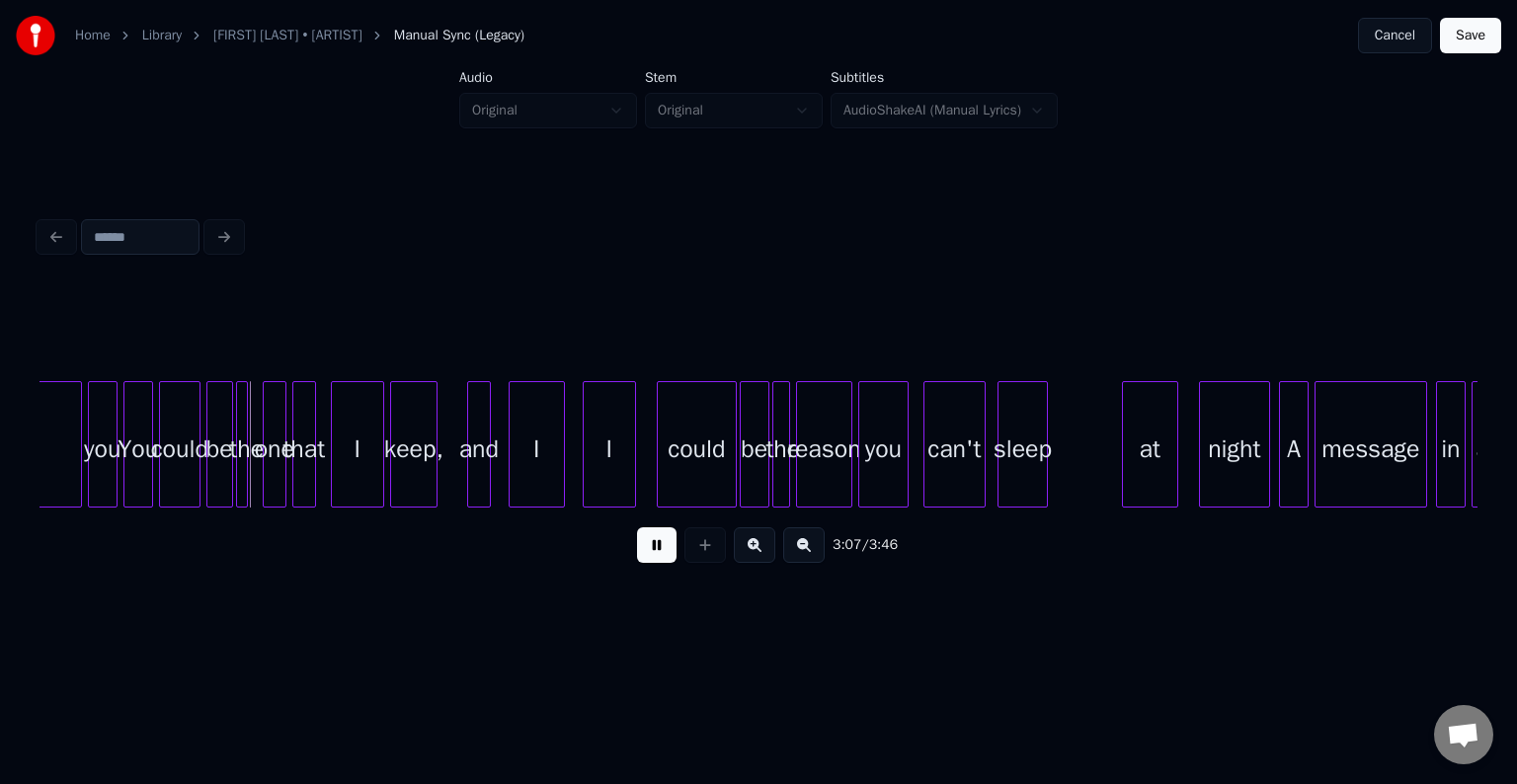 click at bounding box center (657, 545) 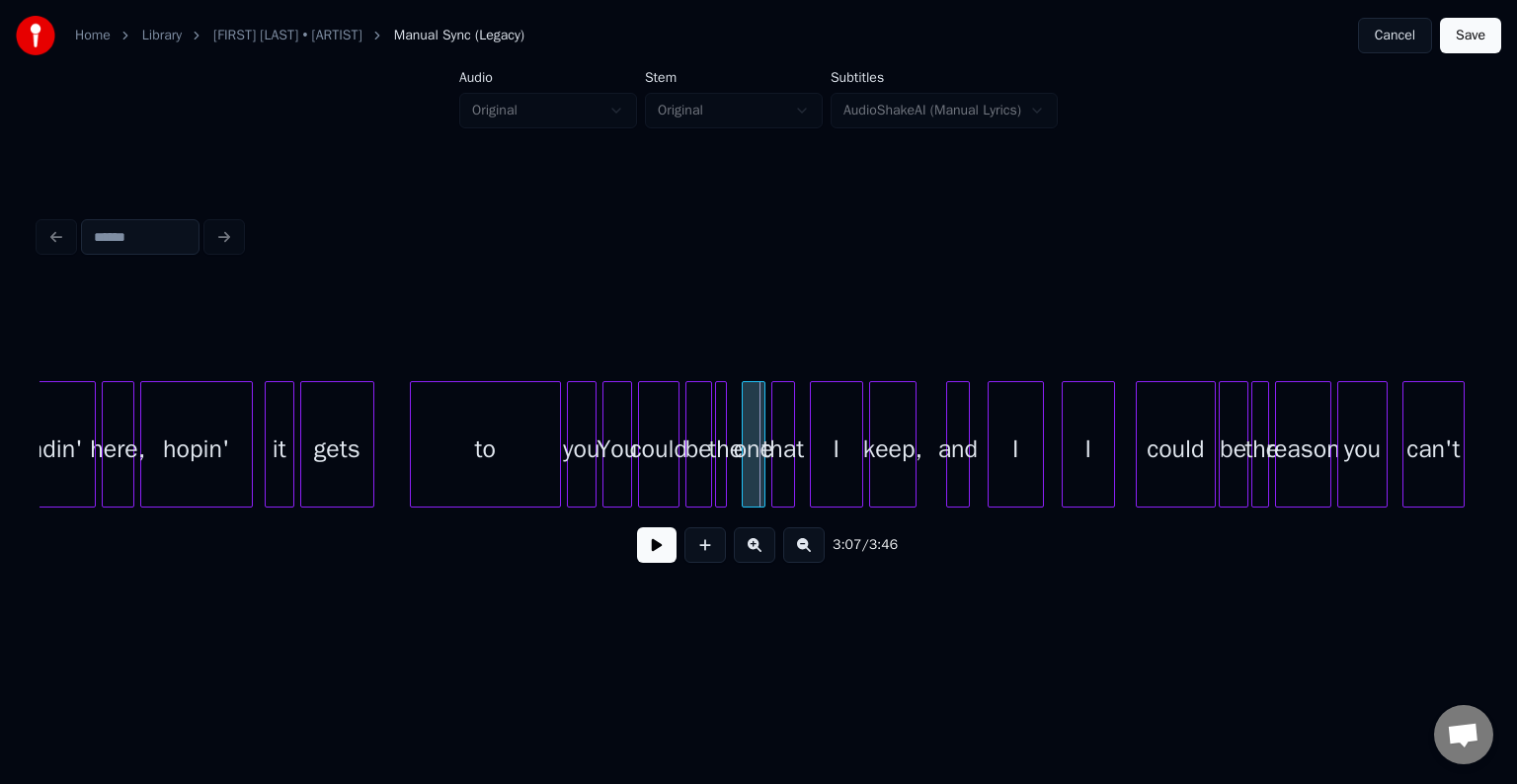 scroll, scrollTop: 0, scrollLeft: 27035, axis: horizontal 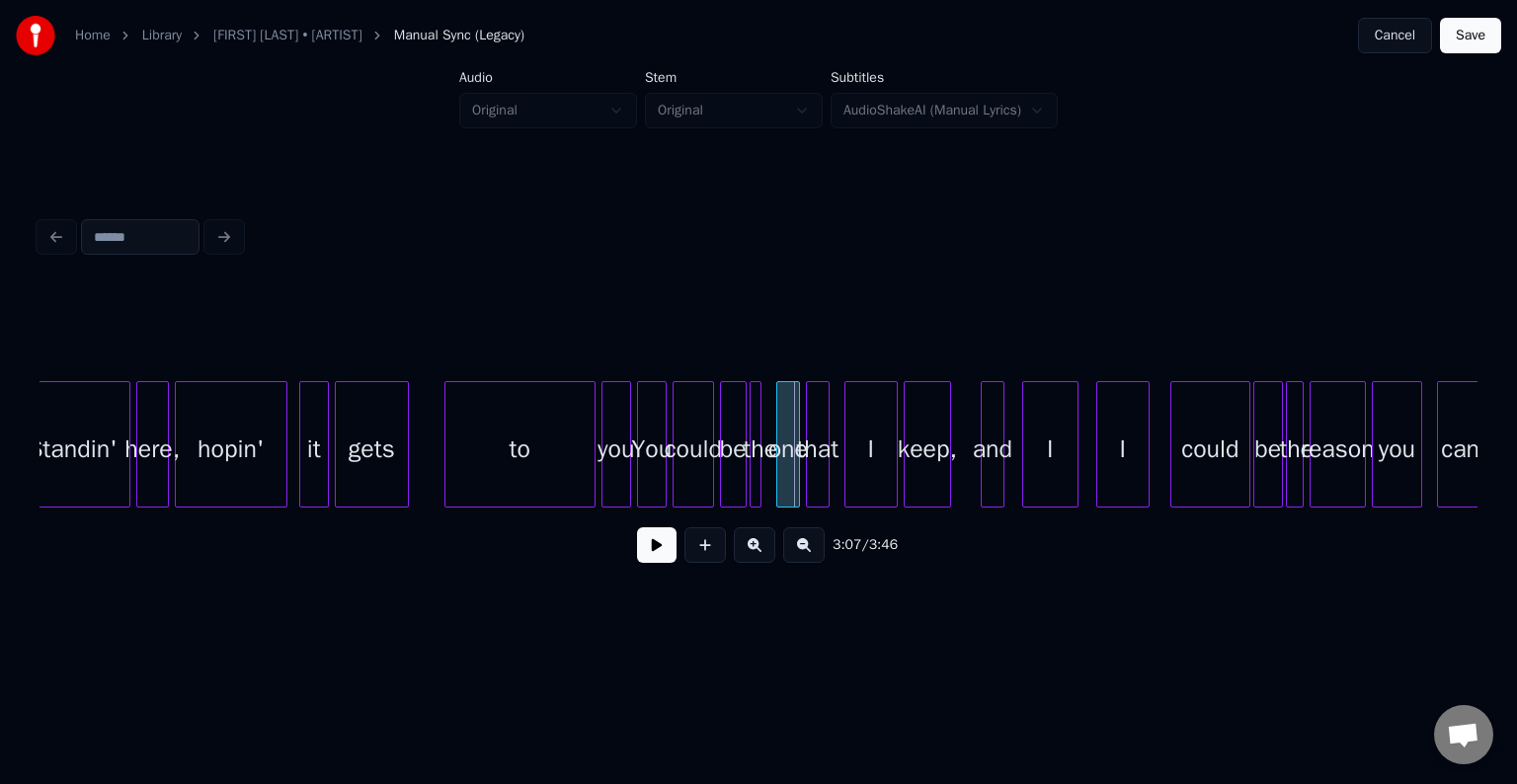 click on "gets" at bounding box center [371, 449] 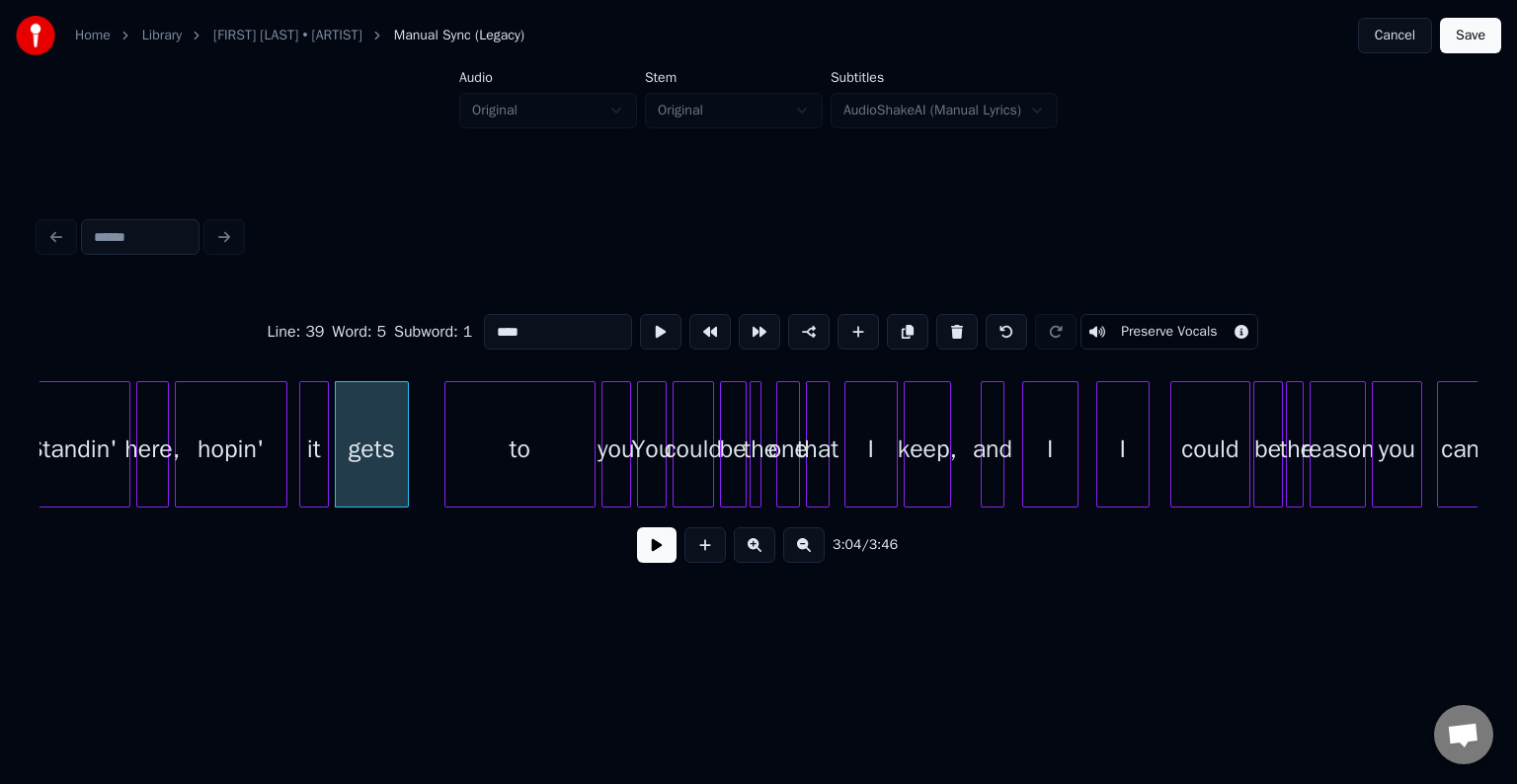 click at bounding box center [657, 545] 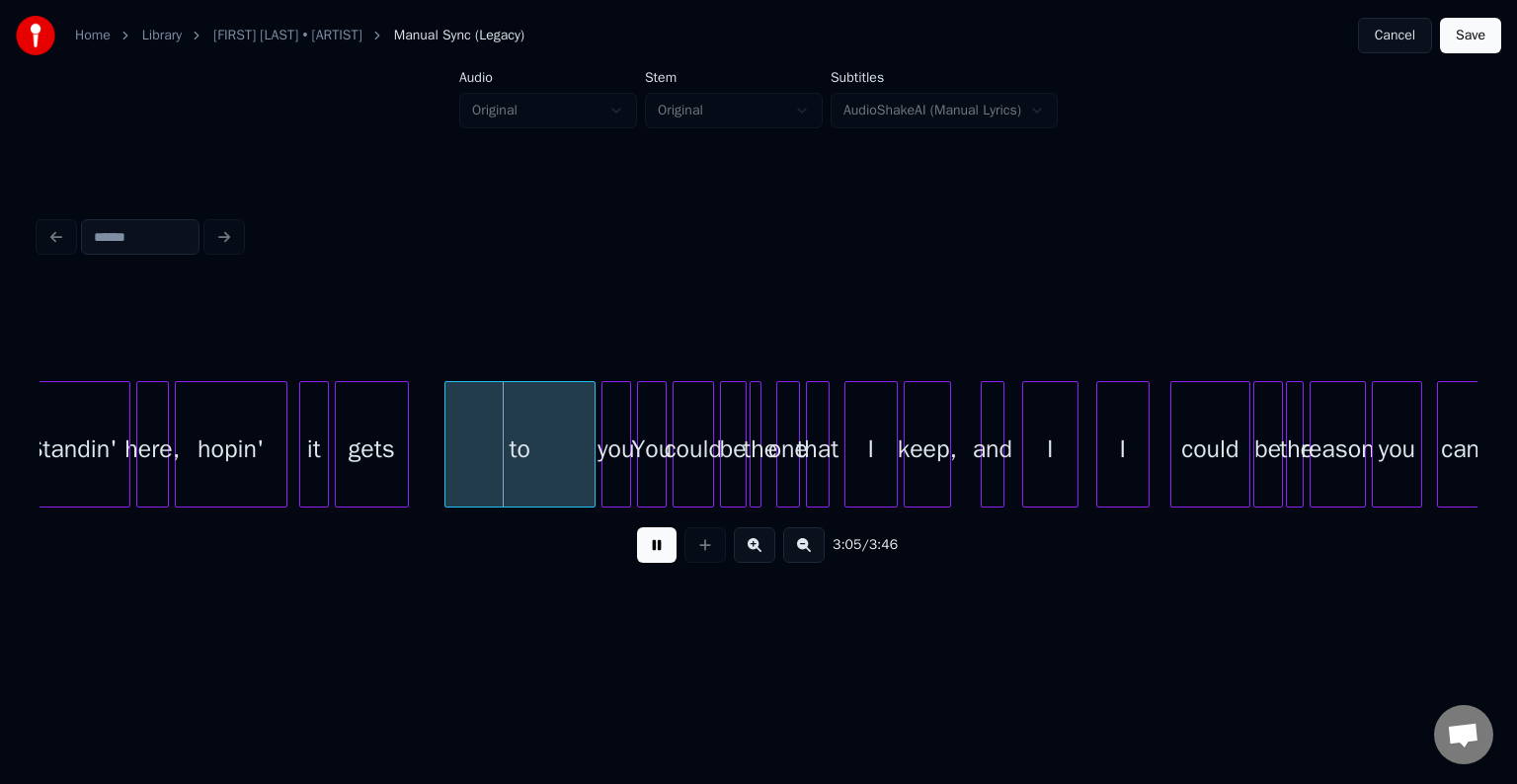 click at bounding box center (657, 545) 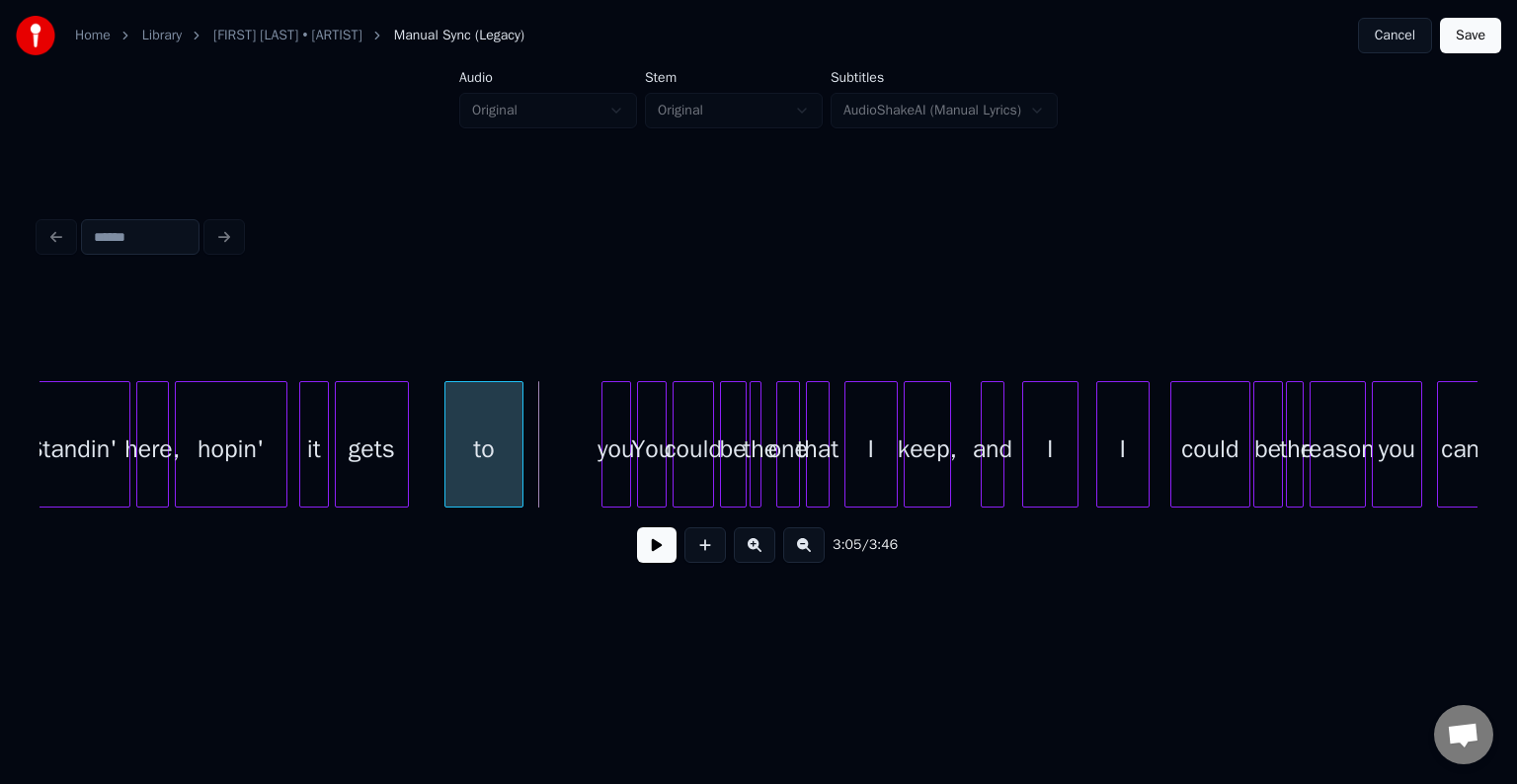 click at bounding box center (519, 444) 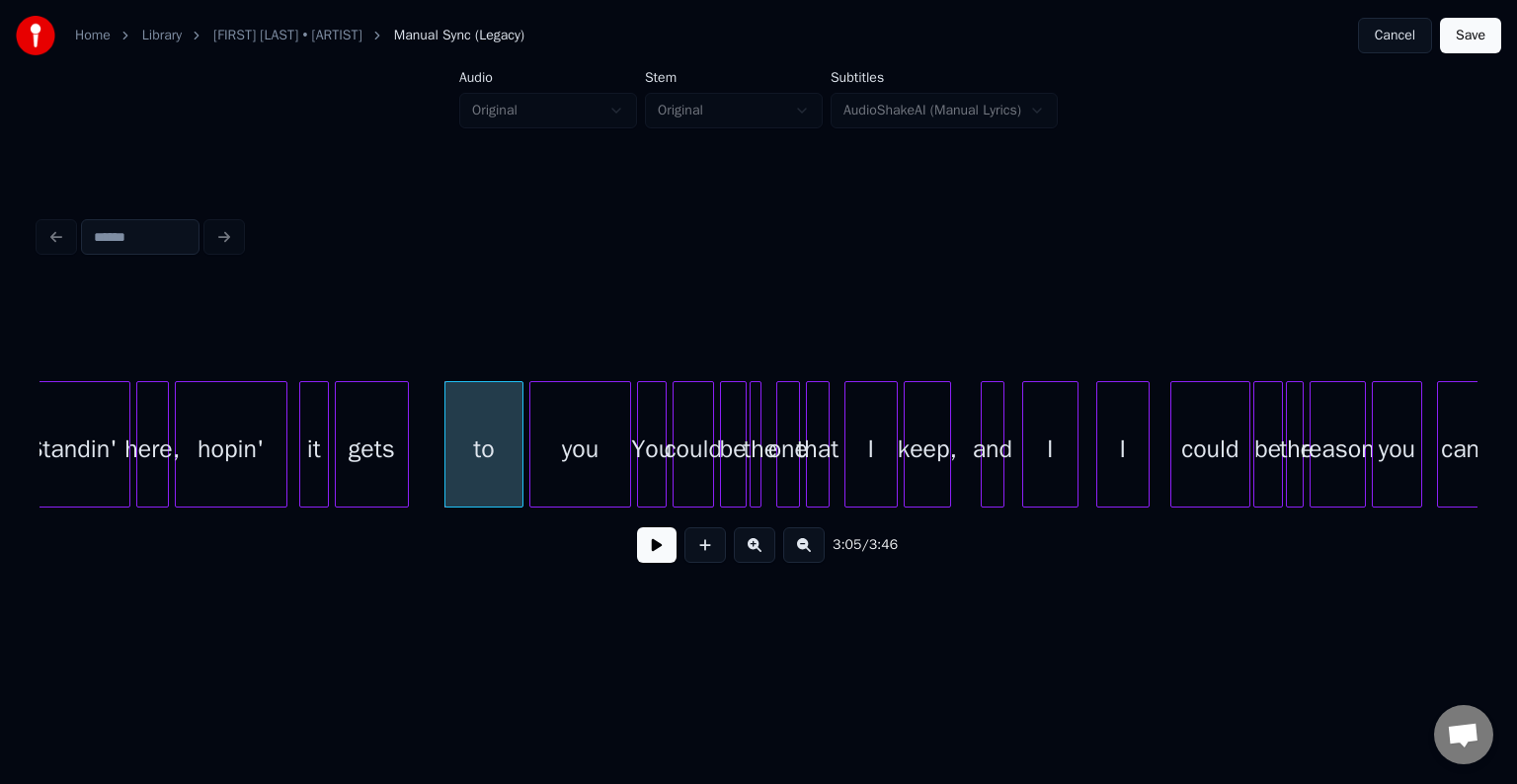 click at bounding box center (533, 444) 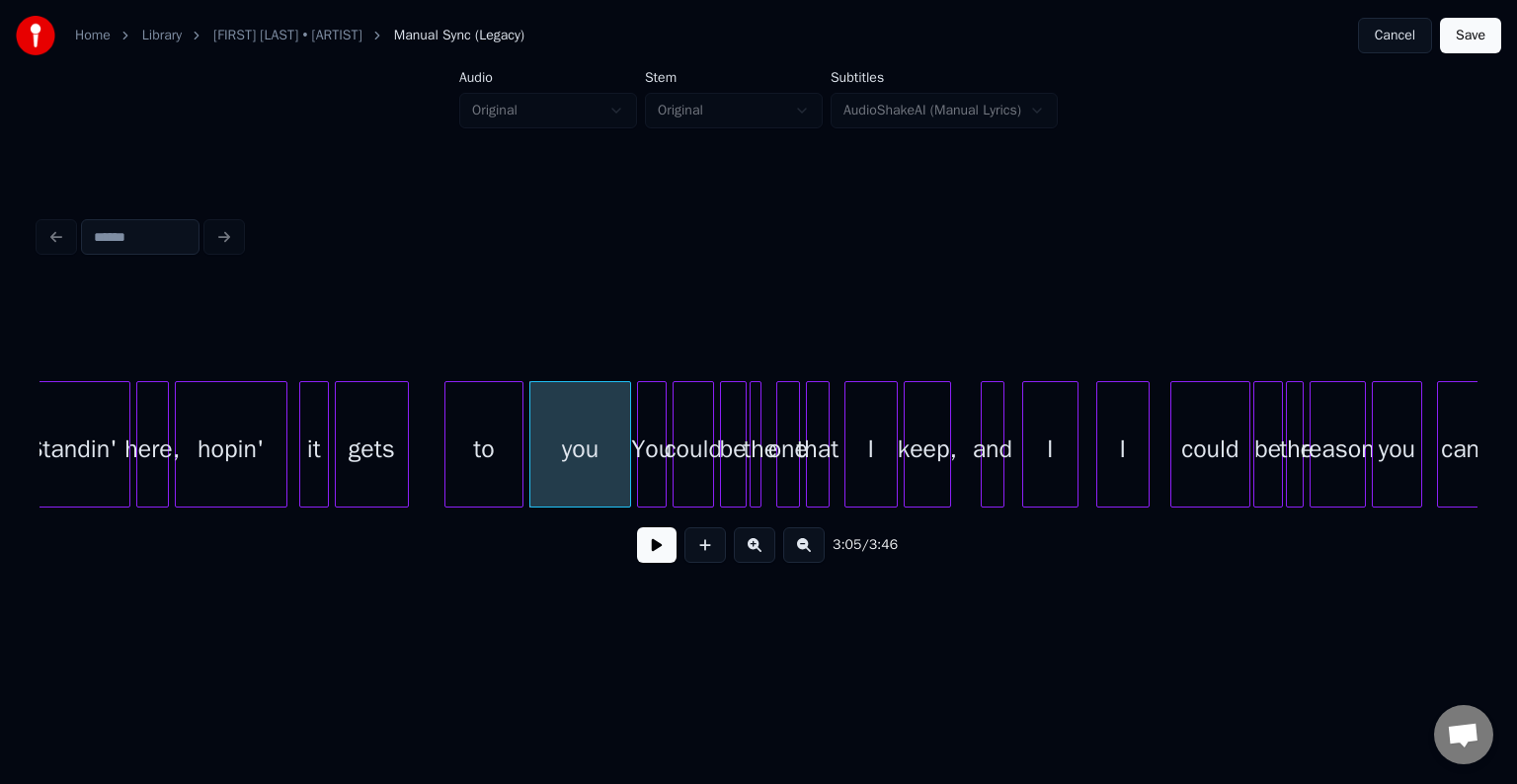 click on "gets" at bounding box center (371, 449) 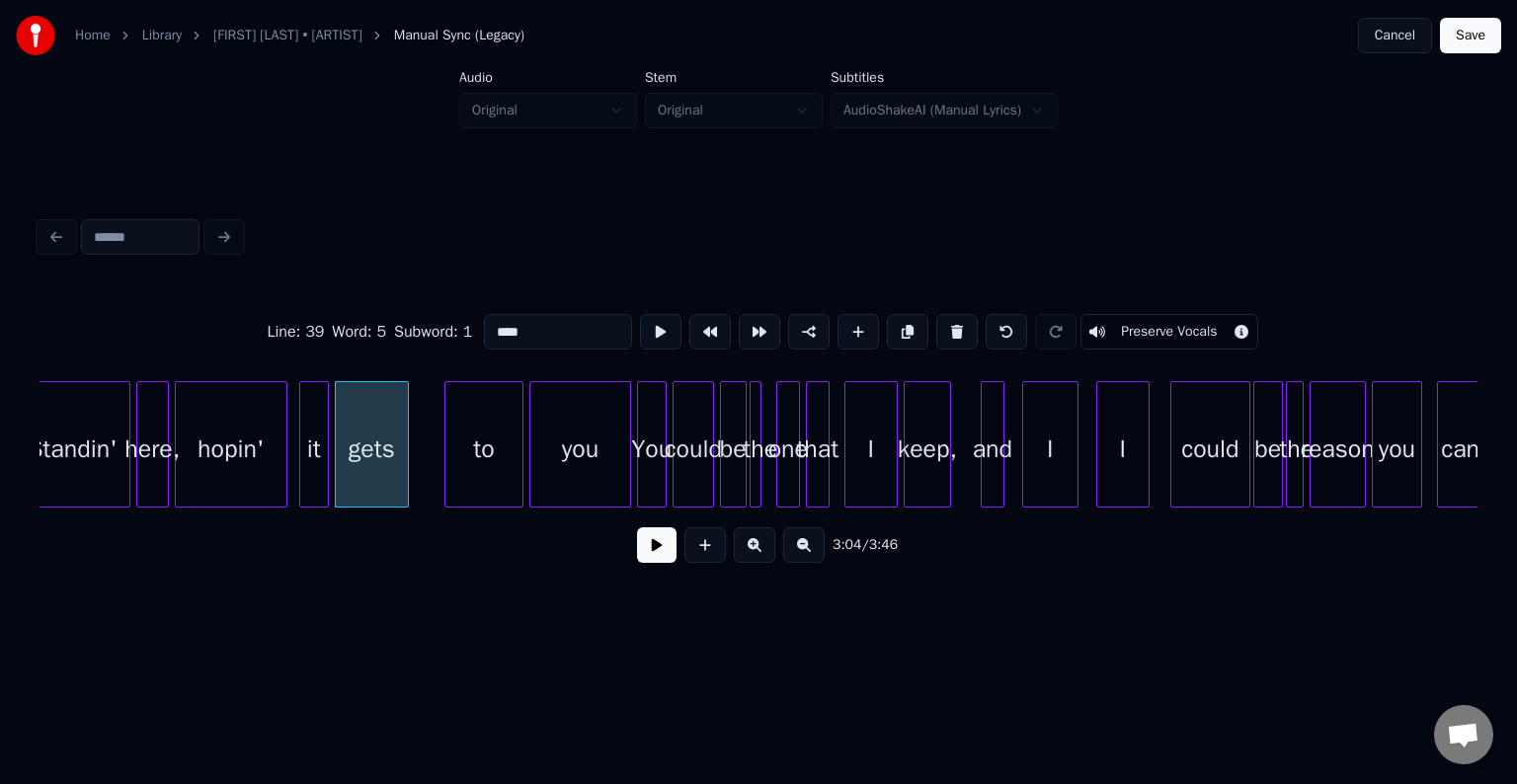 click at bounding box center [657, 545] 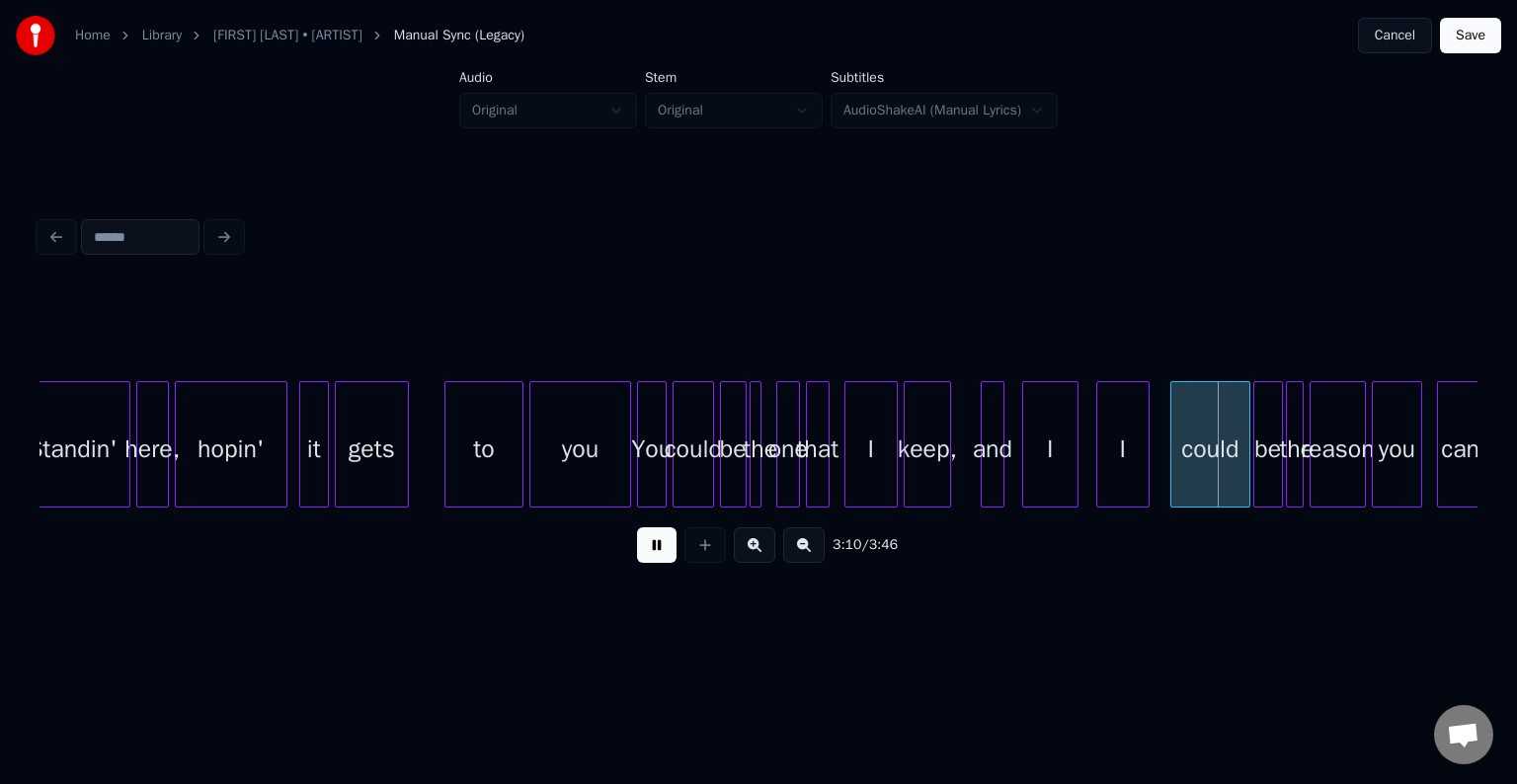 click at bounding box center [657, 545] 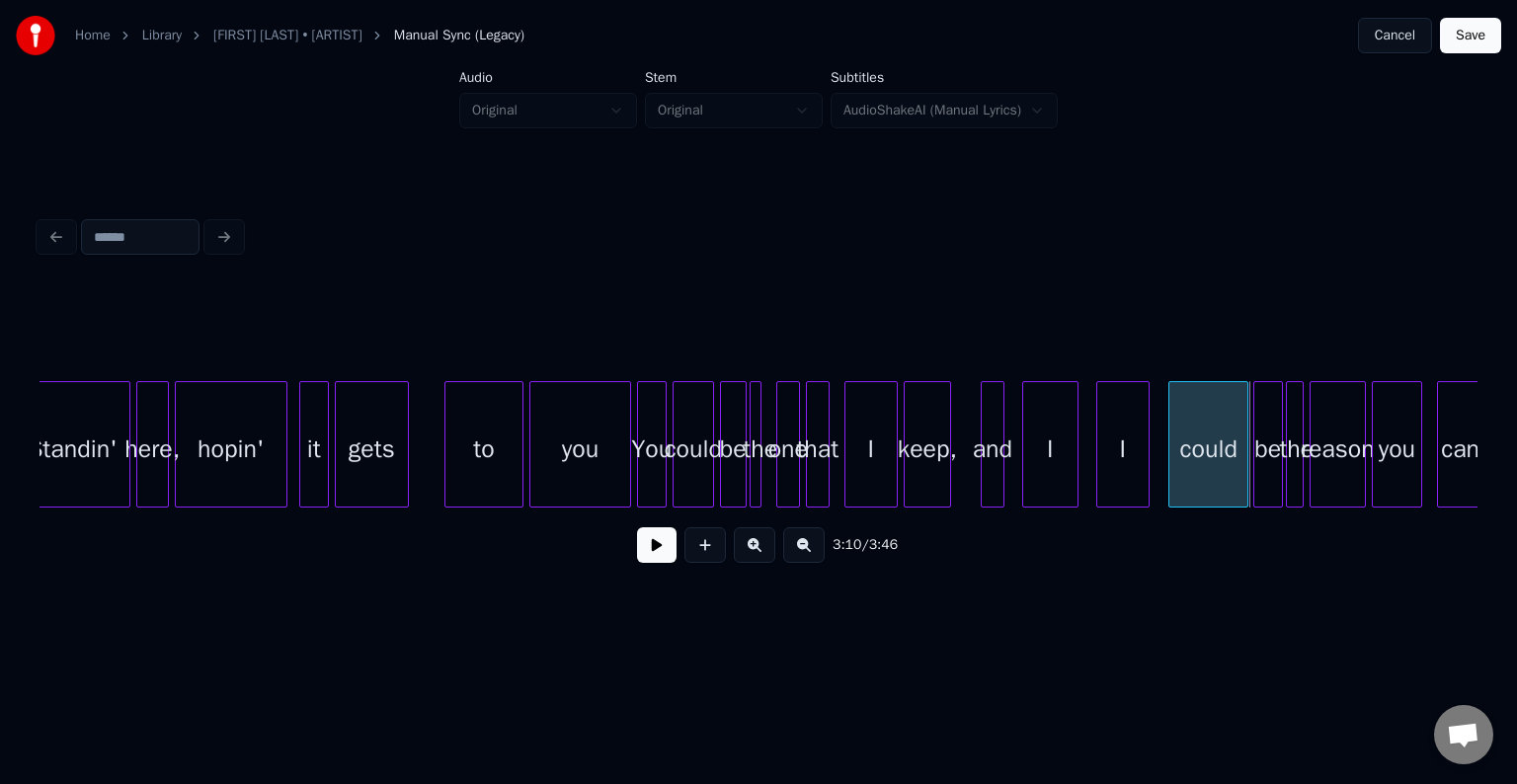 click on "could" at bounding box center [1208, 444] 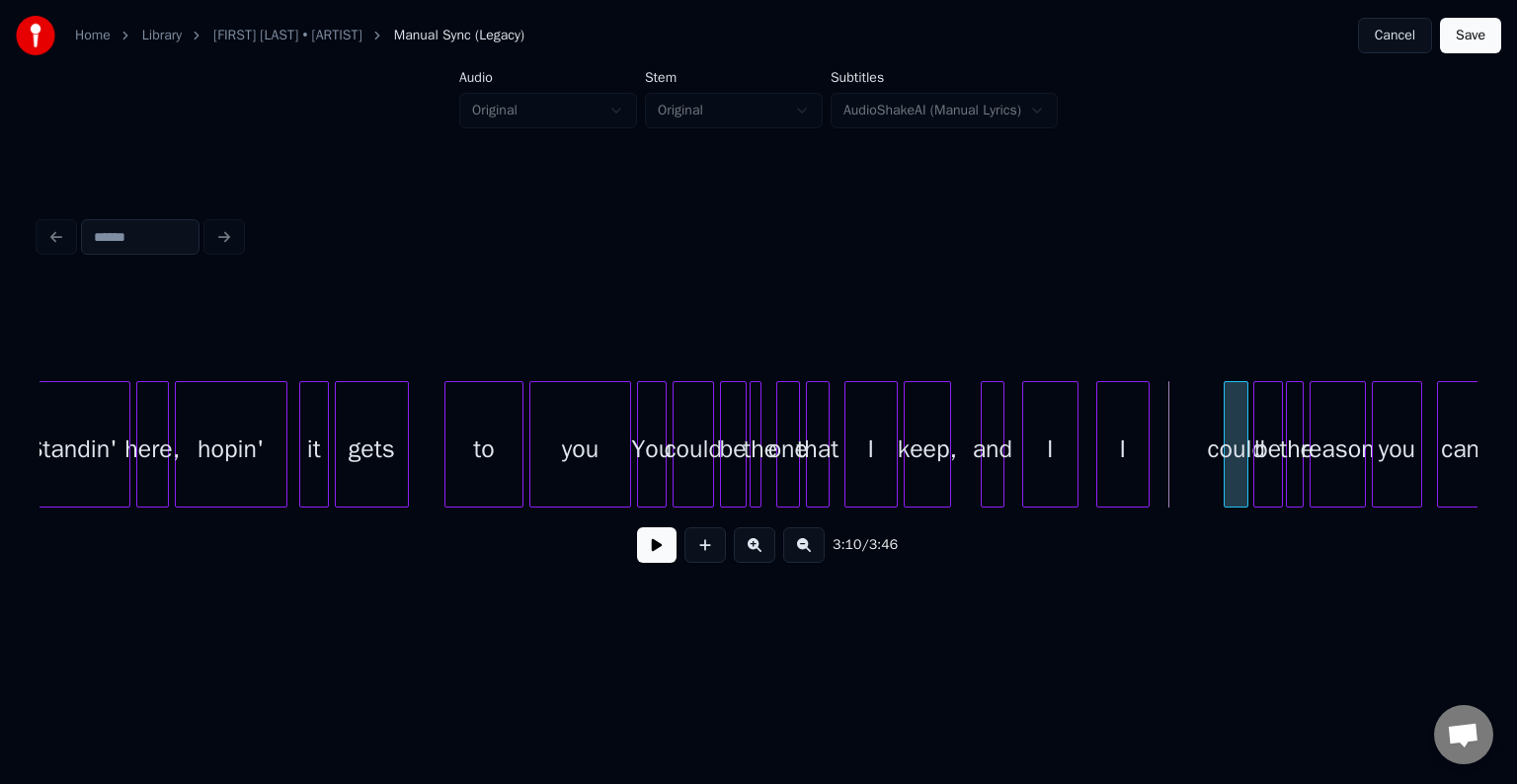 click at bounding box center (1228, 444) 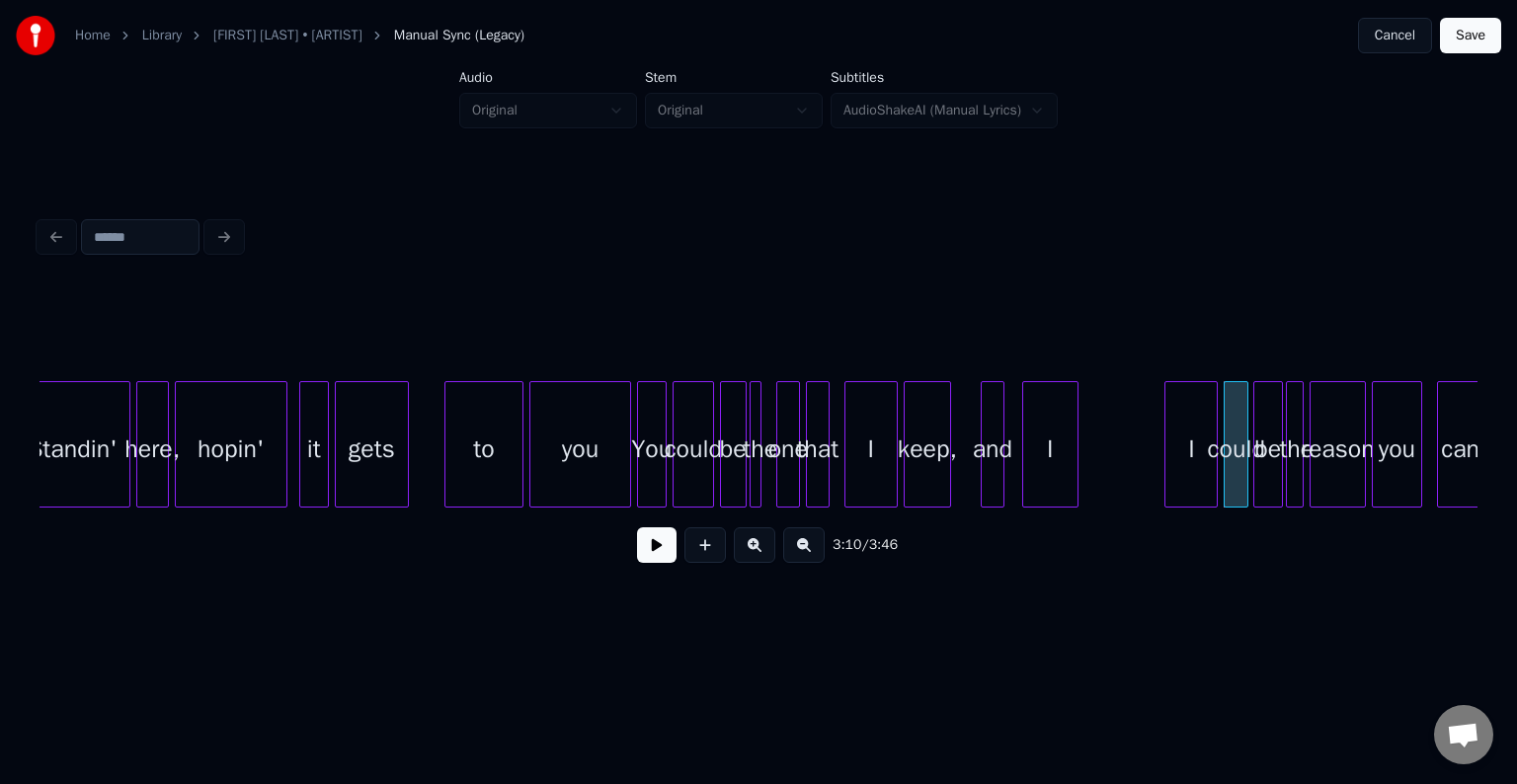 click on "I" at bounding box center (1191, 449) 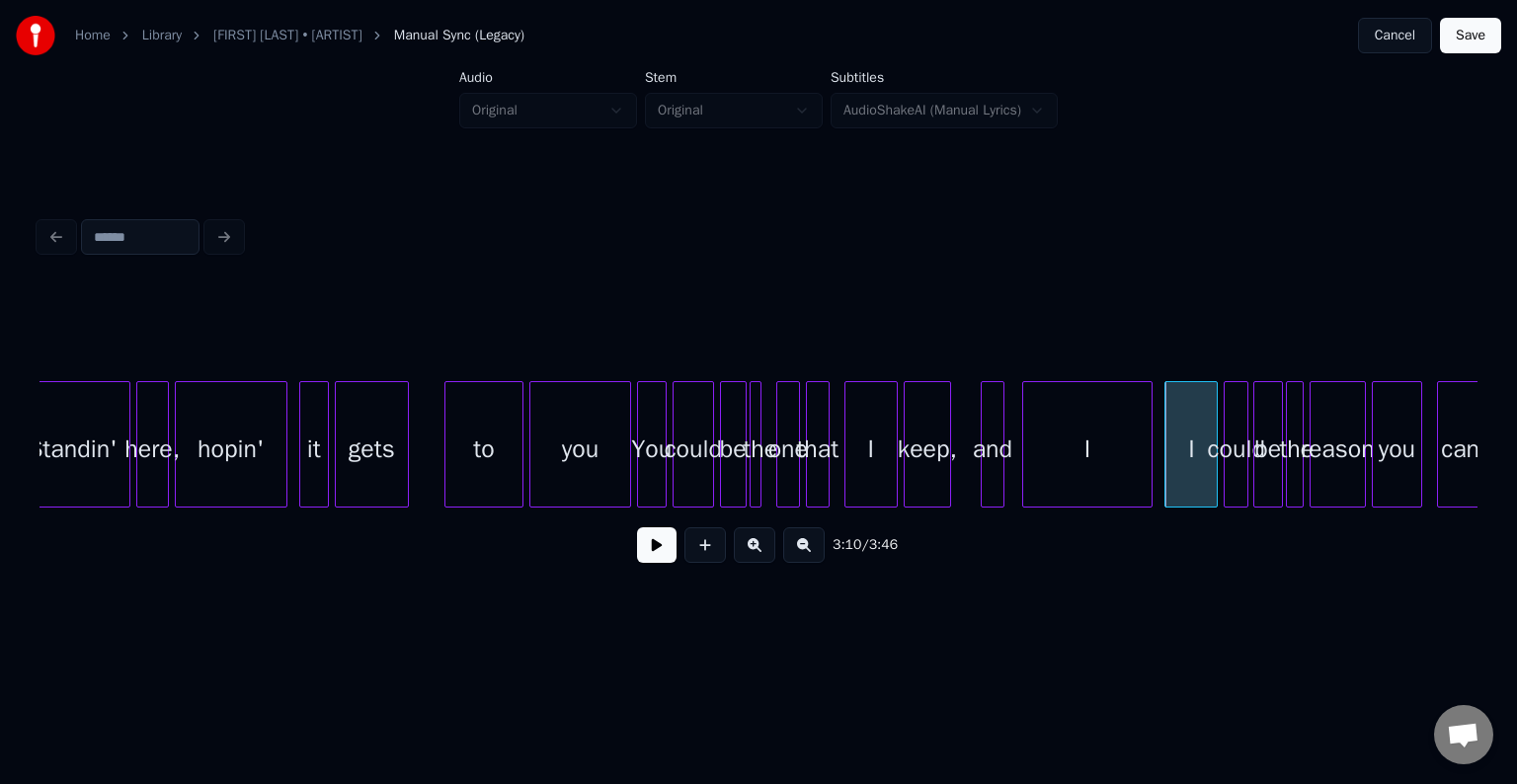 click at bounding box center [1149, 444] 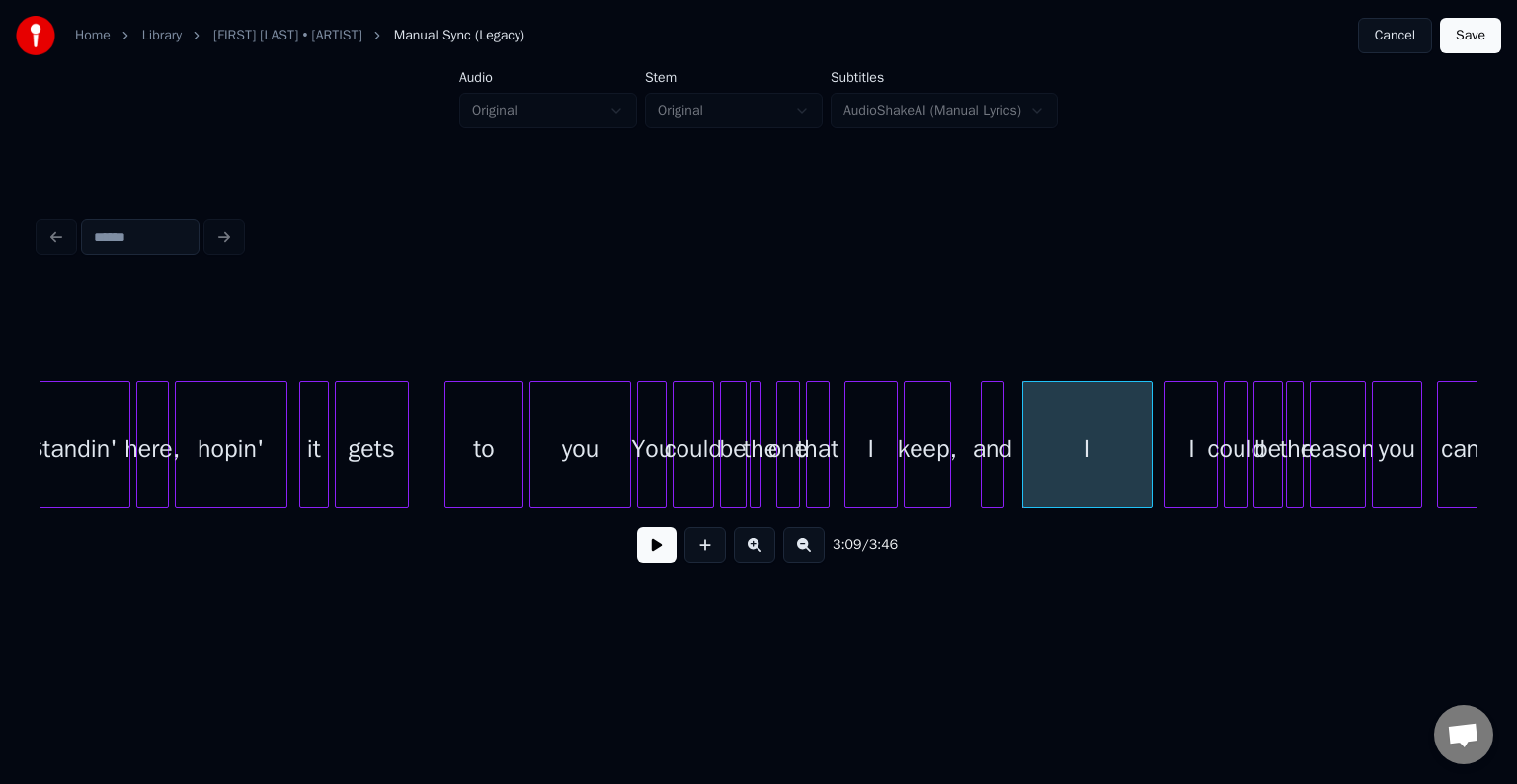 click at bounding box center [657, 545] 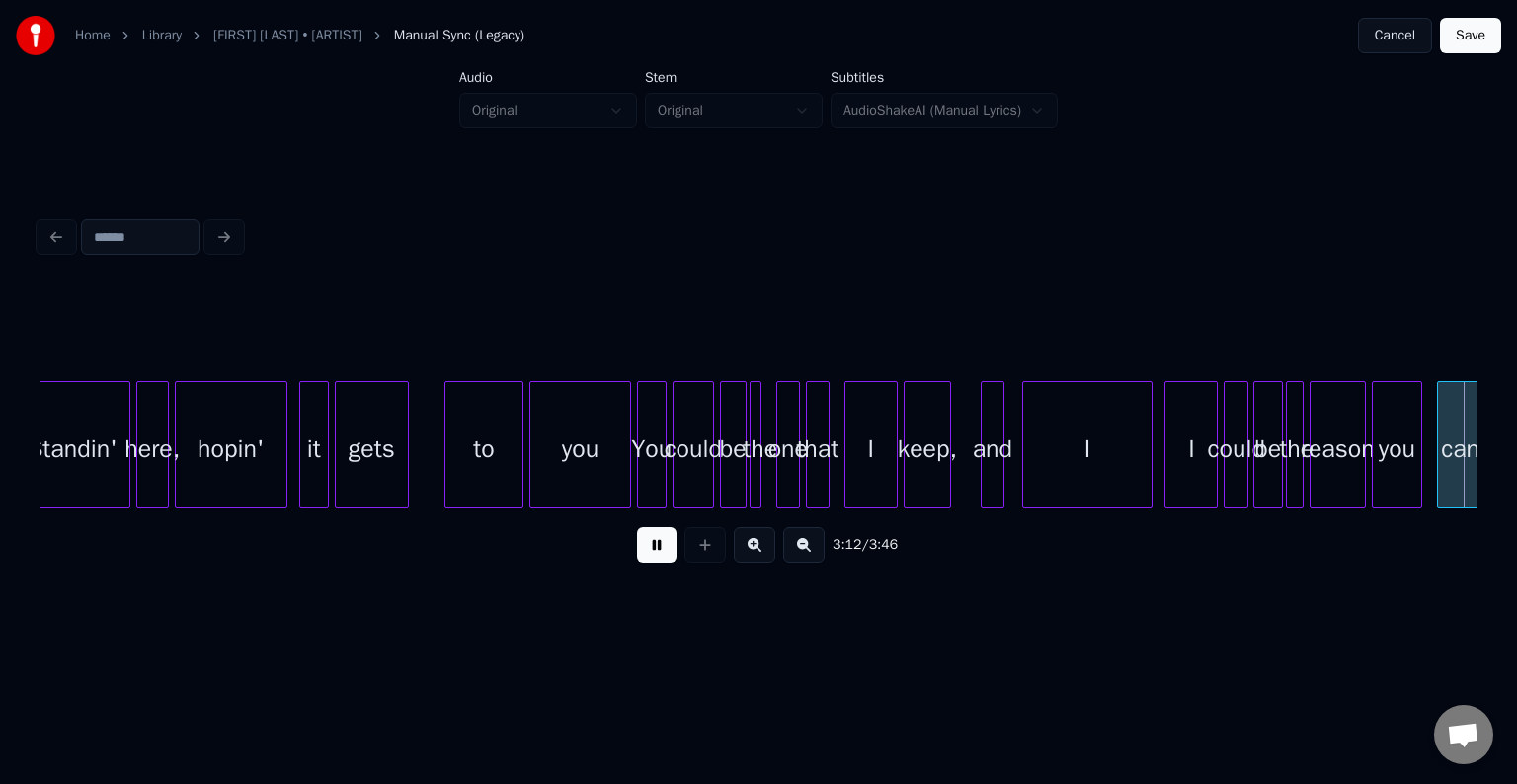 scroll, scrollTop: 0, scrollLeft: 28473, axis: horizontal 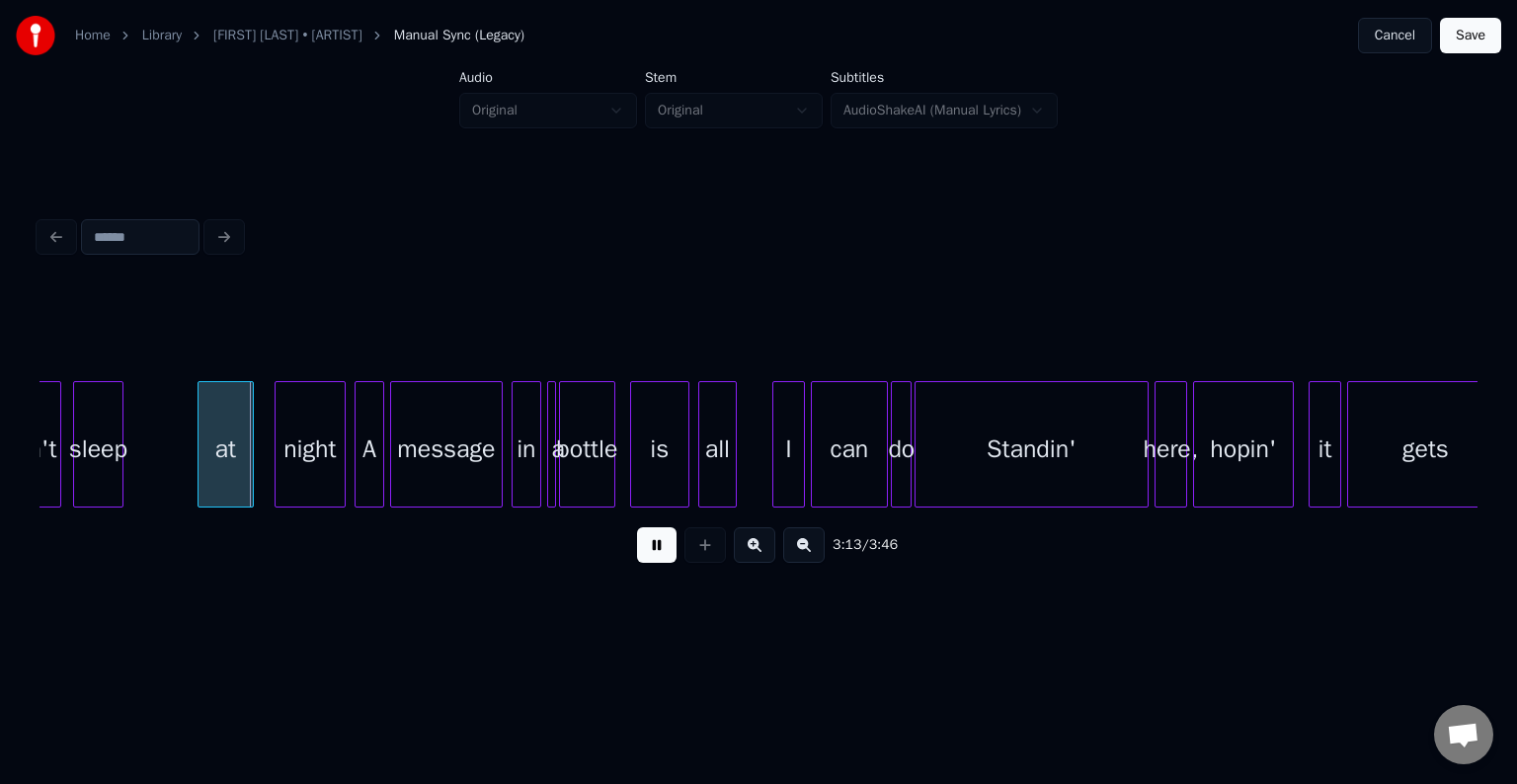 click at bounding box center [657, 545] 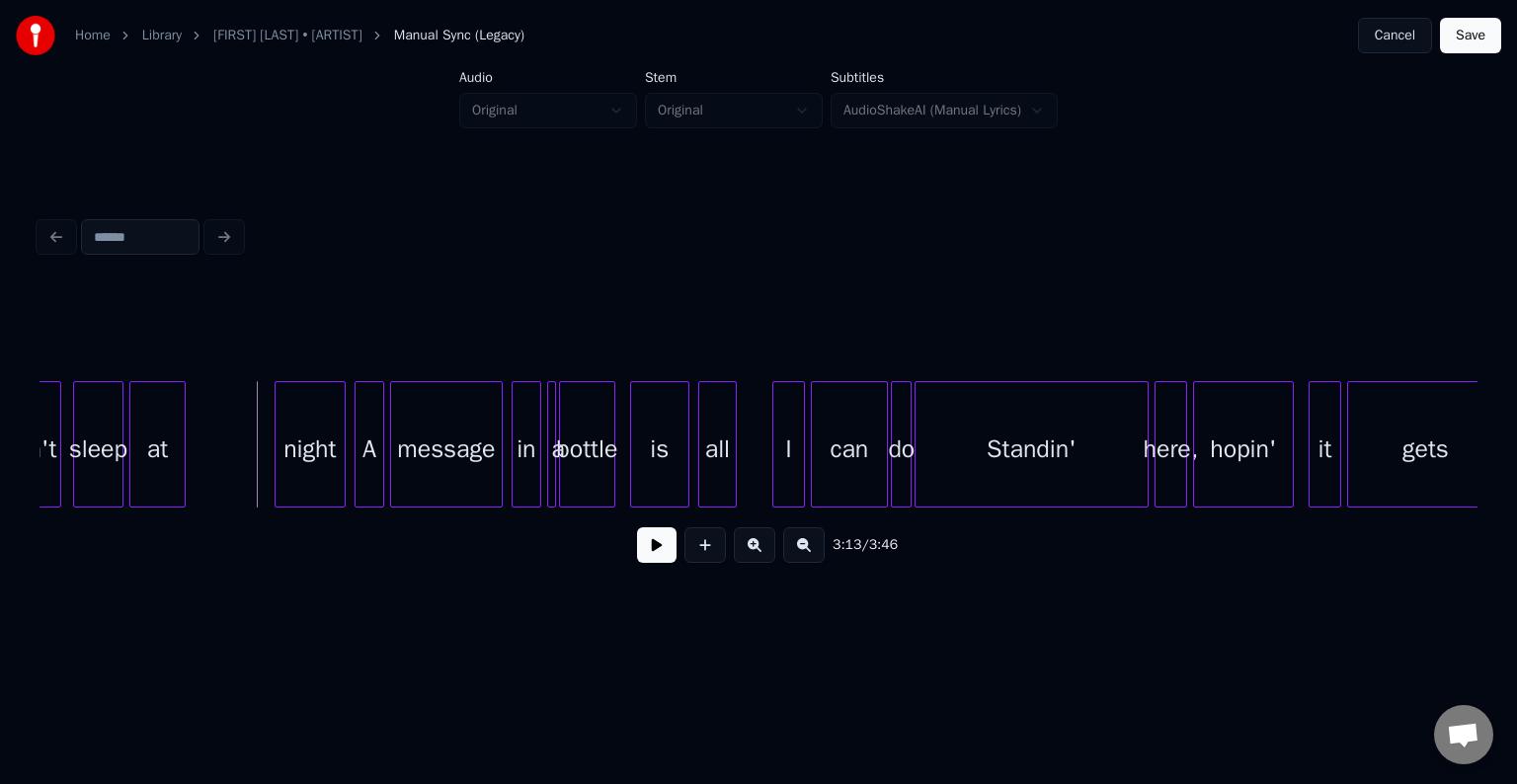 click on "at" at bounding box center (157, 449) 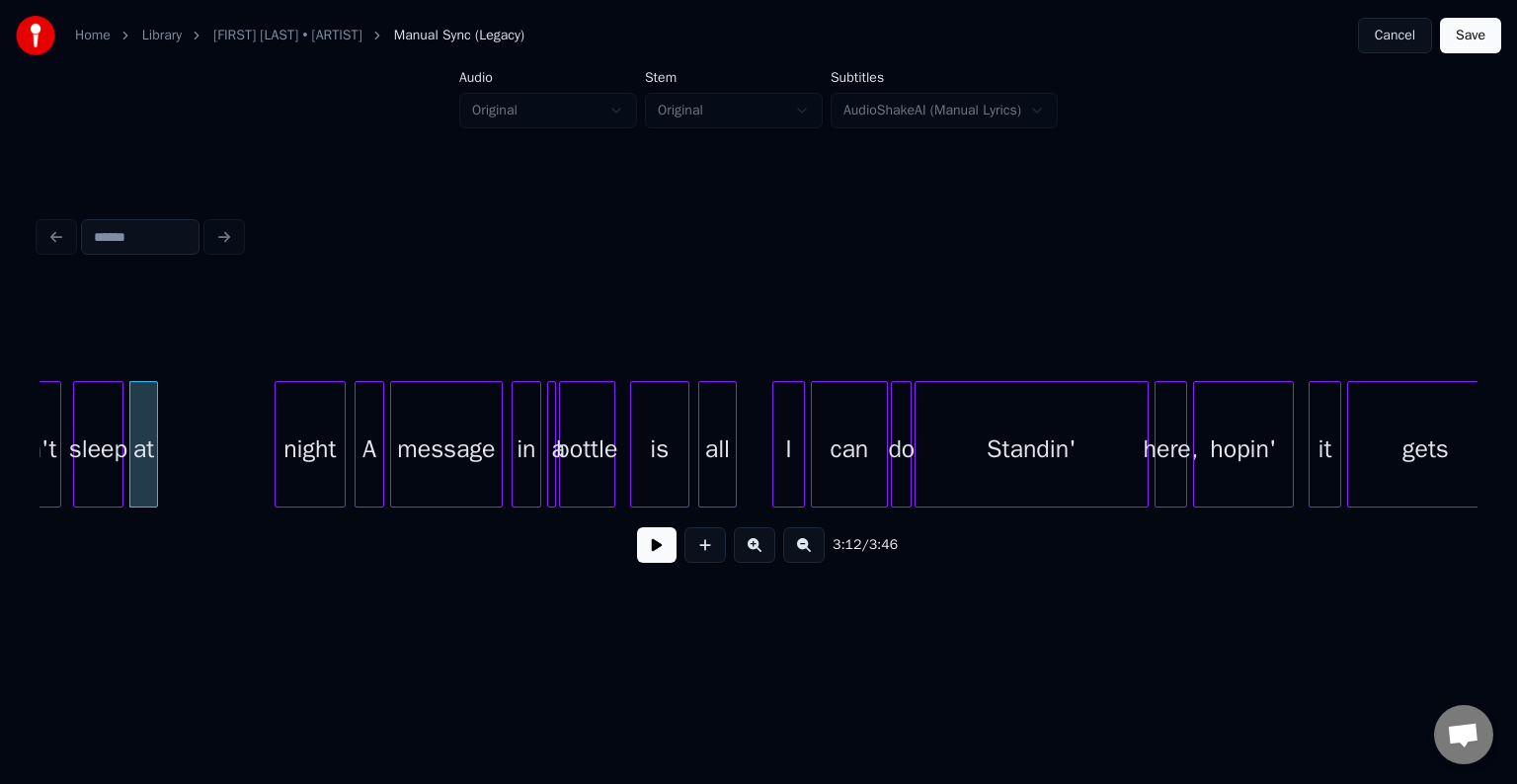 click at bounding box center [154, 444] 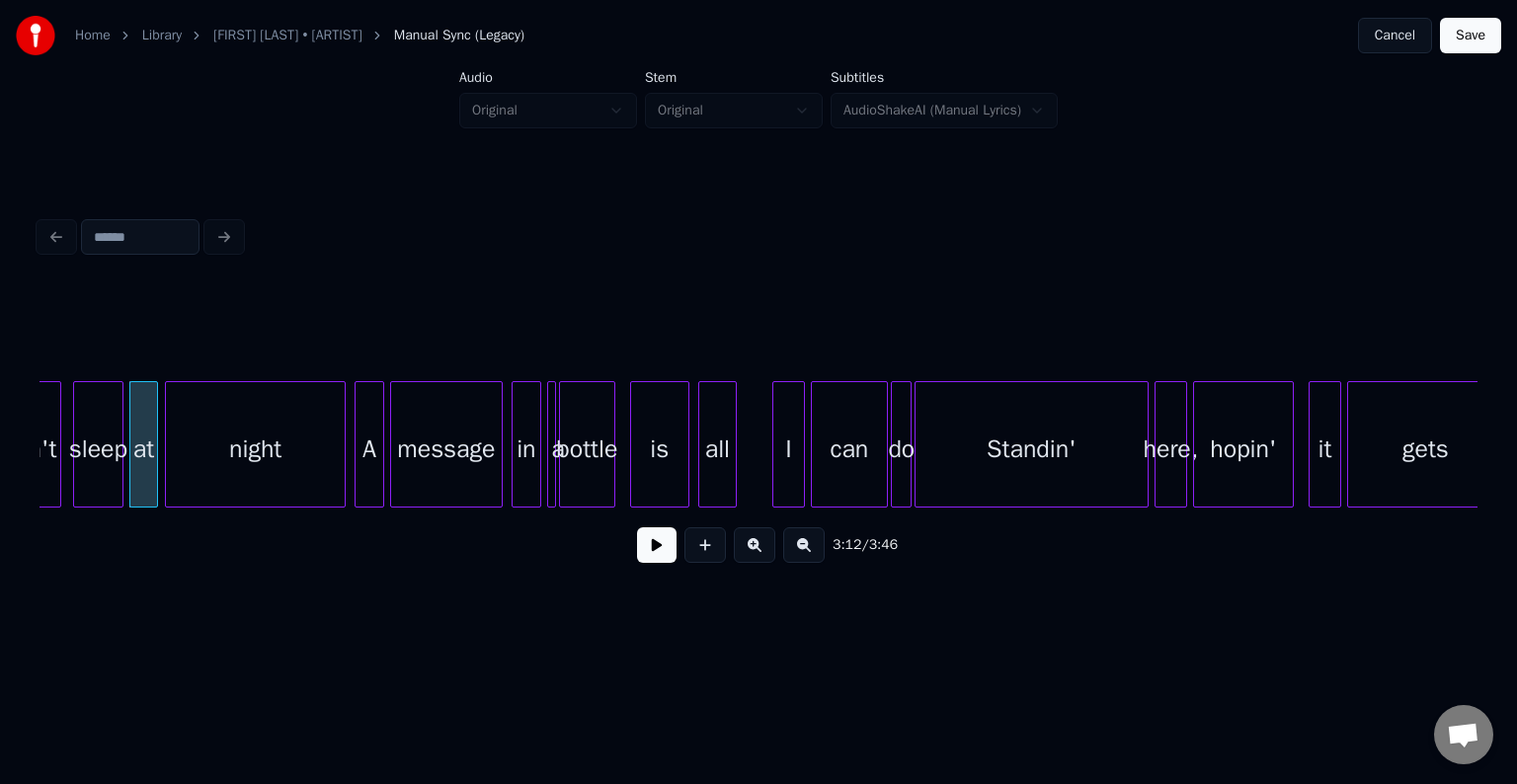 click at bounding box center (169, 444) 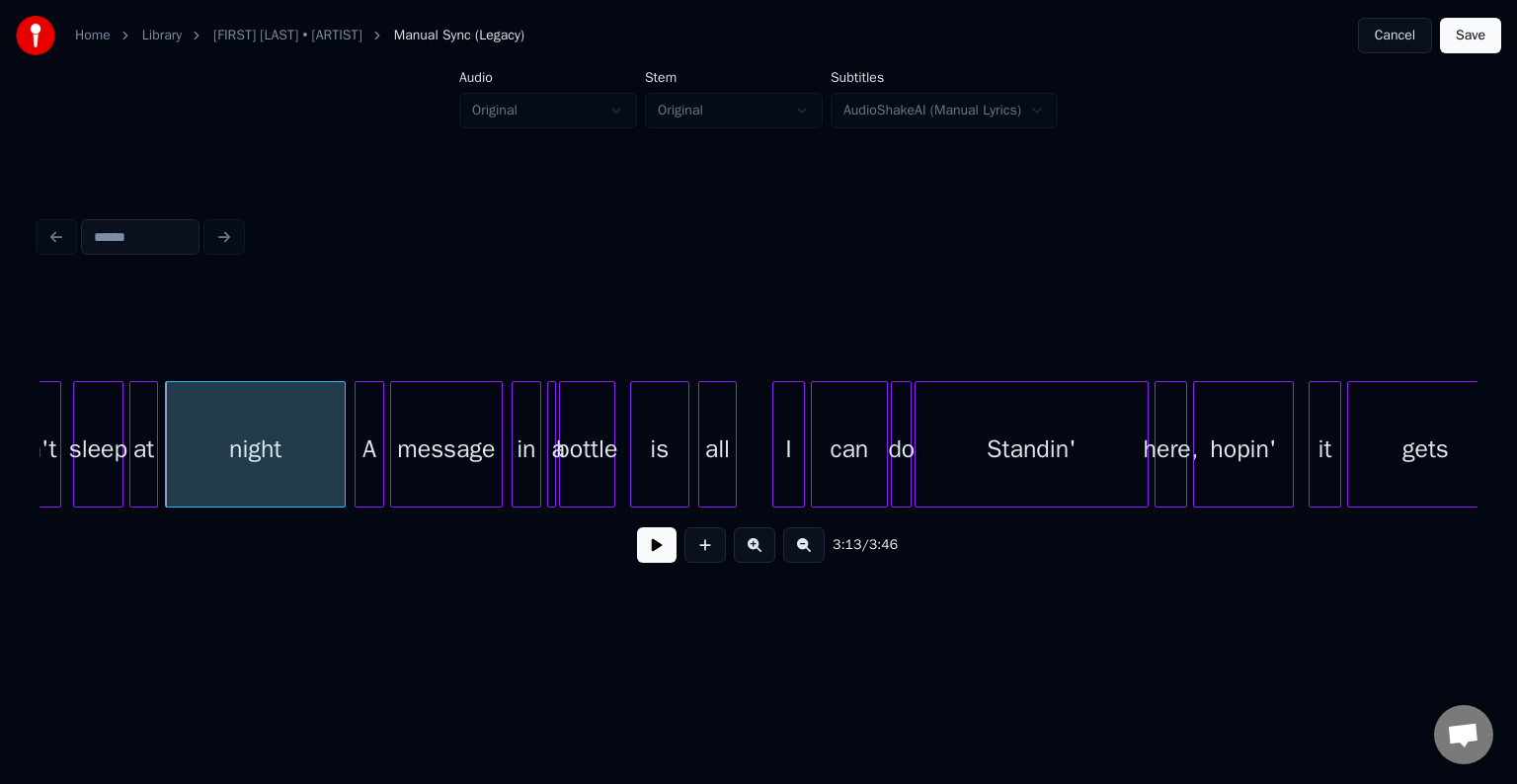 click on "at" at bounding box center (143, 449) 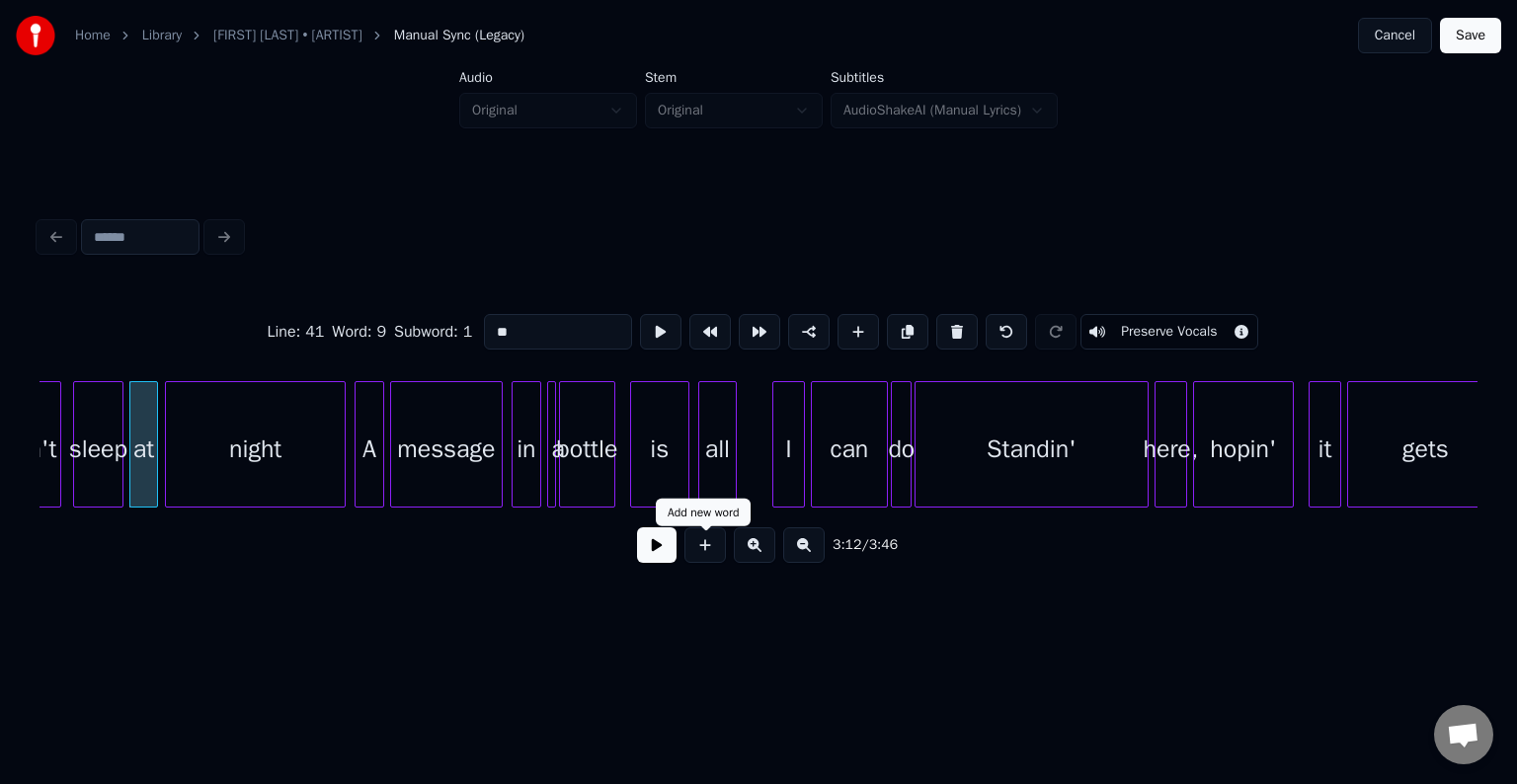 click at bounding box center (657, 545) 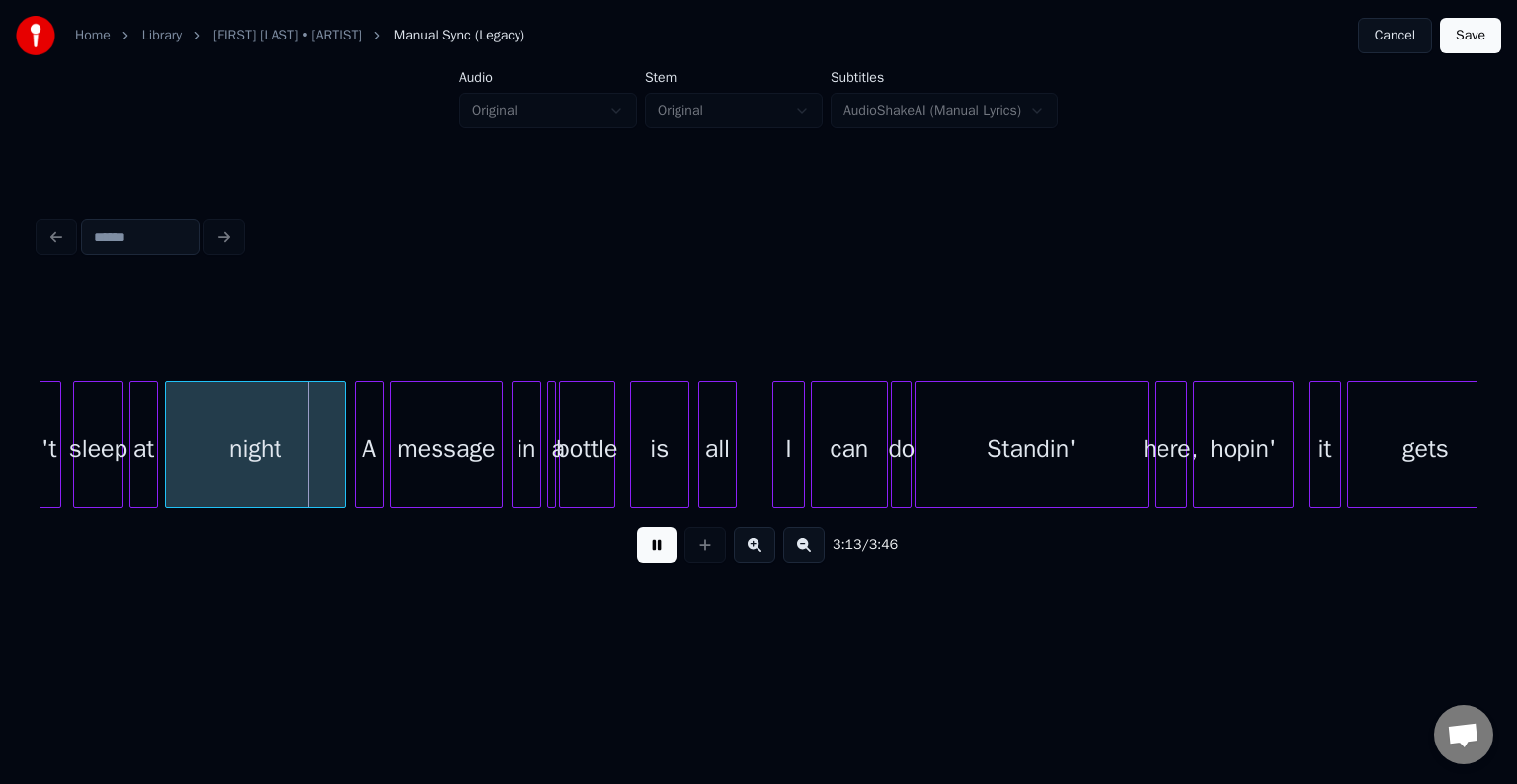 click at bounding box center (657, 545) 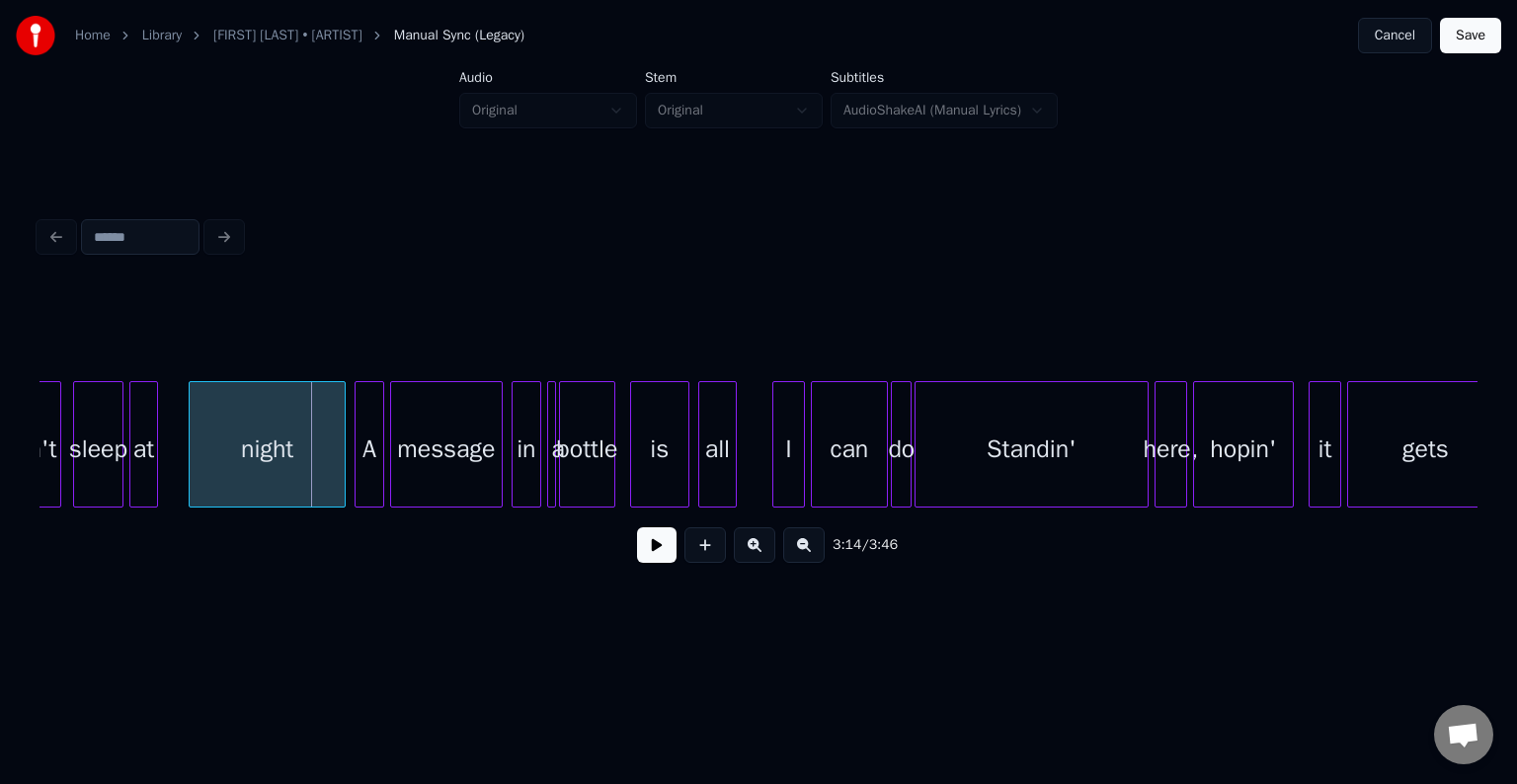 click at bounding box center [193, 444] 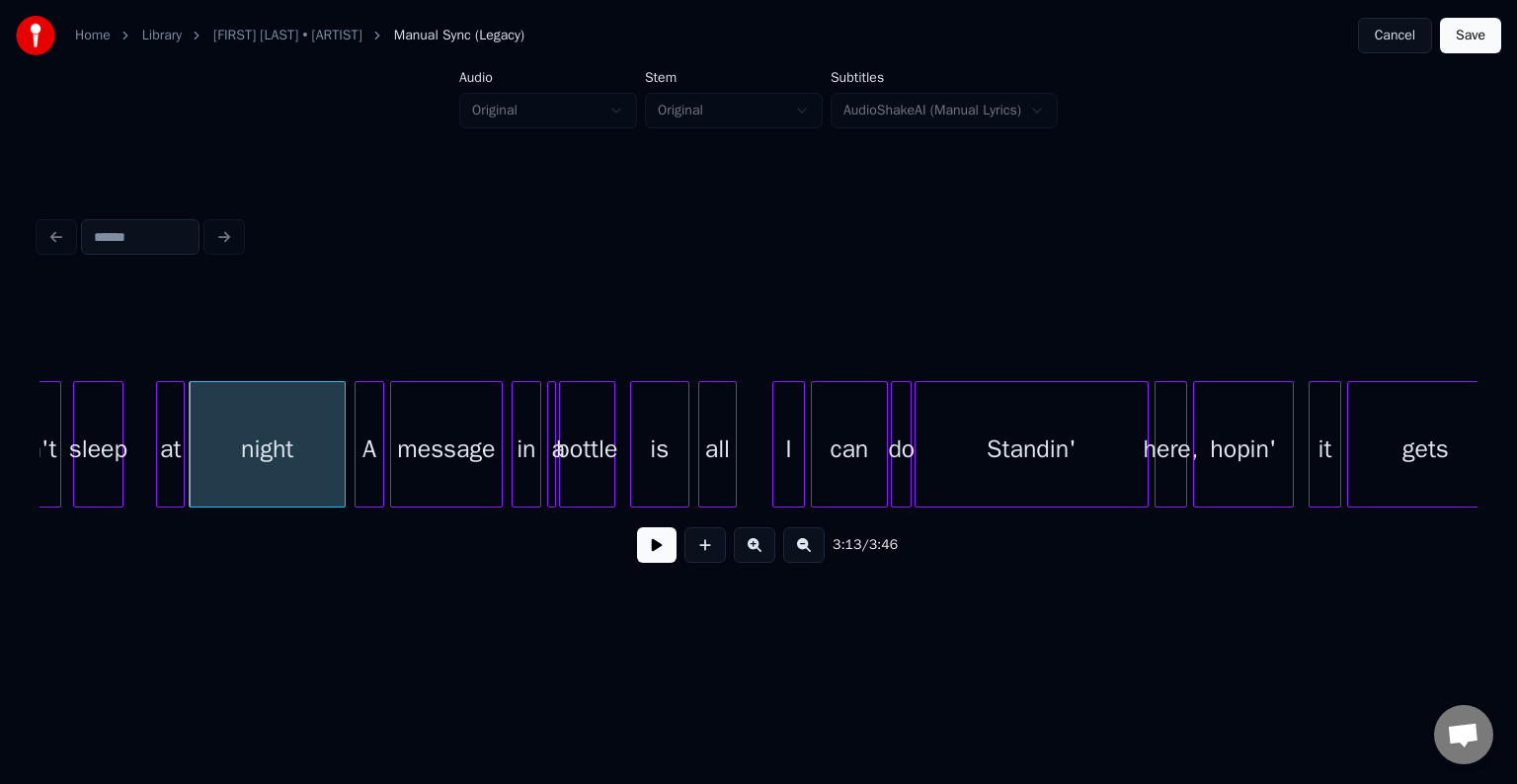 click on "at" at bounding box center [170, 449] 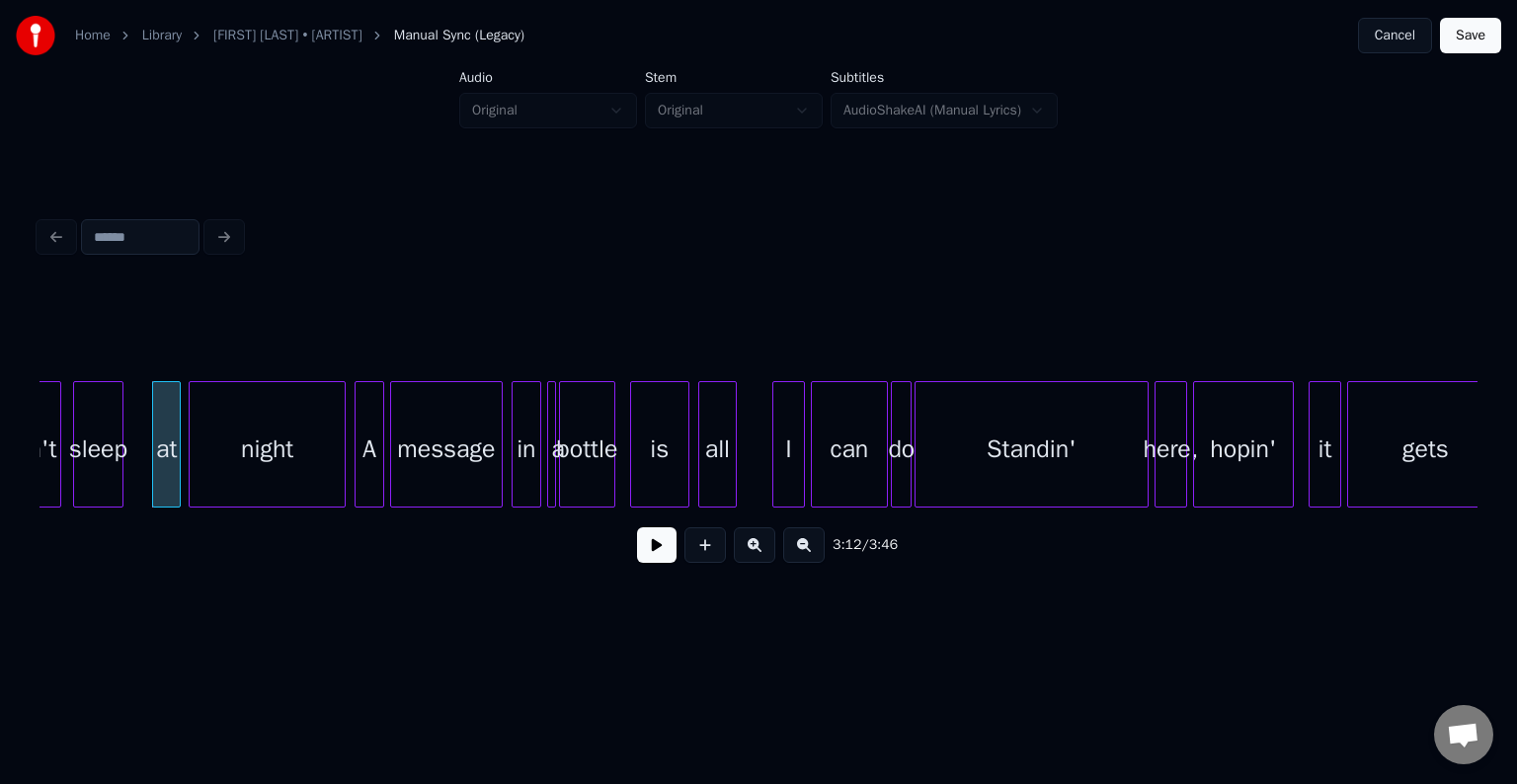 click at bounding box center [657, 545] 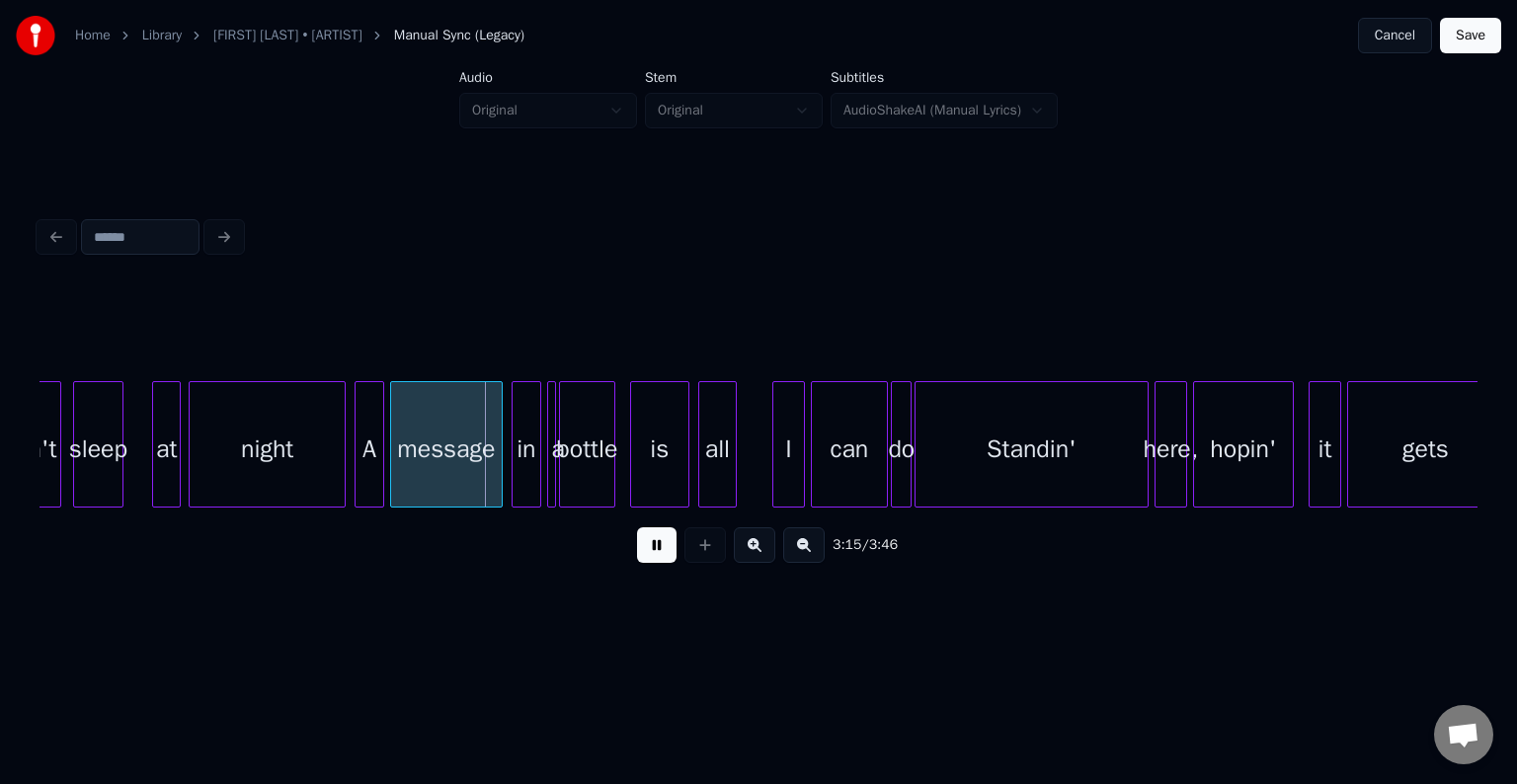 click at bounding box center (657, 545) 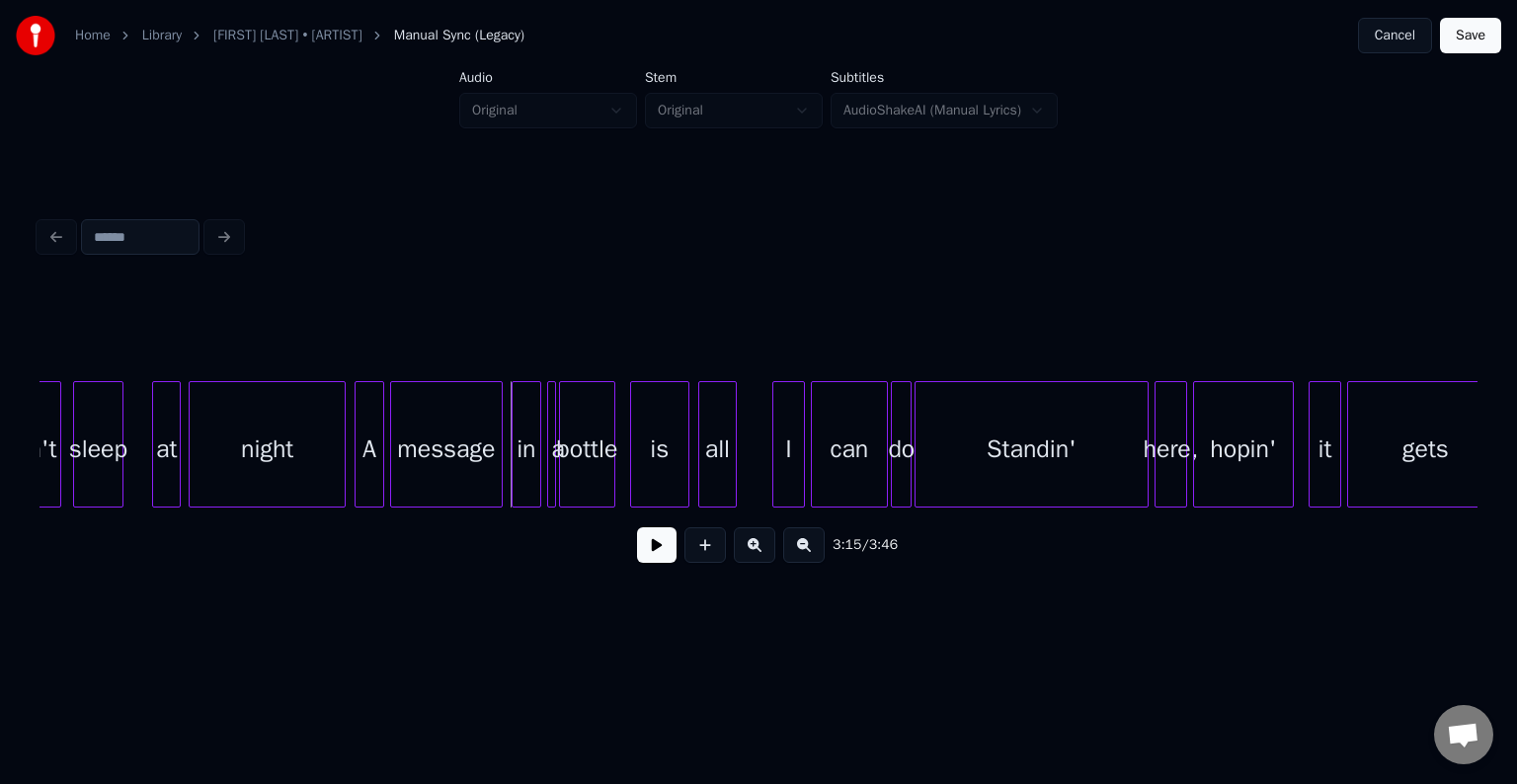 click on "night" at bounding box center [267, 449] 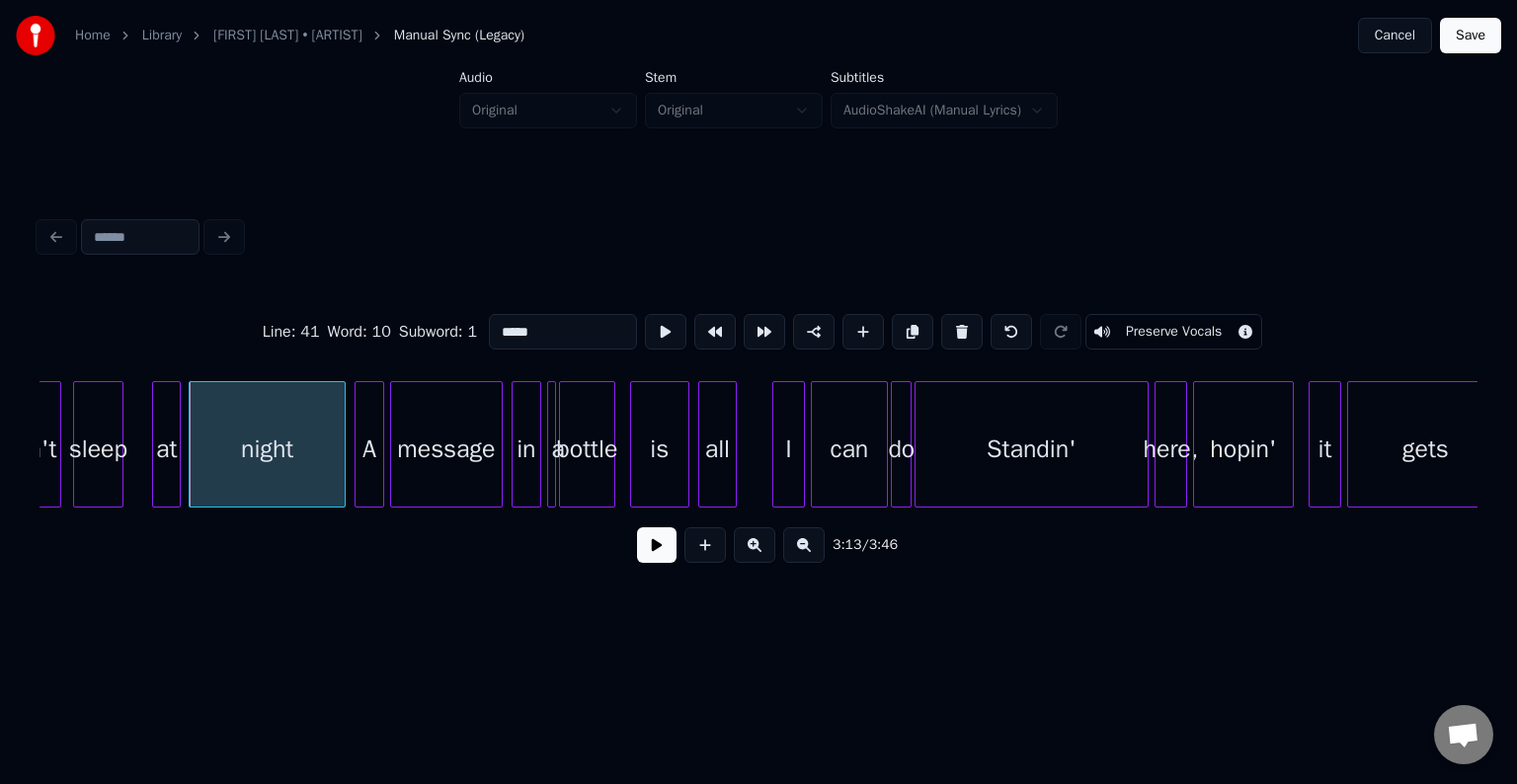 click at bounding box center (657, 545) 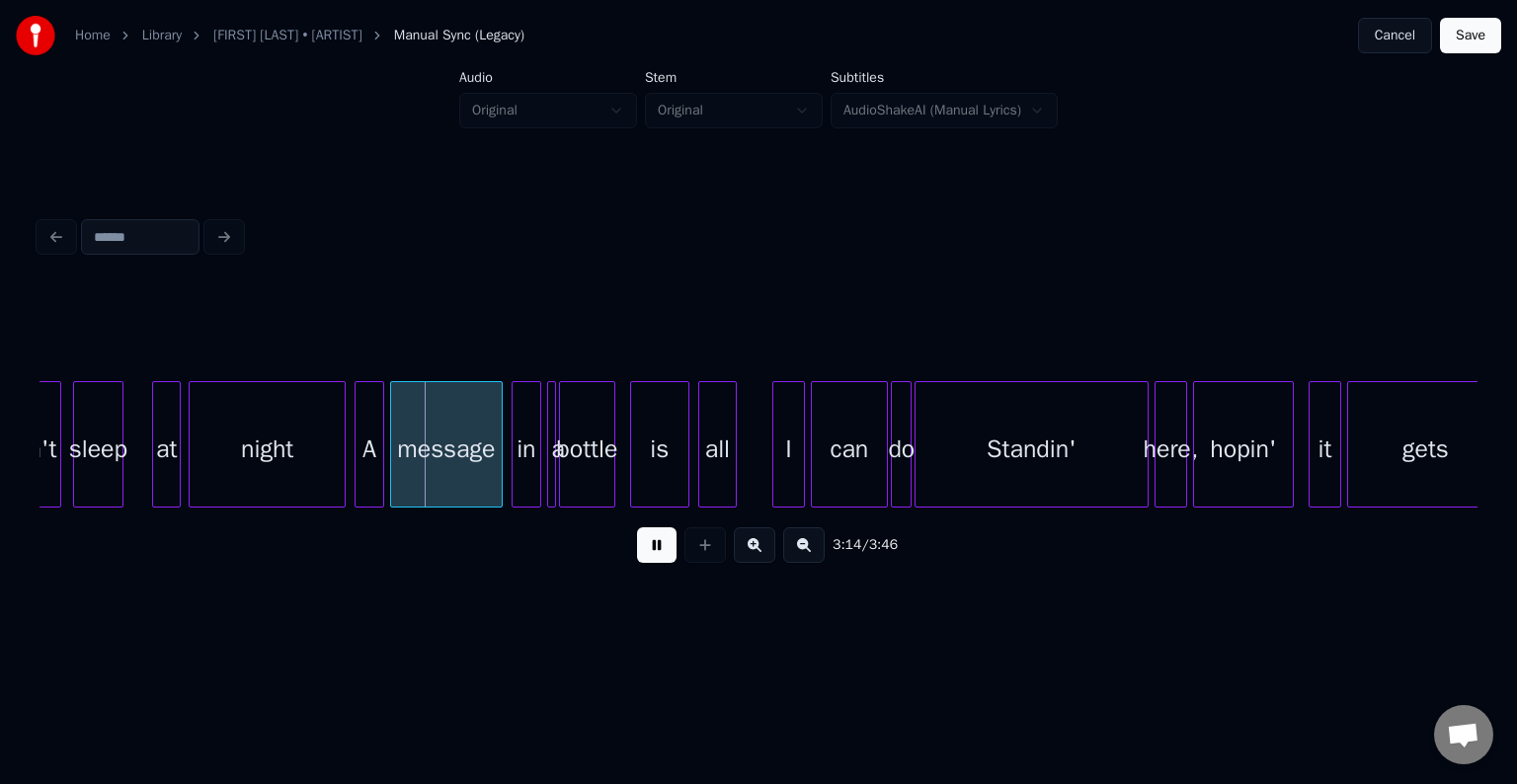 click at bounding box center (657, 545) 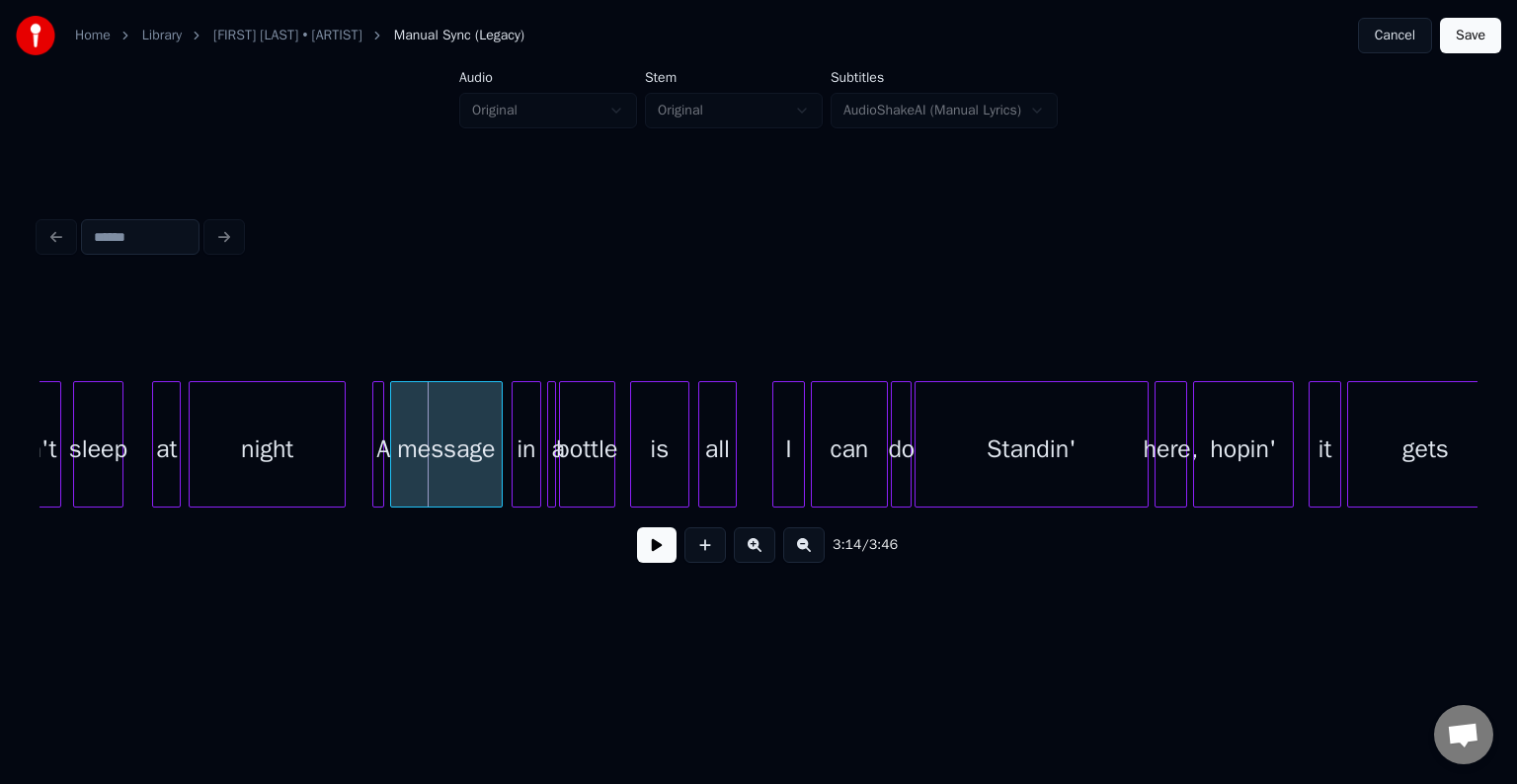 click at bounding box center [376, 444] 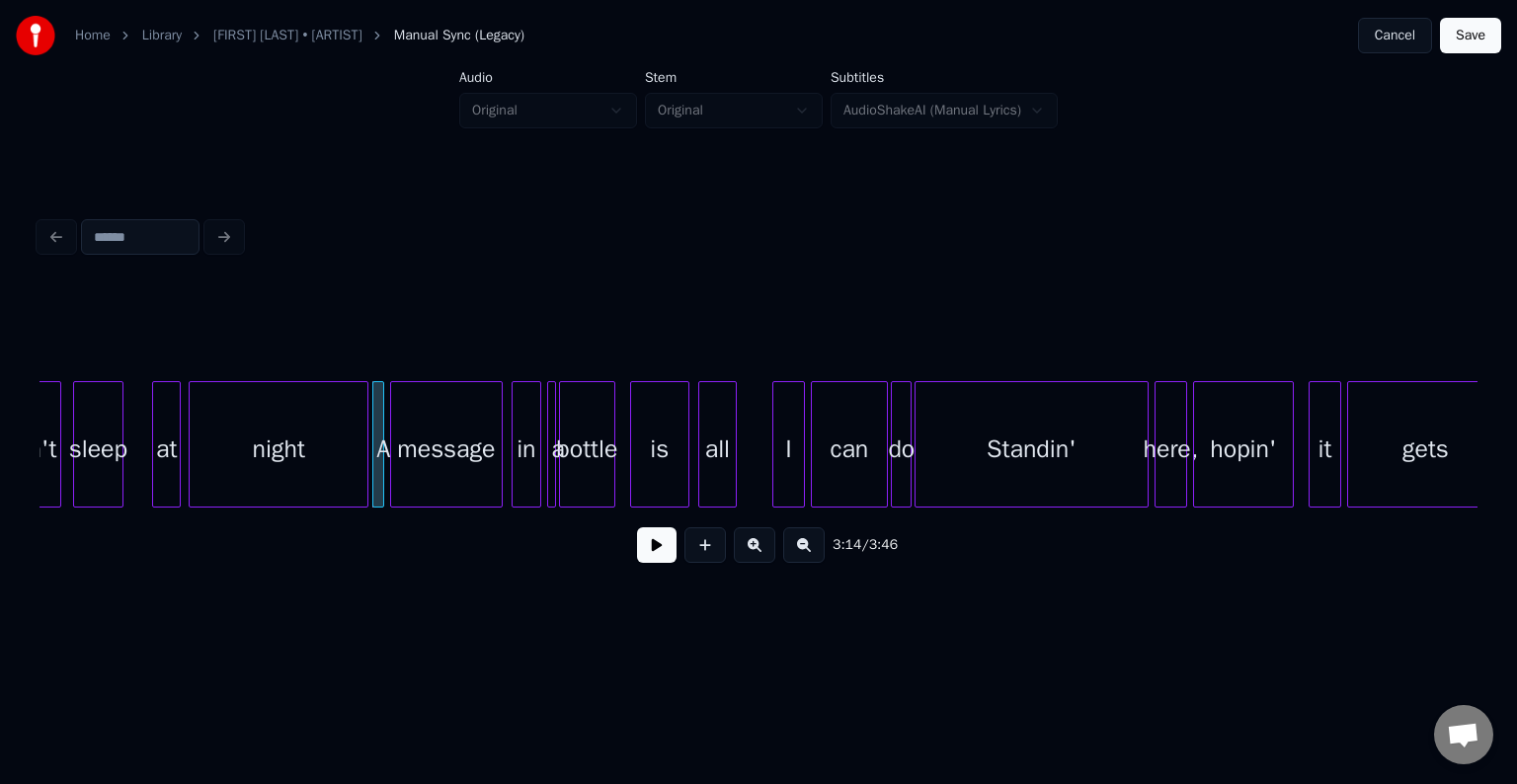 click at bounding box center [364, 444] 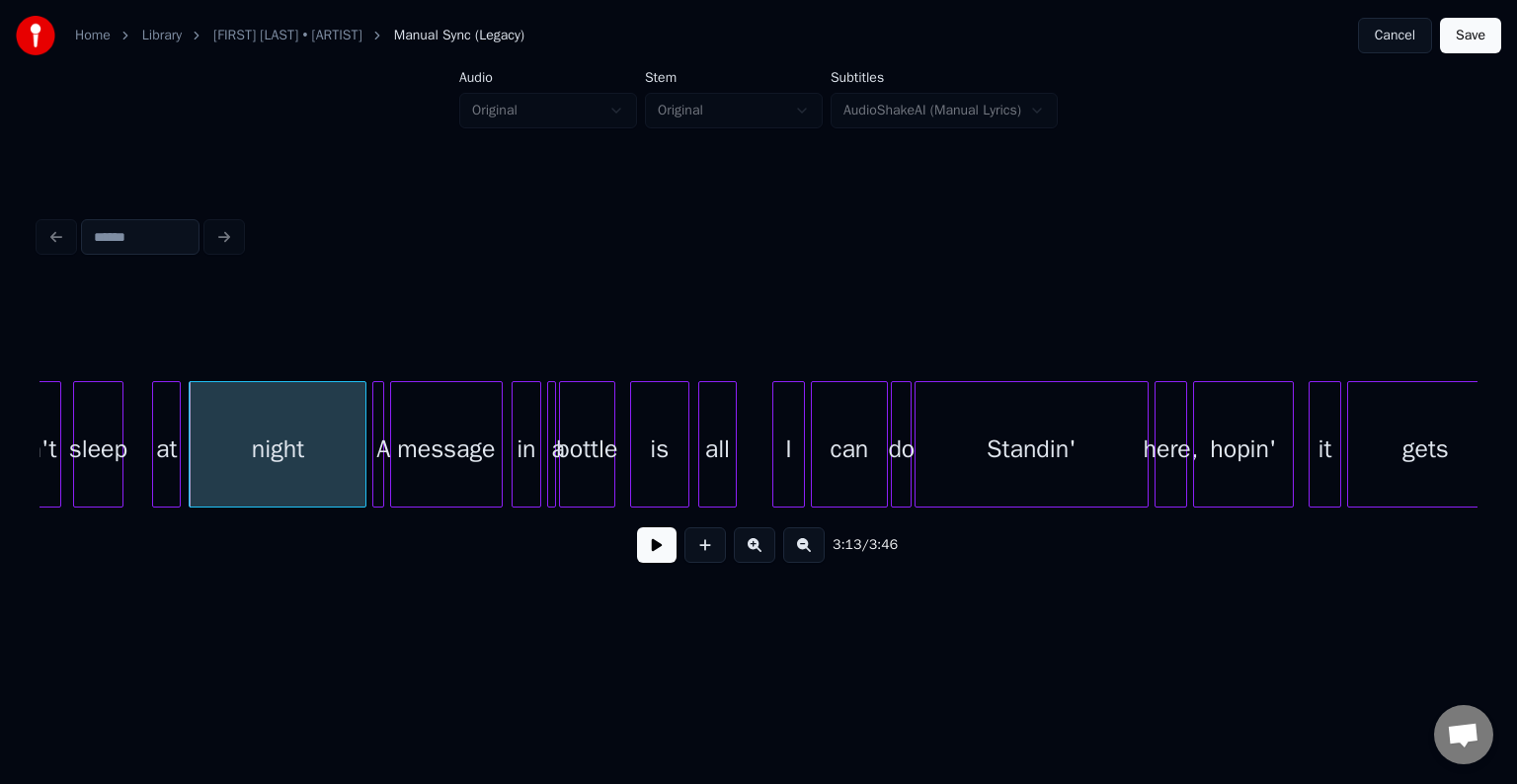 click at bounding box center (657, 545) 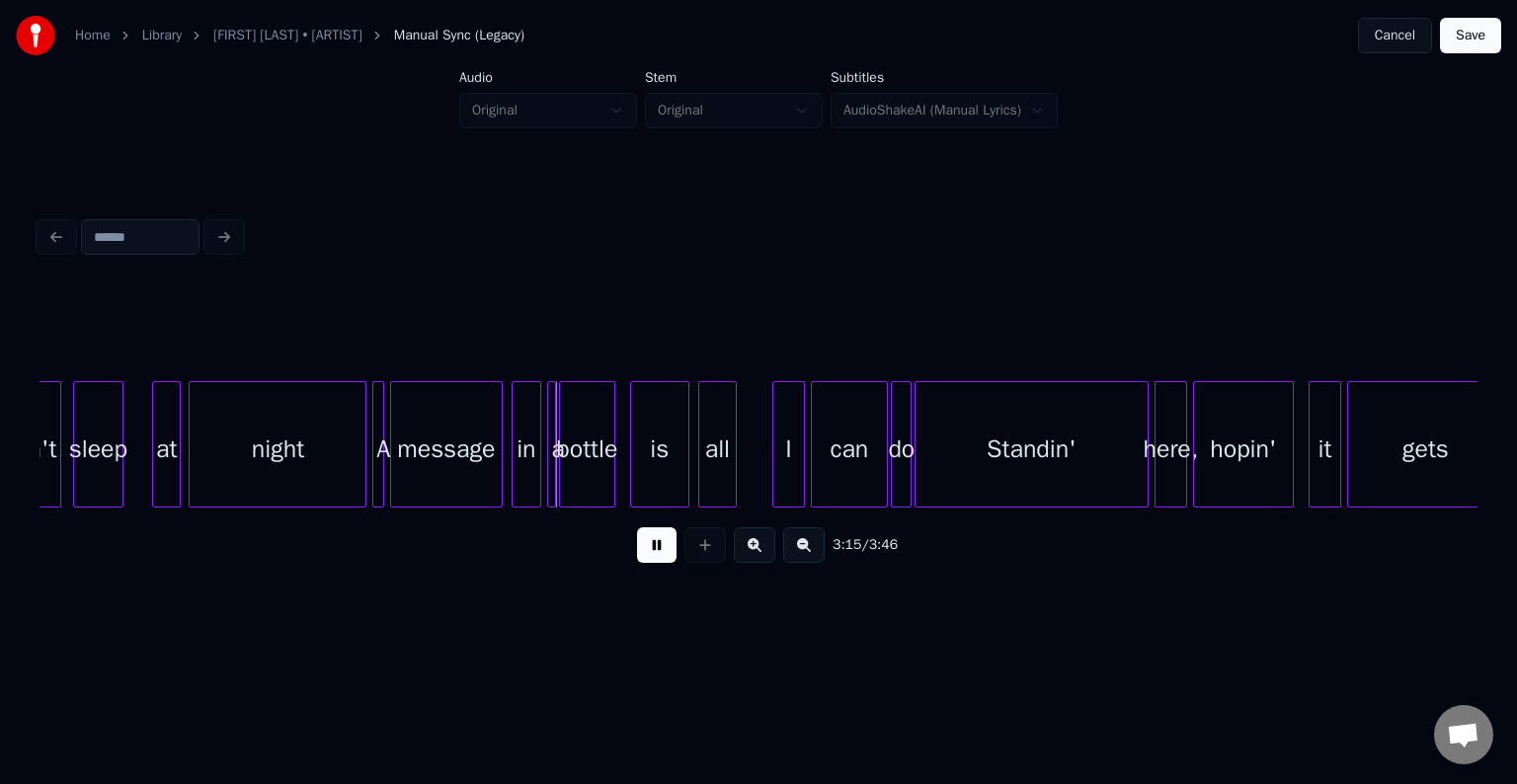 click at bounding box center (657, 545) 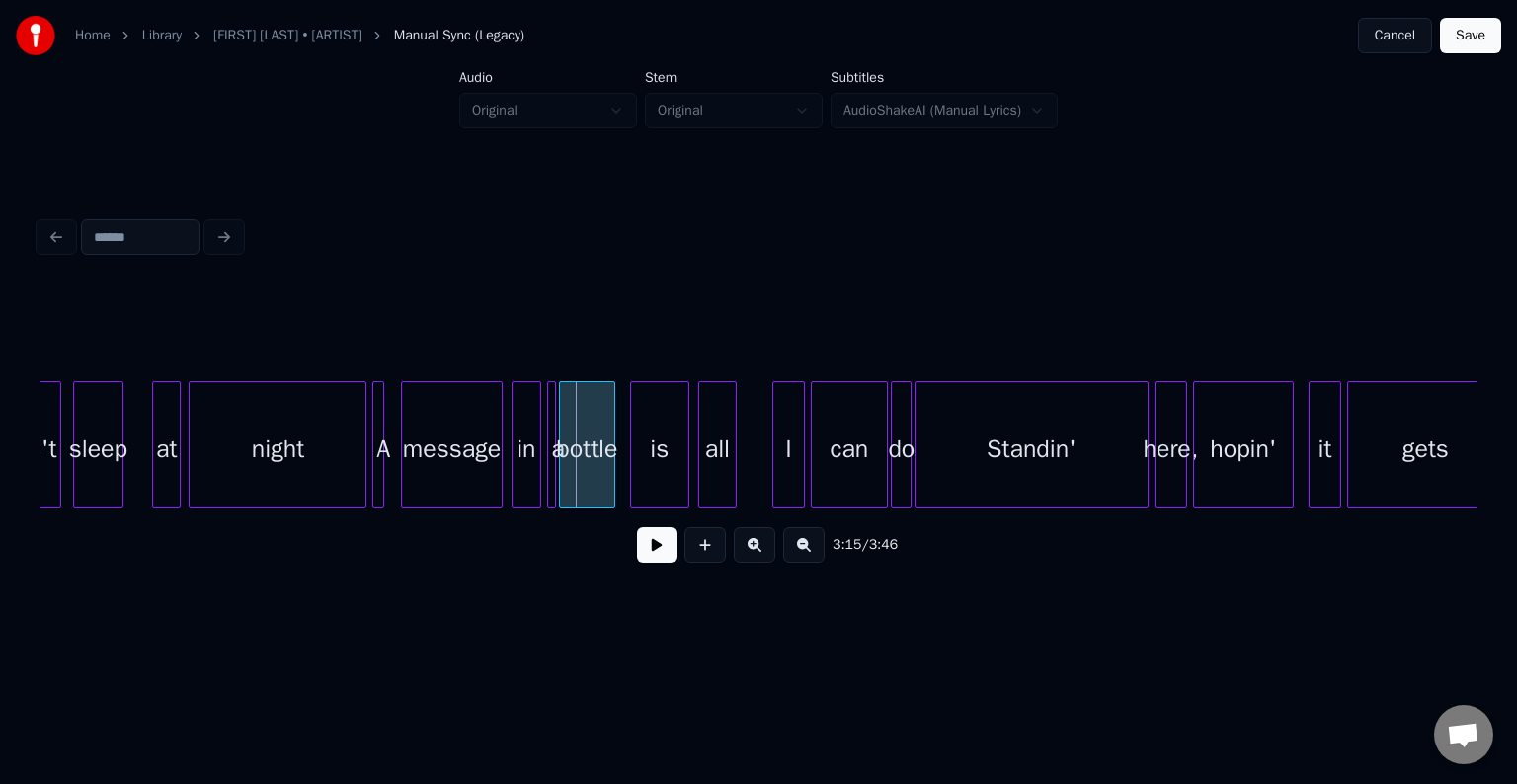 click at bounding box center [405, 444] 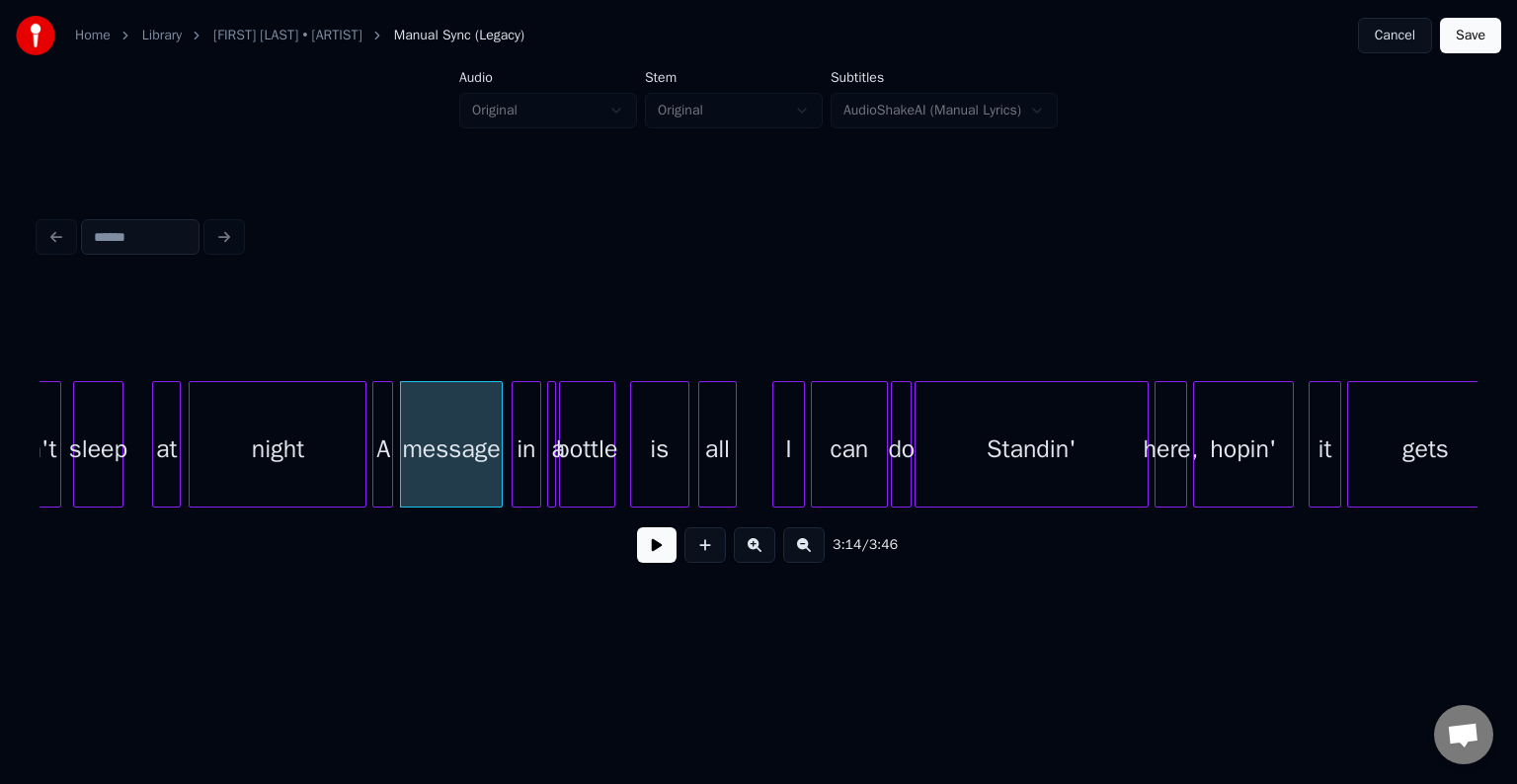 click at bounding box center (389, 444) 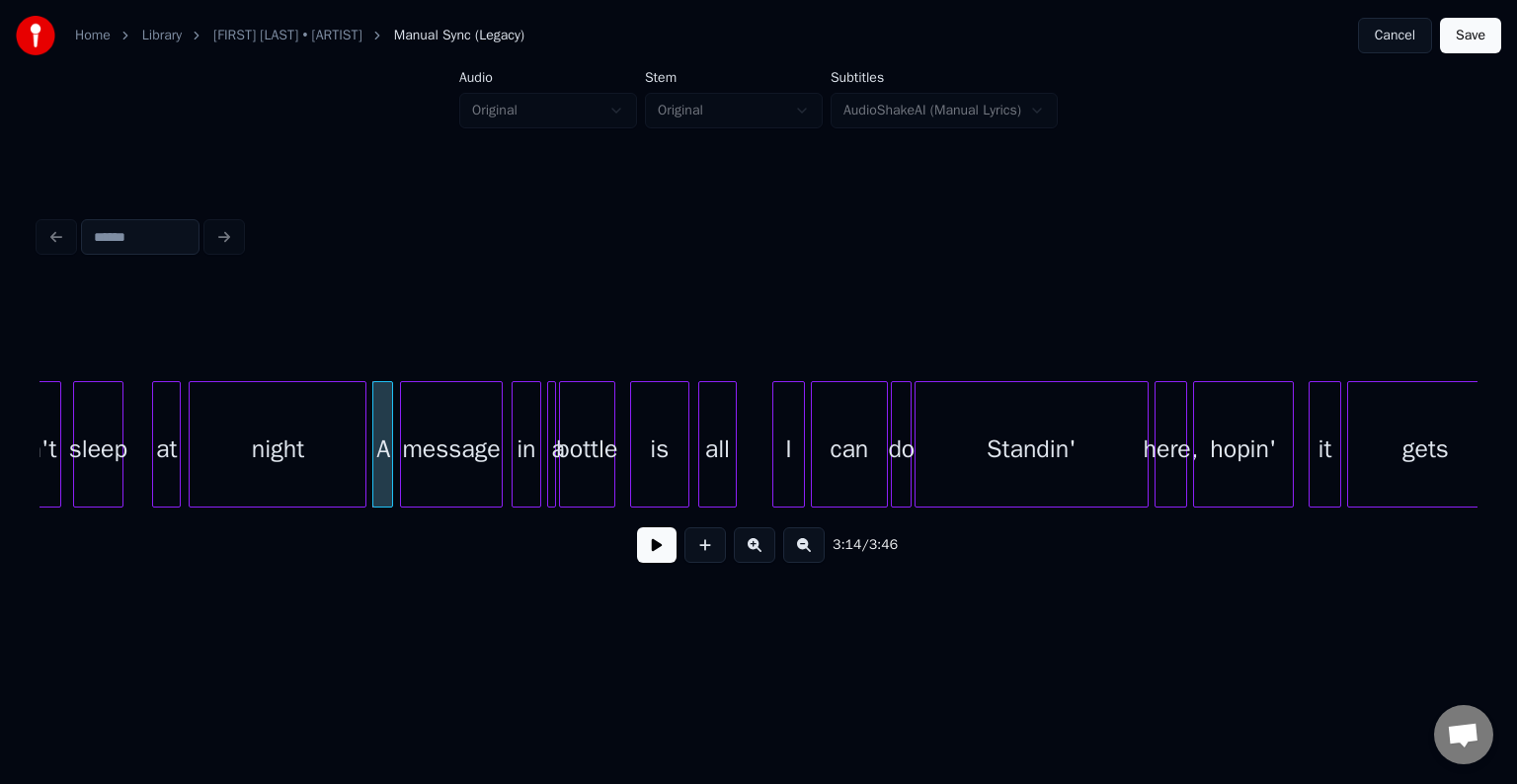 click on "can't sleep at night A message in a bottle is all I can do Standin' here, hopin' it gets" at bounding box center [-11692, 444] 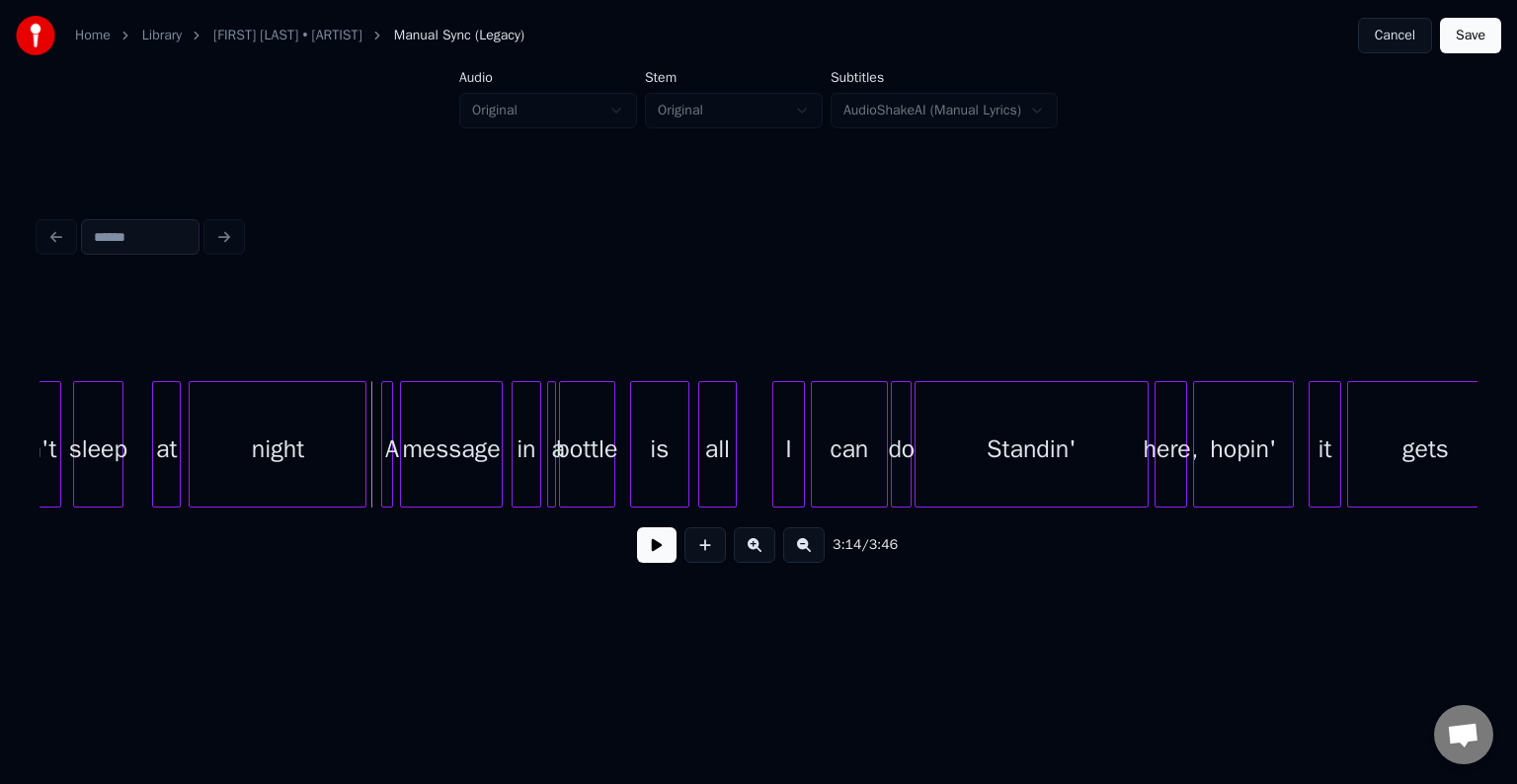 click at bounding box center (385, 444) 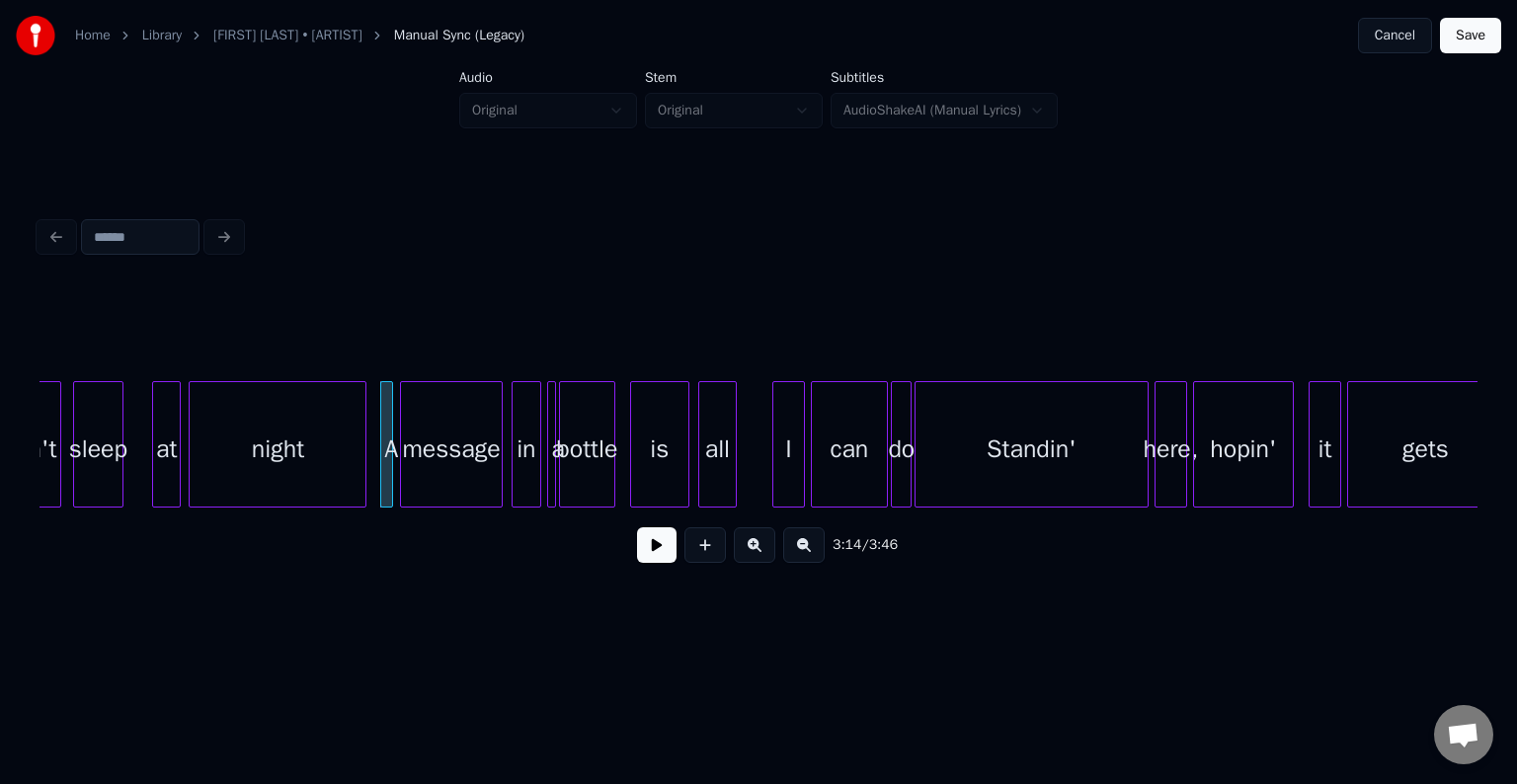 click on "night" at bounding box center [278, 449] 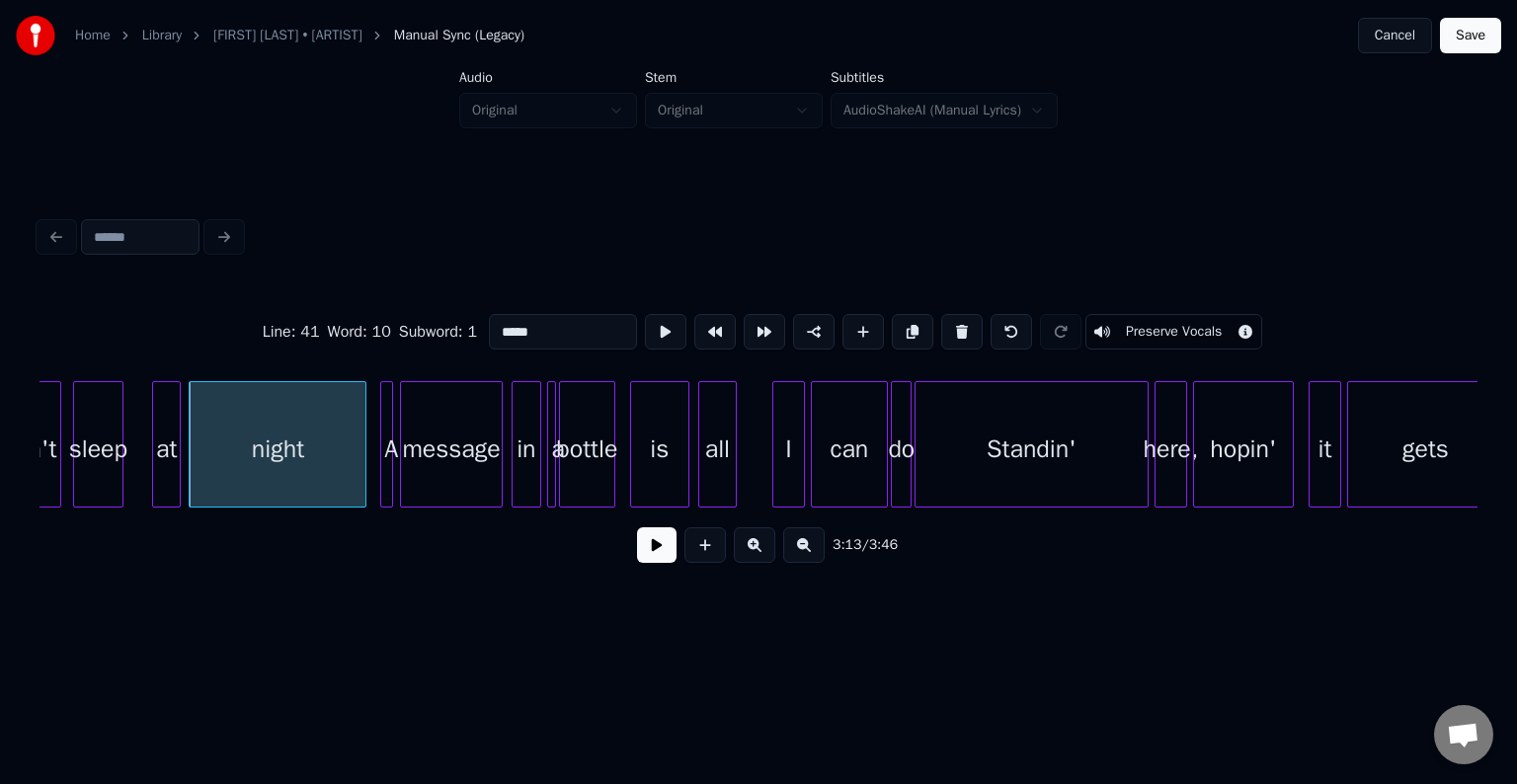 click at bounding box center [657, 545] 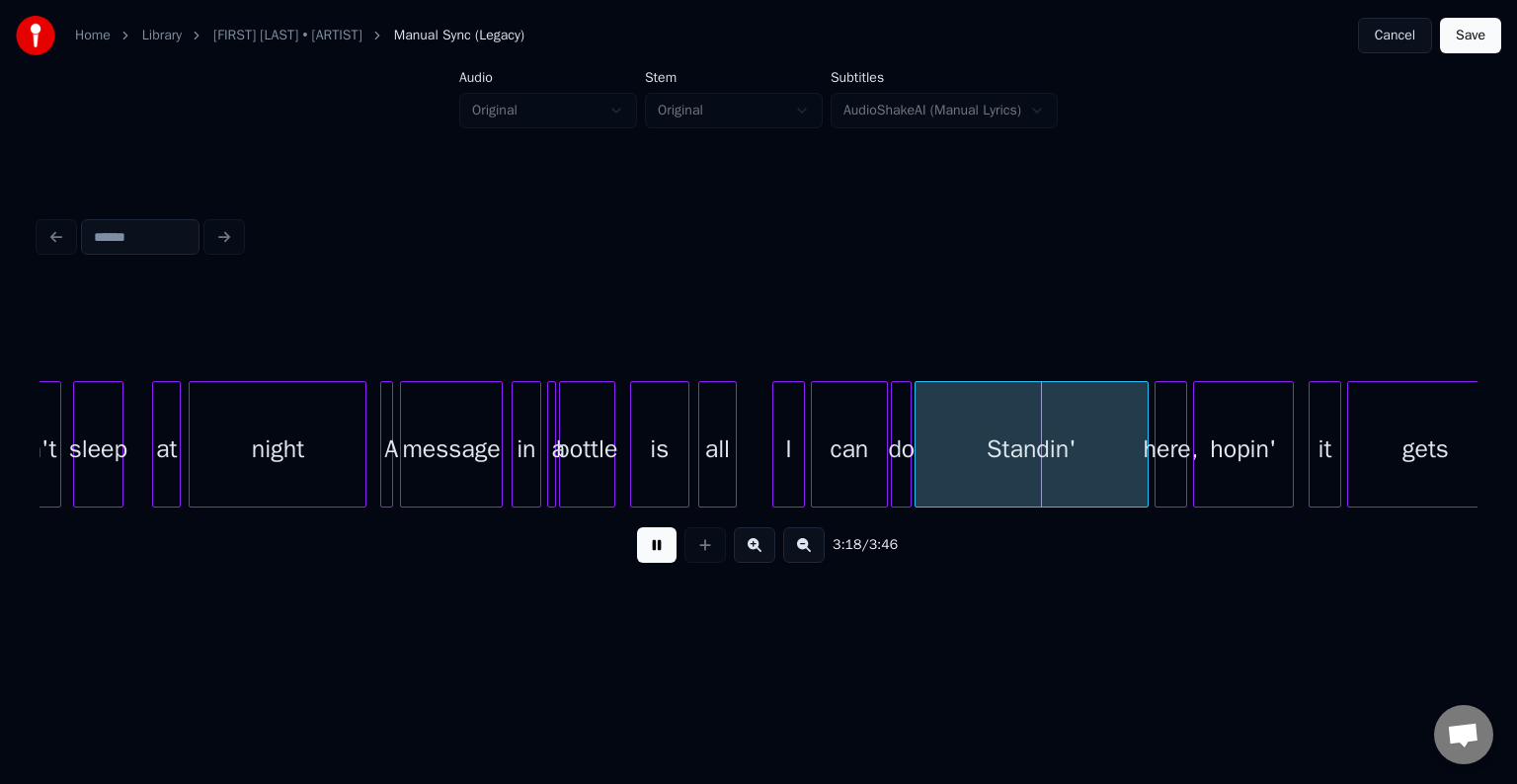 click at bounding box center [657, 545] 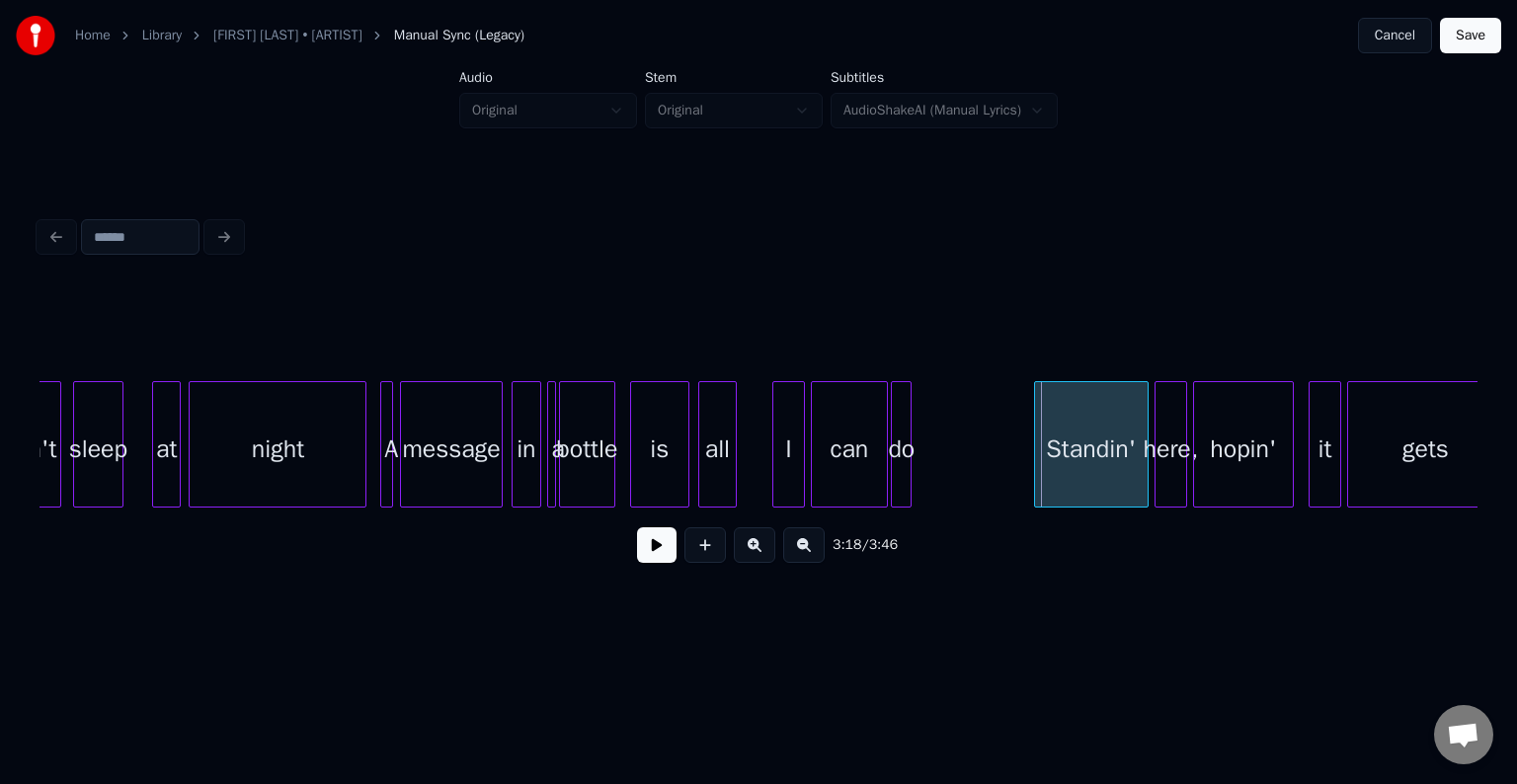 click at bounding box center [1038, 444] 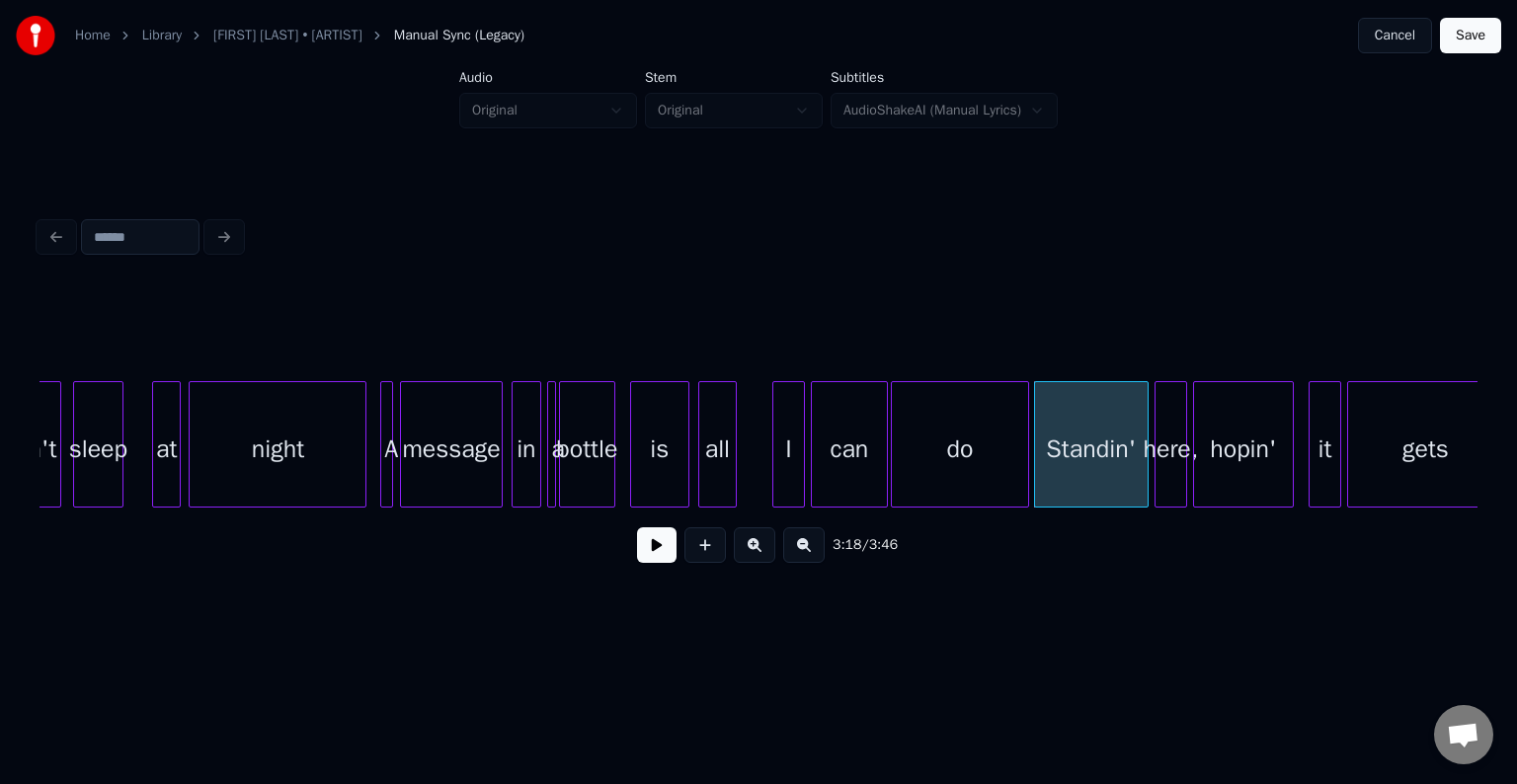 click at bounding box center (1025, 444) 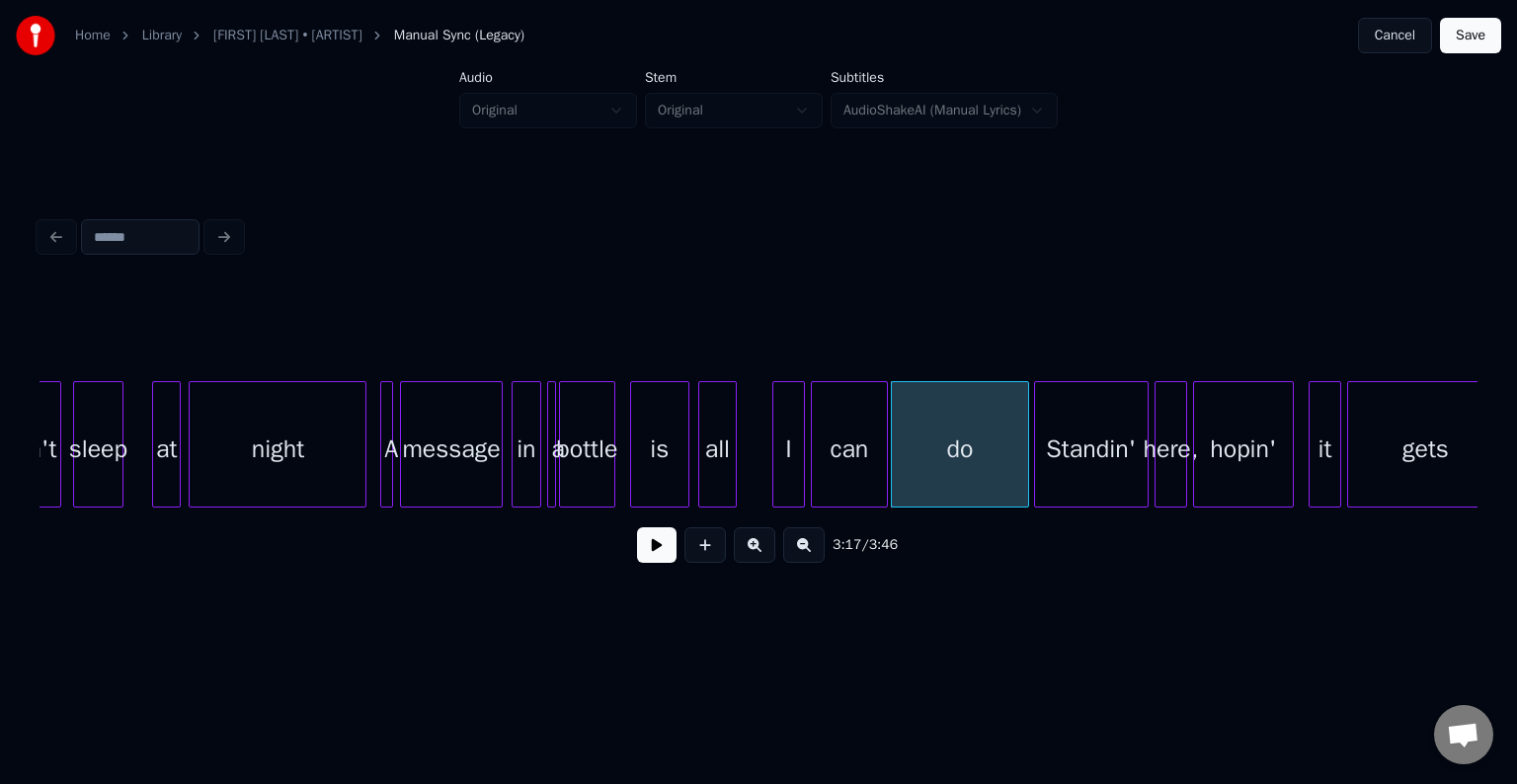 click at bounding box center [657, 545] 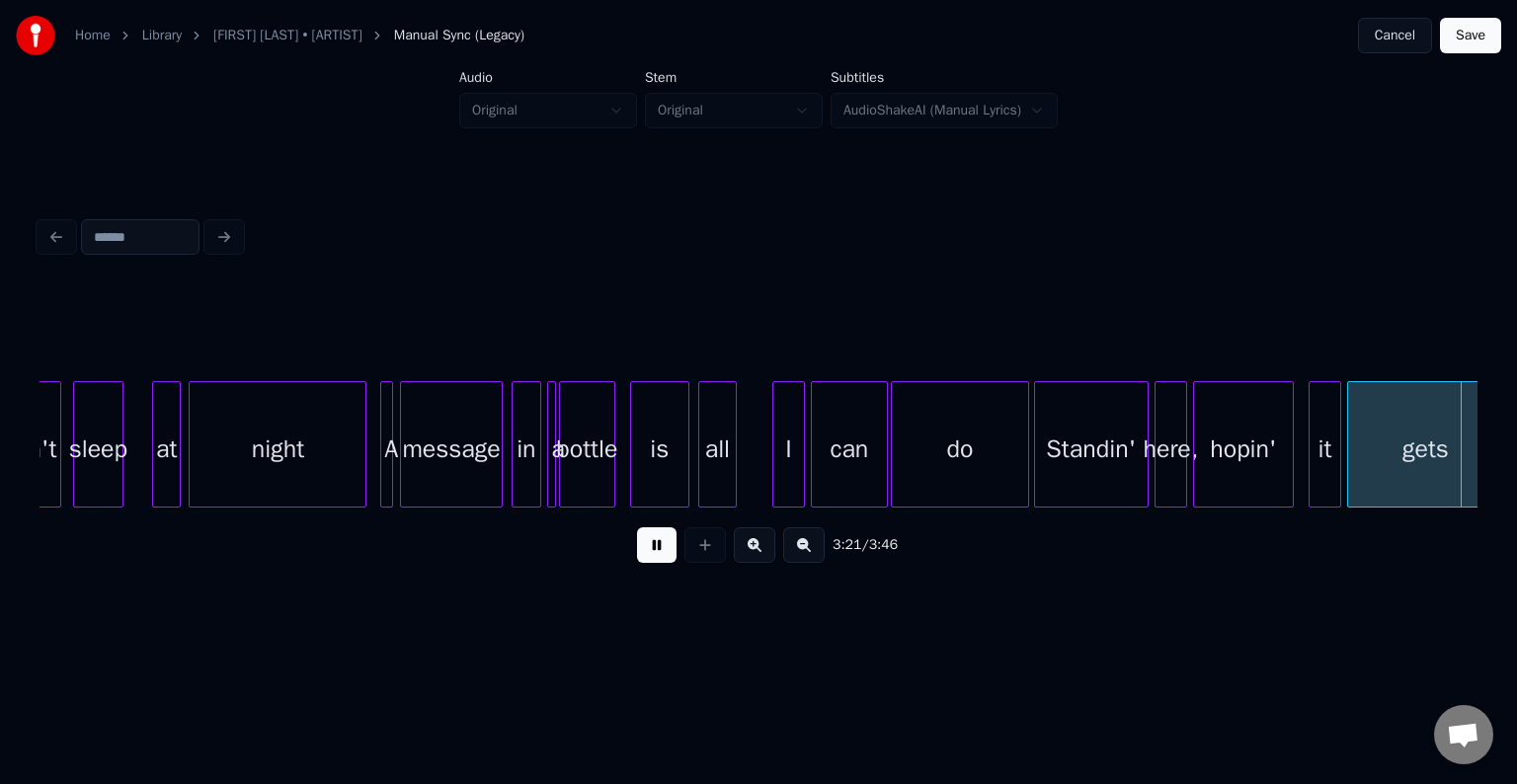 scroll, scrollTop: 0, scrollLeft: 29912, axis: horizontal 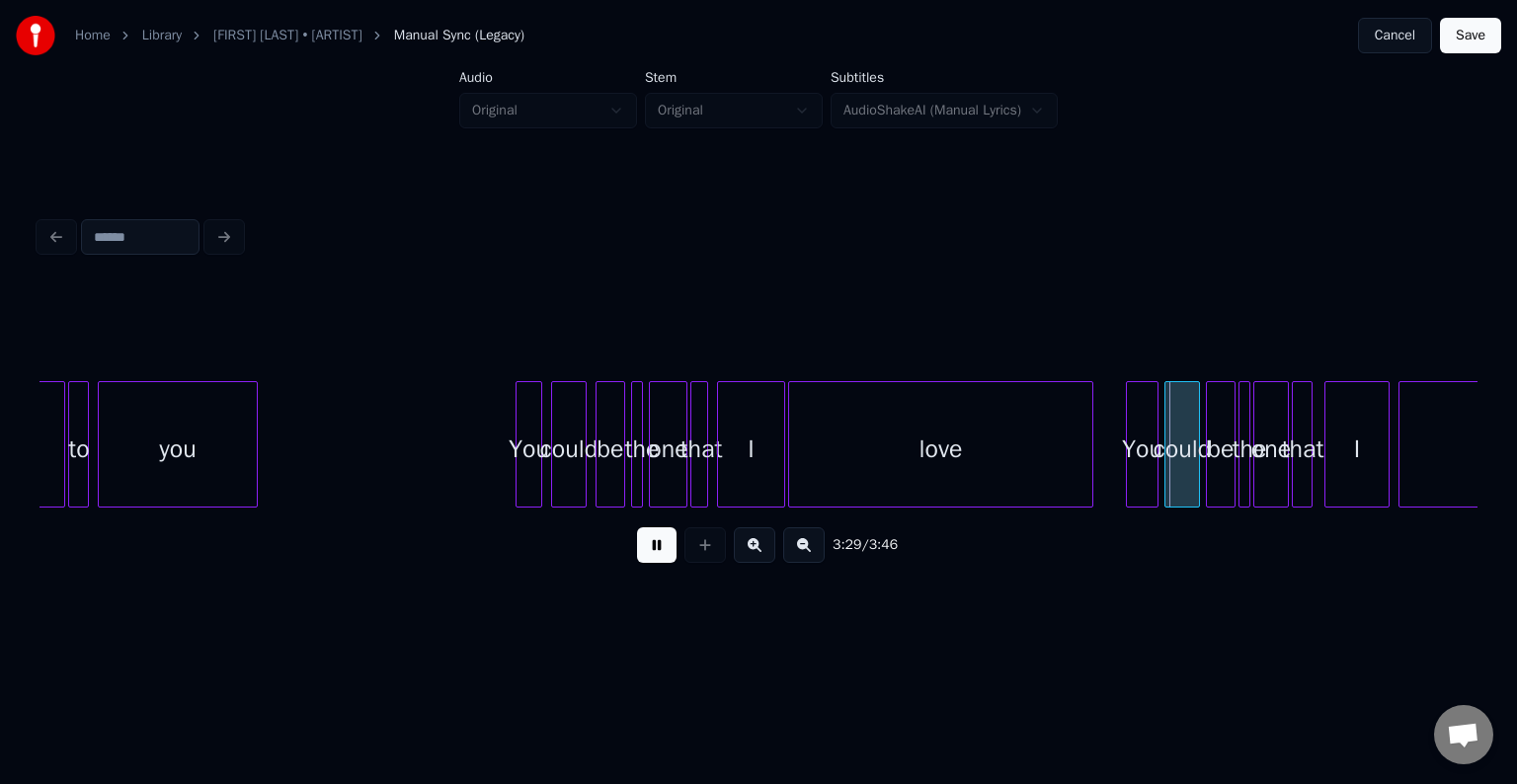 click at bounding box center (657, 545) 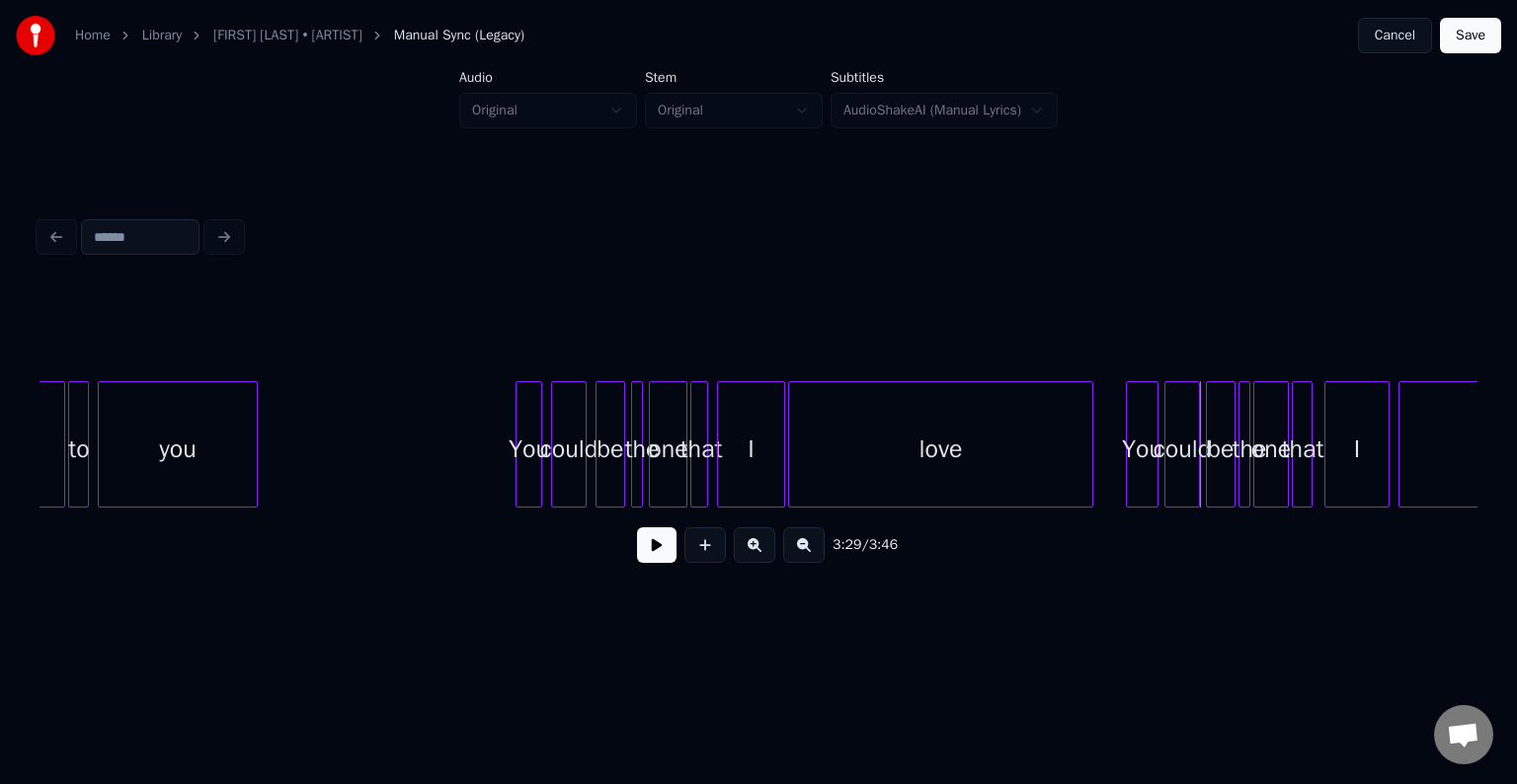 click on "love" at bounding box center (940, 444) 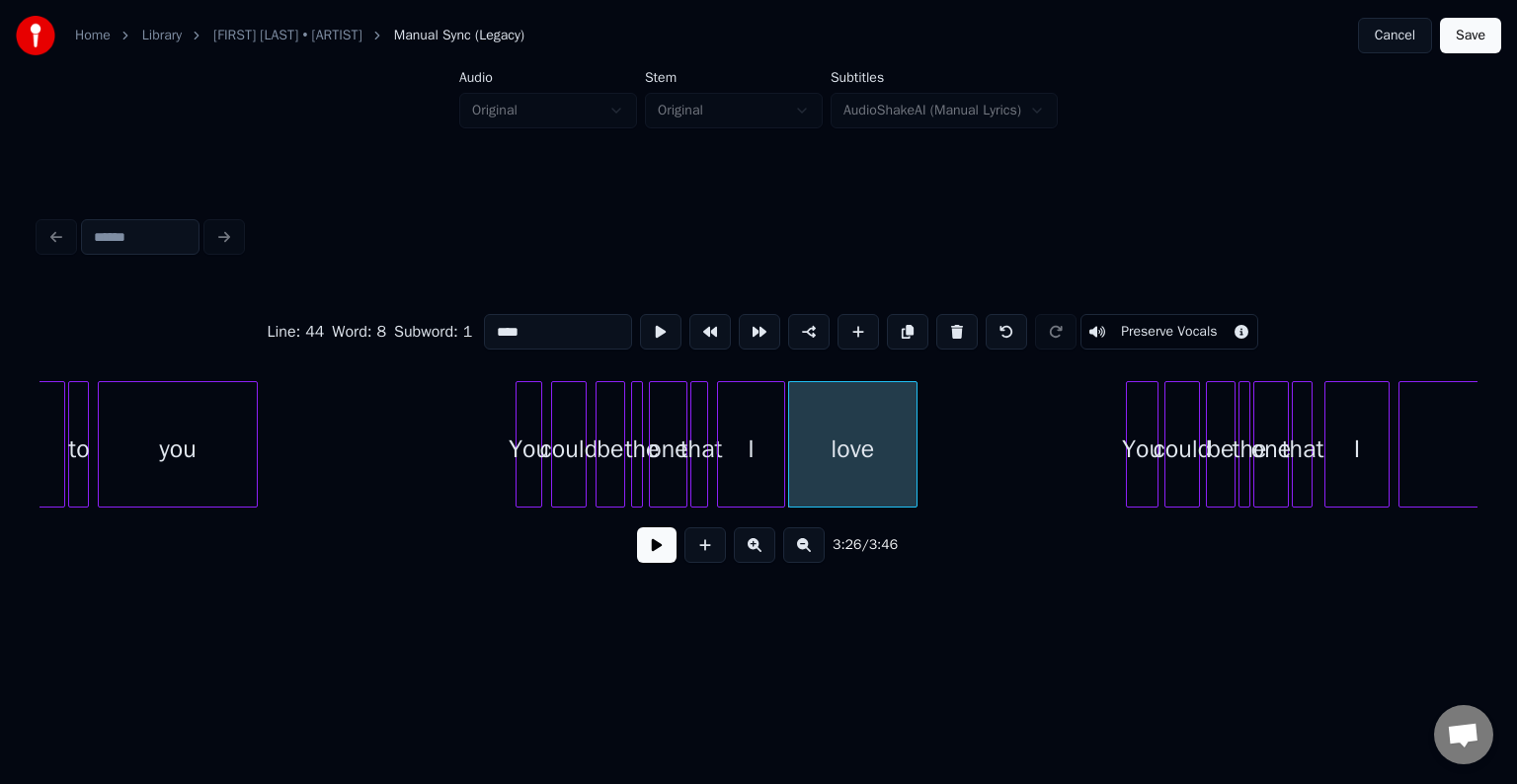 click at bounding box center (914, 444) 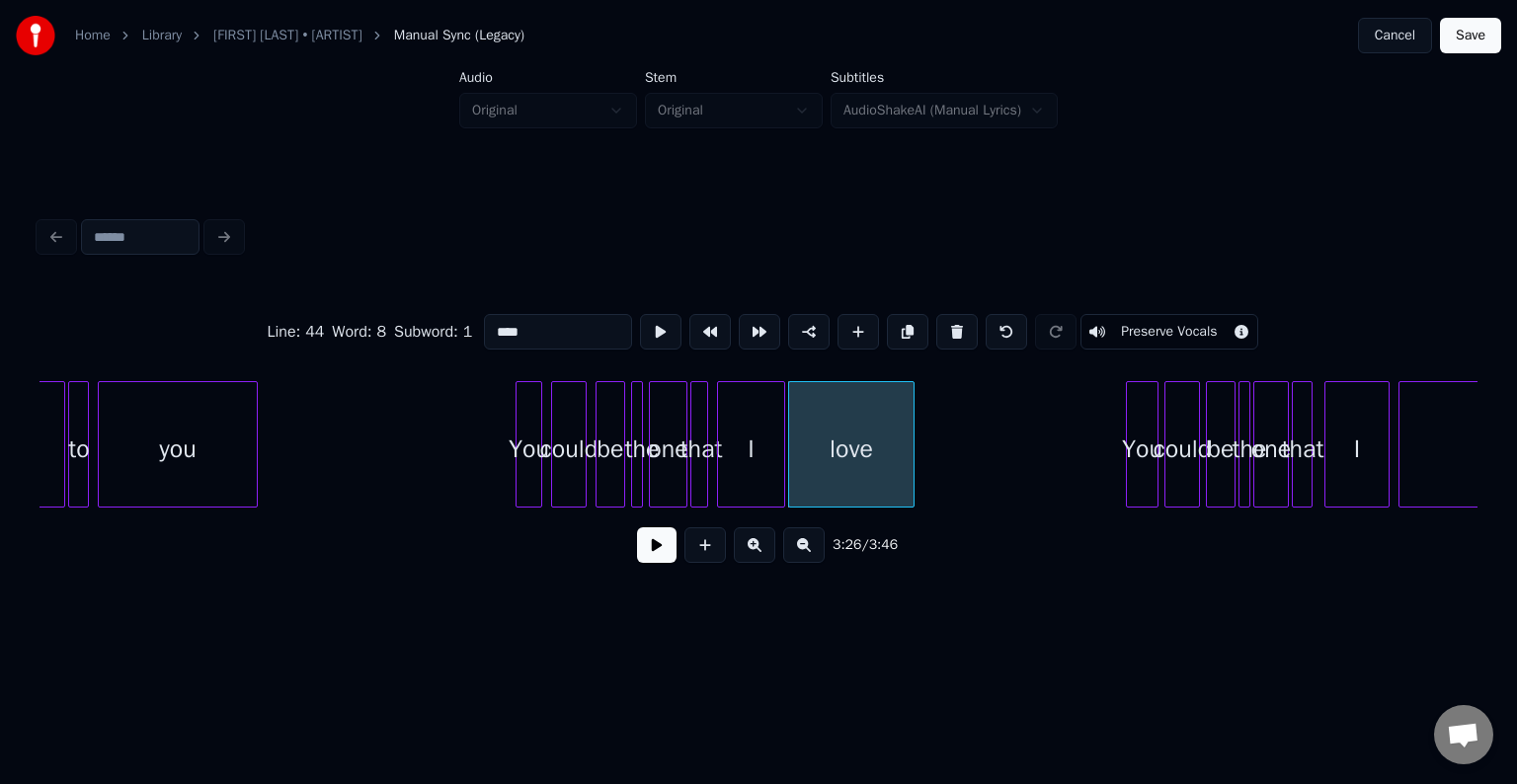 click on "[TIME]  /  [TIME]" at bounding box center [758, 545] 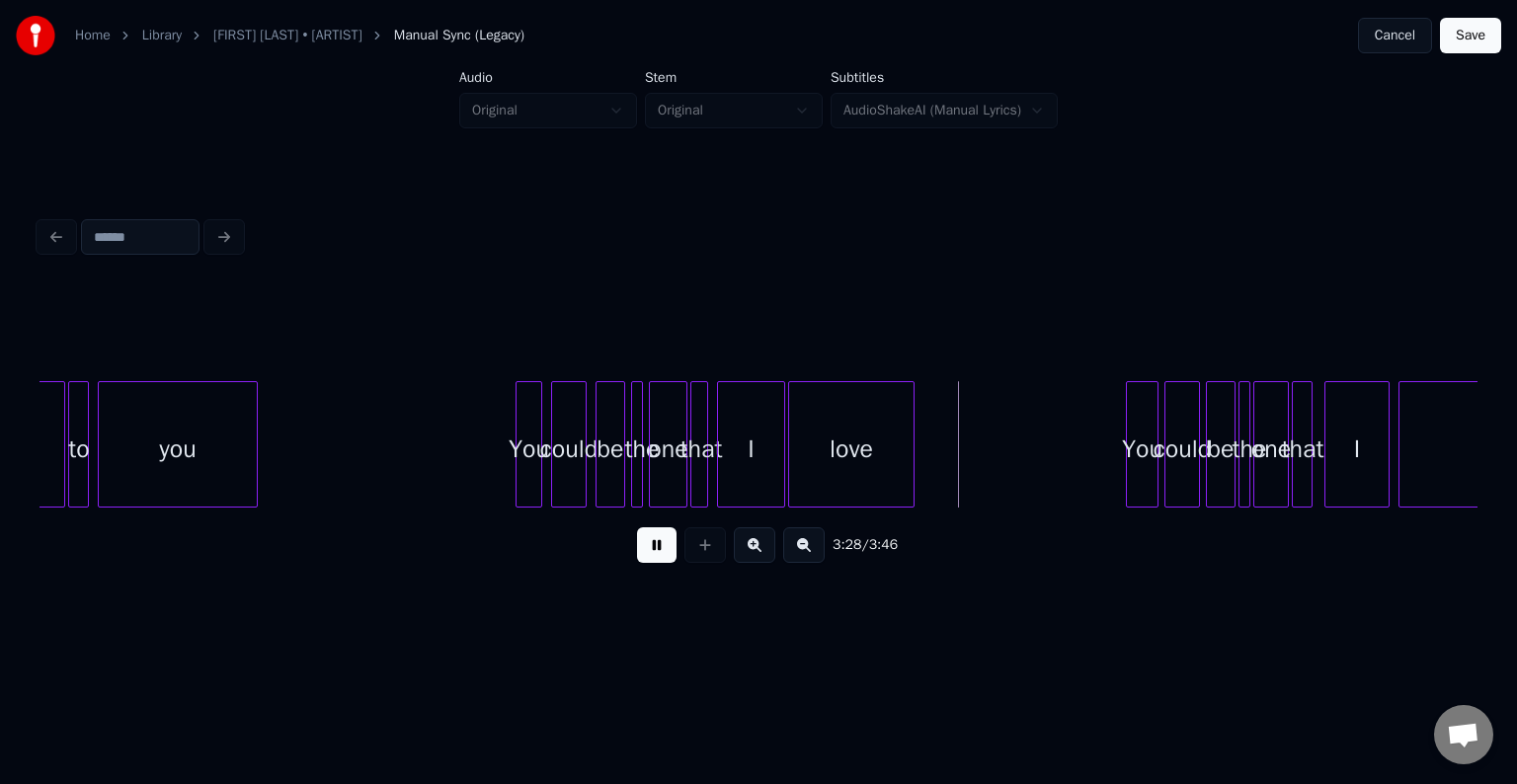 click at bounding box center (657, 545) 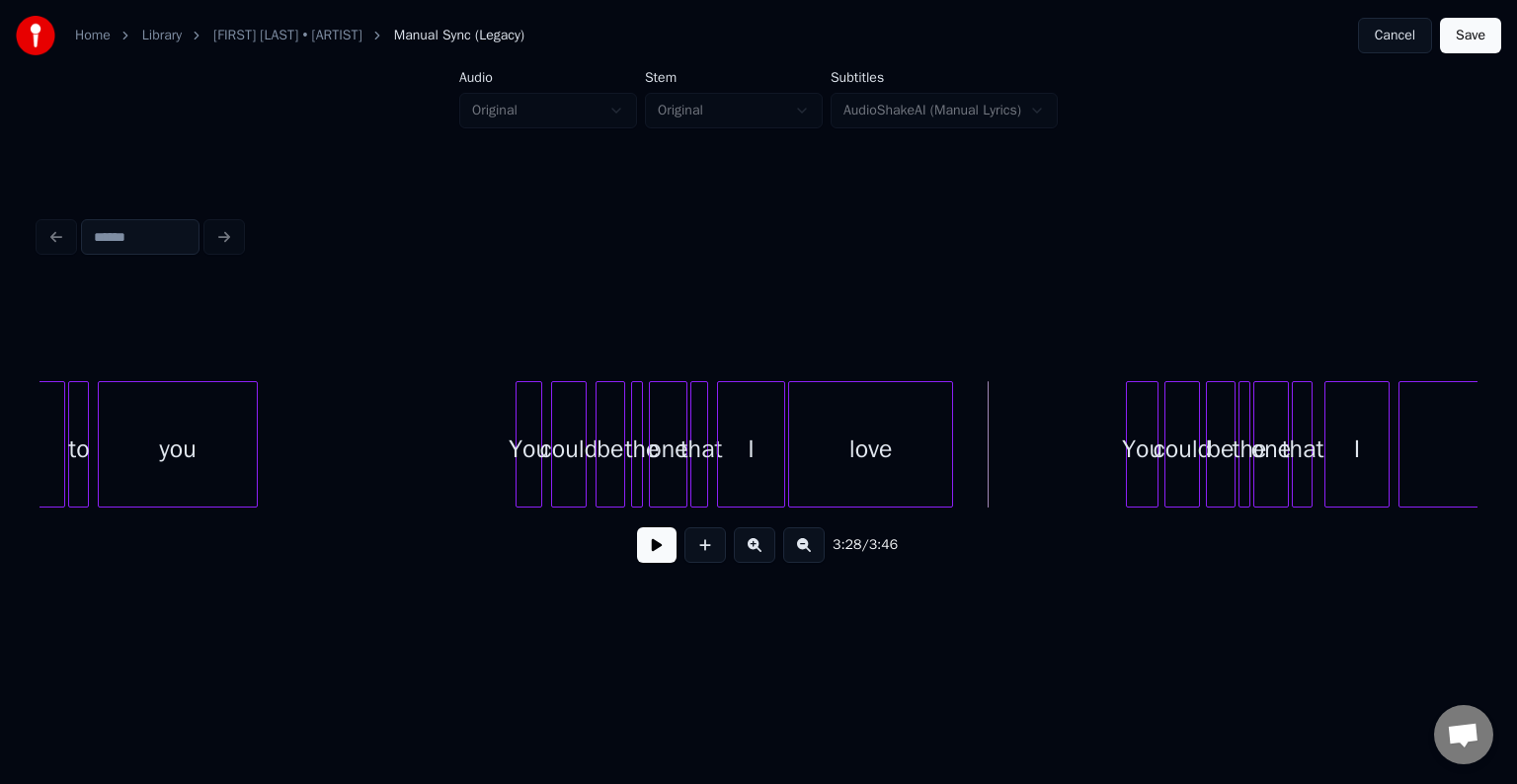 click at bounding box center (949, 444) 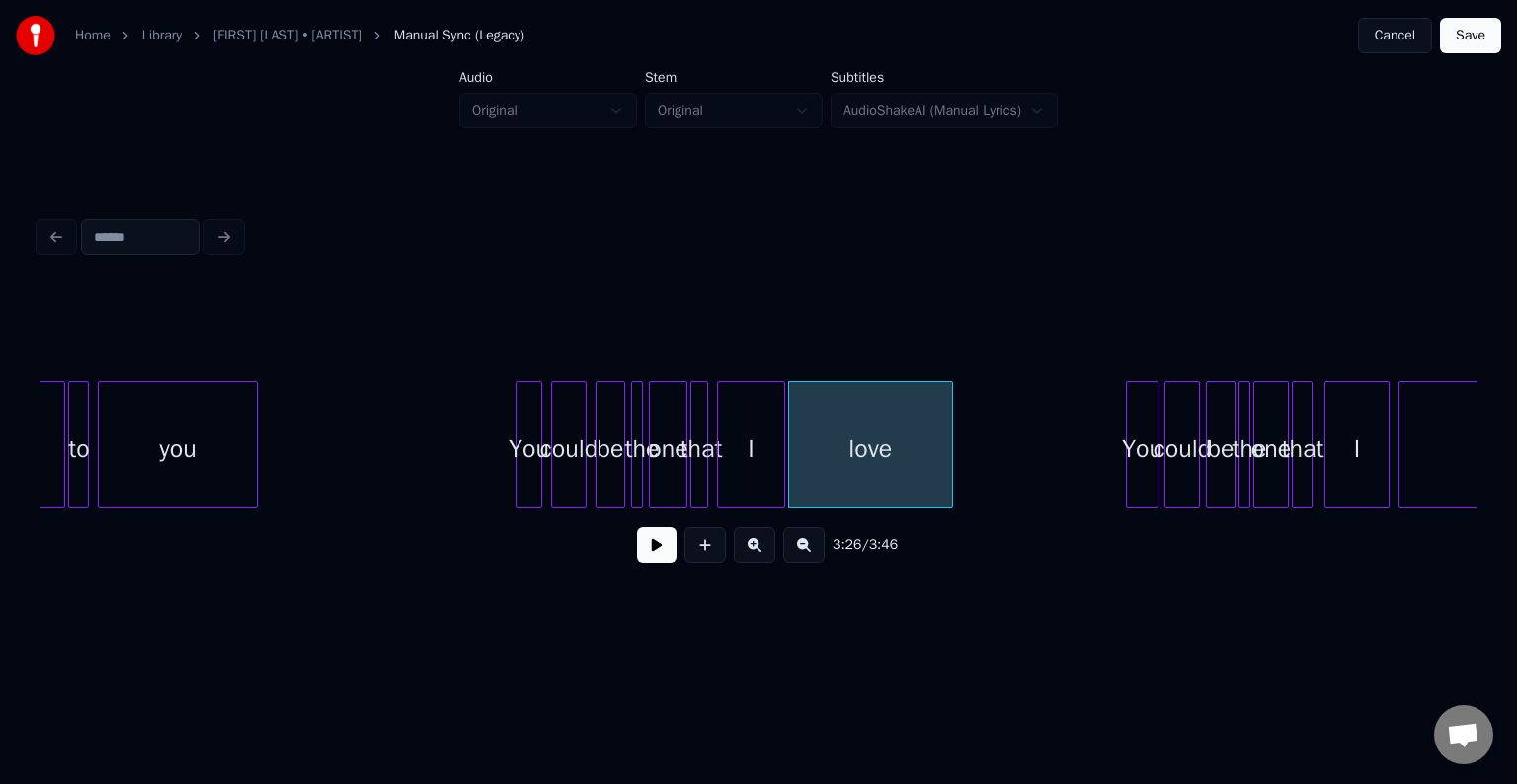 click at bounding box center (657, 545) 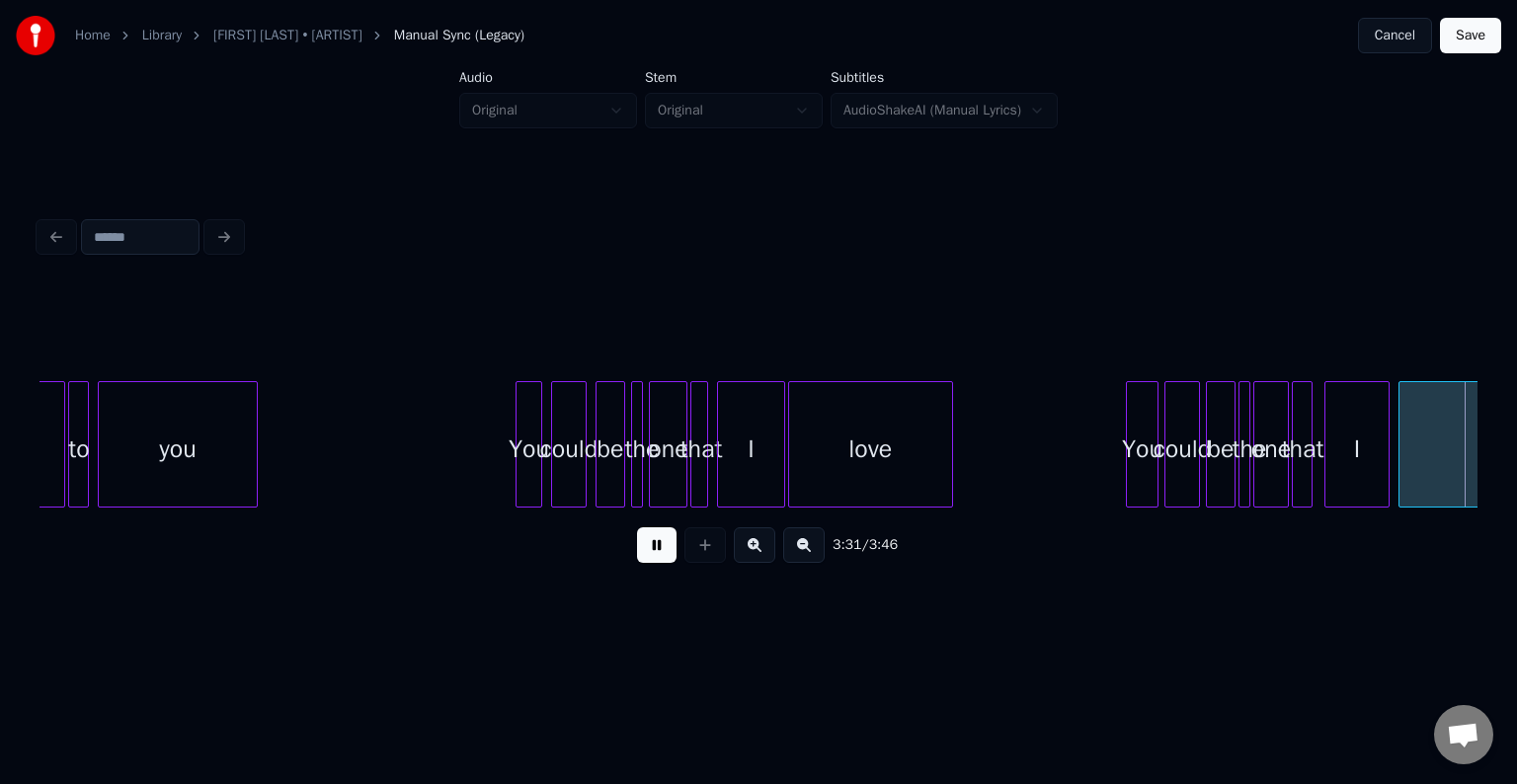 scroll, scrollTop: 0, scrollLeft: 31351, axis: horizontal 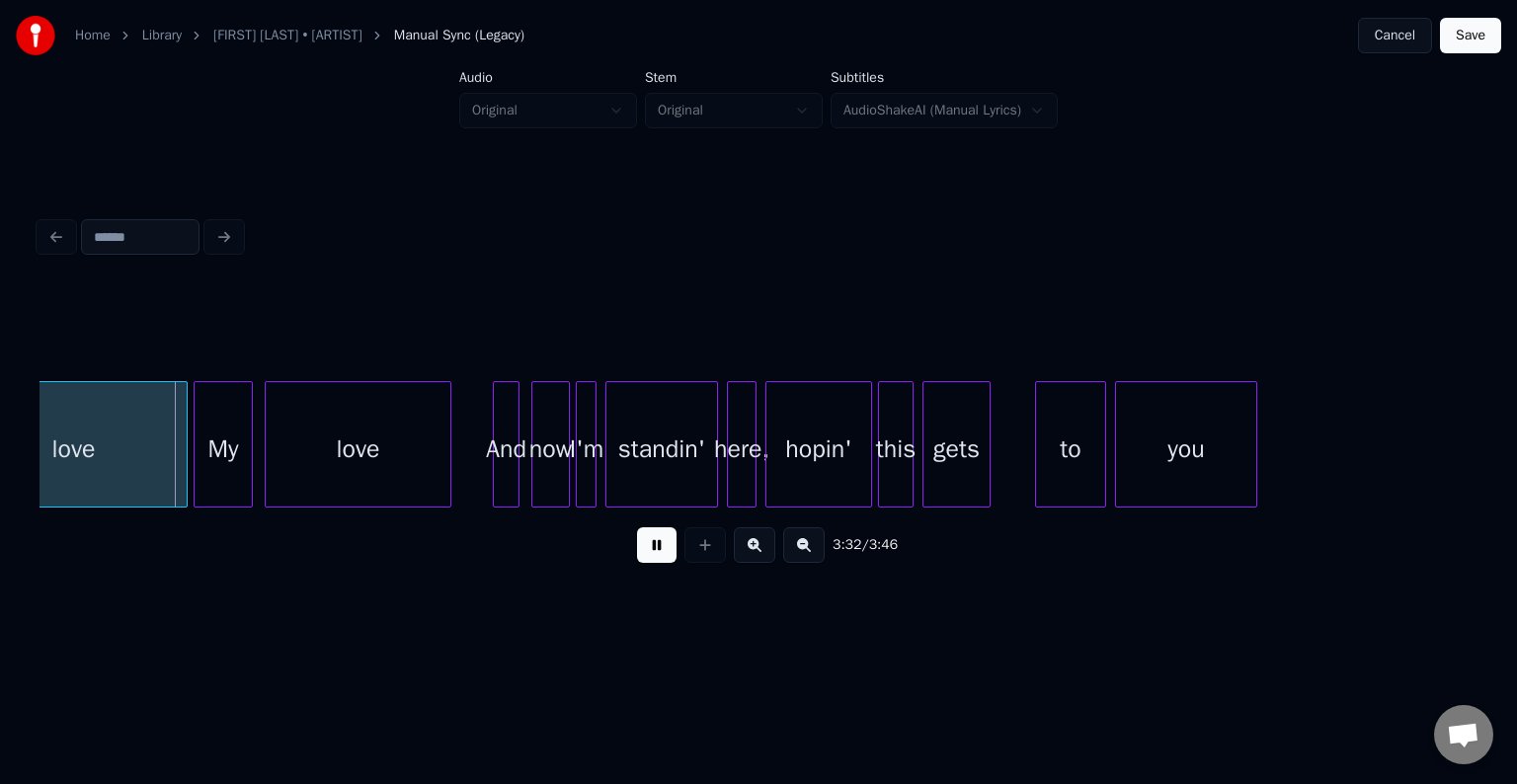 click at bounding box center (657, 545) 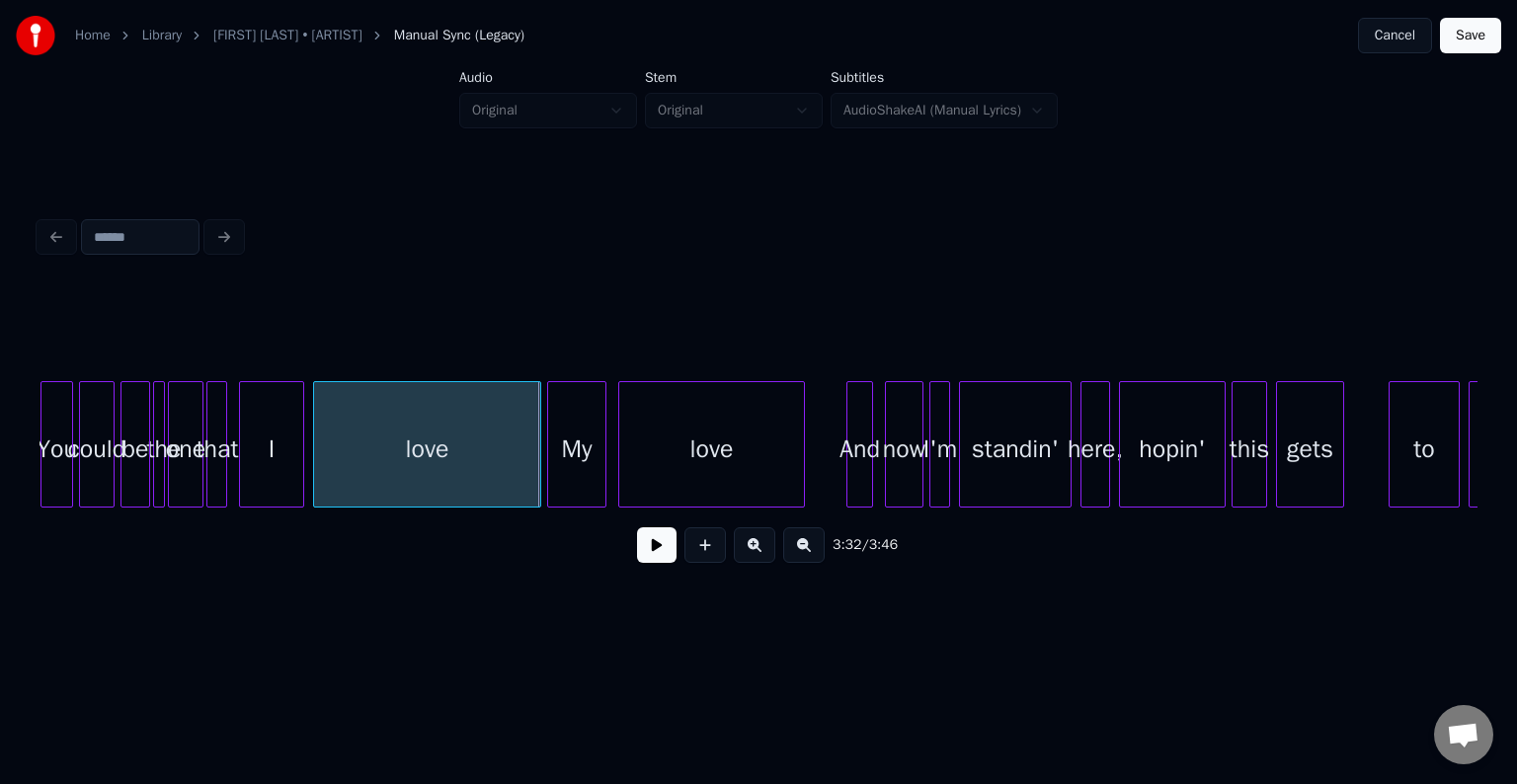 scroll, scrollTop: 0, scrollLeft: 30996, axis: horizontal 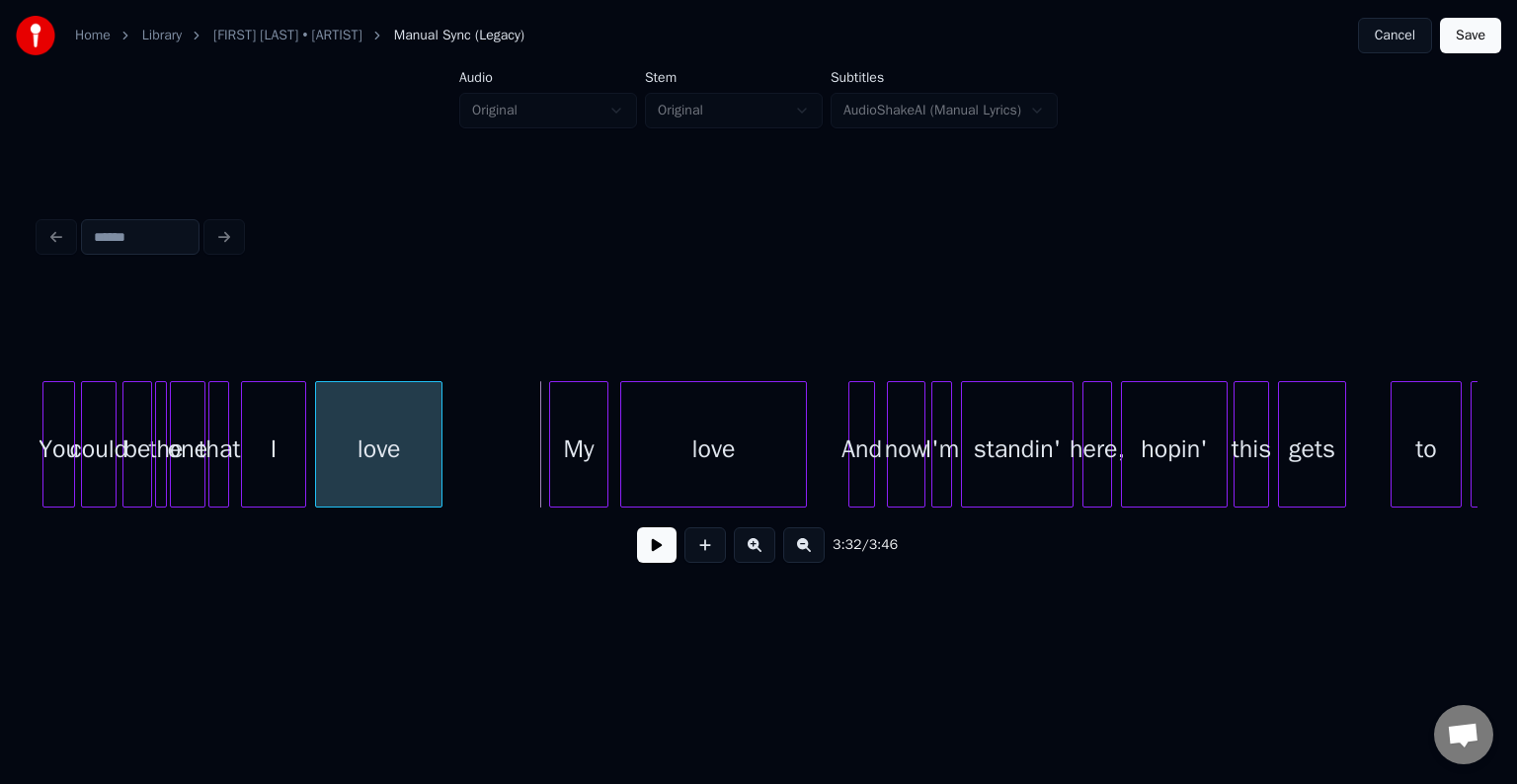 click at bounding box center (439, 444) 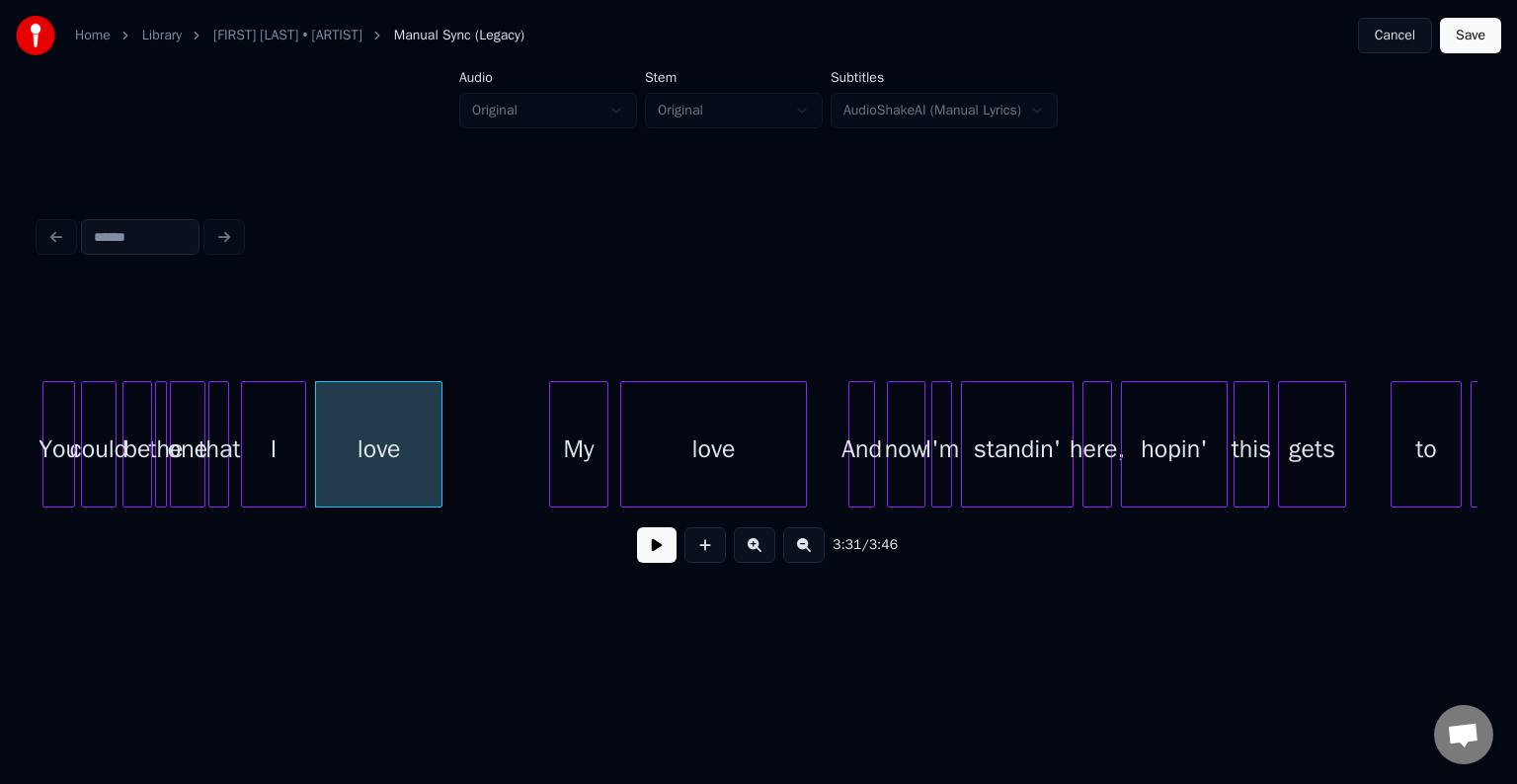 click at bounding box center [657, 545] 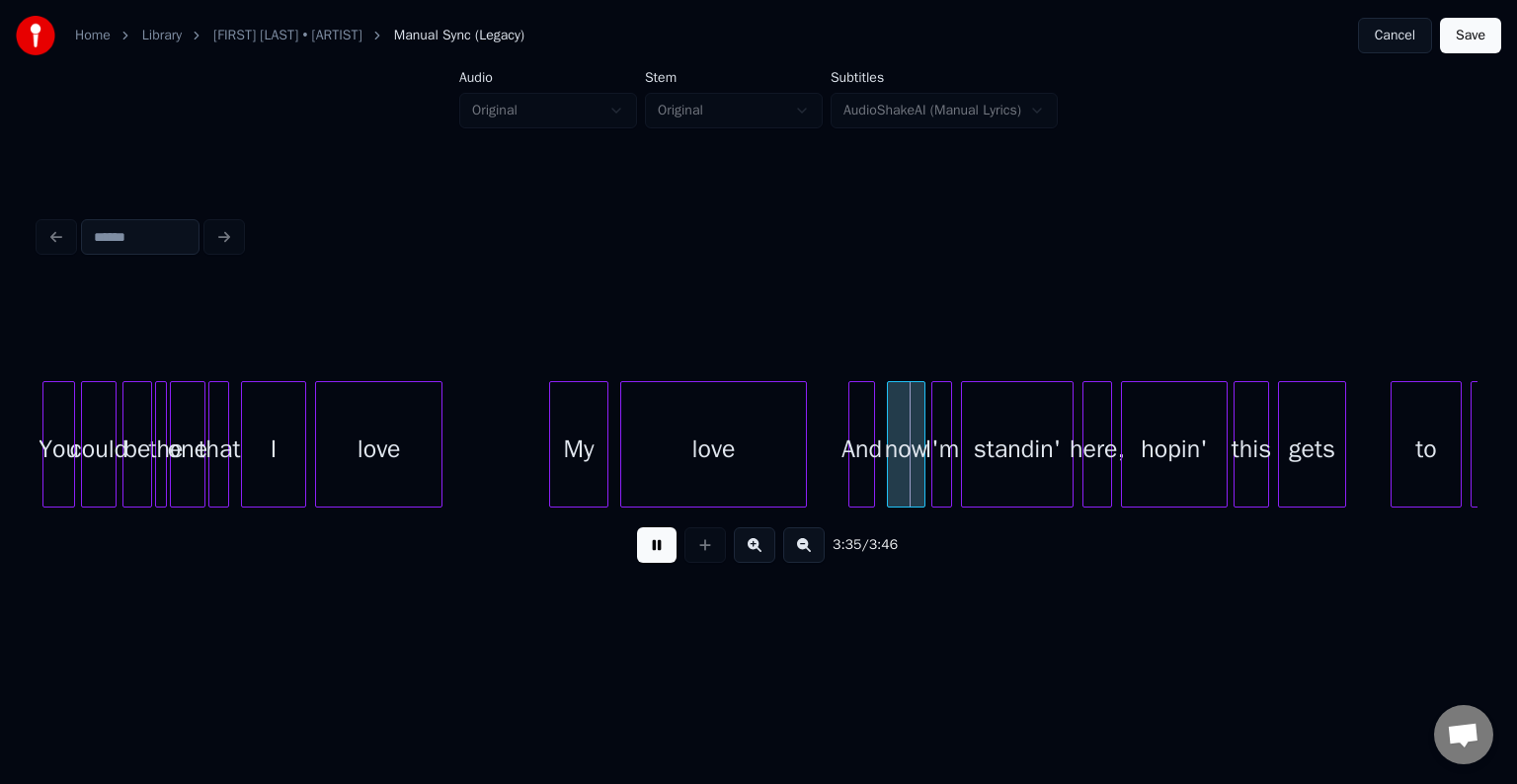 click at bounding box center [657, 545] 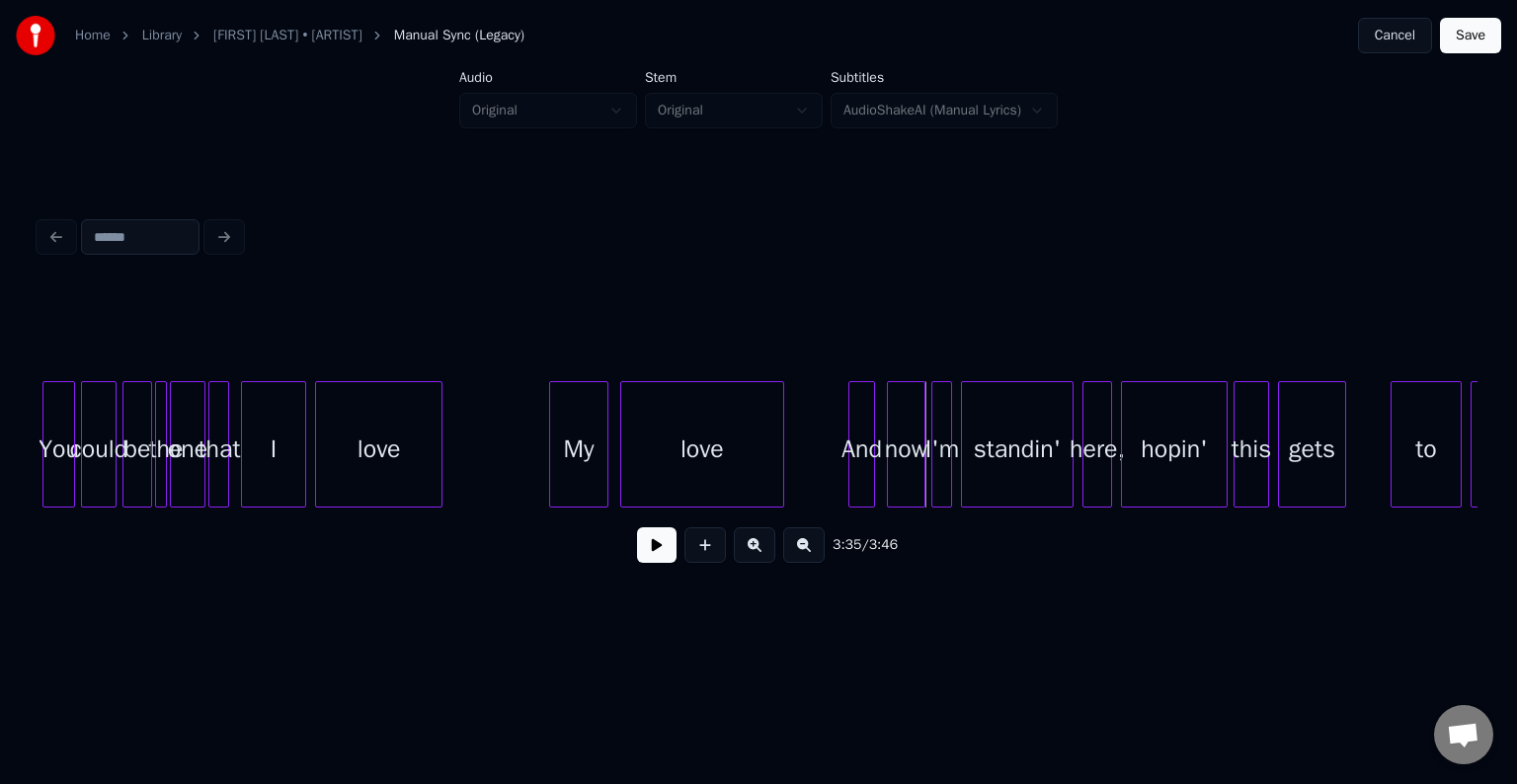click at bounding box center (780, 444) 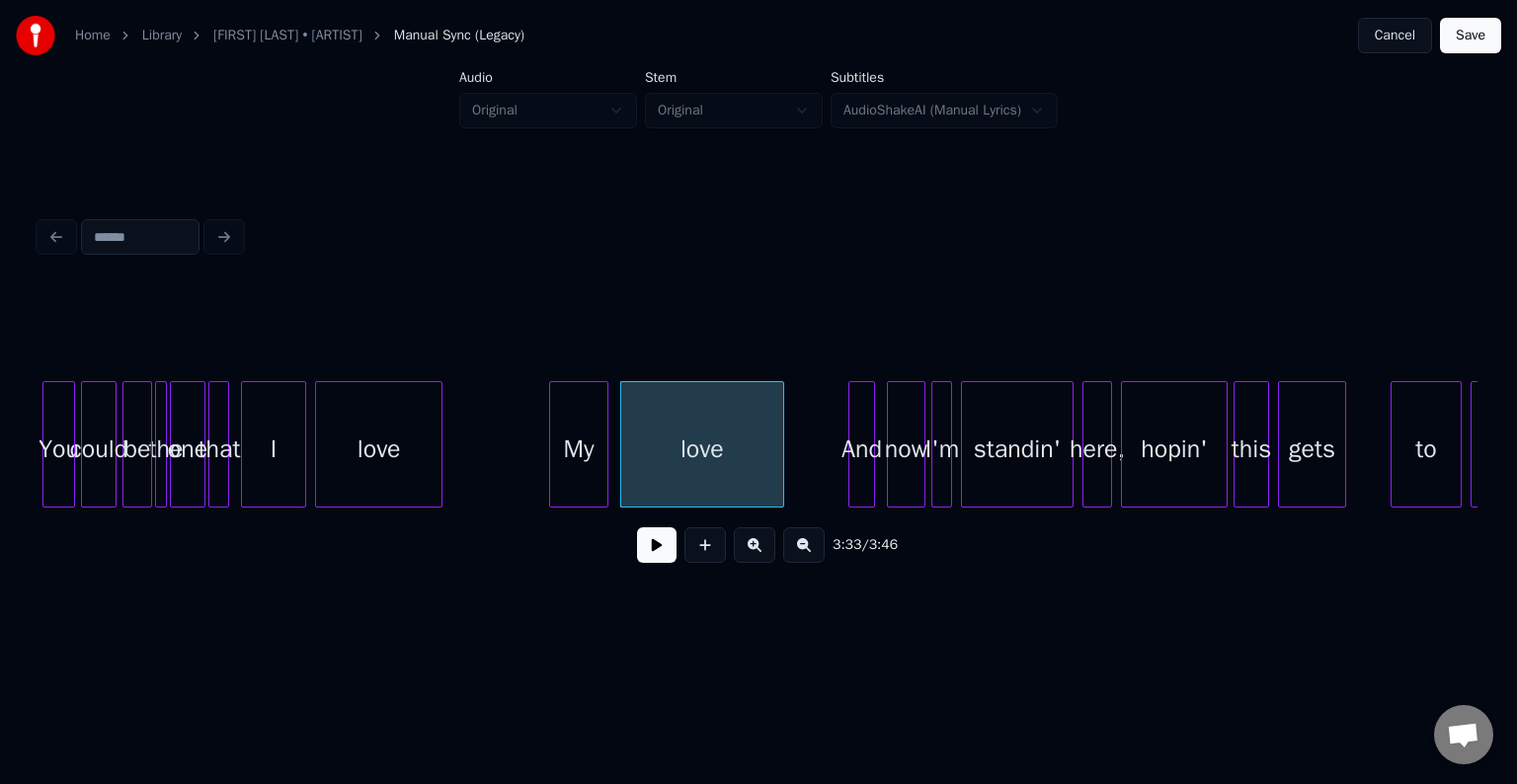 click at bounding box center [657, 545] 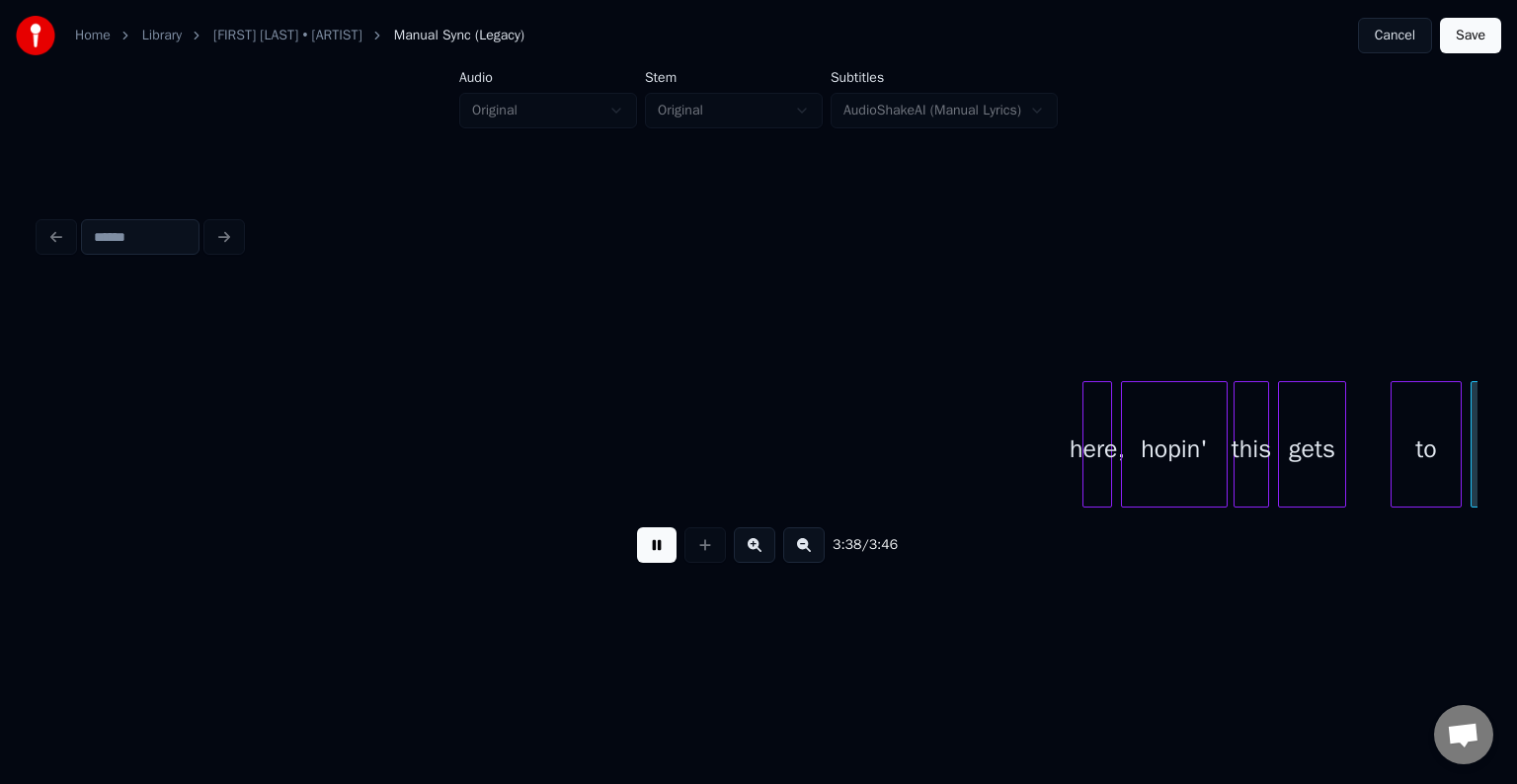 scroll, scrollTop: 0, scrollLeft: 32047, axis: horizontal 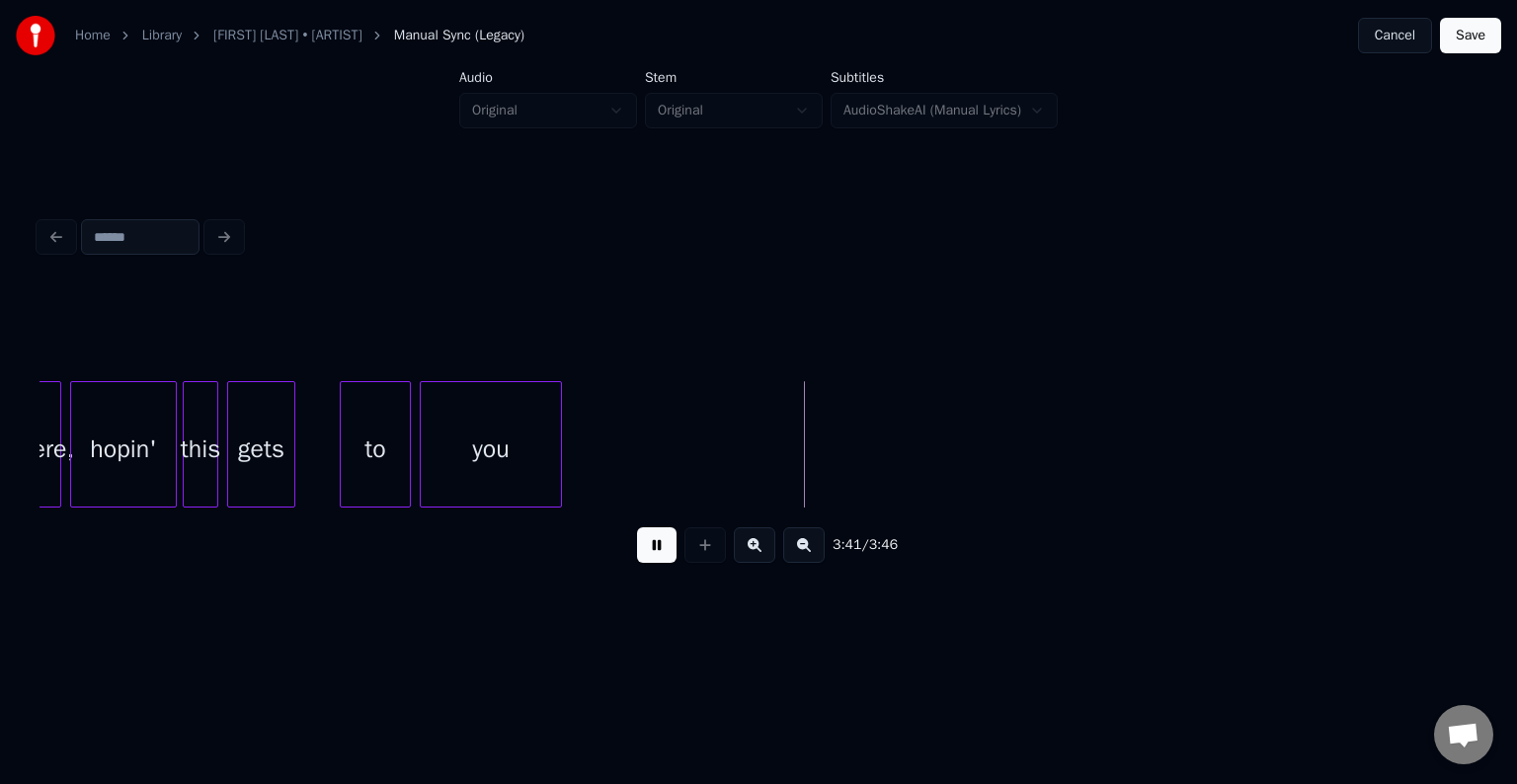 click on "Save" at bounding box center (1471, 36) 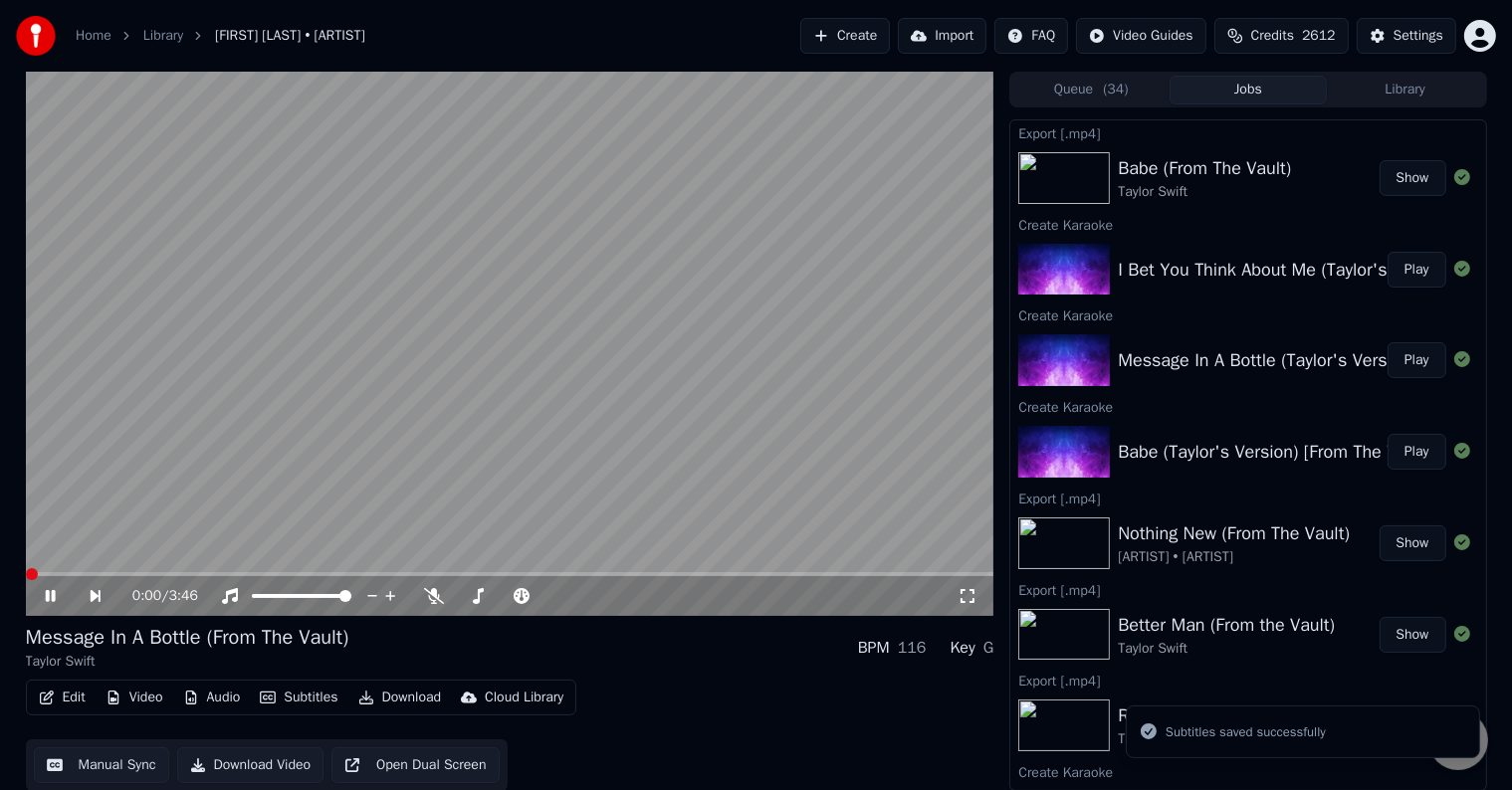 click on "Download" at bounding box center [400, 697] 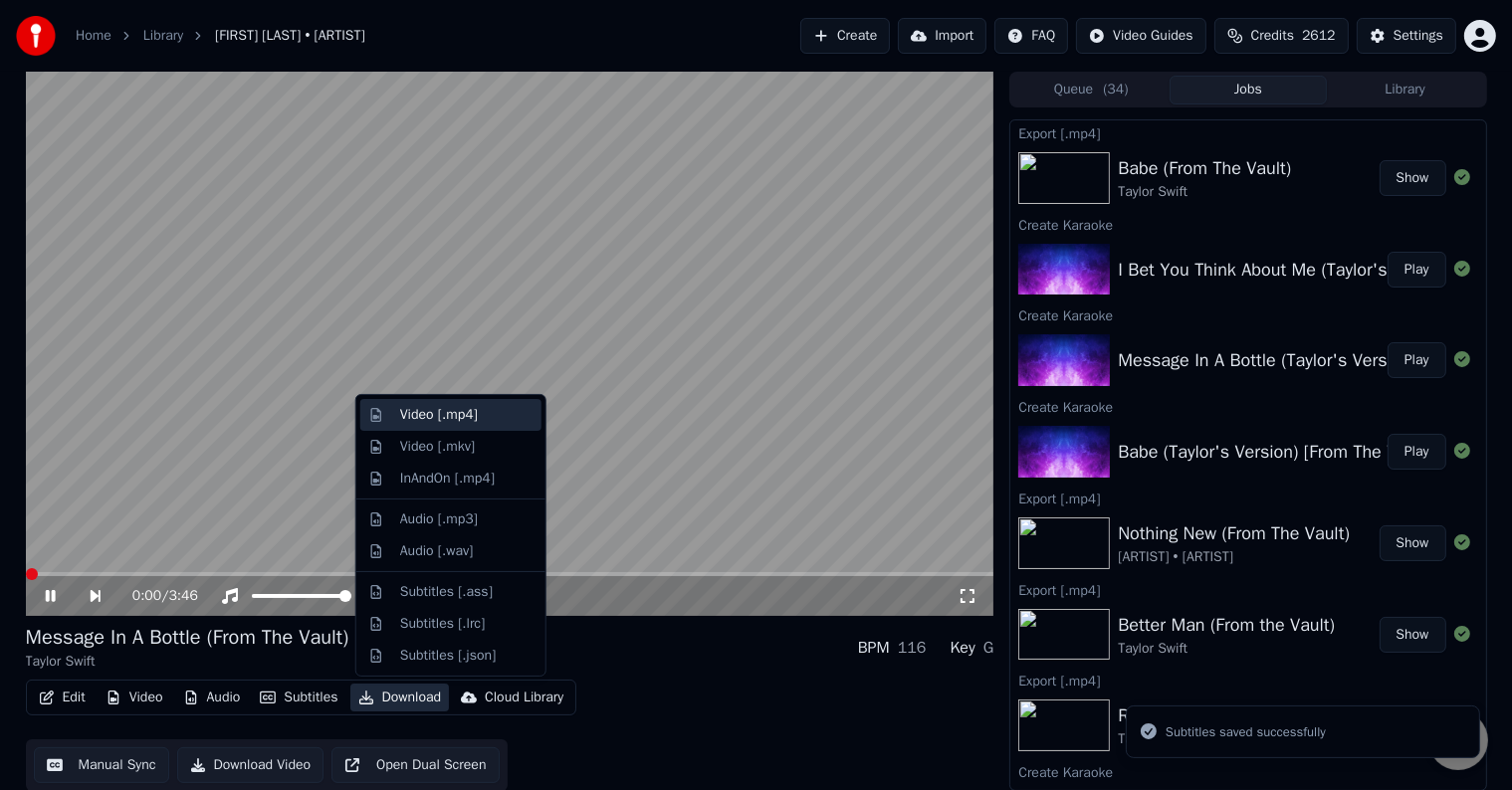 click on "Video [.mp4]" at bounding box center [439, 415] 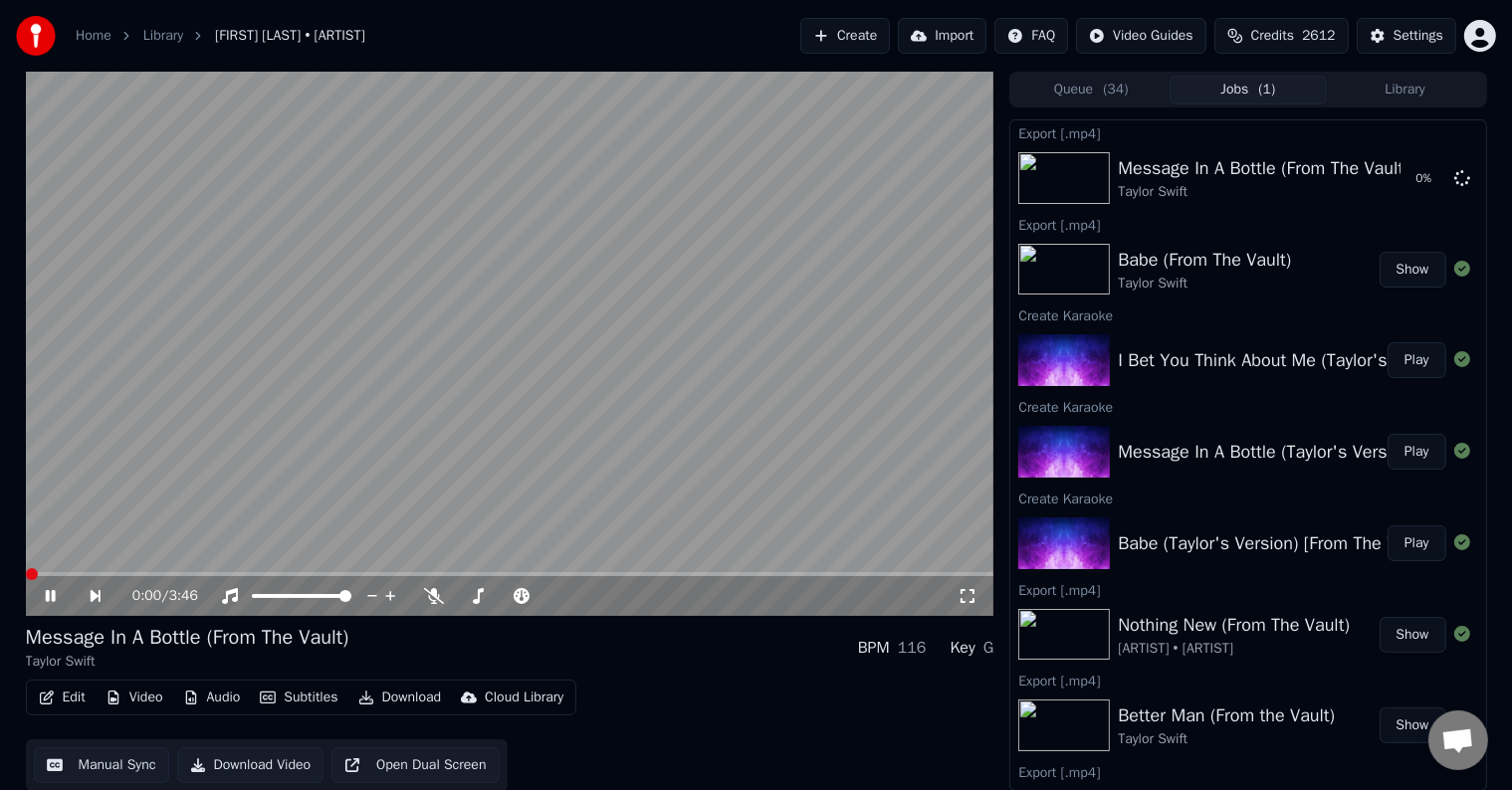 click 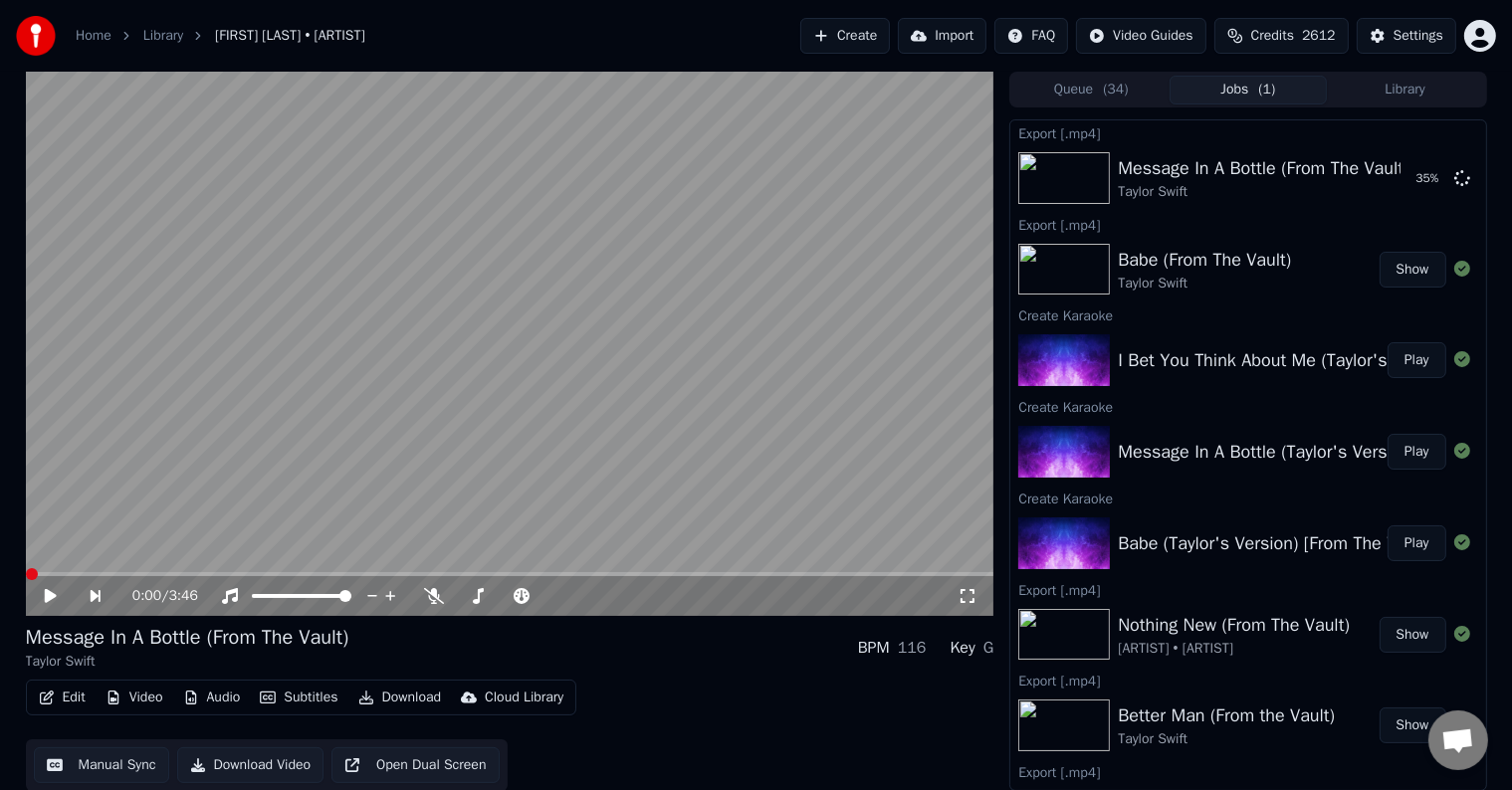 click on "Play" at bounding box center [1416, 360] 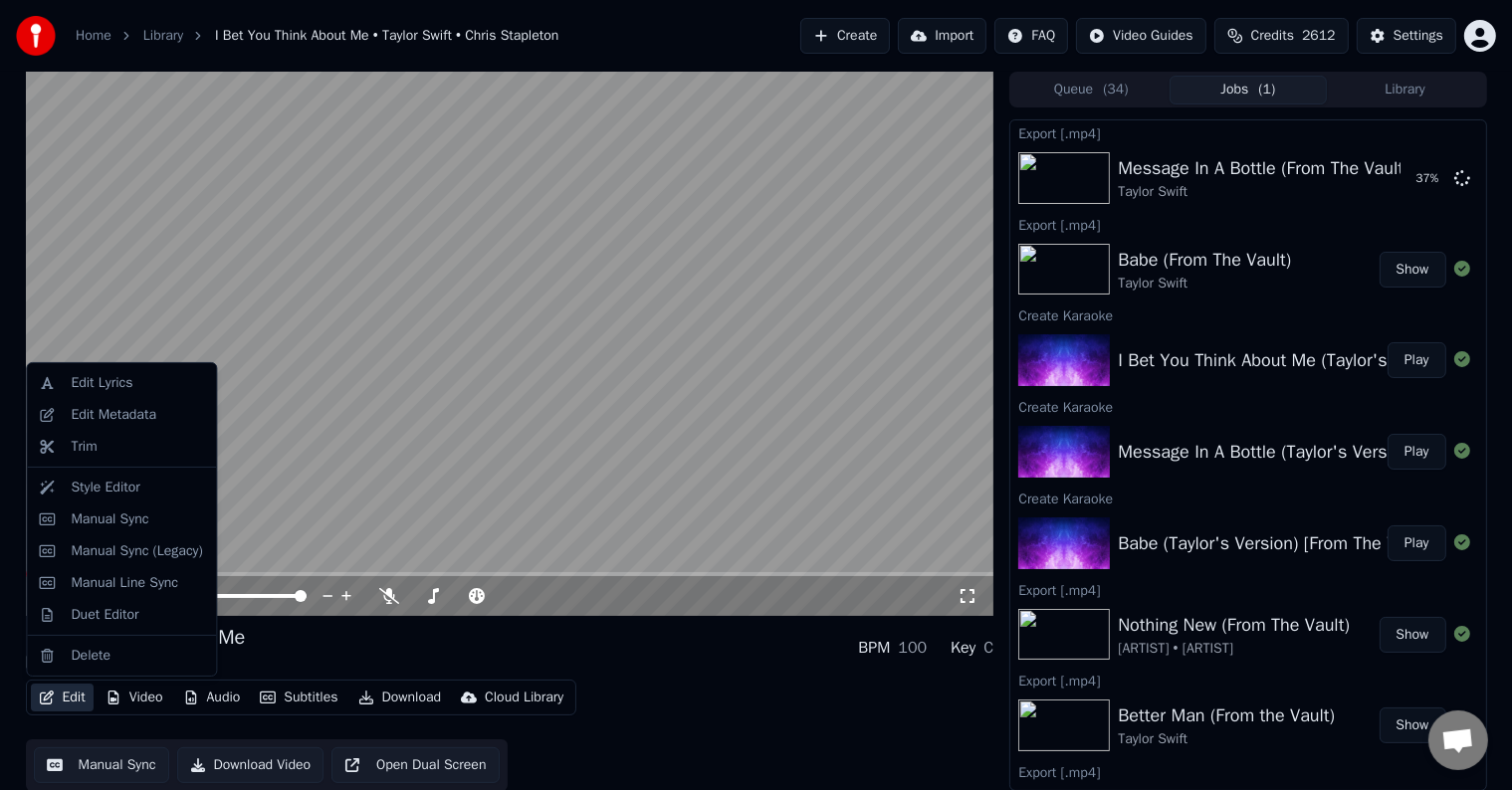 click on "Edit" at bounding box center [62, 697] 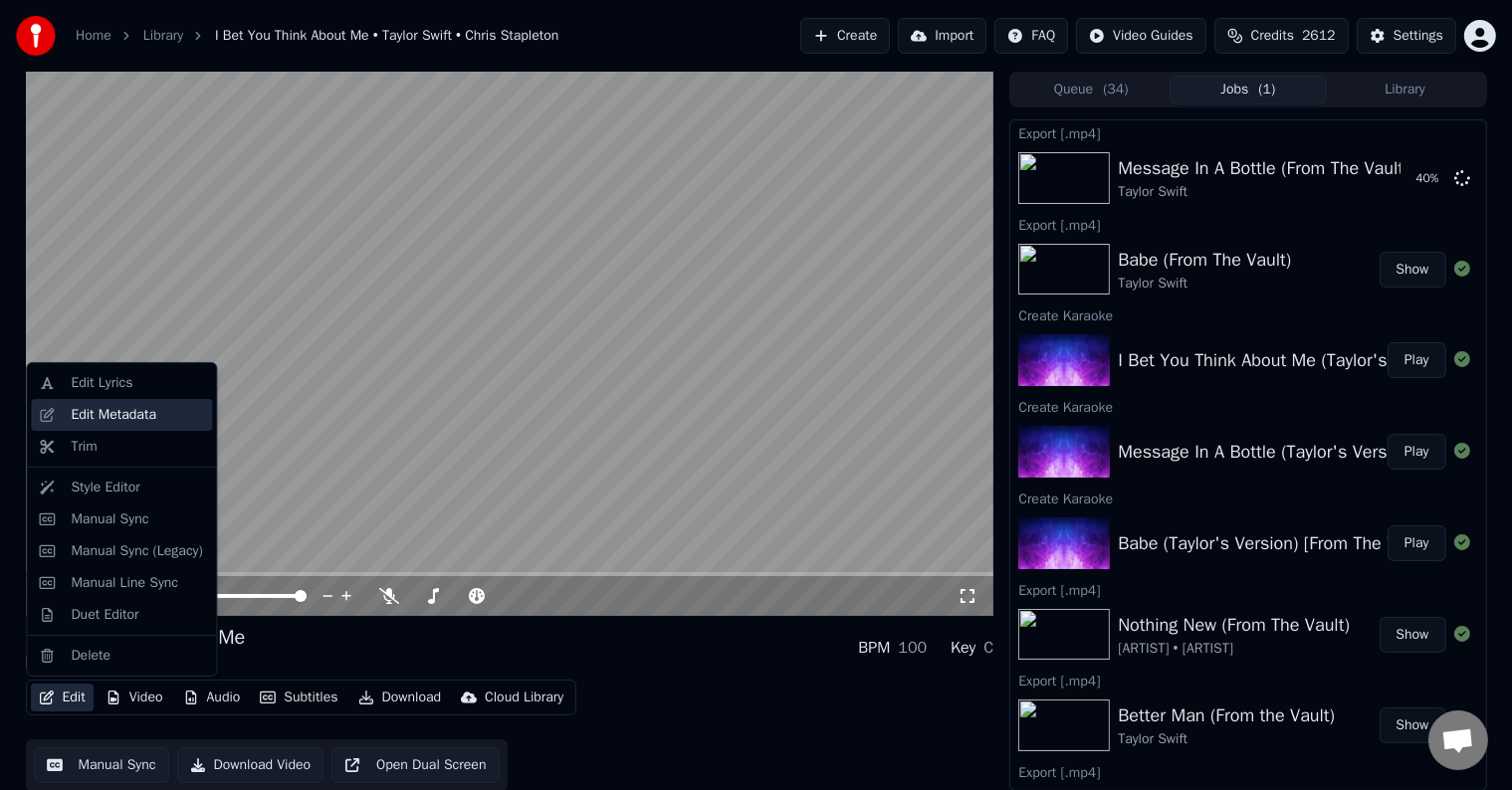 click on "Edit Metadata" at bounding box center (113, 415) 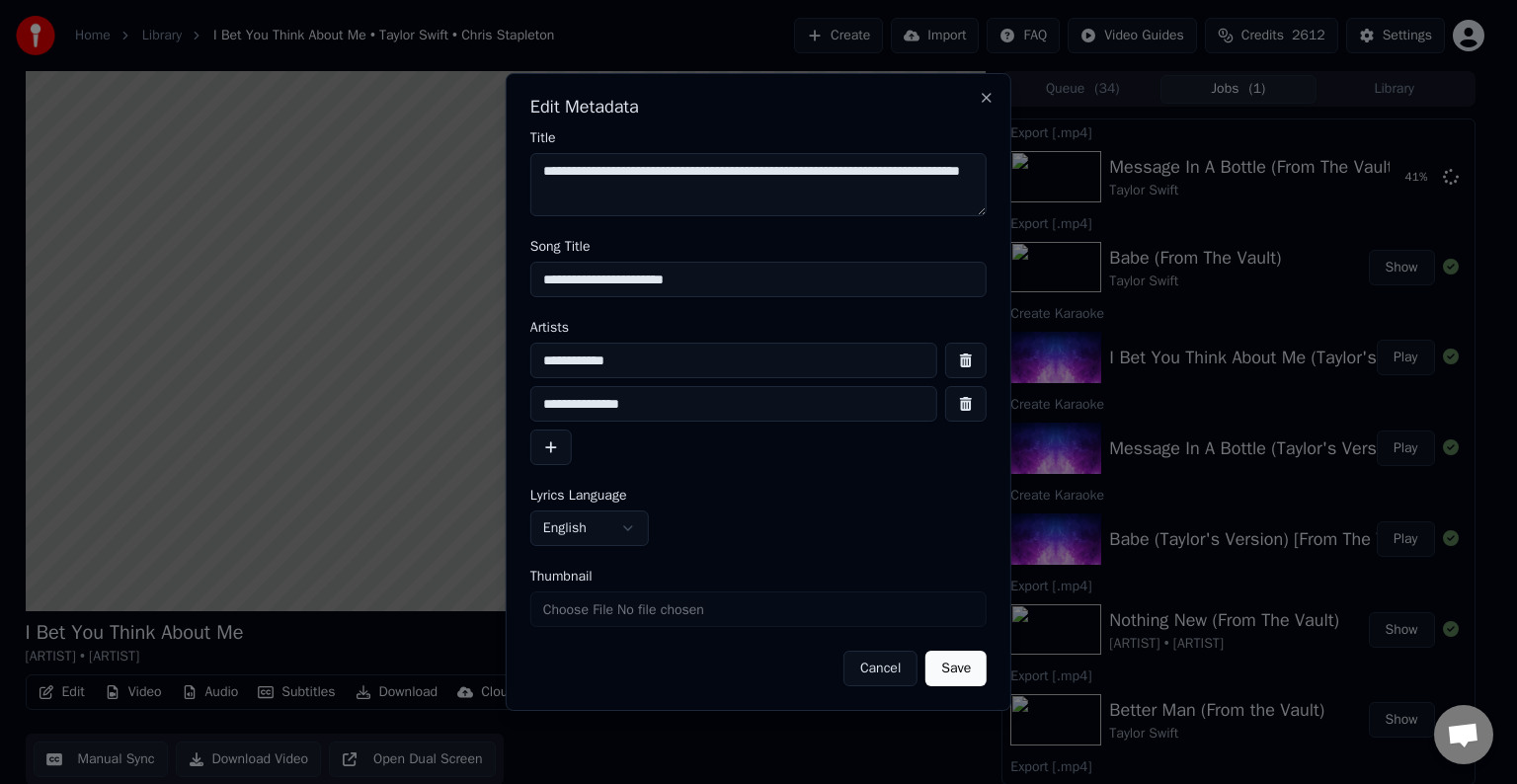 click on "**********" at bounding box center [758, 279] 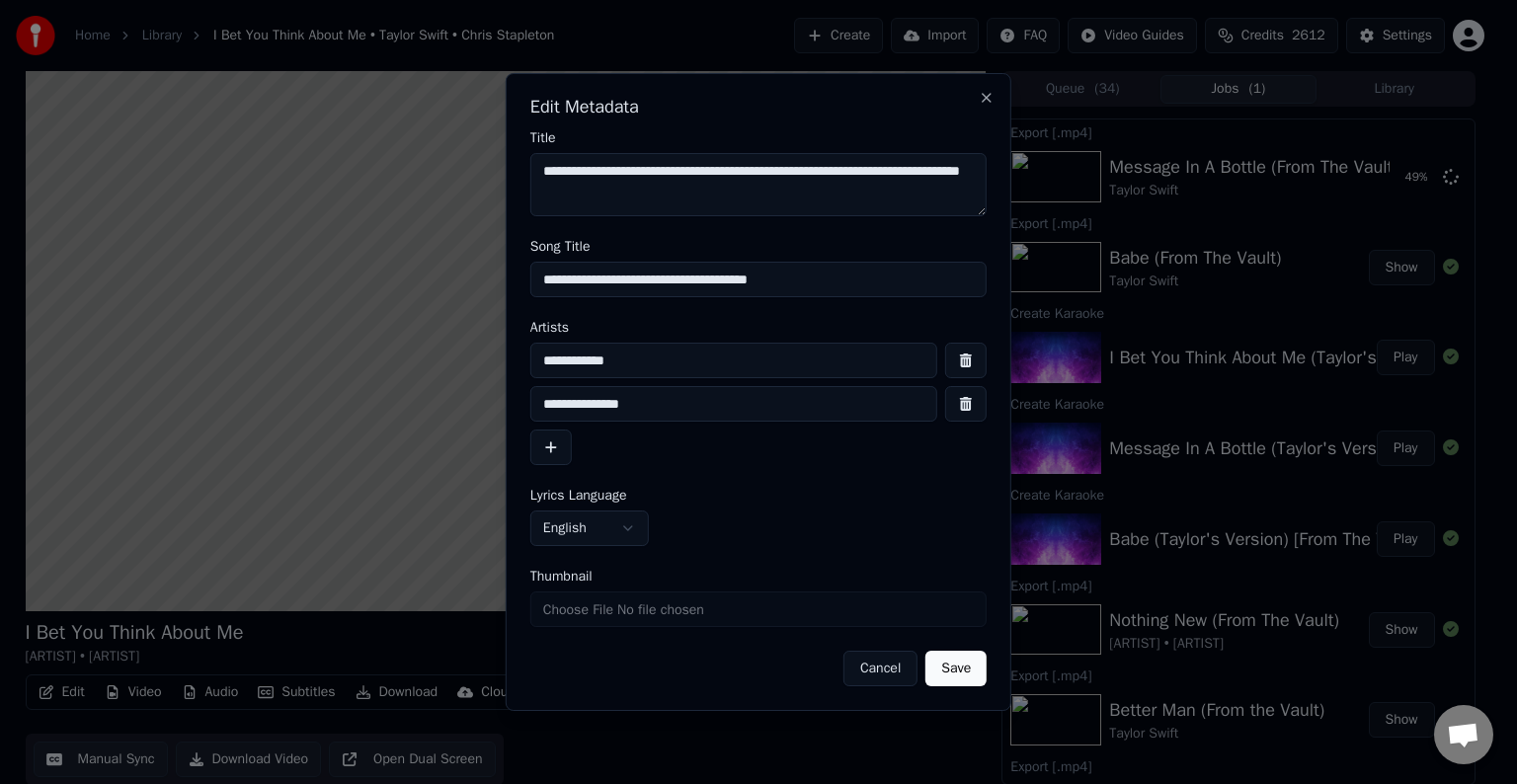 type on "**********" 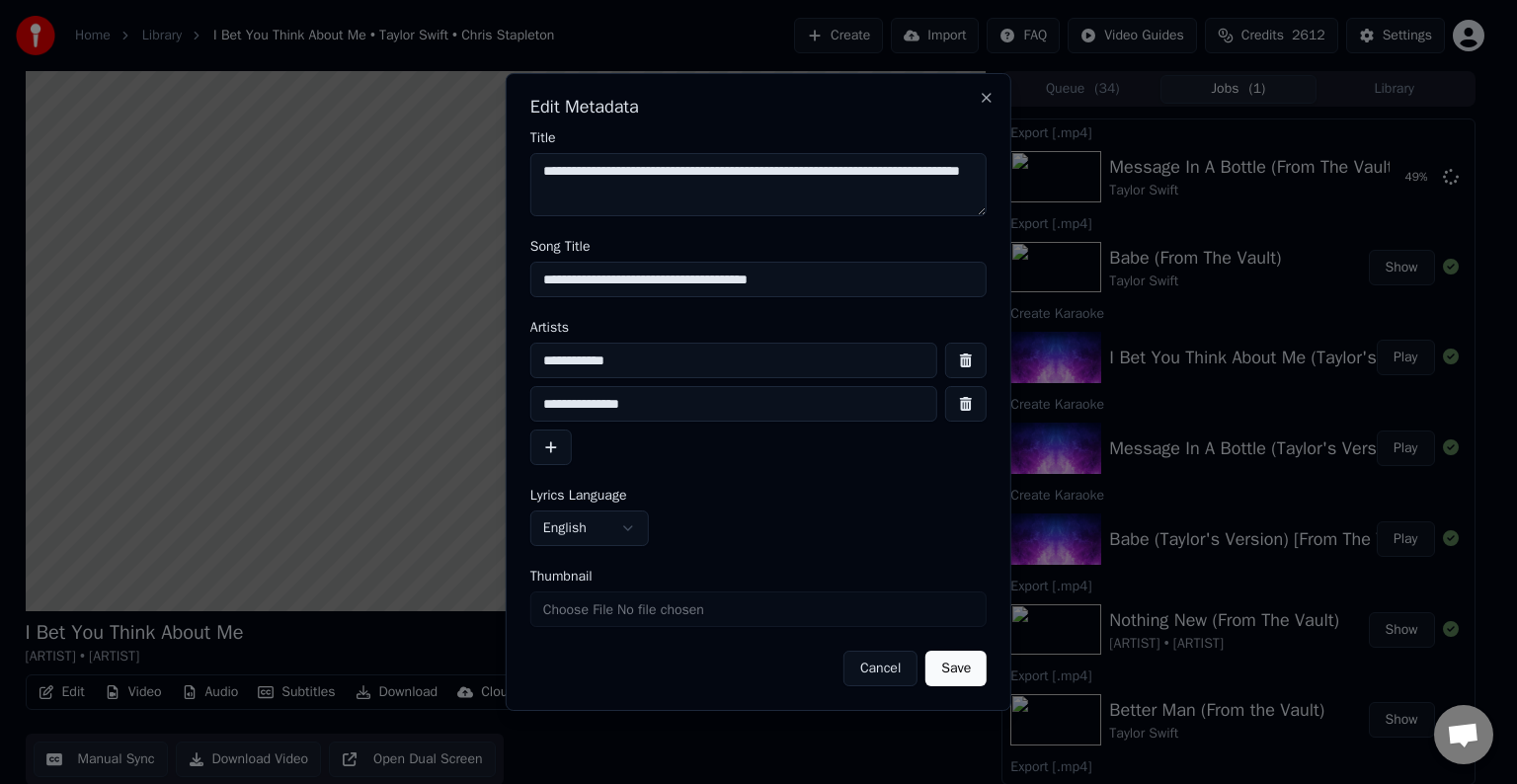 click on "Save" at bounding box center [956, 668] 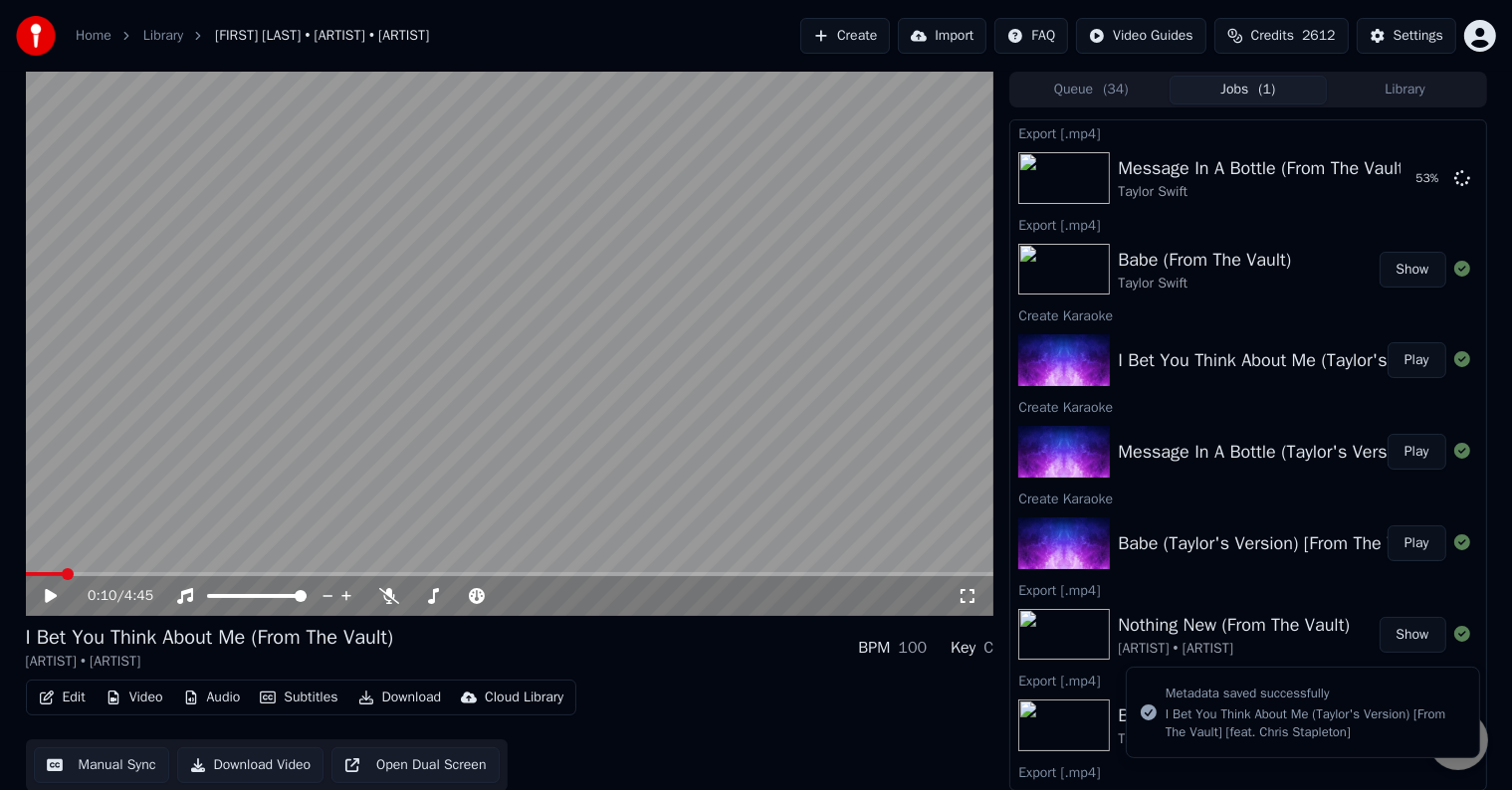 click on "Edit" at bounding box center (62, 697) 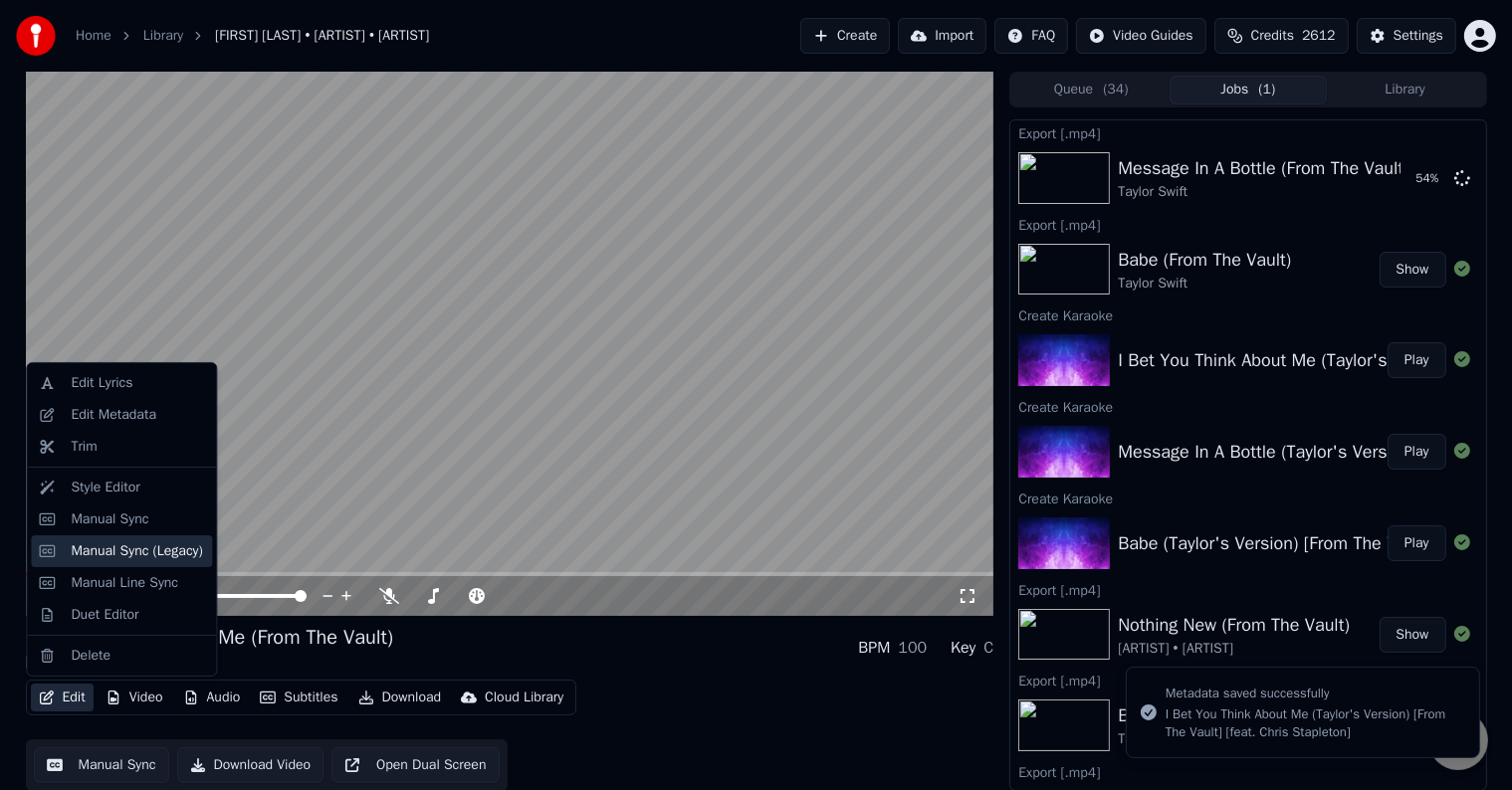 click on "Manual Sync (Legacy)" at bounding box center [136, 551] 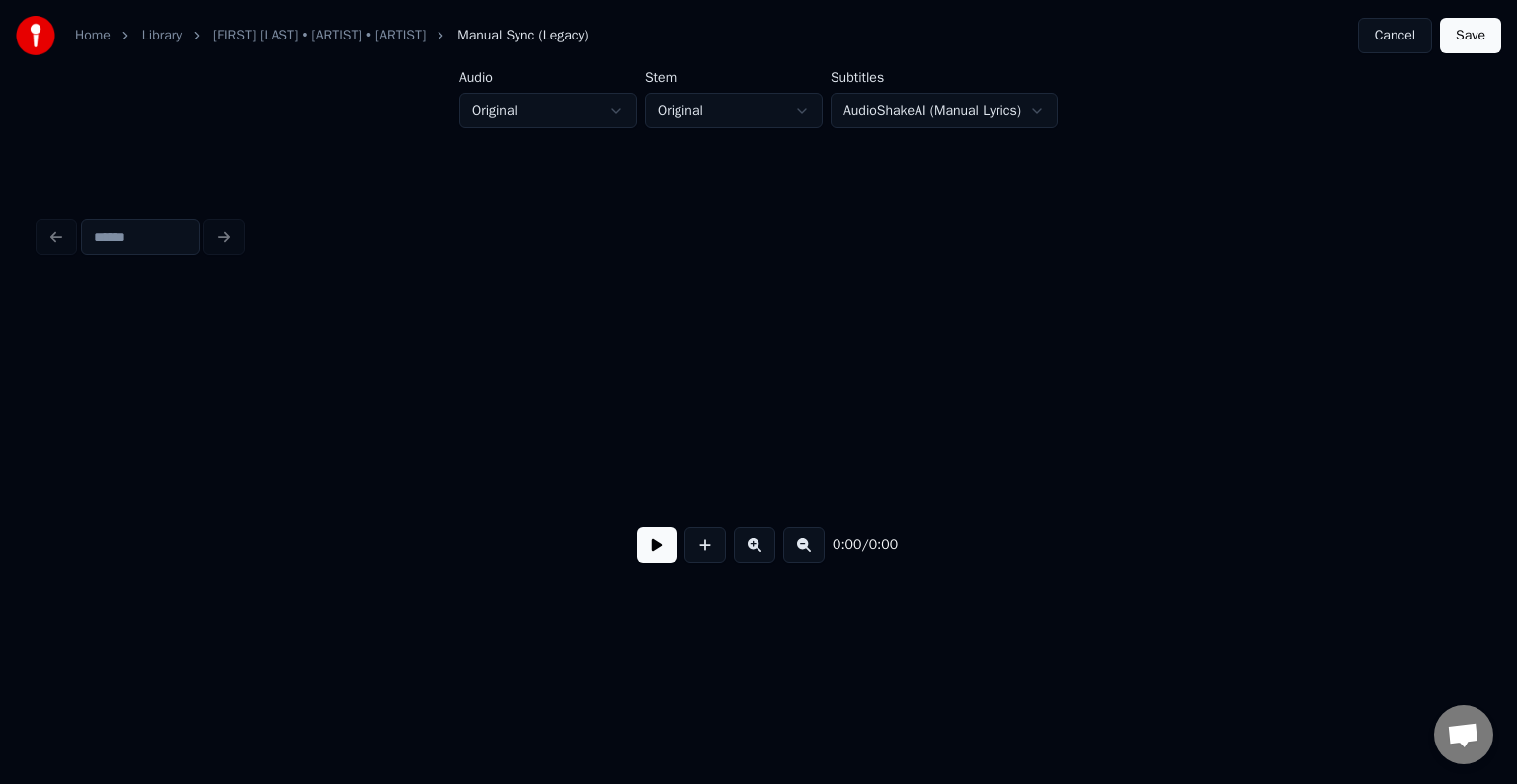 click on "0:00  /  0:00" at bounding box center (758, 545) 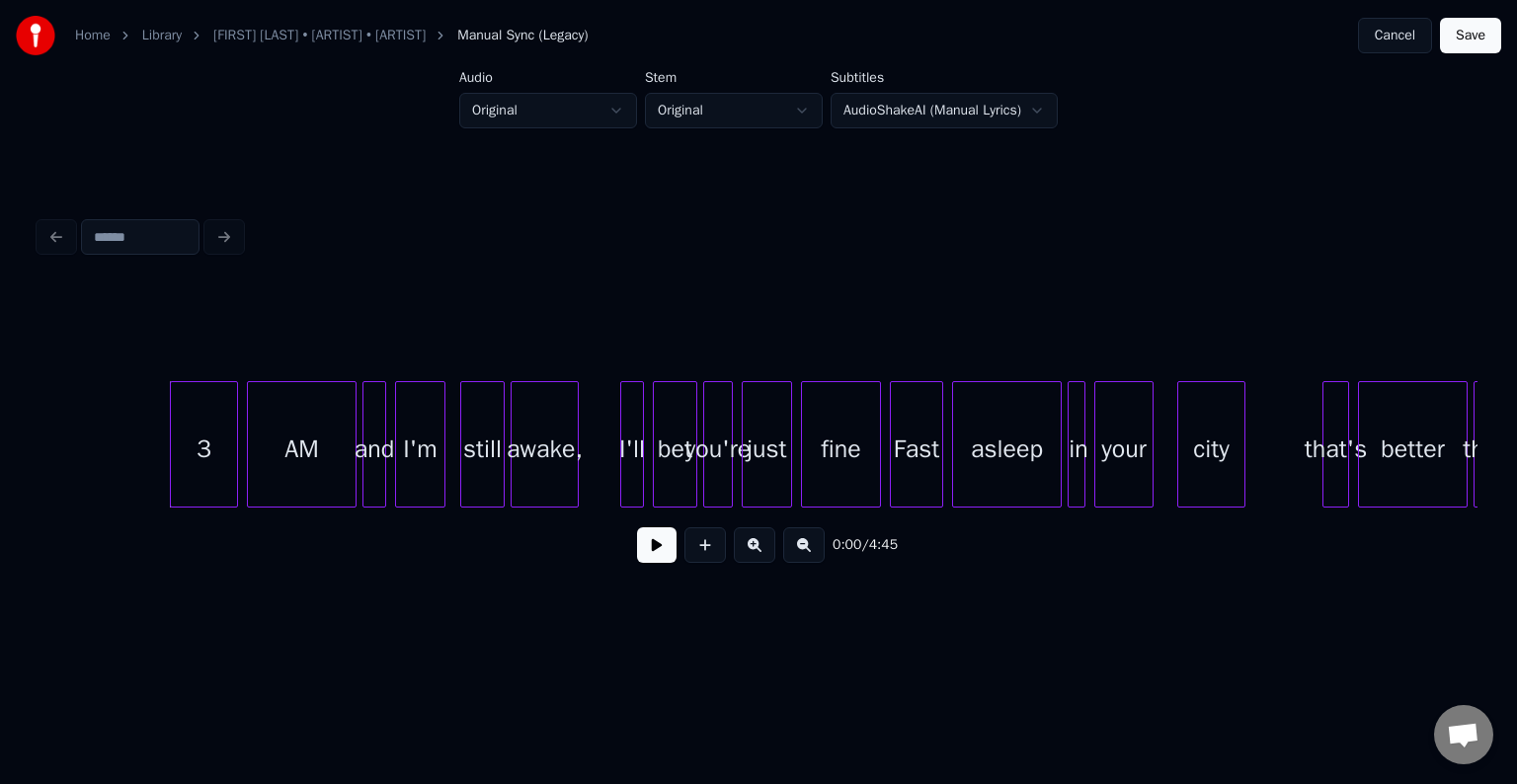 click on "3 AM and I'm still awake, I'll bet you're just fine Fast asleep in your city that's better than" at bounding box center [21162, 444] 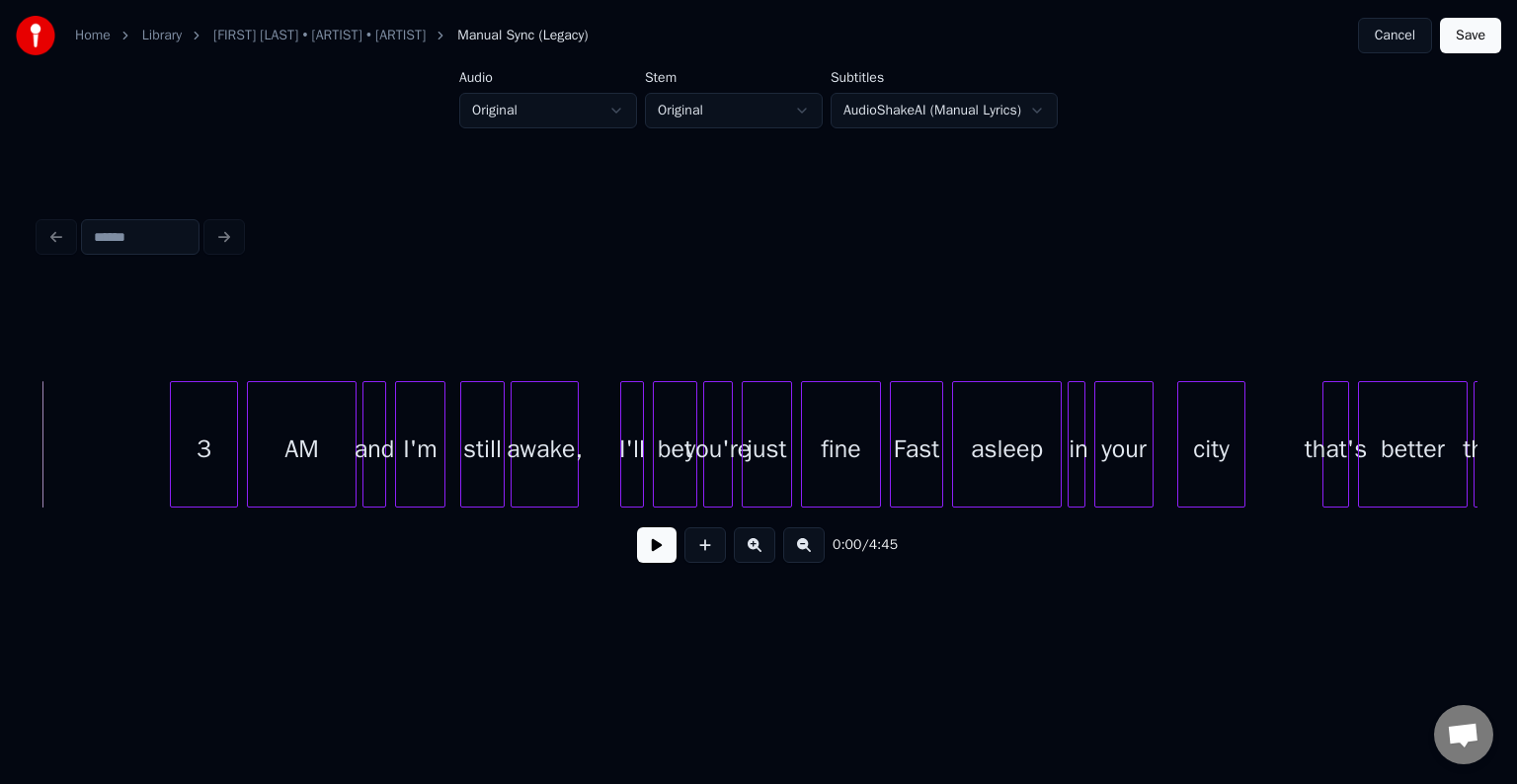 click at bounding box center (657, 545) 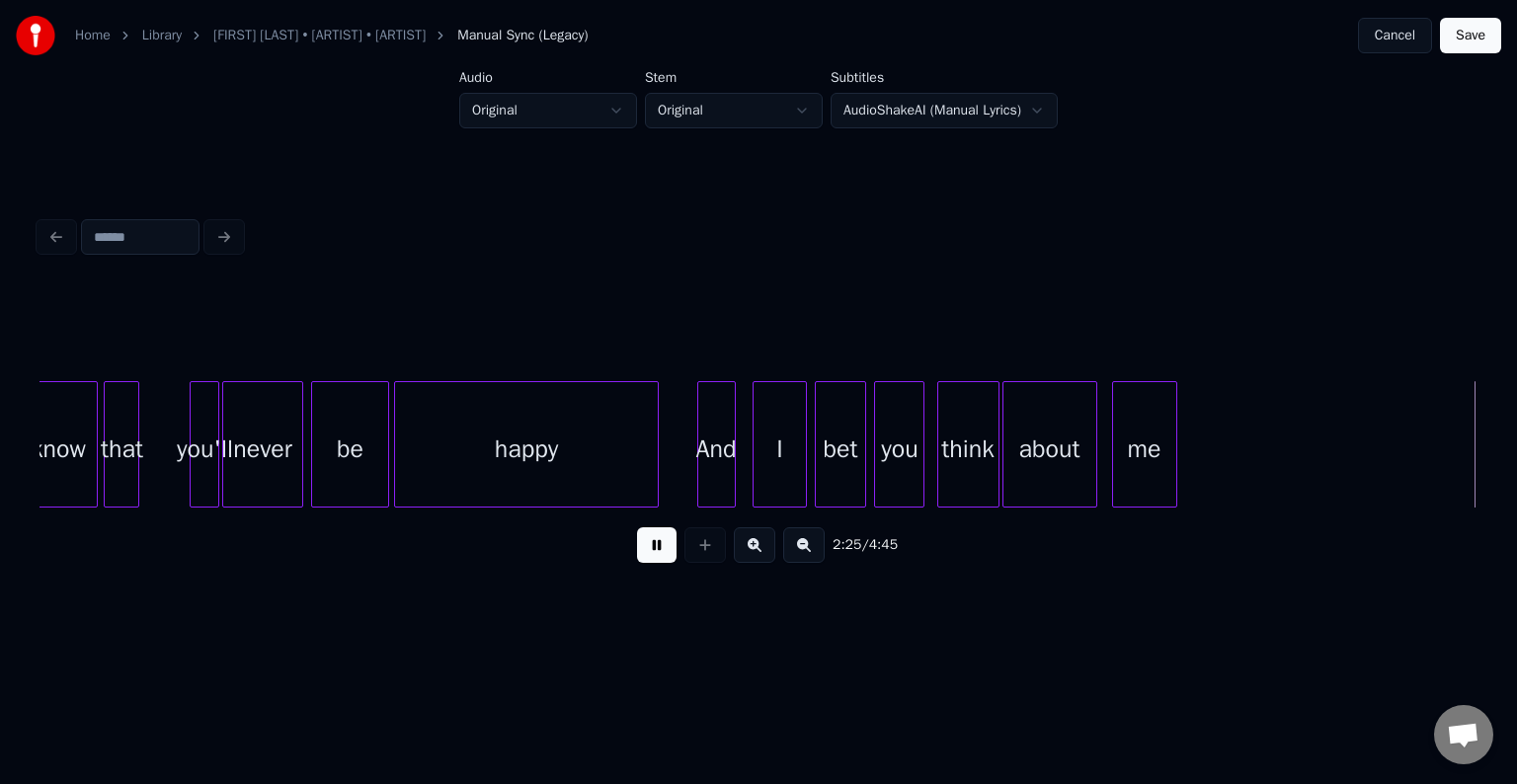 scroll, scrollTop: 0, scrollLeft: 21596, axis: horizontal 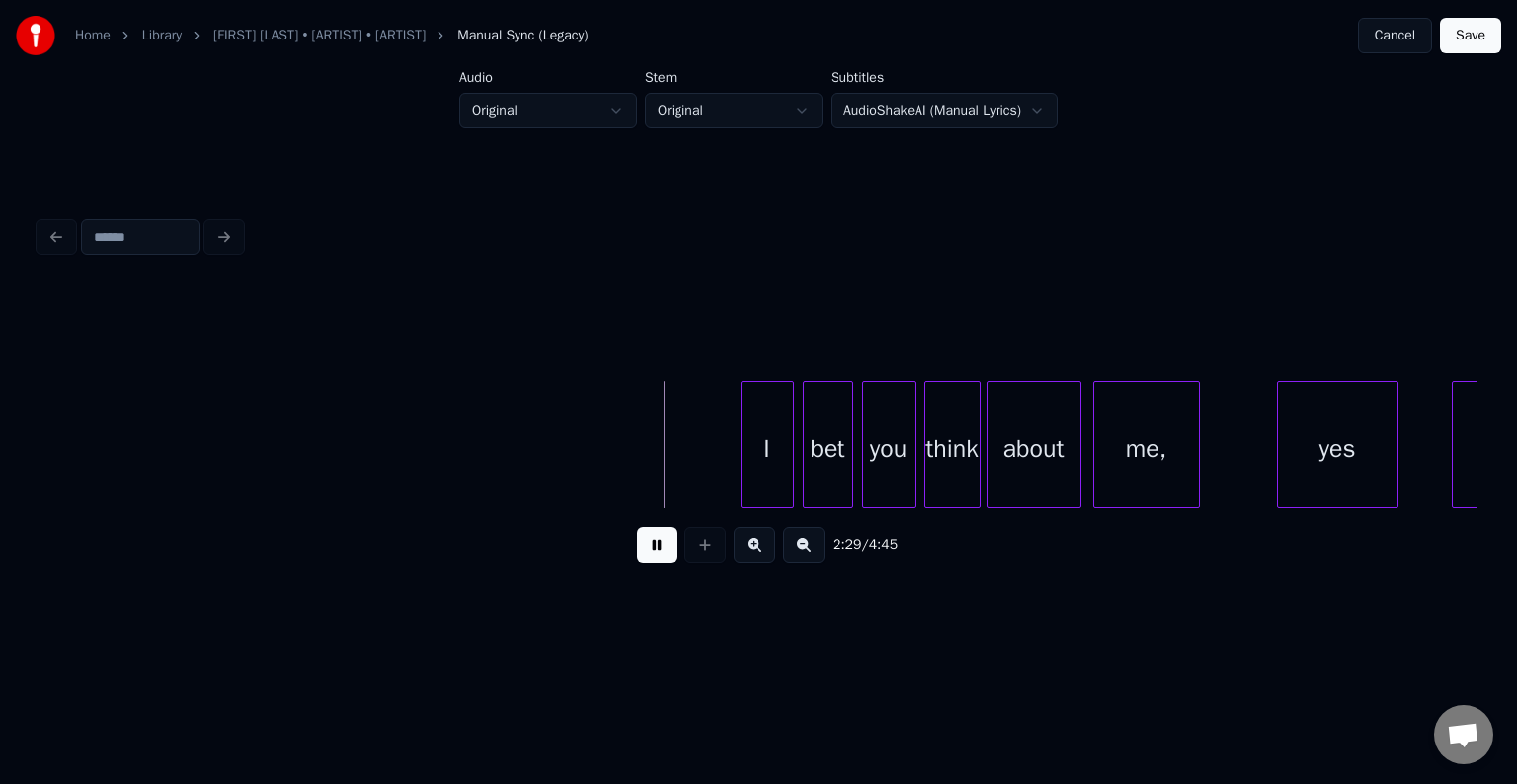 click at bounding box center [657, 545] 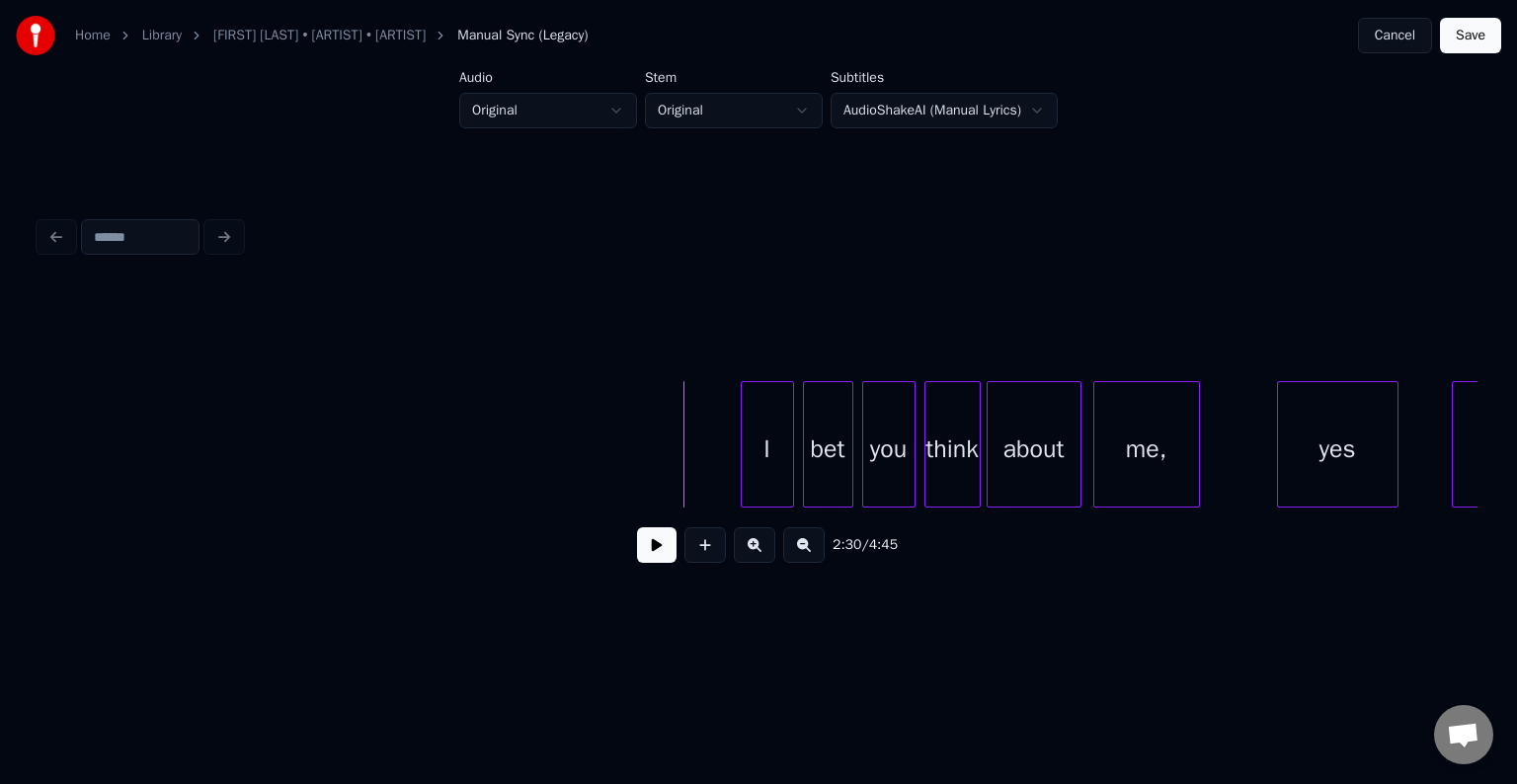 click on "I bet you think about me, yes I" at bounding box center (-434, 444) 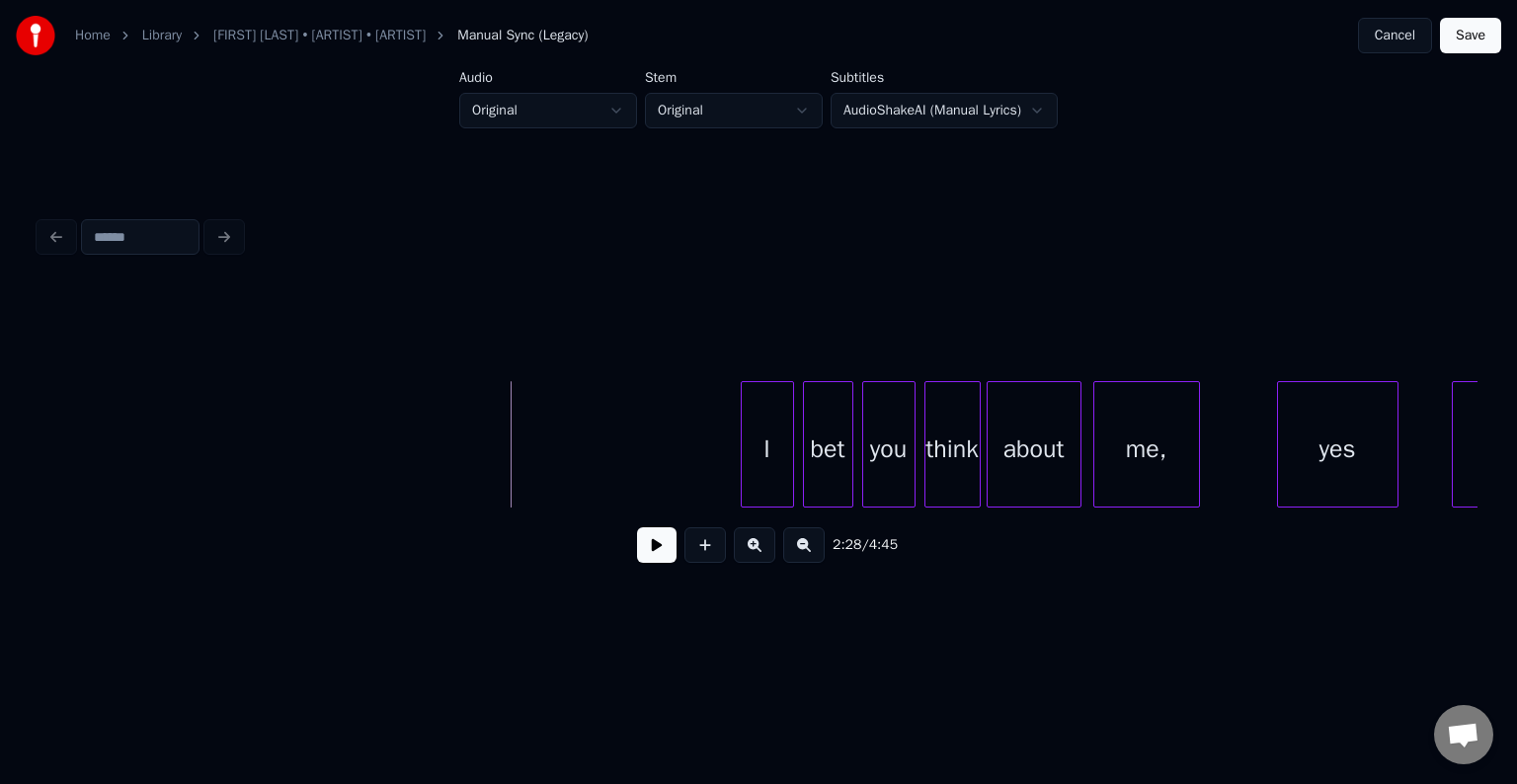 click at bounding box center (657, 545) 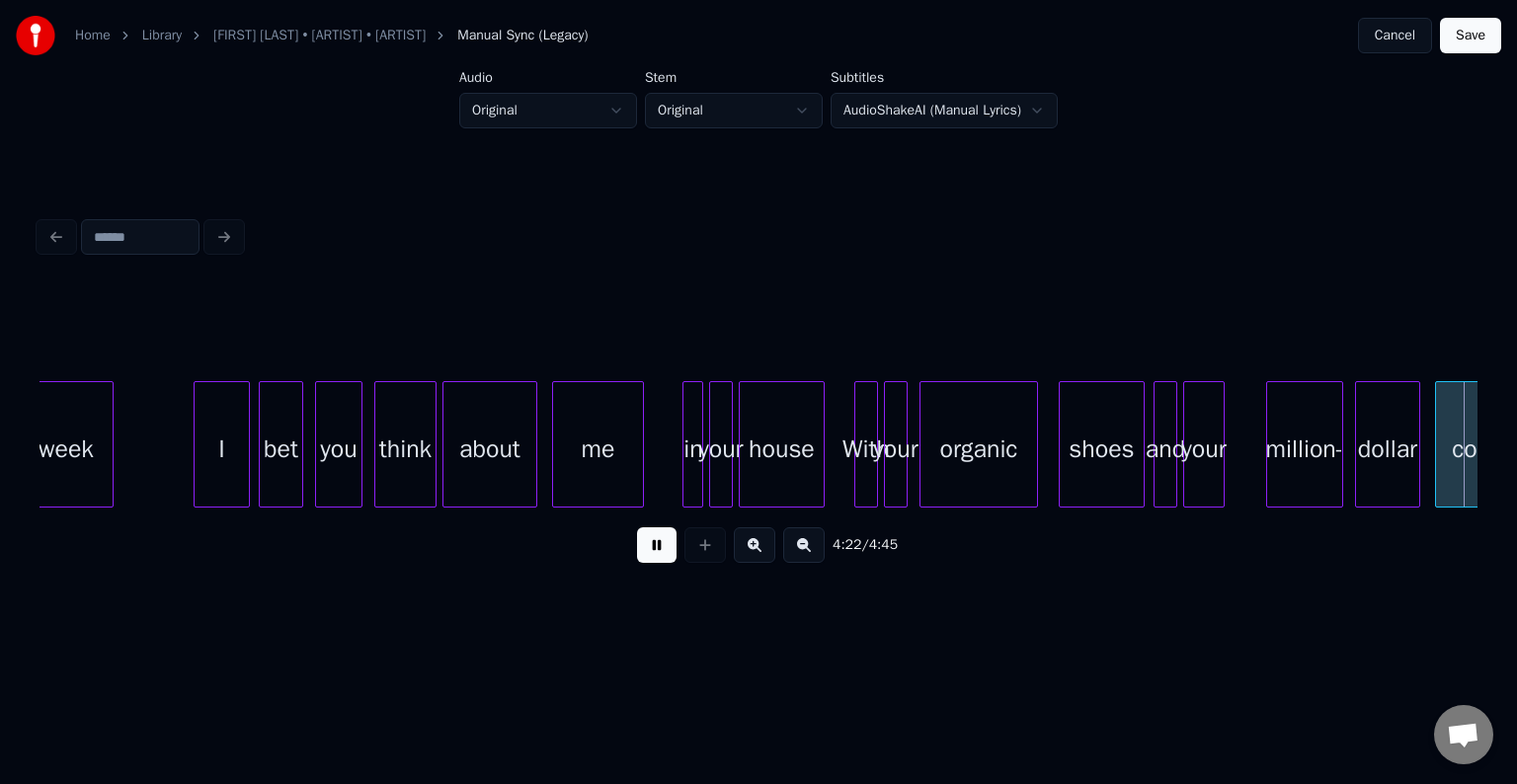 scroll, scrollTop: 0, scrollLeft: 38864, axis: horizontal 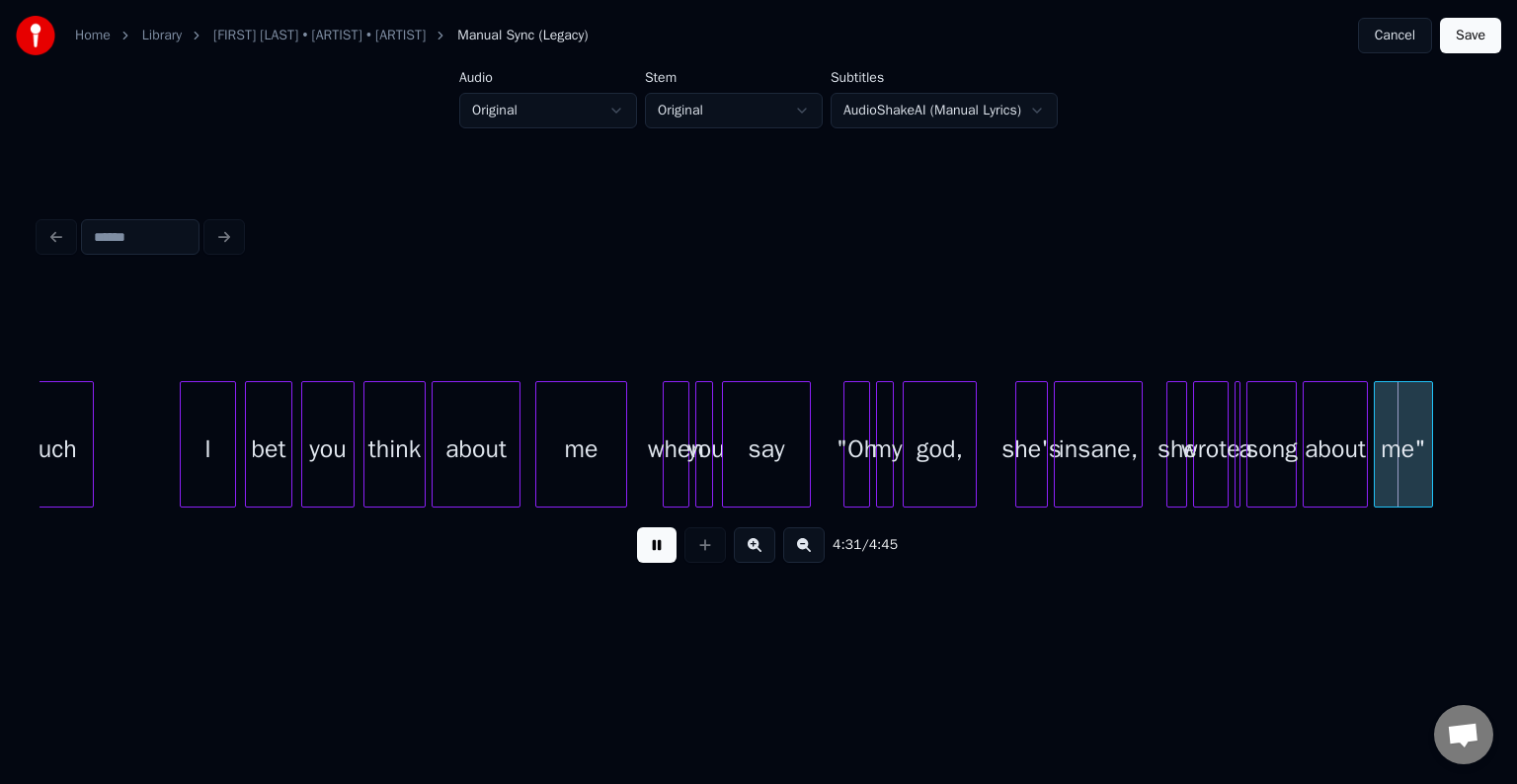 click at bounding box center (657, 545) 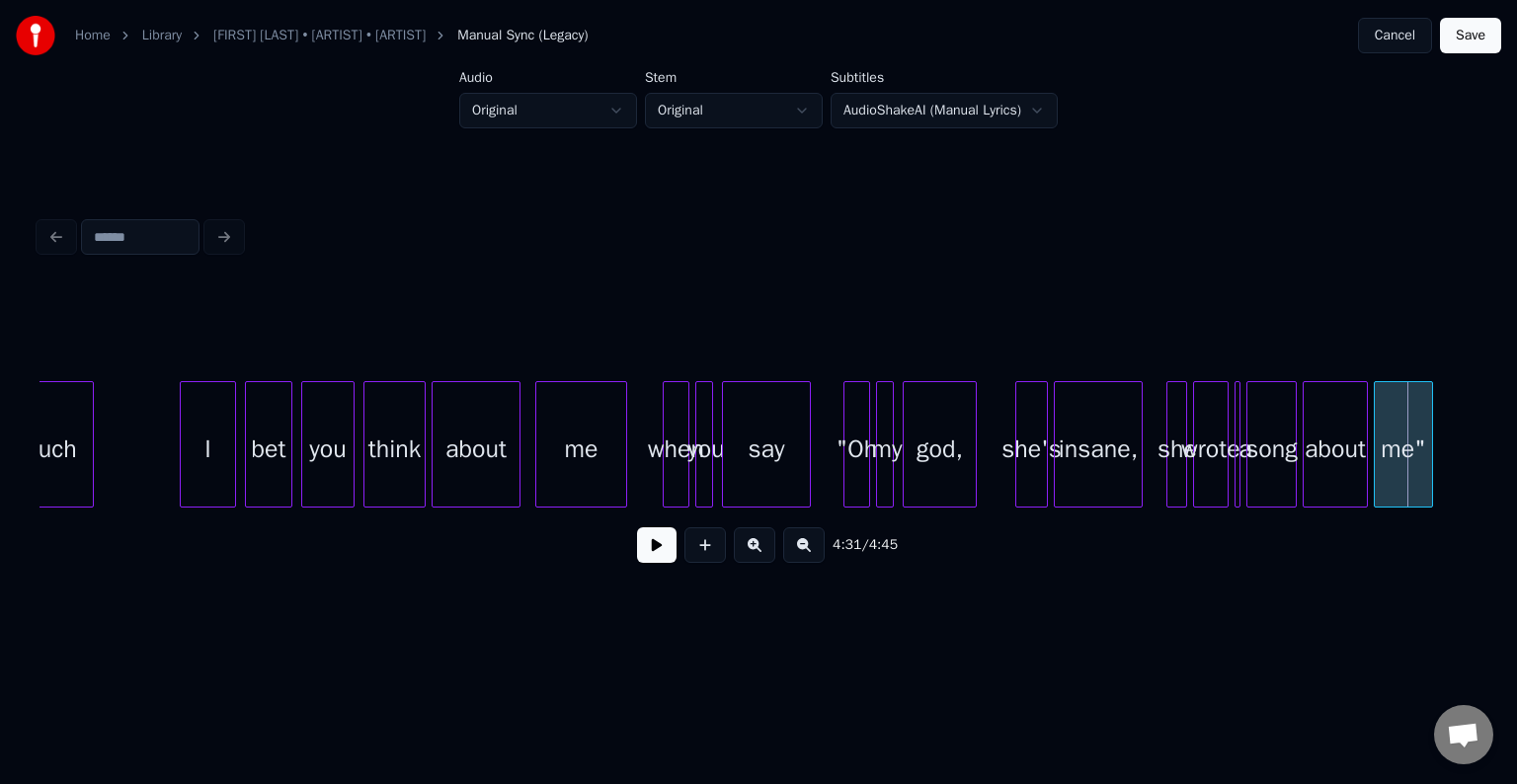 click on "couch I bet you think about me when you say "Oh my god, she's insane, she wrote a song about me"" at bounding box center (-17702, 444) 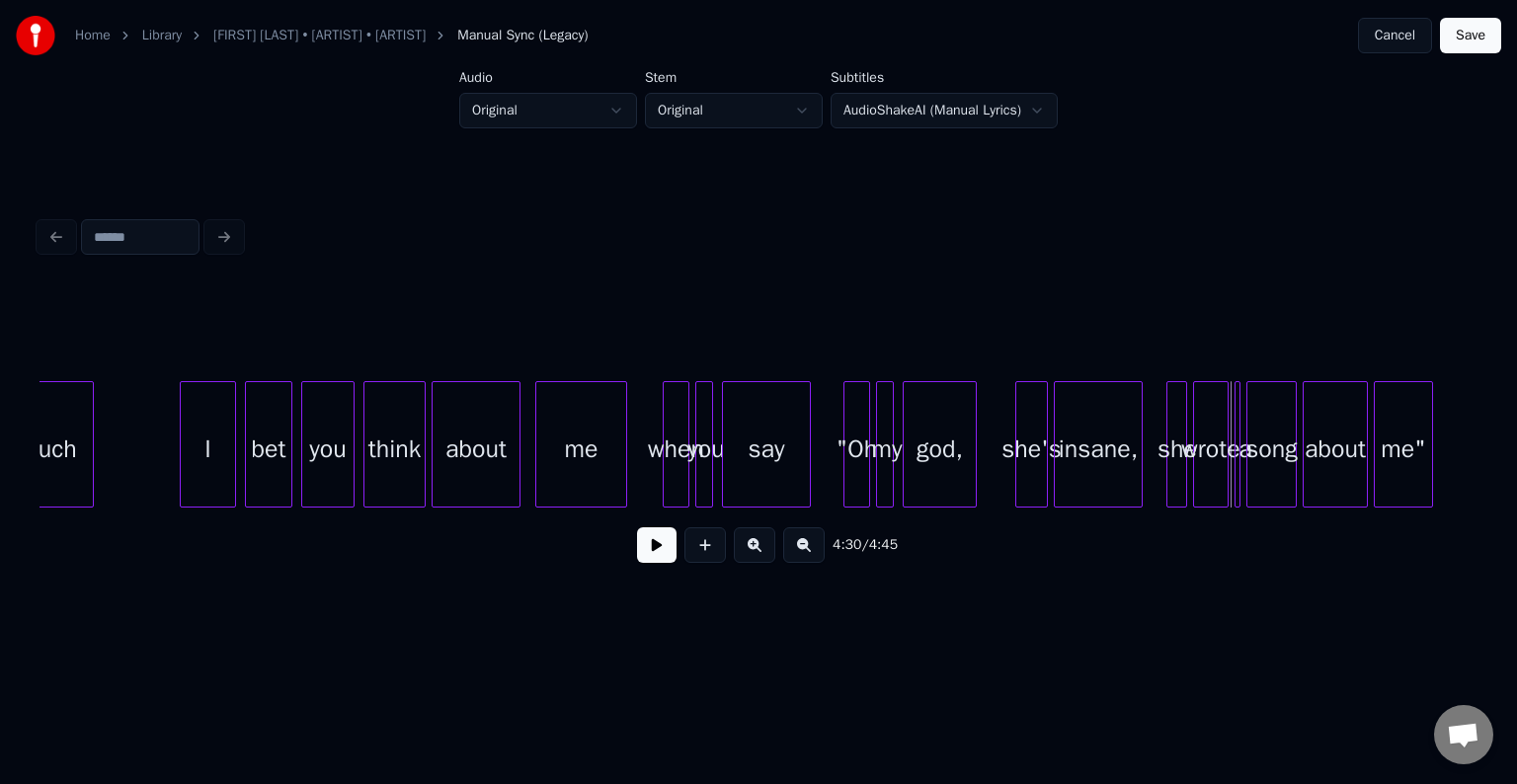 click at bounding box center [1237, 444] 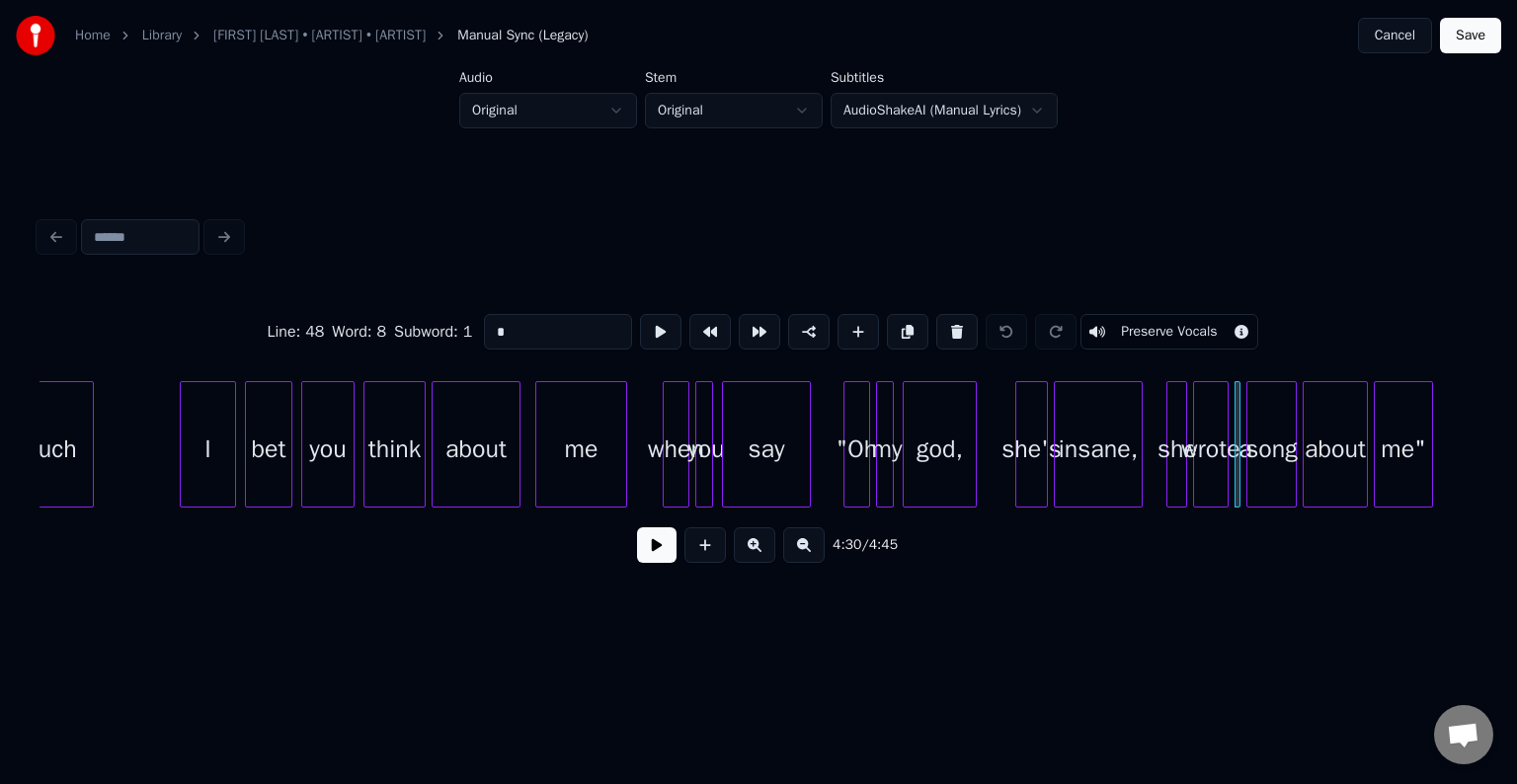 click at bounding box center (657, 545) 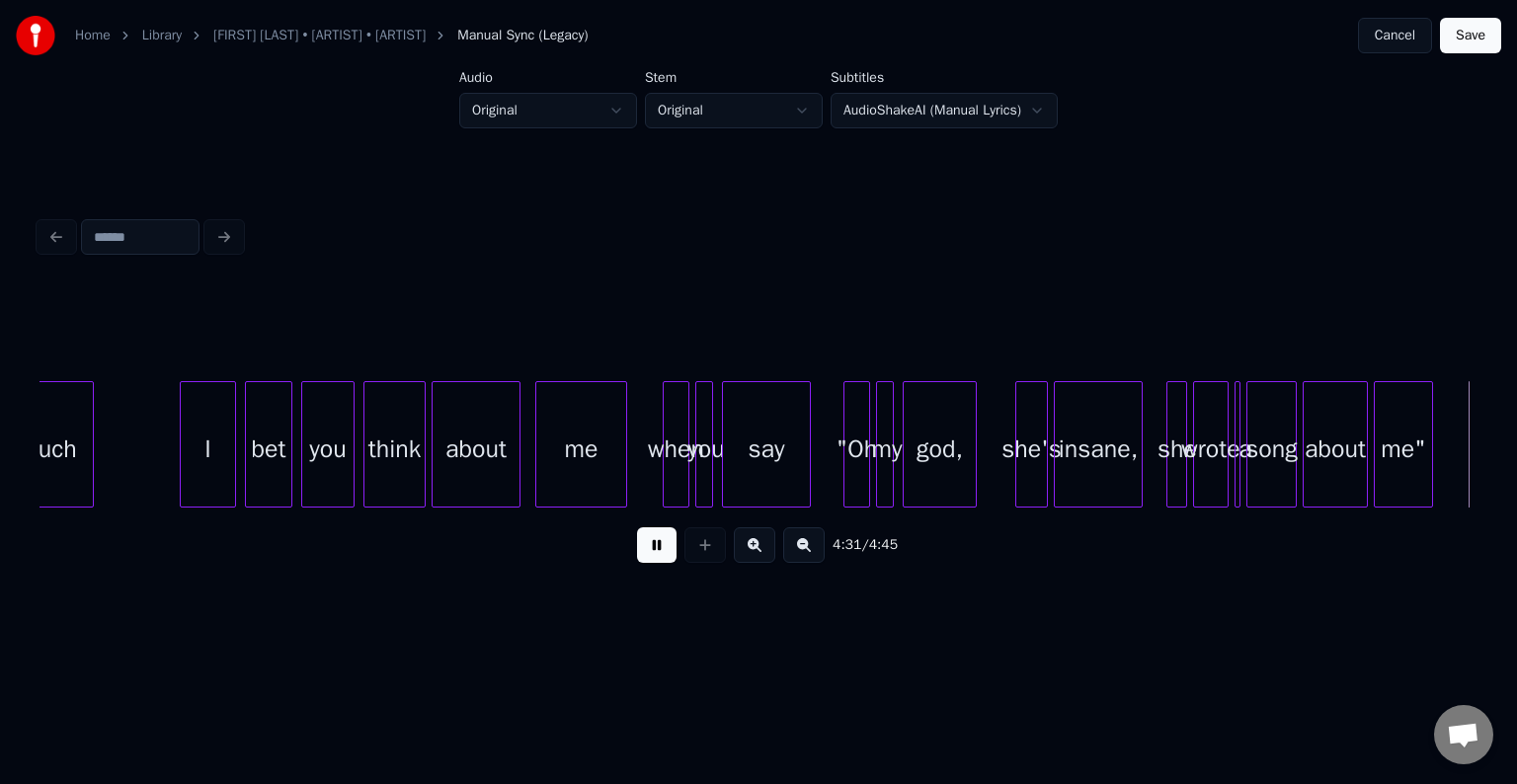 scroll, scrollTop: 0, scrollLeft: 40303, axis: horizontal 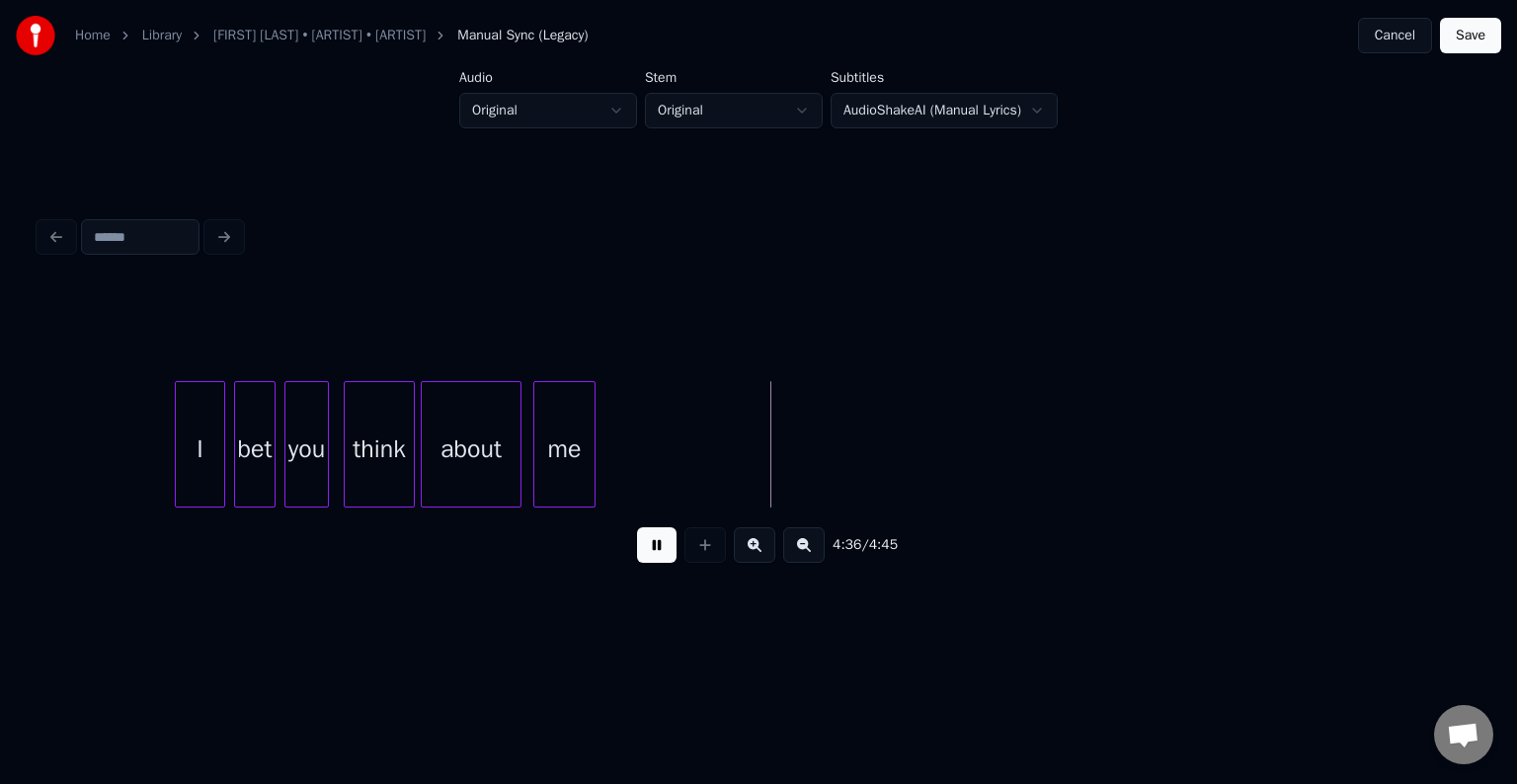 click at bounding box center (657, 545) 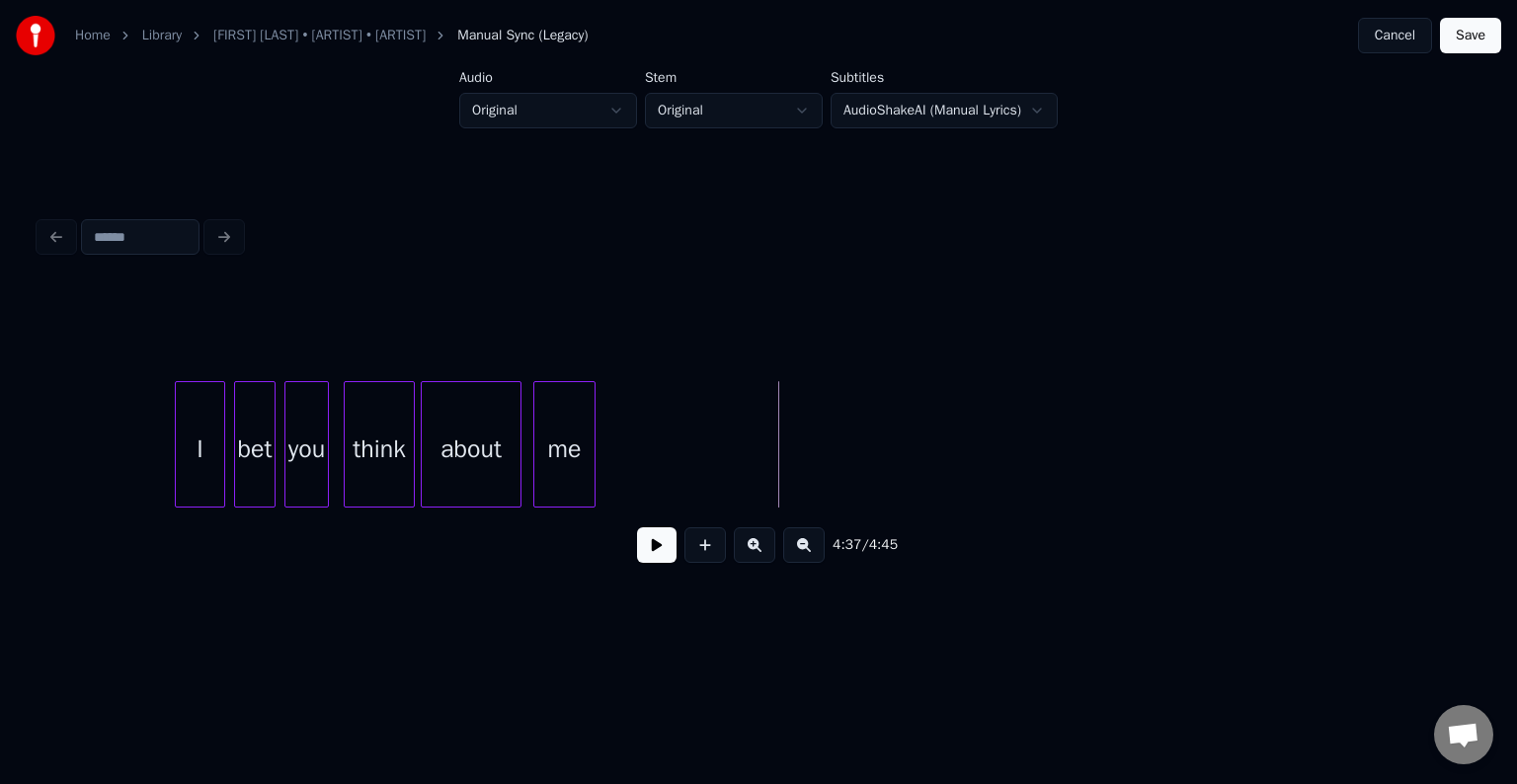 scroll, scrollTop: 0, scrollLeft: 40808, axis: horizontal 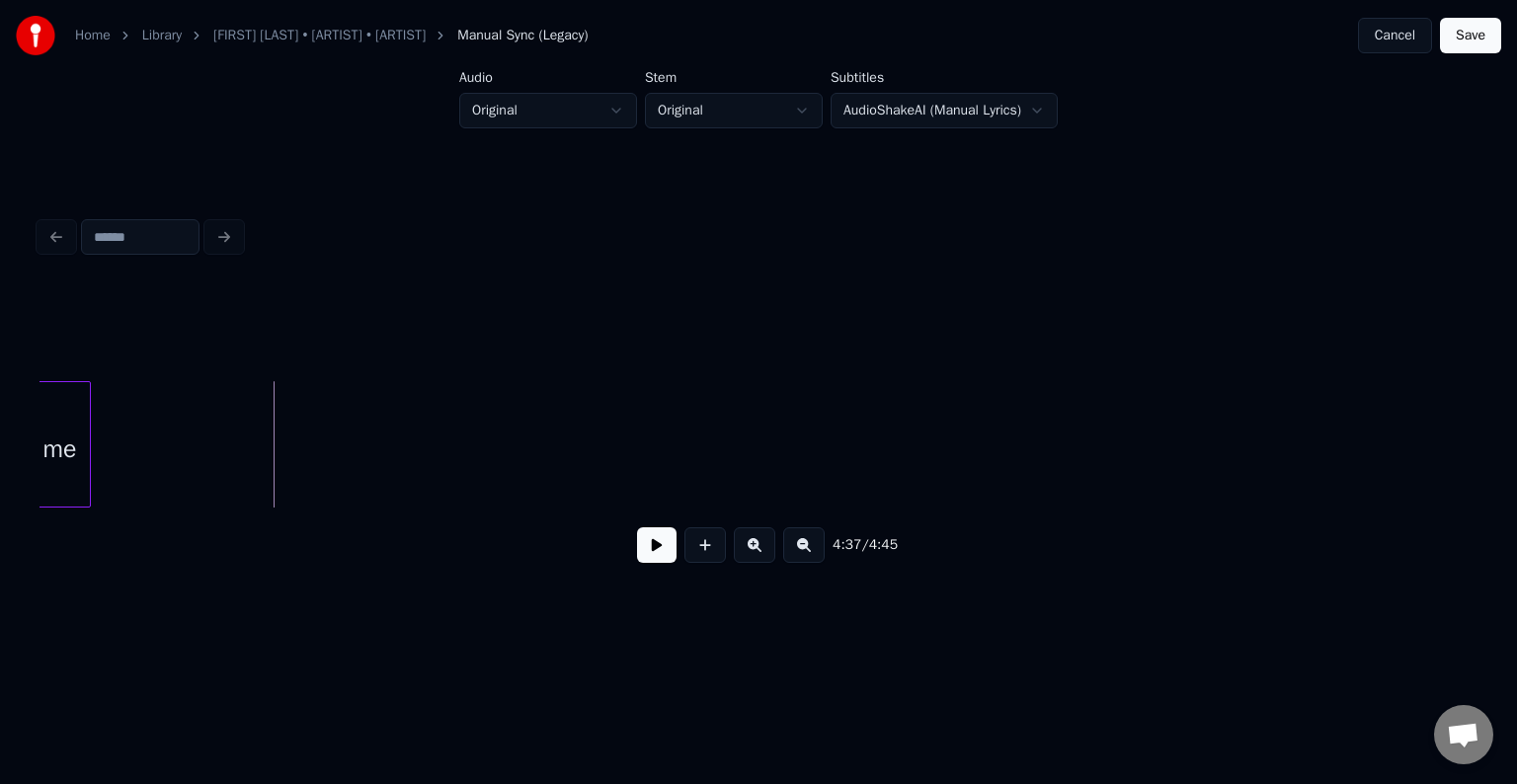 click on "Save" at bounding box center (1471, 36) 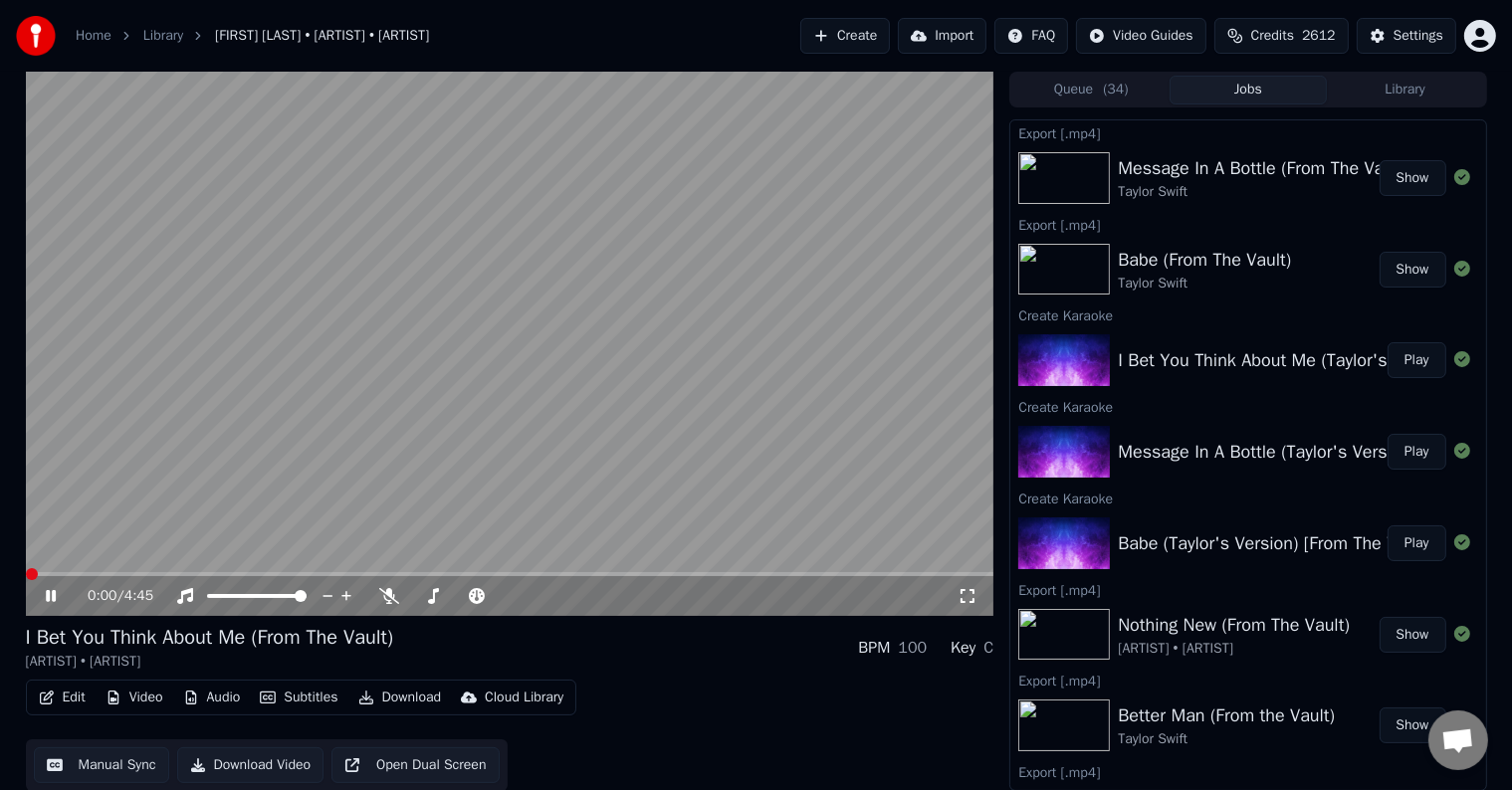 click on "Download" at bounding box center (400, 697) 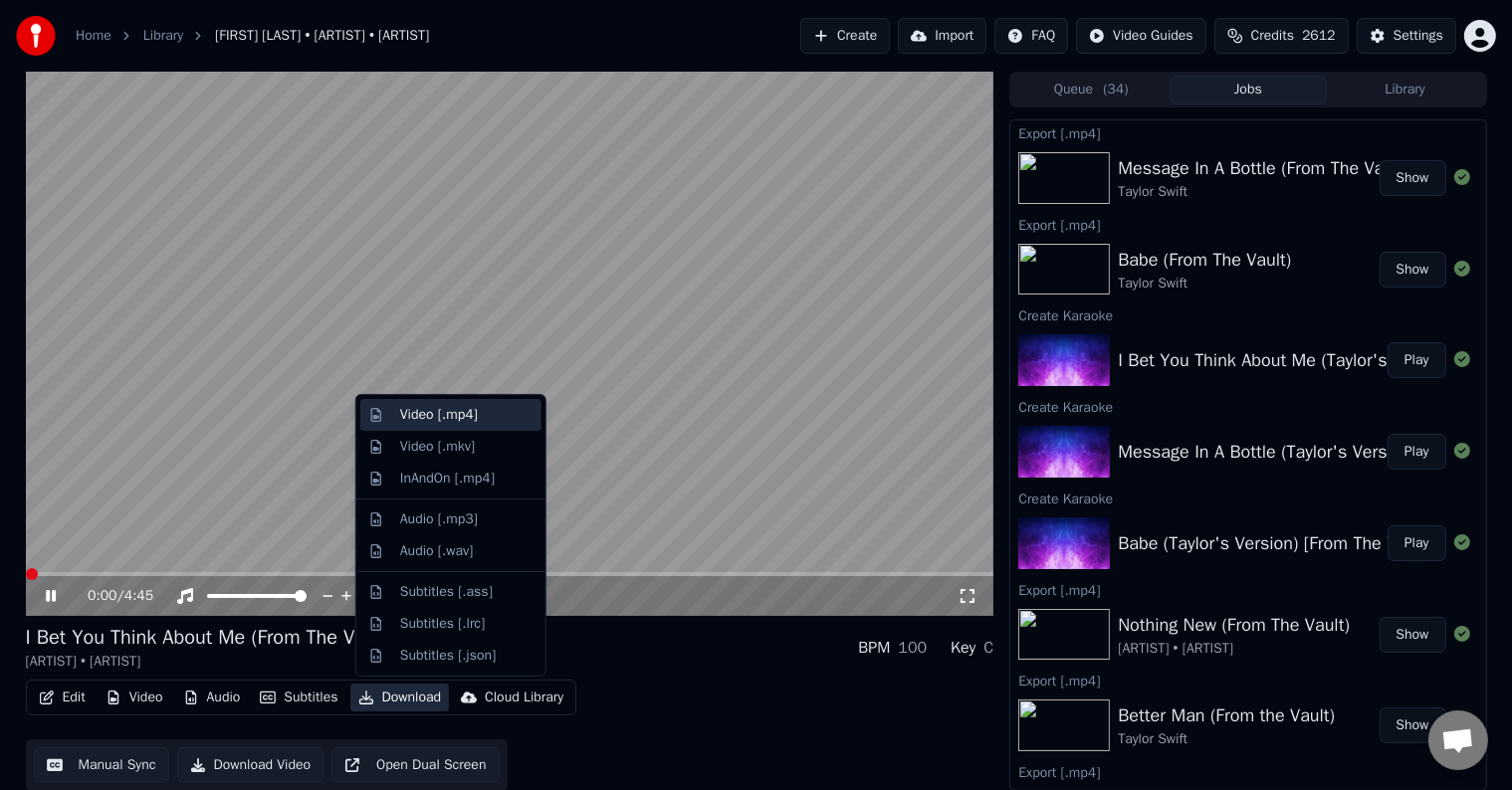 click on "Video [.mp4]" at bounding box center (439, 415) 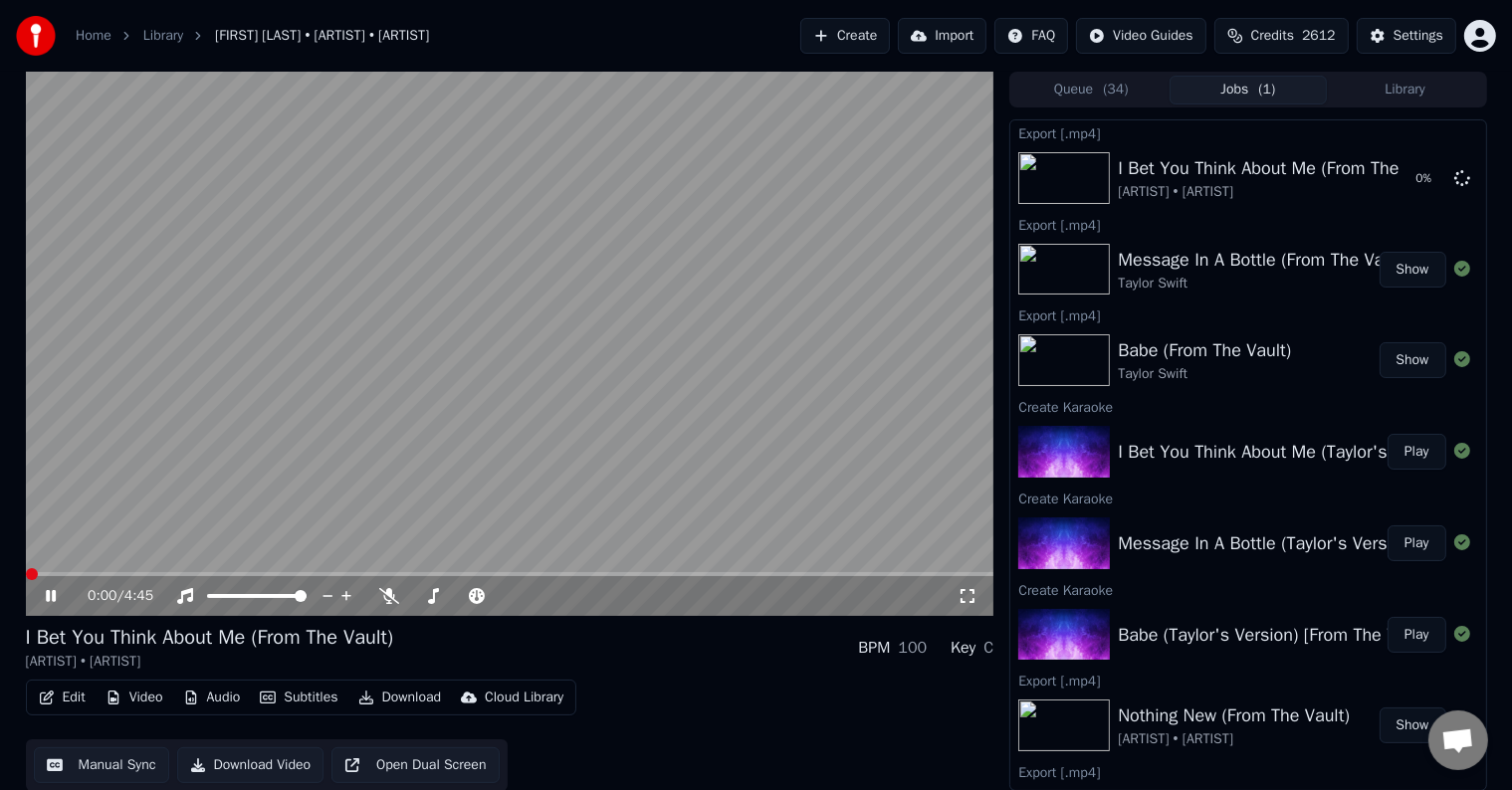 click 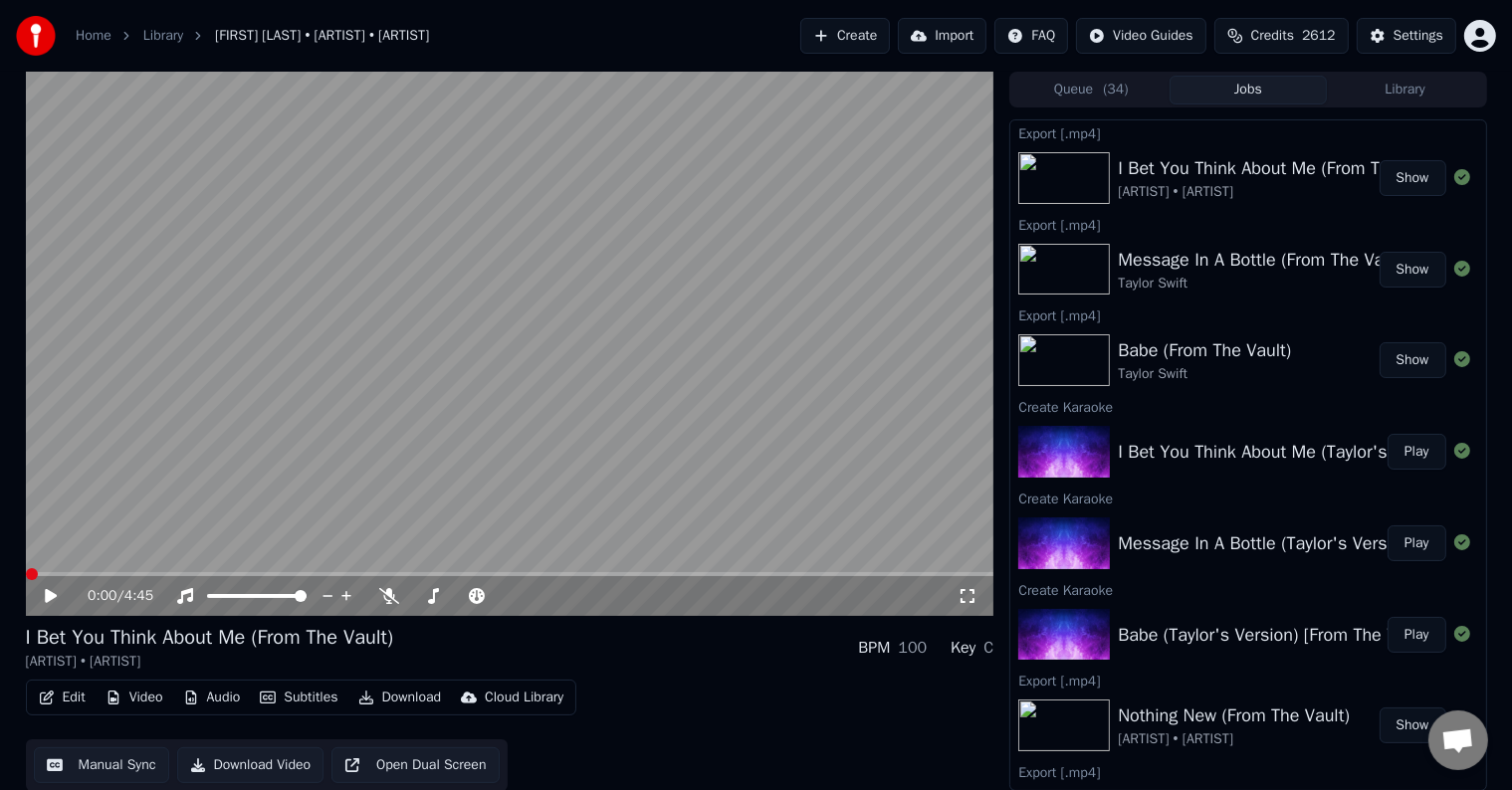 click on "Create" at bounding box center [845, 36] 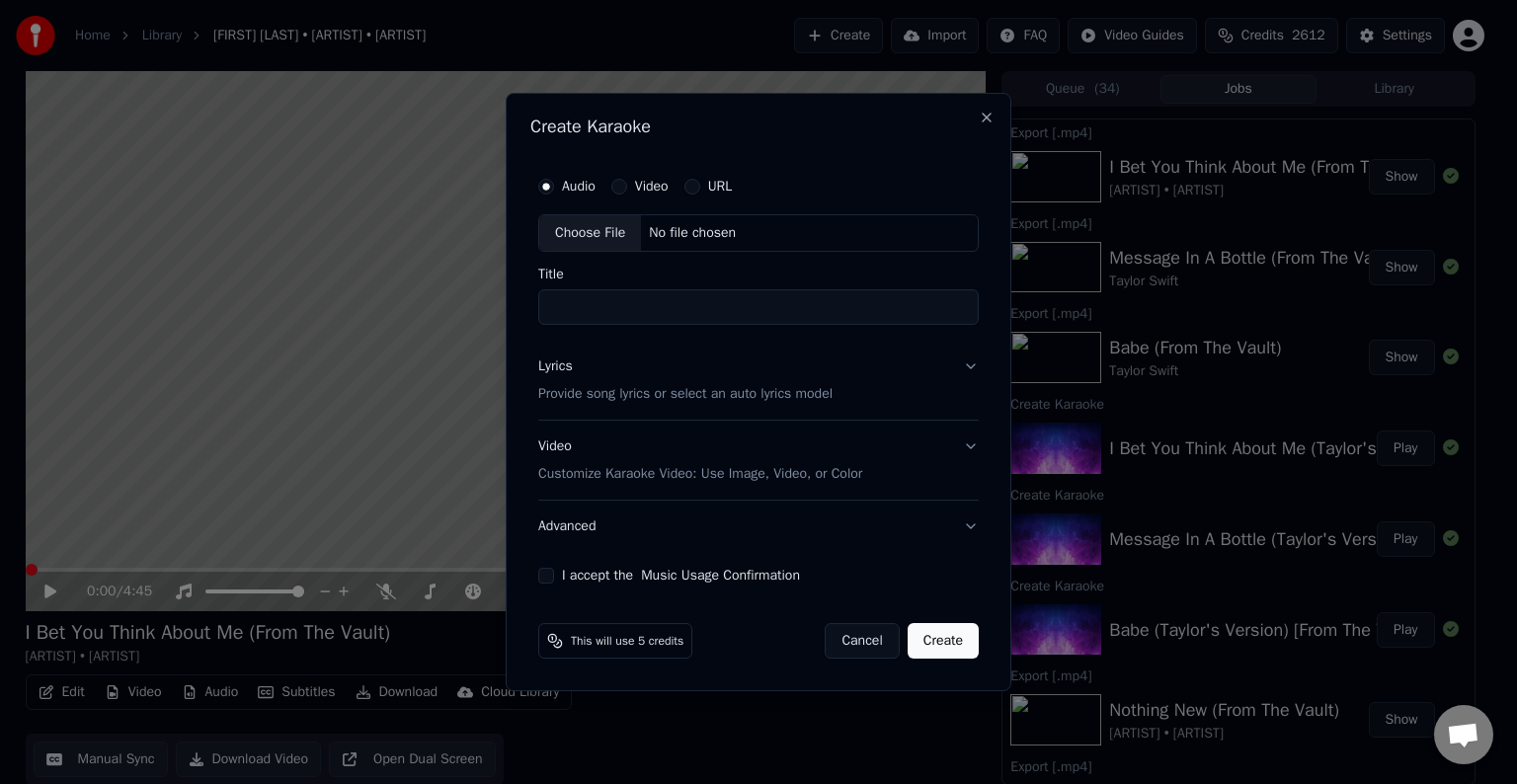 click on "Choose File" at bounding box center (590, 233) 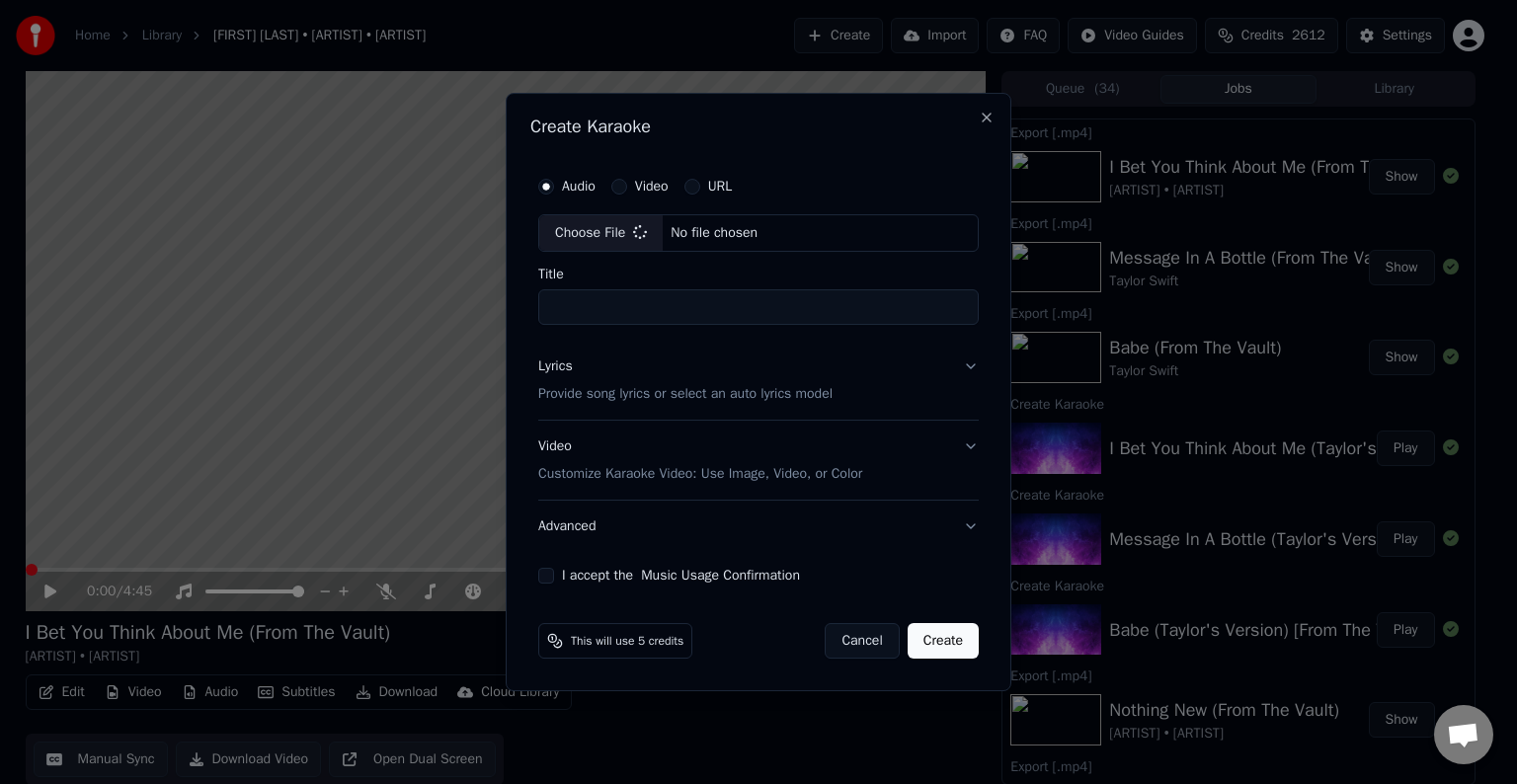 type on "**********" 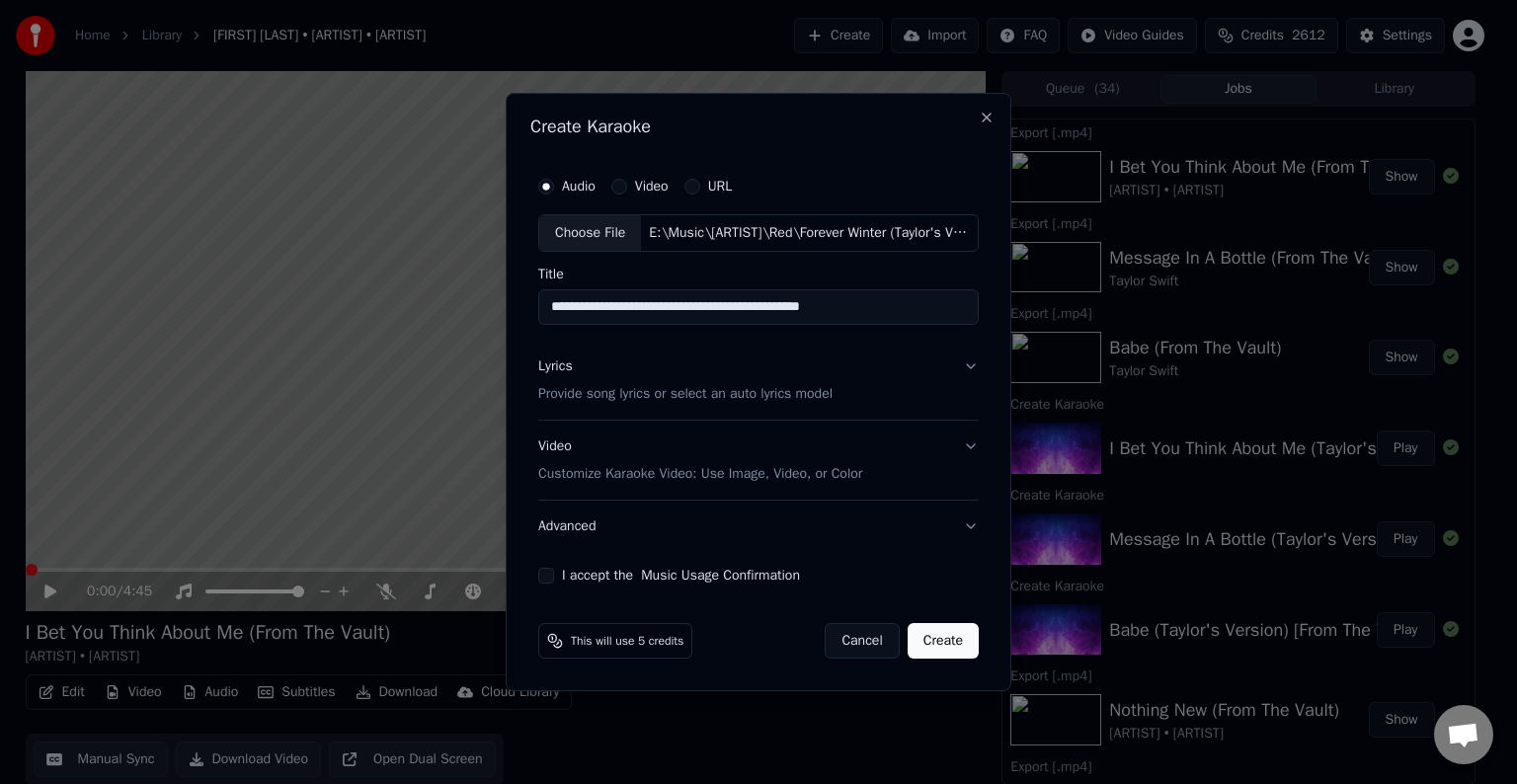 click on "Lyrics Provide song lyrics or select an auto lyrics model" at bounding box center [758, 380] 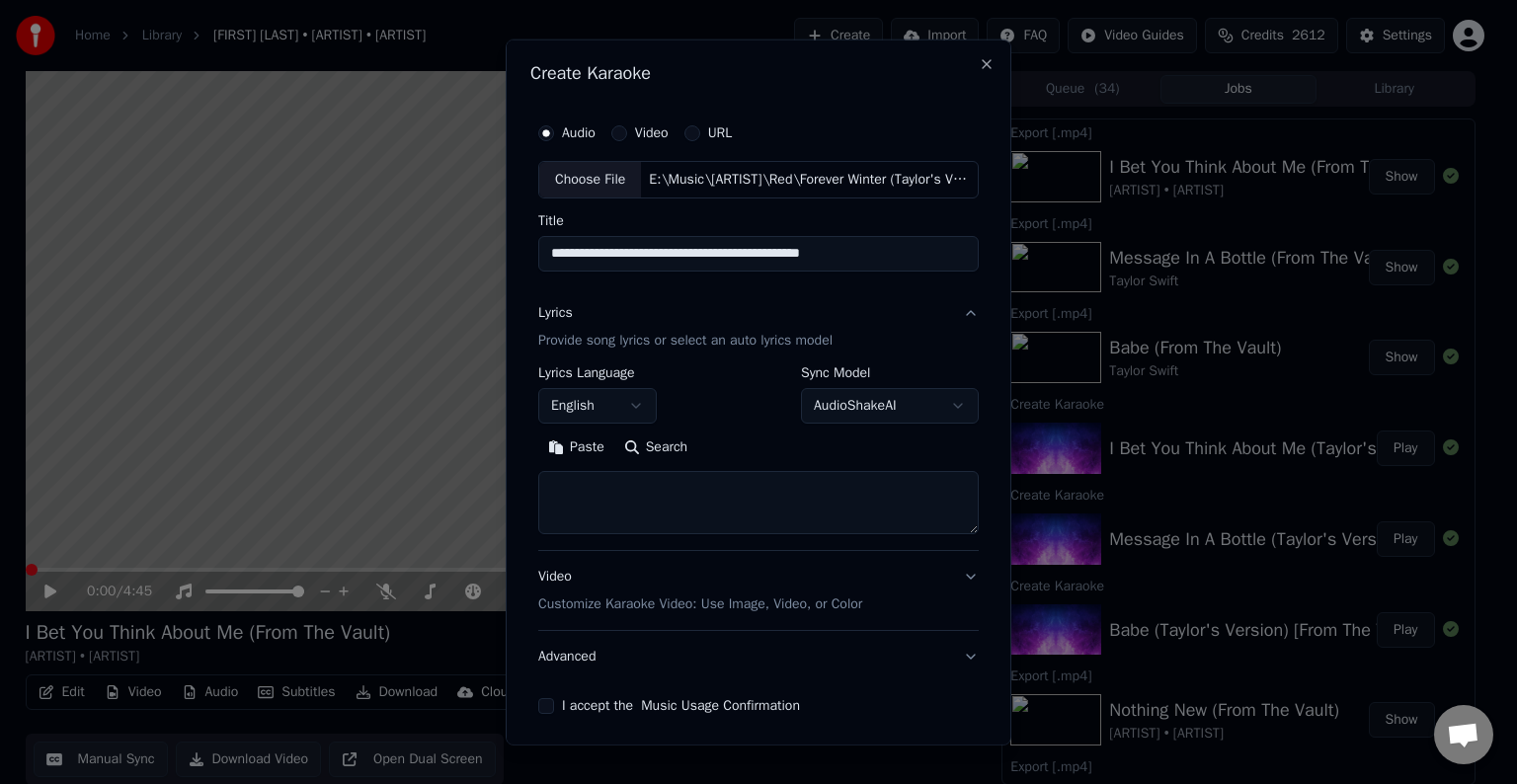 click at bounding box center (758, 503) 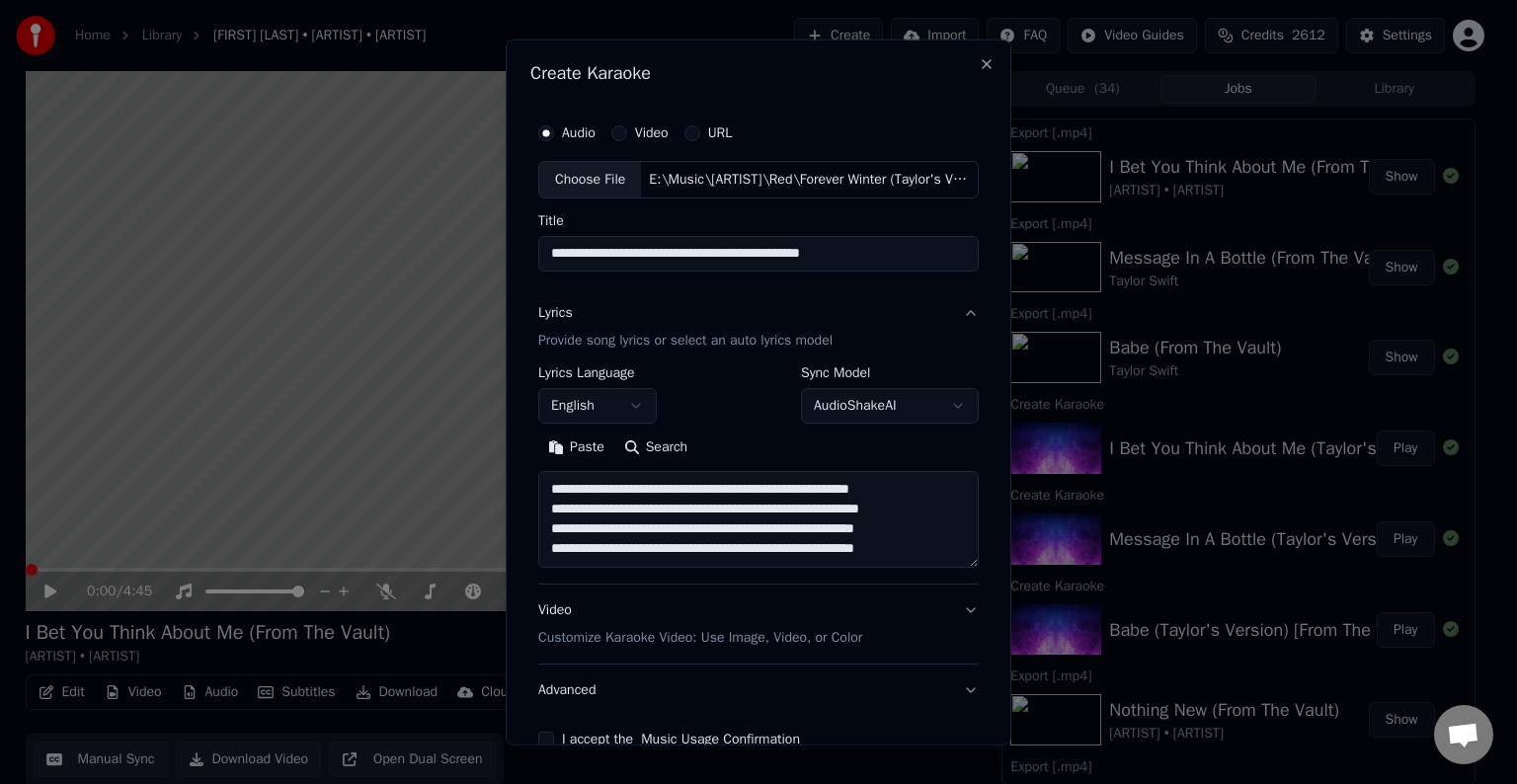 scroll, scrollTop: 43, scrollLeft: 0, axis: vertical 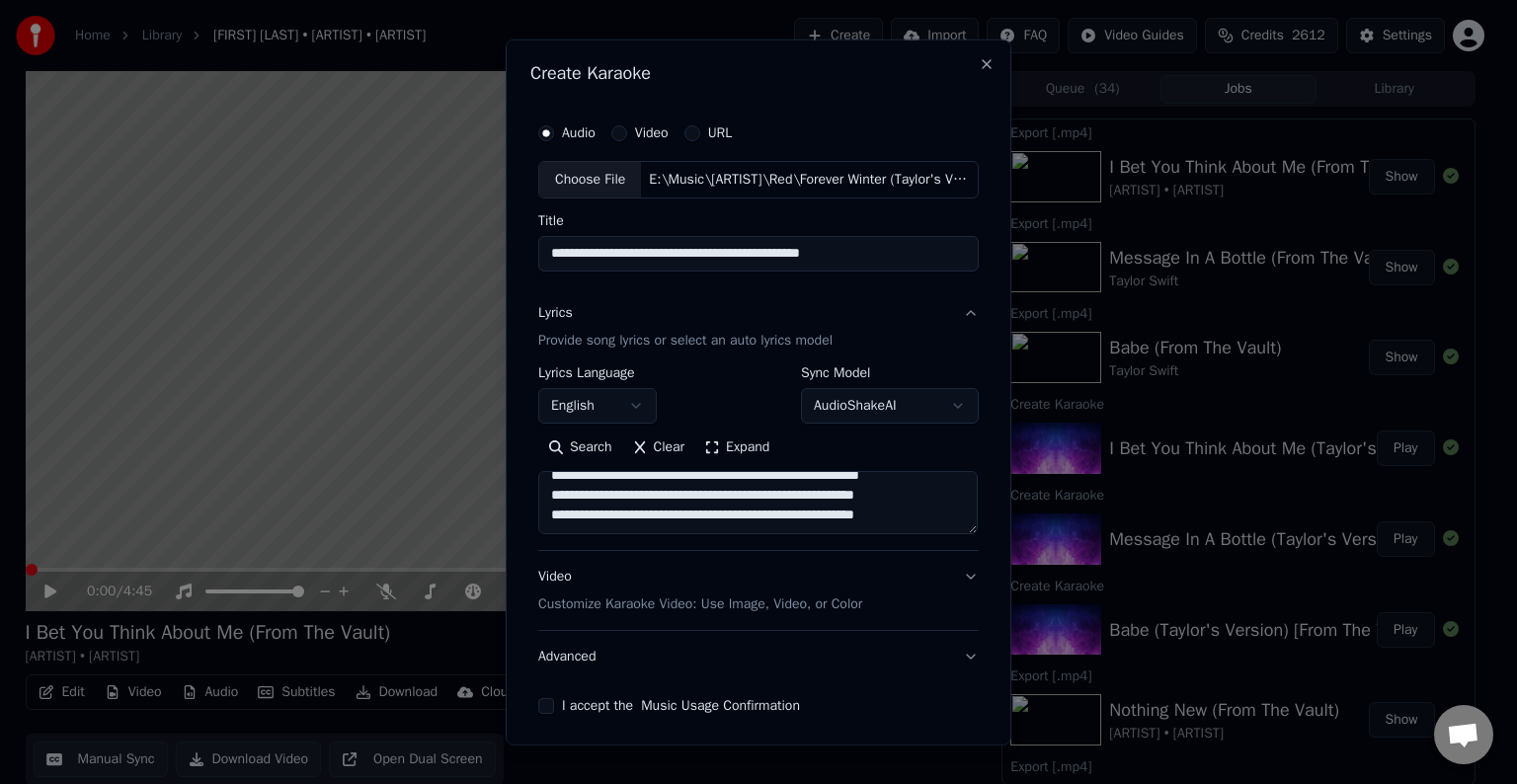 paste on "**********" 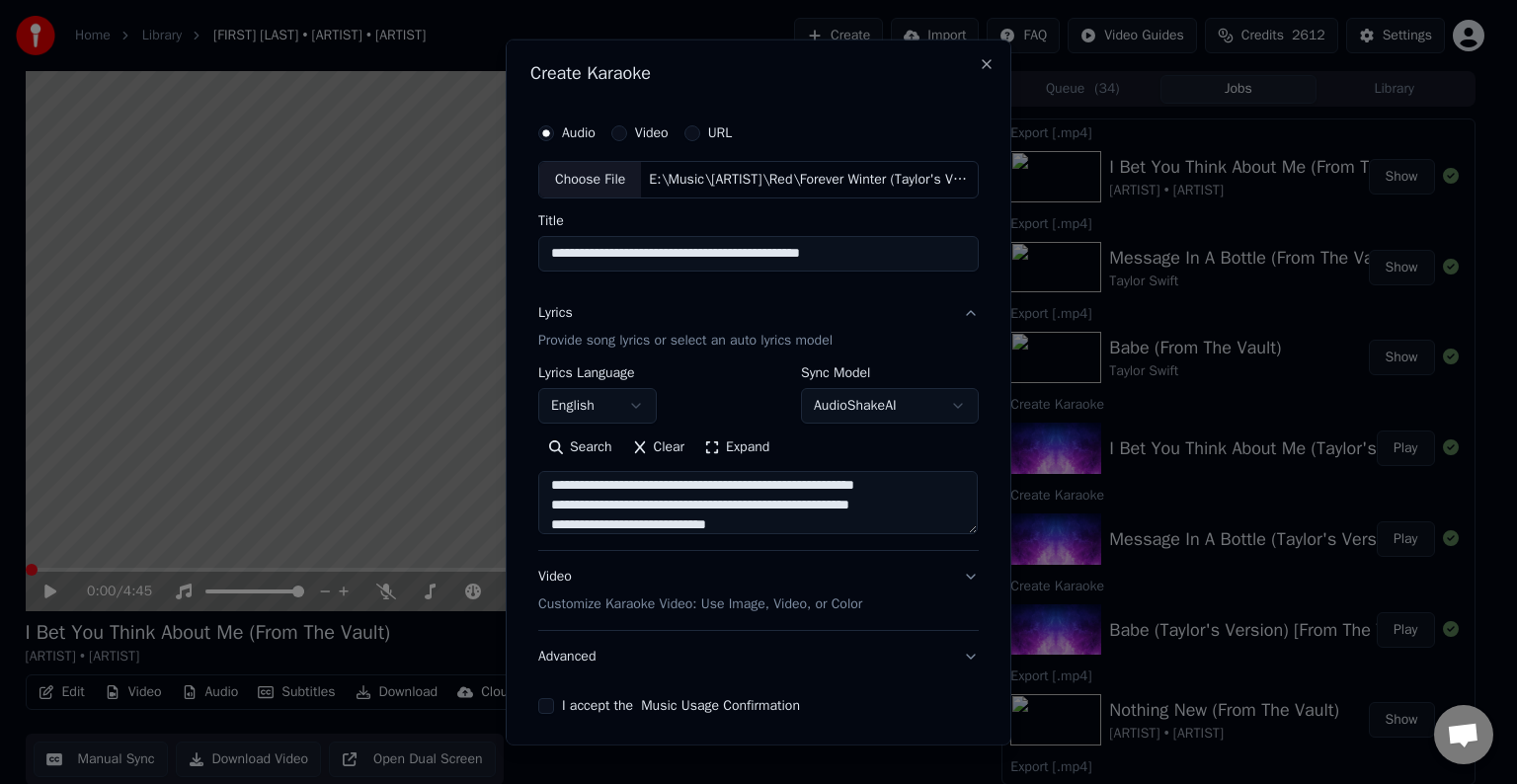 scroll, scrollTop: 122, scrollLeft: 0, axis: vertical 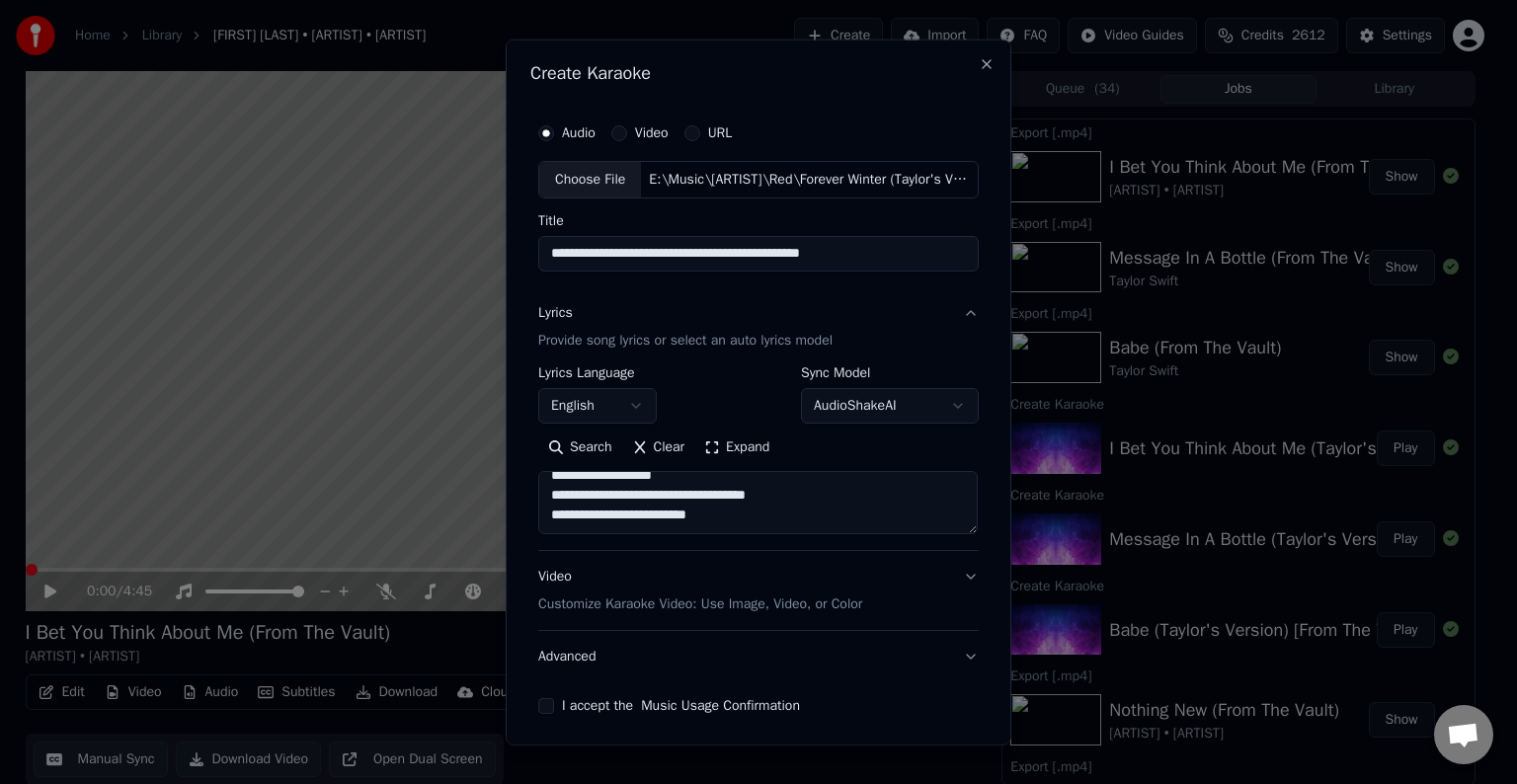 paste on "**********" 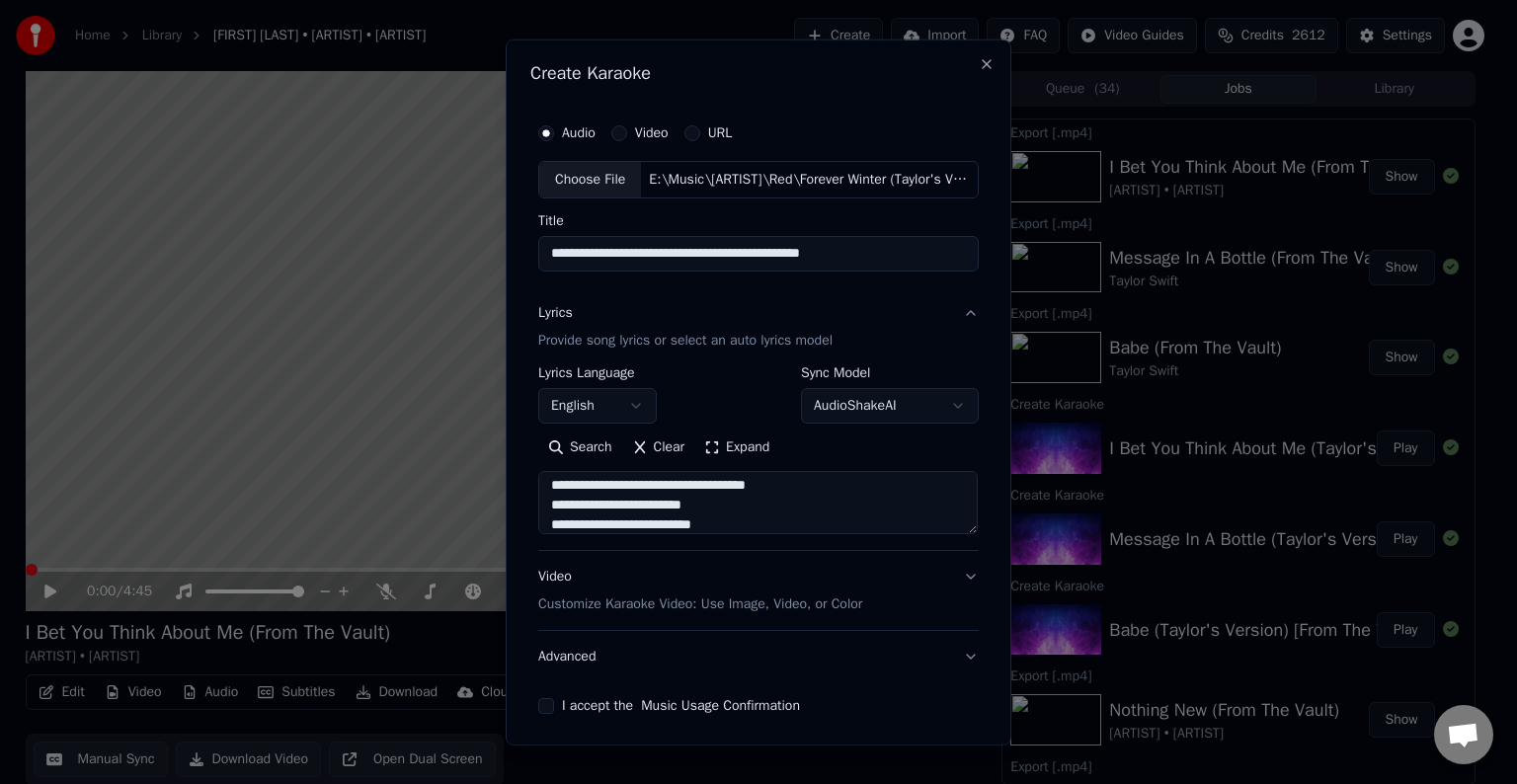 scroll, scrollTop: 261, scrollLeft: 0, axis: vertical 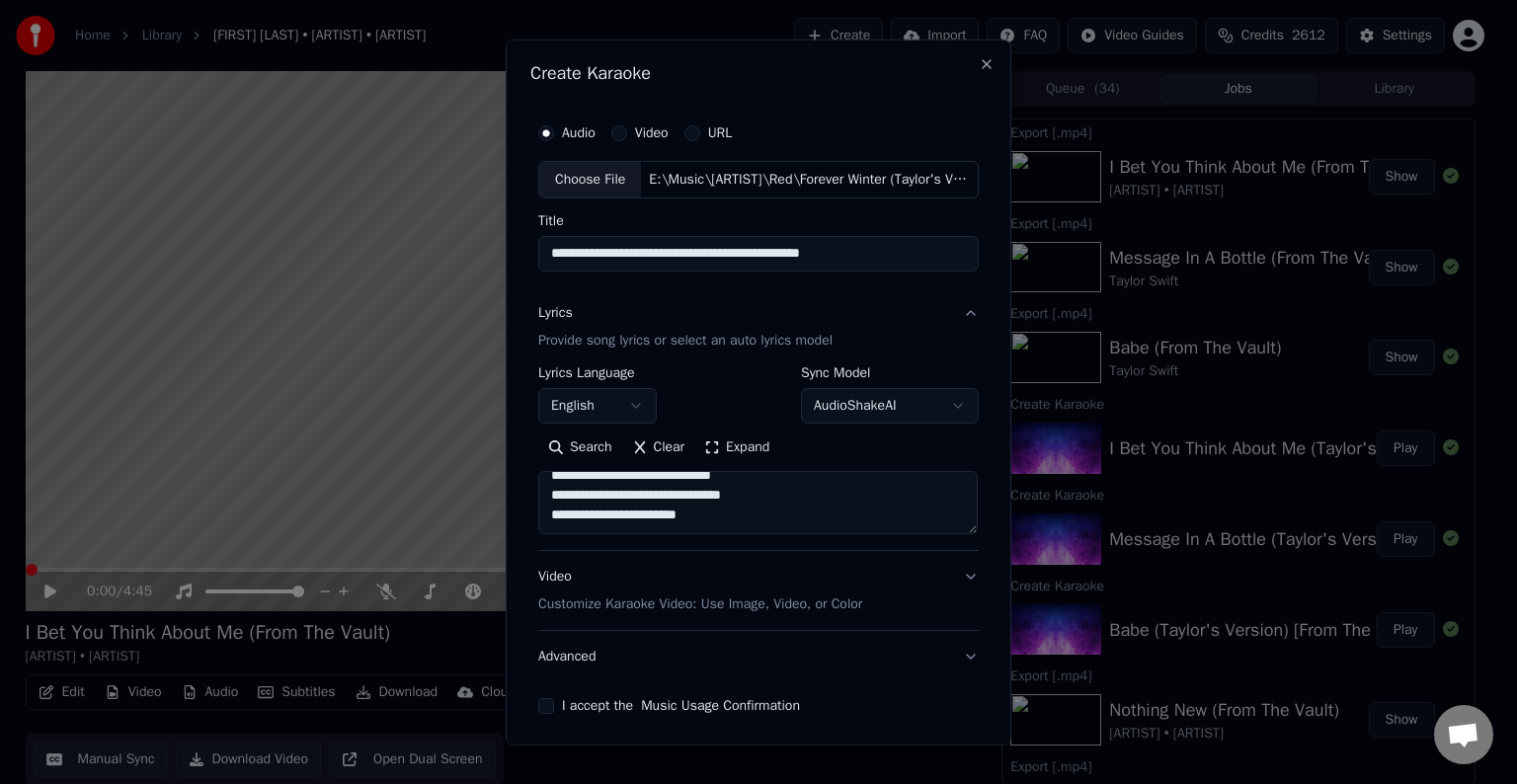 paste on "**********" 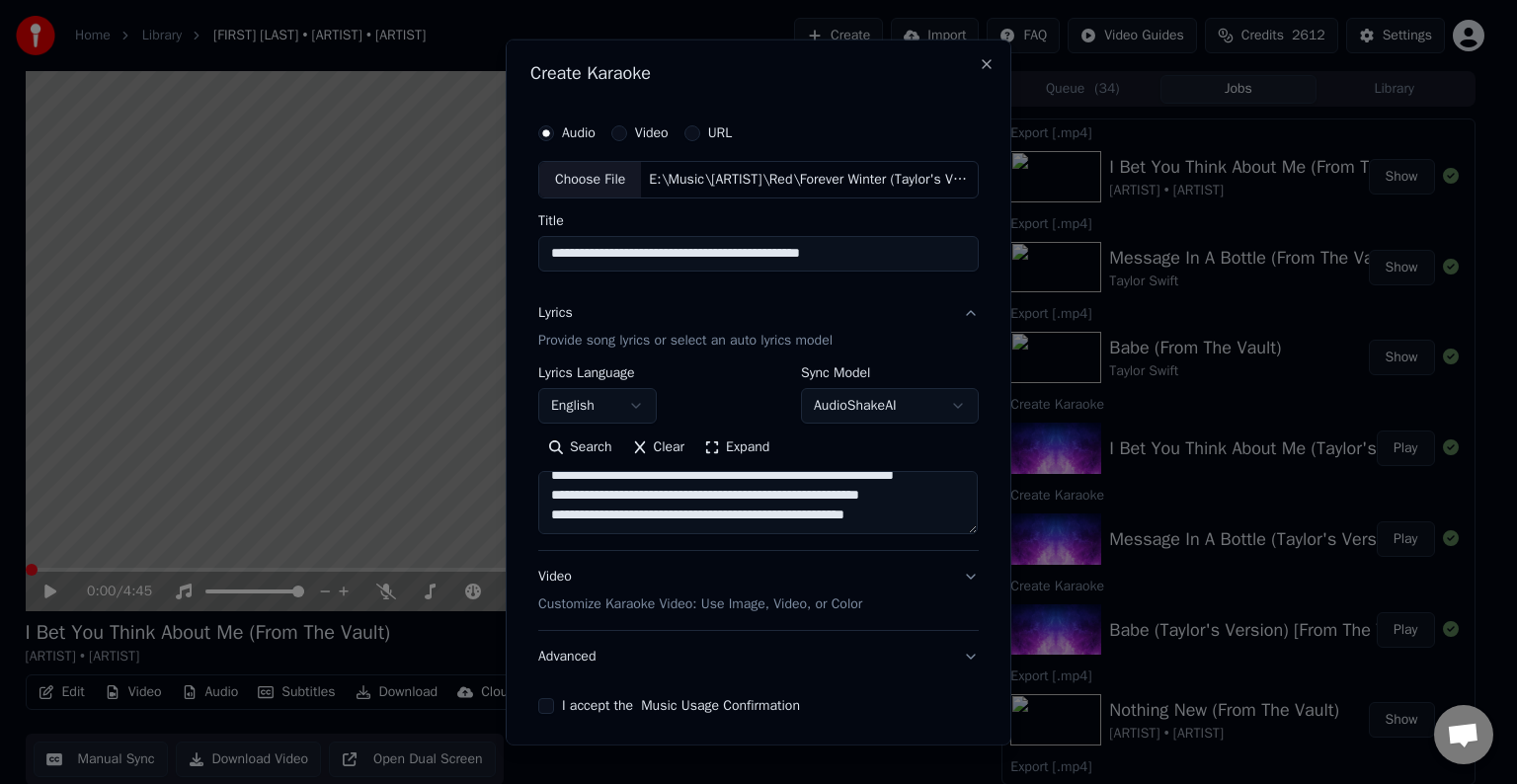 scroll, scrollTop: 359, scrollLeft: 0, axis: vertical 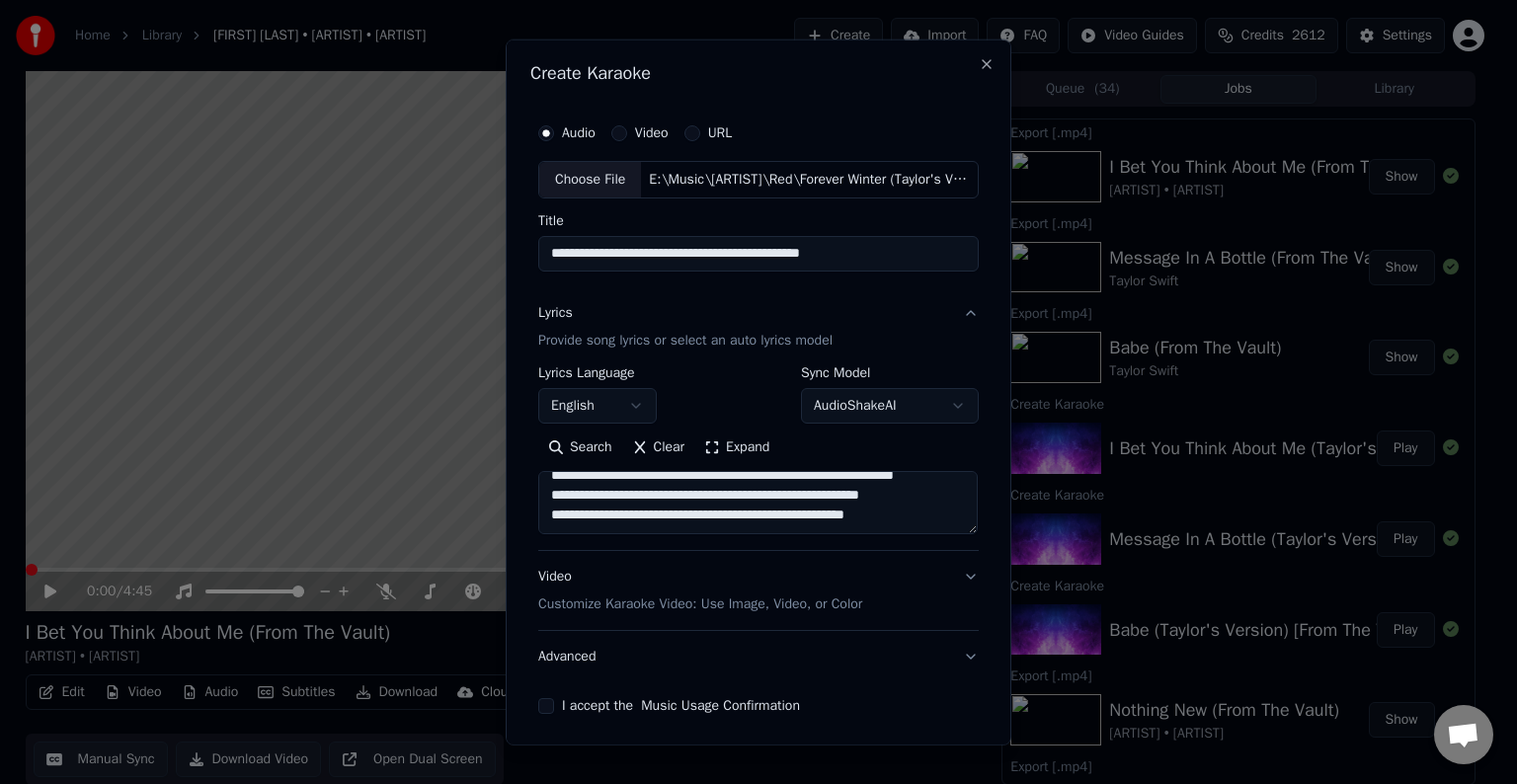 paste on "**********" 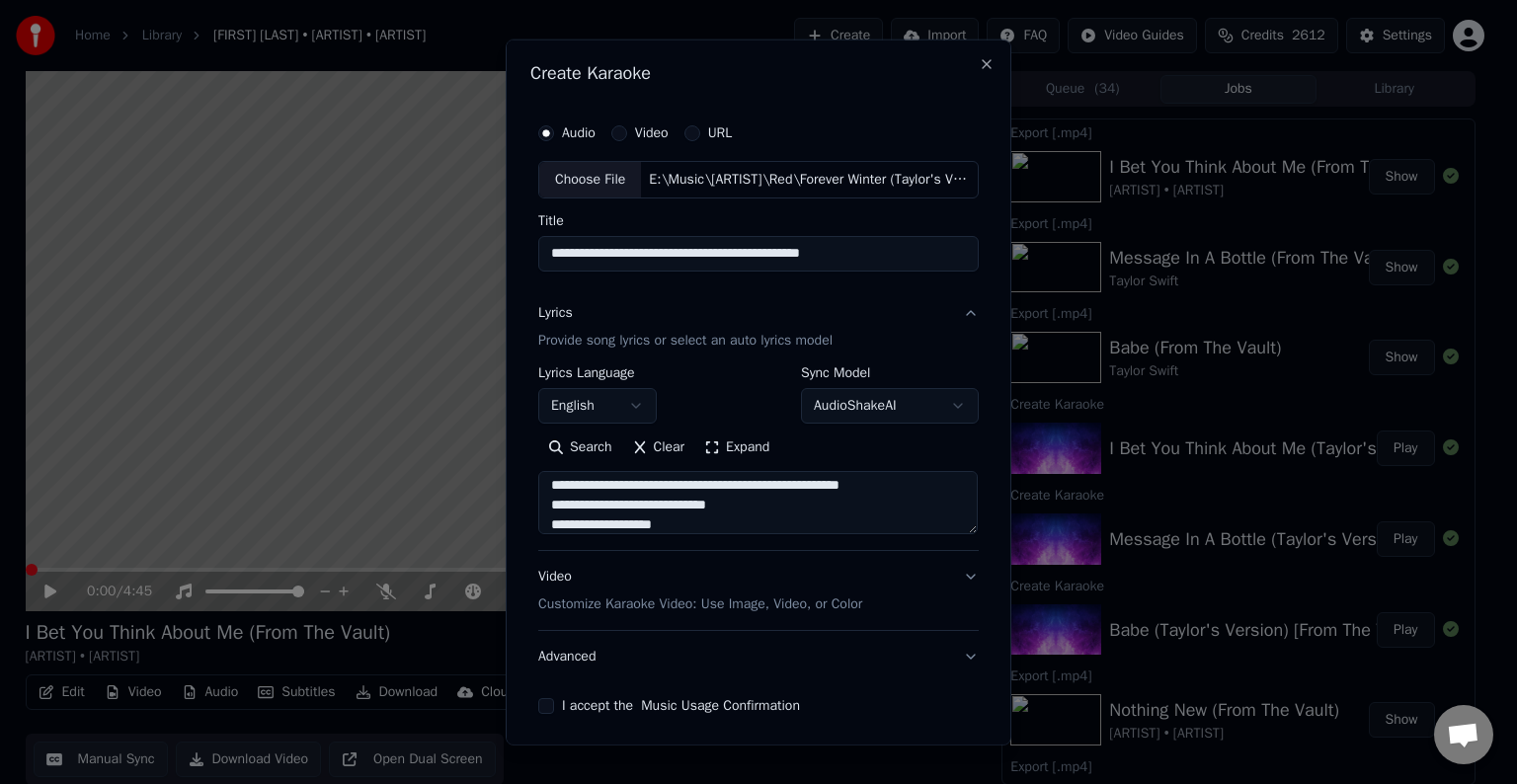 scroll, scrollTop: 438, scrollLeft: 0, axis: vertical 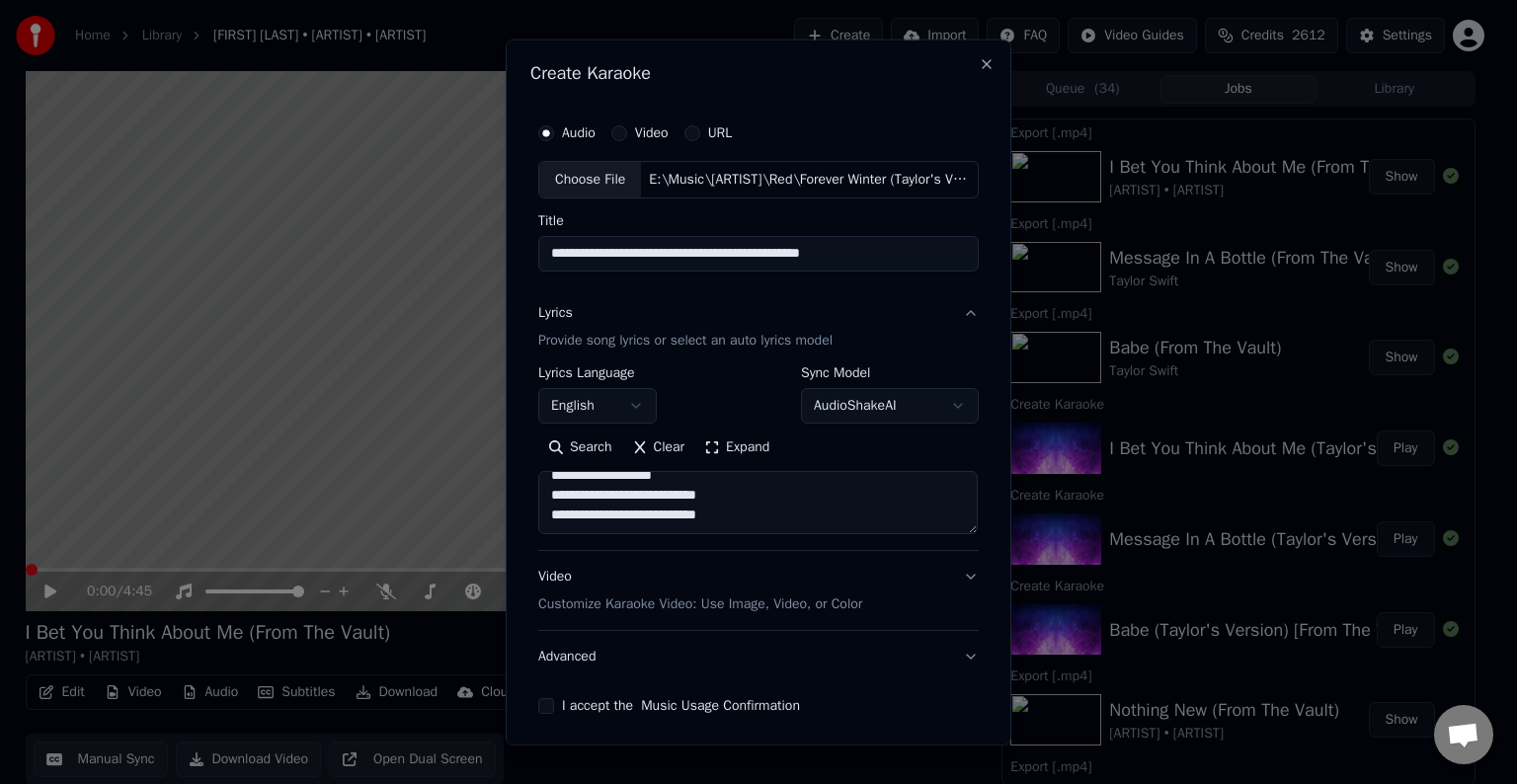 paste on "**********" 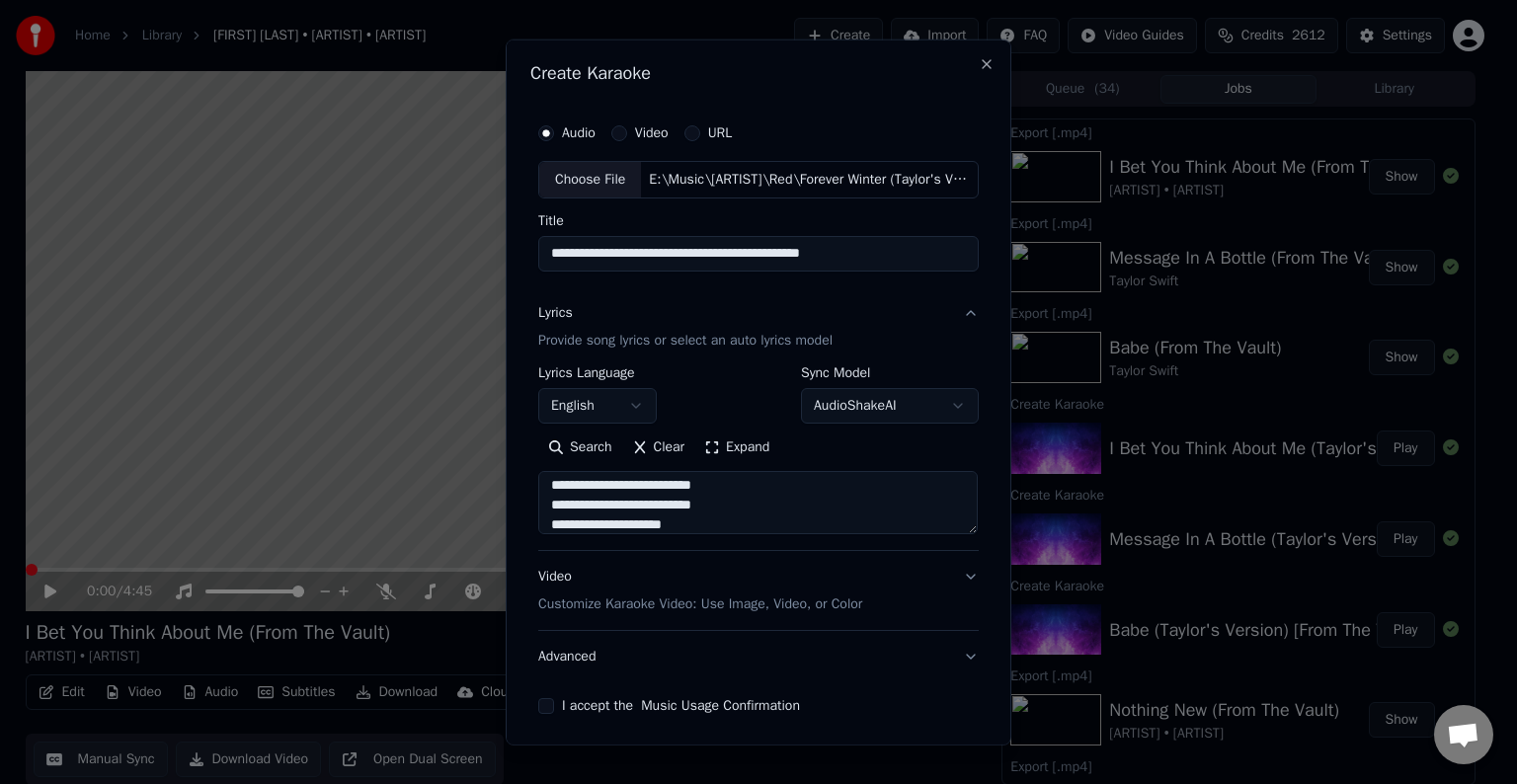 scroll, scrollTop: 577, scrollLeft: 0, axis: vertical 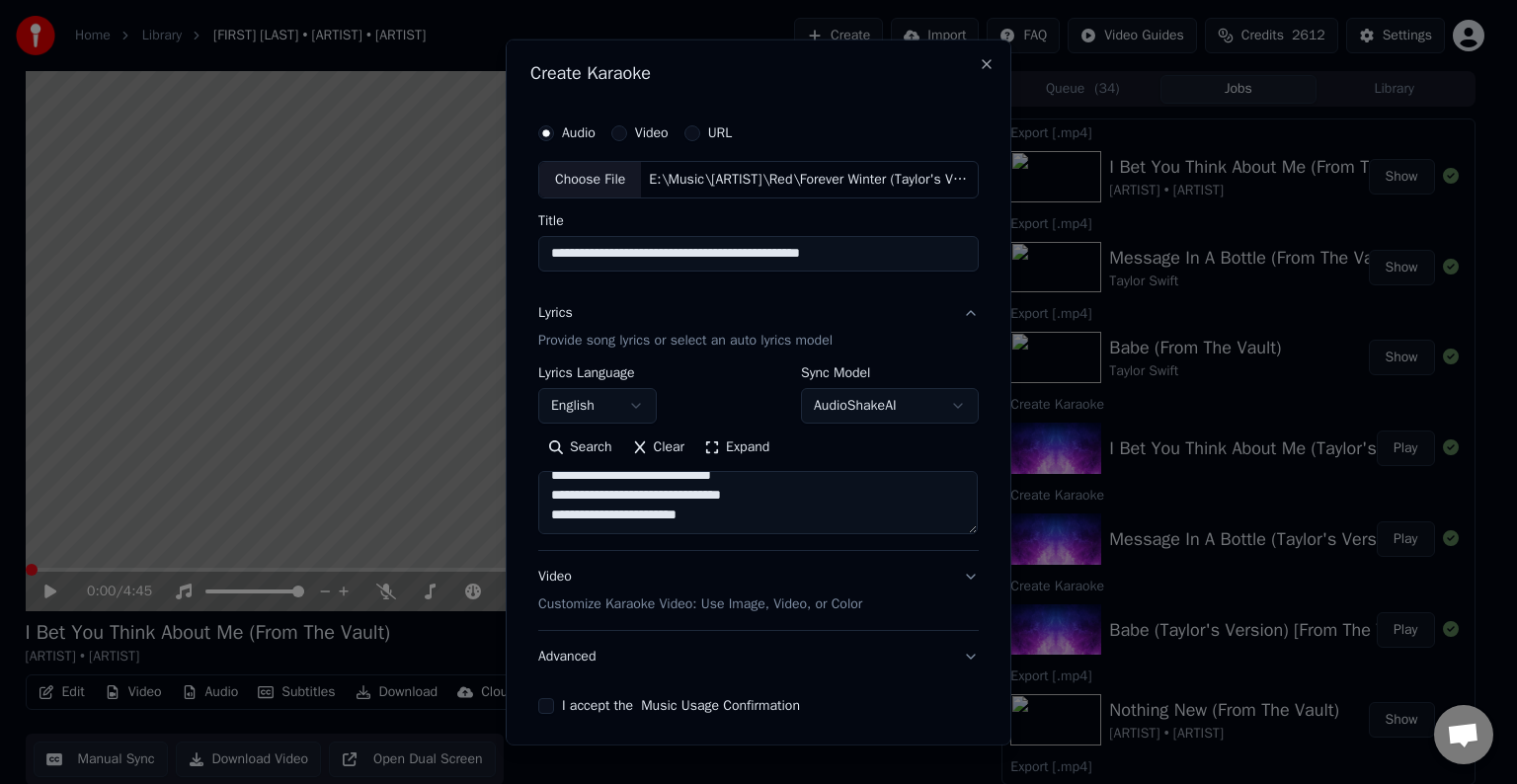 paste on "**********" 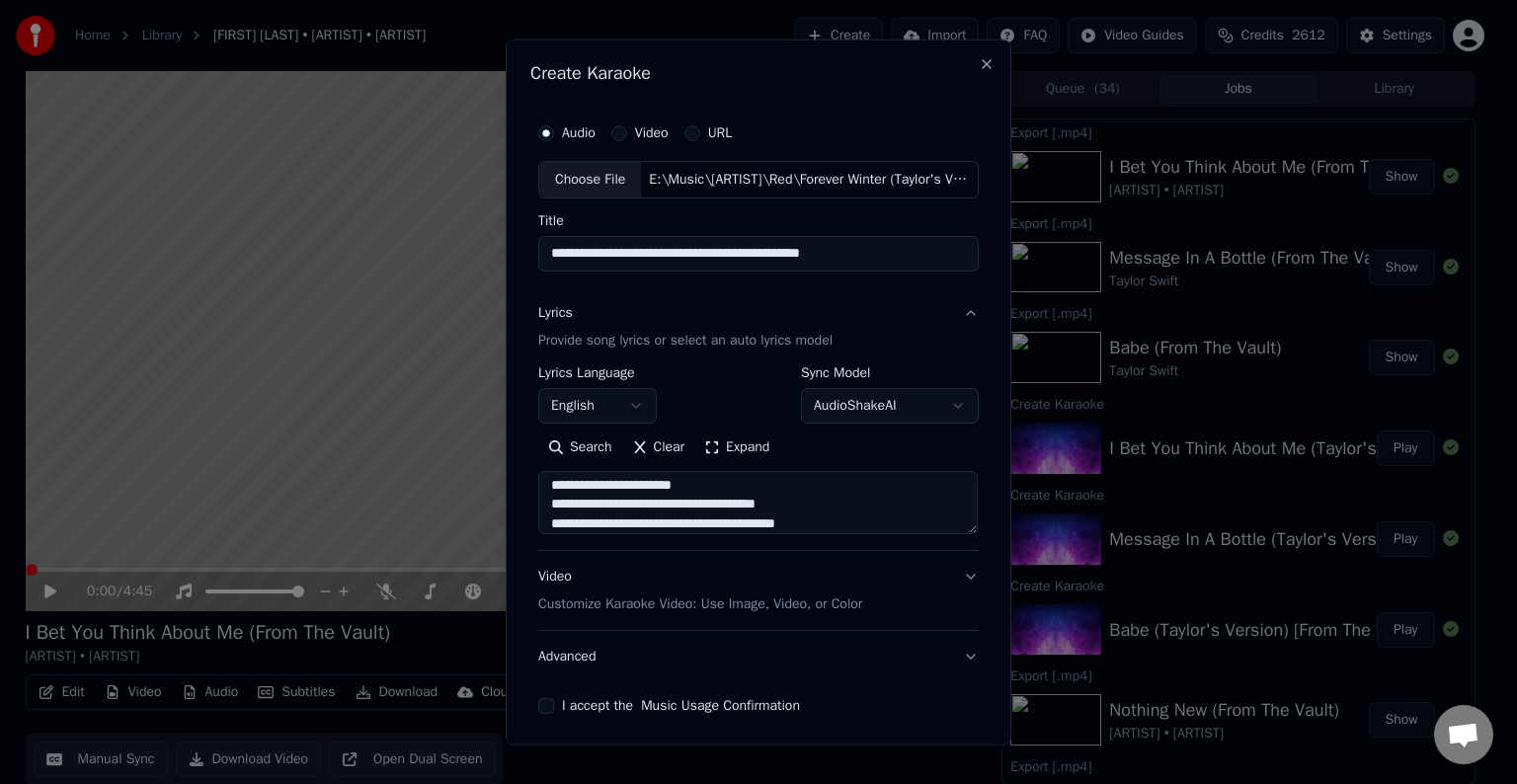 scroll, scrollTop: 656, scrollLeft: 0, axis: vertical 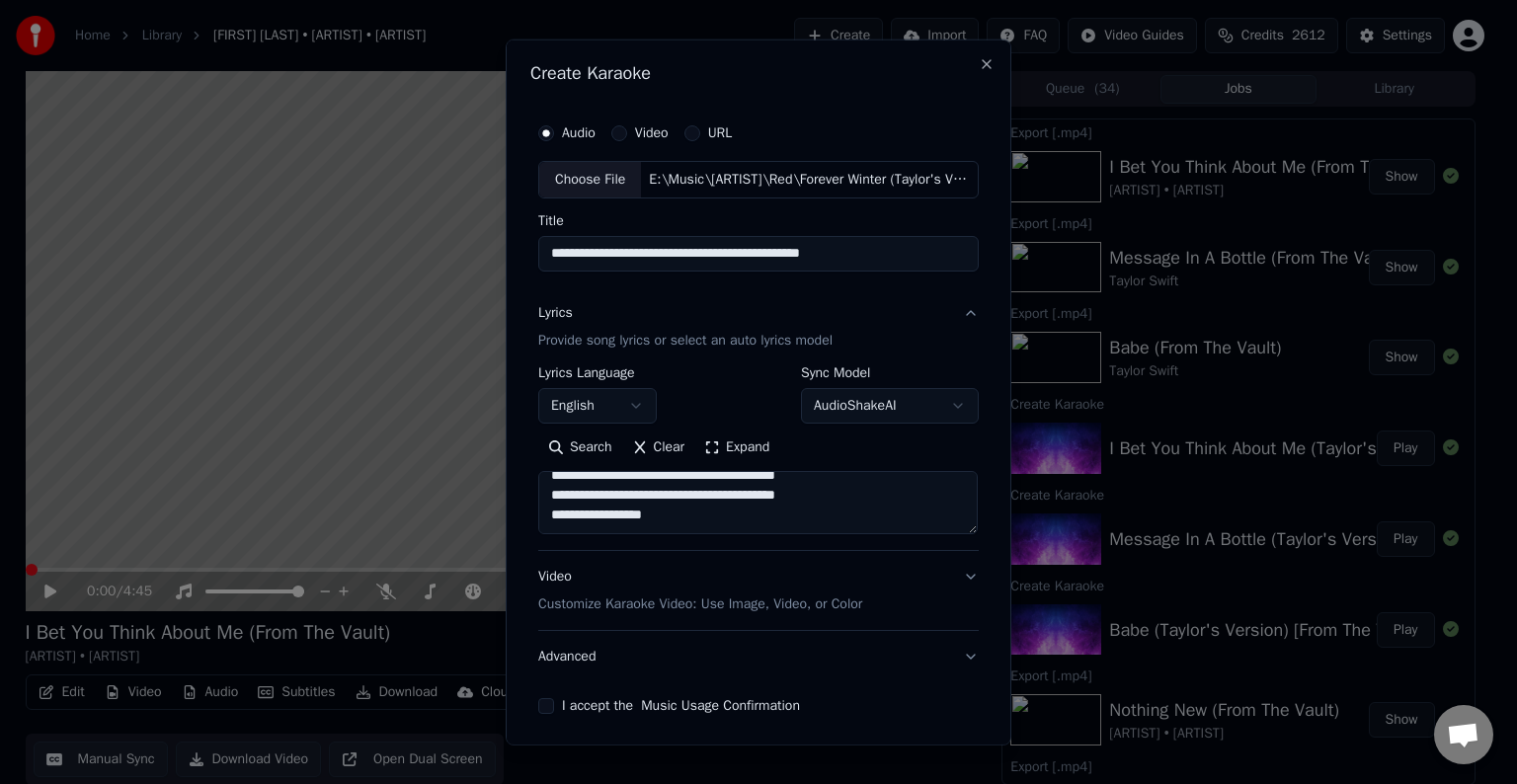 paste on "**********" 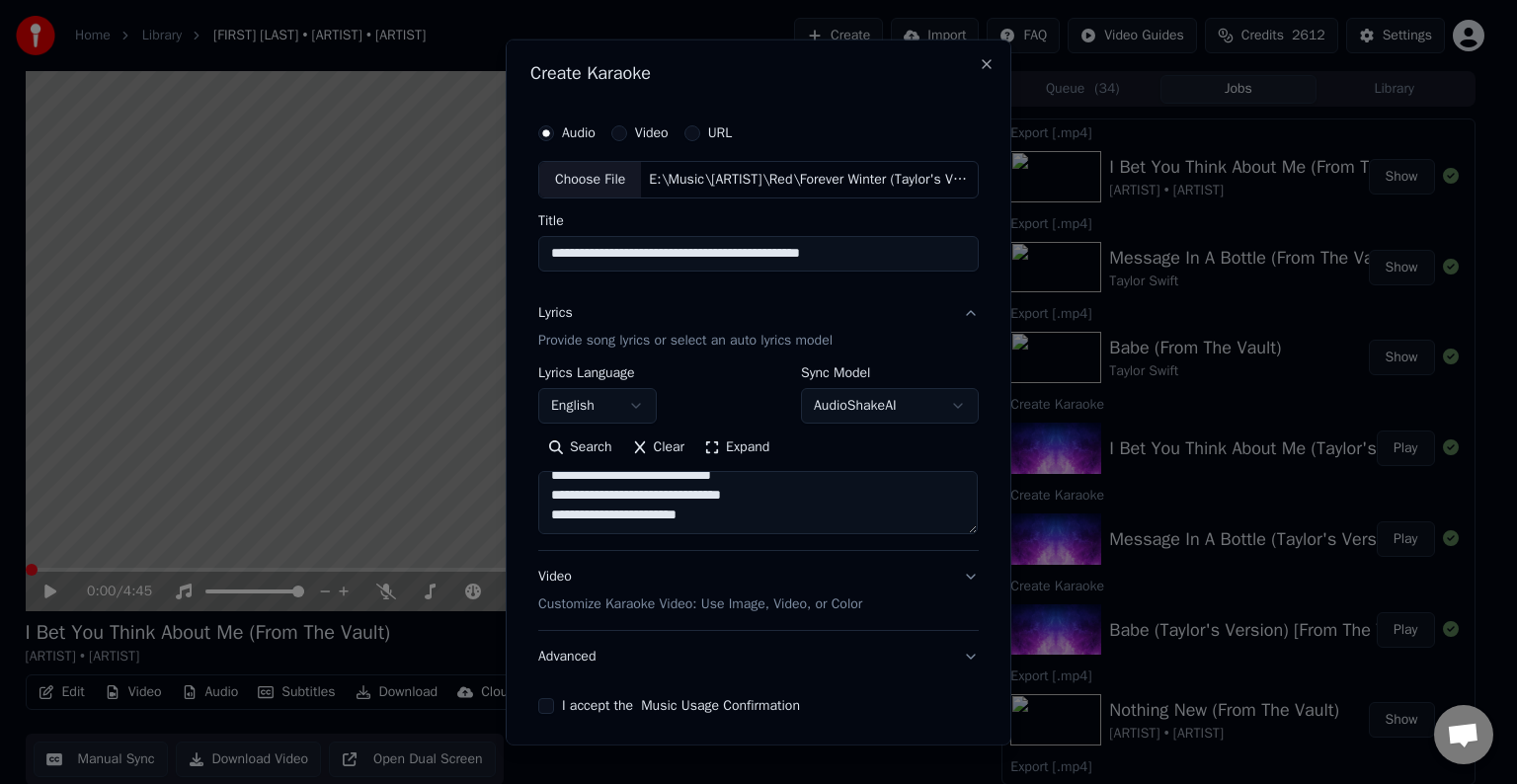scroll, scrollTop: 794, scrollLeft: 0, axis: vertical 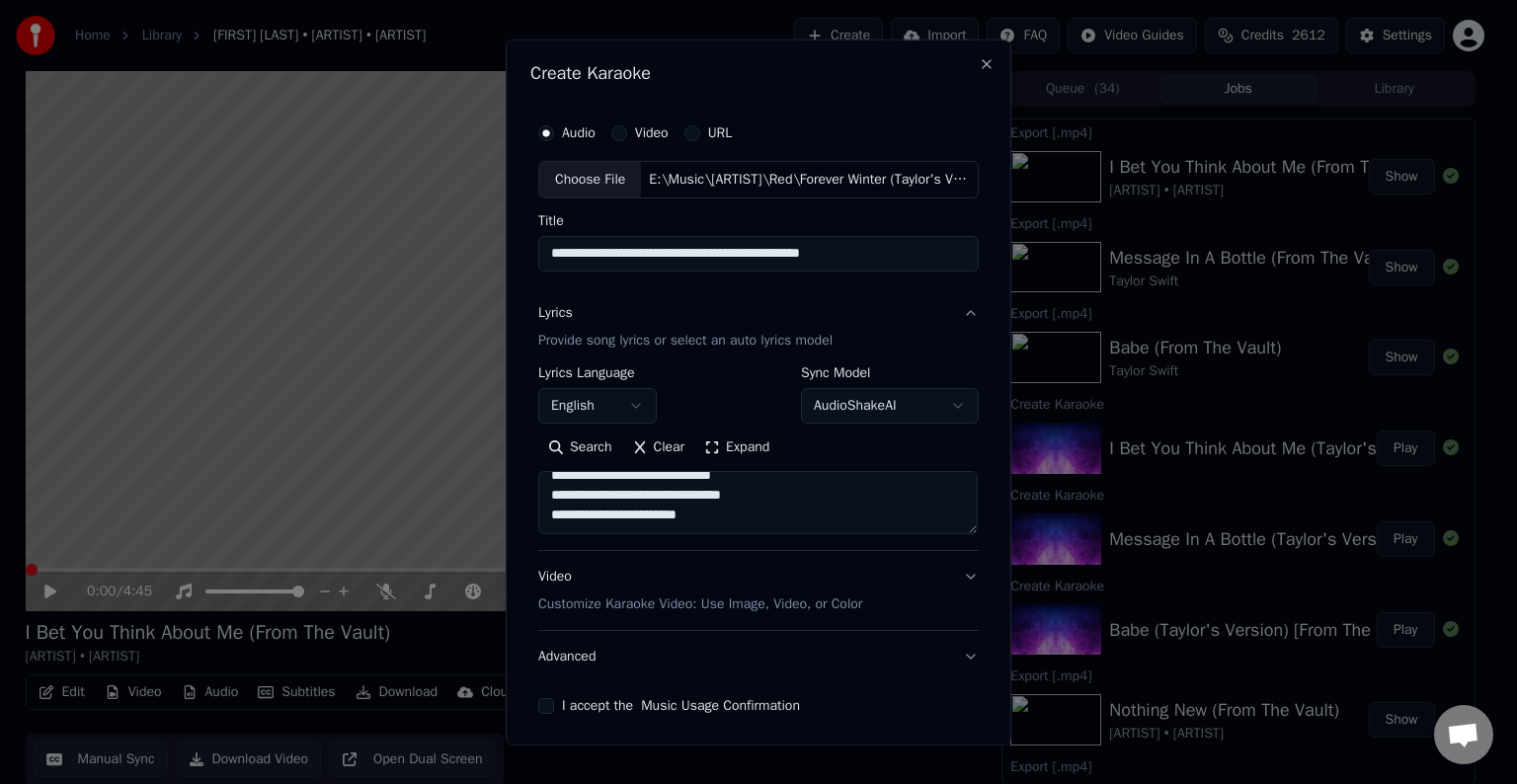 paste on "**********" 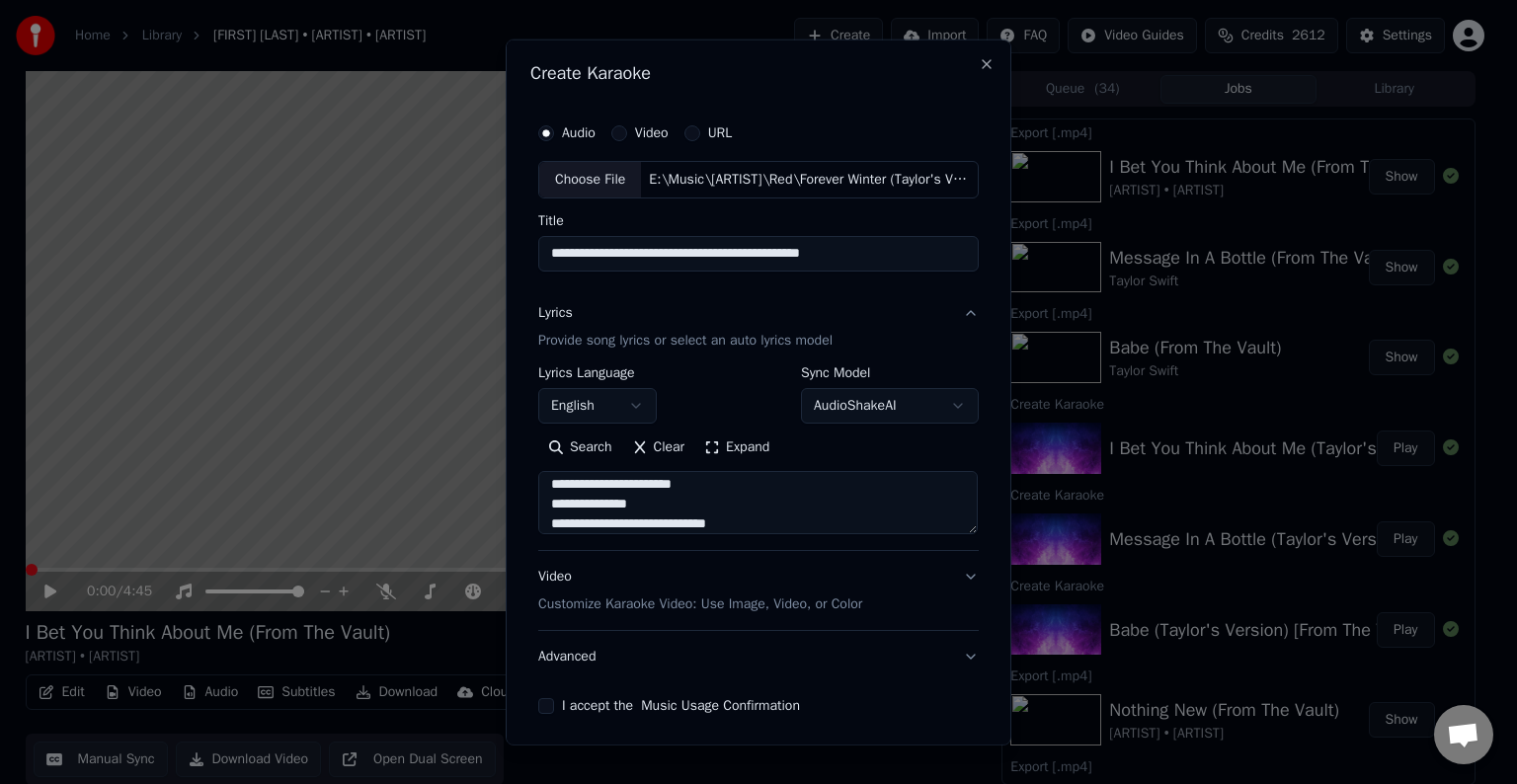 scroll, scrollTop: 932, scrollLeft: 0, axis: vertical 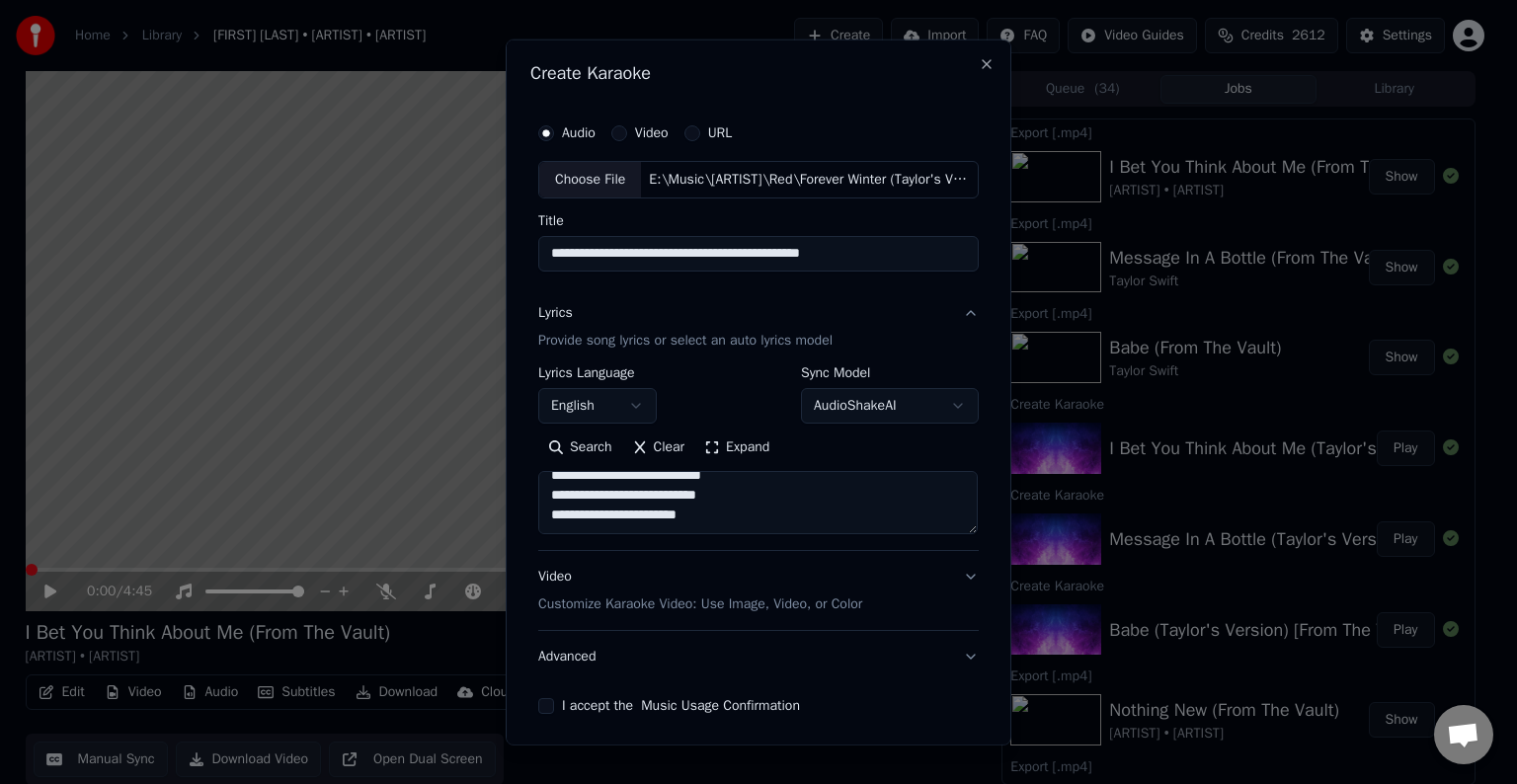 paste on "**********" 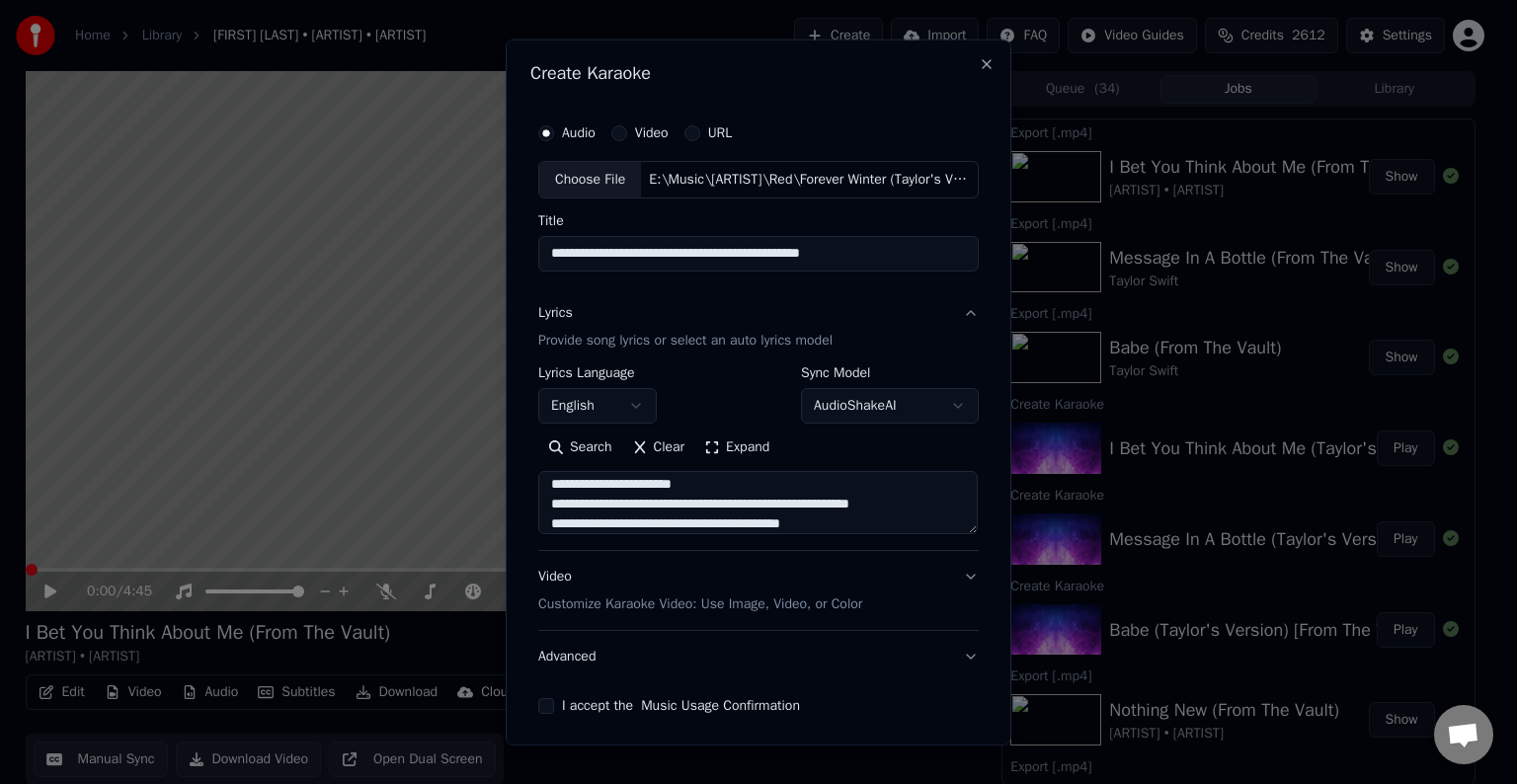 scroll, scrollTop: 952, scrollLeft: 0, axis: vertical 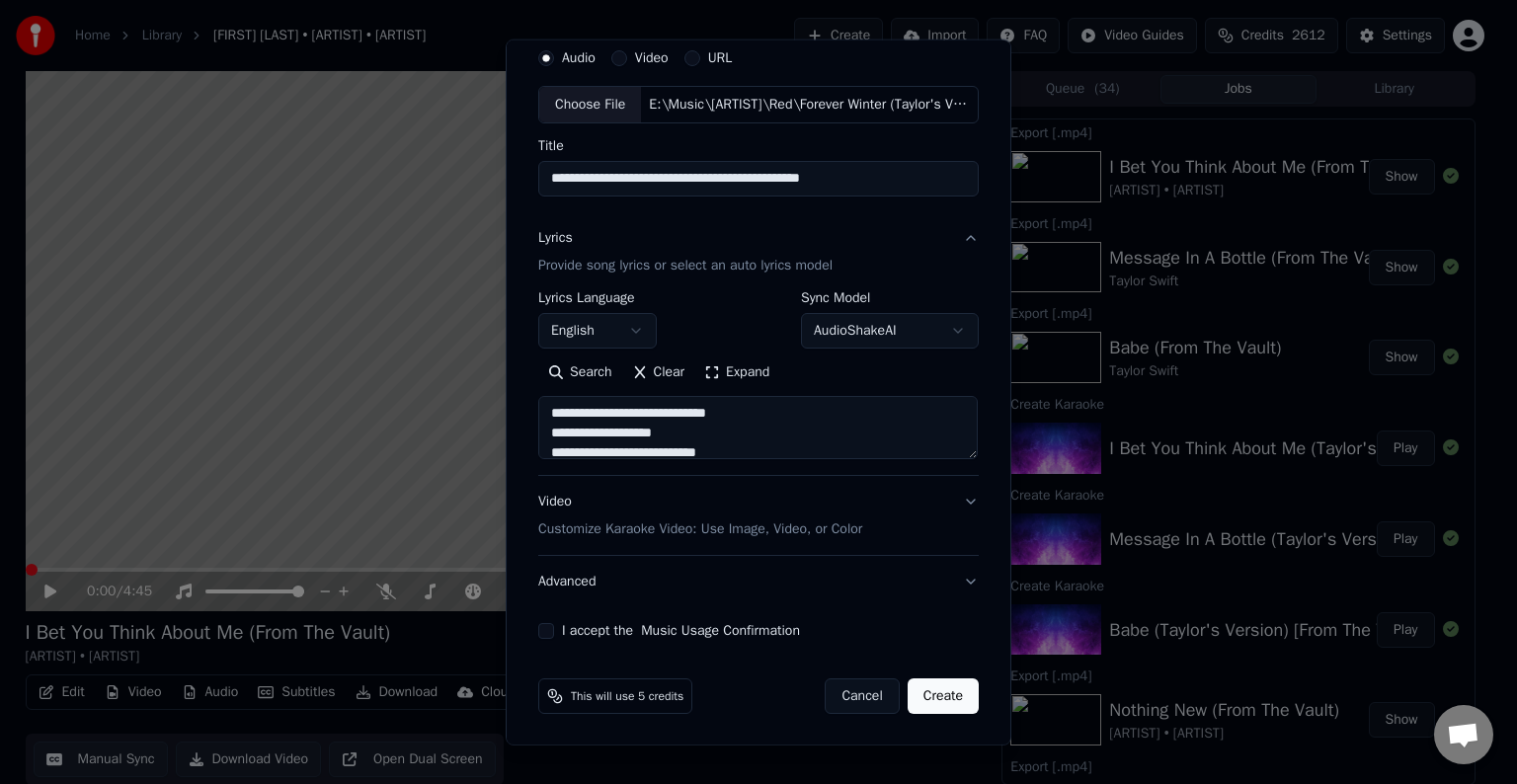 drag, startPoint x: 650, startPoint y: 418, endPoint x: 571, endPoint y: 423, distance: 79.1581 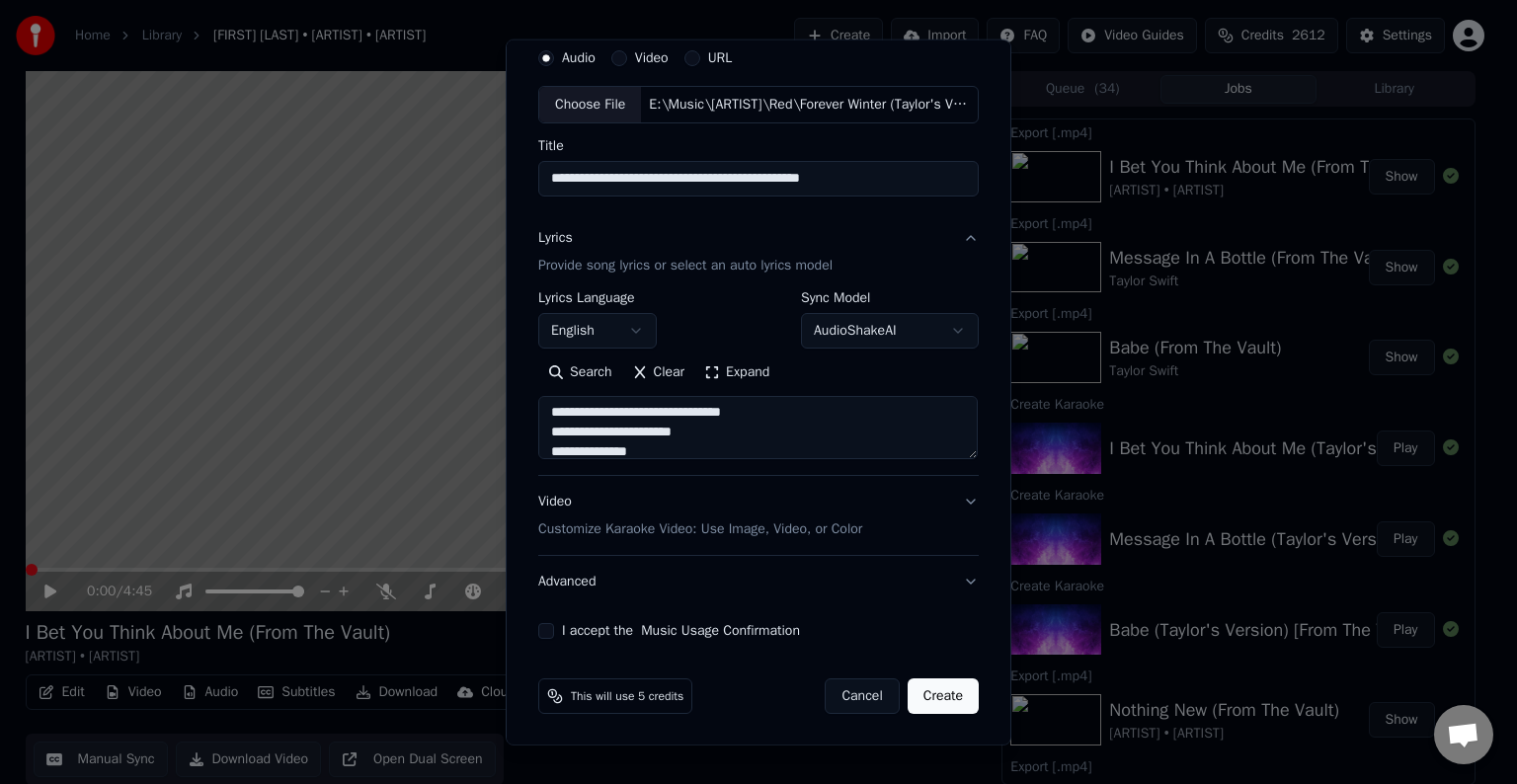 scroll, scrollTop: 870, scrollLeft: 0, axis: vertical 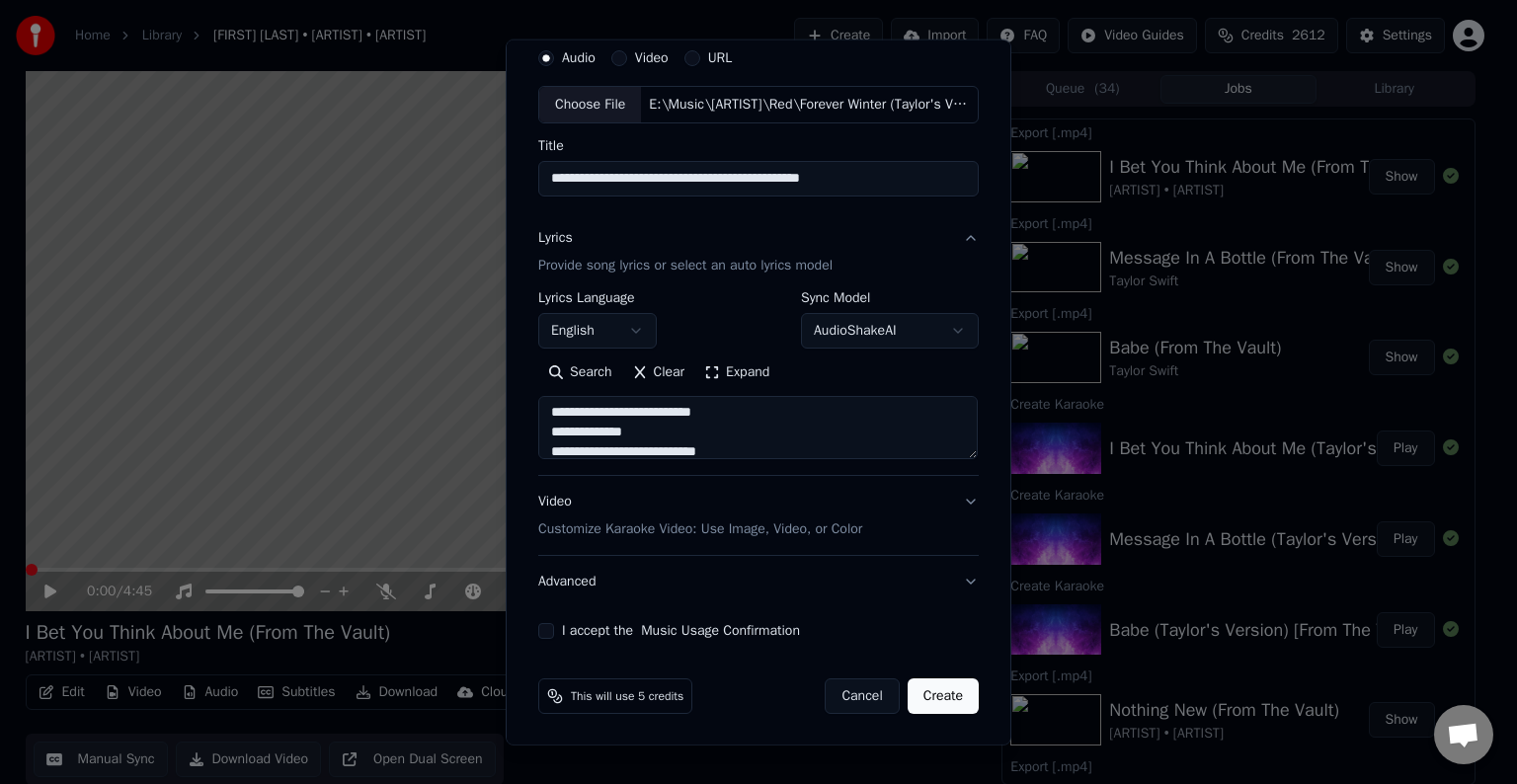 click at bounding box center [758, 428] 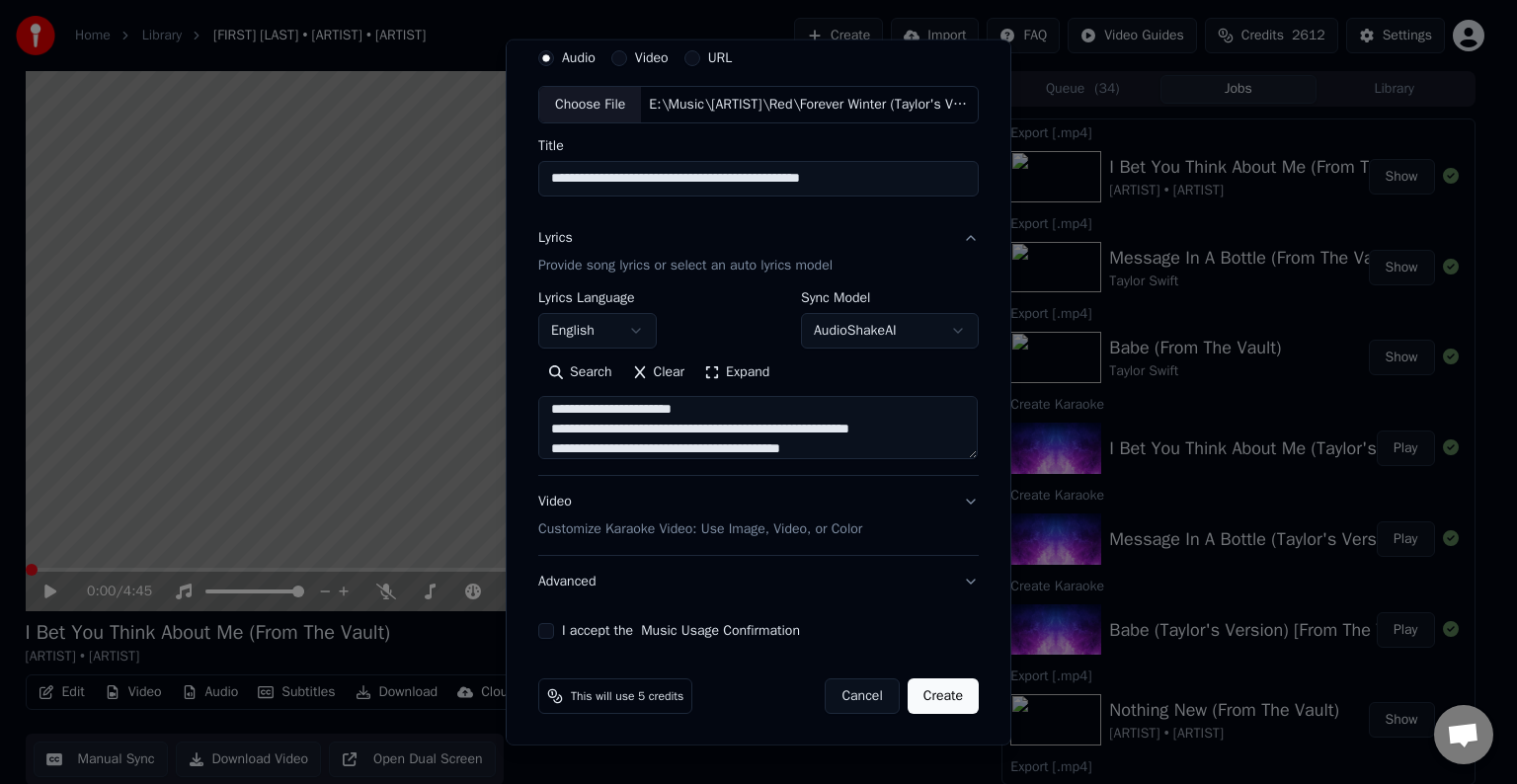 scroll, scrollTop: 952, scrollLeft: 0, axis: vertical 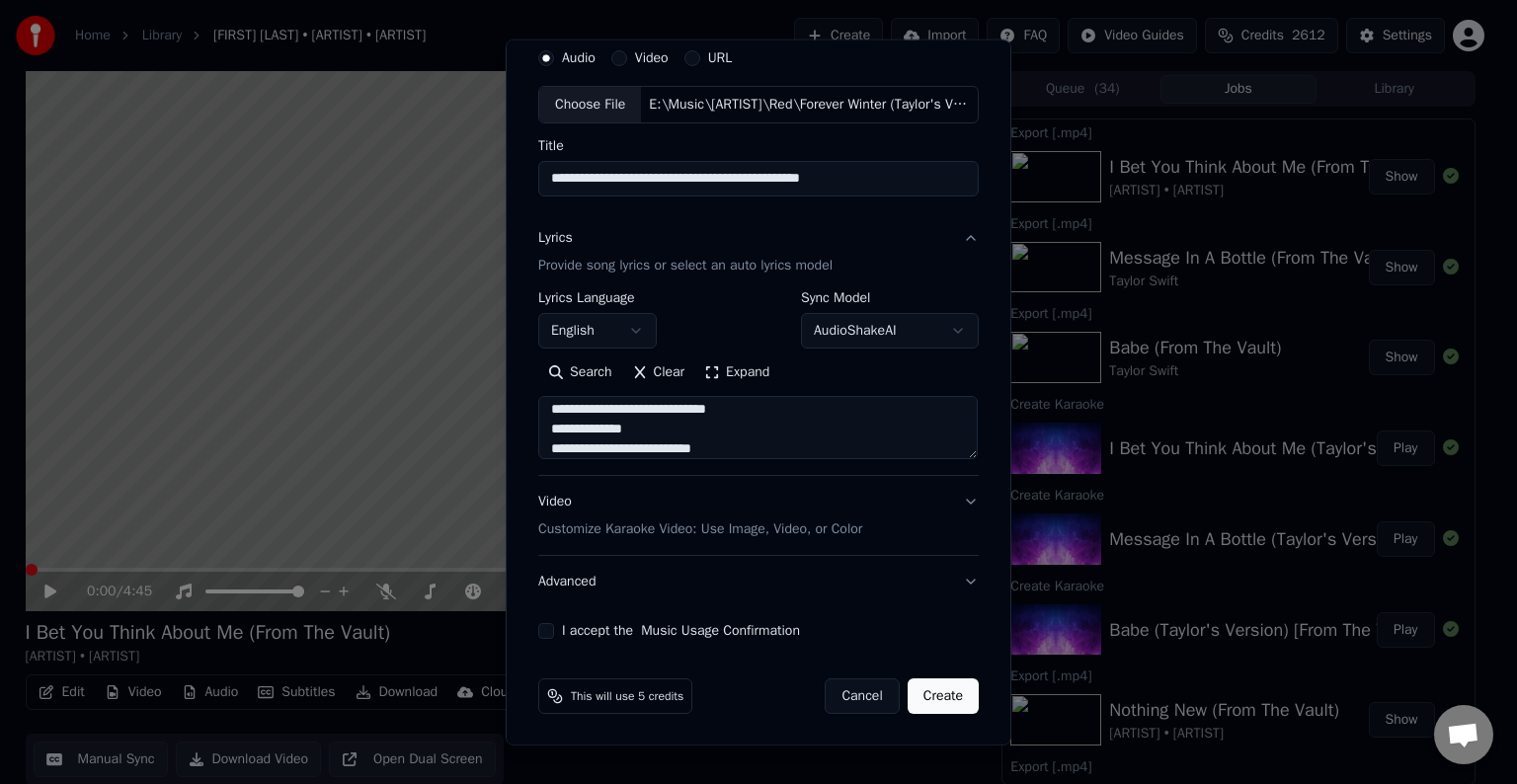 click at bounding box center [758, 428] 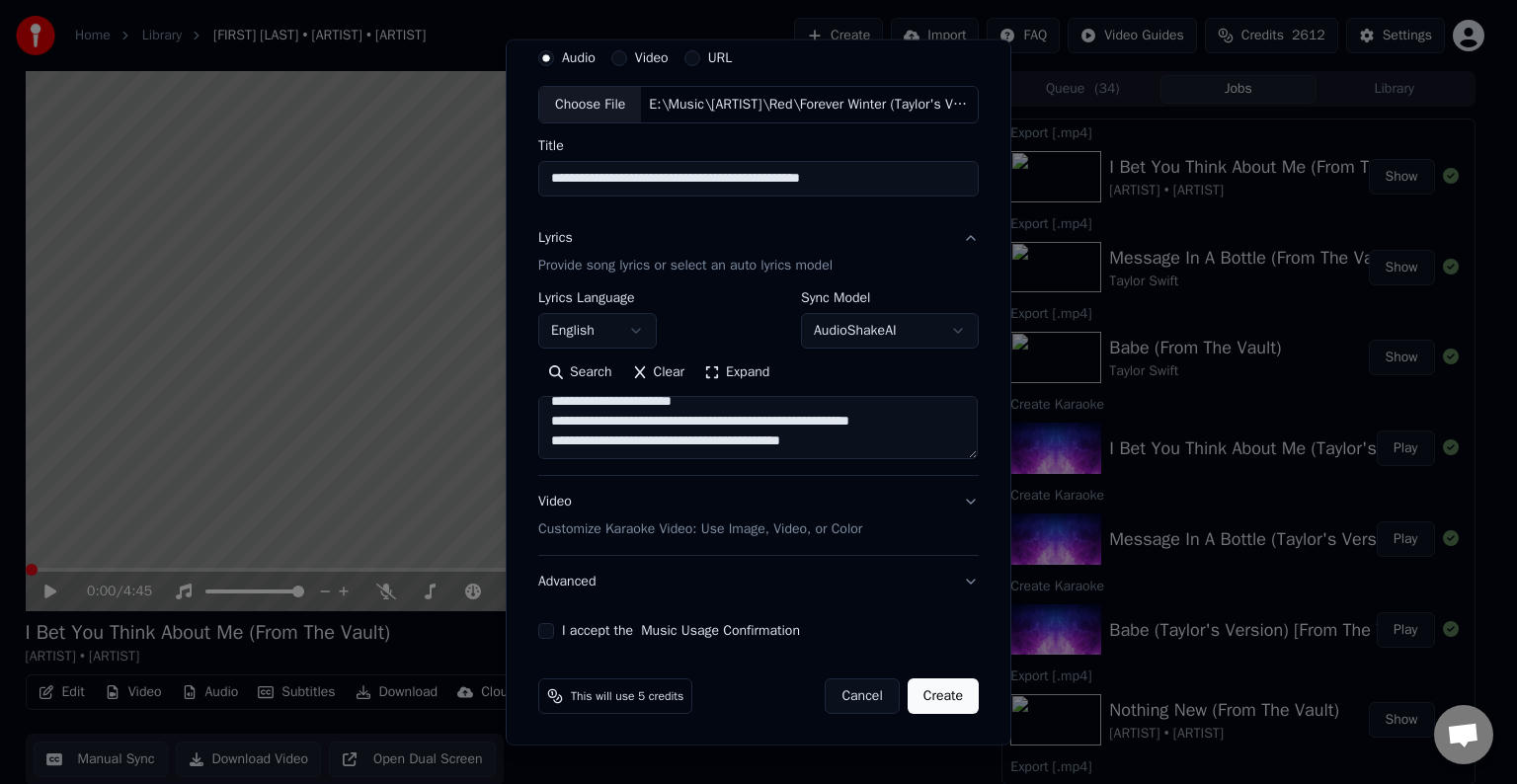 scroll, scrollTop: 940, scrollLeft: 0, axis: vertical 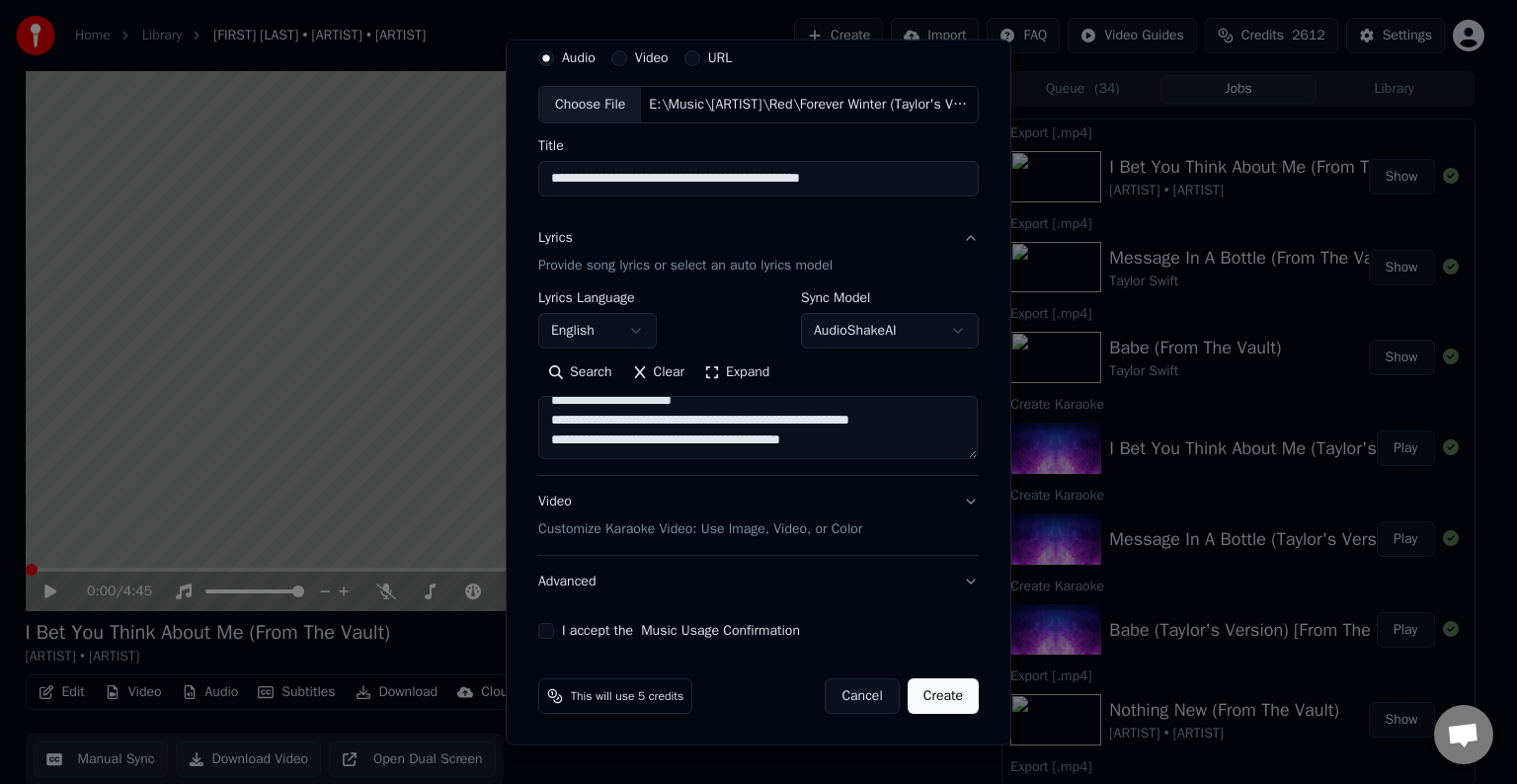 type on "**********" 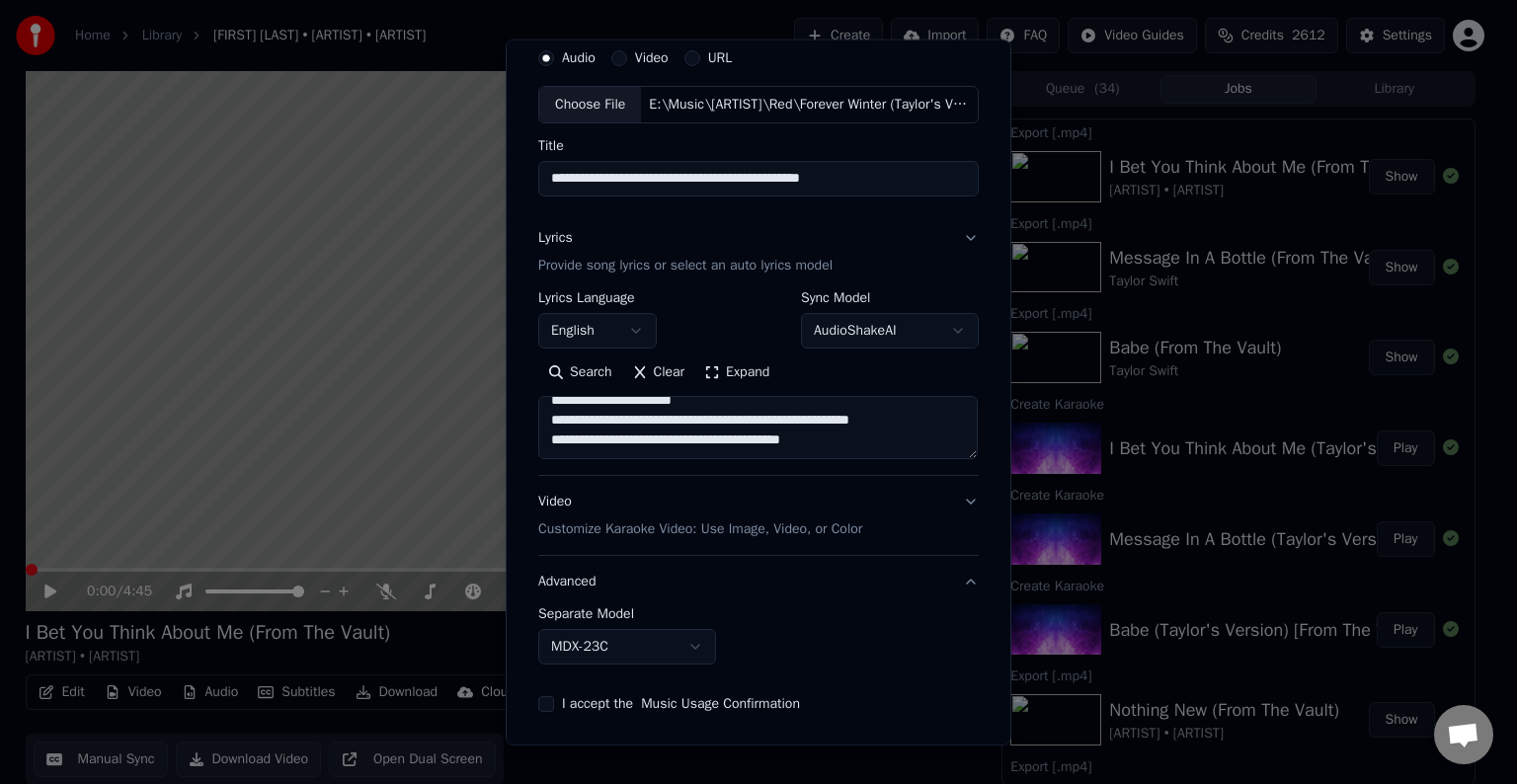 scroll, scrollTop: 0, scrollLeft: 0, axis: both 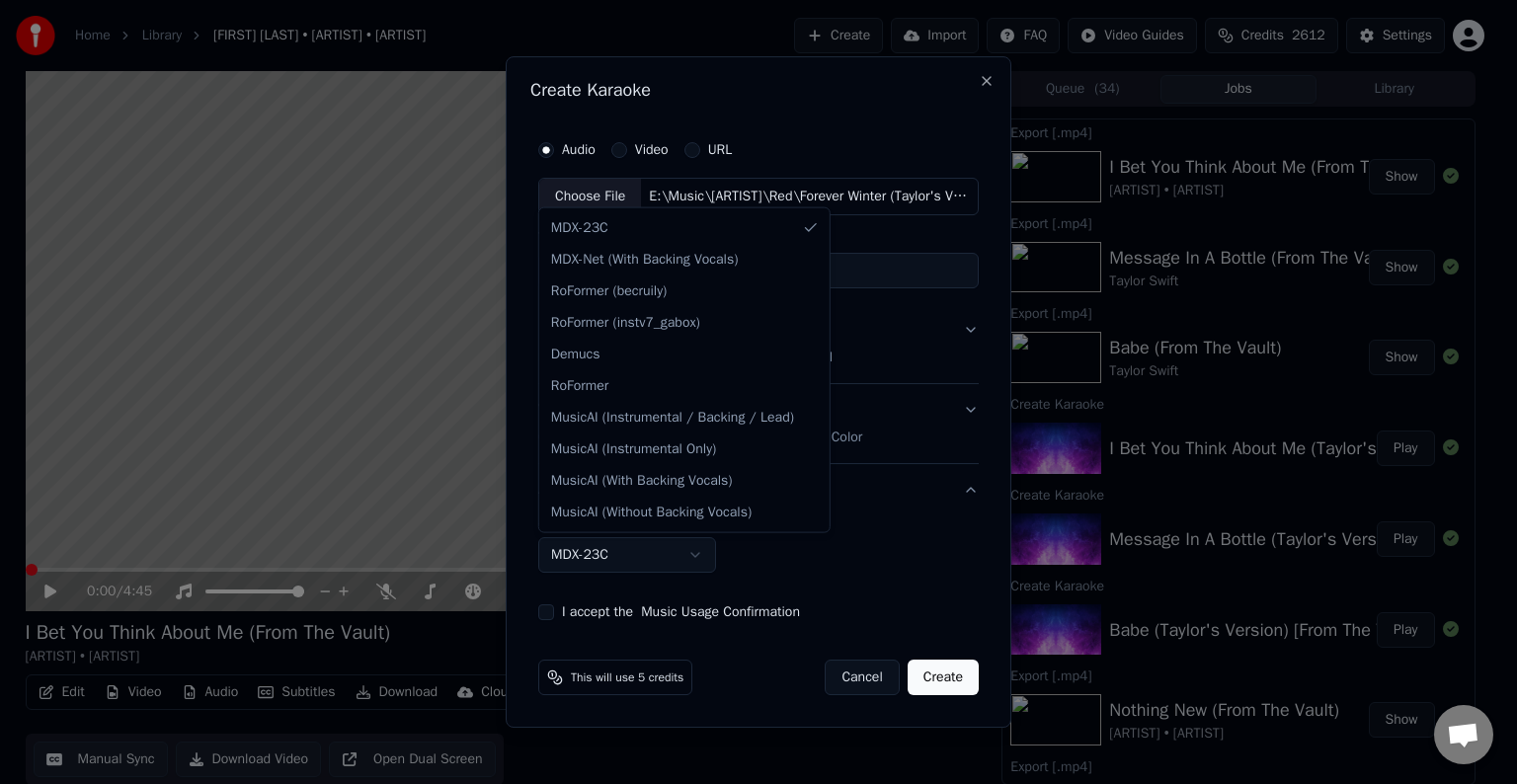 click on "Home Library I Bet You Think About Me (From The Vault) • [ARTIST] • [ARTIST] Create Import FAQ Video Guides Credits 2612 Settings 0:00 / 4:45 I Bet You Think About Me (From The Vault) [ARTIST] • [ARTIST] BPM 100 Key C Edit Video Audio Subtitles Download Cloud Library Manual Sync Download Video Open Dual Screen Queue ( 34 ) Jobs Library Export [.mp4] I Bet You Think About Me (From The Vault) [ARTIST] • [ARTIST] Show Export [.mp4] Message In A Bottle (From The Vault) [ARTIST] Show Export [.mp4] Babe (From The Vault) [ARTIST] Show Create Karaoke I Bet You Think About Me ( [VERSION] ) [From The Vault] [feat. [ARTIST]] Play Create Karaoke Message In A Bottle ( [VERSION] ) [From The Vault] Play Create Karaoke Babe ( [VERSION] ) [From The Vault] Play Export [.mp4] Nothing New (From The Vault) [ARTIST] • [ARTIST] Show Export [.mp4] Better Man (From the Vault) [ARTIST] Show Export [.mp4] Ronan ( [VERSION] ) [ARTIST] Show" at bounding box center (750, 392) 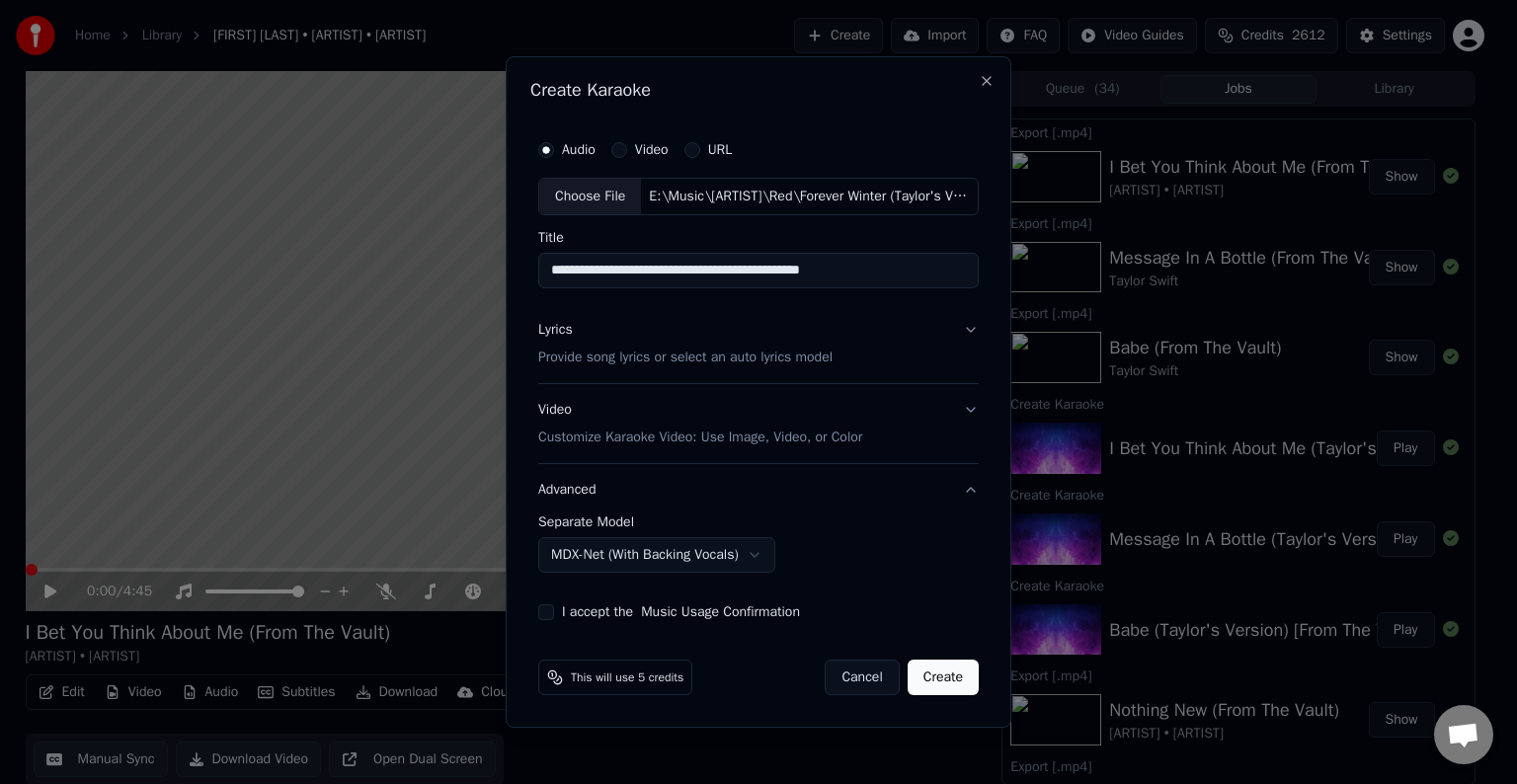 click on "I accept the   Music Usage Confirmation" at bounding box center (546, 612) 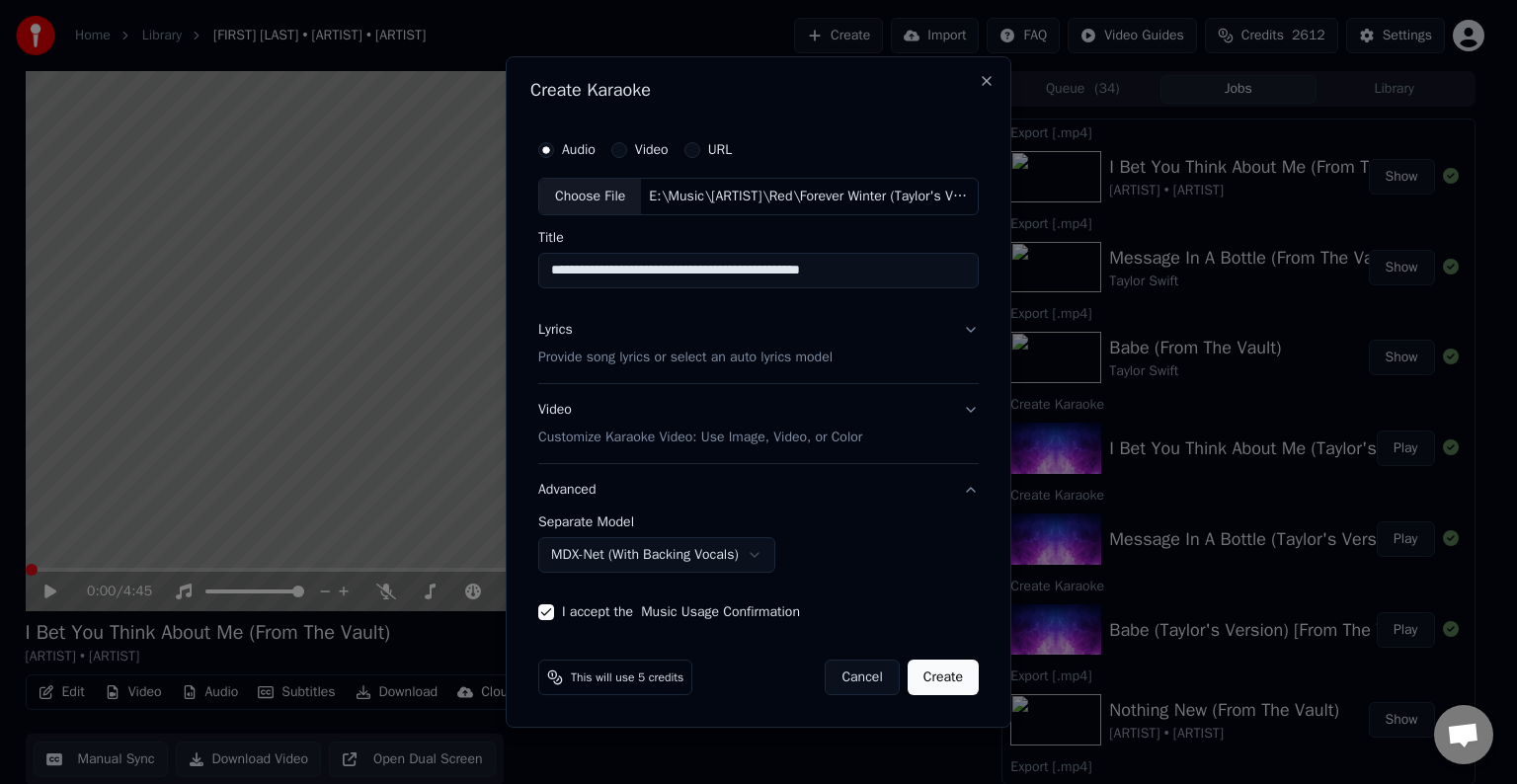 click on "Create" at bounding box center [943, 677] 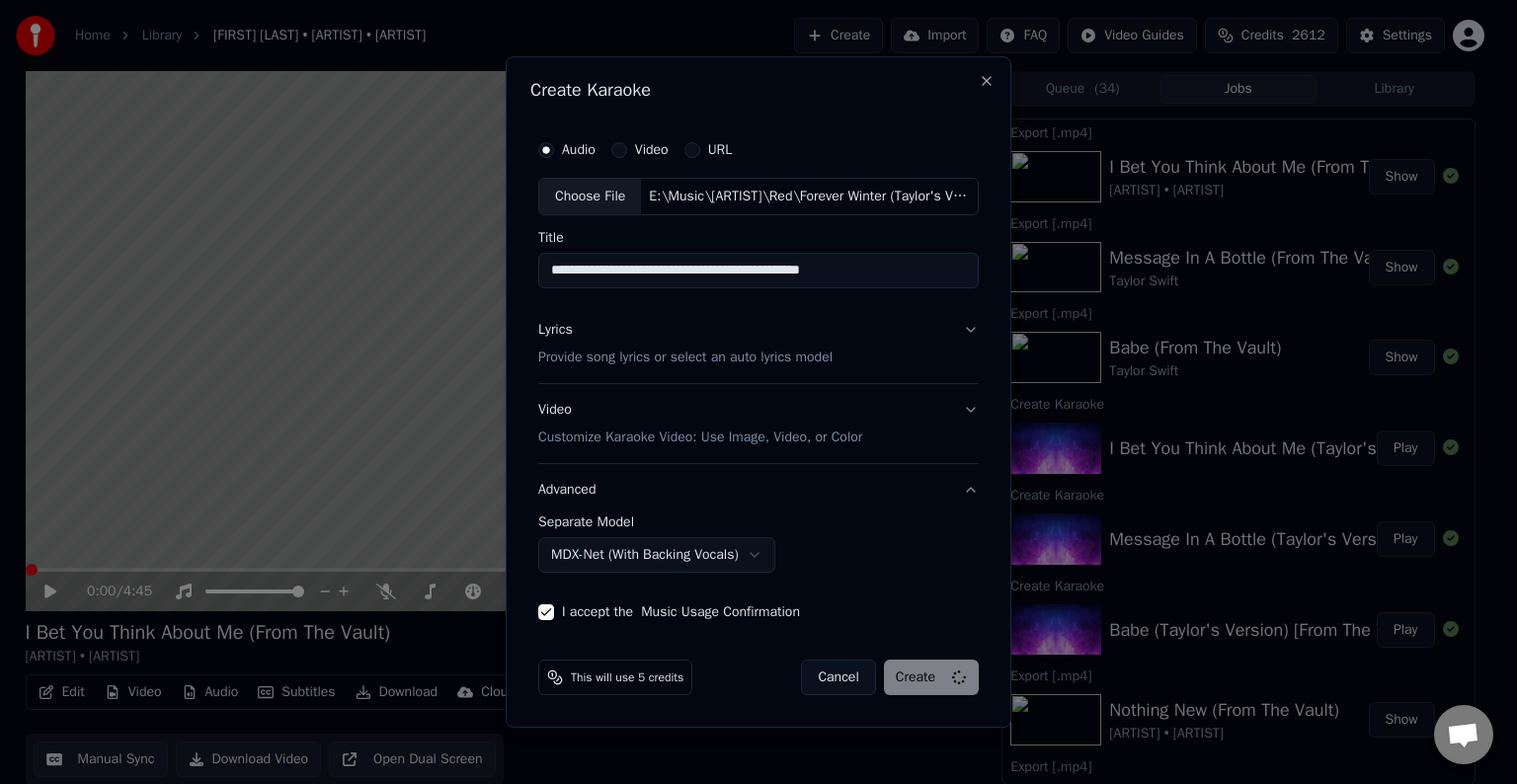 select on "******" 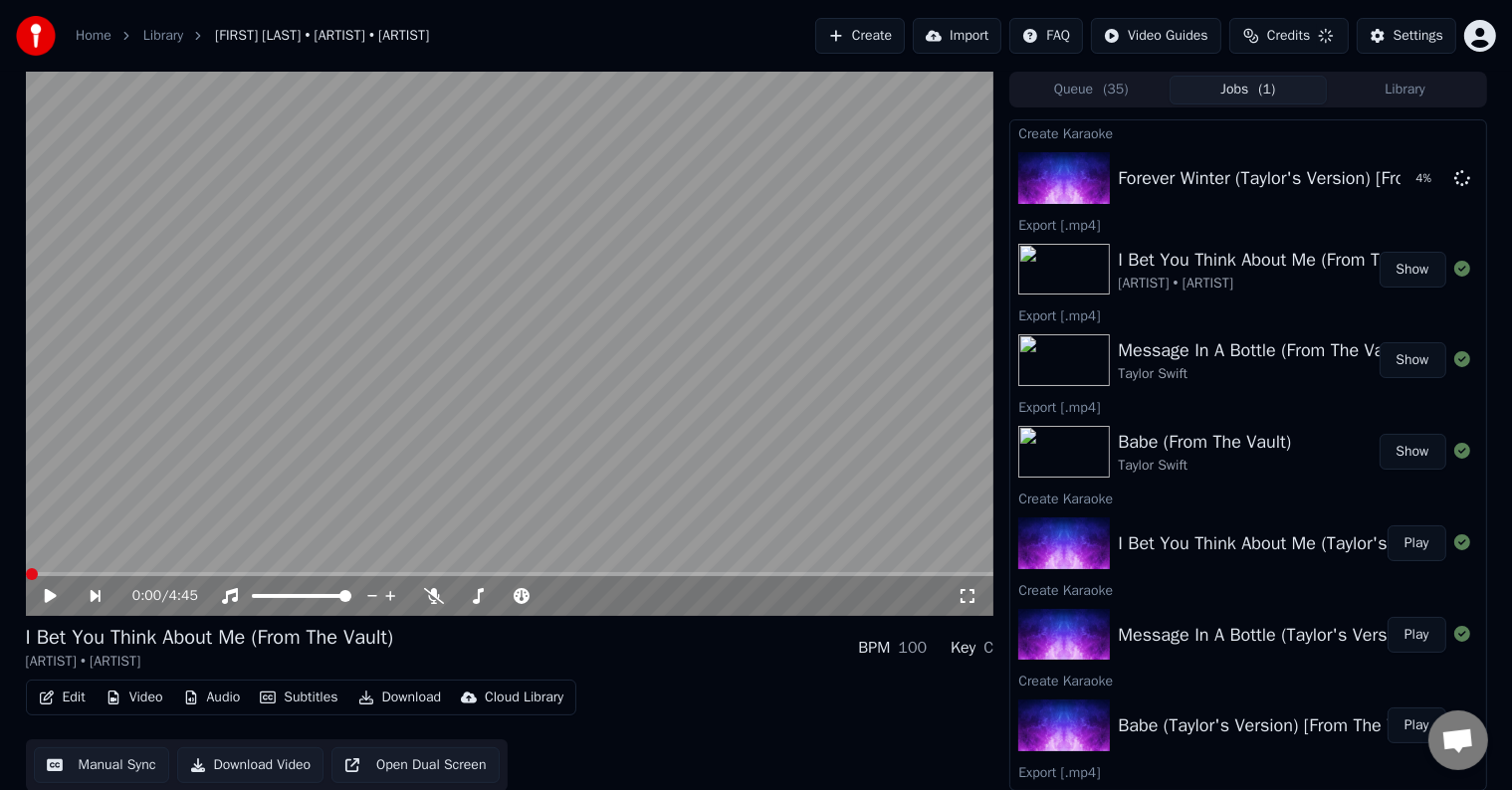 click on "Create" at bounding box center [860, 36] 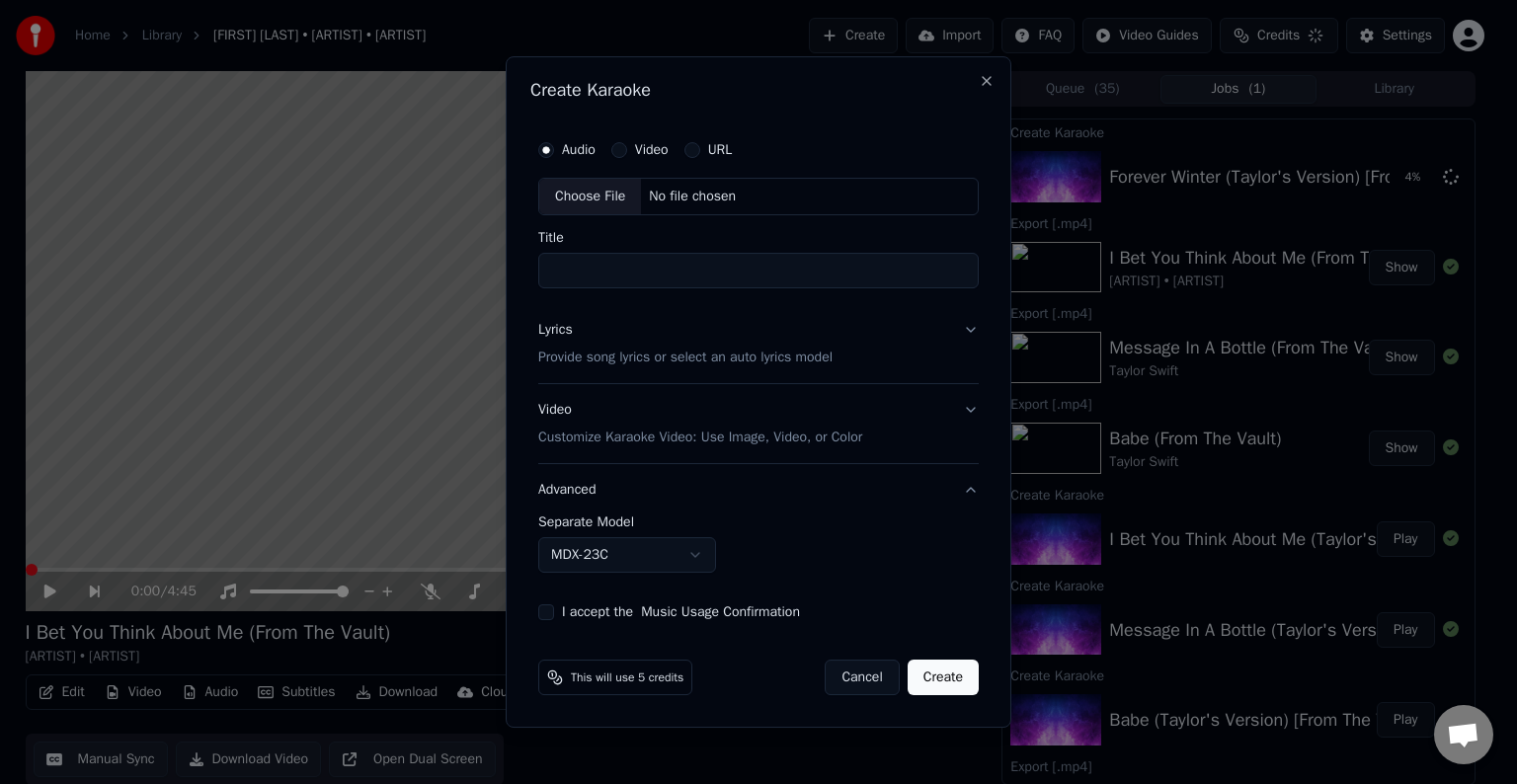 click on "Choose File" at bounding box center (590, 196) 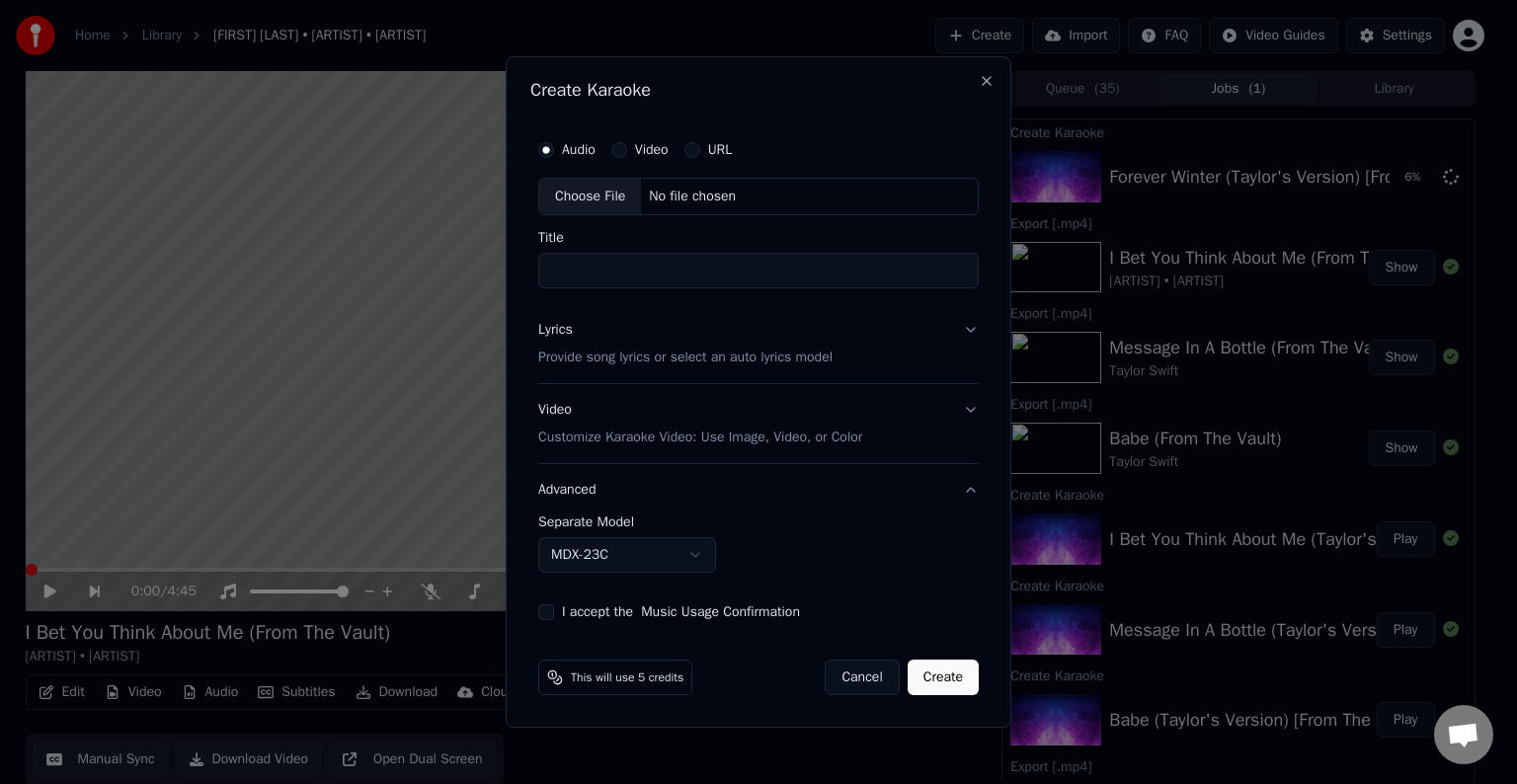 click on "Lyrics Provide song lyrics or select an auto lyrics model" at bounding box center [758, 344] 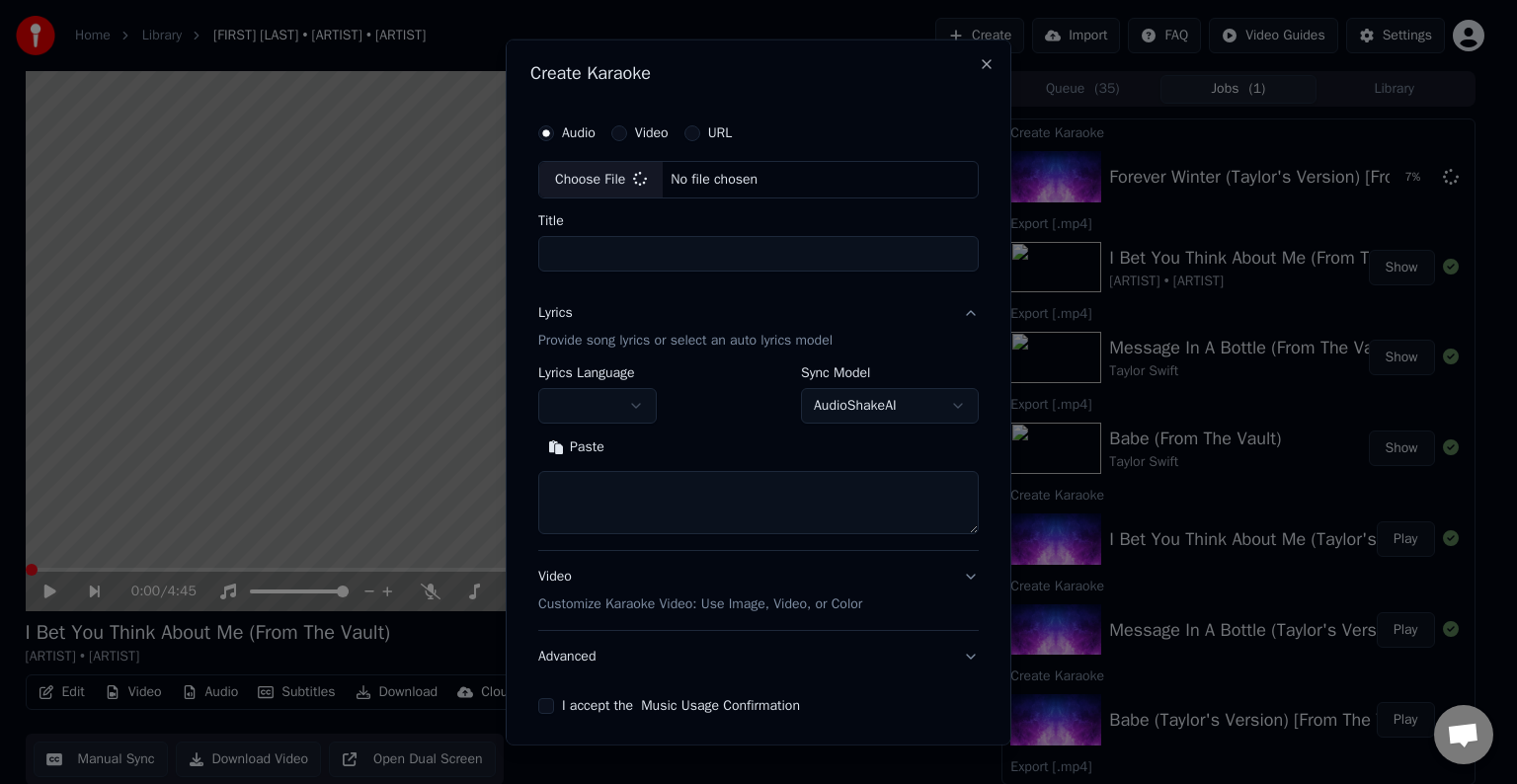 click at bounding box center (758, 503) 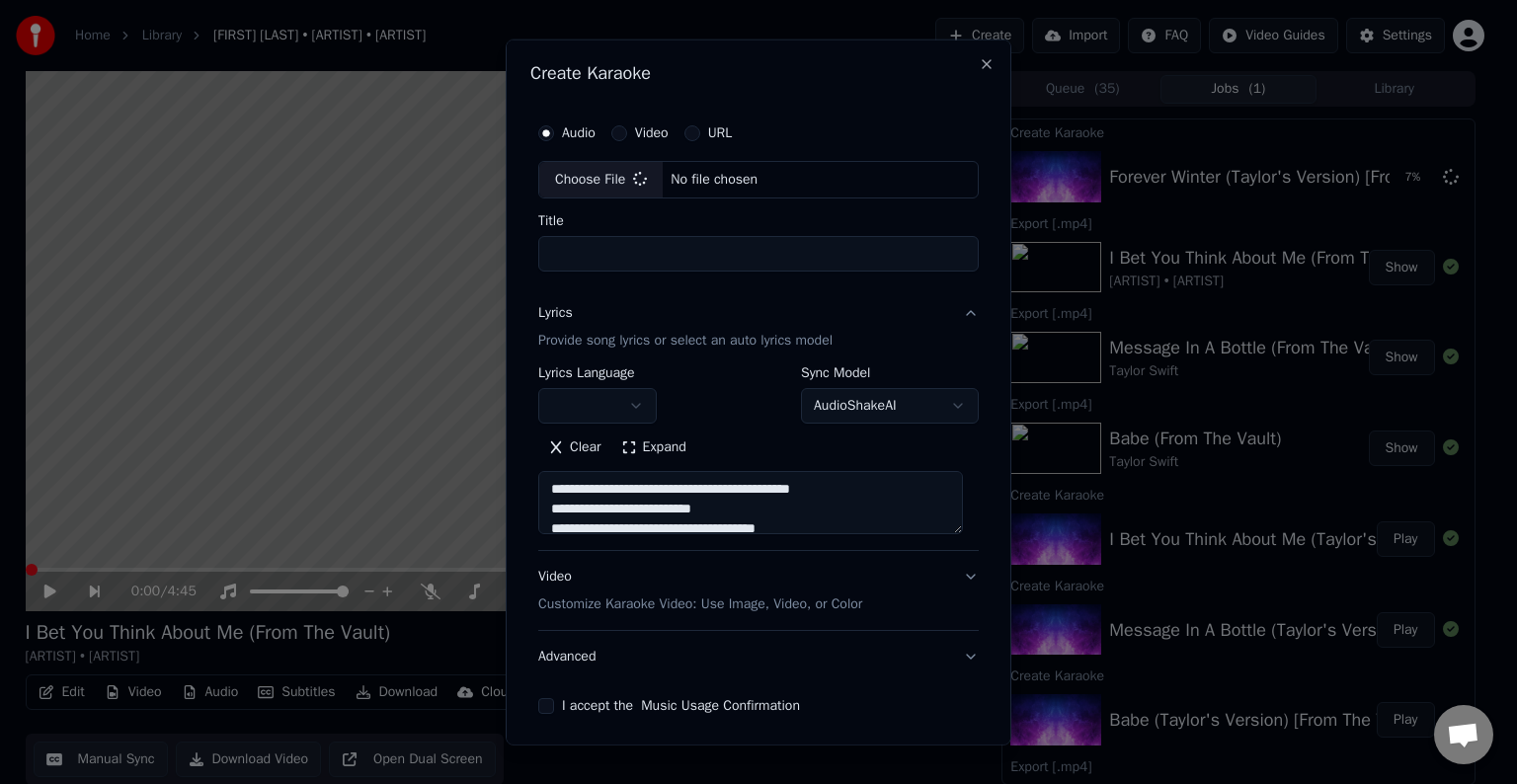 scroll, scrollTop: 63, scrollLeft: 0, axis: vertical 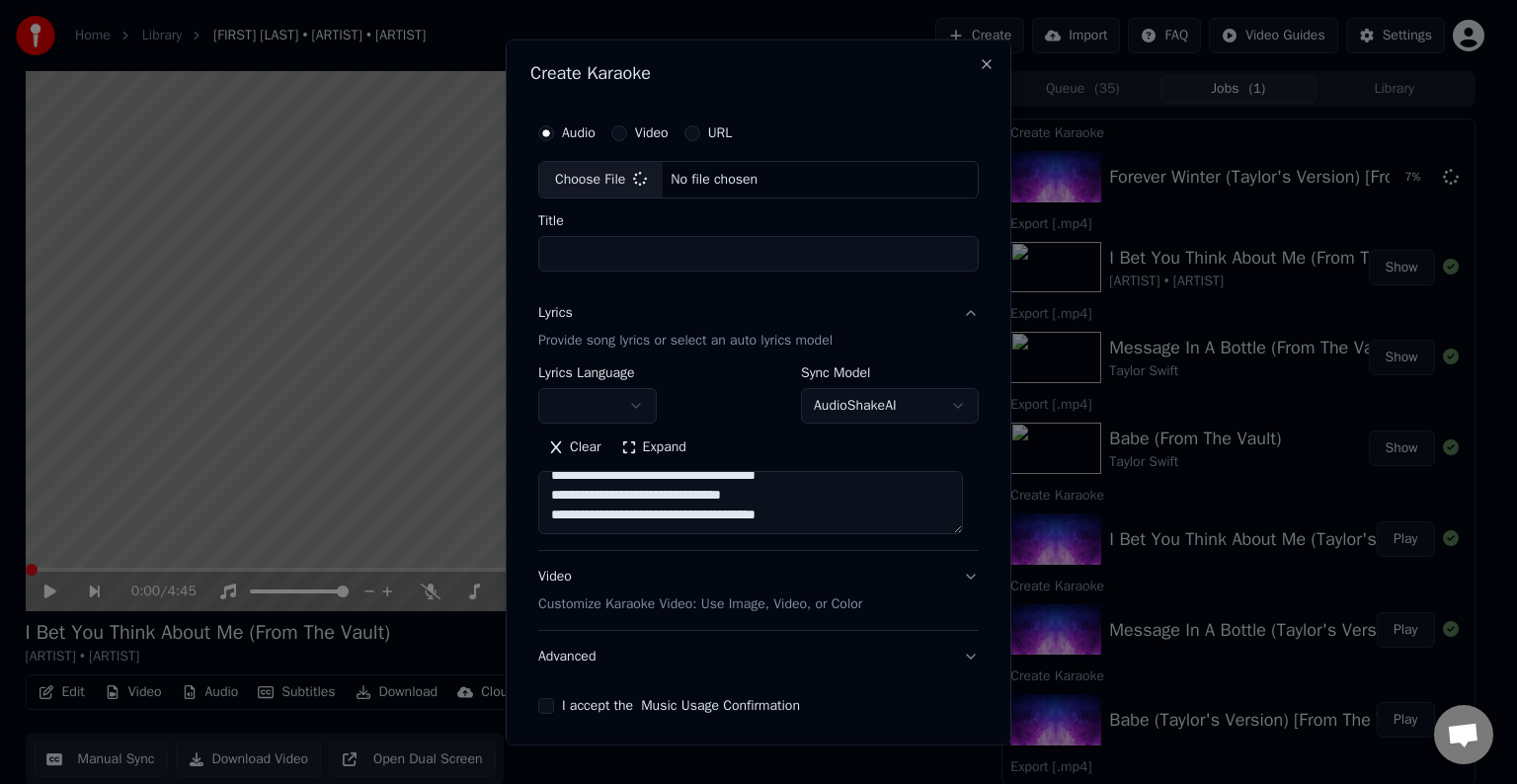 type on "**********" 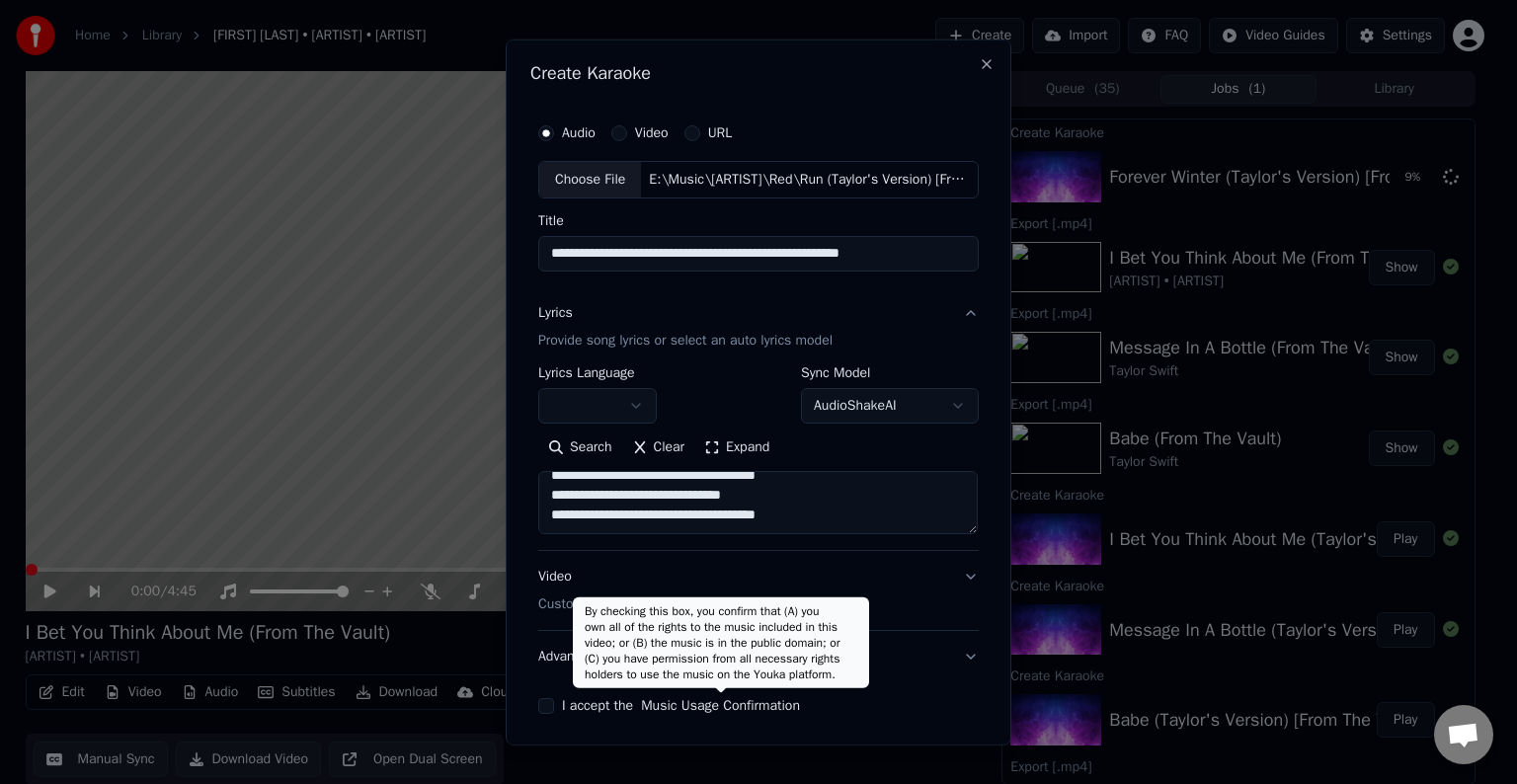 paste on "**********" 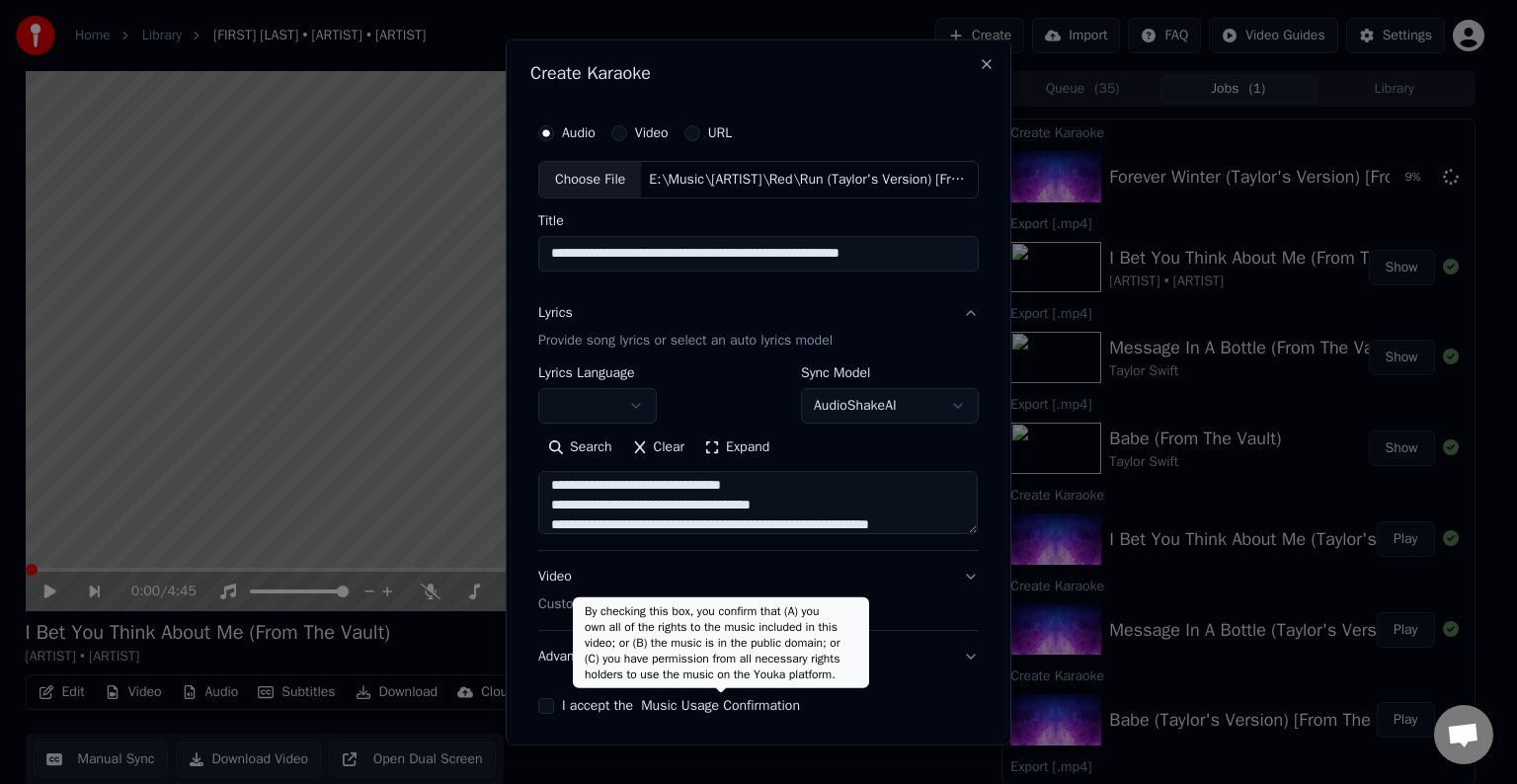 scroll, scrollTop: 142, scrollLeft: 0, axis: vertical 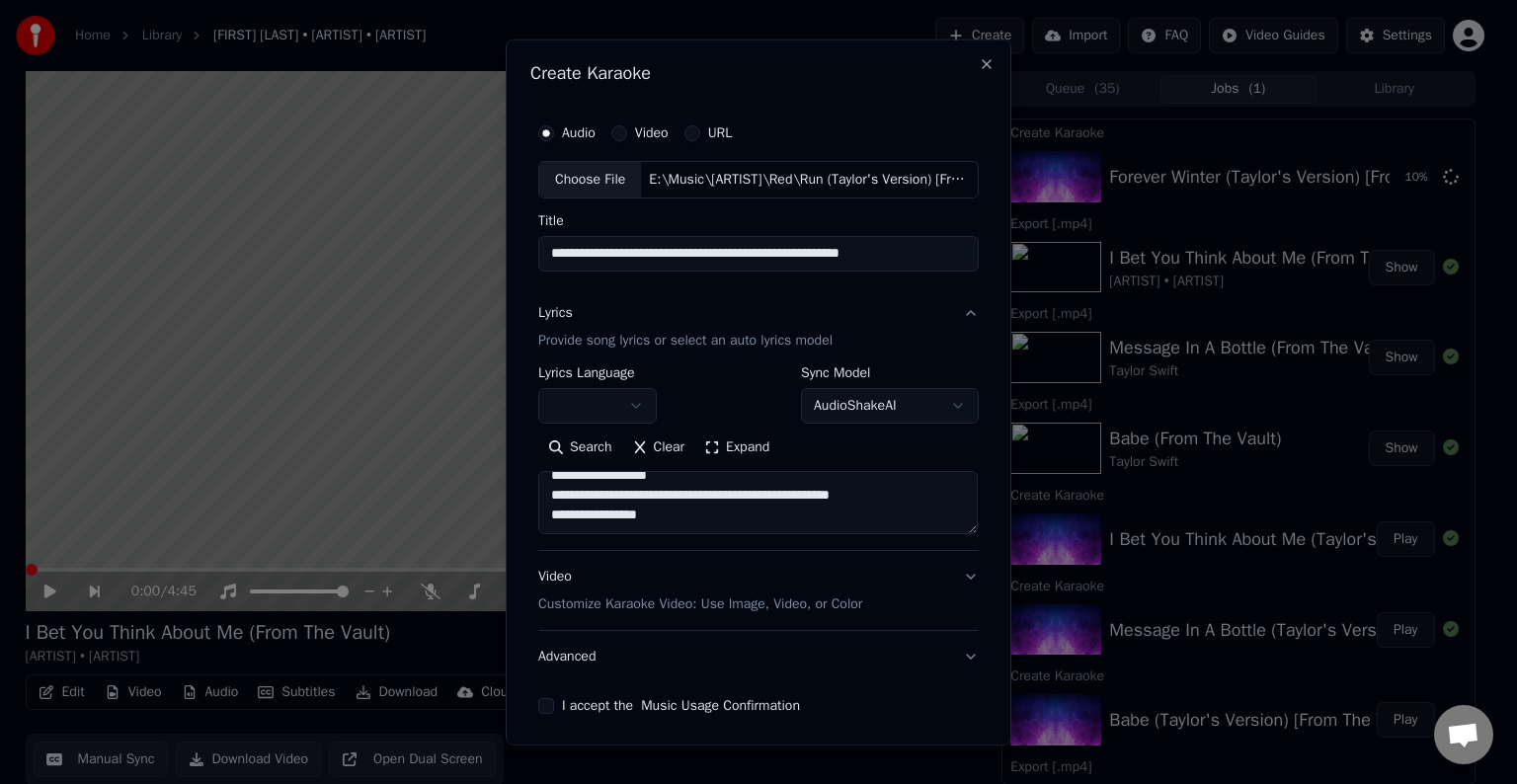 paste on "**********" 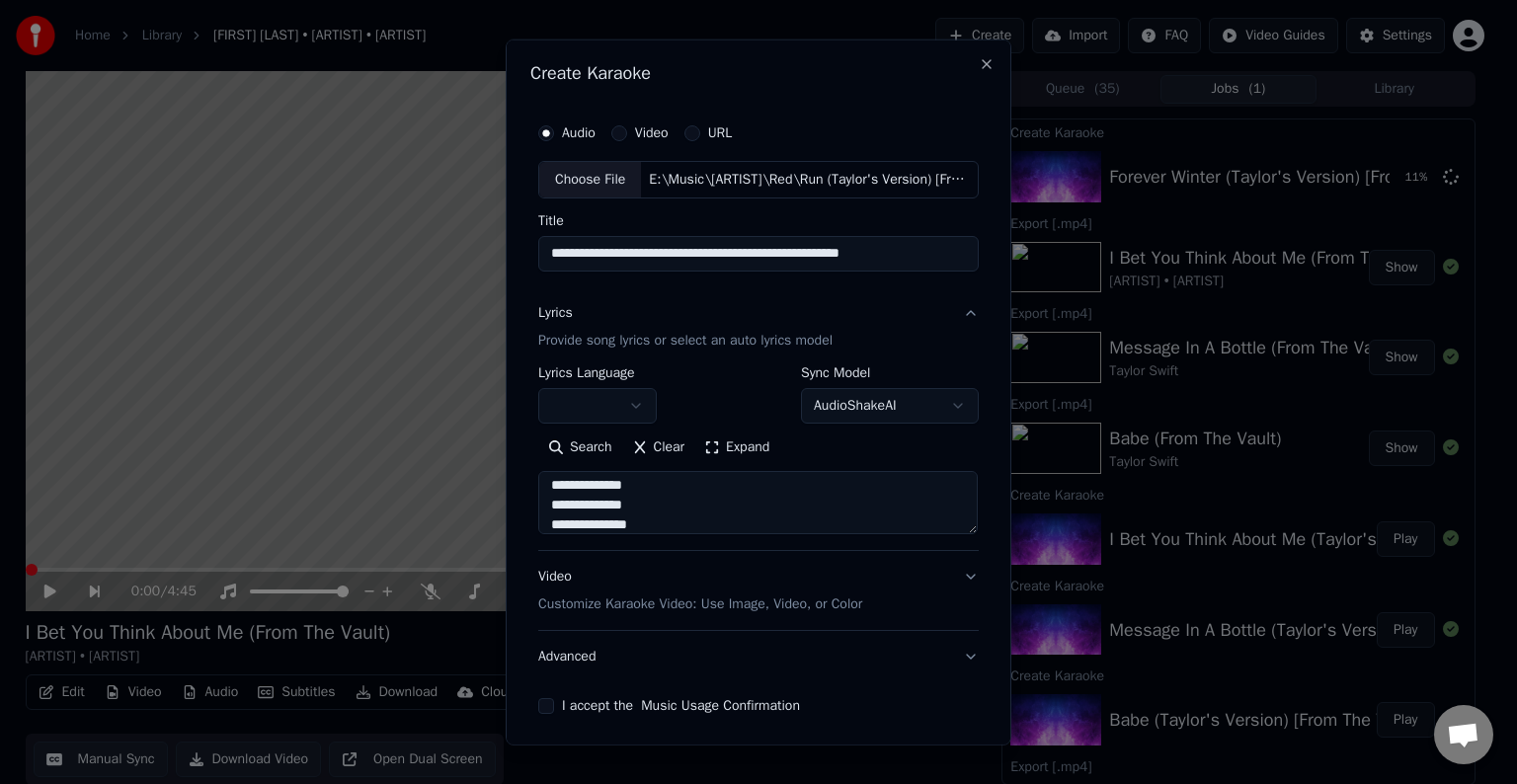 scroll, scrollTop: 300, scrollLeft: 0, axis: vertical 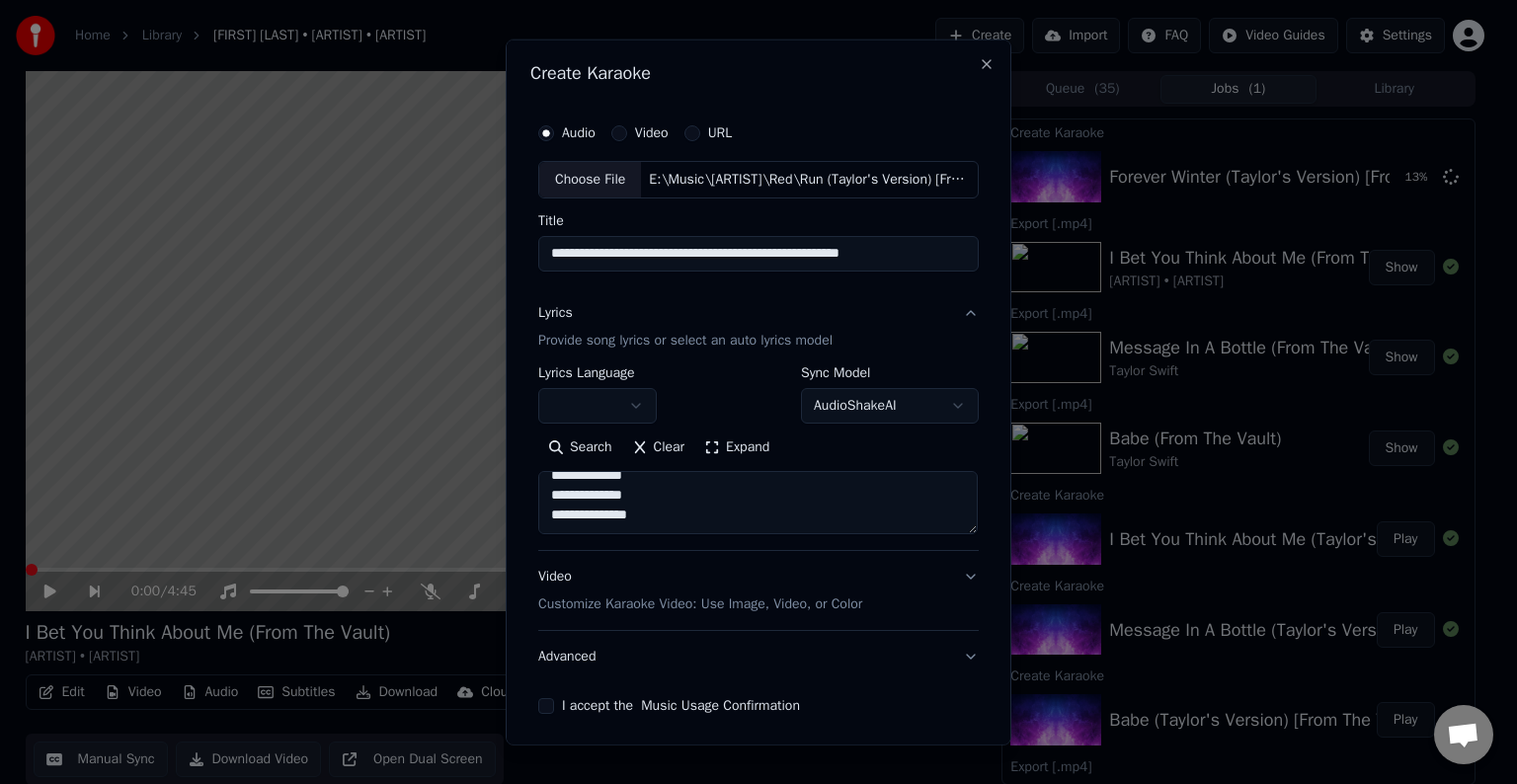 paste on "**********" 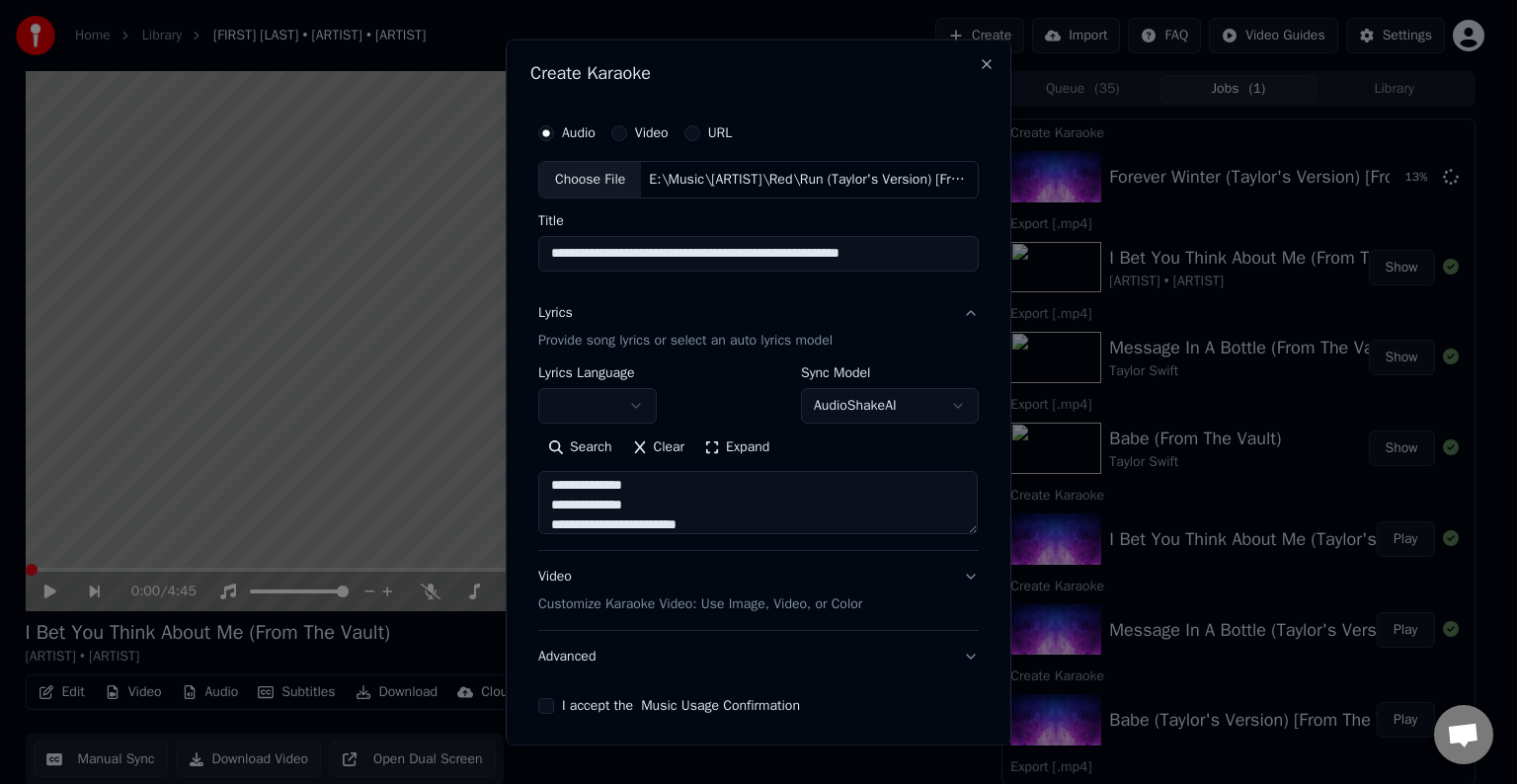 scroll, scrollTop: 419, scrollLeft: 0, axis: vertical 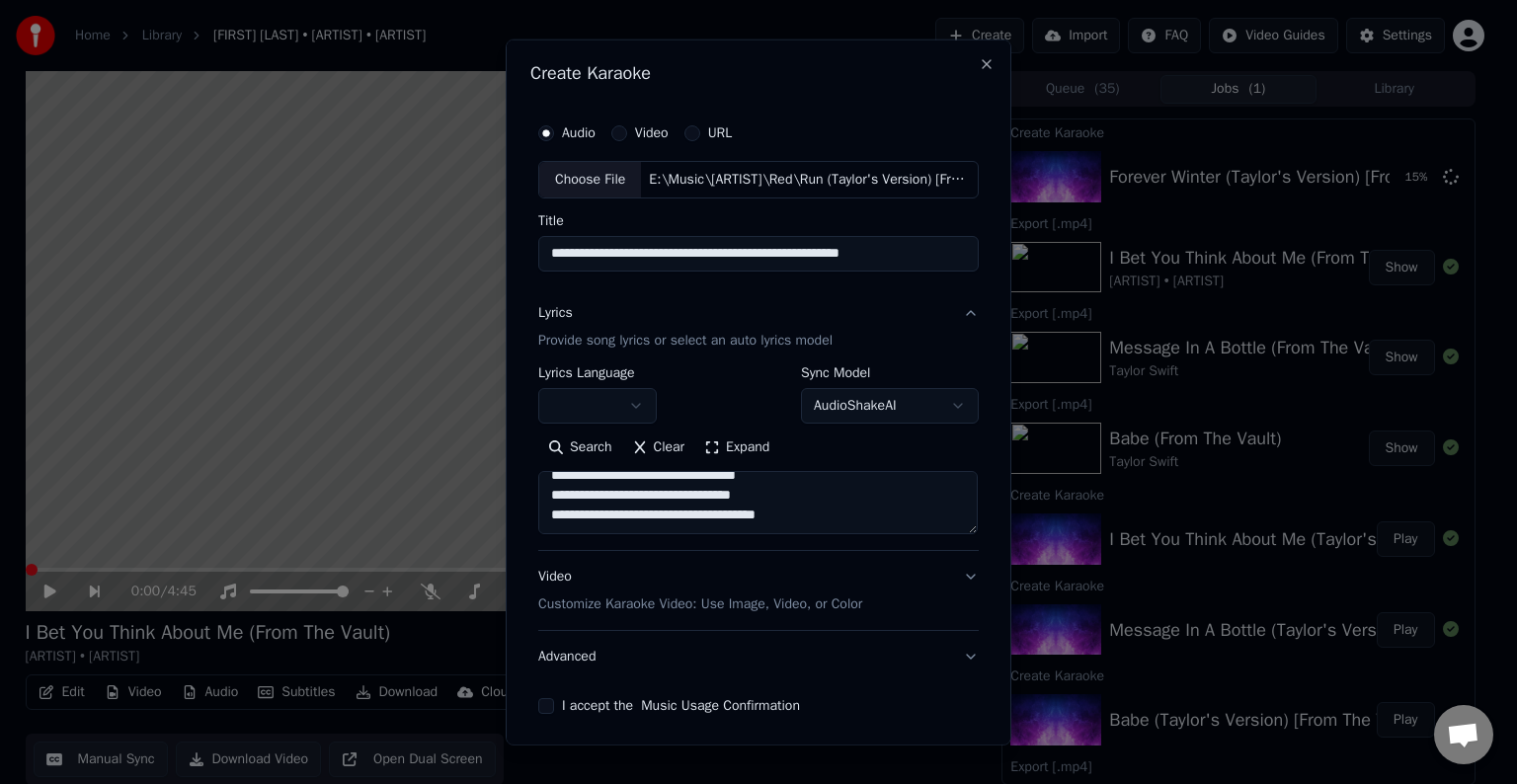 paste on "**********" 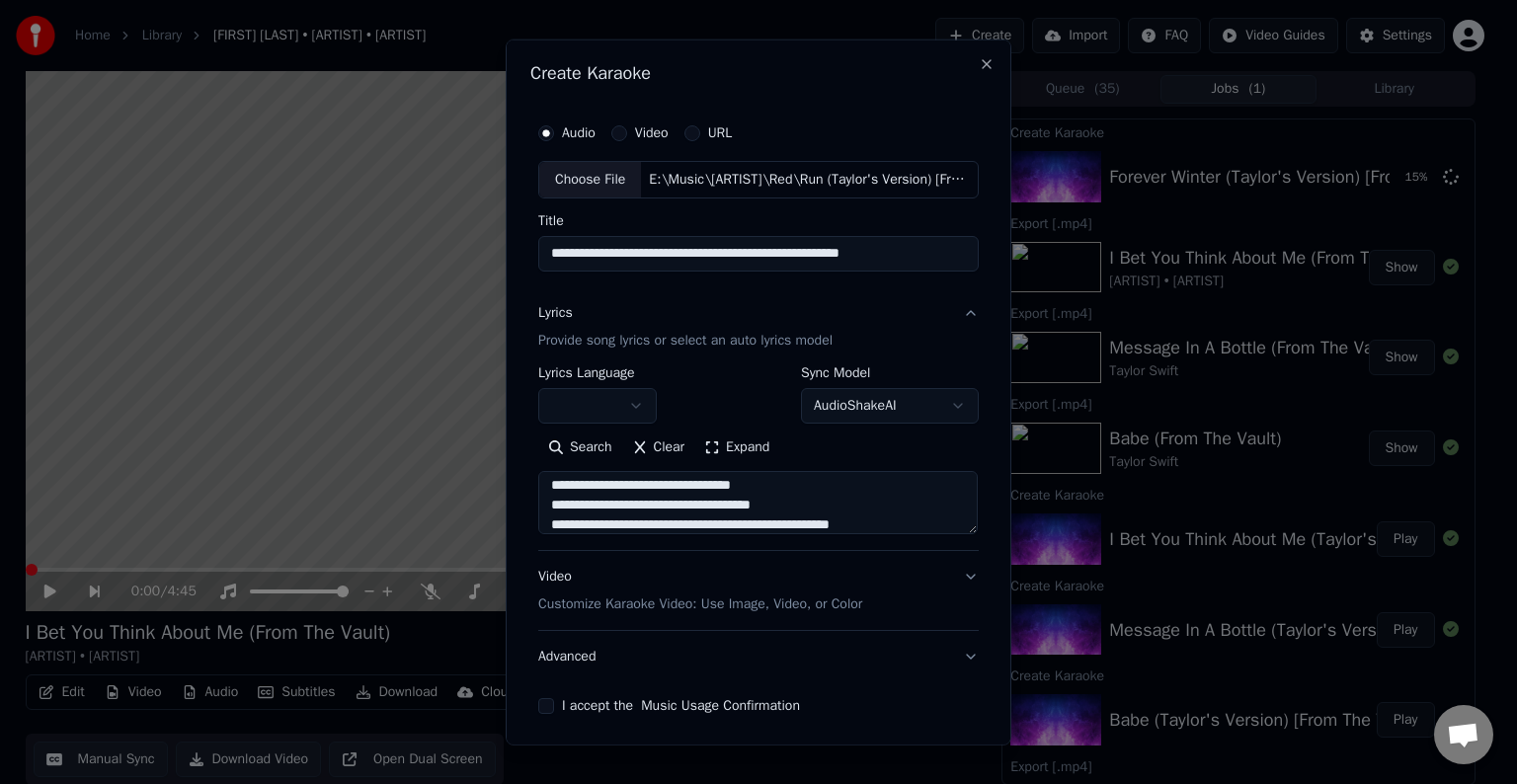 scroll, scrollTop: 498, scrollLeft: 0, axis: vertical 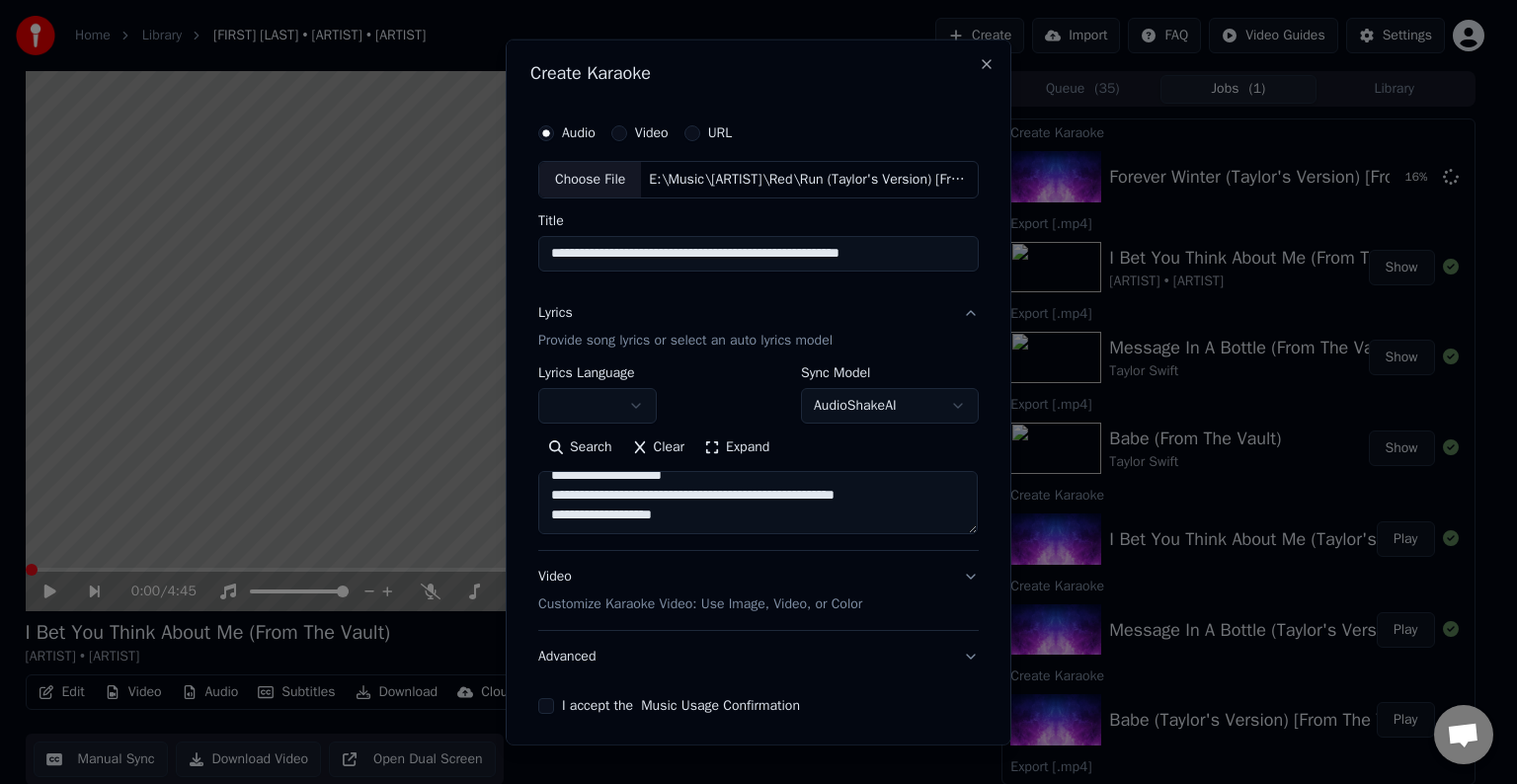 paste on "**********" 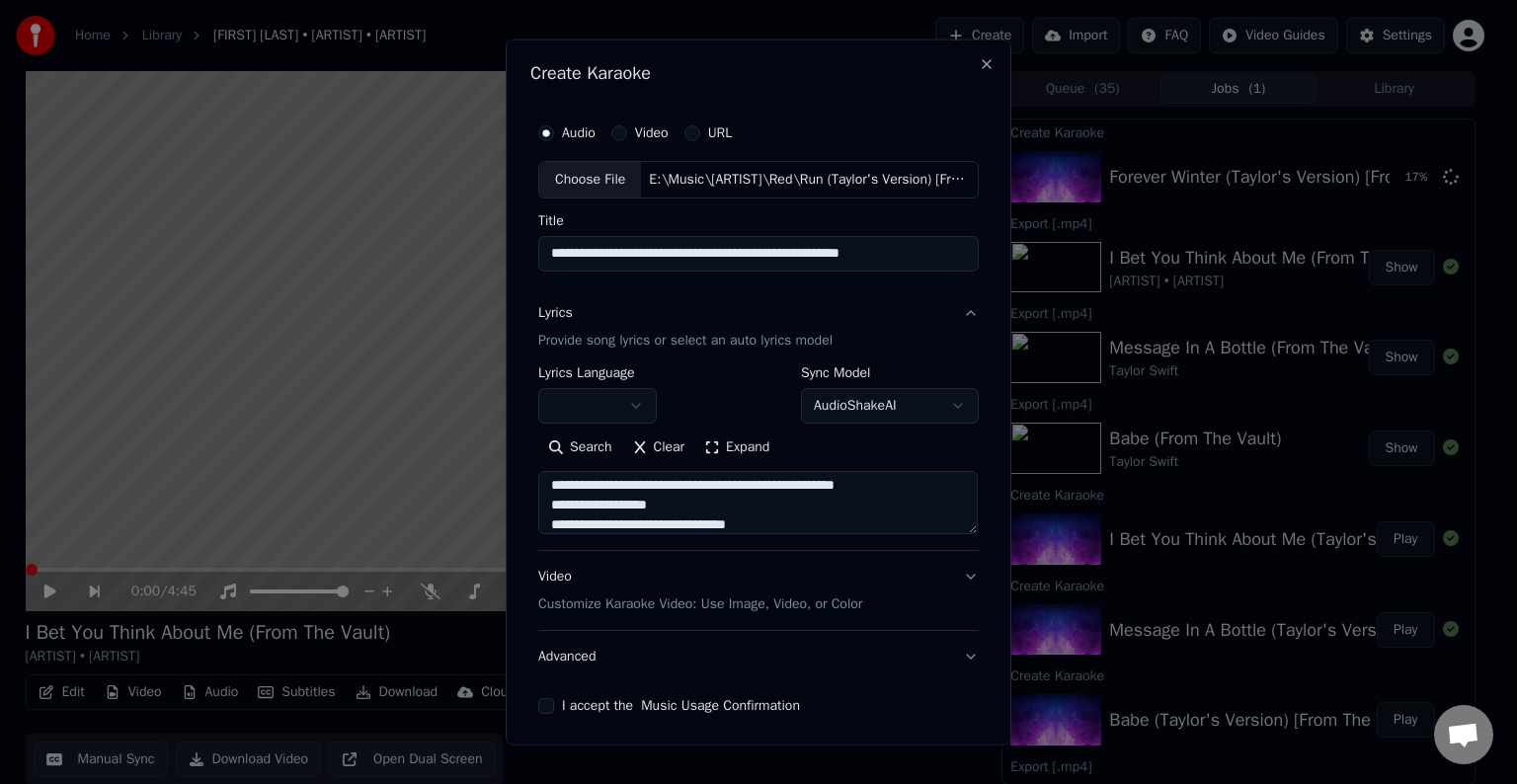 scroll, scrollTop: 656, scrollLeft: 0, axis: vertical 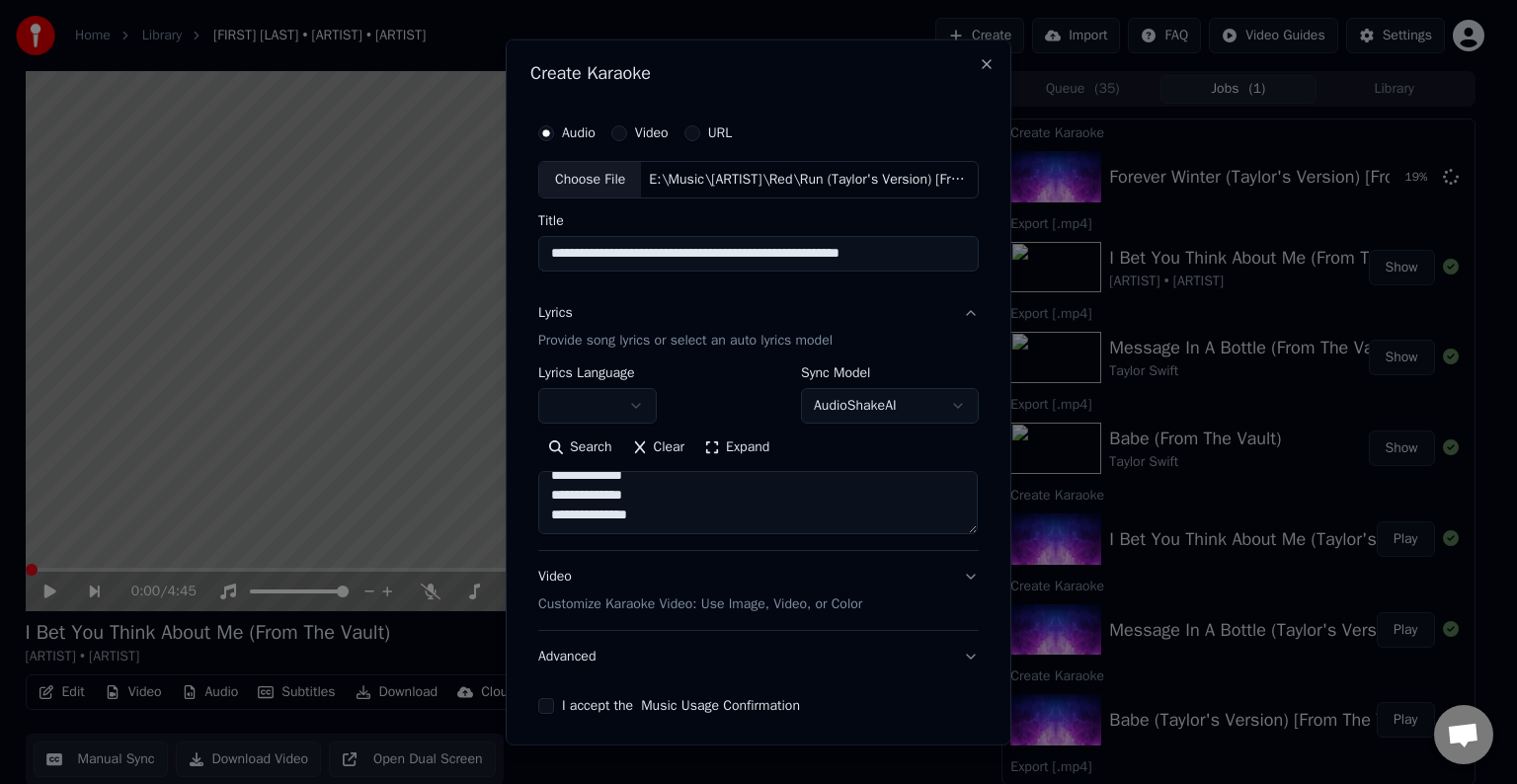 paste on "**********" 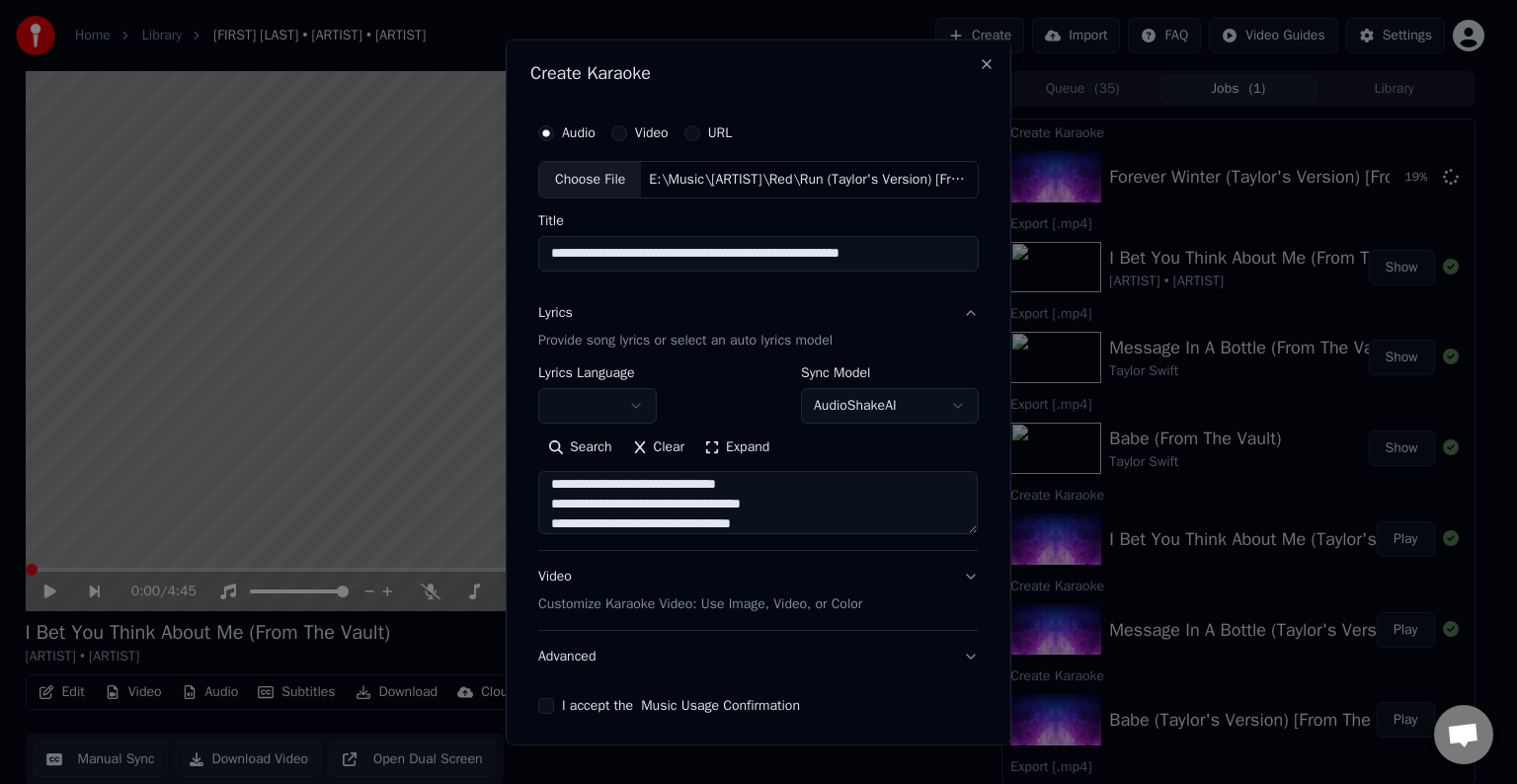 scroll, scrollTop: 735, scrollLeft: 0, axis: vertical 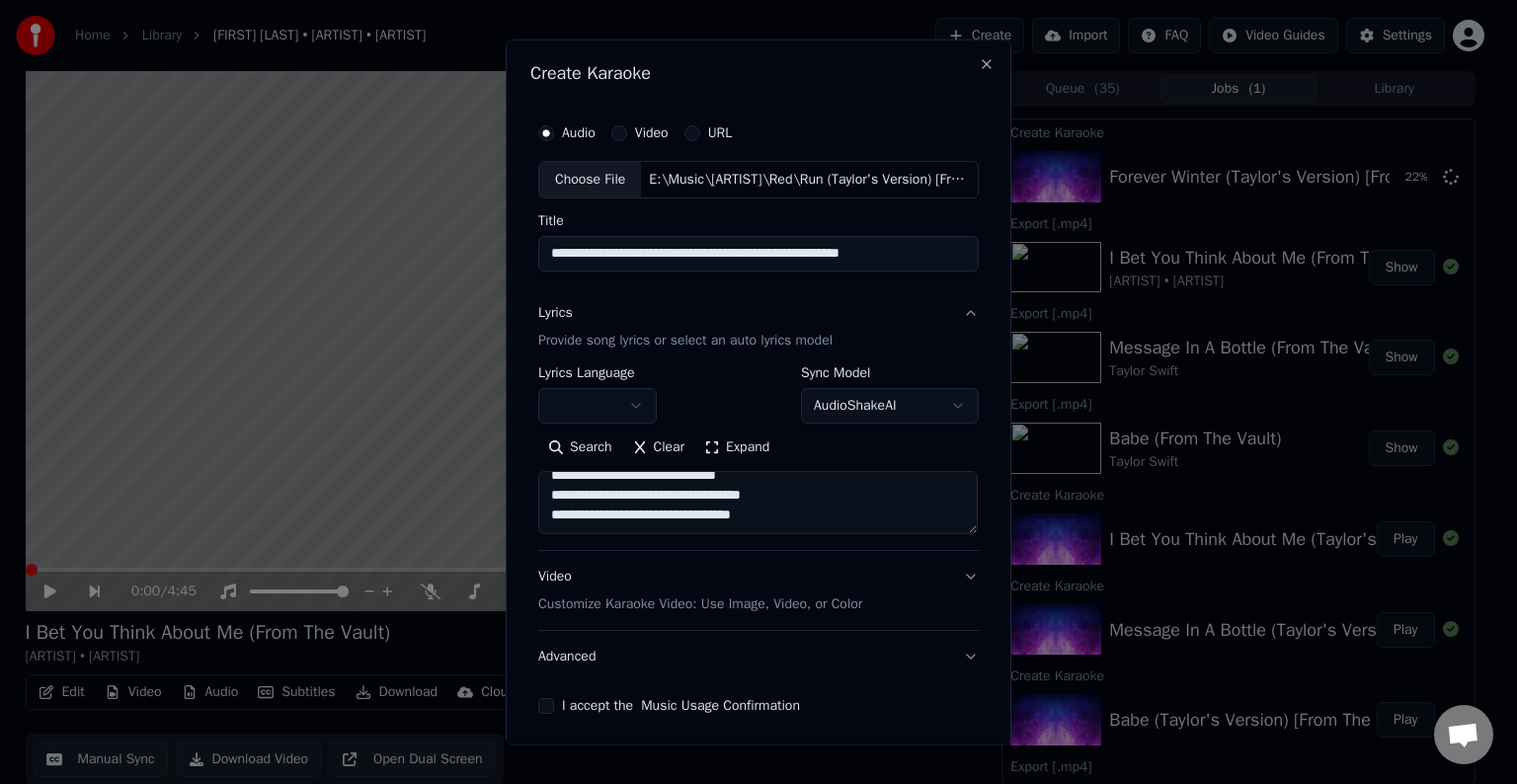paste on "**********" 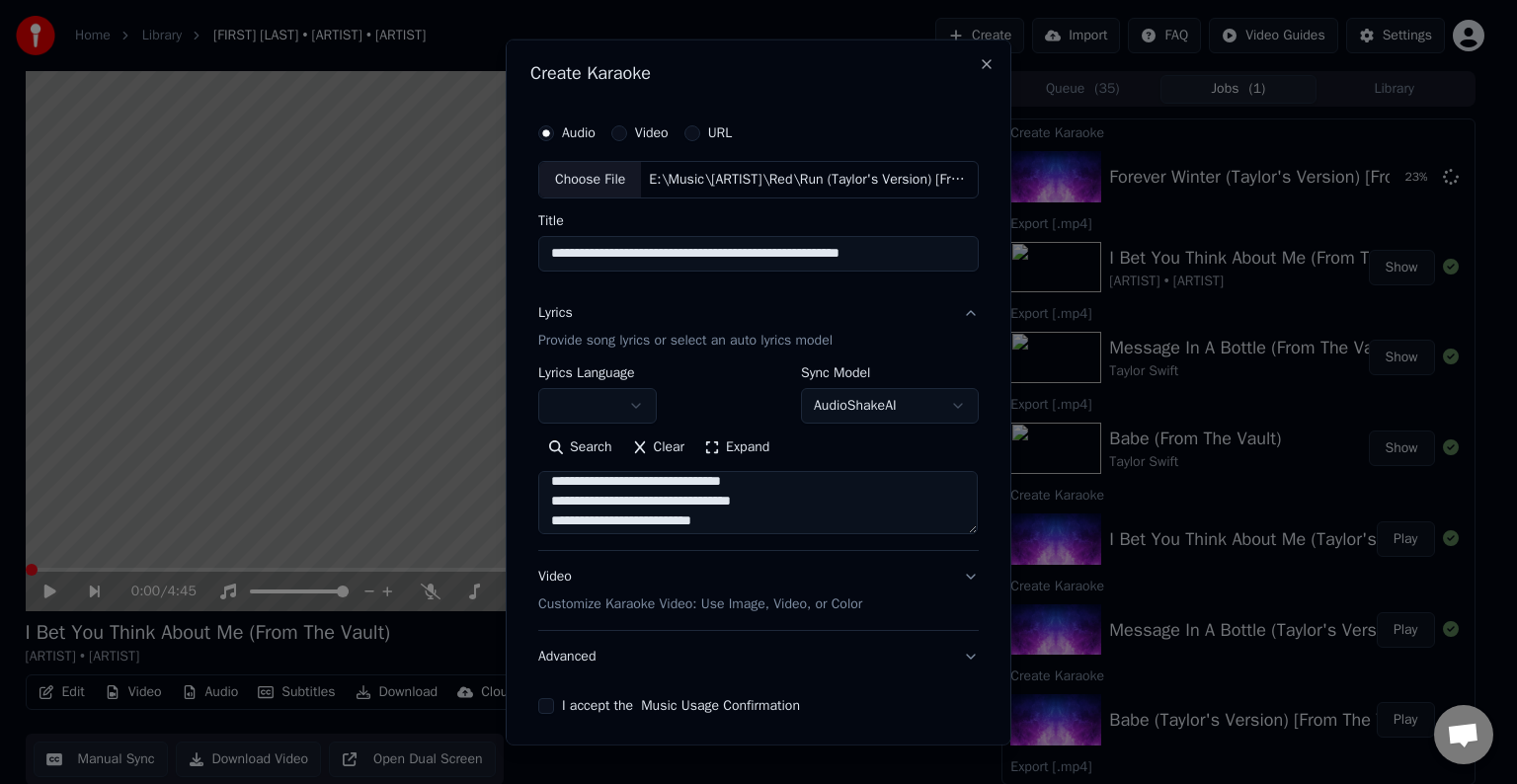 scroll, scrollTop: 856, scrollLeft: 0, axis: vertical 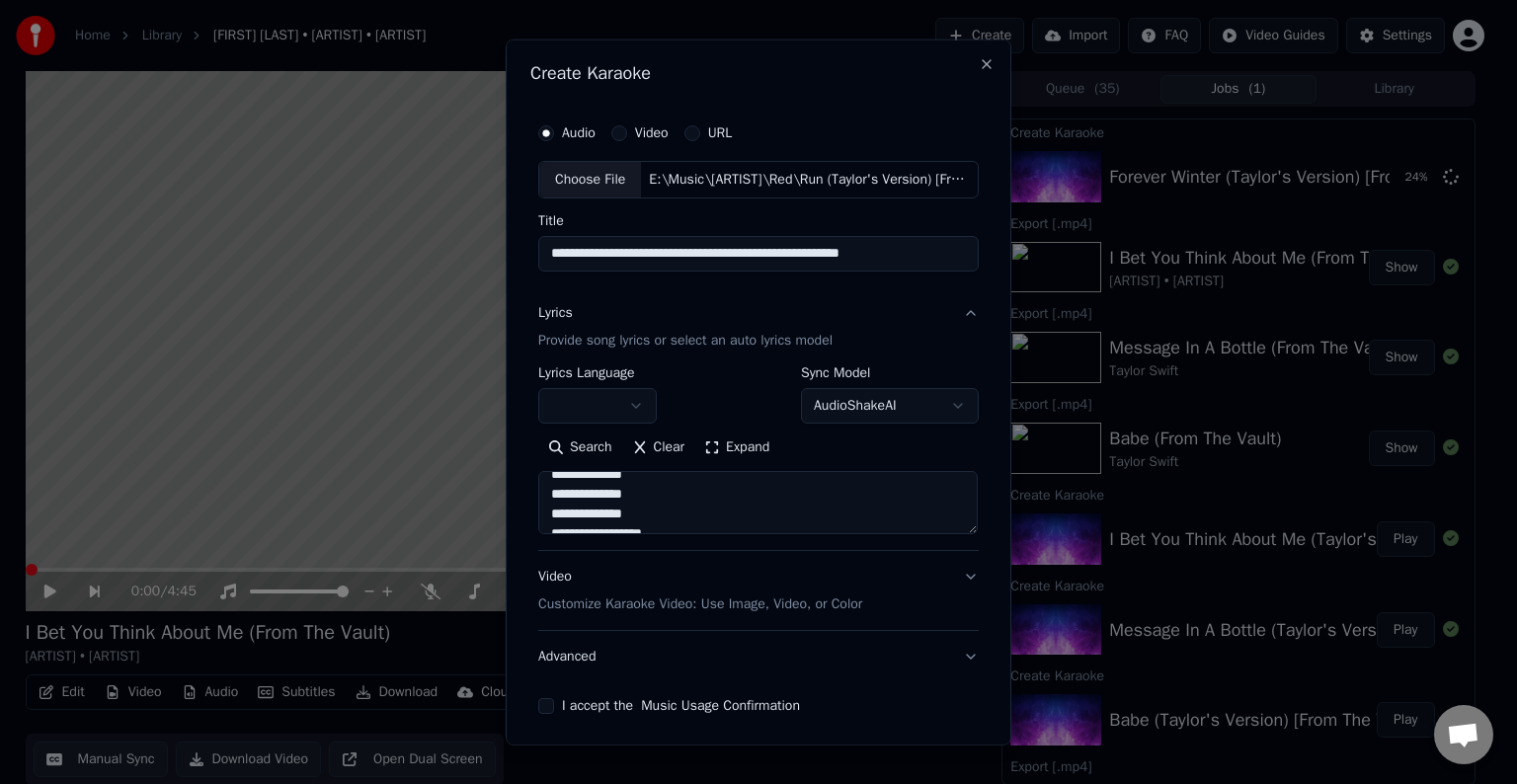 drag, startPoint x: 778, startPoint y: 499, endPoint x: 510, endPoint y: 490, distance: 268.15108 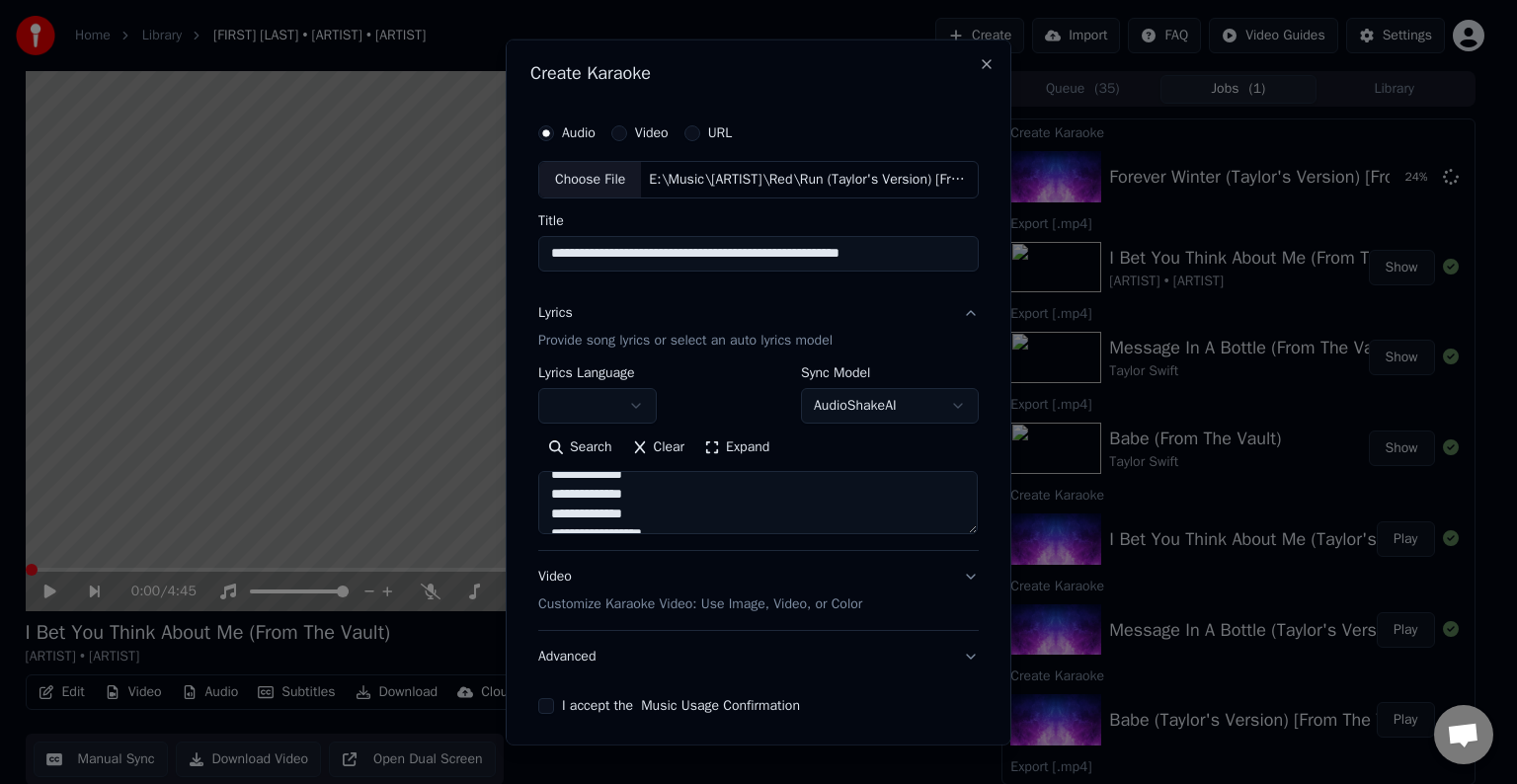 click at bounding box center [758, 503] 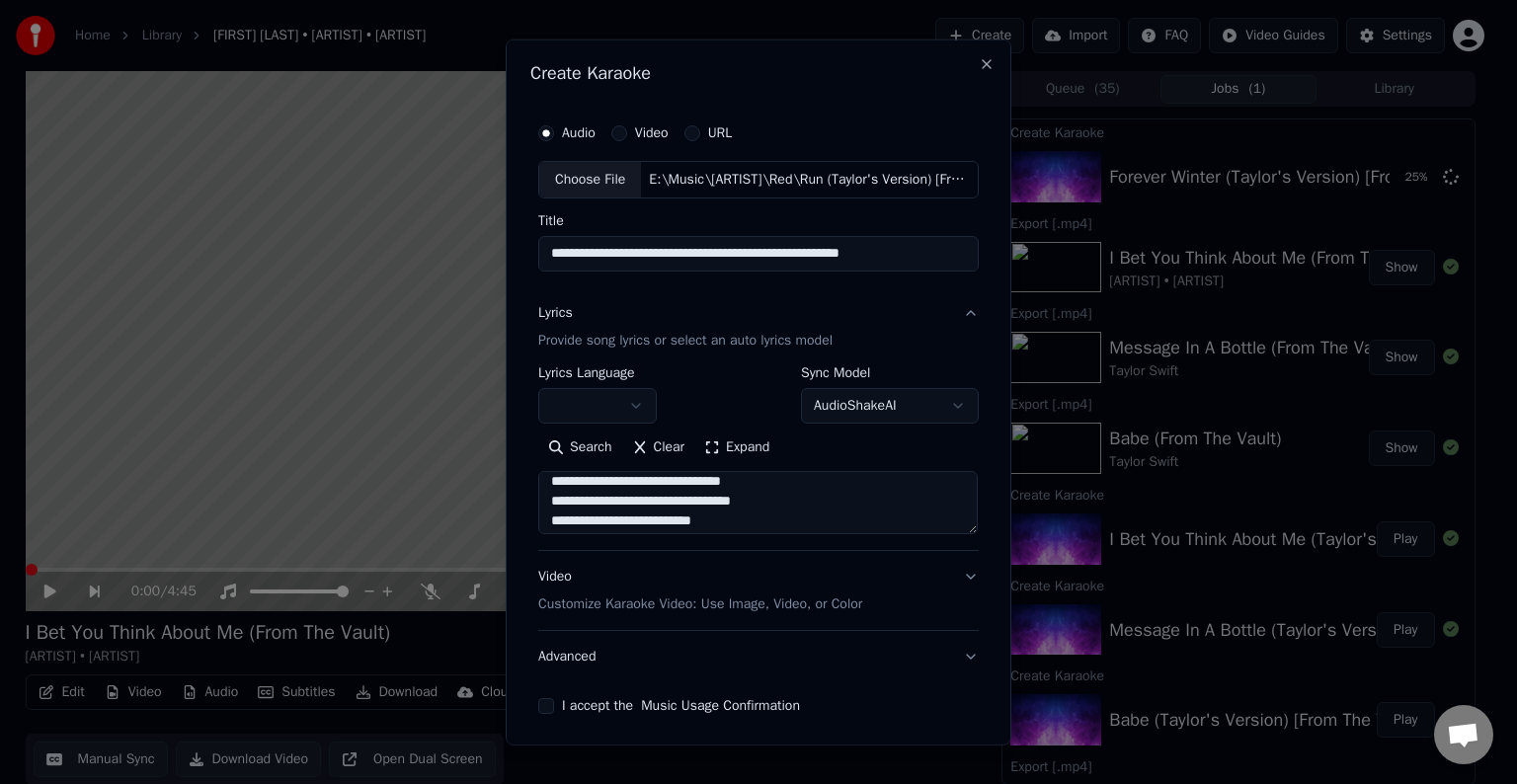 scroll, scrollTop: 856, scrollLeft: 0, axis: vertical 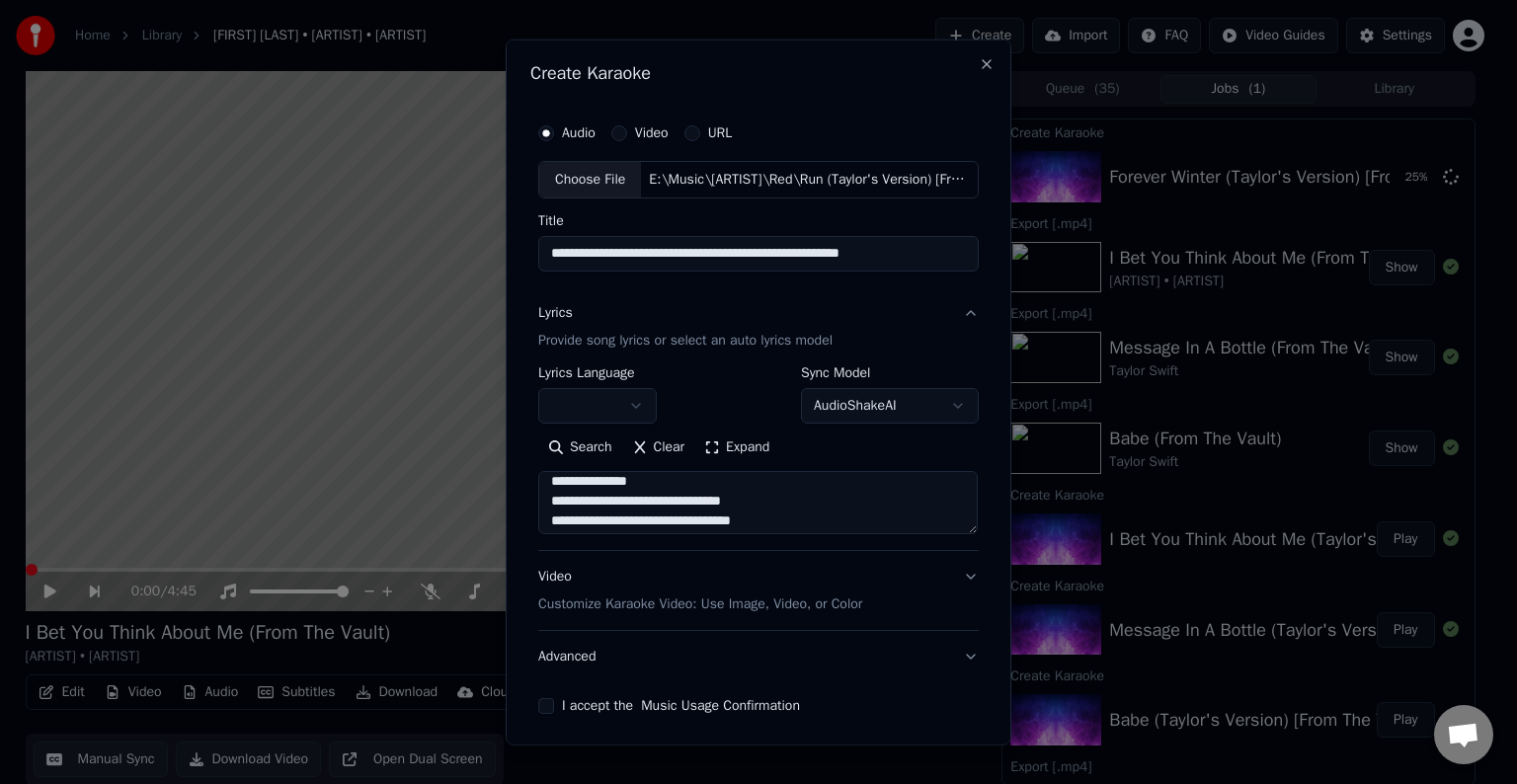 drag, startPoint x: 771, startPoint y: 501, endPoint x: 548, endPoint y: 498, distance: 223.02018 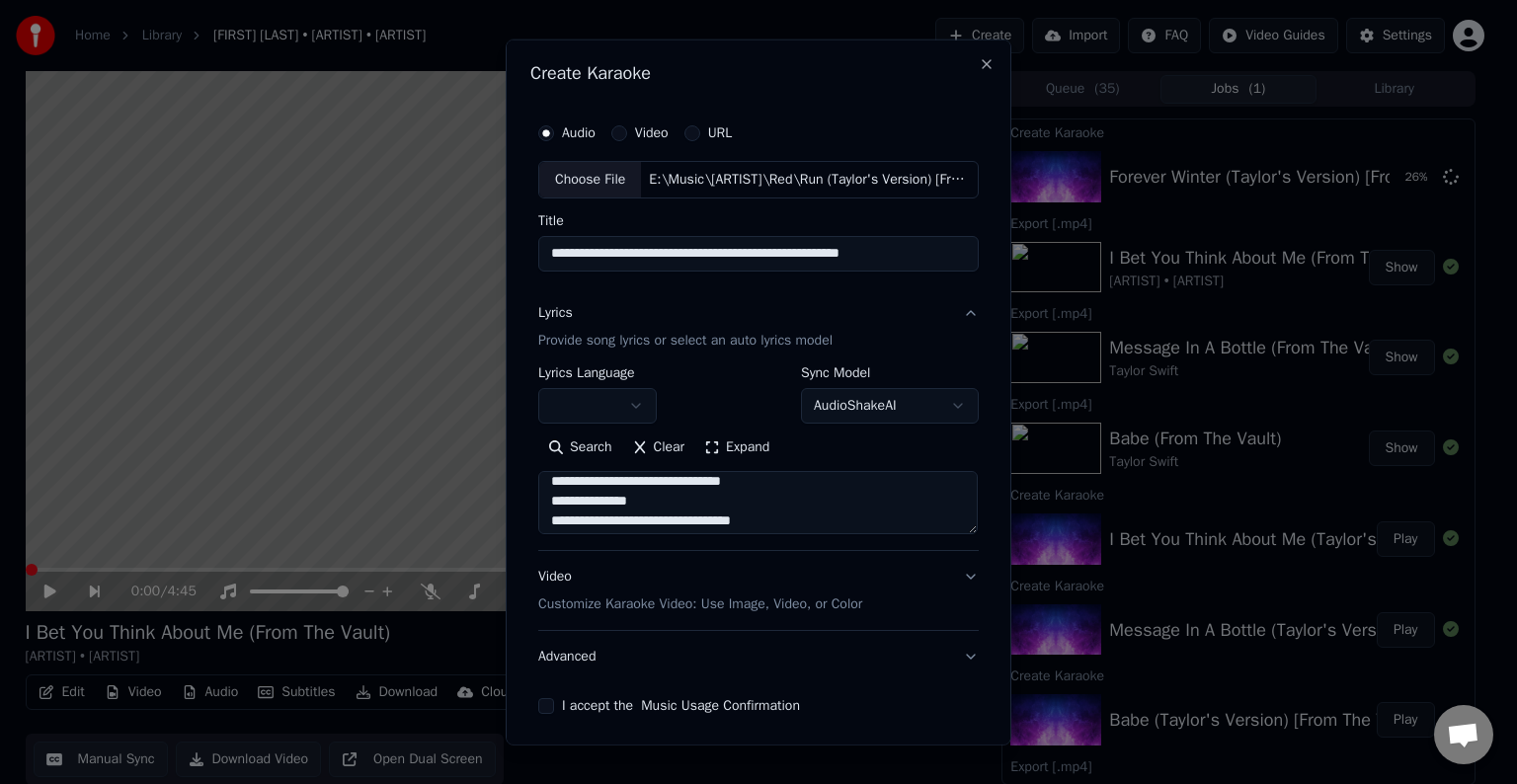 scroll, scrollTop: 817, scrollLeft: 0, axis: vertical 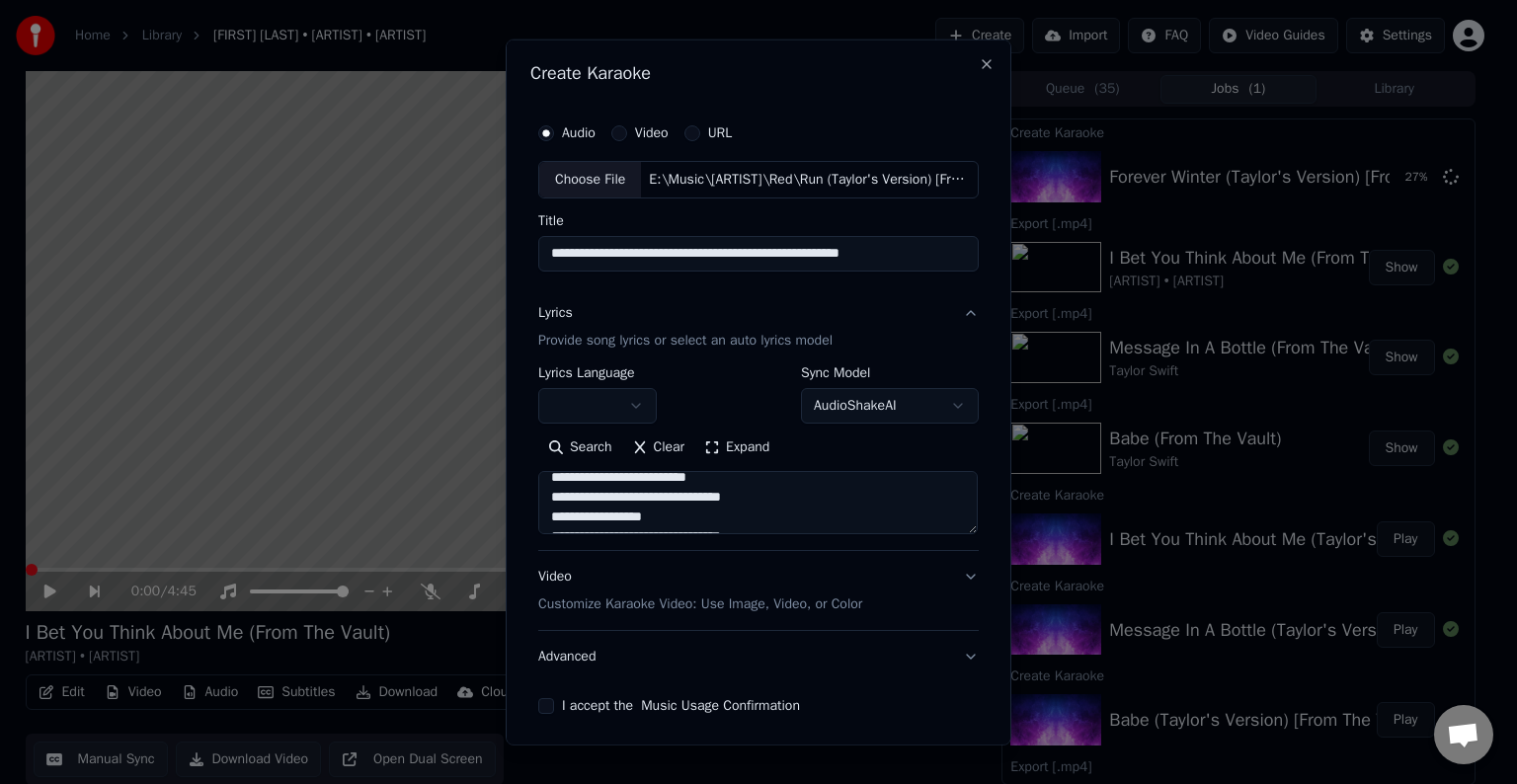 drag, startPoint x: 778, startPoint y: 494, endPoint x: 539, endPoint y: 516, distance: 240.01042 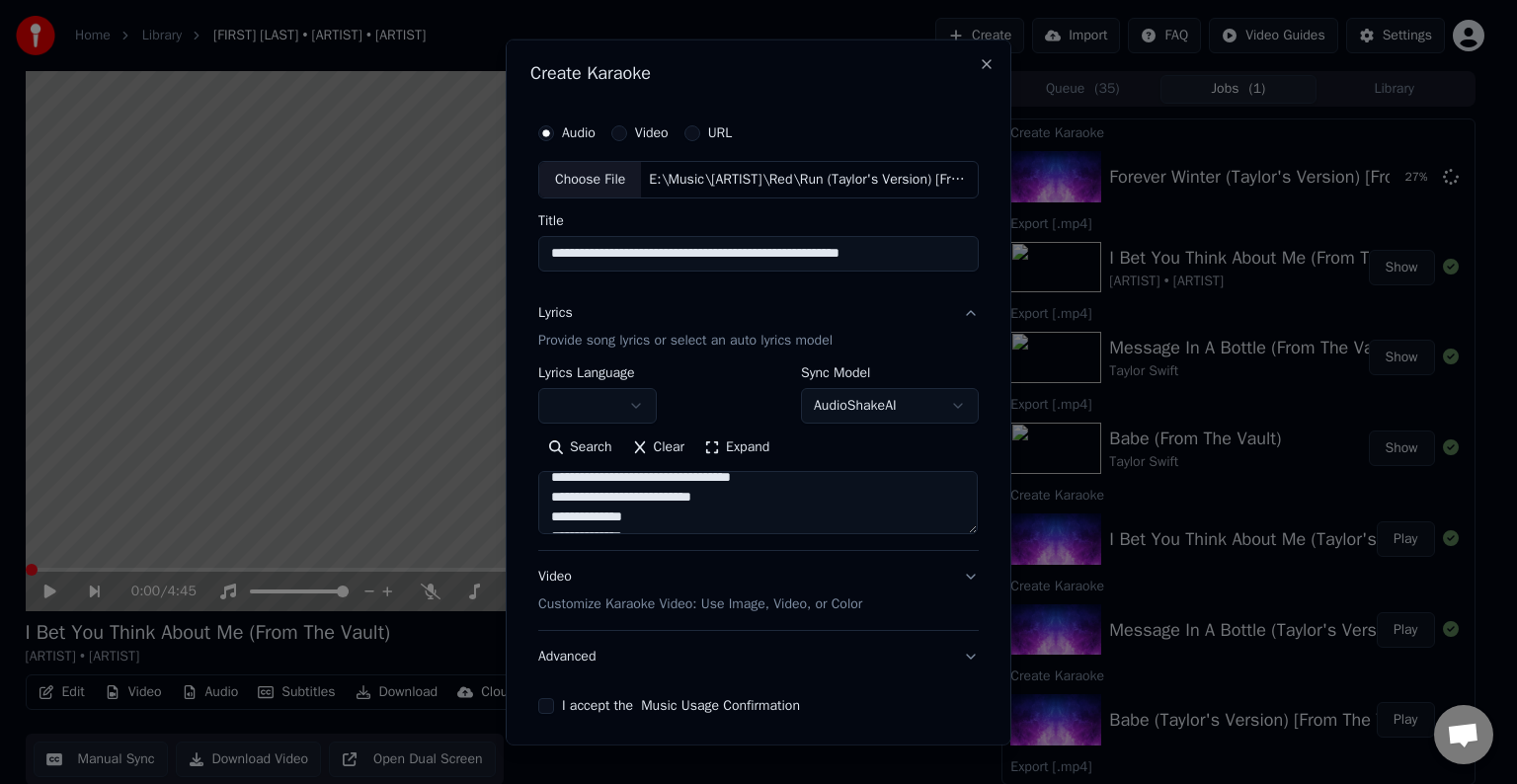 click at bounding box center [758, 503] 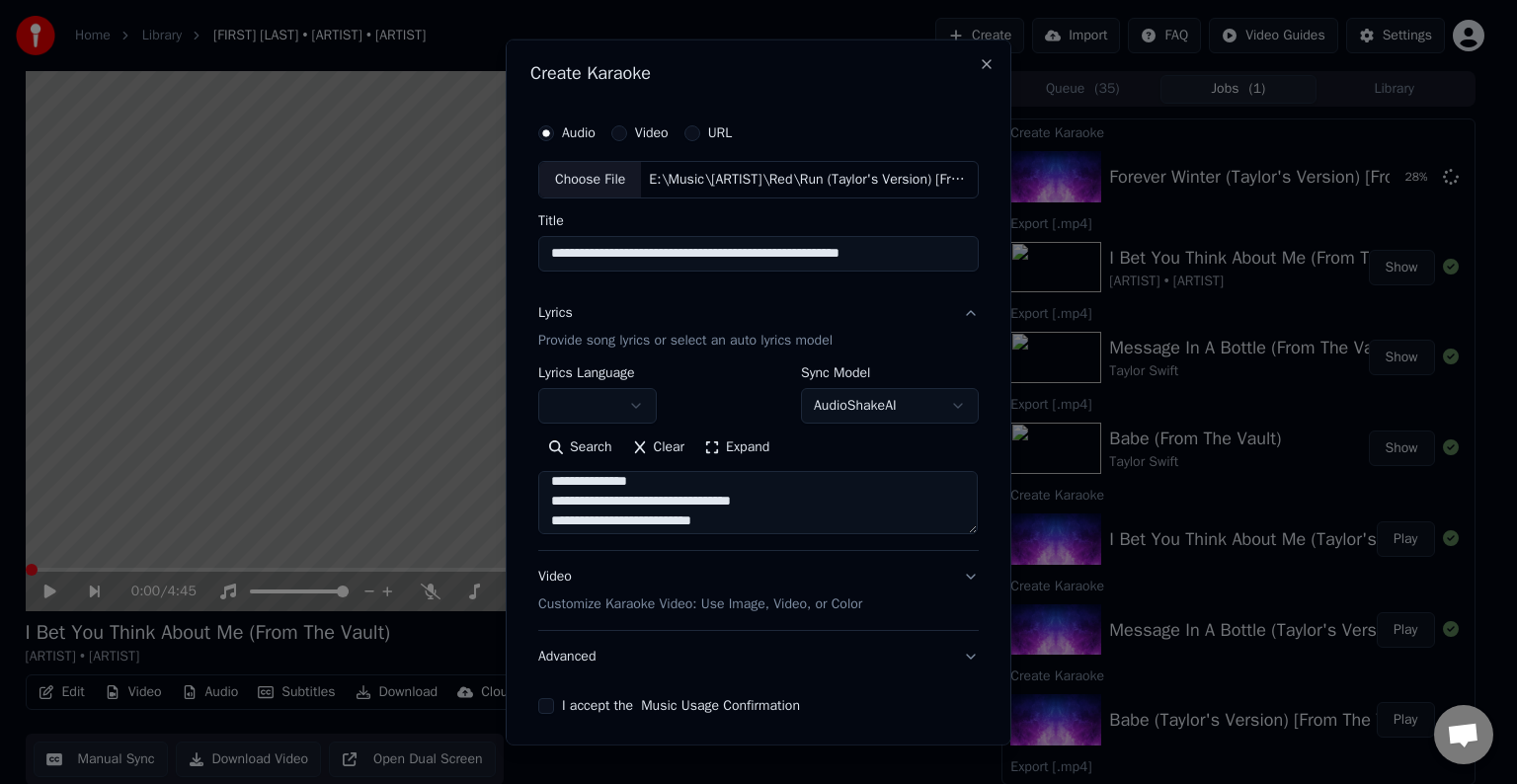 scroll, scrollTop: 836, scrollLeft: 0, axis: vertical 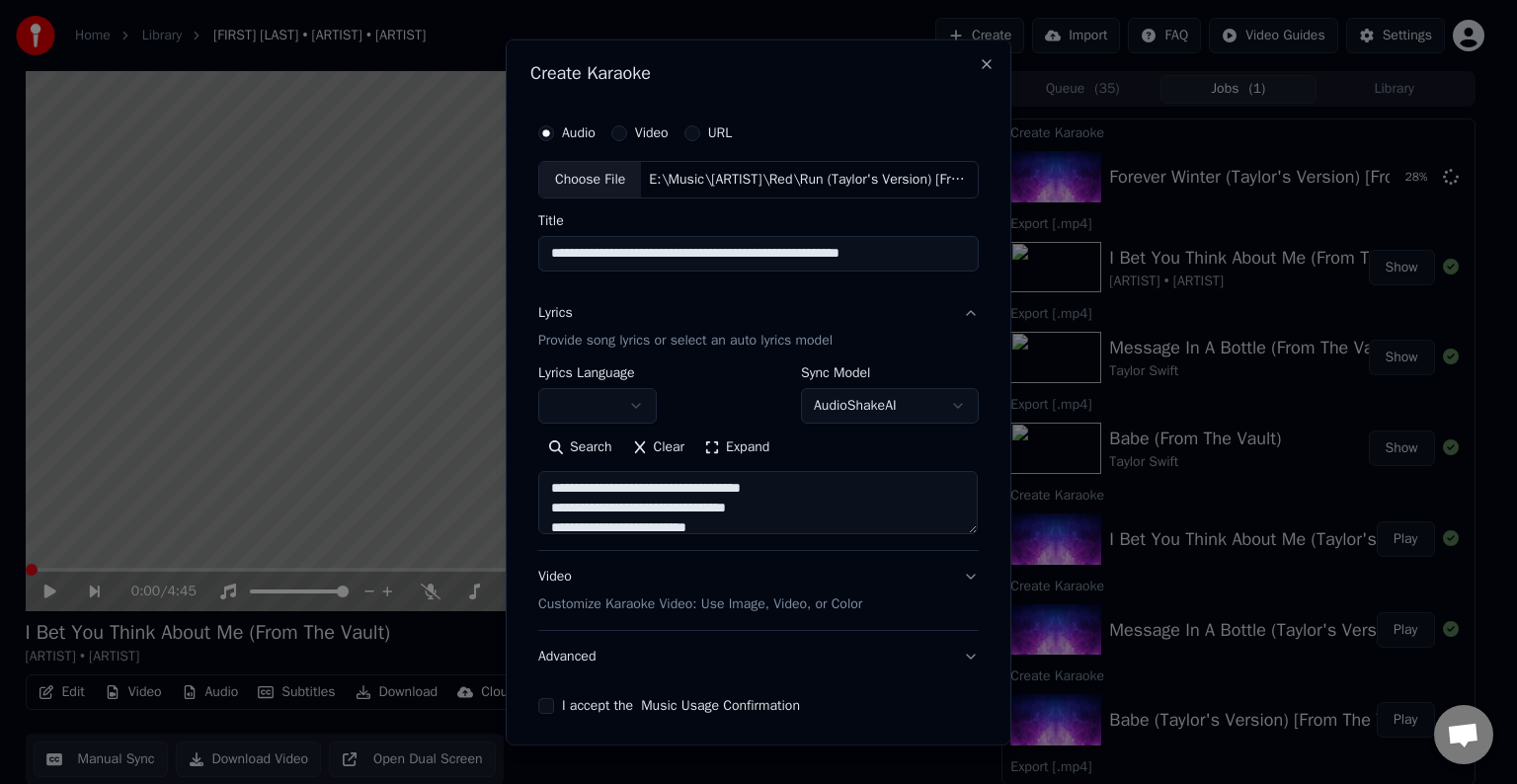 drag, startPoint x: 774, startPoint y: 476, endPoint x: 607, endPoint y: 506, distance: 169.67322 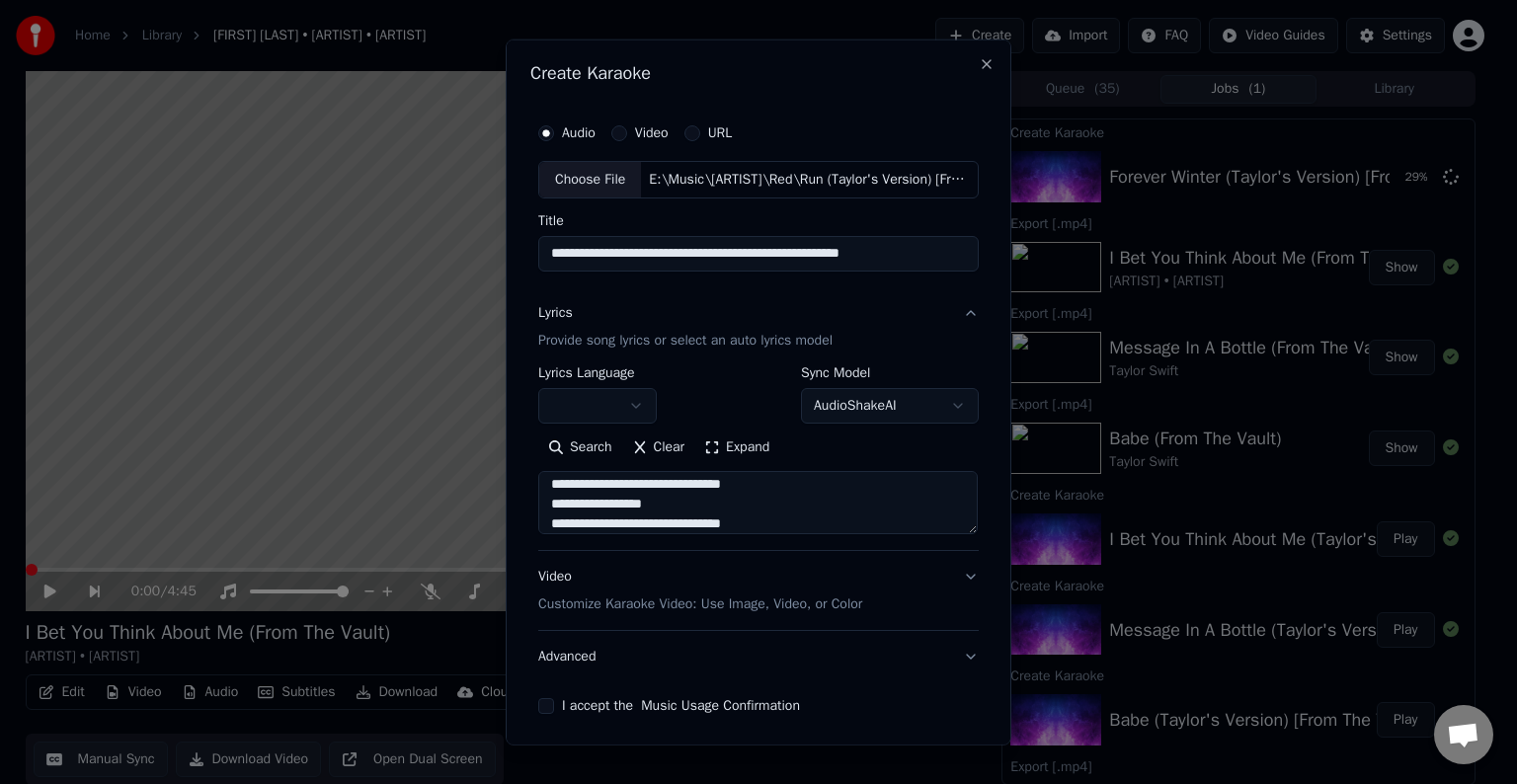 scroll, scrollTop: 814, scrollLeft: 0, axis: vertical 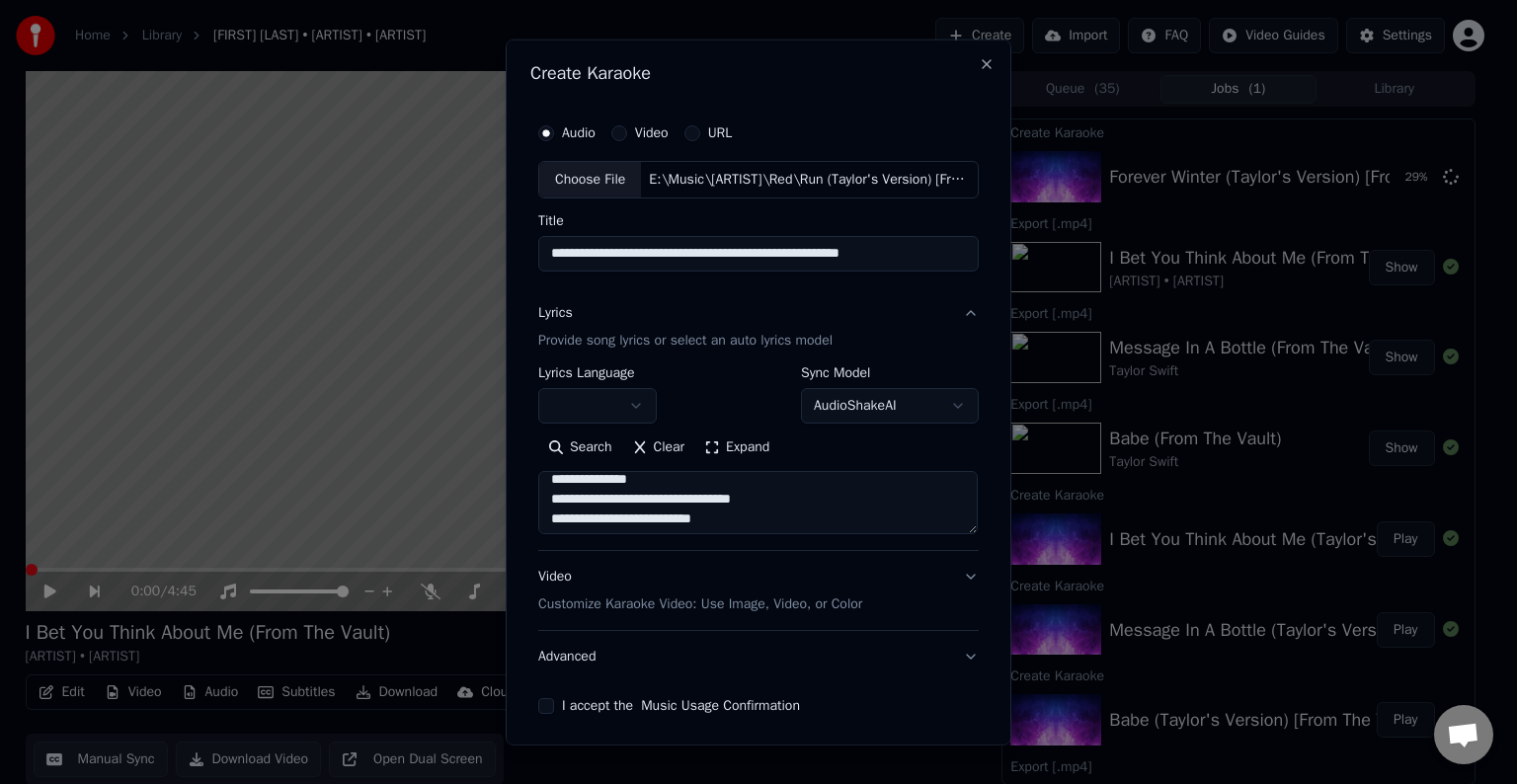 drag, startPoint x: 769, startPoint y: 501, endPoint x: 651, endPoint y: 491, distance: 118.42297 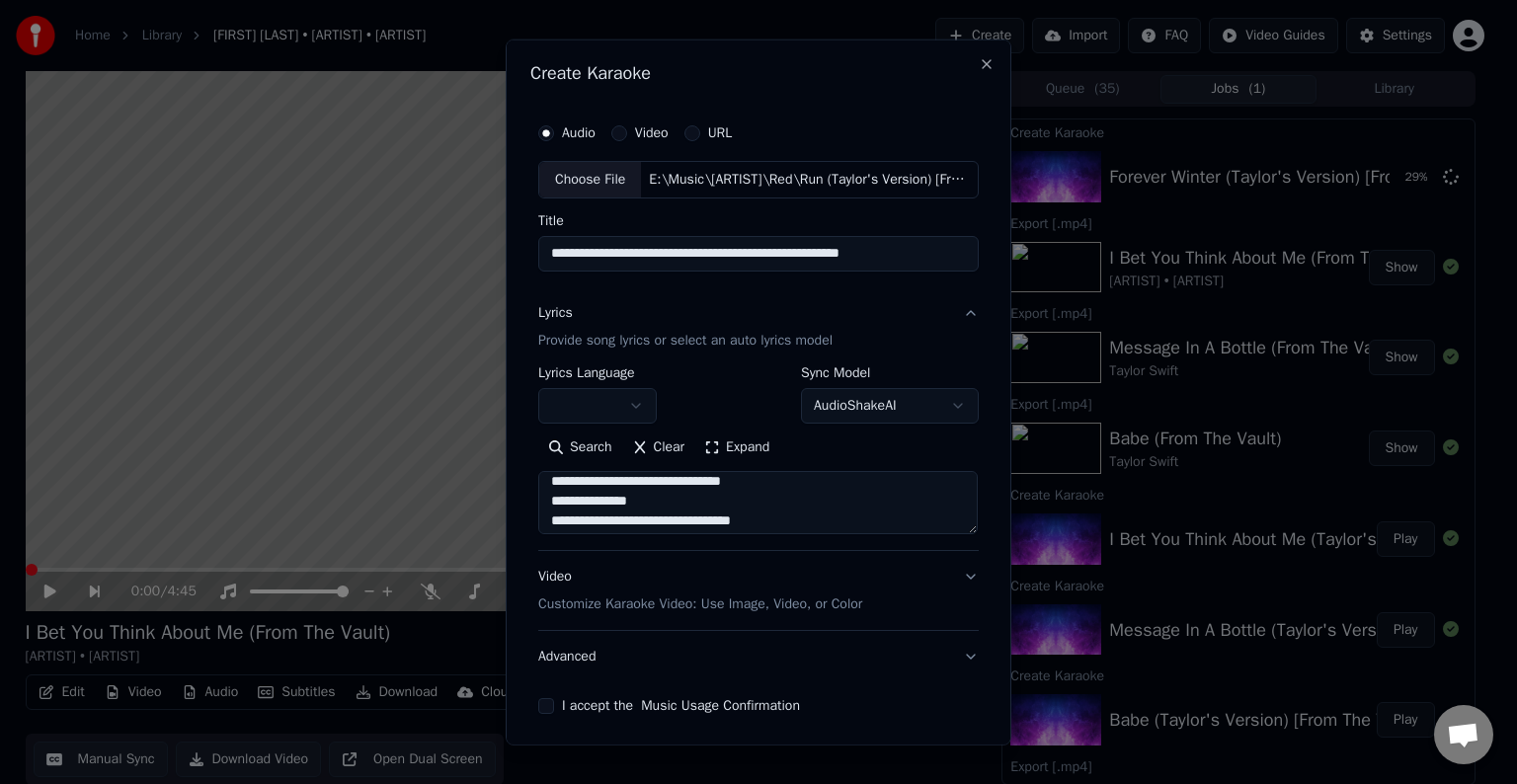 scroll, scrollTop: 817, scrollLeft: 0, axis: vertical 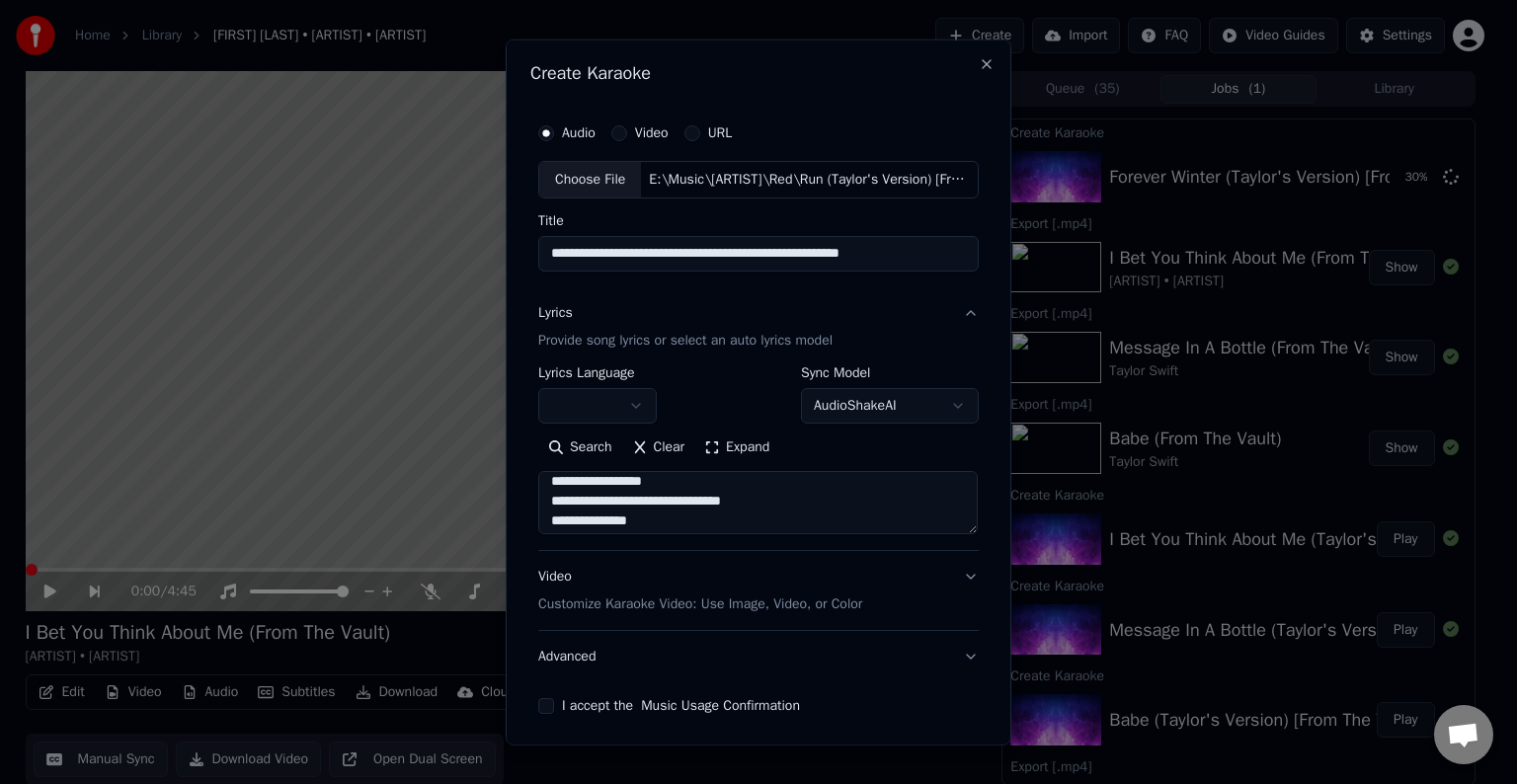 drag, startPoint x: 778, startPoint y: 504, endPoint x: 549, endPoint y: 508, distance: 229.03493 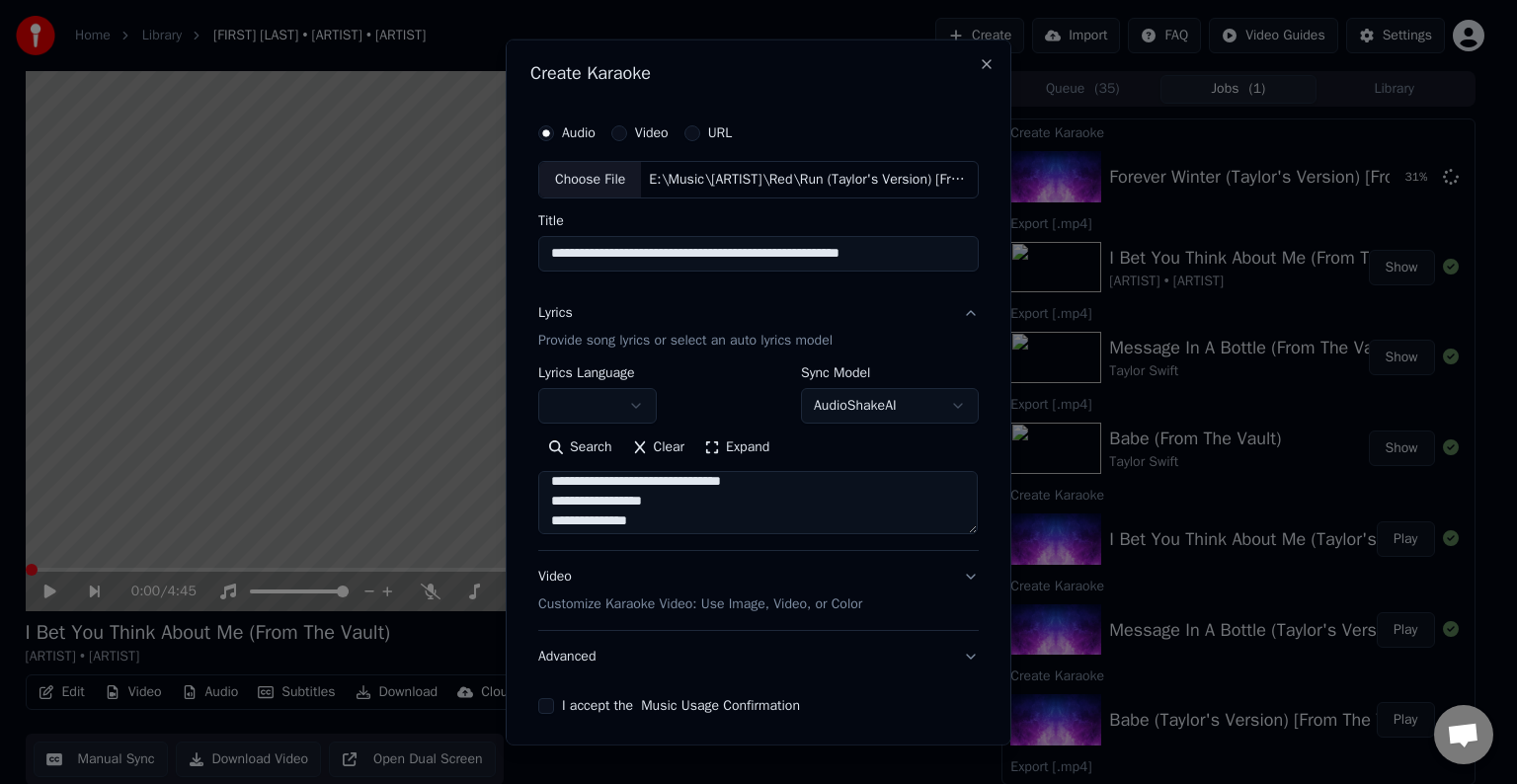 scroll, scrollTop: 777, scrollLeft: 0, axis: vertical 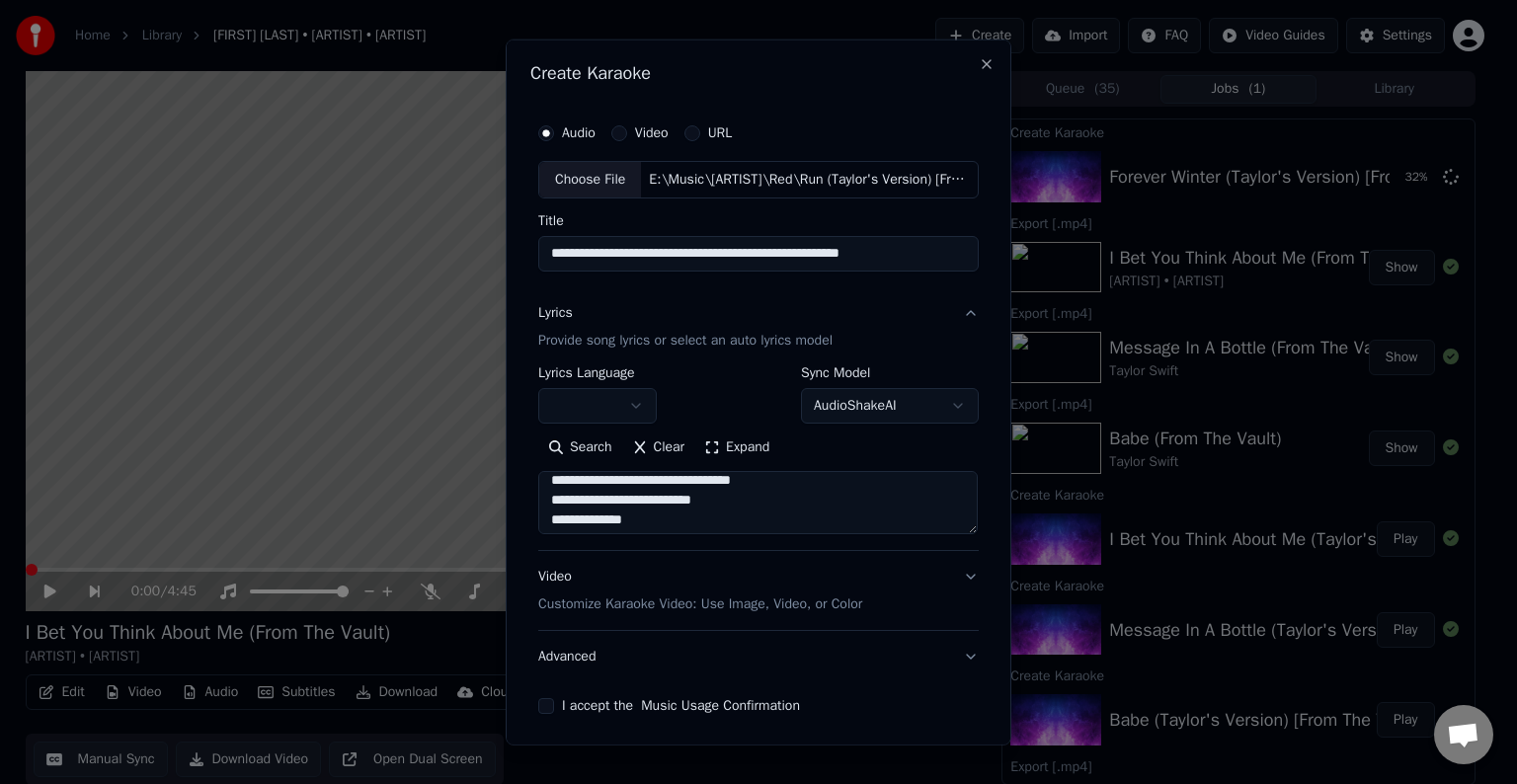 drag, startPoint x: 784, startPoint y: 506, endPoint x: 611, endPoint y: 517, distance: 173.34936 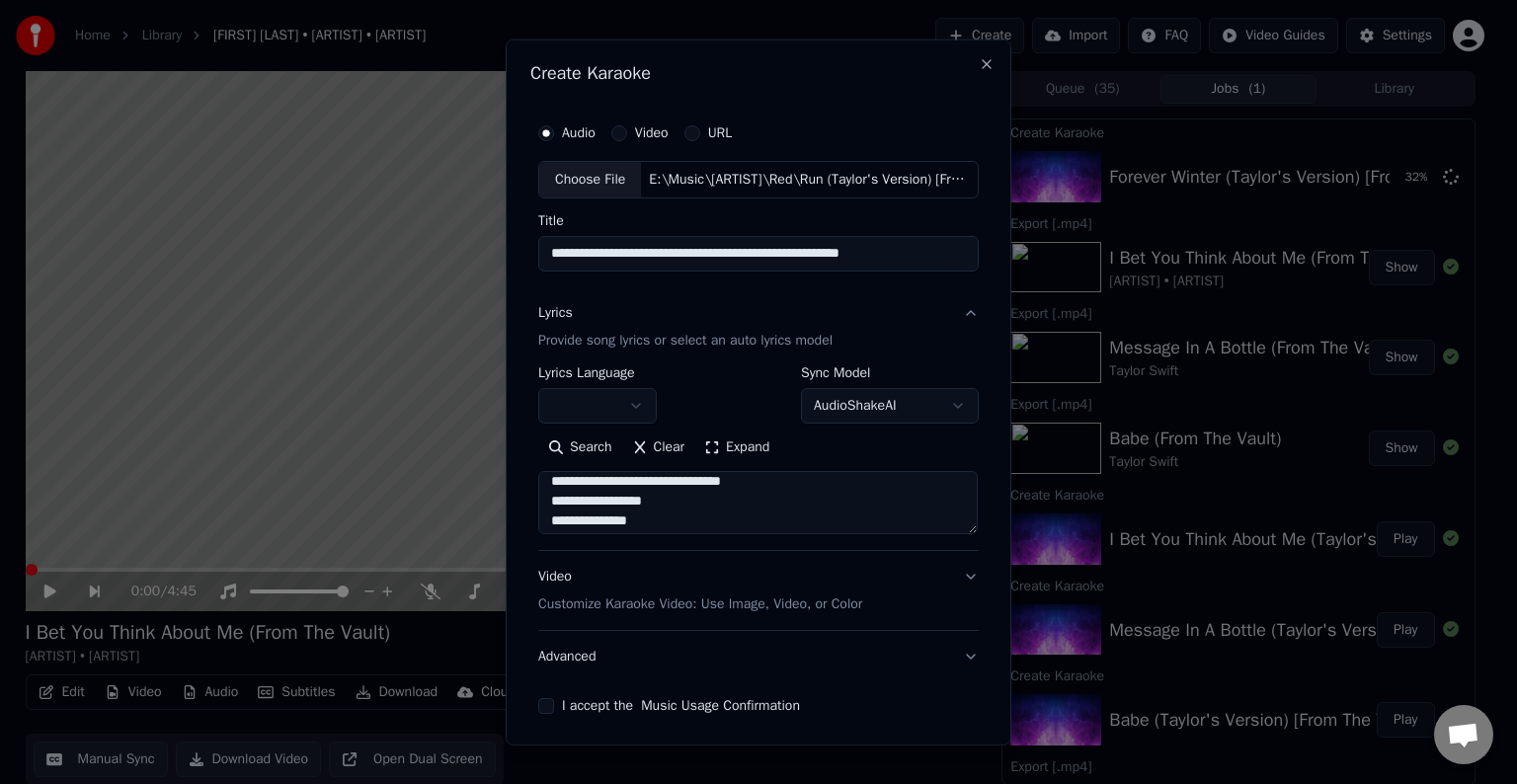 scroll, scrollTop: 777, scrollLeft: 0, axis: vertical 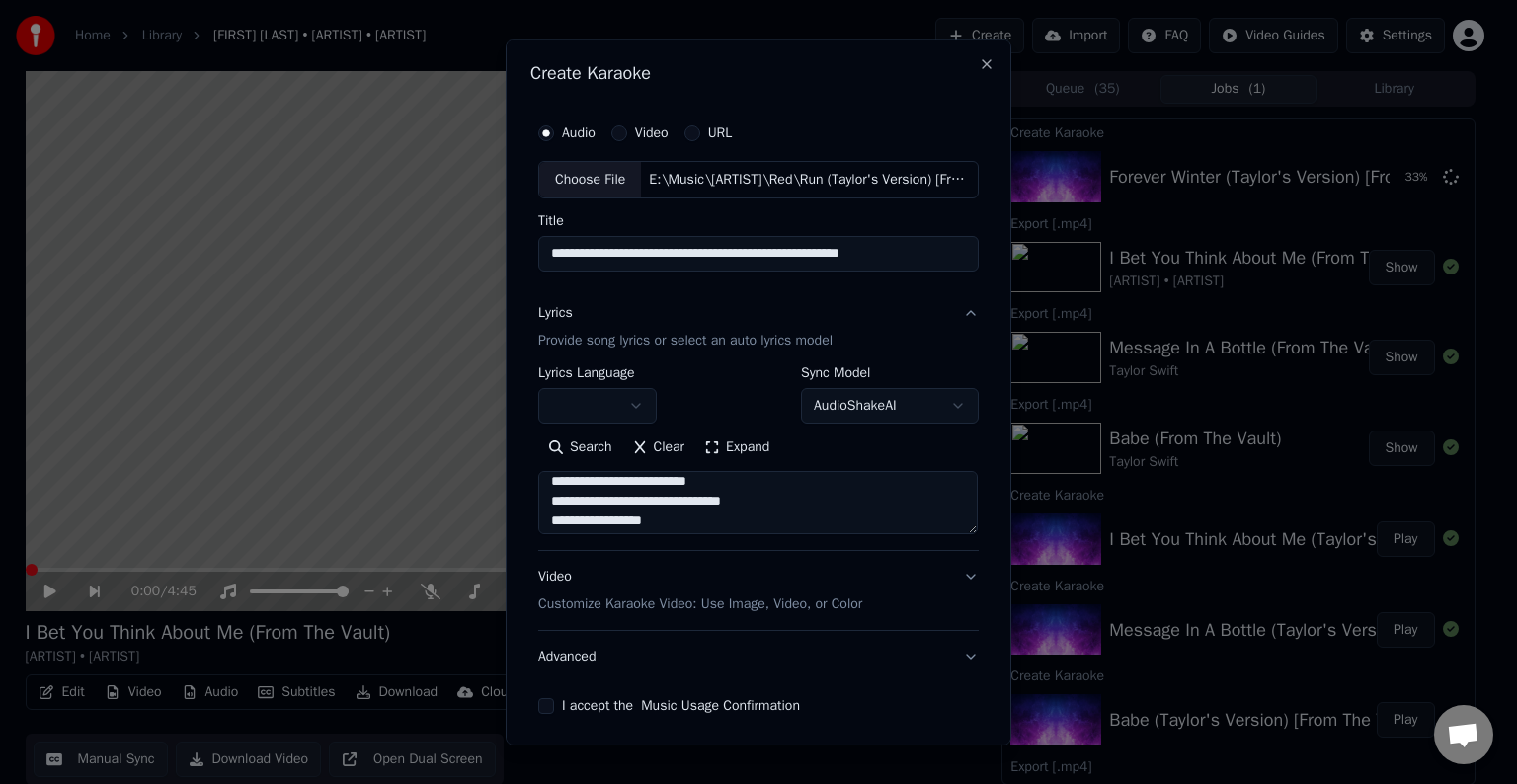 drag, startPoint x: 770, startPoint y: 504, endPoint x: 549, endPoint y: 499, distance: 221.0566 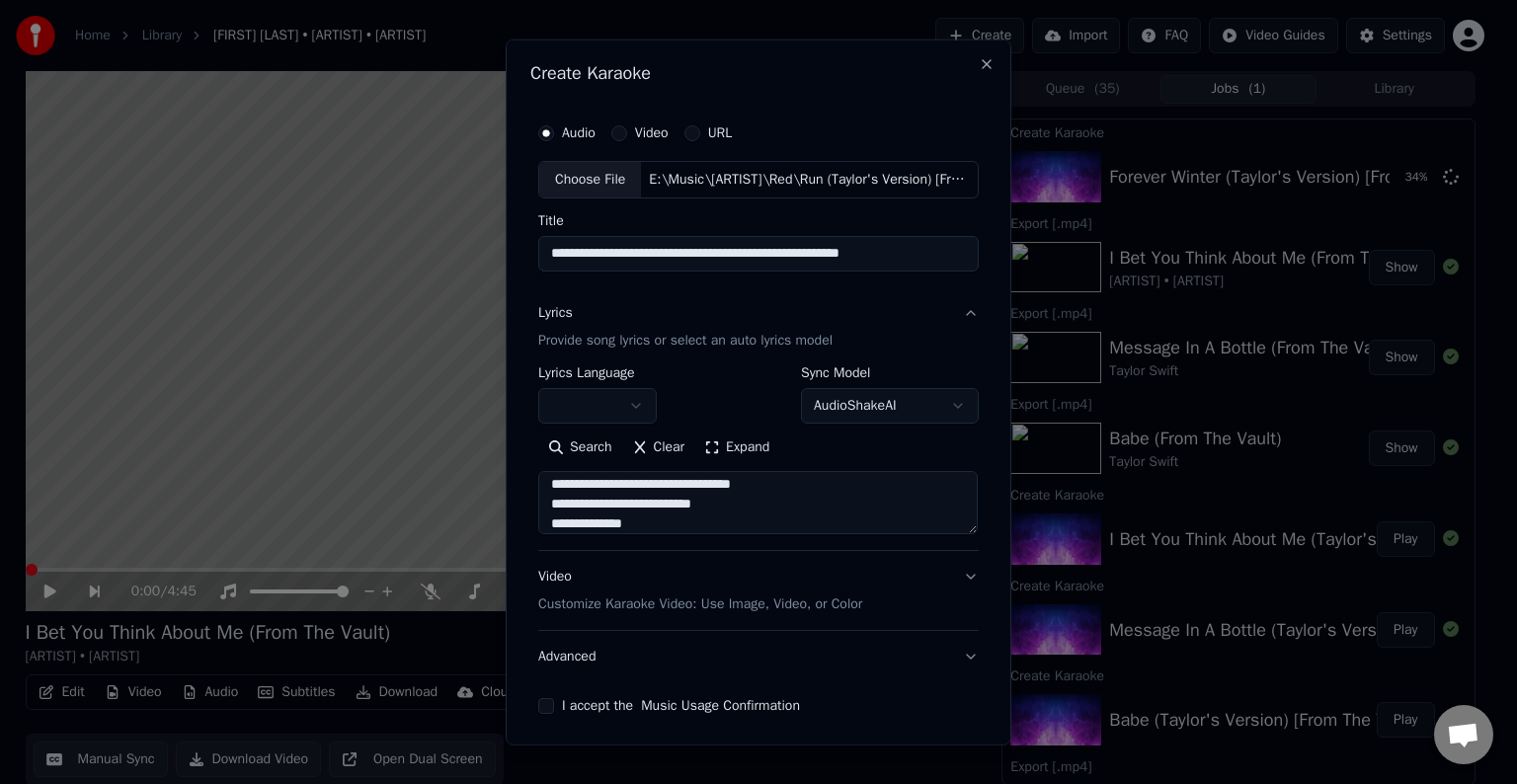 scroll, scrollTop: 893, scrollLeft: 0, axis: vertical 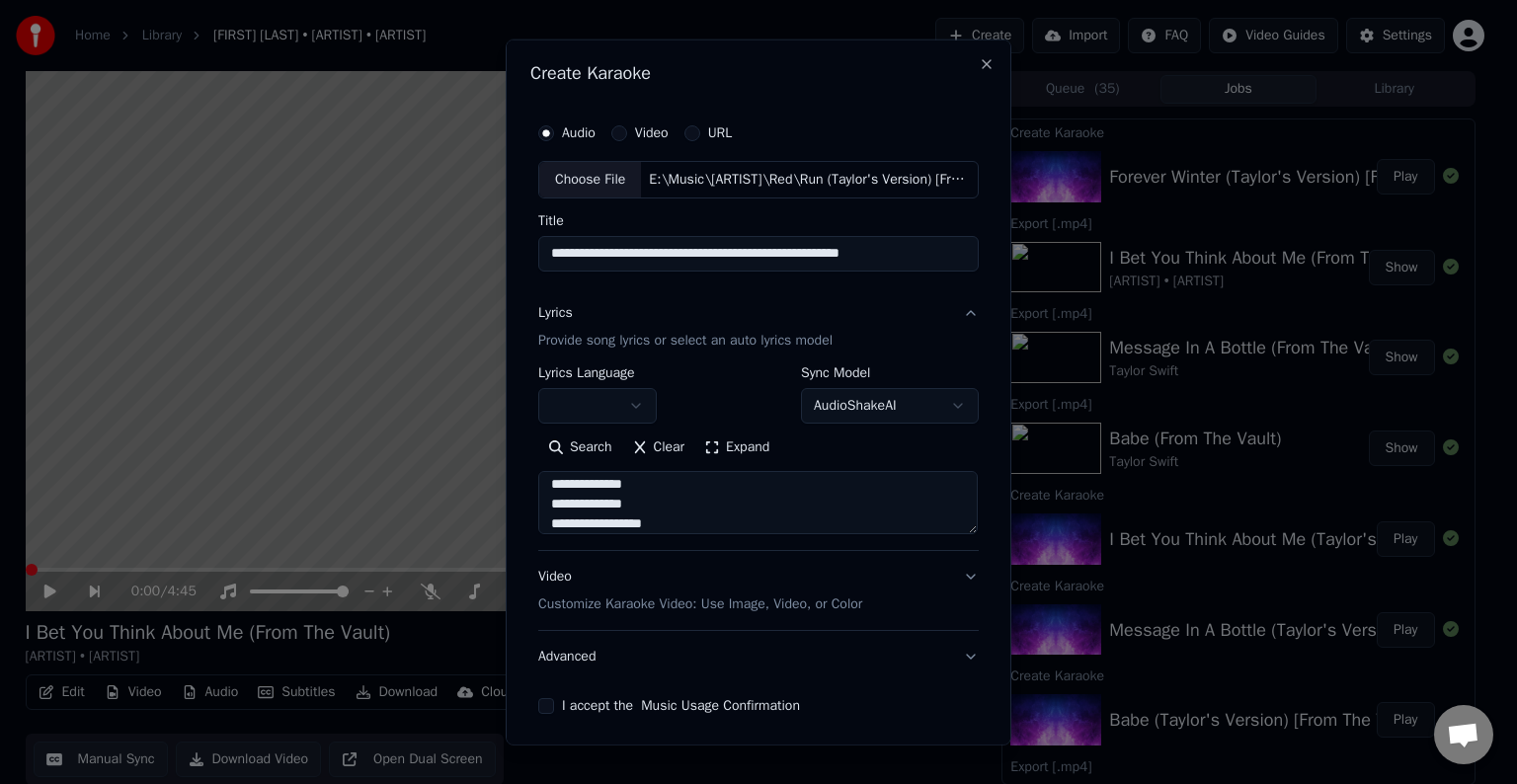 type on "**********" 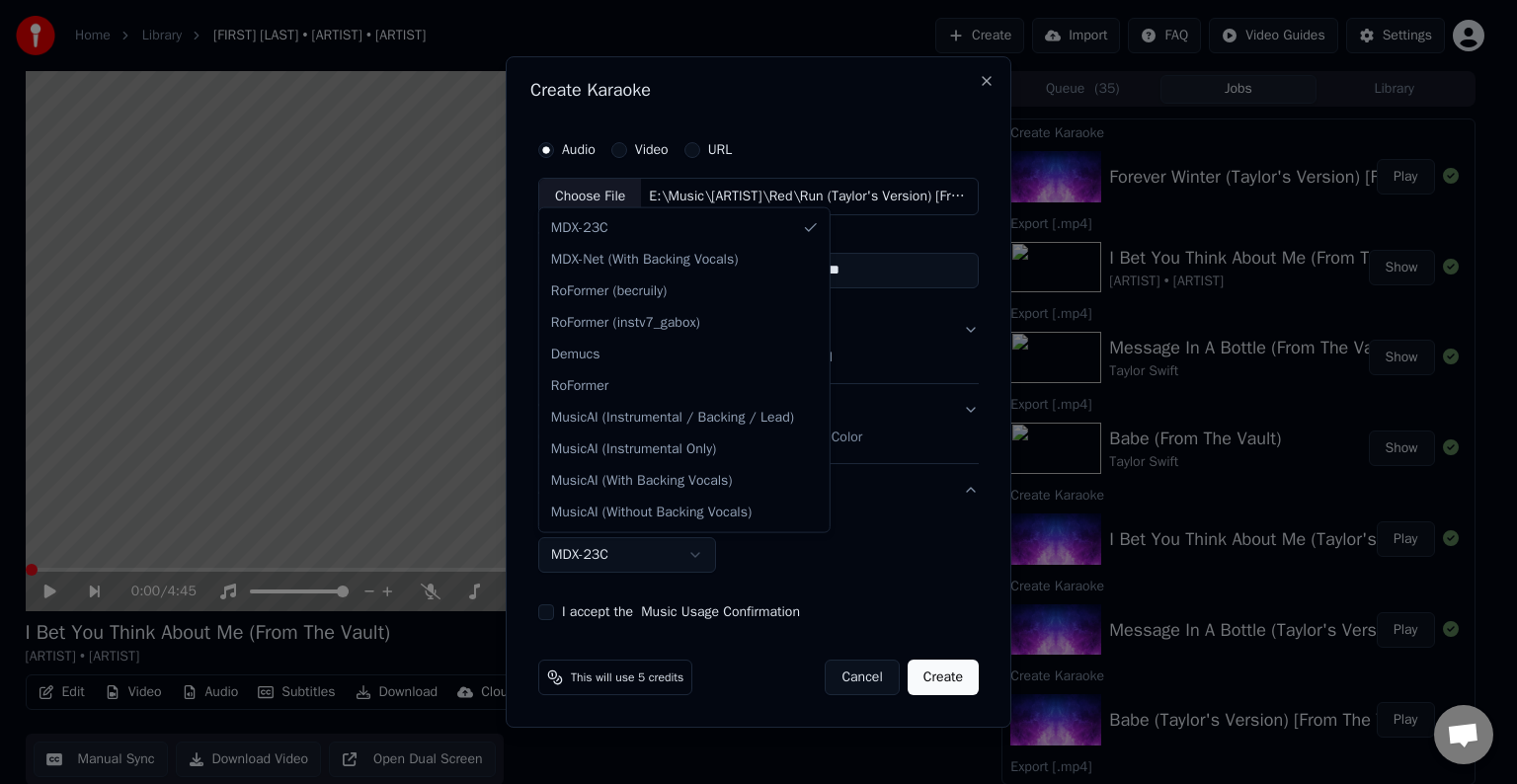 click on "Home Library I Bet You Think About Me (From The Vault) • Taylor Swift • Chris Stapleton Create Import FAQ Video Guides Settings 0:00 / 4:45 I Bet You Think About Me (From The Vault) Taylor Swift • Chris Stapleton BPM 100 Key C Edit Video Audio Subtitles Download Cloud Library Manual Sync Download Video Open Dual Screen Queue ( 35 ) Jobs Library Create Karaoke Forever Winter (Taylor's Version) [From The Vault] Play Export [.mp4] I Bet You Think About Me (From The Vault) Taylor Swift • Chris Stapleton Show Export [.mp4] Message In A Bottle (From The Vault) Taylor Swift Show Export [.mp4] Babe (From The Vault) Taylor Swift Show Create Karaoke I Bet You Think About Me (Taylor's Version) [From The Vault] [feat. Chris Stapleton] Play Create Karaoke Message In A Bottle (Taylor's Version) [From The Vault] Play Create Karaoke Babe (Taylor's Version) [From The Vault] Play Export [.mp4] Nothing New (From The Vault) Taylor Swift • Phoebe Bridgers Show Export [.mp4] Better Man (From the Vault) Taylor Swift URL" at bounding box center (750, 392) 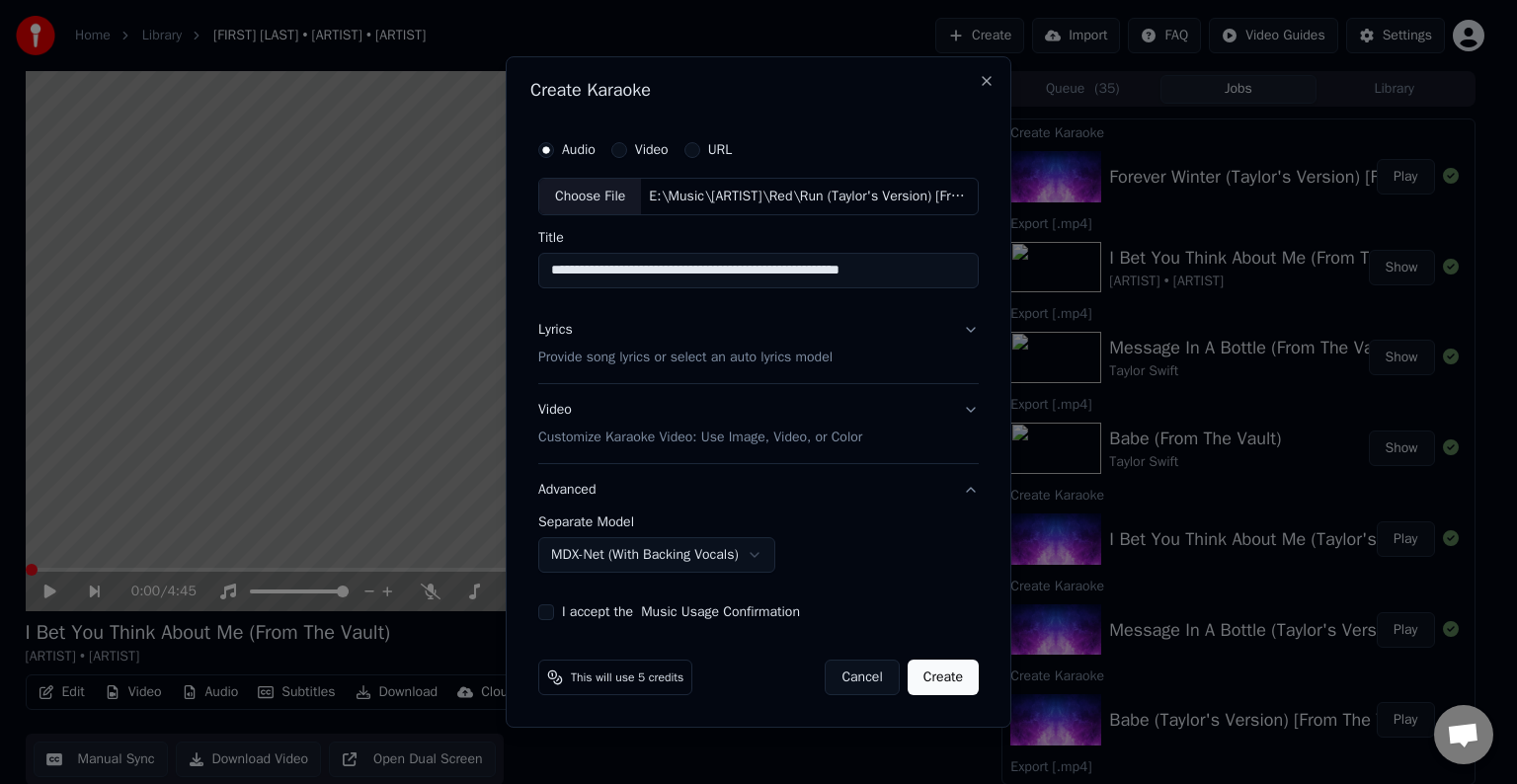 click on "I accept the   Music Usage Confirmation" at bounding box center [546, 612] 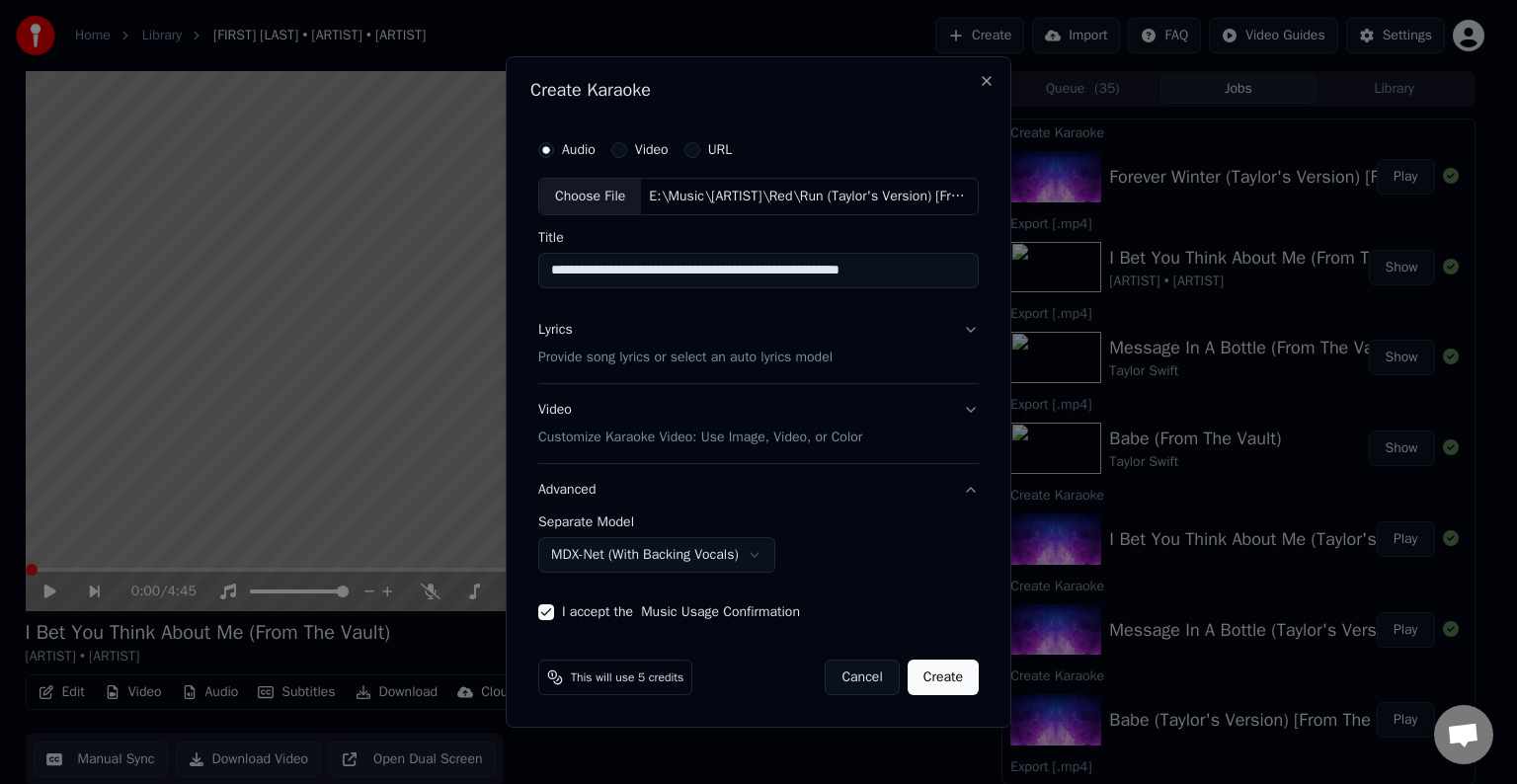 click on "Create" at bounding box center (943, 677) 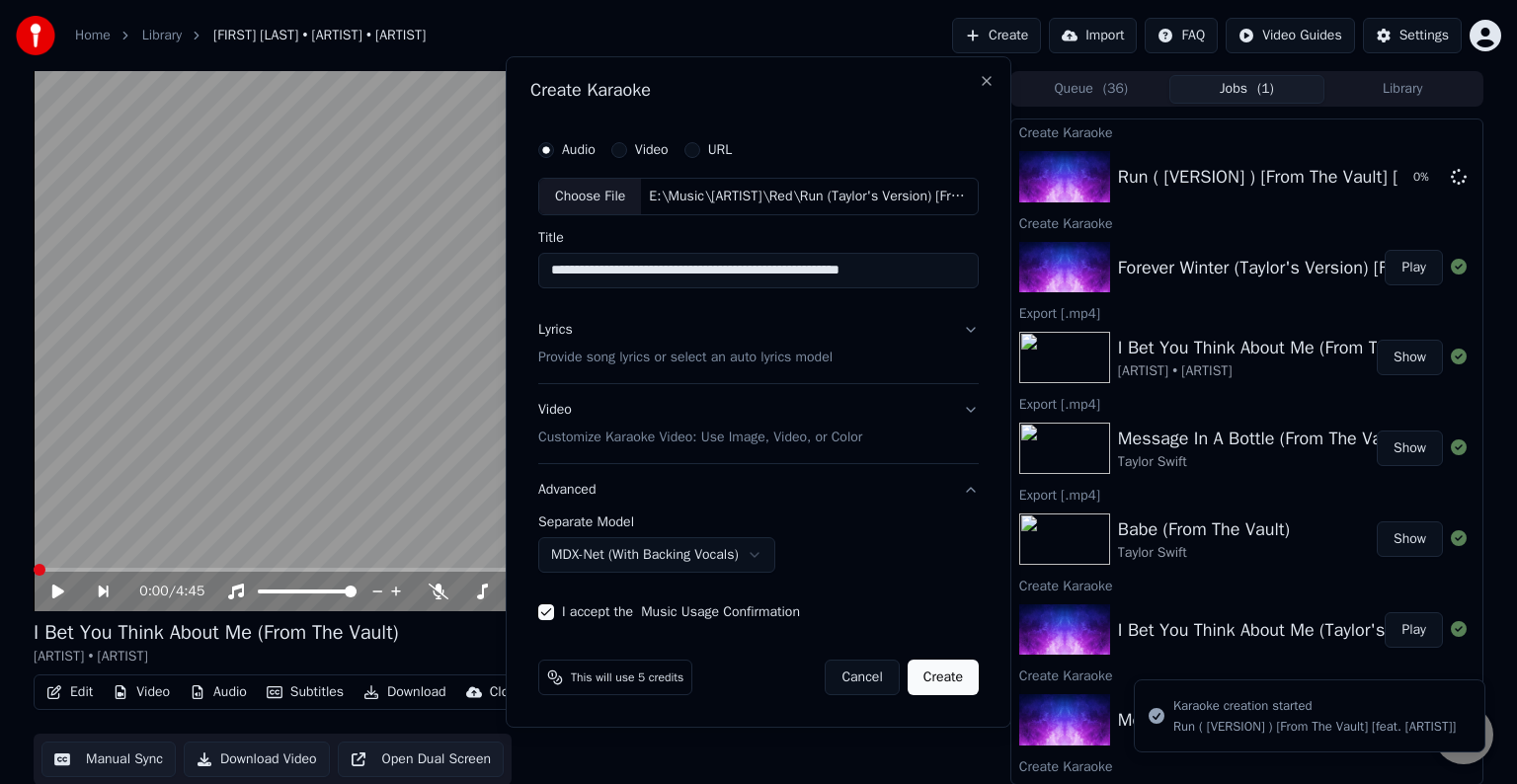 select on "******" 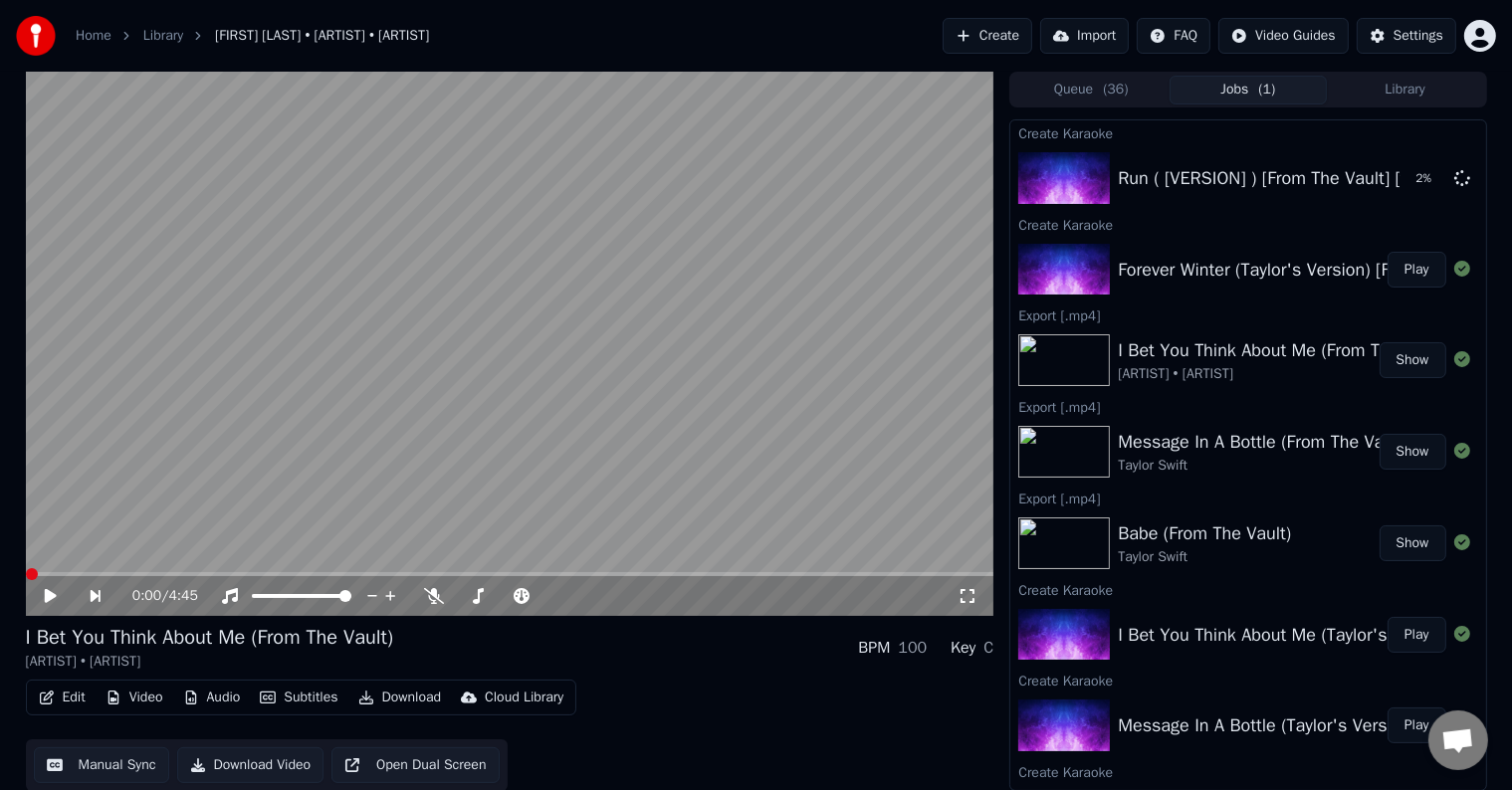 click on "Play" at bounding box center [1416, 270] 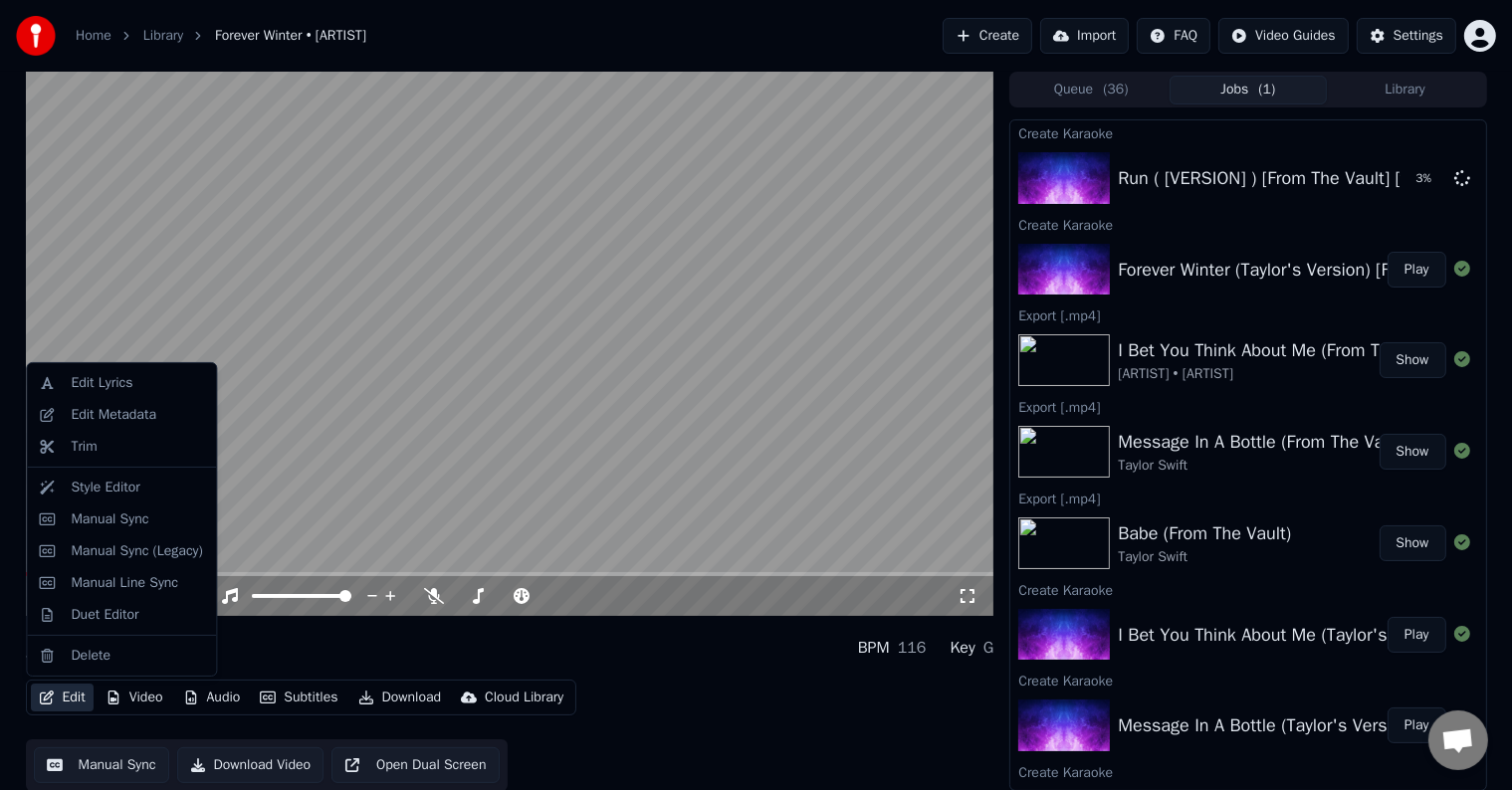 click on "Edit" at bounding box center [62, 697] 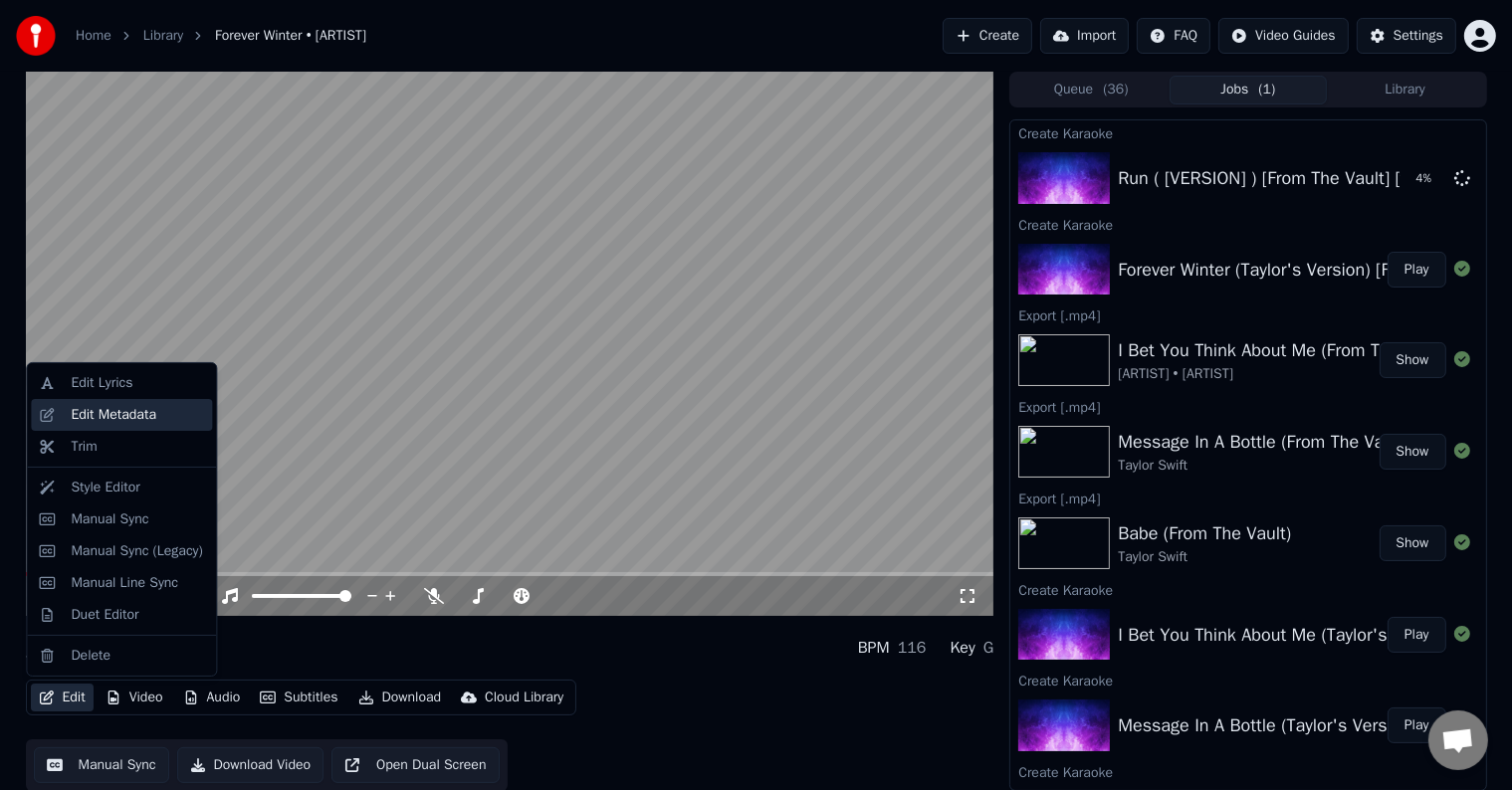 click on "Edit Metadata" at bounding box center [113, 415] 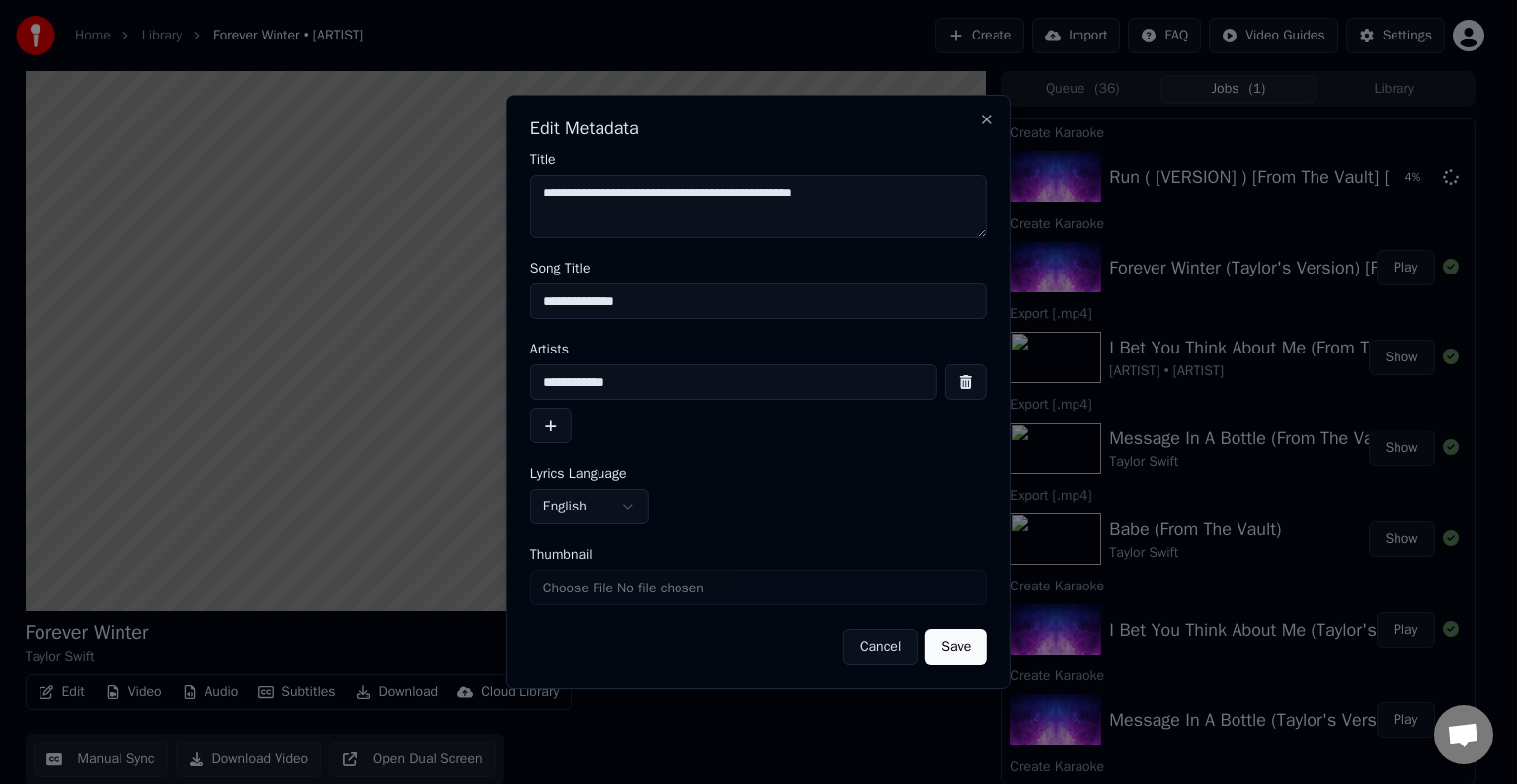 click on "**********" at bounding box center (758, 301) 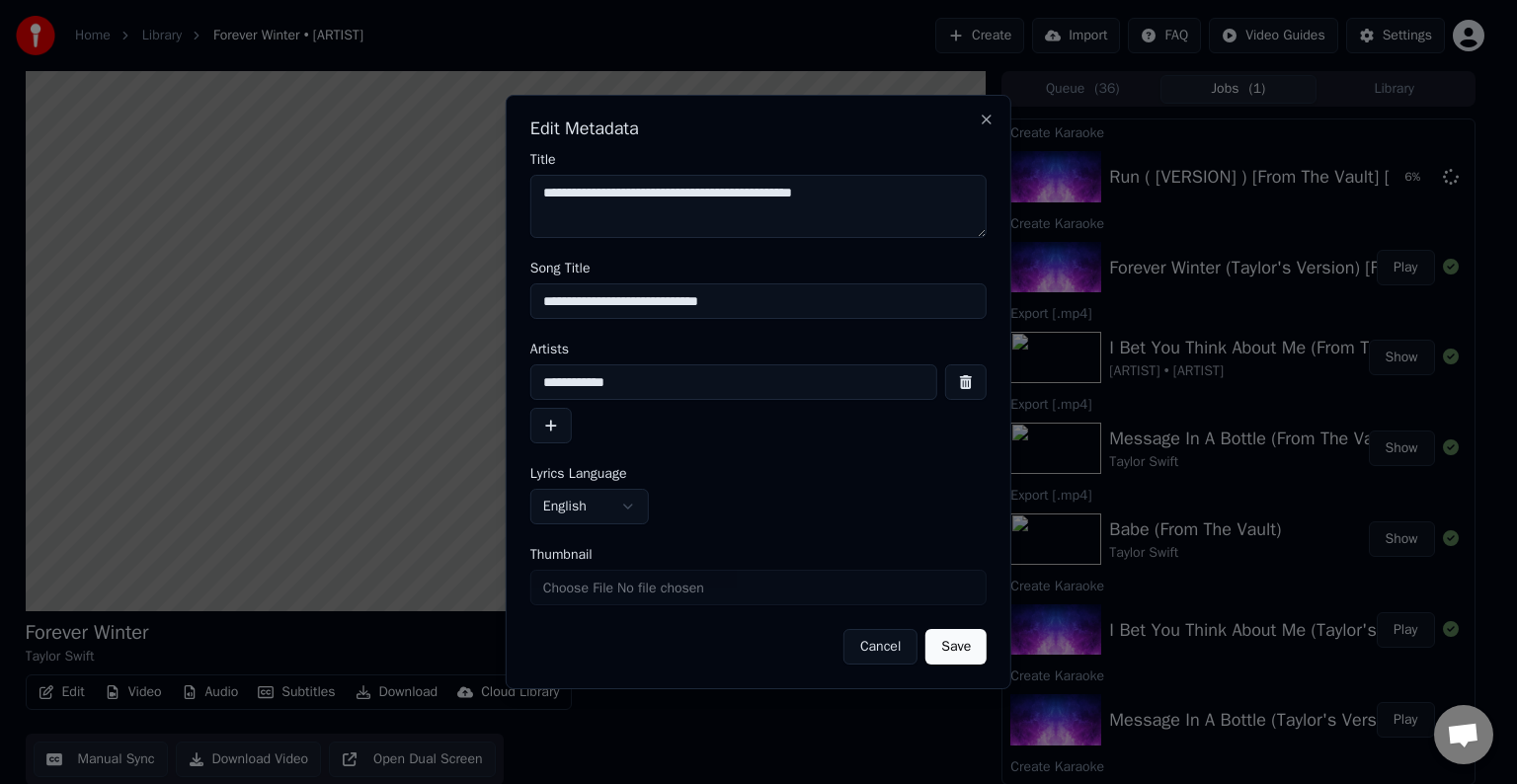 type on "**********" 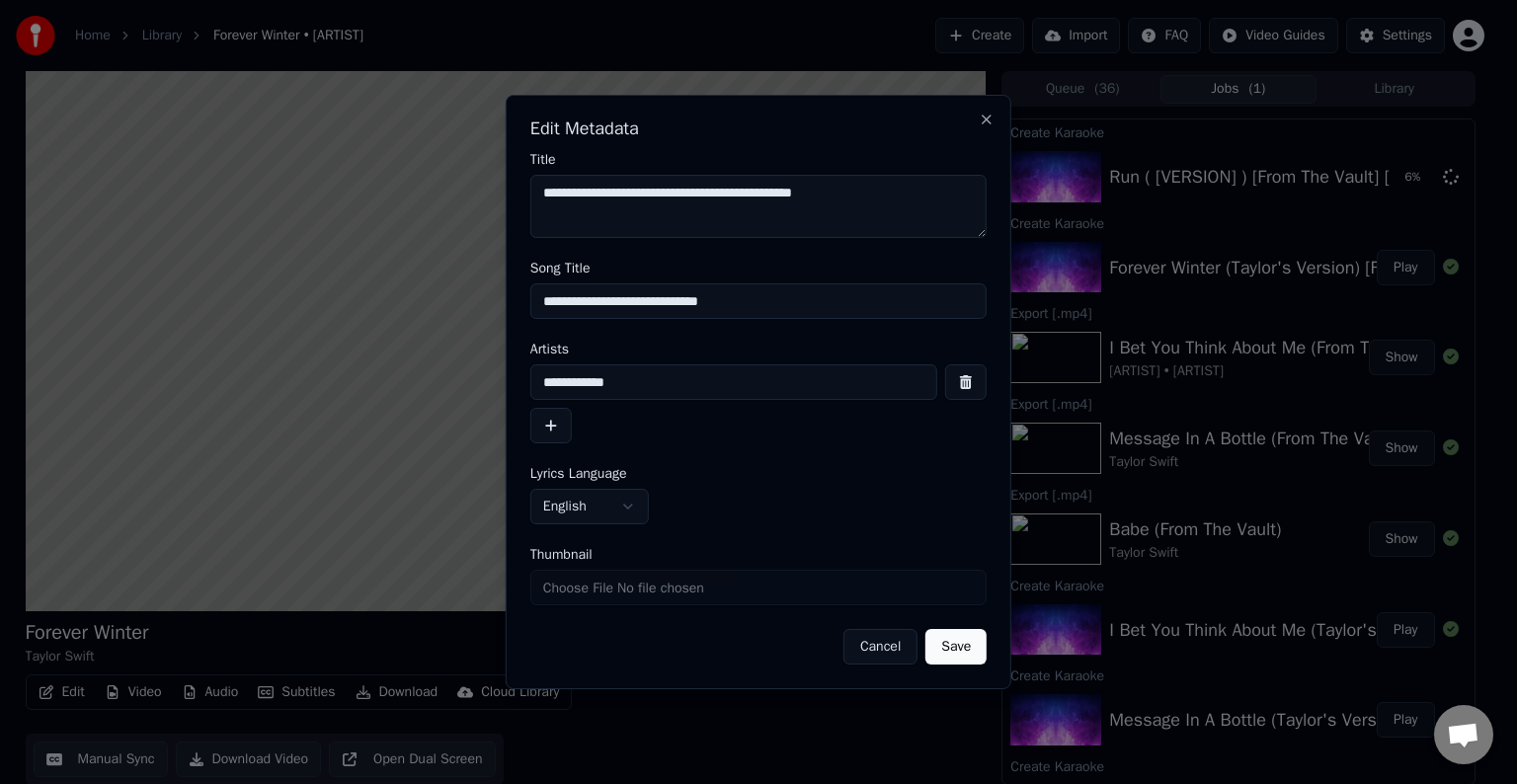 click on "Save" at bounding box center (956, 647) 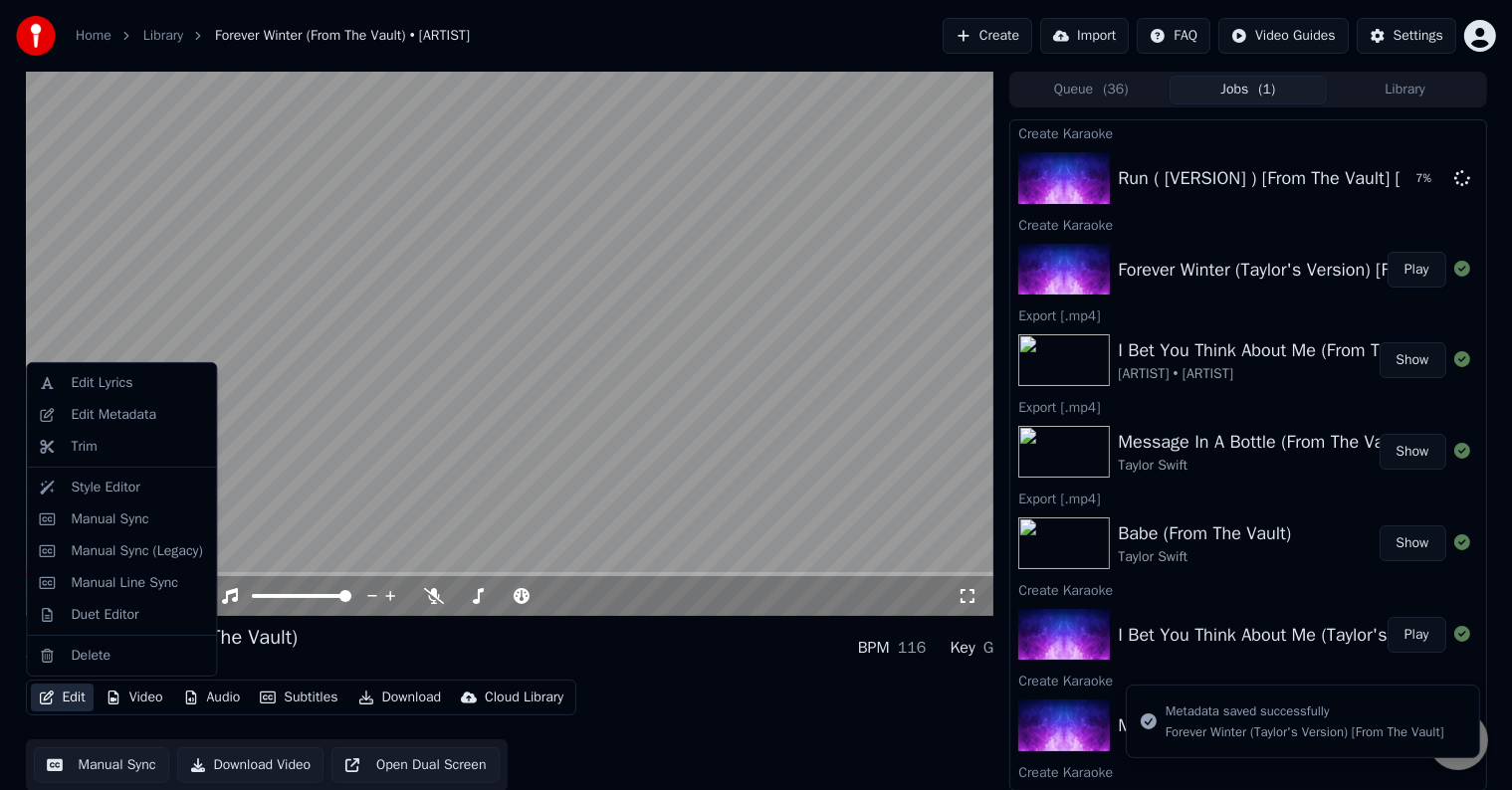click on "Edit" at bounding box center [62, 697] 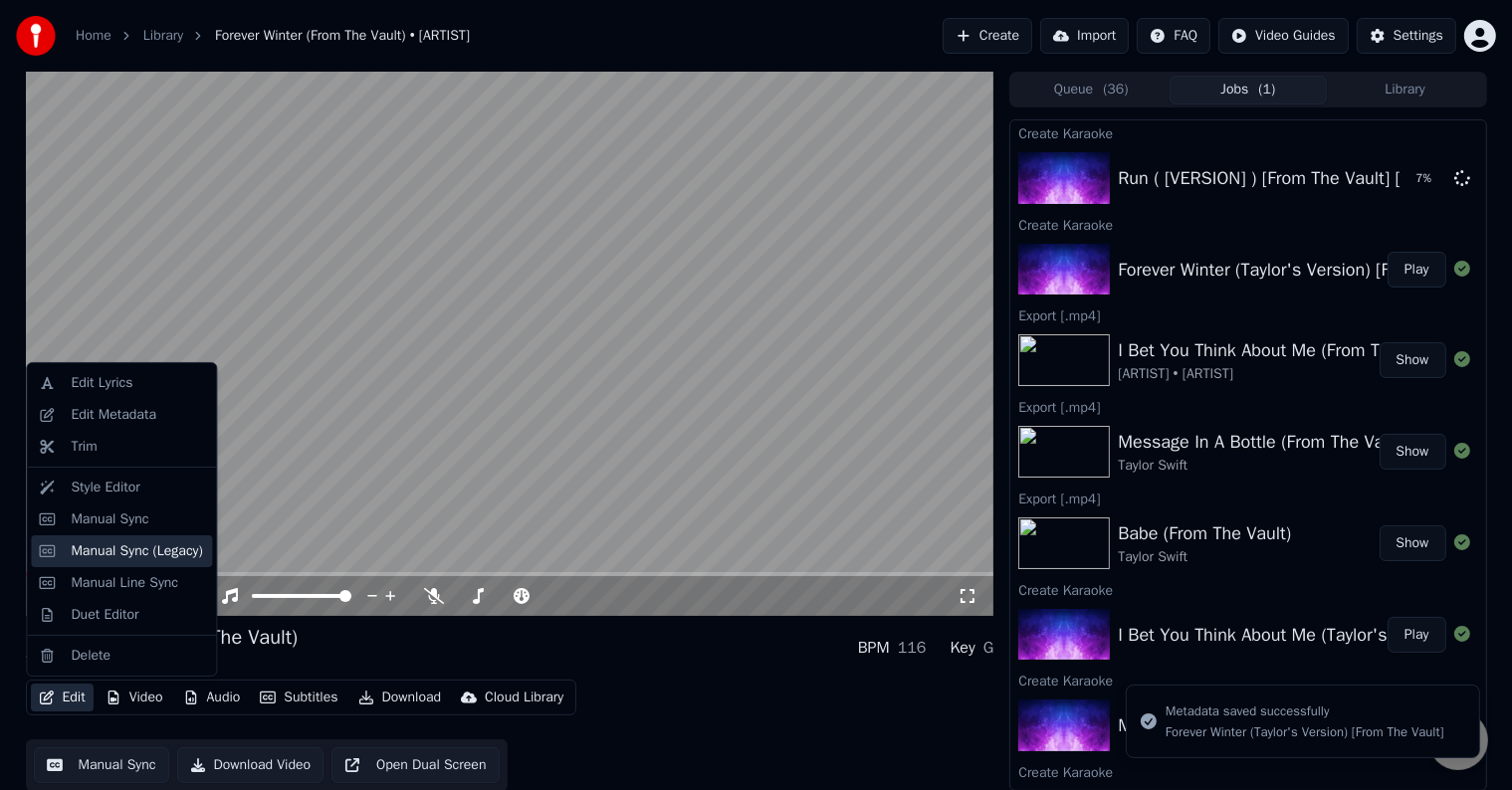 click on "Manual Sync (Legacy)" at bounding box center [136, 551] 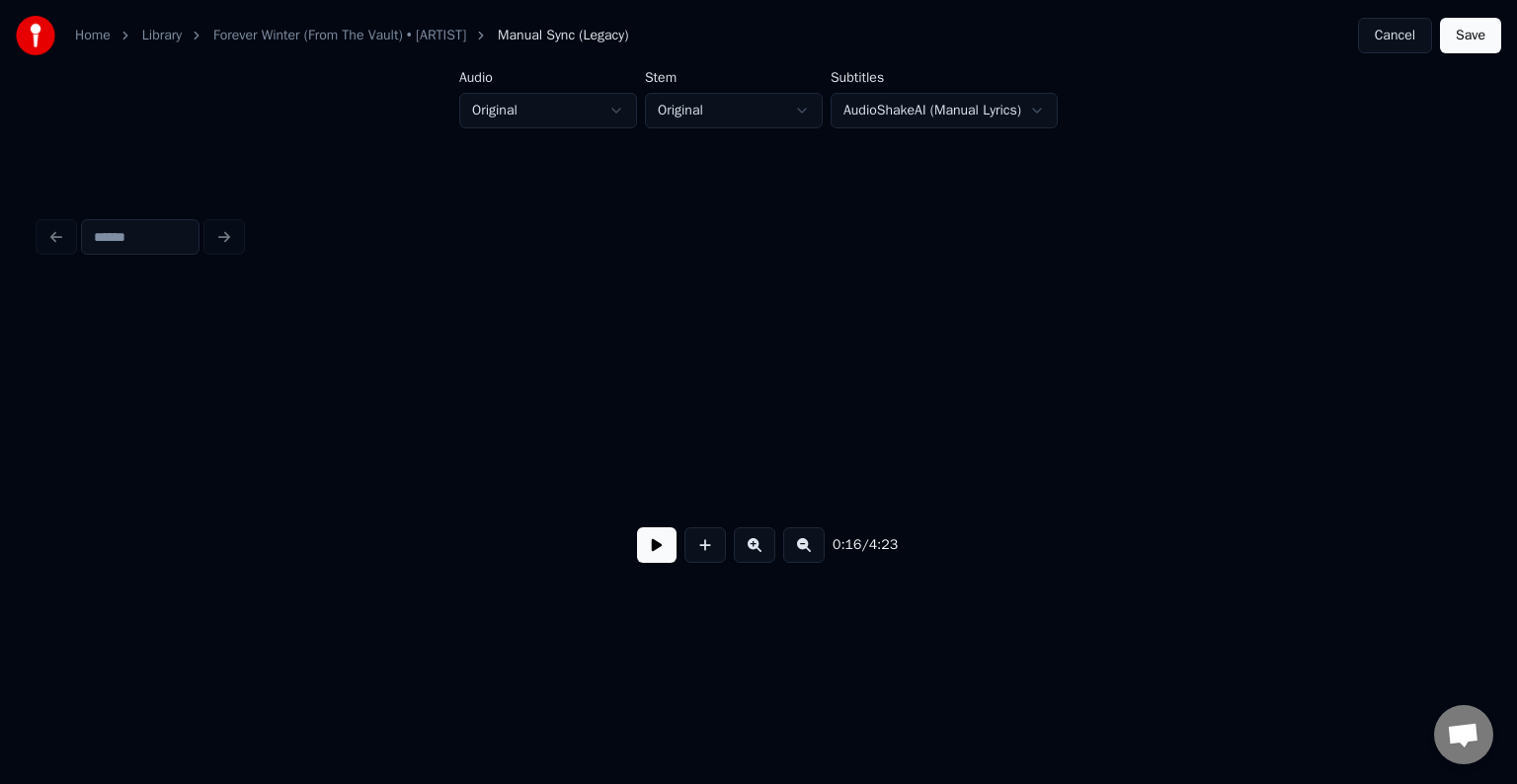 scroll, scrollTop: 0, scrollLeft: 2517, axis: horizontal 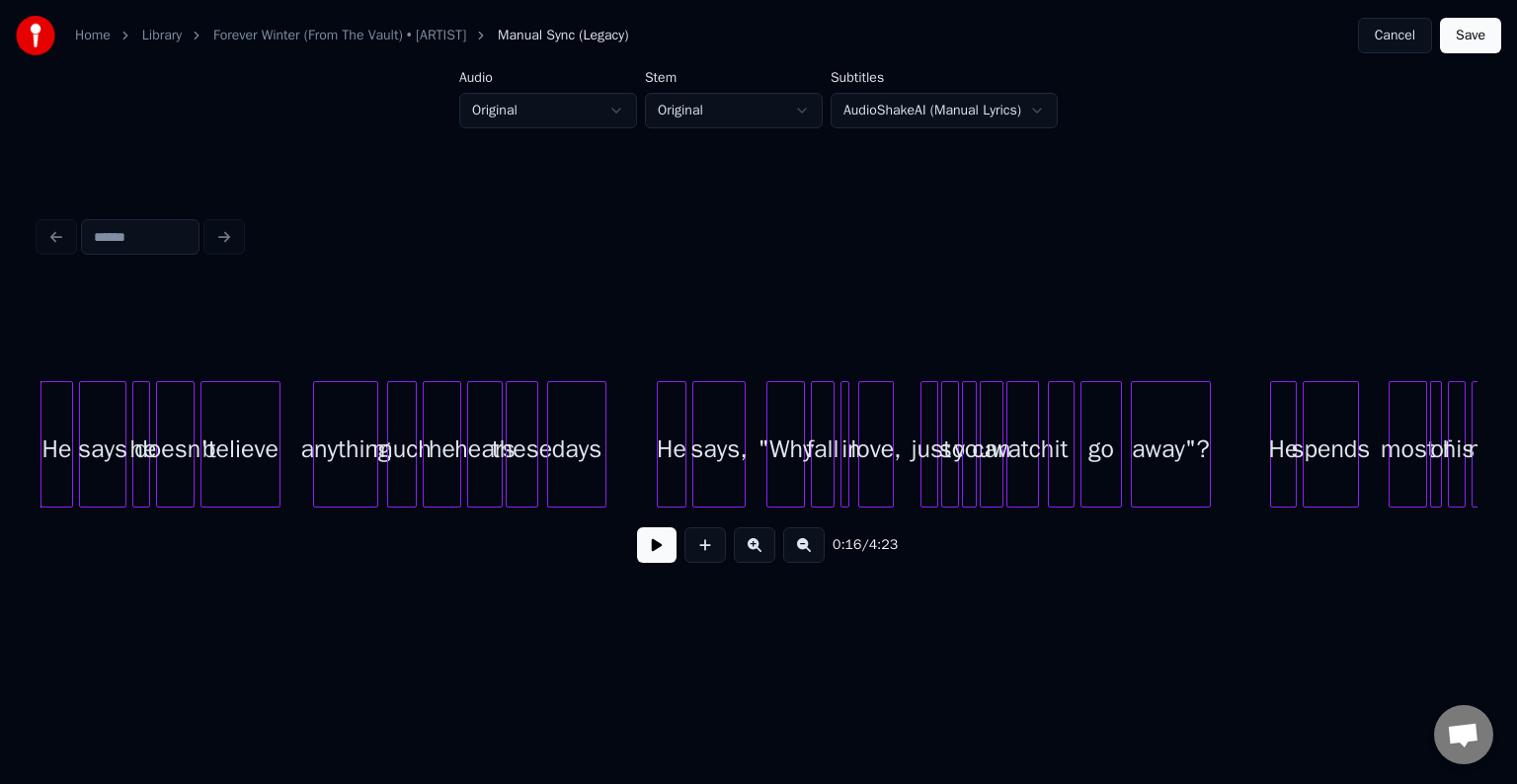 click at bounding box center [657, 545] 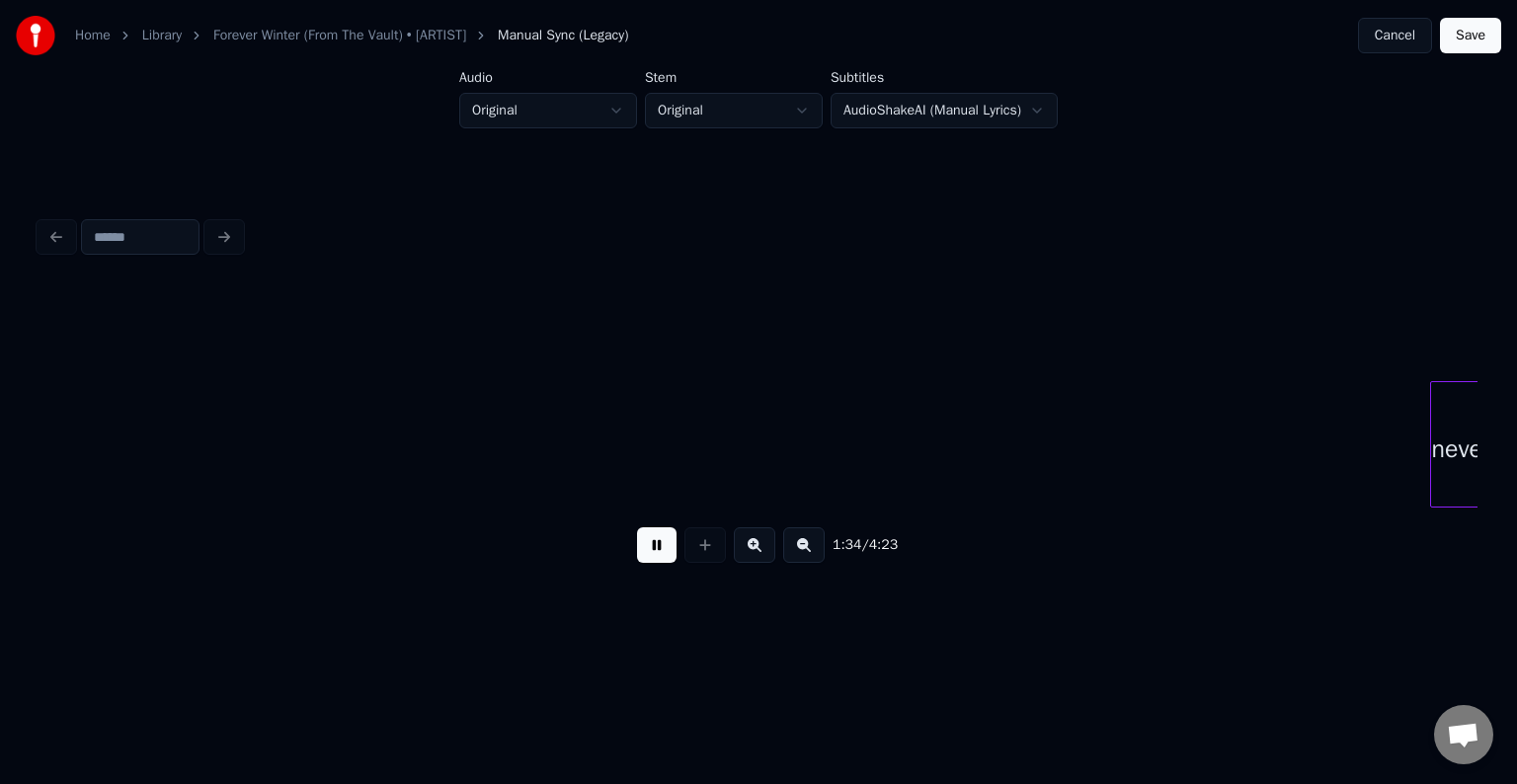scroll, scrollTop: 0, scrollLeft: 14035, axis: horizontal 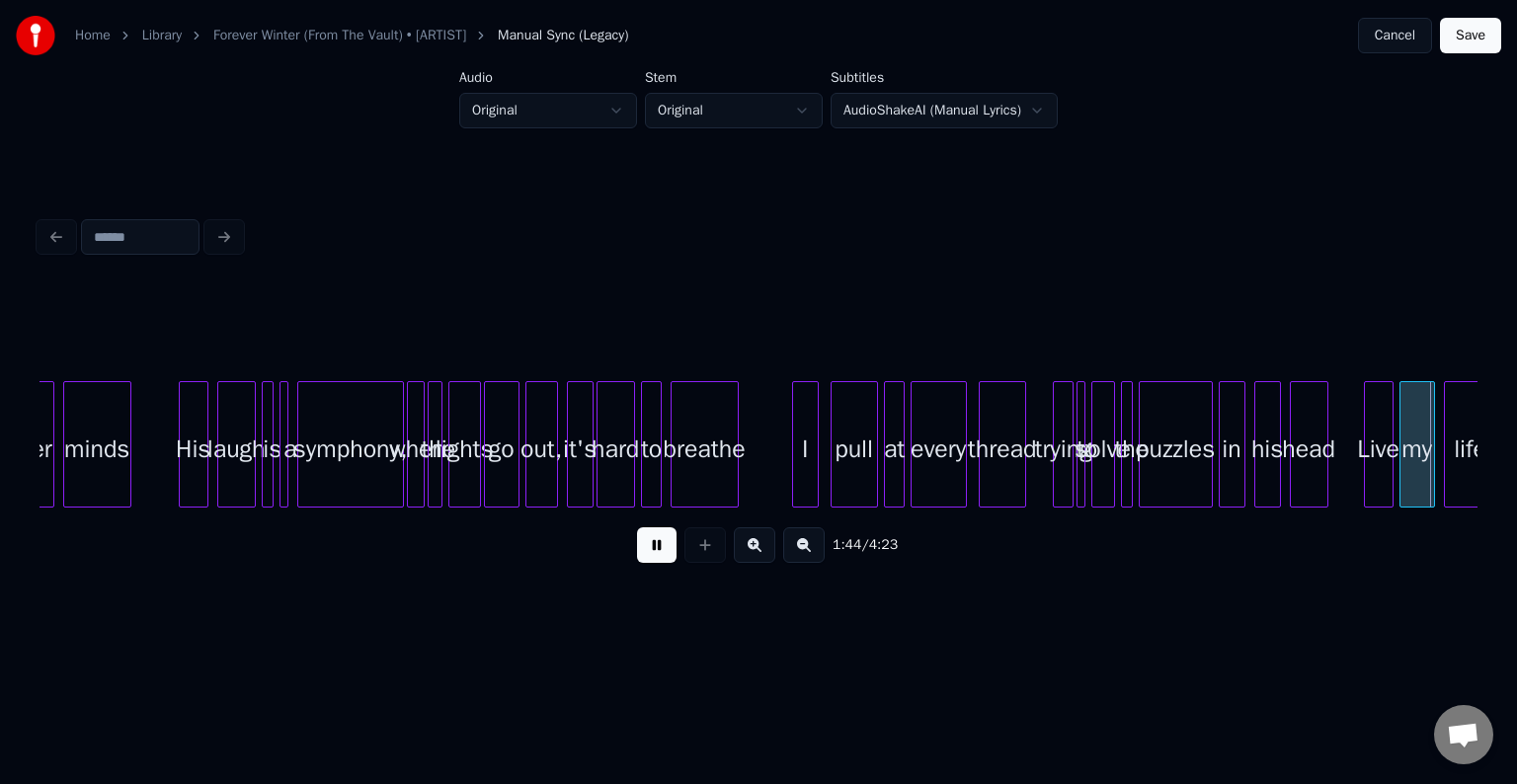 click at bounding box center [657, 545] 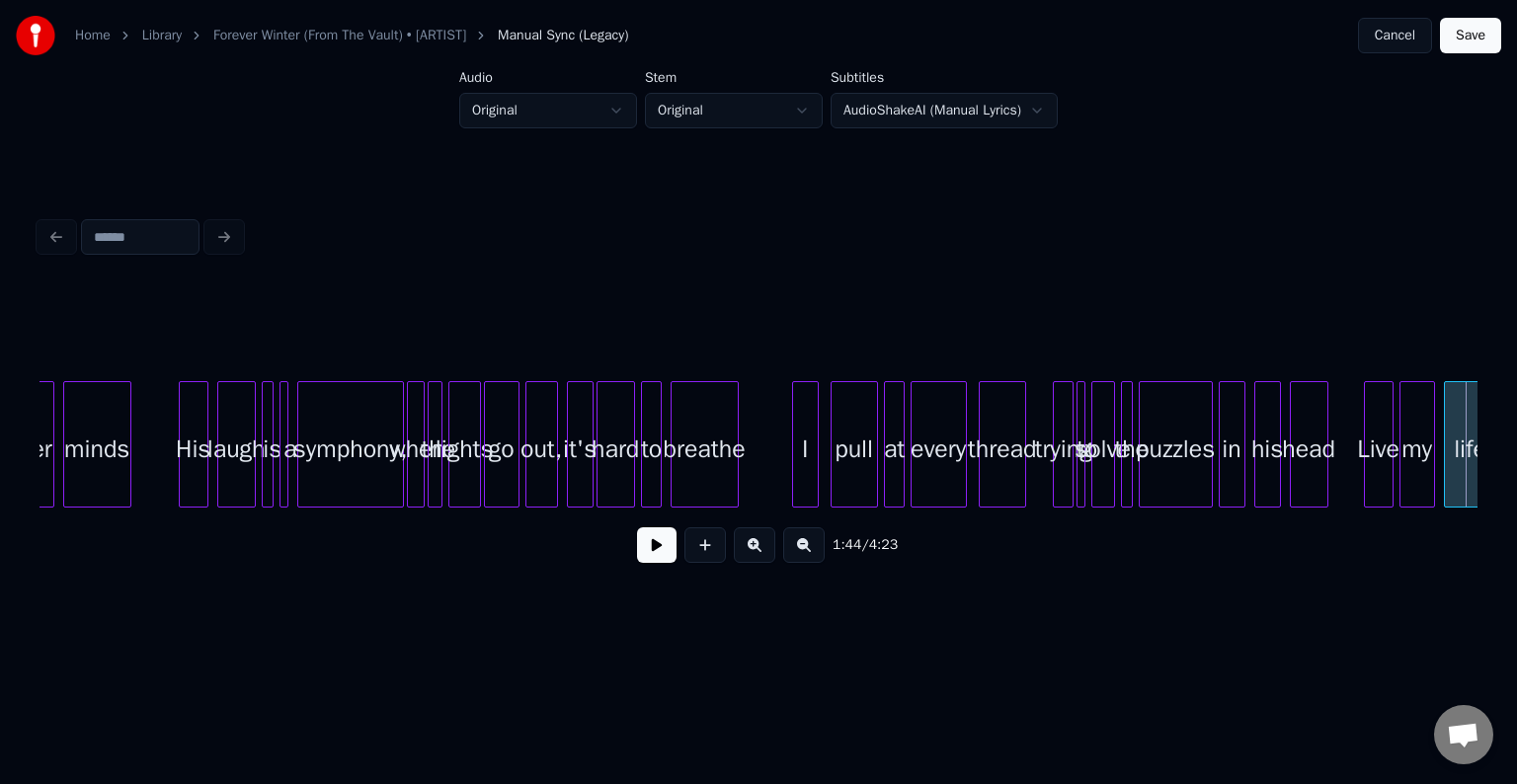 click at bounding box center (1070, 444) 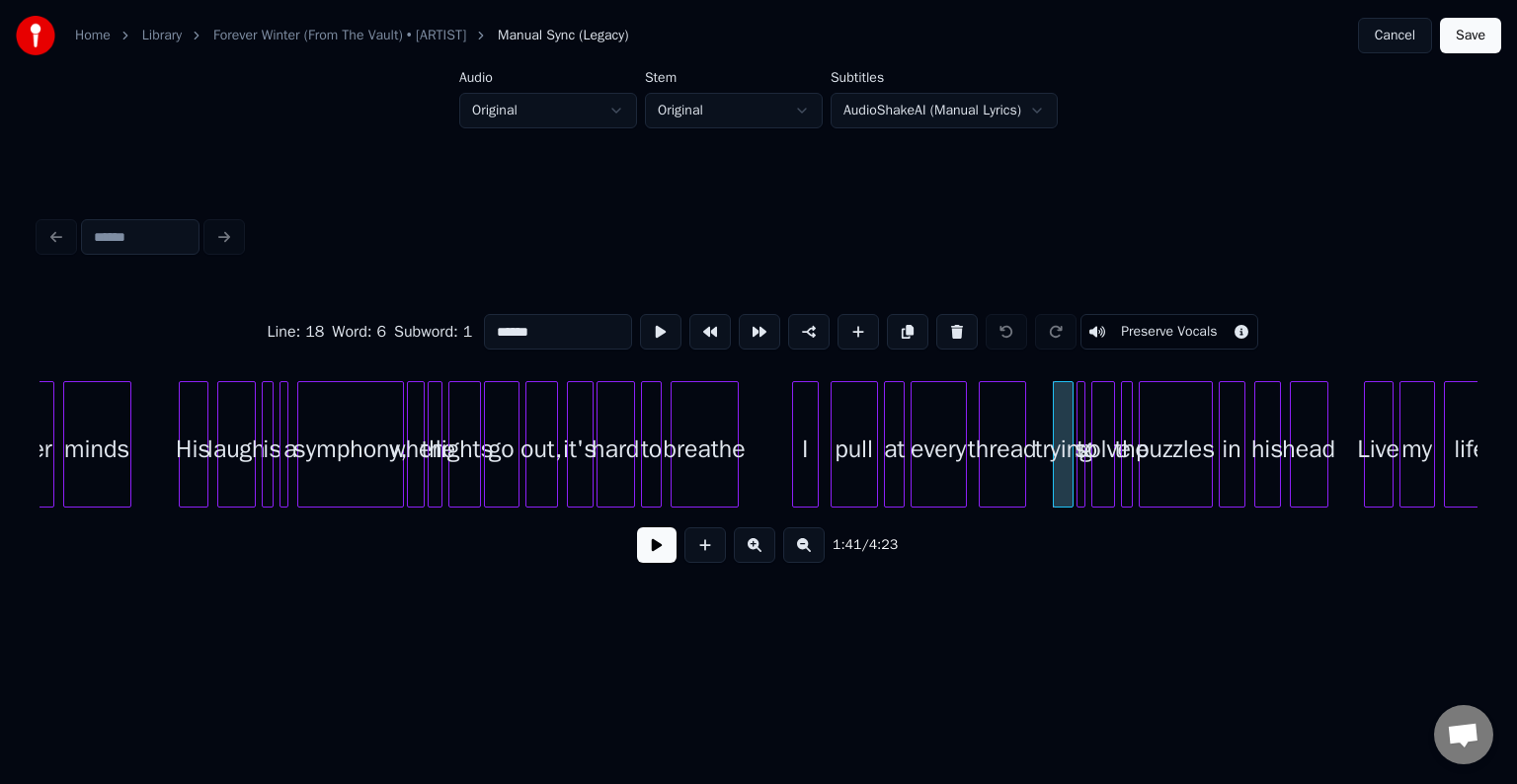 click at bounding box center (657, 545) 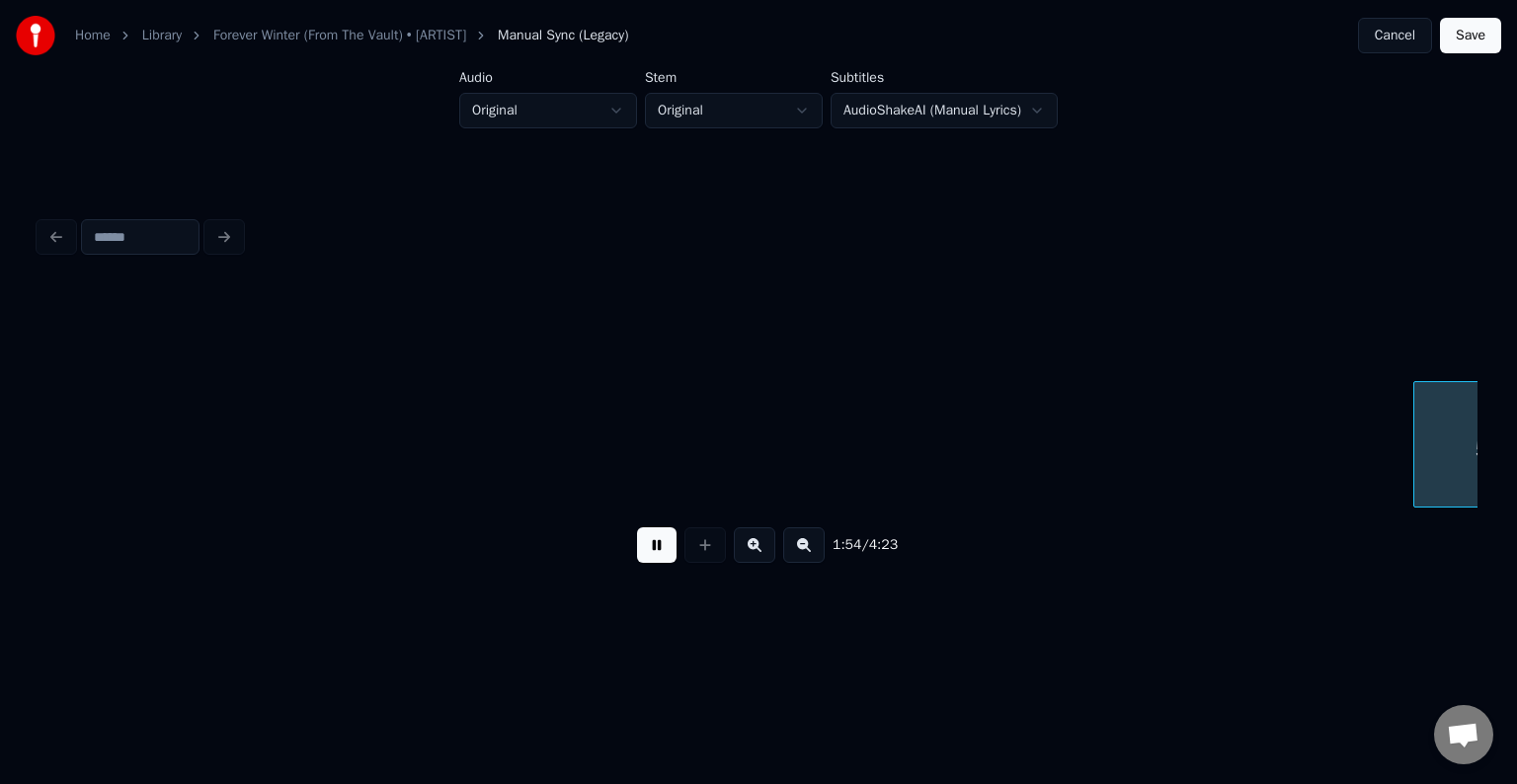 scroll, scrollTop: 0, scrollLeft: 16921, axis: horizontal 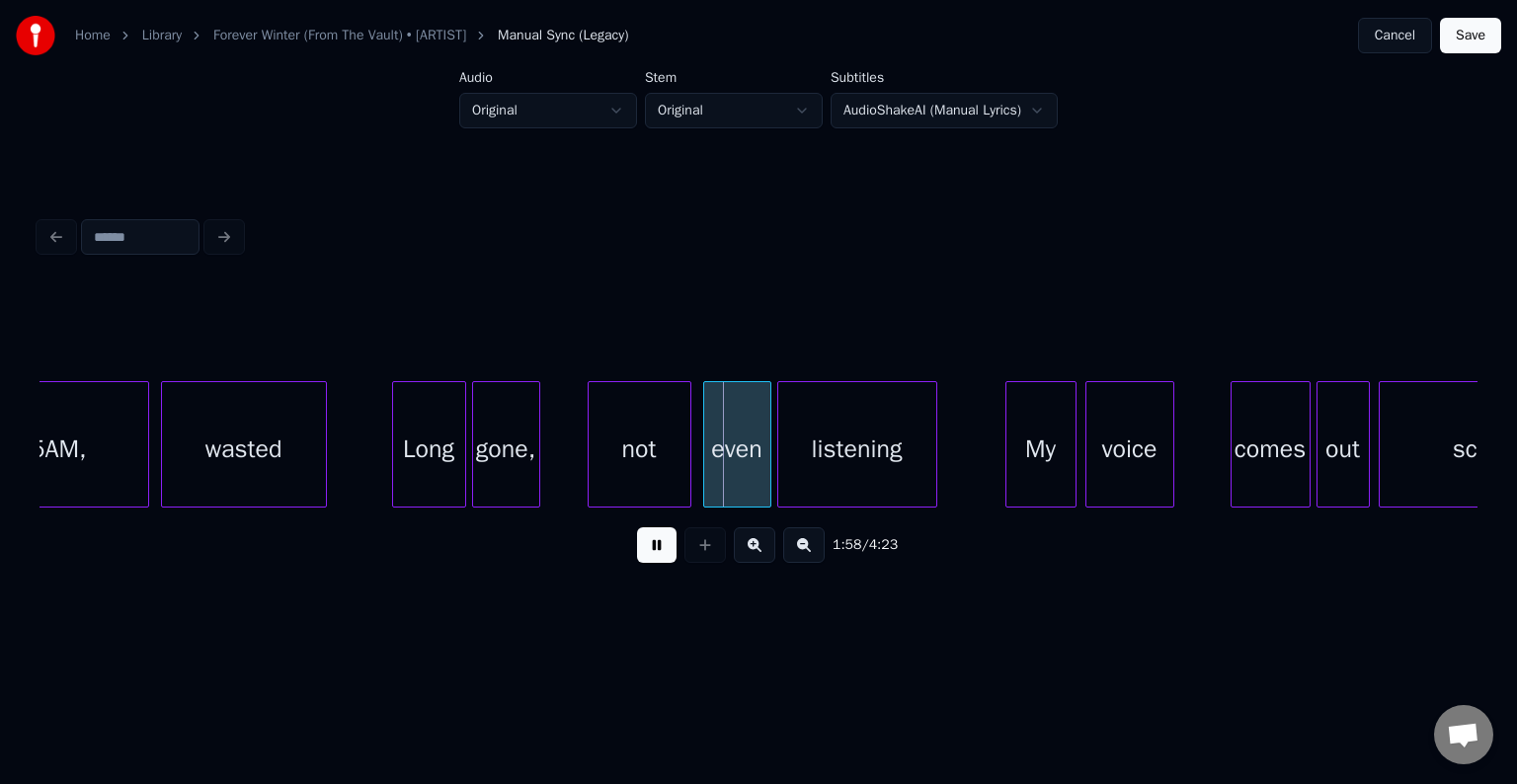 click at bounding box center [657, 545] 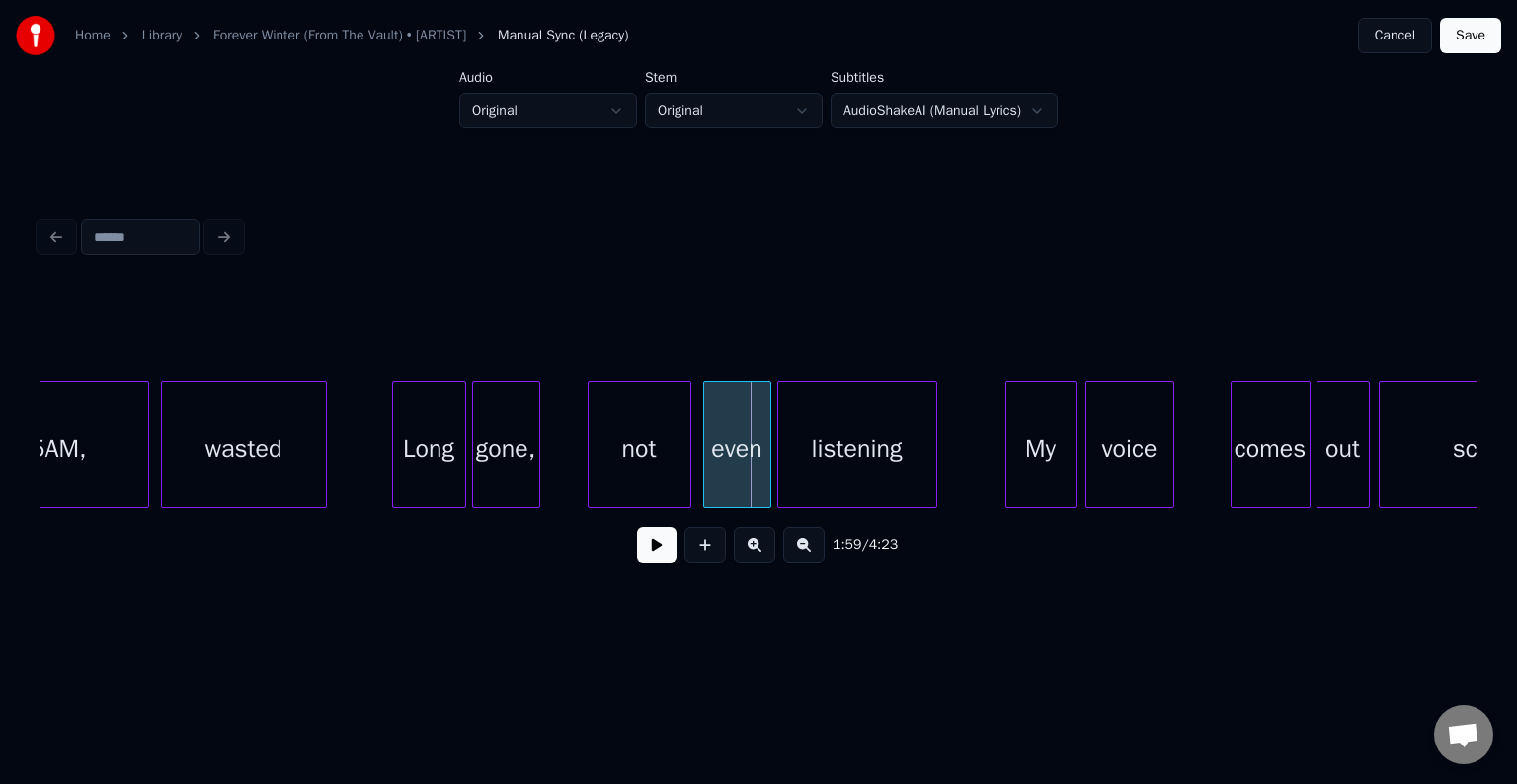 drag, startPoint x: 652, startPoint y: 564, endPoint x: 654, endPoint y: 548, distance: 16.124515 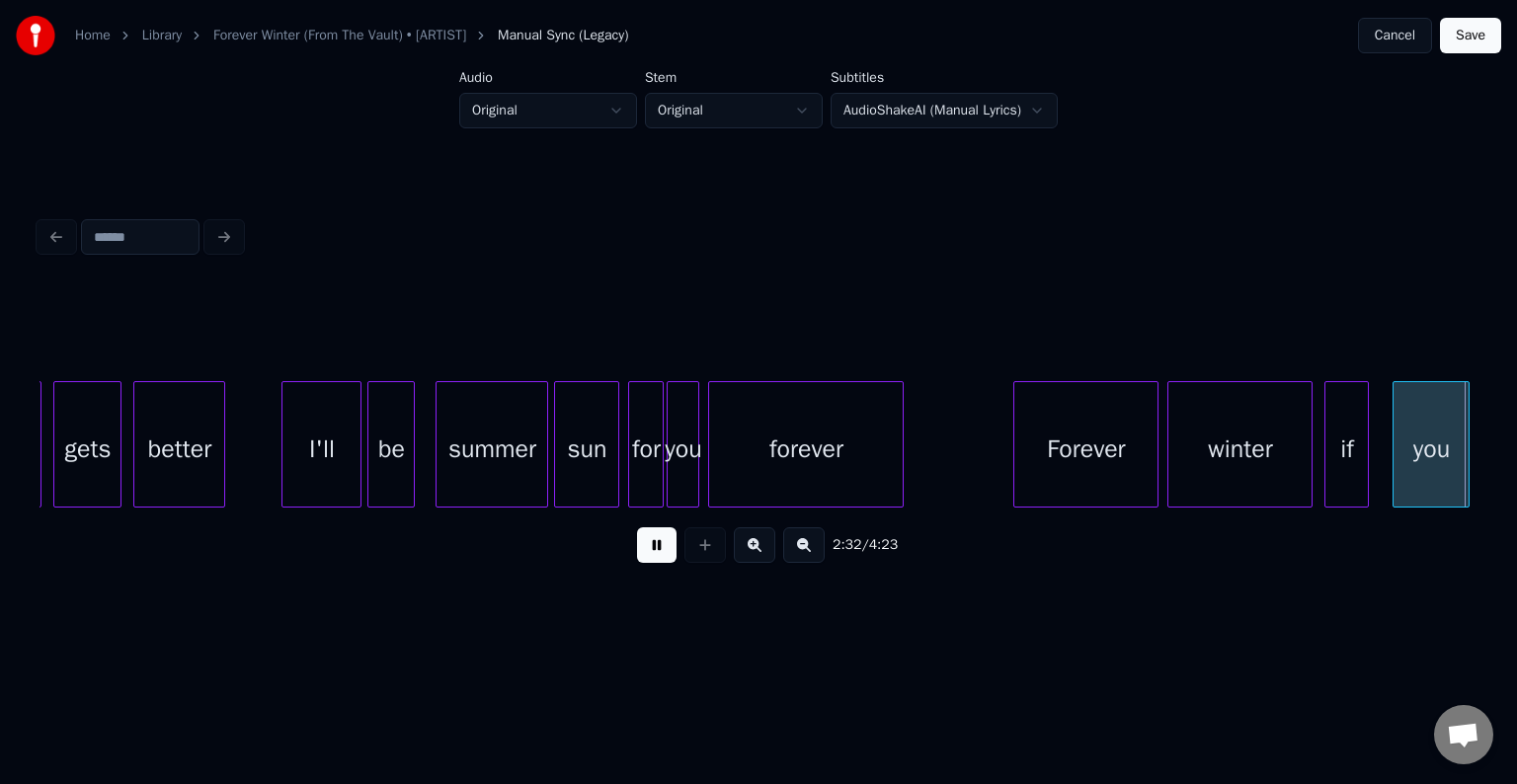 scroll, scrollTop: 0, scrollLeft: 22682, axis: horizontal 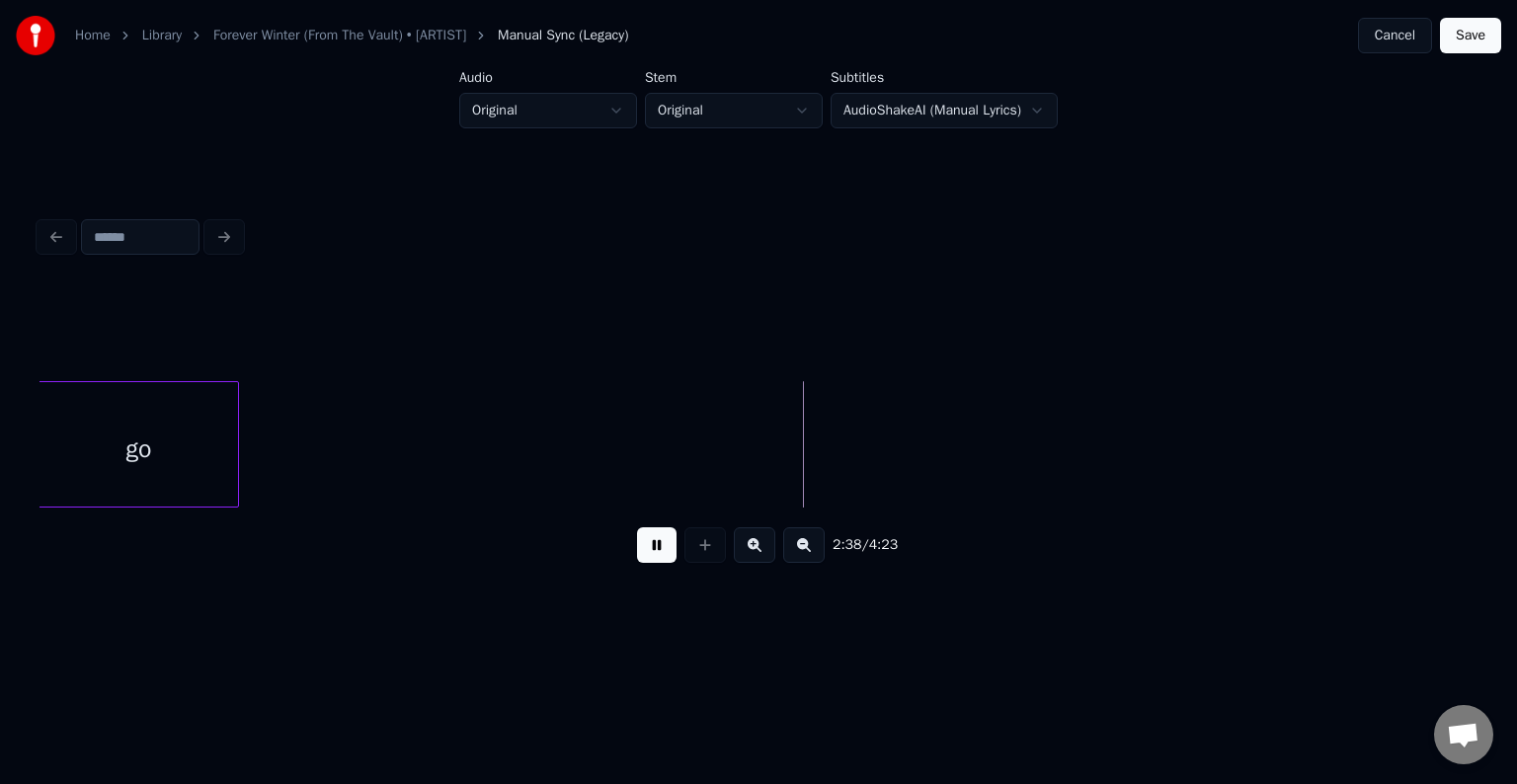 click at bounding box center (657, 545) 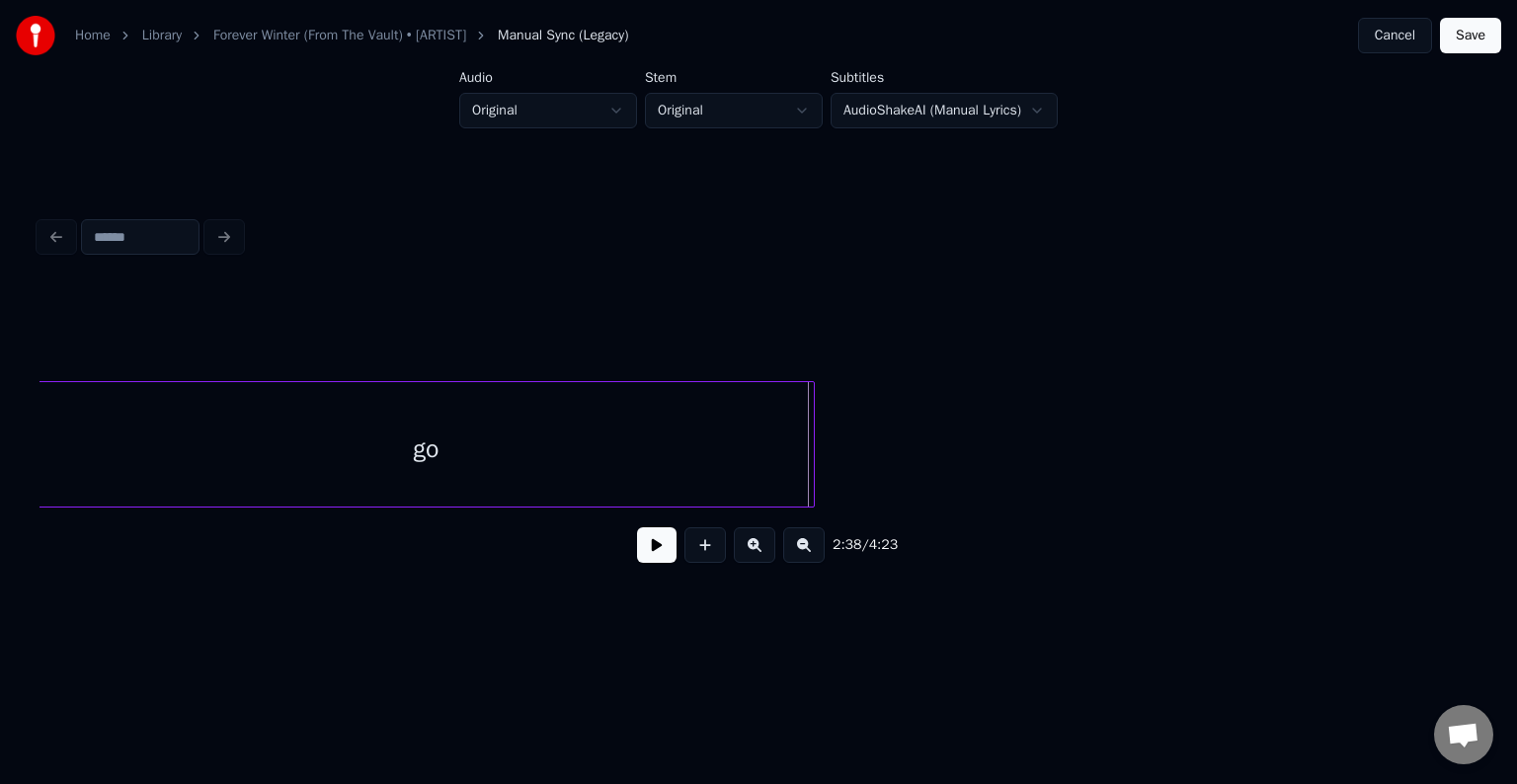 click at bounding box center (811, 444) 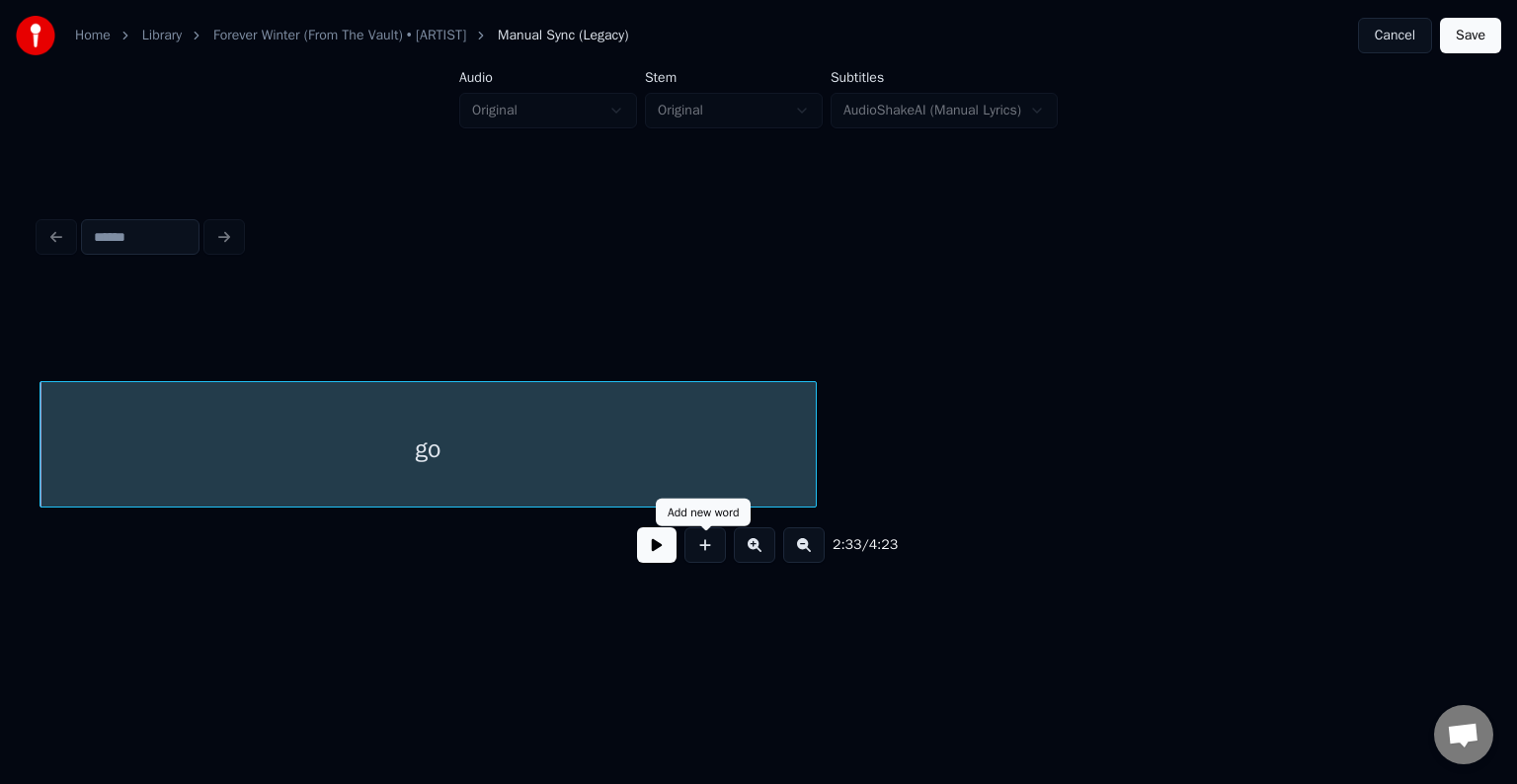 click on "2:33  /  4:23" at bounding box center (758, 395) 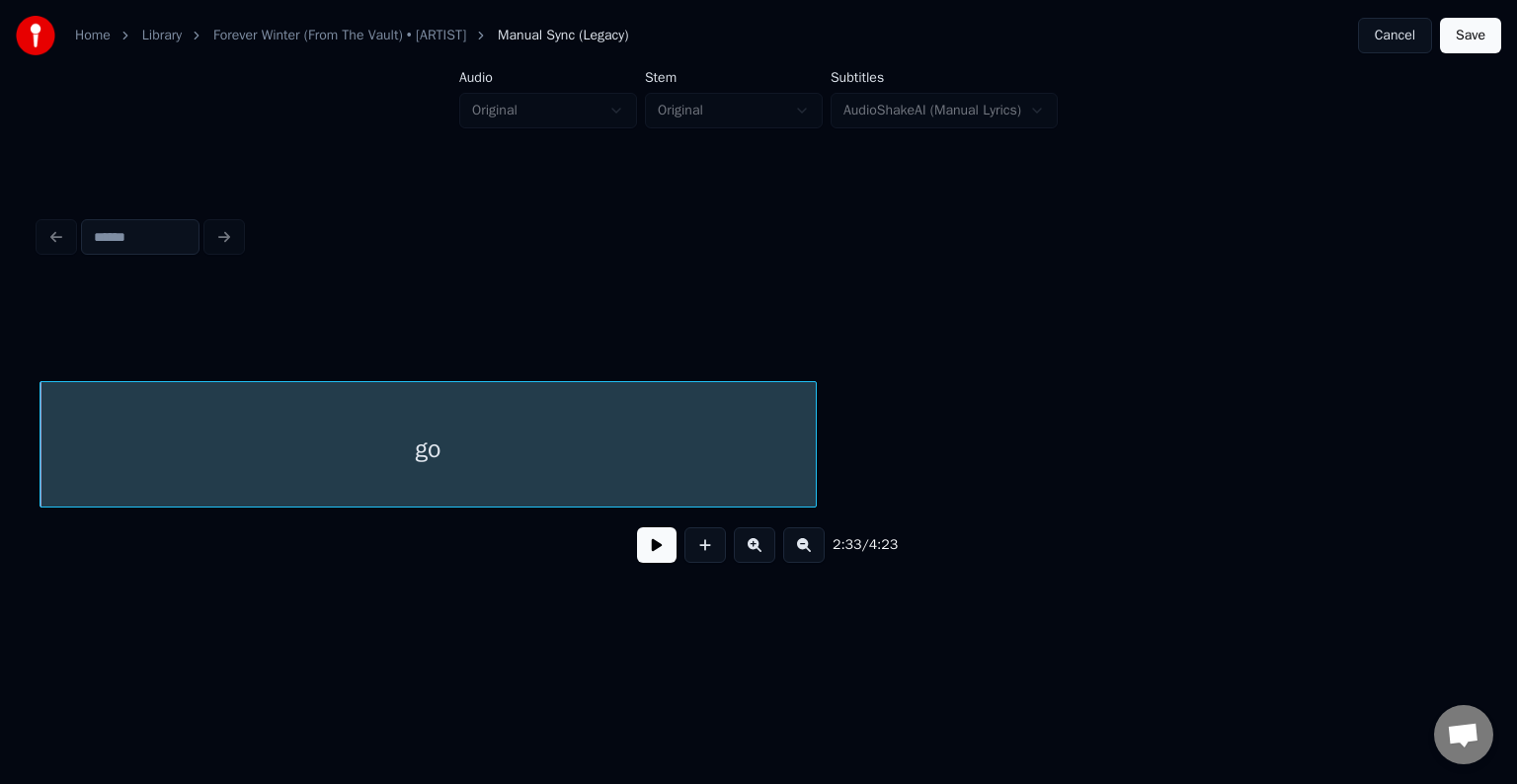 click at bounding box center [657, 545] 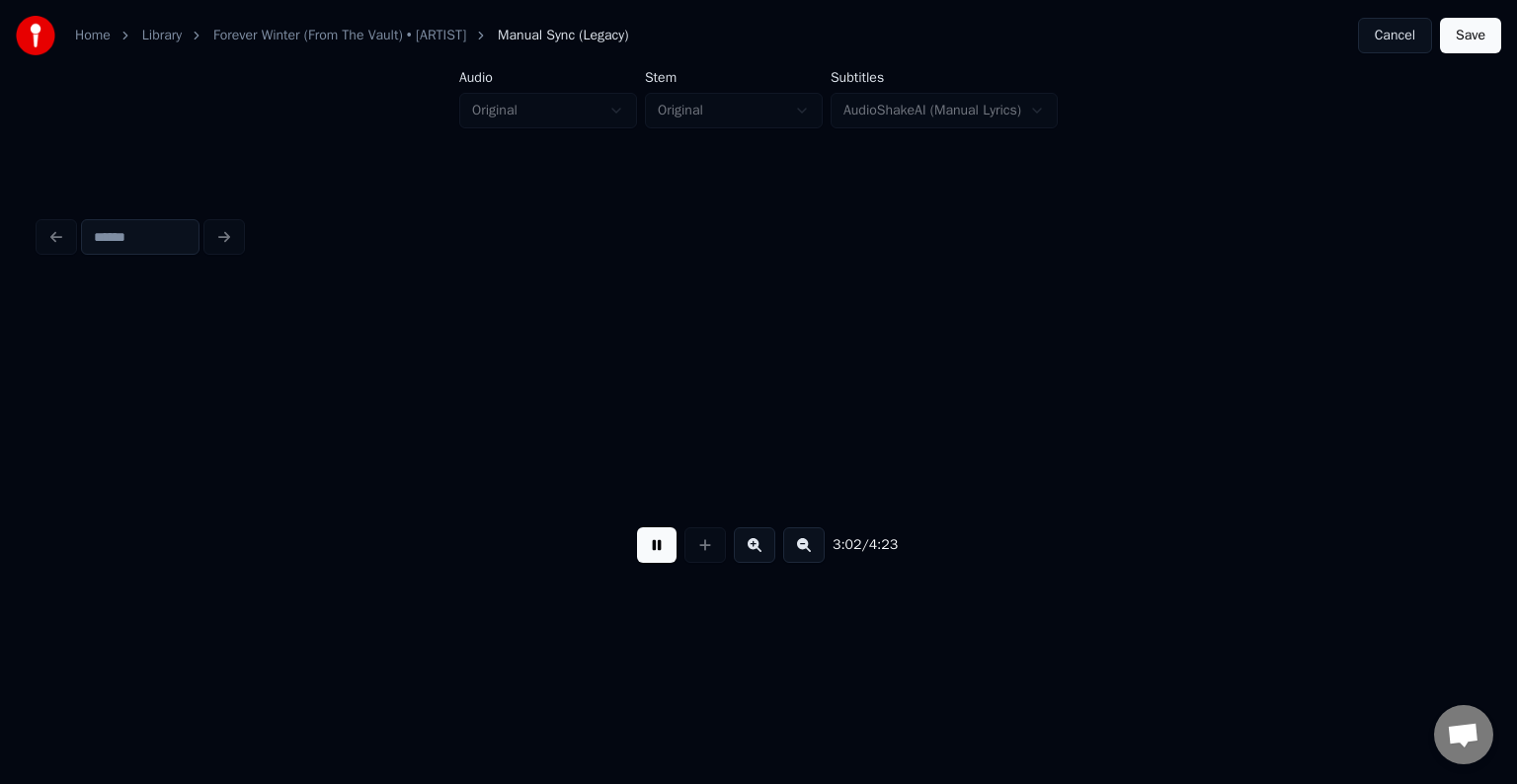 scroll, scrollTop: 0, scrollLeft: 27003, axis: horizontal 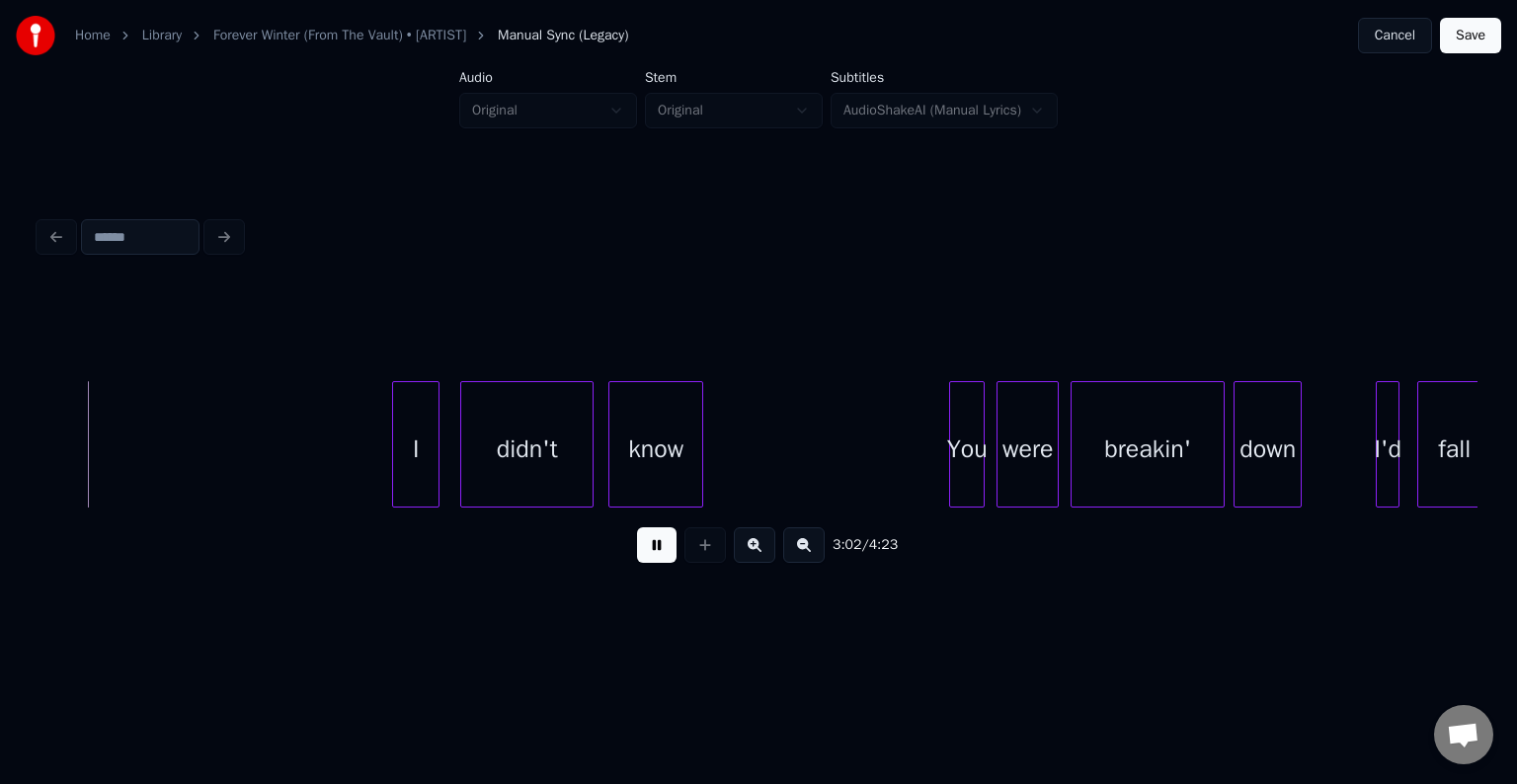 click at bounding box center [657, 545] 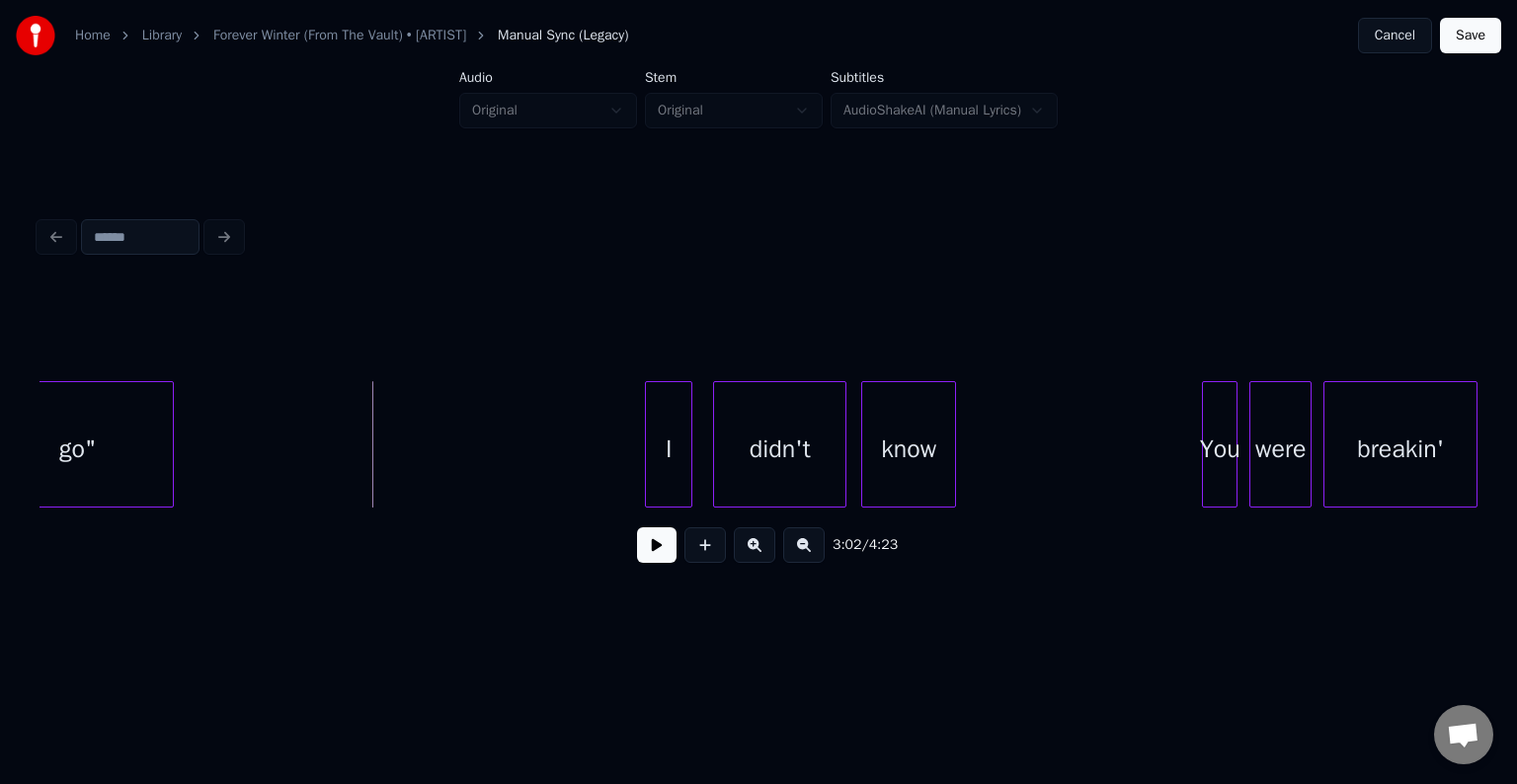 scroll, scrollTop: 0, scrollLeft: 26726, axis: horizontal 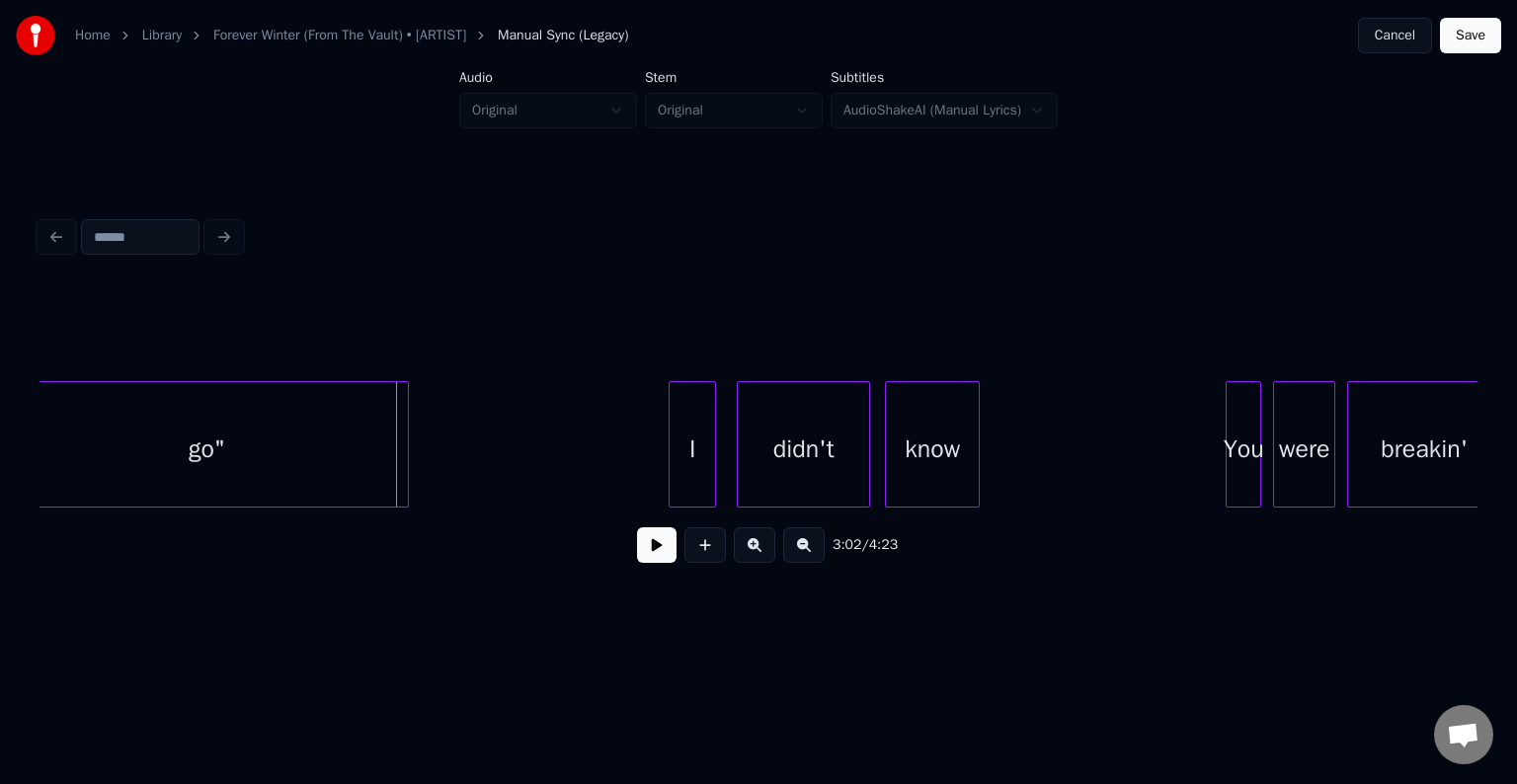 click at bounding box center (405, 444) 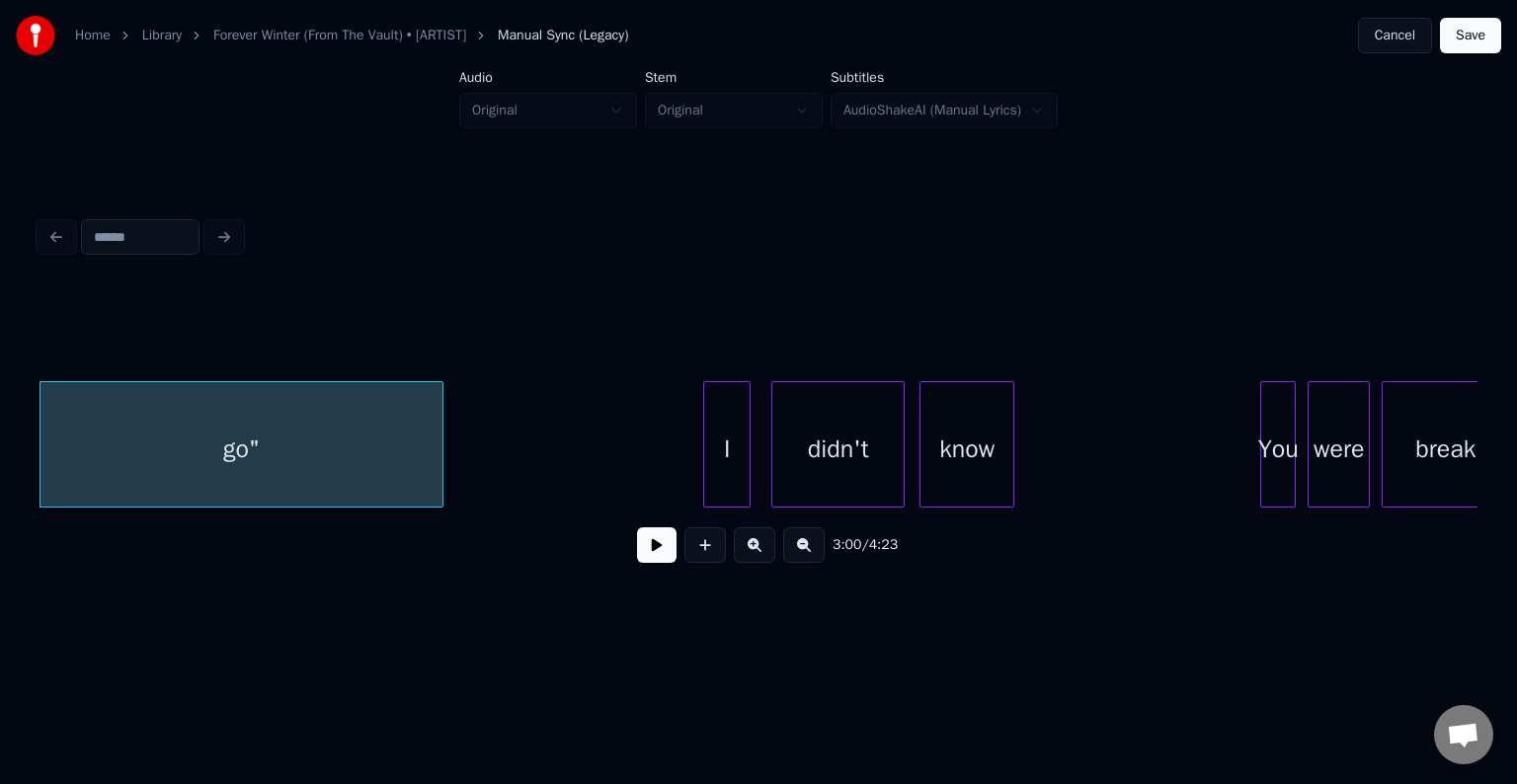click at bounding box center [657, 545] 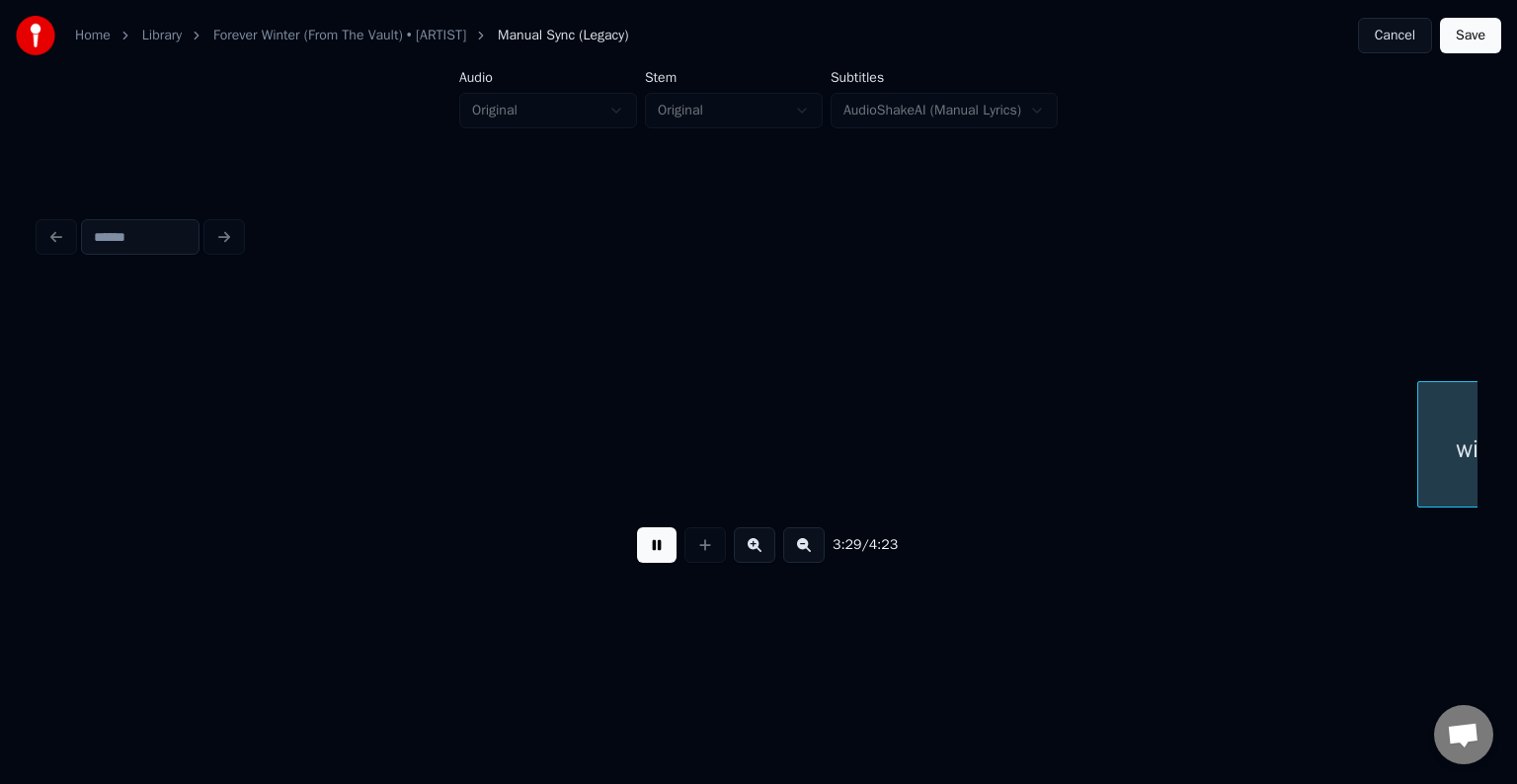 scroll, scrollTop: 0, scrollLeft: 31013, axis: horizontal 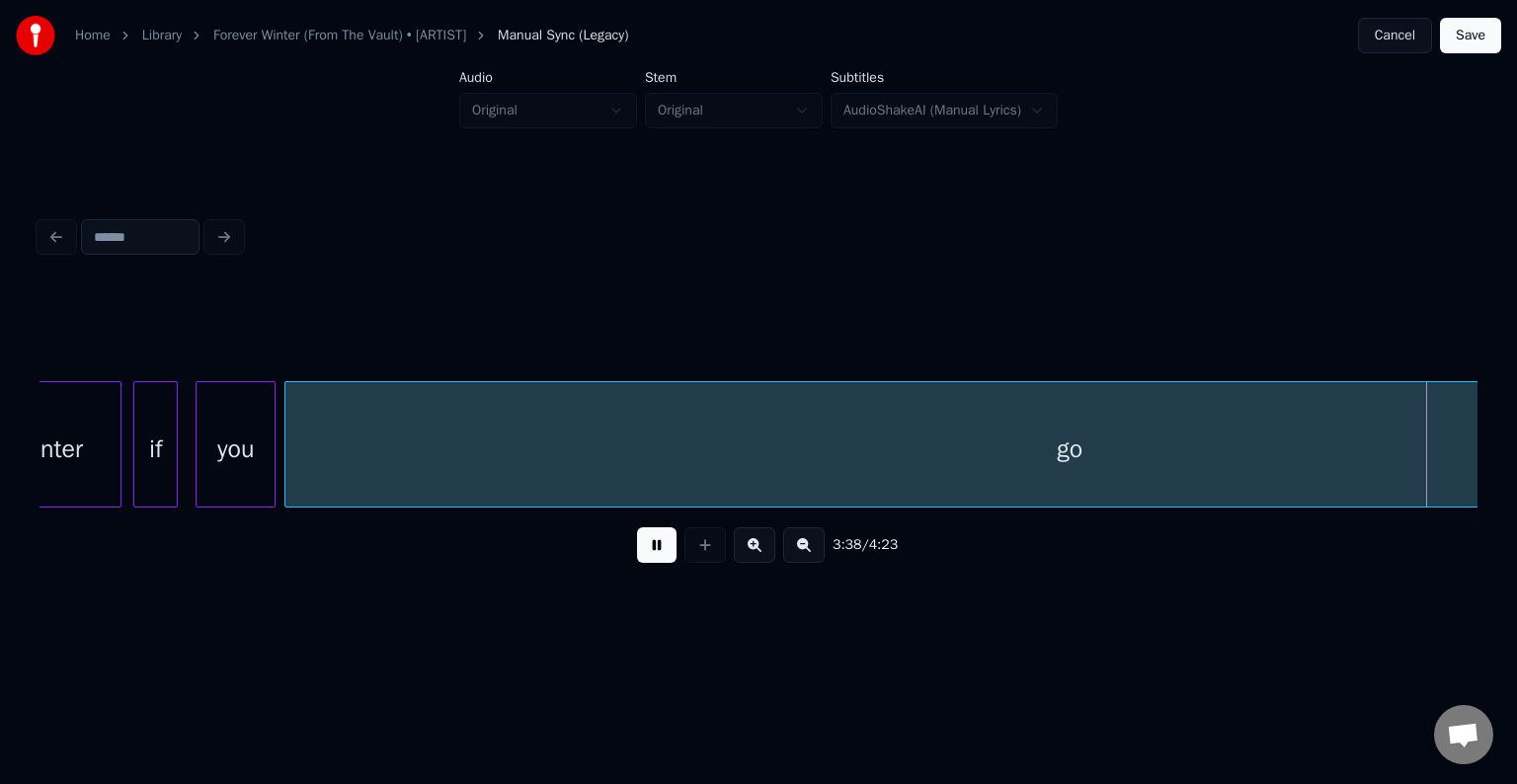 click at bounding box center (657, 545) 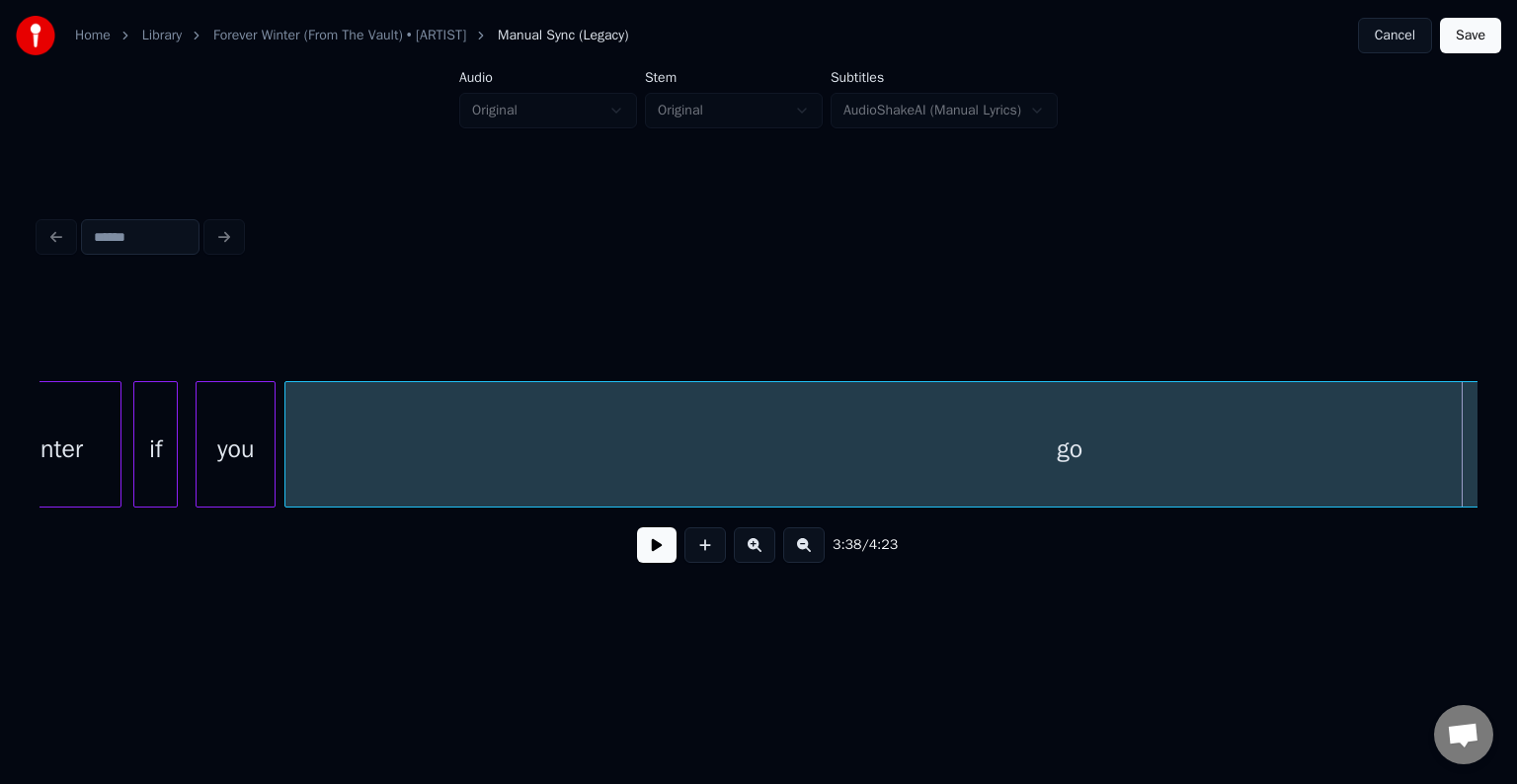 click on "go" at bounding box center [1070, 449] 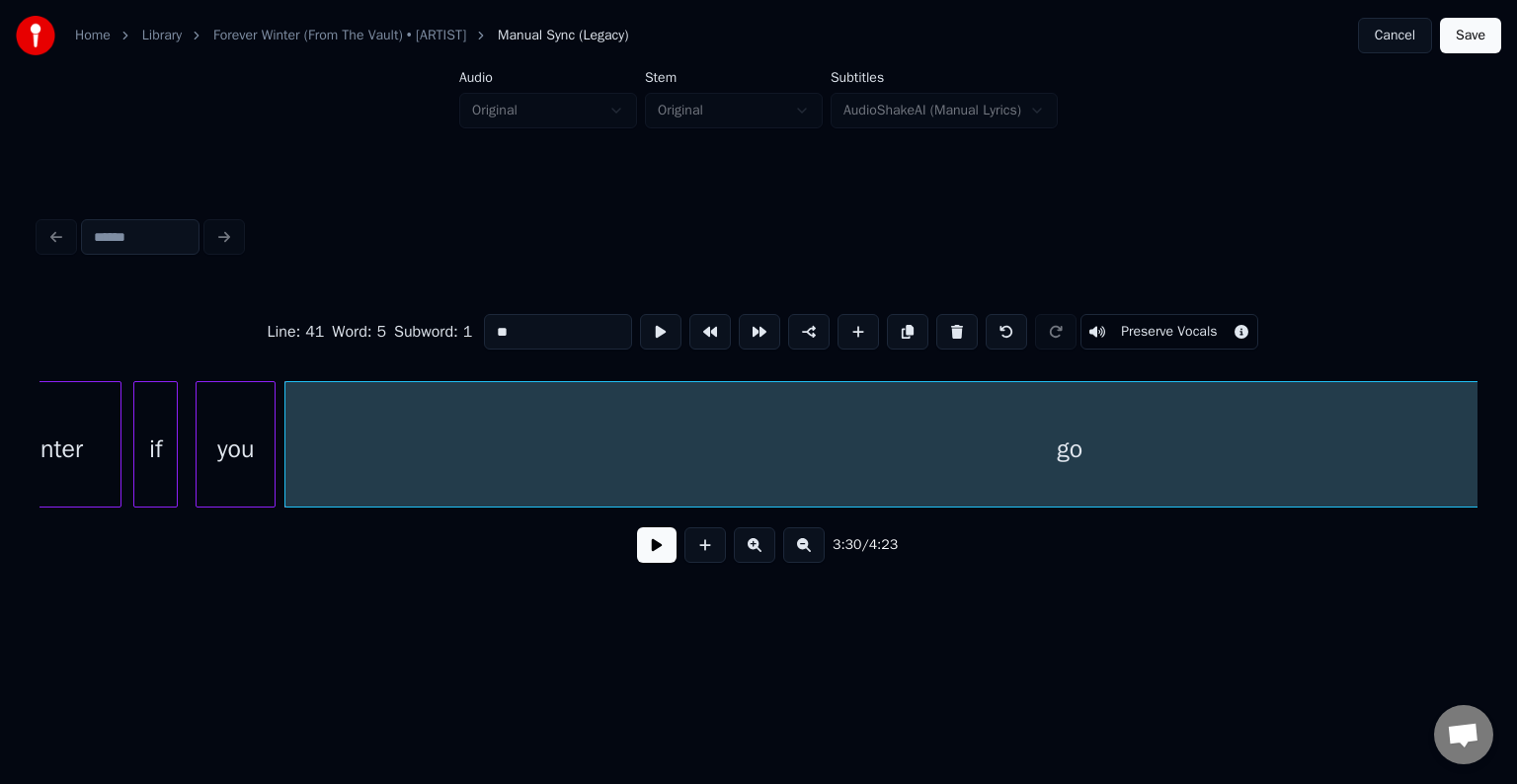 click at bounding box center [657, 545] 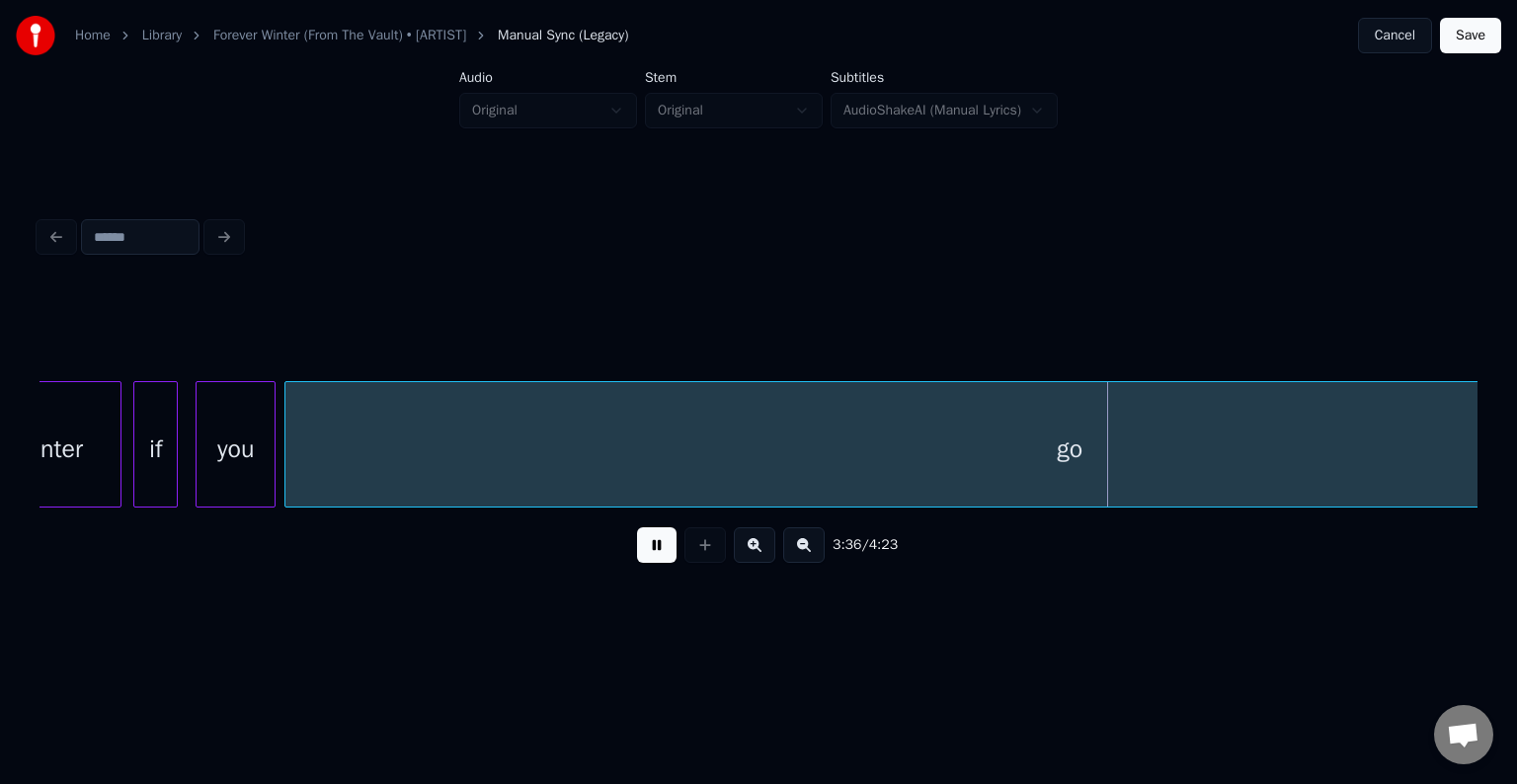 click at bounding box center (657, 545) 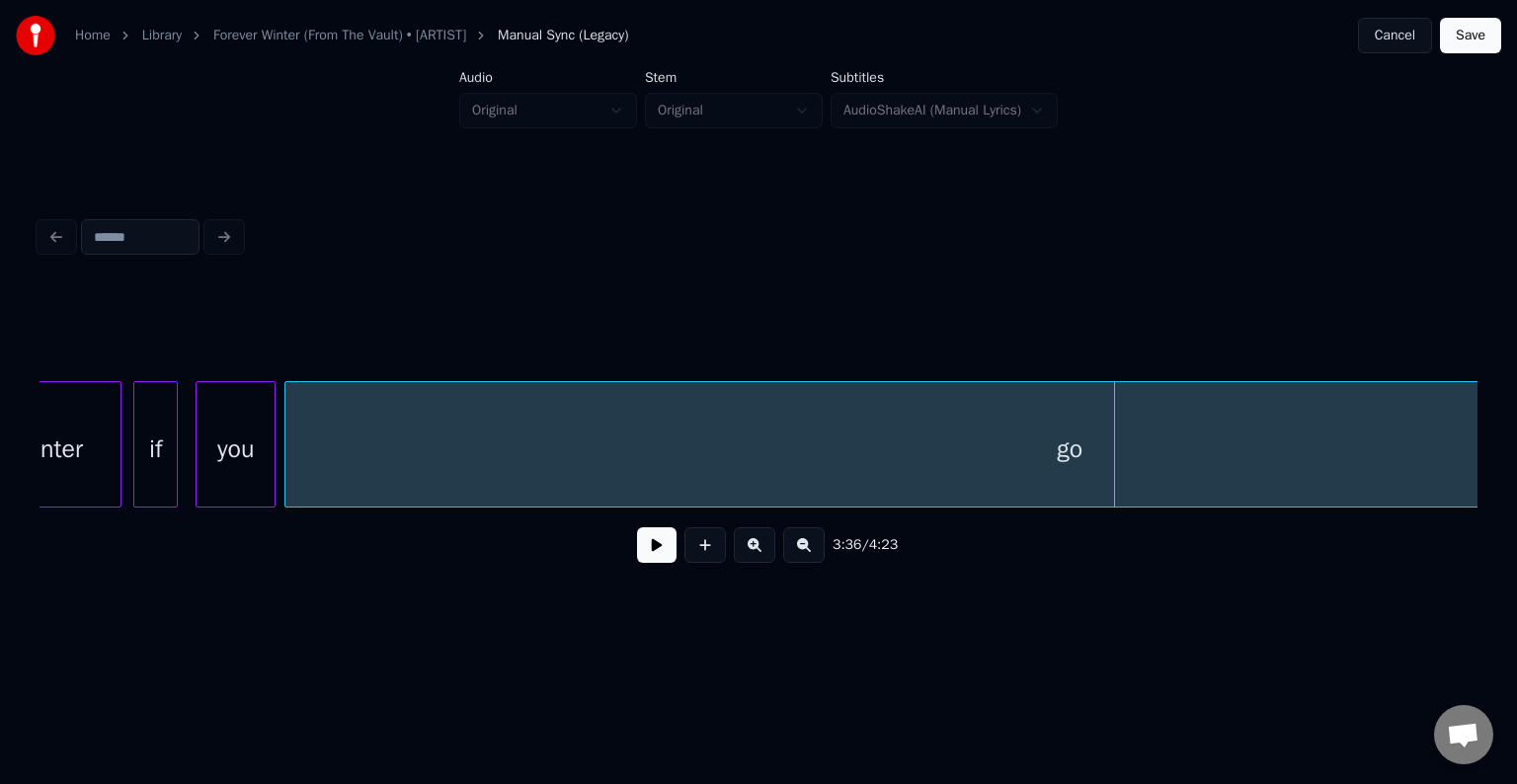 click at bounding box center [657, 545] 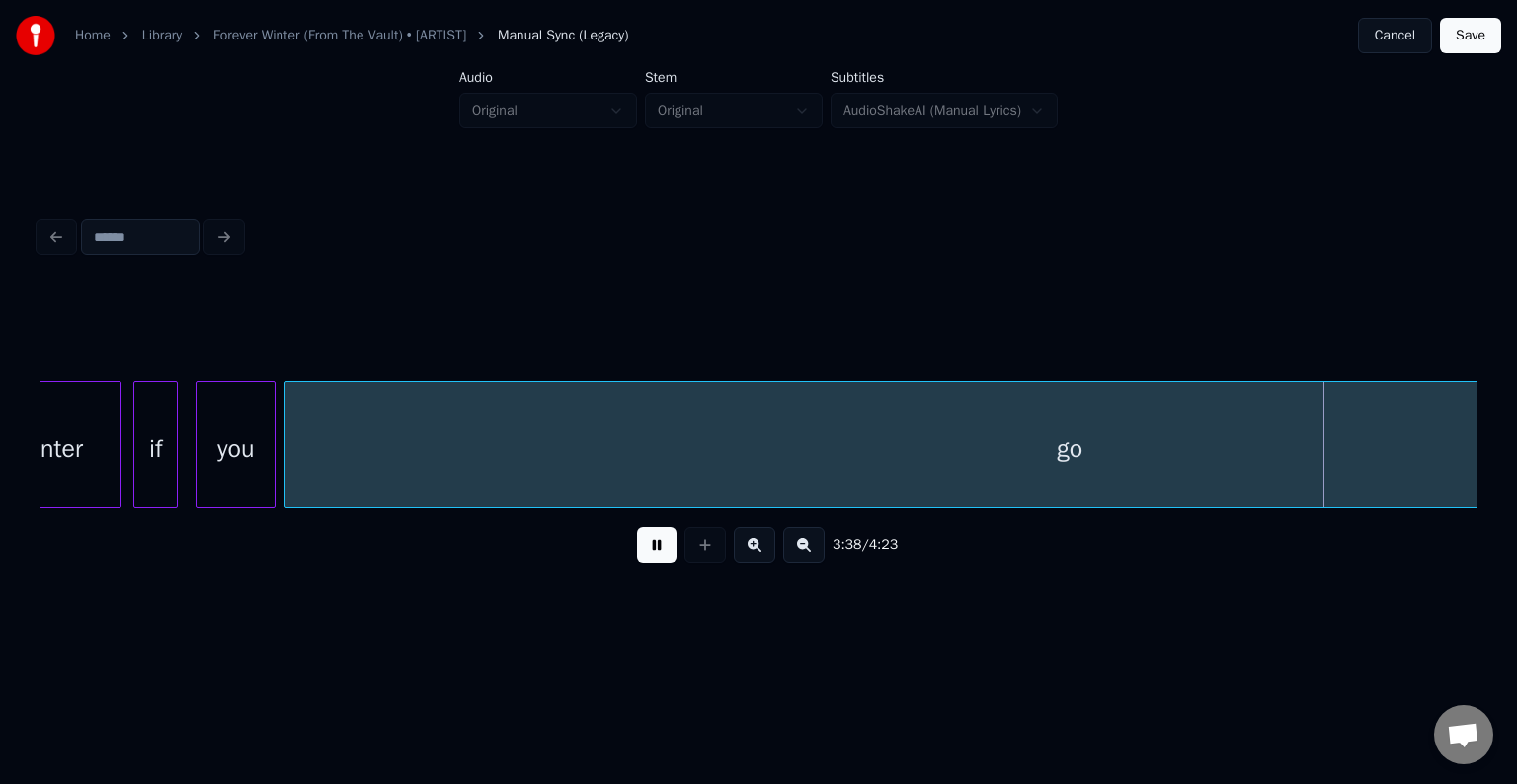 click at bounding box center (657, 545) 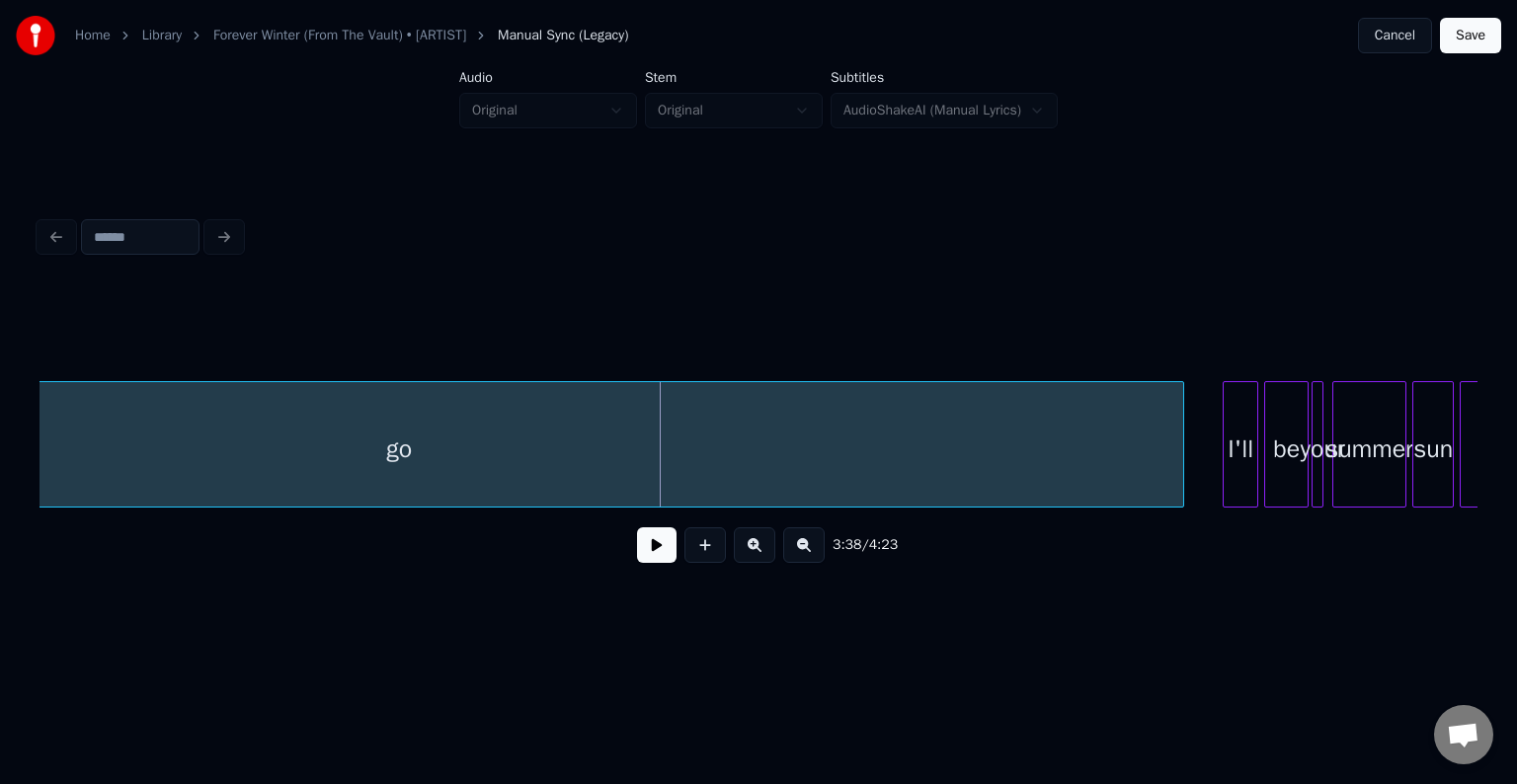scroll, scrollTop: 0, scrollLeft: 31684, axis: horizontal 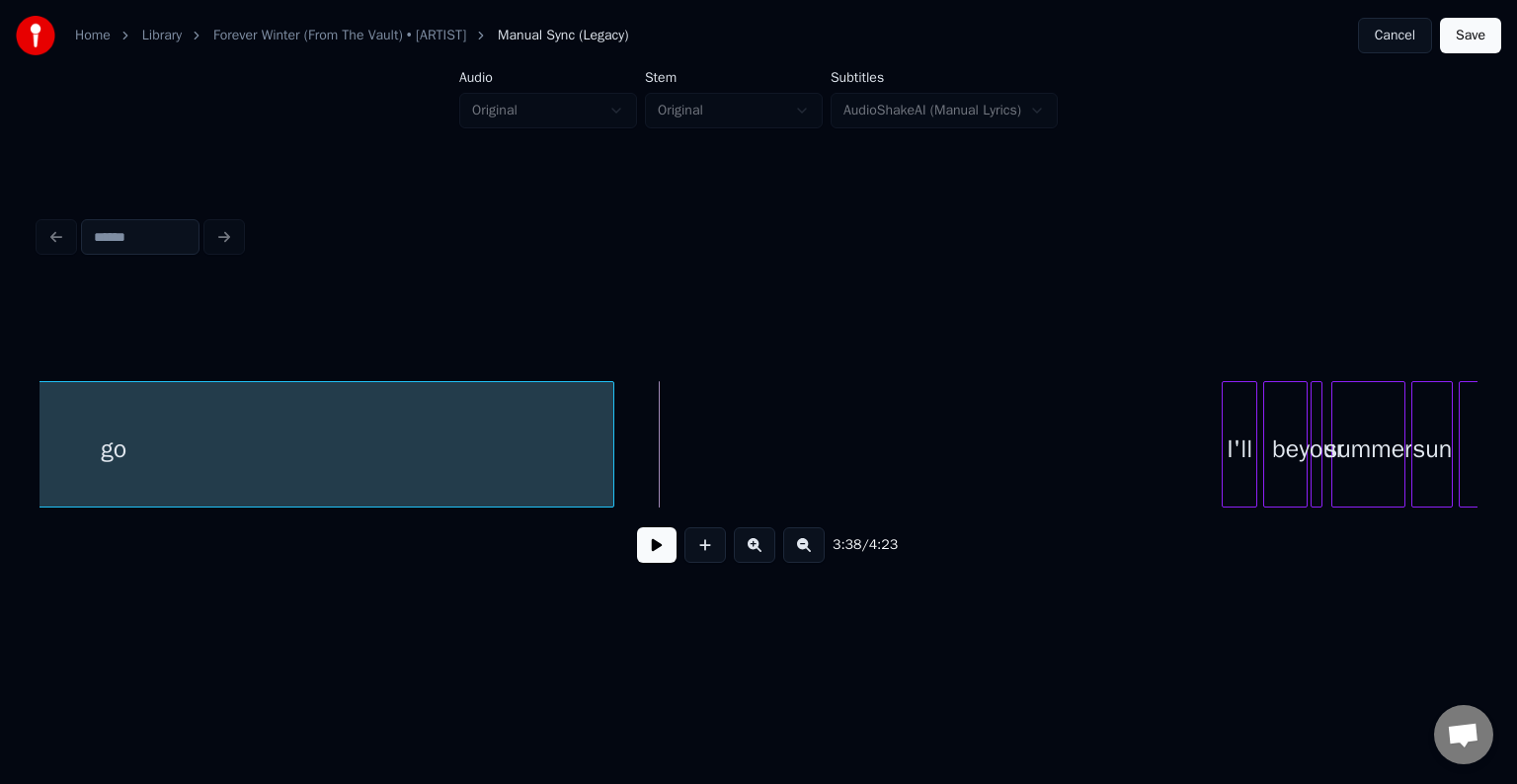 click at bounding box center [610, 444] 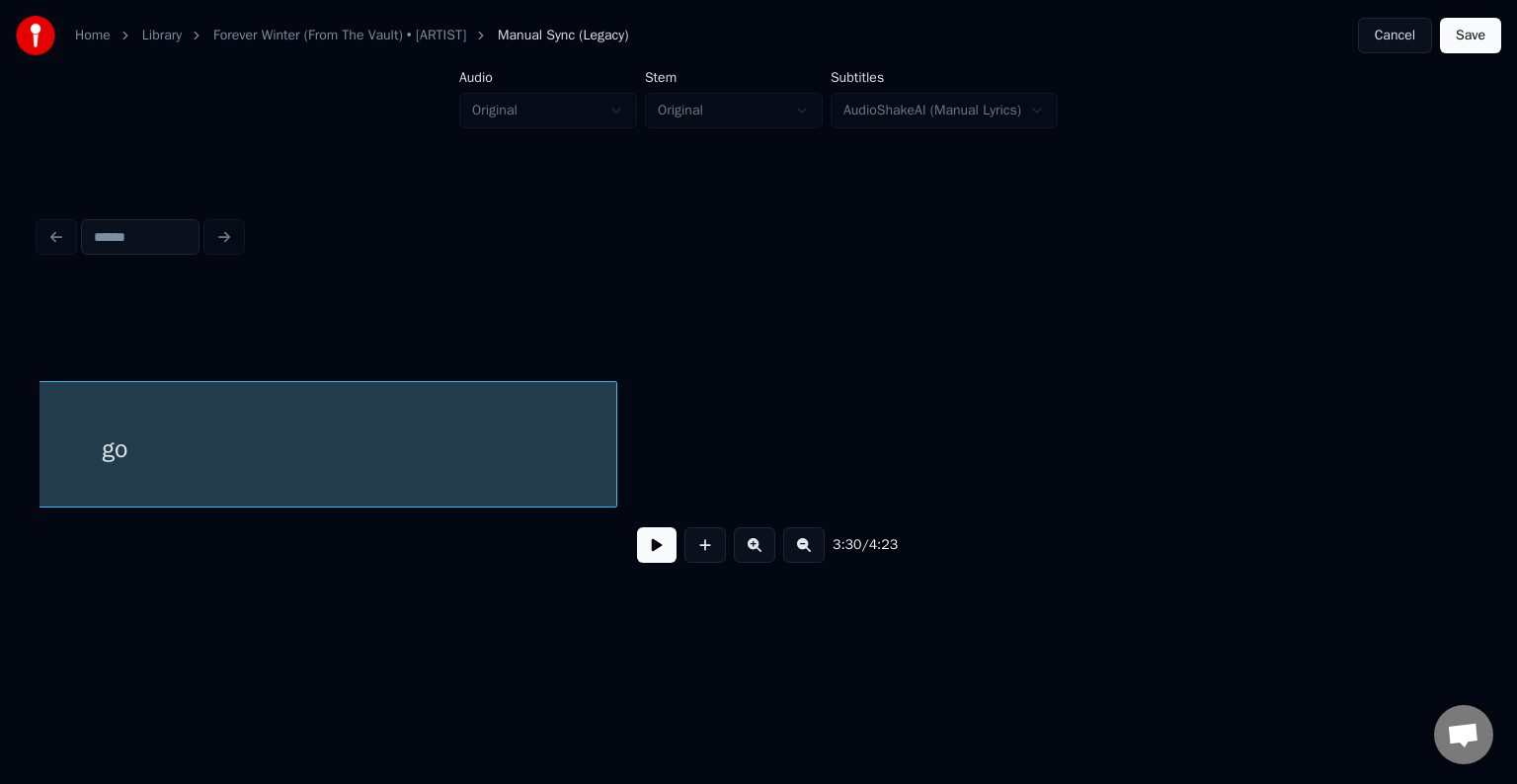 scroll, scrollTop: 0, scrollLeft: 31257, axis: horizontal 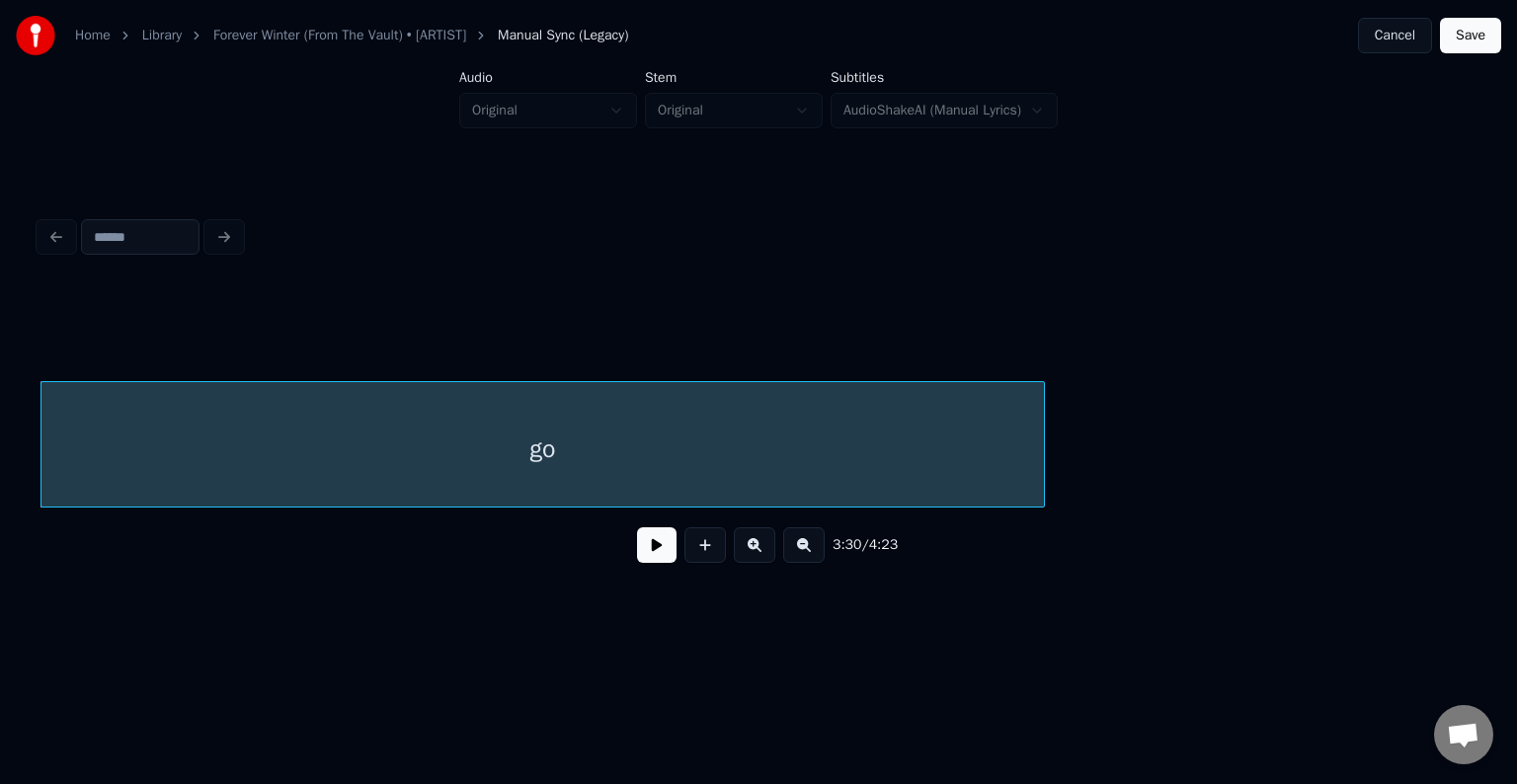 click at bounding box center (657, 545) 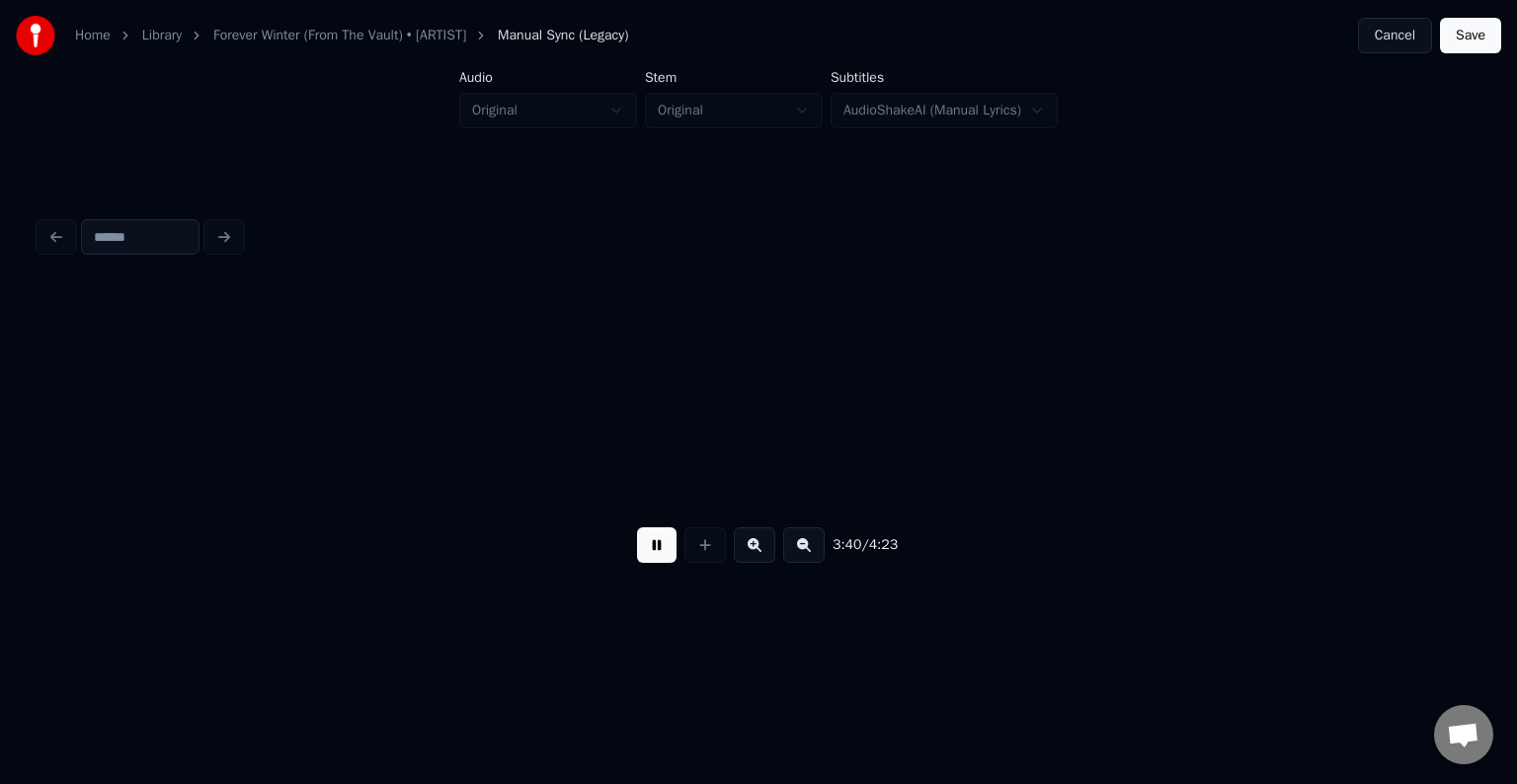 scroll, scrollTop: 0, scrollLeft: 32695, axis: horizontal 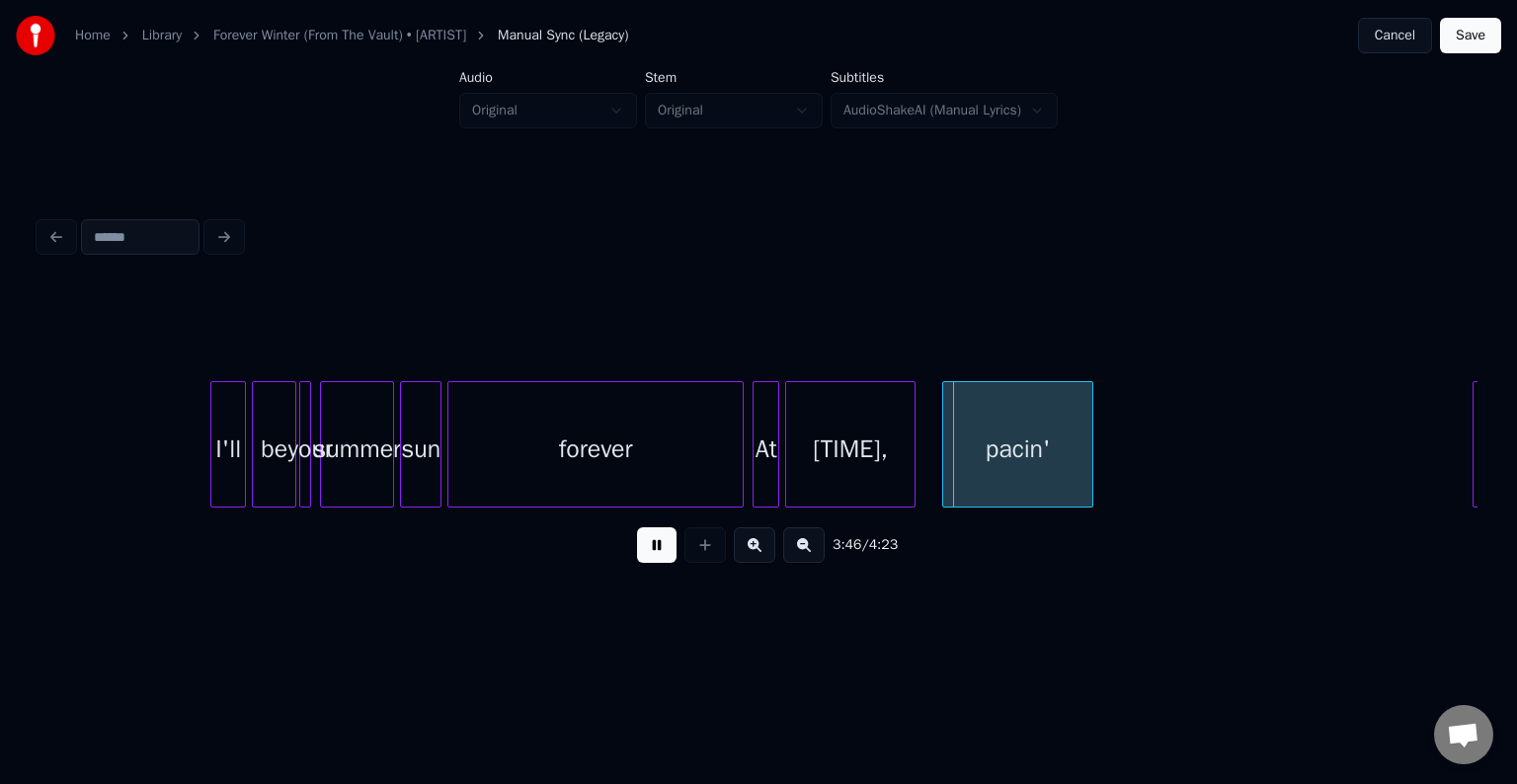 click at bounding box center [657, 545] 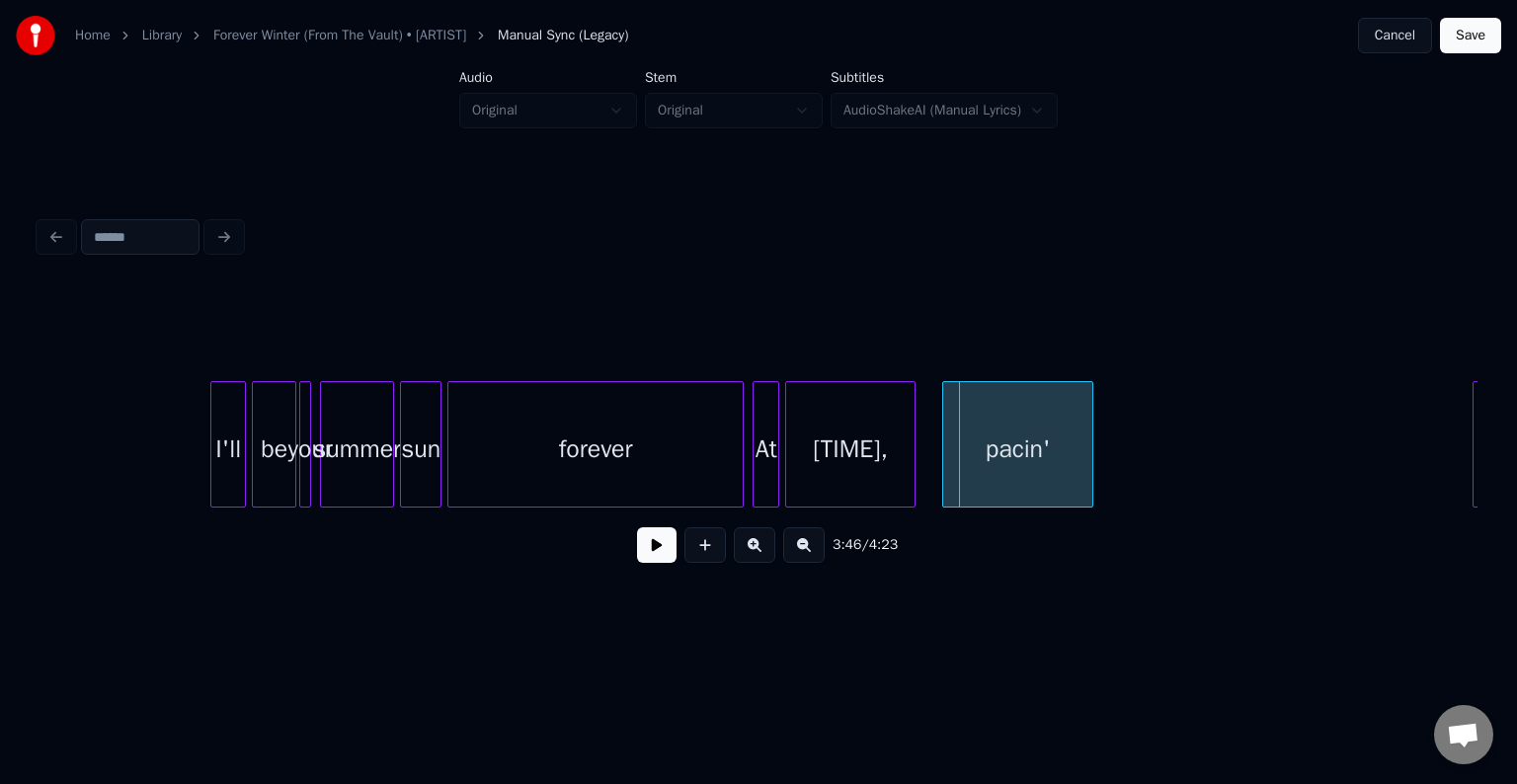 click on "forever" at bounding box center [596, 449] 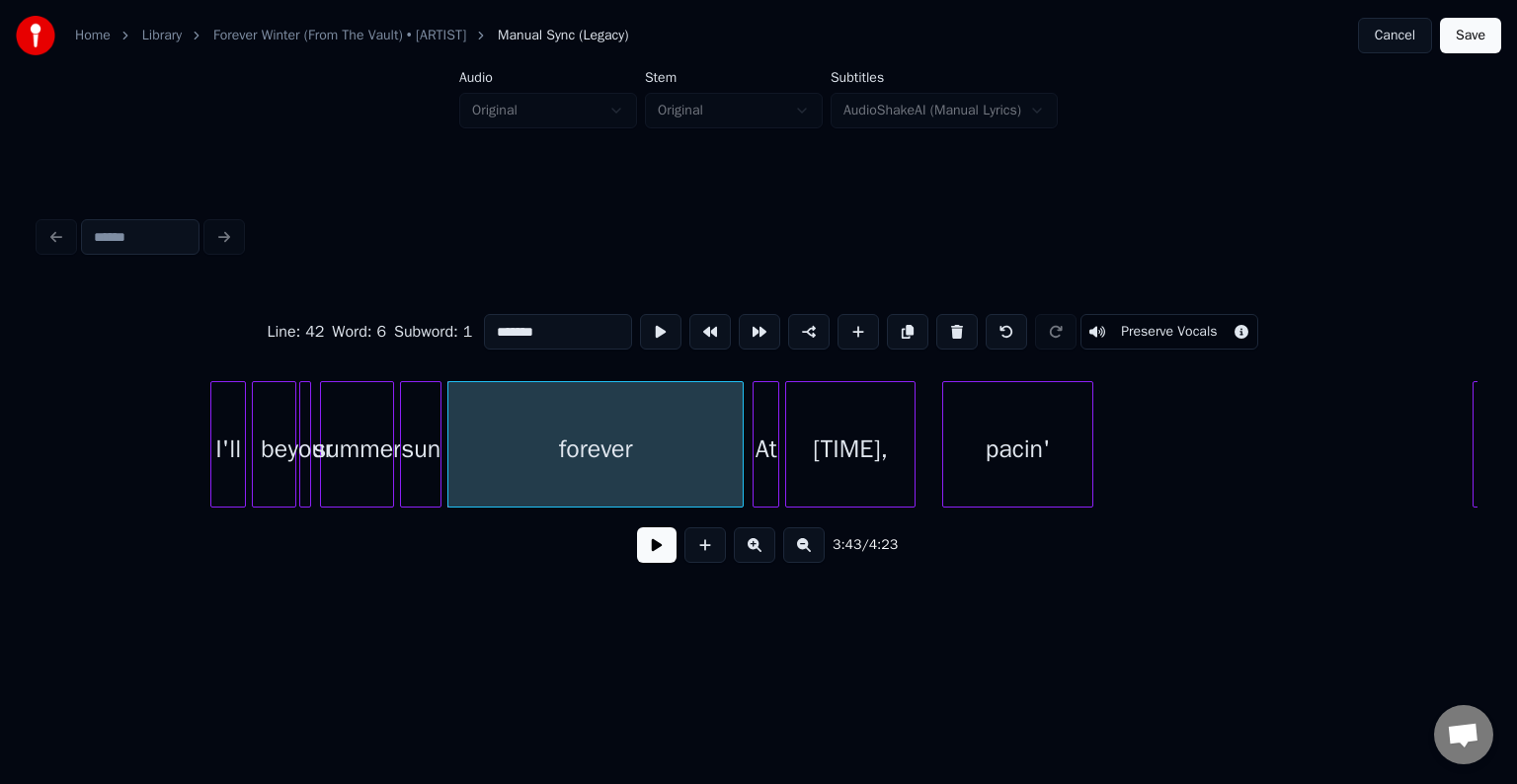 click at bounding box center (657, 545) 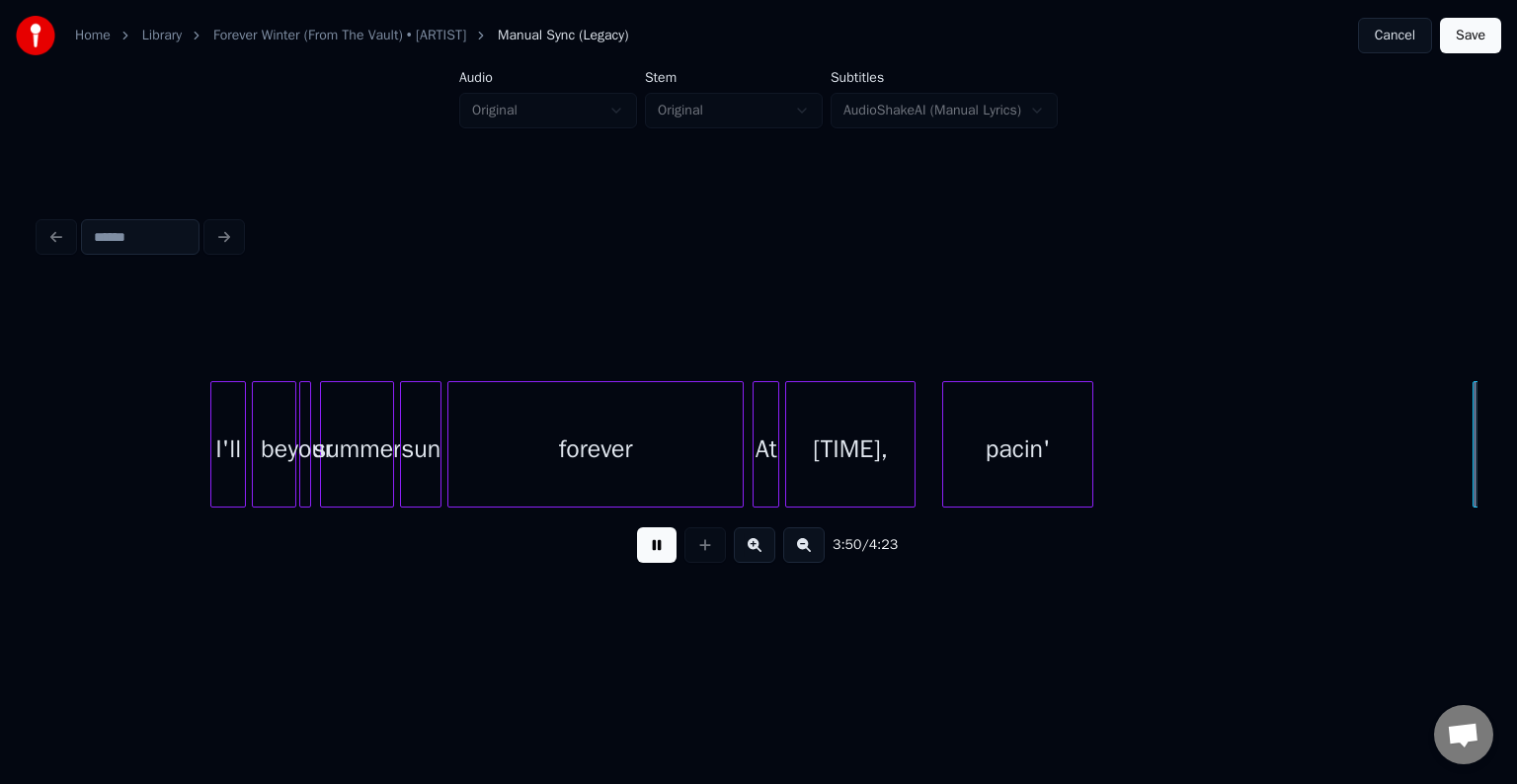 scroll, scrollTop: 0, scrollLeft: 34135, axis: horizontal 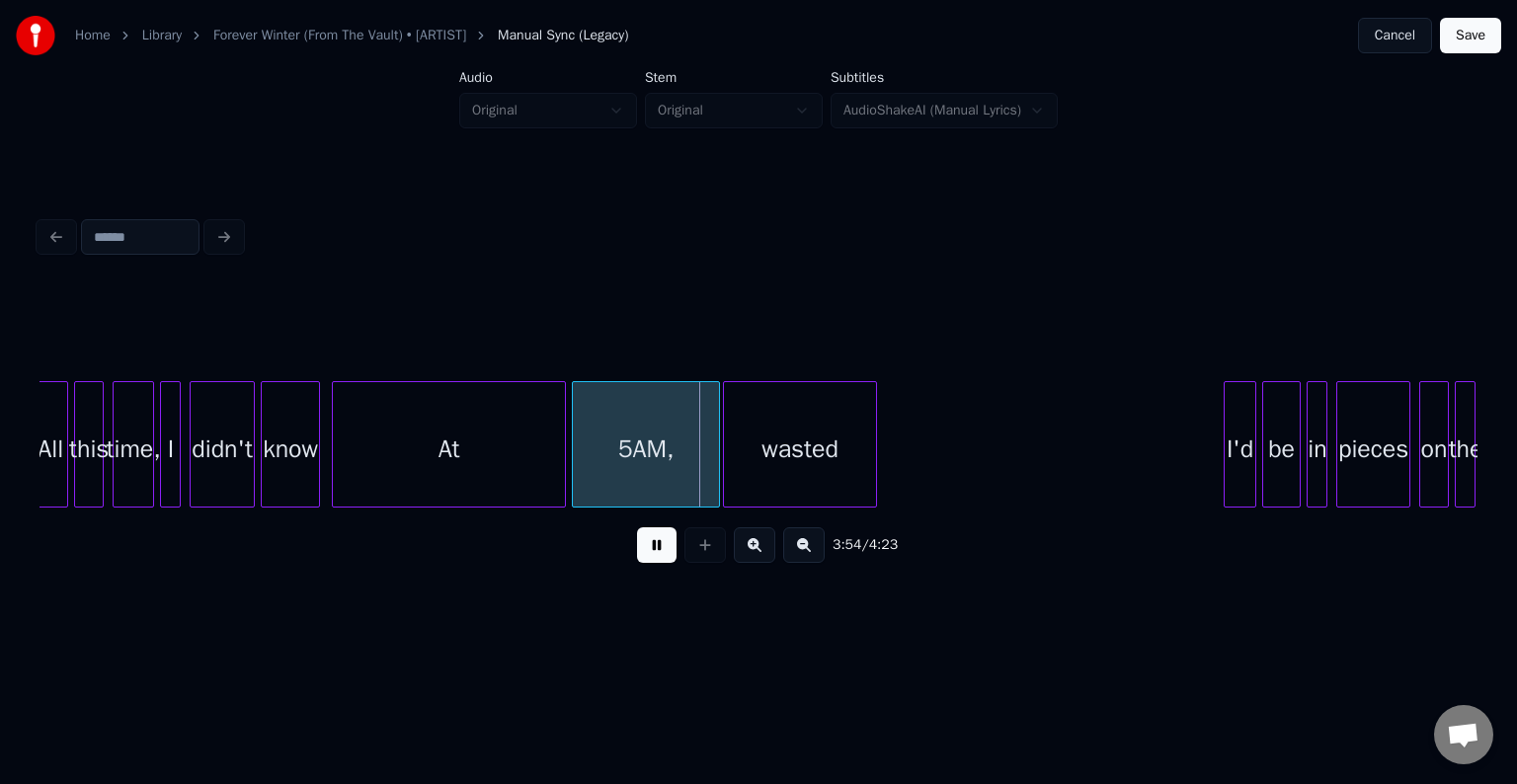 click at bounding box center [657, 545] 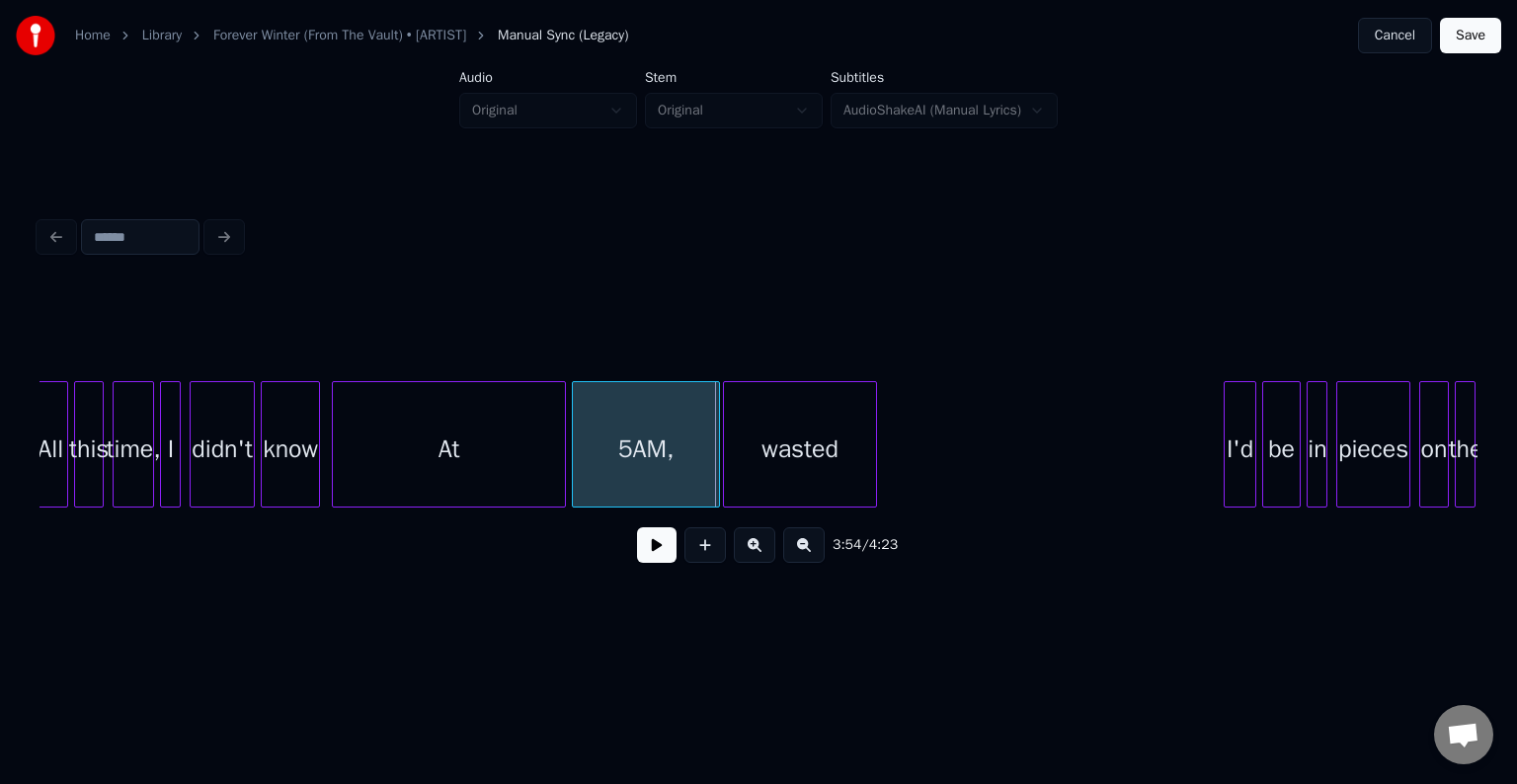 click on "At" at bounding box center (448, 449) 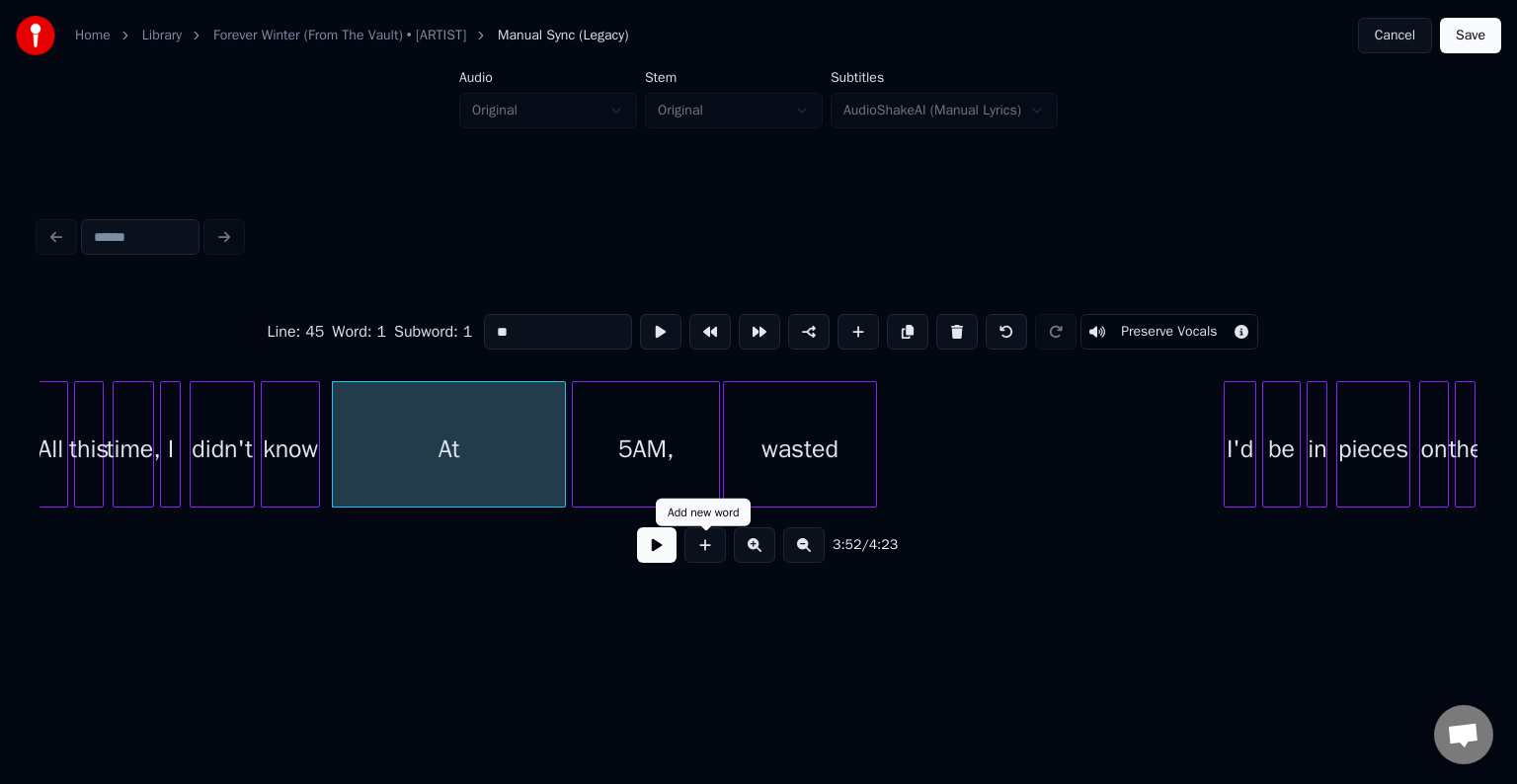 click at bounding box center [657, 545] 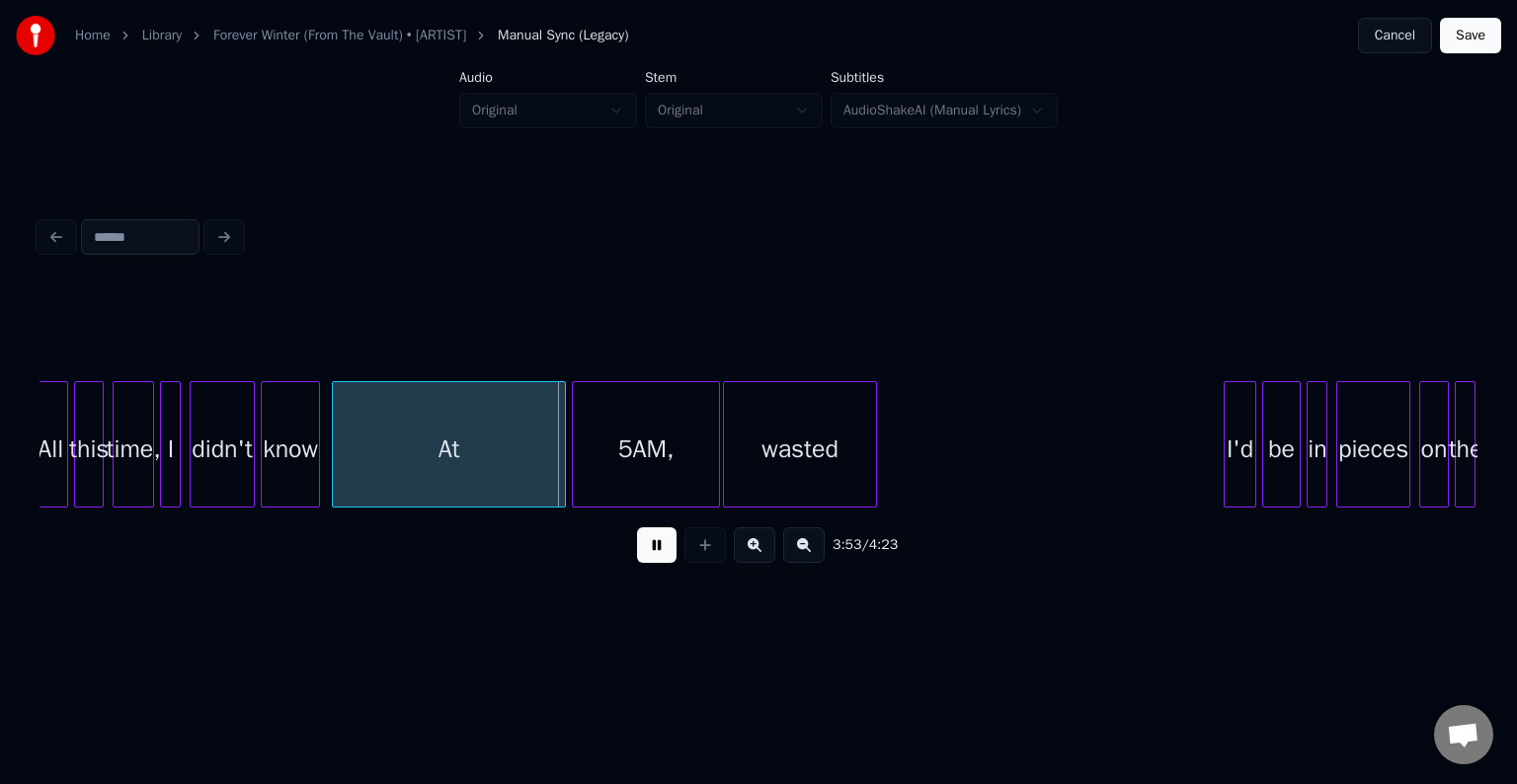 click at bounding box center [657, 545] 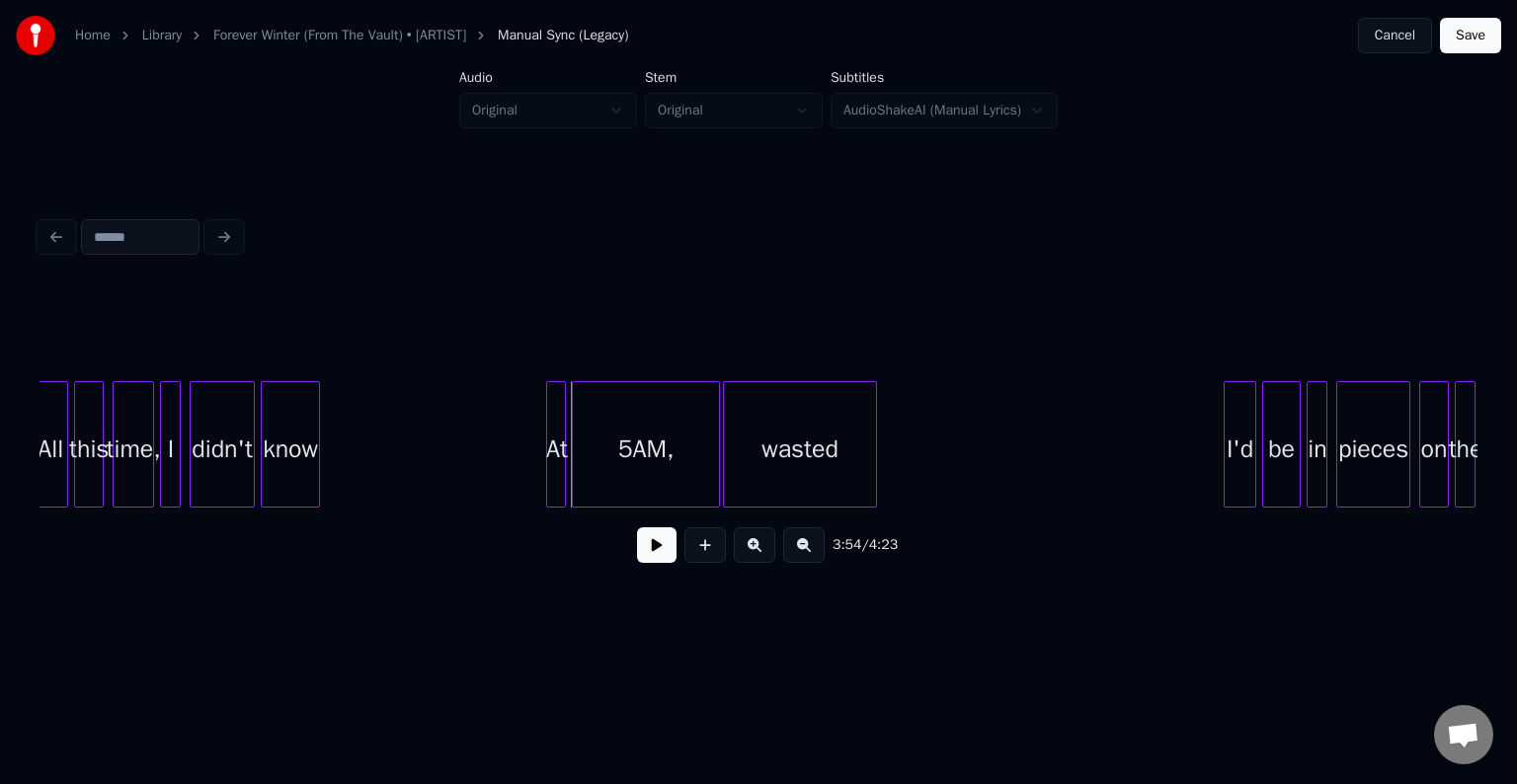 click at bounding box center (550, 444) 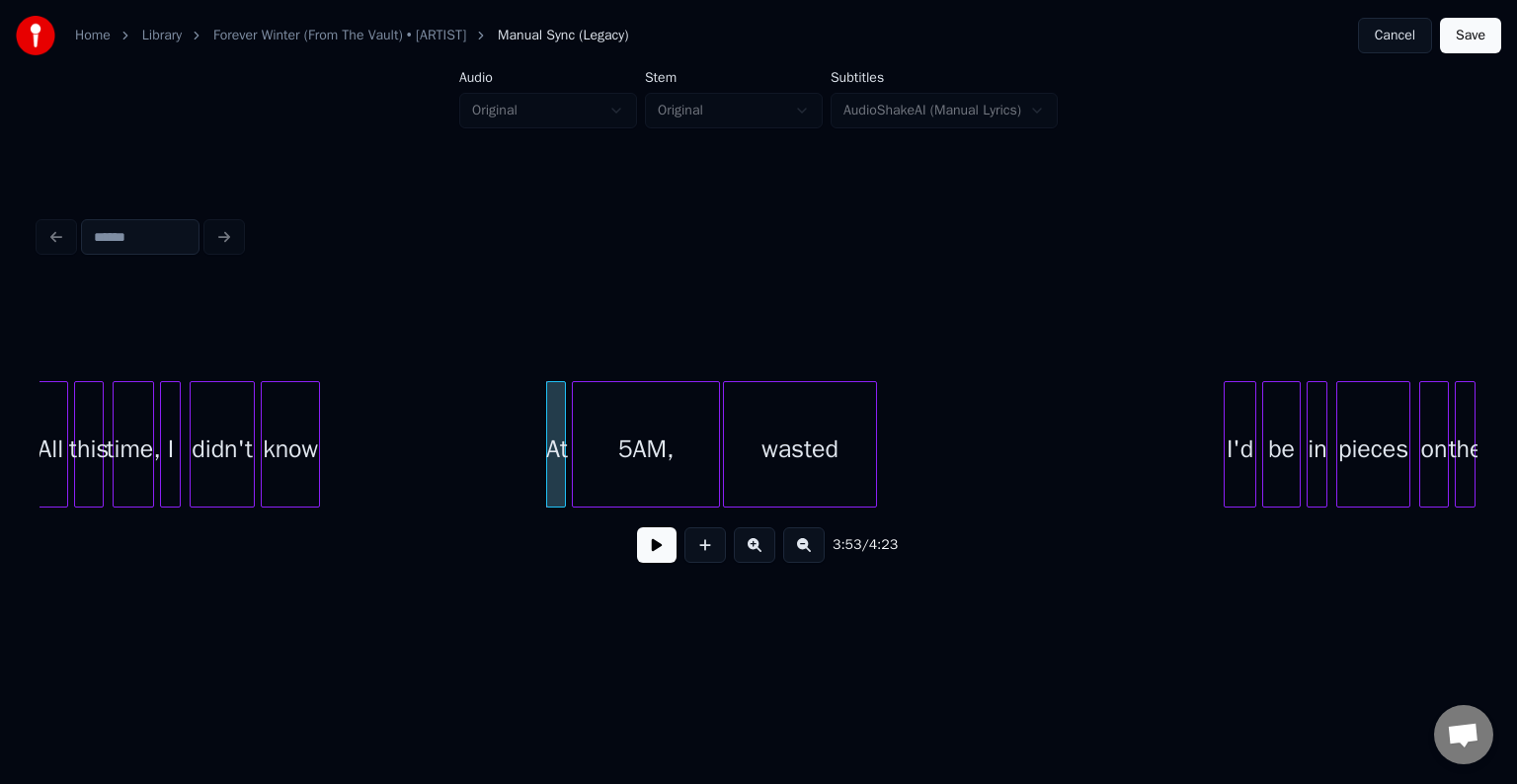 click at bounding box center (164, 444) 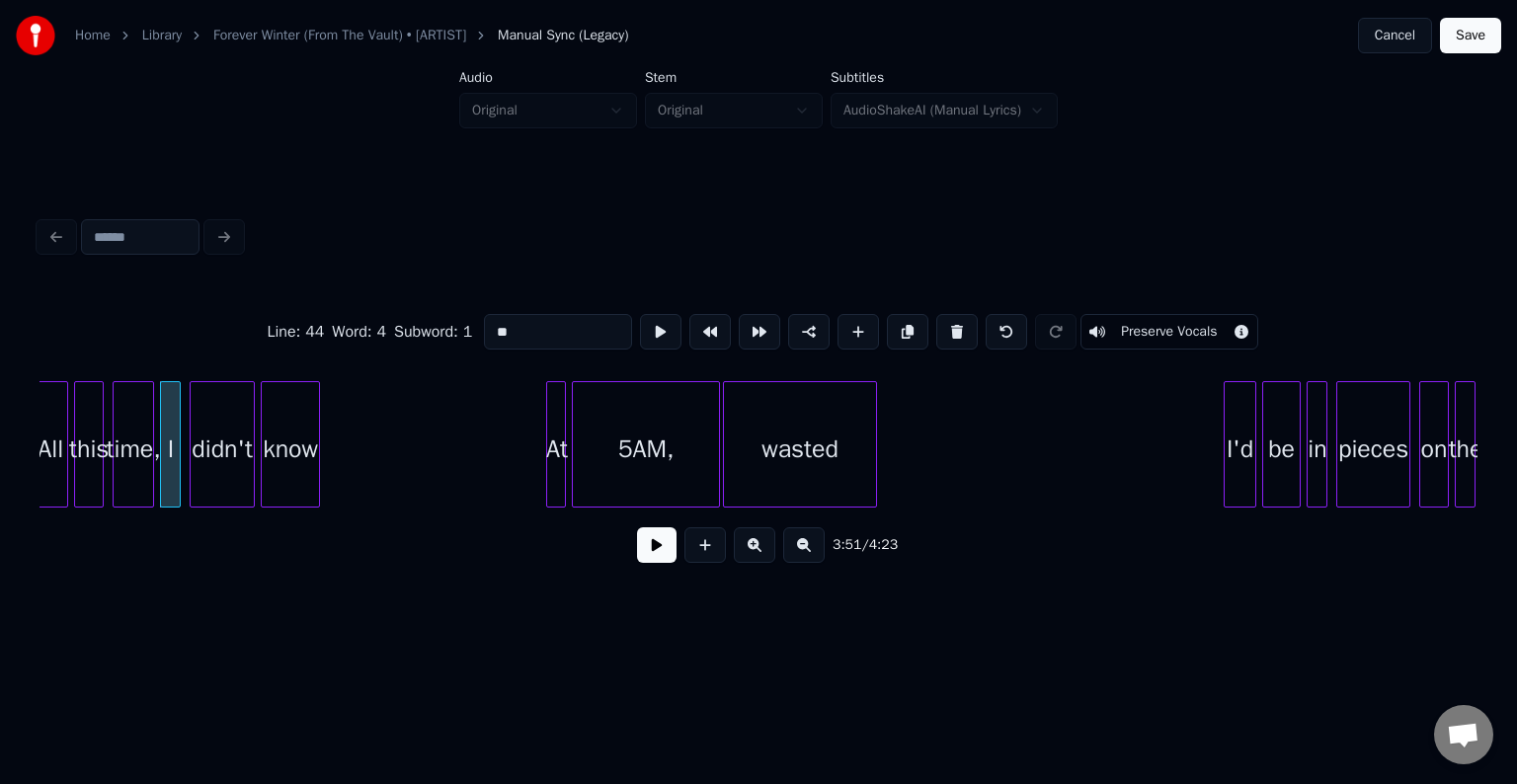 type on "*" 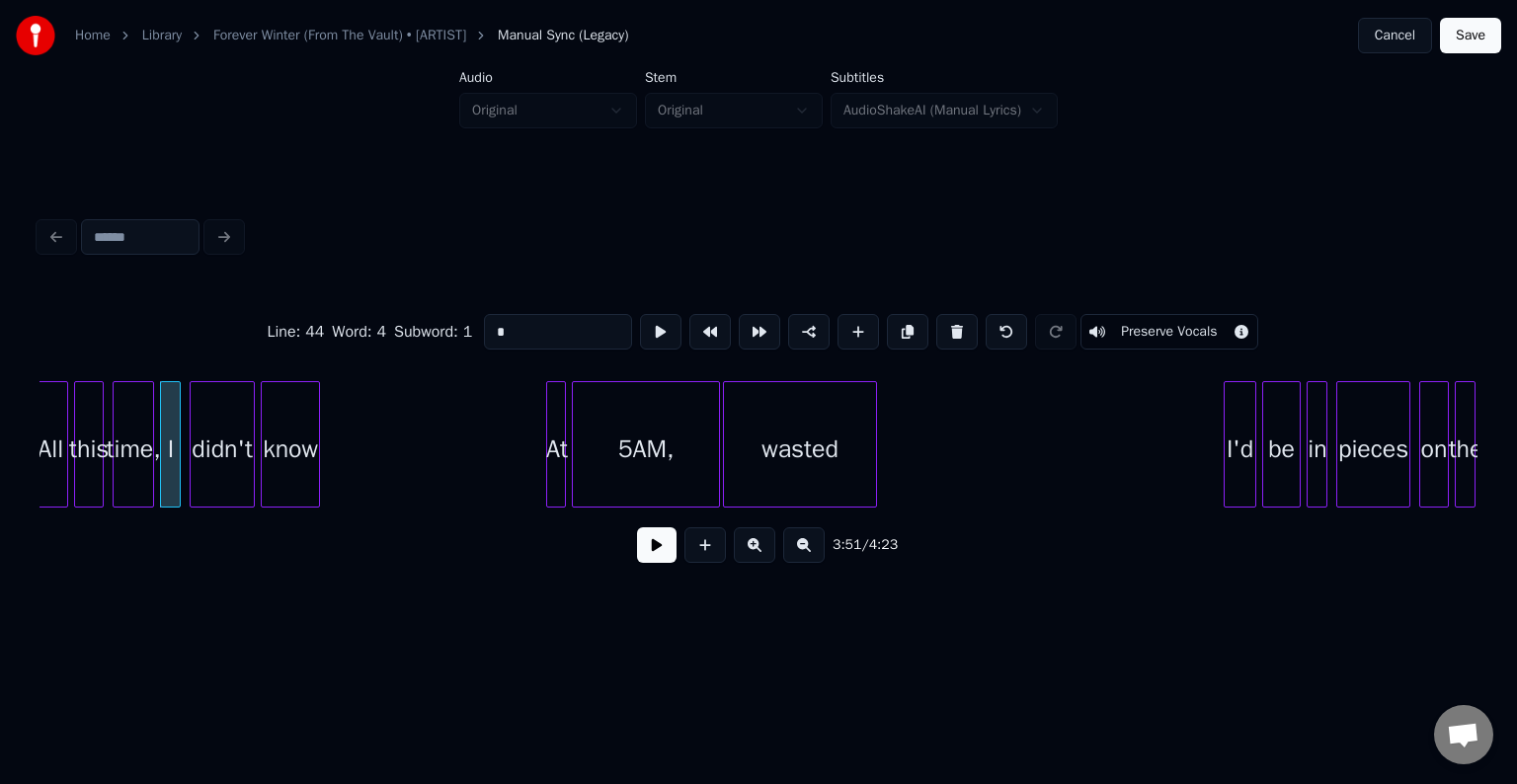 click at bounding box center [657, 545] 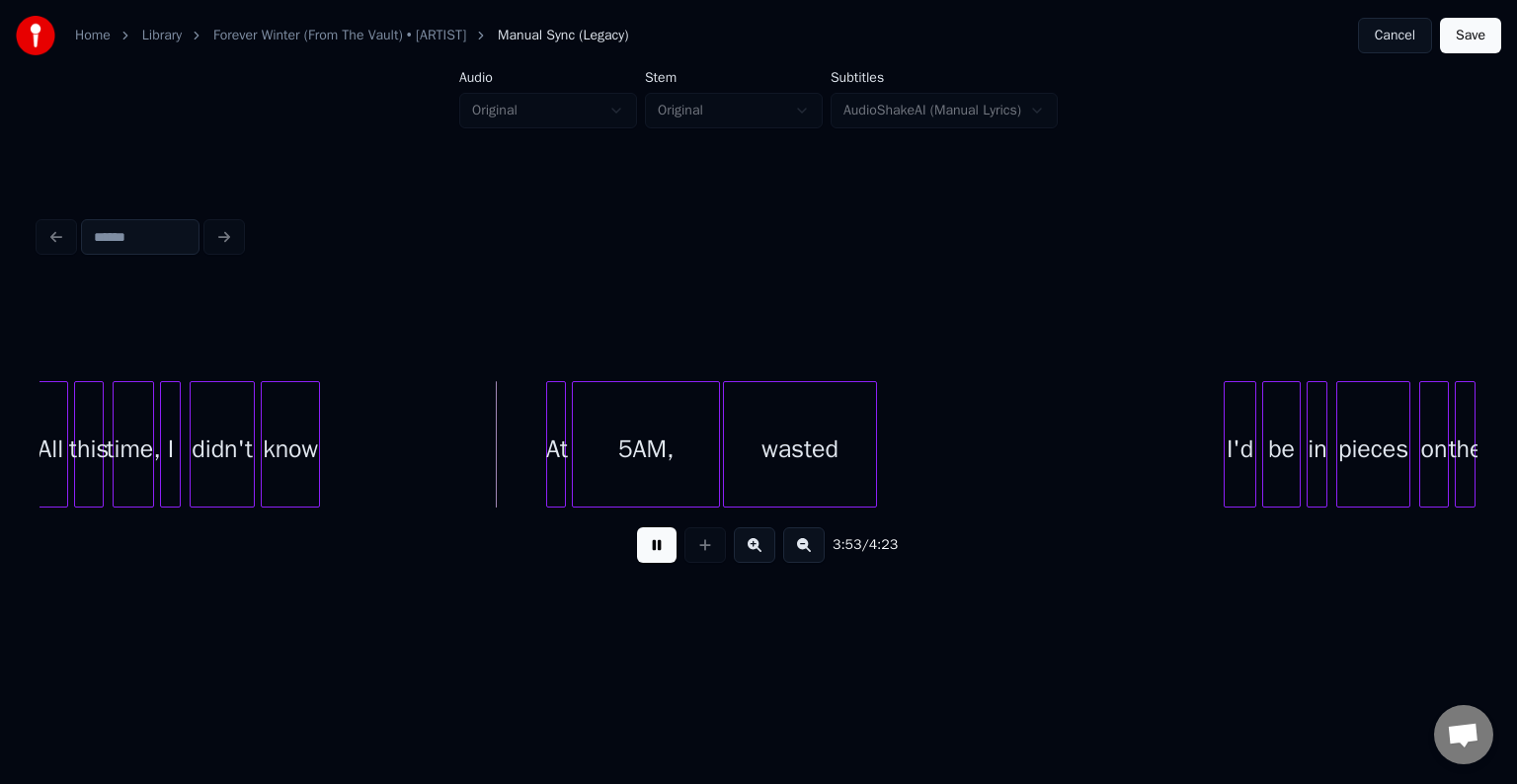 click at bounding box center (657, 545) 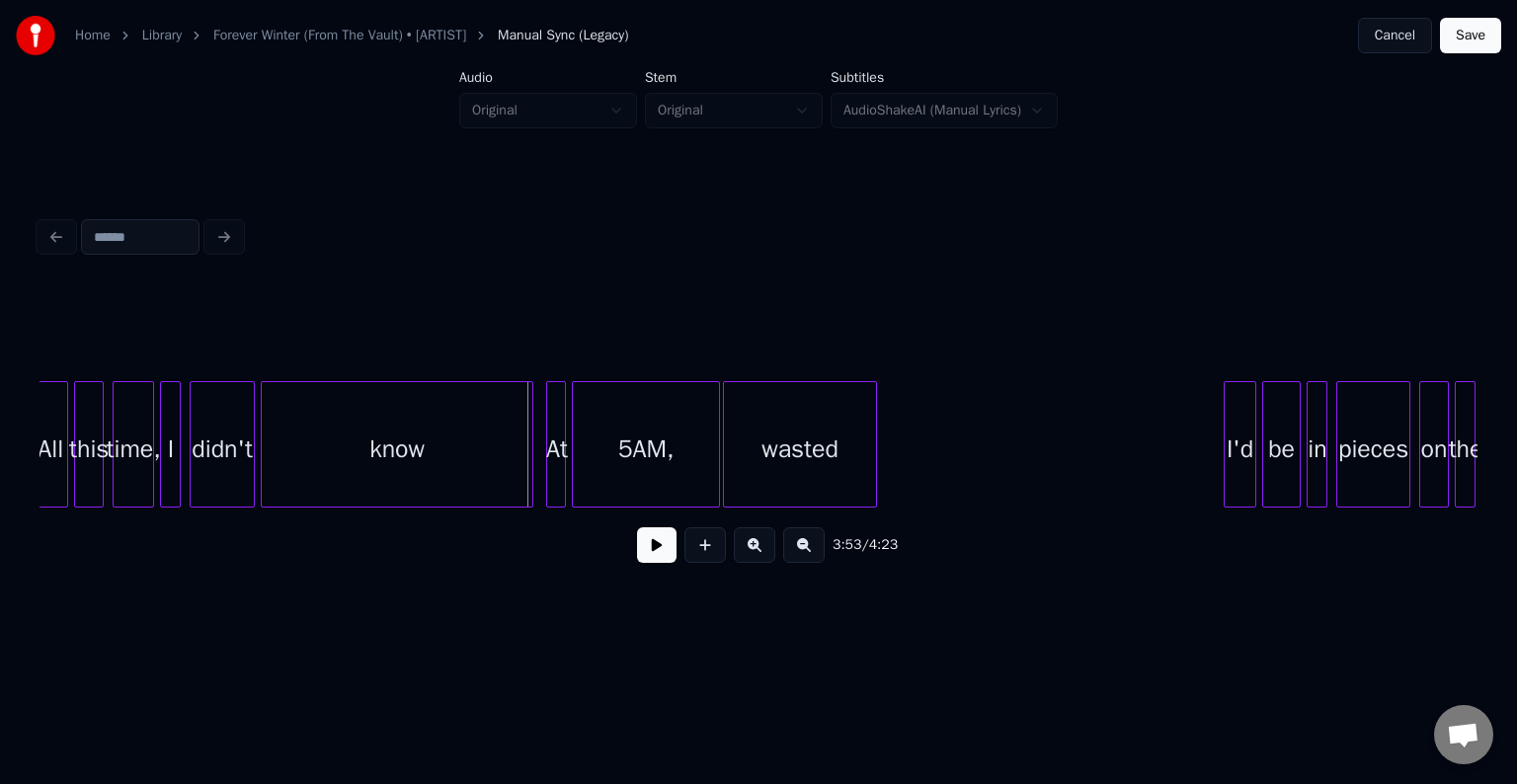 click at bounding box center (529, 444) 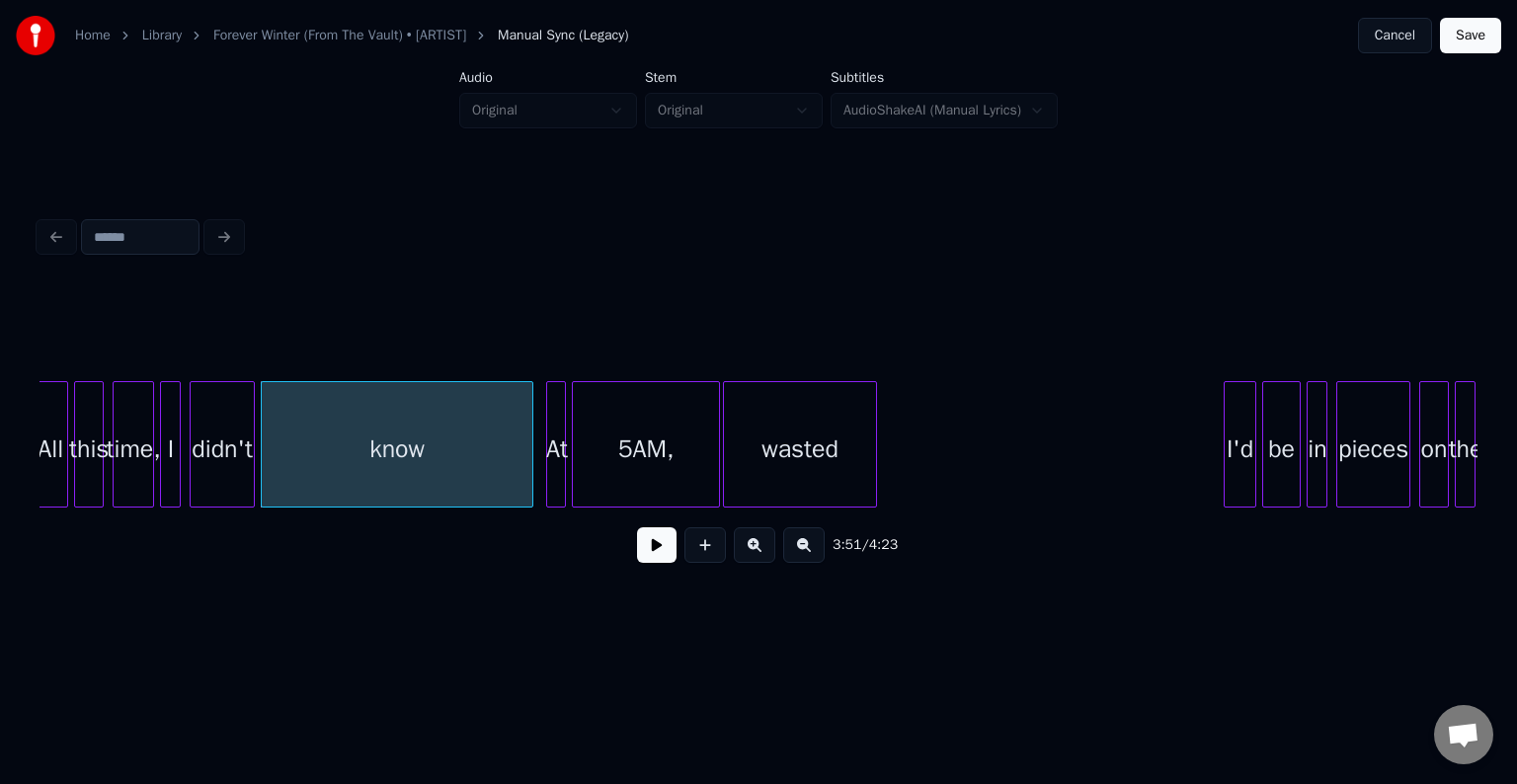 click at bounding box center [657, 545] 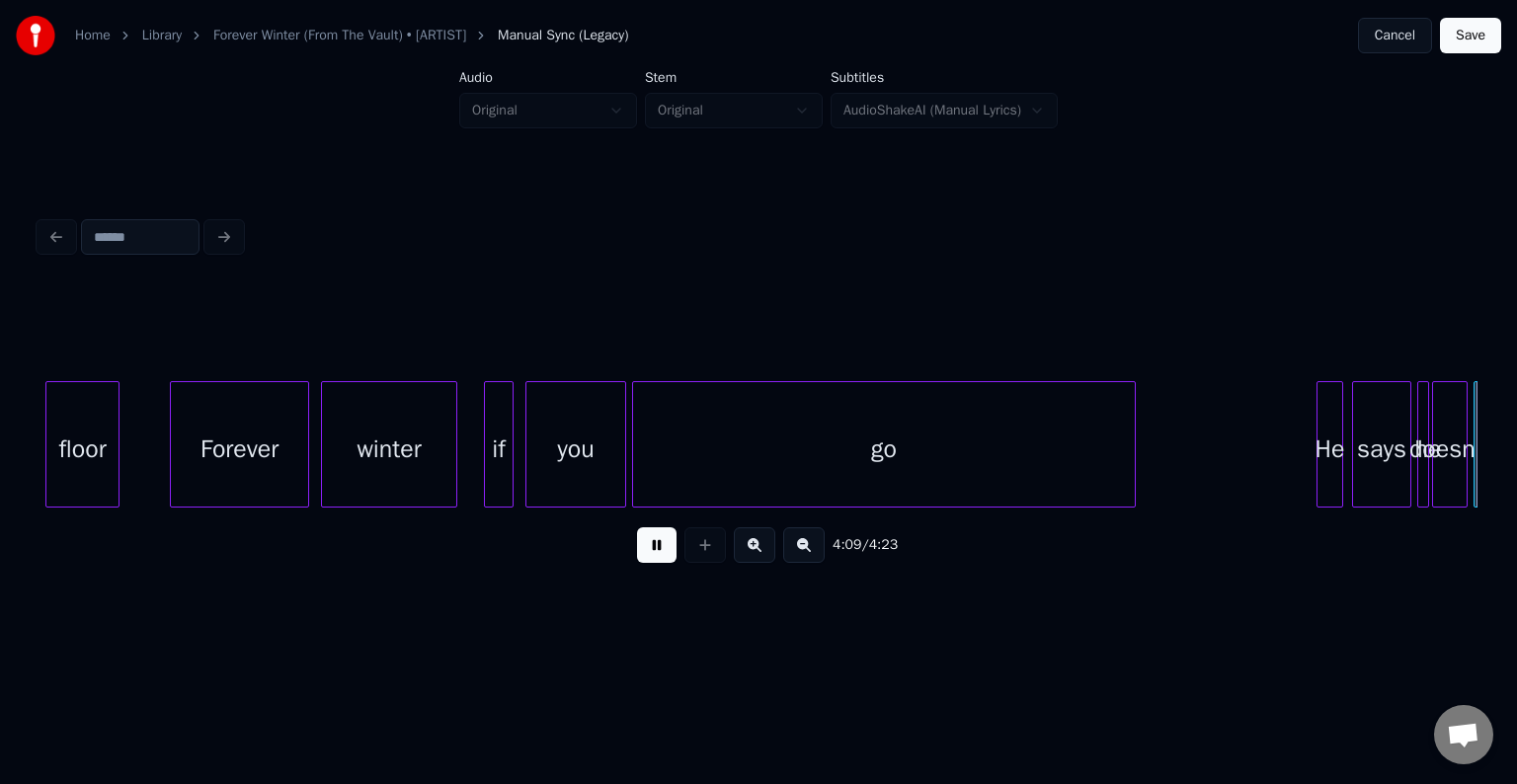scroll, scrollTop: 0, scrollLeft: 37016, axis: horizontal 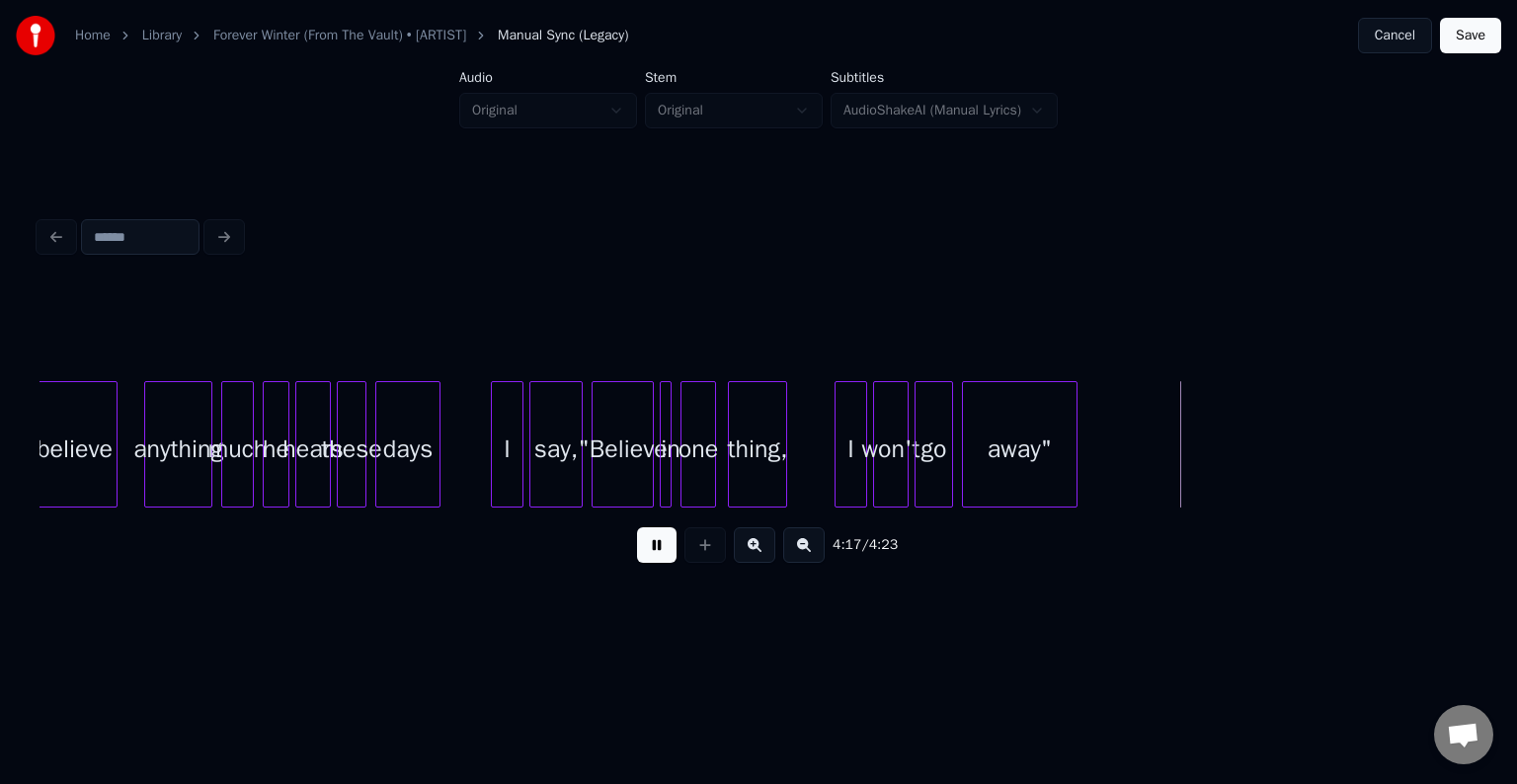 click at bounding box center [657, 545] 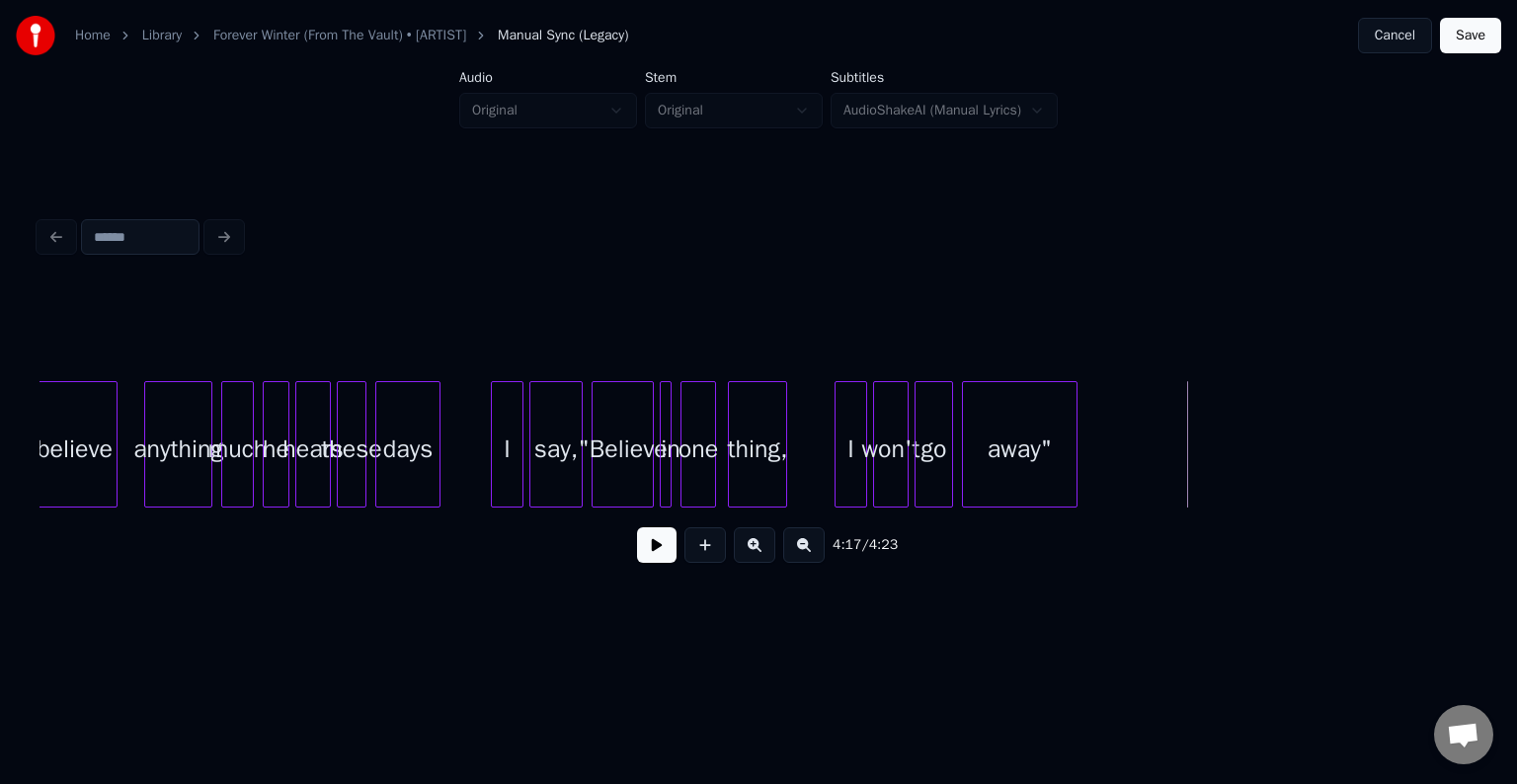 scroll, scrollTop: 0, scrollLeft: 37612, axis: horizontal 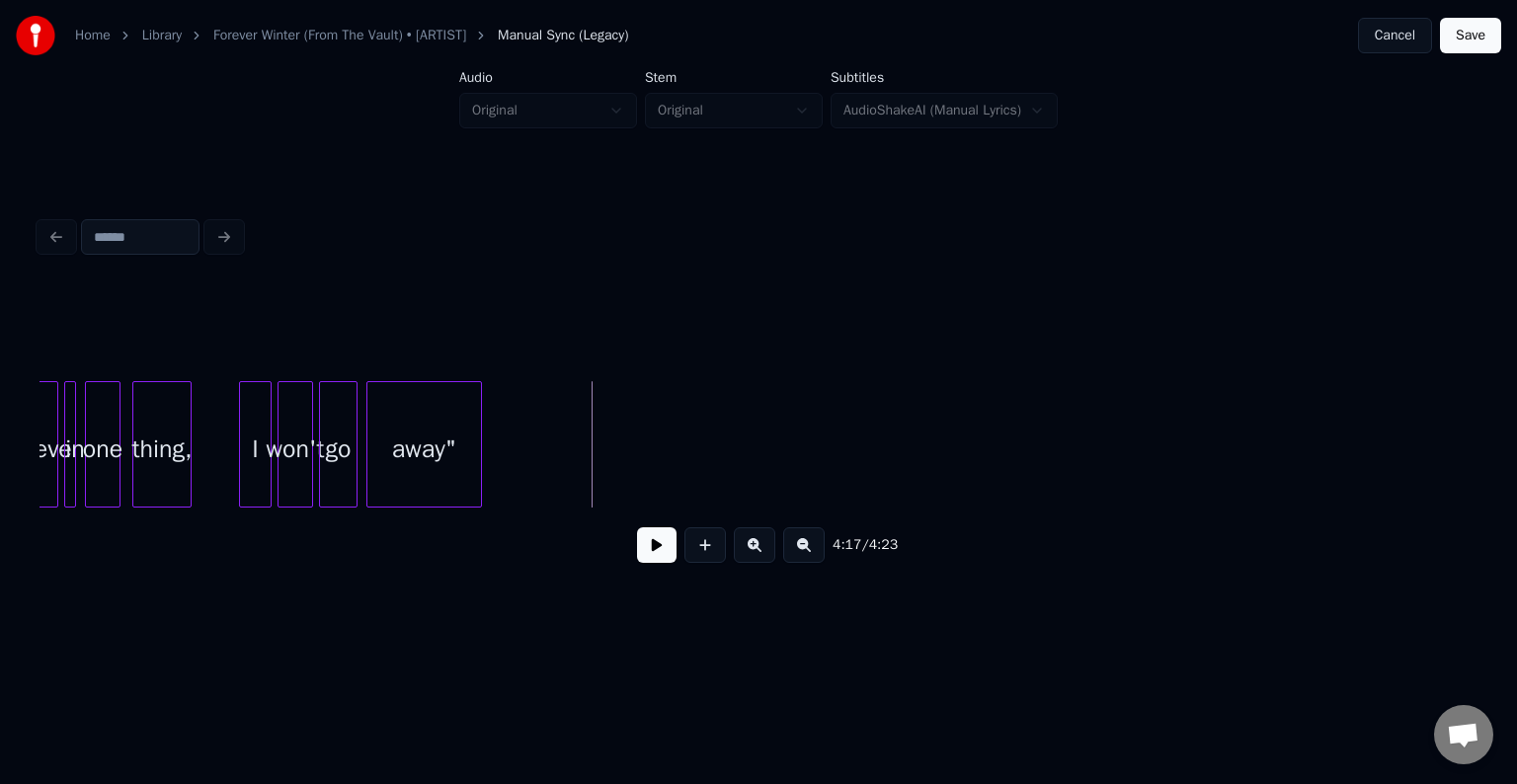 click on "Save" at bounding box center (1471, 36) 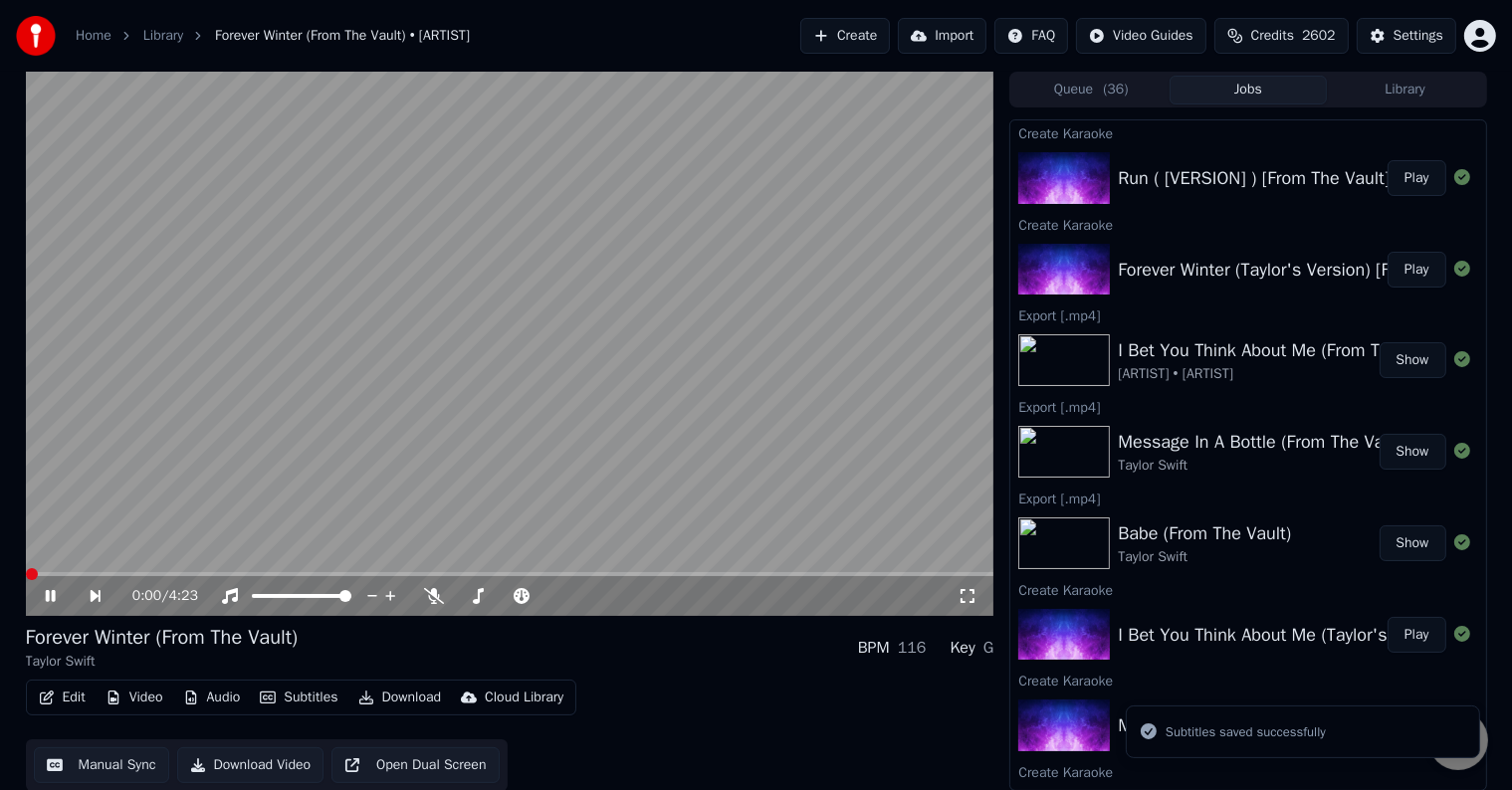 click on "0:00  /  4:23" at bounding box center [510, 596] 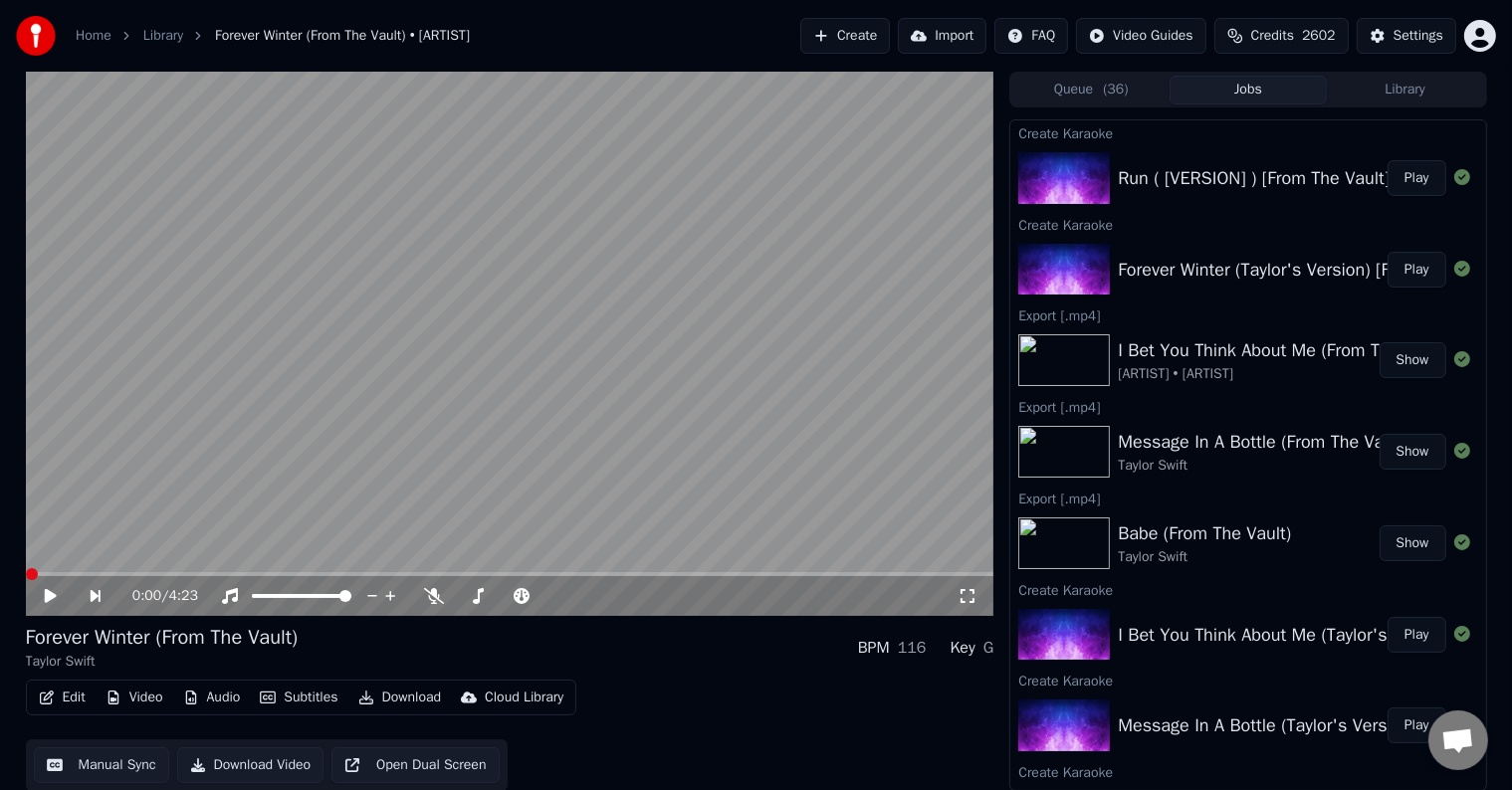 click on "Download" at bounding box center [400, 697] 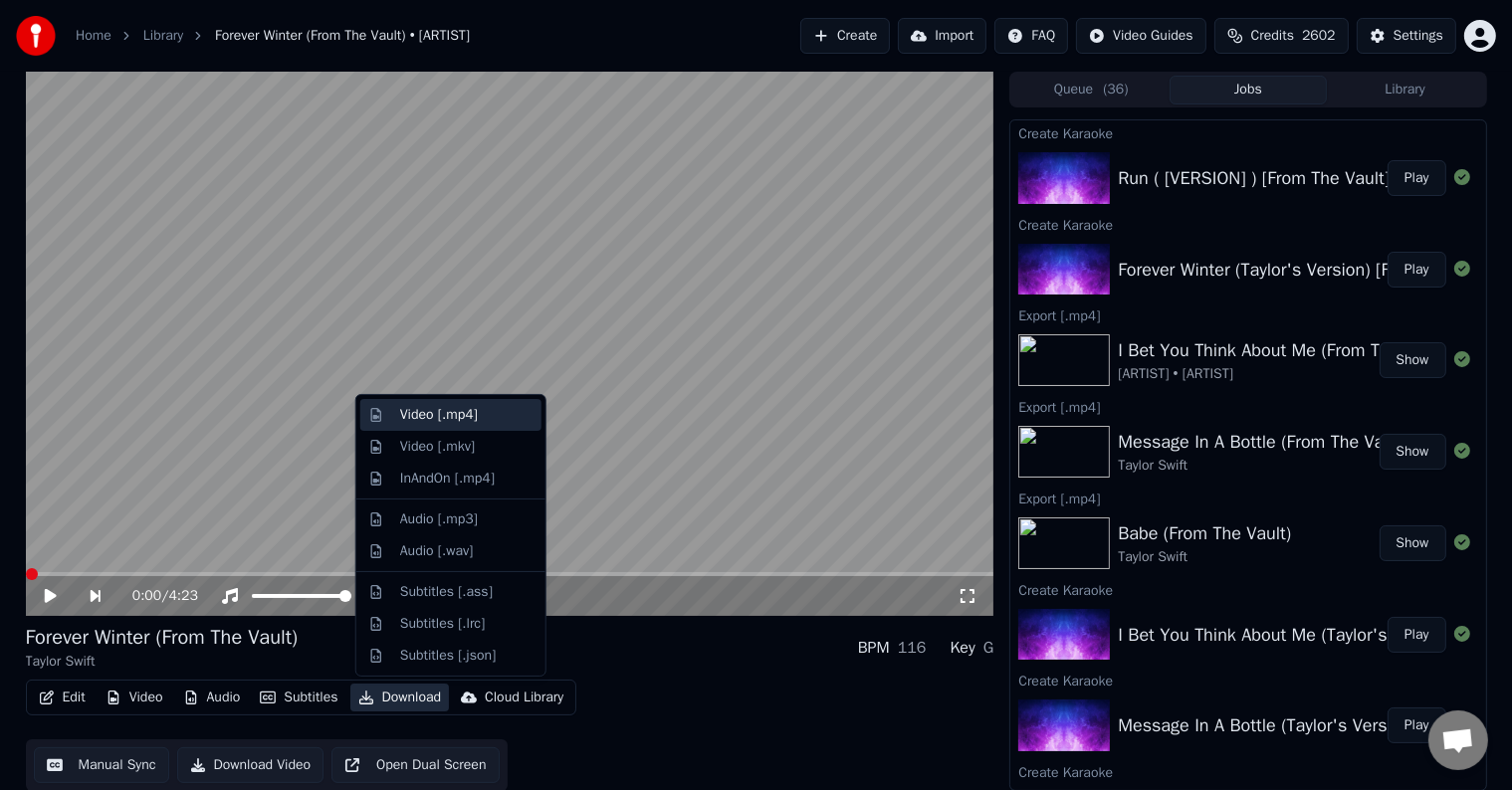 click on "Video [.mp4]" at bounding box center [439, 415] 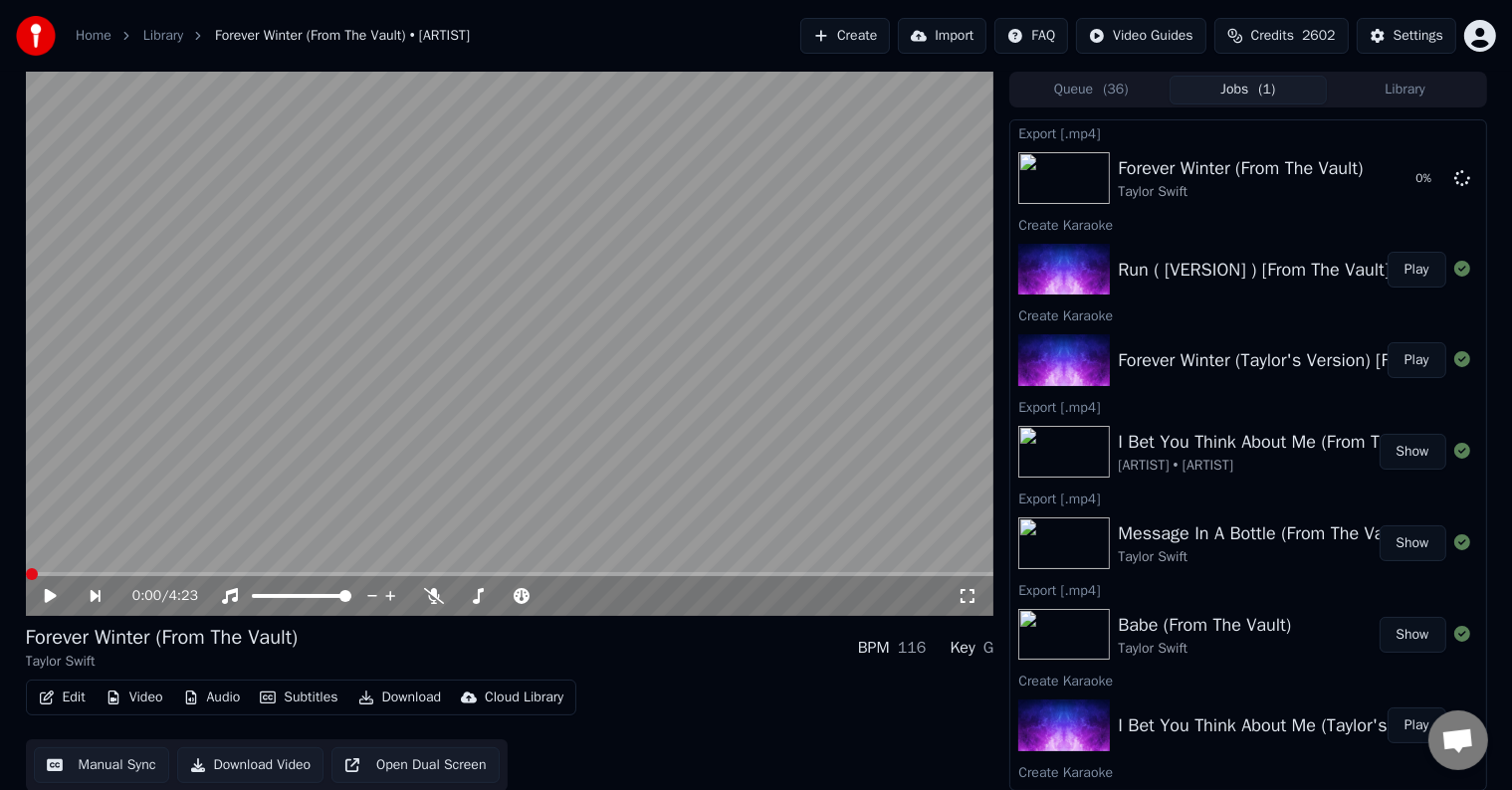 click on "Play" at bounding box center (1416, 270) 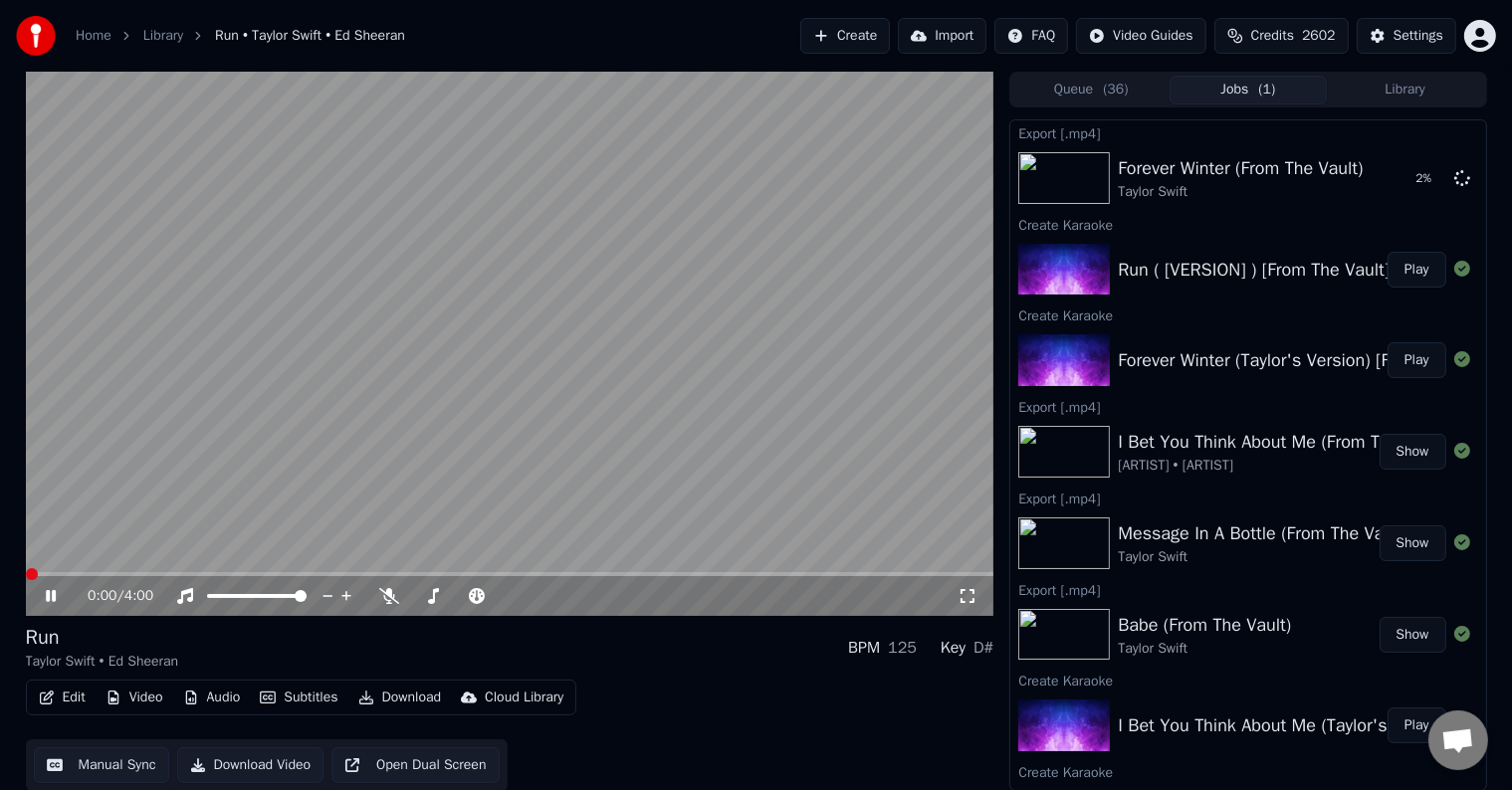 click 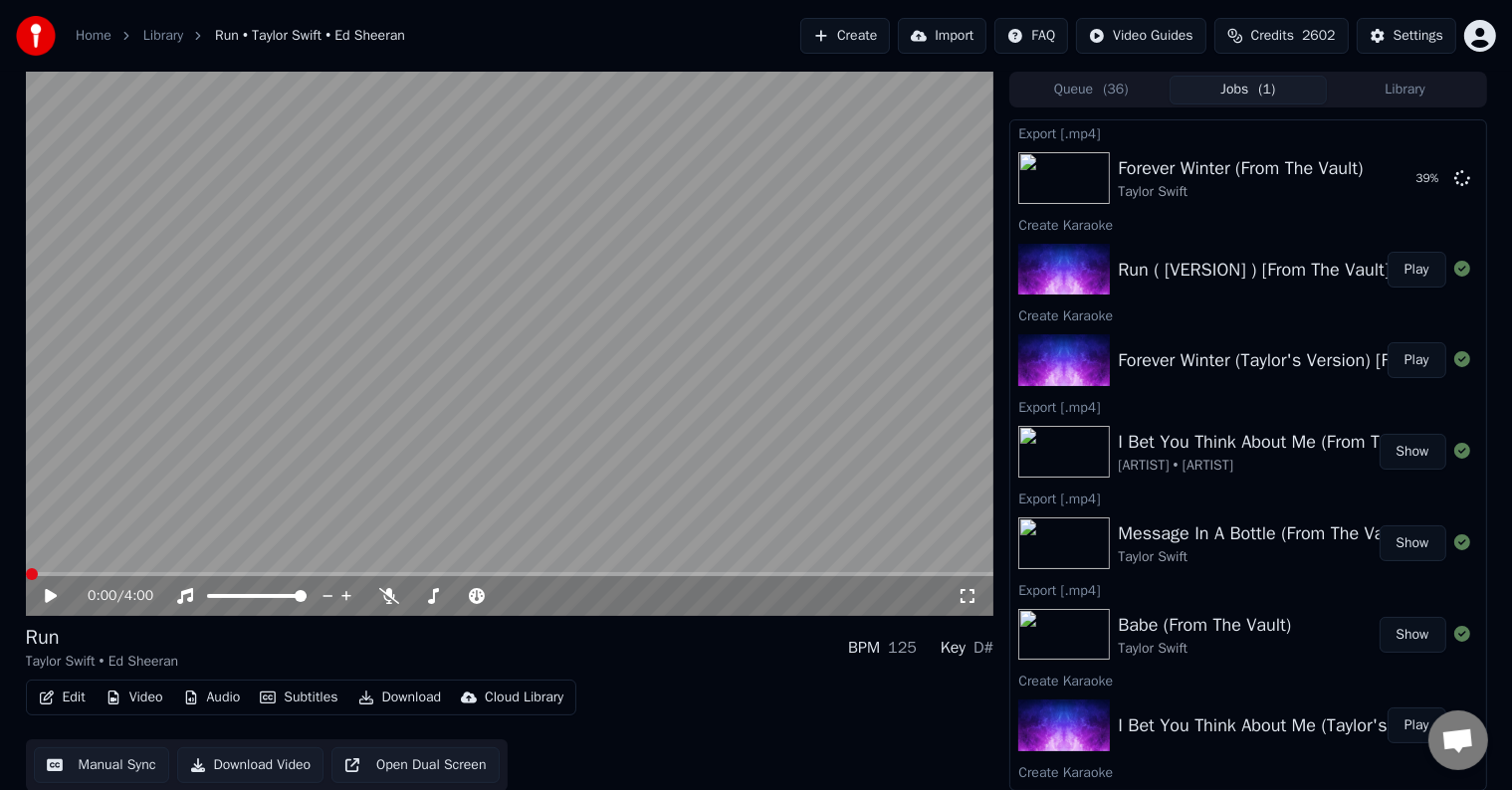 click on "Edit" at bounding box center [62, 697] 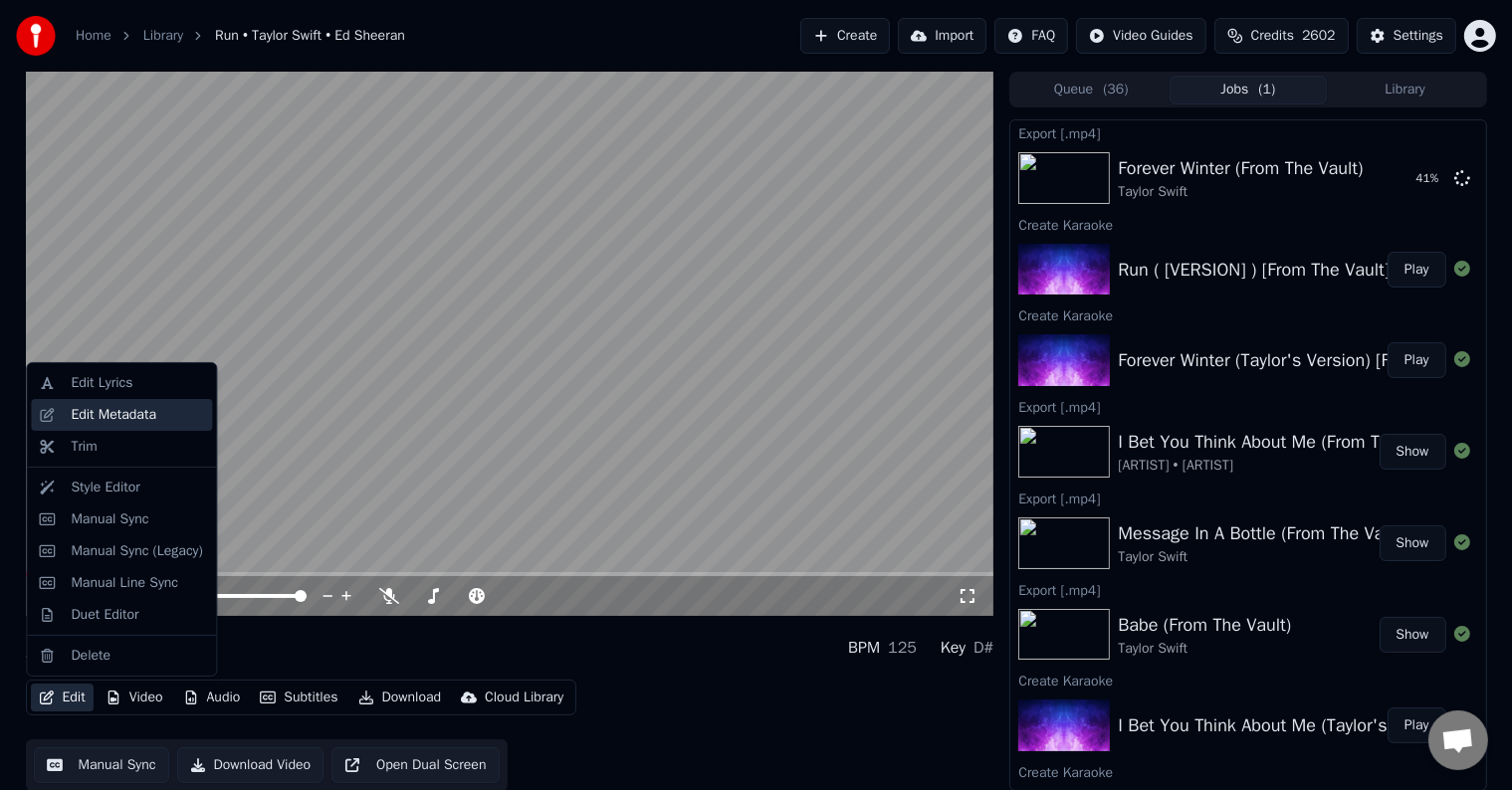 click on "Edit Metadata" at bounding box center (121, 415) 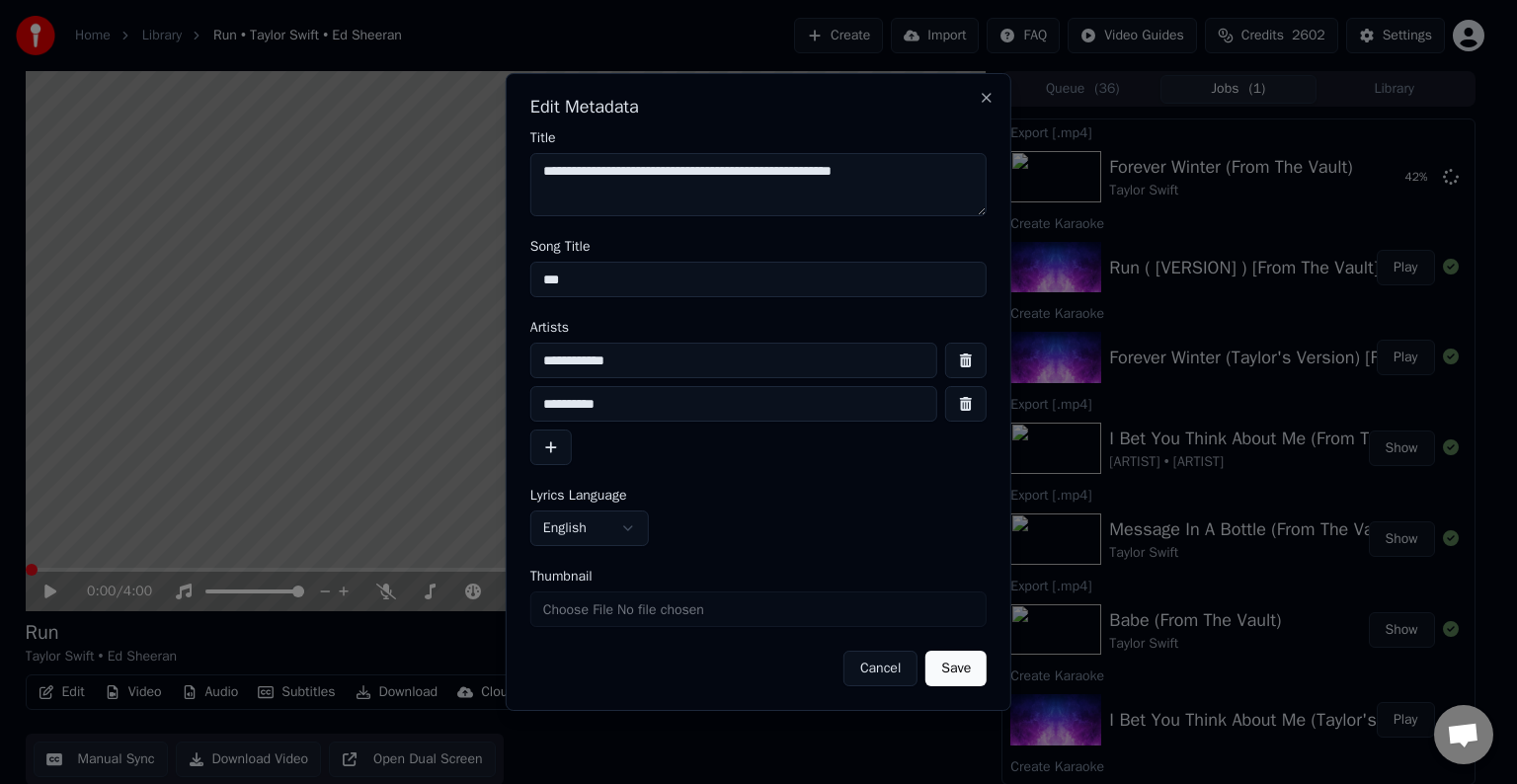 click on "***" at bounding box center [758, 279] 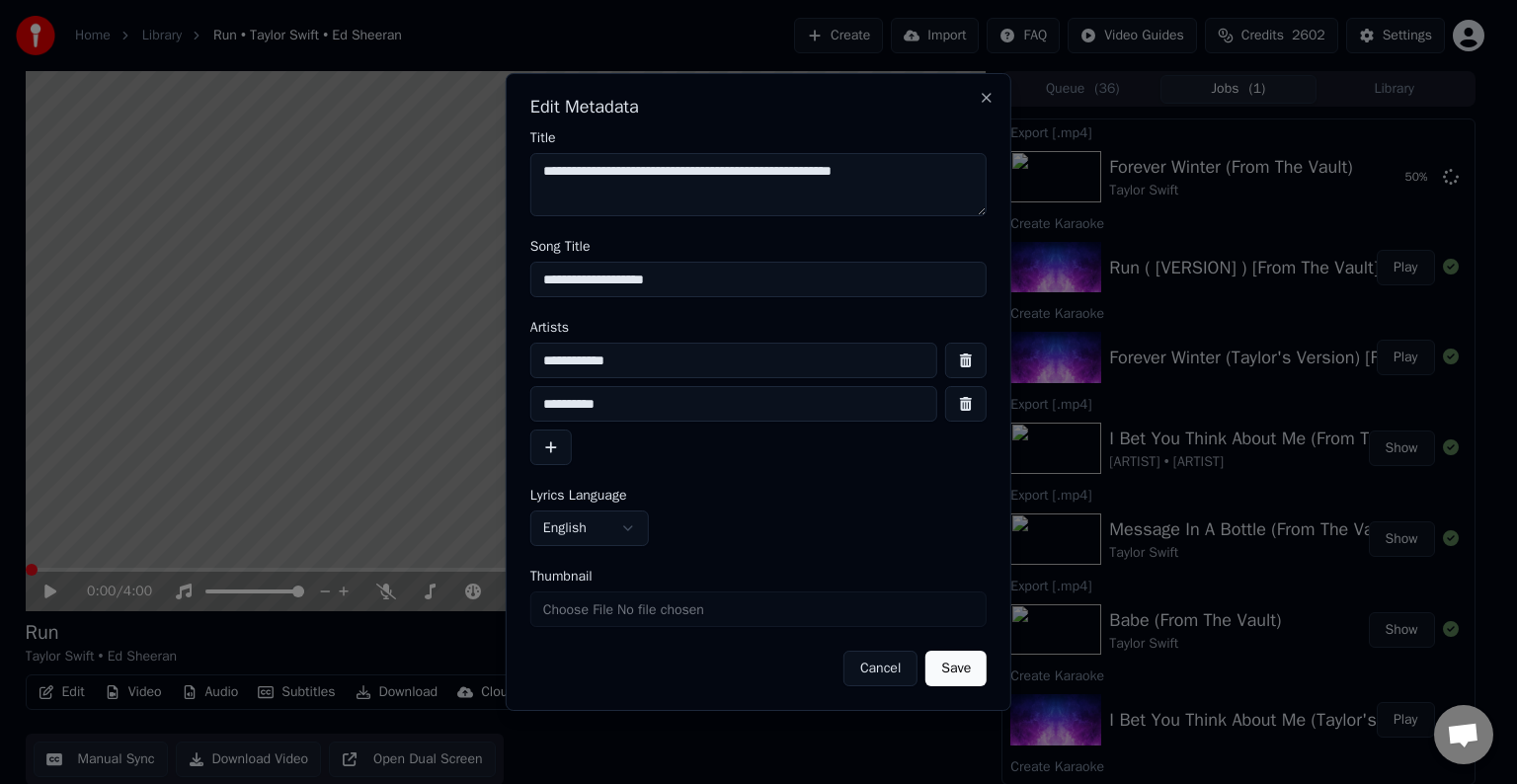 type on "**********" 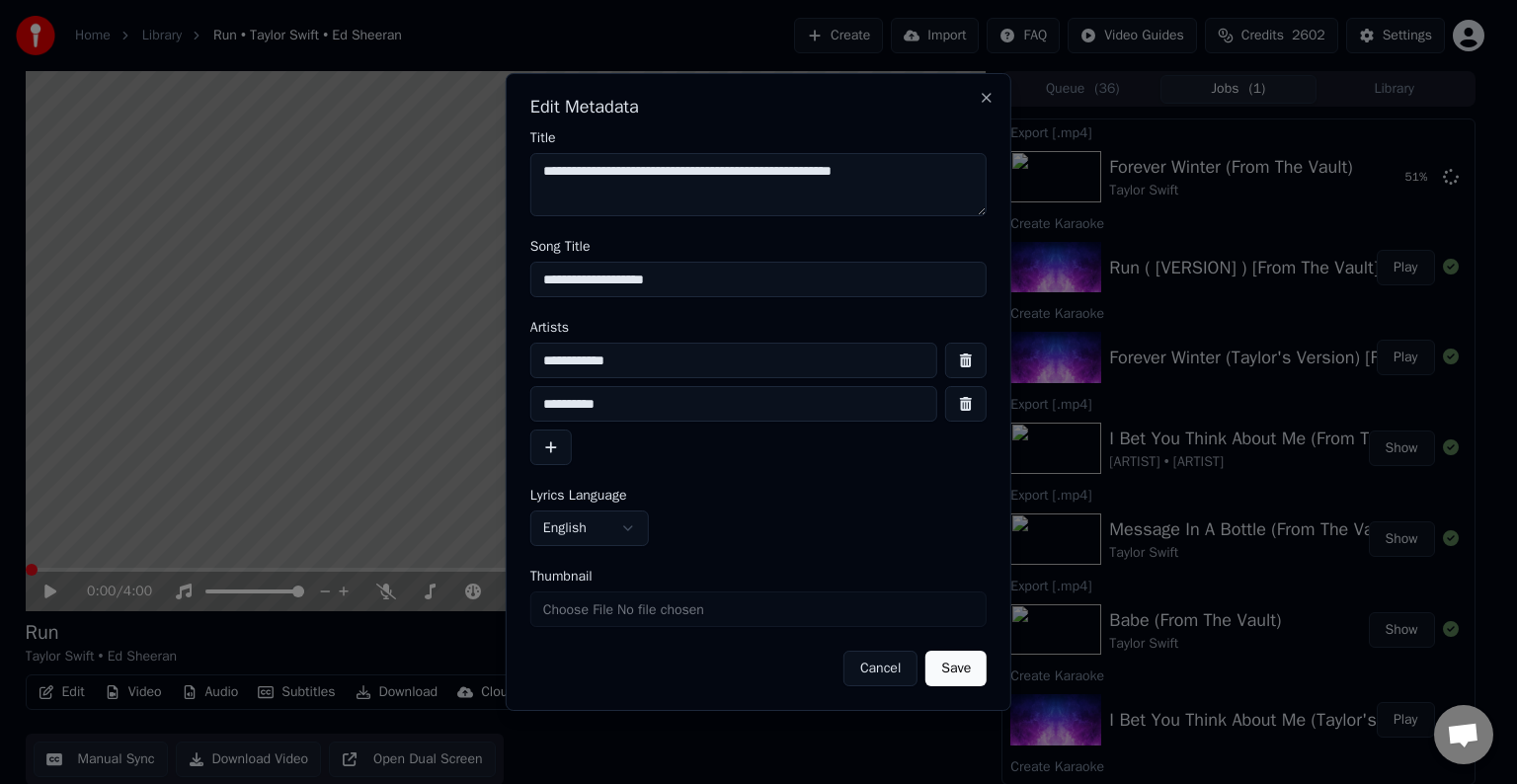 click on "Save" at bounding box center [956, 668] 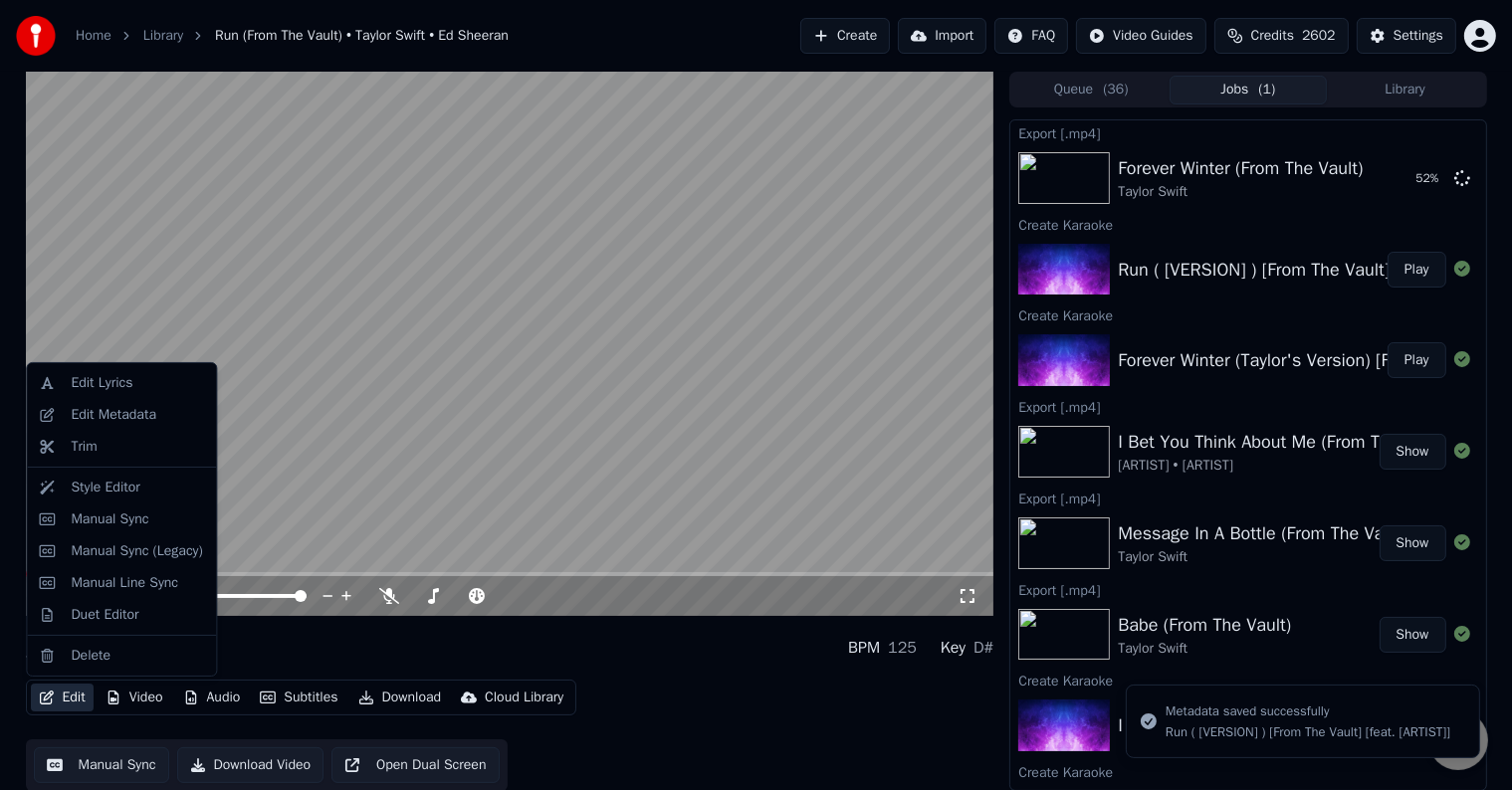 click 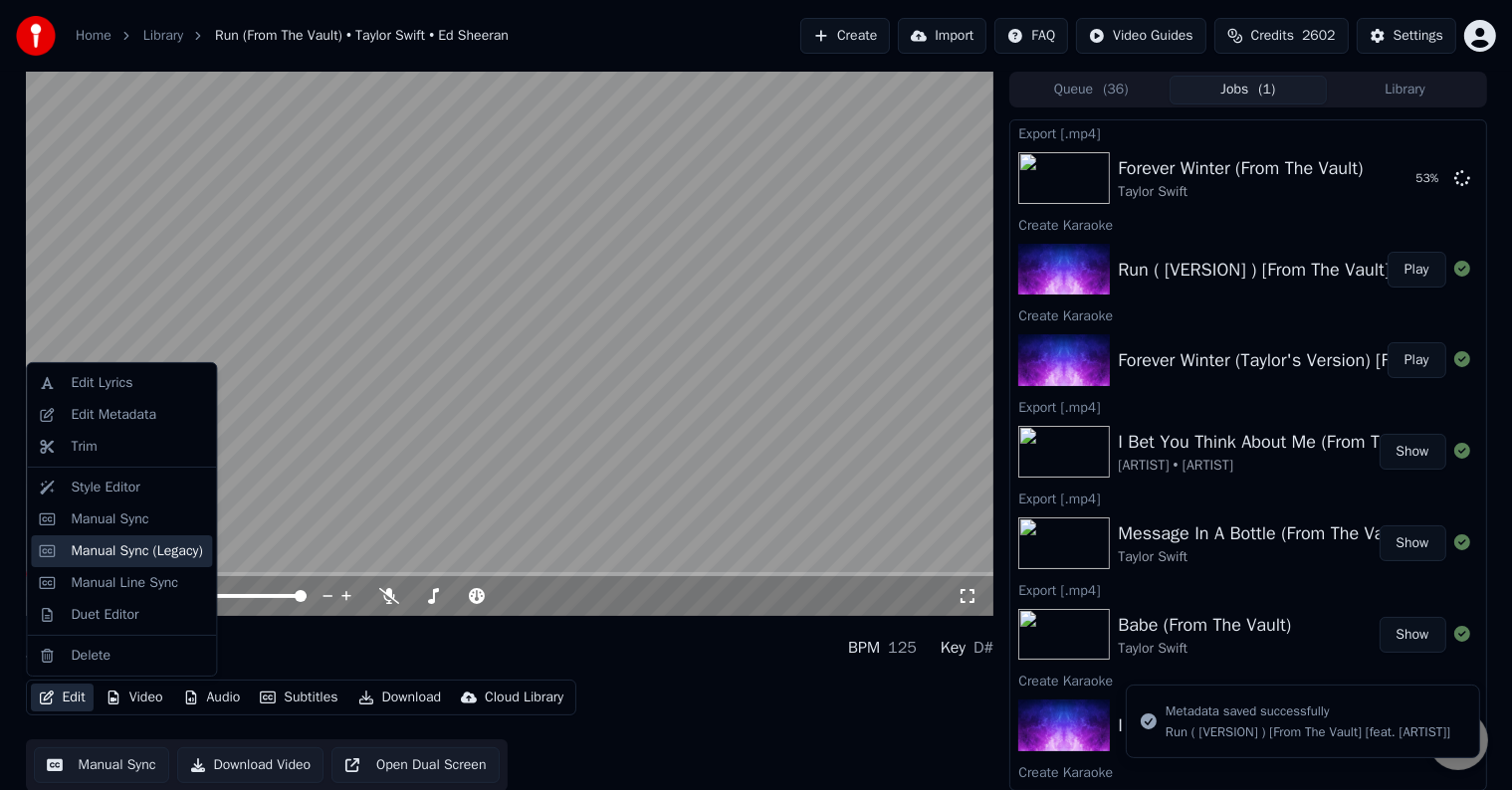 click on "Manual Sync (Legacy)" at bounding box center (136, 551) 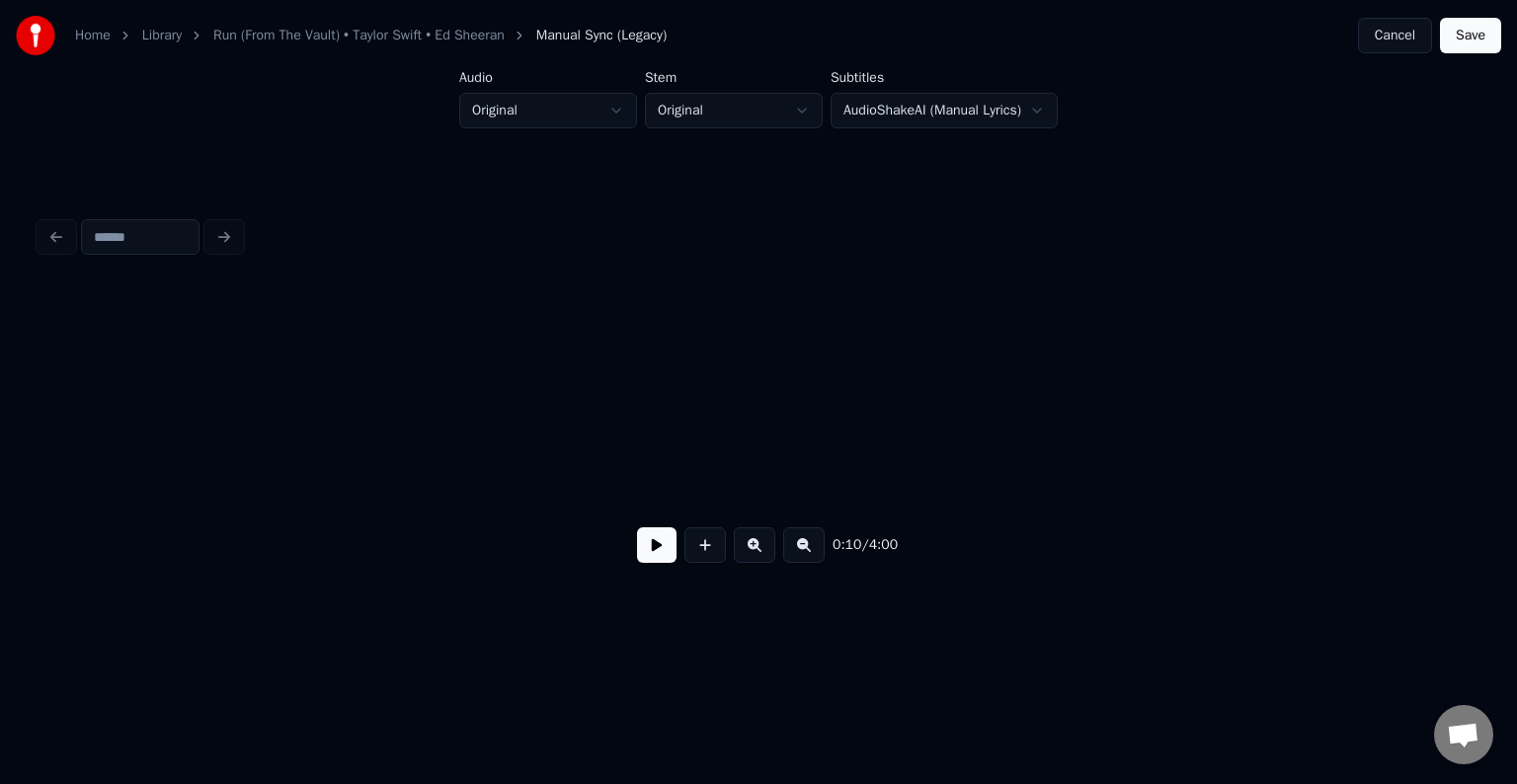 scroll, scrollTop: 0, scrollLeft: 1600, axis: horizontal 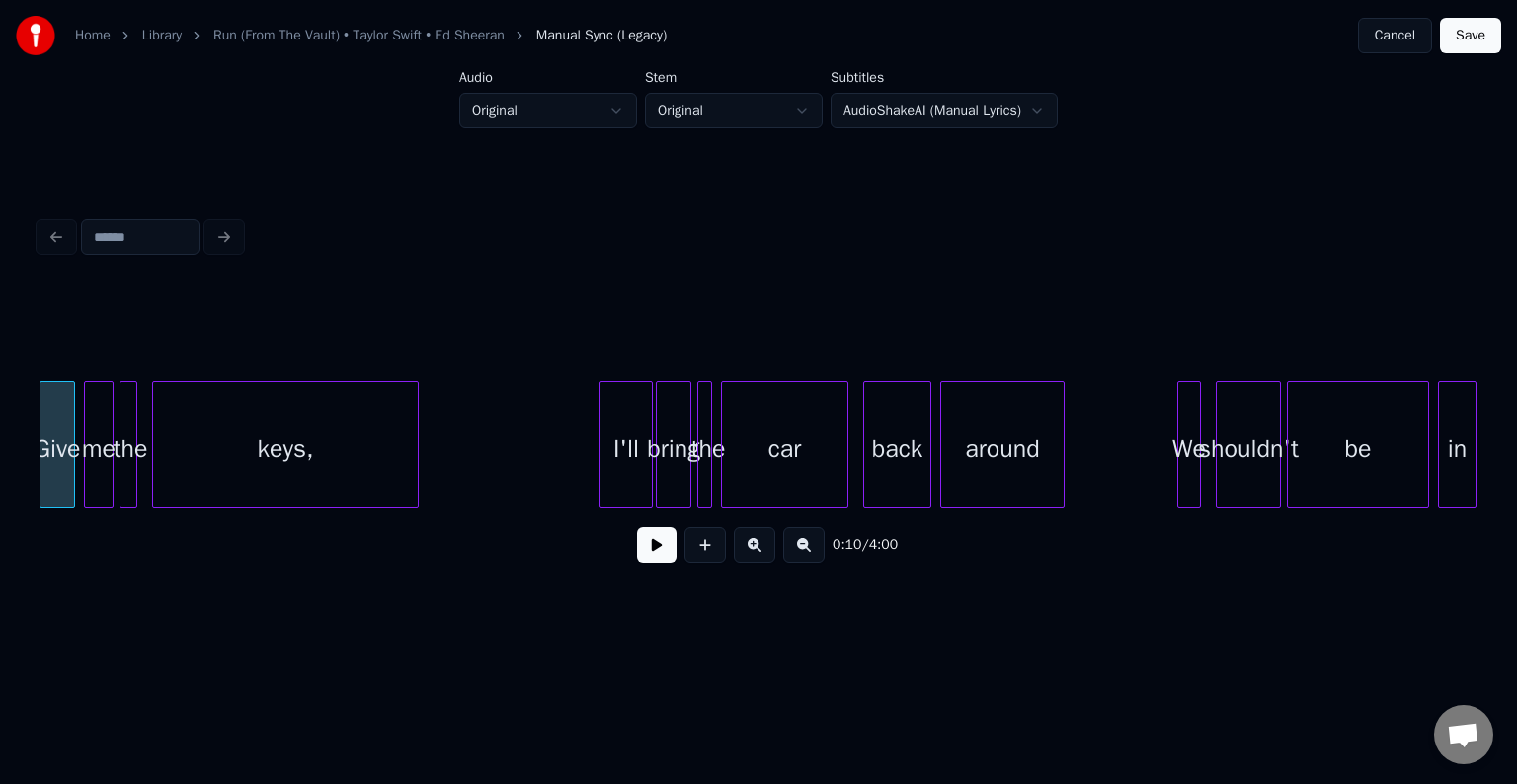 click on "0:10  /  4:00" at bounding box center (758, 545) 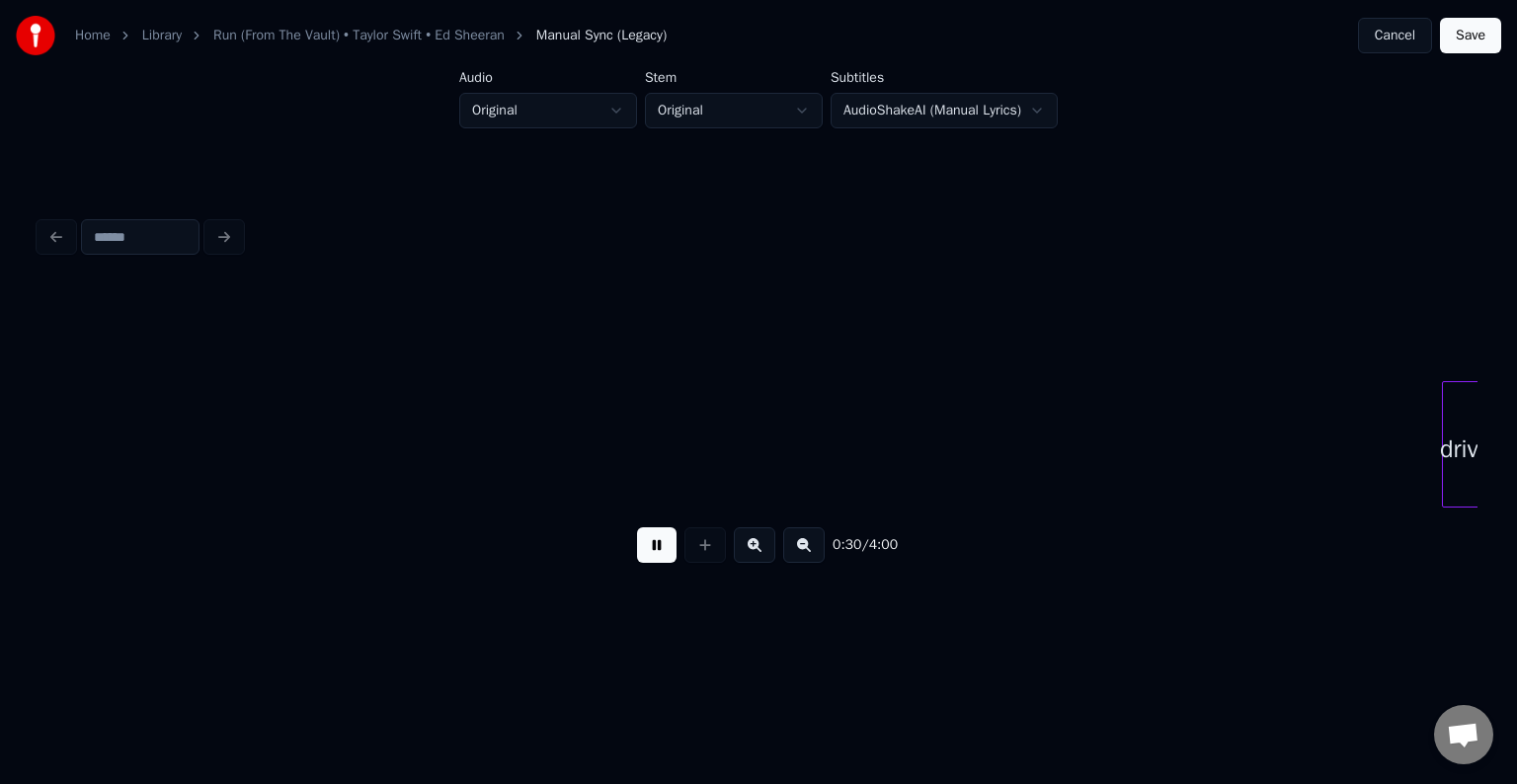 scroll, scrollTop: 0, scrollLeft: 4482, axis: horizontal 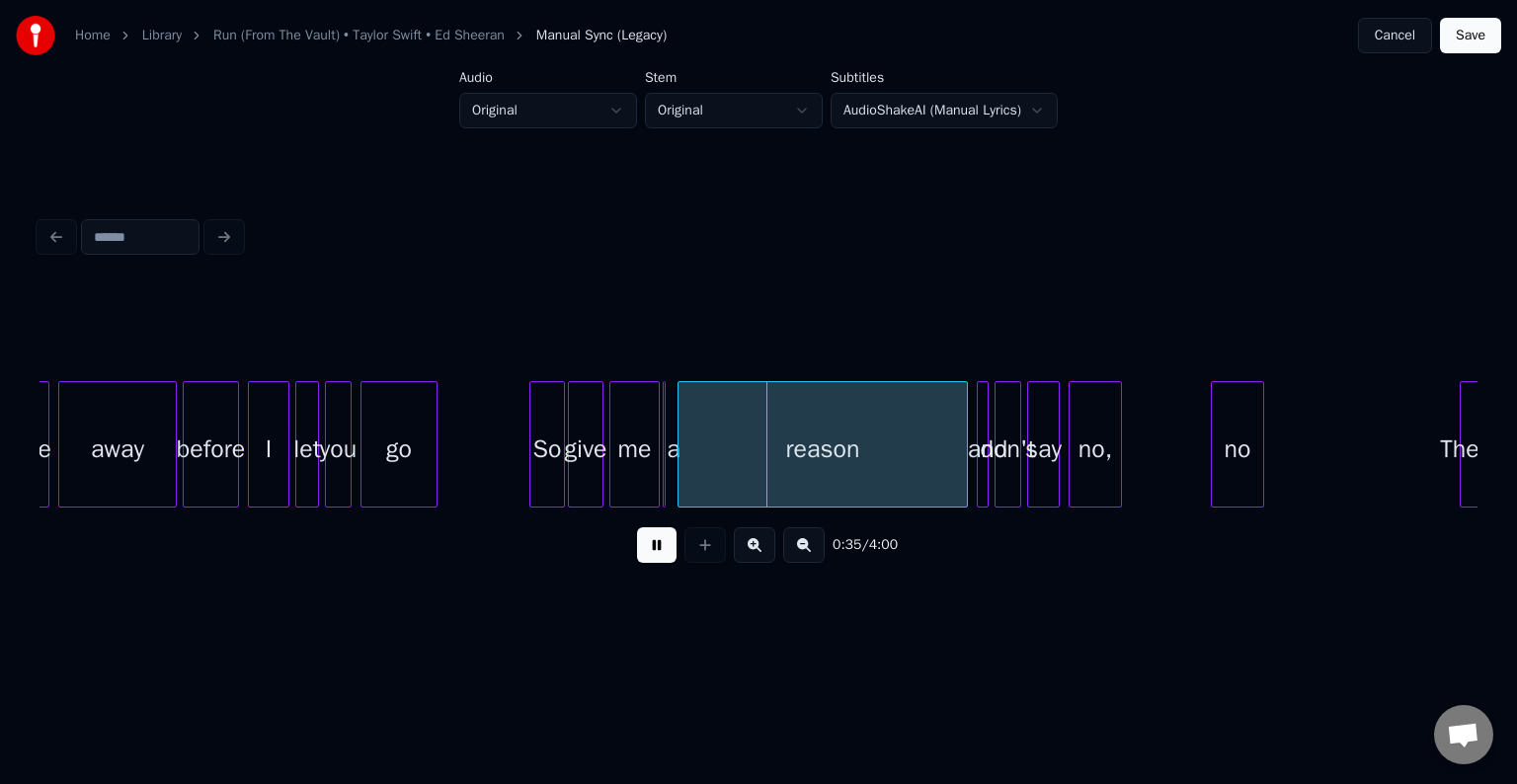 click at bounding box center (657, 545) 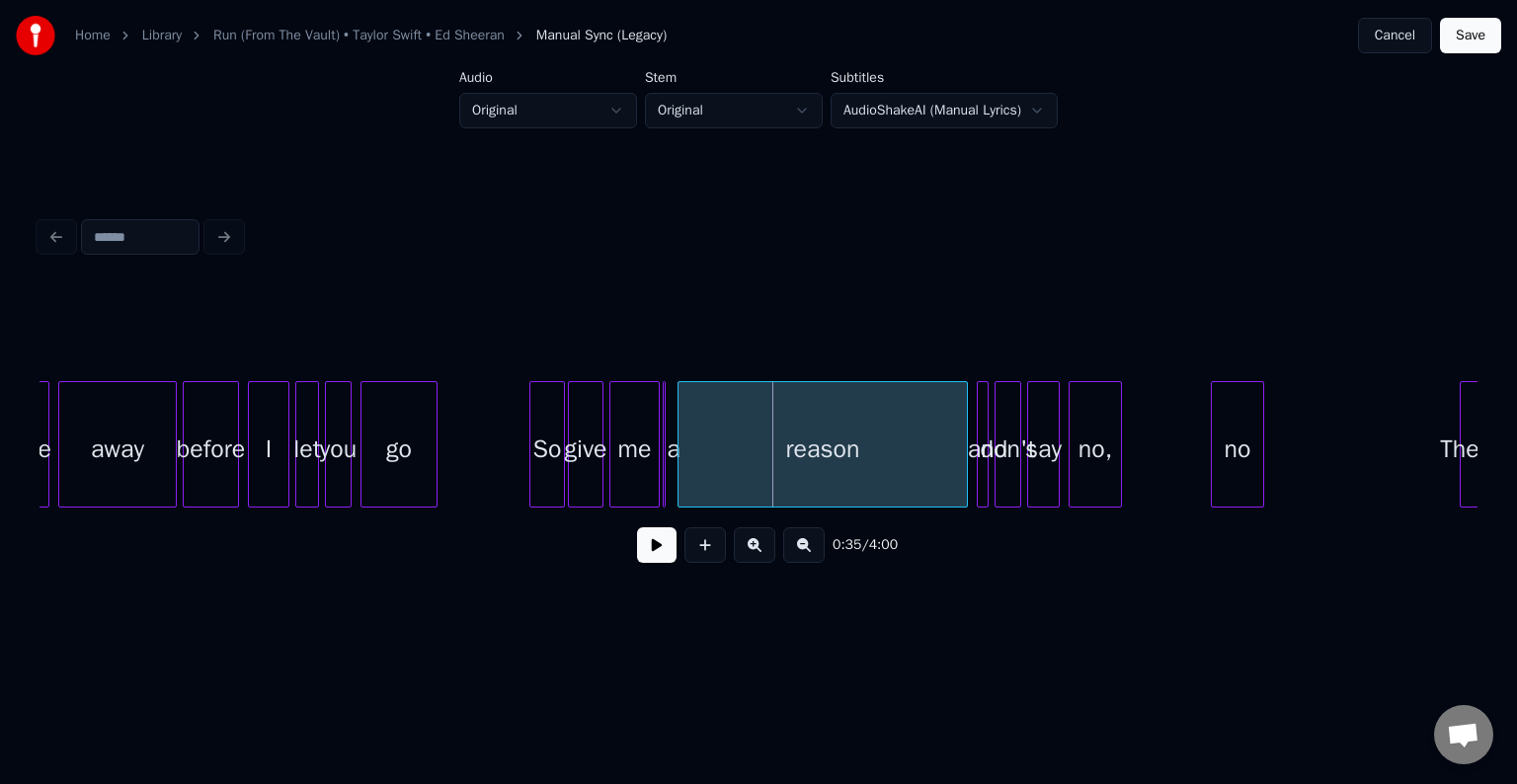 click at bounding box center (667, 444) 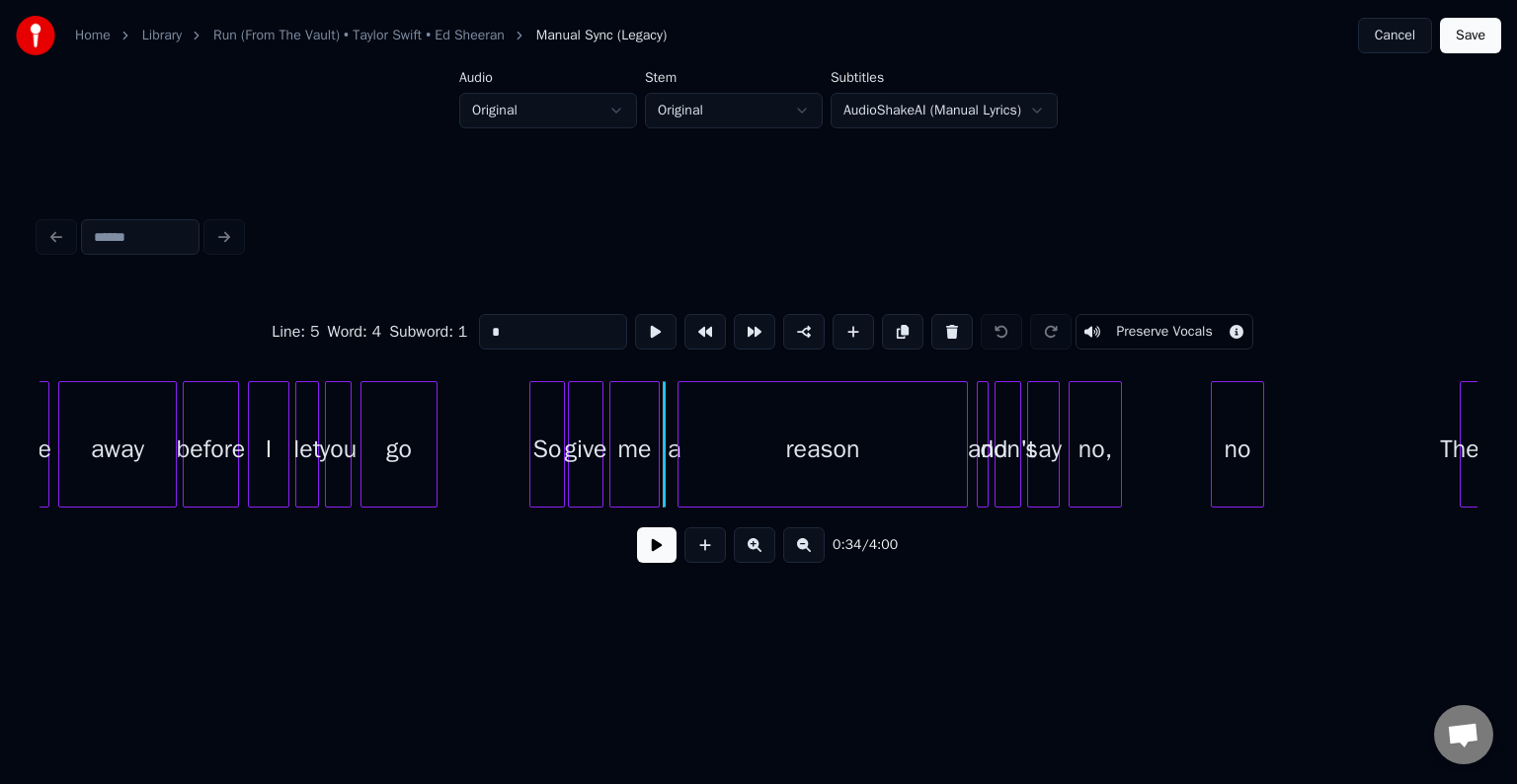 click on "drive away before I let you go So give me a reason and don't say no, no There's" at bounding box center (13356, 444) 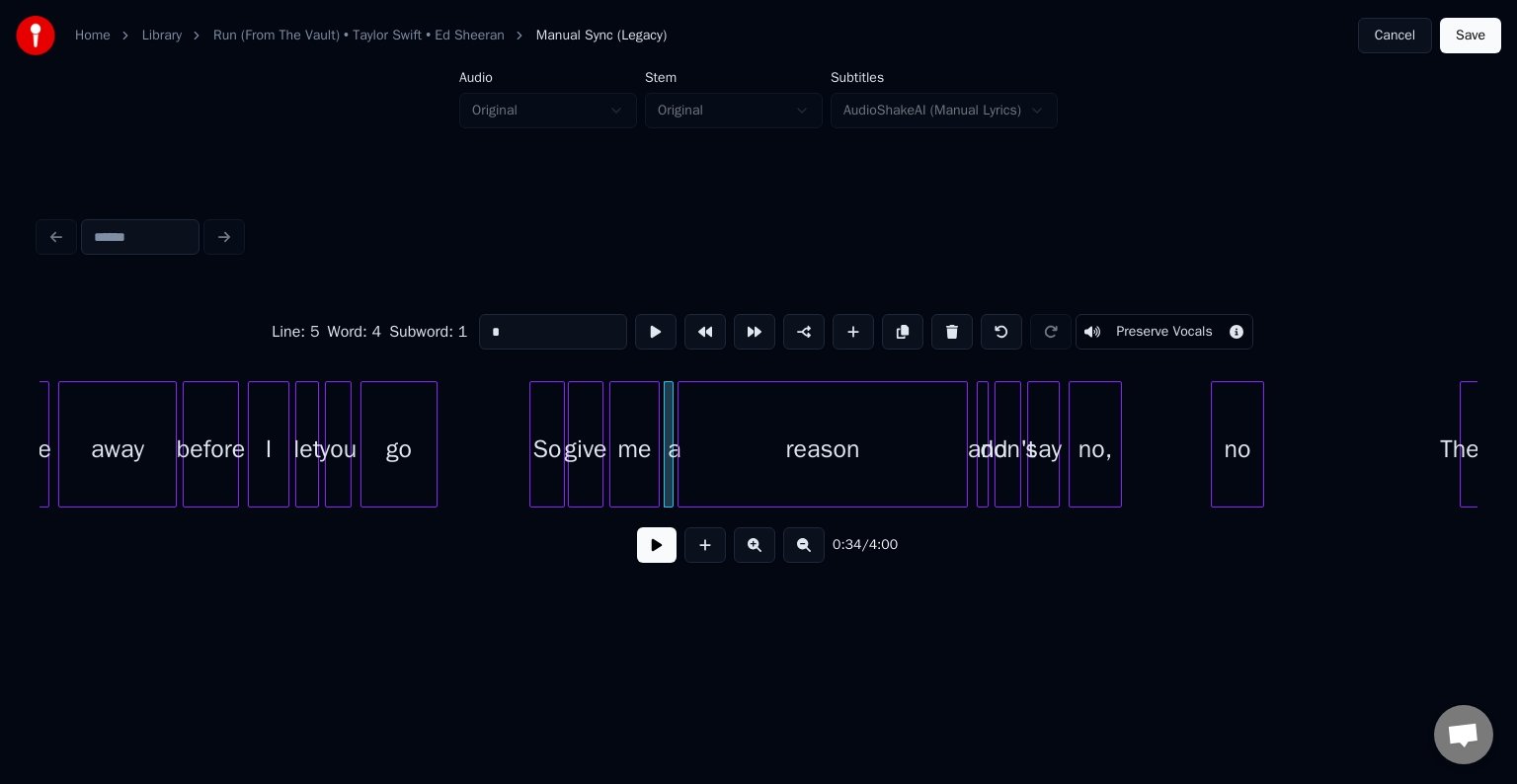 click at bounding box center (670, 444) 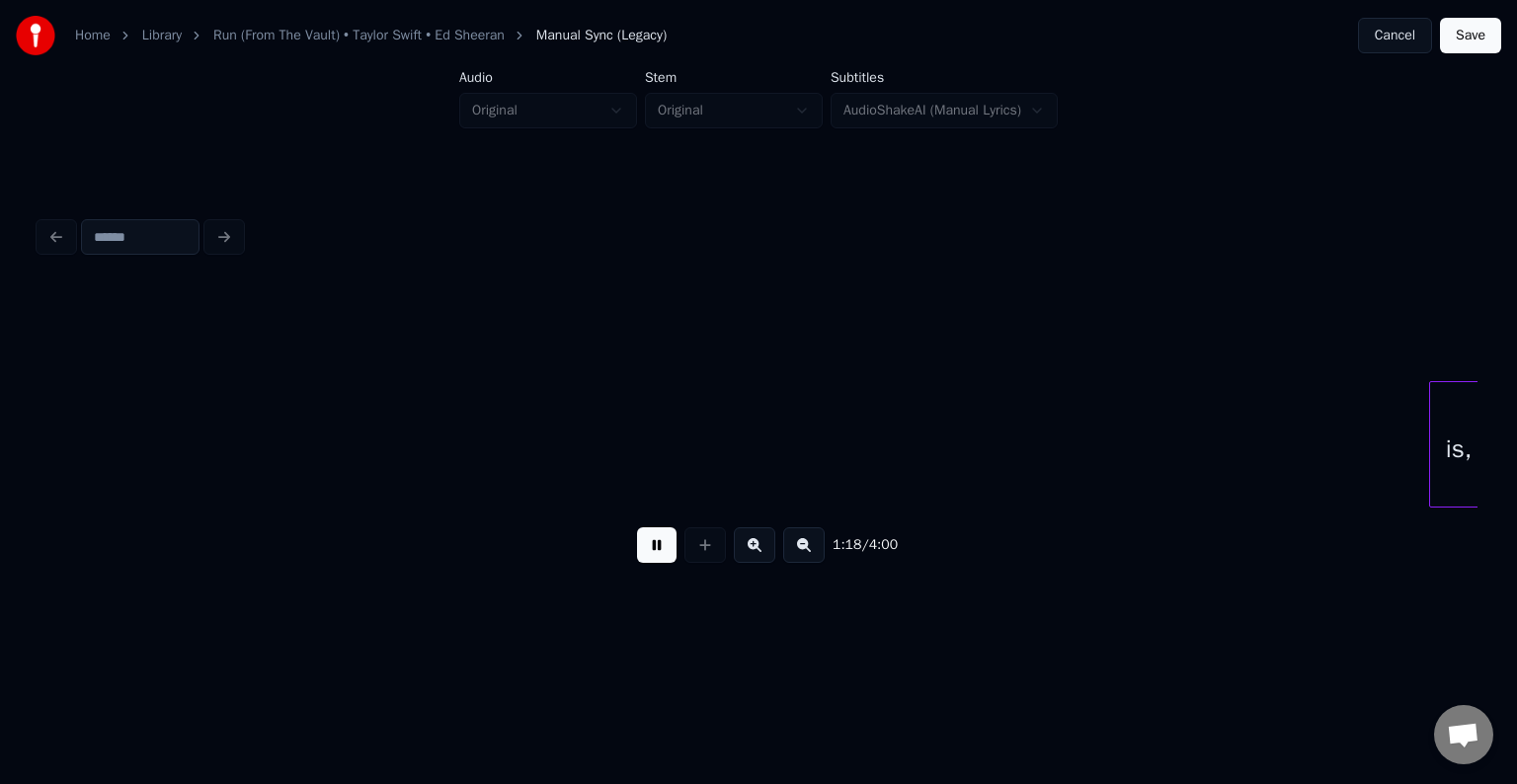 scroll, scrollTop: 0, scrollLeft: 11681, axis: horizontal 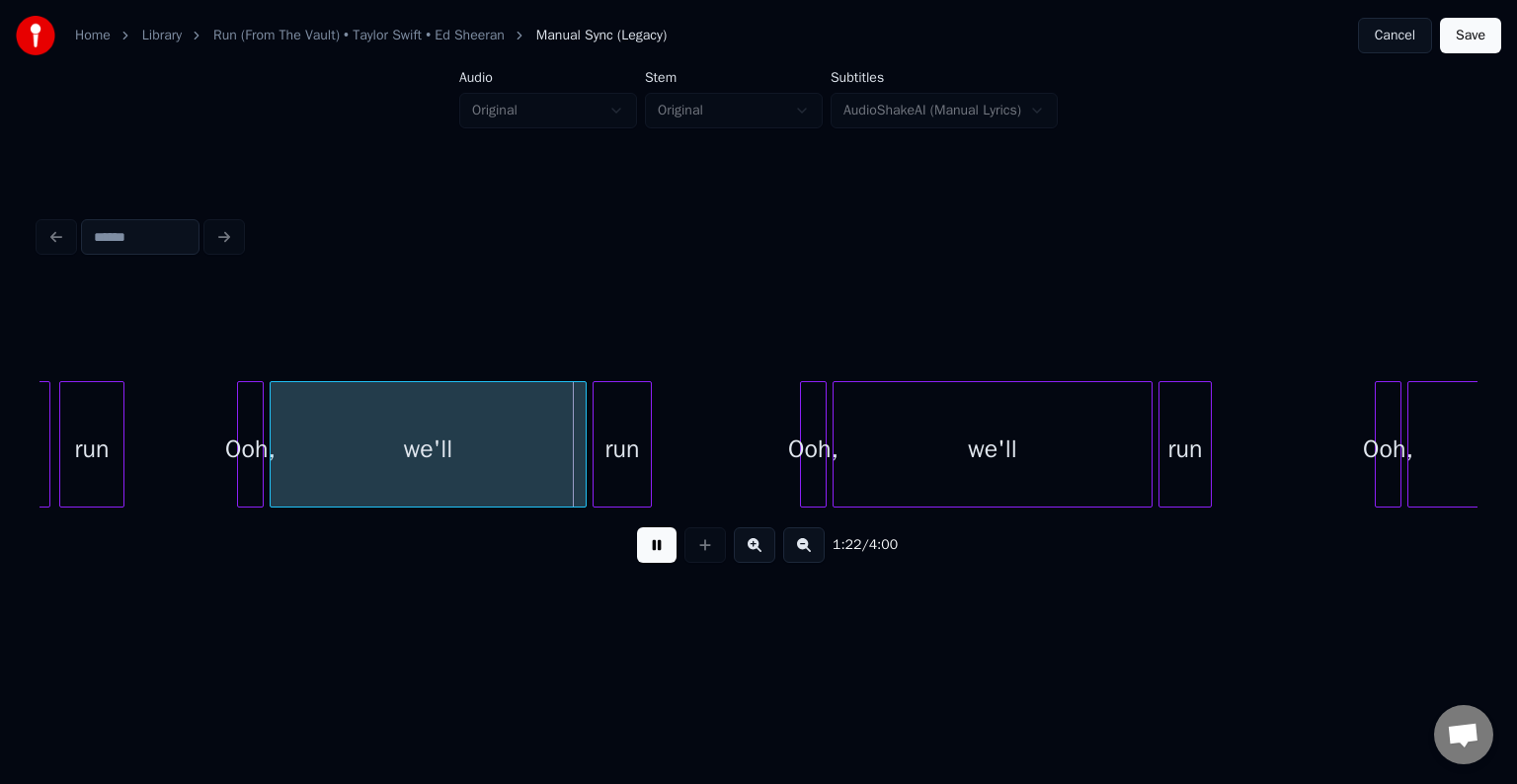 click at bounding box center [657, 545] 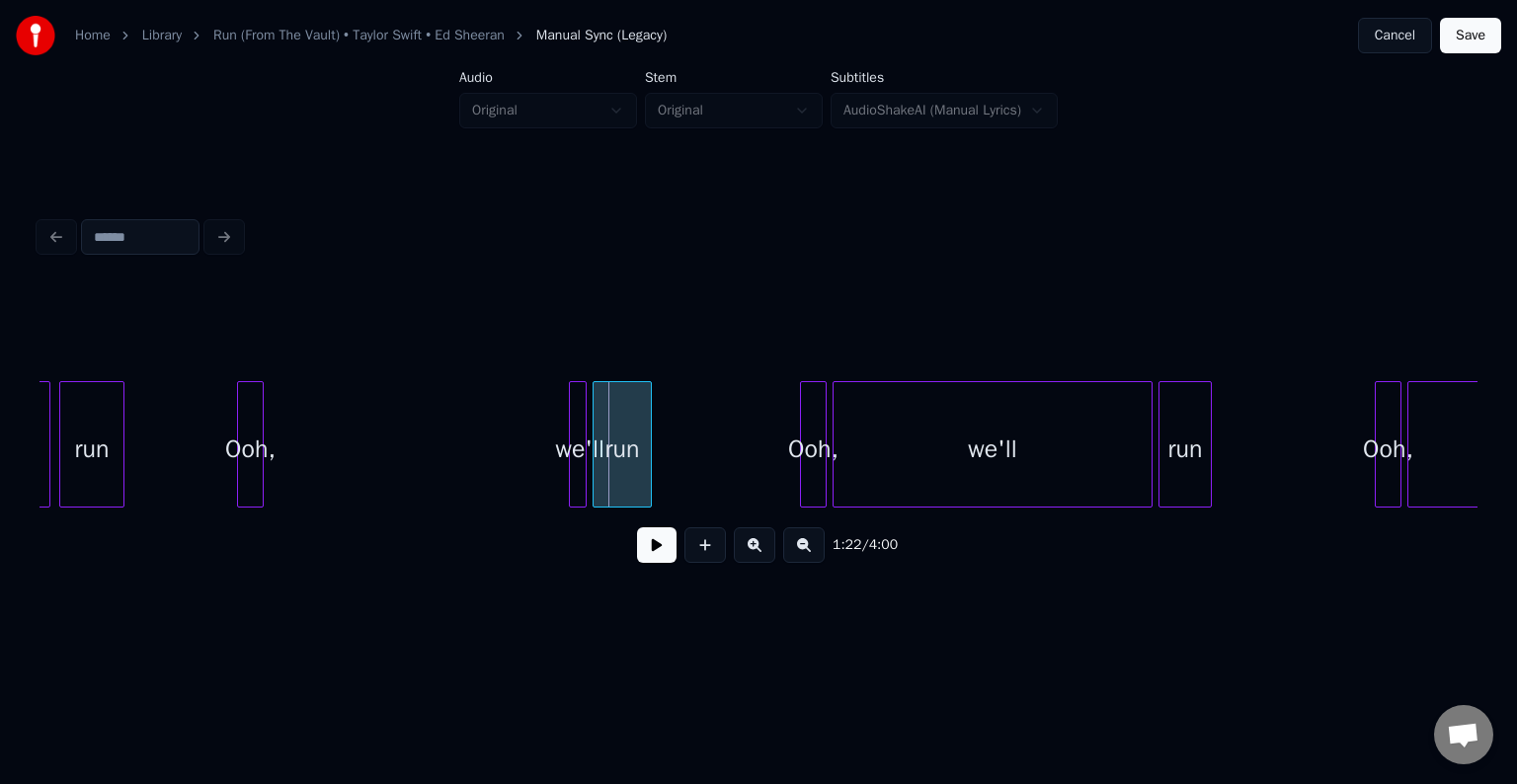 click at bounding box center (573, 444) 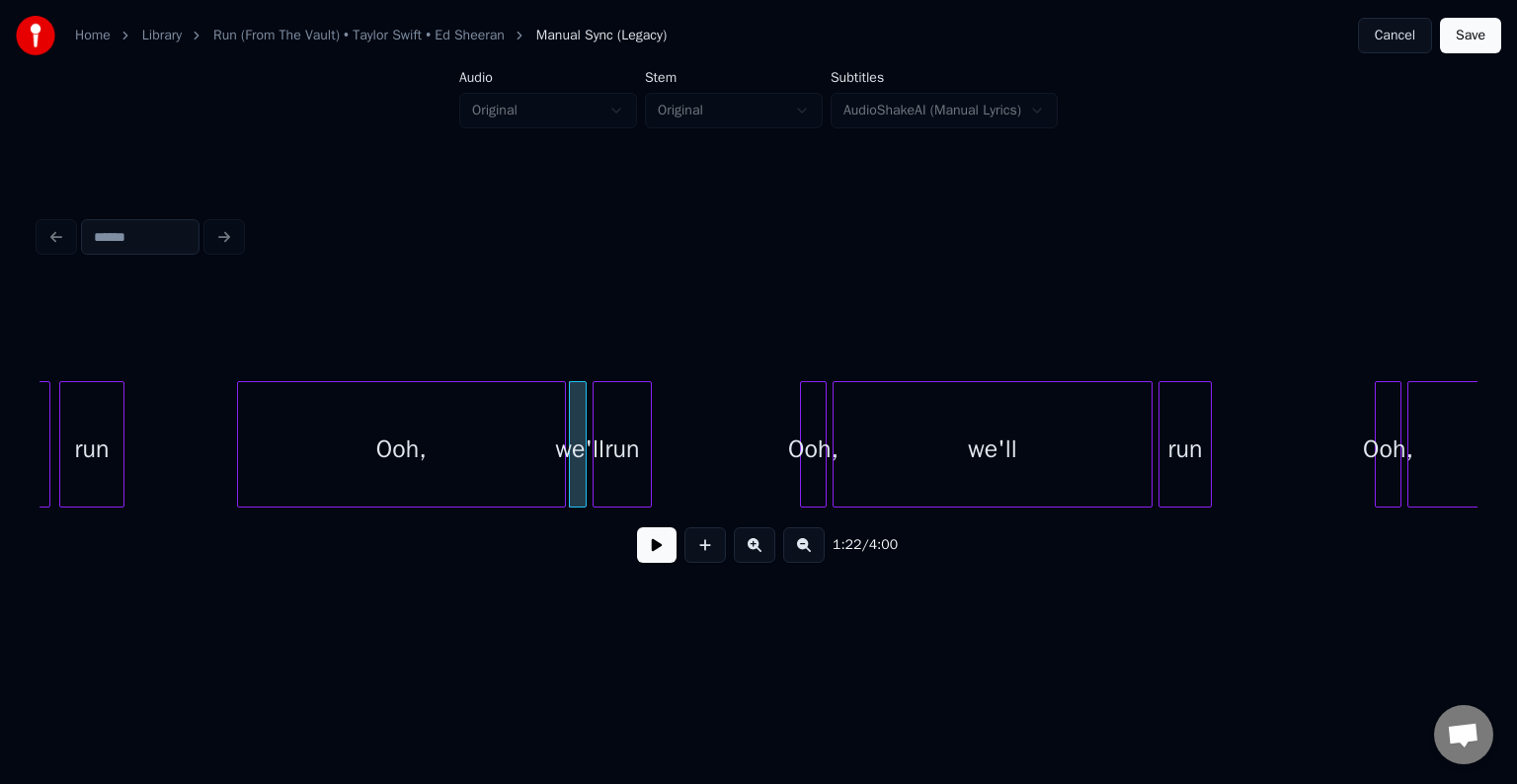 click at bounding box center [562, 444] 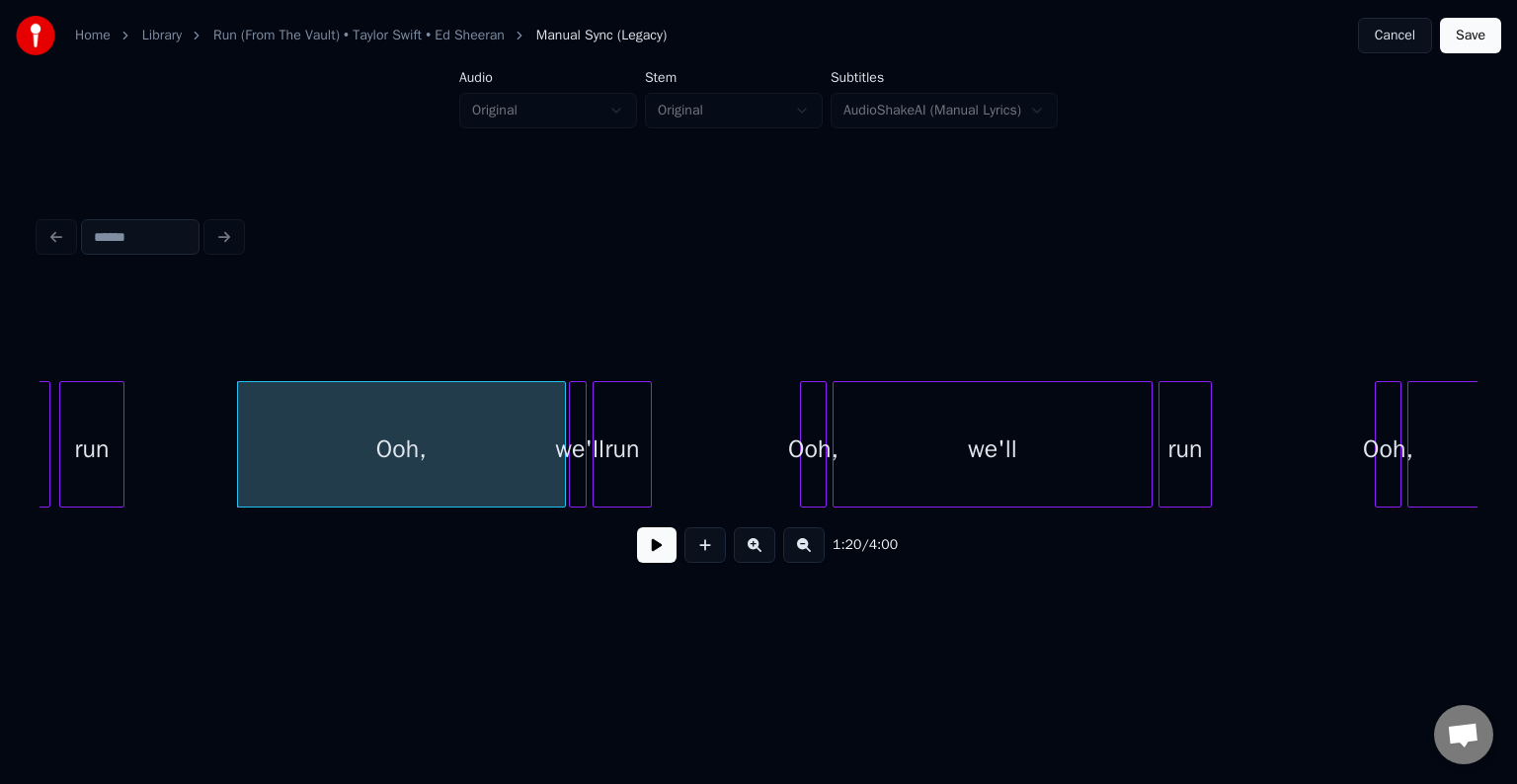 click at bounding box center [657, 545] 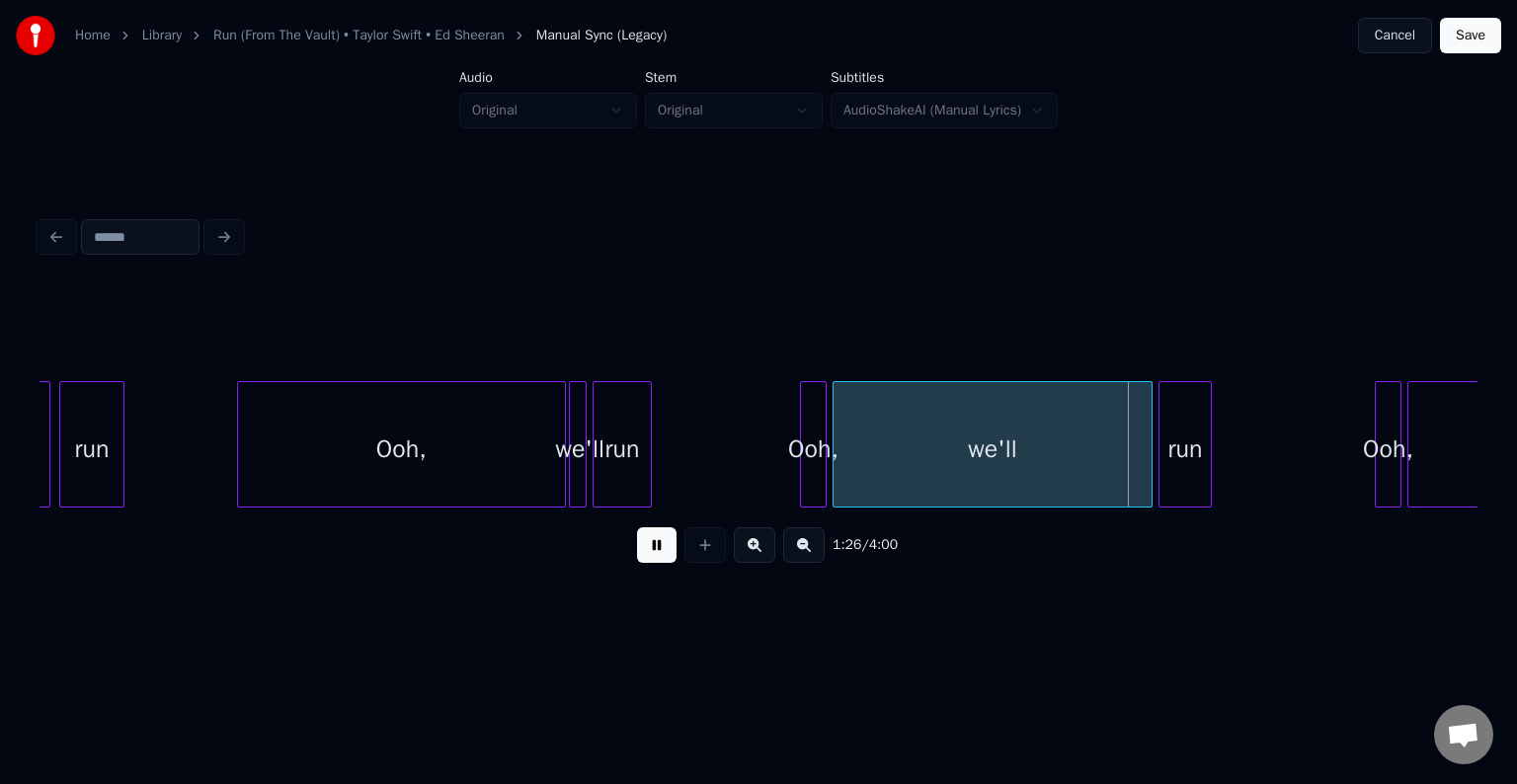 click at bounding box center (657, 545) 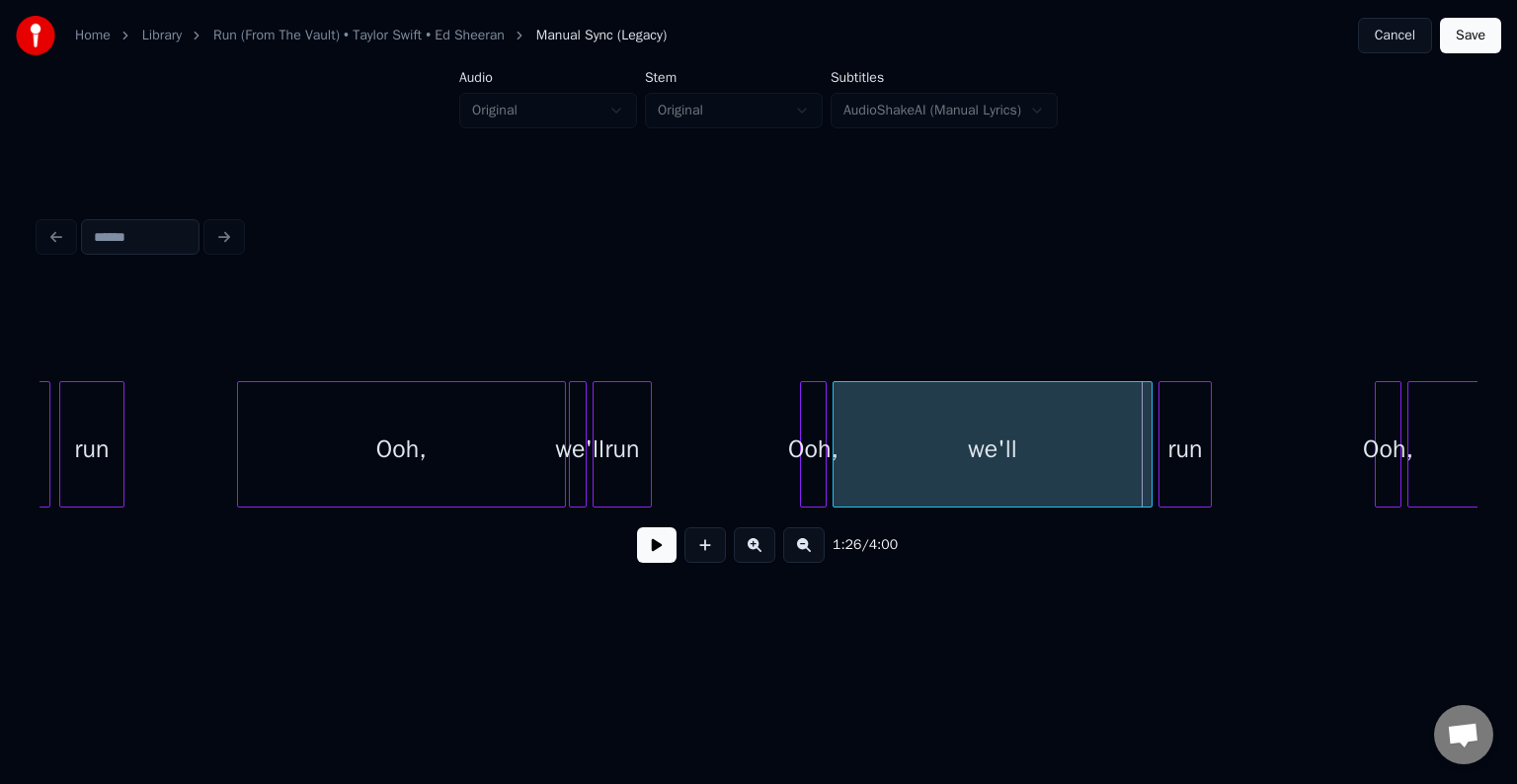 click on "we'll" at bounding box center (993, 449) 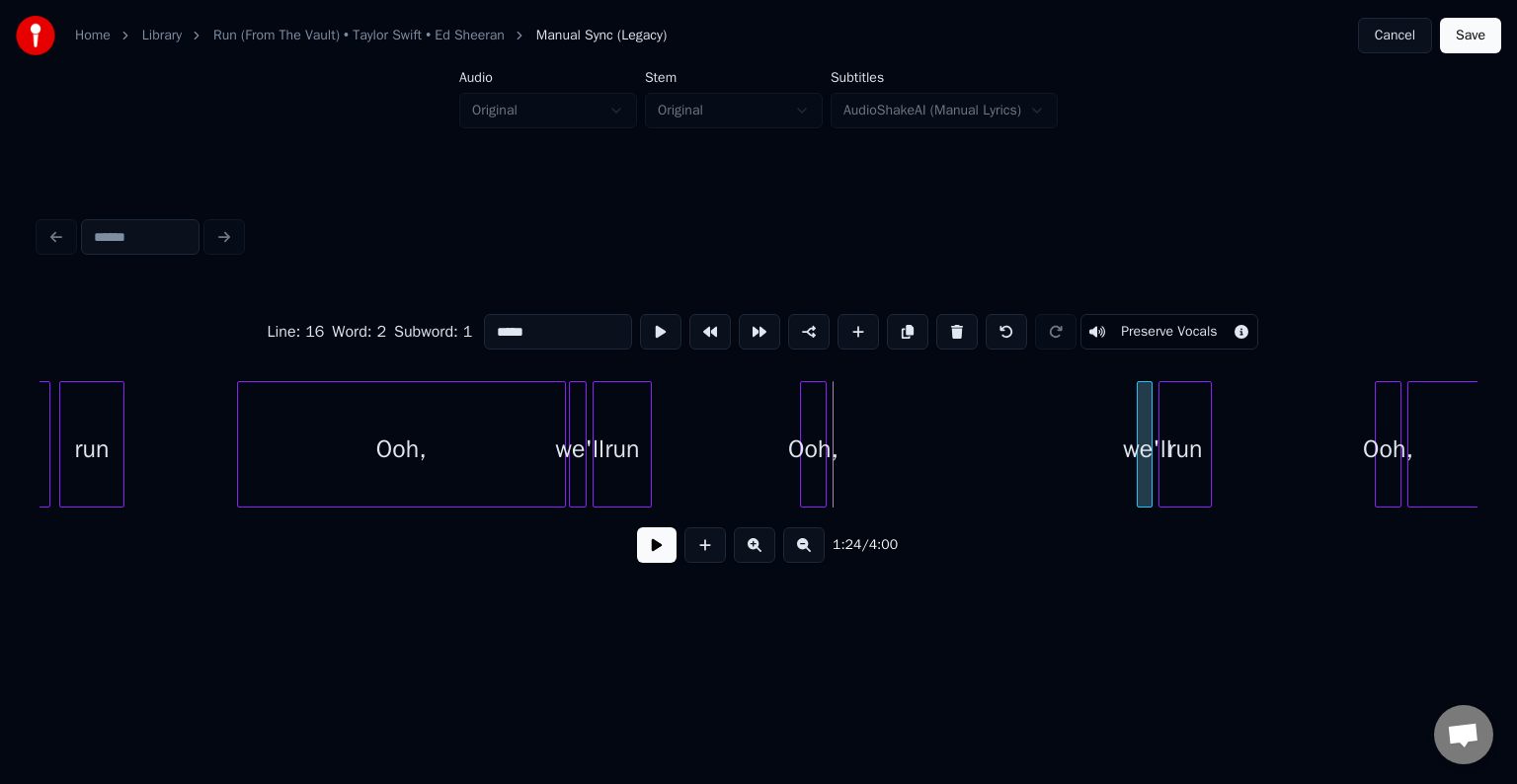 click at bounding box center [1141, 444] 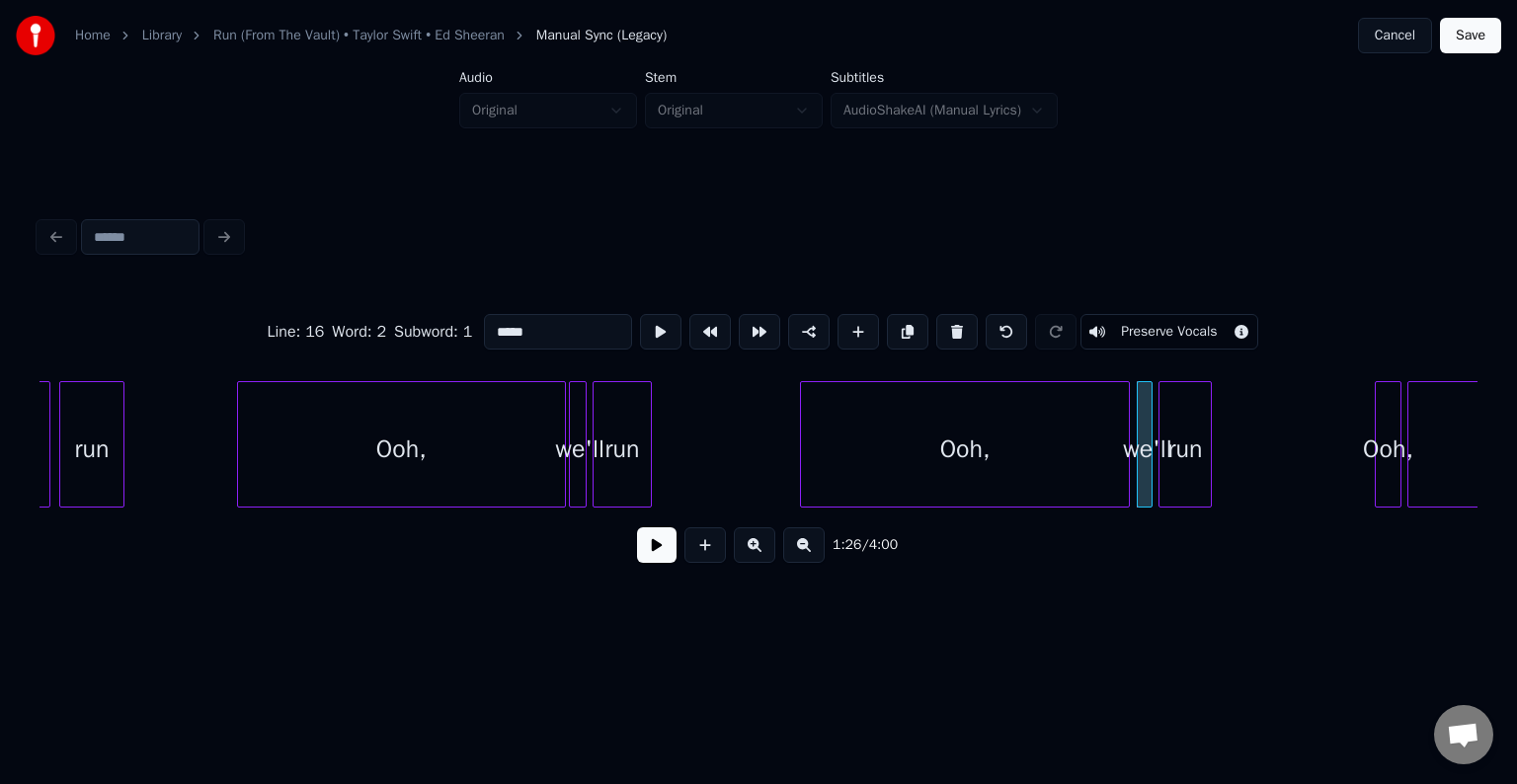 click at bounding box center (1126, 444) 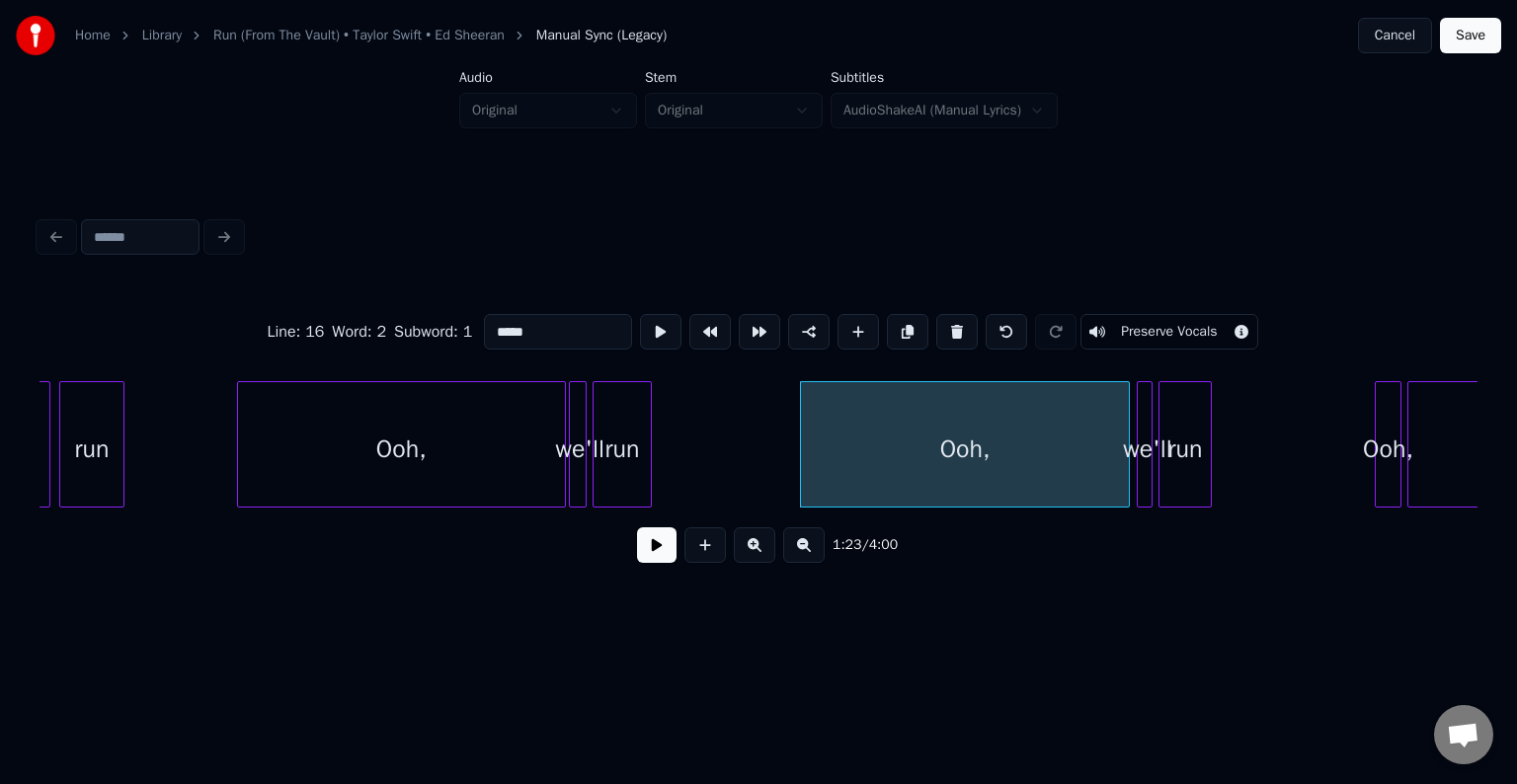 click at bounding box center [657, 545] 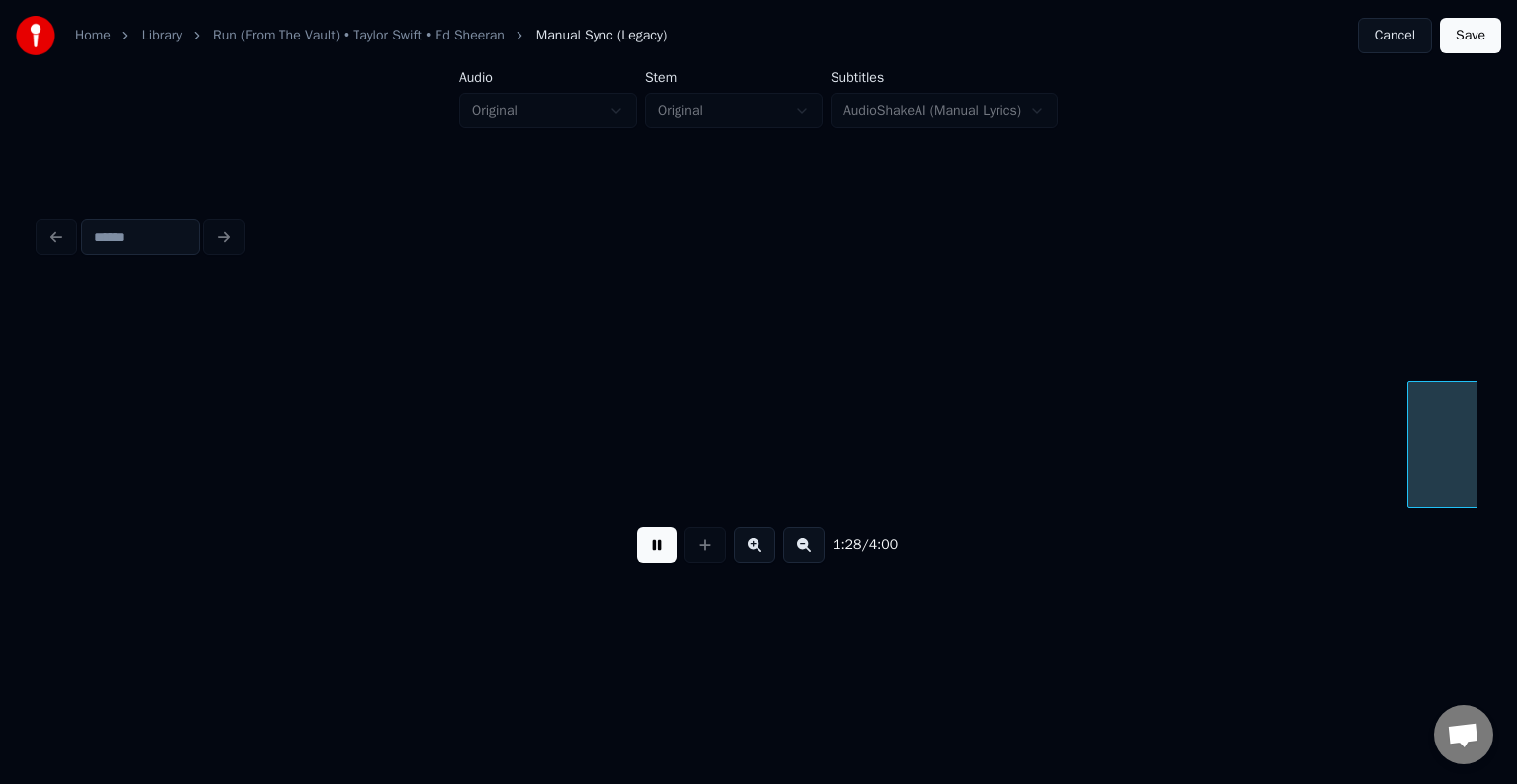 click on "1:28  /  4:00" at bounding box center [758, 545] 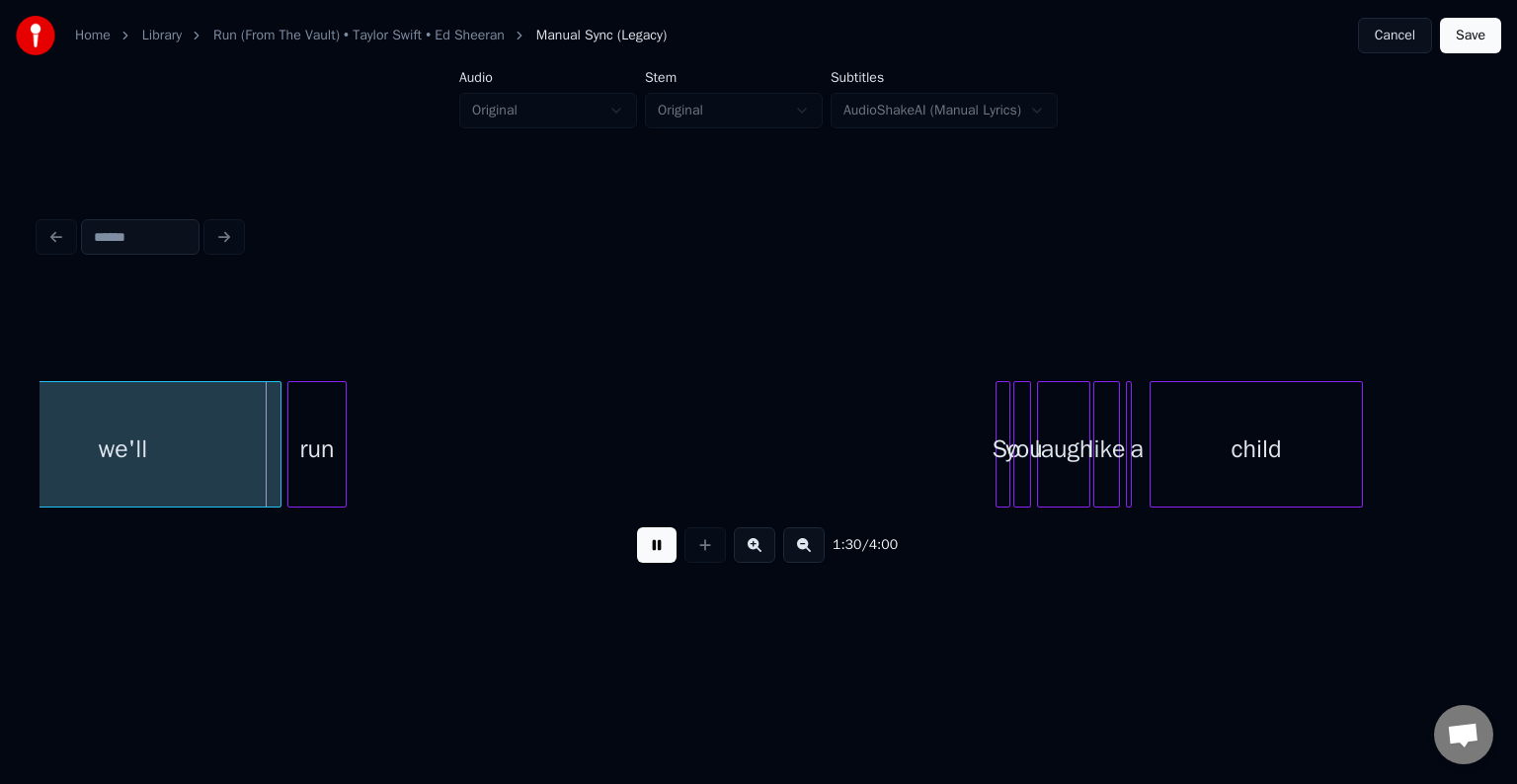 click at bounding box center (657, 545) 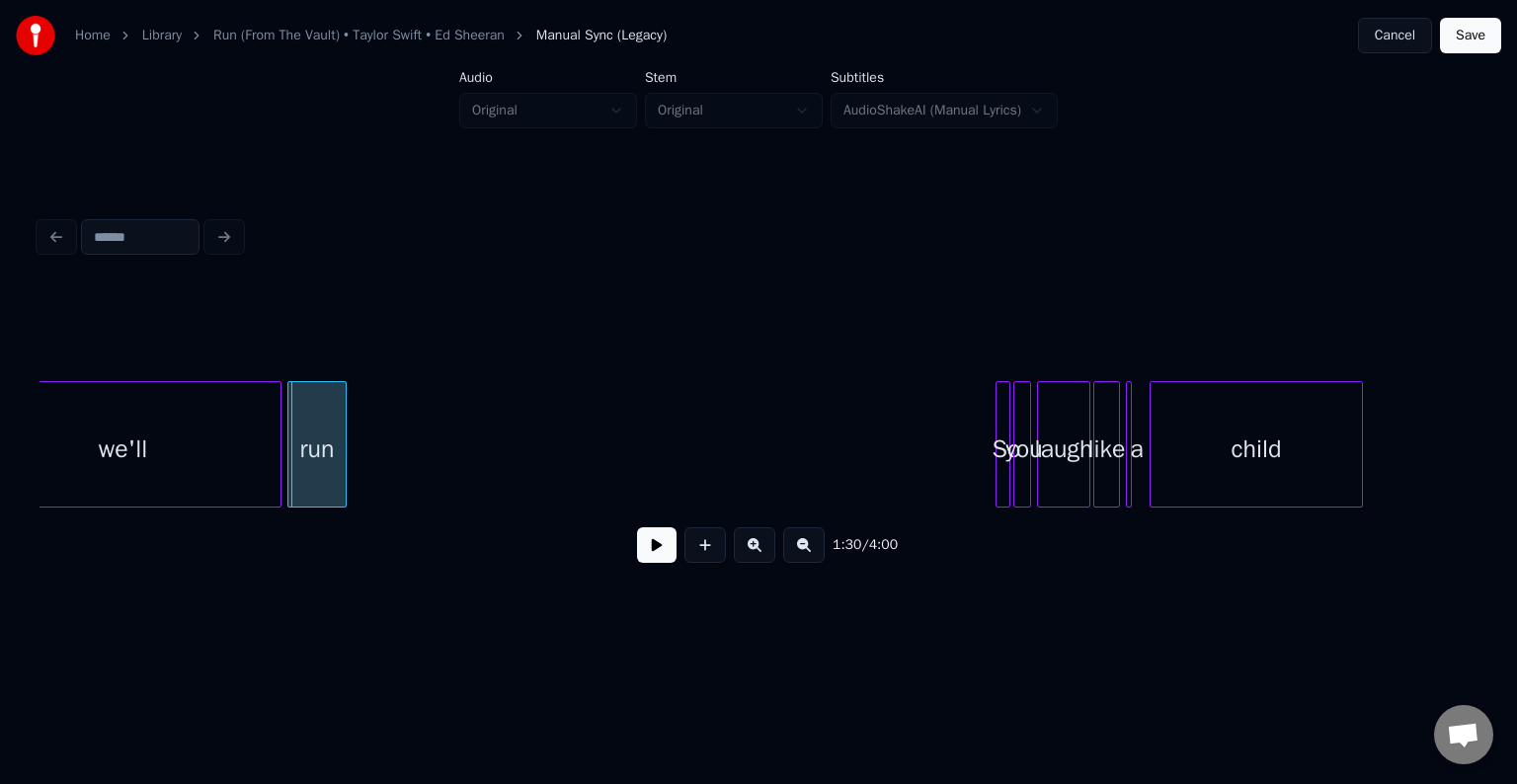click on "1:30  /  4:00" at bounding box center (758, 545) 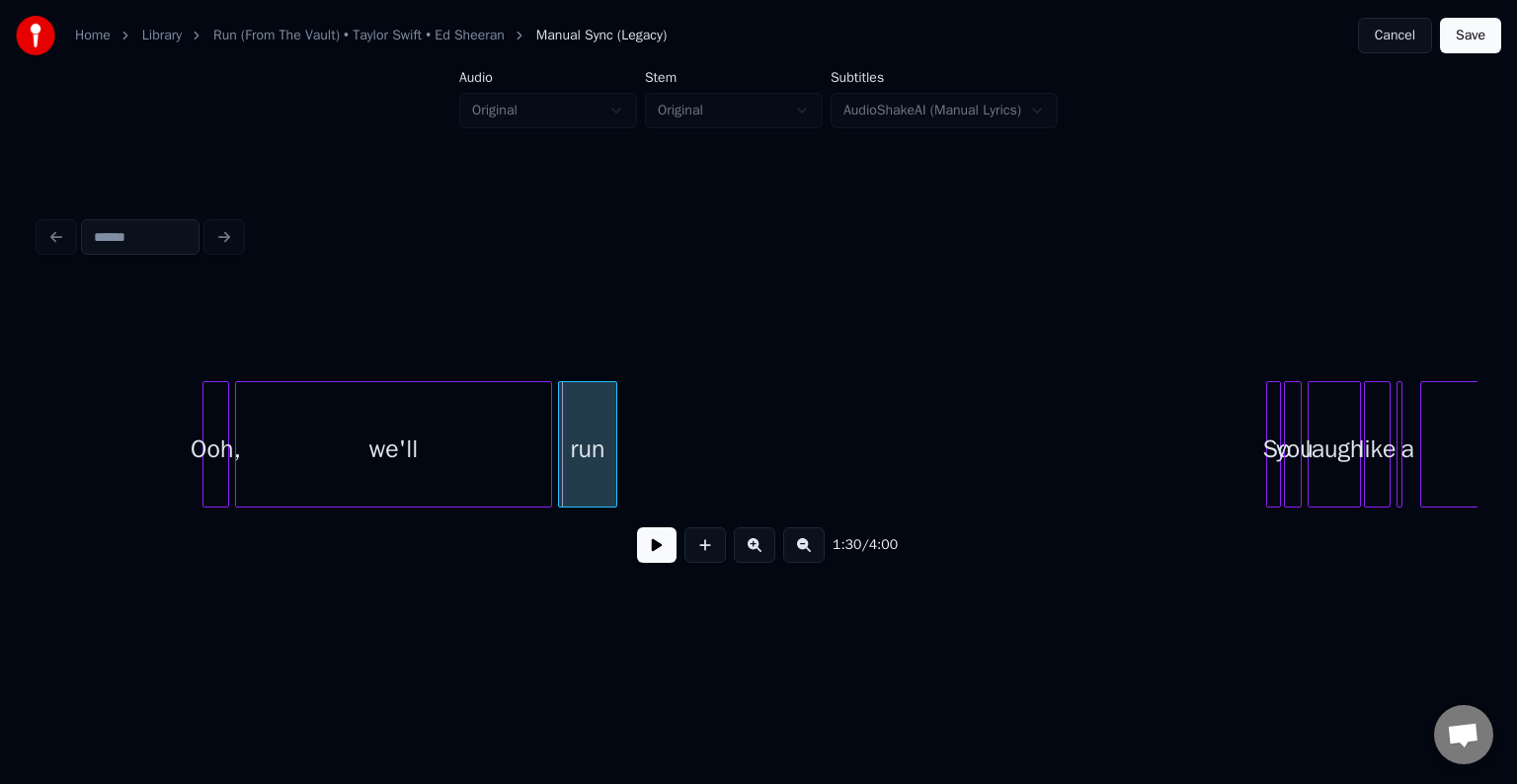 scroll, scrollTop: 0, scrollLeft: 12847, axis: horizontal 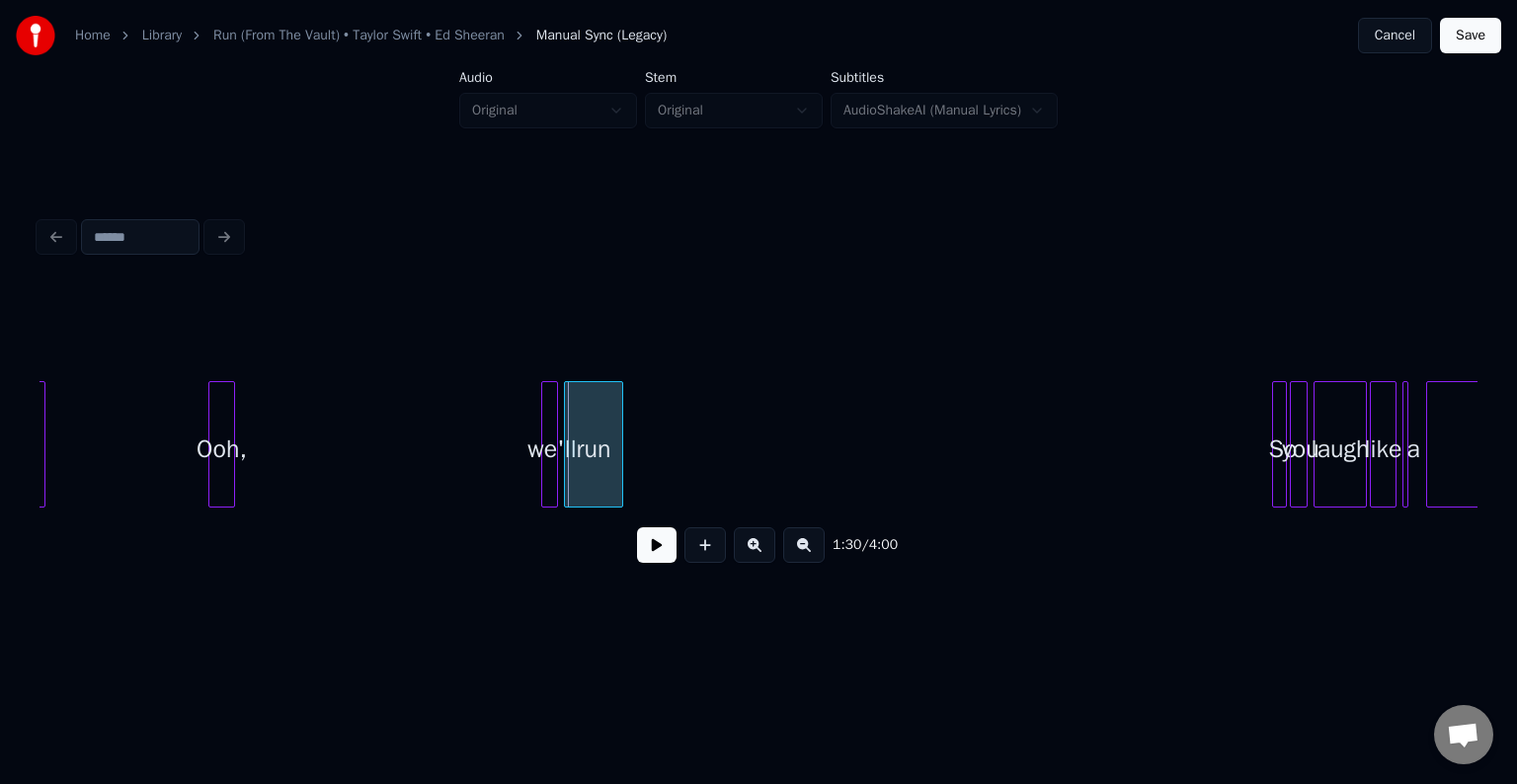 click at bounding box center (545, 444) 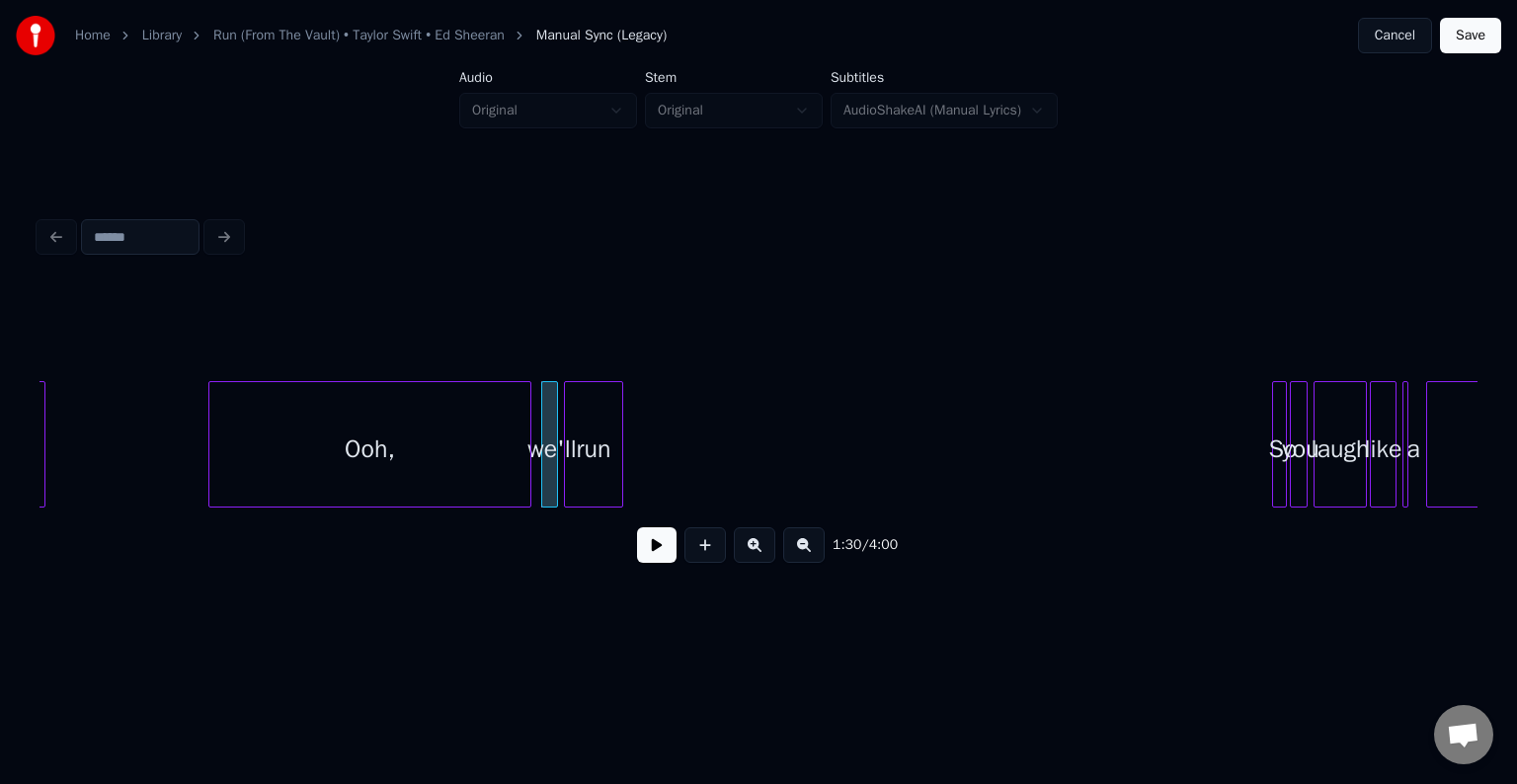 click at bounding box center [527, 444] 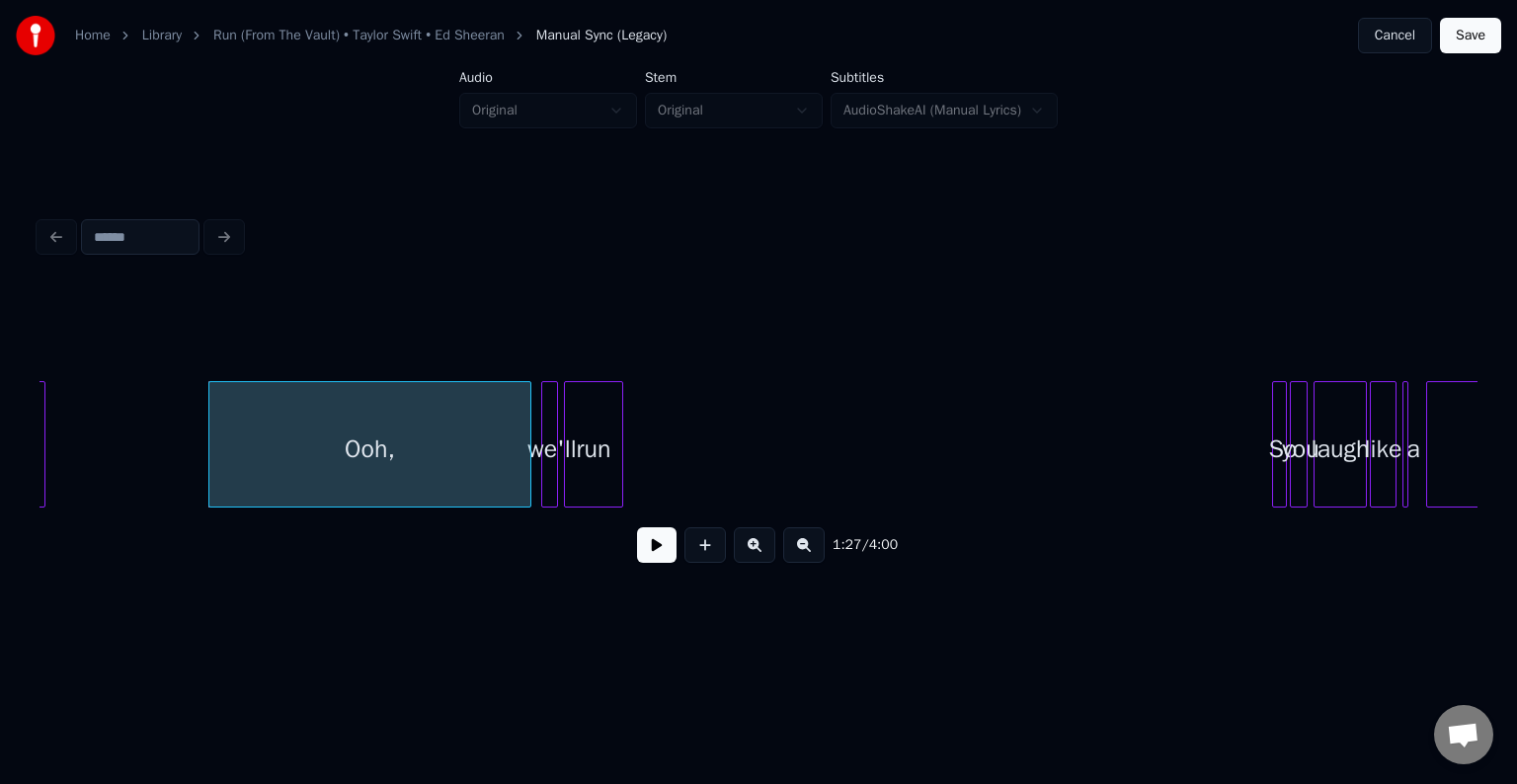 click at bounding box center (657, 545) 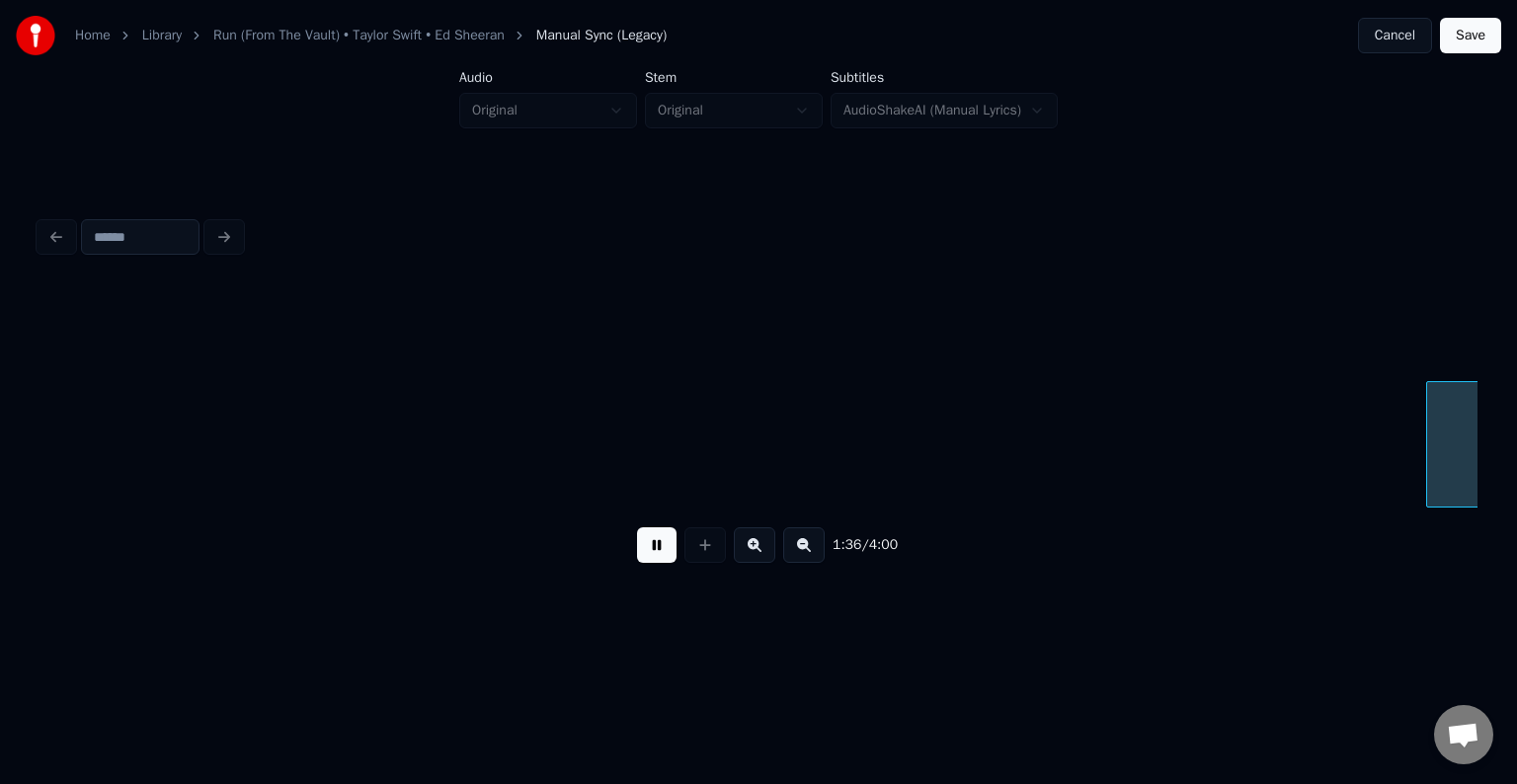 scroll, scrollTop: 0, scrollLeft: 14289, axis: horizontal 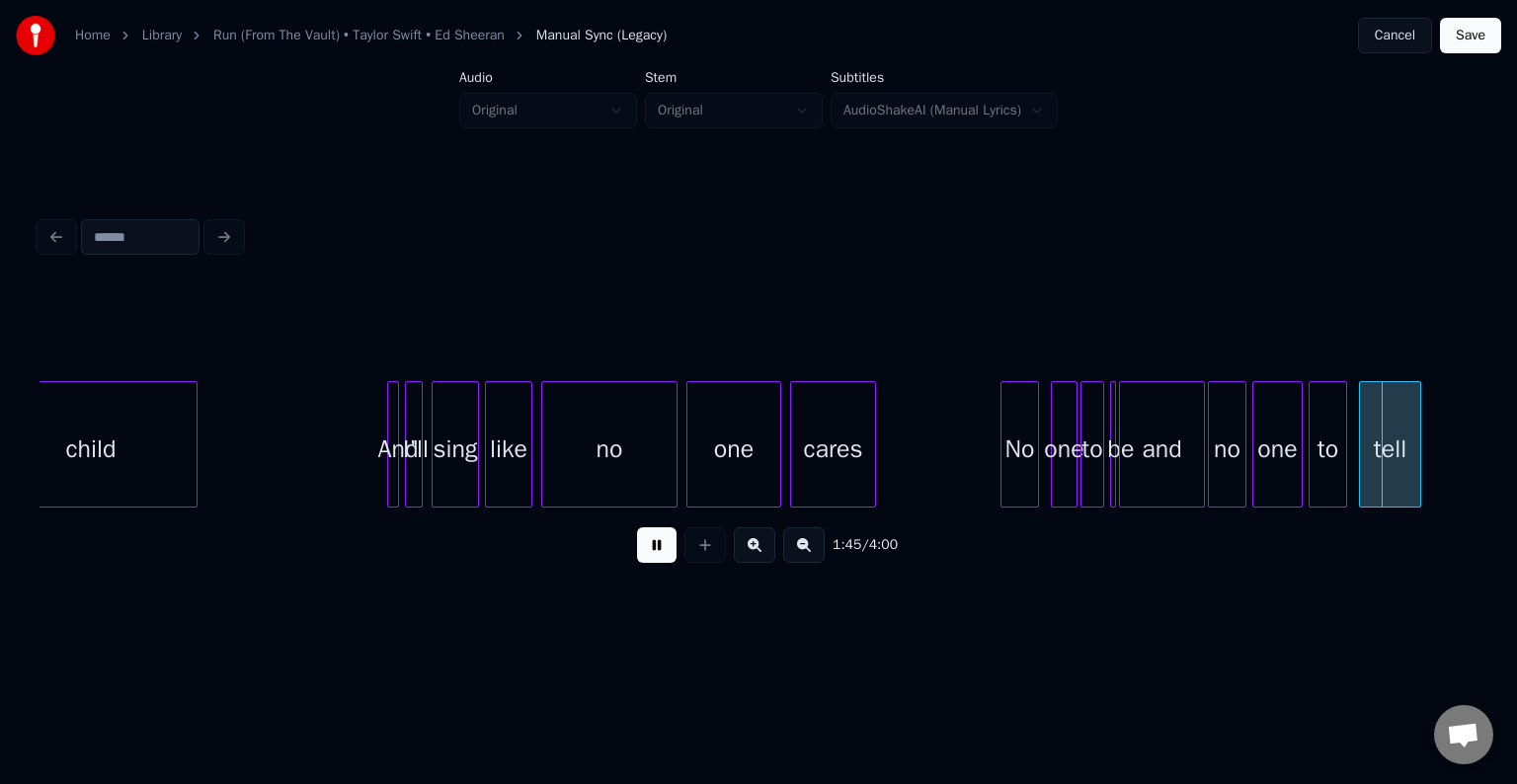 click at bounding box center (657, 545) 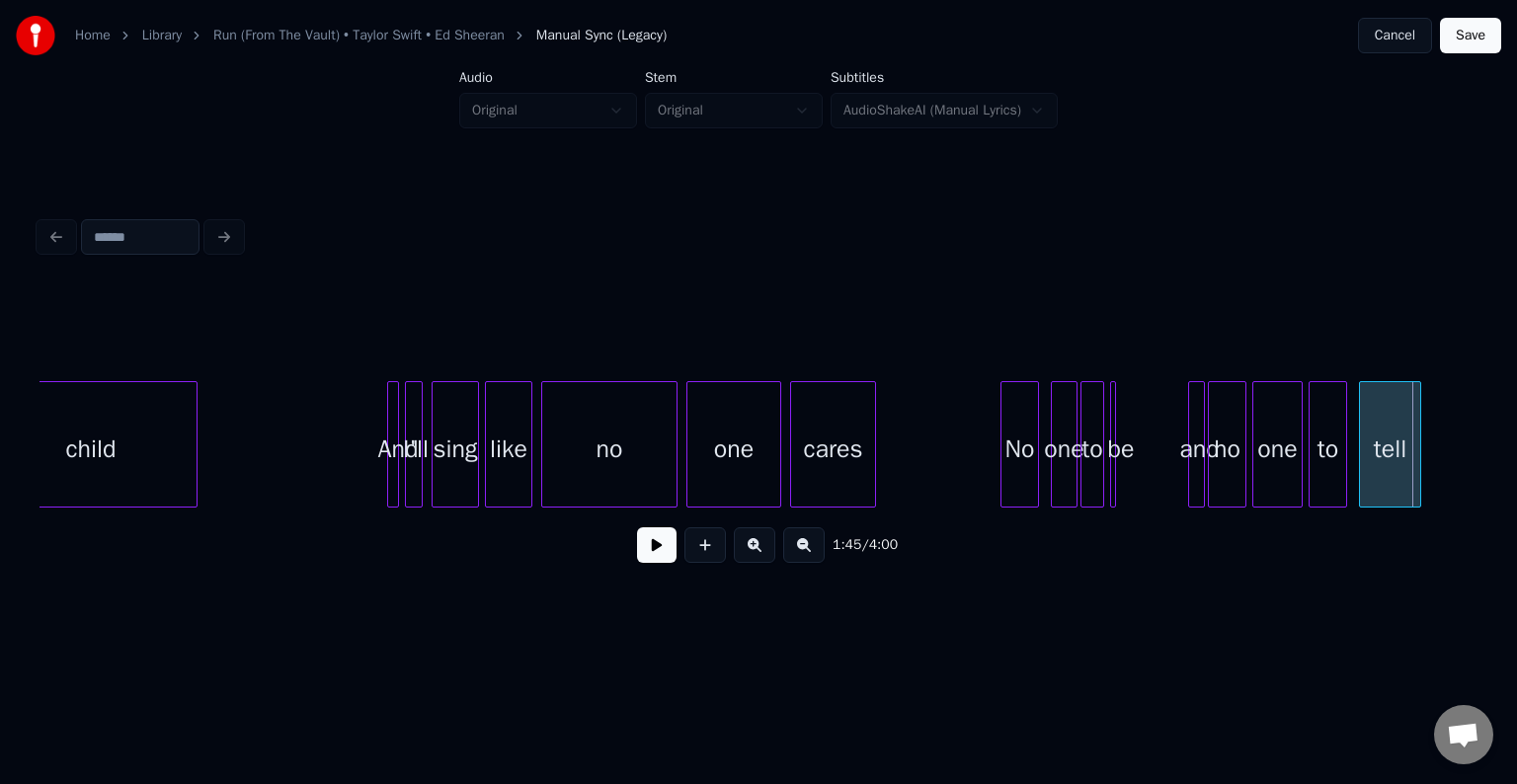 click at bounding box center (1192, 444) 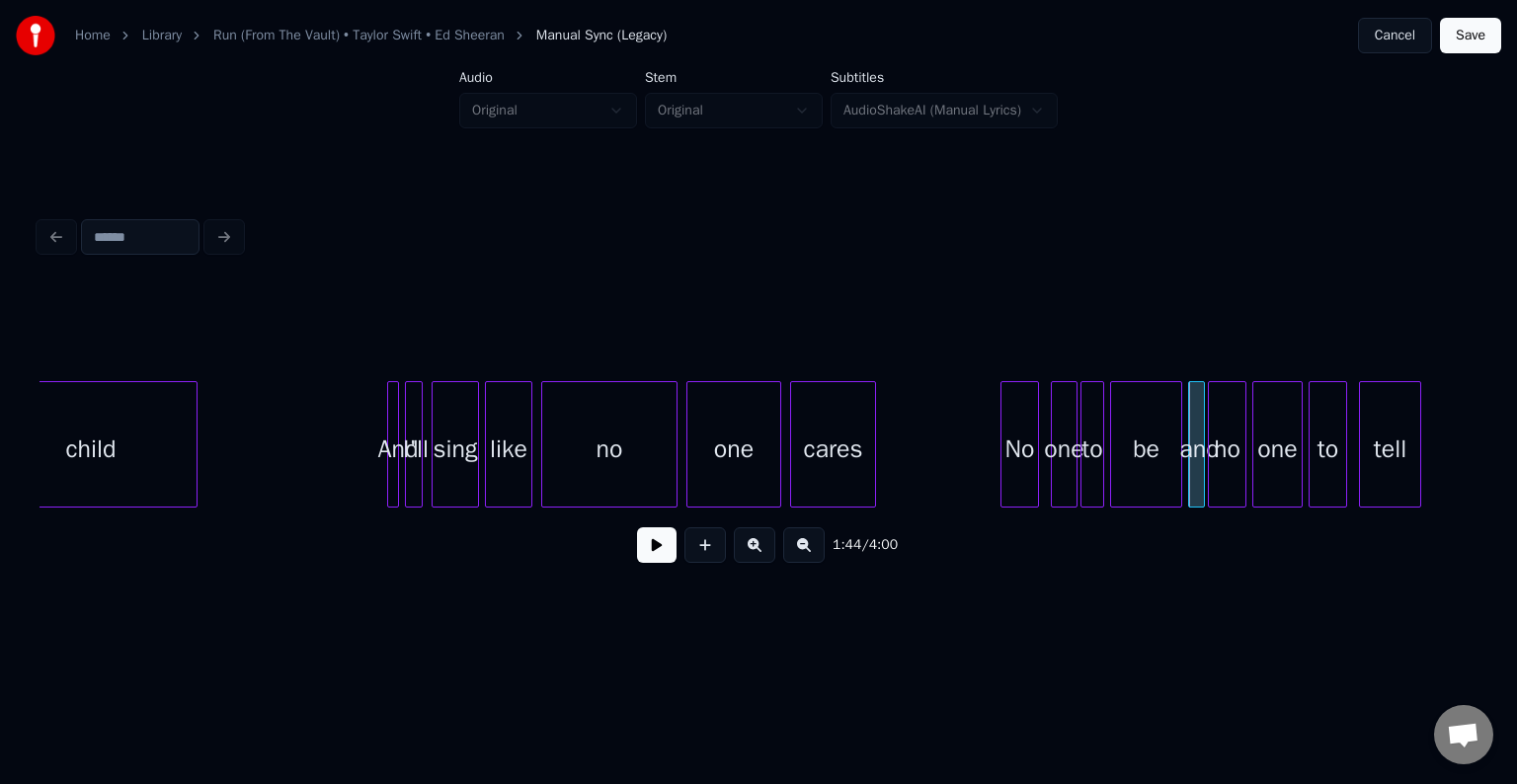 click at bounding box center [1178, 444] 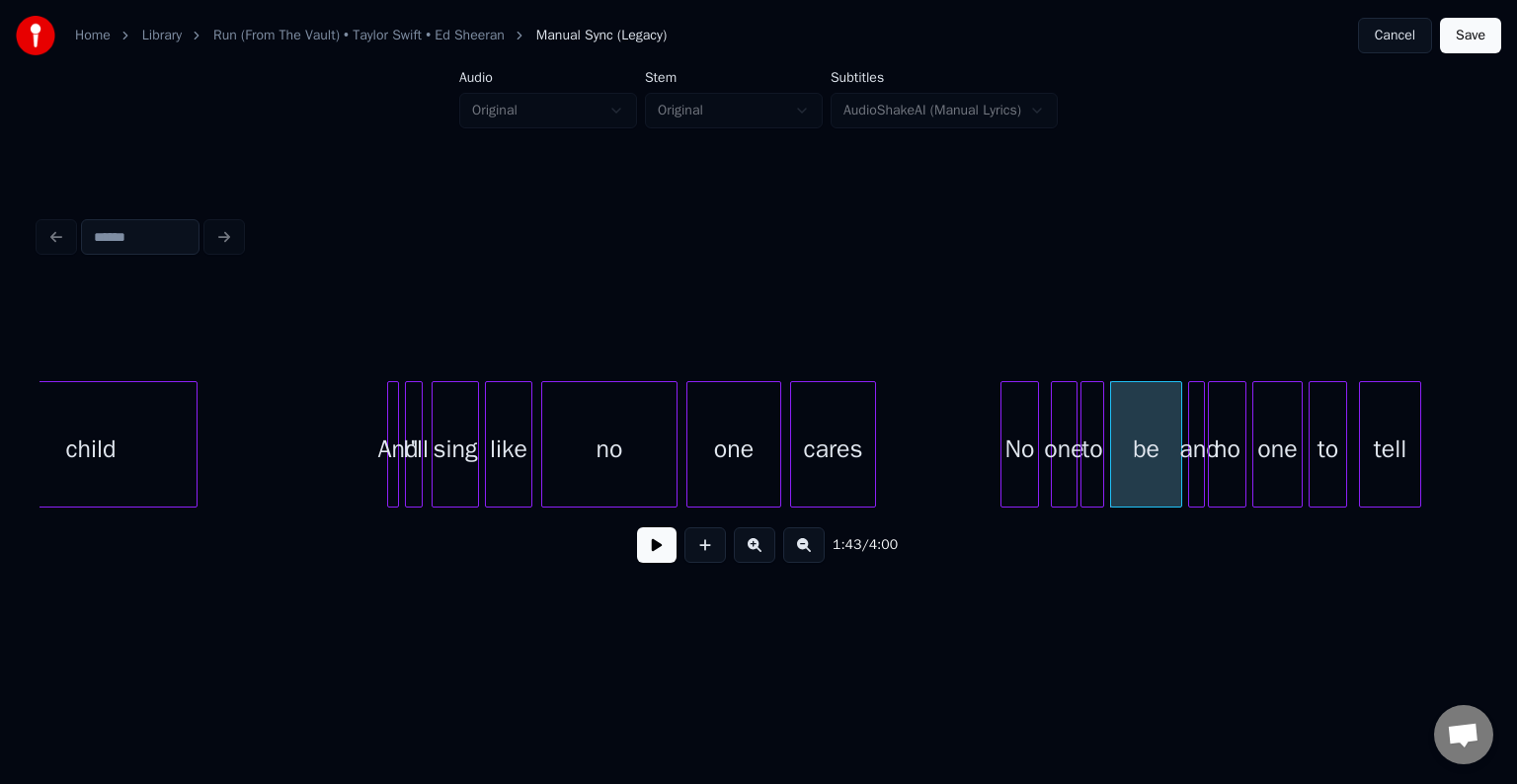 click on "child And I'll sing like no one cares No one to be and no one to tell" at bounding box center [3549, 444] 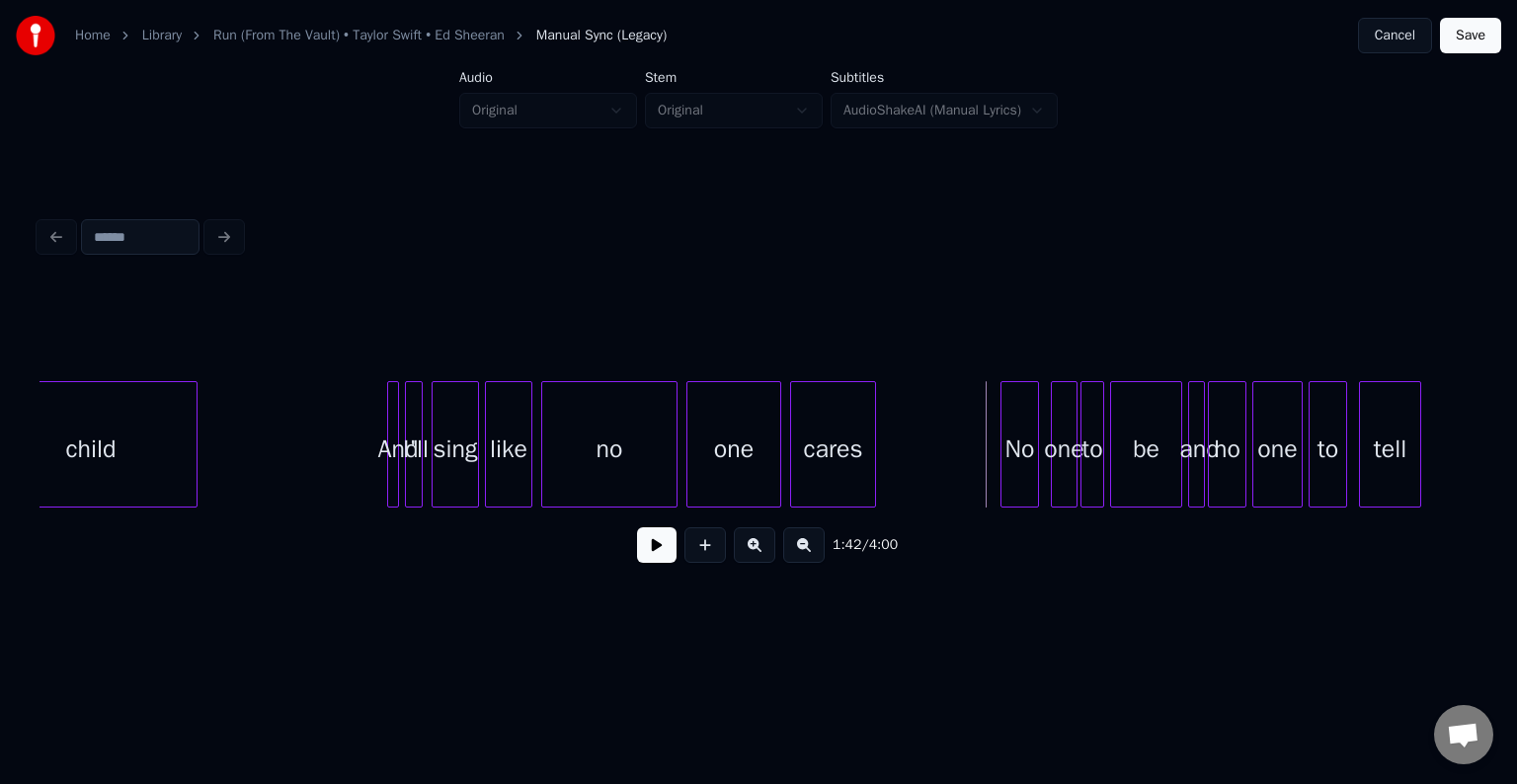 click at bounding box center [657, 545] 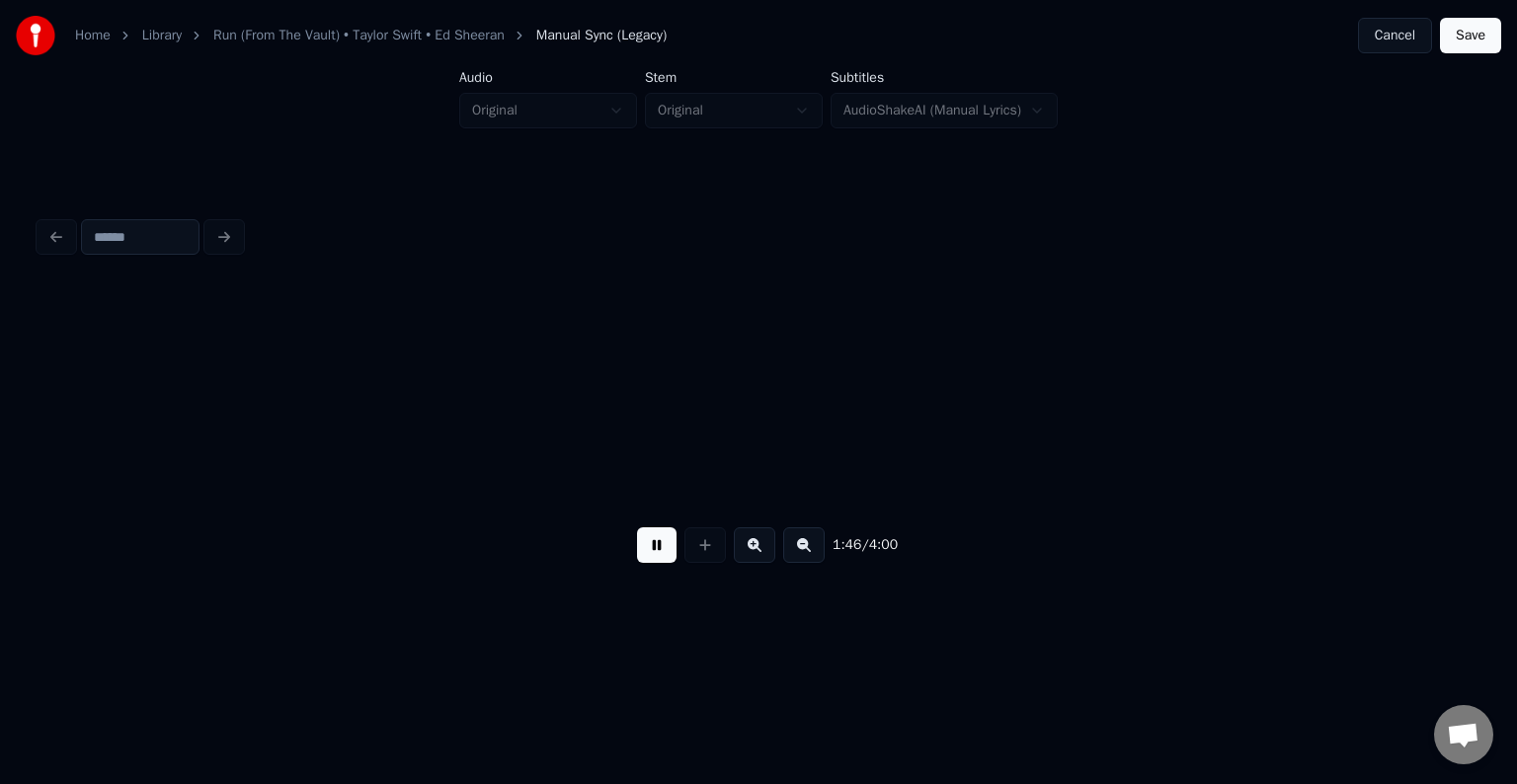 scroll, scrollTop: 0, scrollLeft: 15729, axis: horizontal 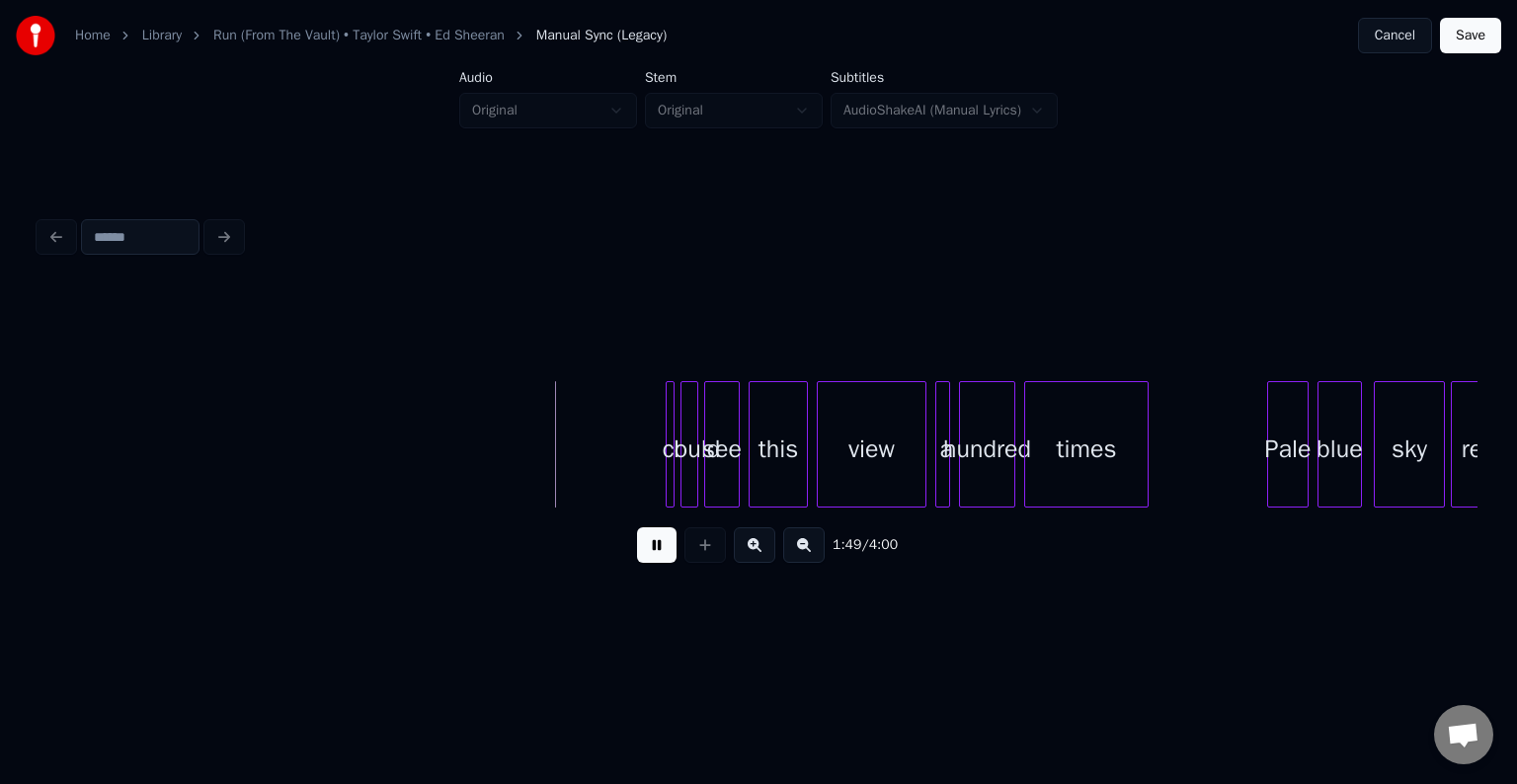 click at bounding box center (657, 545) 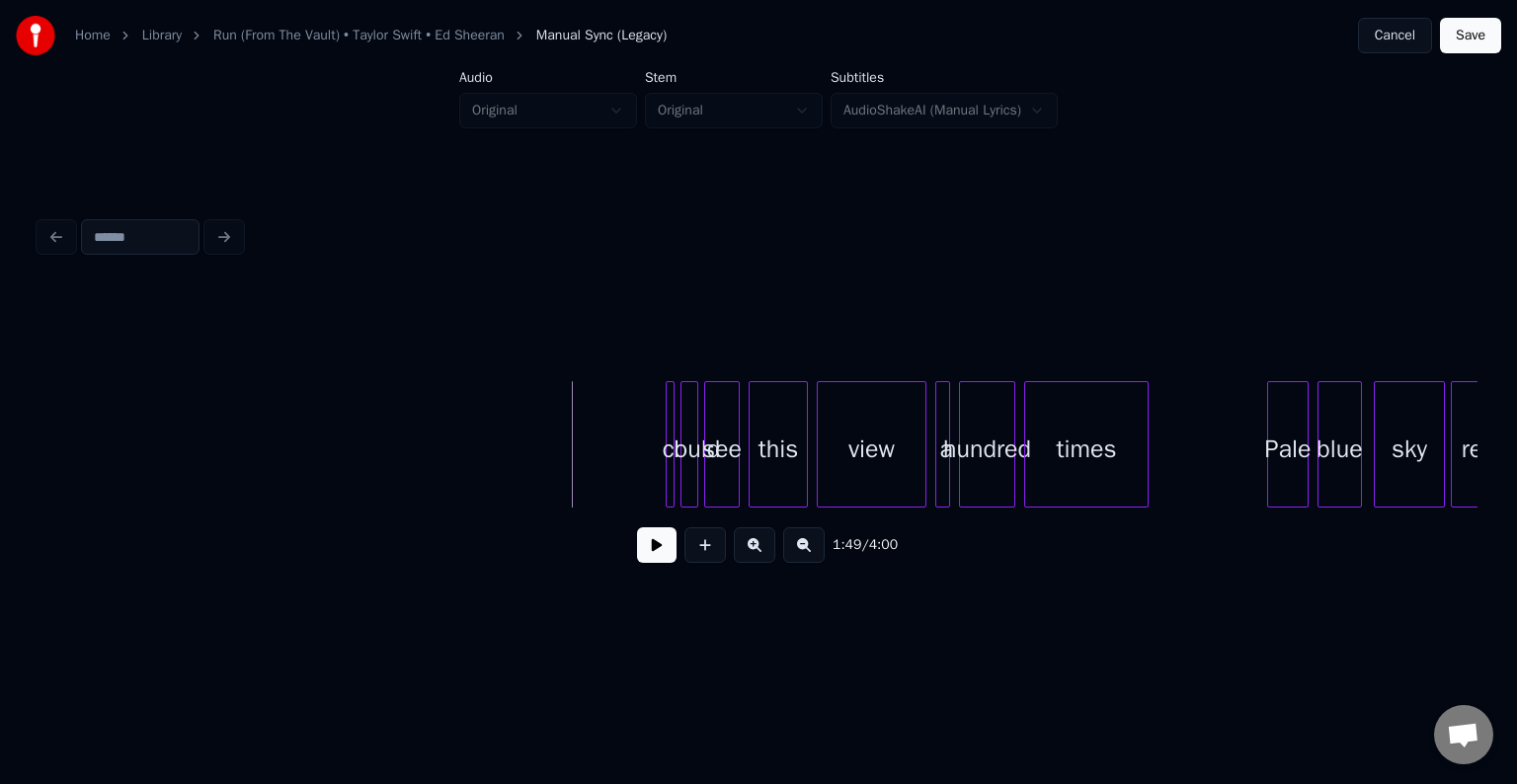 click on "could" at bounding box center (691, 449) 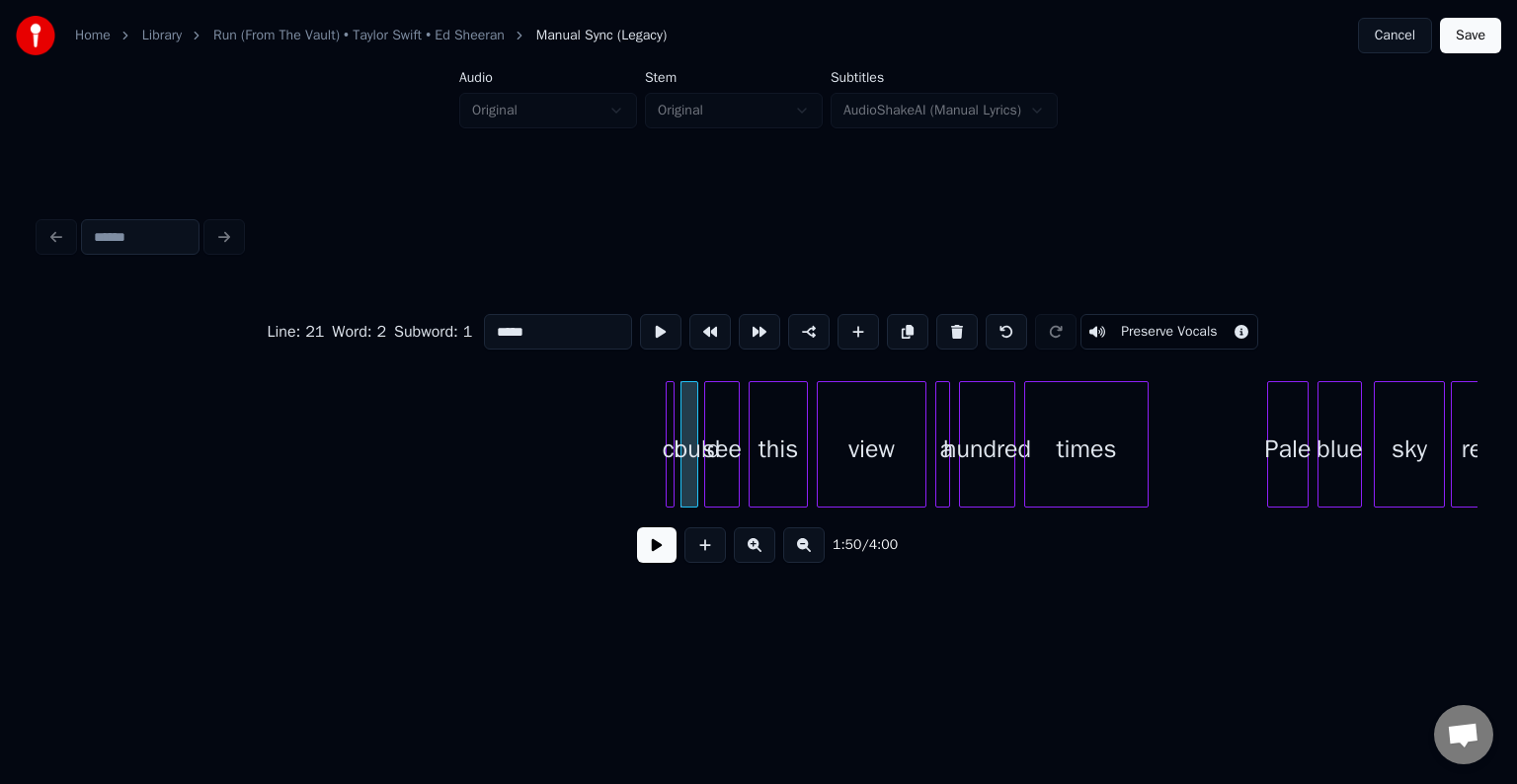 click on "I" at bounding box center (677, 449) 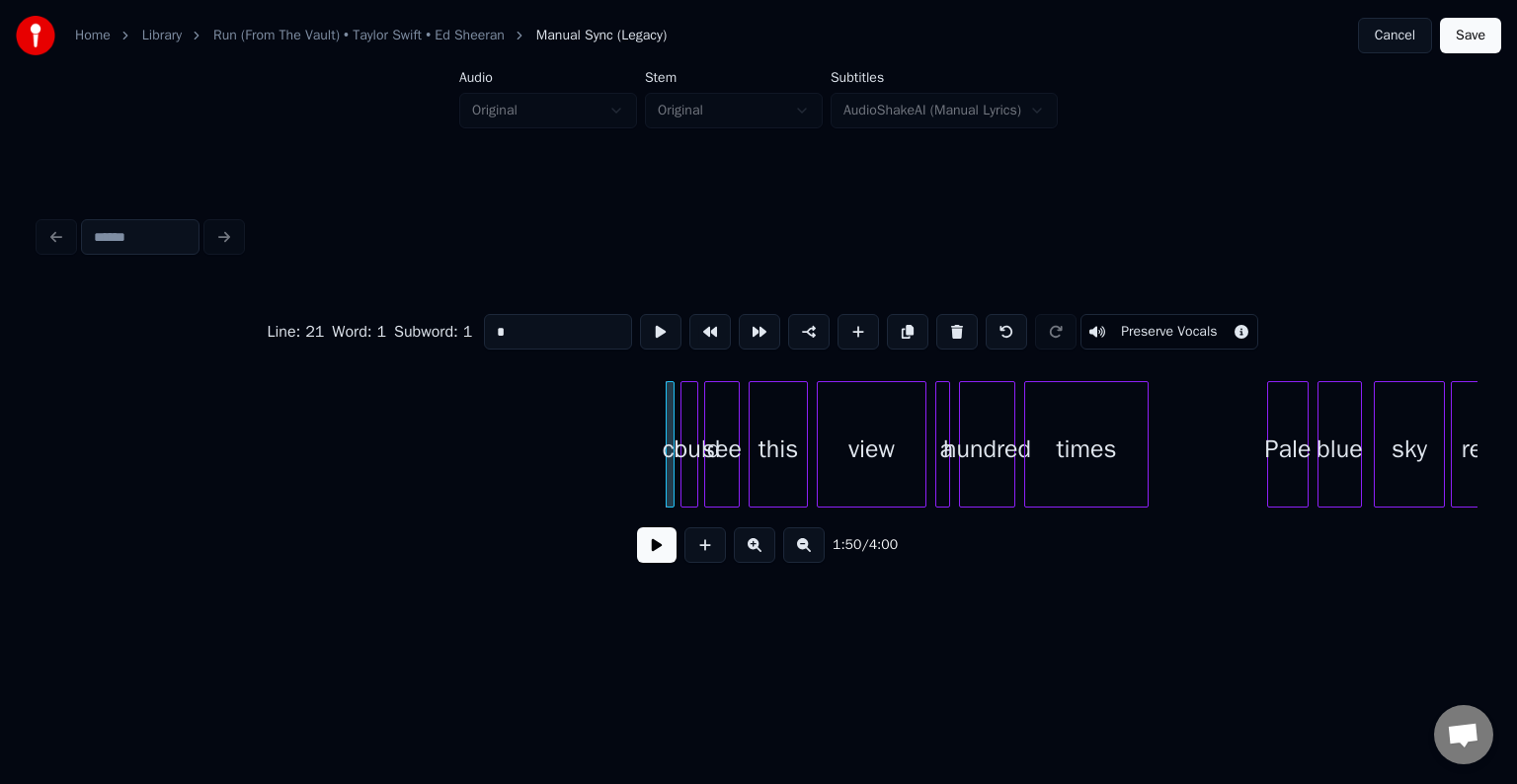 click on "I could see this view a hundred times Pale blue sky reflected" at bounding box center [2109, 444] 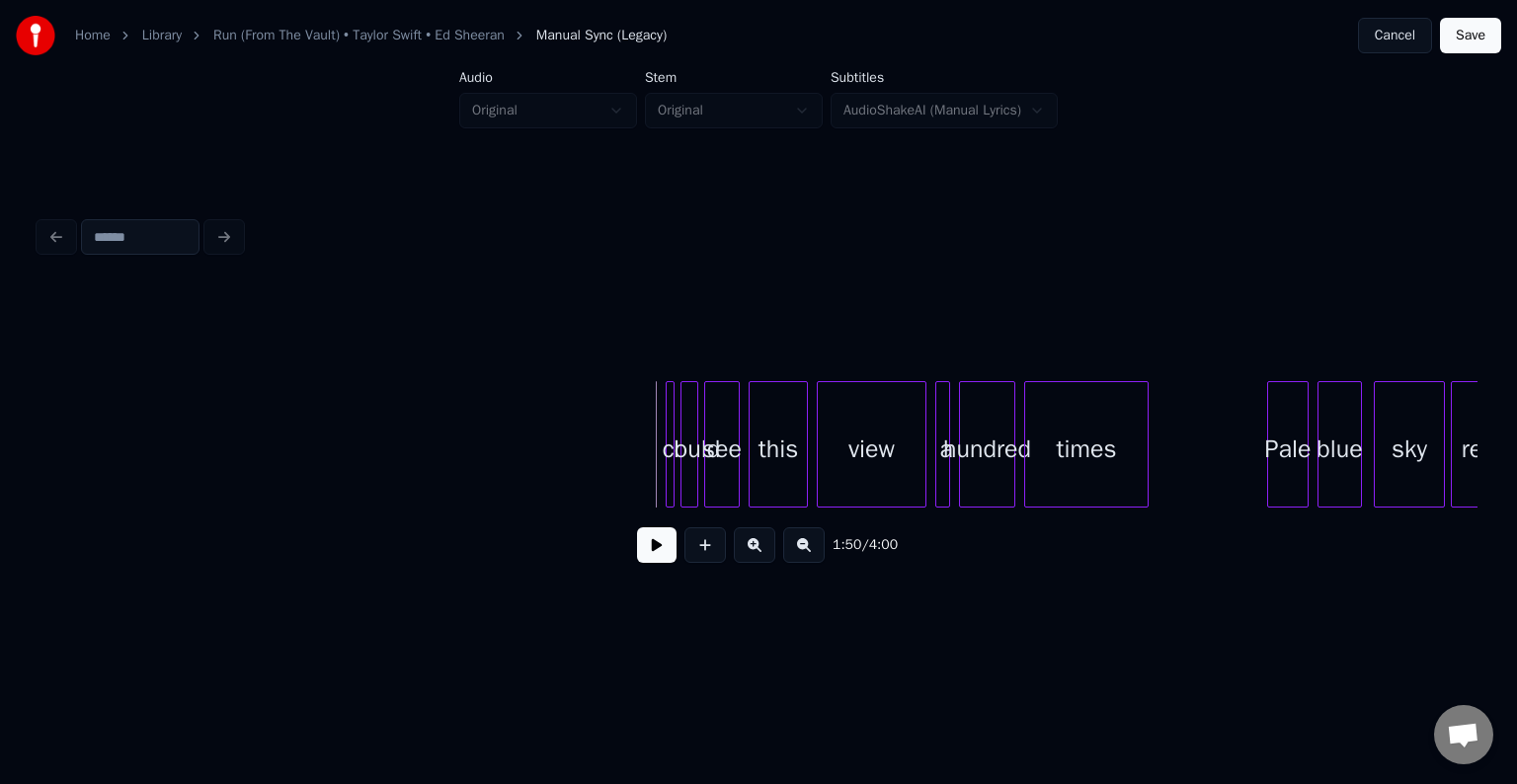 click at bounding box center (657, 545) 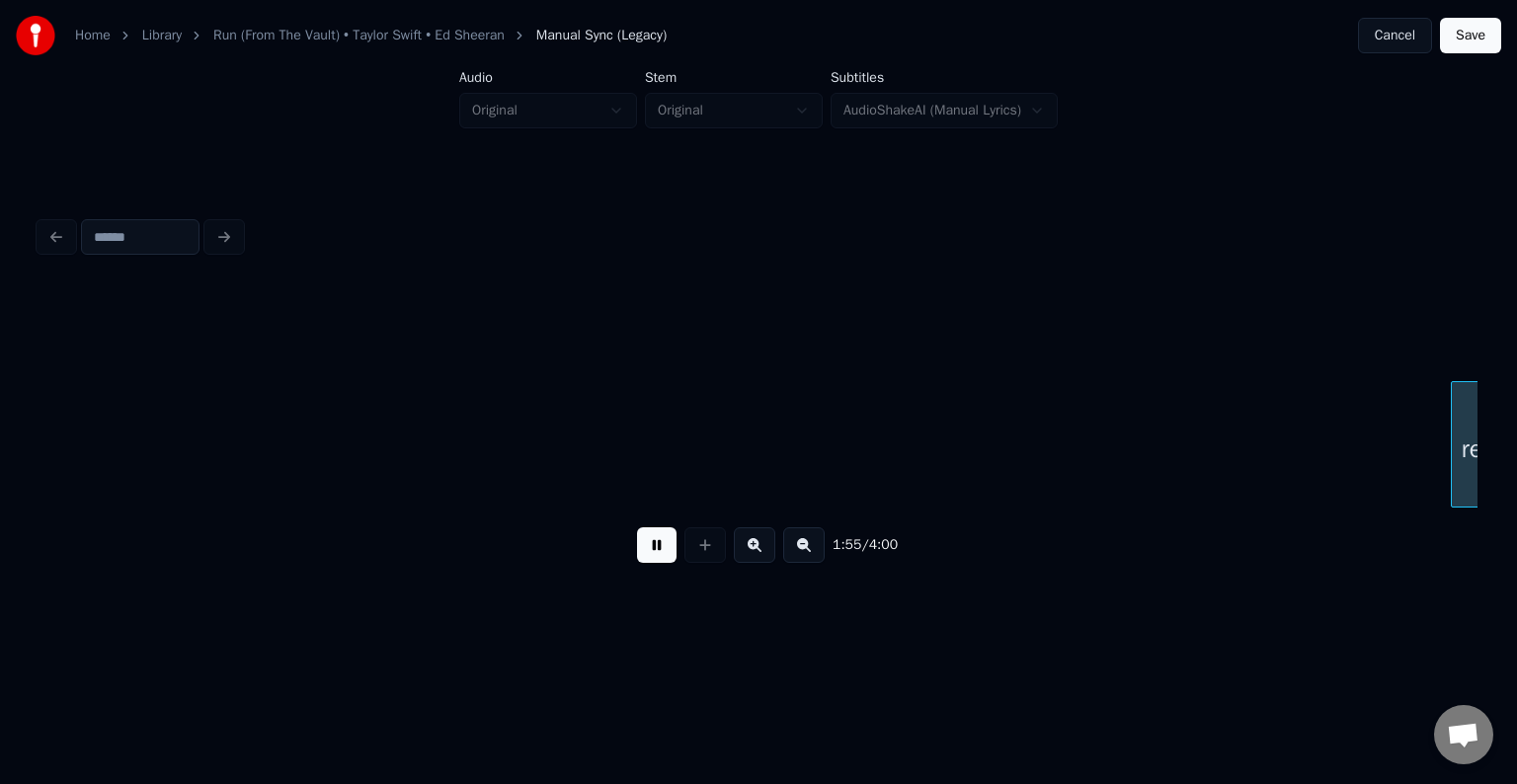 scroll, scrollTop: 0, scrollLeft: 17173, axis: horizontal 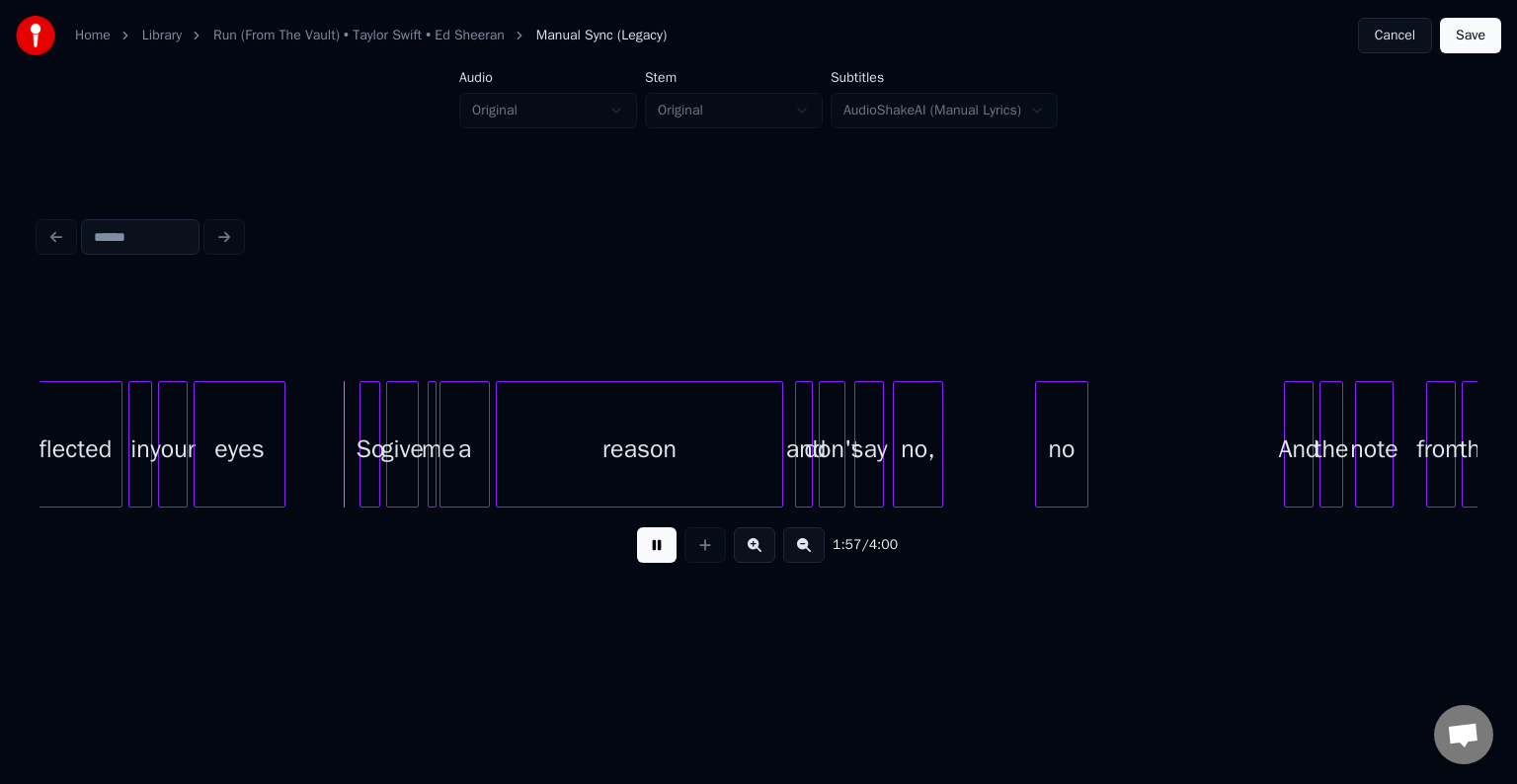click at bounding box center (657, 545) 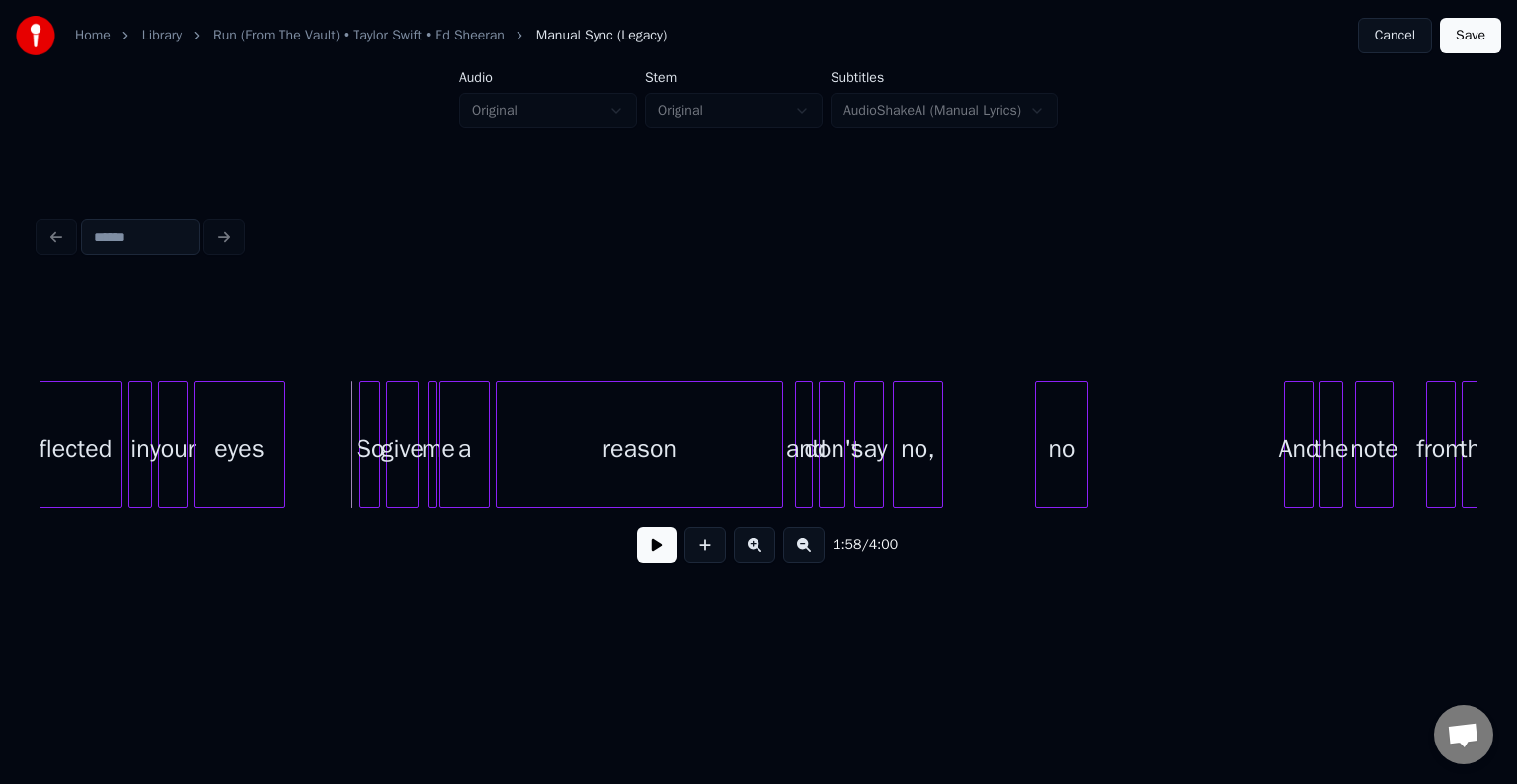 click at bounding box center [657, 545] 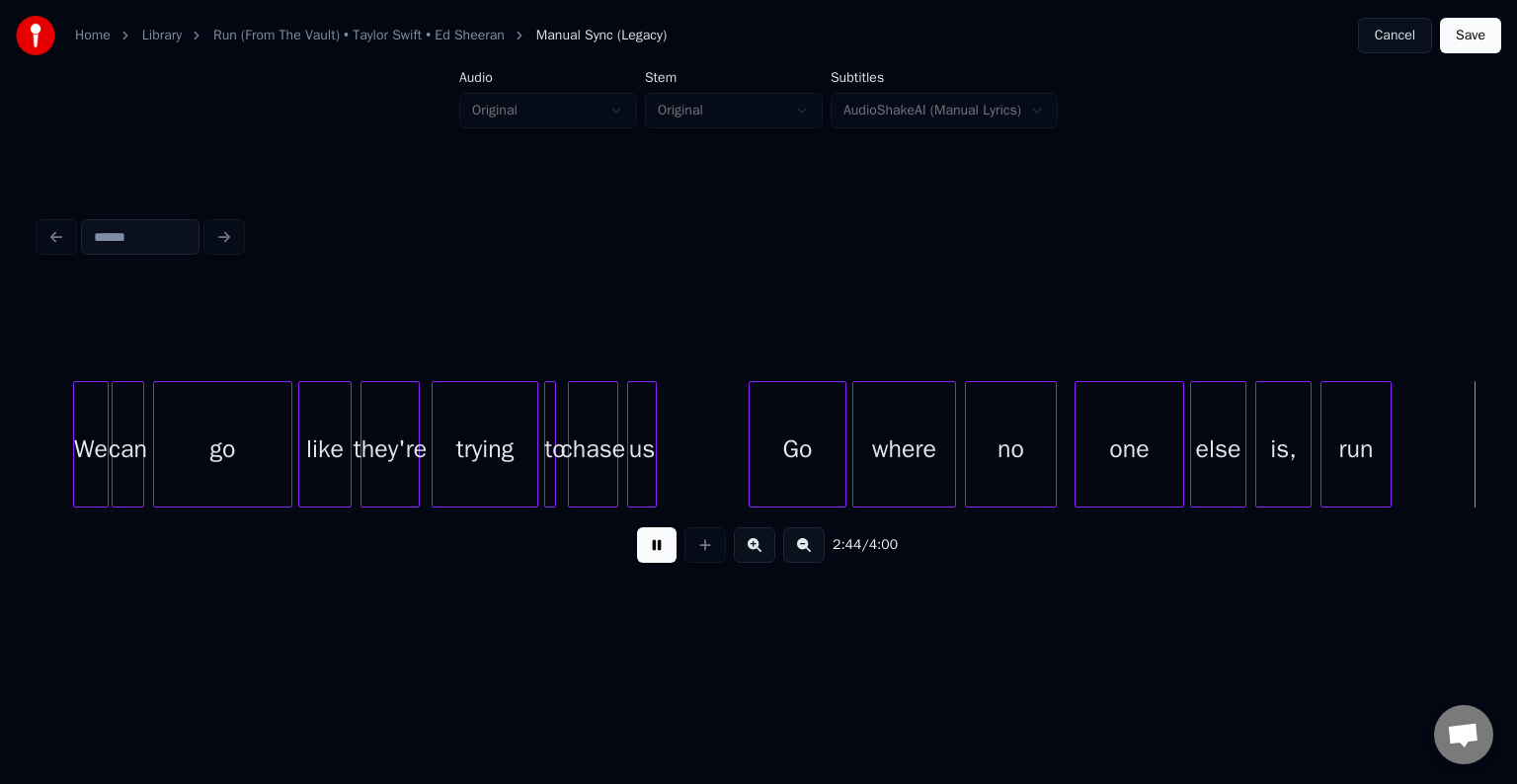 scroll, scrollTop: 0, scrollLeft: 24371, axis: horizontal 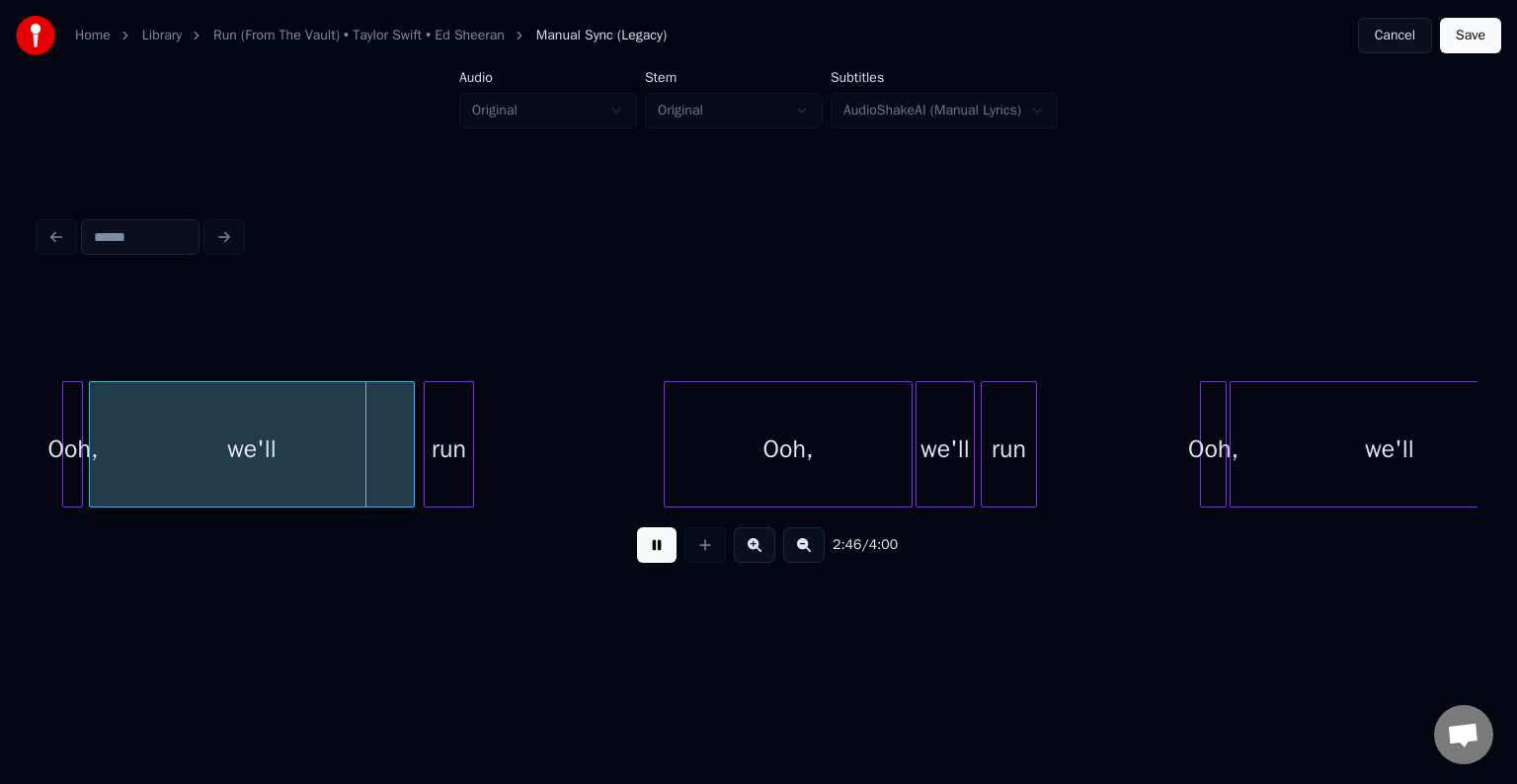 click at bounding box center [657, 545] 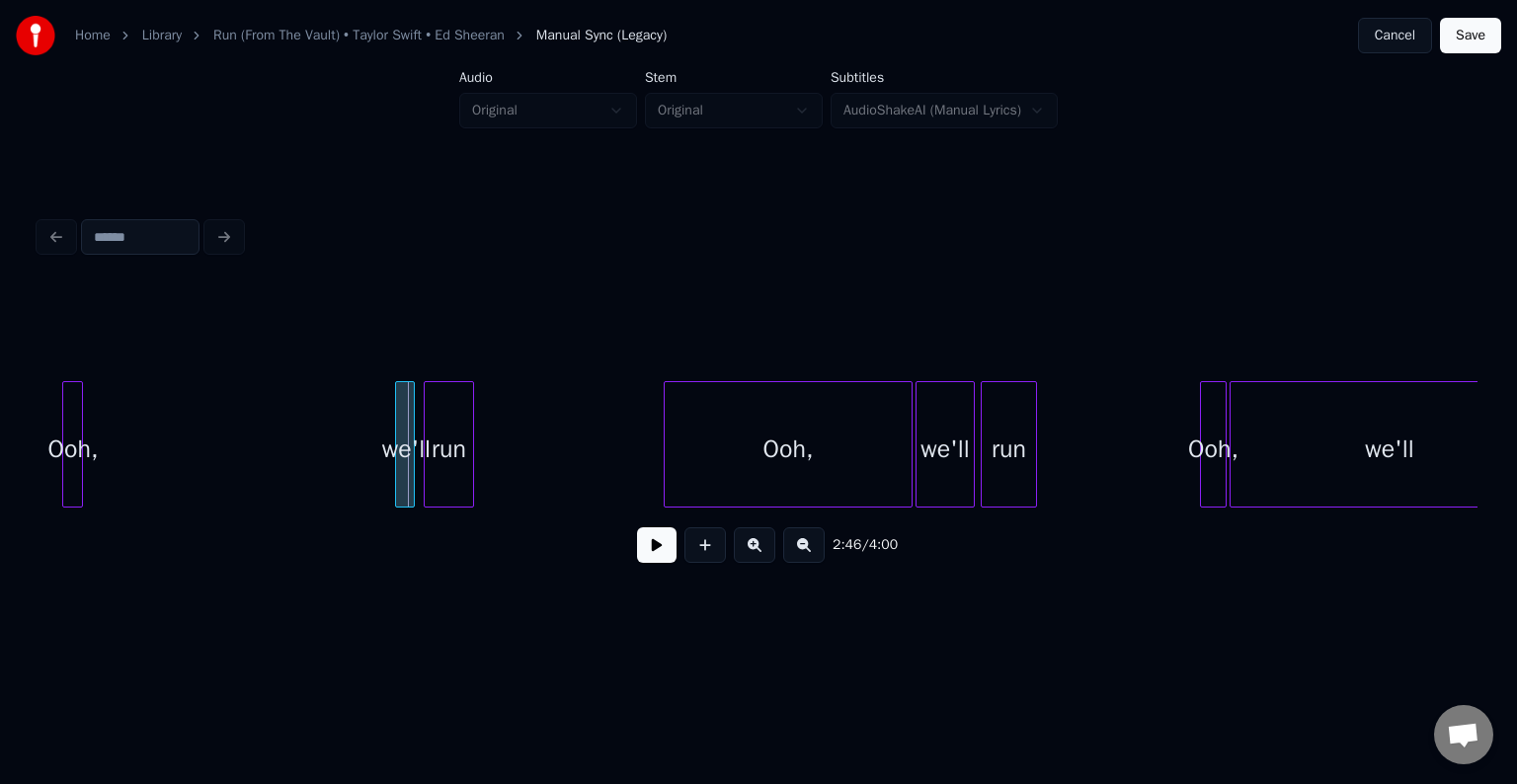 click at bounding box center [399, 444] 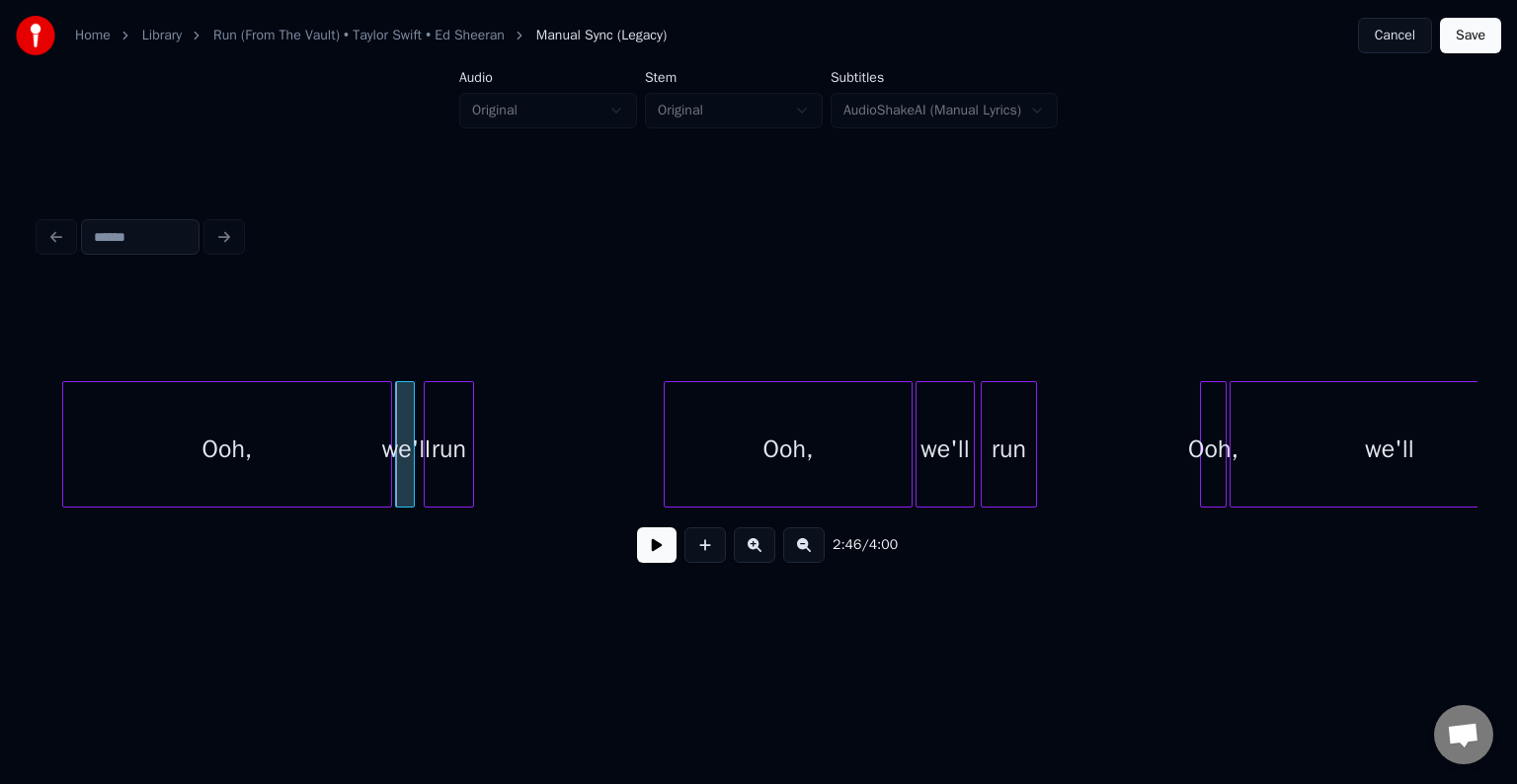 click at bounding box center (388, 444) 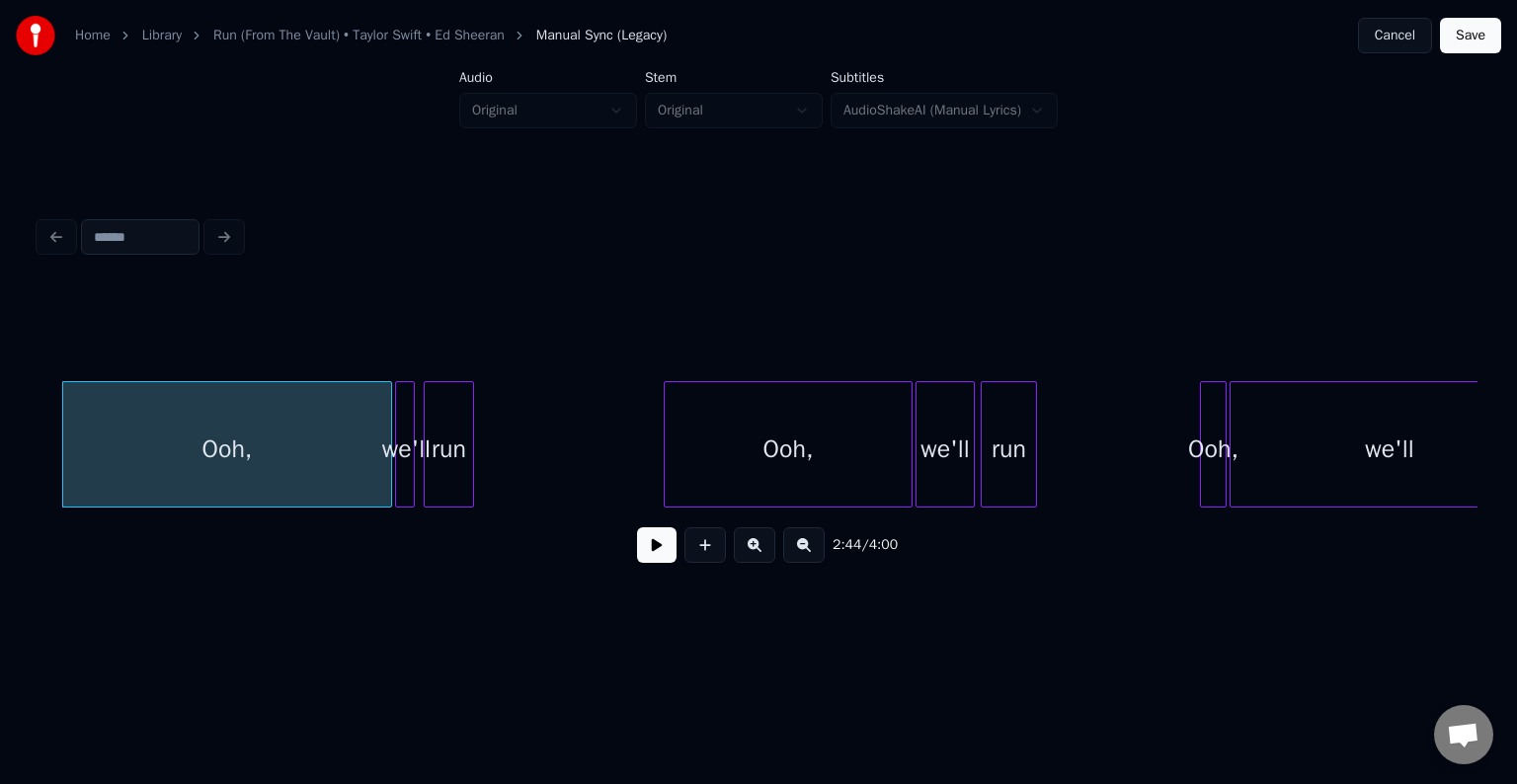 click at bounding box center [657, 545] 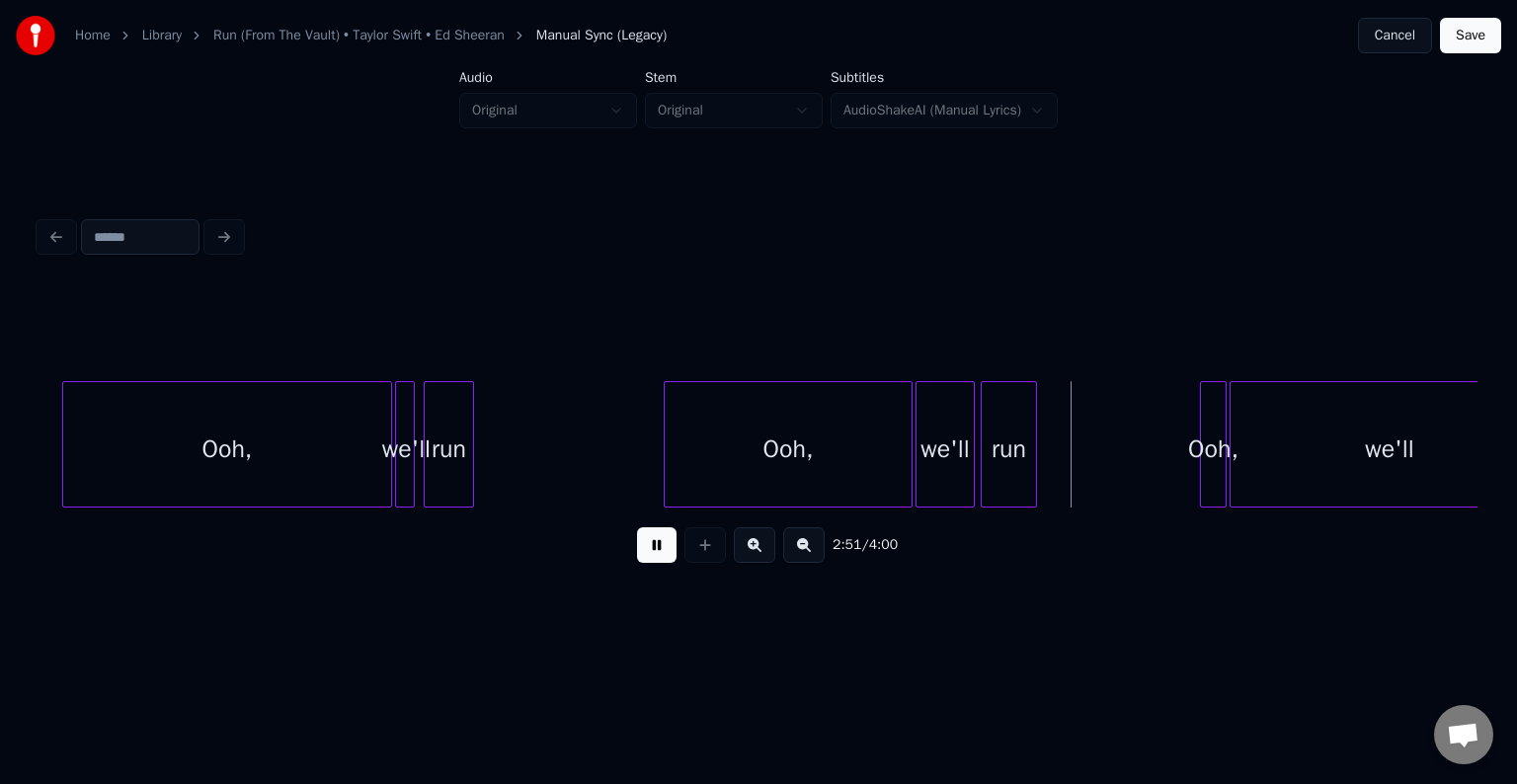 click at bounding box center [657, 545] 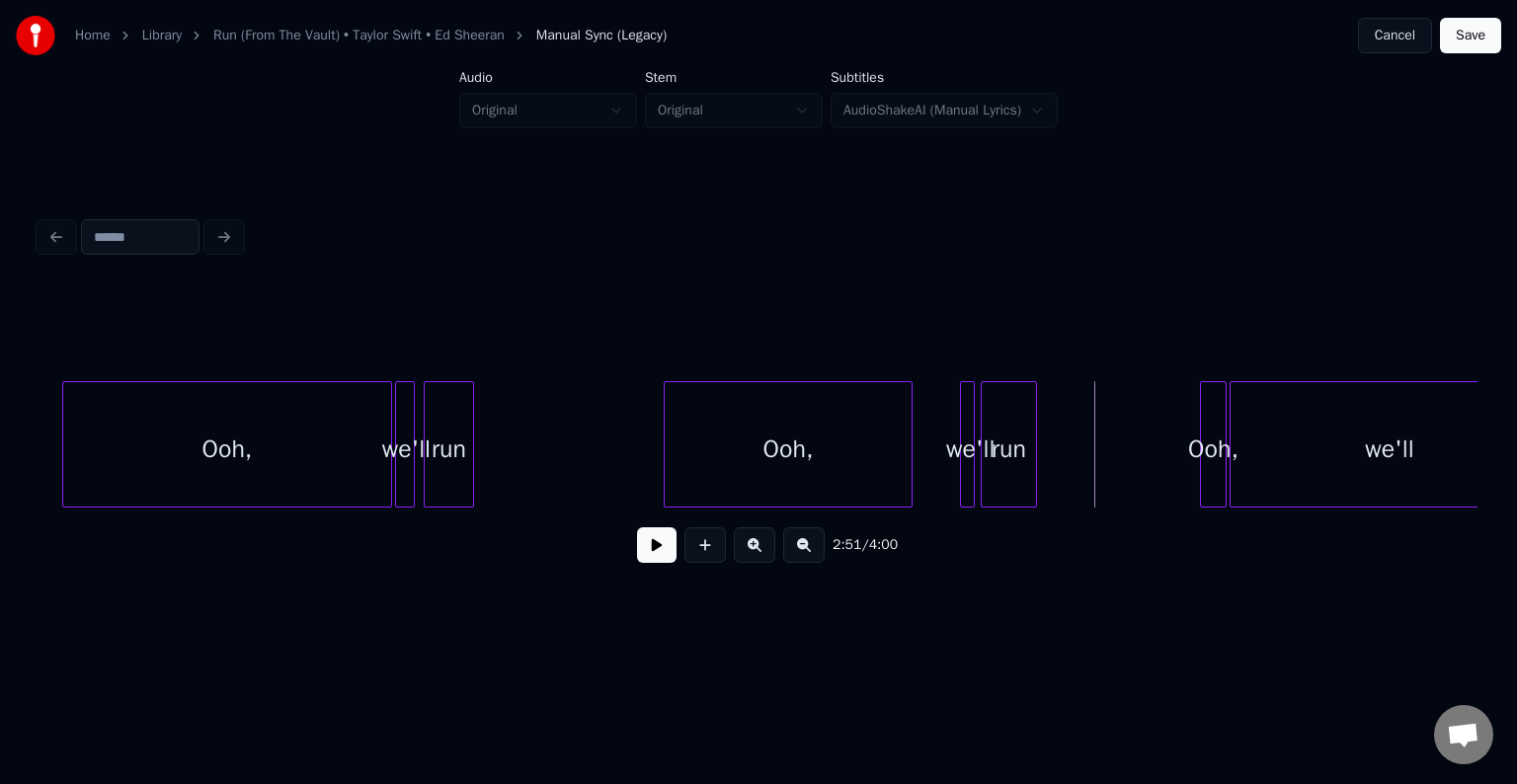 click at bounding box center [964, 444] 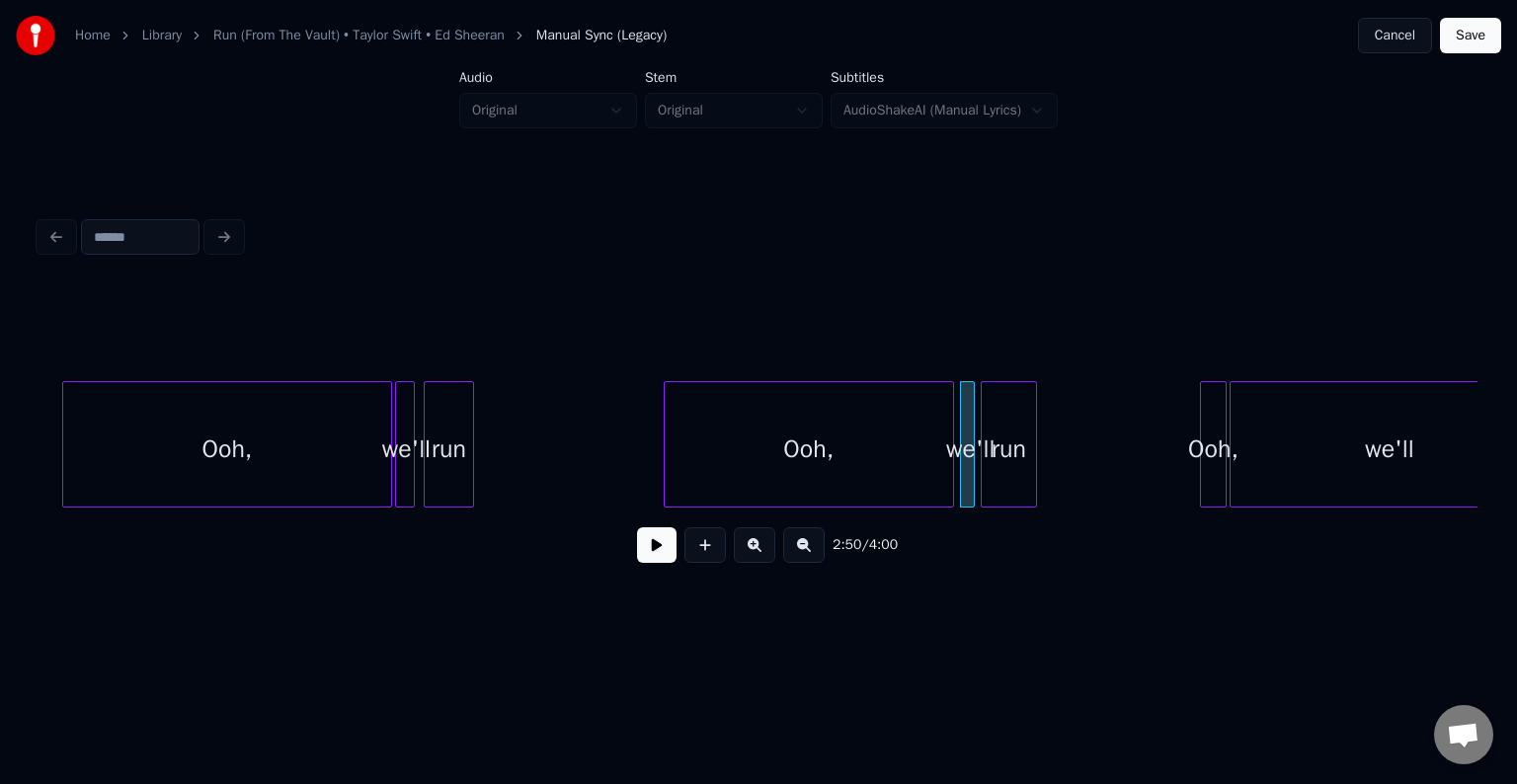 click at bounding box center [950, 444] 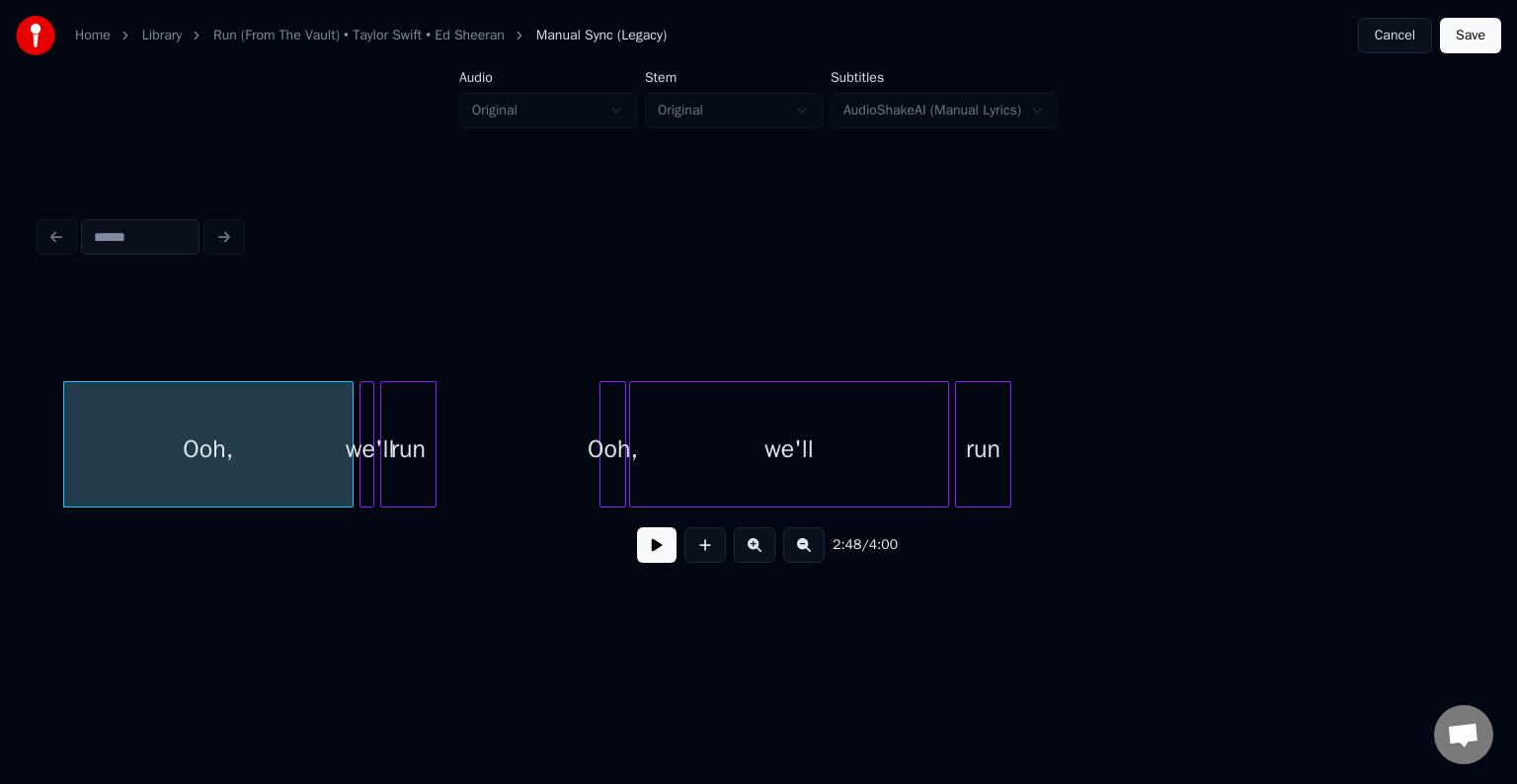 scroll, scrollTop: 0, scrollLeft: 25082, axis: horizontal 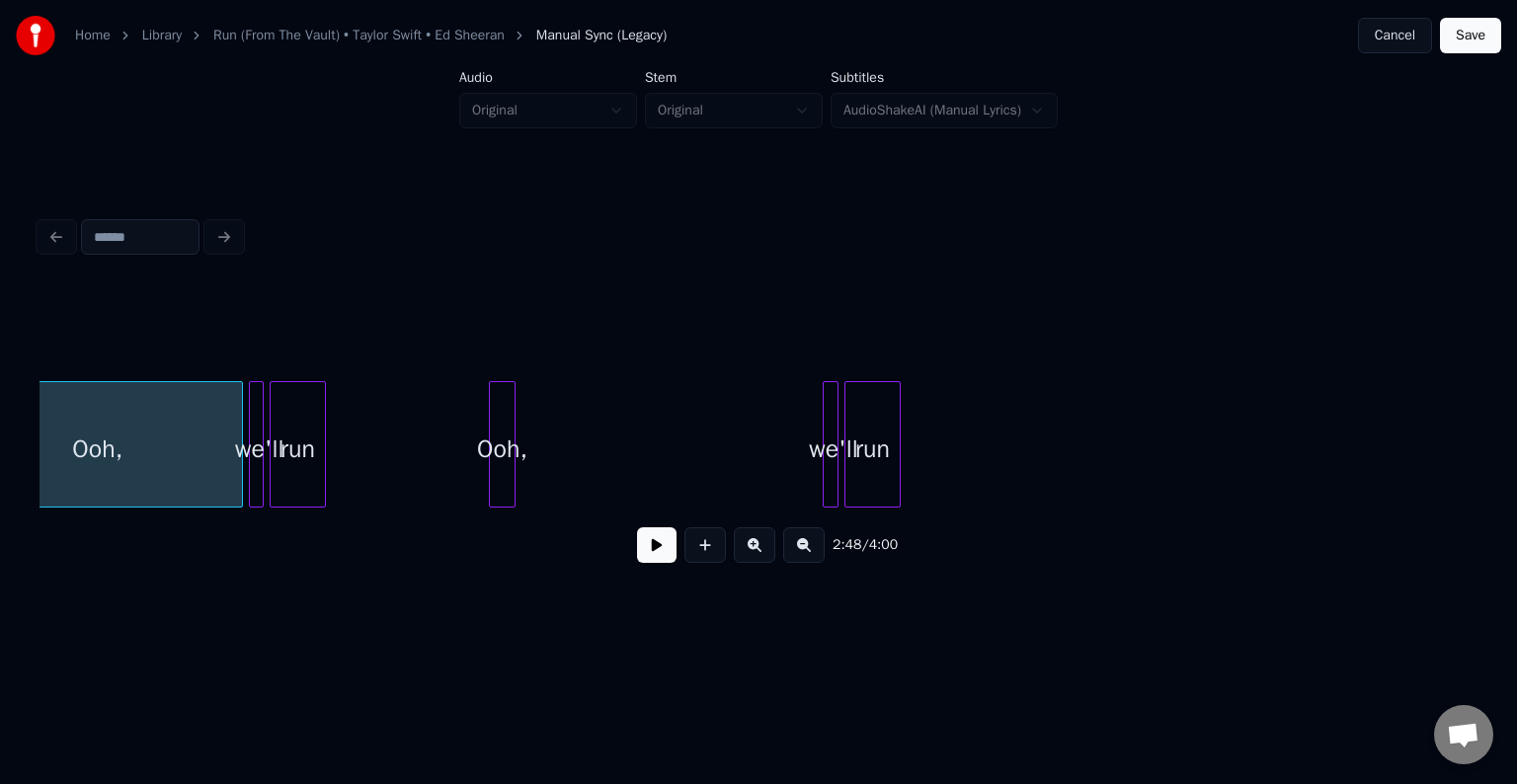 click at bounding box center (827, 444) 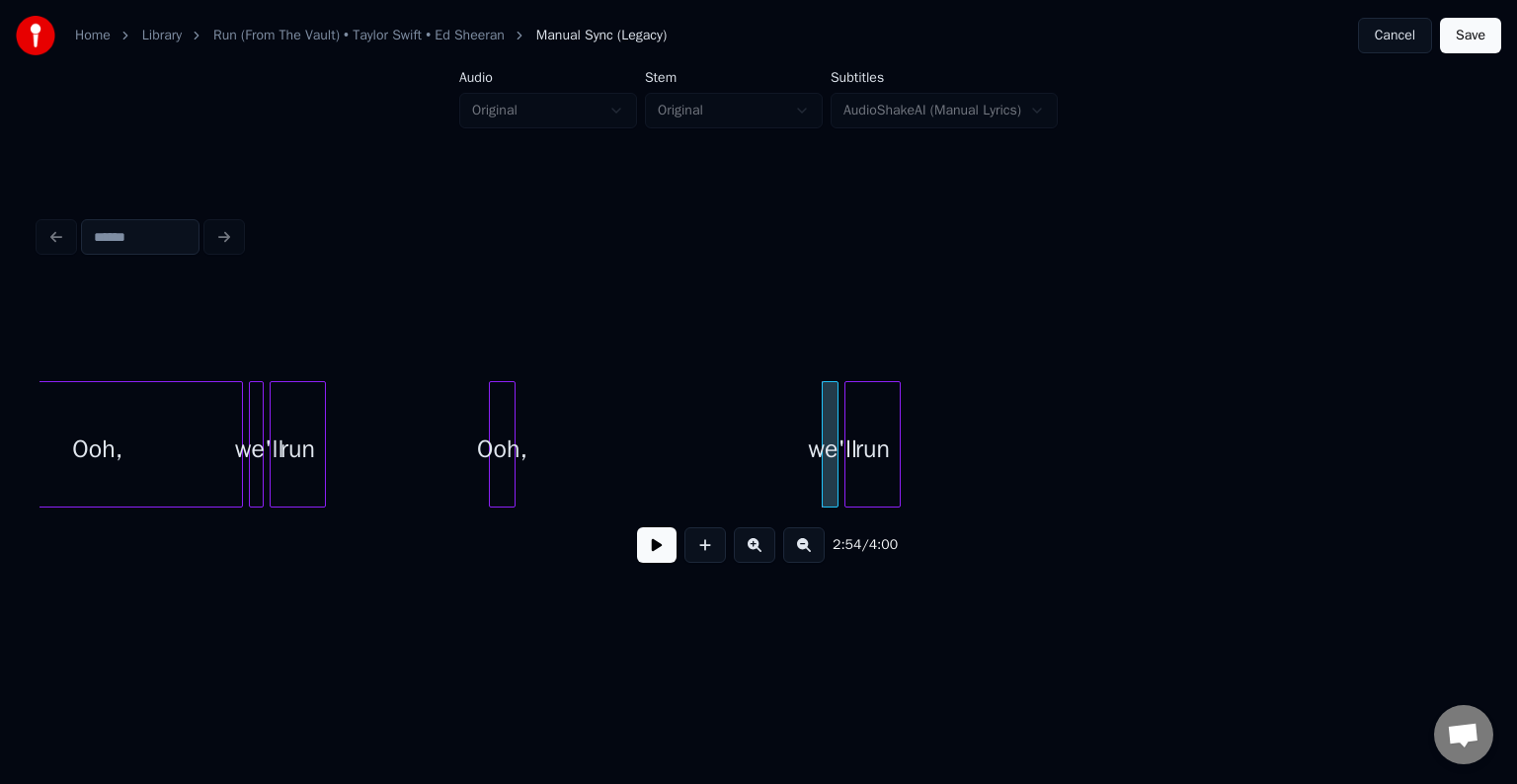 click at bounding box center (512, 444) 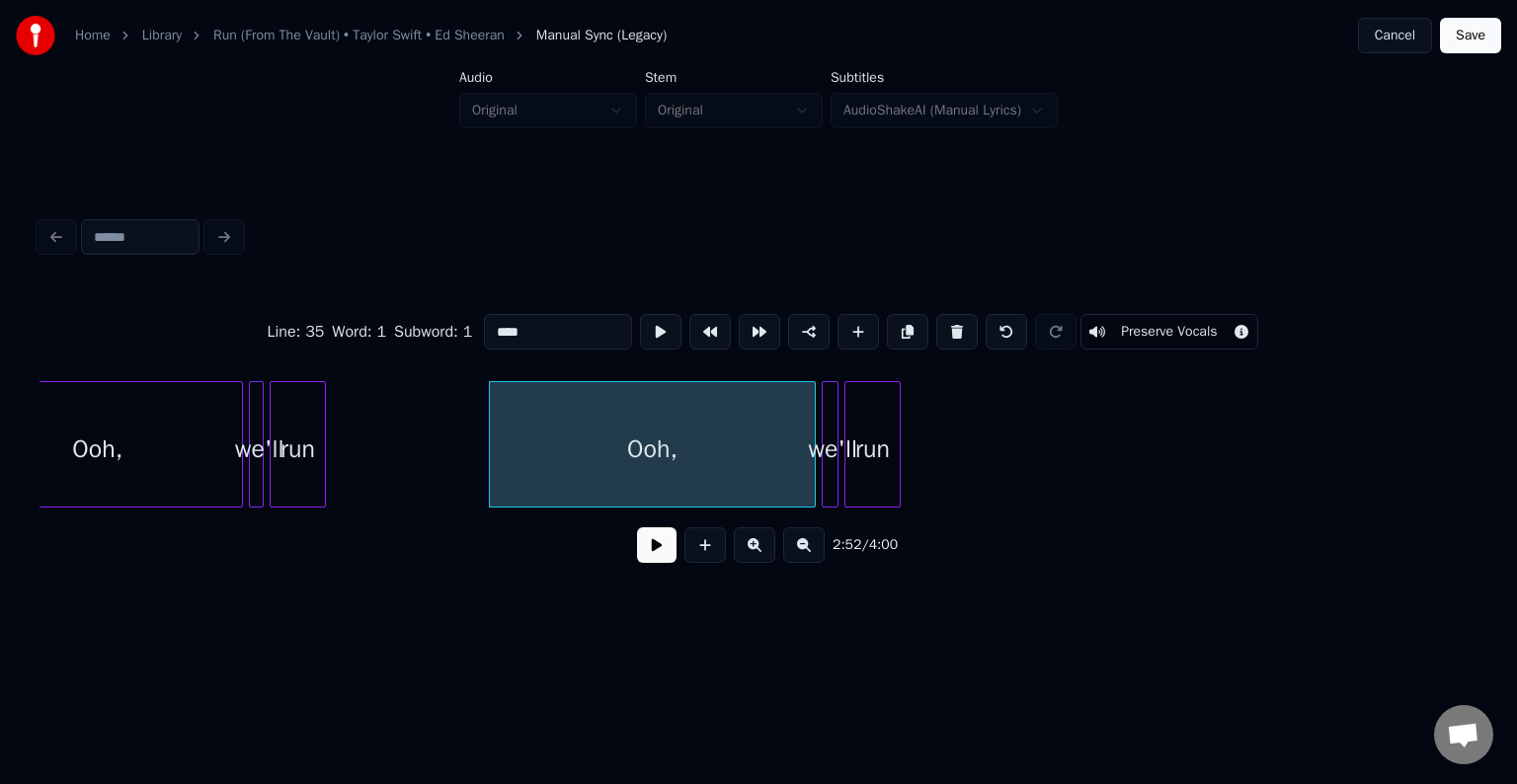 click at bounding box center (812, 444) 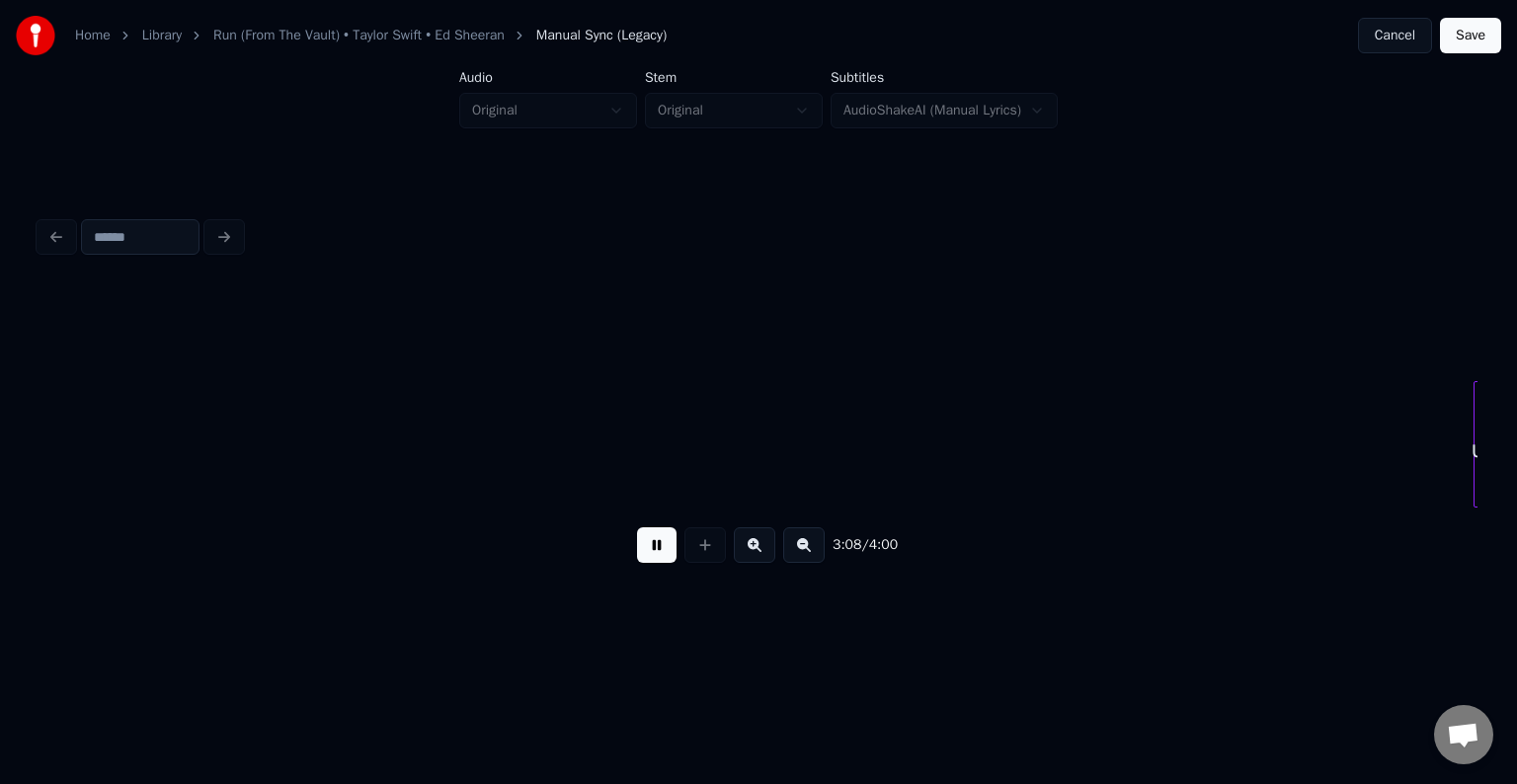 scroll, scrollTop: 0, scrollLeft: 27962, axis: horizontal 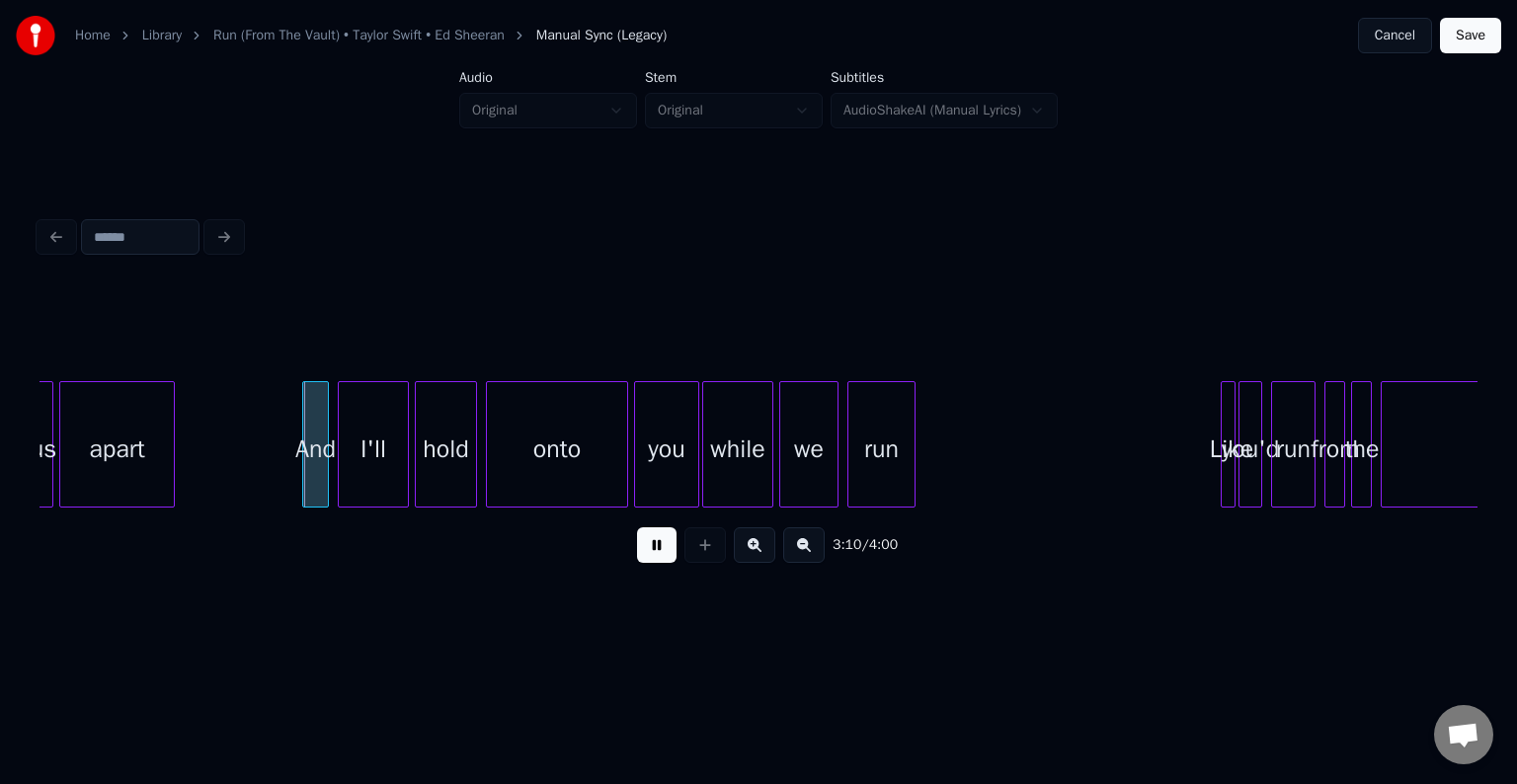 click at bounding box center (657, 545) 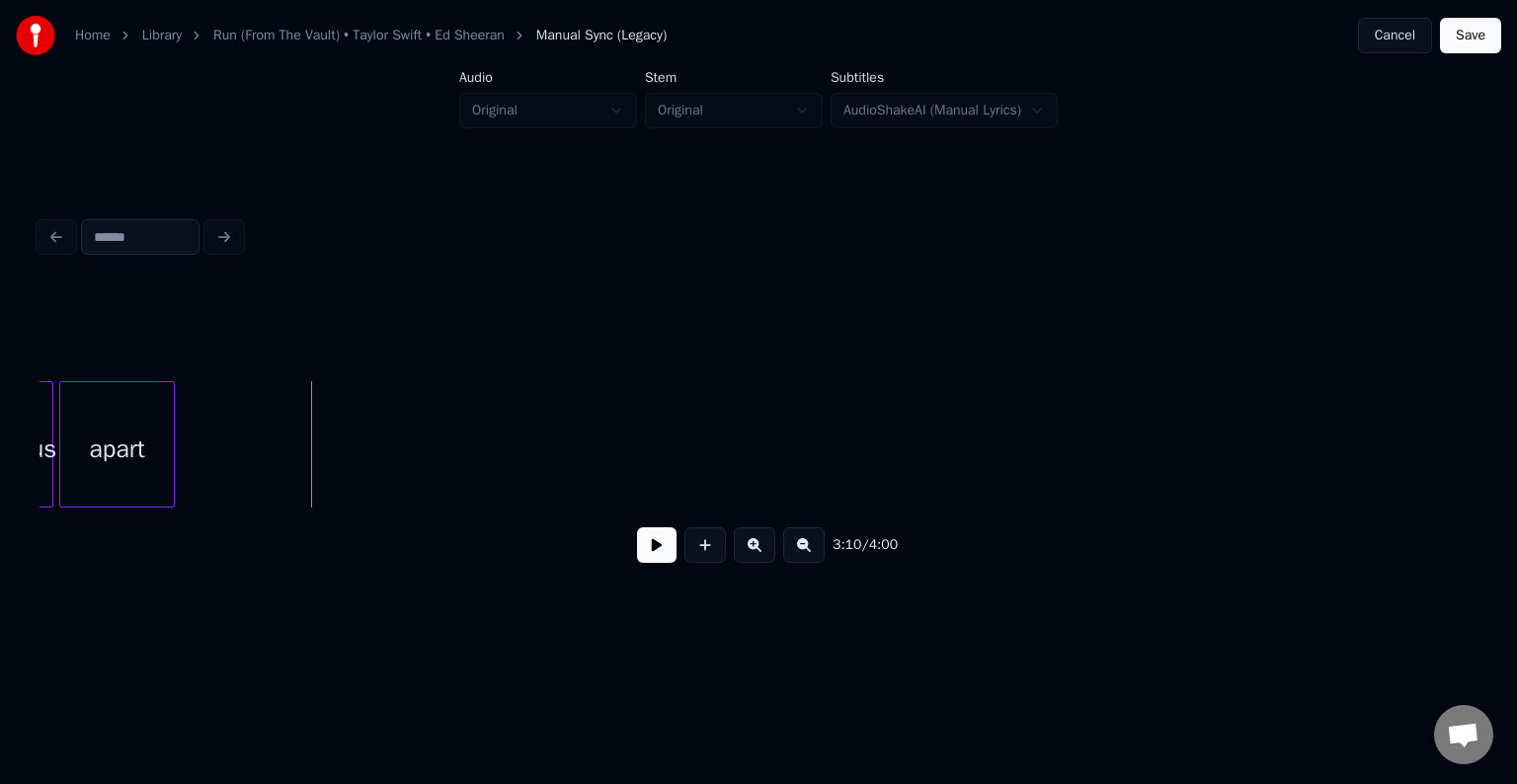 scroll, scrollTop: 0, scrollLeft: 26705, axis: horizontal 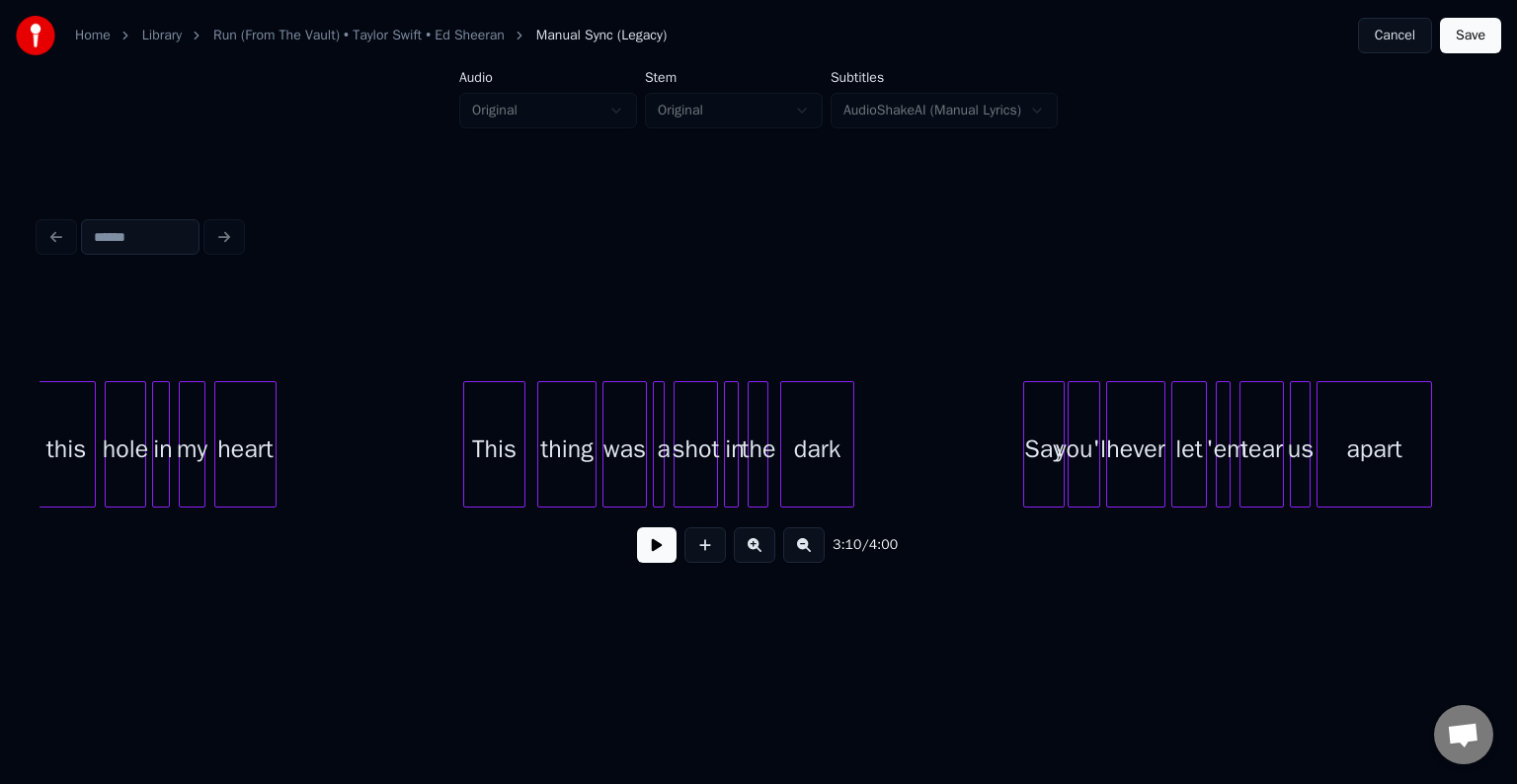 click on "tear" at bounding box center [1261, 449] 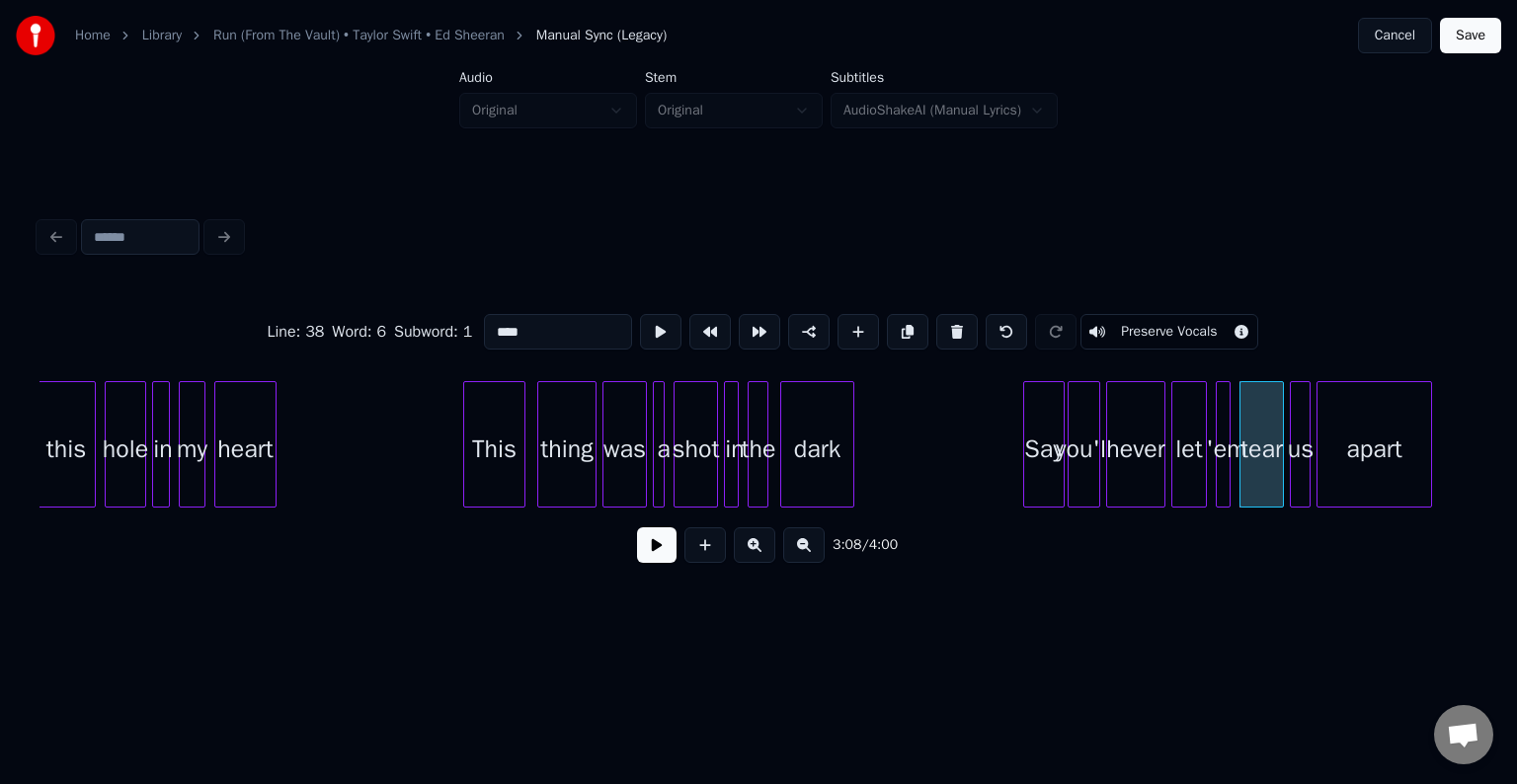 click at bounding box center (1227, 444) 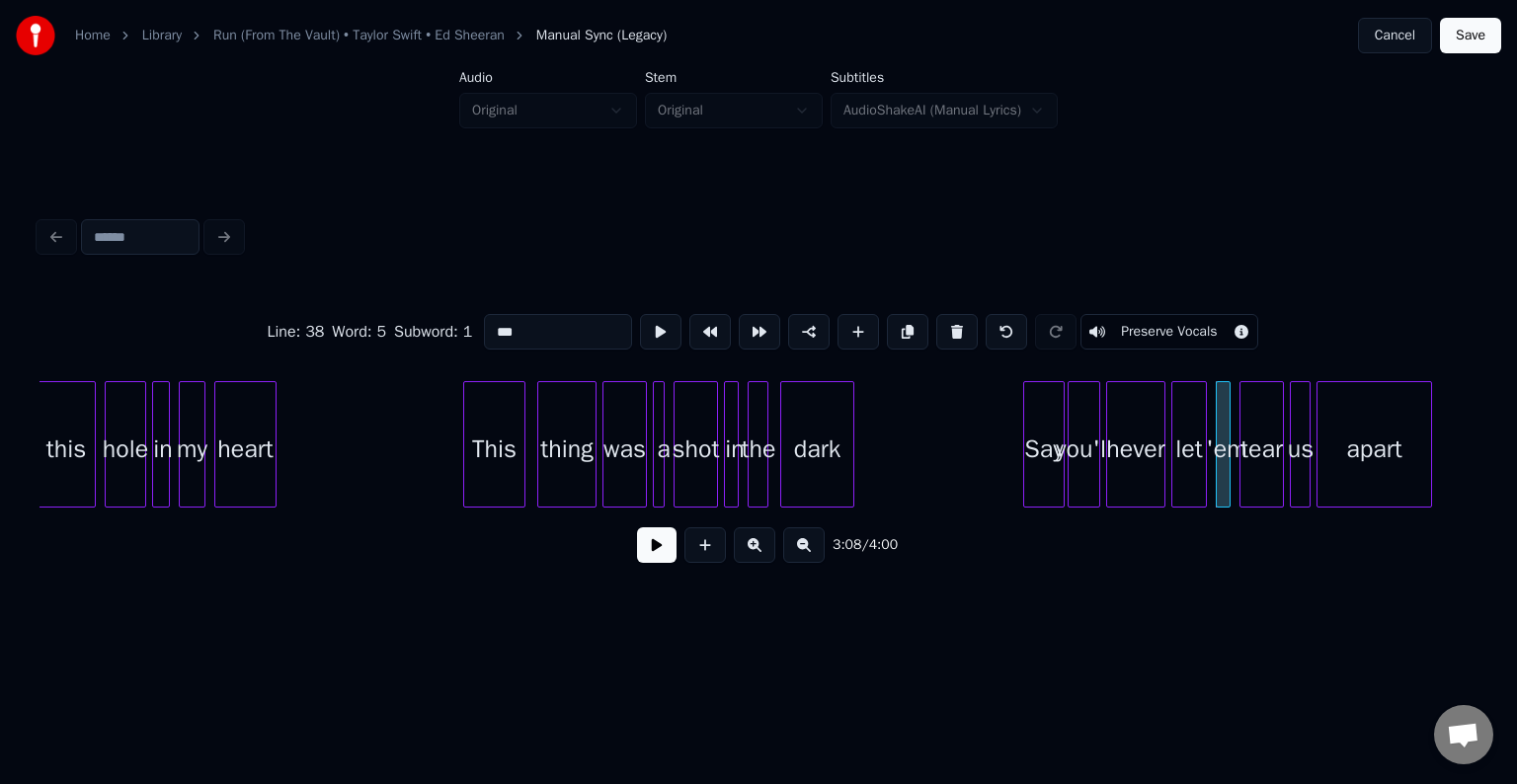 click at bounding box center [657, 545] 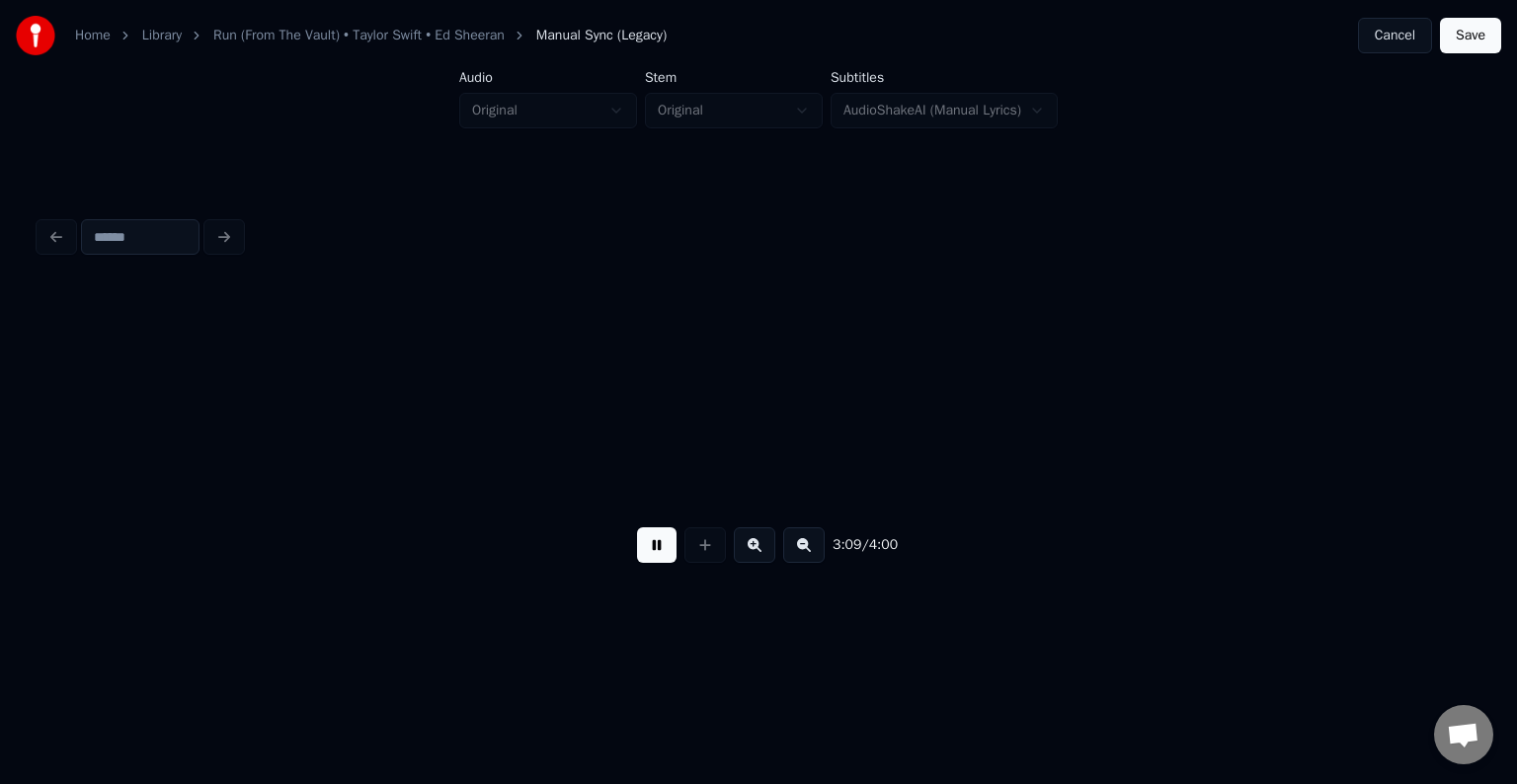 scroll, scrollTop: 0, scrollLeft: 28144, axis: horizontal 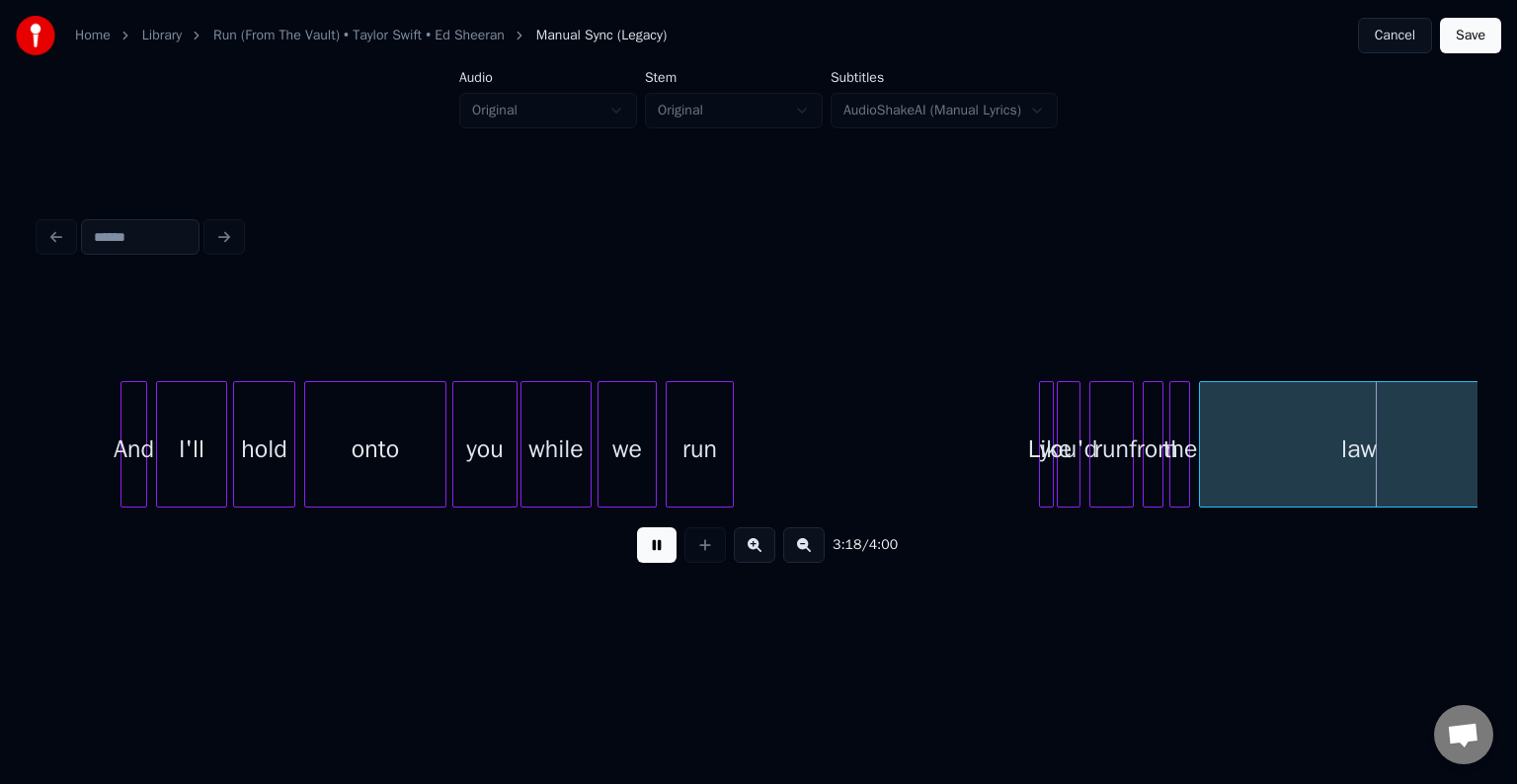 click at bounding box center (657, 545) 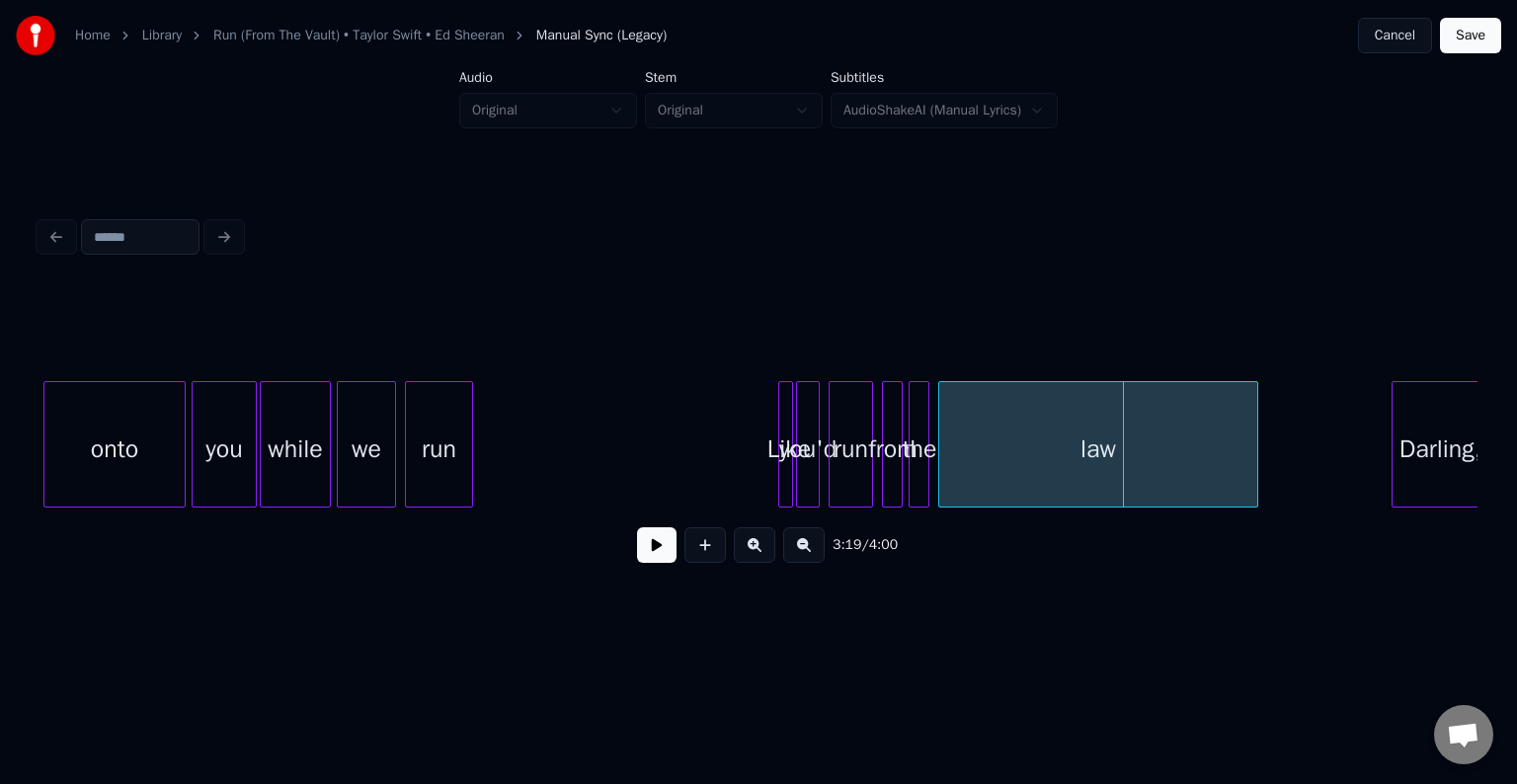 scroll, scrollTop: 0, scrollLeft: 28420, axis: horizontal 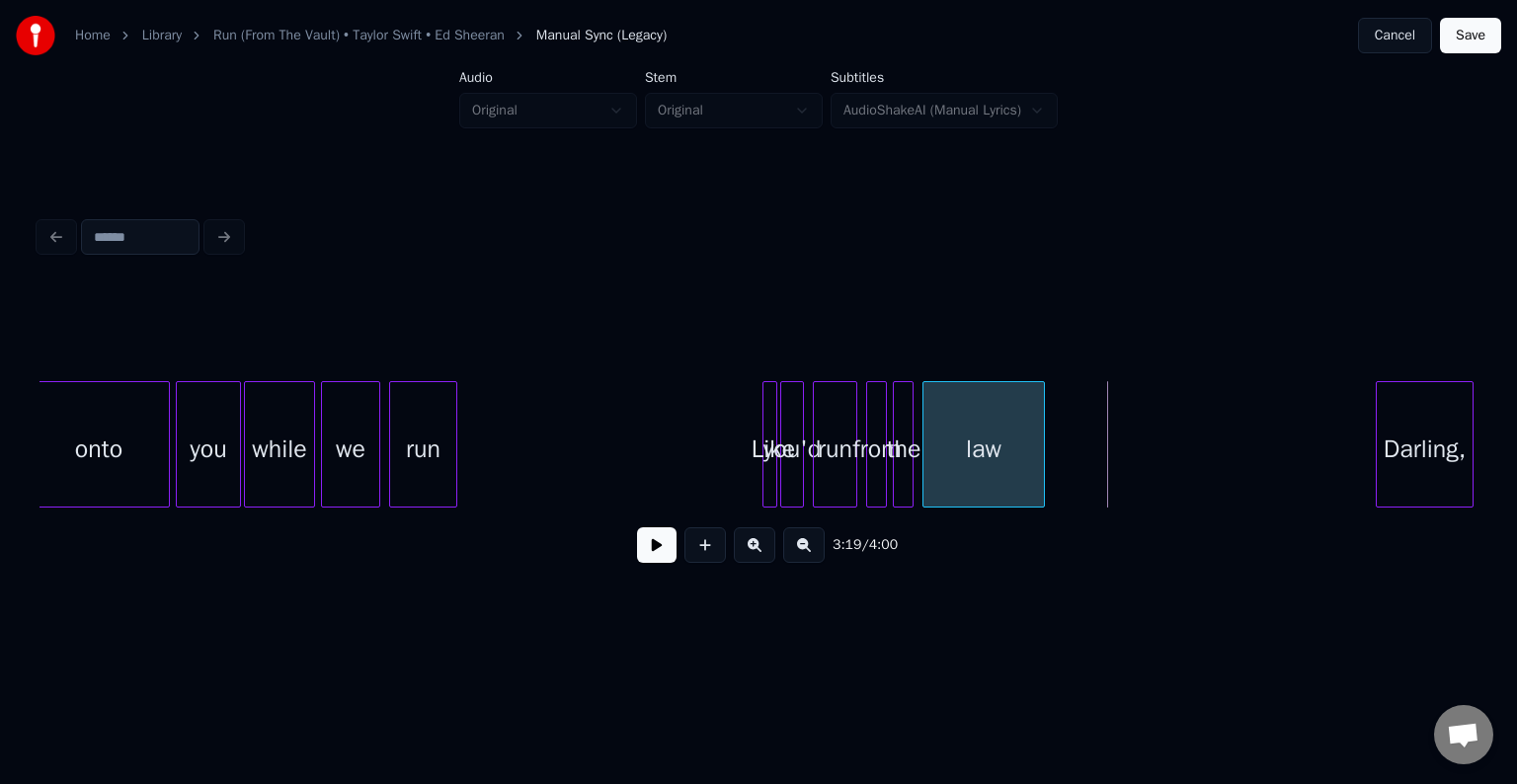 click at bounding box center (1041, 444) 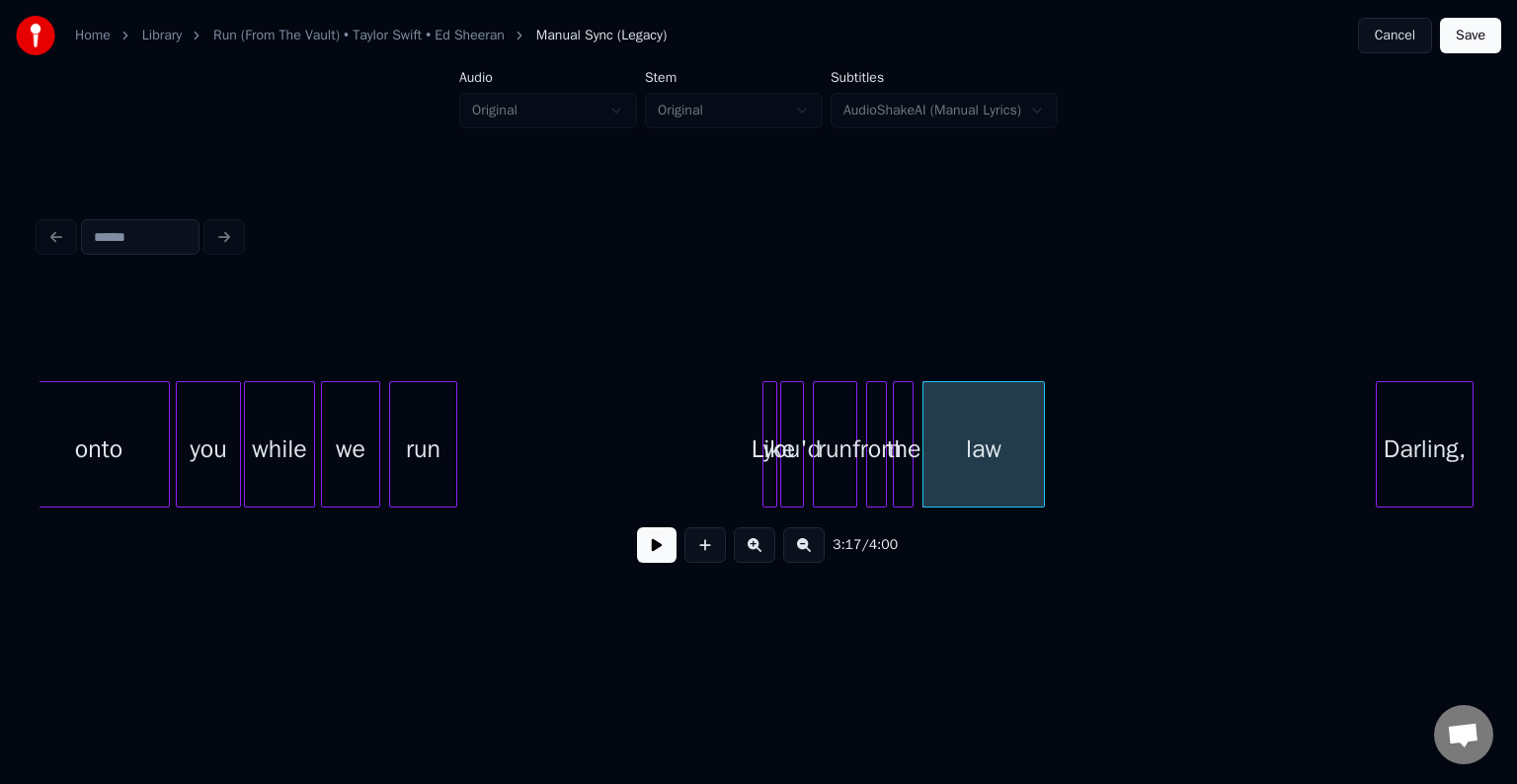 click at bounding box center (657, 545) 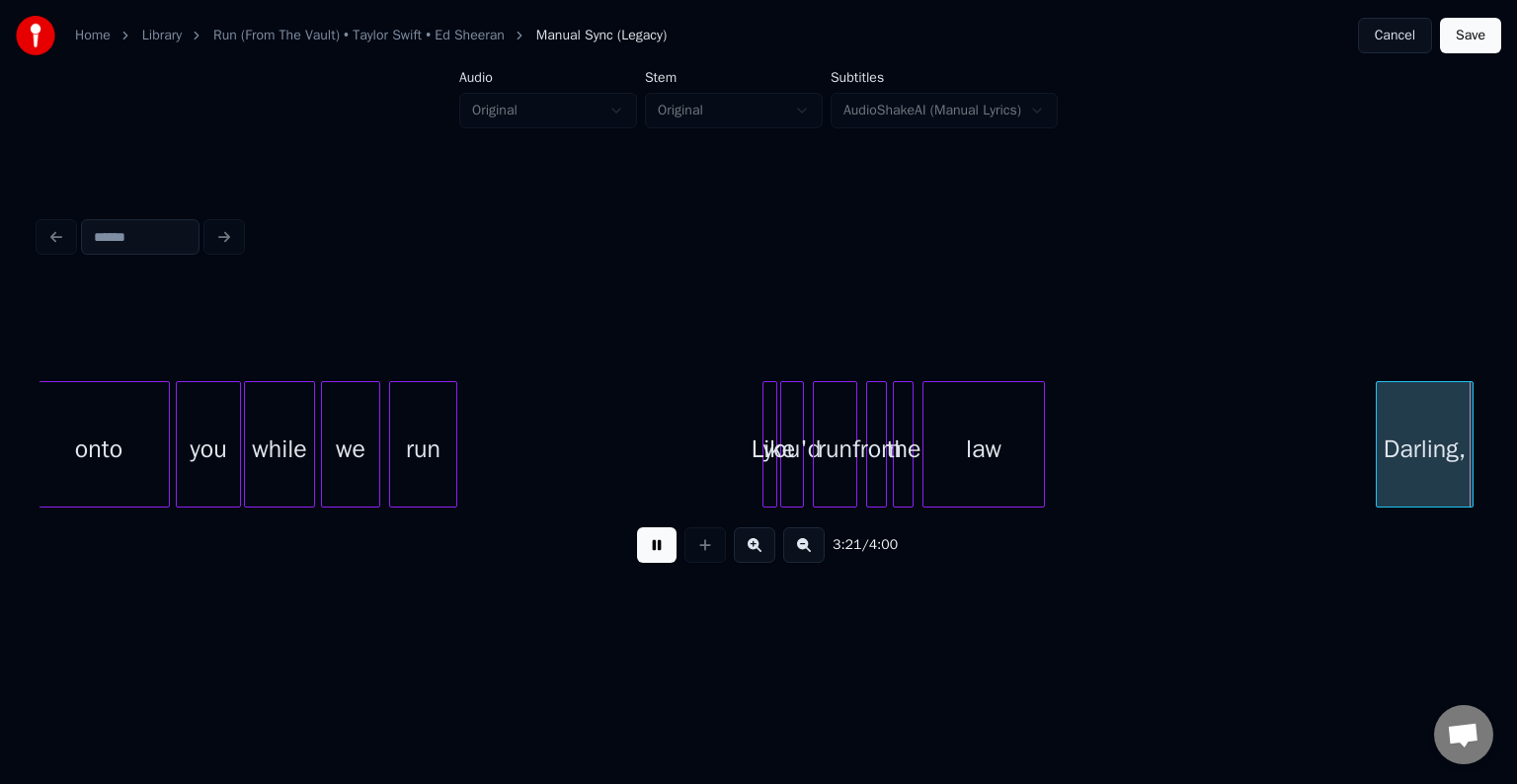 scroll, scrollTop: 0, scrollLeft: 29862, axis: horizontal 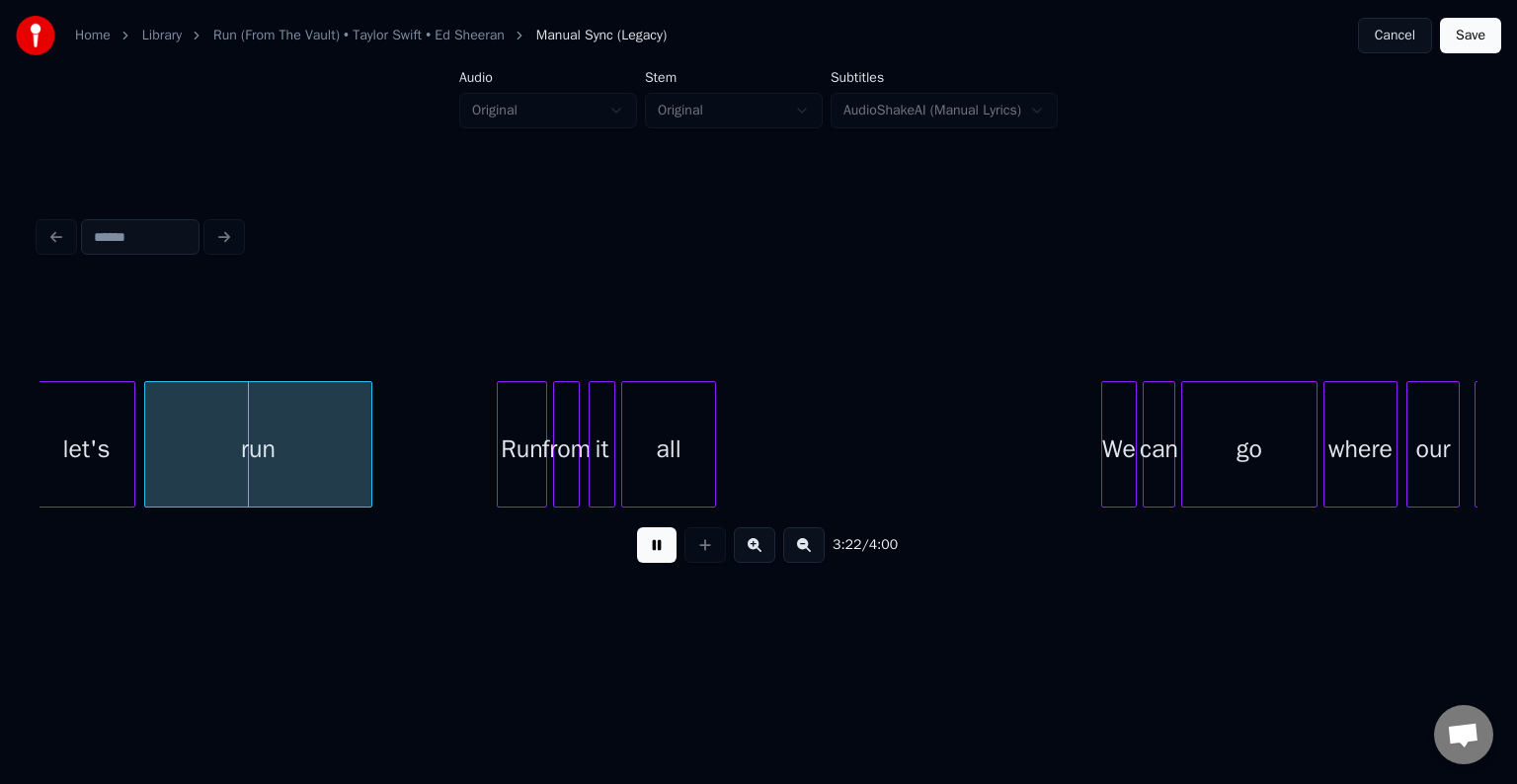 click at bounding box center [657, 545] 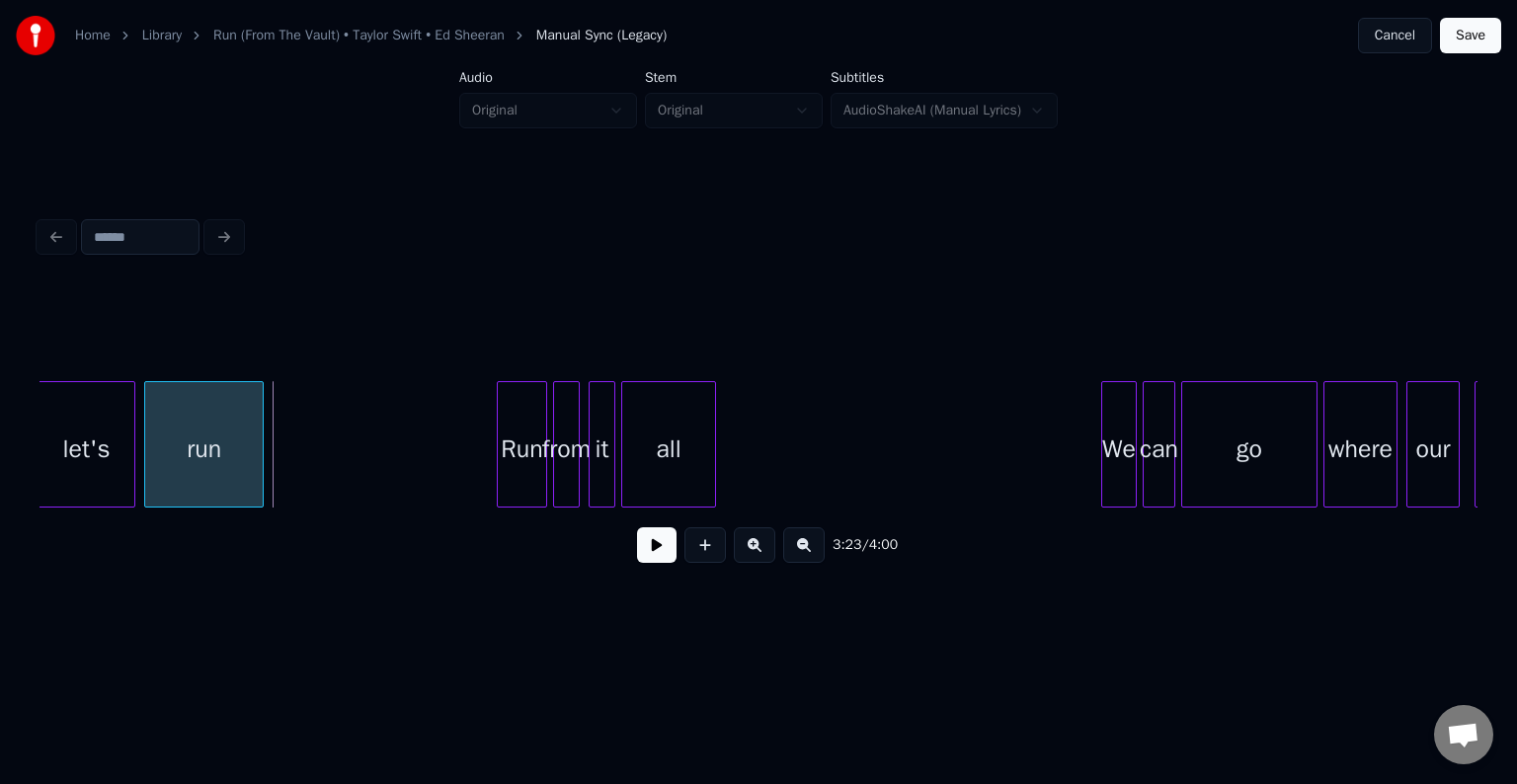 click at bounding box center (260, 444) 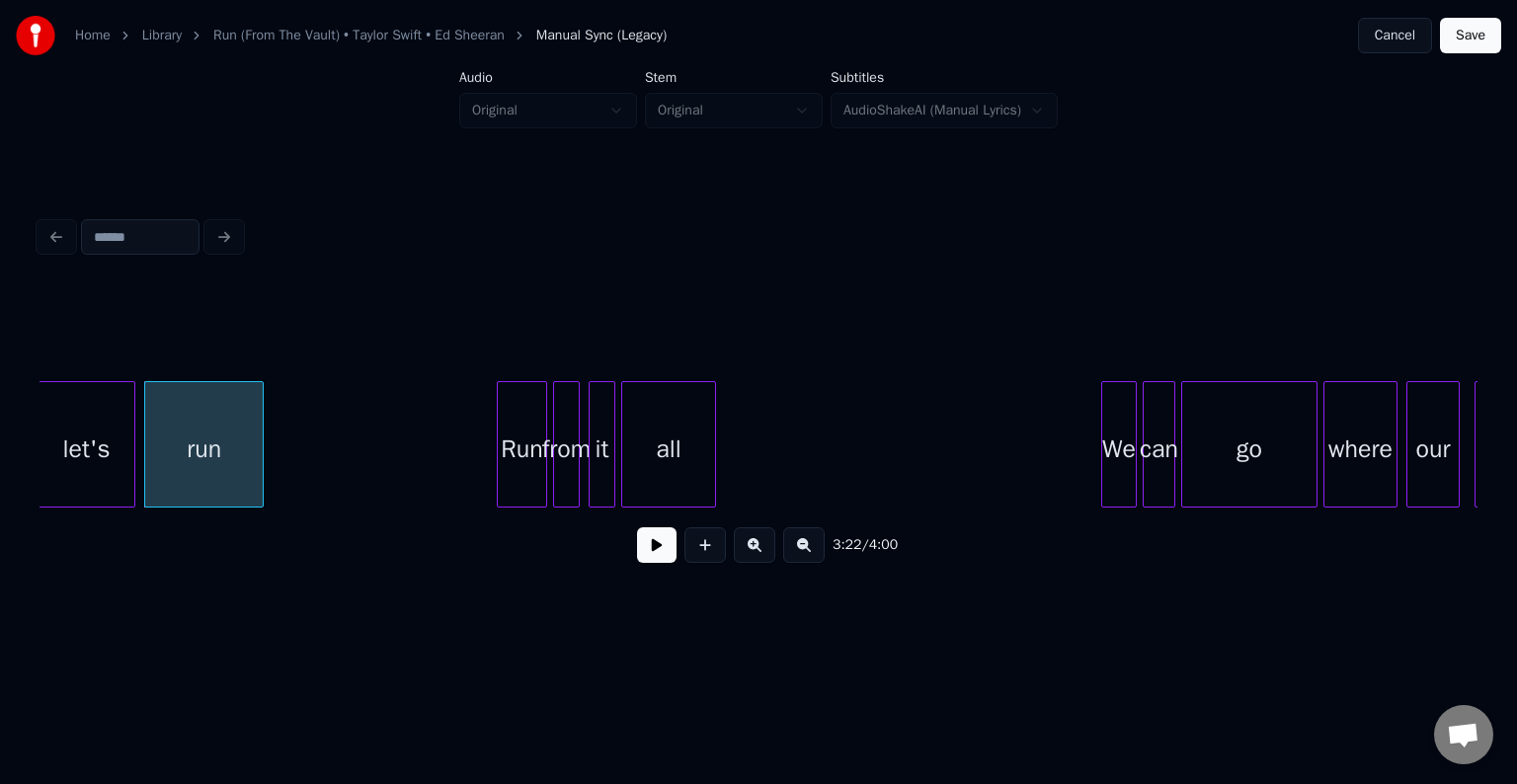 click at bounding box center (657, 545) 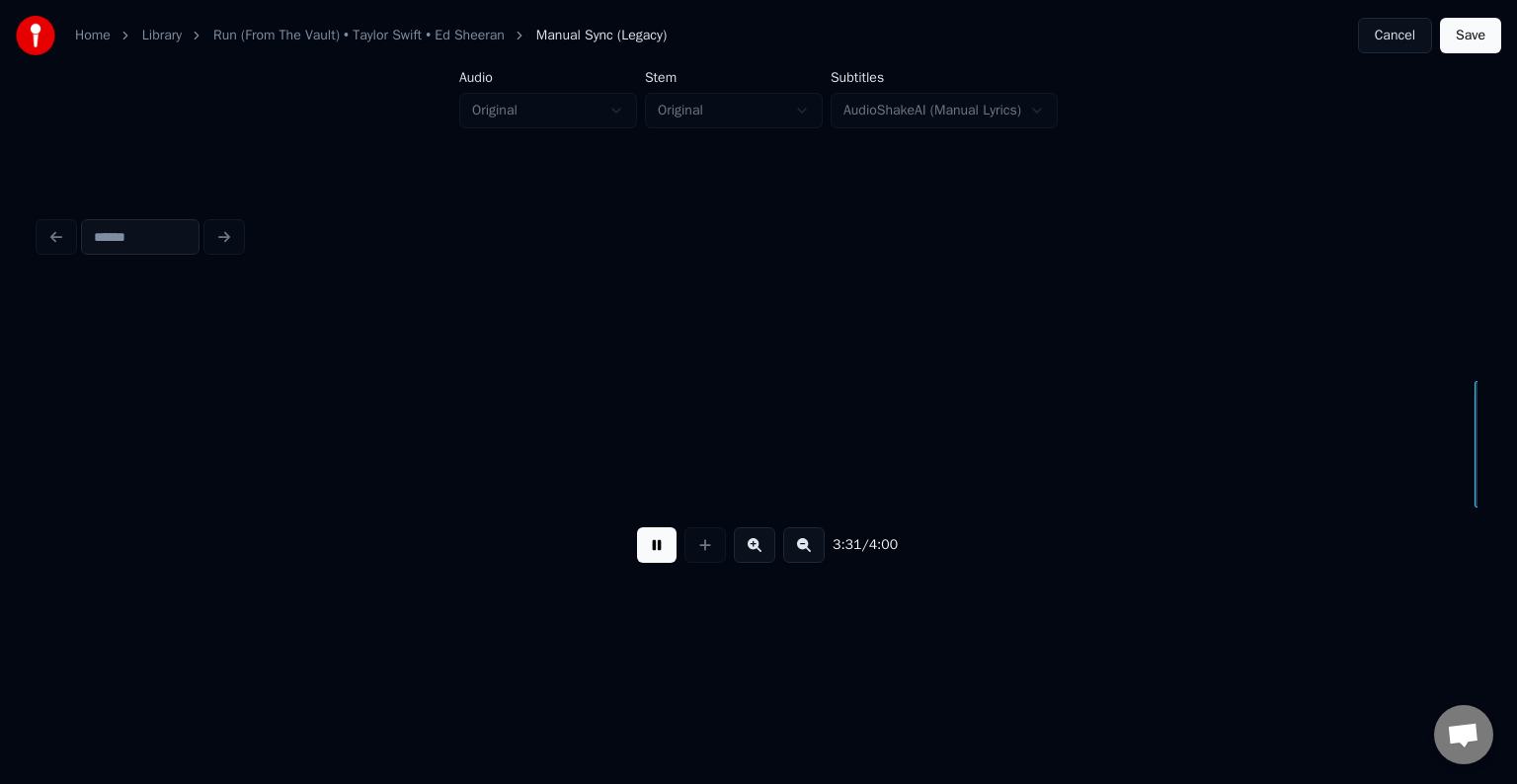 scroll, scrollTop: 0, scrollLeft: 31302, axis: horizontal 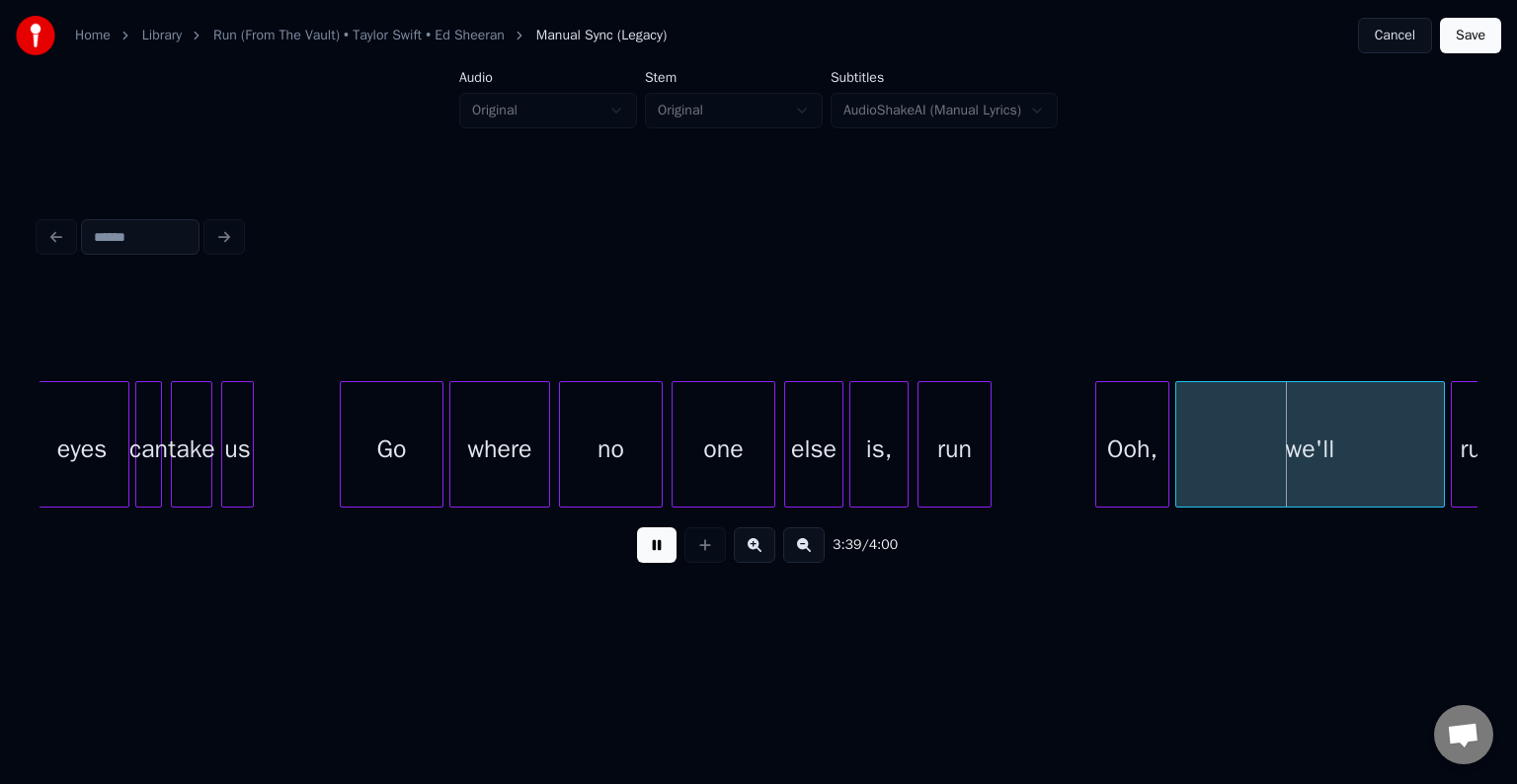 click at bounding box center (657, 545) 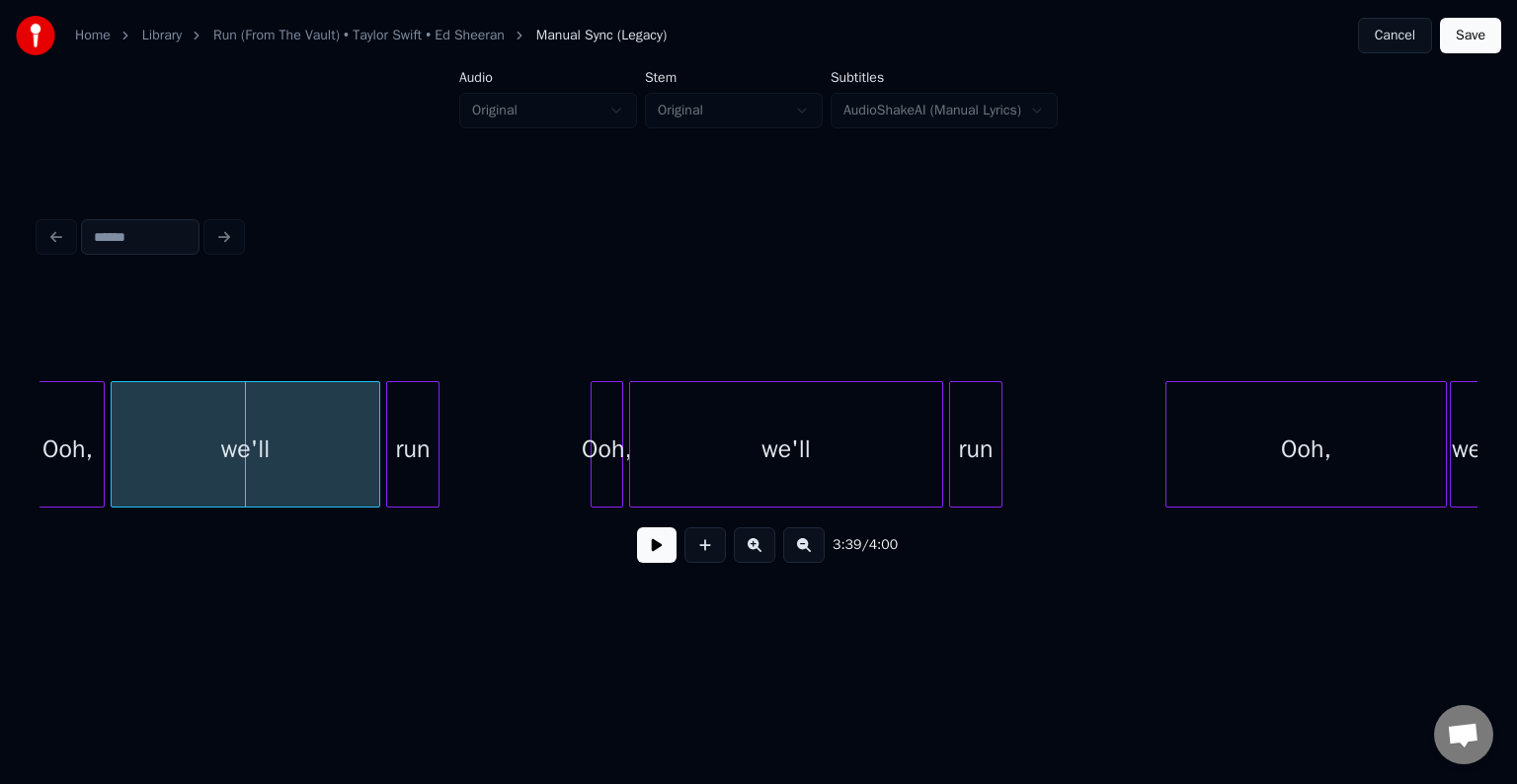scroll, scrollTop: 0, scrollLeft: 32369, axis: horizontal 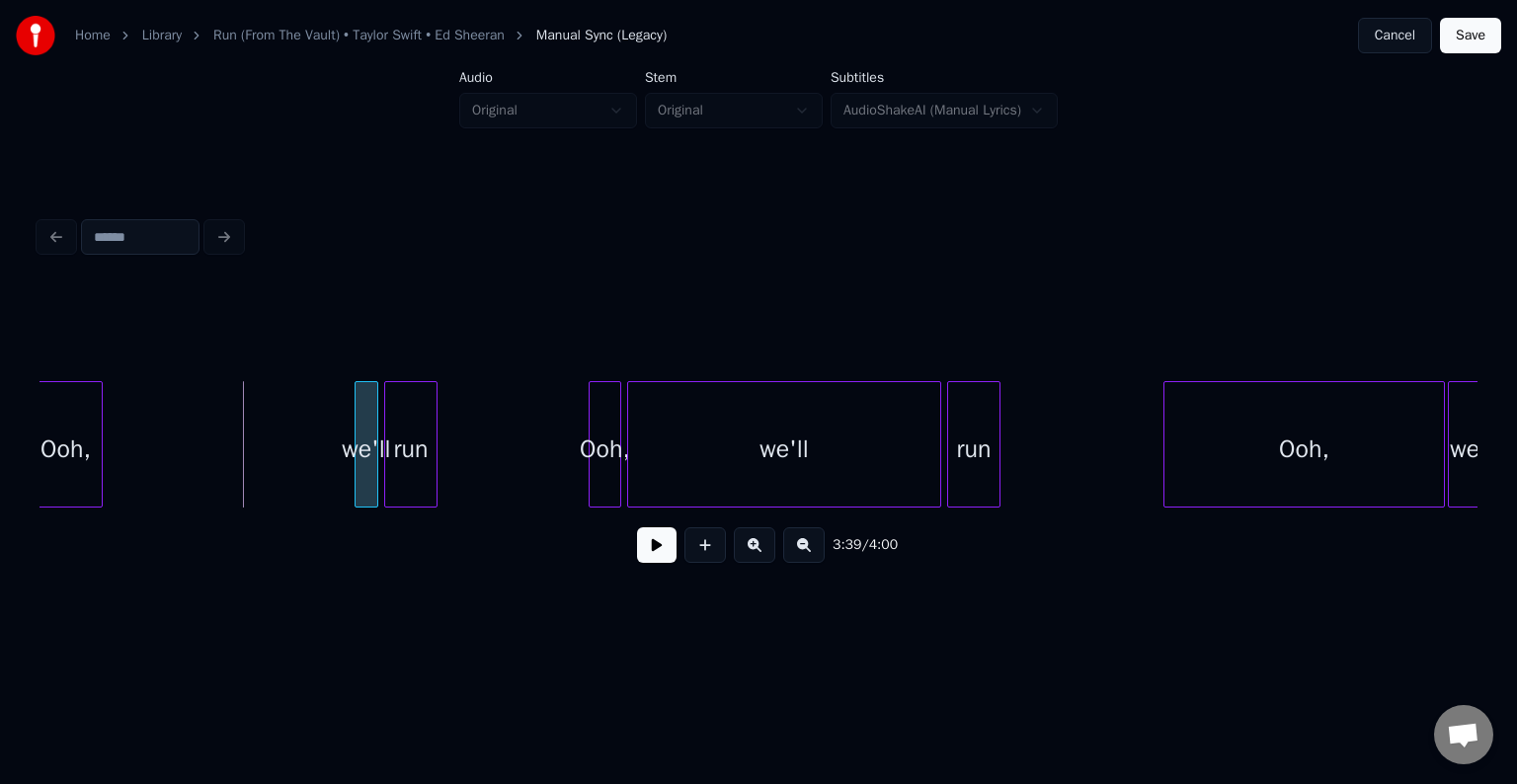 click at bounding box center [359, 444] 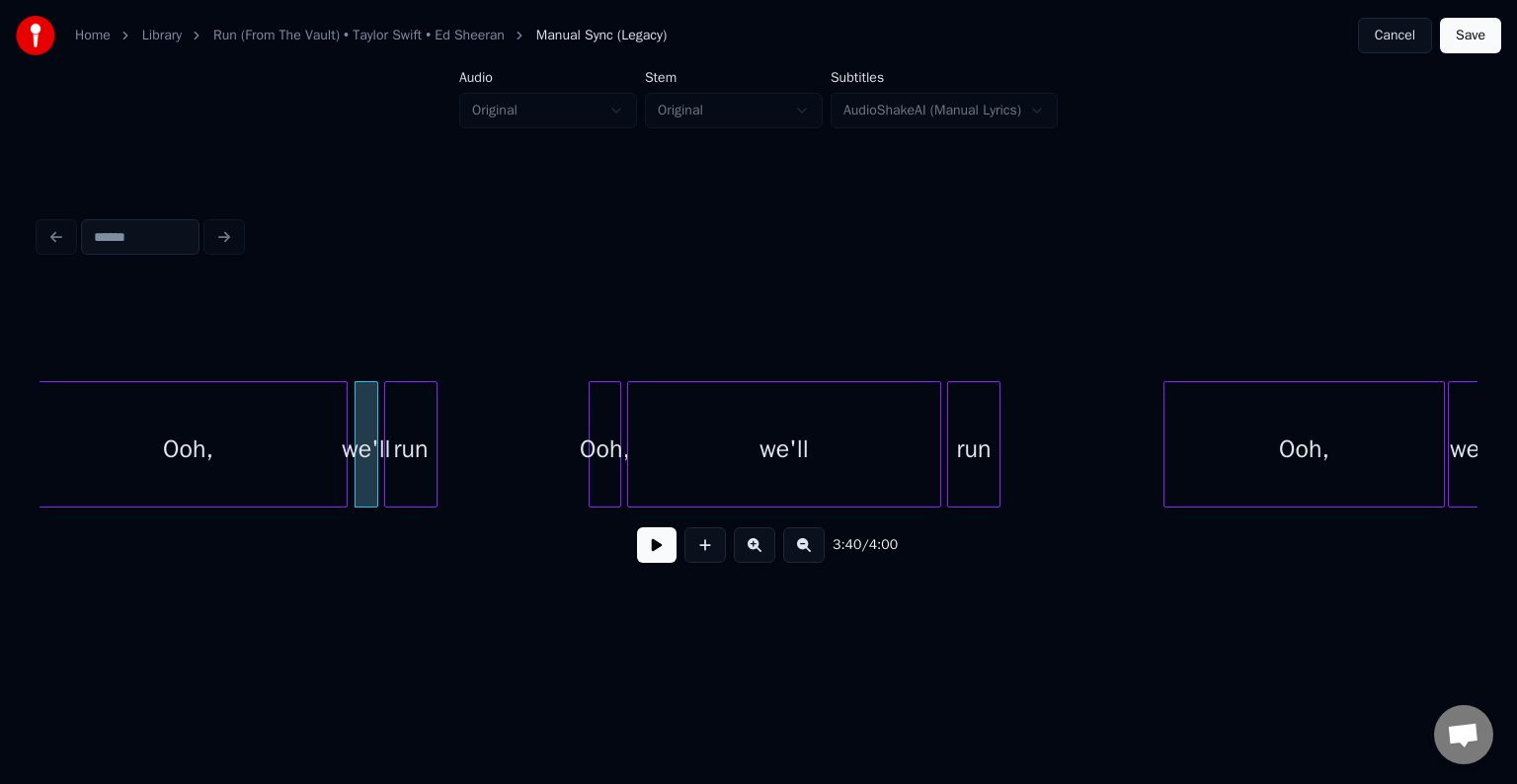 click at bounding box center [344, 444] 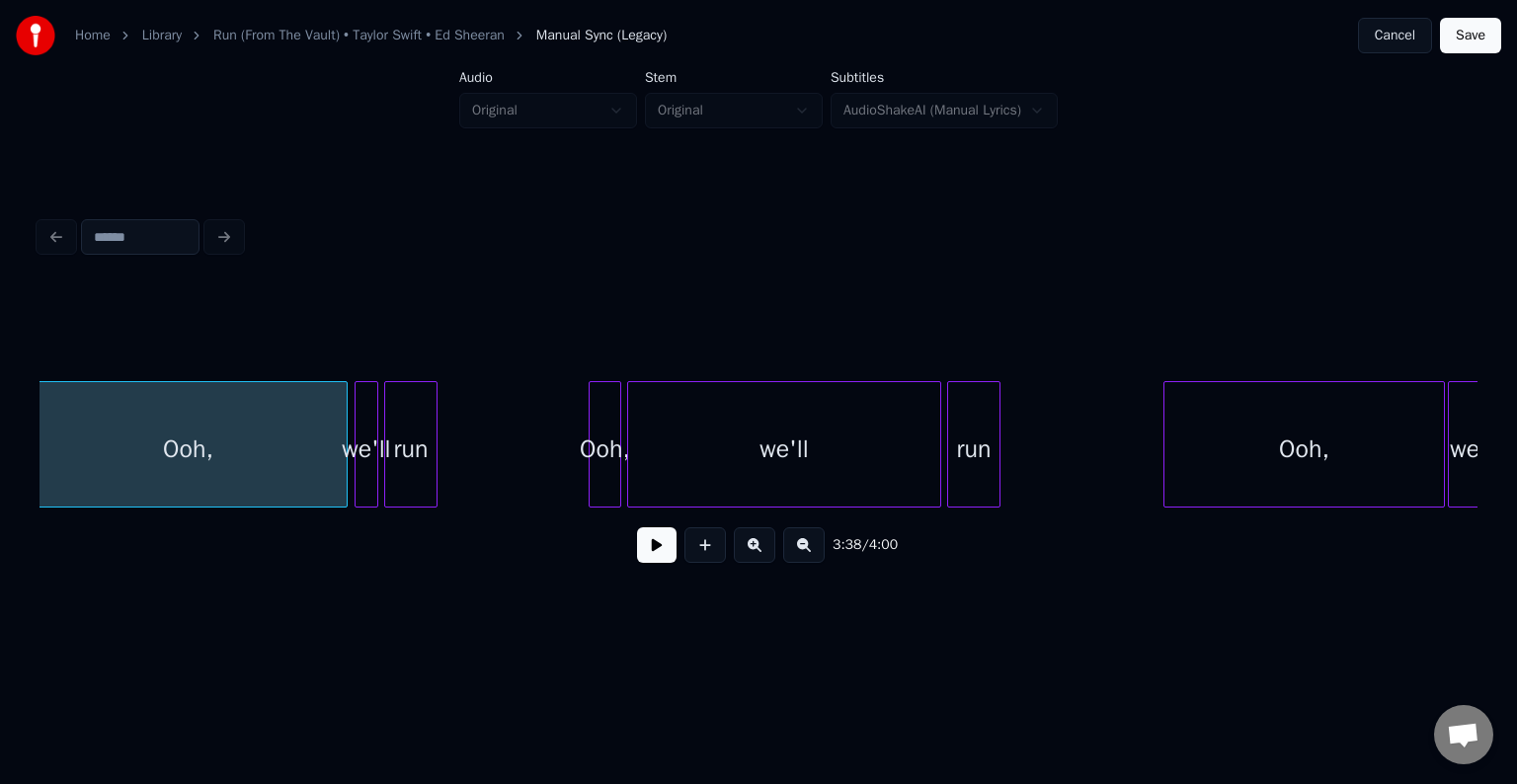 scroll, scrollTop: 0, scrollLeft: 32357, axis: horizontal 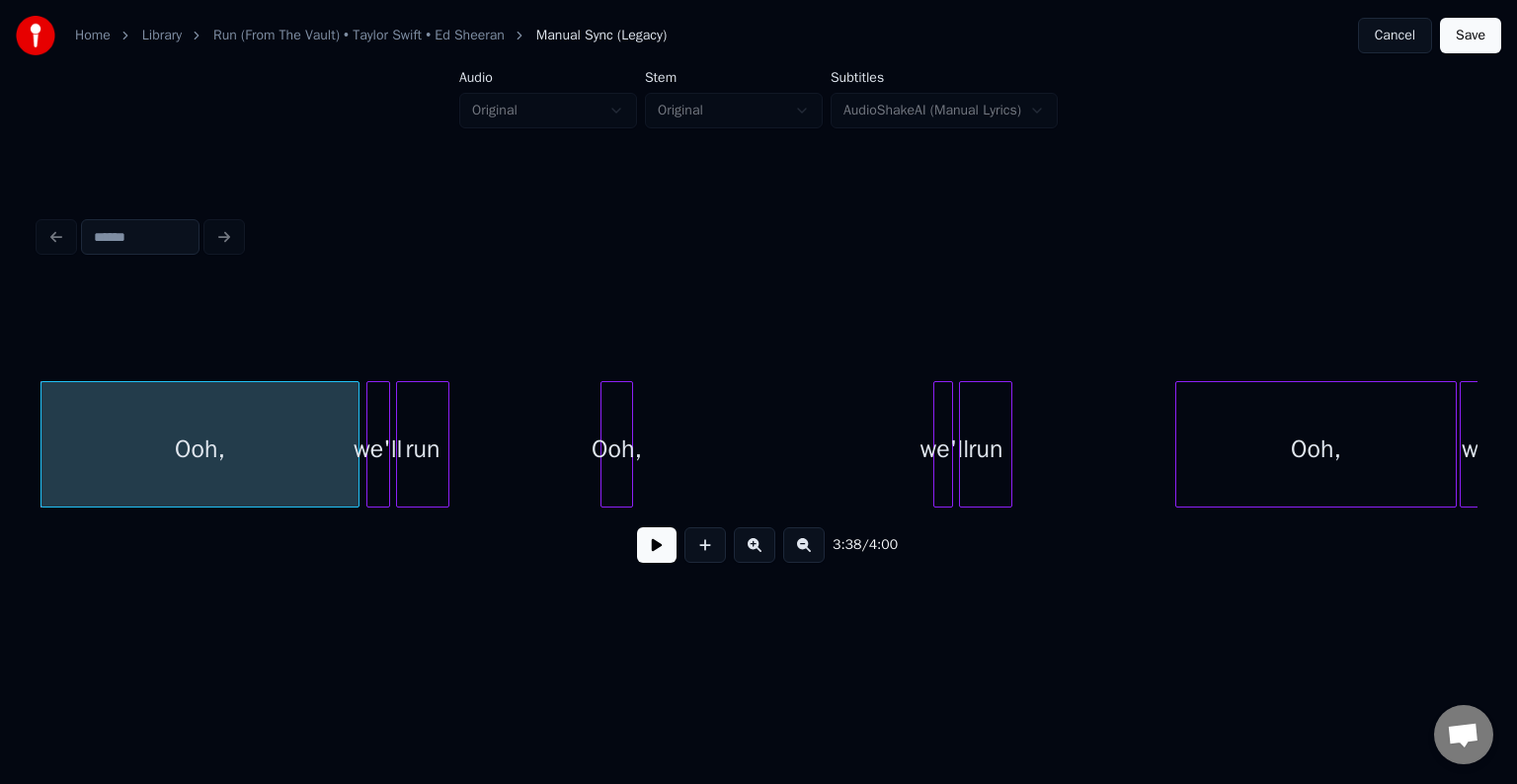 click at bounding box center (937, 444) 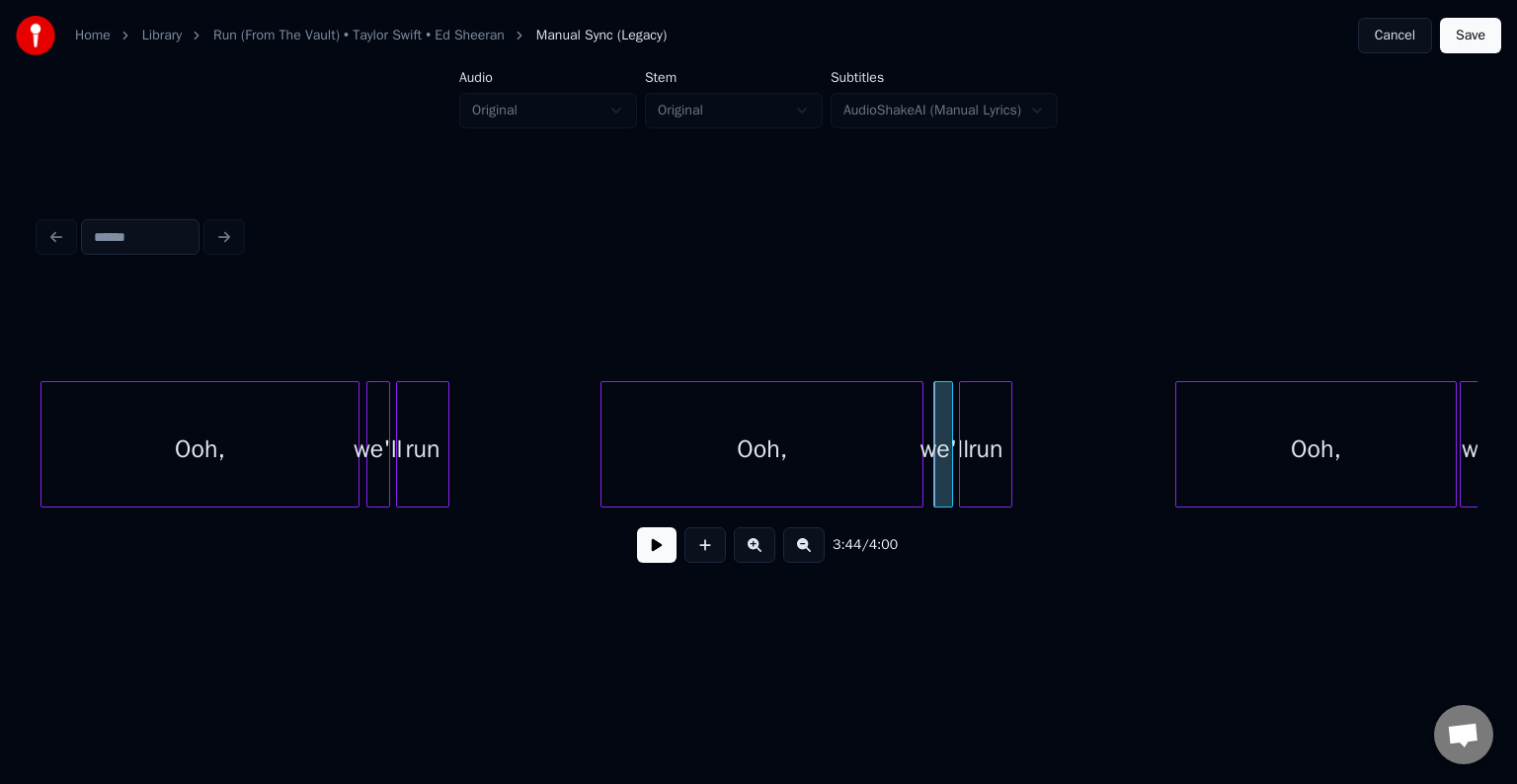 click at bounding box center [919, 444] 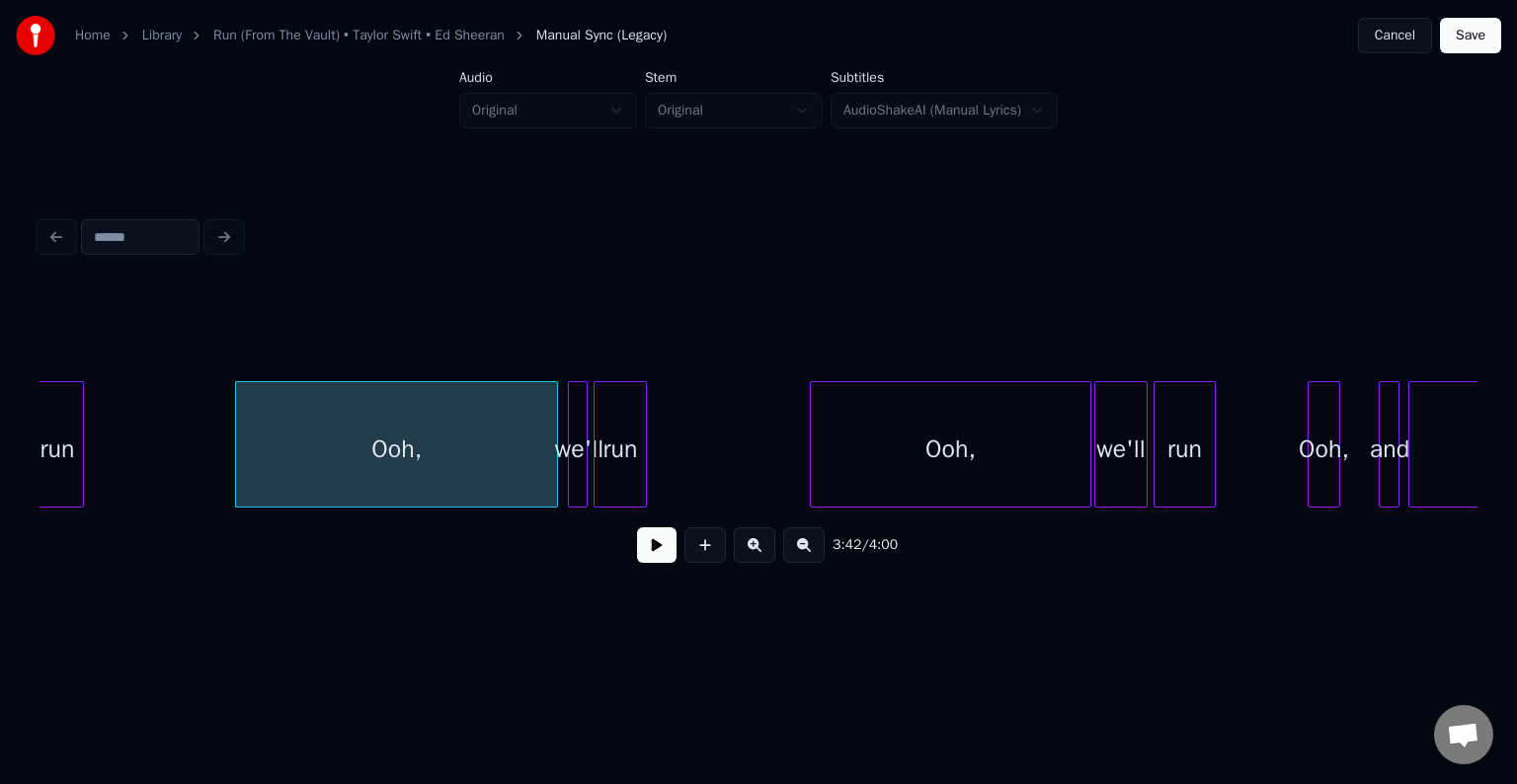 scroll, scrollTop: 0, scrollLeft: 32752, axis: horizontal 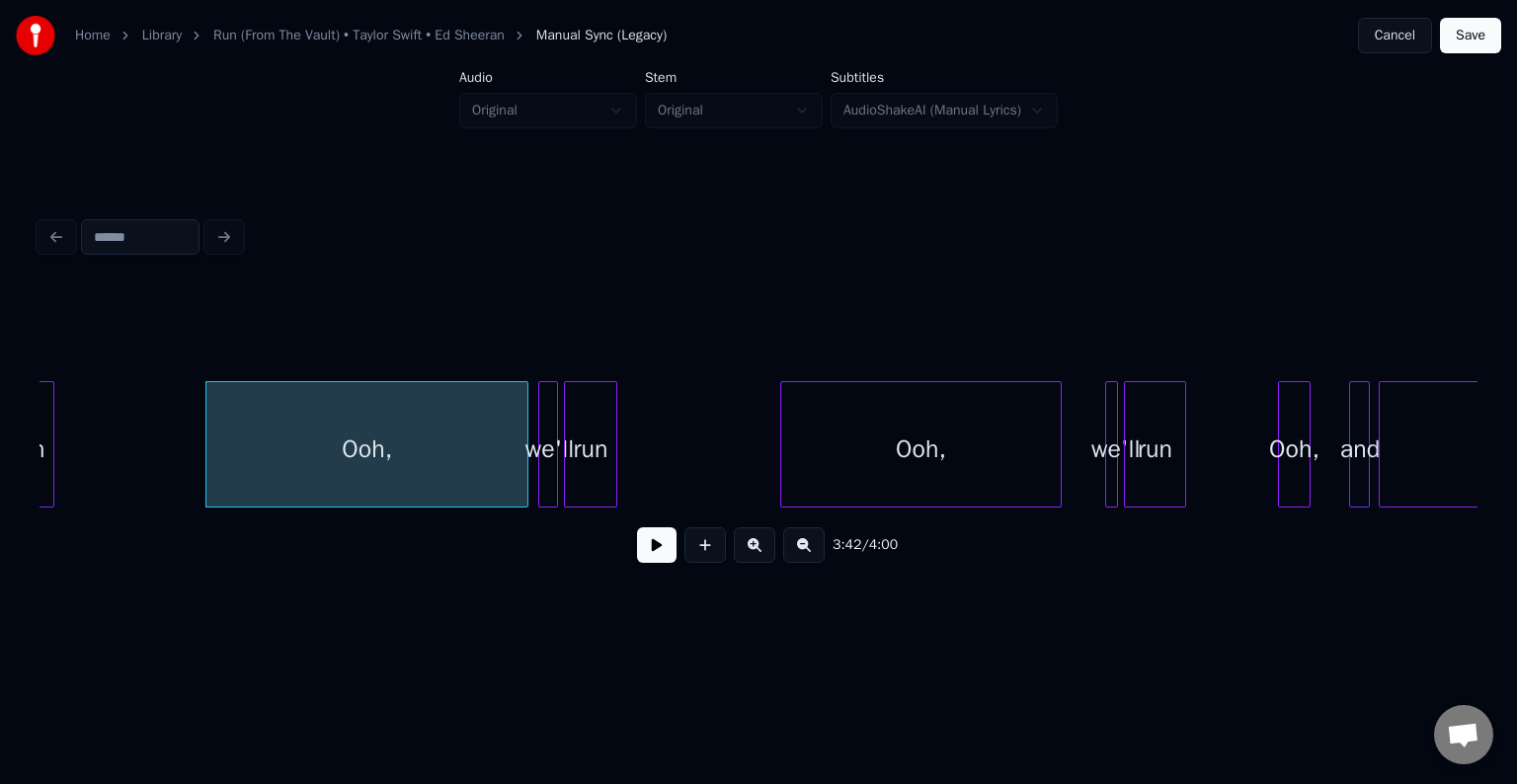 click at bounding box center [1109, 444] 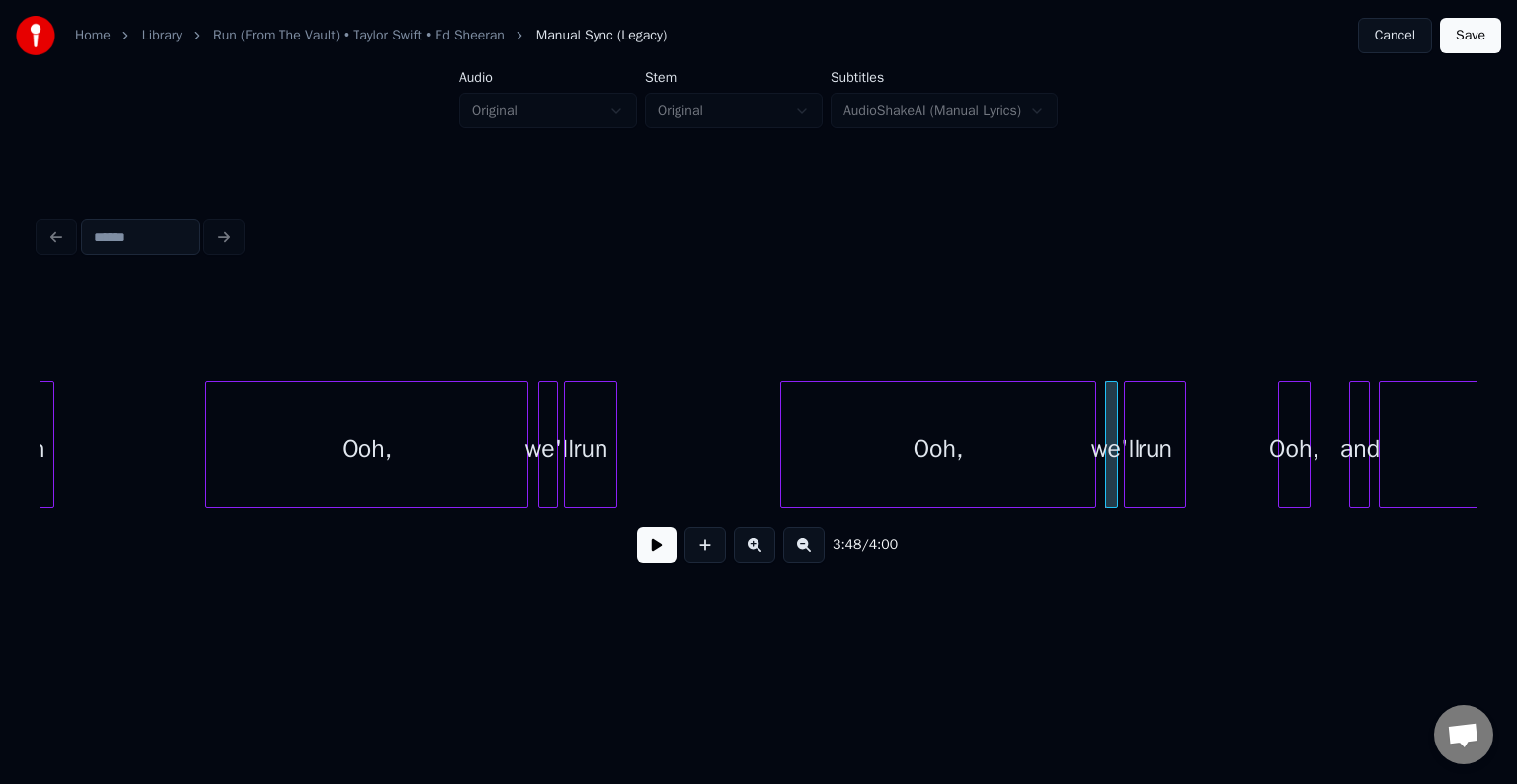 click at bounding box center [1092, 444] 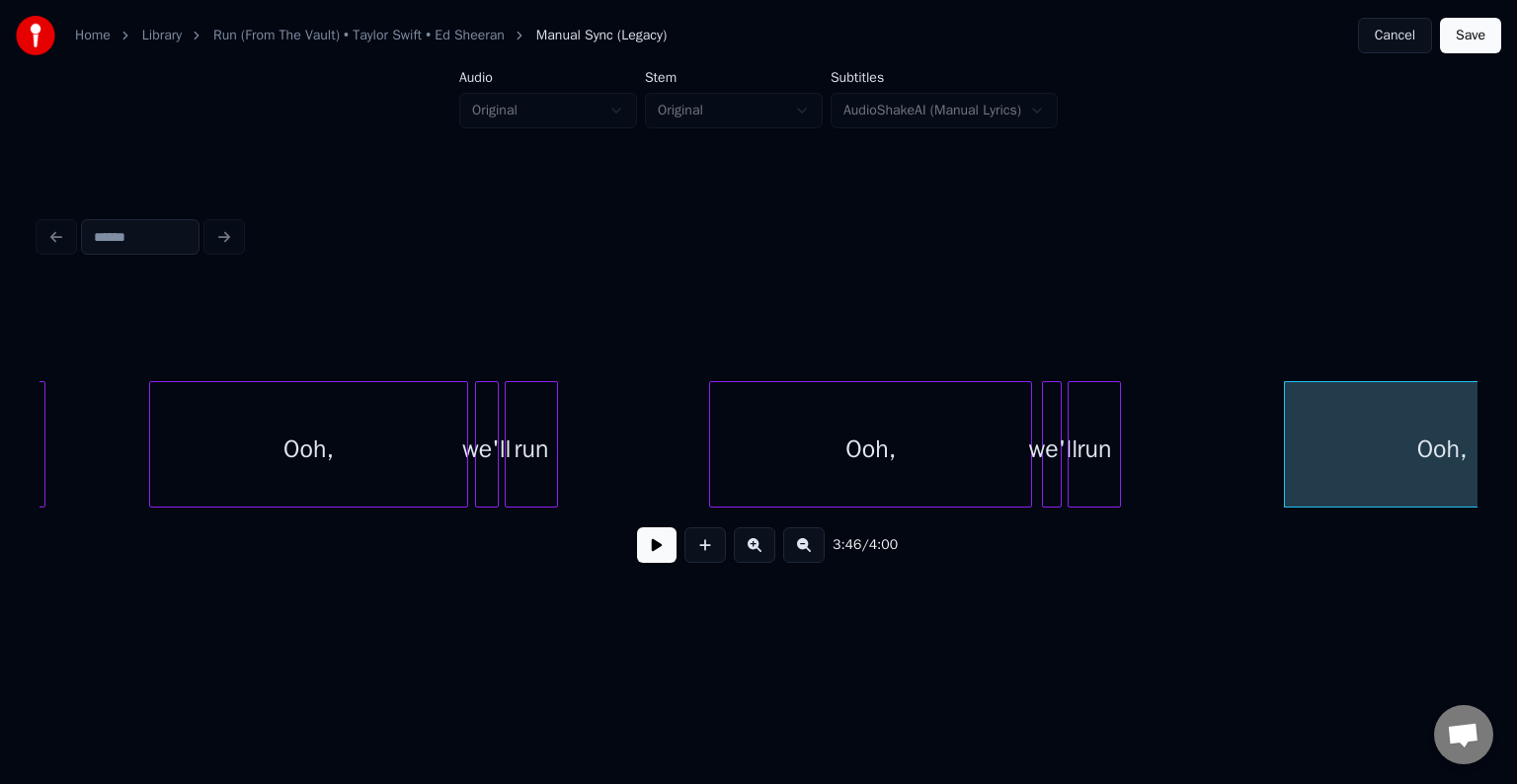 scroll, scrollTop: 0, scrollLeft: 32199, axis: horizontal 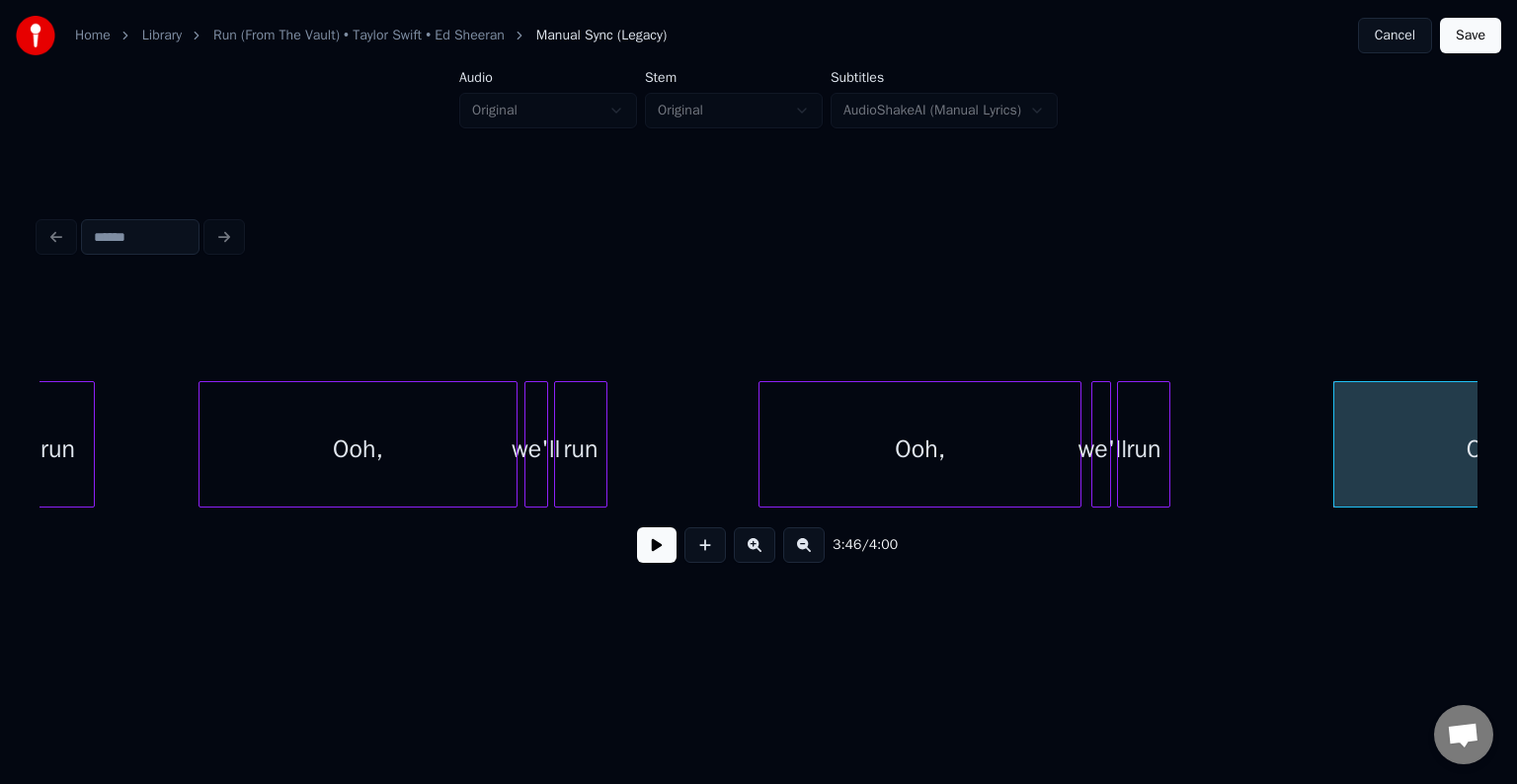 click on "run Ooh, we'll run Ooh, we'll Ooh, run" at bounding box center [-14361, 444] 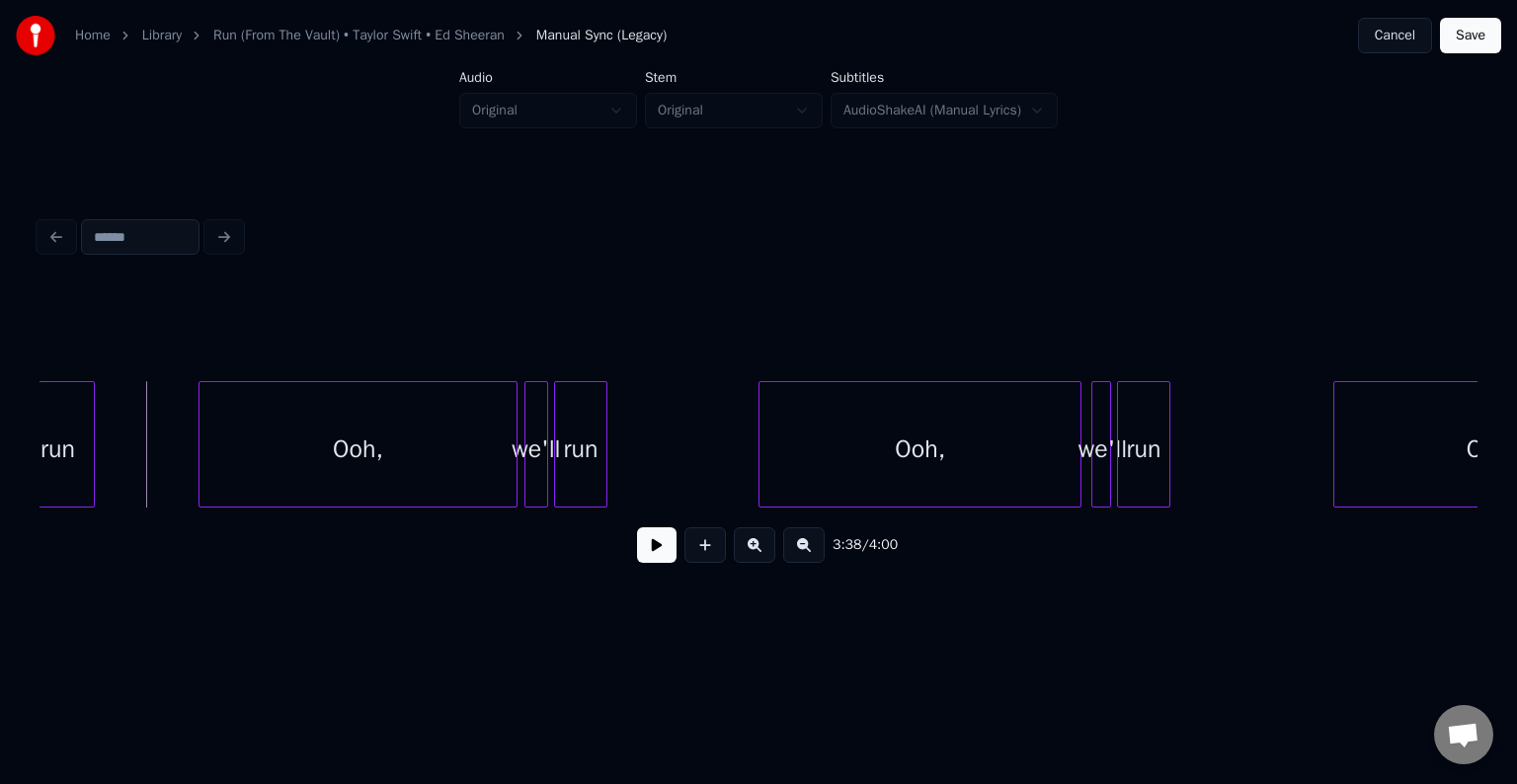 click at bounding box center (657, 545) 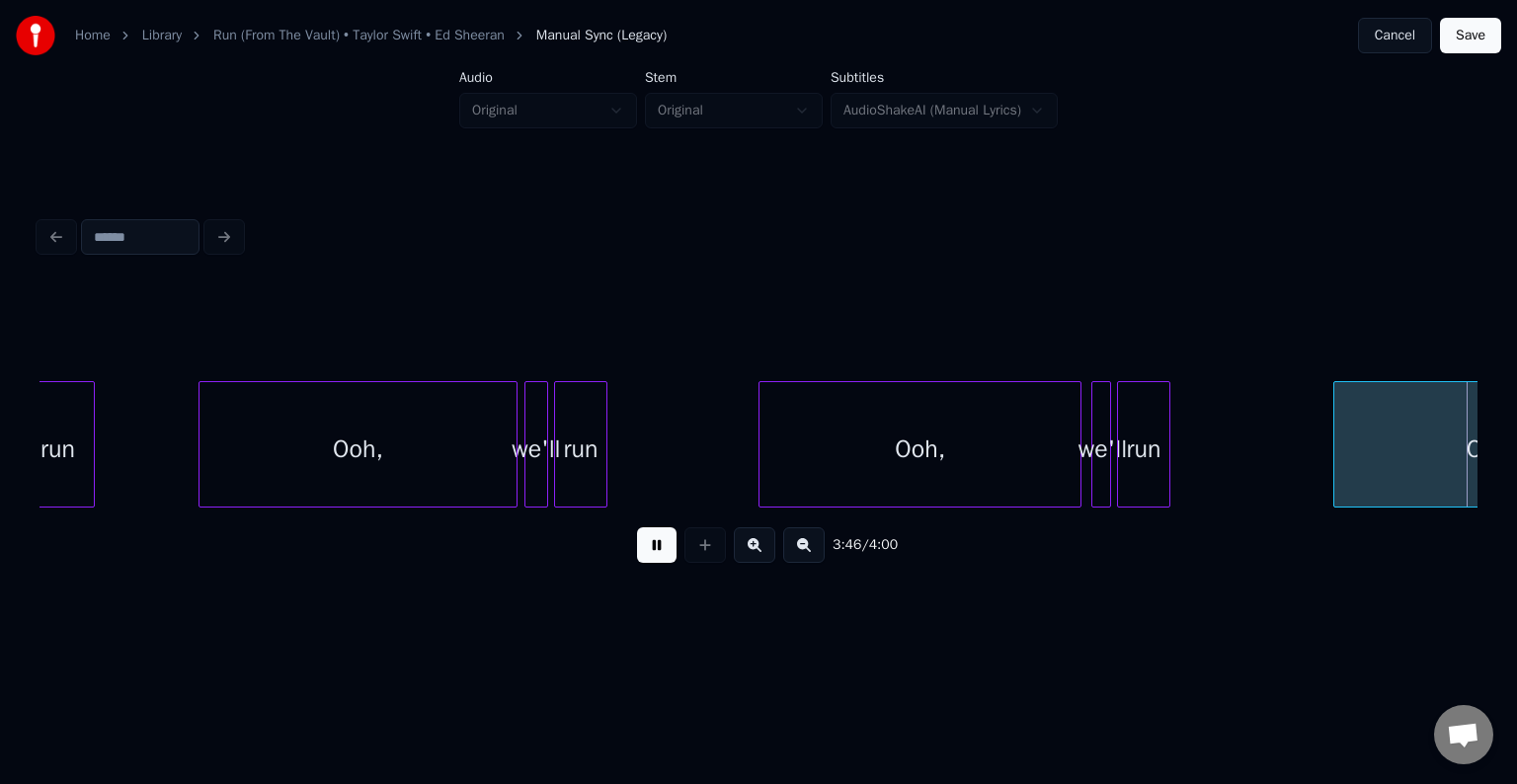 scroll, scrollTop: 0, scrollLeft: 33637, axis: horizontal 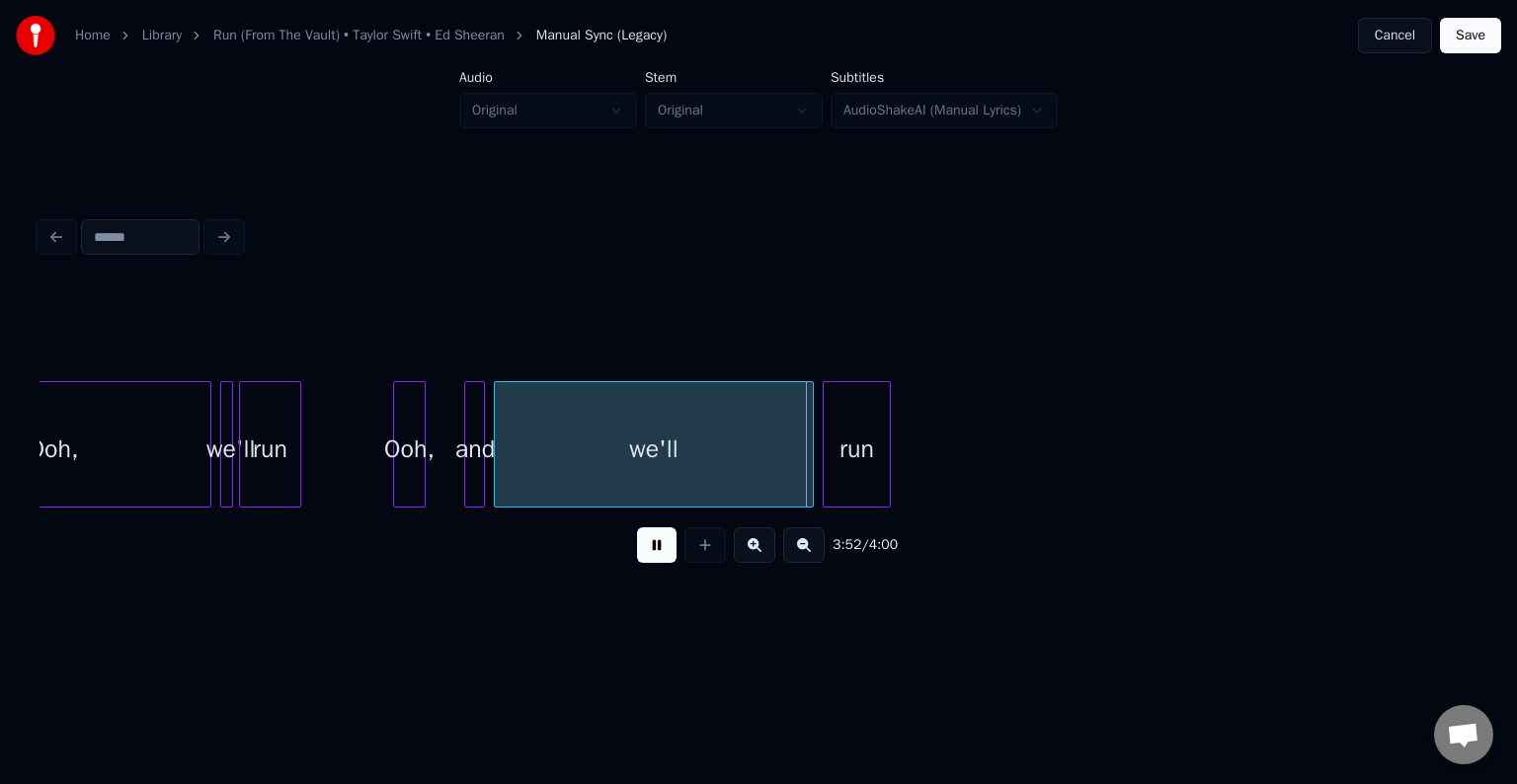 click at bounding box center (657, 545) 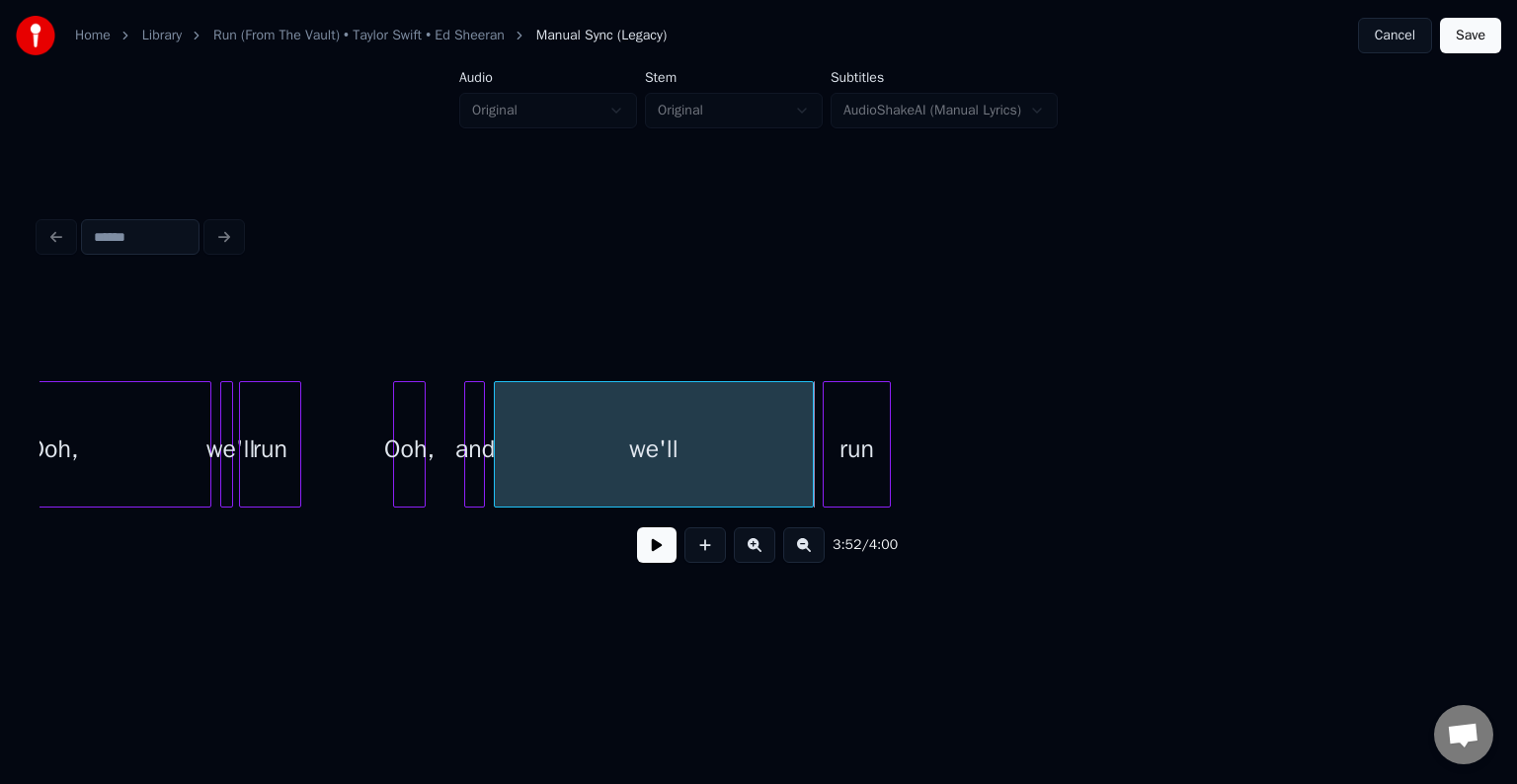 click at bounding box center [481, 444] 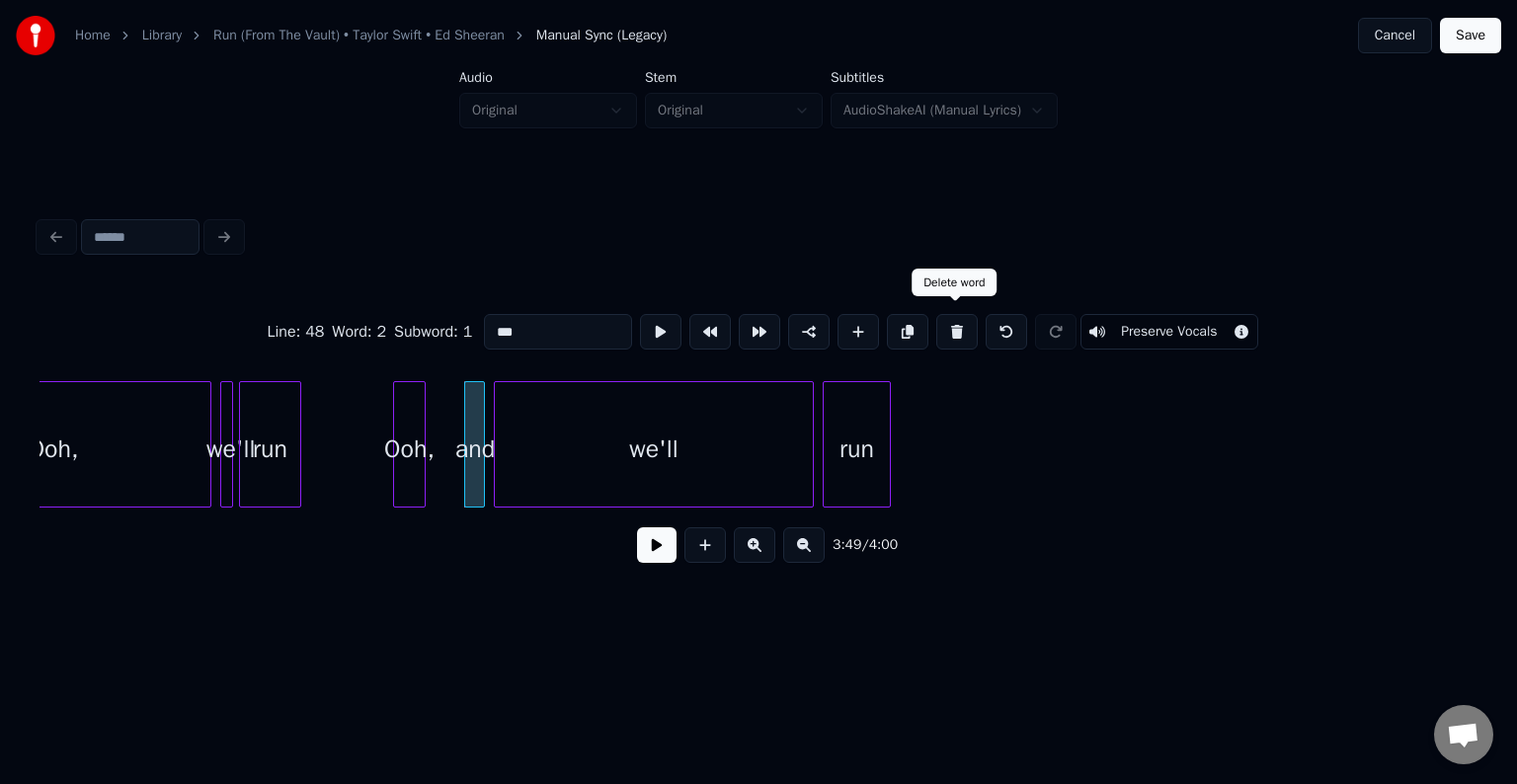 click at bounding box center [957, 332] 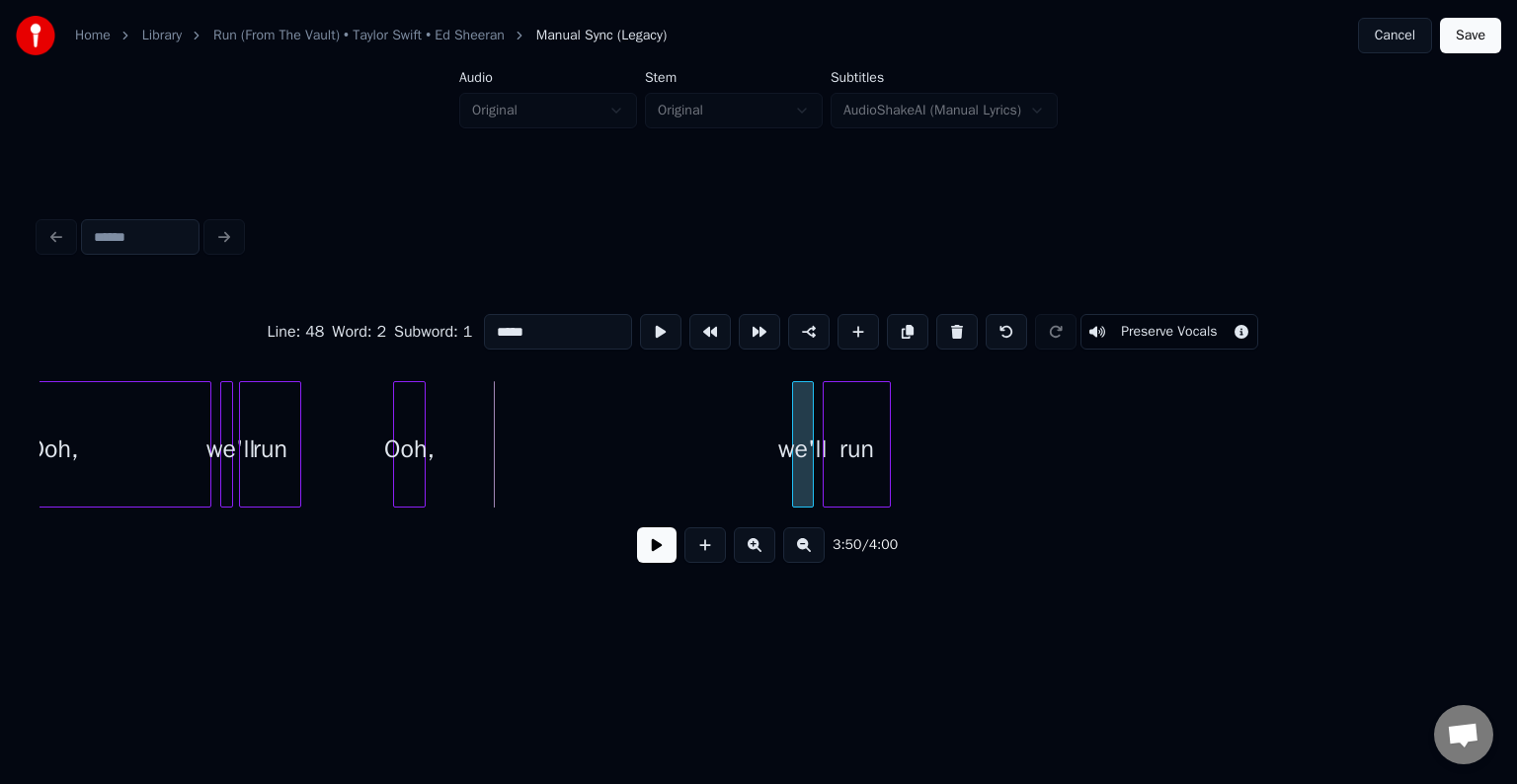 click at bounding box center (796, 444) 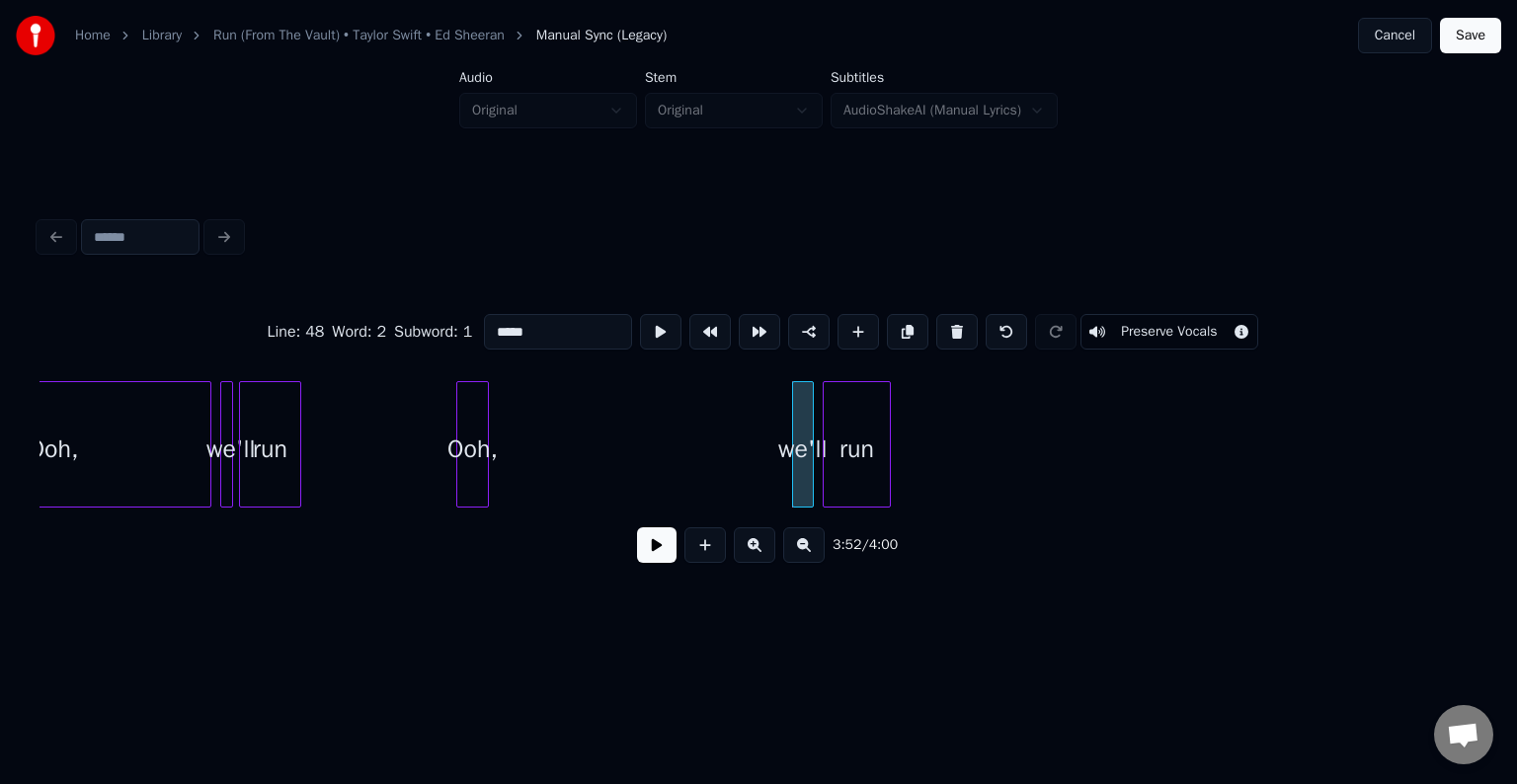 click on "Ooh," at bounding box center (472, 449) 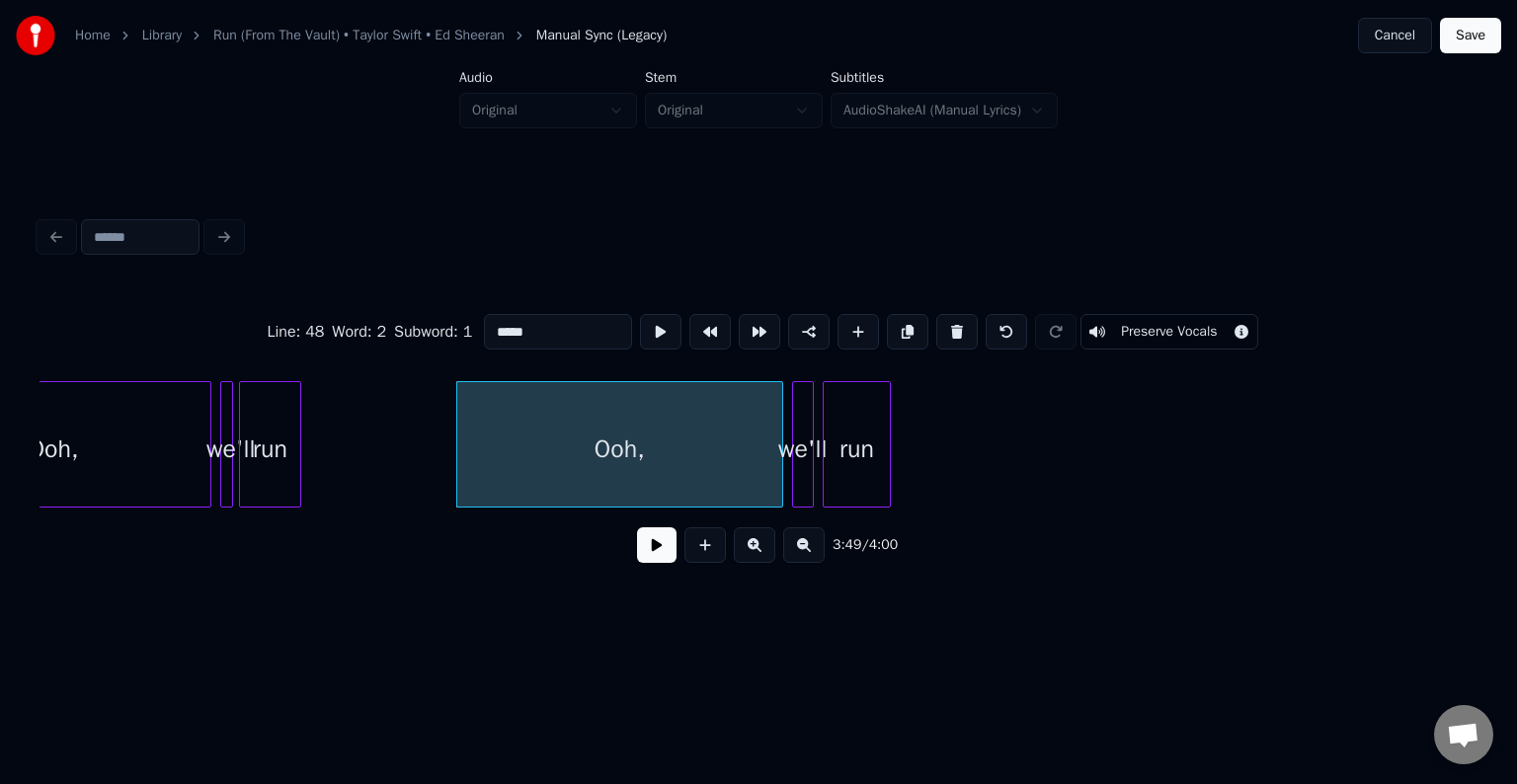 click at bounding box center (779, 444) 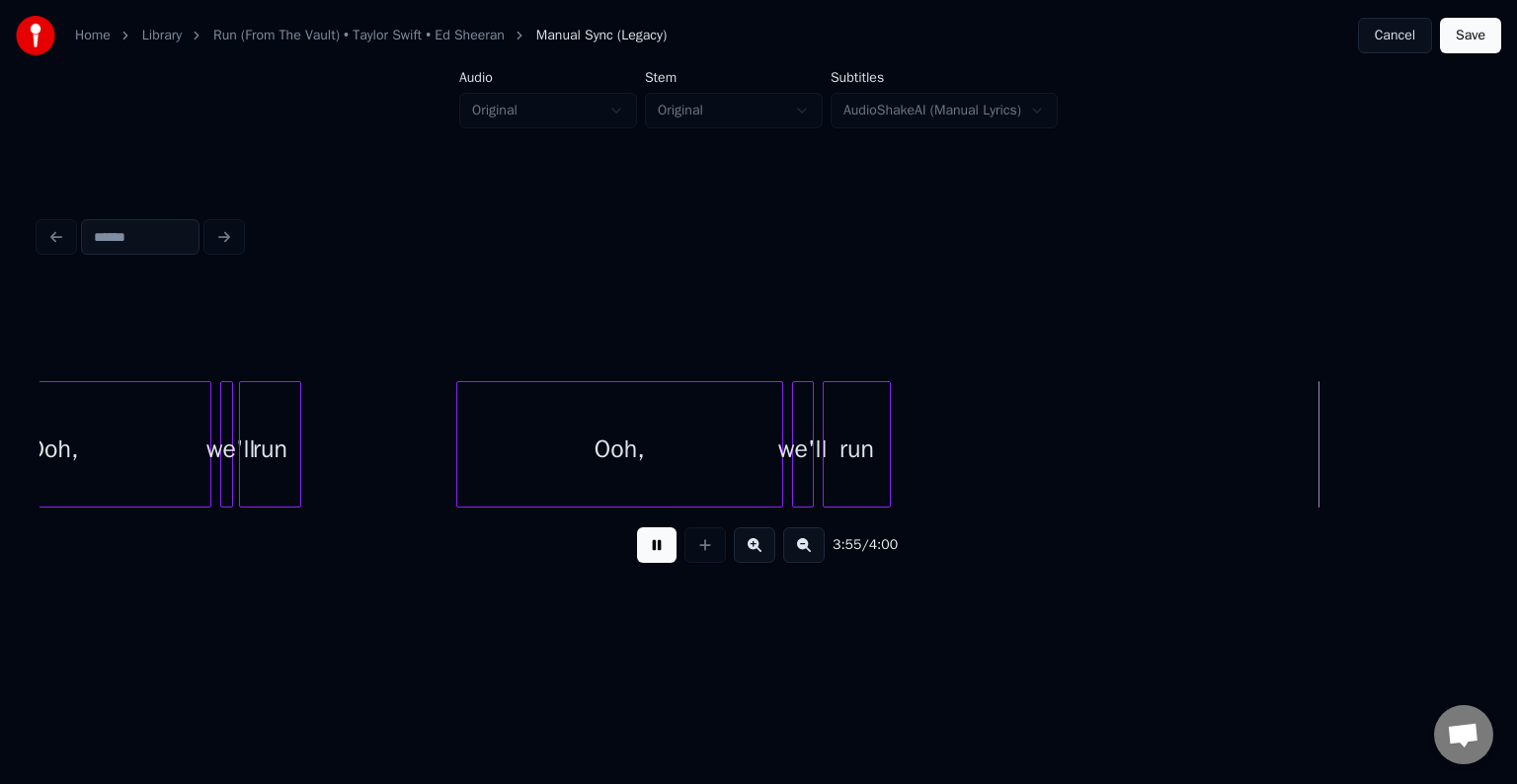 click at bounding box center (657, 545) 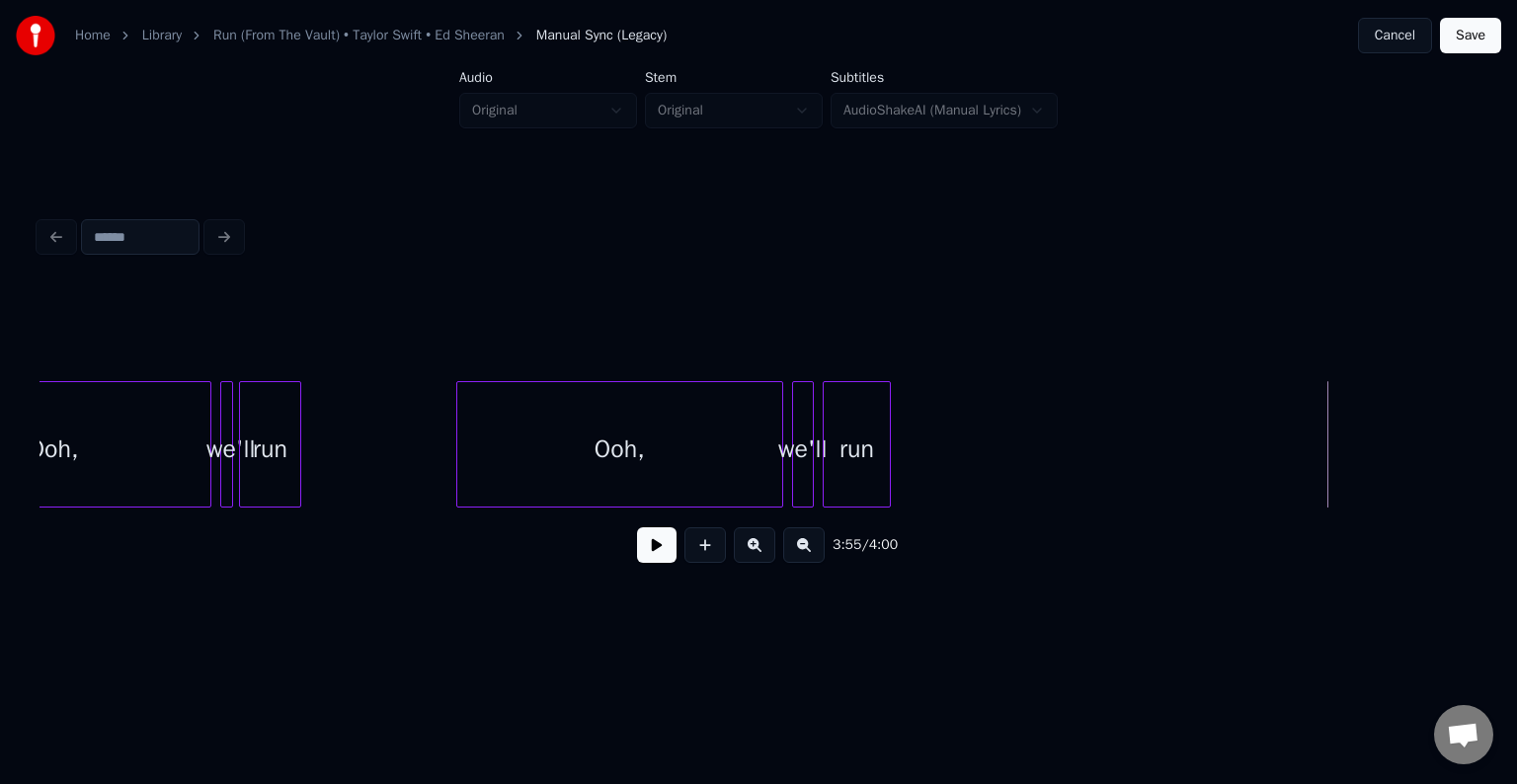 click on "3:55  /  4:00" at bounding box center (758, 395) 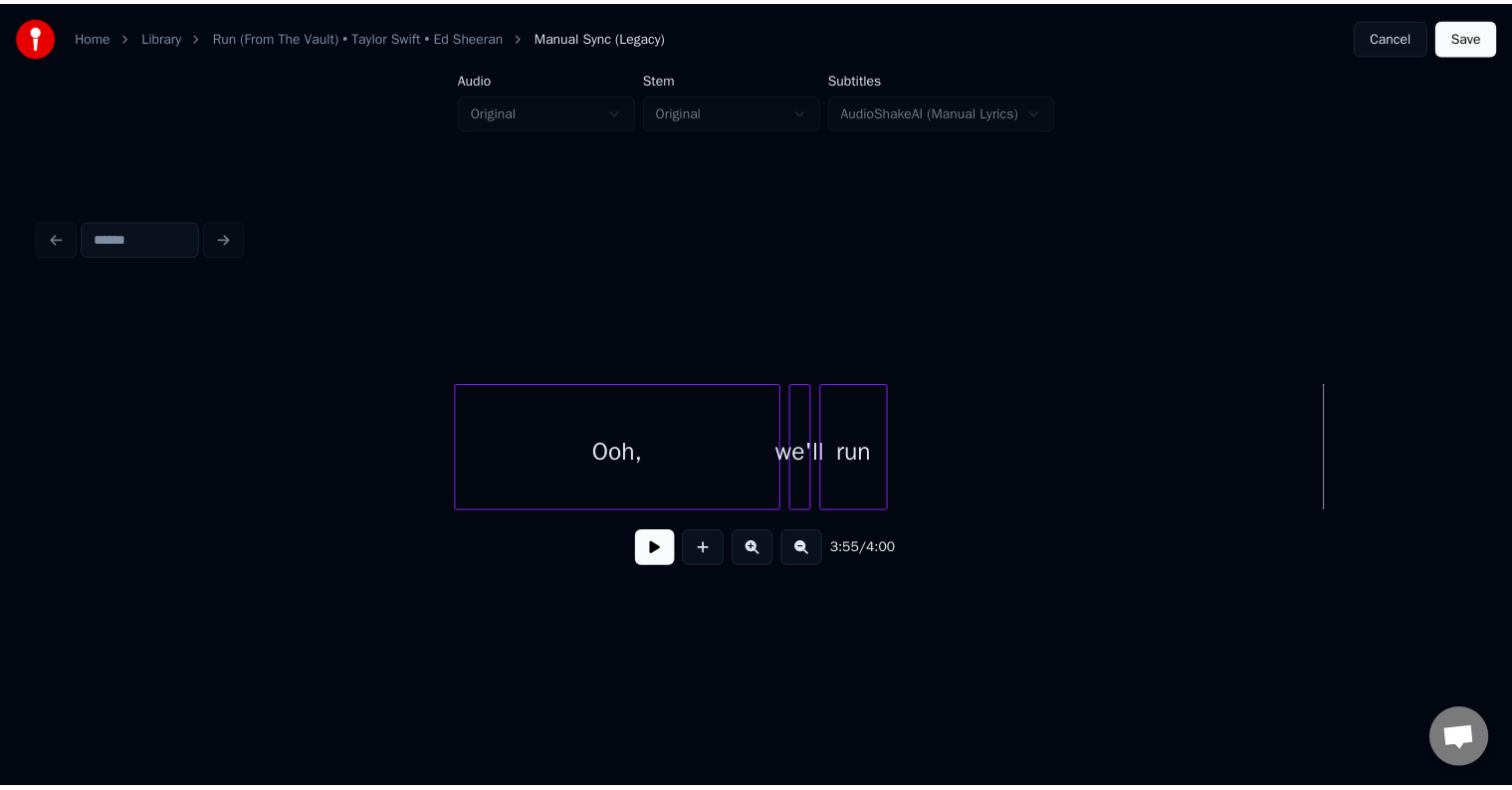 scroll, scrollTop: 0, scrollLeft: 34427, axis: horizontal 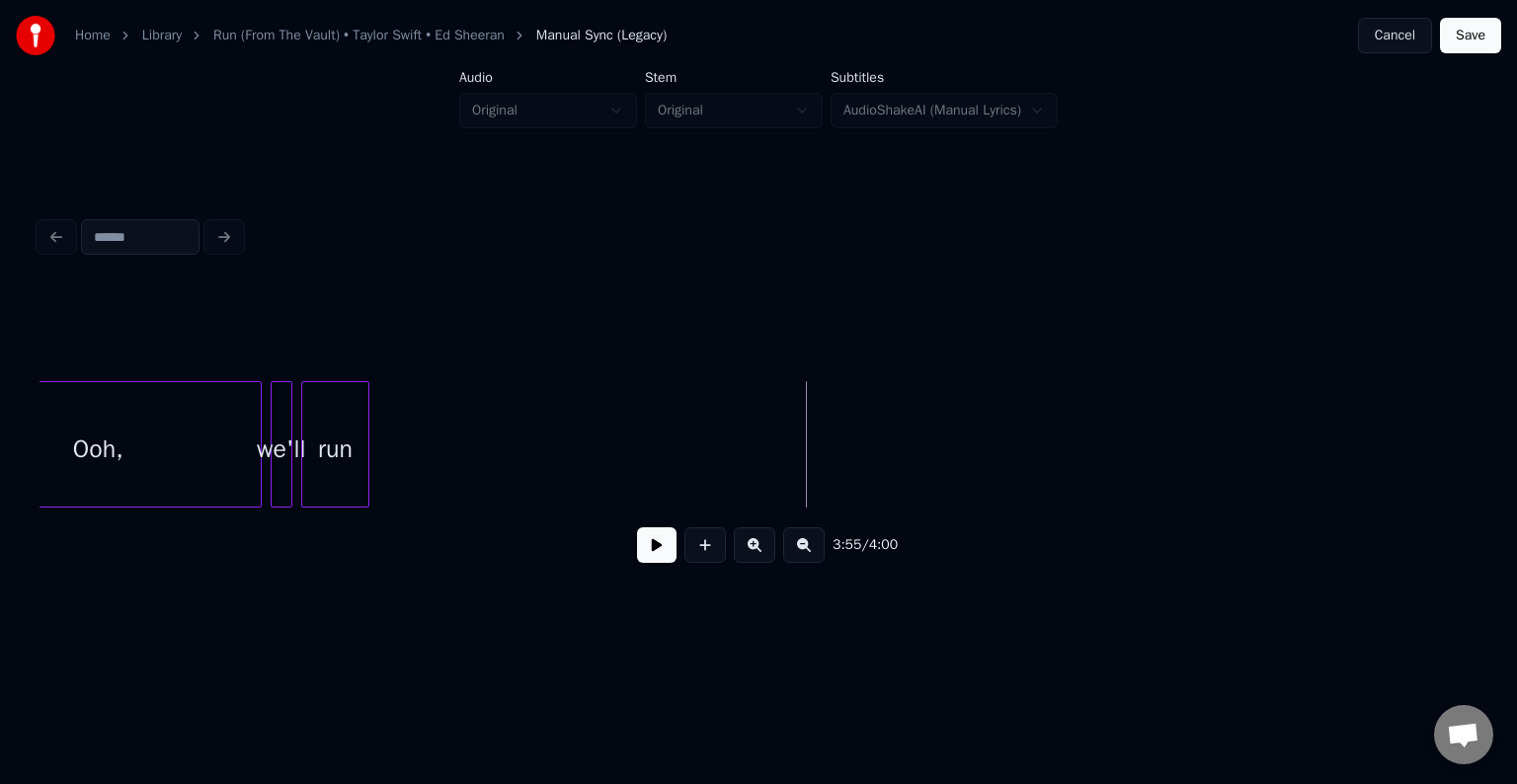 click on "Save" at bounding box center [1471, 36] 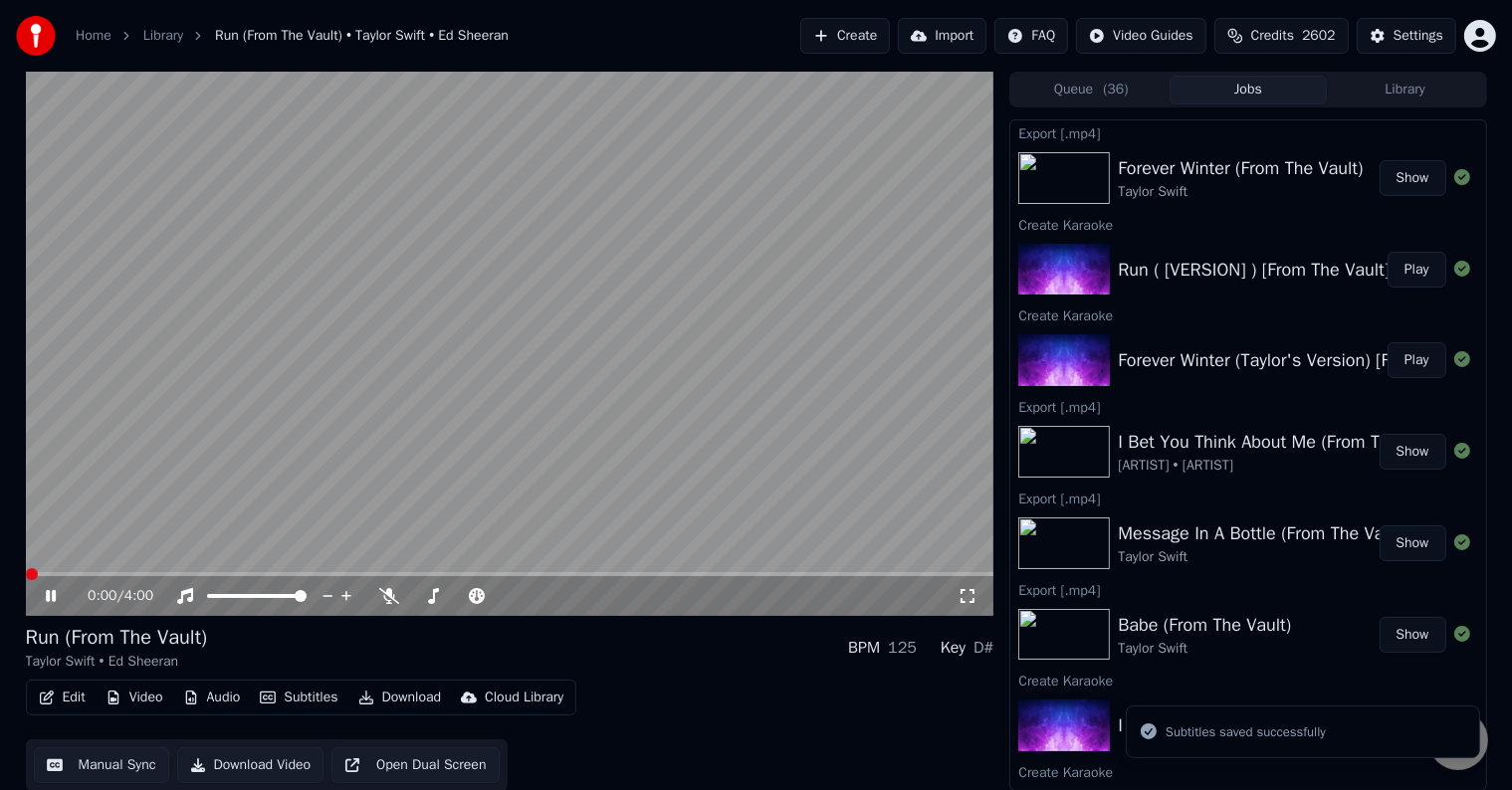 click 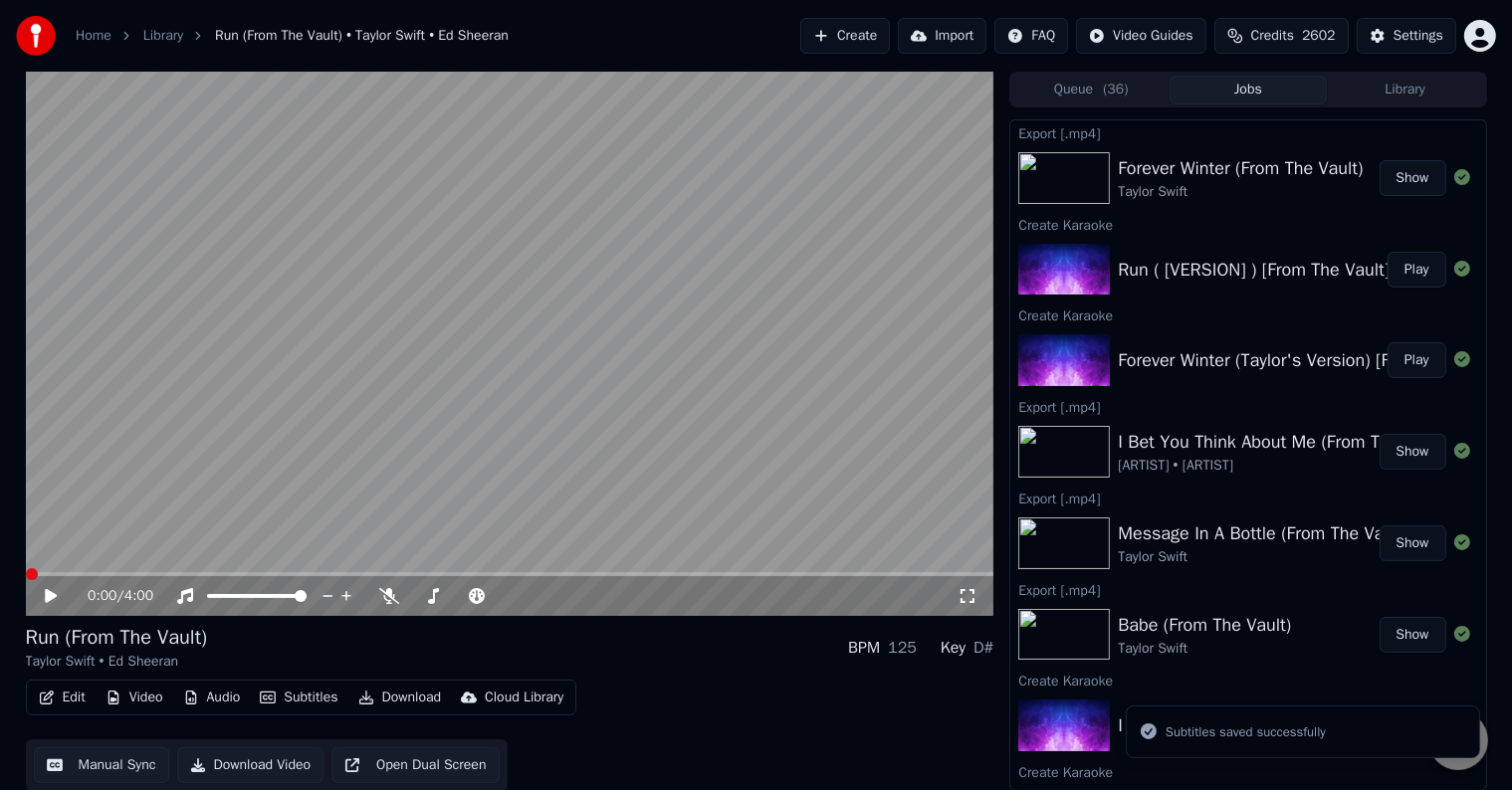 click on "Download" at bounding box center (400, 697) 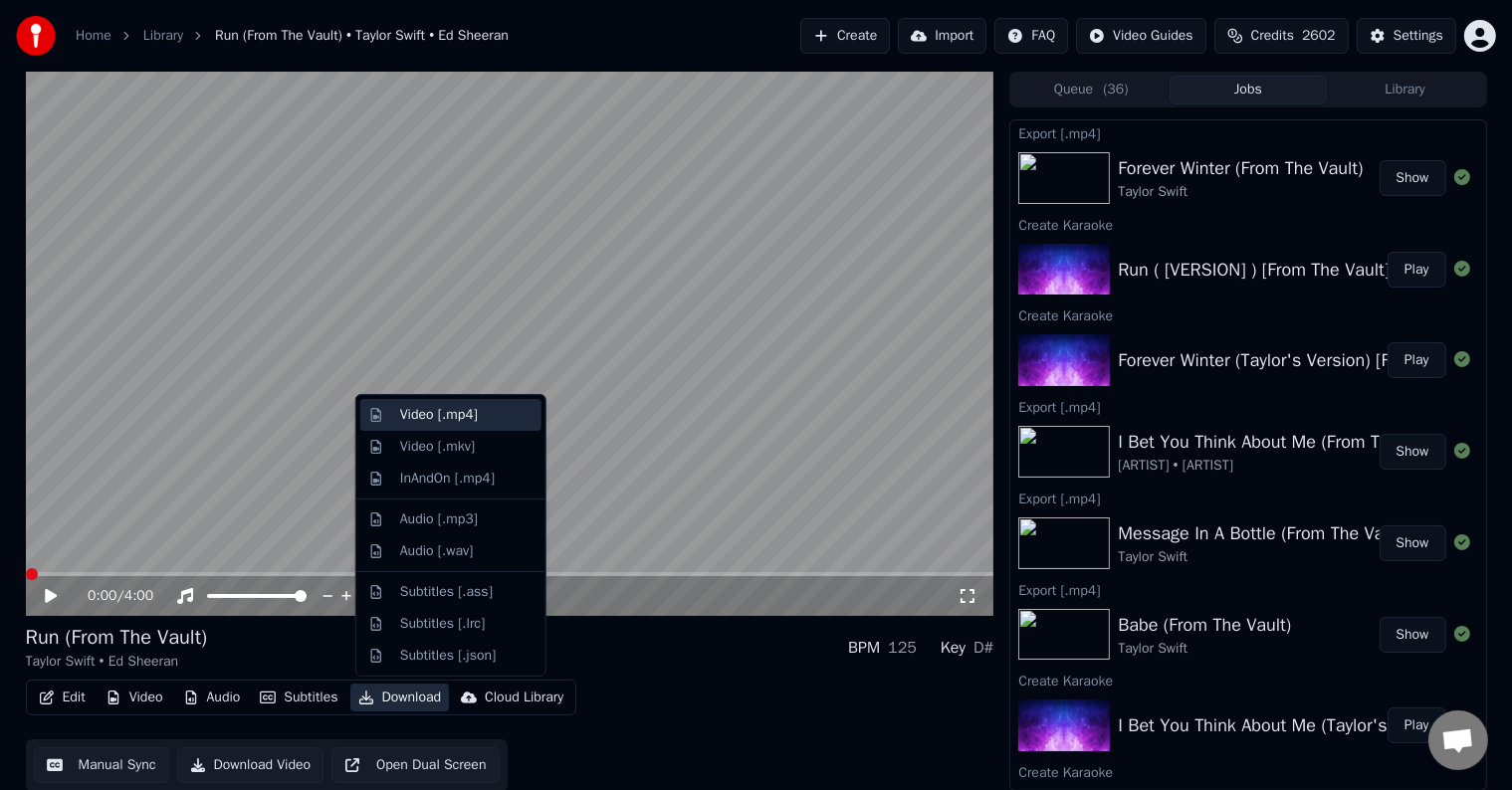 click on "Video [.mp4]" at bounding box center (439, 415) 